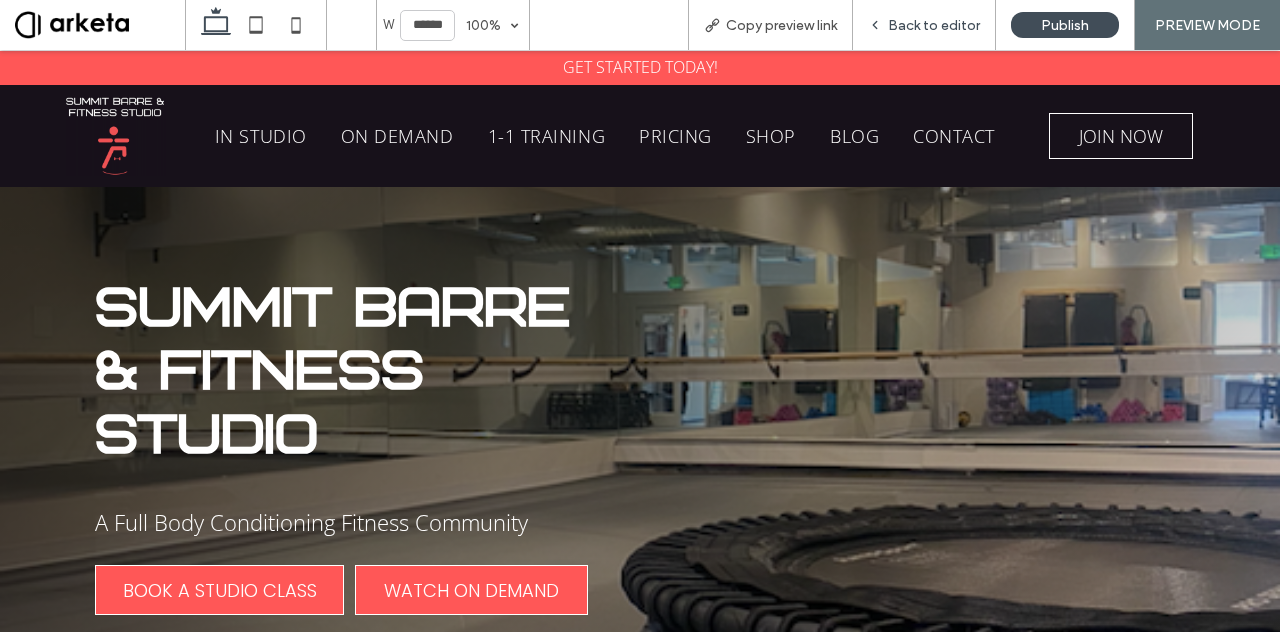 scroll, scrollTop: 159, scrollLeft: 0, axis: vertical 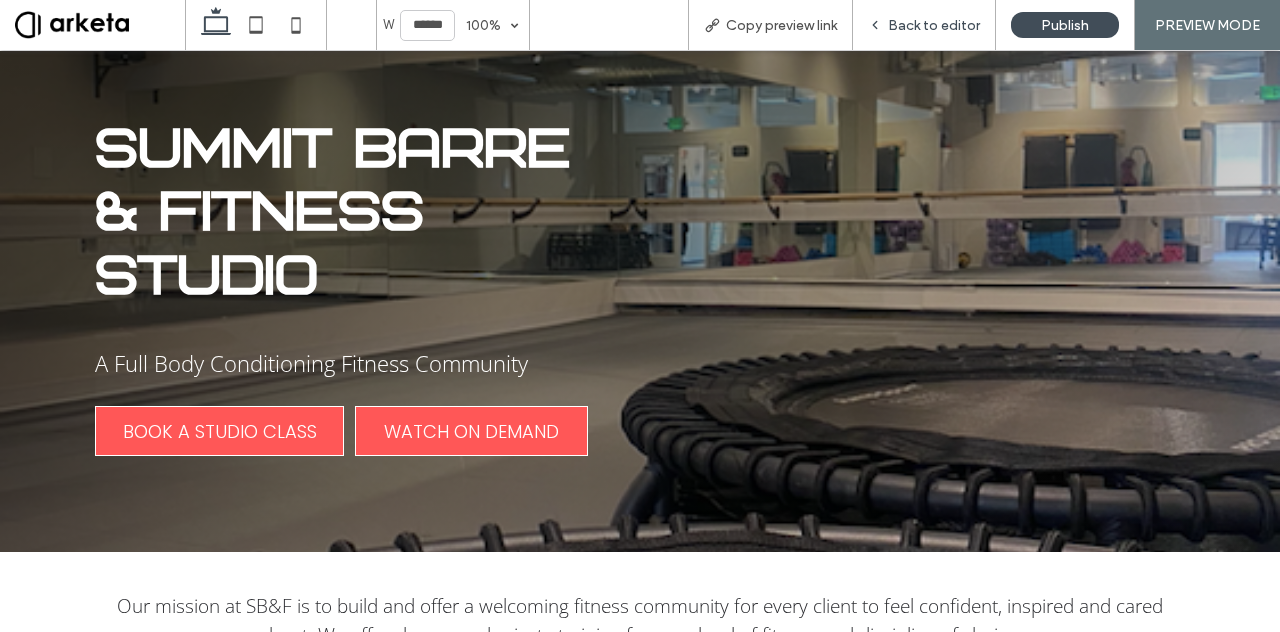 click on "Back to editor" at bounding box center [934, 25] 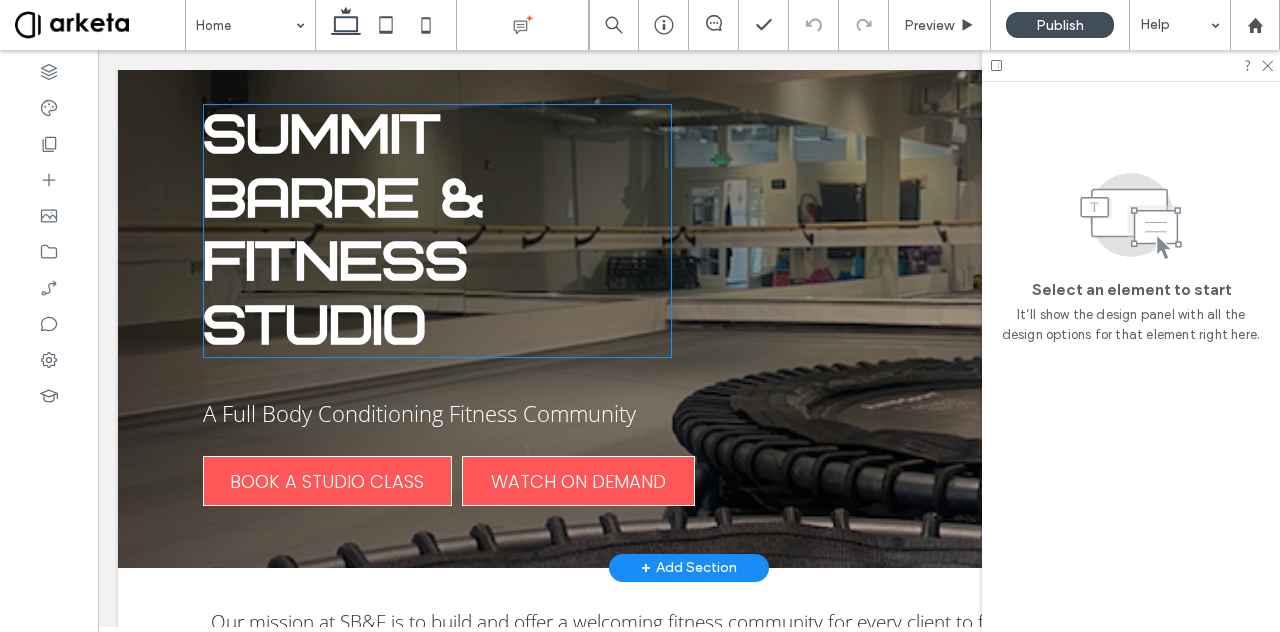 click on "Summit Barre & Fitness Studio" at bounding box center (438, 231) 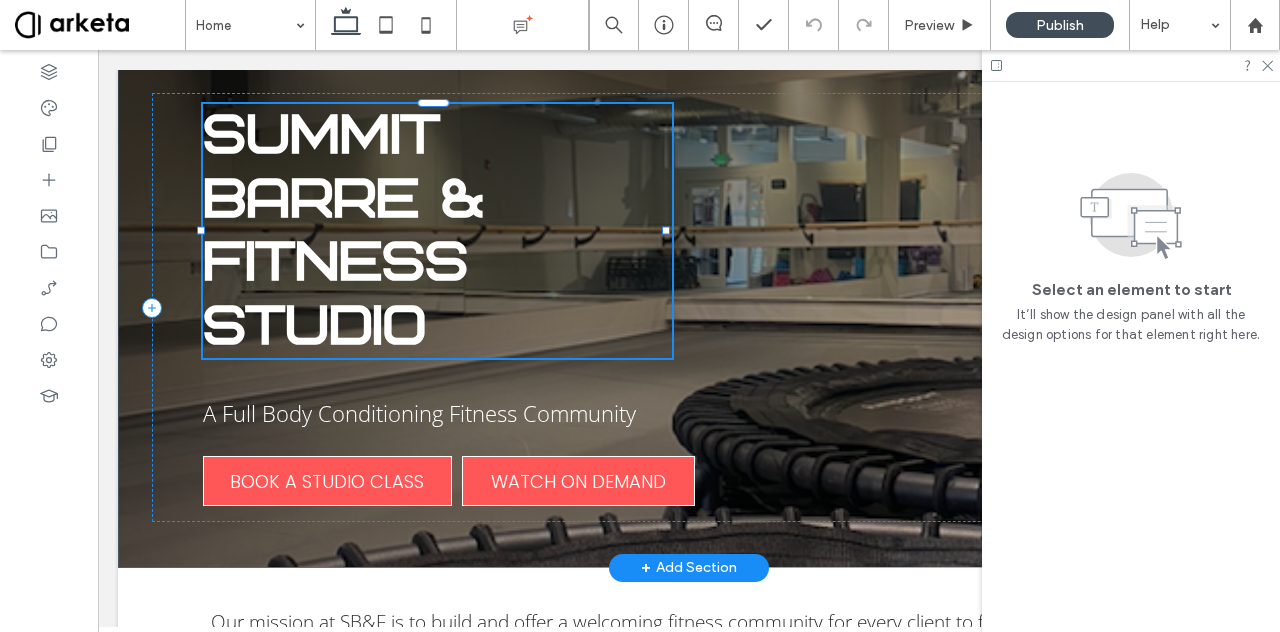 click on "Summit Barre & Fitness Studio" at bounding box center (438, 231) 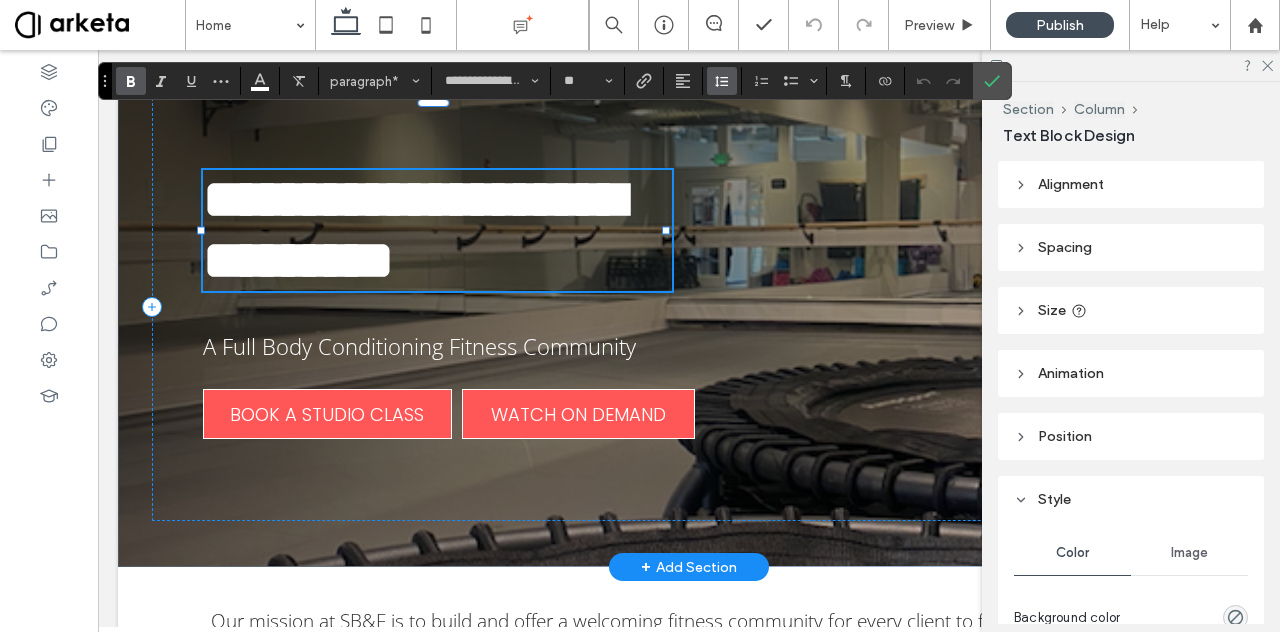 click 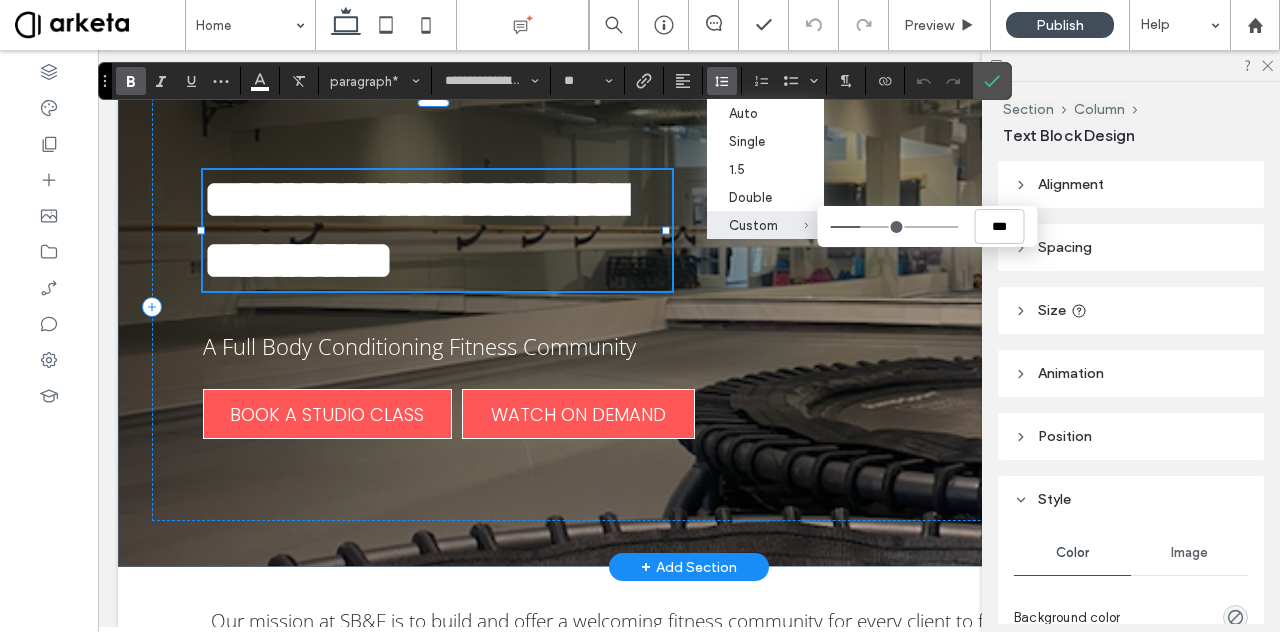 type on "***" 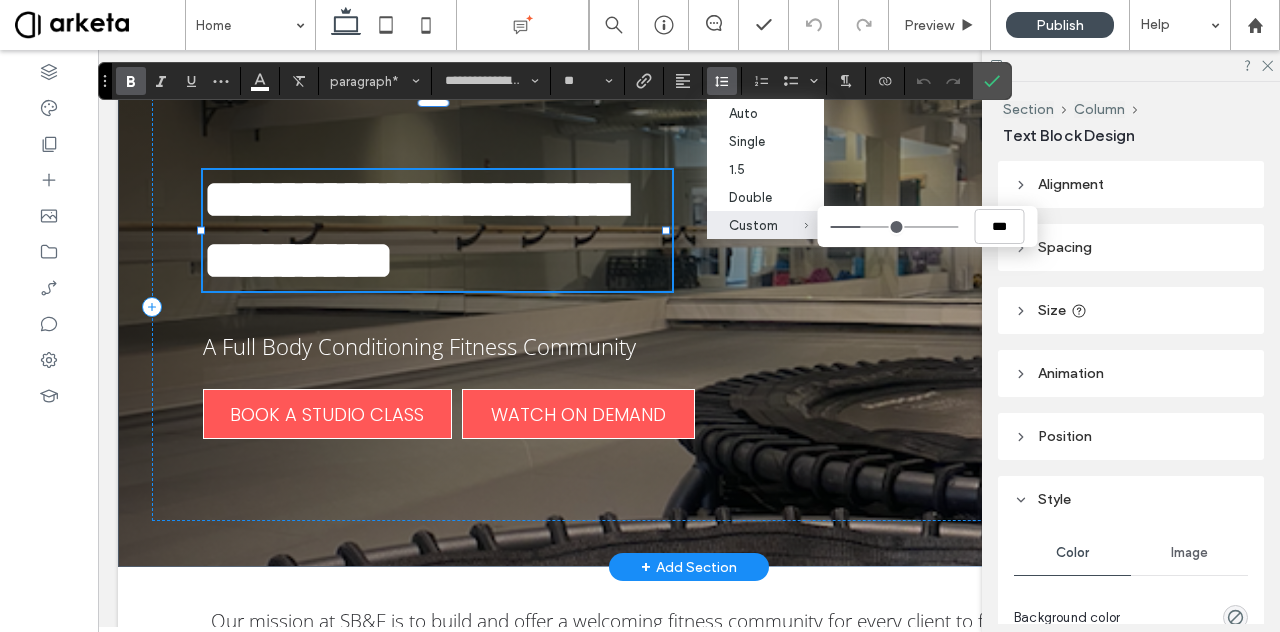 type on "***" 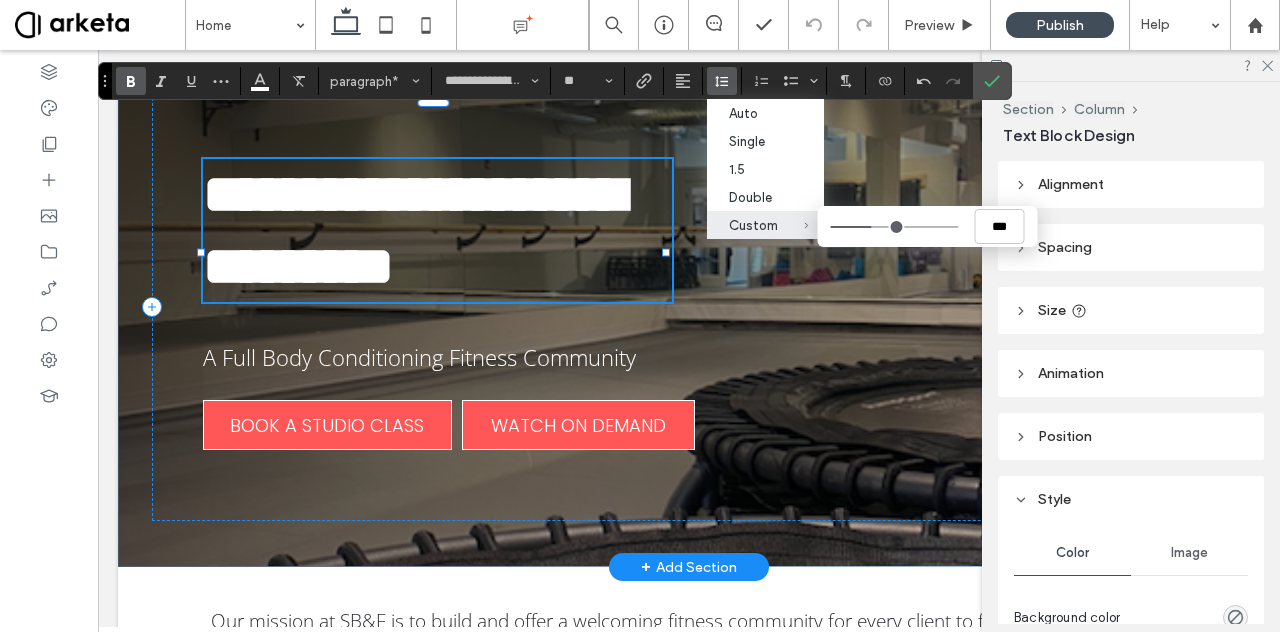 type on "***" 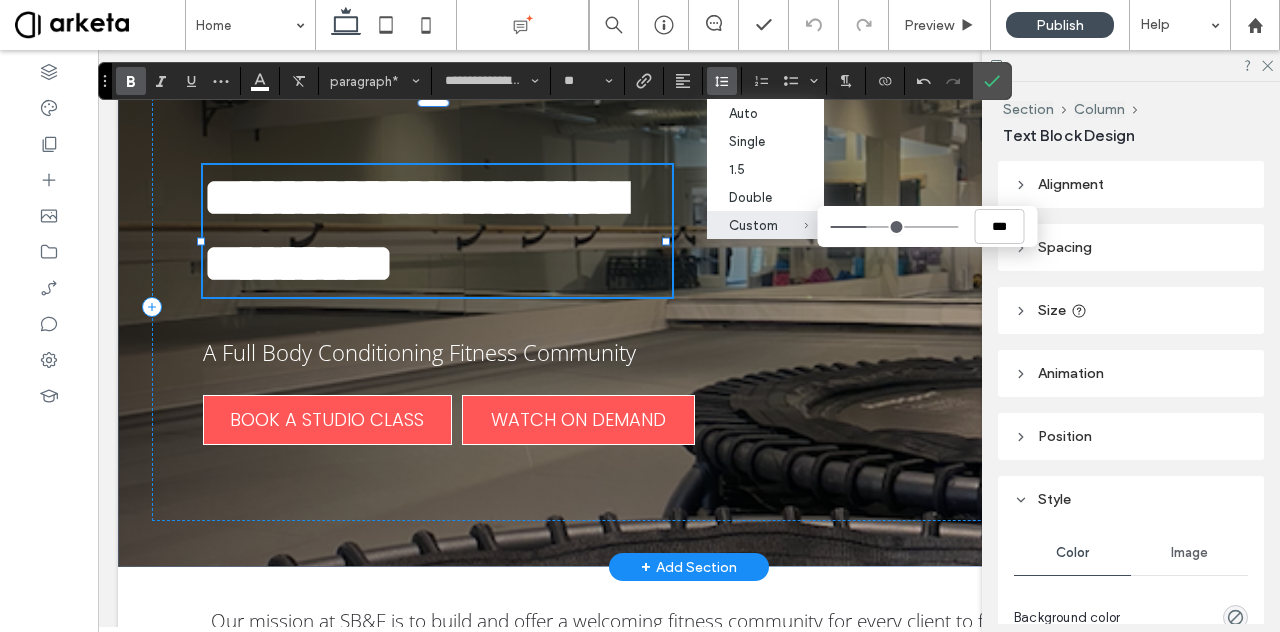type on "***" 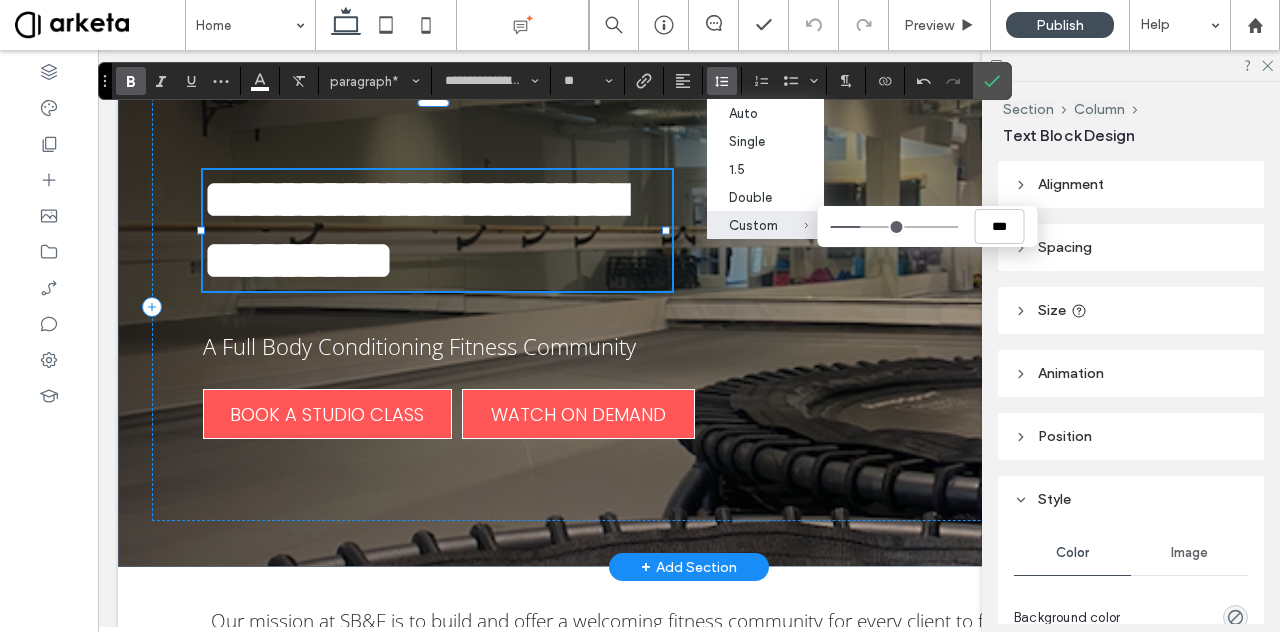 type on "*" 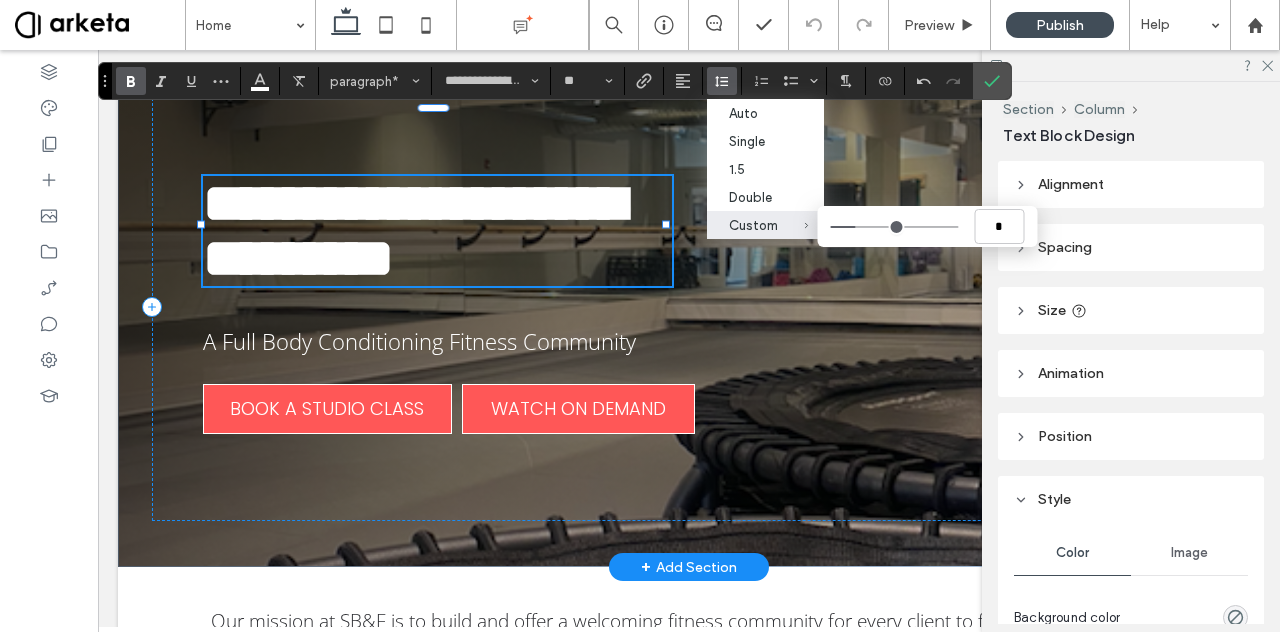 type on "*" 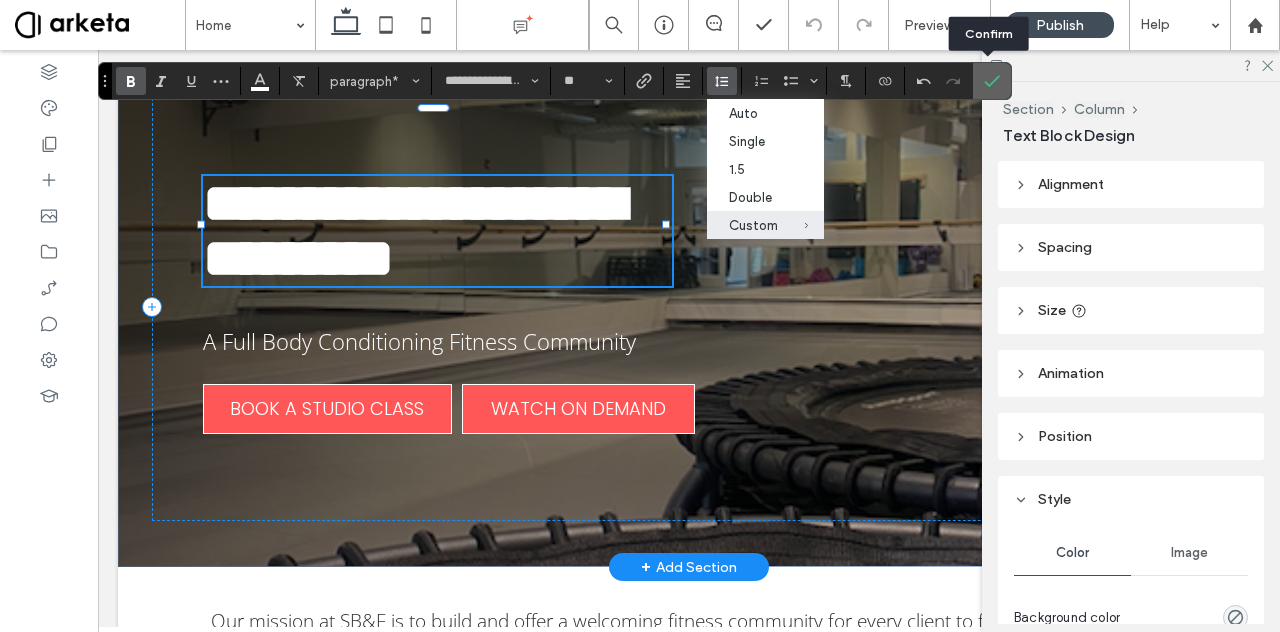 click 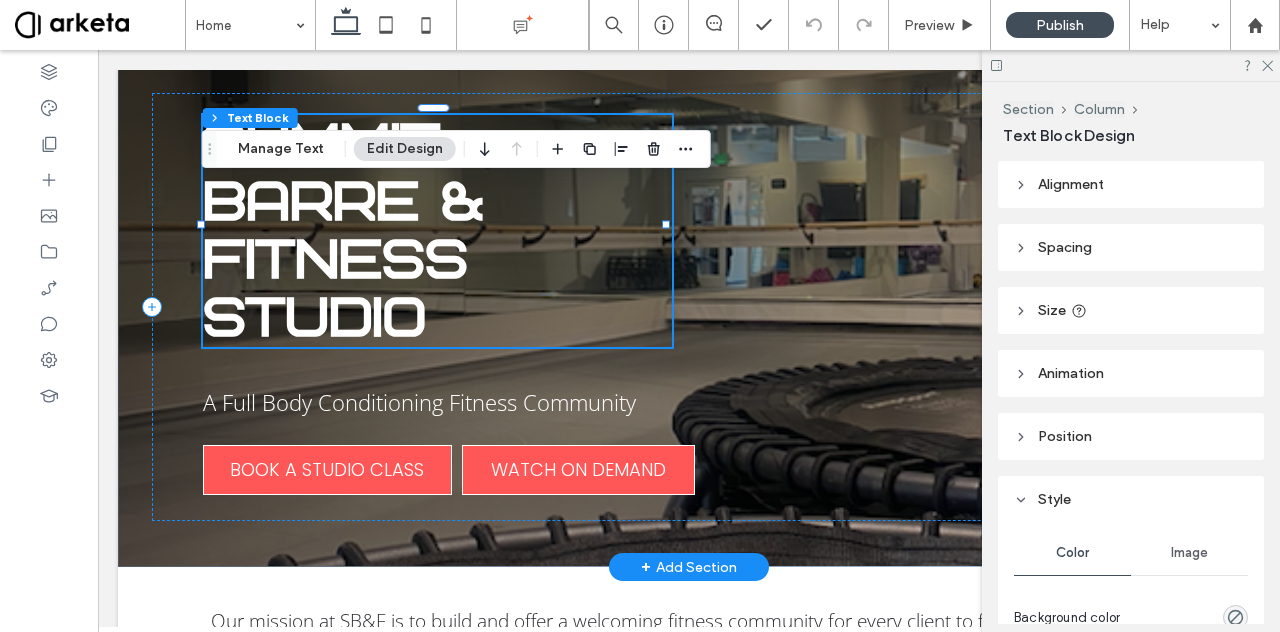click on "Summit Barre & Fitness Studio" at bounding box center (343, 232) 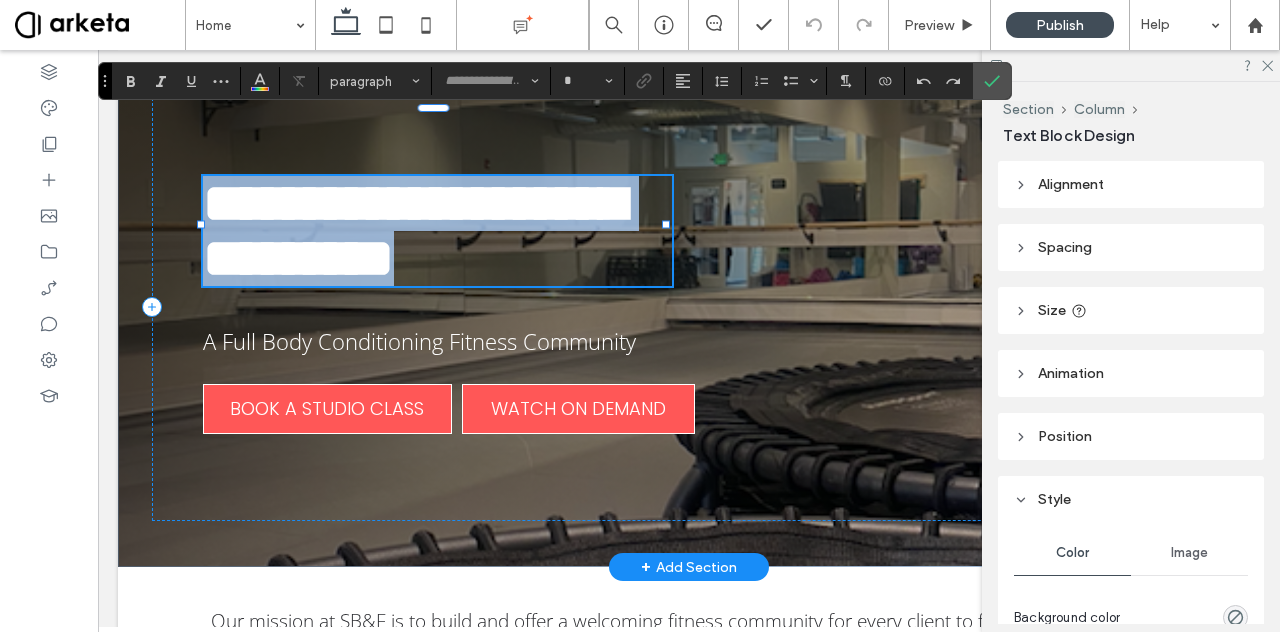 type on "**********" 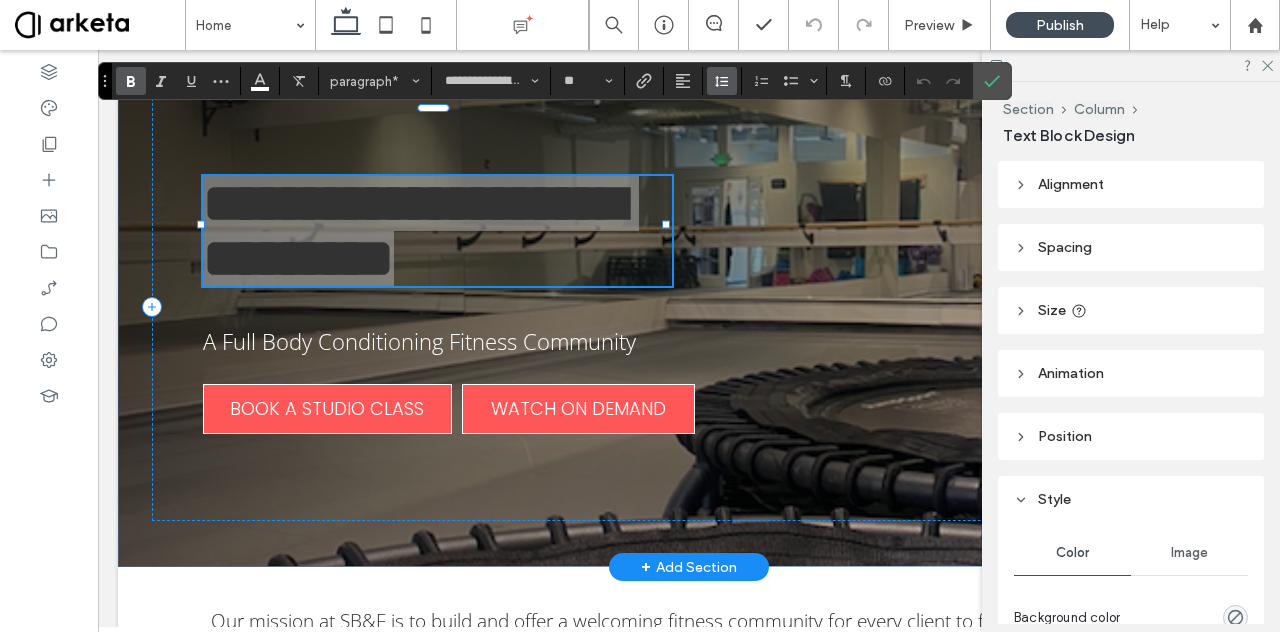 click 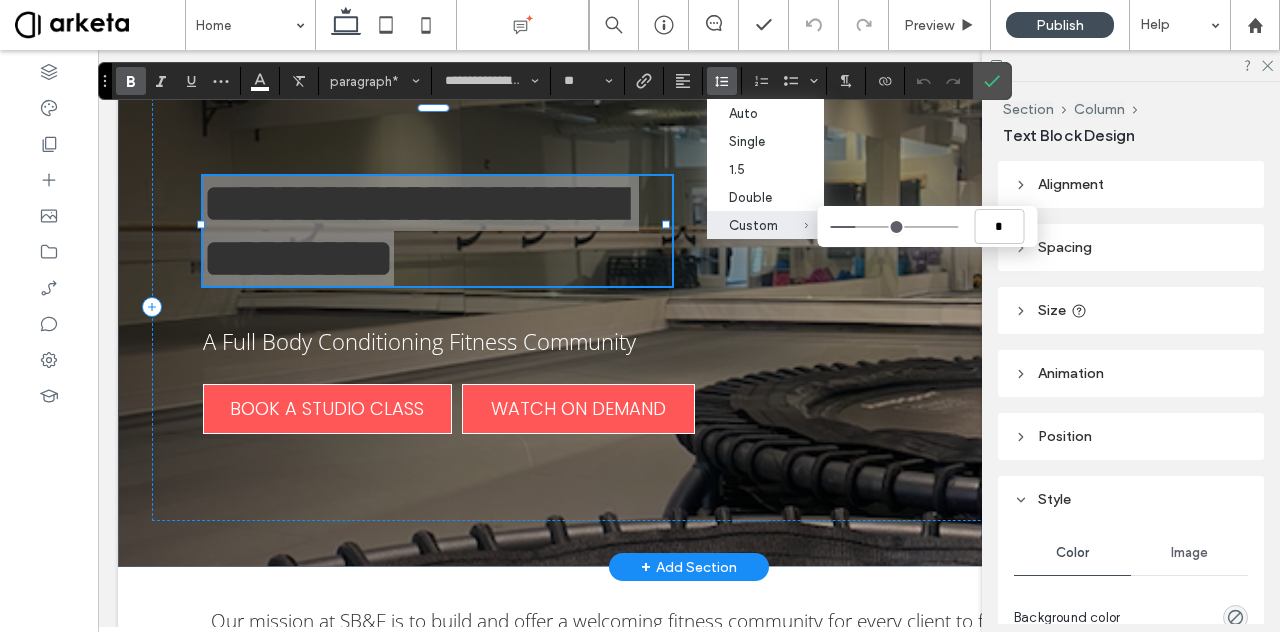 type on "***" 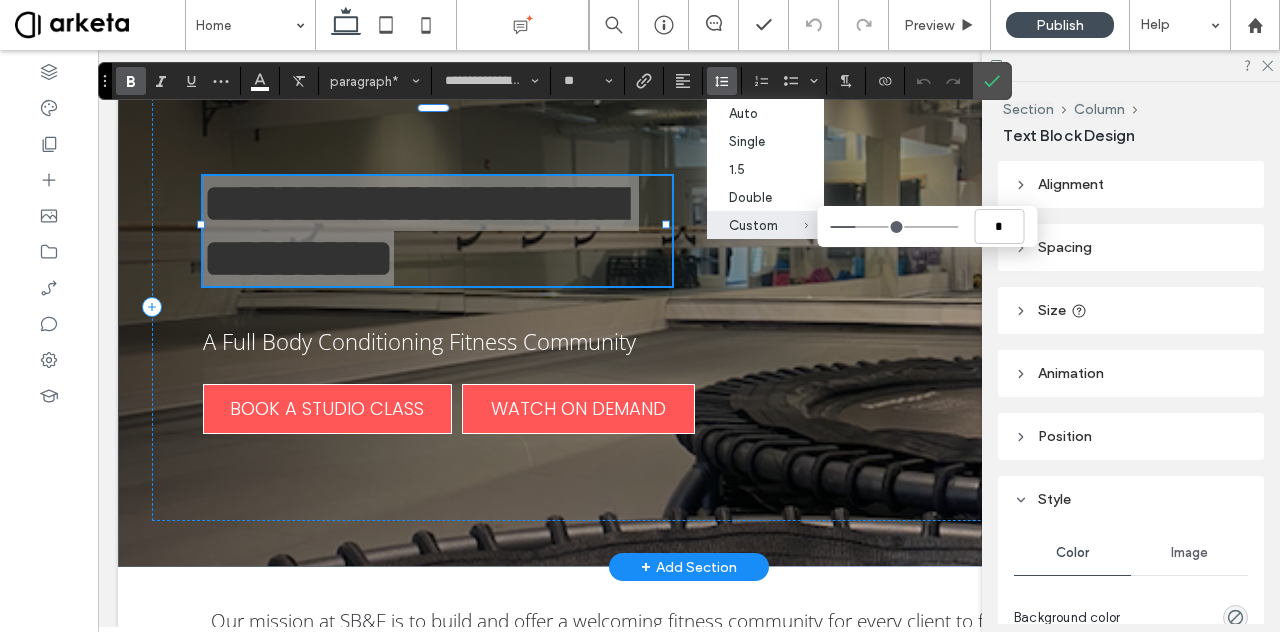 type on "***" 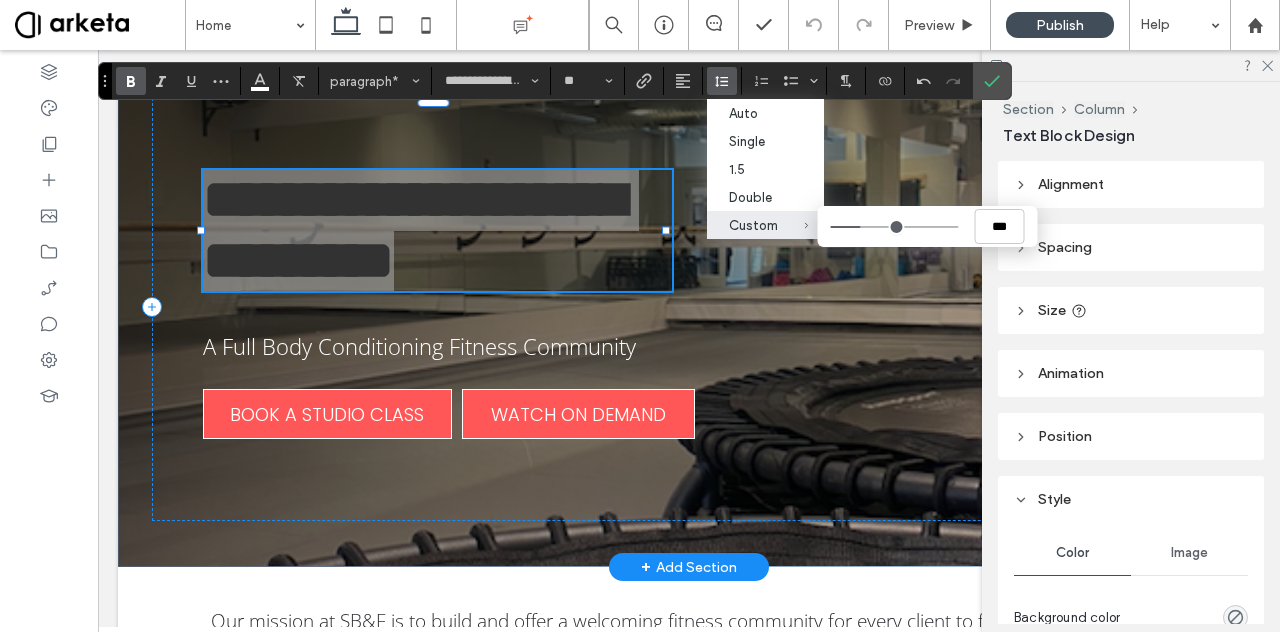 type on "***" 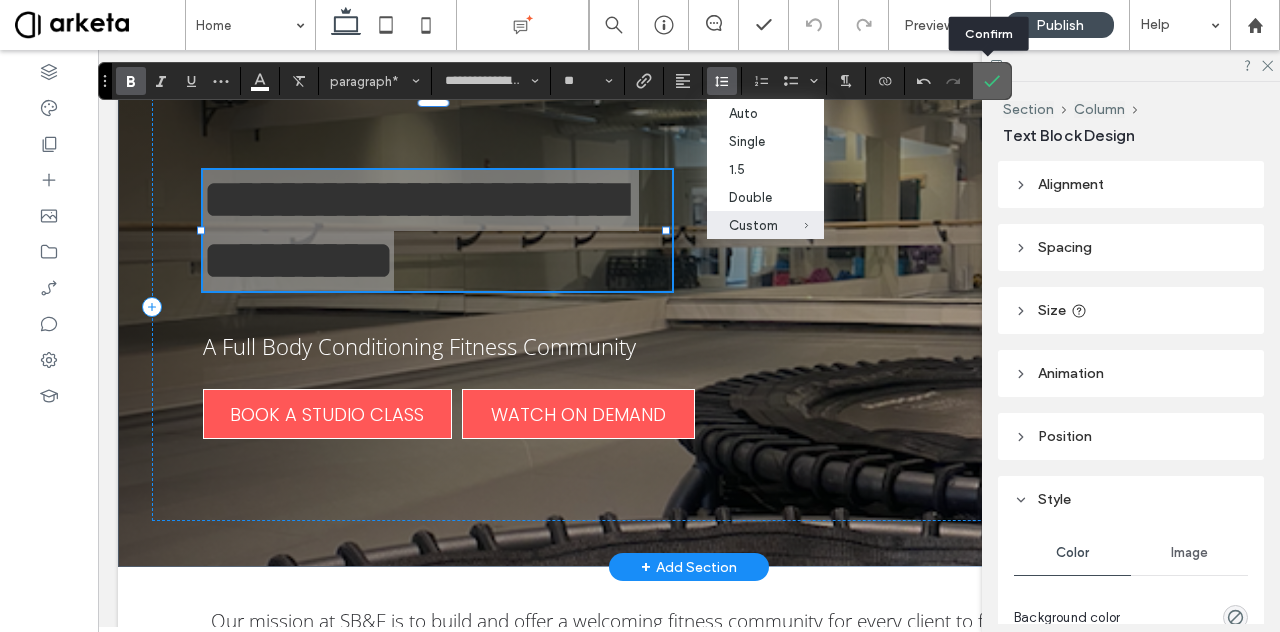 click 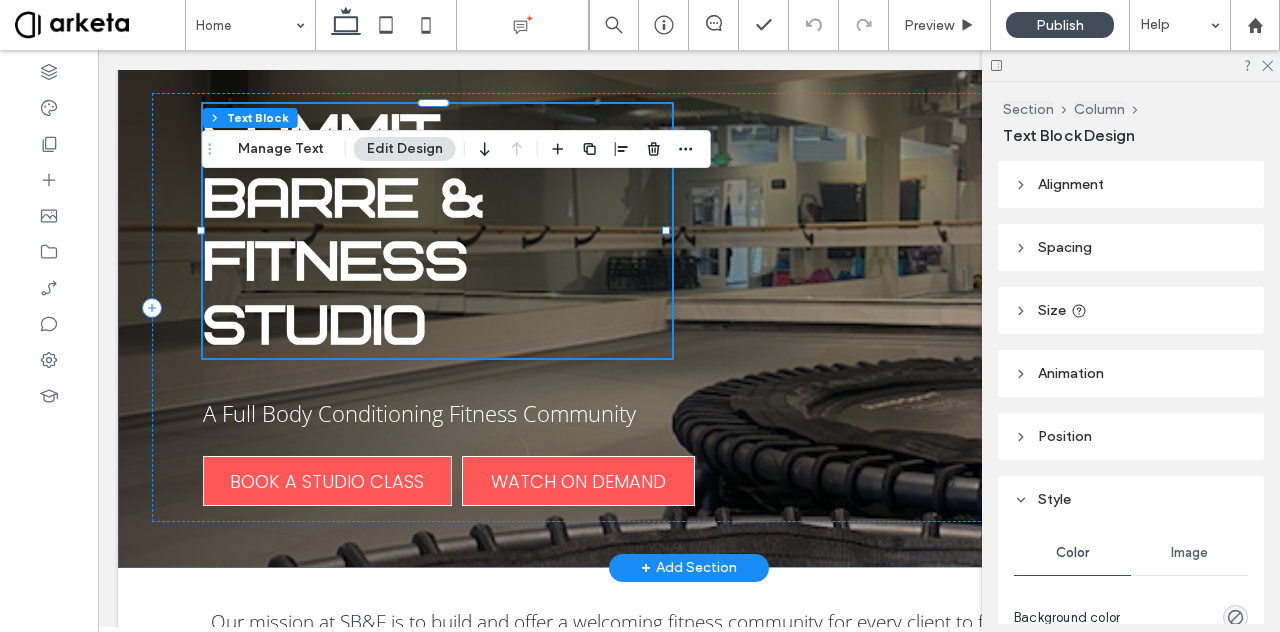 click on "Summit Barre & Fitness Studio" at bounding box center [343, 232] 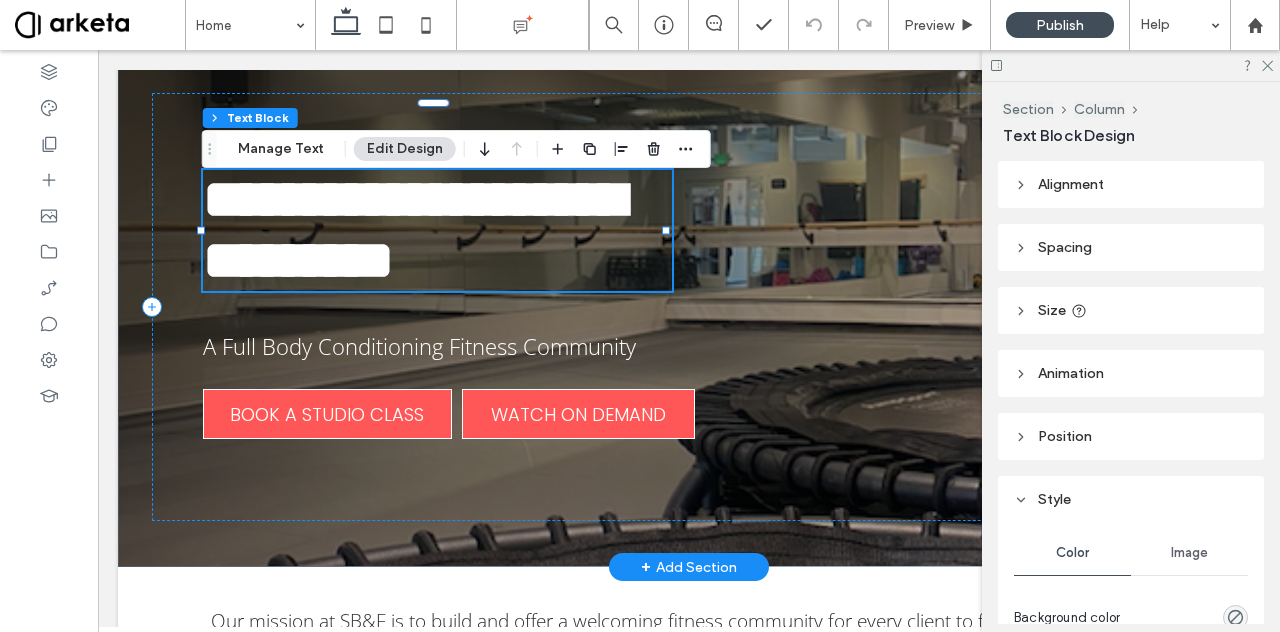 click on "**********" at bounding box center [413, 230] 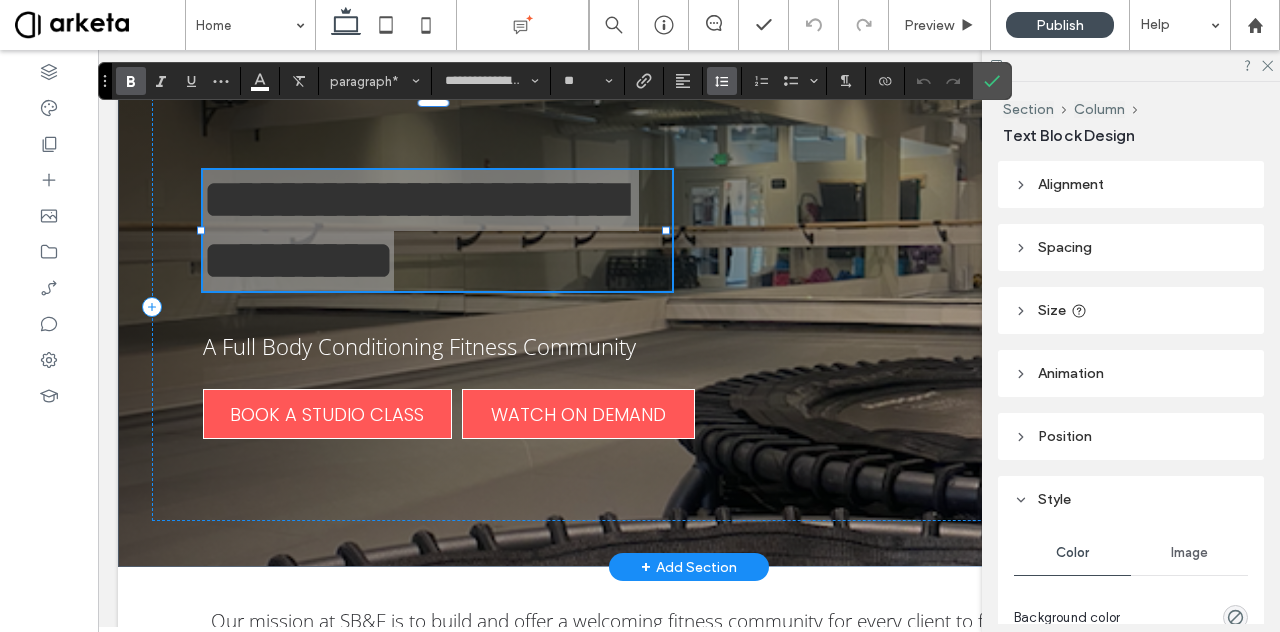 click at bounding box center (722, 81) 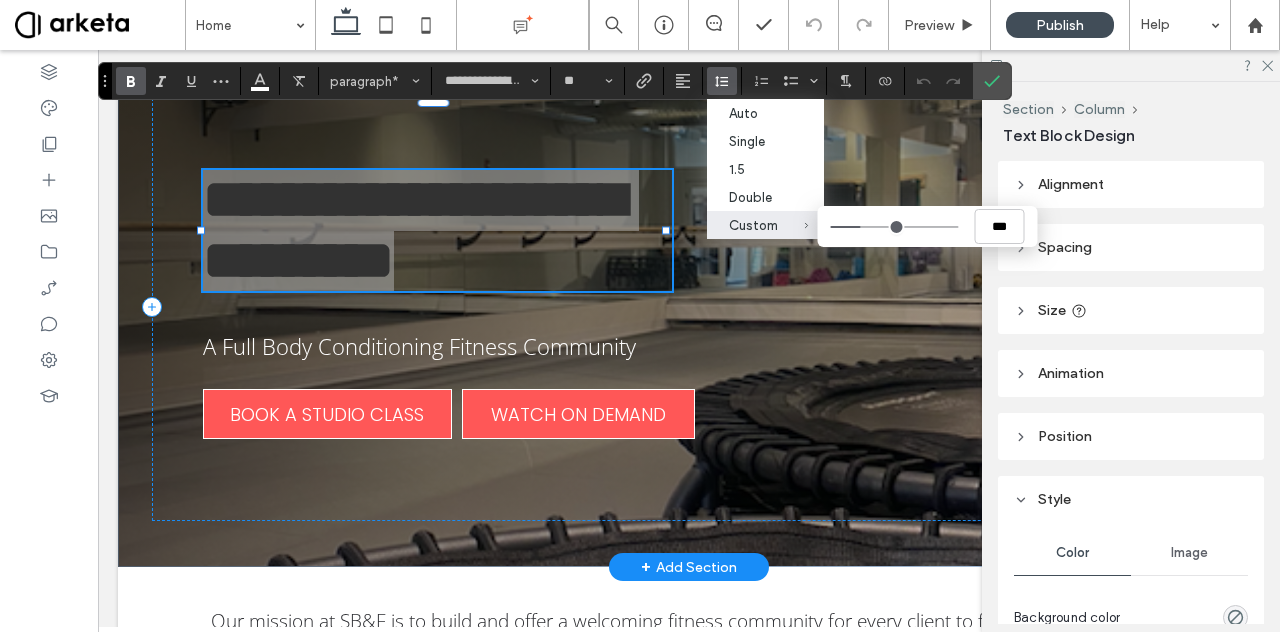 click on "***" at bounding box center [927, 227] 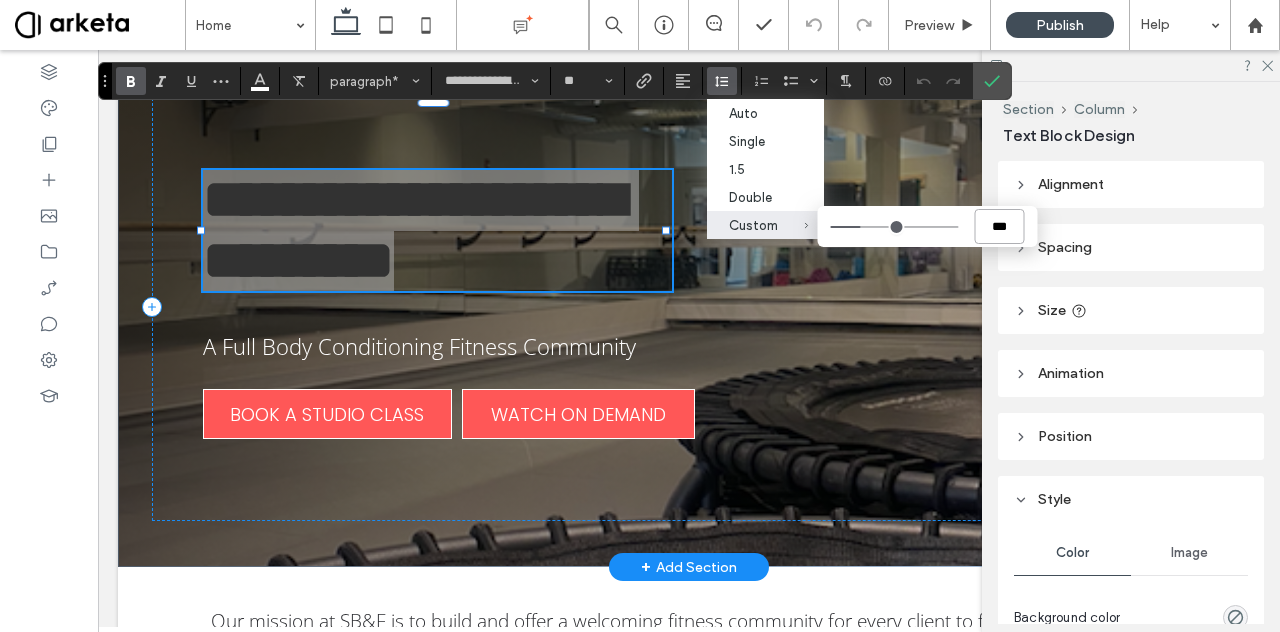 click on "***" at bounding box center [999, 226] 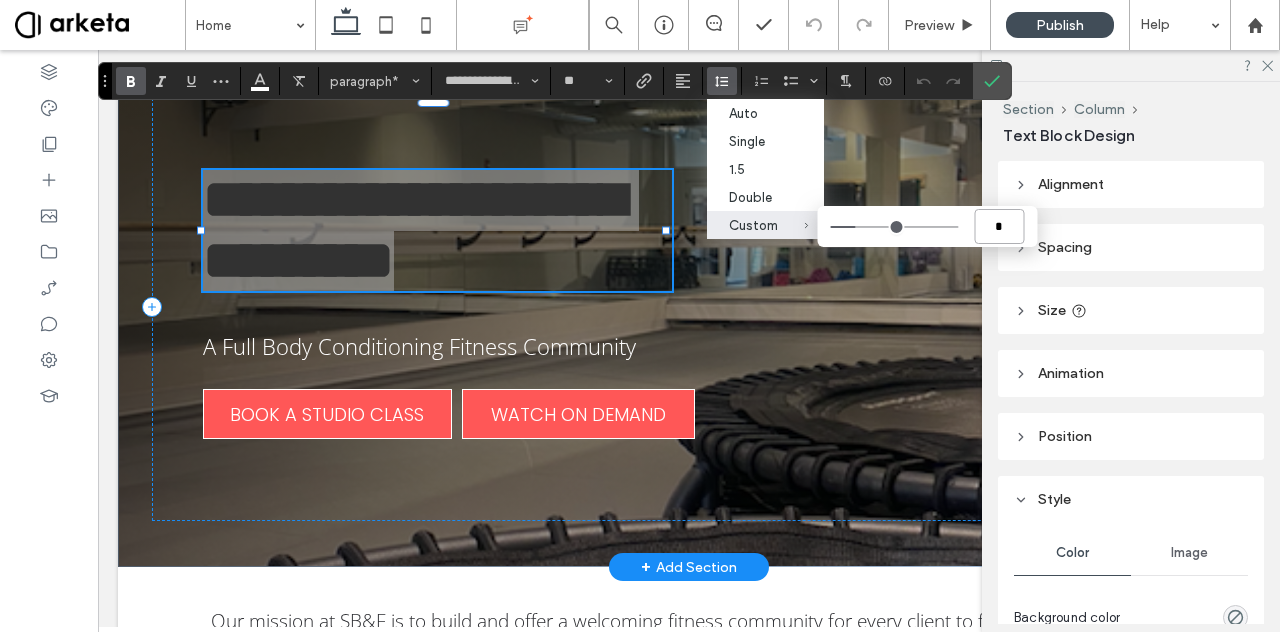 type on "*" 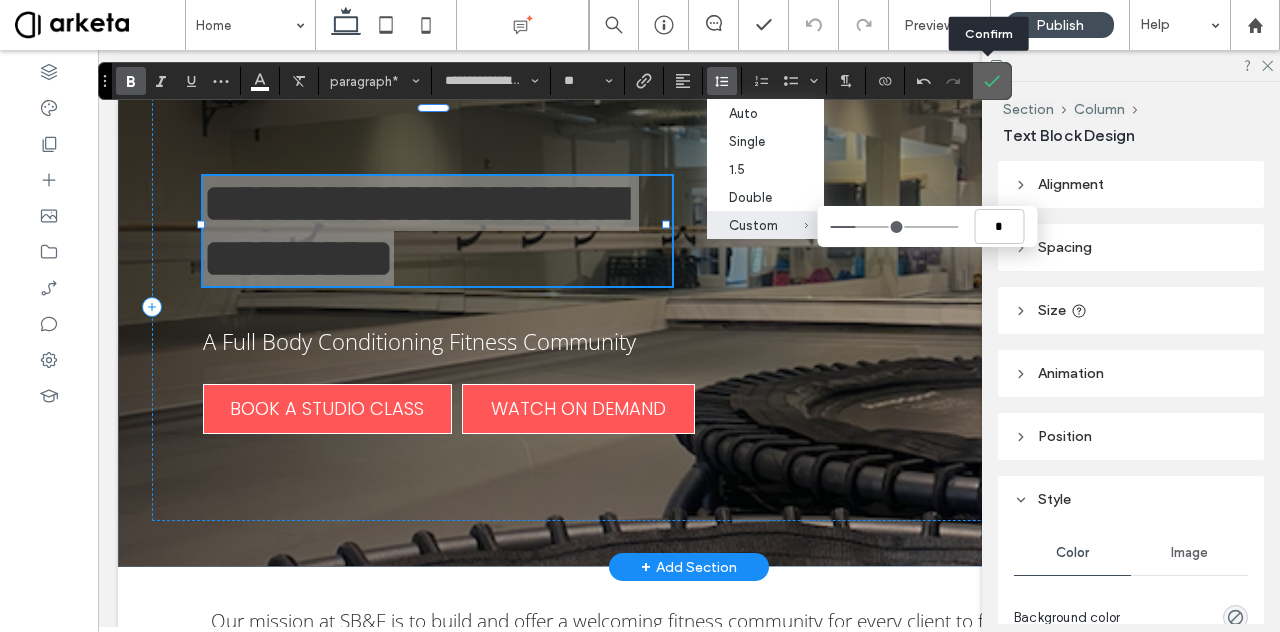 click 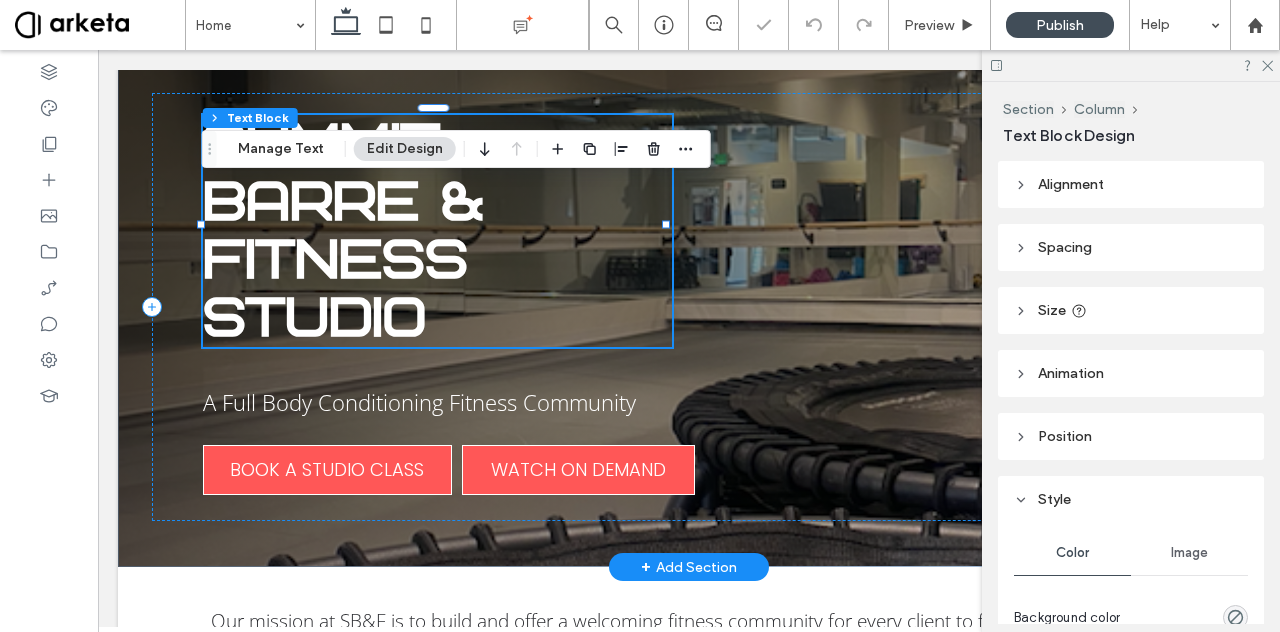click on "Summit Barre & Fitness Studio" at bounding box center (438, 231) 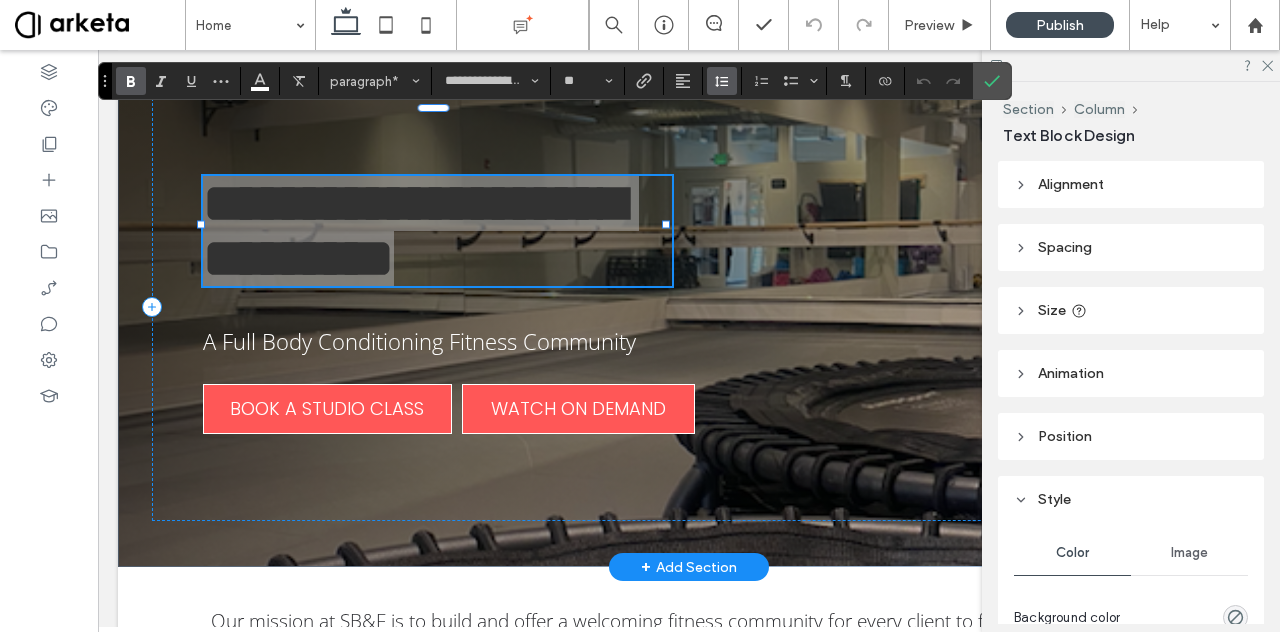 click 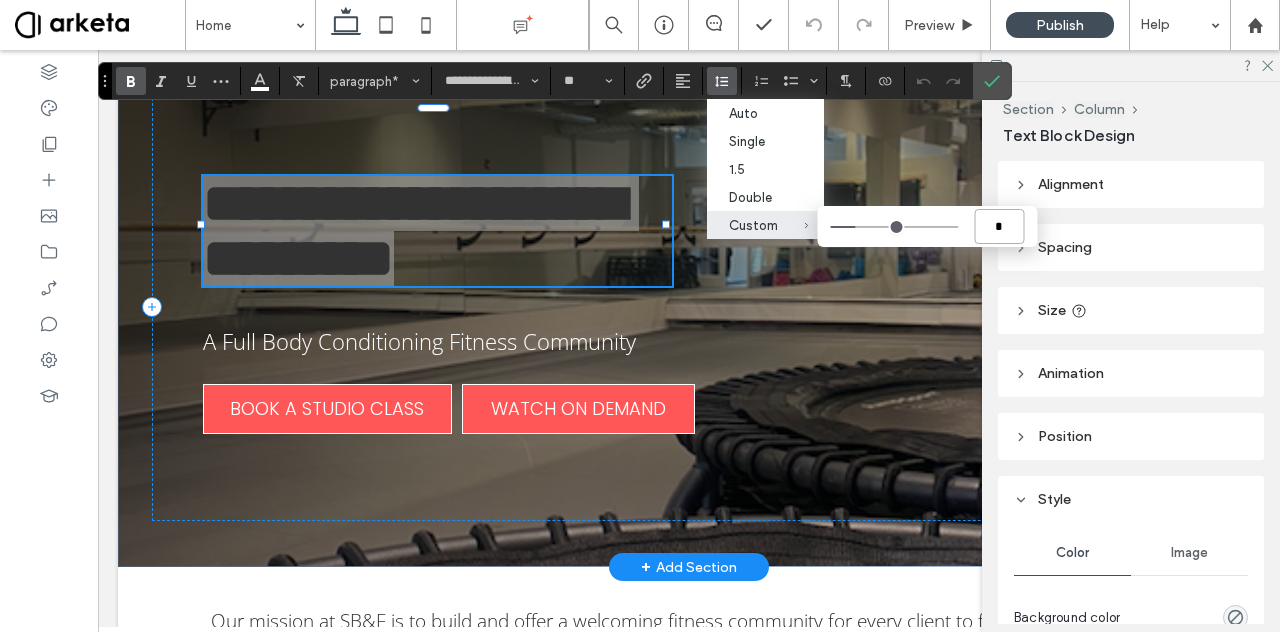 click on "*" at bounding box center (999, 226) 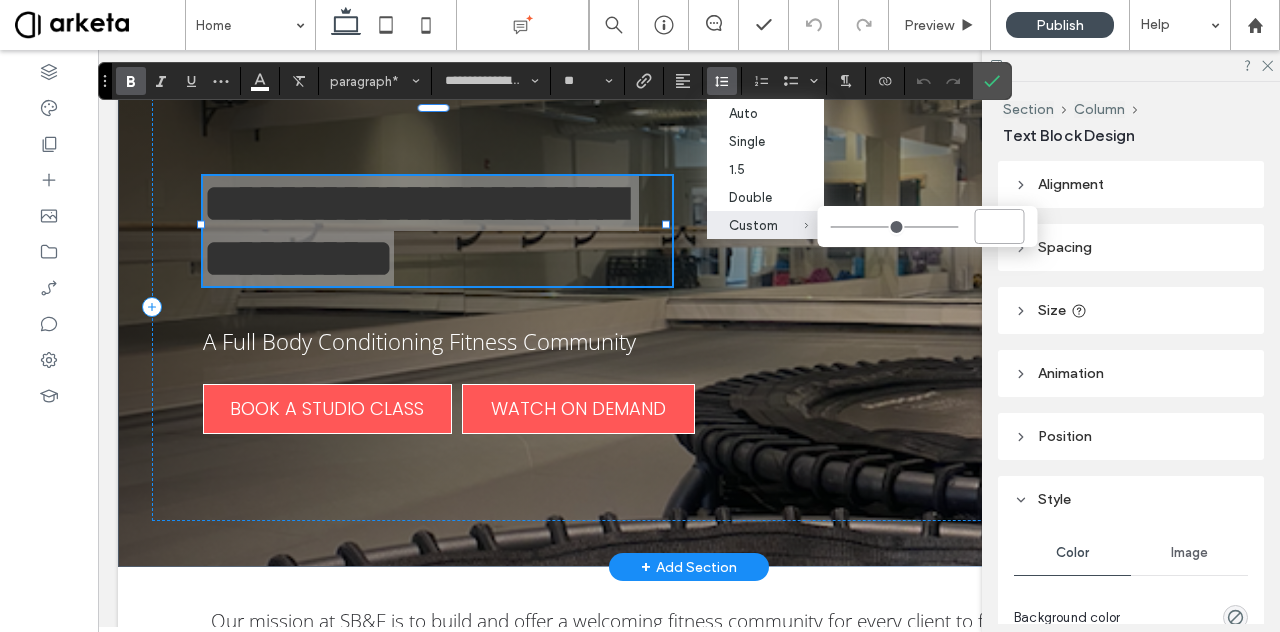 type on "*" 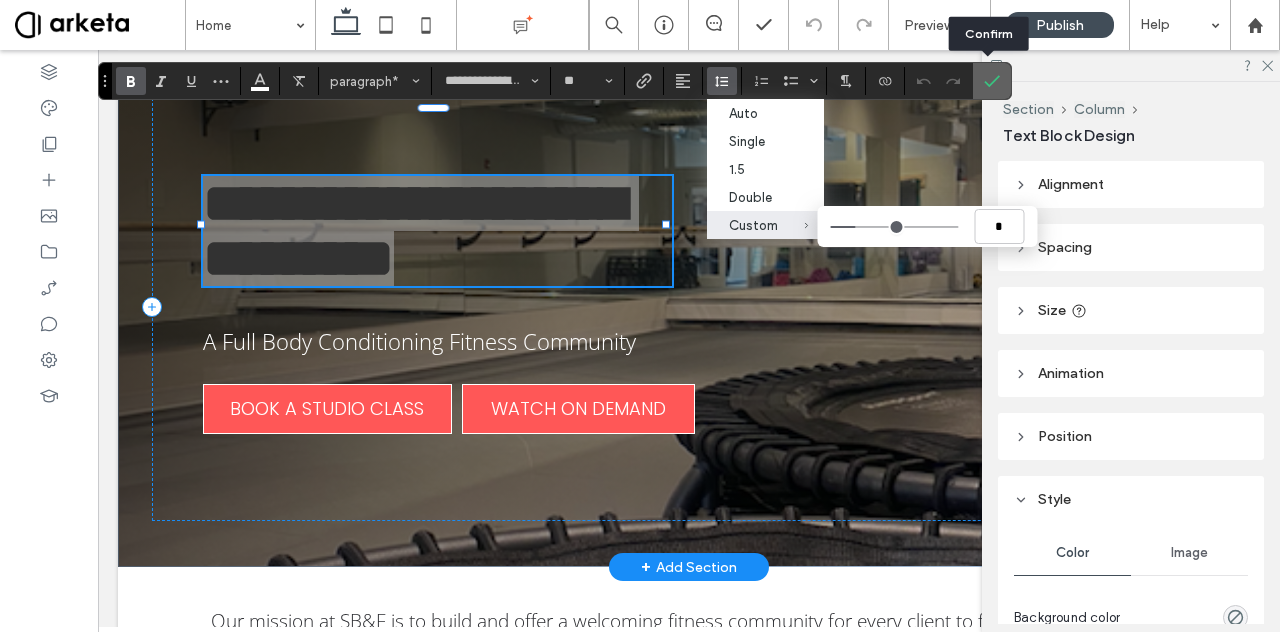 click at bounding box center (992, 81) 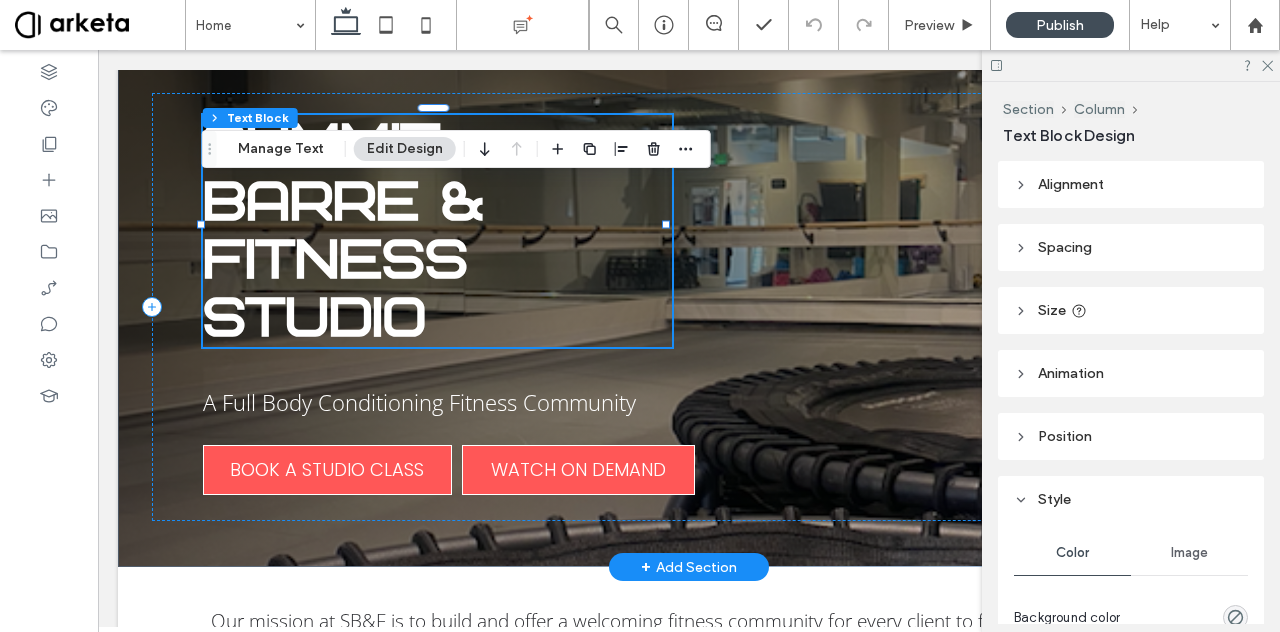 click on "Summit Barre & Fitness Studio" at bounding box center (438, 231) 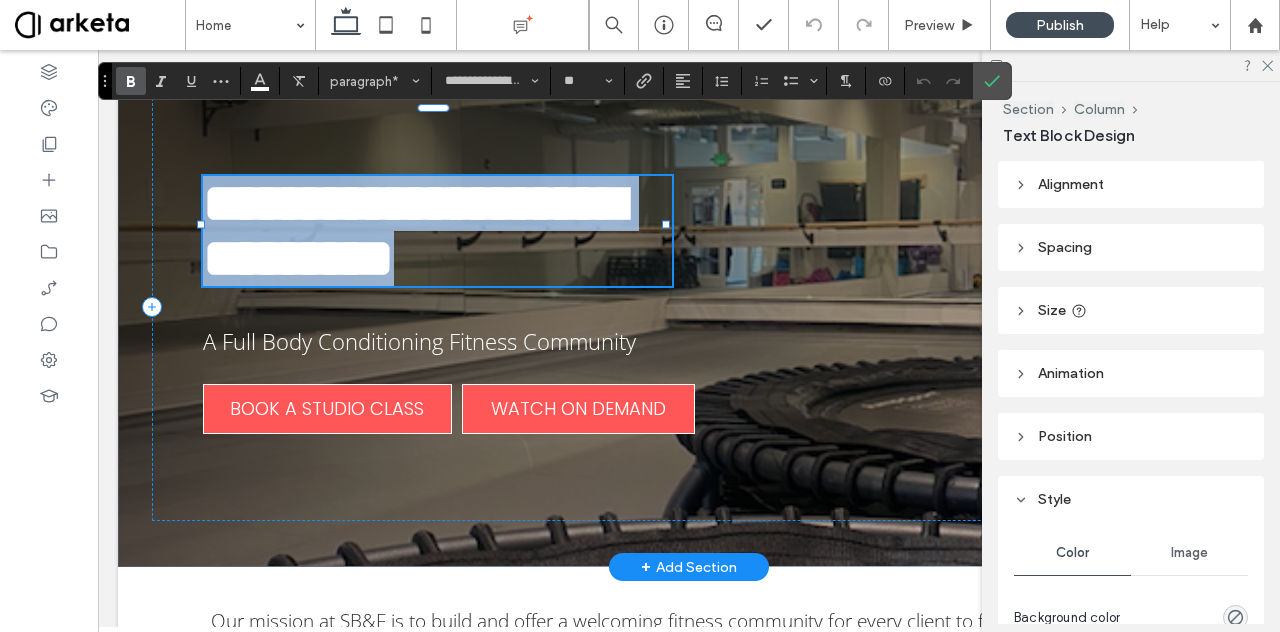 click on "**********" at bounding box center [413, 231] 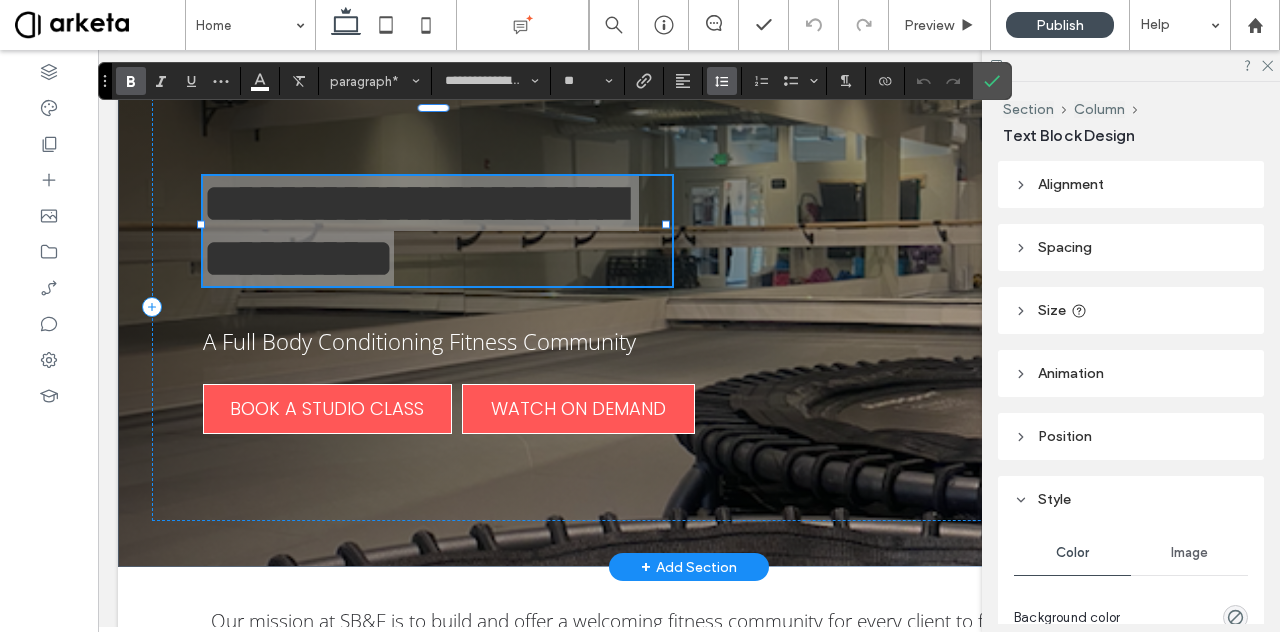 click 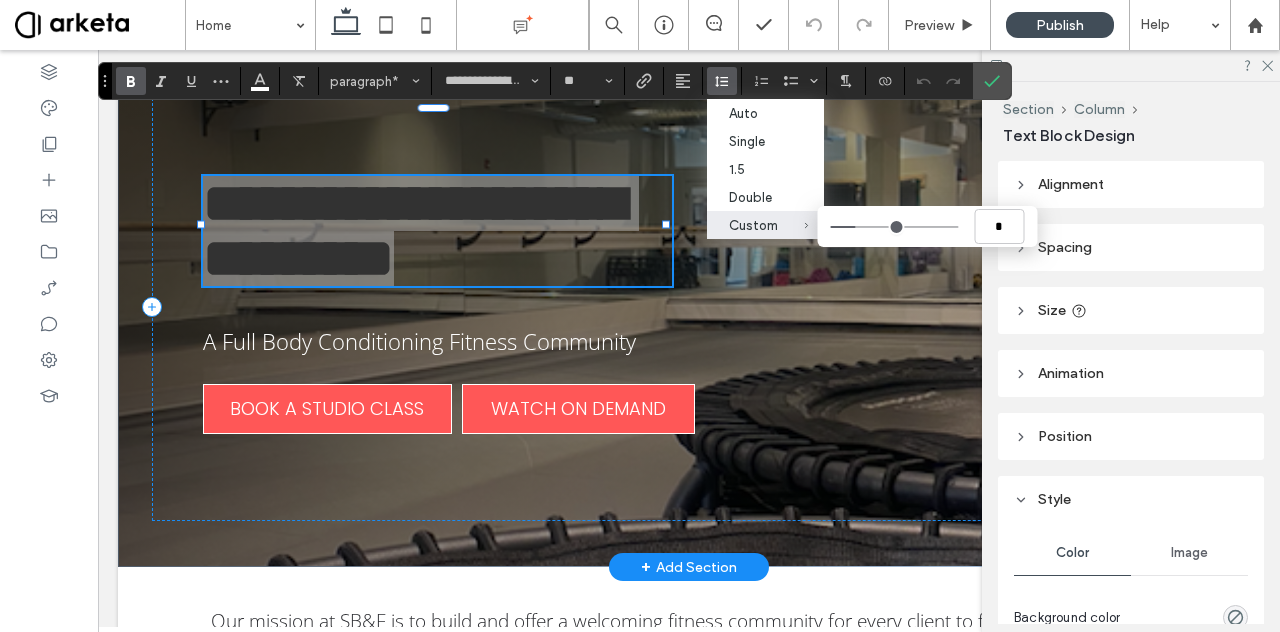 type on "***" 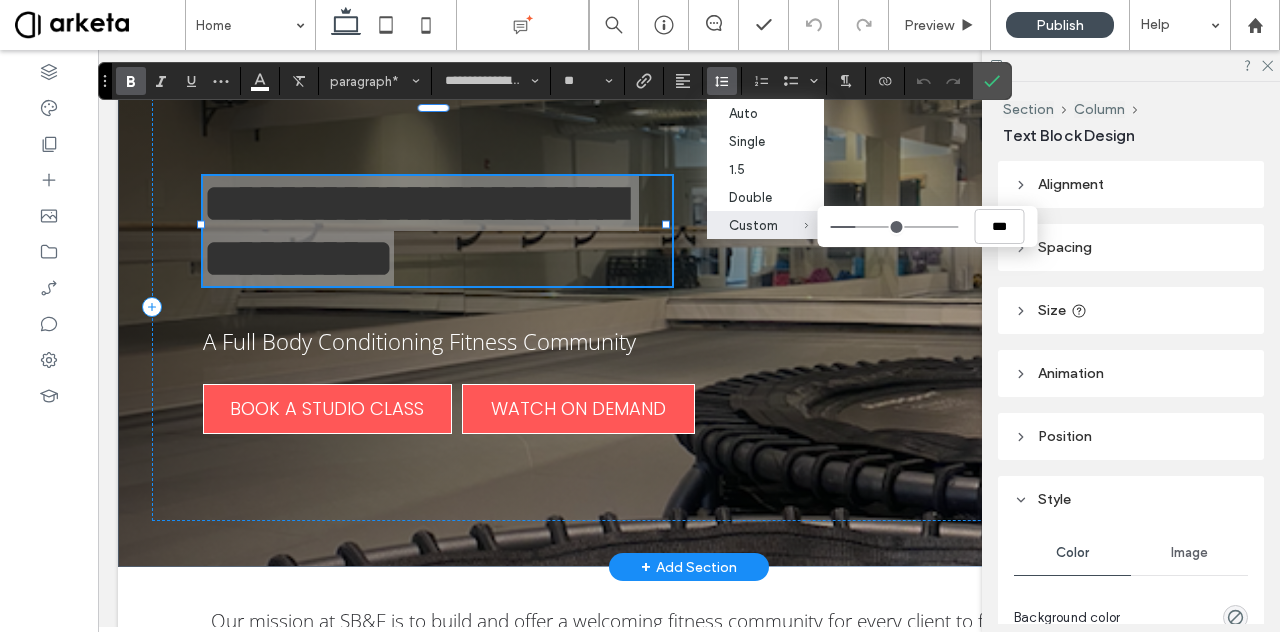 type on "***" 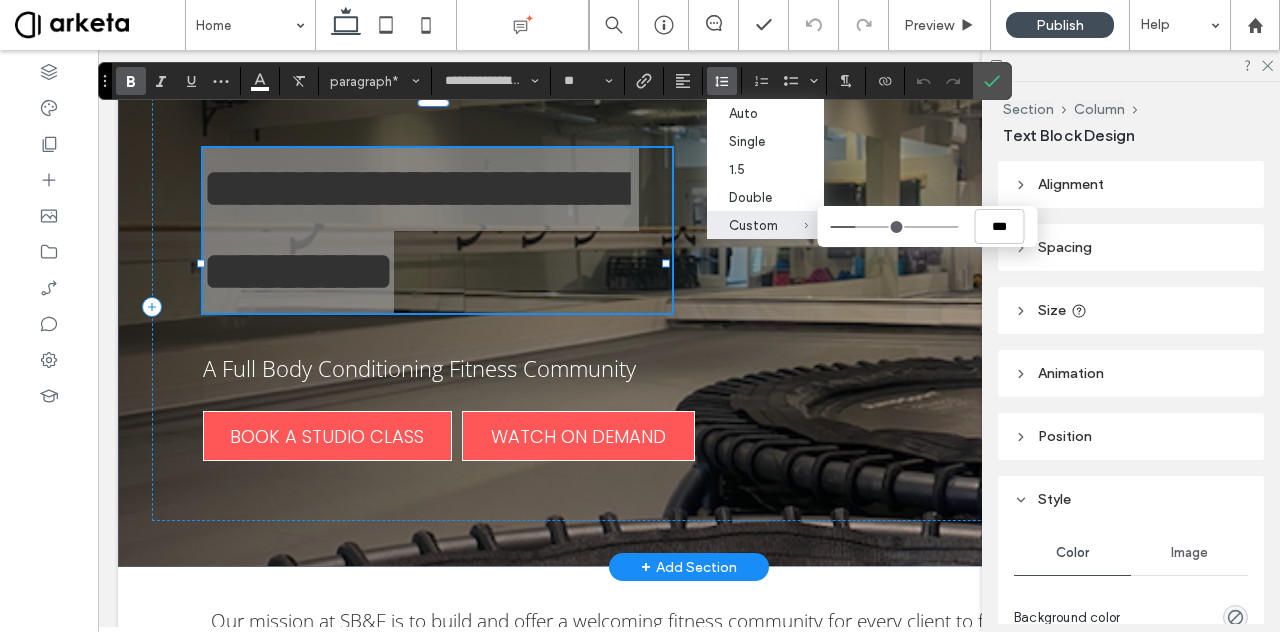 type on "***" 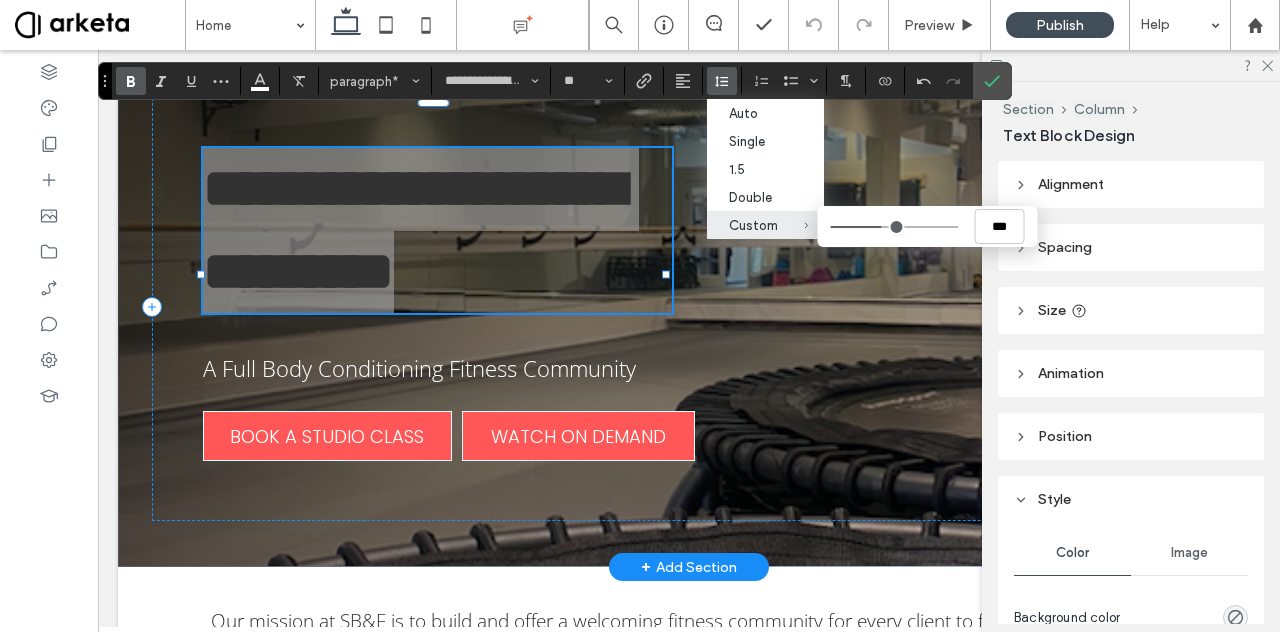 type on "***" 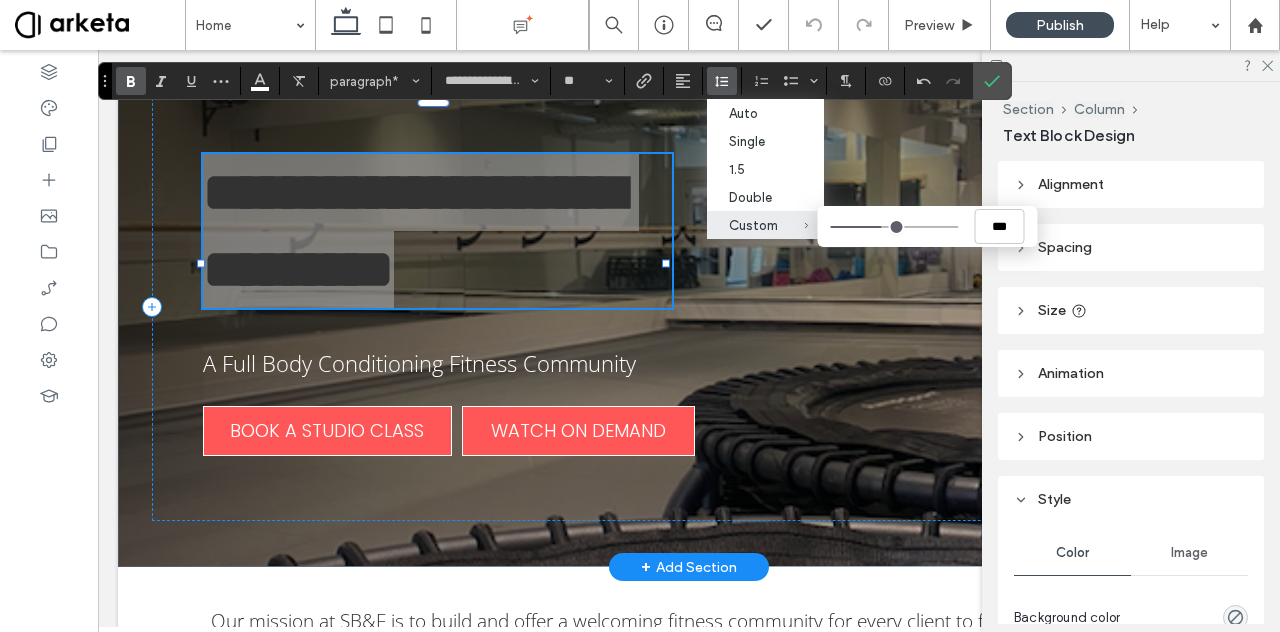 type on "***" 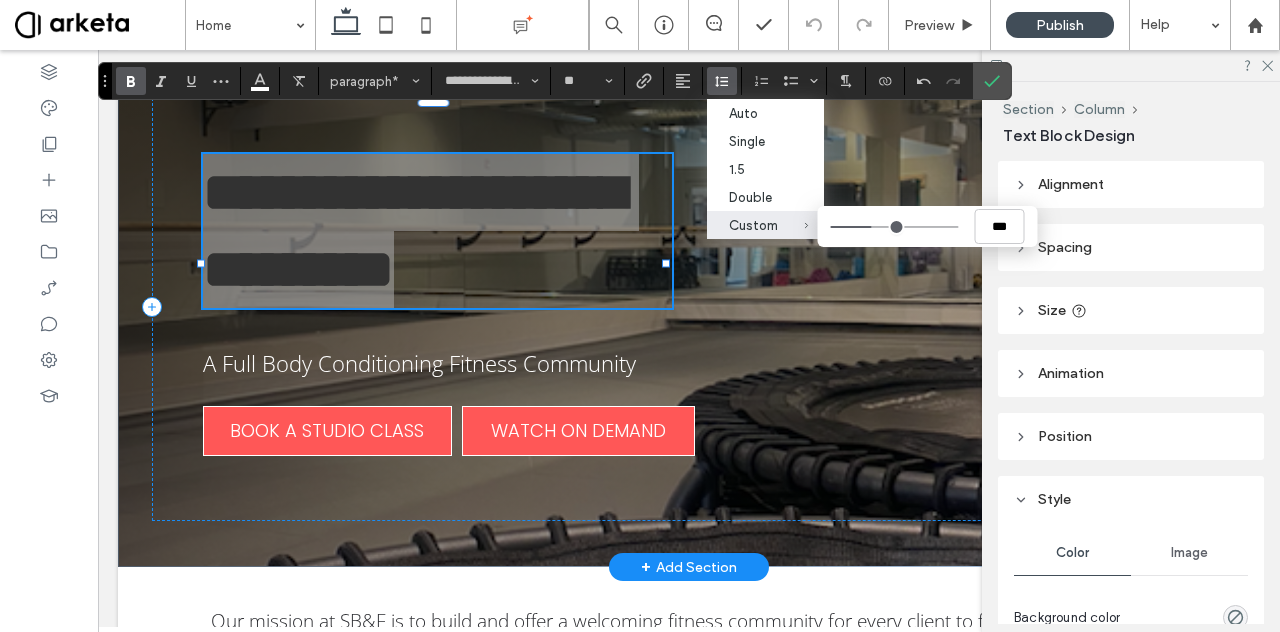 type on "***" 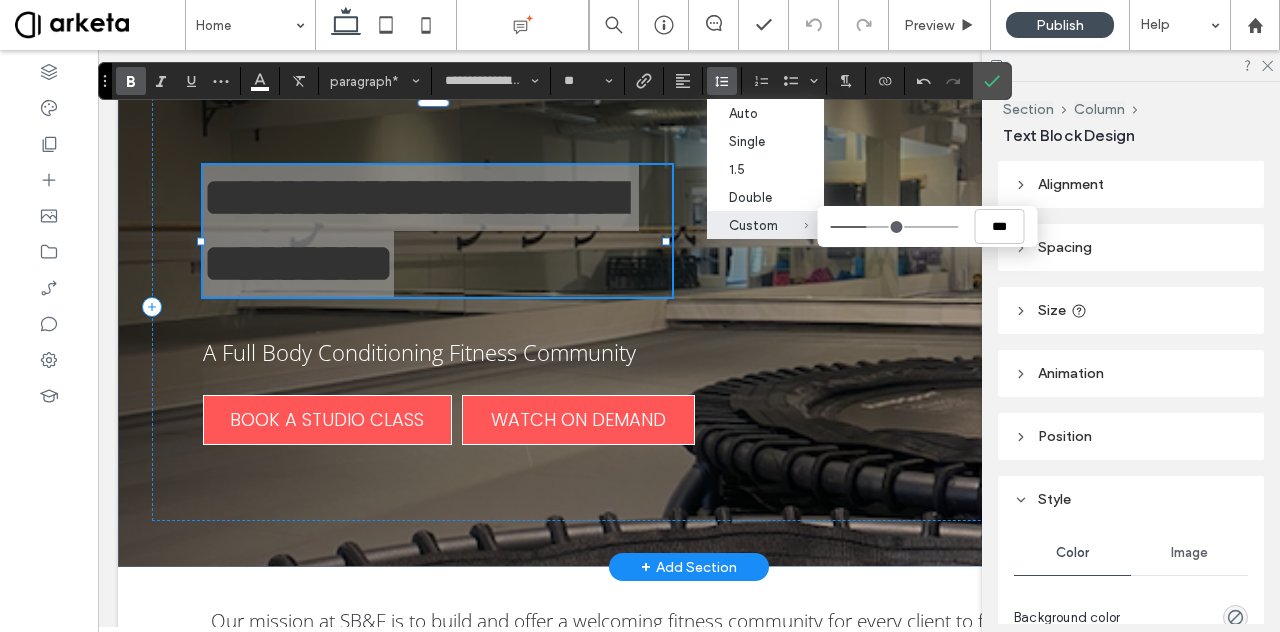 type on "***" 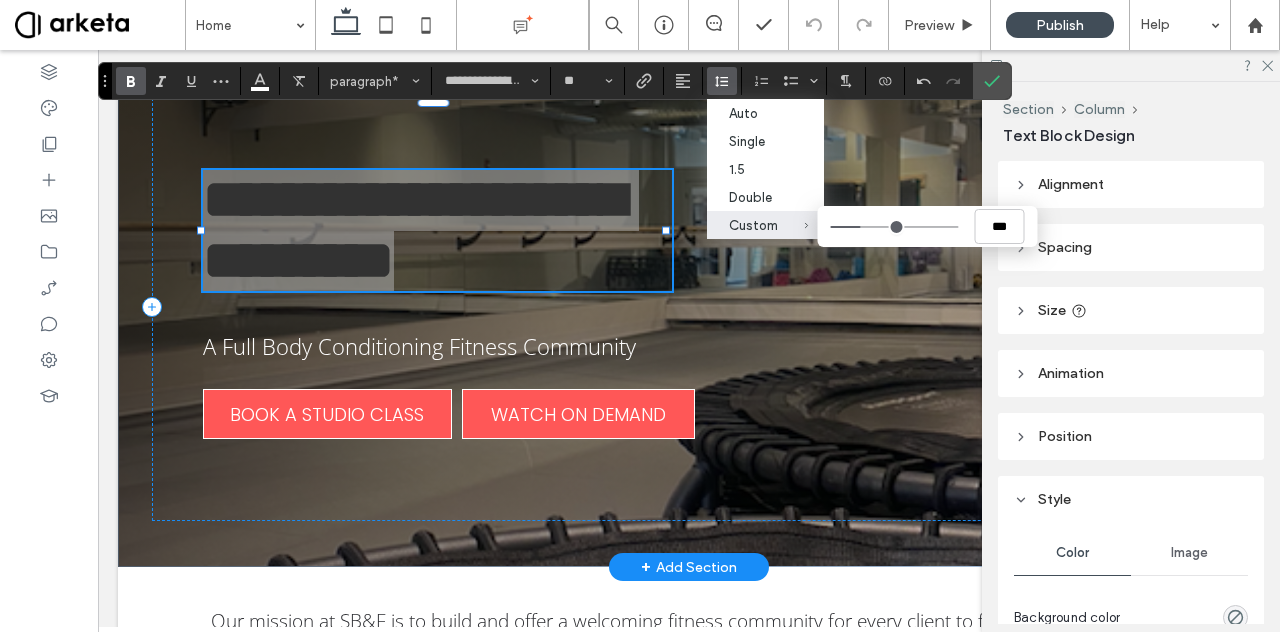 type on "*" 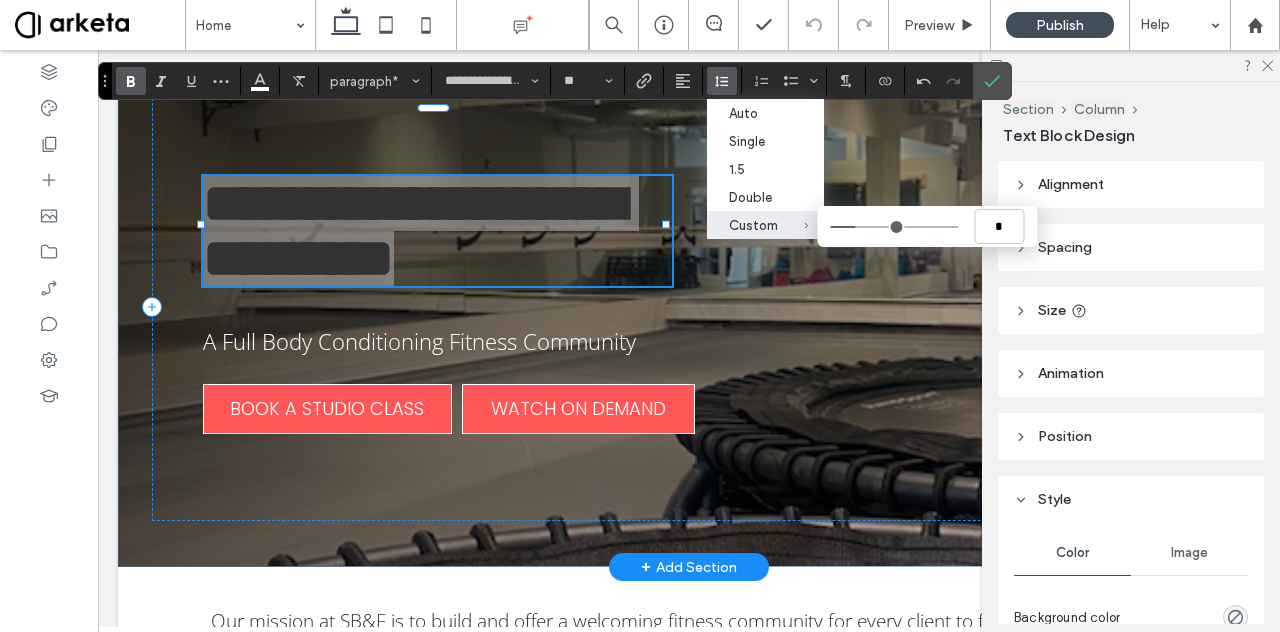 click on "Custom *" at bounding box center [894, 227] 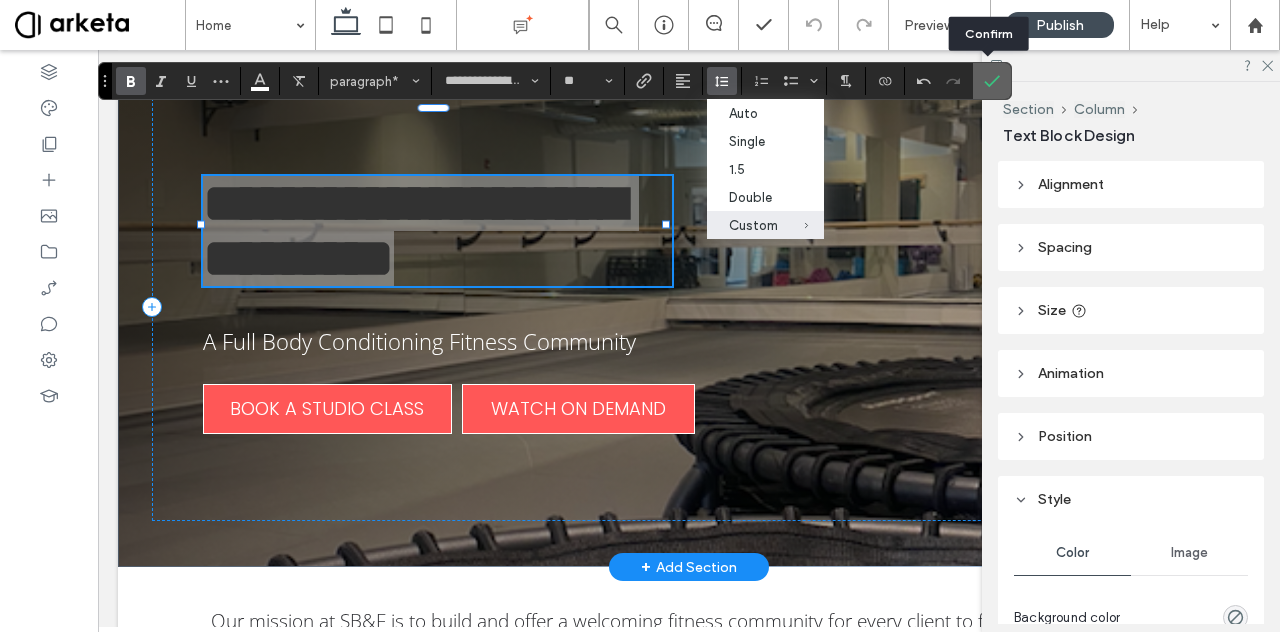 click 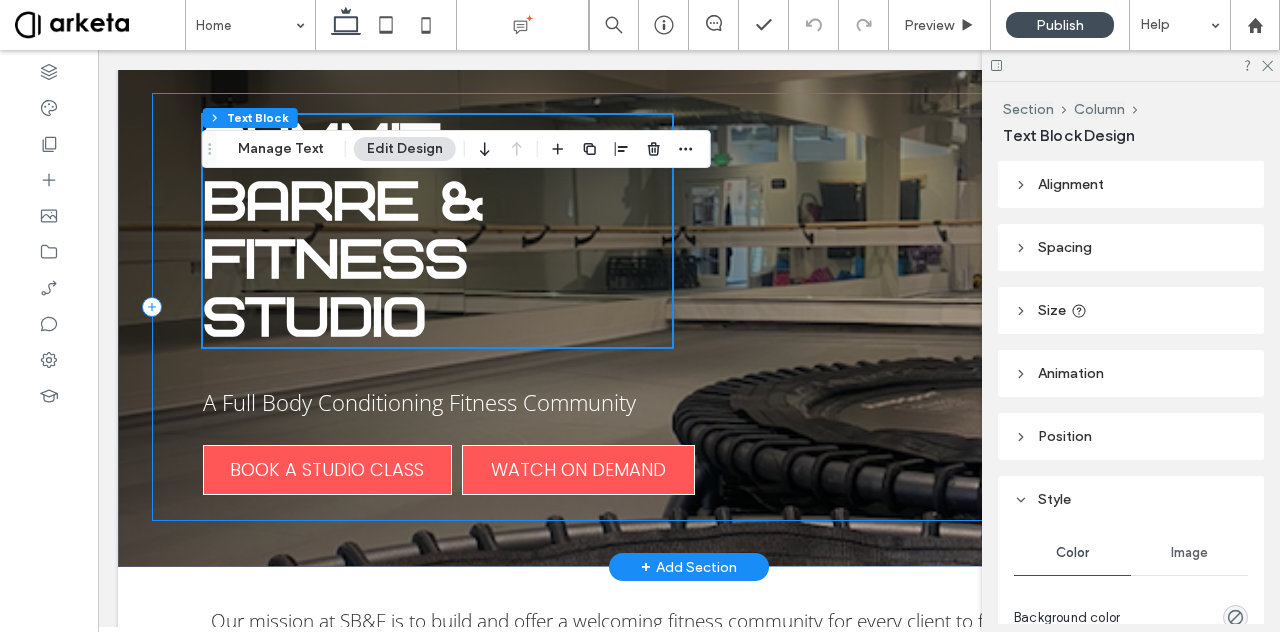 scroll, scrollTop: 0, scrollLeft: 0, axis: both 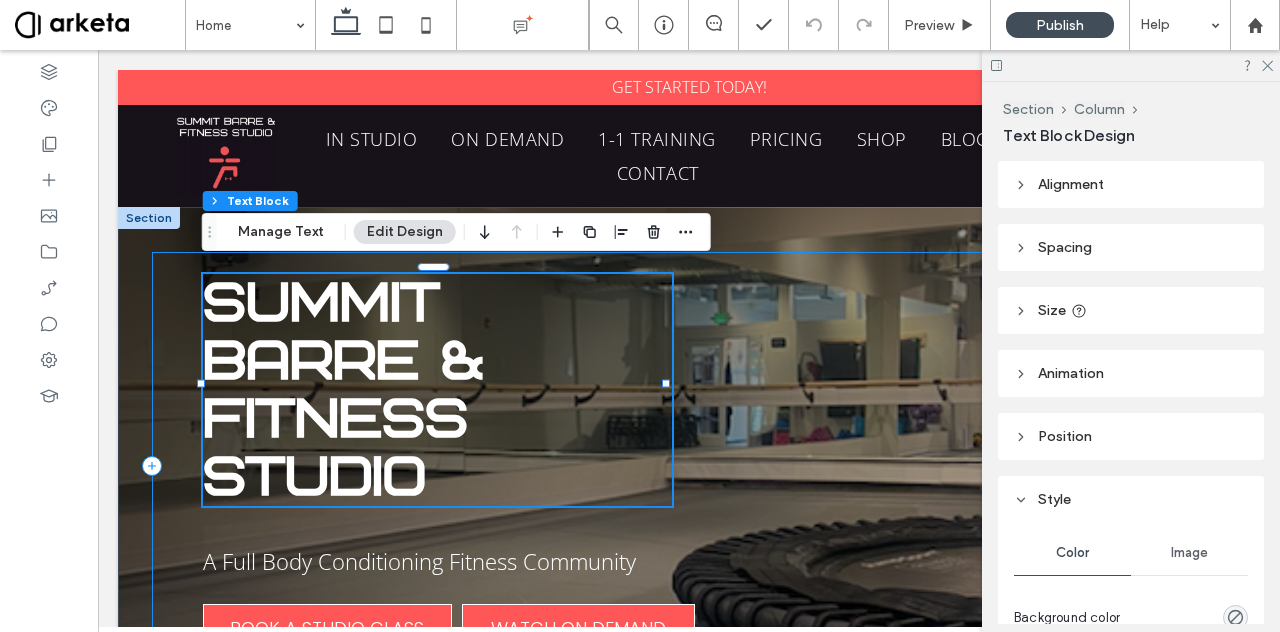 click on "Summit Barre & Fitness Studio
A Full Body Conditioning Fitness Community
BOOK A STUDIO CLASS
WATCH ON DEMAND" at bounding box center (689, 466) 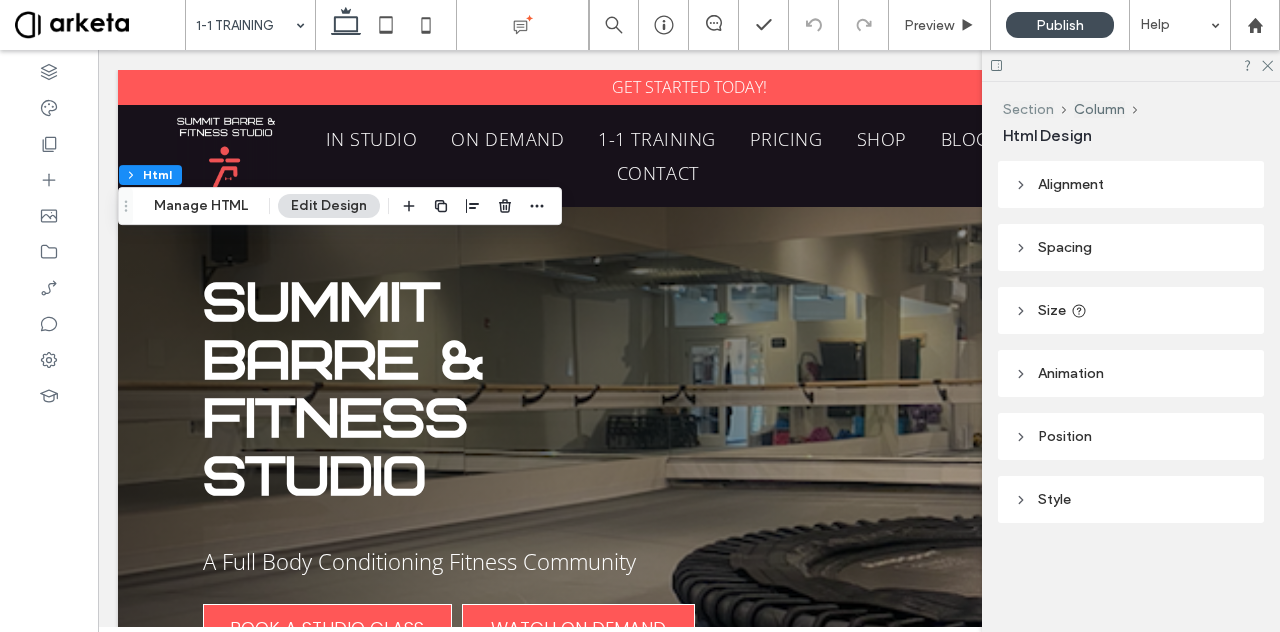 click on "Section" at bounding box center (1028, 109) 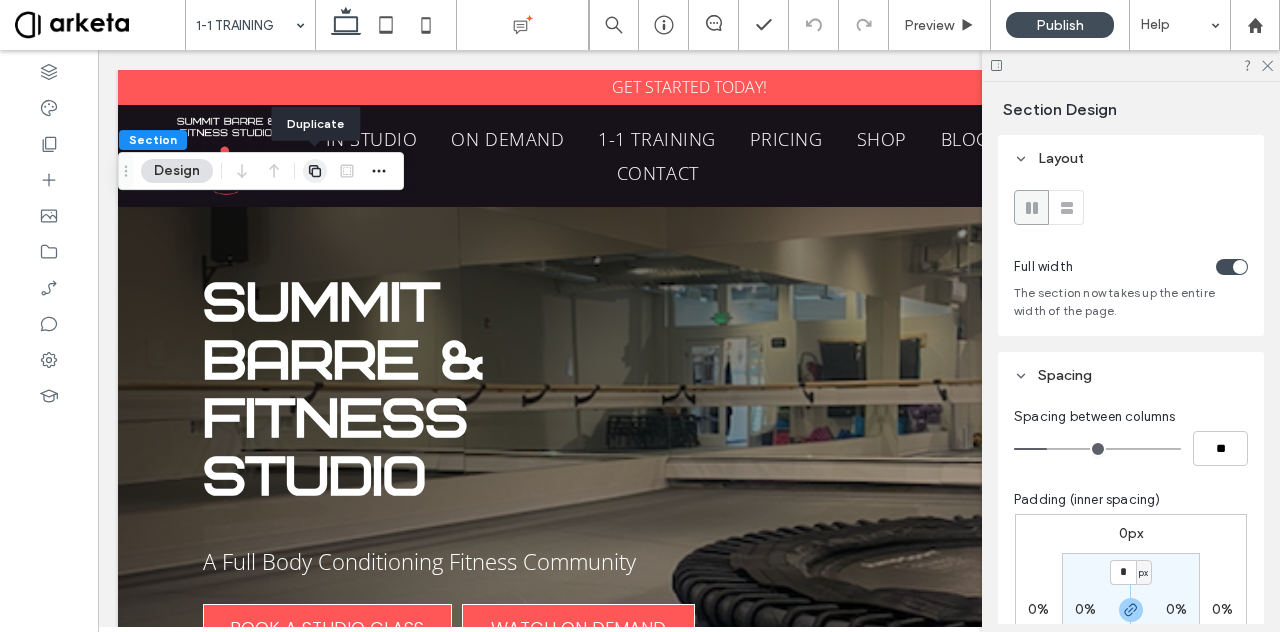 click 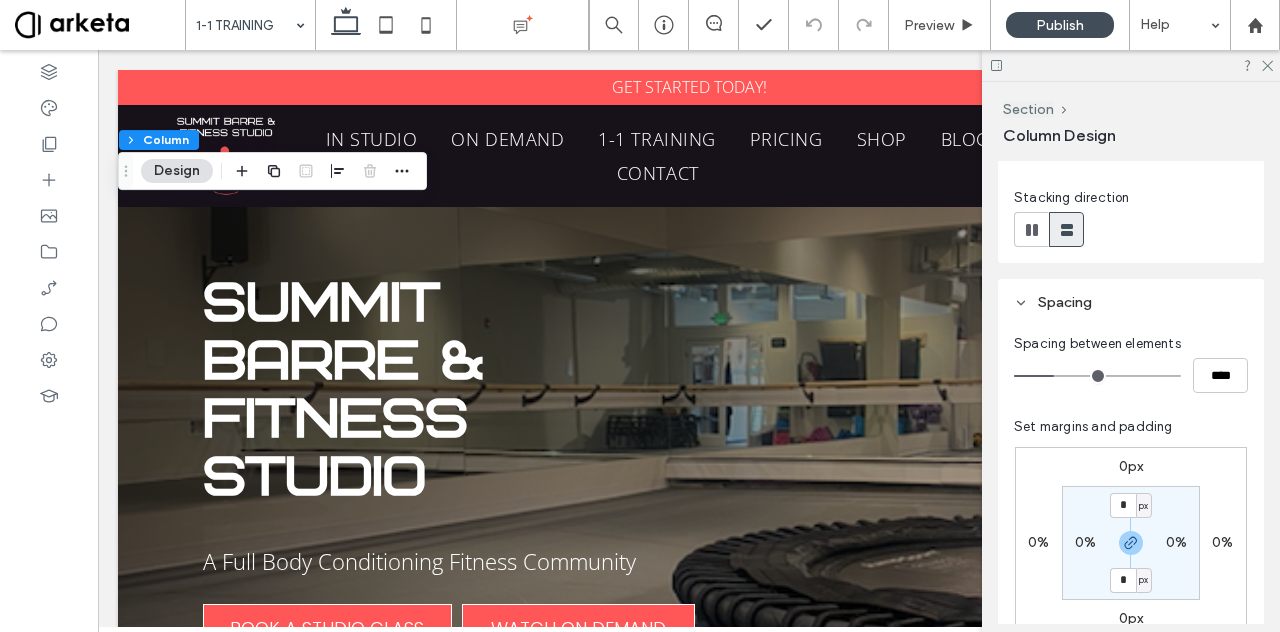 scroll, scrollTop: 213, scrollLeft: 0, axis: vertical 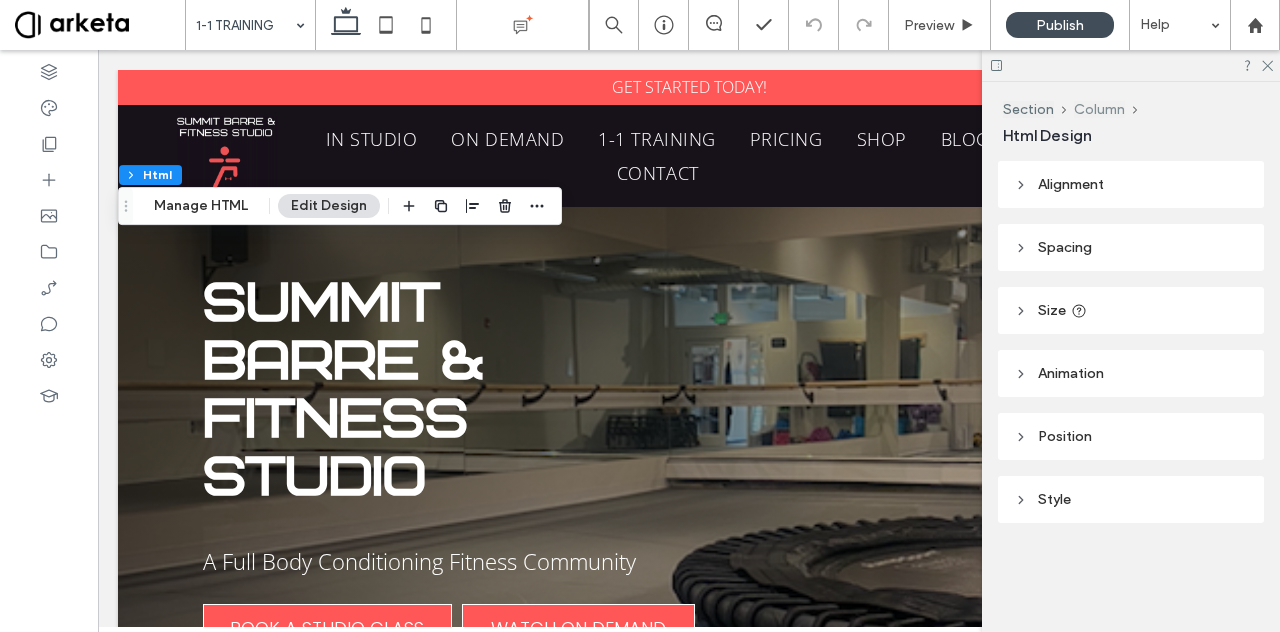 click on "Column" at bounding box center [1099, 109] 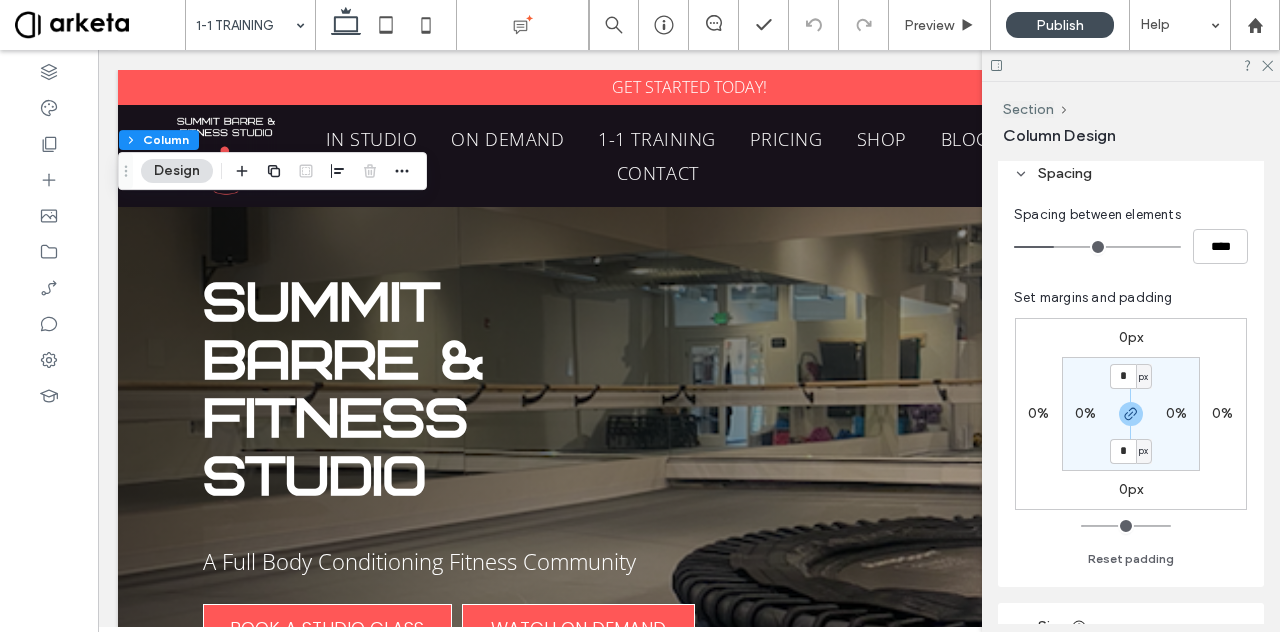scroll, scrollTop: 346, scrollLeft: 0, axis: vertical 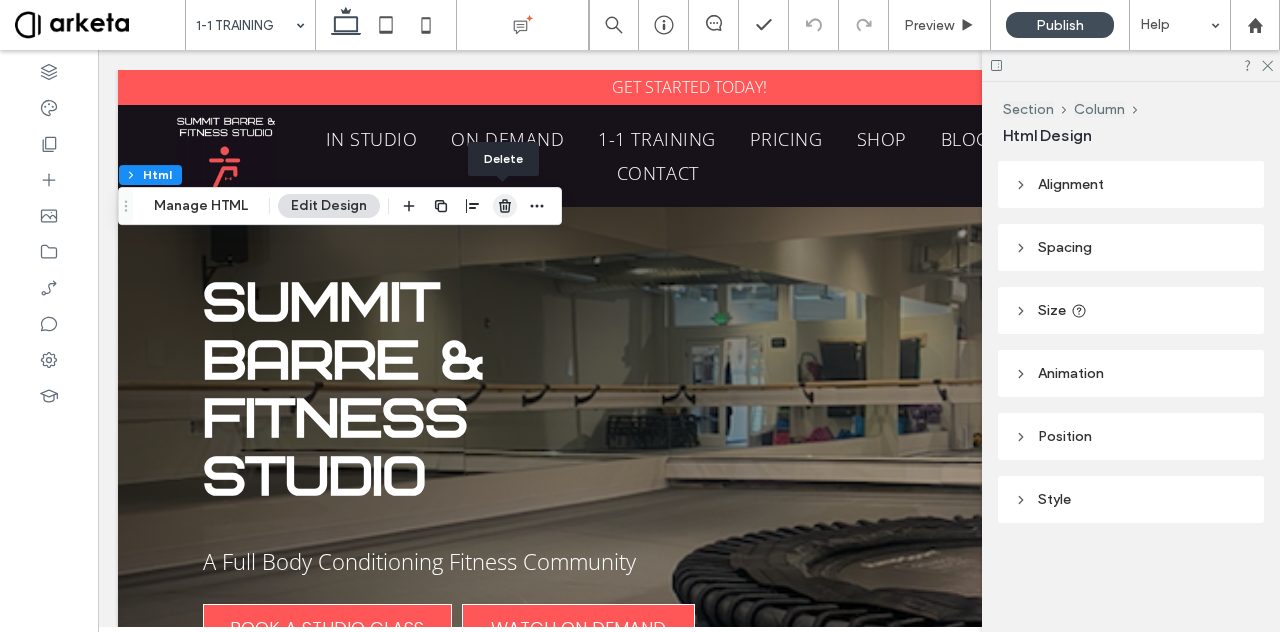 click 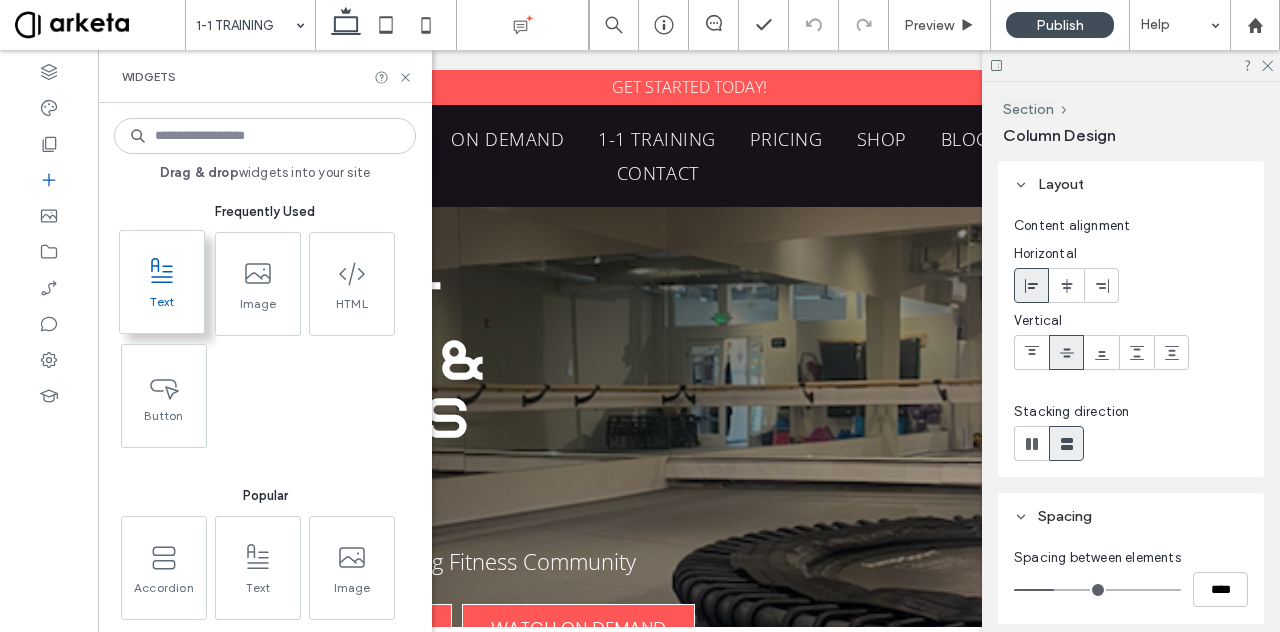 click at bounding box center (162, 271) 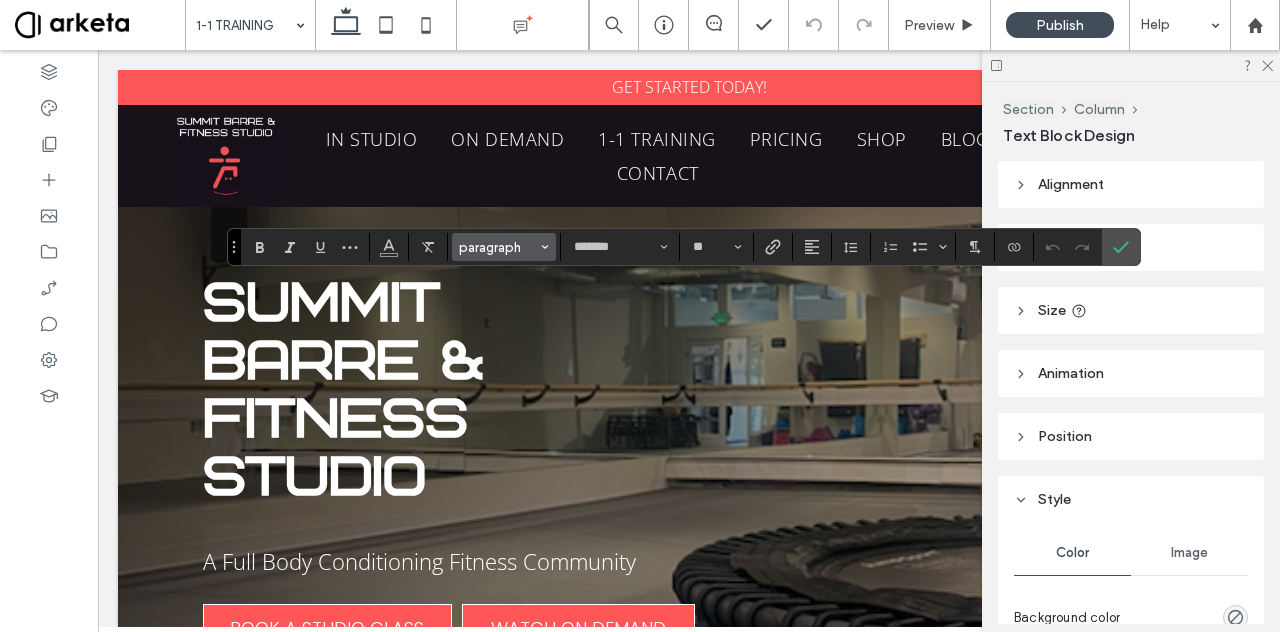 click 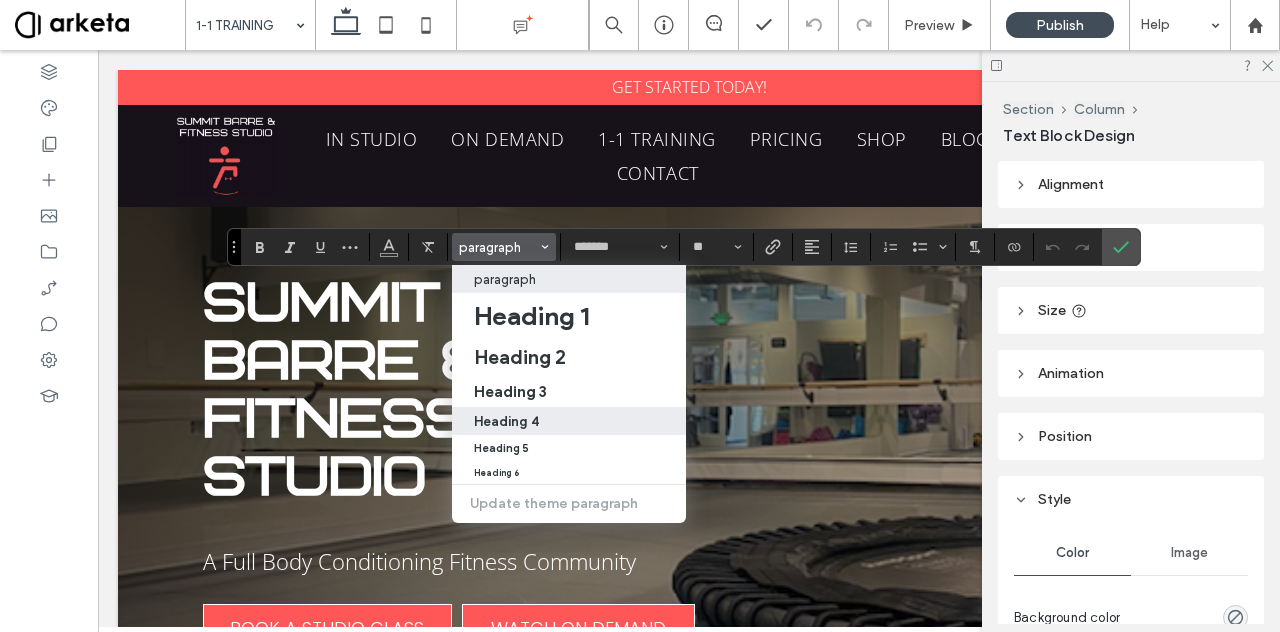 click on "Heading 4" at bounding box center [506, 421] 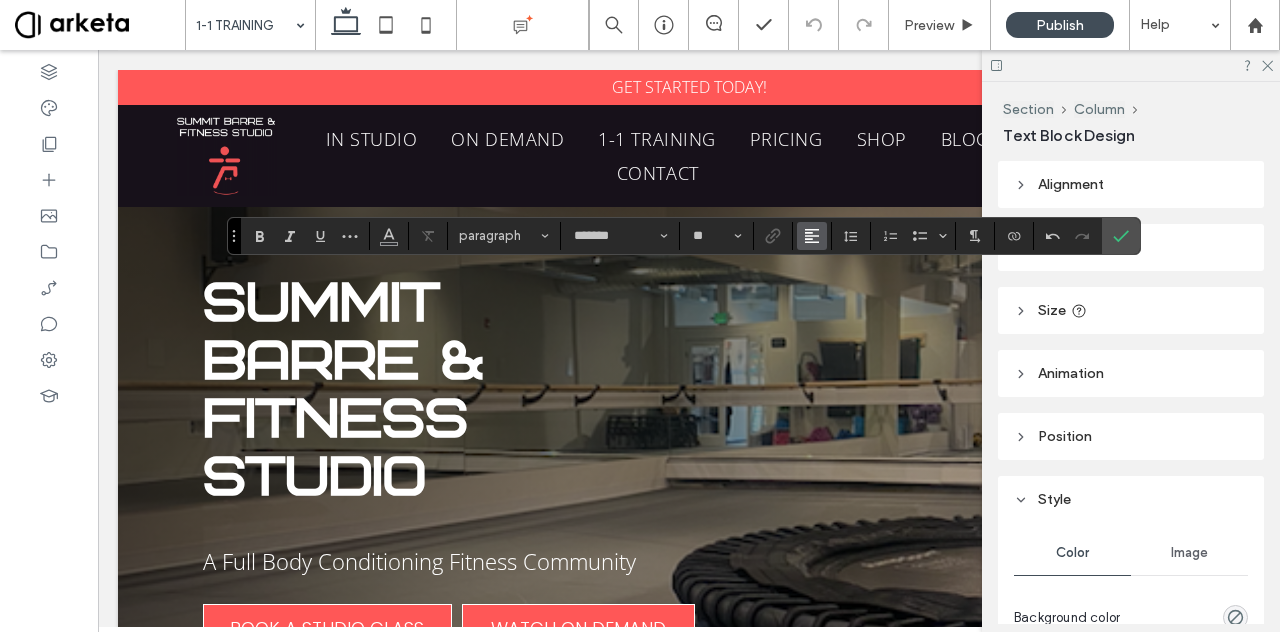 click 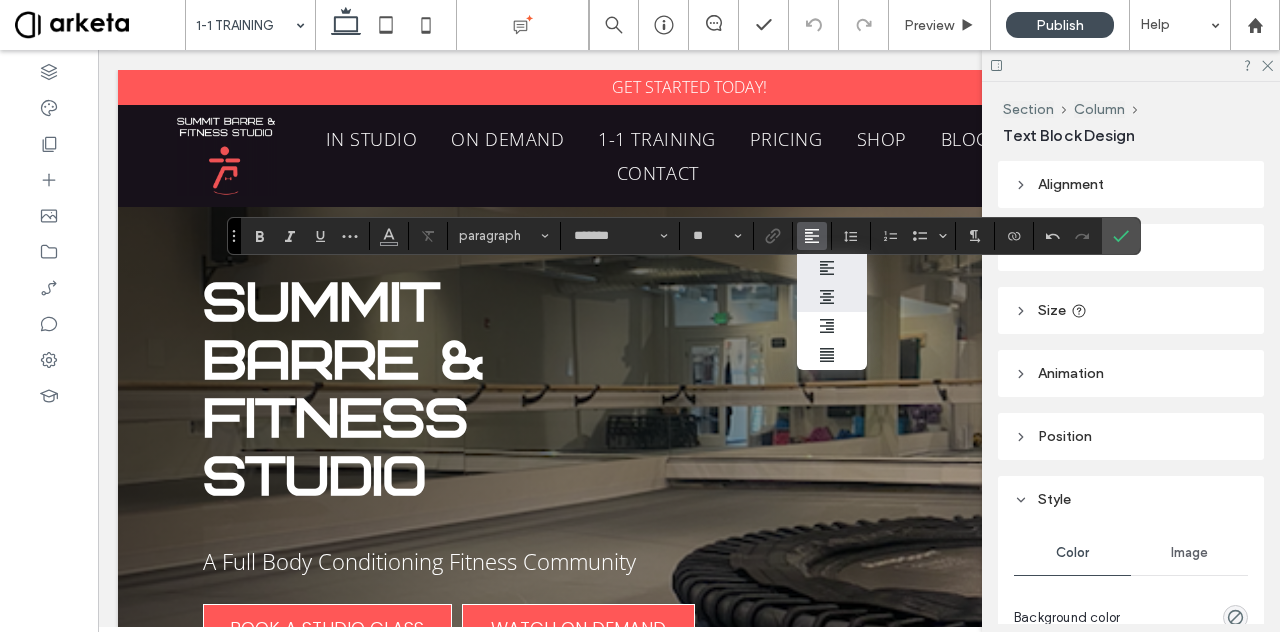 click 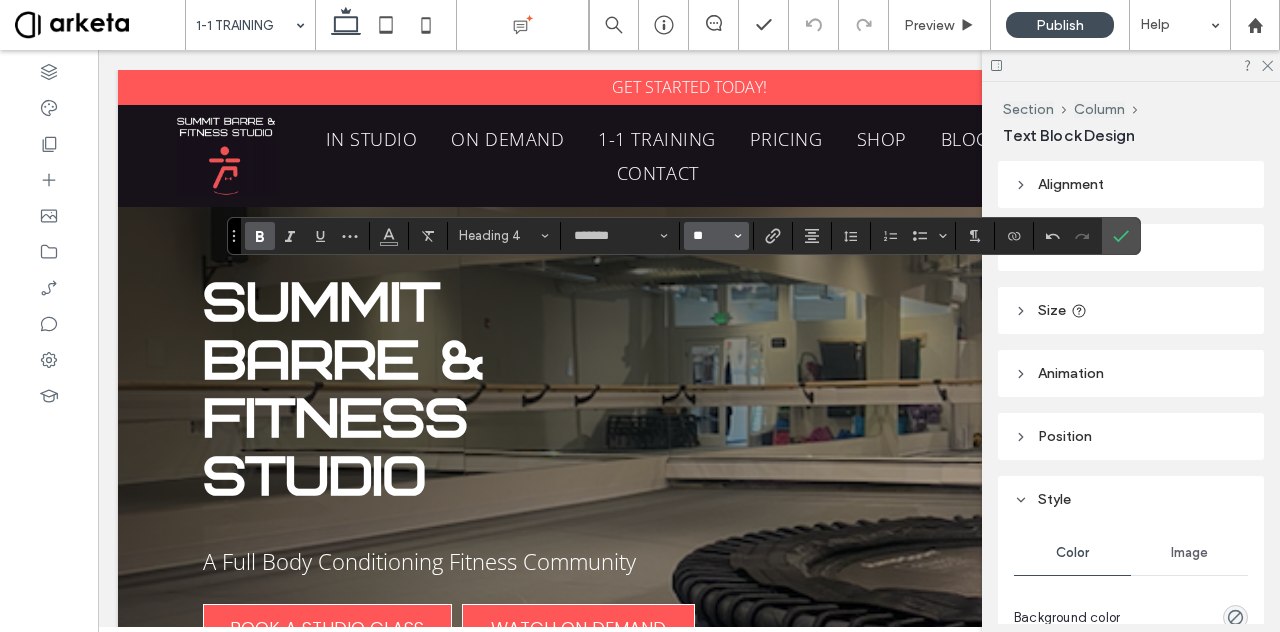 click on "**" at bounding box center (710, 236) 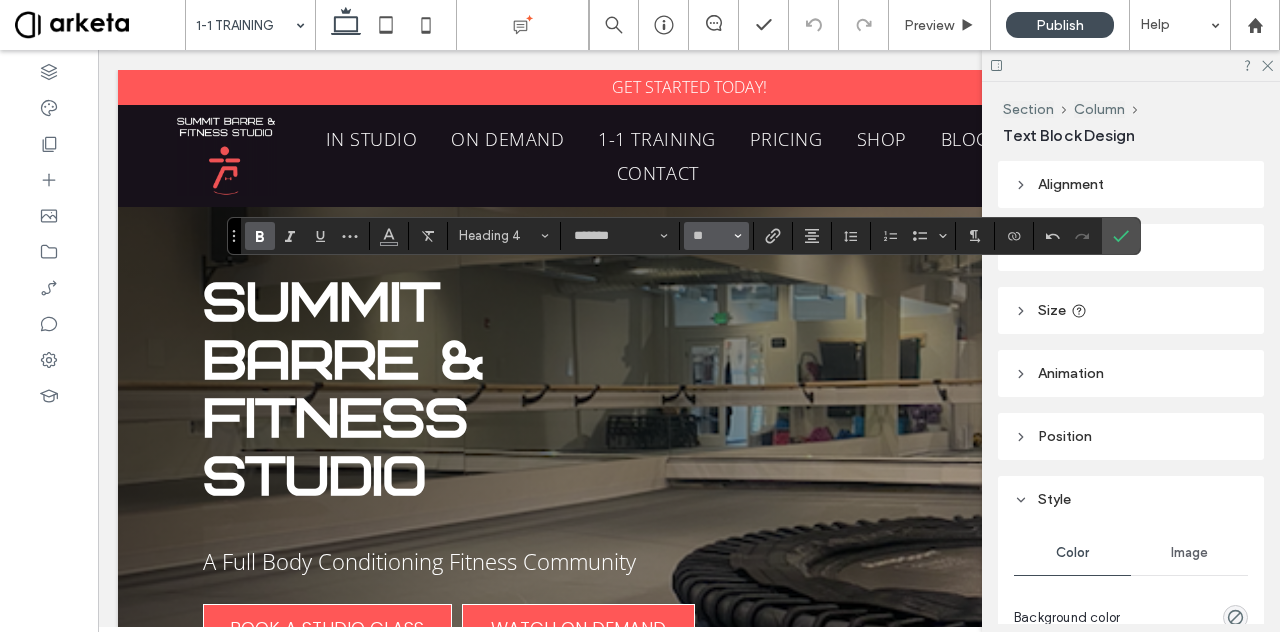 type on "**" 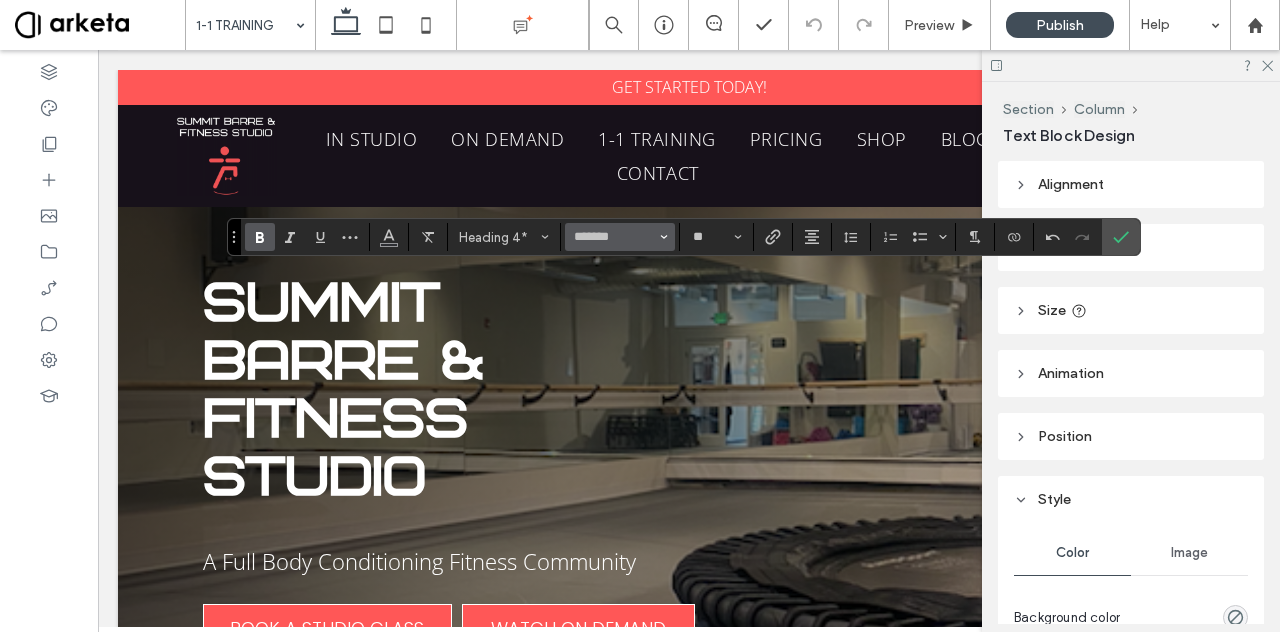 click on "*******" at bounding box center [620, 237] 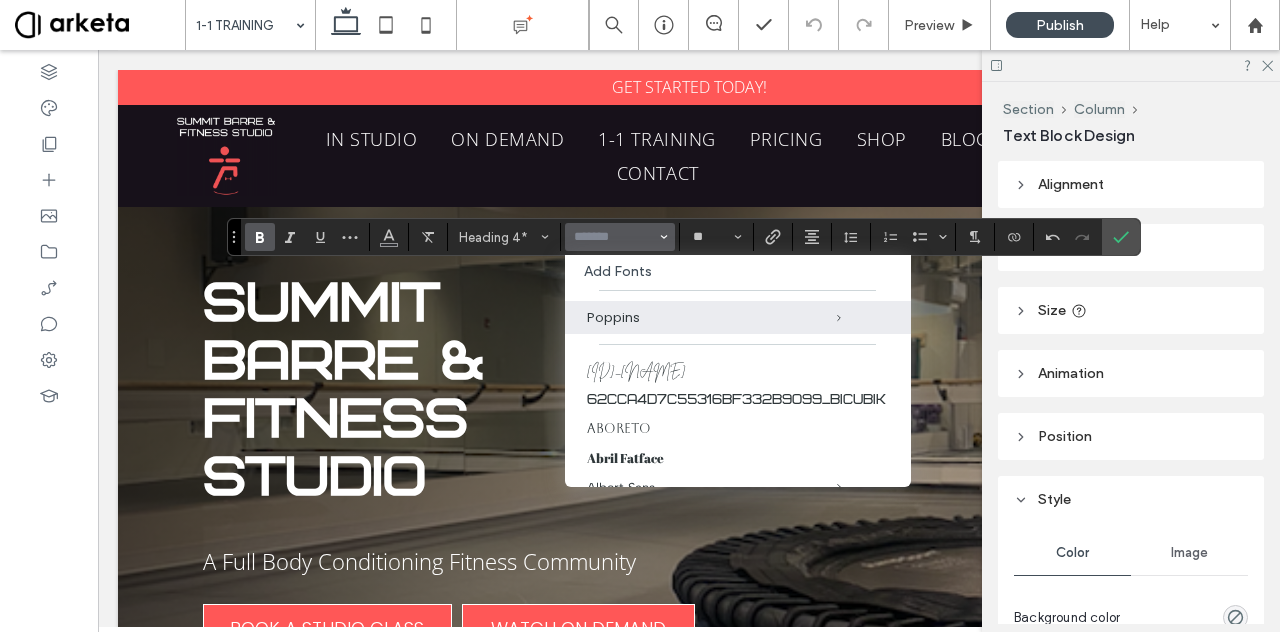 click at bounding box center (614, 237) 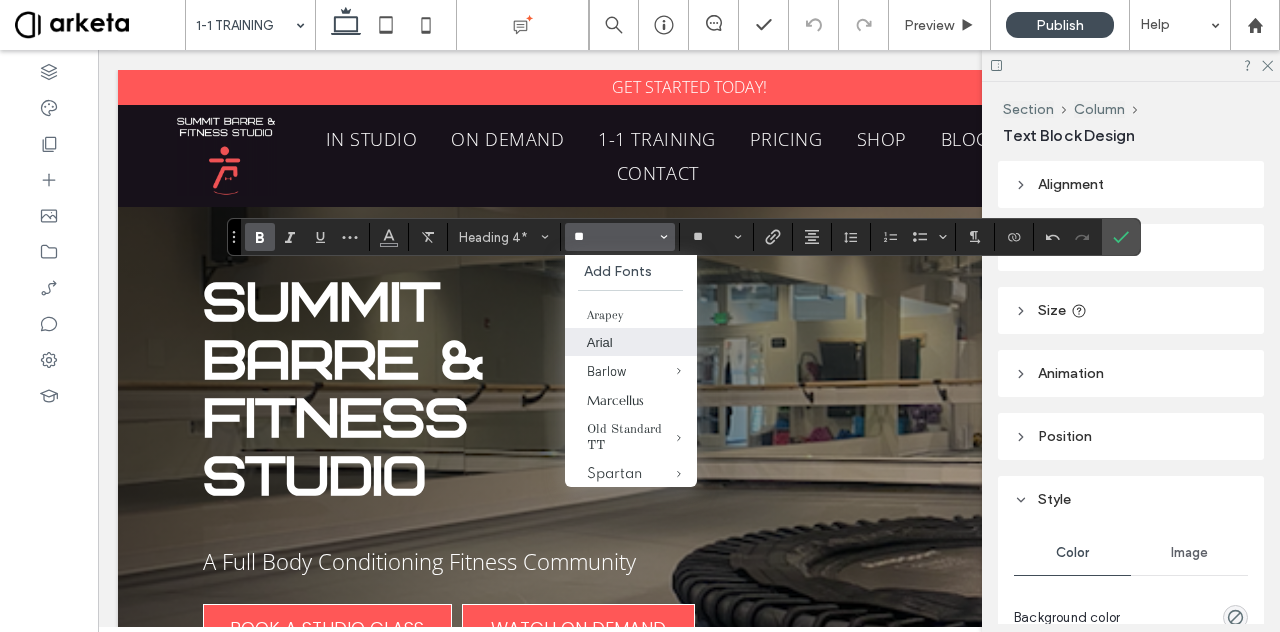 drag, startPoint x: 601, startPoint y: 234, endPoint x: 614, endPoint y: 345, distance: 111.75867 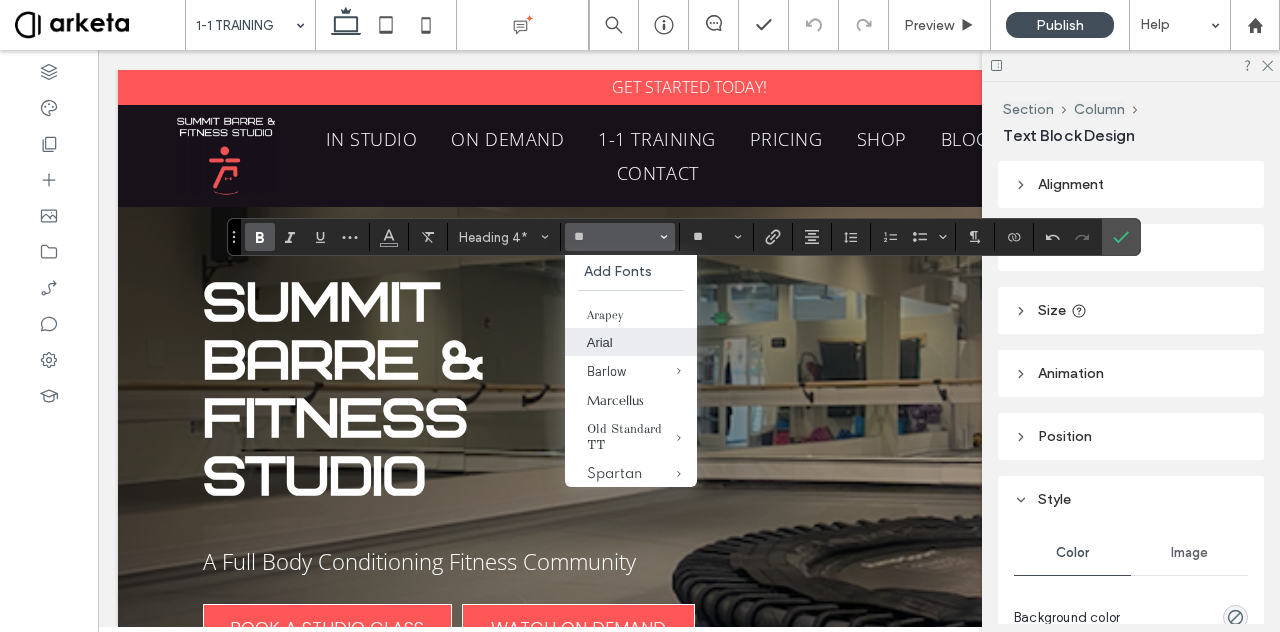 click on "Arial" at bounding box center (631, 342) 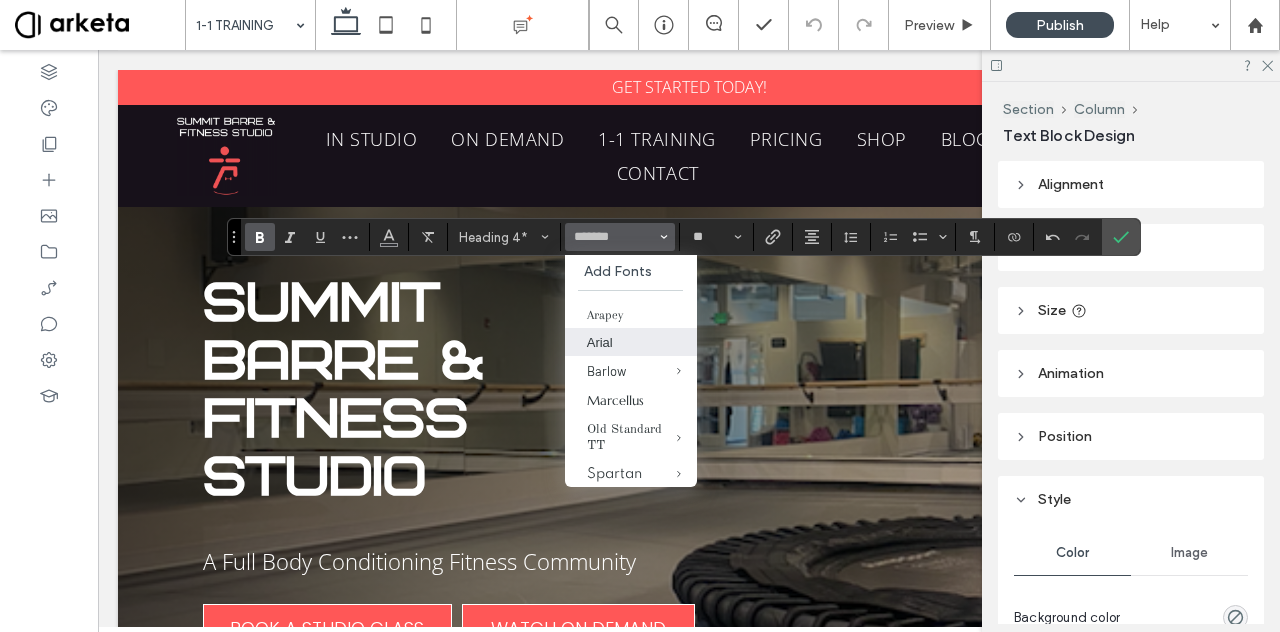 type on "*****" 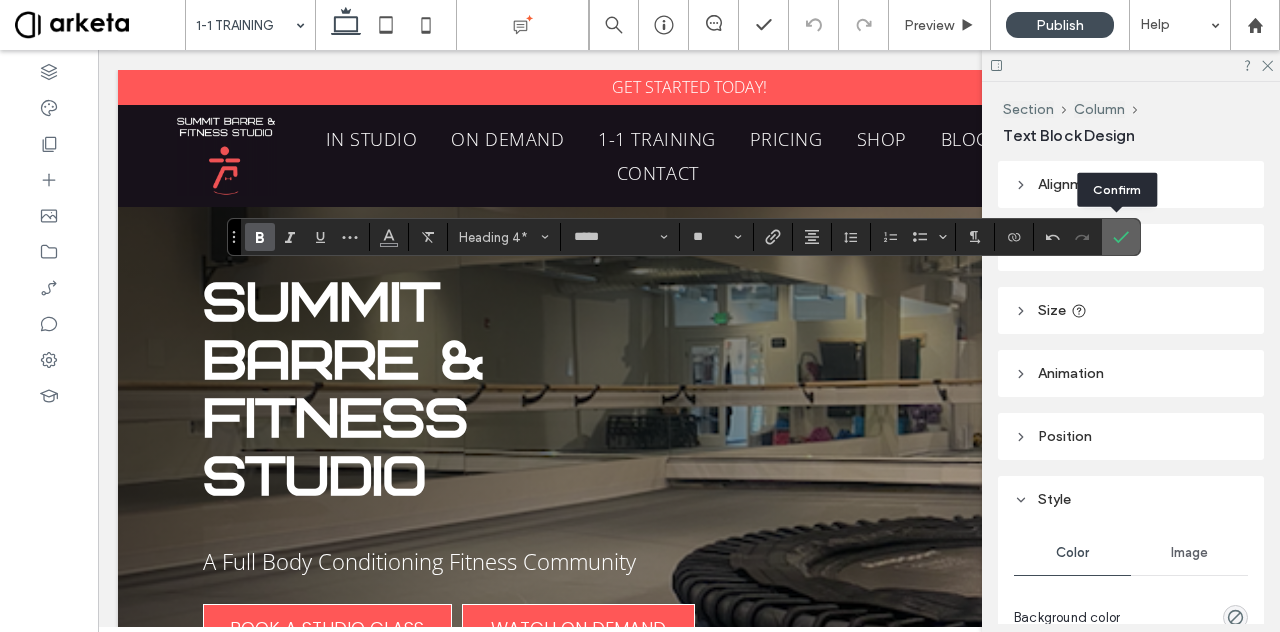 click 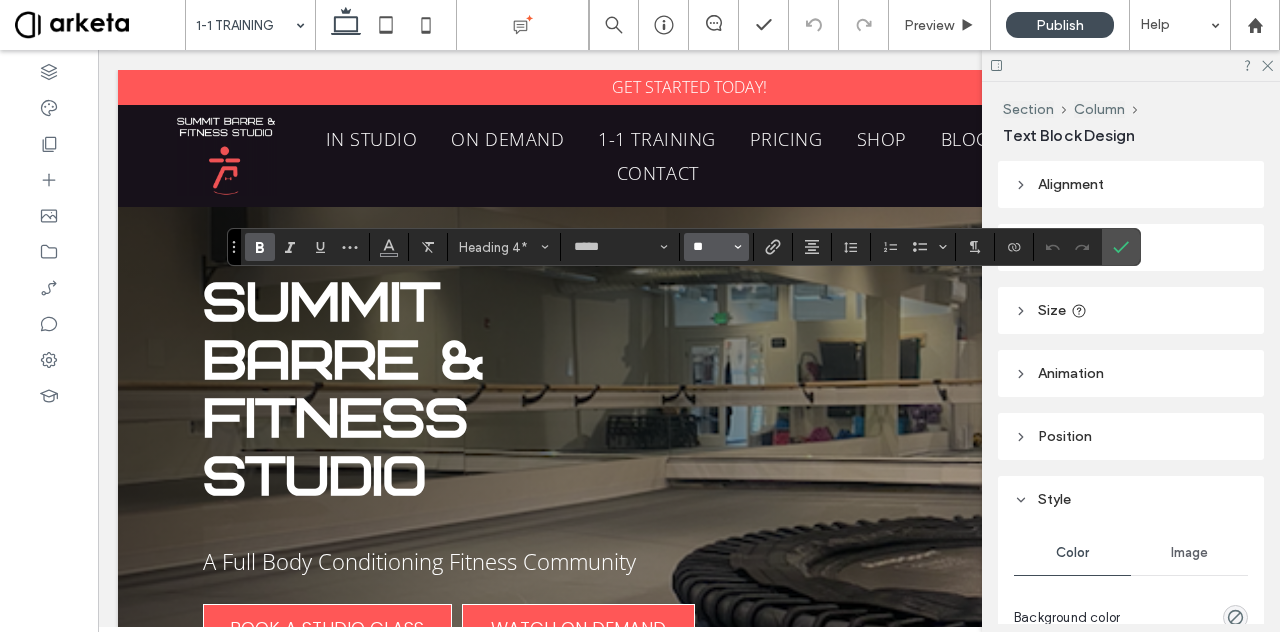 click on "**" at bounding box center [710, 247] 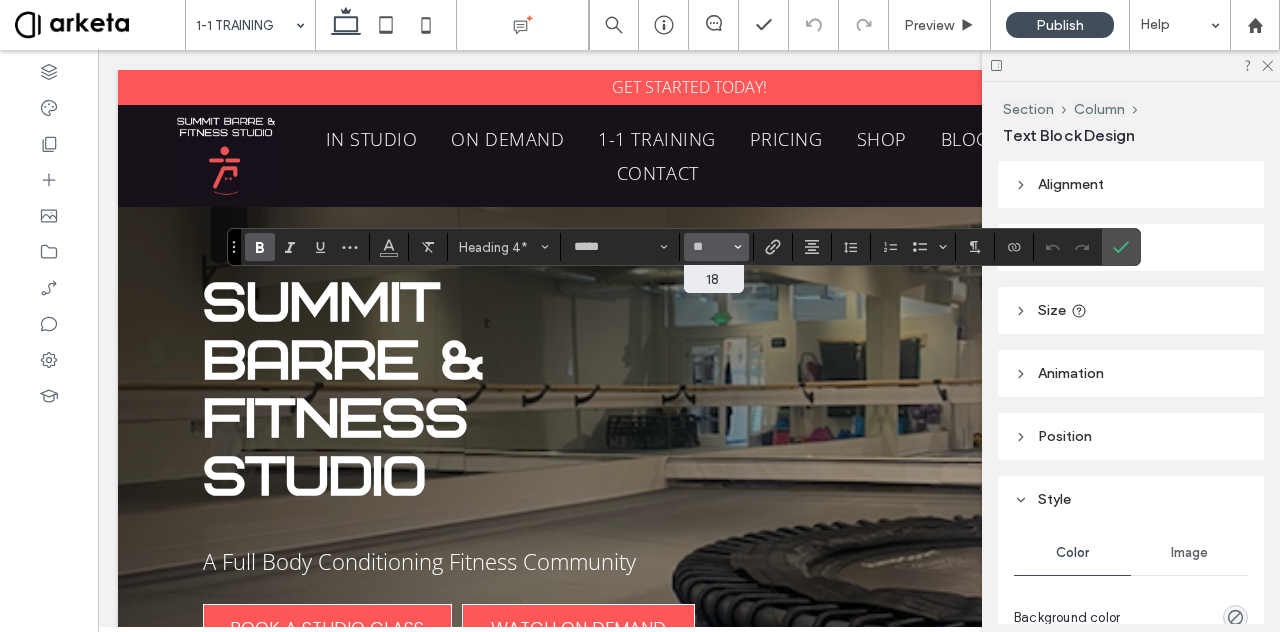 type on "**" 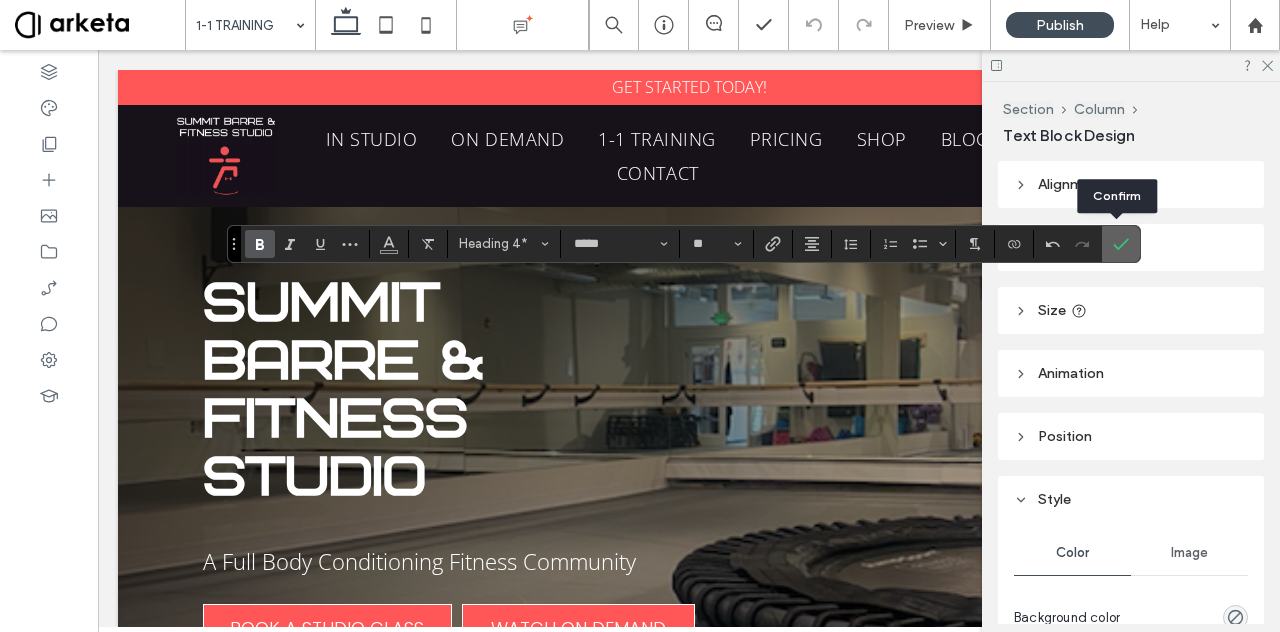 click at bounding box center [1121, 244] 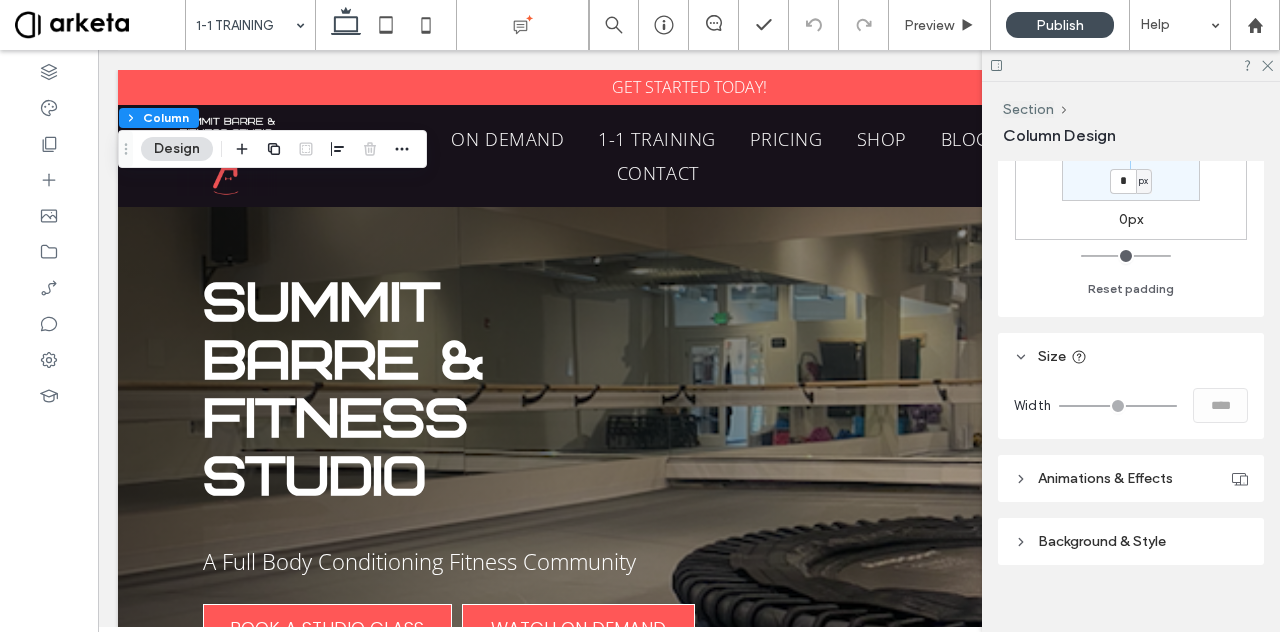 scroll, scrollTop: 627, scrollLeft: 0, axis: vertical 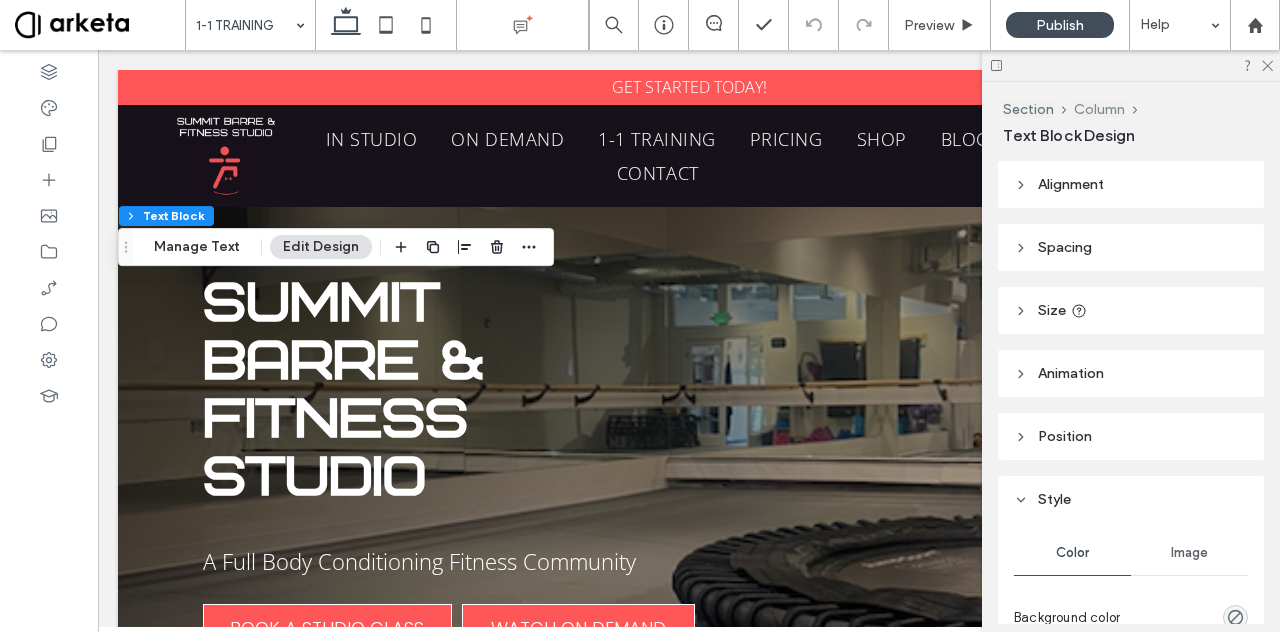 click on "Column" at bounding box center [1099, 109] 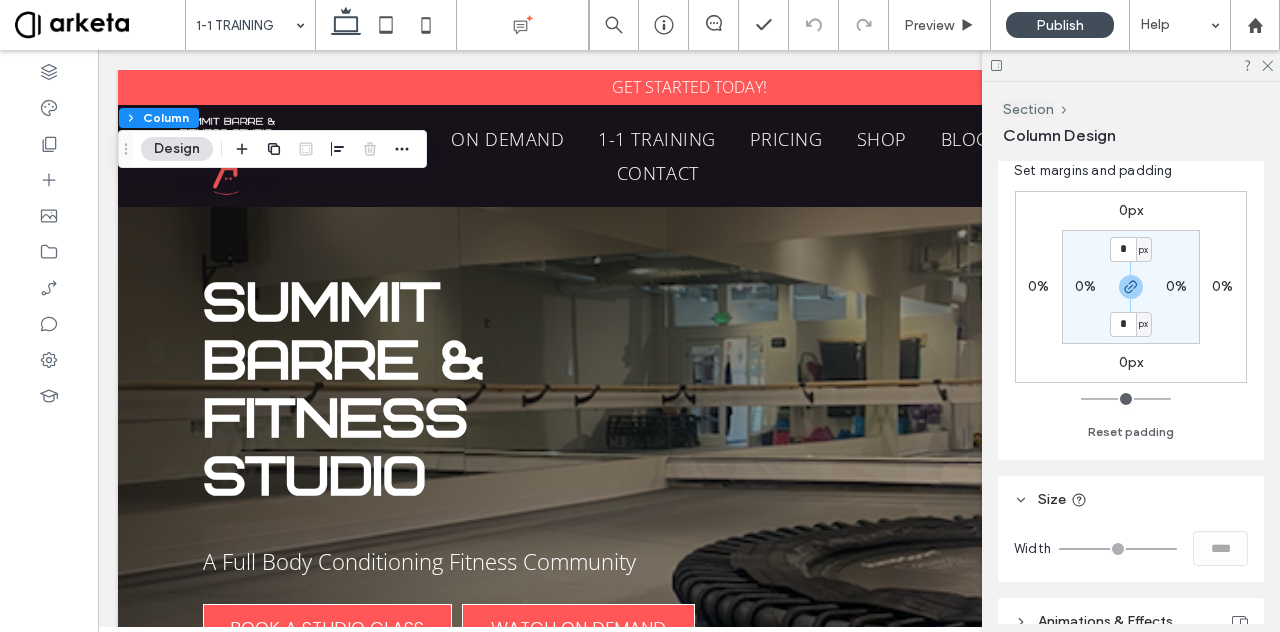 scroll, scrollTop: 462, scrollLeft: 0, axis: vertical 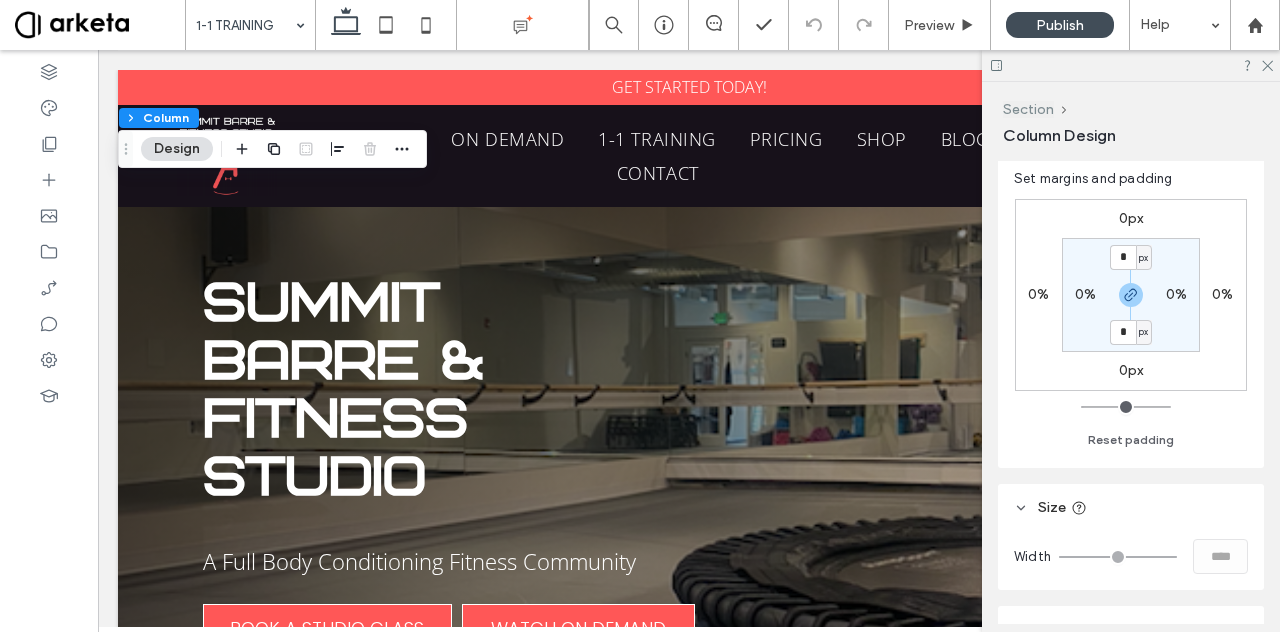 click on "Section" at bounding box center [1028, 109] 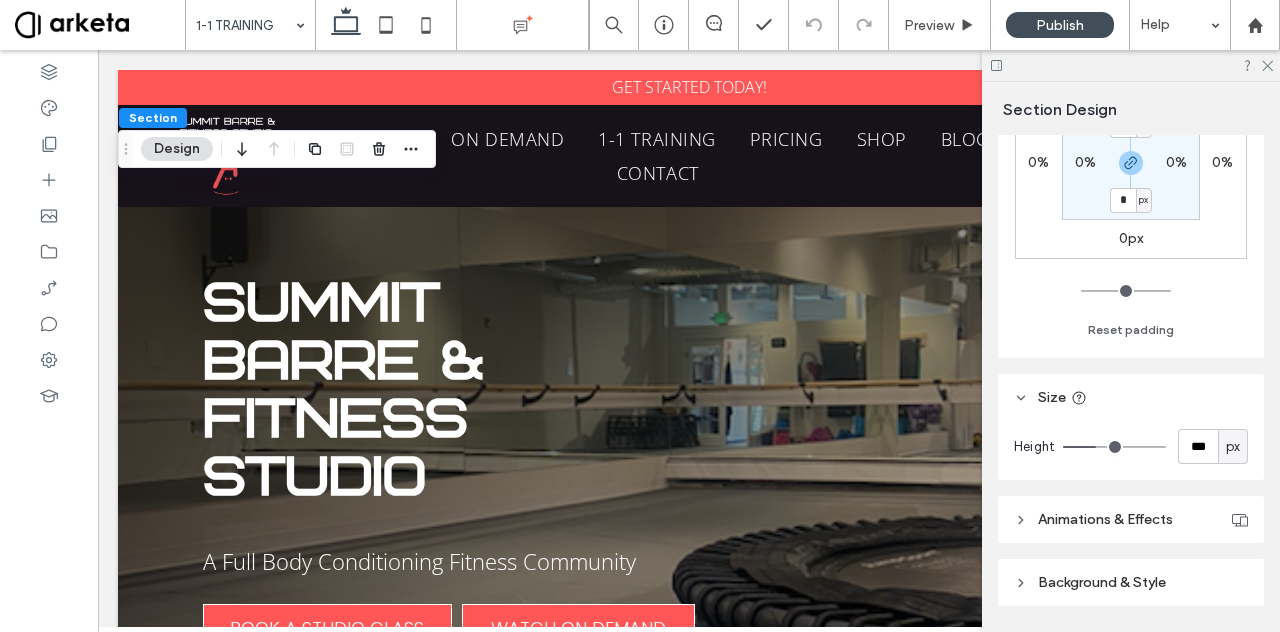 scroll, scrollTop: 508, scrollLeft: 0, axis: vertical 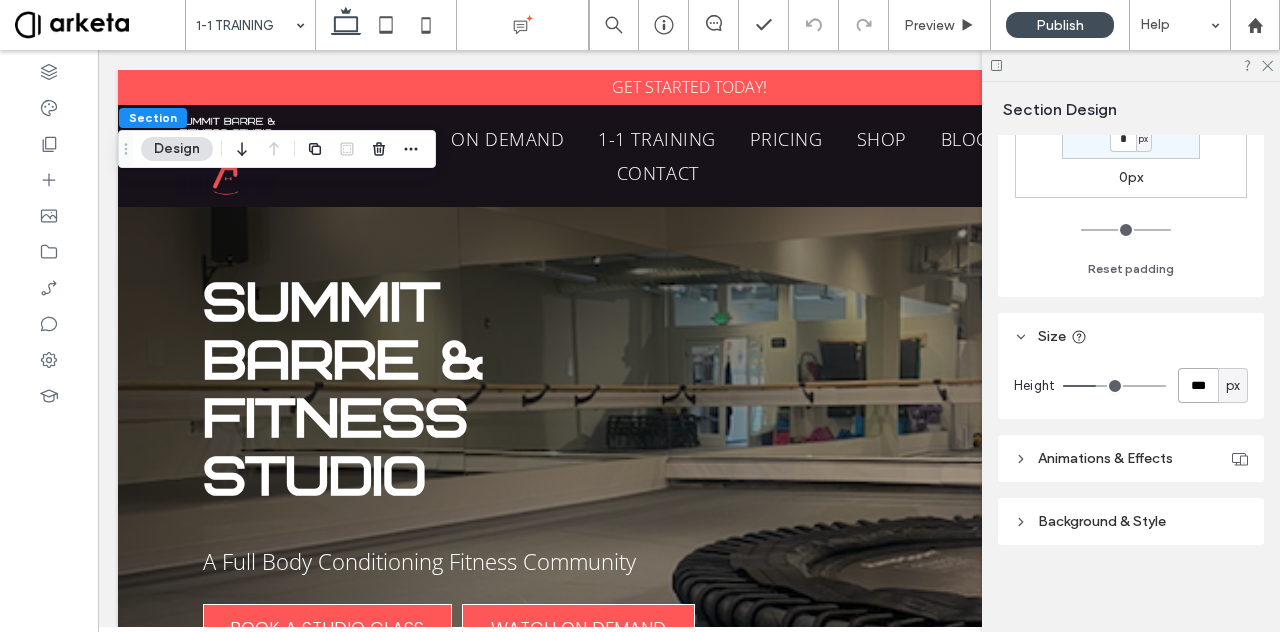 click on "***" at bounding box center (1198, 385) 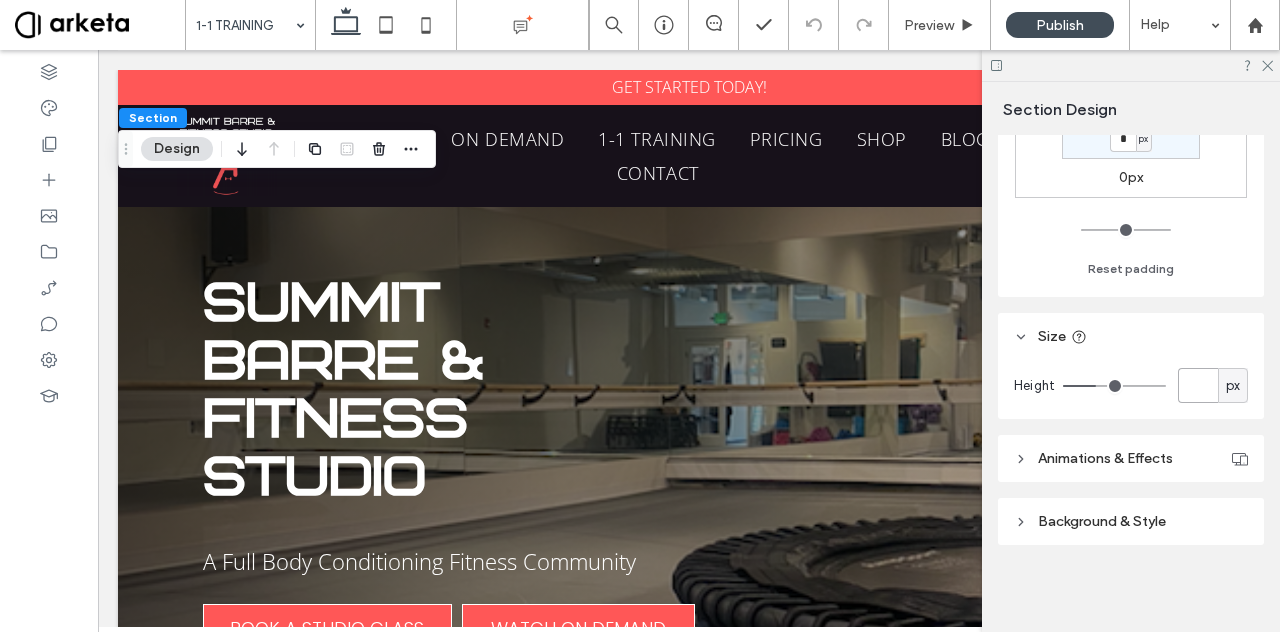 type 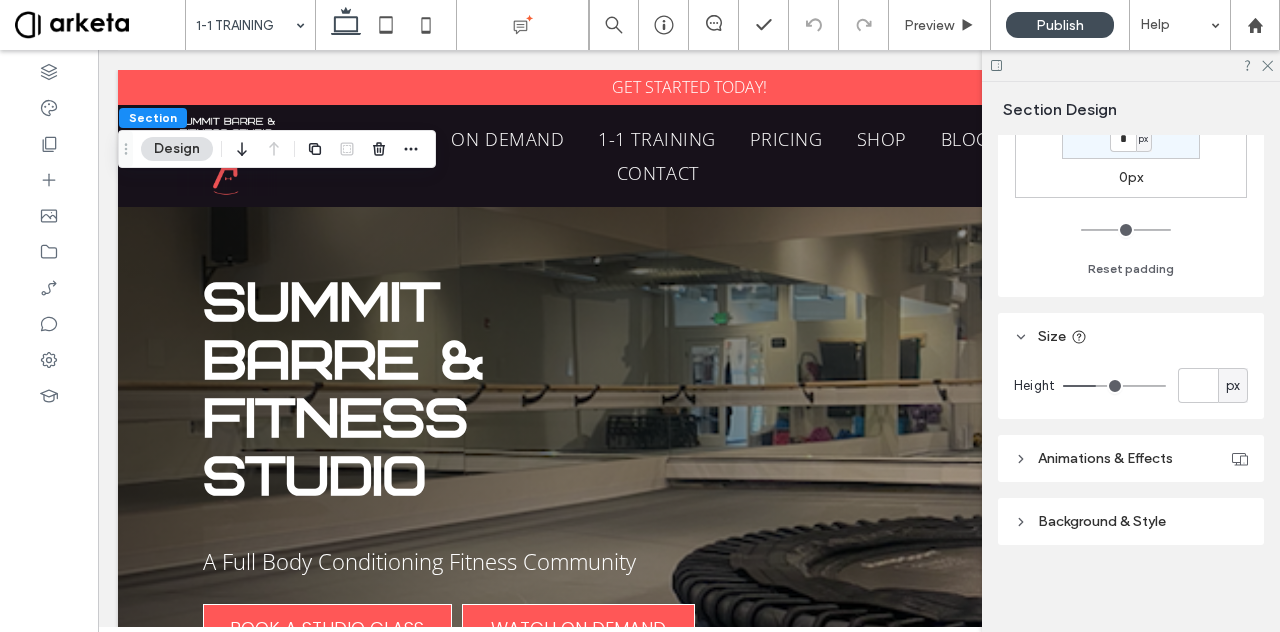 type on "*" 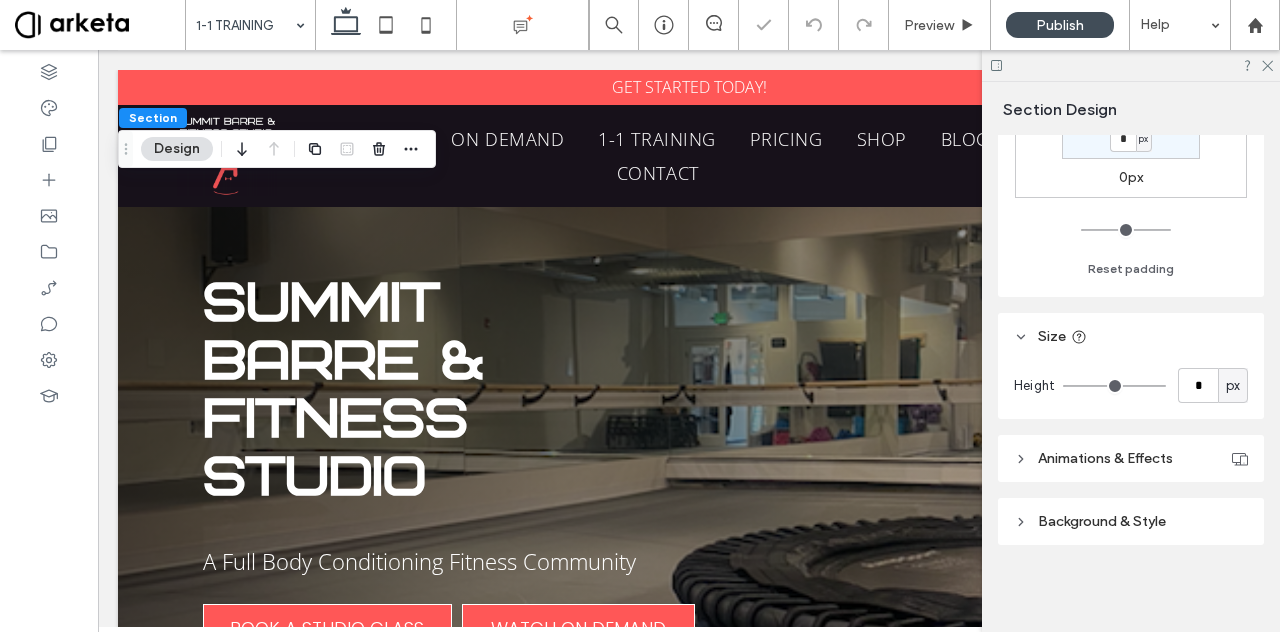 click on "px" at bounding box center [1233, 386] 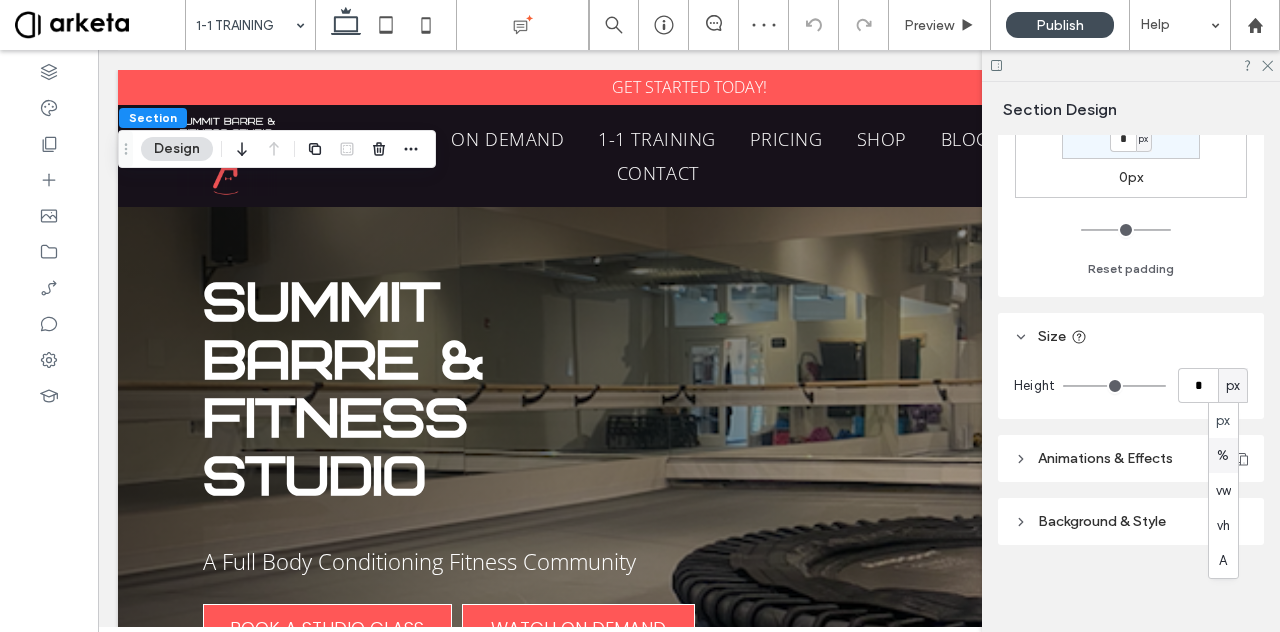 click on "%" at bounding box center [1223, 456] 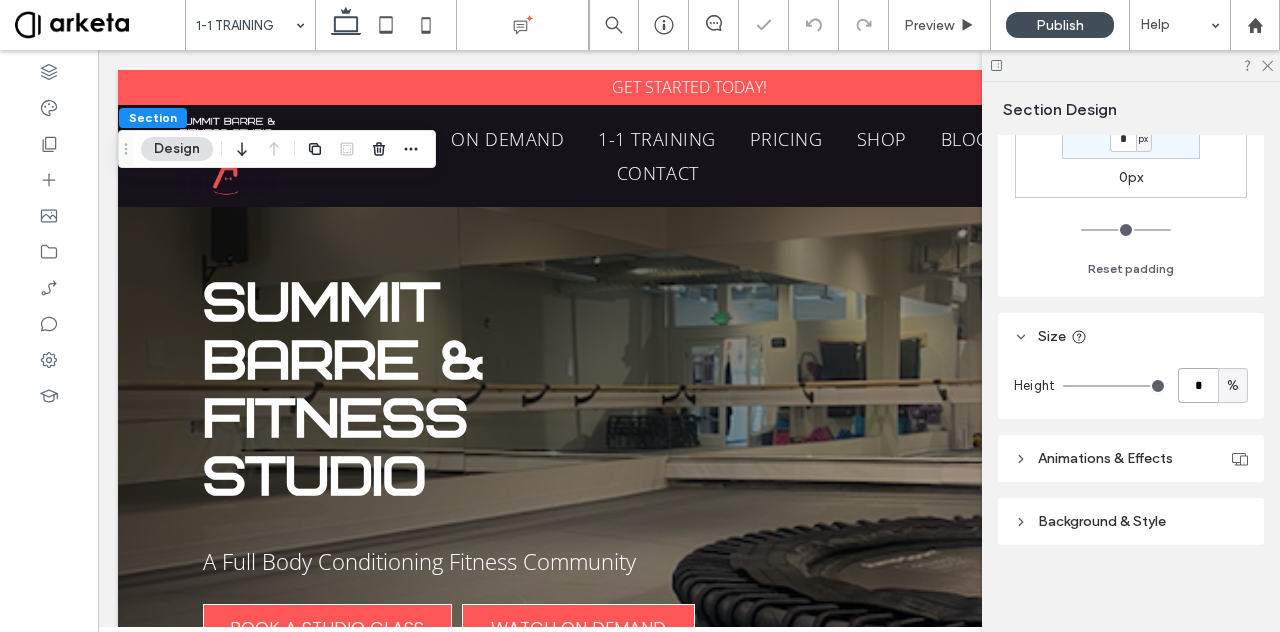 click on "*" at bounding box center [1198, 385] 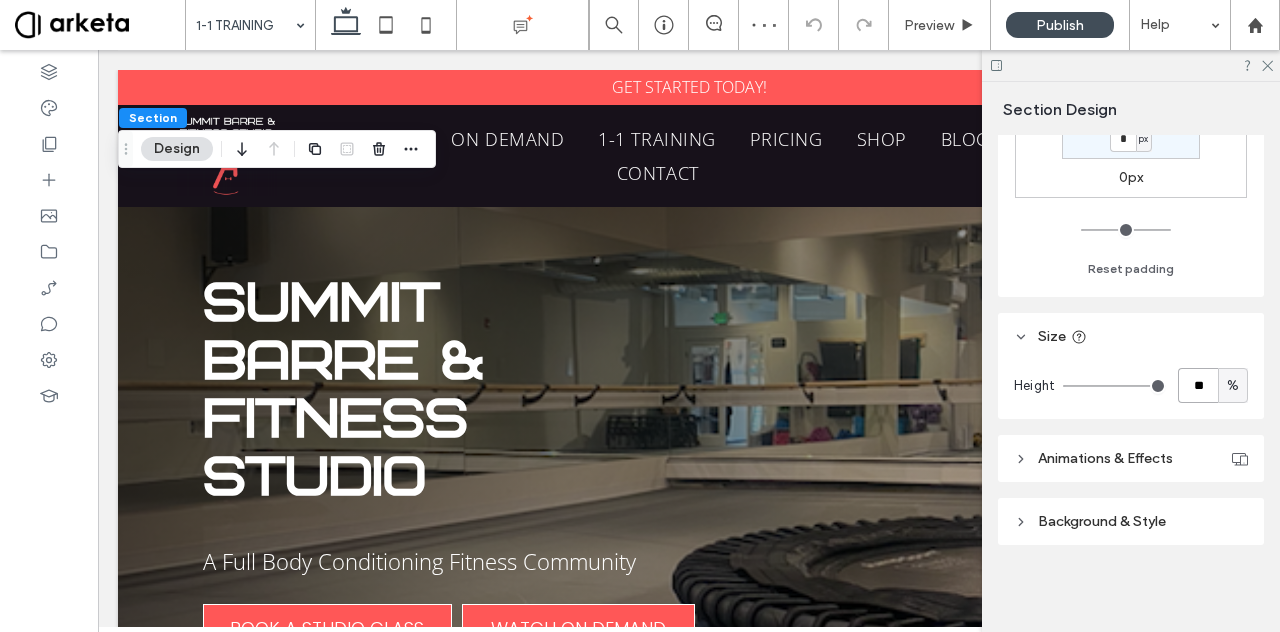 type on "**" 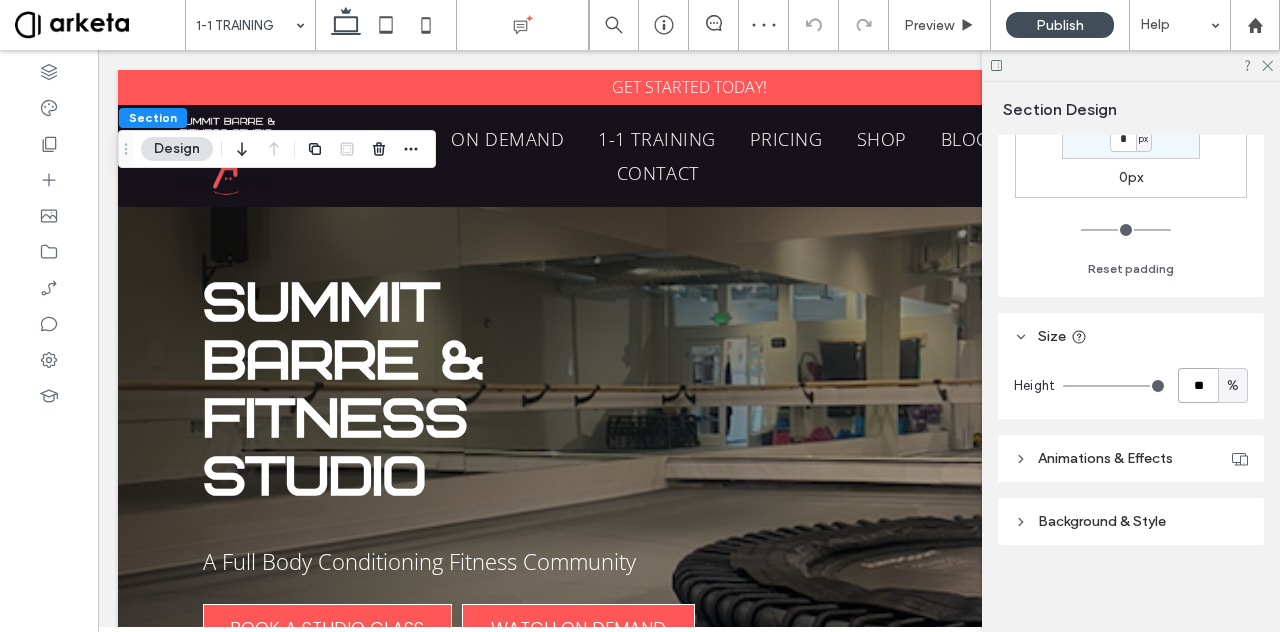 type on "**" 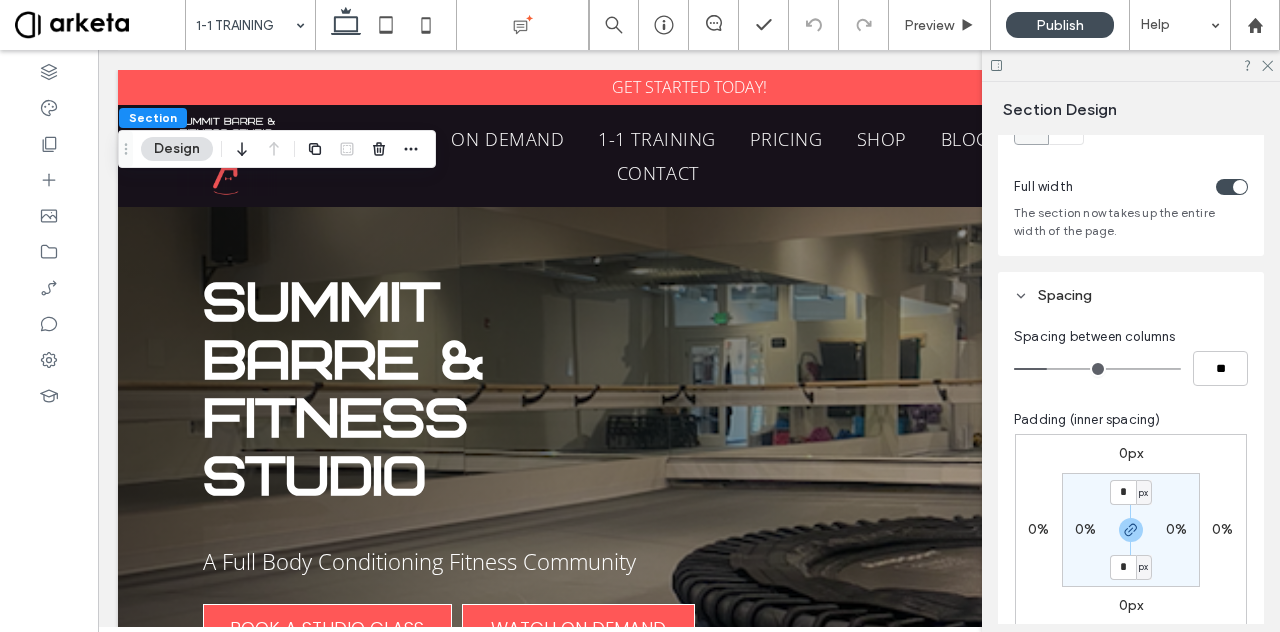 scroll, scrollTop: 0, scrollLeft: 0, axis: both 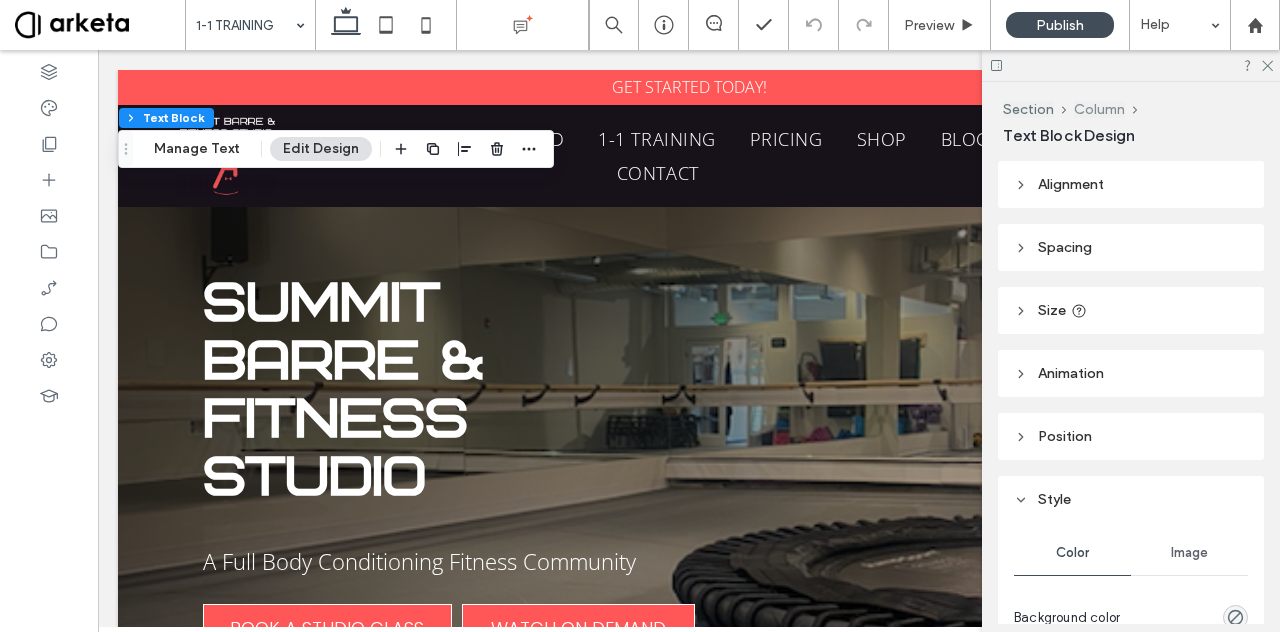 click on "Column" at bounding box center [1099, 109] 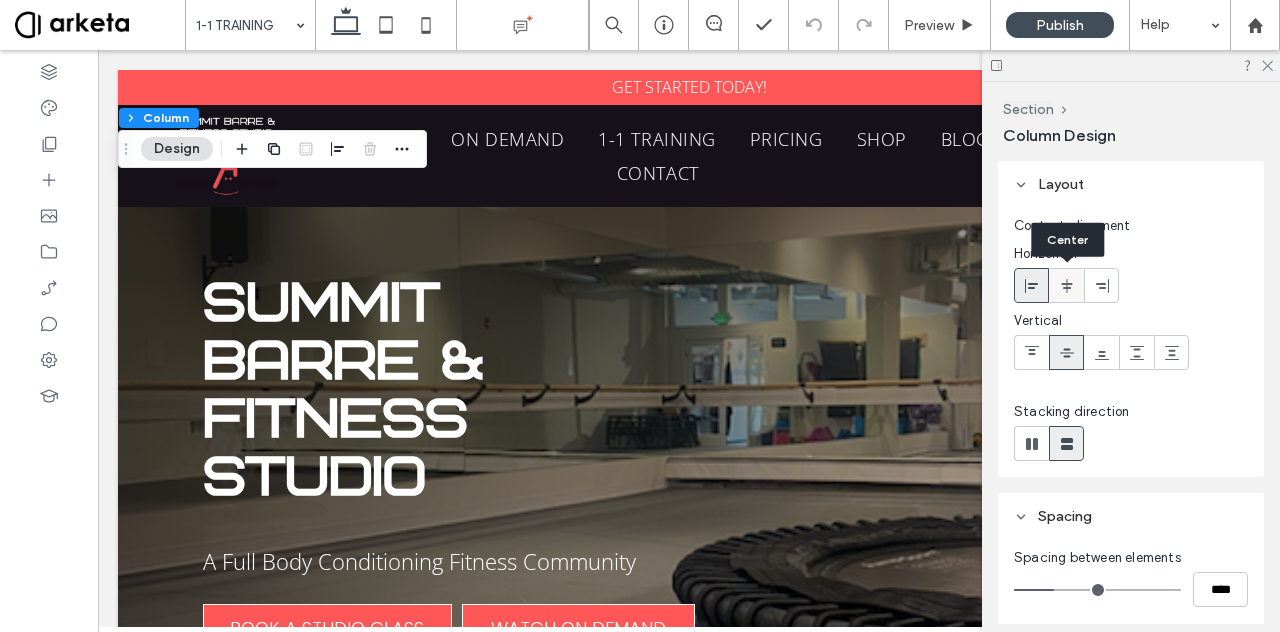 click at bounding box center (1067, 285) 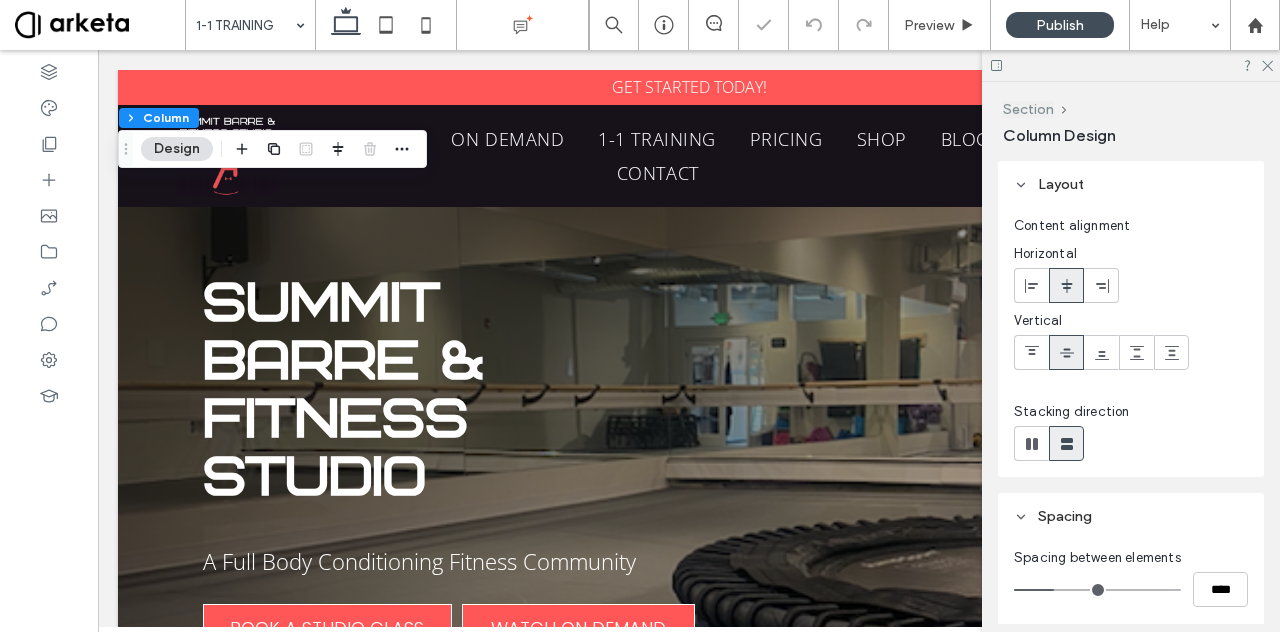 click on "Section" at bounding box center (1028, 109) 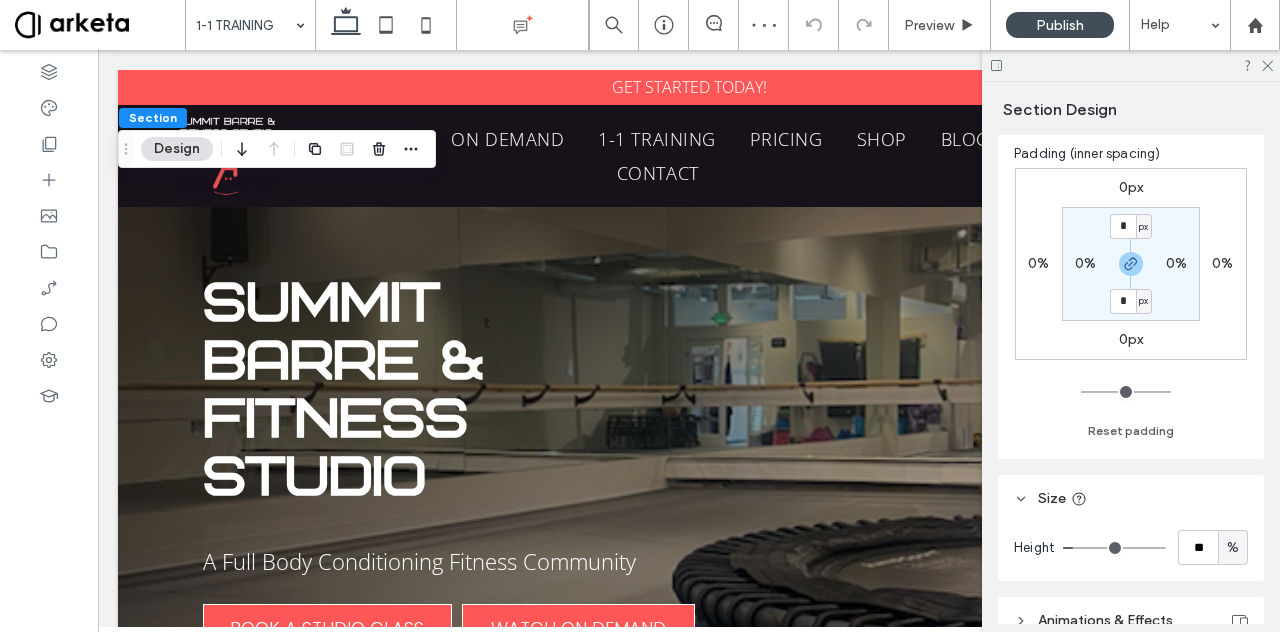 scroll, scrollTop: 508, scrollLeft: 0, axis: vertical 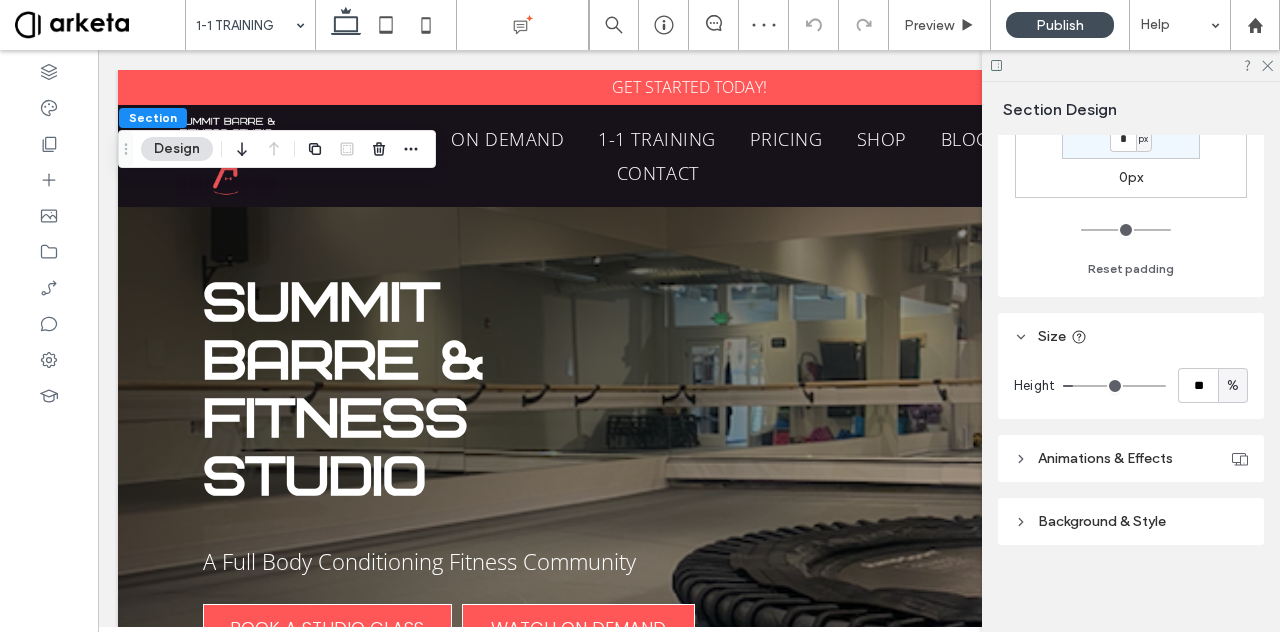 click on "%" at bounding box center (1233, 386) 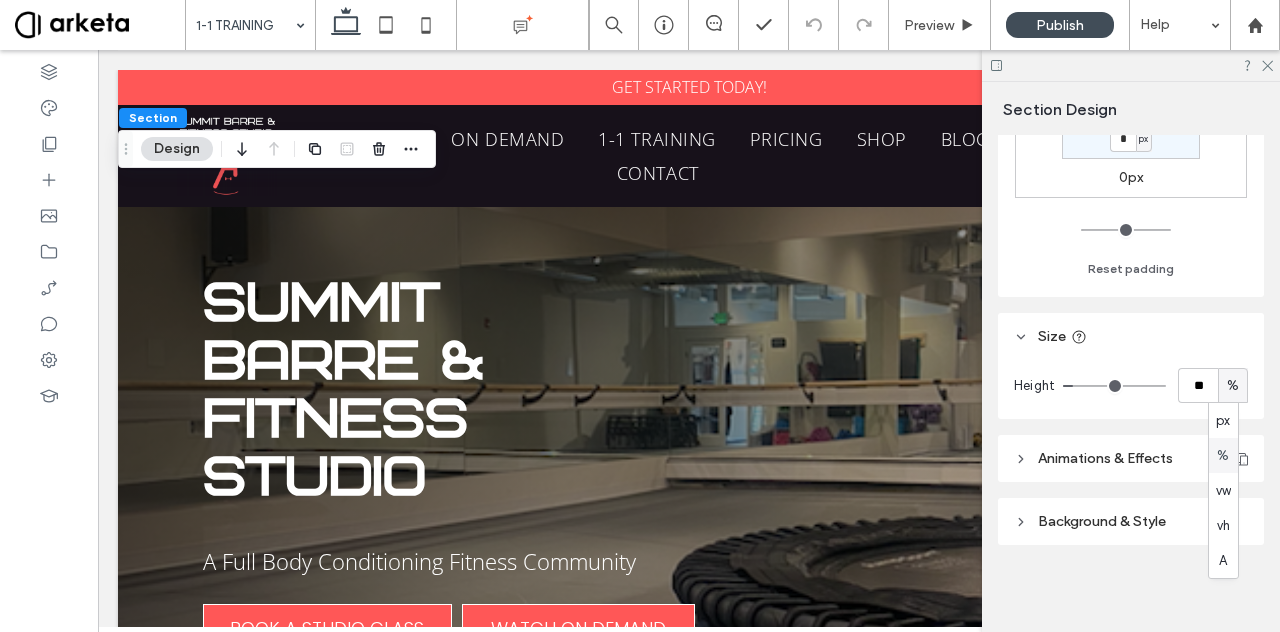 click on "%" at bounding box center (1223, 455) 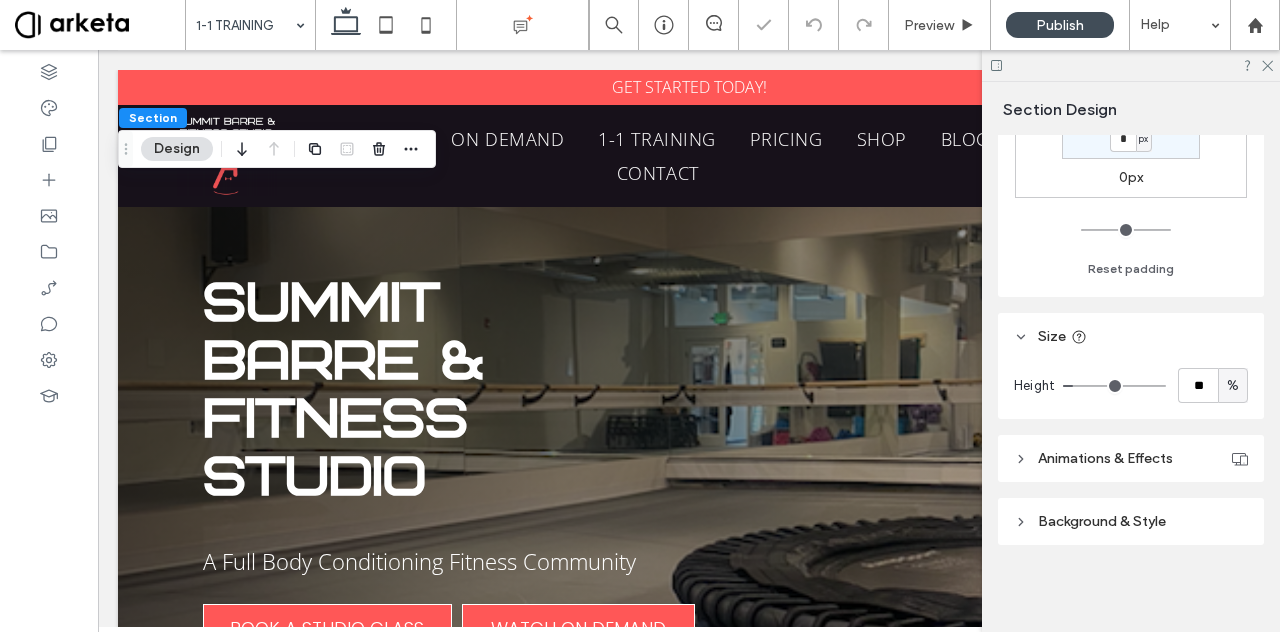 click on "%" at bounding box center (1233, 386) 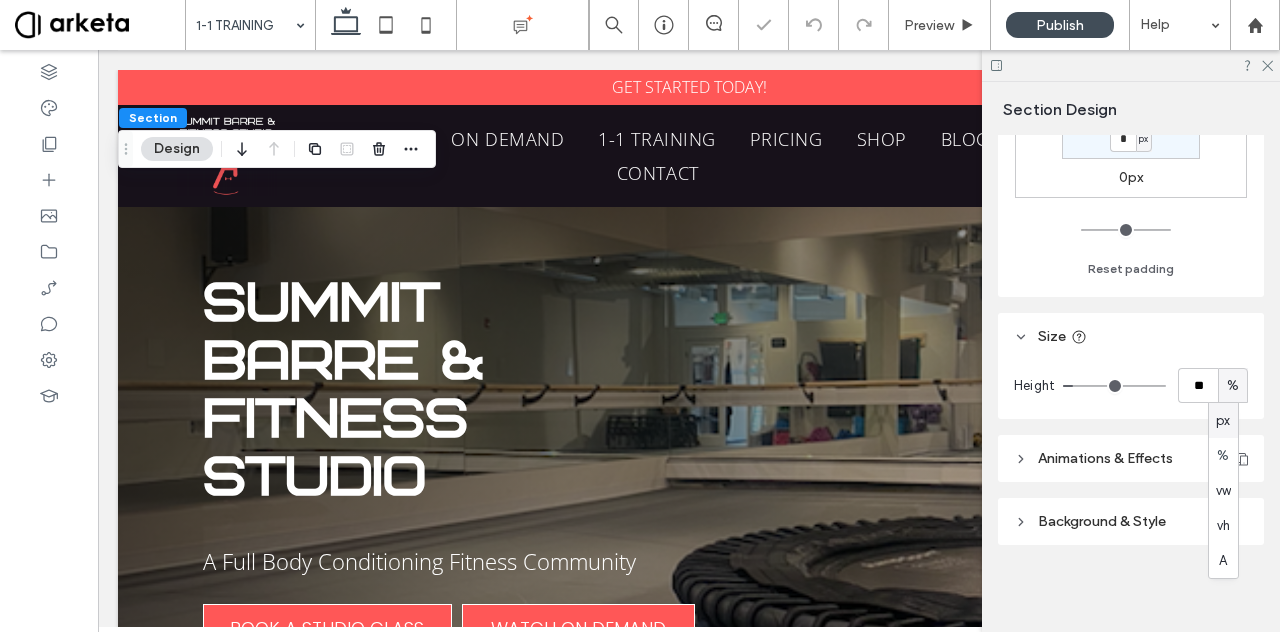 click on "px" at bounding box center [1223, 421] 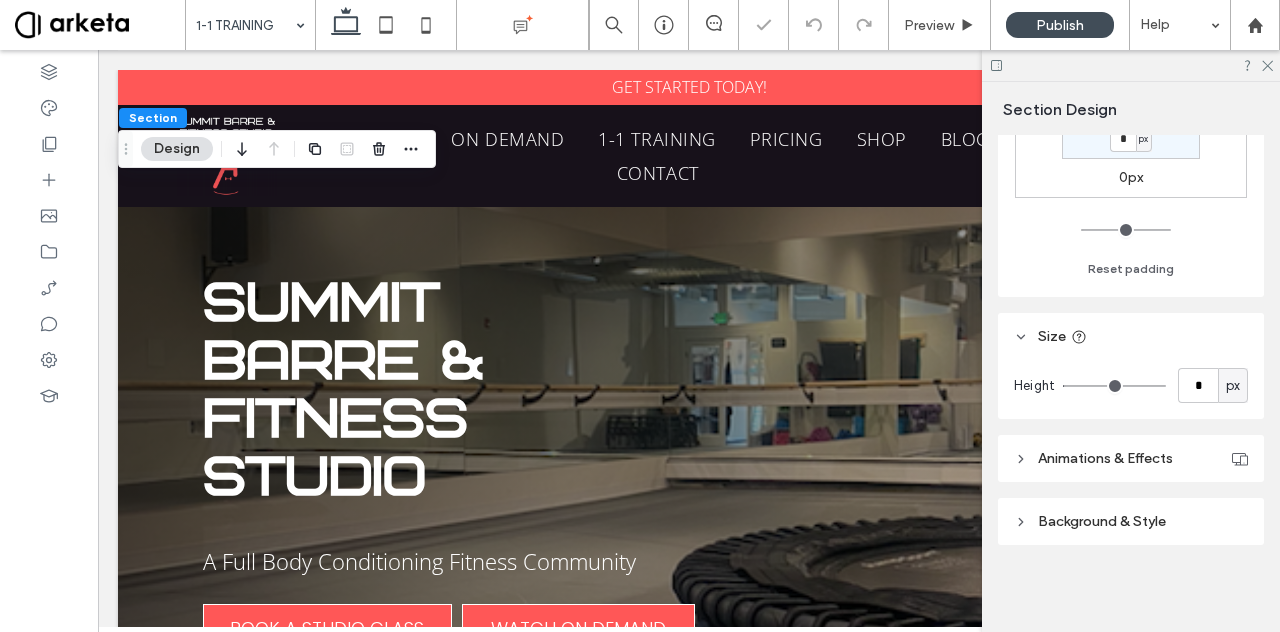 type on "*" 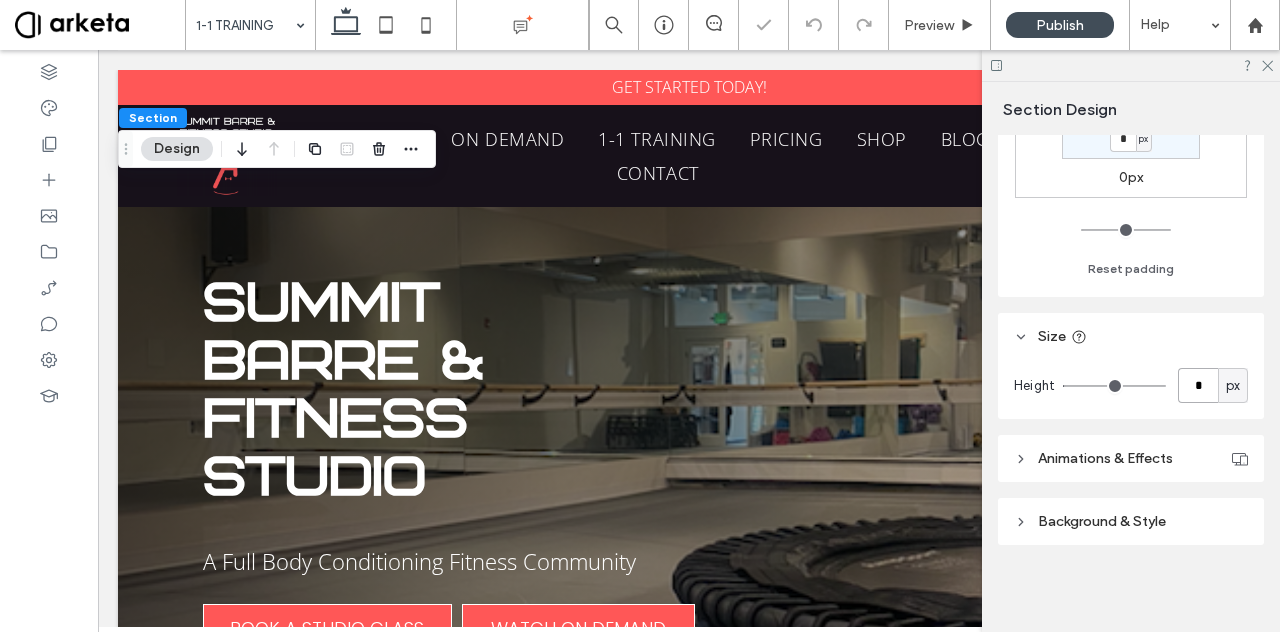 click on "*" at bounding box center (1198, 385) 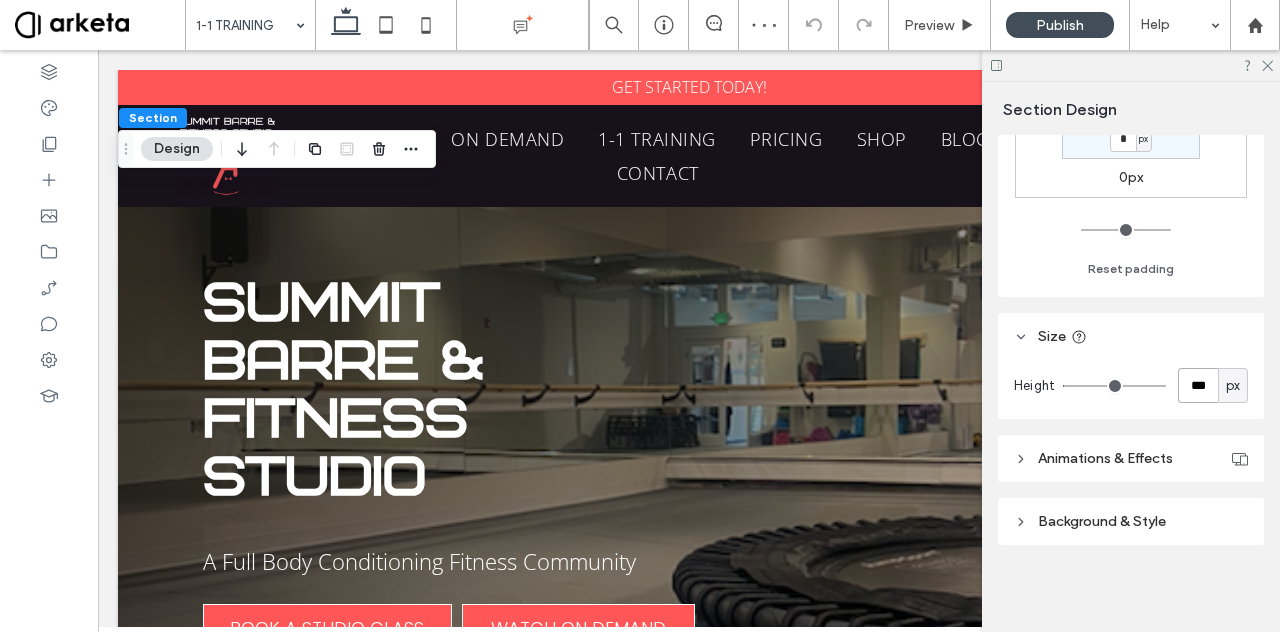 type on "***" 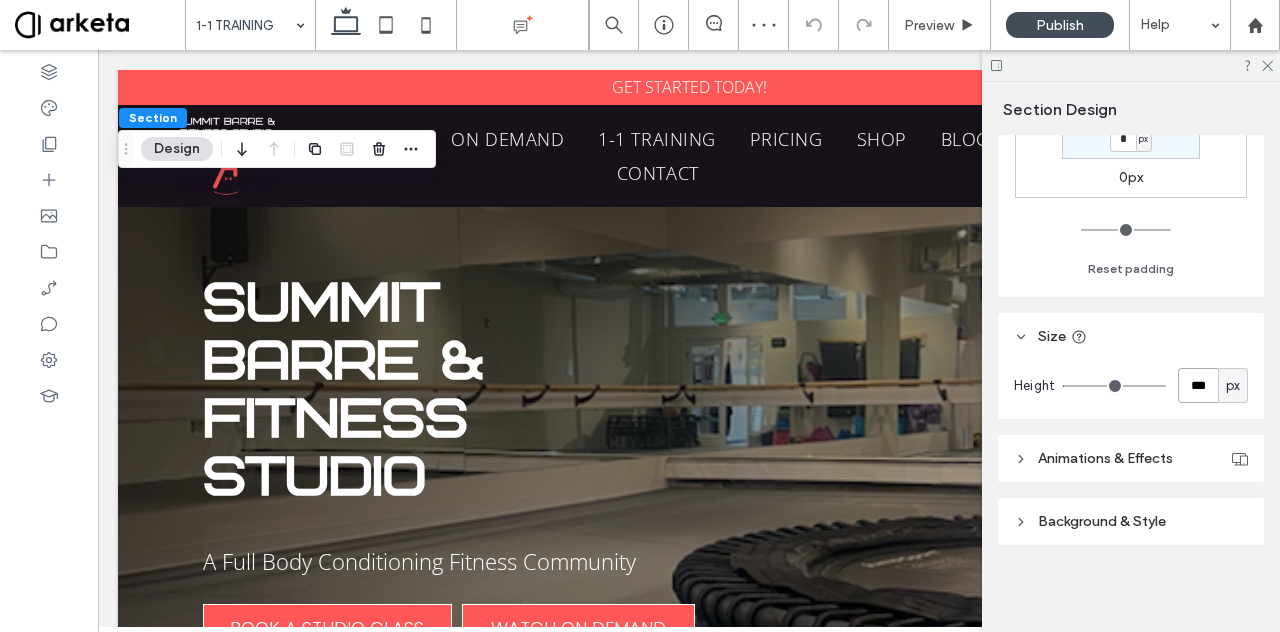 type on "***" 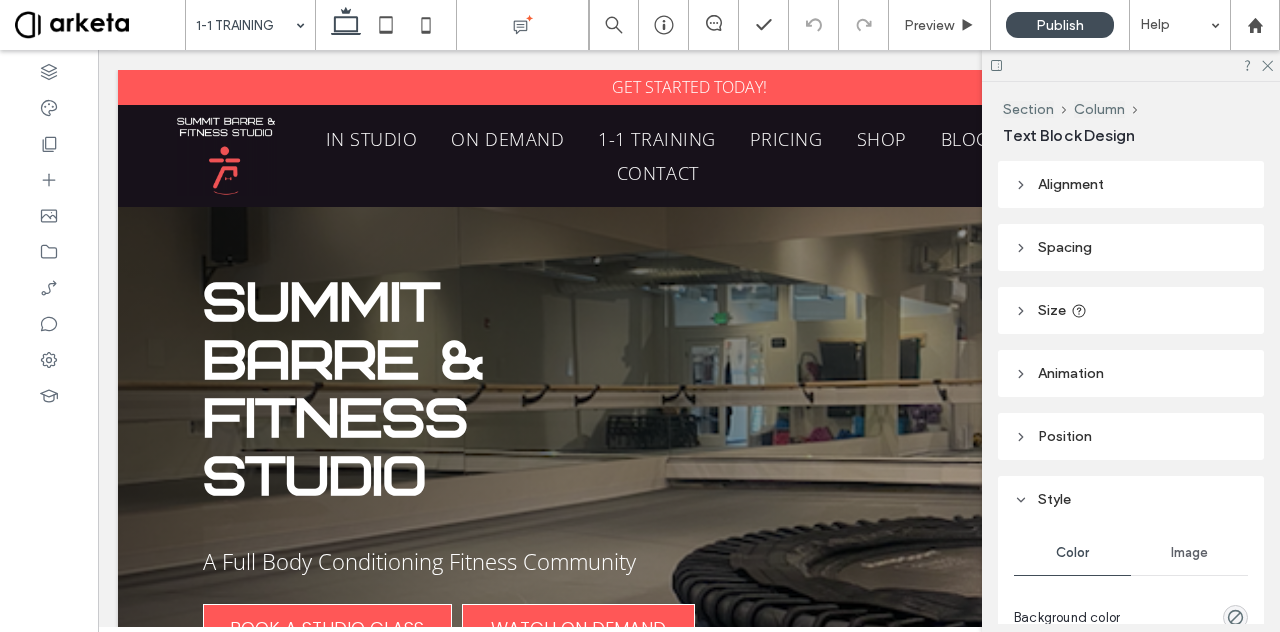 type on "*****" 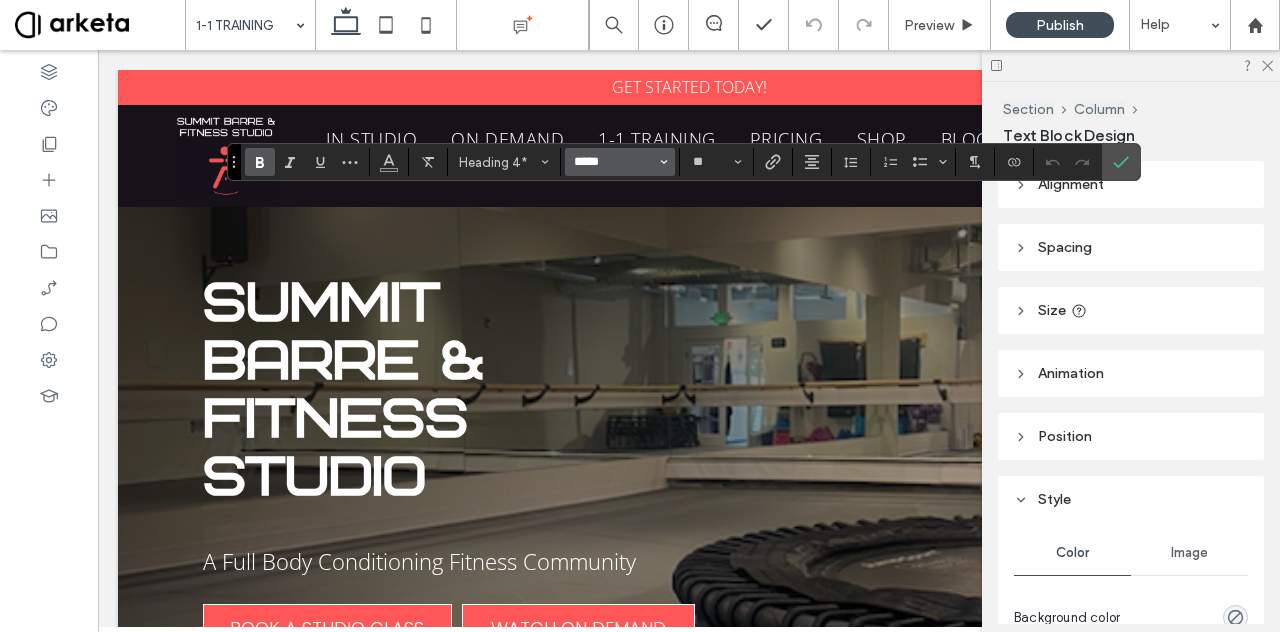 click on "*****" at bounding box center [614, 162] 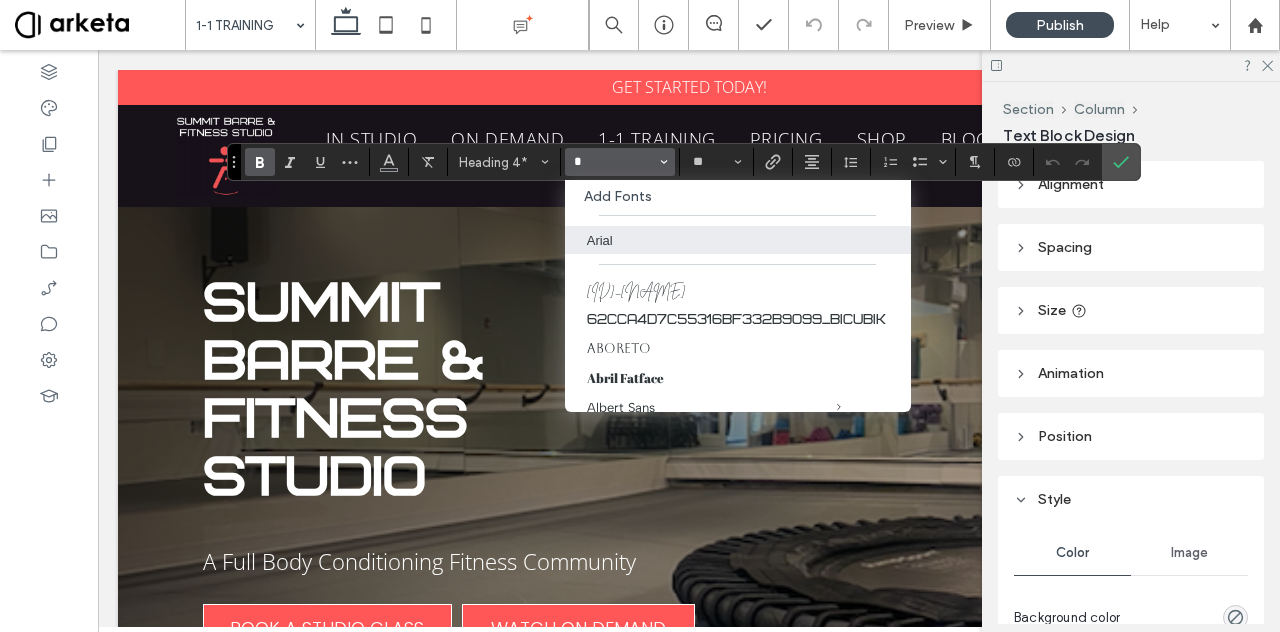 type on "**" 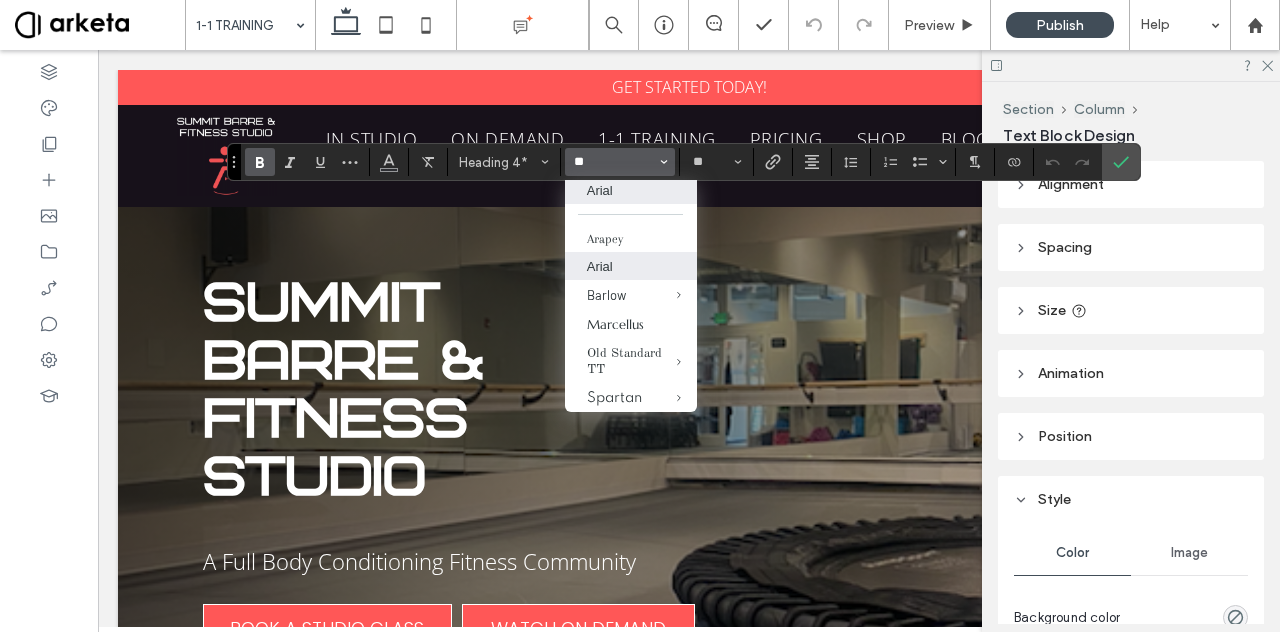 scroll, scrollTop: 65, scrollLeft: 0, axis: vertical 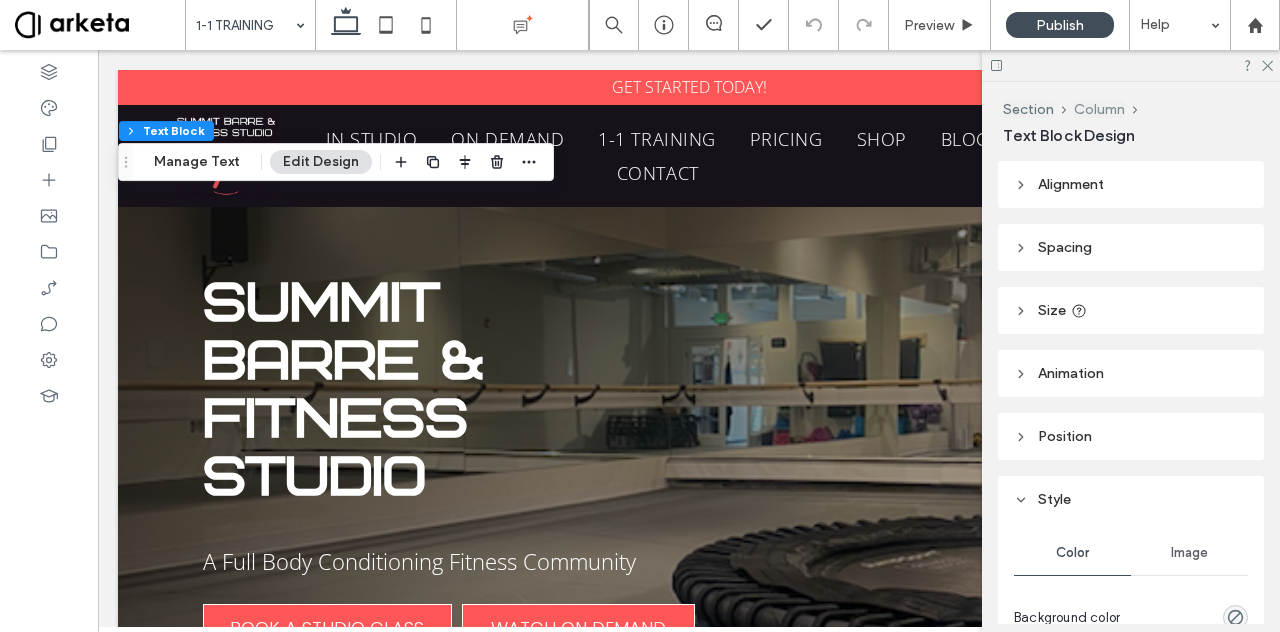 click on "Column" at bounding box center (1099, 109) 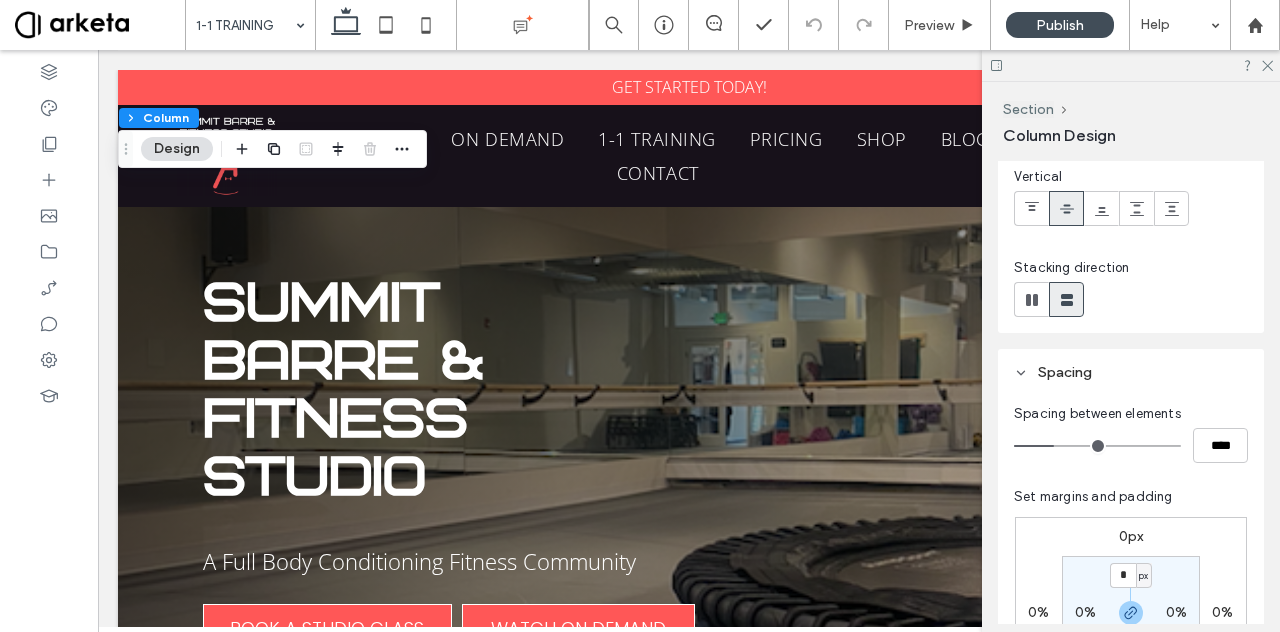 scroll, scrollTop: 0, scrollLeft: 0, axis: both 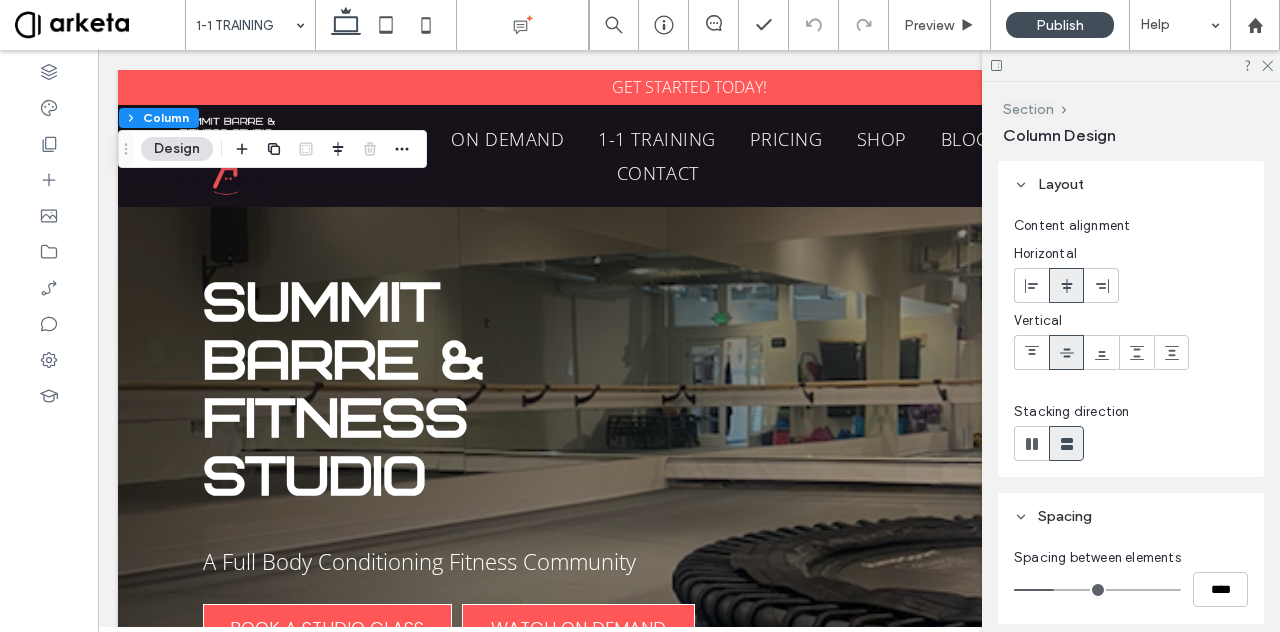 click on "Section" at bounding box center (1028, 109) 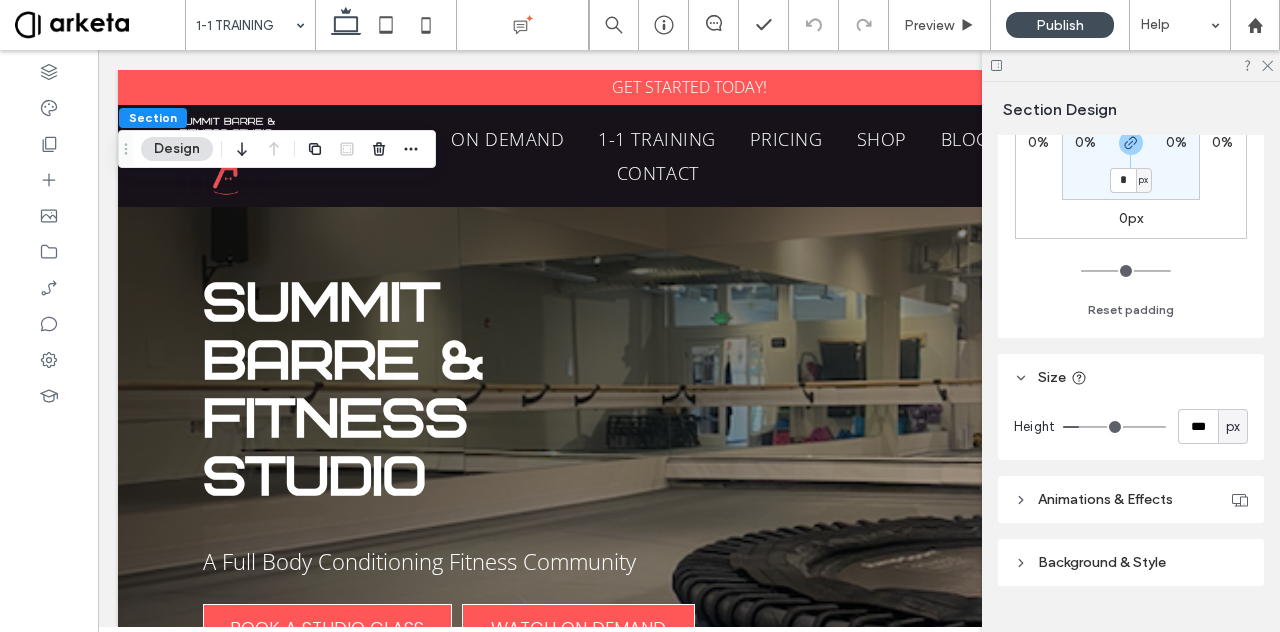 scroll, scrollTop: 492, scrollLeft: 0, axis: vertical 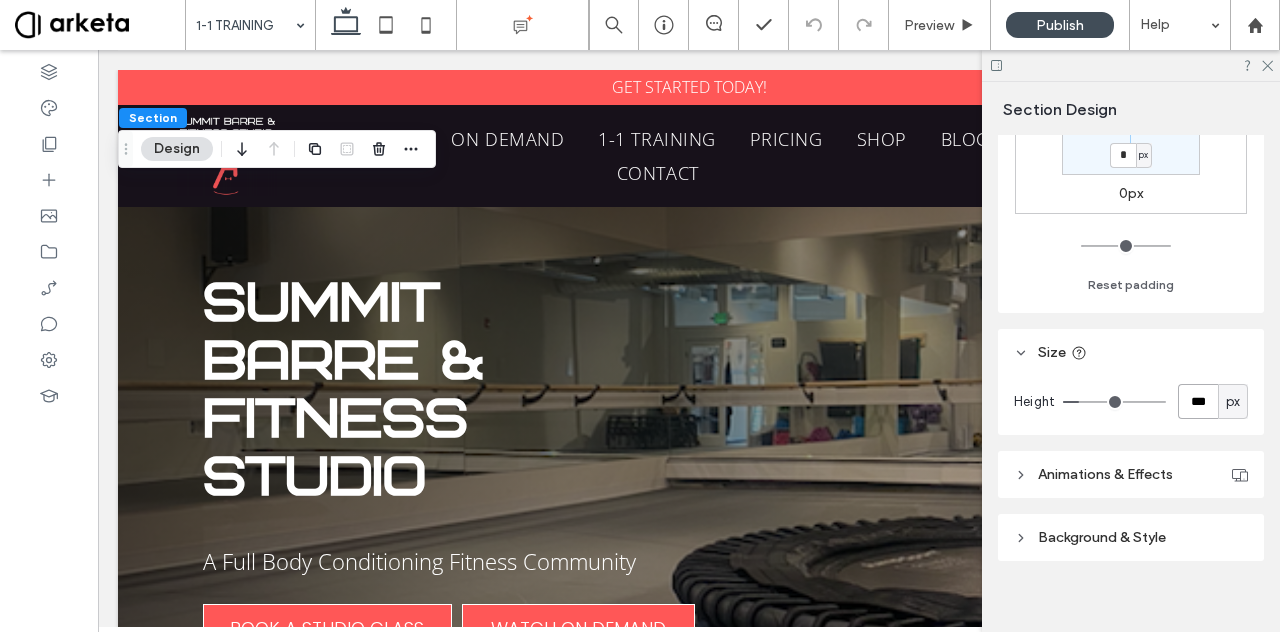 click on "***" at bounding box center [1198, 401] 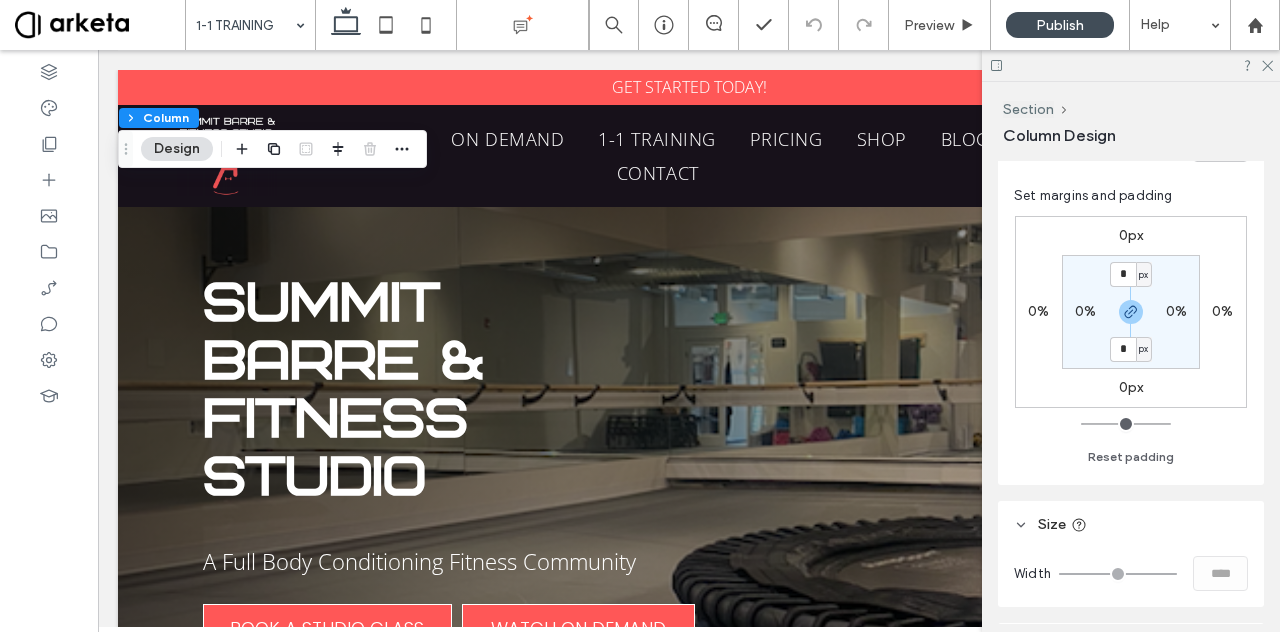 scroll, scrollTop: 440, scrollLeft: 0, axis: vertical 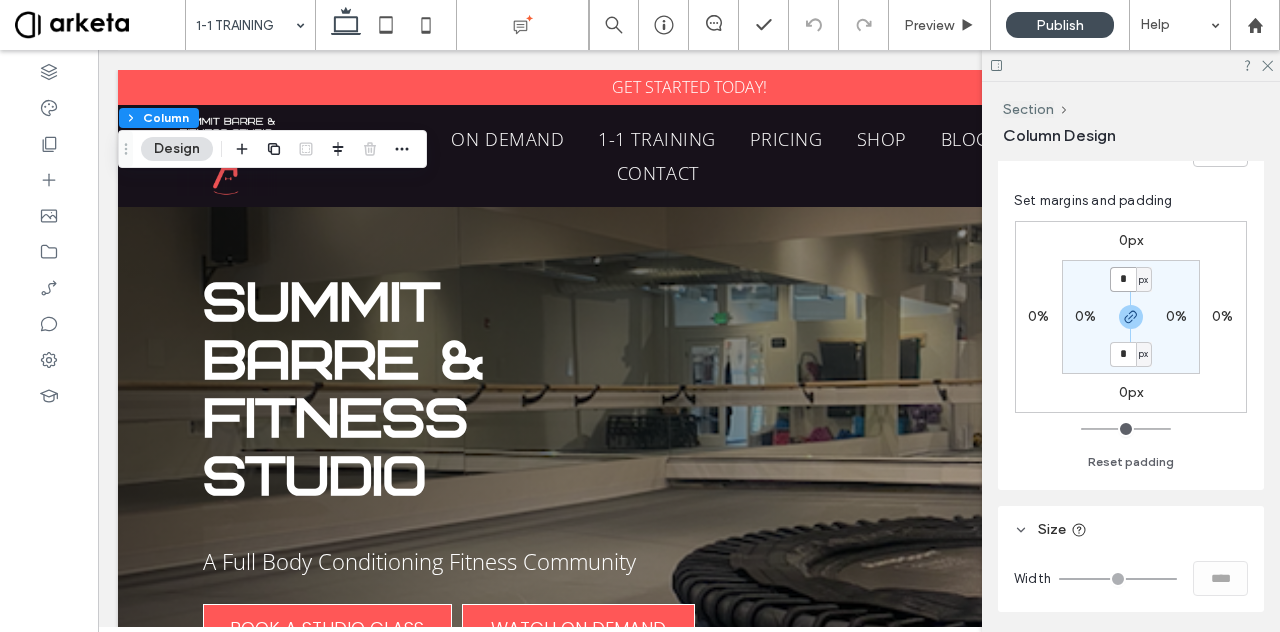 click on "*" at bounding box center (1123, 279) 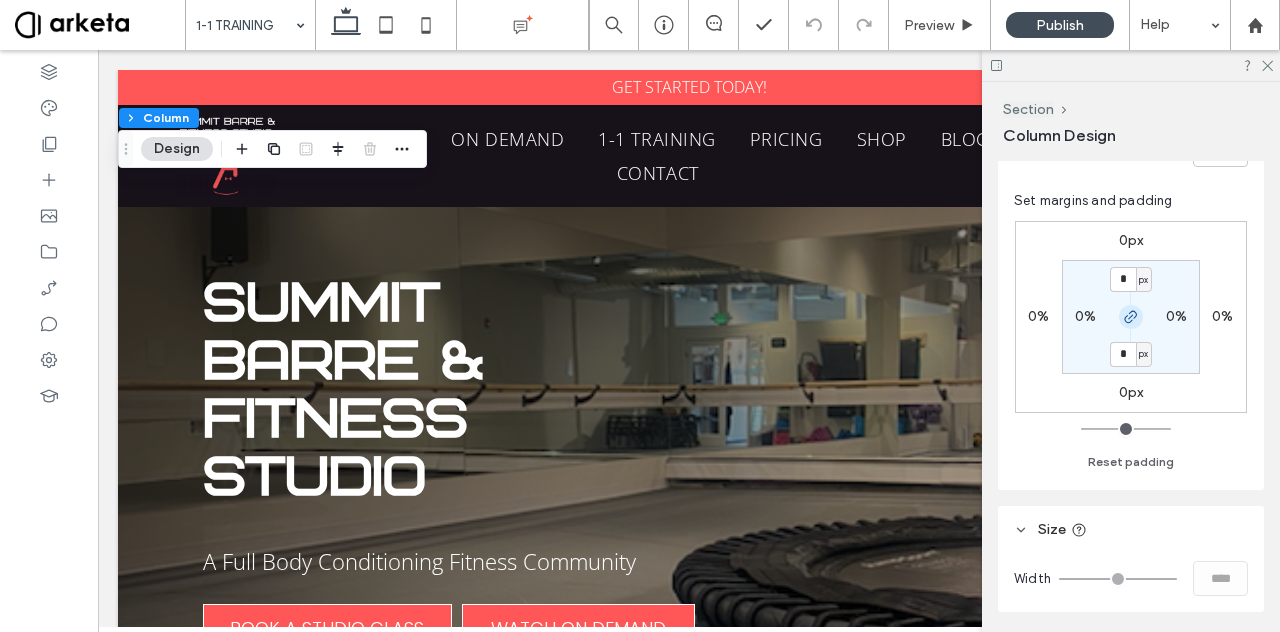 click 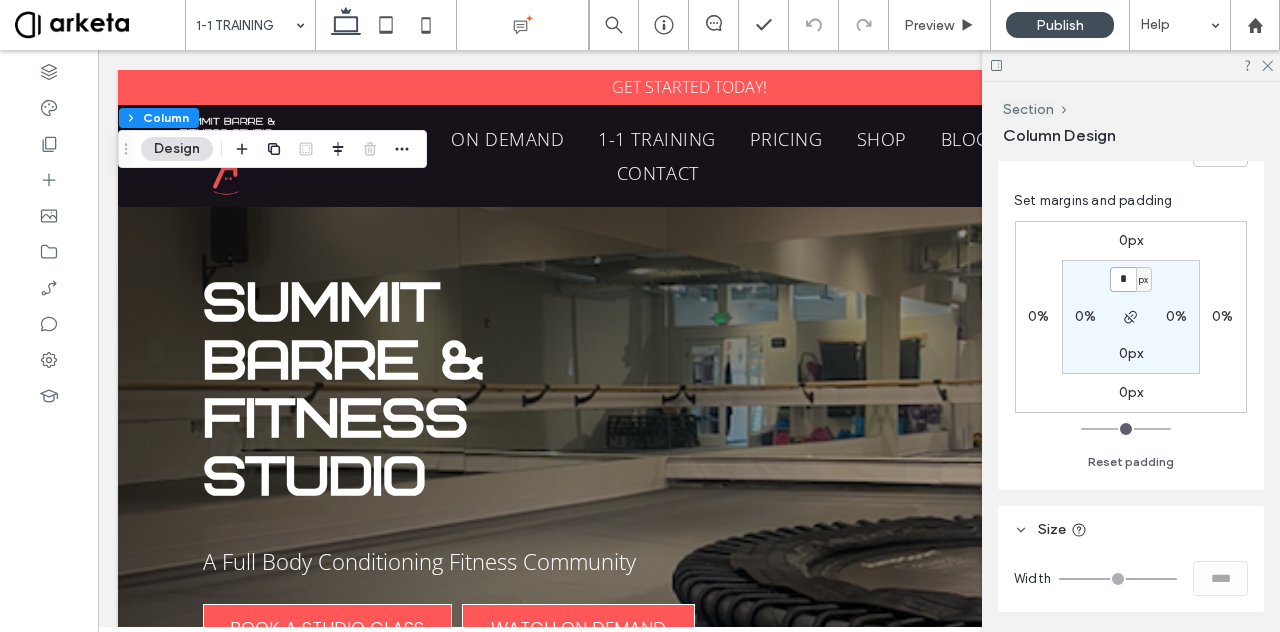 click on "*" at bounding box center (1123, 279) 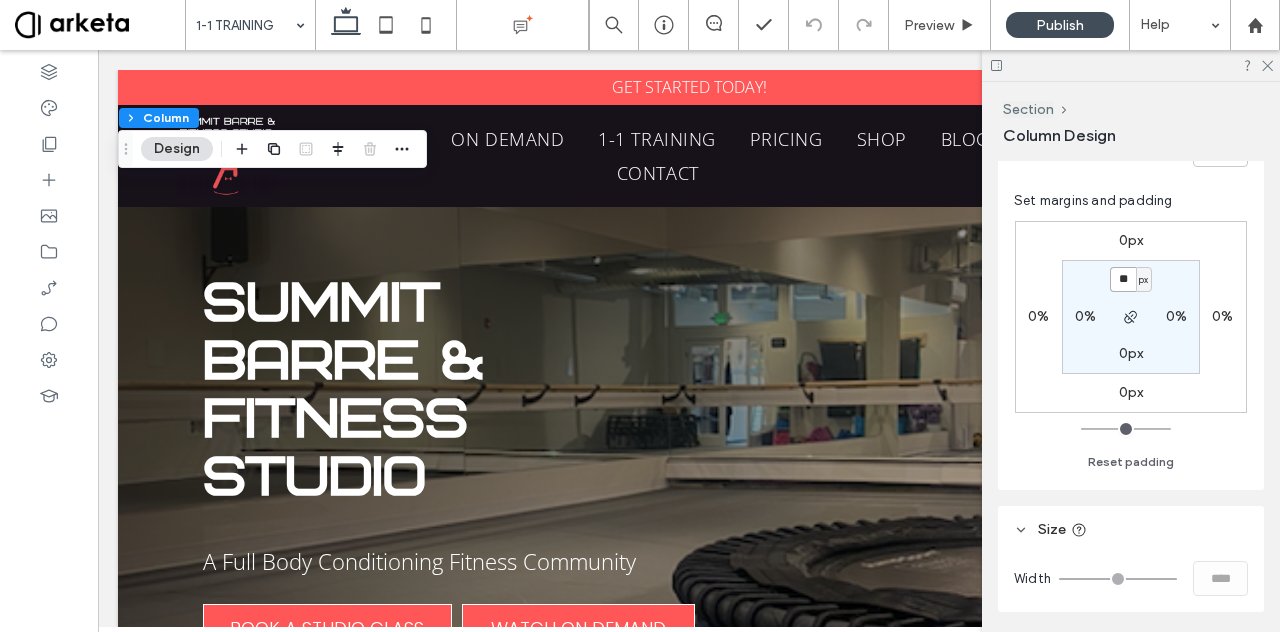 type on "**" 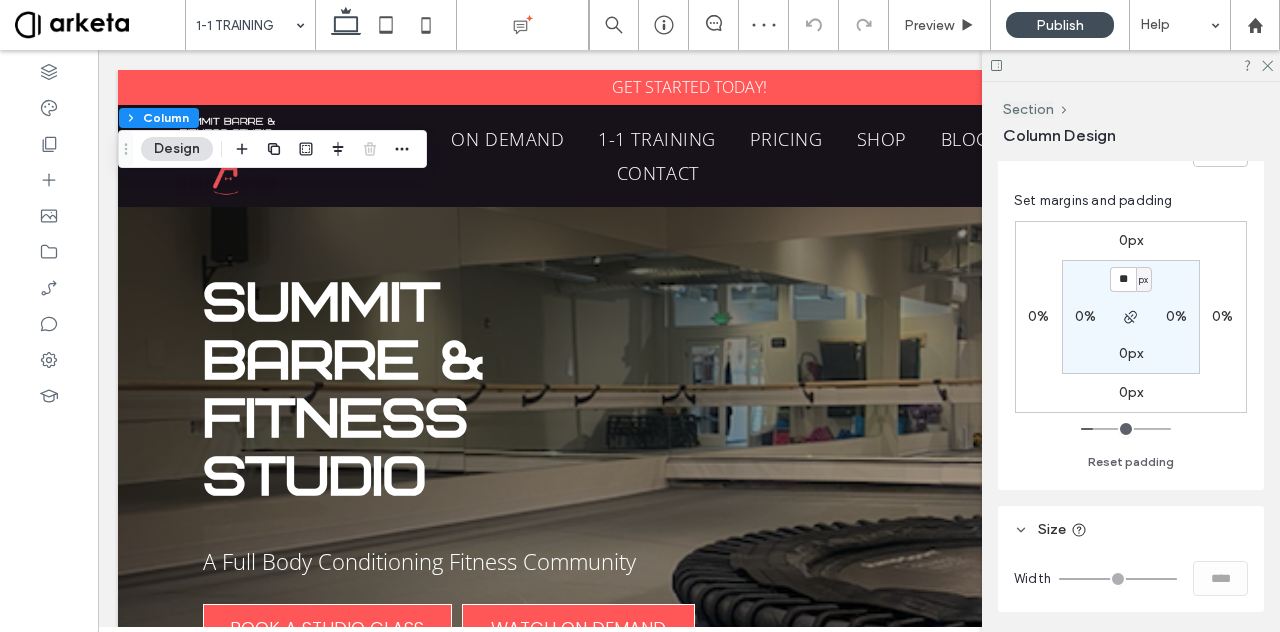 click on "0px" at bounding box center (1131, 353) 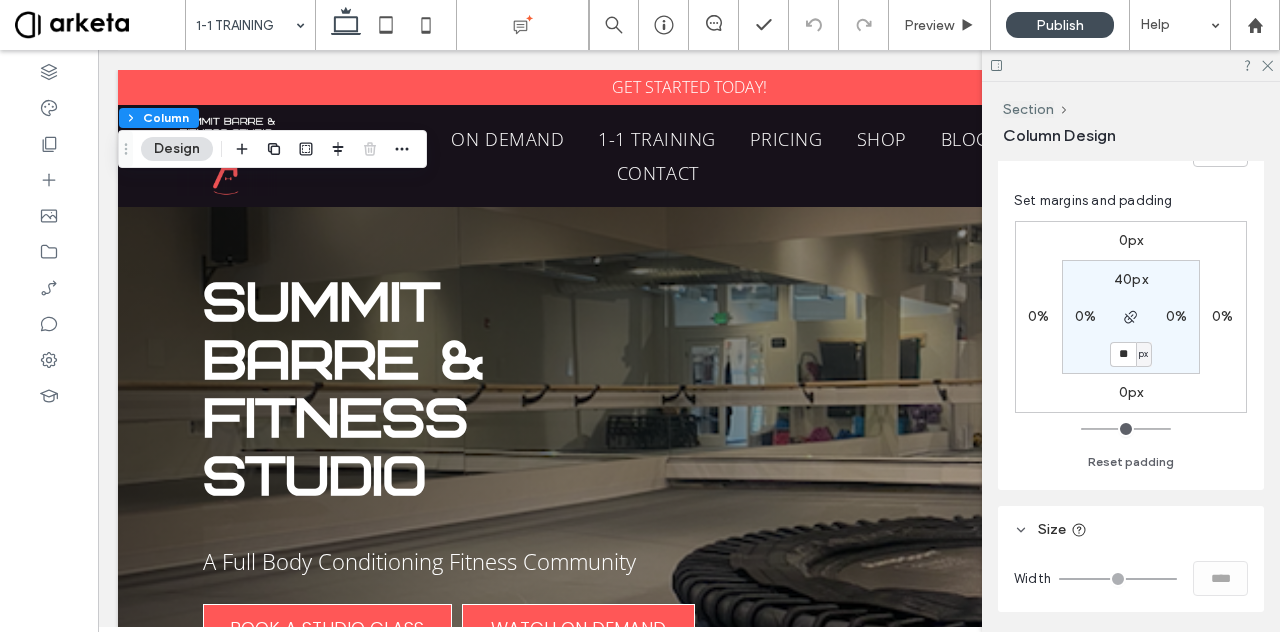 type on "**" 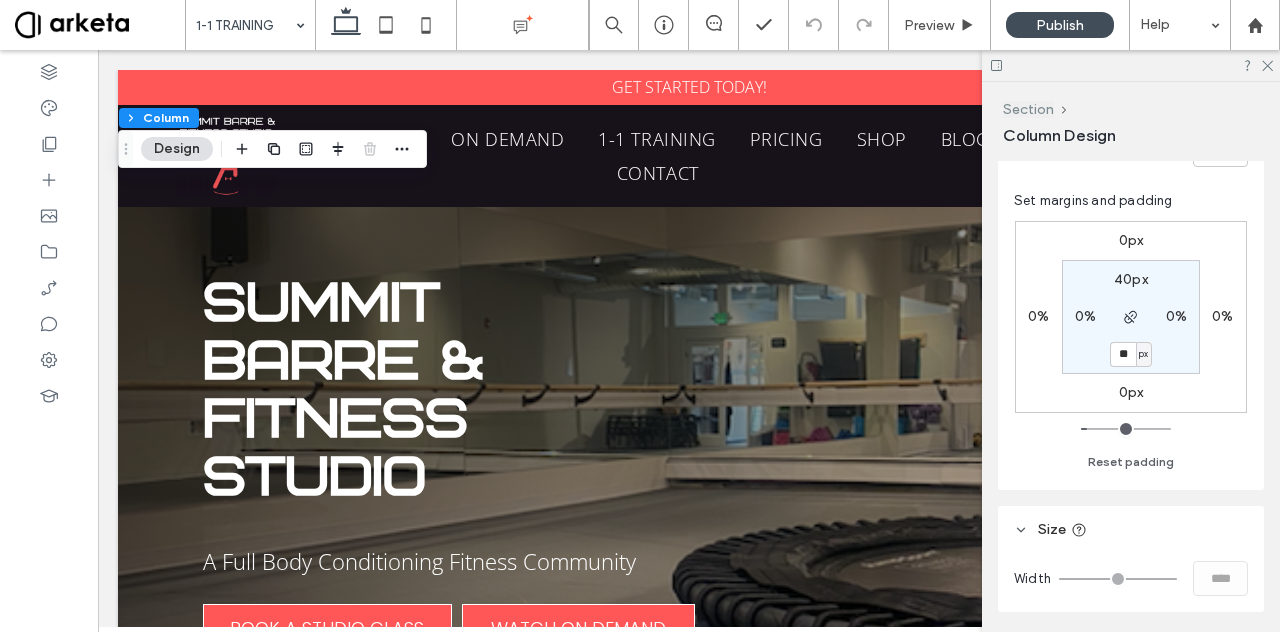 click on "Section" at bounding box center [1028, 109] 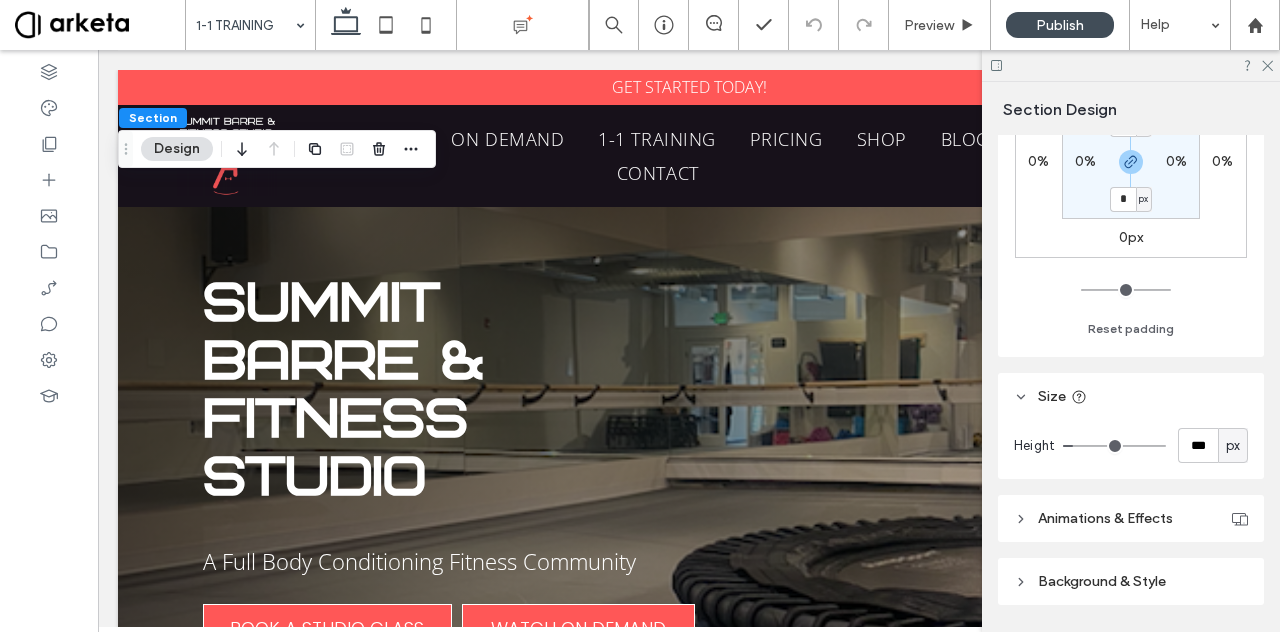 scroll, scrollTop: 446, scrollLeft: 0, axis: vertical 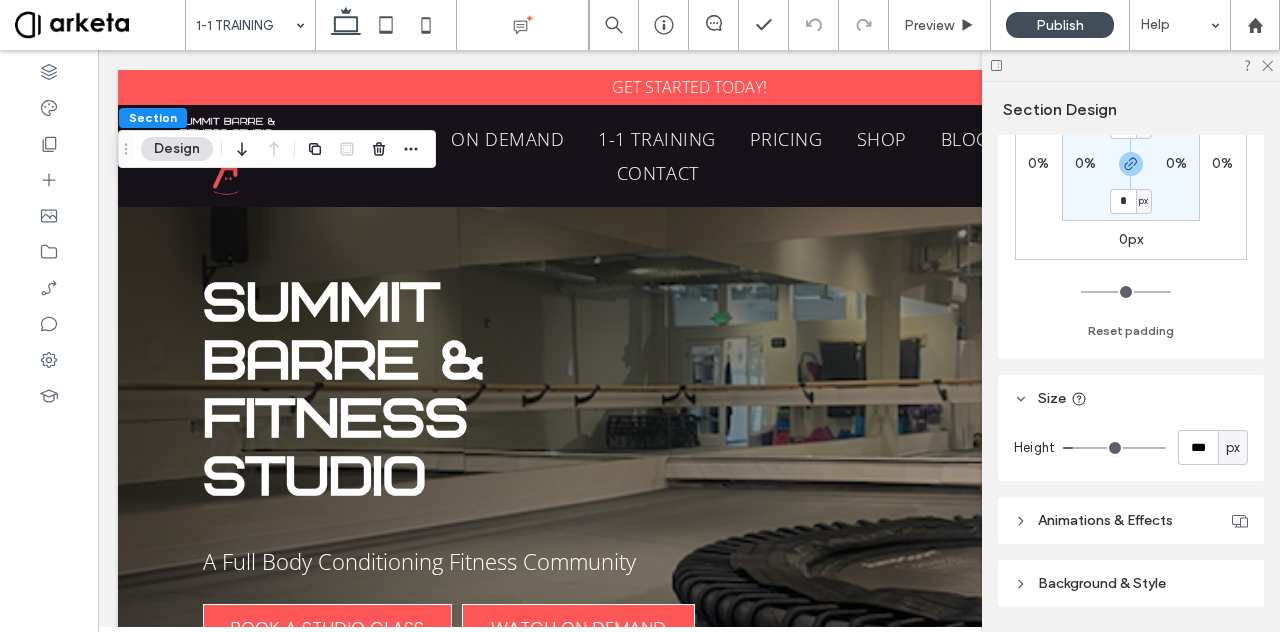 click on "px" at bounding box center (1233, 448) 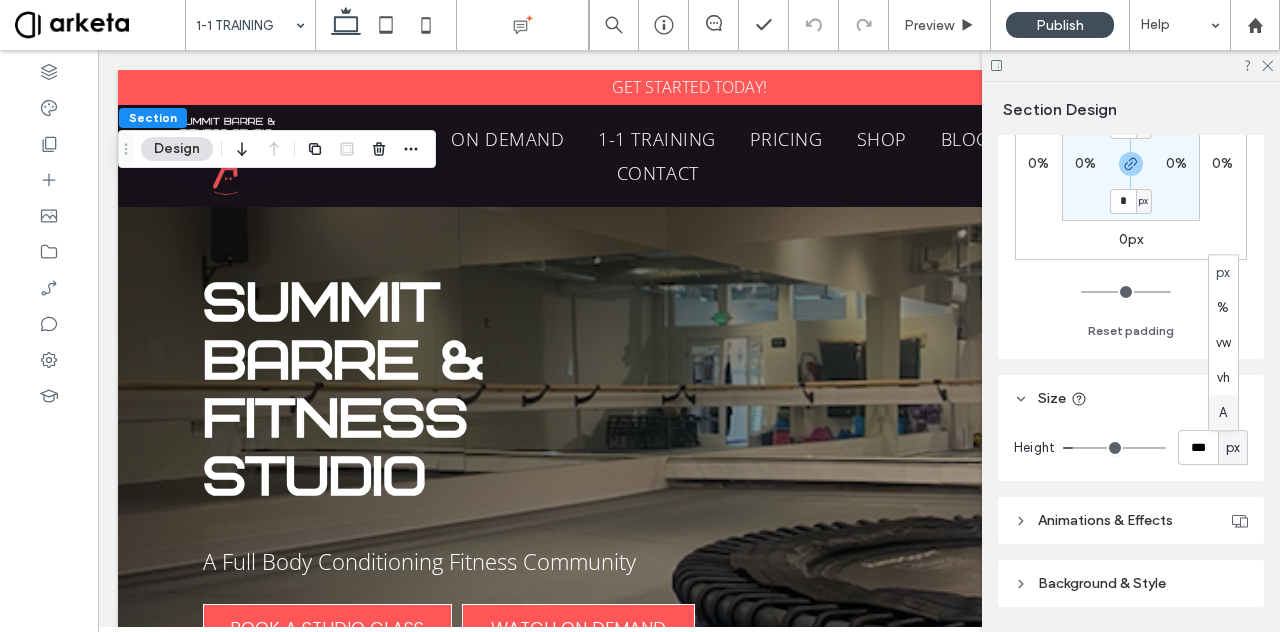 click on "A" at bounding box center [1223, 413] 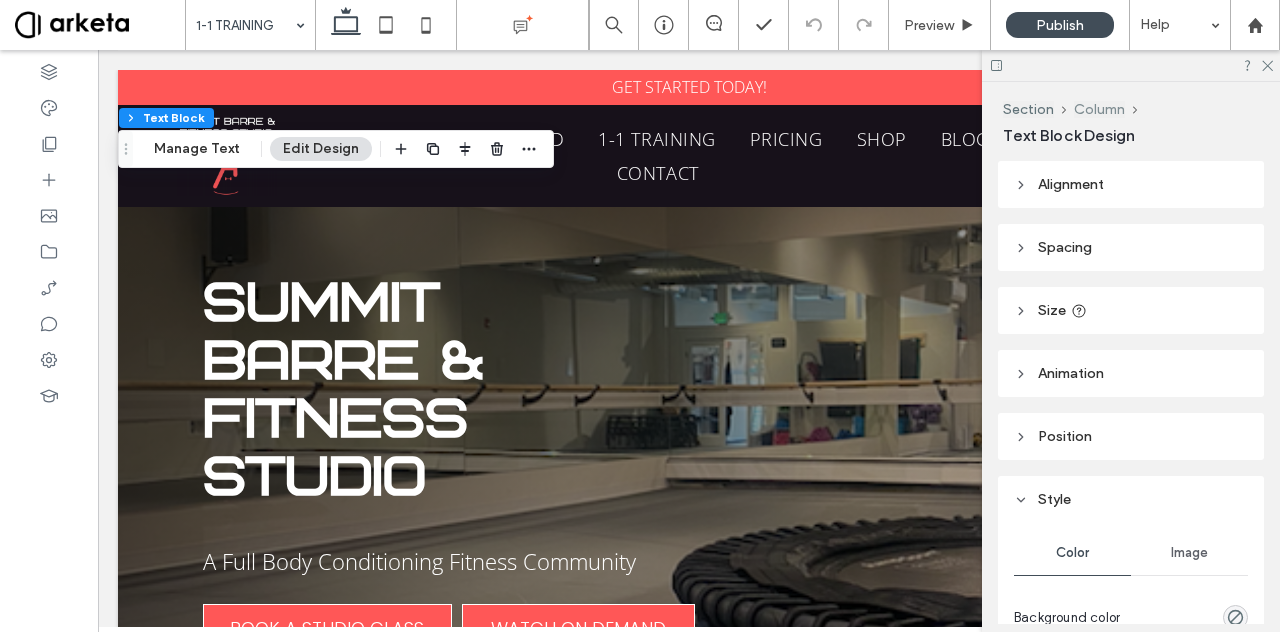 click on "Column" at bounding box center (1099, 109) 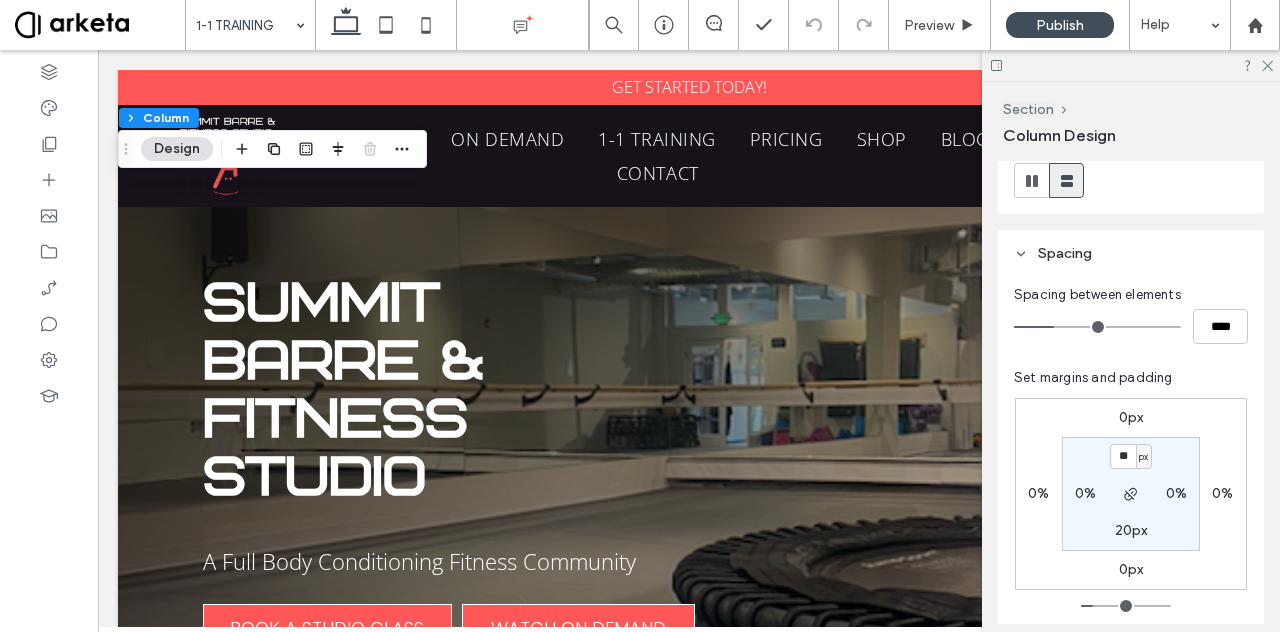scroll, scrollTop: 264, scrollLeft: 0, axis: vertical 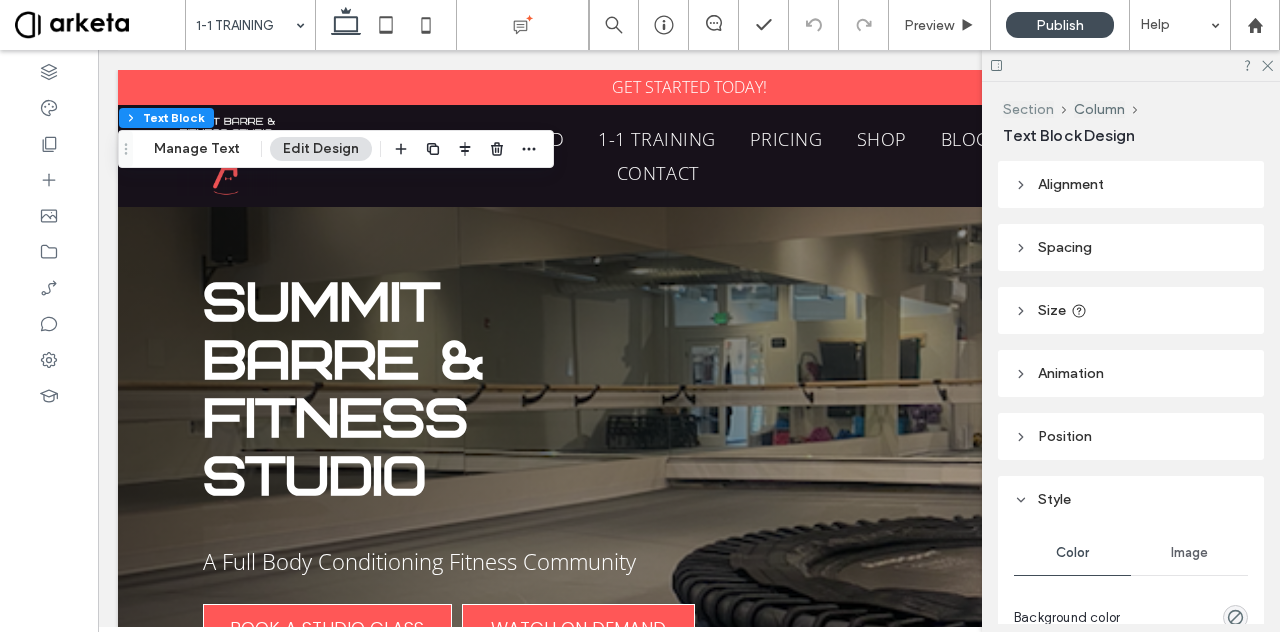 click on "Section" at bounding box center (1028, 109) 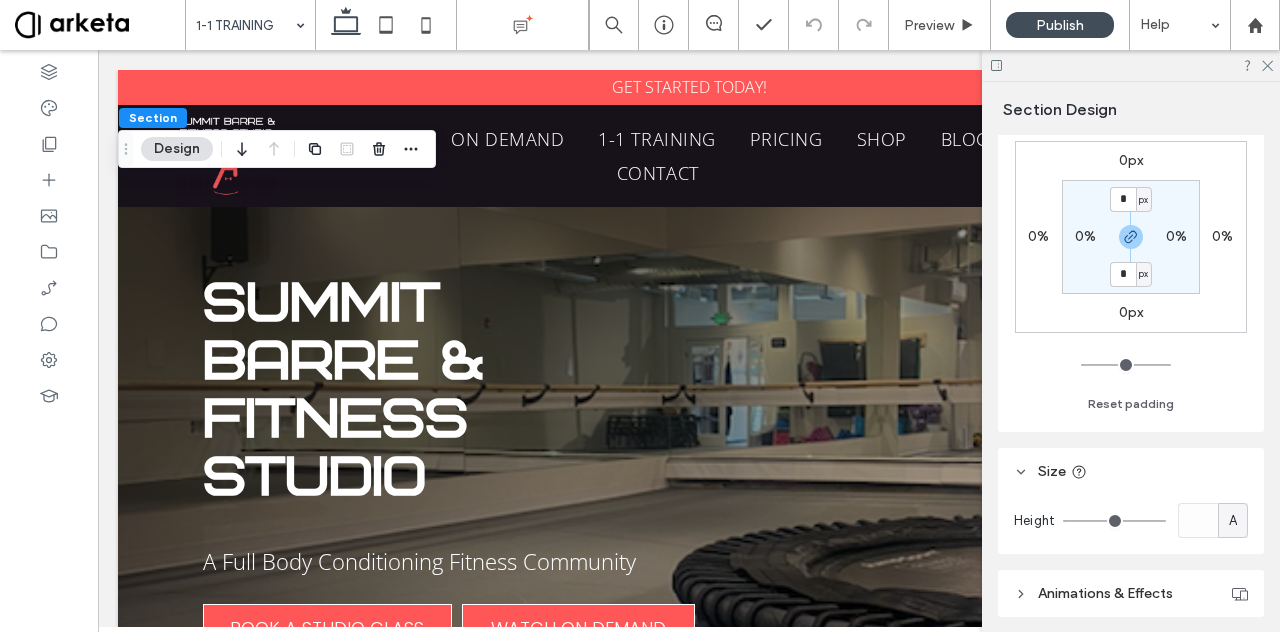 scroll, scrollTop: 508, scrollLeft: 0, axis: vertical 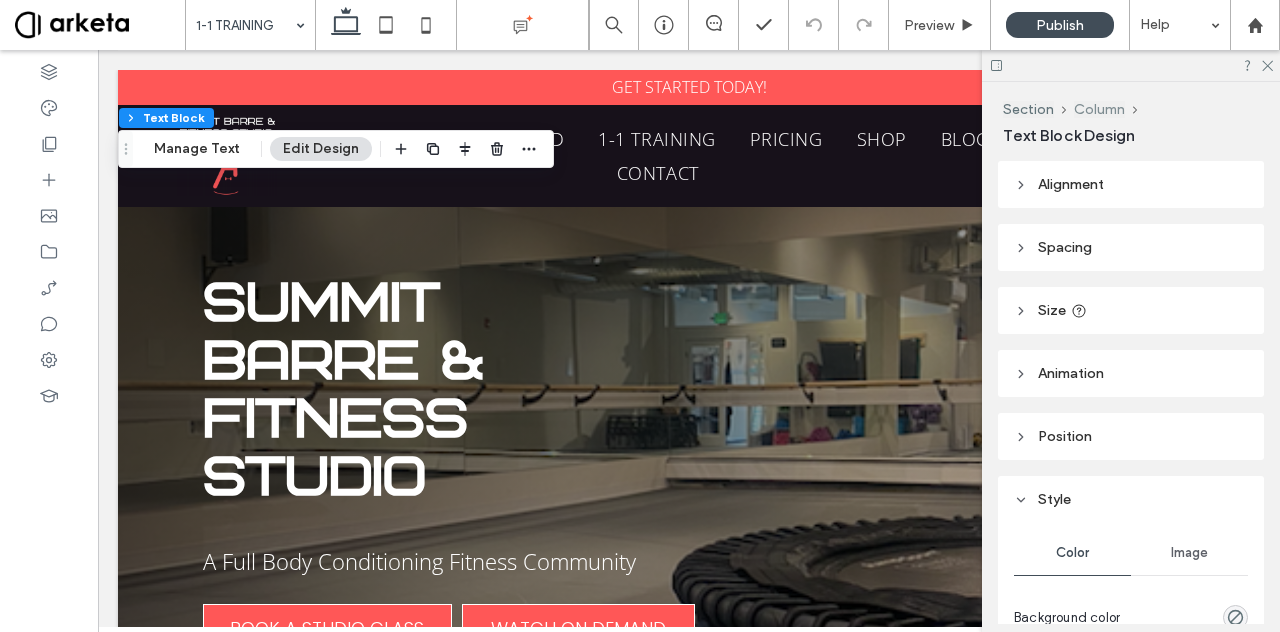 click on "Column" at bounding box center (1099, 109) 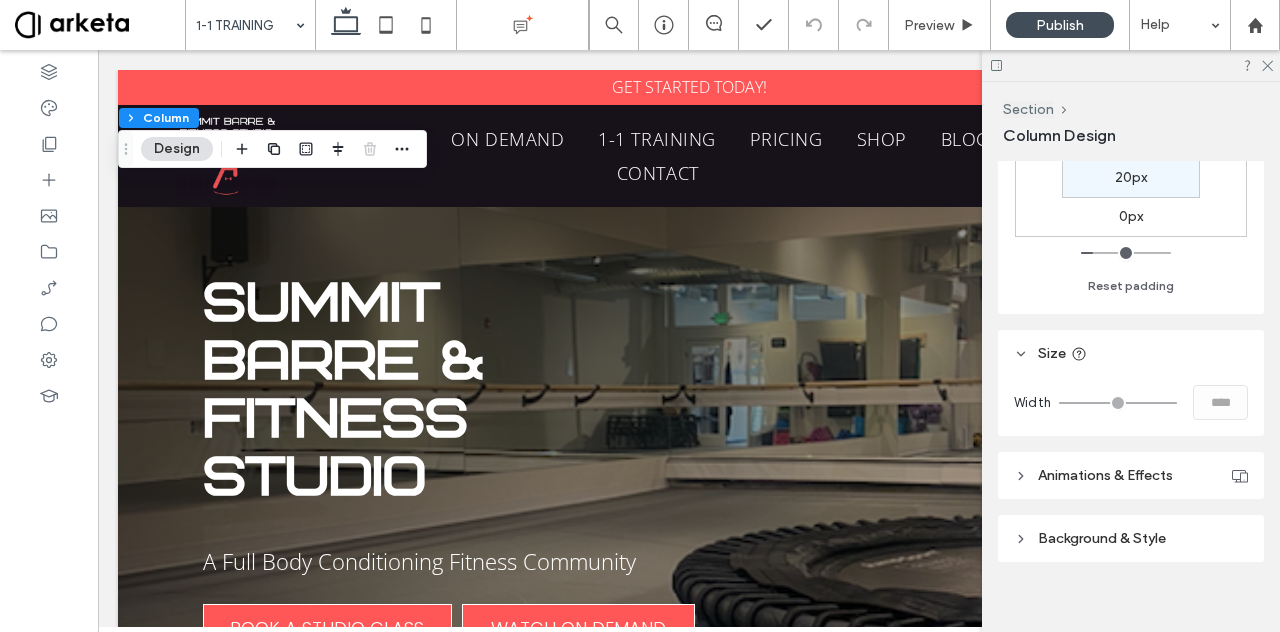 scroll, scrollTop: 632, scrollLeft: 0, axis: vertical 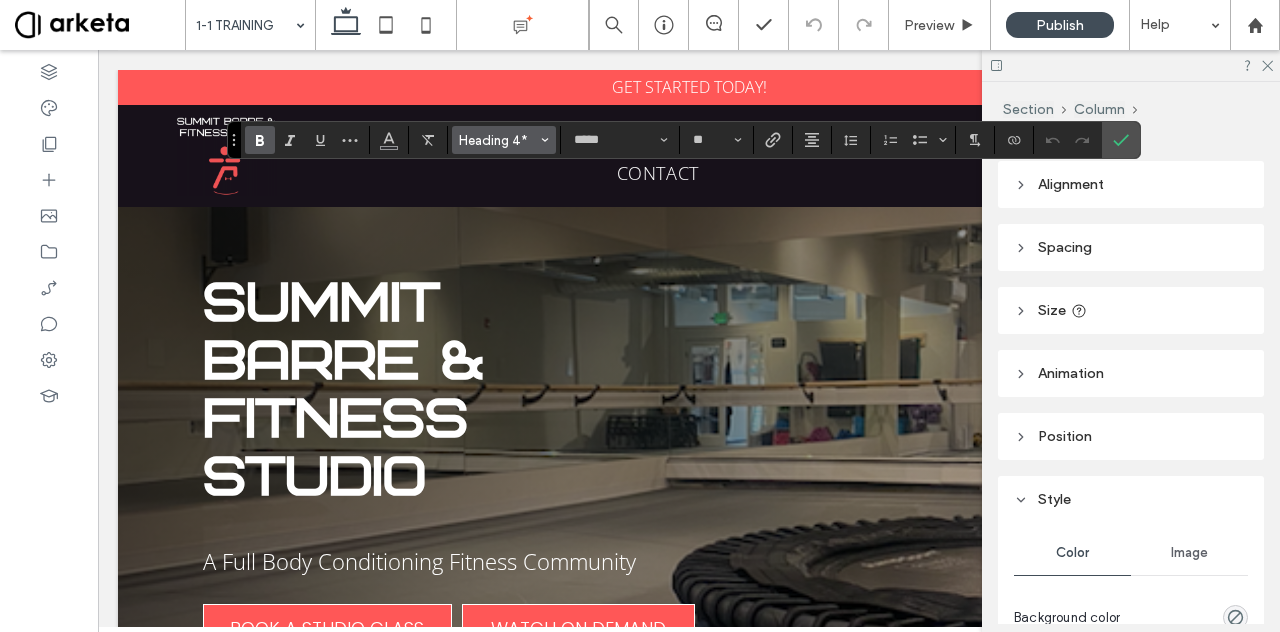 click 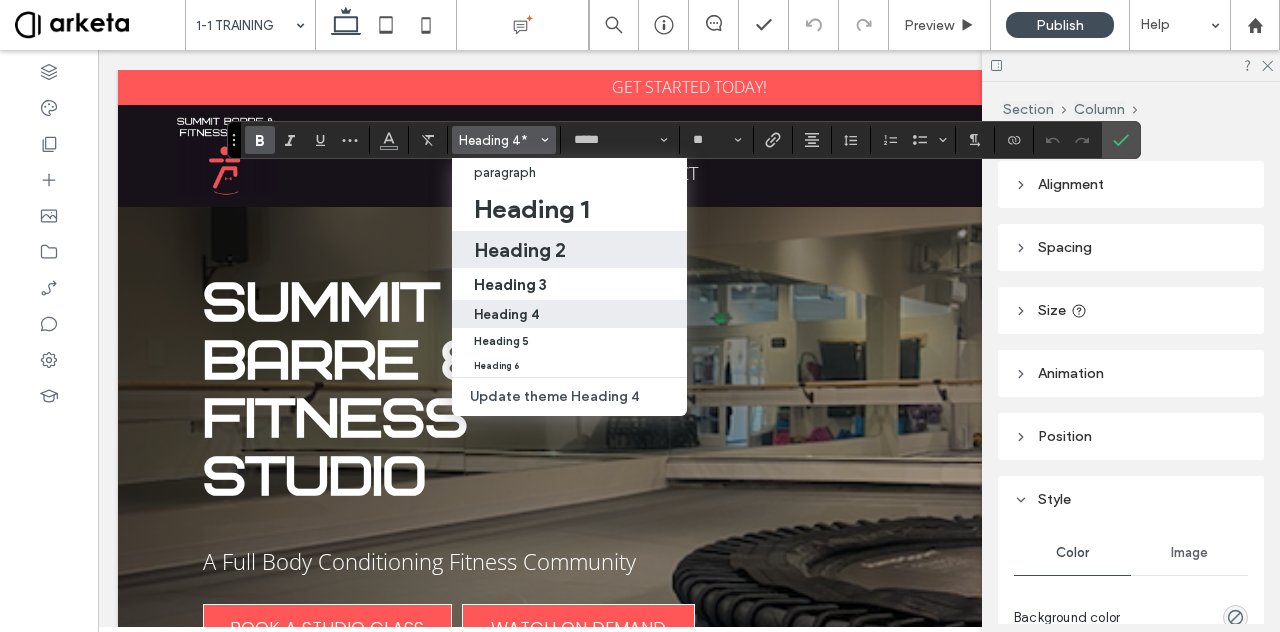 click on "Heading 2" at bounding box center (569, 250) 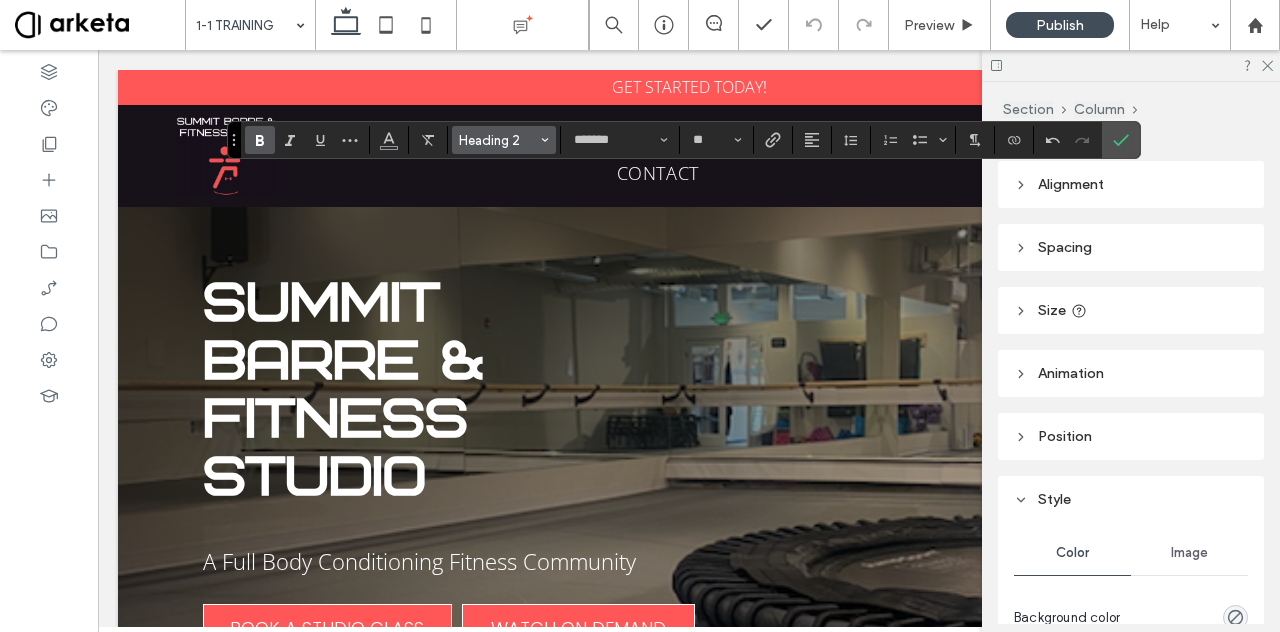 click on "Heading 2" at bounding box center (504, 140) 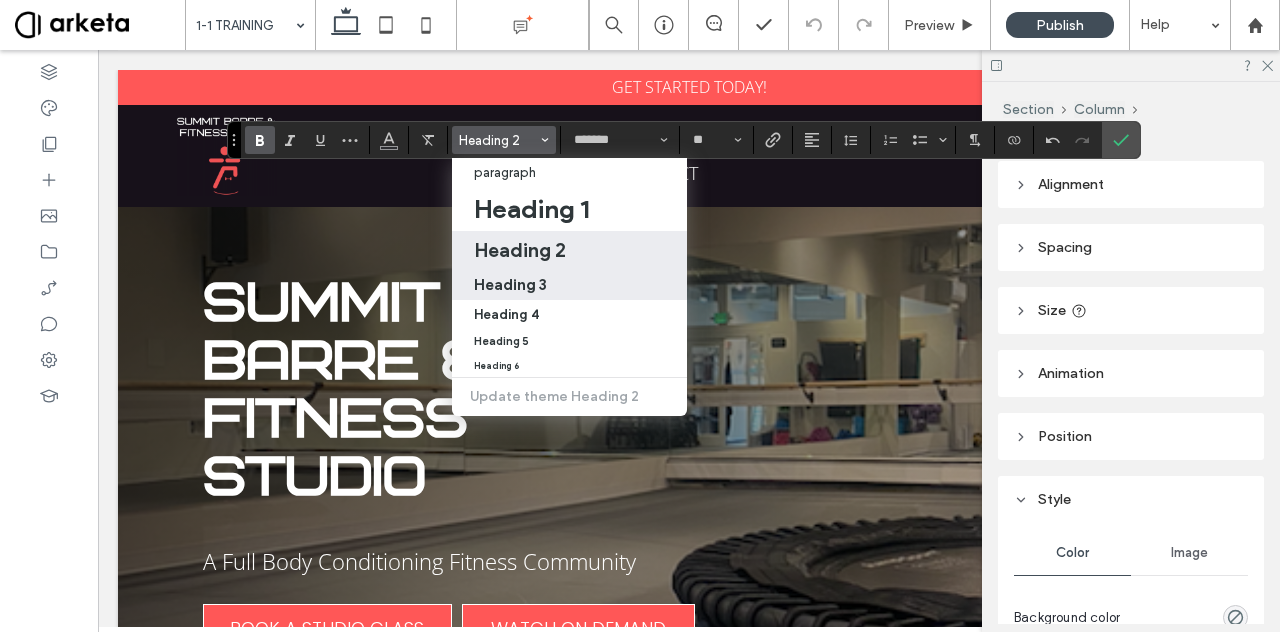 click on "Heading 3" at bounding box center [569, 284] 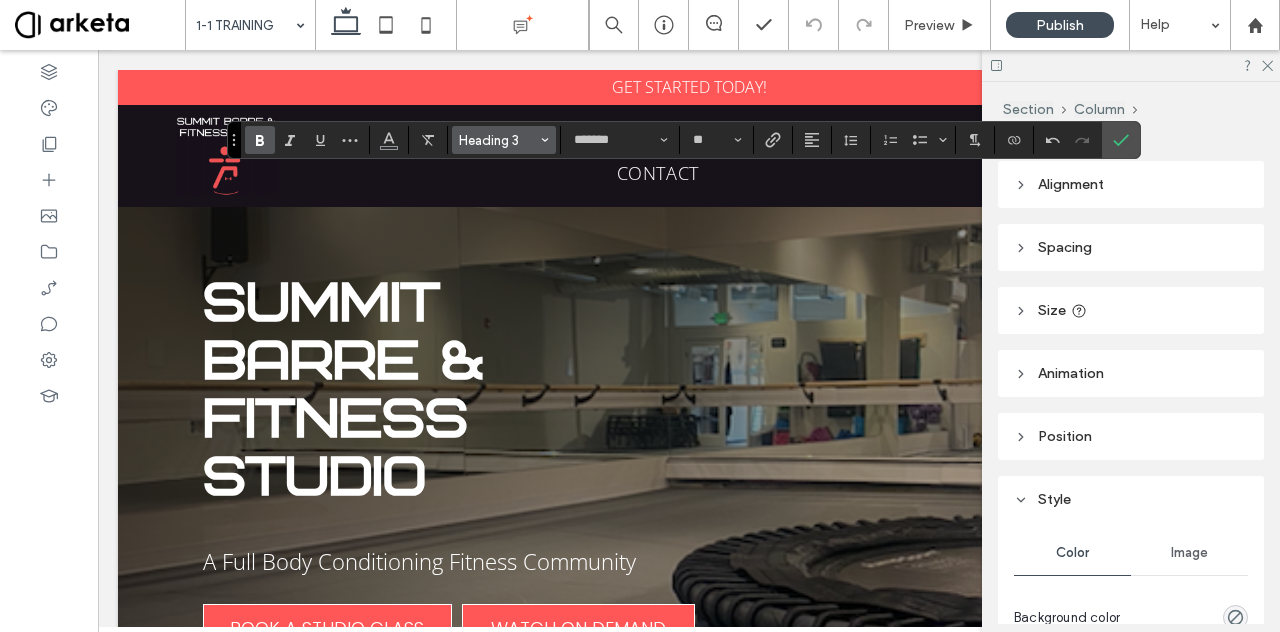 click 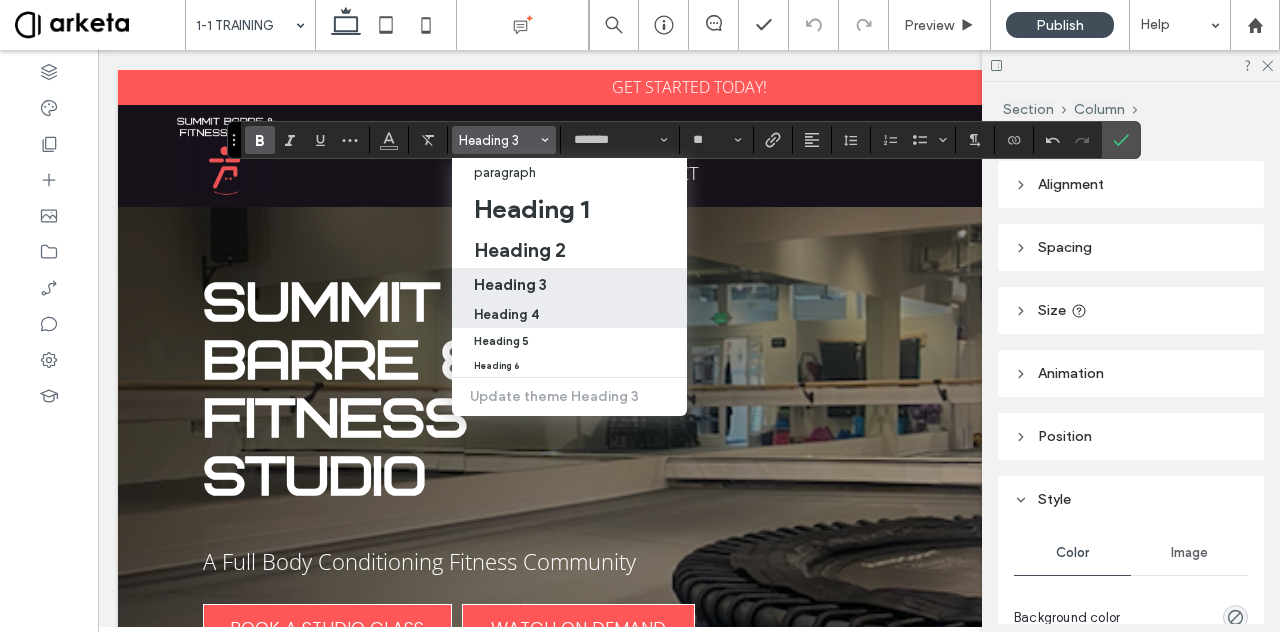 click on "Heading 4" at bounding box center (506, 314) 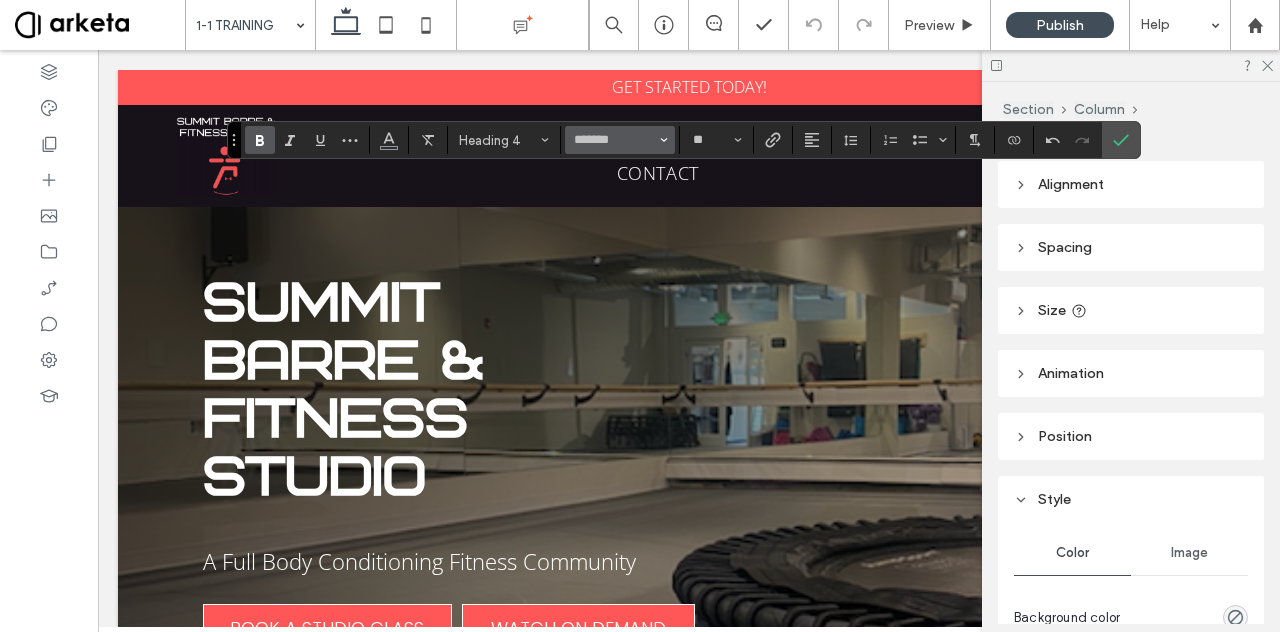 click on "*******" at bounding box center (620, 140) 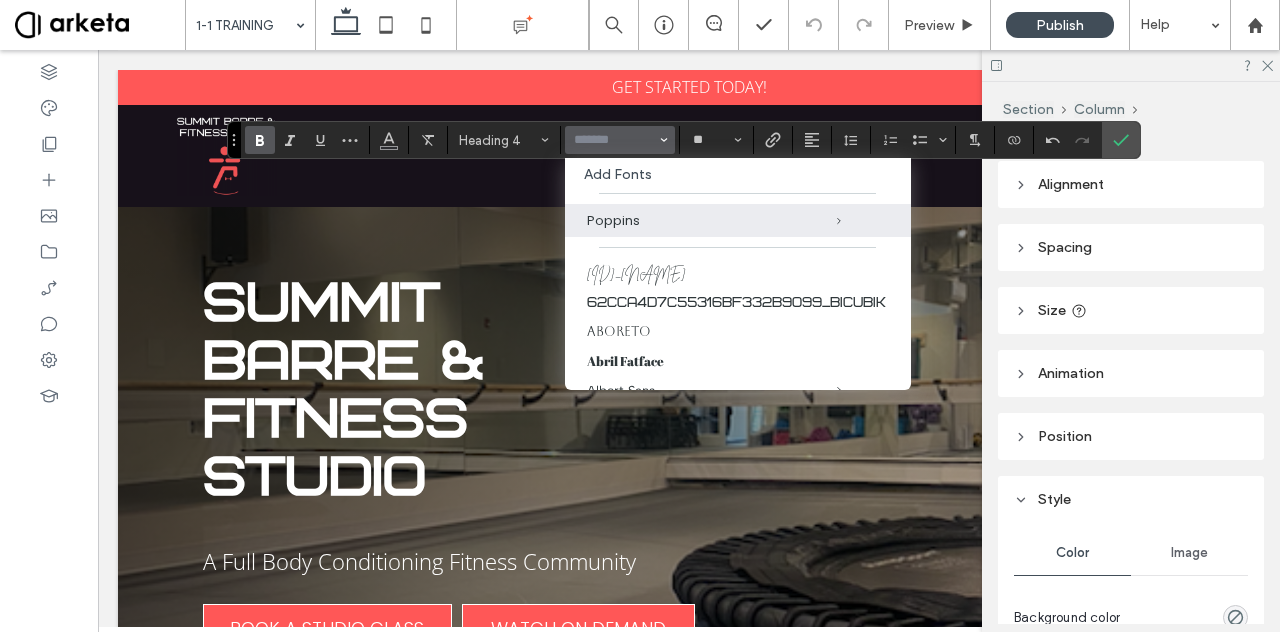 click at bounding box center (614, 140) 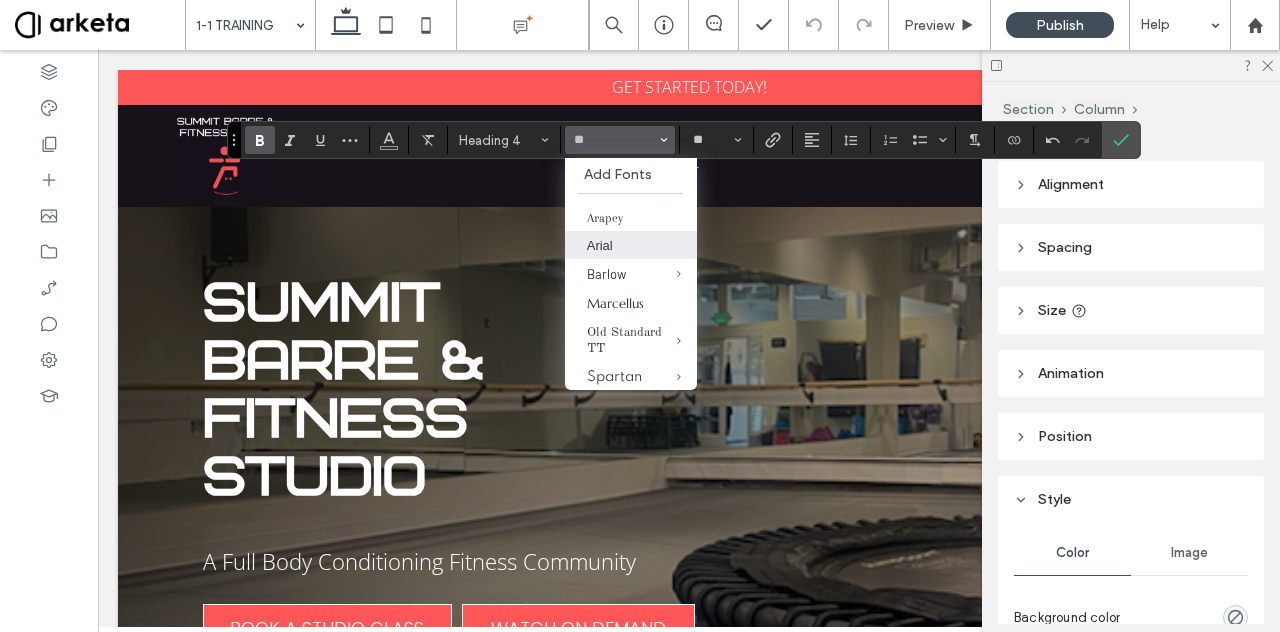 click on "Arial" at bounding box center (631, 245) 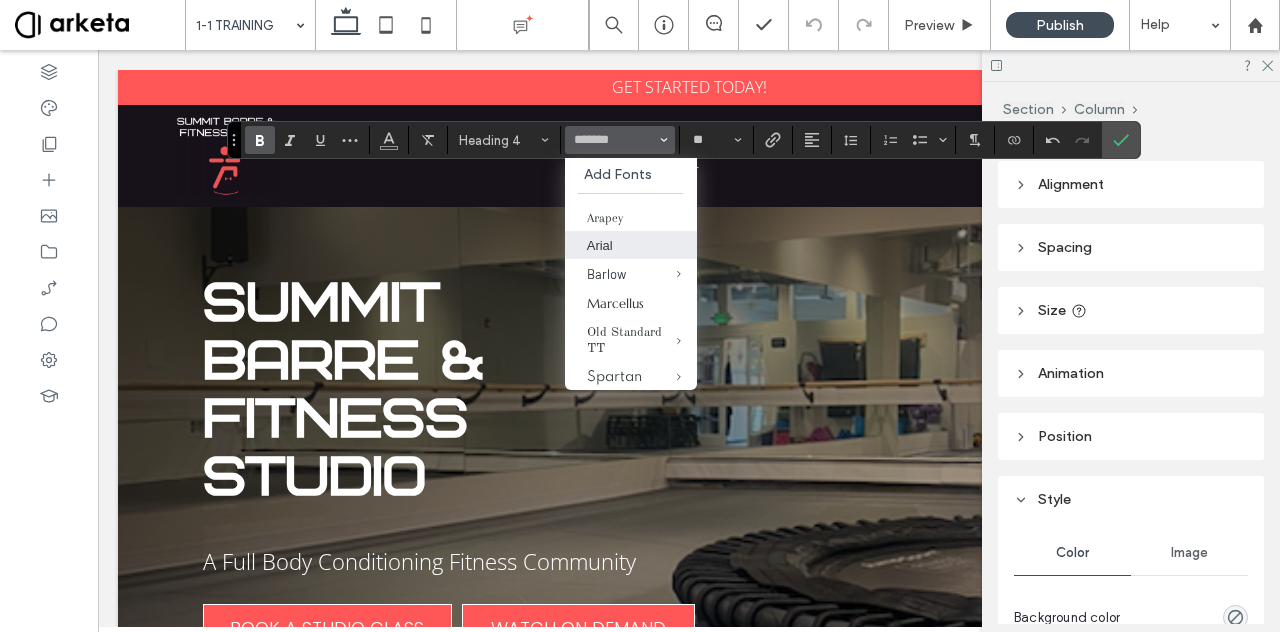 type on "*****" 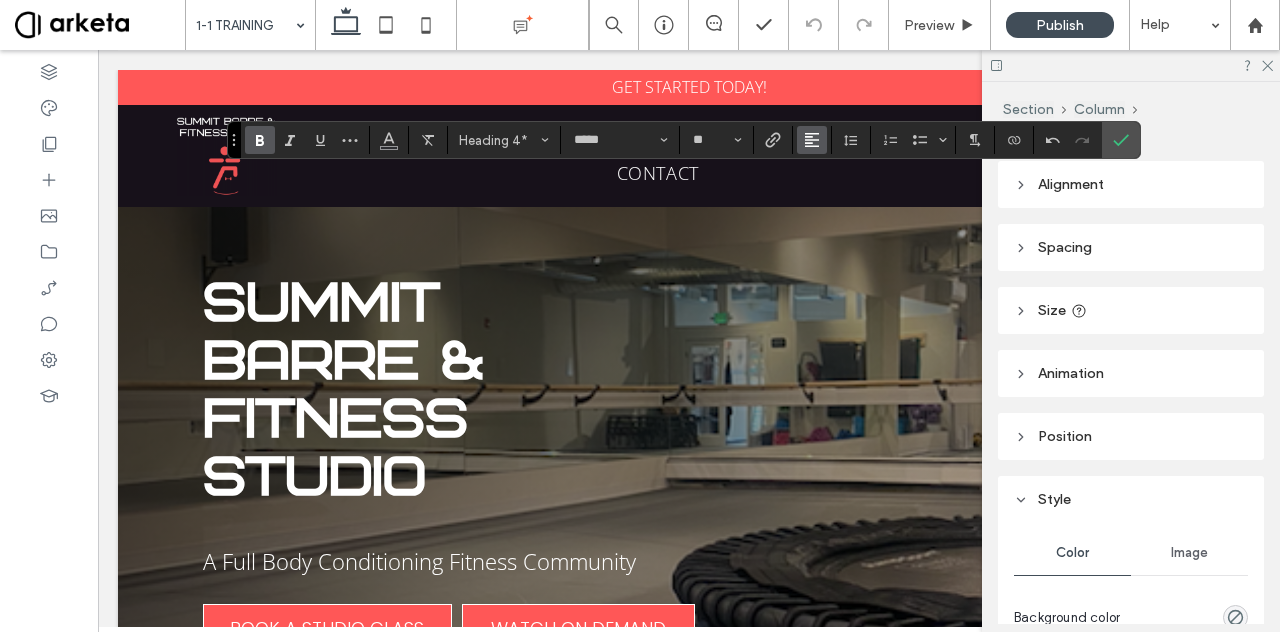 click 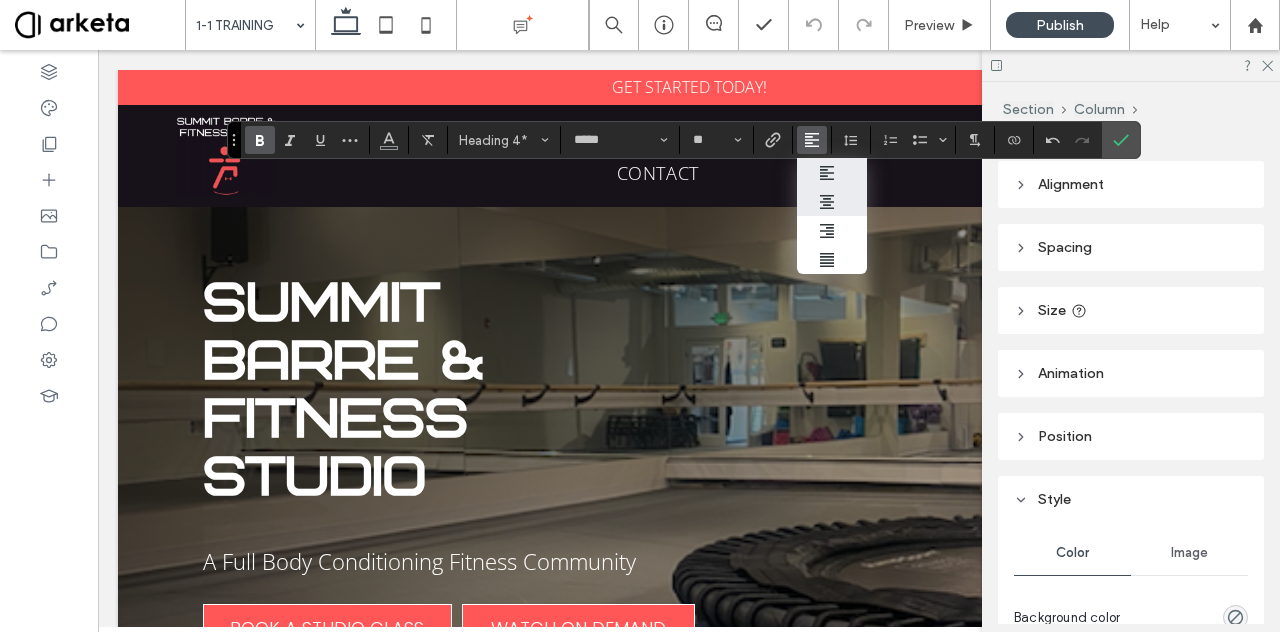 click 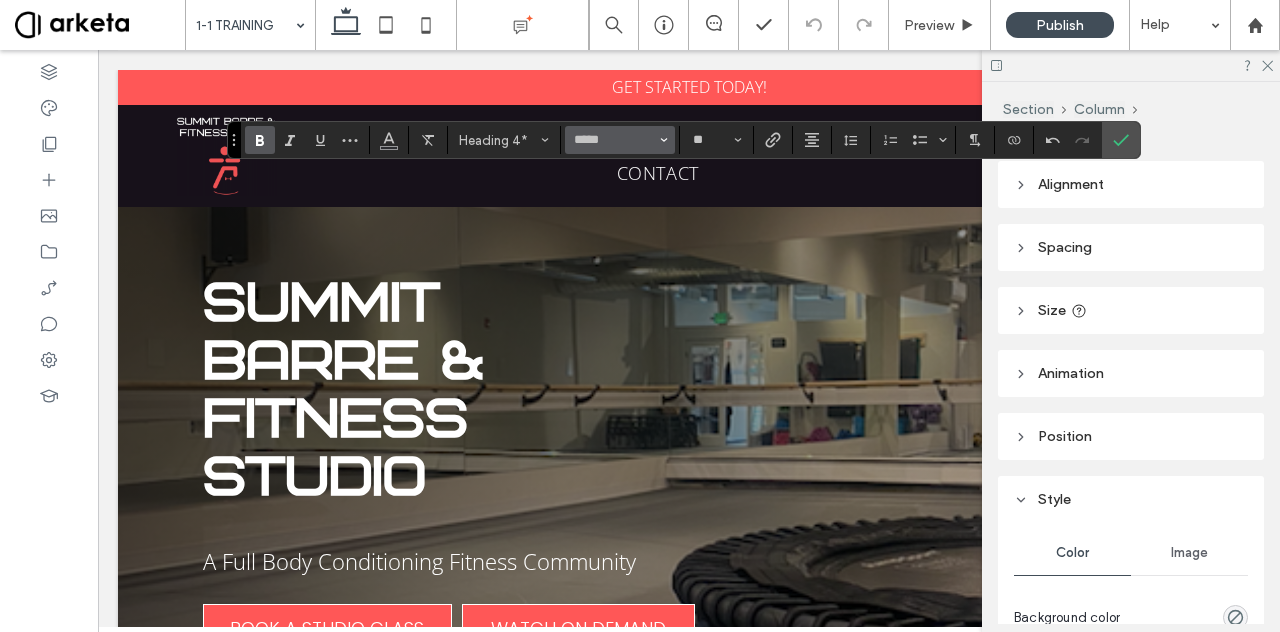 click at bounding box center (664, 140) 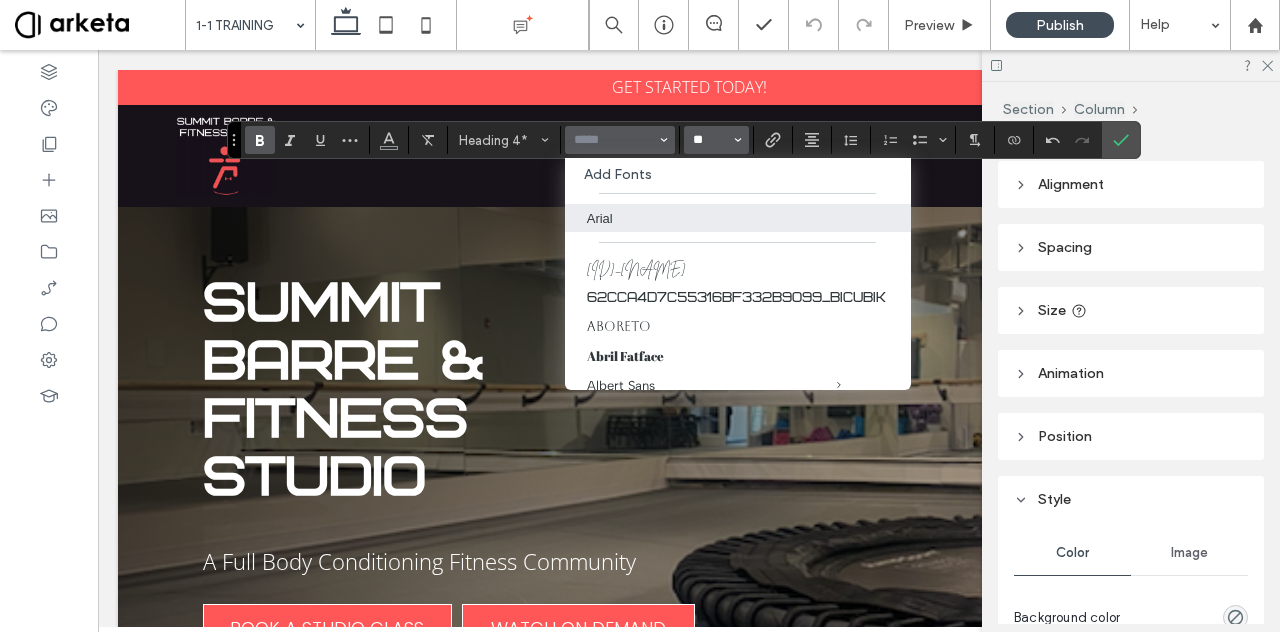 click on "**" at bounding box center [710, 140] 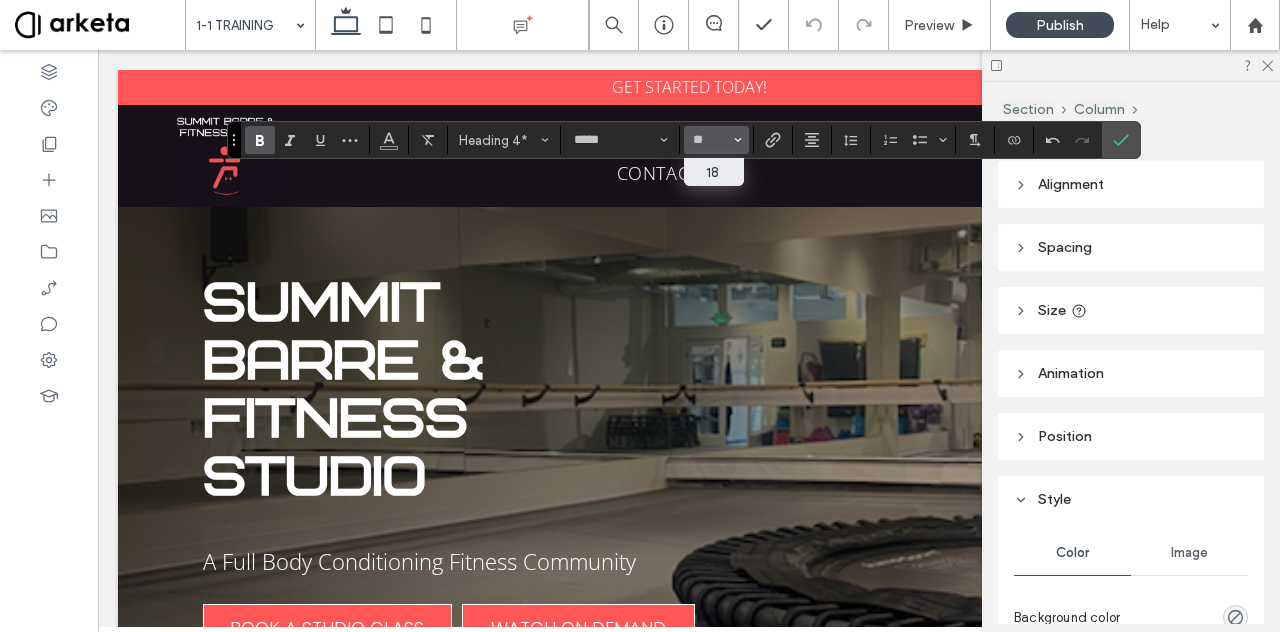 type on "**" 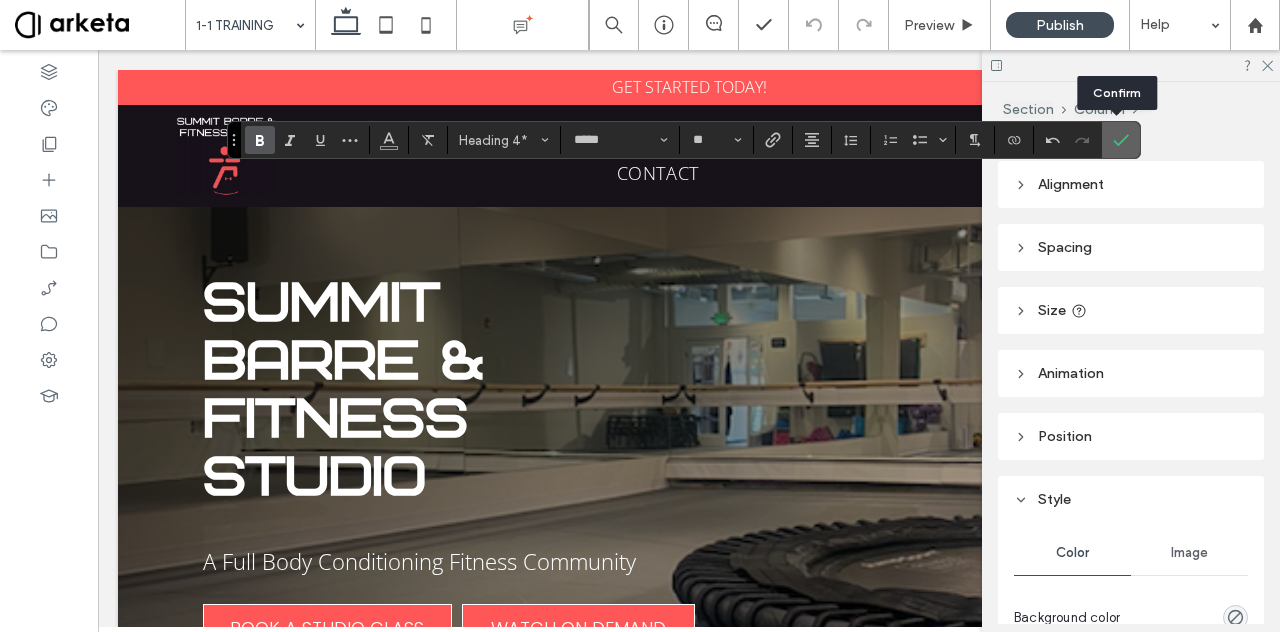 click at bounding box center (1121, 140) 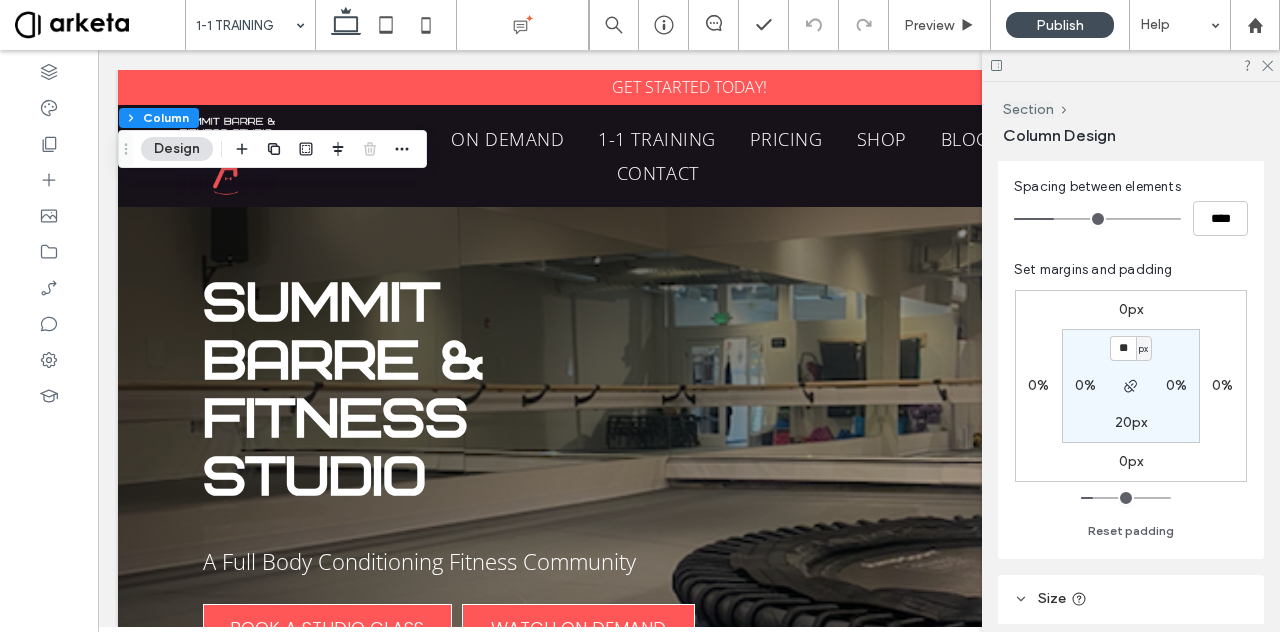 scroll, scrollTop: 374, scrollLeft: 0, axis: vertical 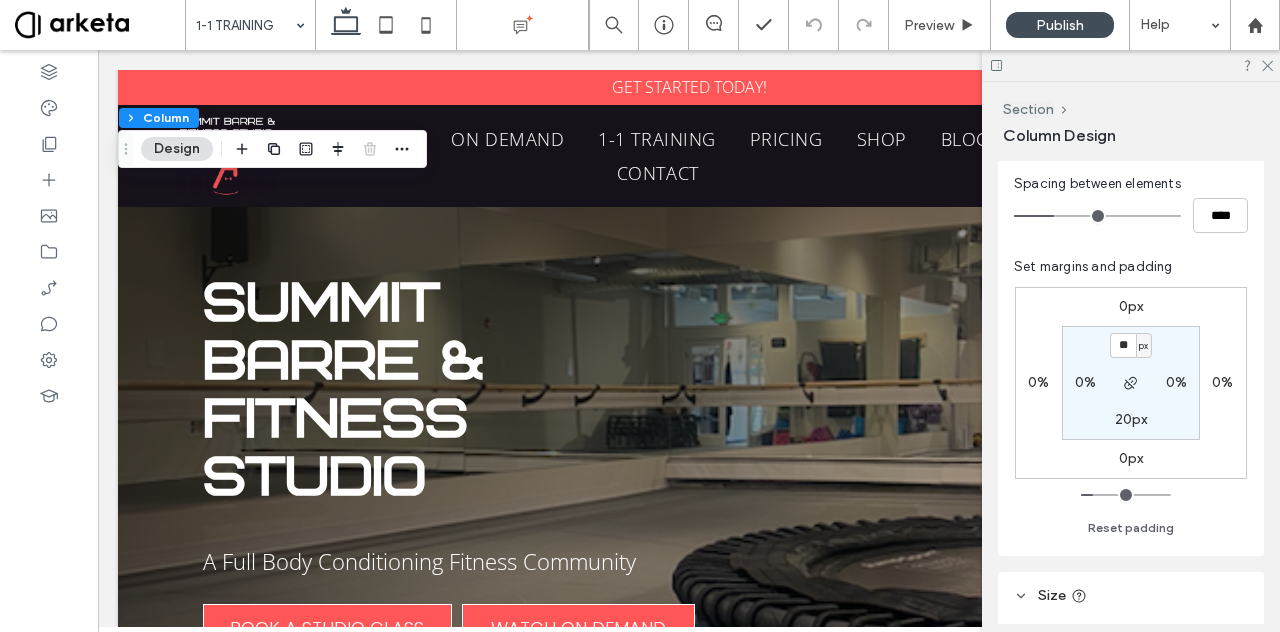 click on "px" at bounding box center [1143, 346] 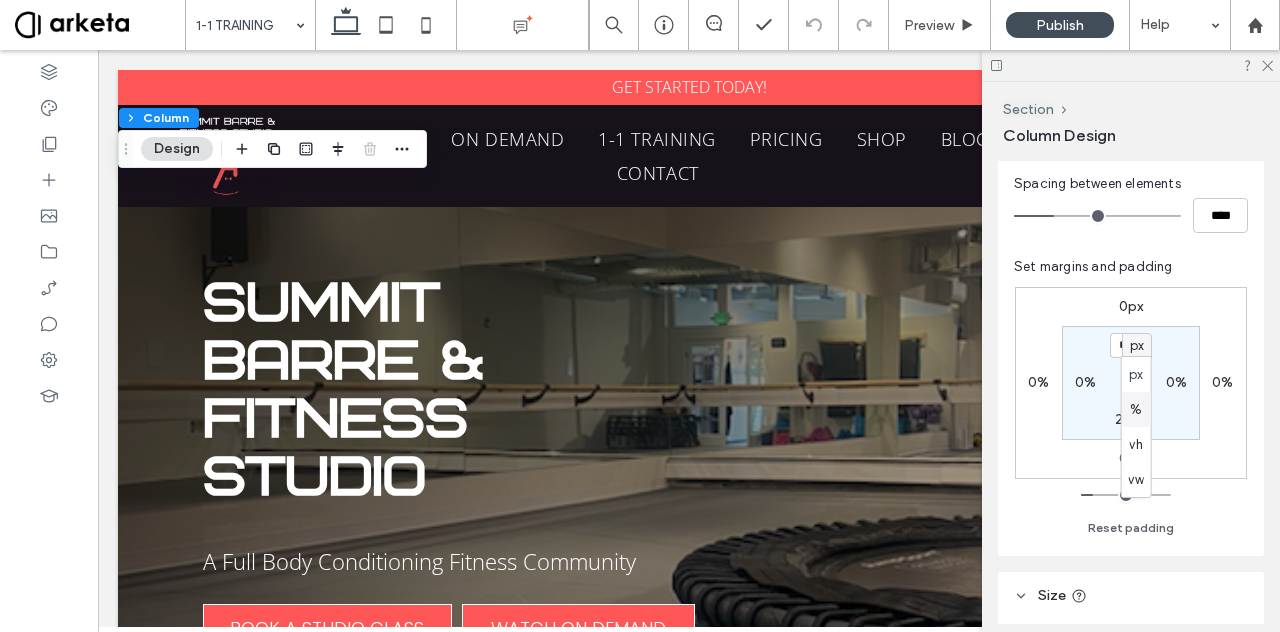 click on "%" at bounding box center (1136, 410) 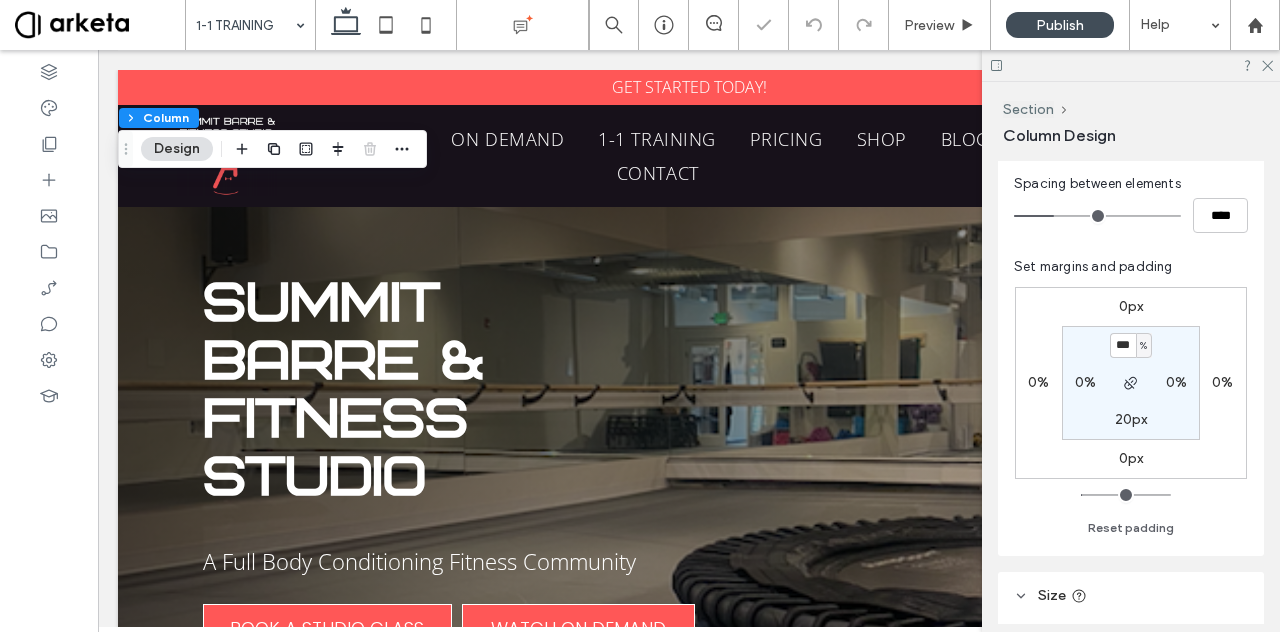 click on "20px" at bounding box center [1131, 419] 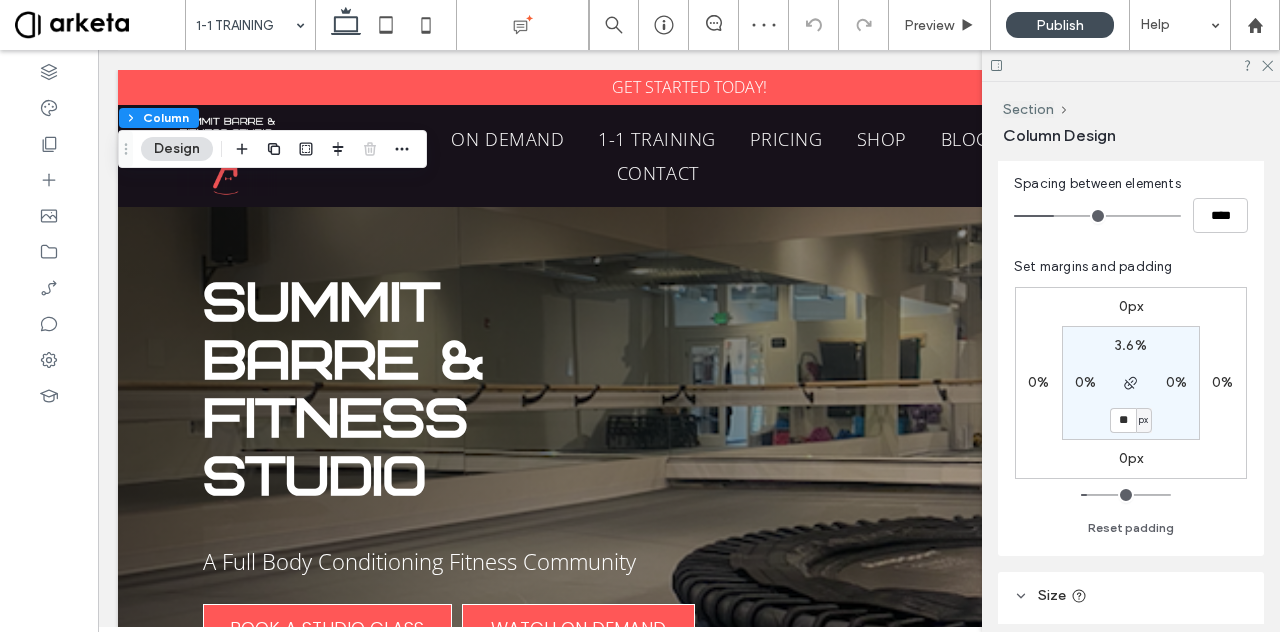click on "px" at bounding box center (1143, 420) 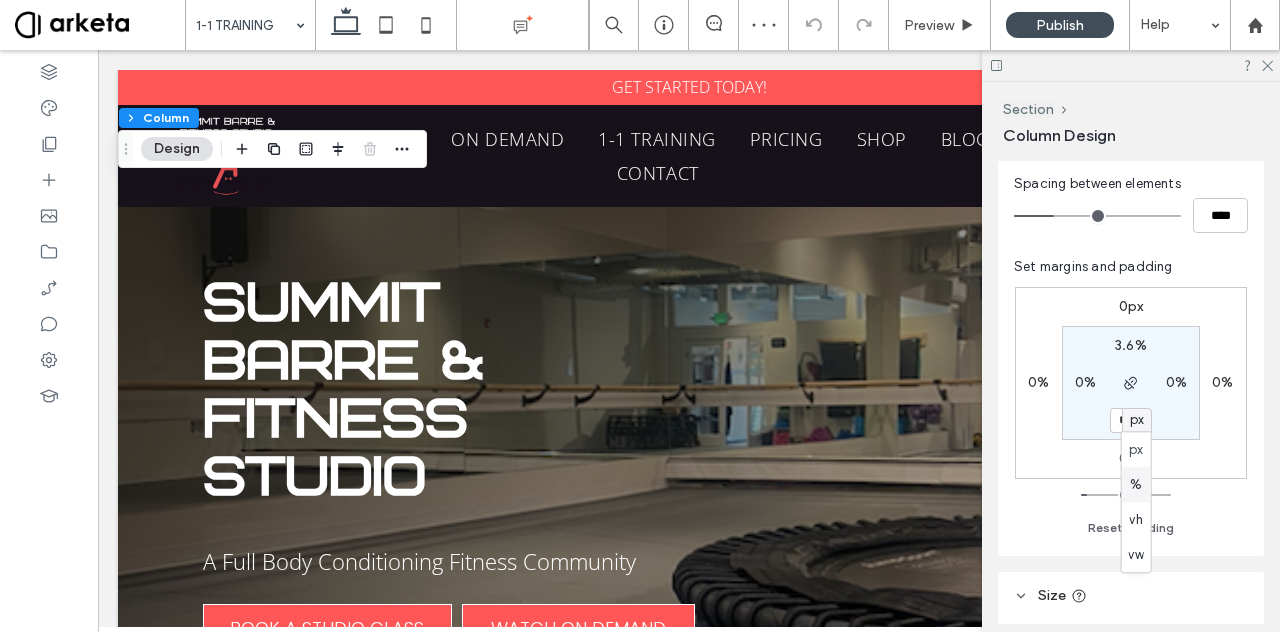 click on "%" at bounding box center (1136, 484) 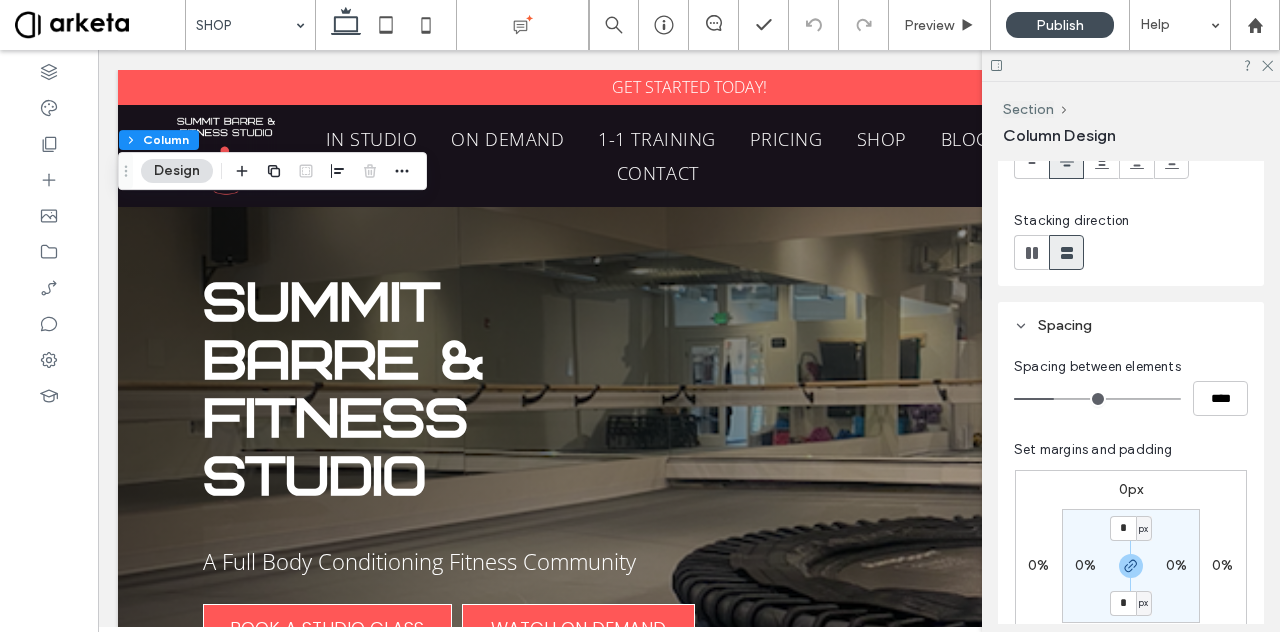 scroll, scrollTop: 350, scrollLeft: 0, axis: vertical 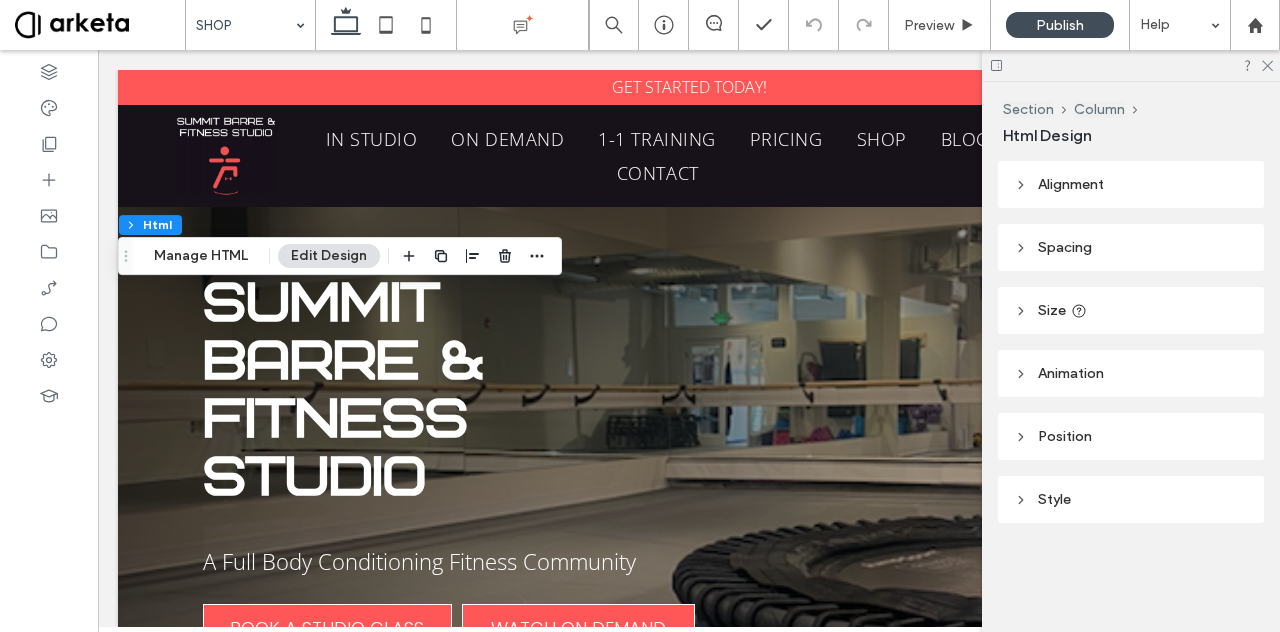 click on "Spacing" at bounding box center (1131, 247) 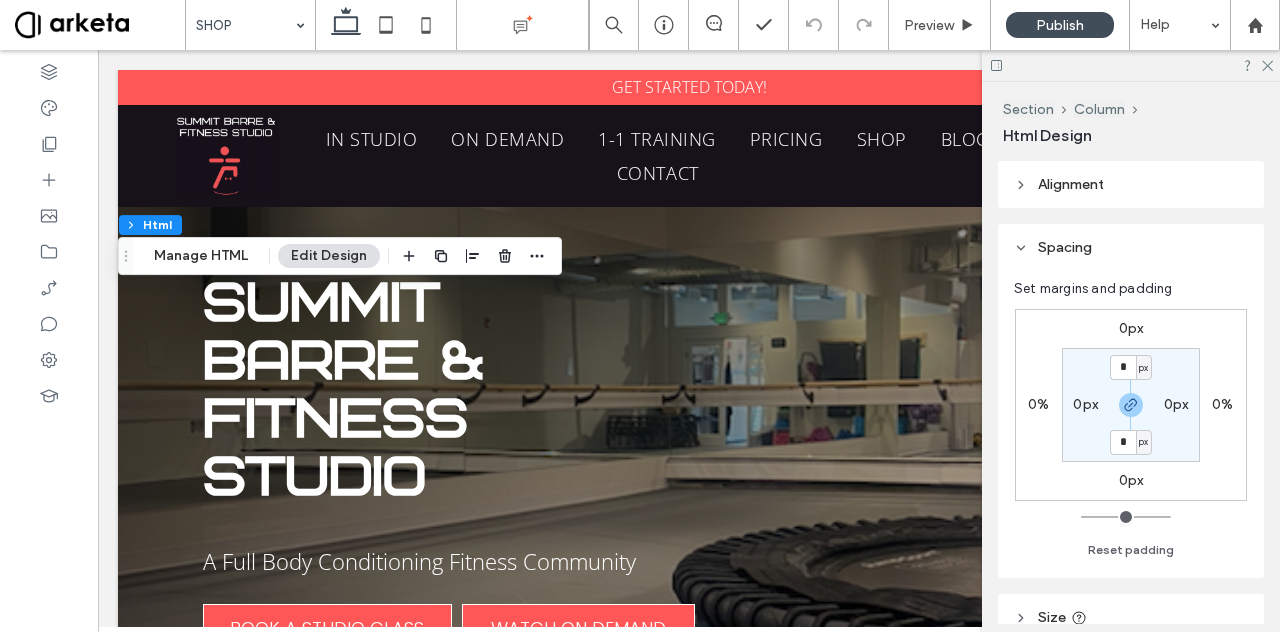 scroll, scrollTop: 23, scrollLeft: 0, axis: vertical 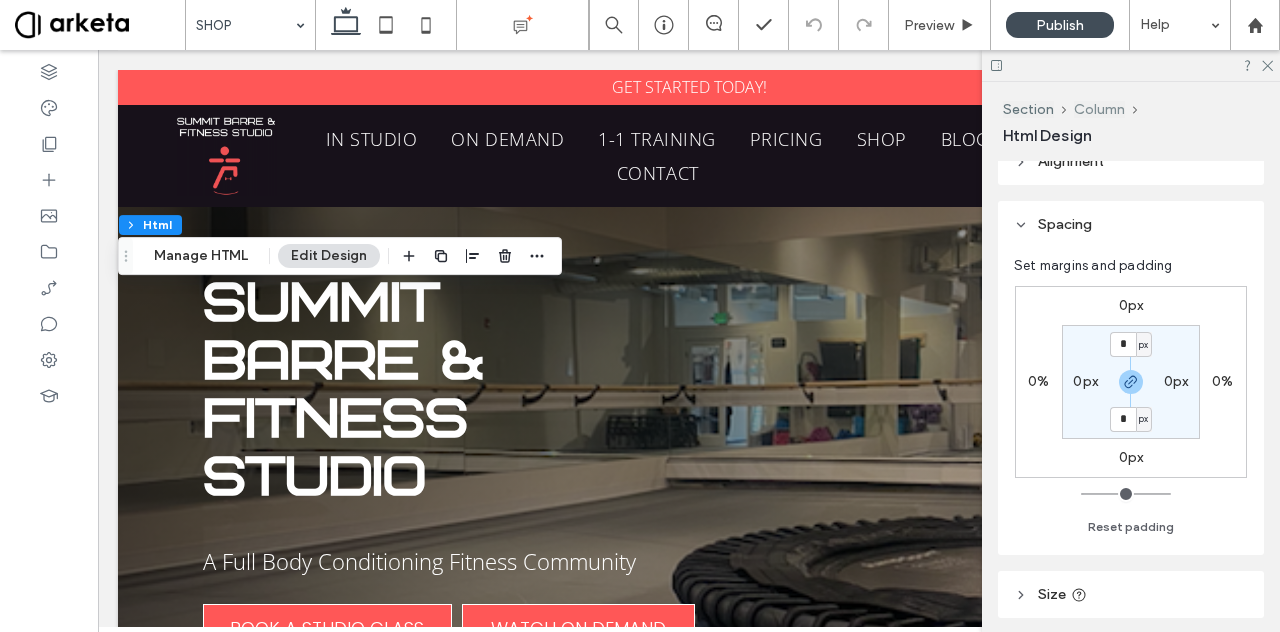 click on "Column" at bounding box center [1099, 109] 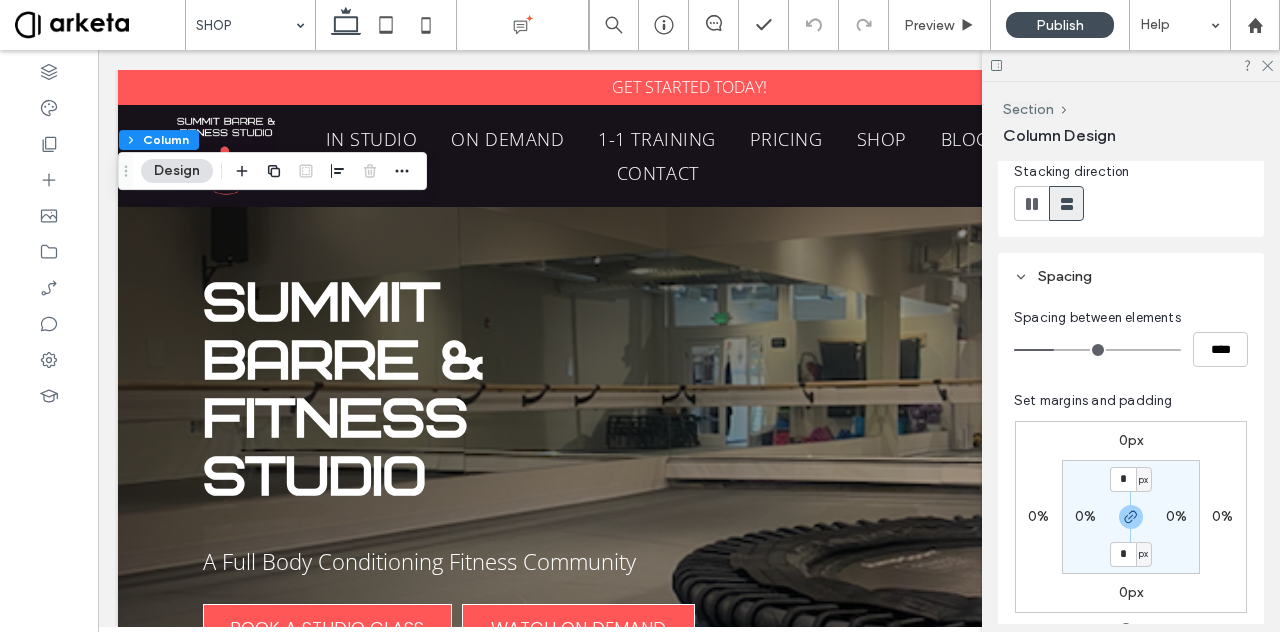 scroll, scrollTop: 301, scrollLeft: 0, axis: vertical 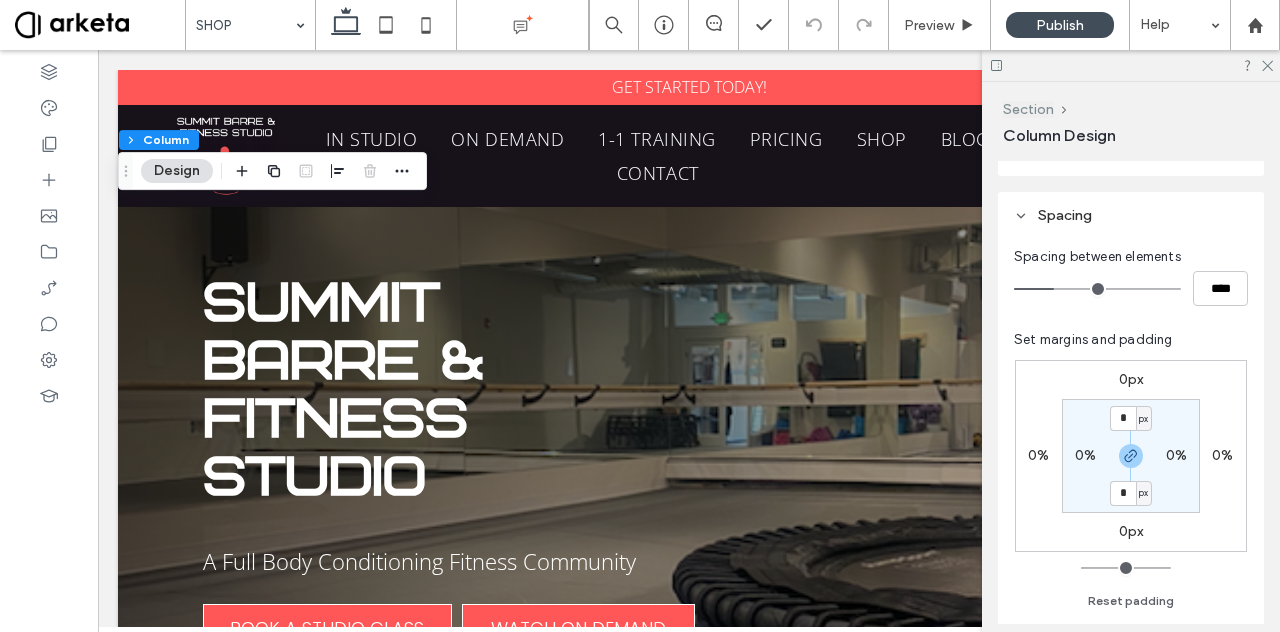click on "Section" at bounding box center (1028, 109) 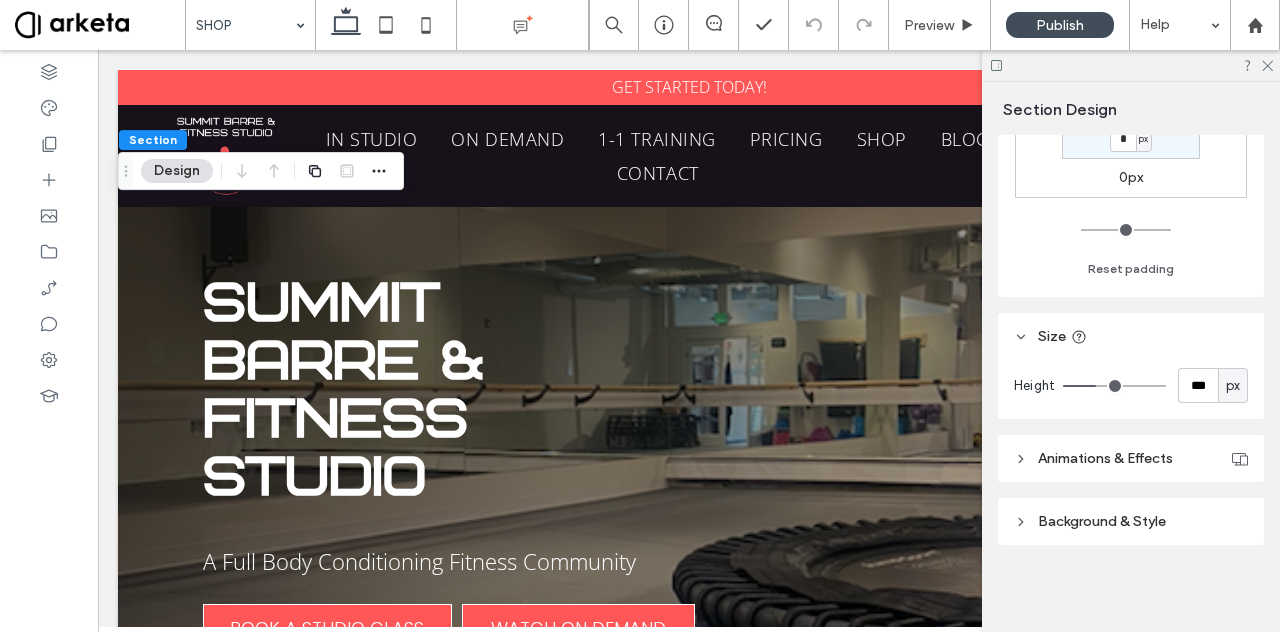 scroll, scrollTop: 508, scrollLeft: 0, axis: vertical 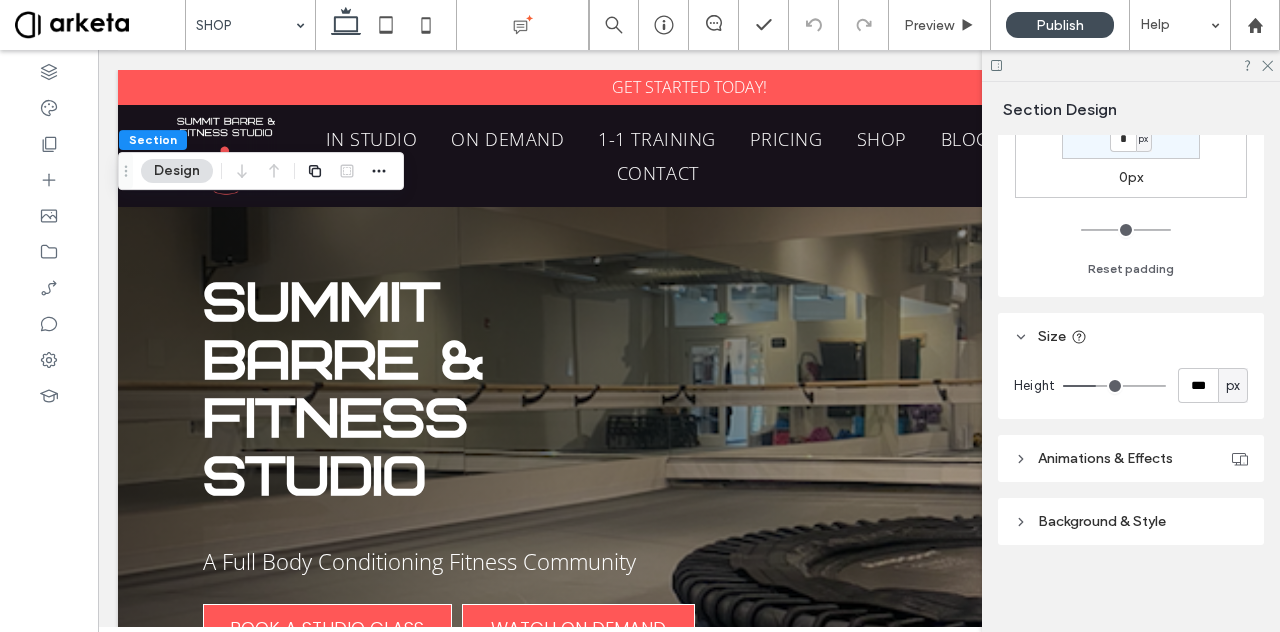 click on "px" at bounding box center (1233, 386) 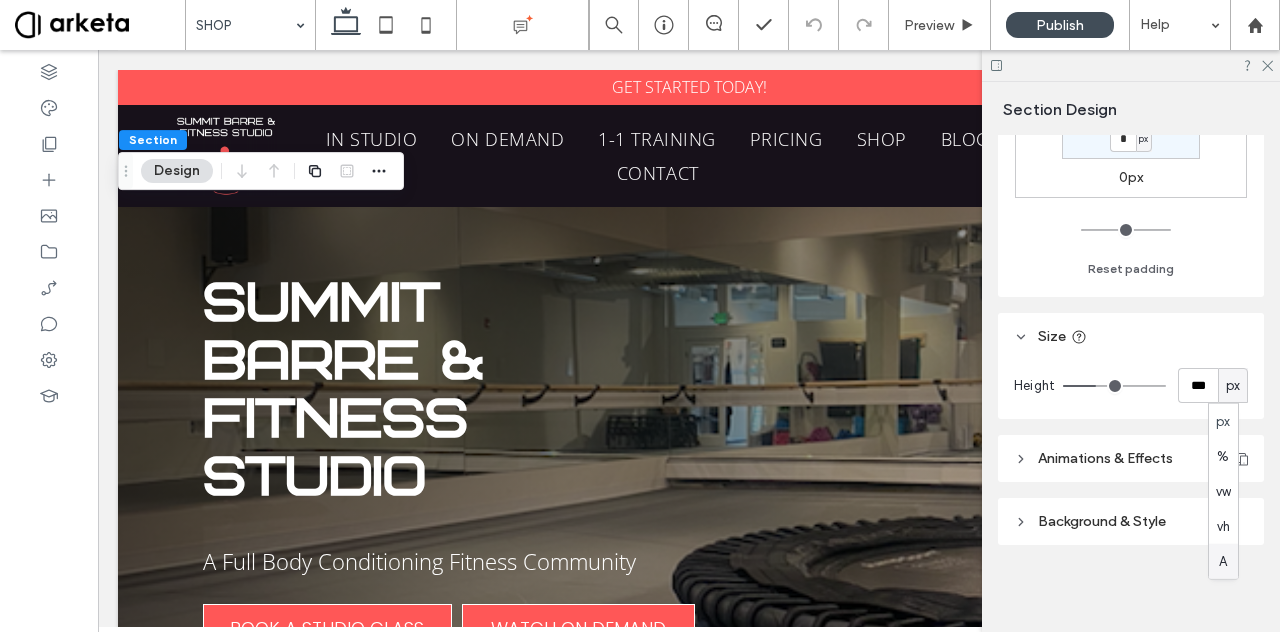 click on "A" at bounding box center [1223, 561] 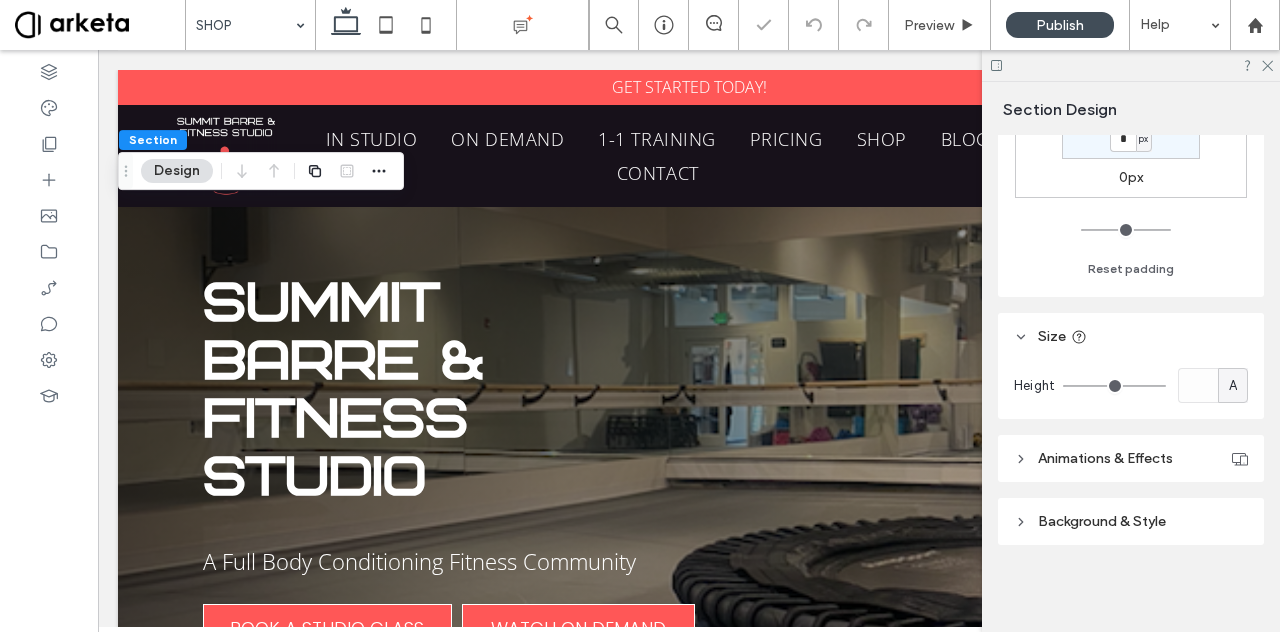 type on "*" 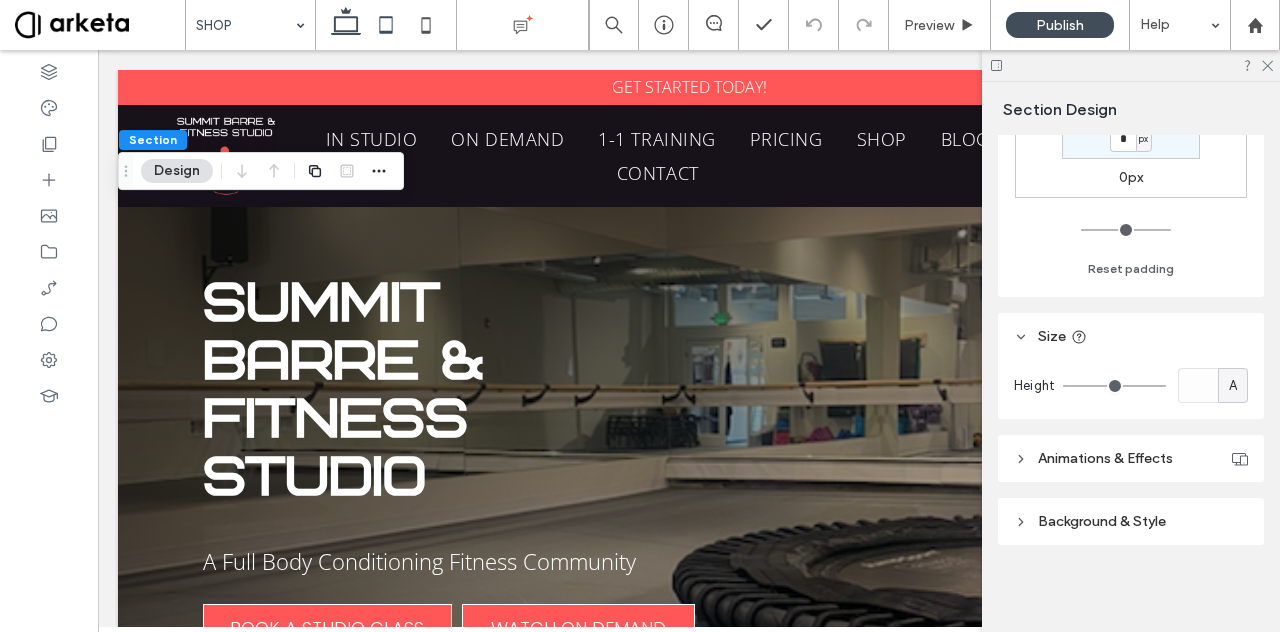 scroll, scrollTop: 0, scrollLeft: 24, axis: horizontal 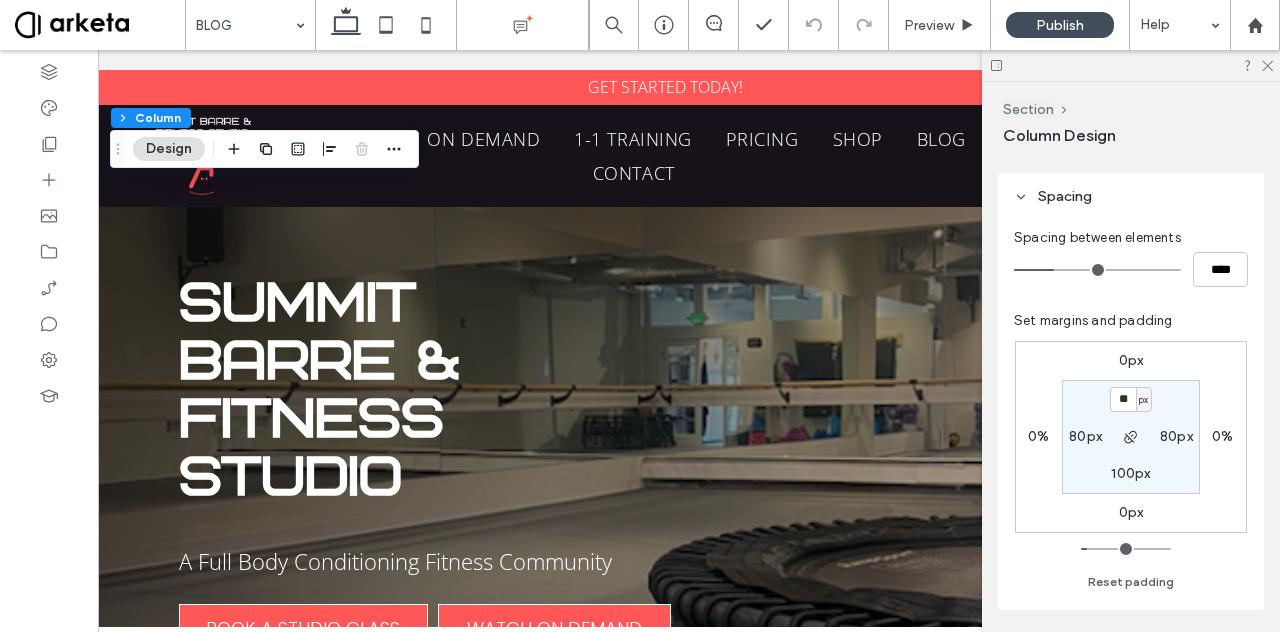 click on "80px" at bounding box center (1085, 436) 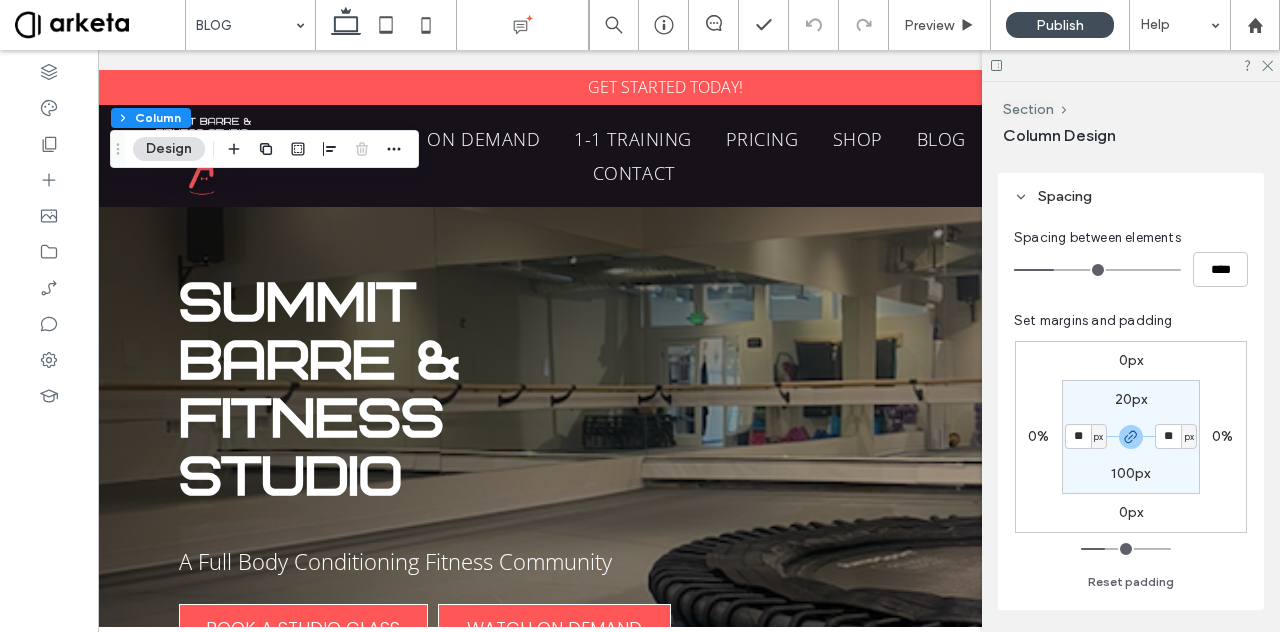click on "px" at bounding box center [1098, 437] 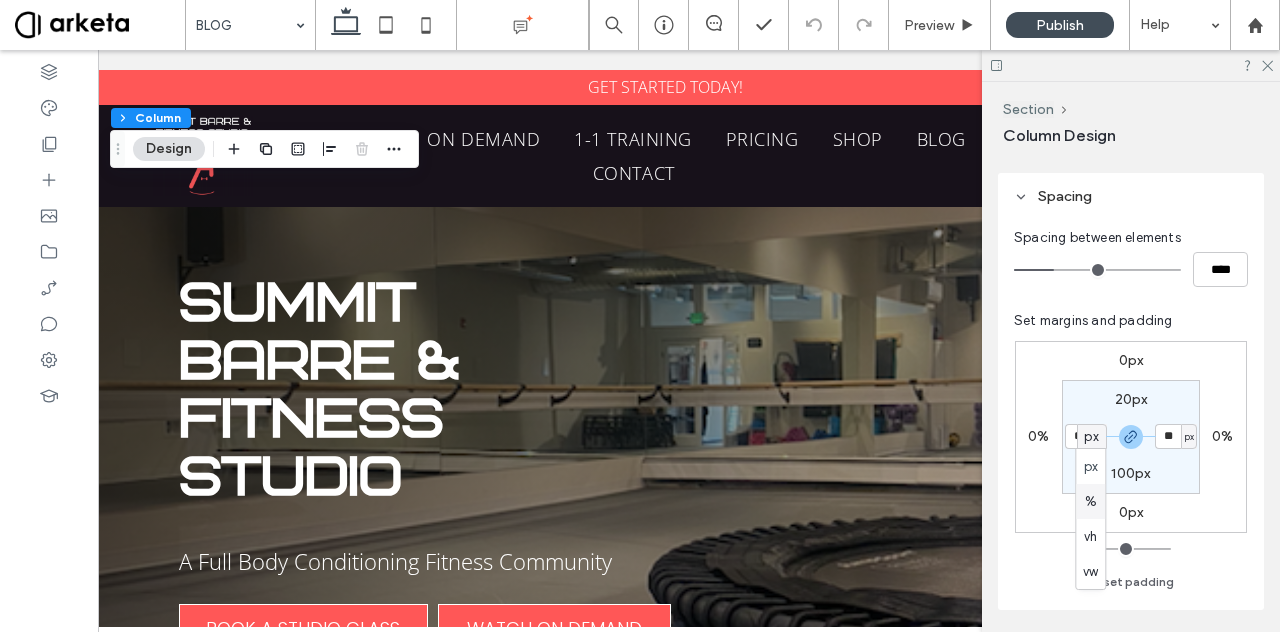 click on "%" at bounding box center (1091, 502) 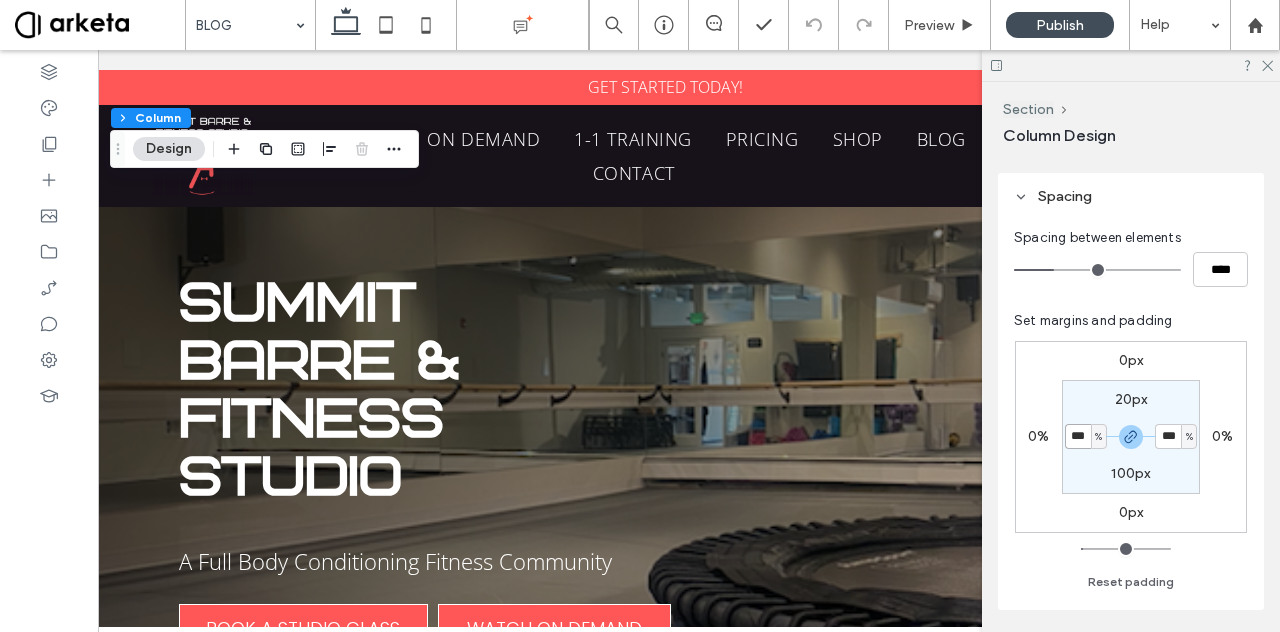 click on "***" at bounding box center [1078, 436] 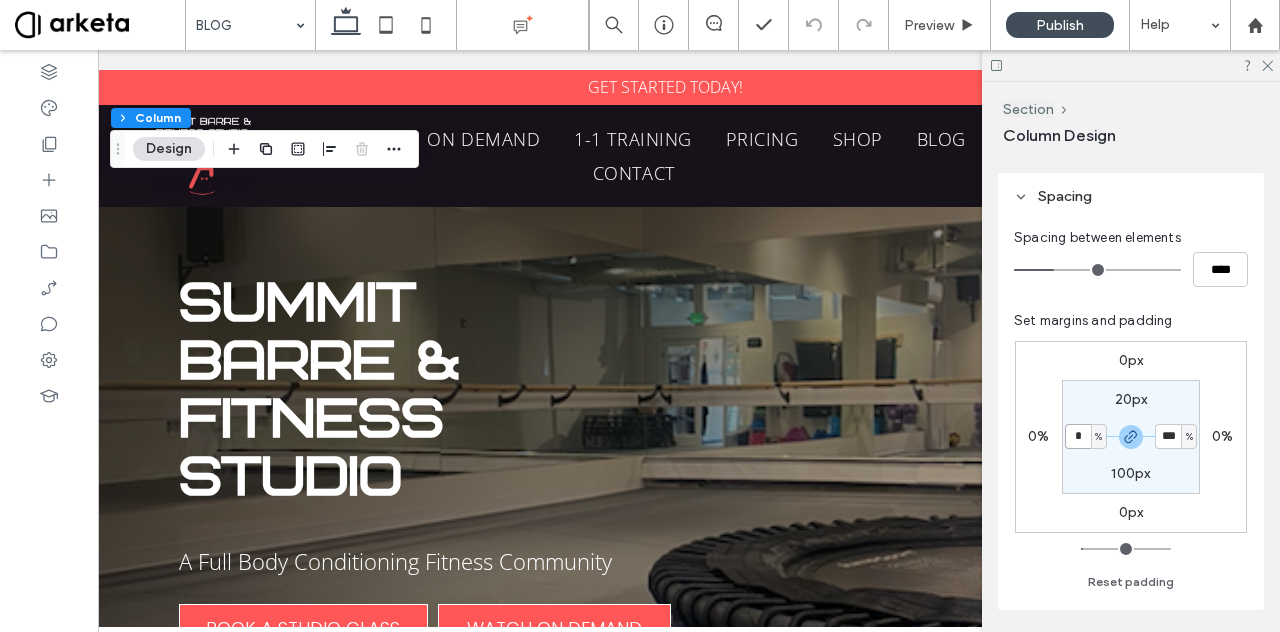 type on "*" 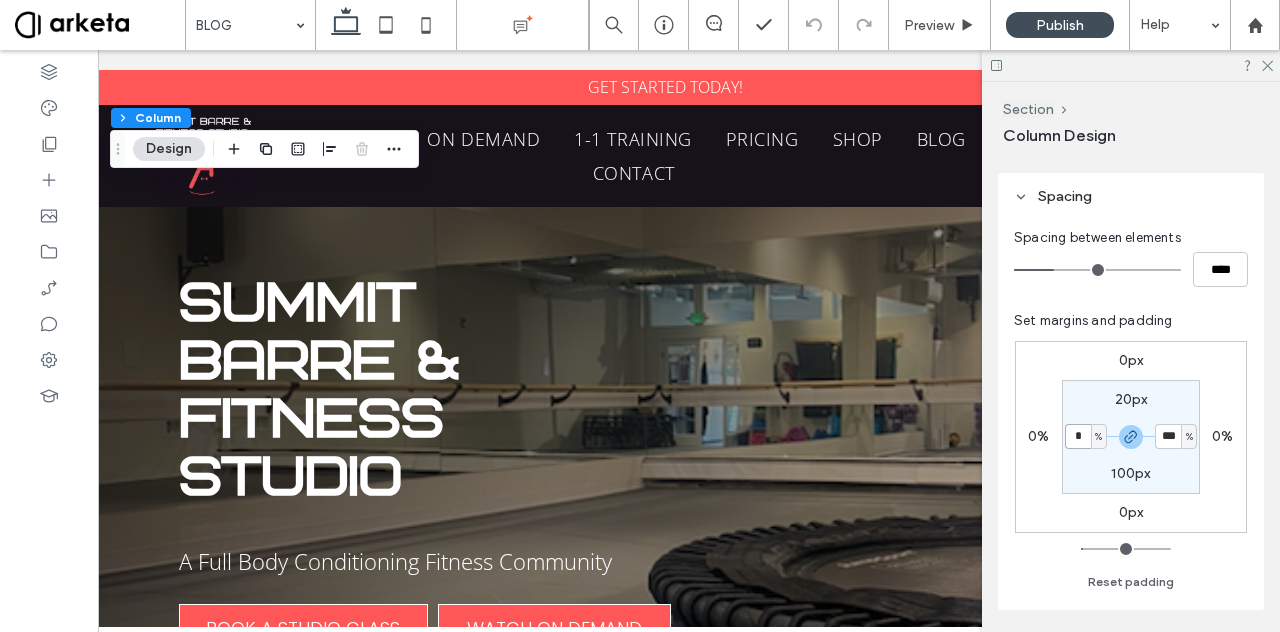 type on "*" 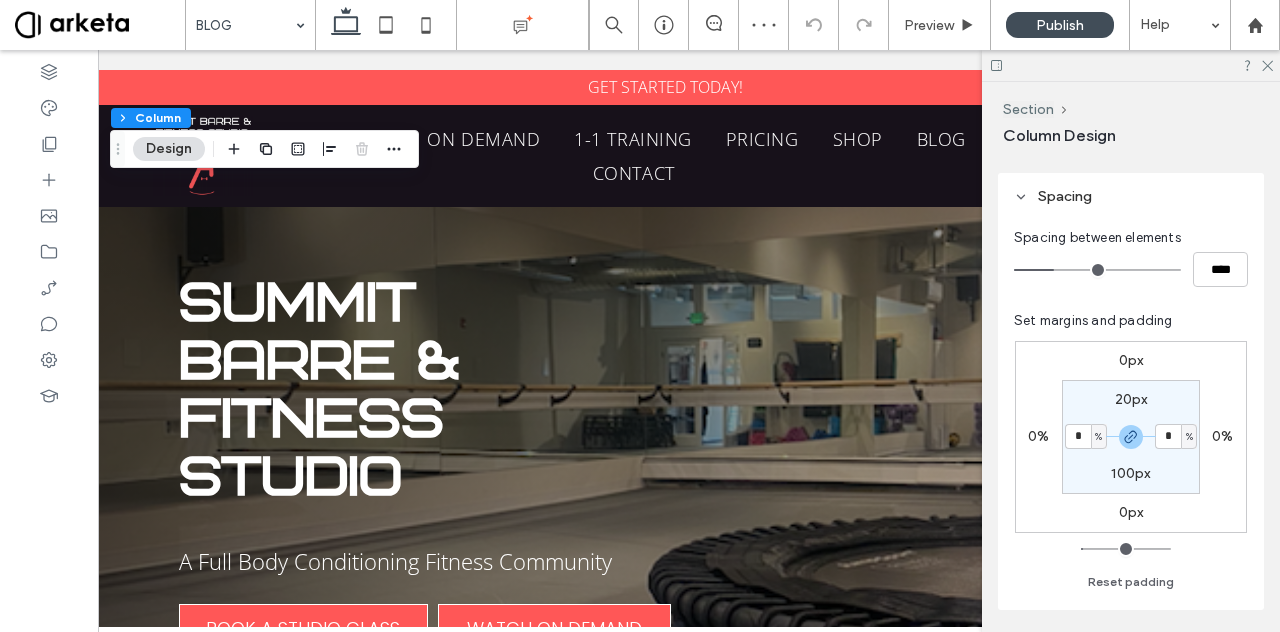 click on "20px" at bounding box center (1131, 399) 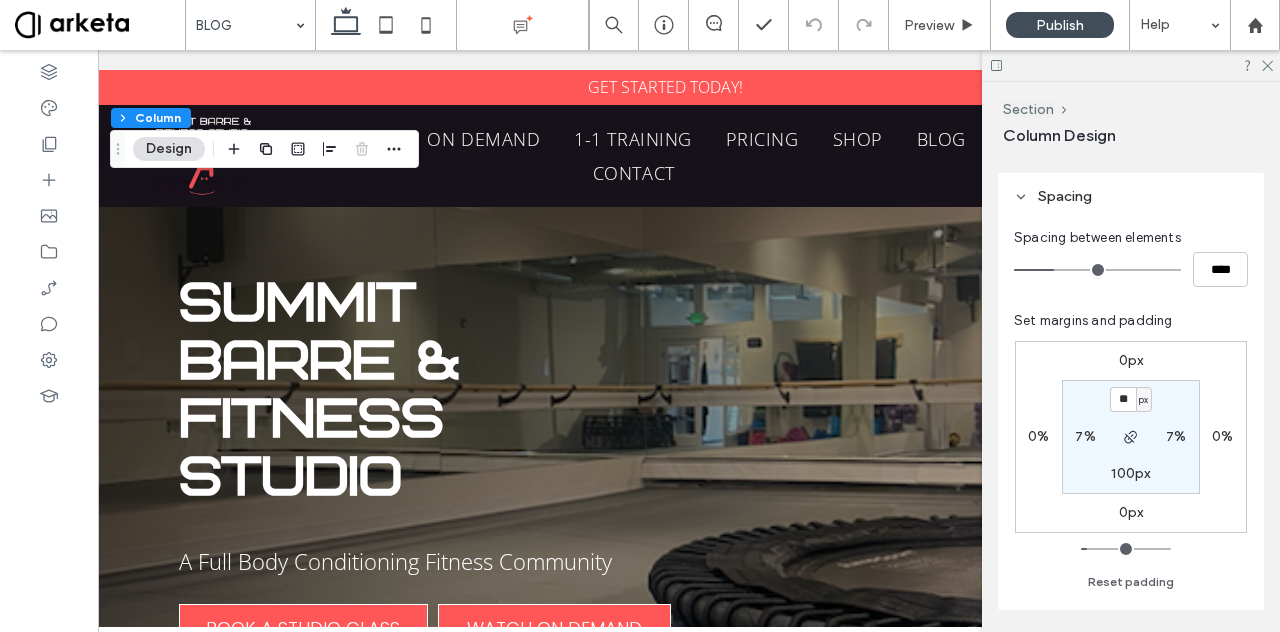click on "px" at bounding box center (1143, 400) 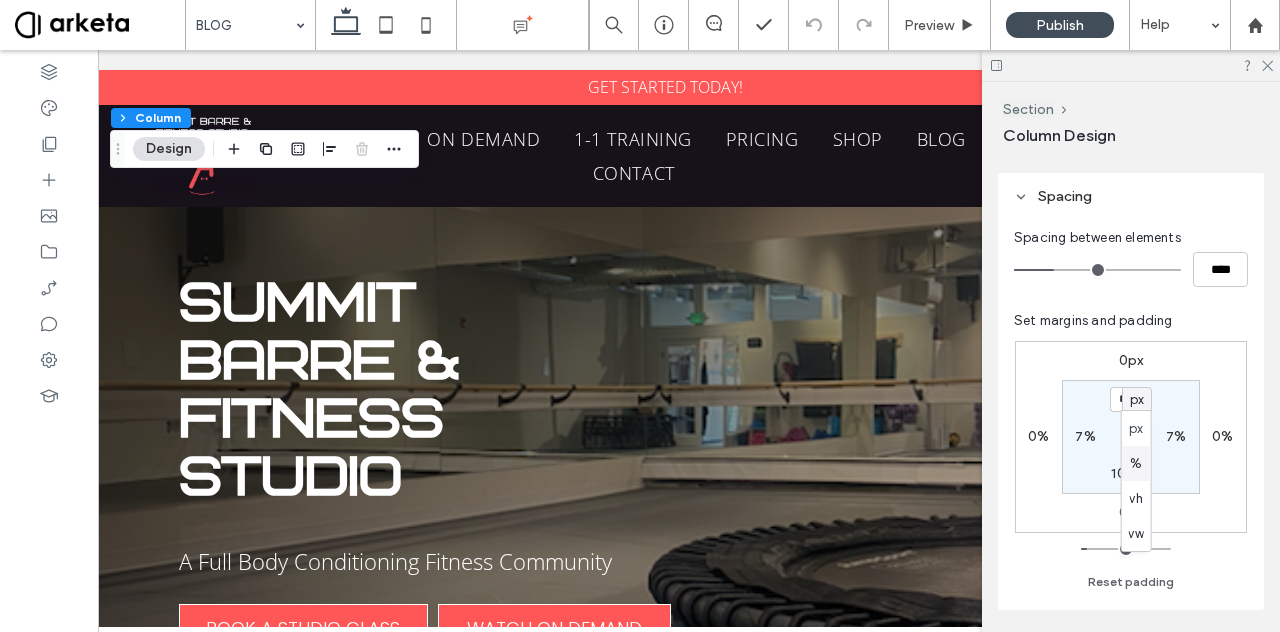 click on "%" at bounding box center (1136, 463) 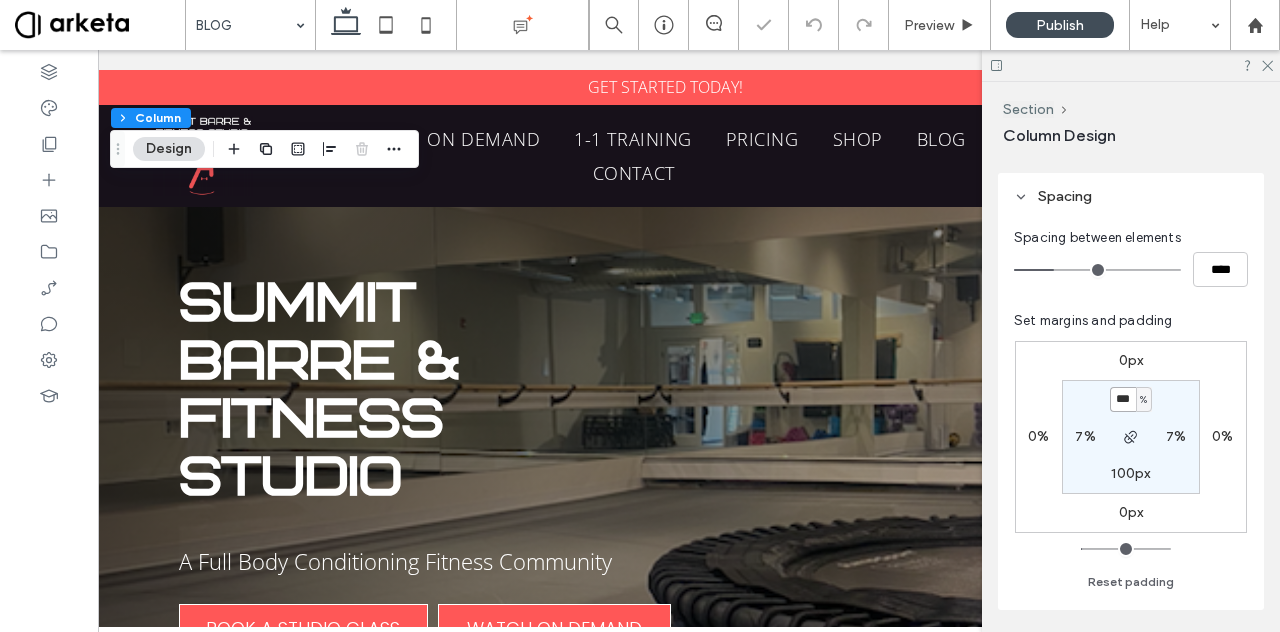 click on "***" at bounding box center (1123, 399) 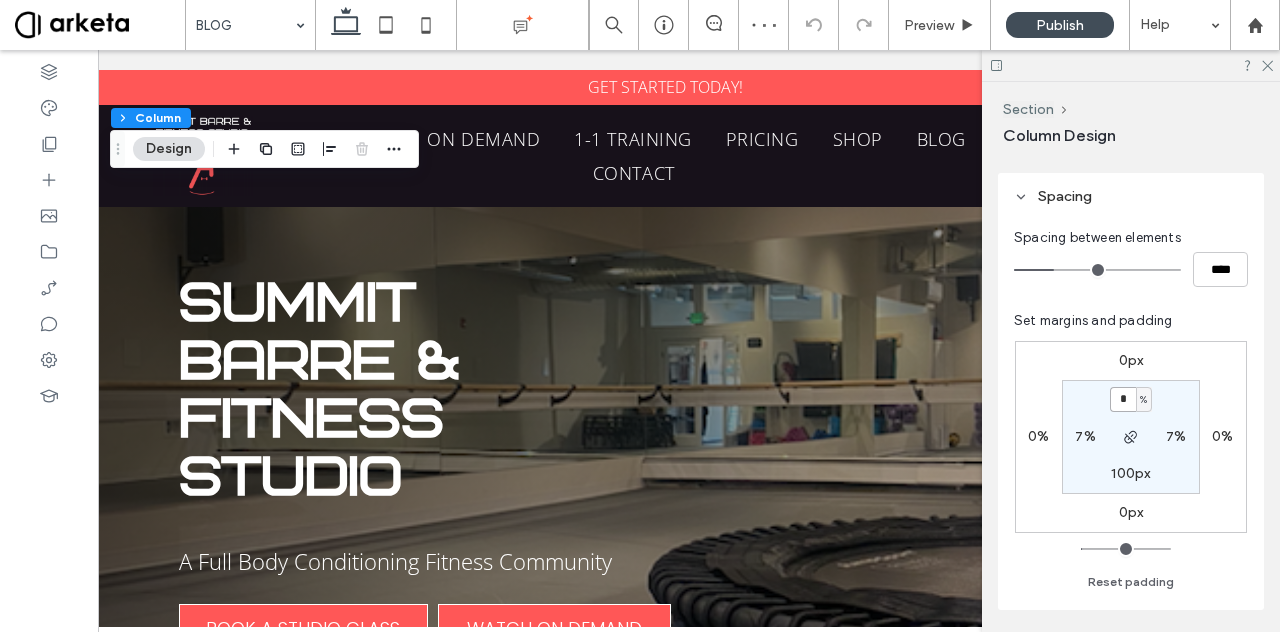 type on "*" 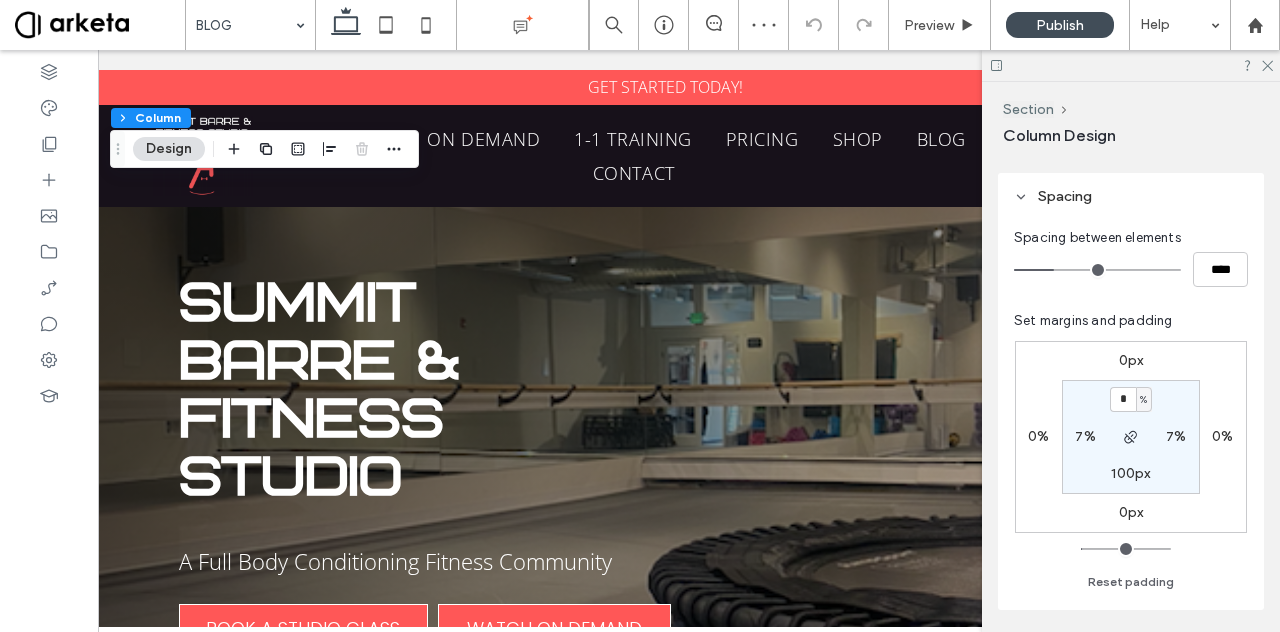 click on "100px" at bounding box center (1130, 473) 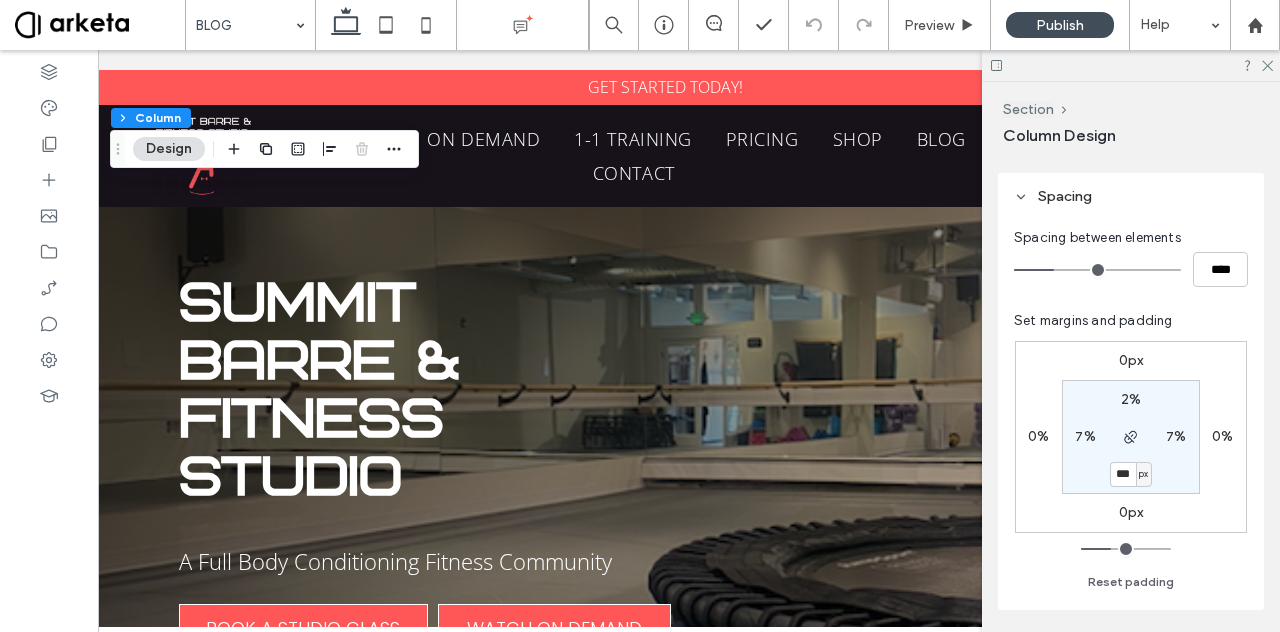 click on "px" at bounding box center (1143, 474) 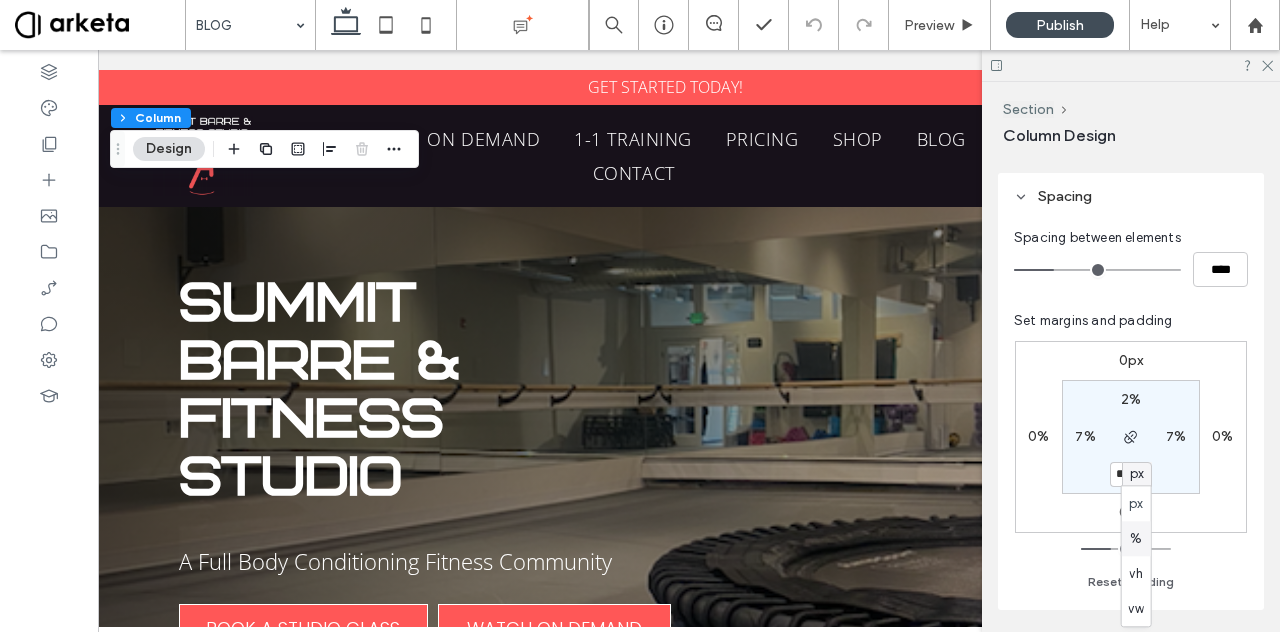 click on "%" at bounding box center (1136, 538) 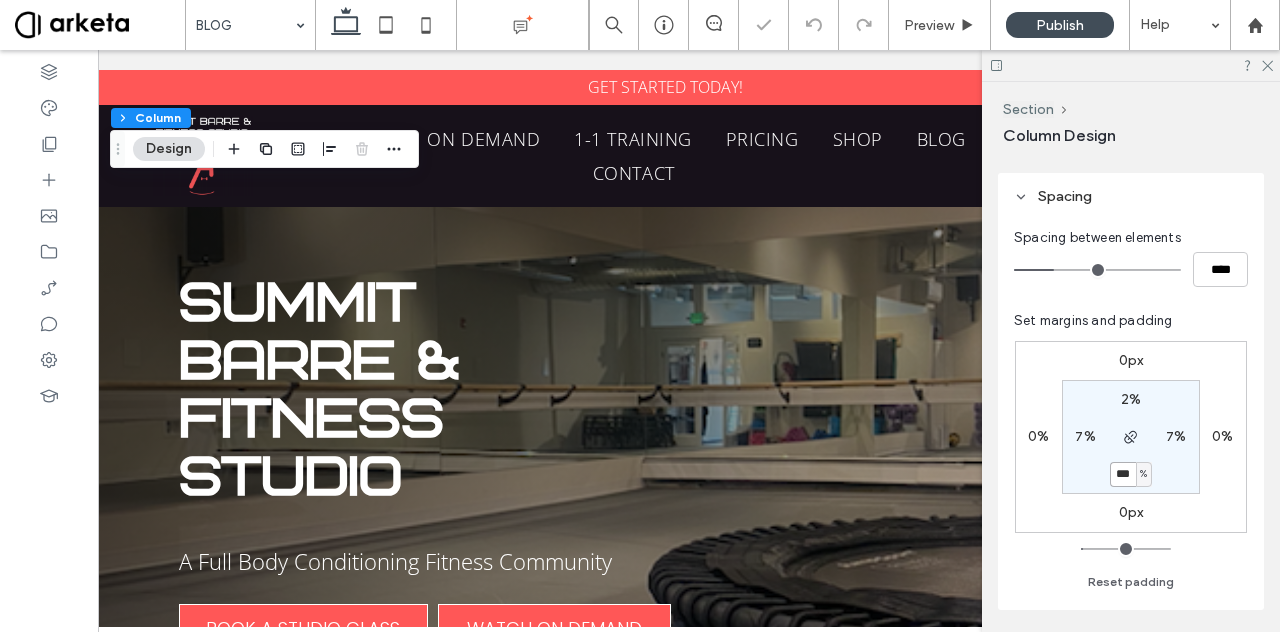 click on "***" at bounding box center [1123, 474] 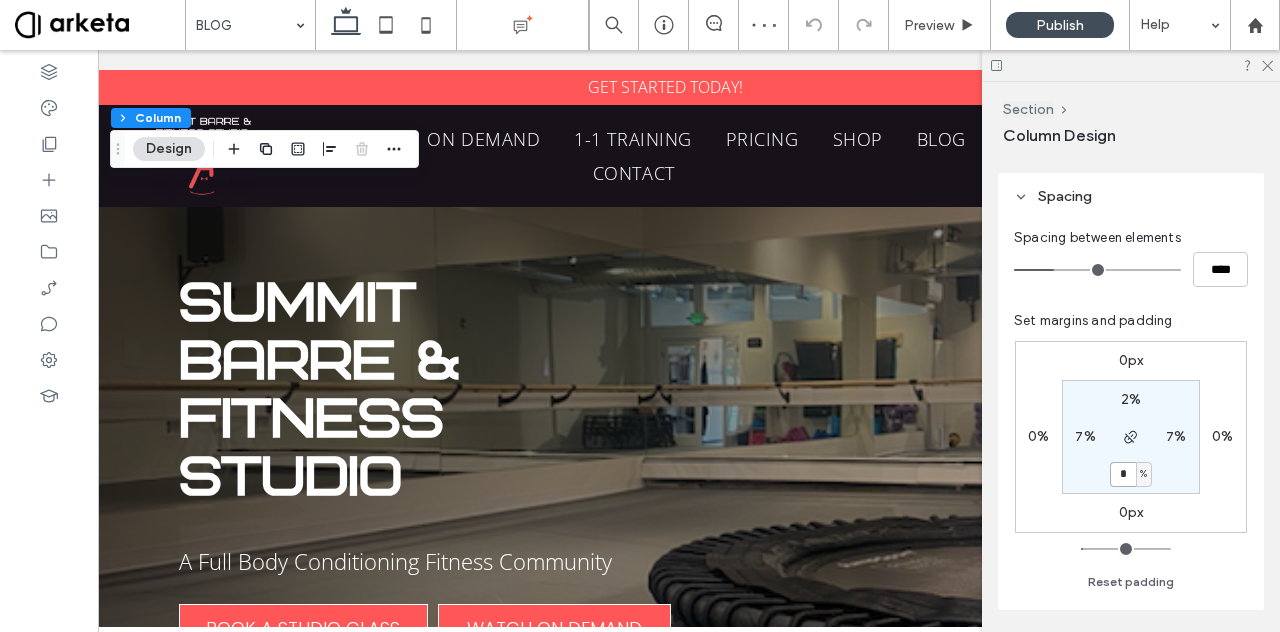 type on "*" 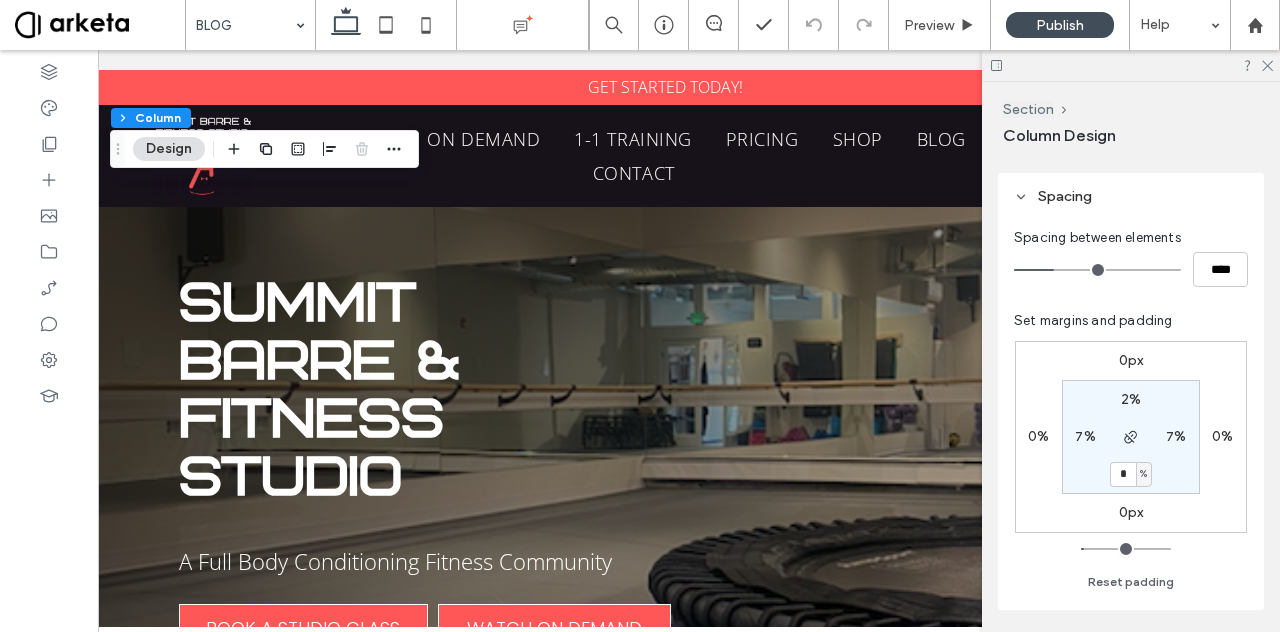 click on "7%" at bounding box center (1085, 436) 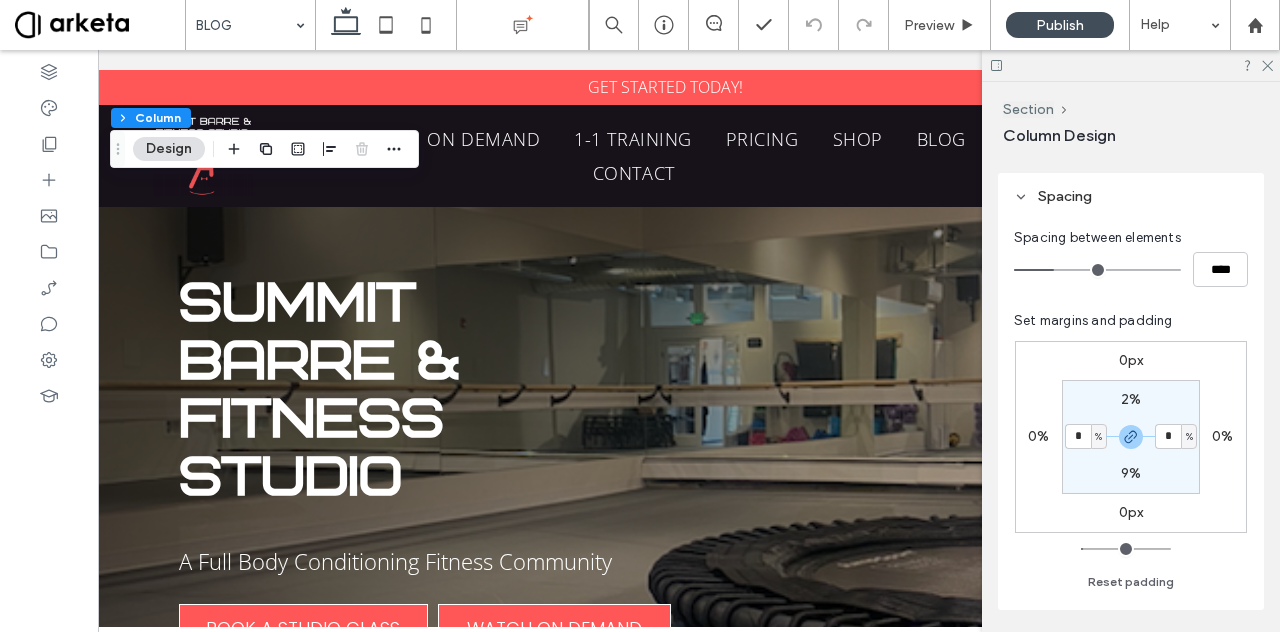 type on "*" 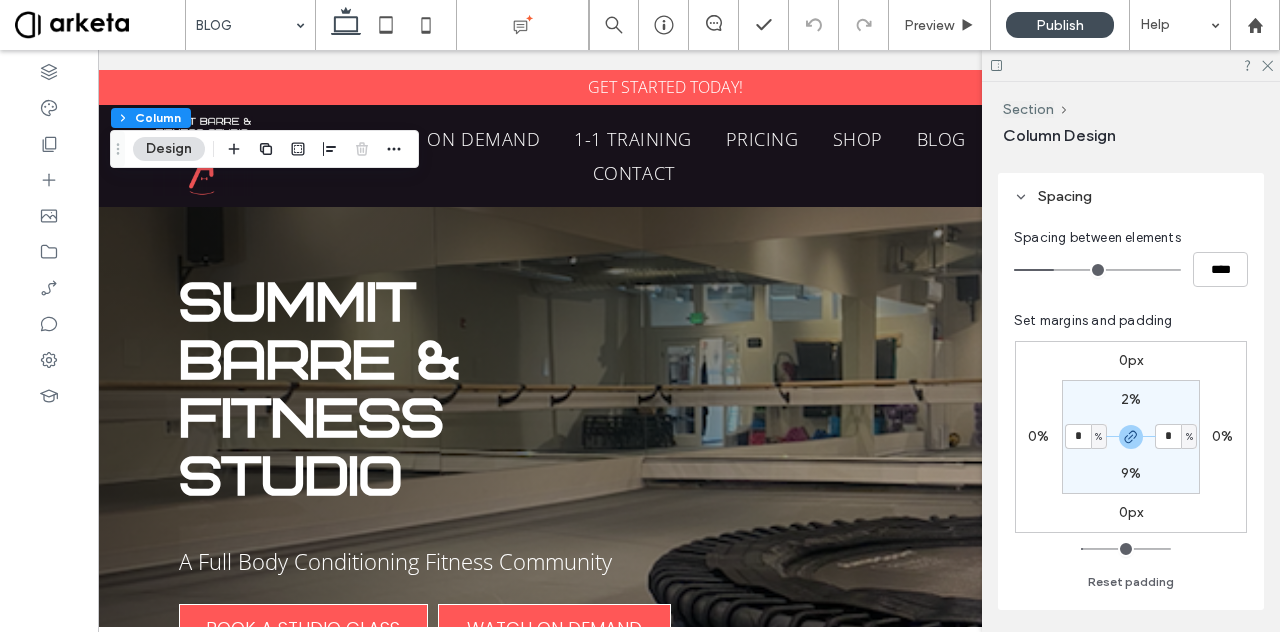 type on "*" 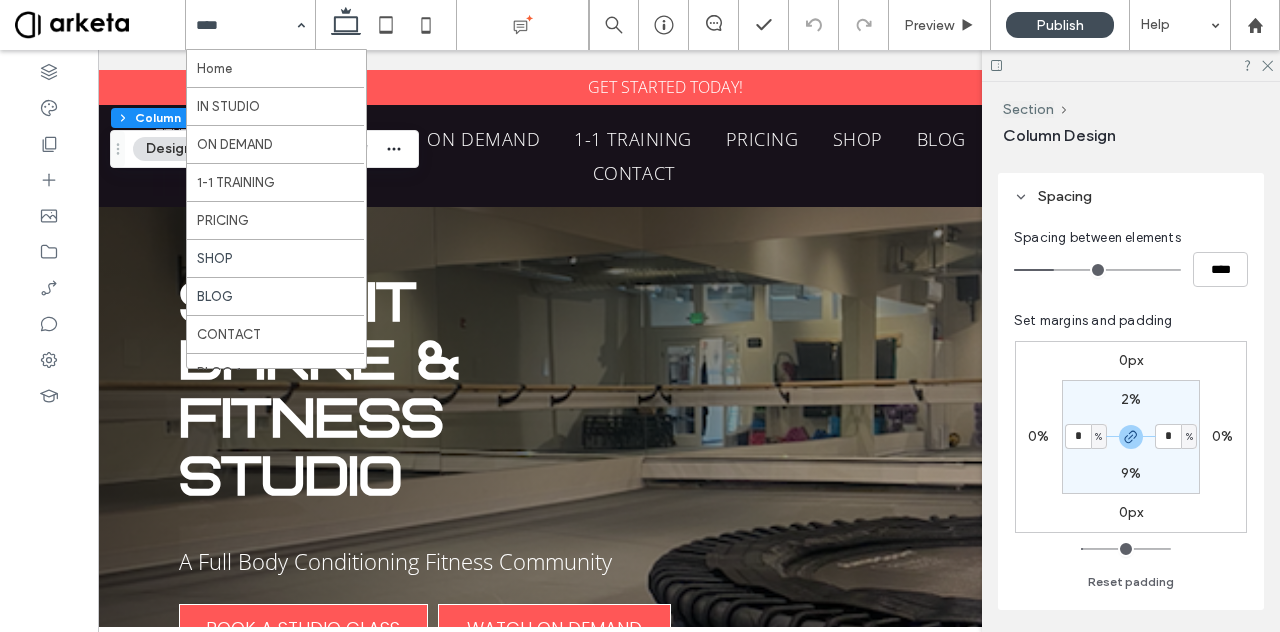 scroll, scrollTop: 27, scrollLeft: 0, axis: vertical 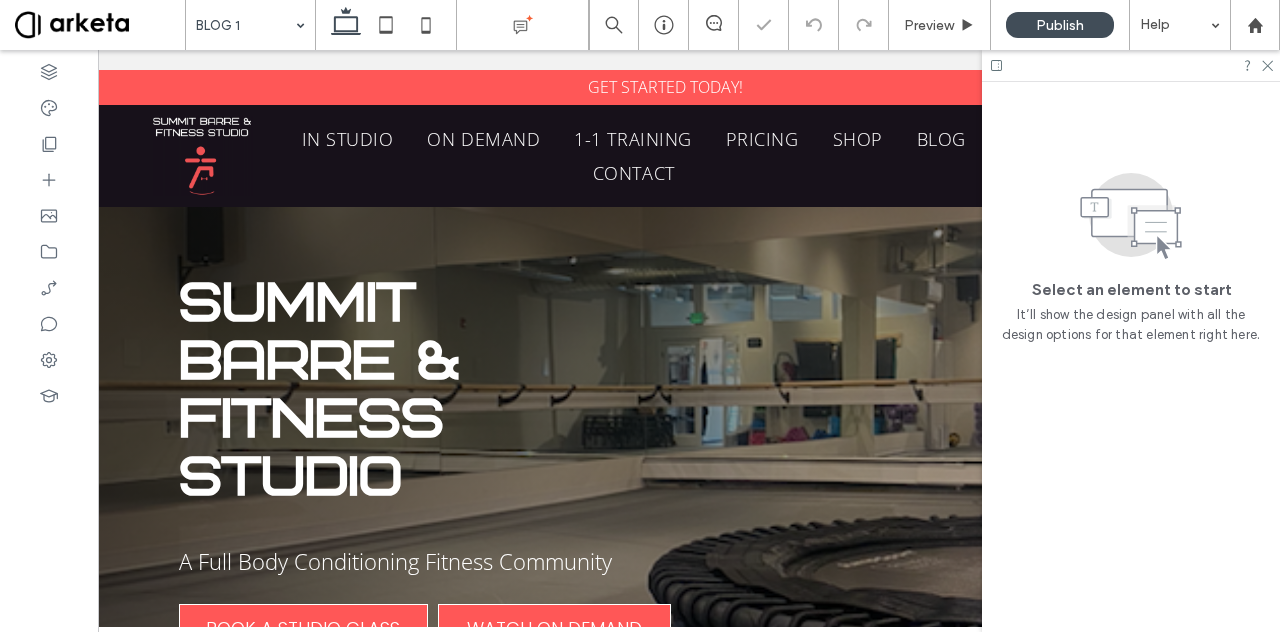 click at bounding box center [1131, 65] 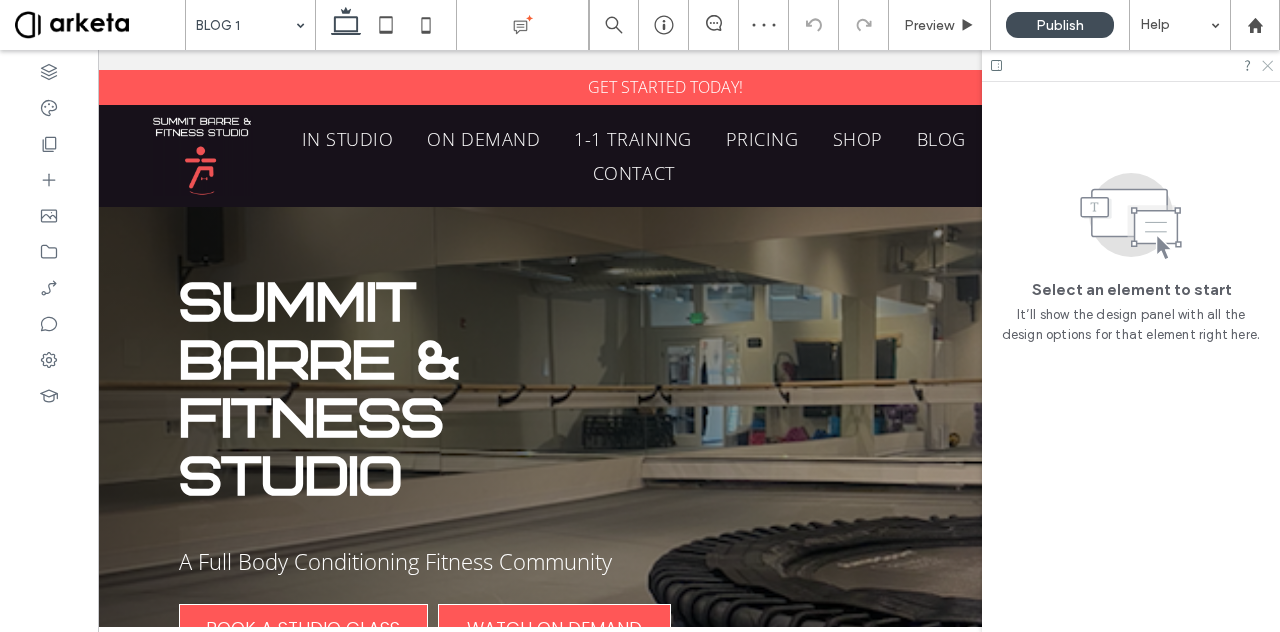 click 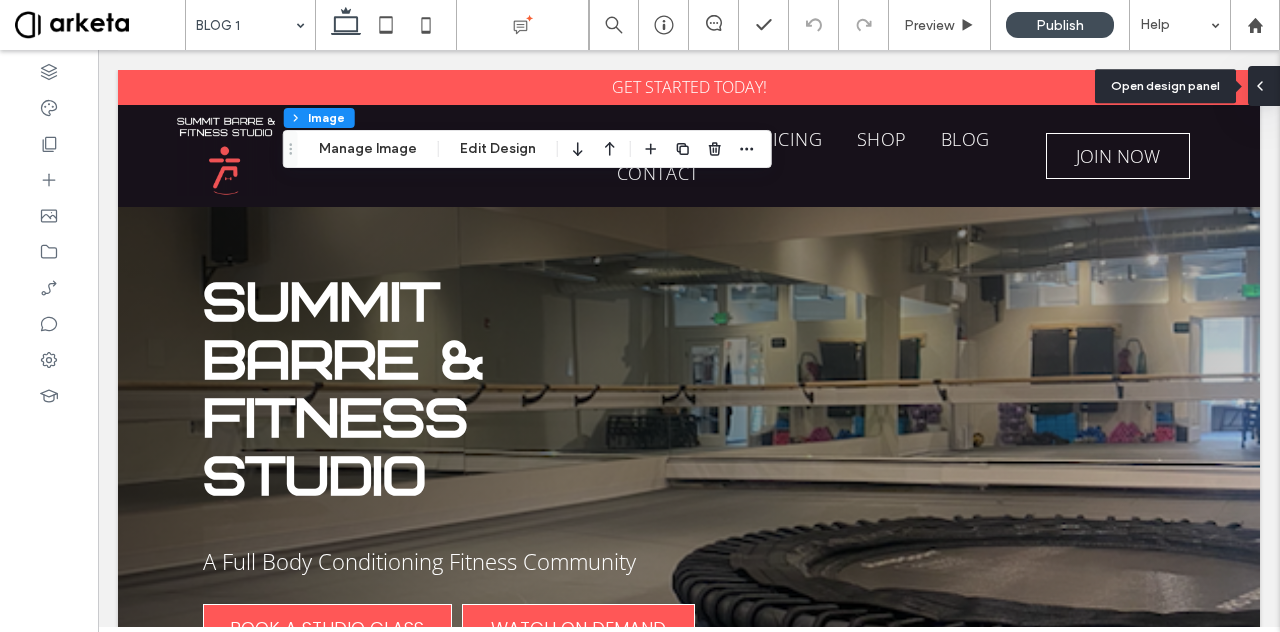 click at bounding box center [1264, 86] 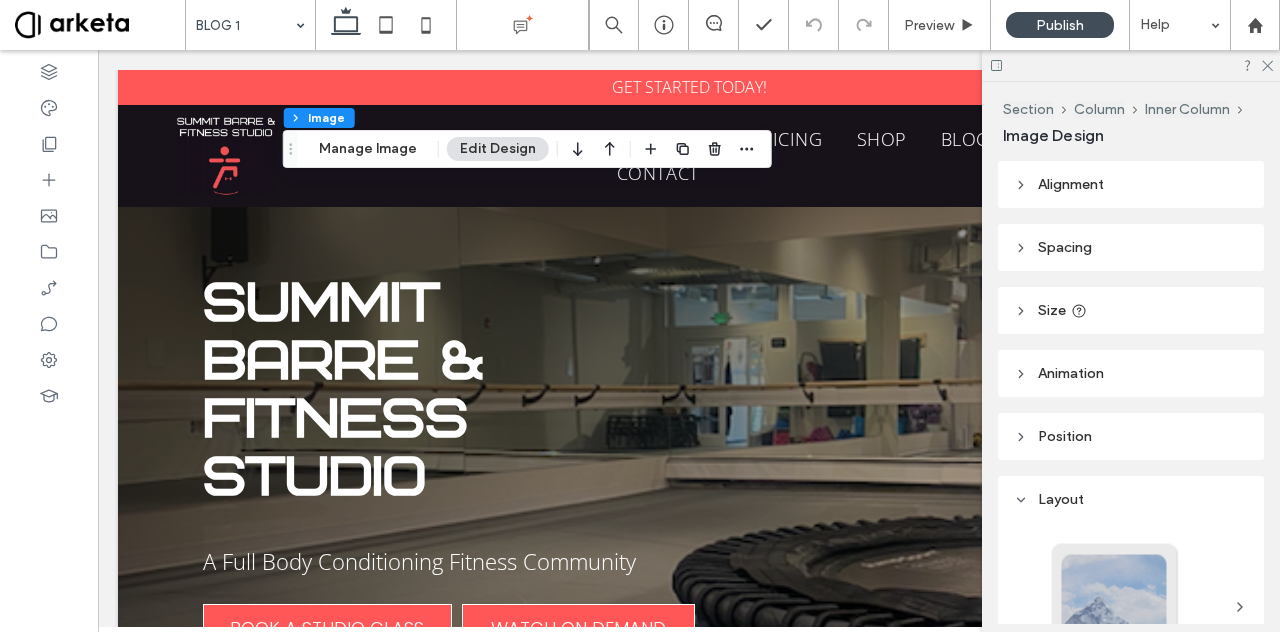 scroll, scrollTop: 28, scrollLeft: 0, axis: vertical 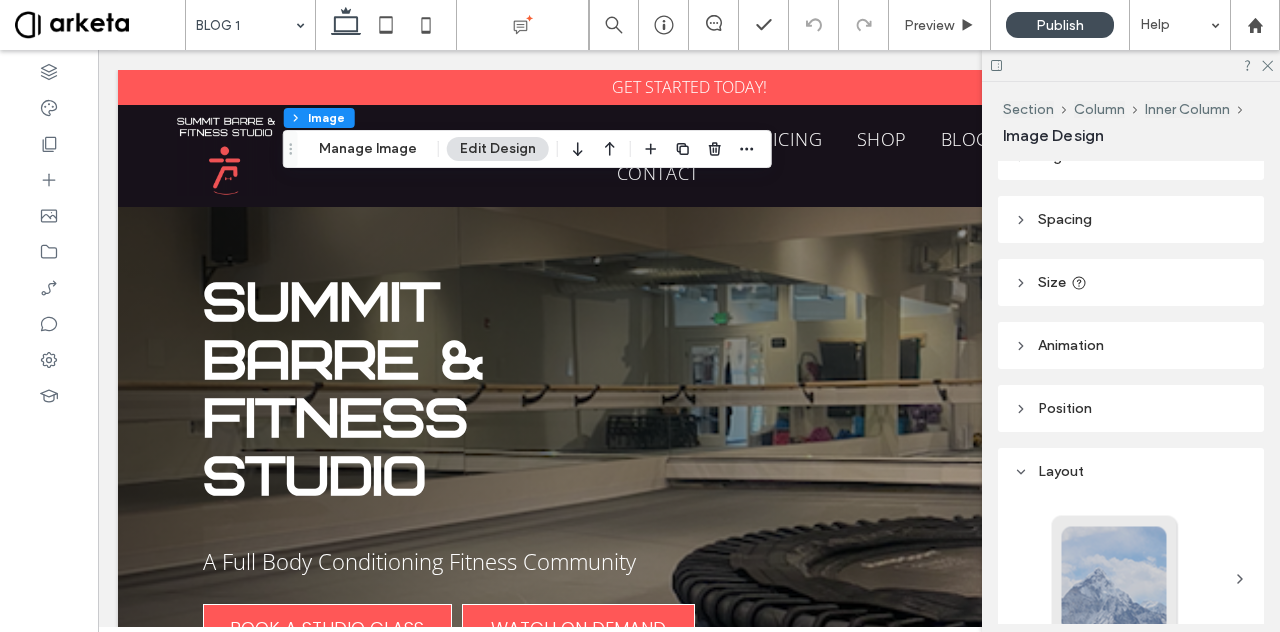click on "Size" at bounding box center (1131, 282) 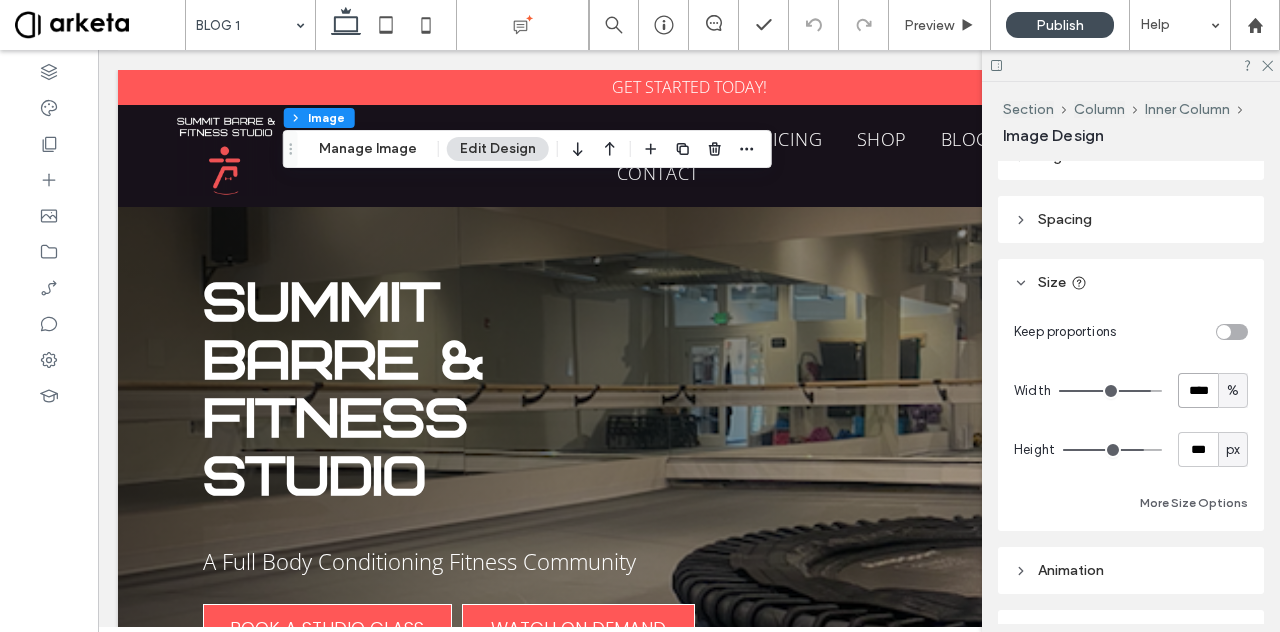 click on "****" at bounding box center (1198, 390) 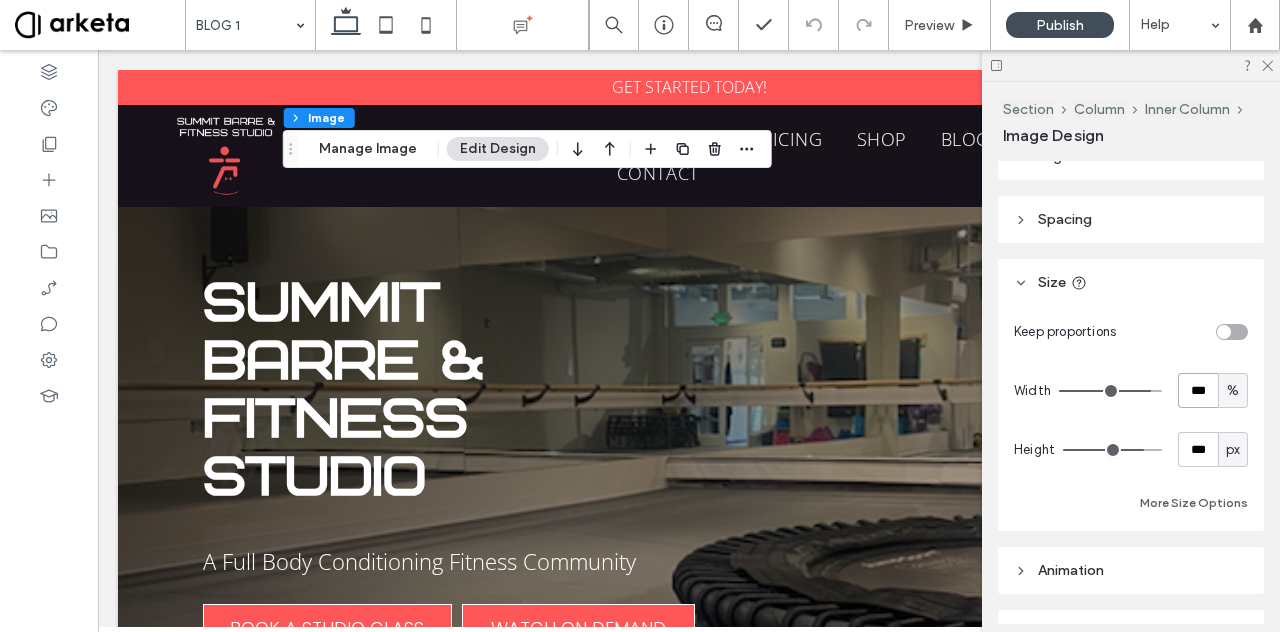 type on "***" 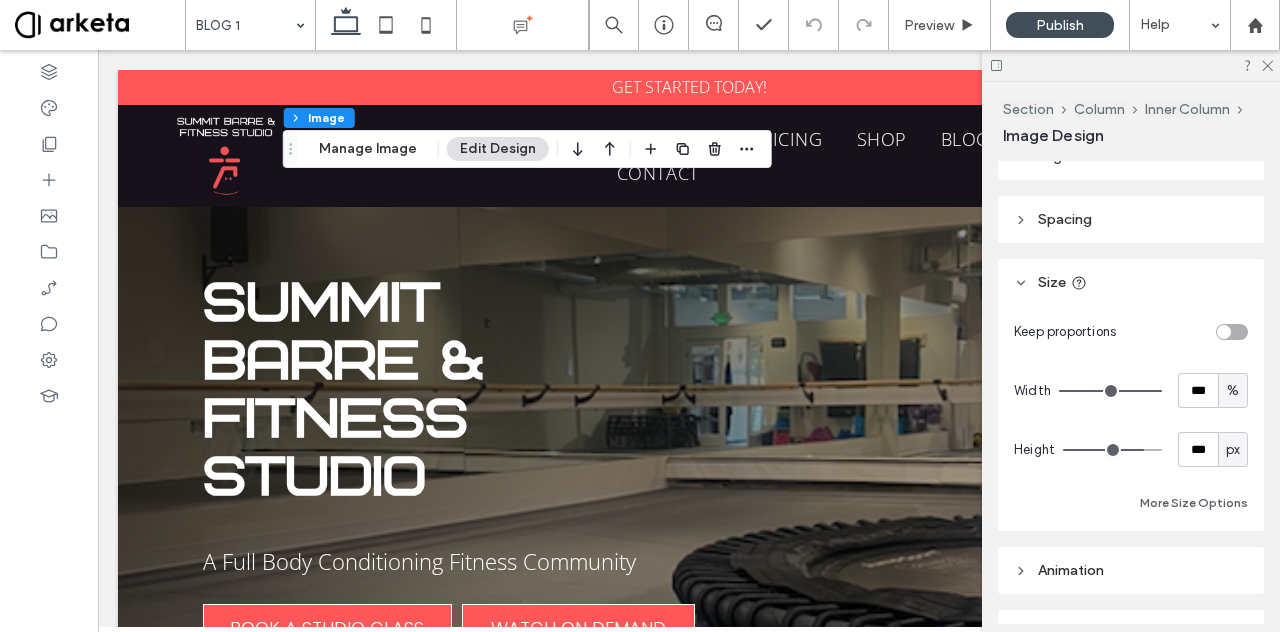 click on "Keep proportions" at bounding box center [1131, 331] 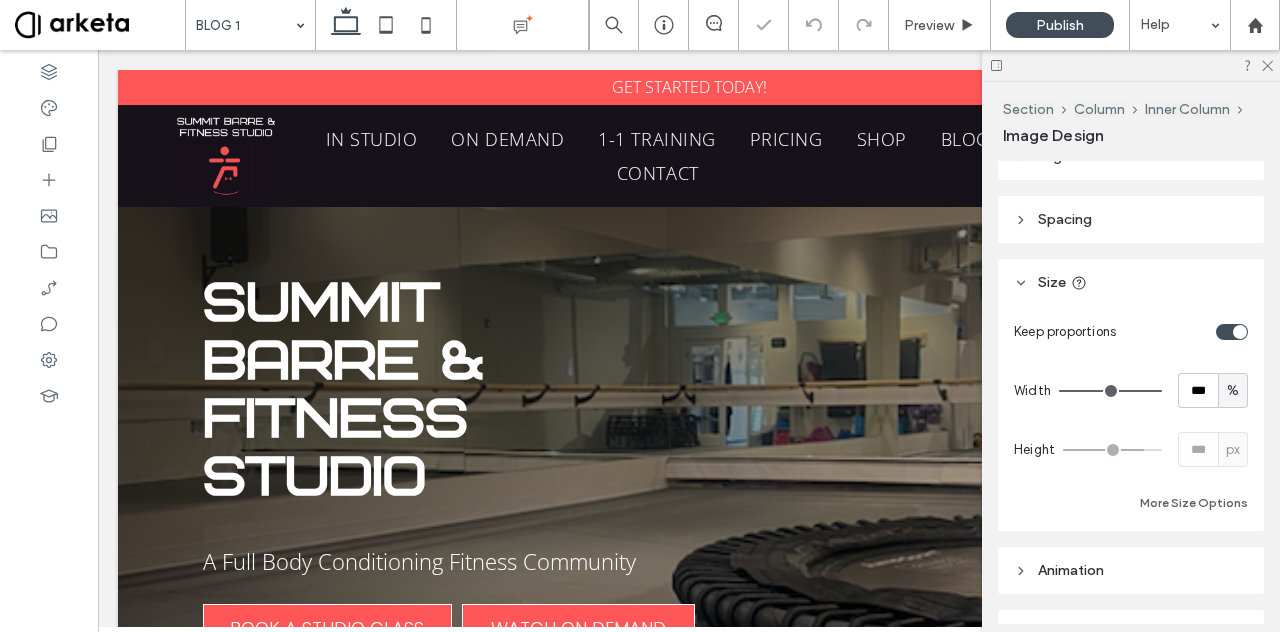 type on "*" 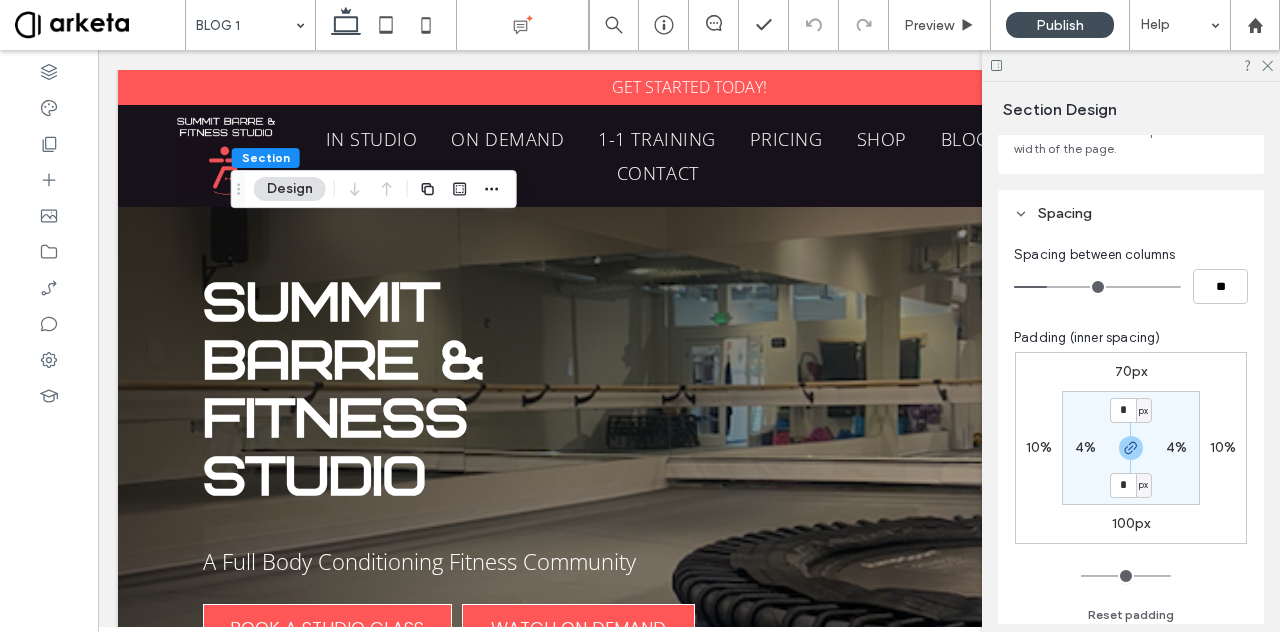 scroll, scrollTop: 181, scrollLeft: 0, axis: vertical 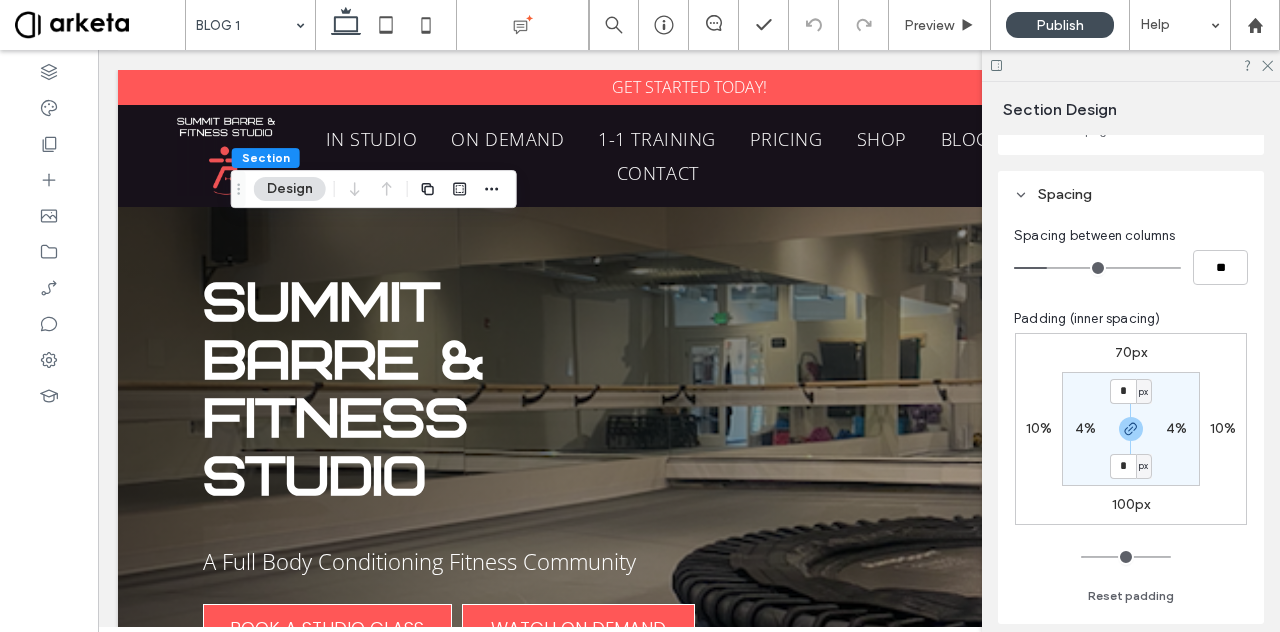 click on "* px 4% * px 4%" at bounding box center (1131, 429) 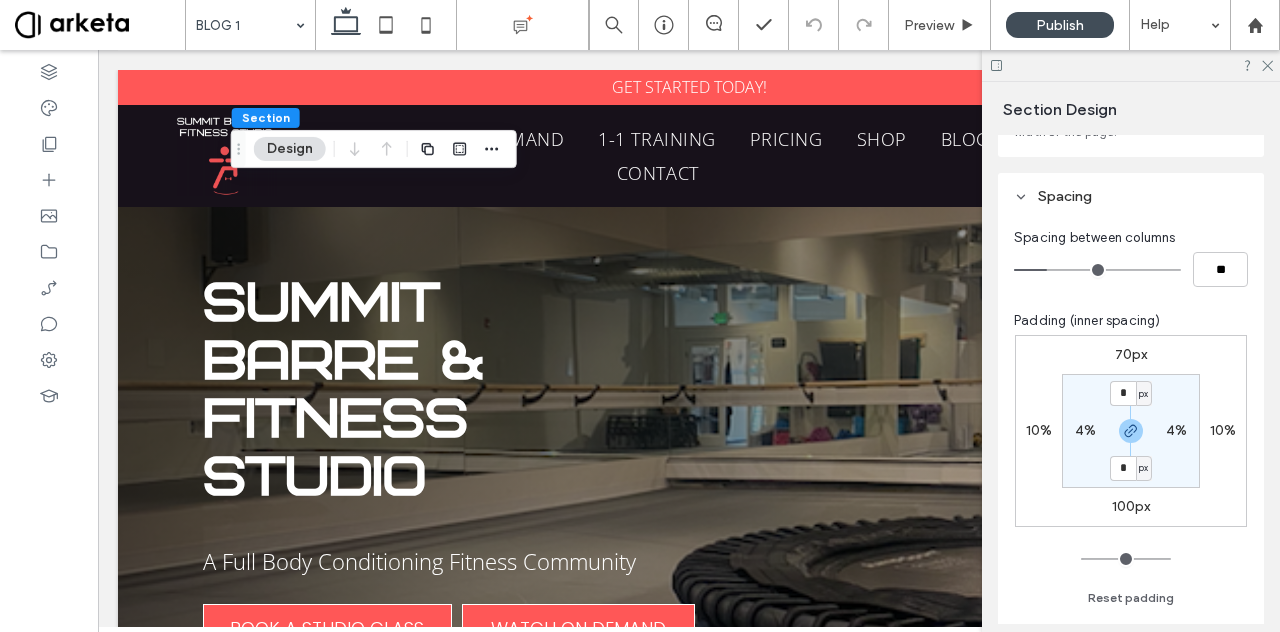 scroll, scrollTop: 180, scrollLeft: 0, axis: vertical 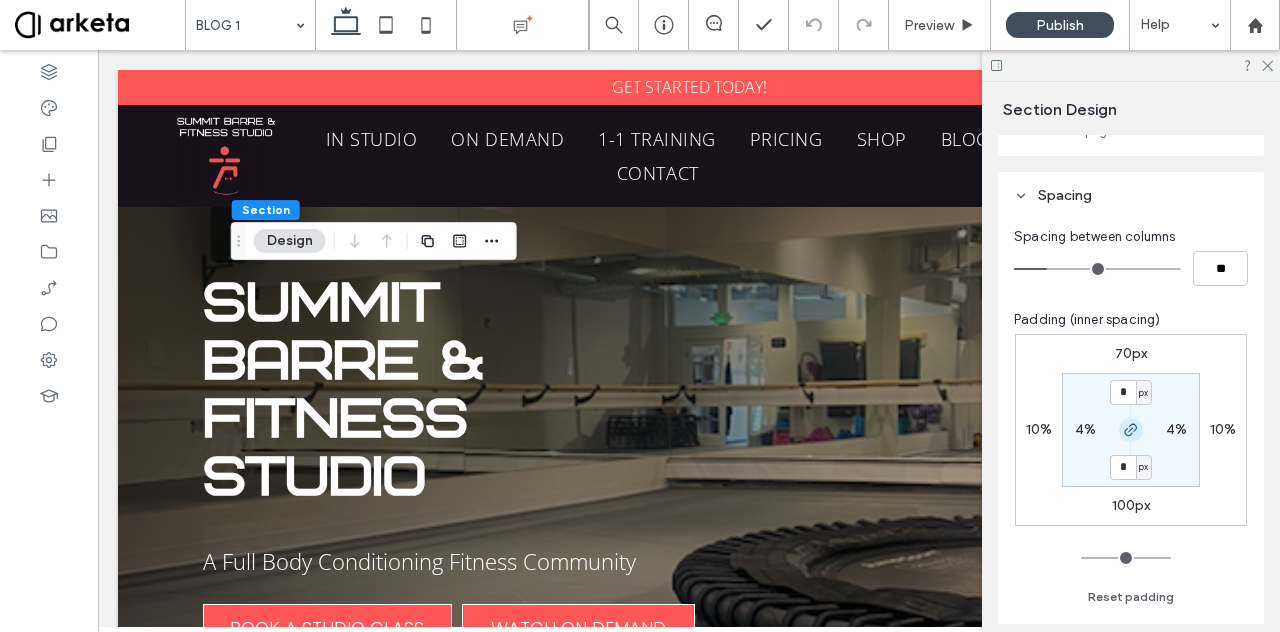 click 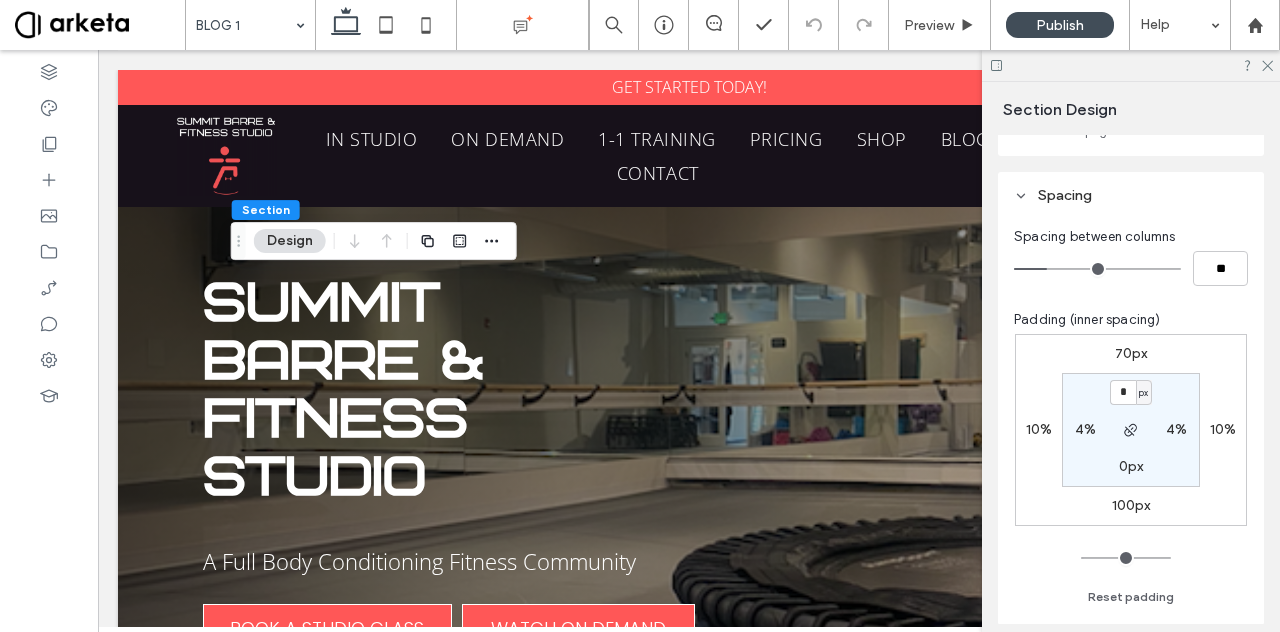 click on "70px" at bounding box center [1131, 353] 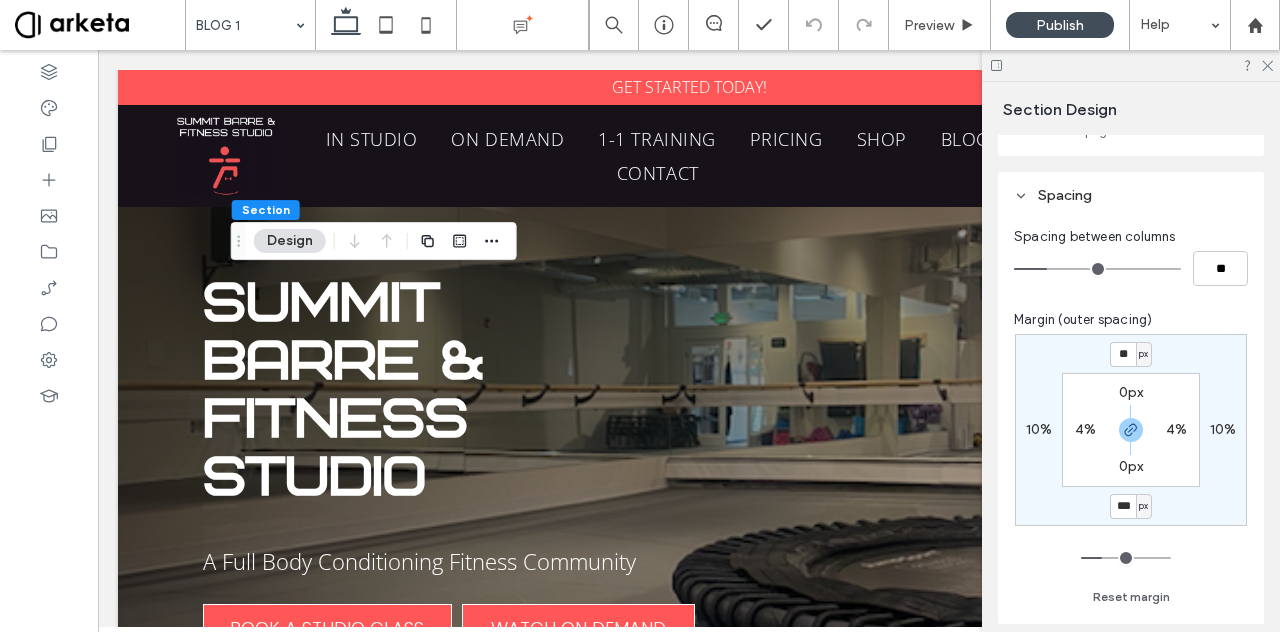 click on "px" at bounding box center (1143, 354) 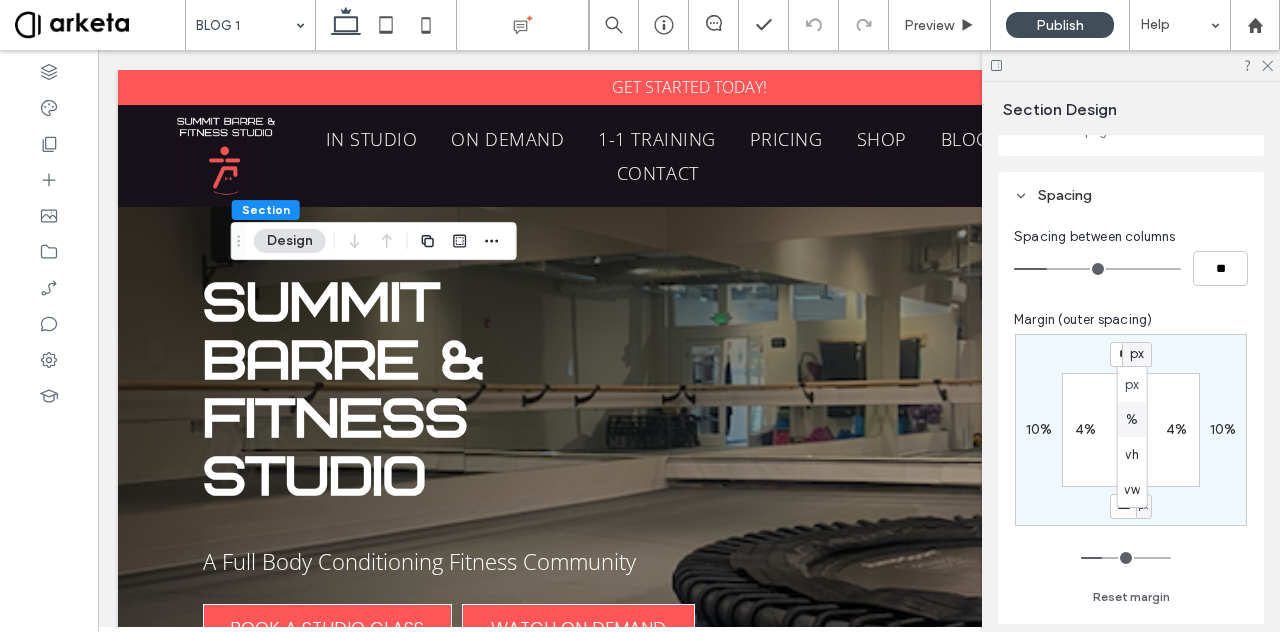 click on "%" at bounding box center (1132, 419) 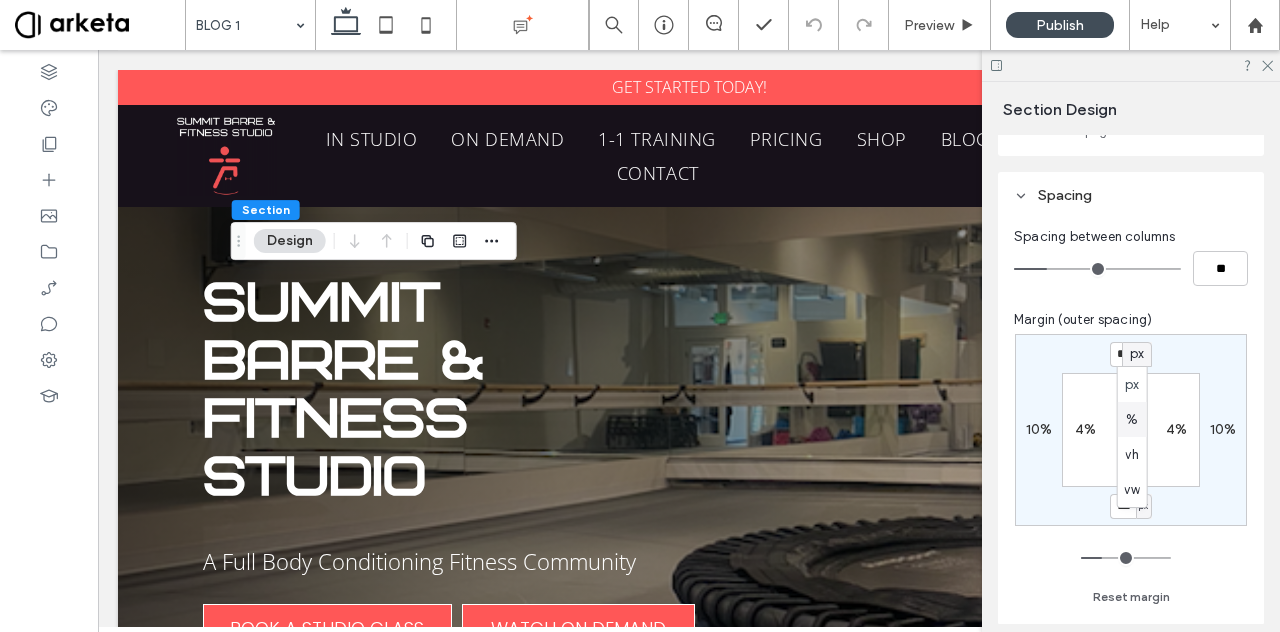 type on "*" 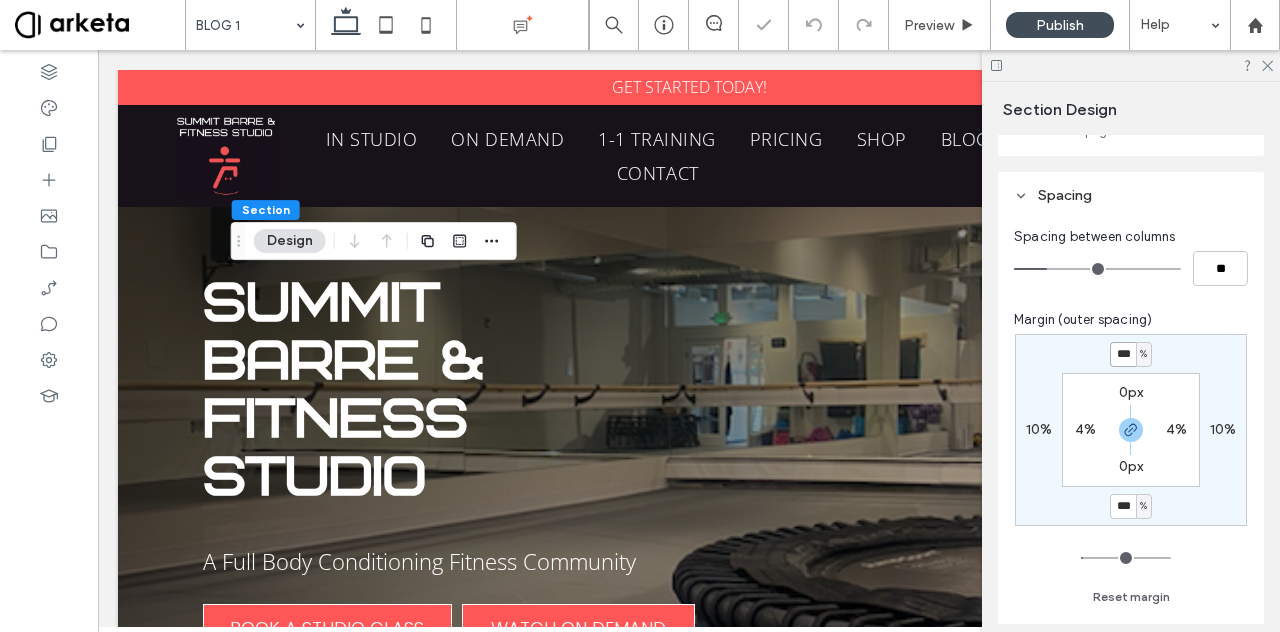 click on "***" at bounding box center [1123, 354] 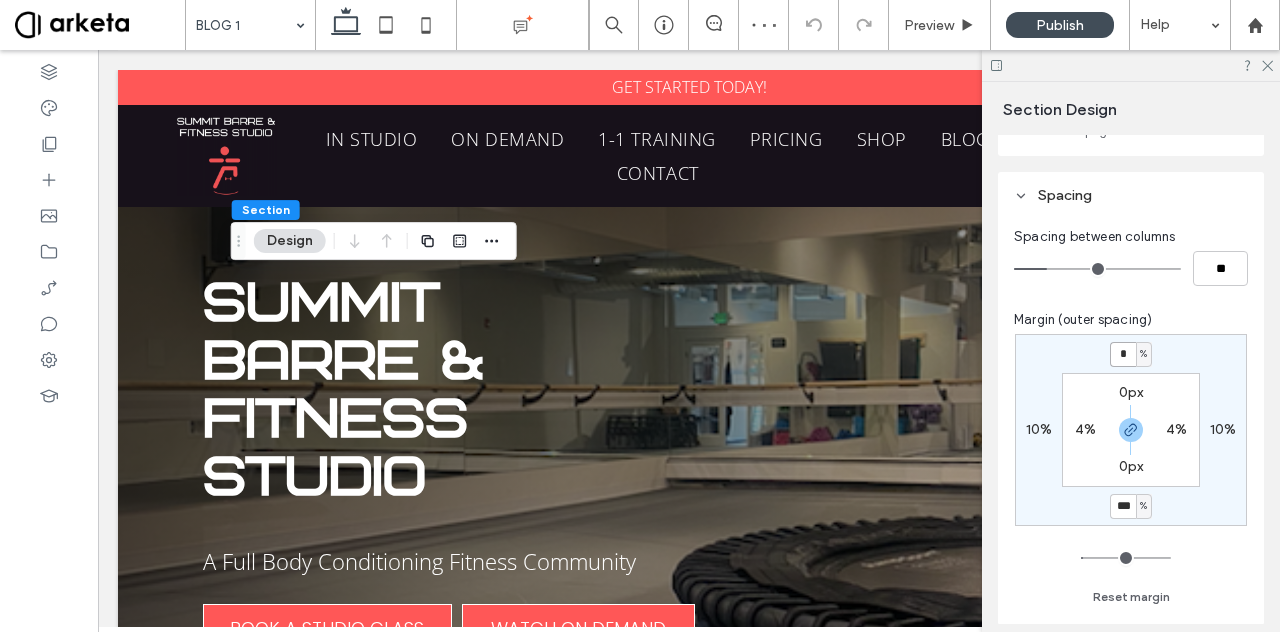 type on "*" 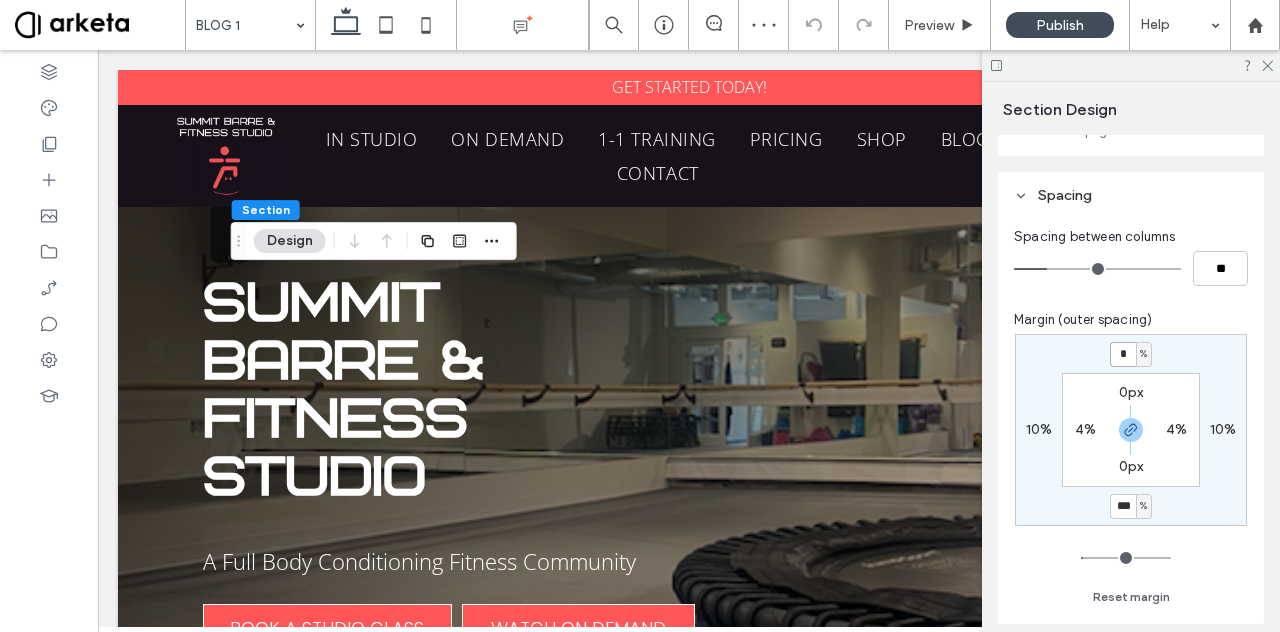 type on "*" 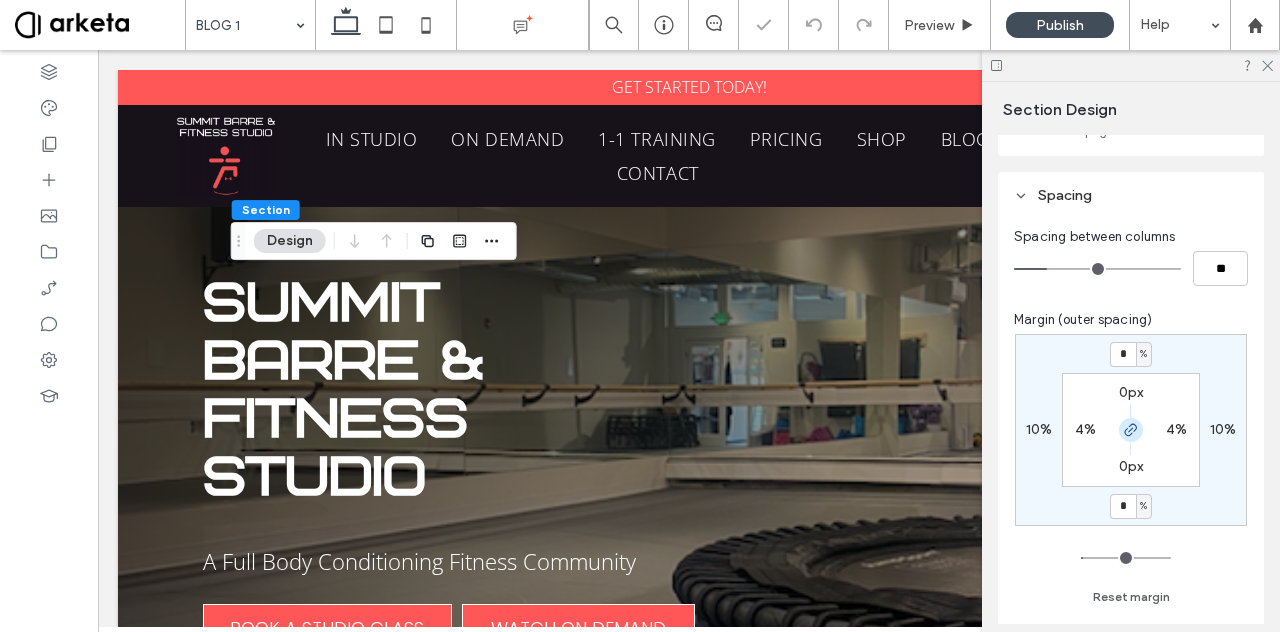 click 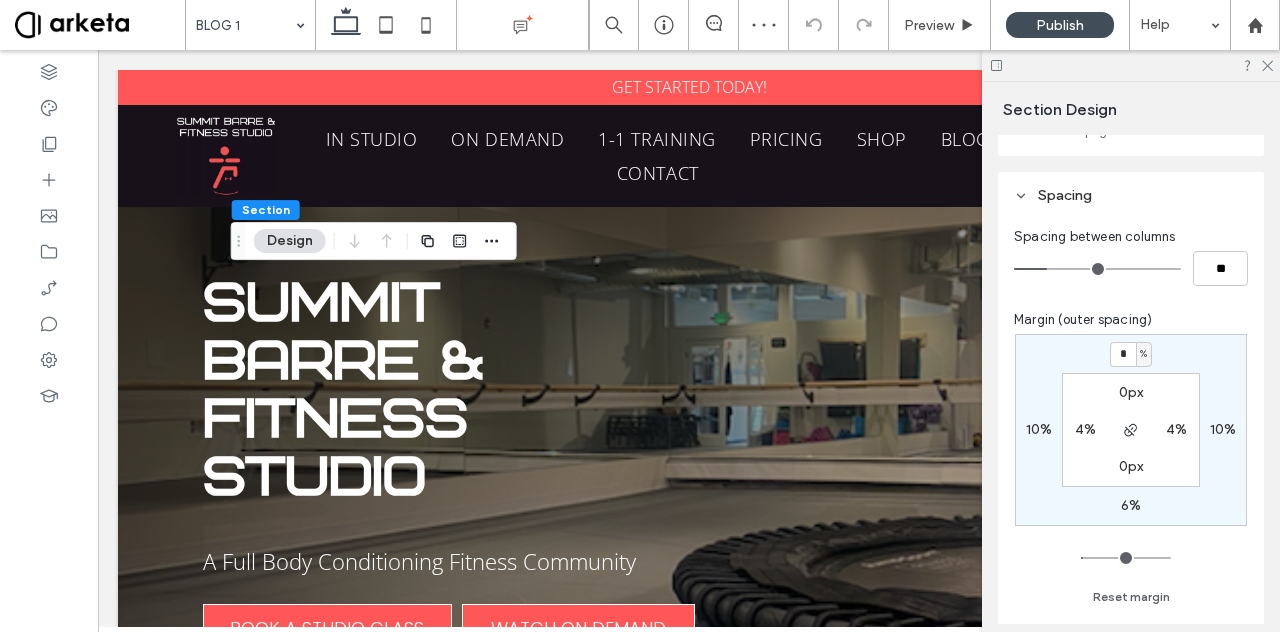 click on "6%" at bounding box center (1131, 505) 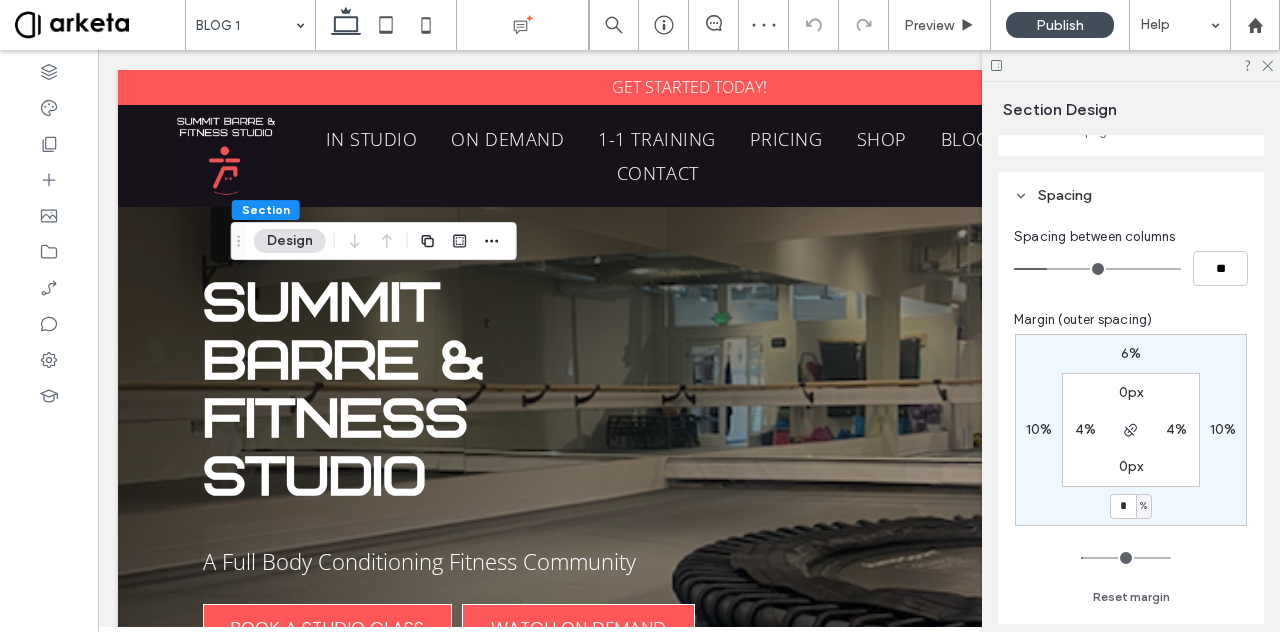 click on "%" at bounding box center (1143, 506) 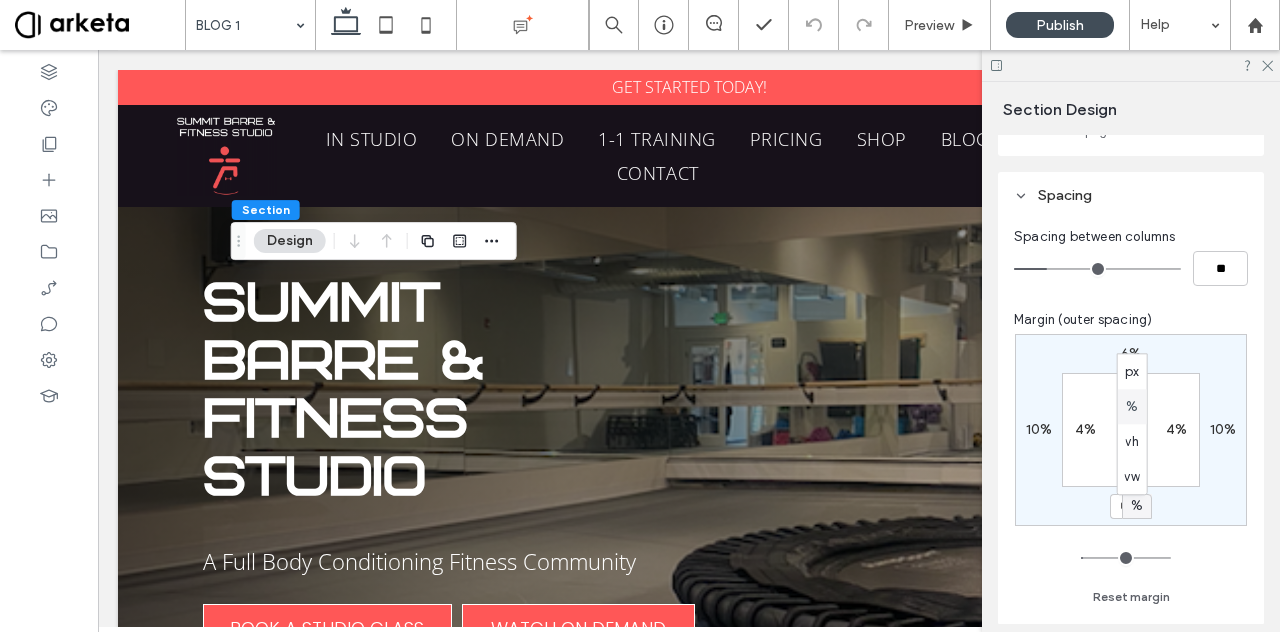 click on "%" at bounding box center [1132, 407] 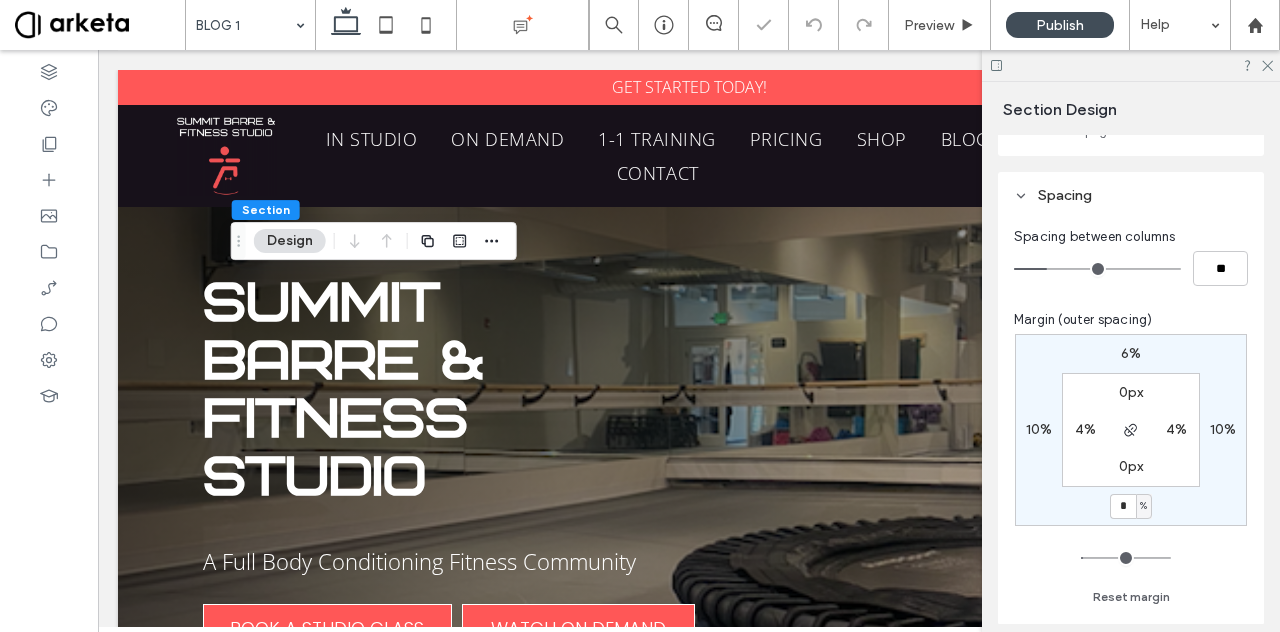 click on "%" at bounding box center (1143, 506) 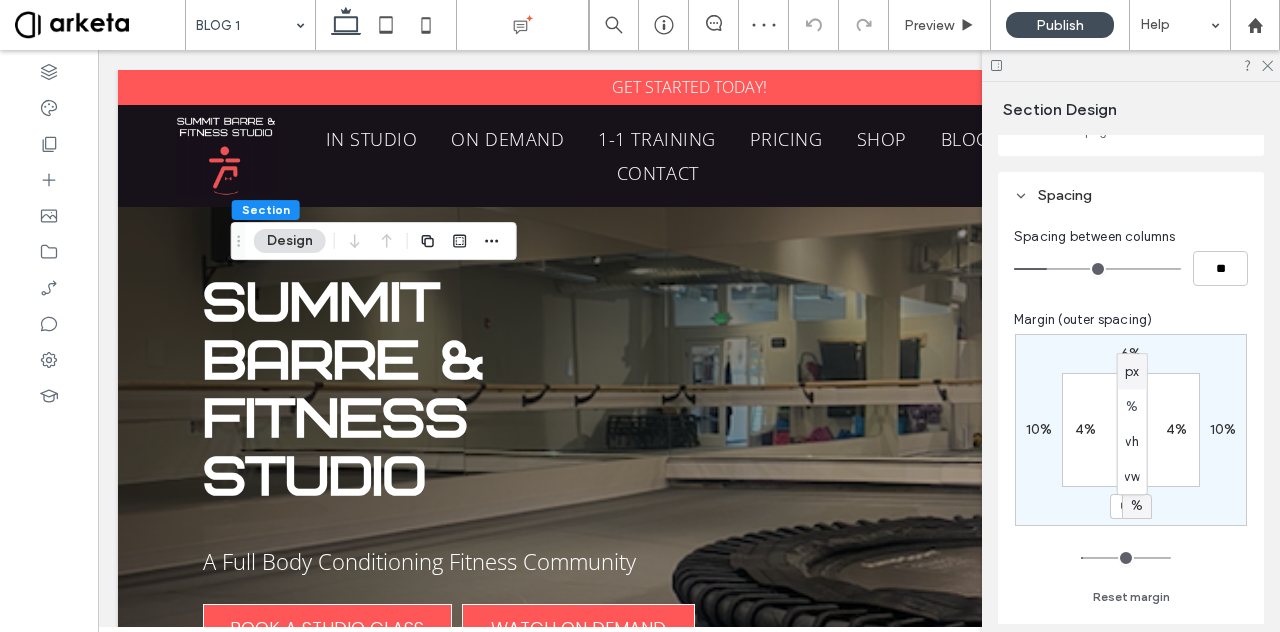 click on "px" at bounding box center (1132, 372) 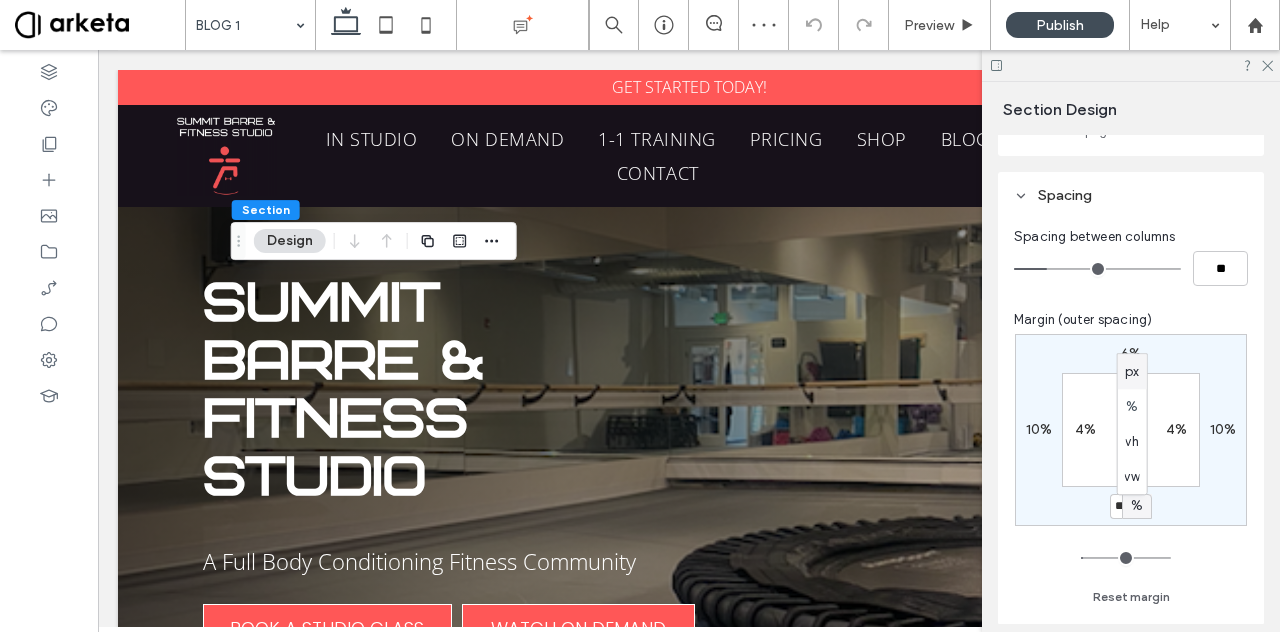 type on "**" 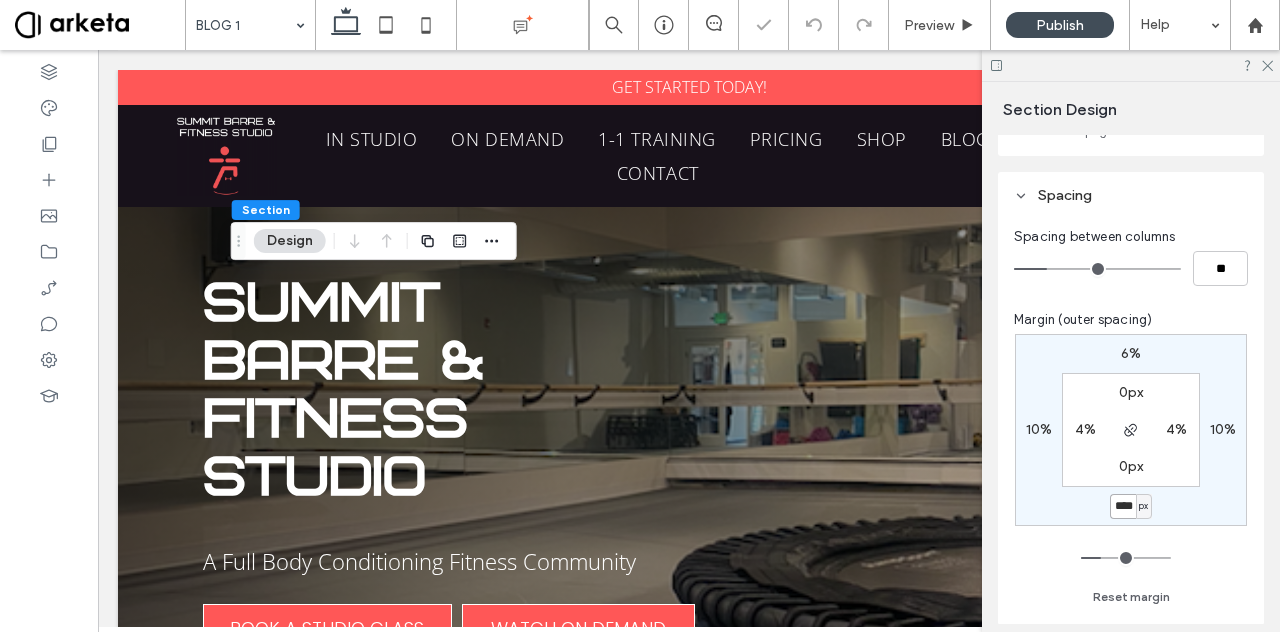 click on "****" at bounding box center (1123, 506) 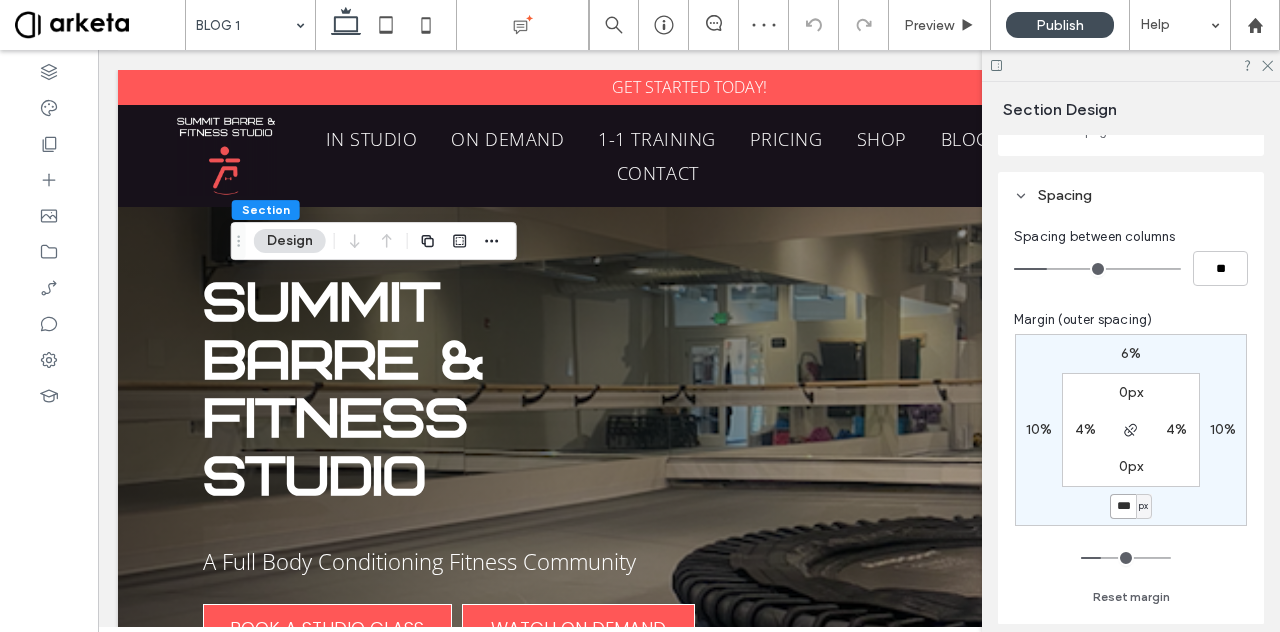 type on "***" 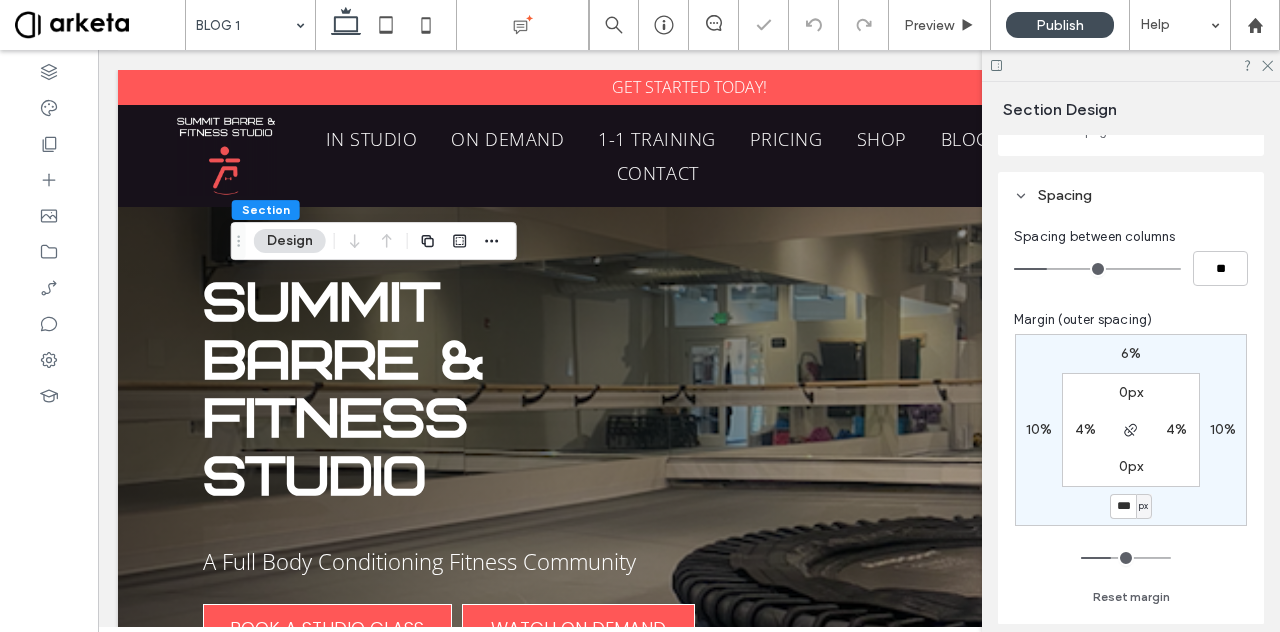click on "px" at bounding box center (1143, 506) 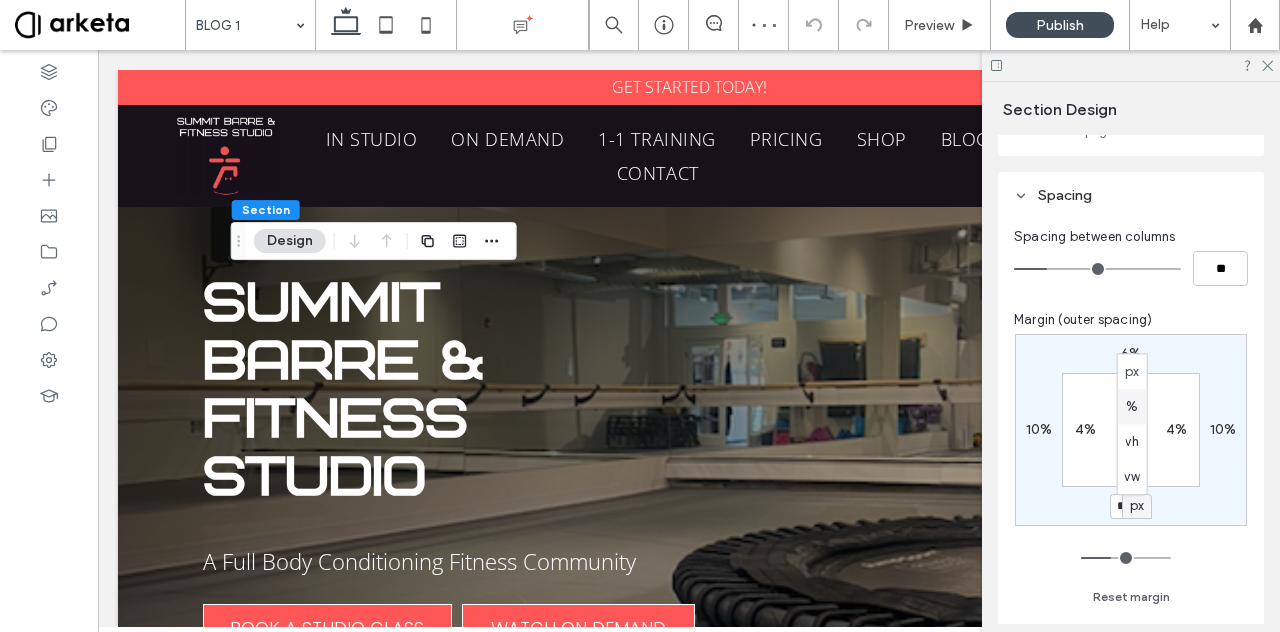 click on "%" at bounding box center [1132, 407] 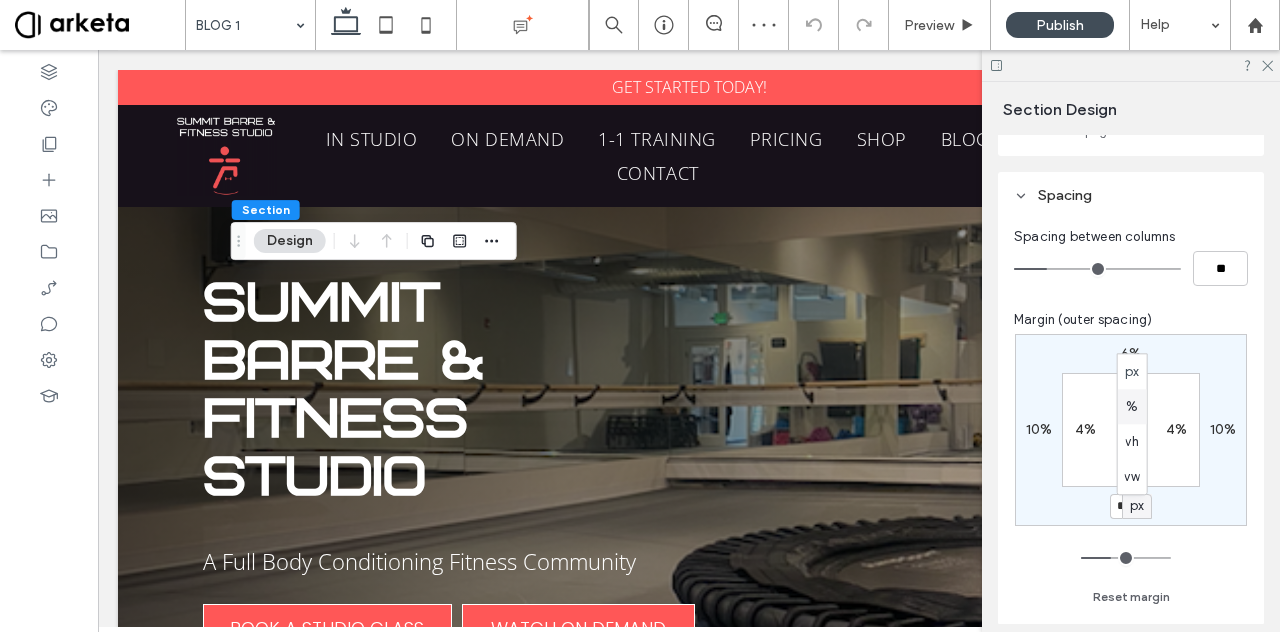 type on "*" 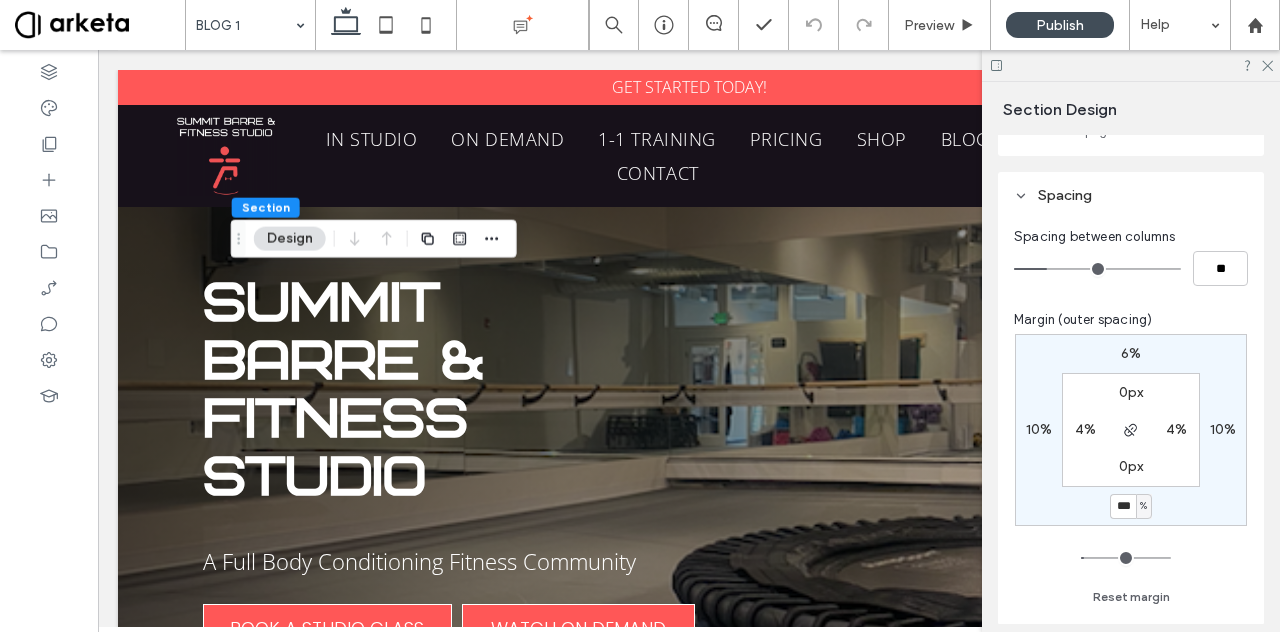 click on "6% 10% *** % 10% 0px 4% 0px 4%" at bounding box center [1131, 430] 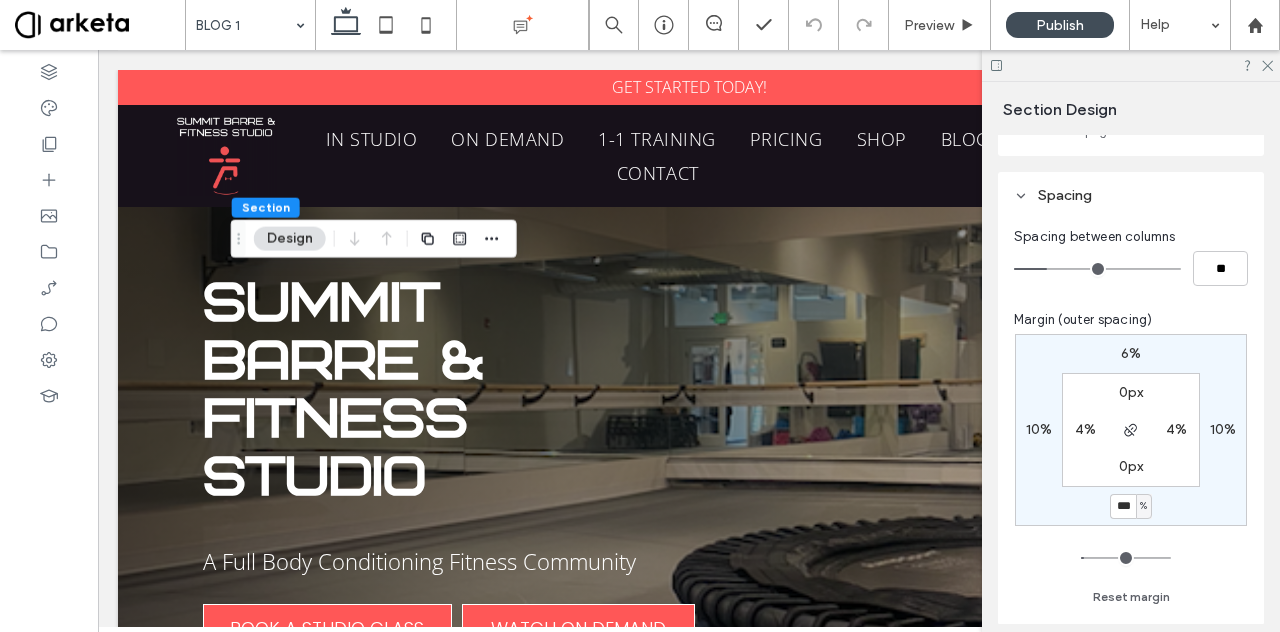 click on "6%" at bounding box center (1131, 353) 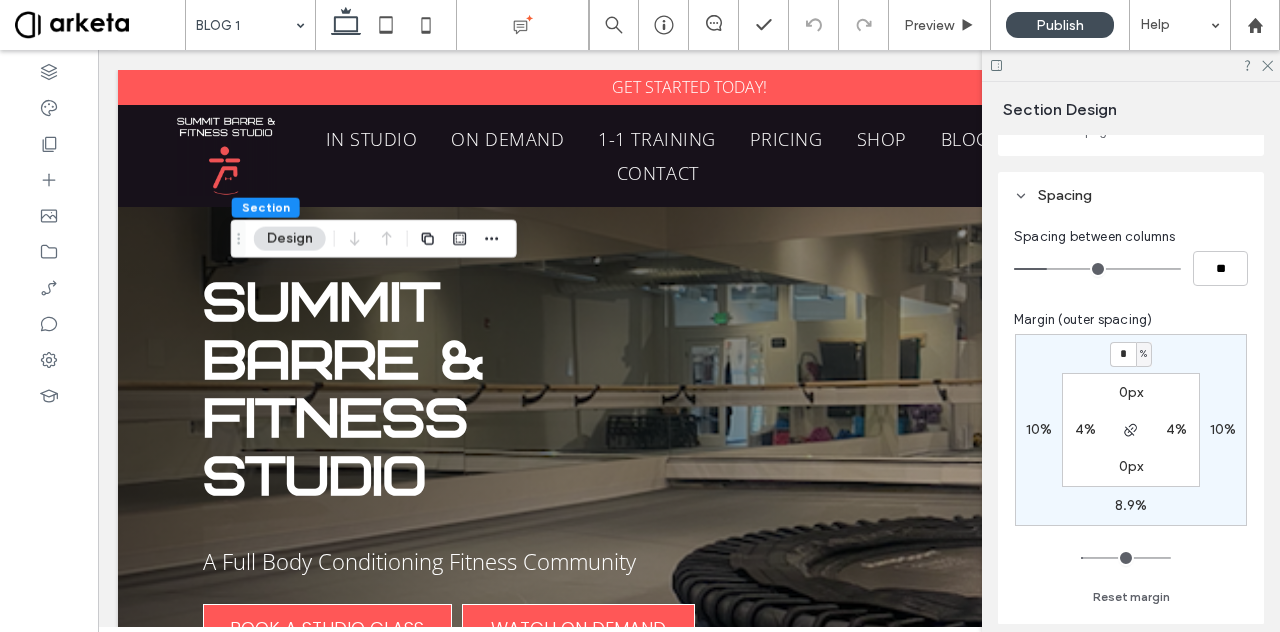 type on "*" 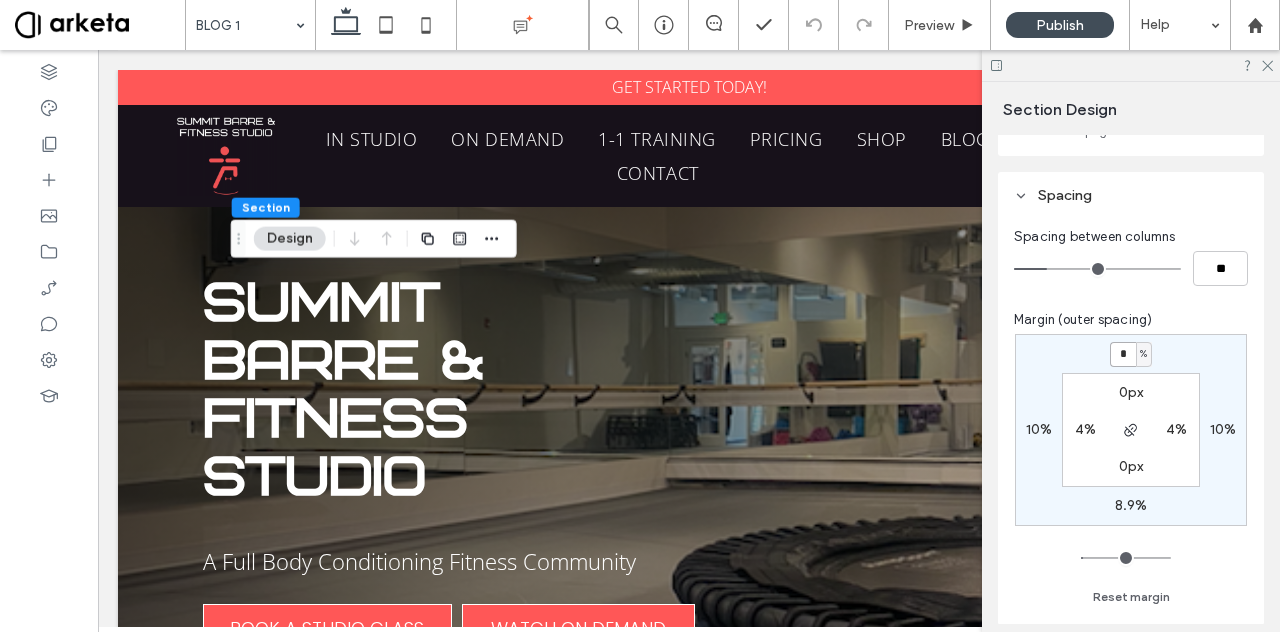 type on "*" 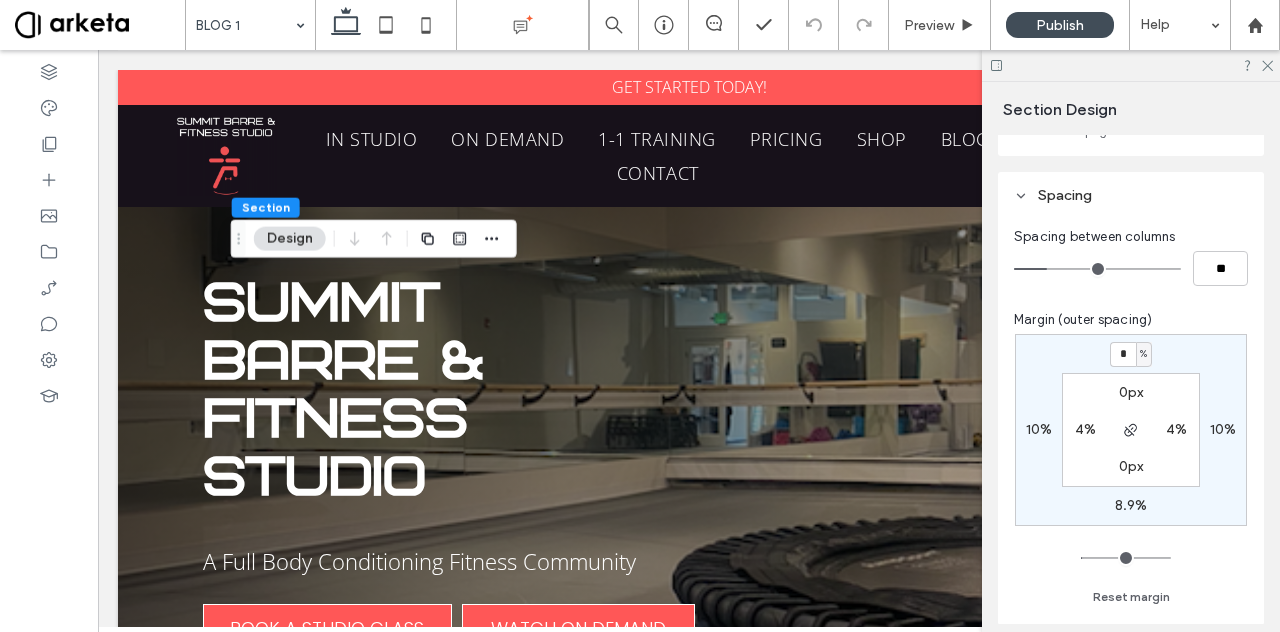 click on "* % 10% 8.9% 10% 0px 4% 0px 4%" at bounding box center [1131, 430] 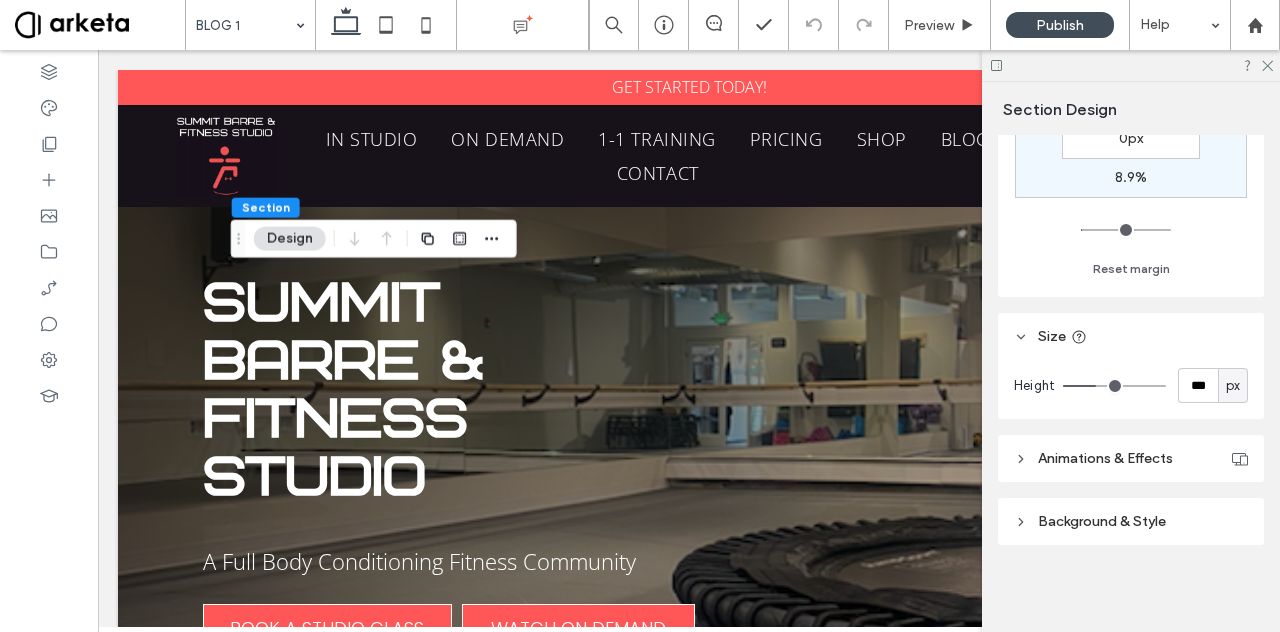 scroll, scrollTop: 508, scrollLeft: 0, axis: vertical 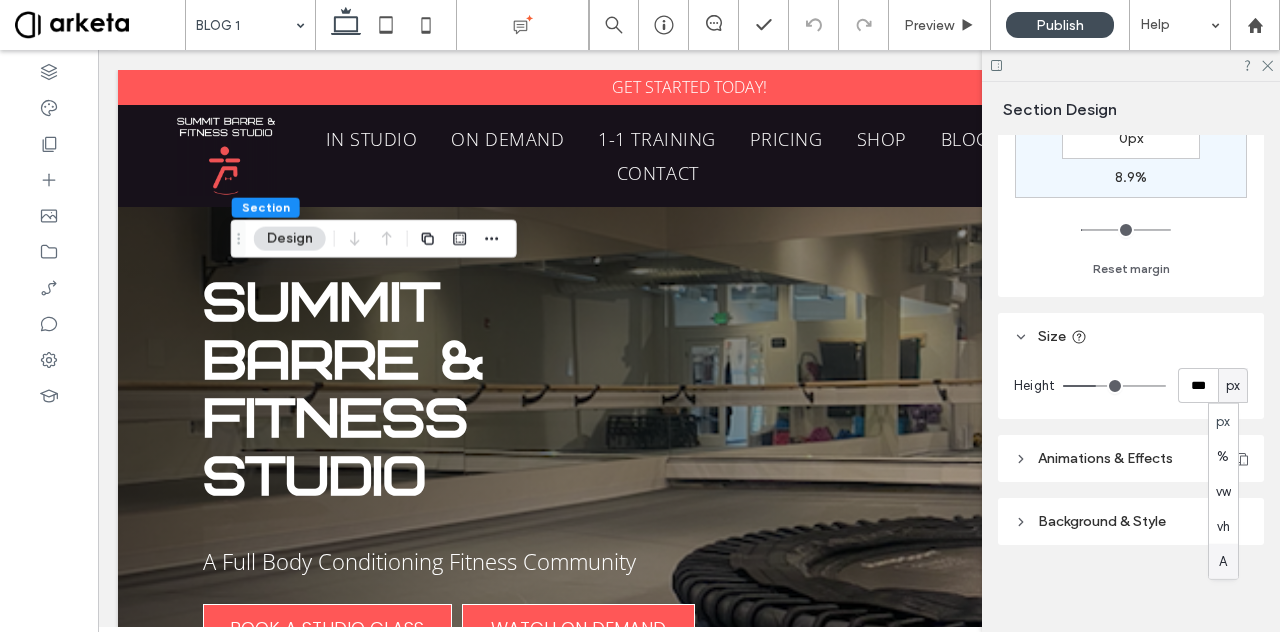click on "A" at bounding box center [1223, 561] 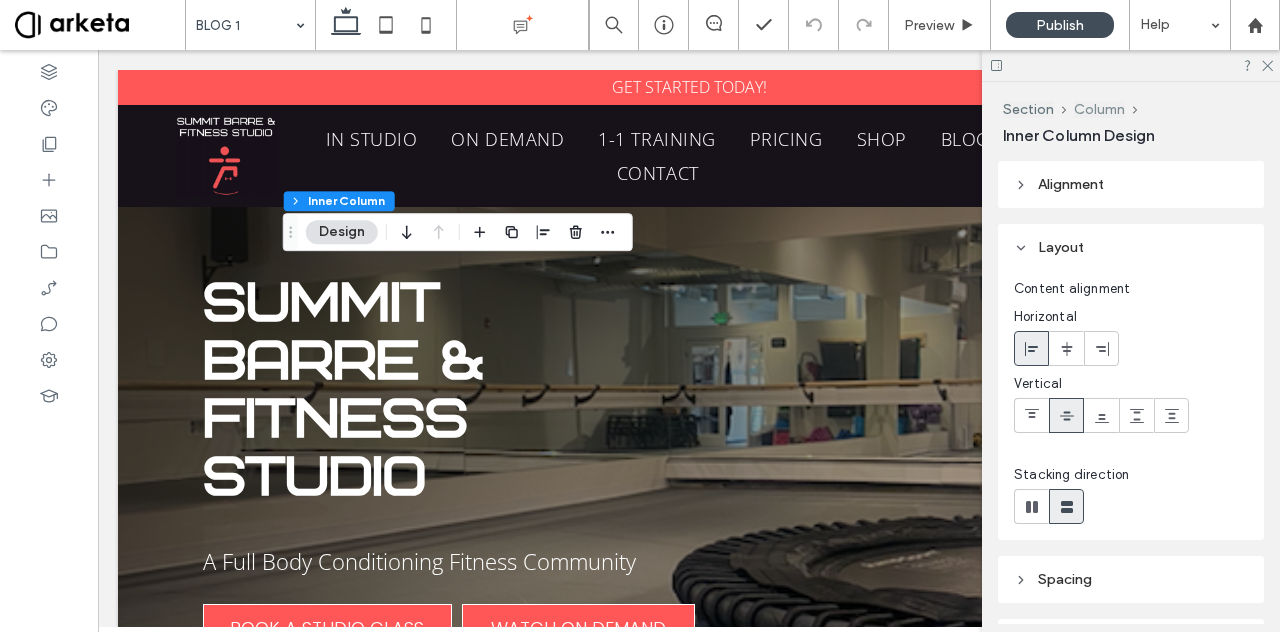click on "Column" at bounding box center [1099, 109] 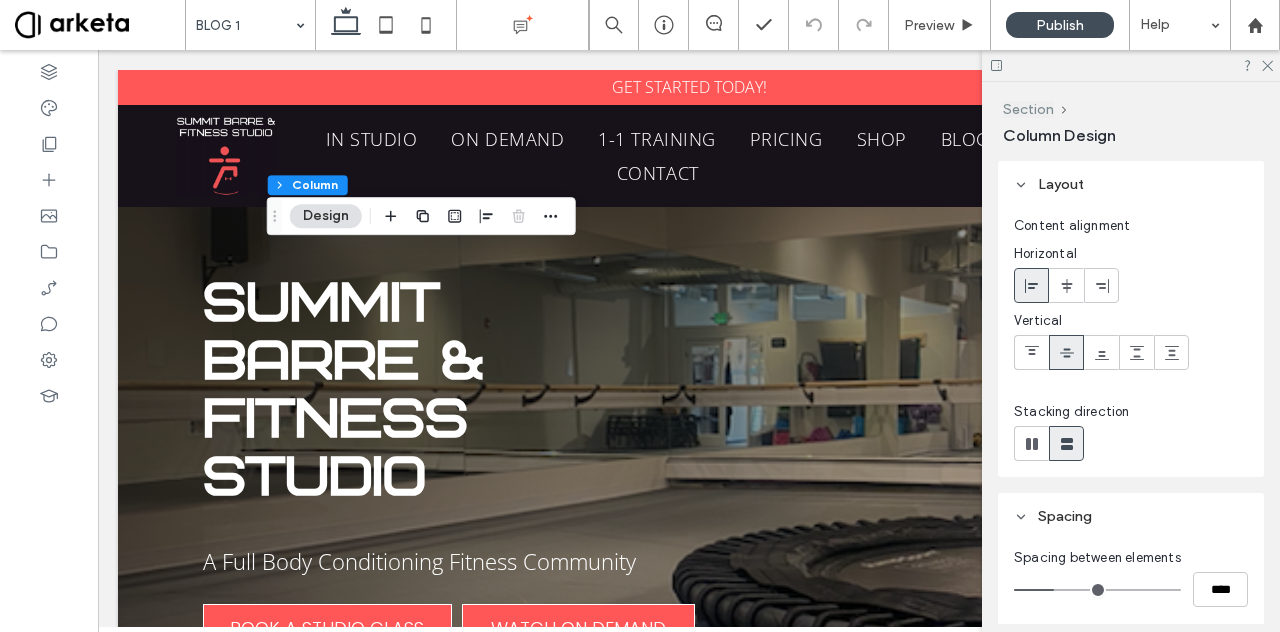 click on "Section" at bounding box center [1028, 109] 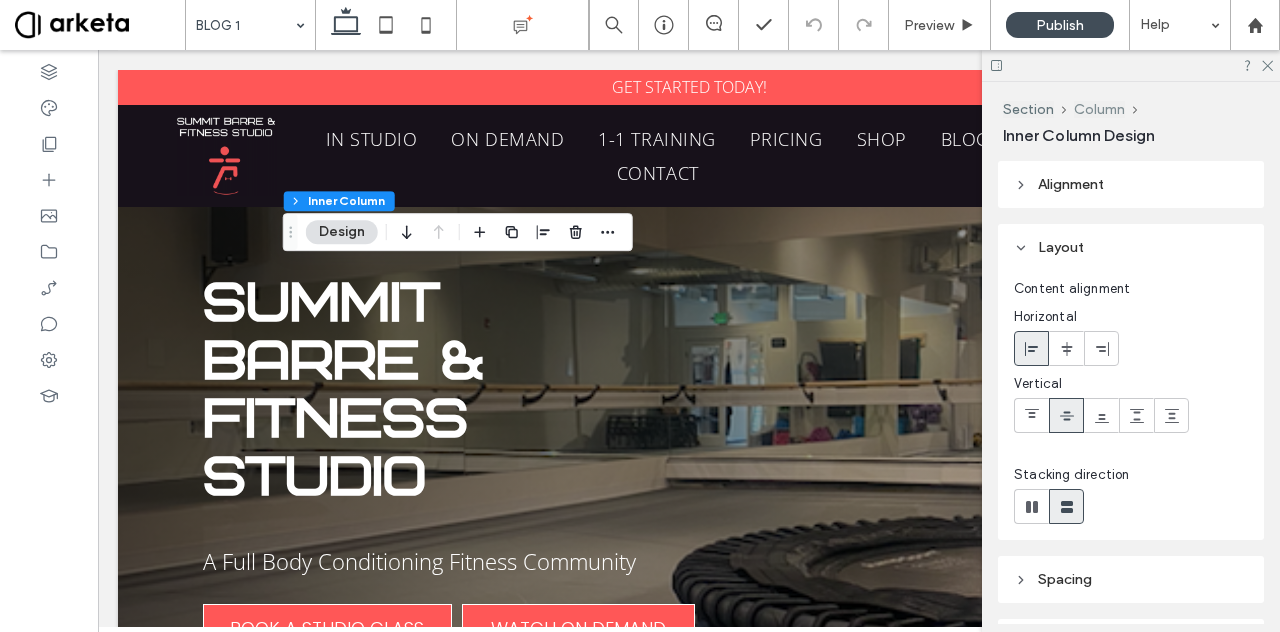 click on "Column" at bounding box center [1099, 109] 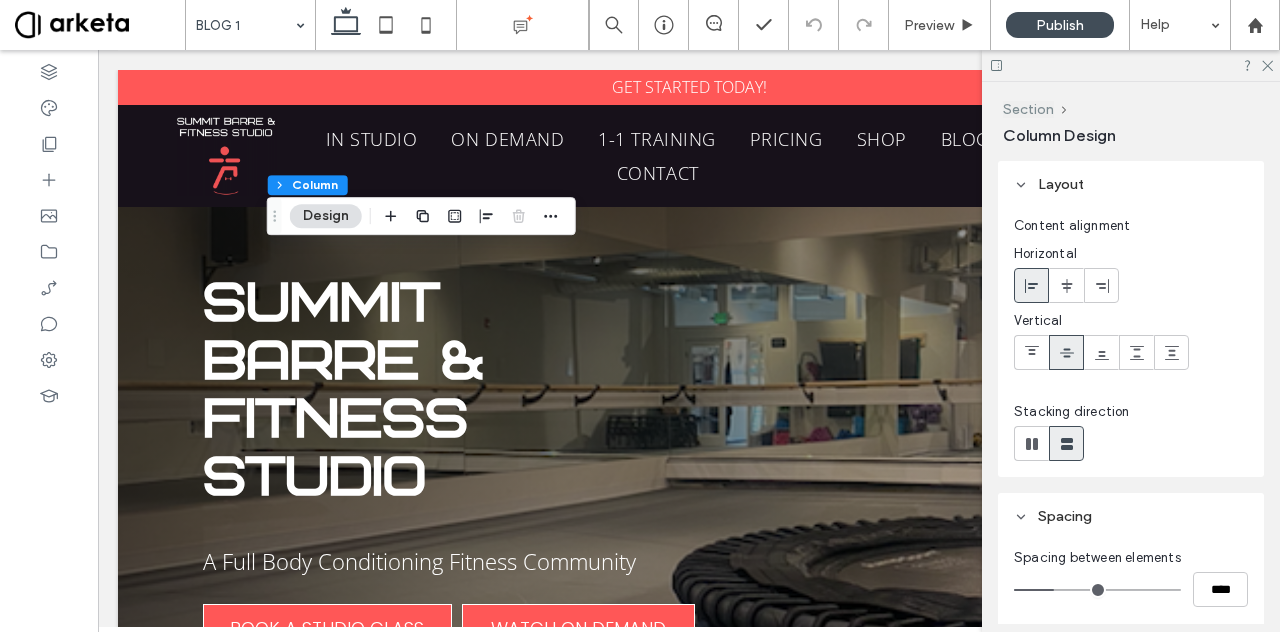 click on "Section" at bounding box center [1028, 109] 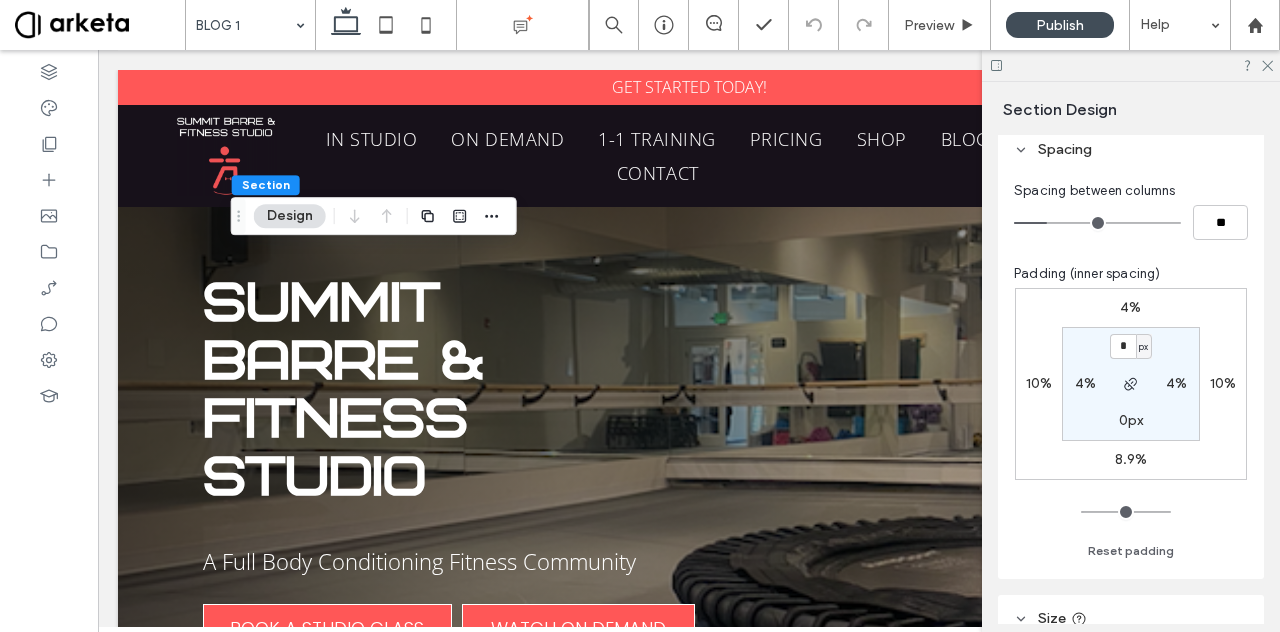 scroll, scrollTop: 228, scrollLeft: 0, axis: vertical 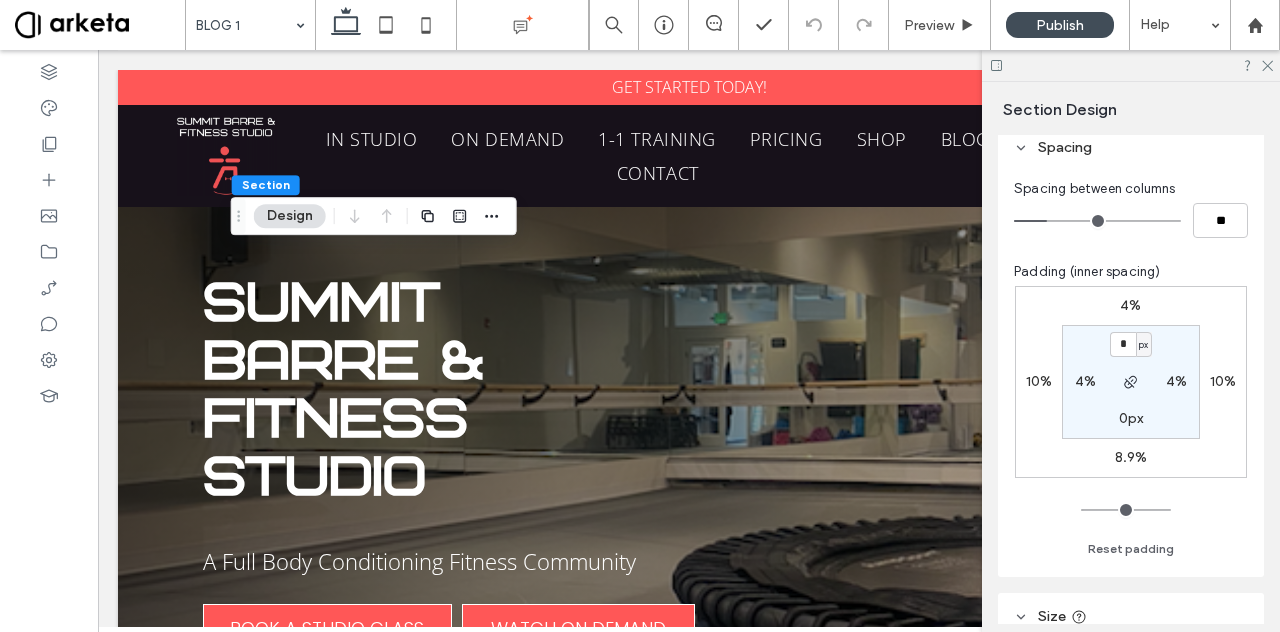 click on "* px 4% 0px 4%" at bounding box center [1131, 382] 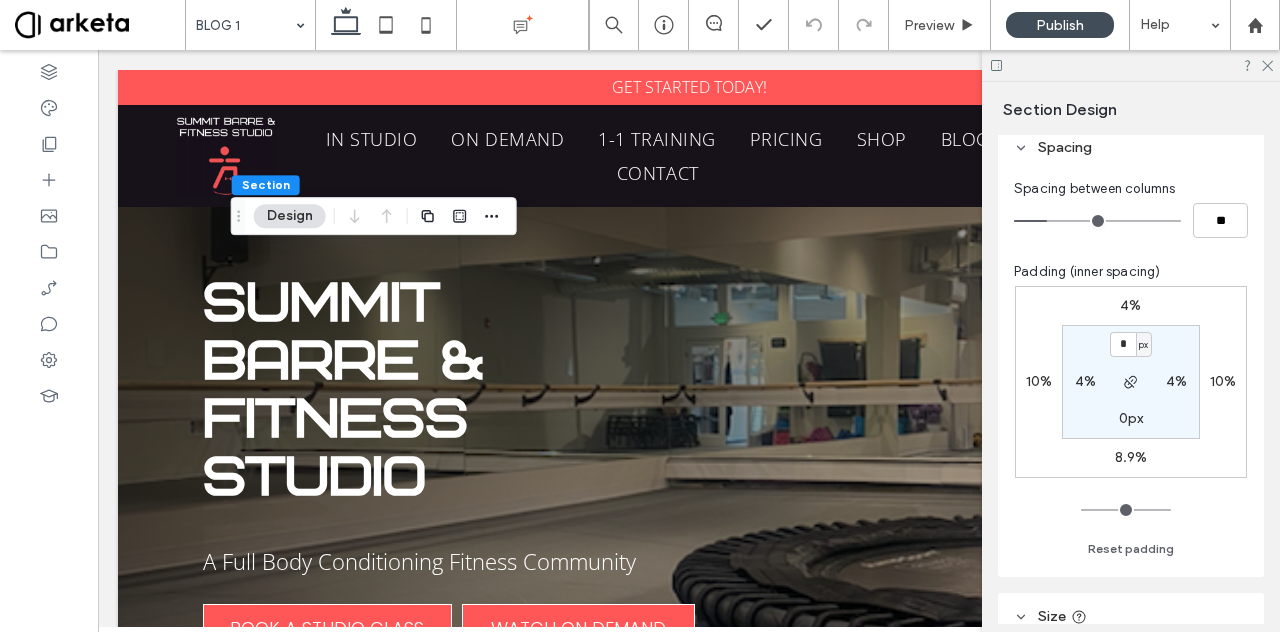click on "8.9%" at bounding box center [1131, 457] 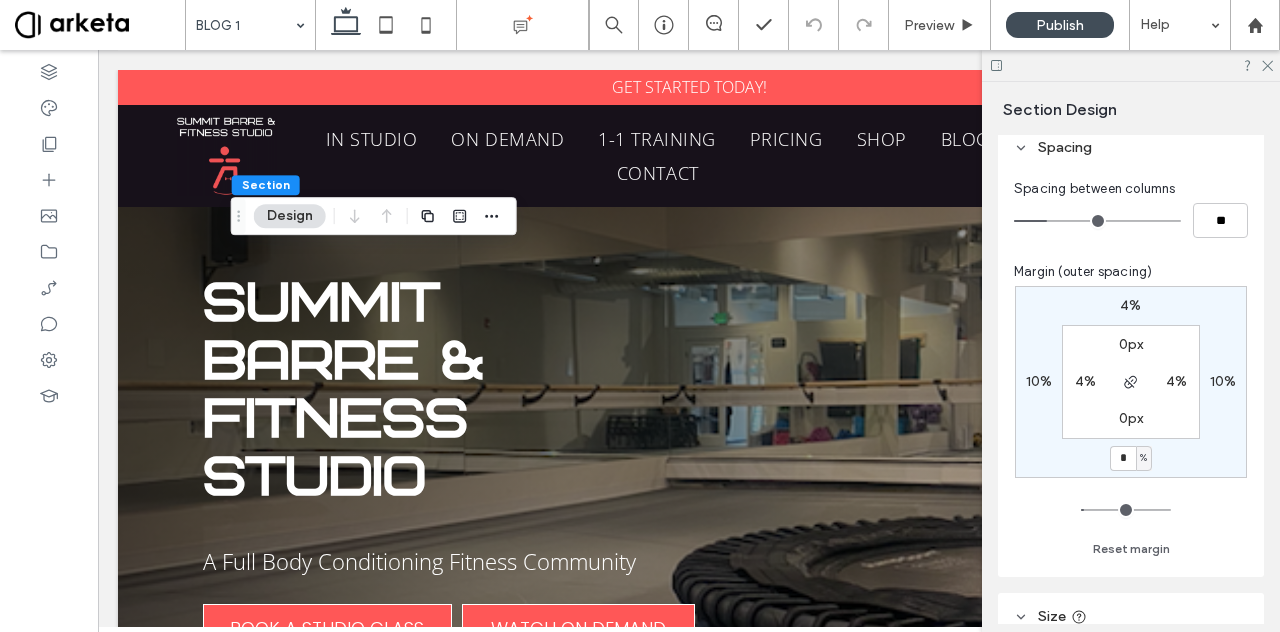 type on "*" 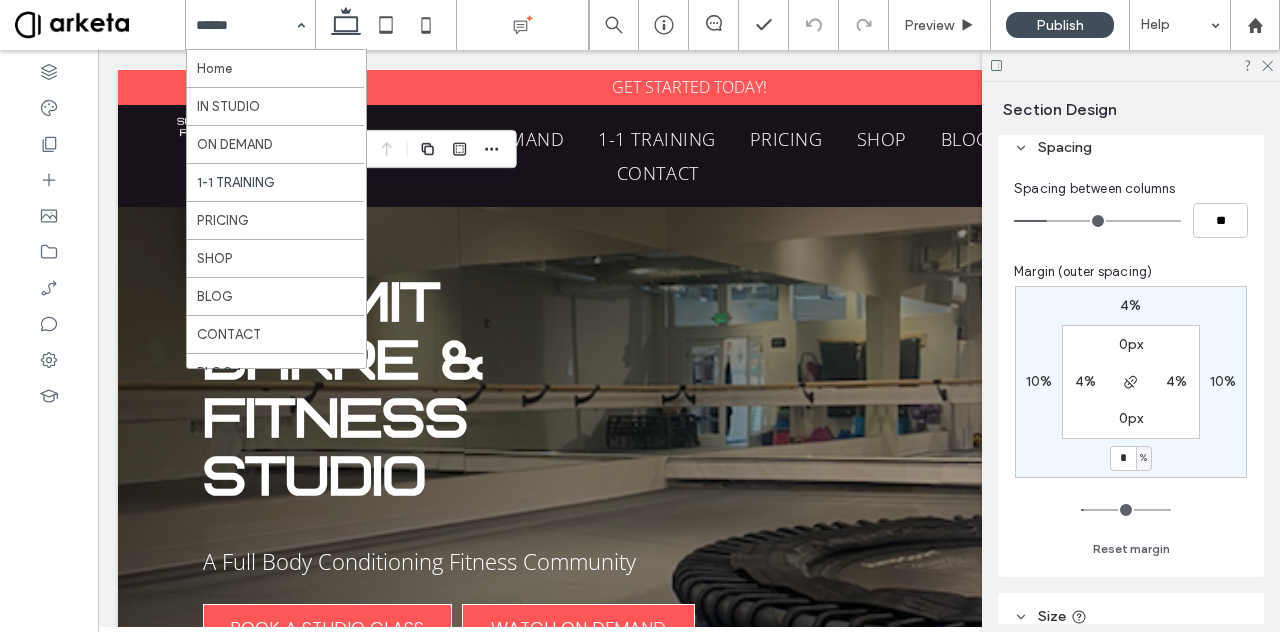 scroll, scrollTop: 27, scrollLeft: 0, axis: vertical 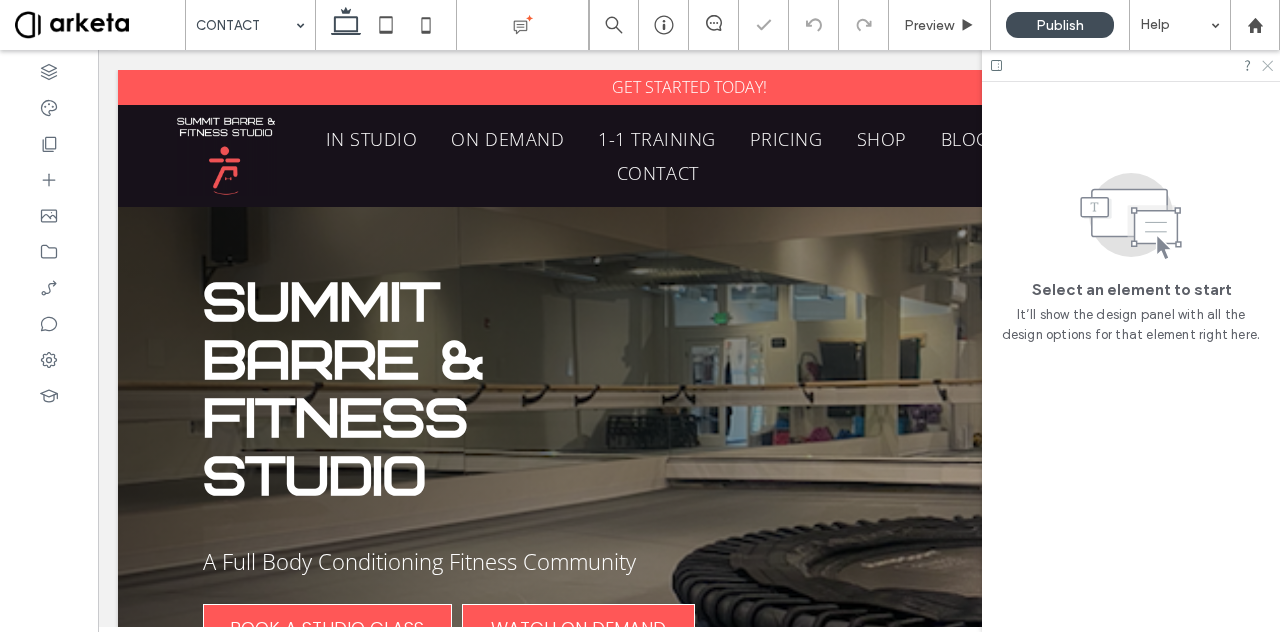 click 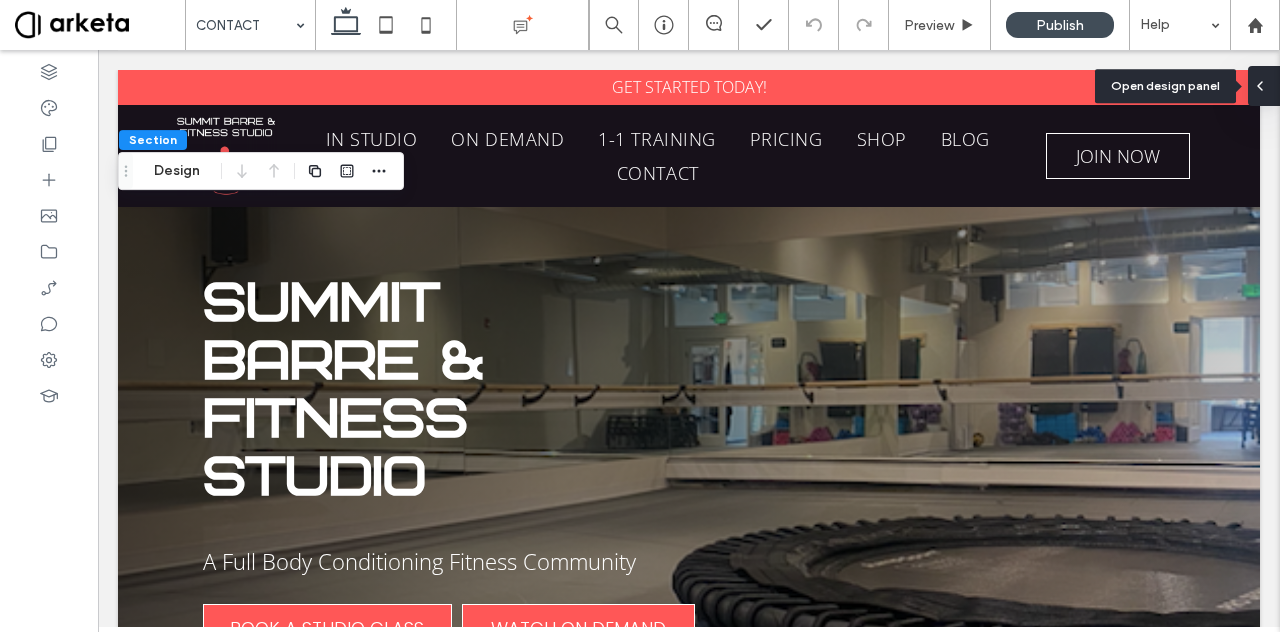 click at bounding box center (1264, 86) 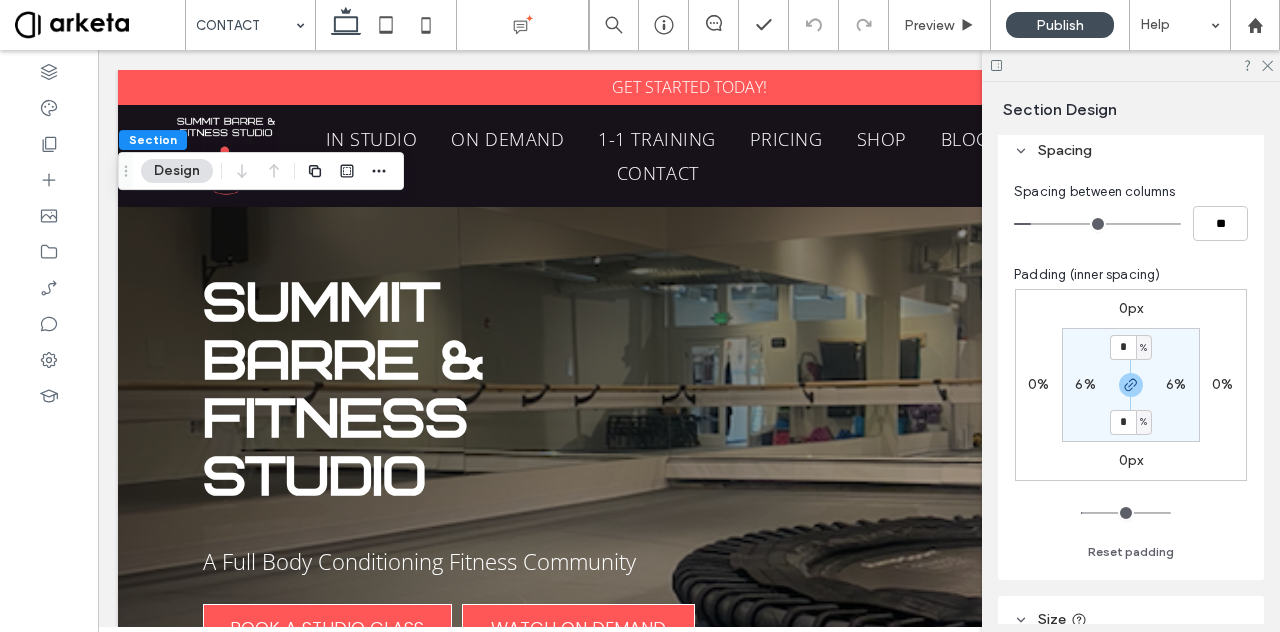 scroll, scrollTop: 259, scrollLeft: 0, axis: vertical 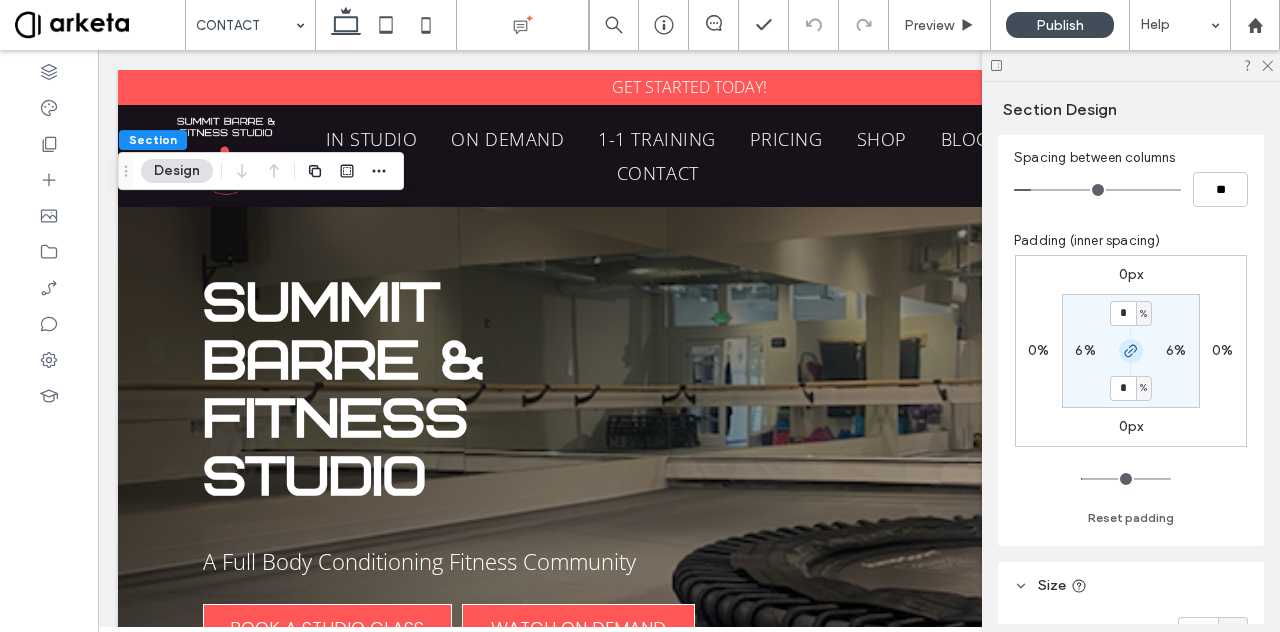 click 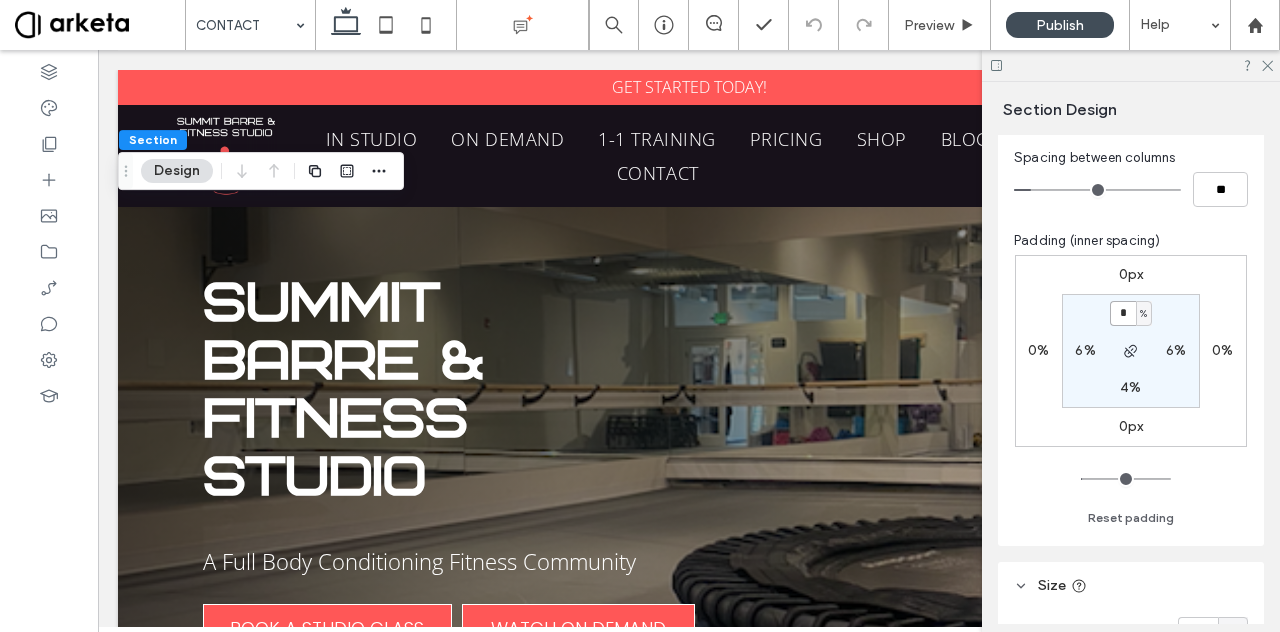 click on "*" at bounding box center [1123, 313] 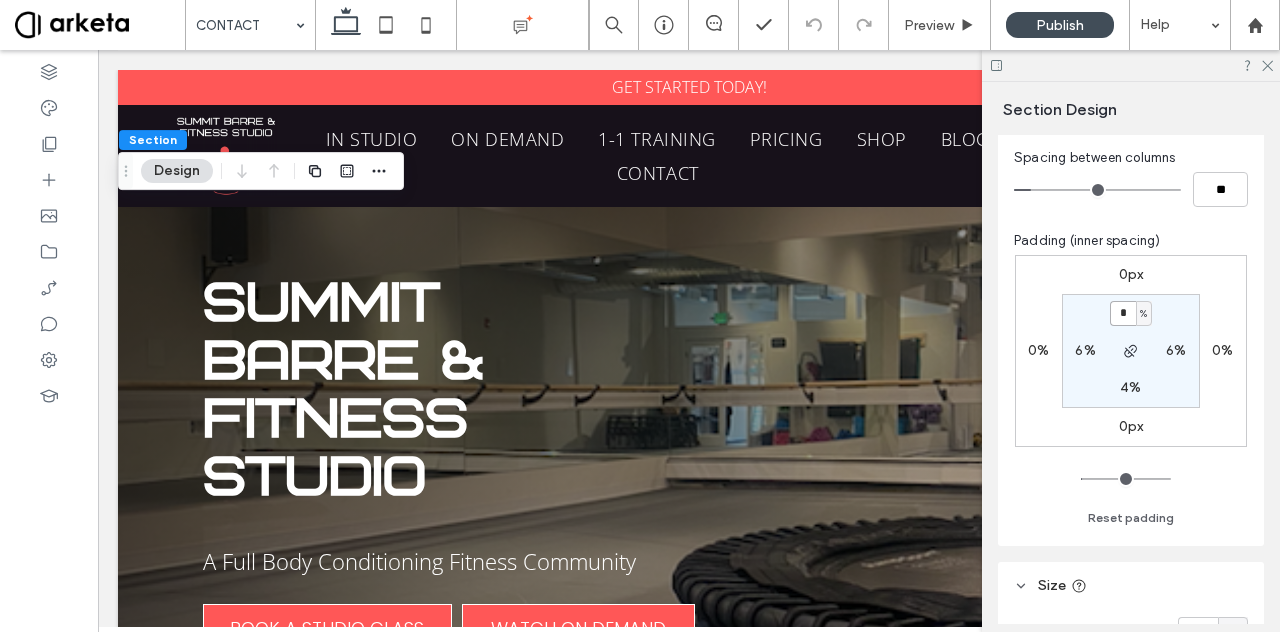 type on "*" 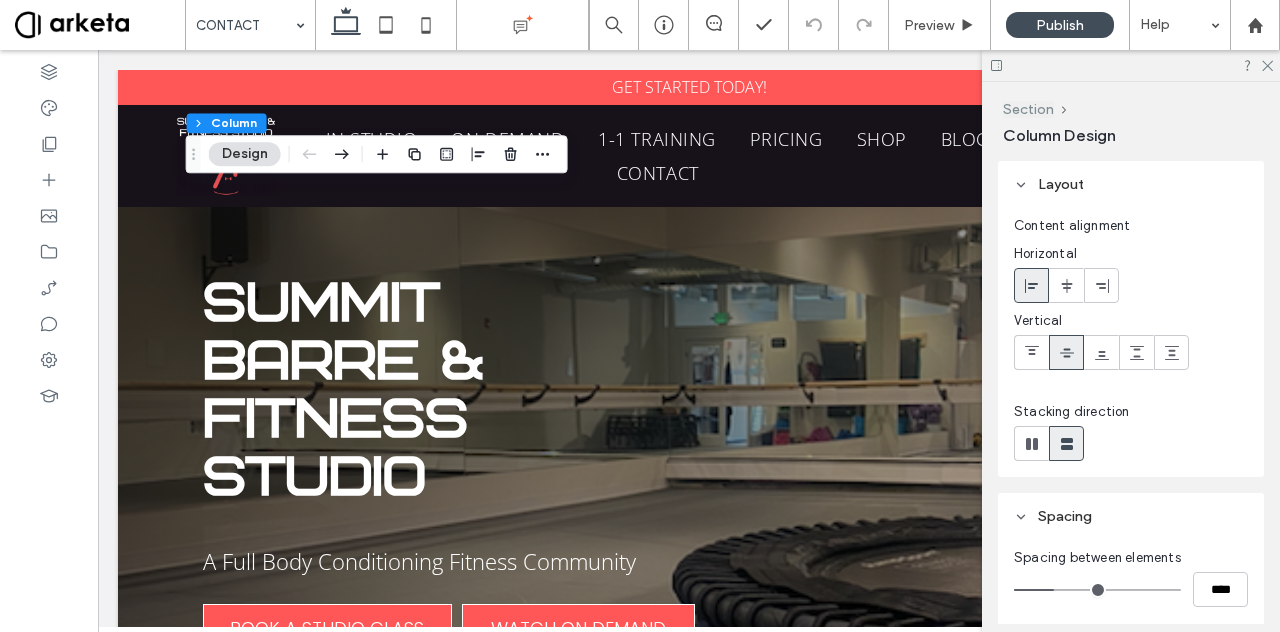 click on "Section" at bounding box center (1028, 109) 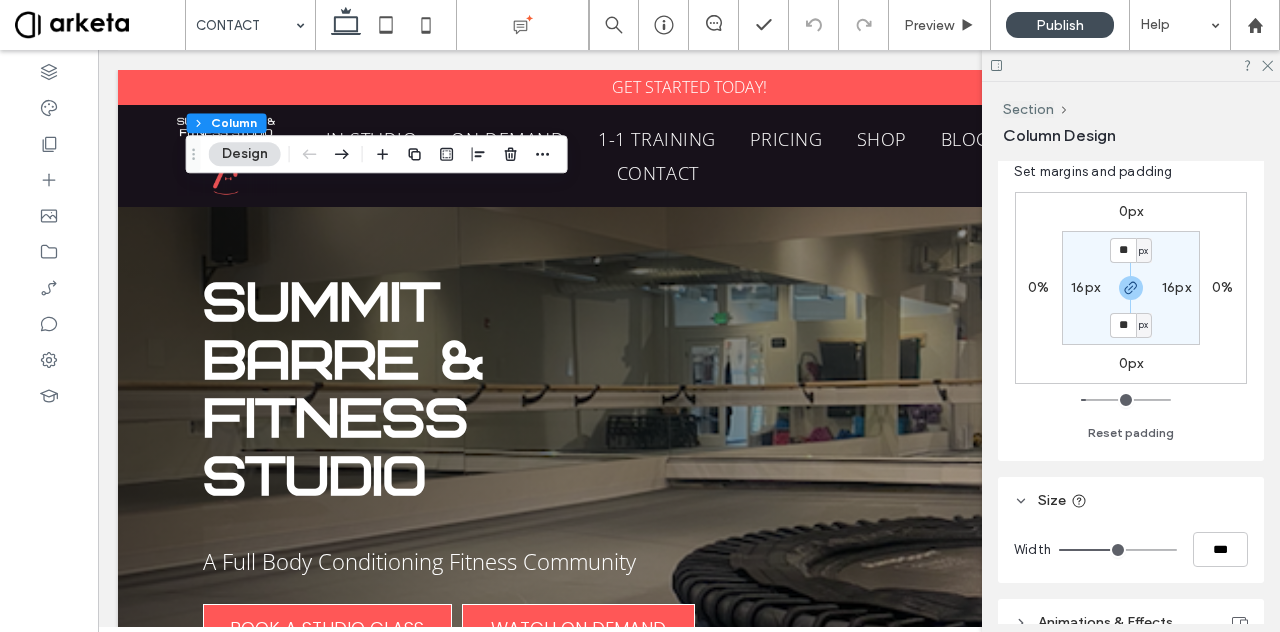 scroll, scrollTop: 470, scrollLeft: 0, axis: vertical 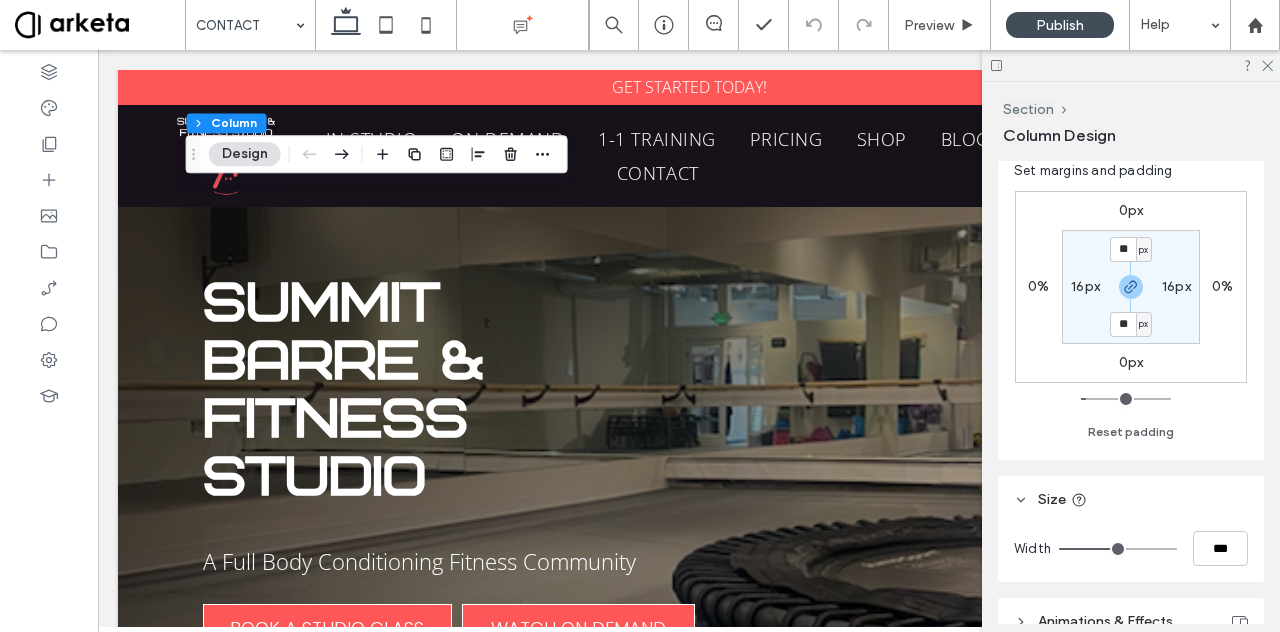 click on "16px" at bounding box center [1085, 286] 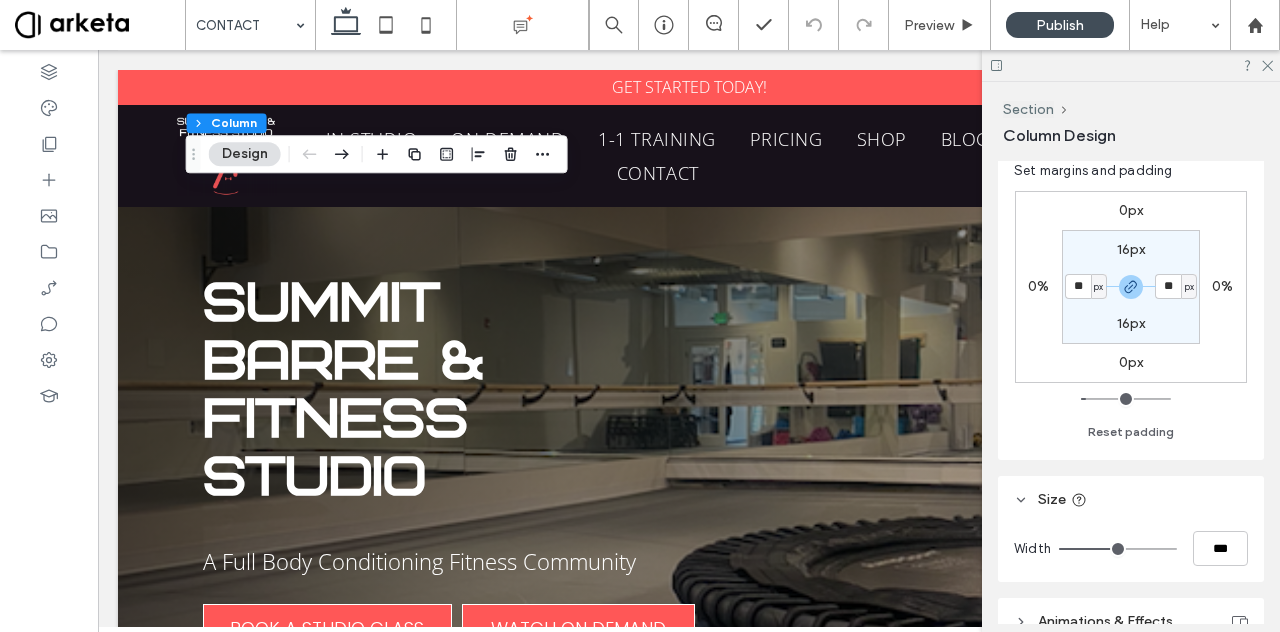 click on "px" at bounding box center [1098, 287] 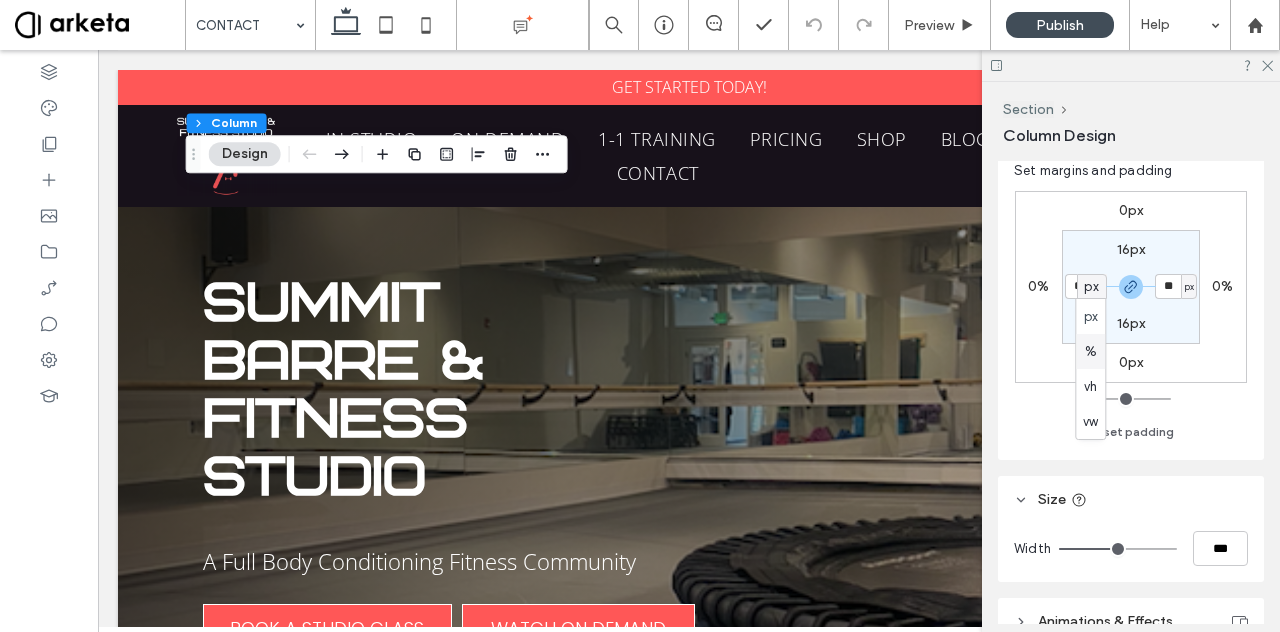 click on "%" at bounding box center [1091, 352] 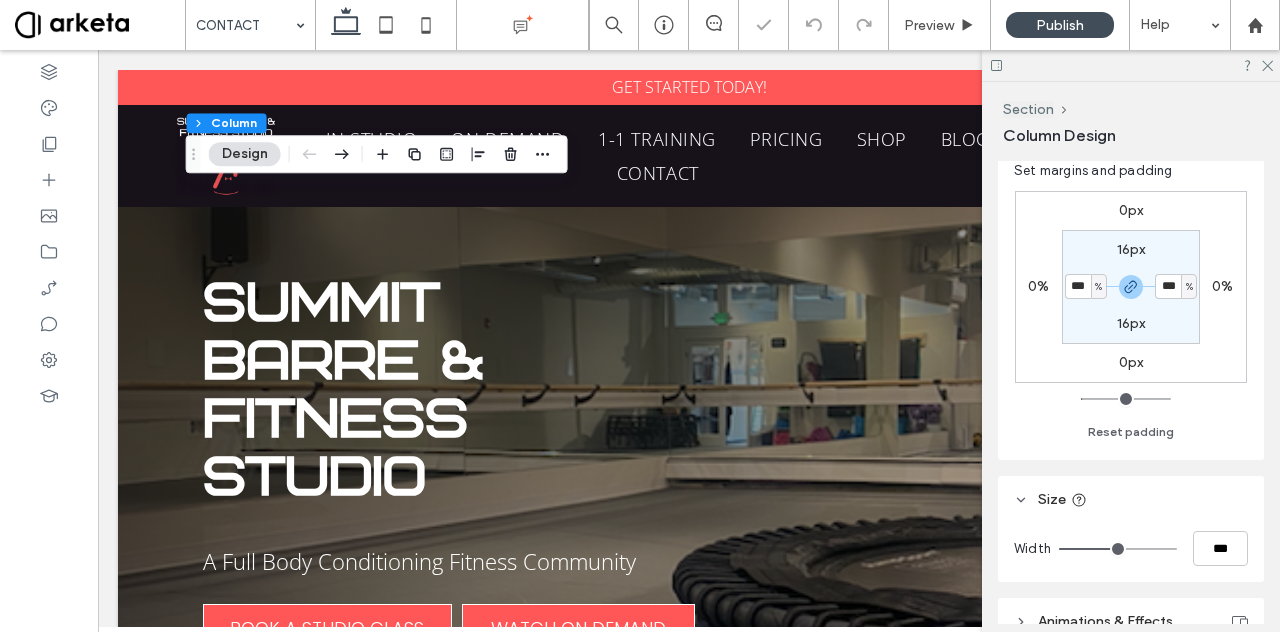 click on "16px" at bounding box center (1131, 323) 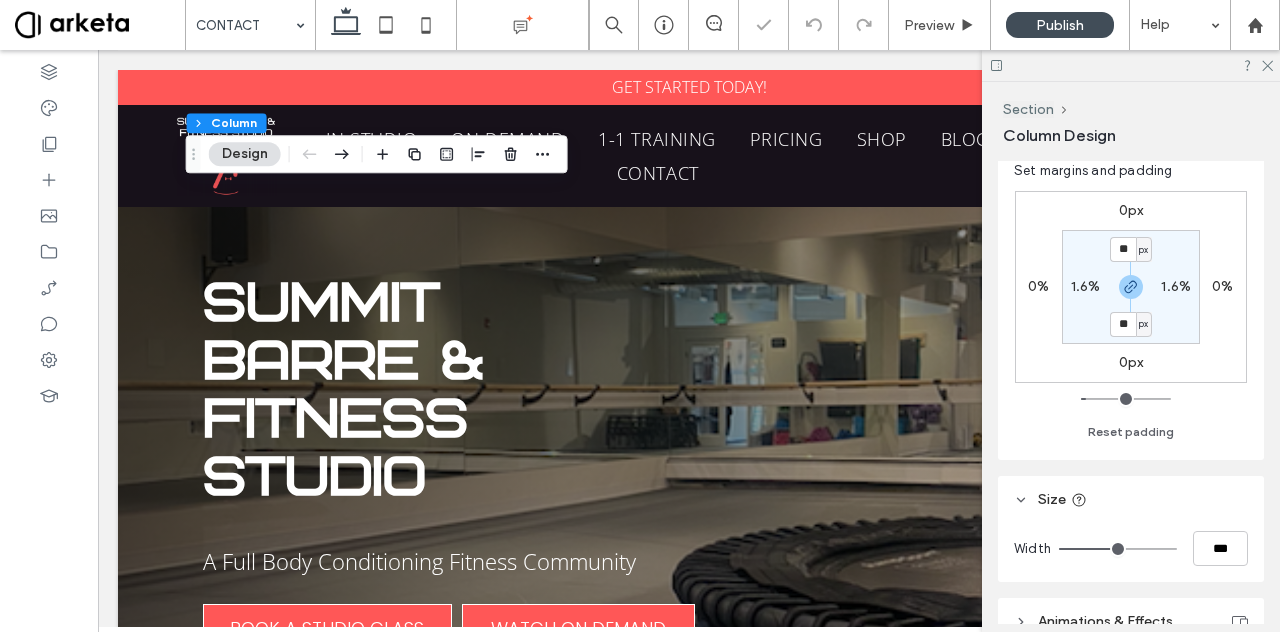 click on "px" at bounding box center (1144, 324) 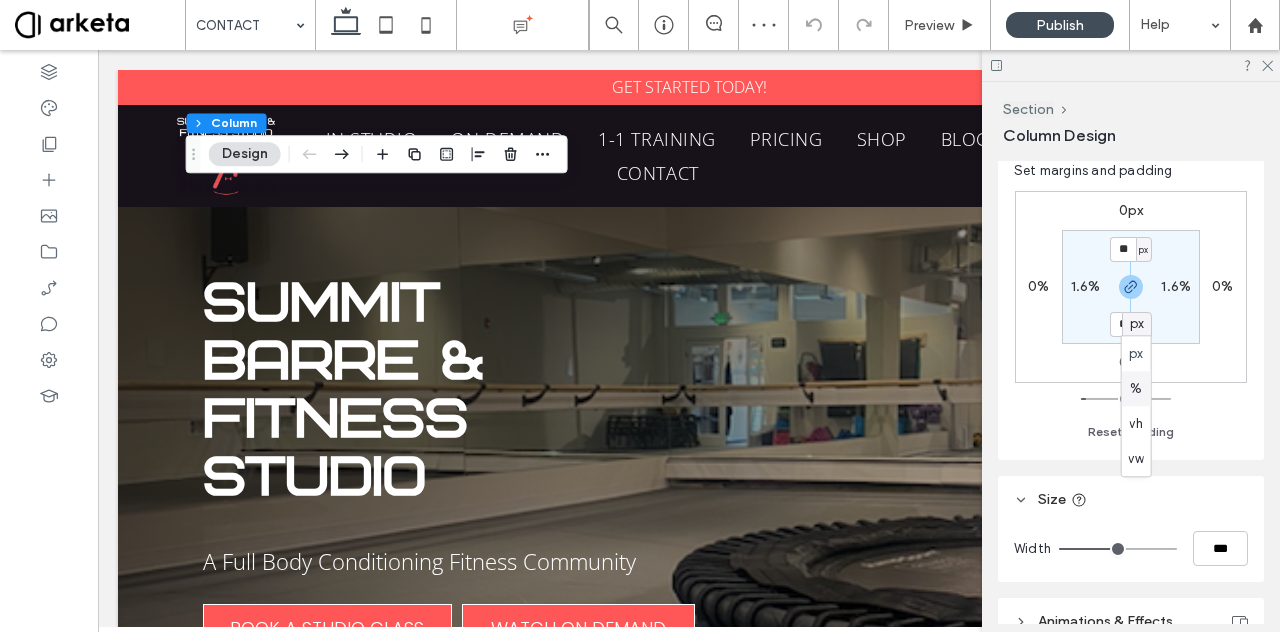 click on "%" at bounding box center [1136, 389] 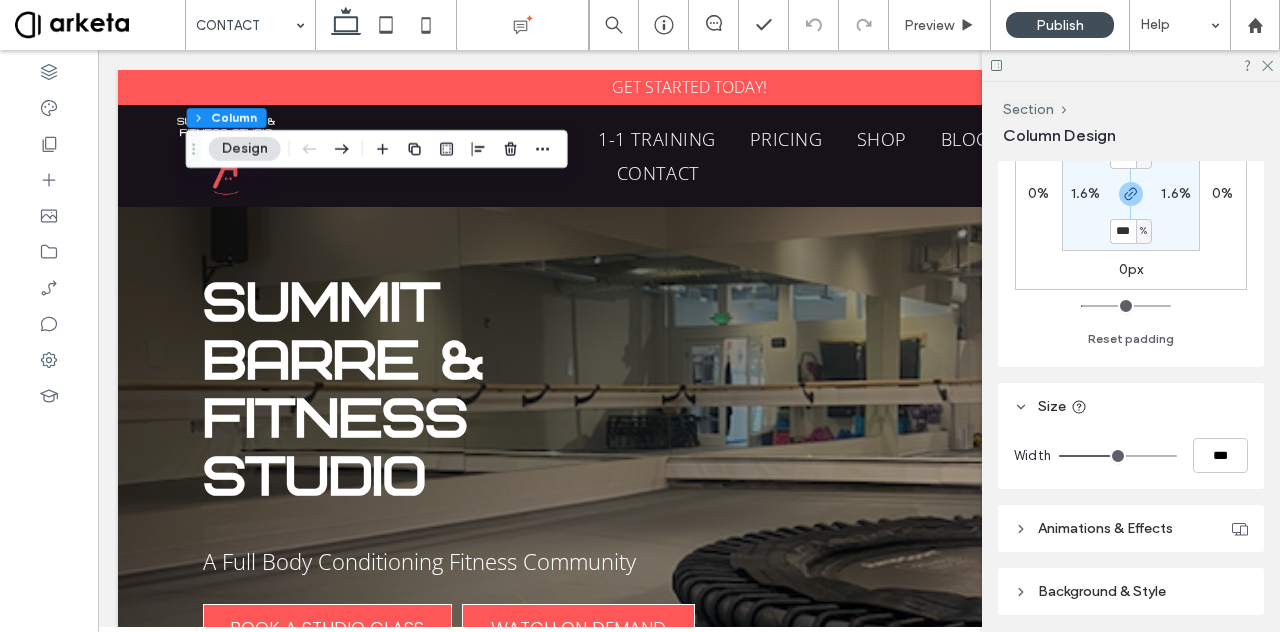 scroll, scrollTop: 564, scrollLeft: 0, axis: vertical 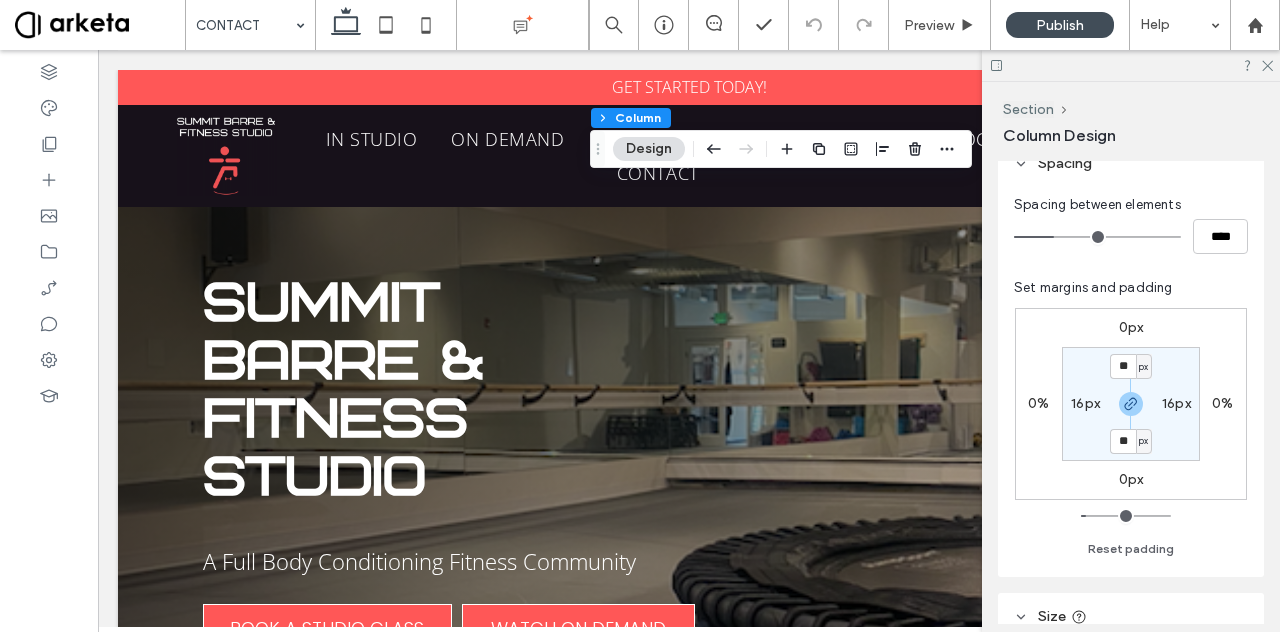 click on "16px" at bounding box center [1085, 403] 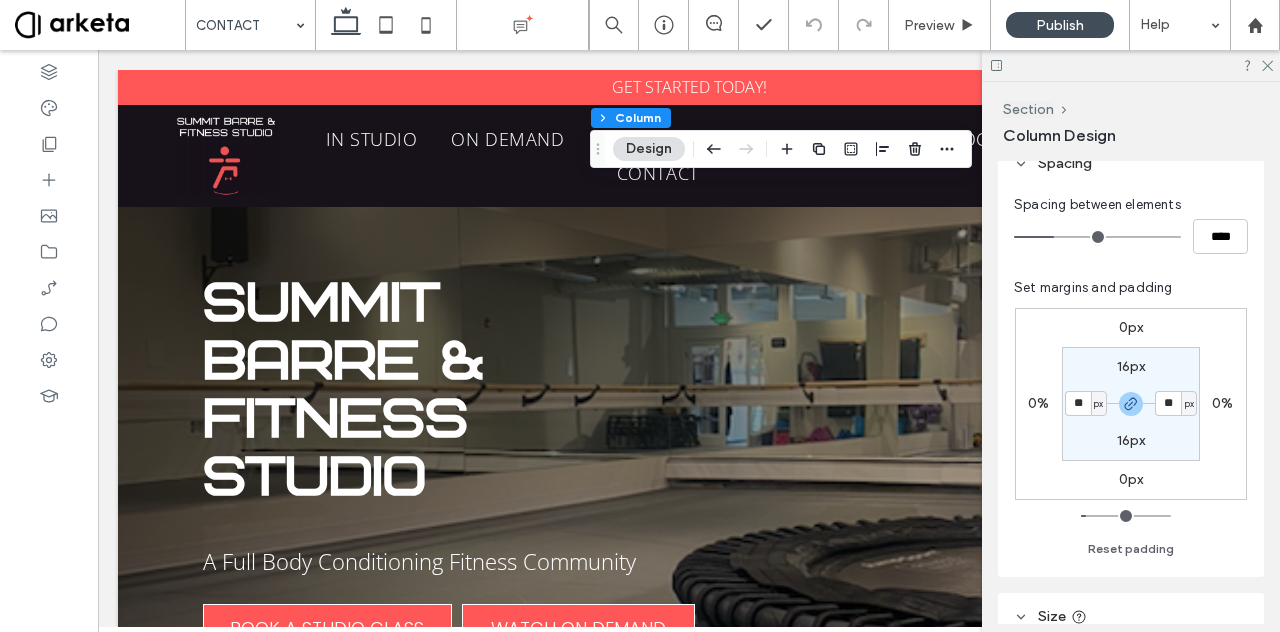 click on "px" at bounding box center (1098, 404) 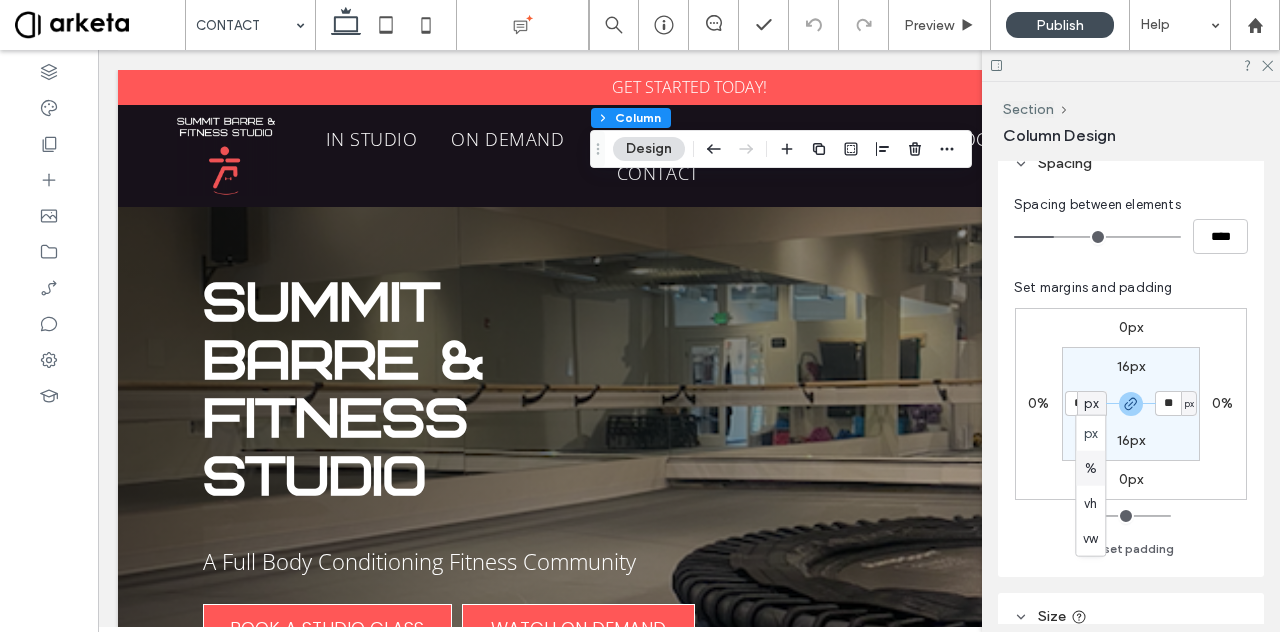 click on "%" at bounding box center (1091, 468) 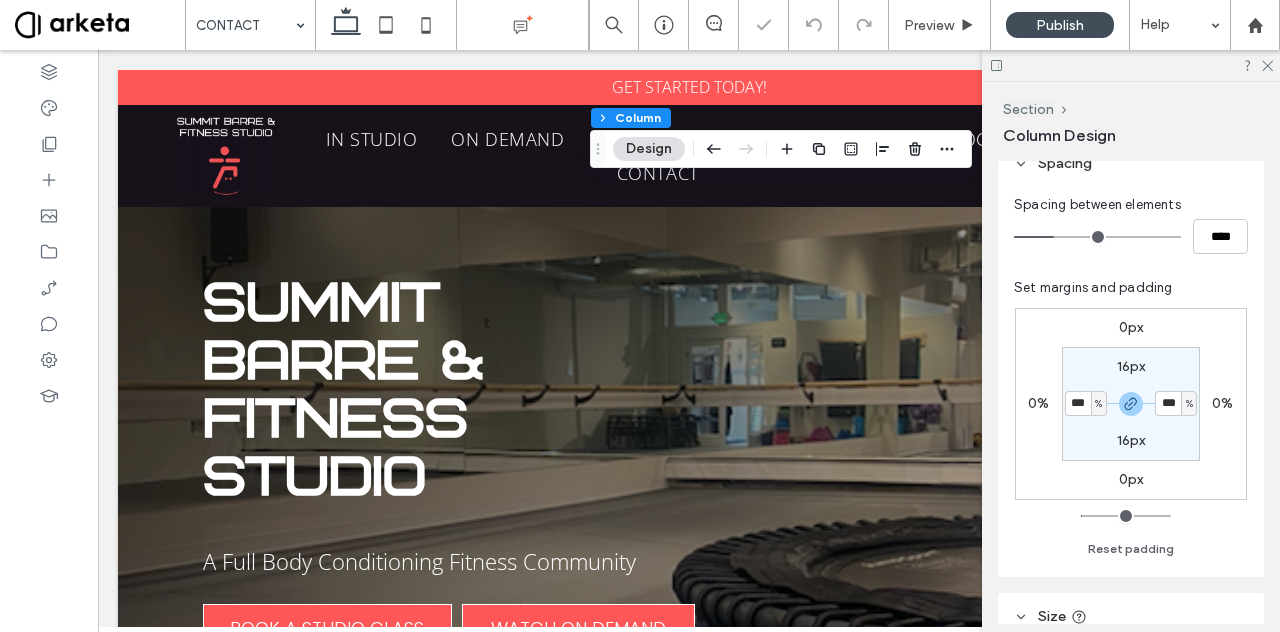 click on "16px" at bounding box center (1131, 440) 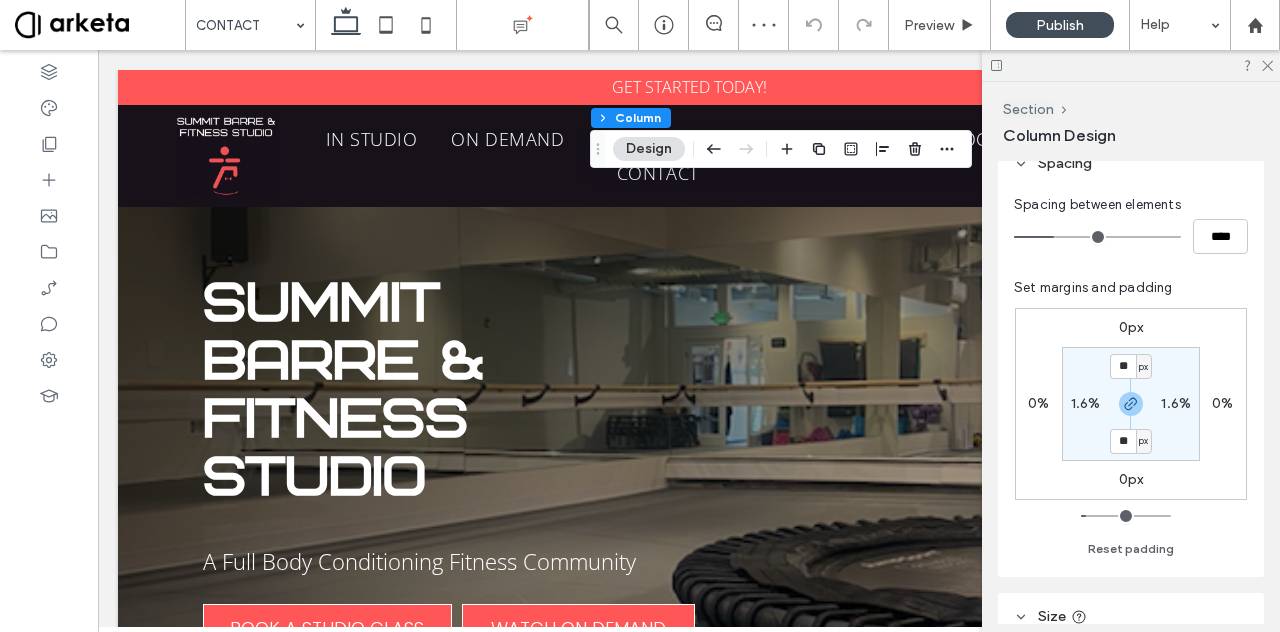 click on "px" at bounding box center (1143, 441) 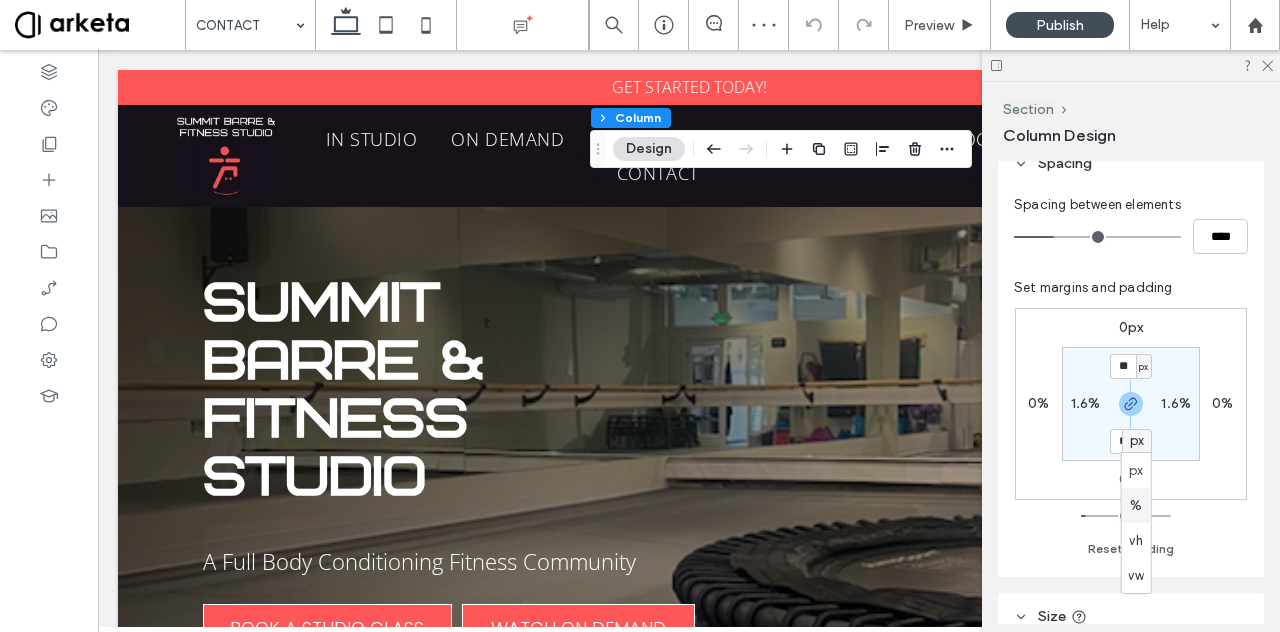 click on "%" at bounding box center [1136, 506] 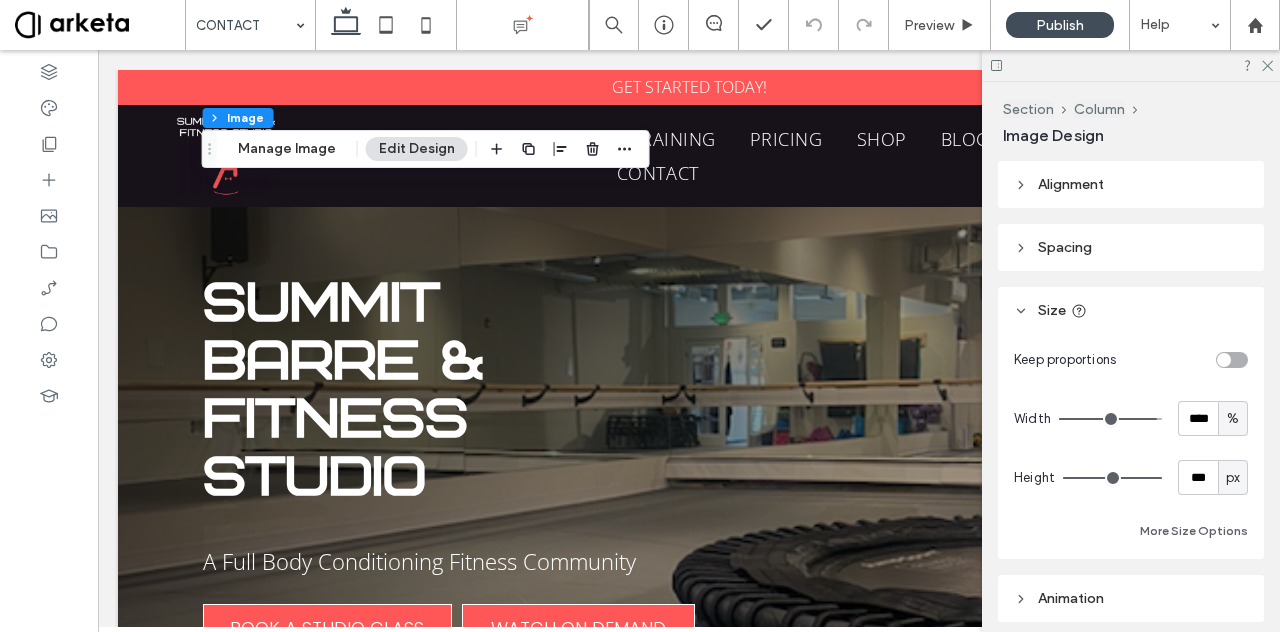 click at bounding box center [1224, 360] 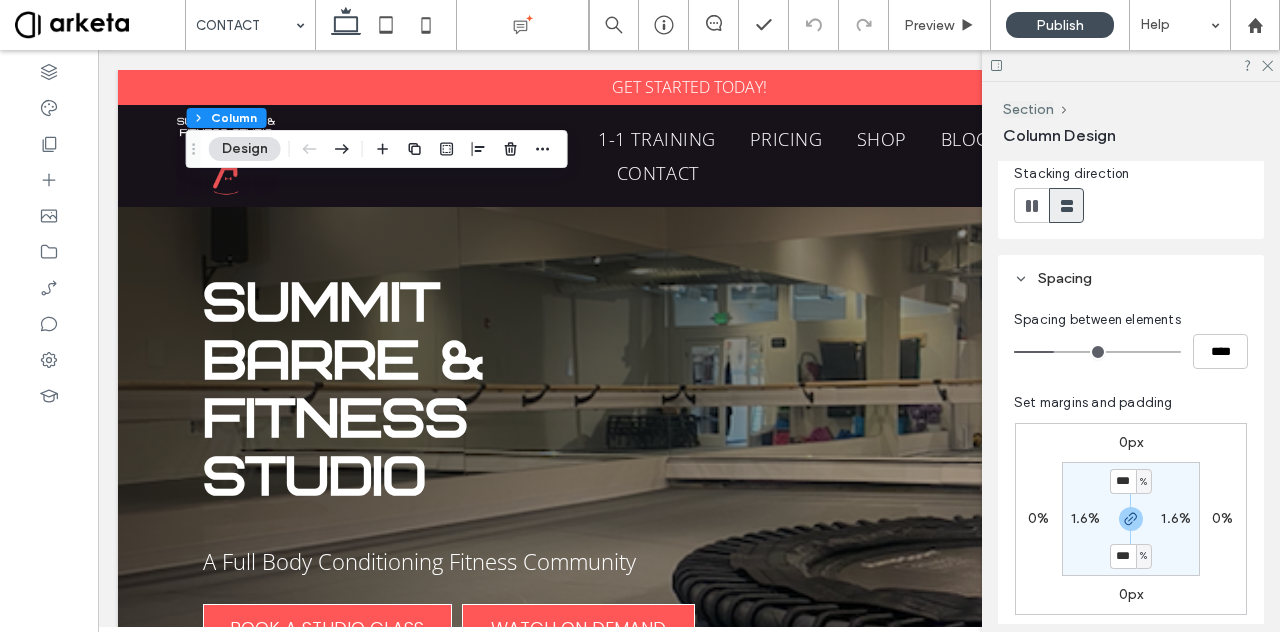 scroll, scrollTop: 294, scrollLeft: 0, axis: vertical 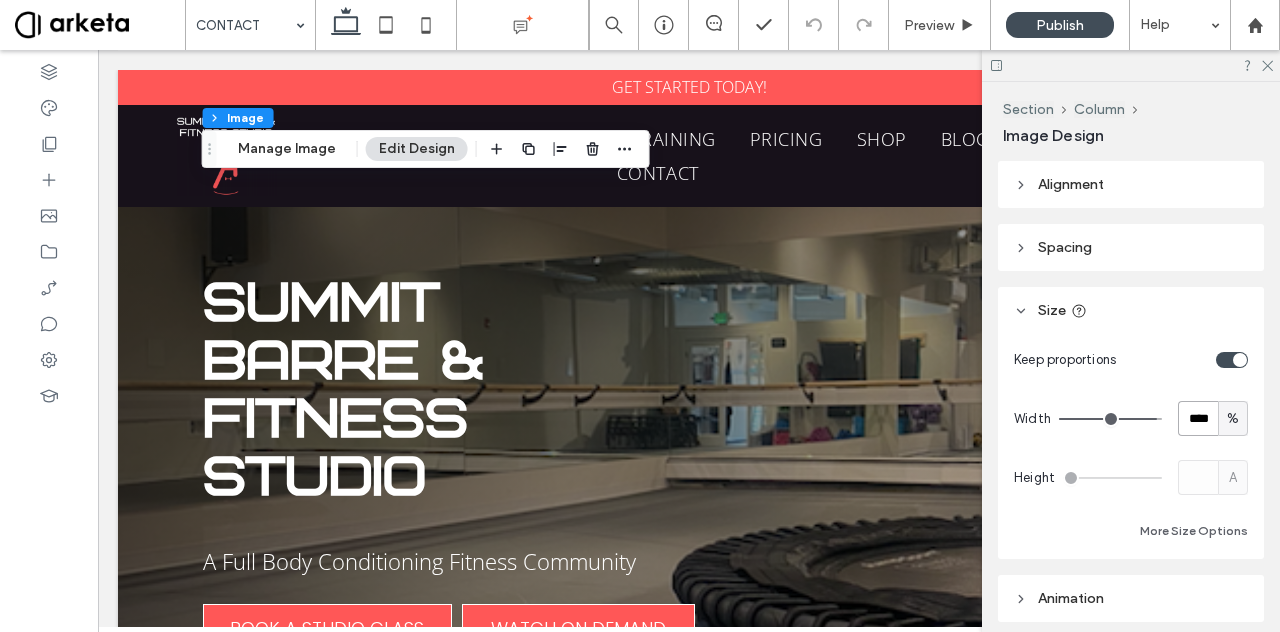 click on "****" at bounding box center [1198, 418] 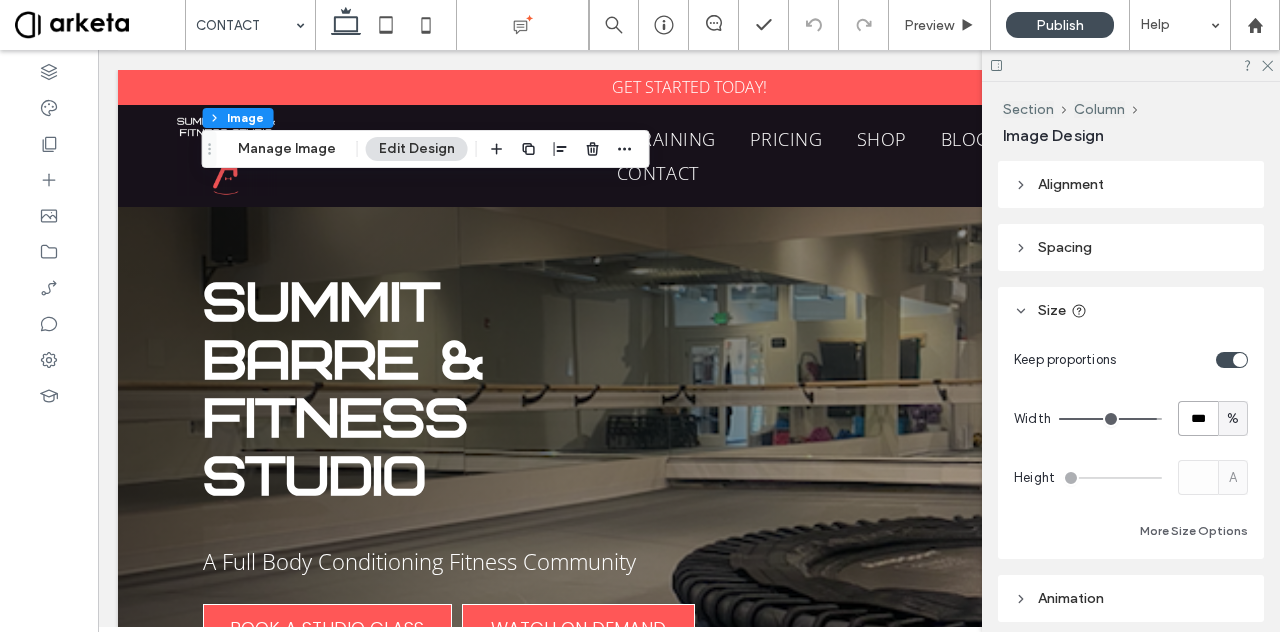 type on "***" 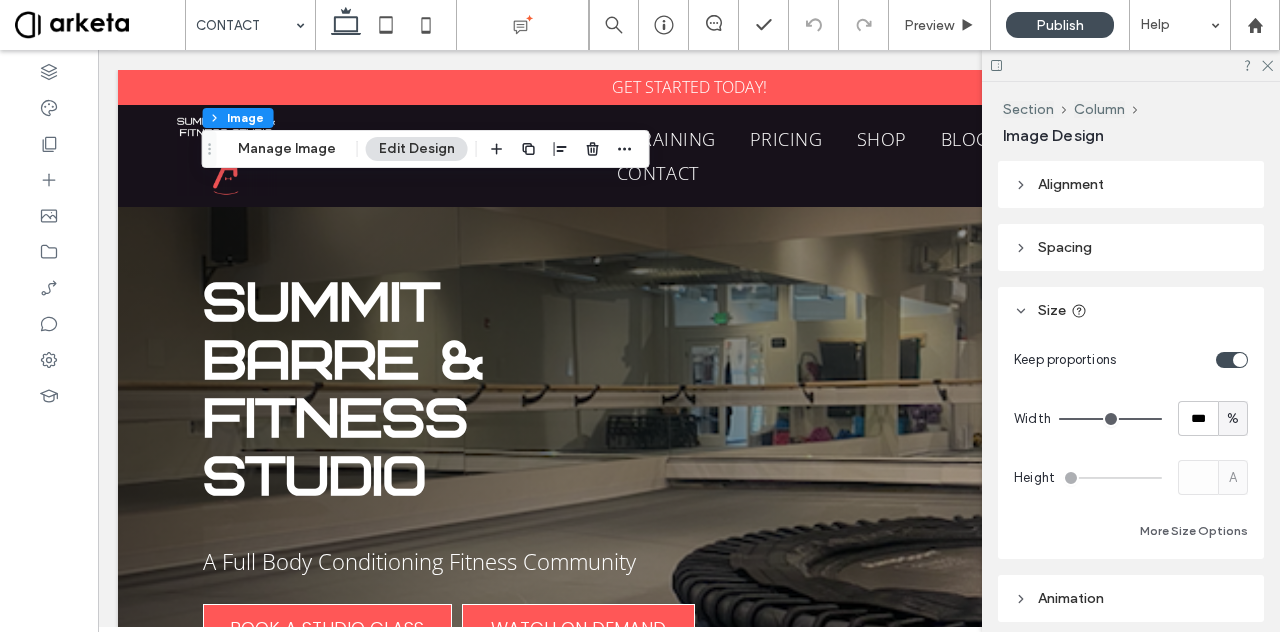 click on "Keep proportions Width *** % Height A More Size Options" at bounding box center (1131, 442) 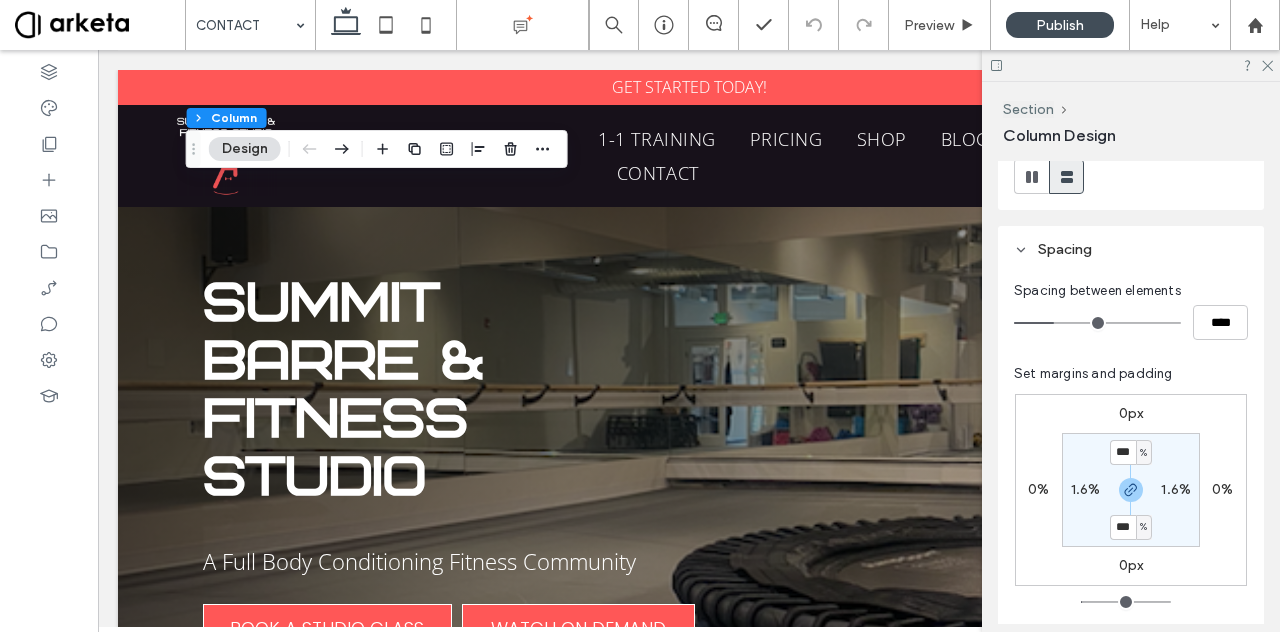 scroll, scrollTop: 420, scrollLeft: 0, axis: vertical 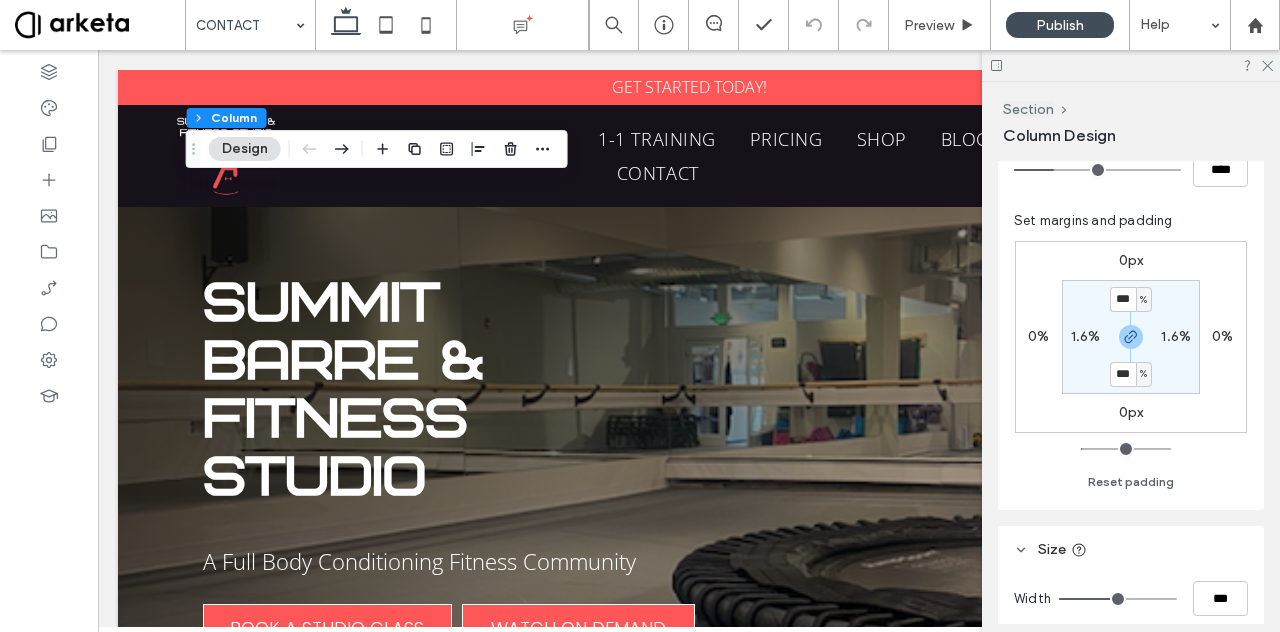 click on "1.6%" at bounding box center (1176, 336) 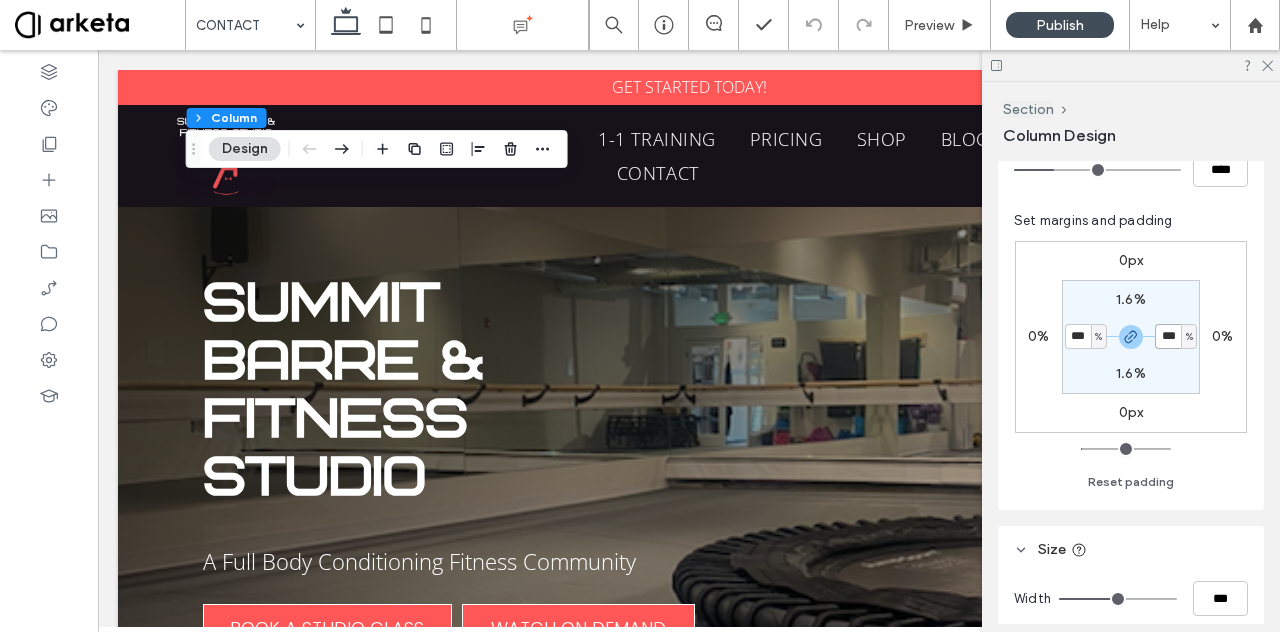 click on "***" at bounding box center [1168, 336] 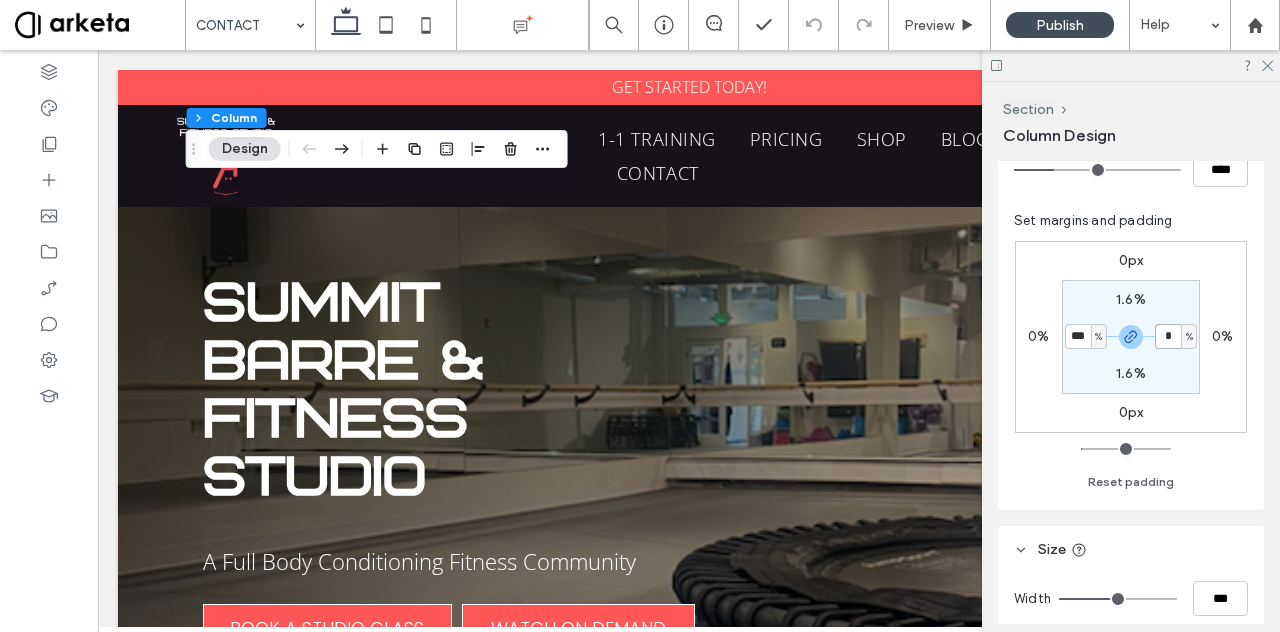type on "*" 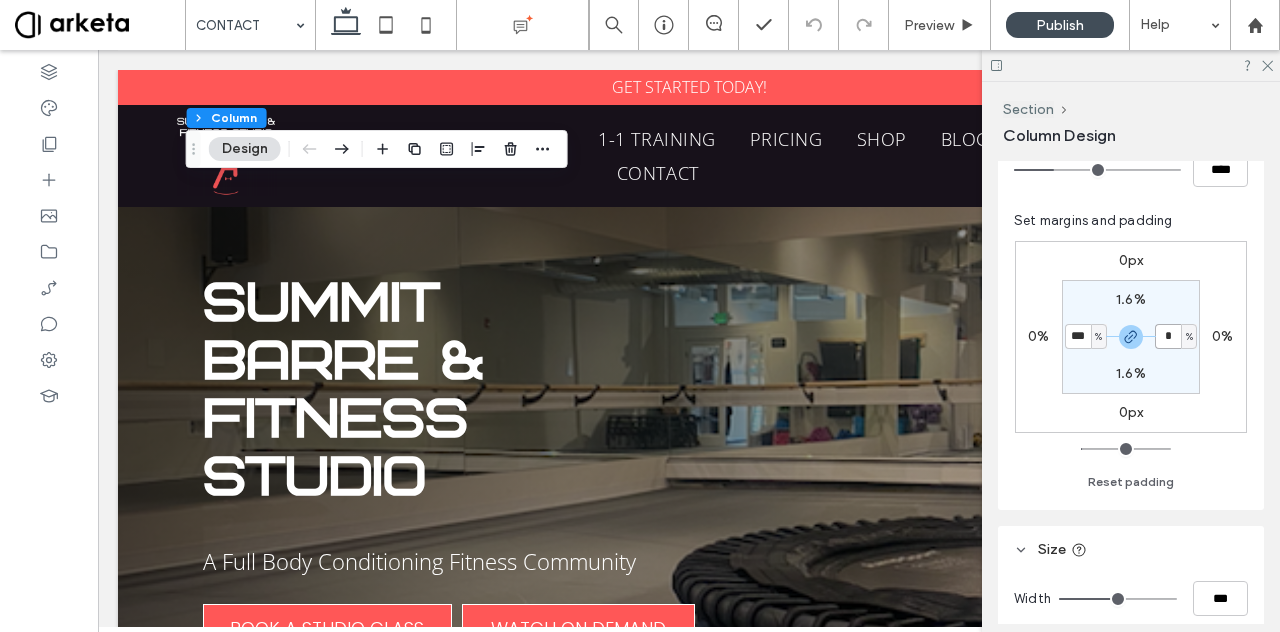 type on "*" 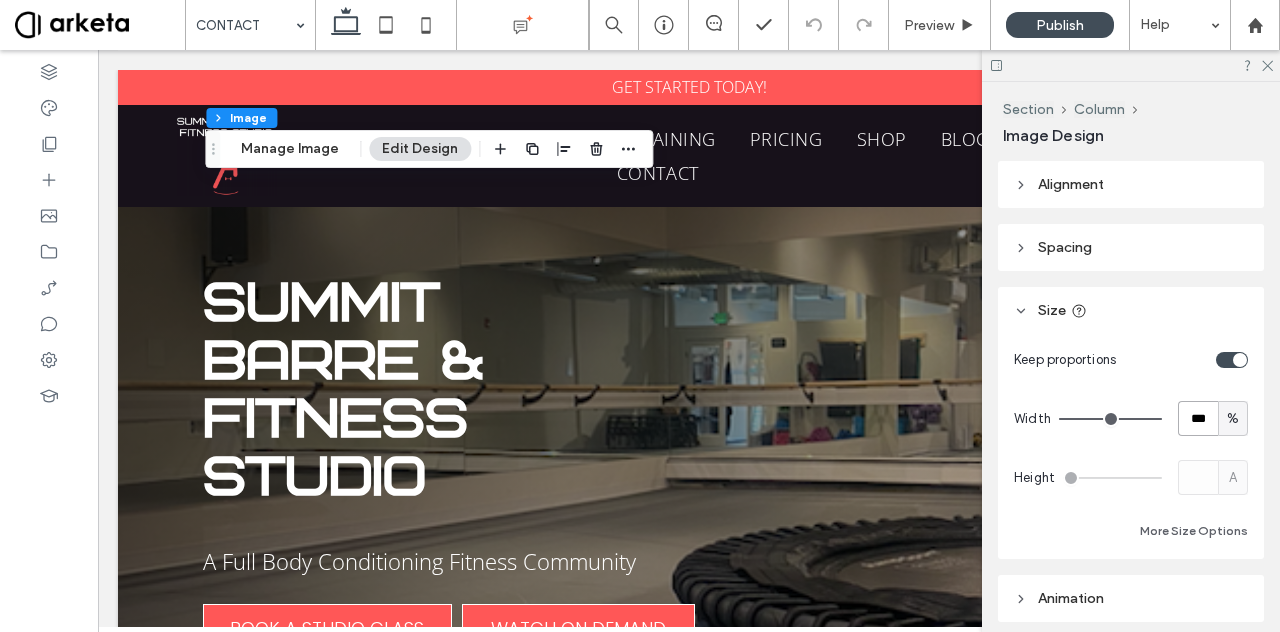 click on "***" at bounding box center (1198, 418) 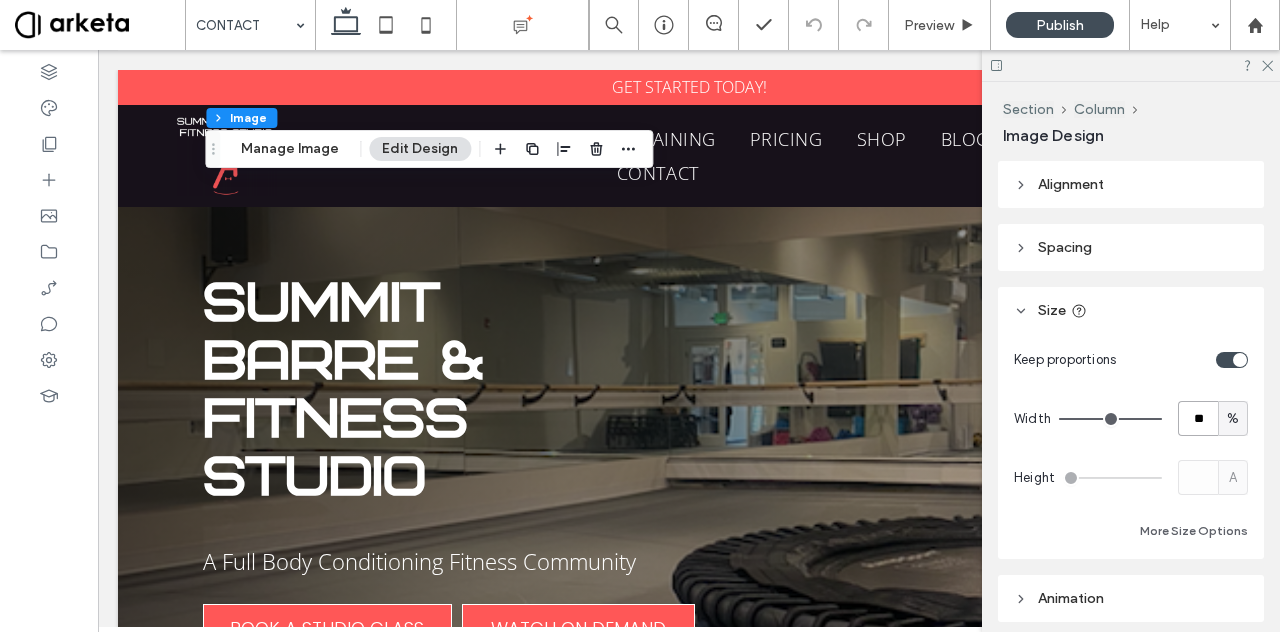 type on "**" 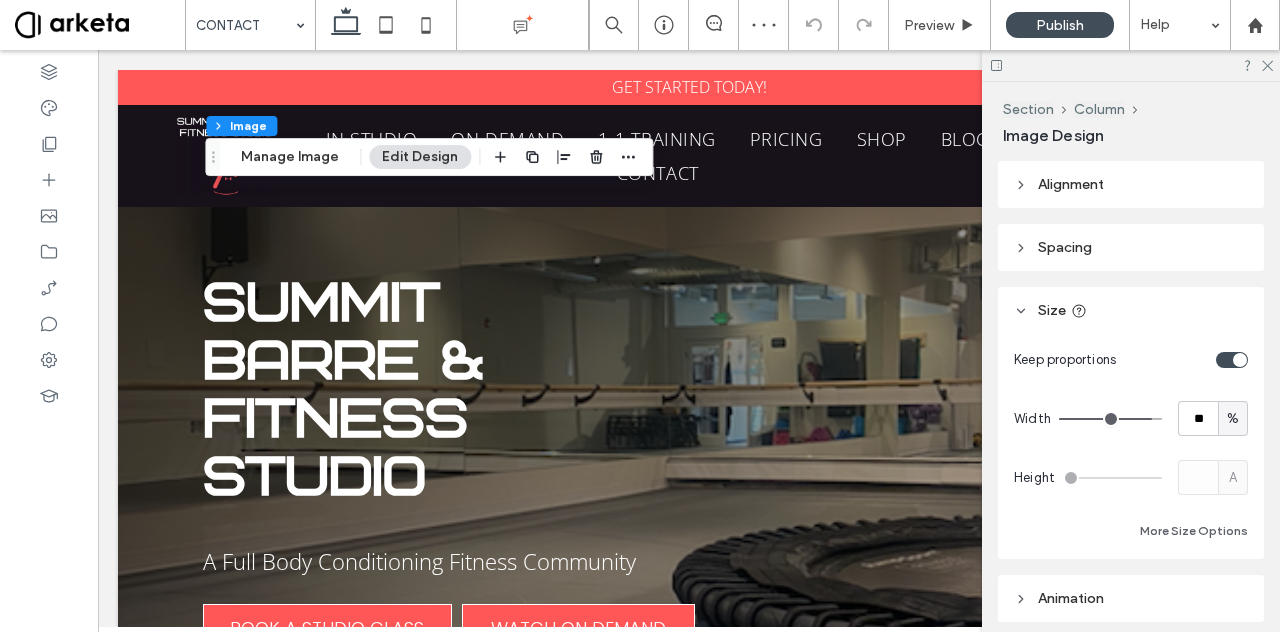 click on "Alignment" at bounding box center [1071, 184] 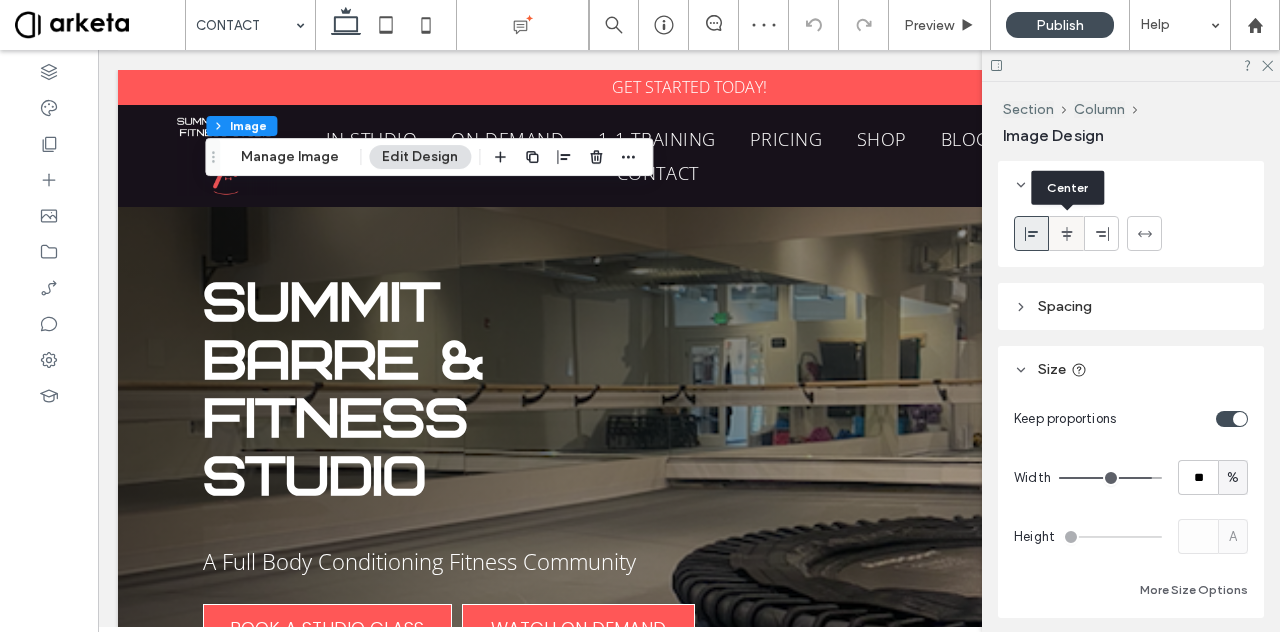 click 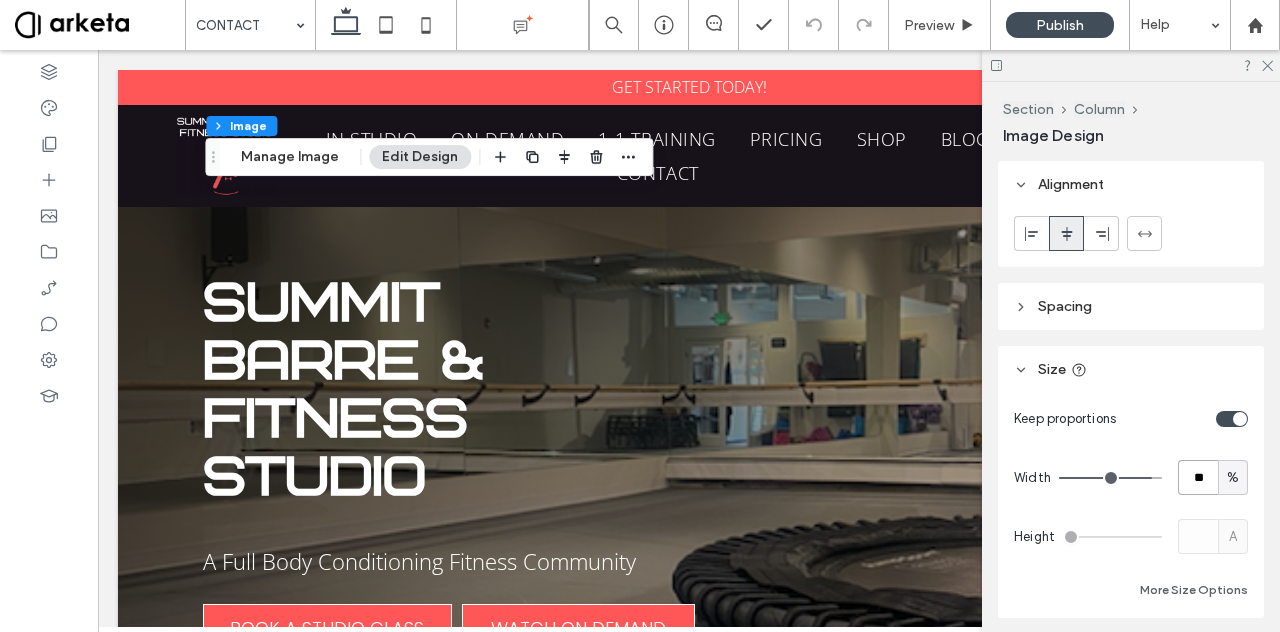 click on "**" at bounding box center (1198, 477) 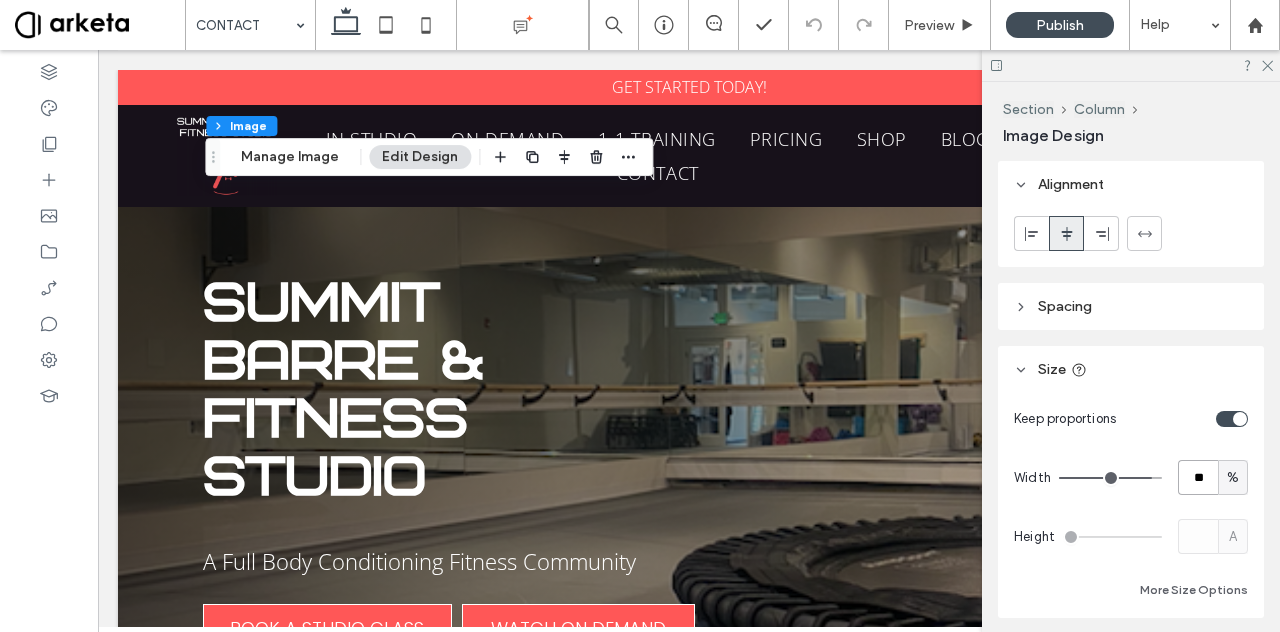 type on "**" 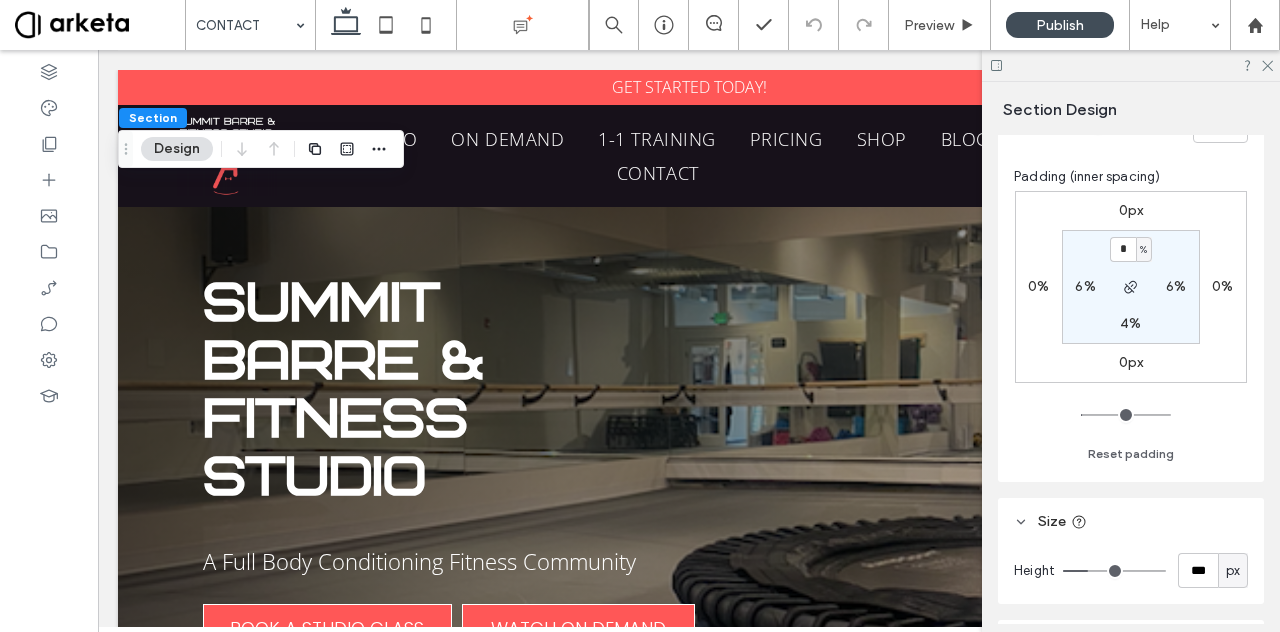 scroll, scrollTop: 508, scrollLeft: 0, axis: vertical 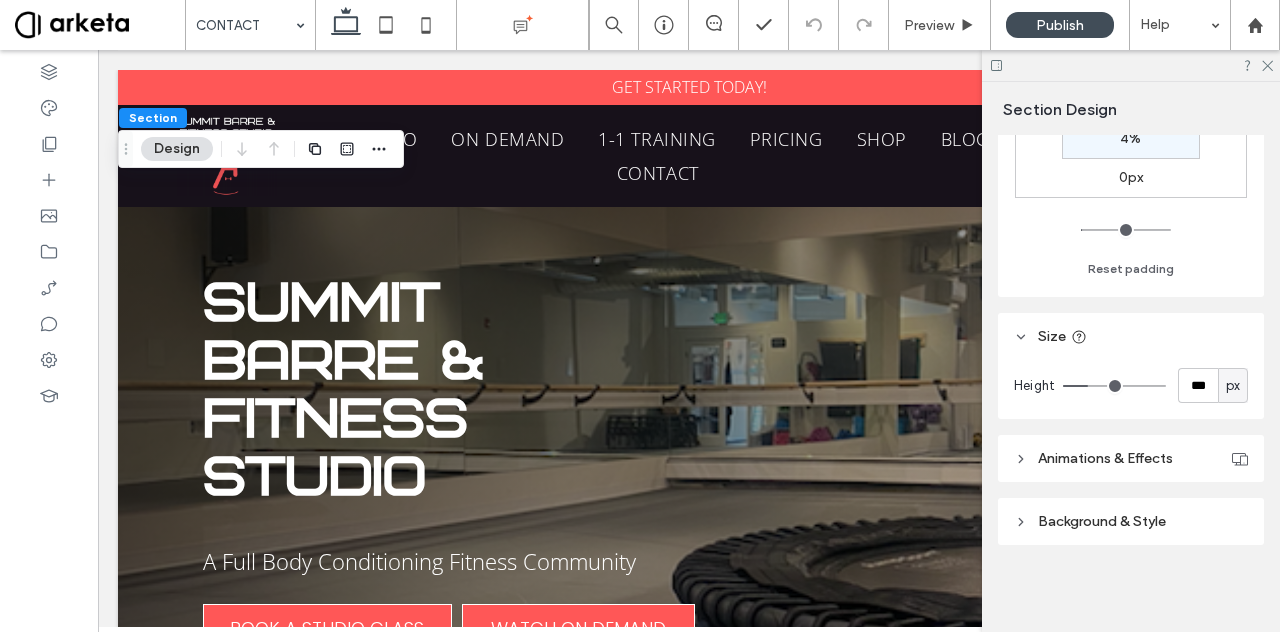 click on "px" at bounding box center [1233, 386] 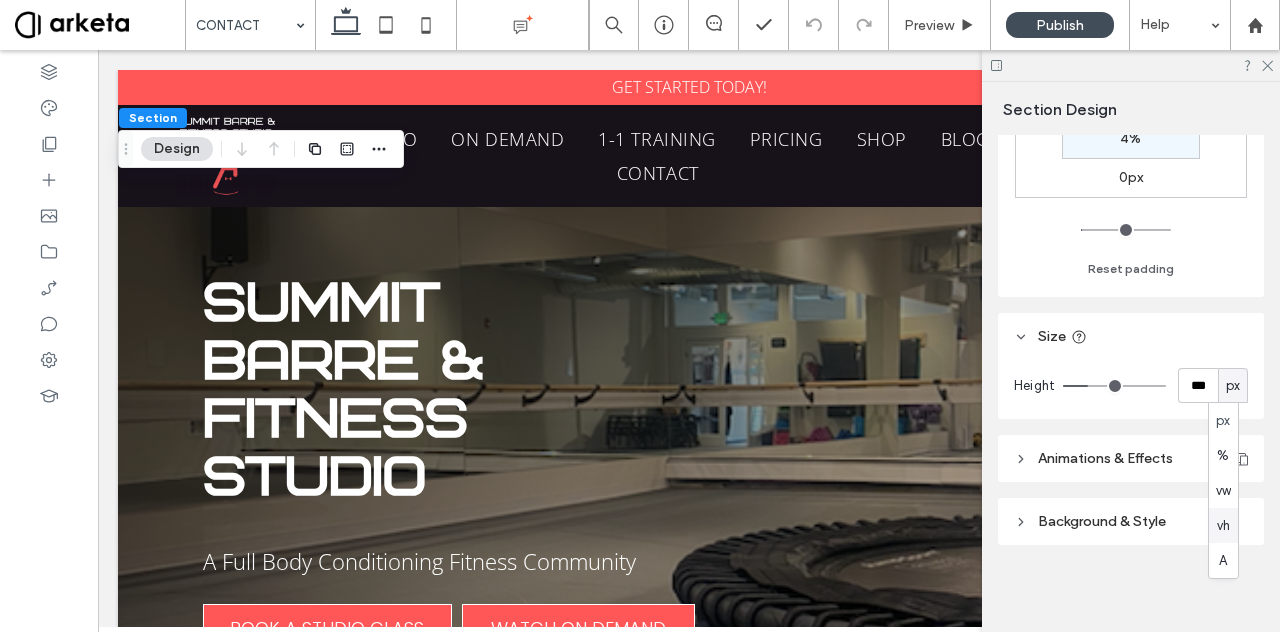click on "vh" at bounding box center [1223, 526] 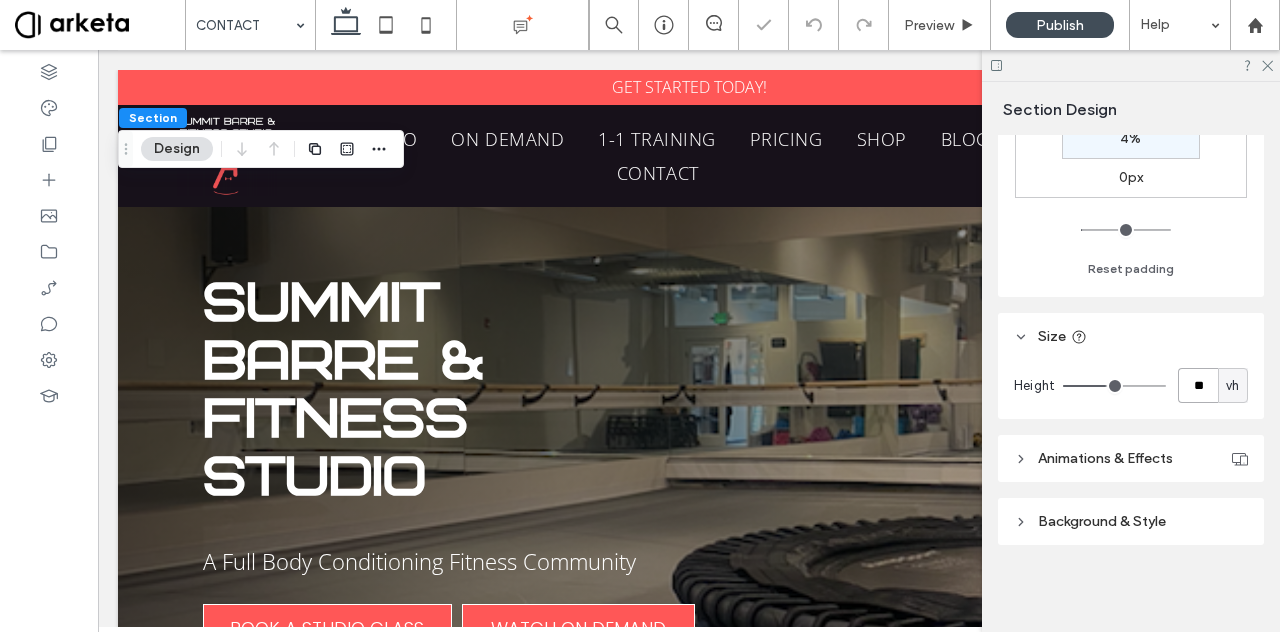 click on "**" at bounding box center [1198, 385] 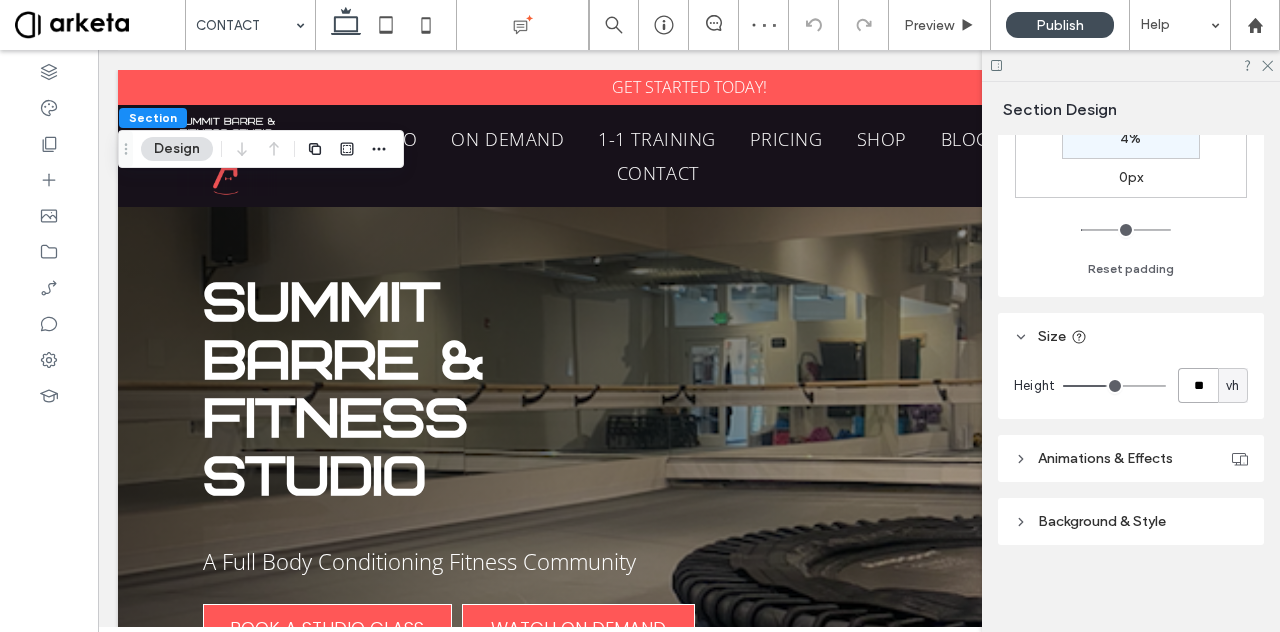 type on "**" 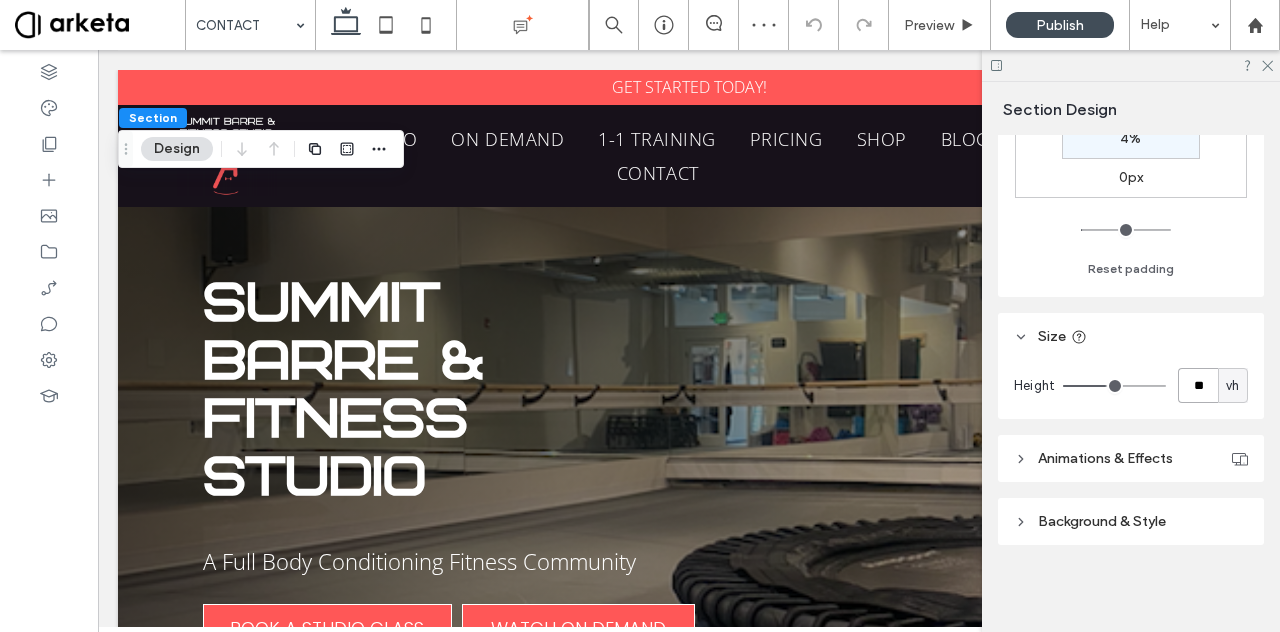 type on "**" 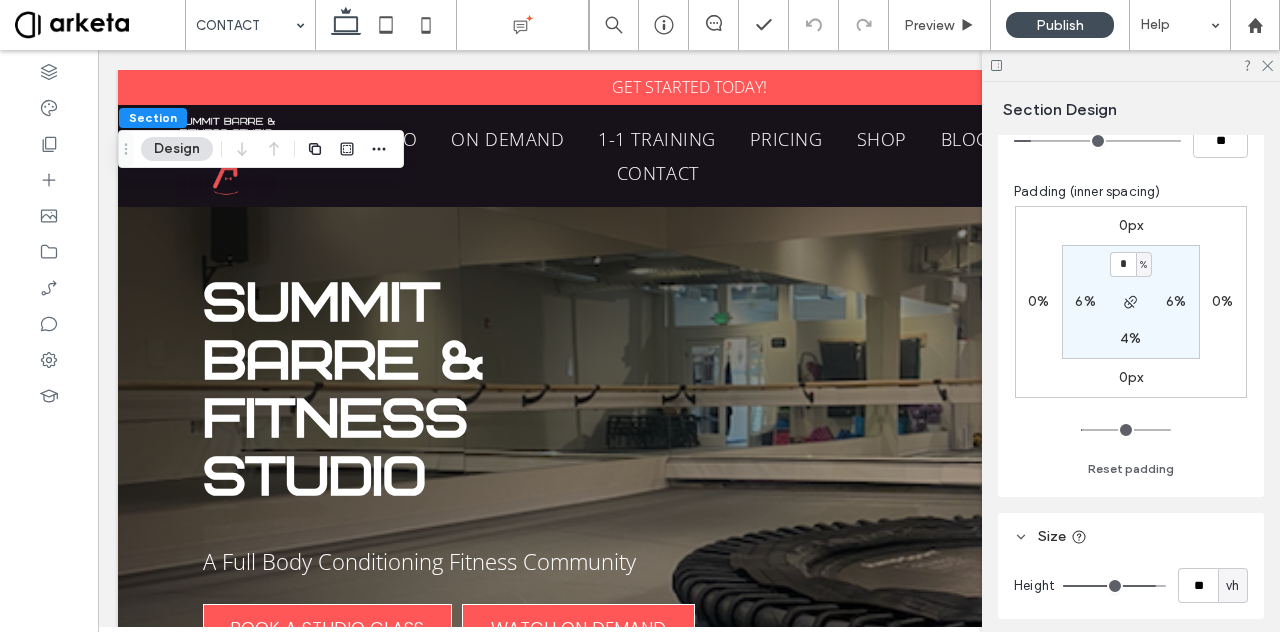 scroll, scrollTop: 306, scrollLeft: 0, axis: vertical 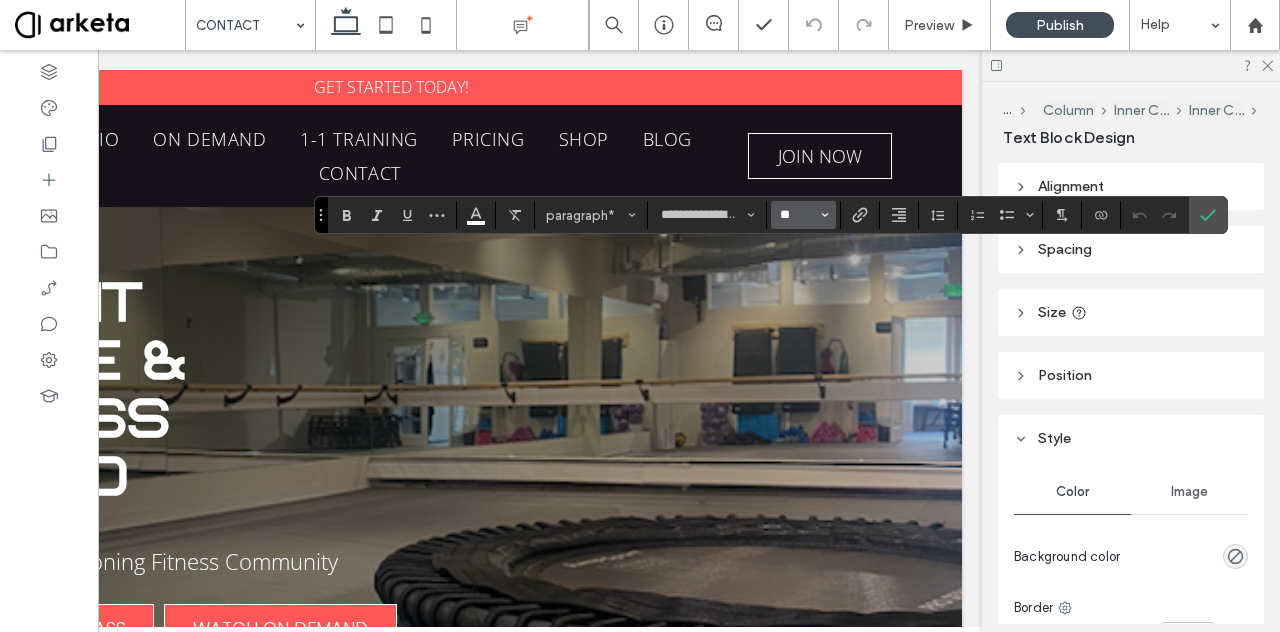 click on "**" at bounding box center [797, 215] 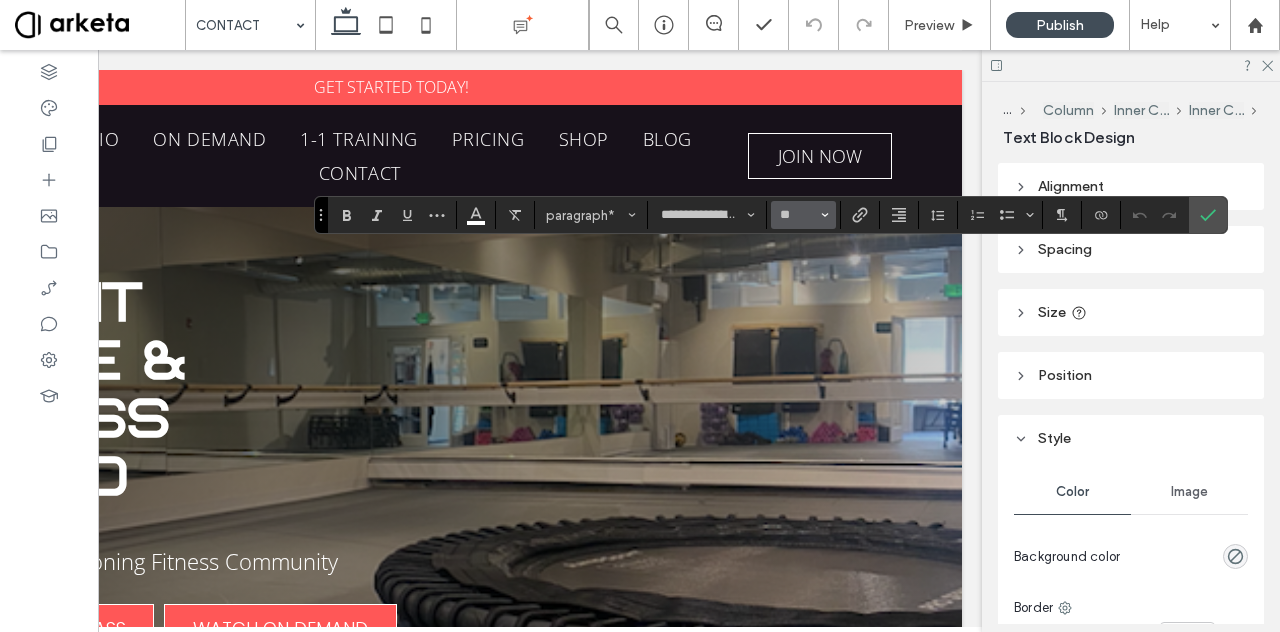 type on "**" 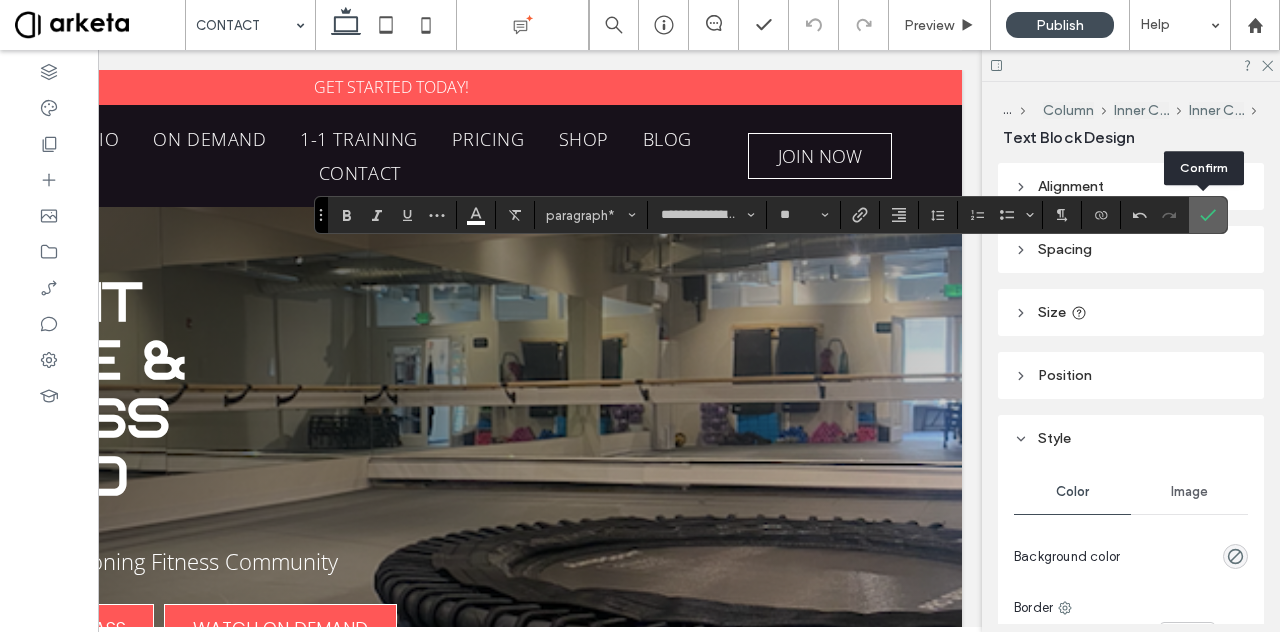 click 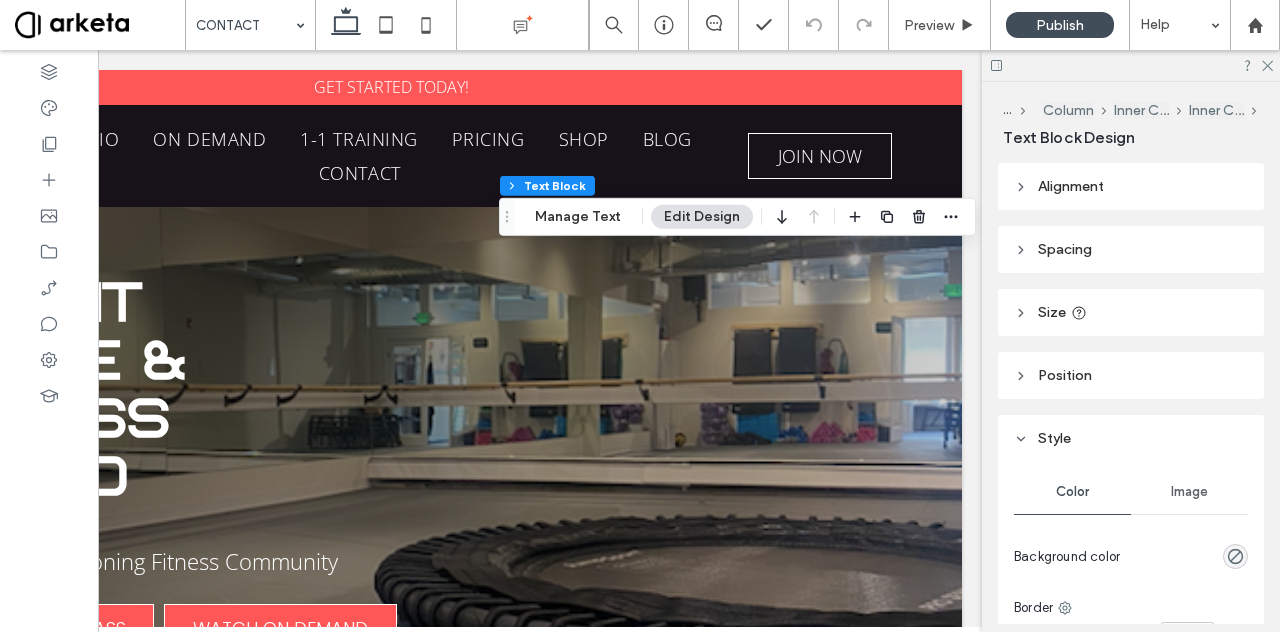 scroll, scrollTop: 0, scrollLeft: 0, axis: both 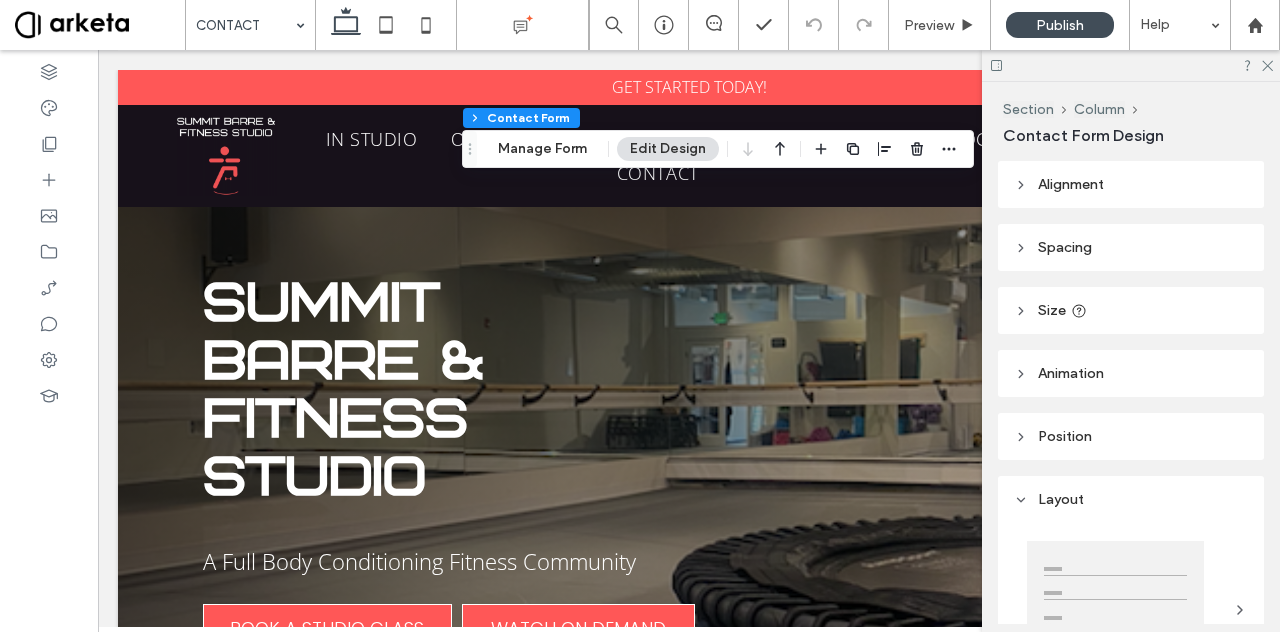 type on "*" 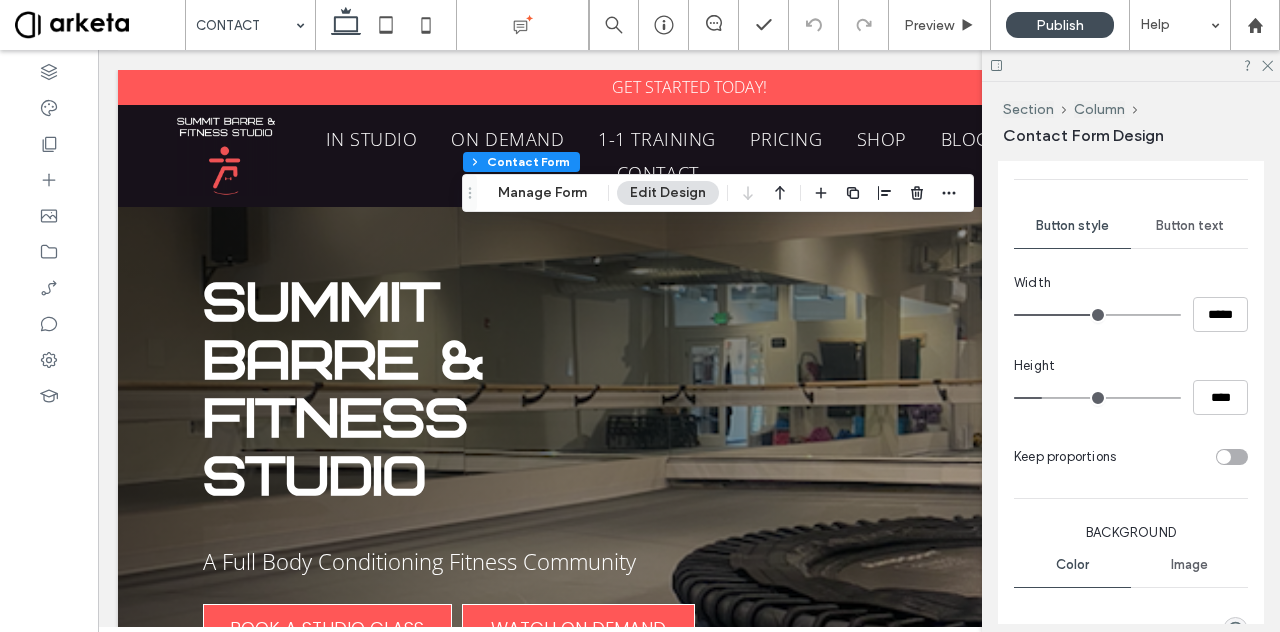 scroll, scrollTop: 1168, scrollLeft: 0, axis: vertical 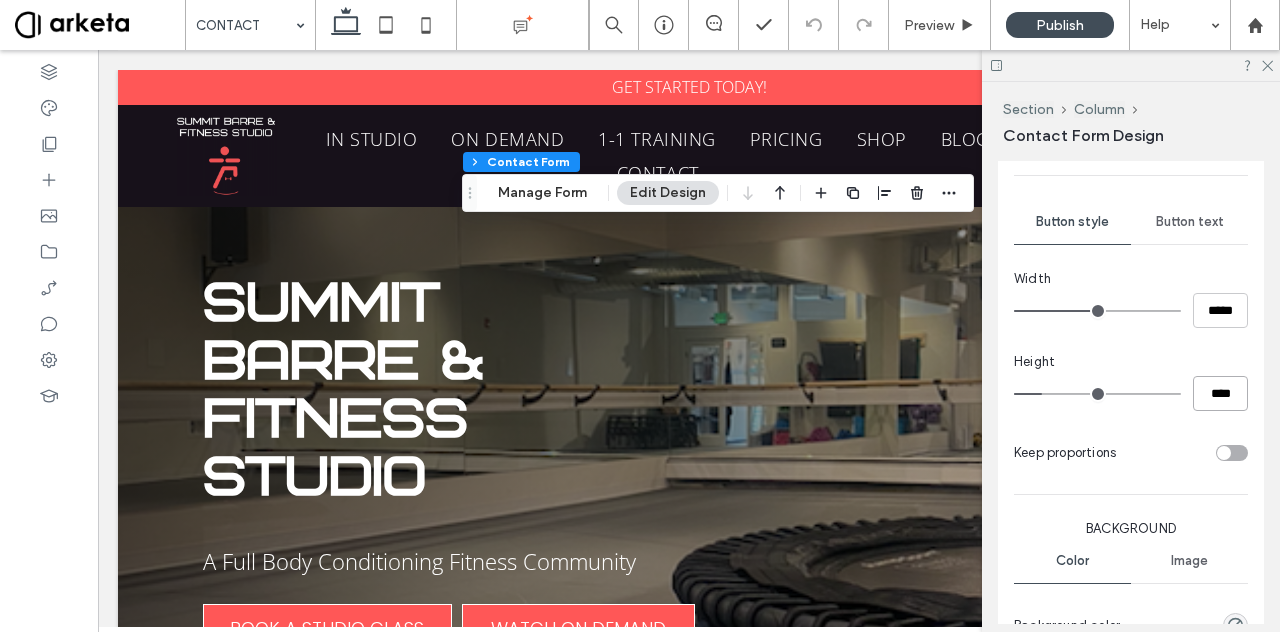 click on "****" at bounding box center (1220, 393) 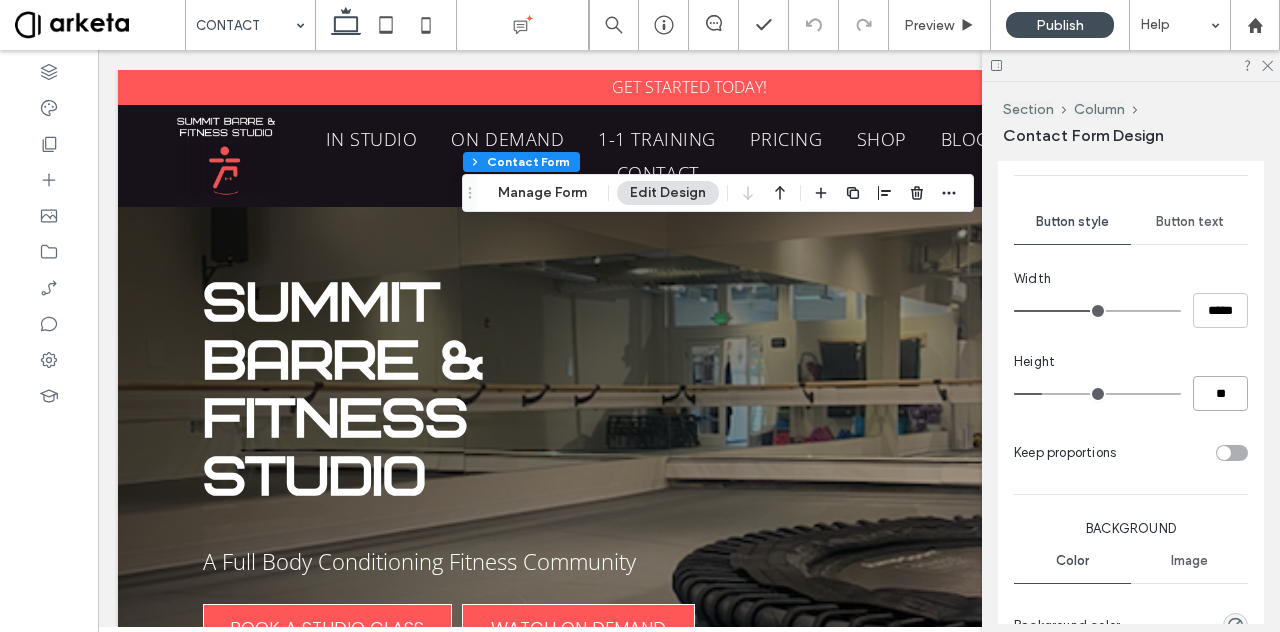 type on "**" 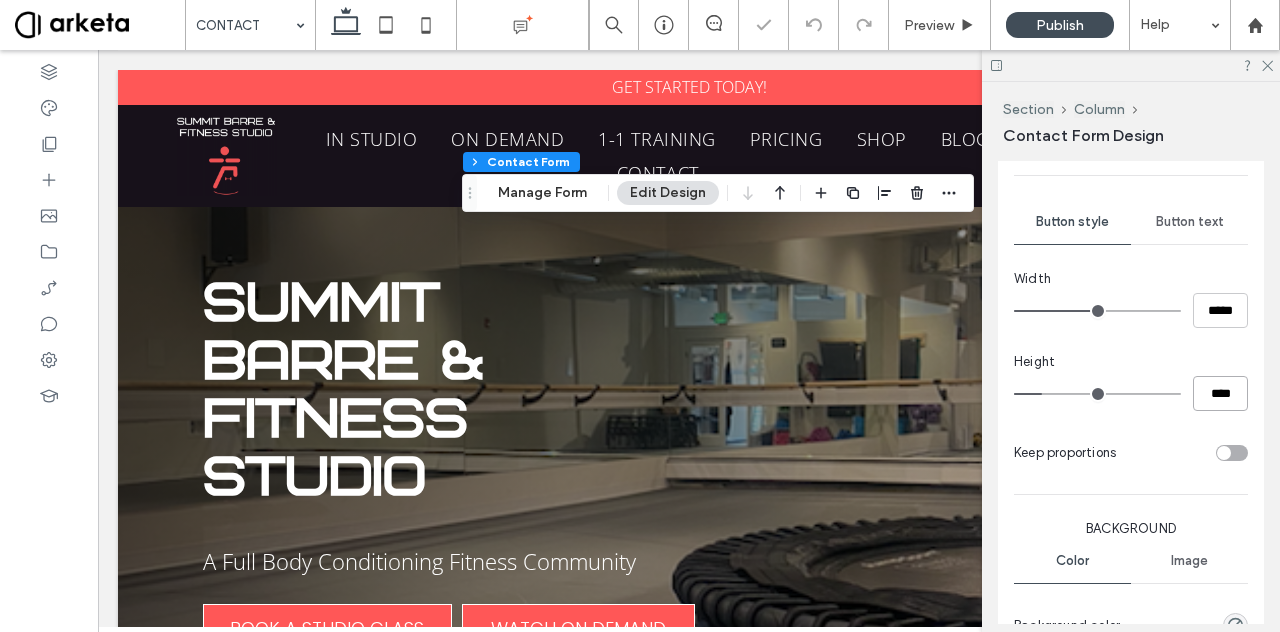 type on "*" 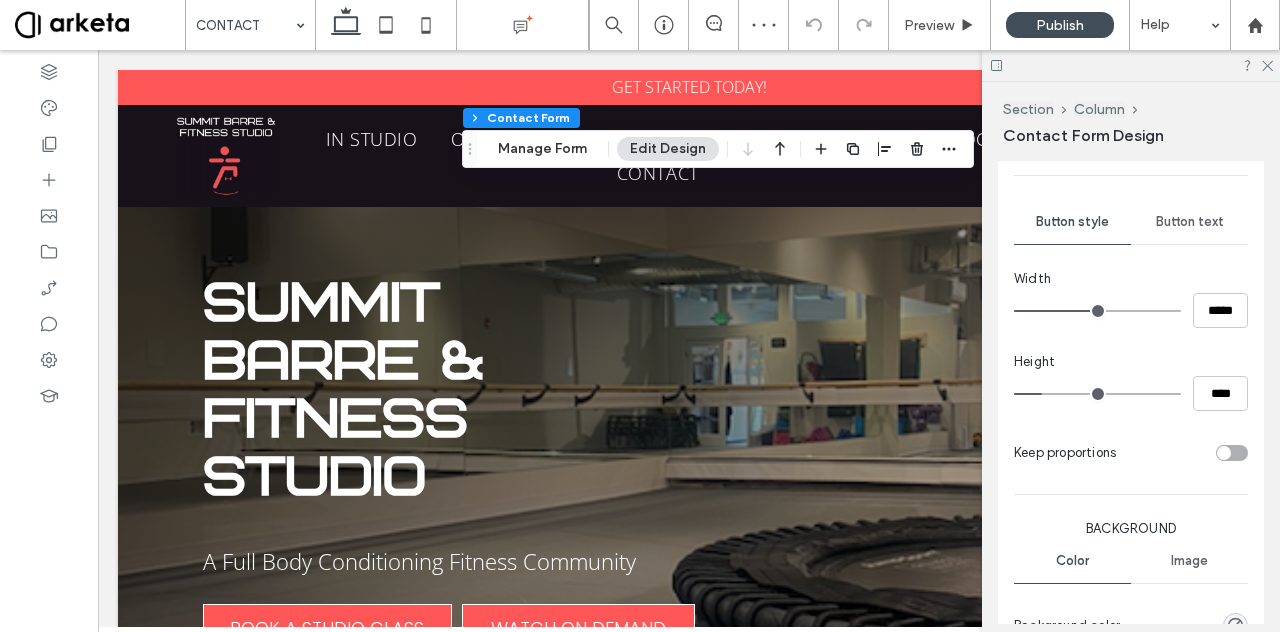 click on "Button text" at bounding box center (1190, 222) 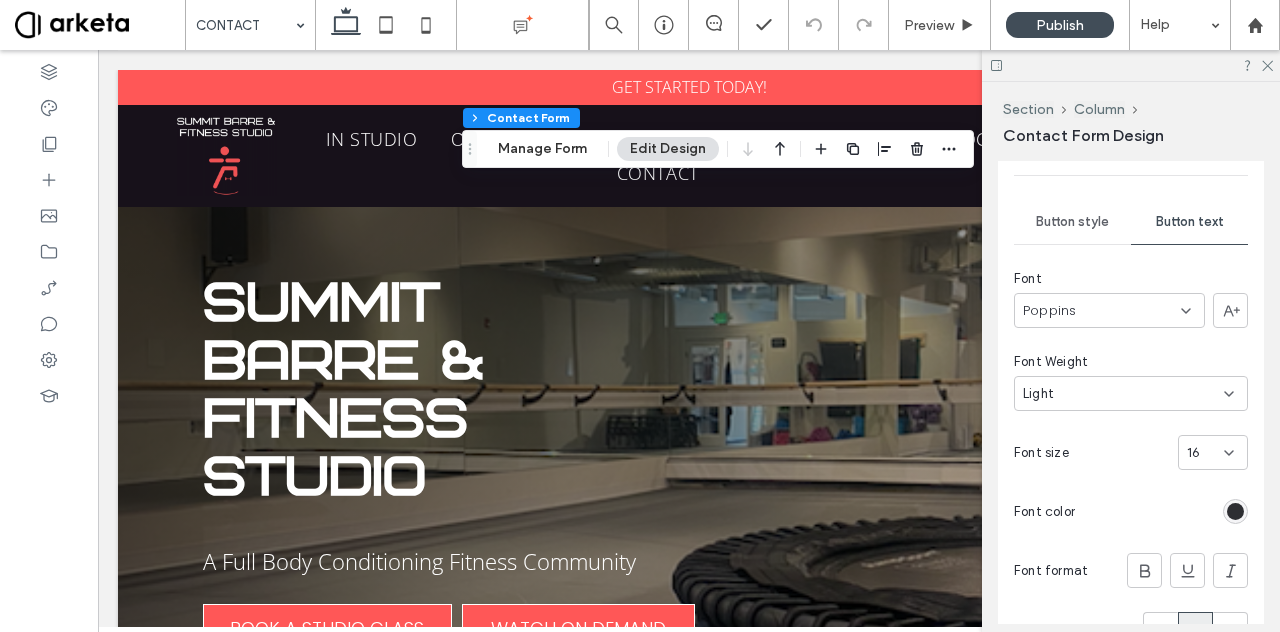click 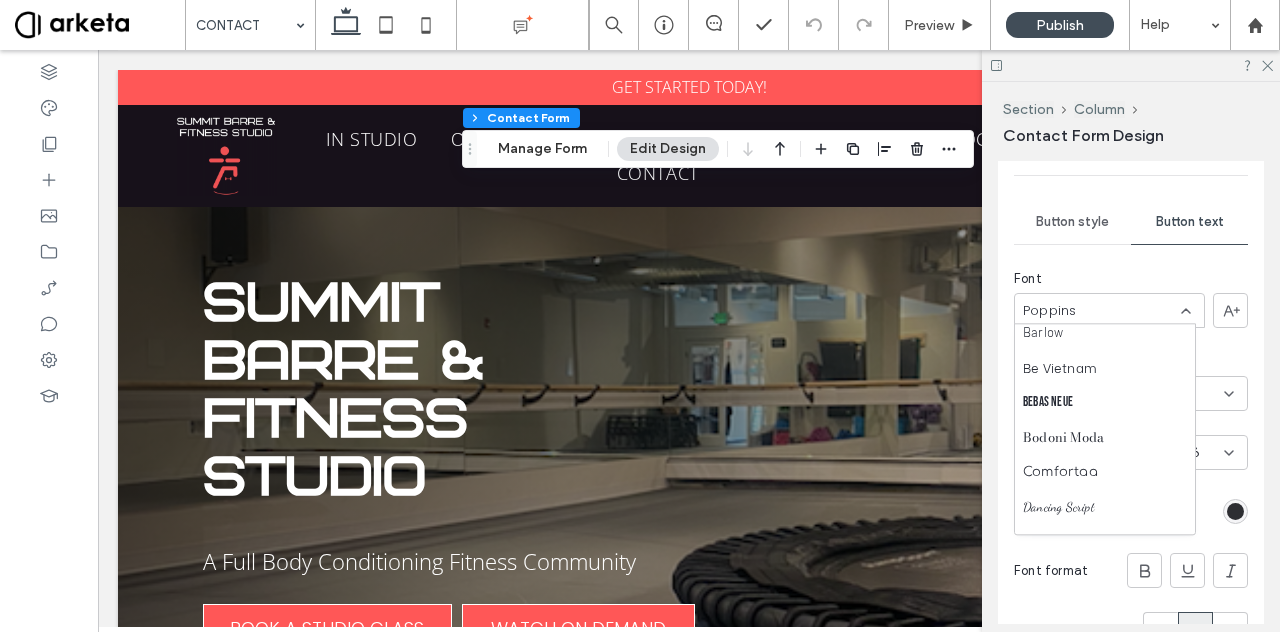scroll, scrollTop: 329, scrollLeft: 0, axis: vertical 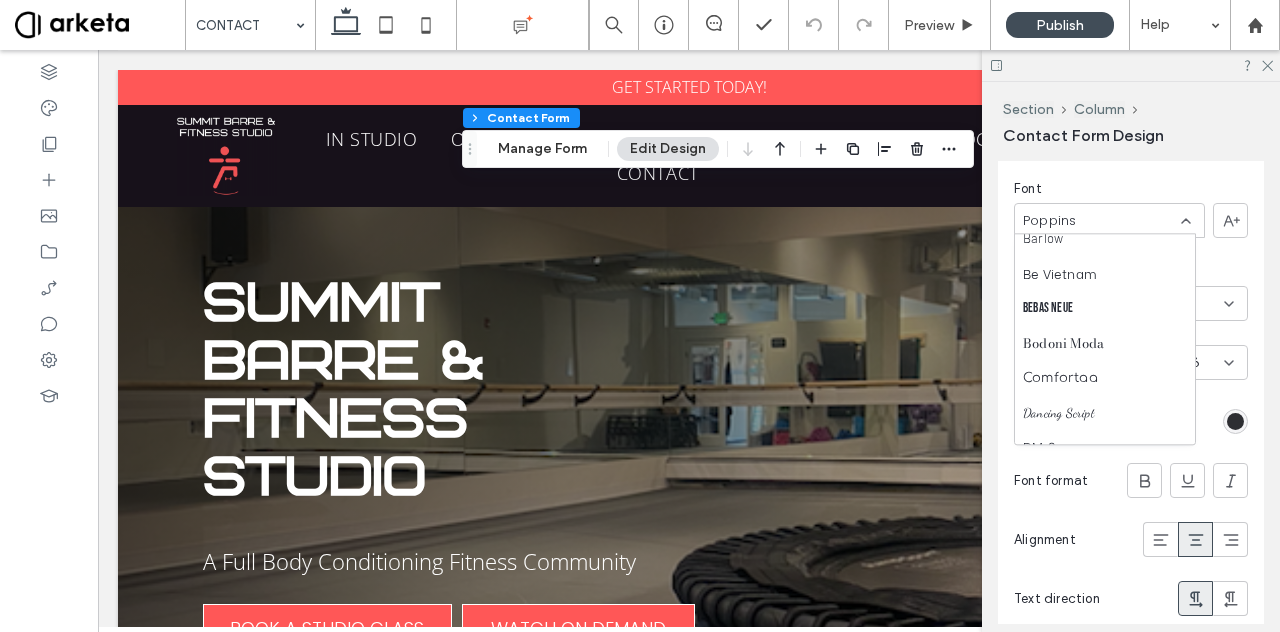 click on "Poppins" at bounding box center [1109, 220] 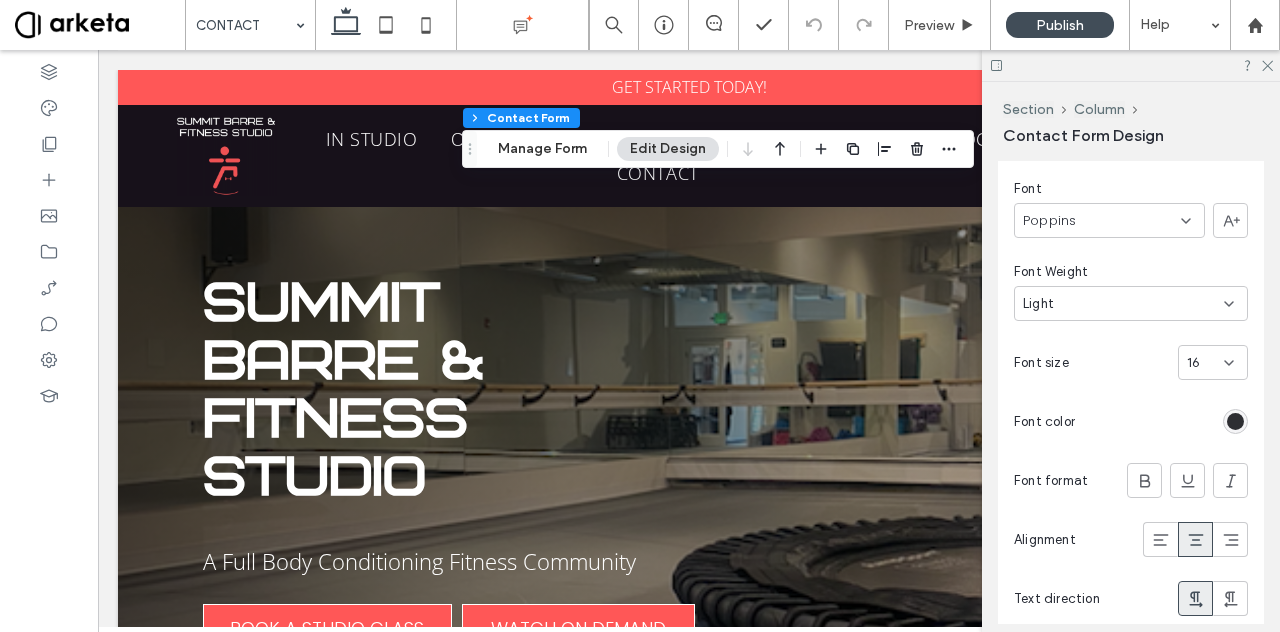 drag, startPoint x: 1099, startPoint y: 217, endPoint x: 1164, endPoint y: 247, distance: 71.5891 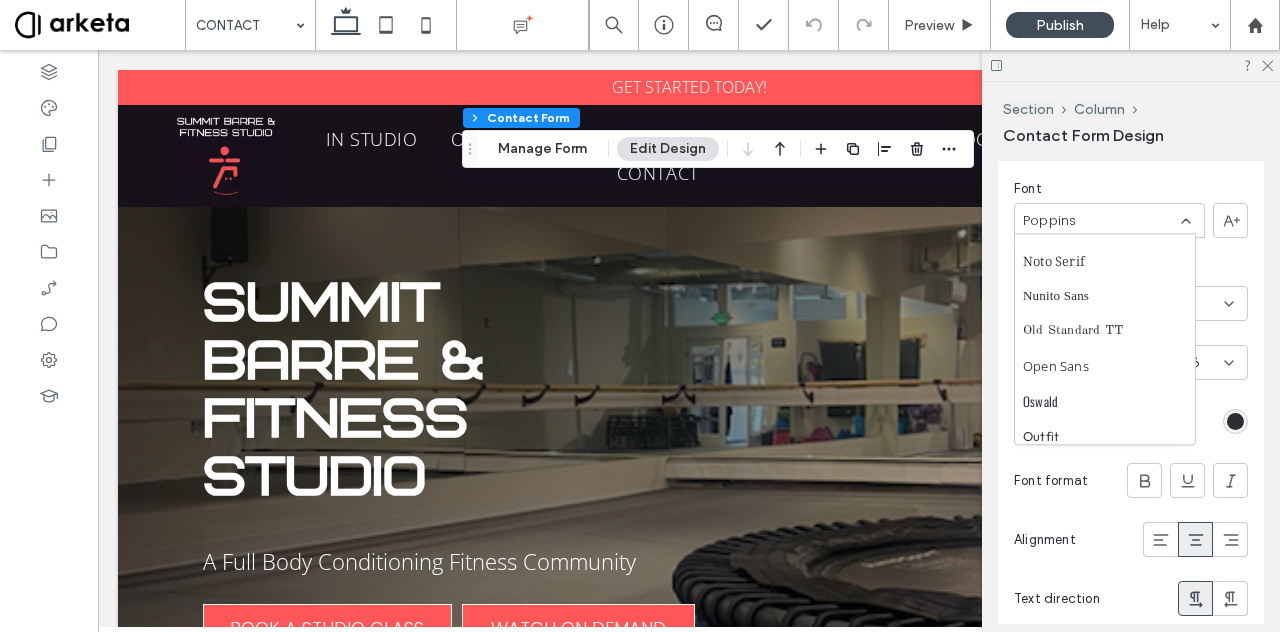 scroll, scrollTop: 1400, scrollLeft: 0, axis: vertical 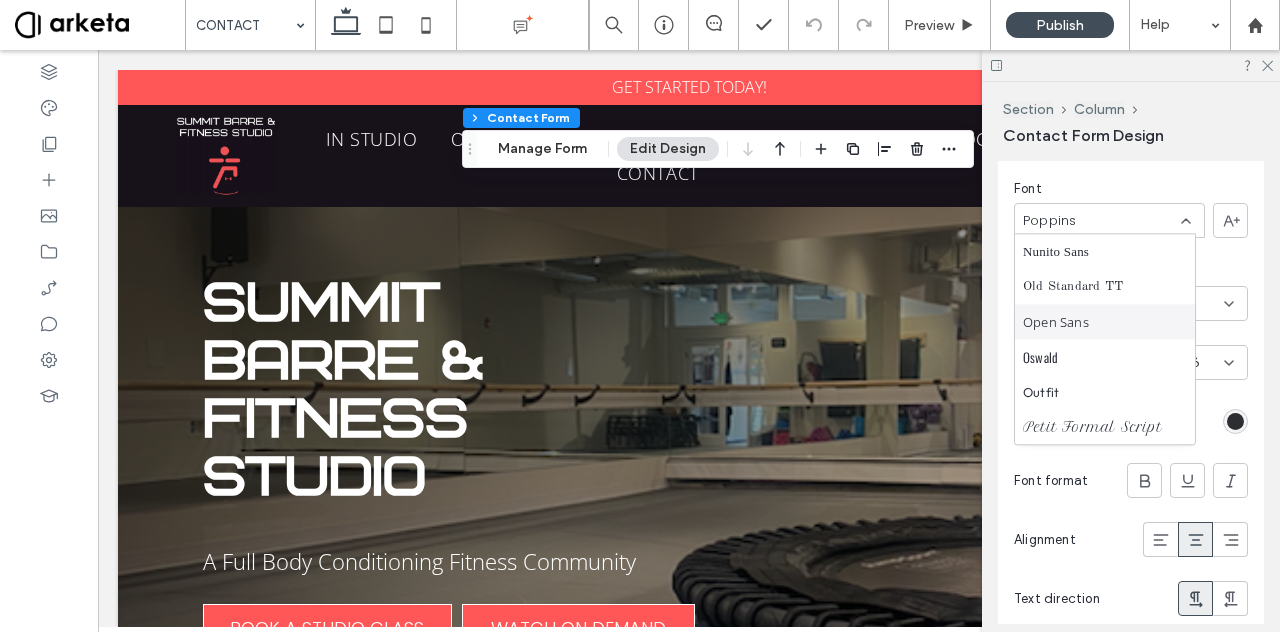 click on "Open Sans" at bounding box center (1105, 321) 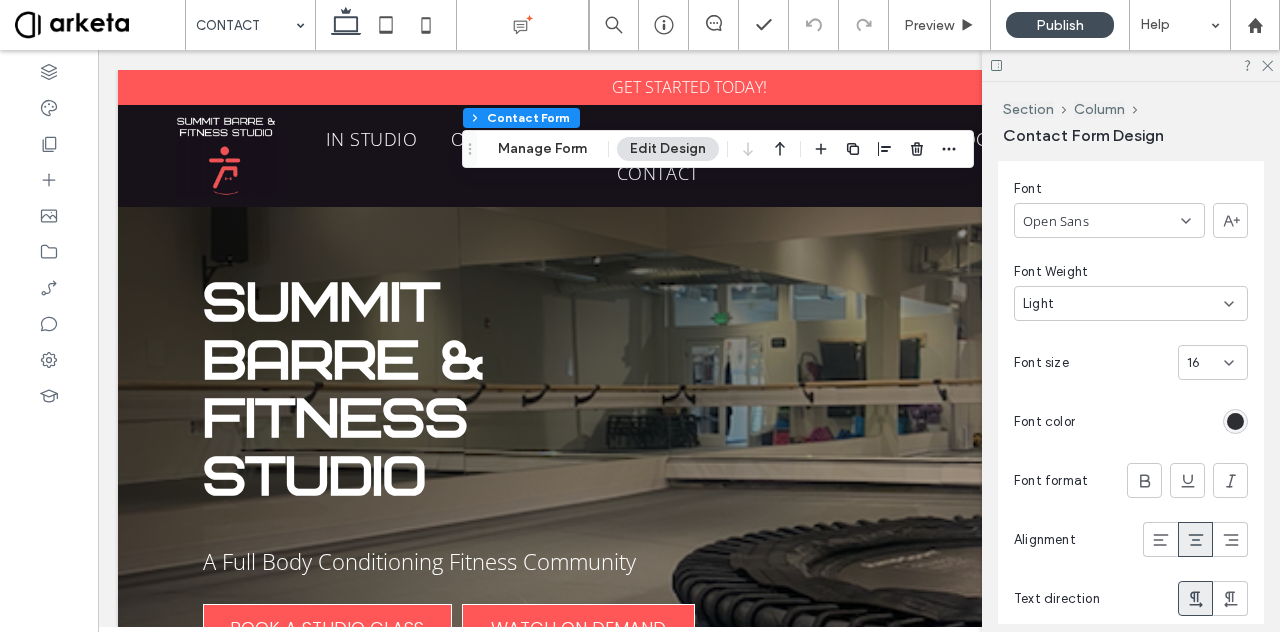 click 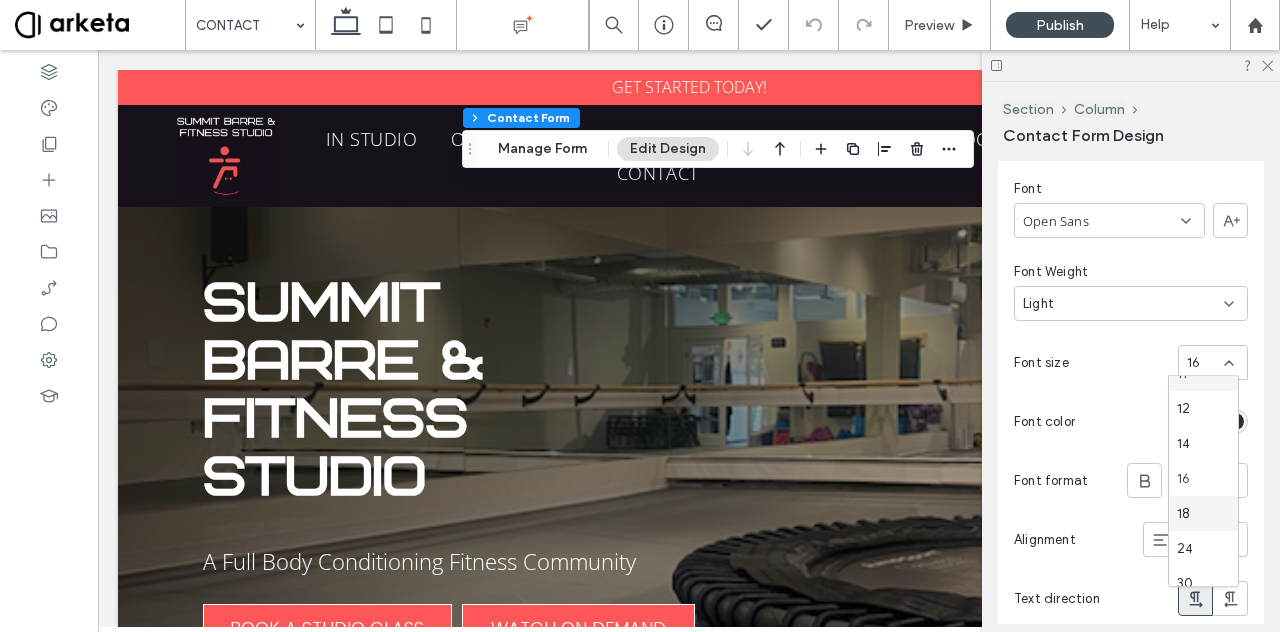 scroll, scrollTop: 126, scrollLeft: 0, axis: vertical 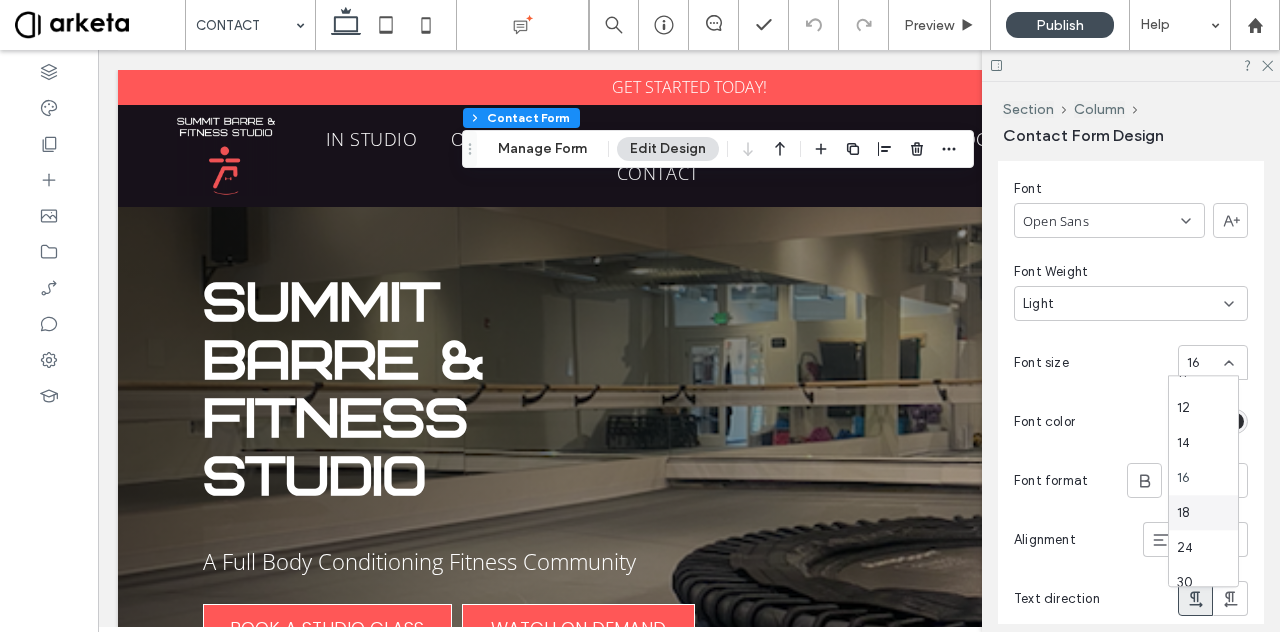 click on "18" at bounding box center (1183, 513) 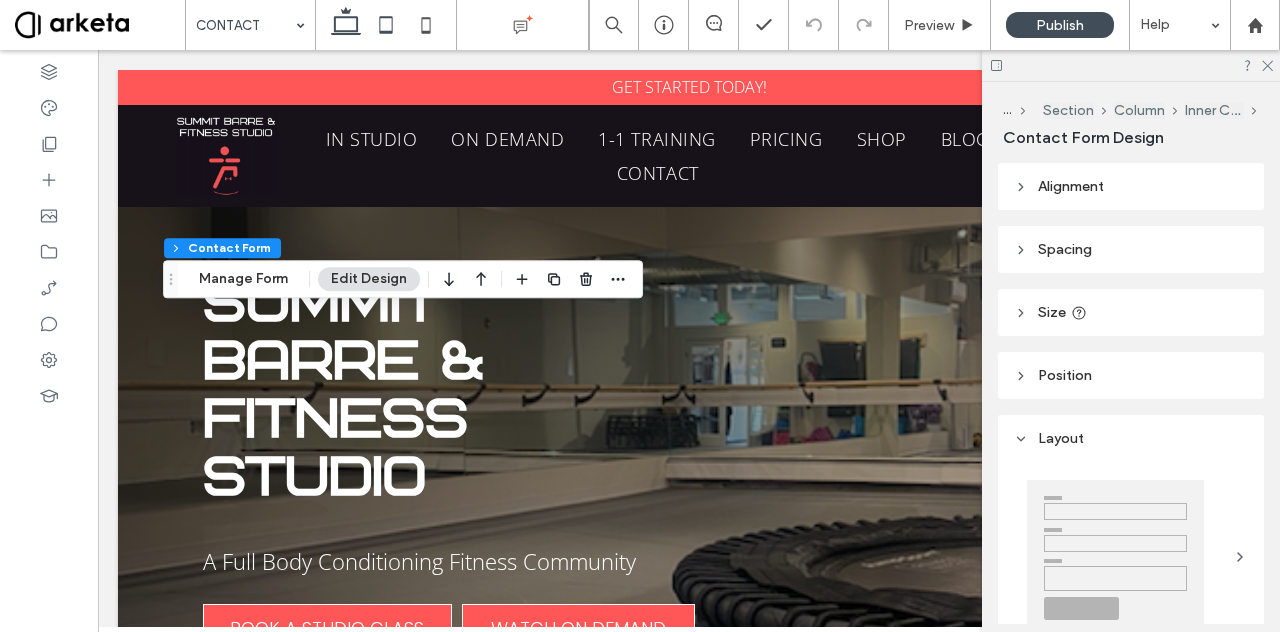 type on "*" 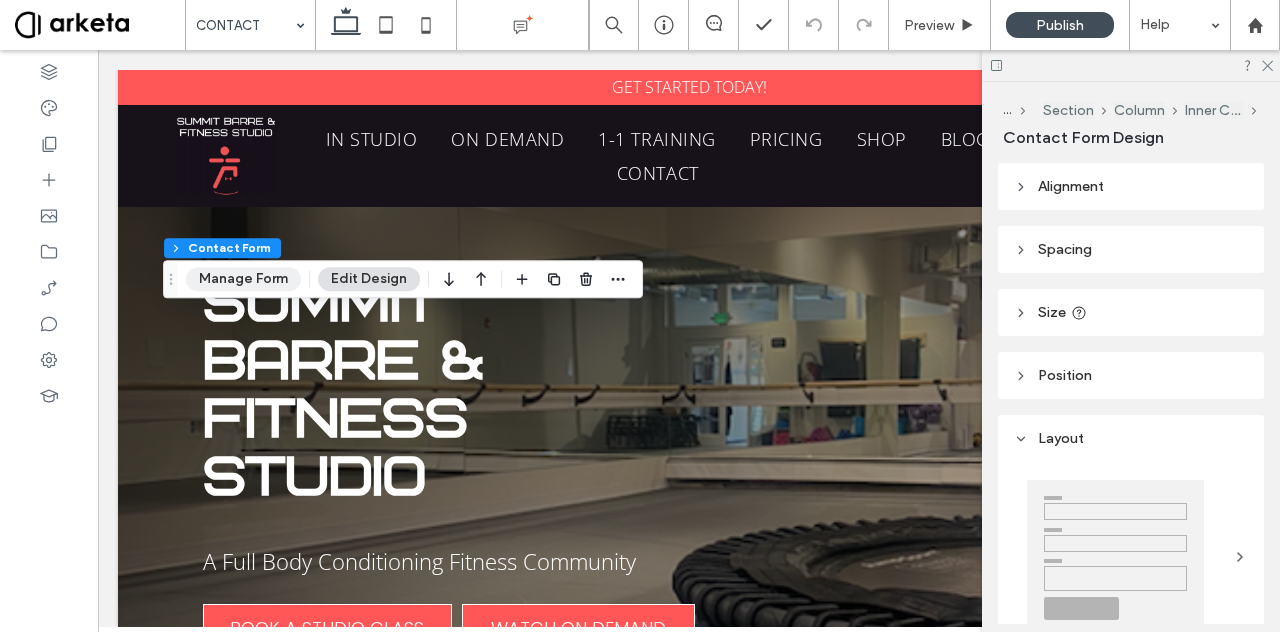 click on "Manage Form" at bounding box center [243, 279] 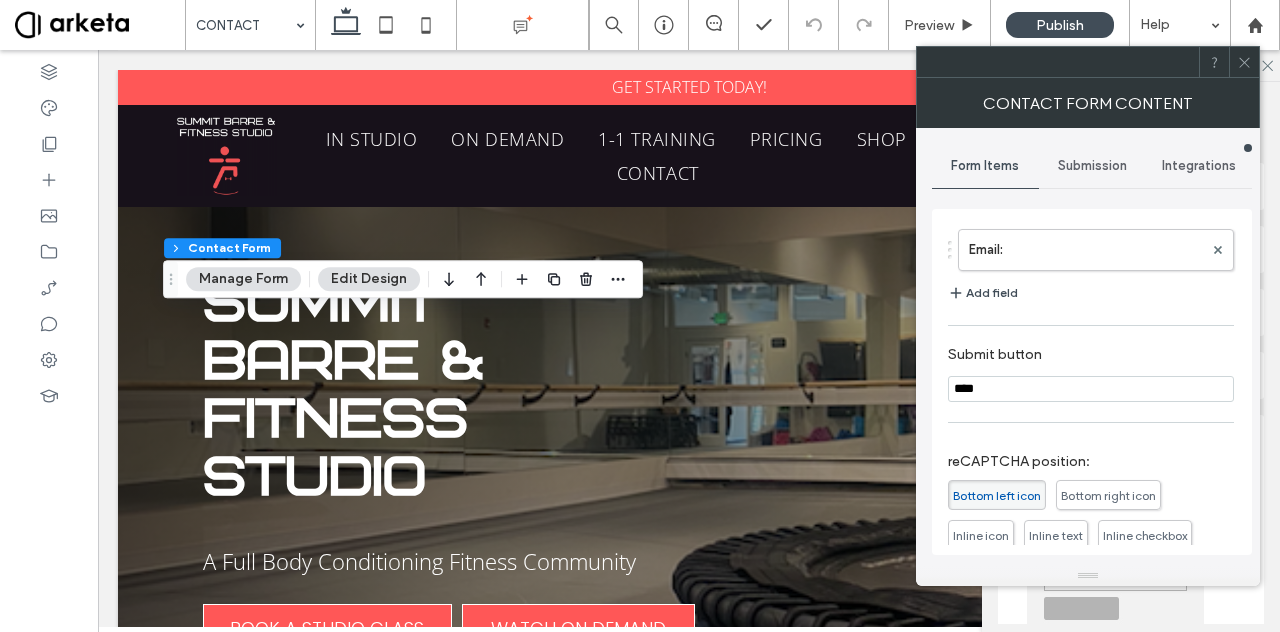 click on "Submission" at bounding box center (1092, 166) 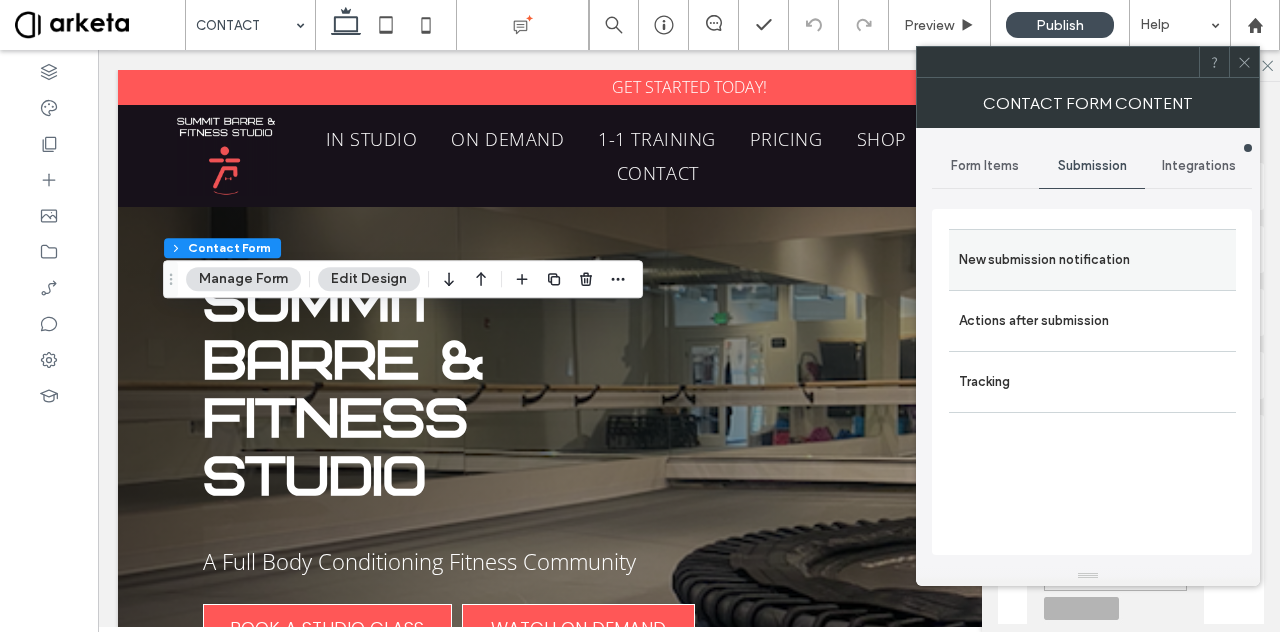 click on "New submission notification" at bounding box center [1092, 260] 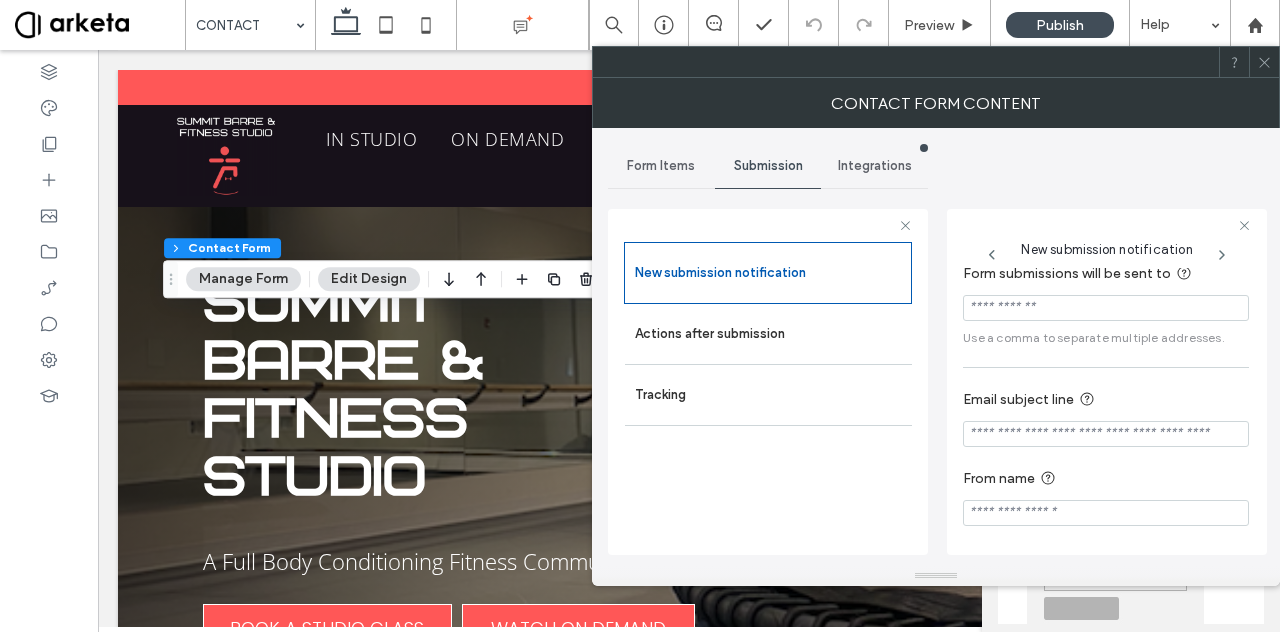 scroll, scrollTop: 15, scrollLeft: 0, axis: vertical 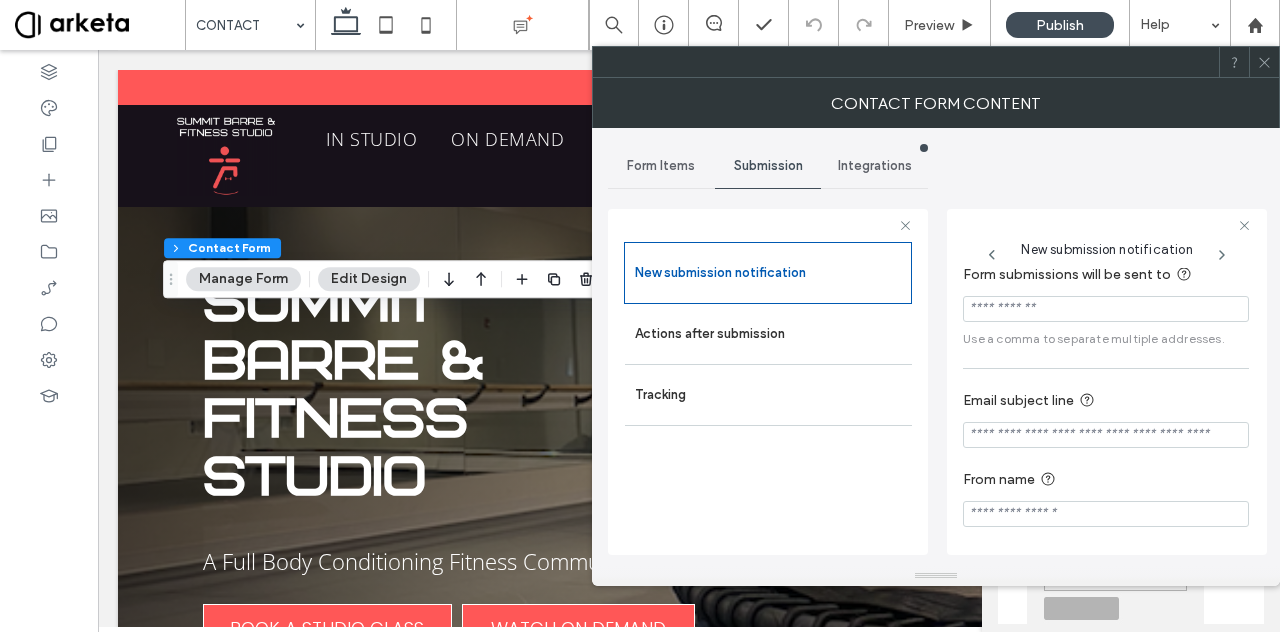 click 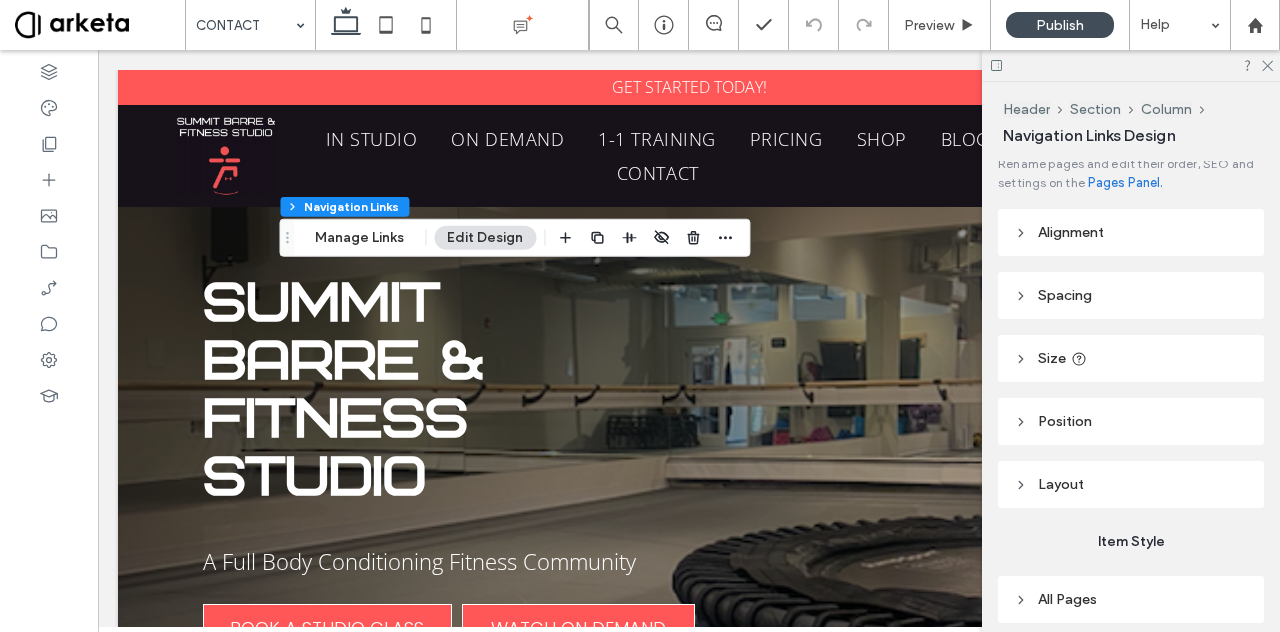 scroll, scrollTop: 146, scrollLeft: 0, axis: vertical 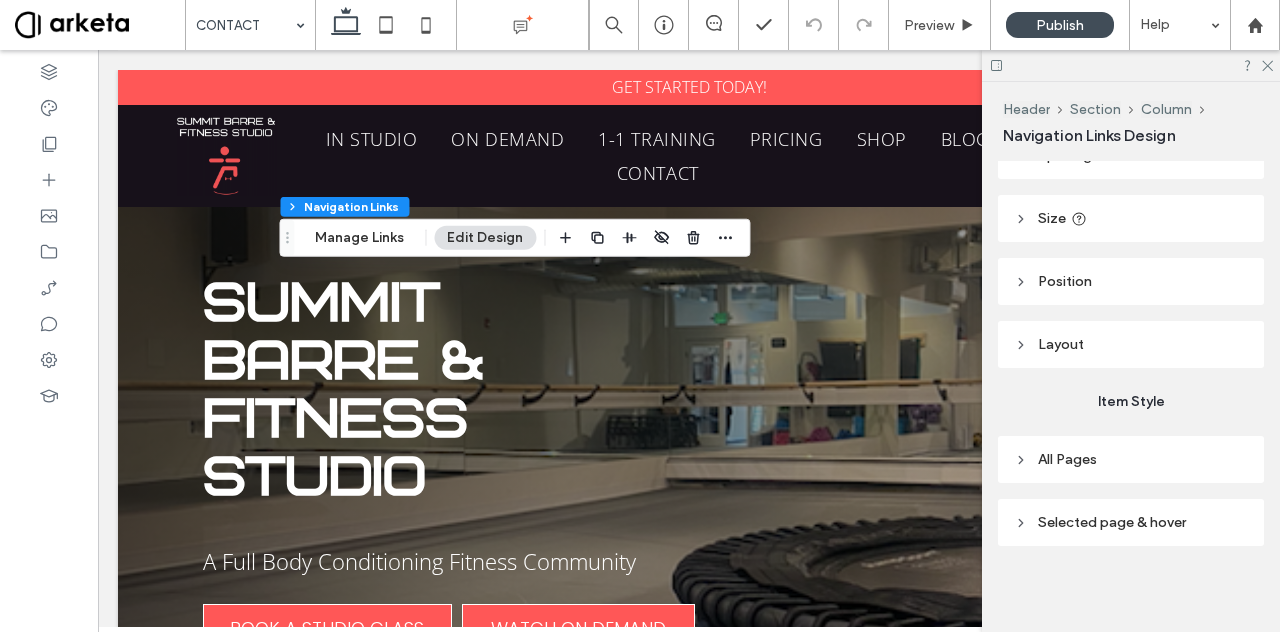 click 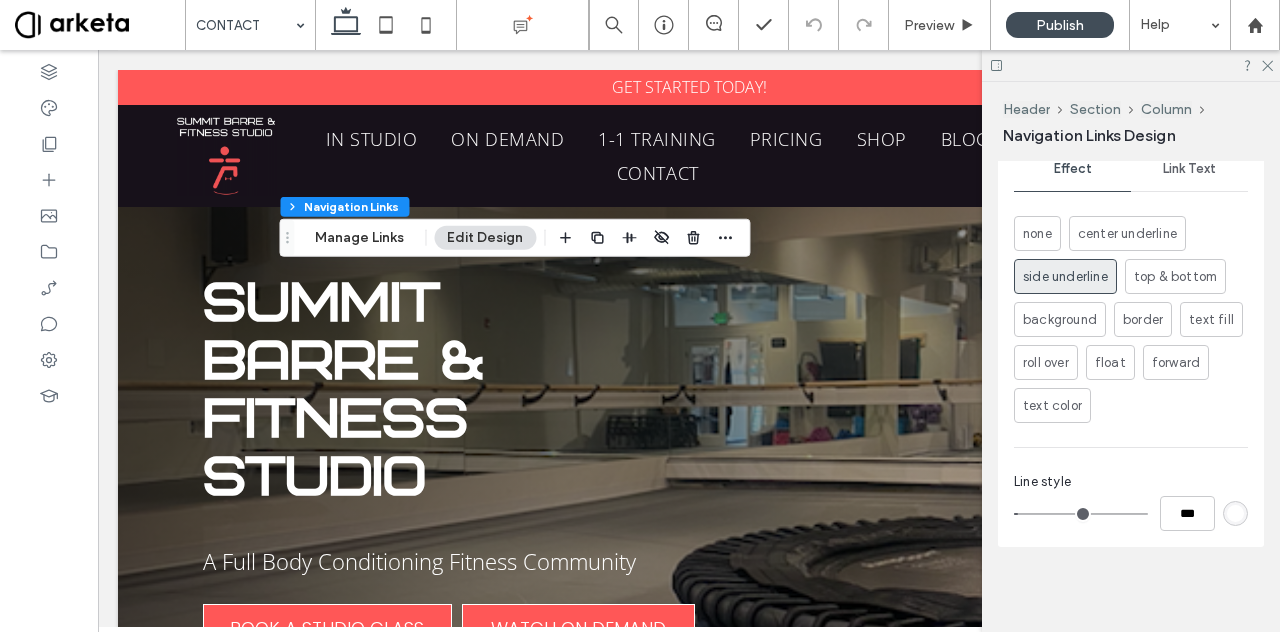 scroll, scrollTop: 512, scrollLeft: 0, axis: vertical 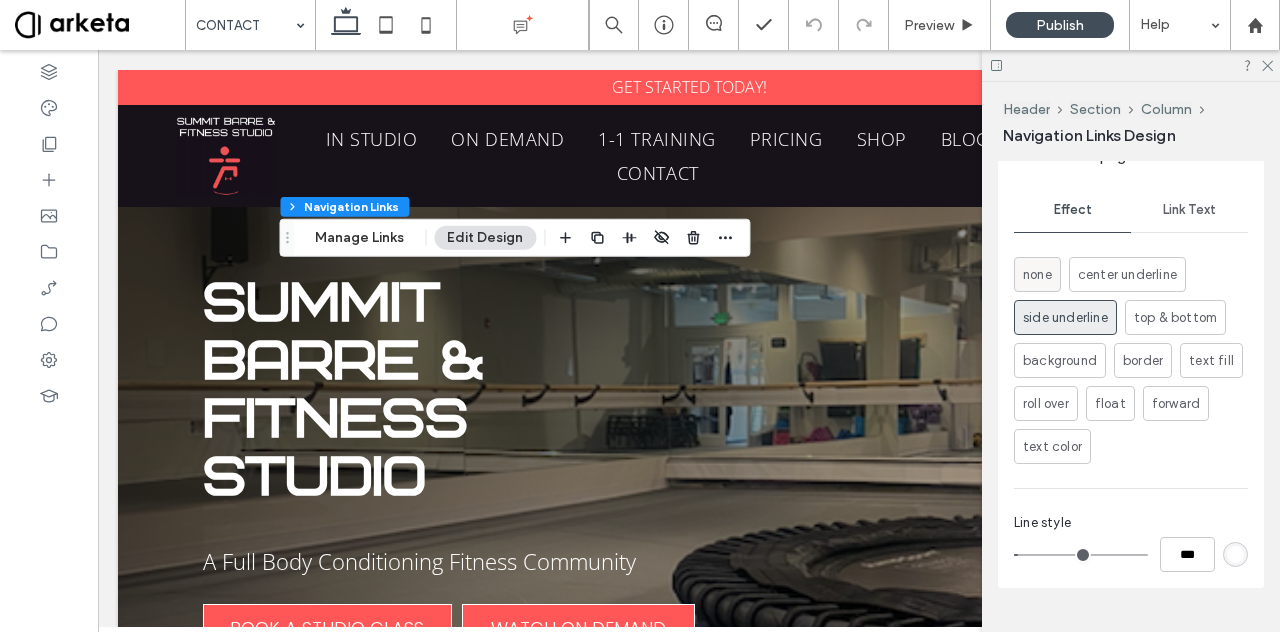 click on "none" at bounding box center [1037, 275] 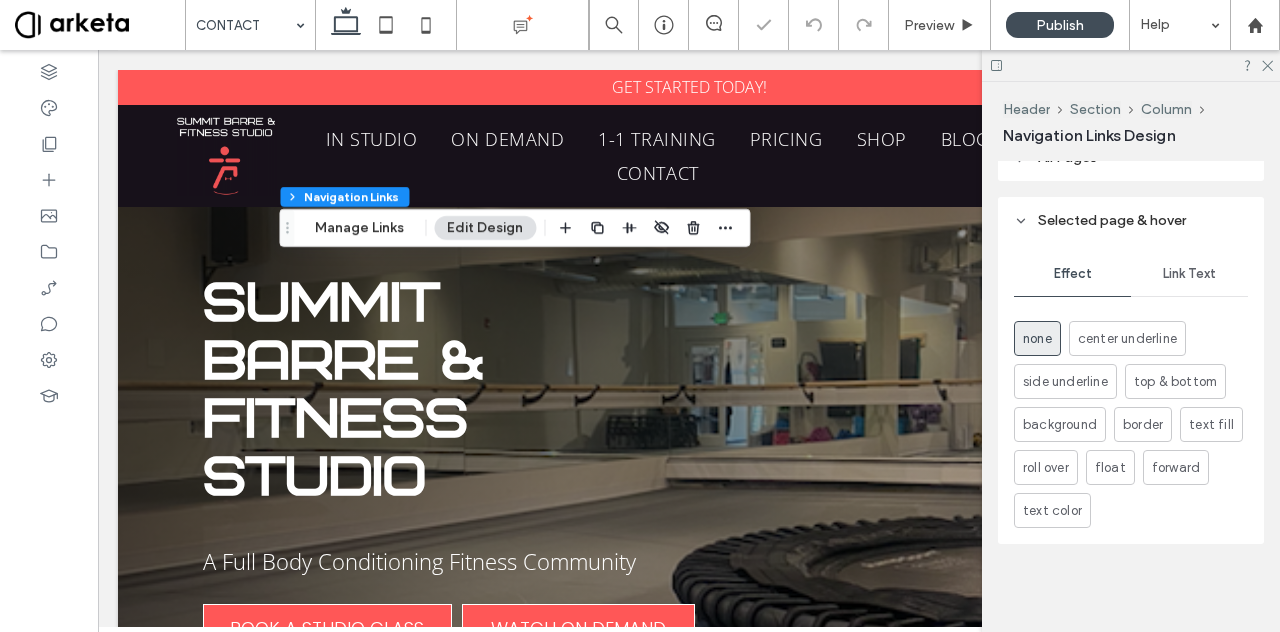 scroll, scrollTop: 446, scrollLeft: 0, axis: vertical 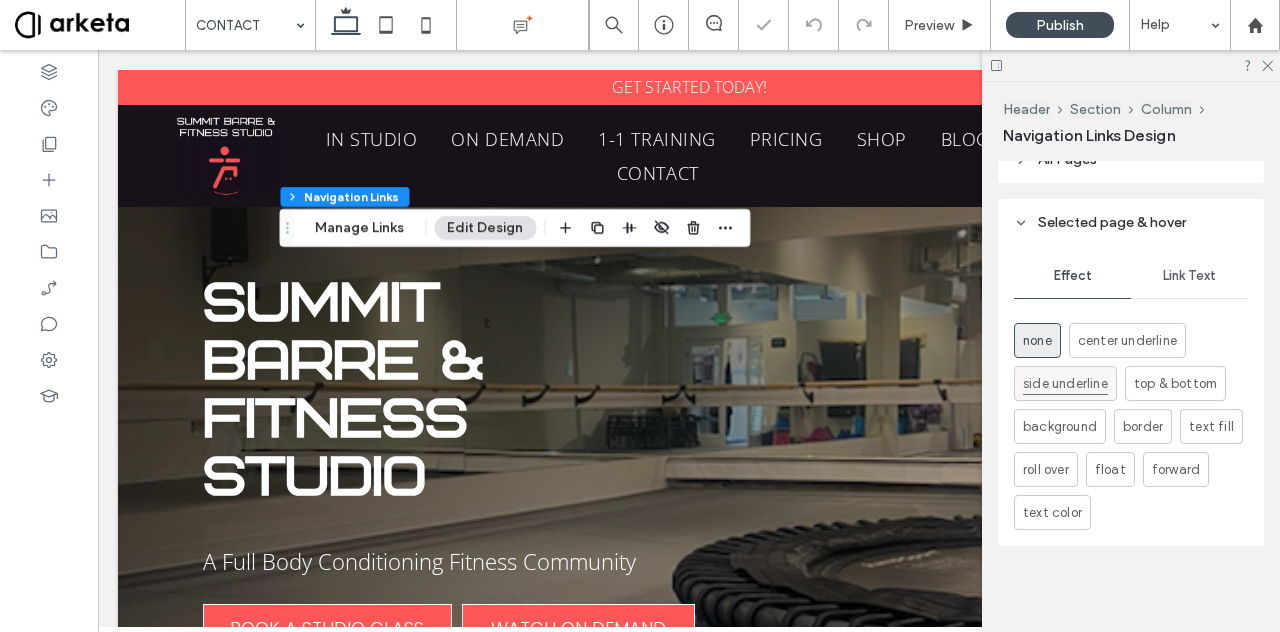 click on "side underline" at bounding box center [1065, 384] 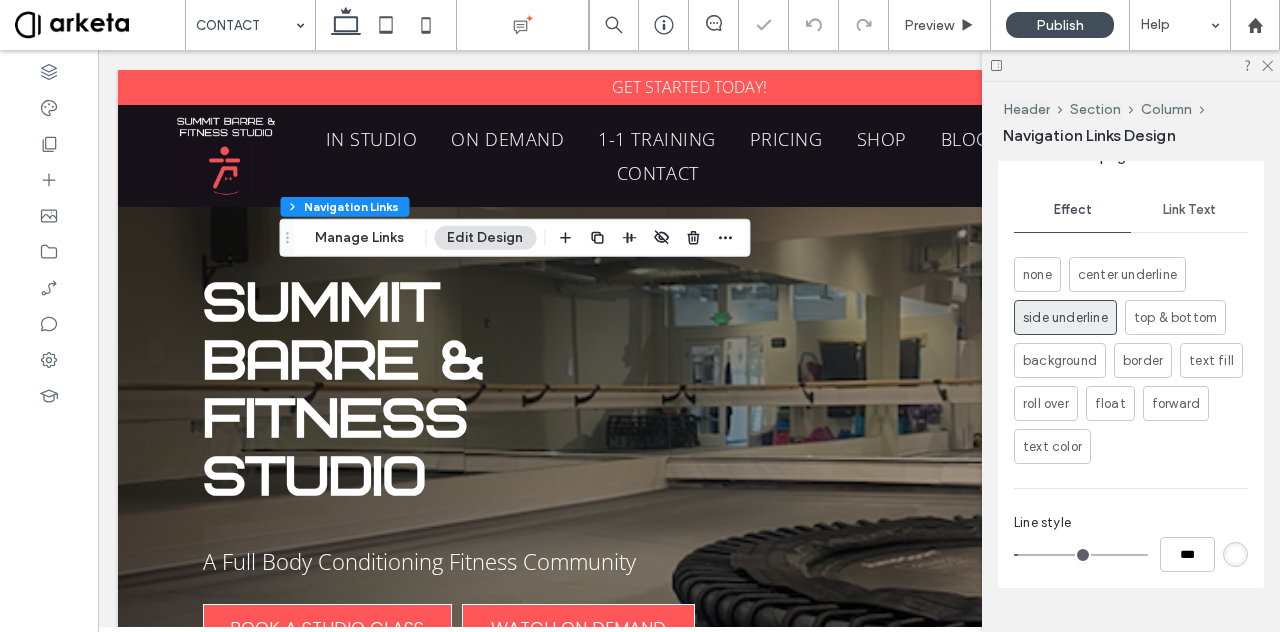 type on "*" 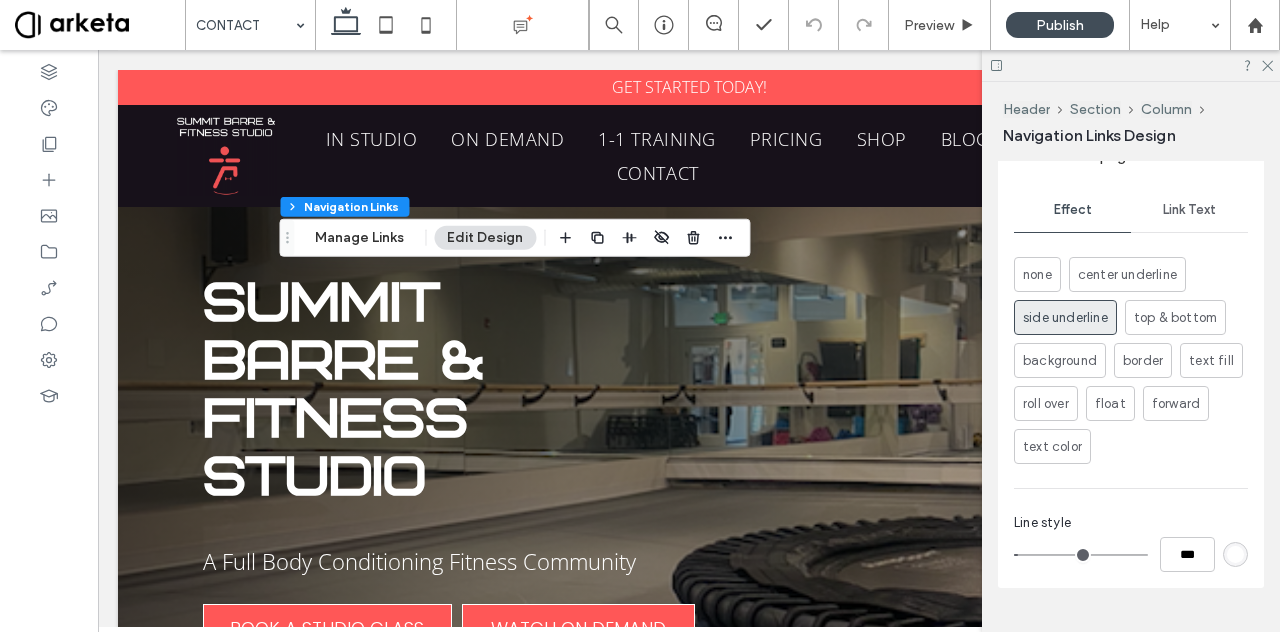 click on "Link Text" at bounding box center [1189, 210] 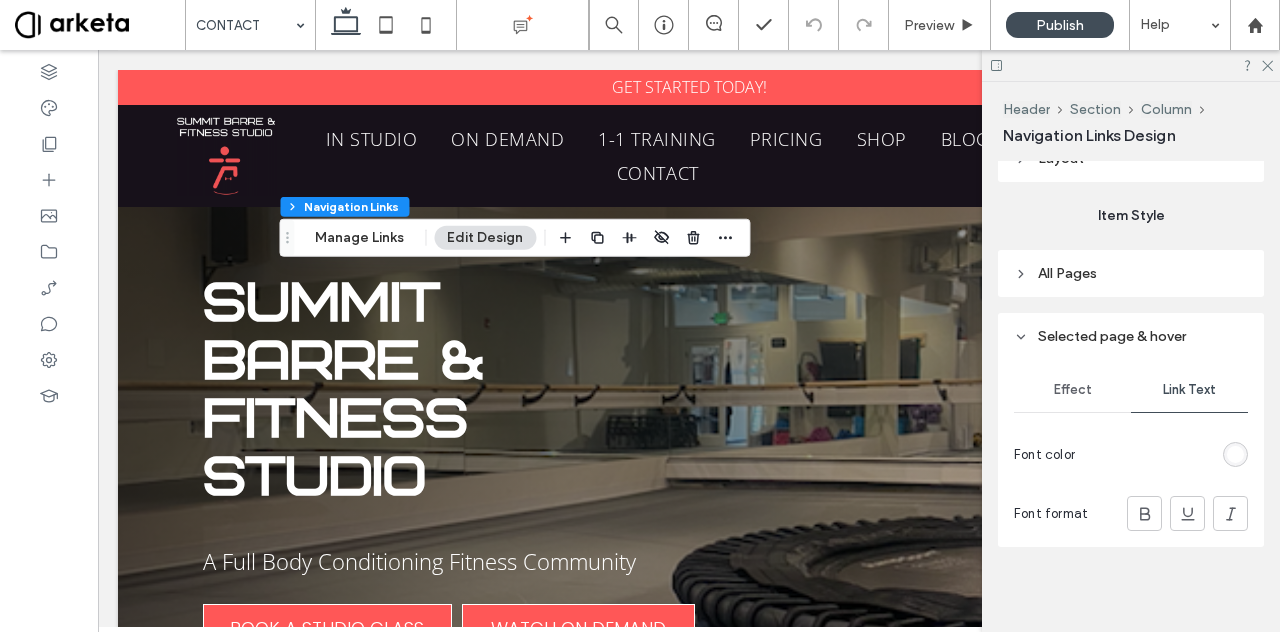 click on "Effect" at bounding box center (1073, 390) 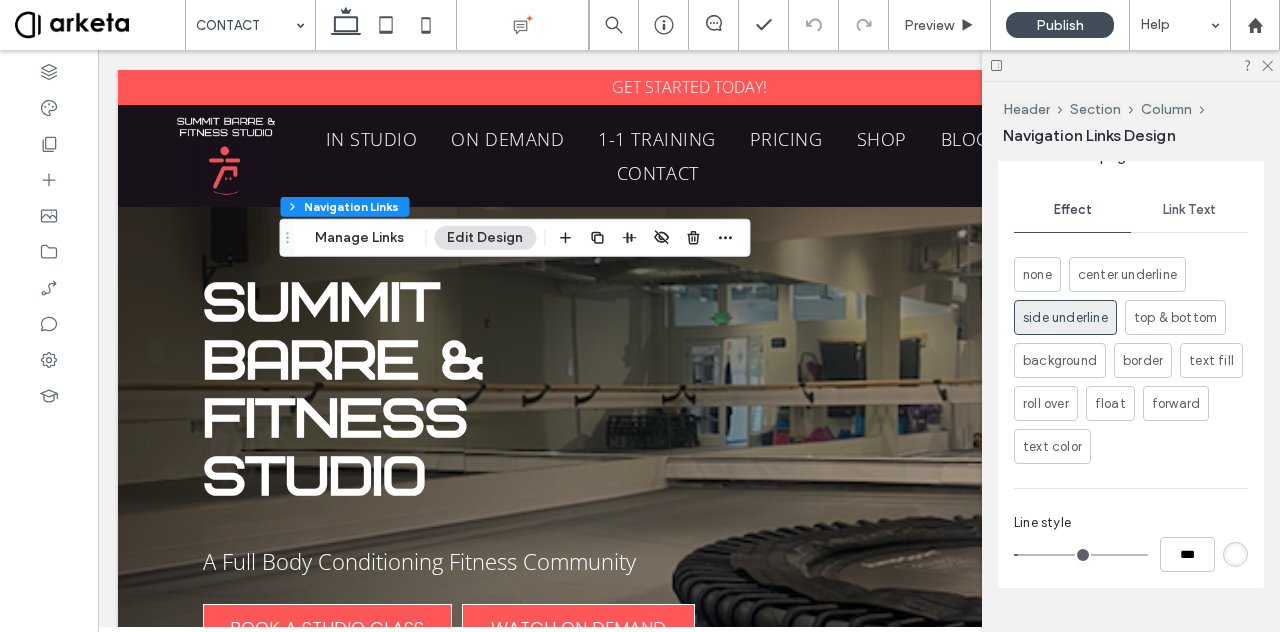 scroll, scrollTop: 553, scrollLeft: 0, axis: vertical 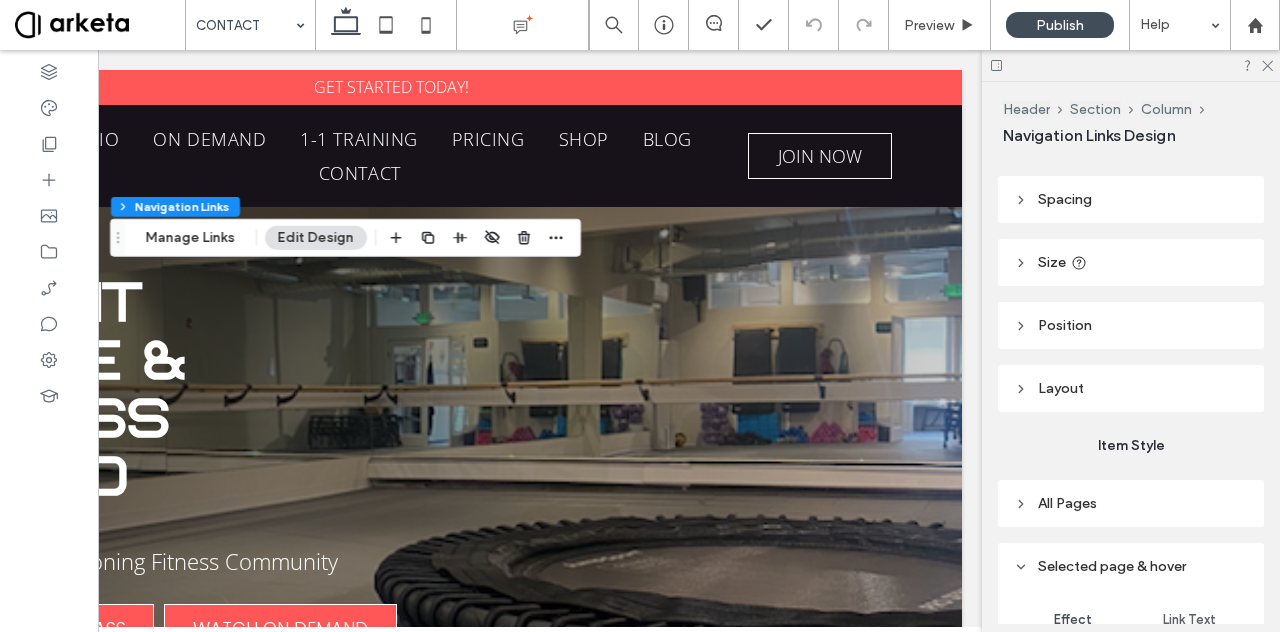 click on "All Pages" at bounding box center [1131, 503] 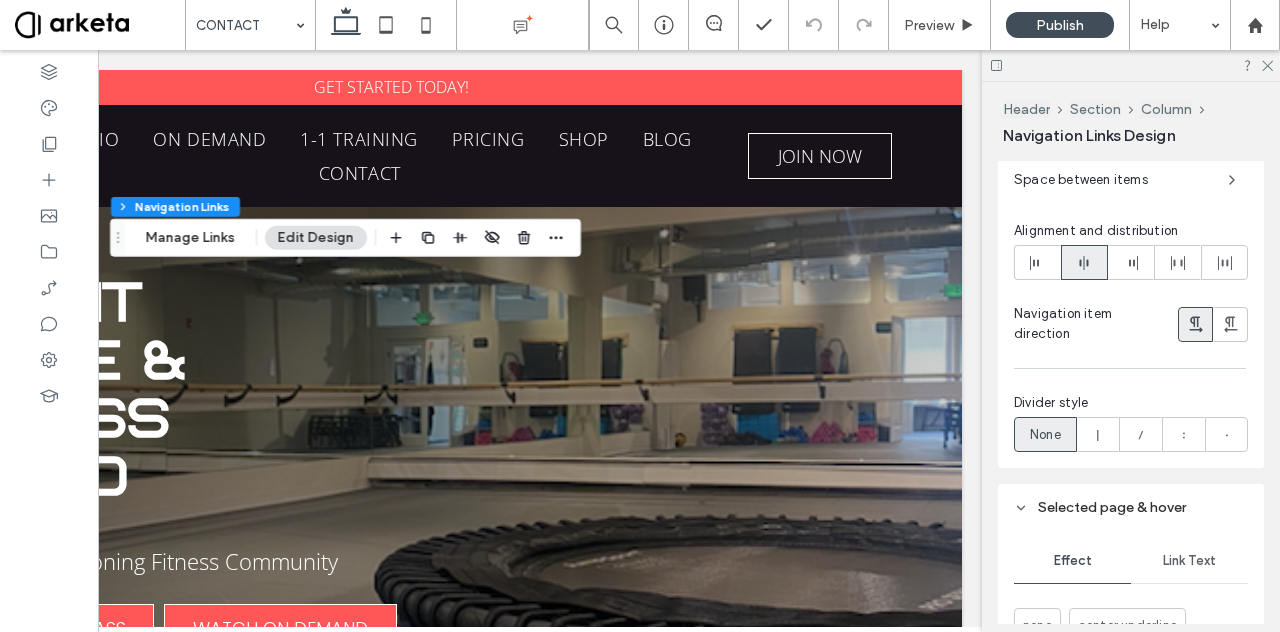 scroll, scrollTop: 604, scrollLeft: 0, axis: vertical 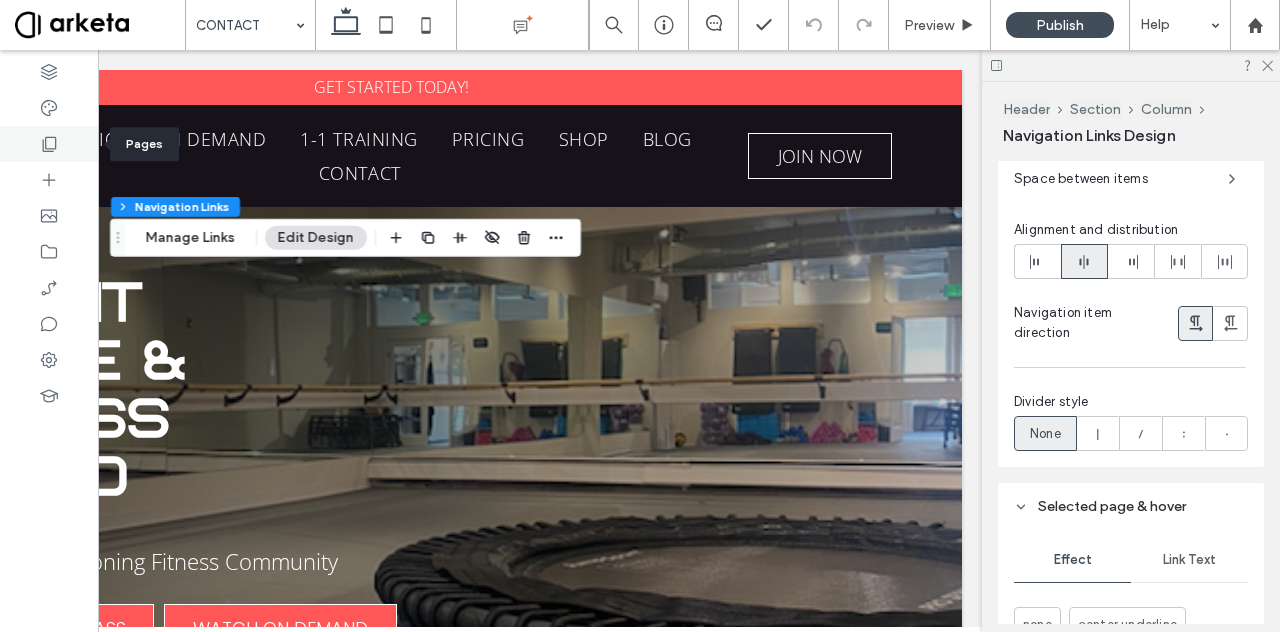 click 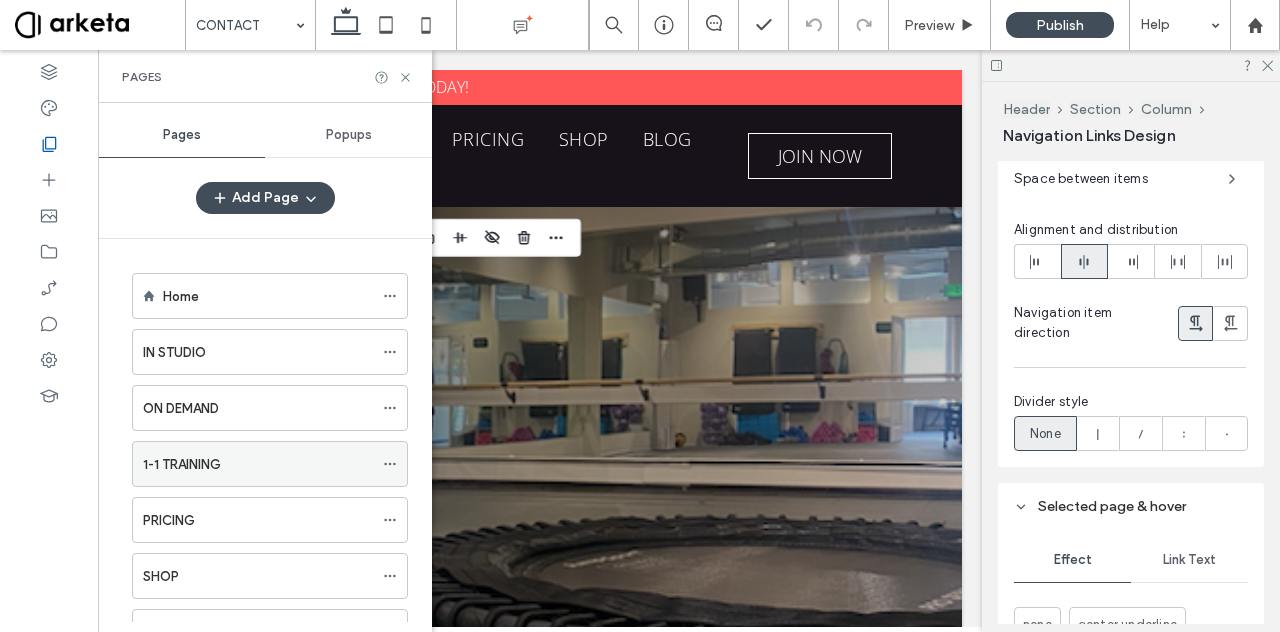 scroll, scrollTop: 160, scrollLeft: 0, axis: vertical 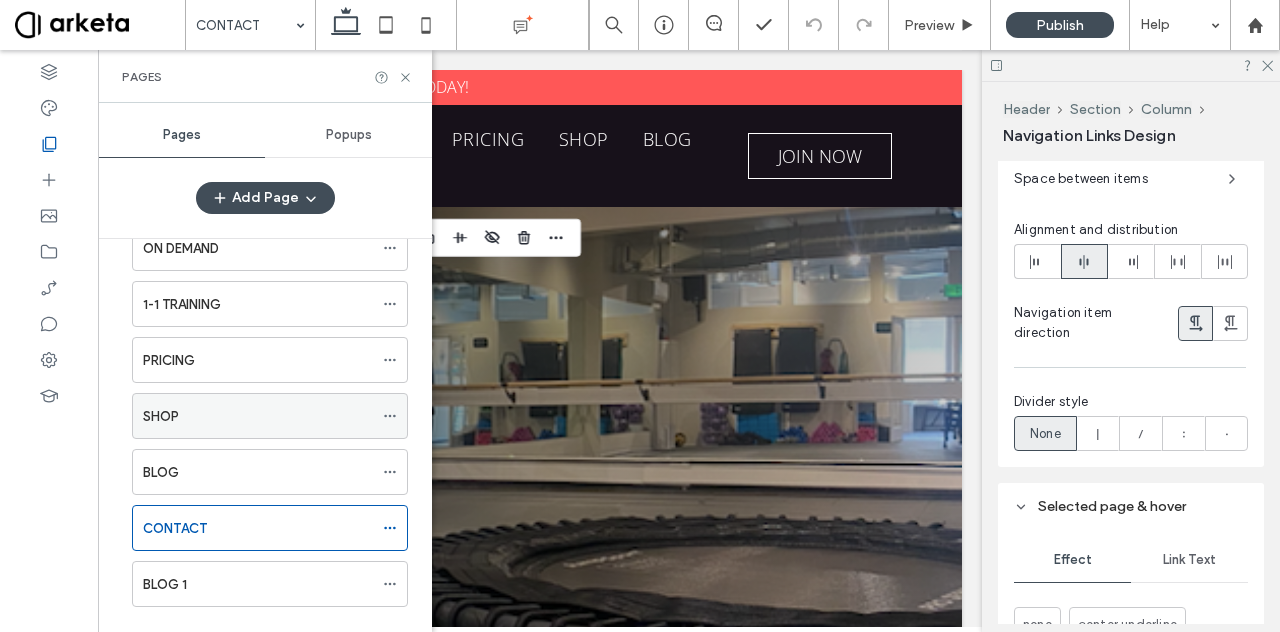 click 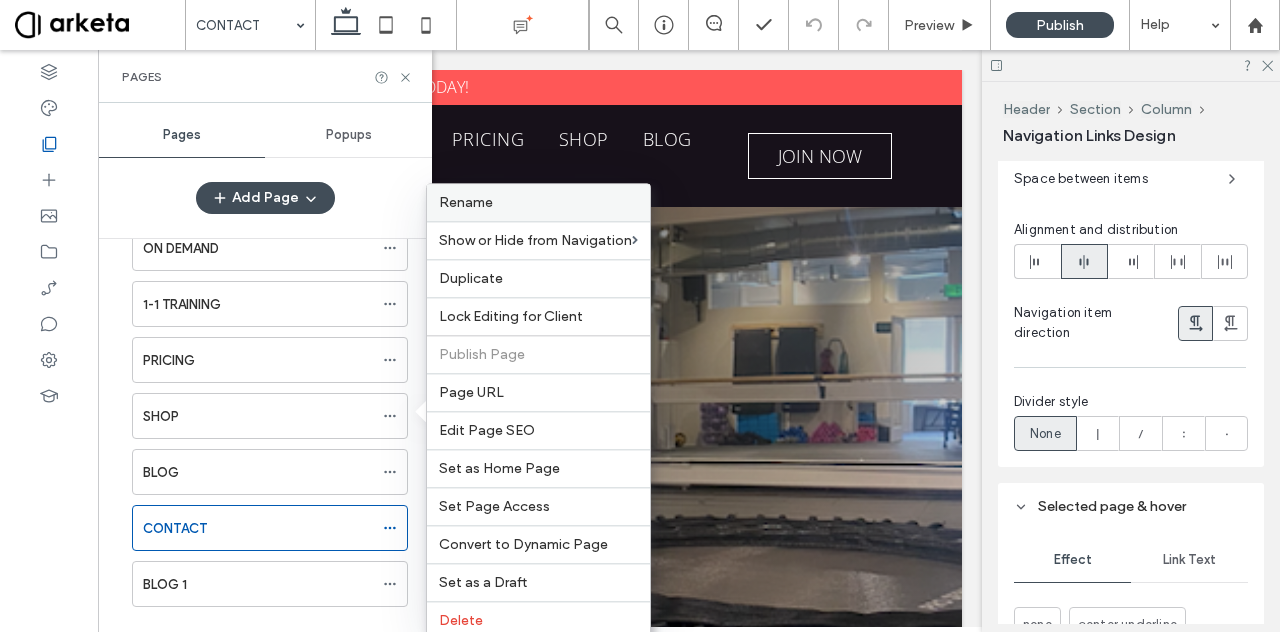 click on "Rename" at bounding box center (466, 202) 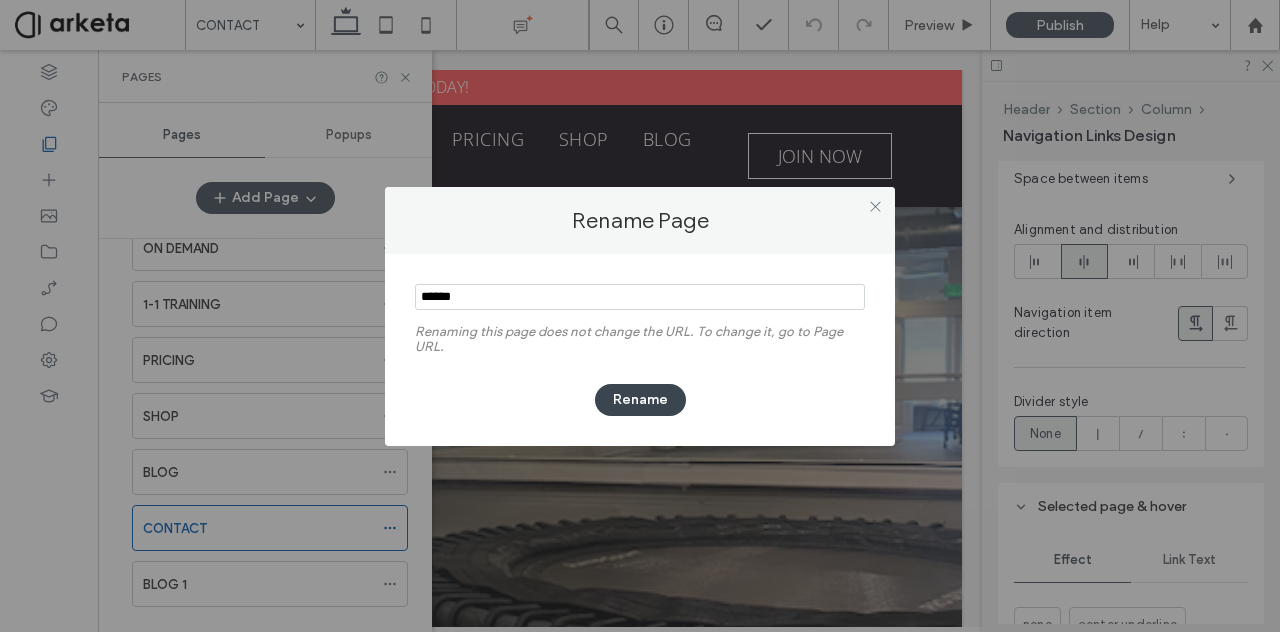 type on "******" 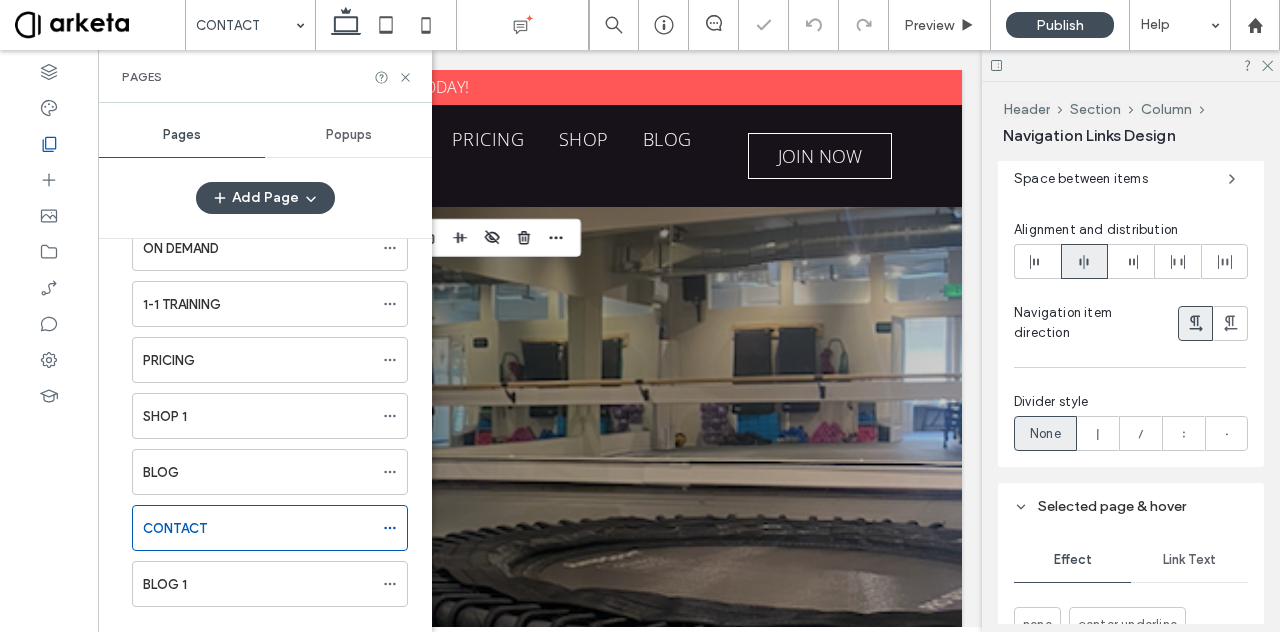 click on "Rename" at bounding box center (640, 400) 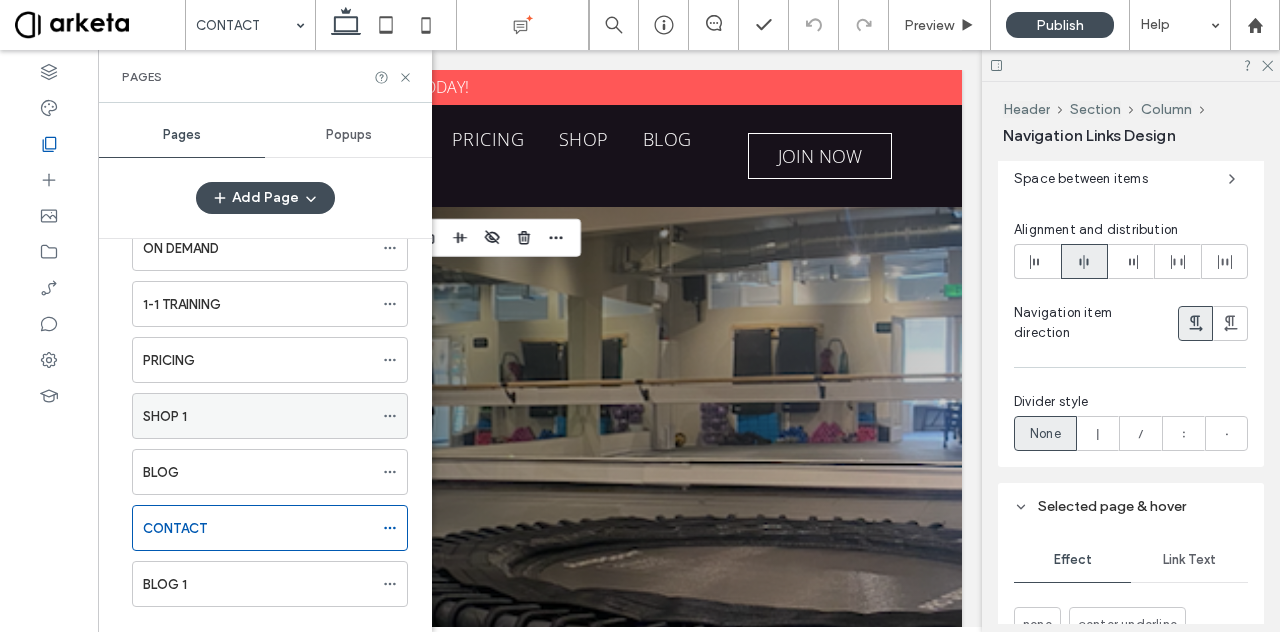 click 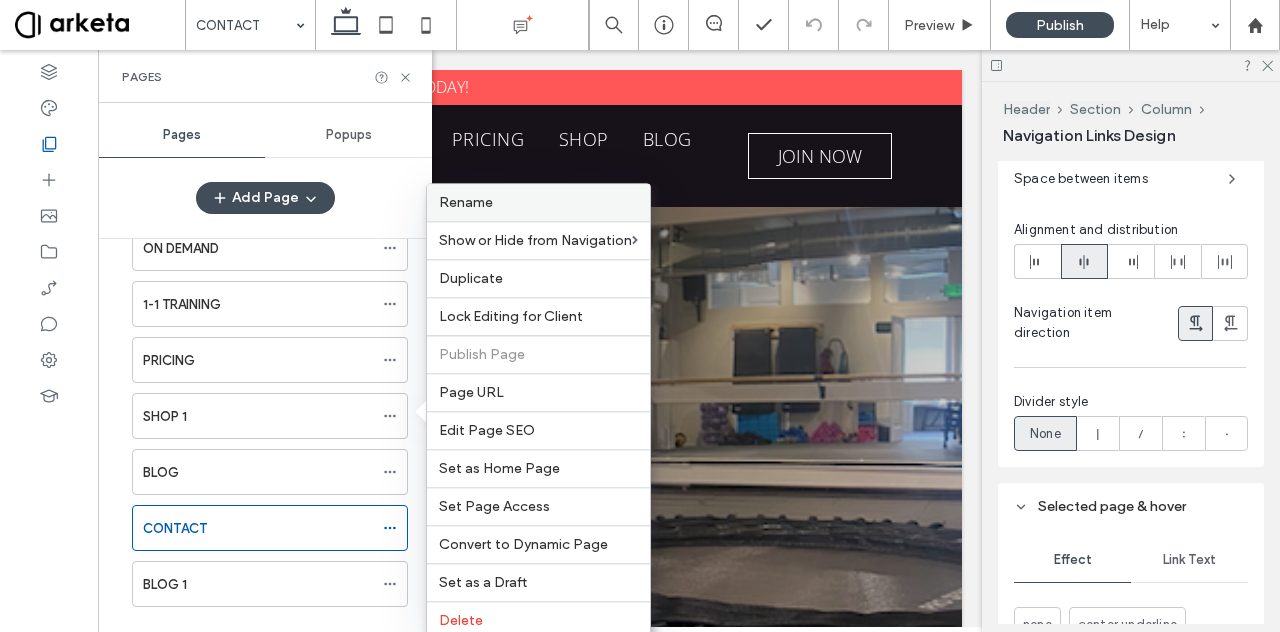click on "Rename" at bounding box center (538, 202) 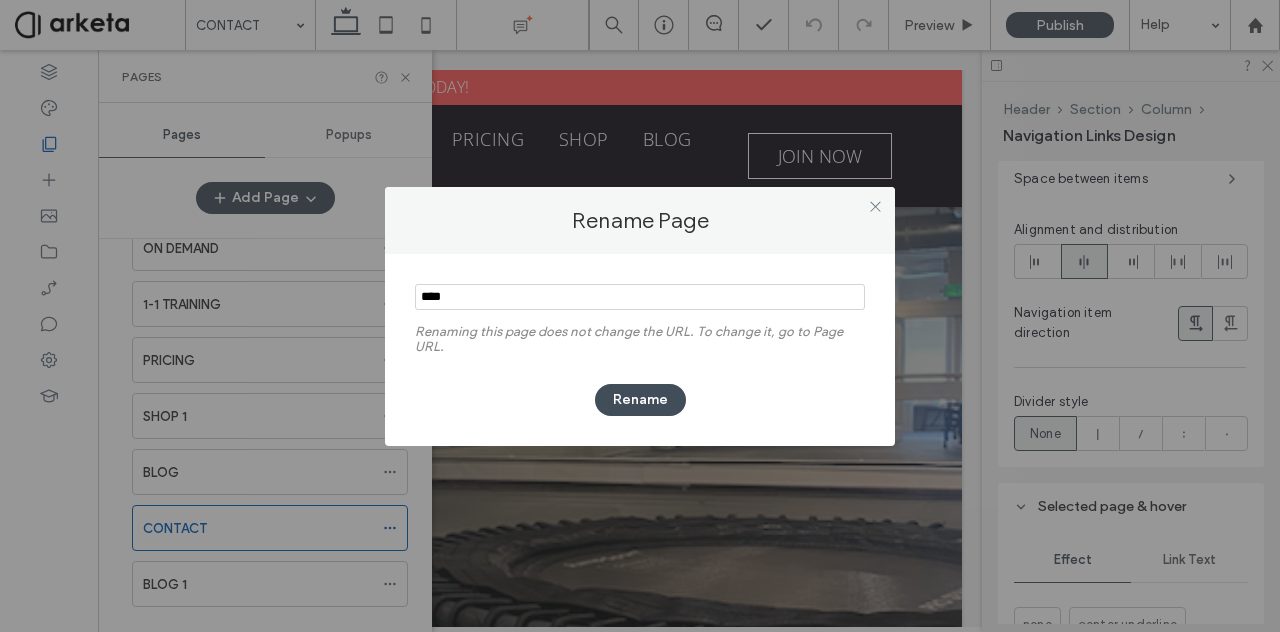 type on "****" 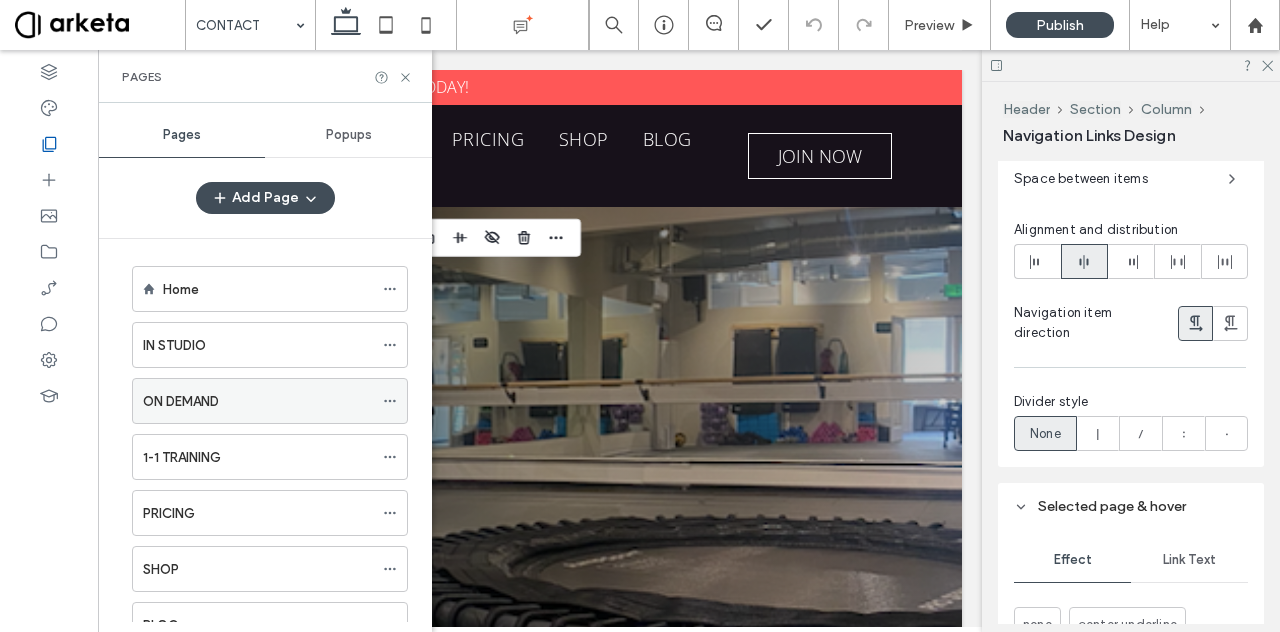 scroll, scrollTop: 0, scrollLeft: 0, axis: both 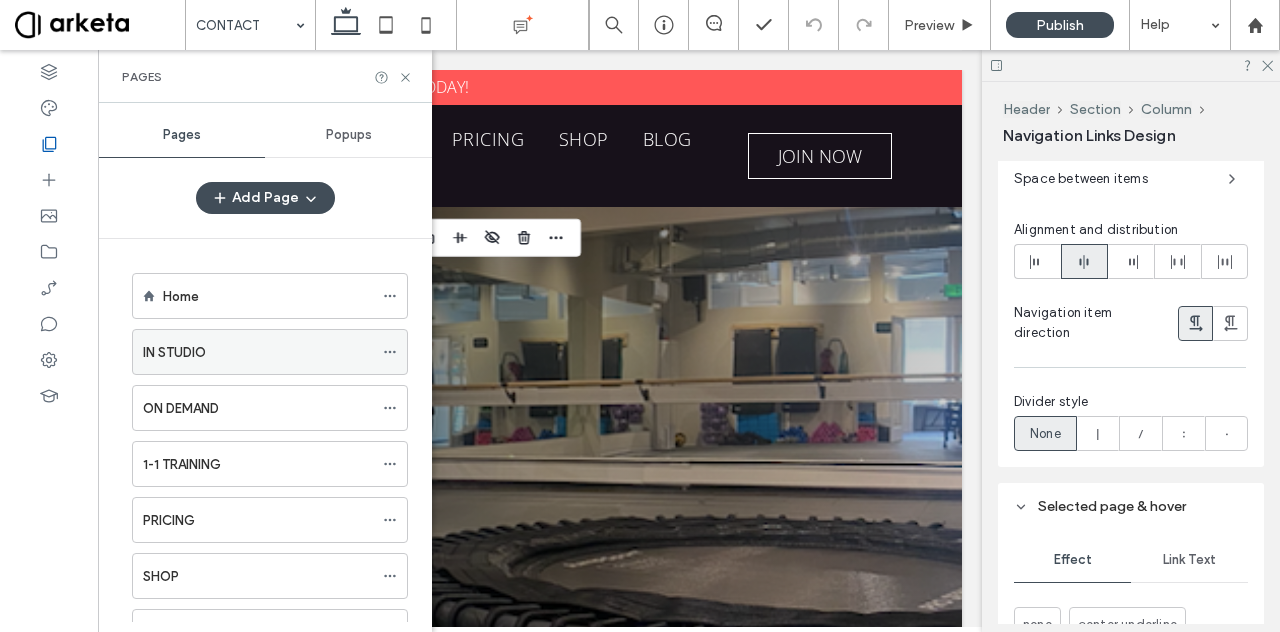 click 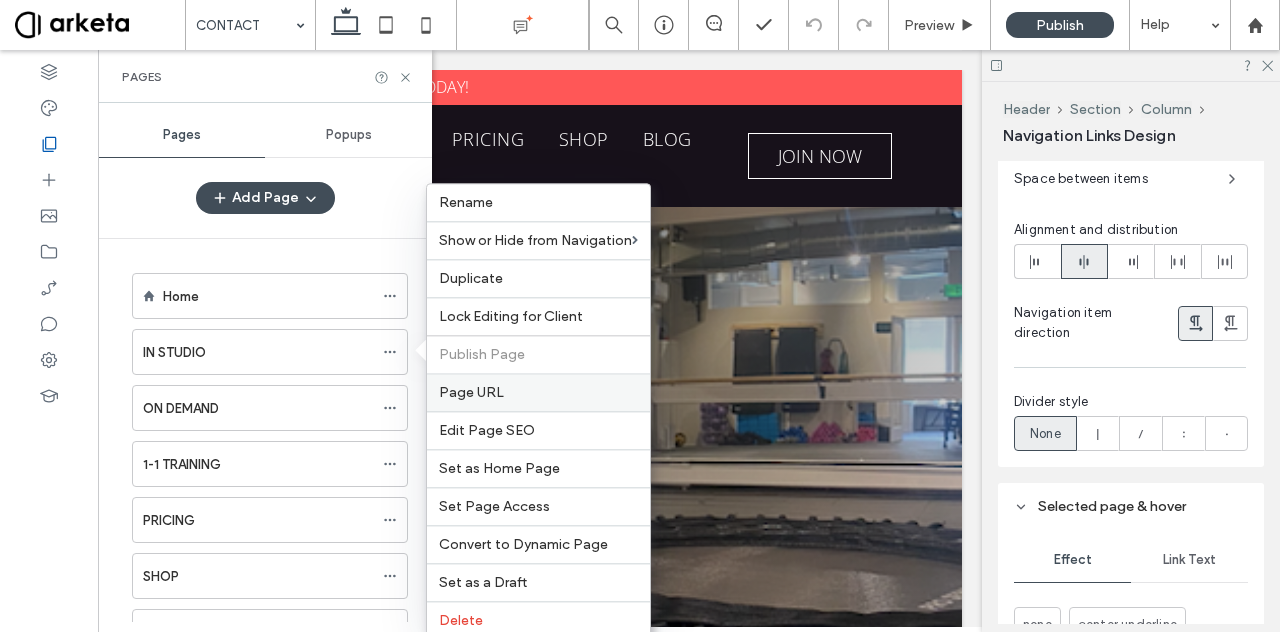 click on "Page URL" at bounding box center [538, 392] 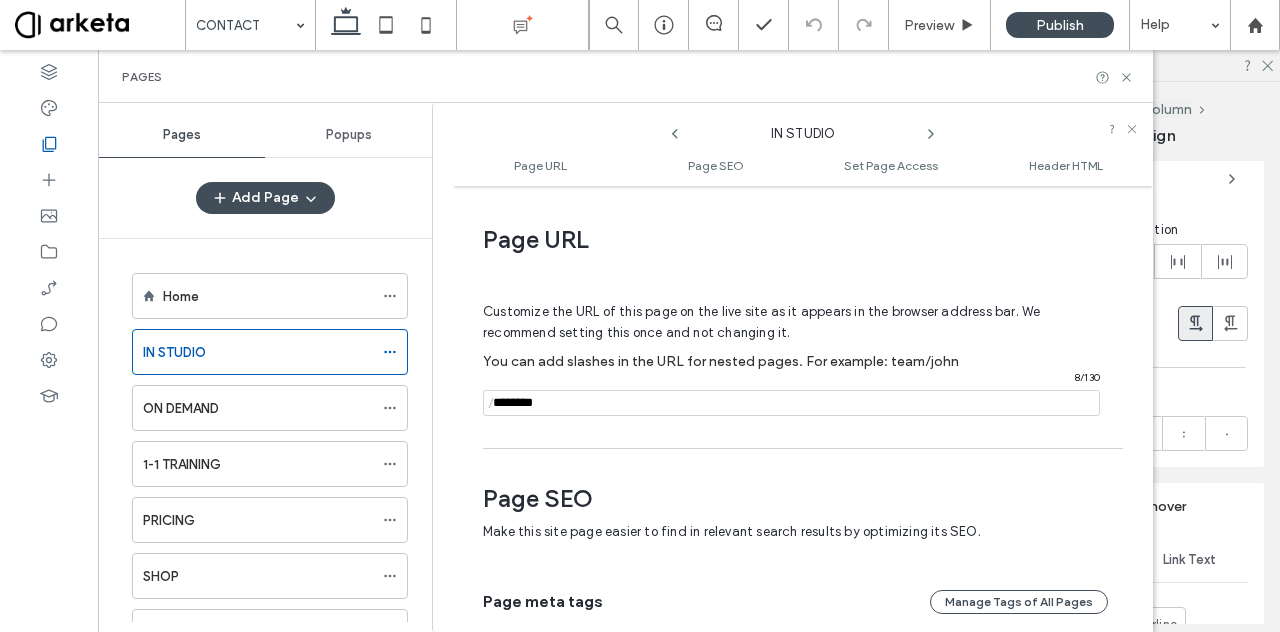 scroll, scrollTop: 10, scrollLeft: 0, axis: vertical 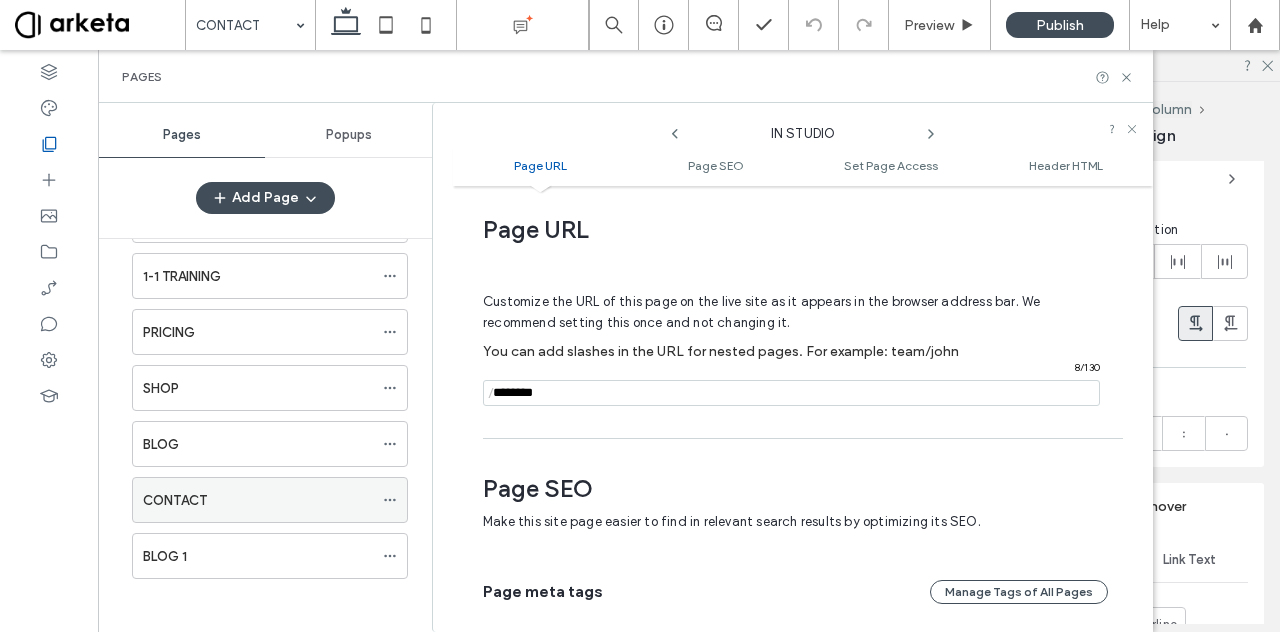 click on "CONTACT" at bounding box center (258, 500) 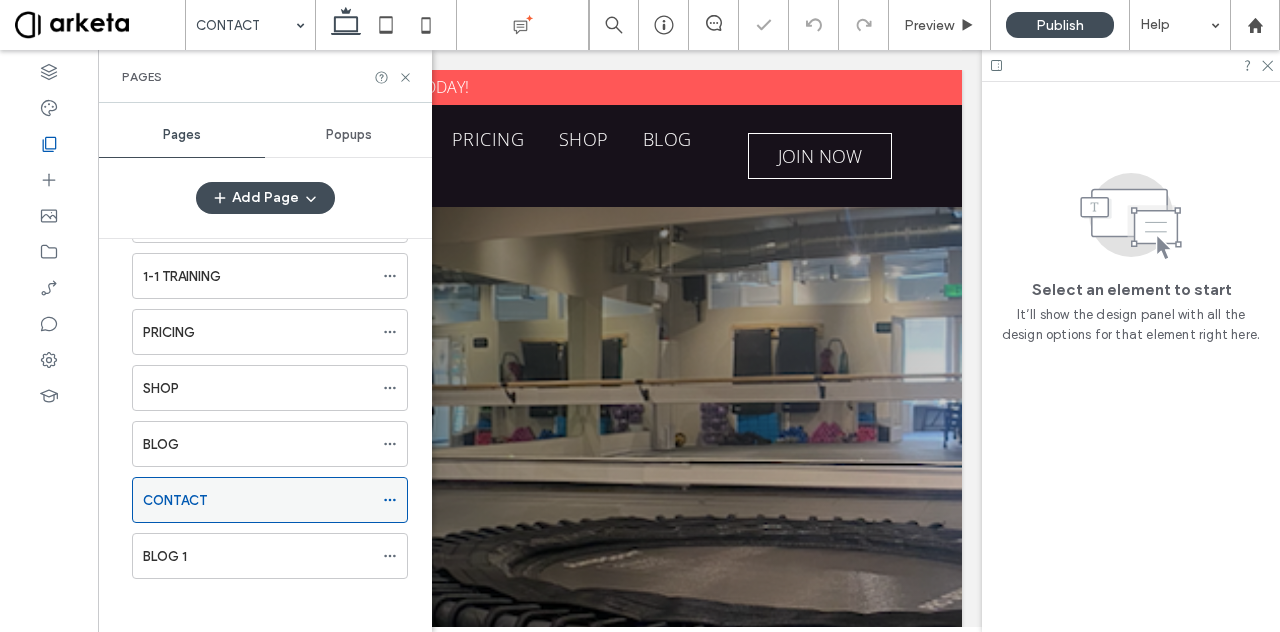 click 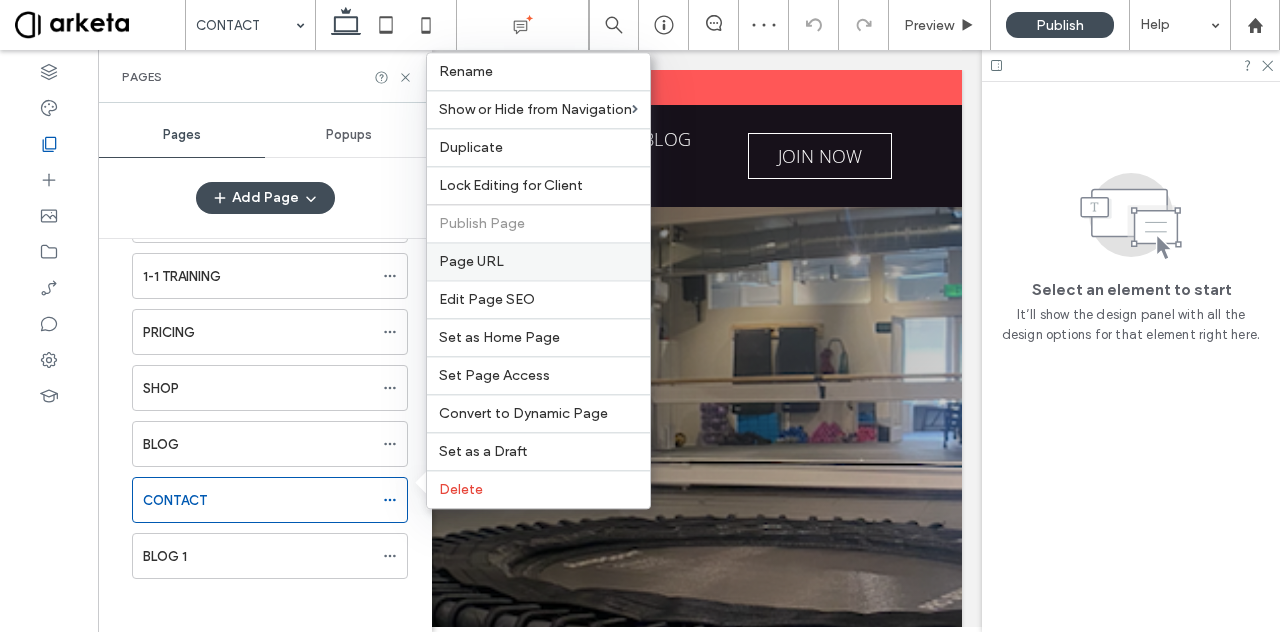 click on "Page URL" at bounding box center [538, 261] 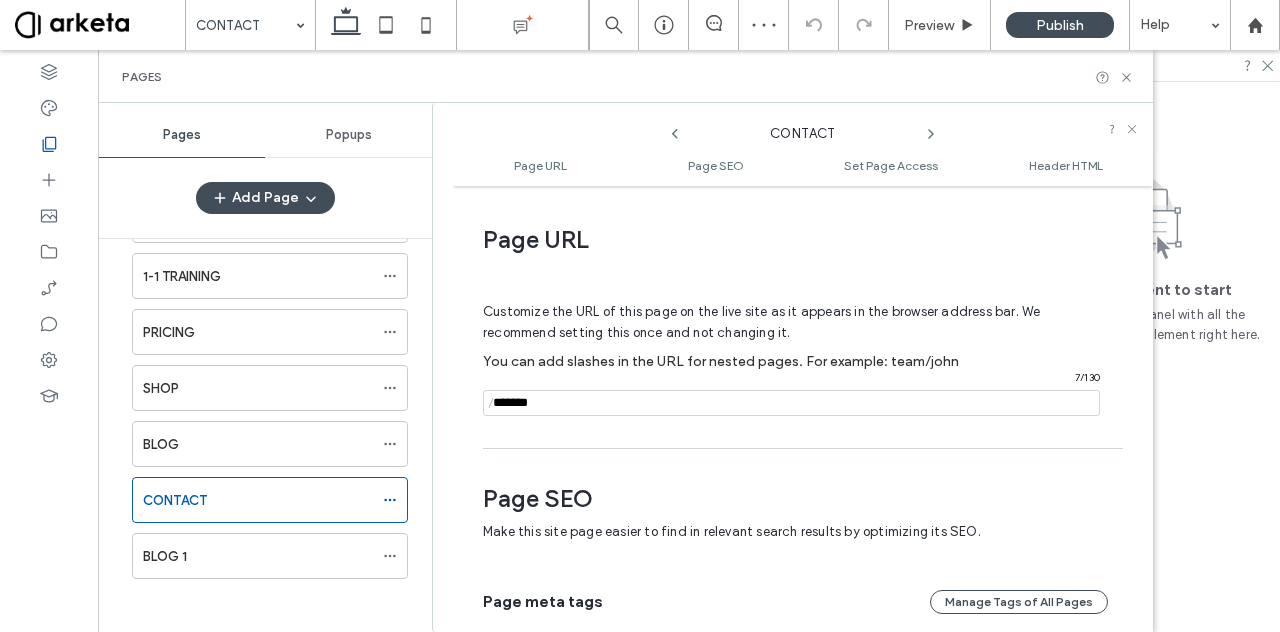 scroll, scrollTop: 10, scrollLeft: 0, axis: vertical 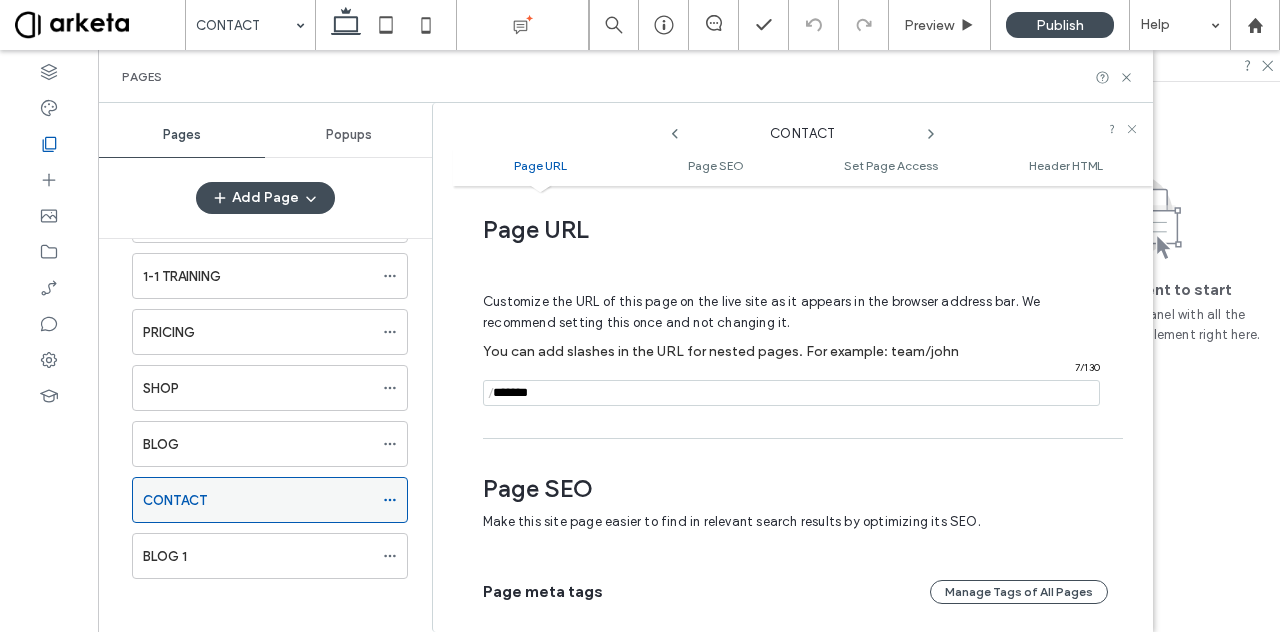 click 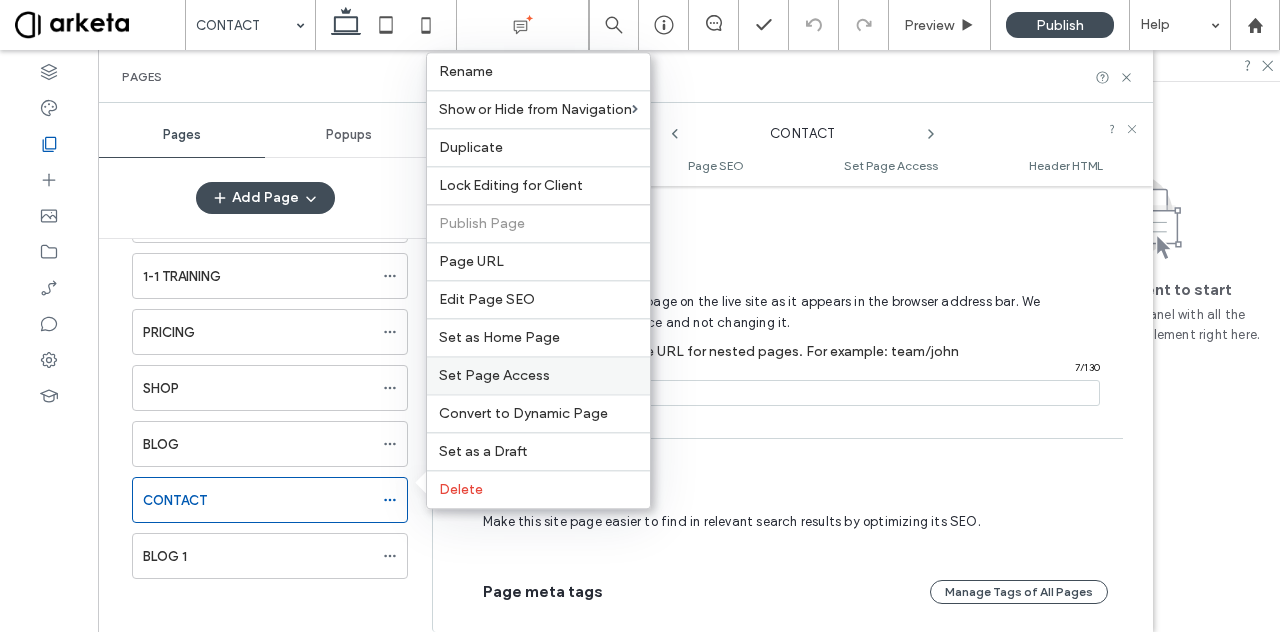 click on "Set Page Access" at bounding box center [494, 375] 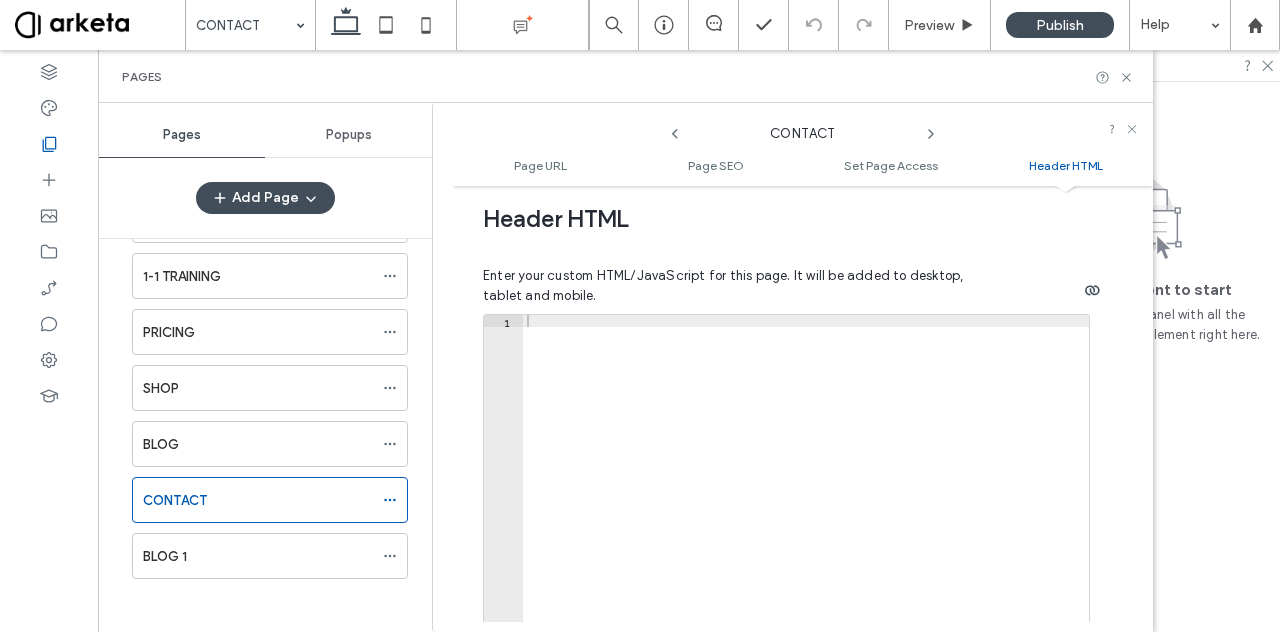 scroll, scrollTop: 1996, scrollLeft: 0, axis: vertical 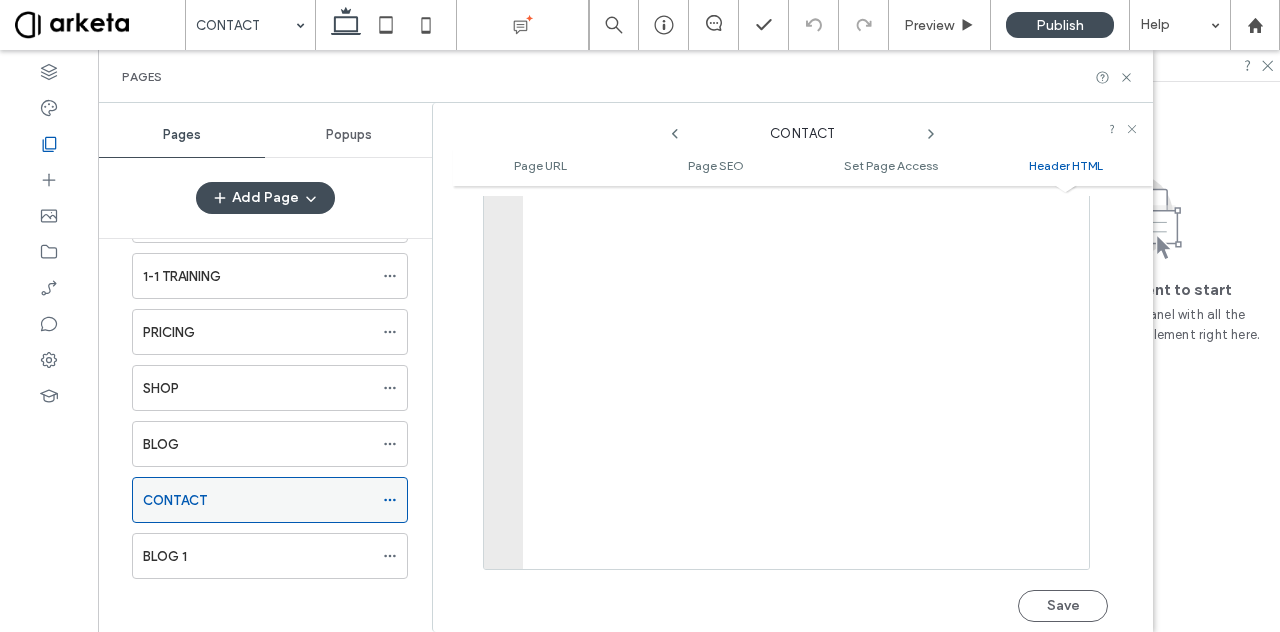click 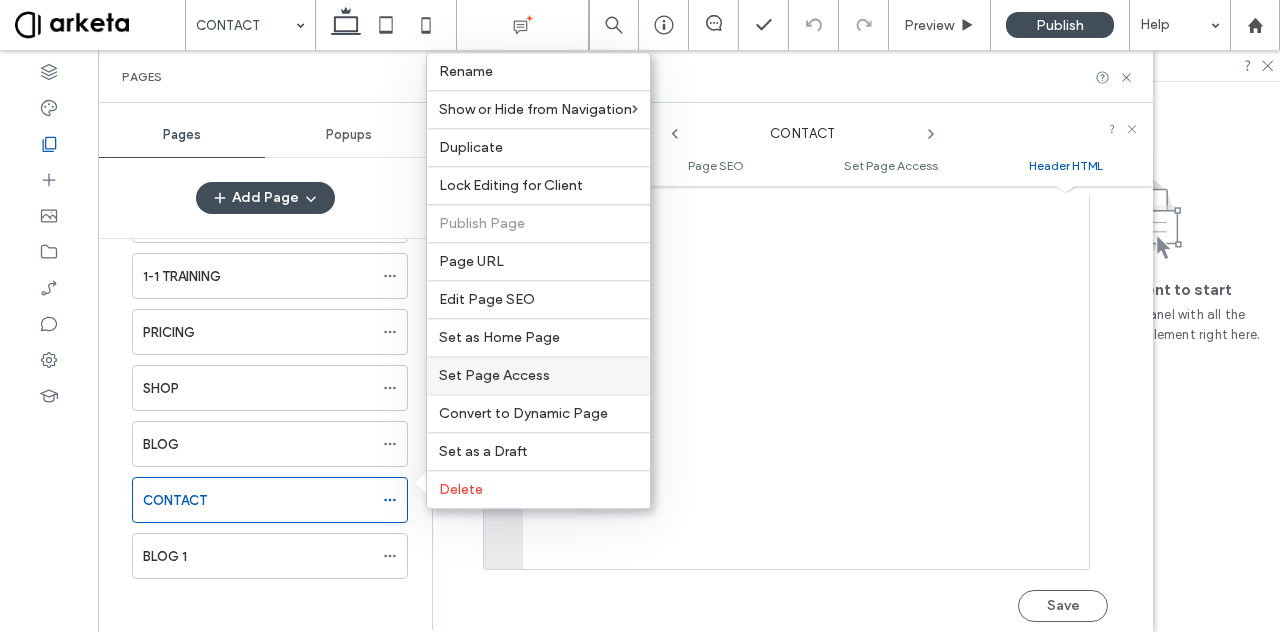 click on "Set Page Access" at bounding box center [494, 375] 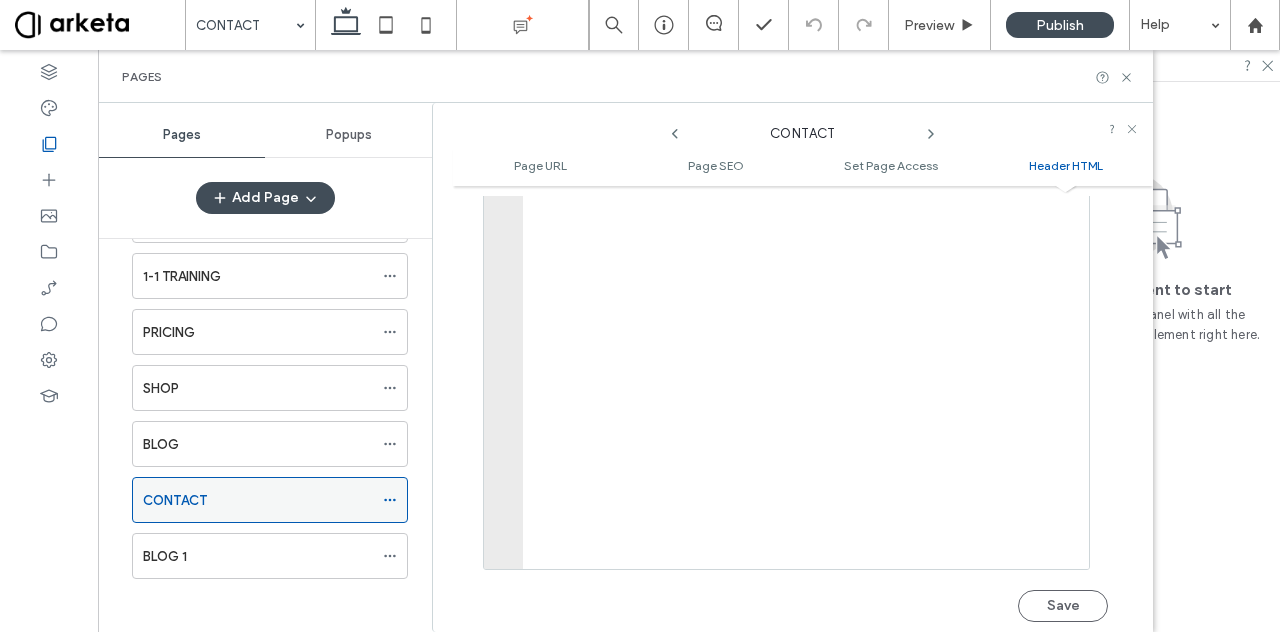 click 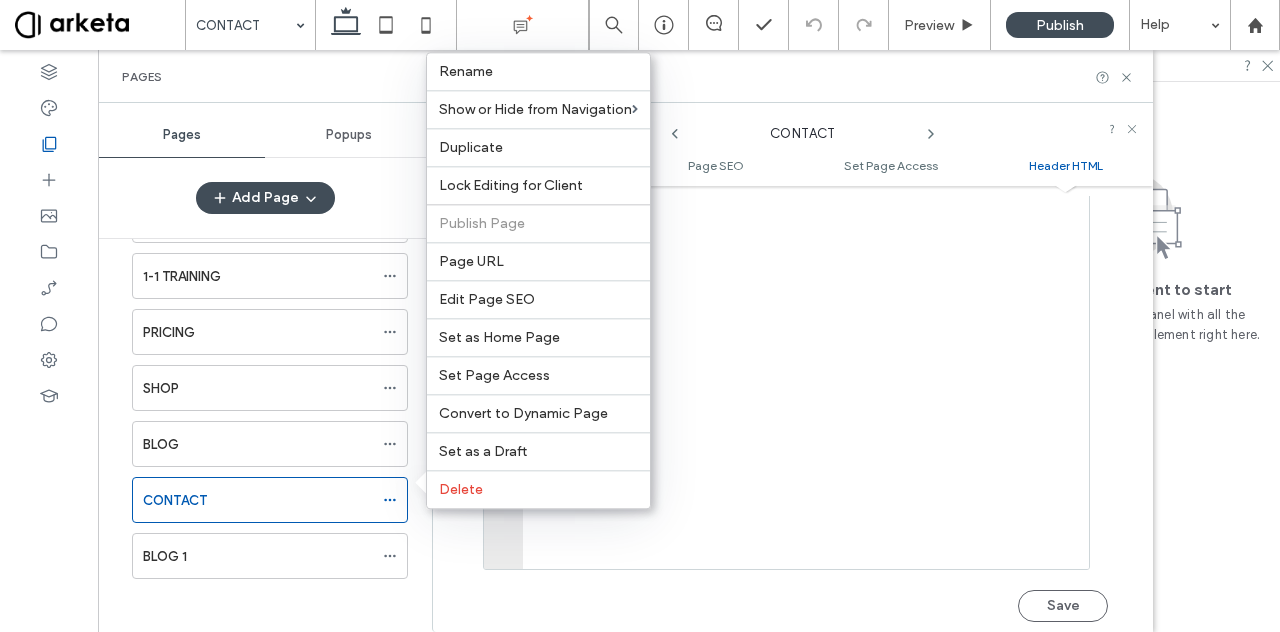 click on "Page URL Page SEO Set Page Access Header HTML" at bounding box center (803, 166) 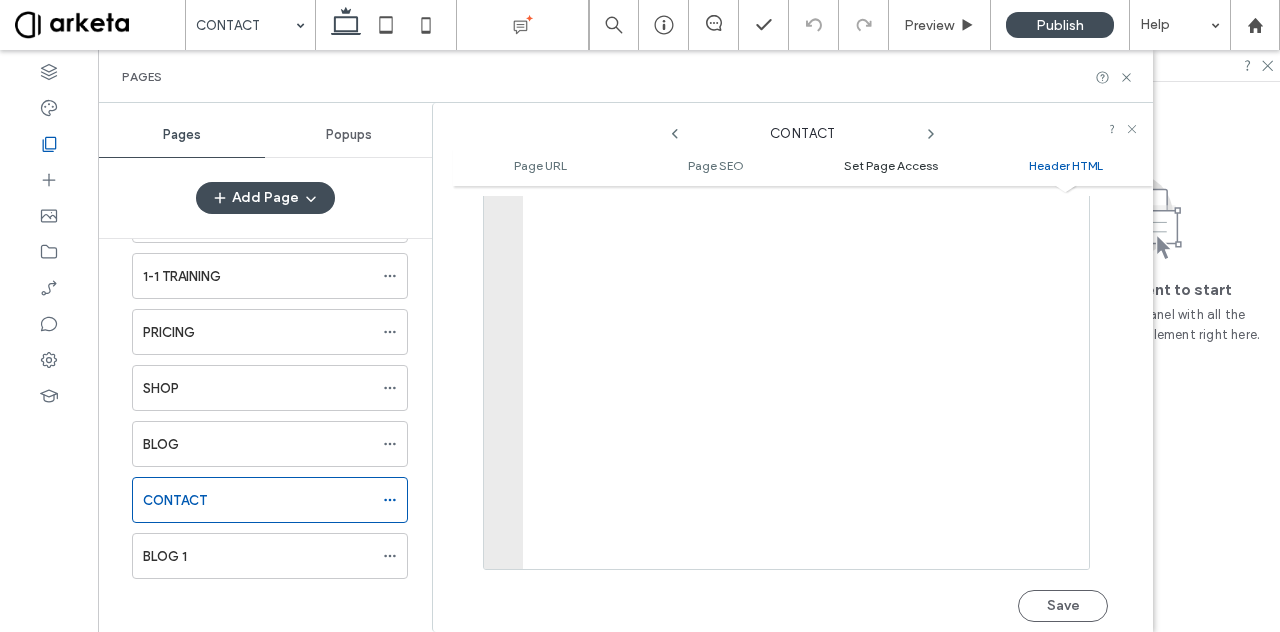 click on "Set Page Access" at bounding box center [891, 165] 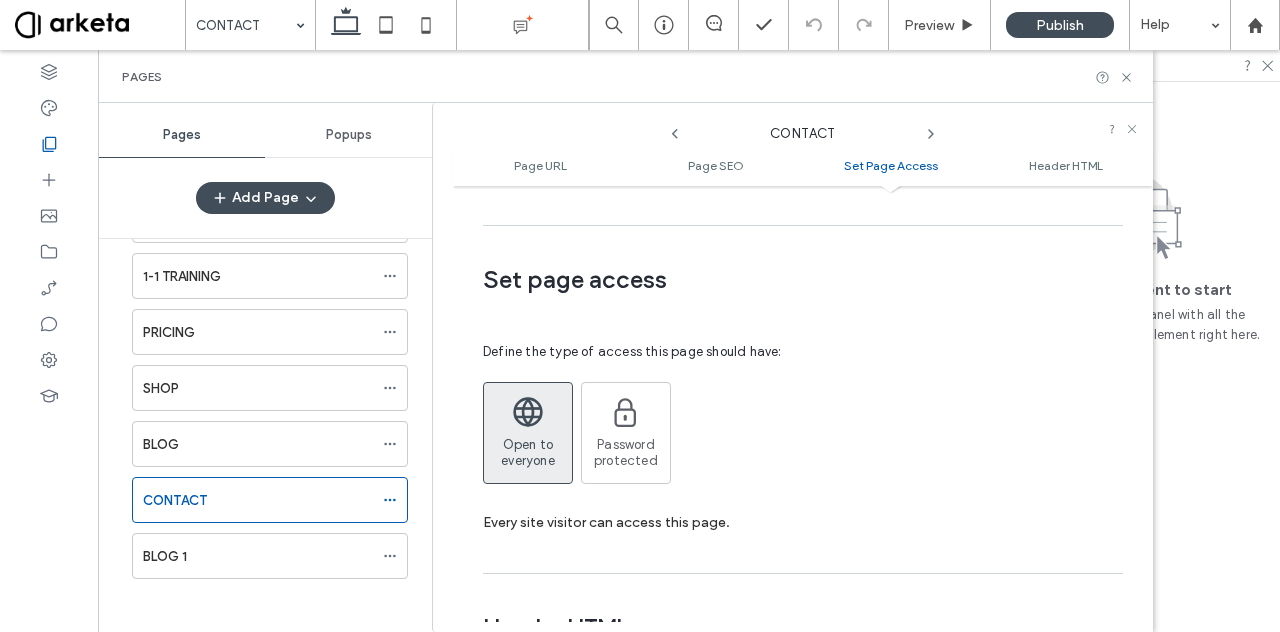 scroll, scrollTop: 1441, scrollLeft: 0, axis: vertical 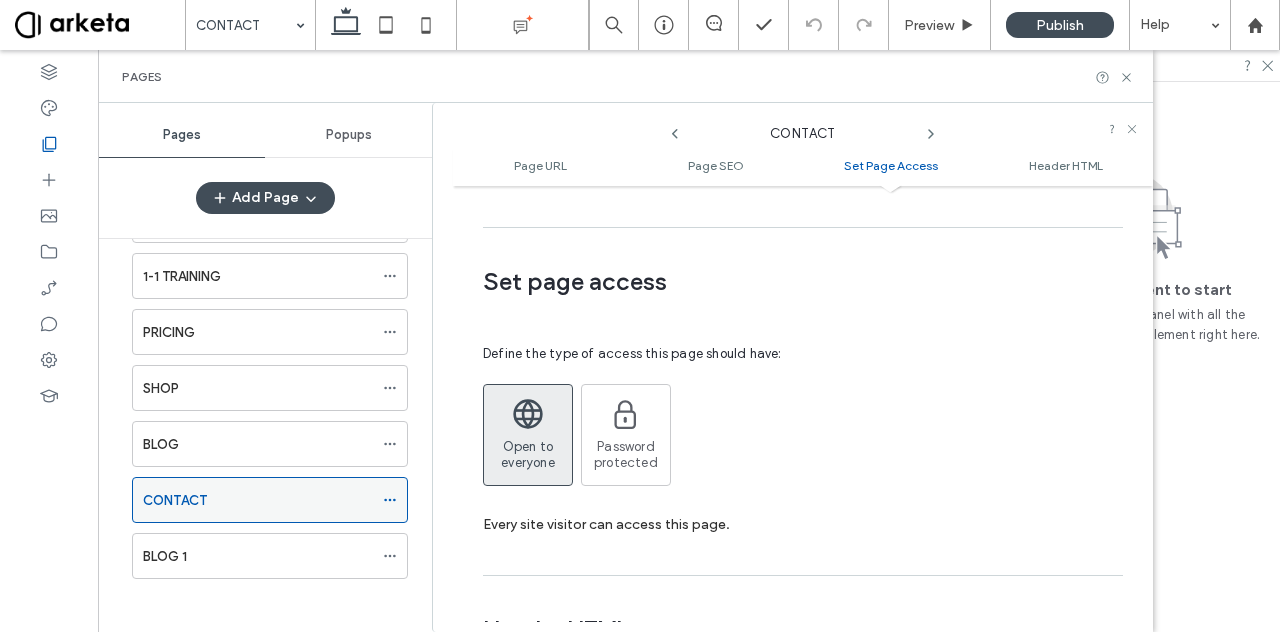 click 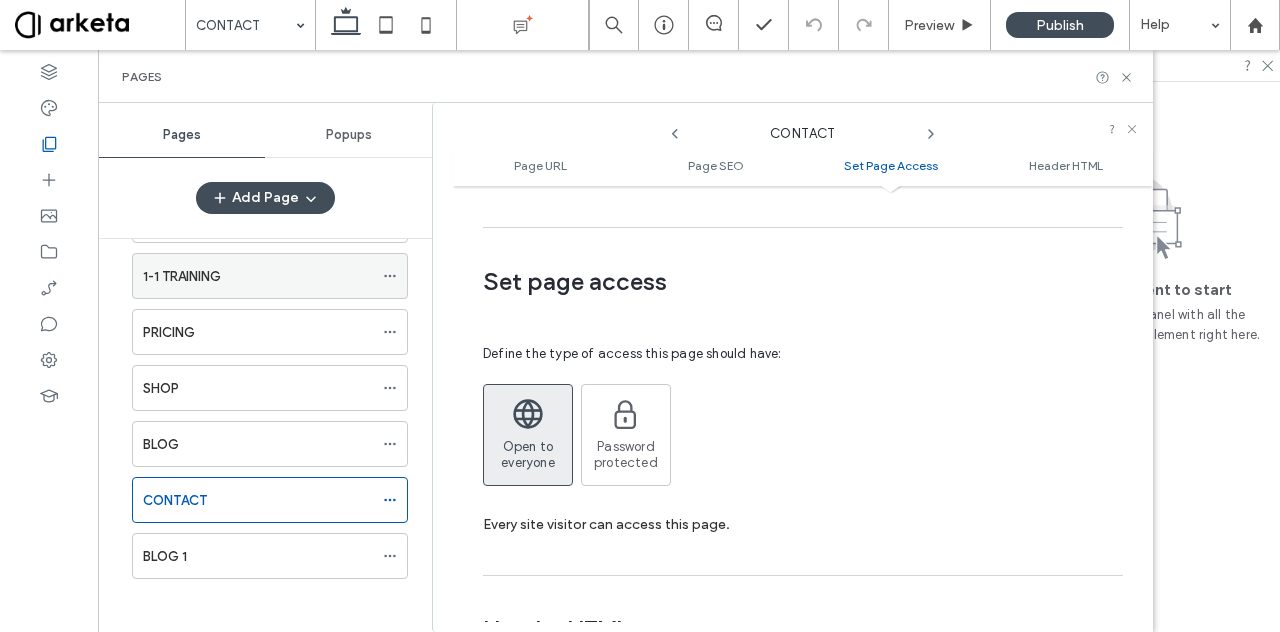 click 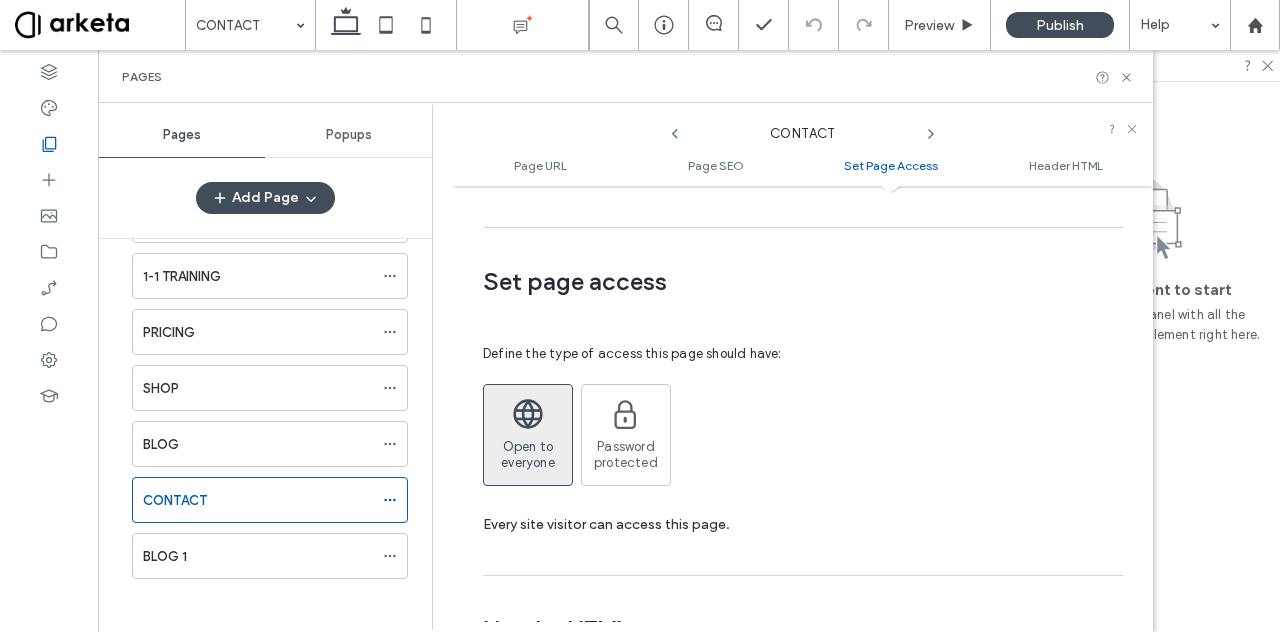 click on "Open to everyone Password protected" at bounding box center [795, 435] 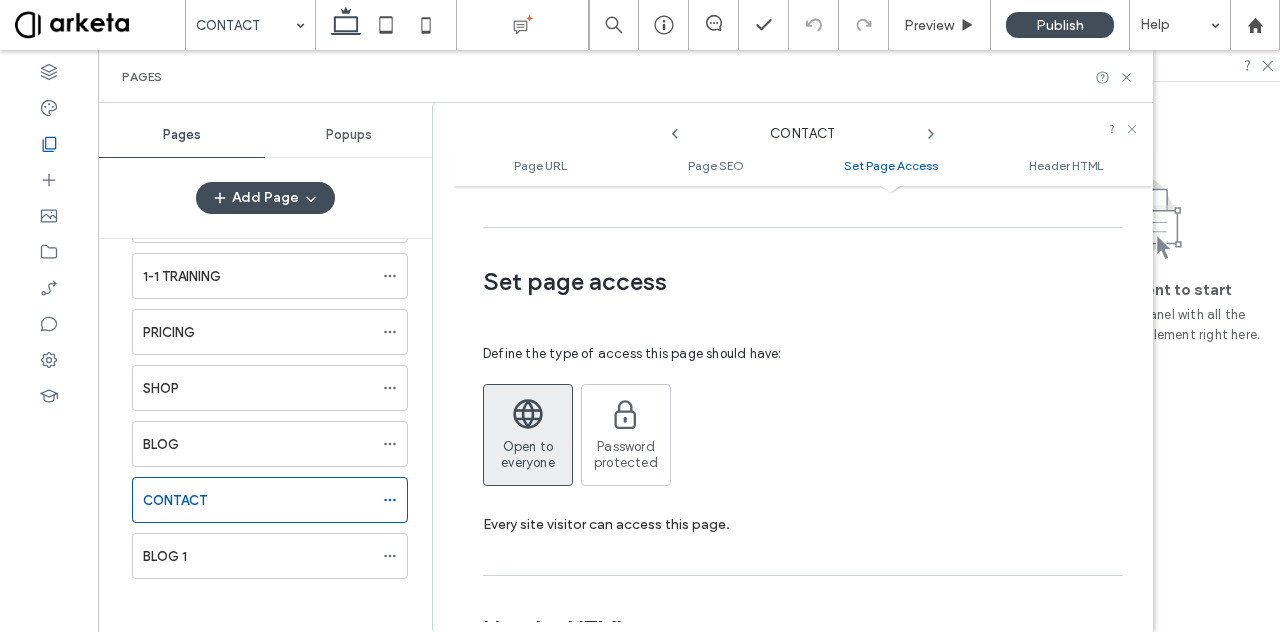 click on "CONTACT" at bounding box center [803, 129] 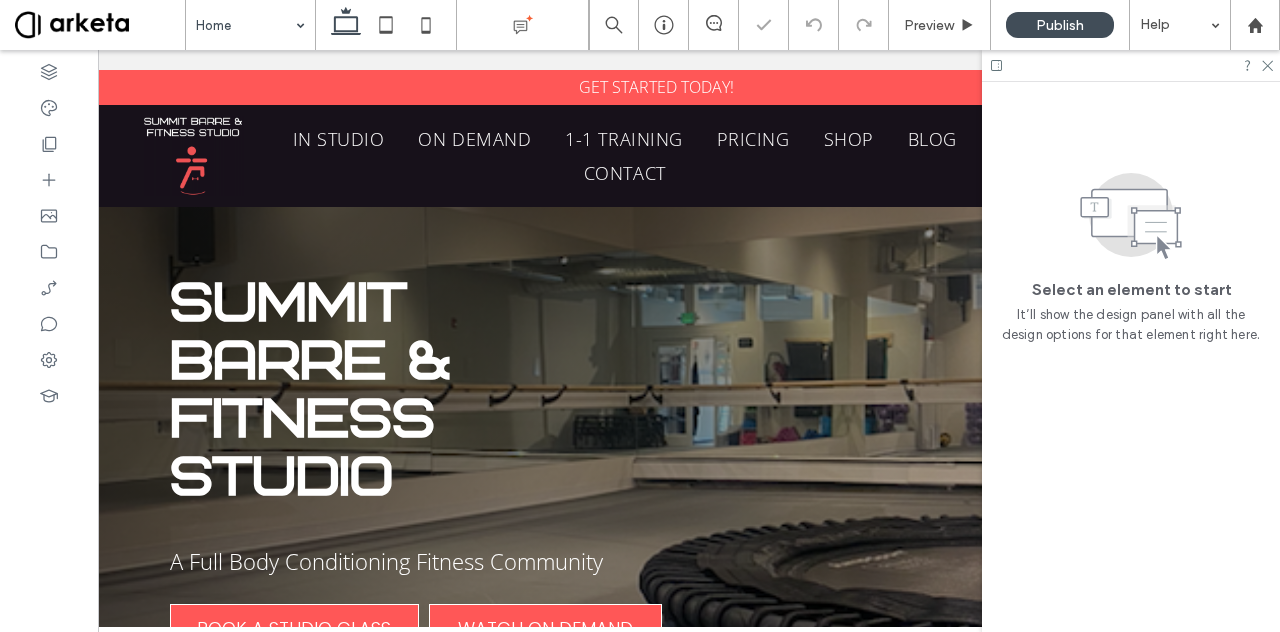 scroll, scrollTop: 0, scrollLeft: 0, axis: both 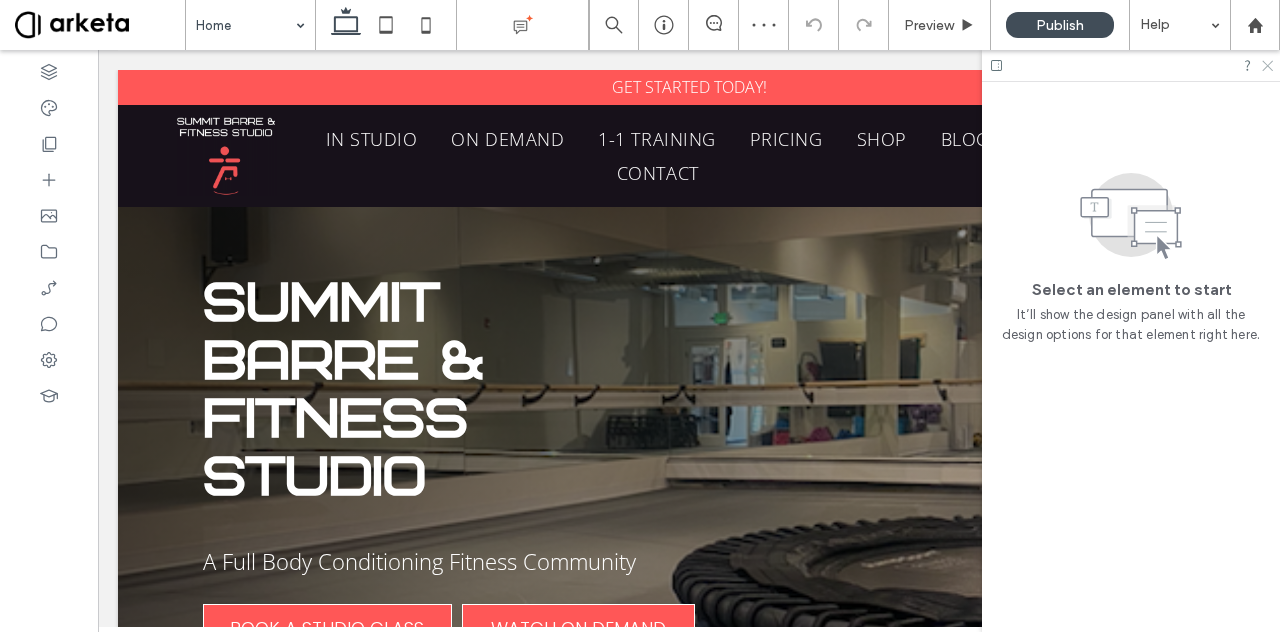 click 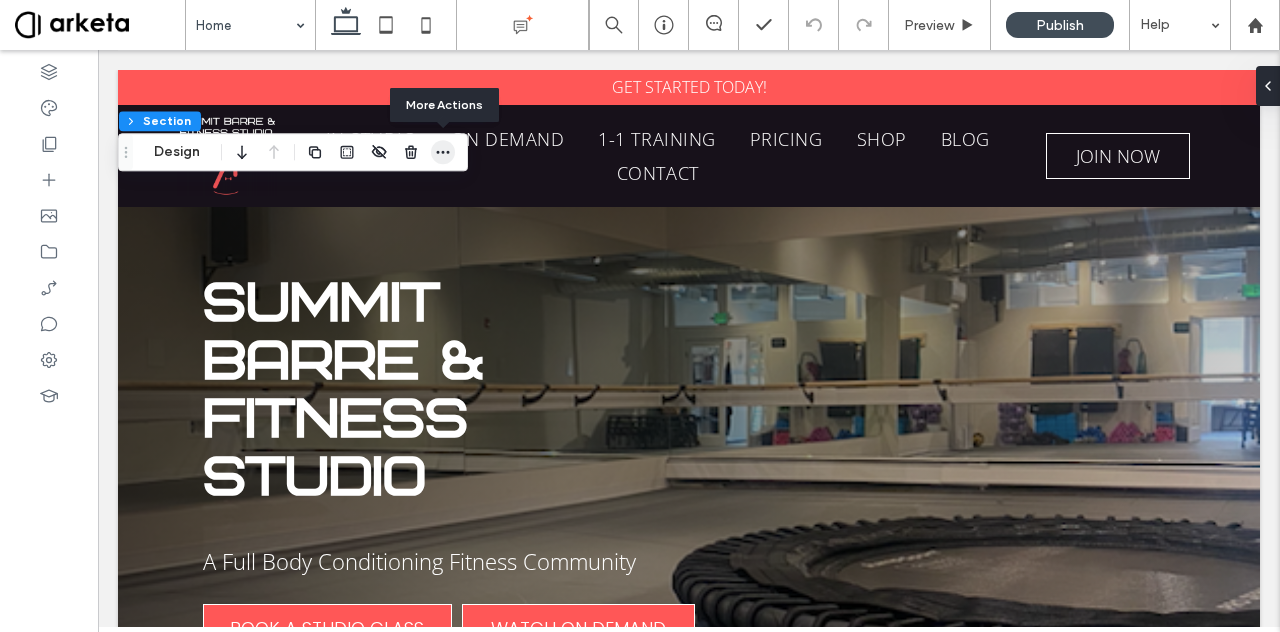 click 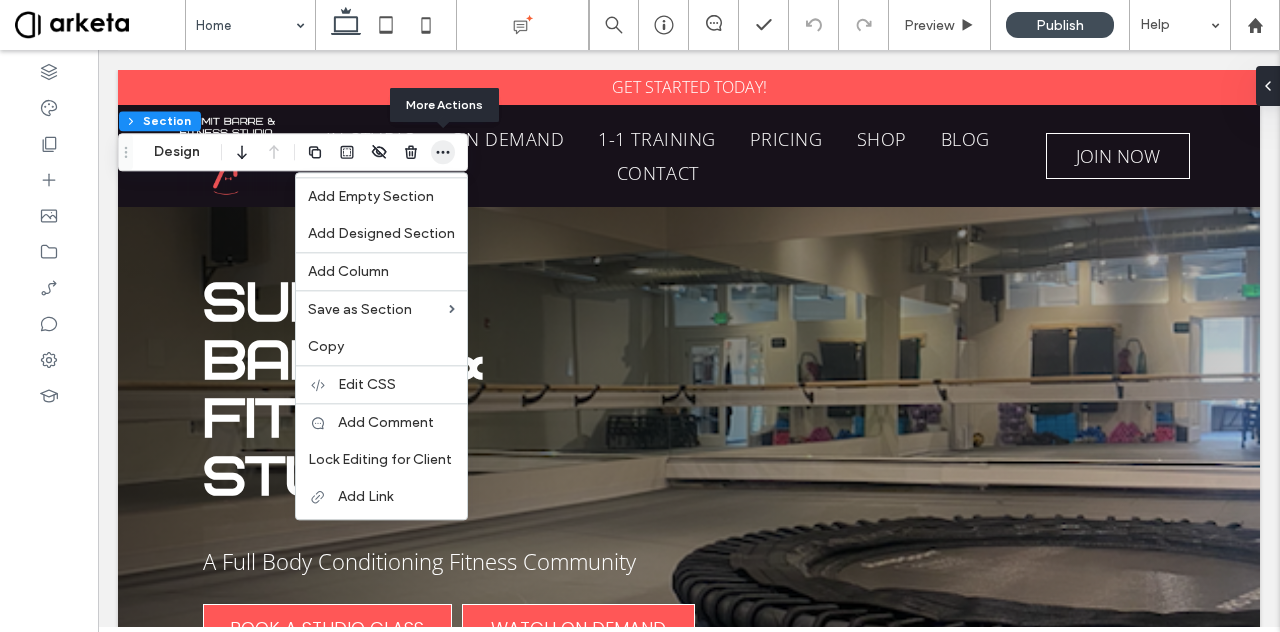 click 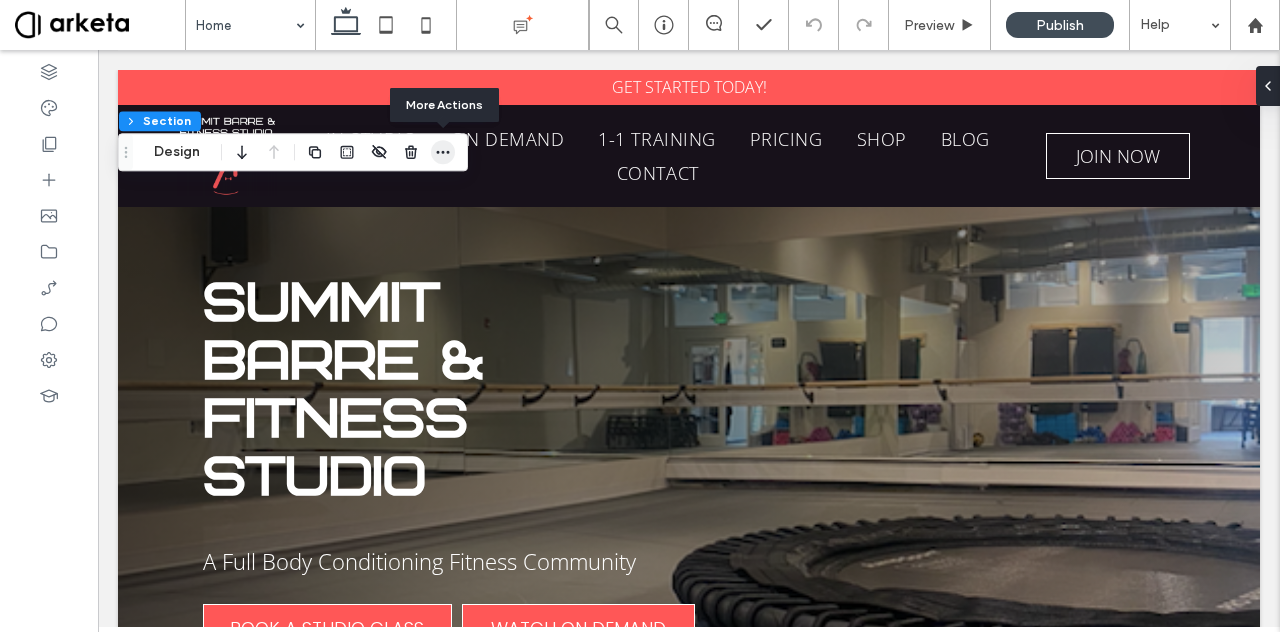 click 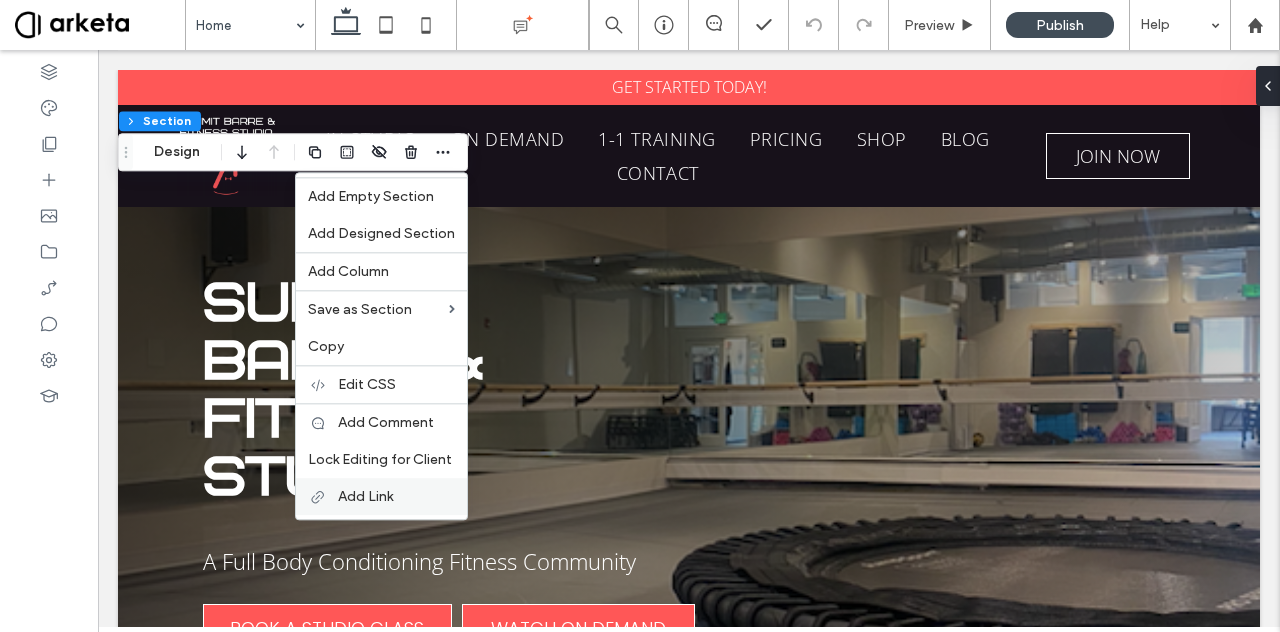 click on "Add Link" at bounding box center (365, 496) 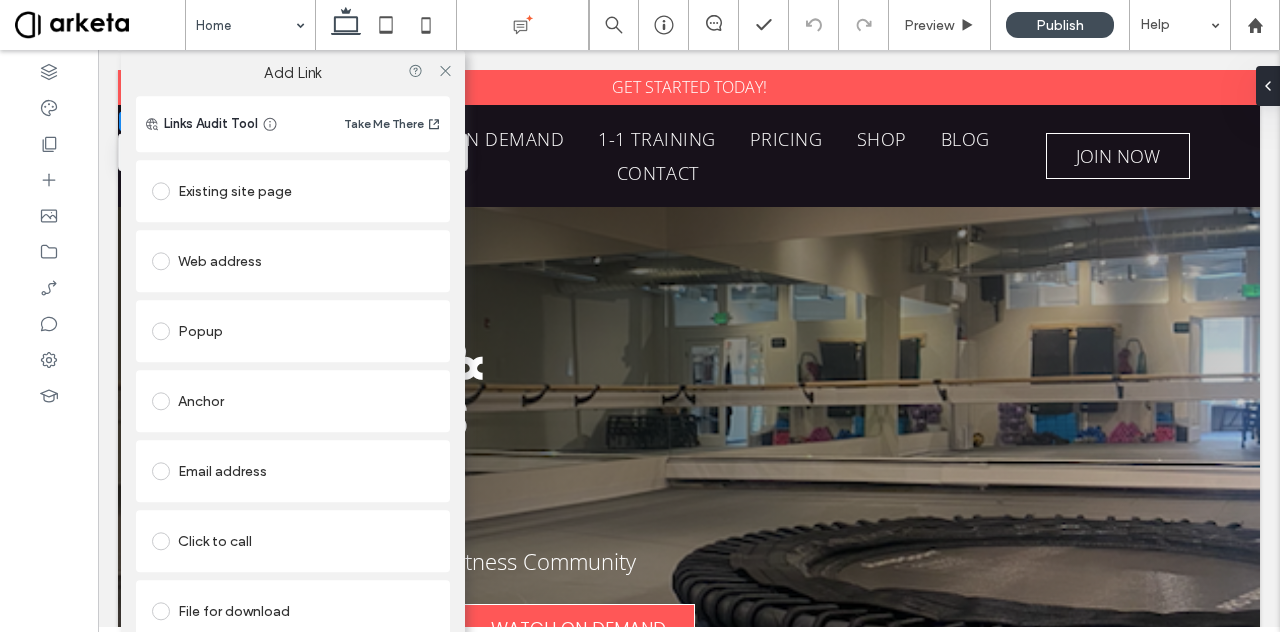 click on "Existing site page" at bounding box center (293, 191) 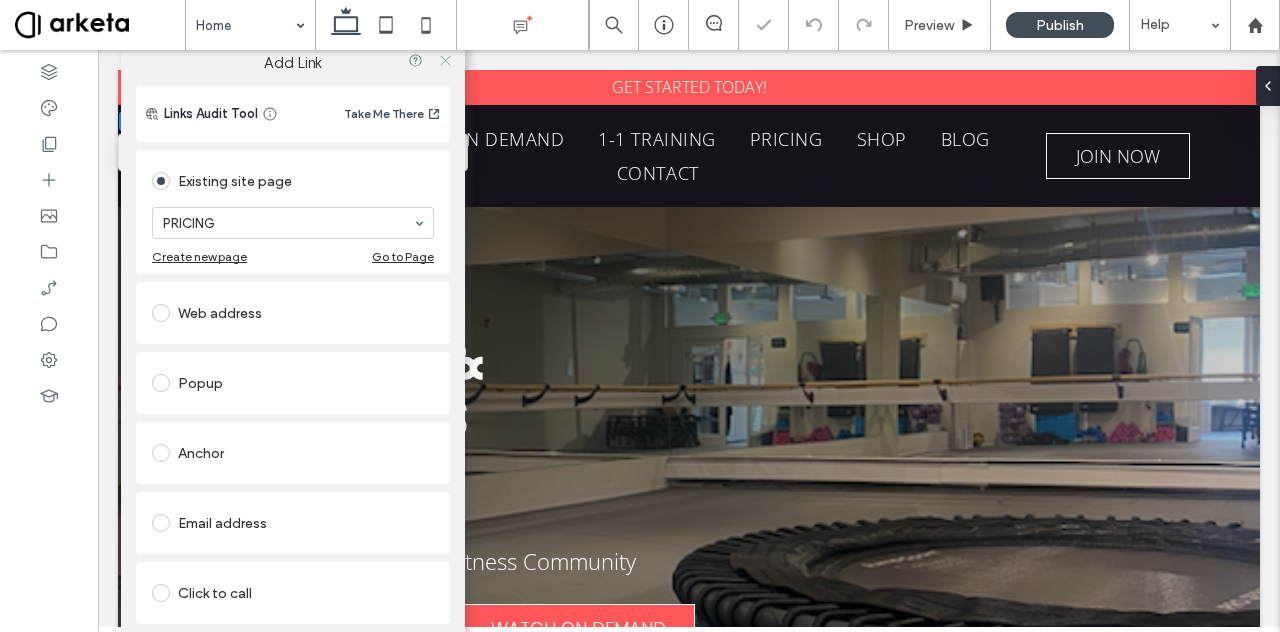 click 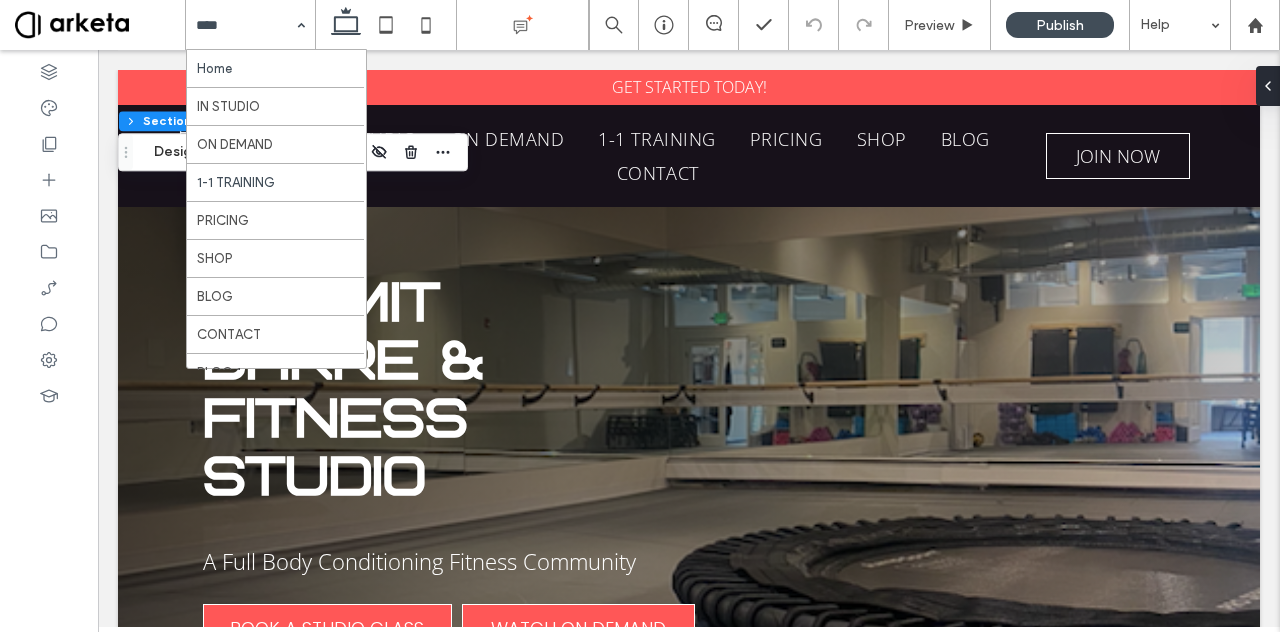 scroll, scrollTop: 27, scrollLeft: 0, axis: vertical 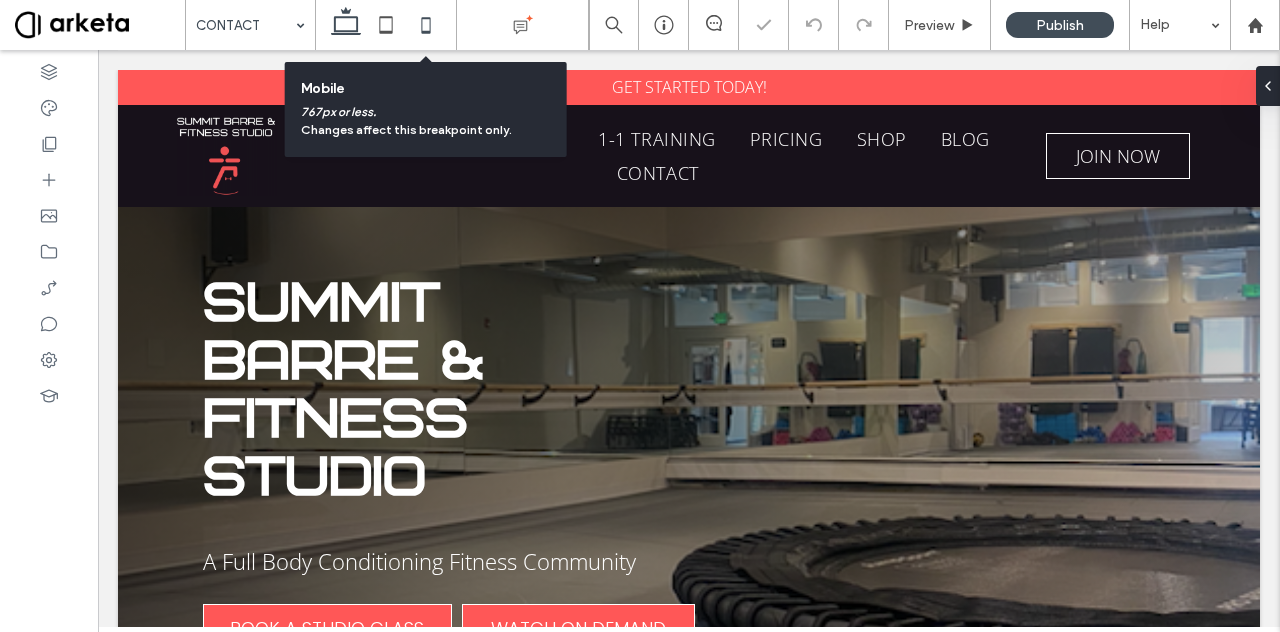 click 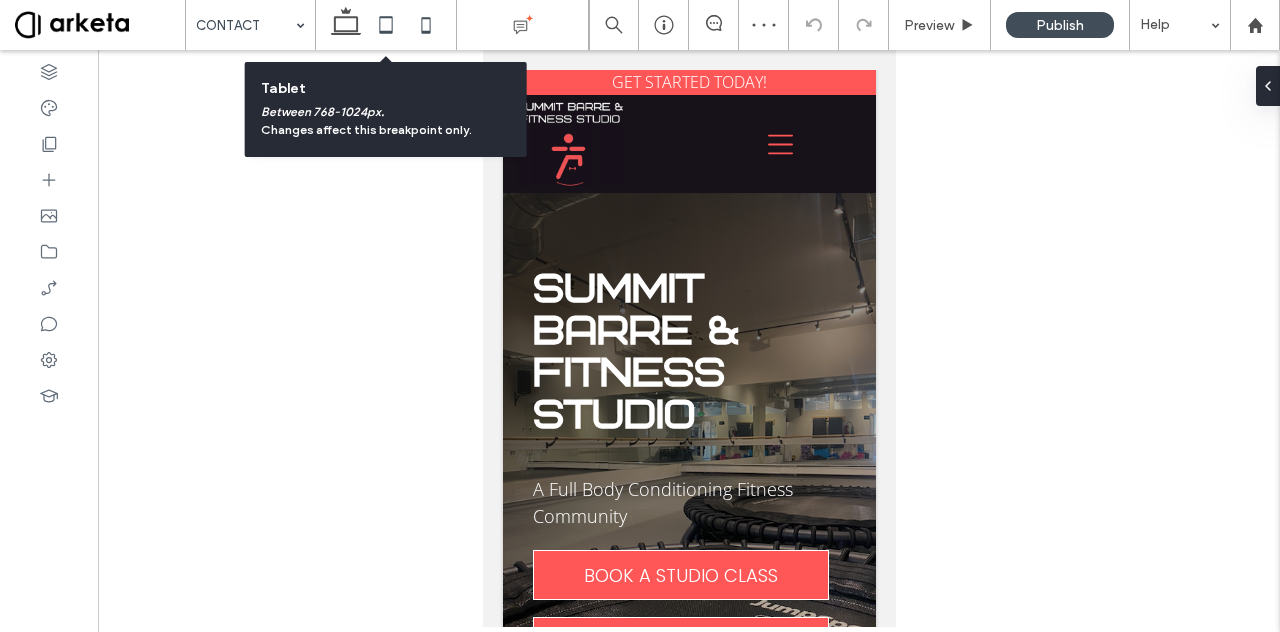 click 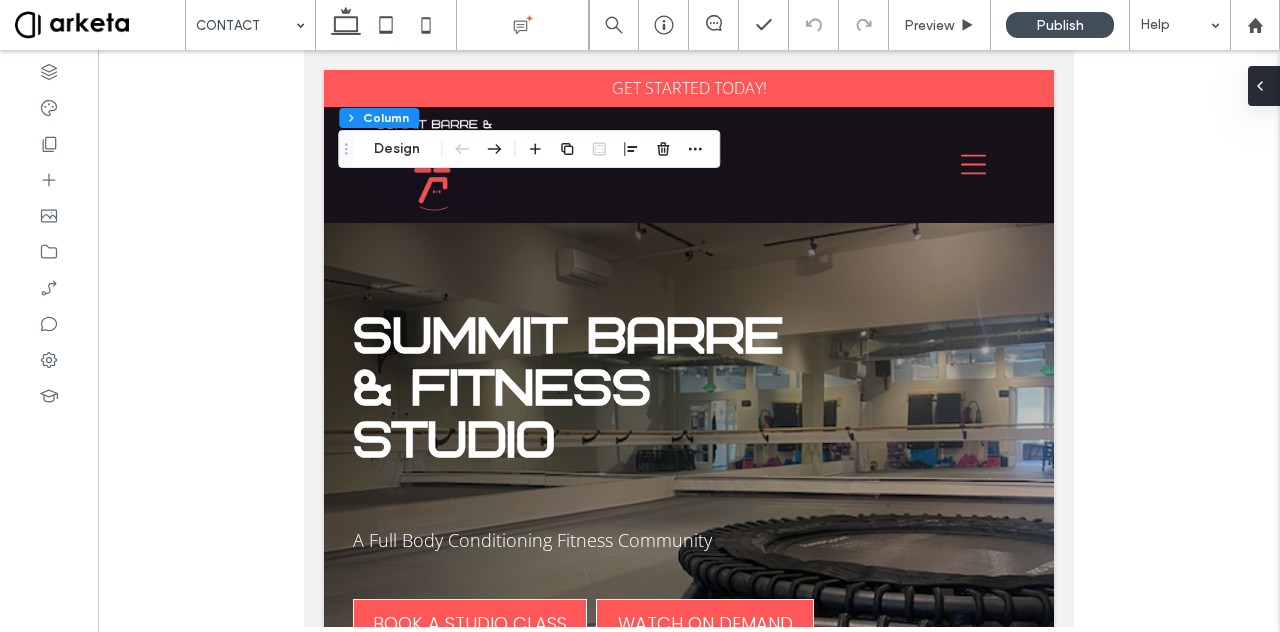 click at bounding box center (1264, 86) 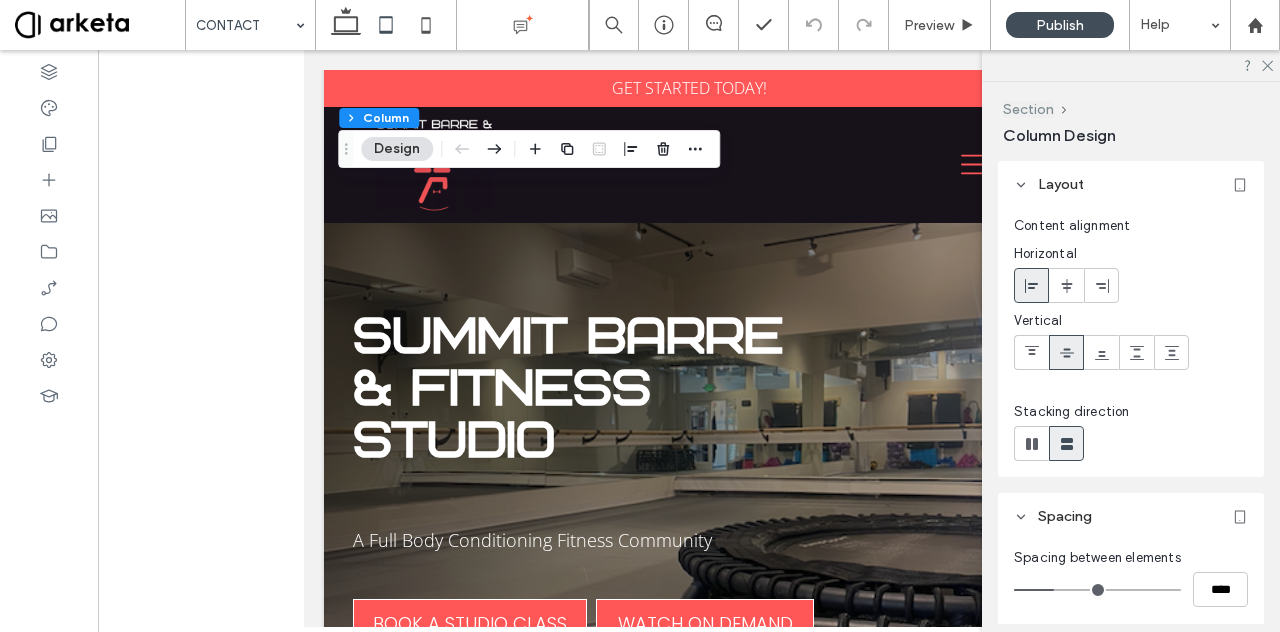 click on "Section" at bounding box center (1028, 109) 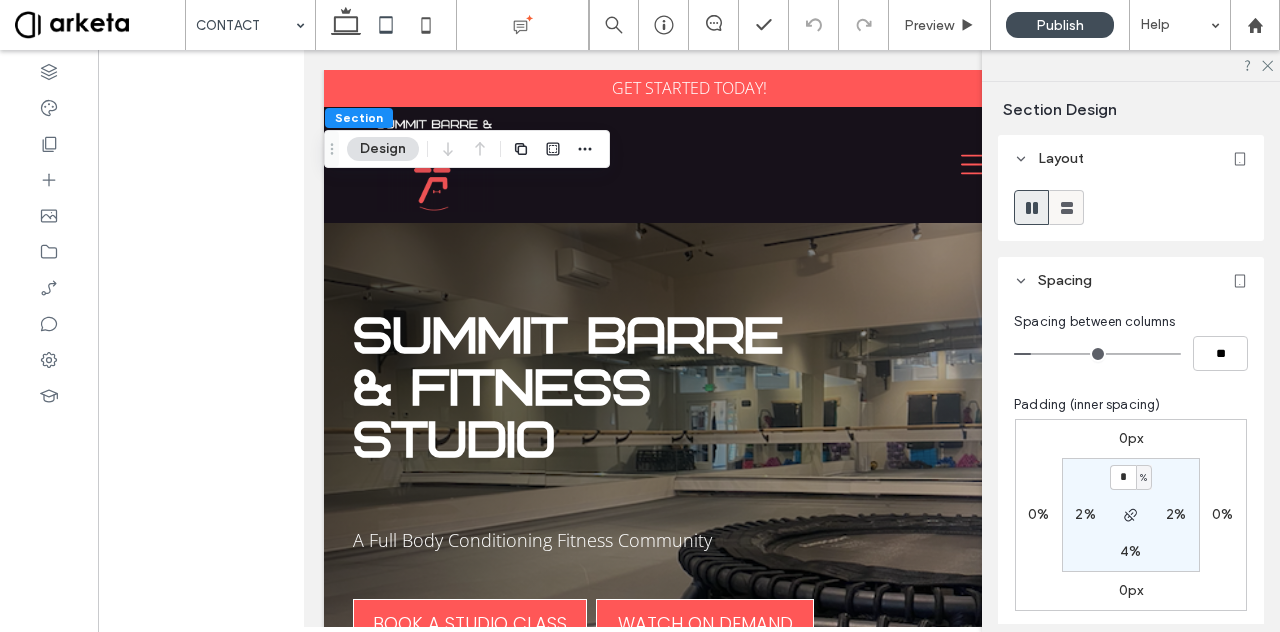 click 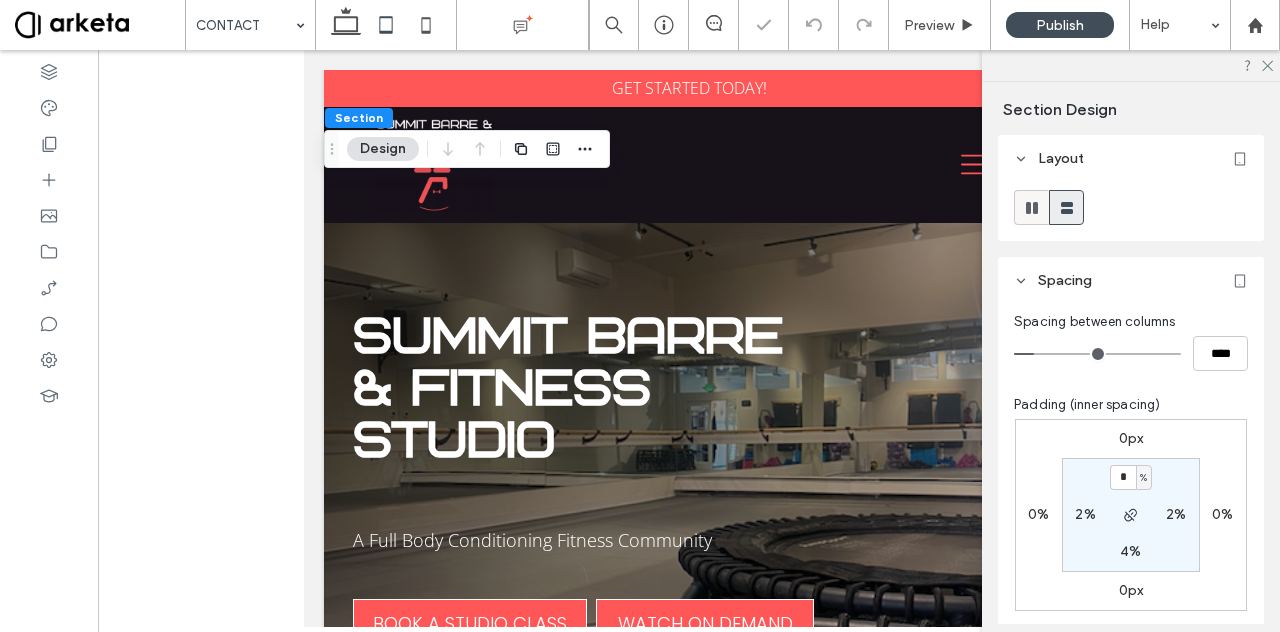 click 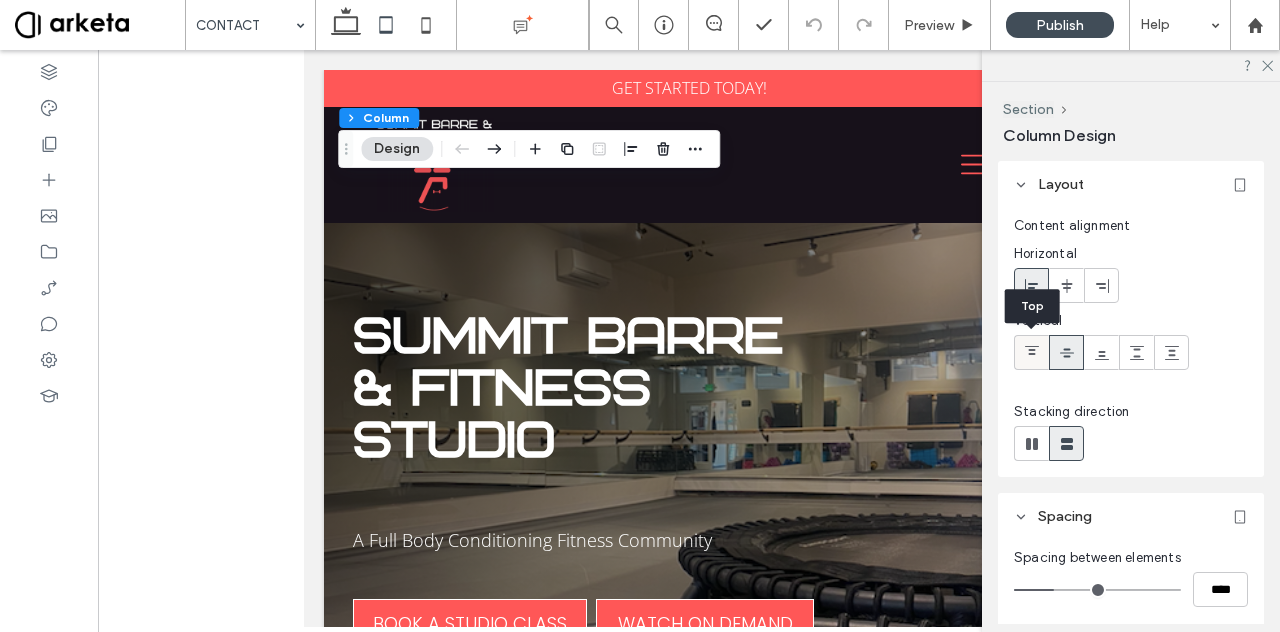click at bounding box center (1031, 352) 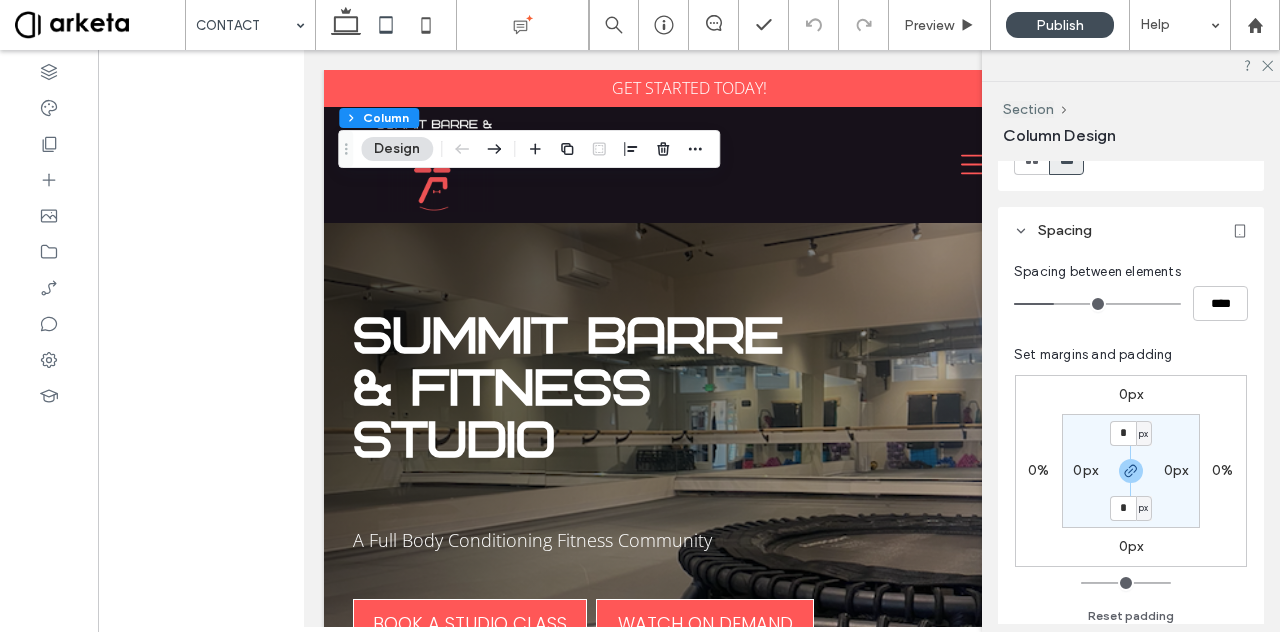 scroll, scrollTop: 0, scrollLeft: 0, axis: both 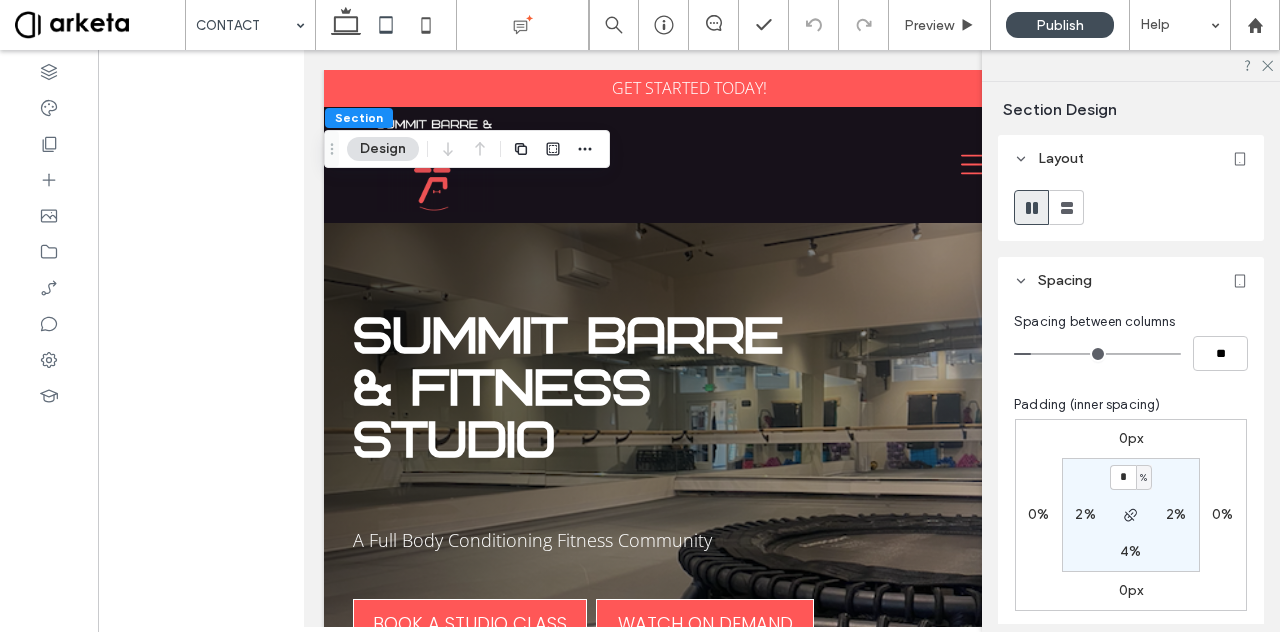 click on "2%" at bounding box center (1085, 514) 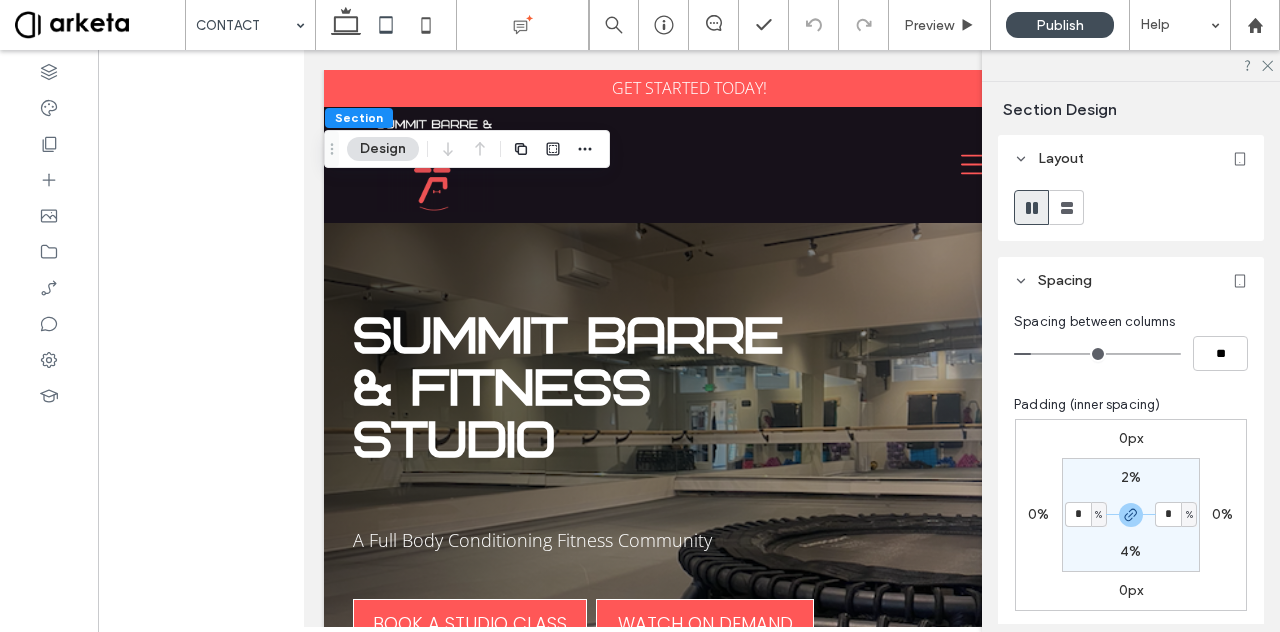 type on "*" 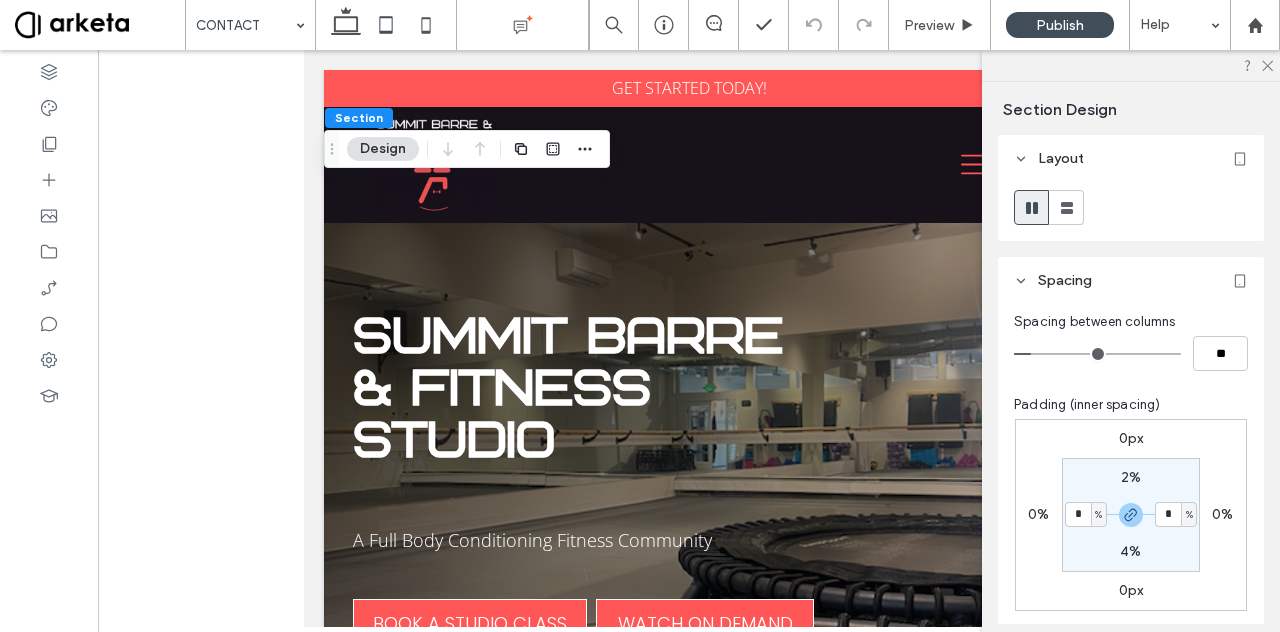 type on "*" 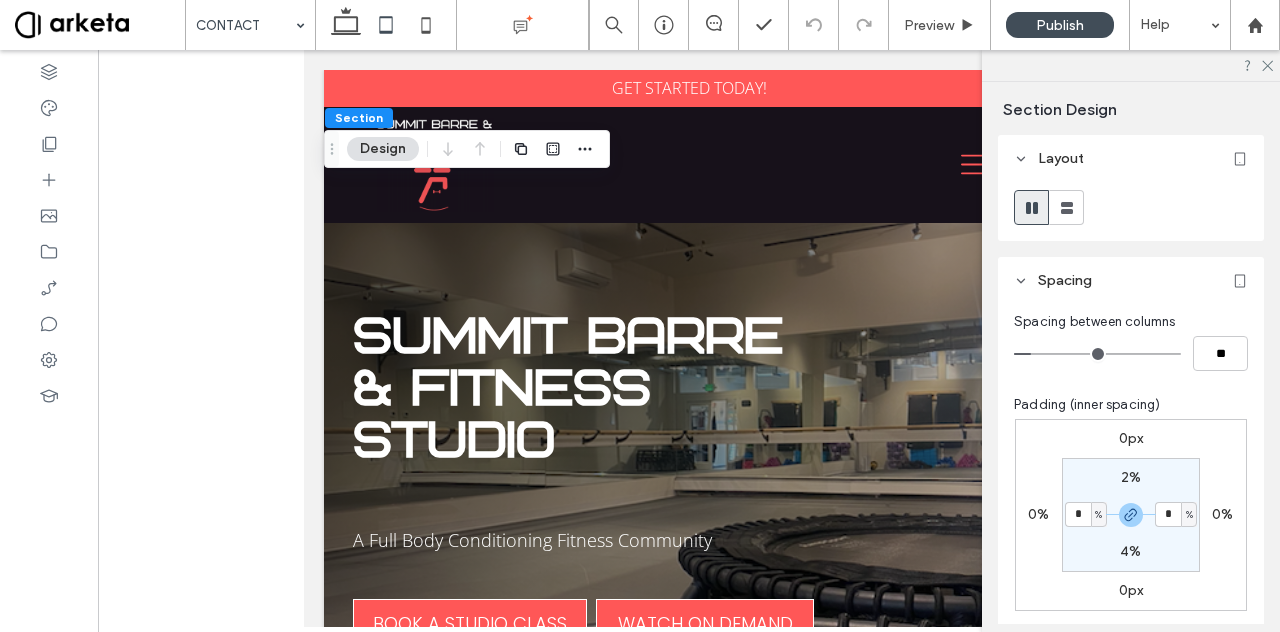 click on "2%" at bounding box center [1131, 477] 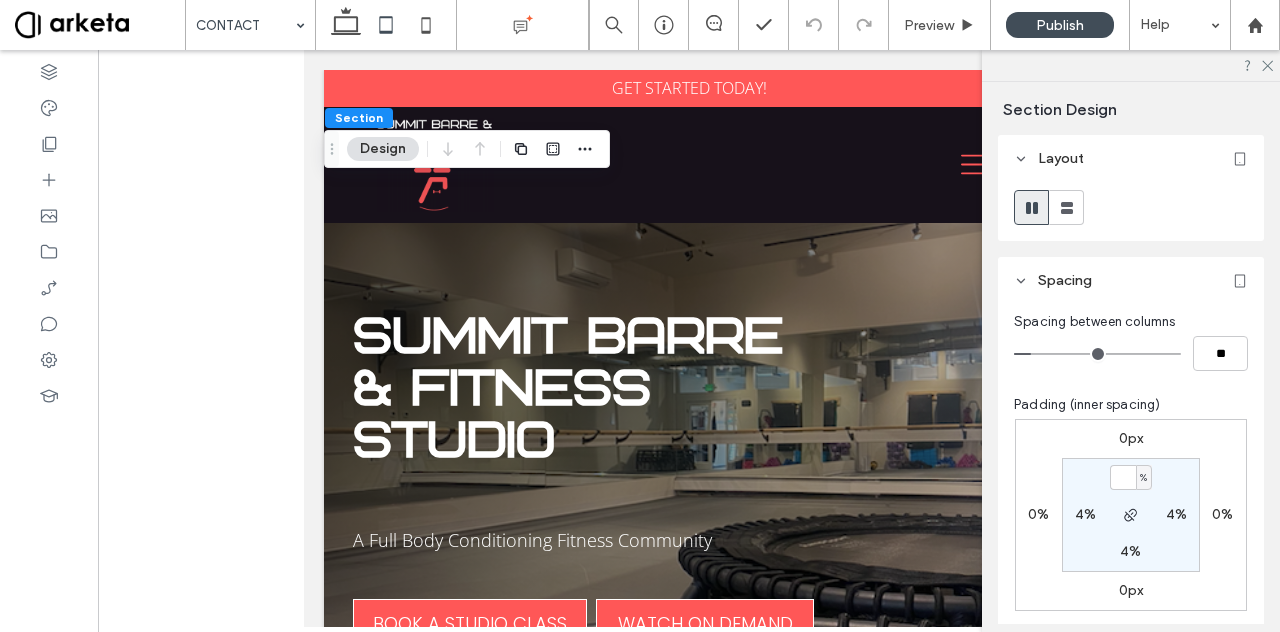 type on "*" 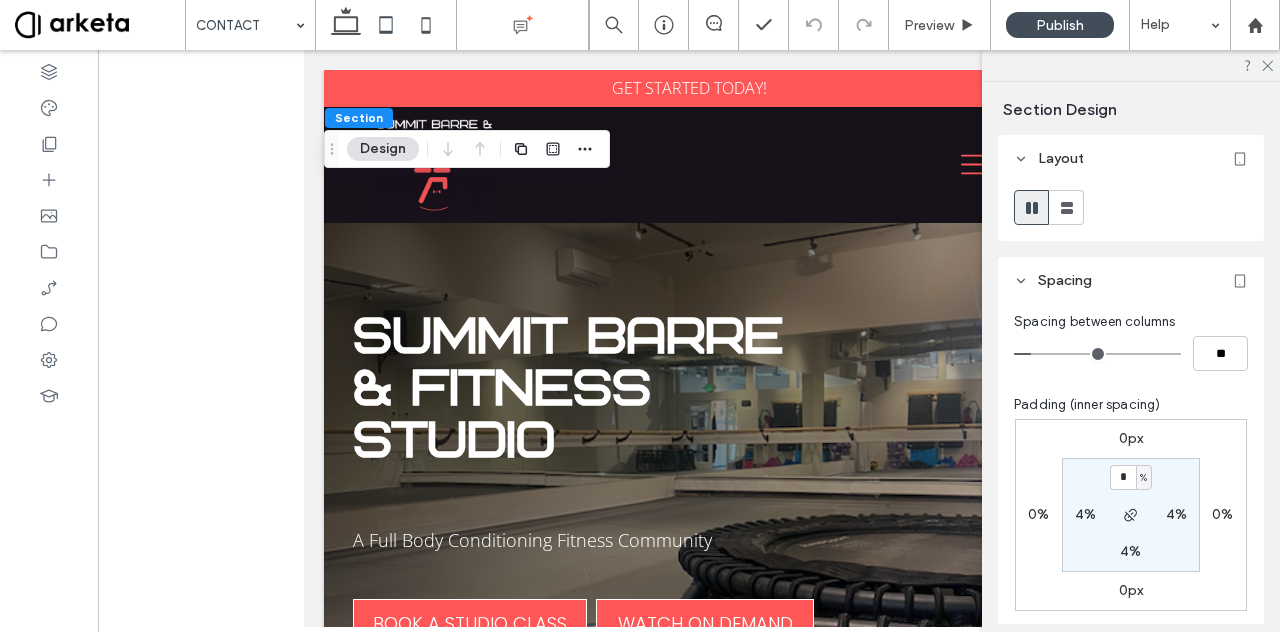 type on "*" 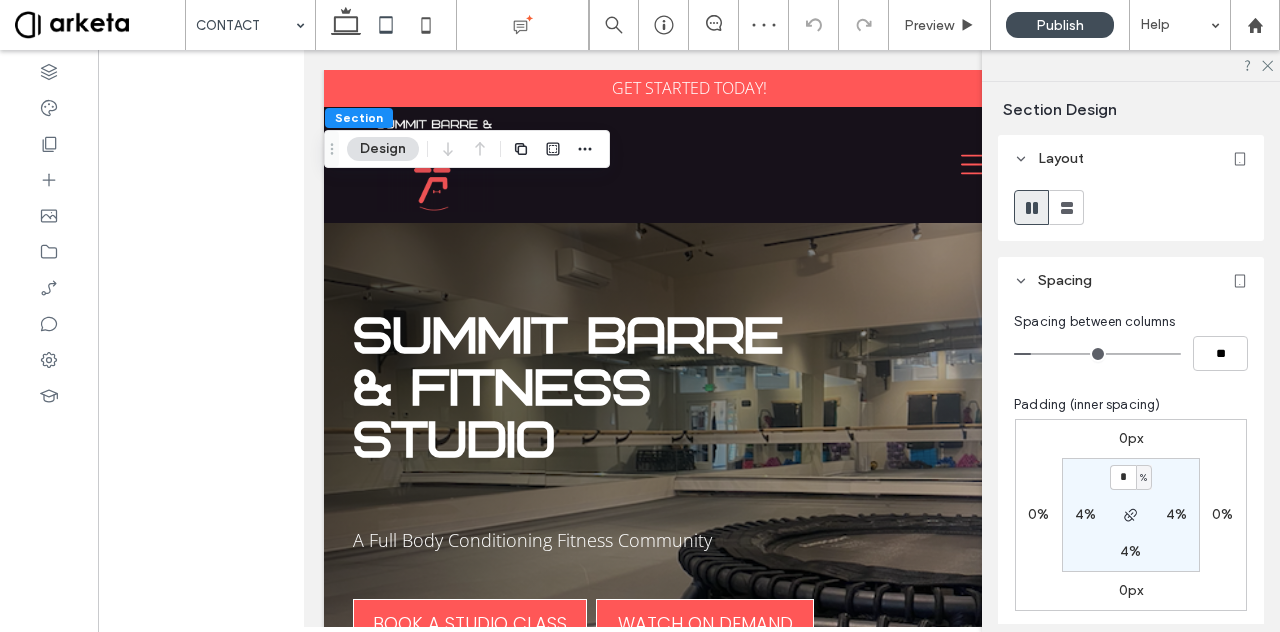 click on "4%" at bounding box center (1085, 514) 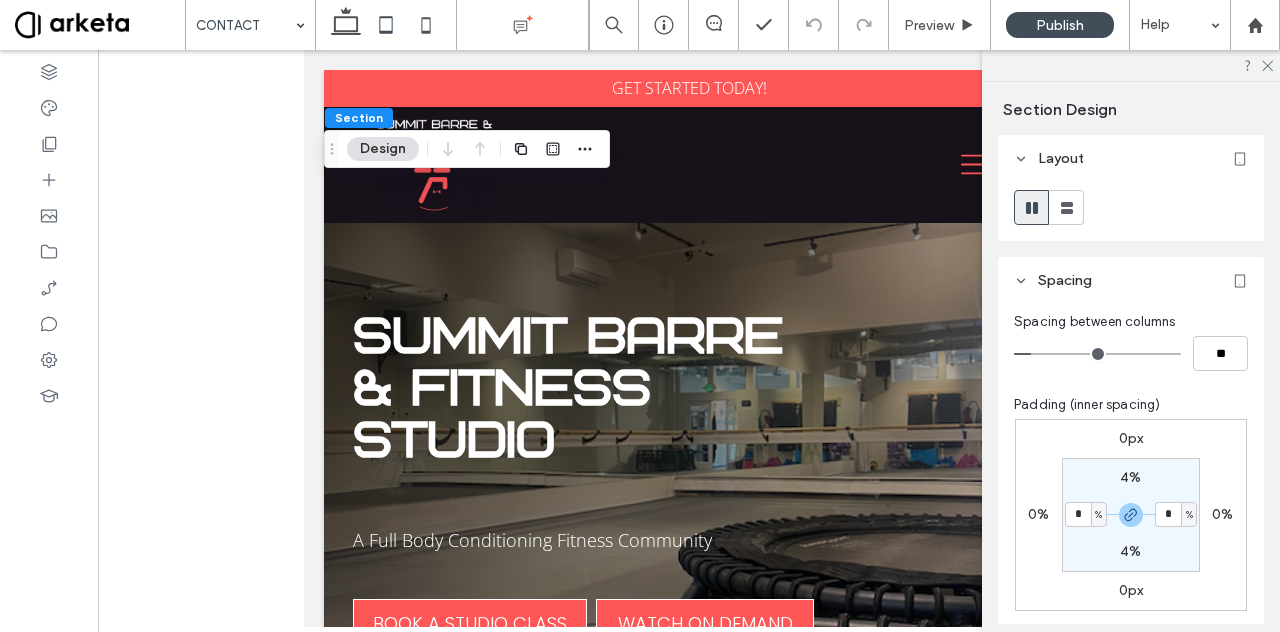 type on "*" 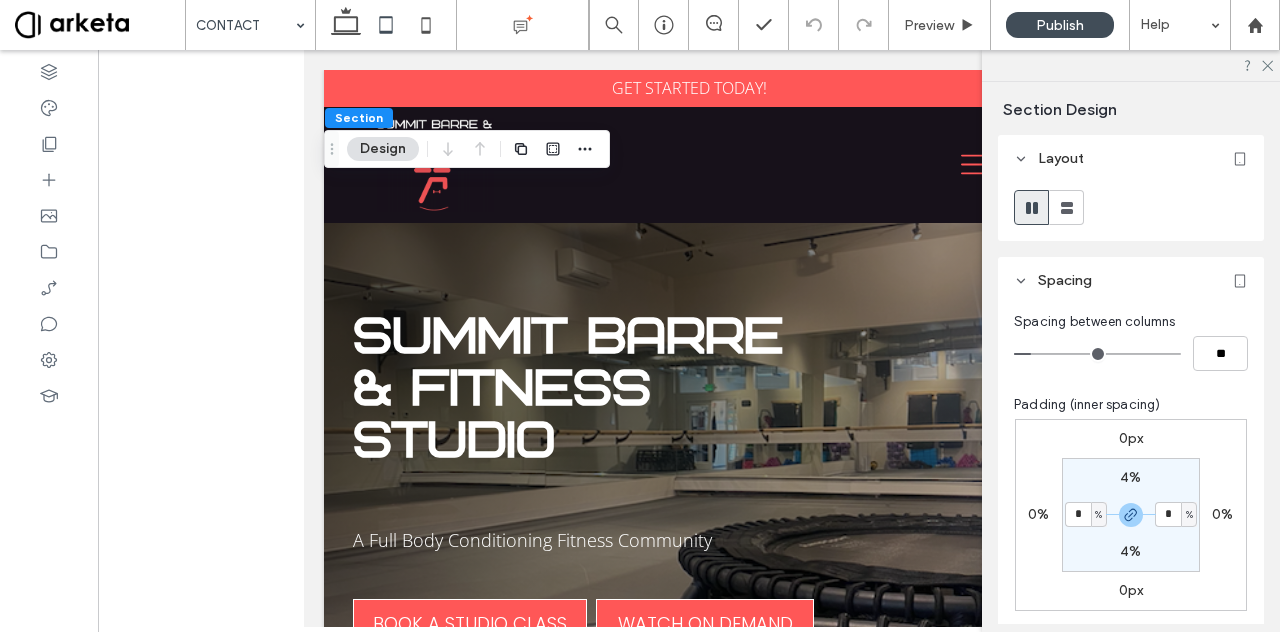 type on "*" 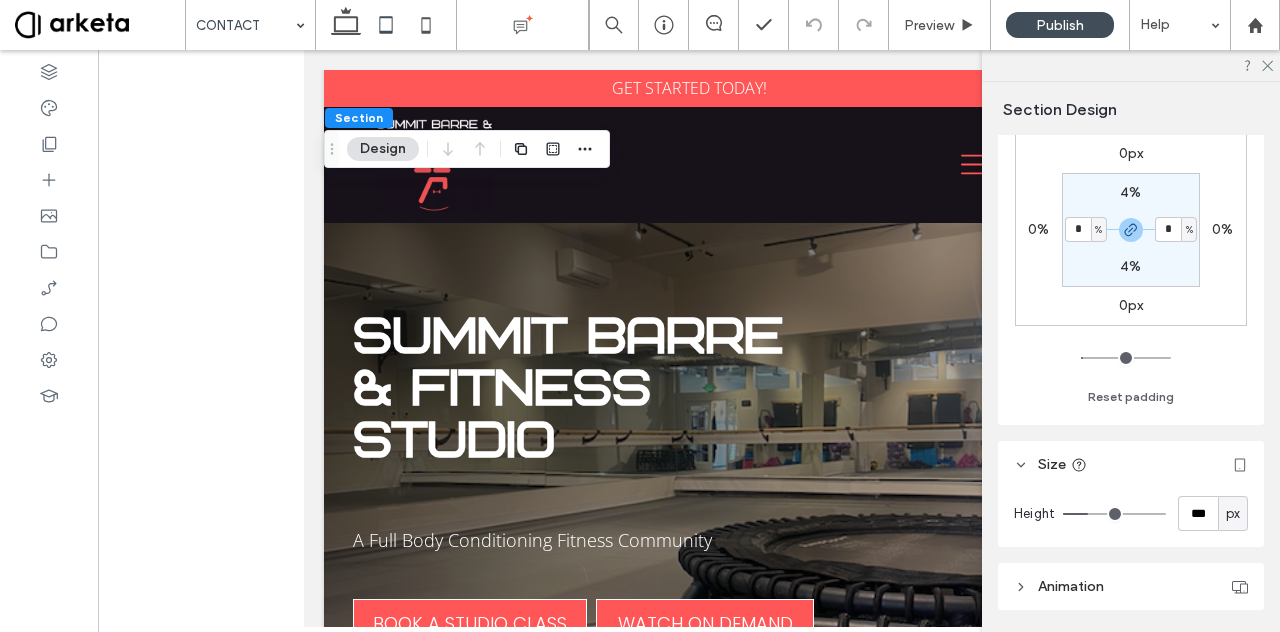 scroll, scrollTop: 412, scrollLeft: 0, axis: vertical 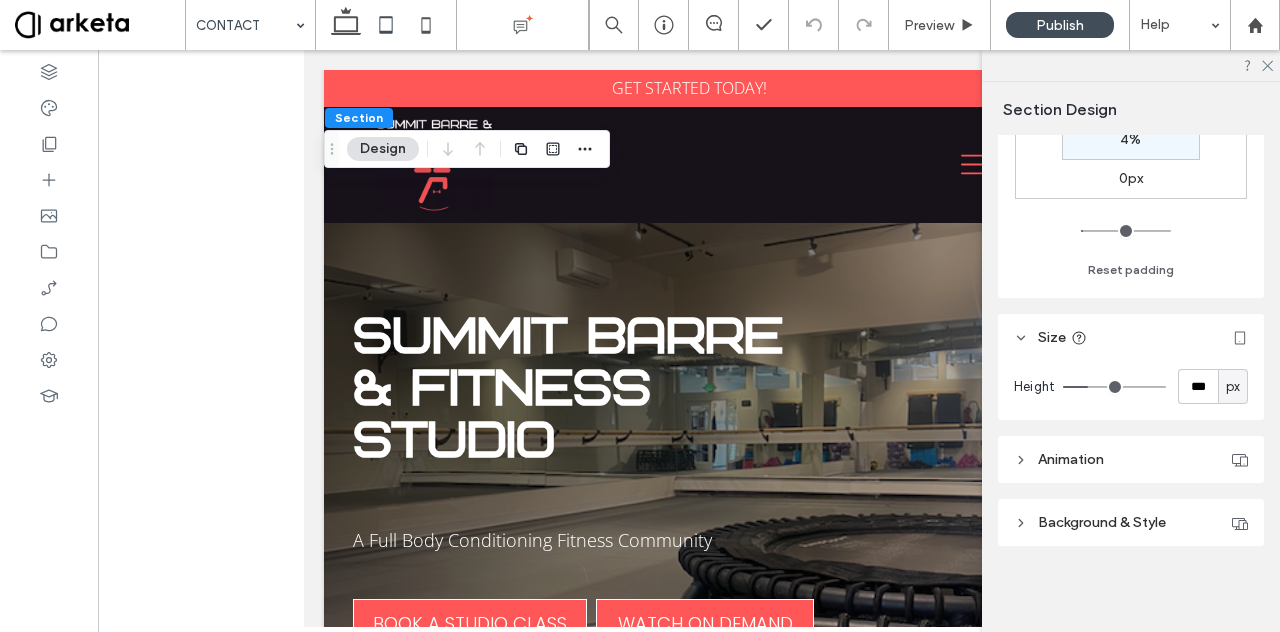 click on "px" at bounding box center [1233, 387] 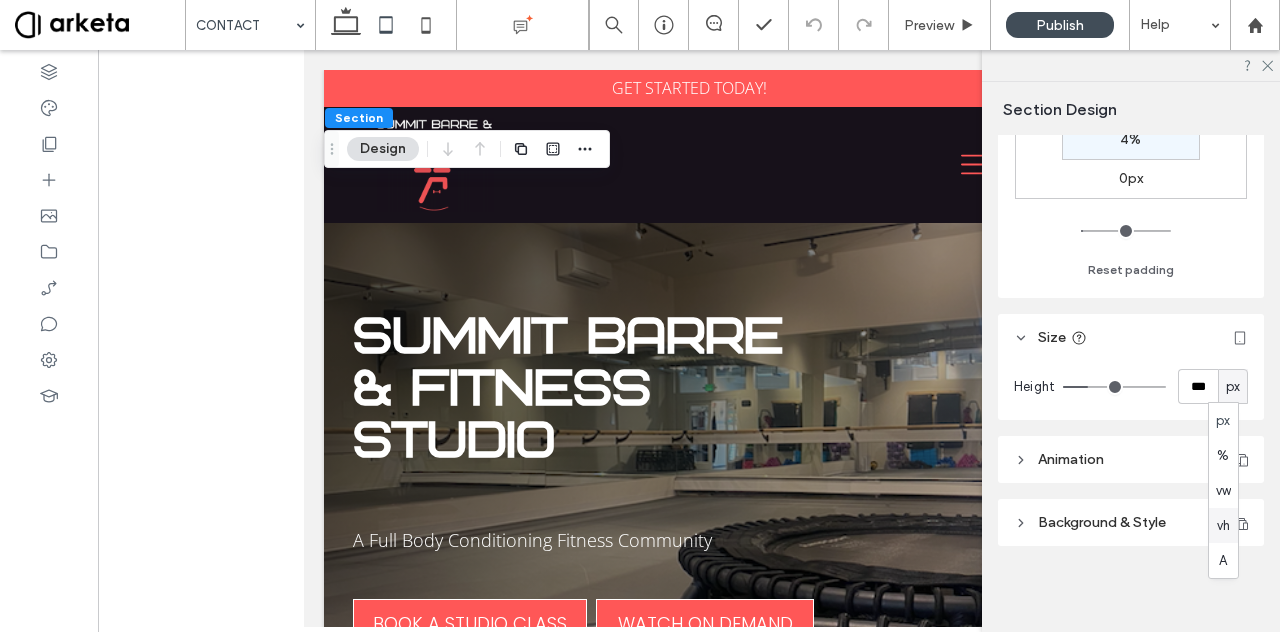 click on "vh" at bounding box center [1223, 525] 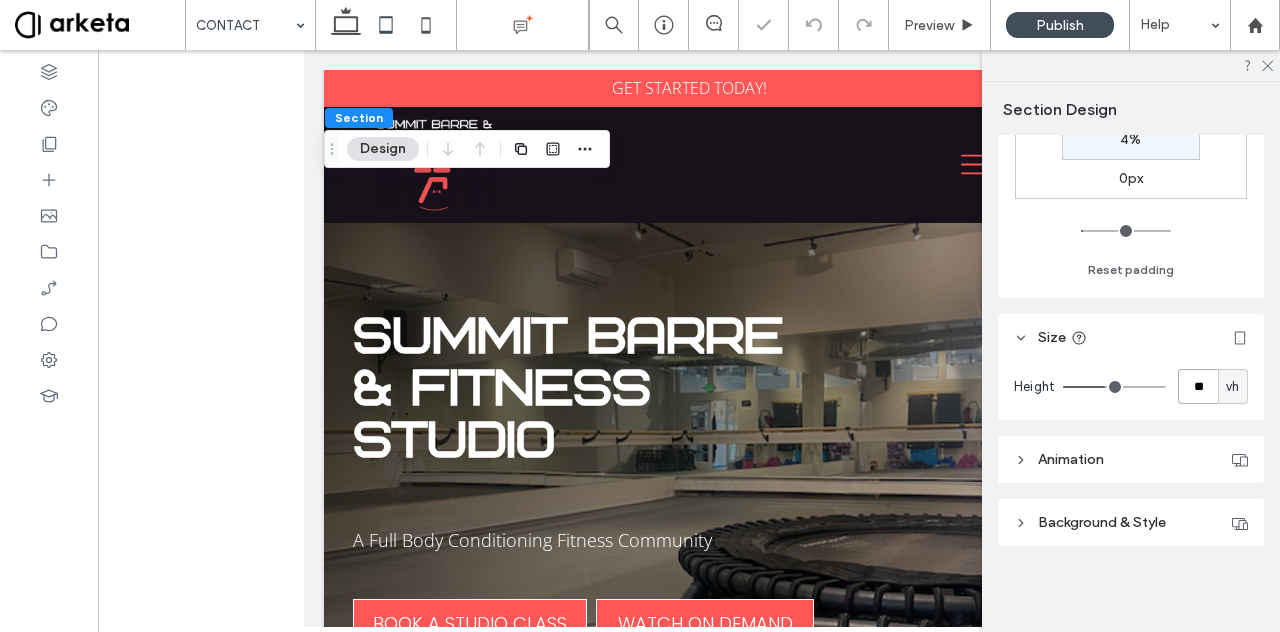 click on "**" at bounding box center (1198, 386) 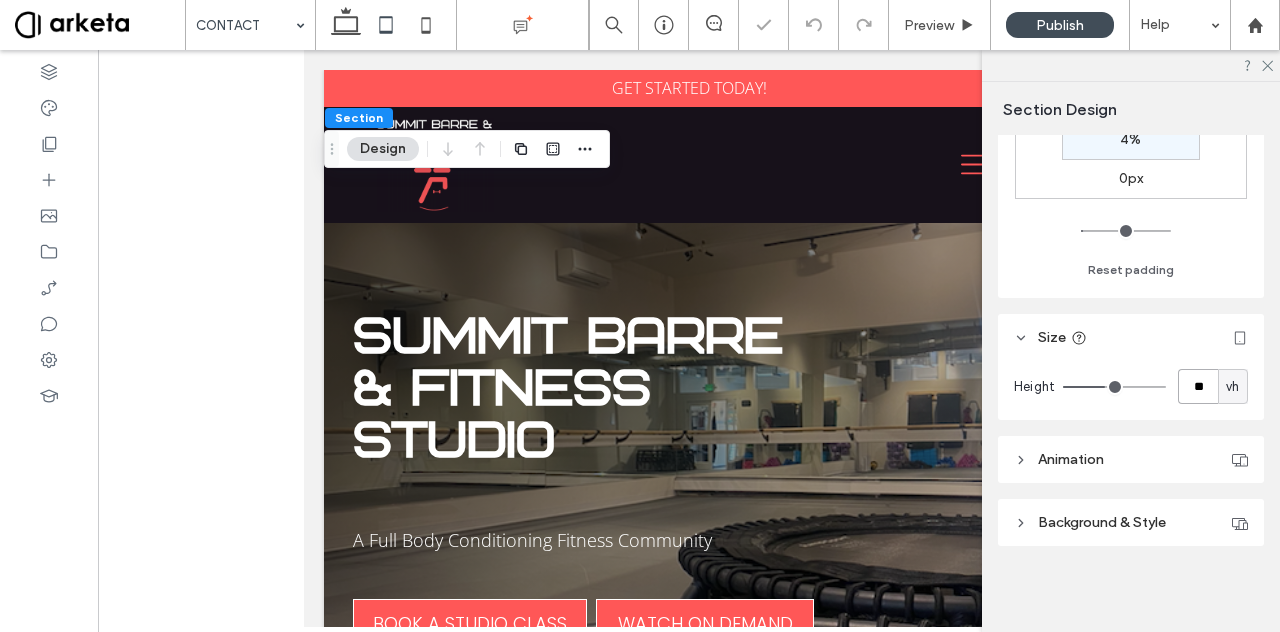 type on "**" 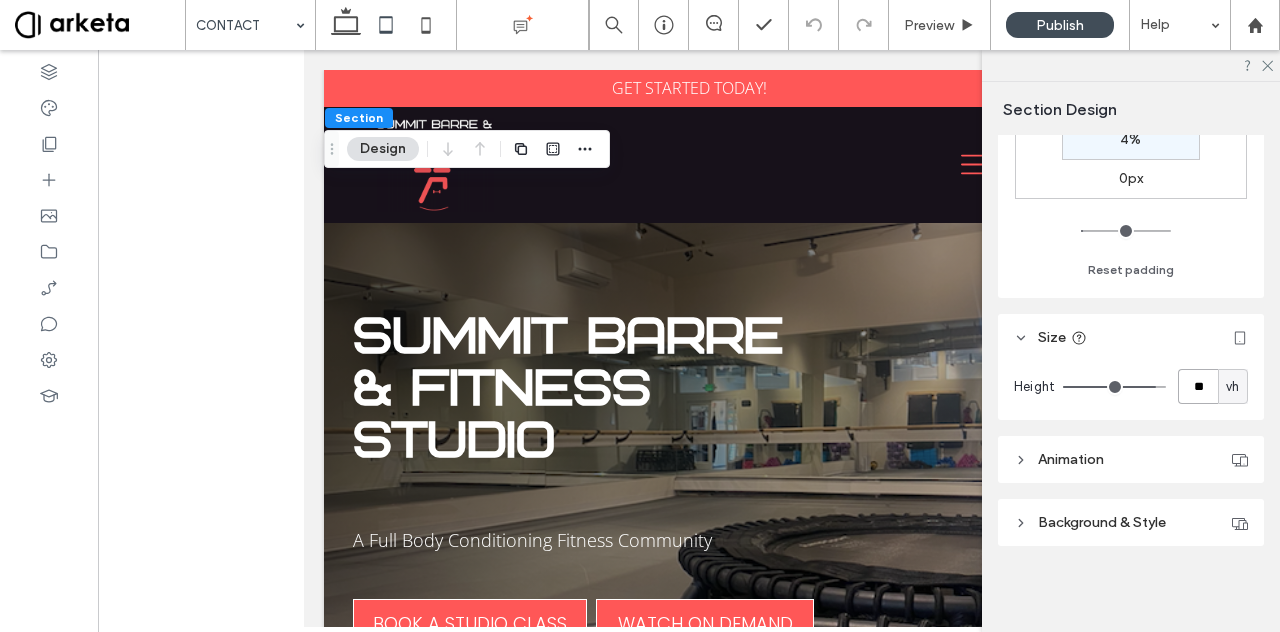 type on "*" 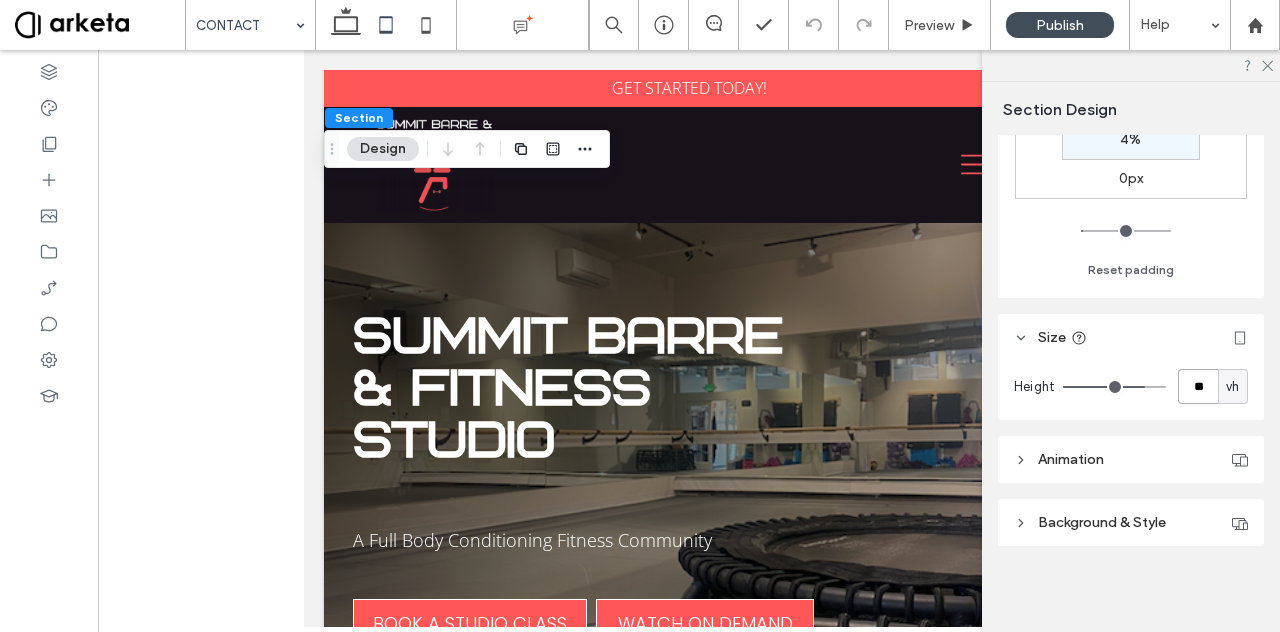 type on "*" 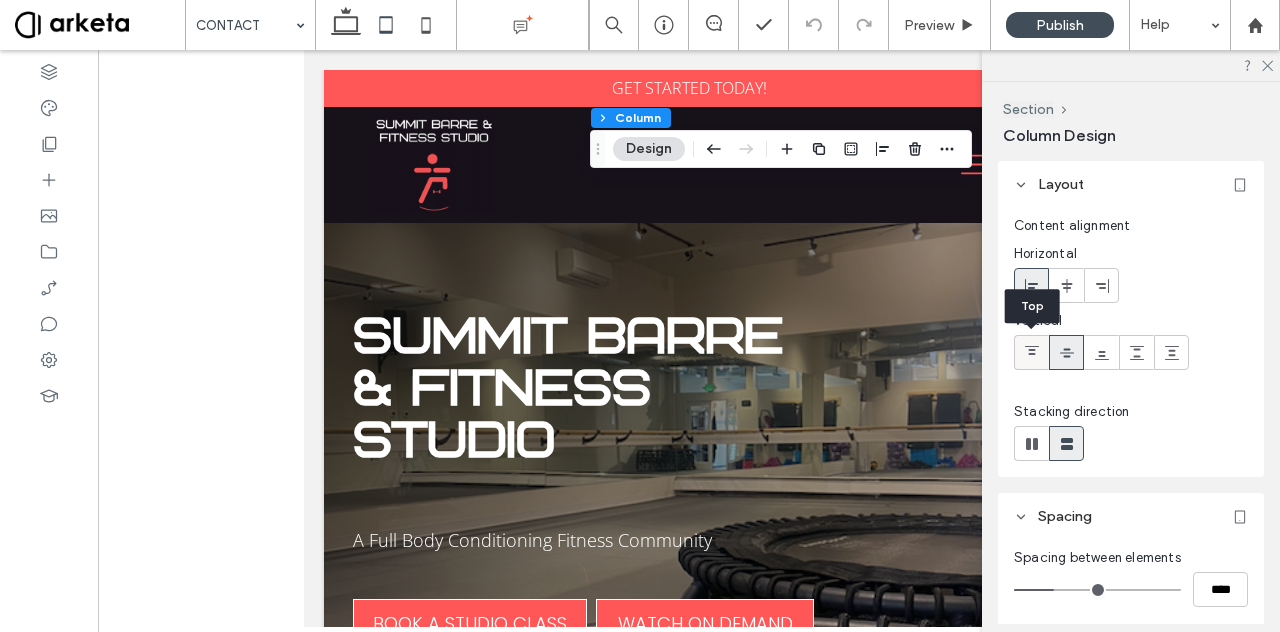 click 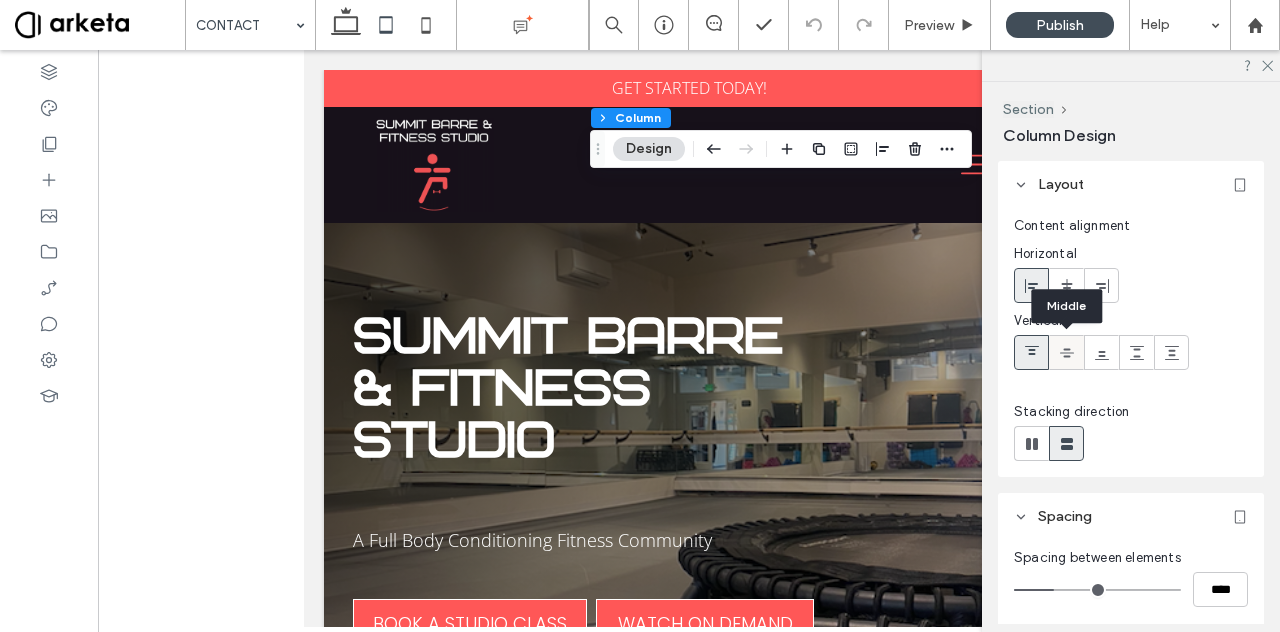 click 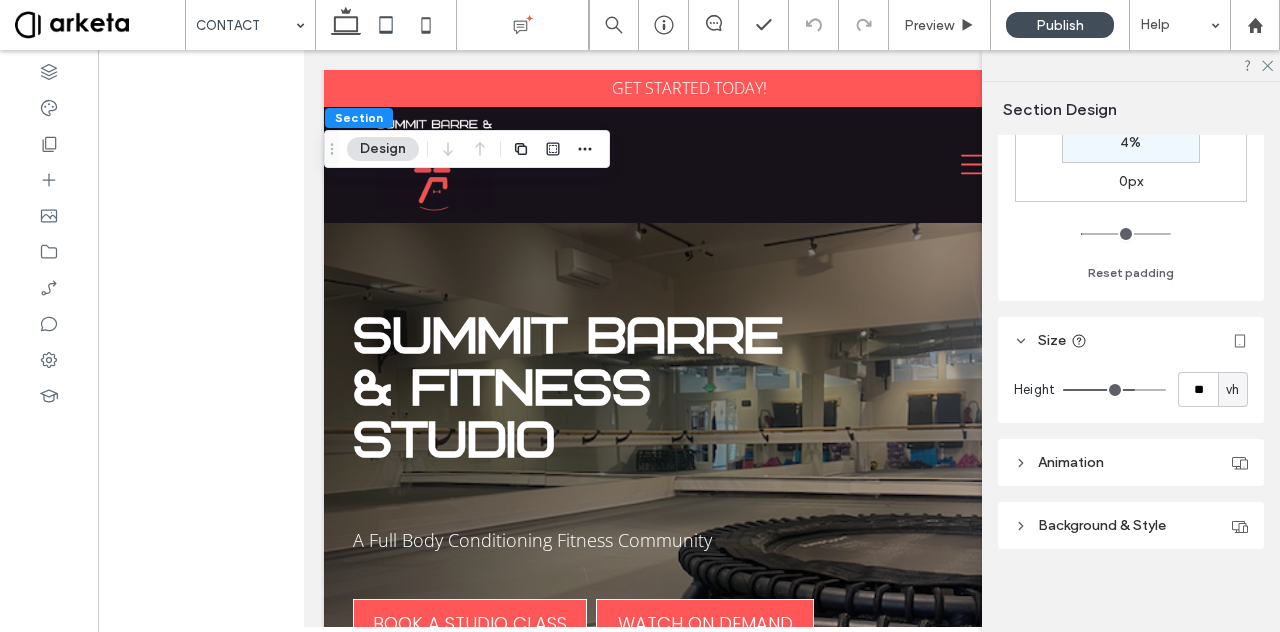 scroll, scrollTop: 412, scrollLeft: 0, axis: vertical 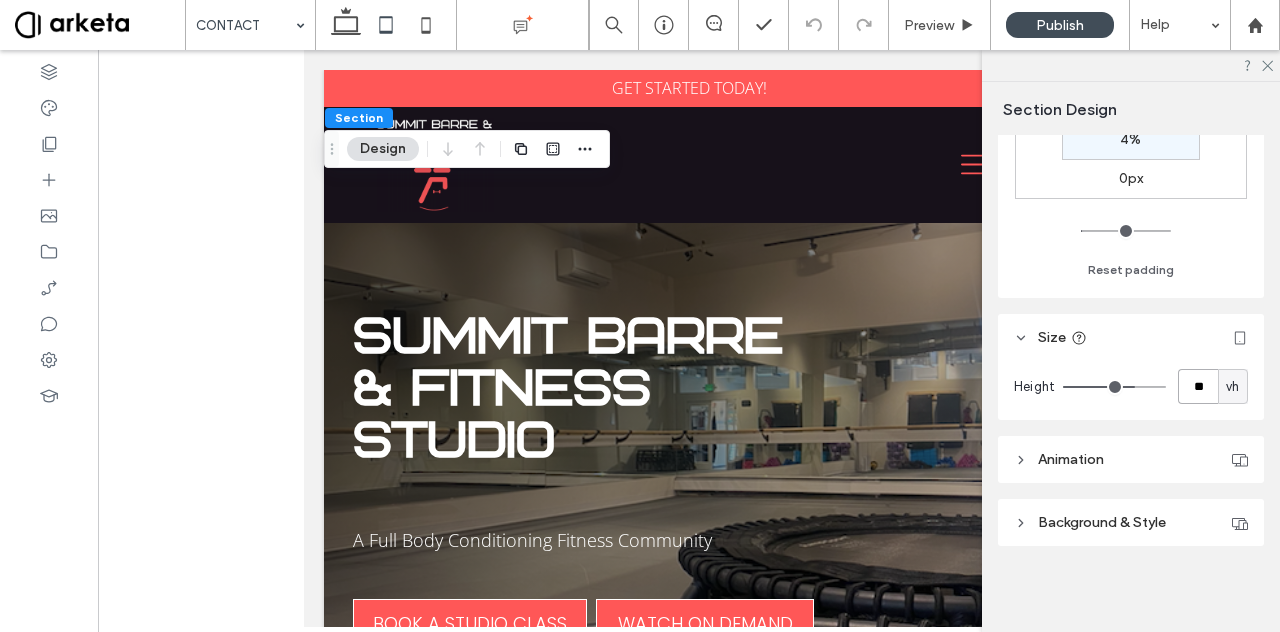 click on "**" at bounding box center [1198, 386] 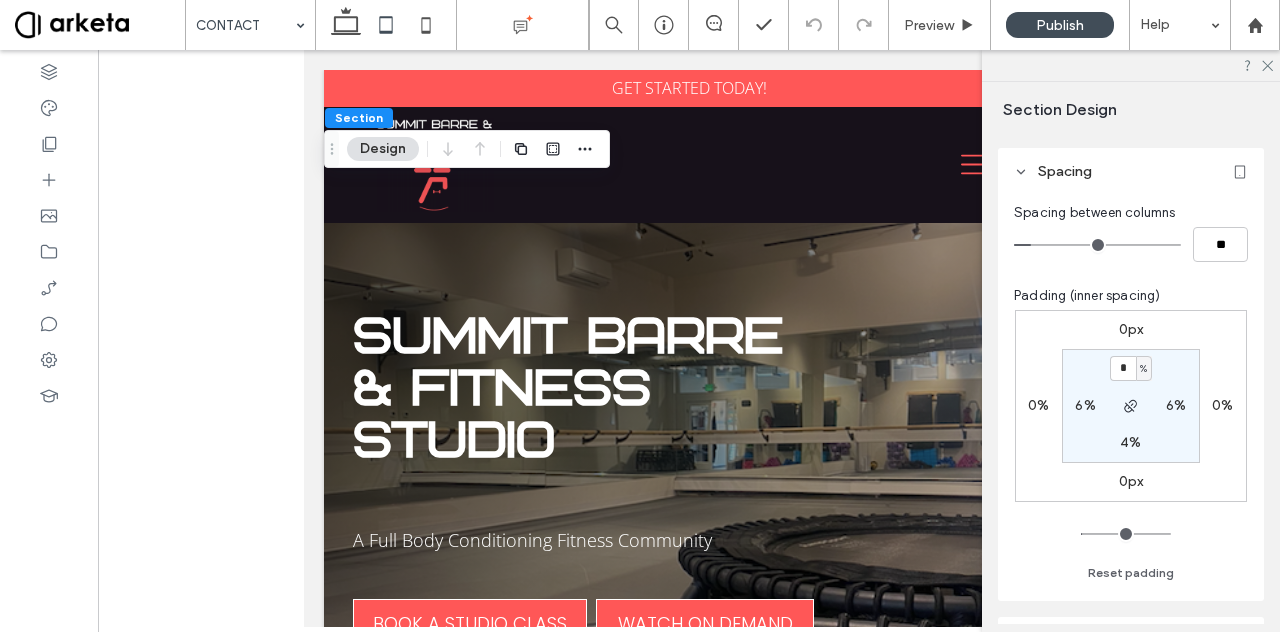 scroll, scrollTop: 80, scrollLeft: 0, axis: vertical 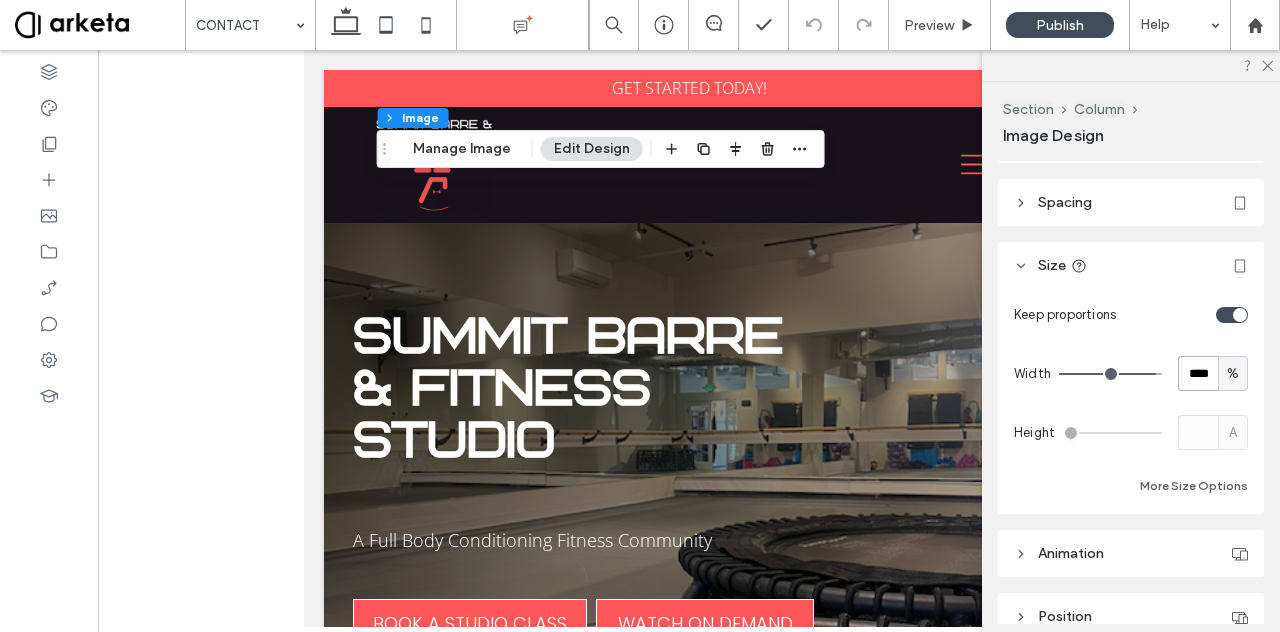 click on "****" at bounding box center (1198, 373) 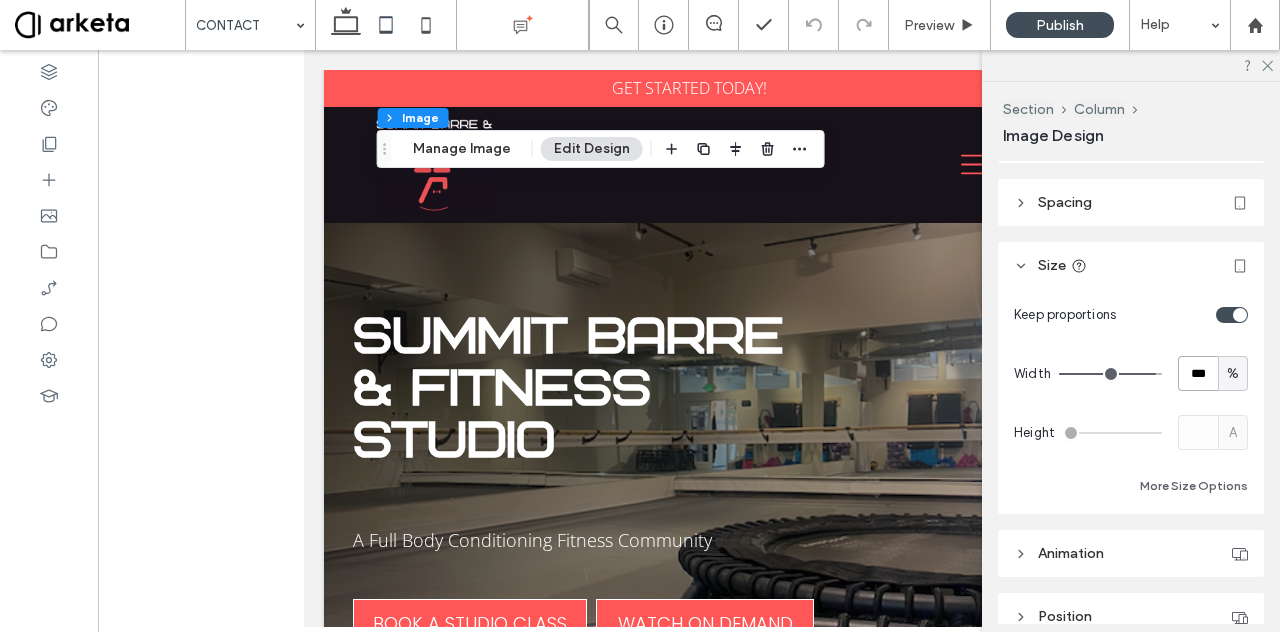 type on "***" 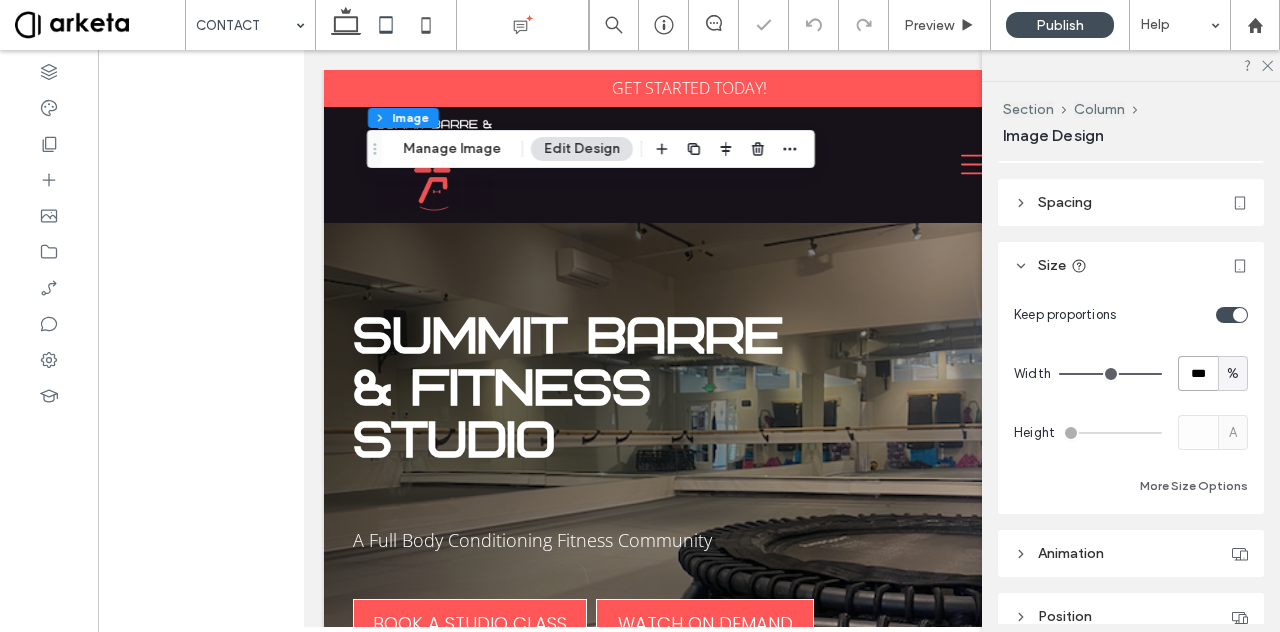 scroll, scrollTop: 0, scrollLeft: 0, axis: both 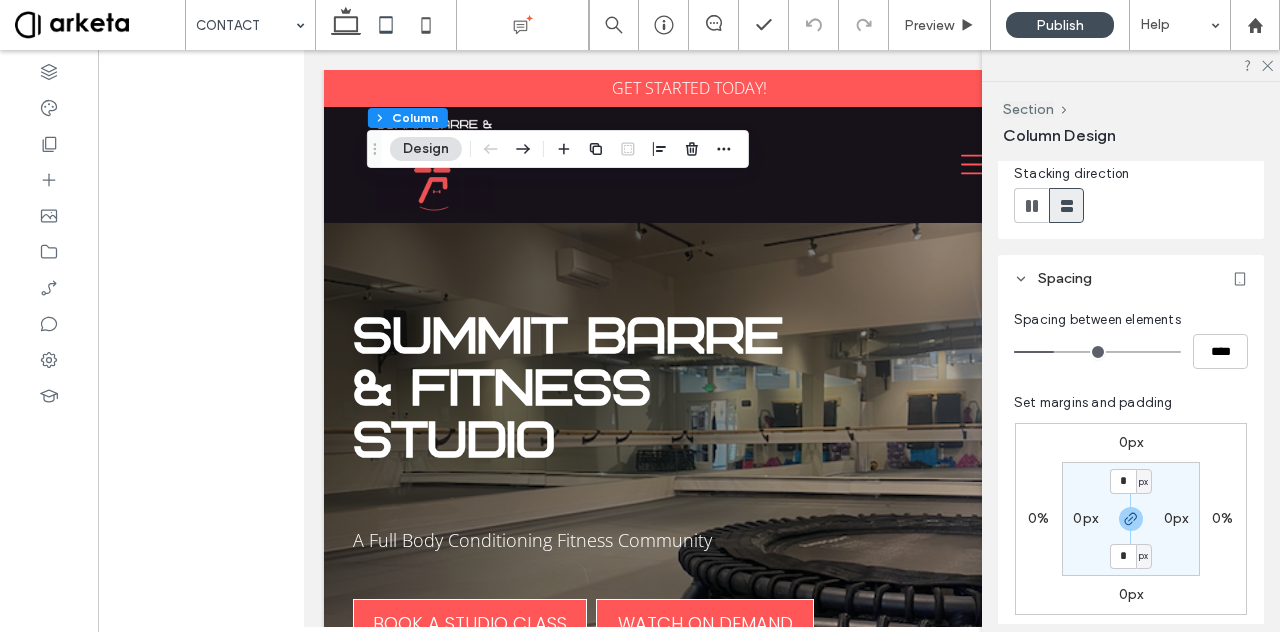 click on "0px" at bounding box center (1085, 518) 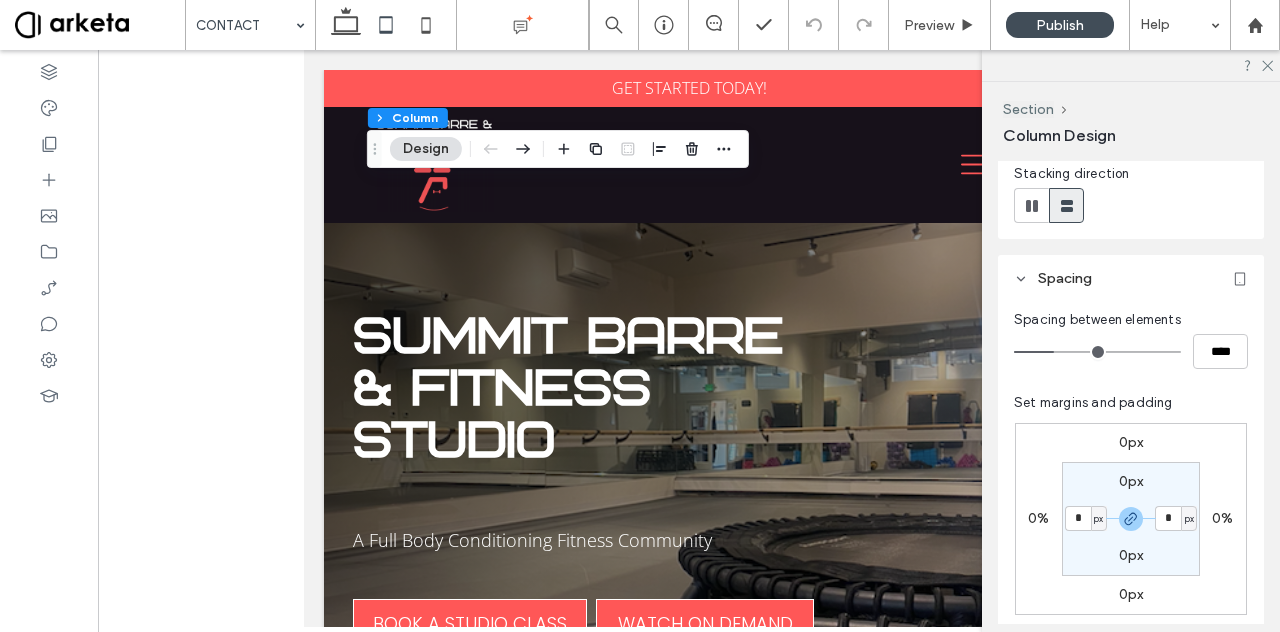 click at bounding box center (1130, 519) 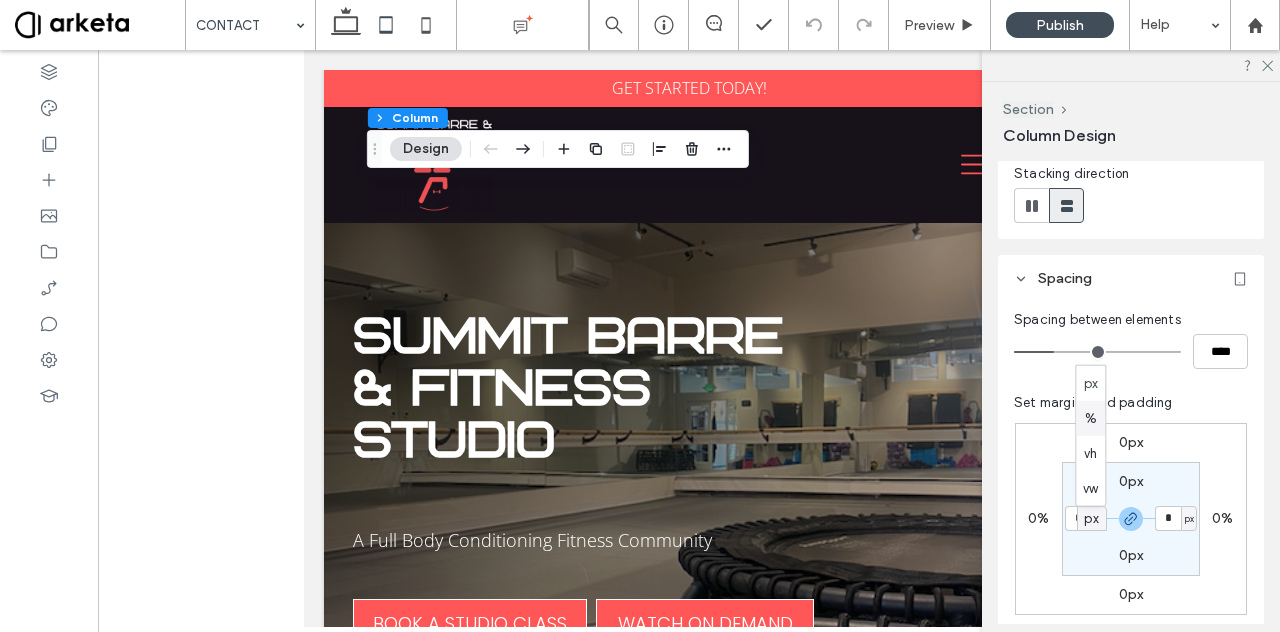 click on "%" at bounding box center [1090, 418] 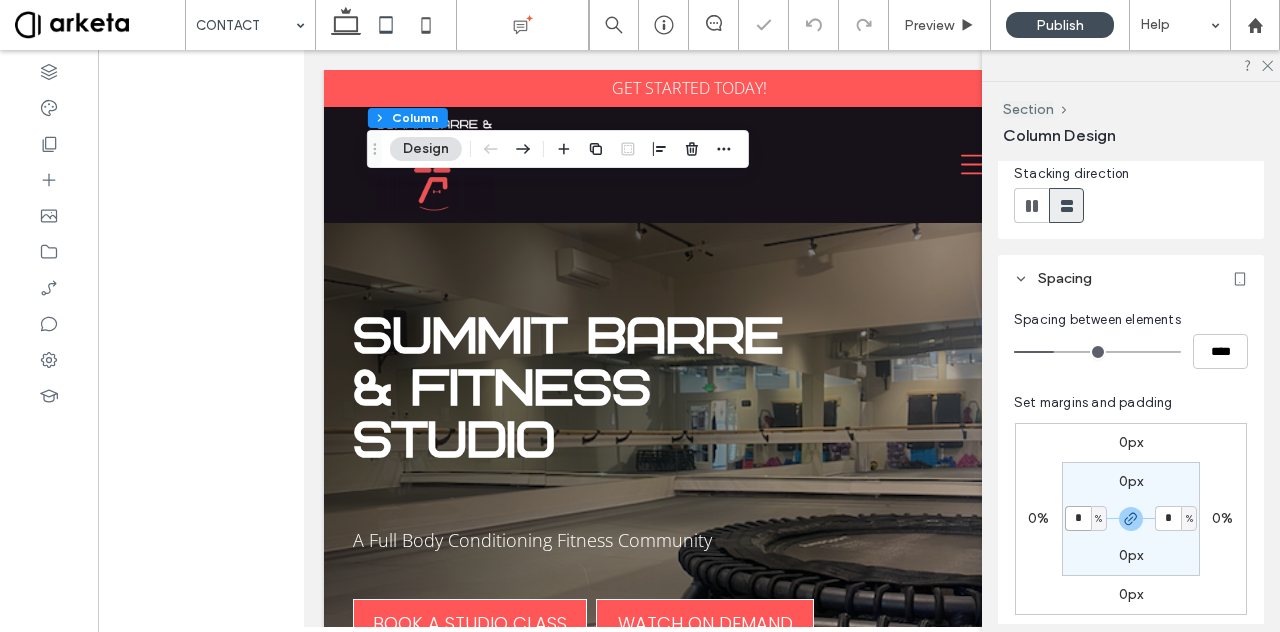 click on "*" at bounding box center [1078, 518] 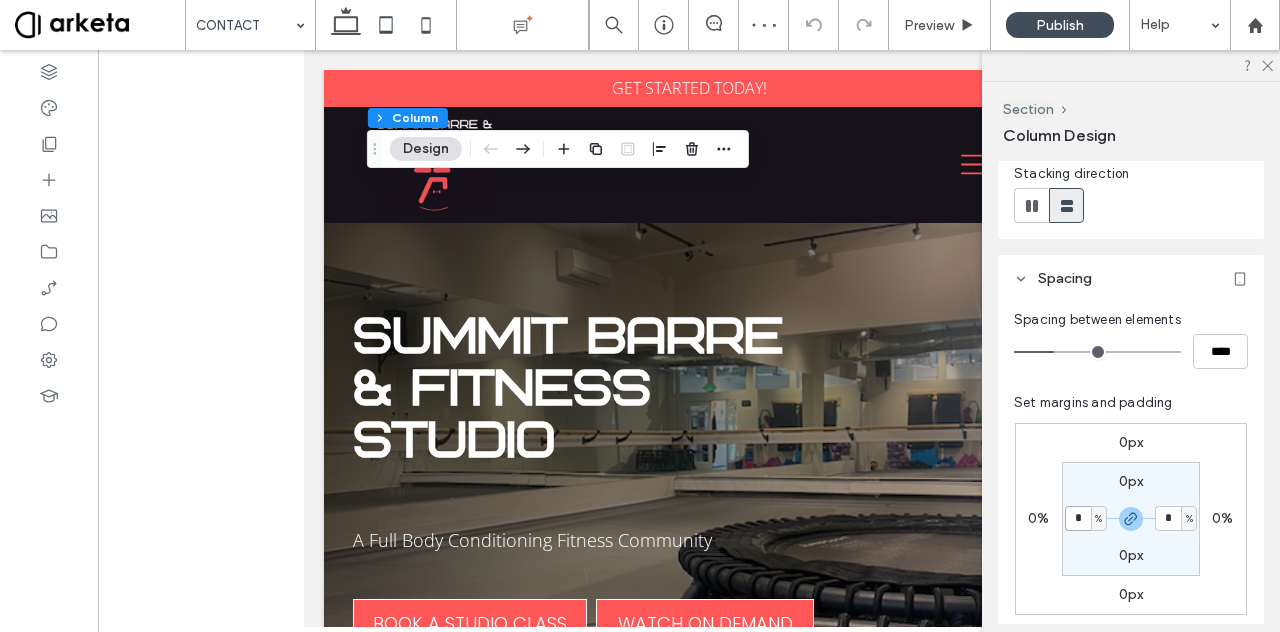 type on "*" 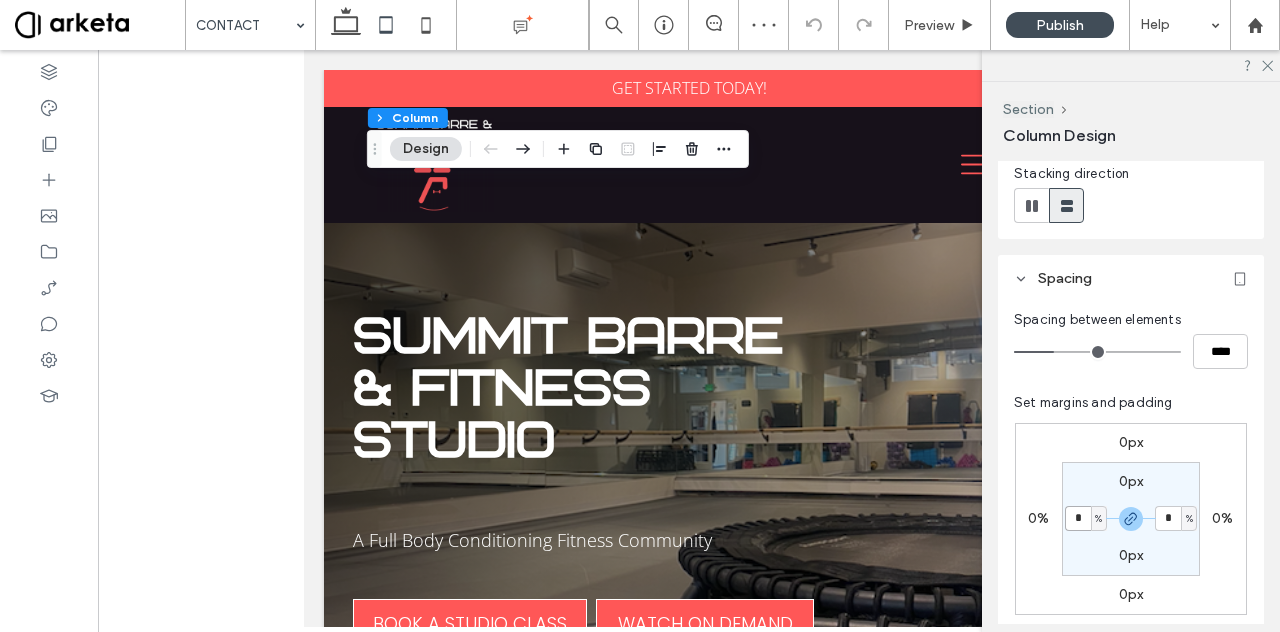 type on "*" 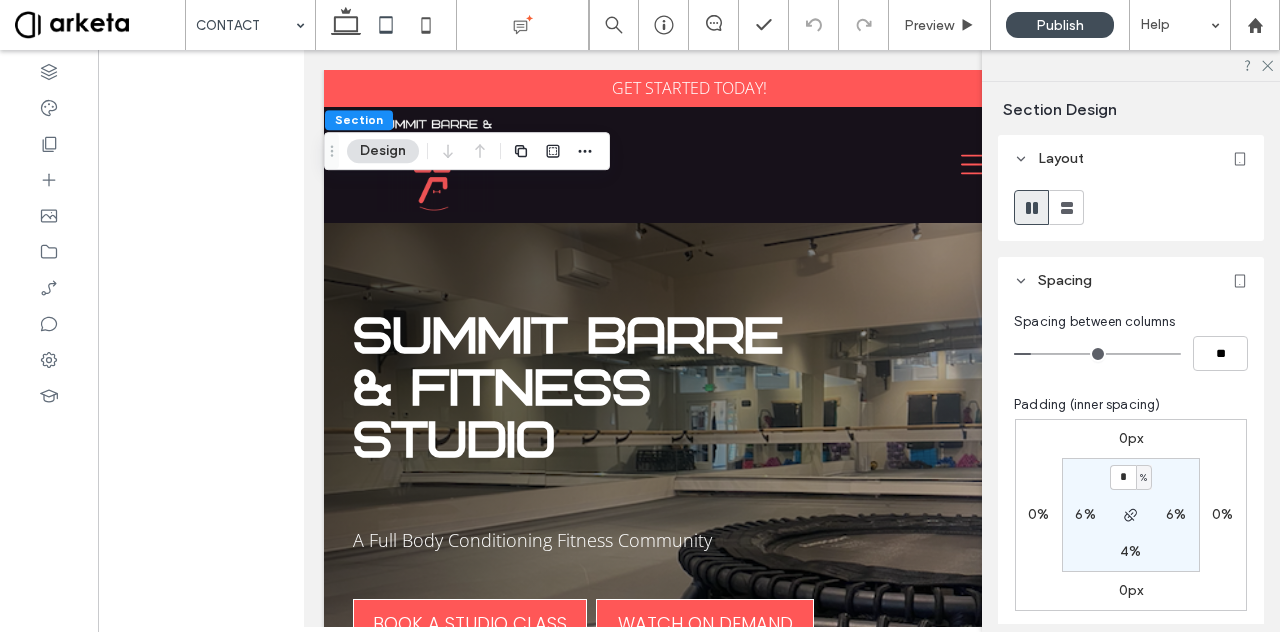 click on "*" at bounding box center (1123, 477) 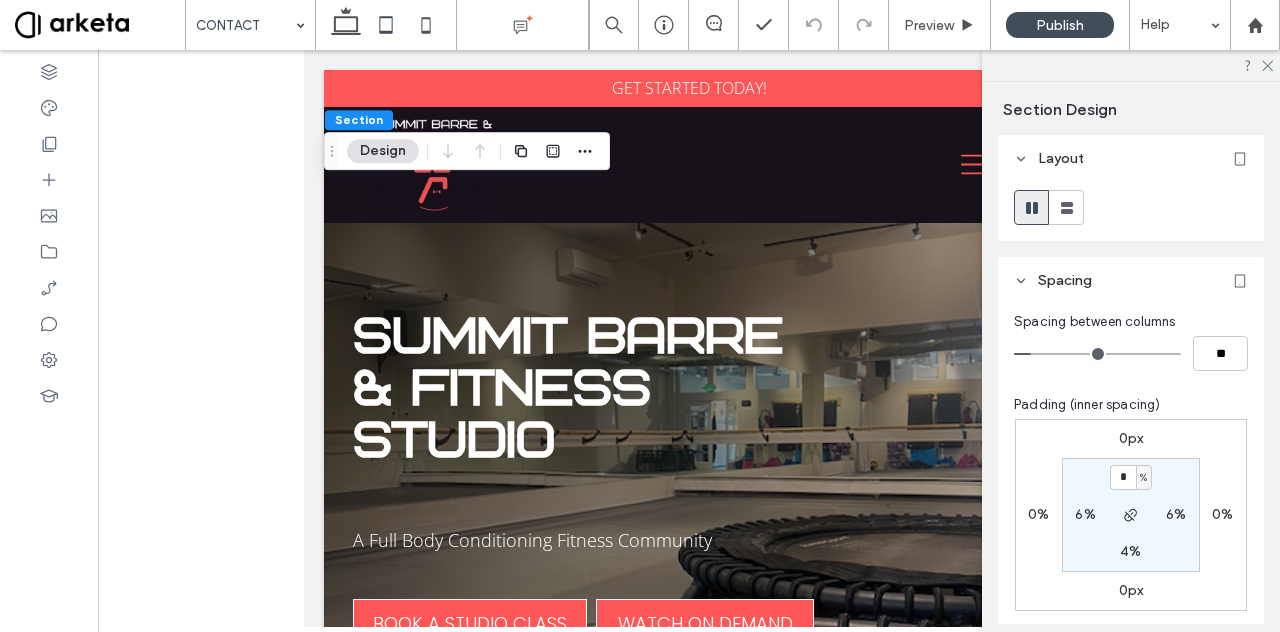 type on "*" 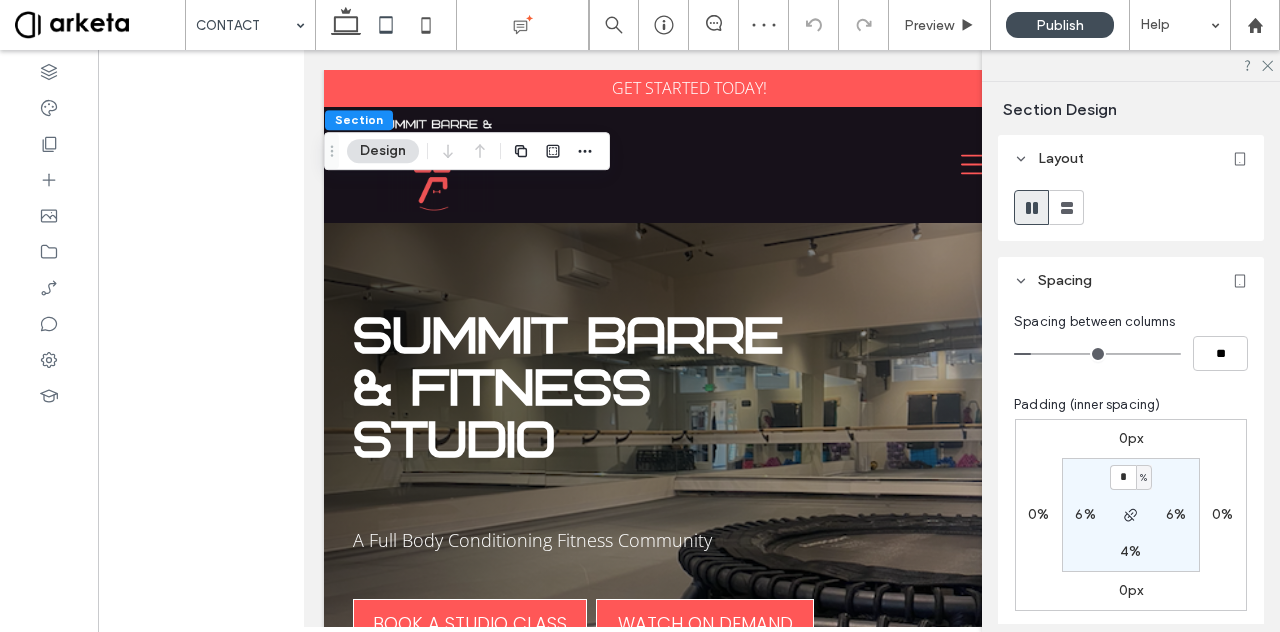 click on "6%" at bounding box center [1085, 514] 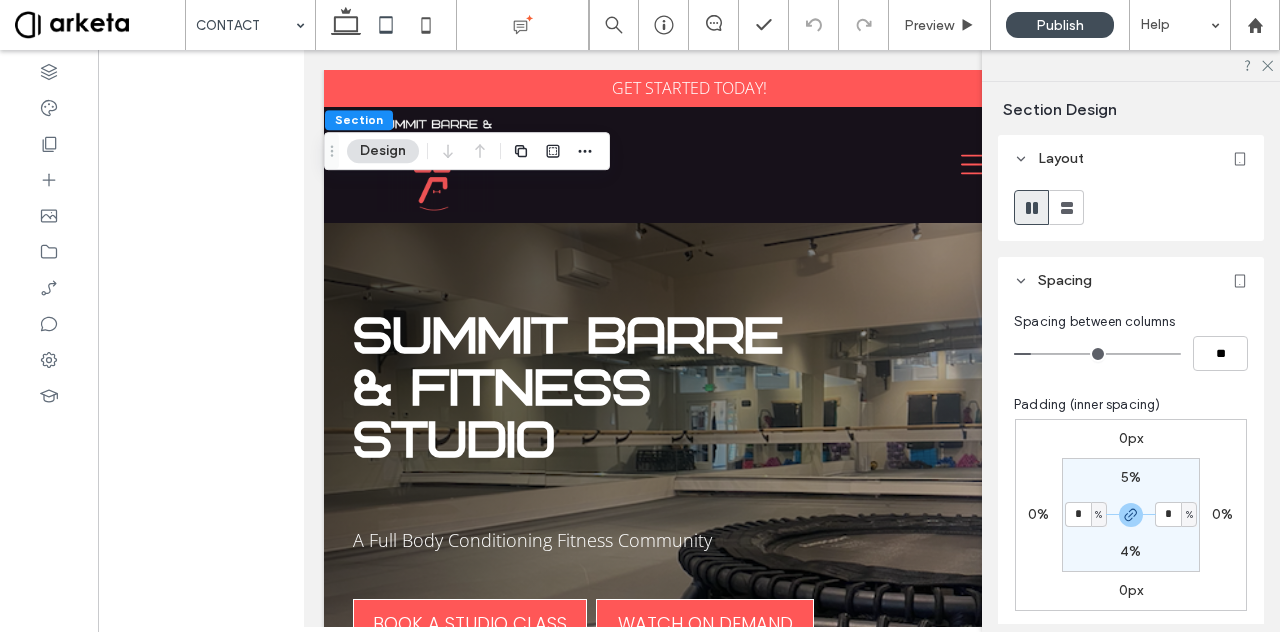 type on "*" 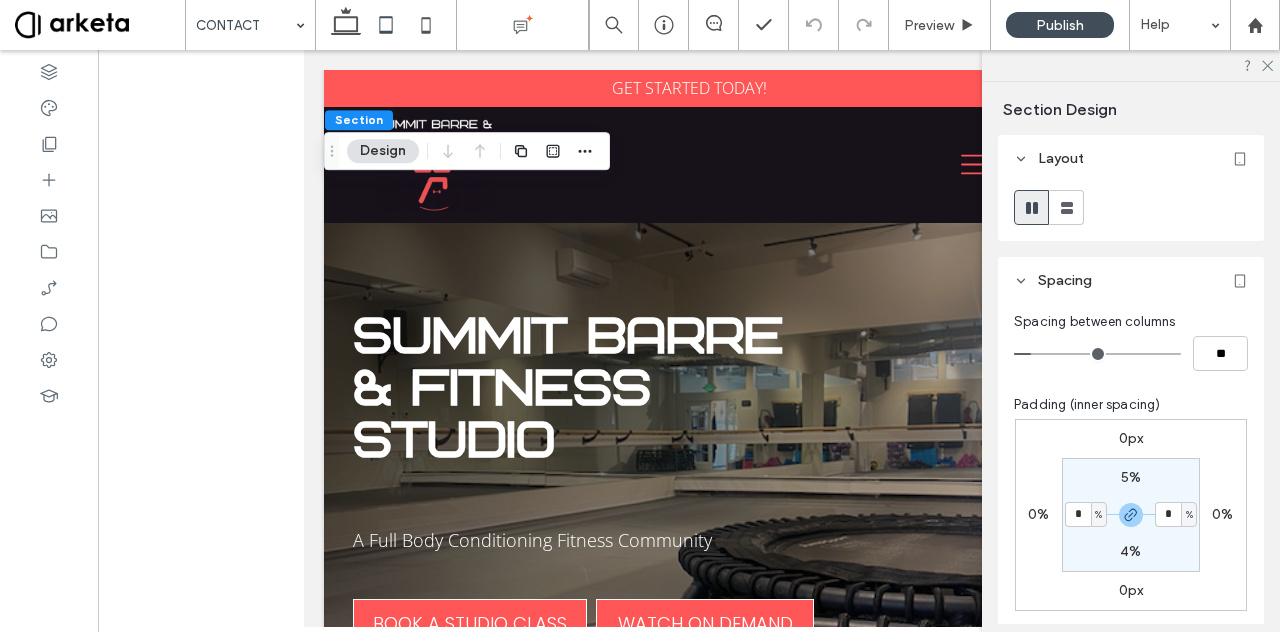 type on "*" 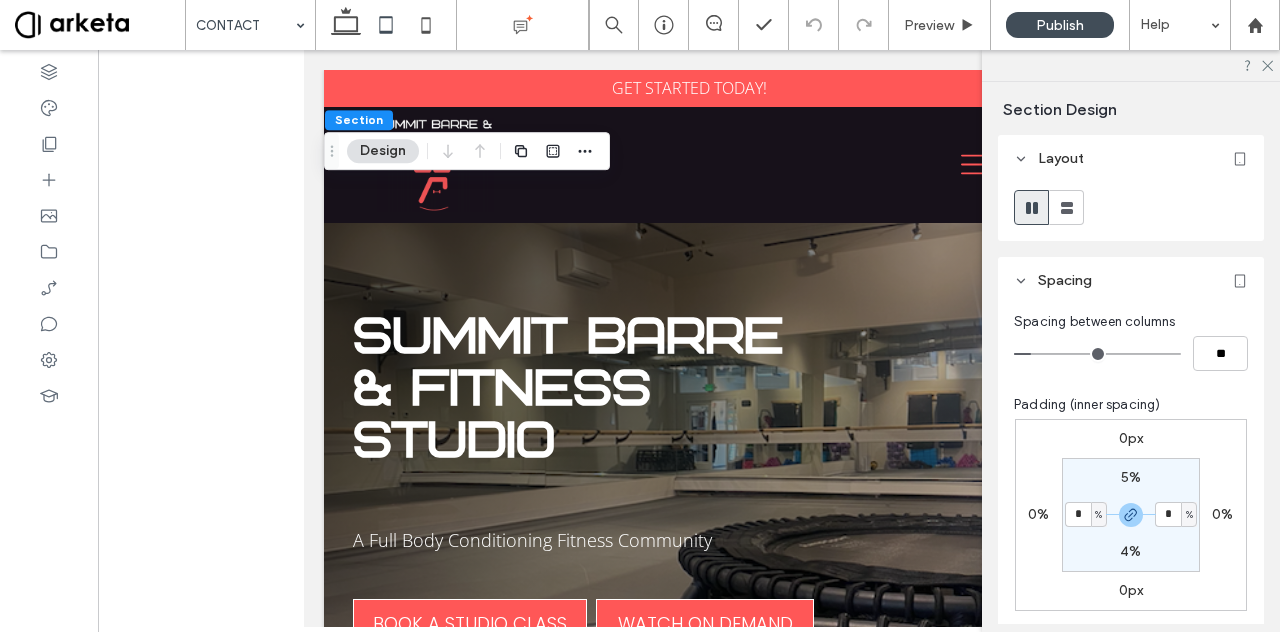 click at bounding box center (100, 25) 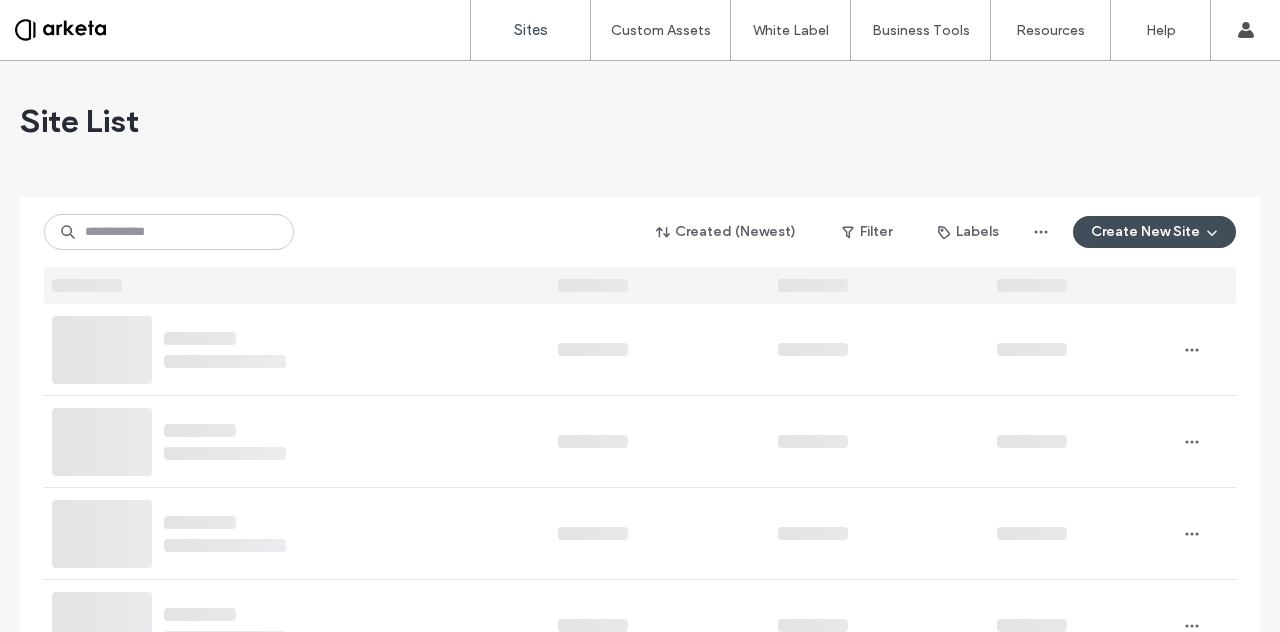scroll, scrollTop: 0, scrollLeft: 0, axis: both 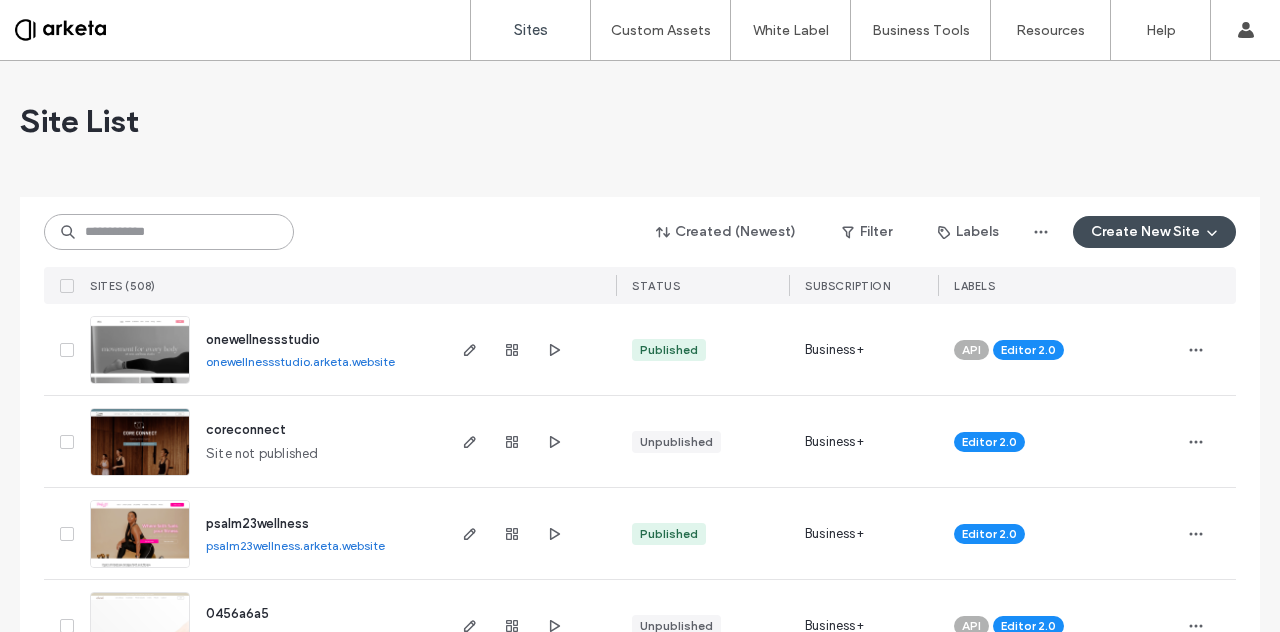 click at bounding box center (169, 232) 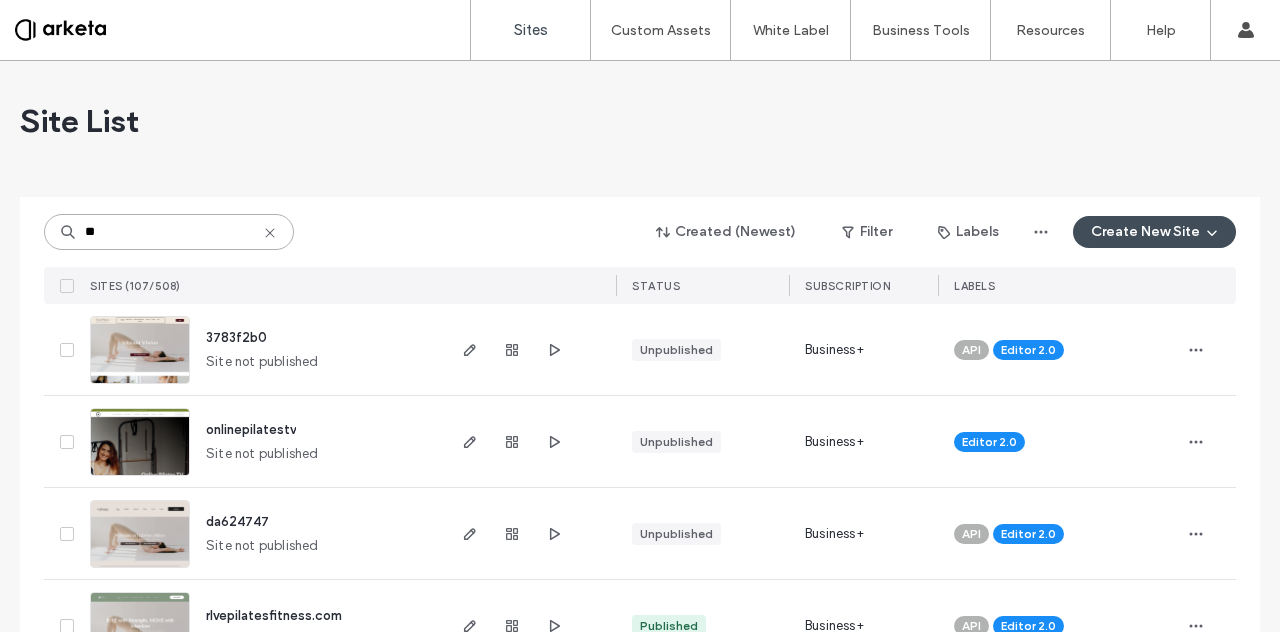 click on "**" at bounding box center (169, 232) 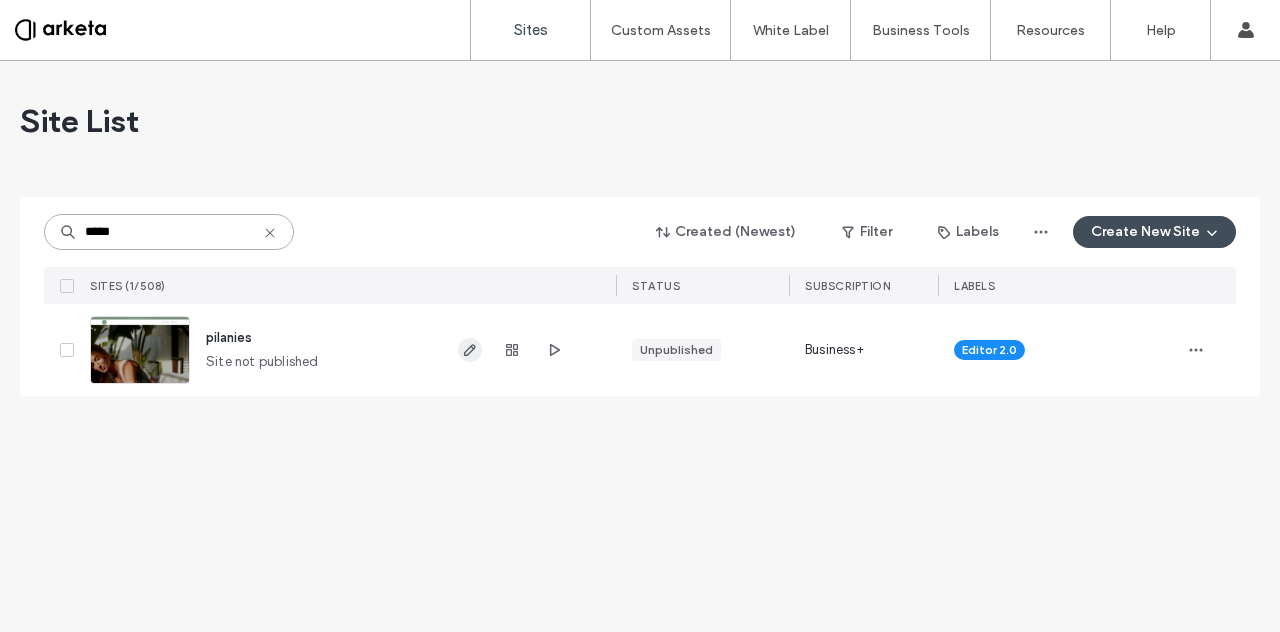 type on "*****" 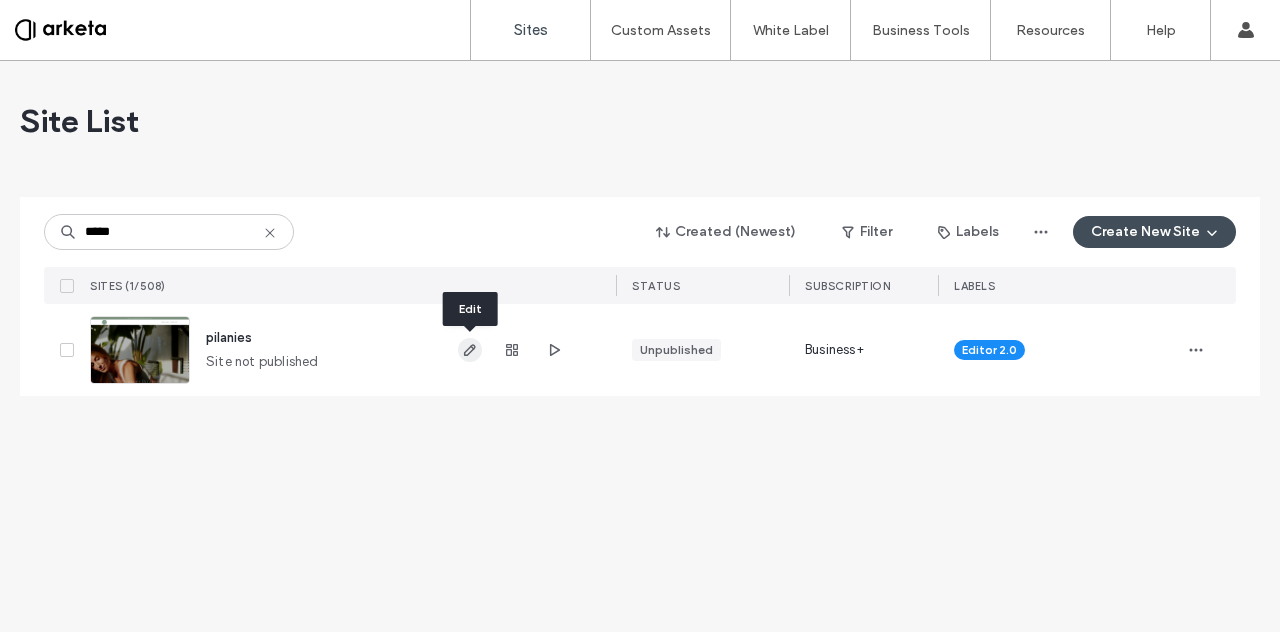 click 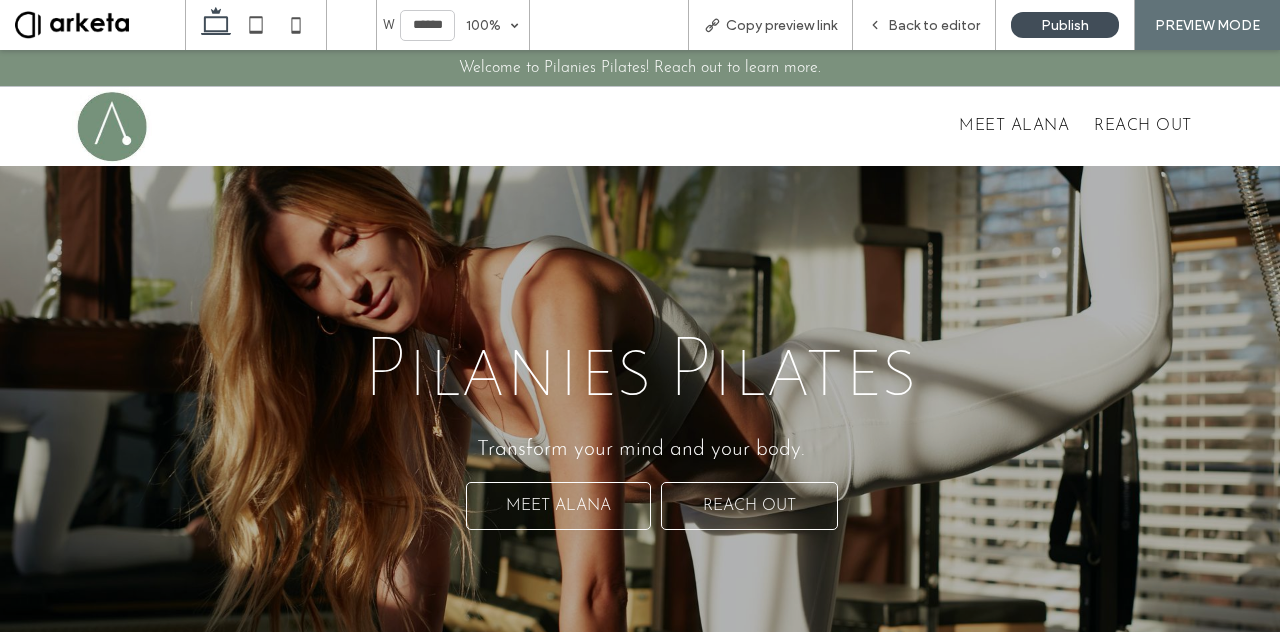 scroll, scrollTop: 2420, scrollLeft: 0, axis: vertical 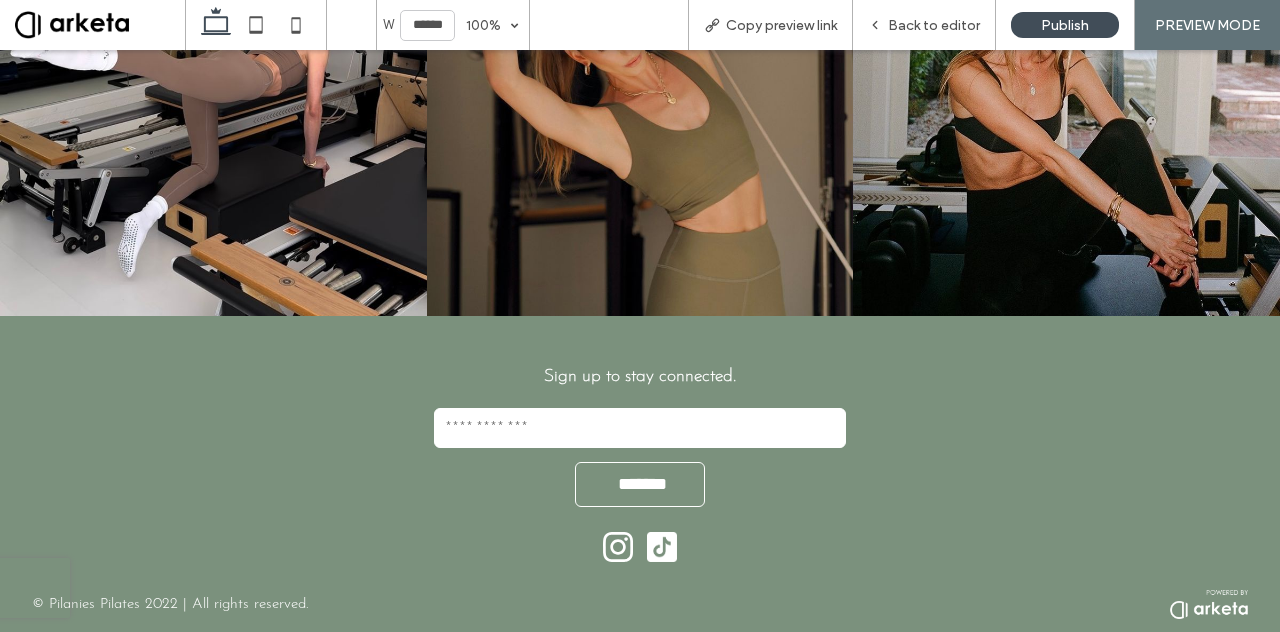 click at bounding box center (640, 428) 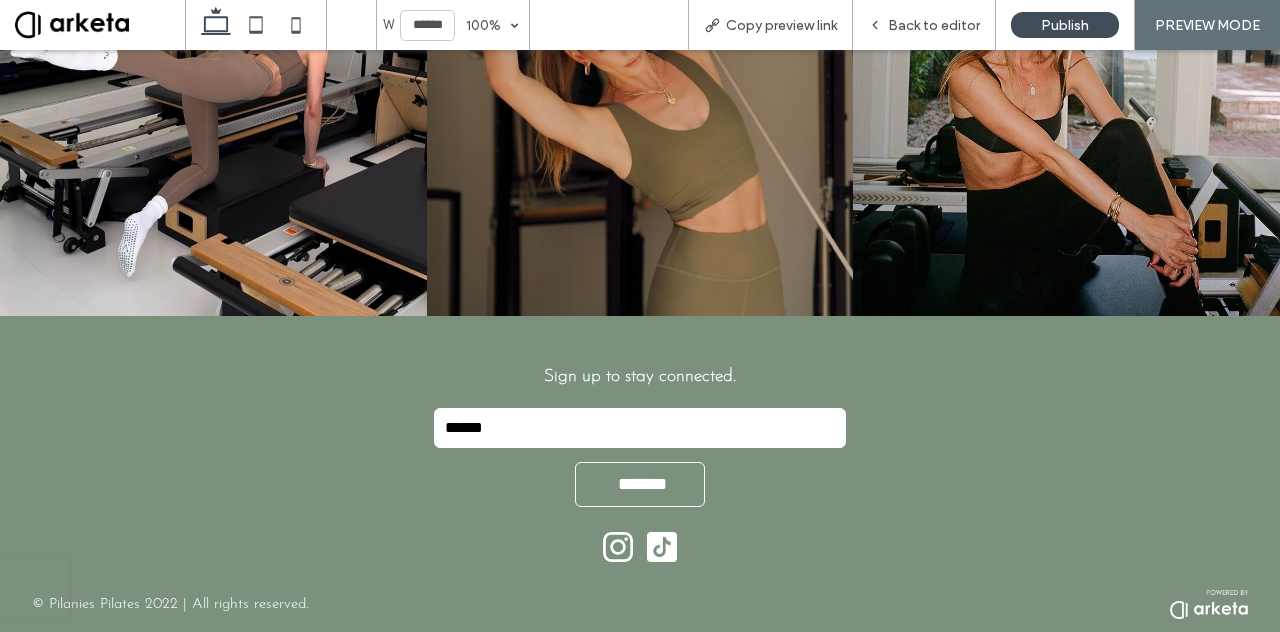 click on "*******" at bounding box center [642, 484] 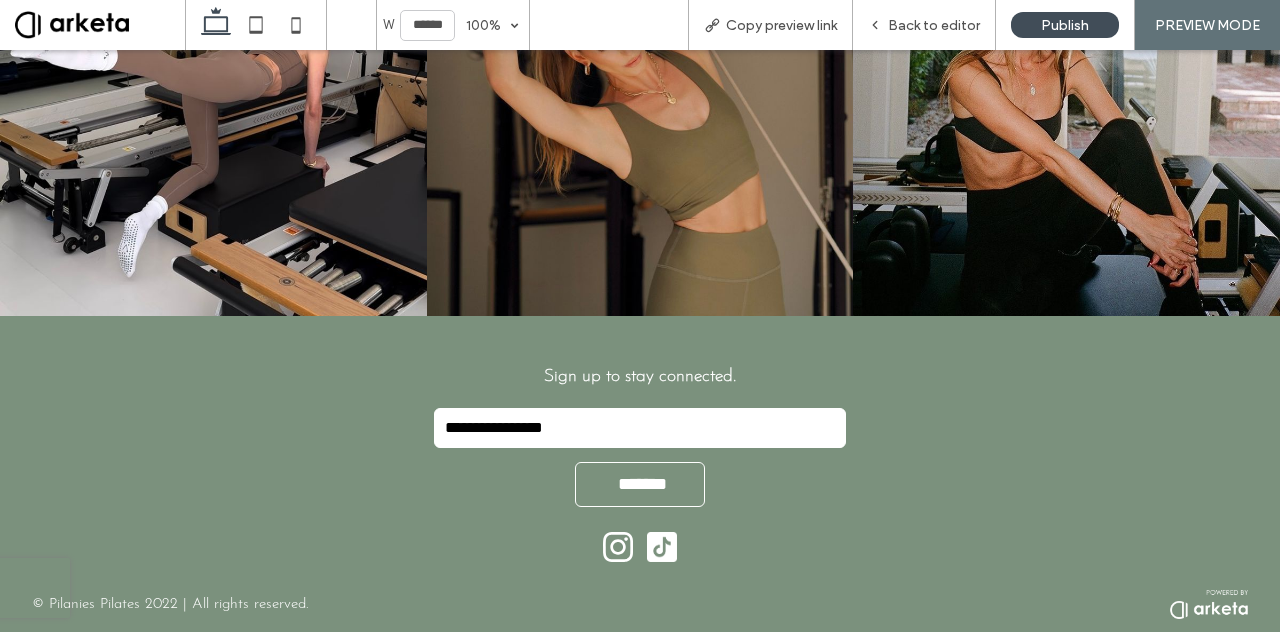 type on "**********" 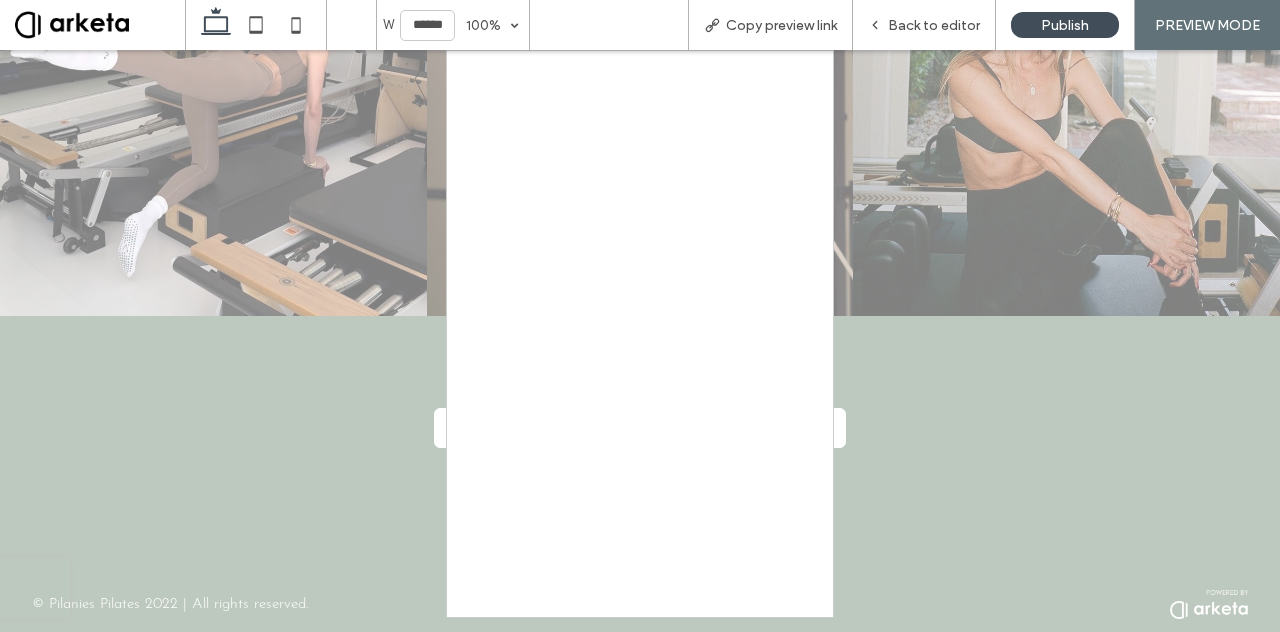 scroll, scrollTop: 8, scrollLeft: 0, axis: vertical 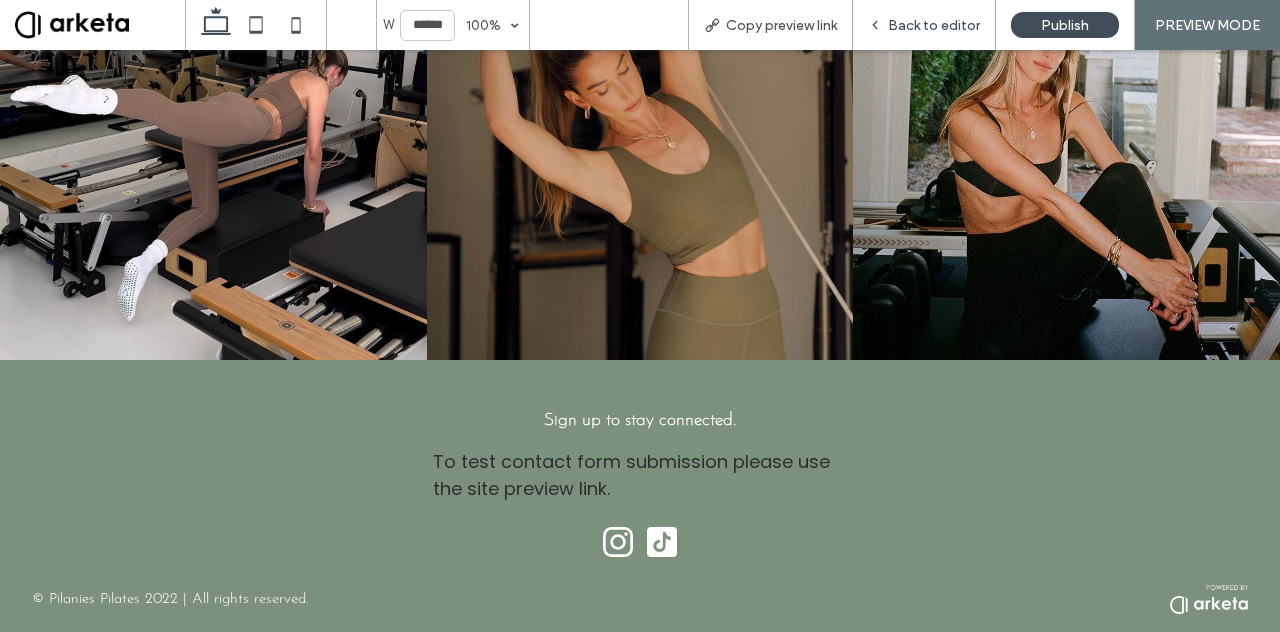 click on "Back to editor" at bounding box center (934, 25) 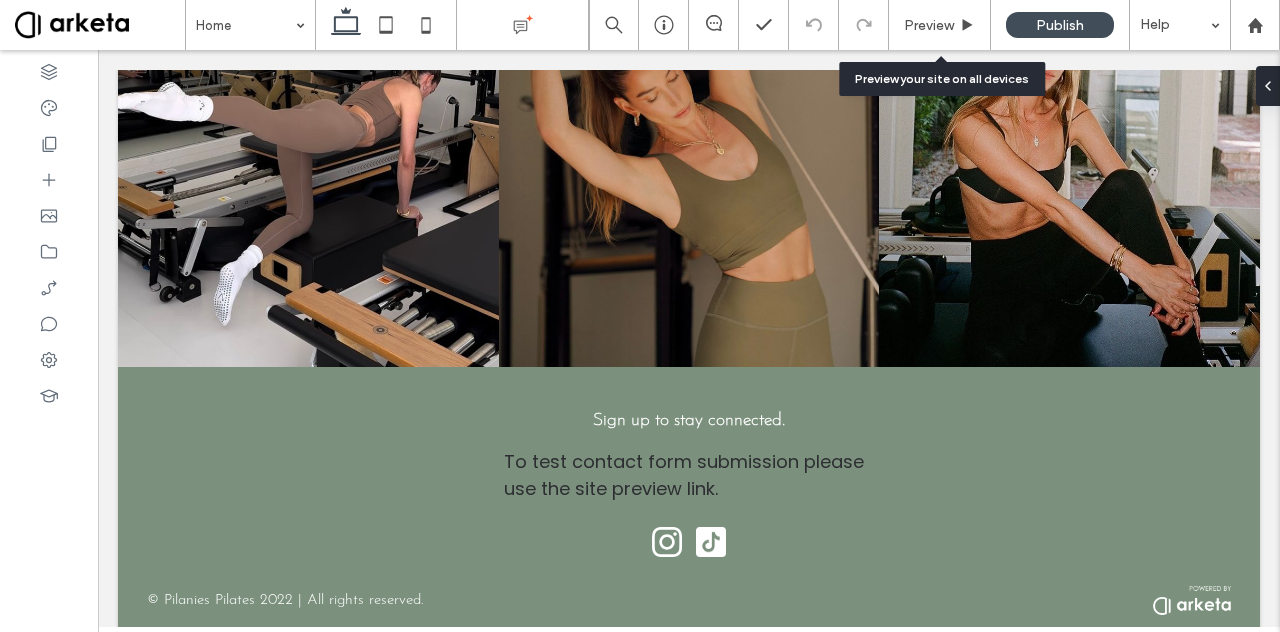 click on "Preview" at bounding box center [929, 25] 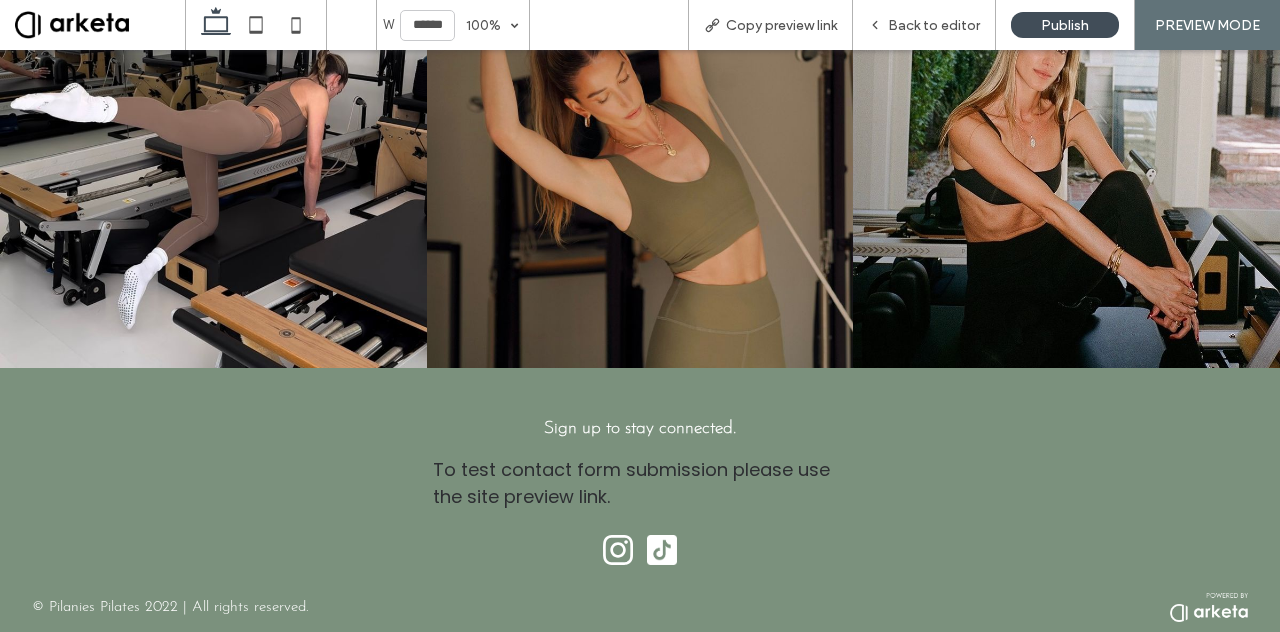scroll, scrollTop: 2372, scrollLeft: 0, axis: vertical 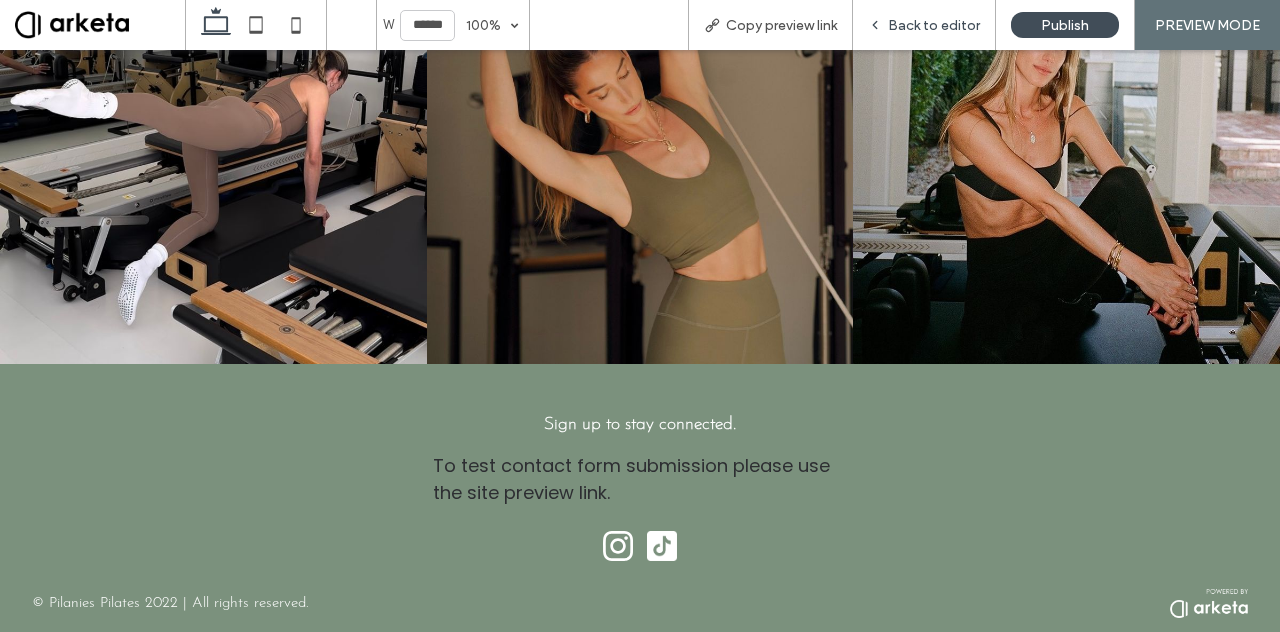 click on "Back to editor" at bounding box center (934, 25) 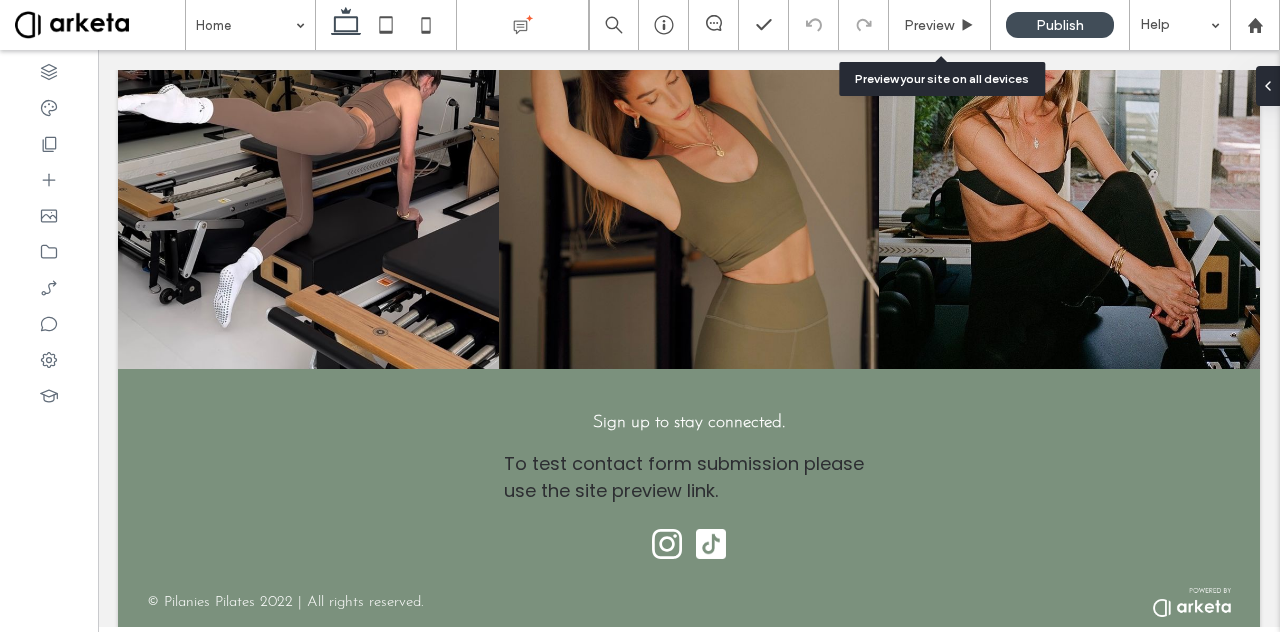 scroll, scrollTop: 2382, scrollLeft: 0, axis: vertical 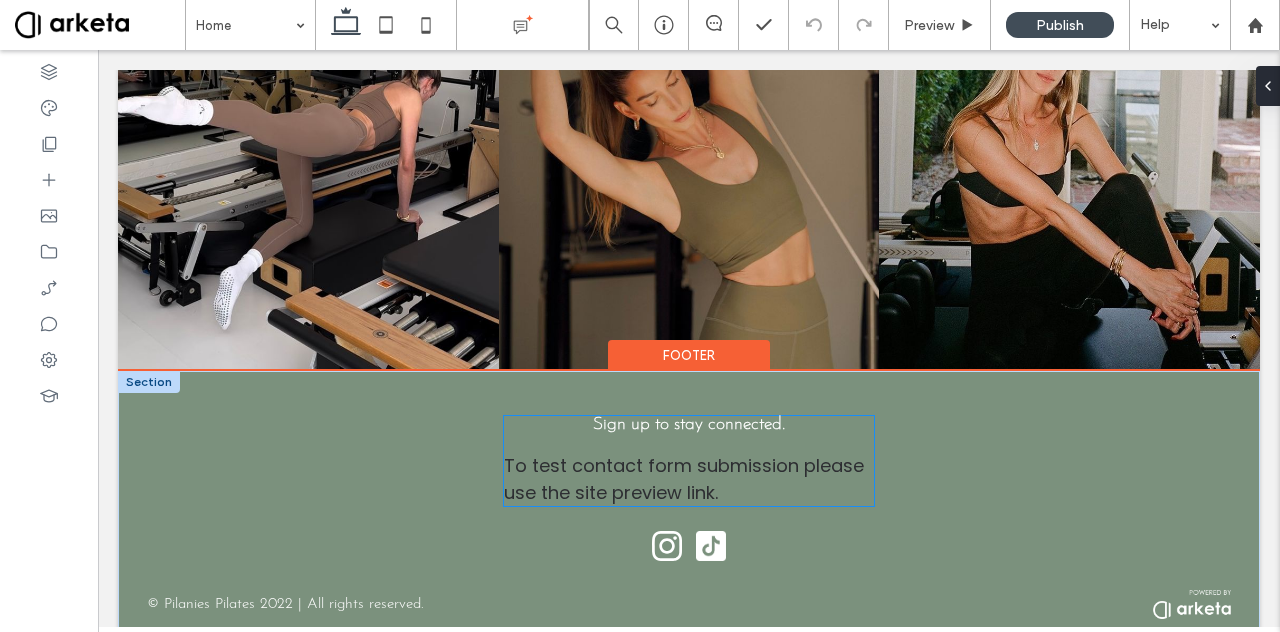click on "**********" at bounding box center [688, 461] 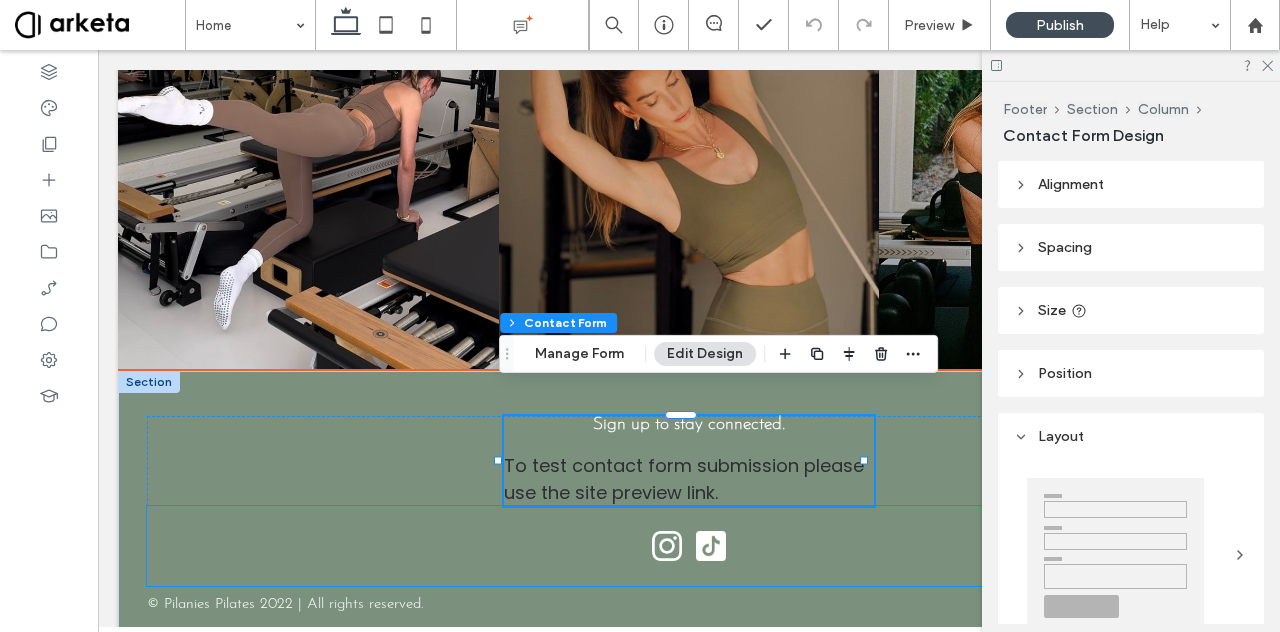 type on "*" 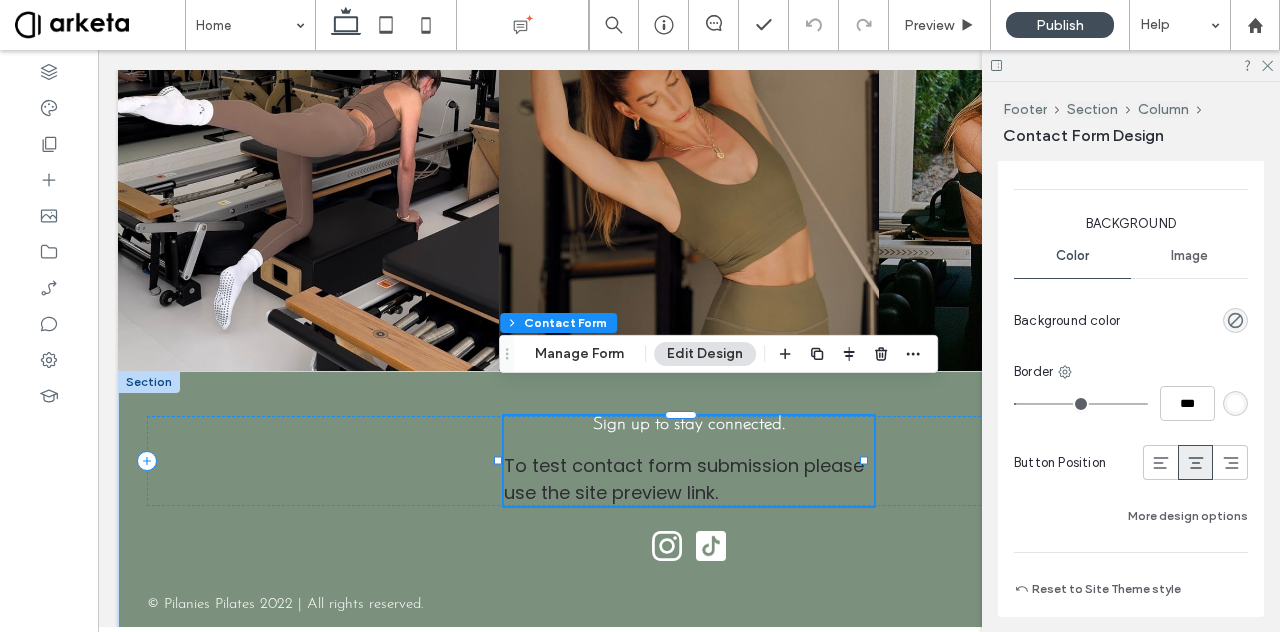scroll, scrollTop: 1719, scrollLeft: 0, axis: vertical 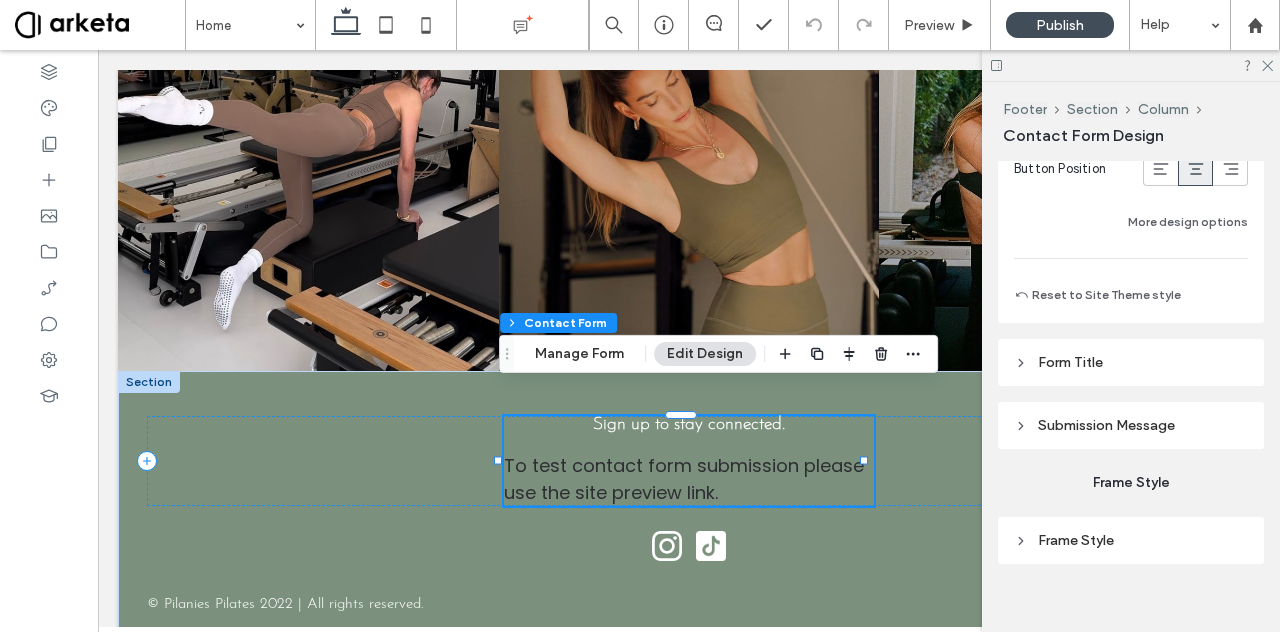 click on "Submission Message" at bounding box center [1106, 425] 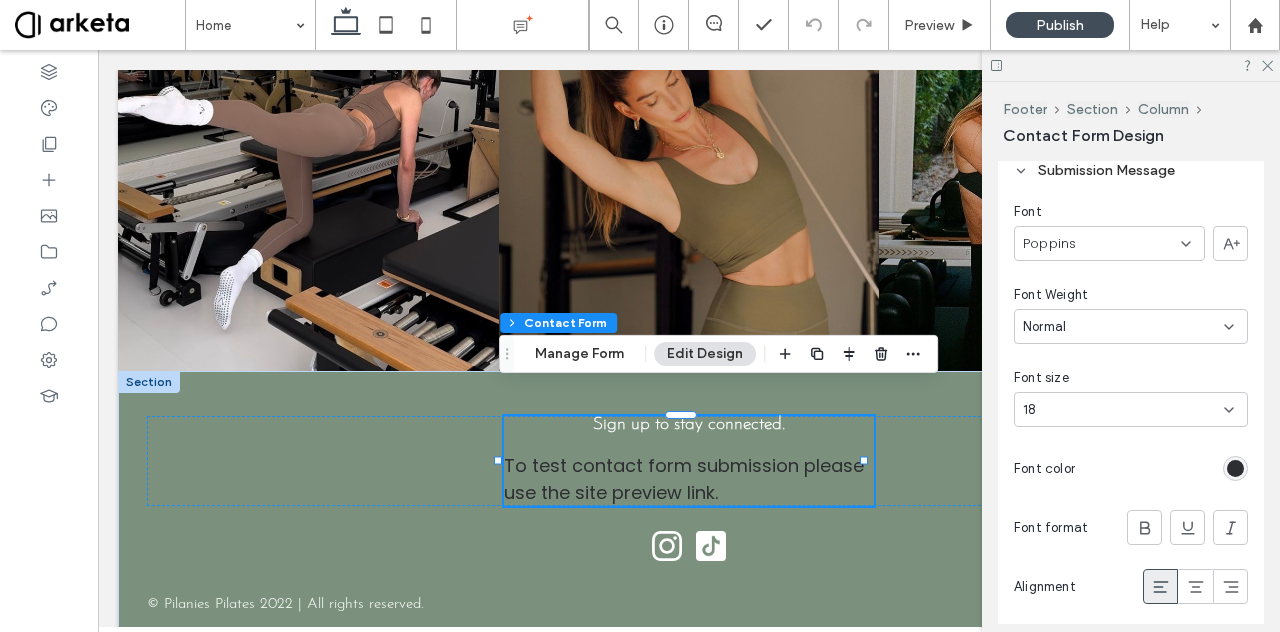 scroll, scrollTop: 1975, scrollLeft: 0, axis: vertical 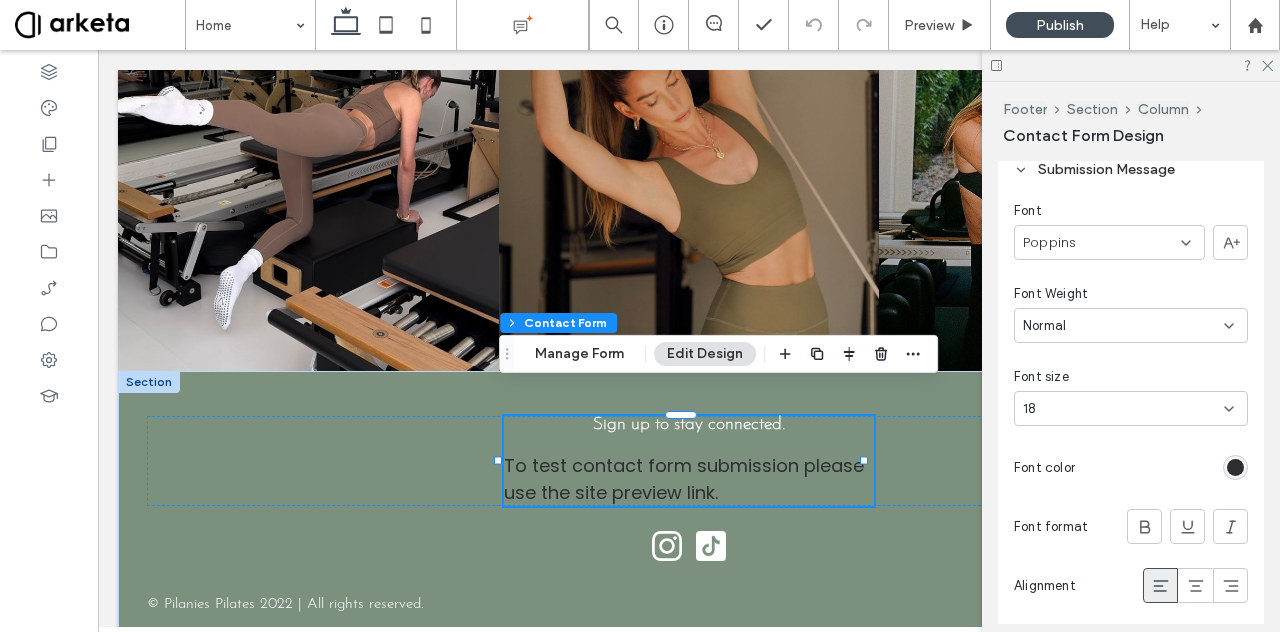 click at bounding box center [1235, 467] 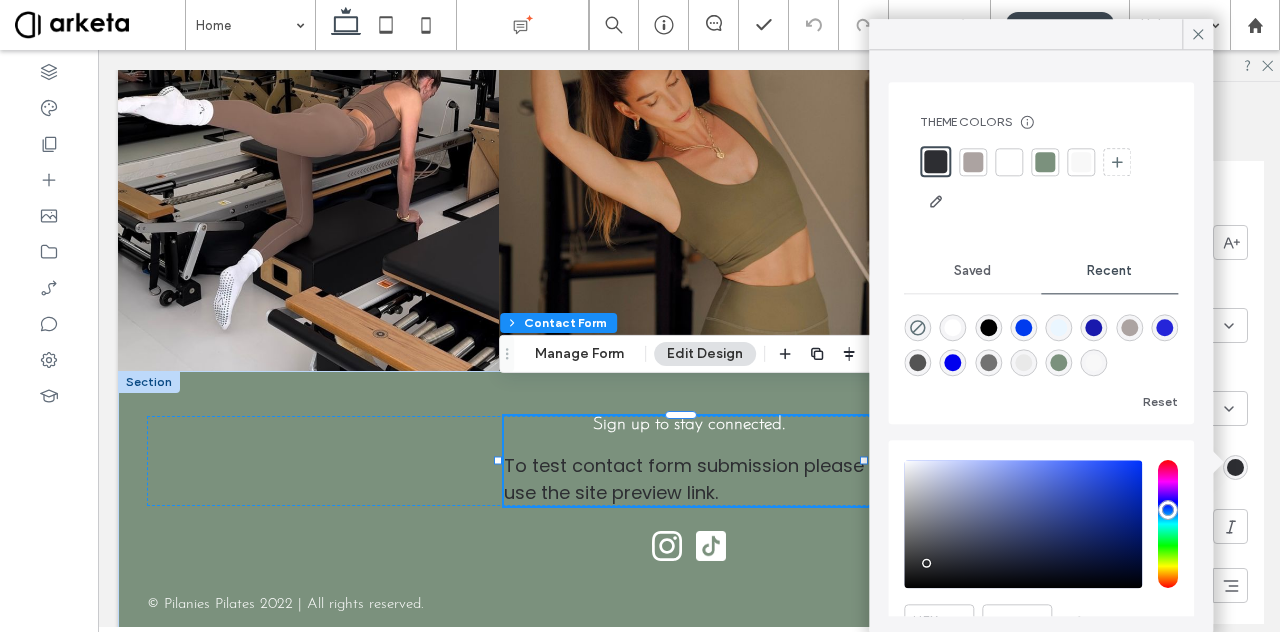 click at bounding box center (953, 327) 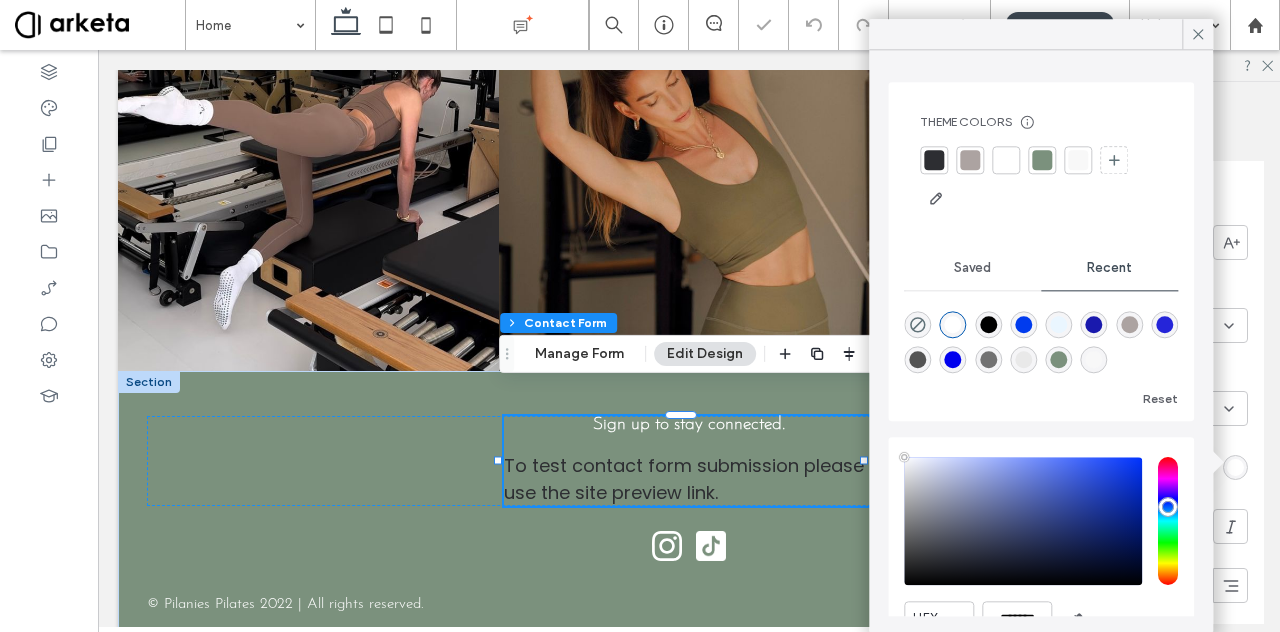 type on "*" 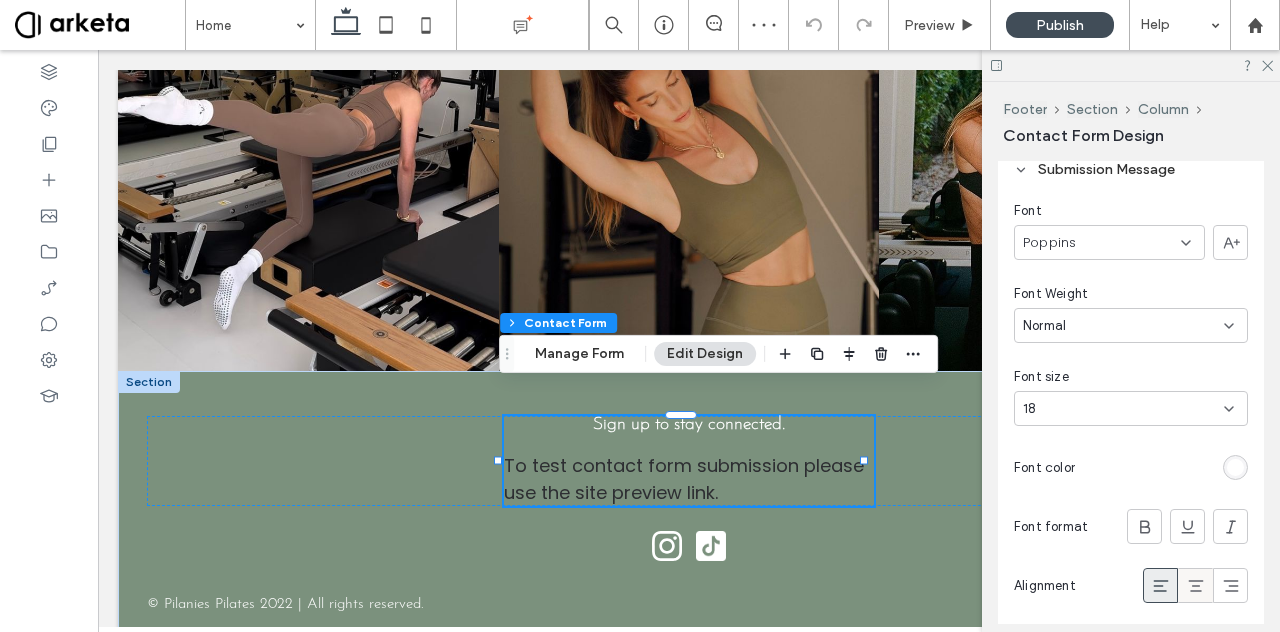 click 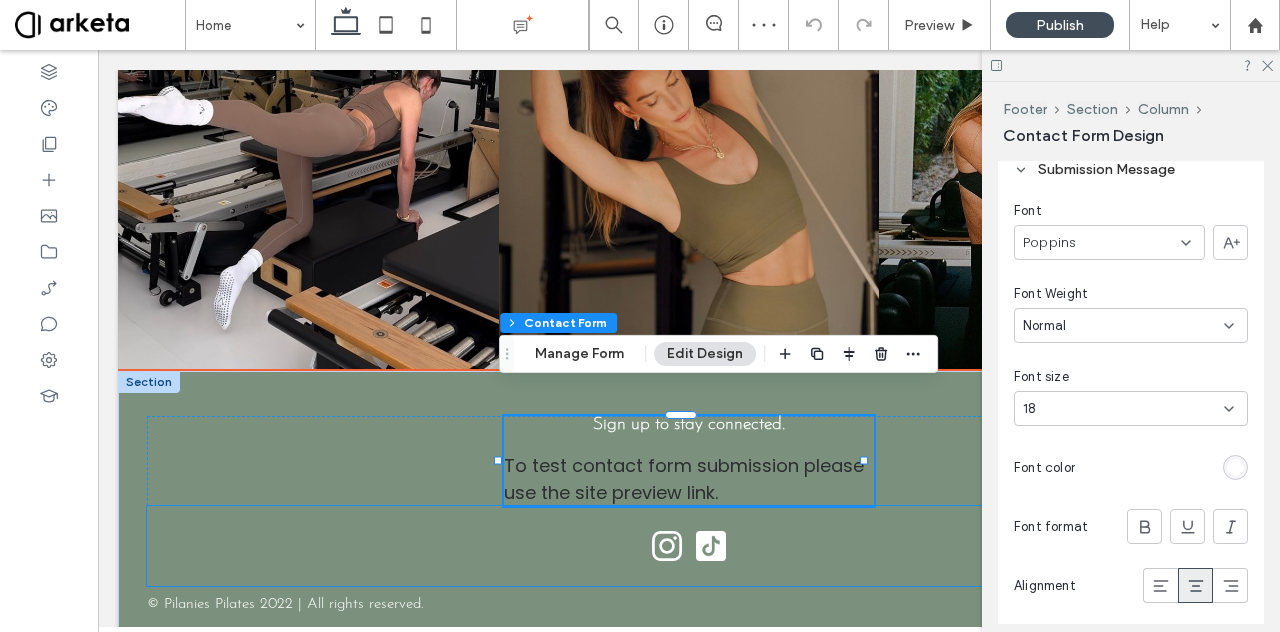type on "*" 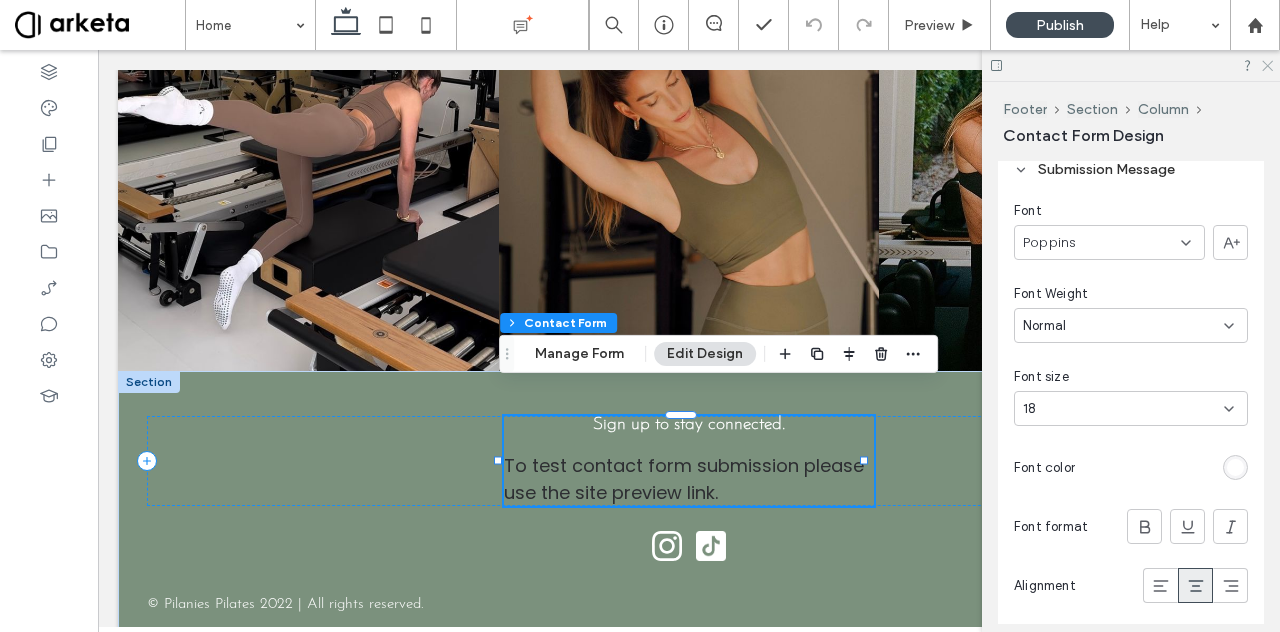 click 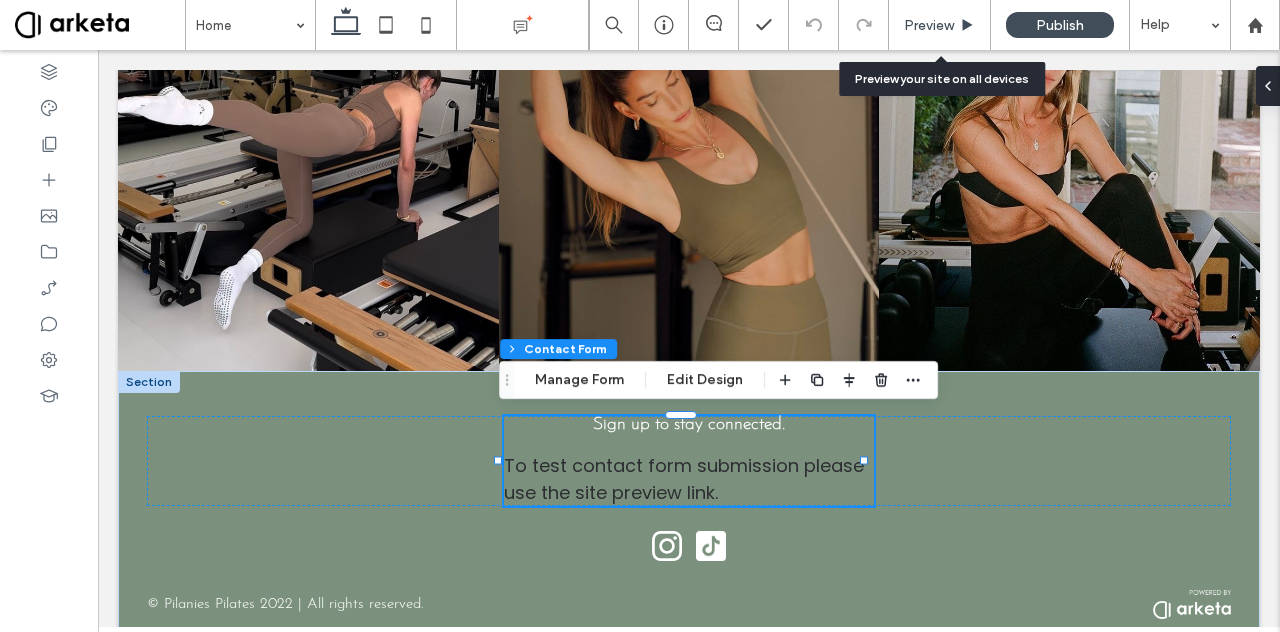 click on "Preview" at bounding box center [929, 25] 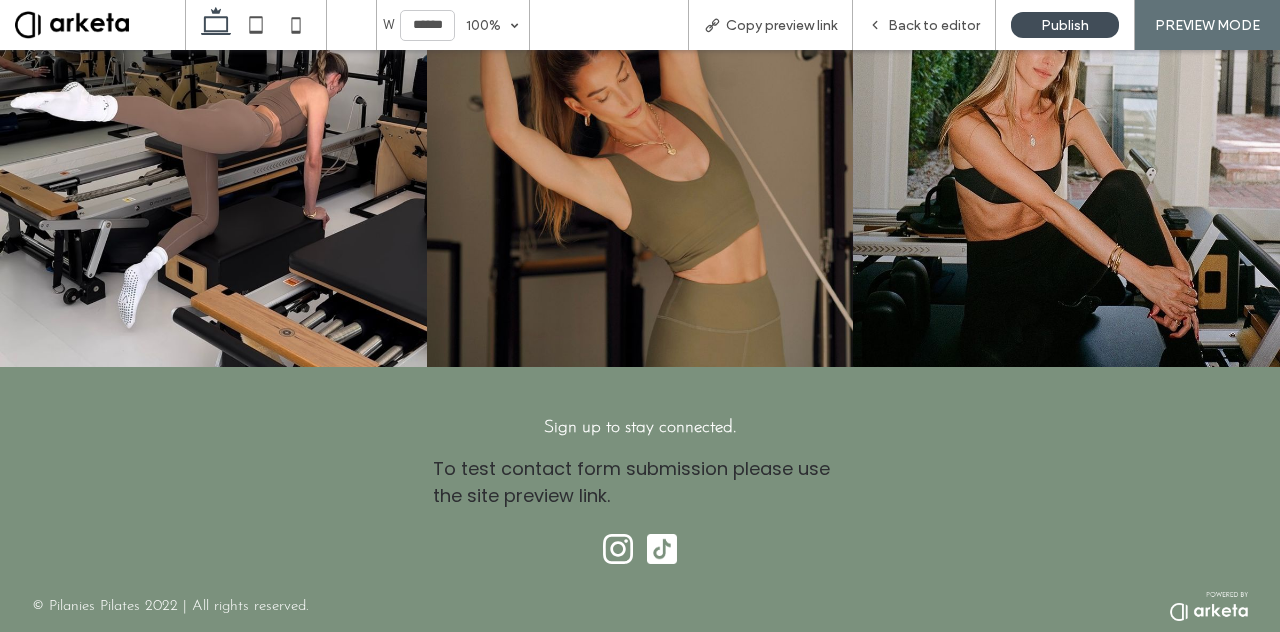 scroll, scrollTop: 2372, scrollLeft: 0, axis: vertical 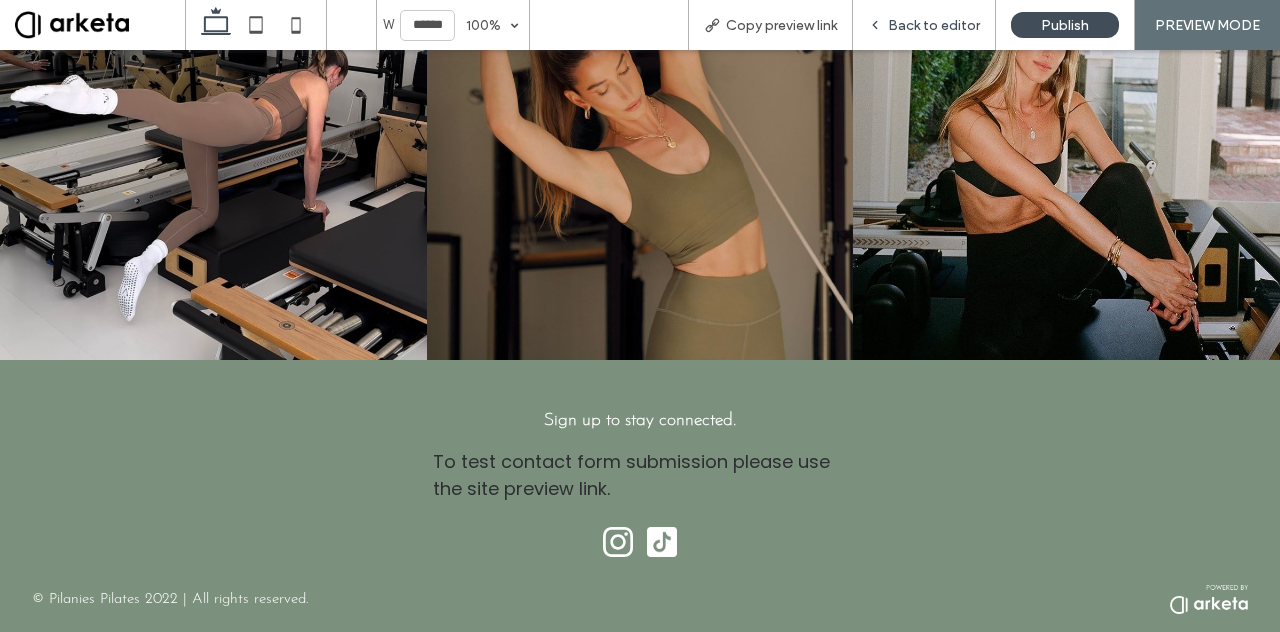 click on "Back to editor" at bounding box center [924, 25] 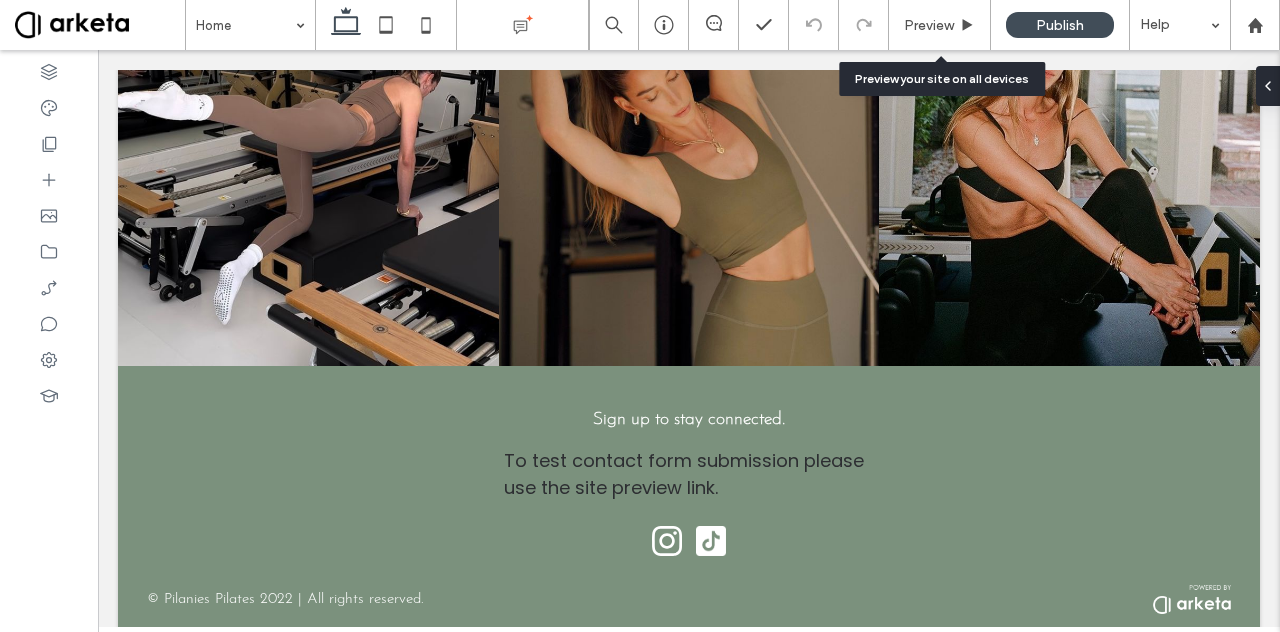 scroll, scrollTop: 2386, scrollLeft: 0, axis: vertical 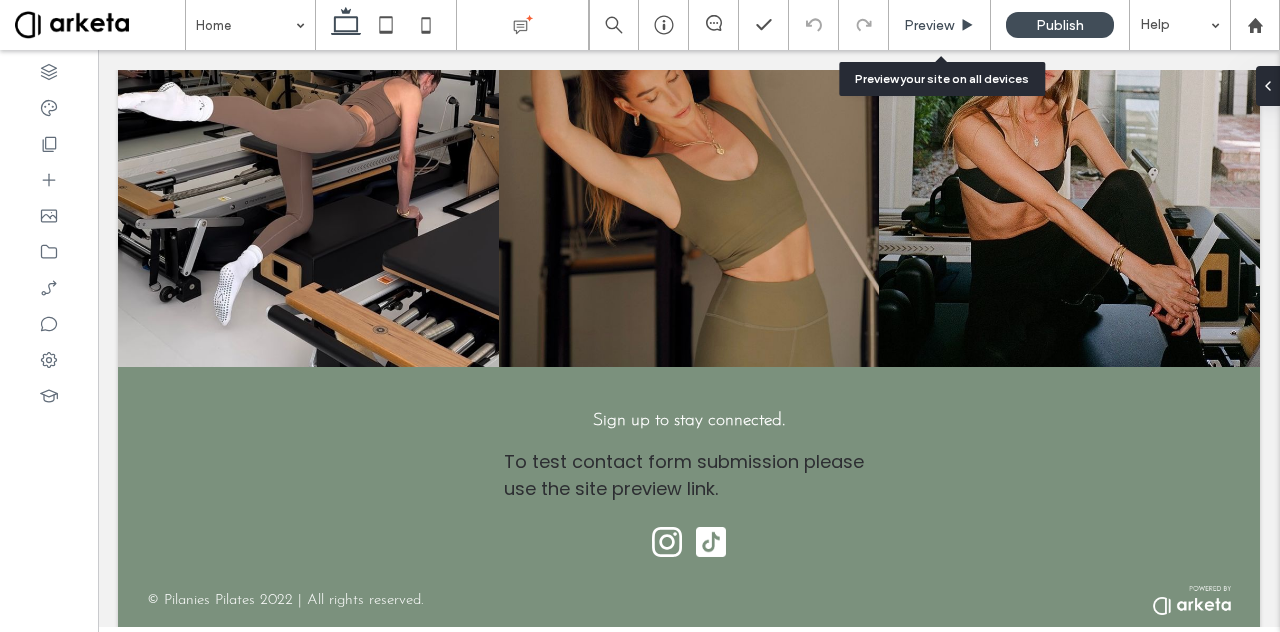 click on "Preview" at bounding box center (929, 25) 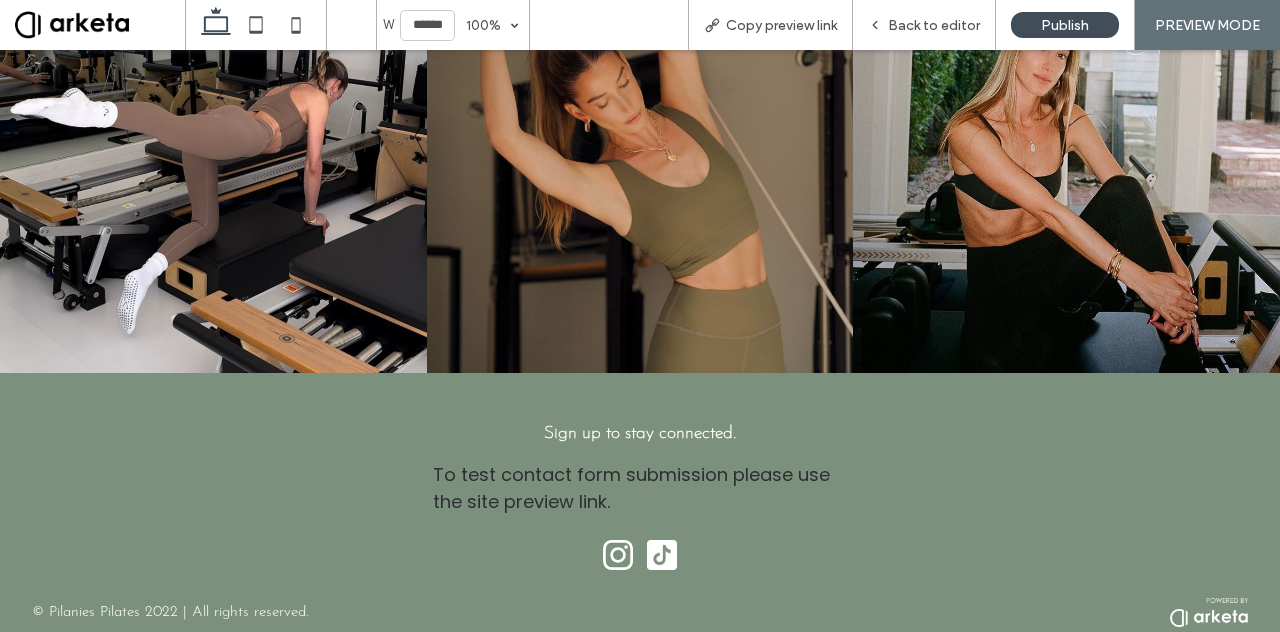 scroll, scrollTop: 2372, scrollLeft: 0, axis: vertical 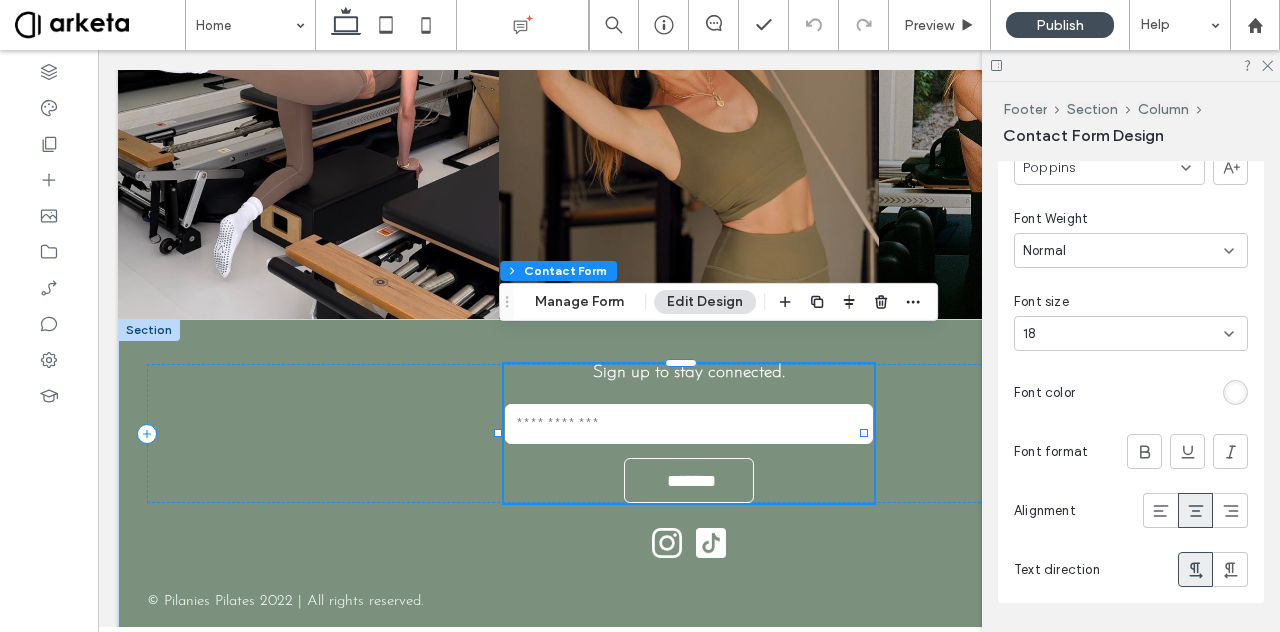 click at bounding box center (1235, 392) 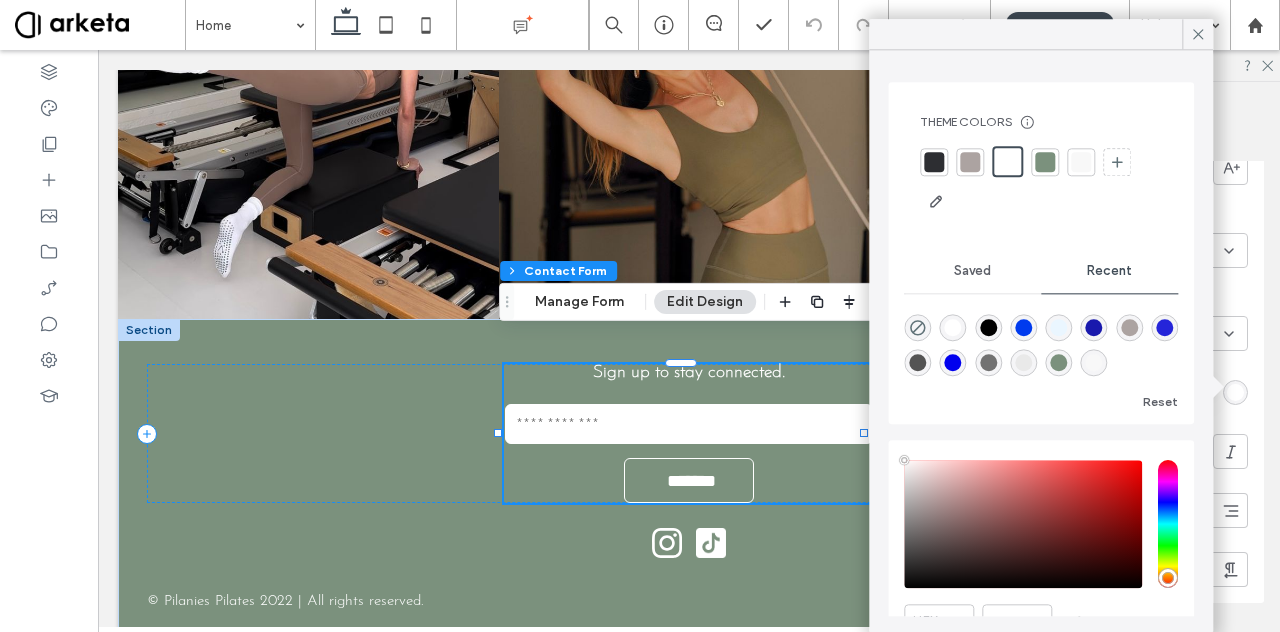 click at bounding box center (1058, 362) 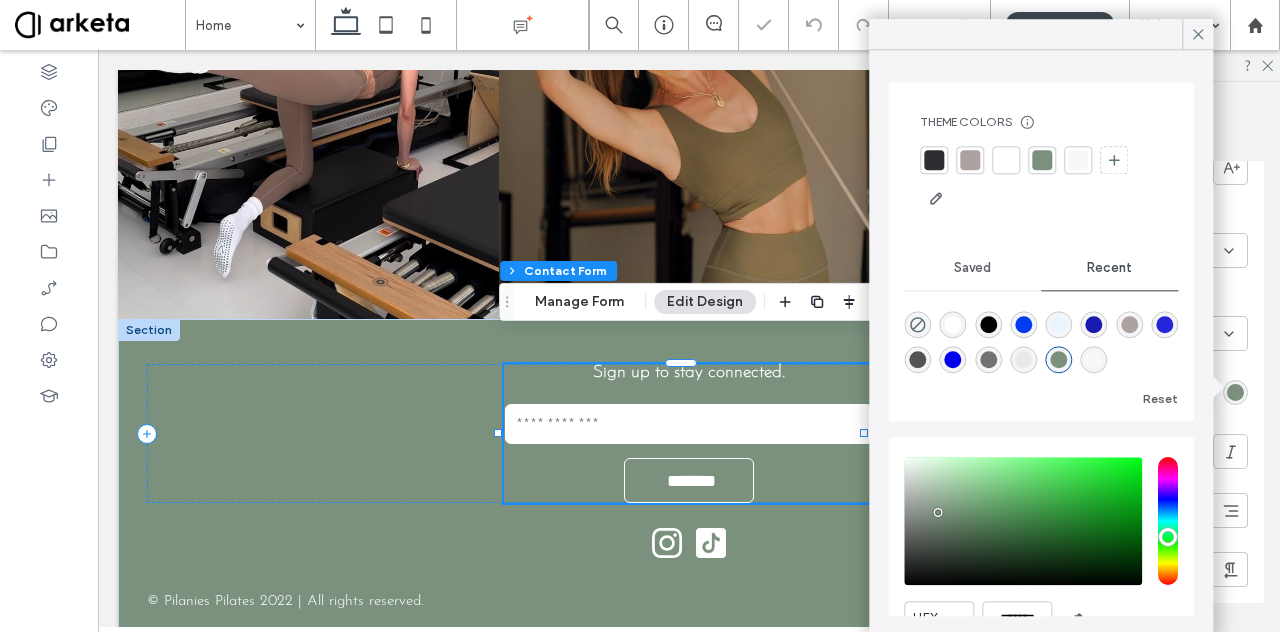 type on "*" 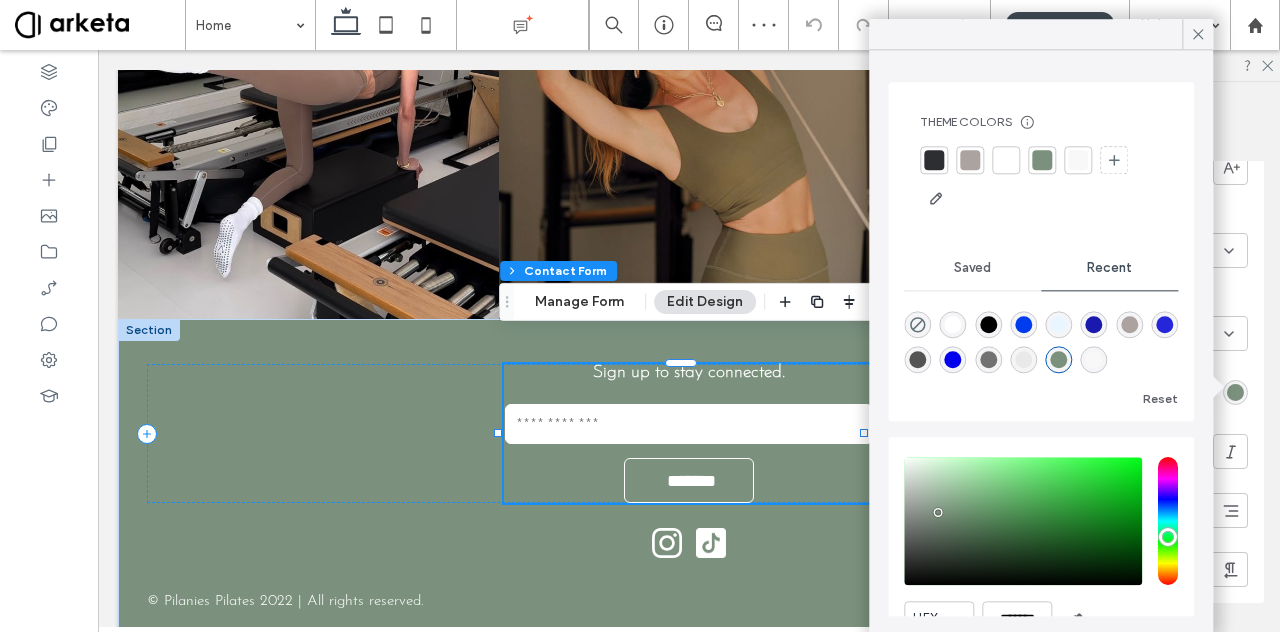 click at bounding box center [953, 324] 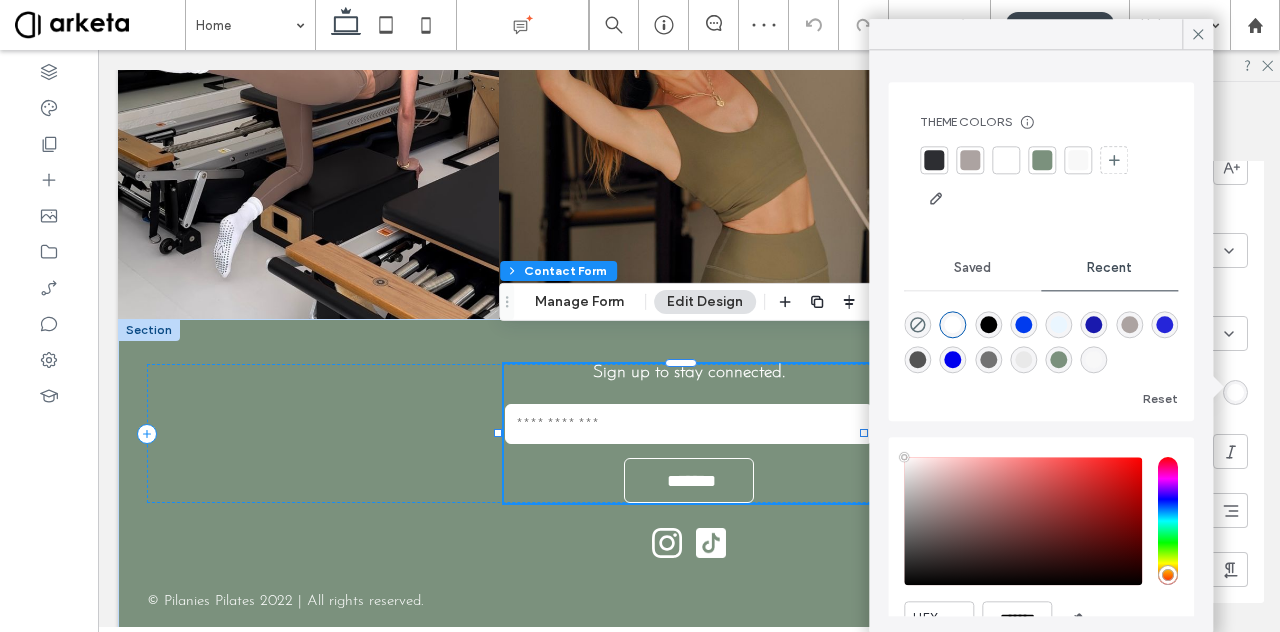 type on "*" 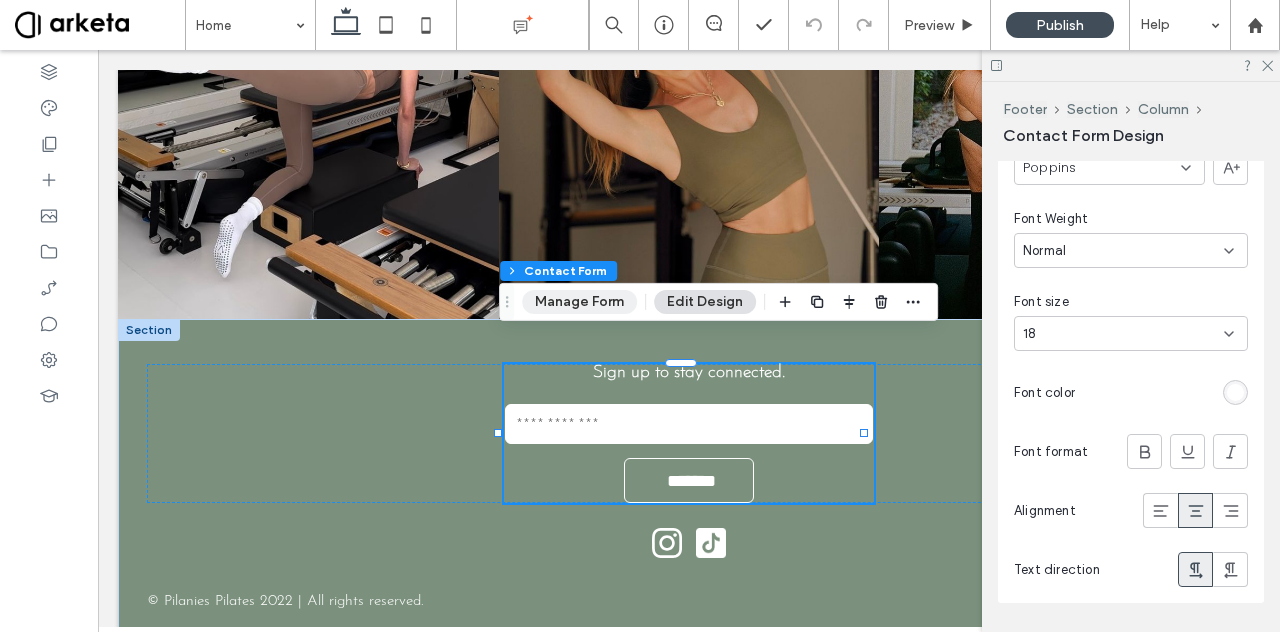click on "Manage Form" at bounding box center (579, 302) 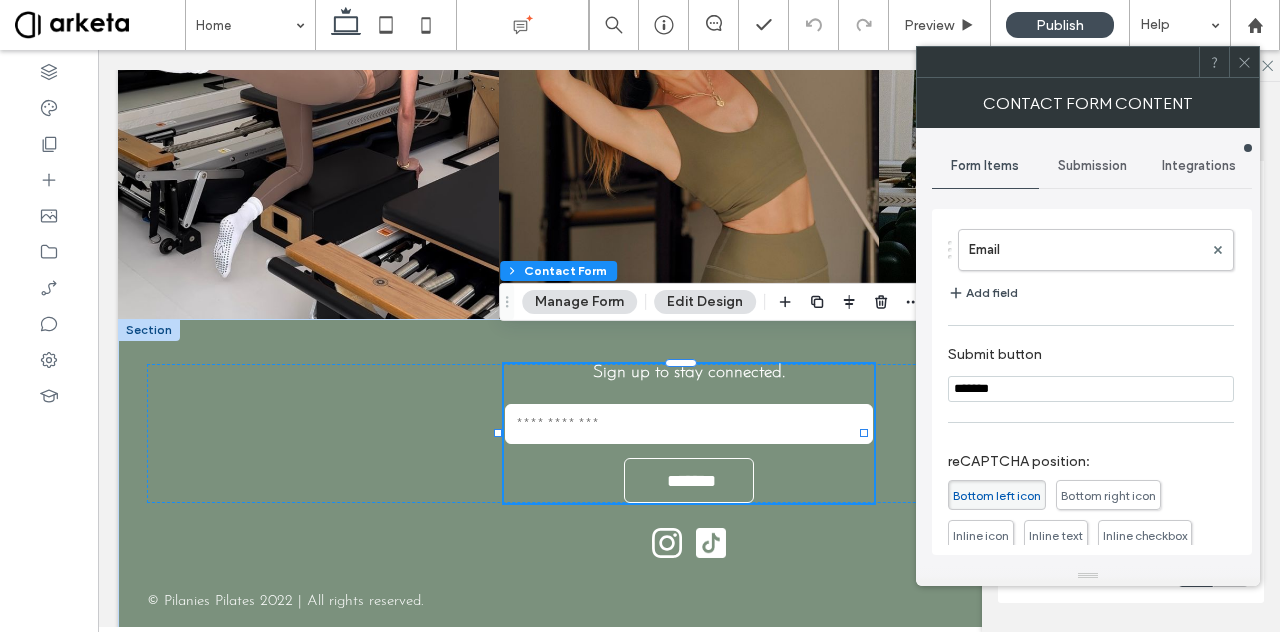 click on "Submission" at bounding box center (1092, 166) 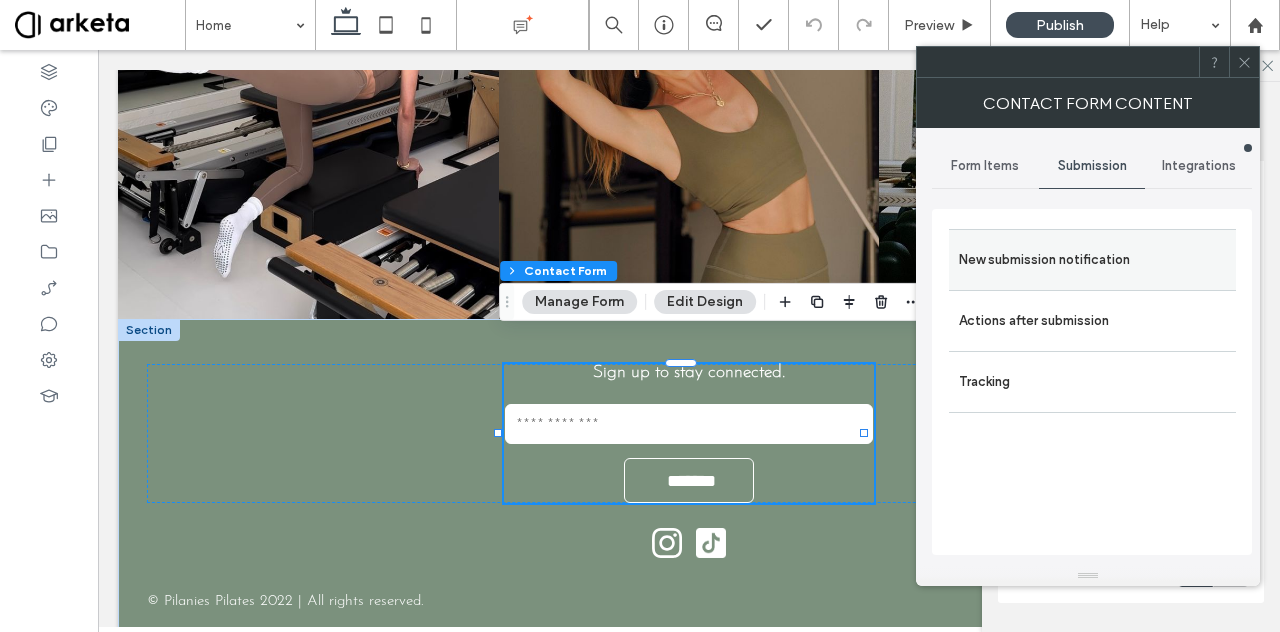click on "New submission notification" at bounding box center [1092, 260] 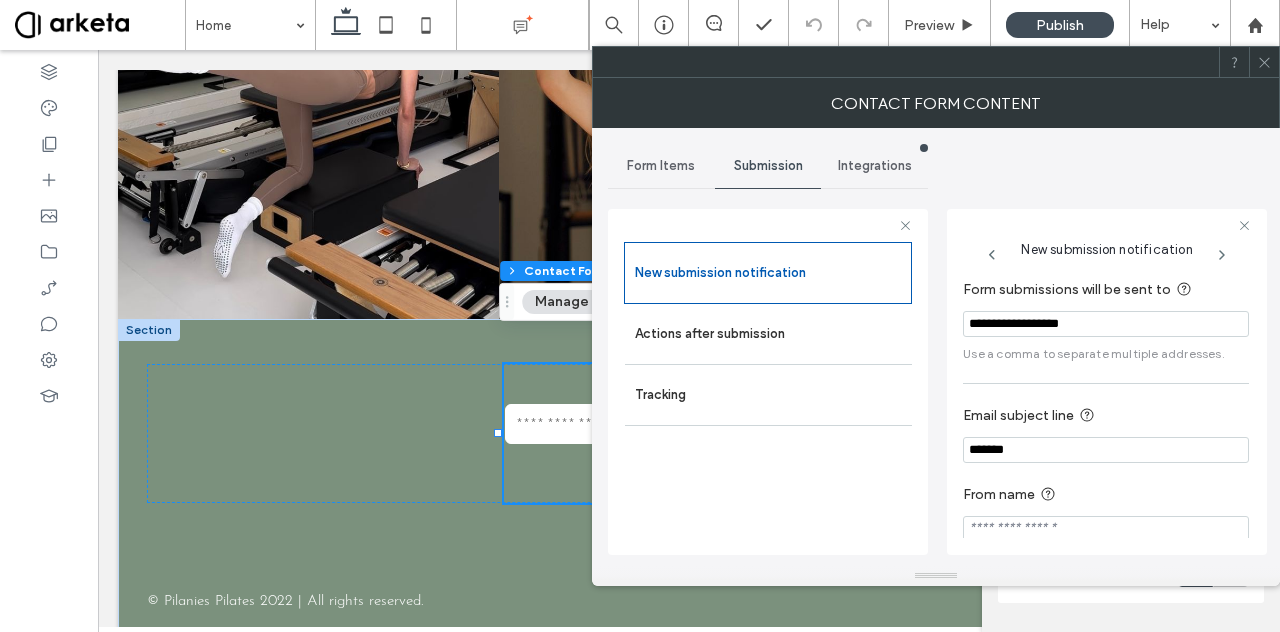 click 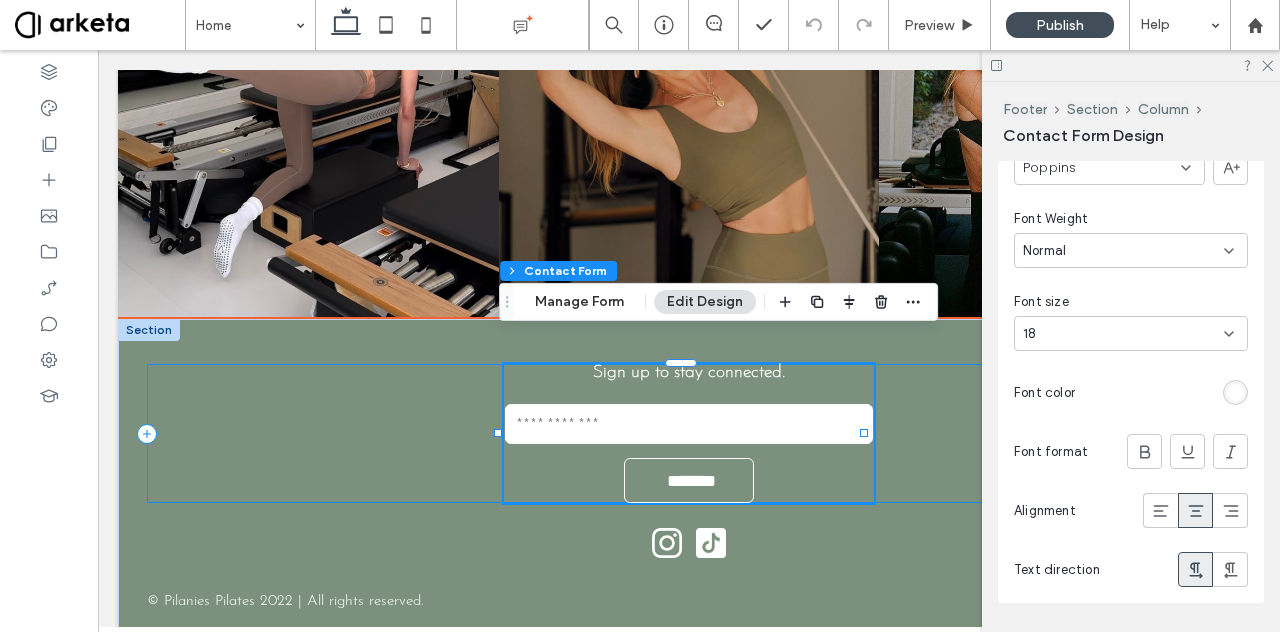 click on "Sign up to stay connected.
Email
*******
Thank you for contacting us. We will get back to you as soon as possible.
Oops, there was an error sending your message. Please try again later." at bounding box center [689, 433] 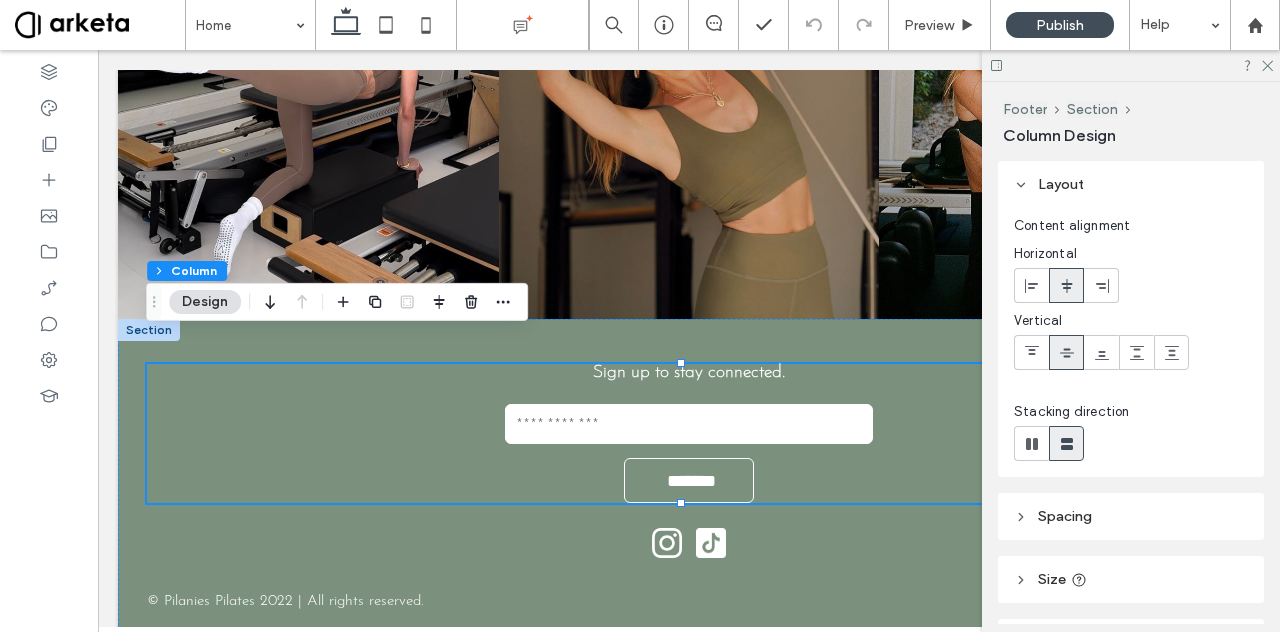 click at bounding box center [100, 25] 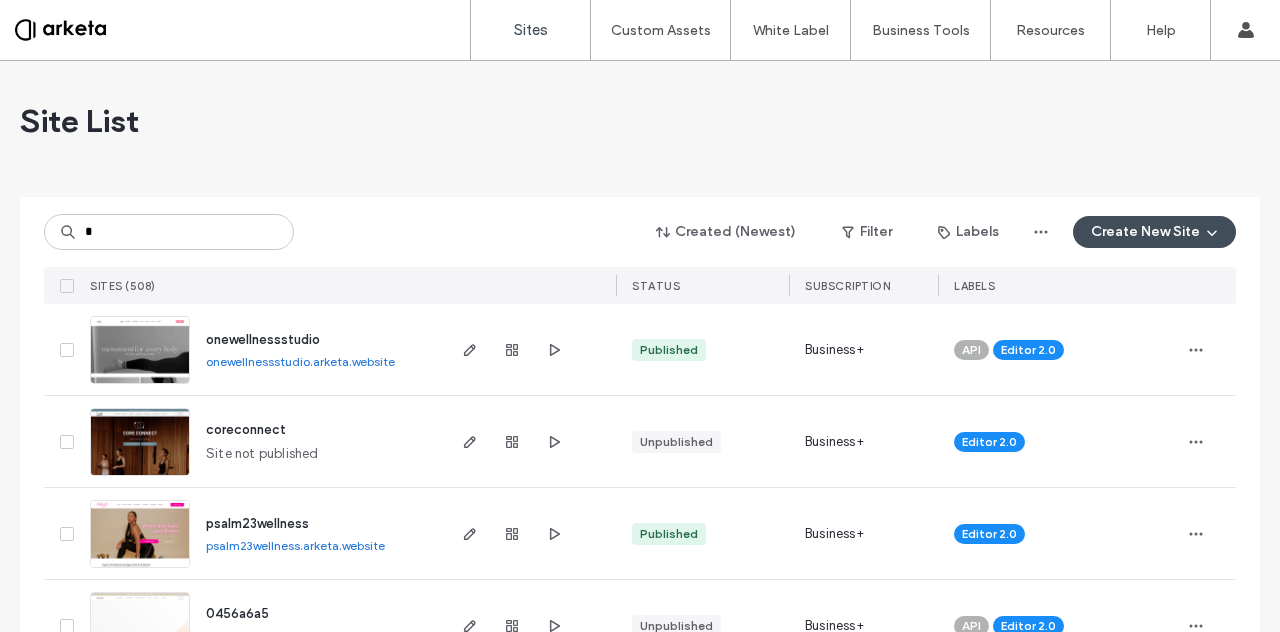 scroll, scrollTop: 0, scrollLeft: 0, axis: both 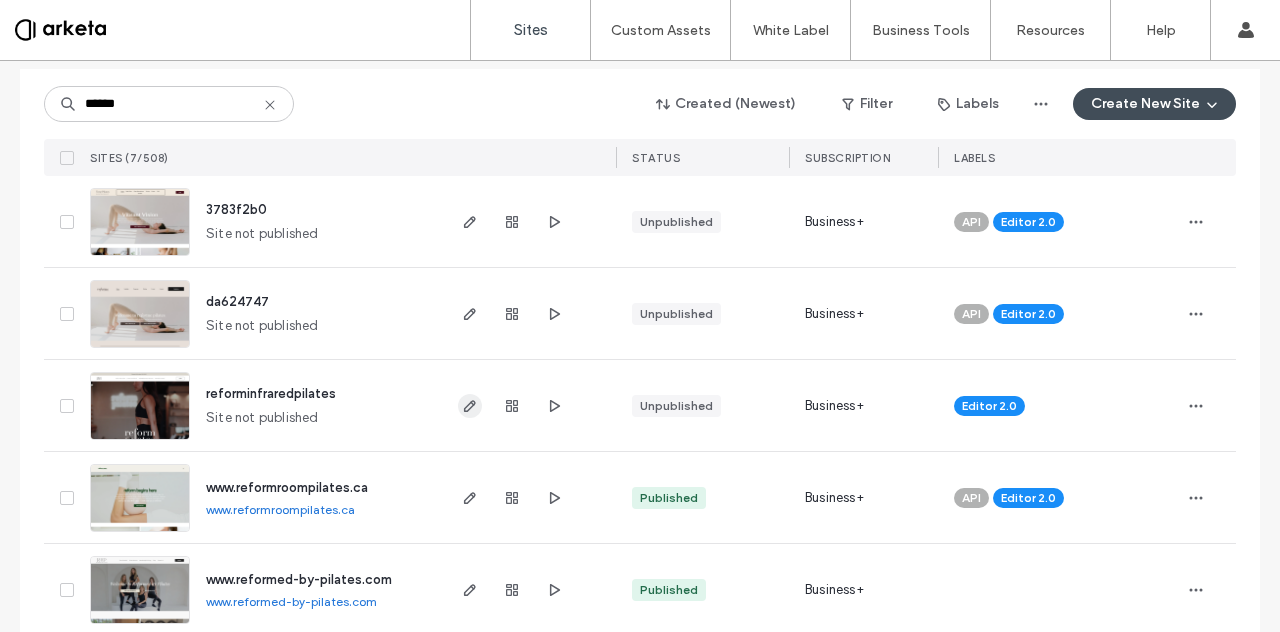 type on "******" 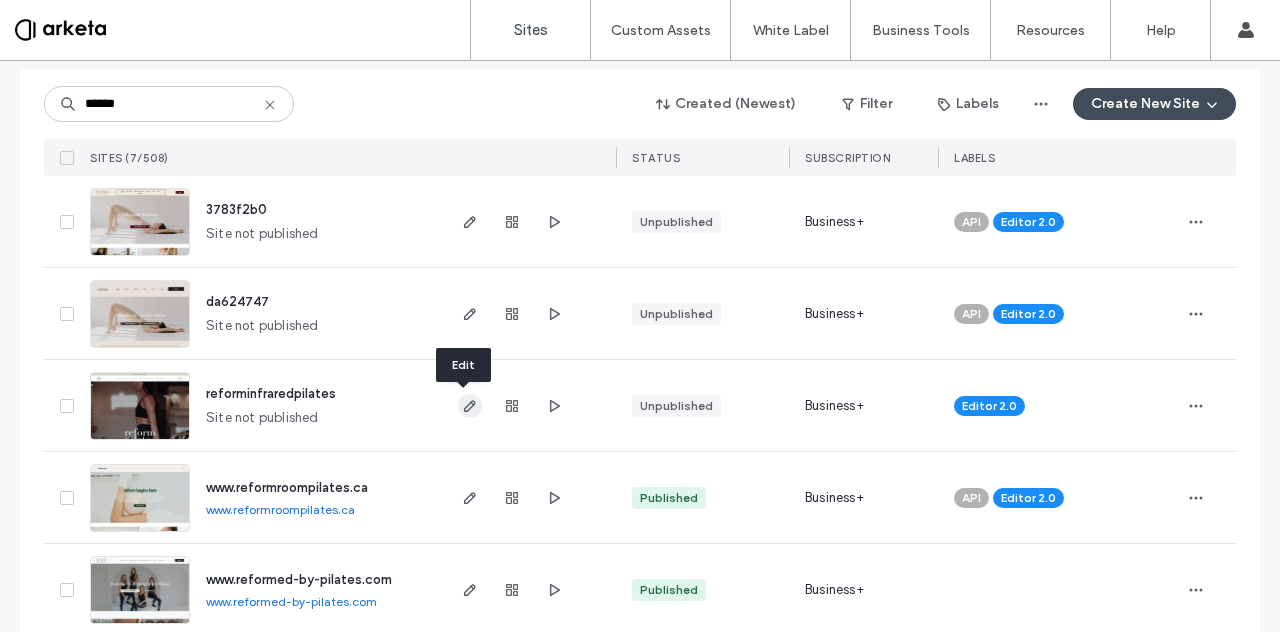 click 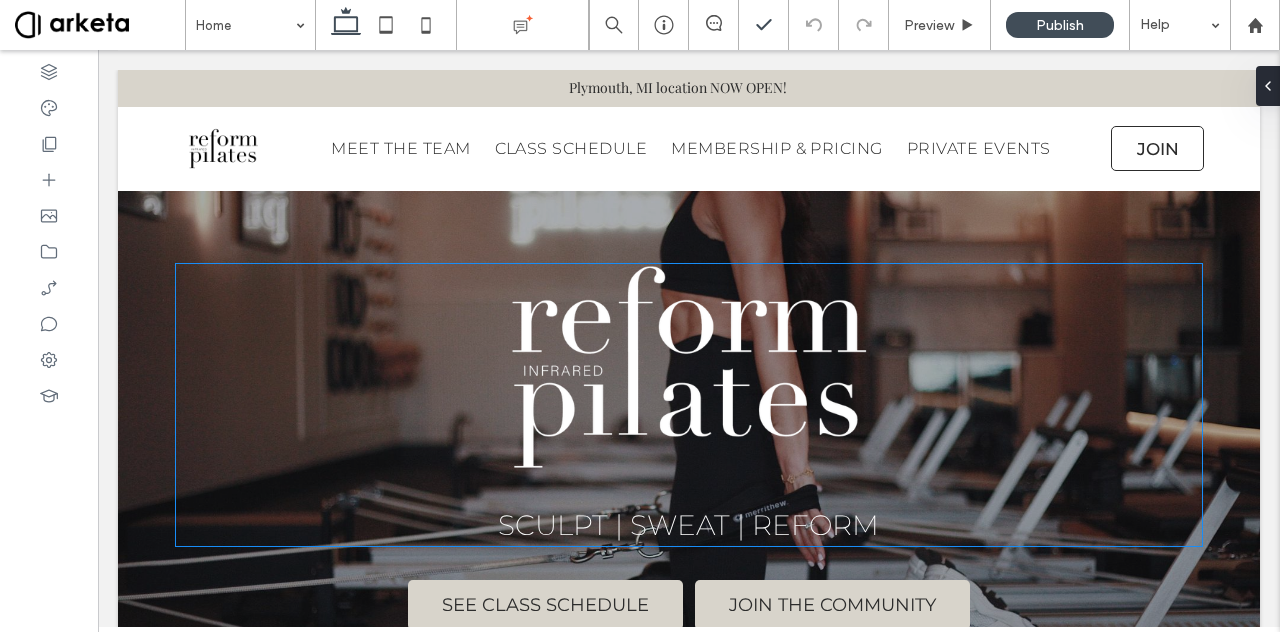 scroll, scrollTop: 0, scrollLeft: 0, axis: both 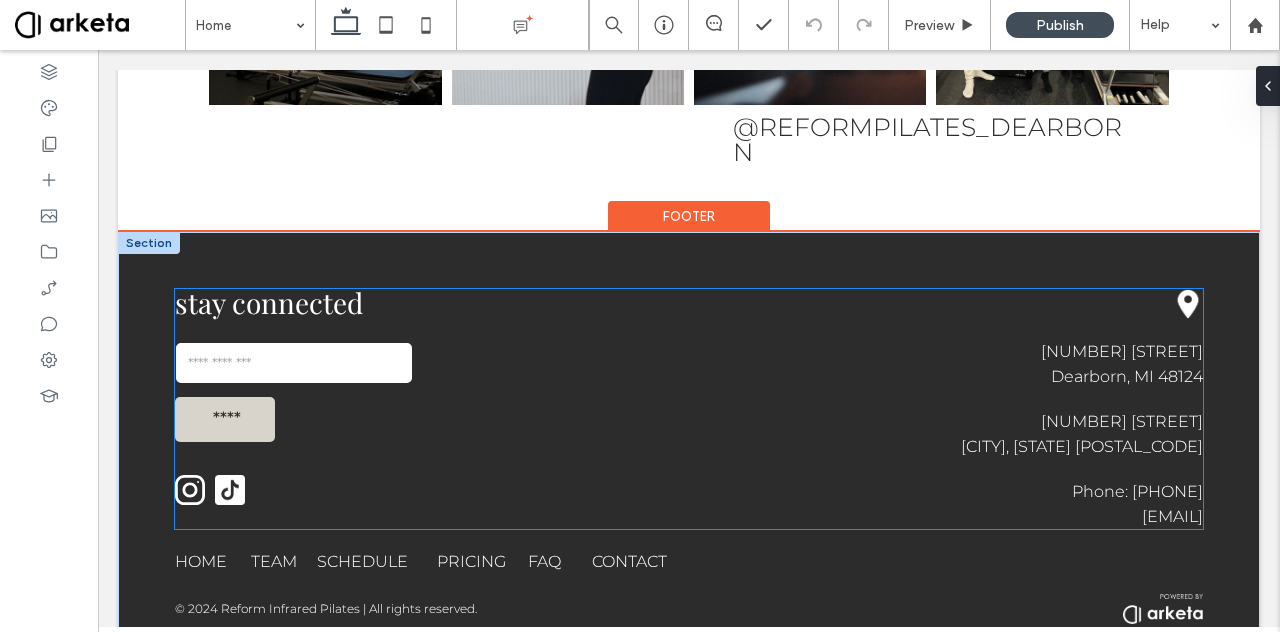 click on "Email:" 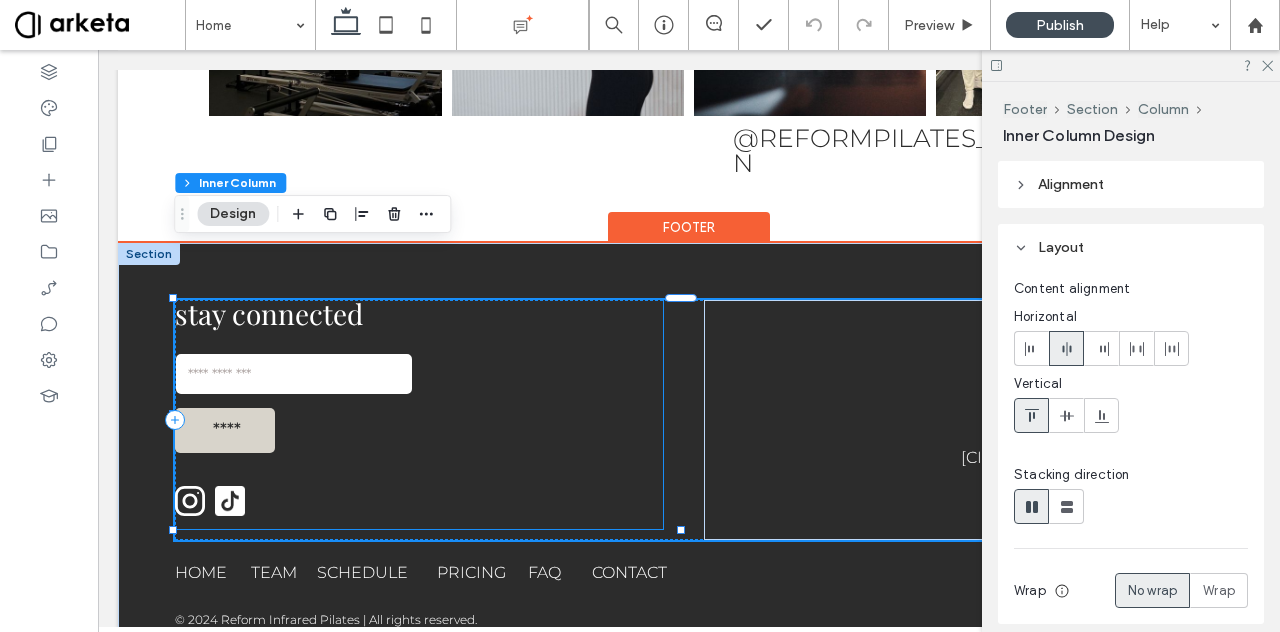 click on "Email:" 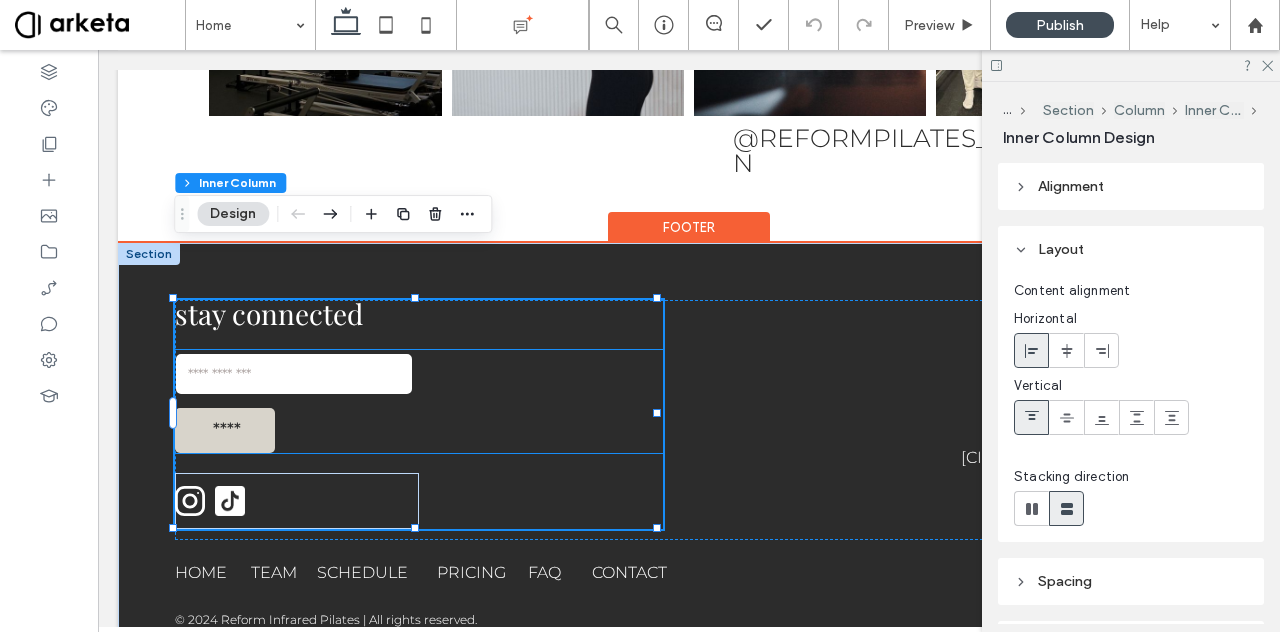 click 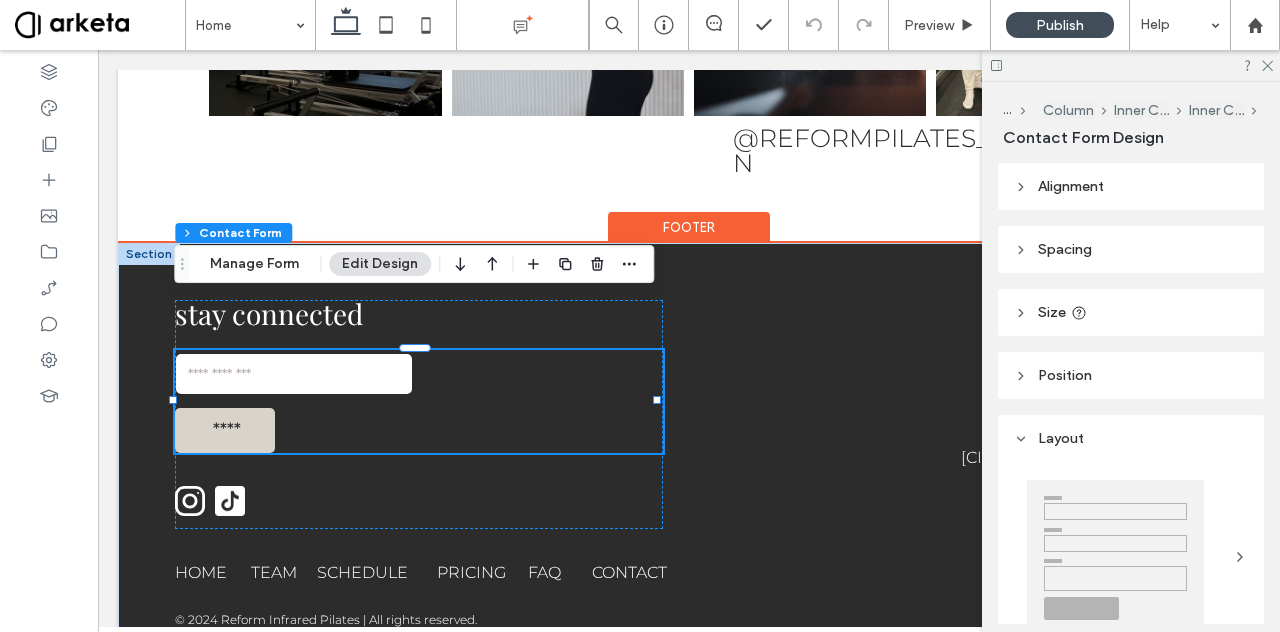 type on "*" 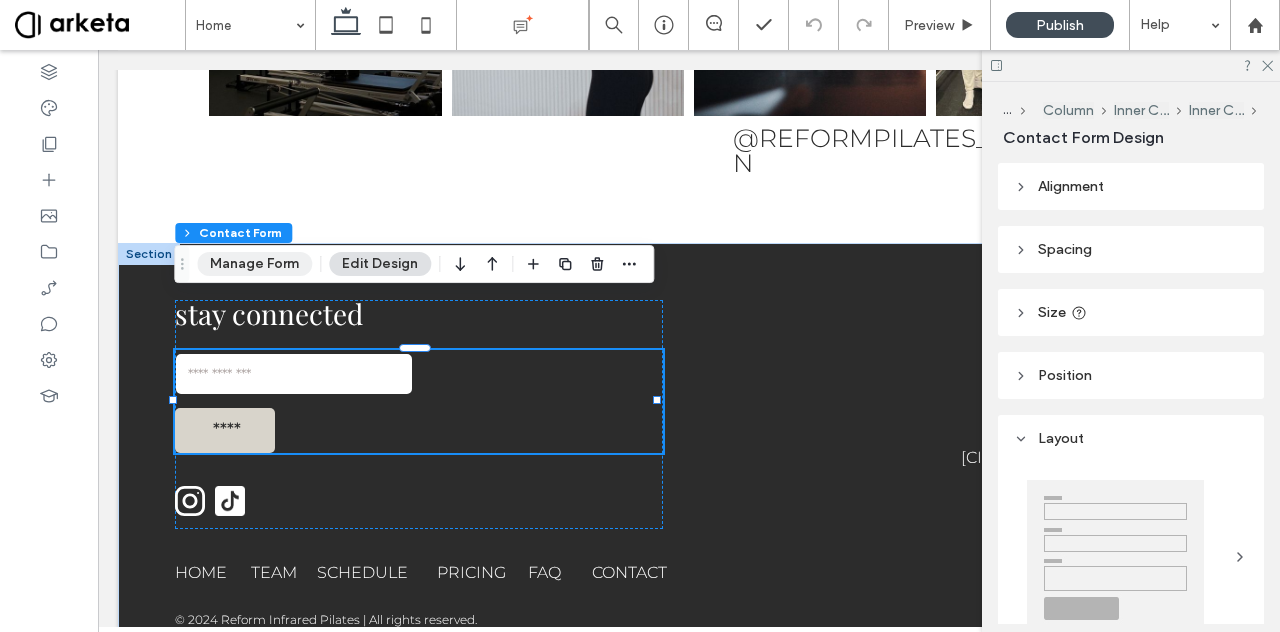 click on "Manage Form" 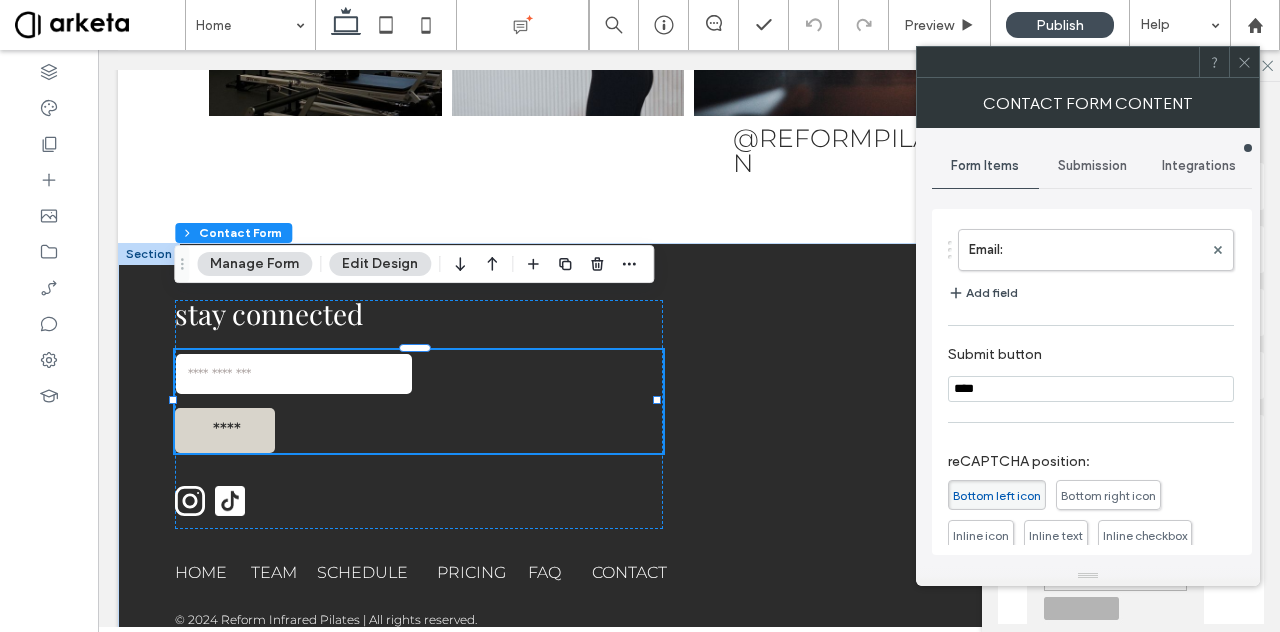 click on "Submission" 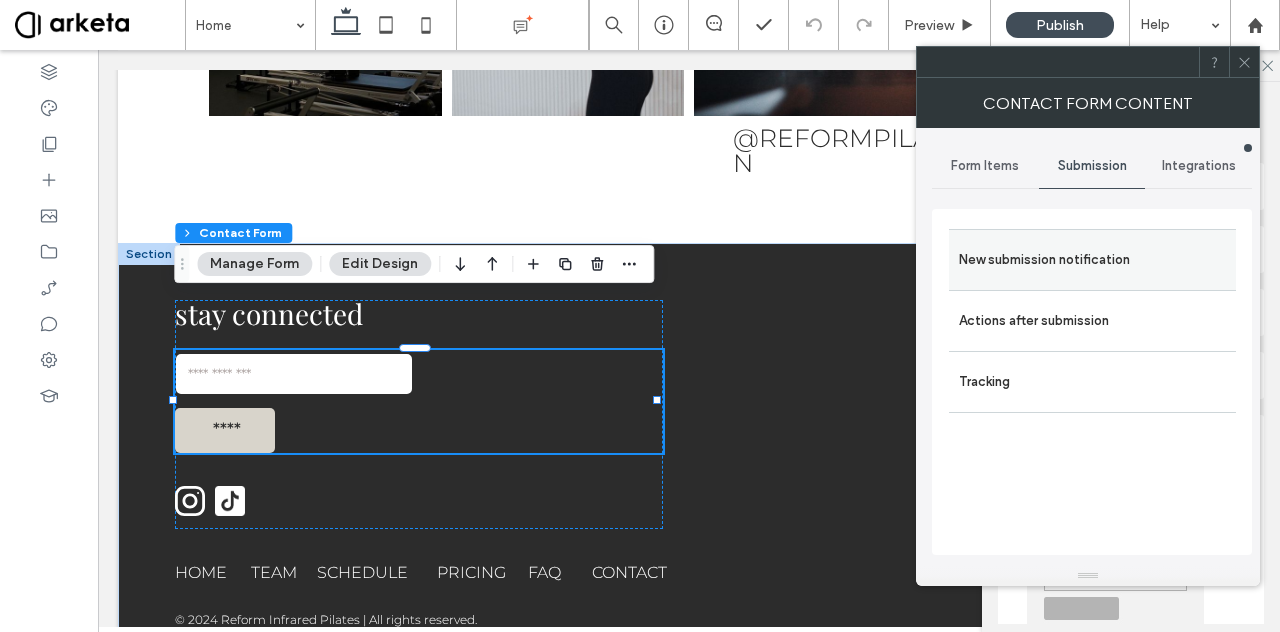 click on "New submission notification" 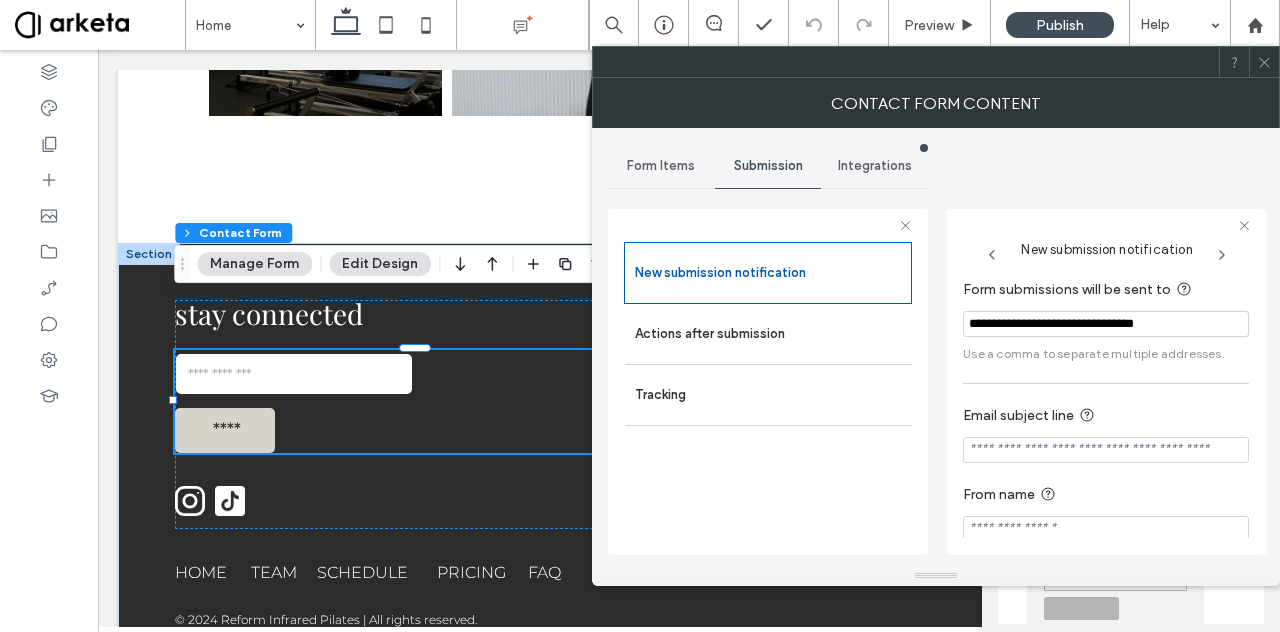 click on "Form Items" 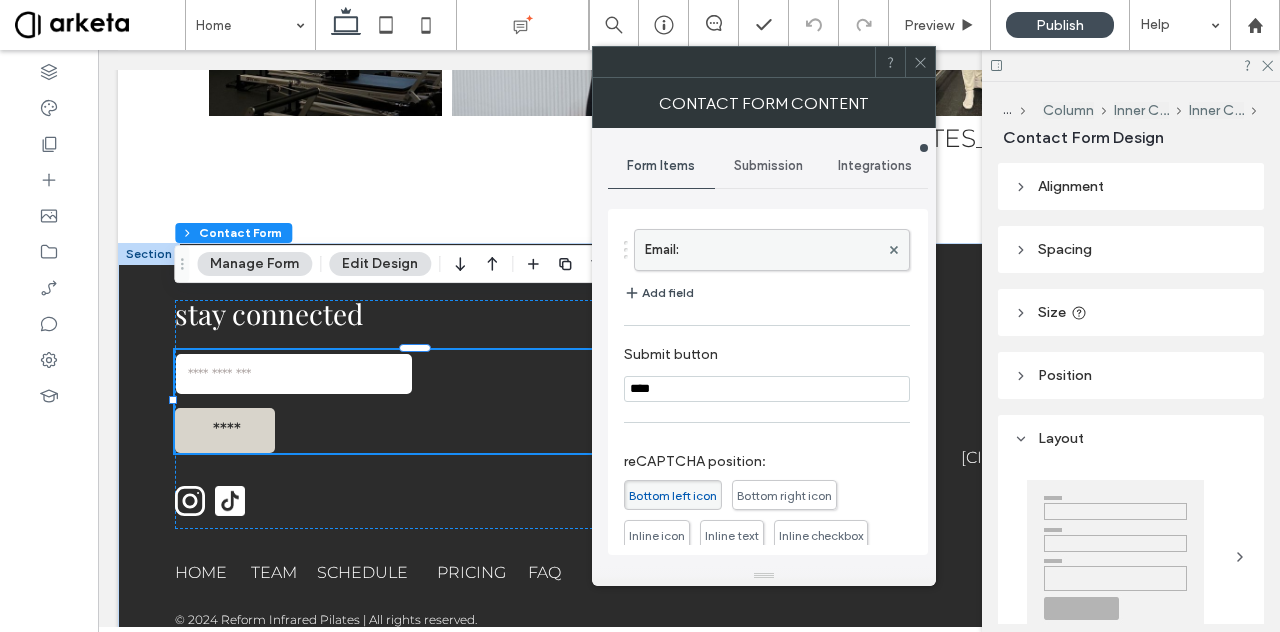 click on "Email:" 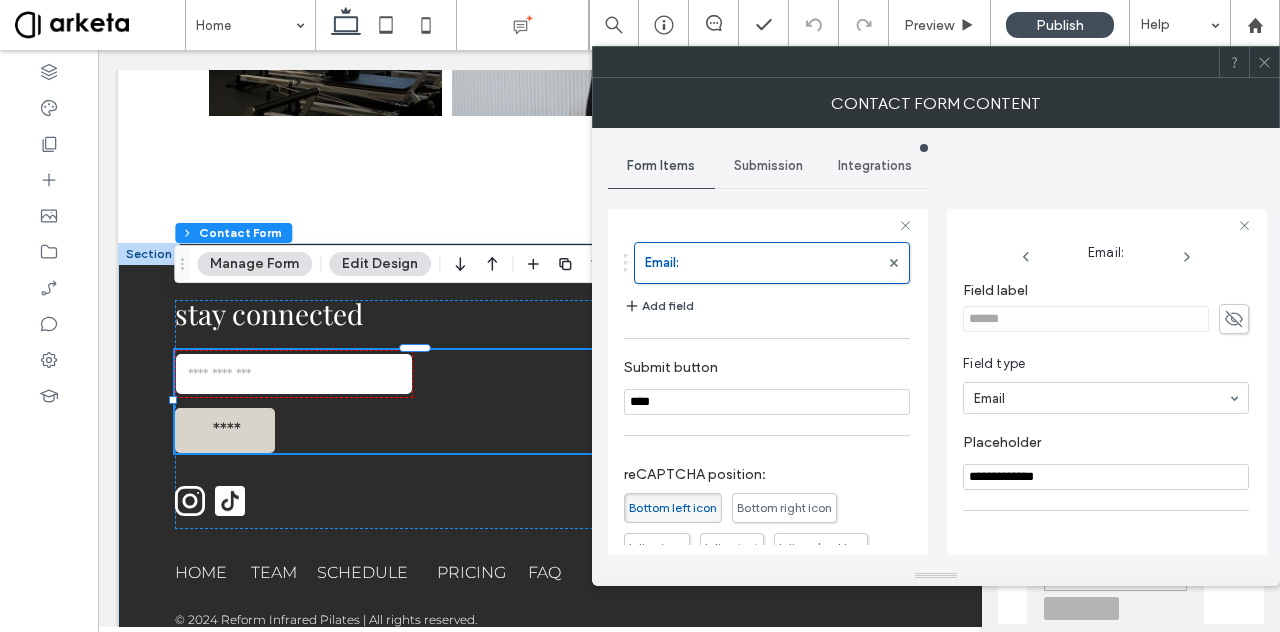 scroll, scrollTop: 137, scrollLeft: 0, axis: vertical 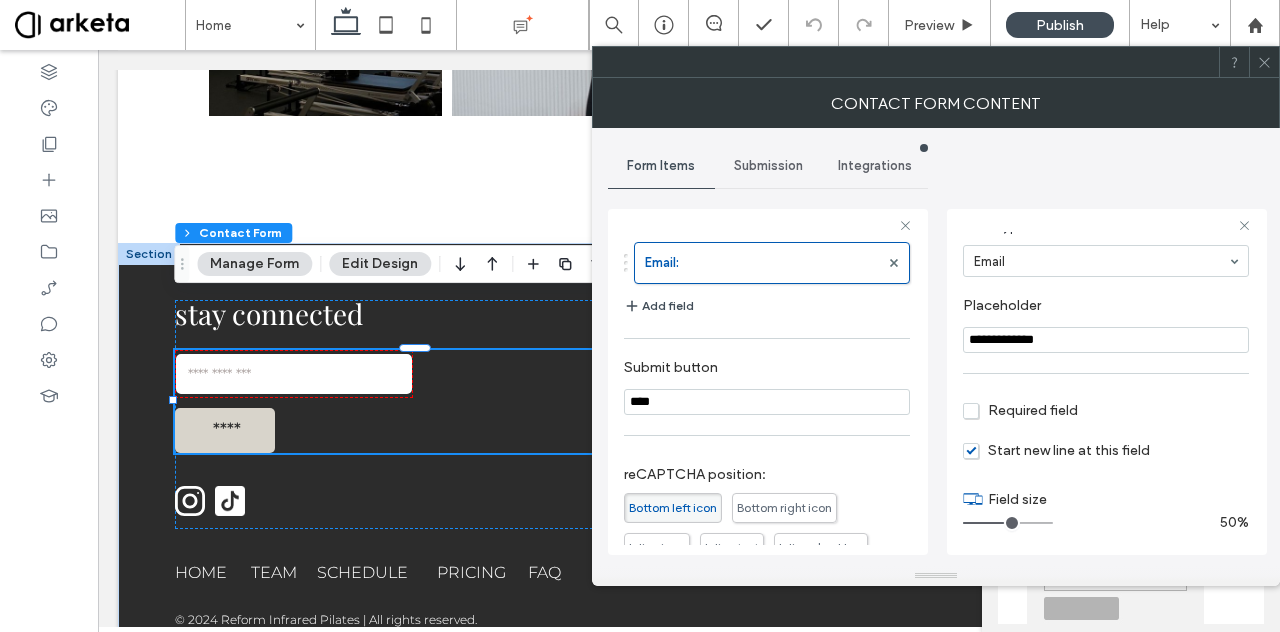 click on "Required field" 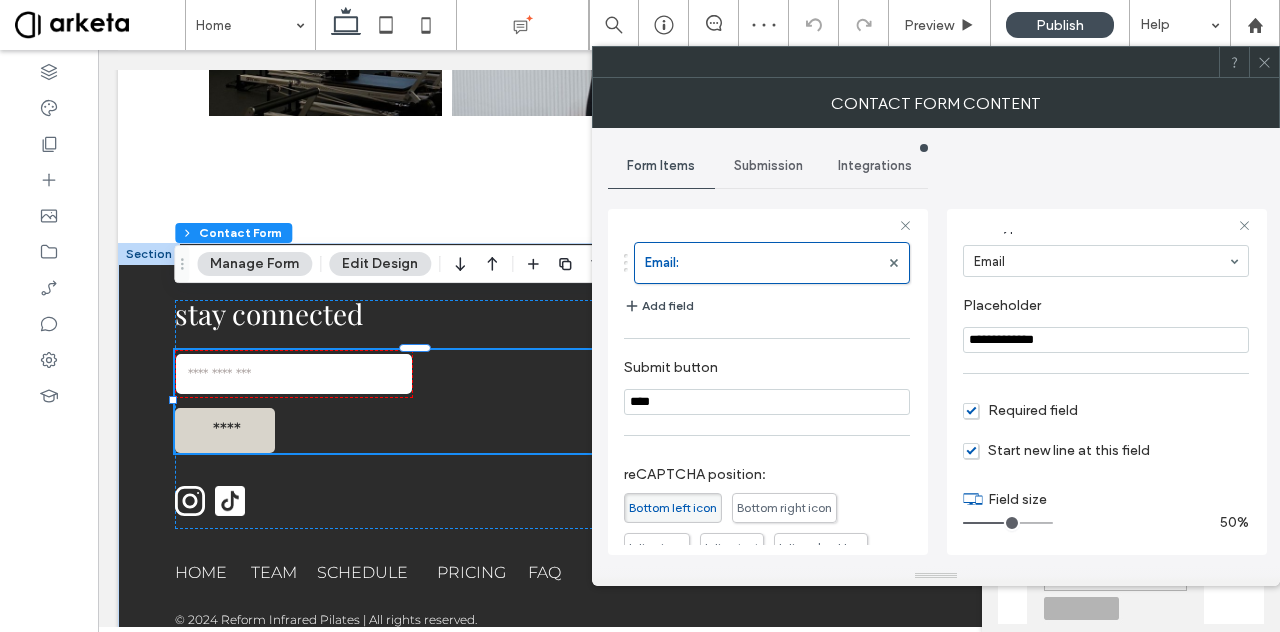 click 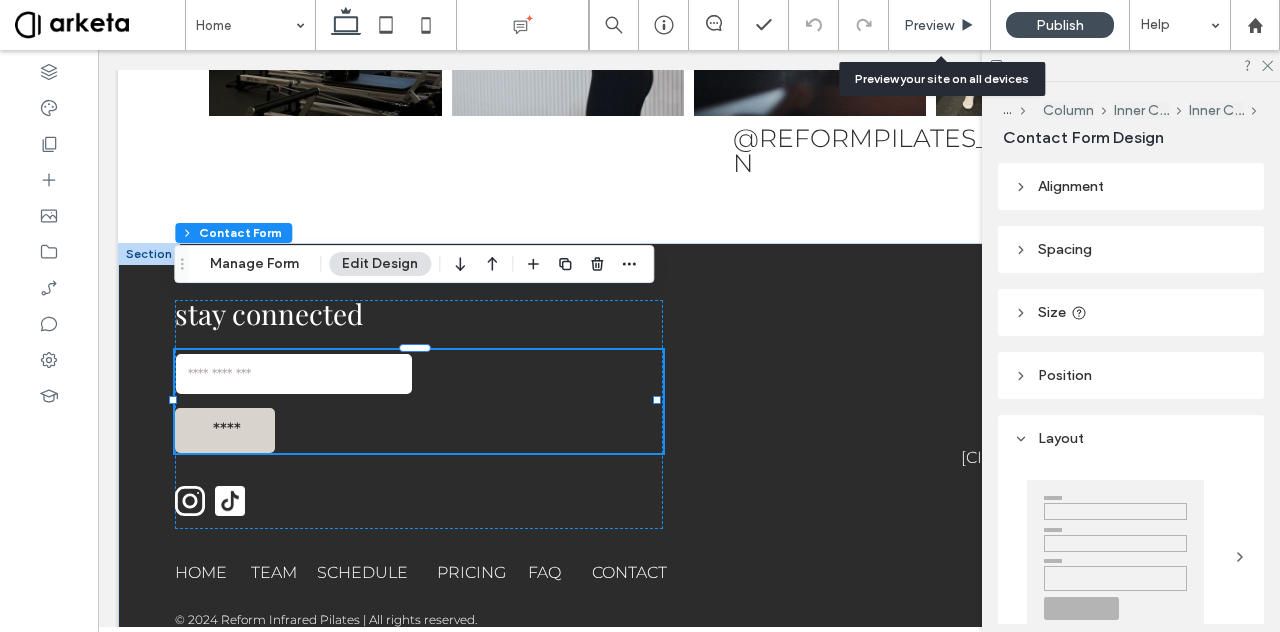 click on "Preview" 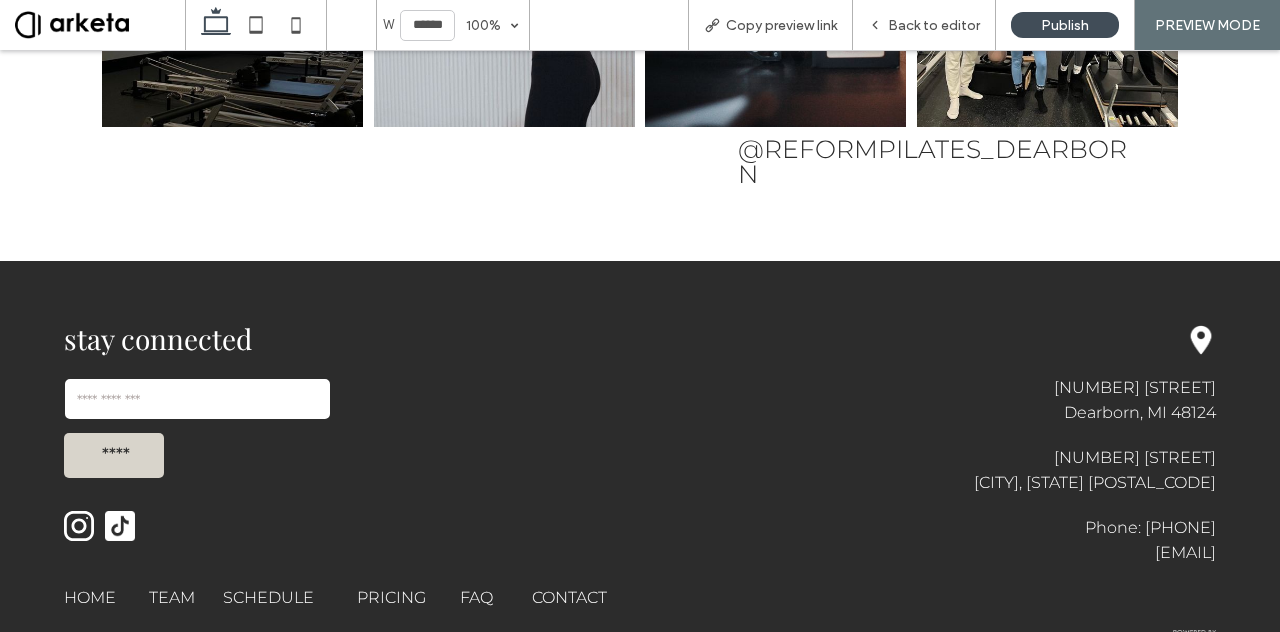 scroll, scrollTop: 4386, scrollLeft: 0, axis: vertical 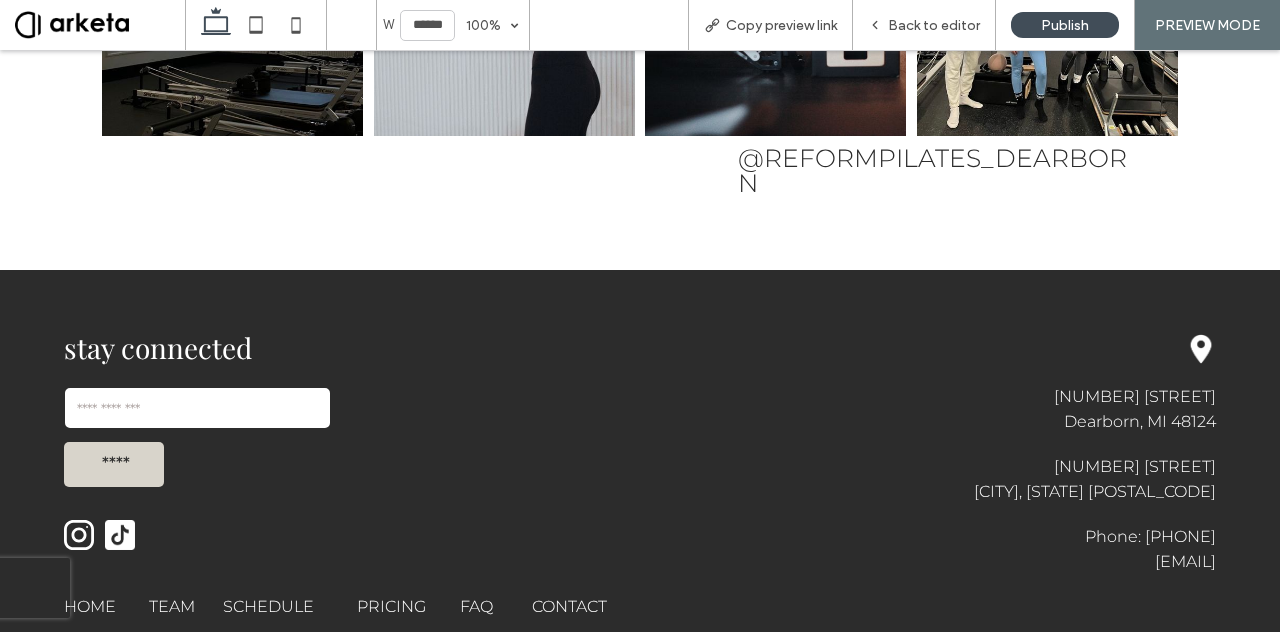 click 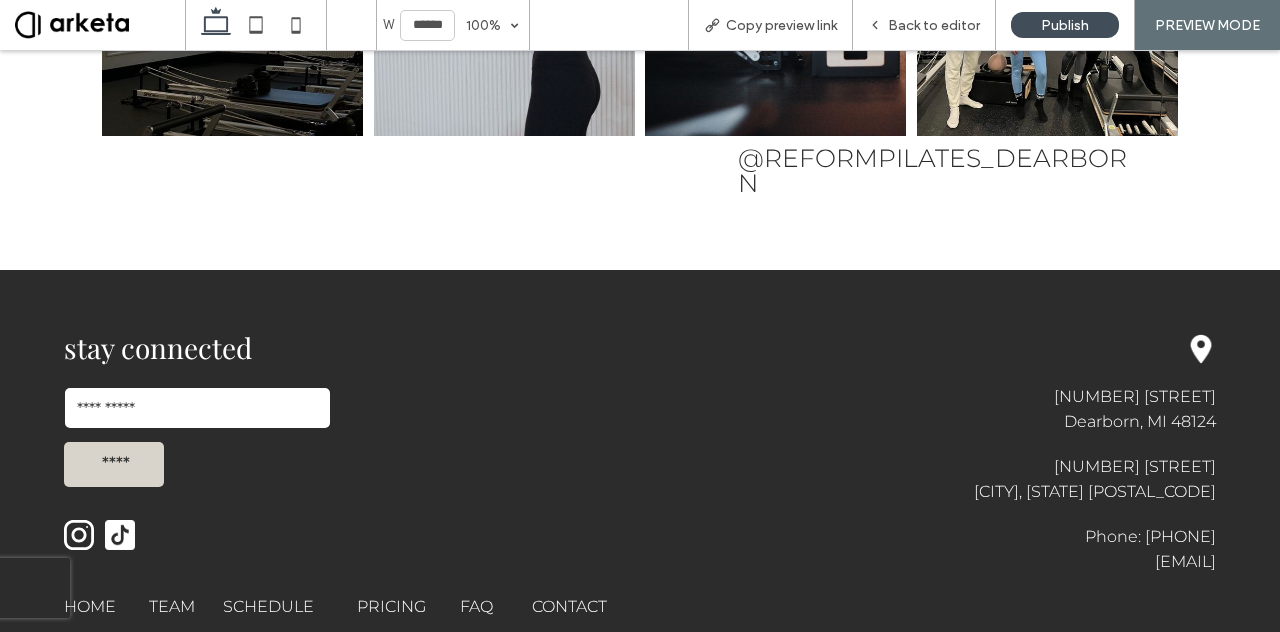 click on "****" 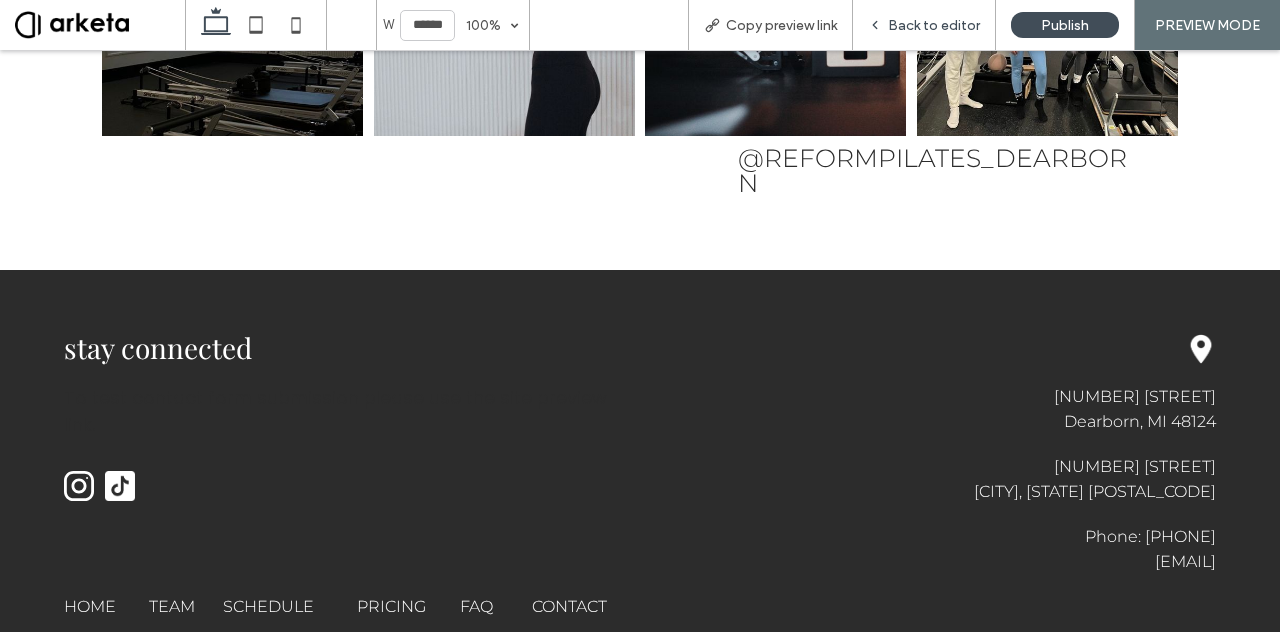 click on "Back to editor" 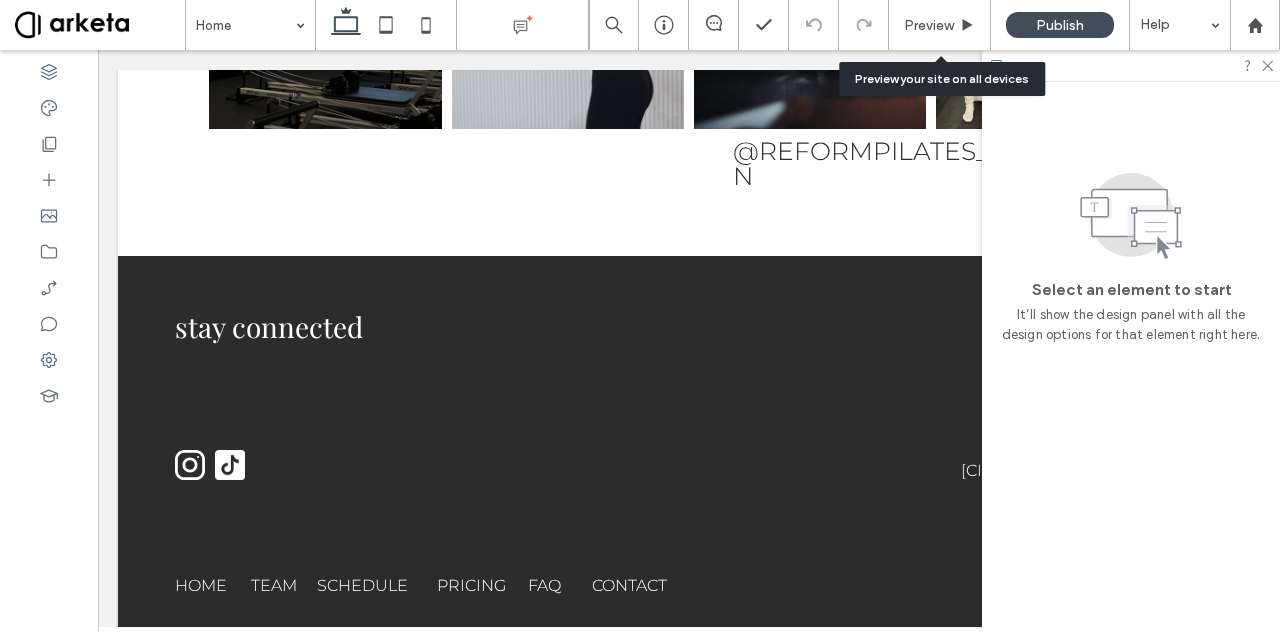 scroll, scrollTop: 4377, scrollLeft: 0, axis: vertical 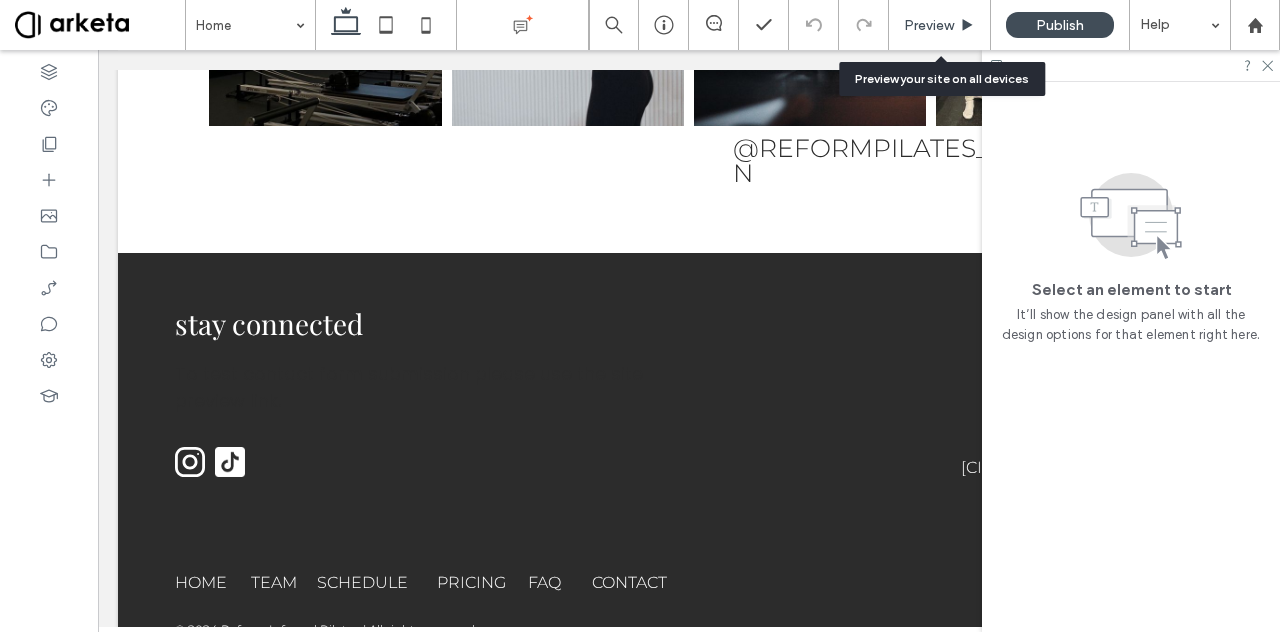 click on "Preview" 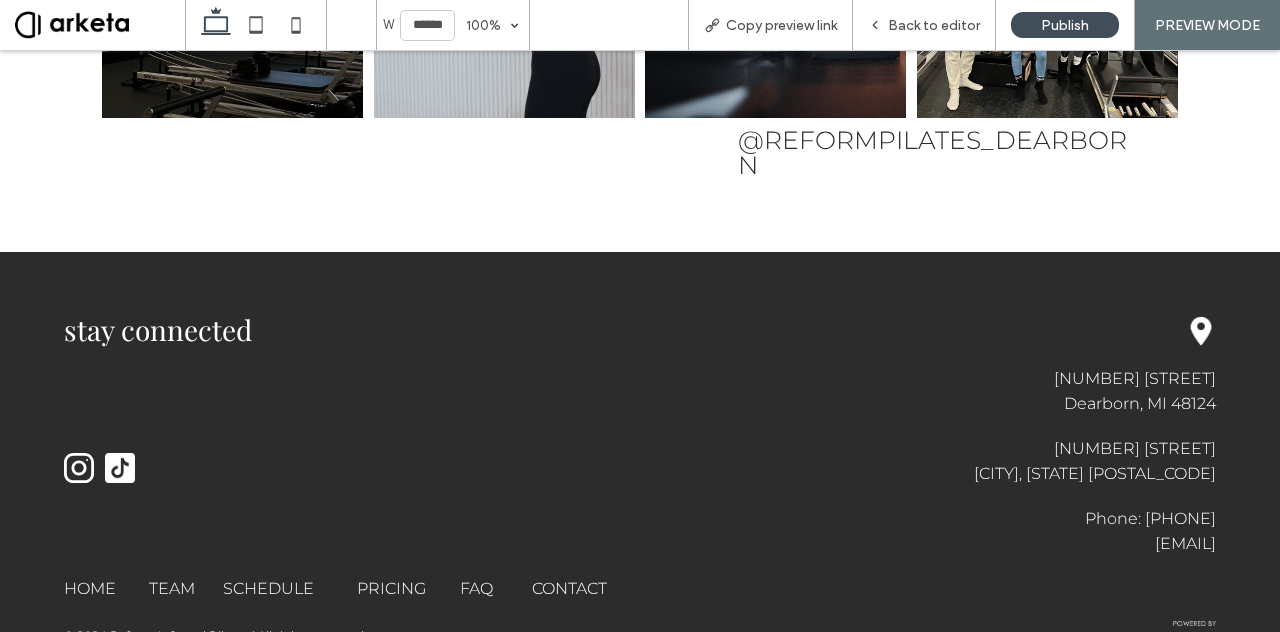 scroll, scrollTop: 4384, scrollLeft: 0, axis: vertical 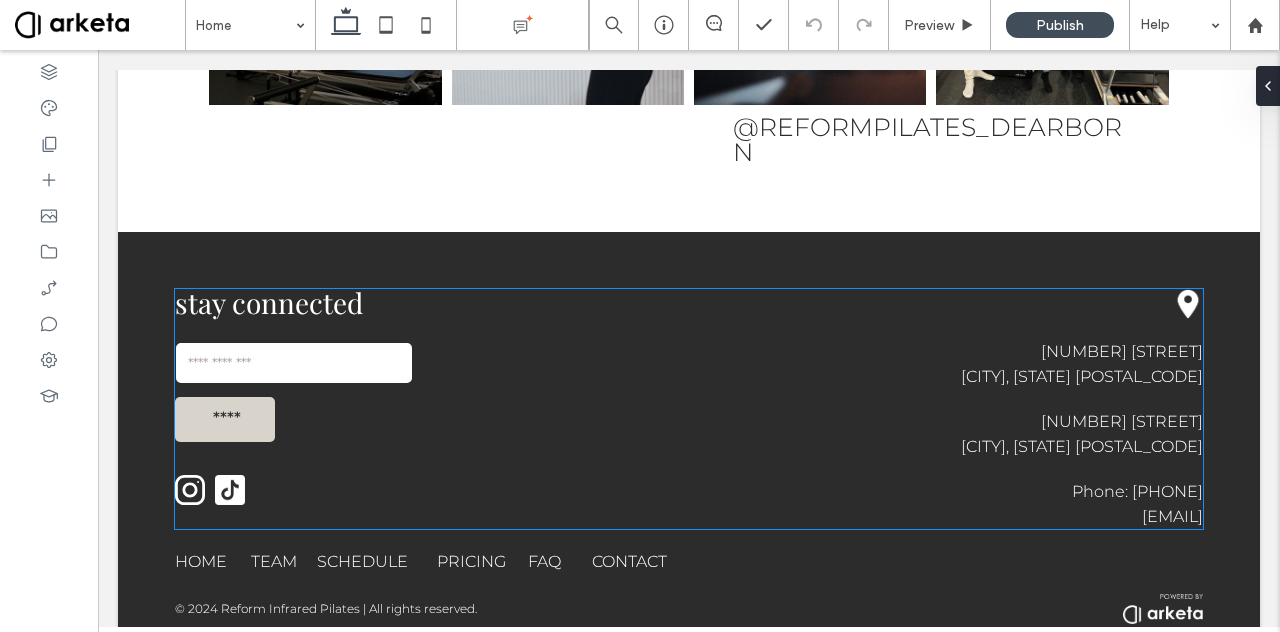 click on "Email:" at bounding box center (294, 362) 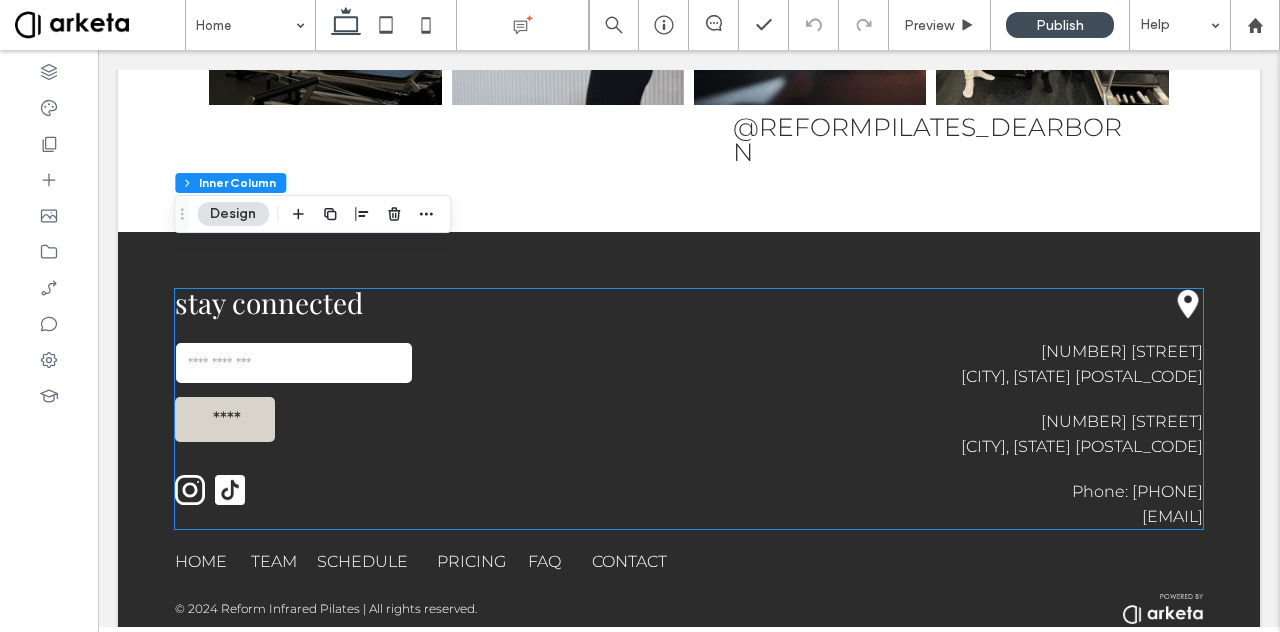 scroll, scrollTop: 4387, scrollLeft: 0, axis: vertical 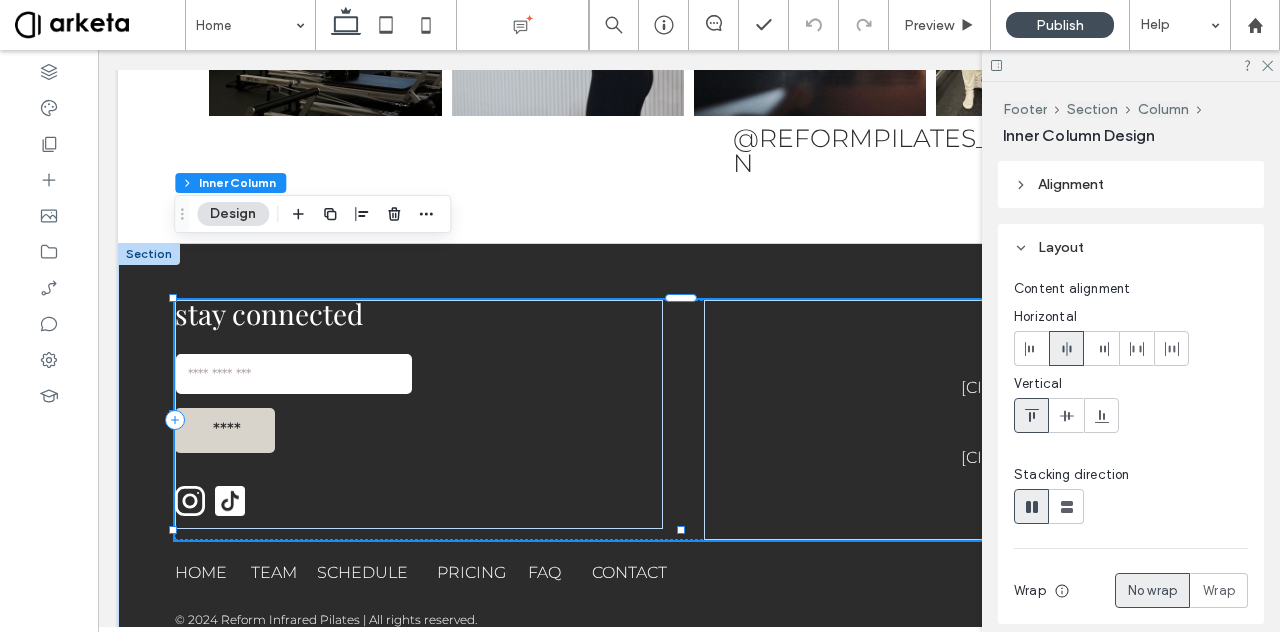 click on "Email:
****" at bounding box center [419, 401] 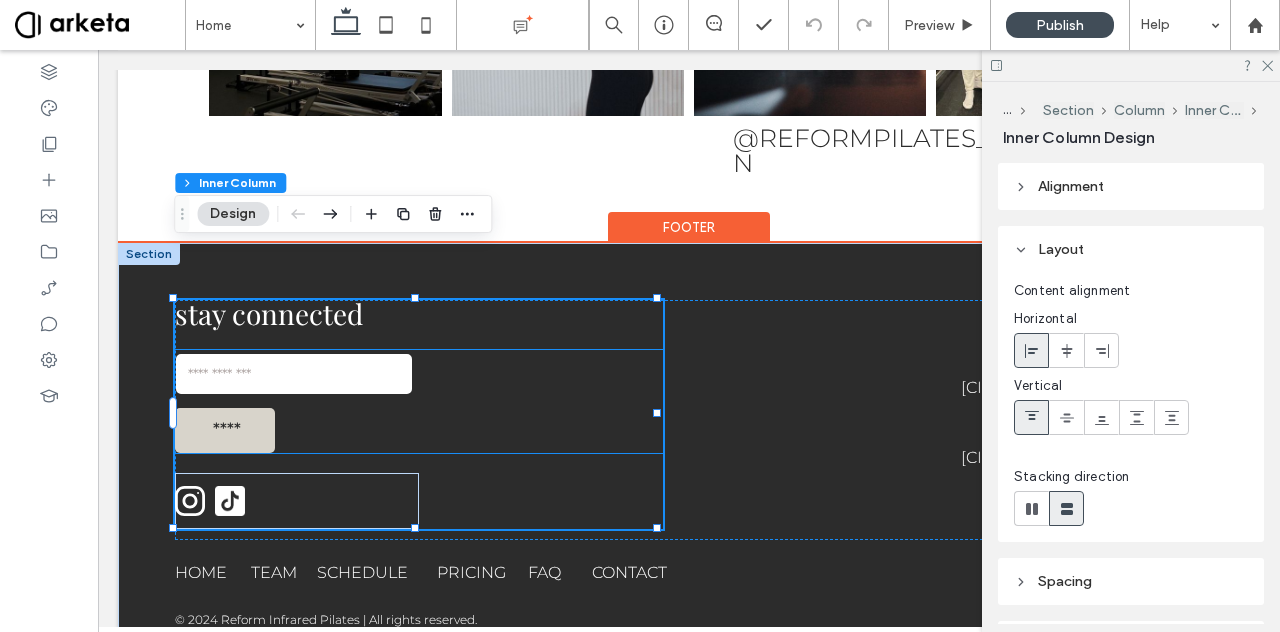 click on "Email:" at bounding box center (294, 373) 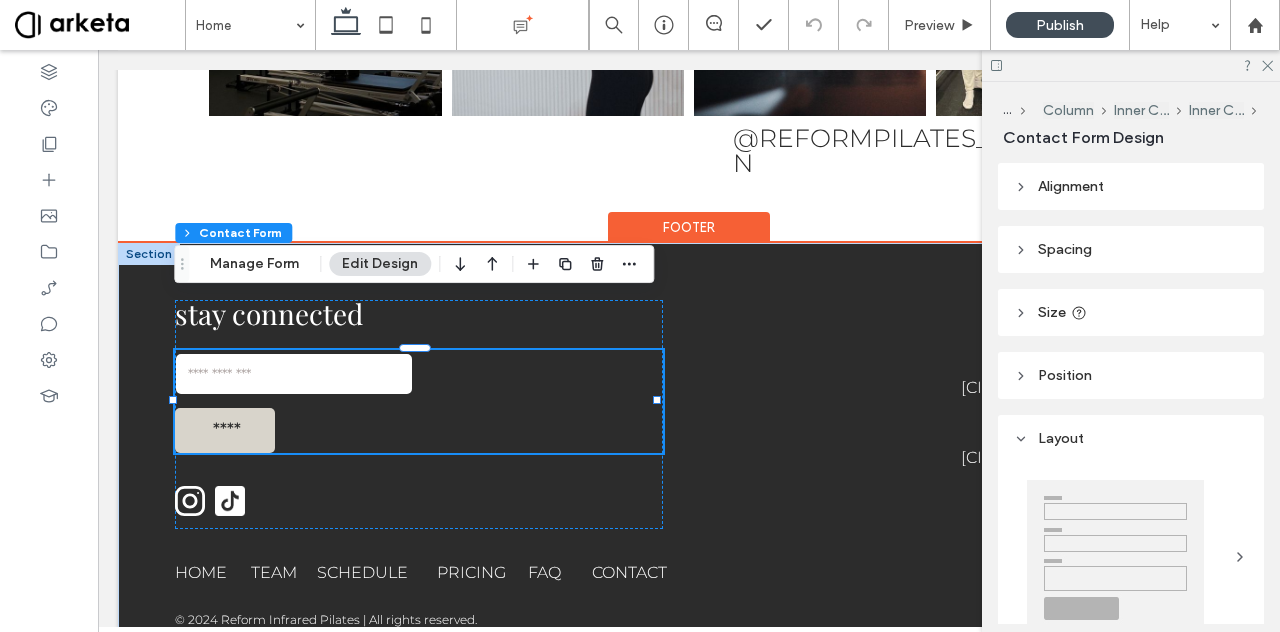 type on "*" 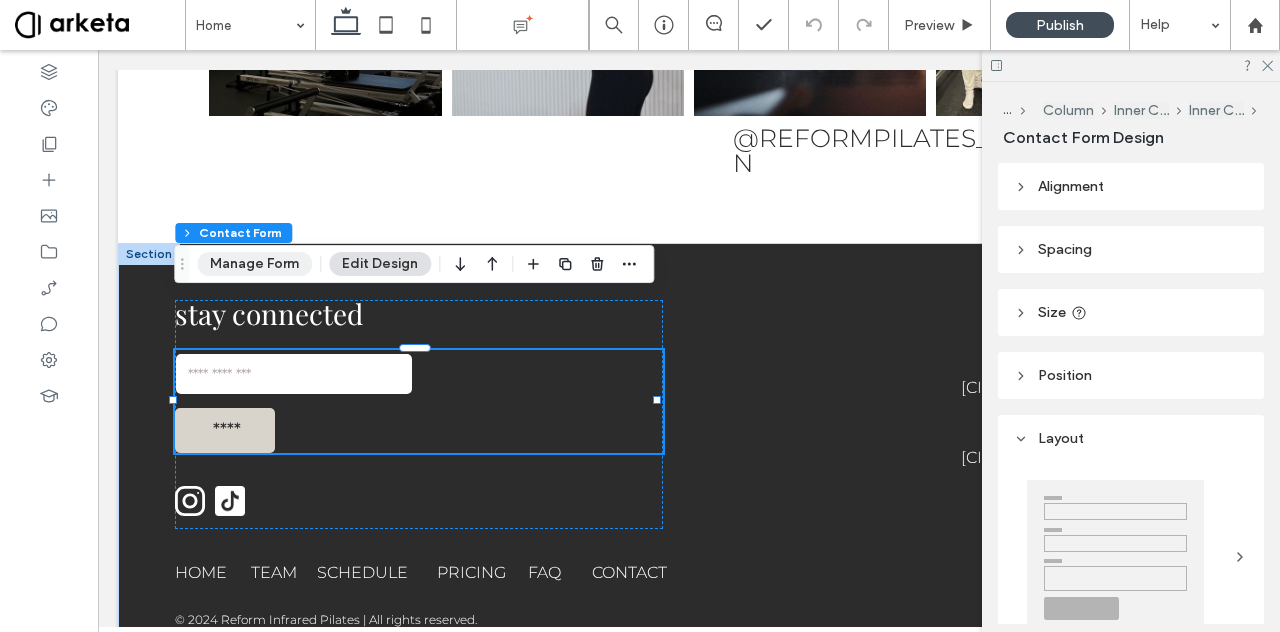 click on "Manage Form" at bounding box center [254, 264] 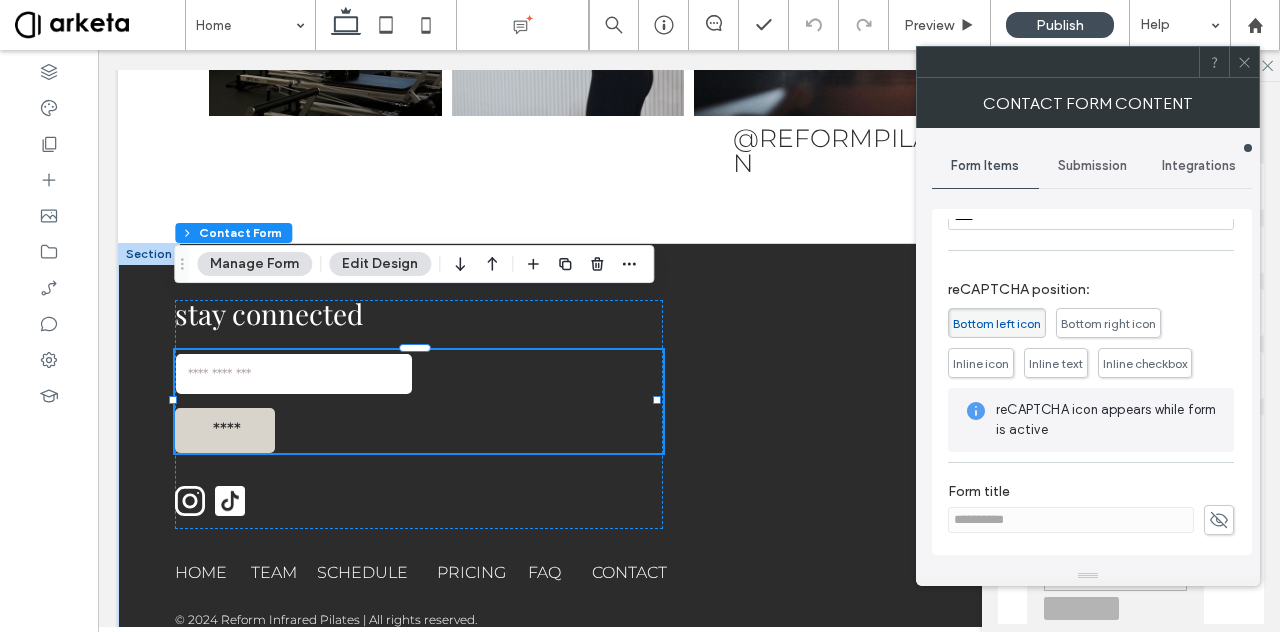 scroll, scrollTop: 0, scrollLeft: 0, axis: both 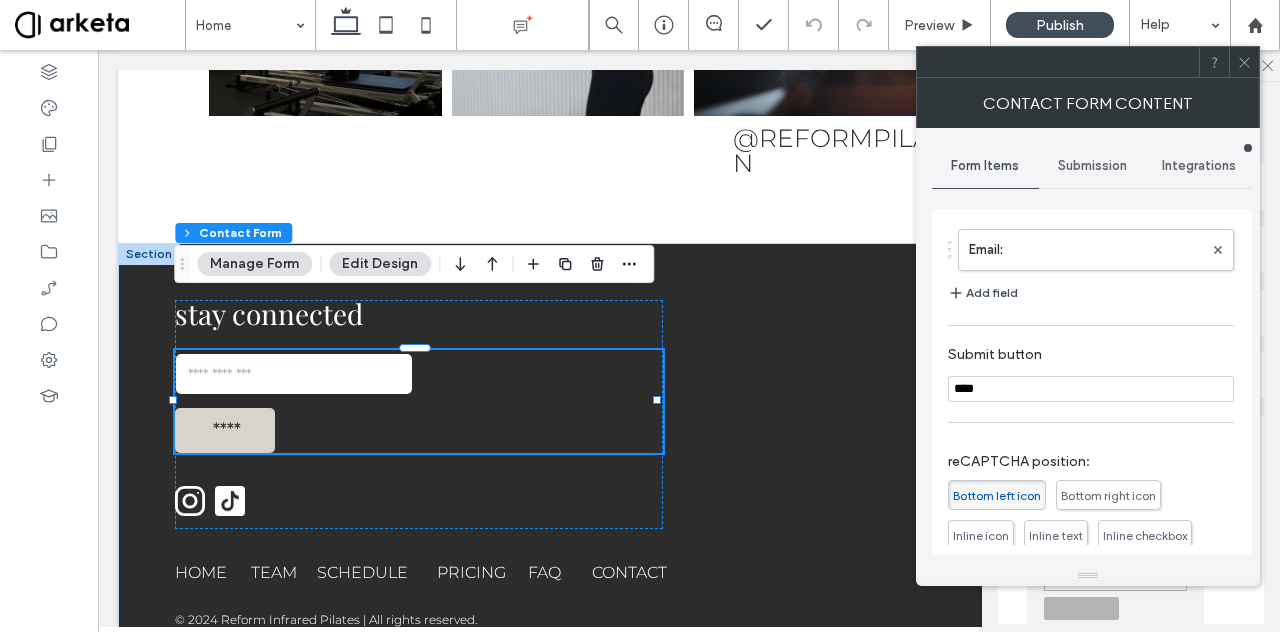 click on "Edit Design" at bounding box center [380, 264] 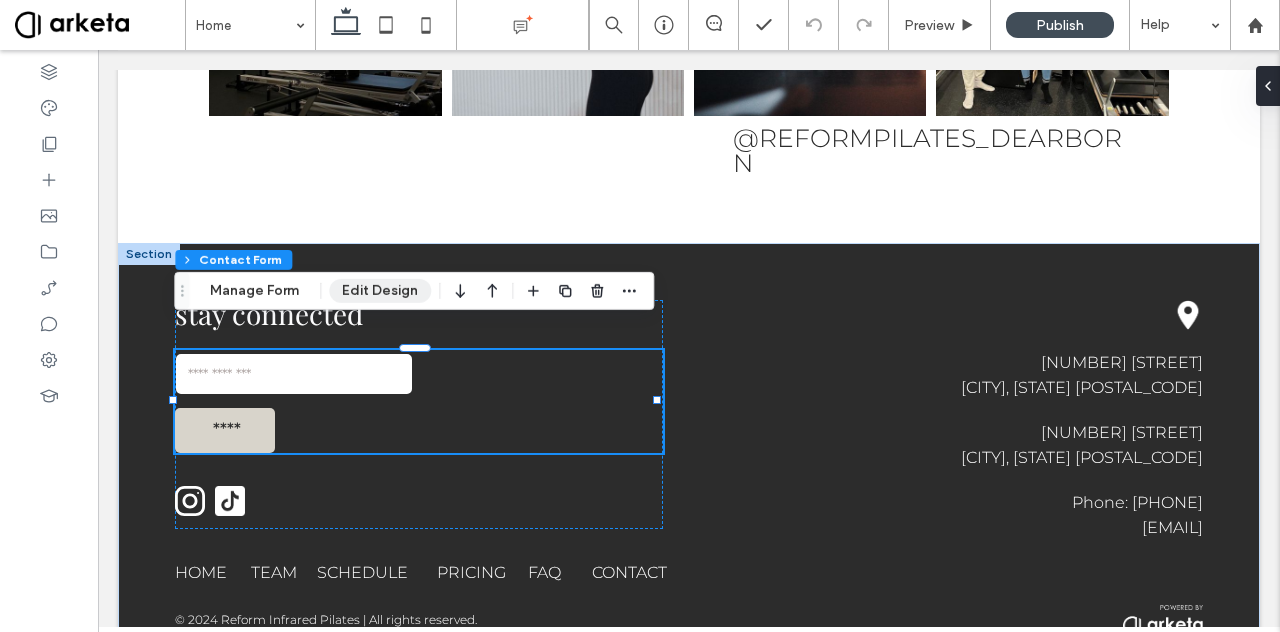 click on "Edit Design" at bounding box center [380, 291] 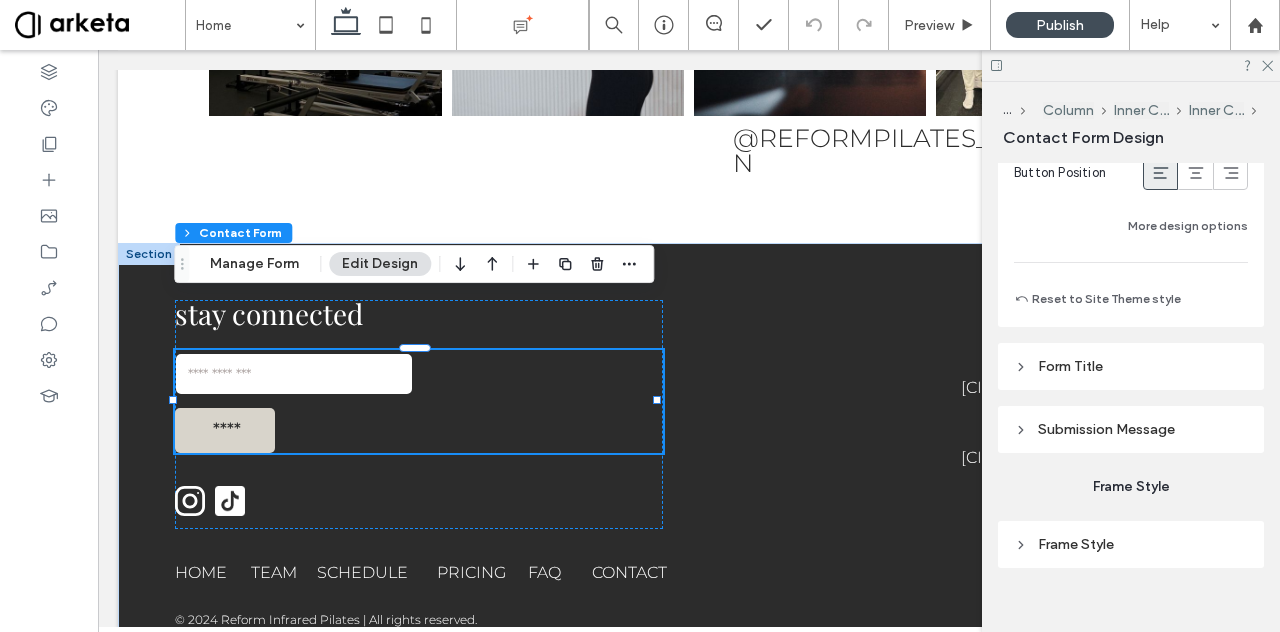 scroll, scrollTop: 1735, scrollLeft: 0, axis: vertical 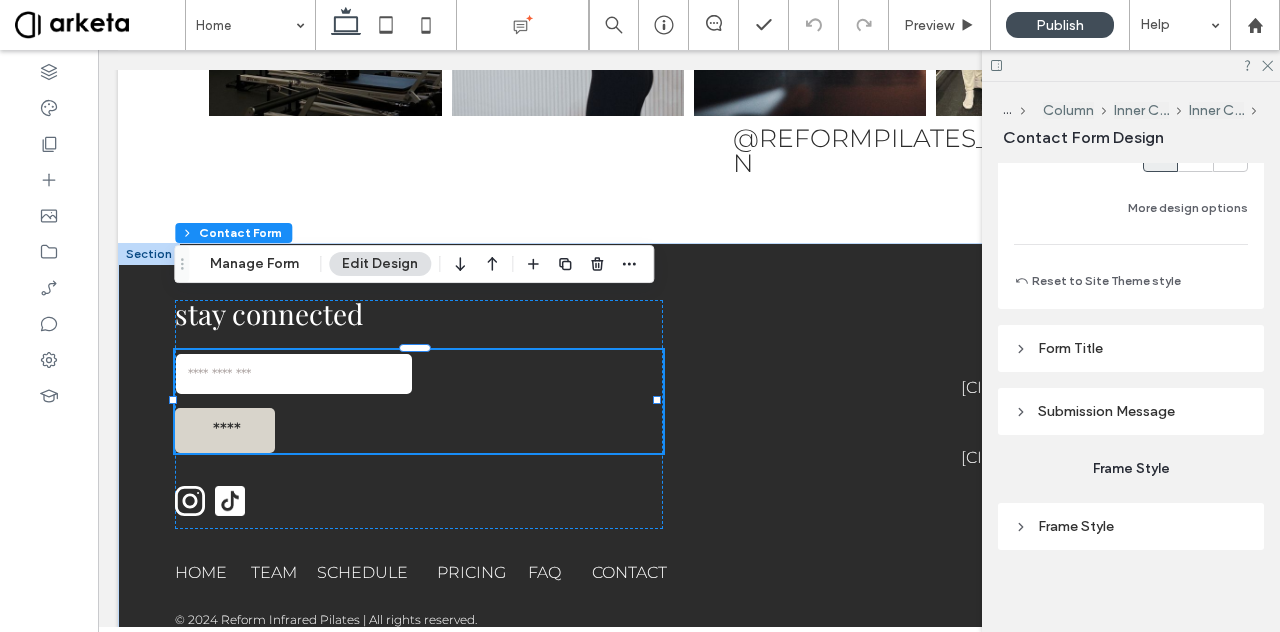 click on "Submission Message" at bounding box center (1106, 411) 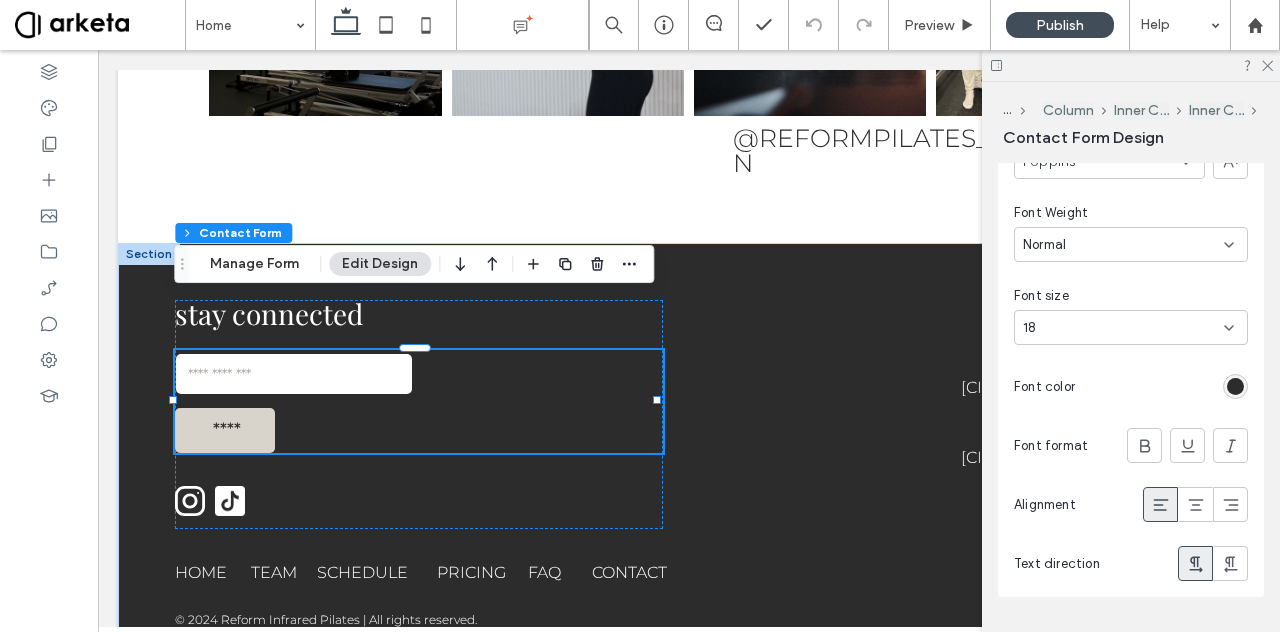 scroll, scrollTop: 2075, scrollLeft: 0, axis: vertical 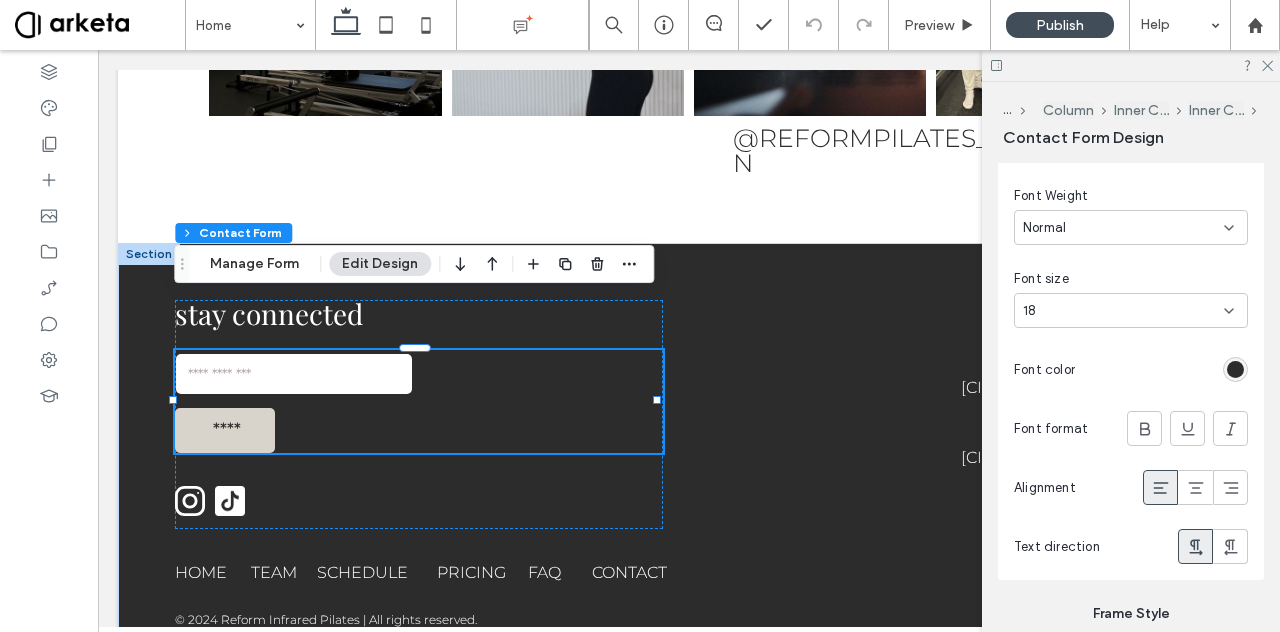 click at bounding box center [1235, 369] 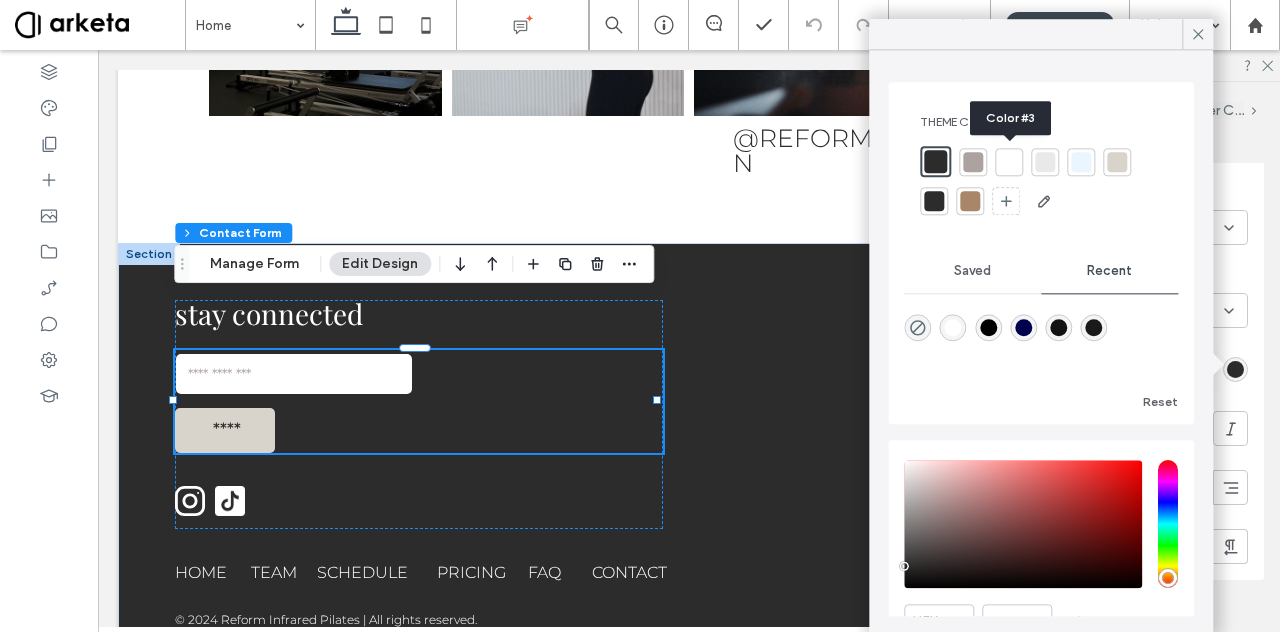 click at bounding box center [1009, 162] 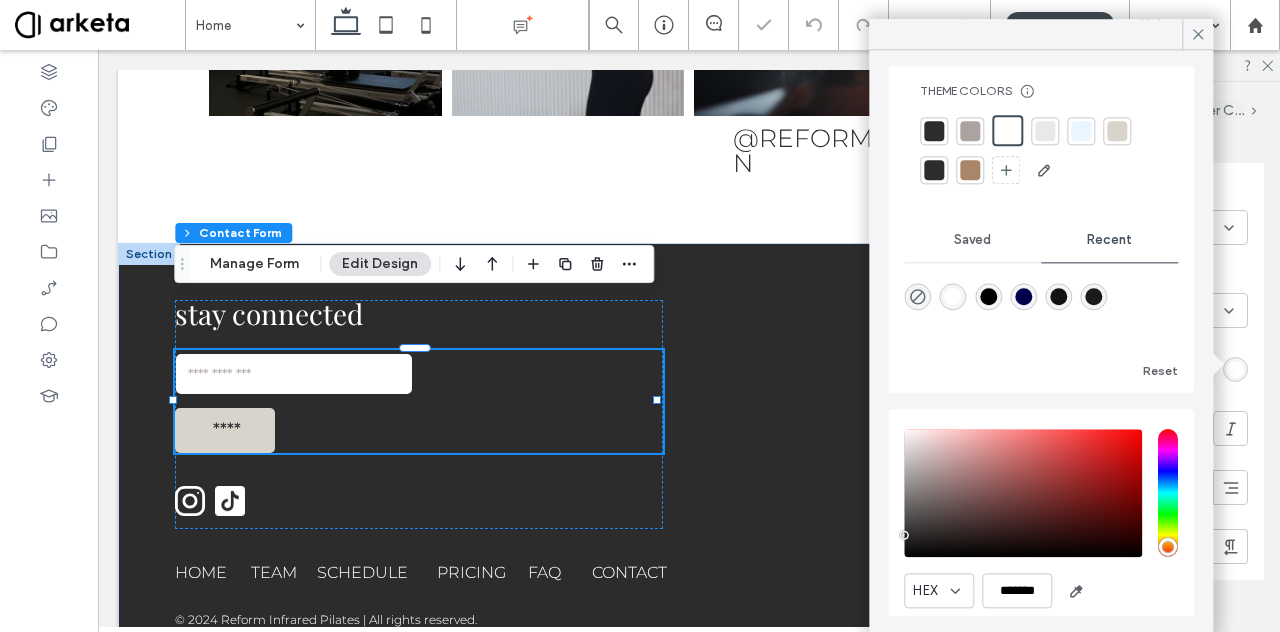 scroll, scrollTop: 48, scrollLeft: 0, axis: vertical 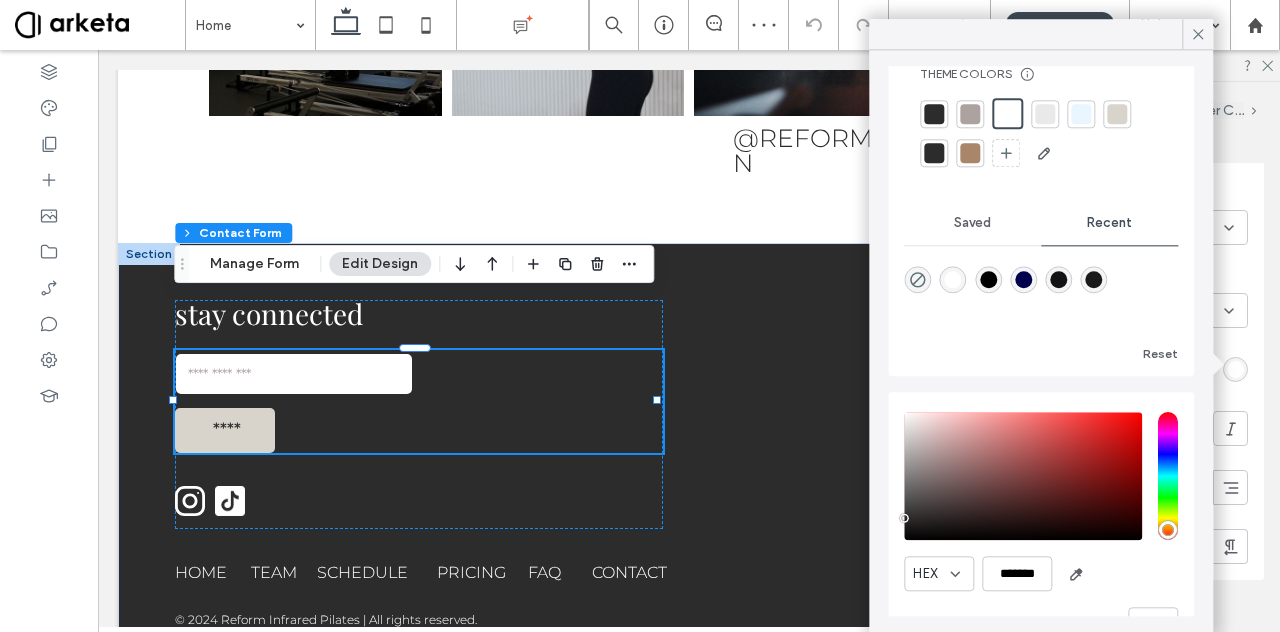 click on "Font Poppins Font Weight Normal Font size 18 Font color Font format Alignment Text direction" at bounding box center [1131, 337] 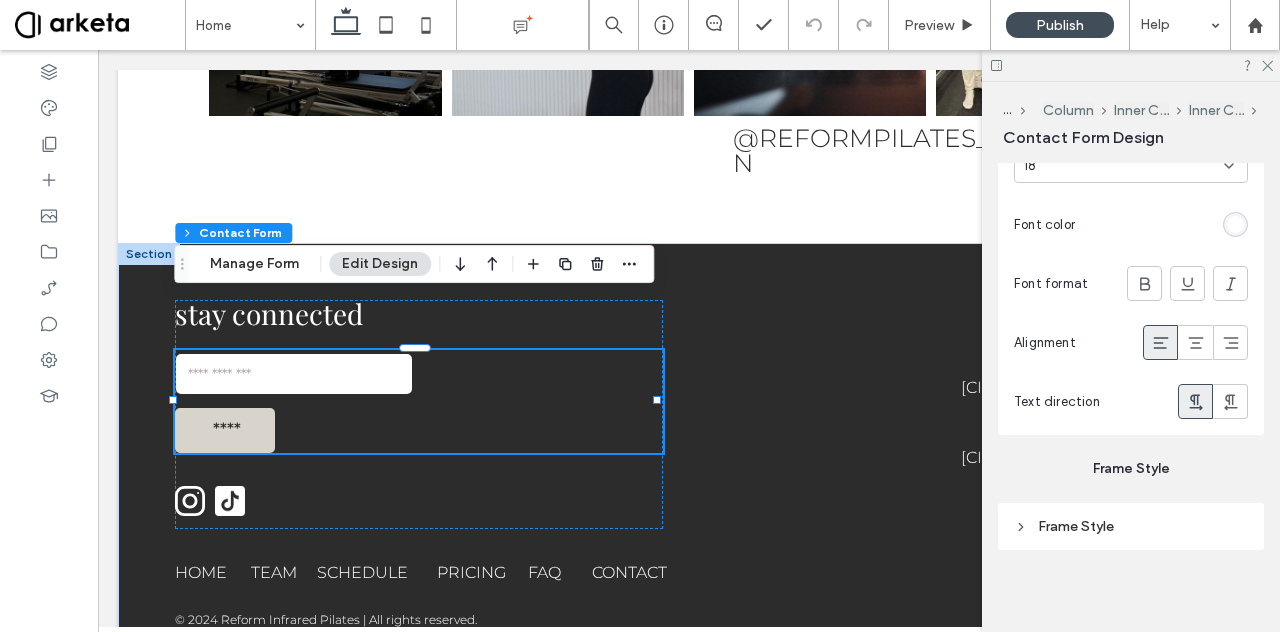 scroll, scrollTop: 2168, scrollLeft: 0, axis: vertical 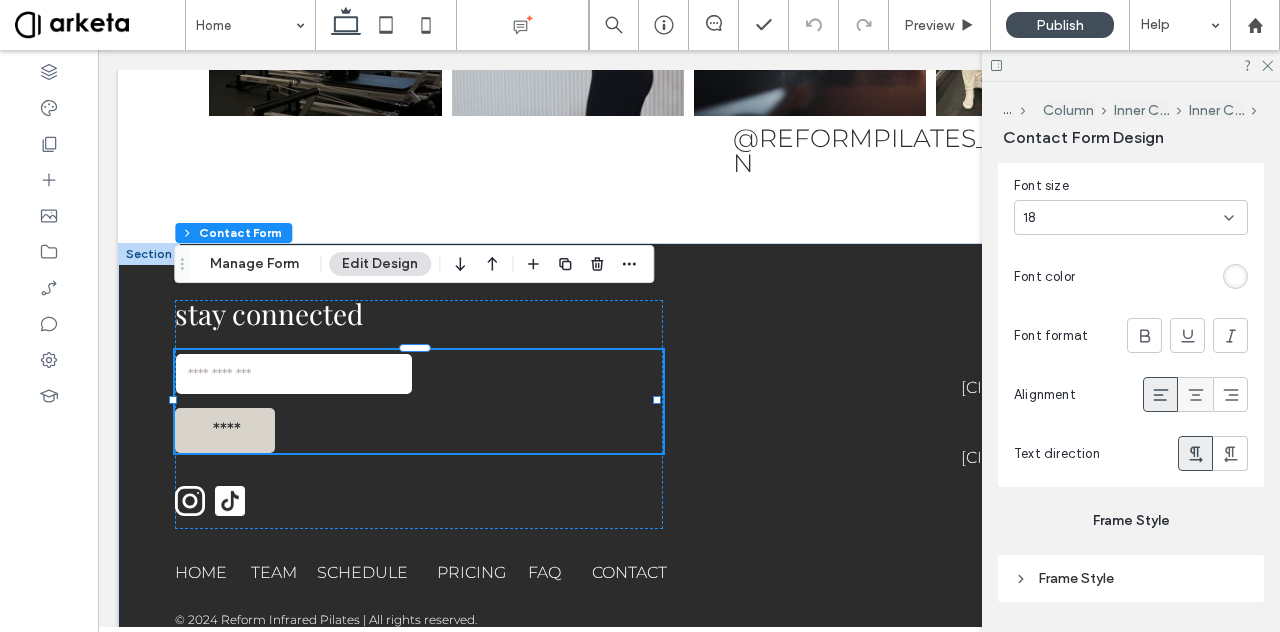 click 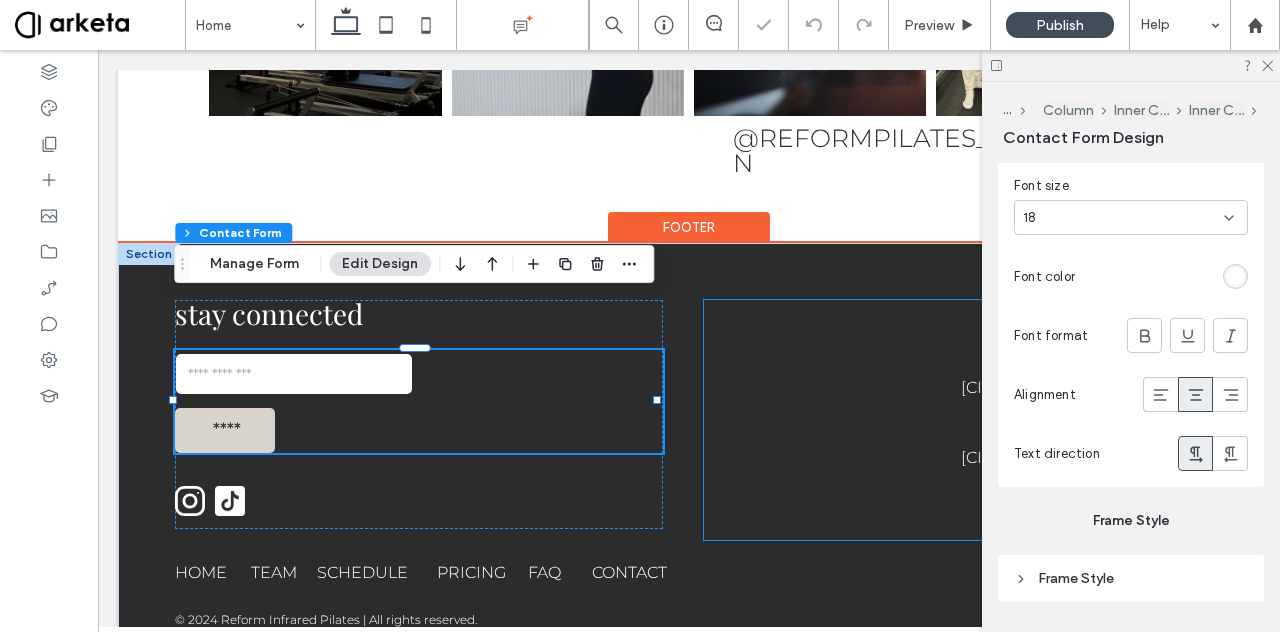 type on "*" 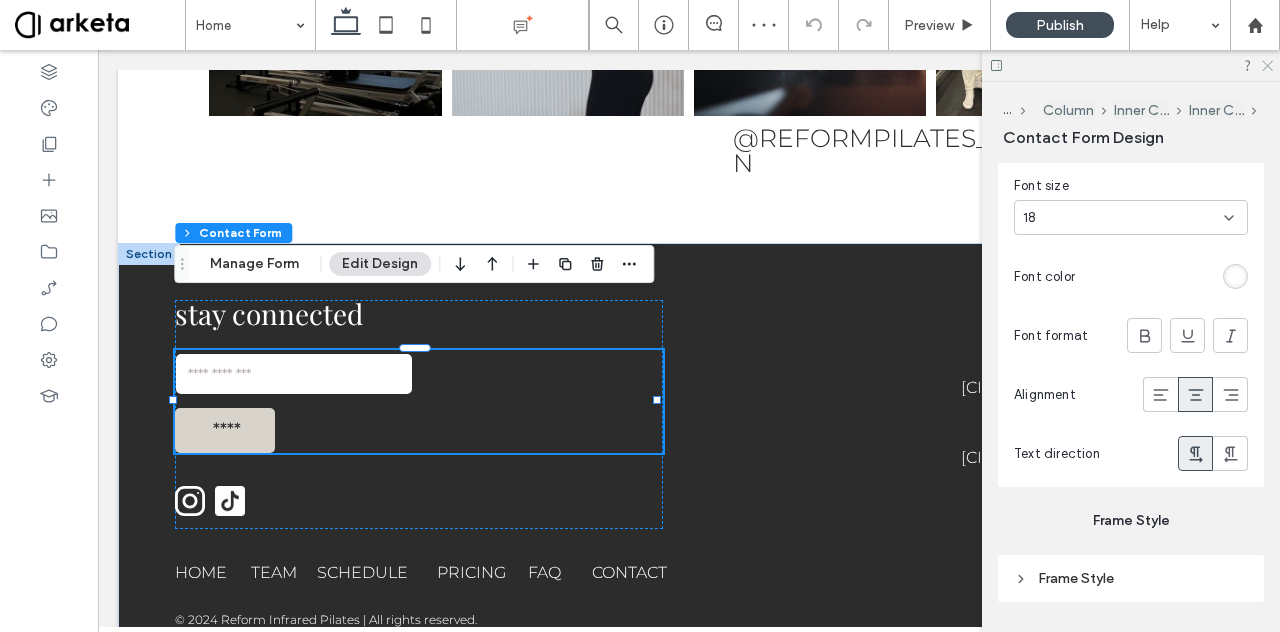 click 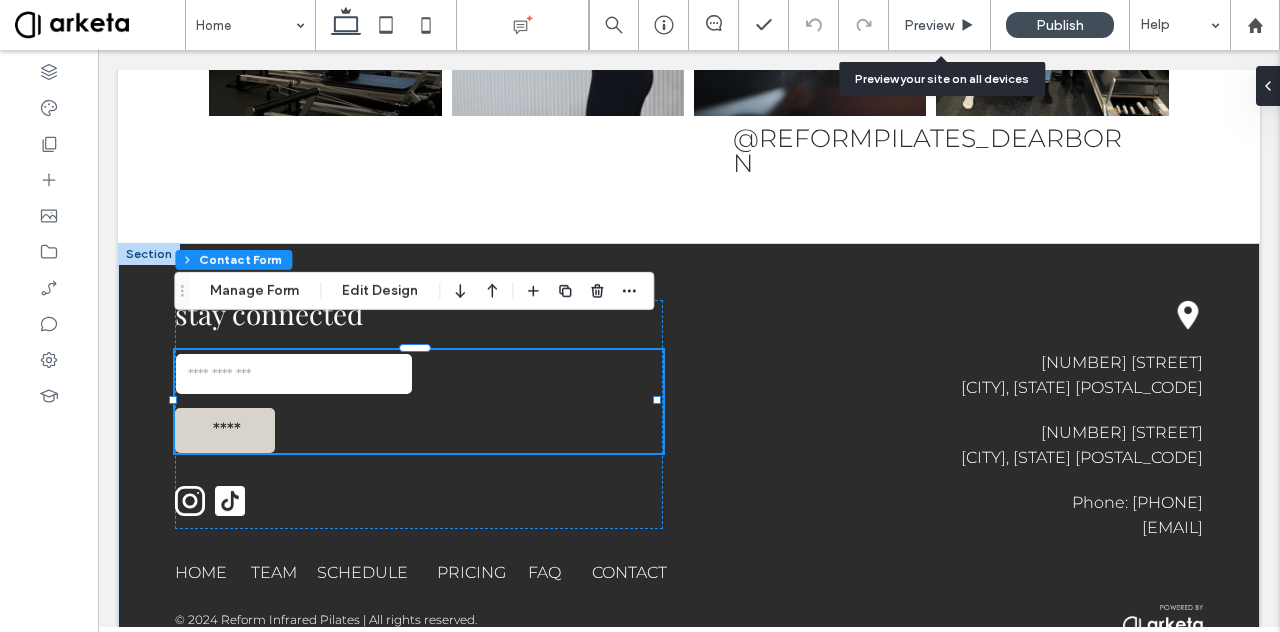 click on "Preview" at bounding box center [929, 25] 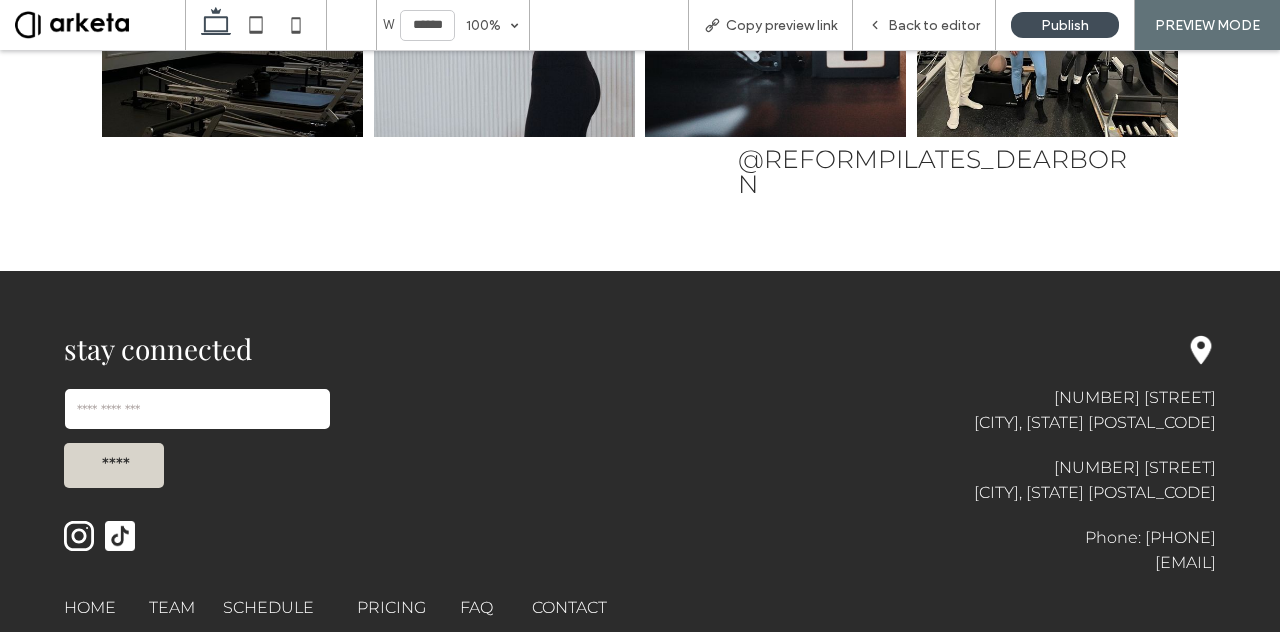 scroll, scrollTop: 4386, scrollLeft: 0, axis: vertical 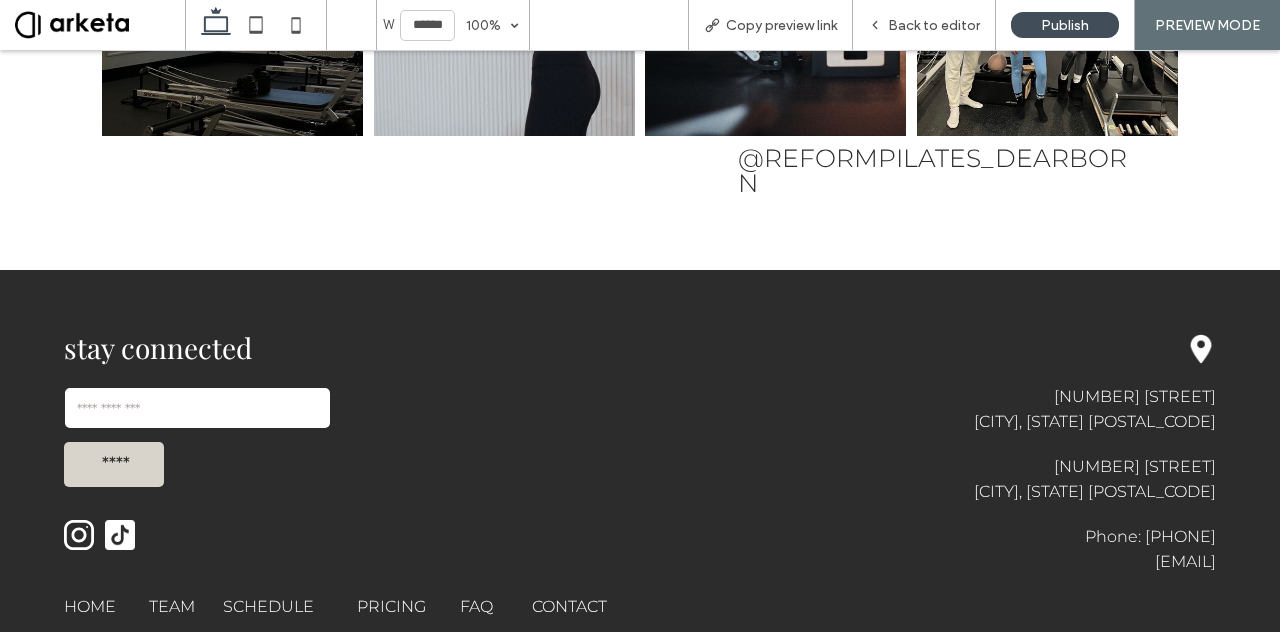 click at bounding box center [100, 25] 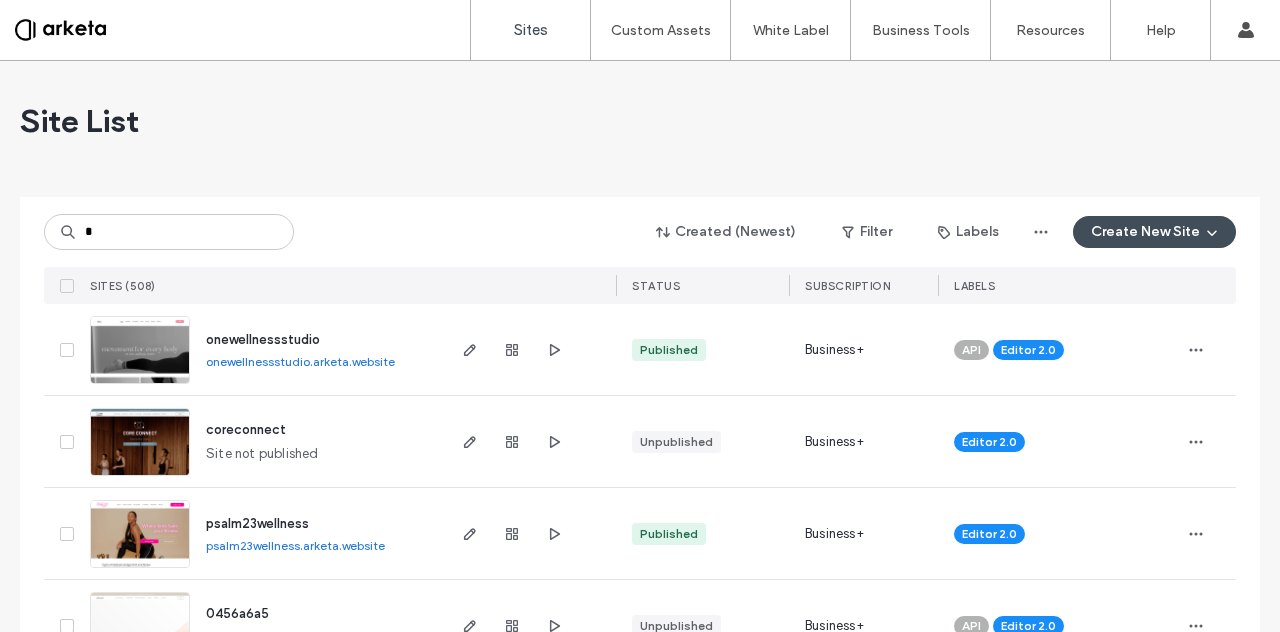 scroll, scrollTop: 0, scrollLeft: 0, axis: both 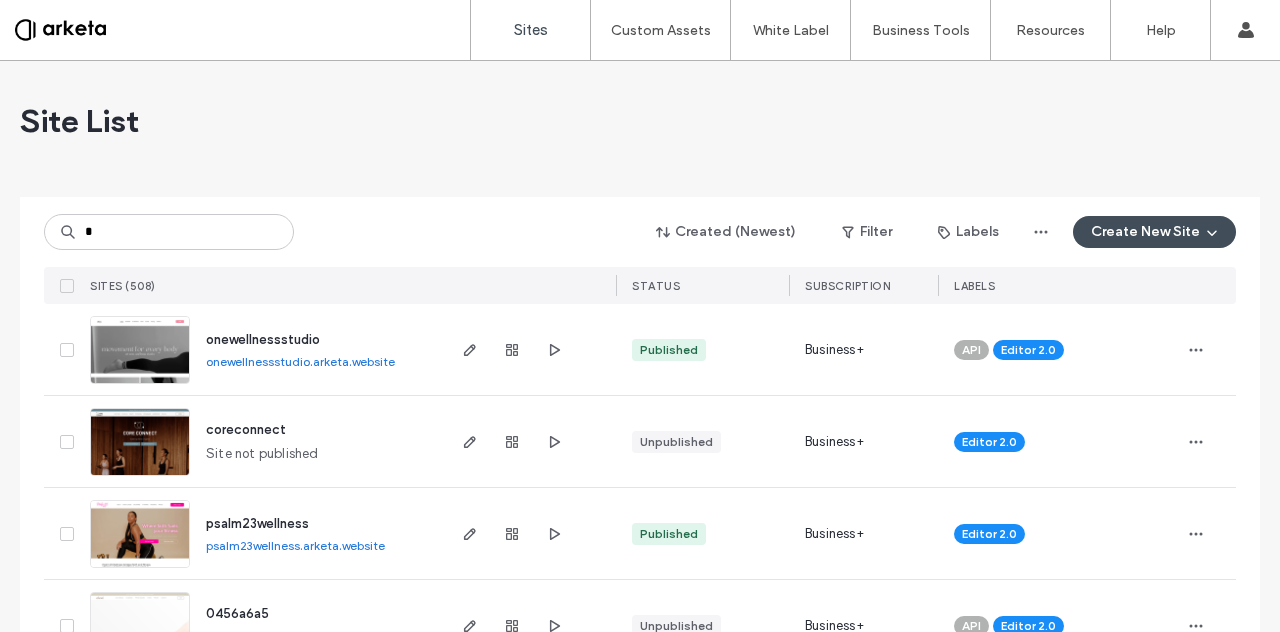 type on "*" 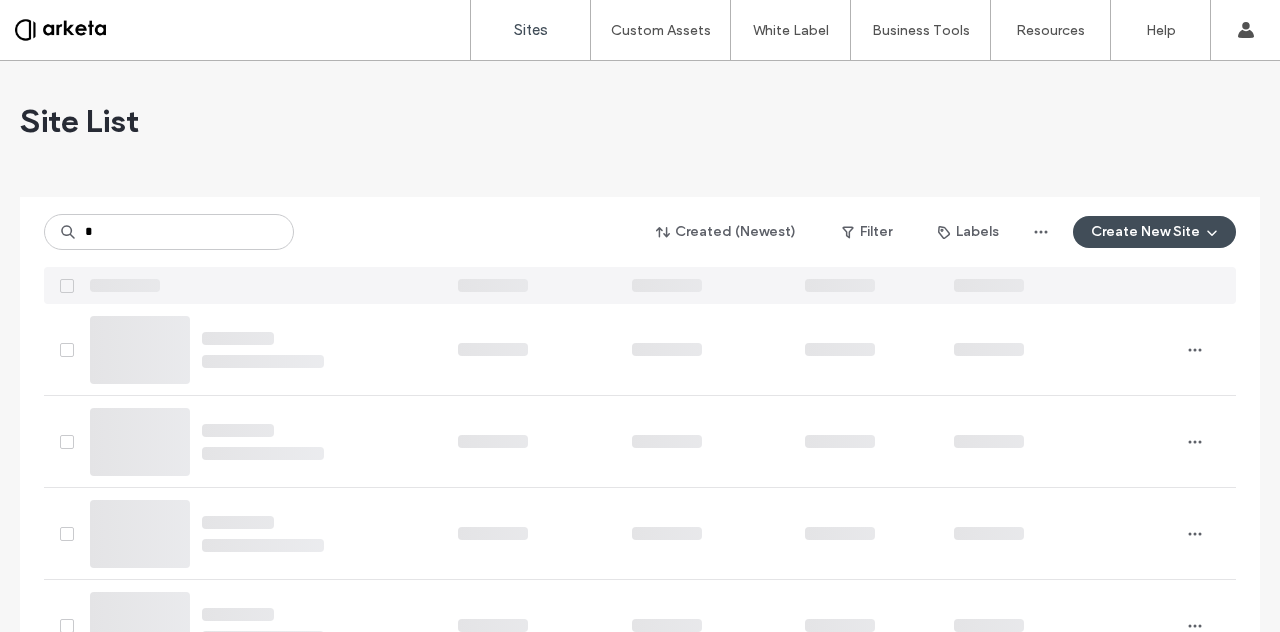 scroll, scrollTop: 0, scrollLeft: 0, axis: both 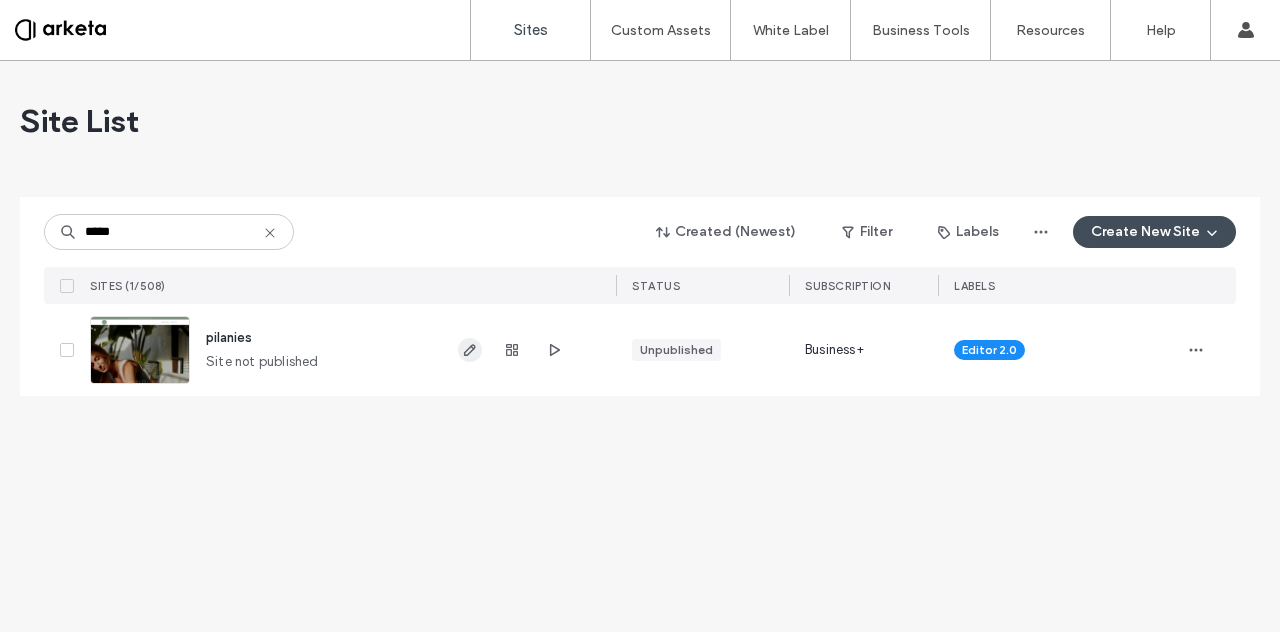 type on "*****" 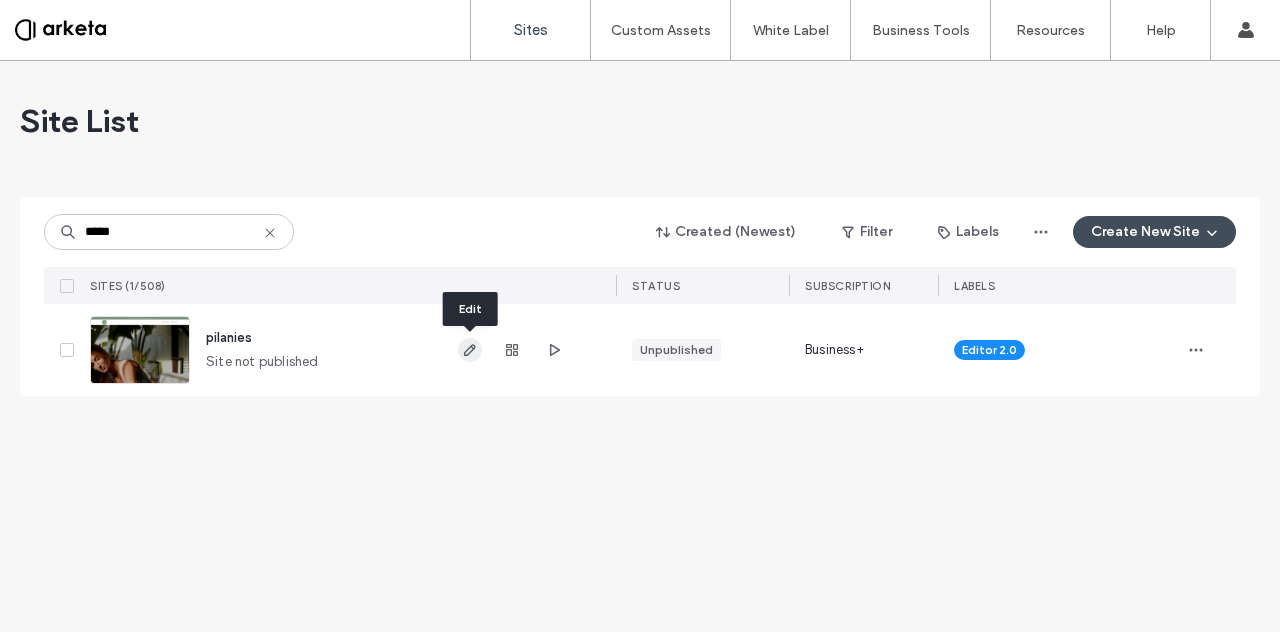 click 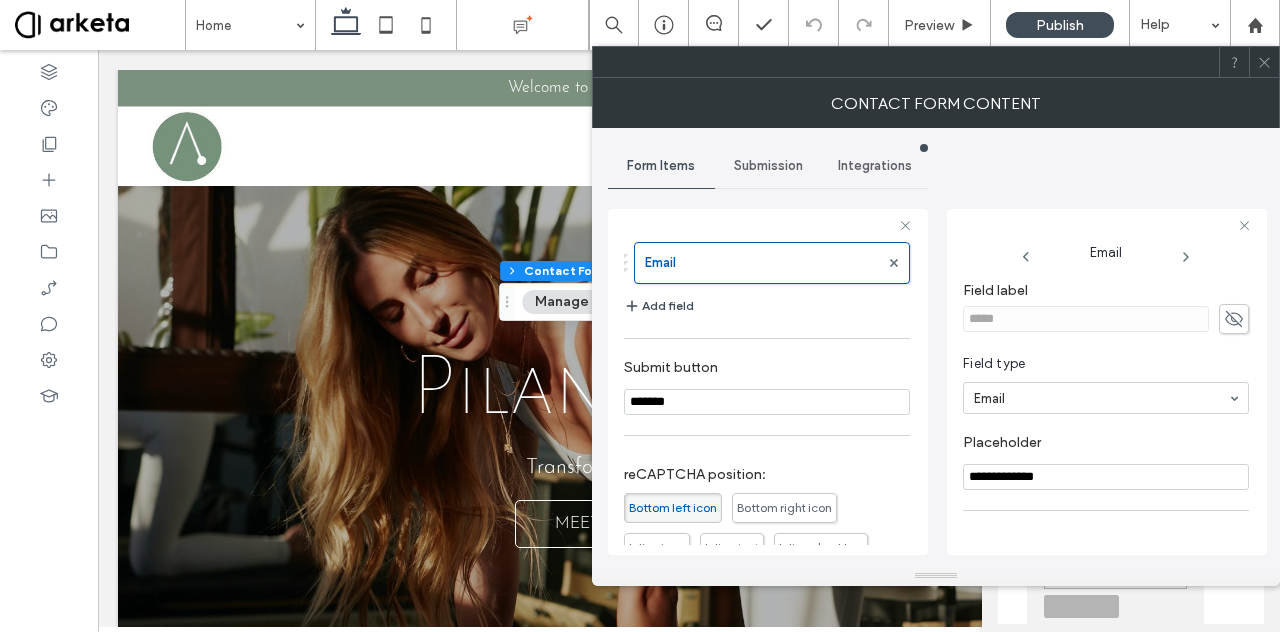 scroll, scrollTop: 2434, scrollLeft: 0, axis: vertical 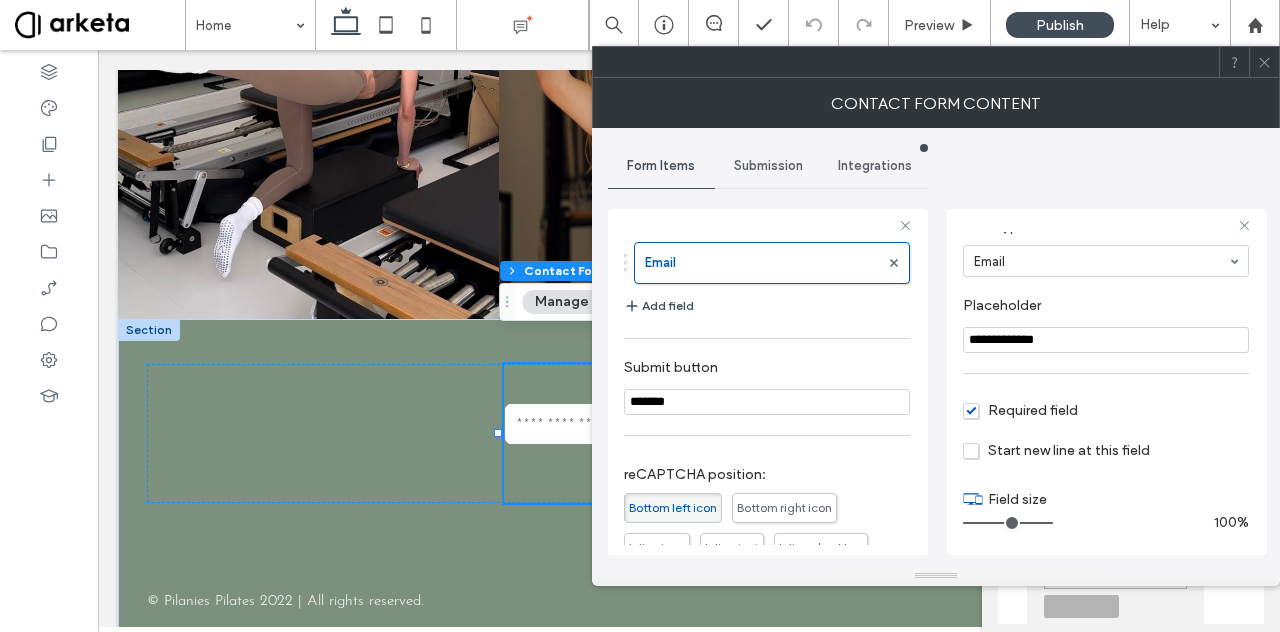 click 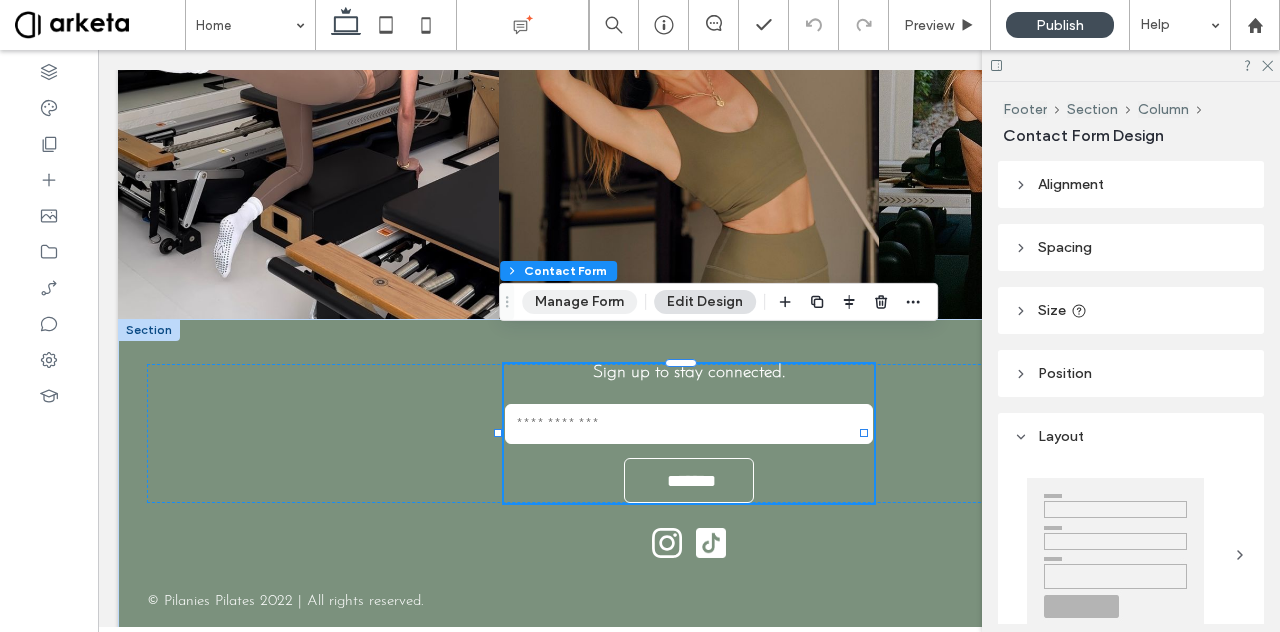 click on "Manage Form" at bounding box center [579, 302] 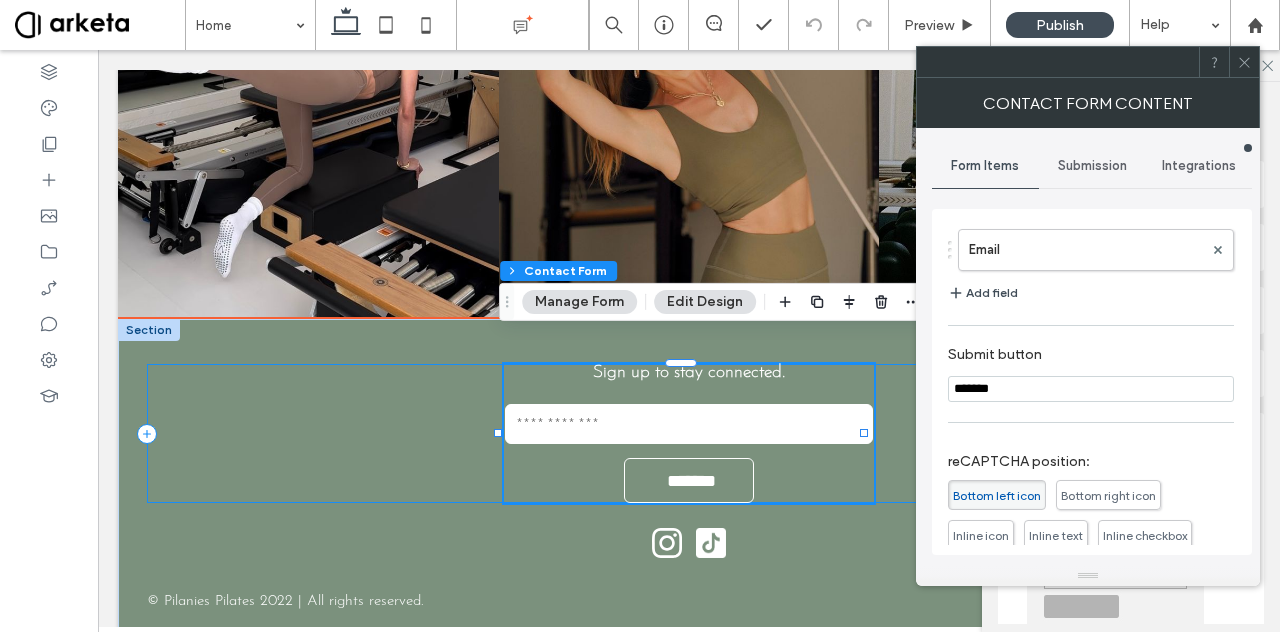 drag, startPoint x: 1344, startPoint y: 115, endPoint x: 322, endPoint y: 377, distance: 1055.0488 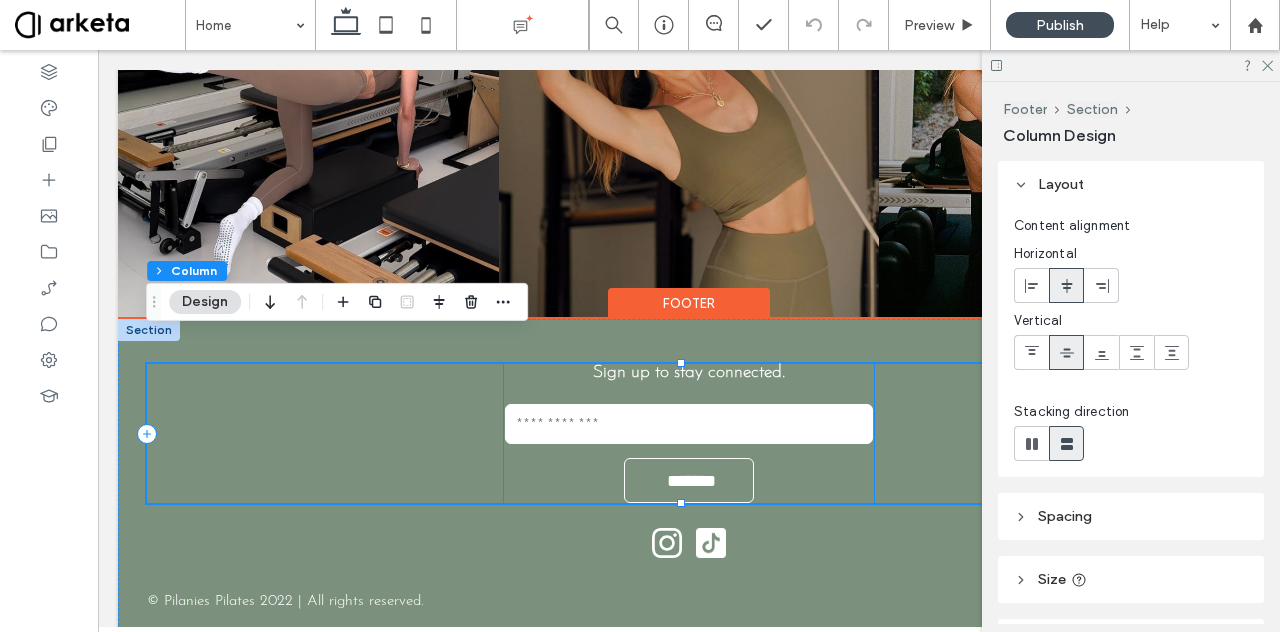 click at bounding box center (688, 424) 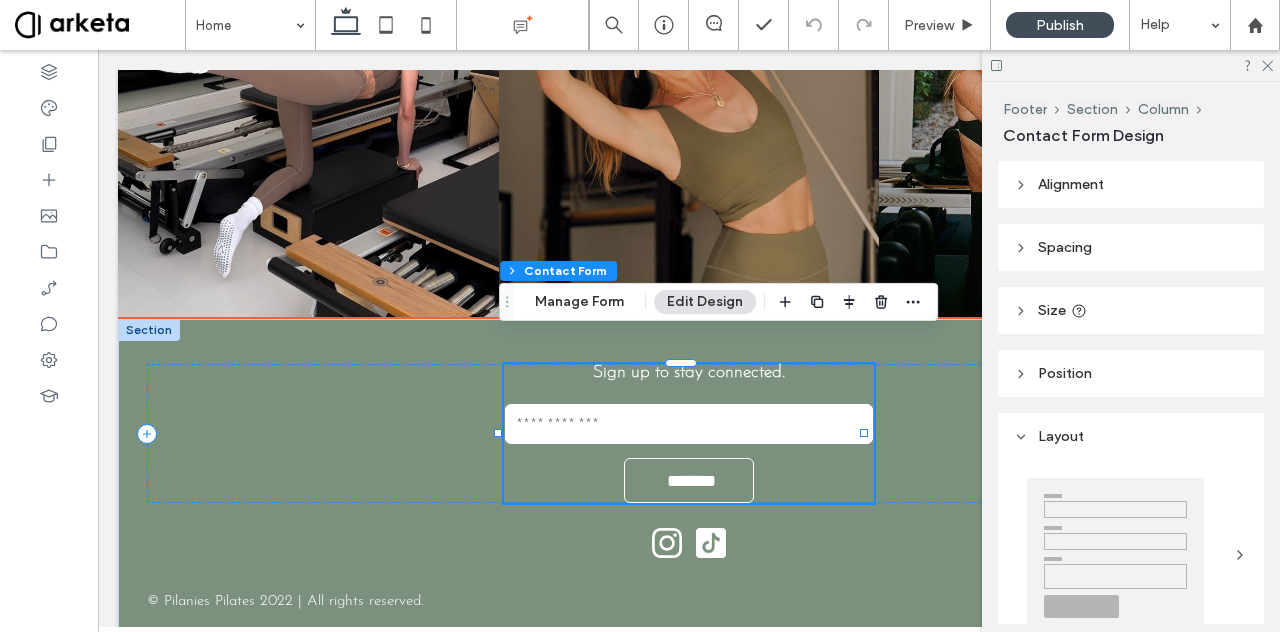 type on "*" 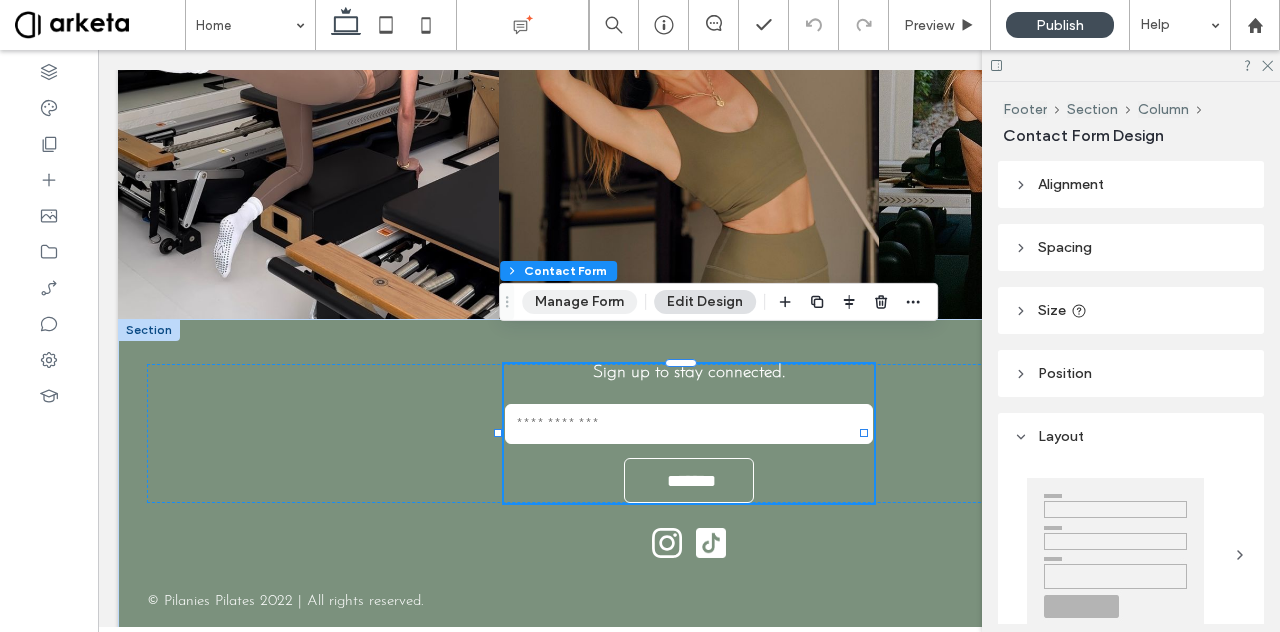 click on "Manage Form" at bounding box center [579, 302] 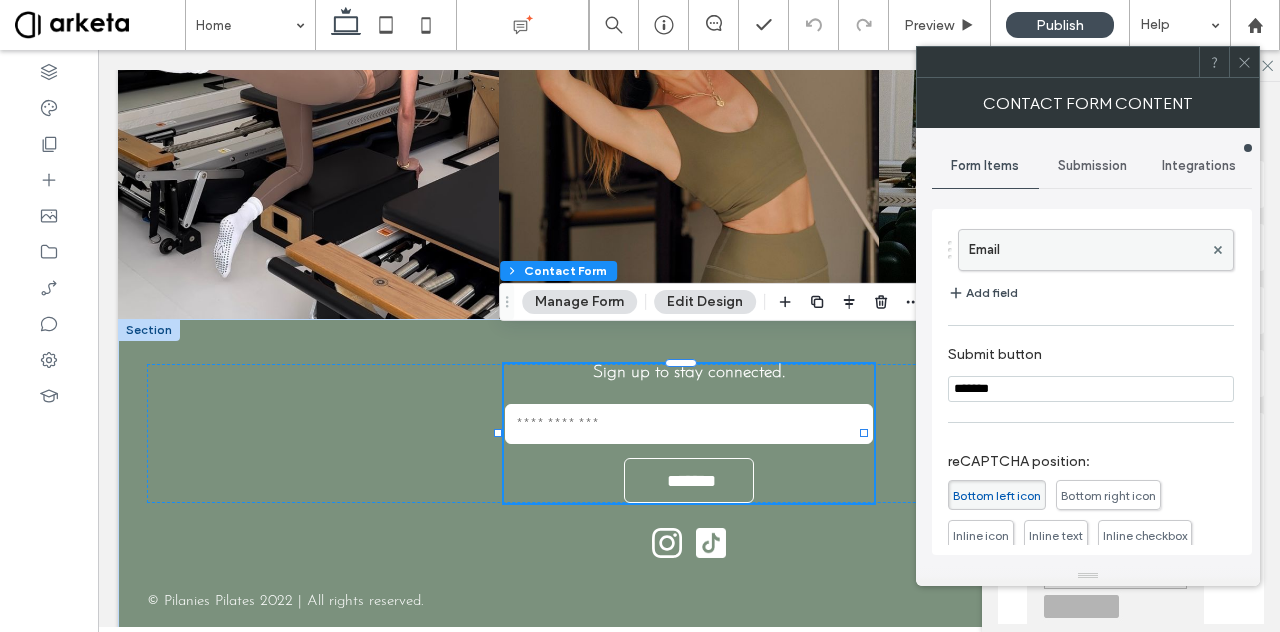 click on "Email" at bounding box center (1086, 250) 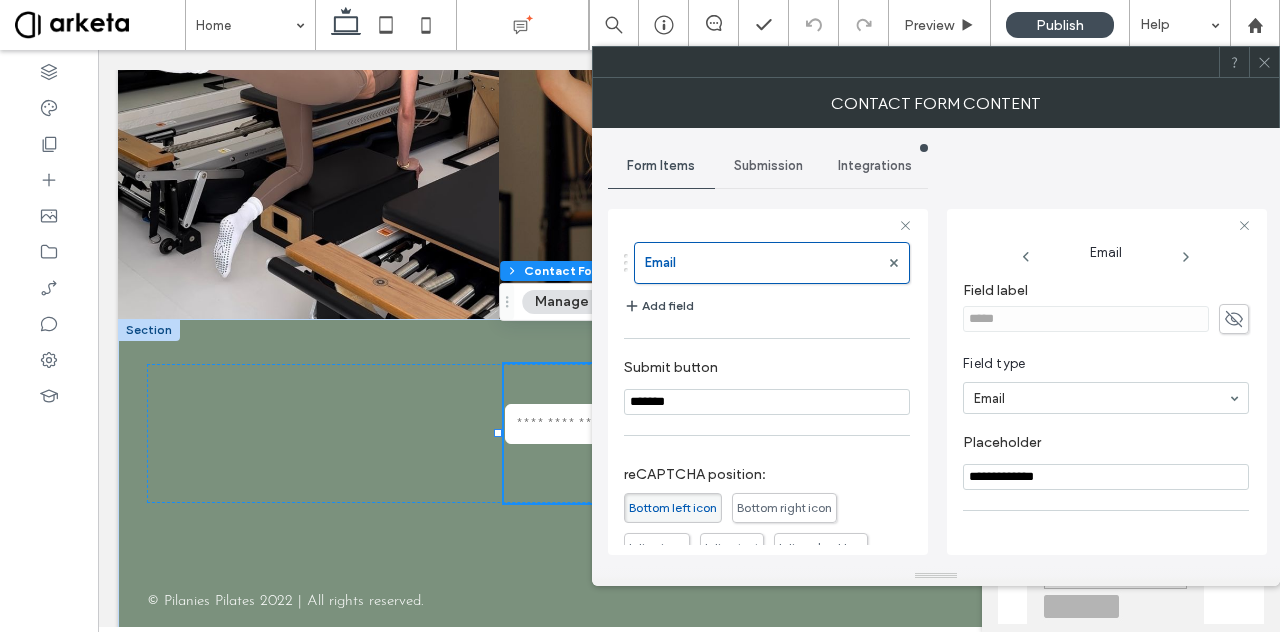 scroll, scrollTop: 137, scrollLeft: 0, axis: vertical 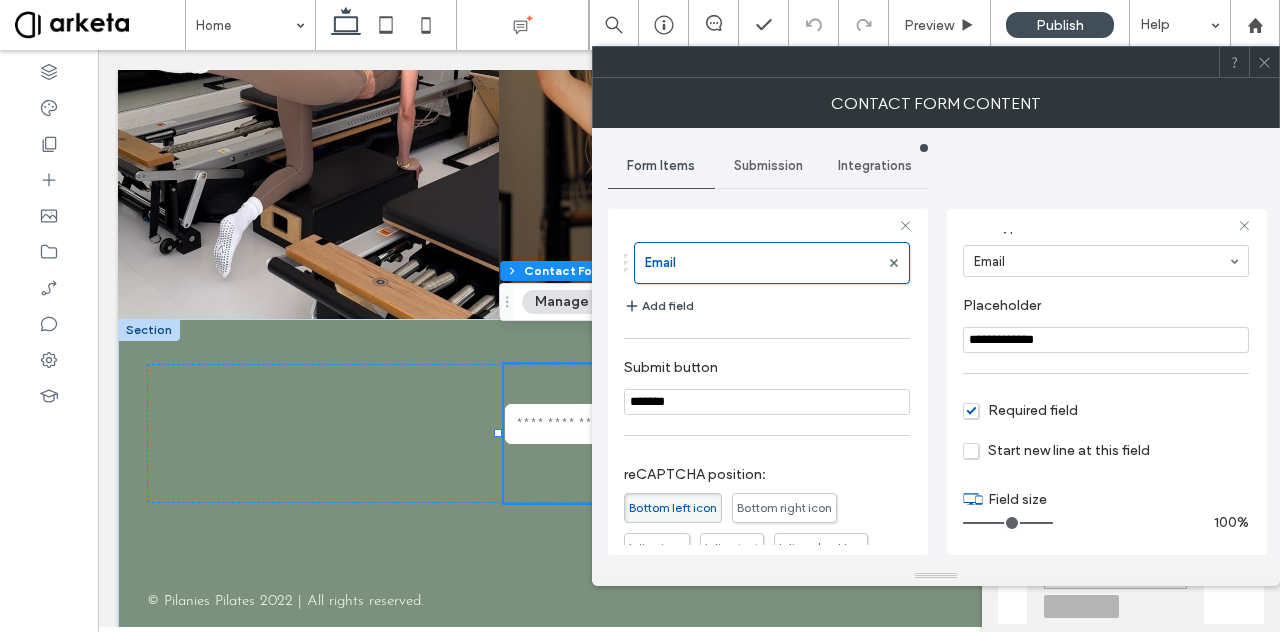 click 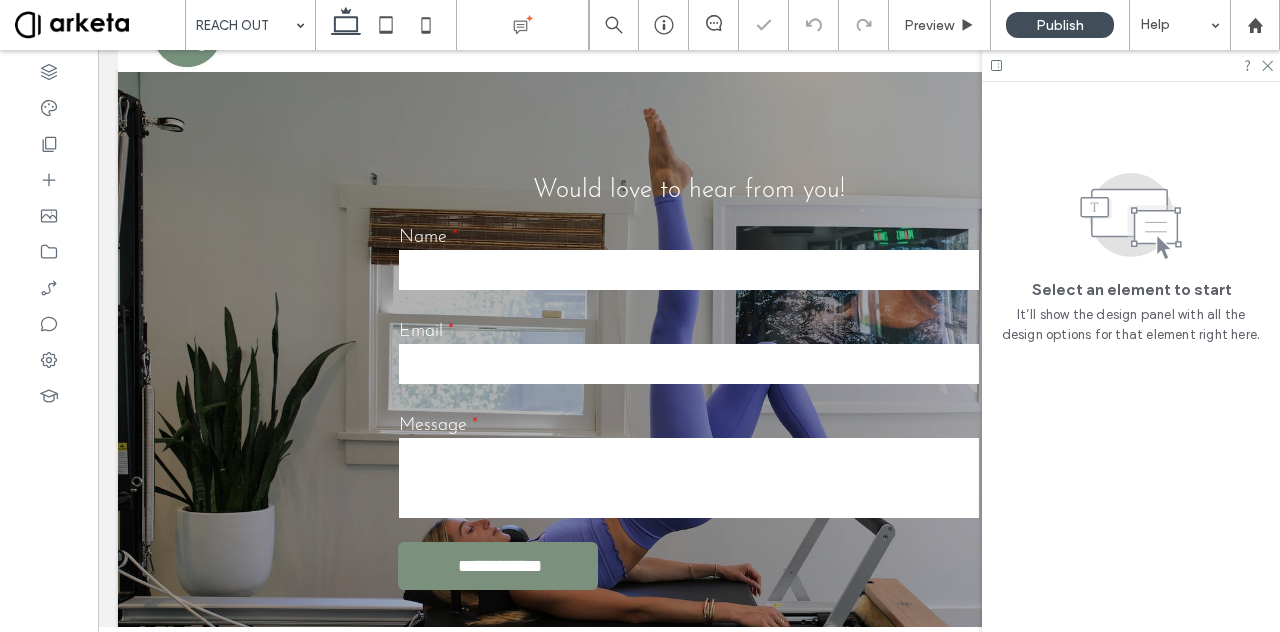 scroll, scrollTop: 101, scrollLeft: 0, axis: vertical 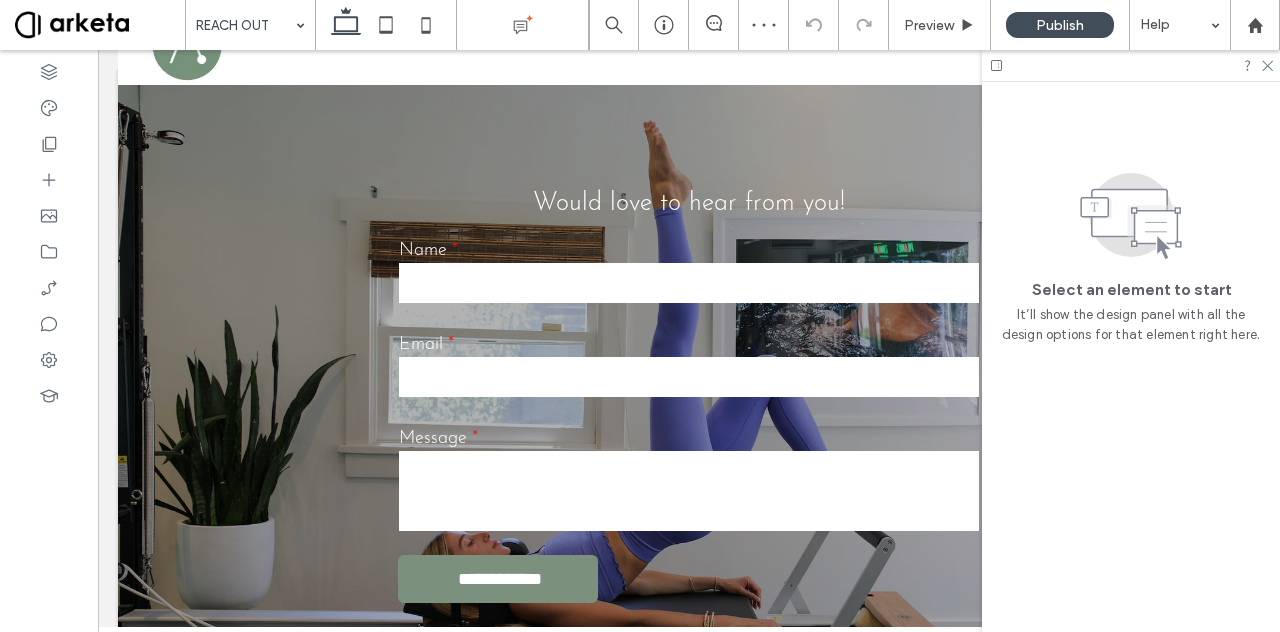 click at bounding box center (100, 25) 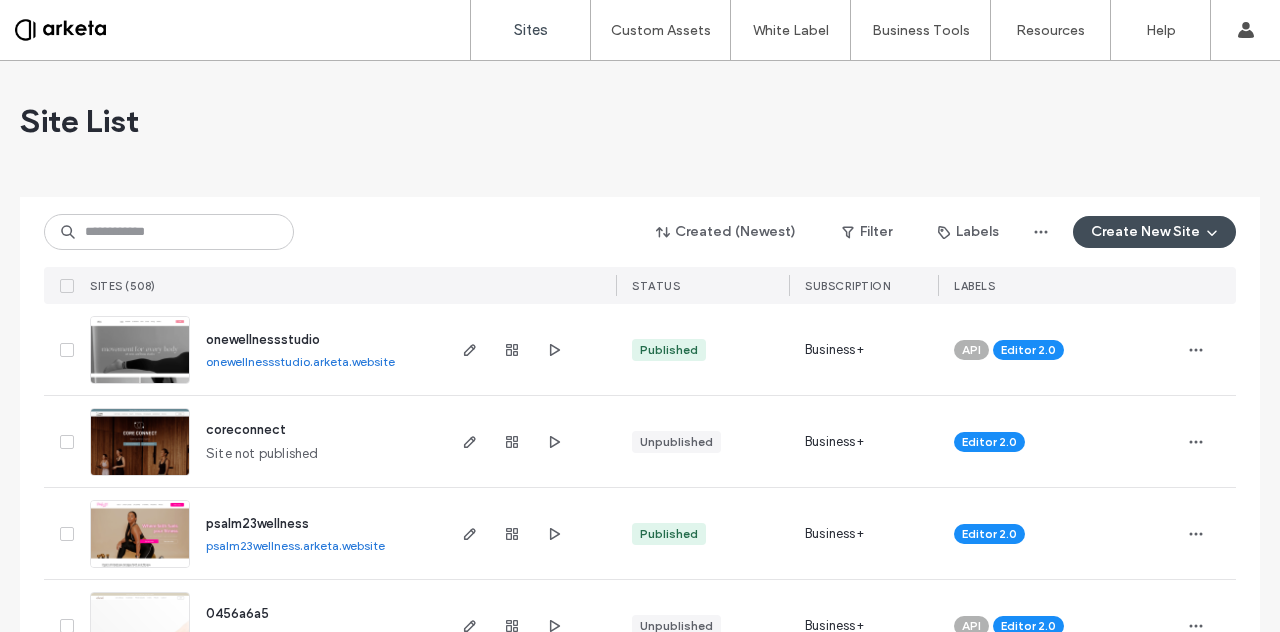 scroll, scrollTop: 0, scrollLeft: 0, axis: both 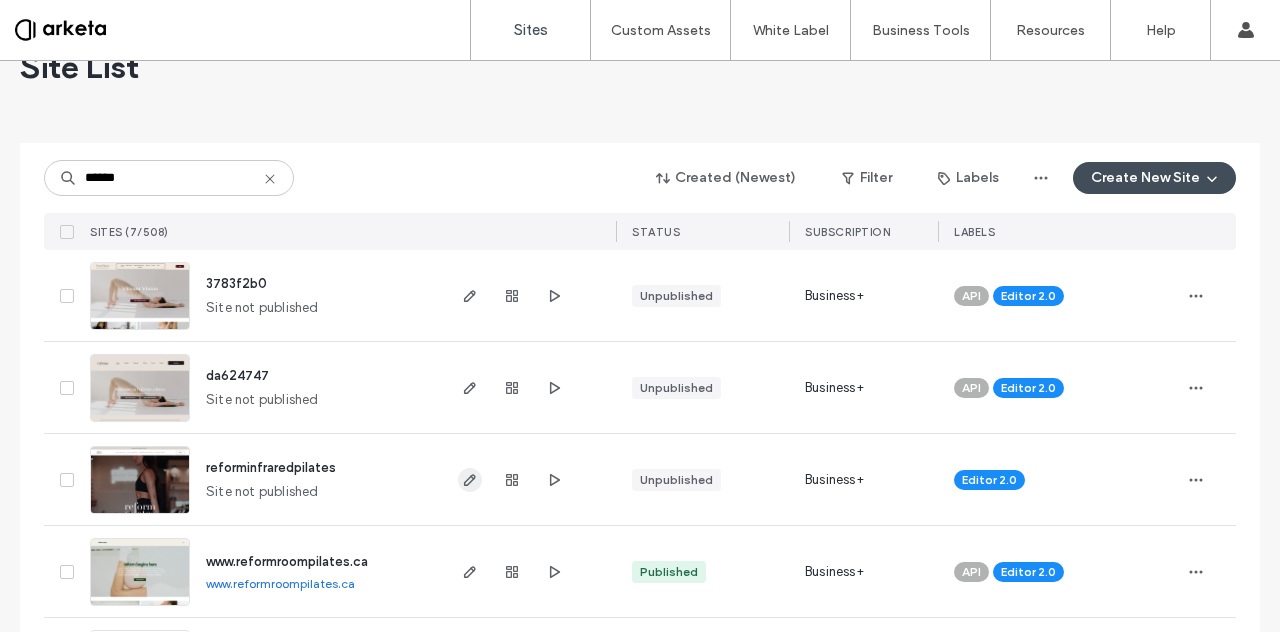 type on "******" 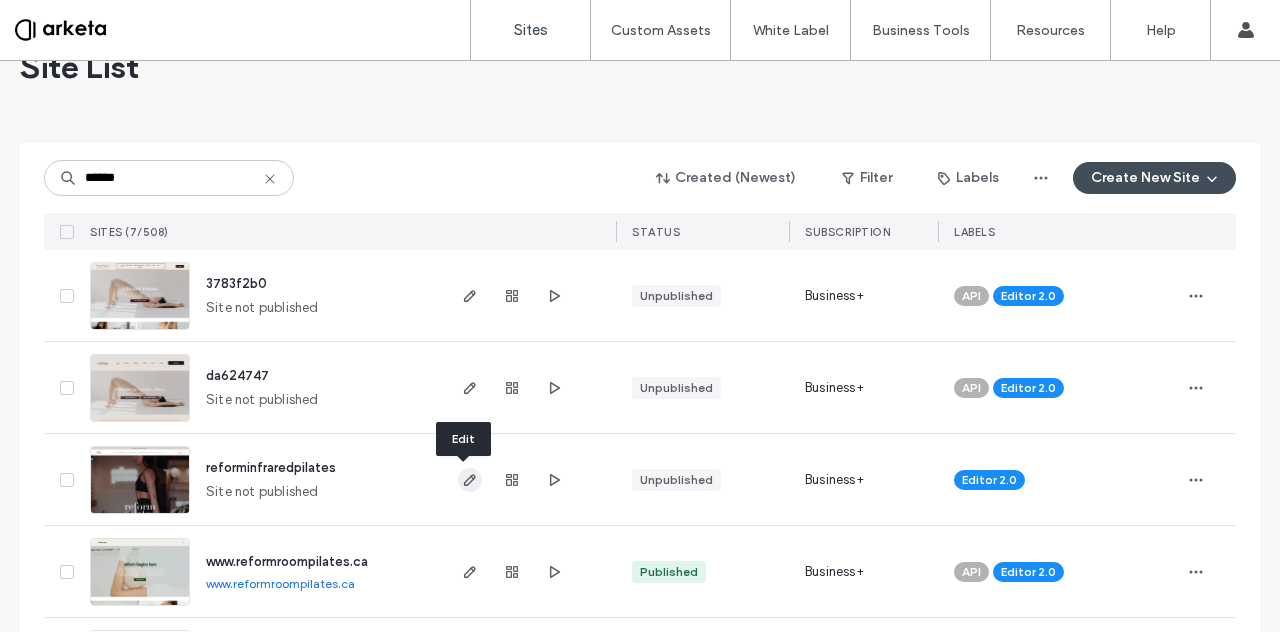 click 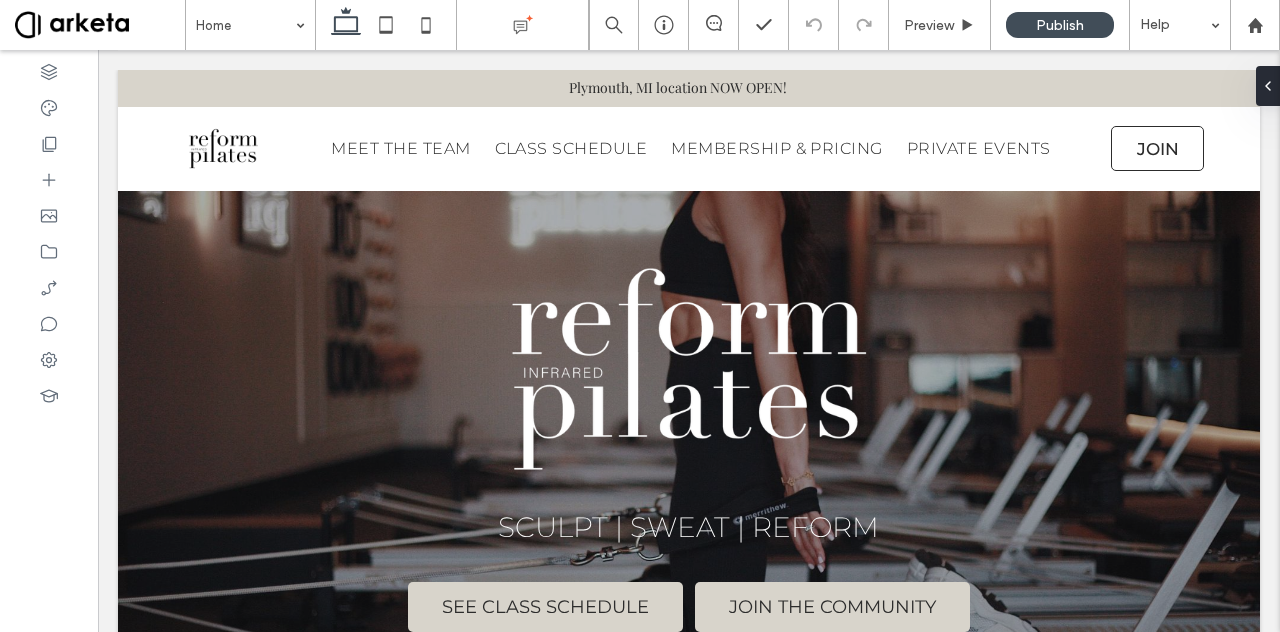 scroll, scrollTop: 4402, scrollLeft: 0, axis: vertical 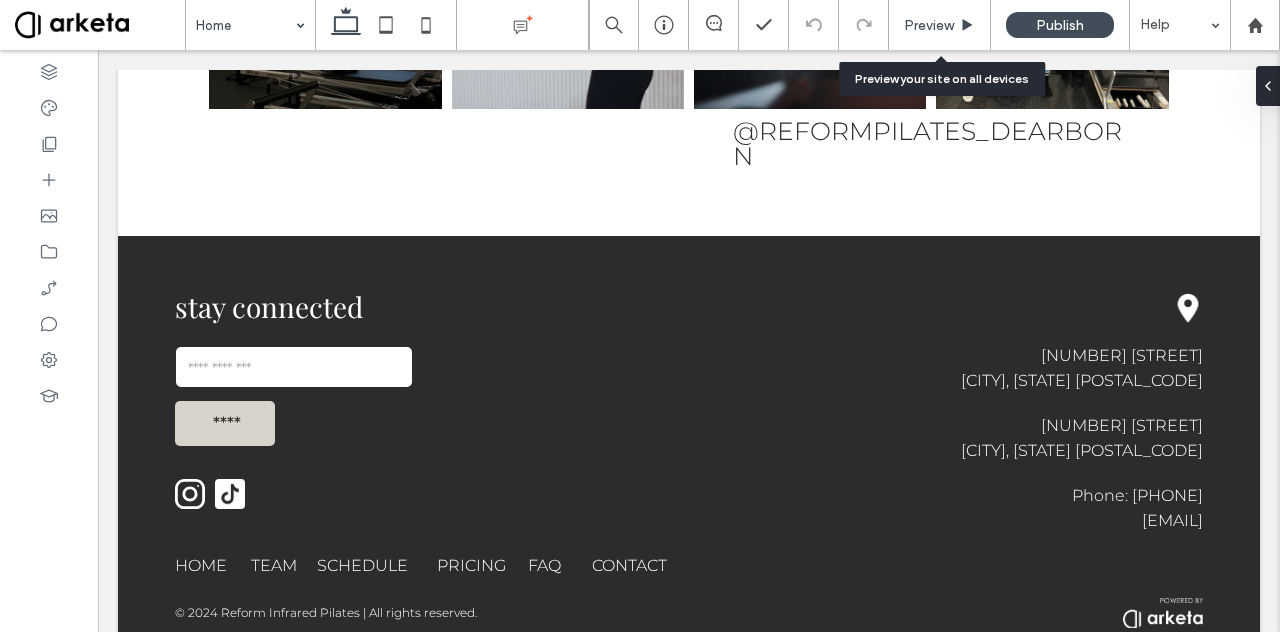 click on "Preview" at bounding box center [929, 25] 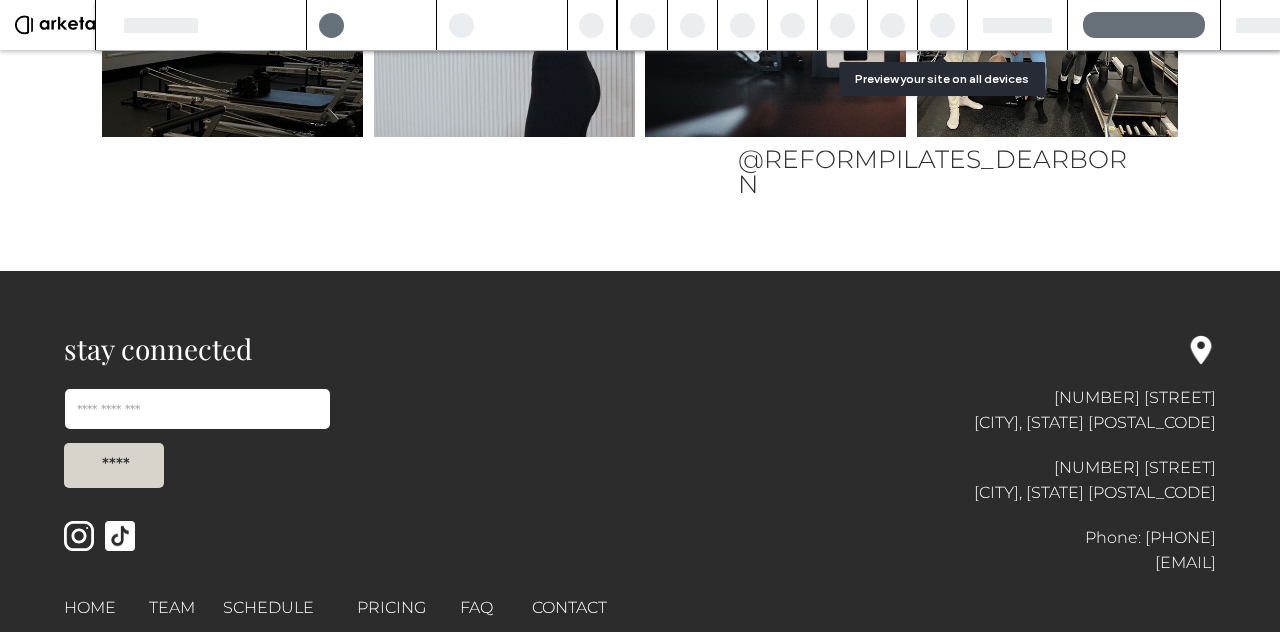 scroll, scrollTop: 4386, scrollLeft: 0, axis: vertical 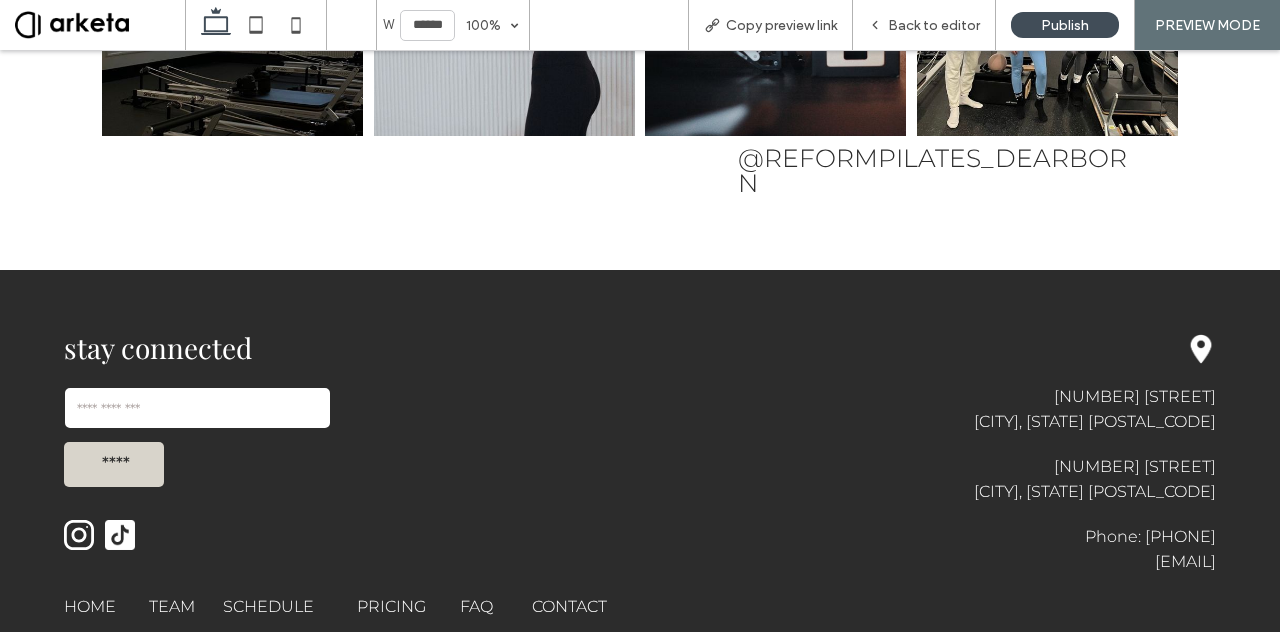 click on "CONTACT" at bounding box center (569, 606) 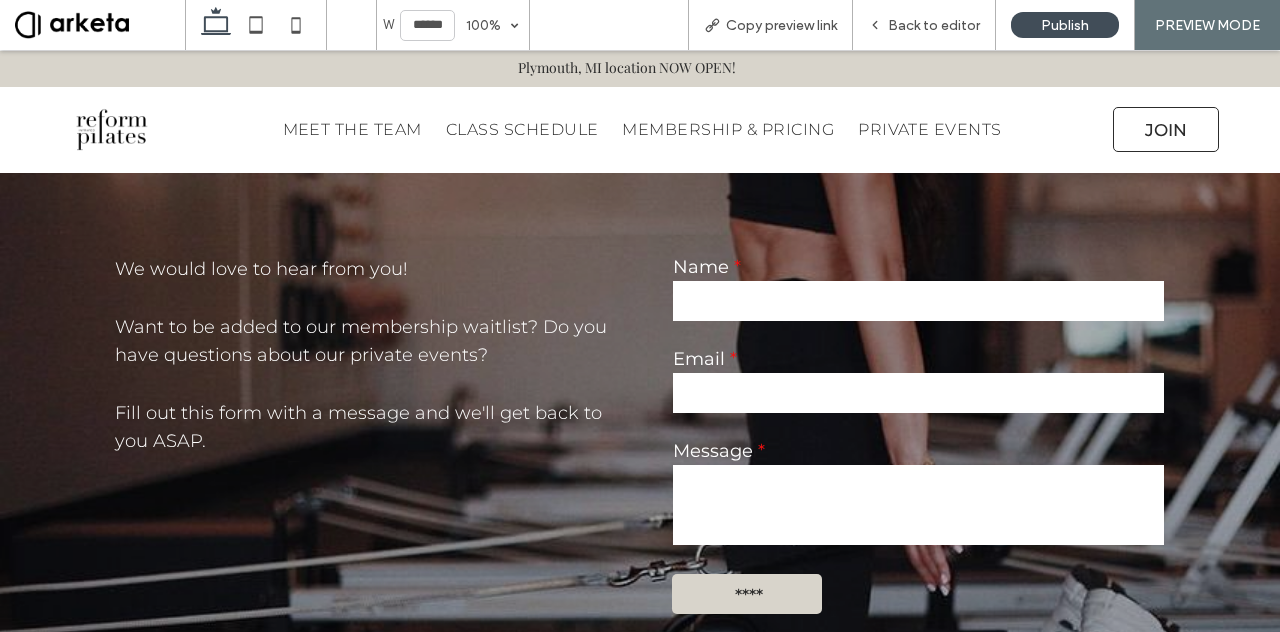 scroll, scrollTop: 0, scrollLeft: 0, axis: both 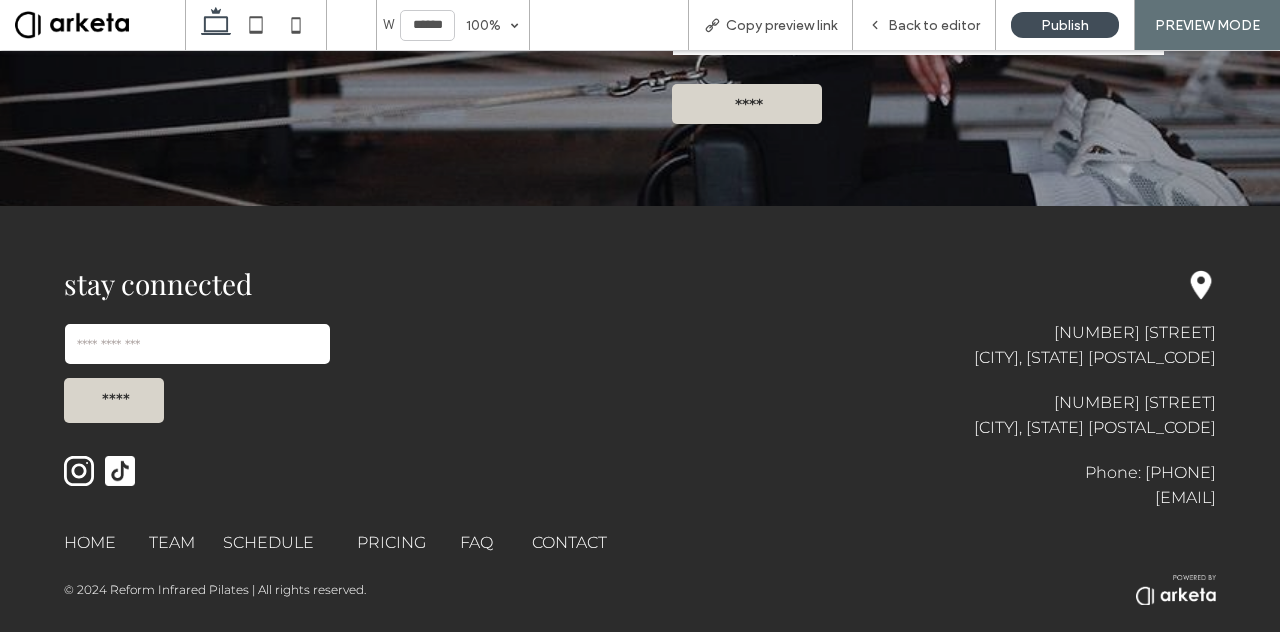 click at bounding box center [100, 25] 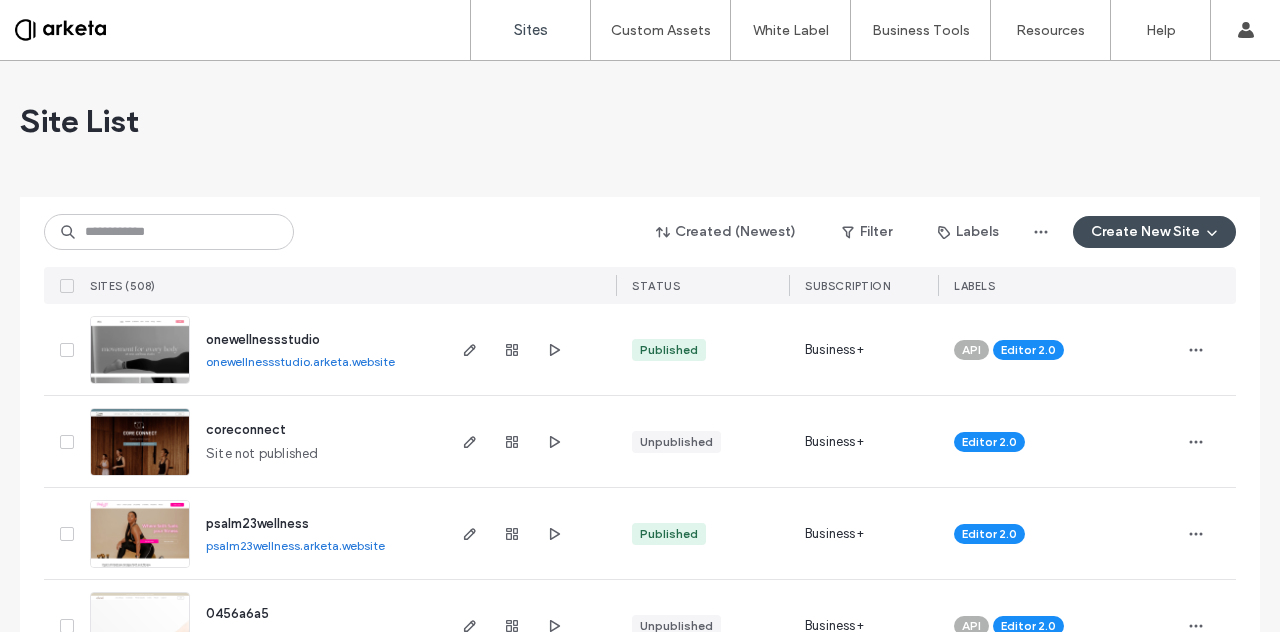 scroll, scrollTop: 0, scrollLeft: 0, axis: both 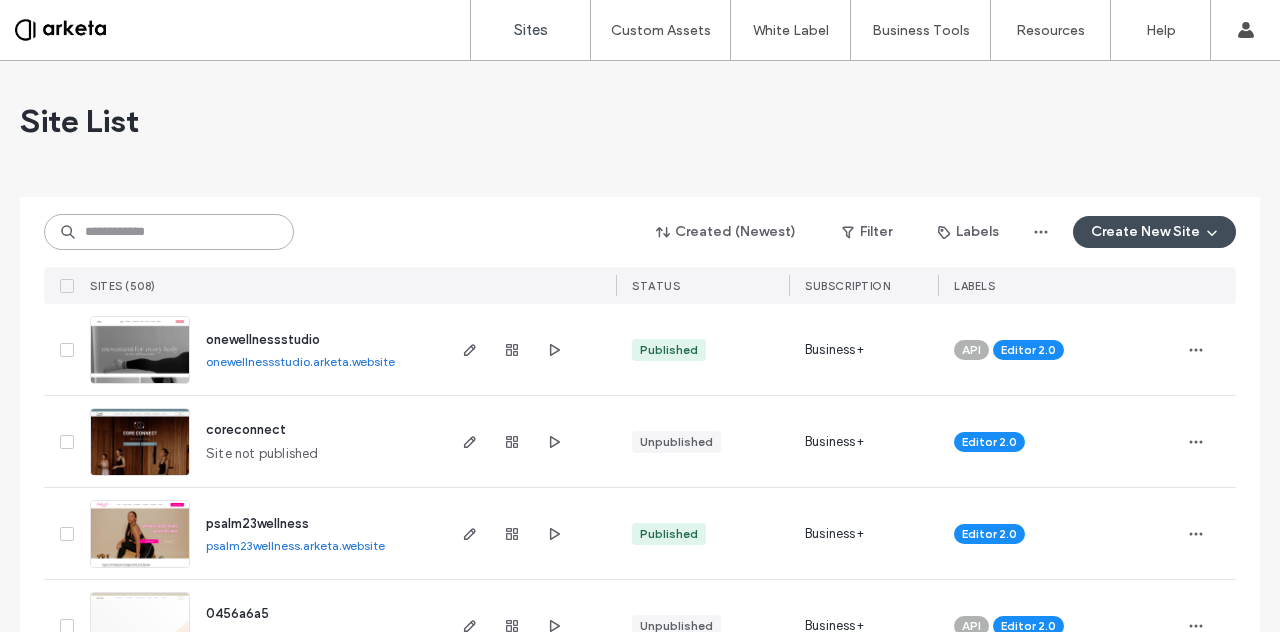 click at bounding box center (169, 232) 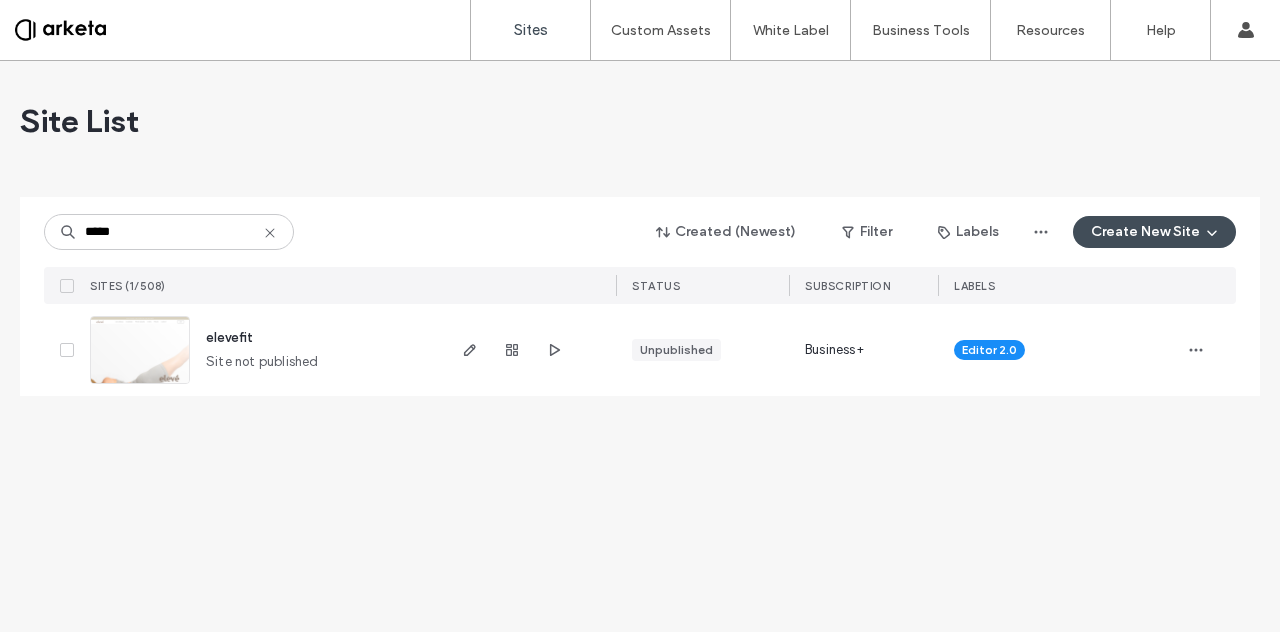 click on "Site List" at bounding box center [640, 121] 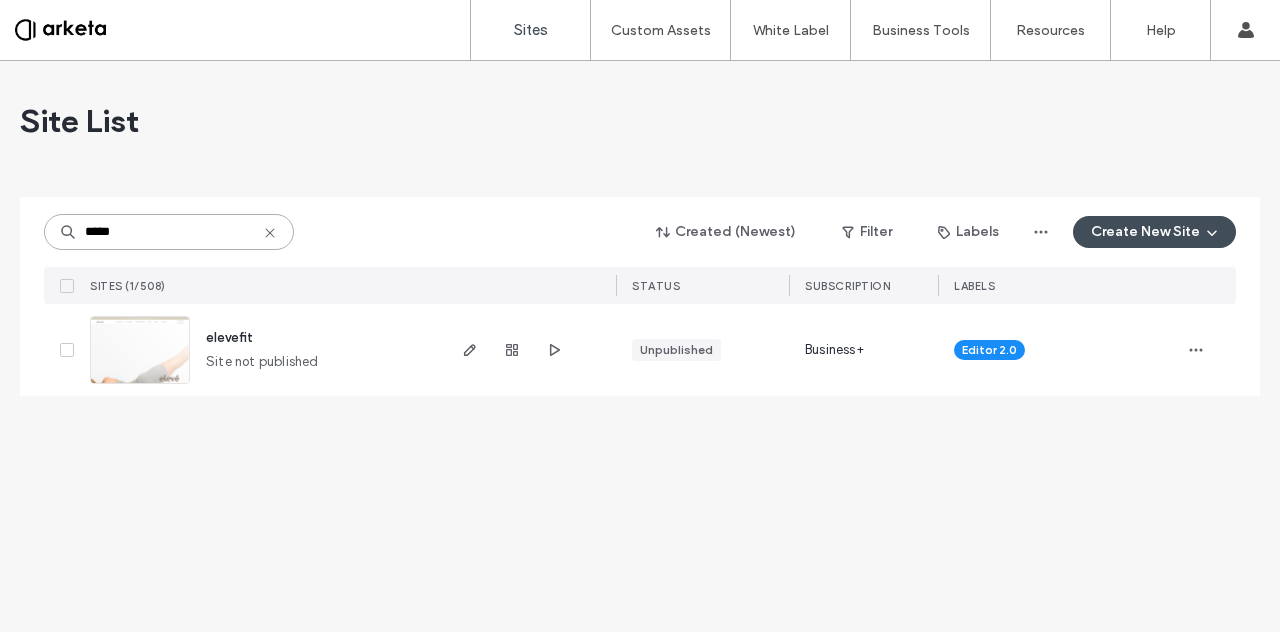 click on "*****" at bounding box center [169, 232] 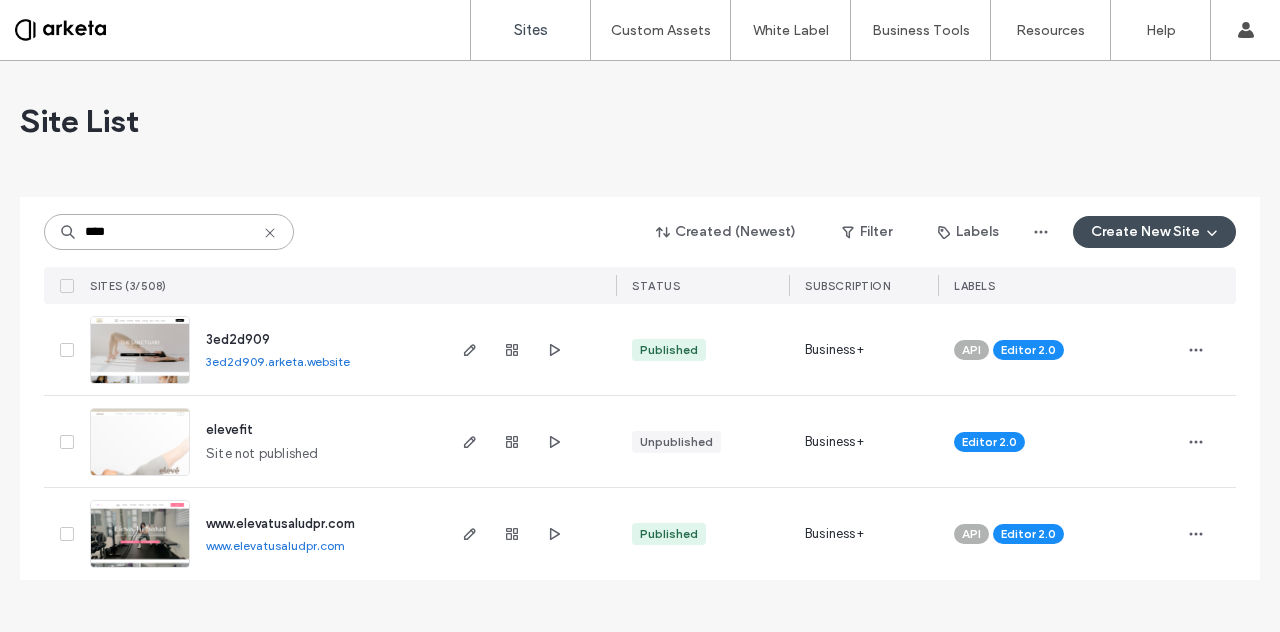type on "****" 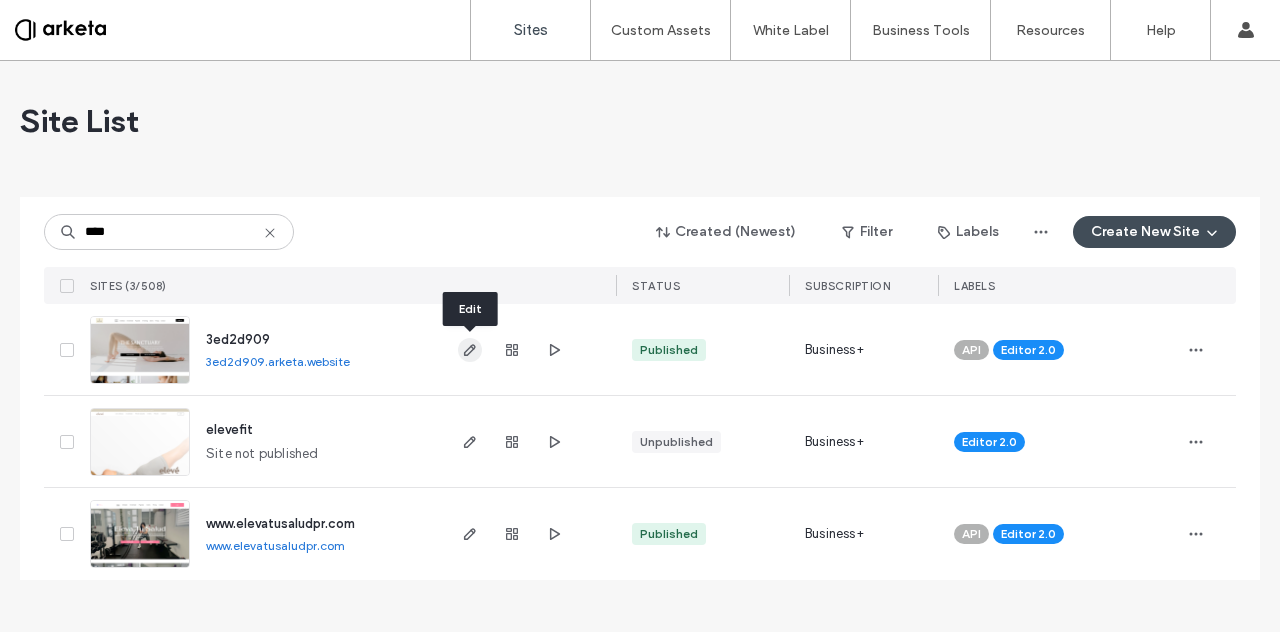 click 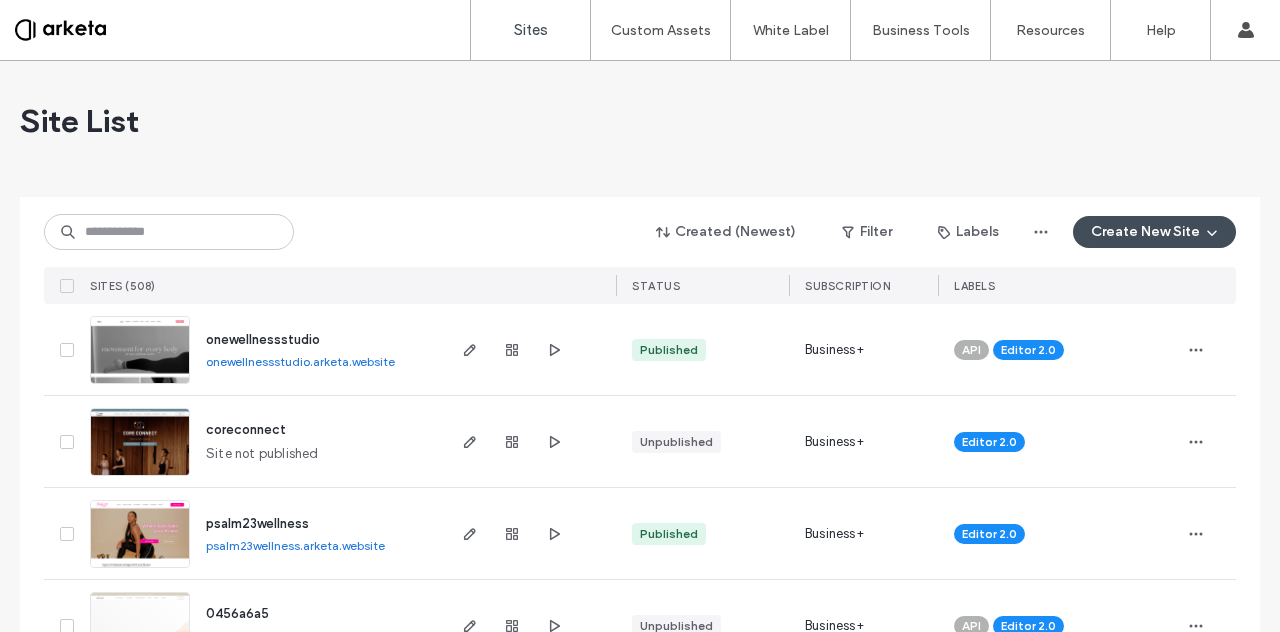 scroll, scrollTop: 0, scrollLeft: 0, axis: both 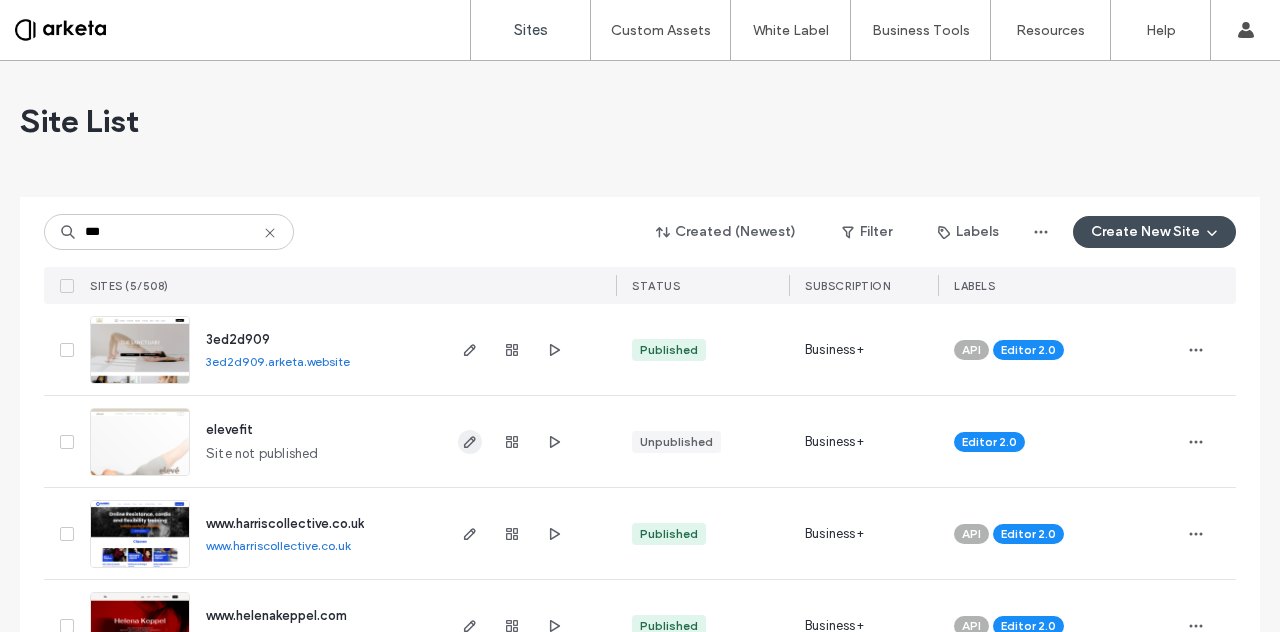 type on "***" 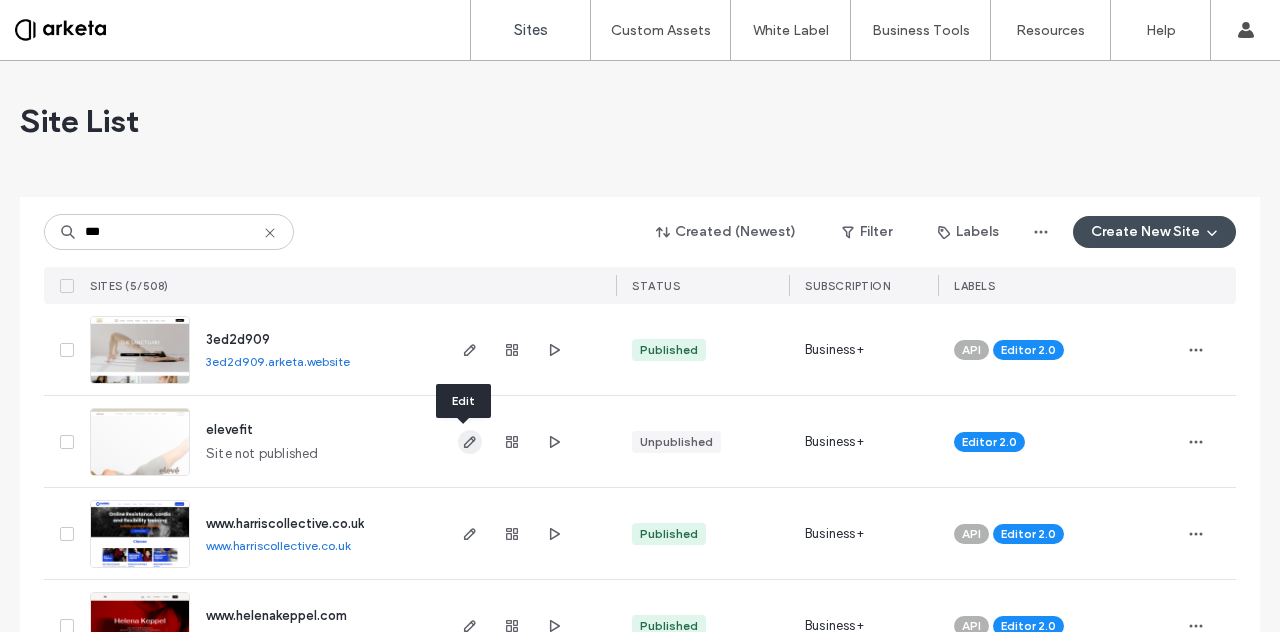 click 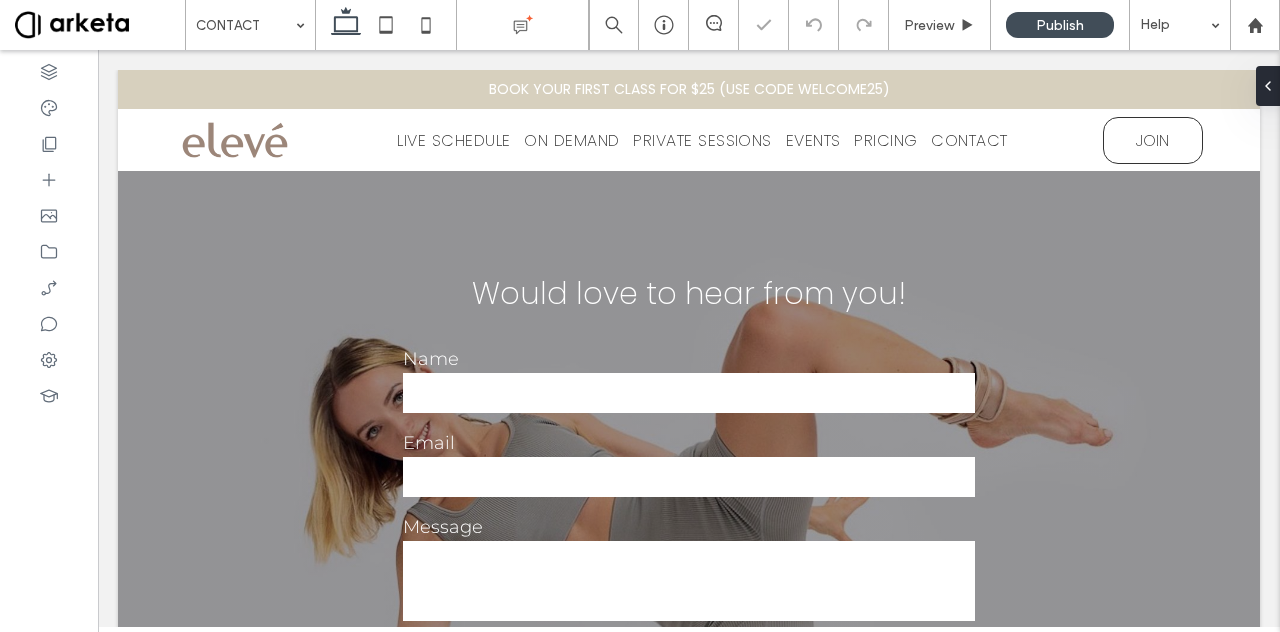 scroll, scrollTop: 0, scrollLeft: 0, axis: both 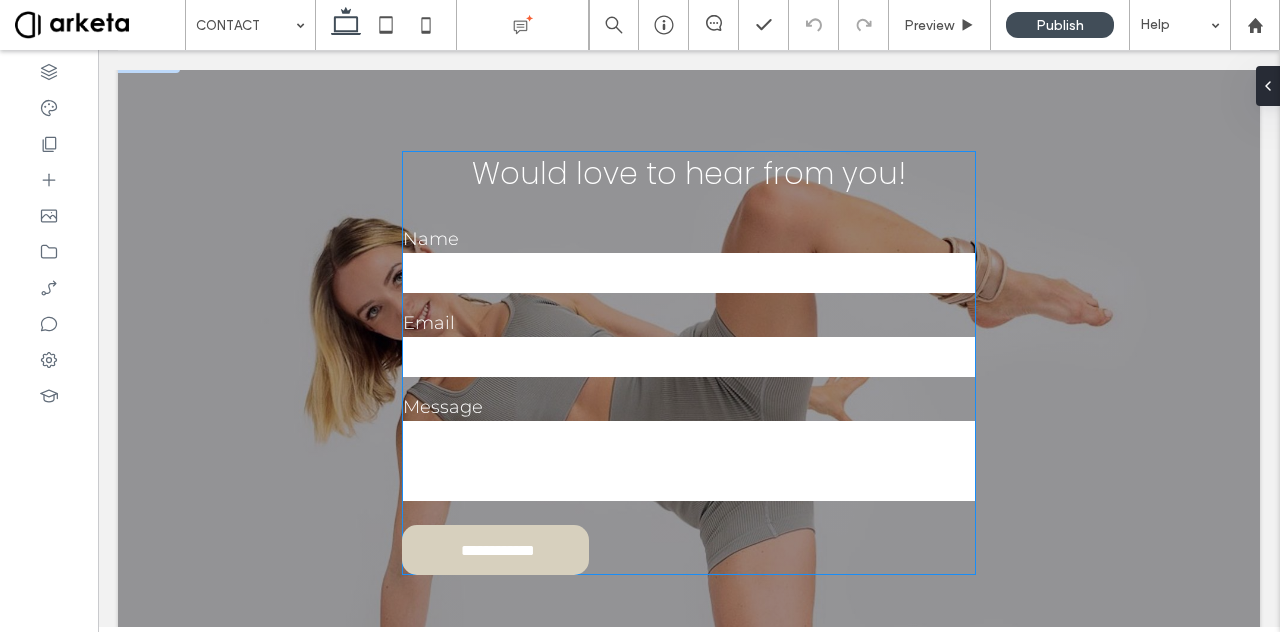 click on "Email" at bounding box center (688, 346) 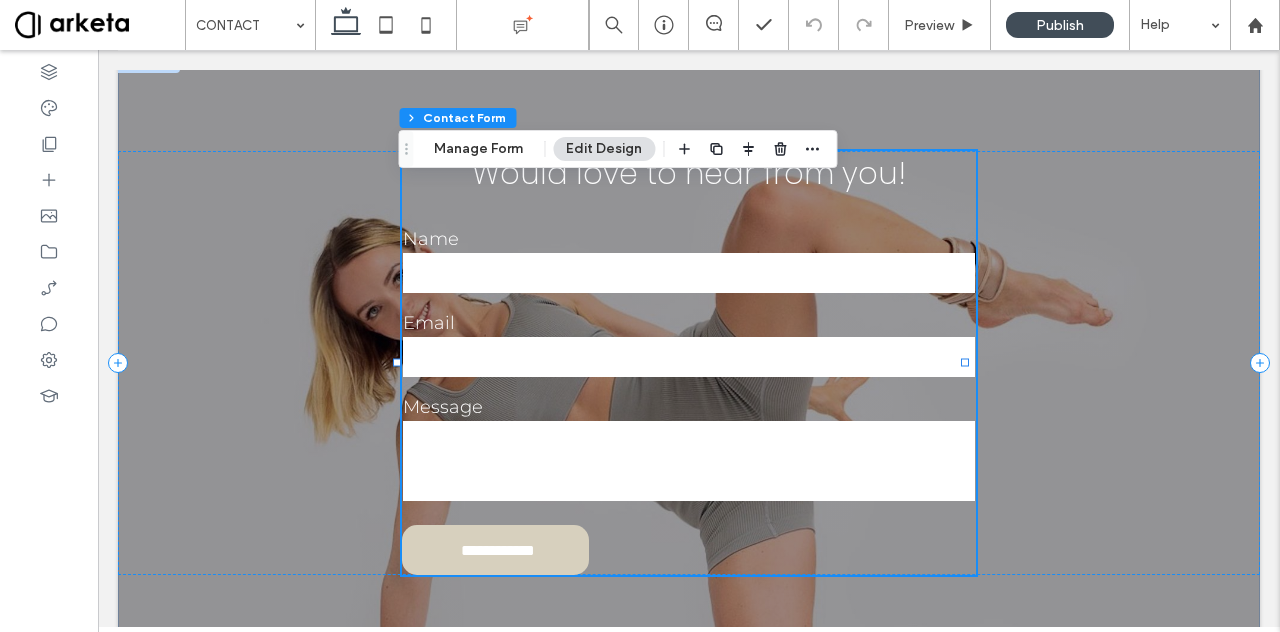 type on "*" 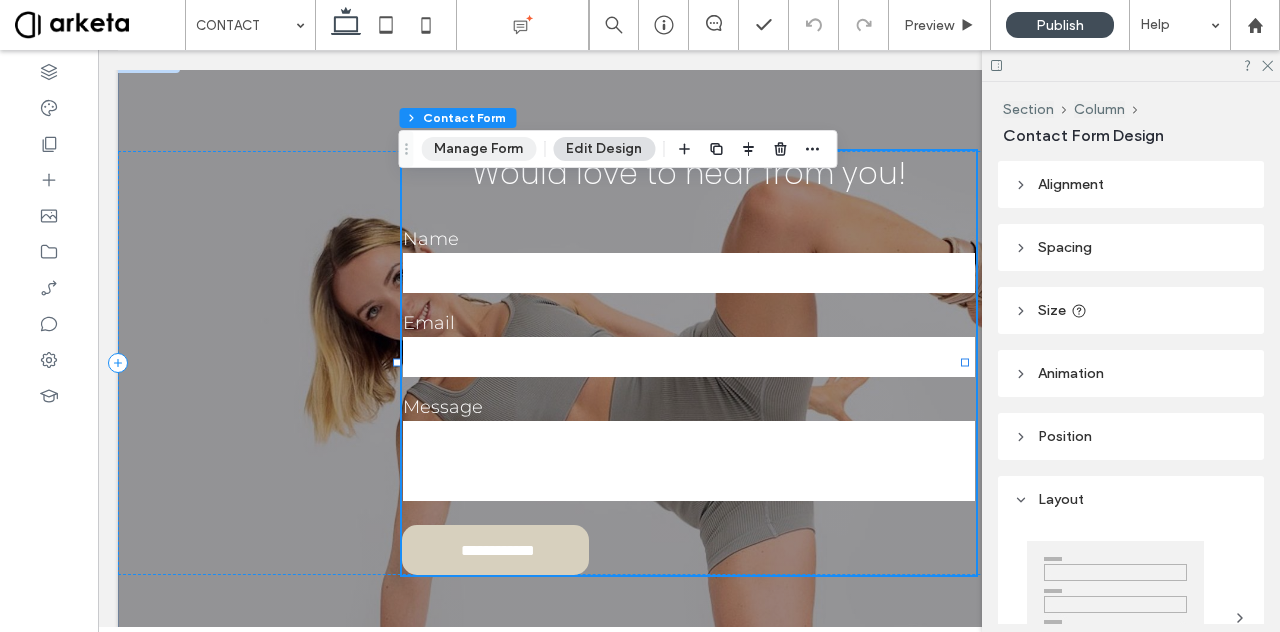 click on "Manage Form" at bounding box center (478, 149) 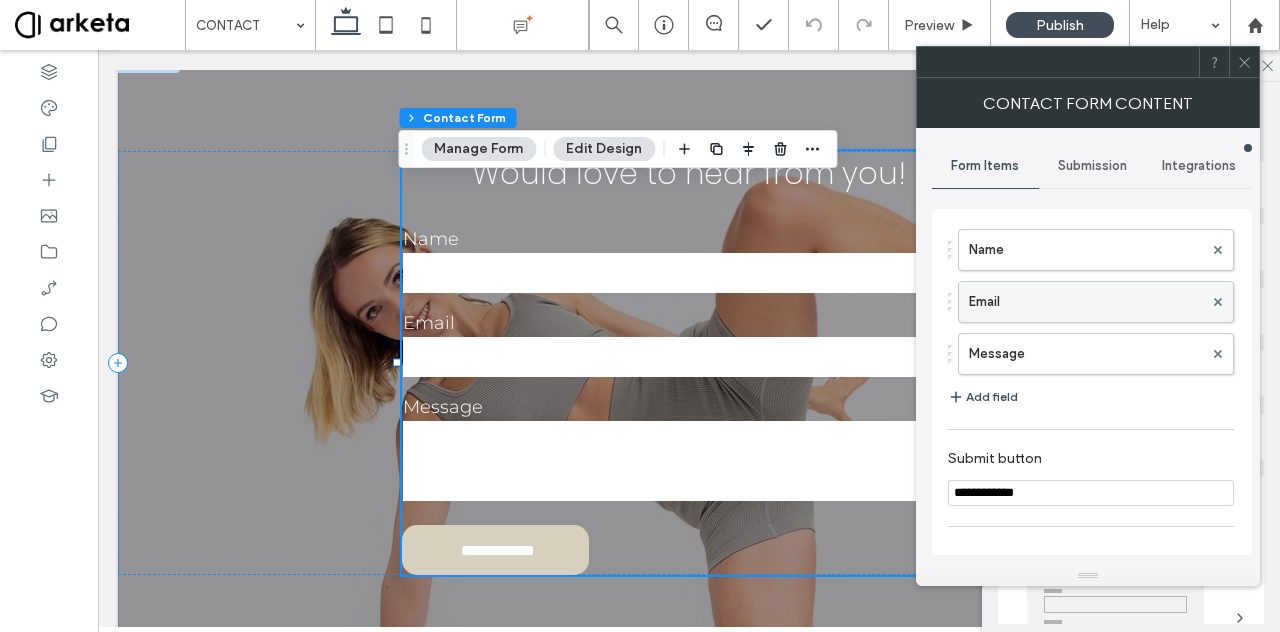 click on "Email" at bounding box center (1086, 302) 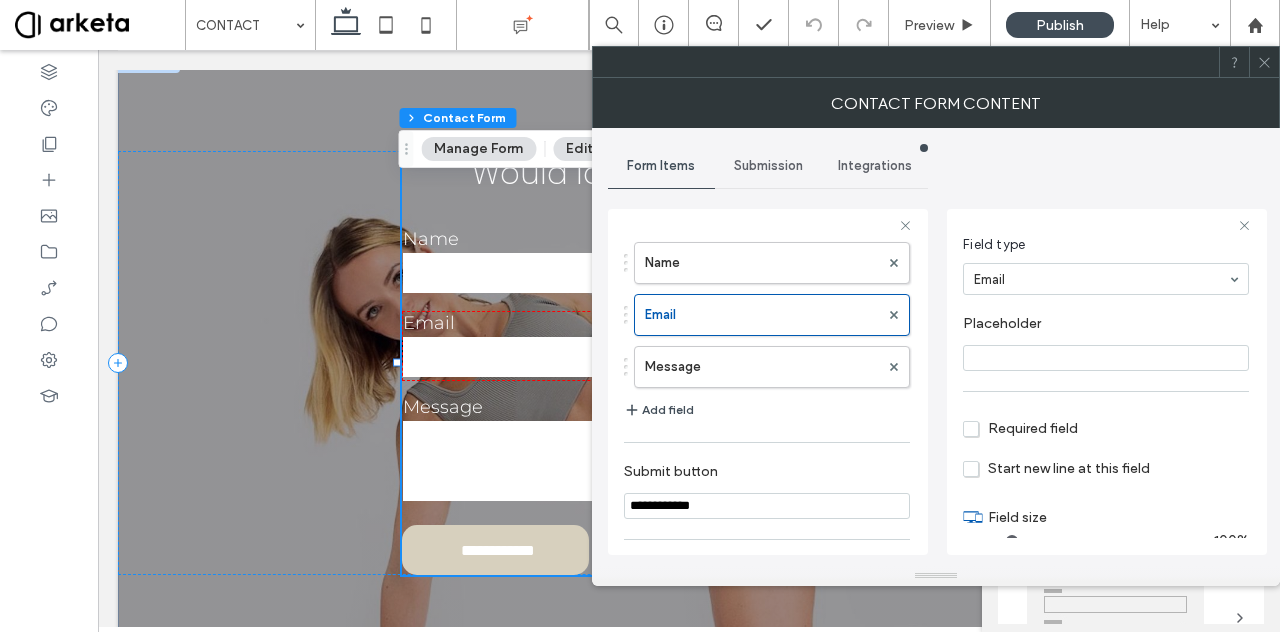 scroll, scrollTop: 137, scrollLeft: 0, axis: vertical 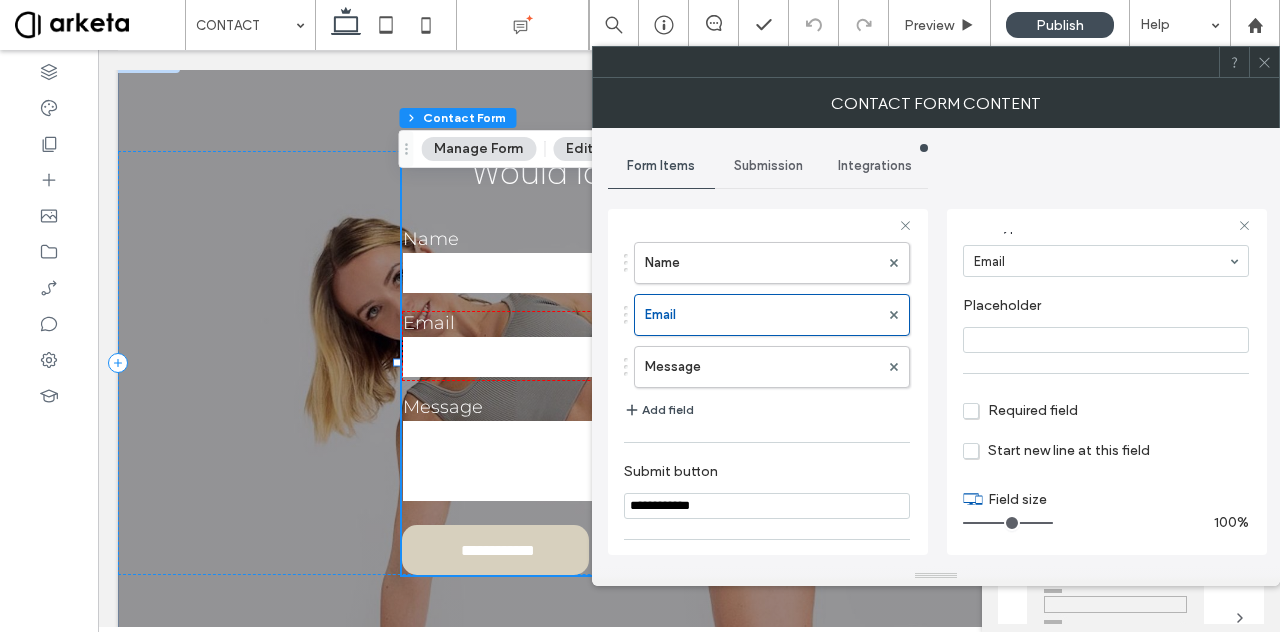 click on "Required field" at bounding box center [1020, 410] 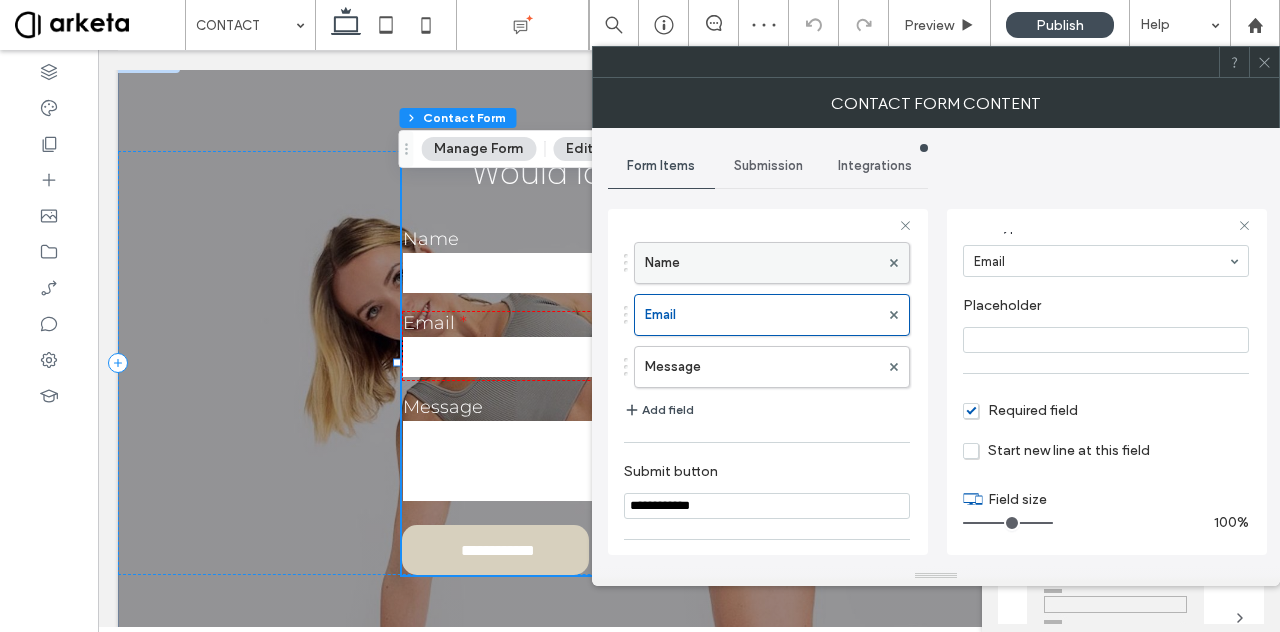 drag, startPoint x: 778, startPoint y: 263, endPoint x: 753, endPoint y: 262, distance: 25.019993 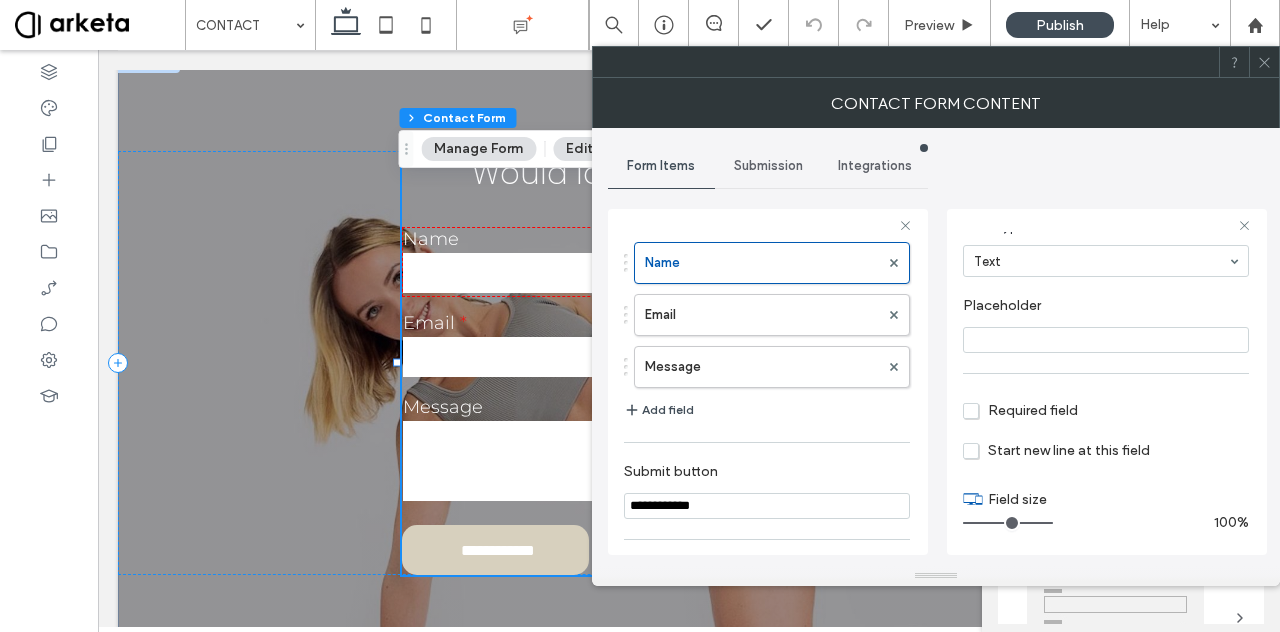 click on "Required field" at bounding box center (1020, 410) 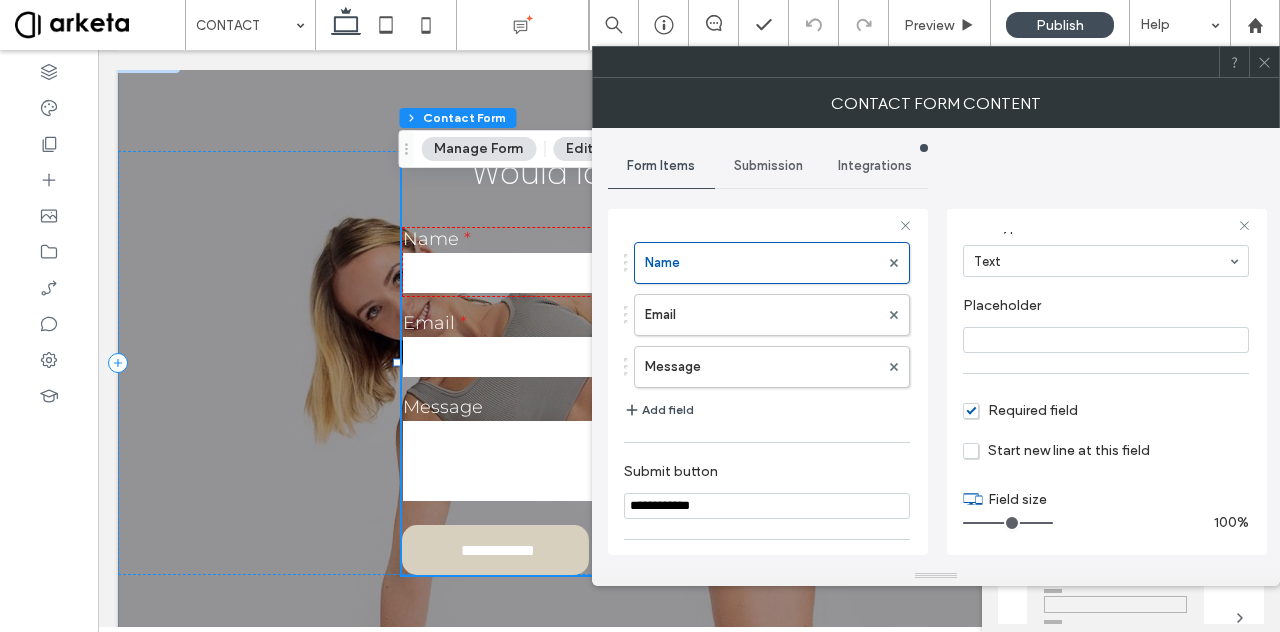 click 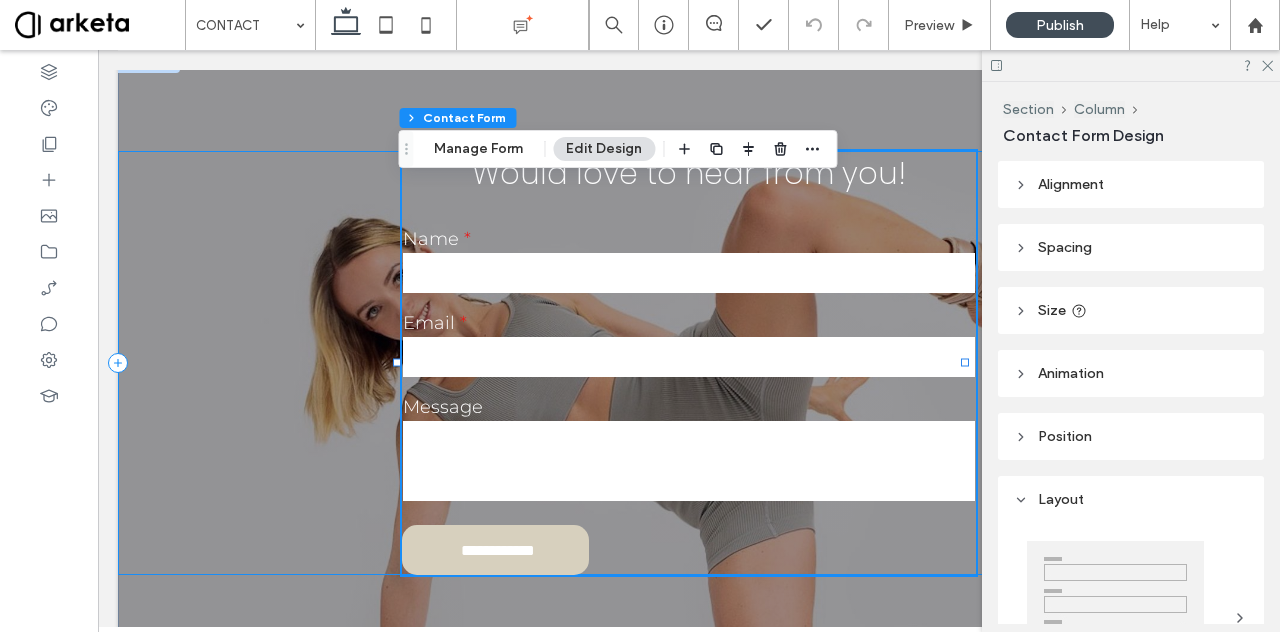 click on "**********" at bounding box center (689, 363) 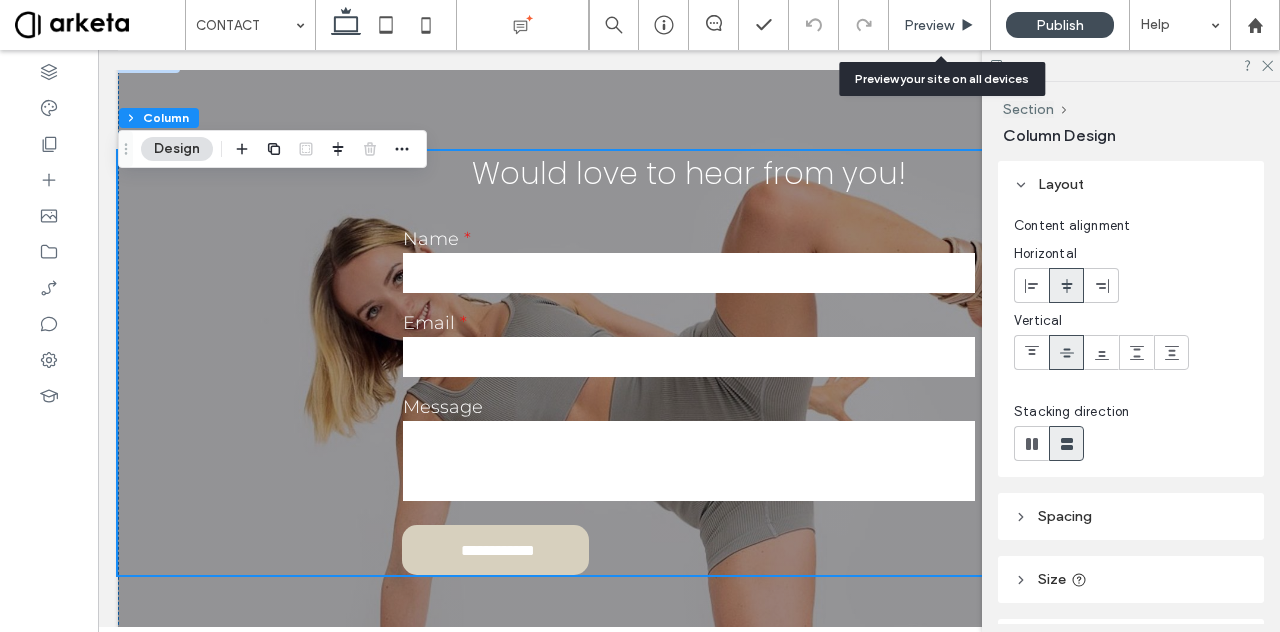 click on "Preview" at bounding box center [929, 25] 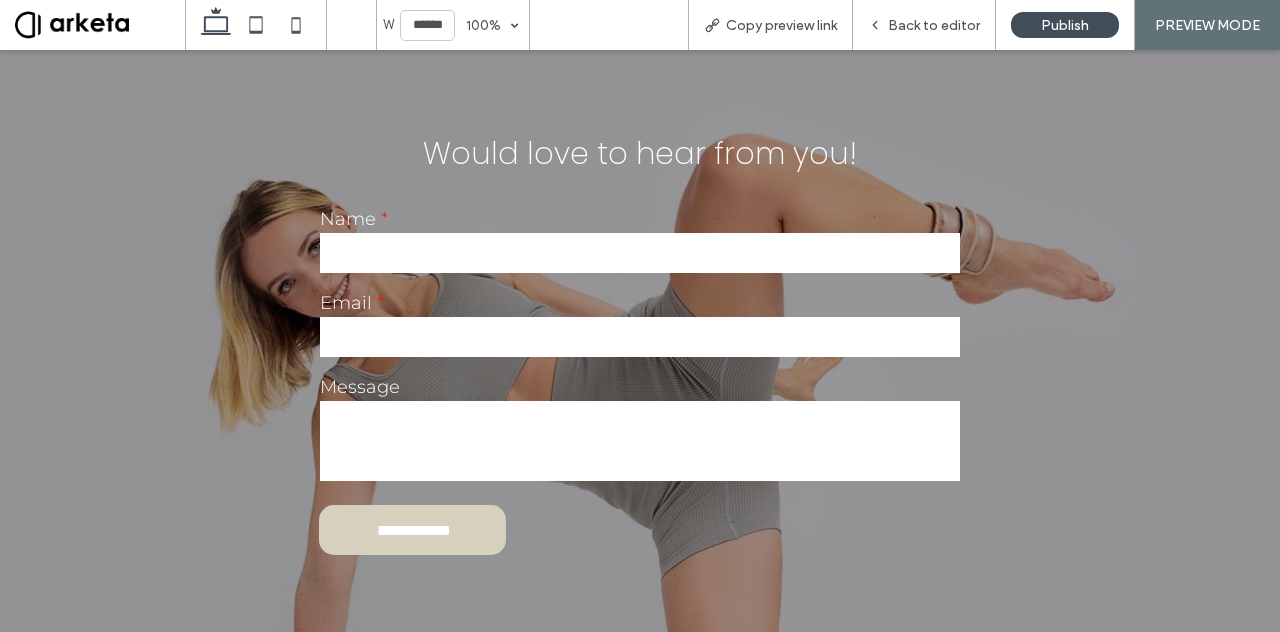 click at bounding box center [100, 25] 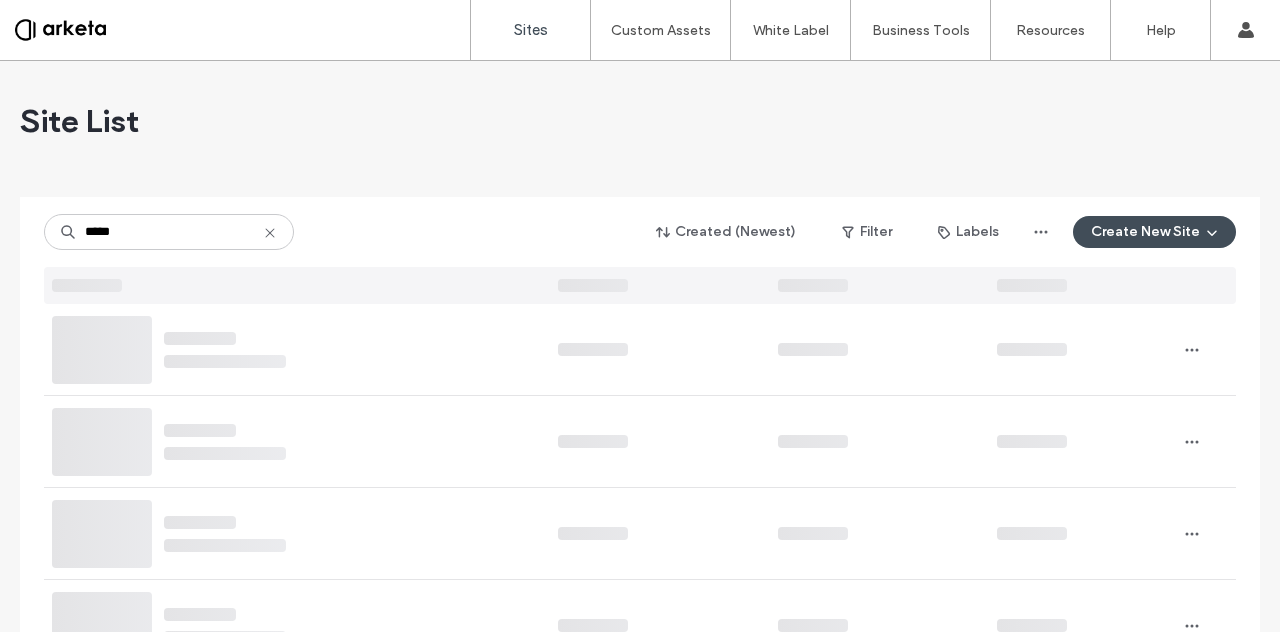 scroll, scrollTop: 0, scrollLeft: 0, axis: both 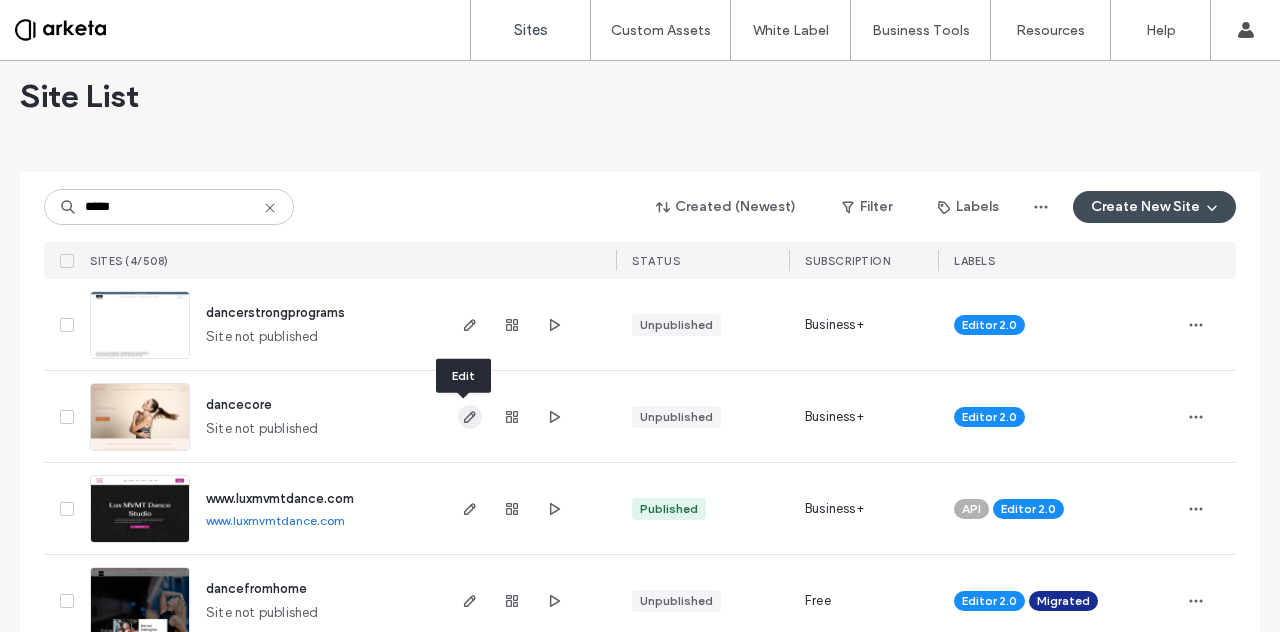 type on "*****" 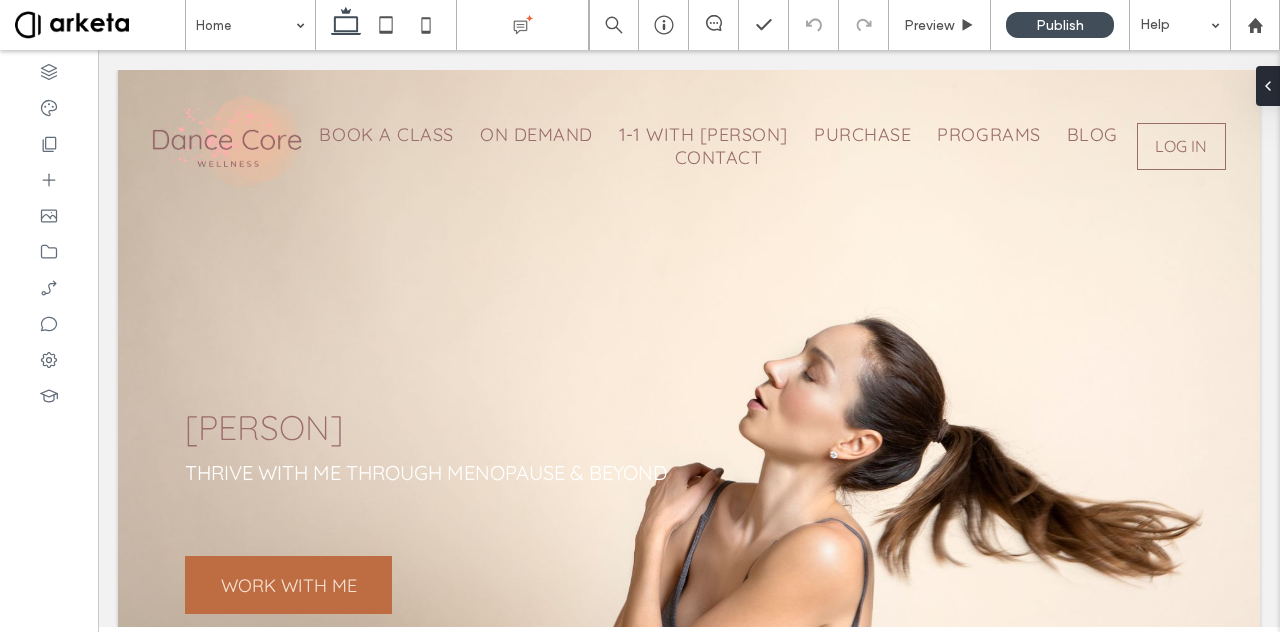 scroll, scrollTop: 0, scrollLeft: 0, axis: both 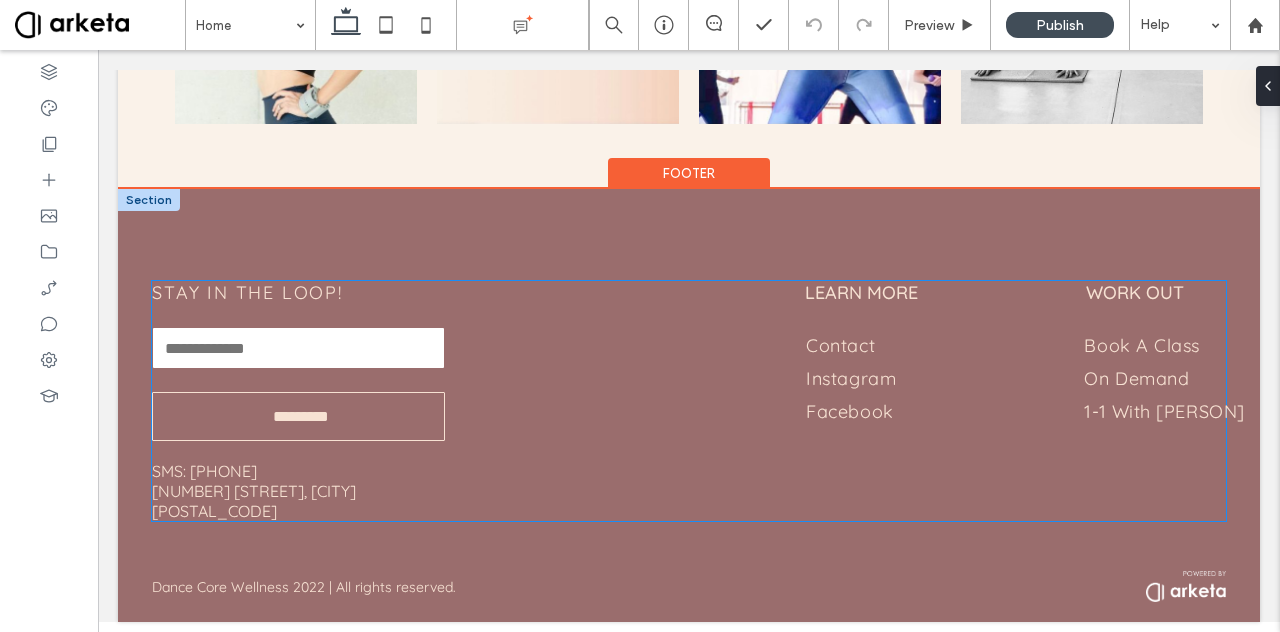 click on "Email:" at bounding box center (299, 348) 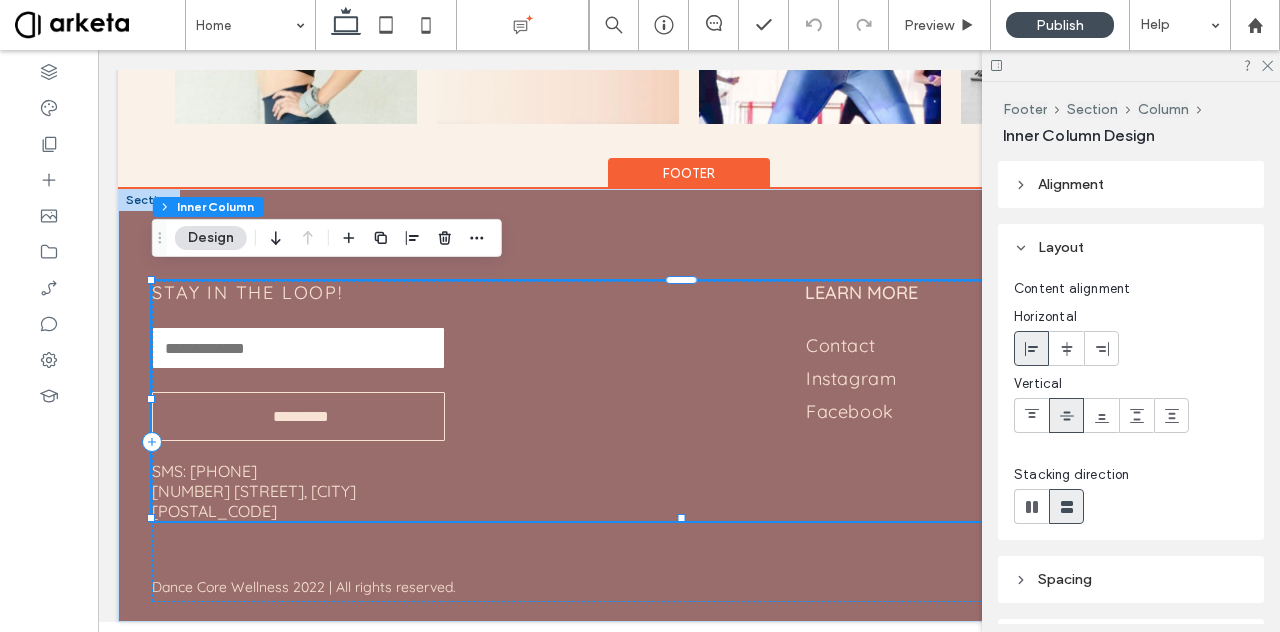 click at bounding box center [298, 348] 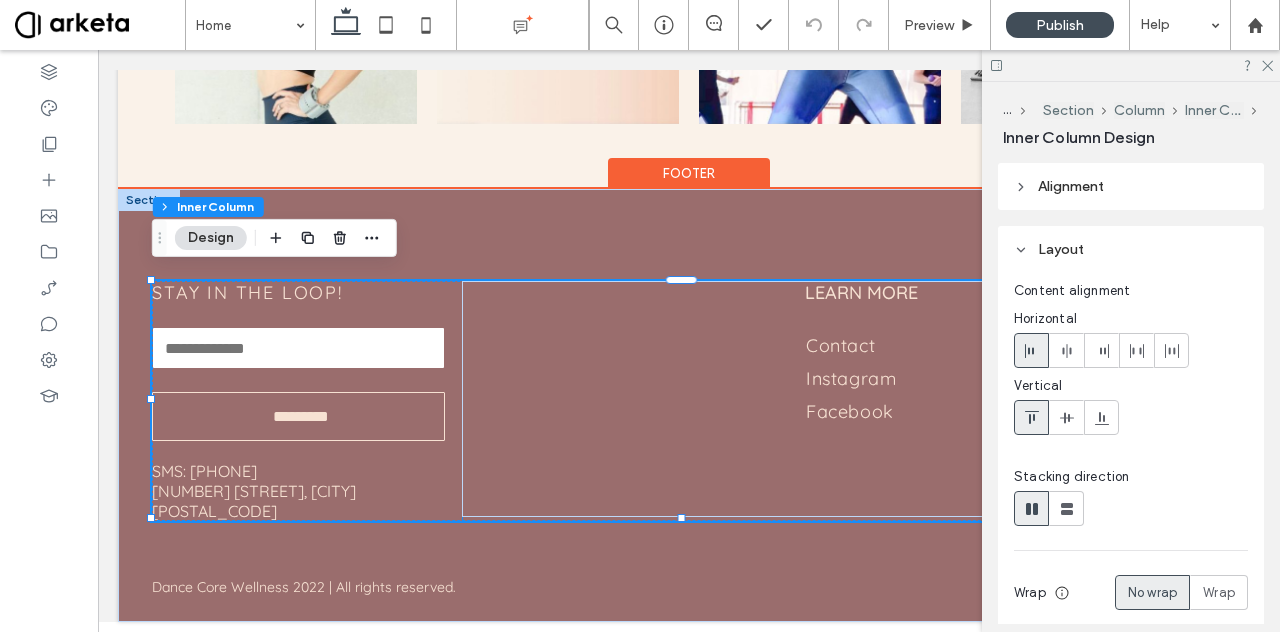 click on "Email:" at bounding box center [299, 348] 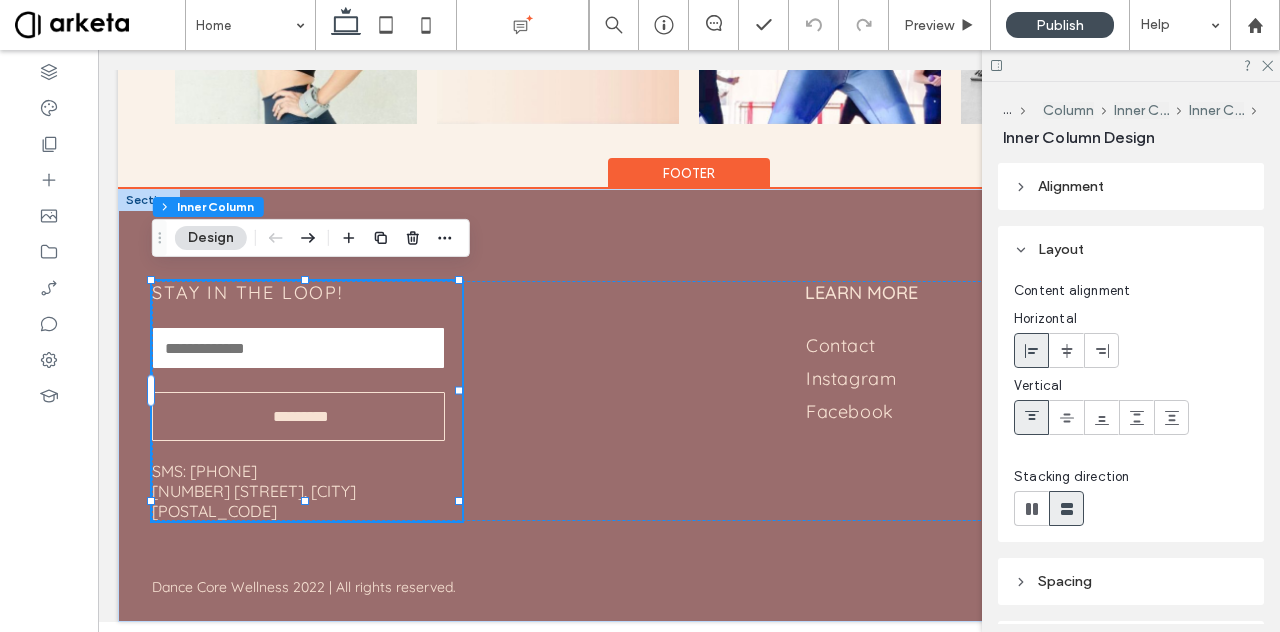 click on "Email:" at bounding box center [299, 348] 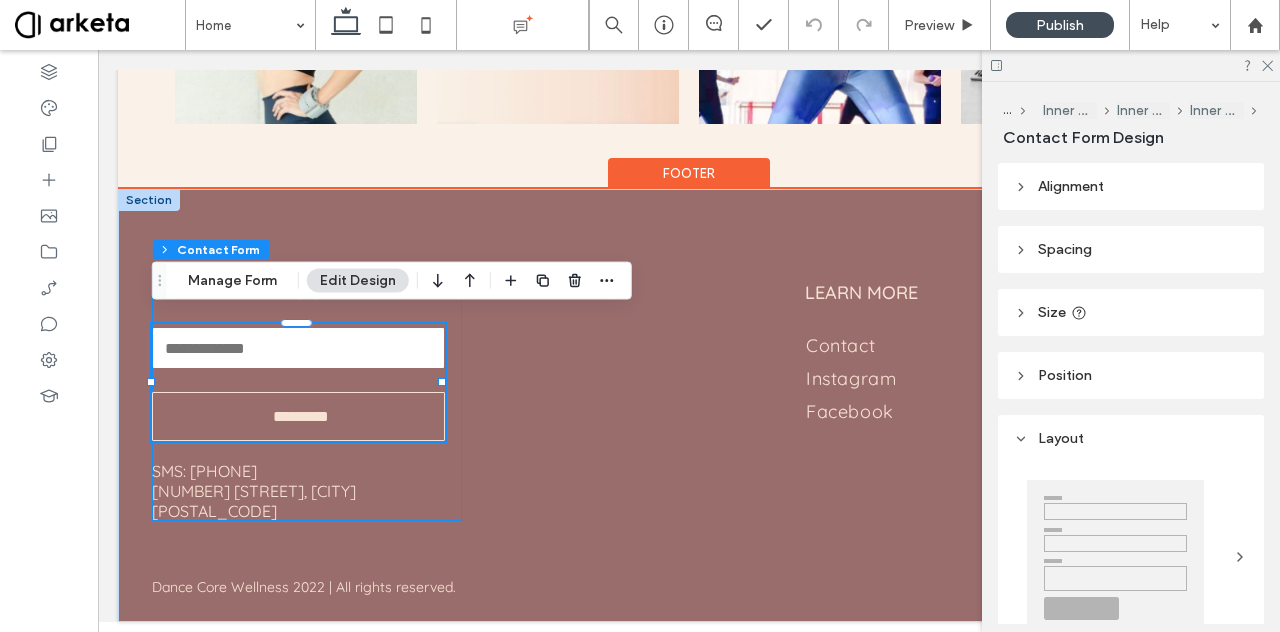 click on "Email:" at bounding box center [299, 348] 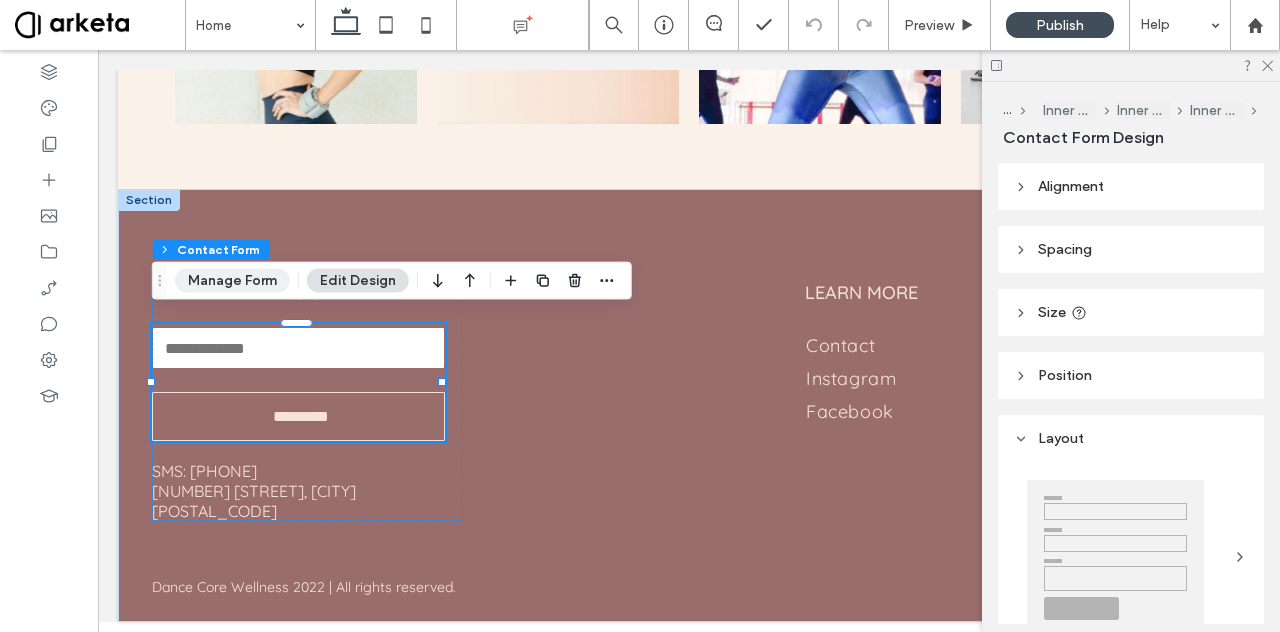 click on "Manage Form" at bounding box center [232, 281] 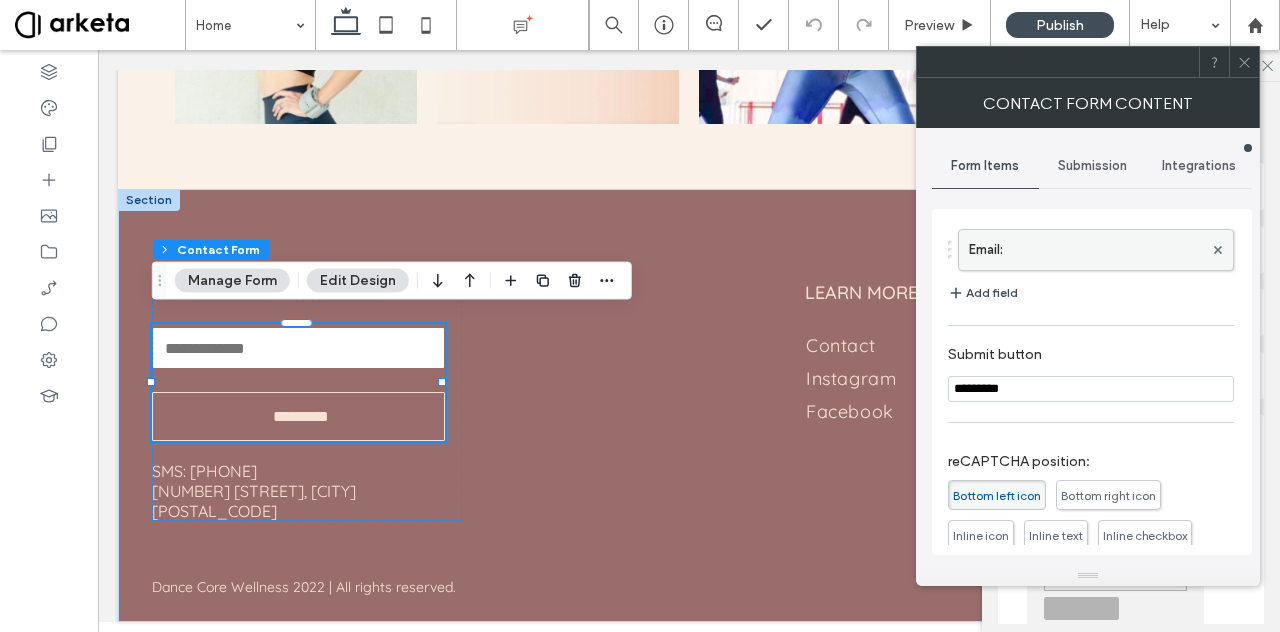 click on "Email:" at bounding box center [1086, 250] 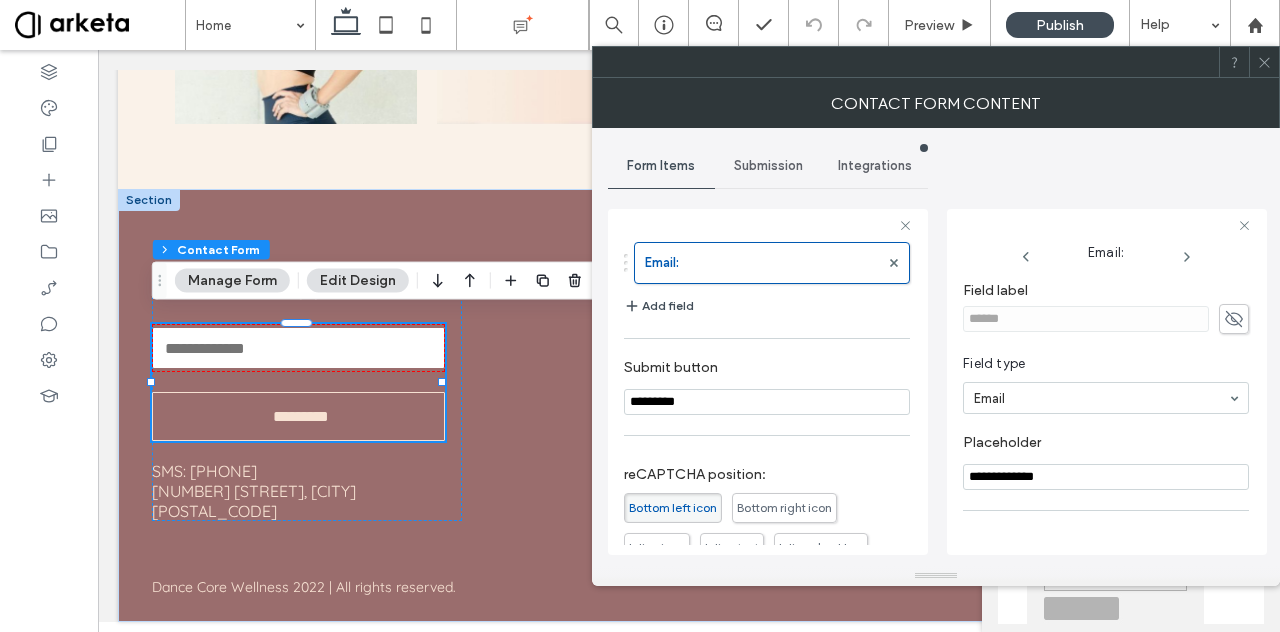 scroll, scrollTop: 137, scrollLeft: 0, axis: vertical 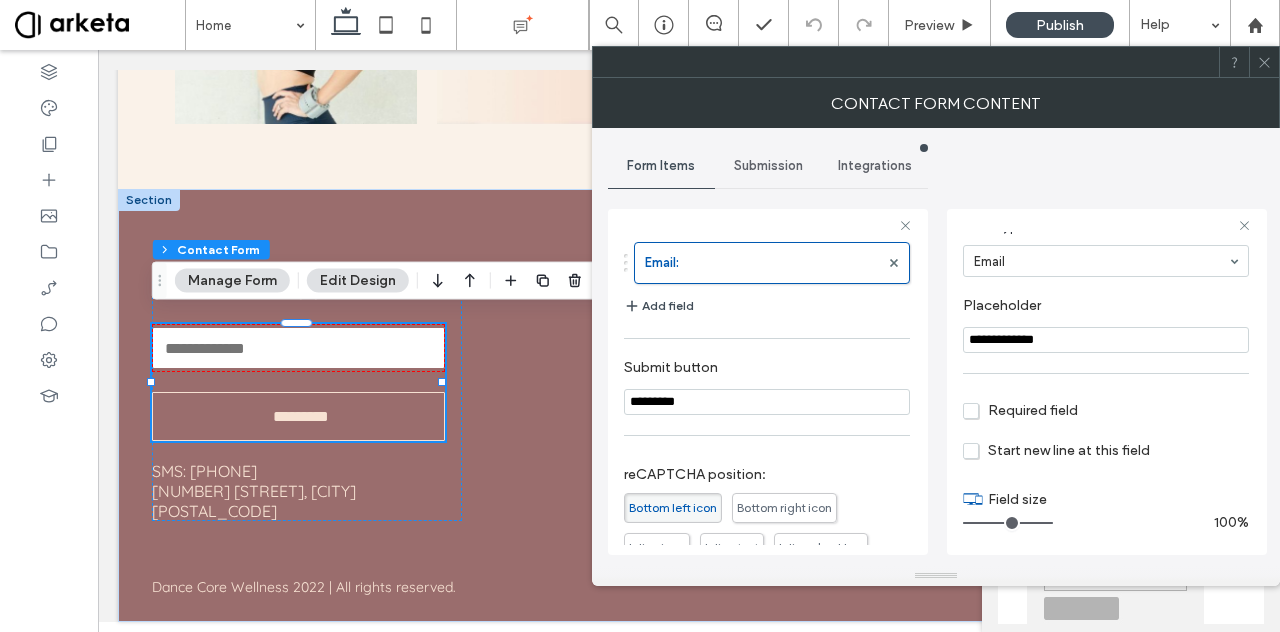 click on "Required field" at bounding box center (1020, 410) 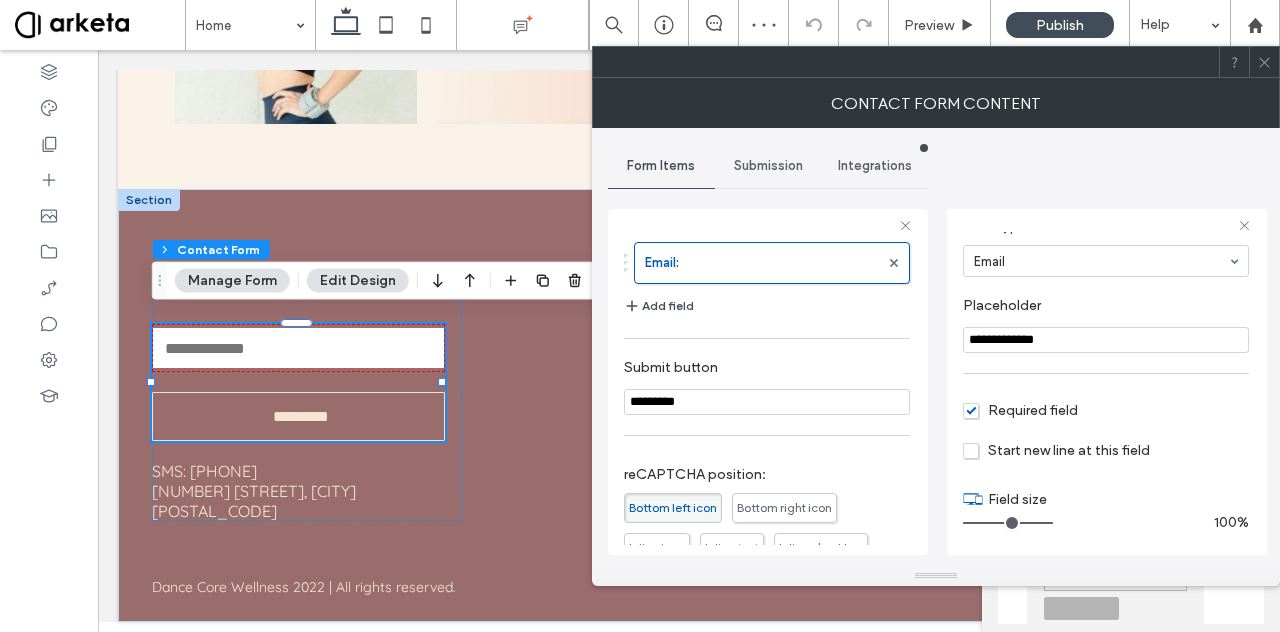 click at bounding box center (1264, 62) 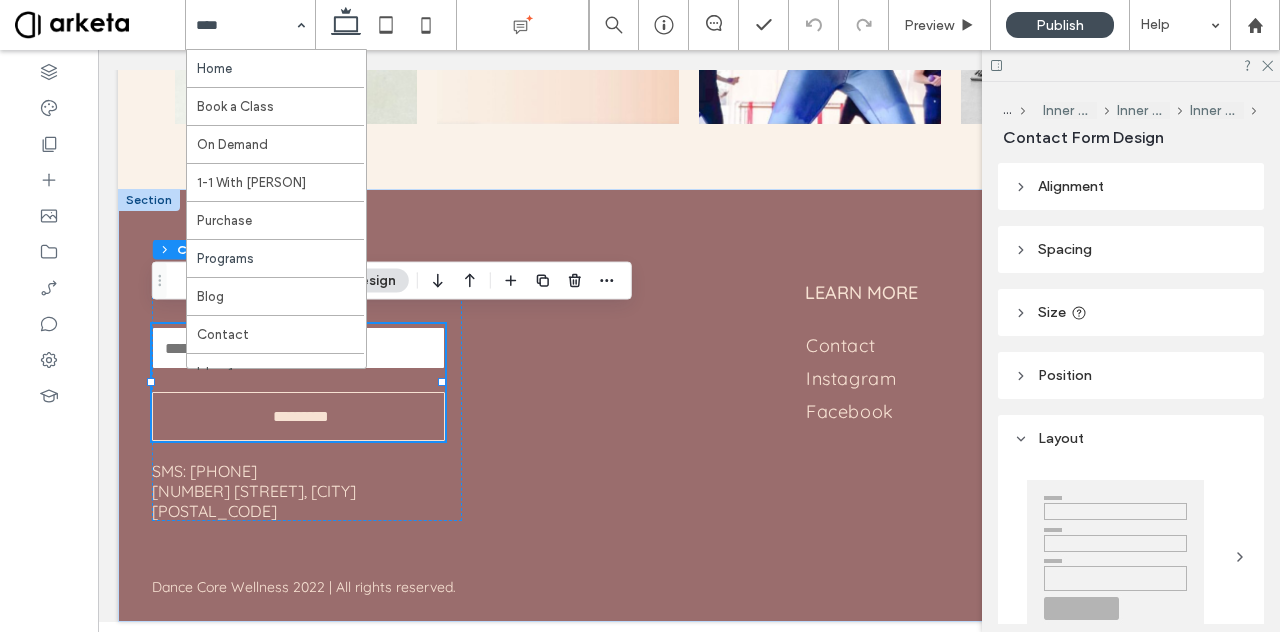 scroll, scrollTop: 220, scrollLeft: 0, axis: vertical 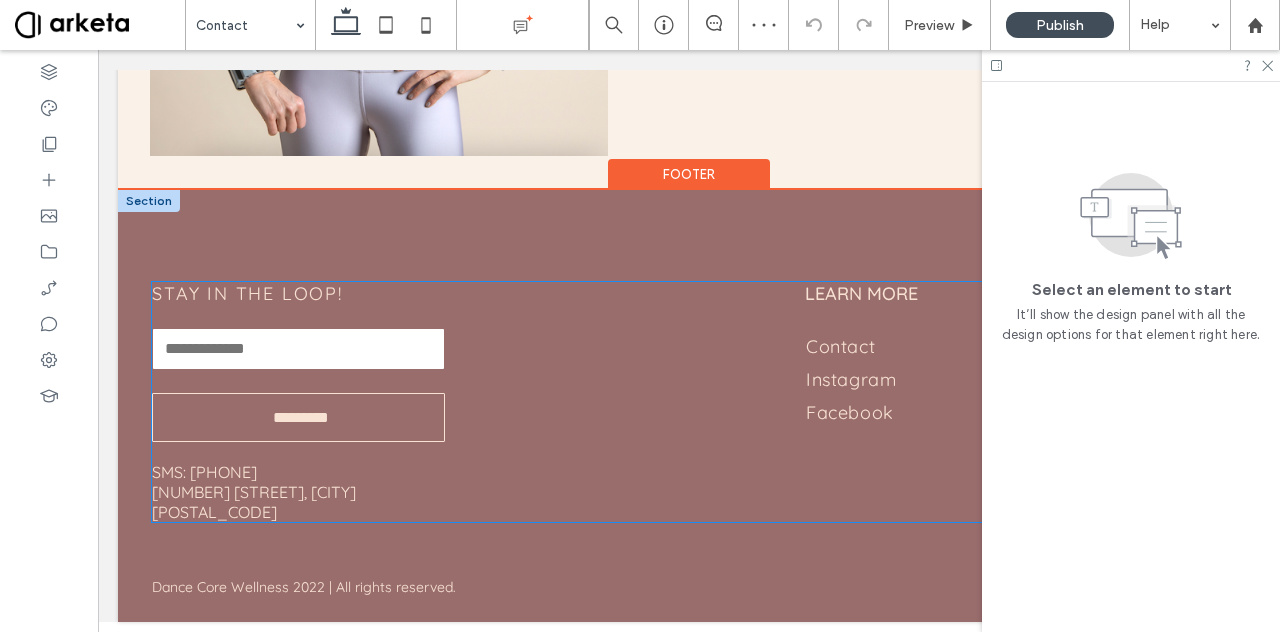click on "Email:
*********" at bounding box center [298, 383] 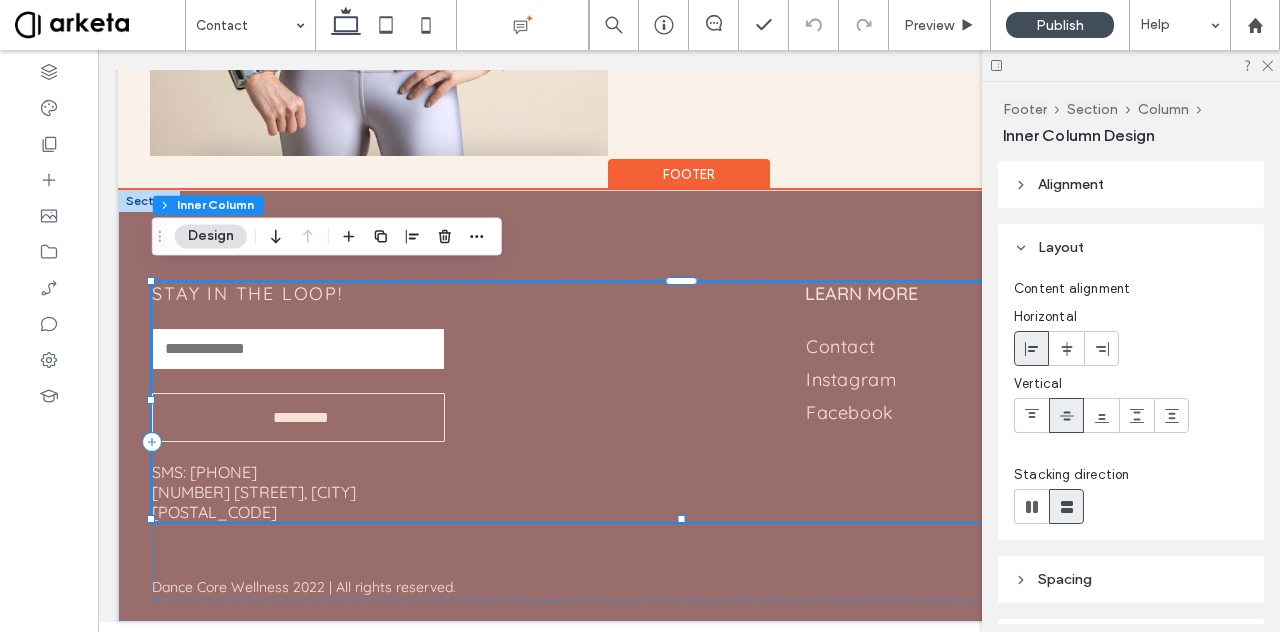 click on "Email:" at bounding box center [299, 348] 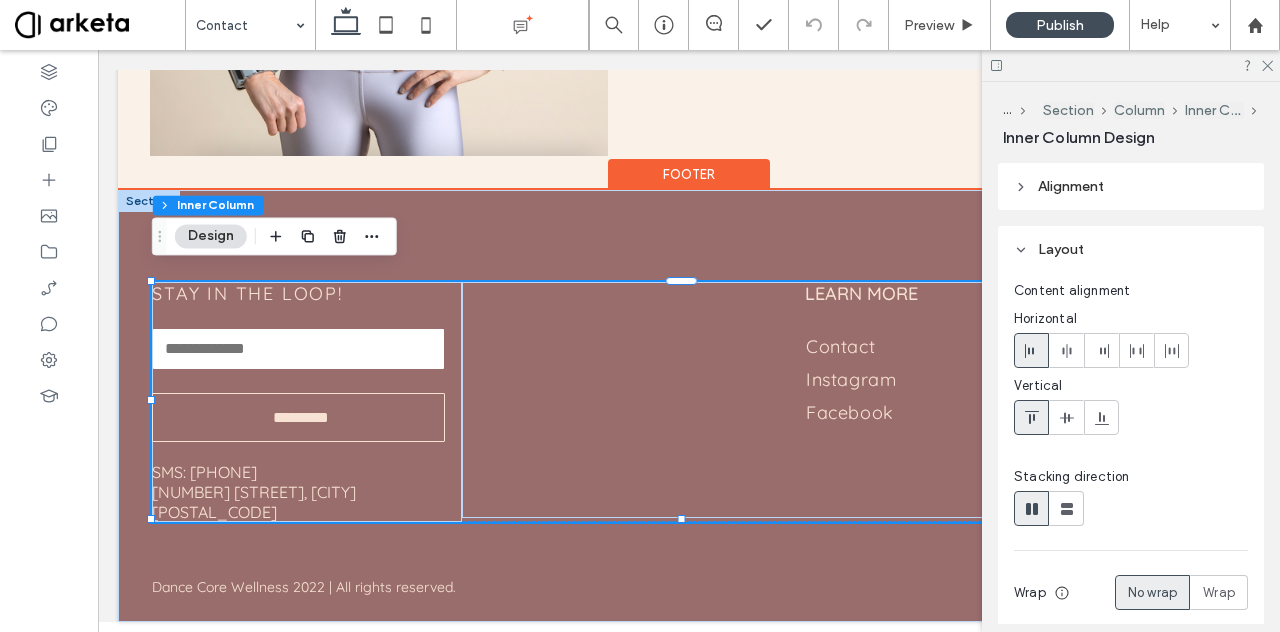 click on "Email:" at bounding box center (299, 348) 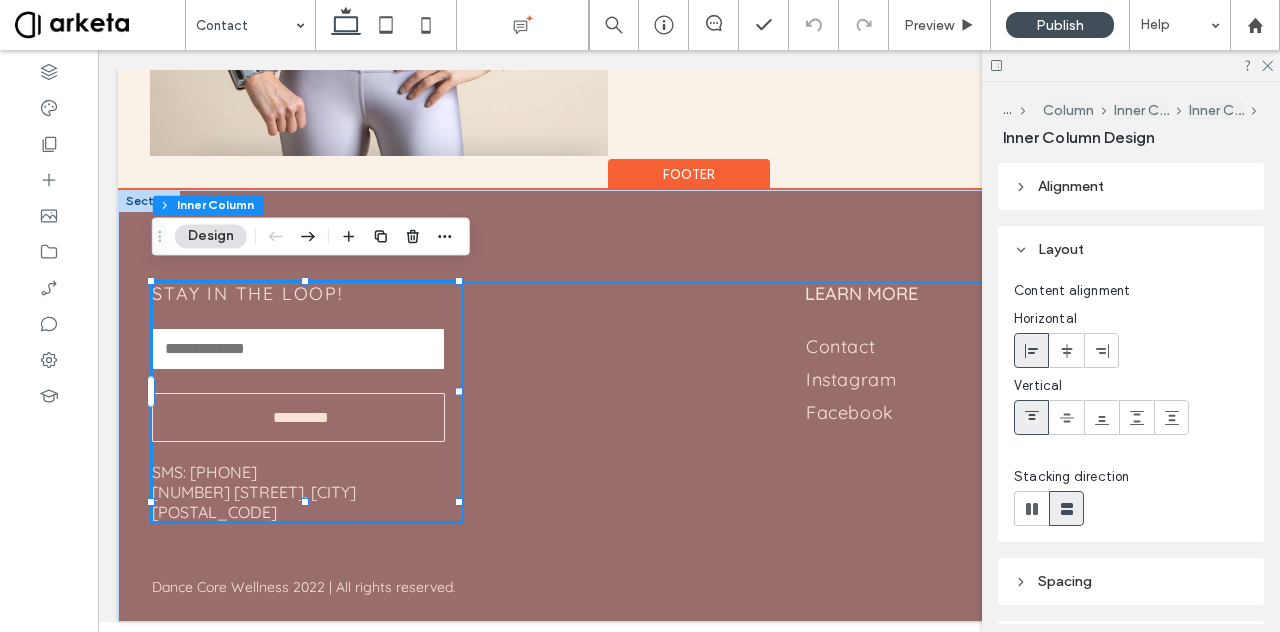 click on "Email:" at bounding box center [299, 348] 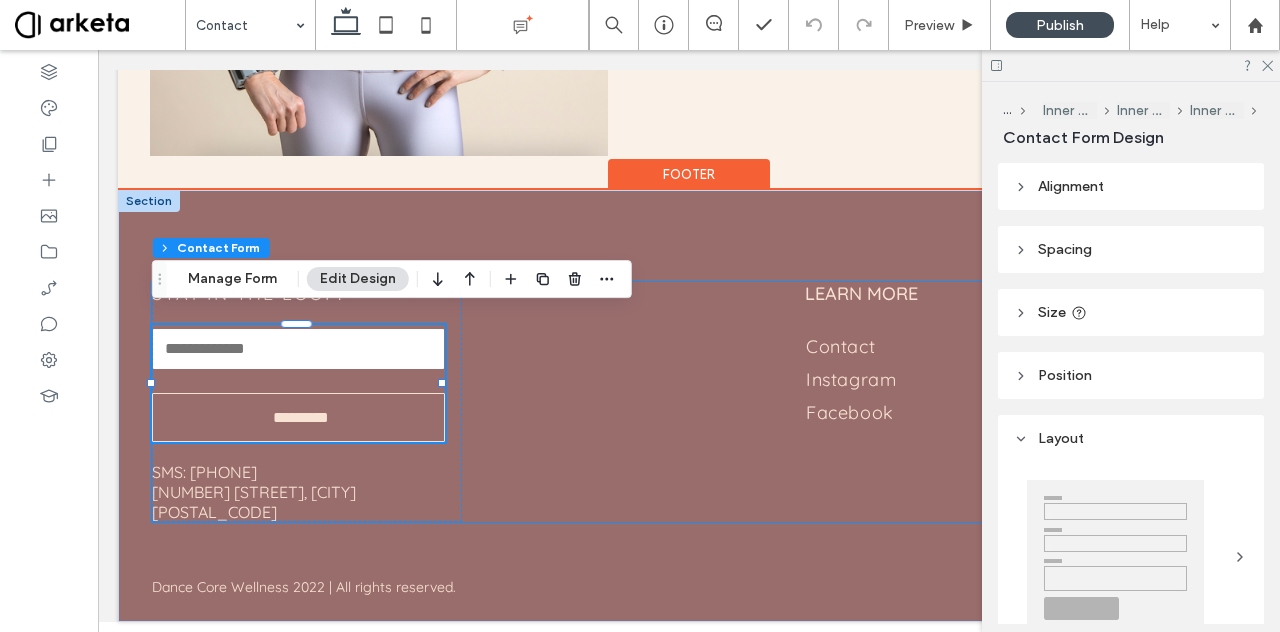 type on "*" 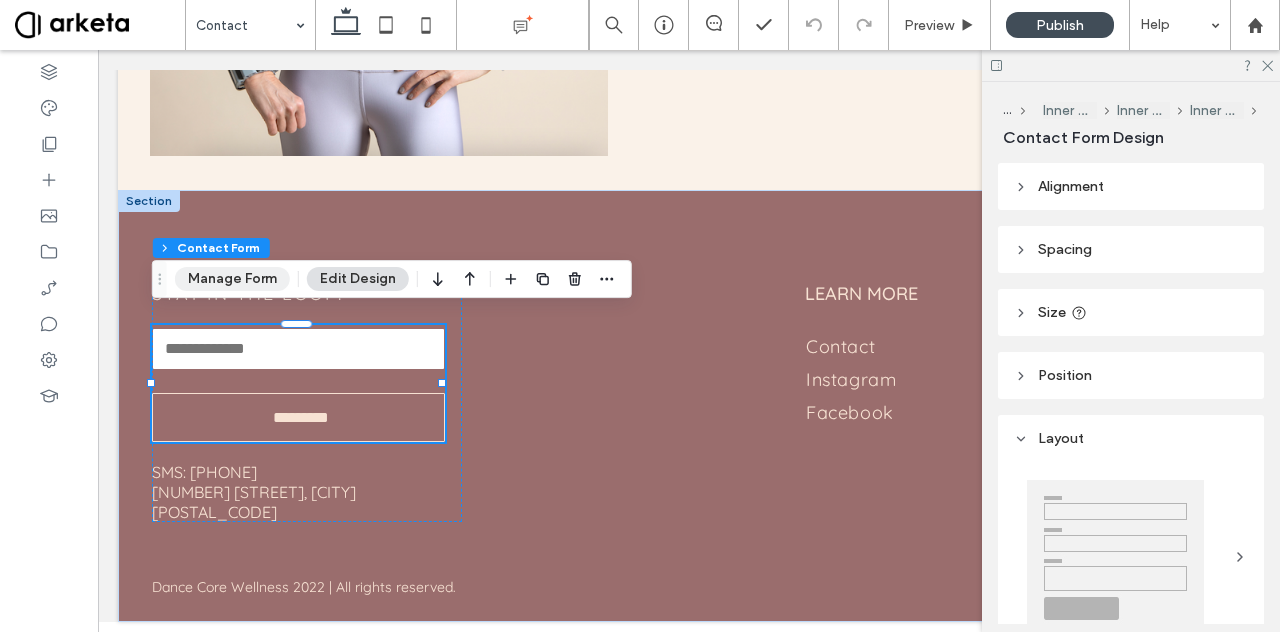 click on "Manage Form" at bounding box center (232, 279) 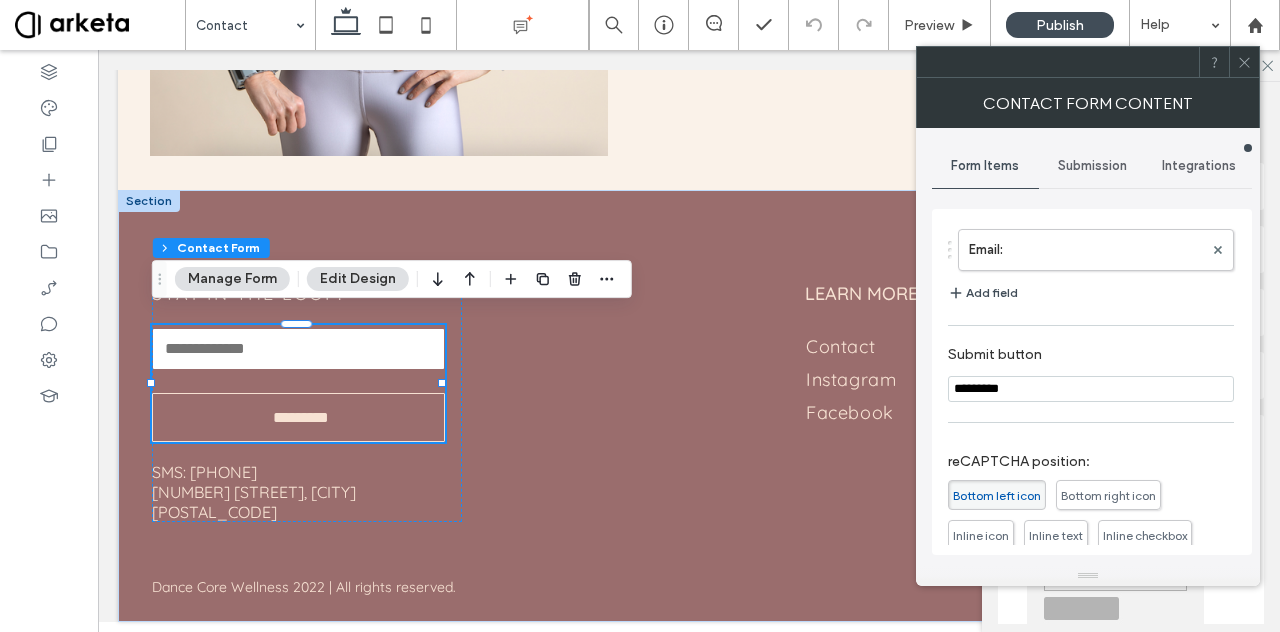 click on "Submission" at bounding box center [1092, 166] 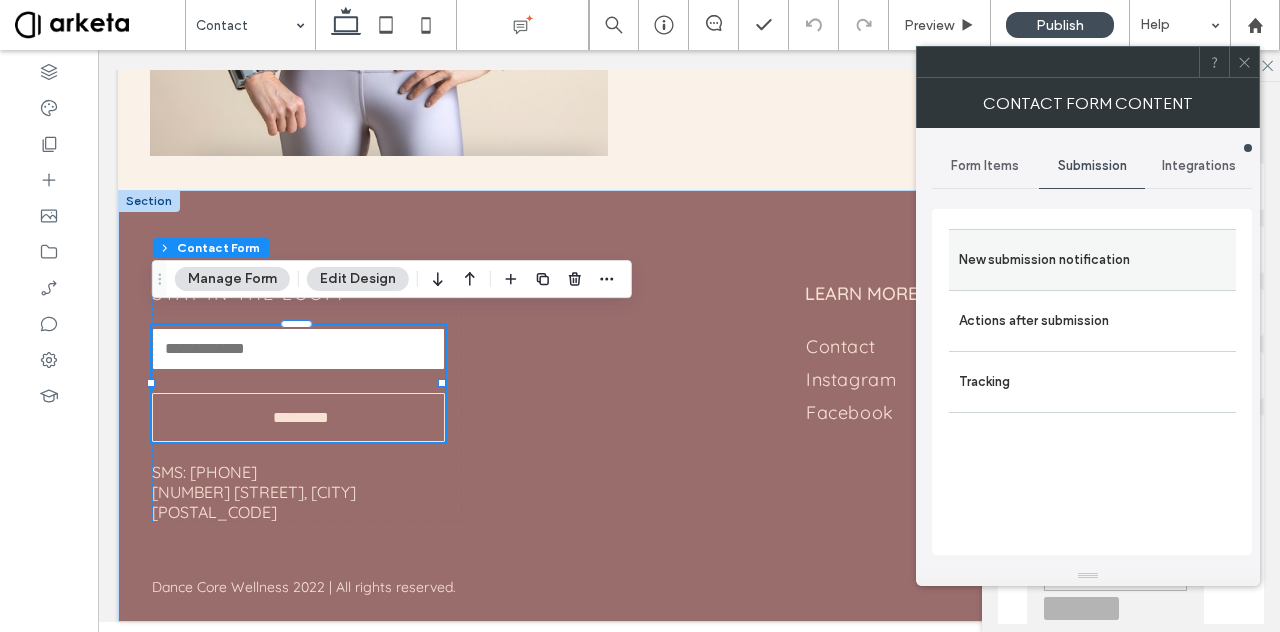 click on "New submission notification" at bounding box center [1092, 260] 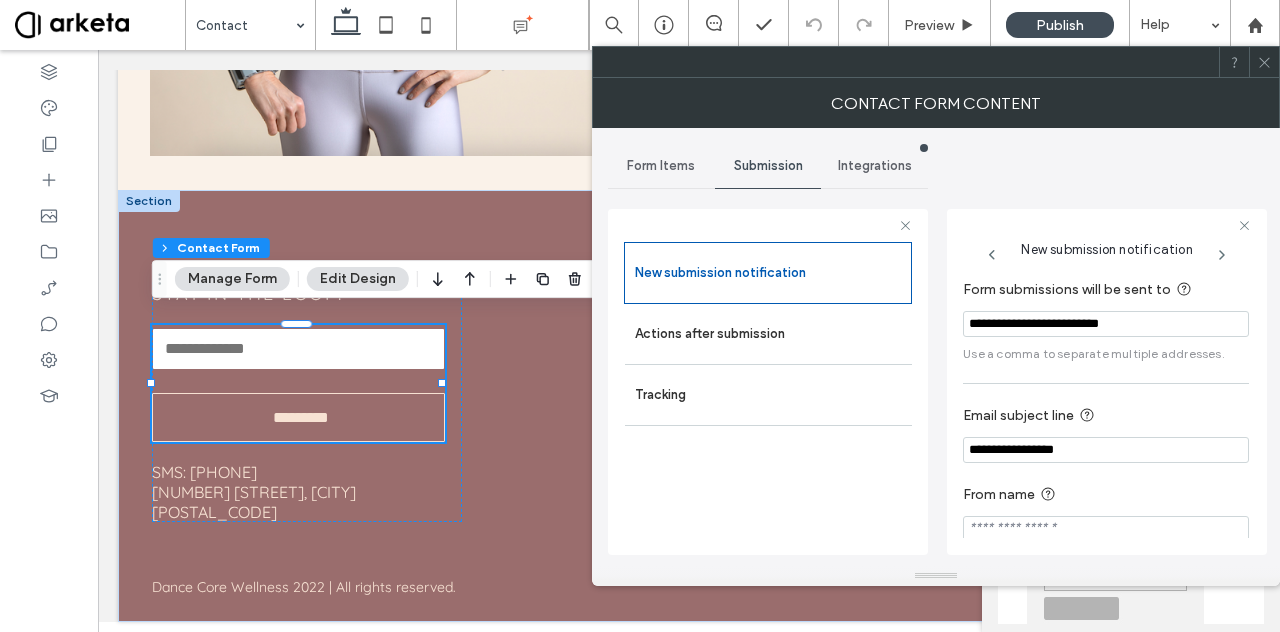 click 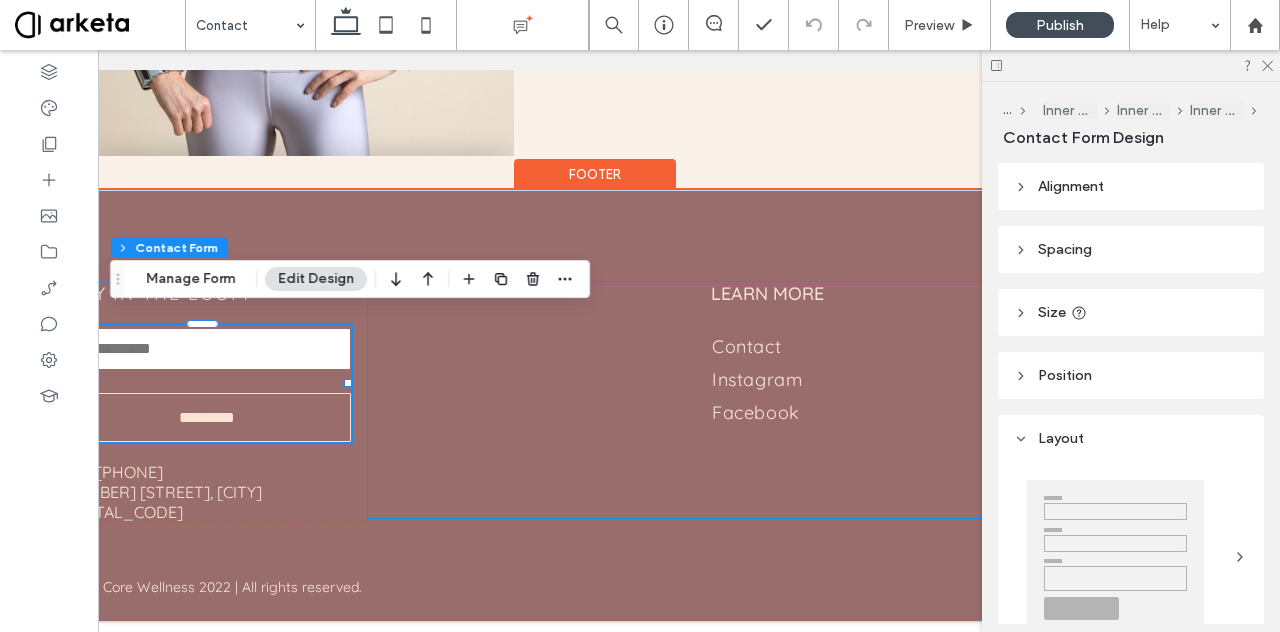 scroll, scrollTop: 0, scrollLeft: 298, axis: horizontal 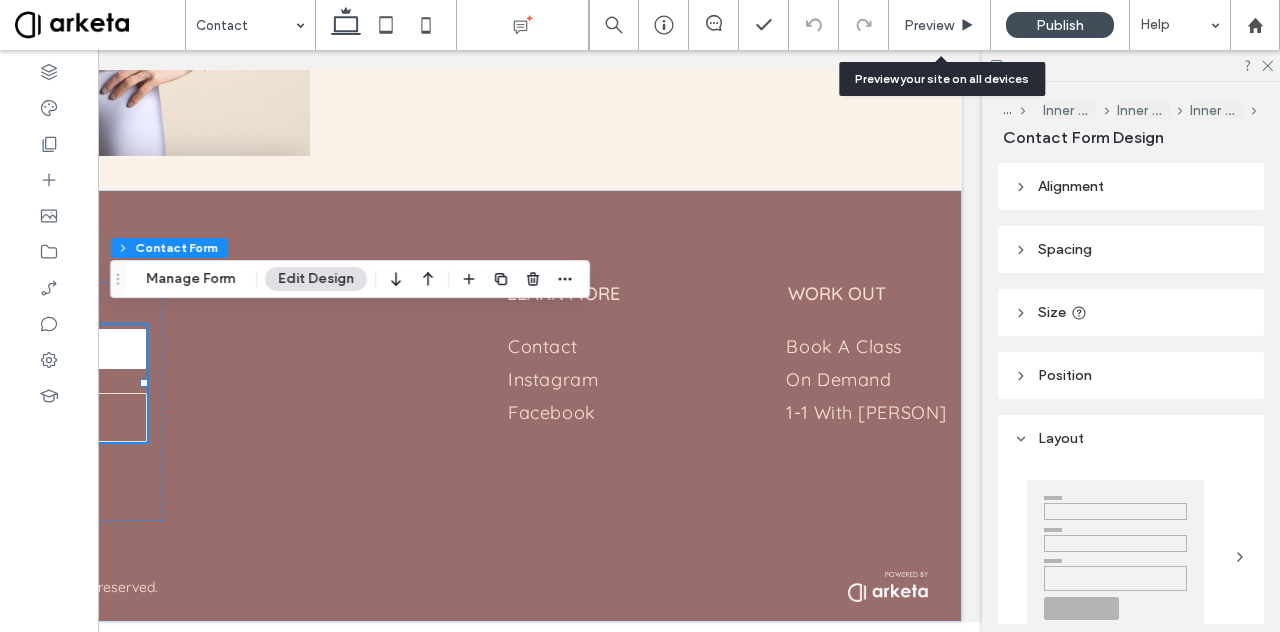 click on "Preview" at bounding box center [929, 25] 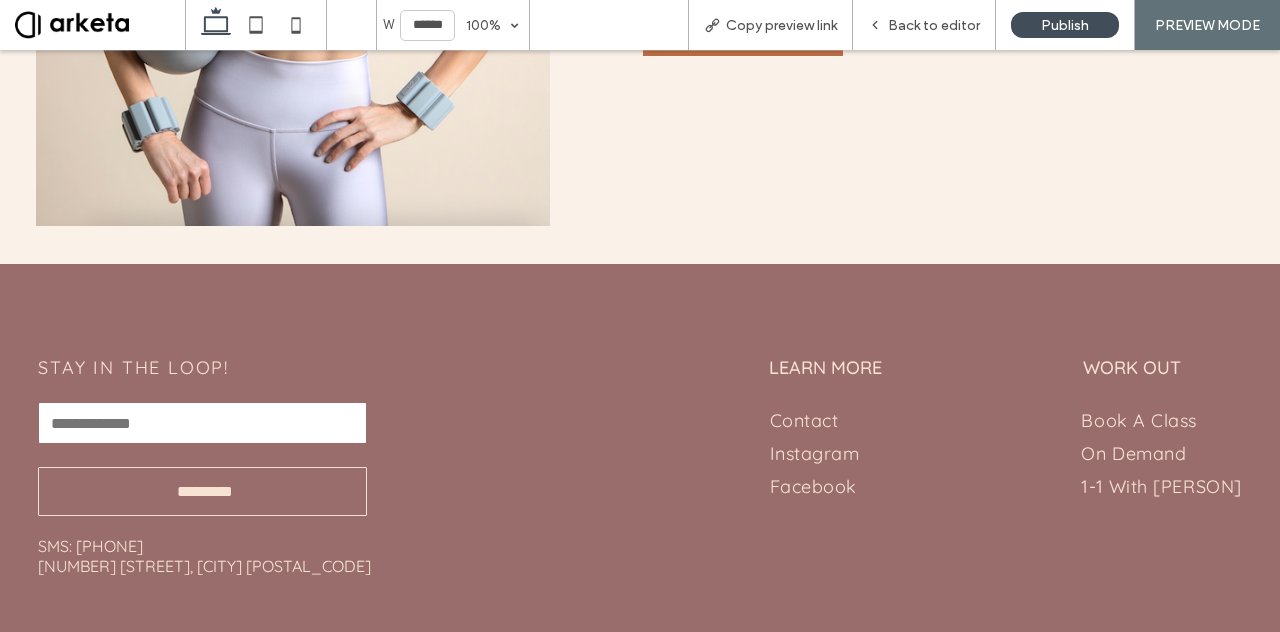 scroll, scrollTop: 716, scrollLeft: 0, axis: vertical 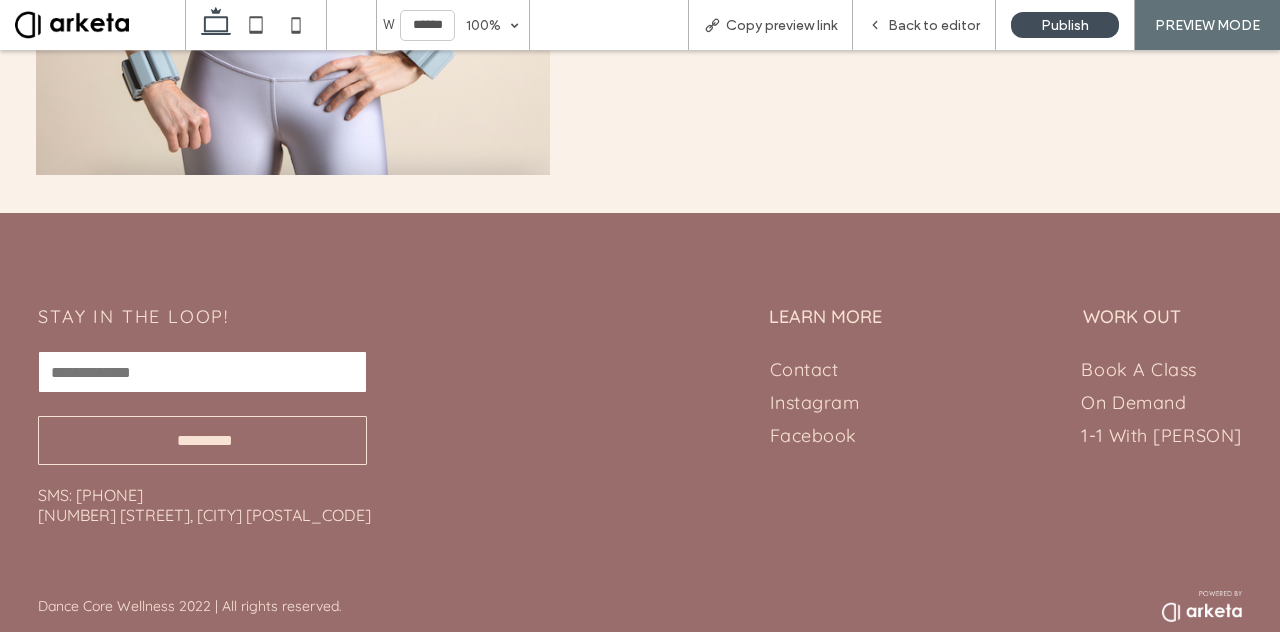 click at bounding box center [1202, 606] 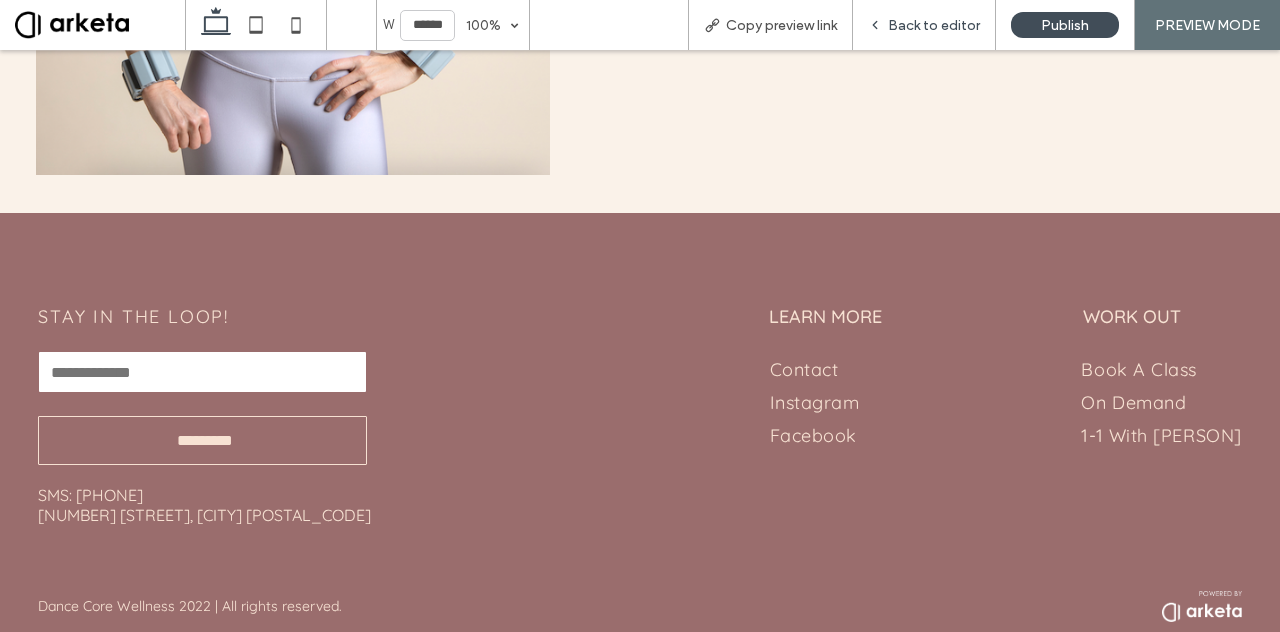click on "Back to editor" at bounding box center [934, 25] 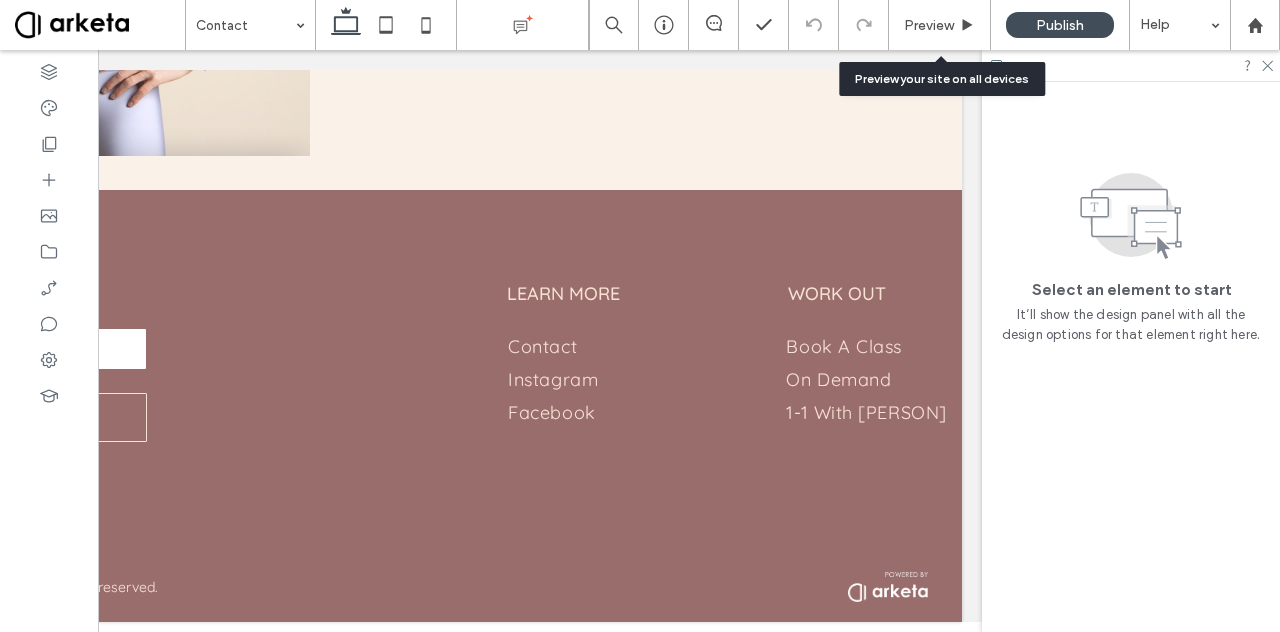 scroll, scrollTop: 674, scrollLeft: 0, axis: vertical 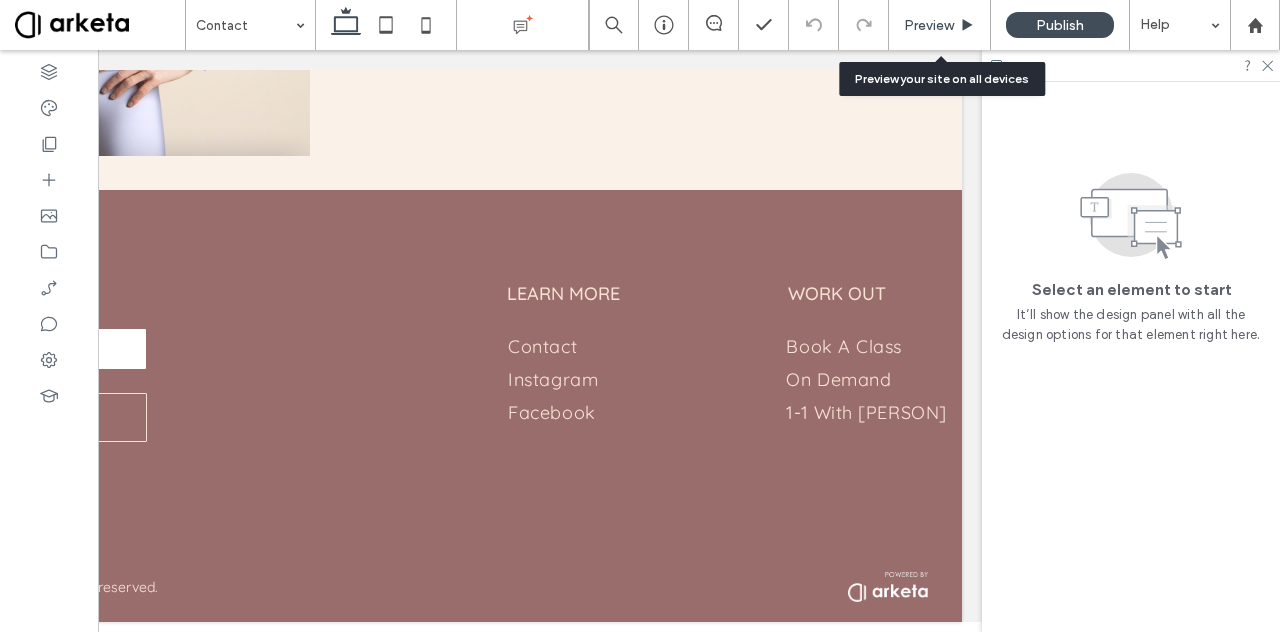 click on "Preview" at bounding box center (929, 25) 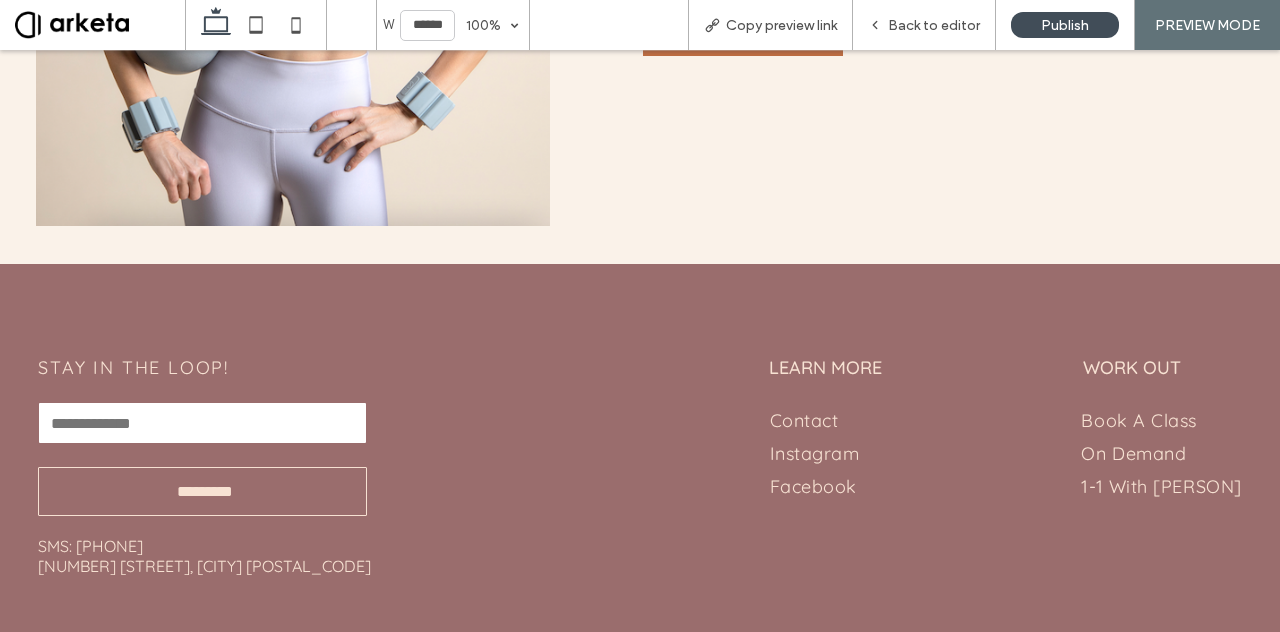 scroll, scrollTop: 716, scrollLeft: 0, axis: vertical 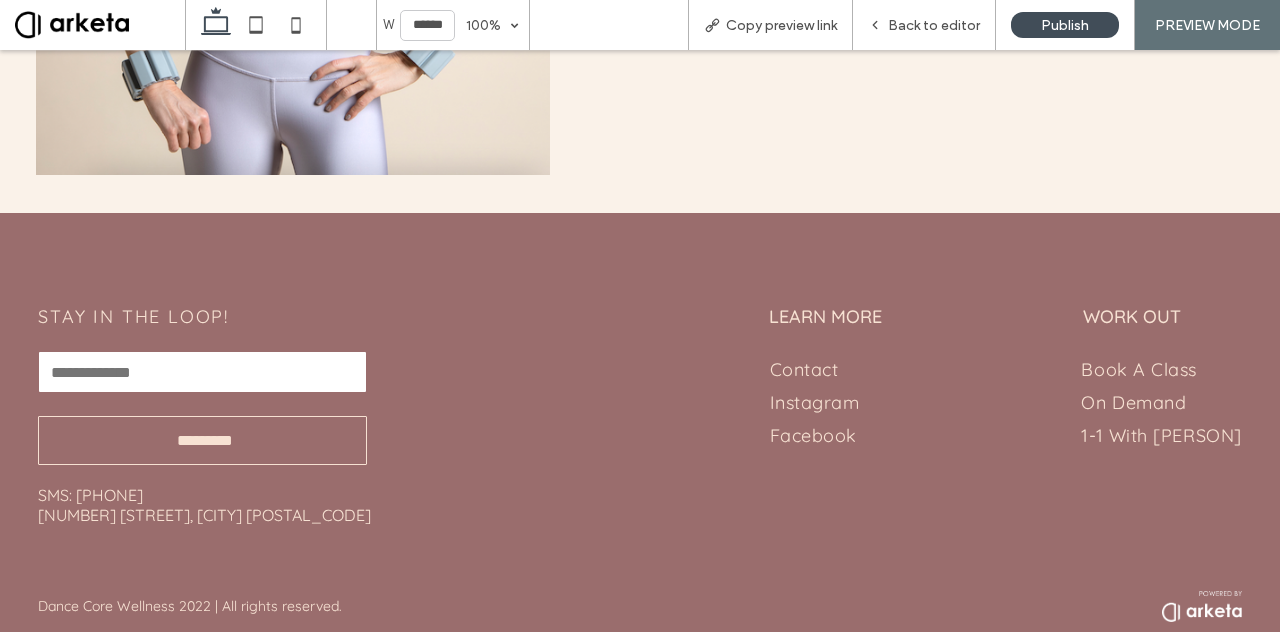 click at bounding box center [1202, 606] 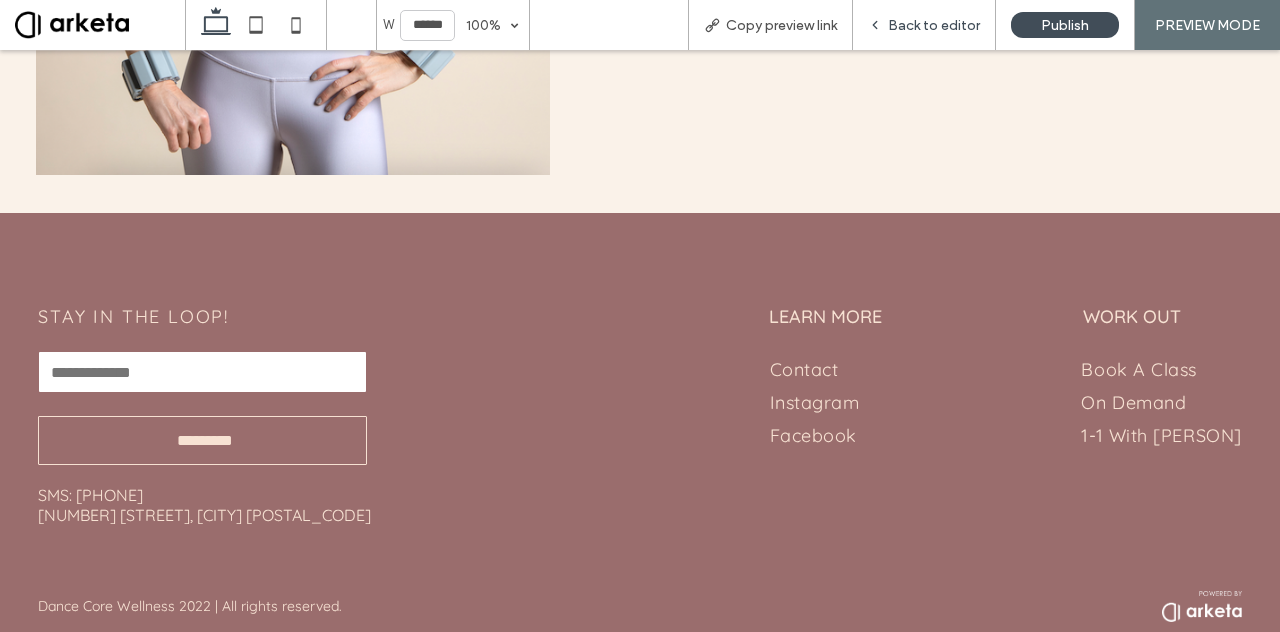 click on "Back to editor" at bounding box center (934, 25) 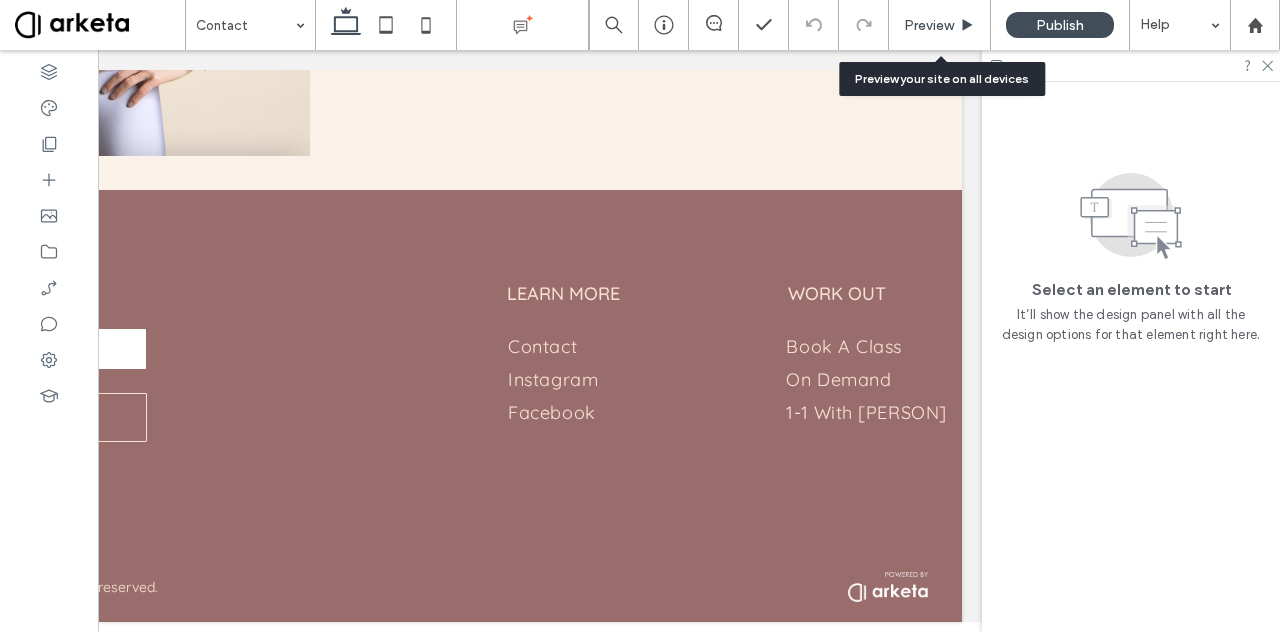 scroll, scrollTop: 674, scrollLeft: 0, axis: vertical 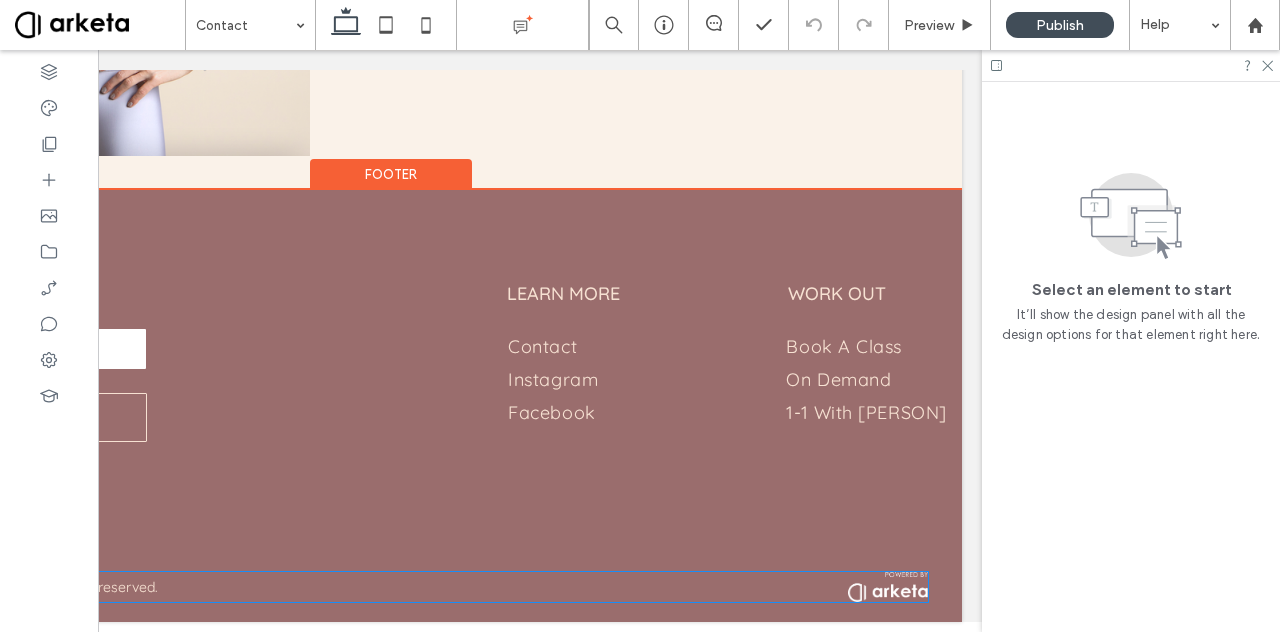 click at bounding box center (888, 587) 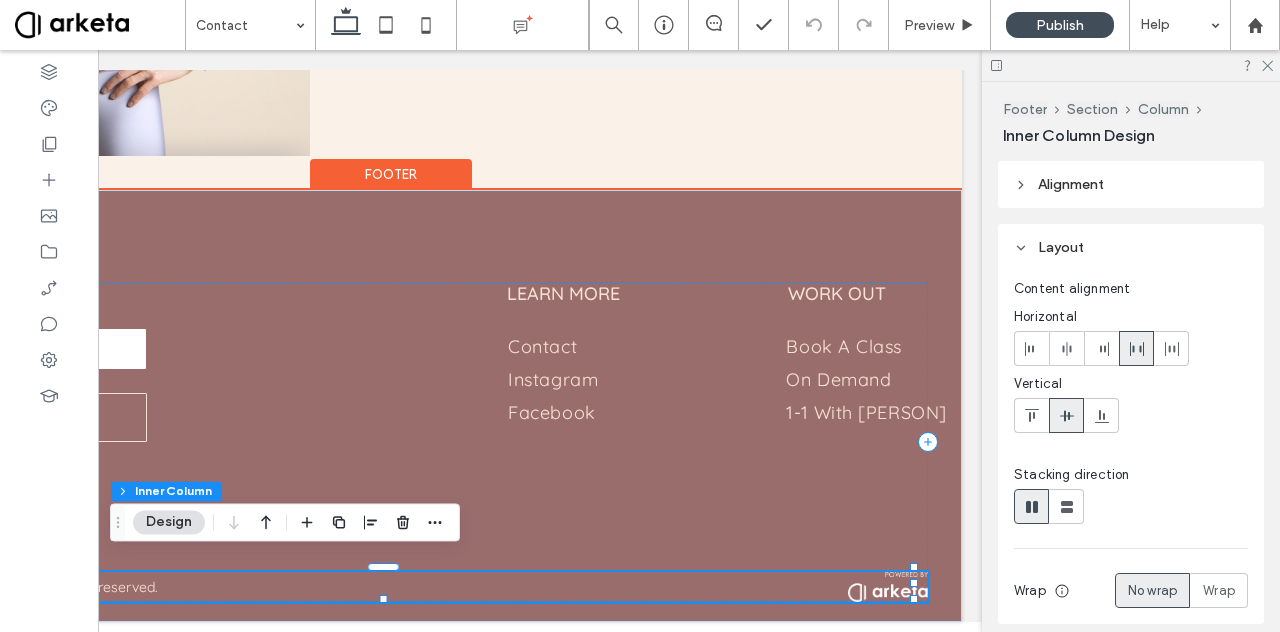 click at bounding box center [888, 587] 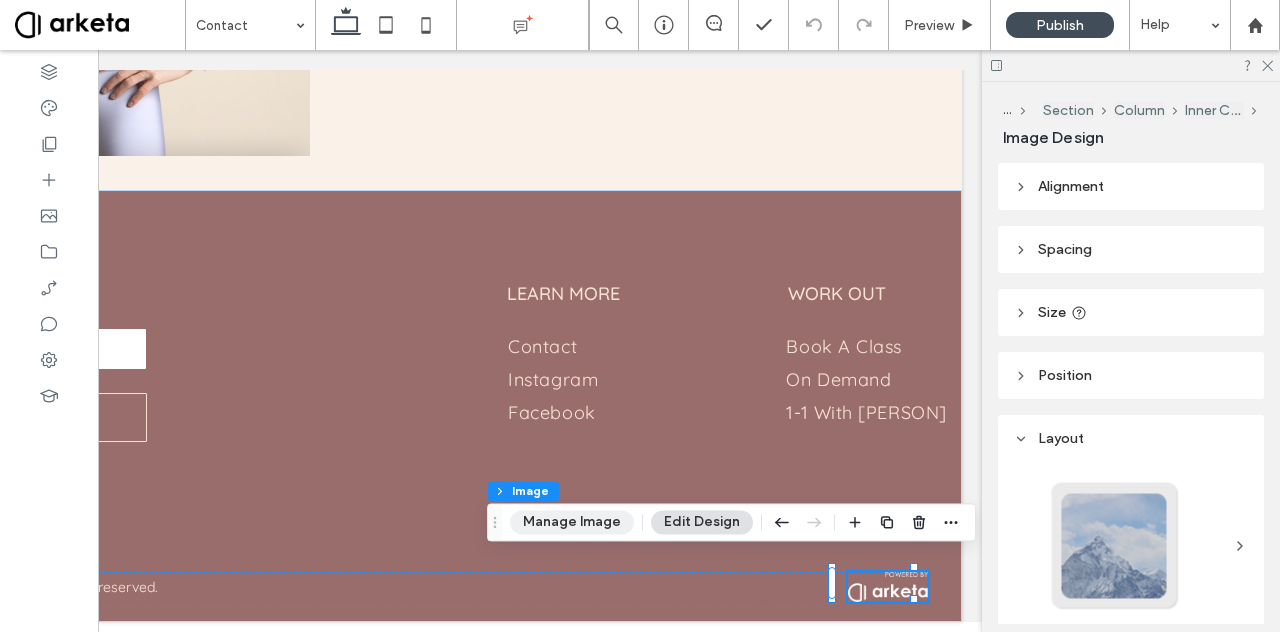 click on "Manage Image" at bounding box center [572, 522] 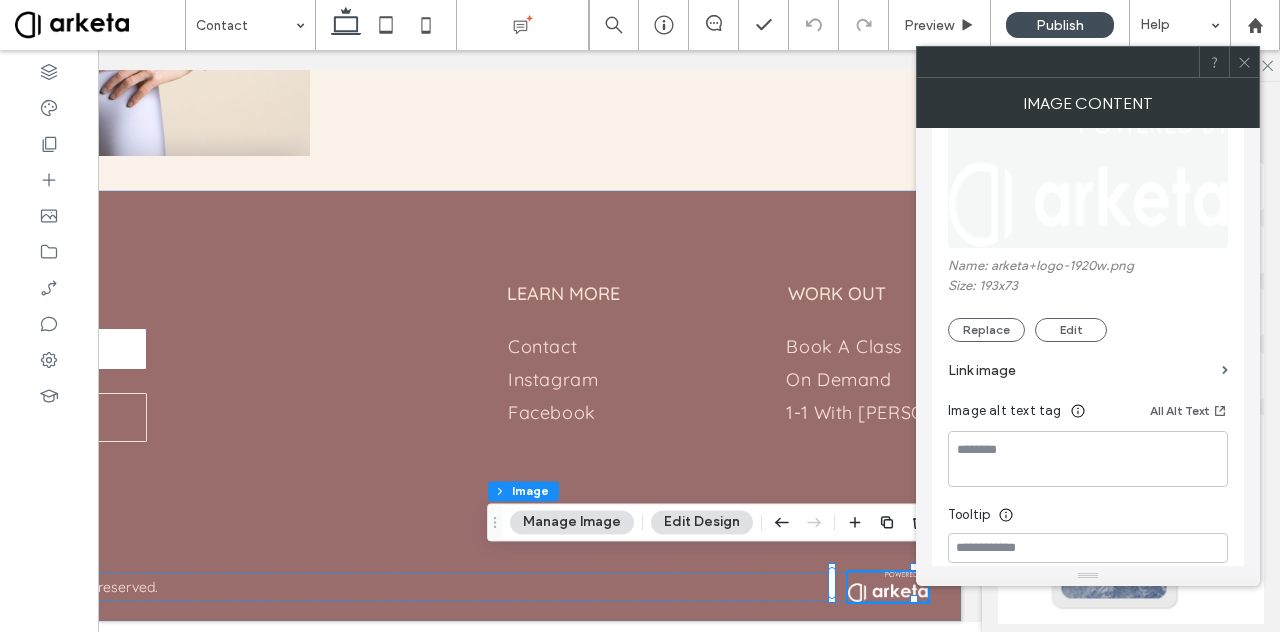 scroll, scrollTop: 92, scrollLeft: 0, axis: vertical 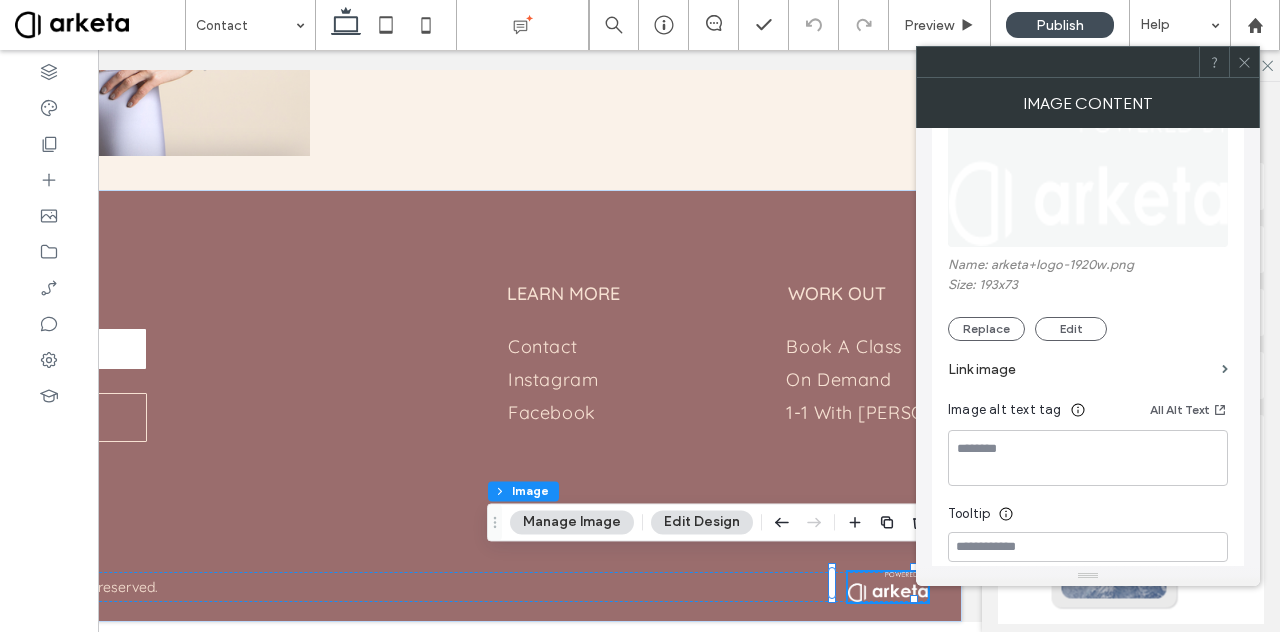 click on "Link image" at bounding box center [1081, 369] 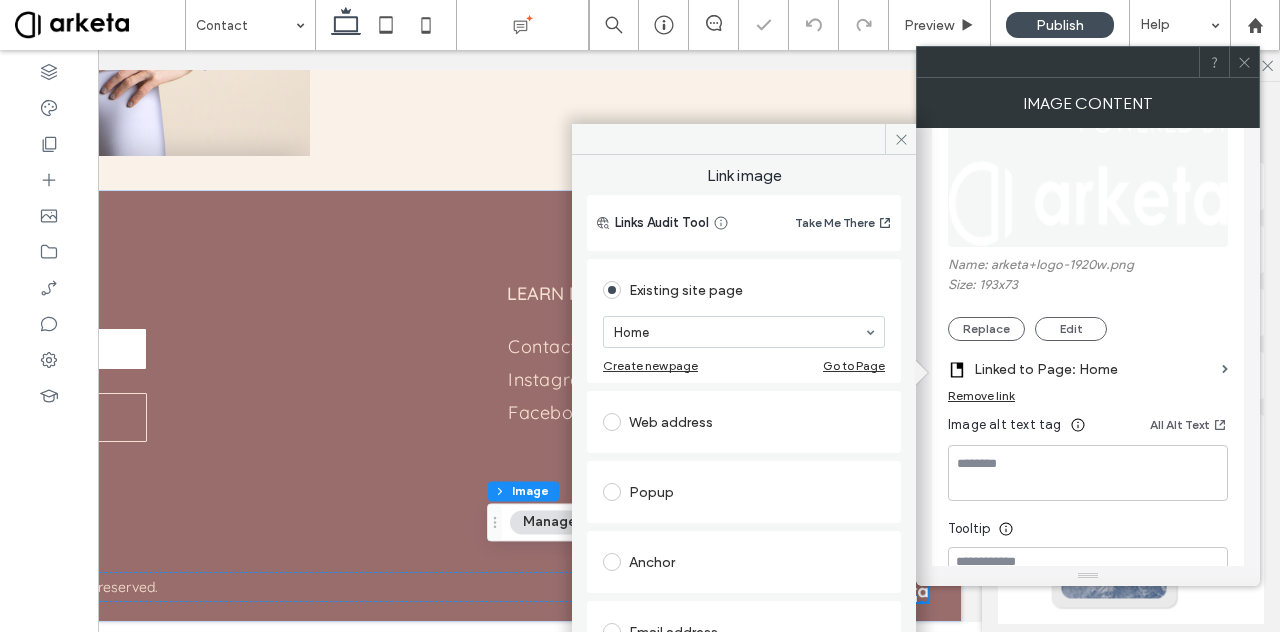 click on "Web address" at bounding box center [744, 422] 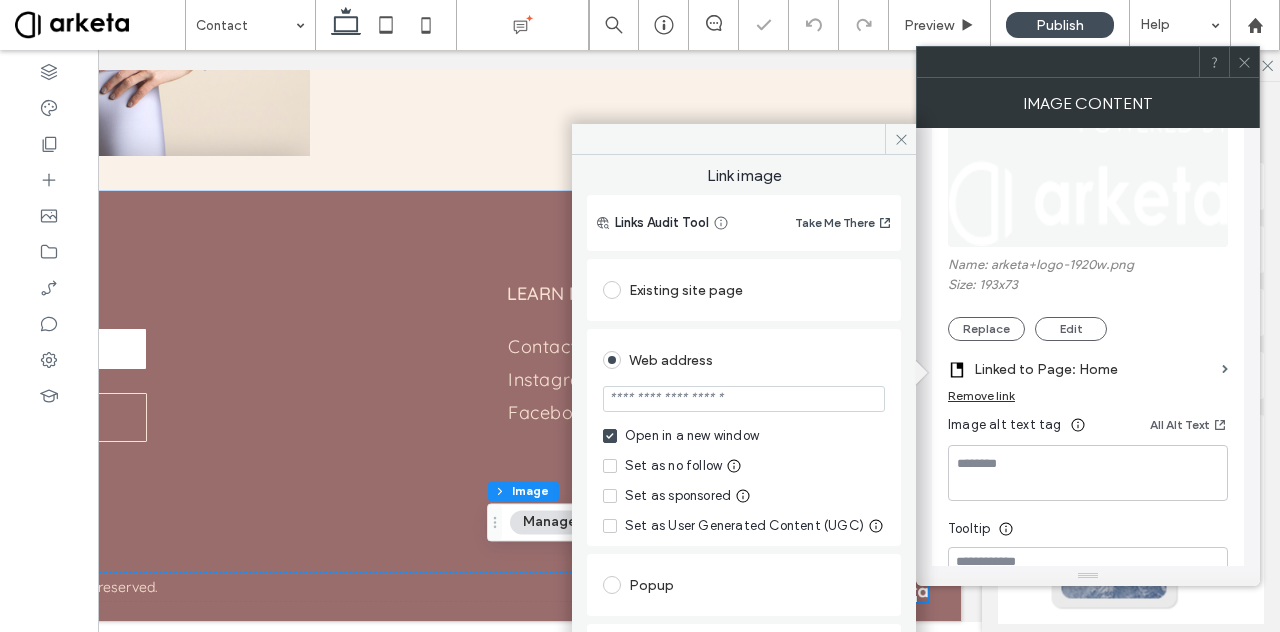 click at bounding box center (744, 399) 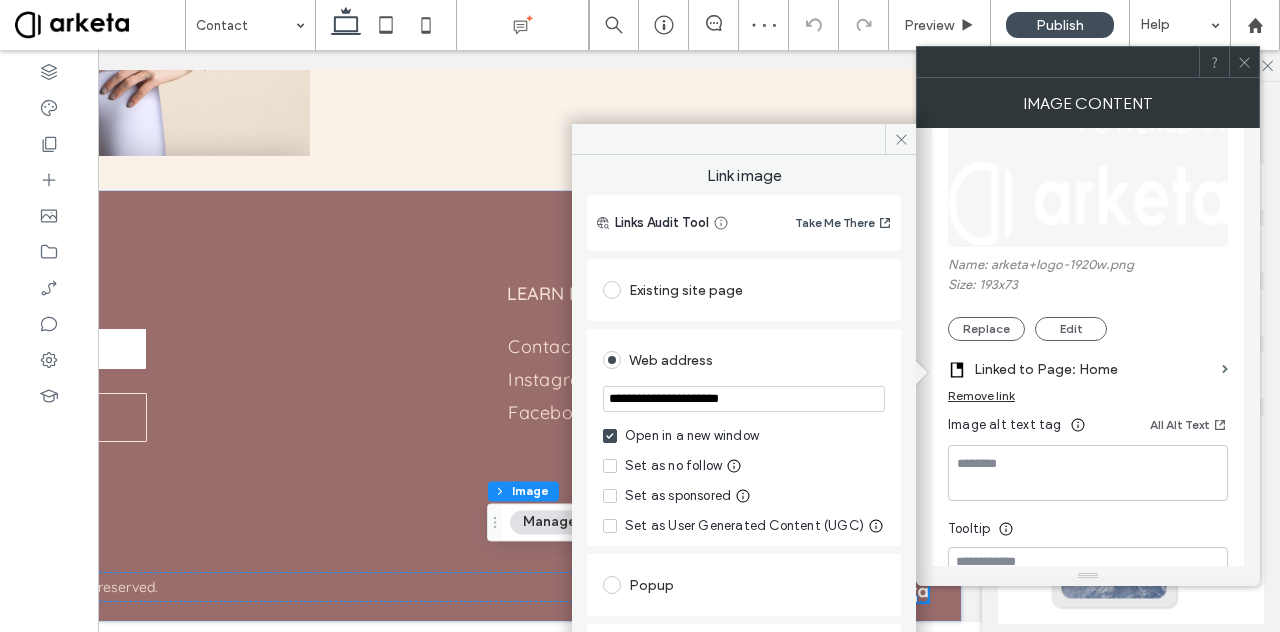 type on "**********" 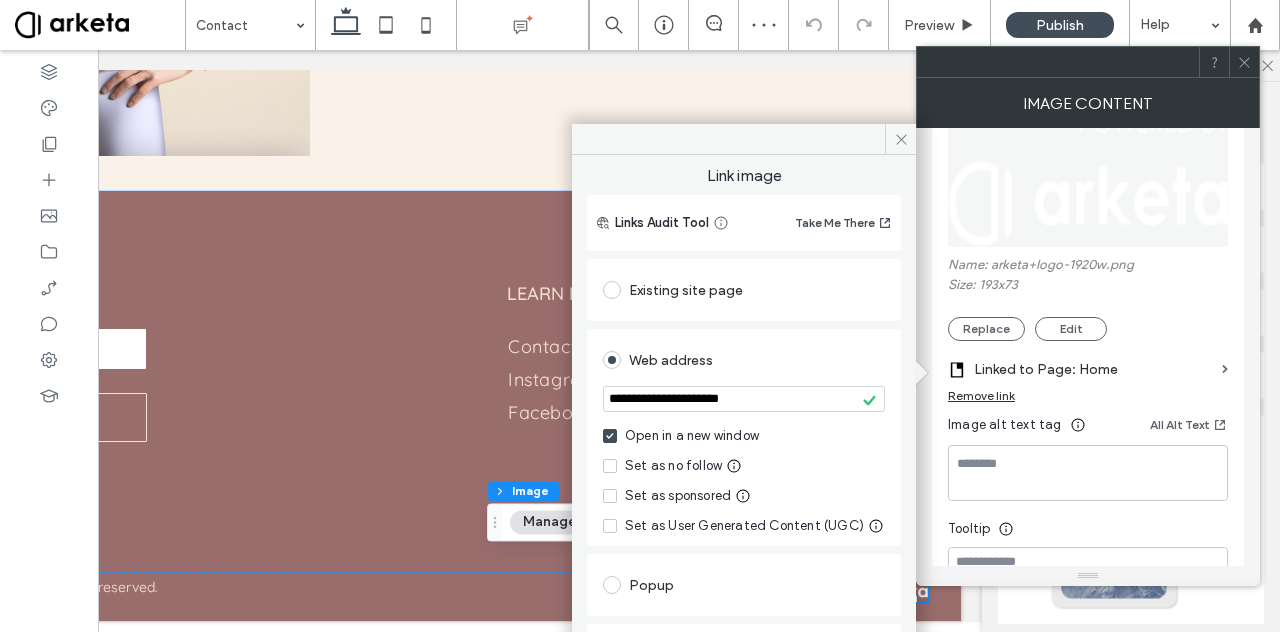 click on "Web address" at bounding box center [744, 360] 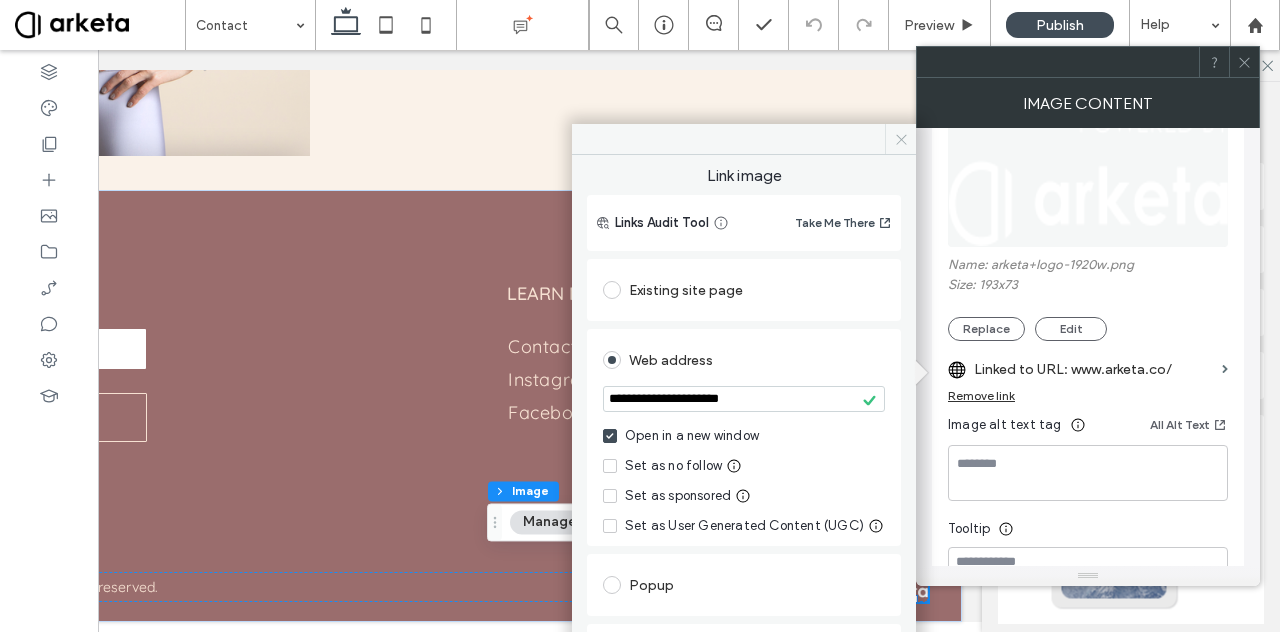click 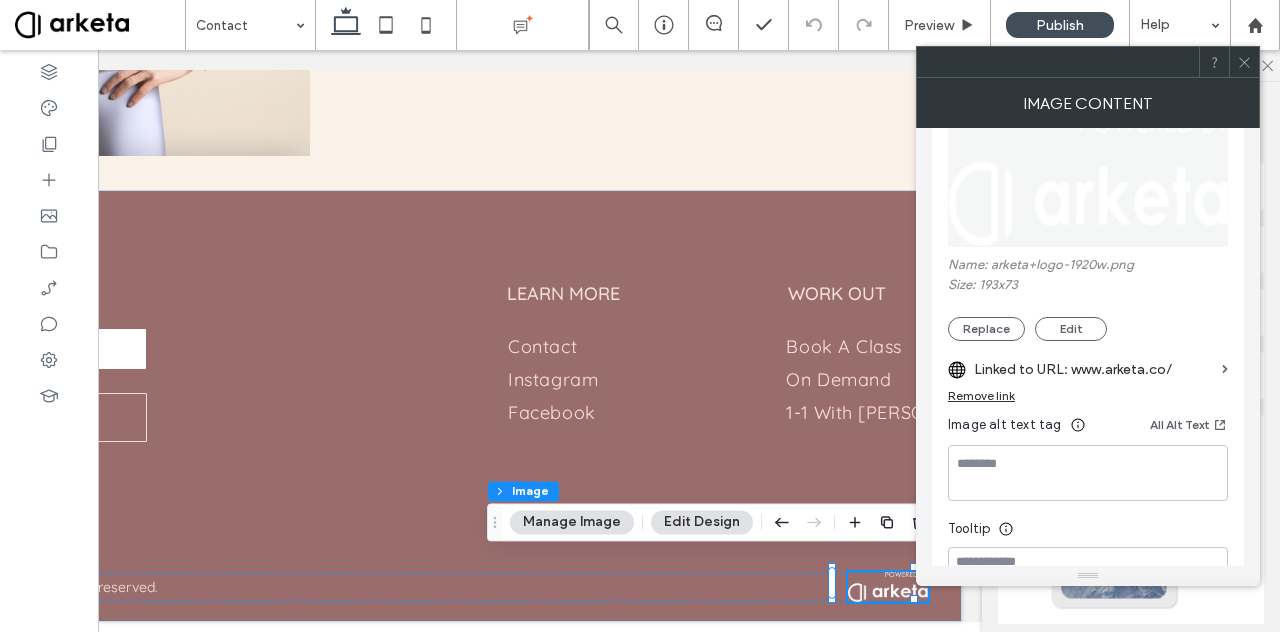 click 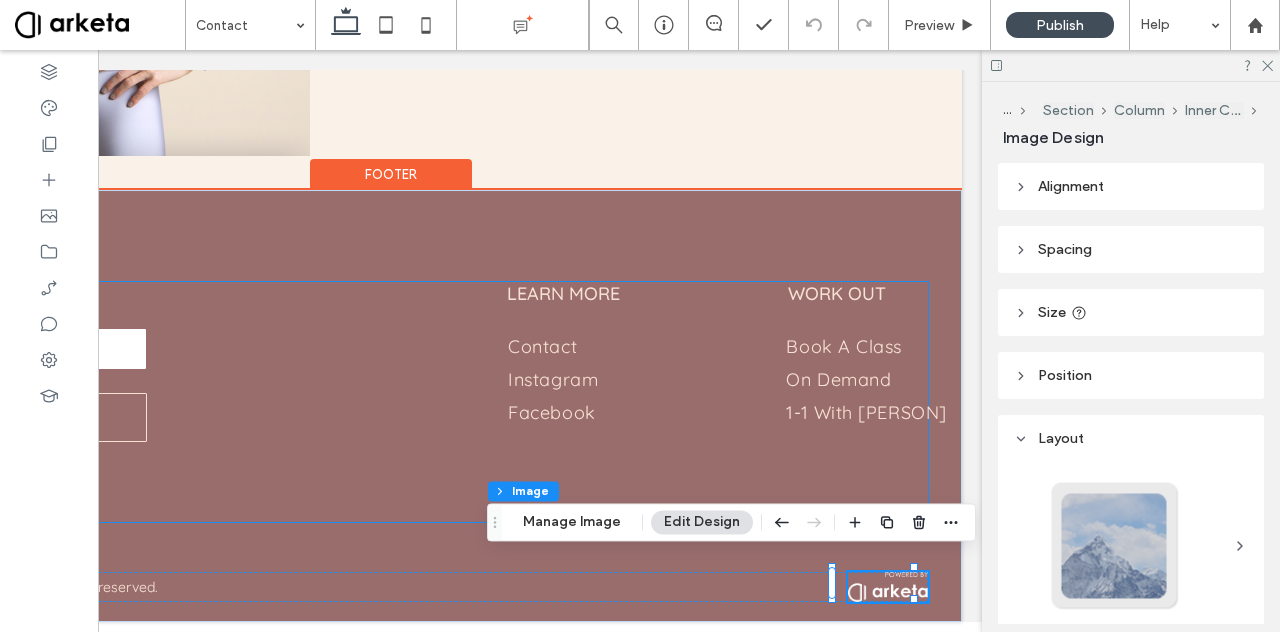 click on "LEARN MORE
Contact
Instagram
Facebook
WORK OUT
Contact
I nstagram
Facebook
Book a Class
On Demand
1-1 With Patrica" at bounding box center (545, 400) 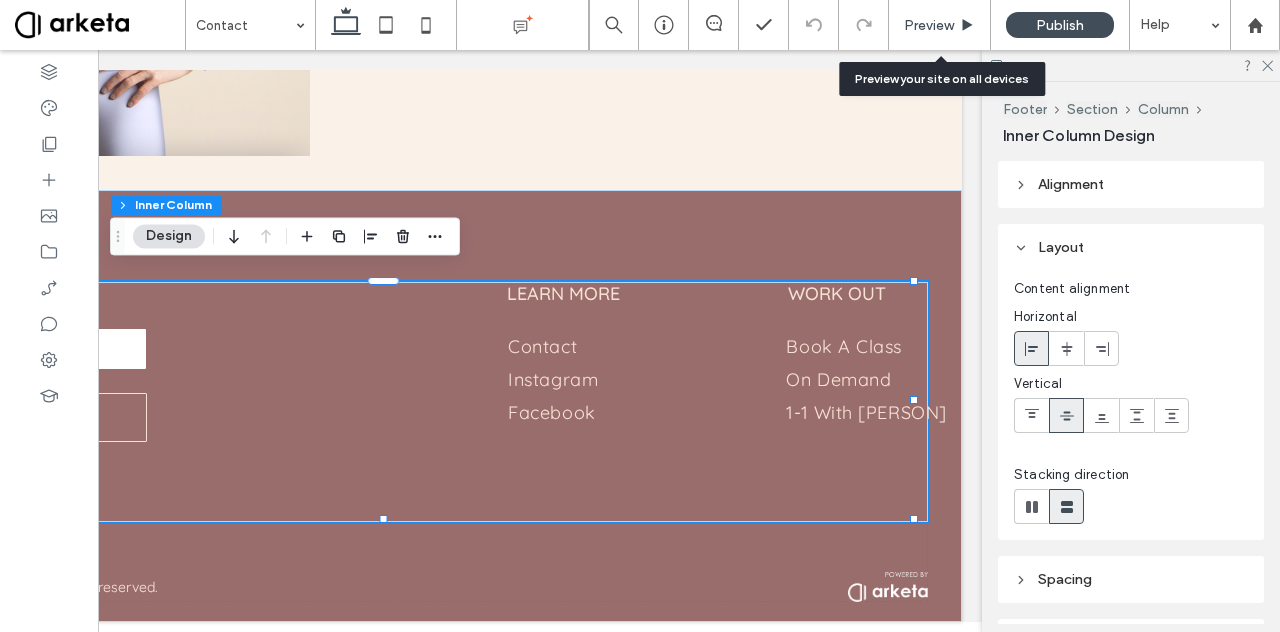click on "Preview" at bounding box center (940, 25) 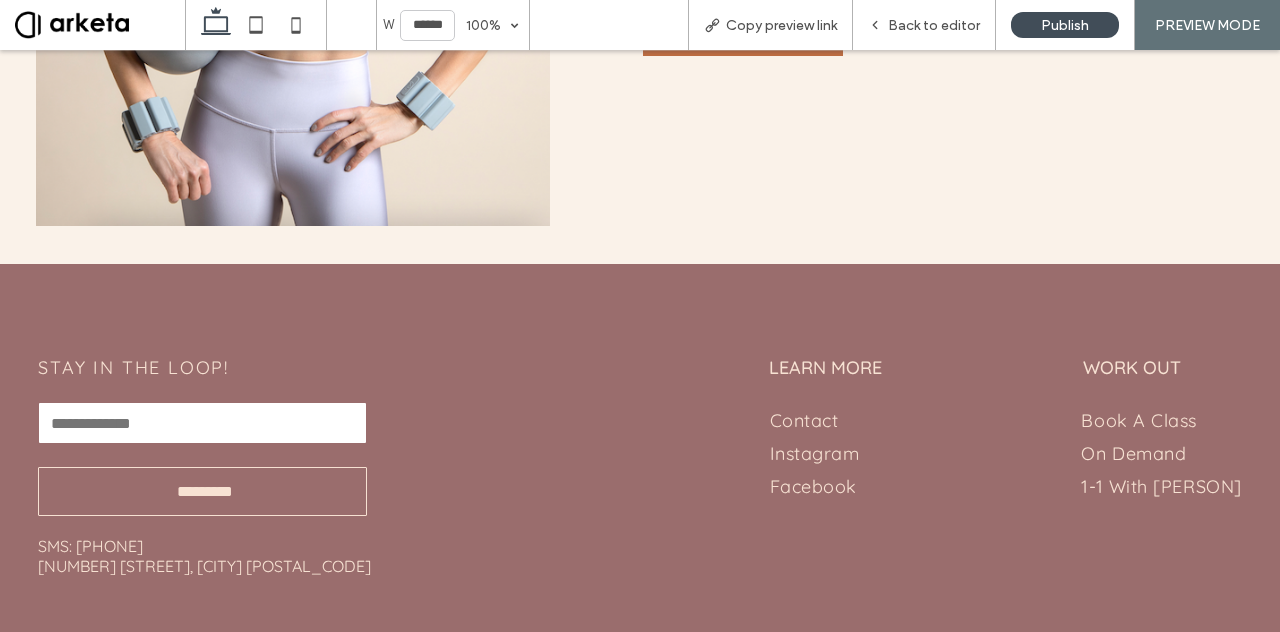 scroll, scrollTop: 716, scrollLeft: 0, axis: vertical 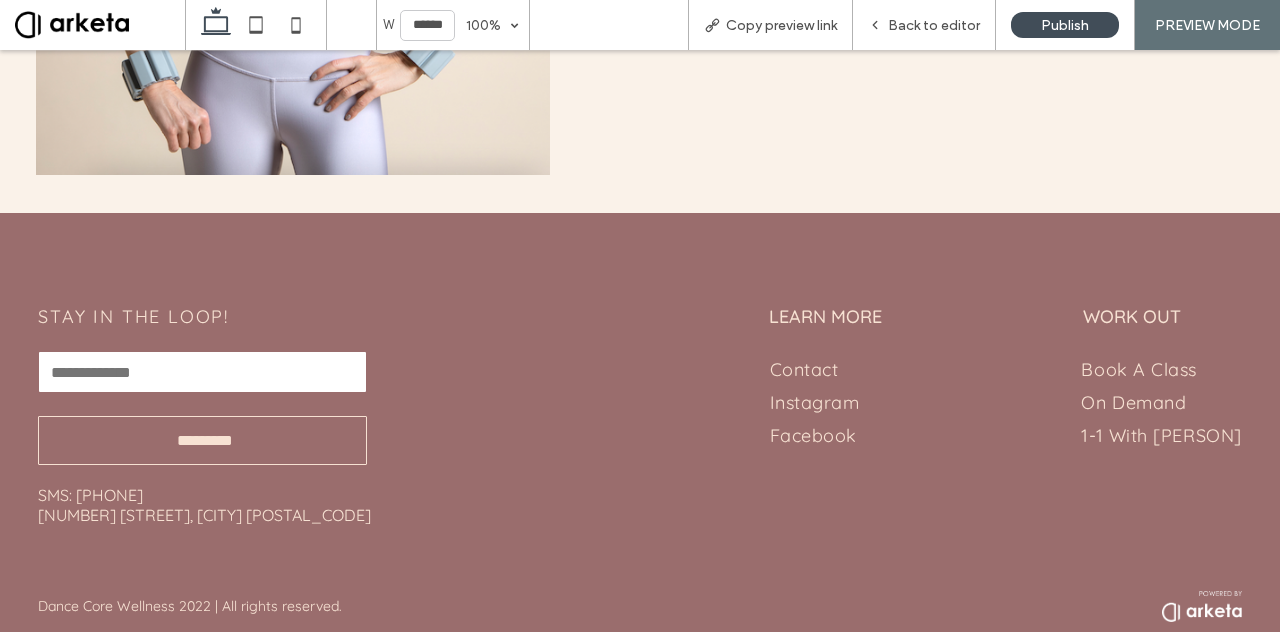 click at bounding box center (1202, 606) 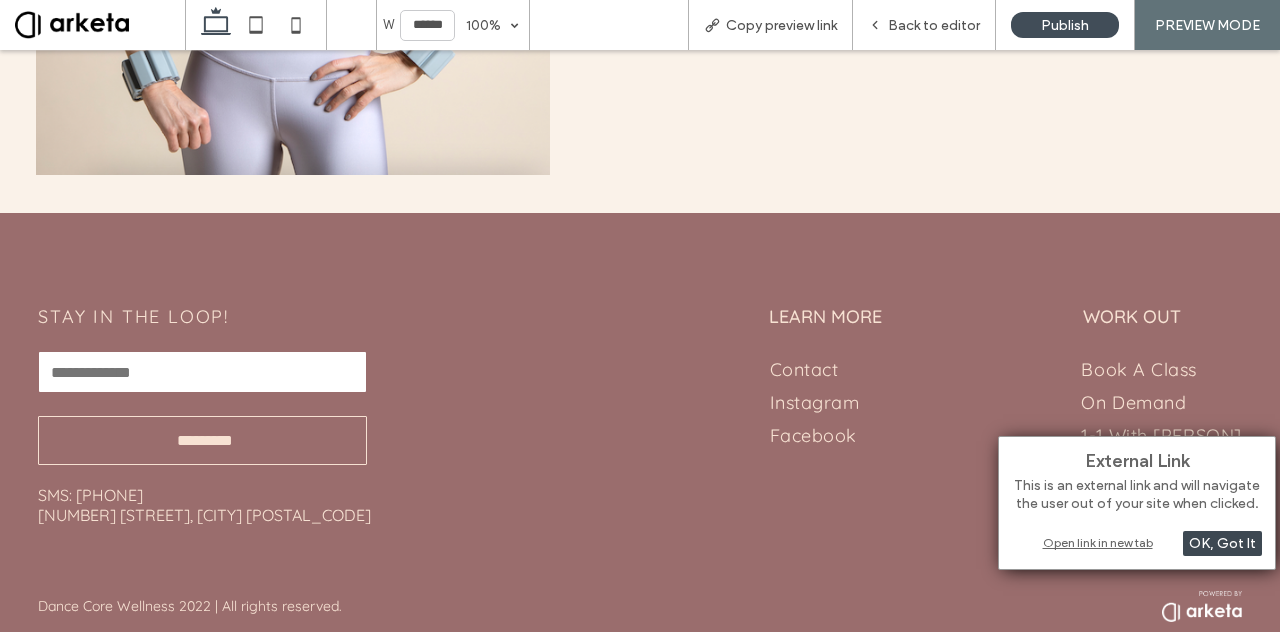 click on "OK, Got It" at bounding box center (1222, 543) 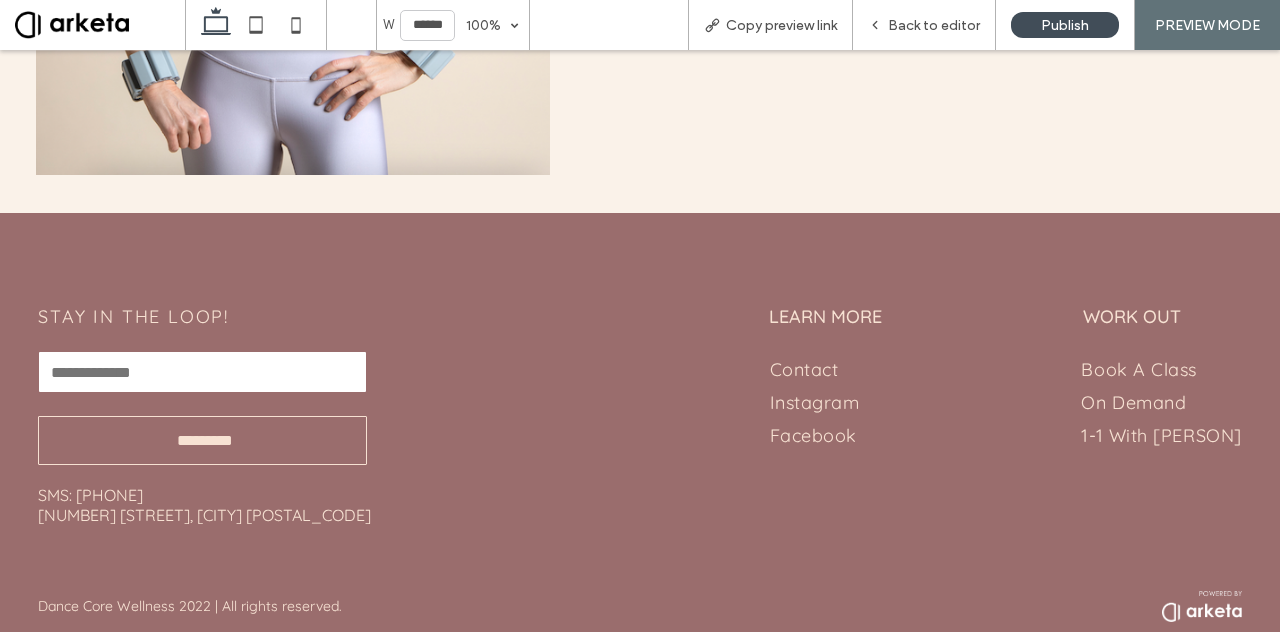 click at bounding box center [1202, 606] 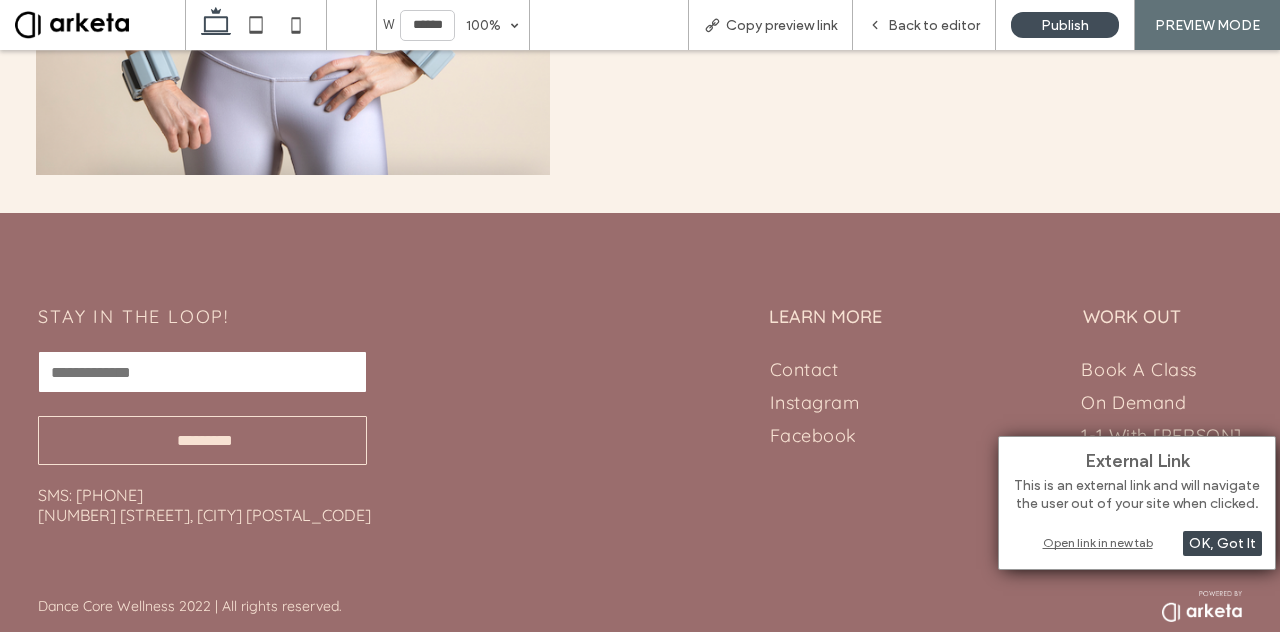 click on "OK, Got It" at bounding box center (1222, 543) 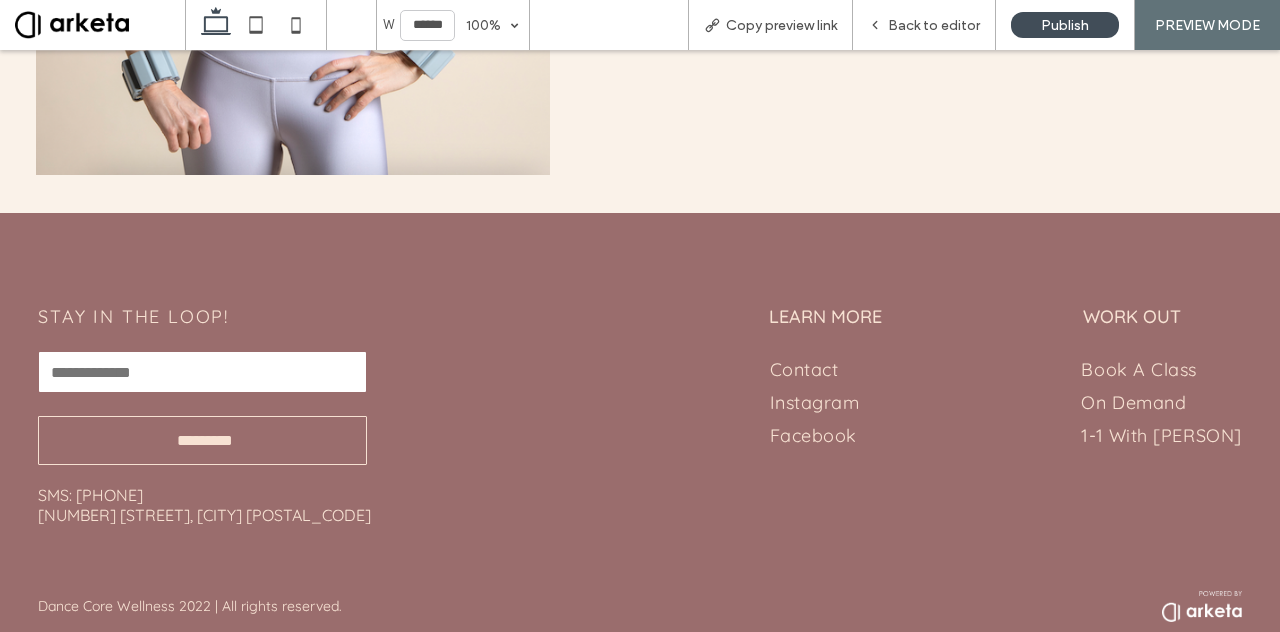 click at bounding box center (1202, 606) 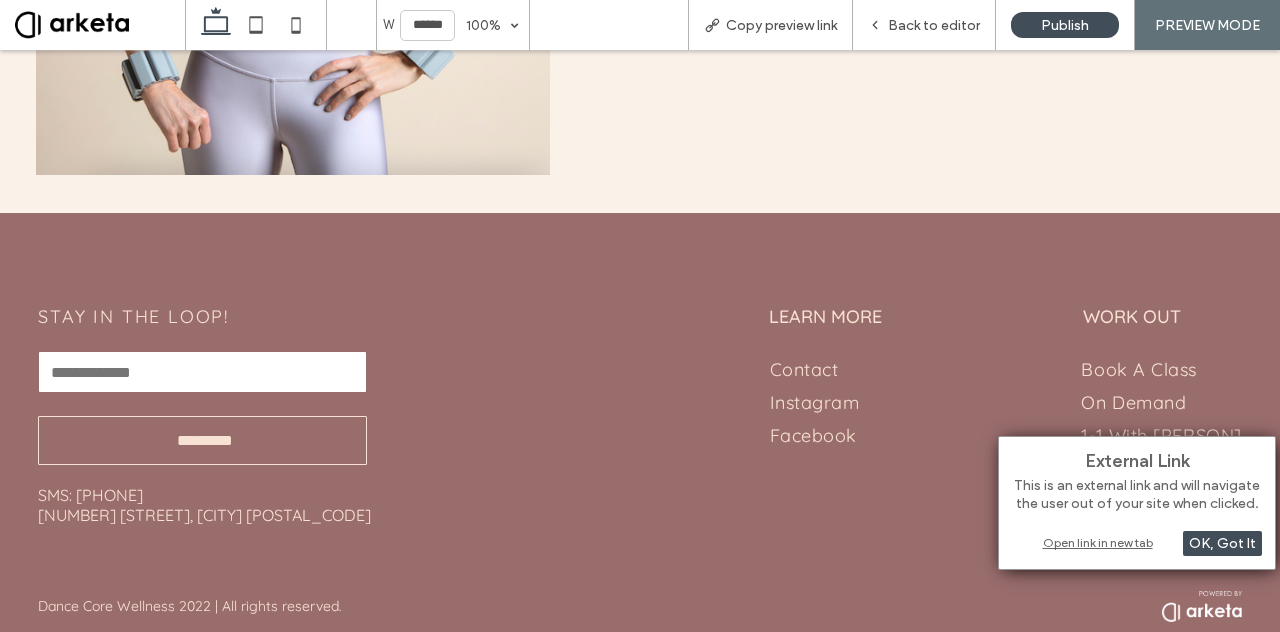 click on "Open link in new tab" at bounding box center [1137, 542] 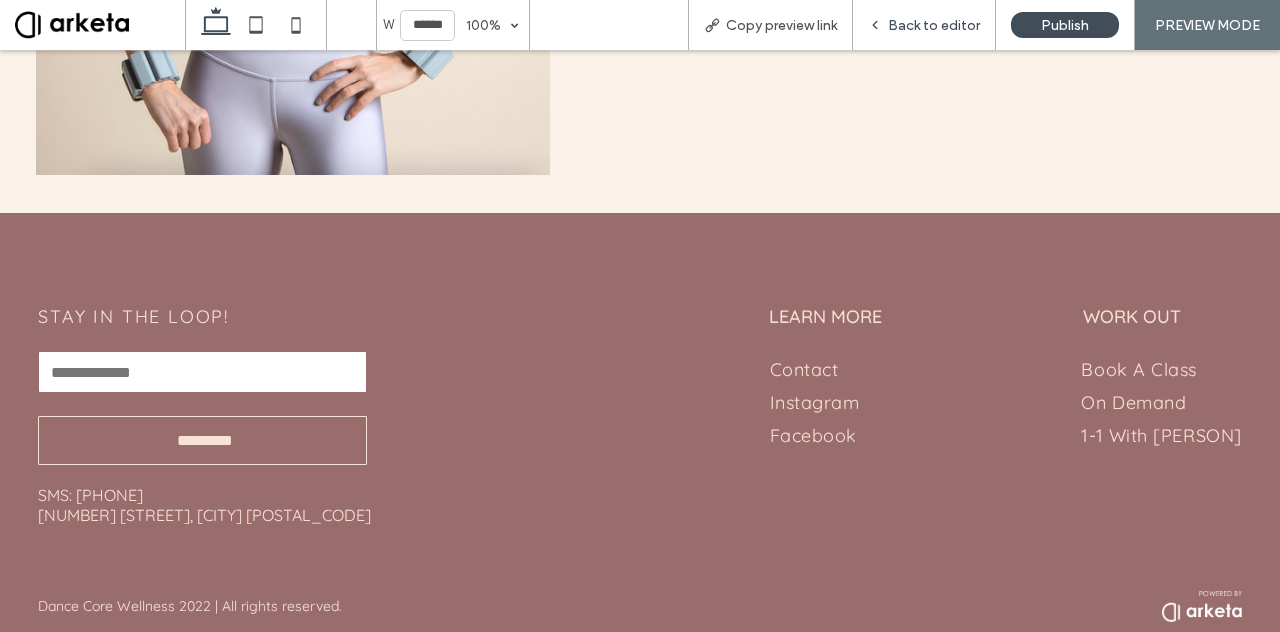 click on "Back to editor" at bounding box center [934, 25] 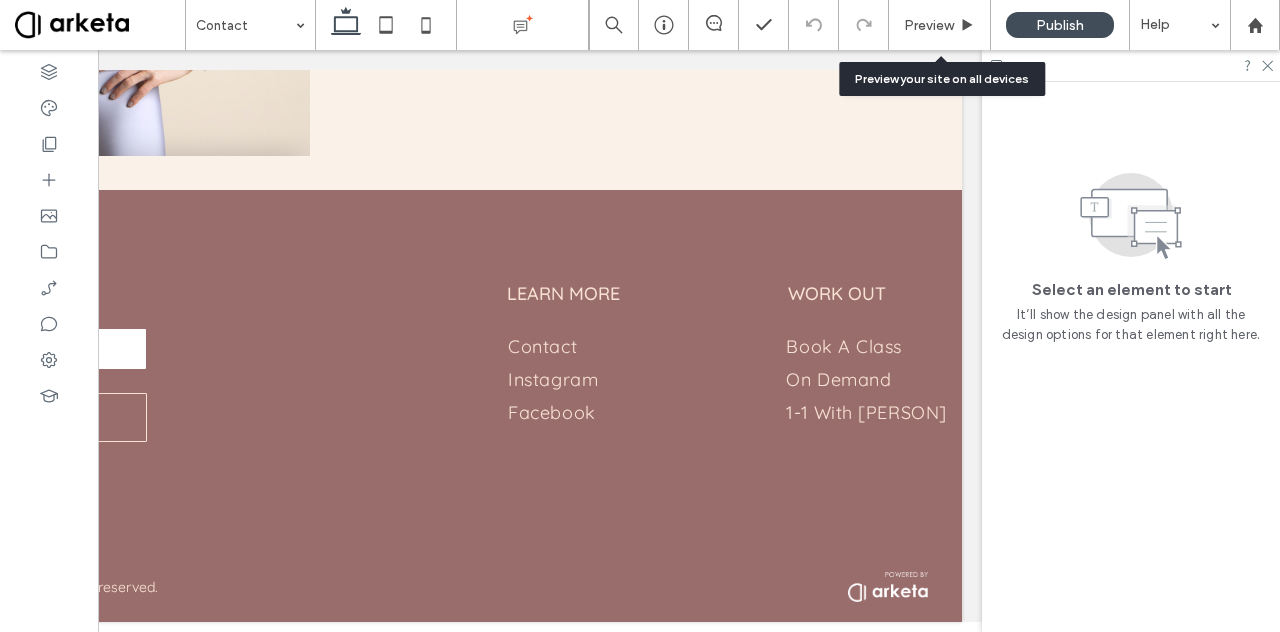 scroll, scrollTop: 674, scrollLeft: 0, axis: vertical 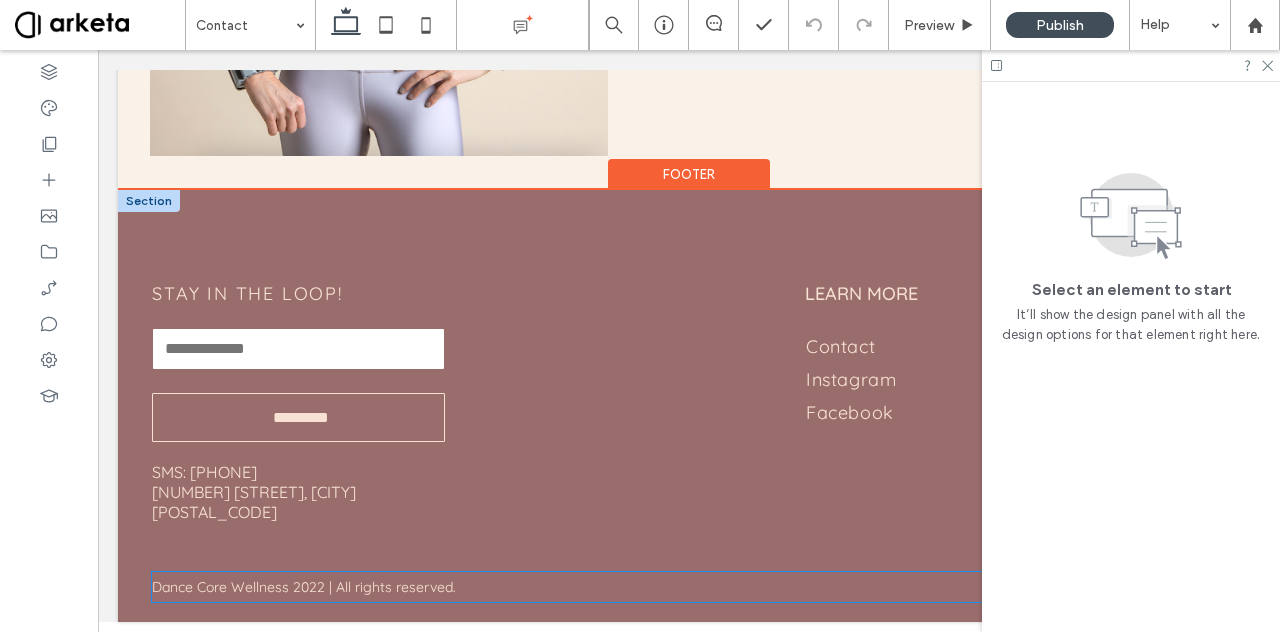 click on "Dance Core Wellness 2022 | All rights reserved." at bounding box center [304, 587] 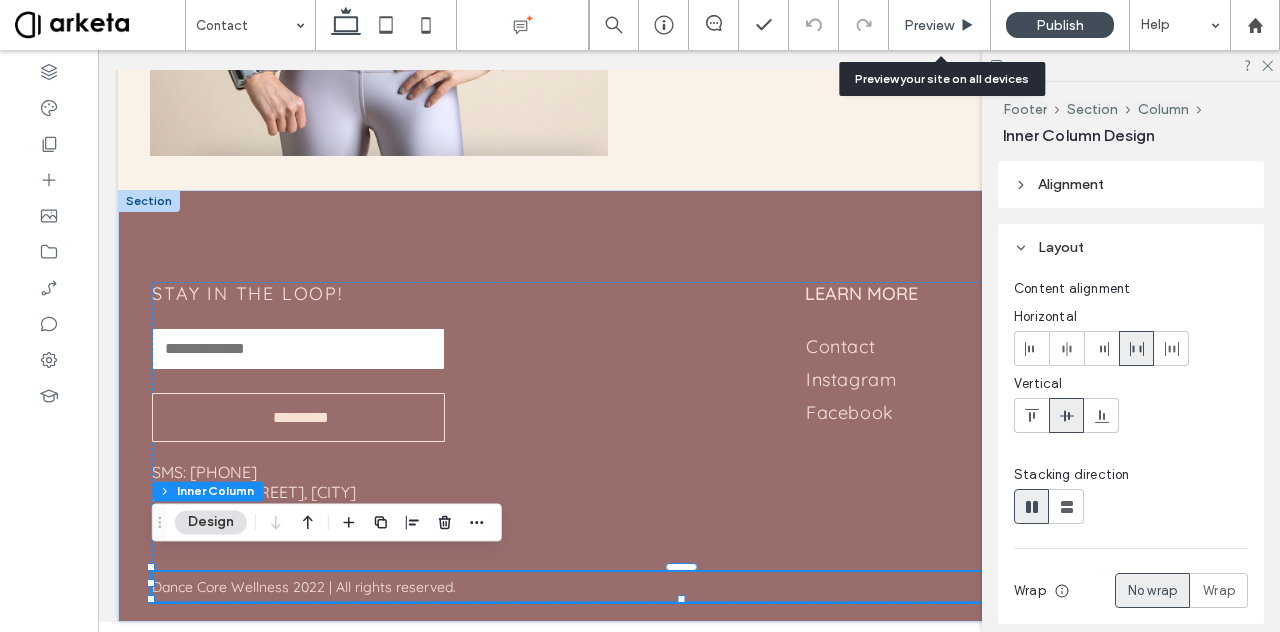 click on "Preview" at bounding box center [929, 25] 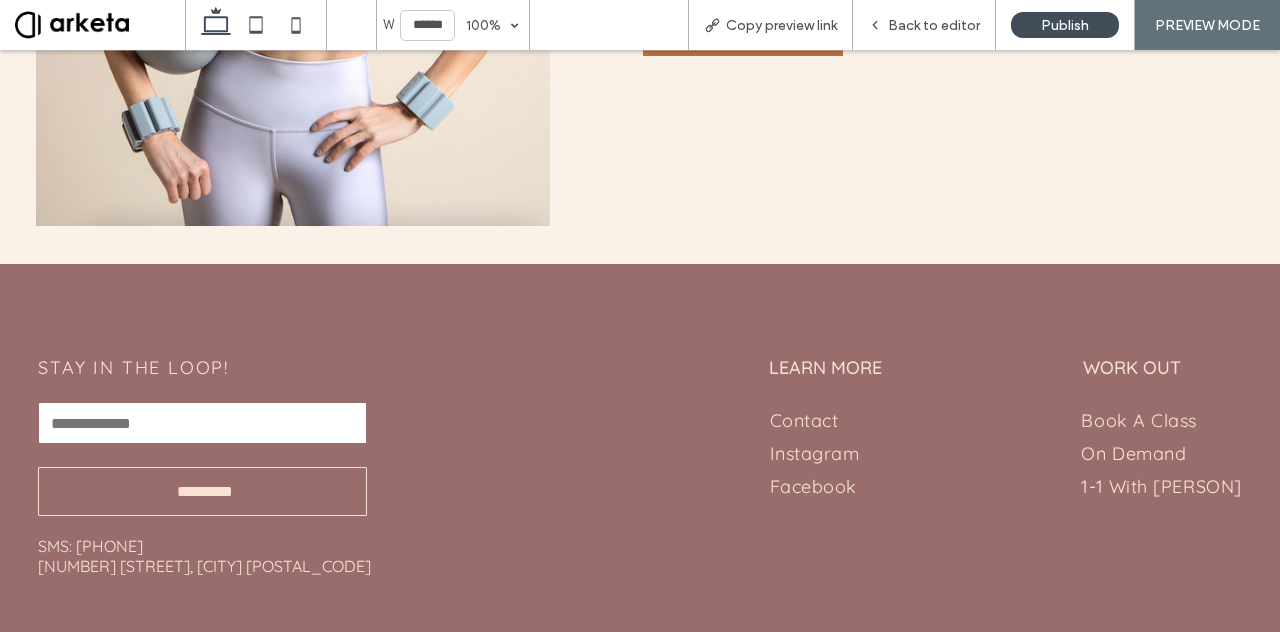 scroll, scrollTop: 716, scrollLeft: 0, axis: vertical 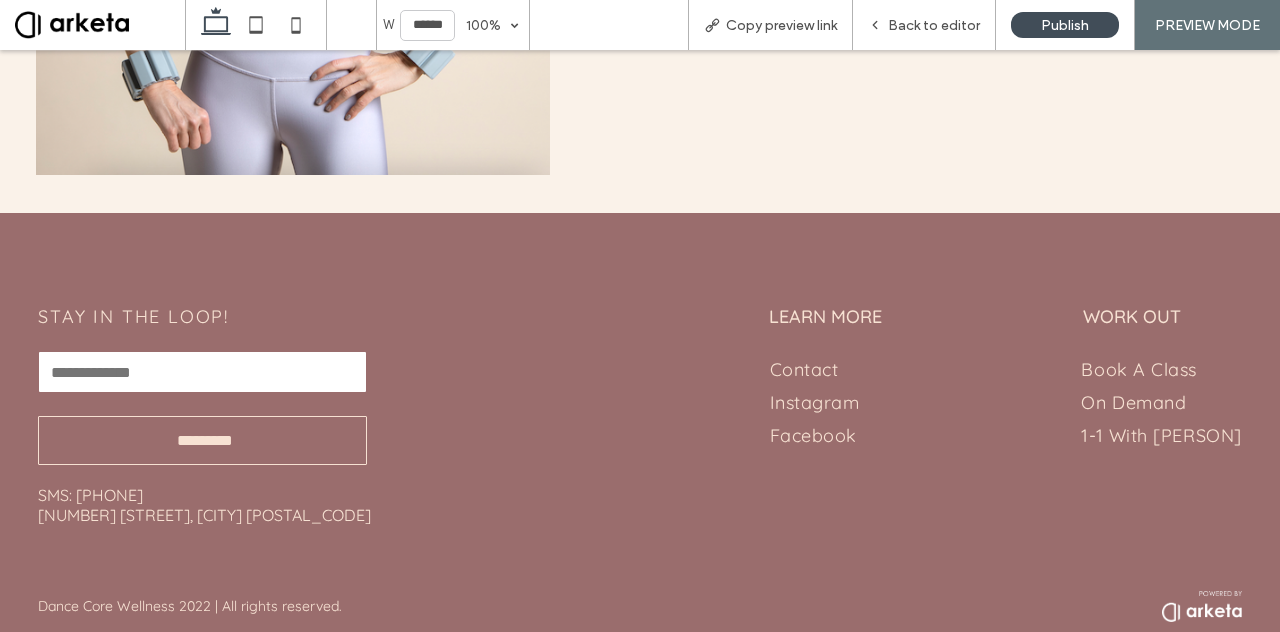 click on "Dance Core Wellness 2022 | All rights reserved." at bounding box center [190, 606] 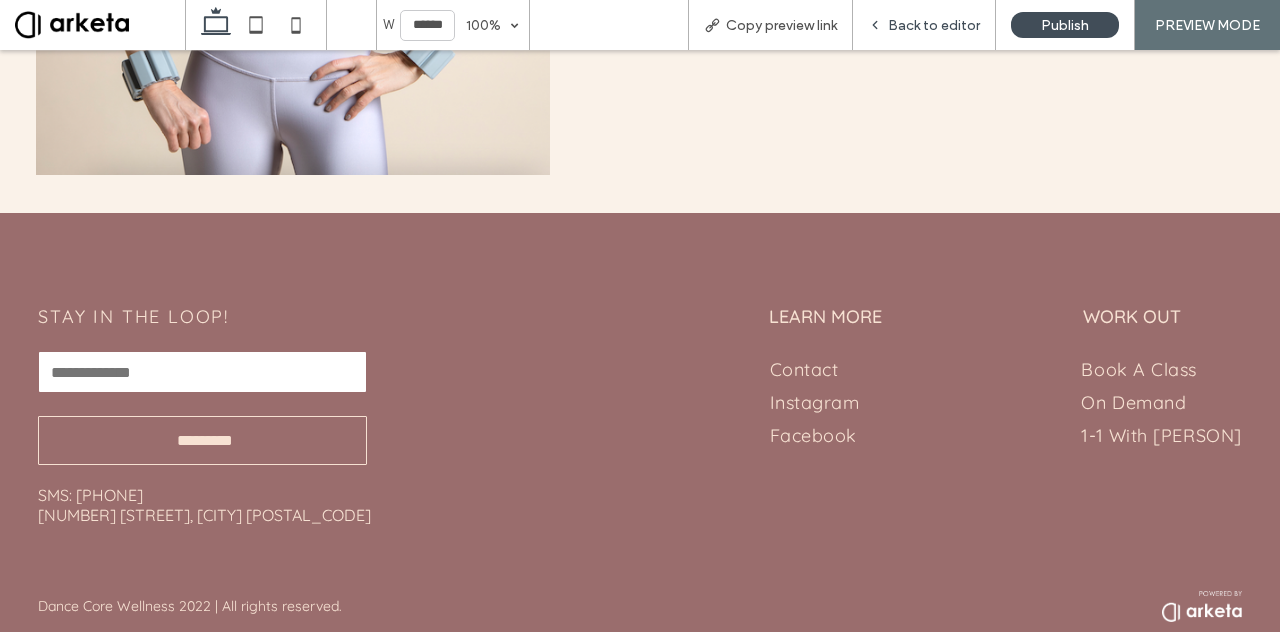 click on "Back to editor" at bounding box center [934, 25] 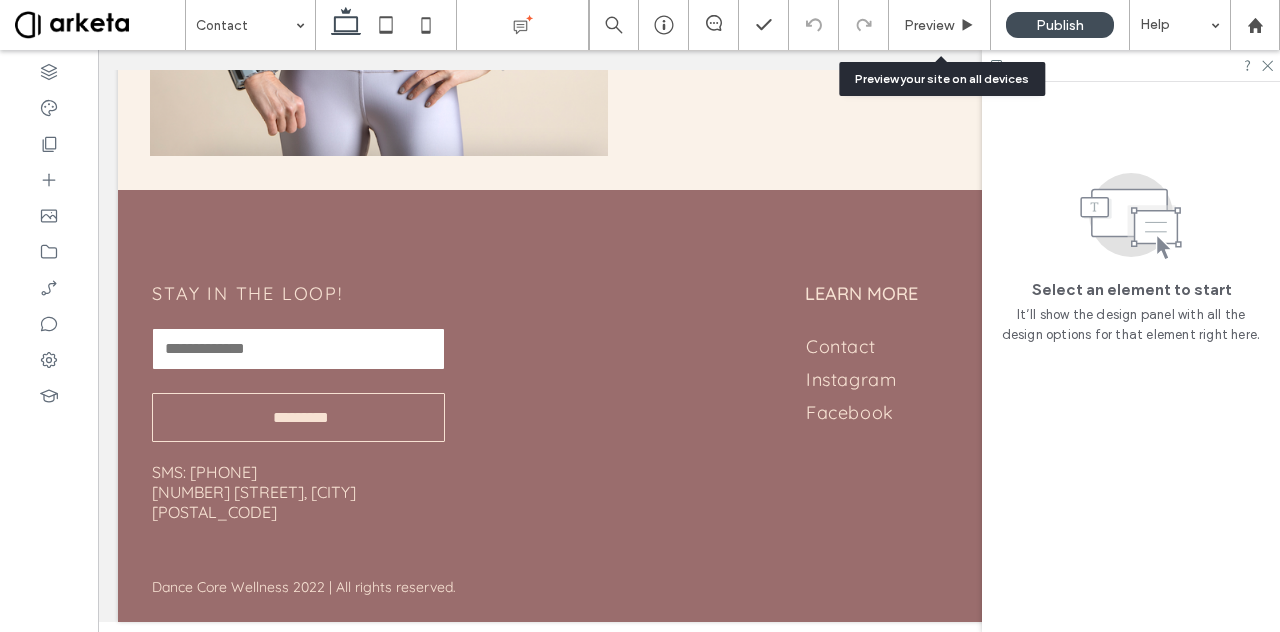 scroll, scrollTop: 674, scrollLeft: 0, axis: vertical 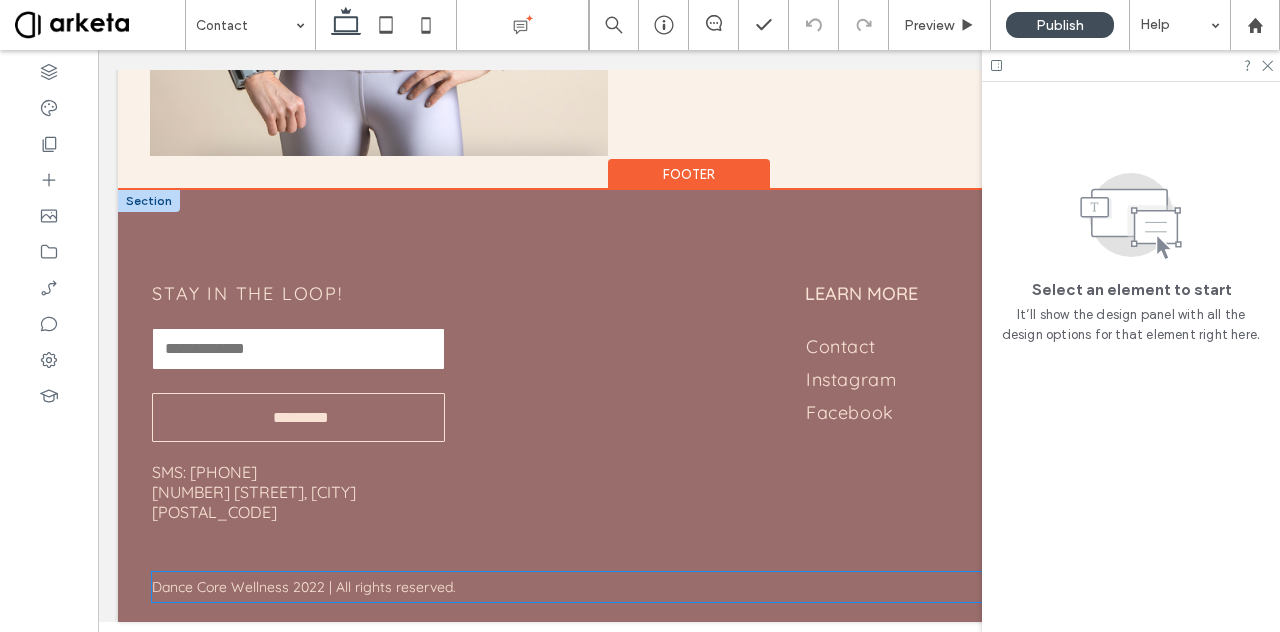 click on "Dance Core Wellness 2022 | All rights reserved." at bounding box center [304, 587] 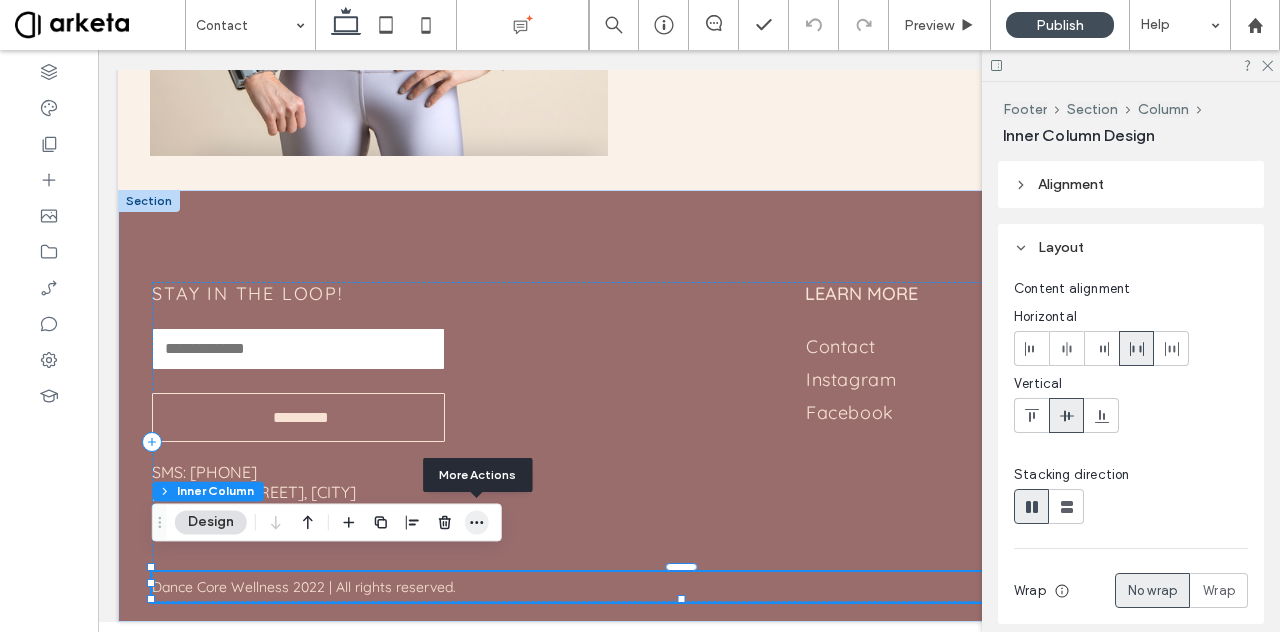 click 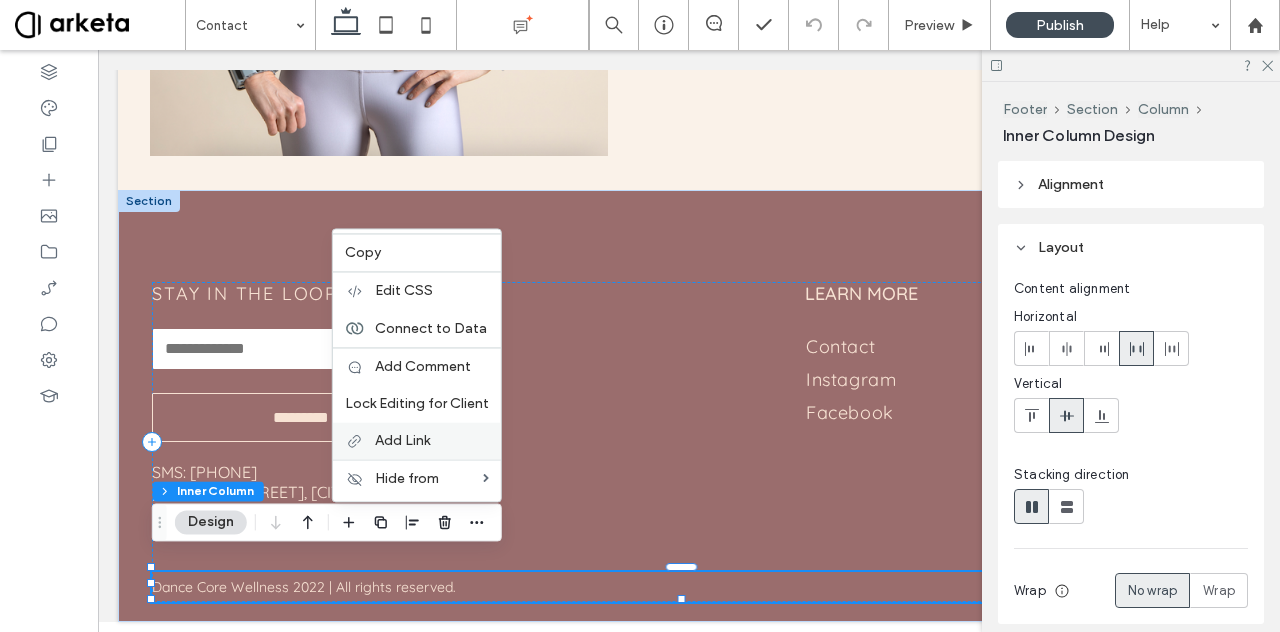 click on "Add Link" at bounding box center (402, 440) 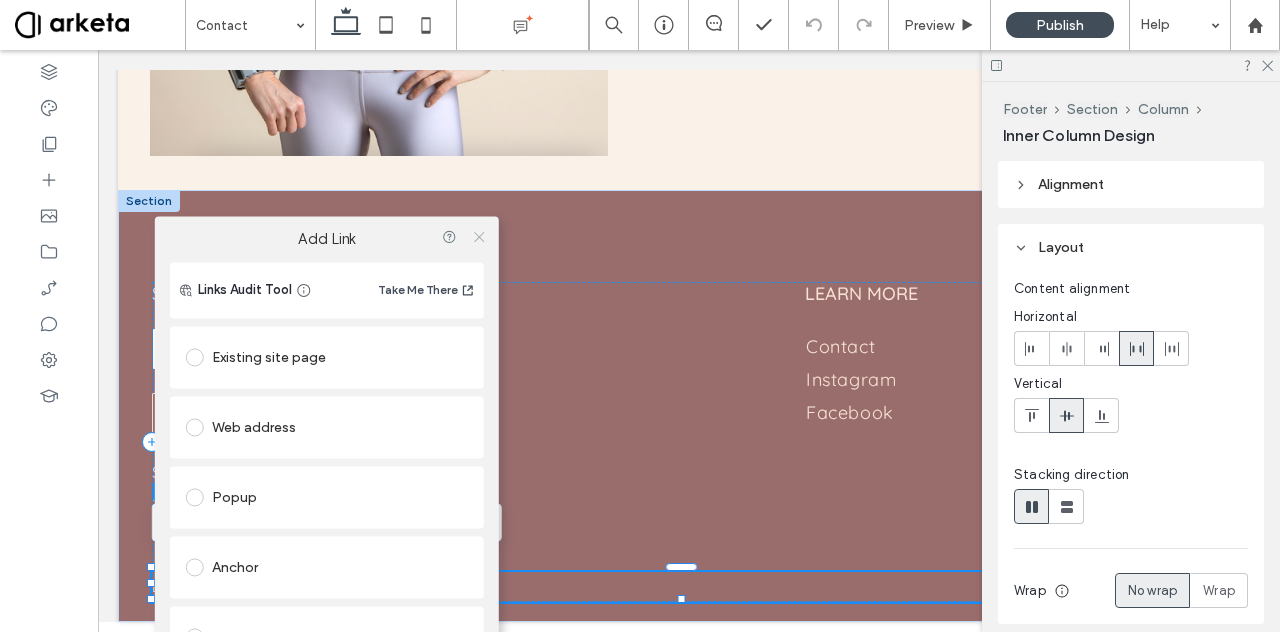 click 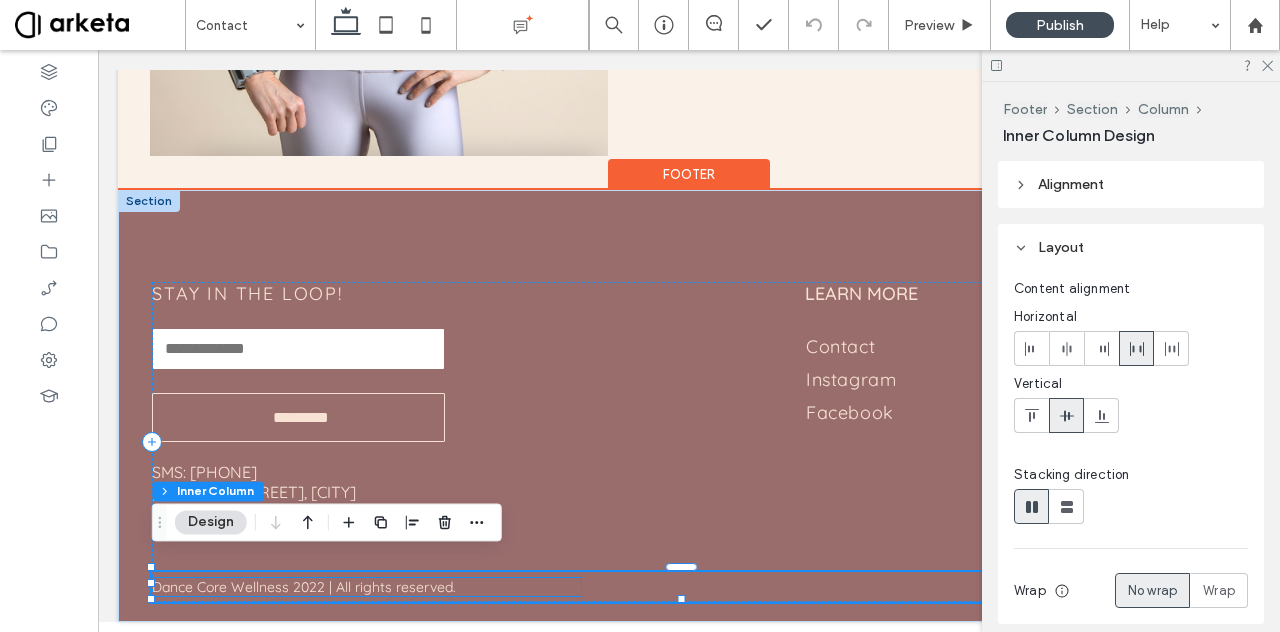 click on "Dance Core Wellness 2022 | All rights reserved." at bounding box center [304, 587] 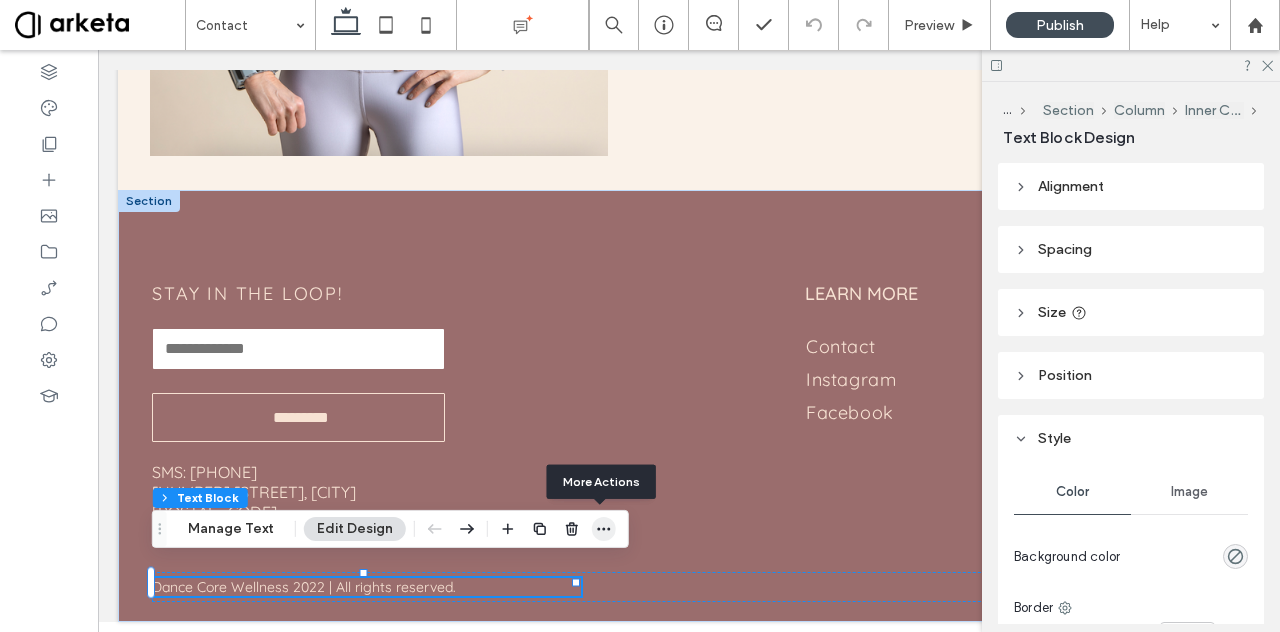 click 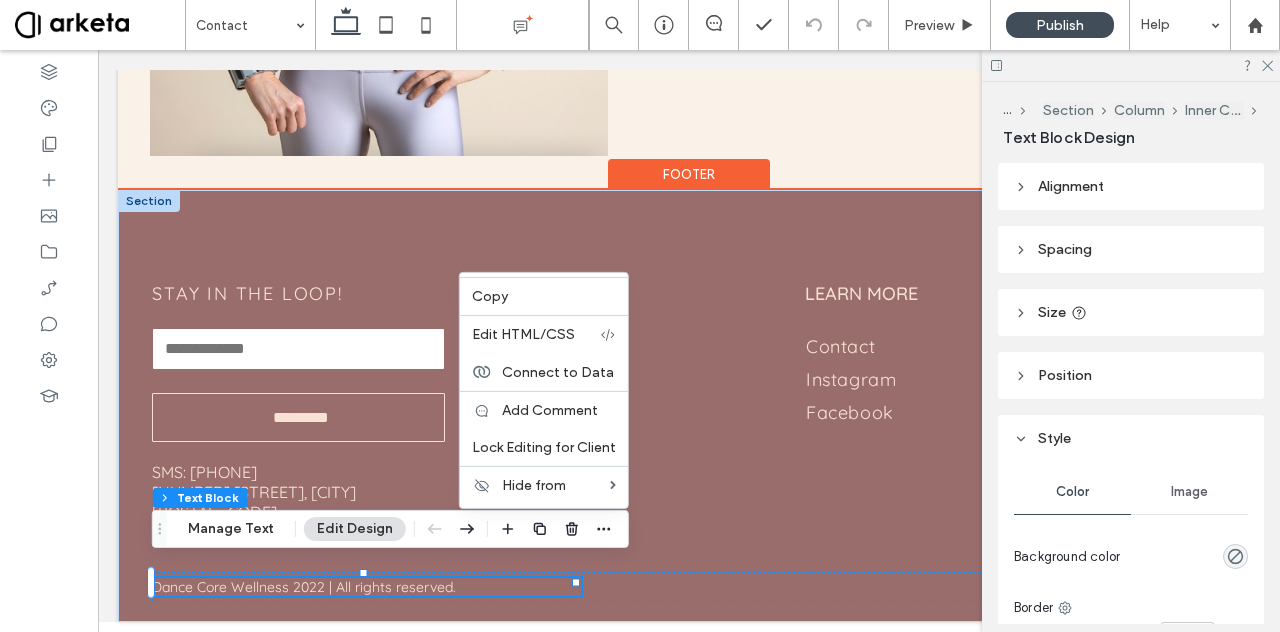 click on "Dance Core Wellness 2022 | All rights reserved." at bounding box center [304, 587] 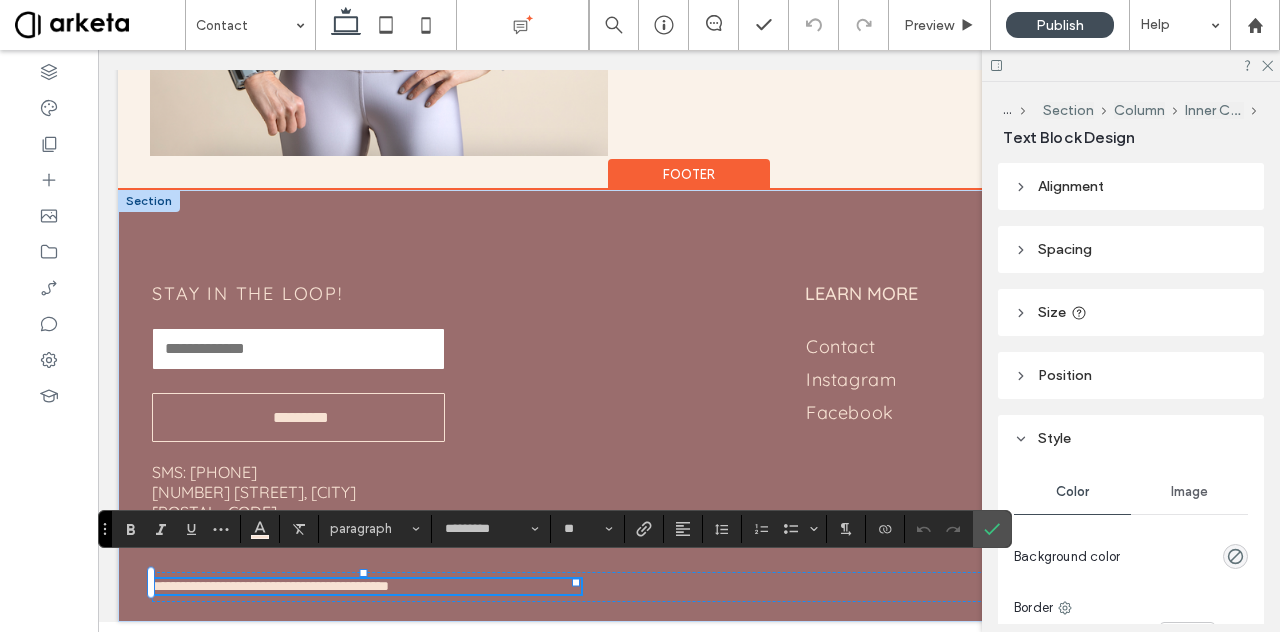 click on "**********" at bounding box center (270, 586) 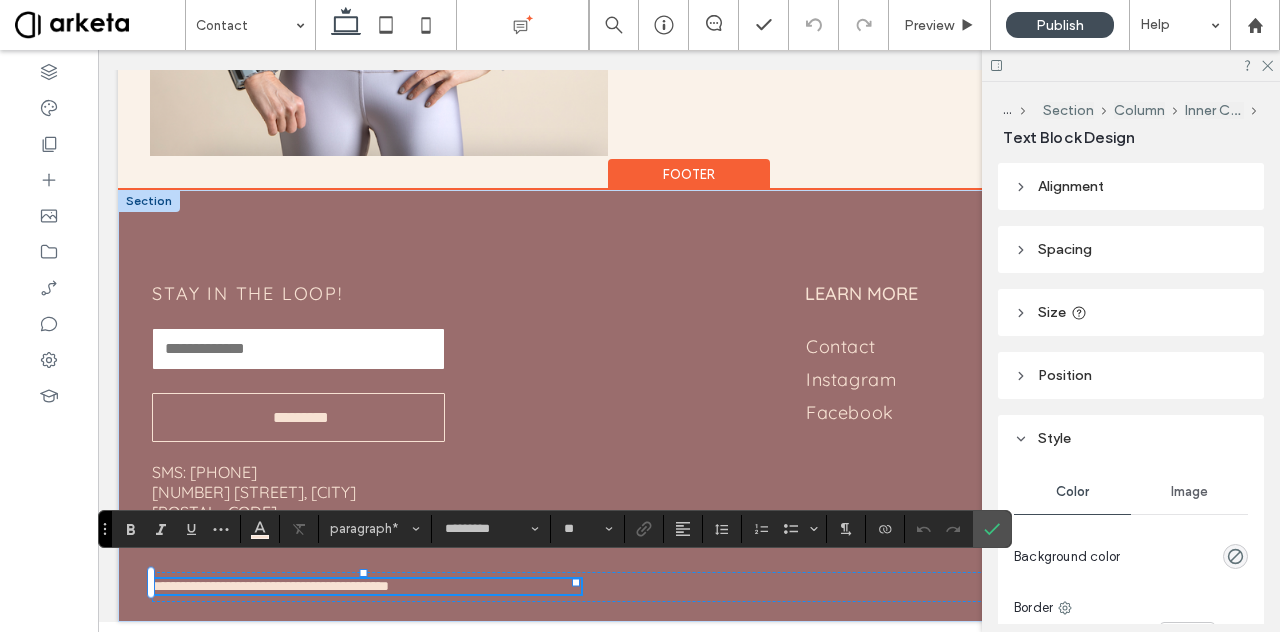 click on "**********" at bounding box center [366, 586] 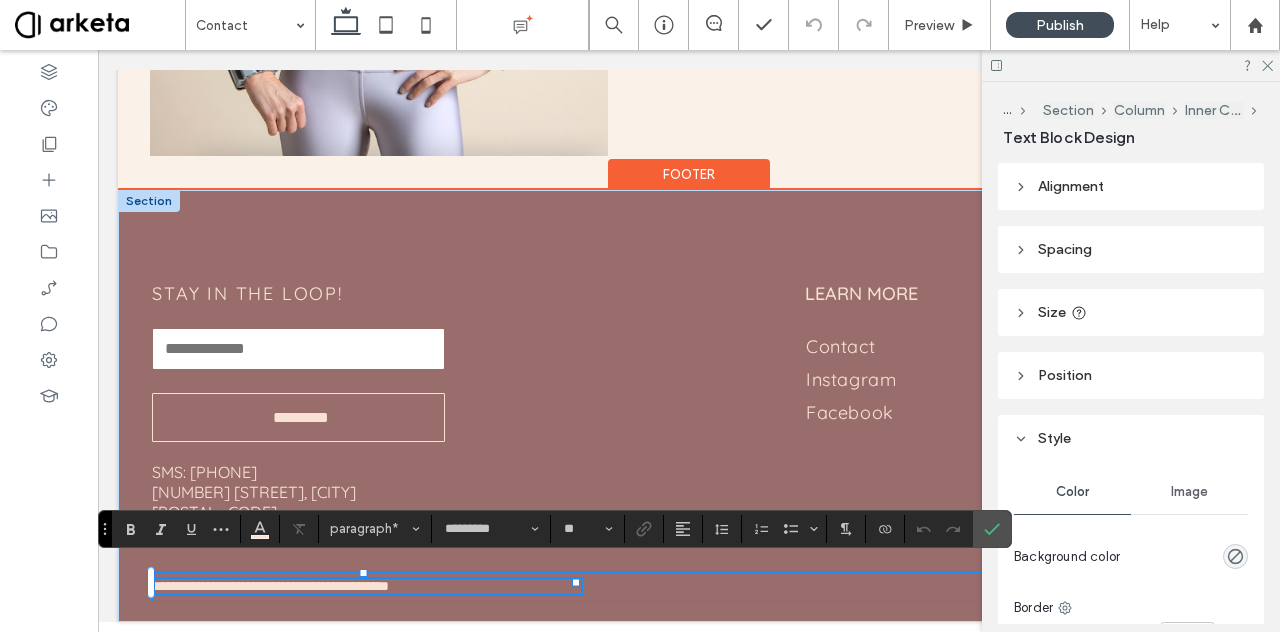 click on "**********" at bounding box center [689, 587] 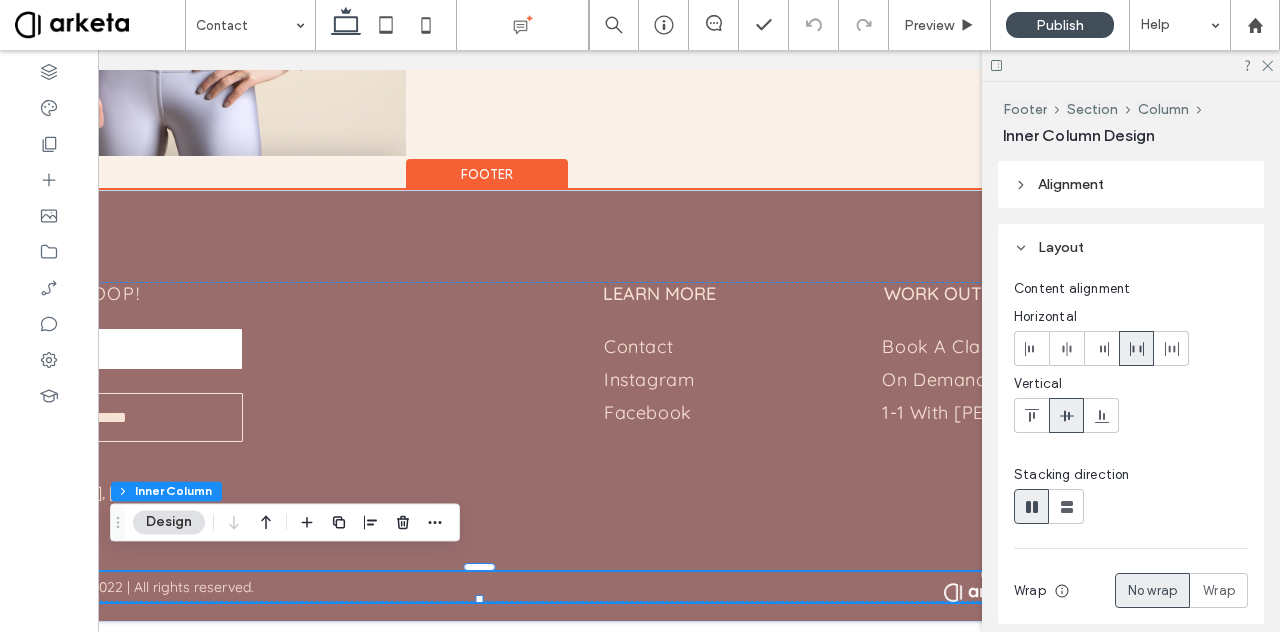 scroll, scrollTop: 0, scrollLeft: 298, axis: horizontal 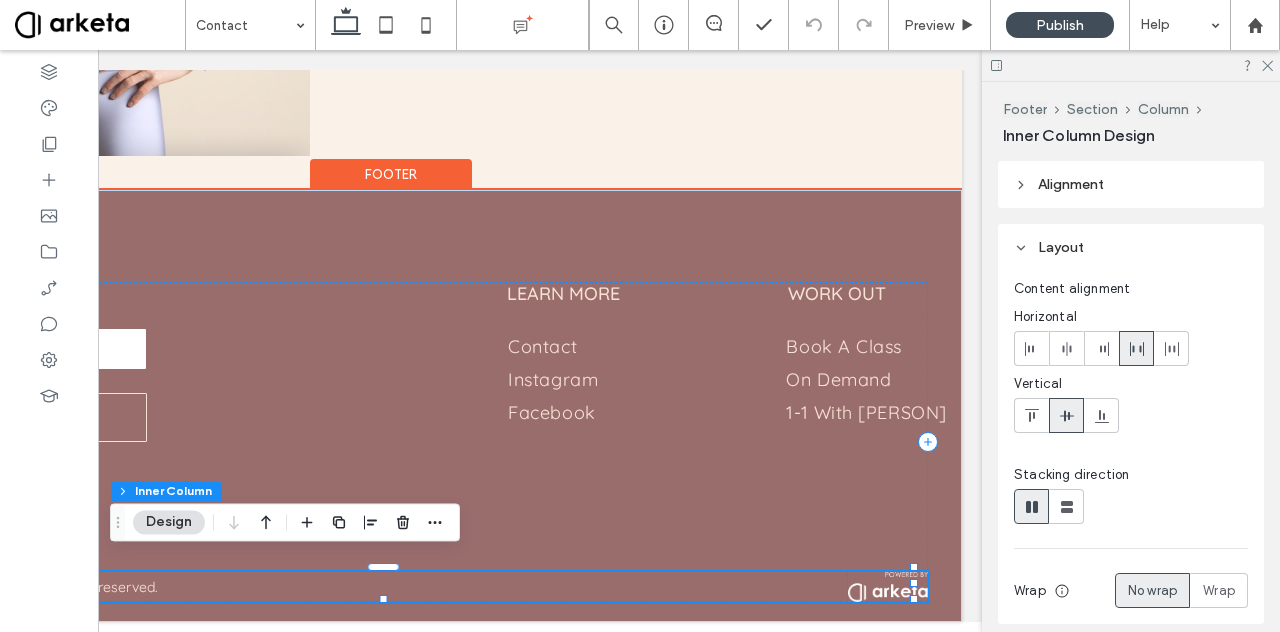 click at bounding box center (888, 587) 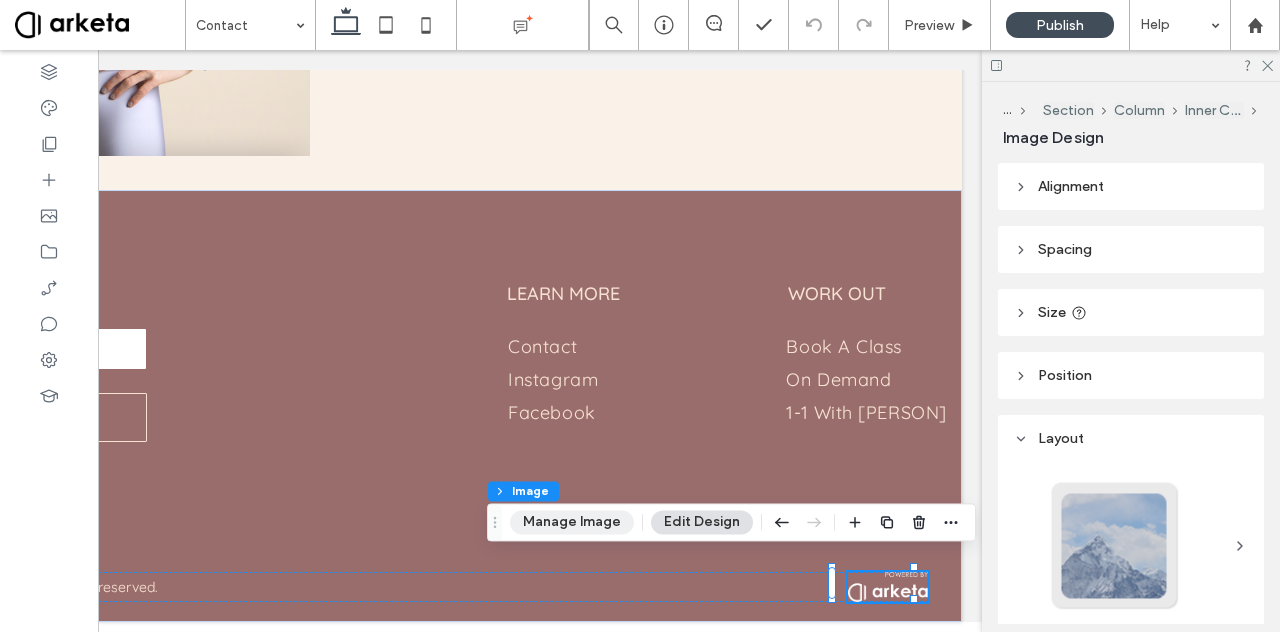 click on "Manage Image" at bounding box center [572, 522] 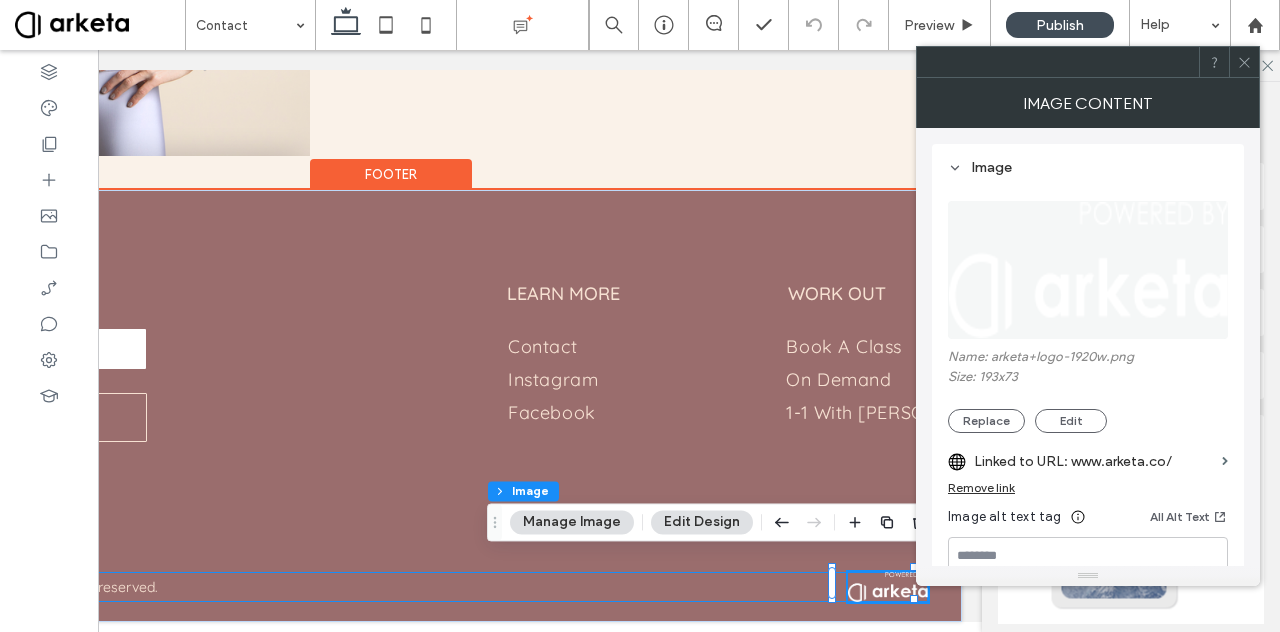 click on "Dance Core Wellness 2022 | All rights reserved." at bounding box center [391, 587] 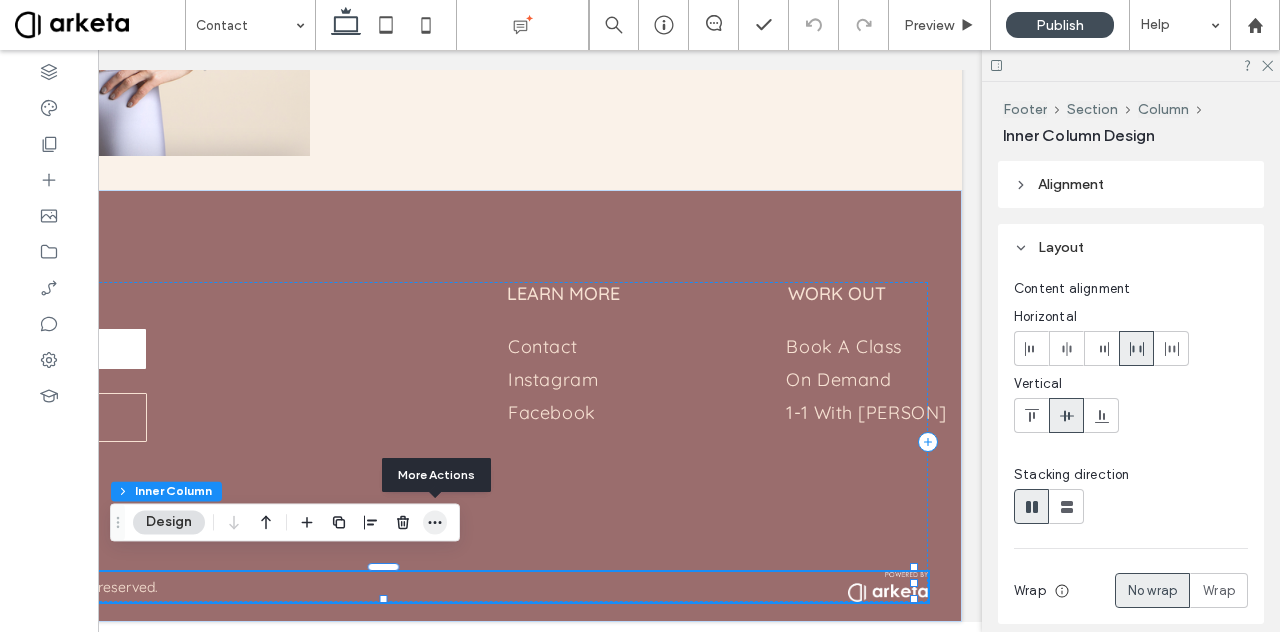 click 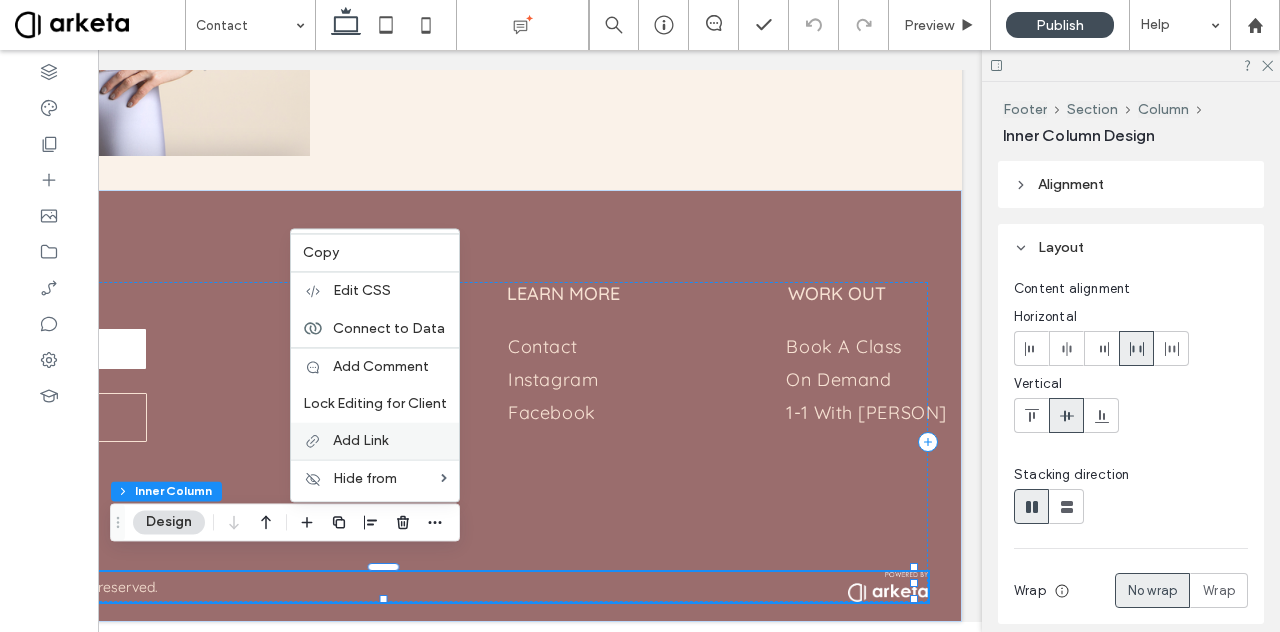 click on "Add Link" at bounding box center (390, 440) 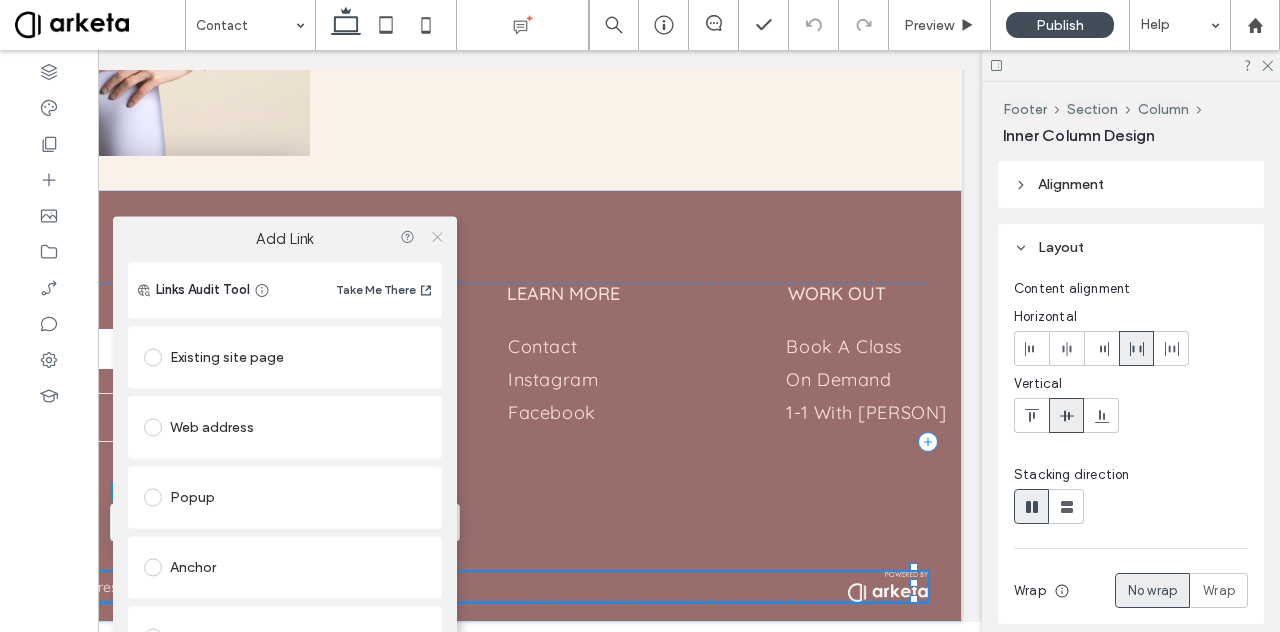 click 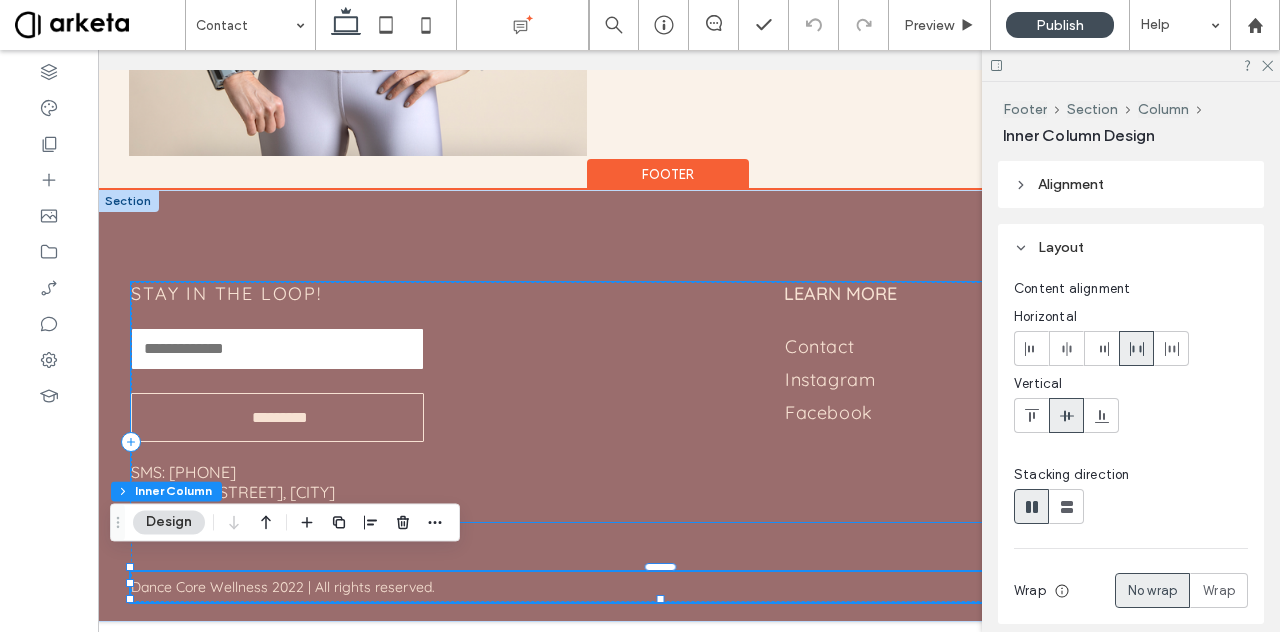 scroll, scrollTop: 0, scrollLeft: 0, axis: both 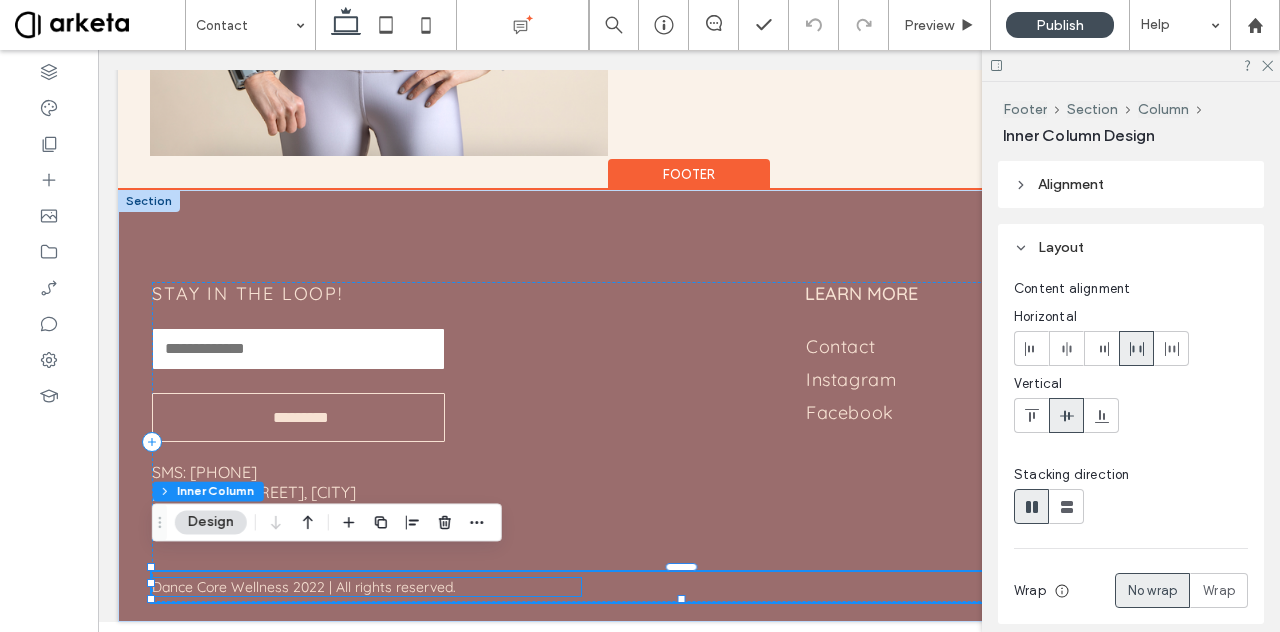 click on "Dance Core Wellness 2022 | All rights reserved." at bounding box center (304, 587) 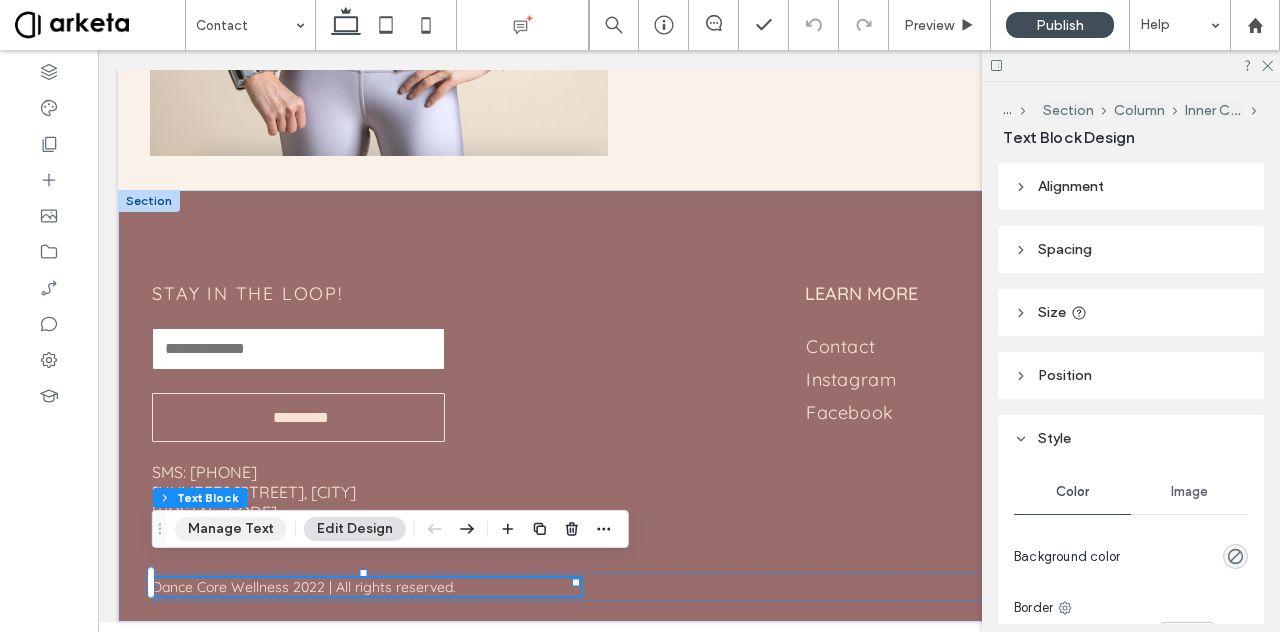 click on "Manage Text" at bounding box center (231, 529) 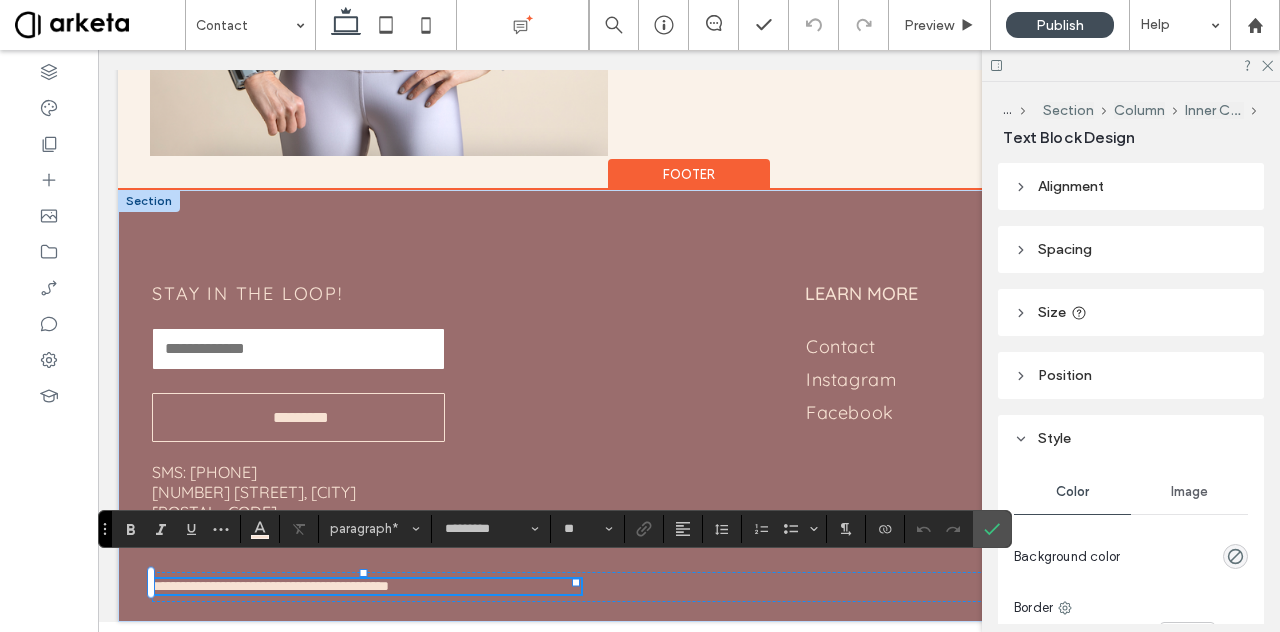 click on "**********" at bounding box center (270, 586) 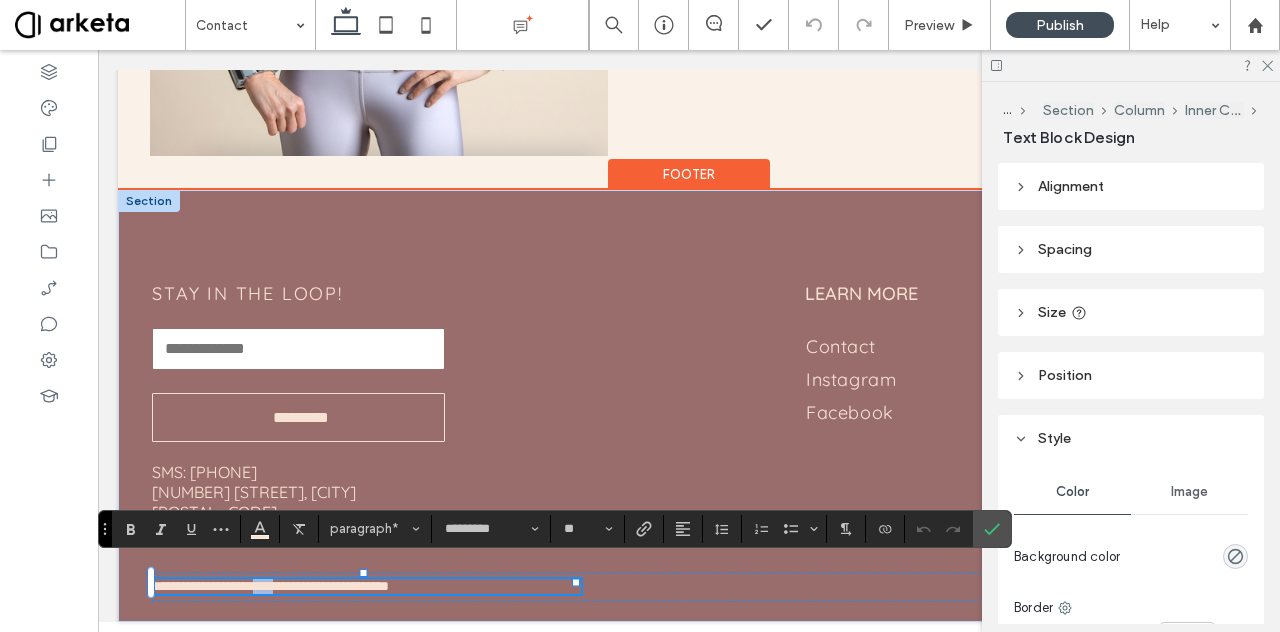 click on "**********" at bounding box center [270, 586] 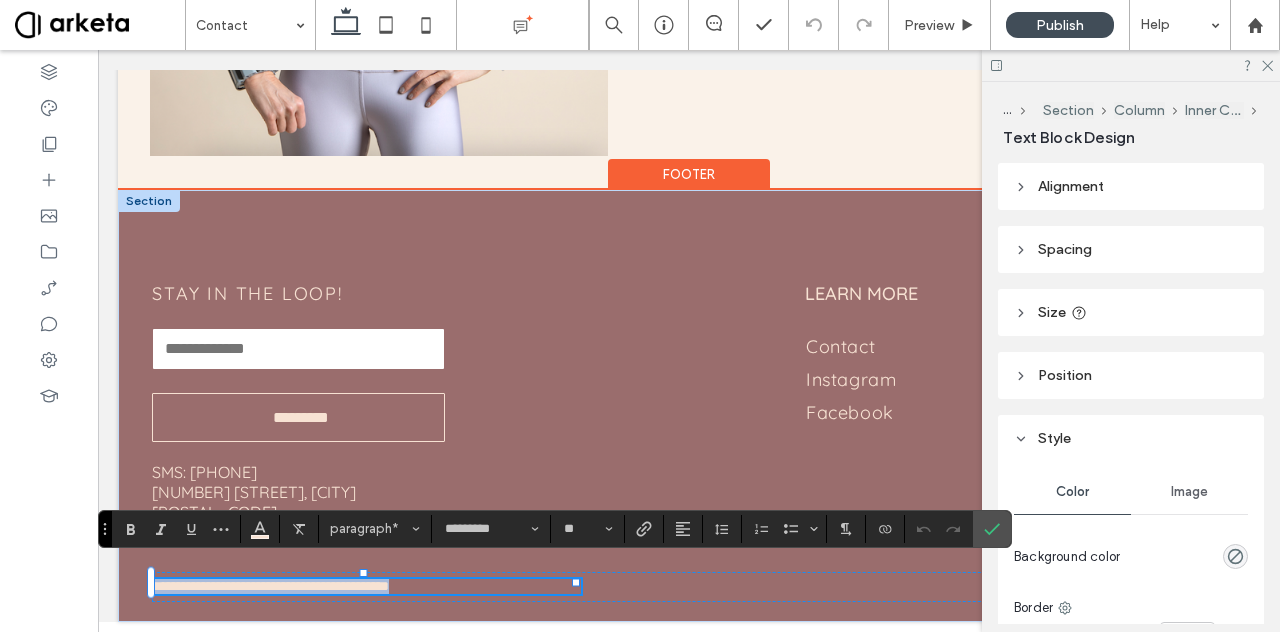click on "**********" at bounding box center (270, 586) 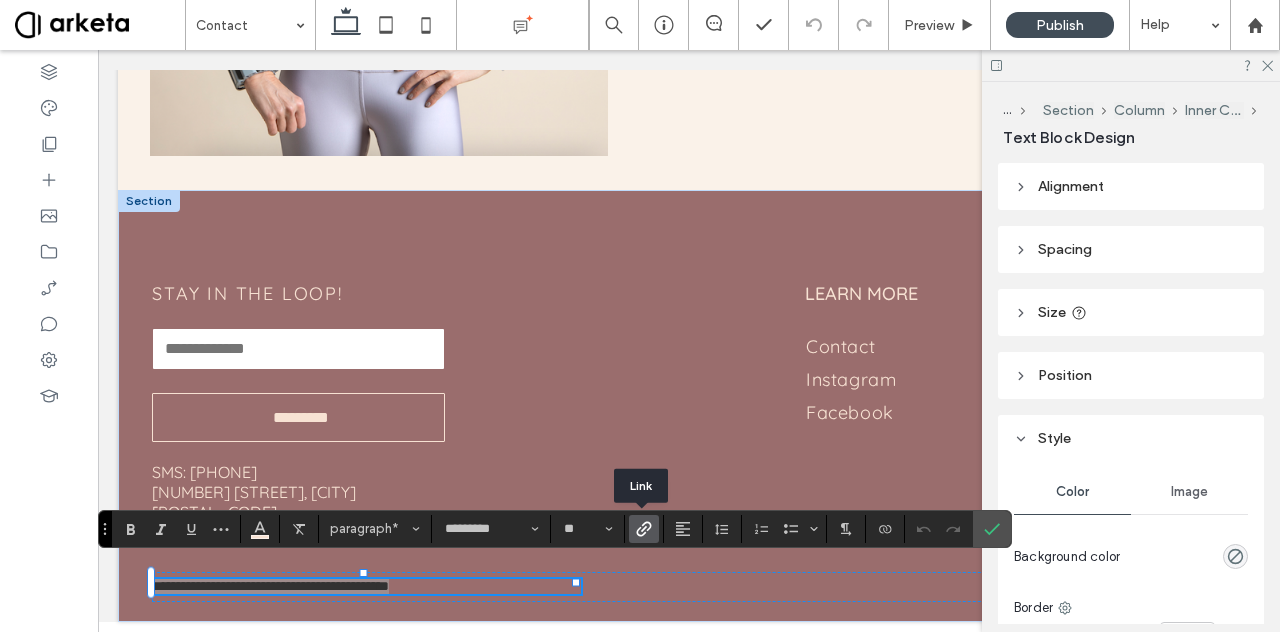 click at bounding box center [644, 529] 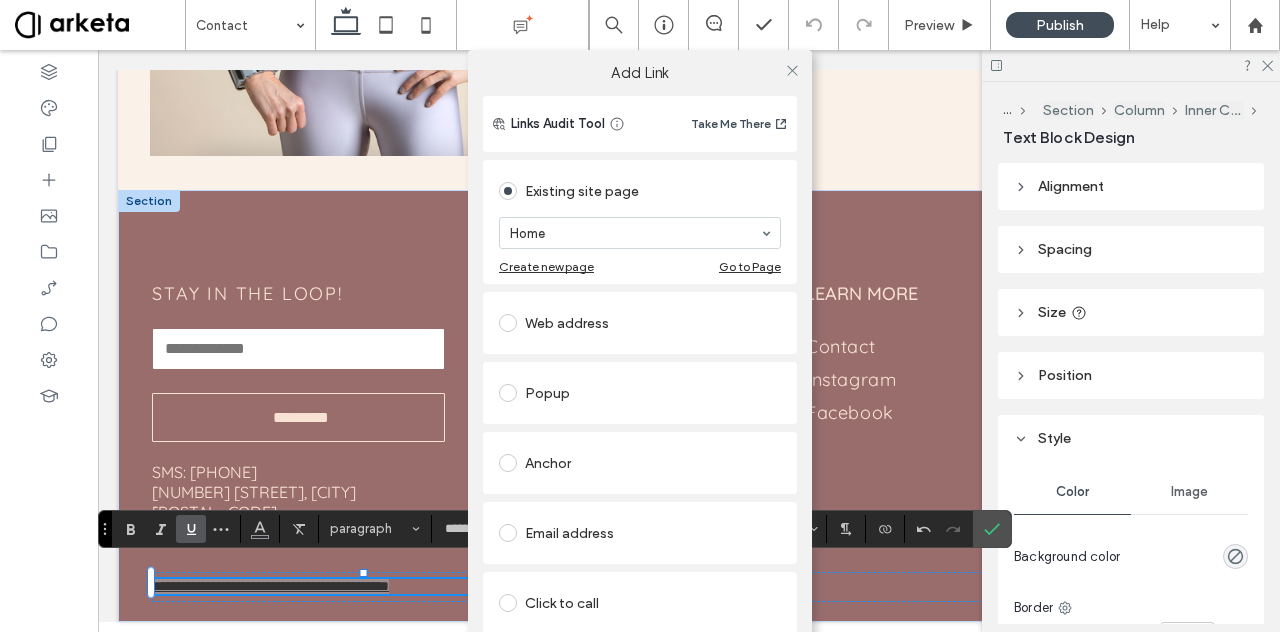 click on "Existing site page" at bounding box center (640, 191) 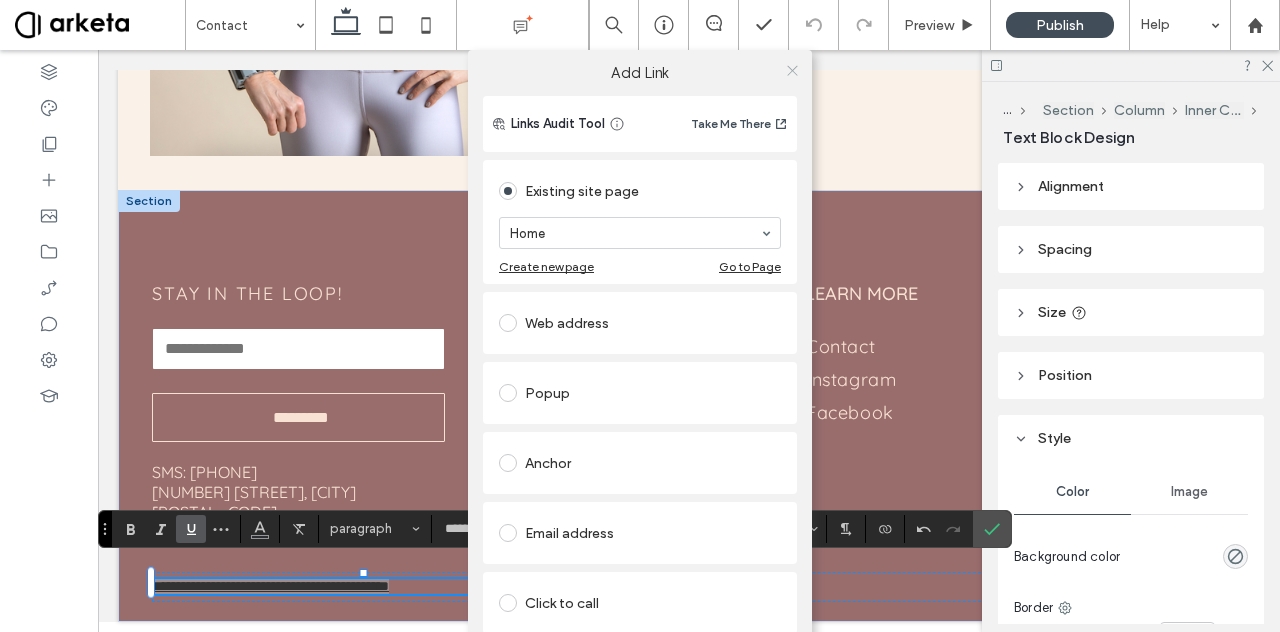 click at bounding box center [792, 70] 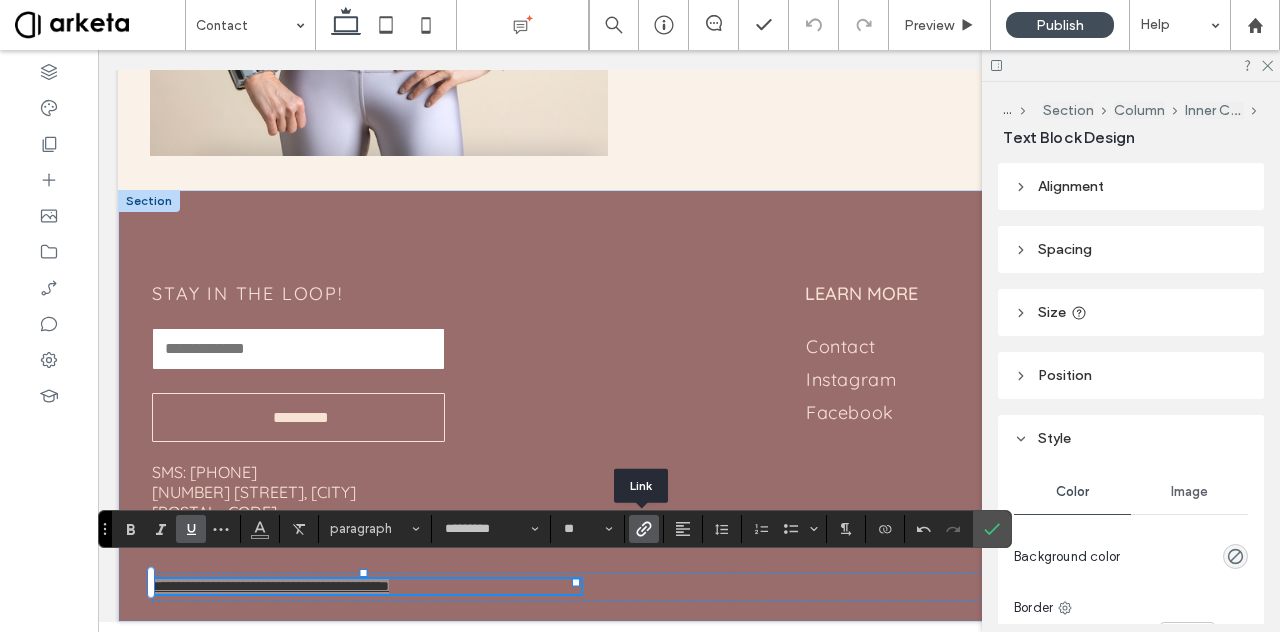 click 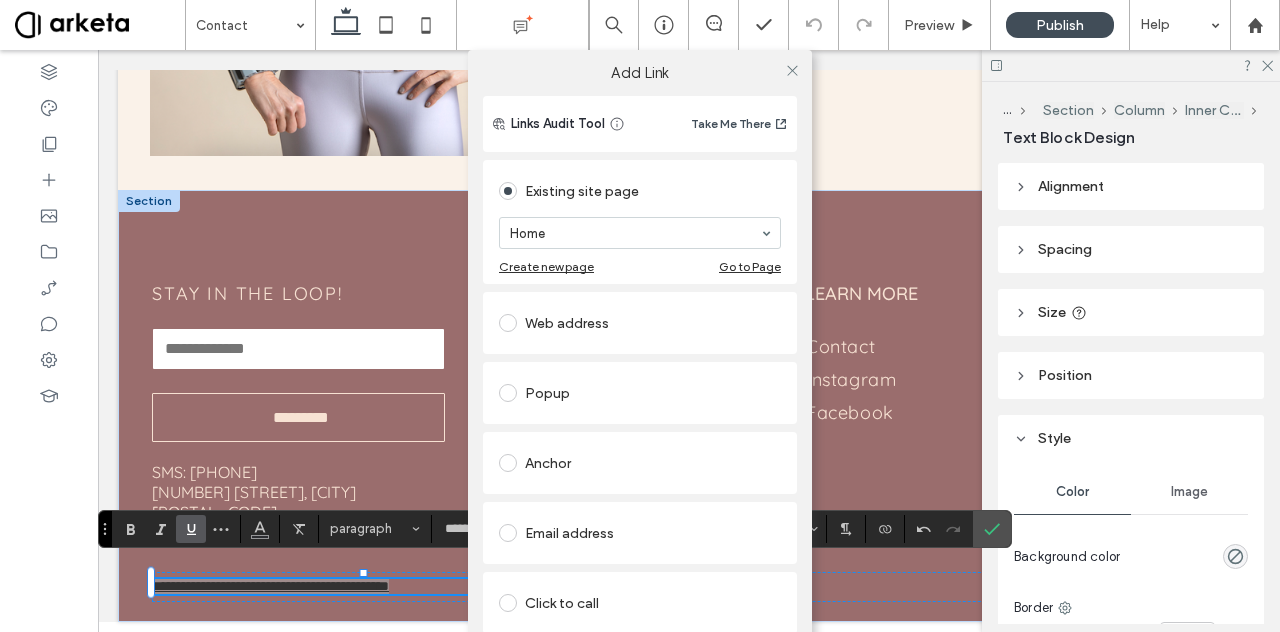 scroll, scrollTop: 93, scrollLeft: 0, axis: vertical 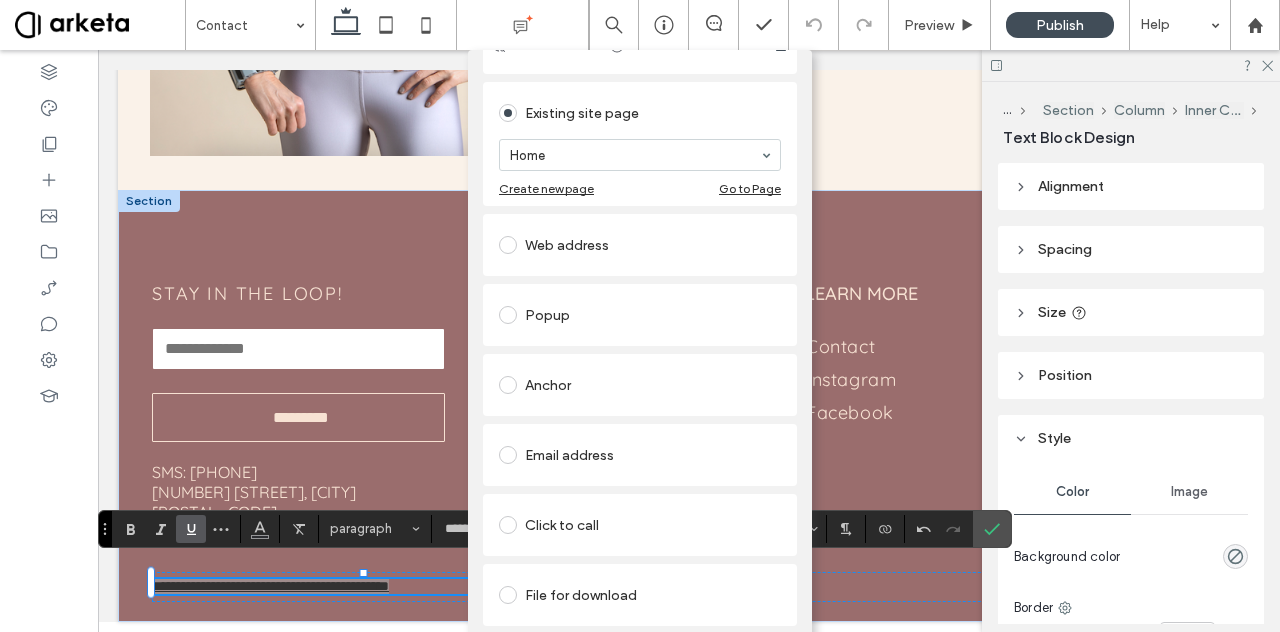 drag, startPoint x: 1273, startPoint y: 393, endPoint x: 1270, endPoint y: 429, distance: 36.124783 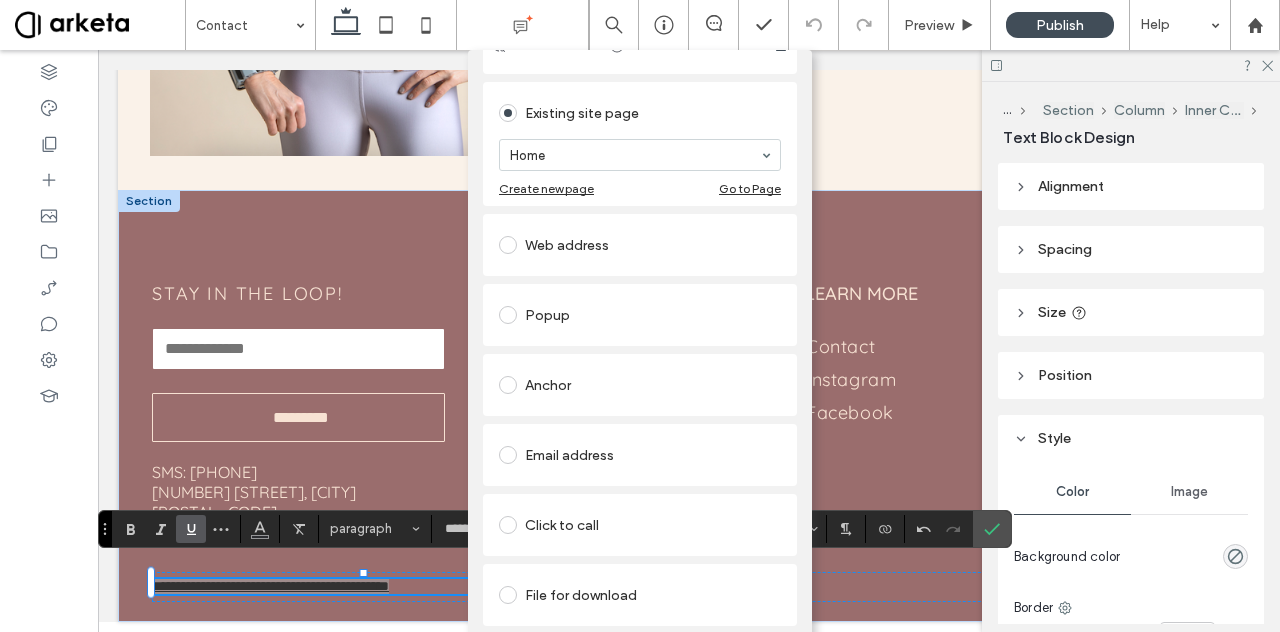 click on "Add Link Links Audit Tool Take Me There Existing site page Home Create new page Go to Page Web address Popup Anchor Email address Click to call File for download Remove link" at bounding box center [640, 366] 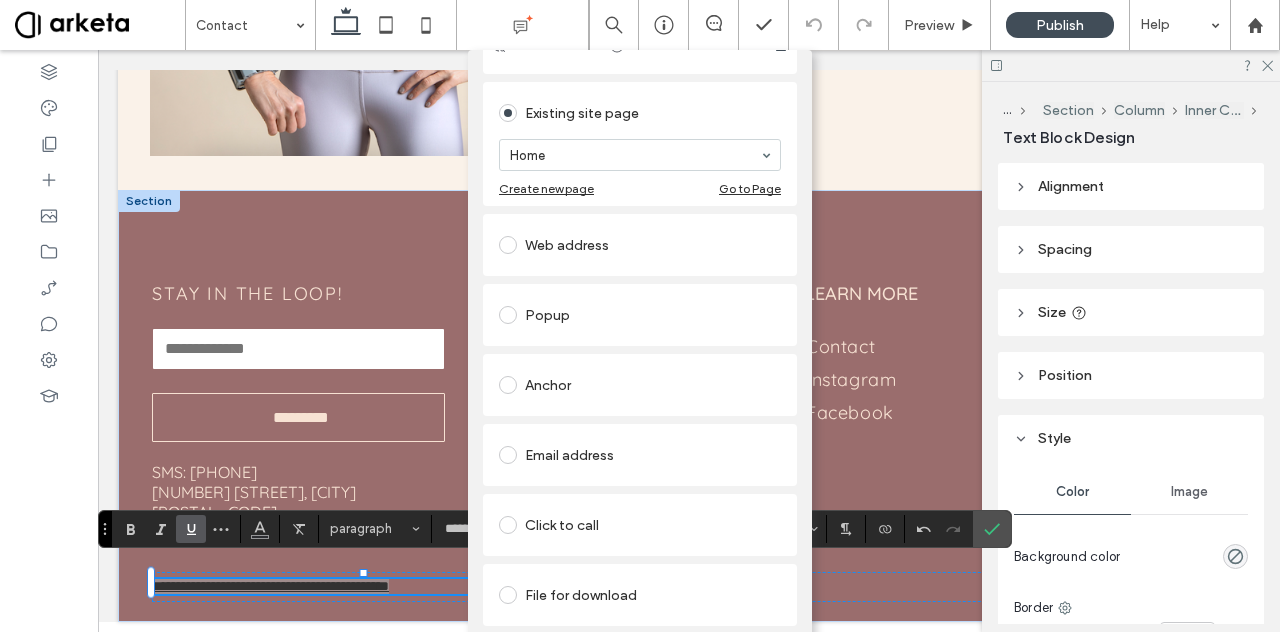 click on "Add Link Links Audit Tool Take Me There Existing site page Home Create new page Go to Page Web address Popup Anchor Email address Click to call File for download Remove link" at bounding box center (640, 366) 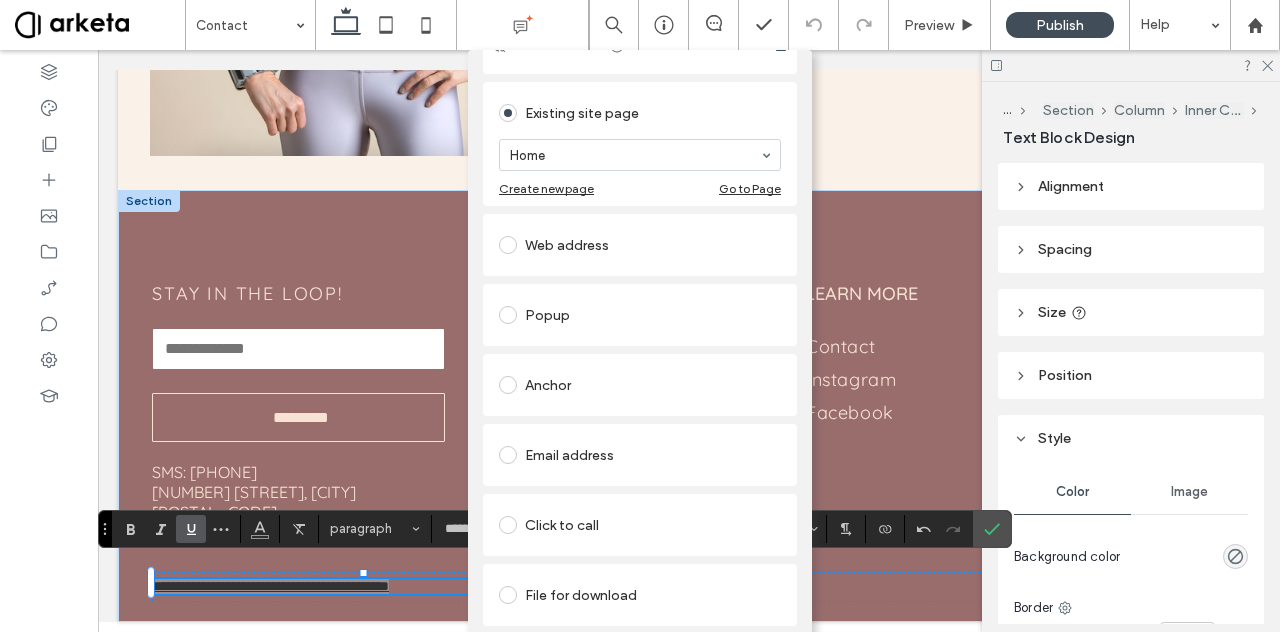 click on "Add Link Links Audit Tool Take Me There Existing site page Home Create new page Go to Page Web address Popup Anchor Email address Click to call File for download Remove link" at bounding box center [640, 366] 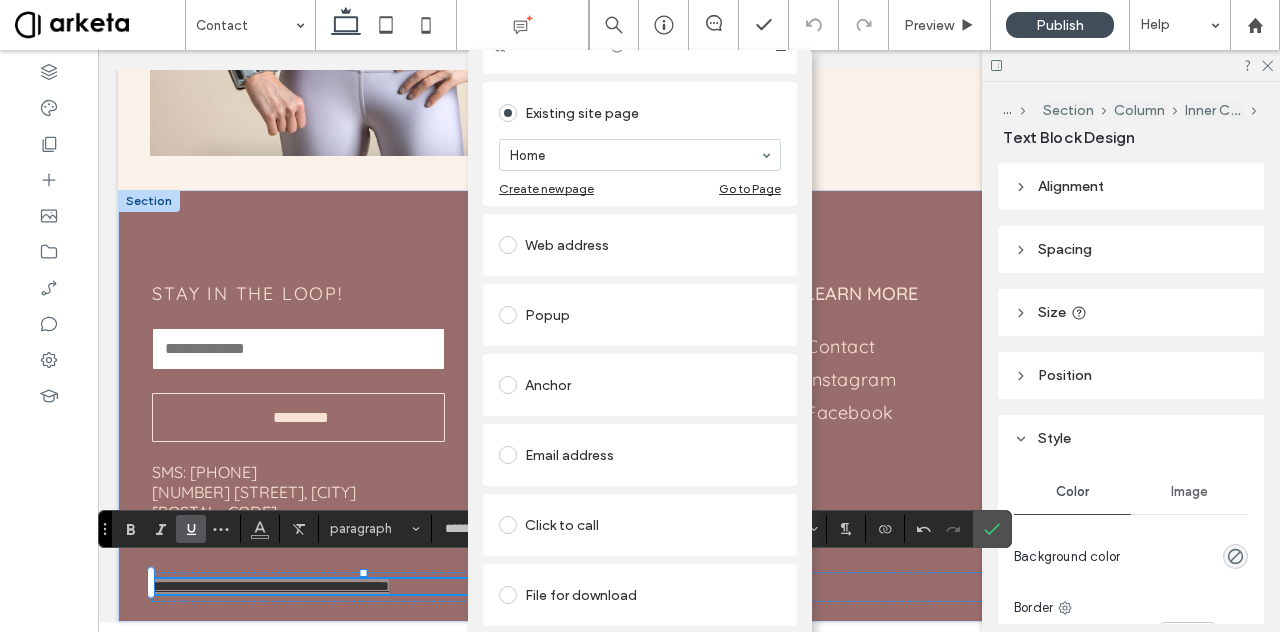 click on "Add Link Links Audit Tool Take Me There Existing site page Home Create new page Go to Page Web address Popup Anchor Email address Click to call File for download Remove link" at bounding box center (640, 366) 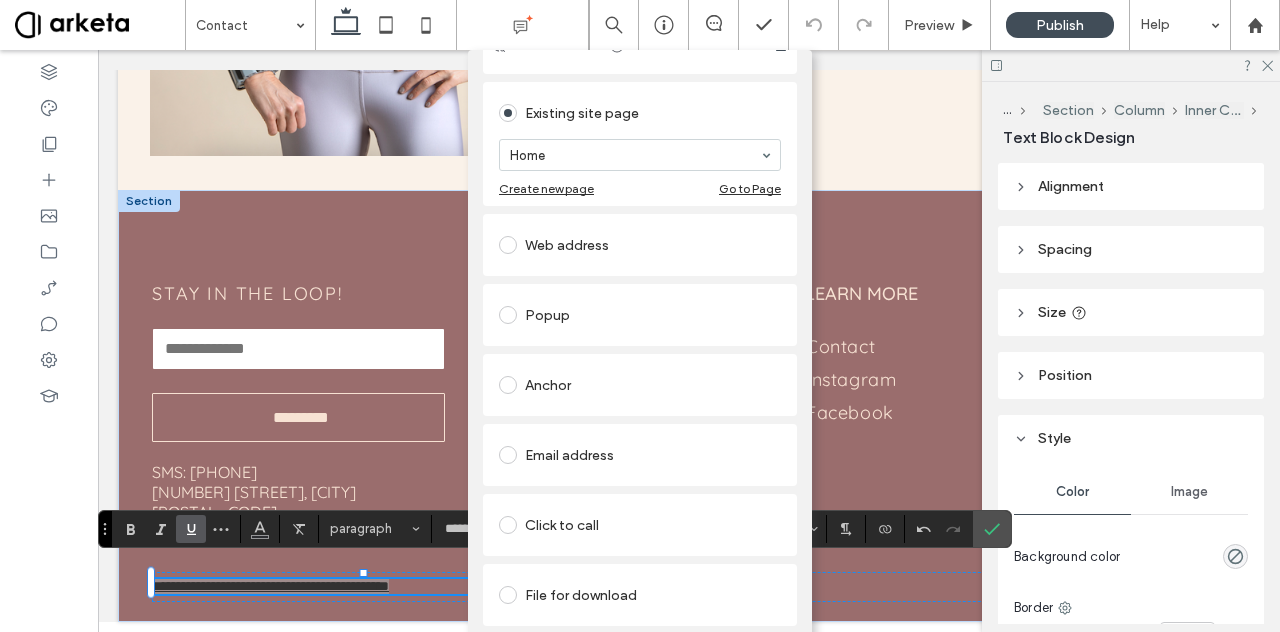 click on "Add Link Links Audit Tool Take Me There Existing site page Home Create new page Go to Page Web address Popup Anchor Email address Click to call File for download Remove link" at bounding box center [640, 366] 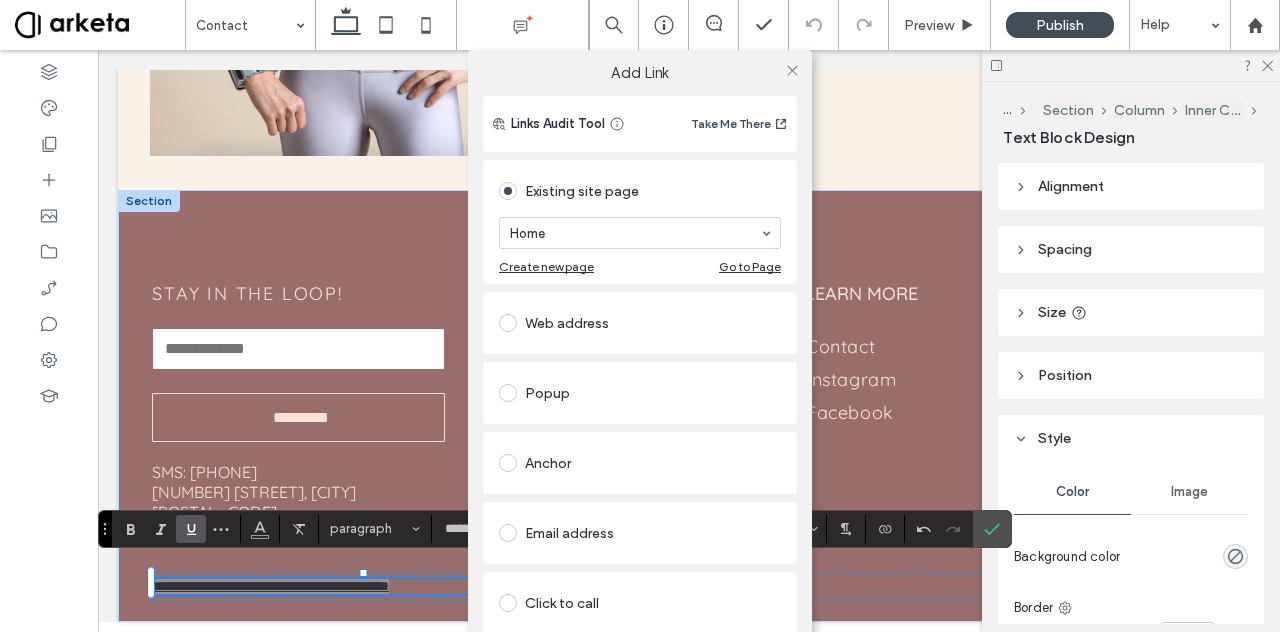 scroll, scrollTop: 93, scrollLeft: 0, axis: vertical 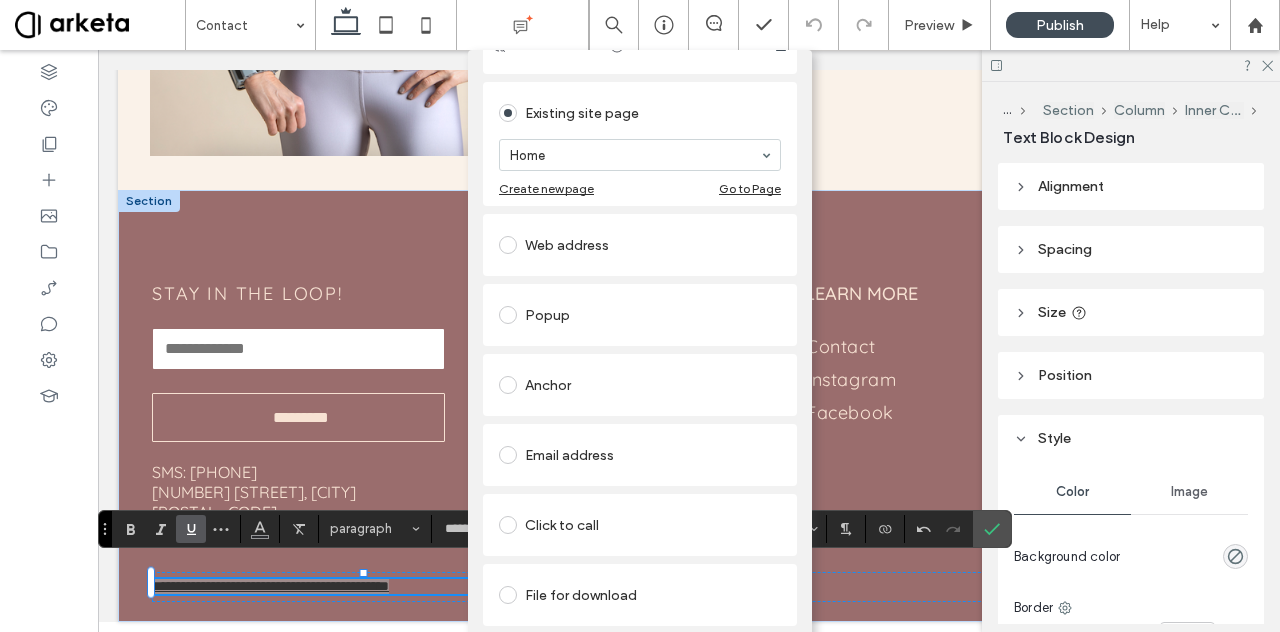 click on "Remove link" at bounding box center [640, 644] 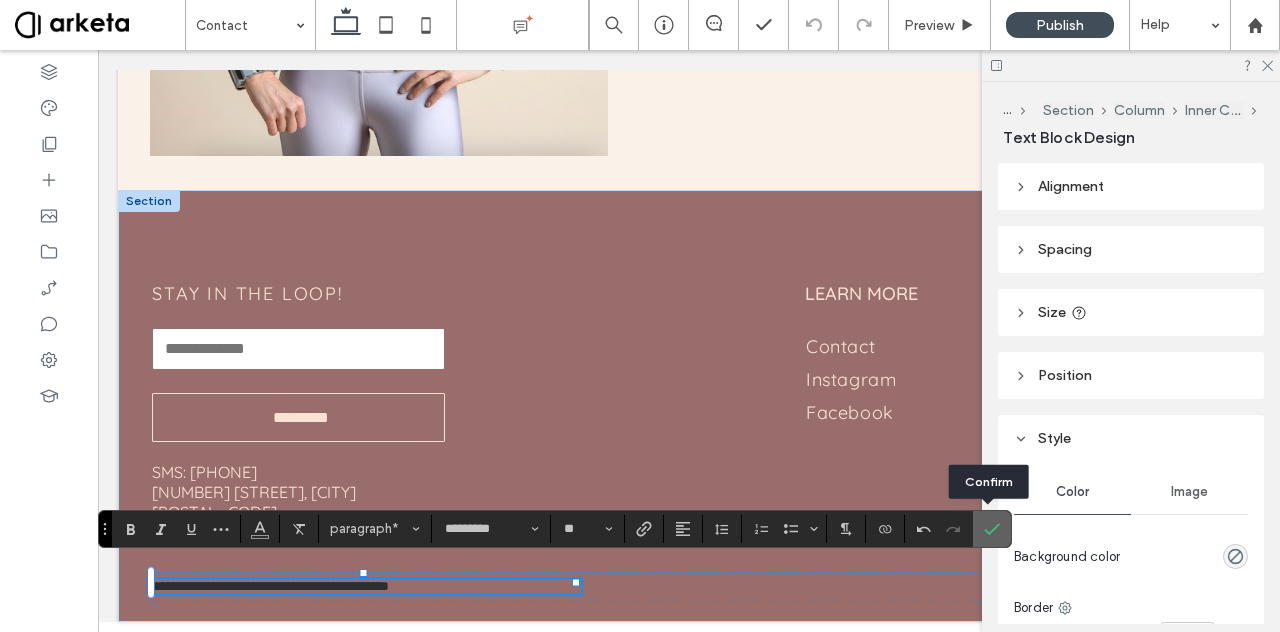 click 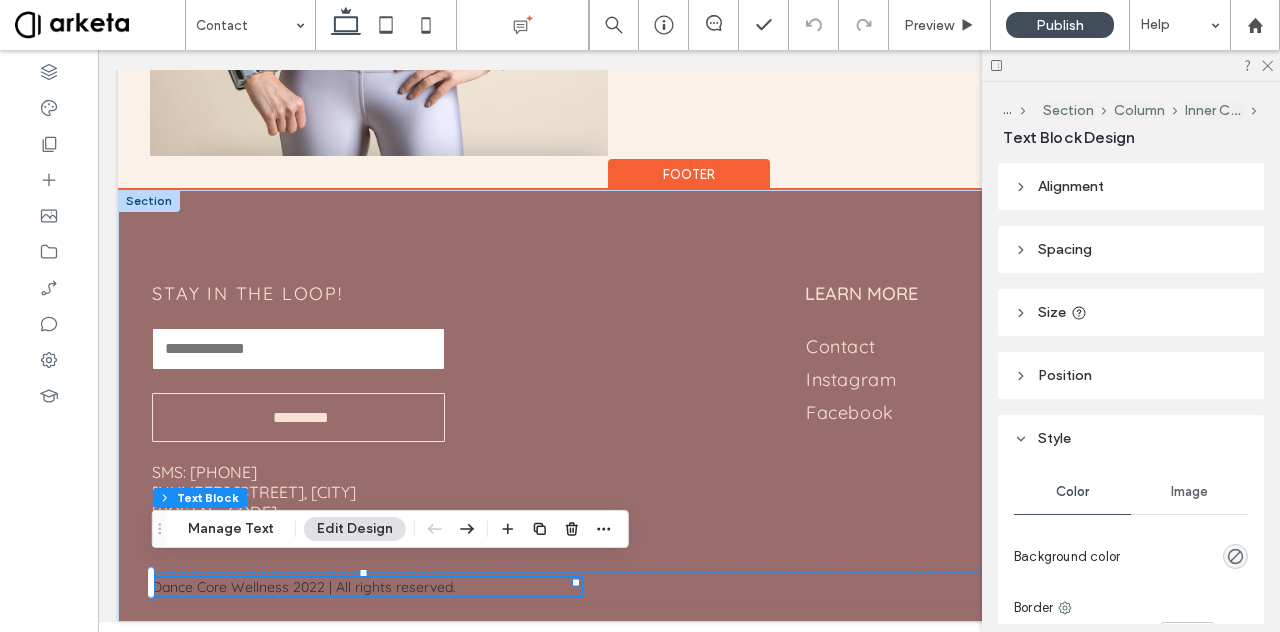 click on "Dance Core Wellness 2022 | All rights reserved." at bounding box center [304, 587] 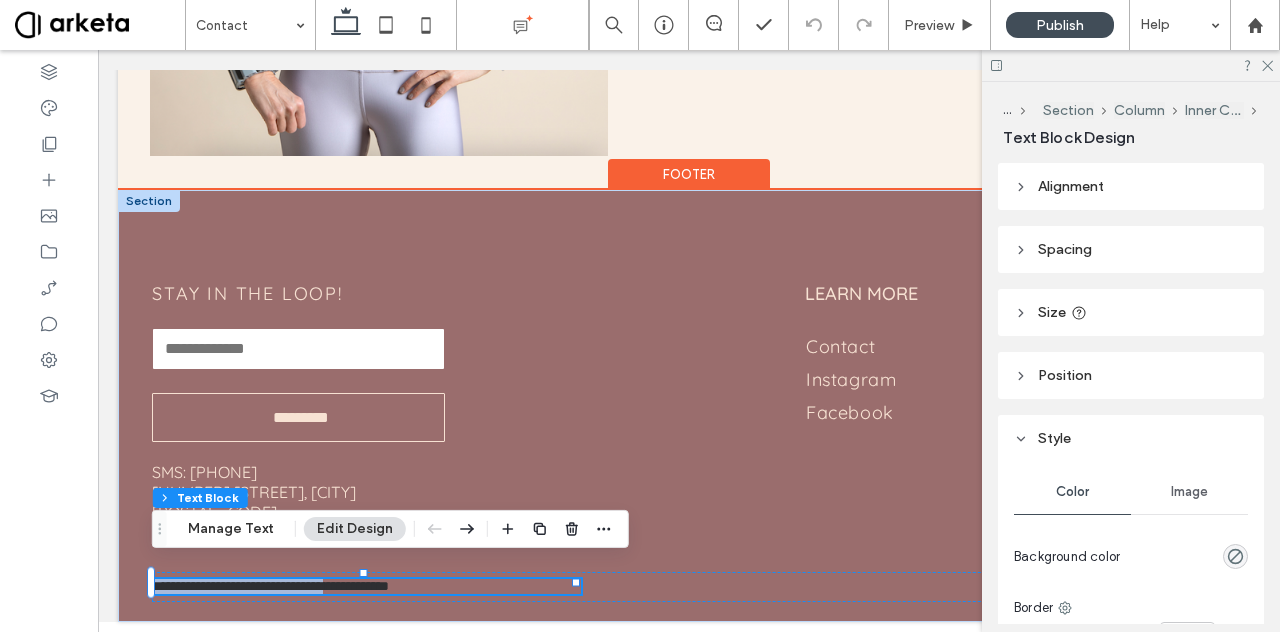 click on "**********" at bounding box center (270, 586) 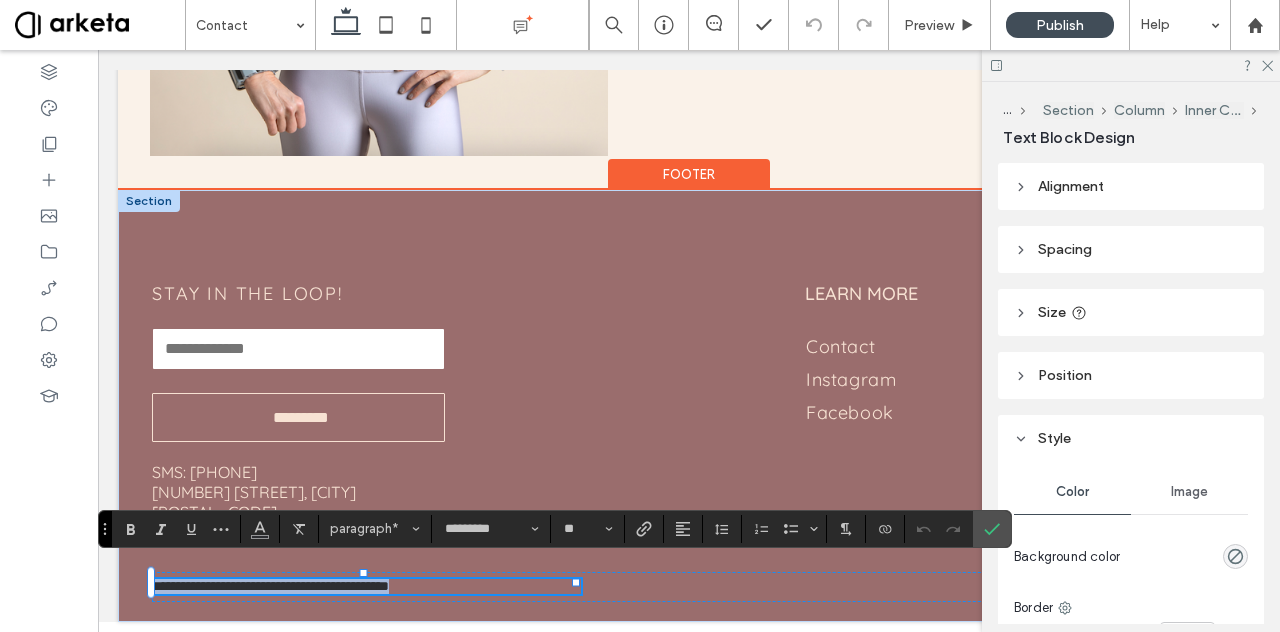 click on "**********" at bounding box center [270, 586] 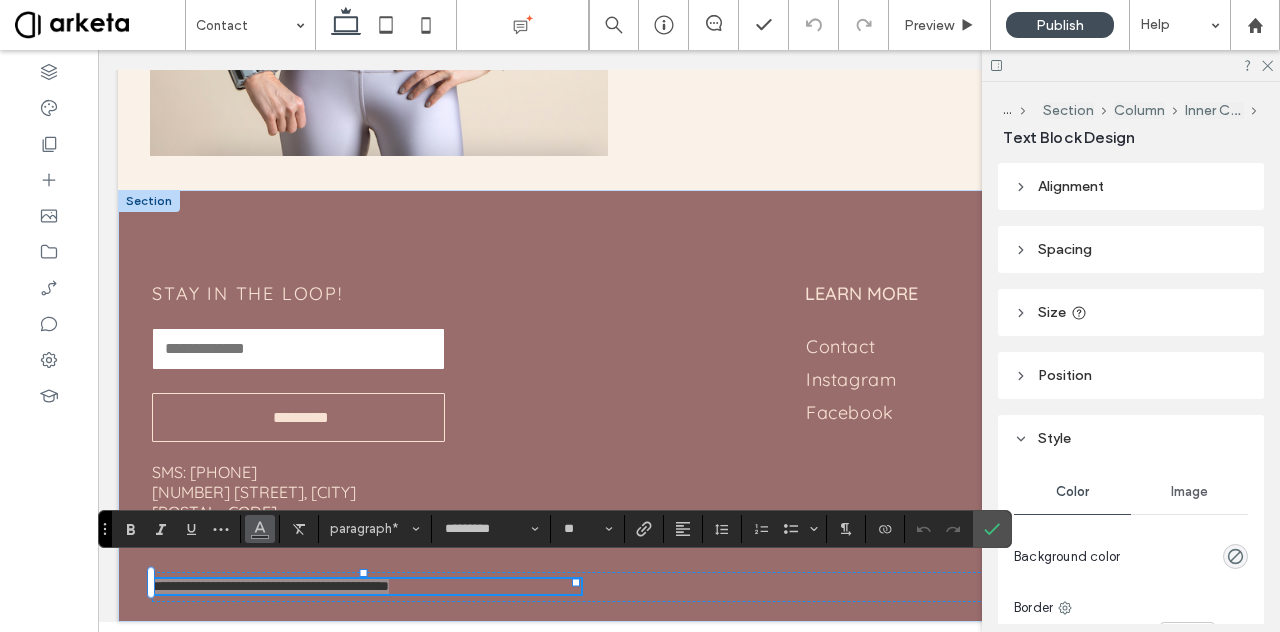 click 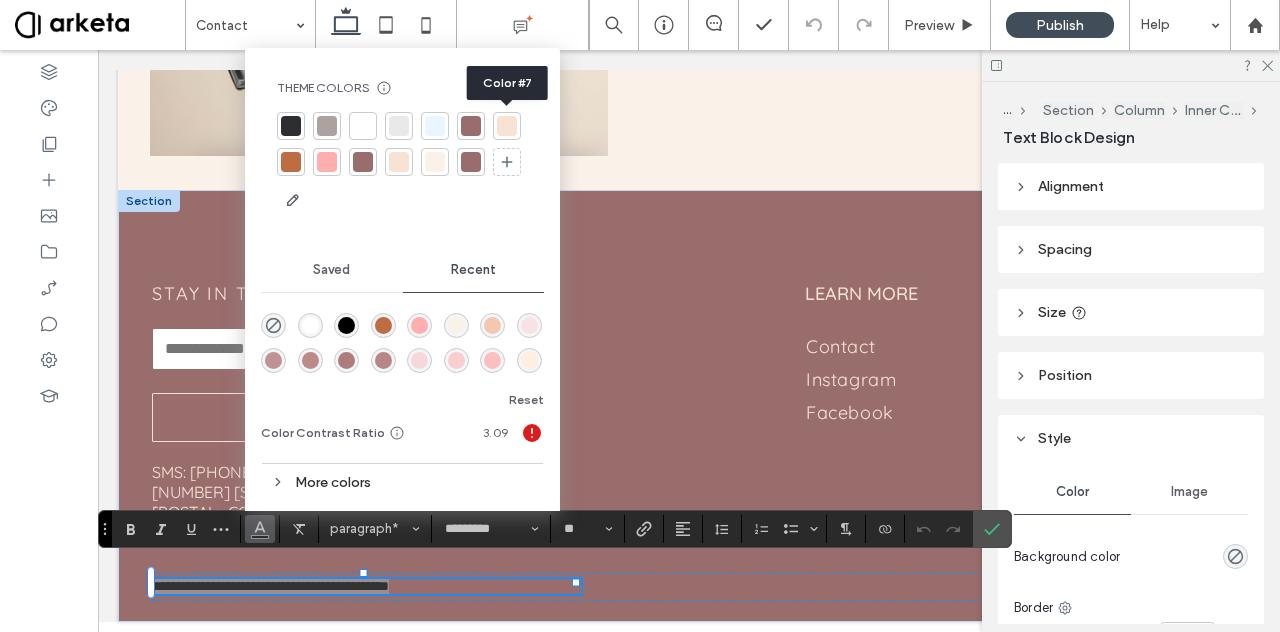 click at bounding box center (507, 126) 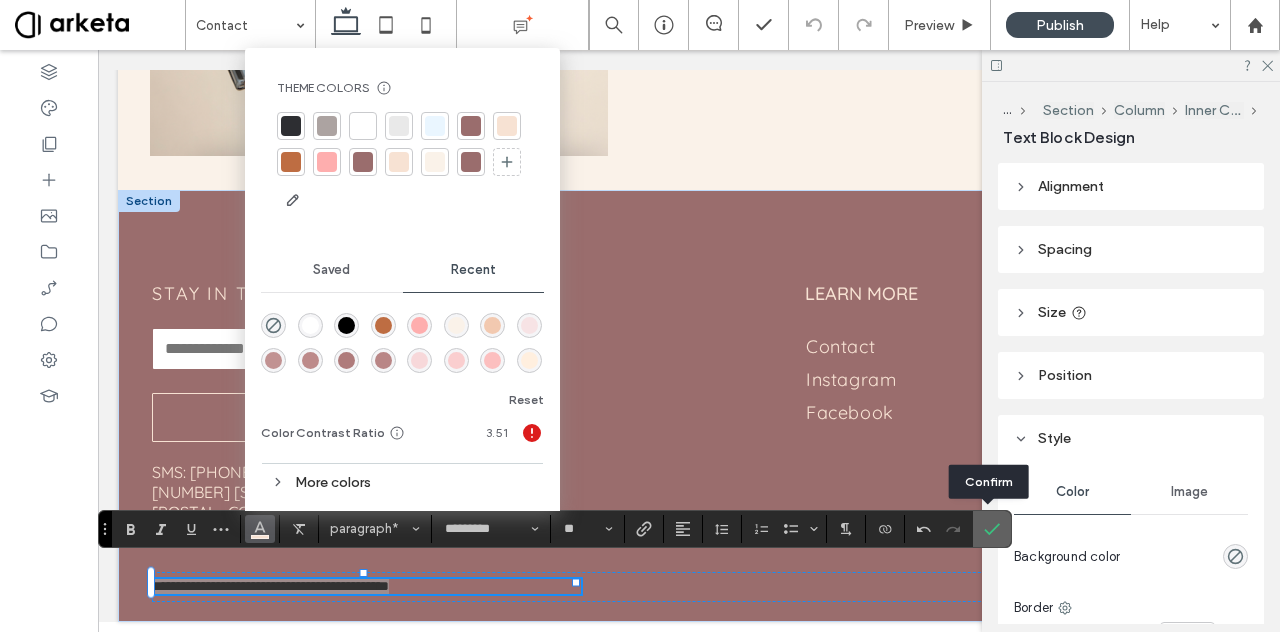 click at bounding box center [992, 529] 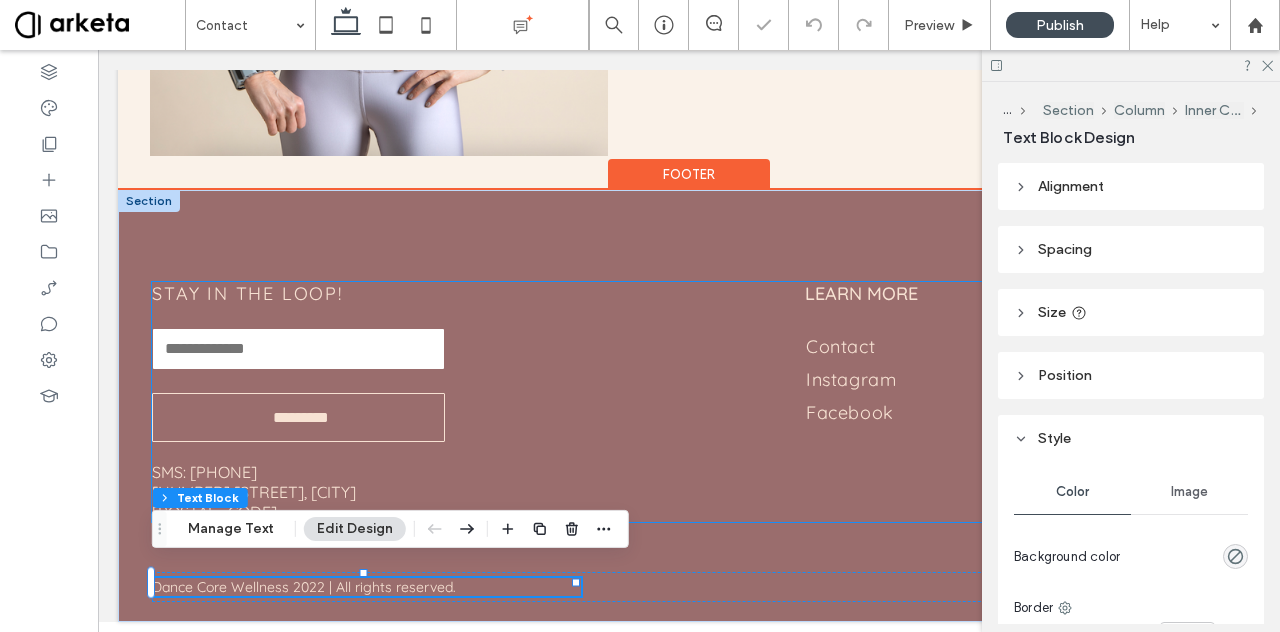 click on "LEARN MORE
Contact
Instagram
Facebook
WORK OUT
Contact
I nstagram
Facebook
Book a Class
On Demand
1-1 With Patrica" at bounding box center (843, 400) 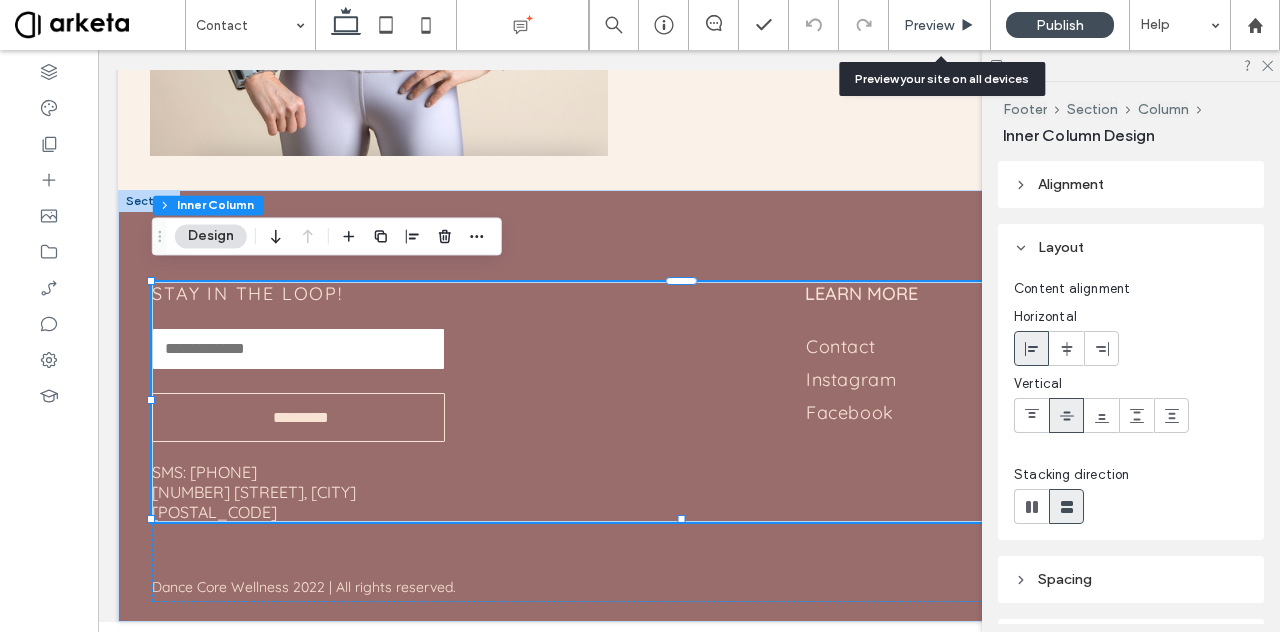 click on "Preview" at bounding box center [929, 25] 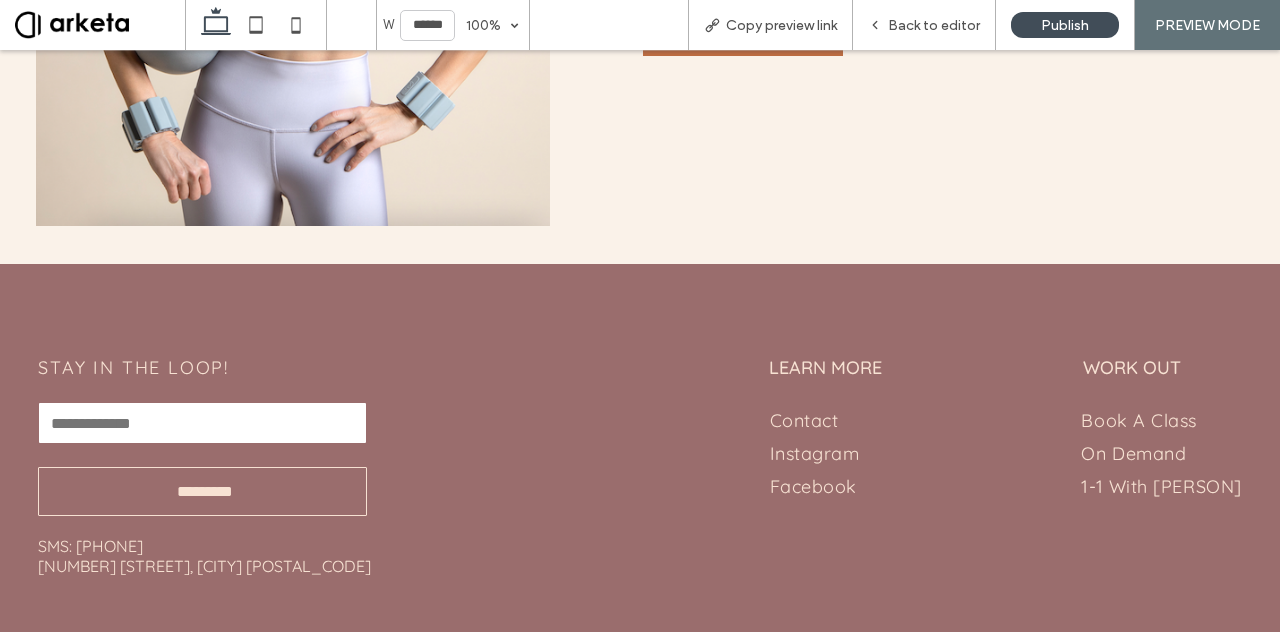 scroll, scrollTop: 716, scrollLeft: 0, axis: vertical 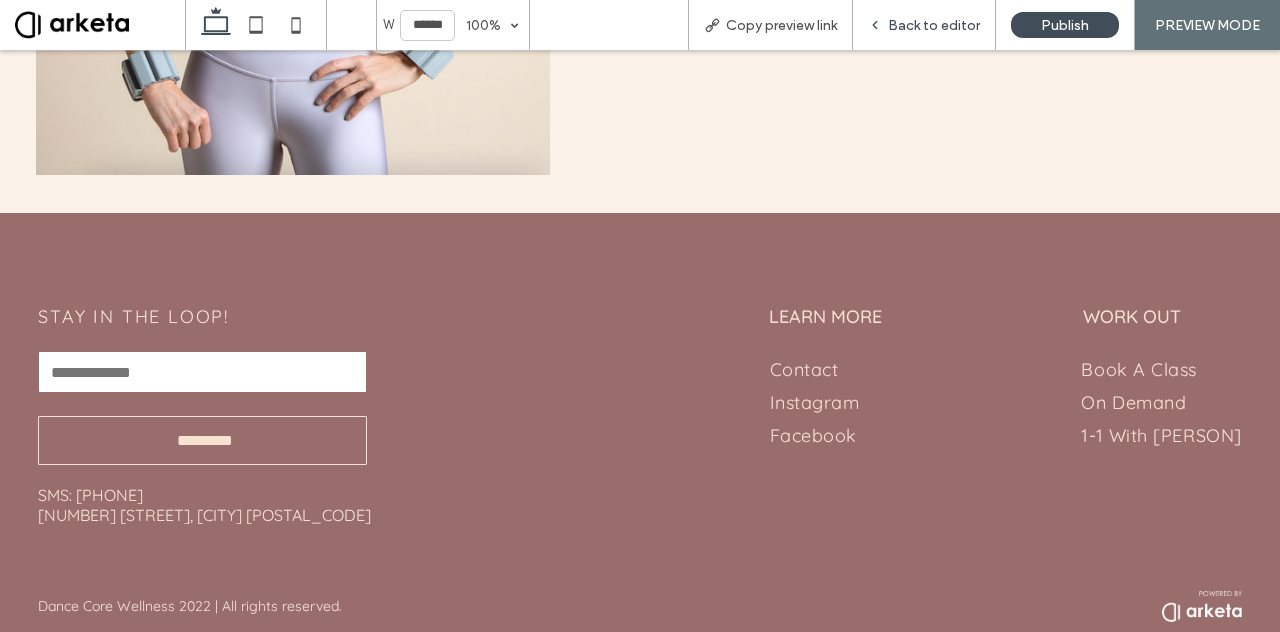 click on "Back to editor" at bounding box center (934, 25) 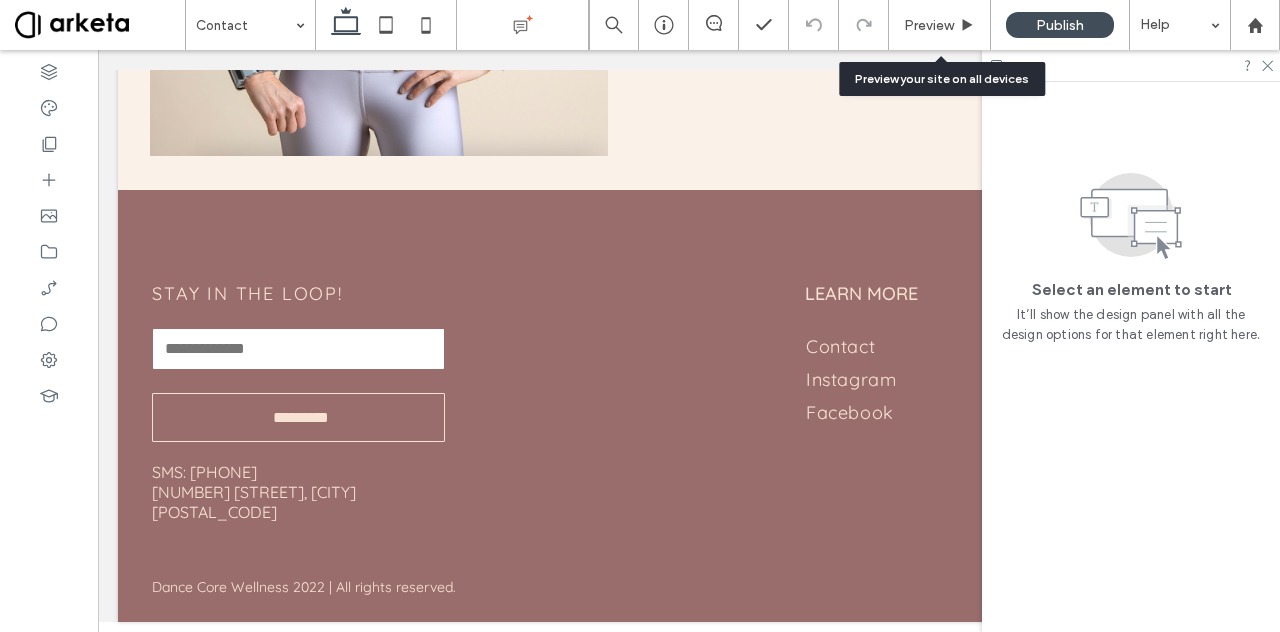 scroll, scrollTop: 674, scrollLeft: 0, axis: vertical 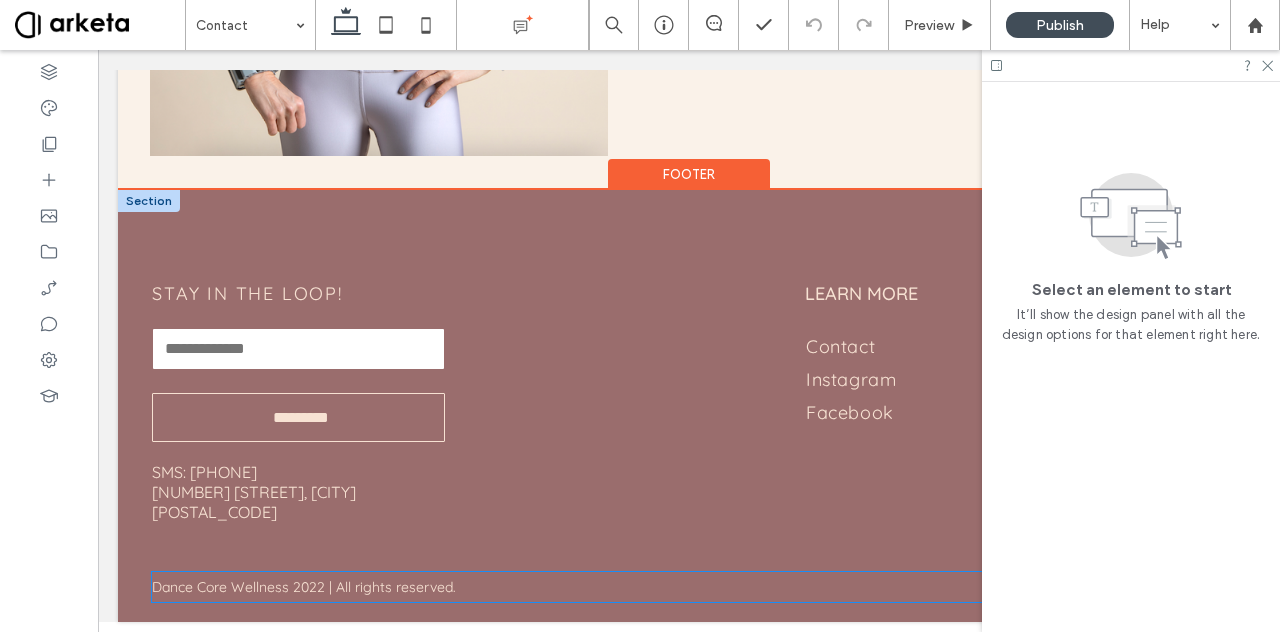 click on "Dance Core Wellness 2022 | All rights reserved." at bounding box center [304, 587] 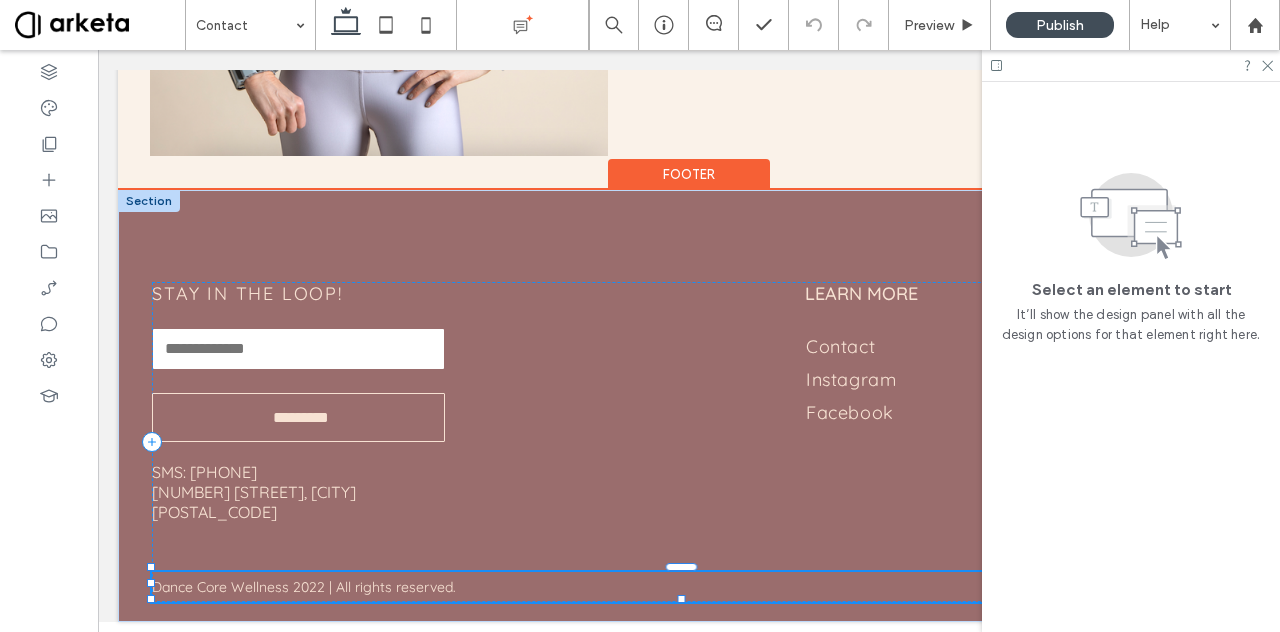 click on "Dance Core Wellness 2022 | All rights reserved." at bounding box center [304, 587] 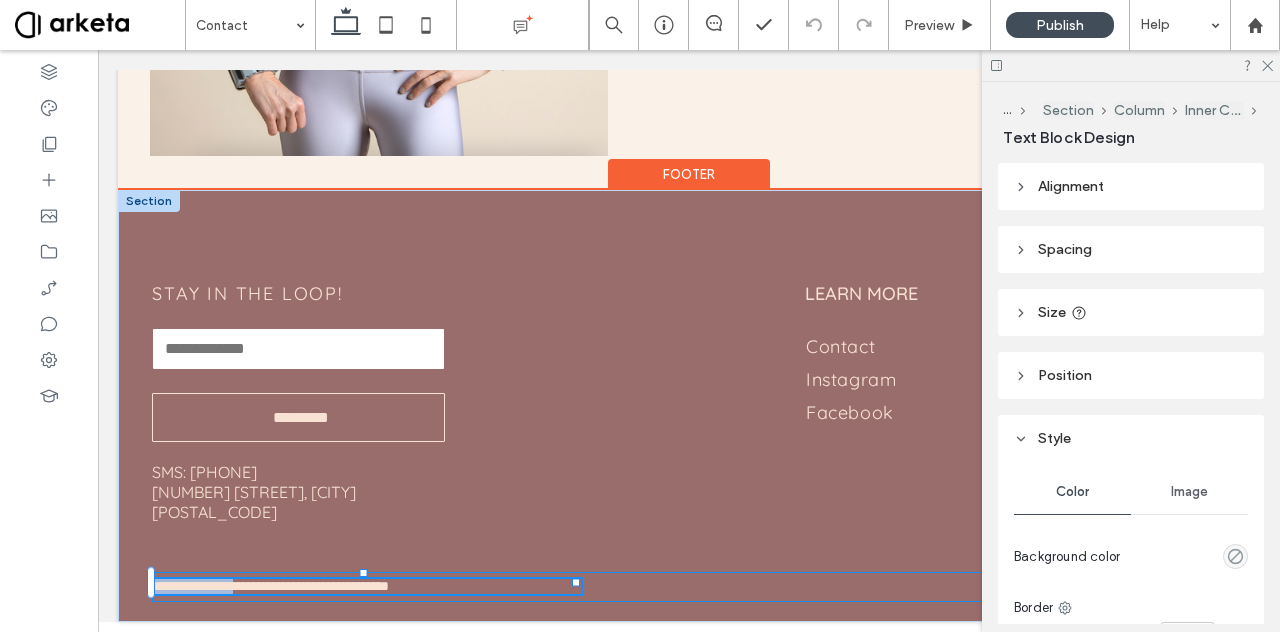 click on "**********" at bounding box center (689, 406) 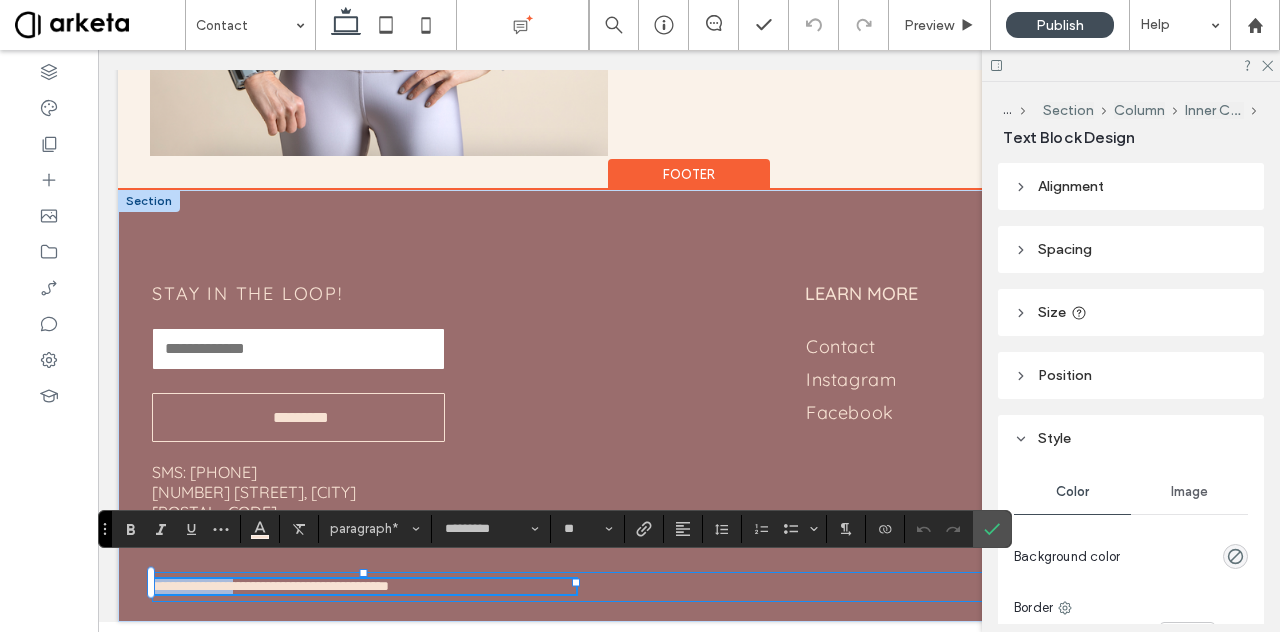click at bounding box center [364, 572] 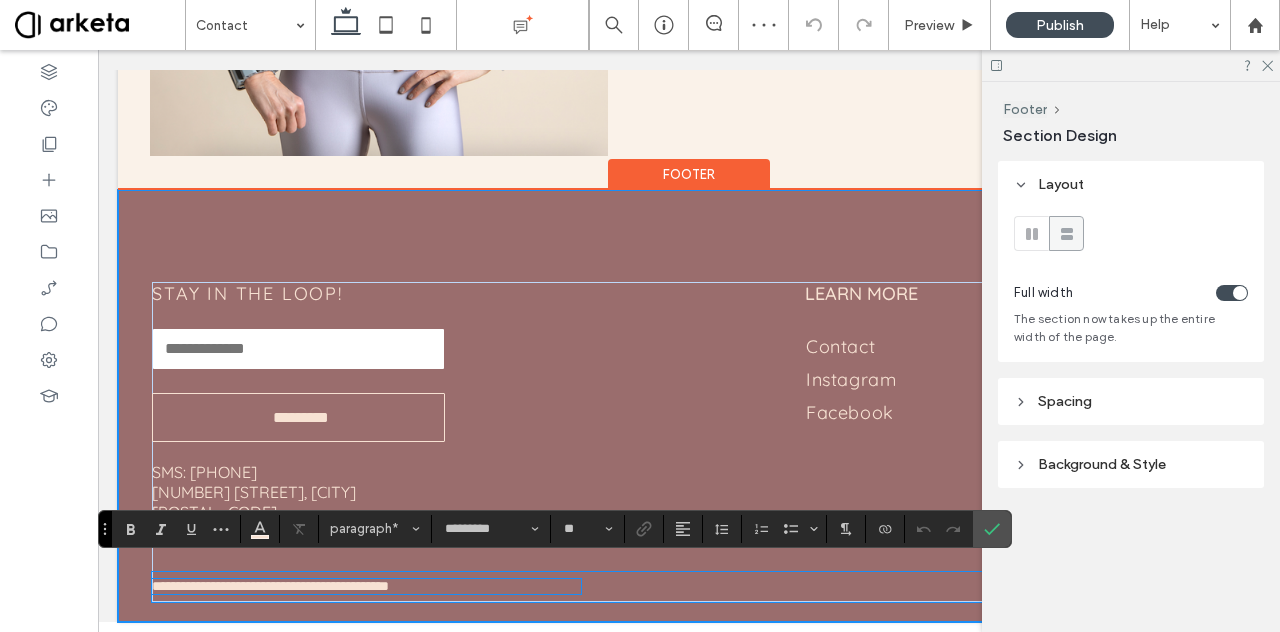 click on "**********" at bounding box center [366, 586] 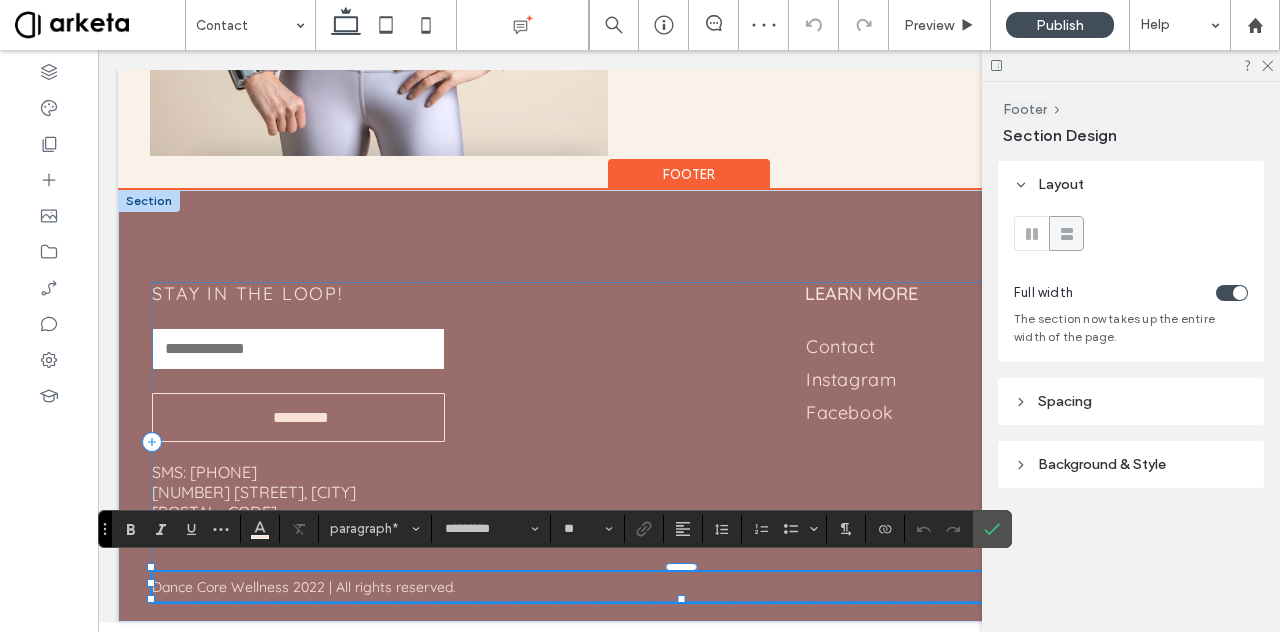 click on "Dance Core Wellness 2022 | All rights reserved." at bounding box center (366, 587) 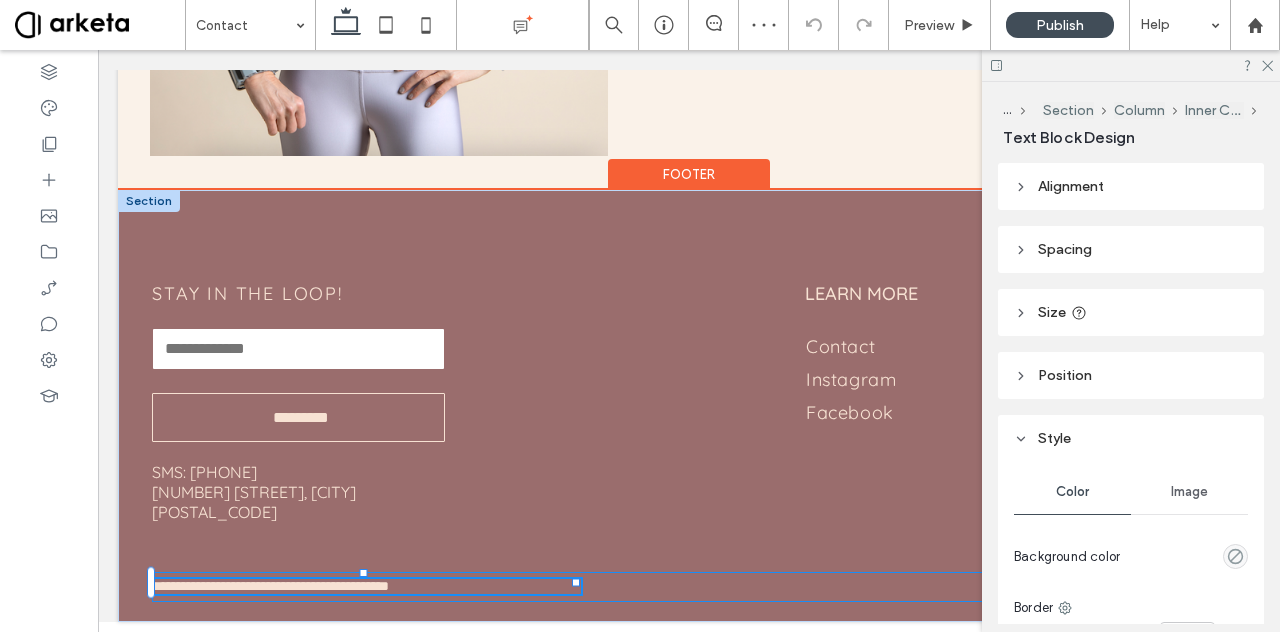 click on "**********" at bounding box center [366, 586] 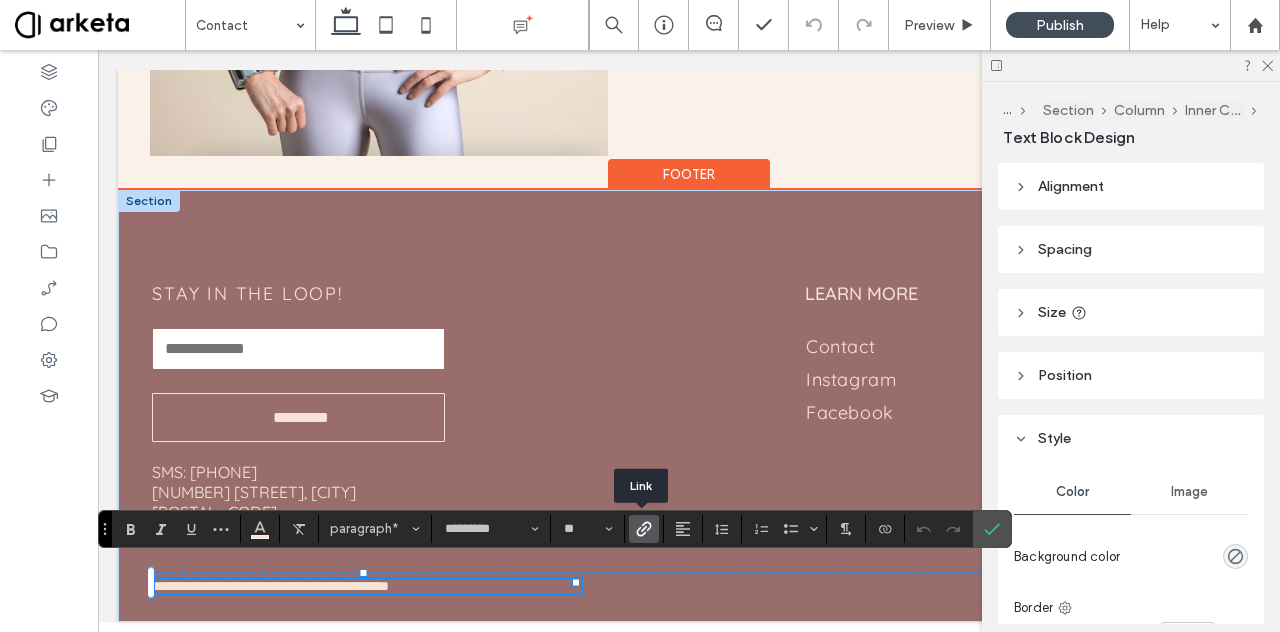 click 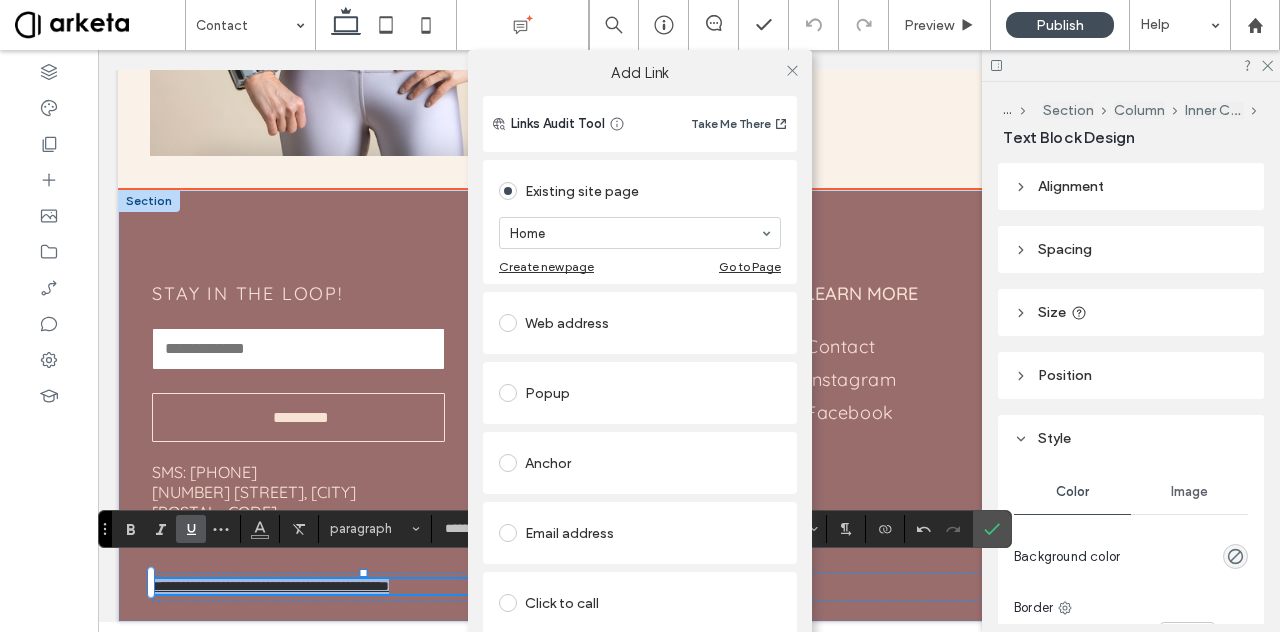 scroll, scrollTop: 93, scrollLeft: 0, axis: vertical 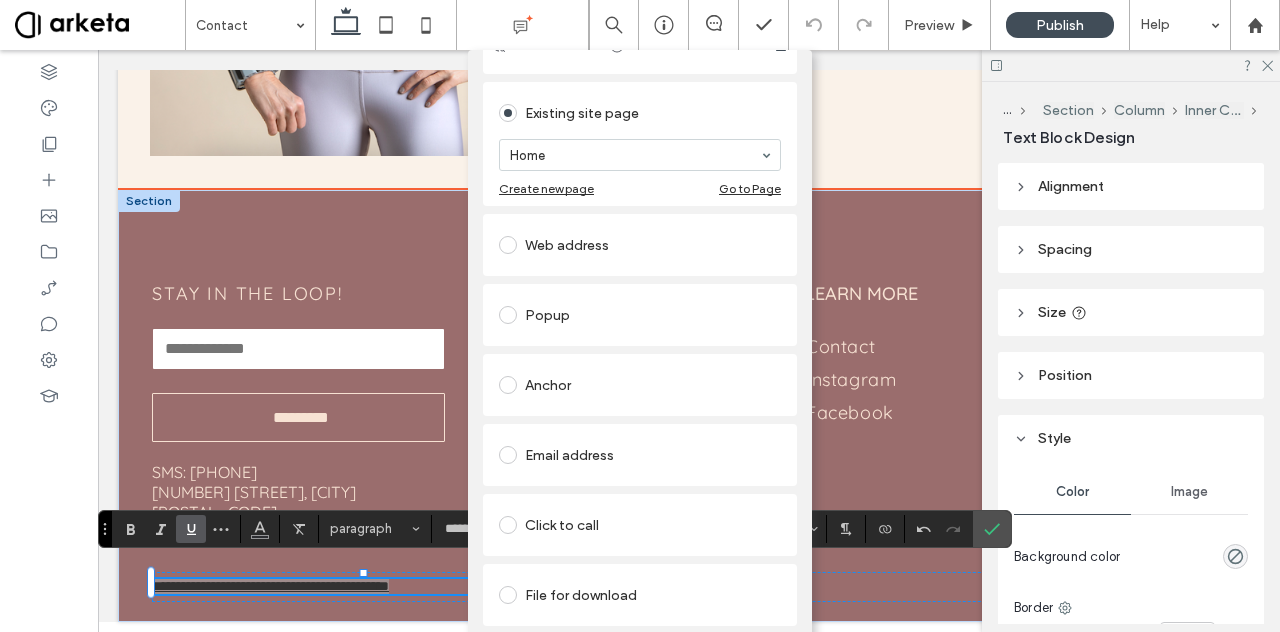click on "Remove link" at bounding box center (640, 644) 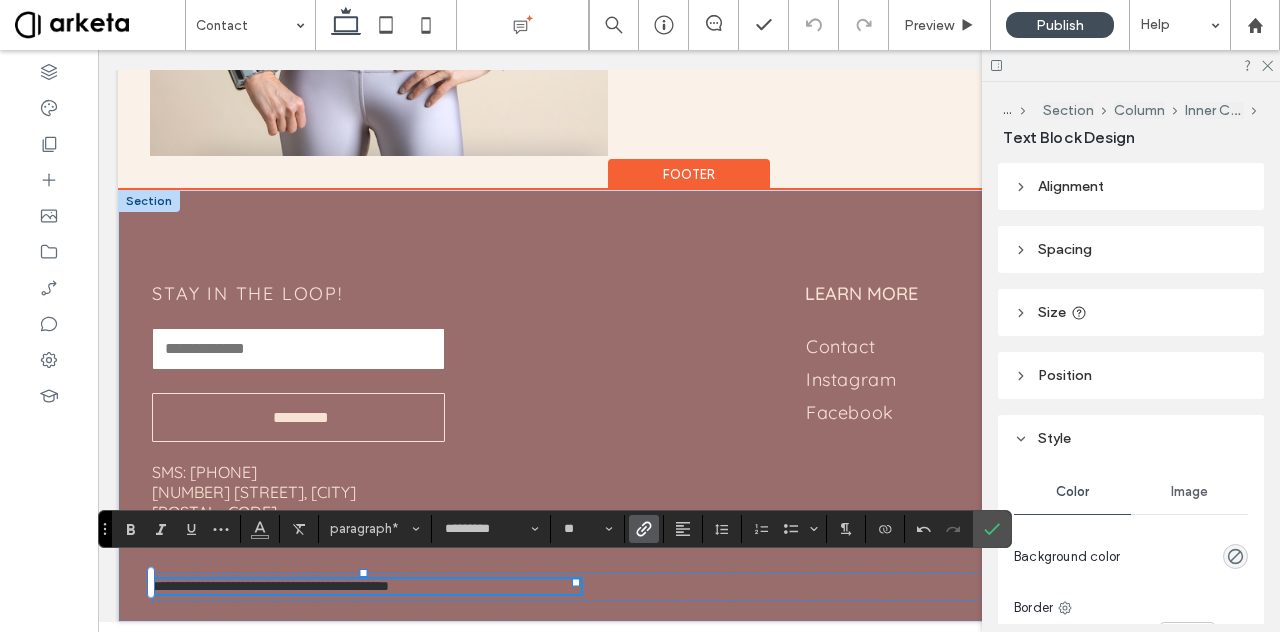 click 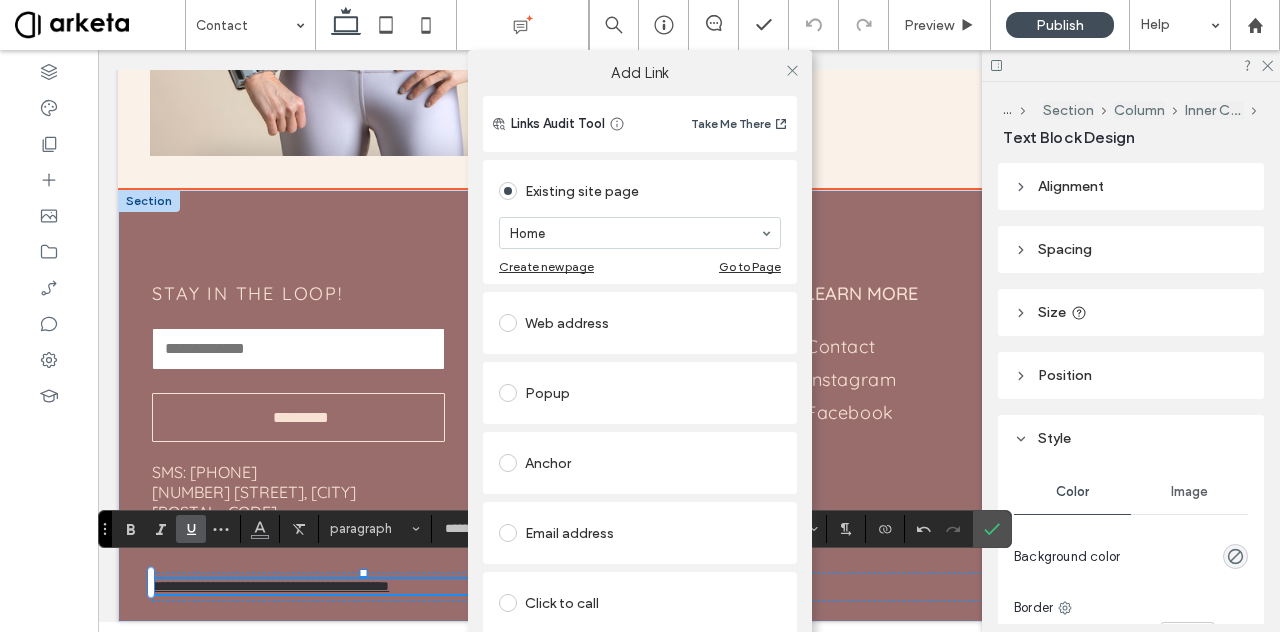 scroll, scrollTop: 93, scrollLeft: 0, axis: vertical 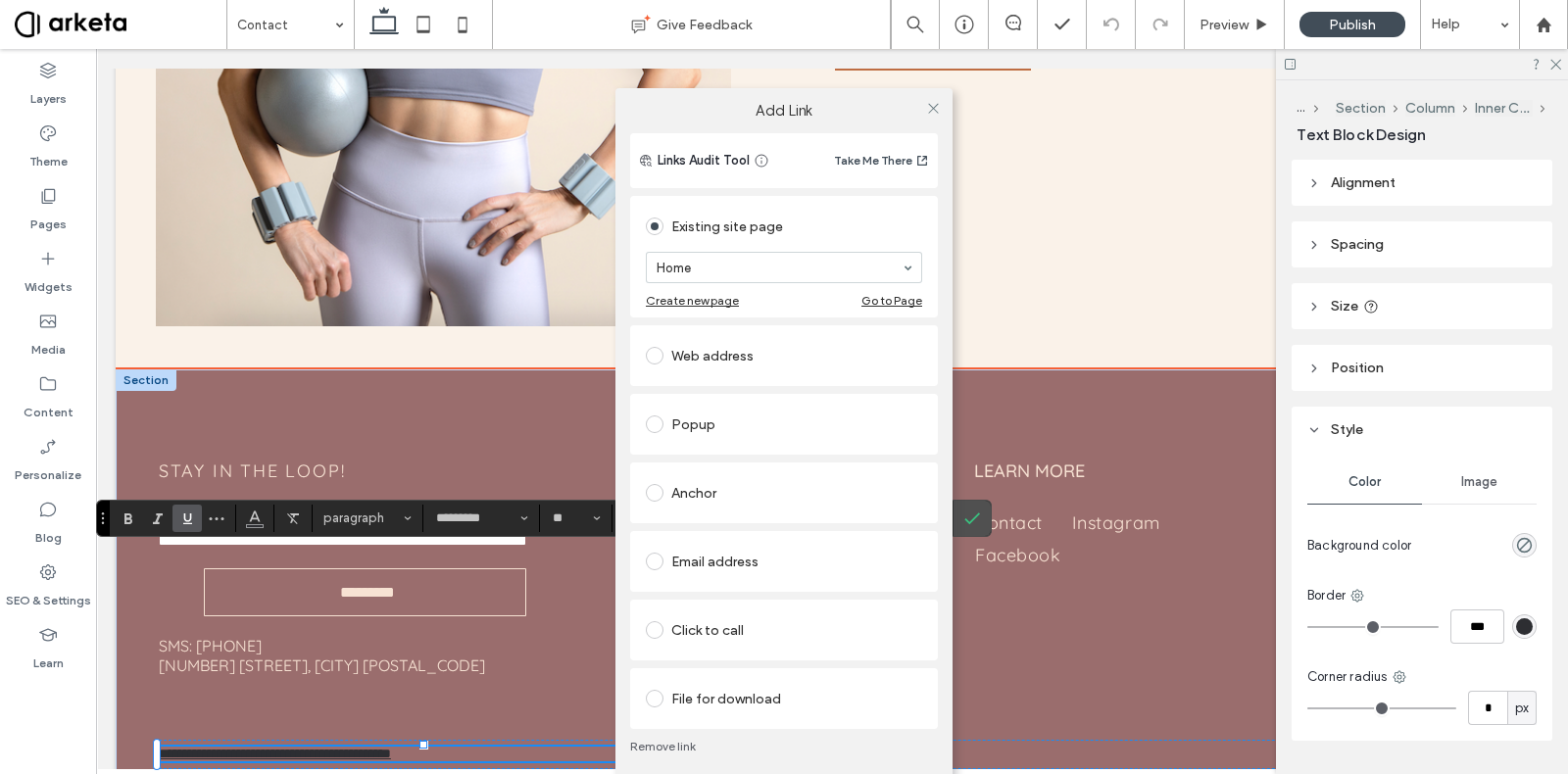 click on "Remove link" at bounding box center [784, 747] 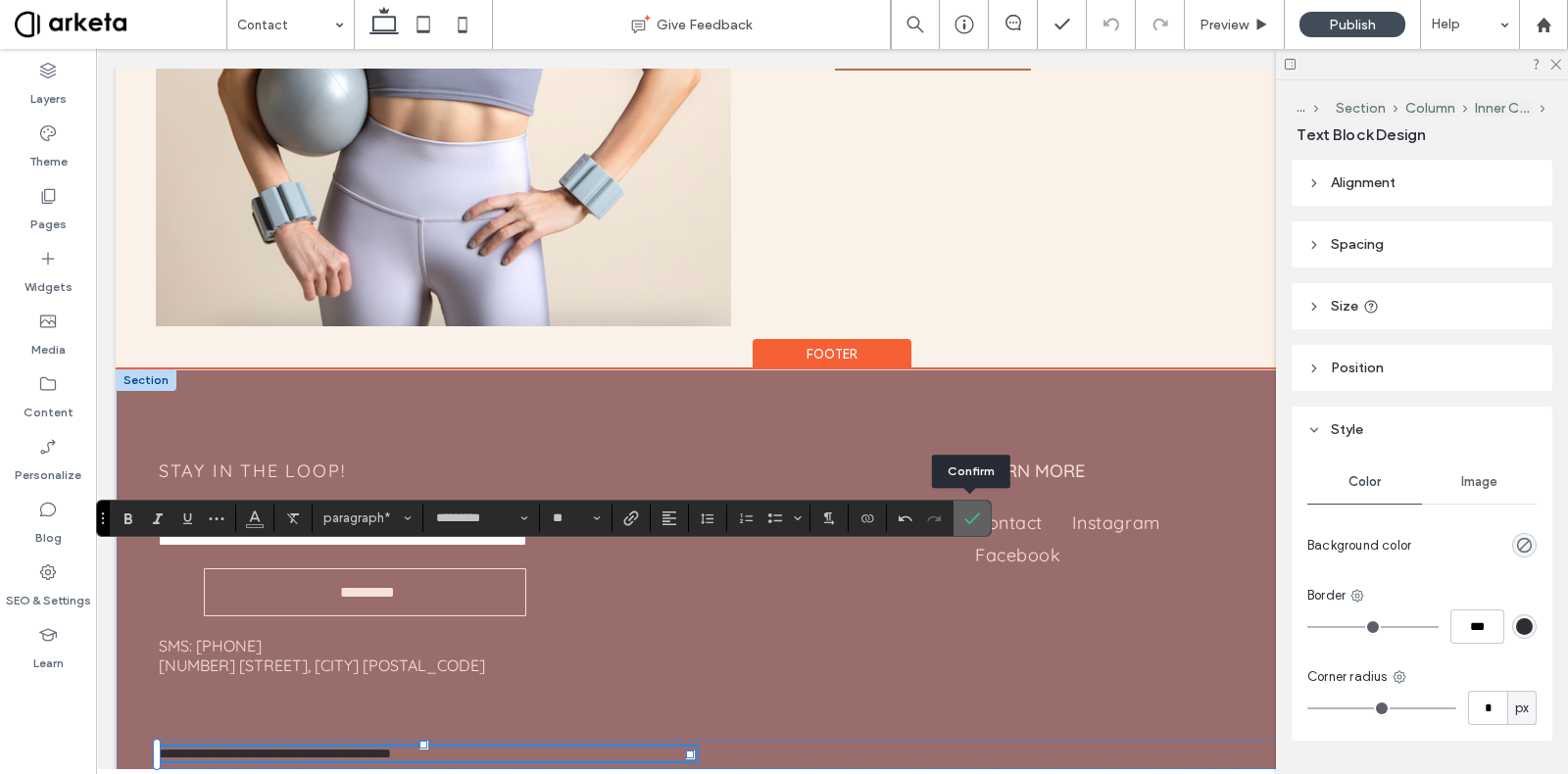 click 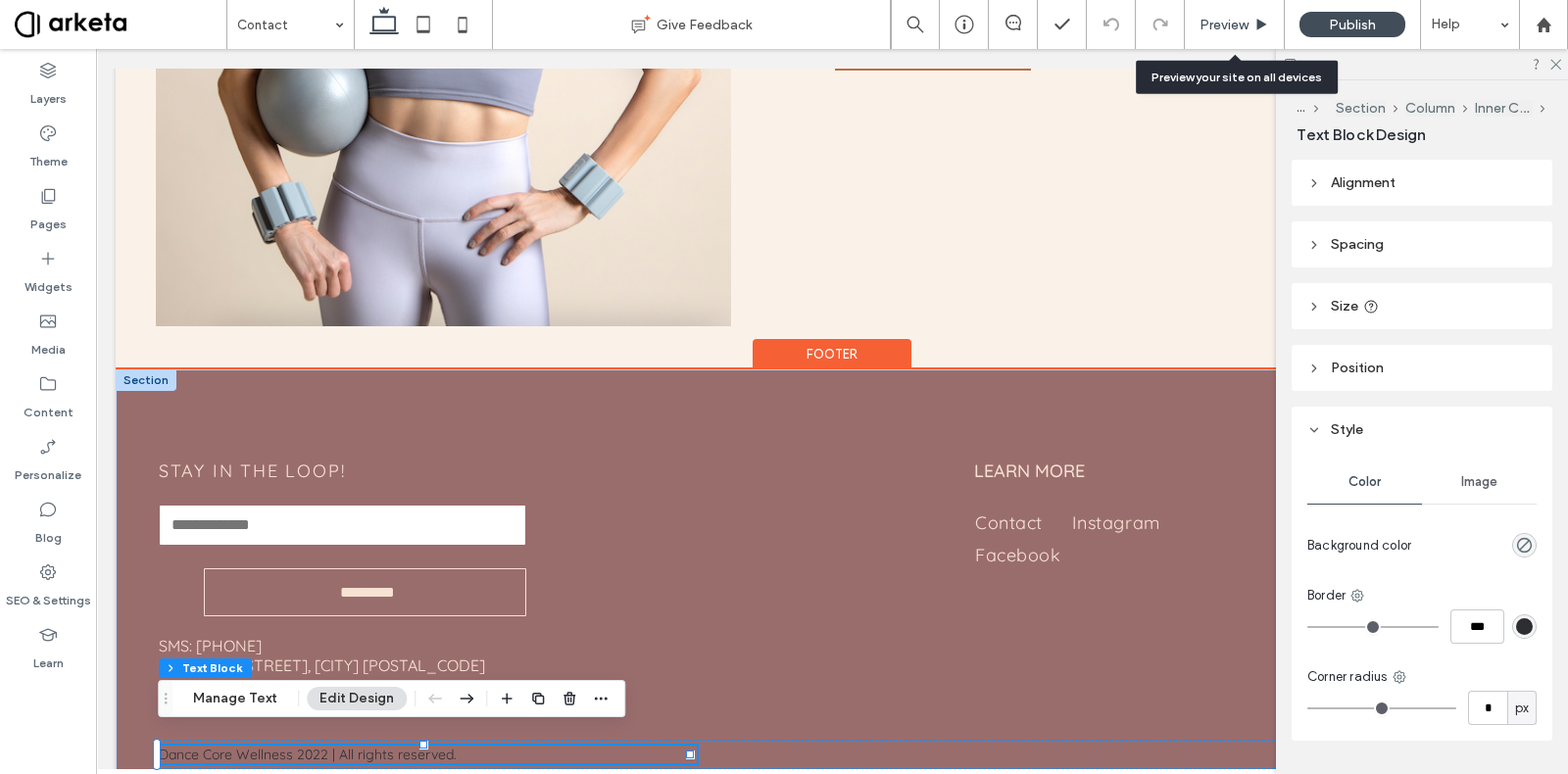 click on "Preview" at bounding box center (1224, 24) 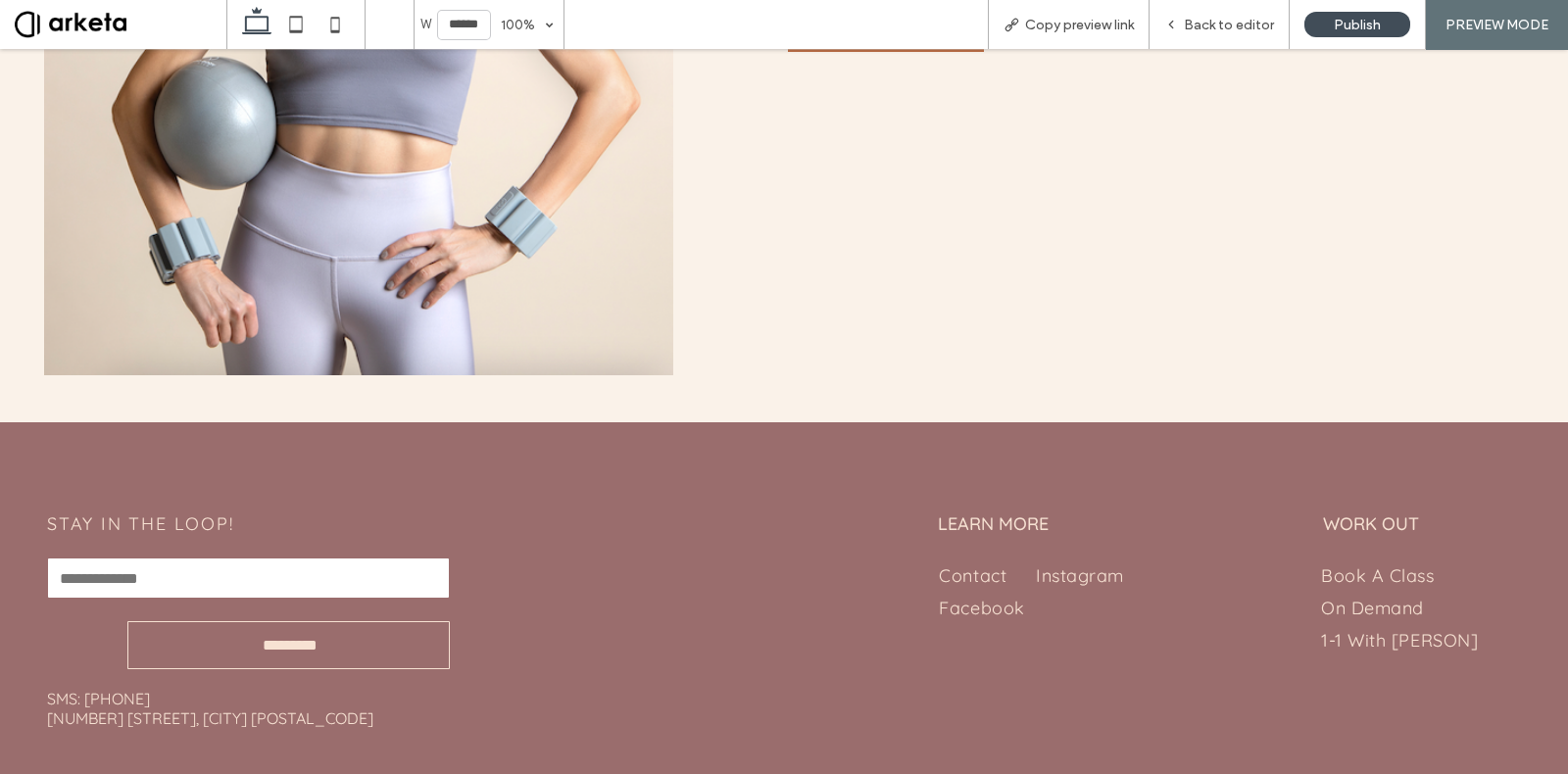 scroll, scrollTop: 721, scrollLeft: 0, axis: vertical 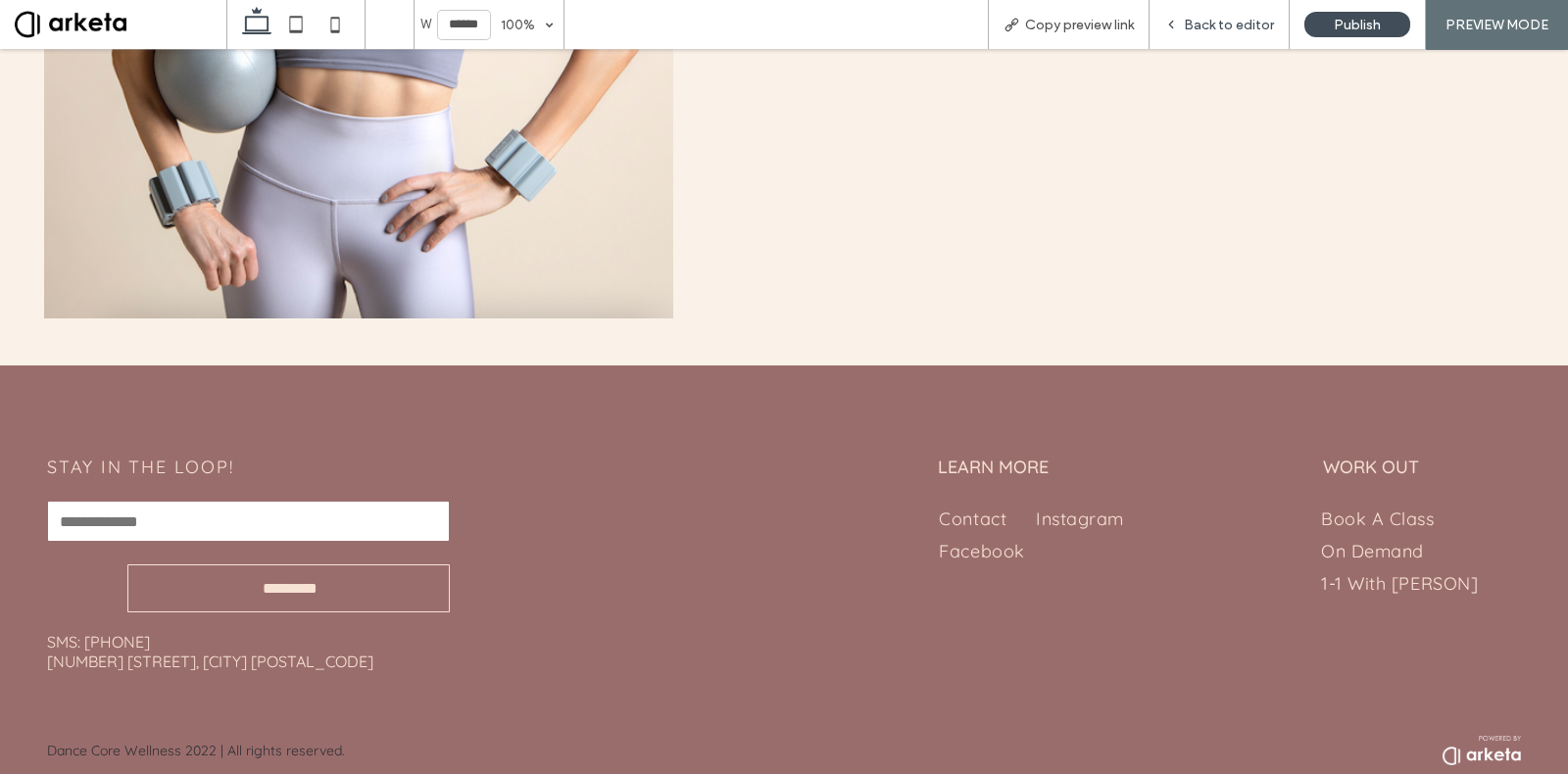 click on "Back to editor" at bounding box center [1229, 24] 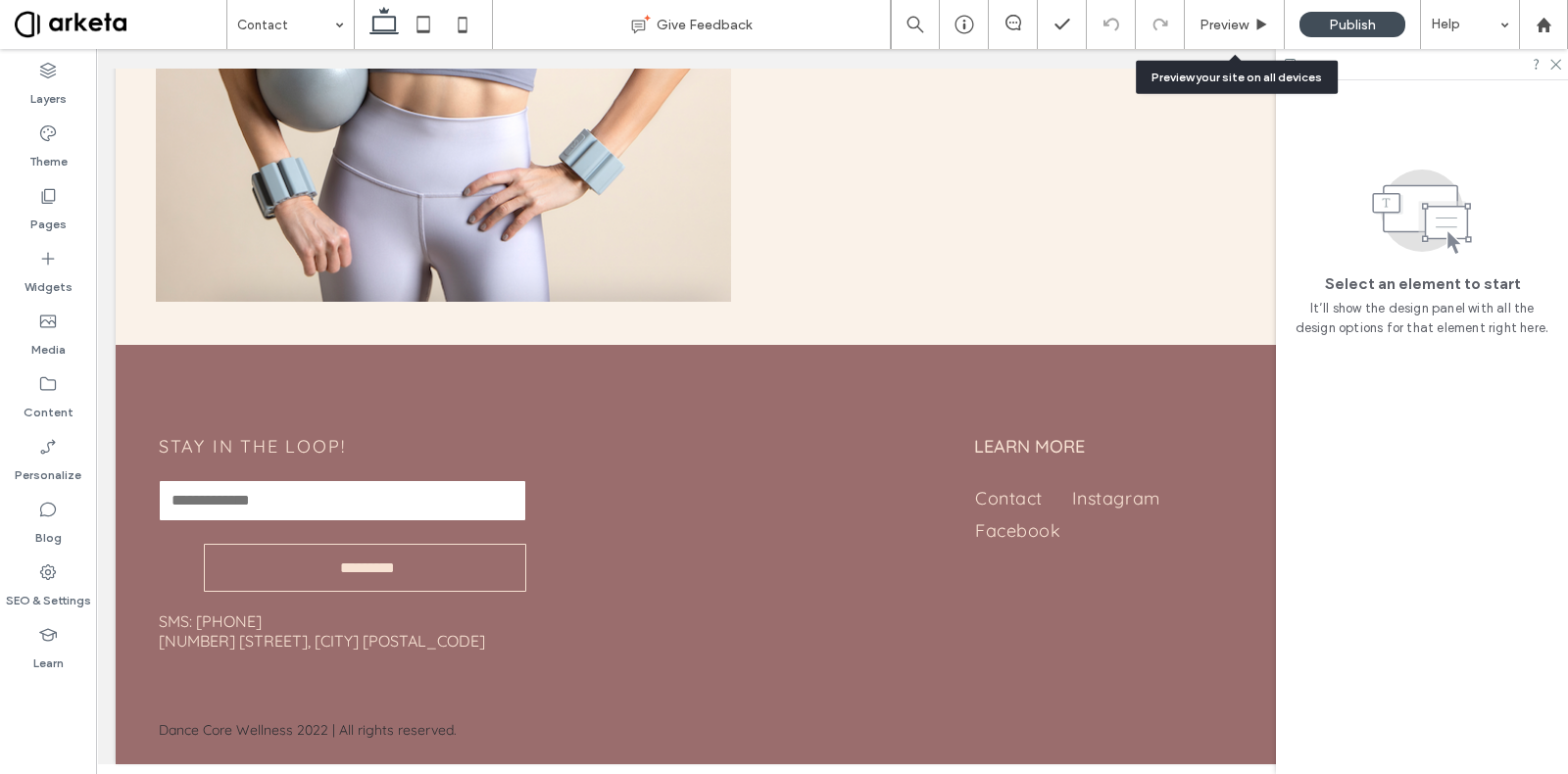 scroll, scrollTop: 694, scrollLeft: 0, axis: vertical 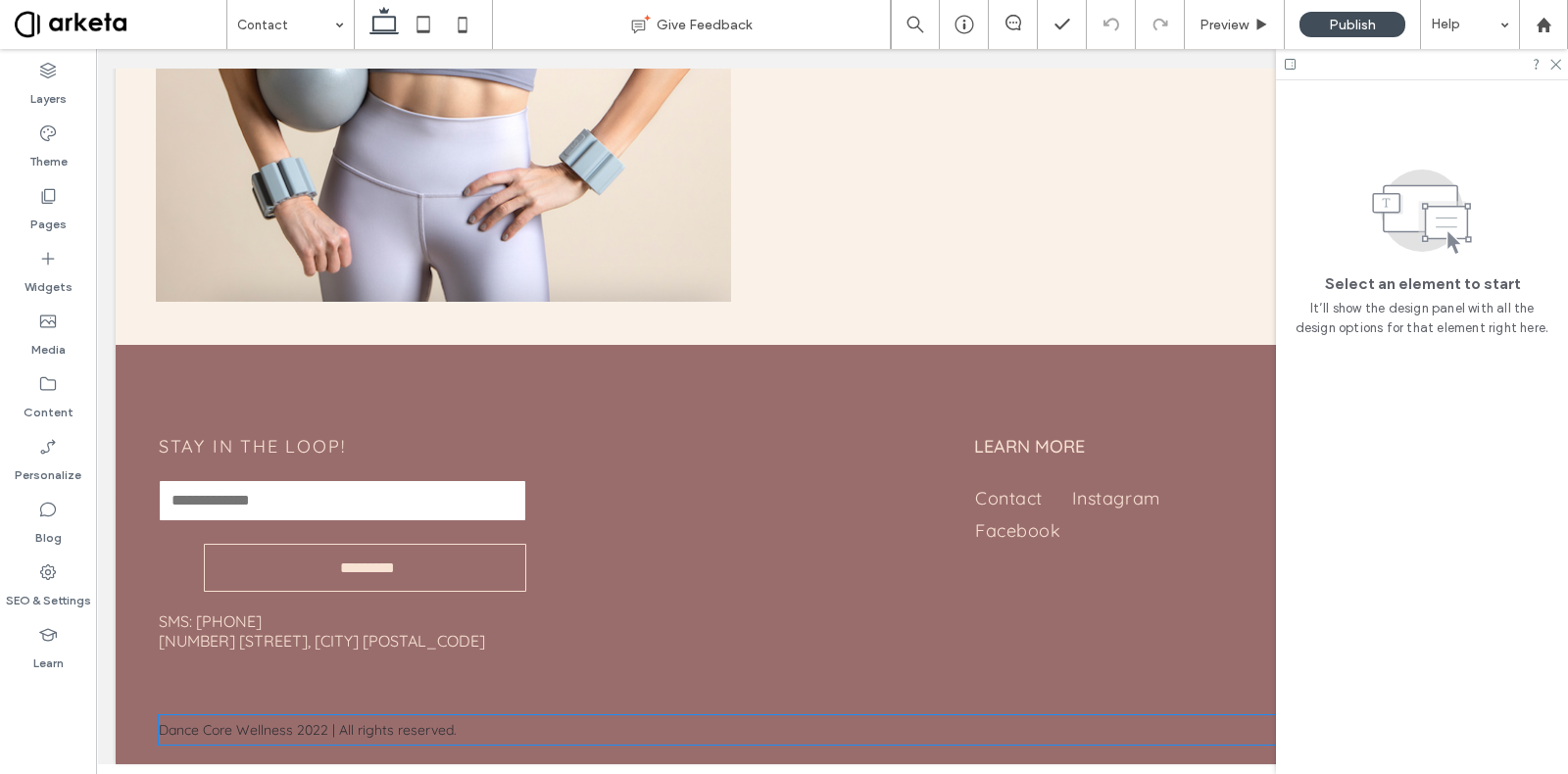 click on "Dance Core Wellness 2022 | All rights reserved." at bounding box center [832, 730] 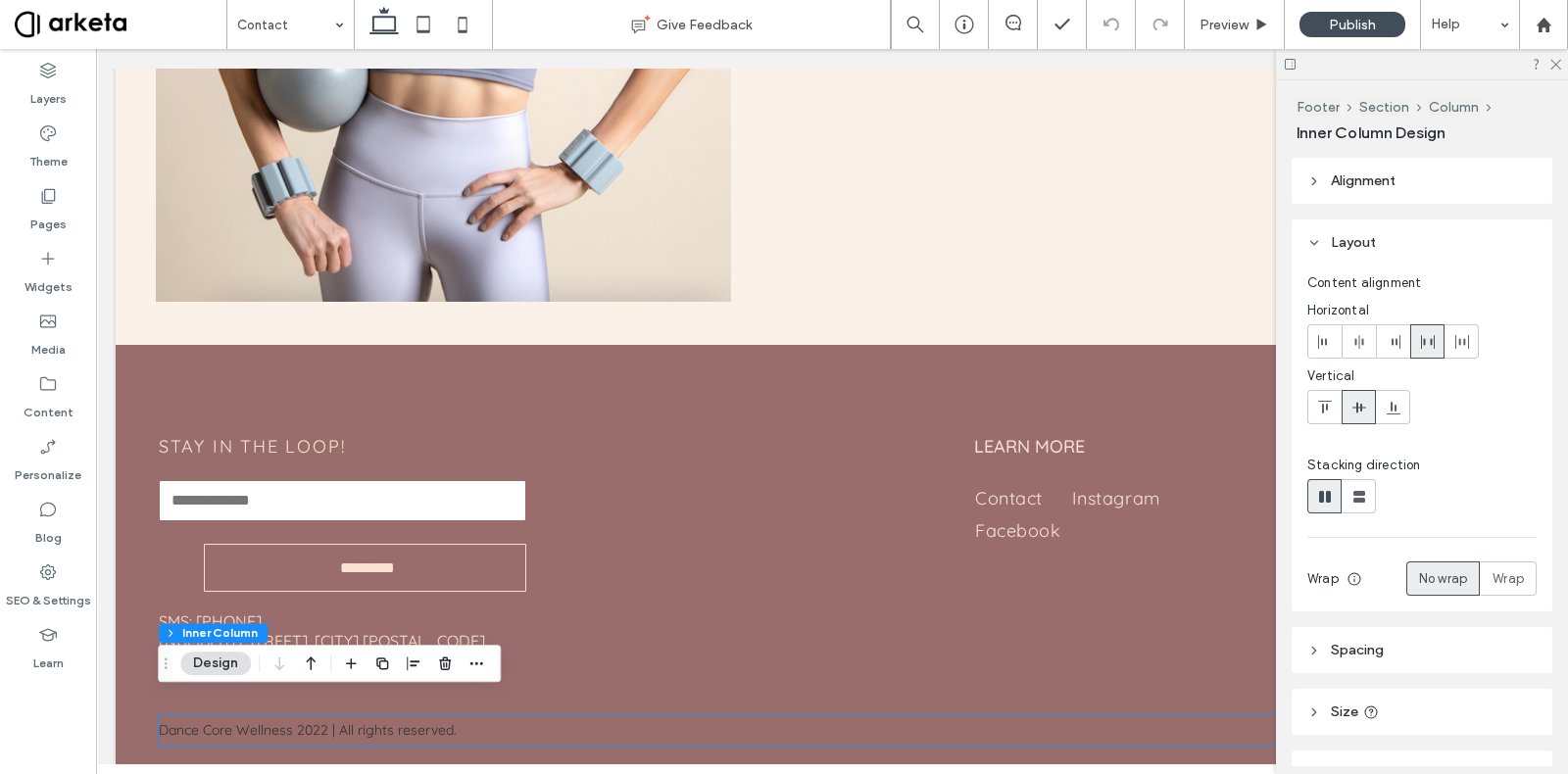 click on "STAY IN THE LOOP!
Contact Us
Email:
*********
Thank you for contacting us. We will get back to you as soon as possible.
Oops, there was an error sending your message. Please try again later.
SMS: 604.404.58.44 275 Fell Ave, North Vancouver V7P 3R5
LEARN MORE
Contact
Instagram
Facebook
WORK OUT
Contact
I nstagram
Facebook
Book a Class
On Demand
1-1 With Patrica
Dance Core Wellness 2022 | All rights reserved." at bounding box center (832, 555) 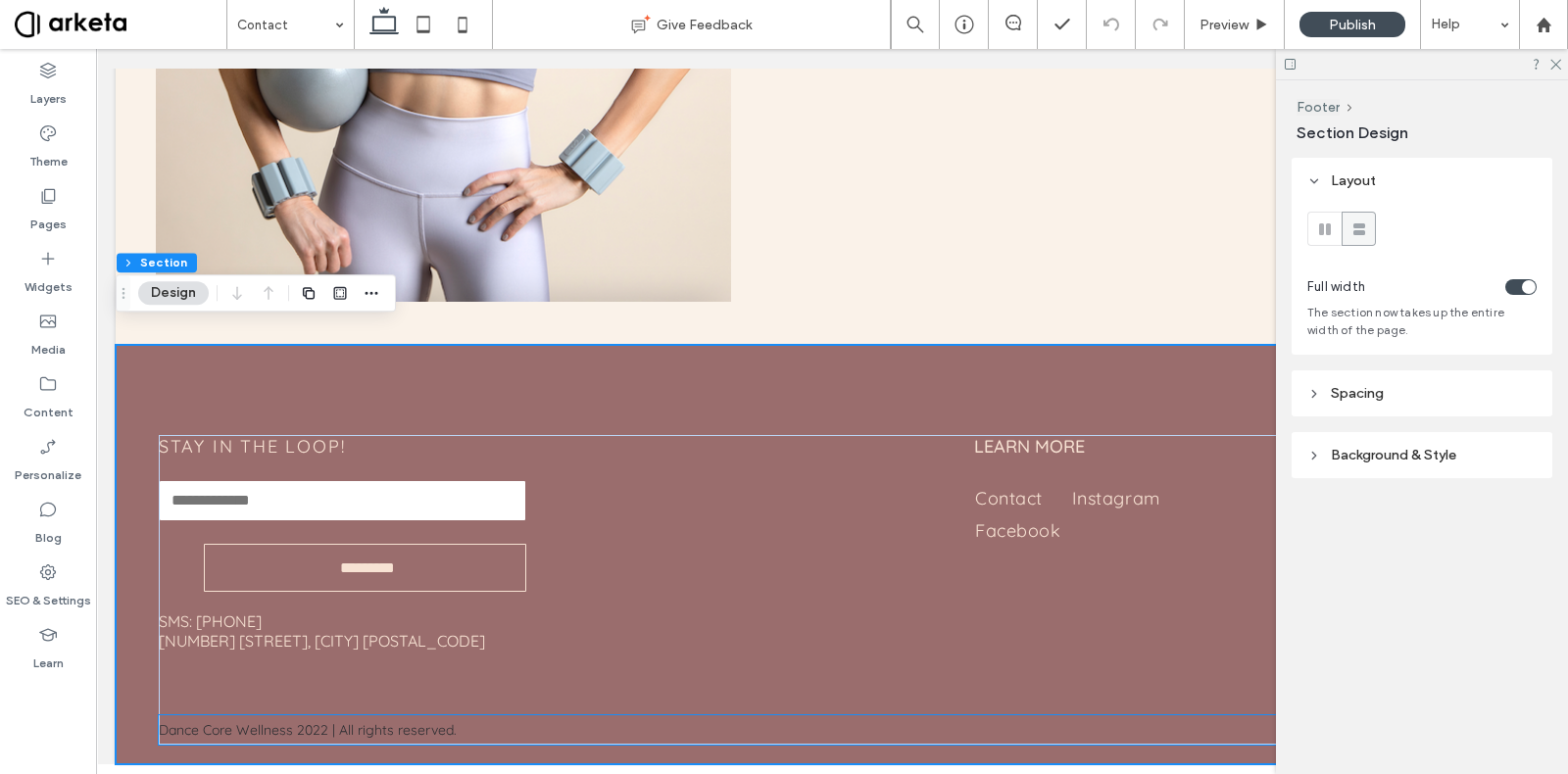 click on "Dance Core Wellness 2022 | All rights reserved." at bounding box center (308, 730) 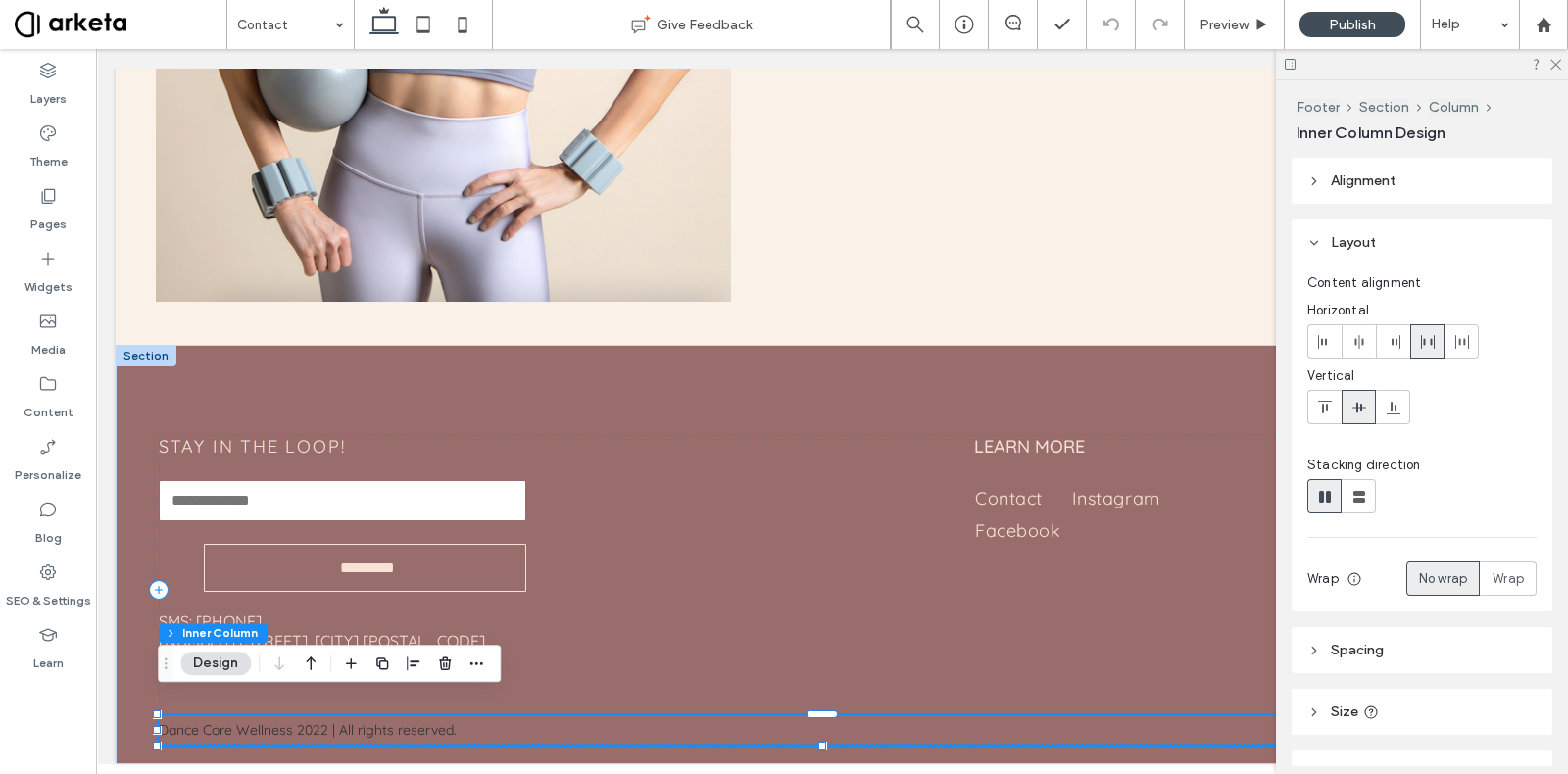 click on "Dance Core Wellness 2022 | All rights reserved." at bounding box center [308, 730] 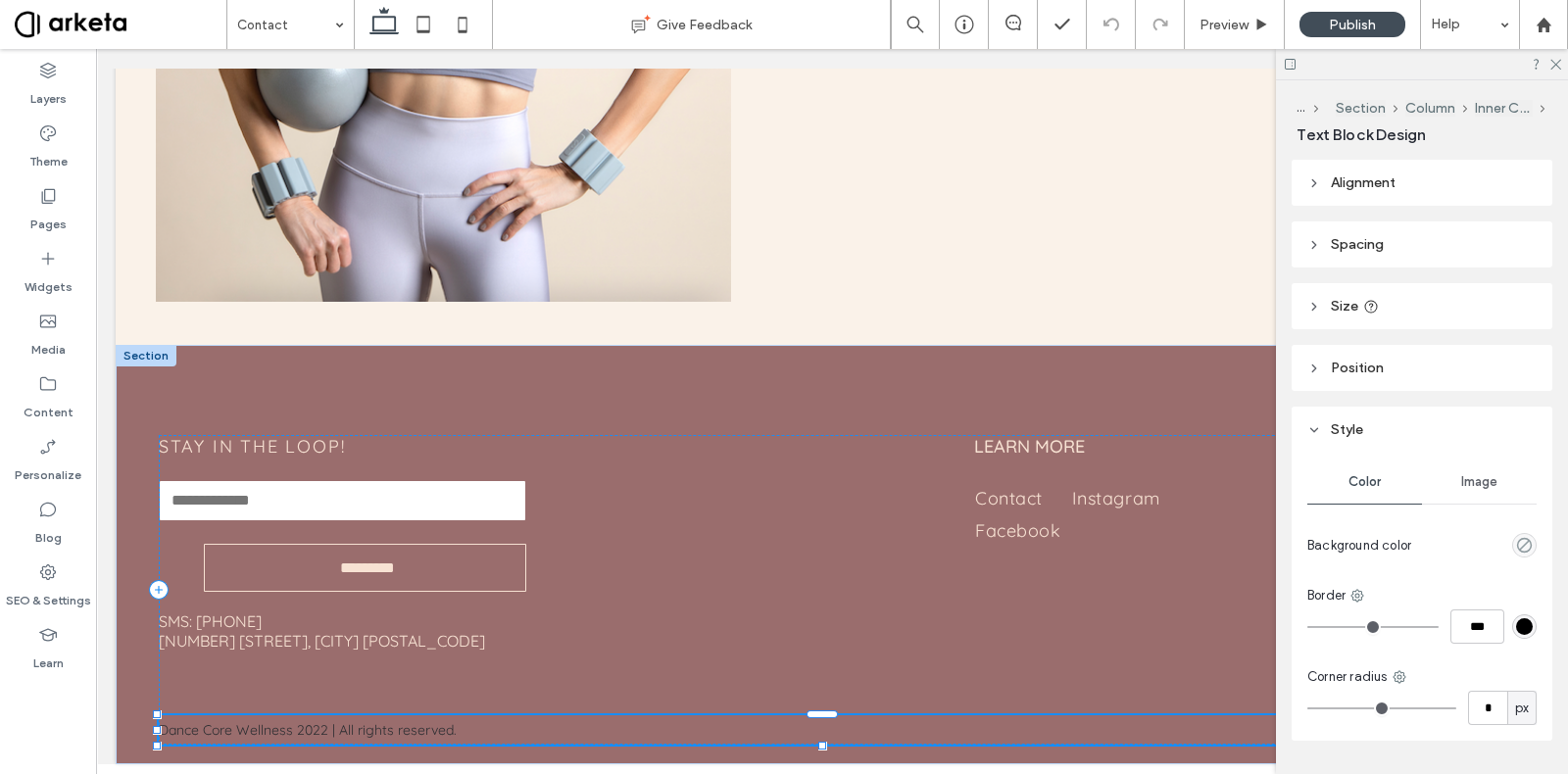 type on "*********" 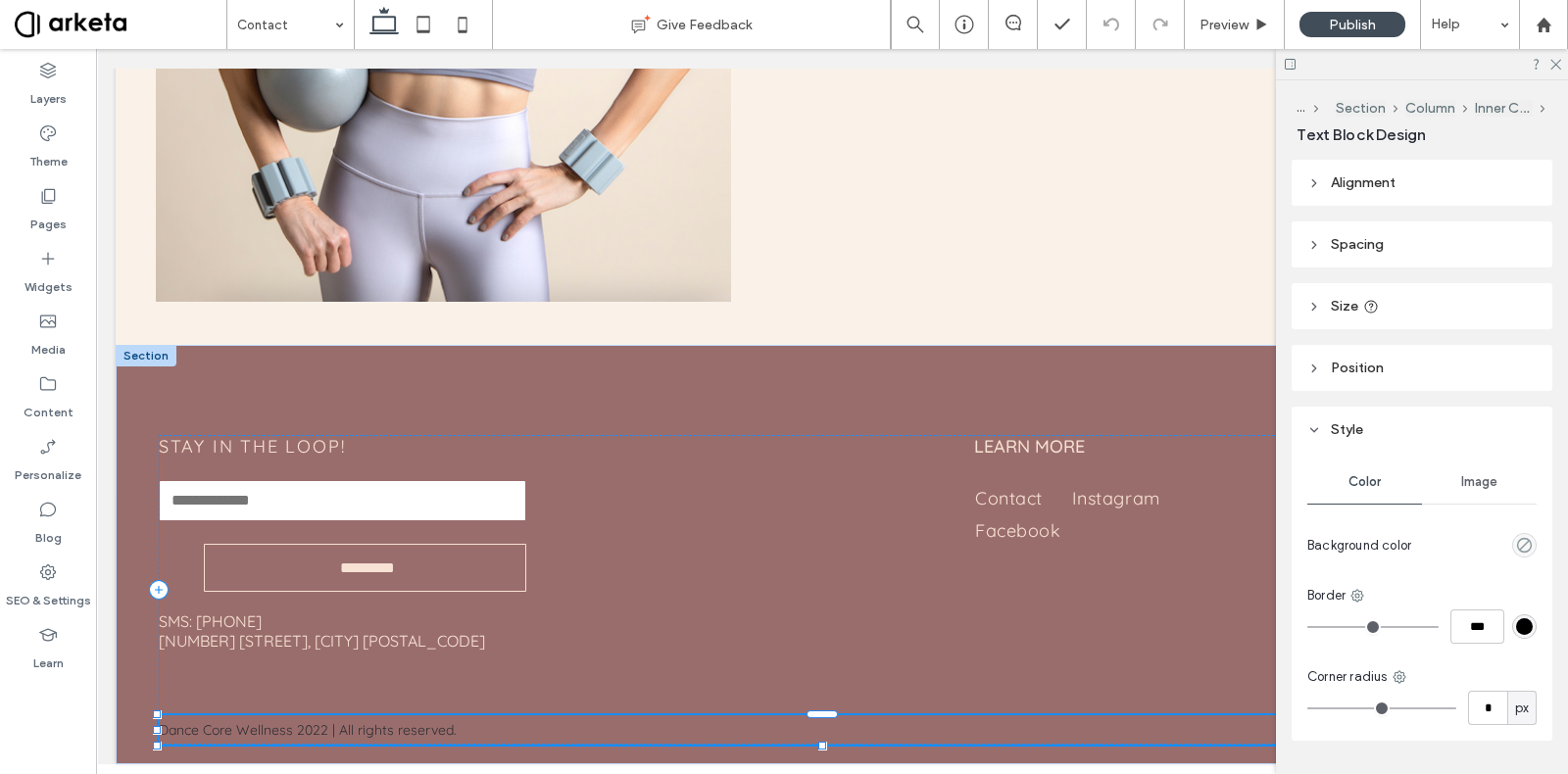 type on "**" 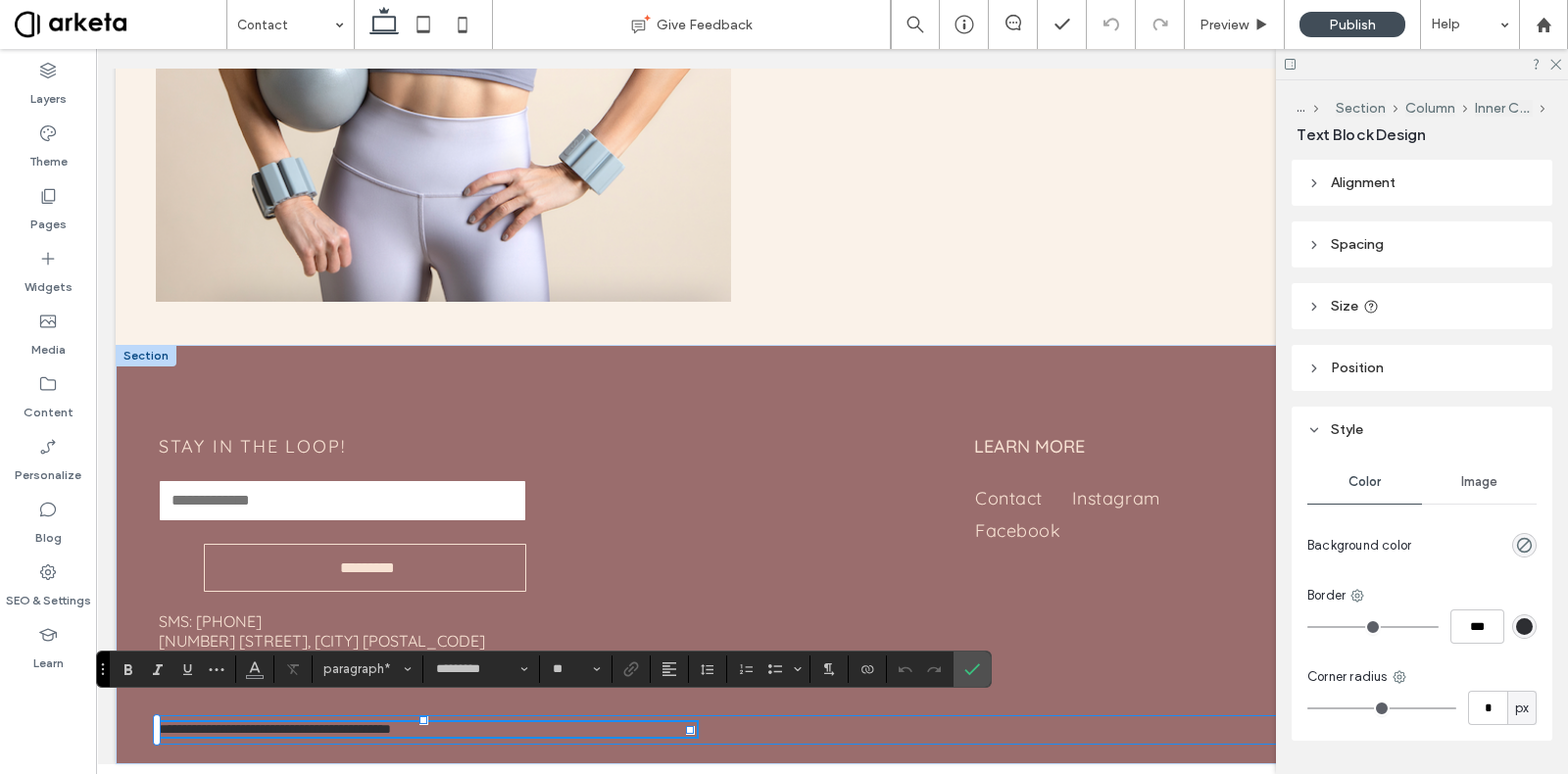 click on "**********" at bounding box center (274, 729) 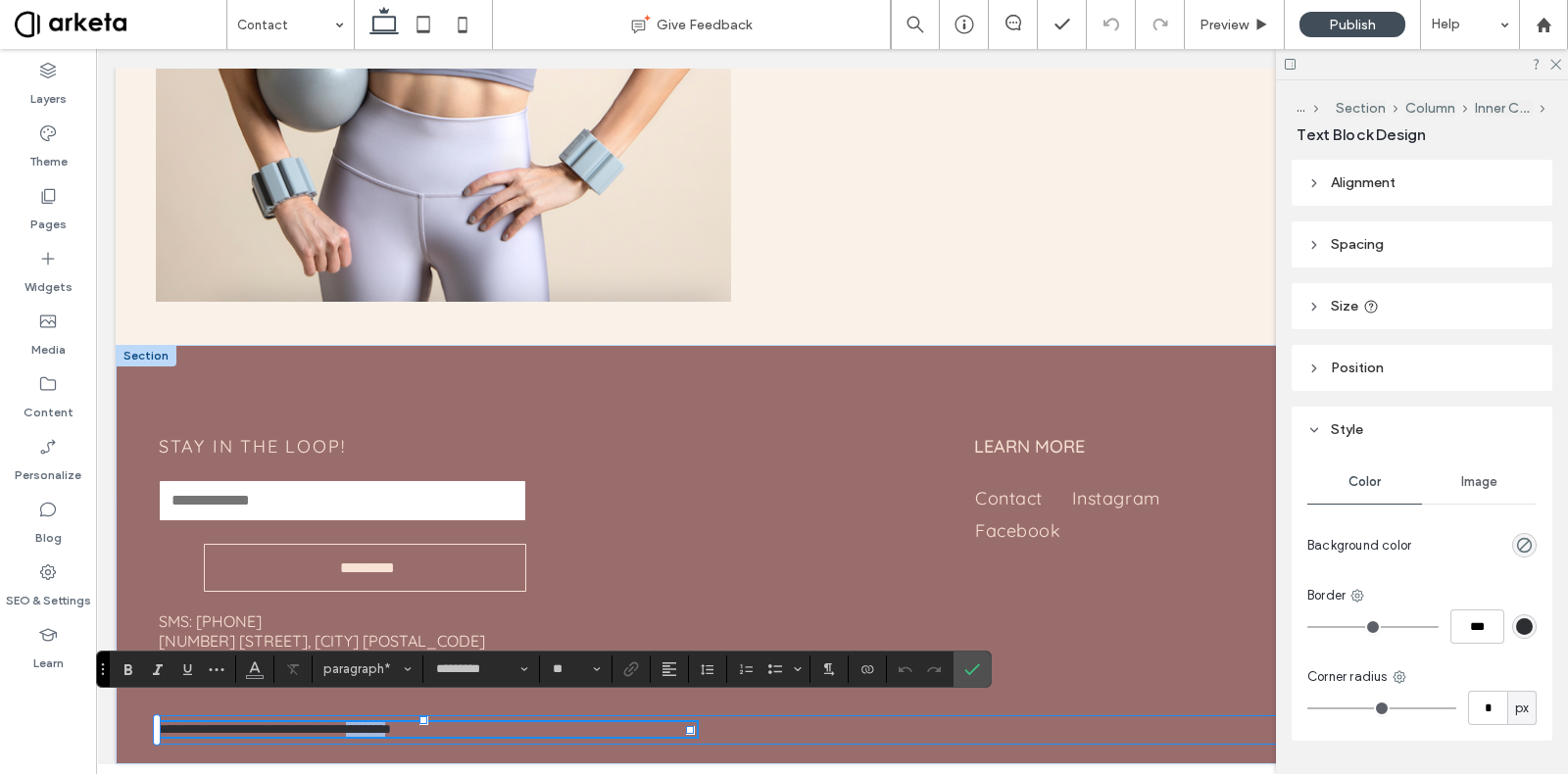 click on "**********" at bounding box center [274, 729] 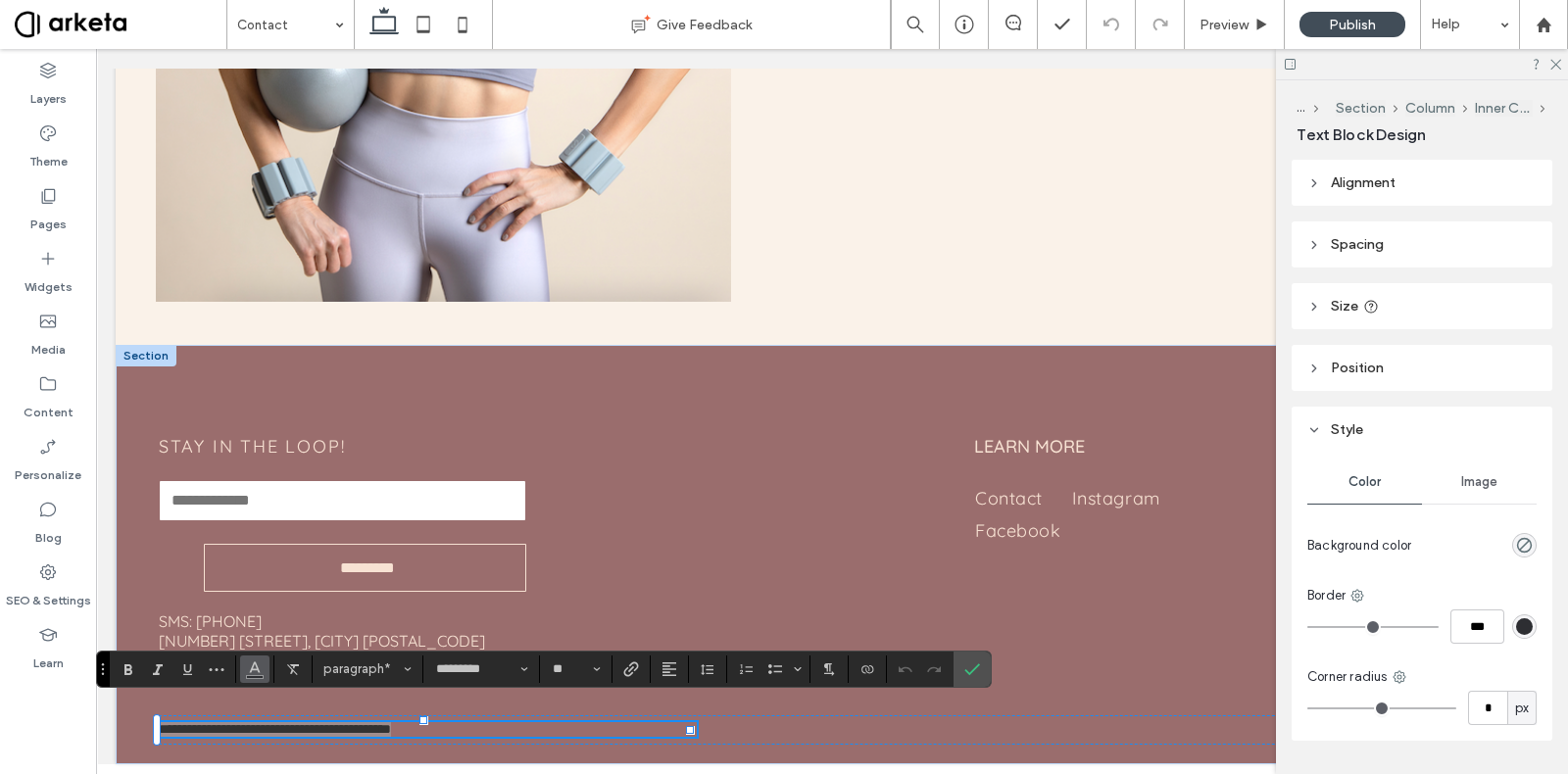 click 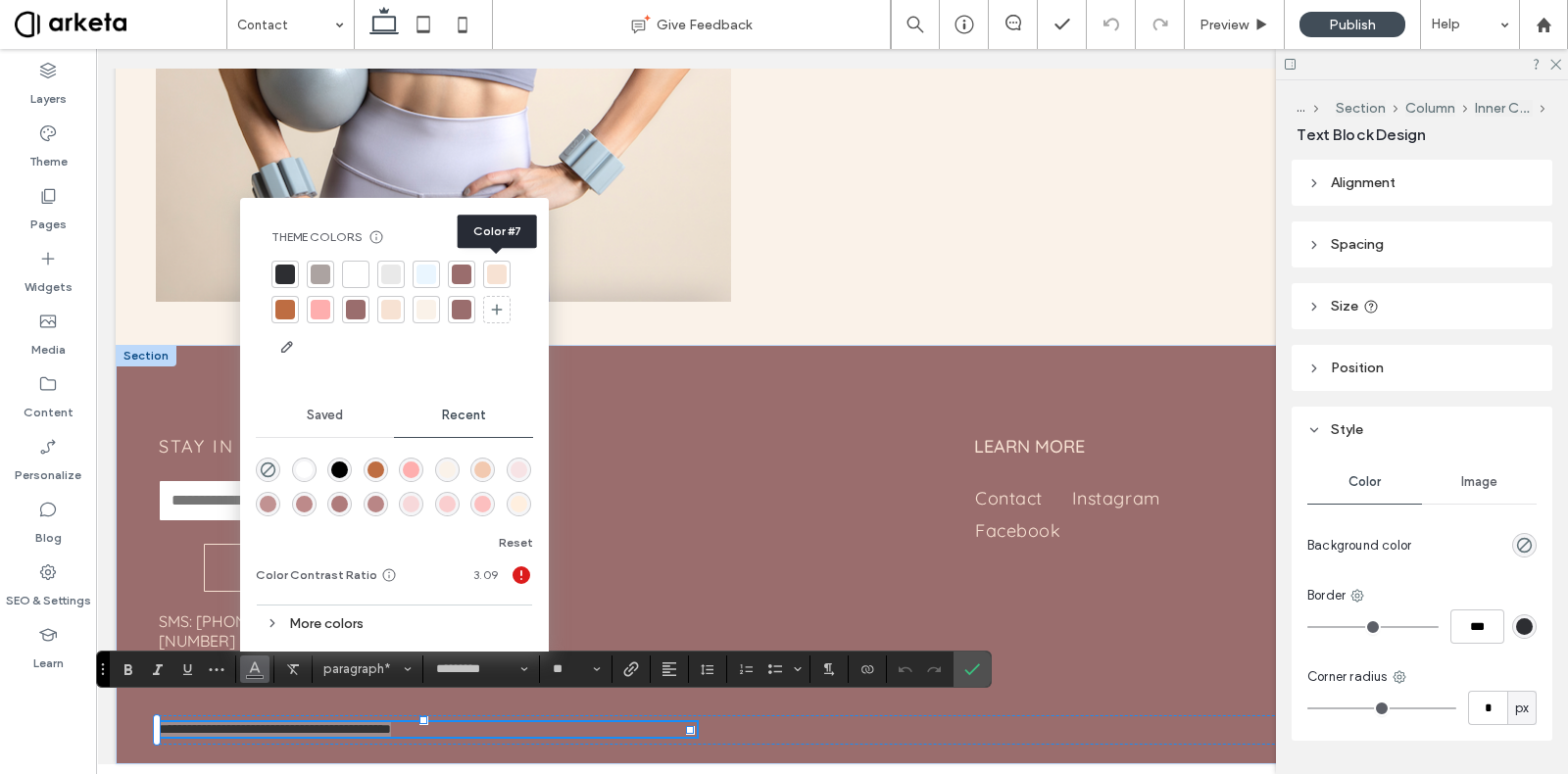 click at bounding box center (497, 274) 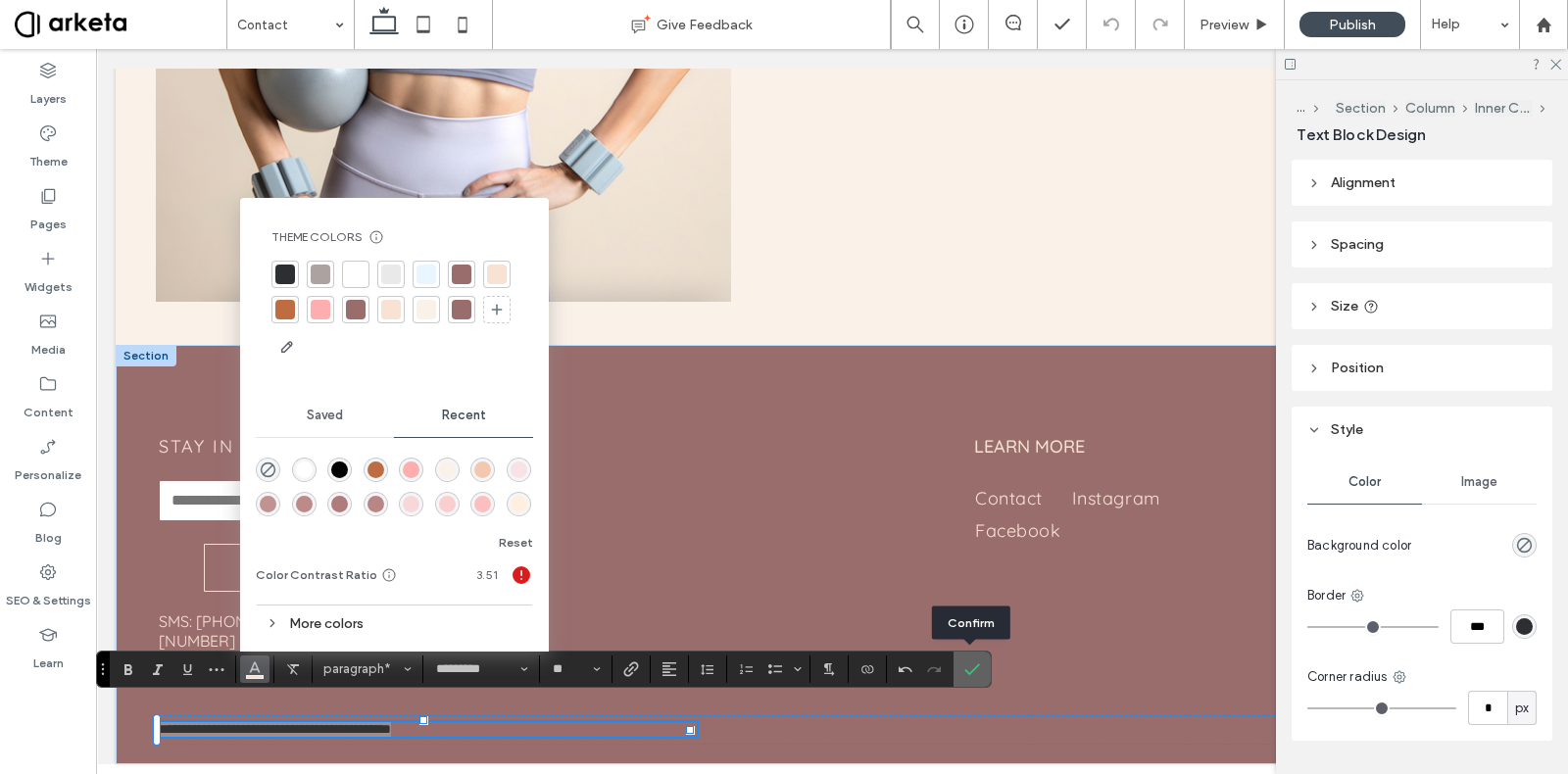 click 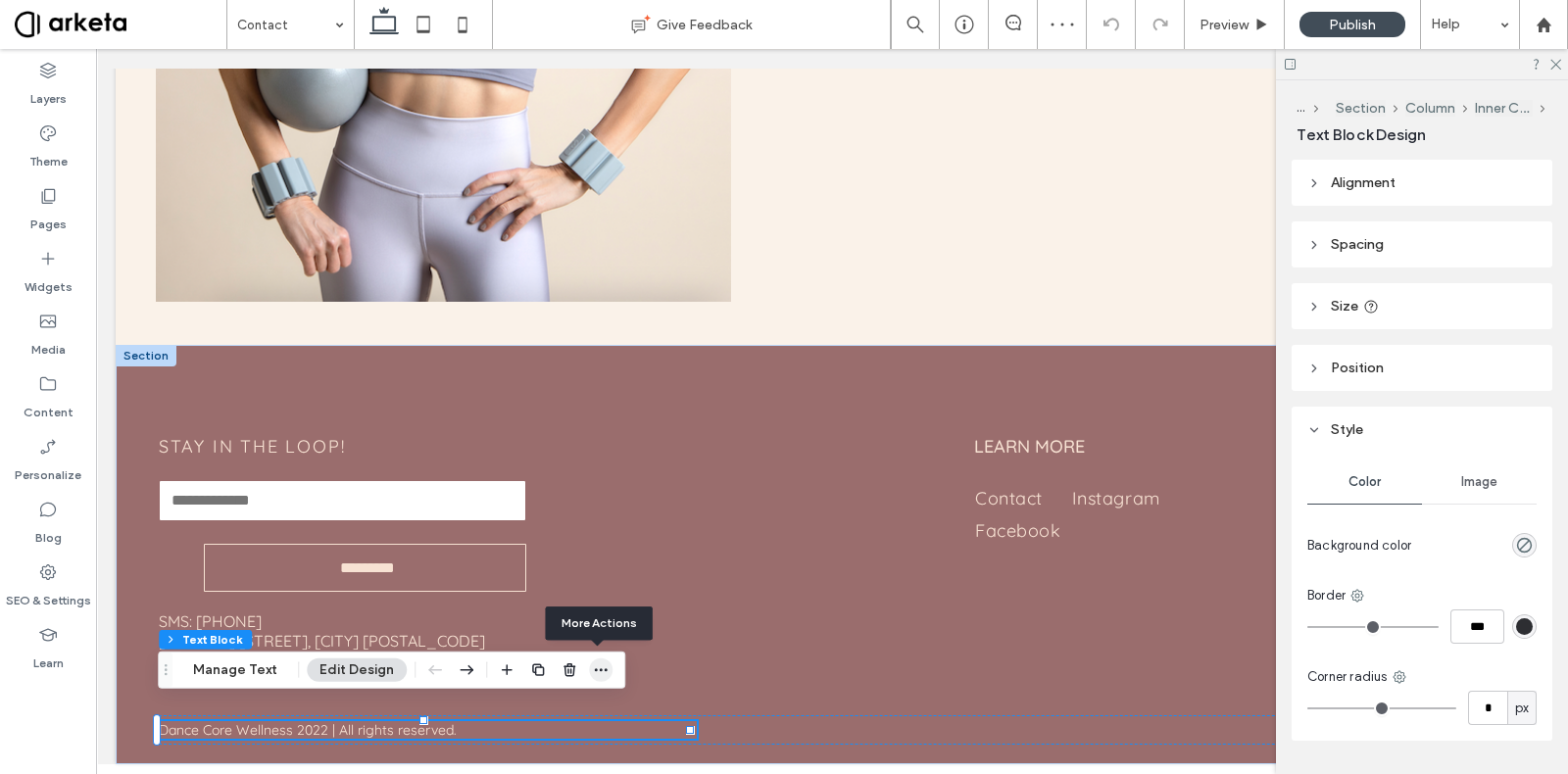 click 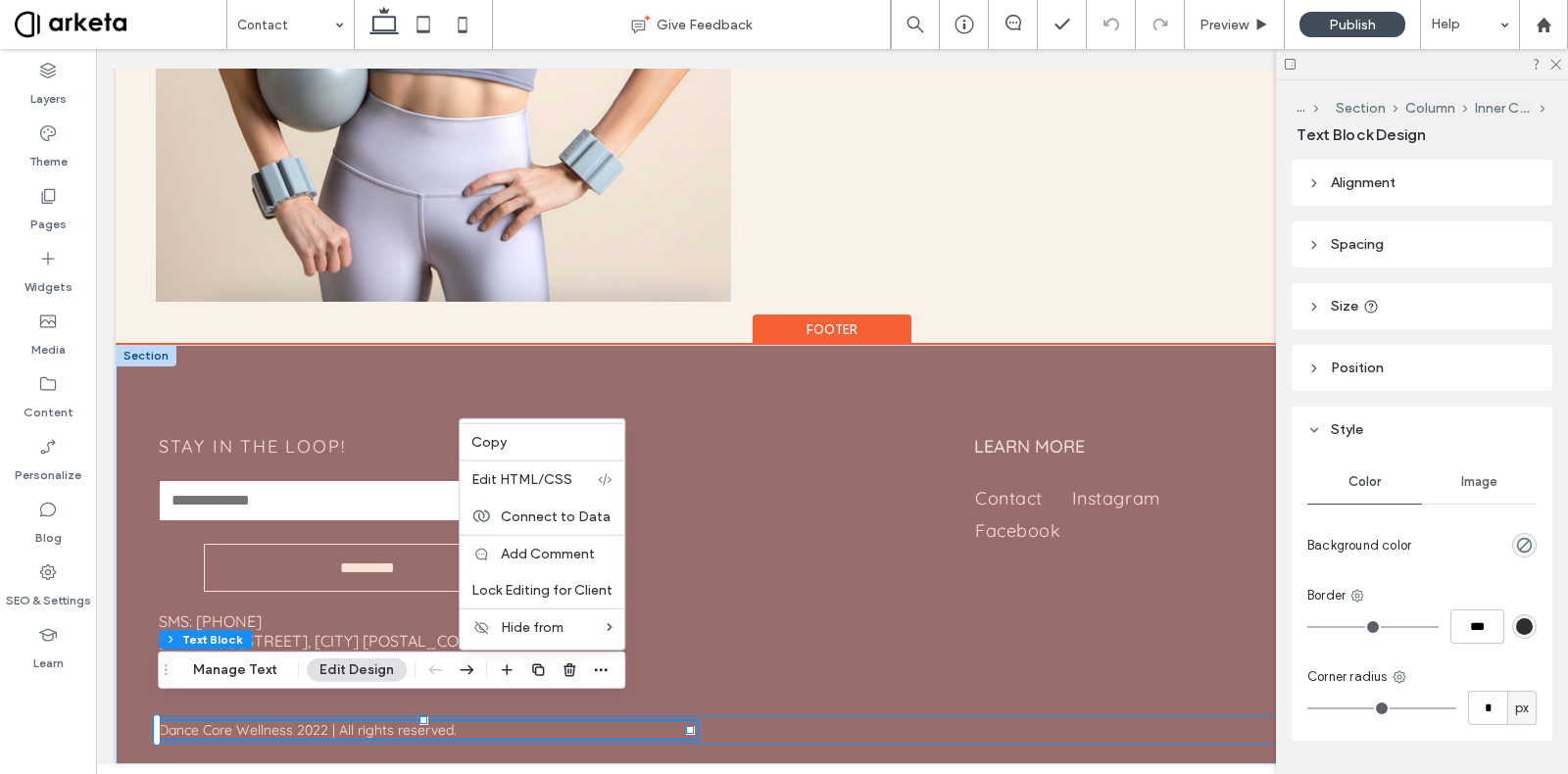 click on "Dance Core Wellness 2022 | All rights reserved." at bounding box center [832, 730] 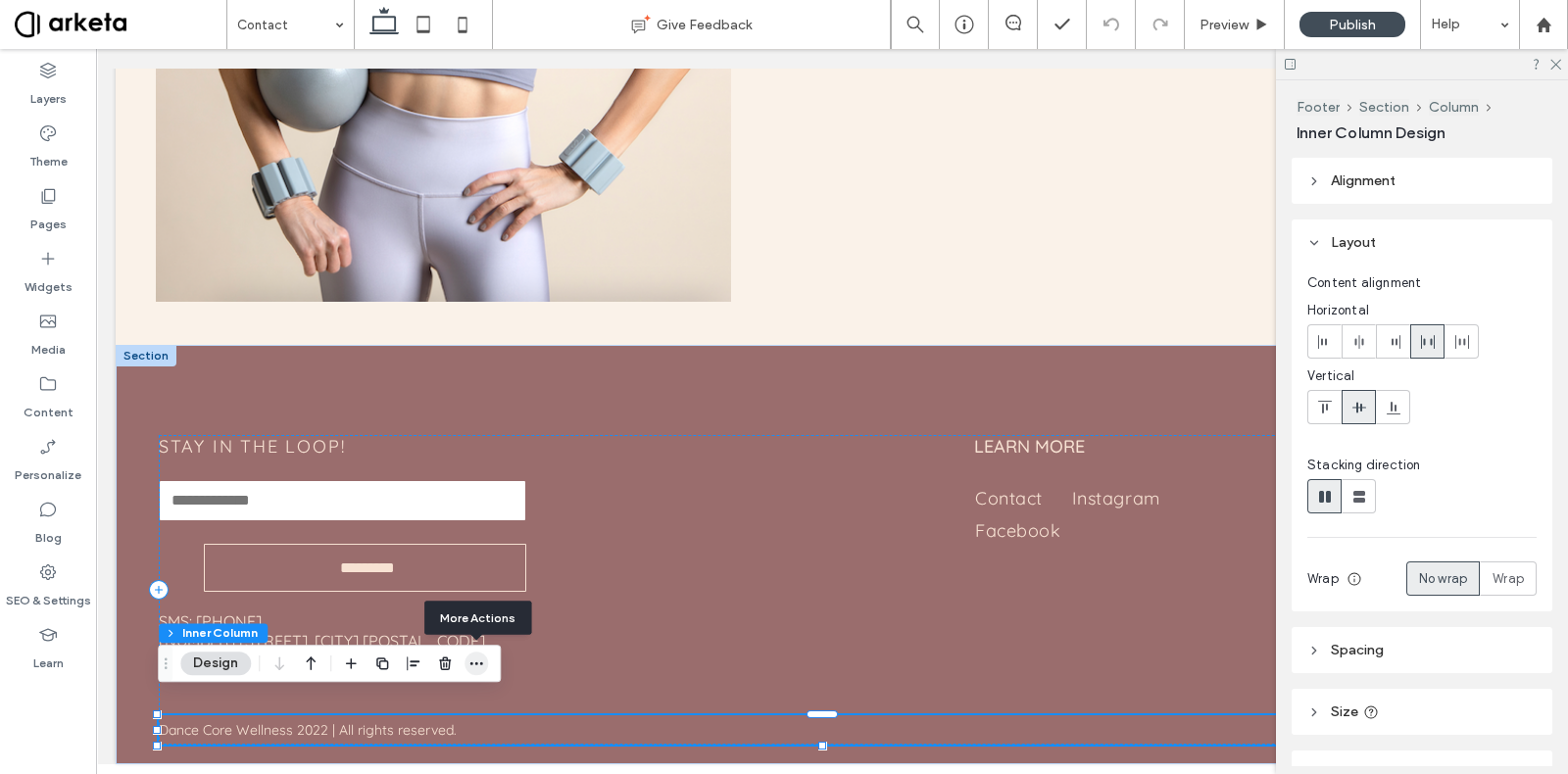 click 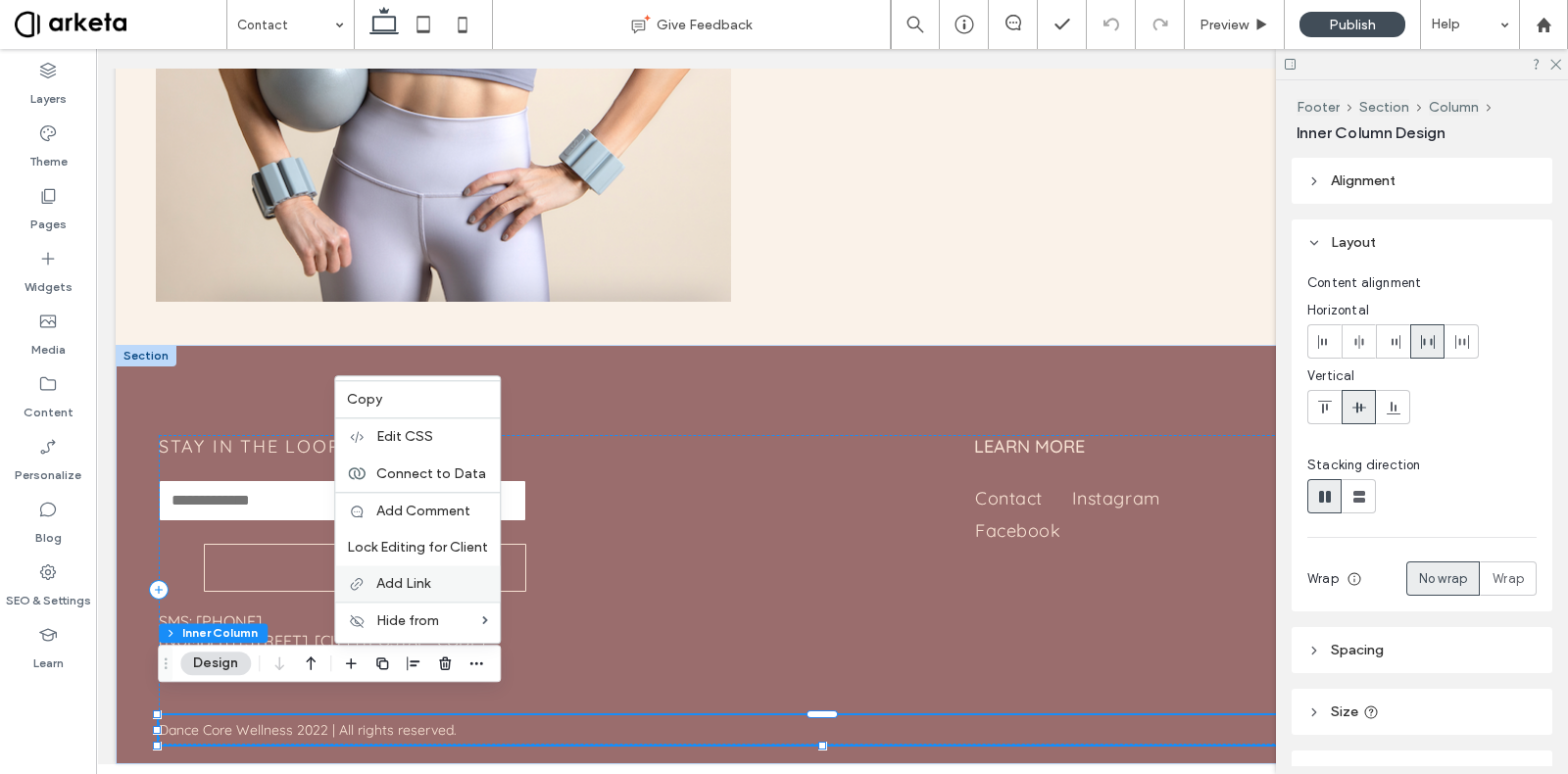 click on "Add Link" at bounding box center (403, 583) 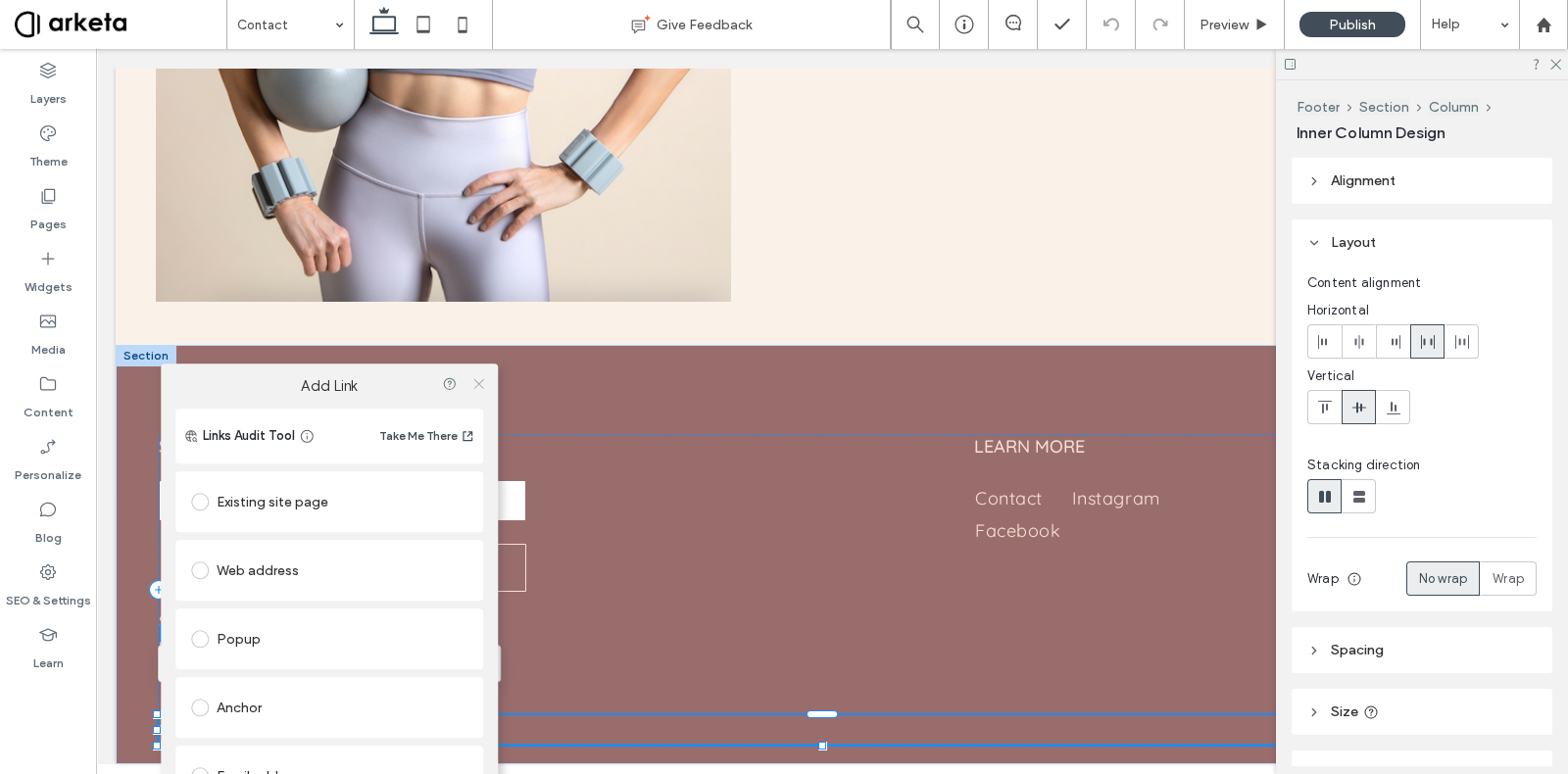 click 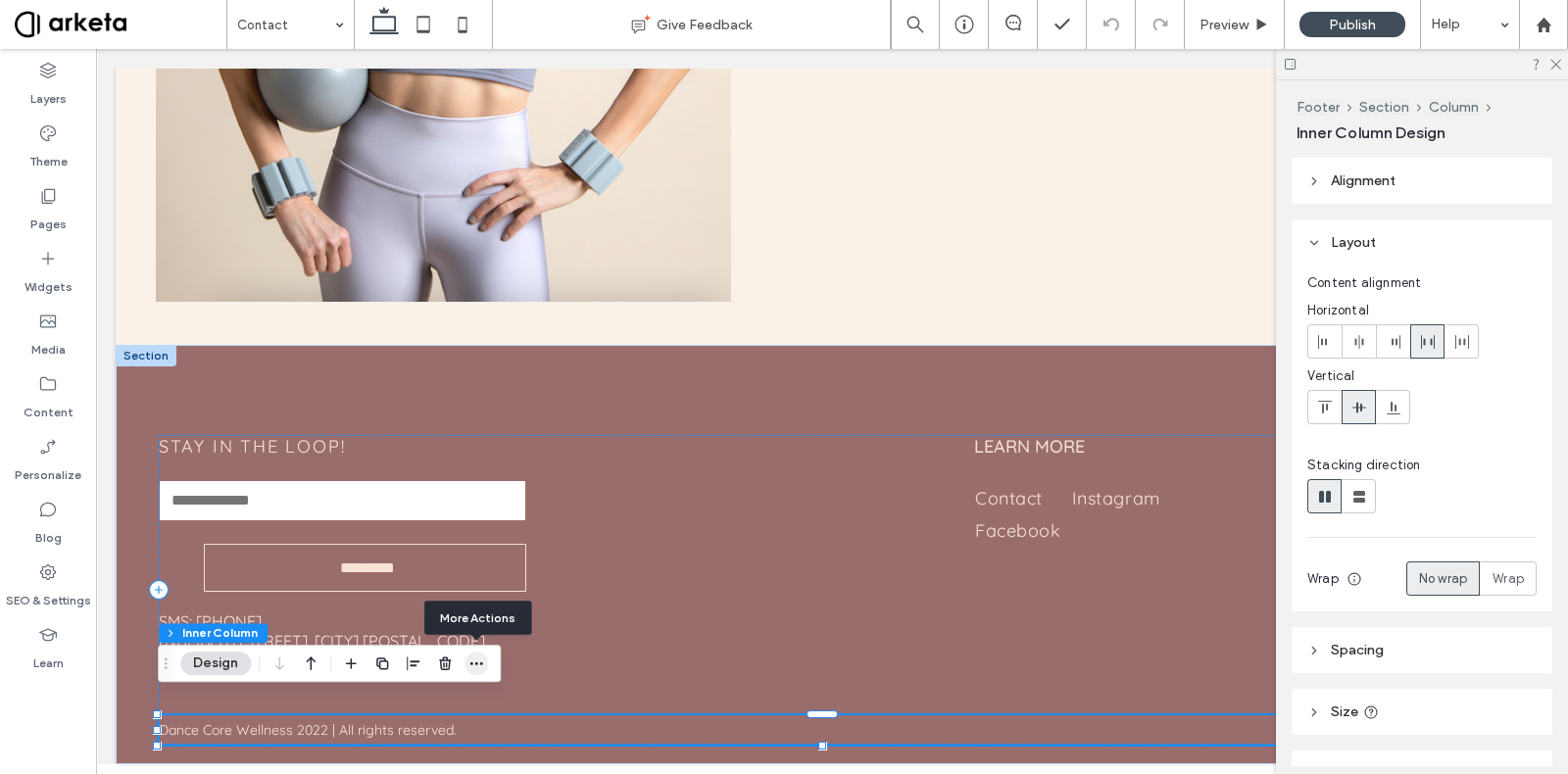 click 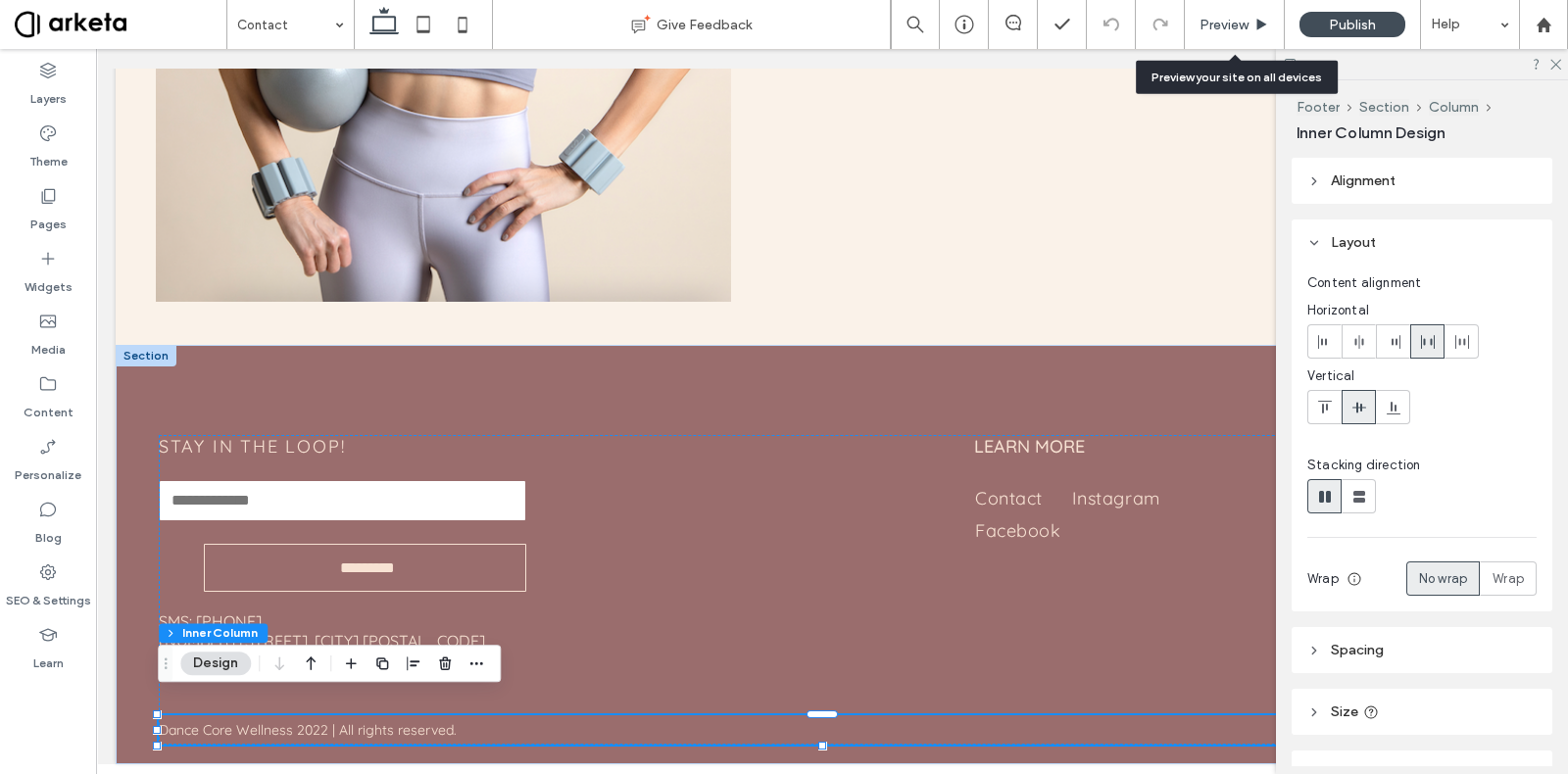 click on "Preview" at bounding box center (1235, 24) 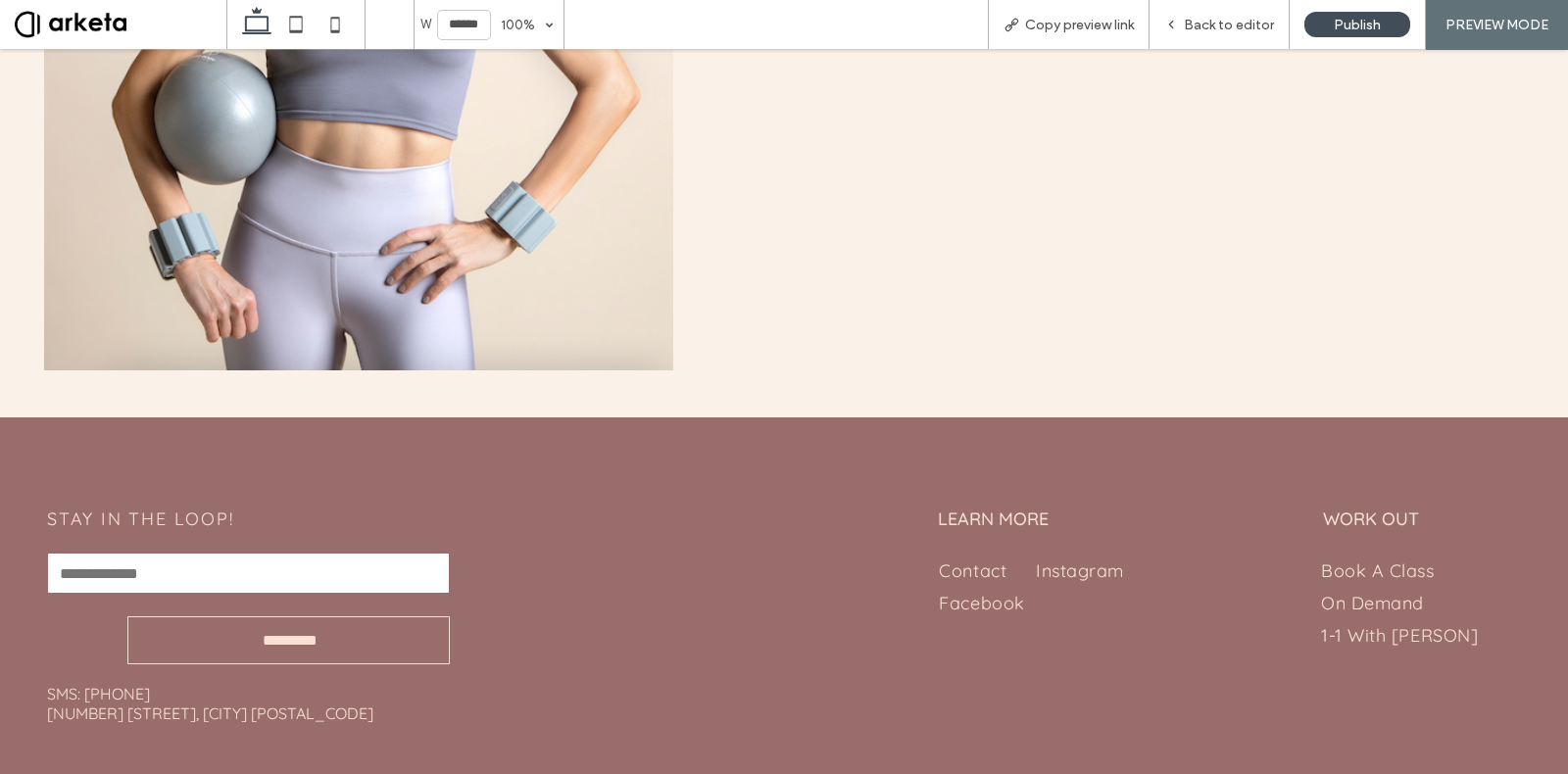 scroll, scrollTop: 671, scrollLeft: 0, axis: vertical 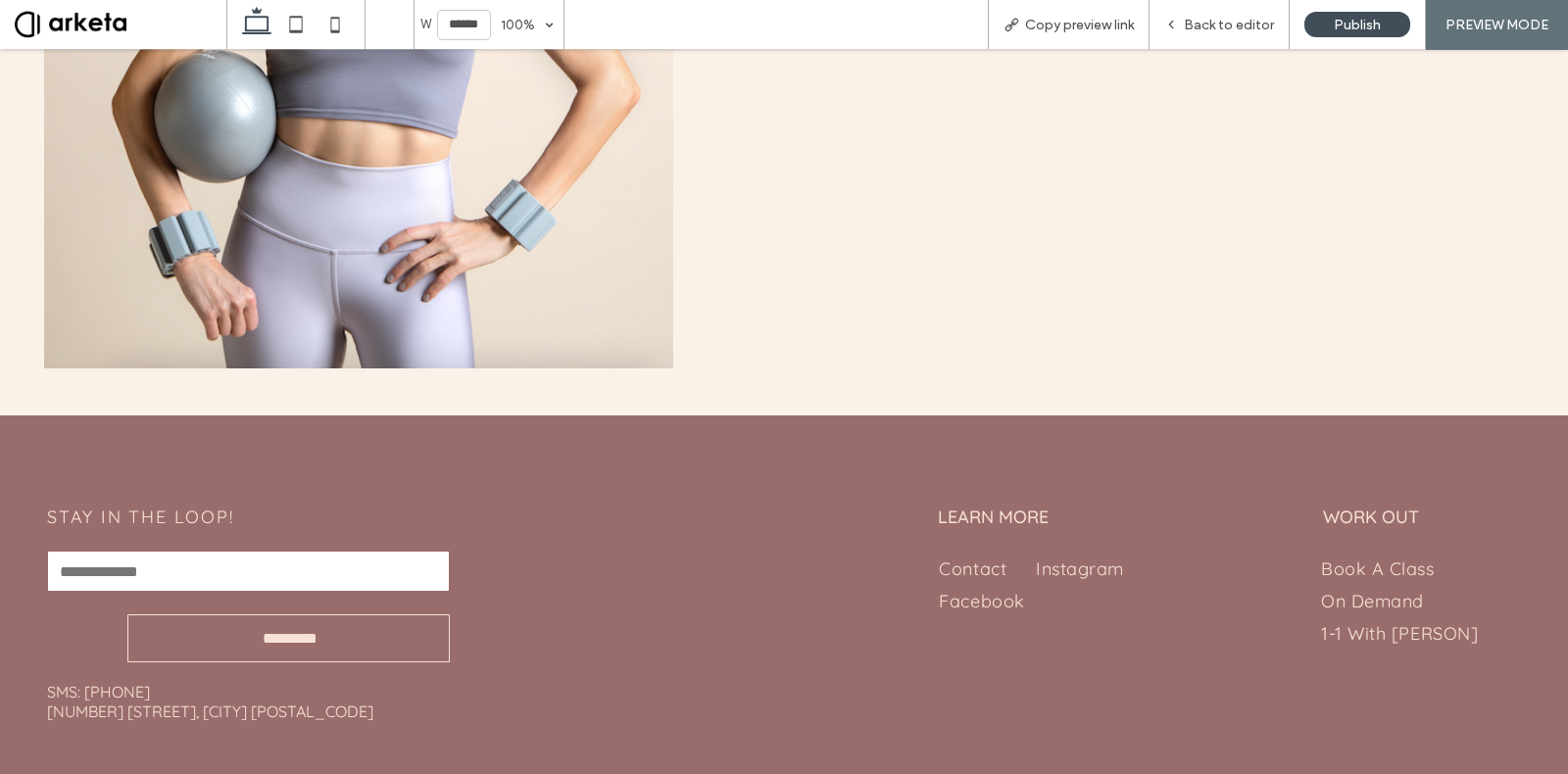 click on "SMS: 604.404.58.44 275 Fell Ave, North Vancouver V7P 3R5" at bounding box center (210, 701) 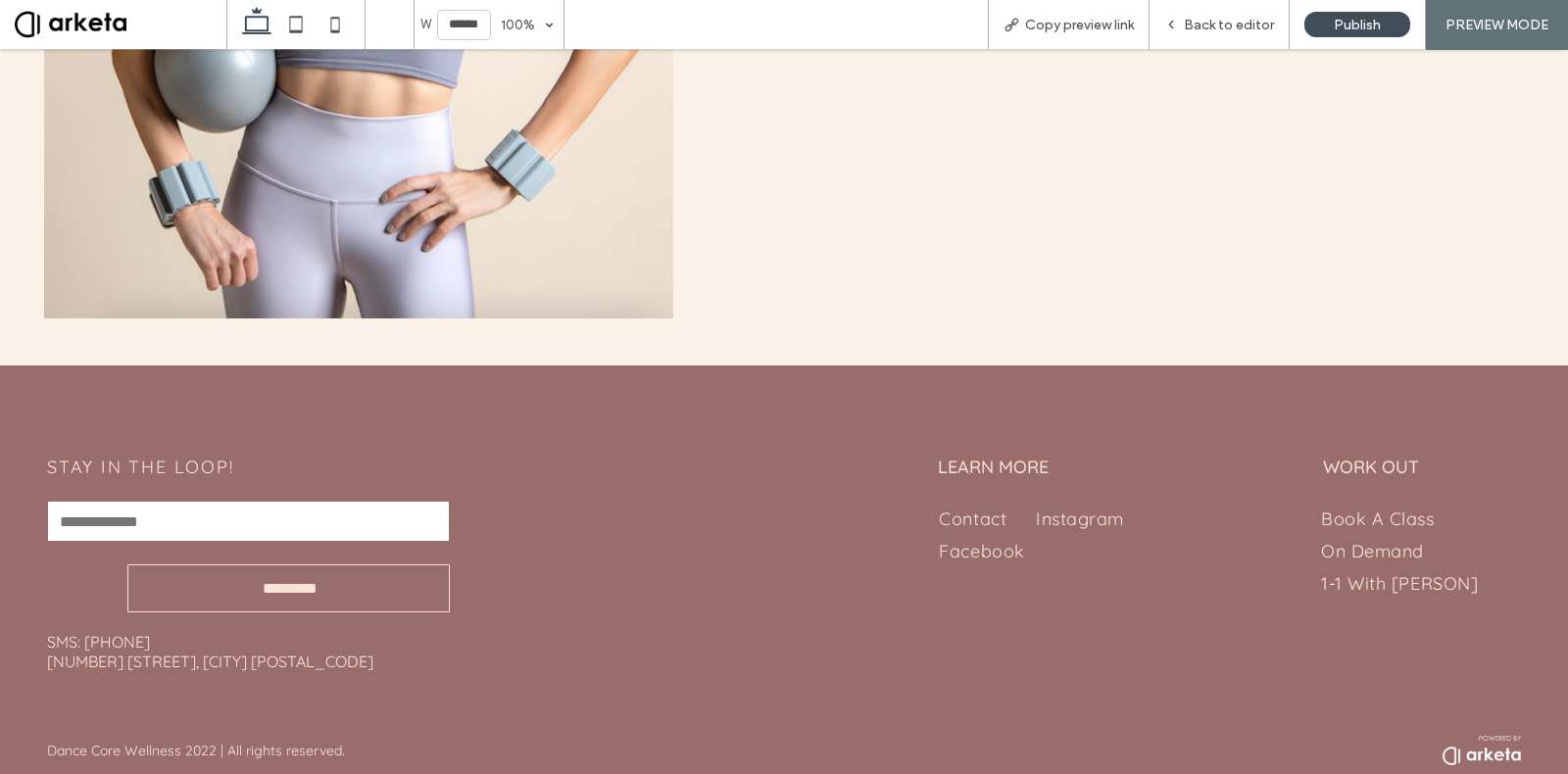 click on "SMS: 604.404.58.44 275 Fell Ave, North Vancouver V7P 3R5" at bounding box center (210, 652) 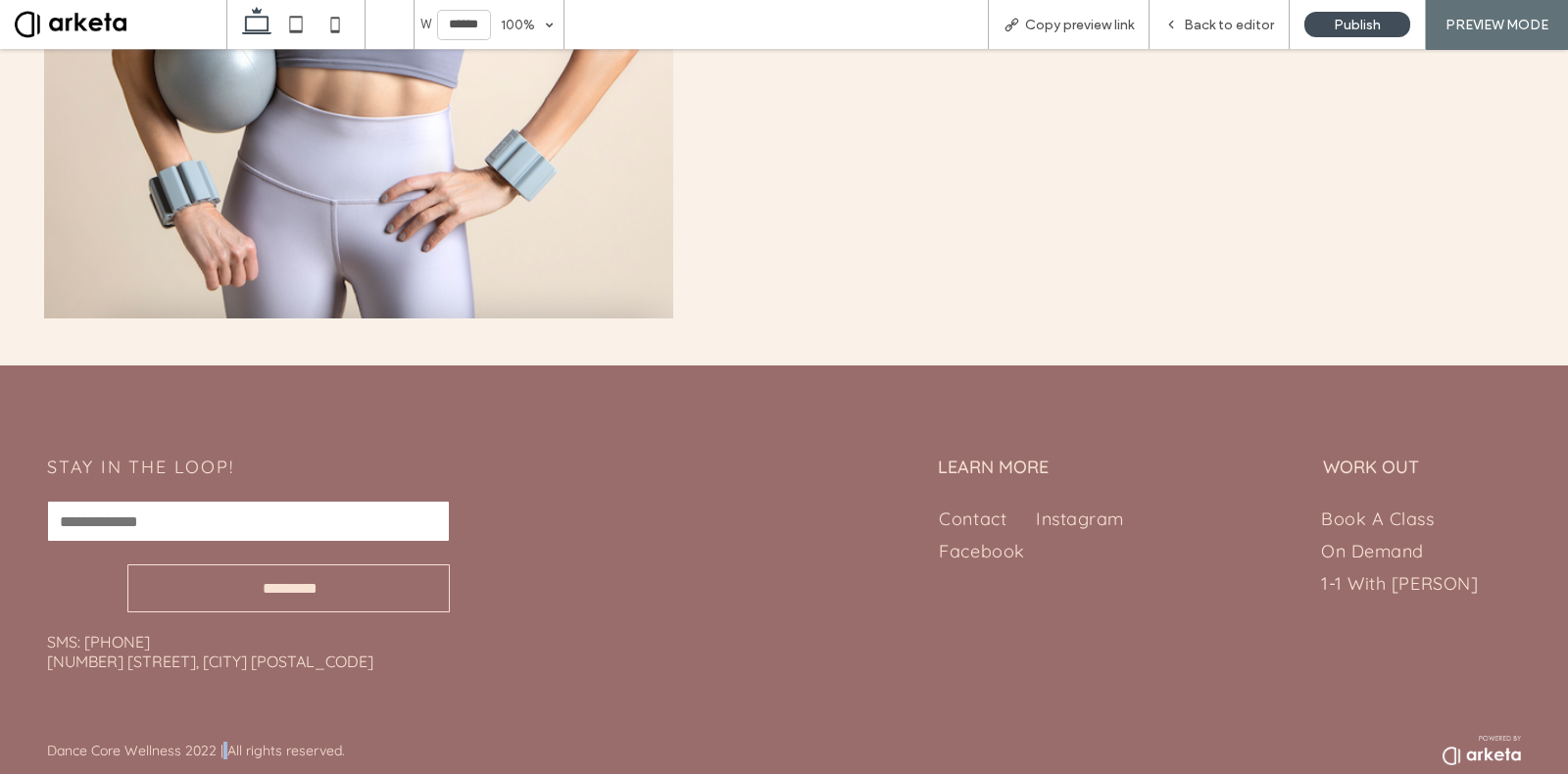 click on "Dance Core Wellness 2022 | All rights reserved." at bounding box center (196, 750) 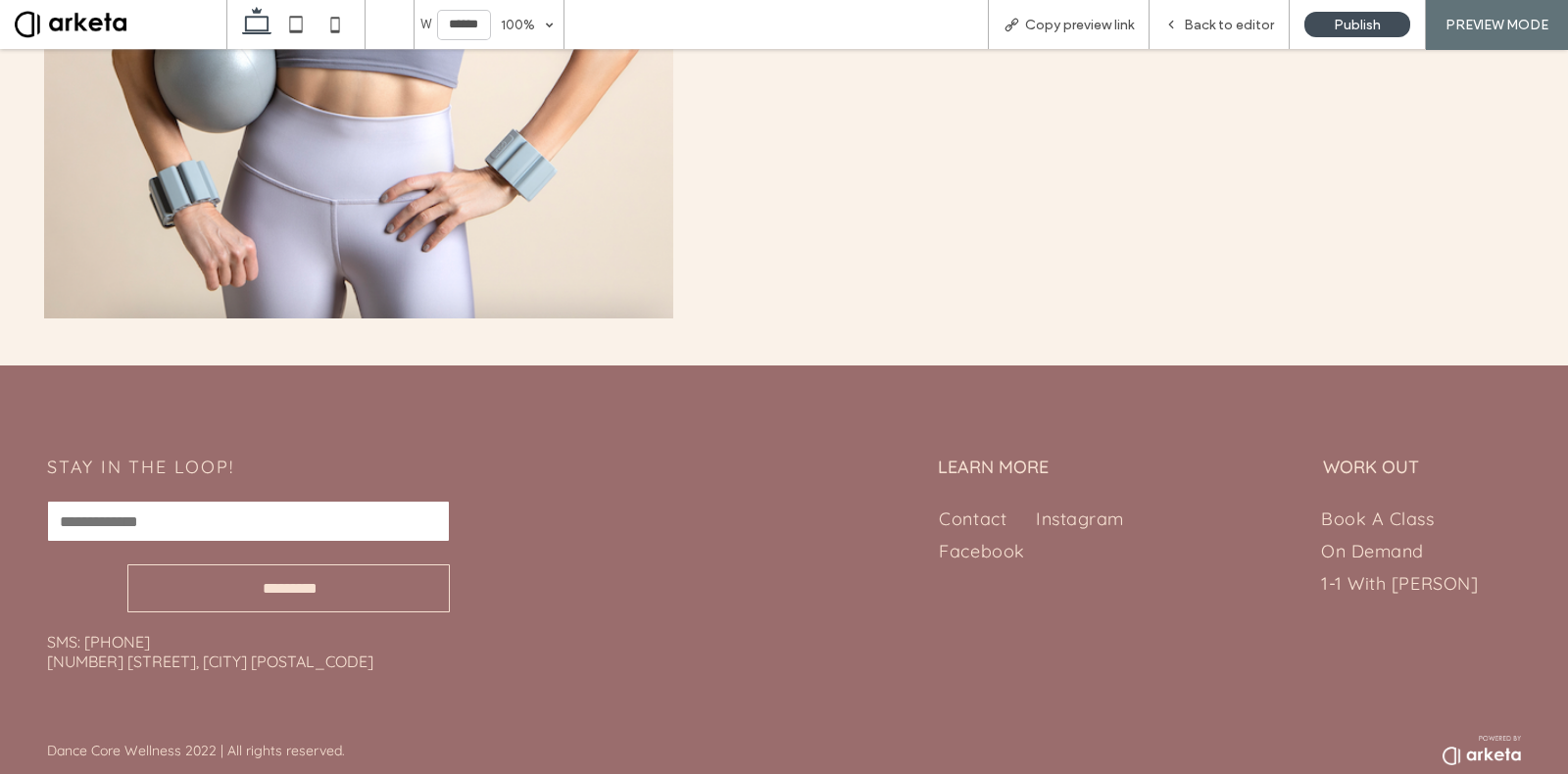 click on "Dance Core Wellness 2022 | All rights reserved." at bounding box center [196, 750] 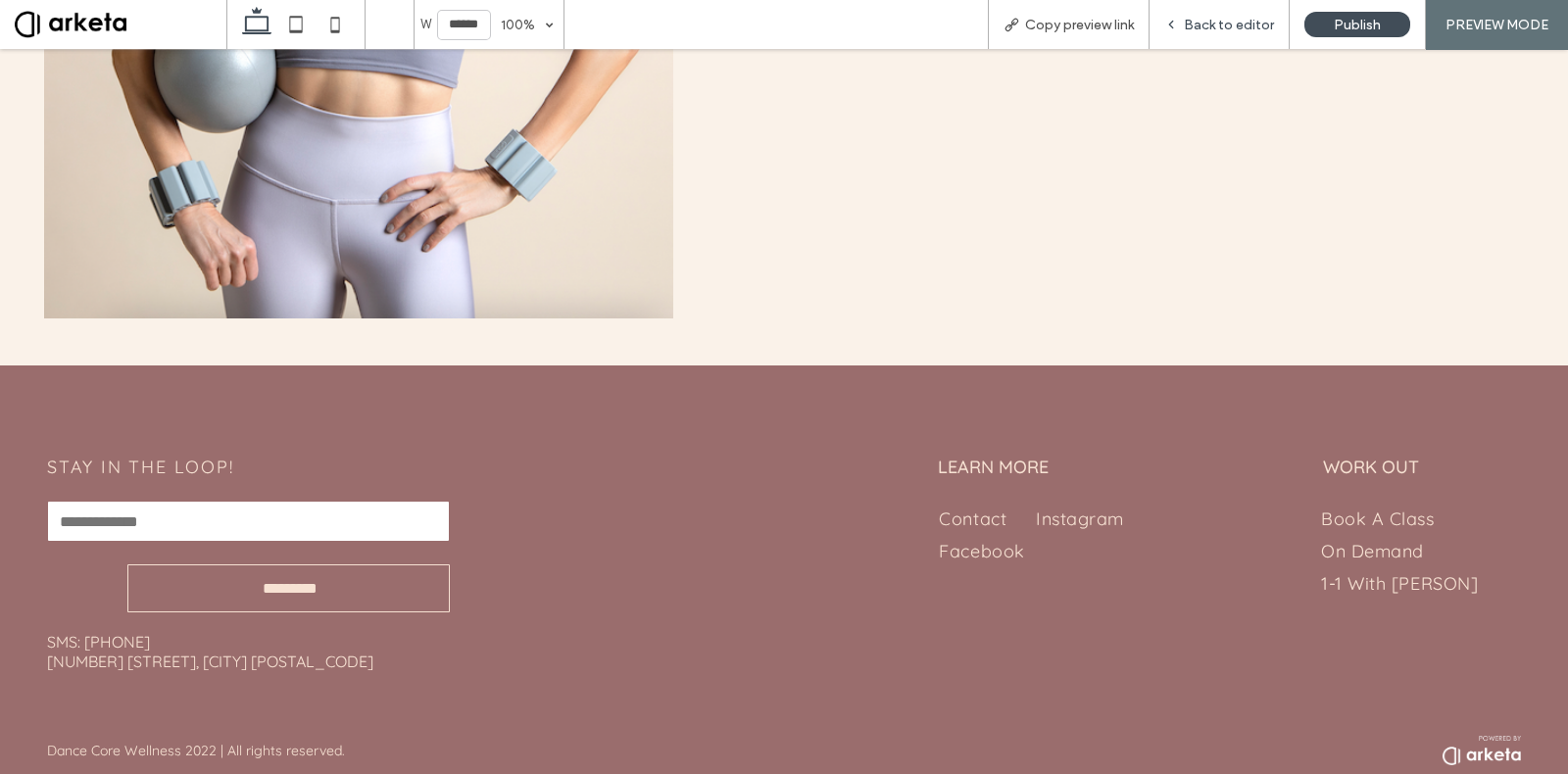 click on "Back to editor" at bounding box center (1219, 24) 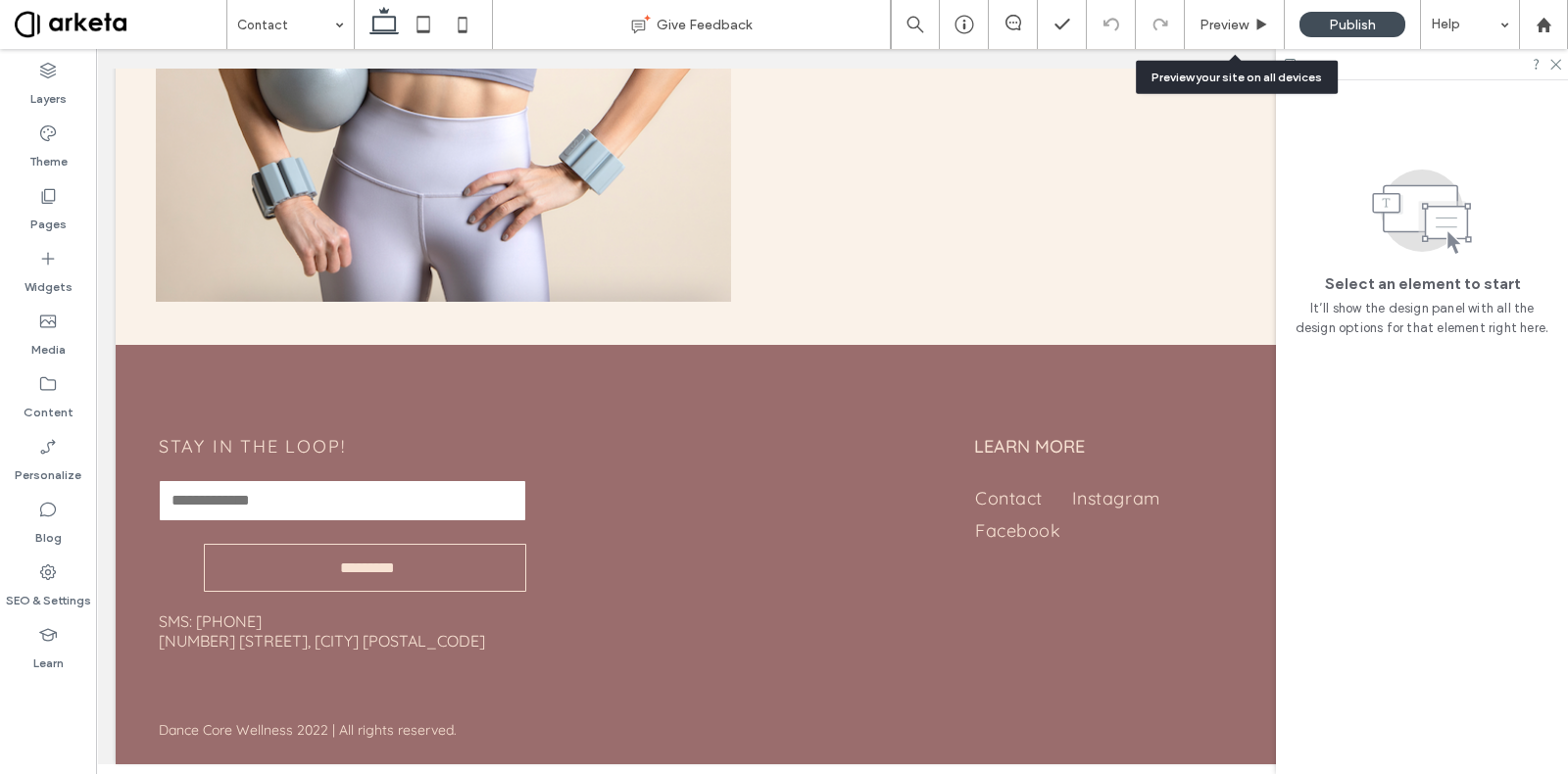 scroll, scrollTop: 694, scrollLeft: 0, axis: vertical 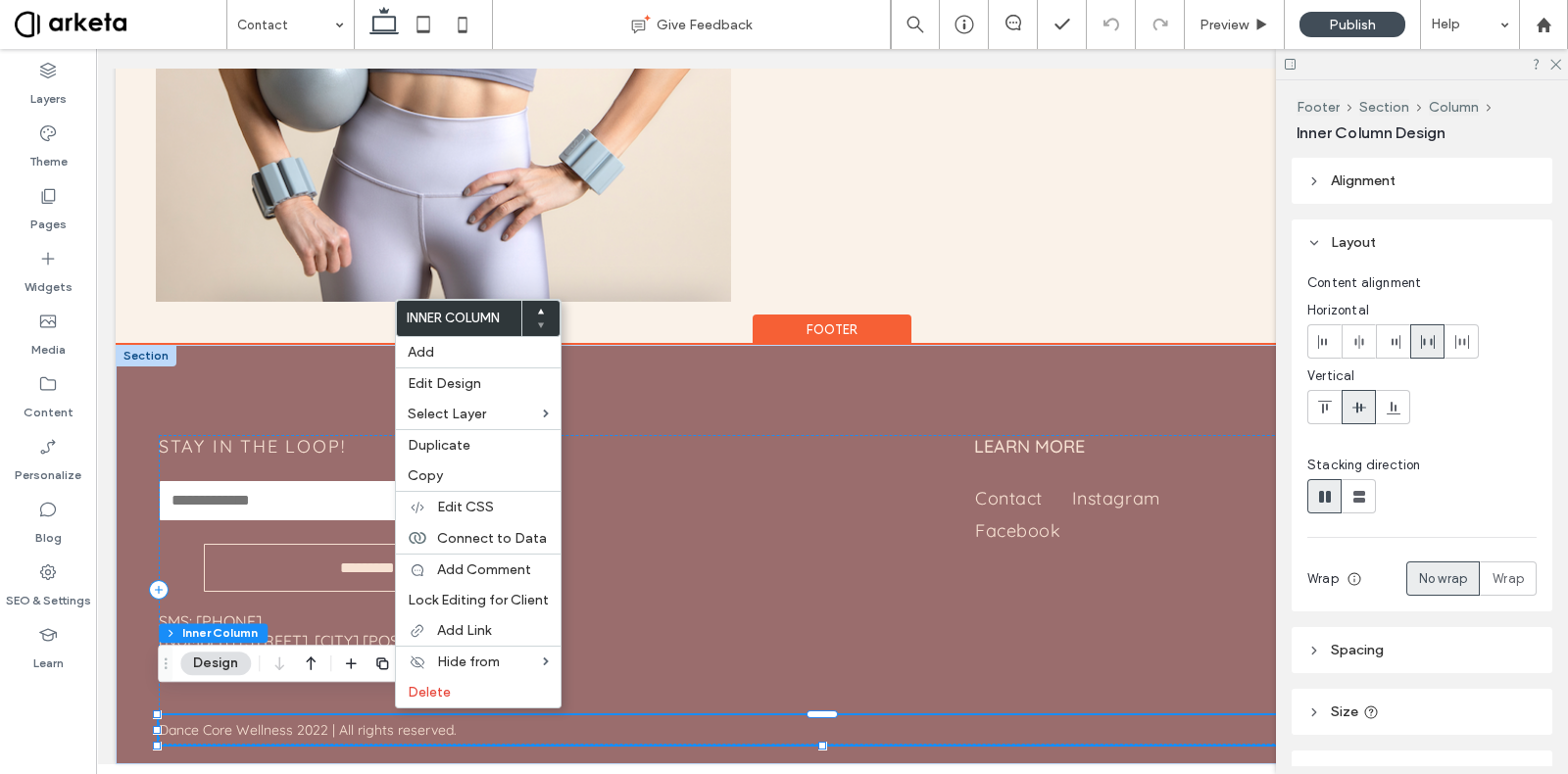 click on "Dance Core Wellness 2022 | All rights reserved." at bounding box center (308, 730) 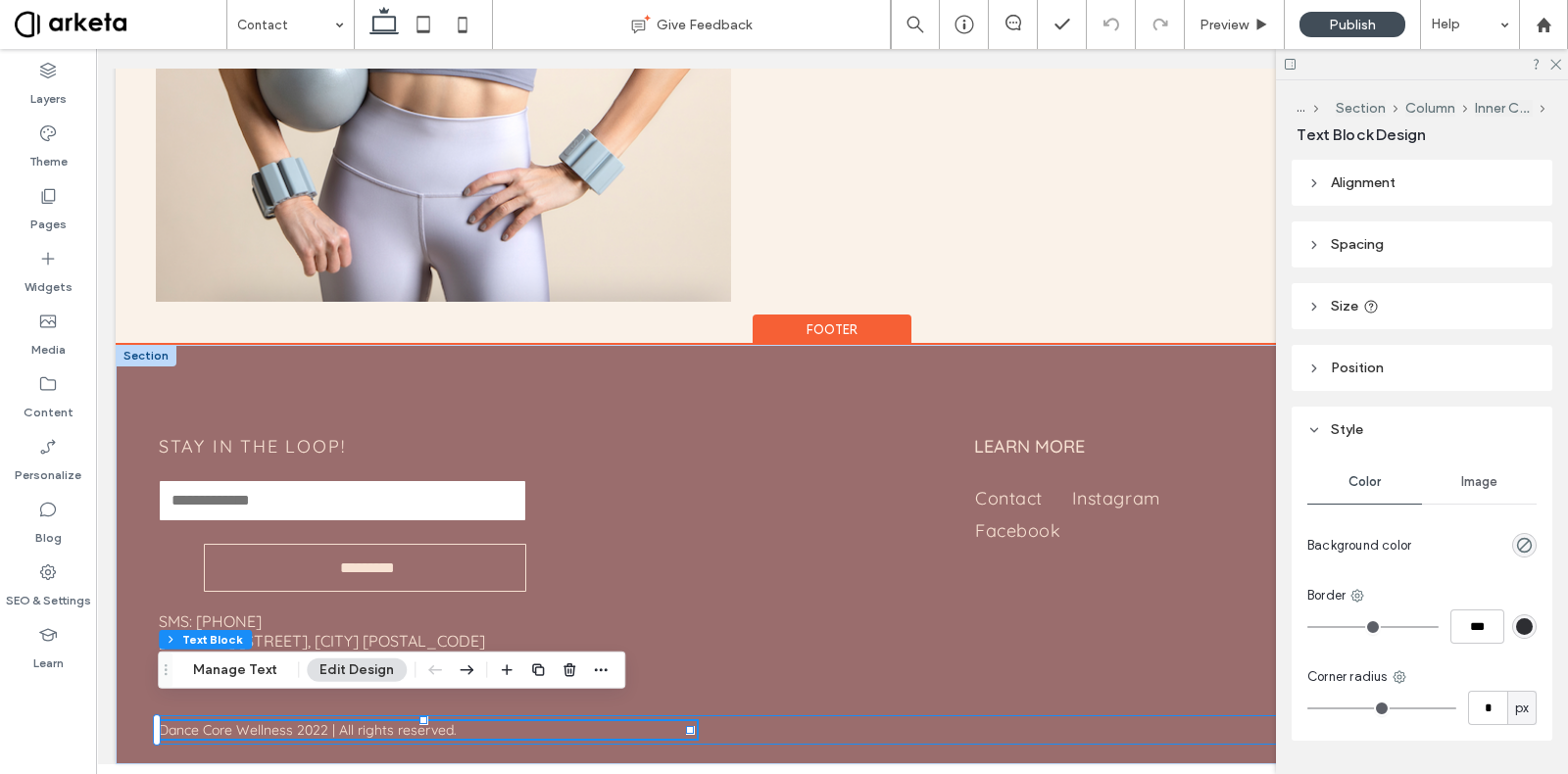 click on "Dance Core Wellness 2022 | All rights reserved." at bounding box center (832, 730) 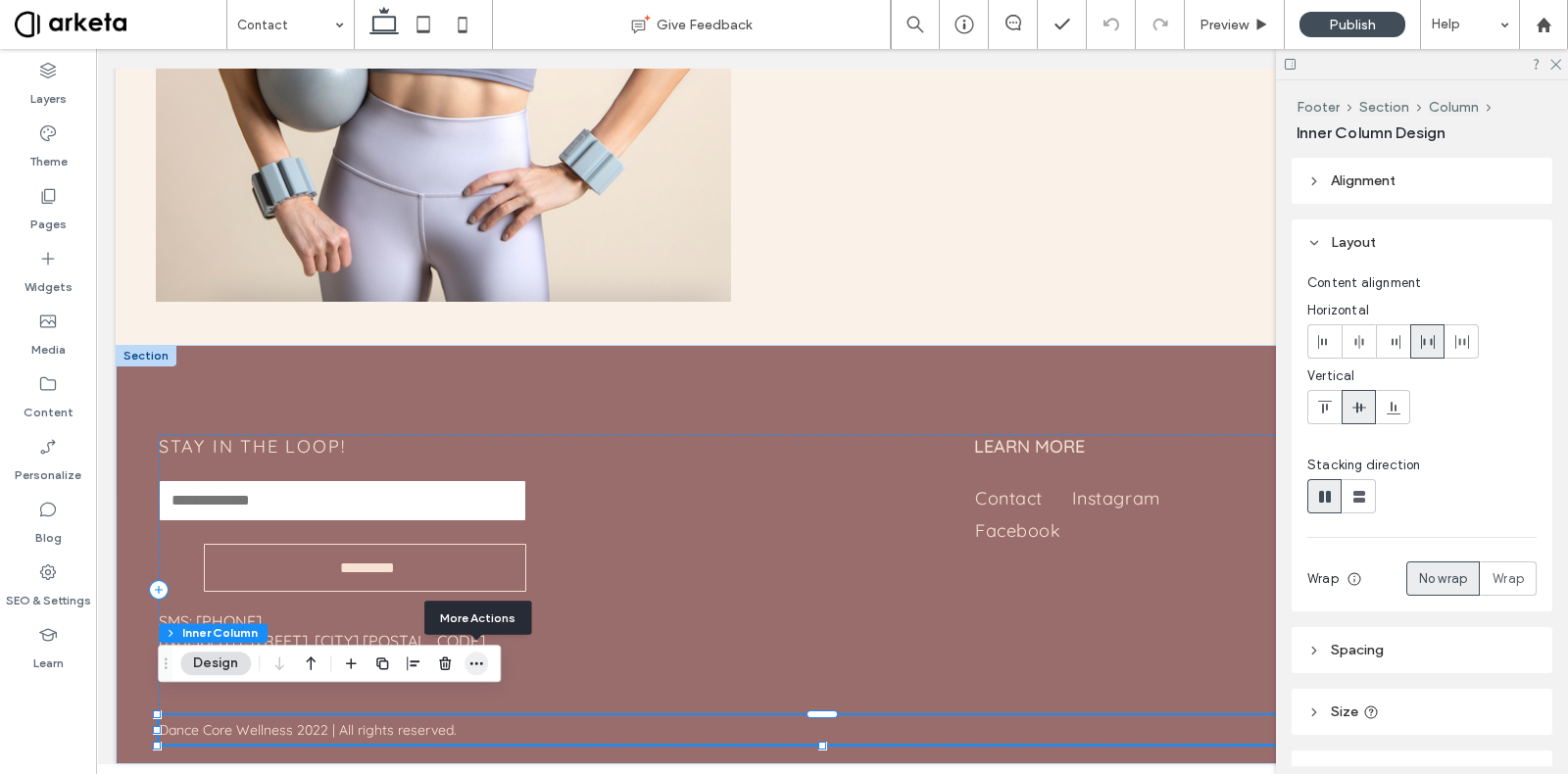 click 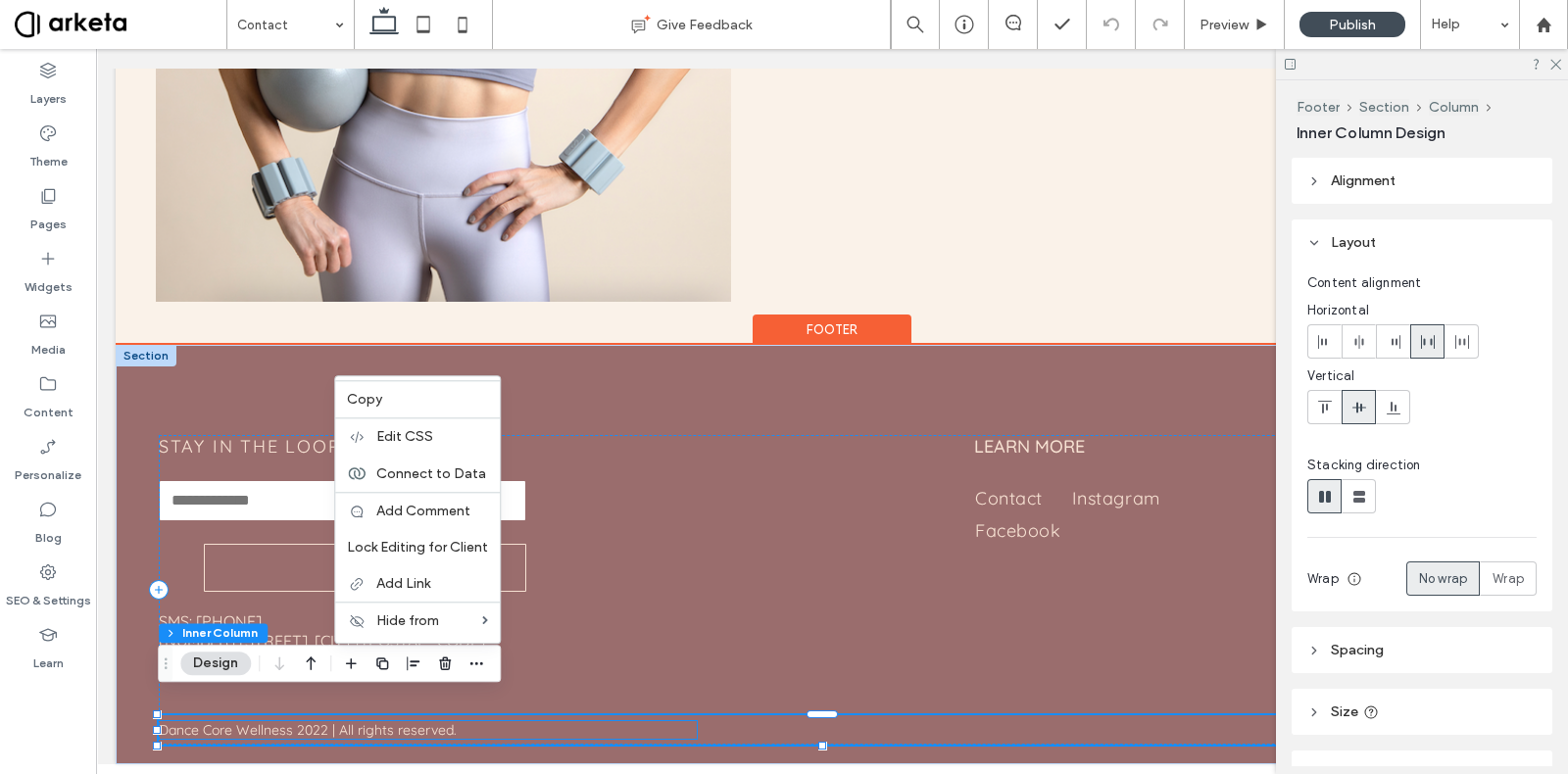 click on "Dance Core Wellness 2022 | All rights reserved." at bounding box center (427, 730) 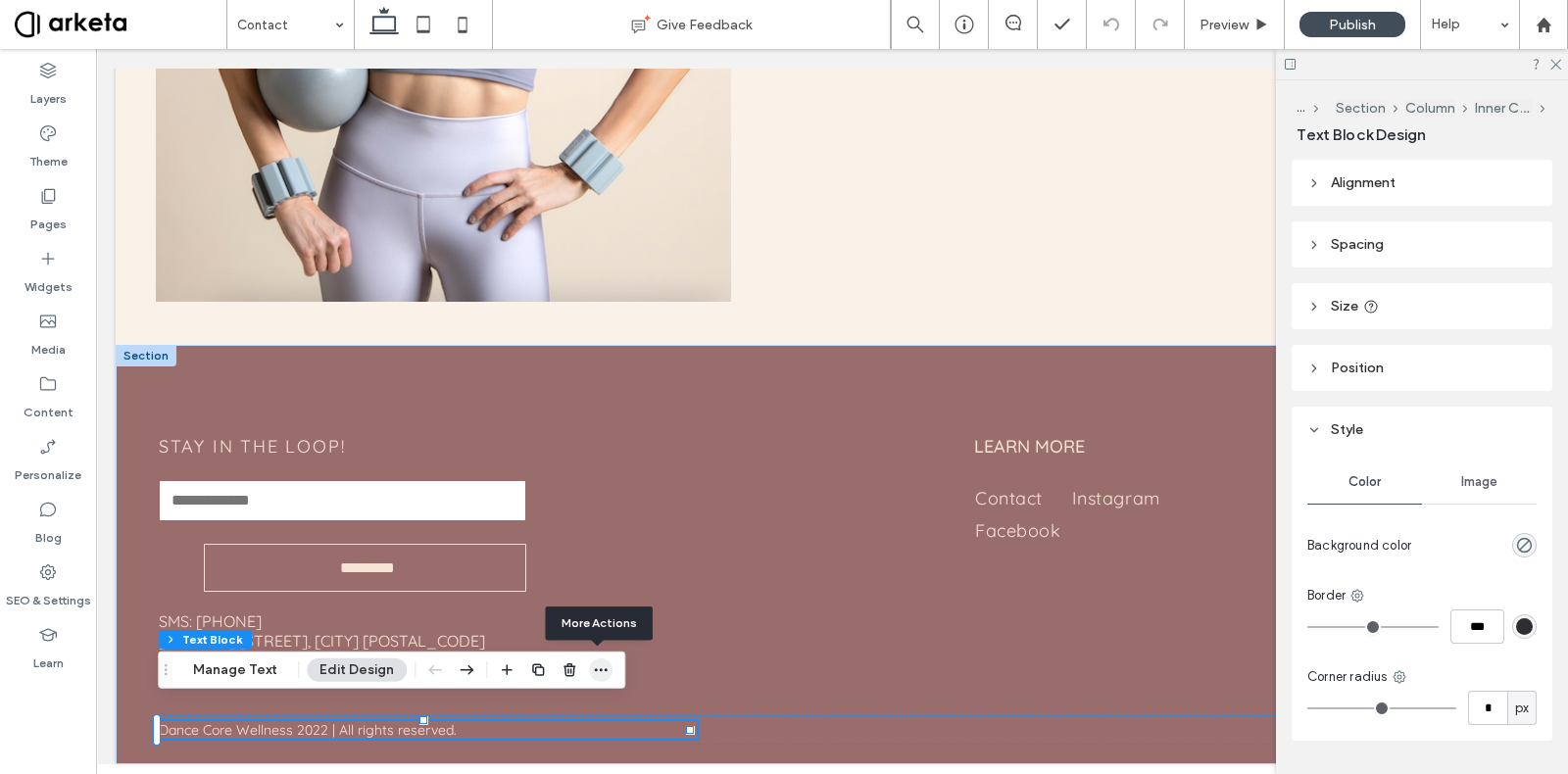 click 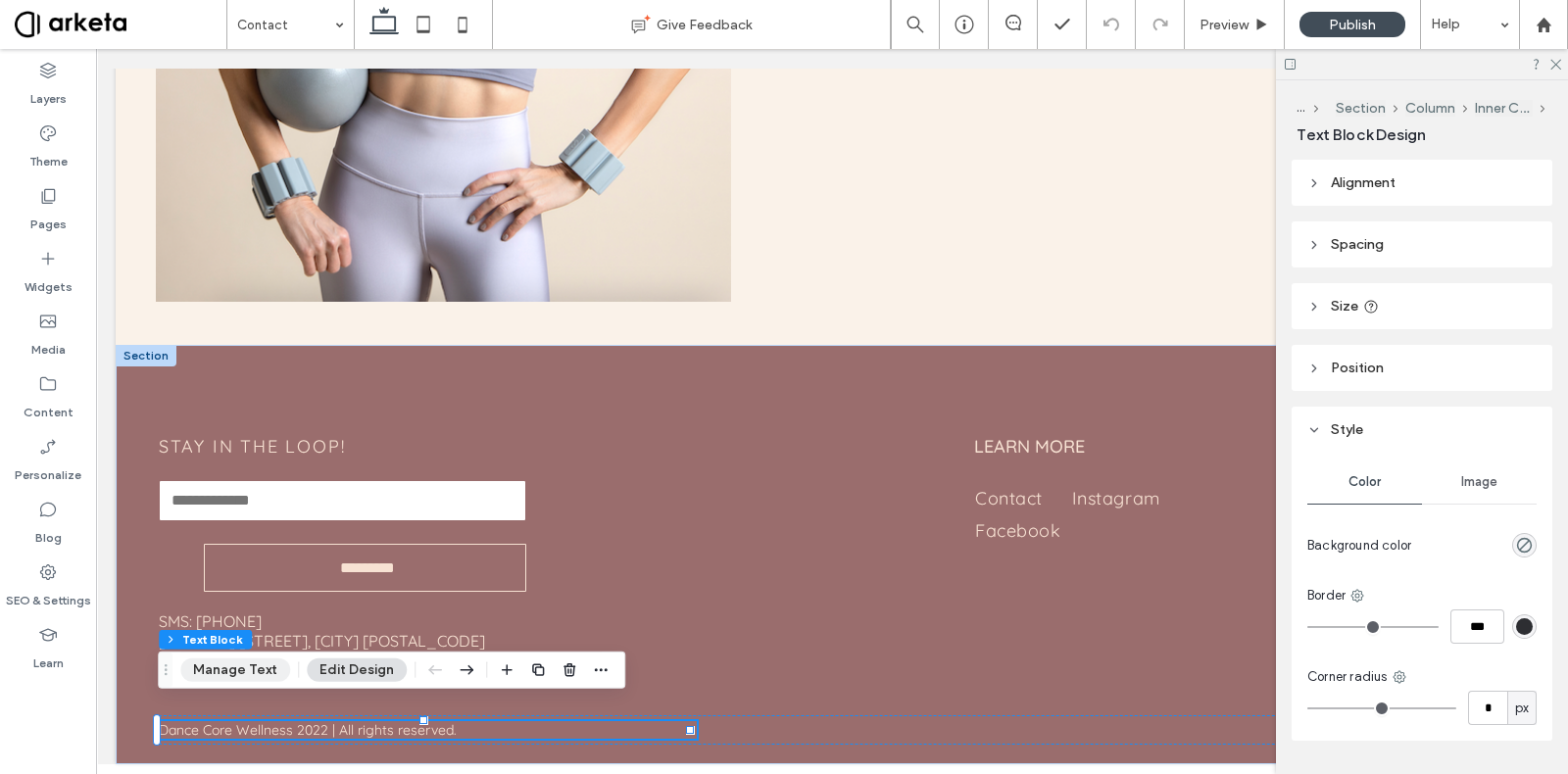 click on "Manage Text" at bounding box center (235, 670) 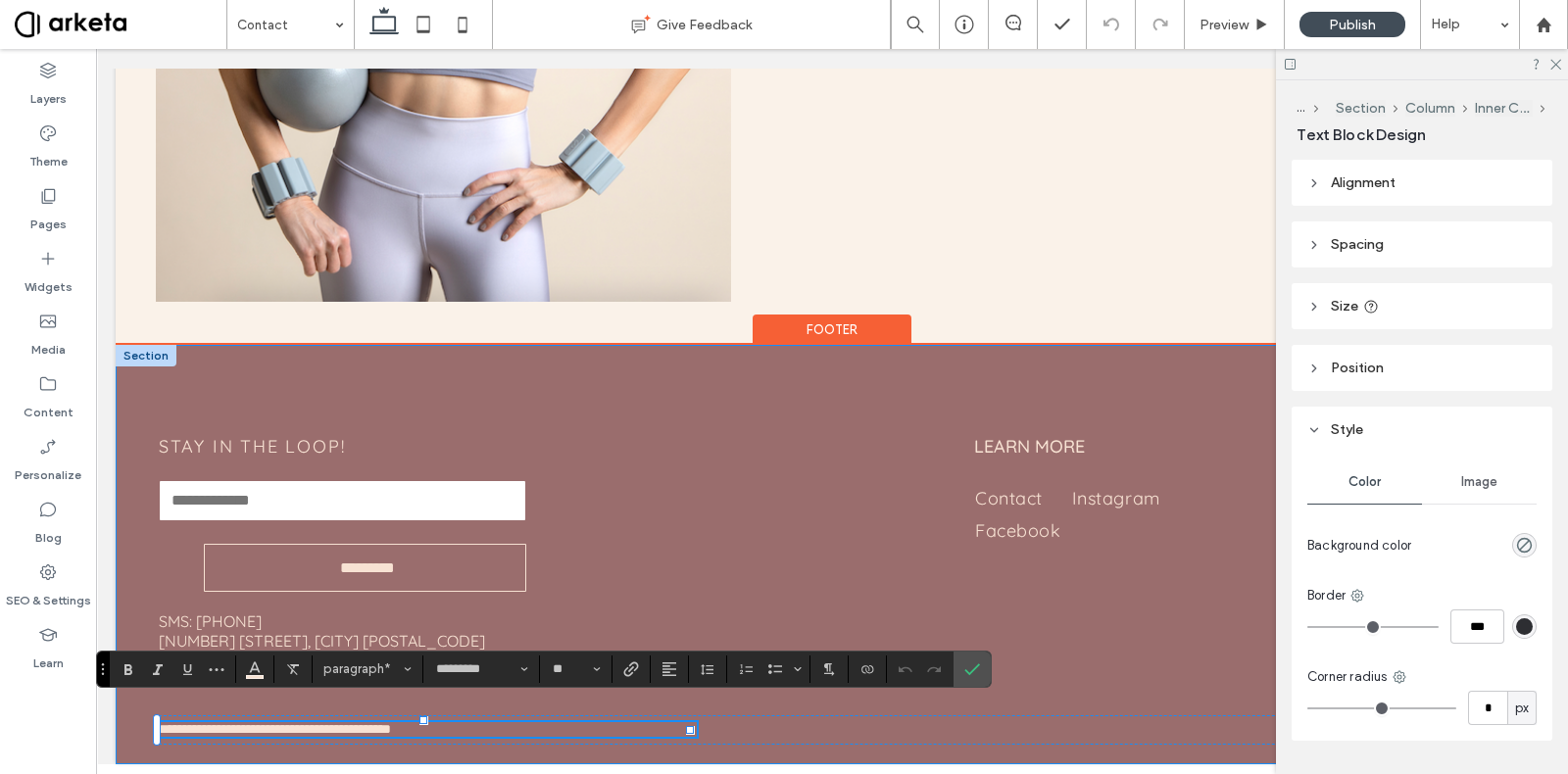 click on "**********" at bounding box center [832, 555] 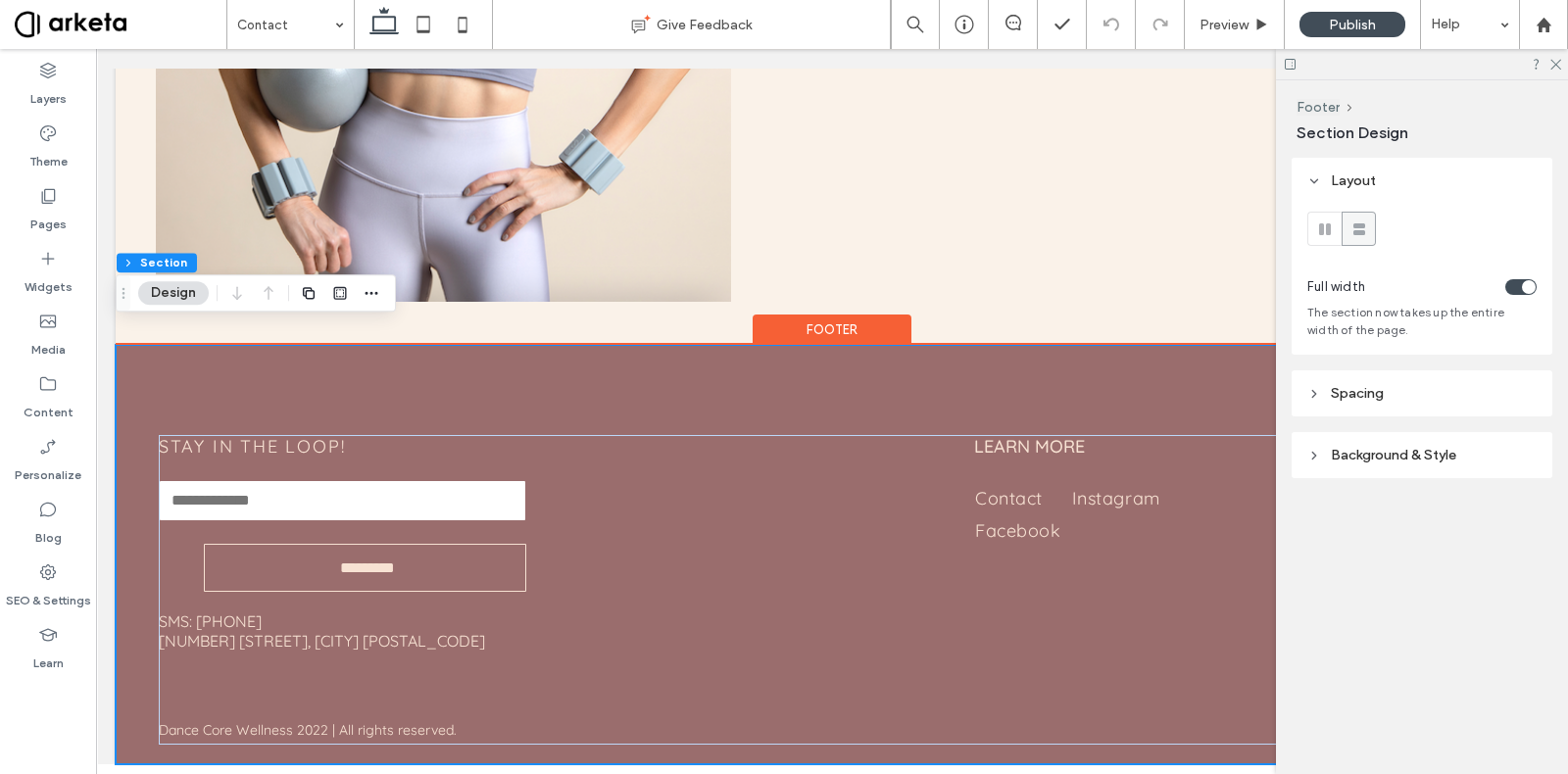 click on "STAY IN THE LOOP!
Contact Us
Email:
*********
Thank you for contacting us. We will get back to you as soon as possible.
Oops, there was an error sending your message. Please try again later.
SMS: 604.404.58.44 275 Fell Ave, North Vancouver V7P 3R5
LEARN MORE
Contact
Instagram
Facebook
WORK OUT
Contact
I nstagram
Facebook
Book a Class
On Demand
1-1 With Patrica
Dance Core Wellness 2022 | All rights reserved." at bounding box center [832, 555] 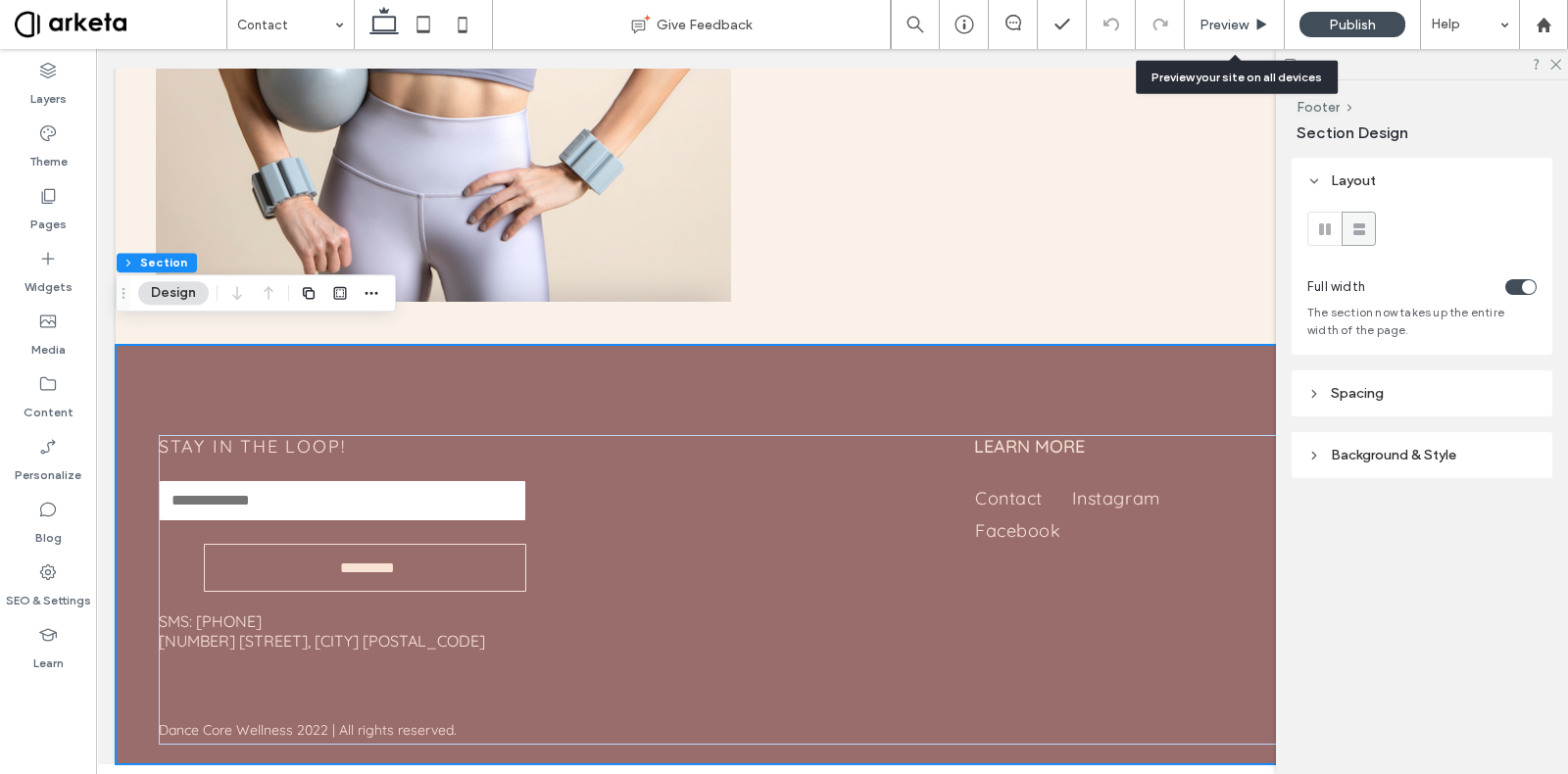 click on "Preview" at bounding box center (1235, 24) 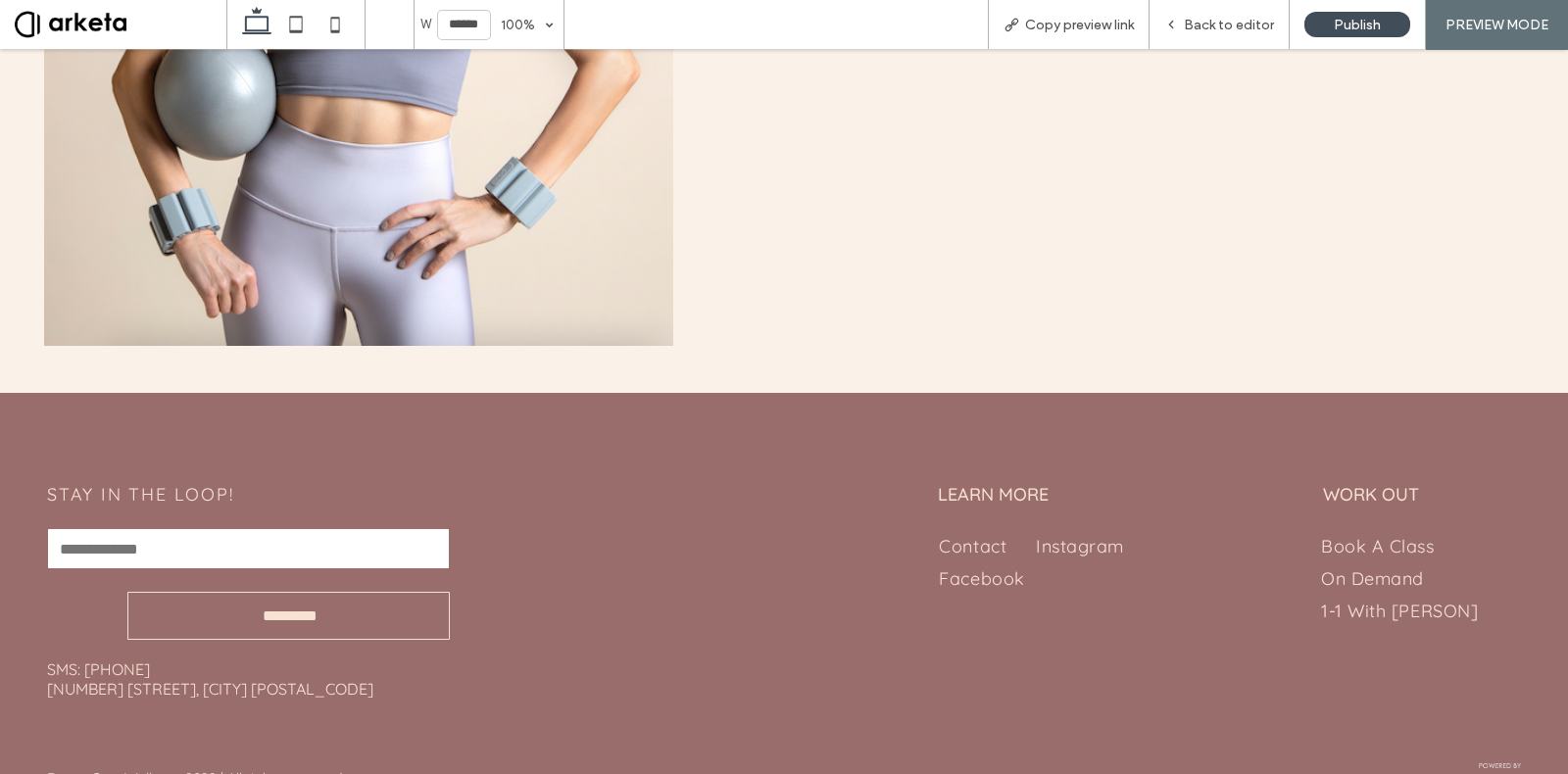 scroll, scrollTop: 671, scrollLeft: 0, axis: vertical 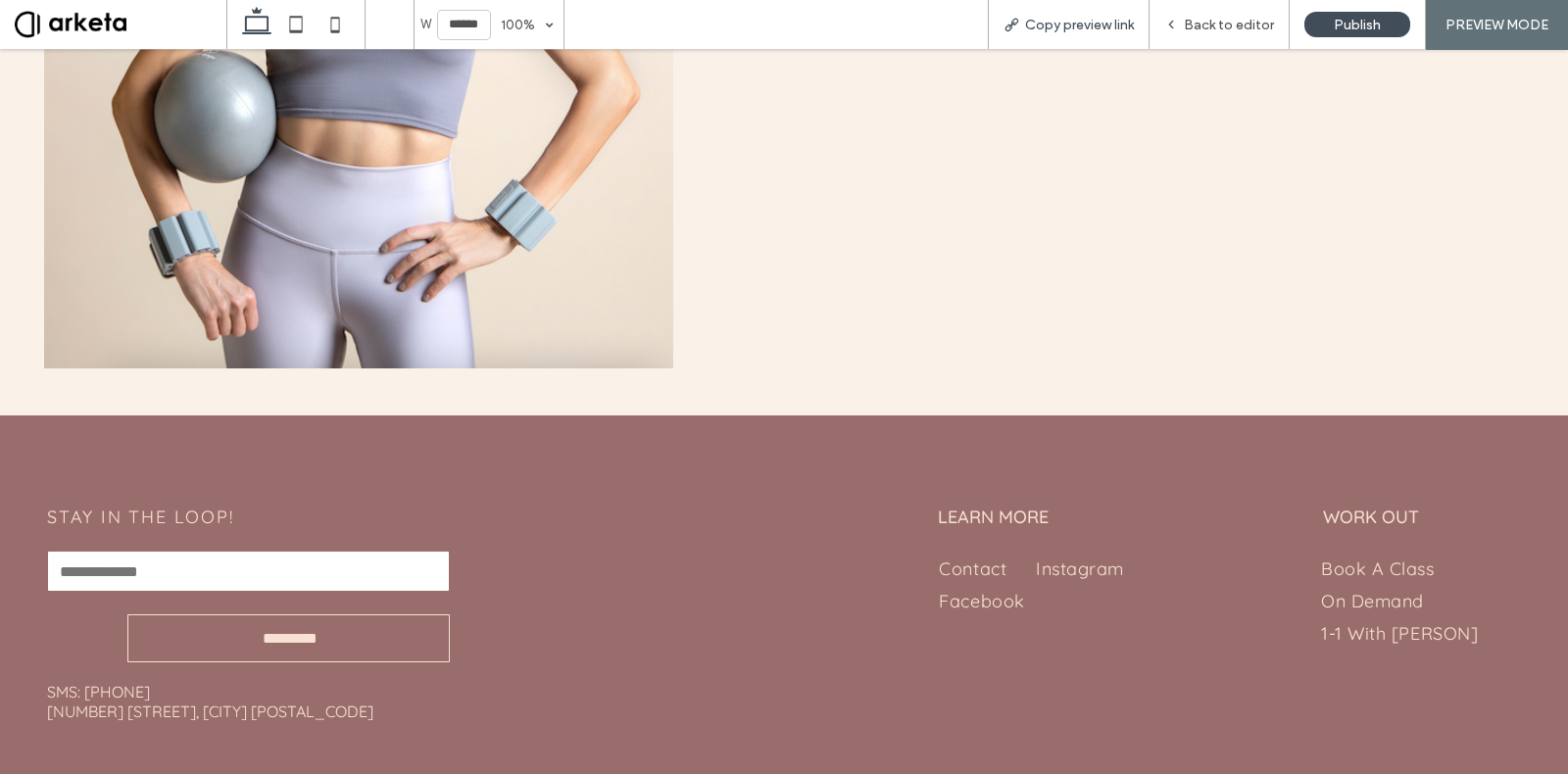 click on "Copy preview link" at bounding box center (1068, 24) 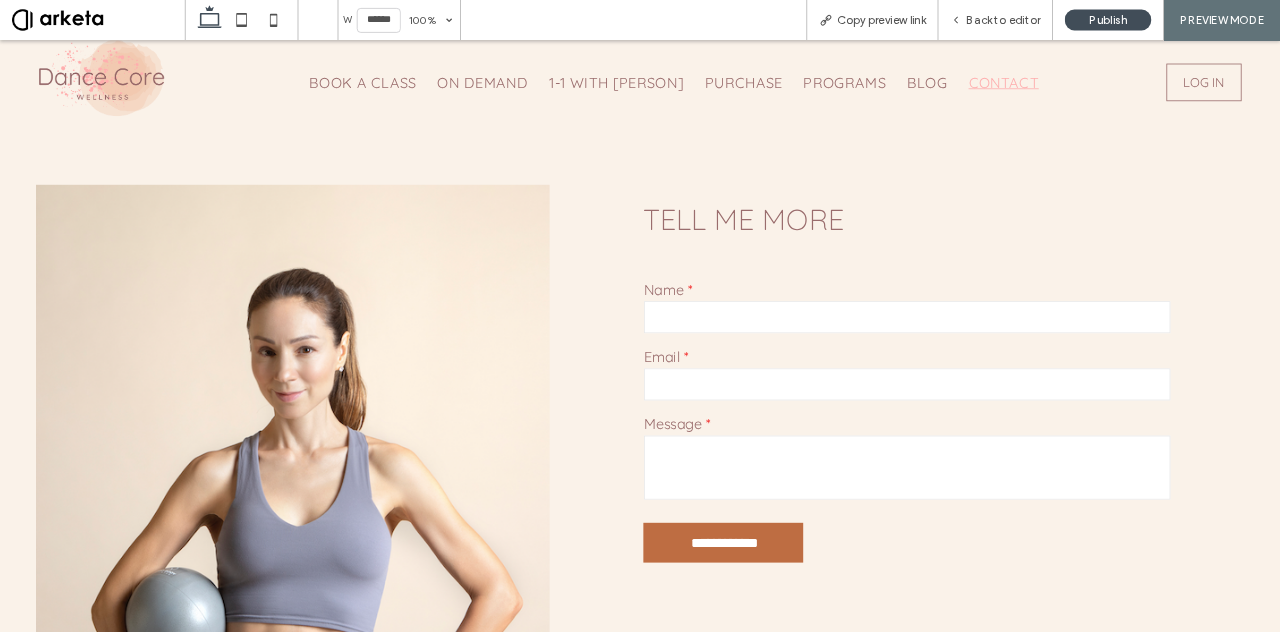 scroll, scrollTop: 0, scrollLeft: 0, axis: both 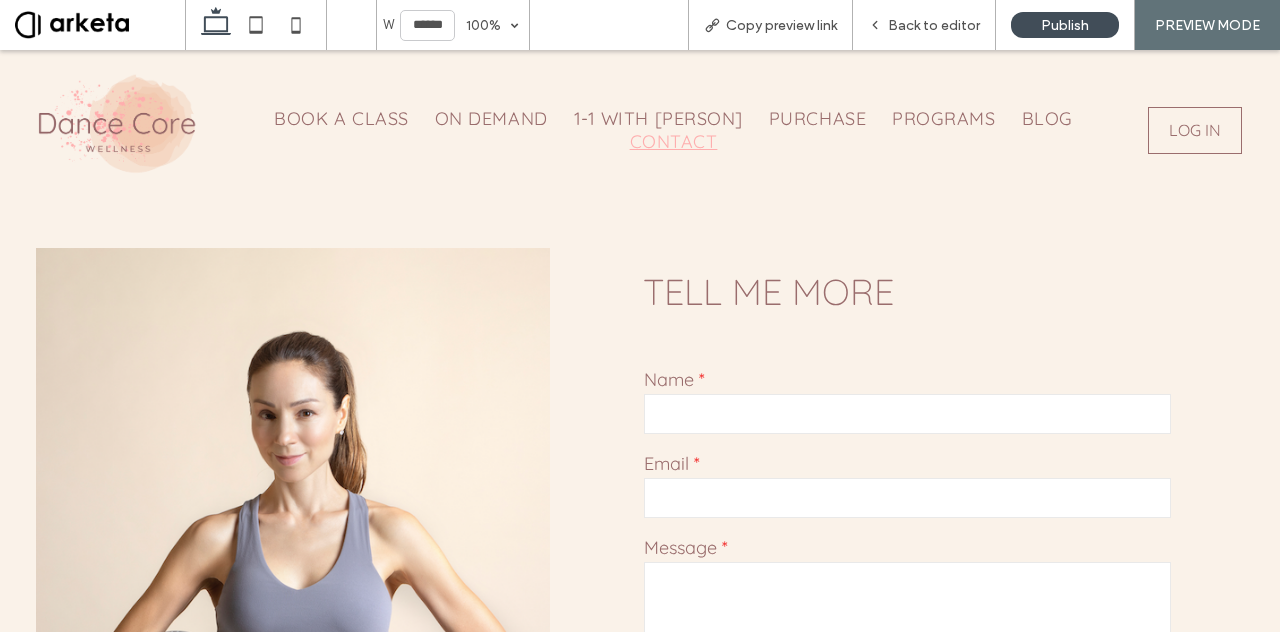 click on "Book a Class
On Demand
1-1 With Patrica
Purchase
Programs
Blog
Contact" at bounding box center (675, 130) 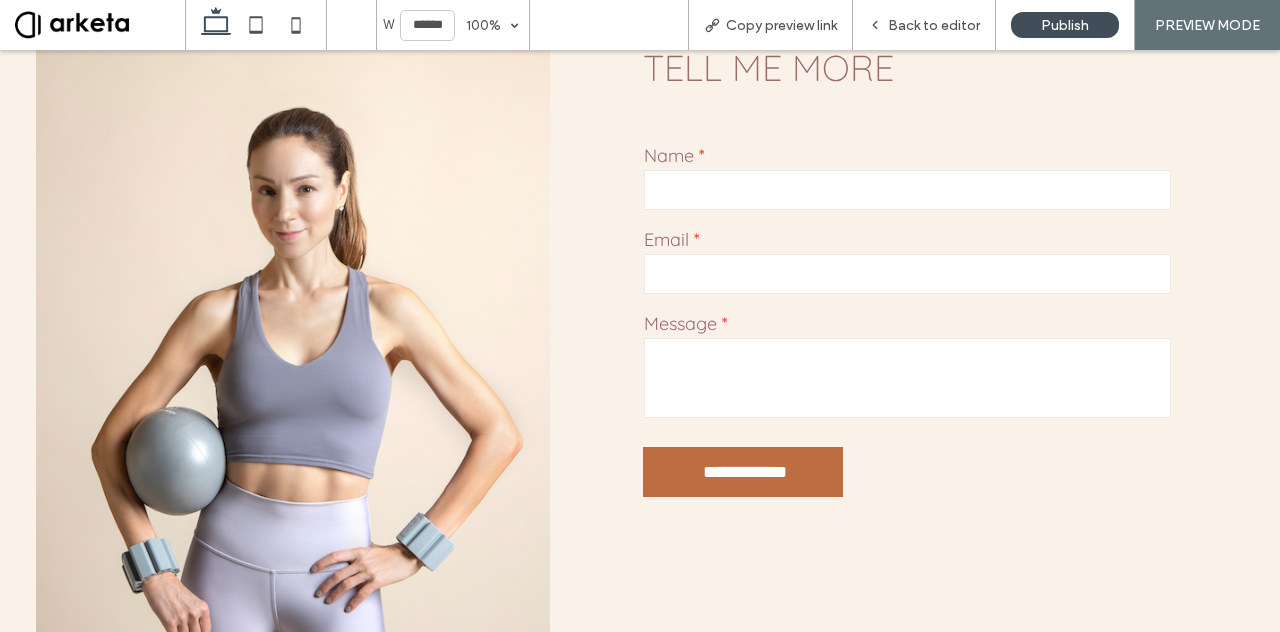 scroll, scrollTop: 0, scrollLeft: 0, axis: both 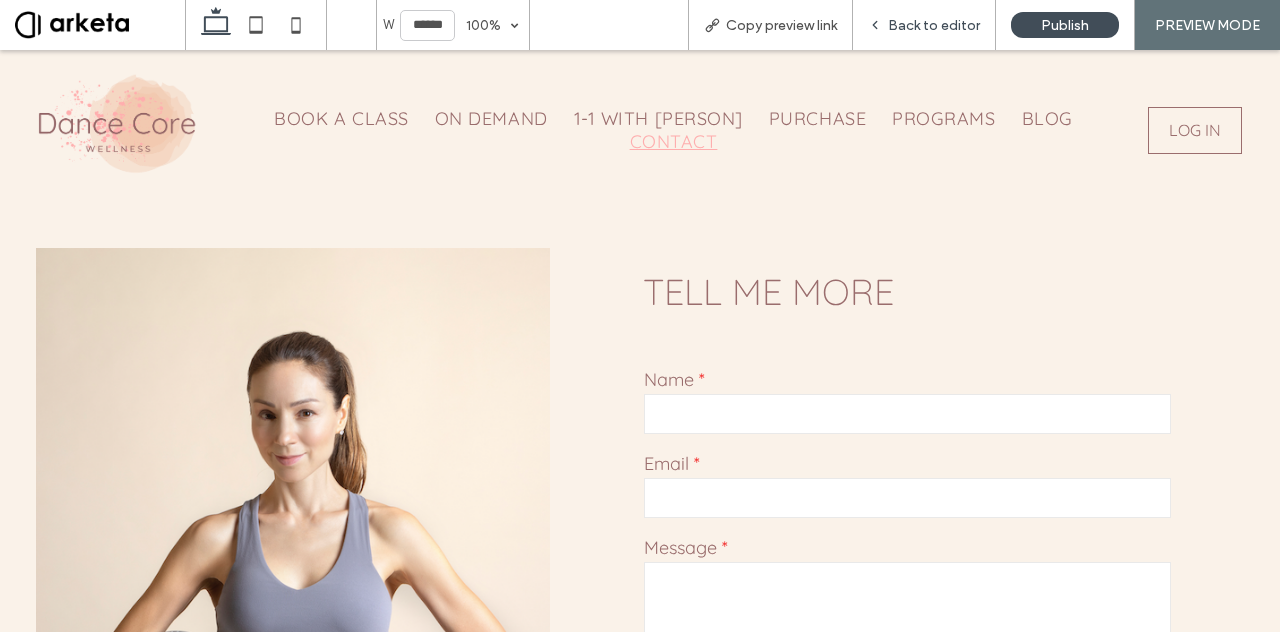 click on "Back to editor" at bounding box center (934, 25) 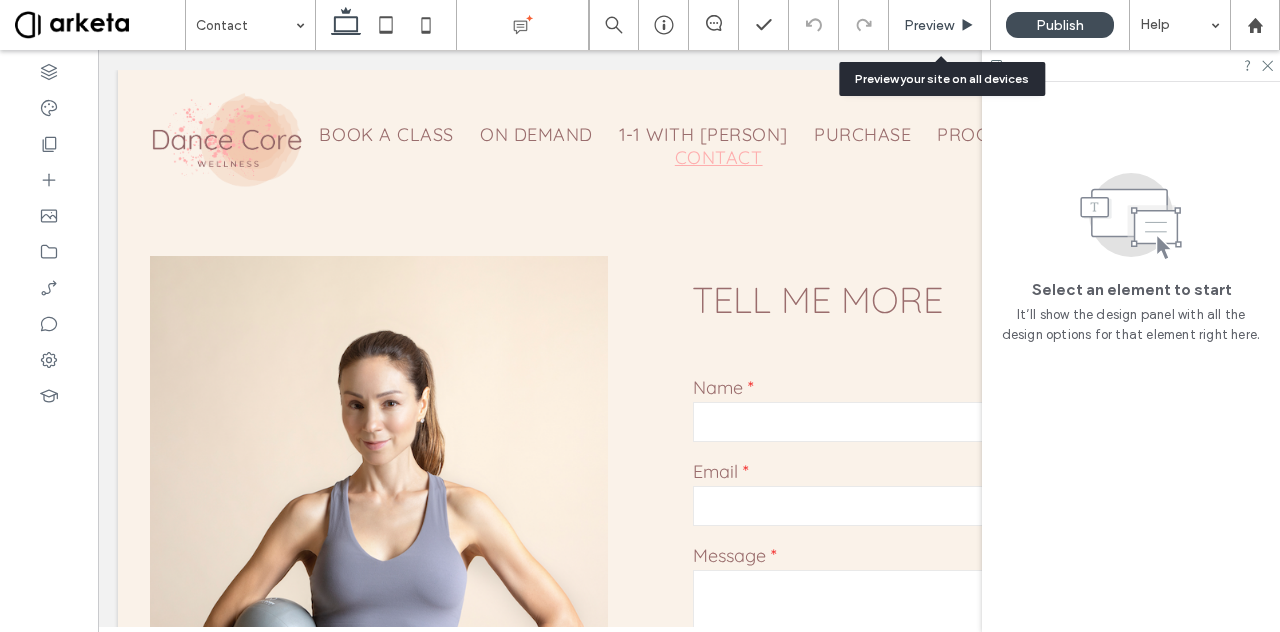 click on "Preview" at bounding box center (929, 25) 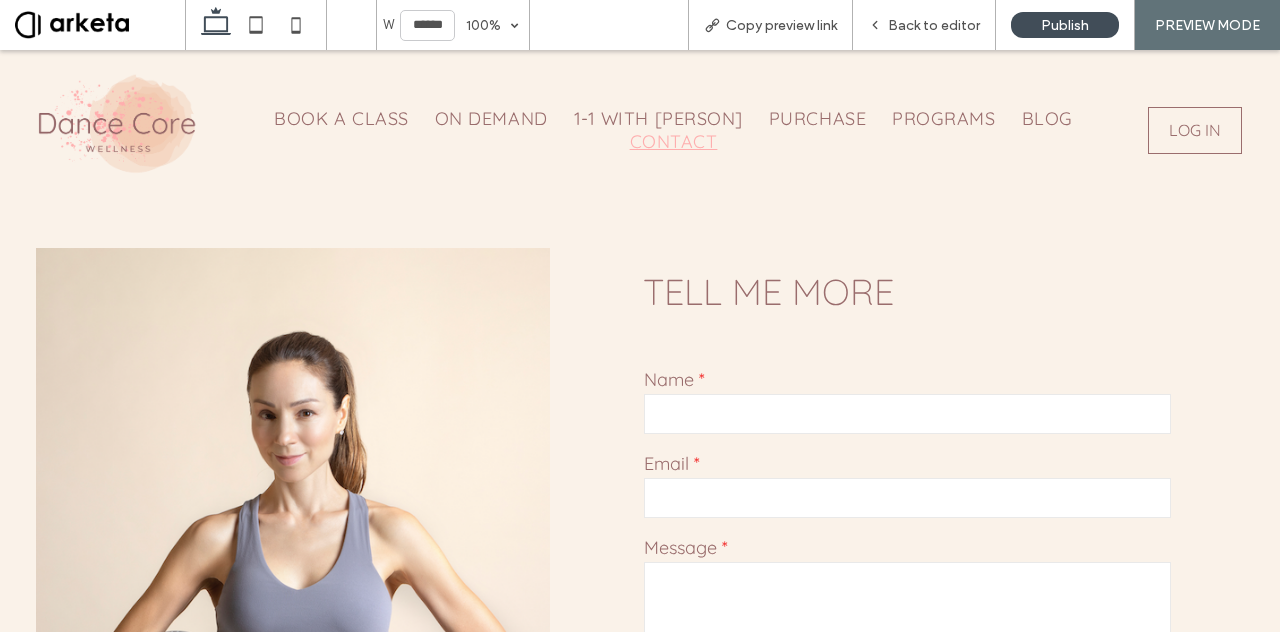 click at bounding box center (100, 25) 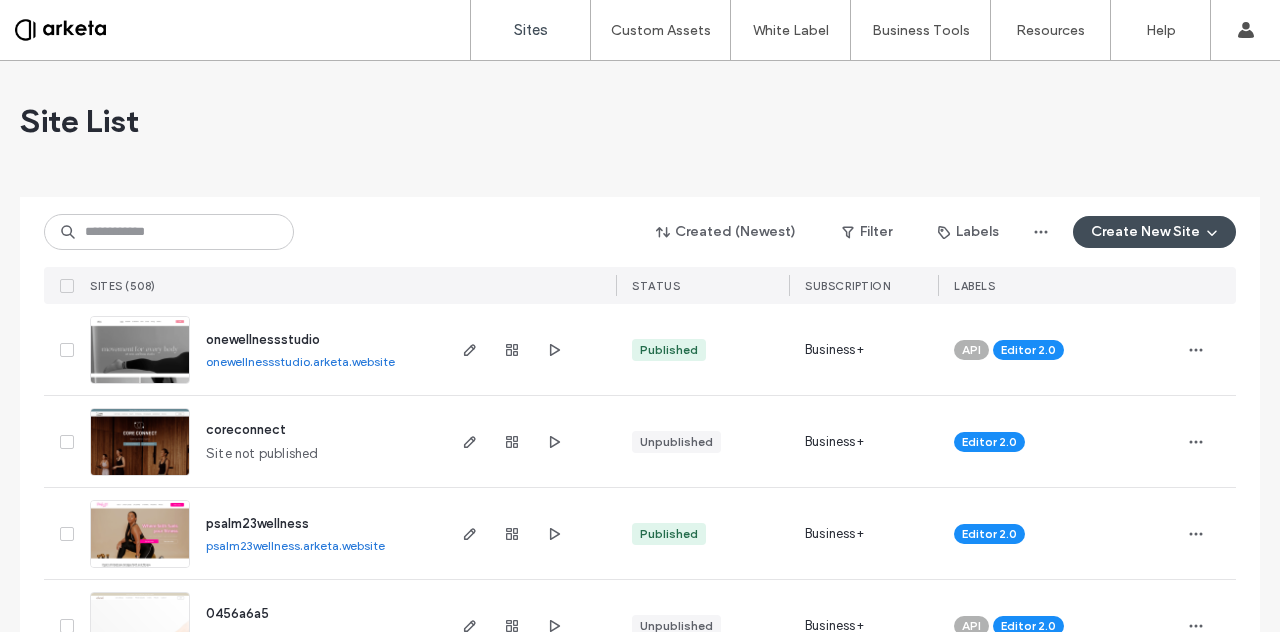 scroll, scrollTop: 0, scrollLeft: 0, axis: both 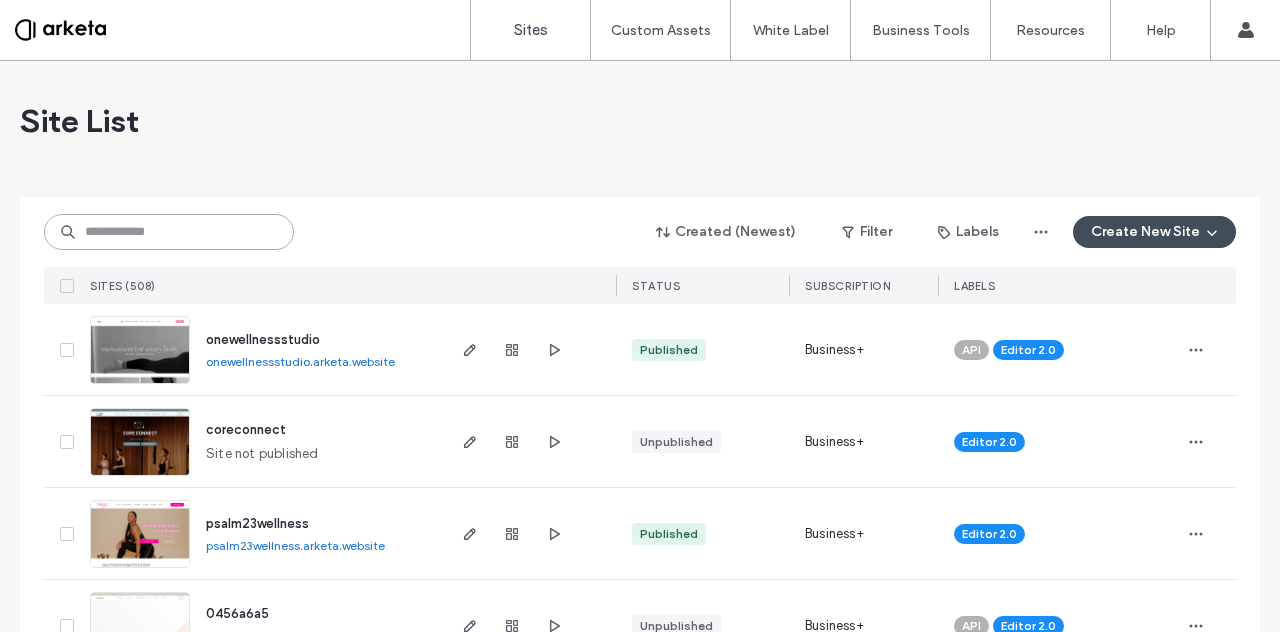 click at bounding box center [169, 232] 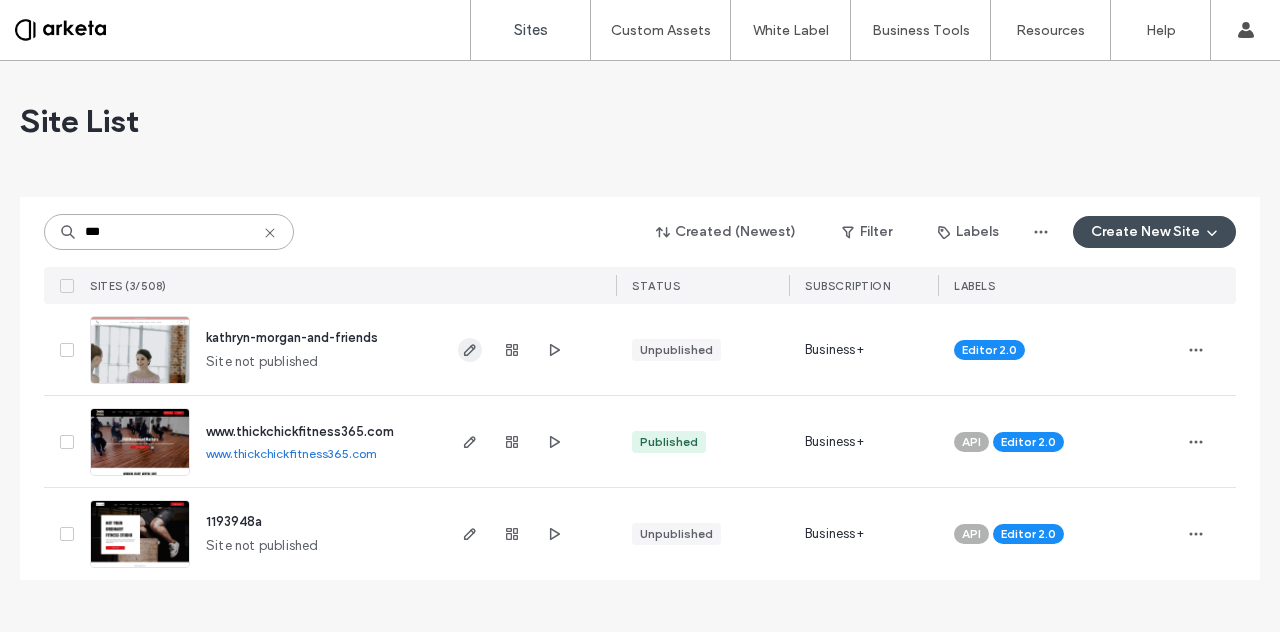 type on "***" 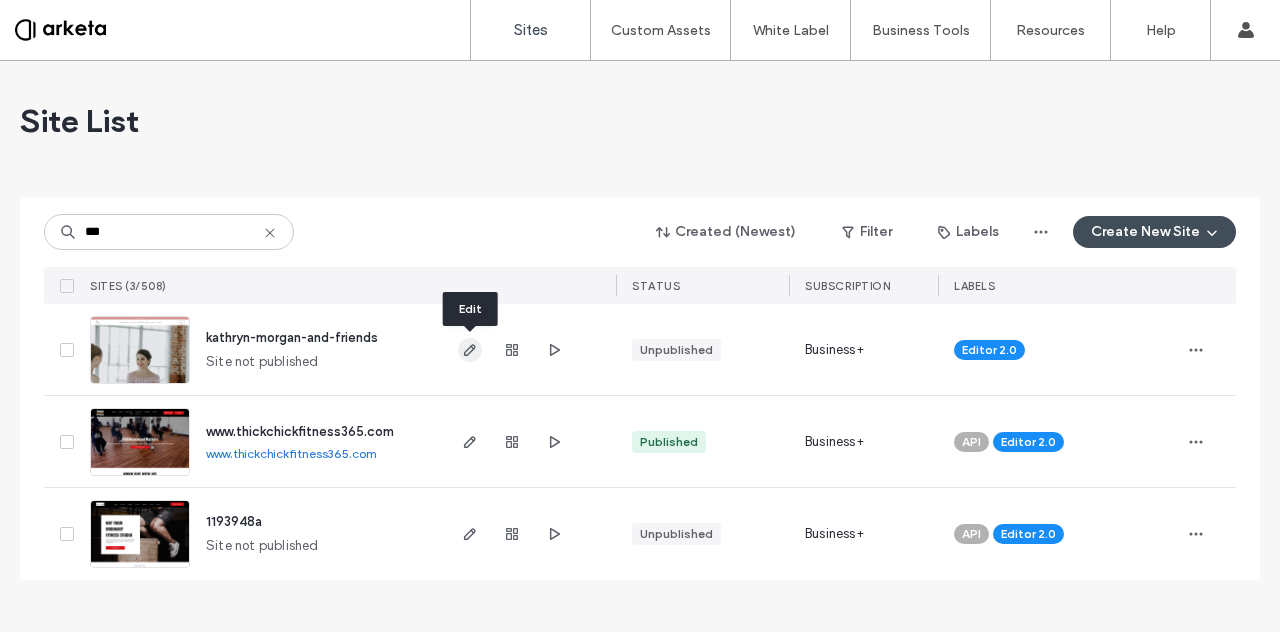 click 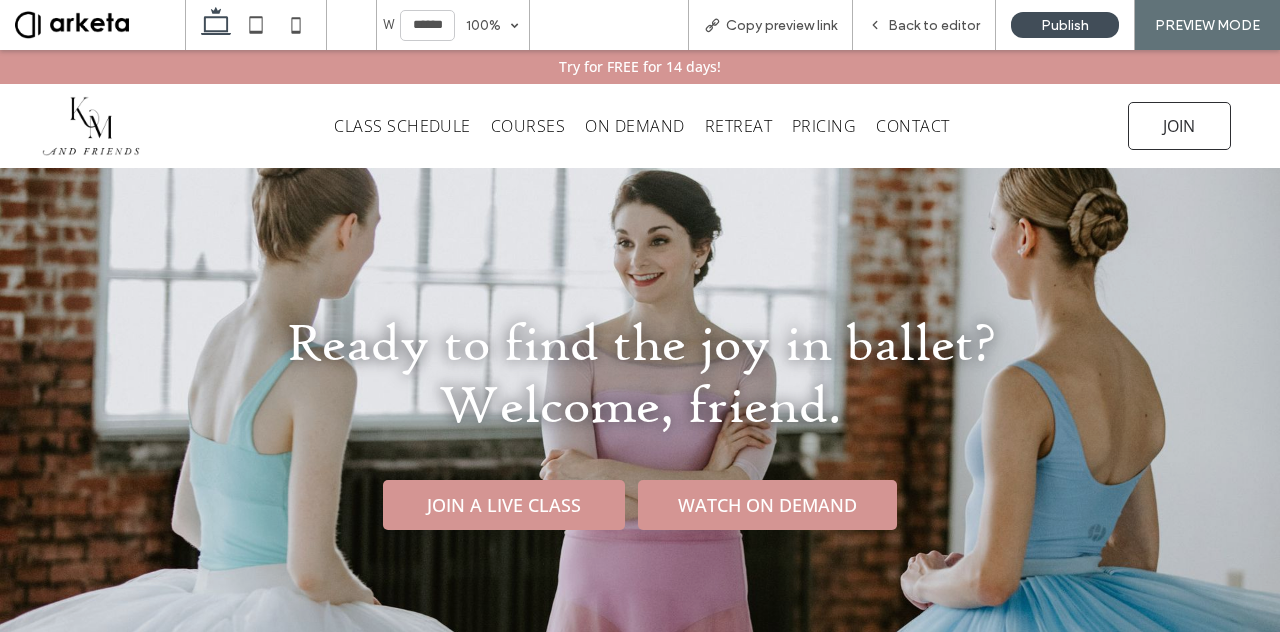 scroll, scrollTop: 0, scrollLeft: 0, axis: both 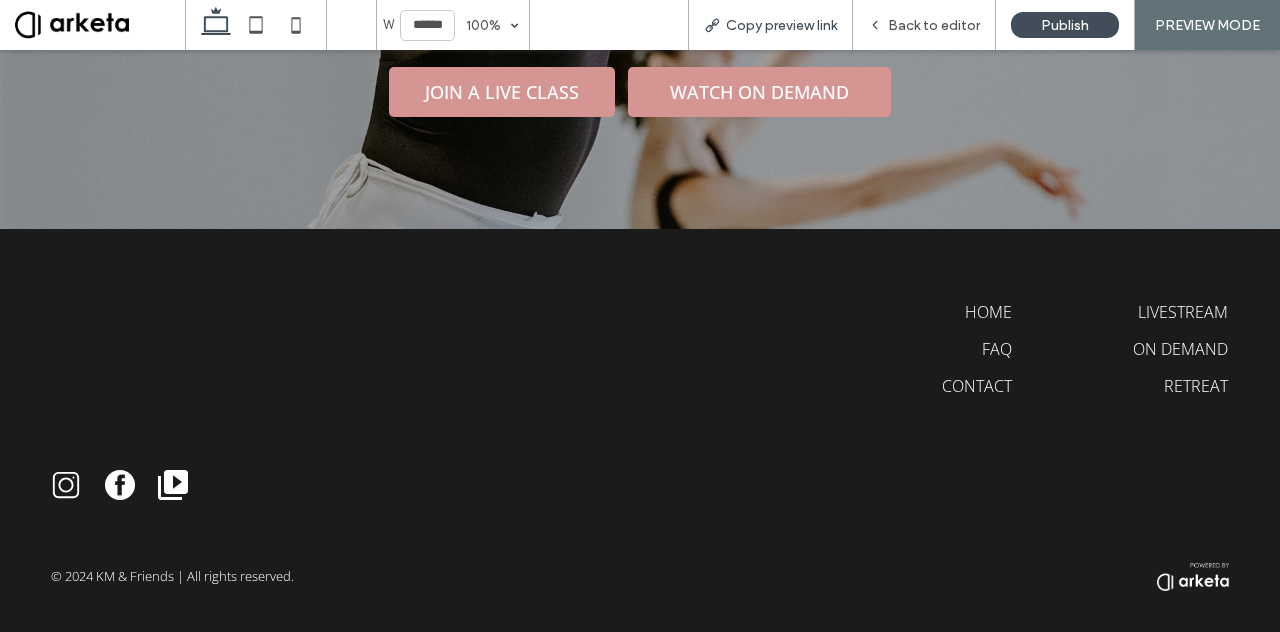 click on "Copy preview link" at bounding box center (781, 25) 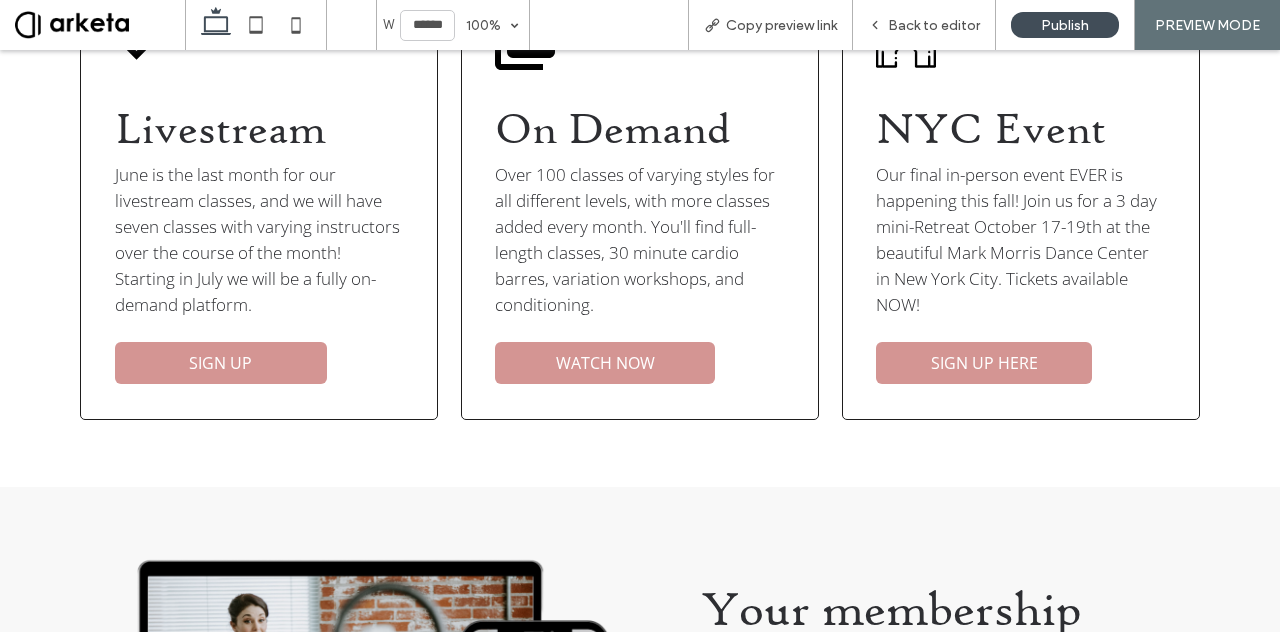 scroll, scrollTop: 0, scrollLeft: 0, axis: both 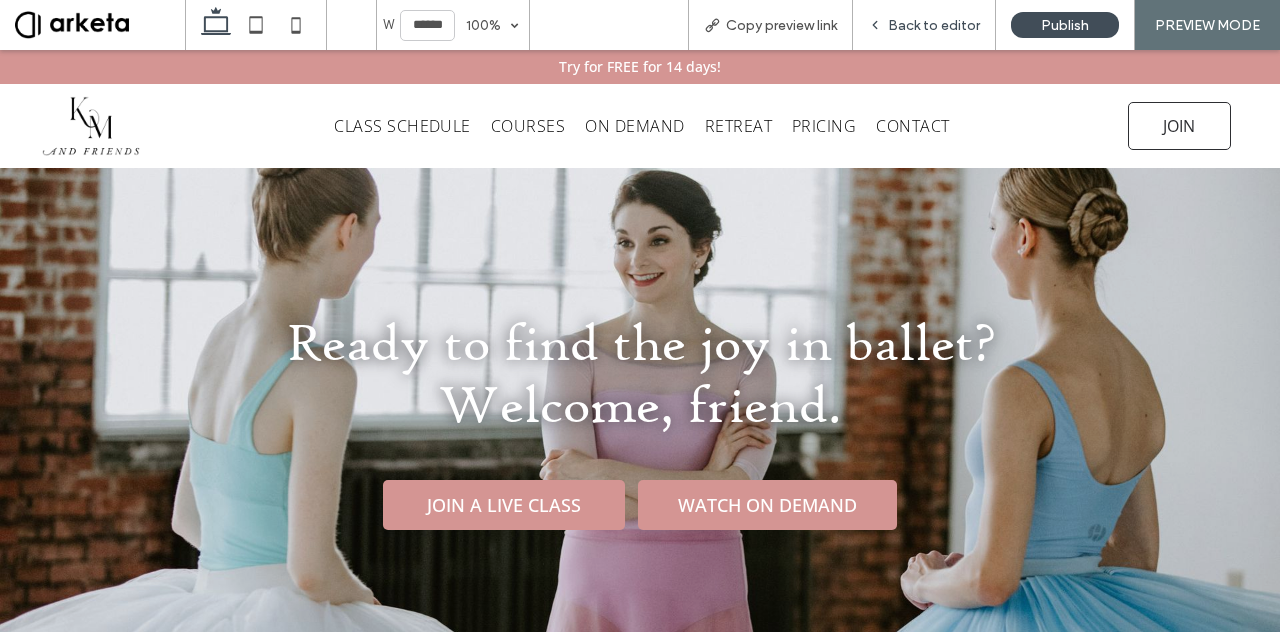 click on "Back to editor" at bounding box center (934, 25) 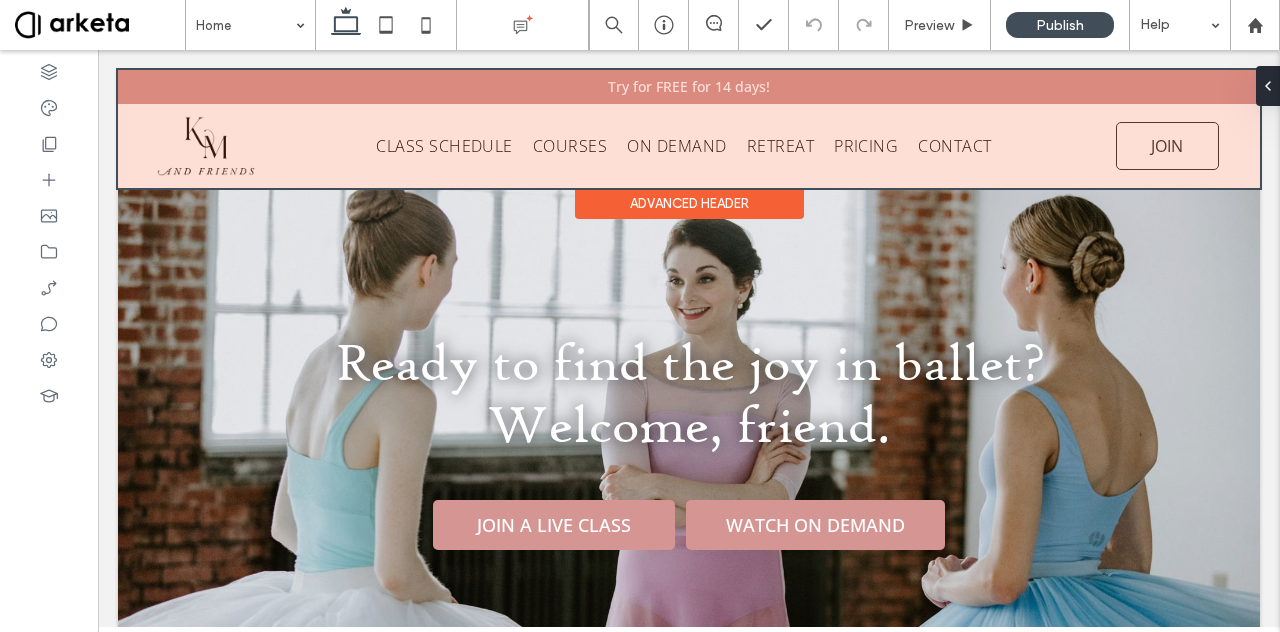 click at bounding box center [689, 129] 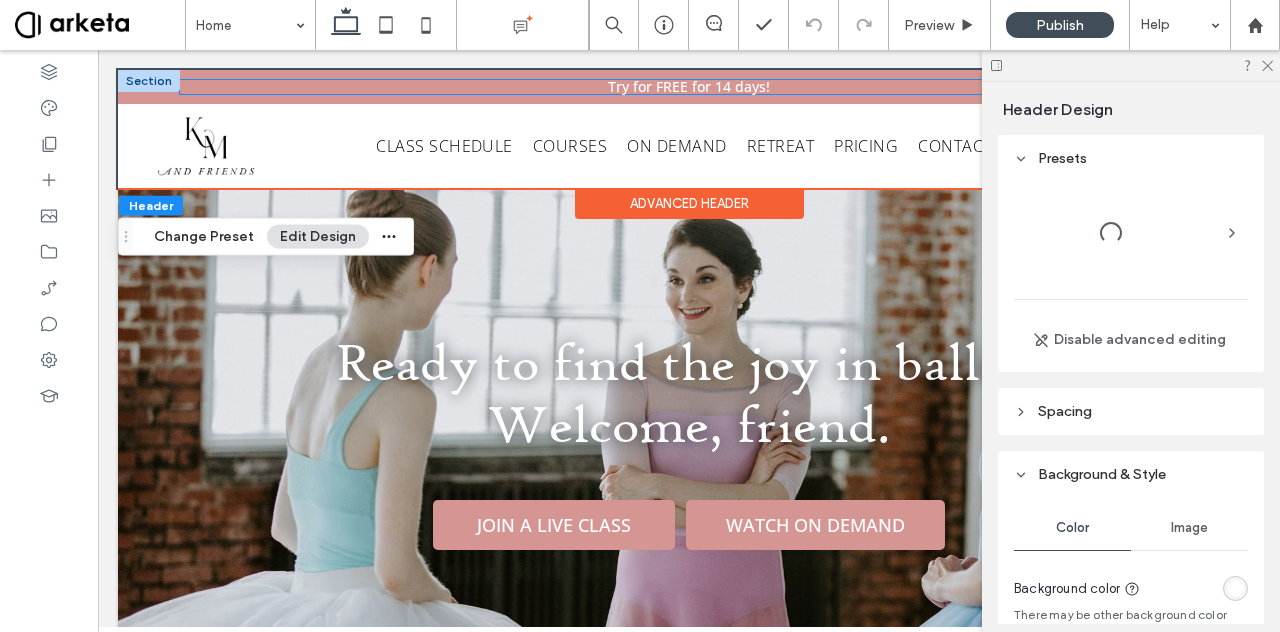 click on "Try for FREE for 14 days!" at bounding box center [689, 86] 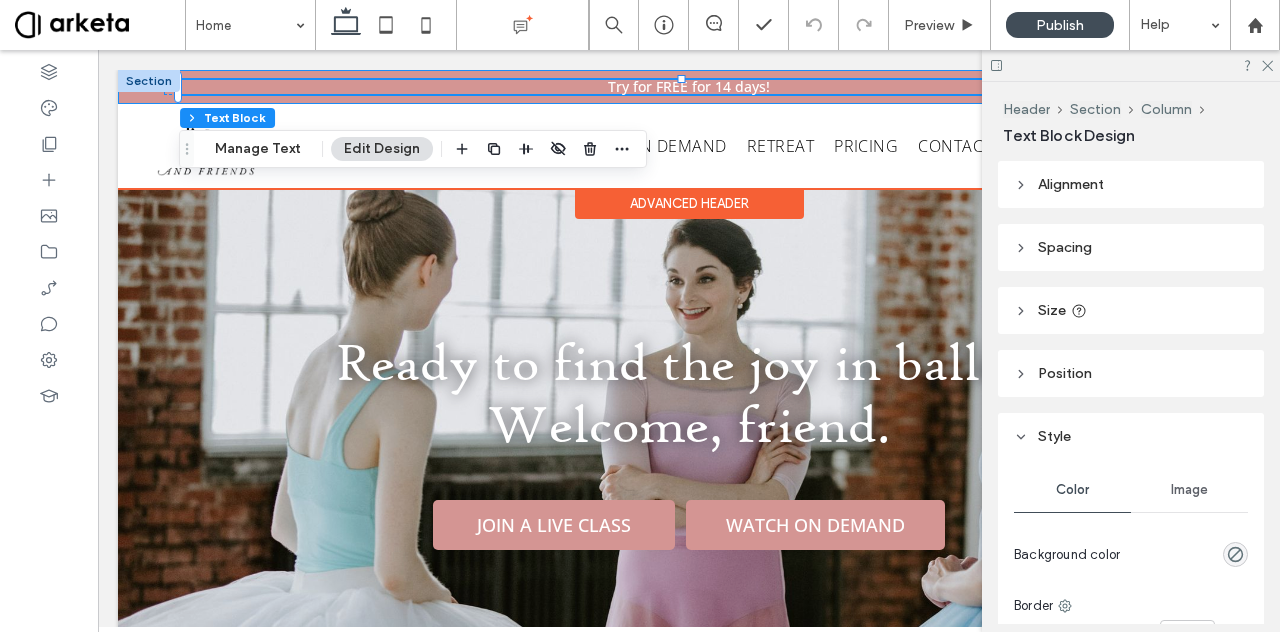 click on "Try for FREE for 14 days!" at bounding box center [689, 87] 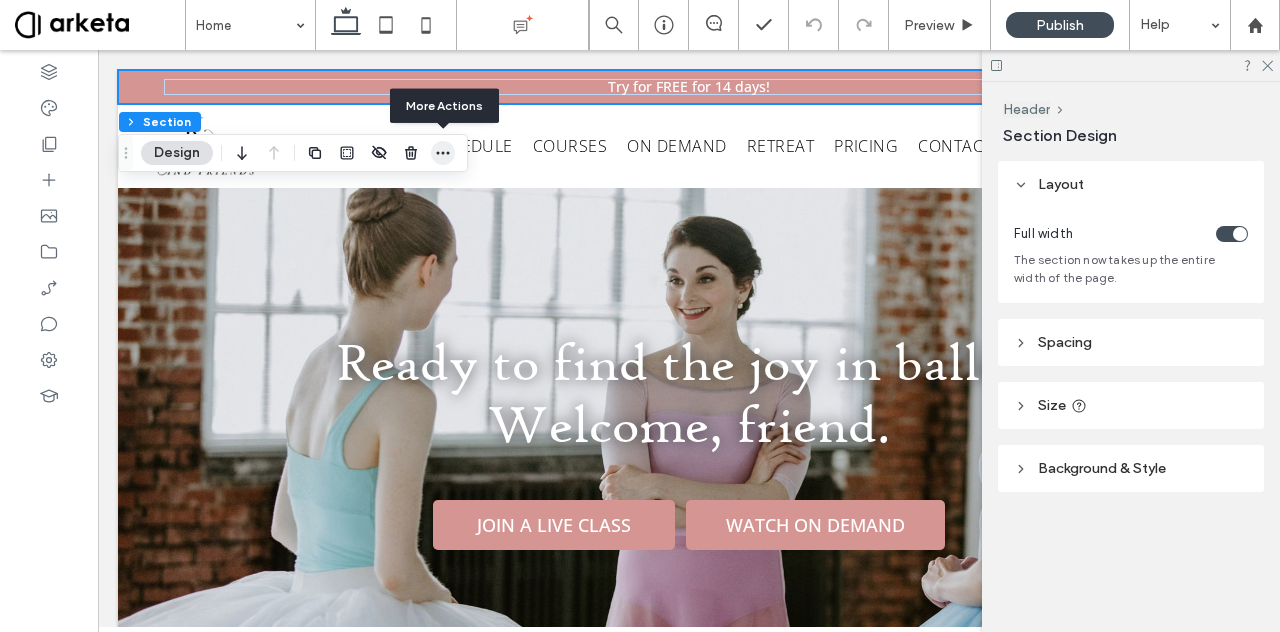 click at bounding box center [443, 153] 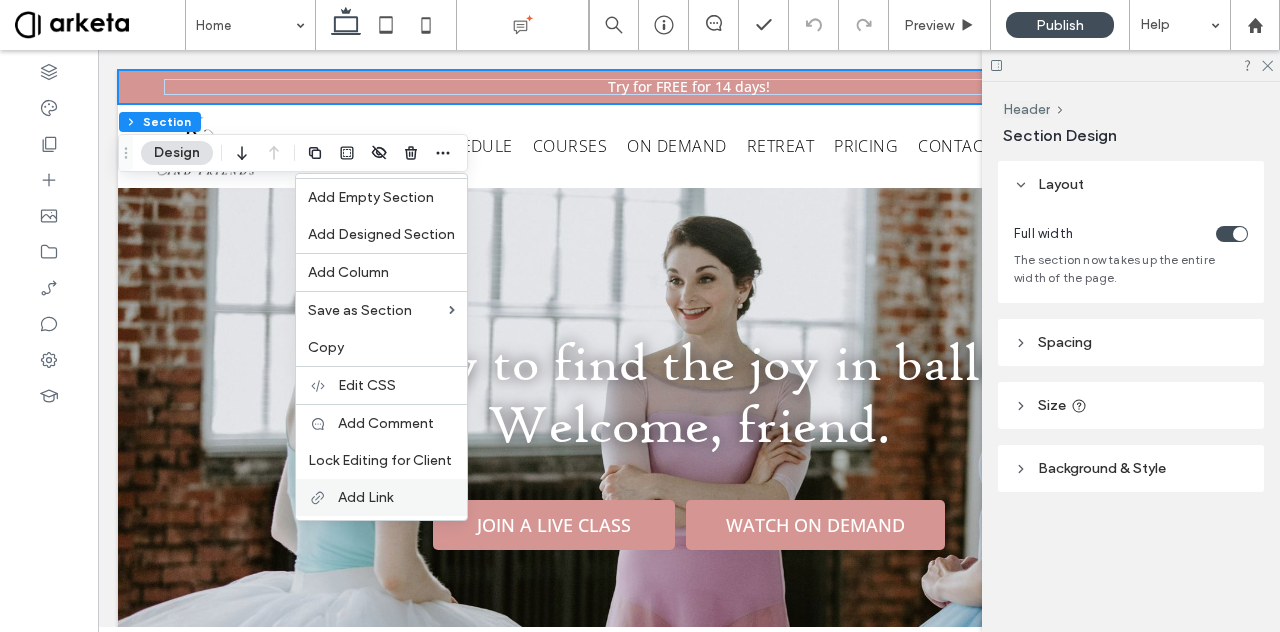 click on "Add Link" at bounding box center [381, 497] 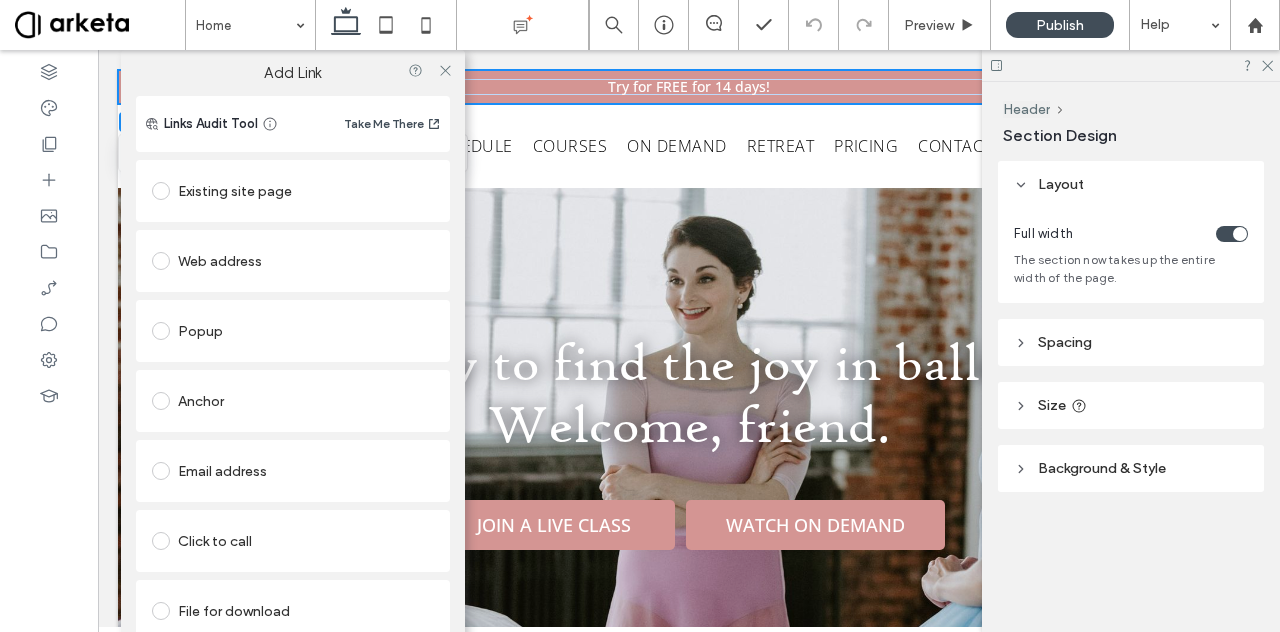 click on "Existing site page" at bounding box center [293, 191] 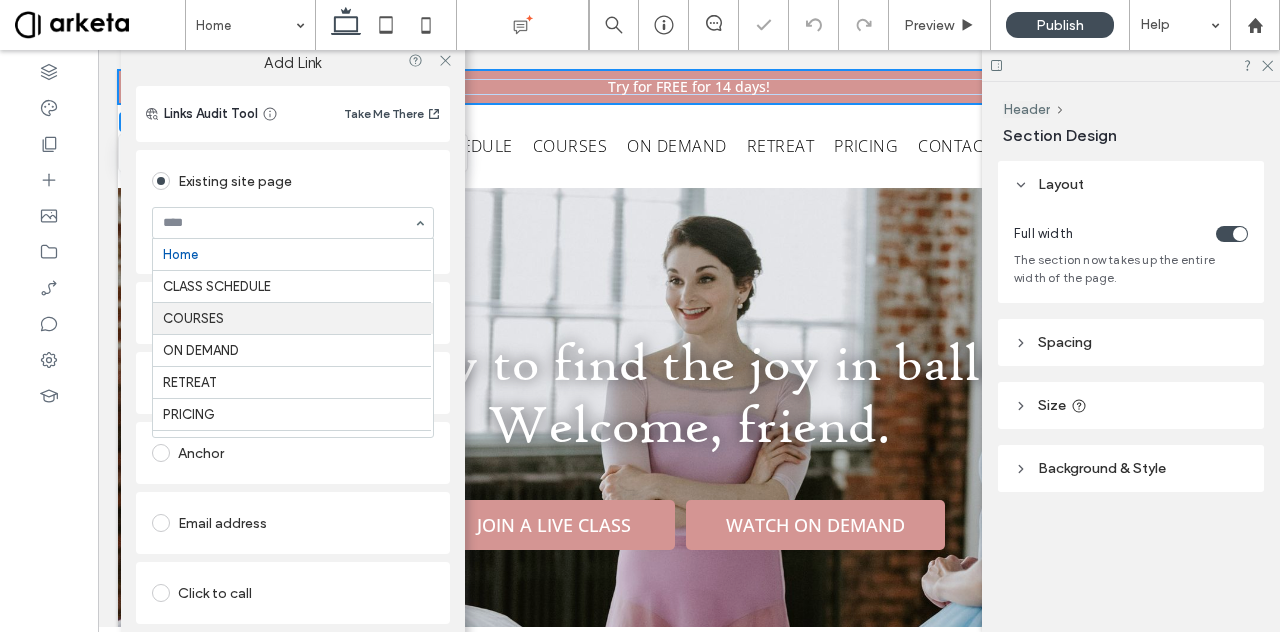 scroll, scrollTop: 62, scrollLeft: 0, axis: vertical 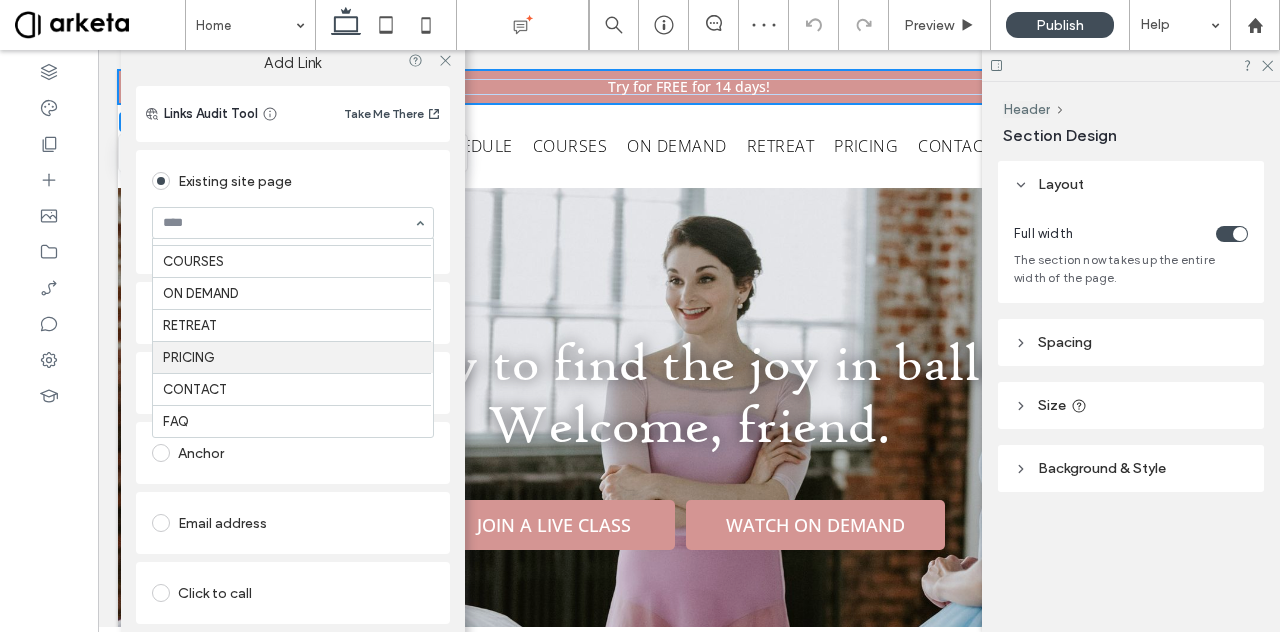 type on "*" 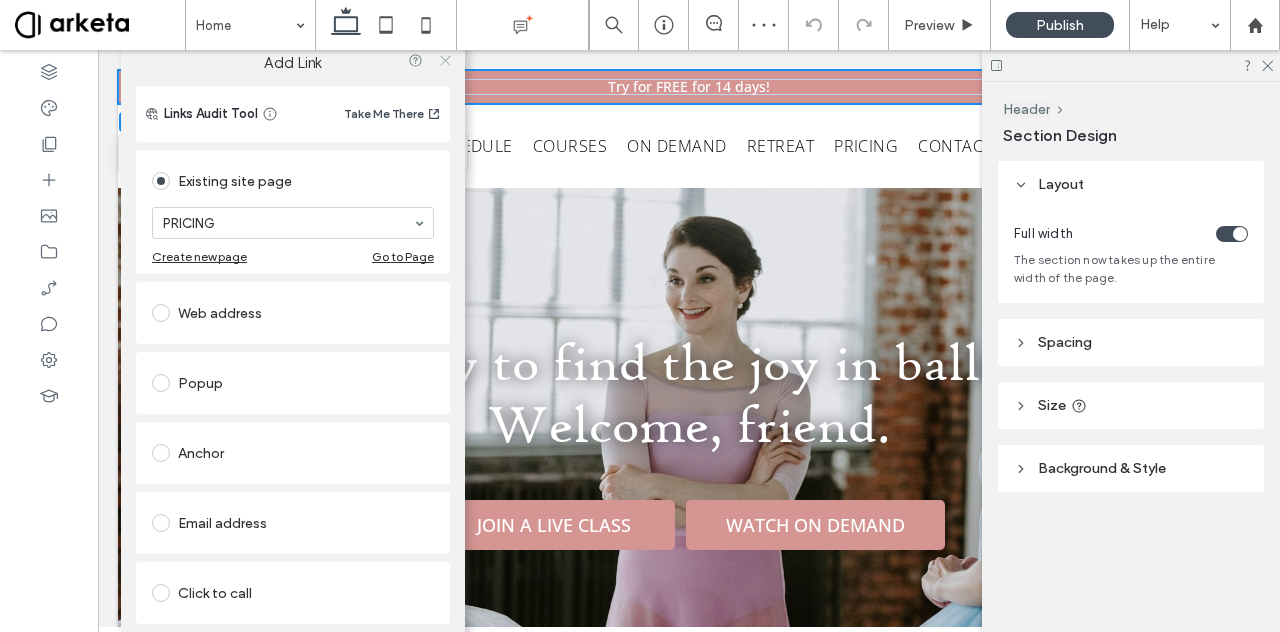 click 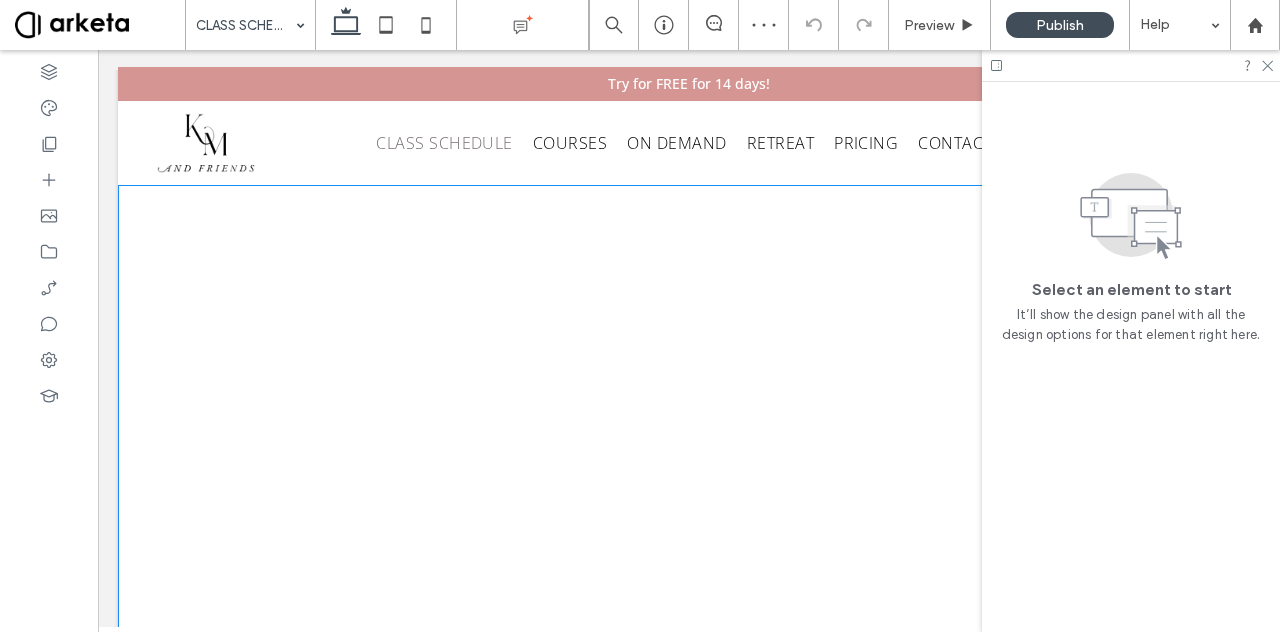 scroll, scrollTop: 0, scrollLeft: 0, axis: both 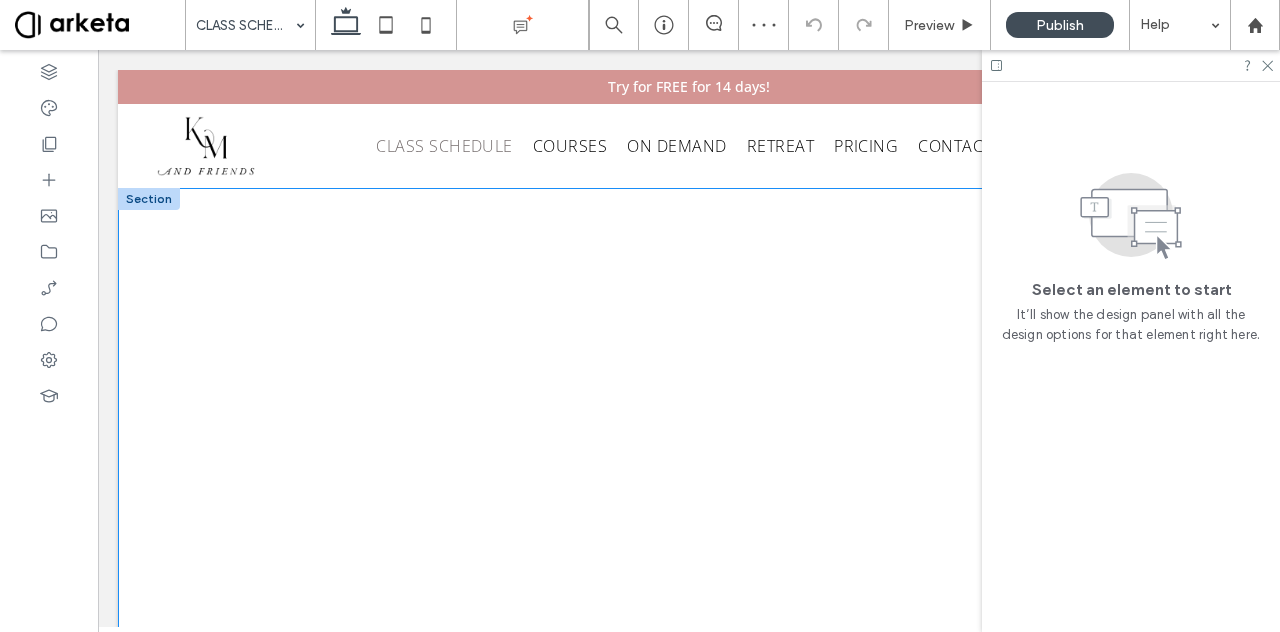 click at bounding box center (689, 515) 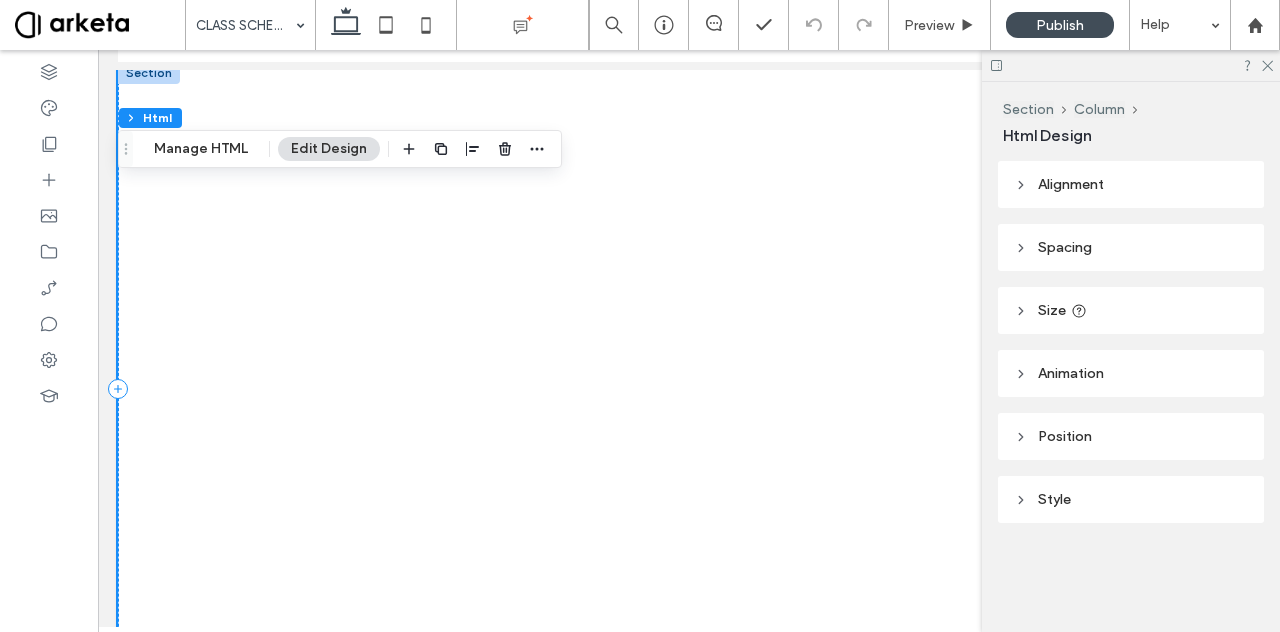 scroll, scrollTop: 111, scrollLeft: 0, axis: vertical 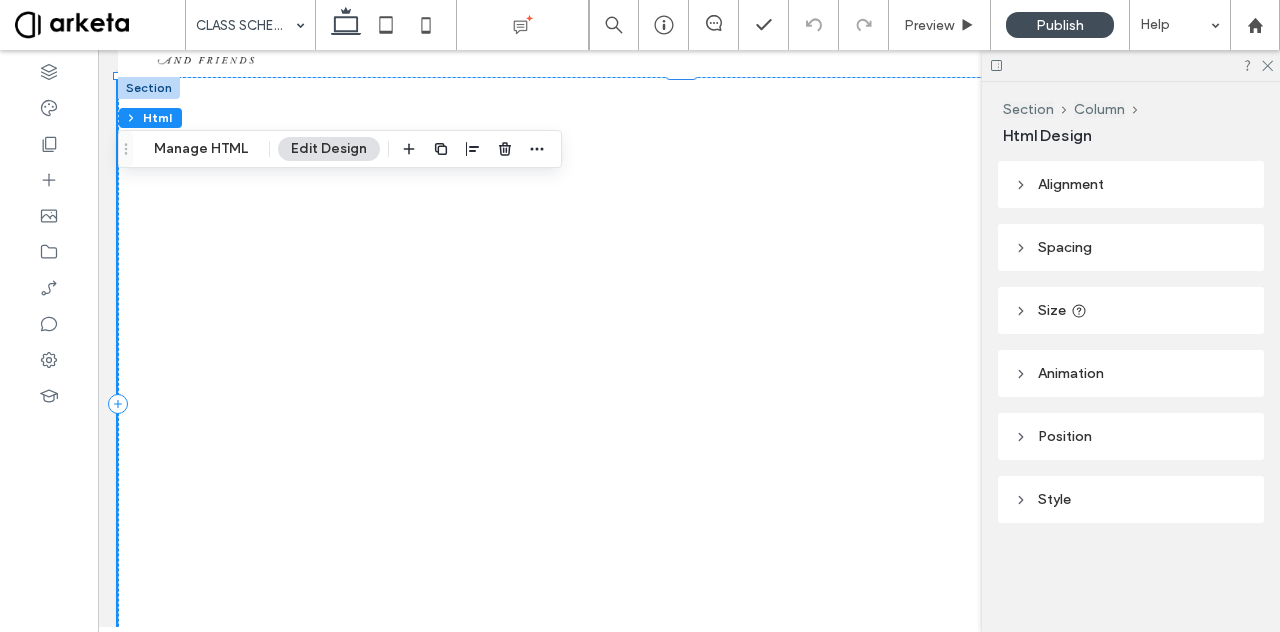 click on "Spacing" at bounding box center [1131, 247] 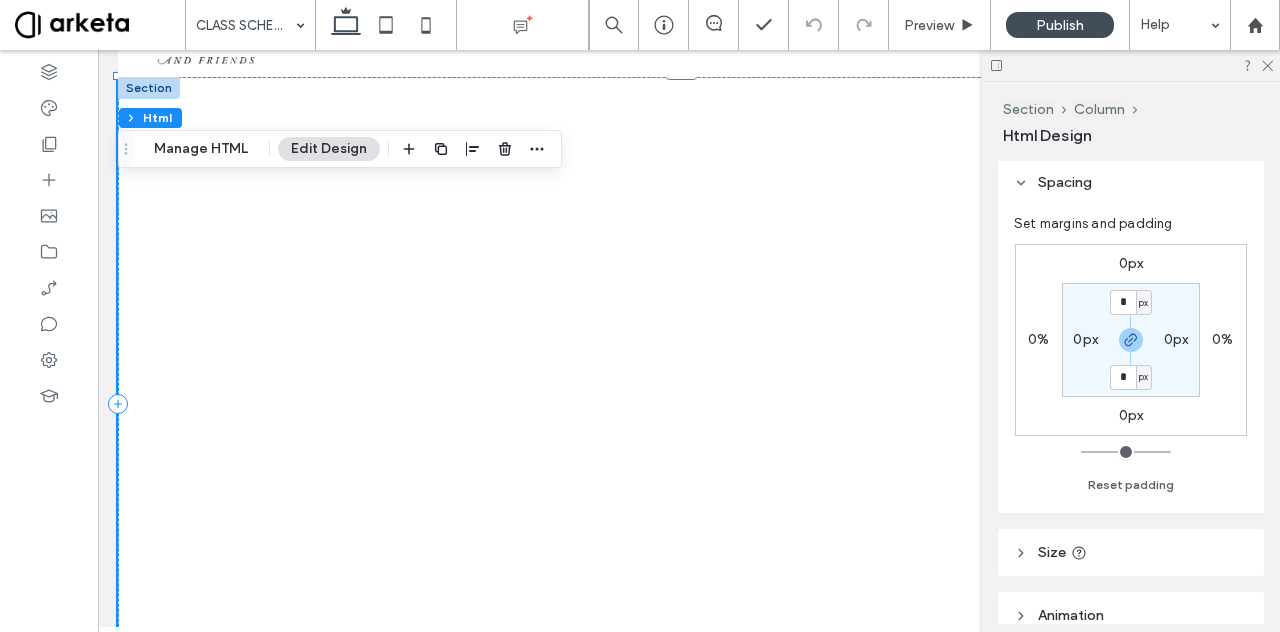 scroll, scrollTop: 66, scrollLeft: 0, axis: vertical 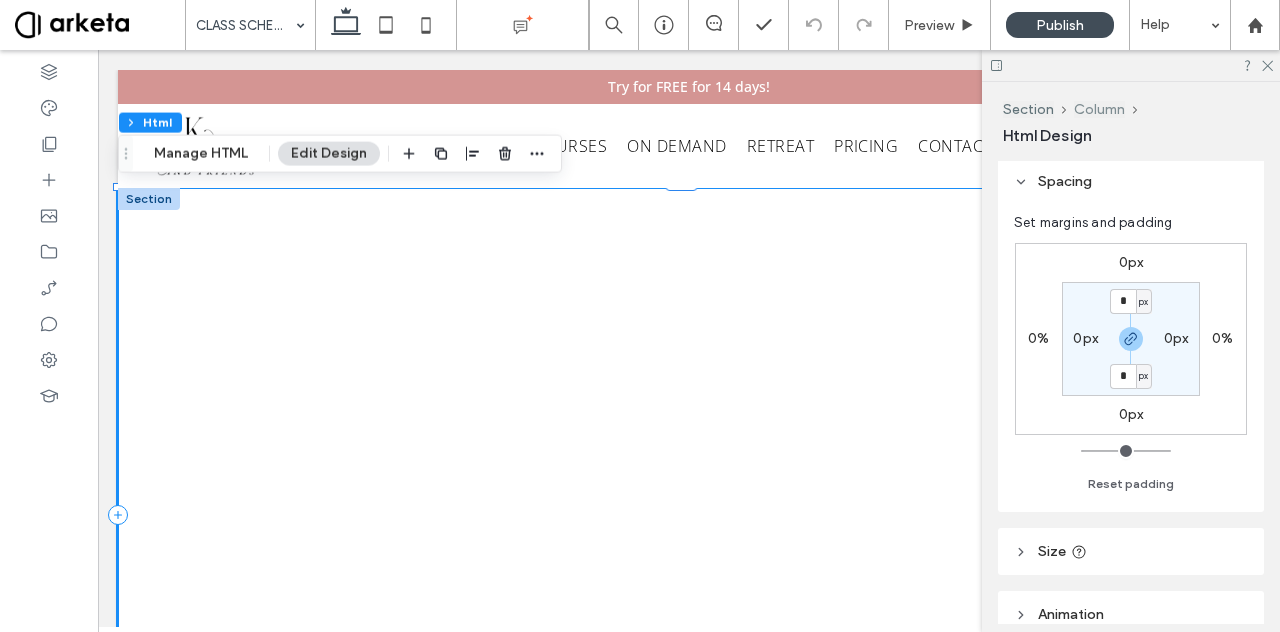 click on "Column" at bounding box center [1099, 109] 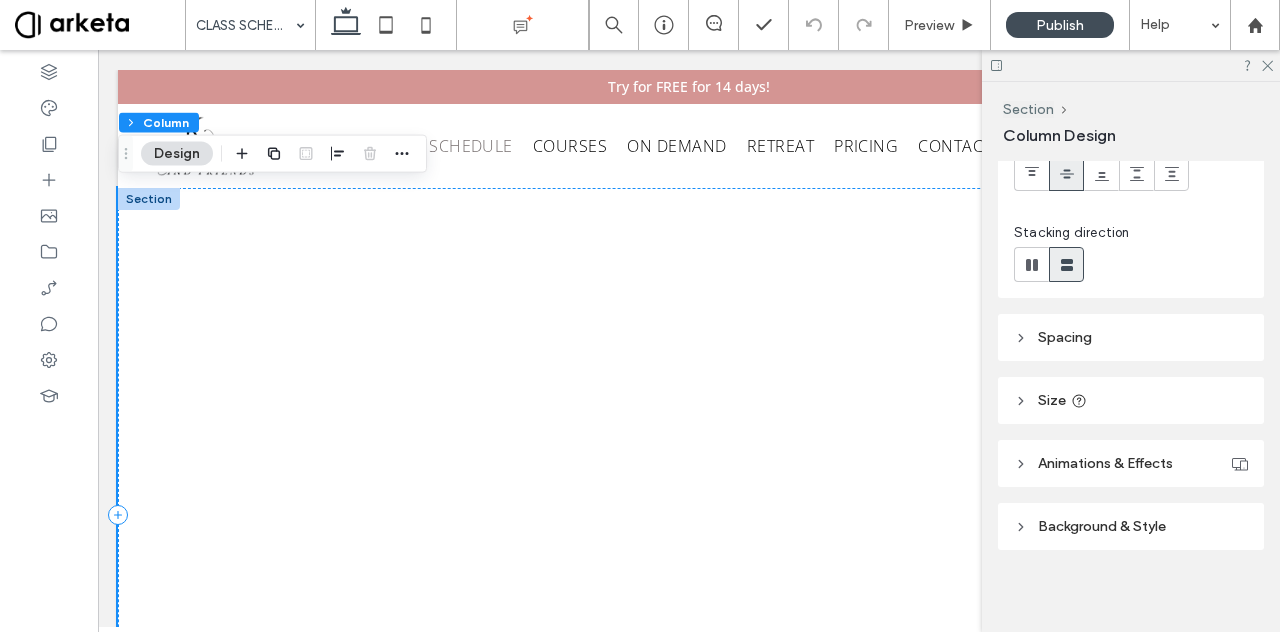 scroll, scrollTop: 180, scrollLeft: 0, axis: vertical 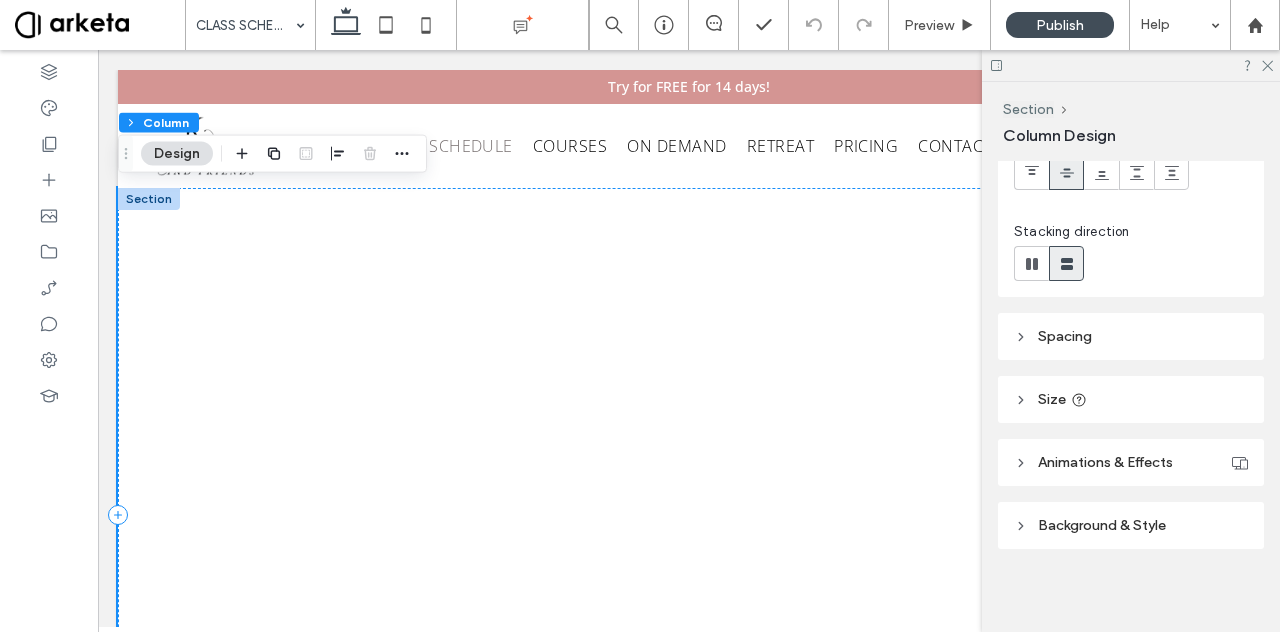 click on "Size" at bounding box center (1131, 399) 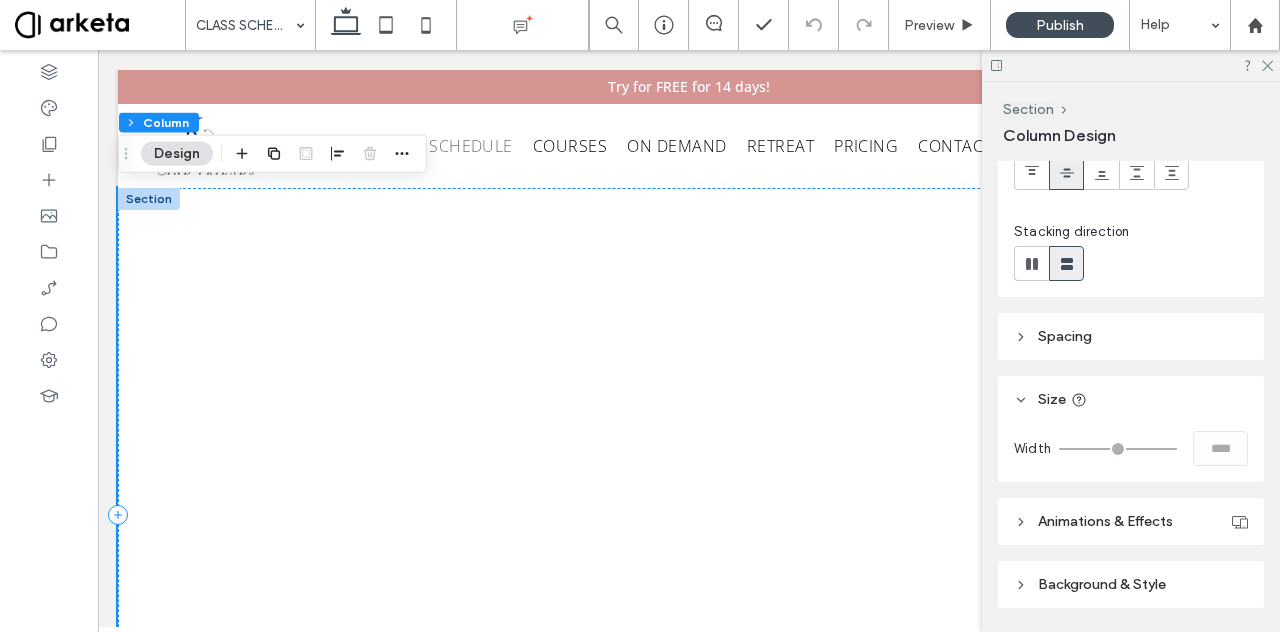 click on "Spacing" at bounding box center [1131, 336] 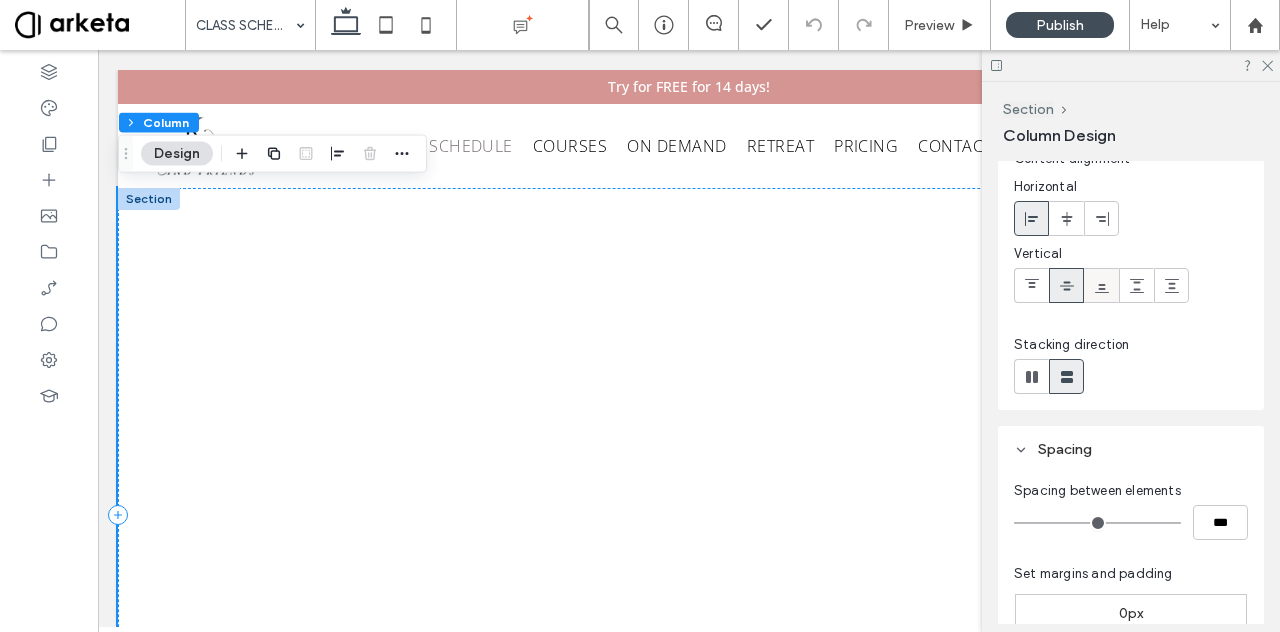 scroll, scrollTop: 57, scrollLeft: 0, axis: vertical 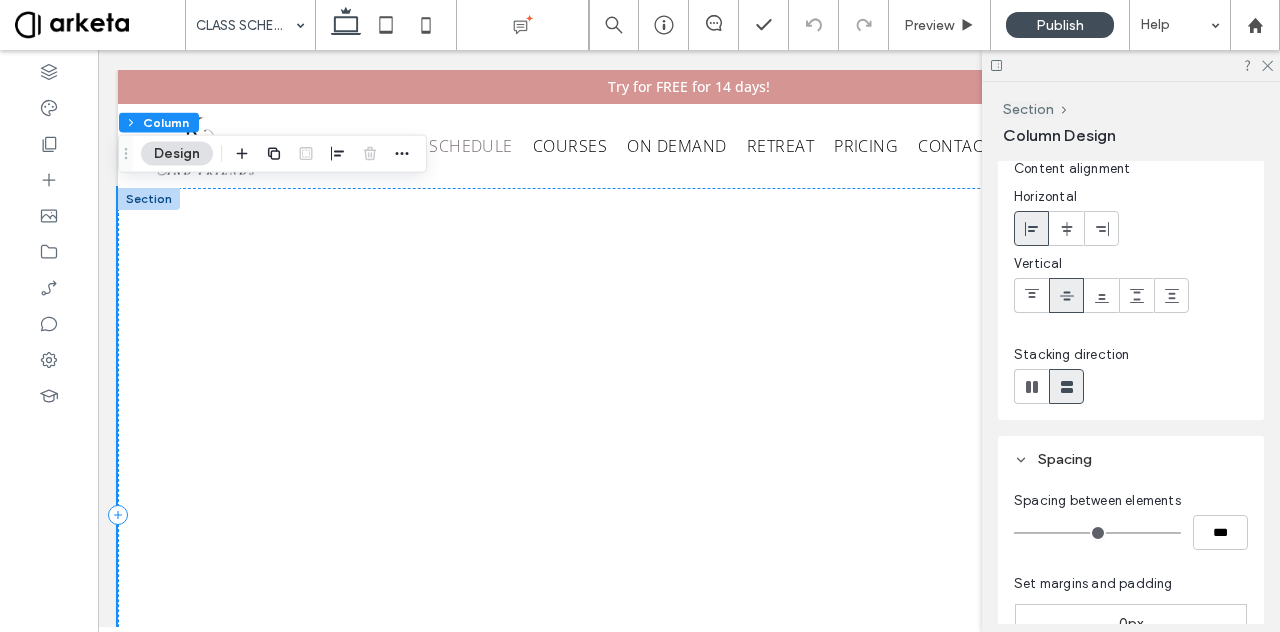 click on "Section Column Design" at bounding box center (1133, 122) 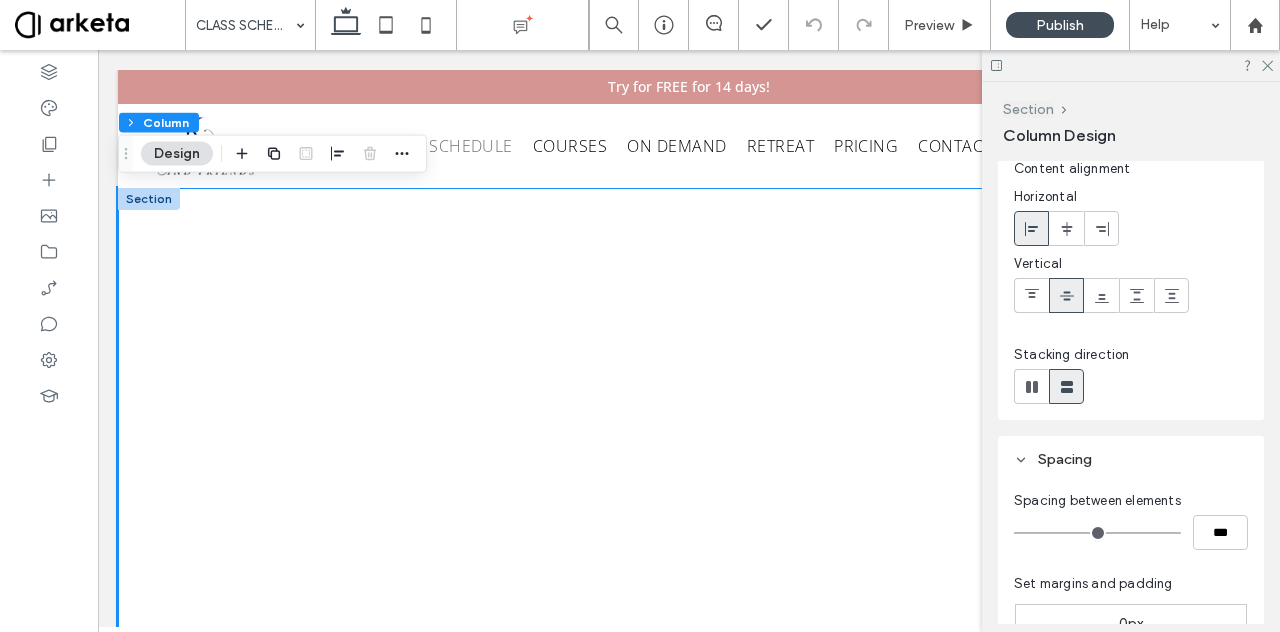 click on "Section" at bounding box center [1028, 109] 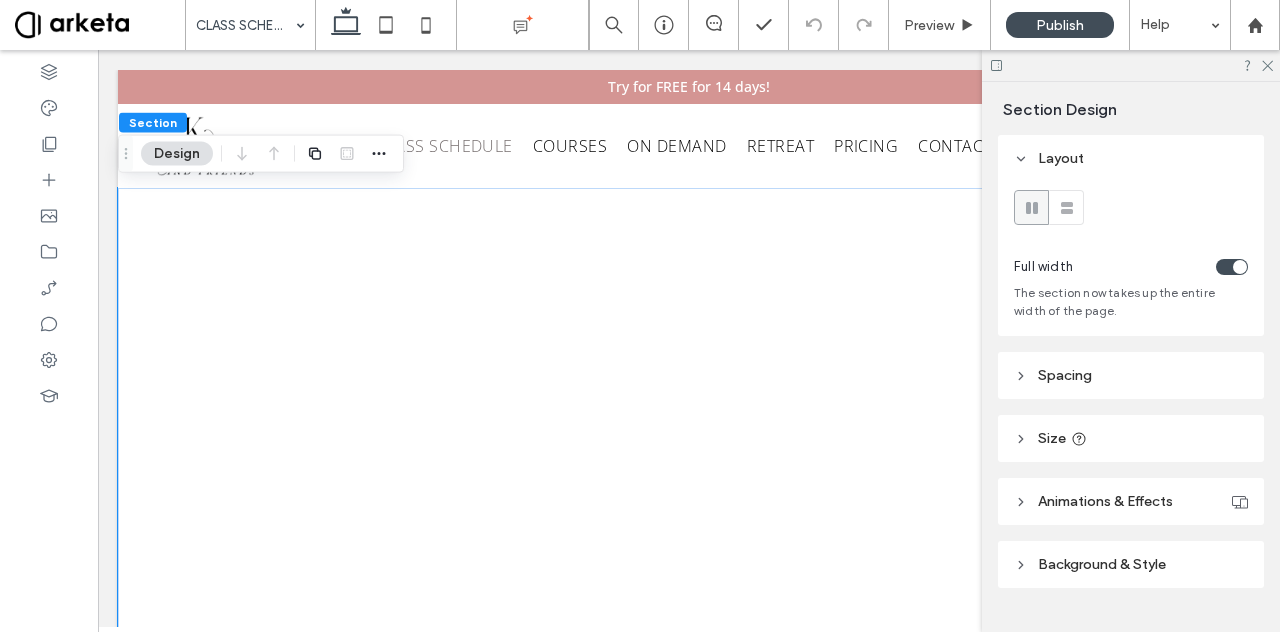 scroll, scrollTop: 43, scrollLeft: 0, axis: vertical 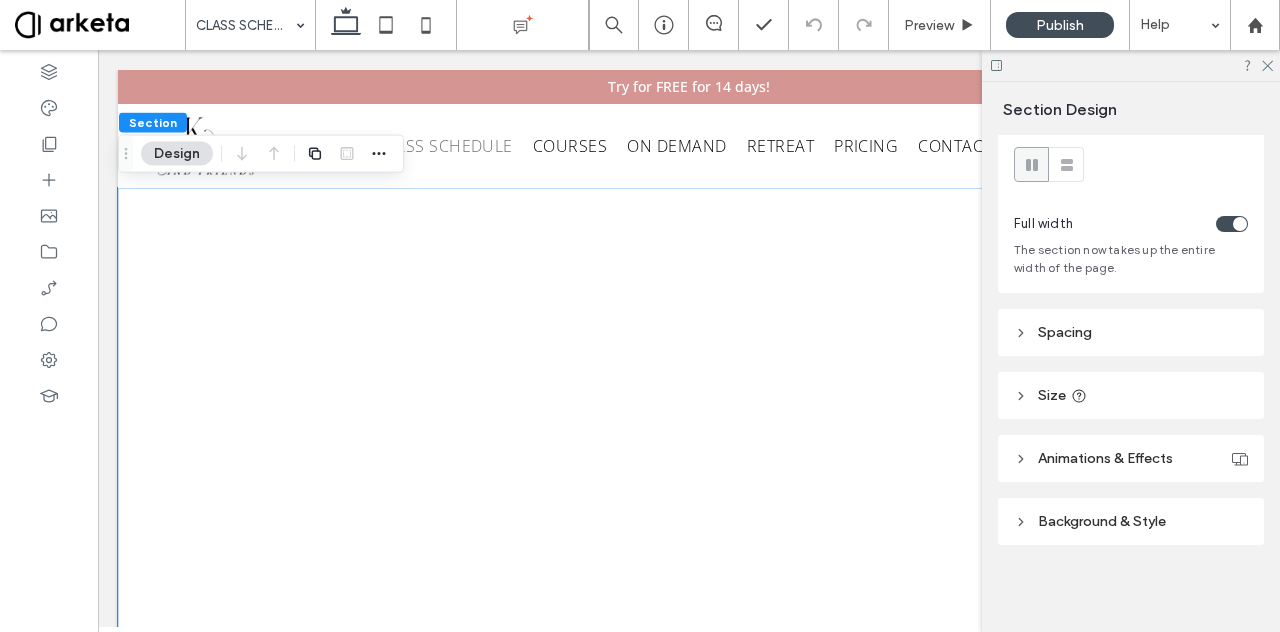 click on "Size" at bounding box center [1131, 395] 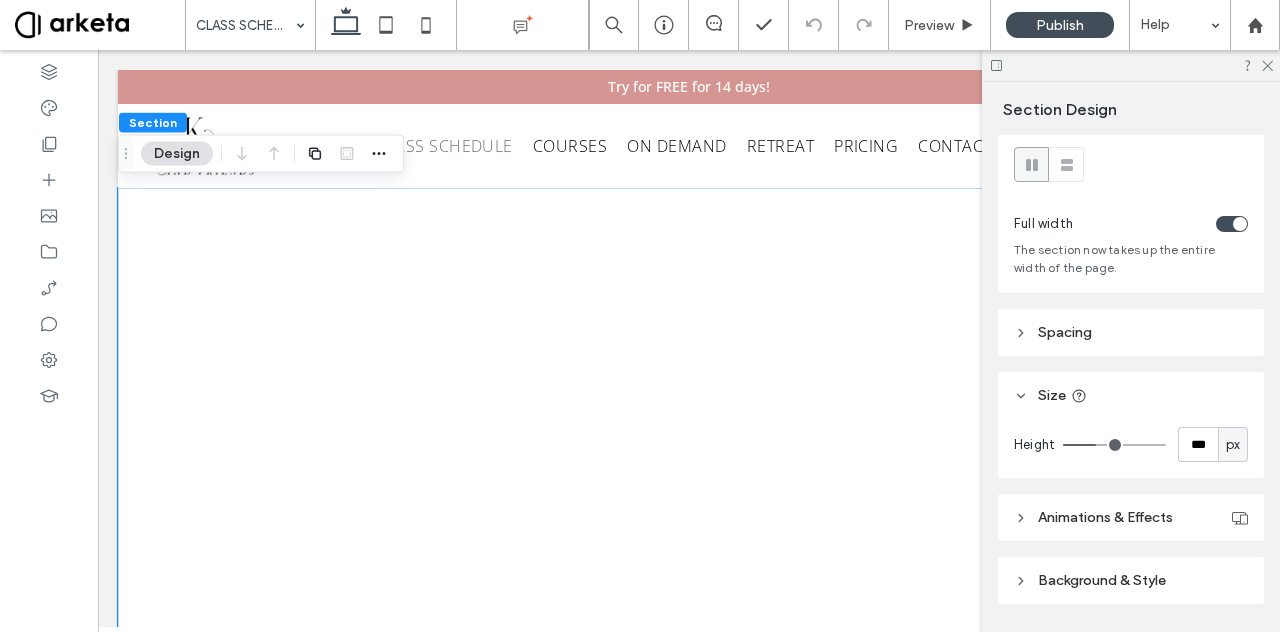 scroll, scrollTop: 102, scrollLeft: 0, axis: vertical 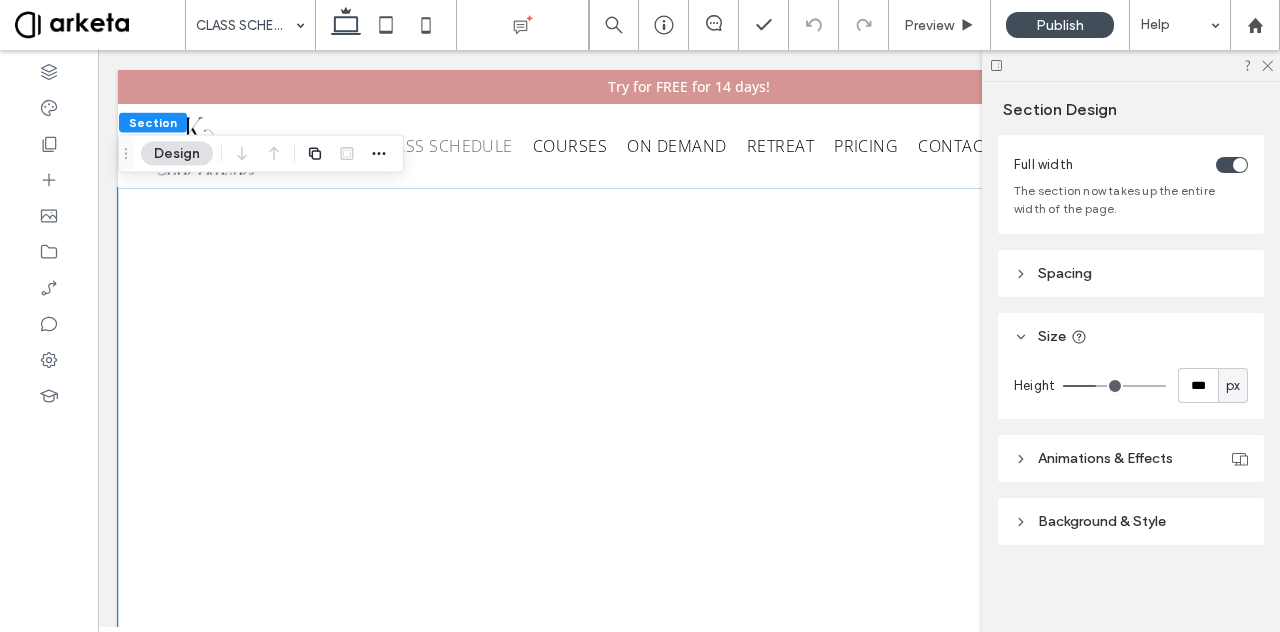 click on "Spacing" at bounding box center (1131, 273) 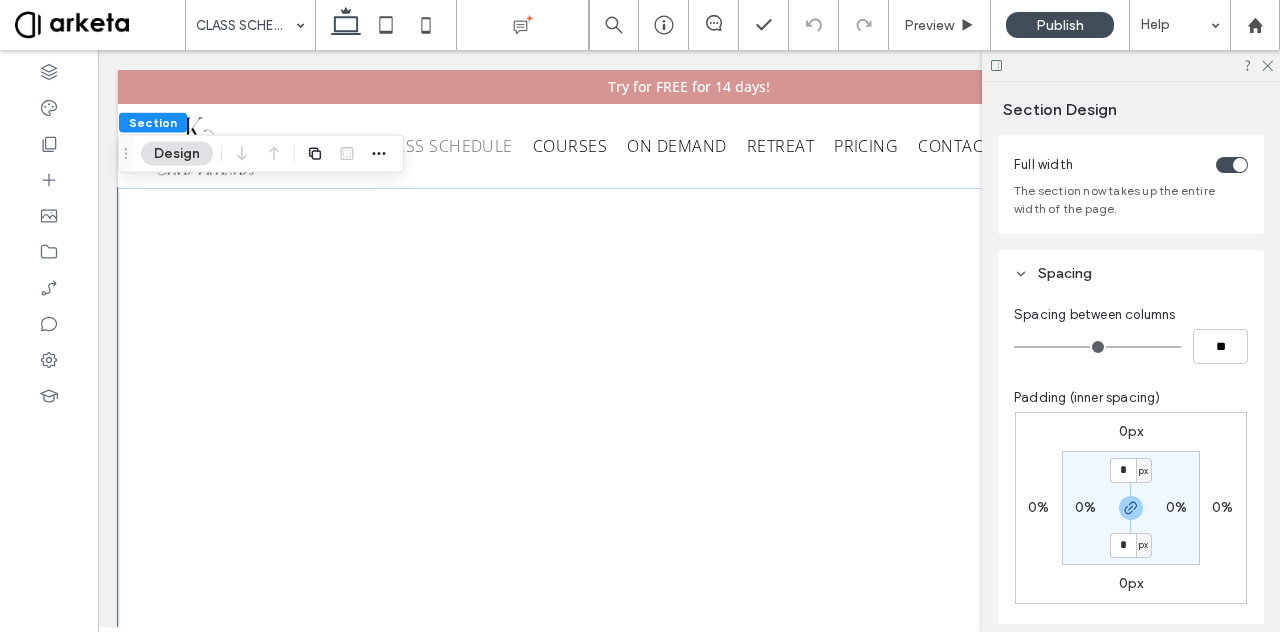 click at bounding box center (49, 341) 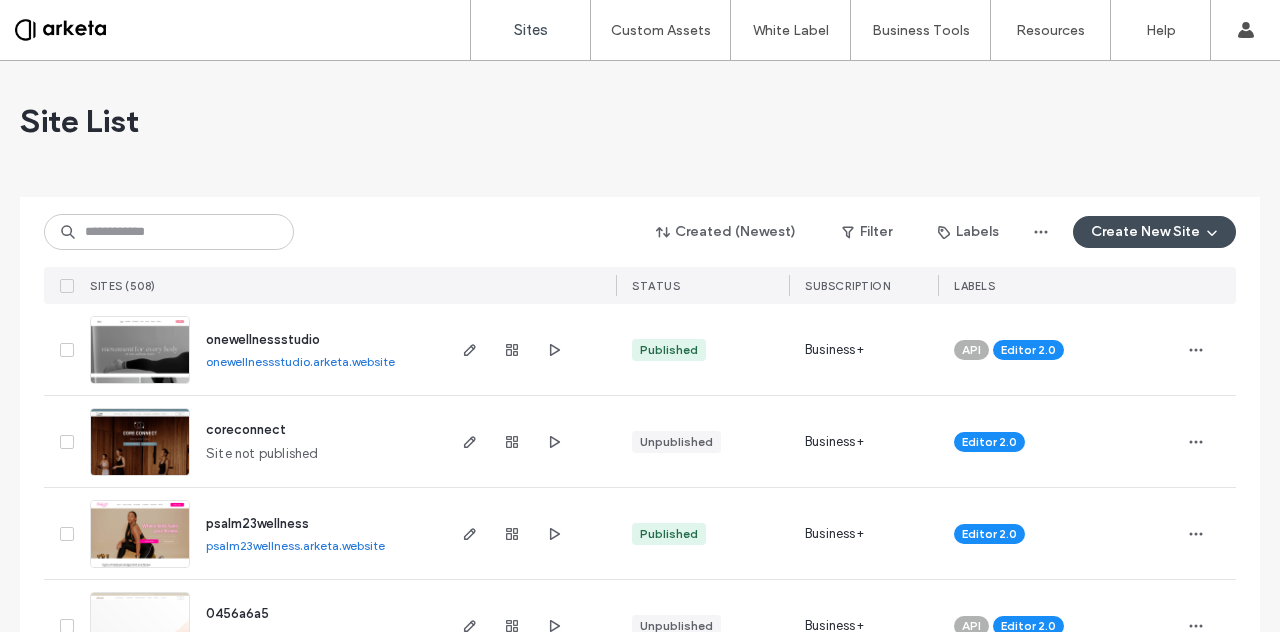 scroll, scrollTop: 0, scrollLeft: 0, axis: both 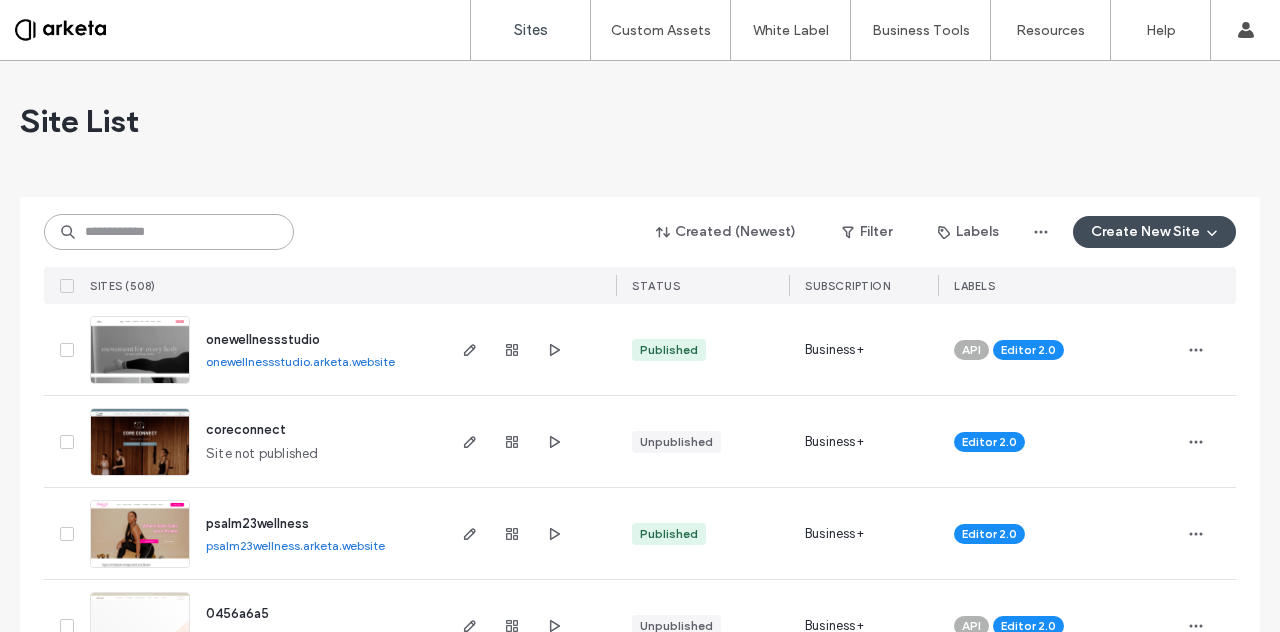 click at bounding box center [169, 232] 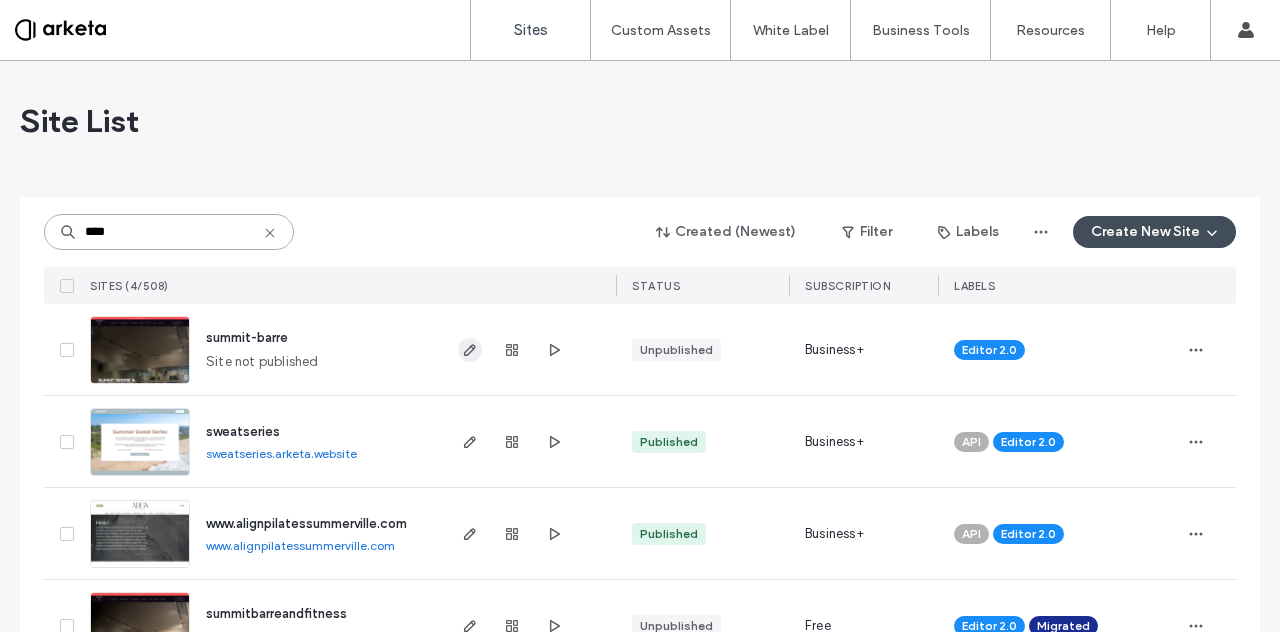 type on "****" 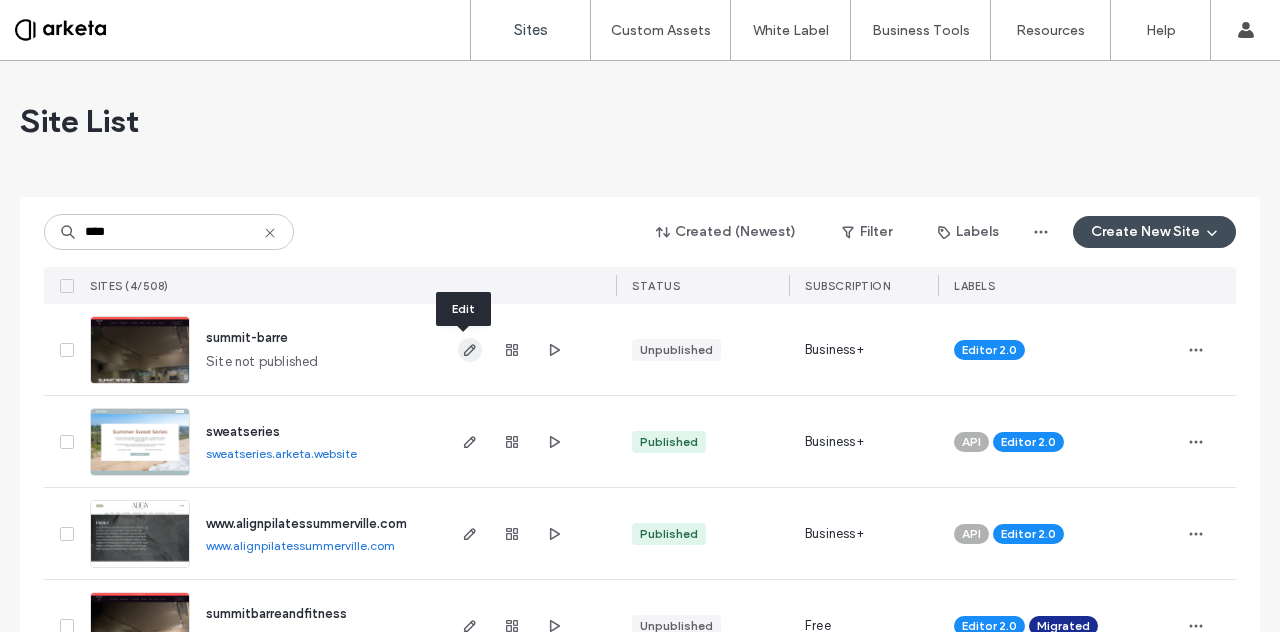 click 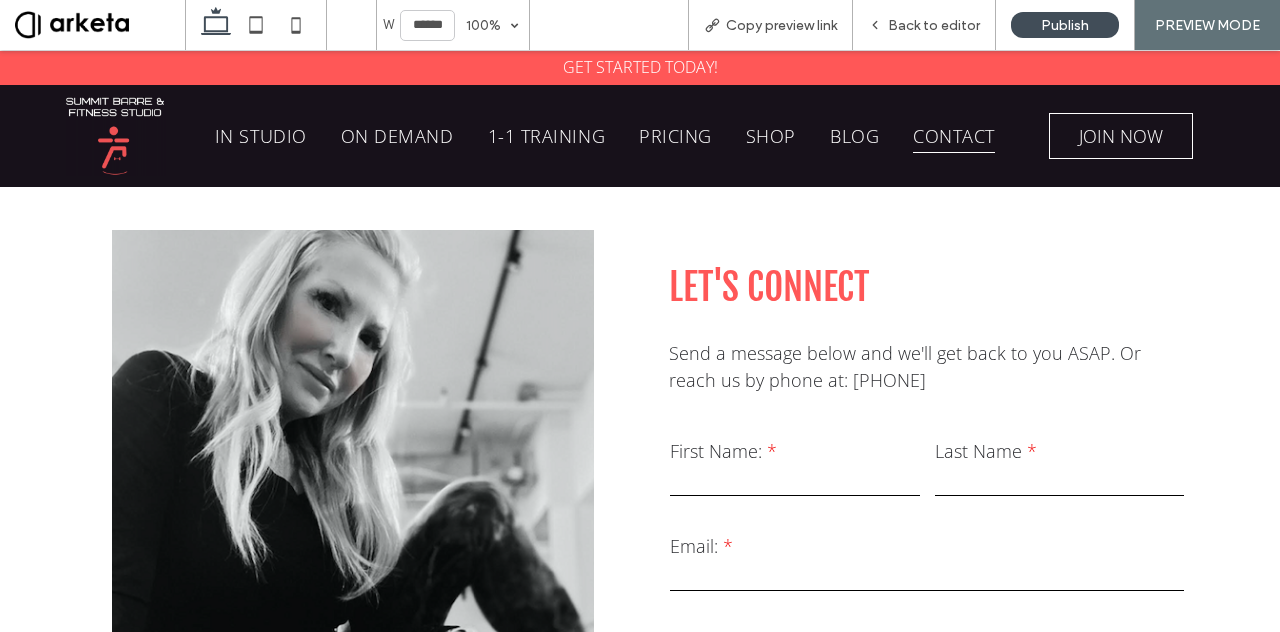 scroll, scrollTop: 206, scrollLeft: 0, axis: vertical 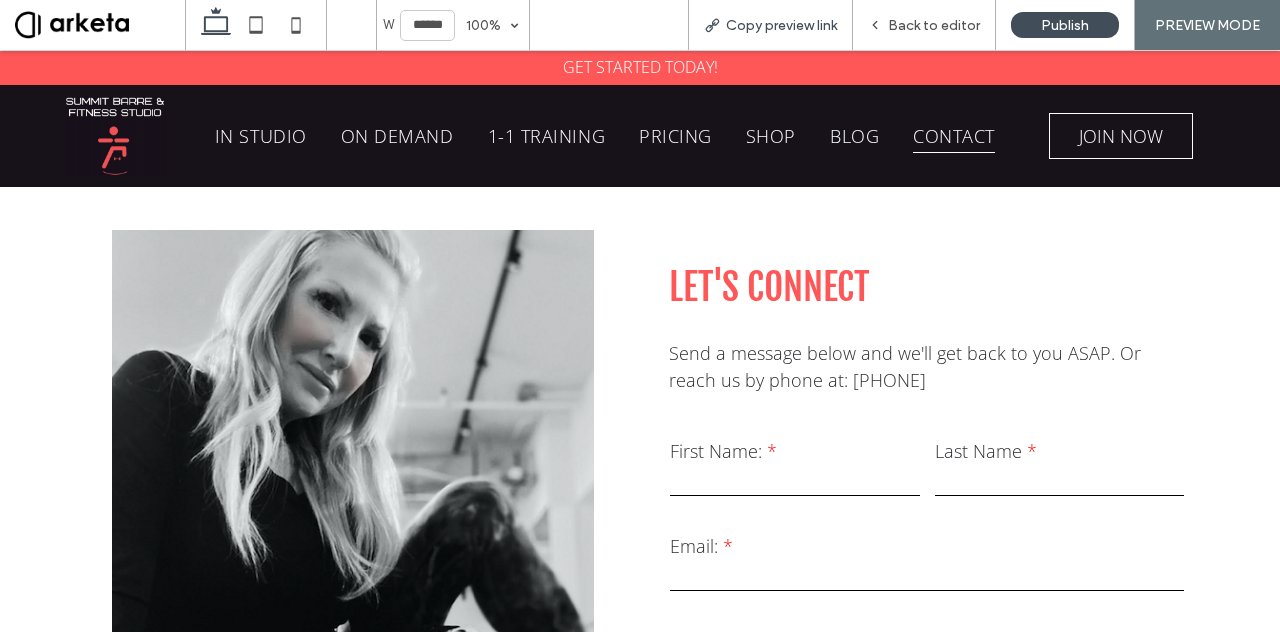 click on "Copy preview link" at bounding box center (781, 25) 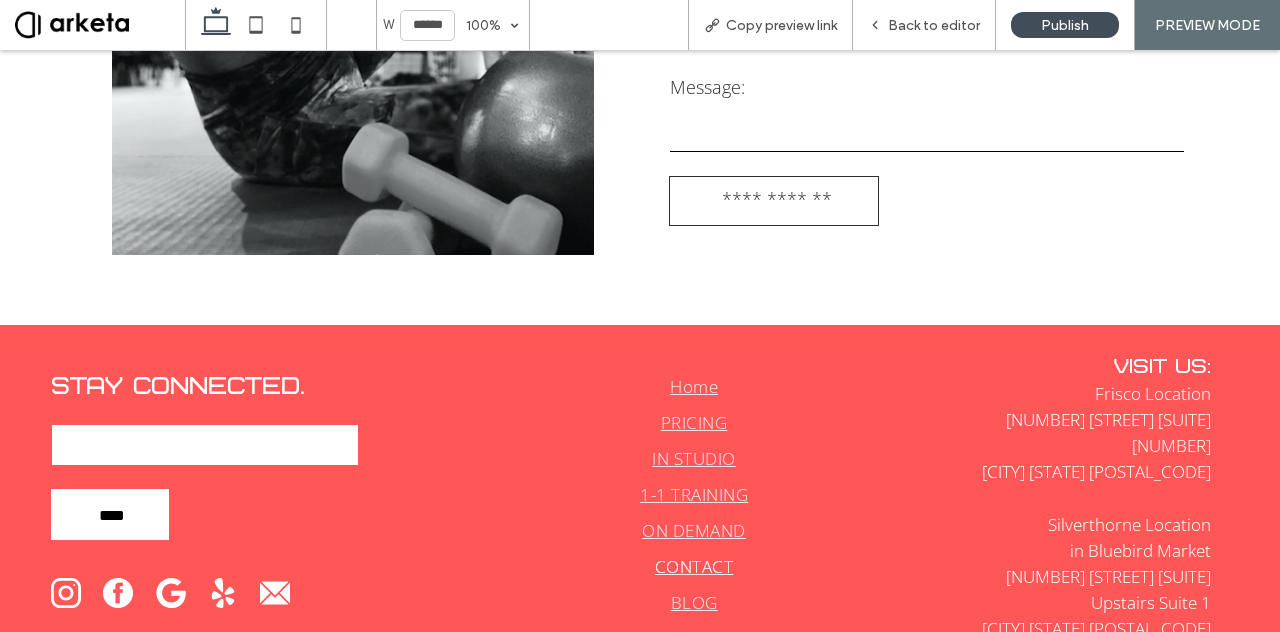 scroll, scrollTop: 725, scrollLeft: 0, axis: vertical 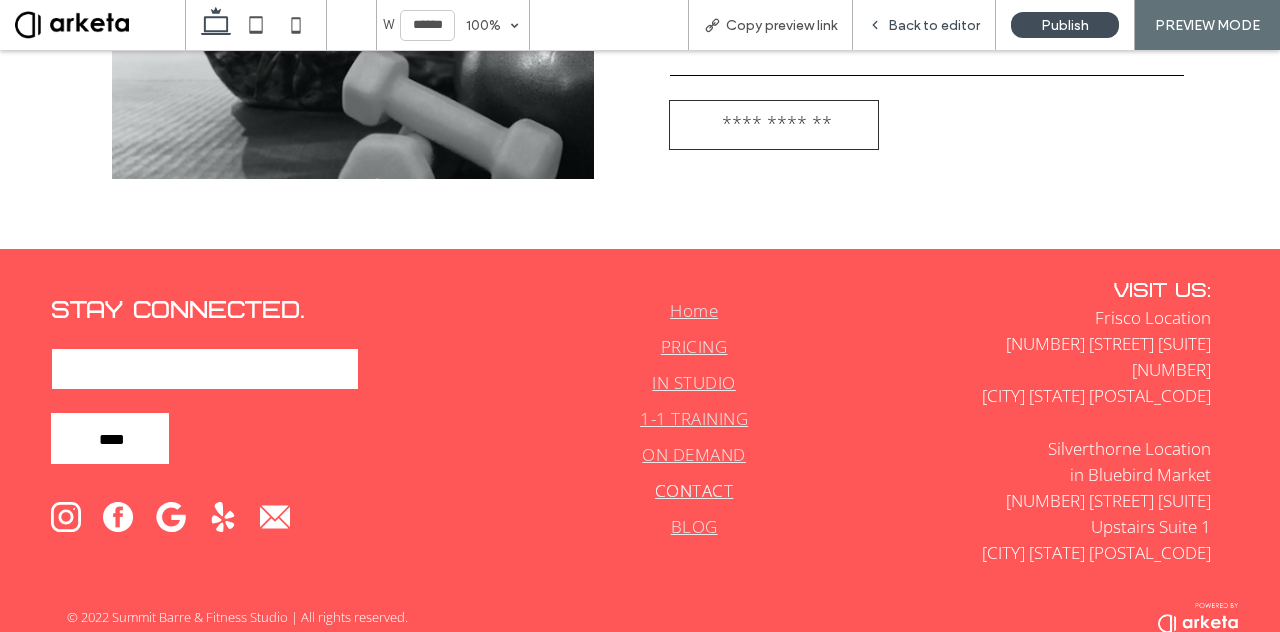 click on "Back to editor" at bounding box center (934, 25) 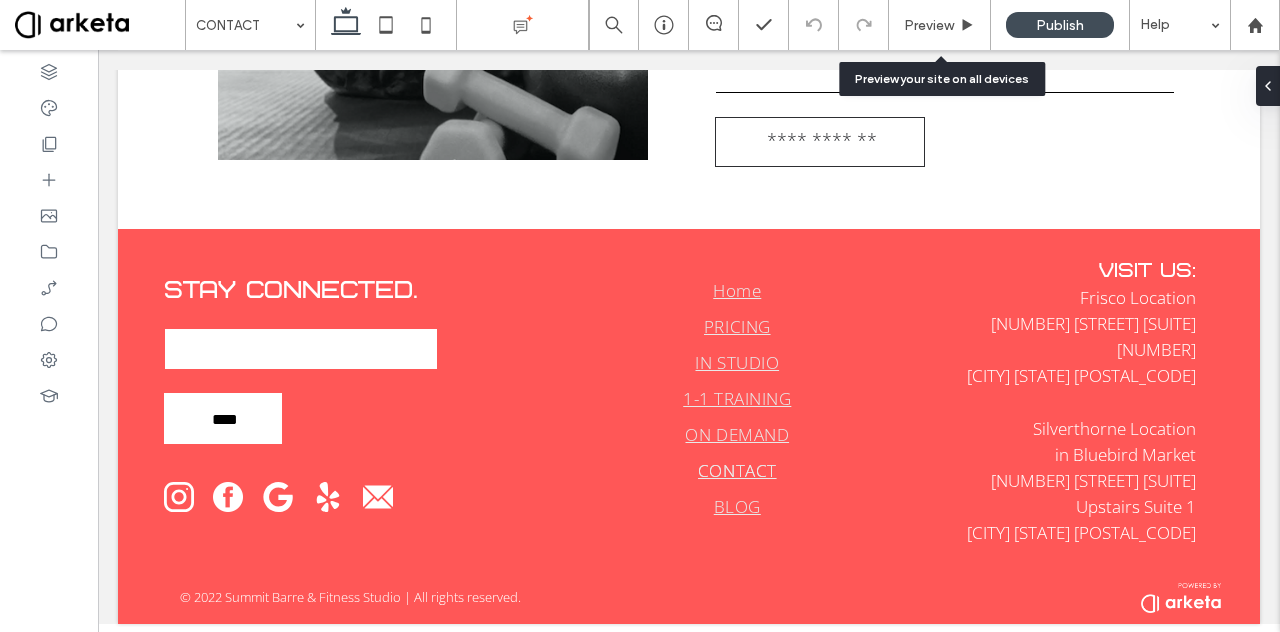 scroll, scrollTop: 692, scrollLeft: 0, axis: vertical 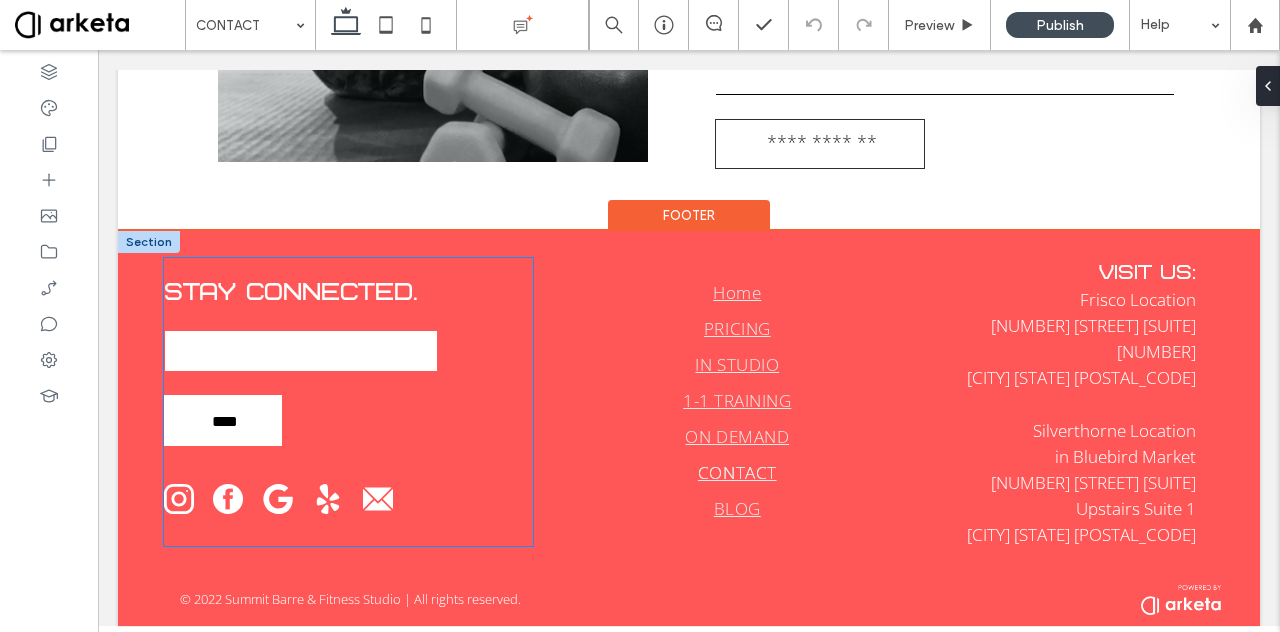 click on "****" at bounding box center (225, 421) 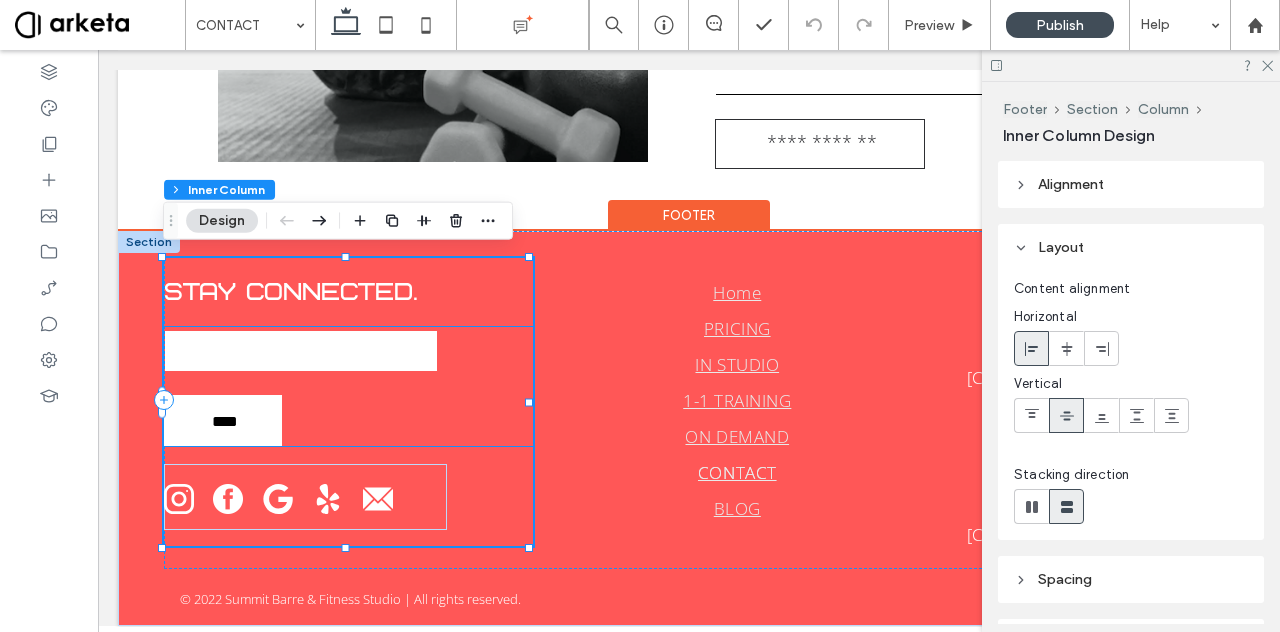 click on "Email:
****" at bounding box center (349, 386) 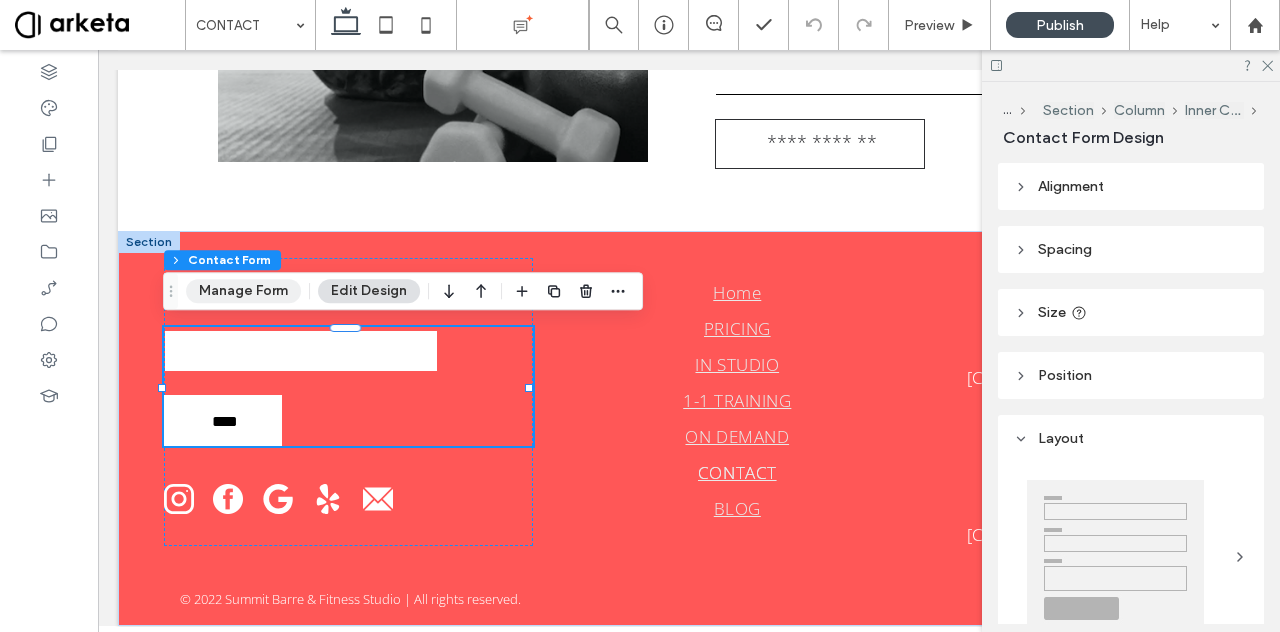 click on "Manage Form" at bounding box center (243, 291) 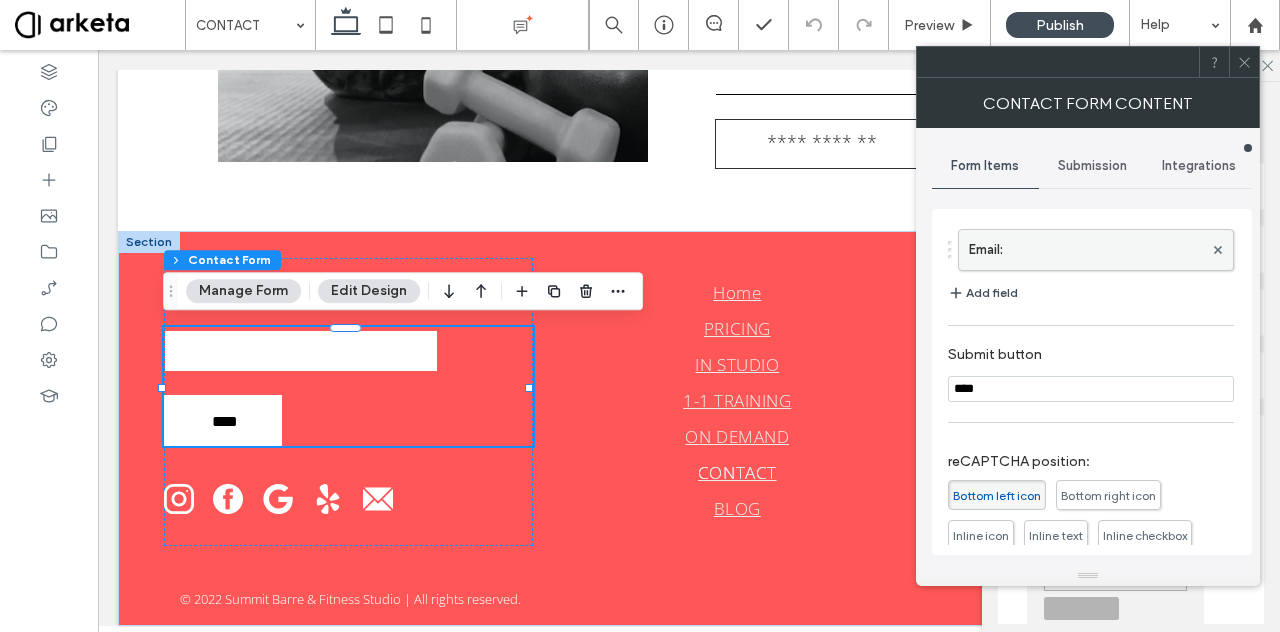 click on "Email:" at bounding box center (1086, 250) 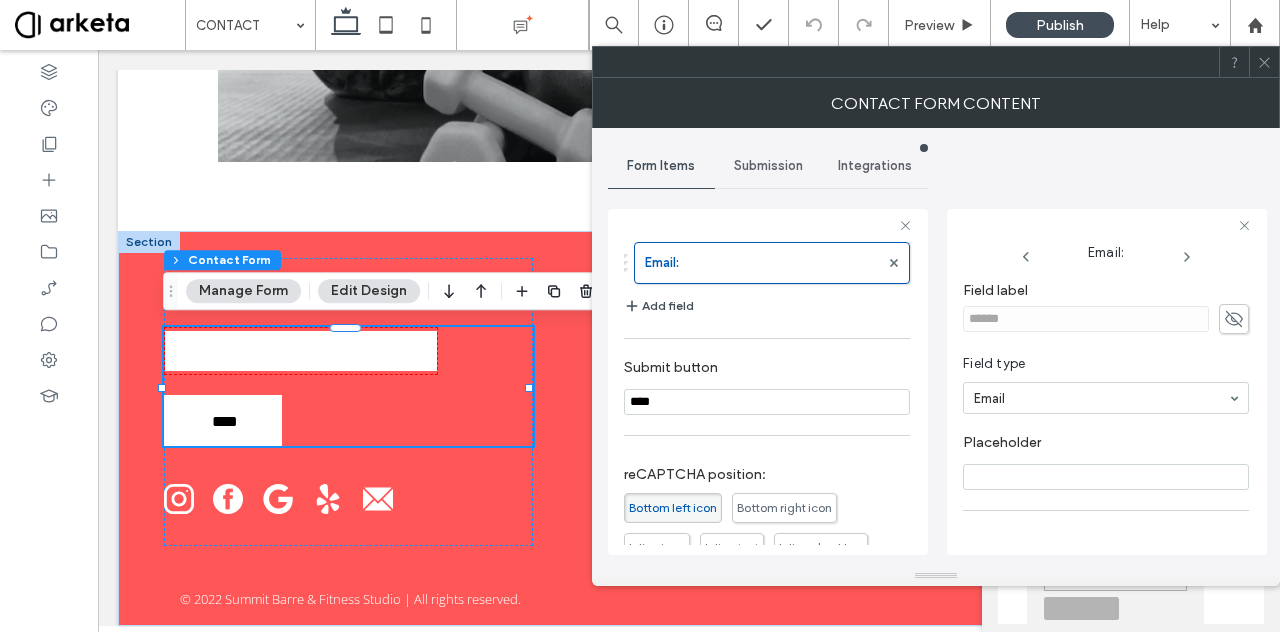 click on "Submission" at bounding box center [768, 166] 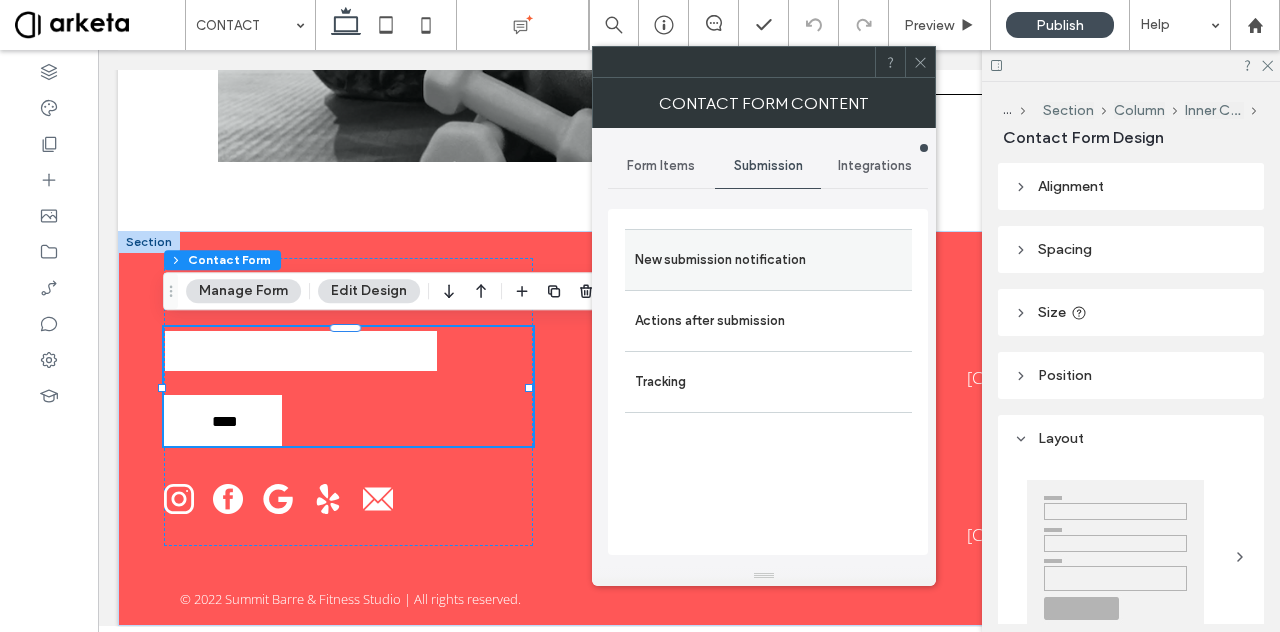 click on "New submission notification" at bounding box center [768, 260] 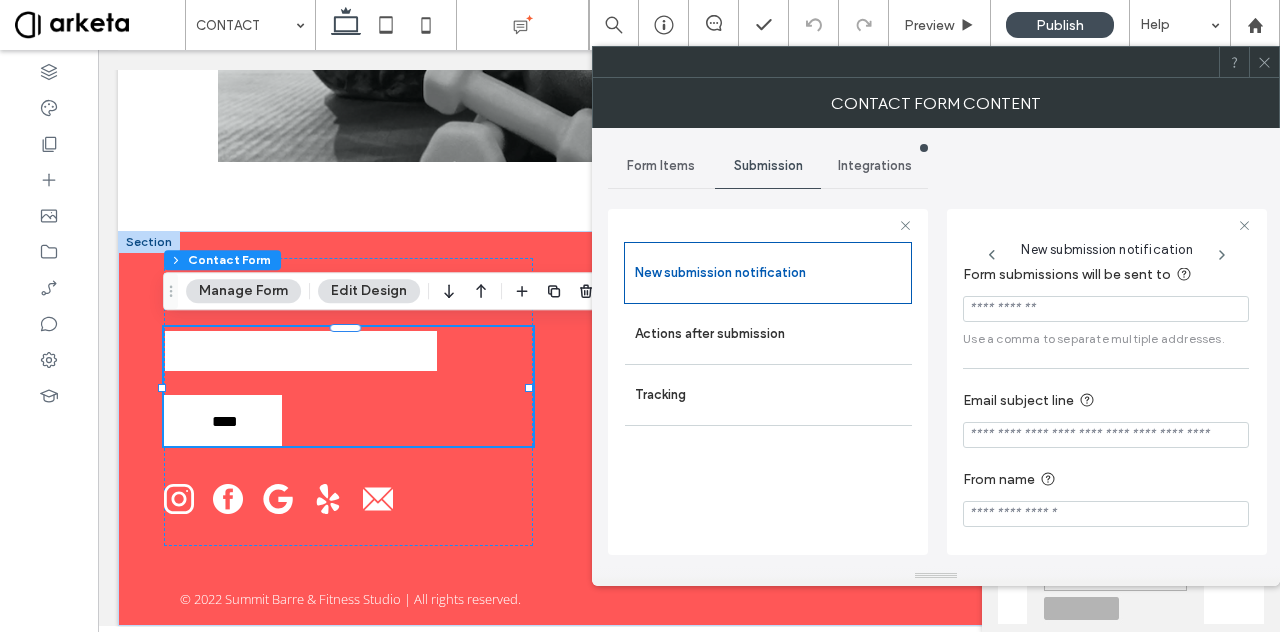 scroll, scrollTop: 0, scrollLeft: 0, axis: both 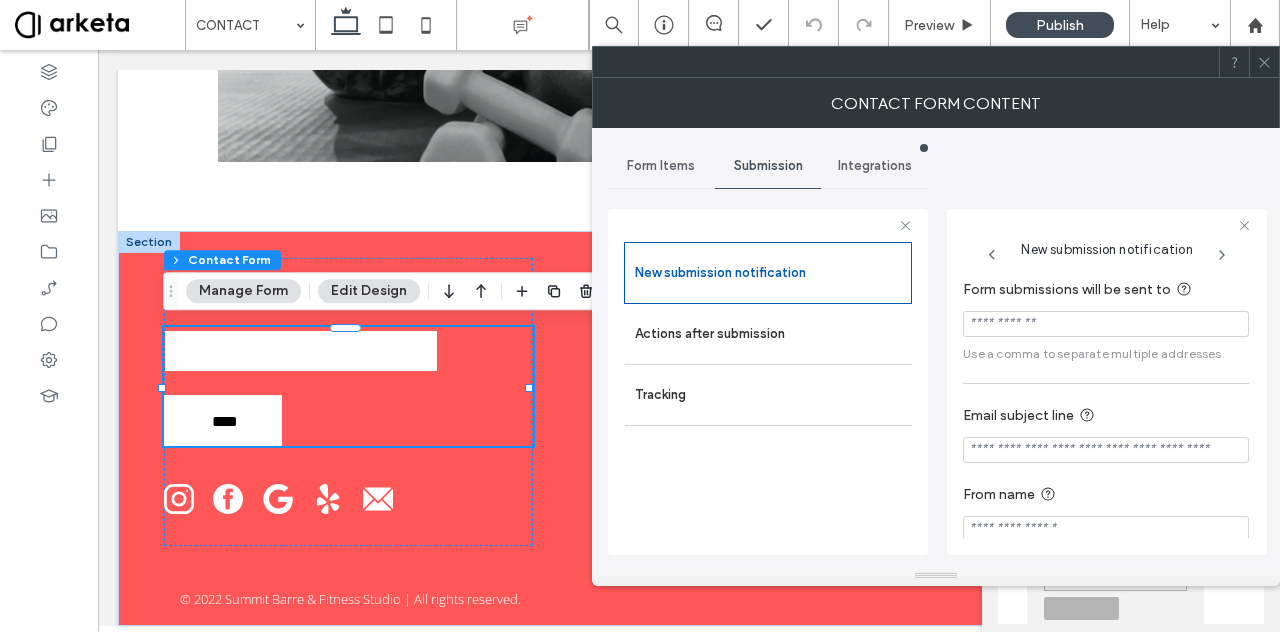 click on "Form Items" at bounding box center [661, 166] 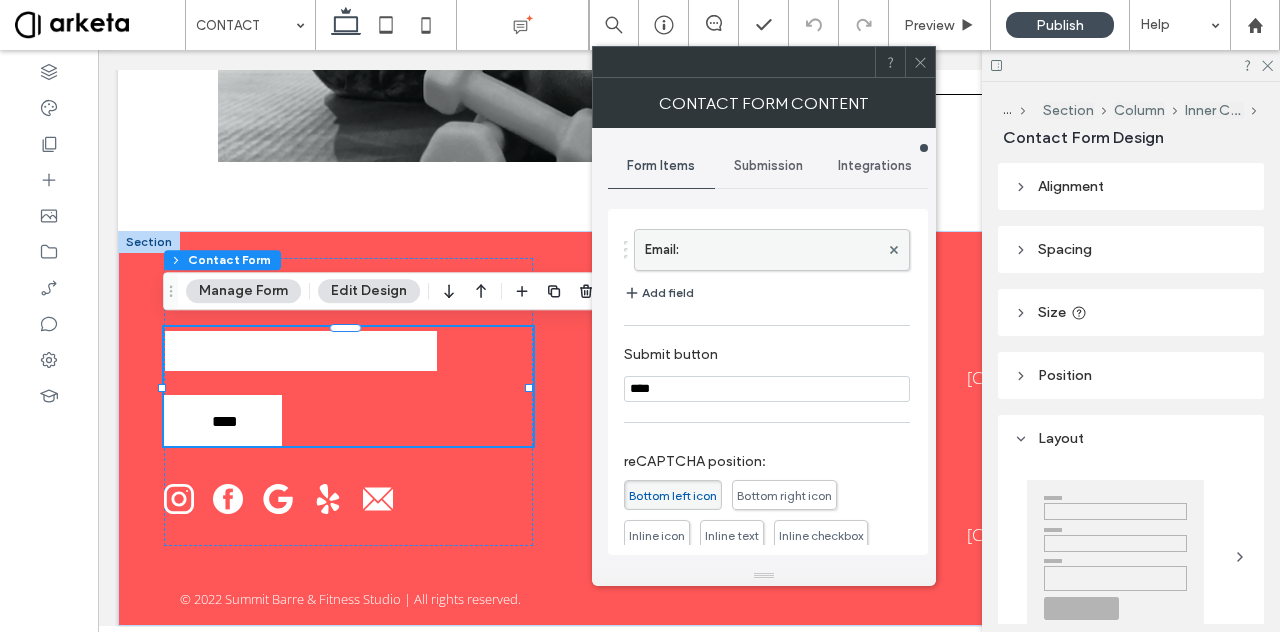 click on "Email:" at bounding box center (762, 250) 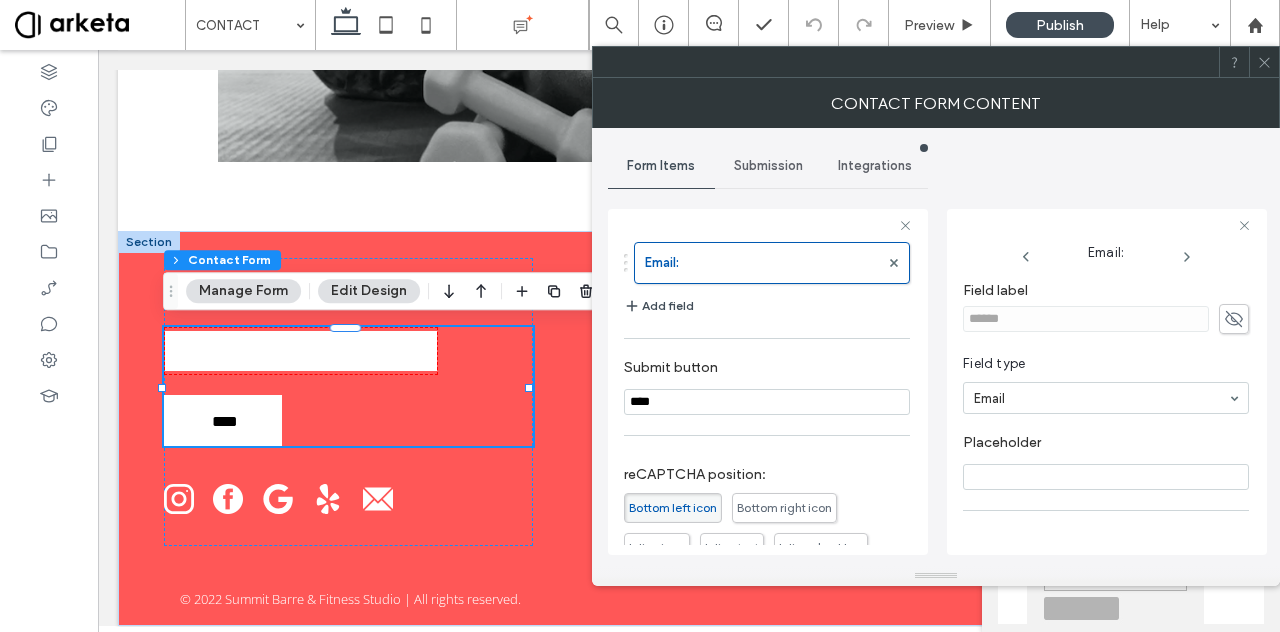 scroll, scrollTop: 137, scrollLeft: 0, axis: vertical 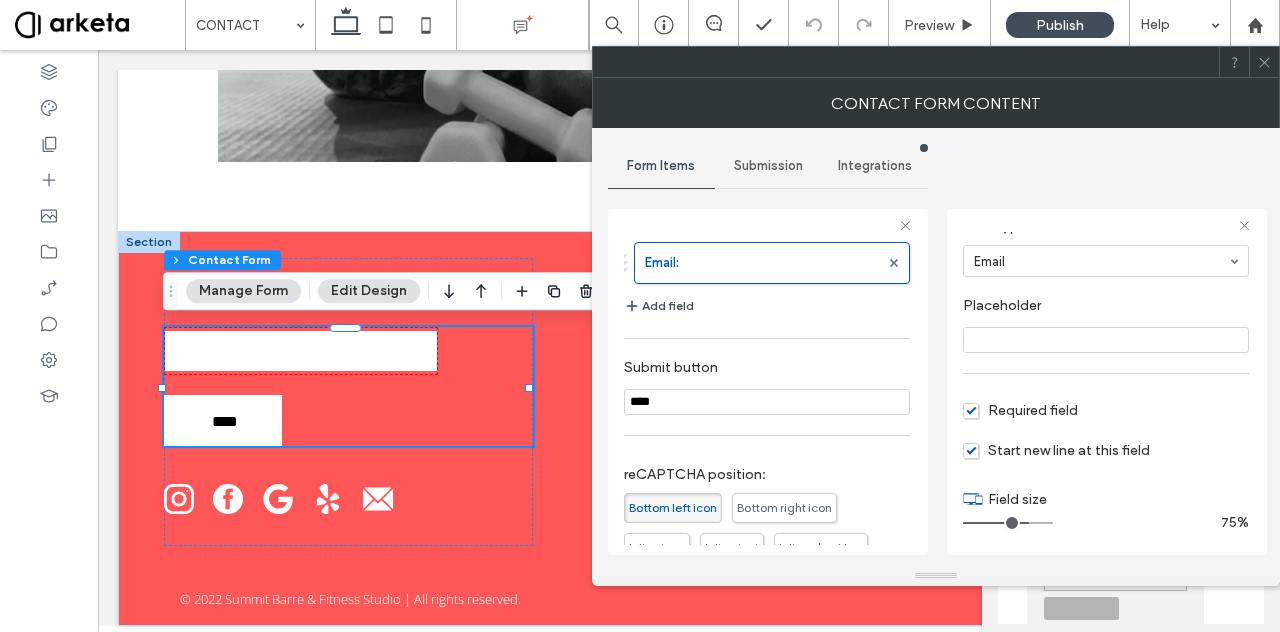 click 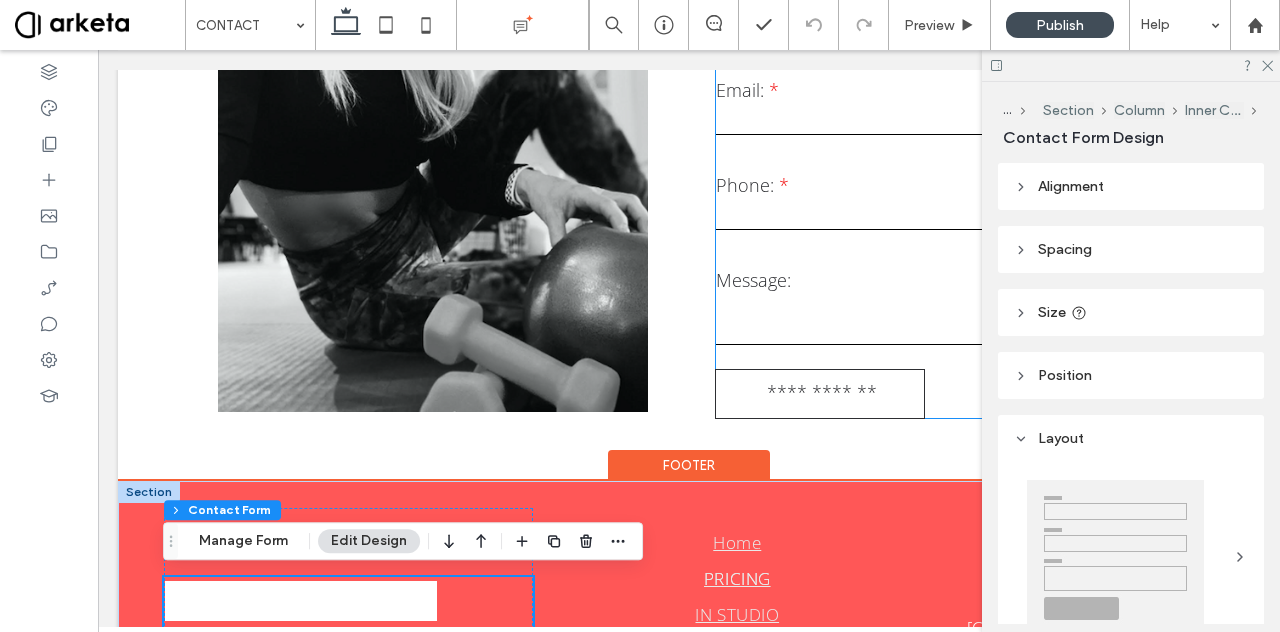 scroll, scrollTop: 442, scrollLeft: 0, axis: vertical 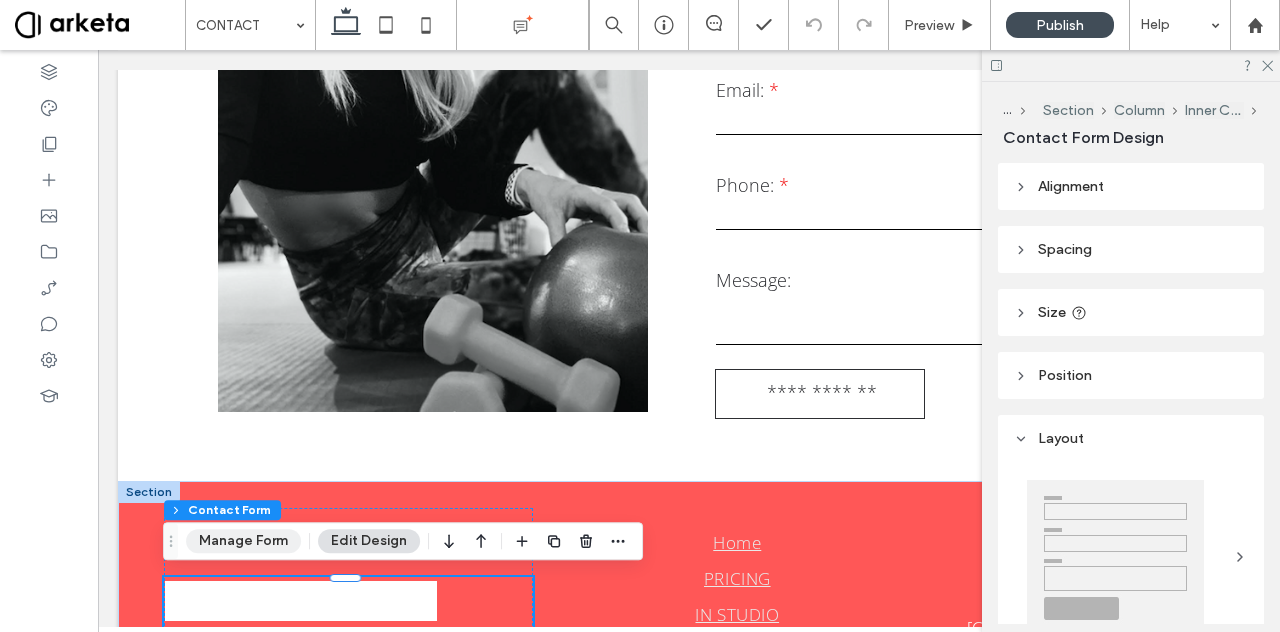 click on "Manage Form" at bounding box center (243, 541) 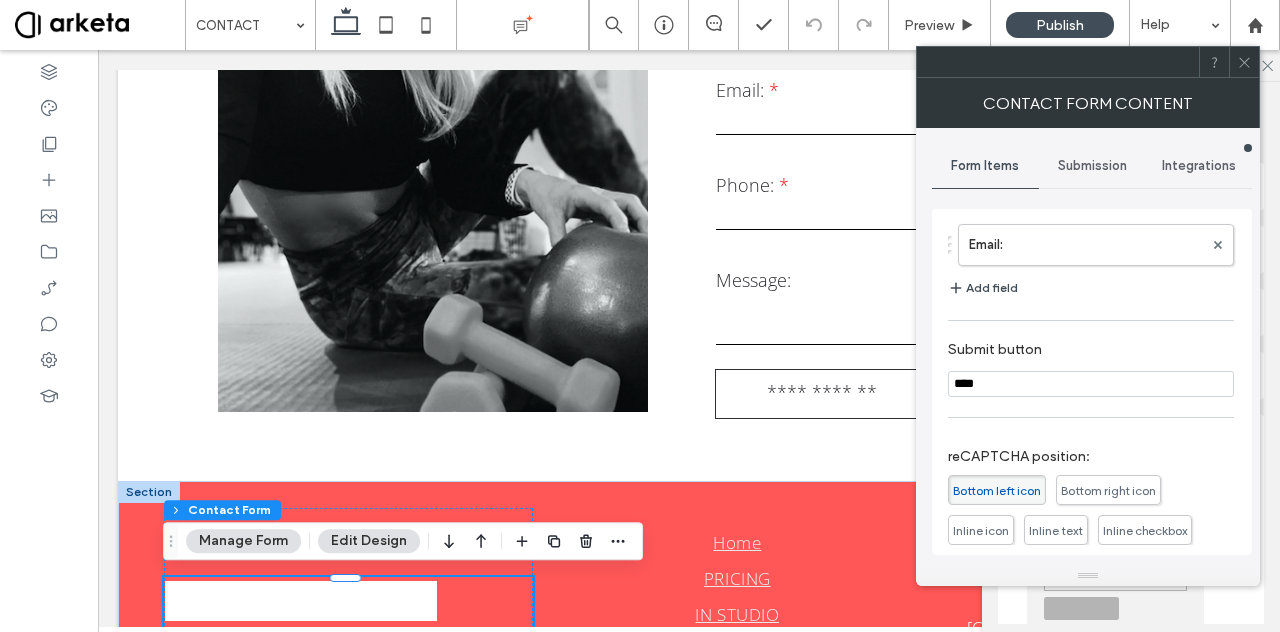 scroll, scrollTop: 0, scrollLeft: 0, axis: both 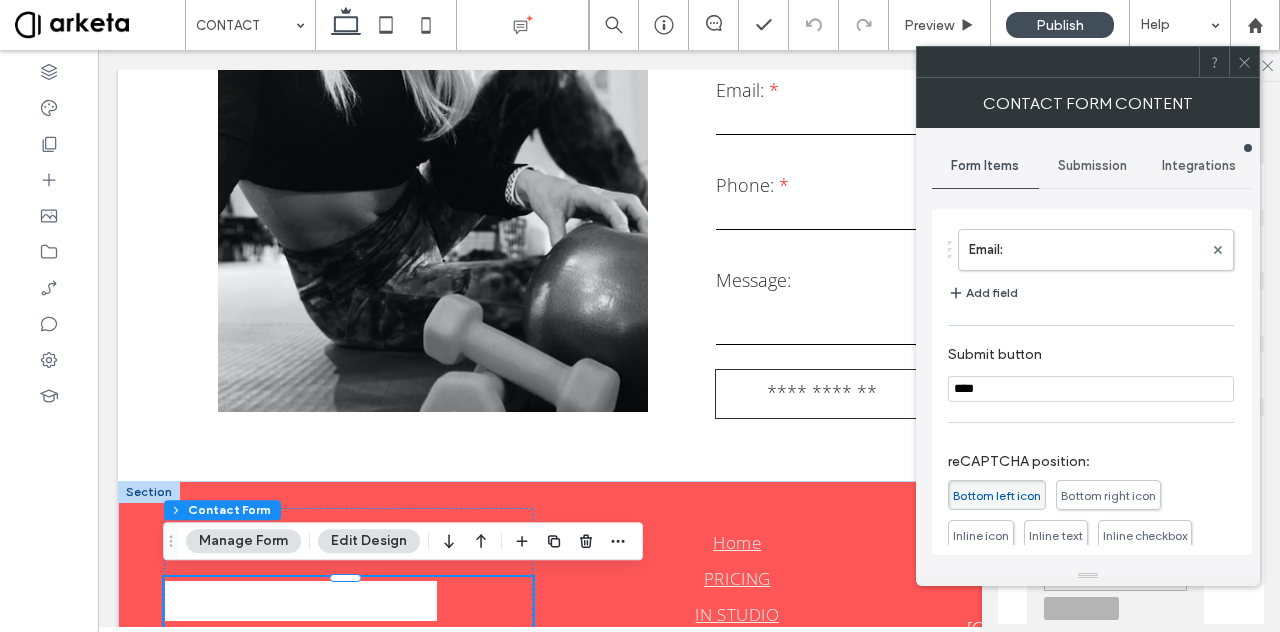 click on "Submission" at bounding box center (1092, 166) 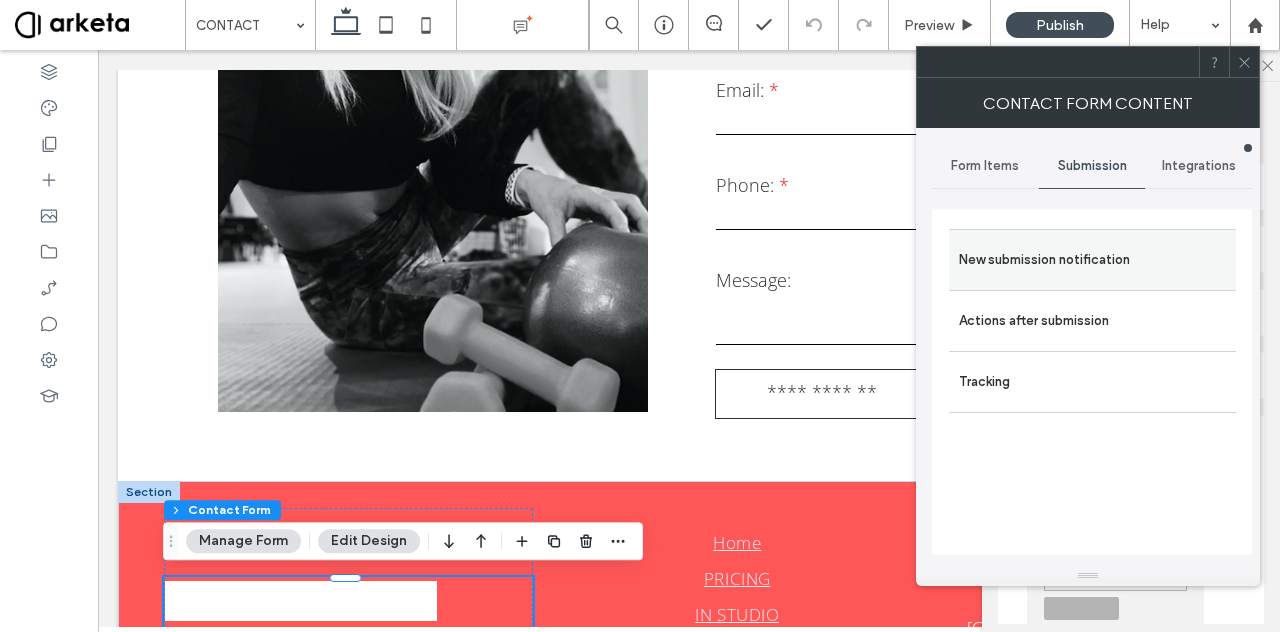 click on "New submission notification" at bounding box center (1092, 260) 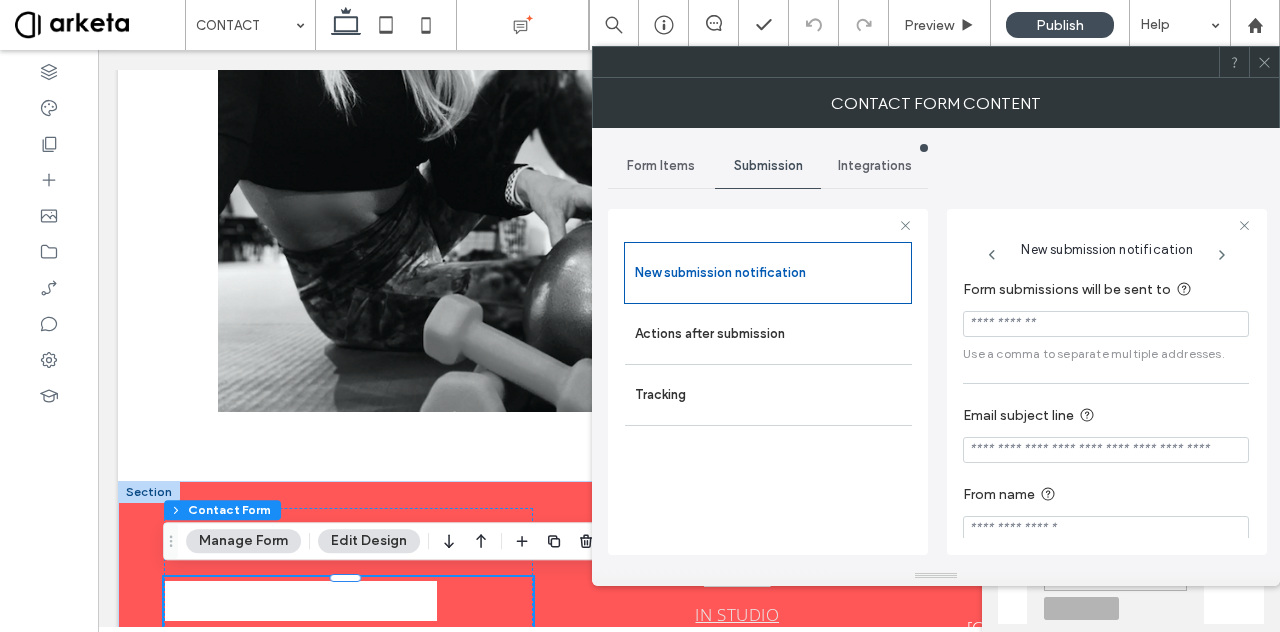click at bounding box center [1106, 324] 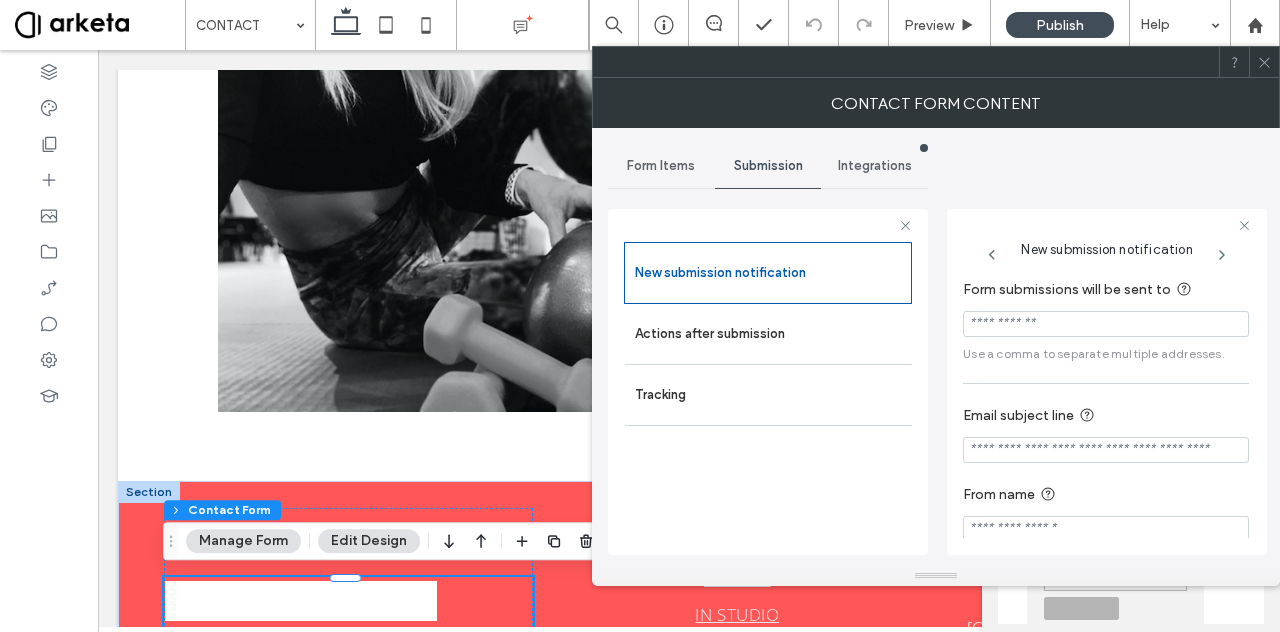 scroll, scrollTop: 16, scrollLeft: 0, axis: vertical 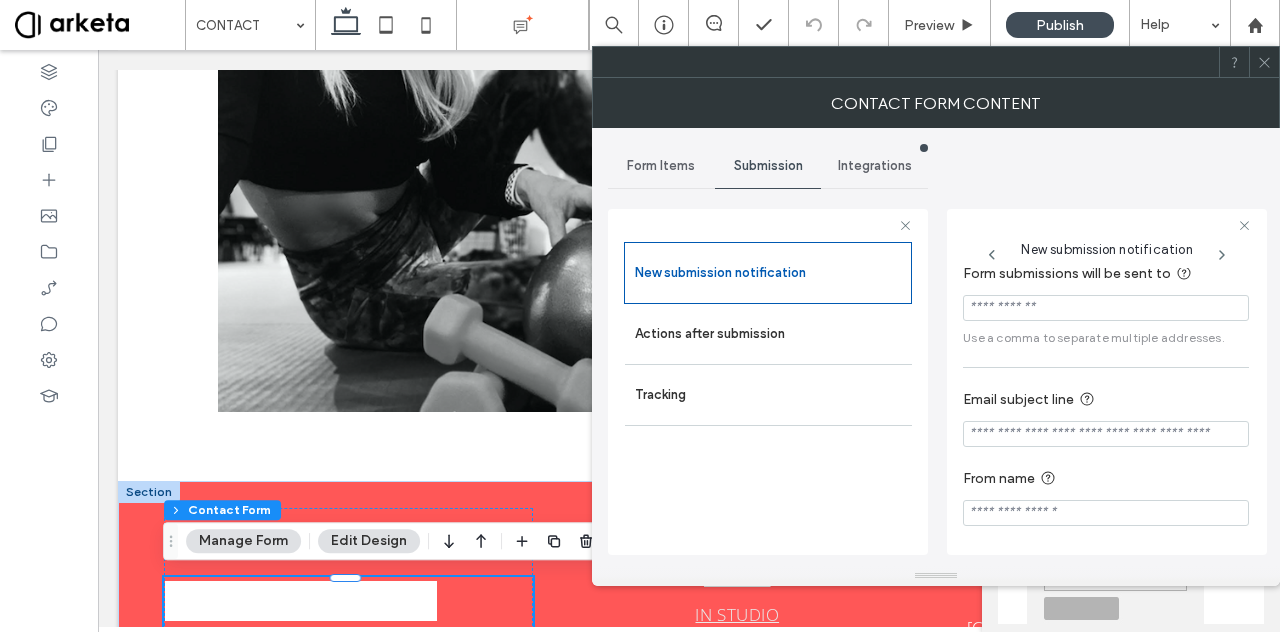 type on "*" 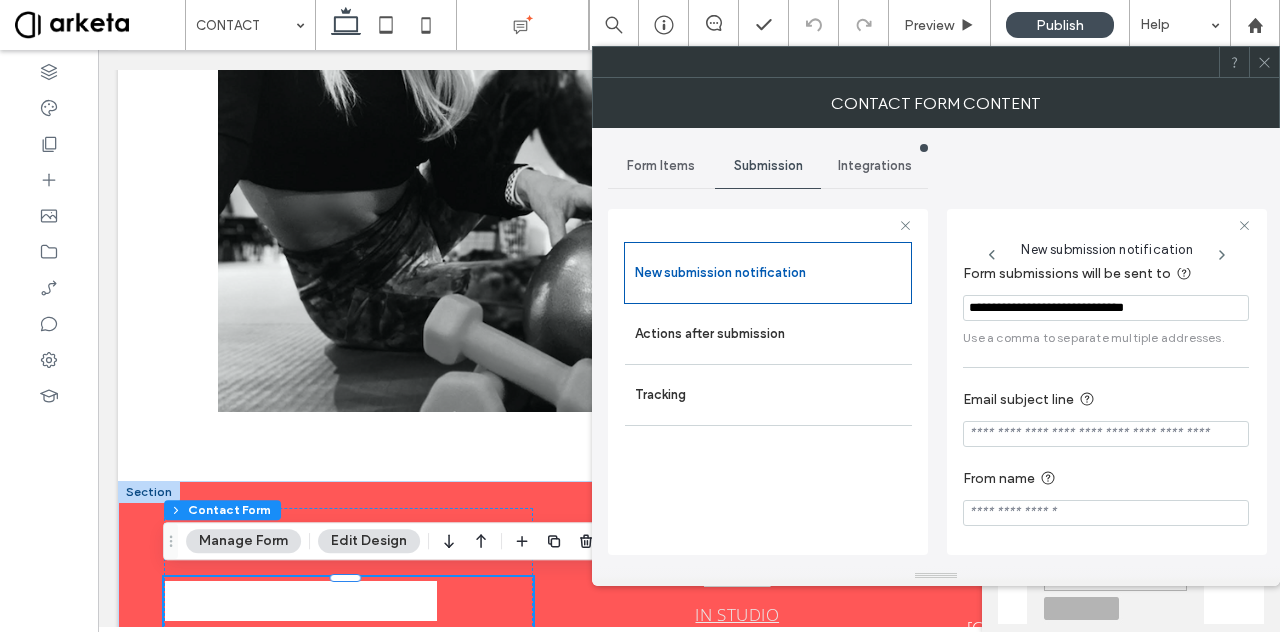 type on "**********" 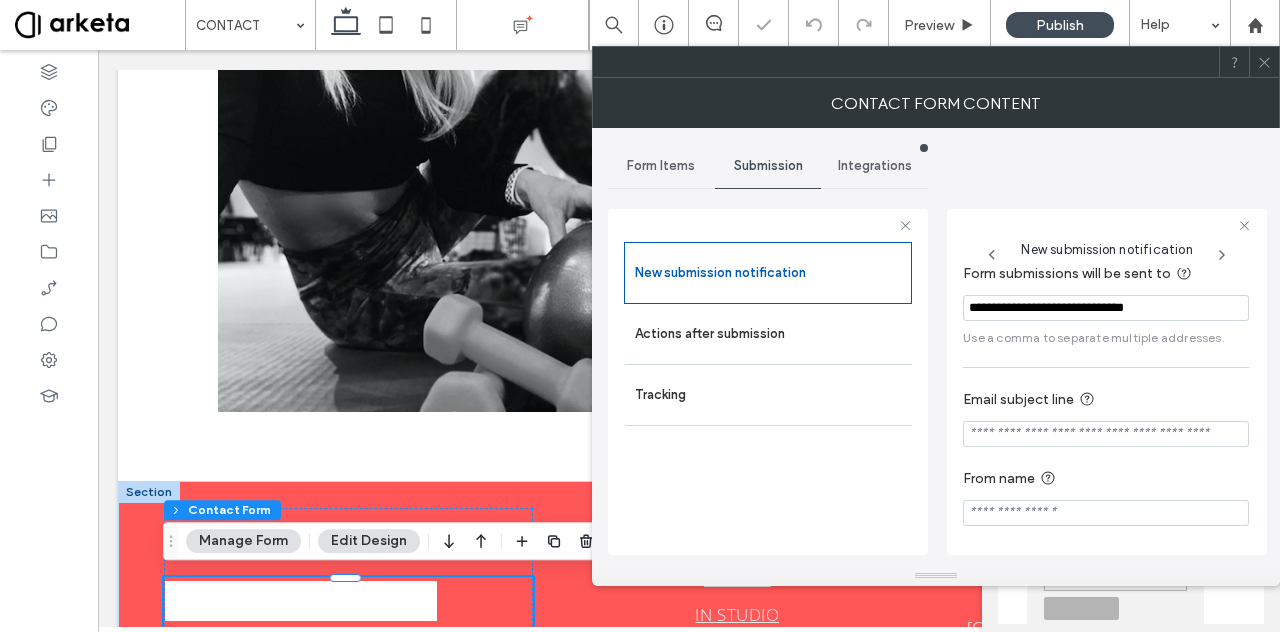 click on "Use a comma to separate multiple addresses." at bounding box center (1106, 338) 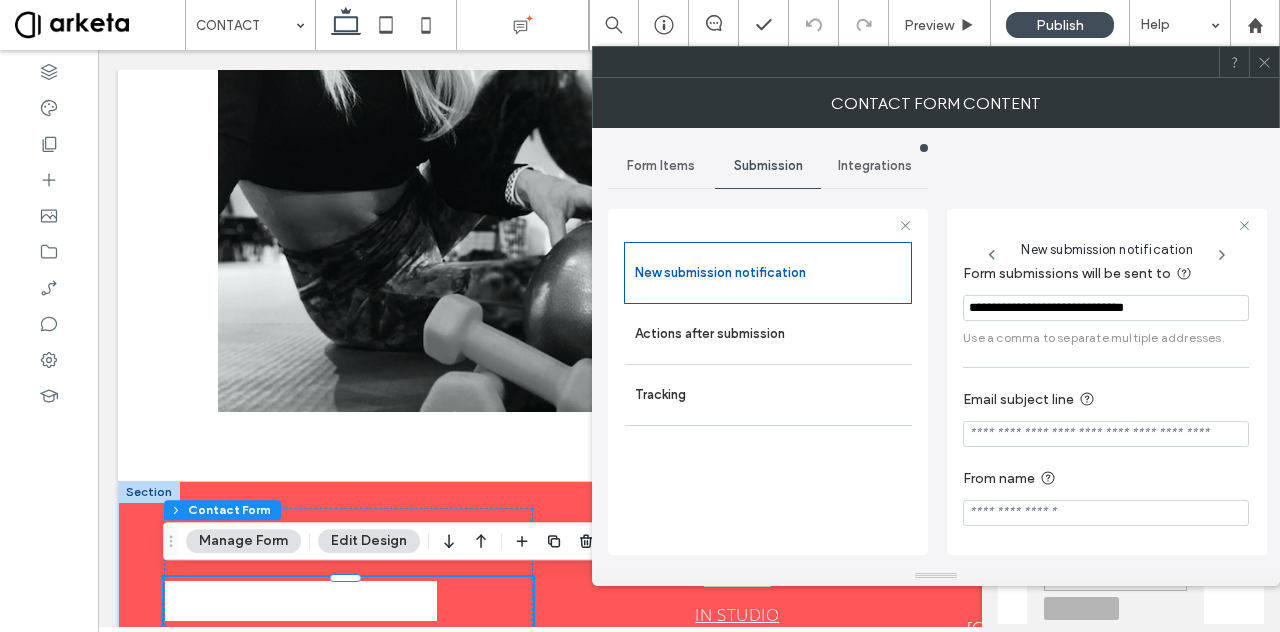 click at bounding box center (1106, 434) 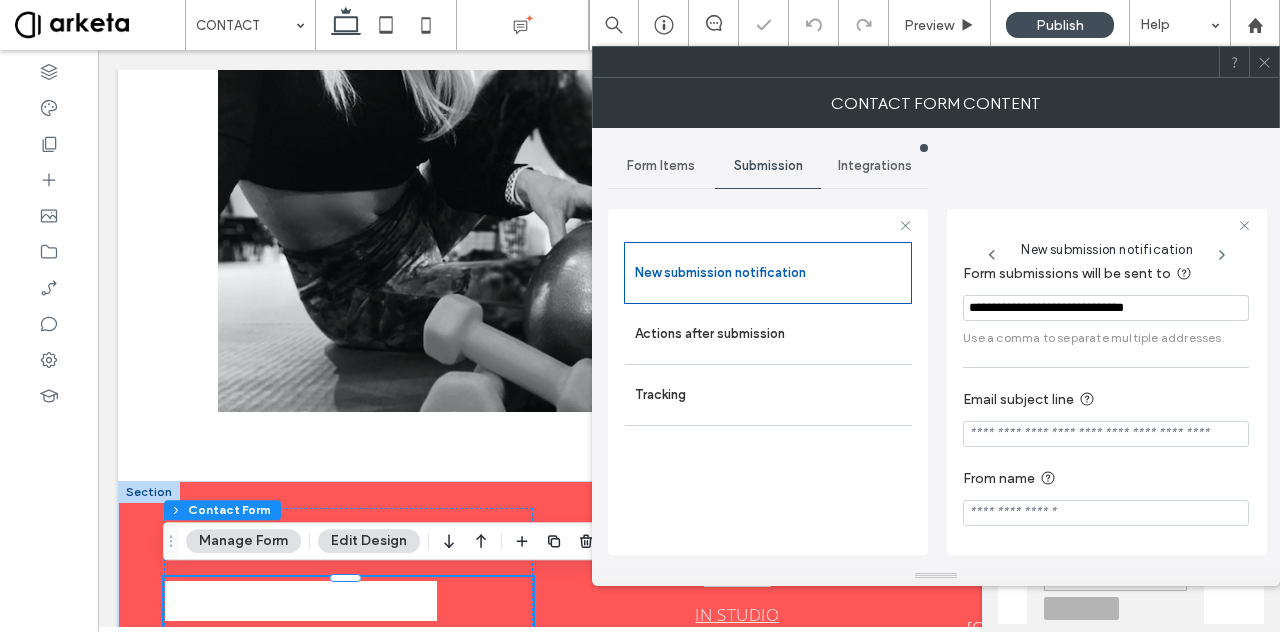 click at bounding box center (1106, 513) 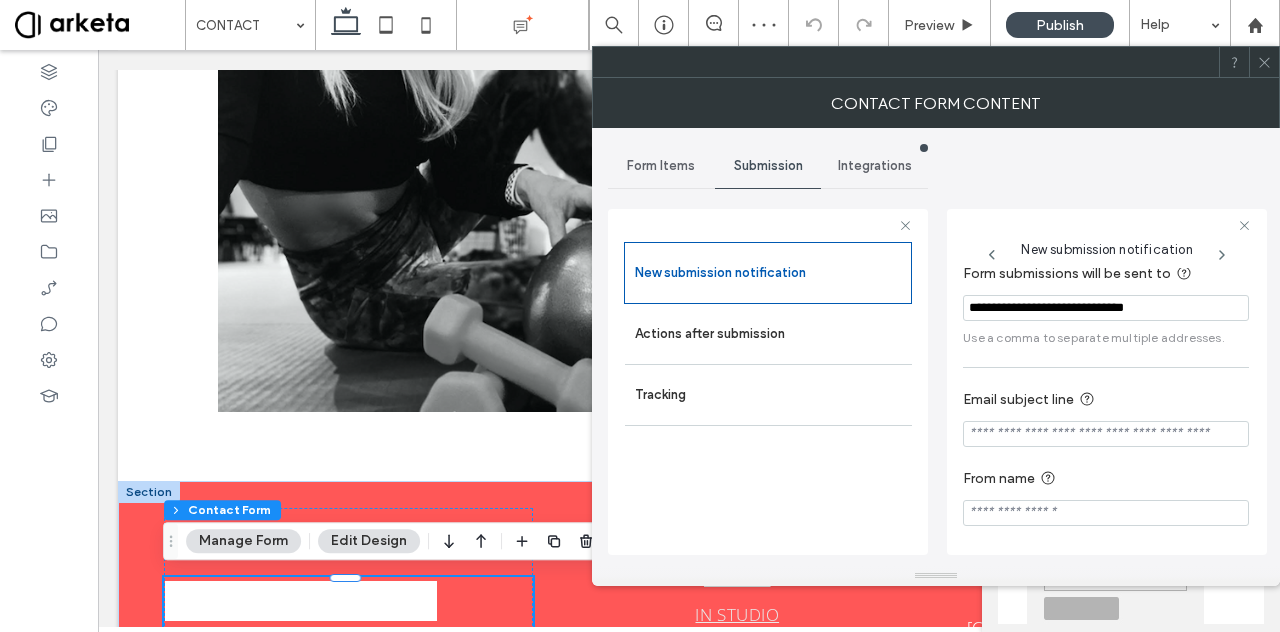 click at bounding box center [1106, 434] 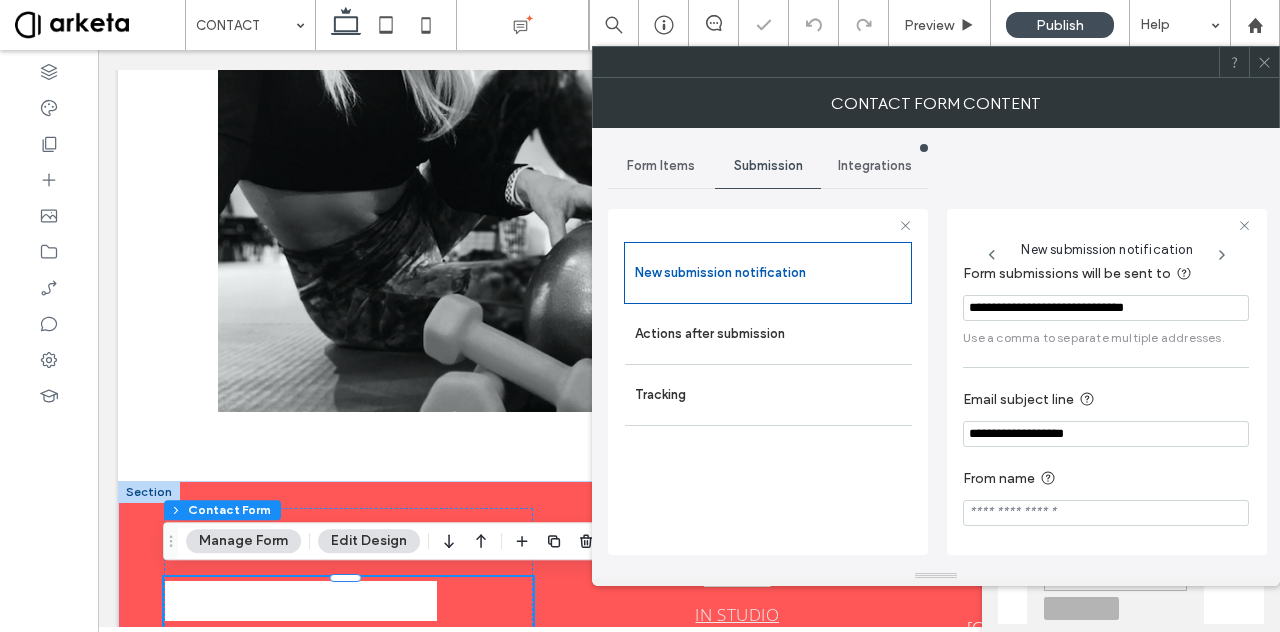 click on "From name" at bounding box center (1106, 496) 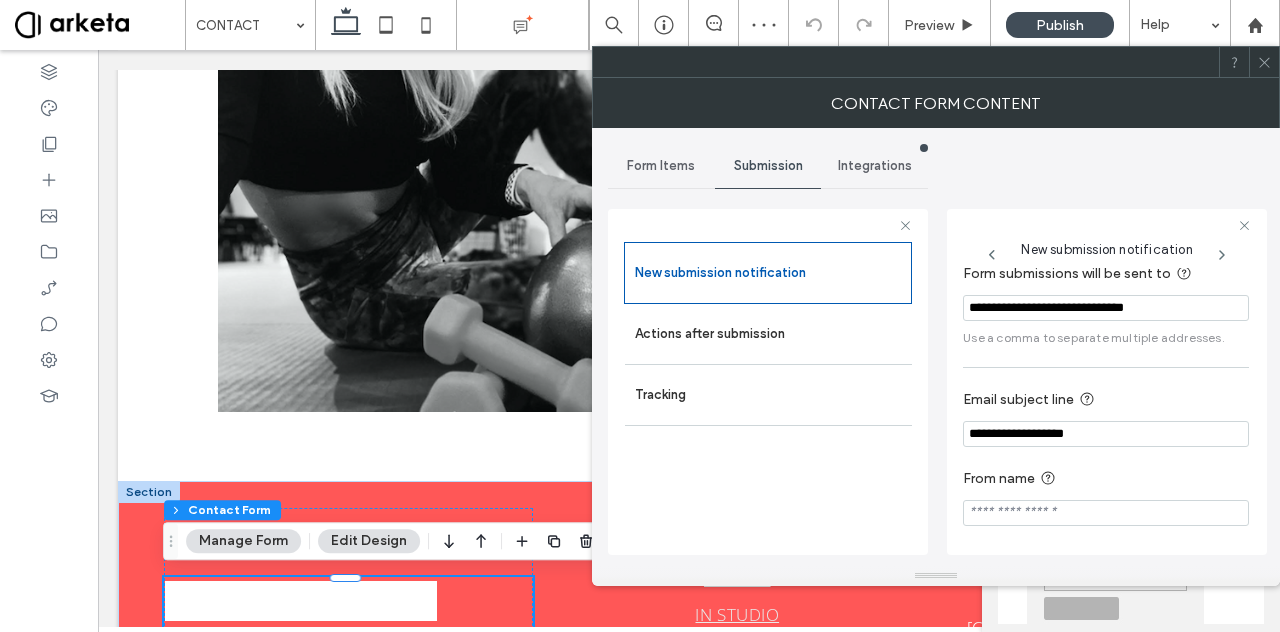 type on "**********" 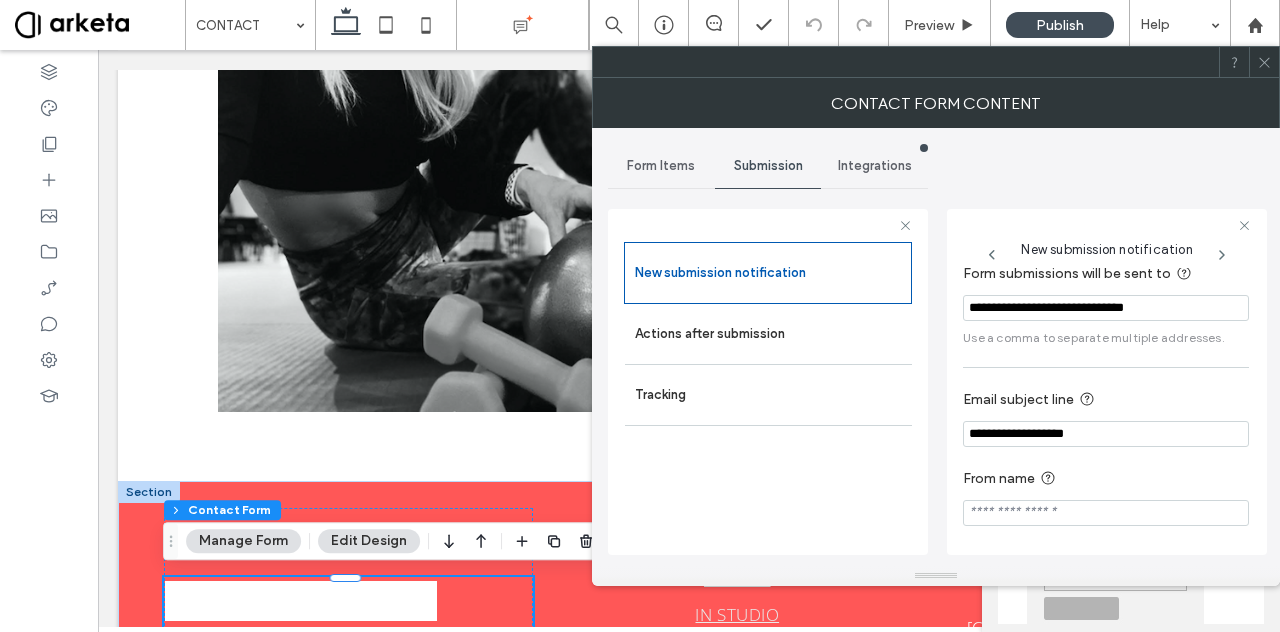 click 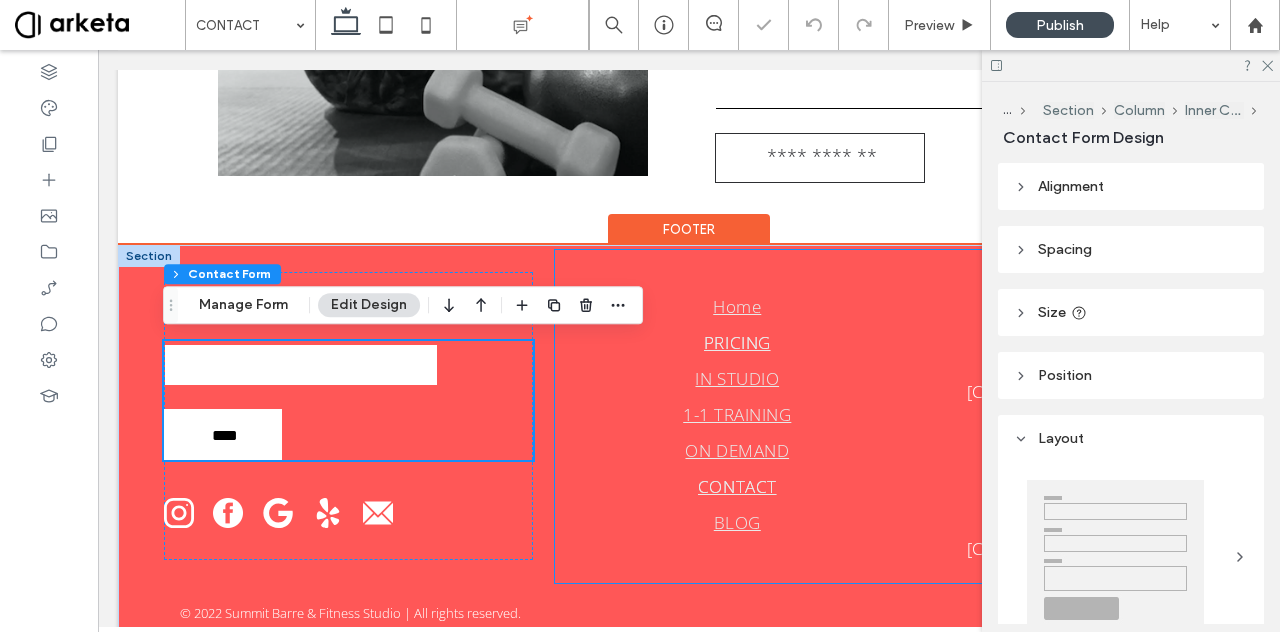 scroll, scrollTop: 680, scrollLeft: 0, axis: vertical 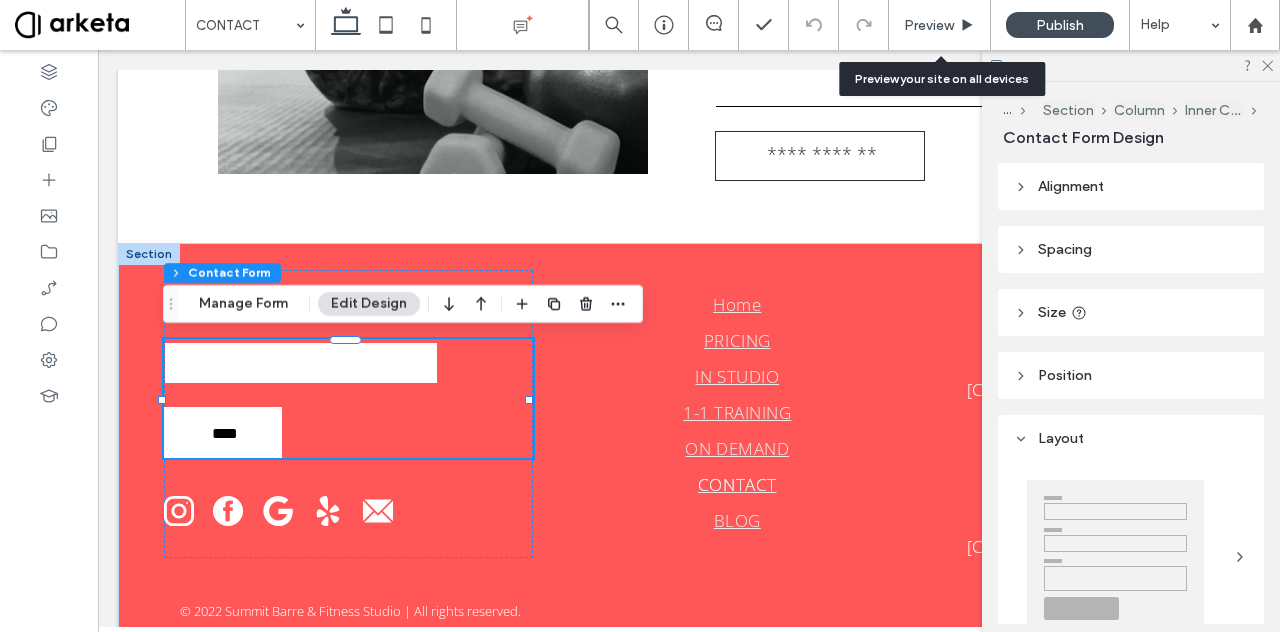 click on "Preview" at bounding box center [929, 25] 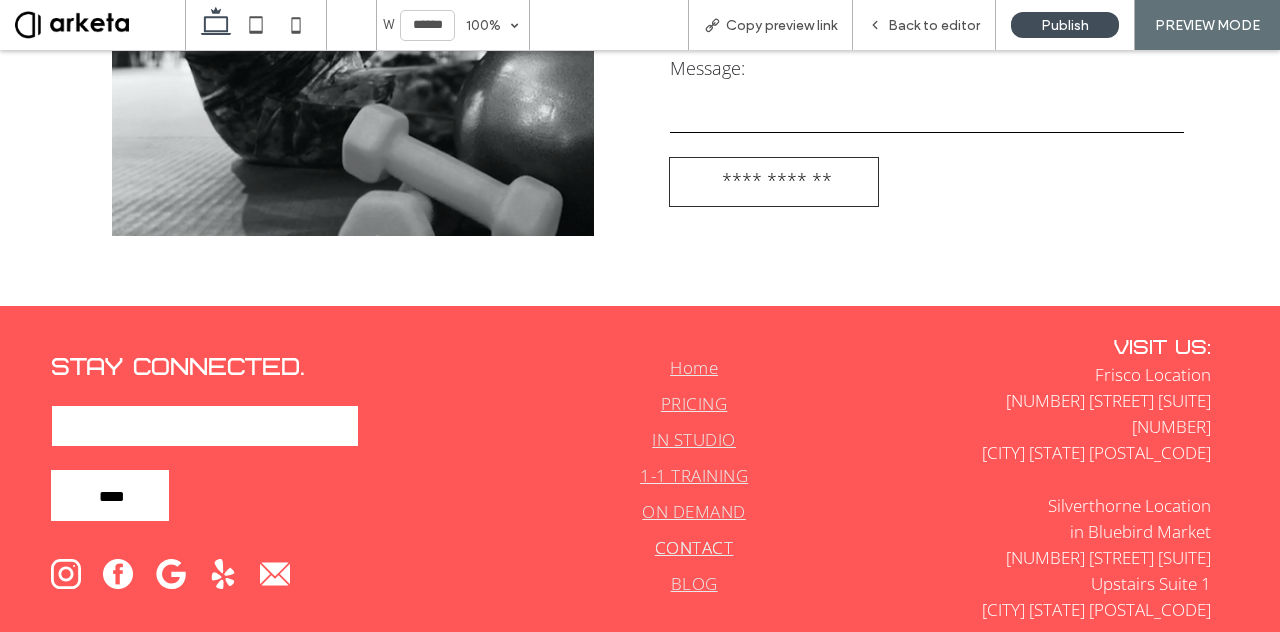 scroll, scrollTop: 0, scrollLeft: 0, axis: both 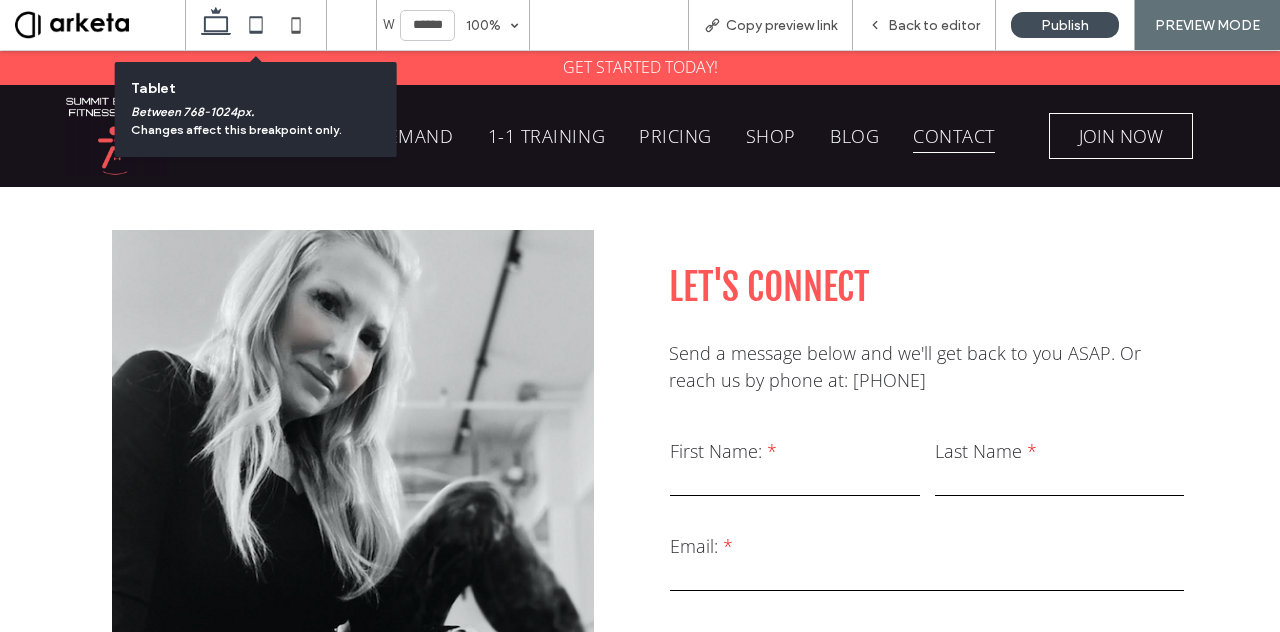 click 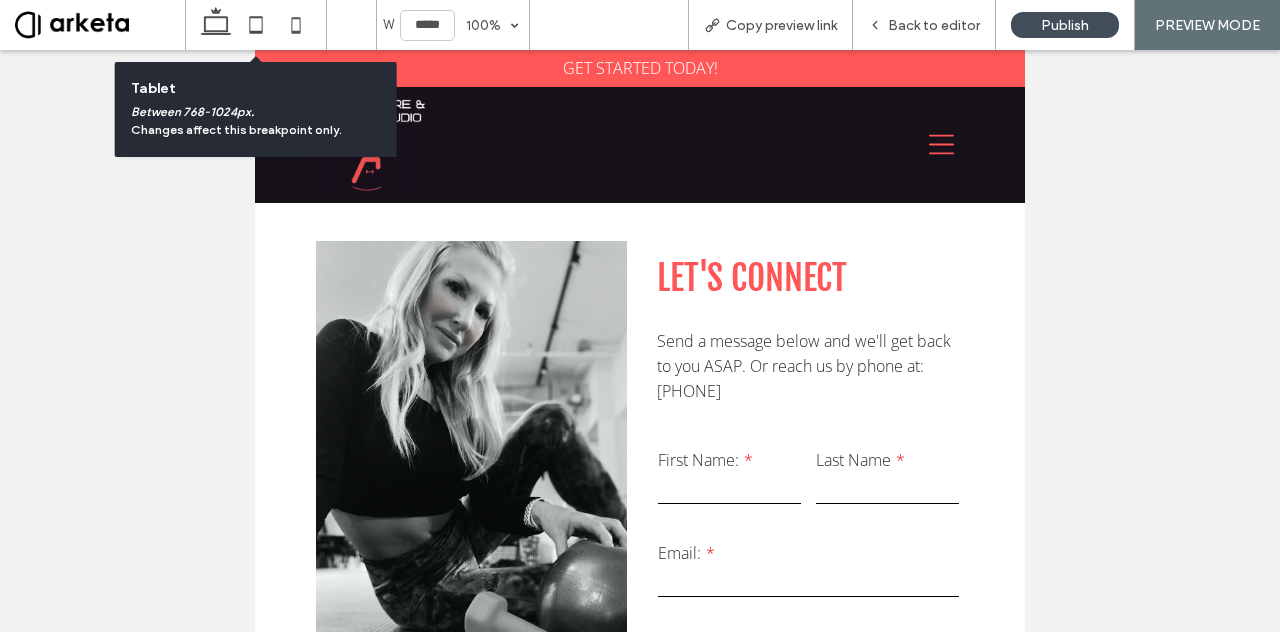 type on "*****" 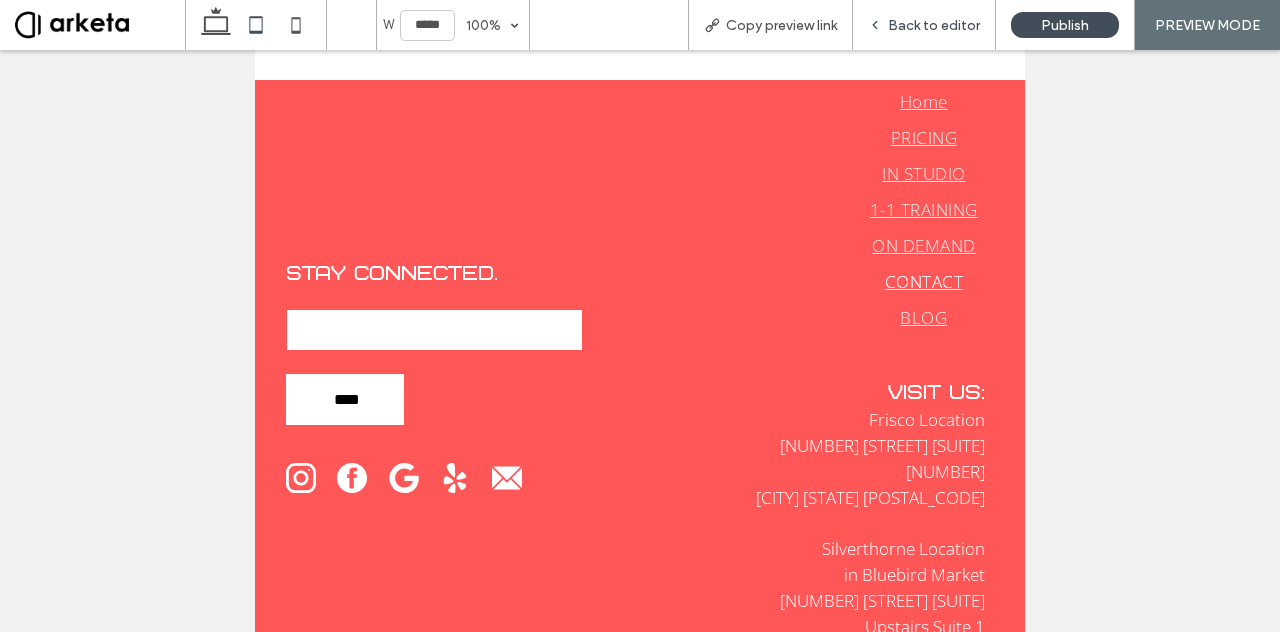 click on "Back to editor" at bounding box center (934, 25) 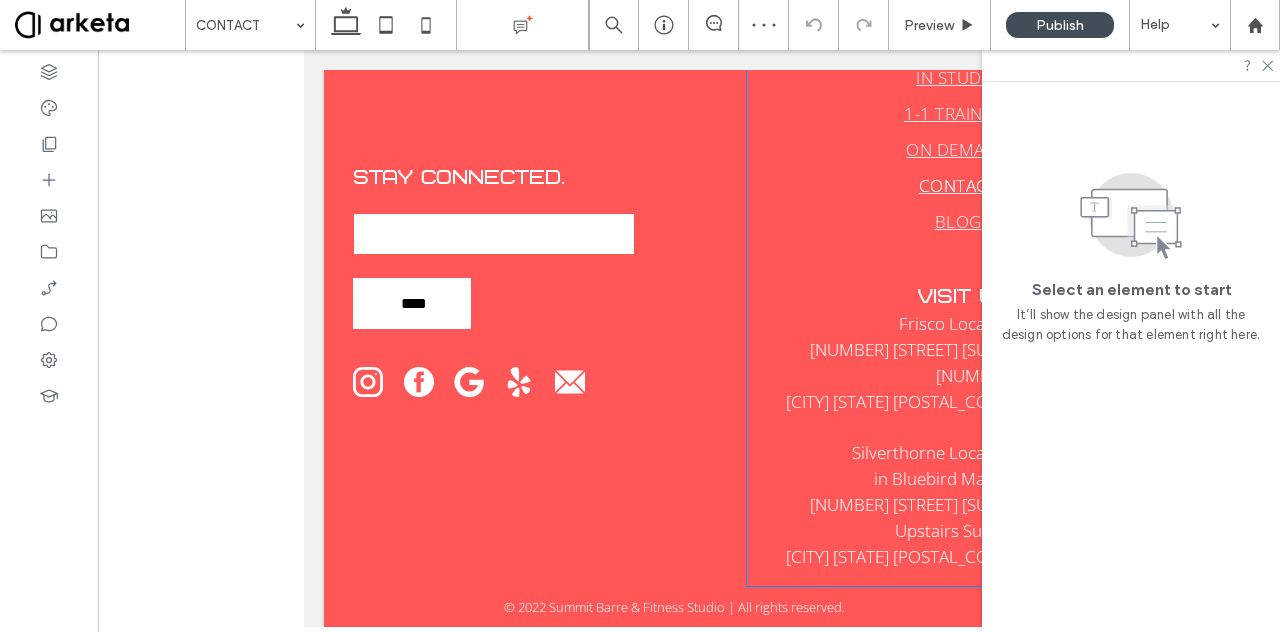 scroll, scrollTop: 966, scrollLeft: 0, axis: vertical 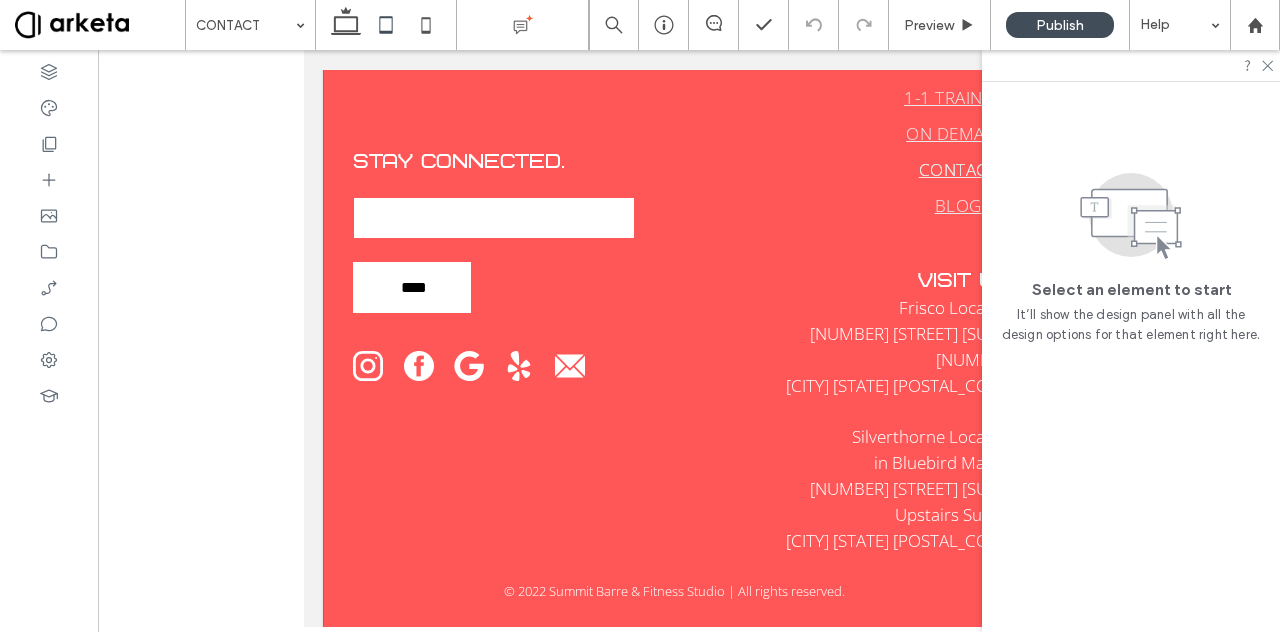click on "STAY CONNECTED.
Contact Us
Email:
****
Thank you for contacting us. We will get back to you as soon as possible.
Oops, there was an error sending your message. Please try again later.
Home
PRICING
IN STUDIO
1-1 TRAINING
ON DEMAND
CONTACT
BLOG
VISIT US:
Frisco Location 409 Main Street Suite 204 Frisco CO 80443 Silverthorne Location in Bluebird Market 325 Blue River Parkway Upstairs Suite 1 Silverthorne CO 80498
© 2022 Summit Barre & Fitness Studio | All rights reserved." at bounding box center (689, 315) 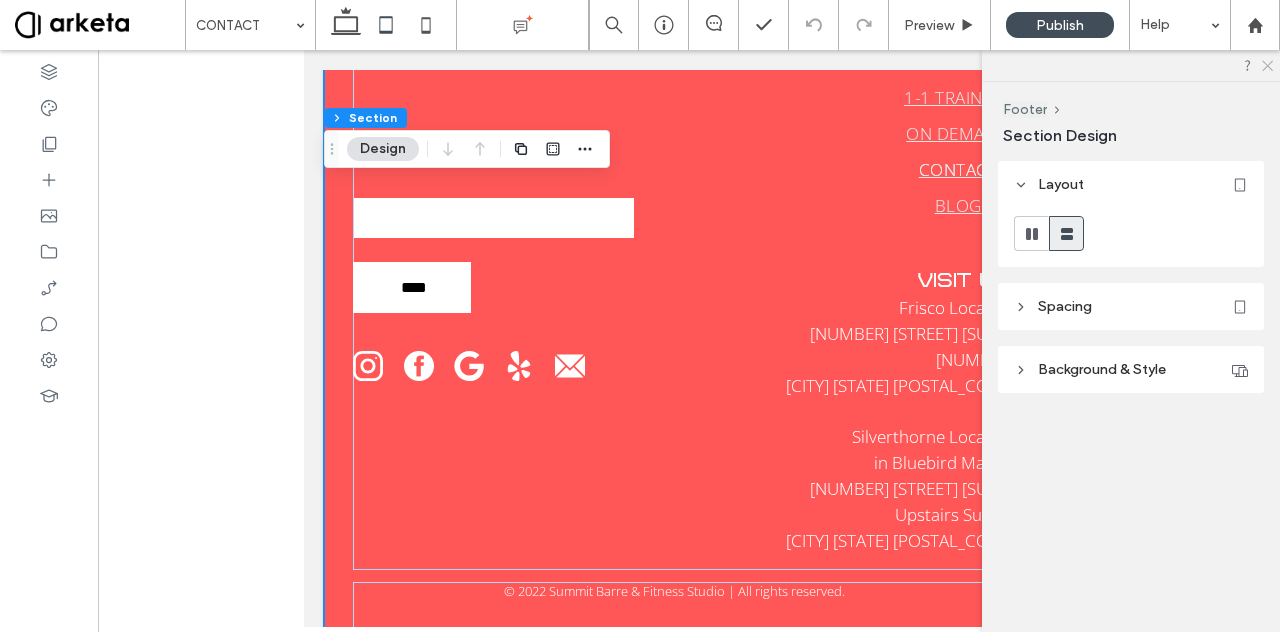 click 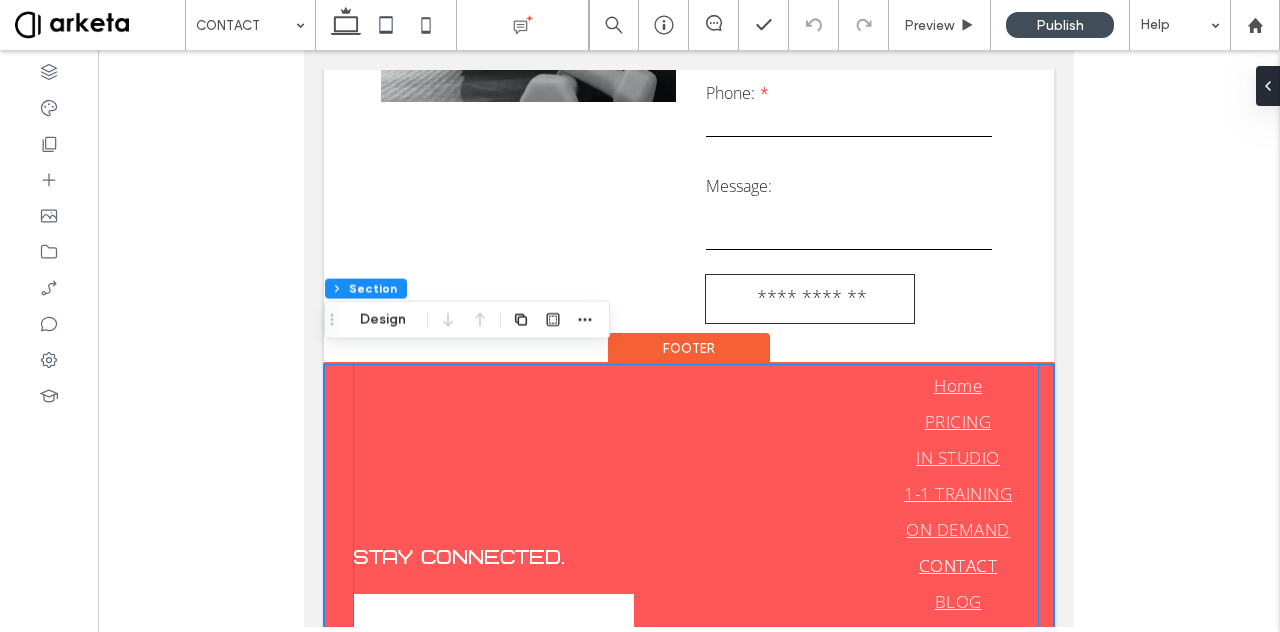 scroll, scrollTop: 568, scrollLeft: 0, axis: vertical 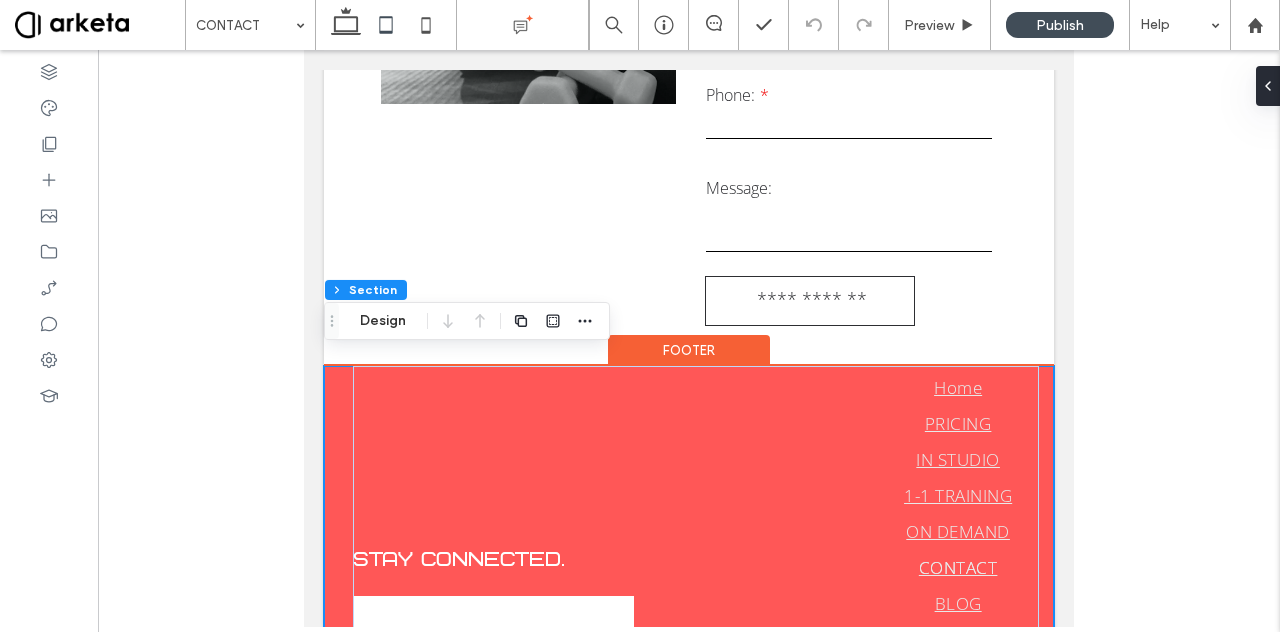 click on "STAY CONNECTED.
Contact Us
Email:
****
Thank you for contacting us. We will get back to you as soon as possible.
Oops, there was an error sending your message. Please try again later.
Home
PRICING
IN STUDIO
1-1 TRAINING
ON DEMAND
CONTACT
BLOG
VISIT US:
Frisco Location 409 Main Street Suite 204 Frisco CO 80443 Silverthorne Location in Bluebird Market 325 Blue River Parkway Upstairs Suite 1 Silverthorne CO 80498
© 2022 Summit Barre & Fitness Studio | All rights reserved." at bounding box center (689, 713) 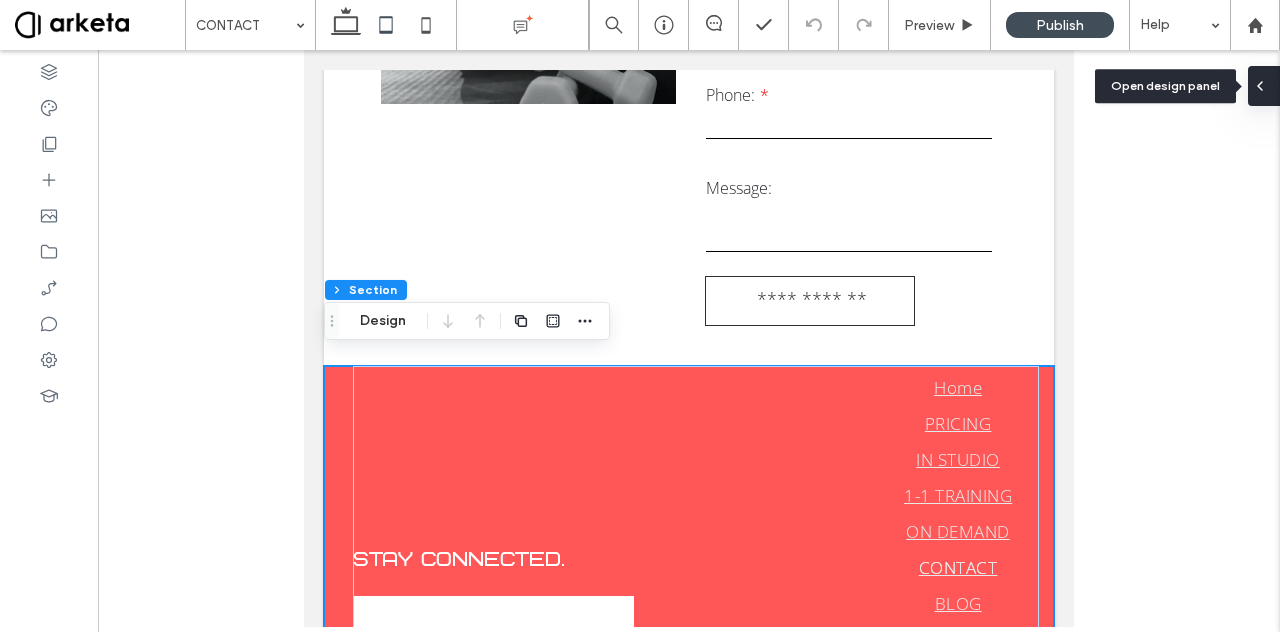 click 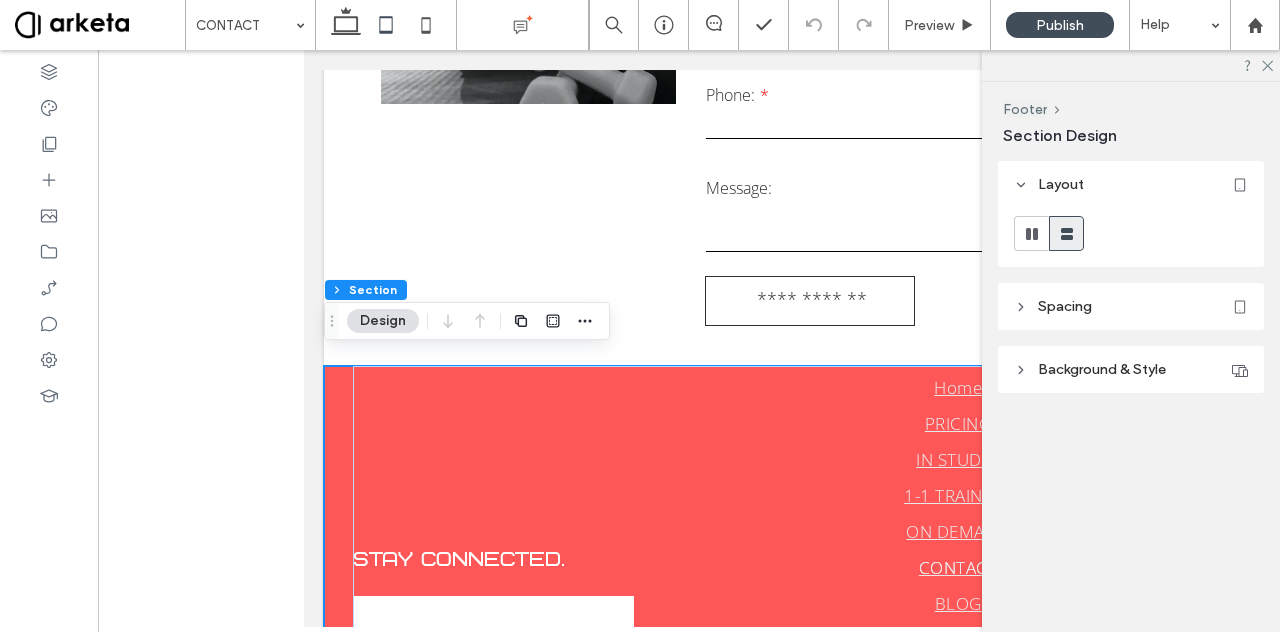 click on "Spacing" at bounding box center [1065, 306] 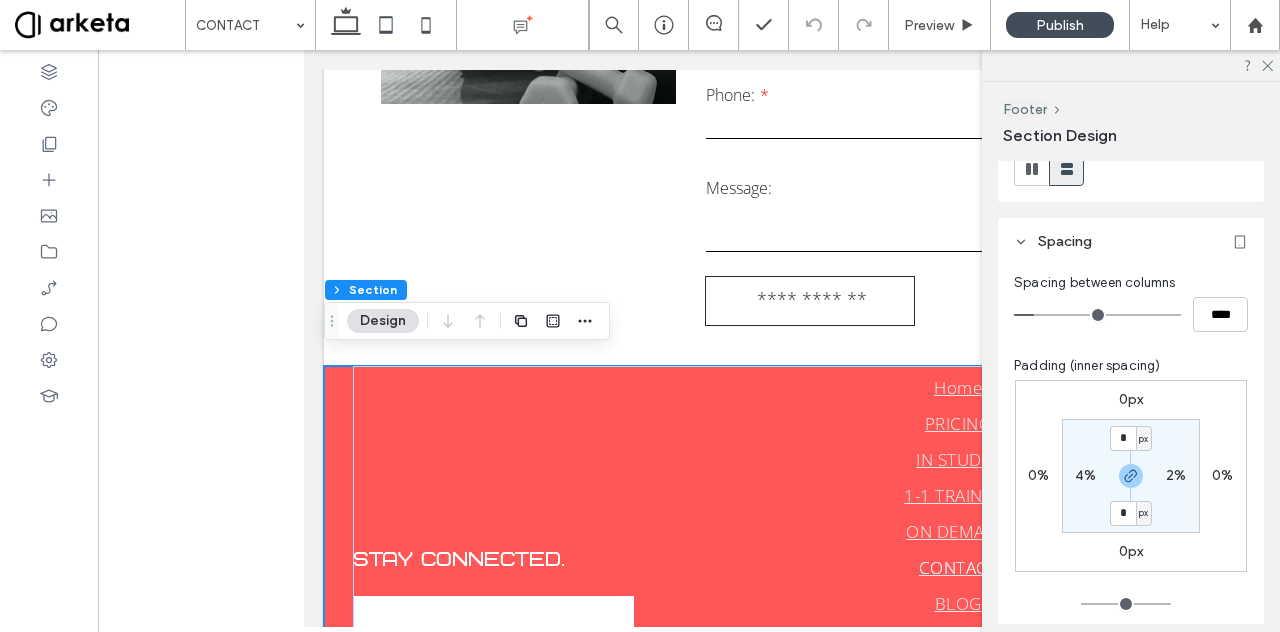 scroll, scrollTop: 66, scrollLeft: 0, axis: vertical 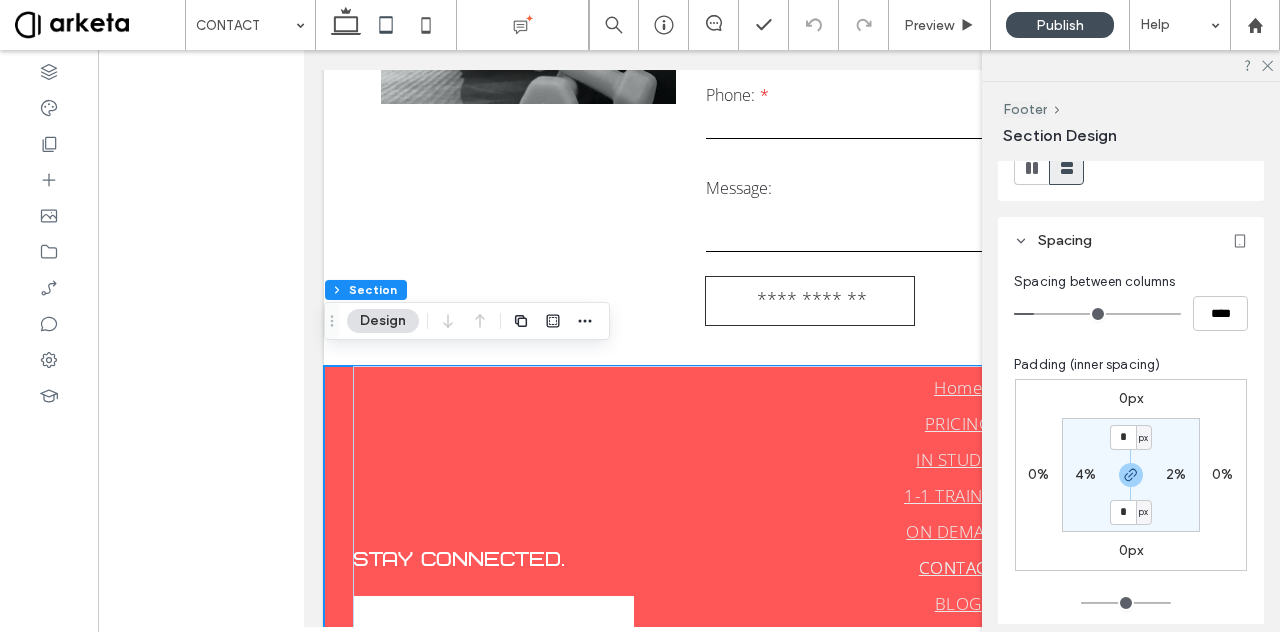 click on "px" at bounding box center (1143, 438) 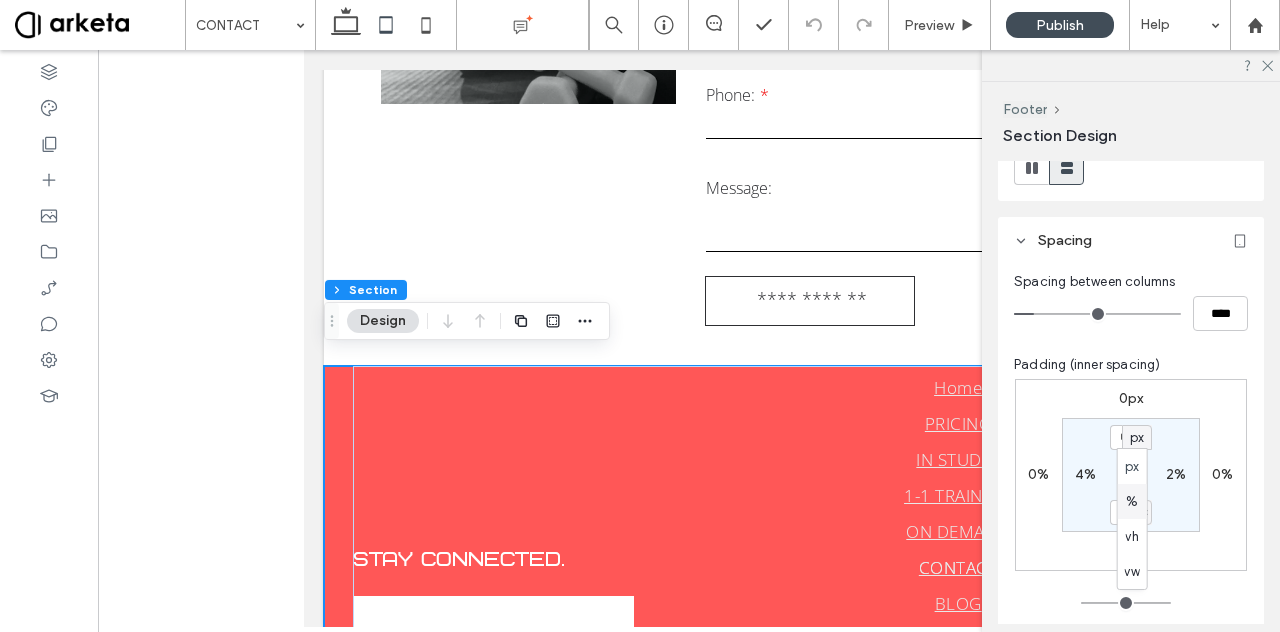 click on "%" at bounding box center [1132, 502] 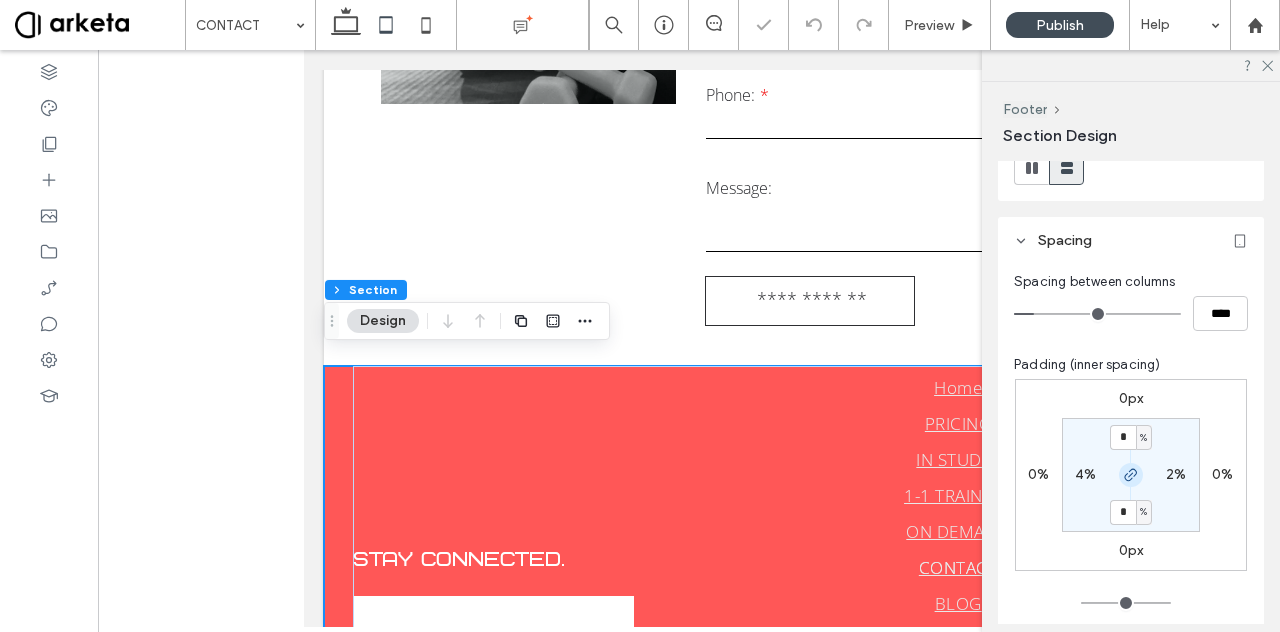 click 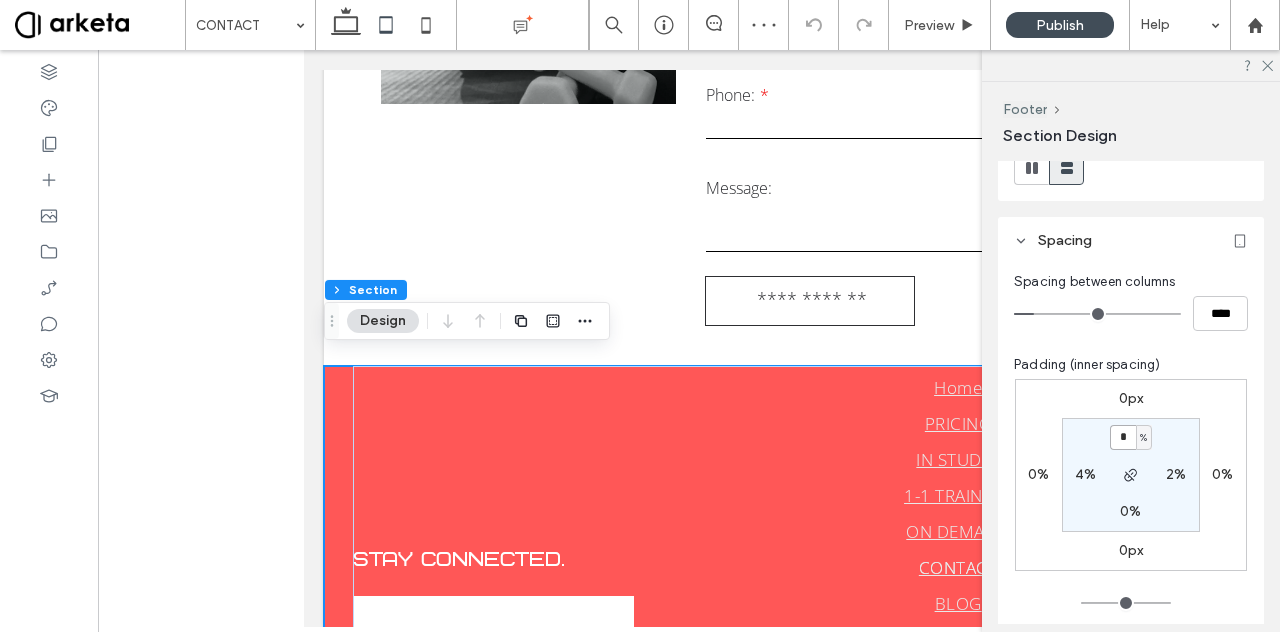 click on "*" at bounding box center [1123, 437] 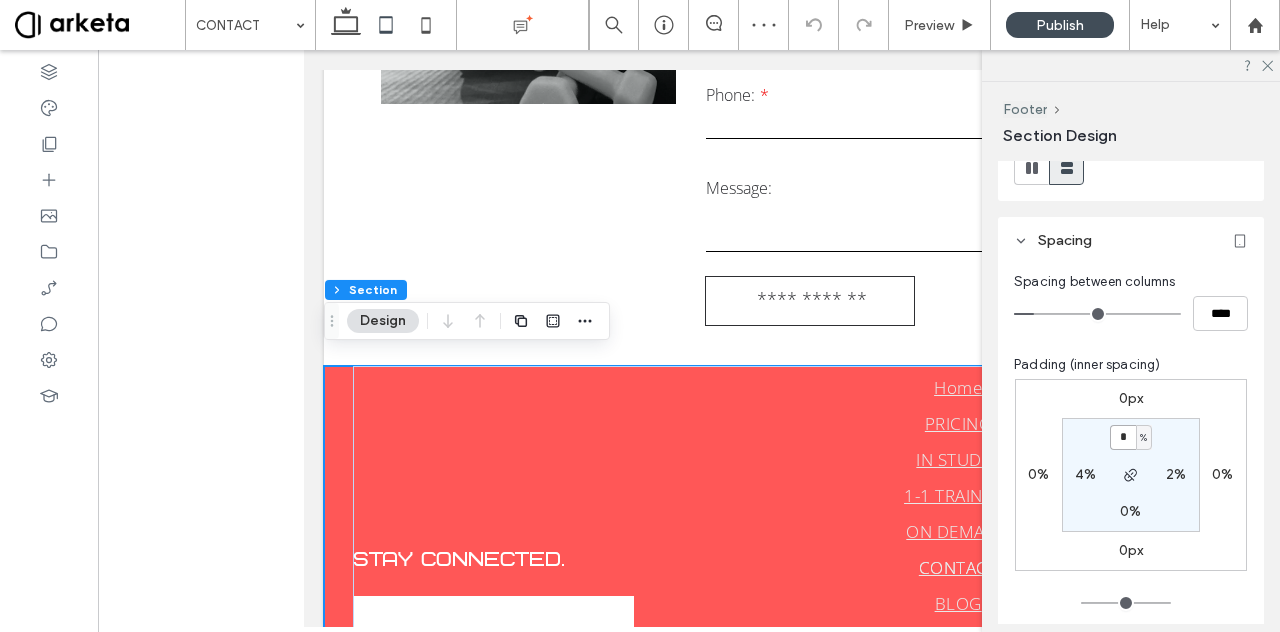 type on "*" 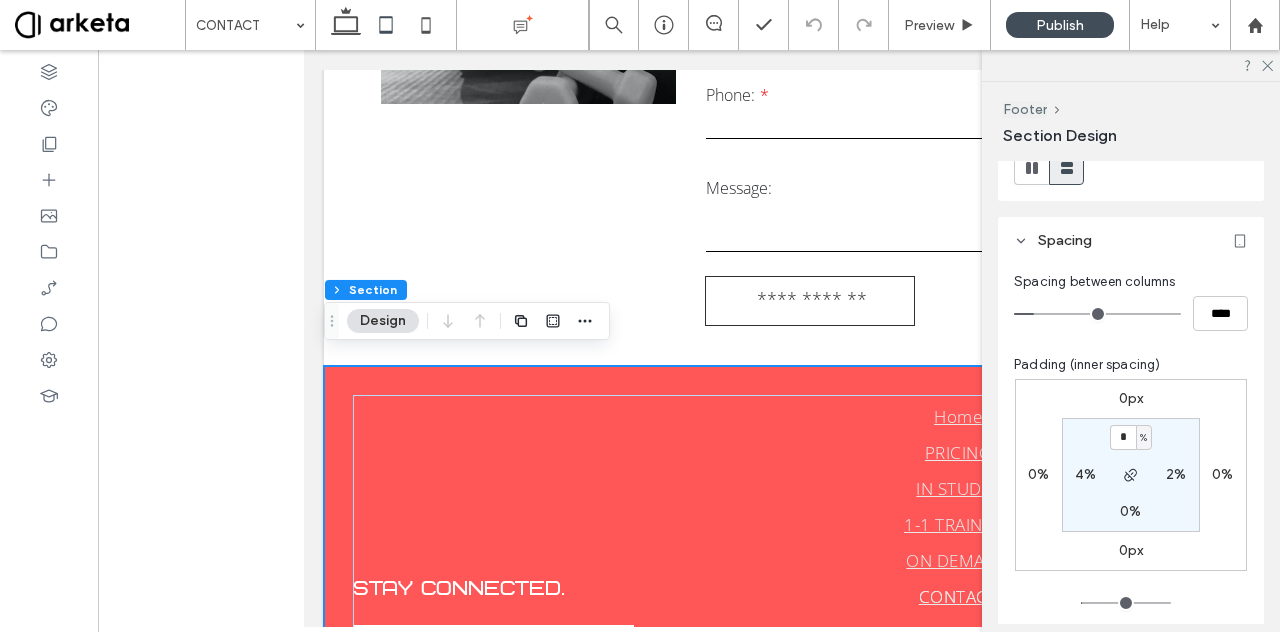 click on "0%" at bounding box center (1130, 511) 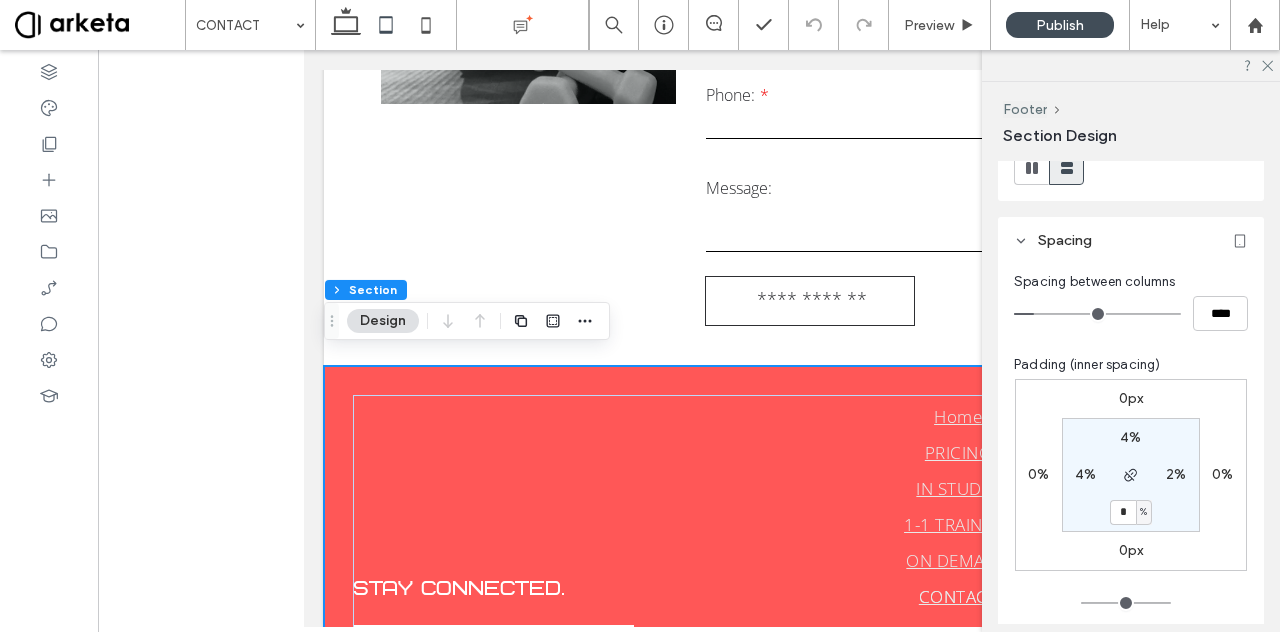 type on "*" 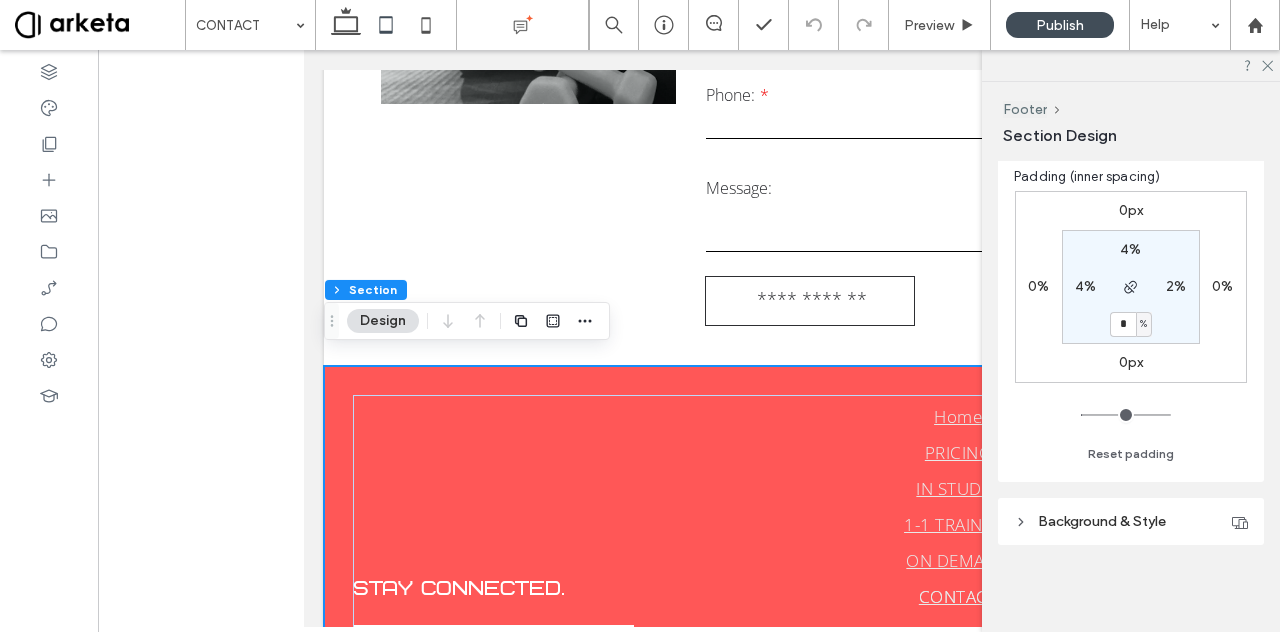 scroll, scrollTop: 0, scrollLeft: 0, axis: both 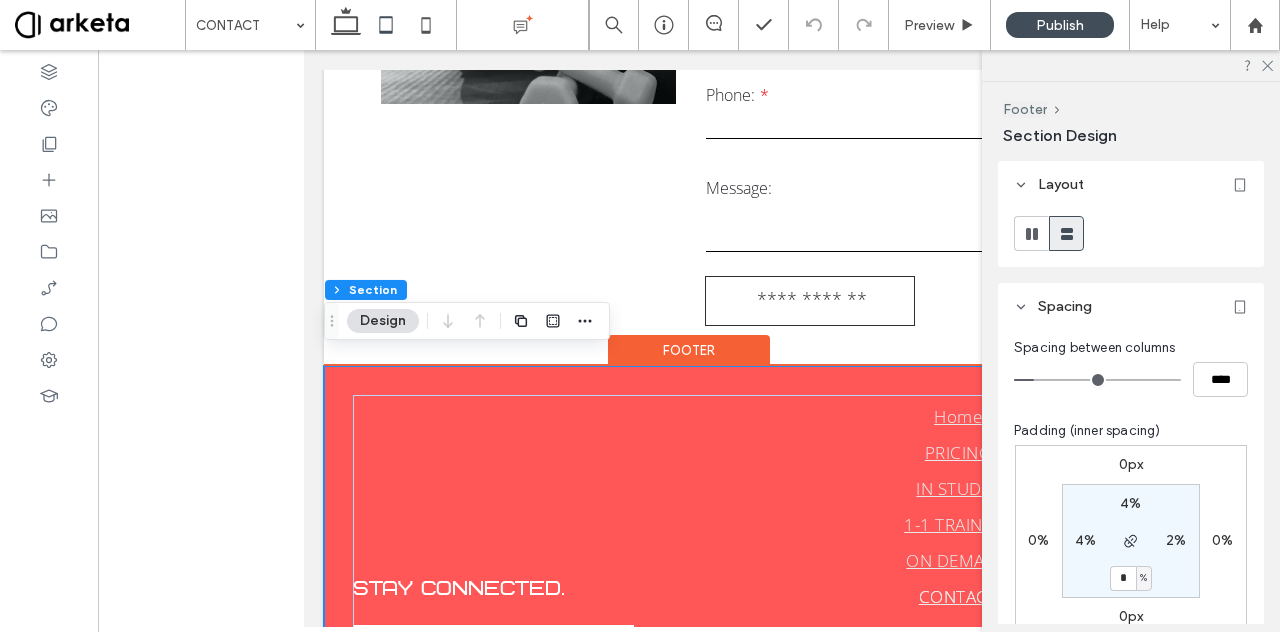 click on "STAY CONNECTED.
Contact Us
Email:
****
Thank you for contacting us. We will get back to you as soon as possible.
Oops, there was an error sending your message. Please try again later.
Home
PRICING
IN STUDIO
1-1 TRAINING
ON DEMAND
CONTACT
BLOG
VISIT US:
Frisco Location 409 Main Street Suite 204 Frisco CO 80443 Silverthorne Location in Bluebird Market 325 Blue River Parkway Upstairs Suite 1 Silverthorne CO 80498
© 2022 Summit Barre & Fitness Studio | All rights reserved." at bounding box center [689, 731] 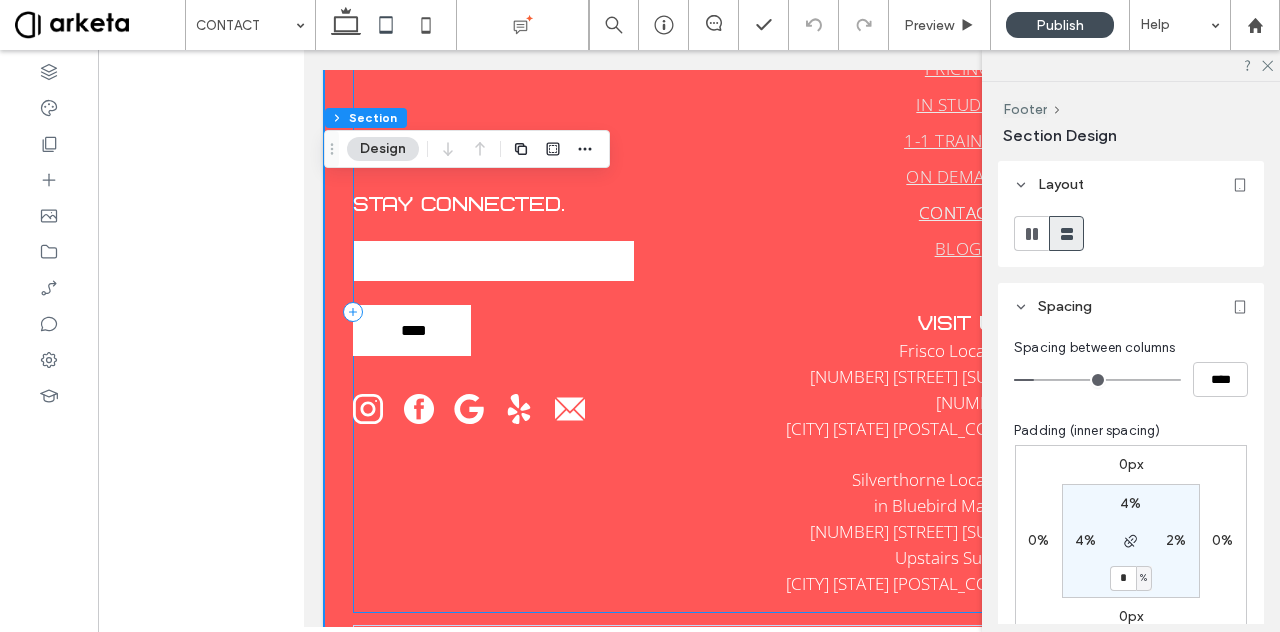 scroll, scrollTop: 1002, scrollLeft: 0, axis: vertical 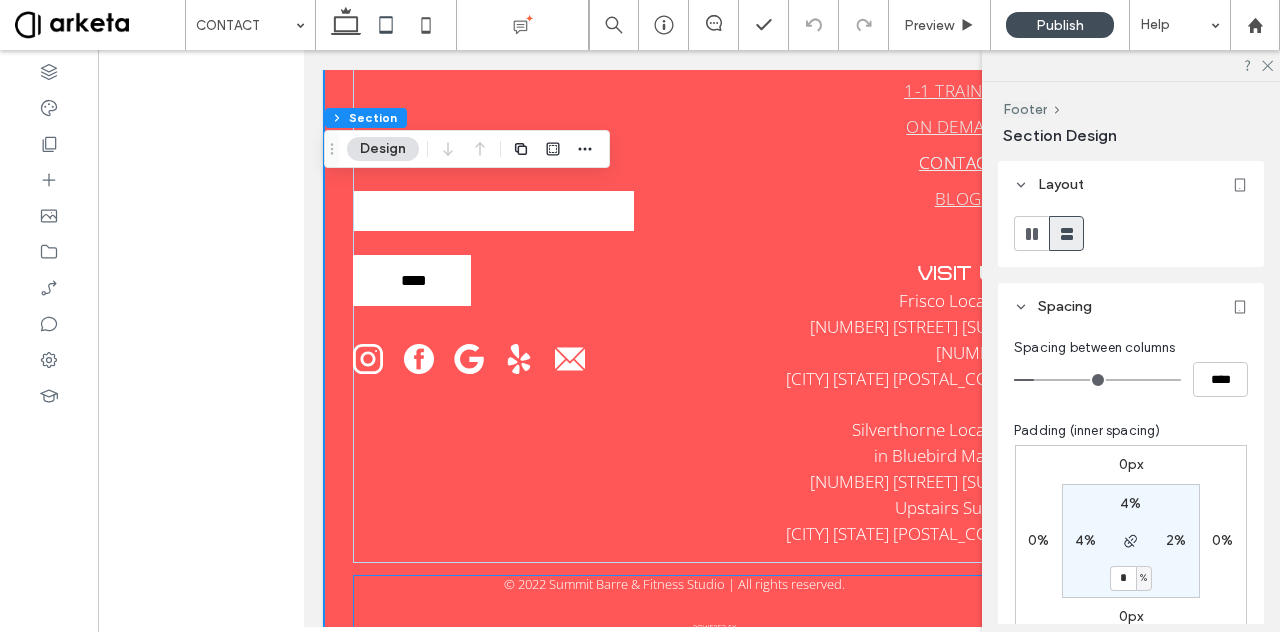 click on "© 2022 Summit Barre & Fitness Studio | All rights reserved." at bounding box center (696, 615) 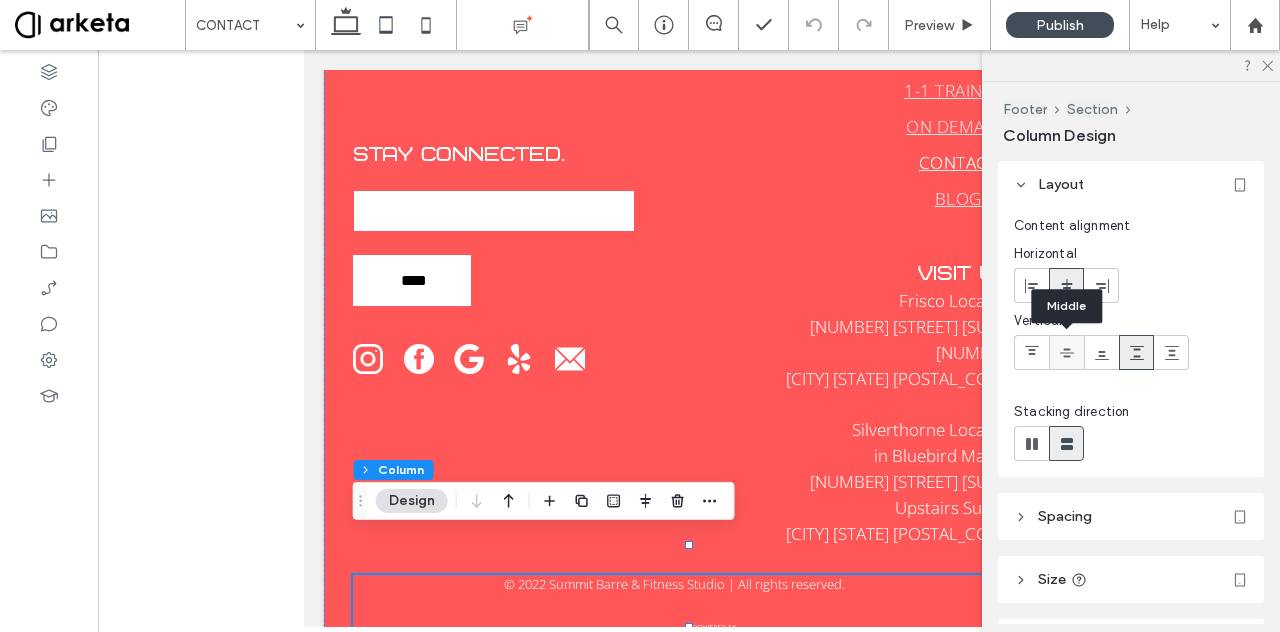 click 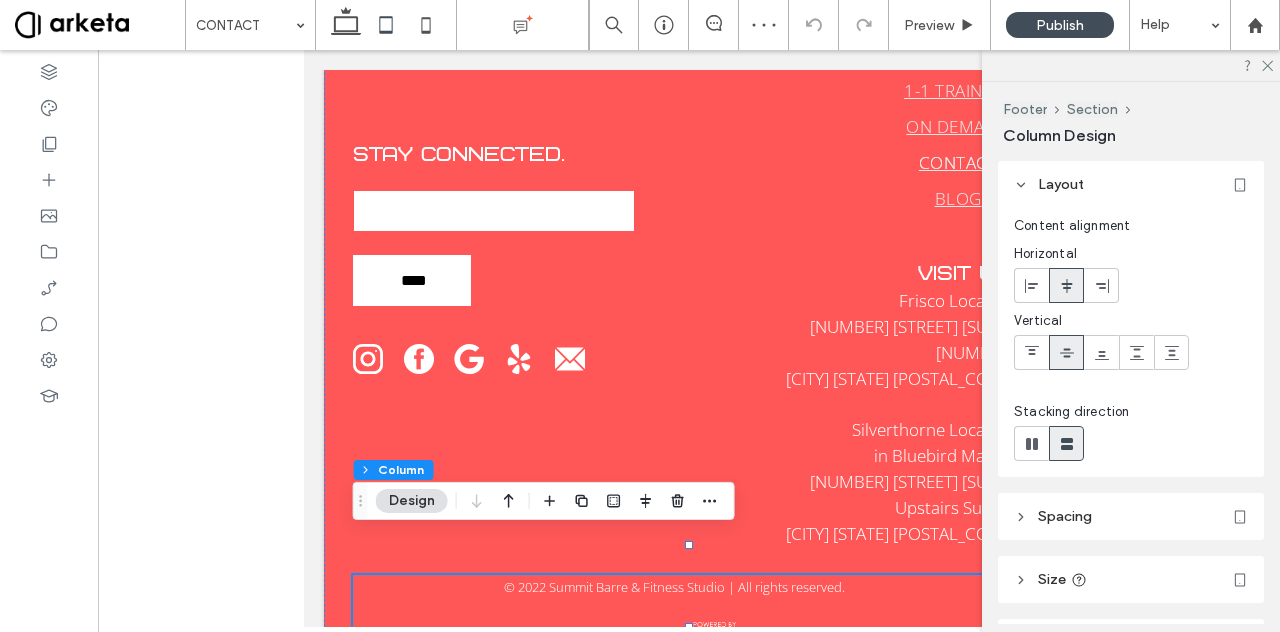 click on "© 2022 Summit Barre & Fitness Studio | All rights reserved." at bounding box center (696, 615) 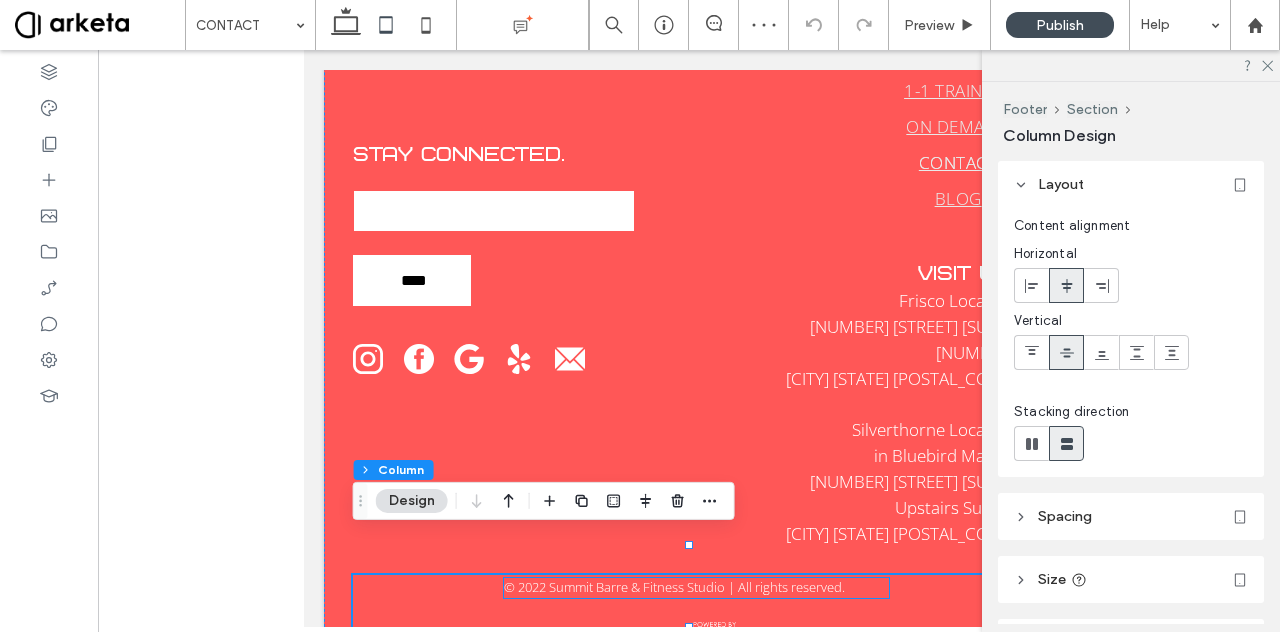 click on "© 2022 Summit Barre & Fitness Studio | All rights reserved." at bounding box center [674, 587] 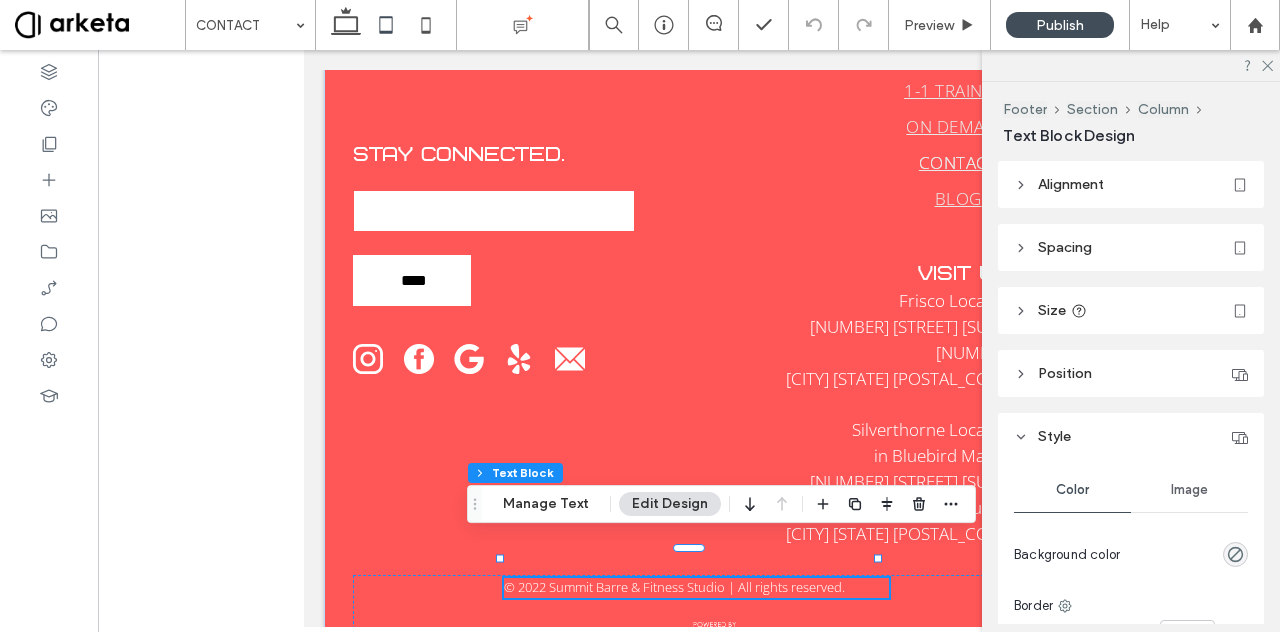 click on "Alignment" at bounding box center (1071, 184) 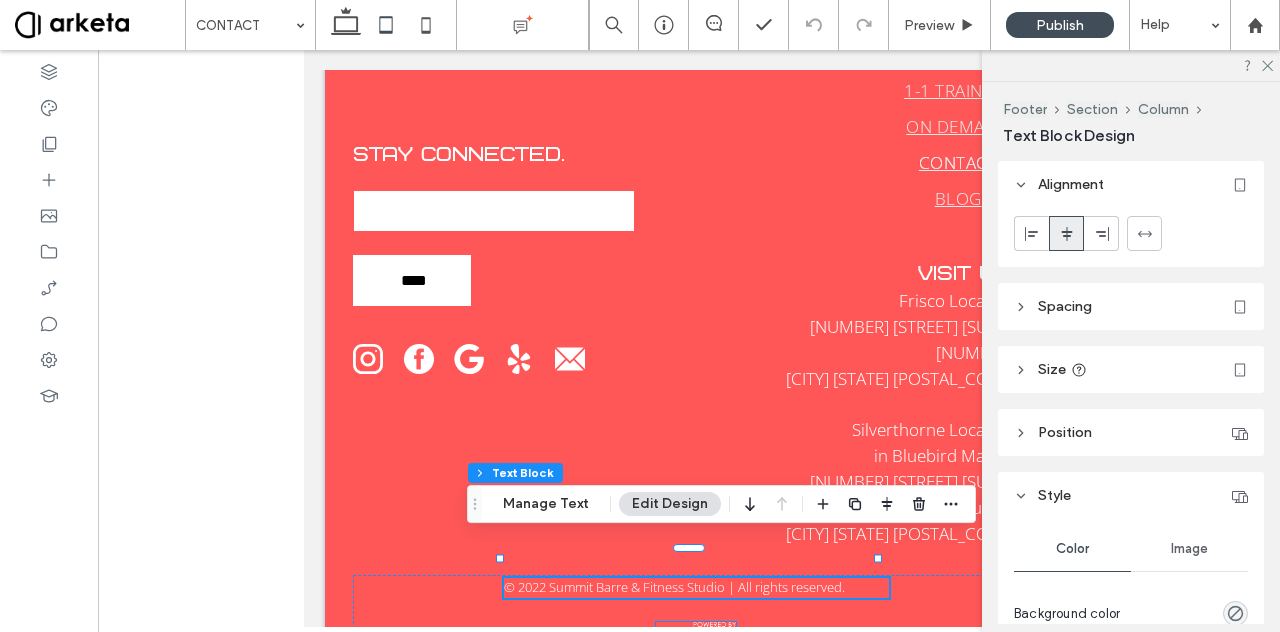 click at bounding box center (696, 637) 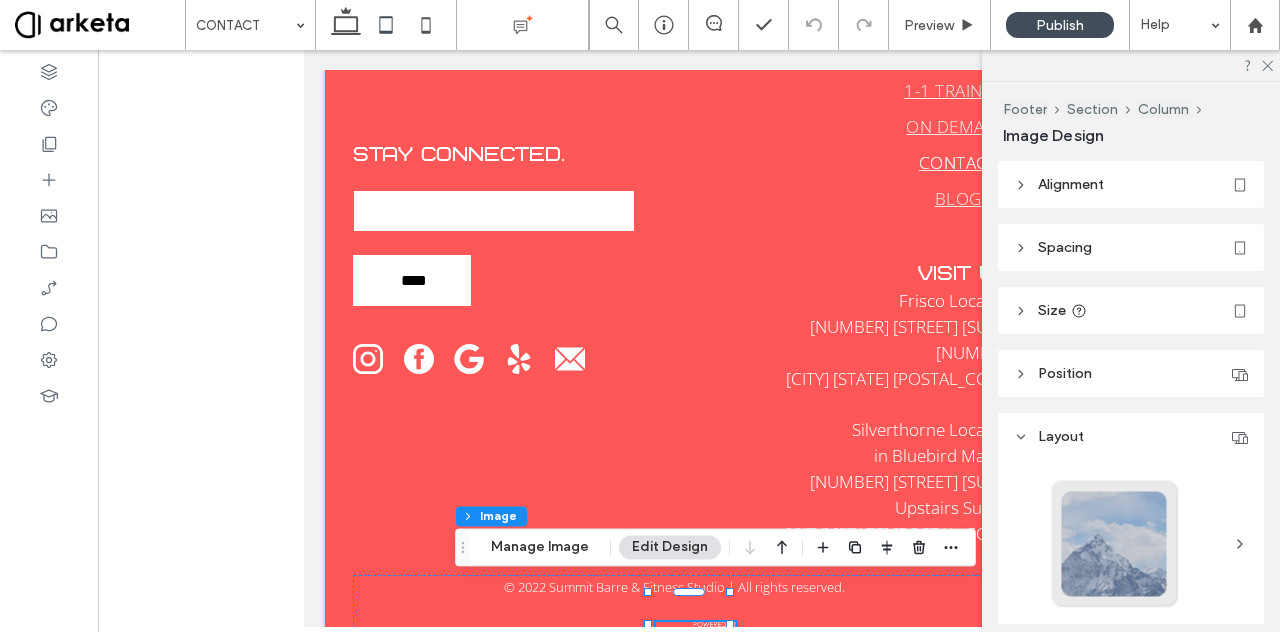 click on "Alignment" at bounding box center [1071, 184] 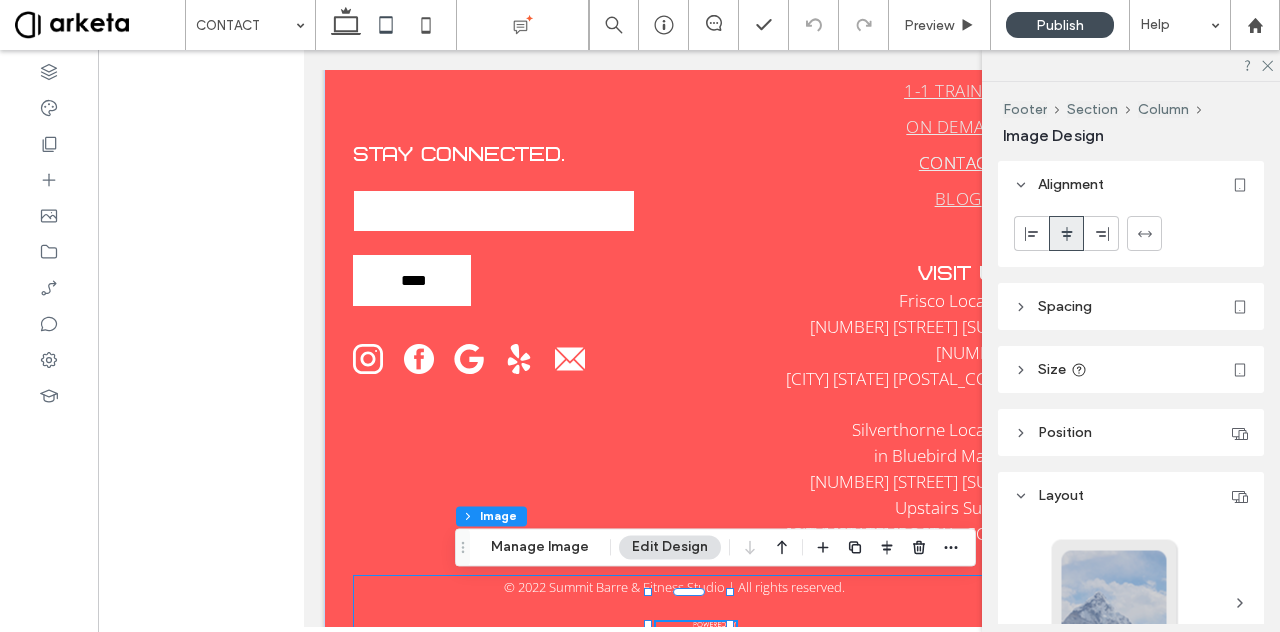 click on "© 2022 Summit Barre & Fitness Studio | All rights reserved." at bounding box center [696, 615] 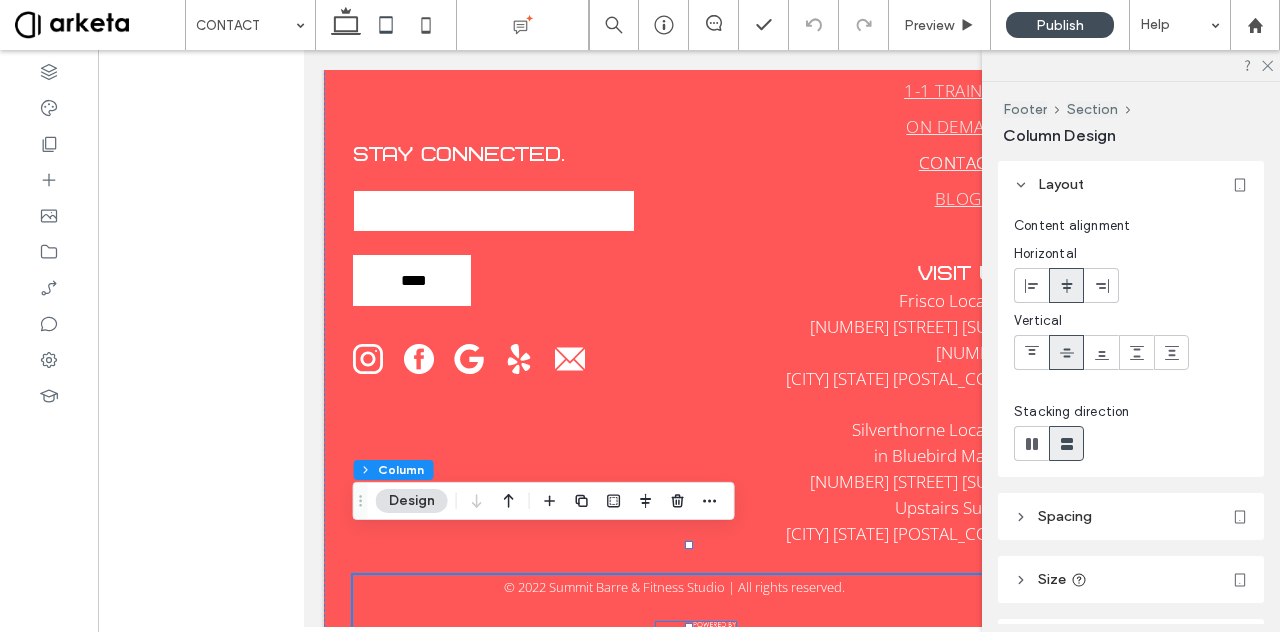 click at bounding box center (696, 637) 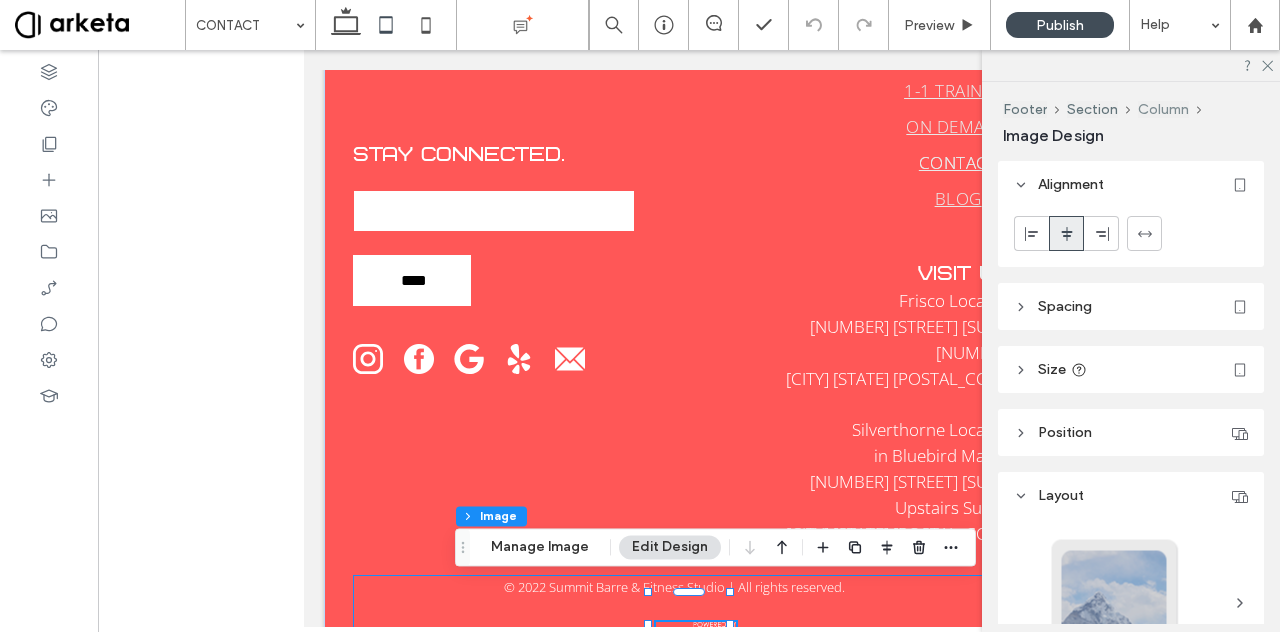 click on "Column" at bounding box center [1163, 109] 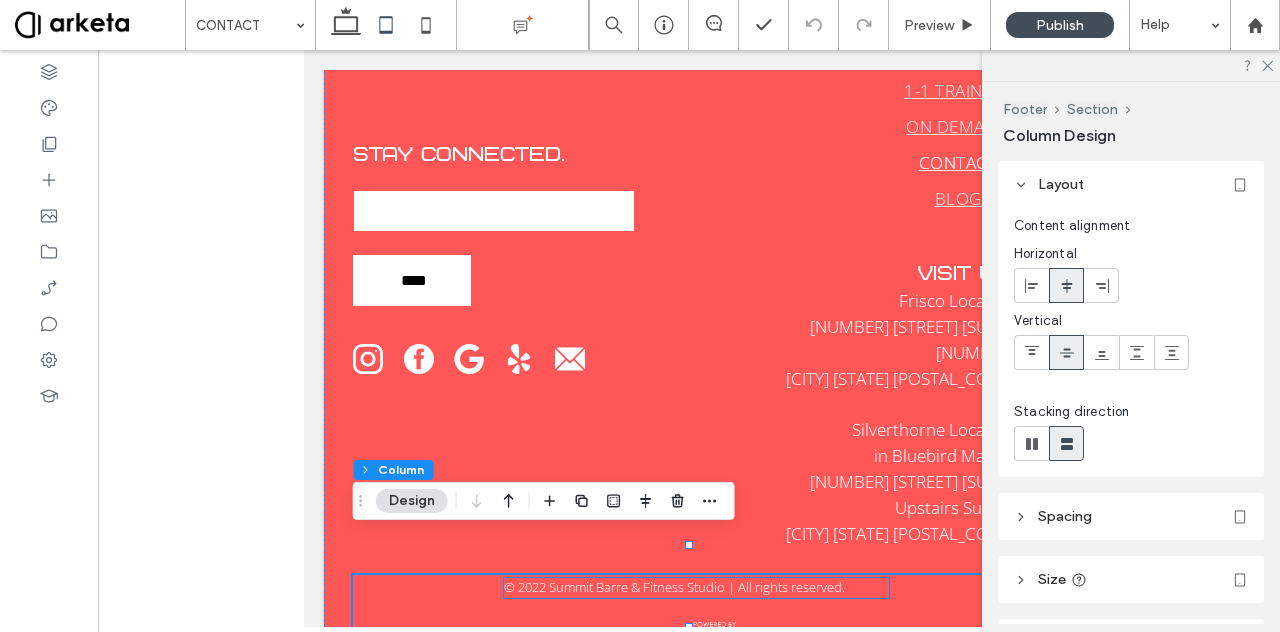 click on "© 2022 Summit Barre & Fitness Studio | All rights reserved." at bounding box center (674, 587) 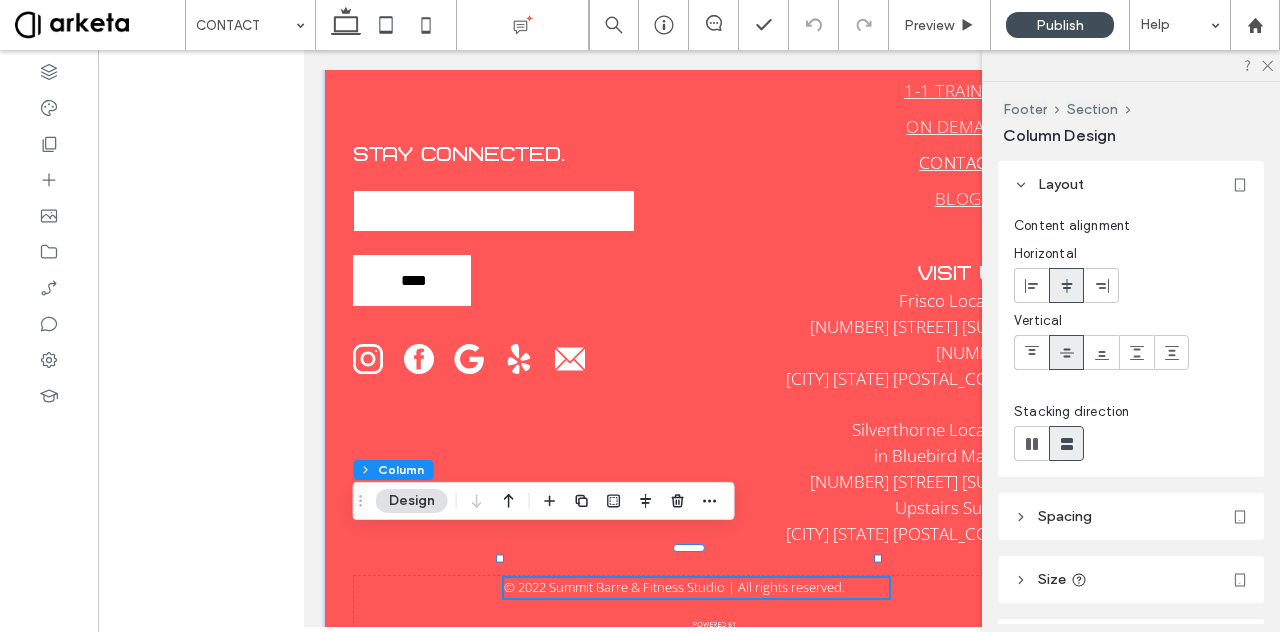 click on "© 2022 Summit Barre & Fitness Studio | All rights reserved." at bounding box center (674, 587) 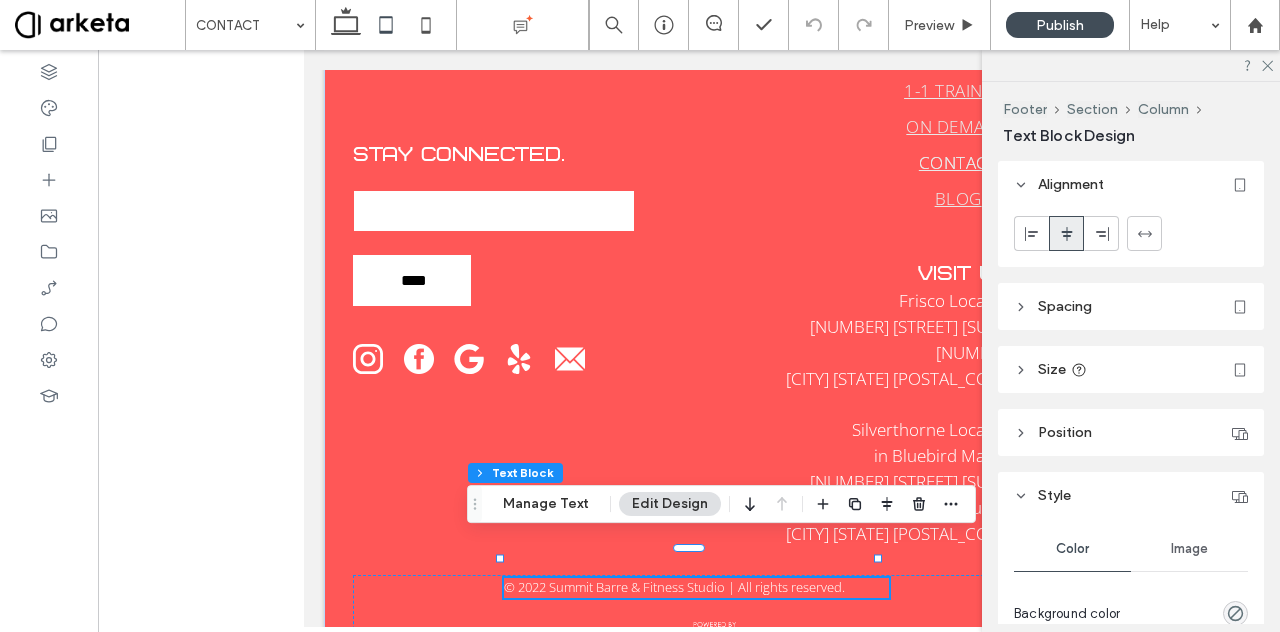 click on "© 2022 Summit Barre & Fitness Studio | All rights reserved." at bounding box center [674, 587] 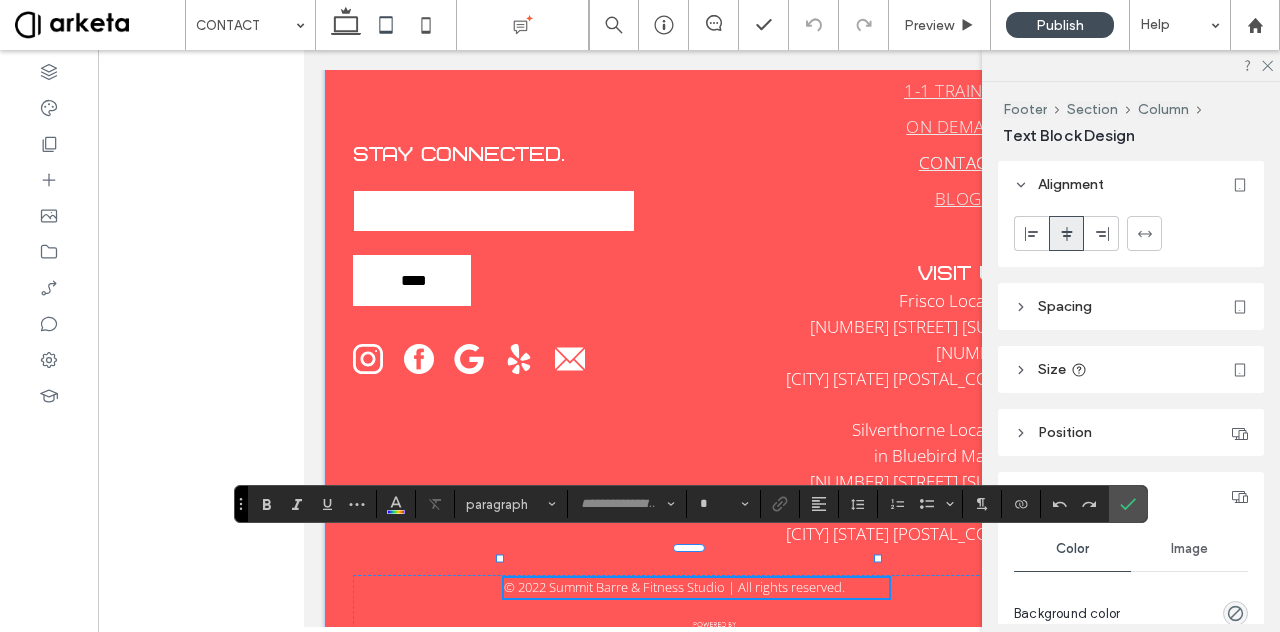 type on "*********" 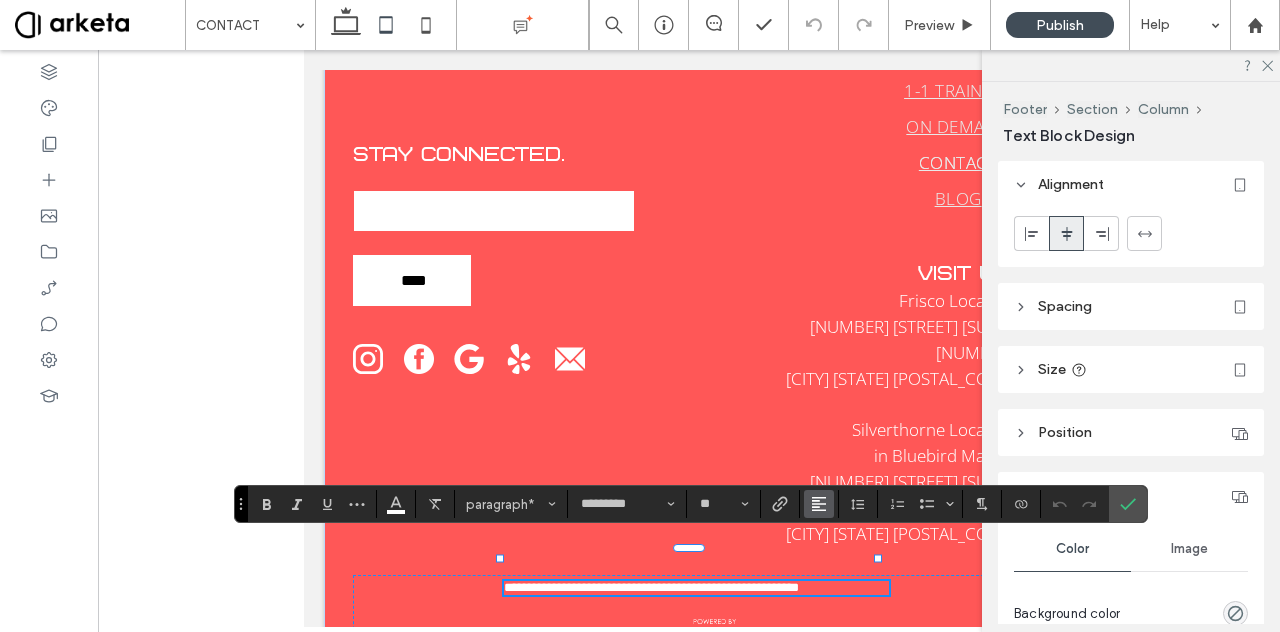 click 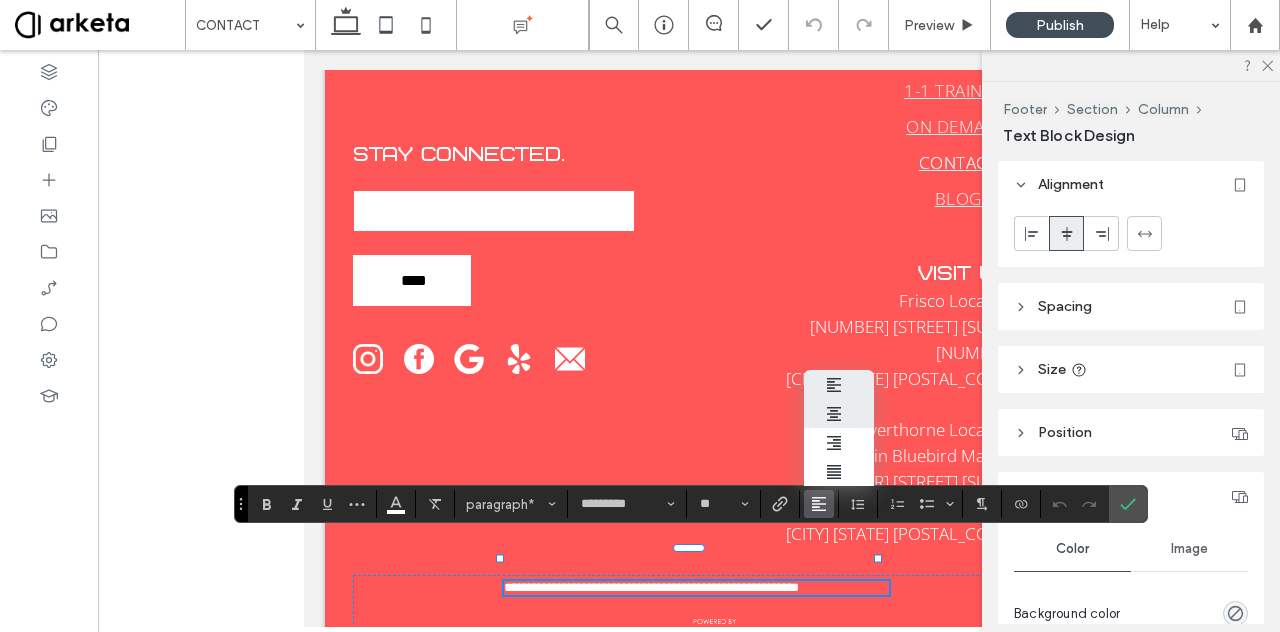 click 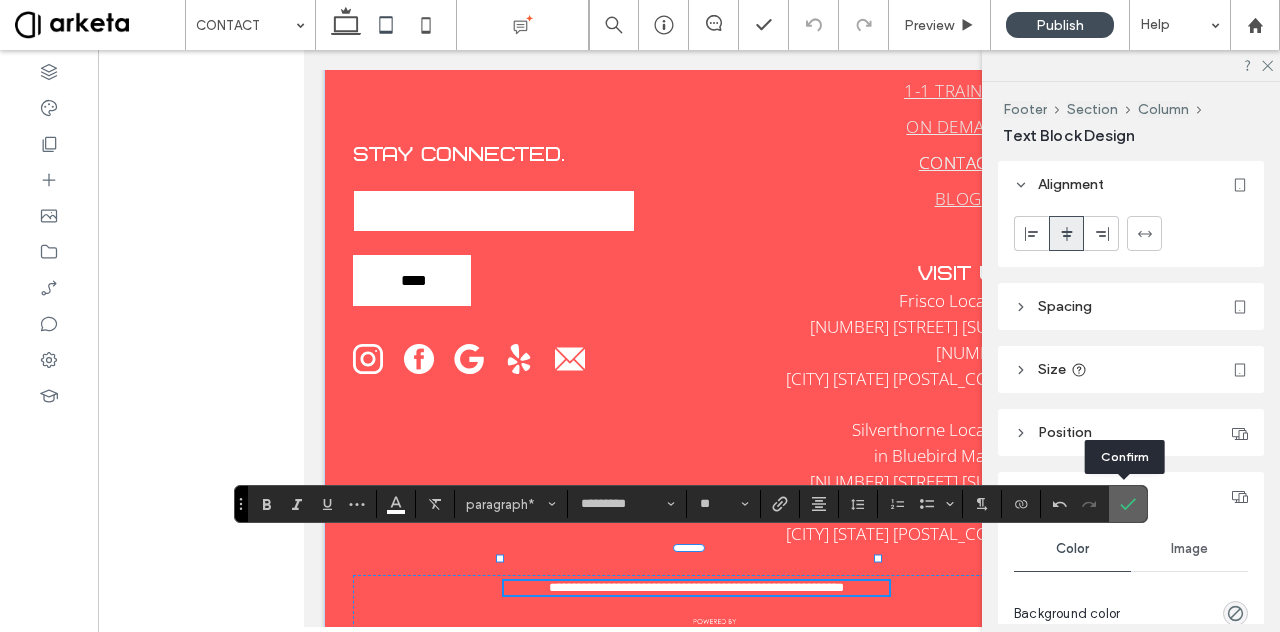 click 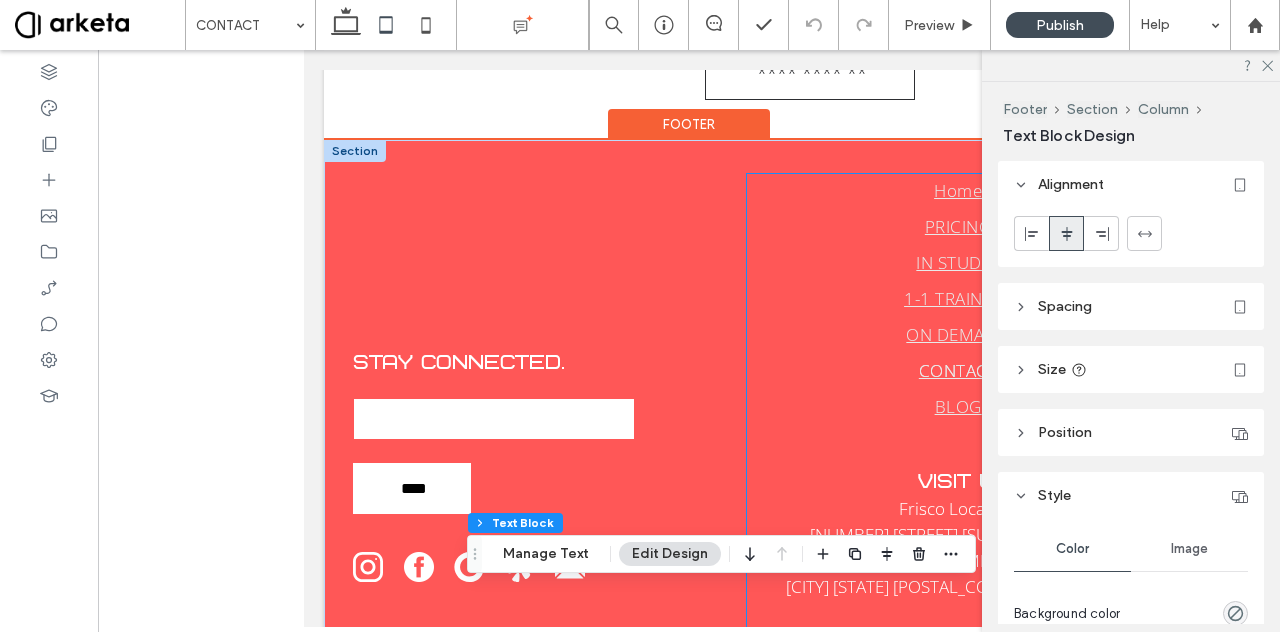 scroll, scrollTop: 796, scrollLeft: 0, axis: vertical 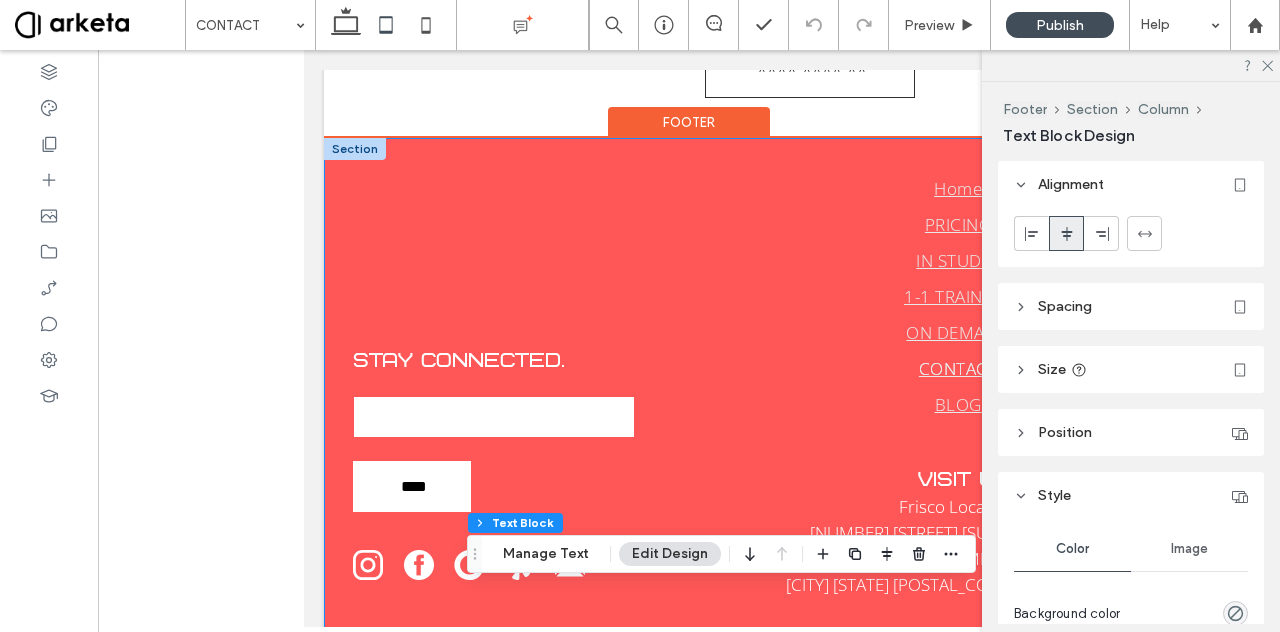 click on "STAY CONNECTED.
Contact Us
Email:
****
Thank you for contacting us. We will get back to you as soon as possible.
Oops, there was an error sending your message. Please try again later.
Home
PRICING
IN STUDIO
1-1 TRAINING
ON DEMAND
CONTACT
BLOG
VISIT US:
Frisco Location 409 Main Street Suite 204 Frisco CO 80443 Silverthorne Location in Bluebird Market 325 Blue River Parkway Upstairs Suite 1 Silverthorne CO 80498
© 2022 Summit Barre & Fitness Studio | All rights reserved." at bounding box center [689, 503] 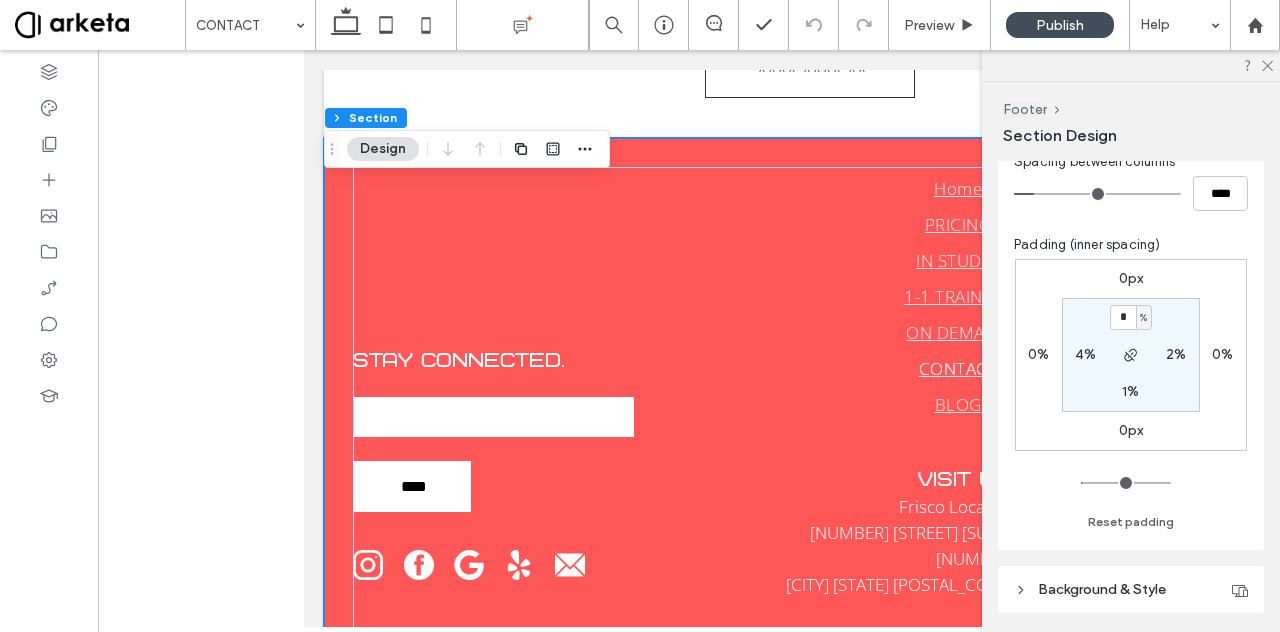 scroll, scrollTop: 193, scrollLeft: 0, axis: vertical 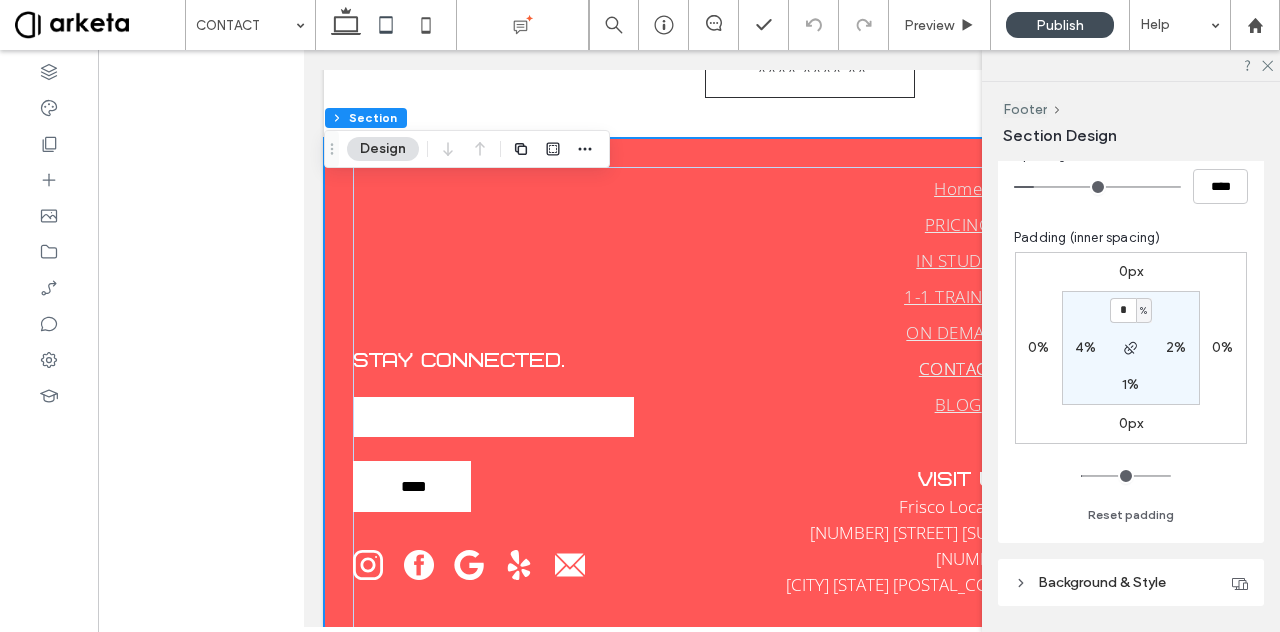 click on "4%" at bounding box center [1085, 347] 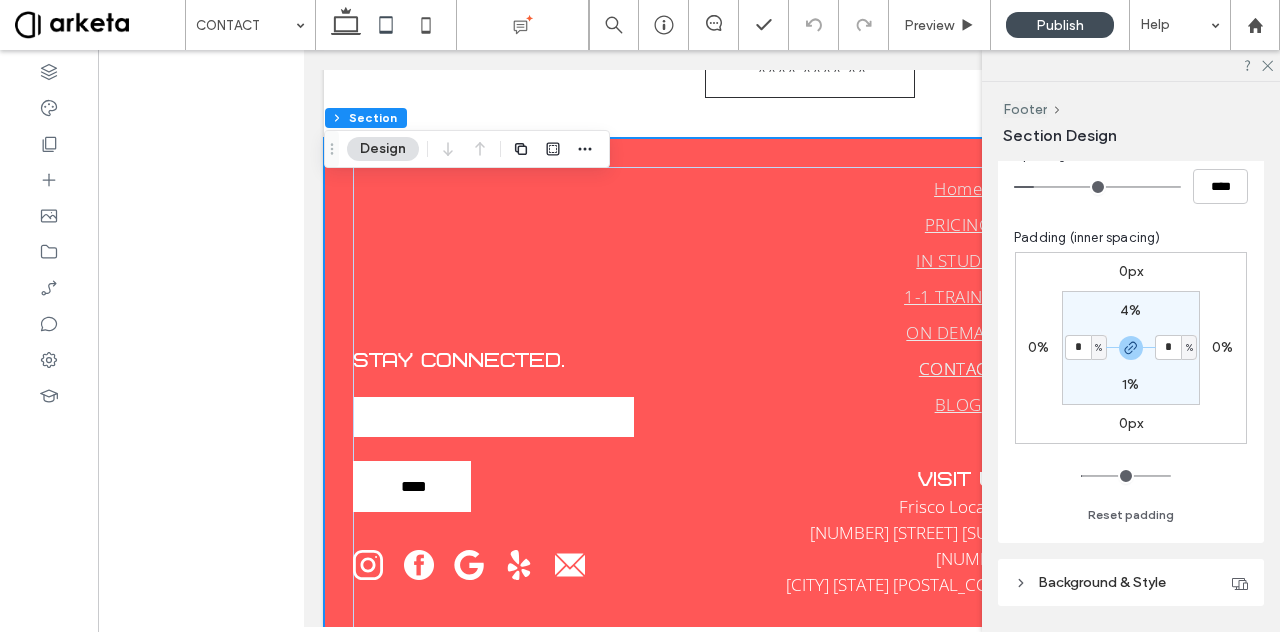 type on "*" 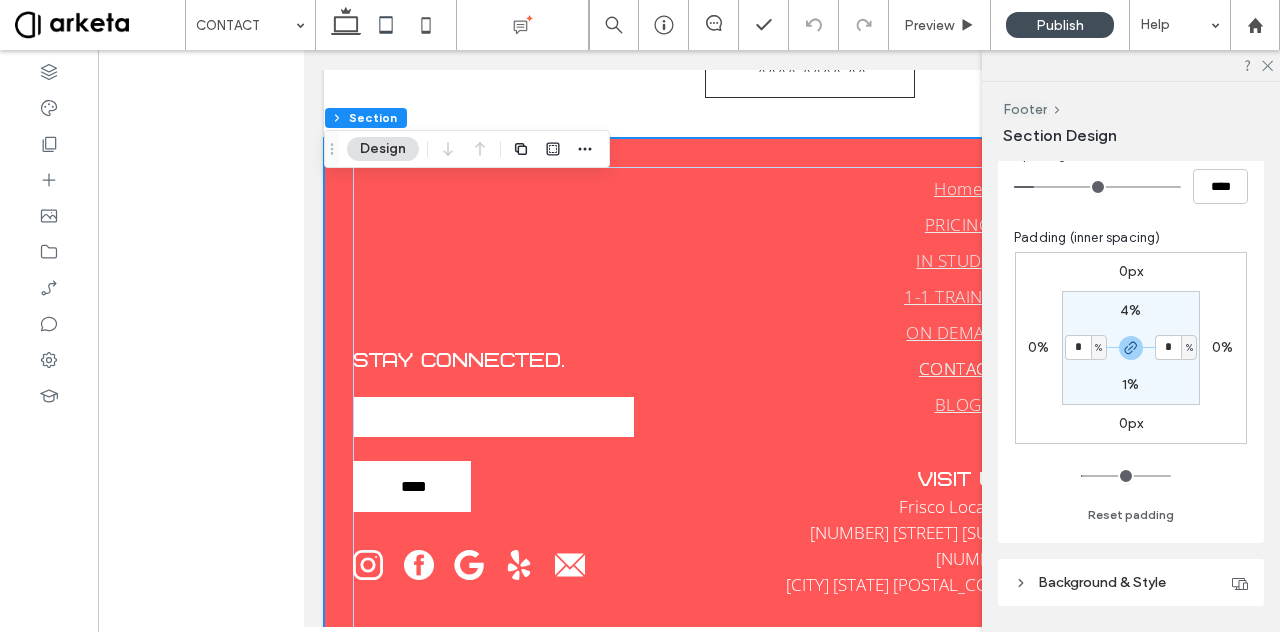type on "*" 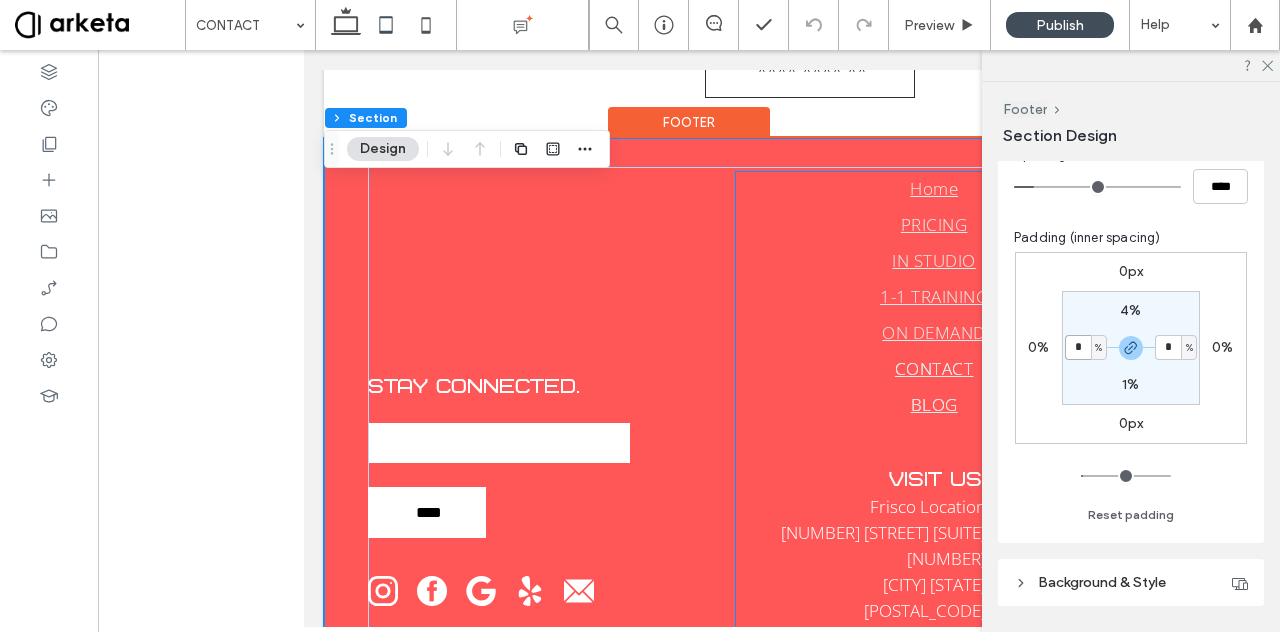 click on "BLOG" at bounding box center [934, 406] 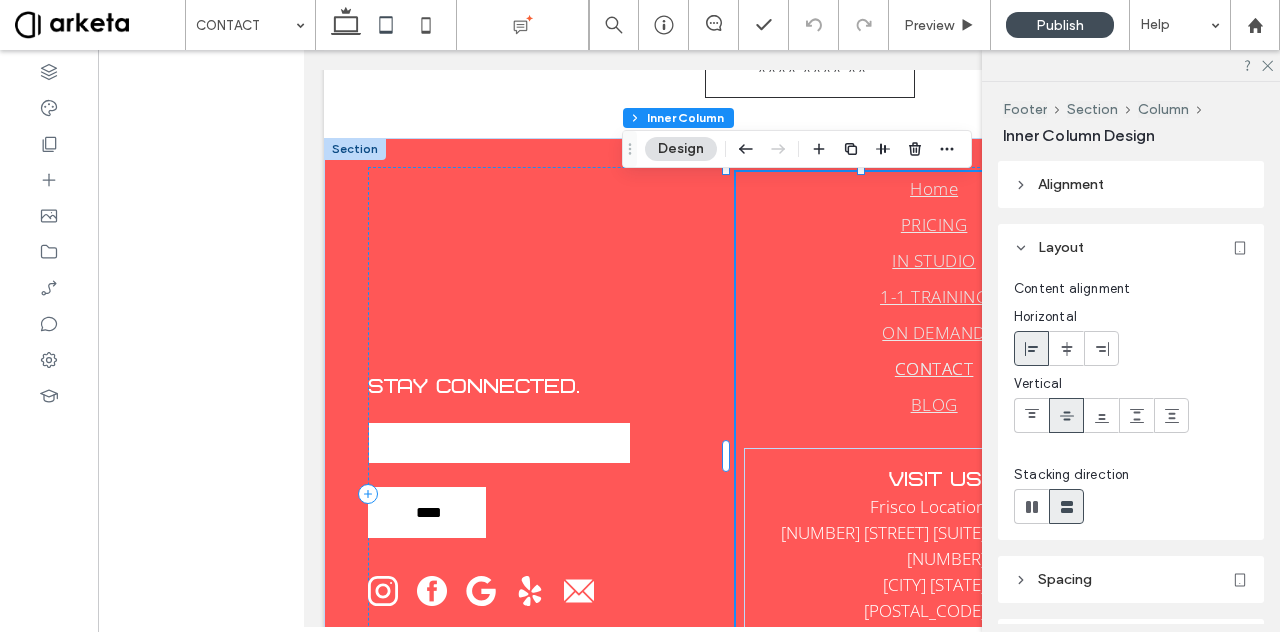 click at bounding box center [1131, 65] 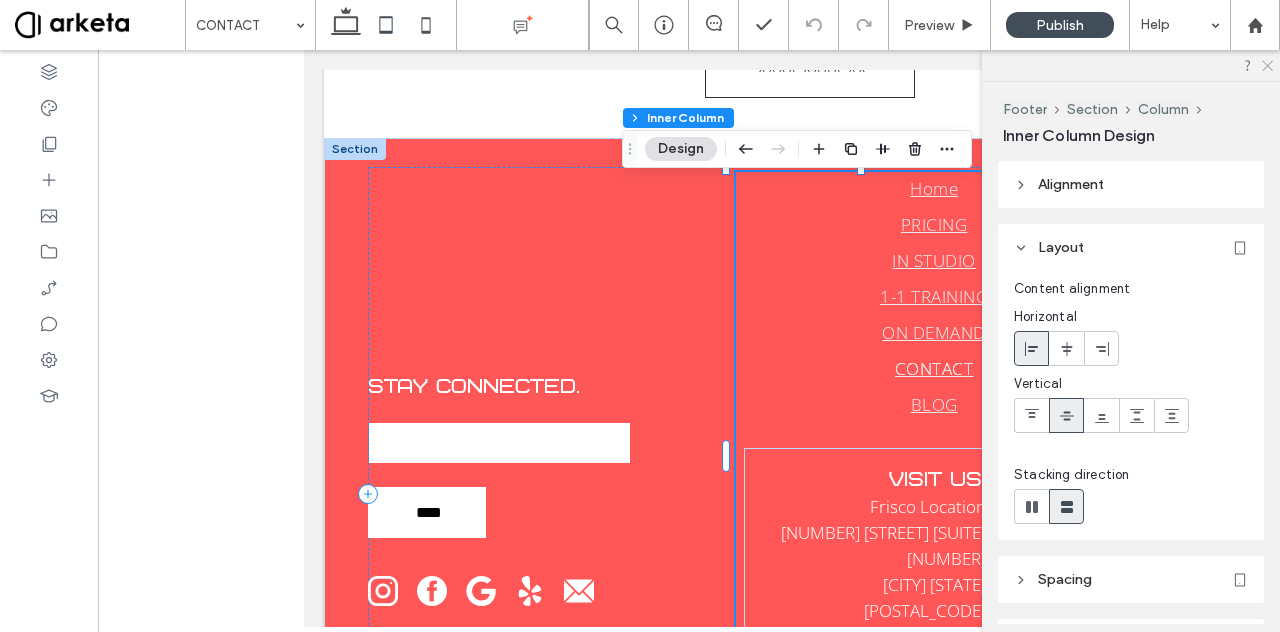 click 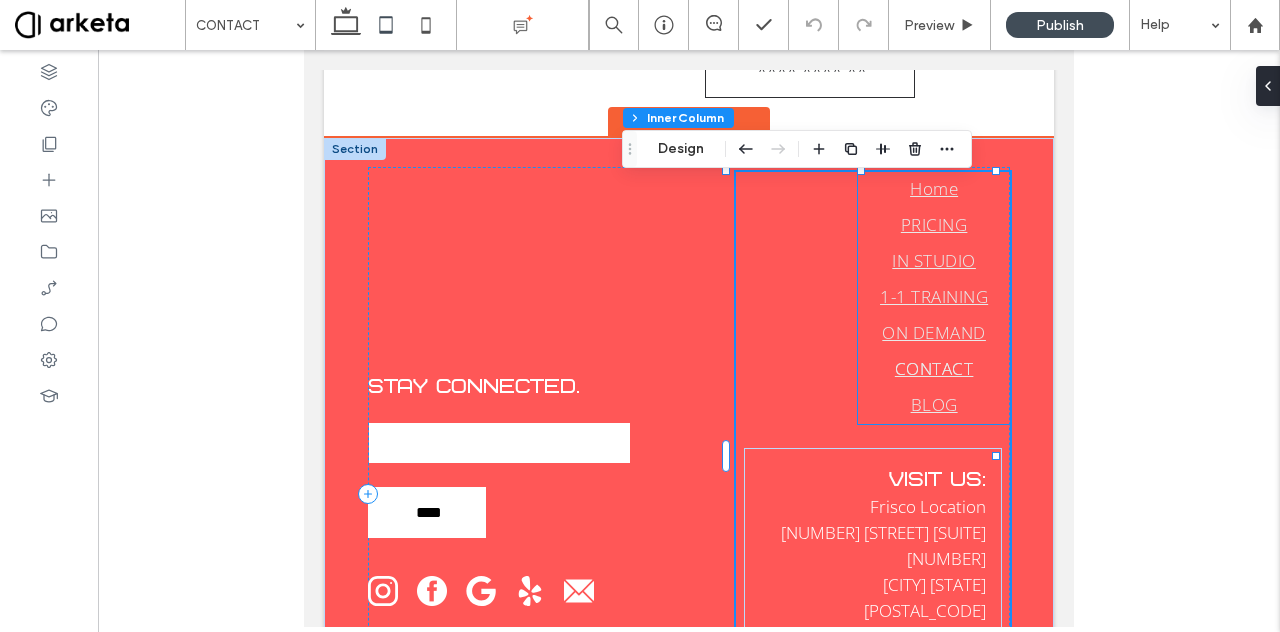 click on "CONTACT" at bounding box center (934, 368) 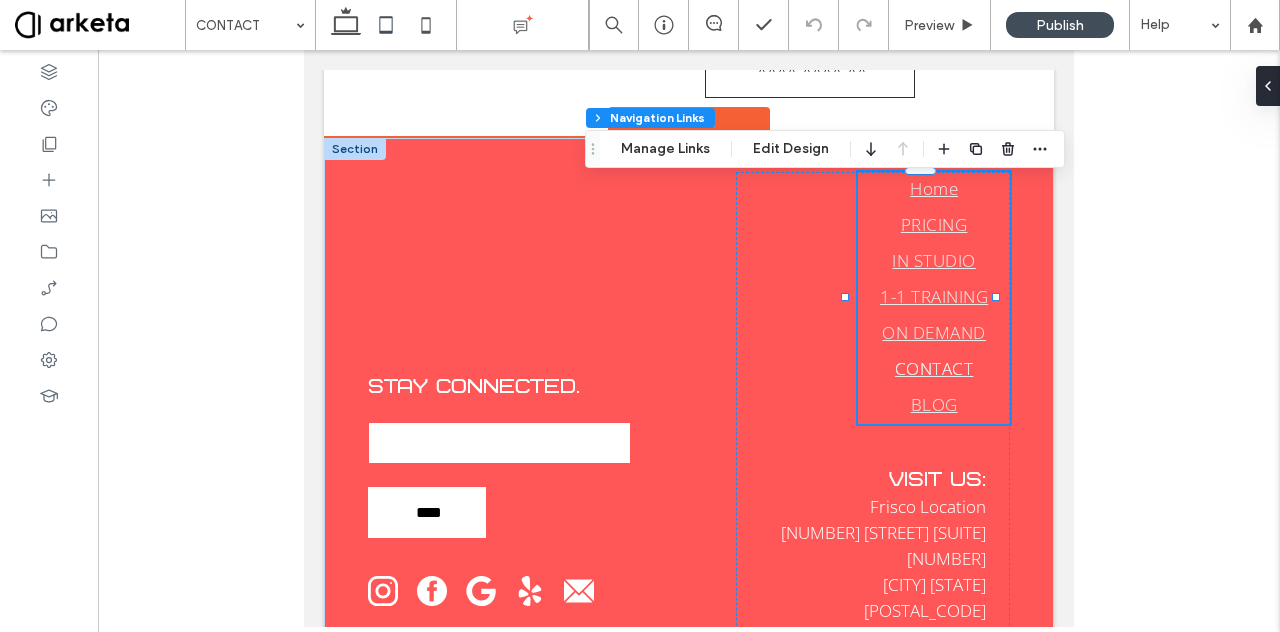 type on "***" 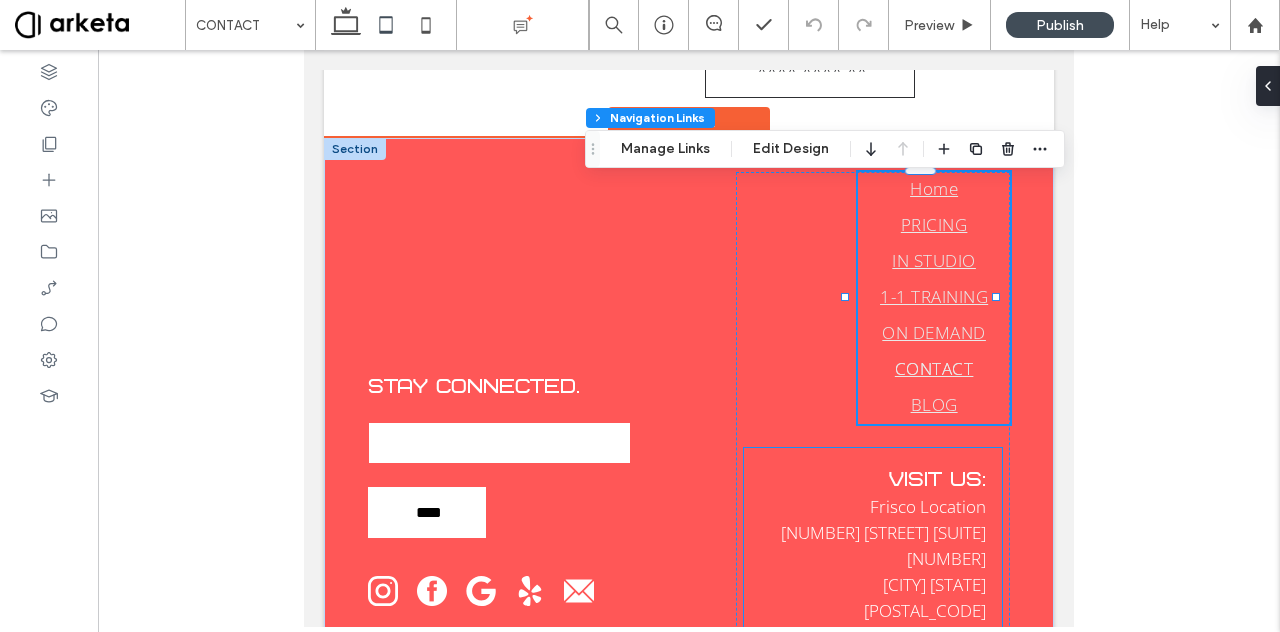 click on "[NUMBER] [STREET] [SUITE]" at bounding box center (883, 545) 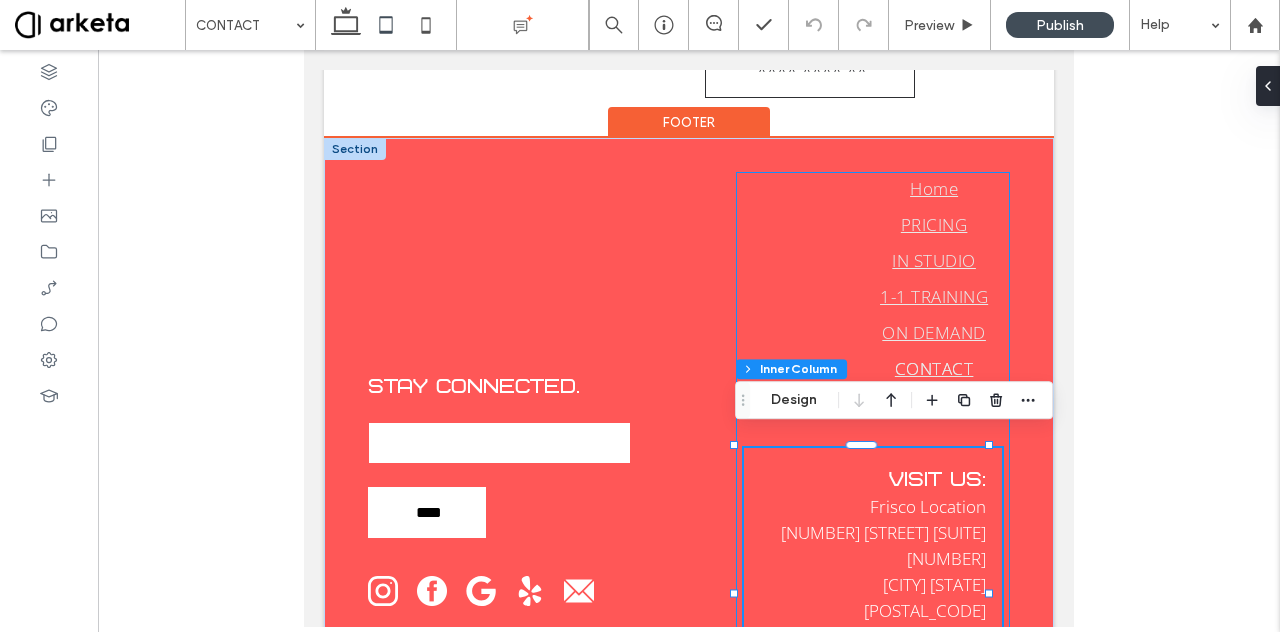 click on "Home
PRICING
IN STUDIO
1-1 TRAINING
ON DEMAND
CONTACT
BLOG
VISIT US:
Frisco Location 409 Main Street Suite 204 Frisco CO 80443 Silverthorne Location in Bluebird Market 325 Blue River Parkway Upstairs Suite 1 Silverthorne CO 80498" at bounding box center (873, 496) 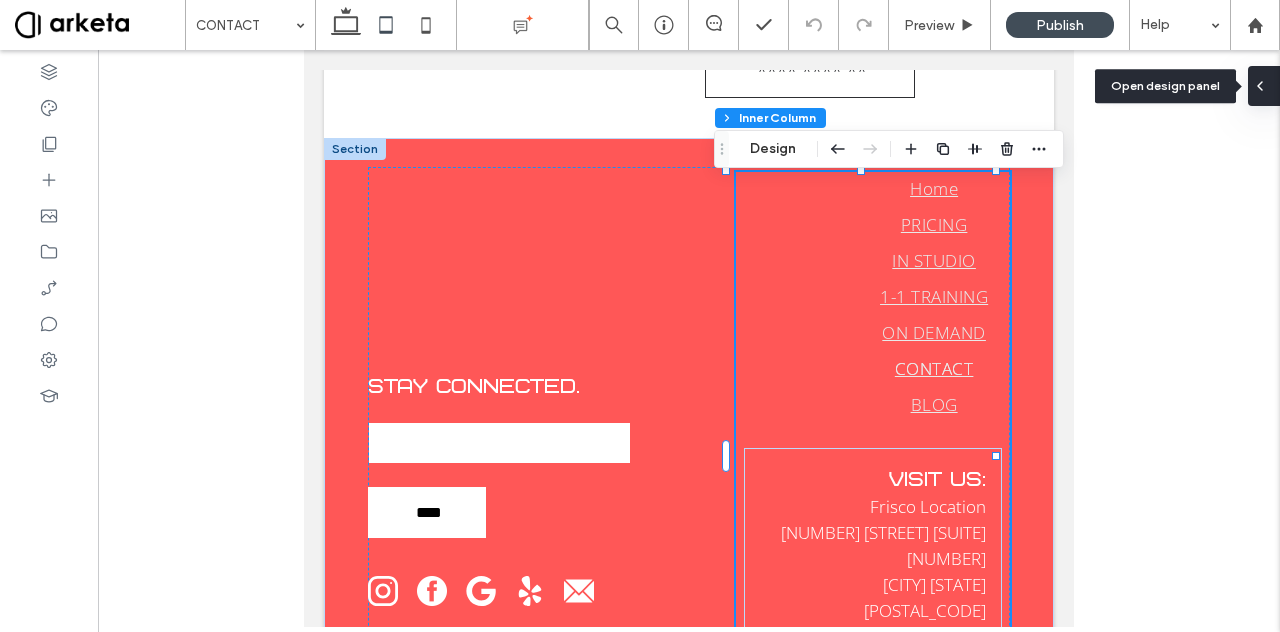 click at bounding box center [1264, 86] 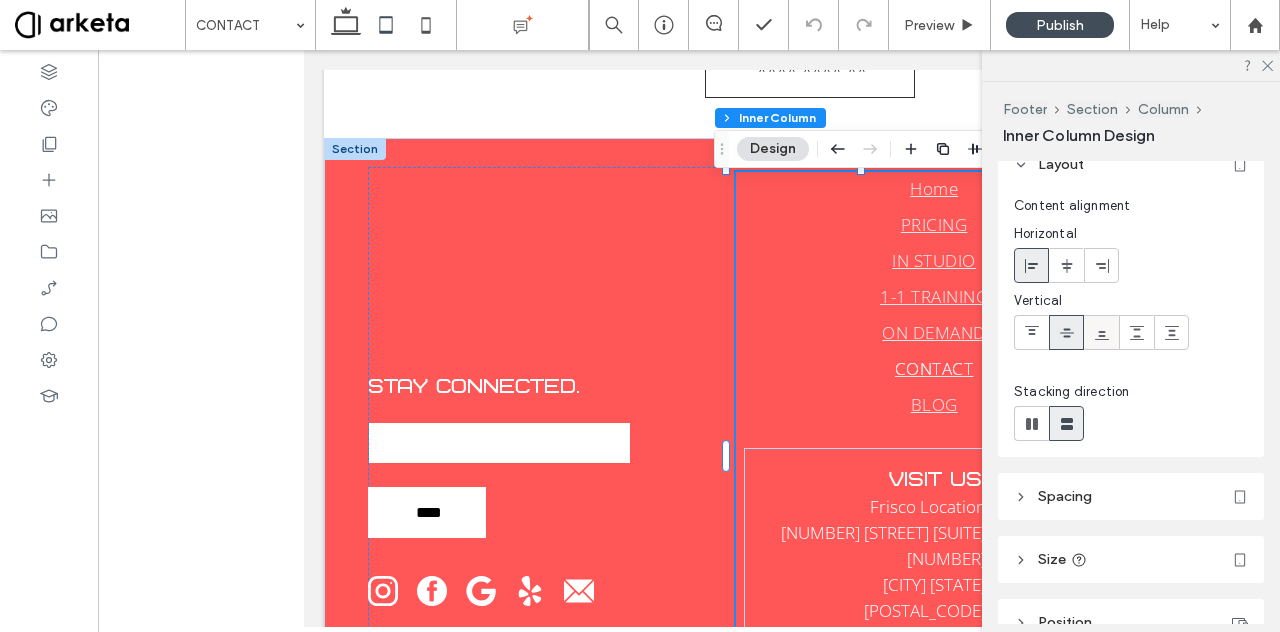 scroll, scrollTop: 246, scrollLeft: 0, axis: vertical 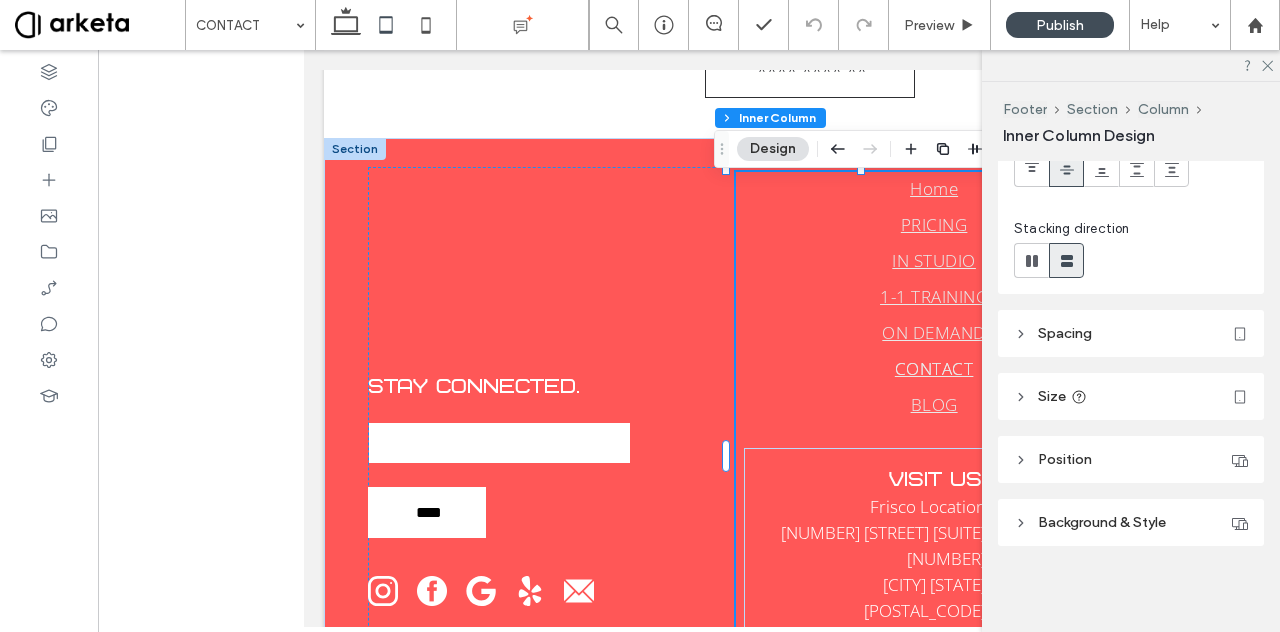 click on "Spacing" at bounding box center [1131, 333] 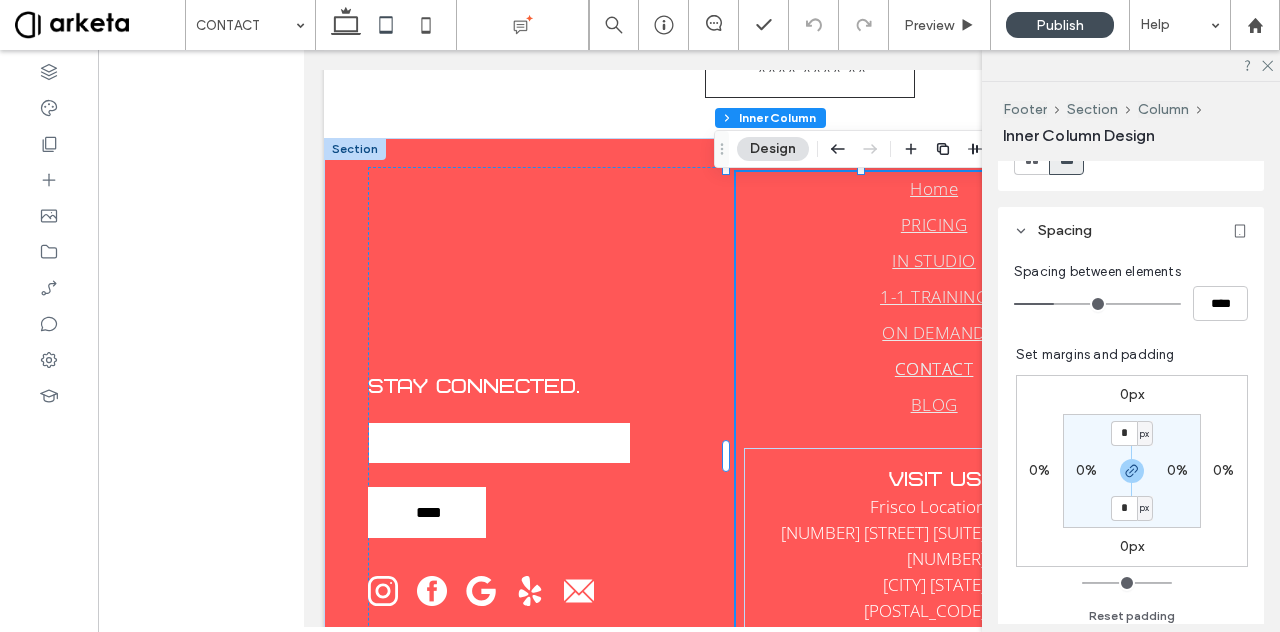 scroll, scrollTop: 350, scrollLeft: 0, axis: vertical 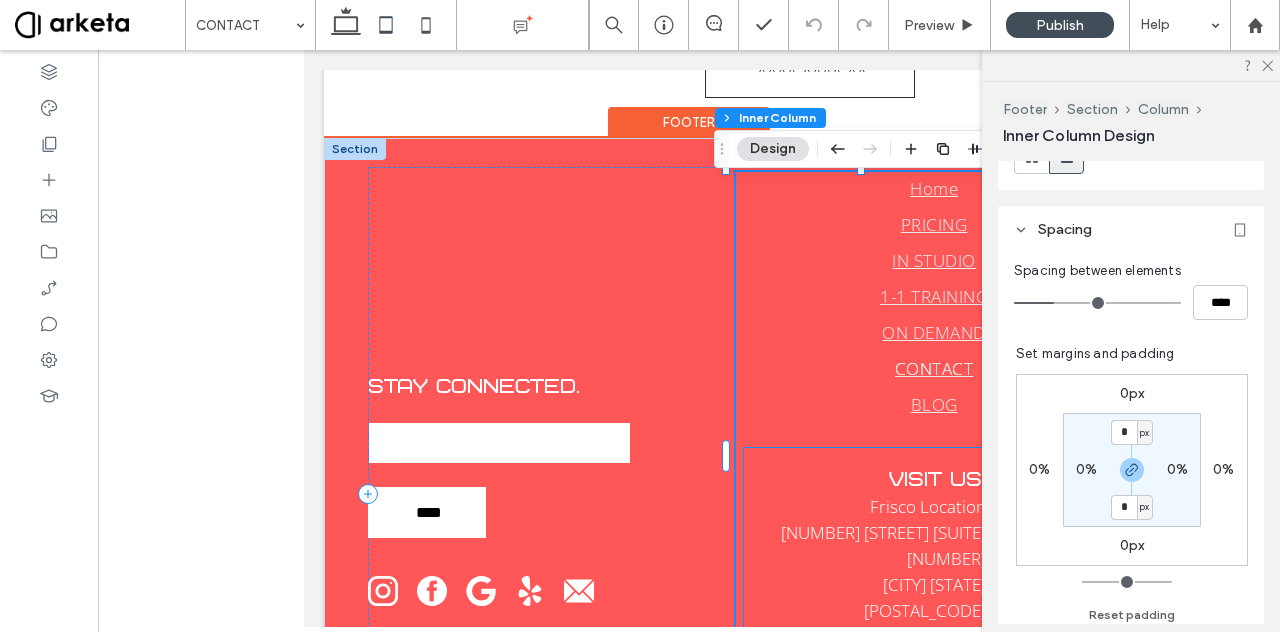 click on "[CITY] [STATE] [POSTAL_CODE]" at bounding box center [873, 598] 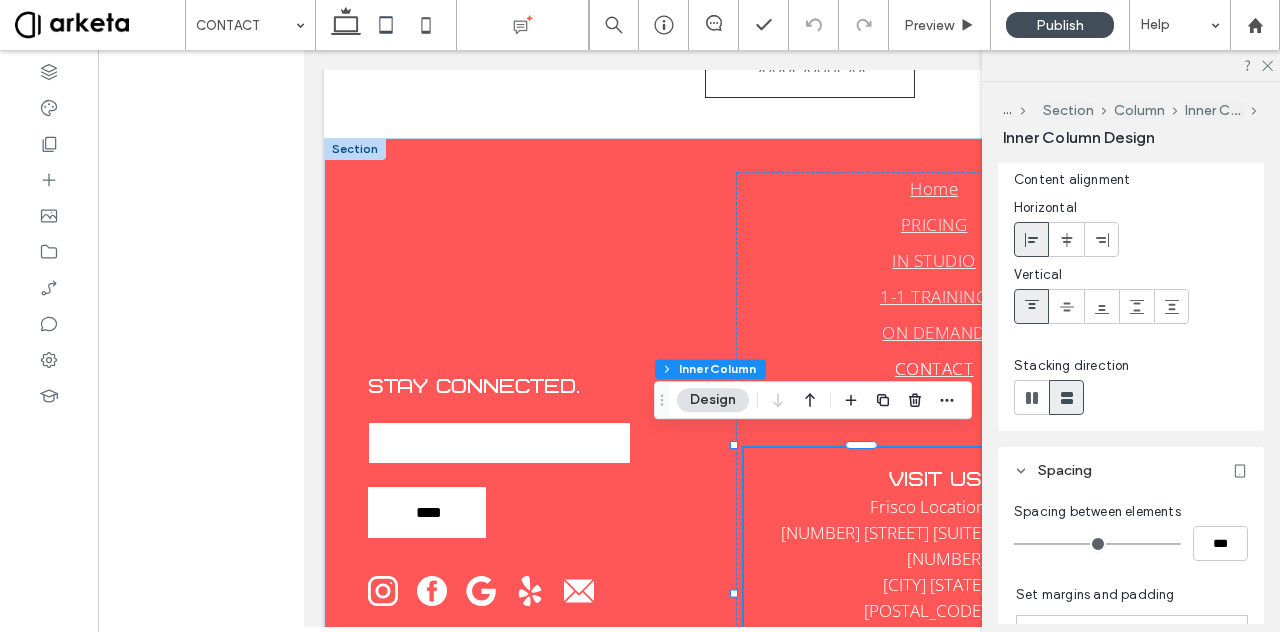 scroll, scrollTop: 112, scrollLeft: 0, axis: vertical 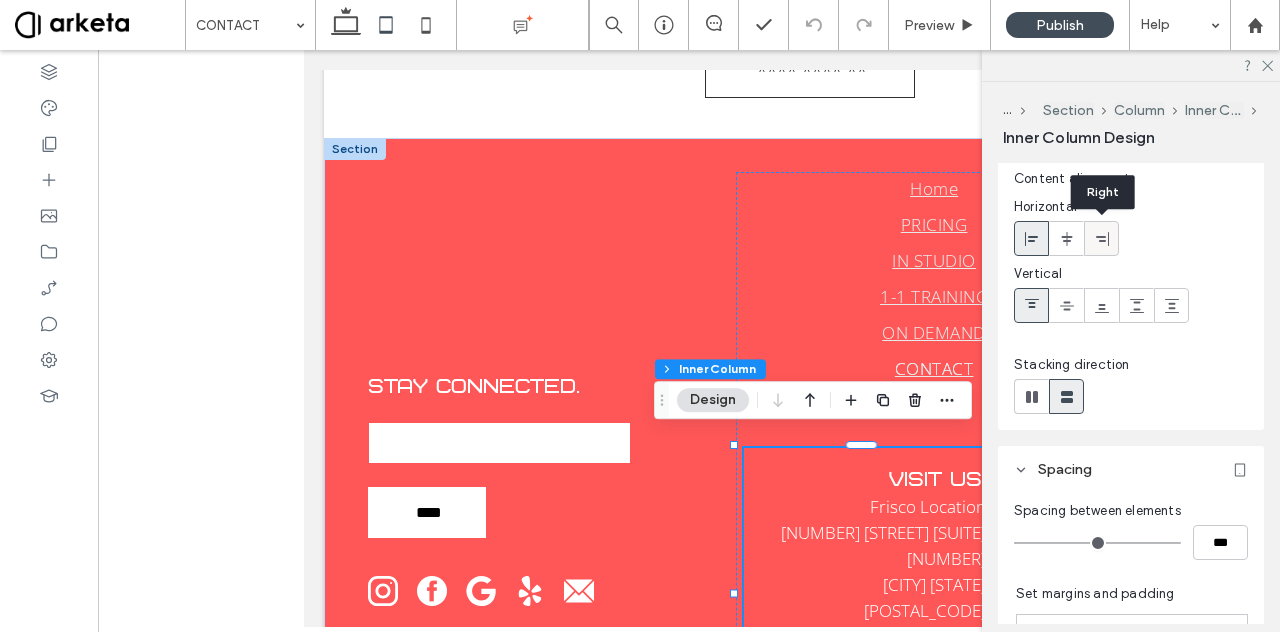click 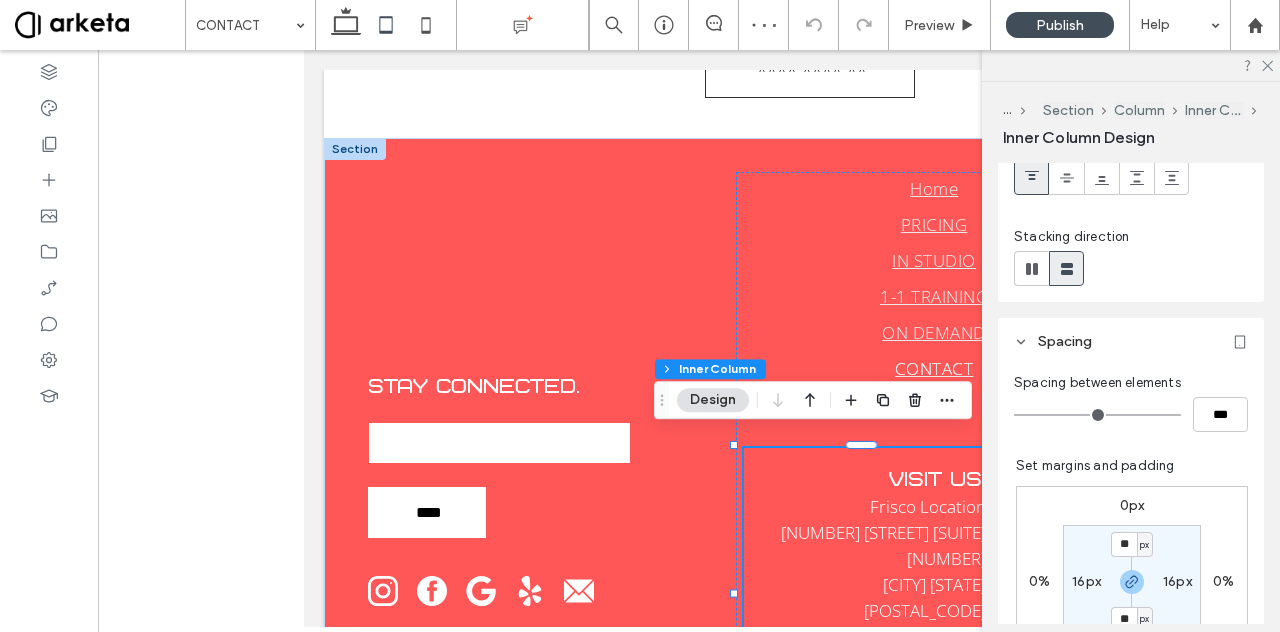 scroll, scrollTop: 230, scrollLeft: 0, axis: vertical 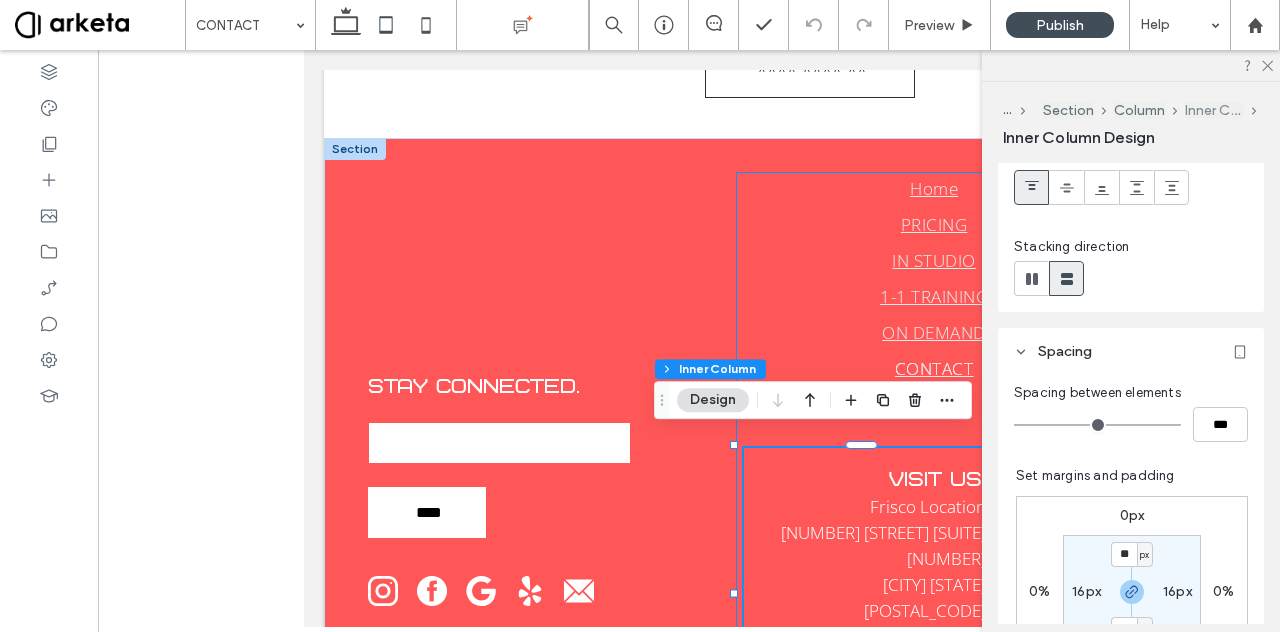 click on "Inner Column" at bounding box center (1214, 110) 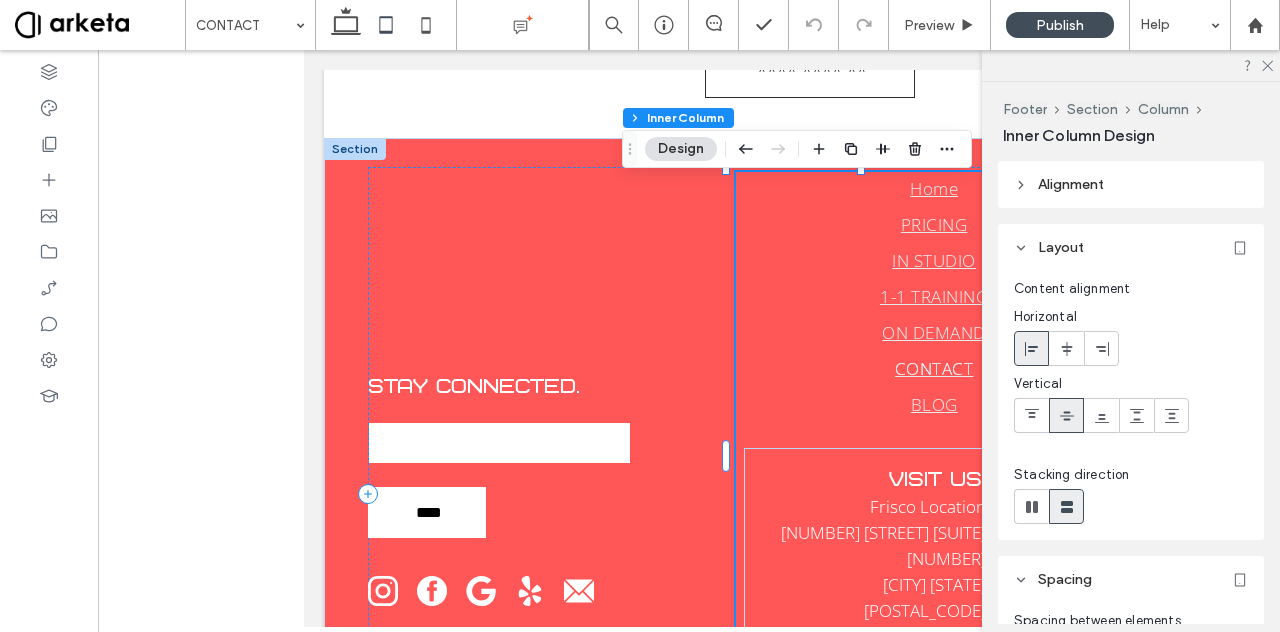 scroll, scrollTop: 117, scrollLeft: 0, axis: vertical 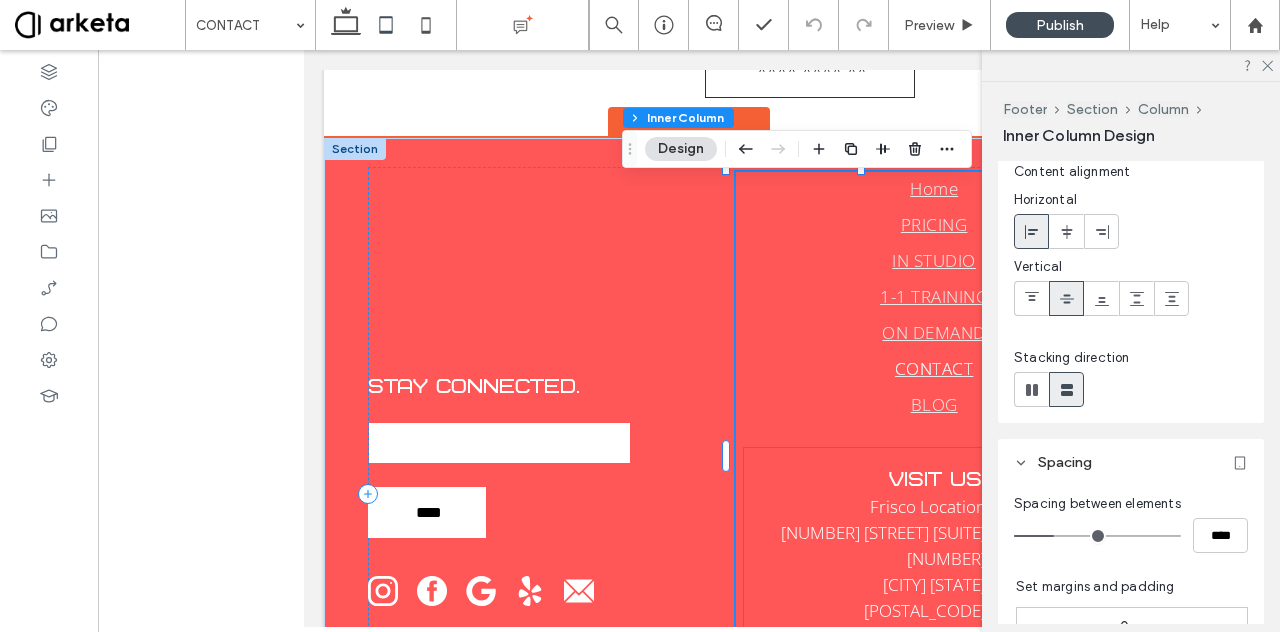 click on "VISIT US:" at bounding box center (873, 479) 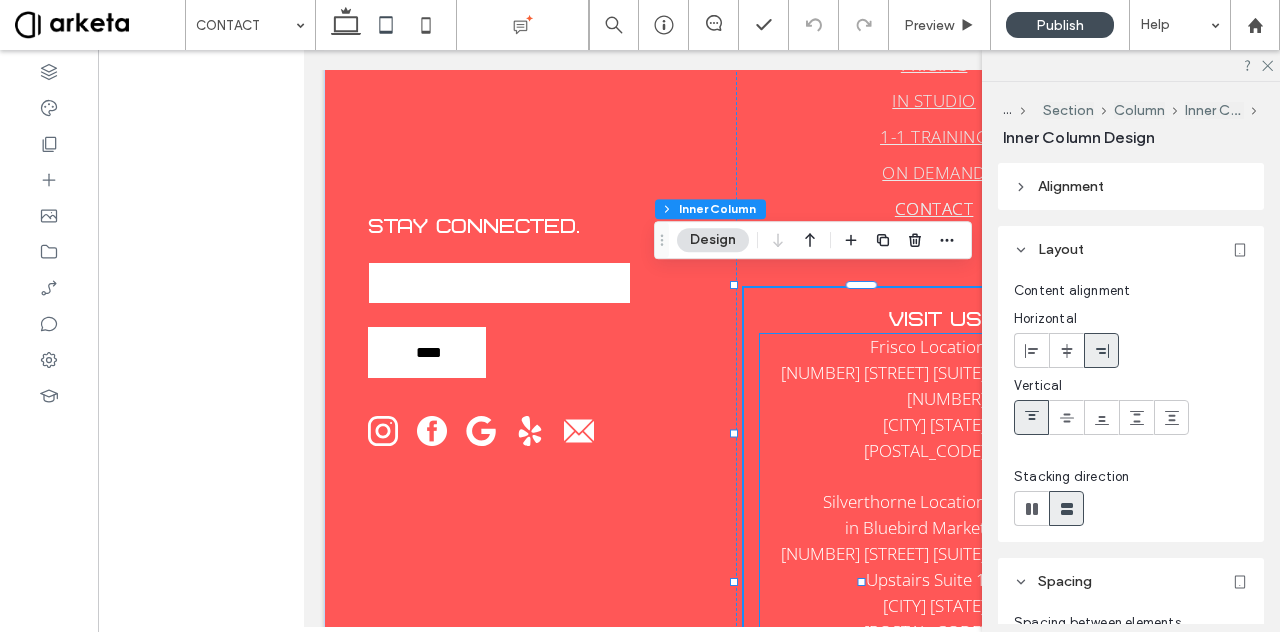 scroll, scrollTop: 1002, scrollLeft: 0, axis: vertical 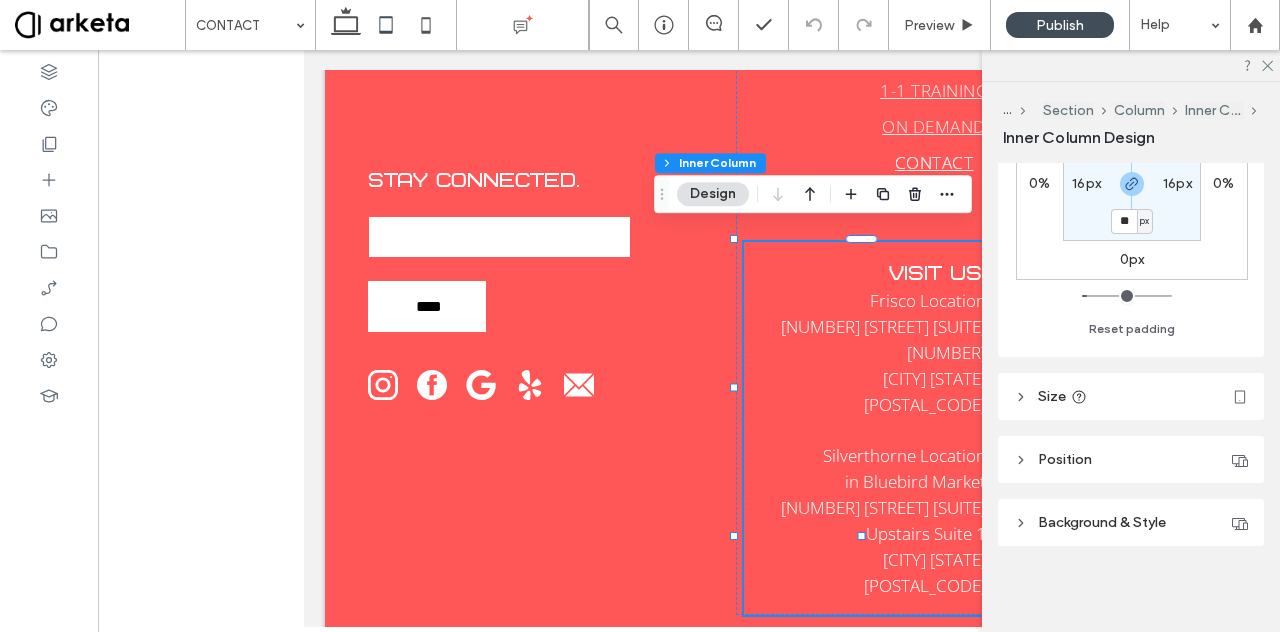 click on "Size" at bounding box center (1131, 396) 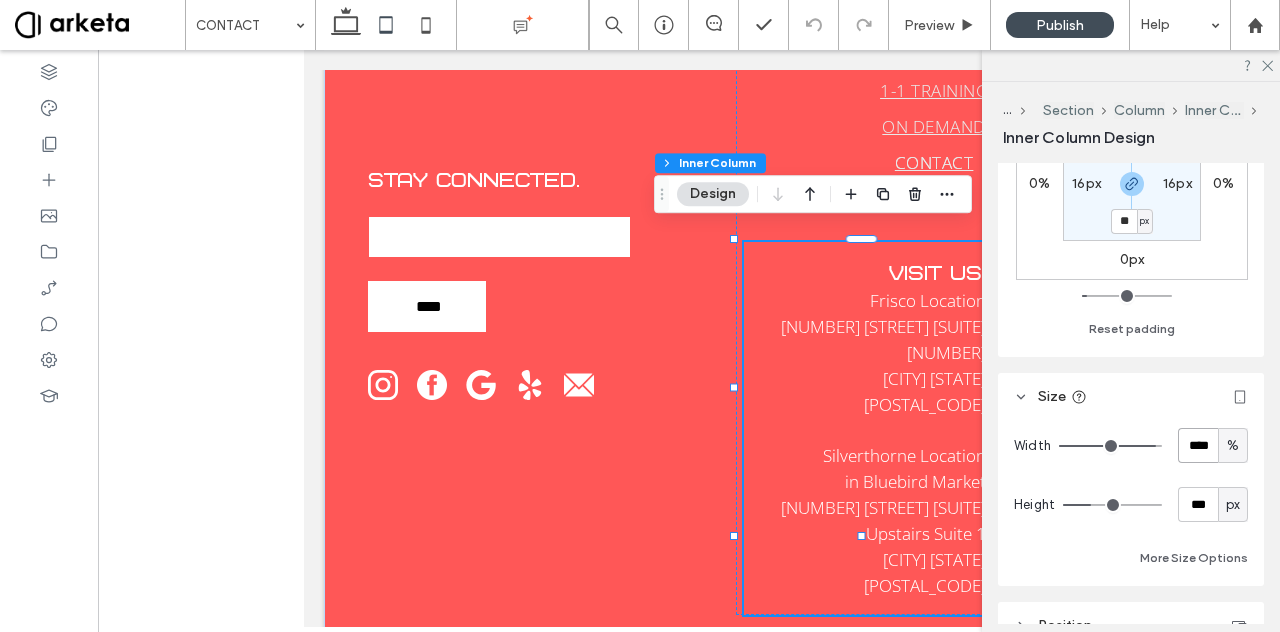 click on "****" at bounding box center (1198, 445) 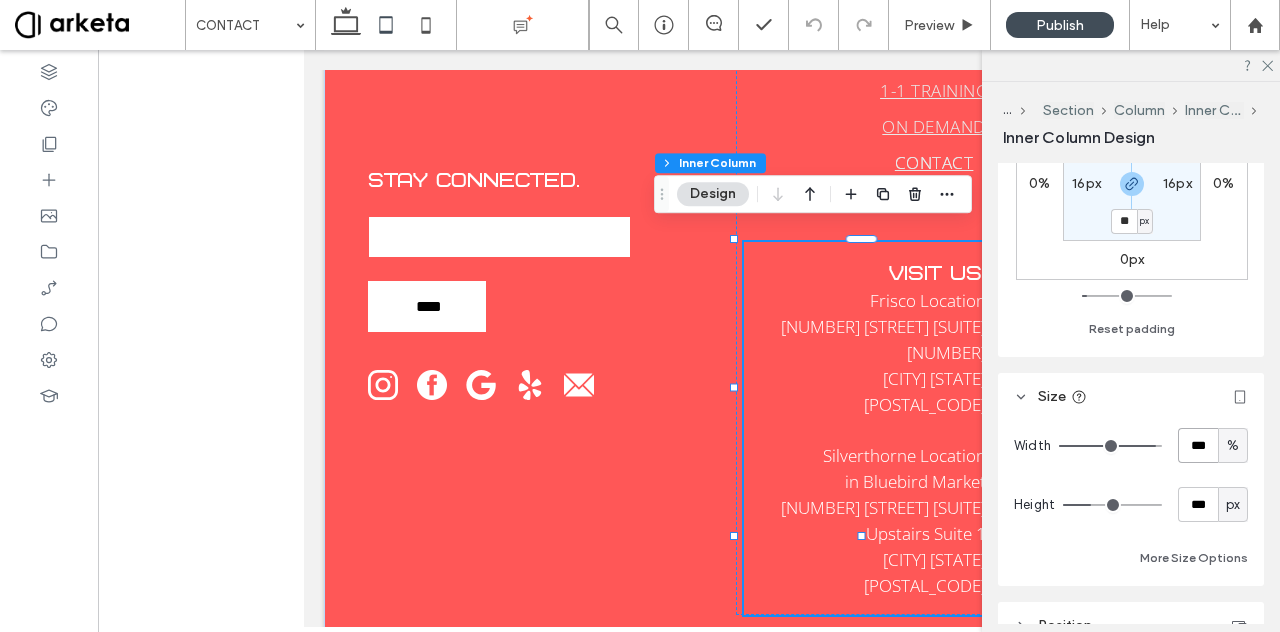 type on "***" 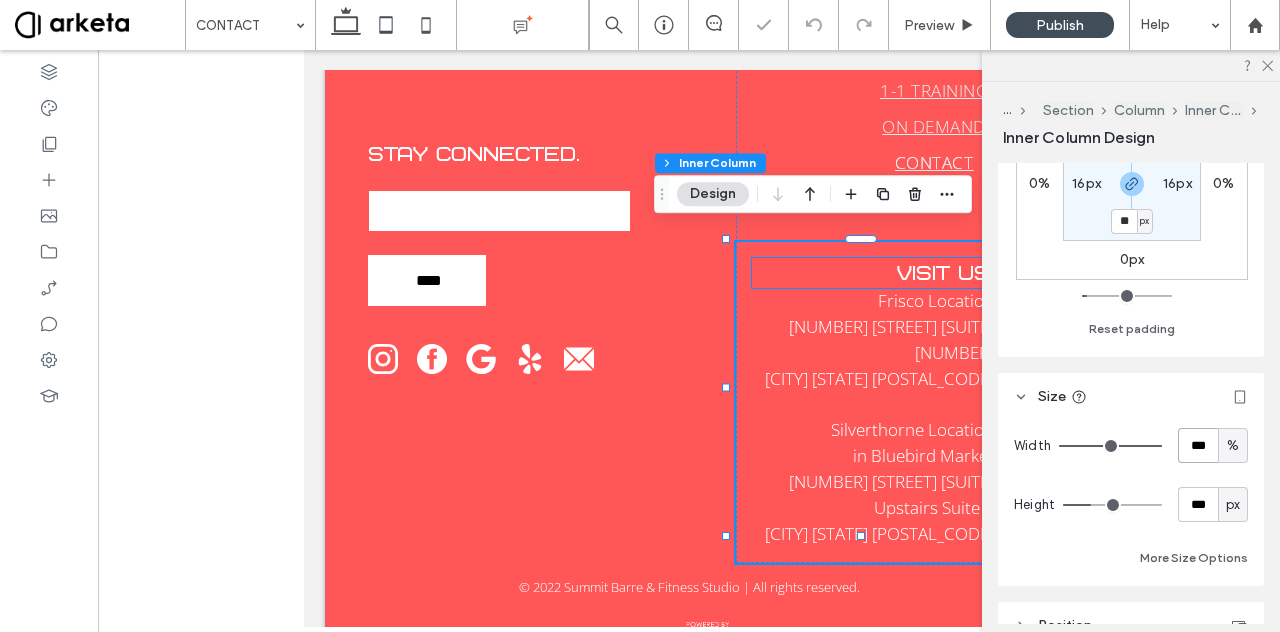 click on "VISIT US:" at bounding box center (873, 273) 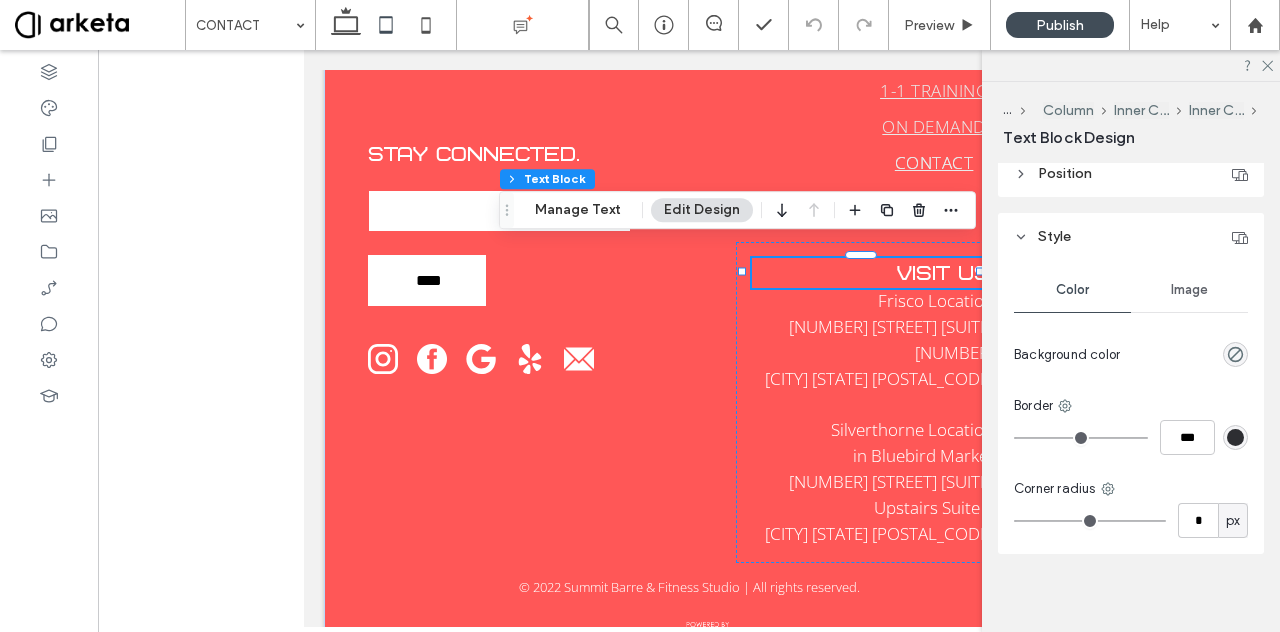 scroll, scrollTop: 268, scrollLeft: 0, axis: vertical 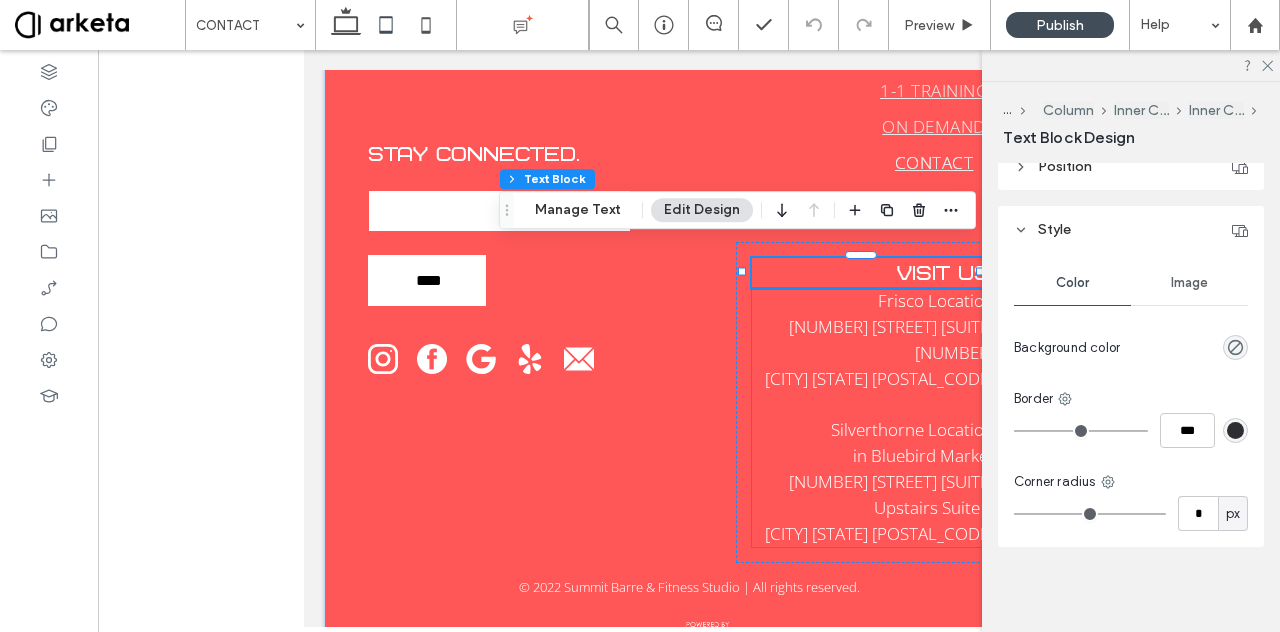 click on "[CITY] [STATE] [POSTAL_CODE]" at bounding box center [879, 378] 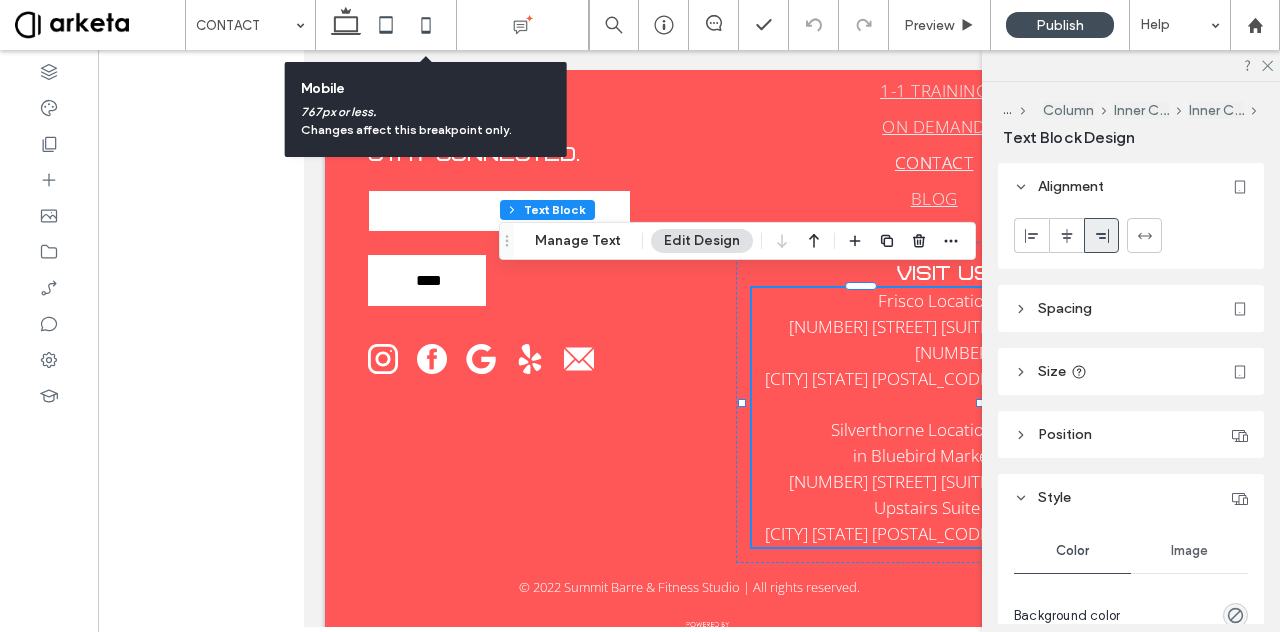 click 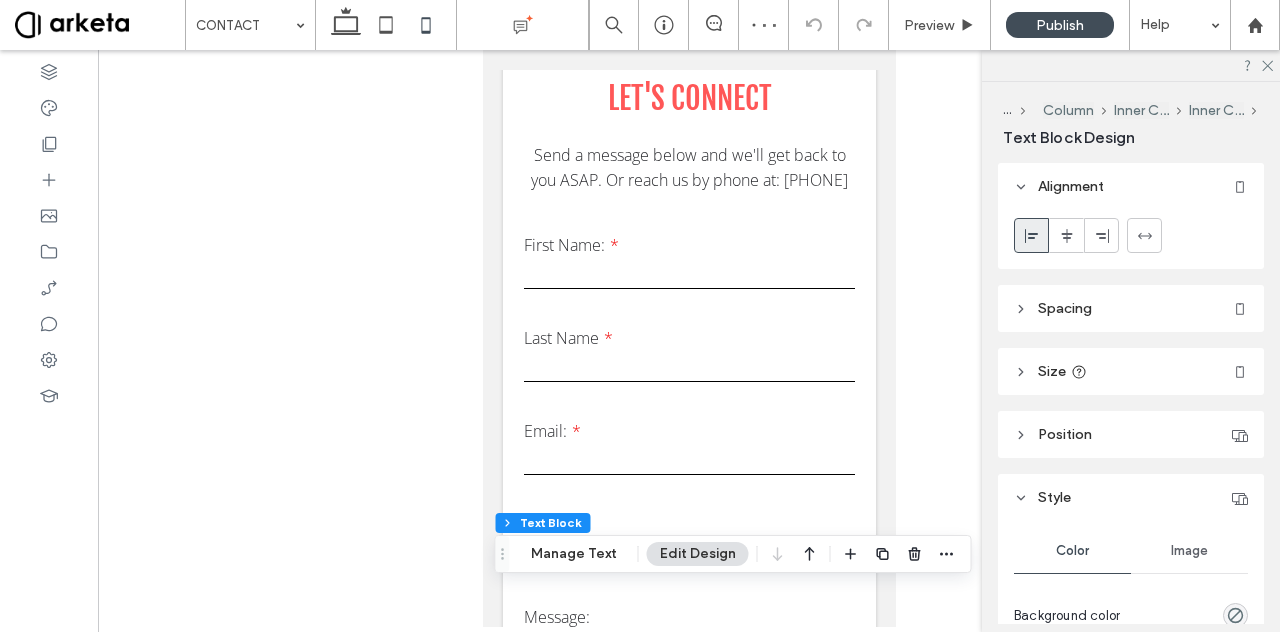 scroll, scrollTop: 0, scrollLeft: 0, axis: both 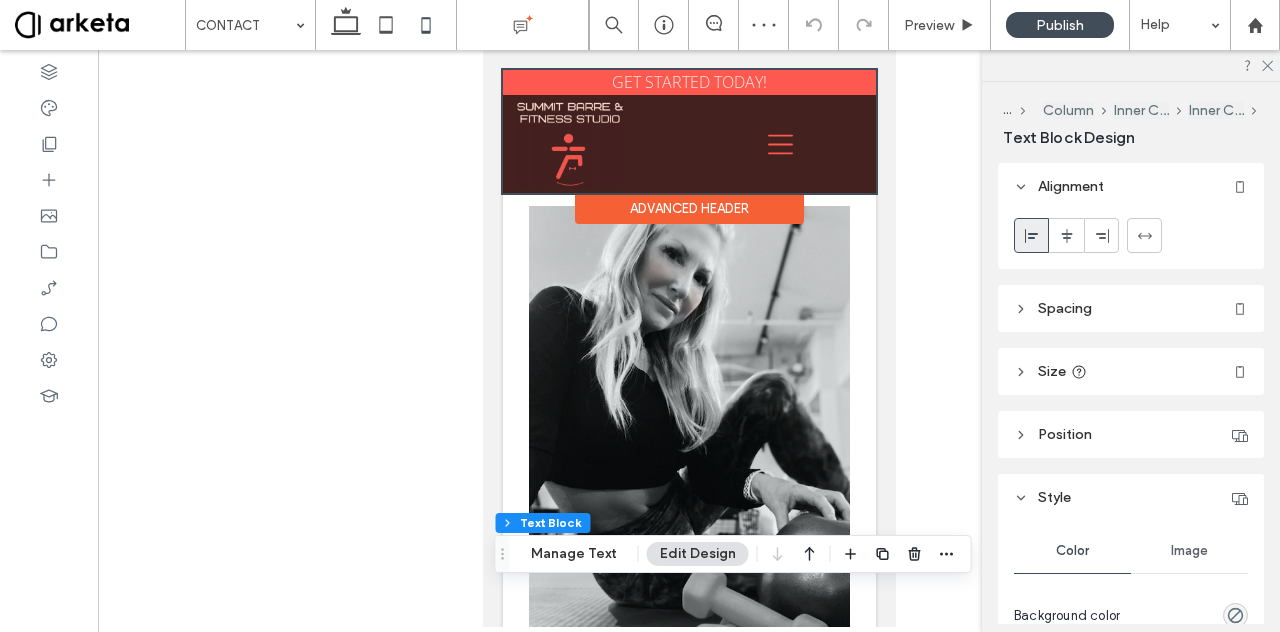 click at bounding box center (688, 131) 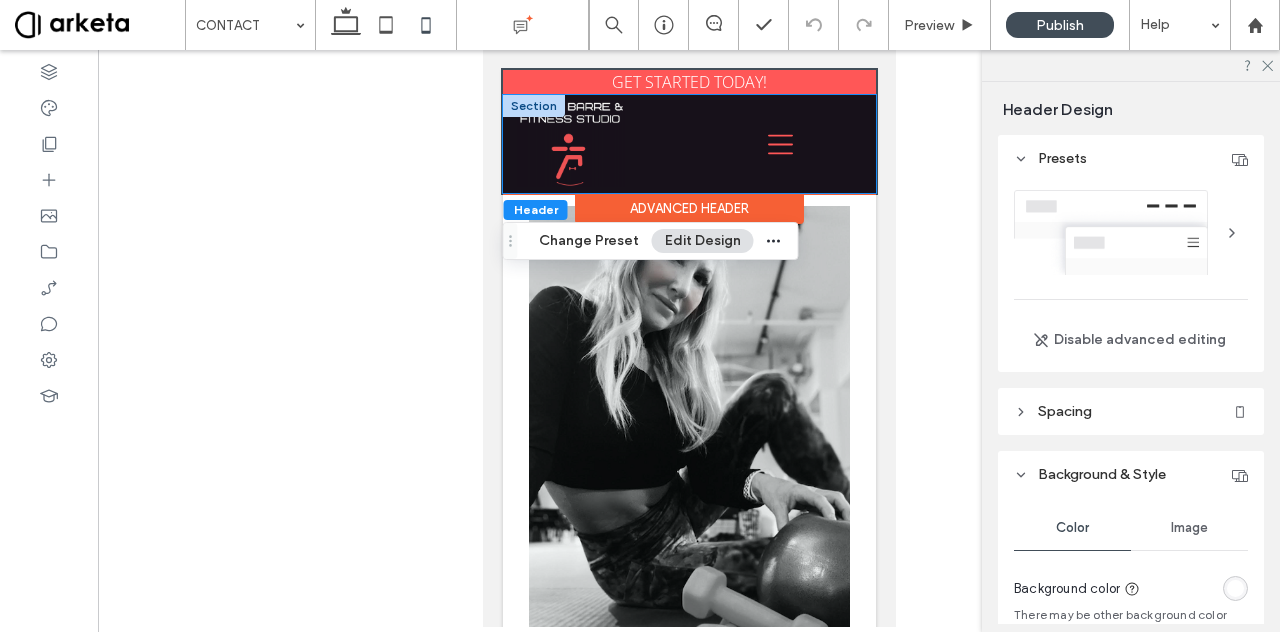 click on "IN STUDIO
ON DEMAND
1-1 TRAINING
PRICING
SHOP
BLOG
CONTACT
JOIN NOW" at bounding box center (688, 144) 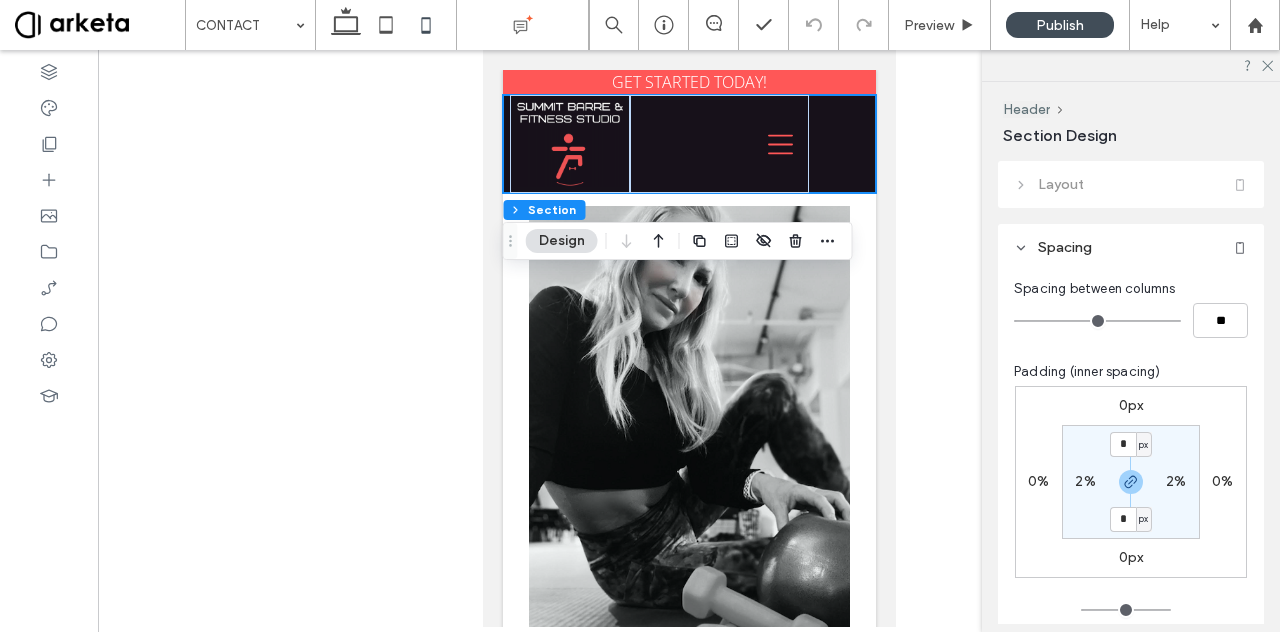 scroll, scrollTop: 155, scrollLeft: 0, axis: vertical 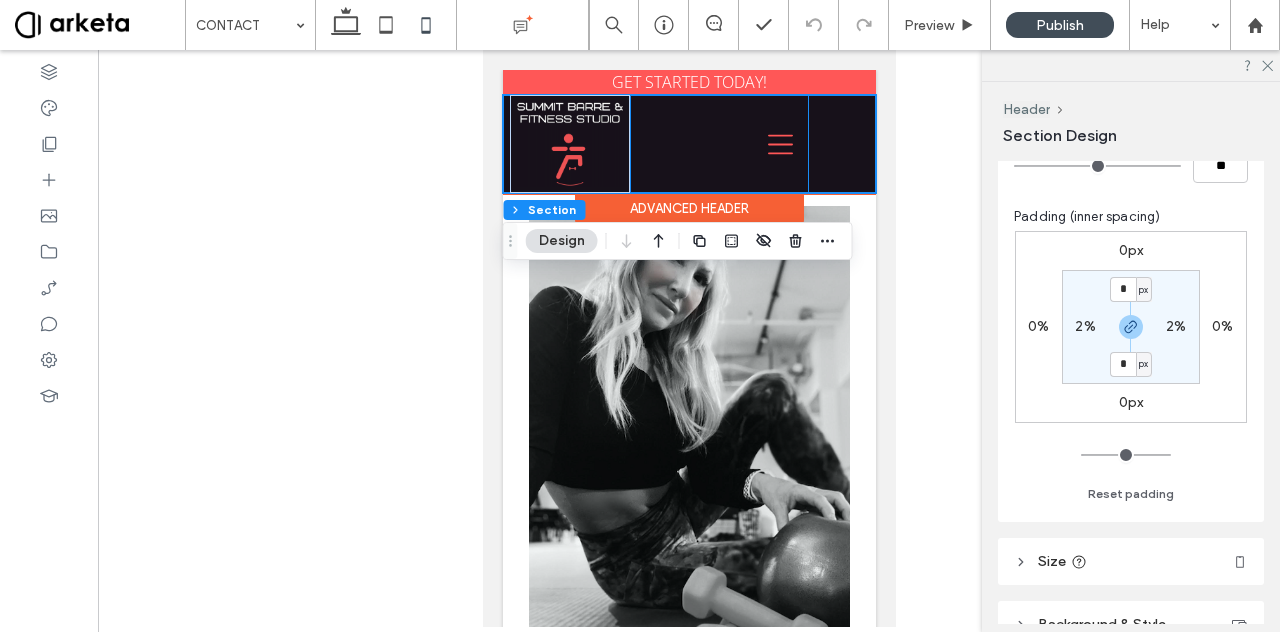click at bounding box center (718, 144) 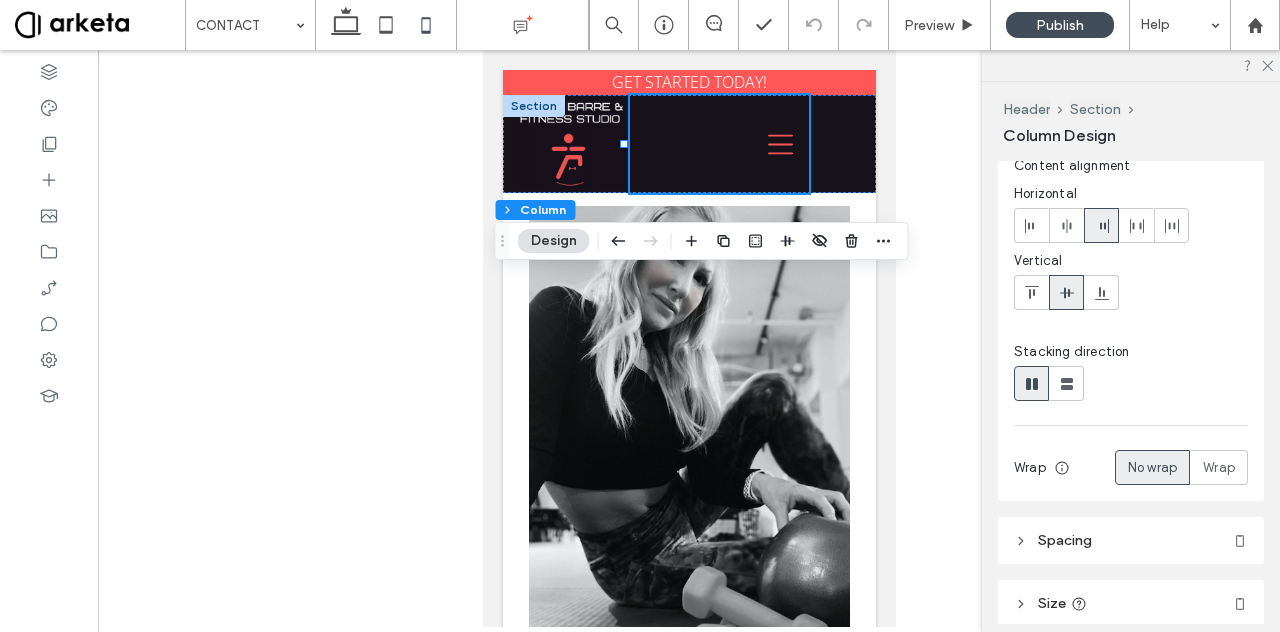 scroll, scrollTop: 0, scrollLeft: 0, axis: both 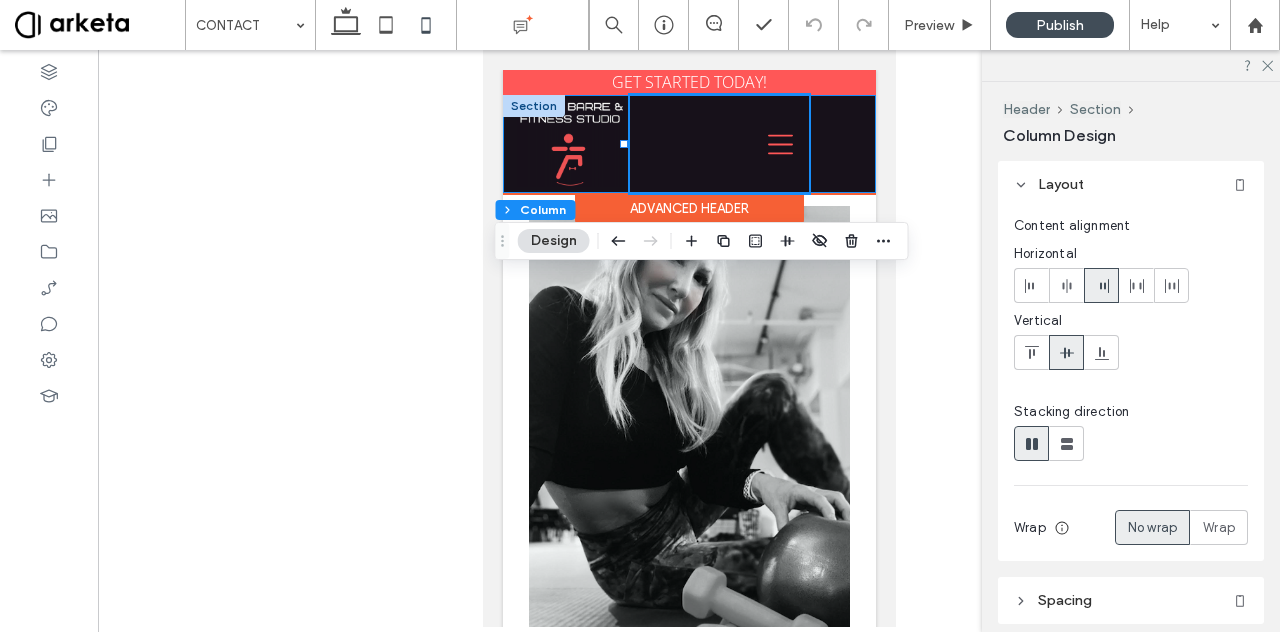 click on "IN STUDIO
ON DEMAND
1-1 TRAINING
PRICING
SHOP
BLOG
CONTACT
JOIN NOW" at bounding box center [688, 144] 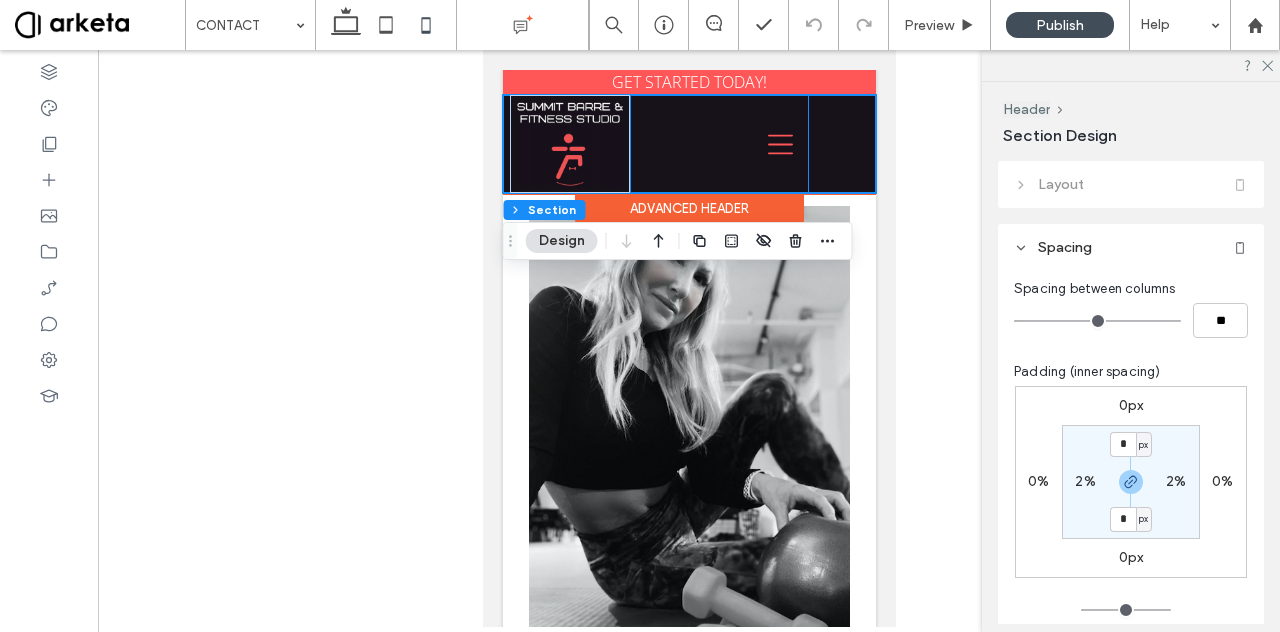 click at bounding box center (718, 144) 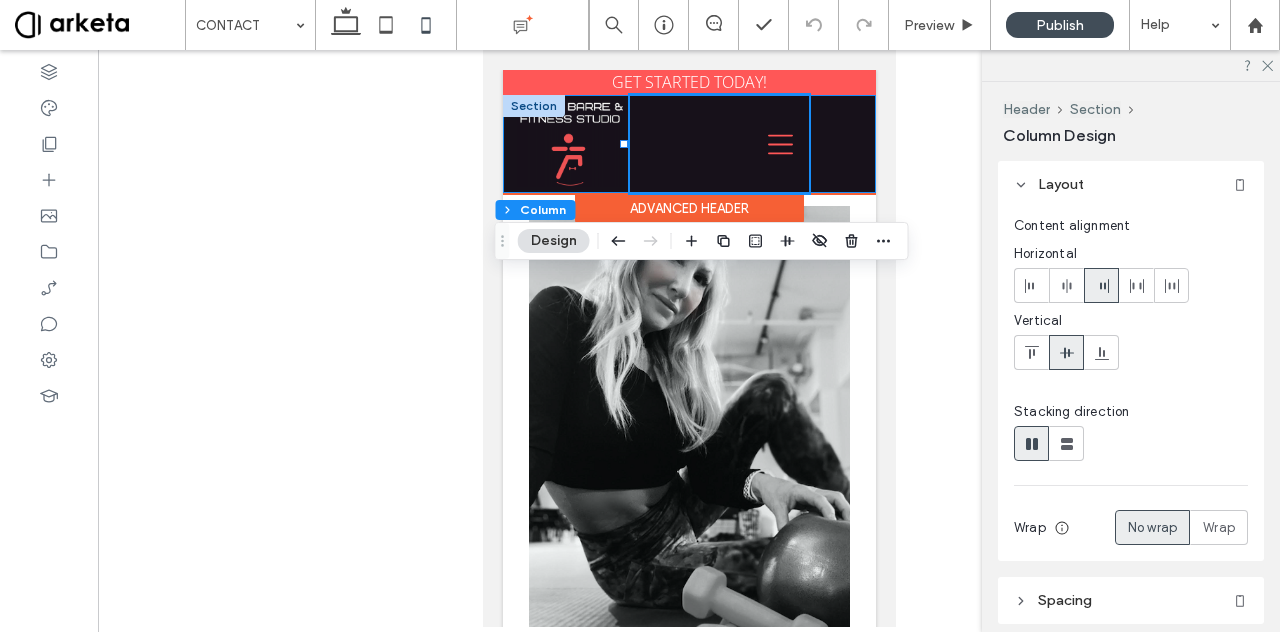 click on "IN STUDIO
ON DEMAND
1-1 TRAINING
PRICING
SHOP
BLOG
CONTACT
JOIN NOW" at bounding box center (688, 144) 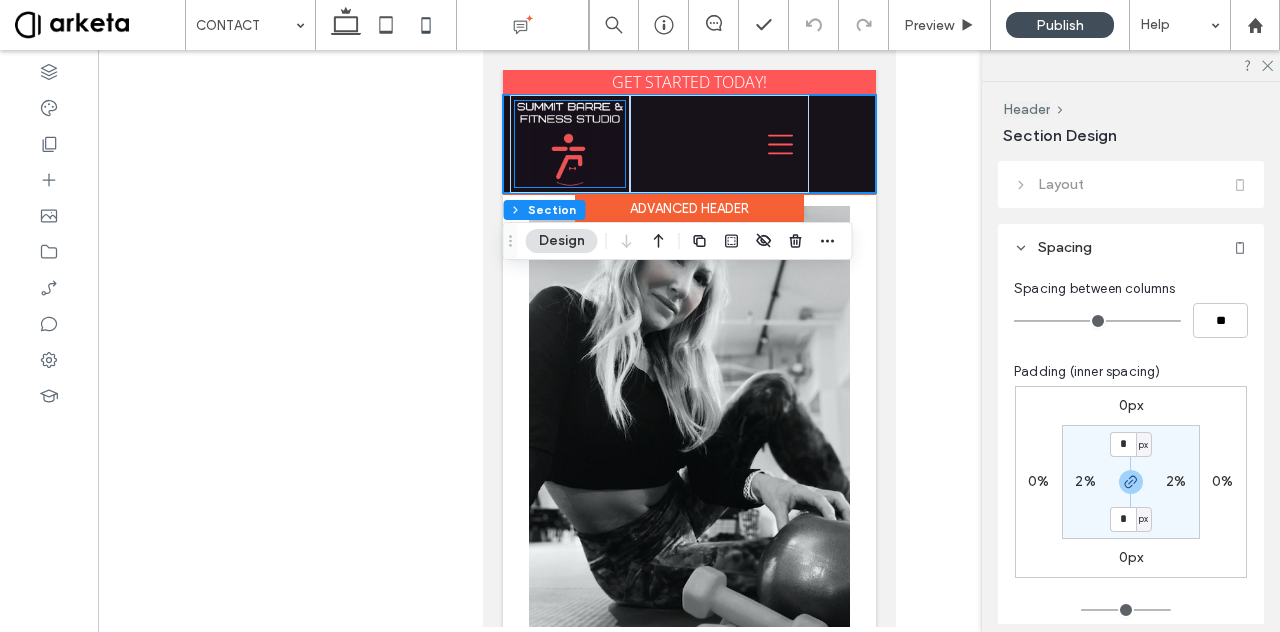 click at bounding box center [569, 144] 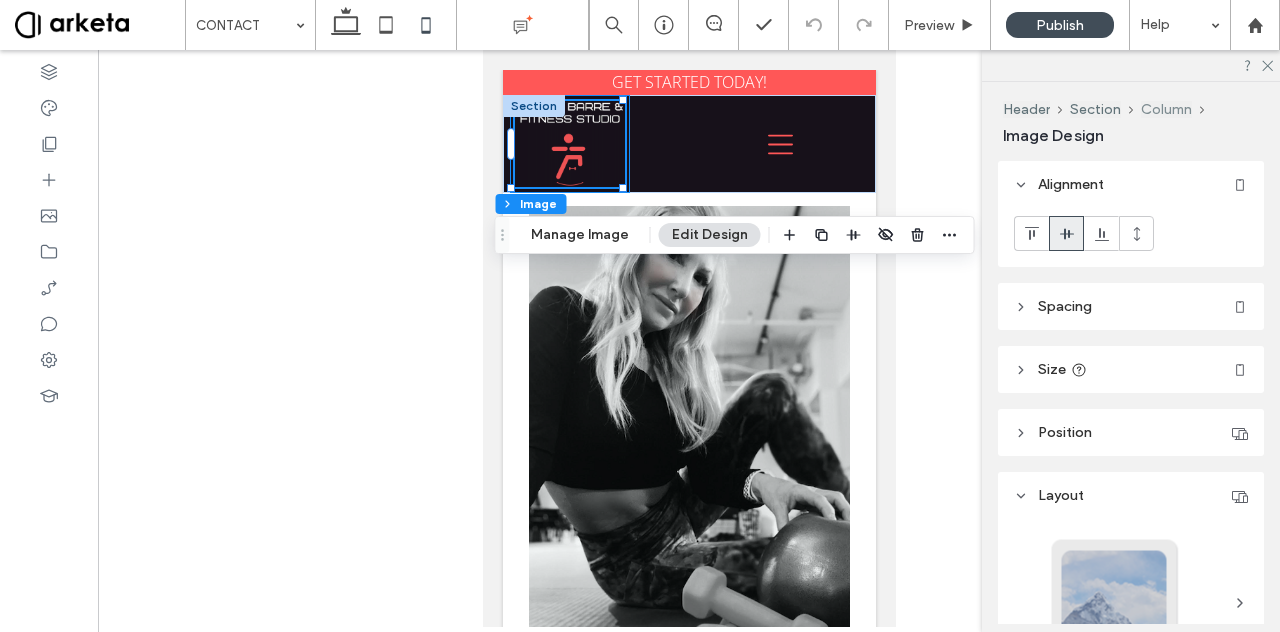 click on "Column" at bounding box center [1166, 109] 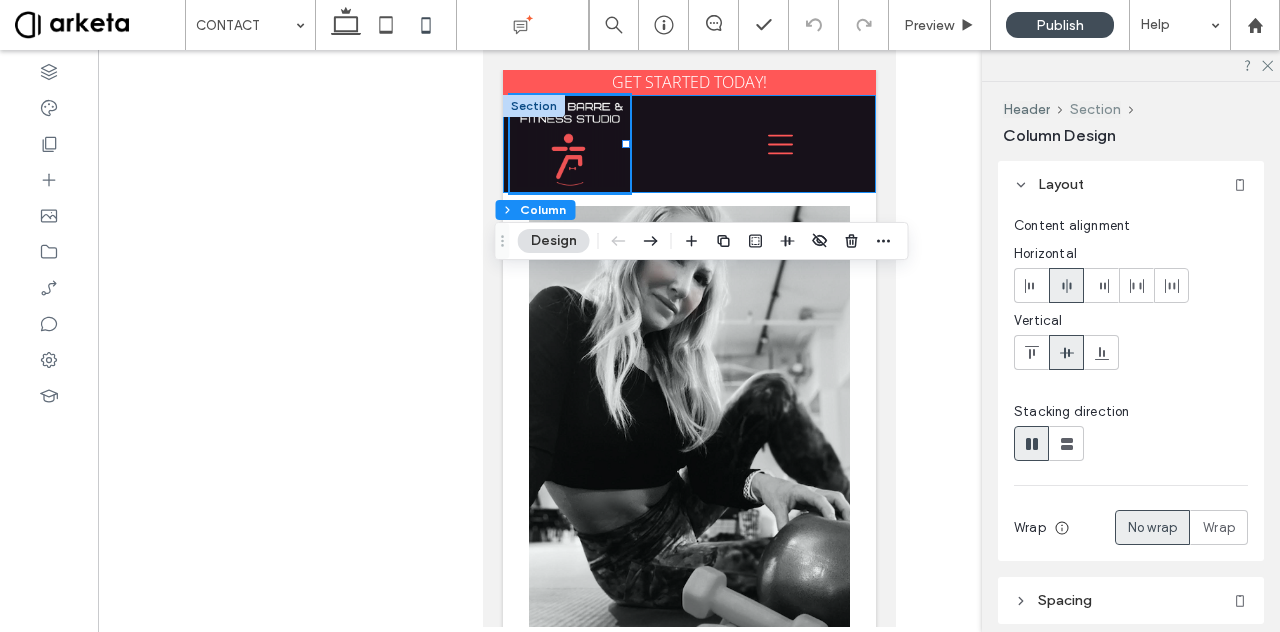 click on "Section" at bounding box center (1095, 109) 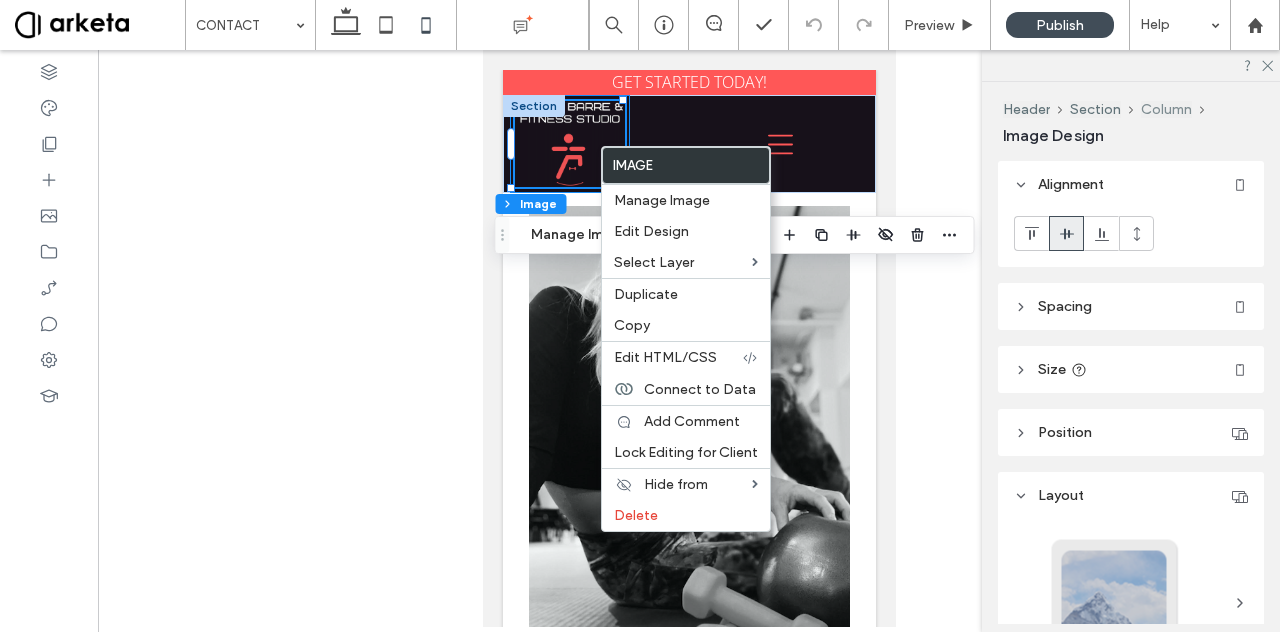 click on "Column" at bounding box center [1166, 109] 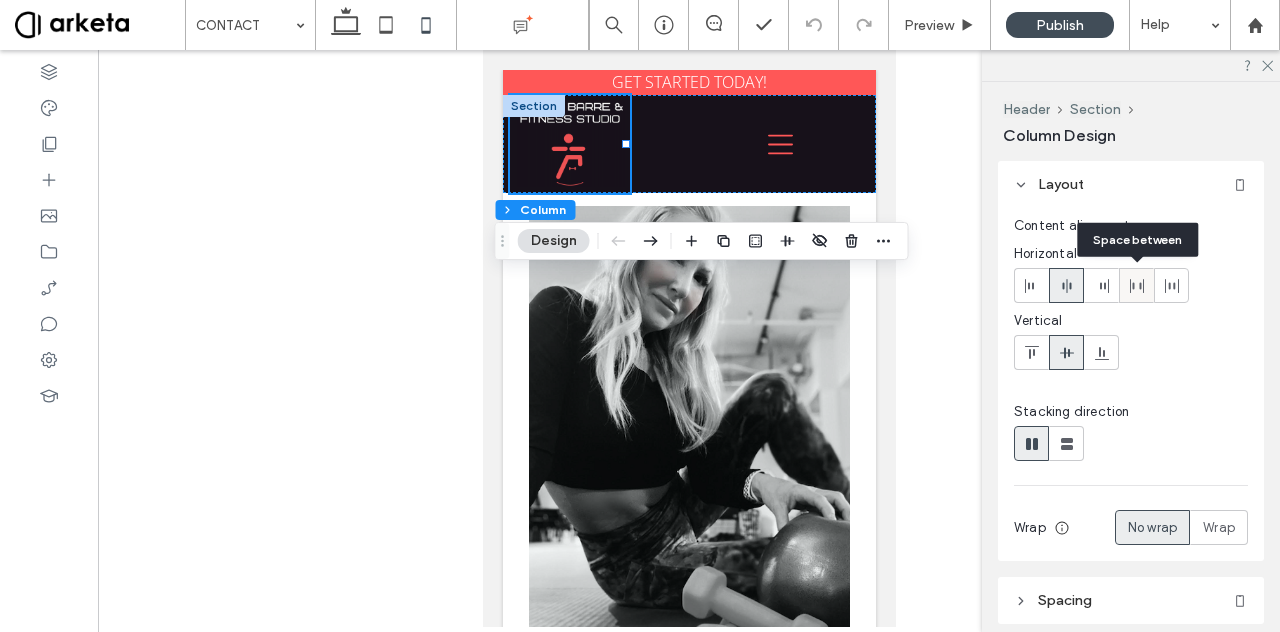 click 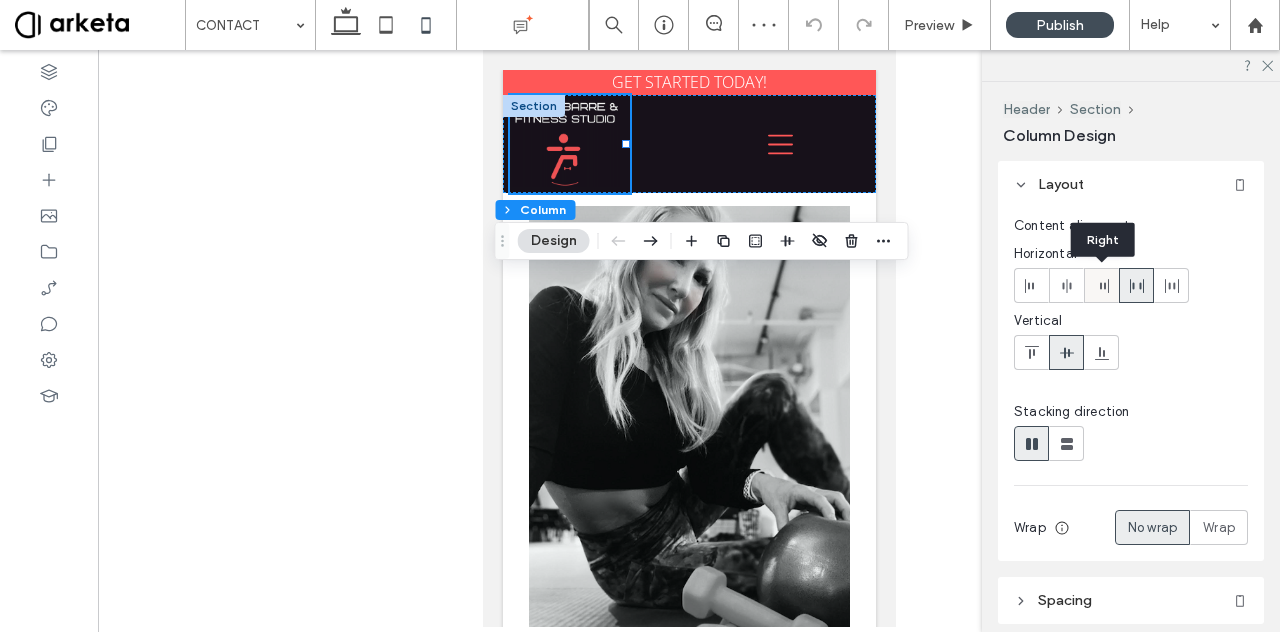 click 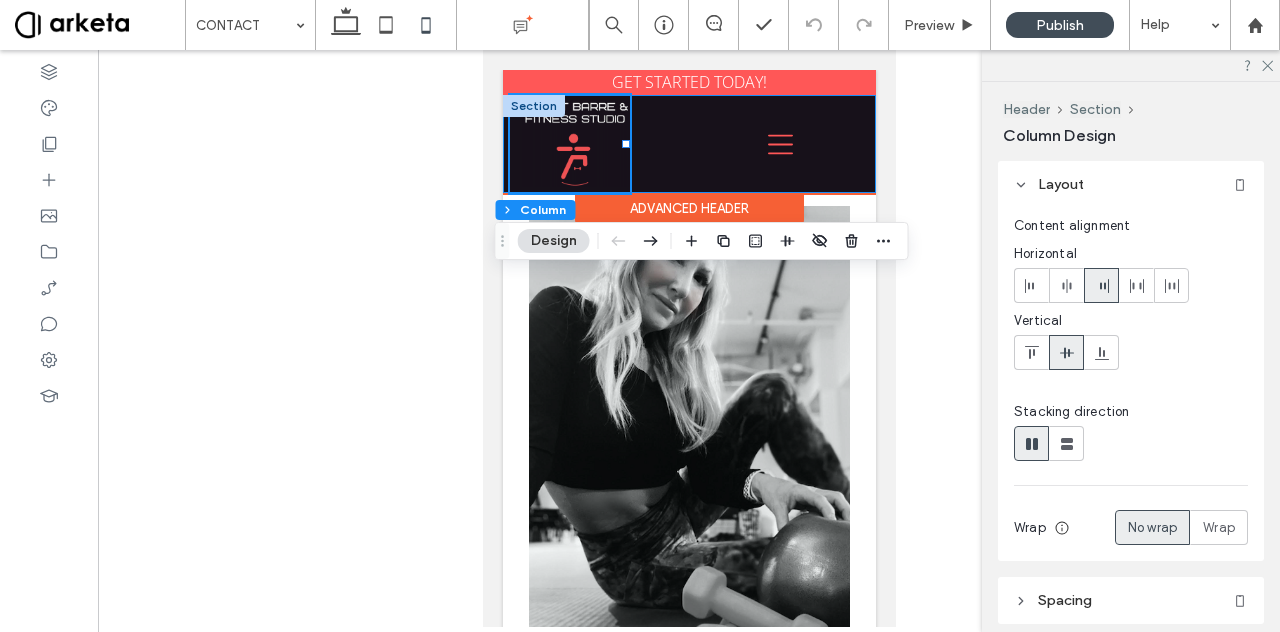 click on "IN STUDIO
ON DEMAND
1-1 TRAINING
PRICING
SHOP
BLOG
CONTACT
JOIN NOW" at bounding box center [688, 144] 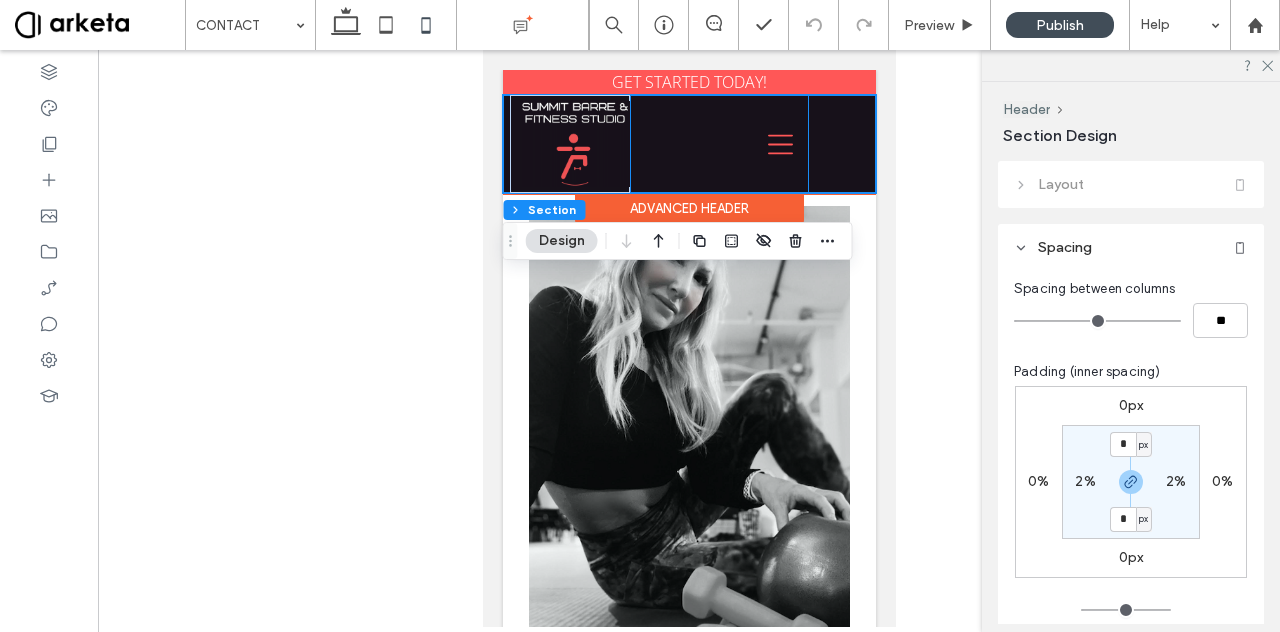 click at bounding box center (718, 144) 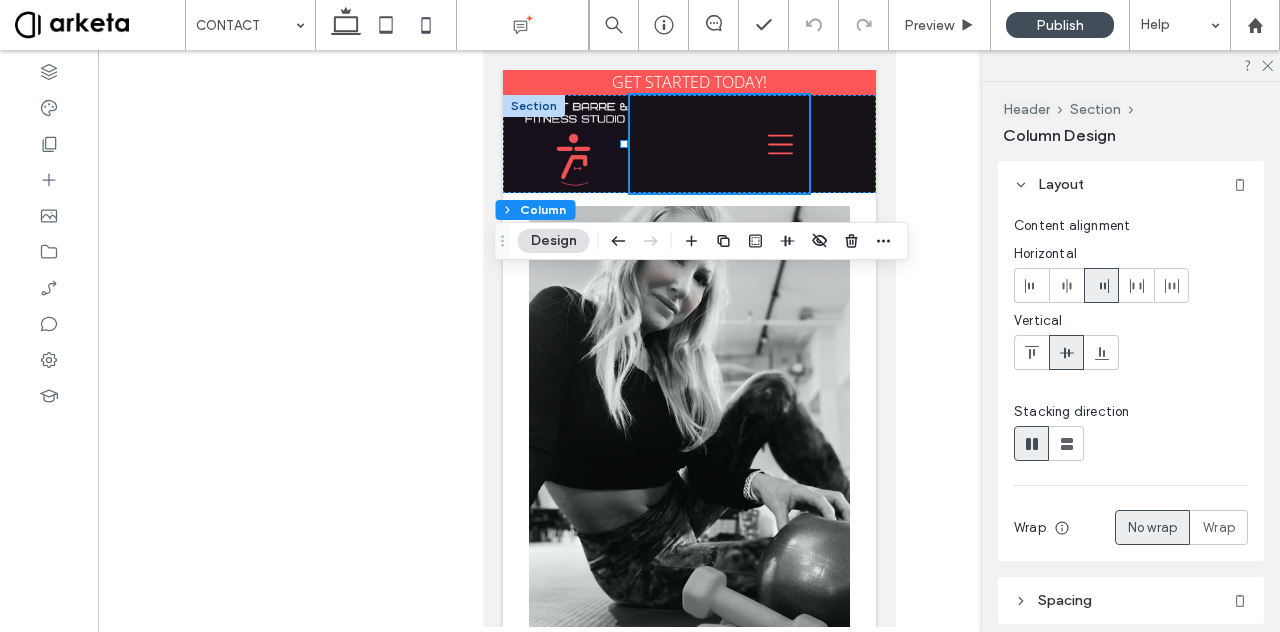scroll, scrollTop: 204, scrollLeft: 0, axis: vertical 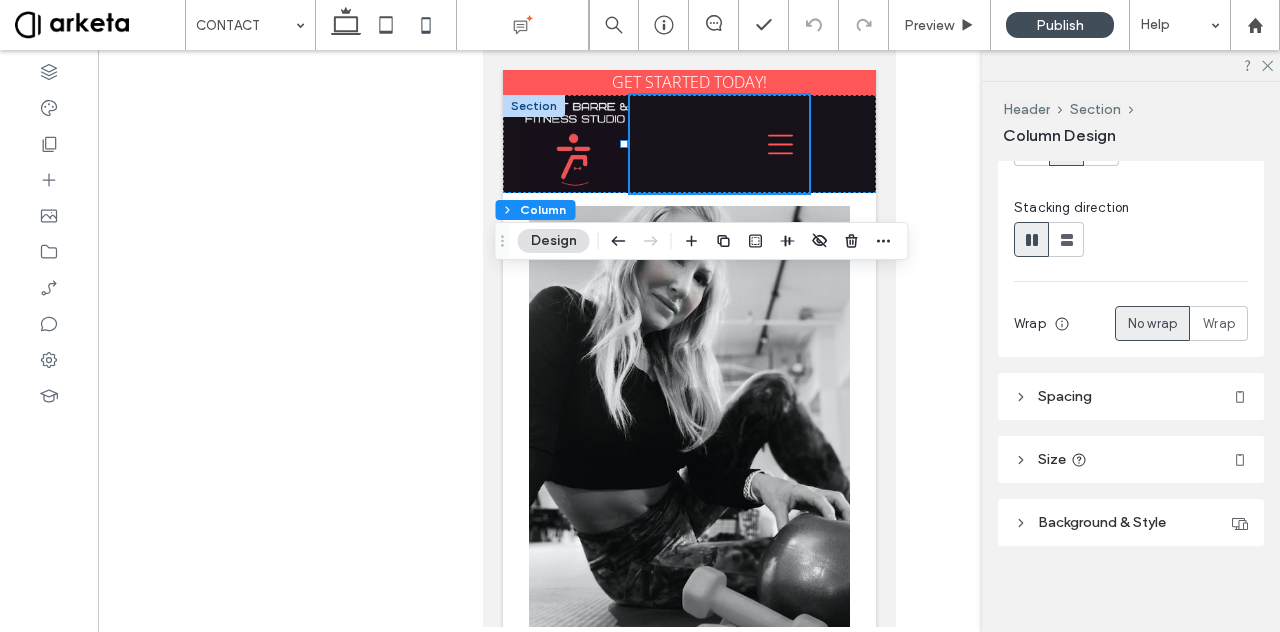click on "Spacing" at bounding box center (1131, 396) 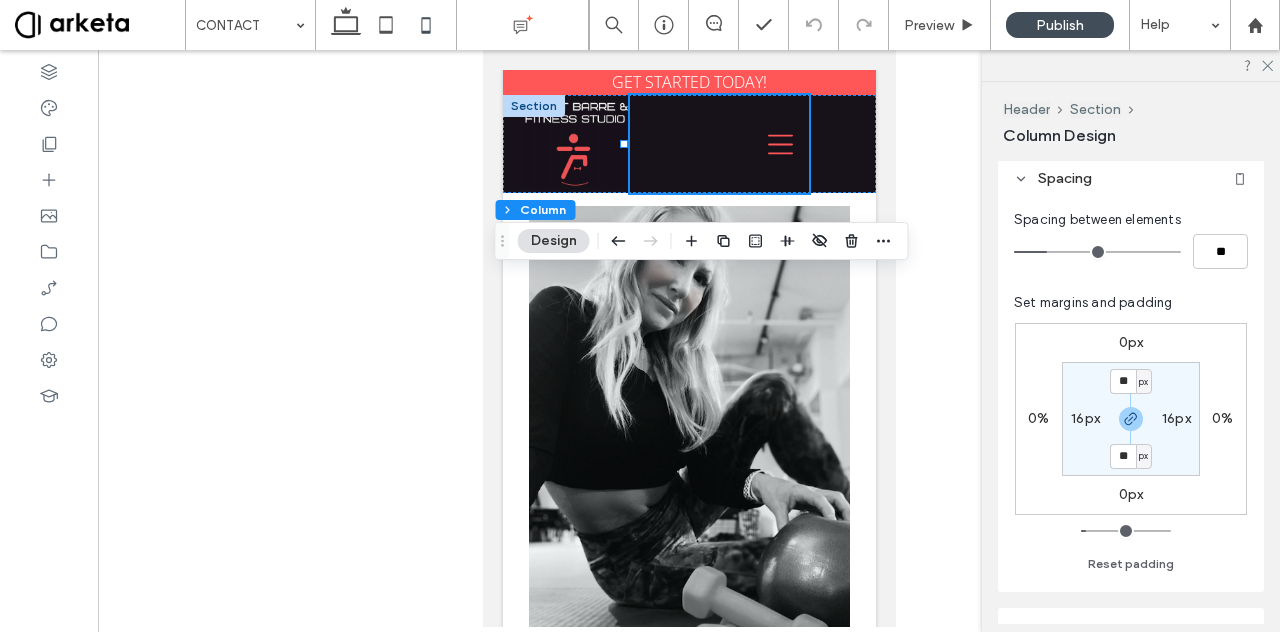 scroll, scrollTop: 423, scrollLeft: 0, axis: vertical 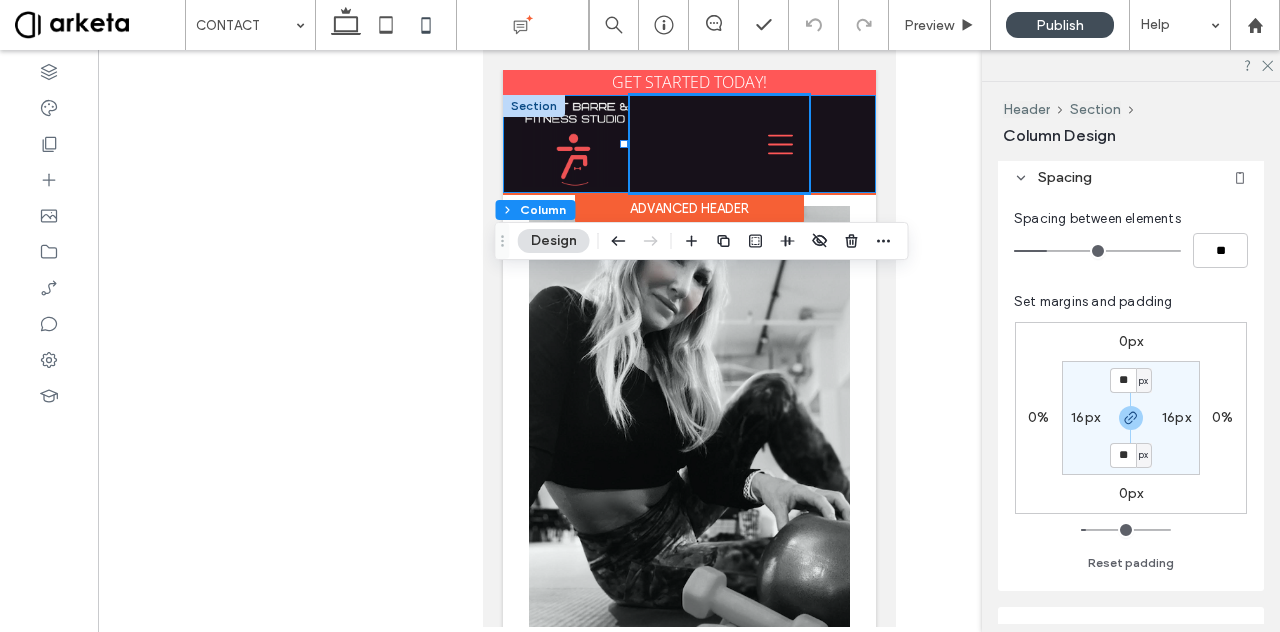click on "IN STUDIO
ON DEMAND
1-1 TRAINING
PRICING
SHOP
BLOG
CONTACT
JOIN NOW" at bounding box center (688, 144) 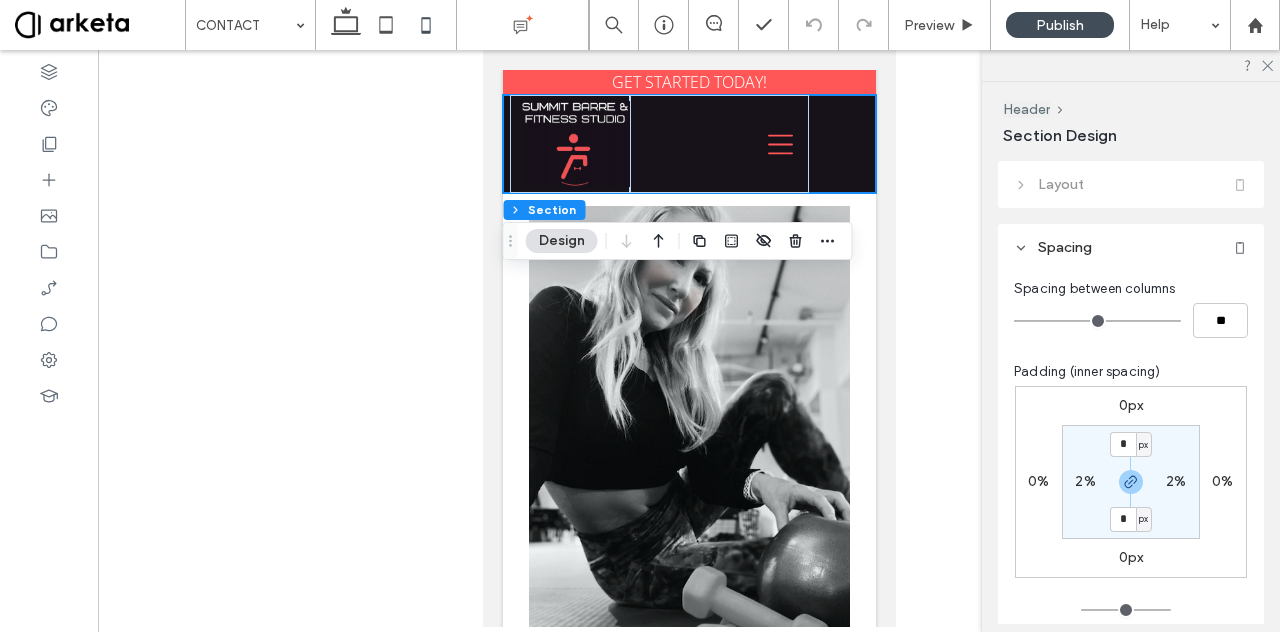 scroll, scrollTop: 257, scrollLeft: 0, axis: vertical 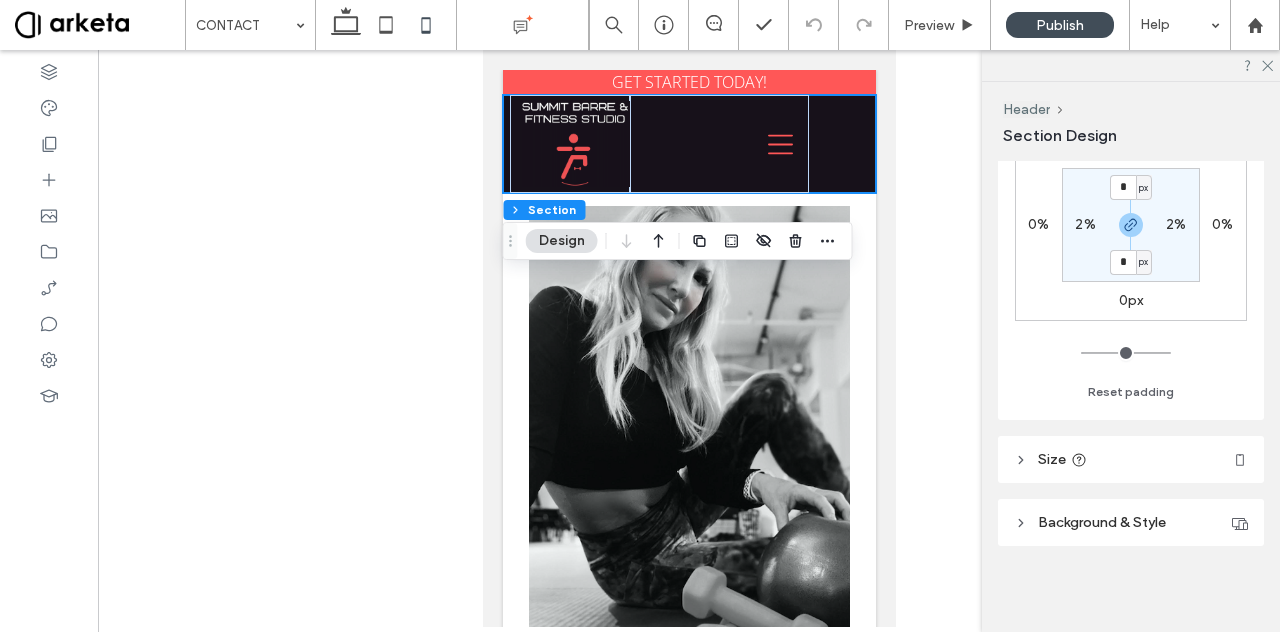 click on "Size" at bounding box center (1131, 459) 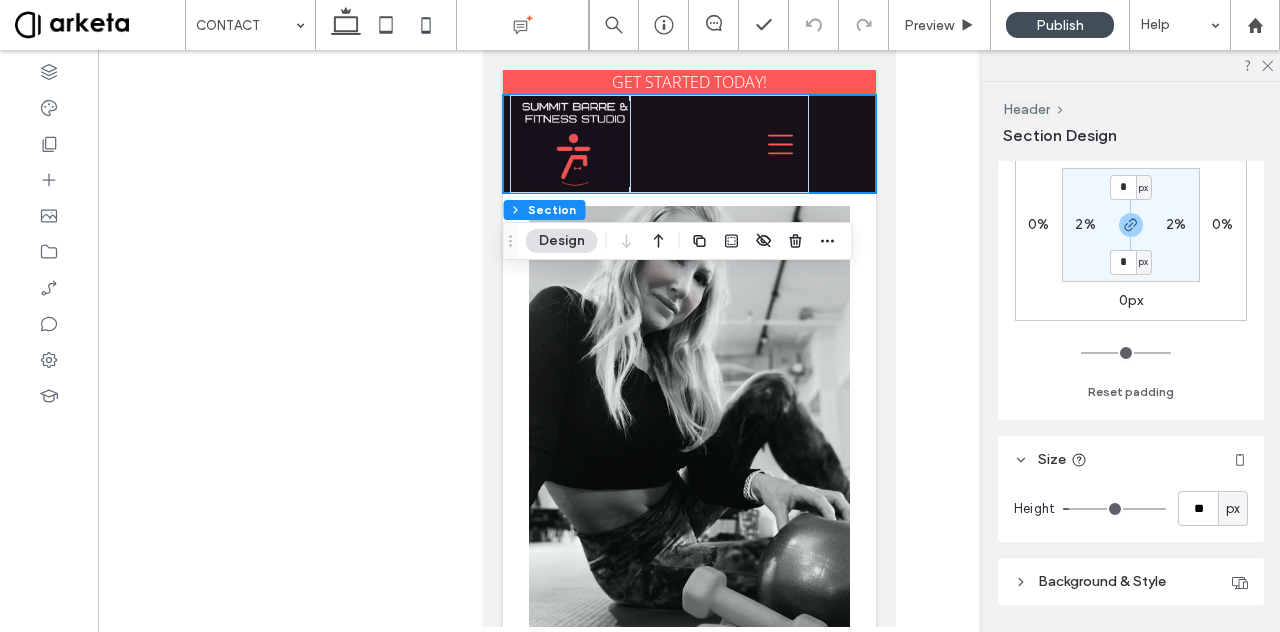 scroll, scrollTop: 316, scrollLeft: 0, axis: vertical 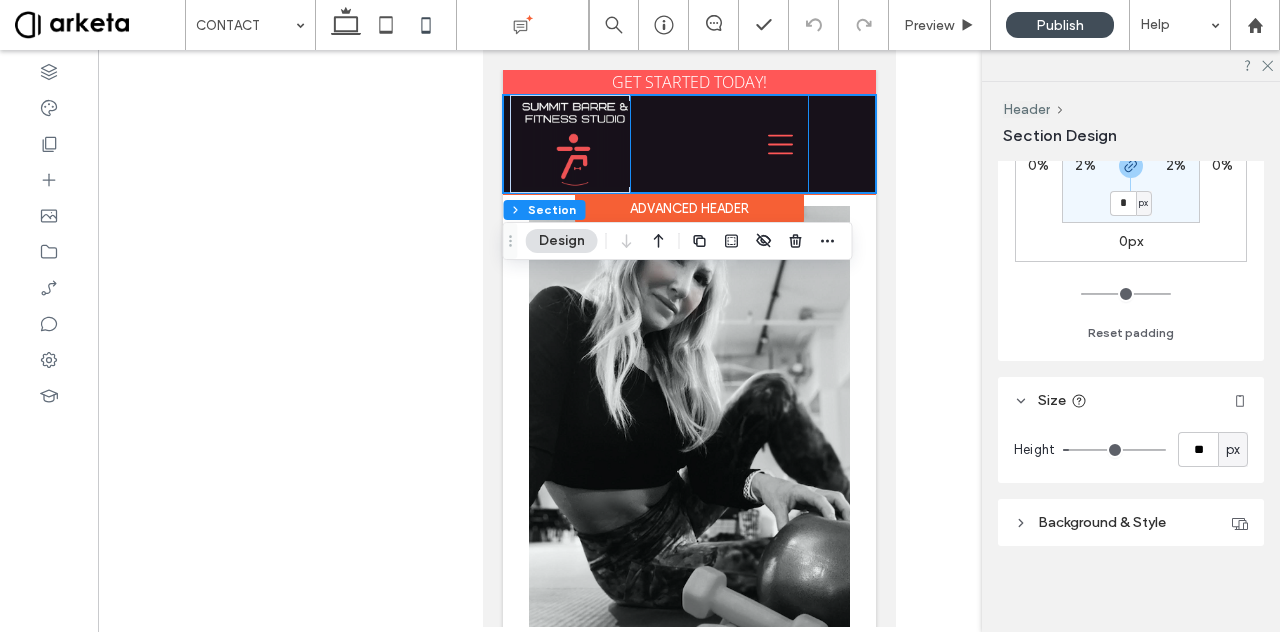 click at bounding box center (718, 144) 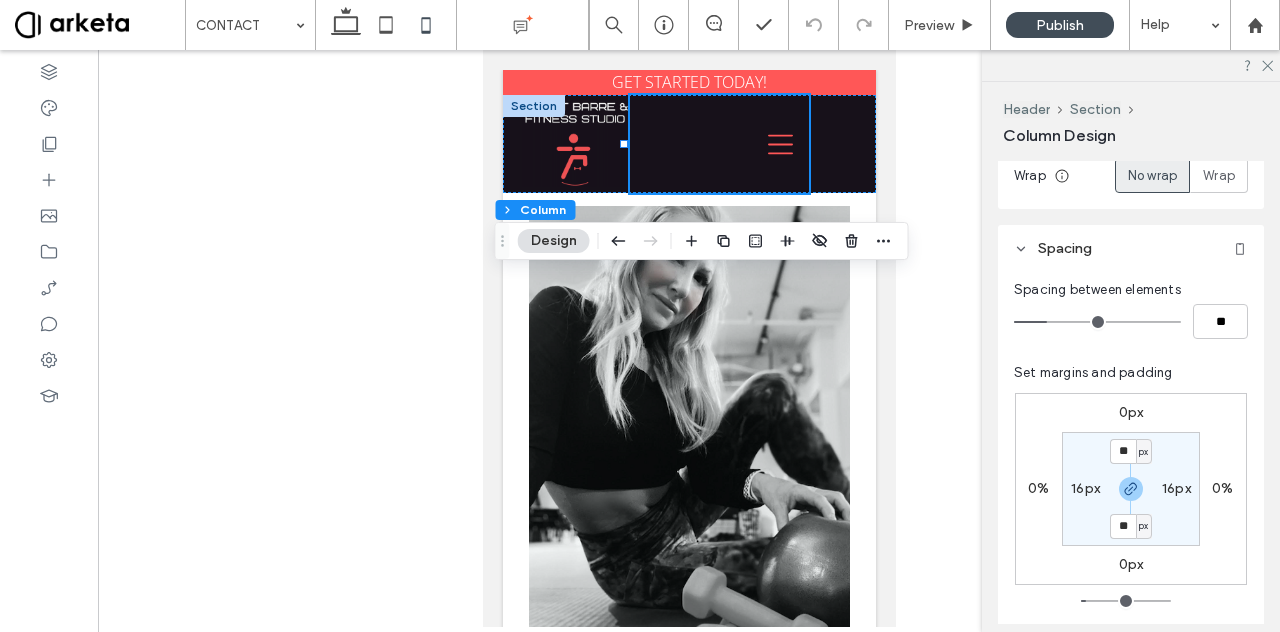 scroll, scrollTop: 594, scrollLeft: 0, axis: vertical 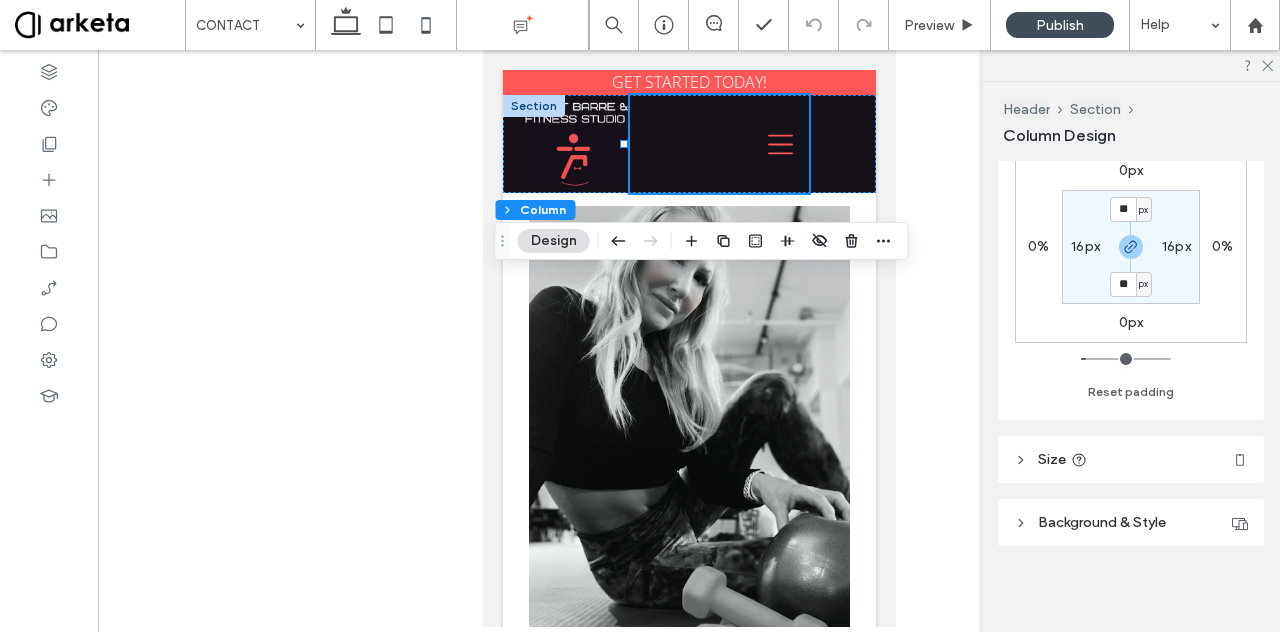 click on "Size" at bounding box center (1131, 459) 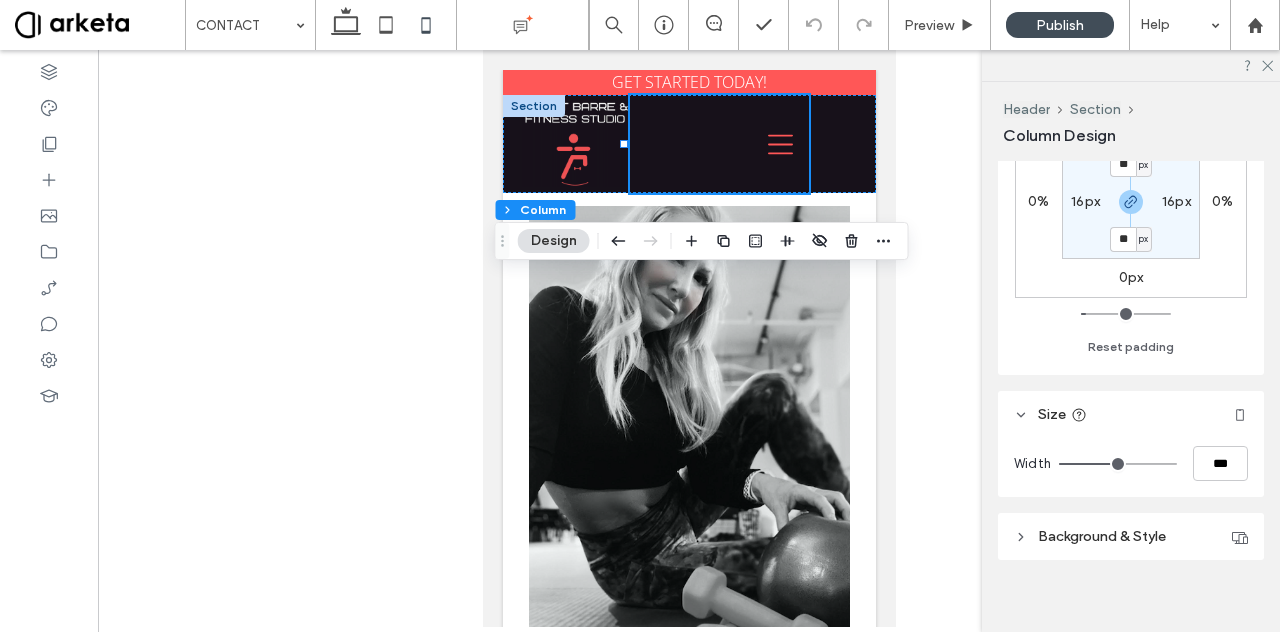 scroll, scrollTop: 641, scrollLeft: 0, axis: vertical 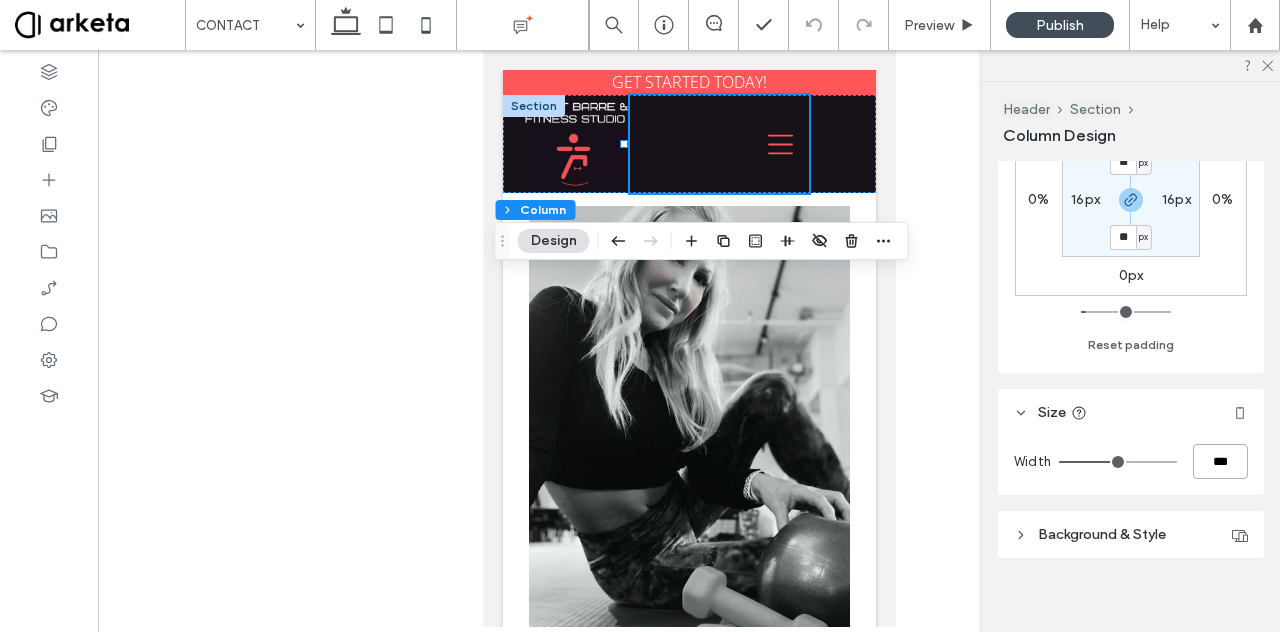 click on "***" at bounding box center [1220, 461] 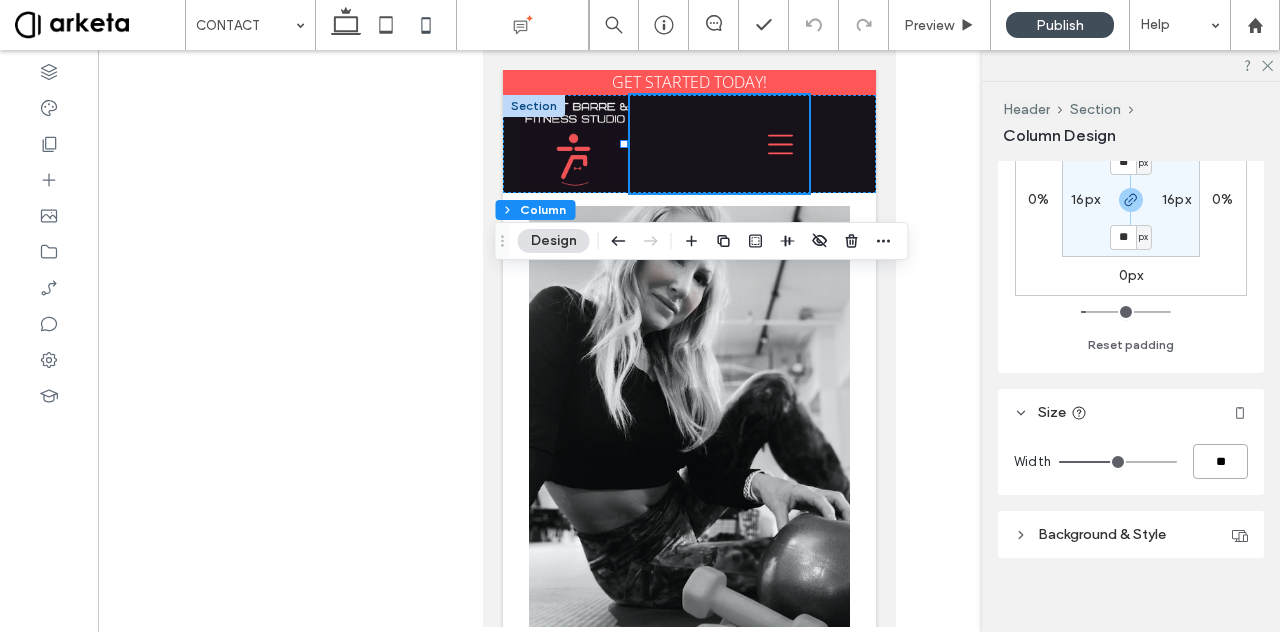 type on "**" 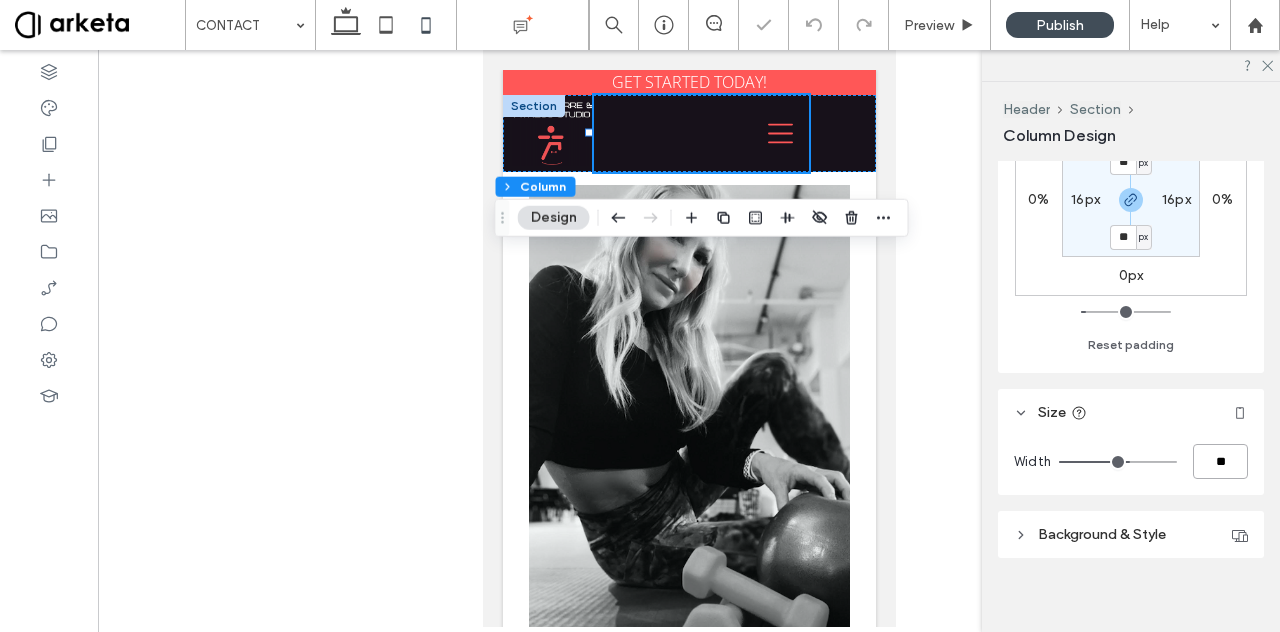 type on "*" 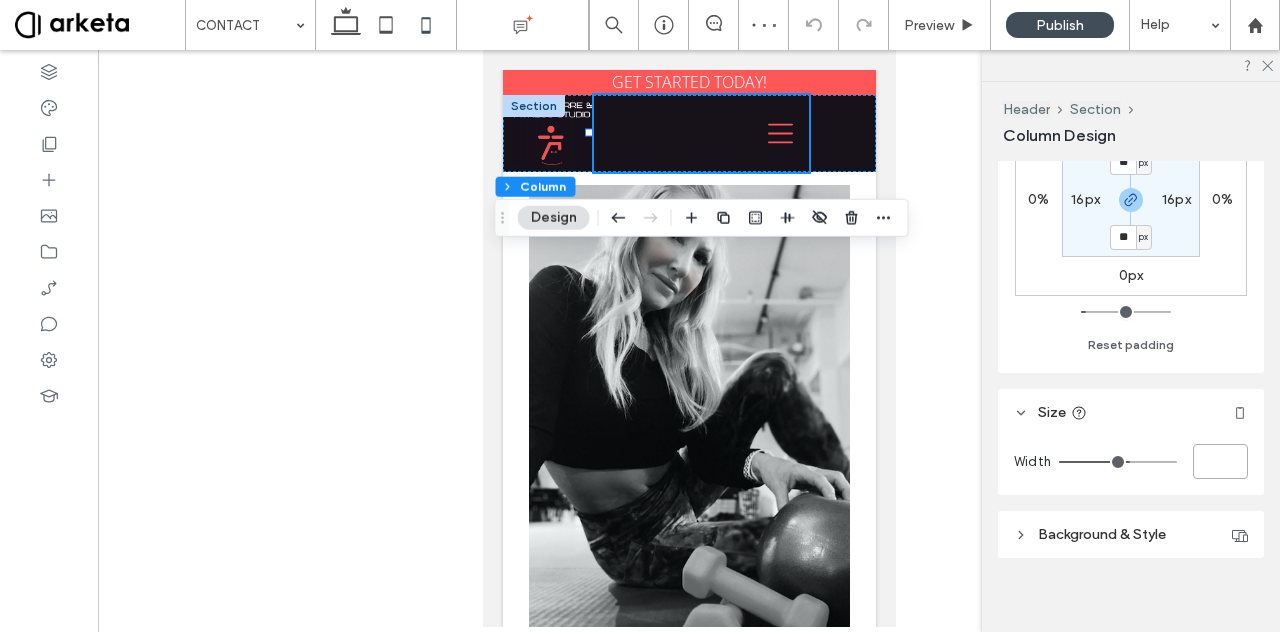 type on "*" 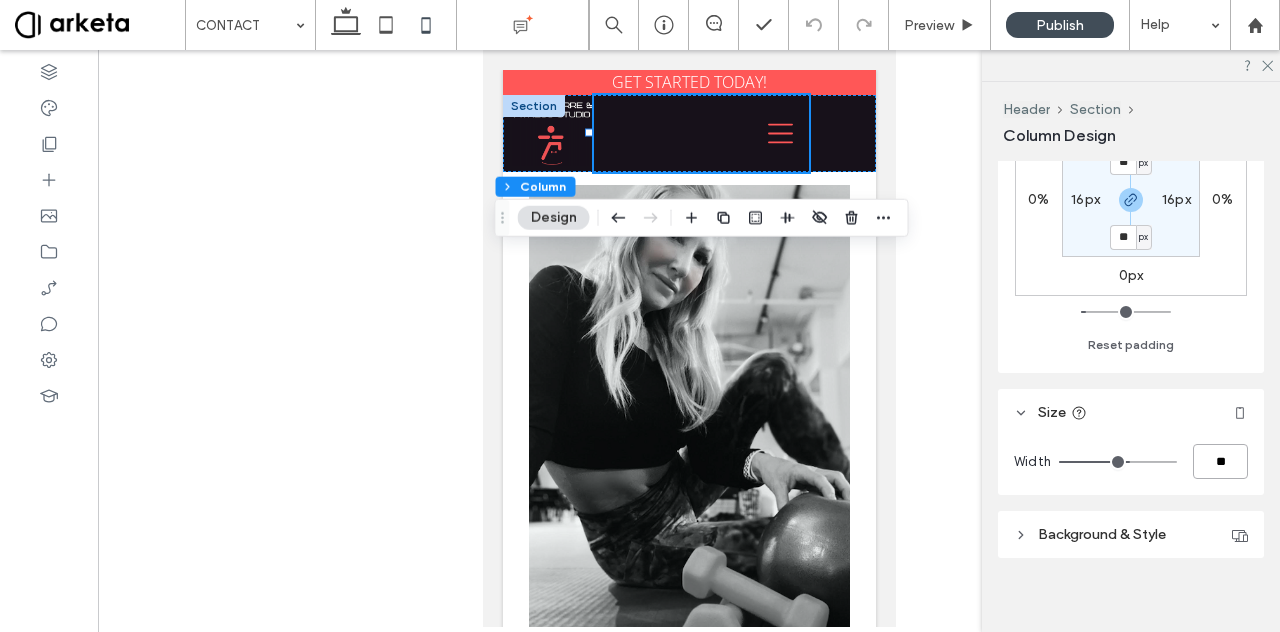 type on "*" 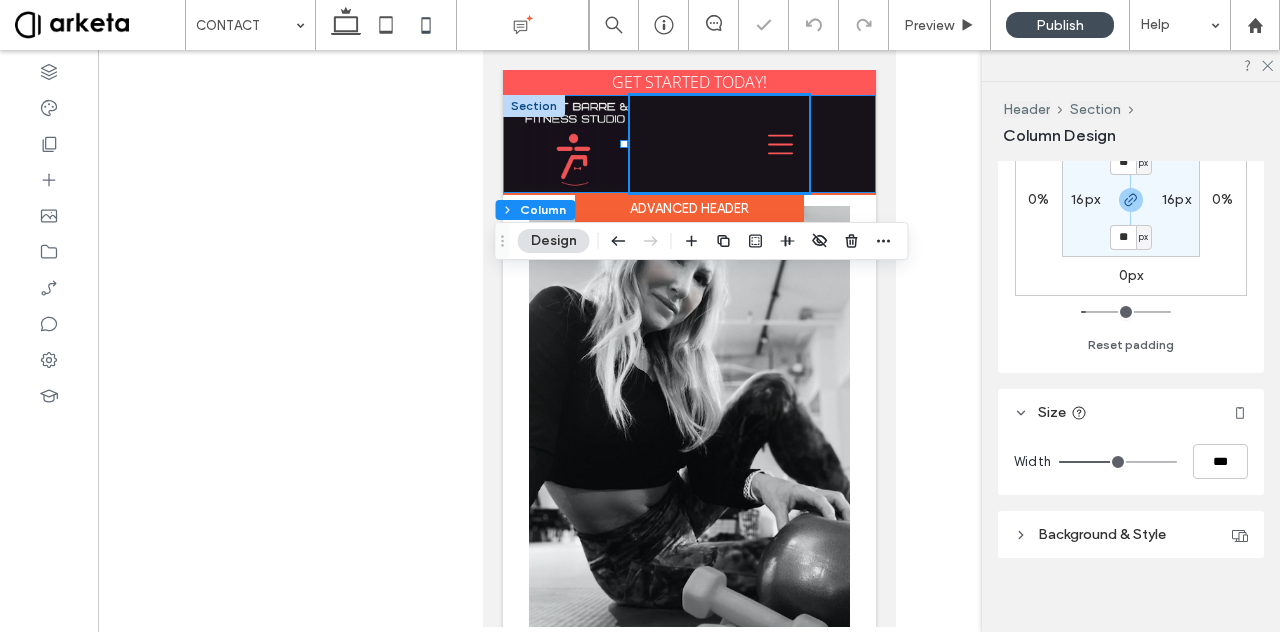 click on "IN STUDIO
ON DEMAND
1-1 TRAINING
PRICING
SHOP
BLOG
CONTACT
JOIN NOW" at bounding box center (688, 144) 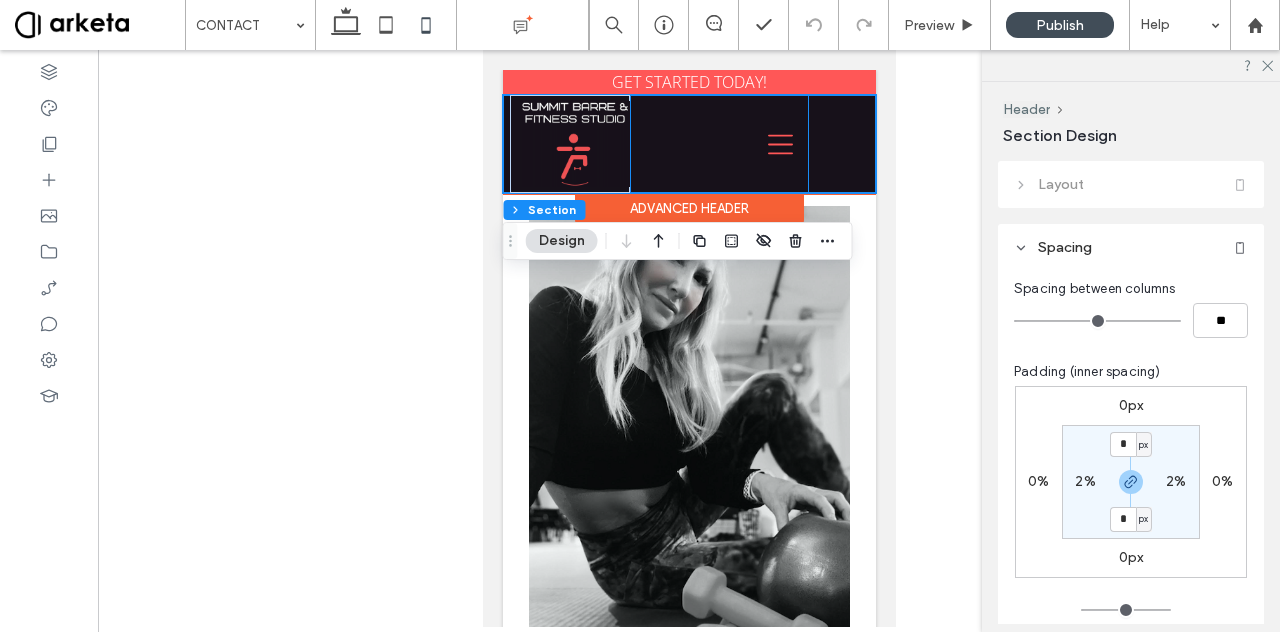 click at bounding box center [718, 144] 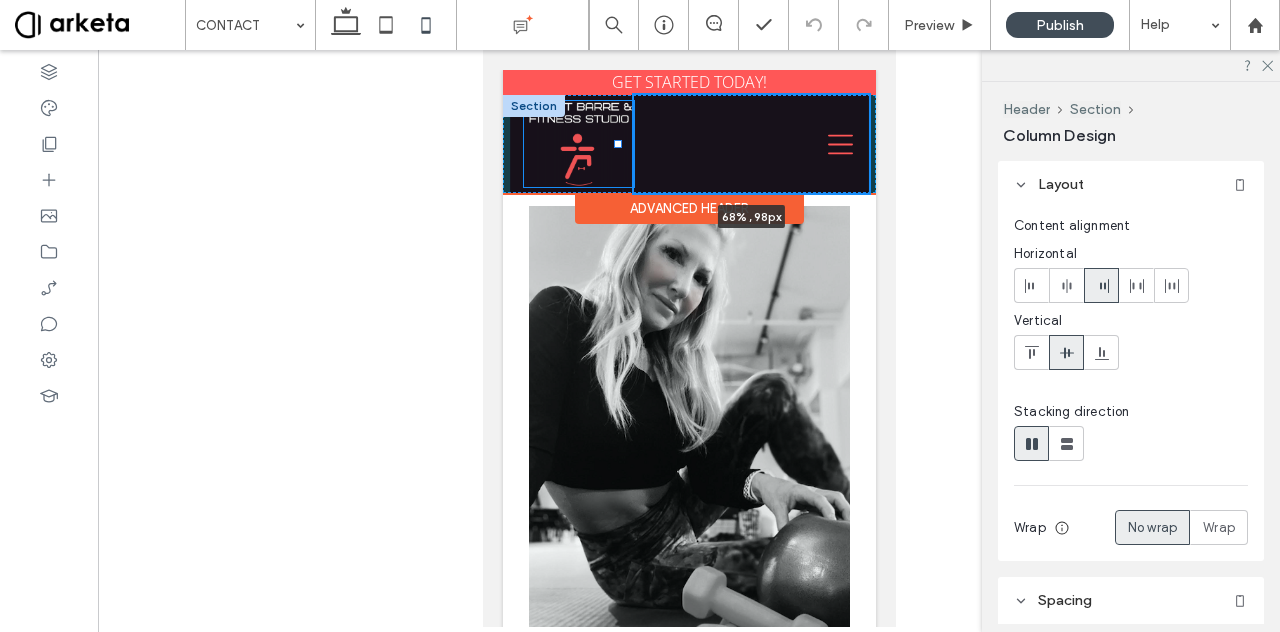 drag, startPoint x: 619, startPoint y: 141, endPoint x: 556, endPoint y: 161, distance: 66.09841 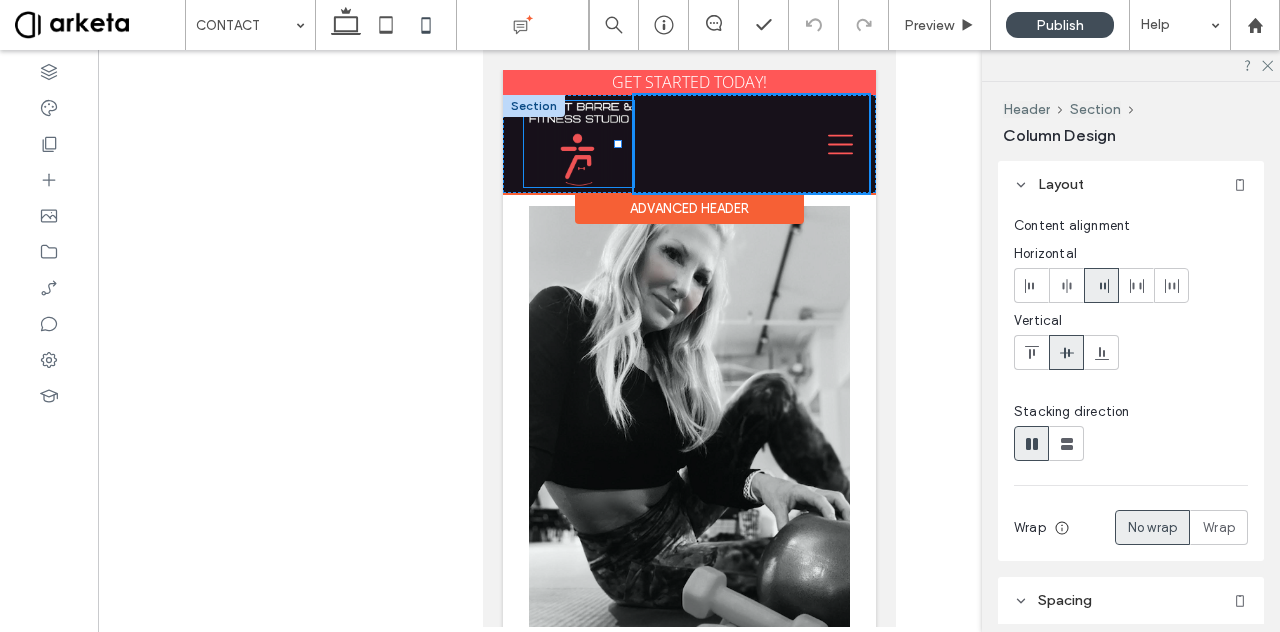 type on "**" 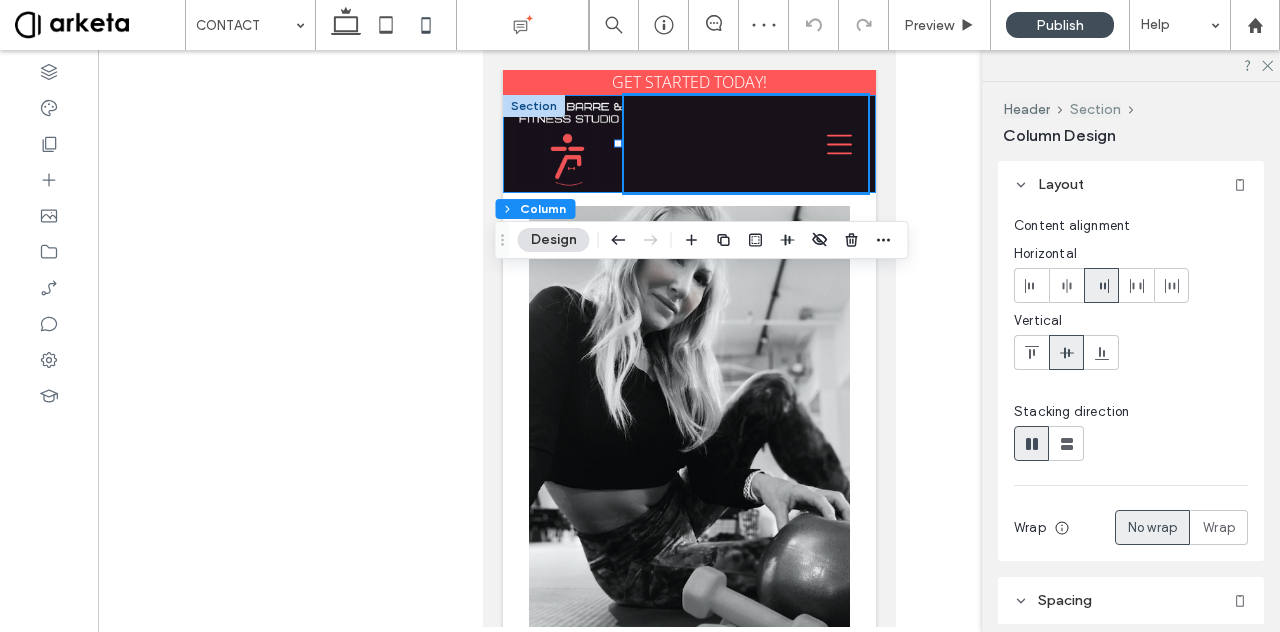 click on "Section" at bounding box center [1095, 109] 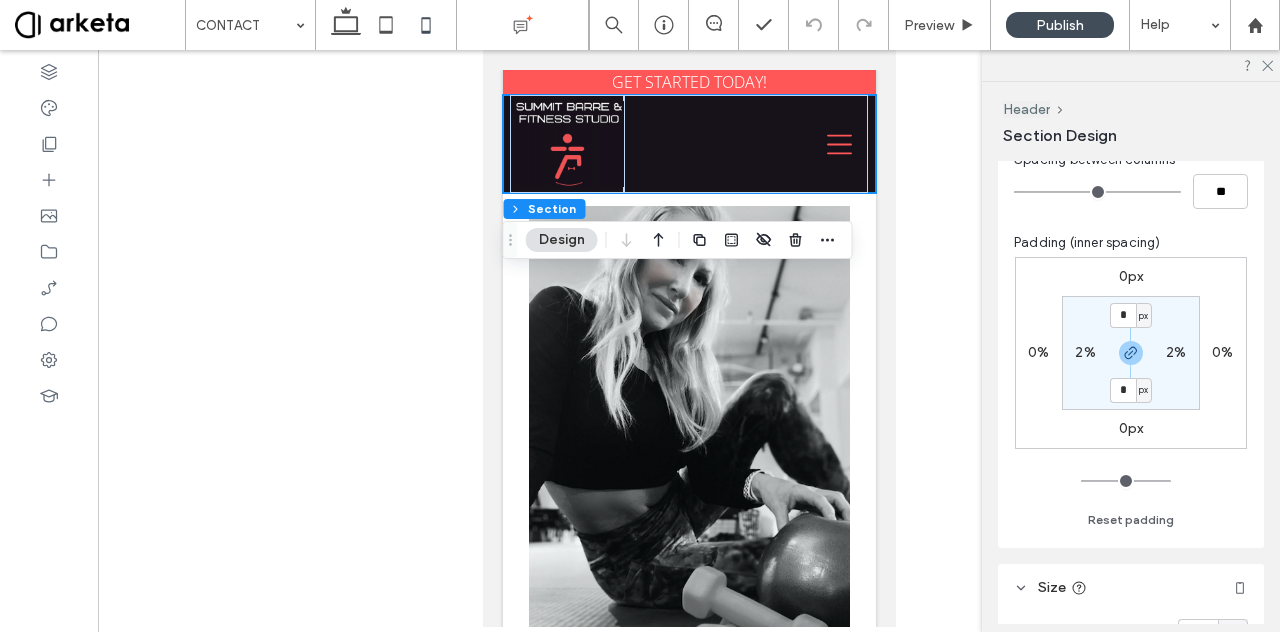 scroll, scrollTop: 132, scrollLeft: 0, axis: vertical 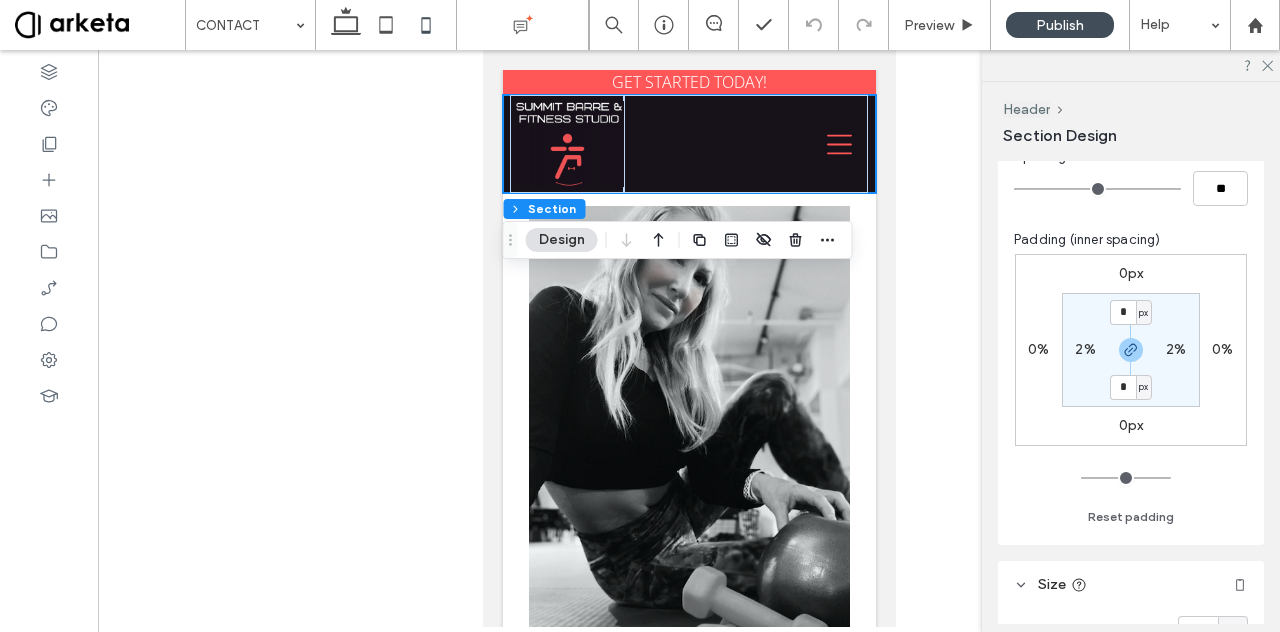 click on "2%" at bounding box center [1176, 349] 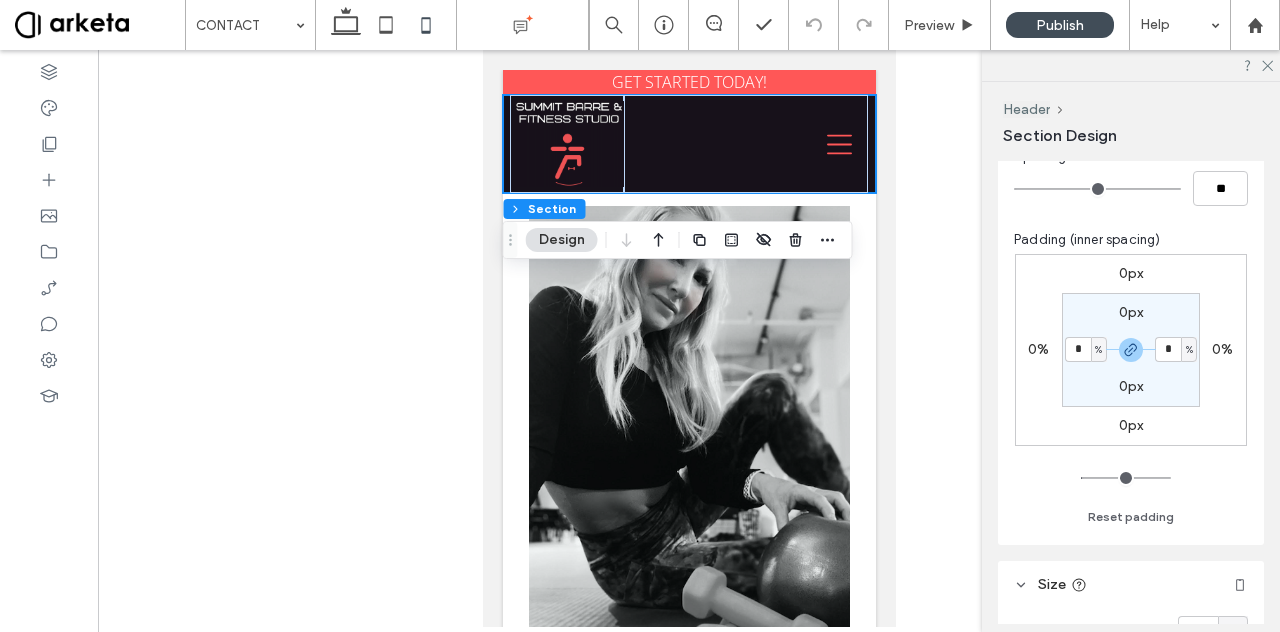 type on "*" 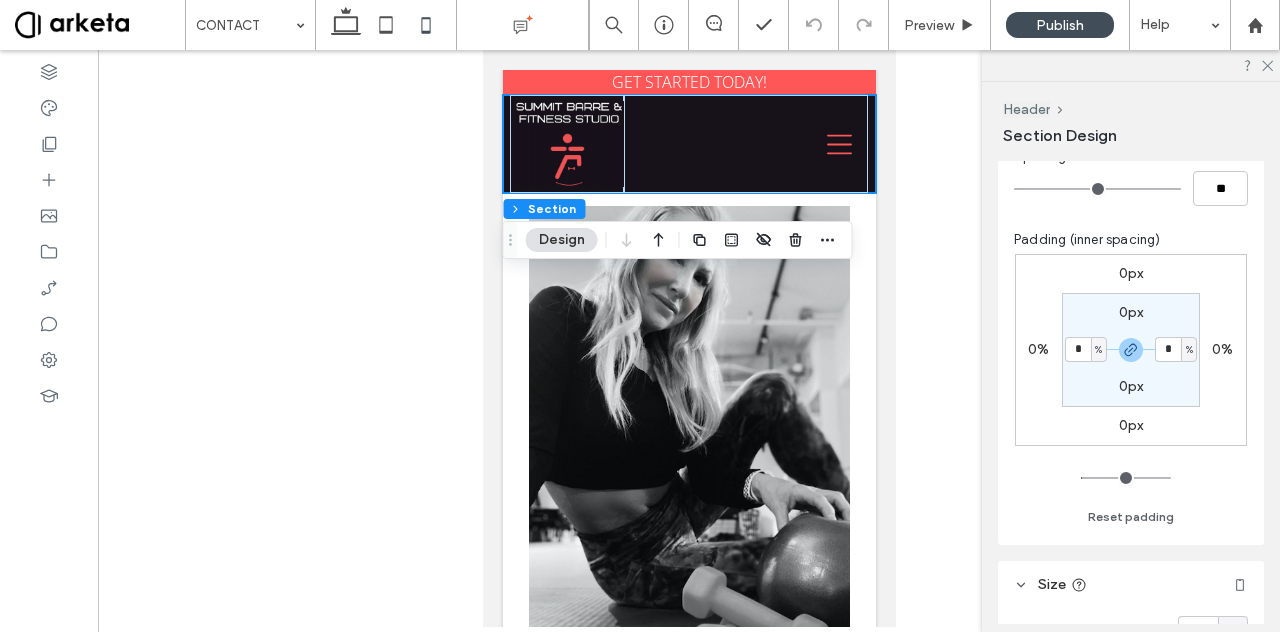 type on "*" 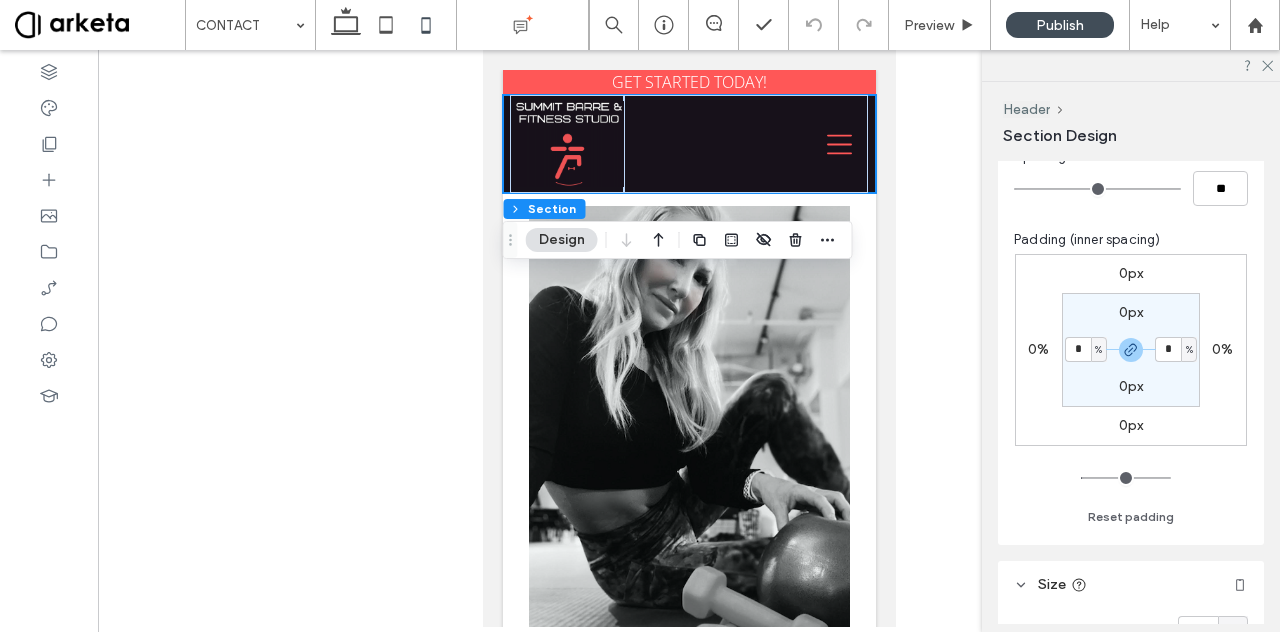 type on "*" 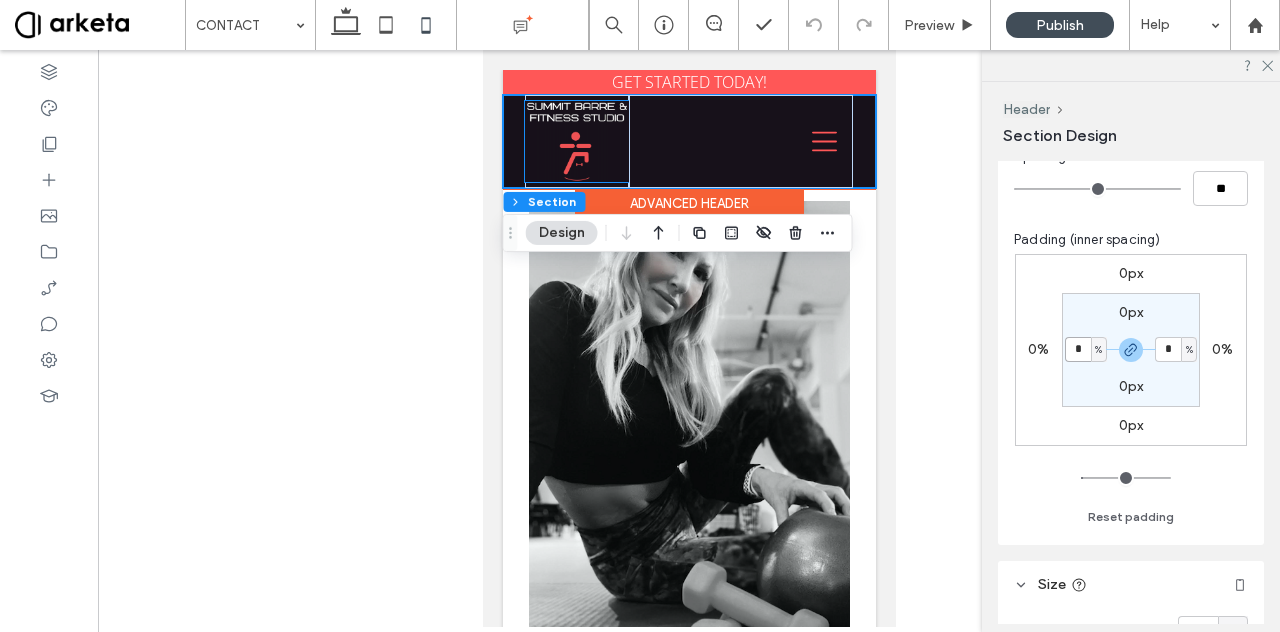 click at bounding box center [576, 141] 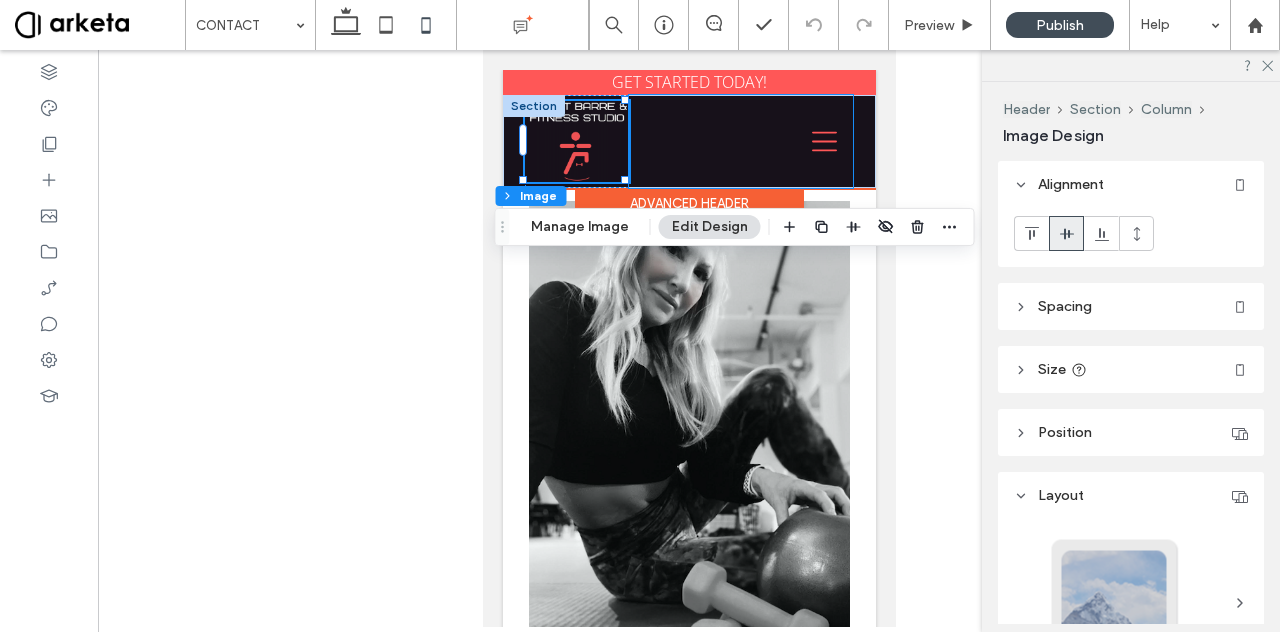 click at bounding box center (740, 141) 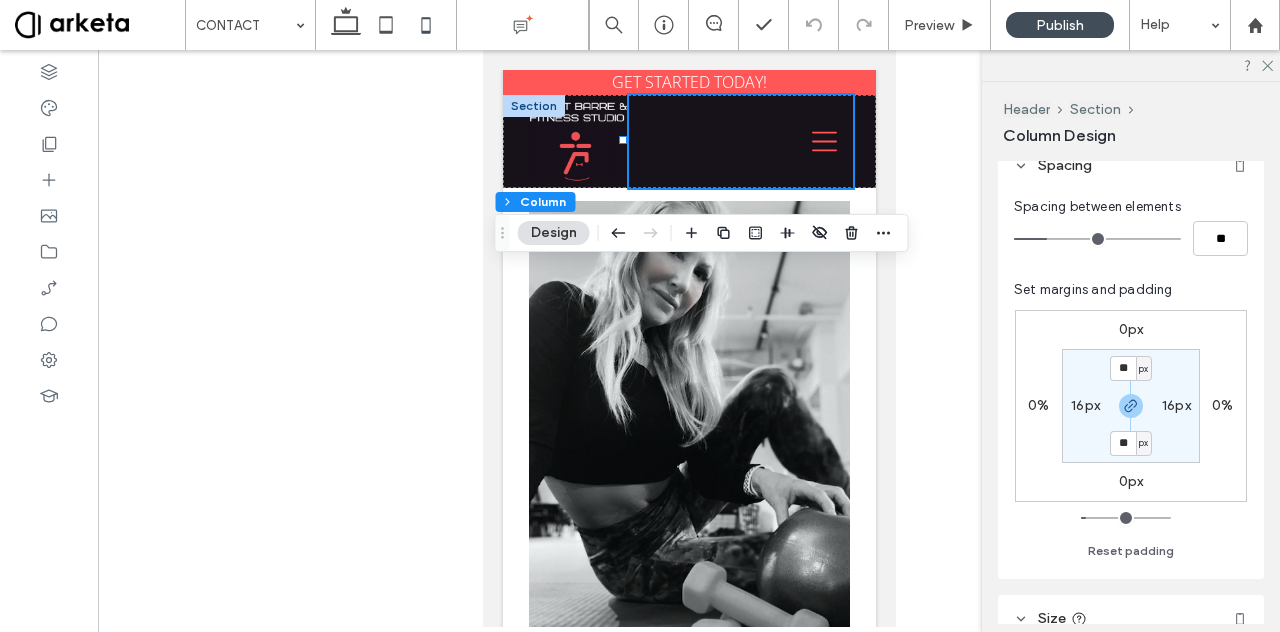 scroll, scrollTop: 442, scrollLeft: 0, axis: vertical 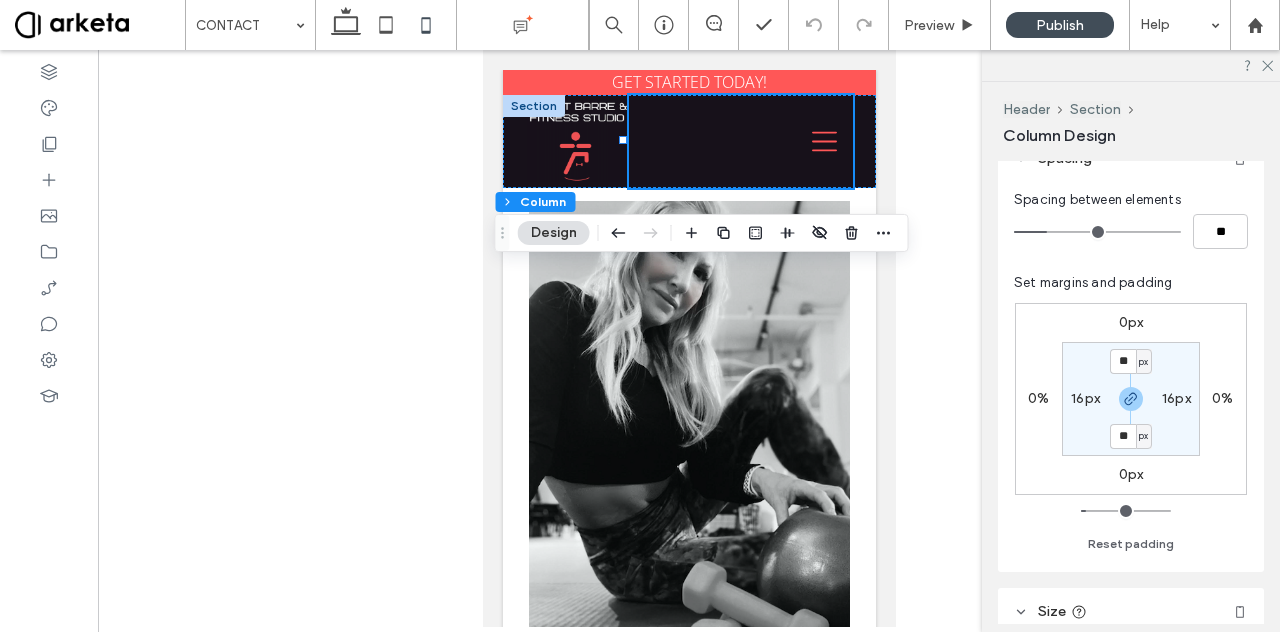 click on "16px" at bounding box center [1176, 398] 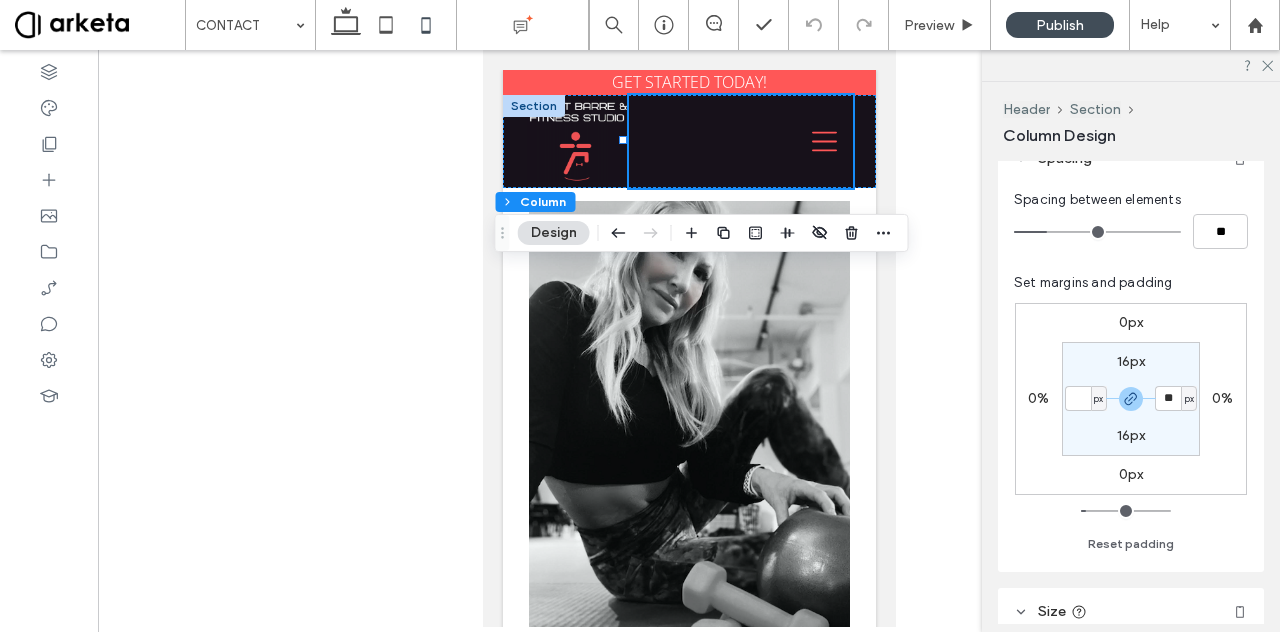 type 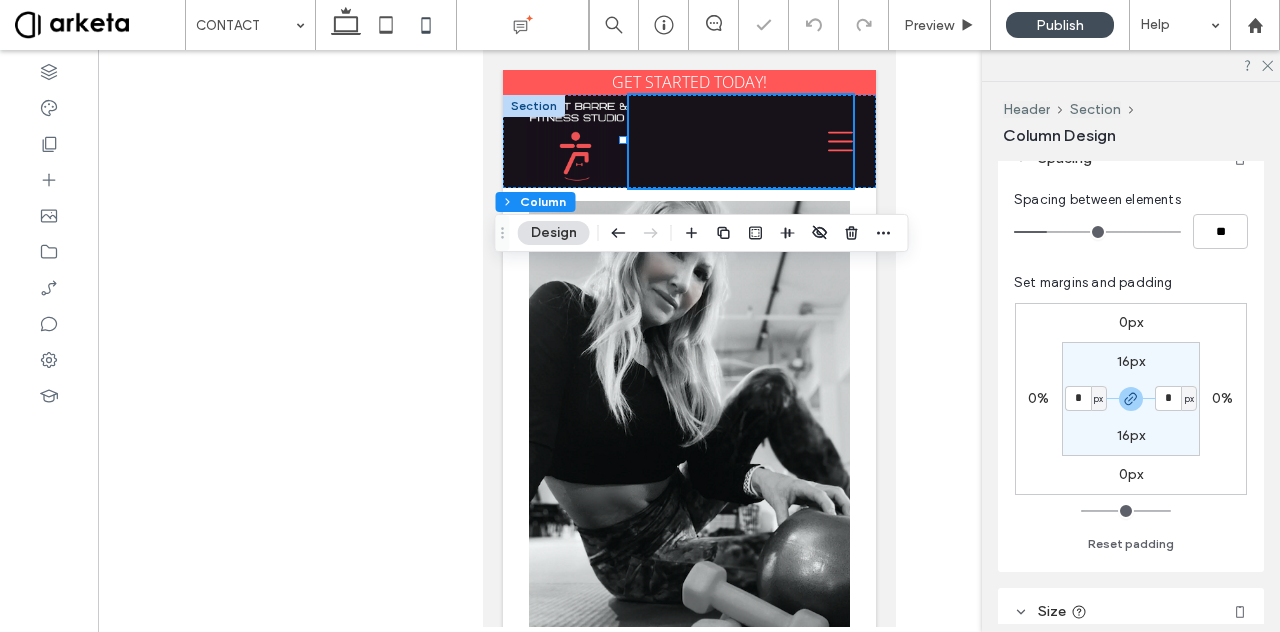 click on "16px" at bounding box center (1131, 361) 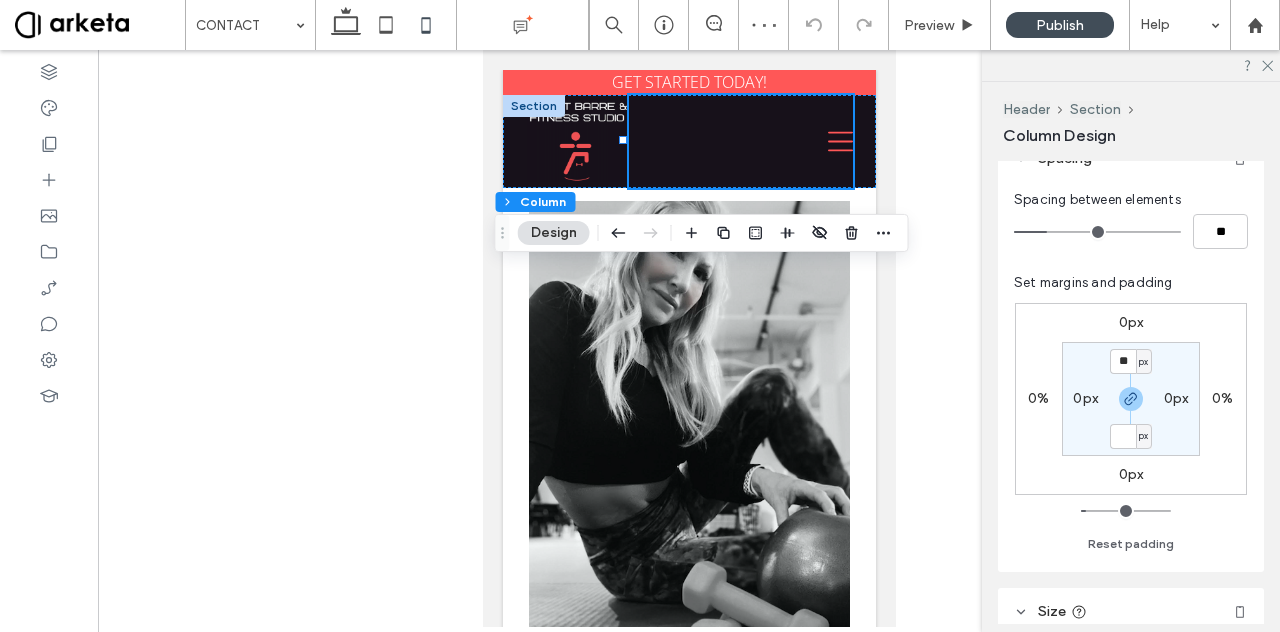 type 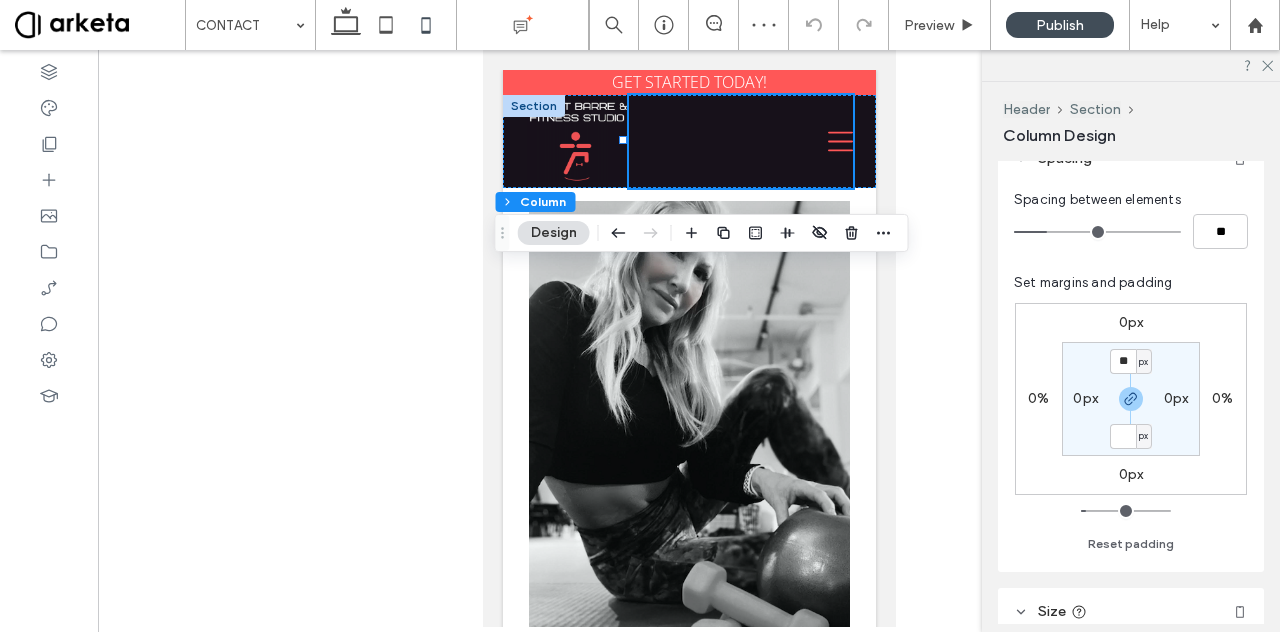 type on "*" 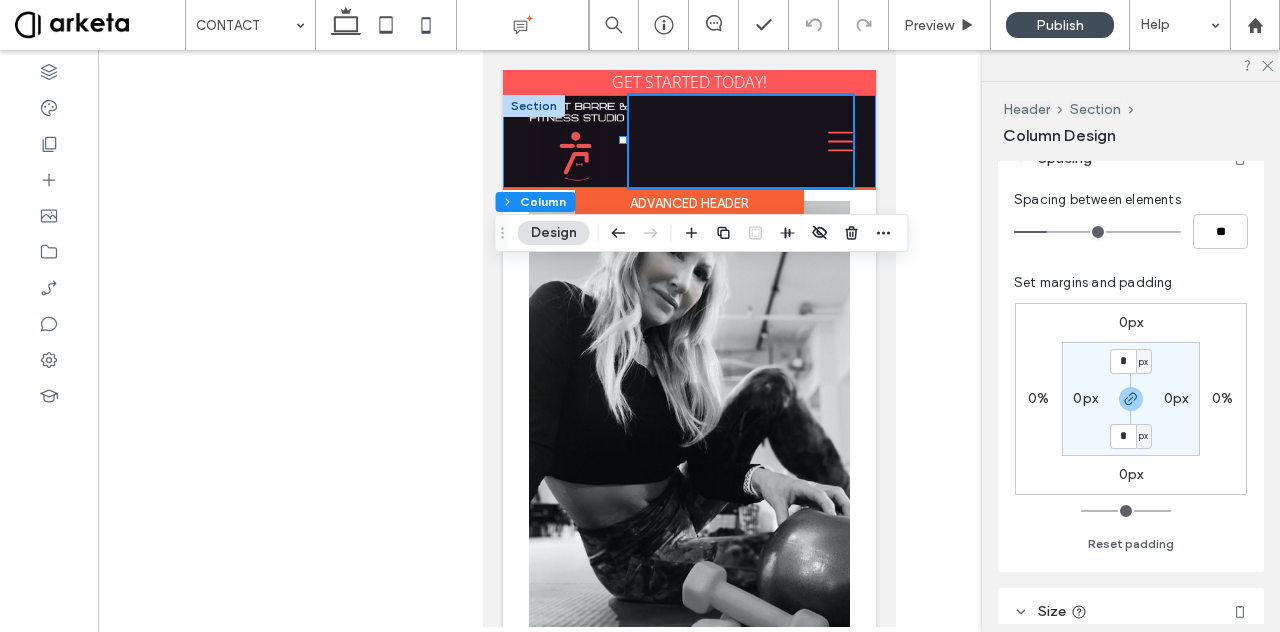 click on "IN STUDIO
ON DEMAND
1-1 TRAINING
PRICING
SHOP
BLOG
CONTACT
JOIN NOW" at bounding box center (688, 141) 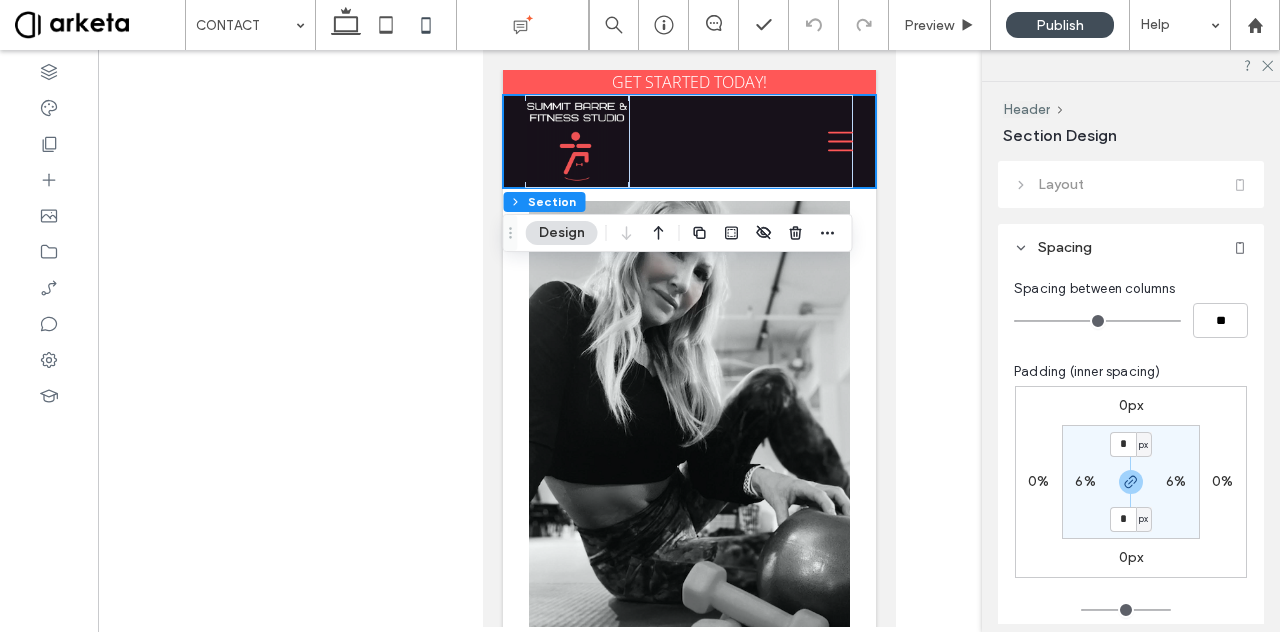 click on "6%" at bounding box center [1085, 481] 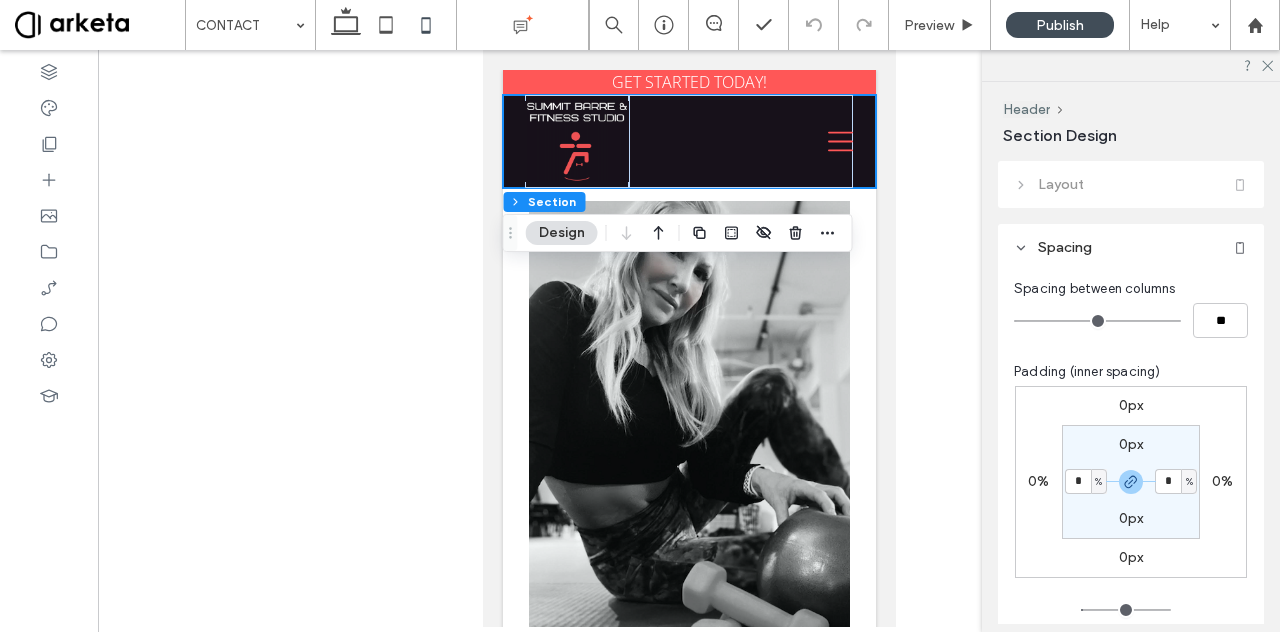 type on "*" 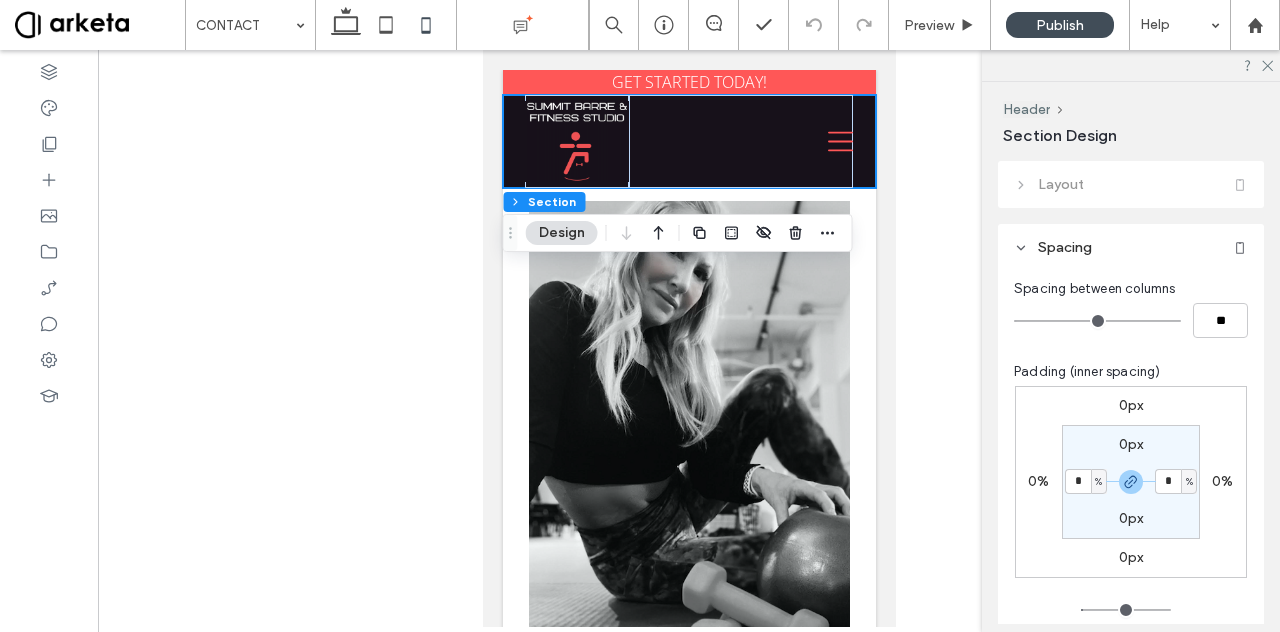 type on "*" 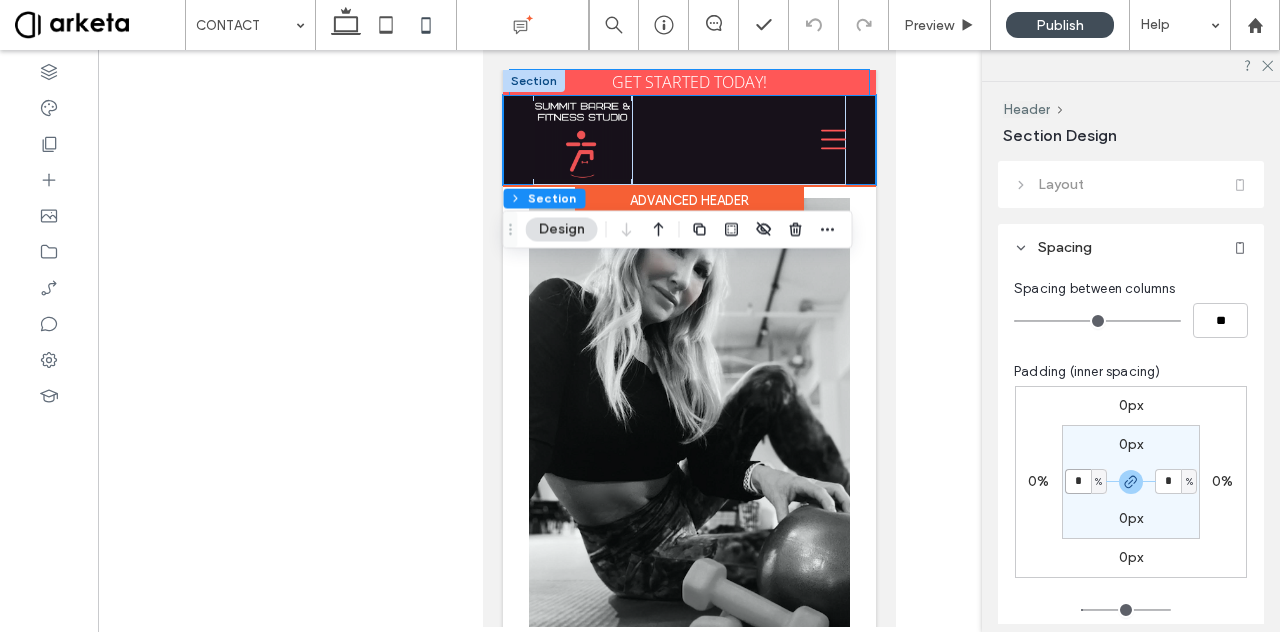 click on "GET STARTED TODAY!" at bounding box center [688, 82] 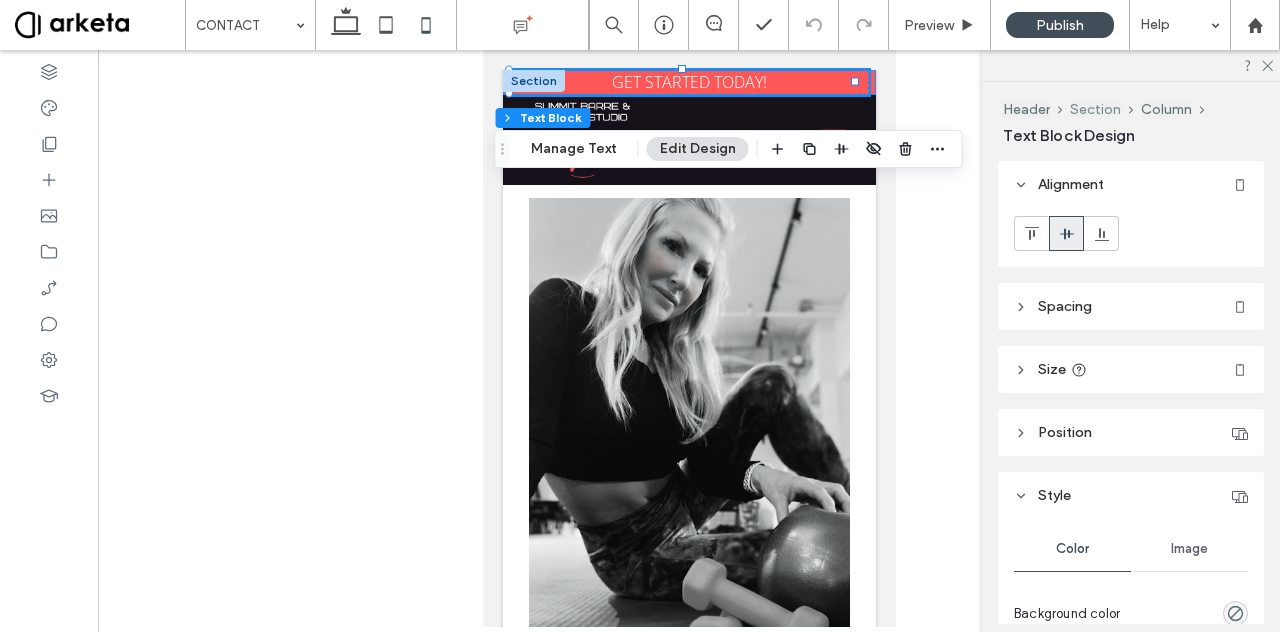 click on "Section" at bounding box center (1095, 109) 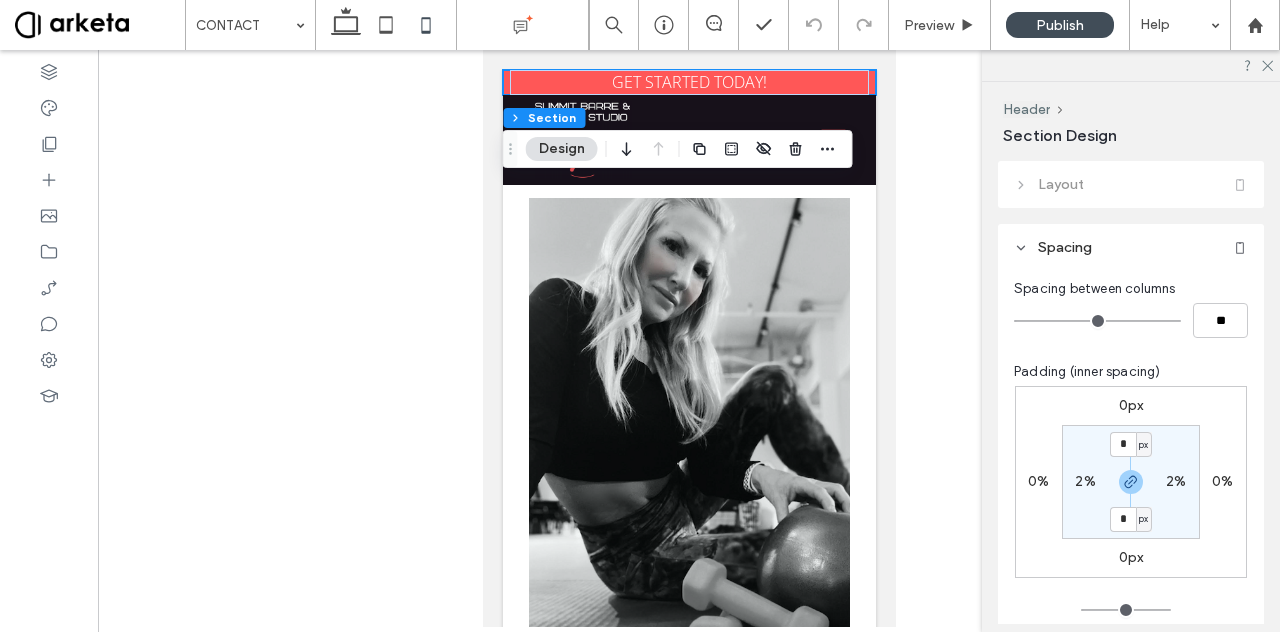 scroll, scrollTop: 316, scrollLeft: 0, axis: vertical 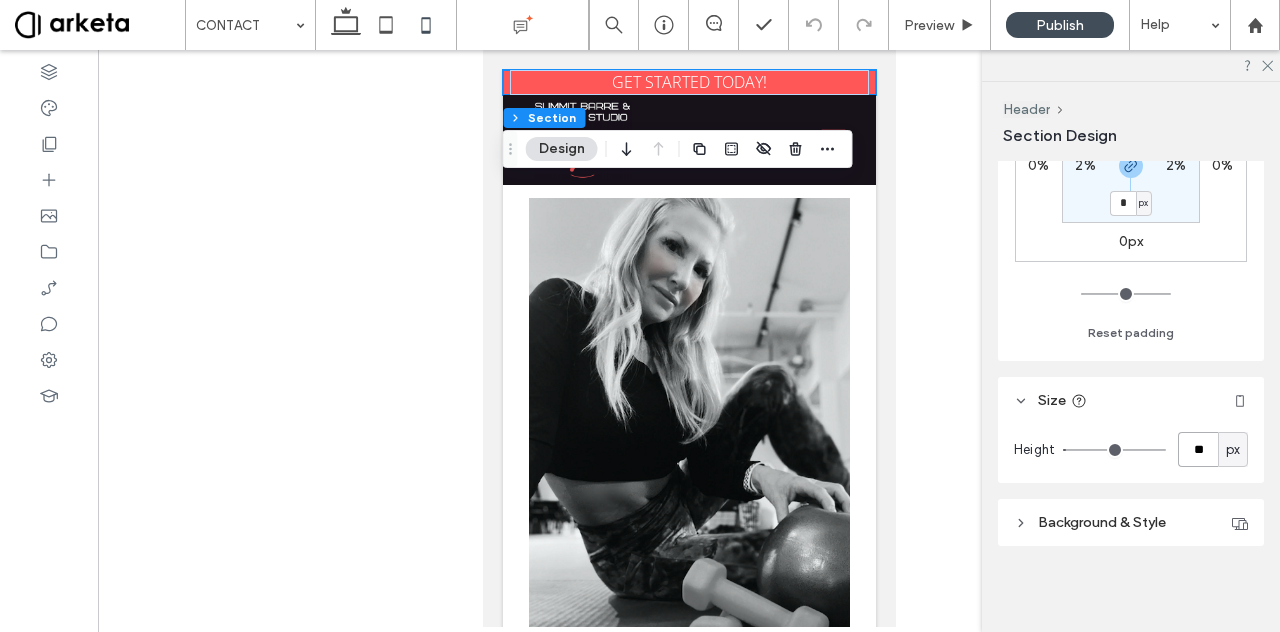 click on "**" at bounding box center (1198, 449) 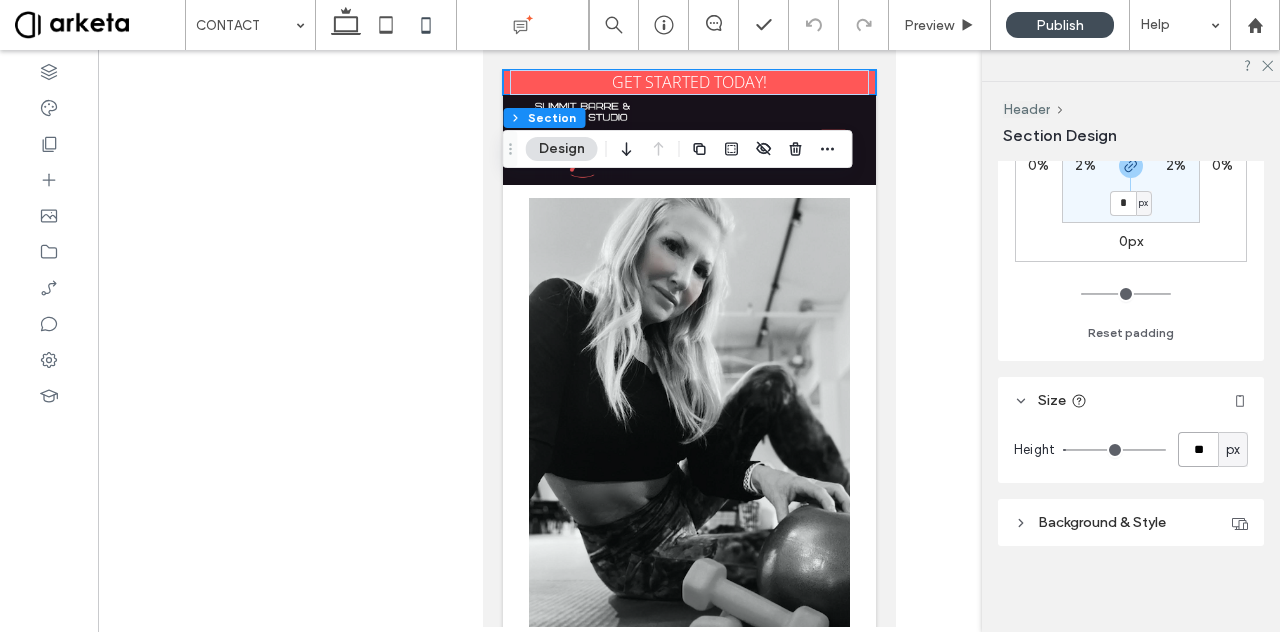 type on "**" 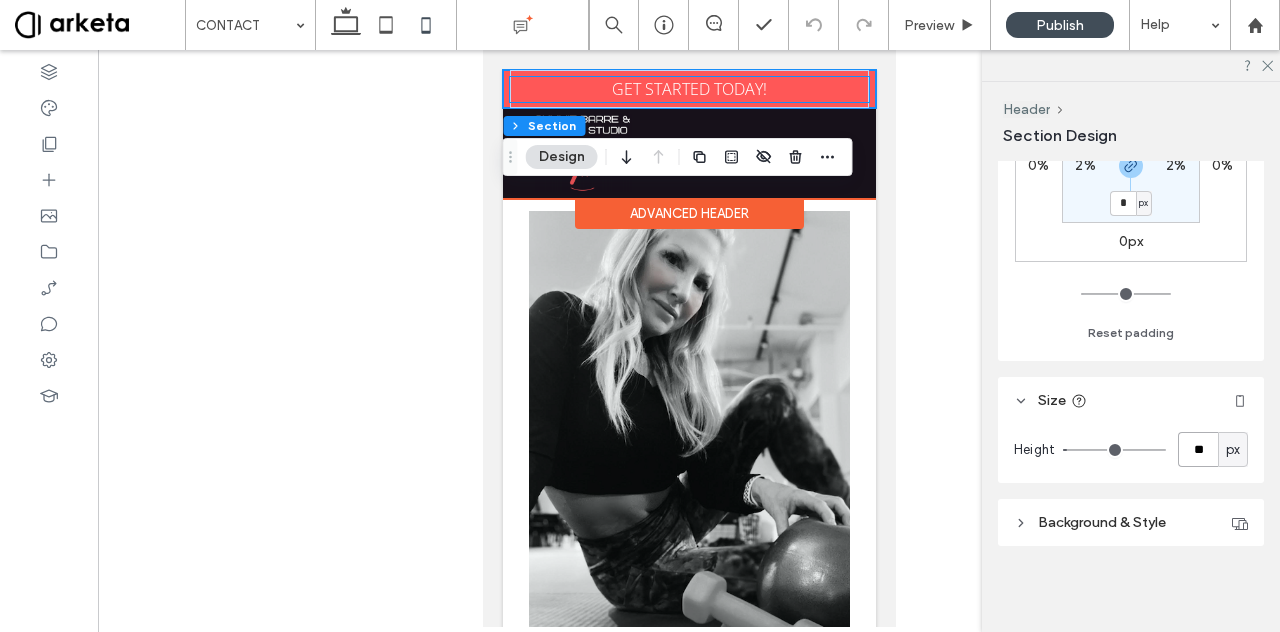 click on "GET STARTED TODAY!" at bounding box center [688, 89] 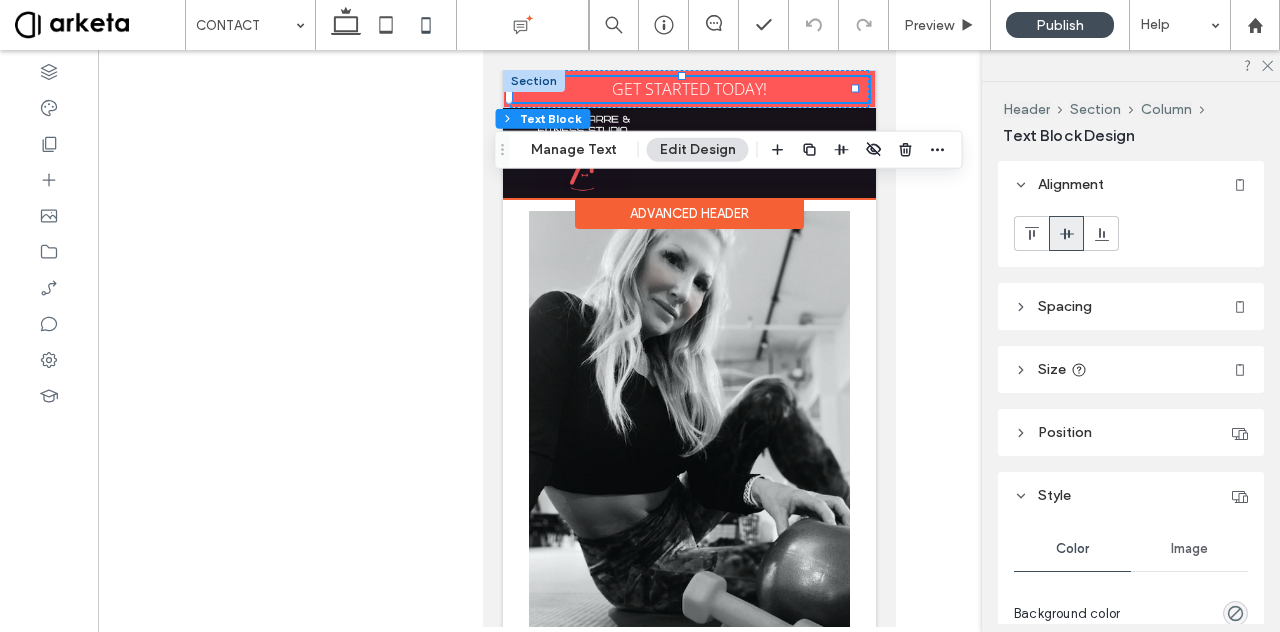 click on "GET STARTED TODAY!" at bounding box center (688, 89) 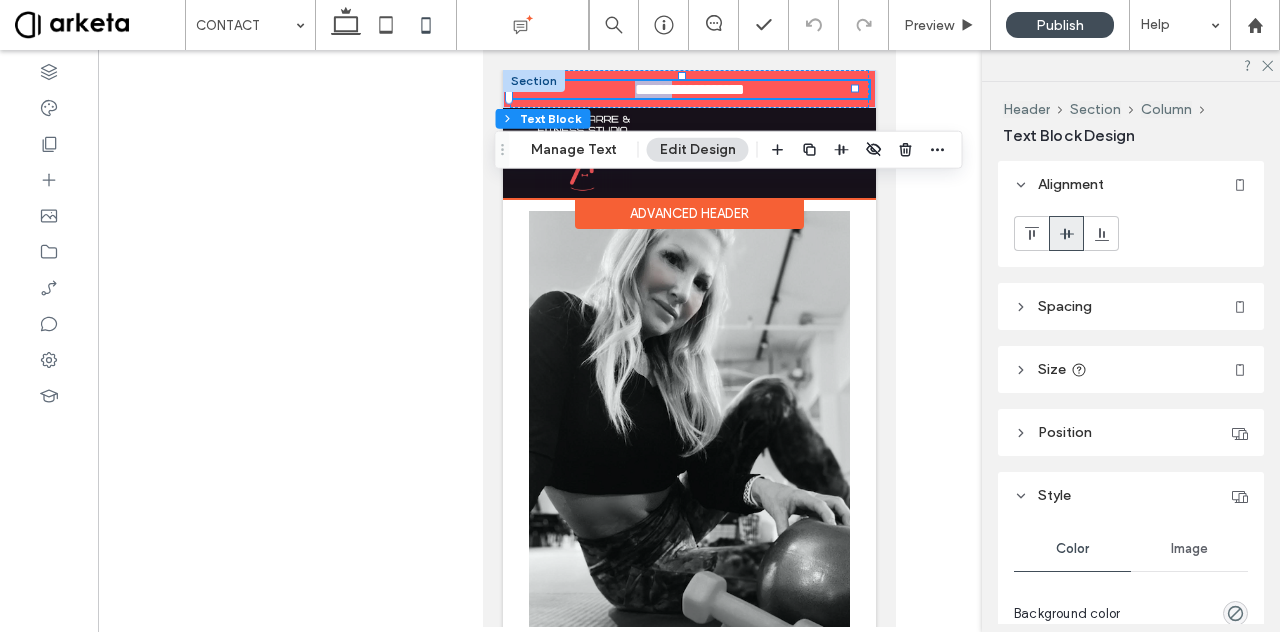 click on "**********" at bounding box center [689, 89] 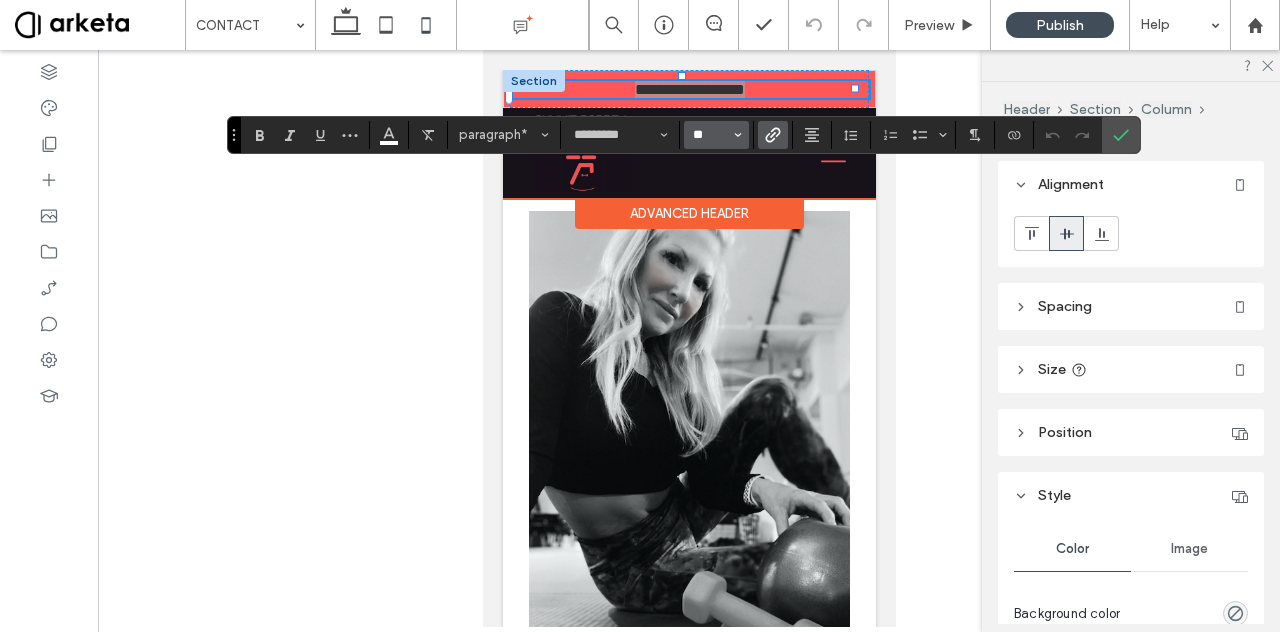 click on "**" at bounding box center (710, 135) 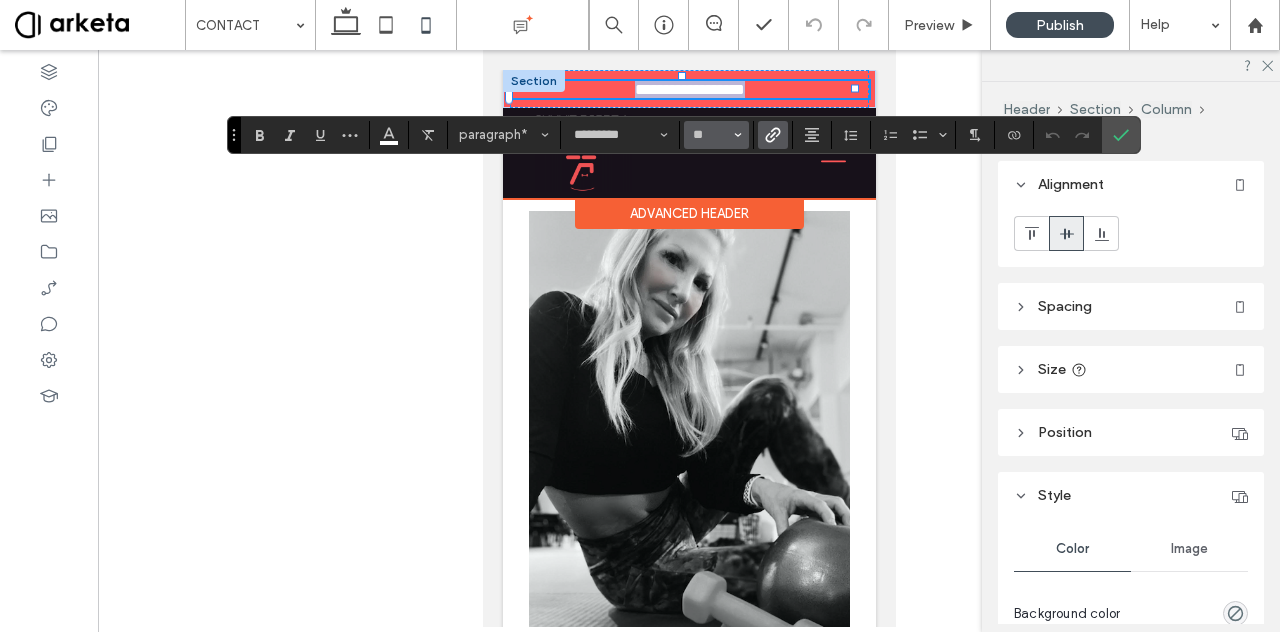 type on "**" 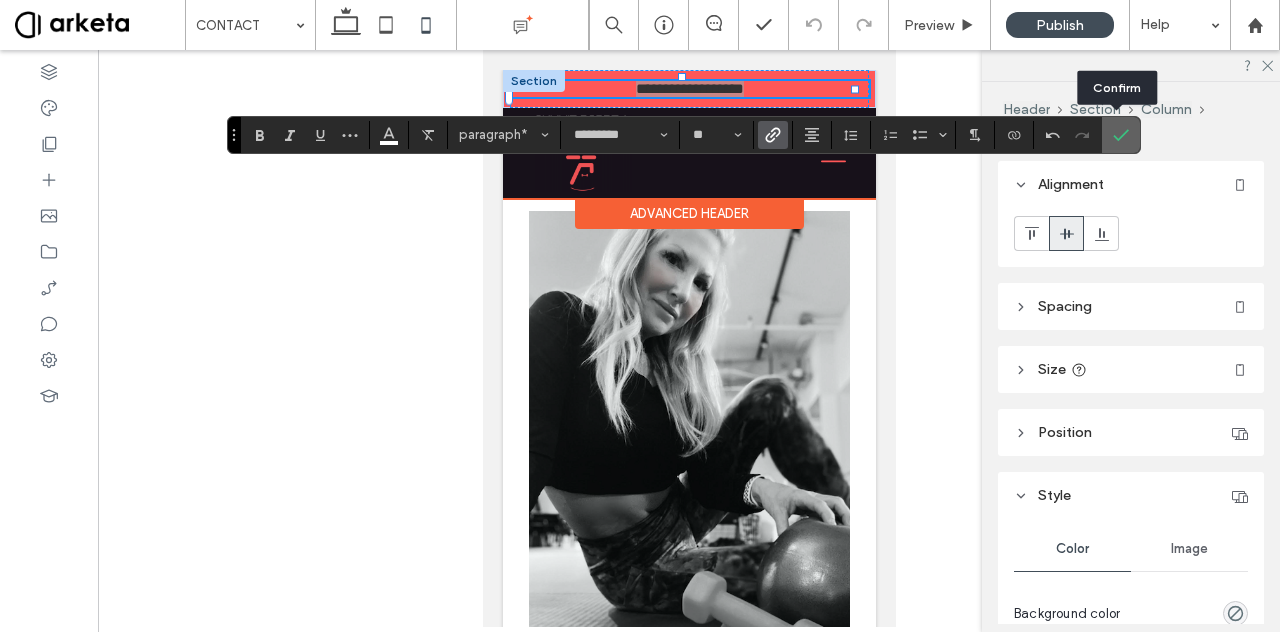 click 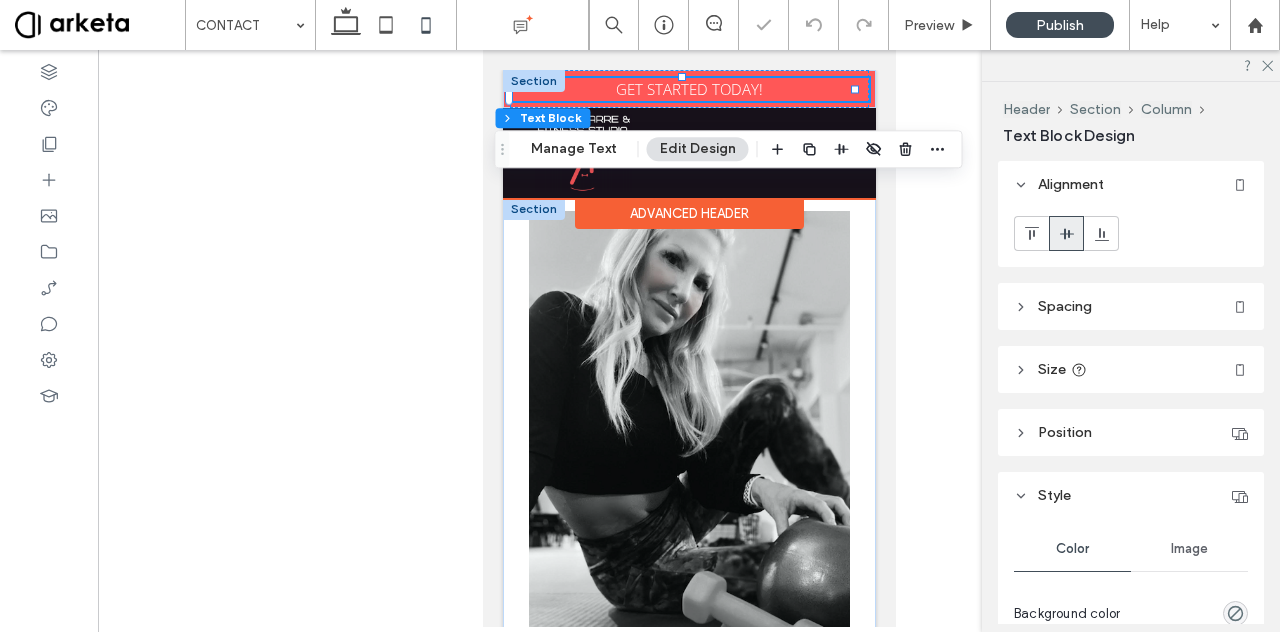 click at bounding box center [688, 435] 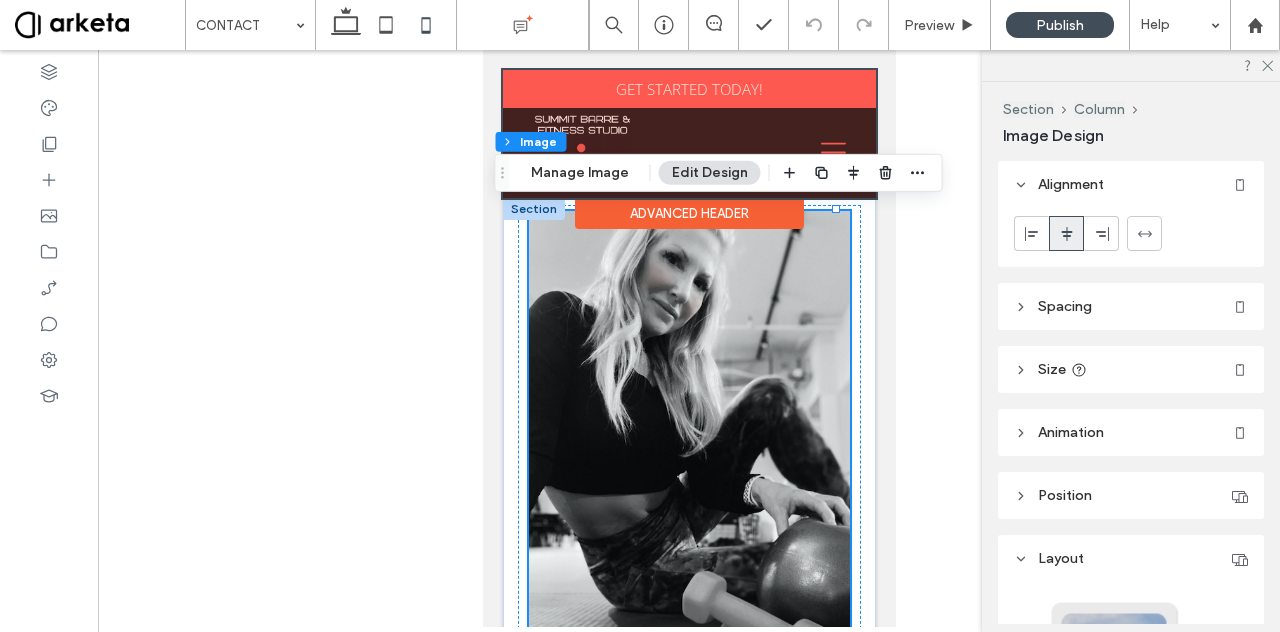 click at bounding box center [688, 134] 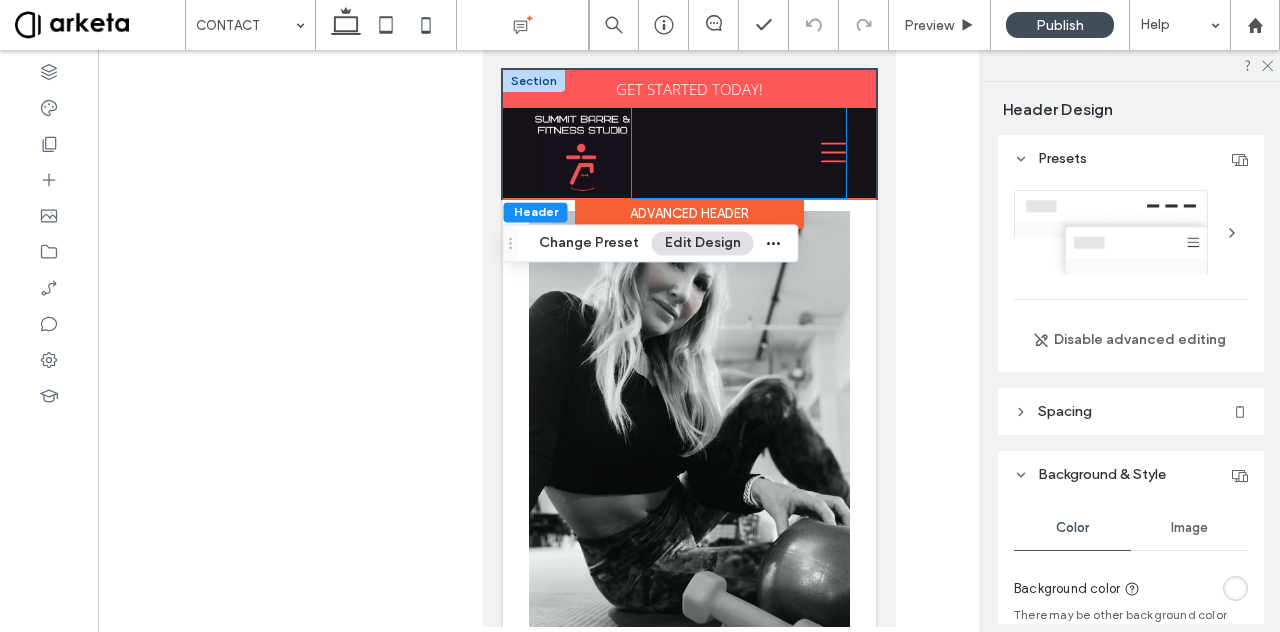 click at bounding box center [738, 153] 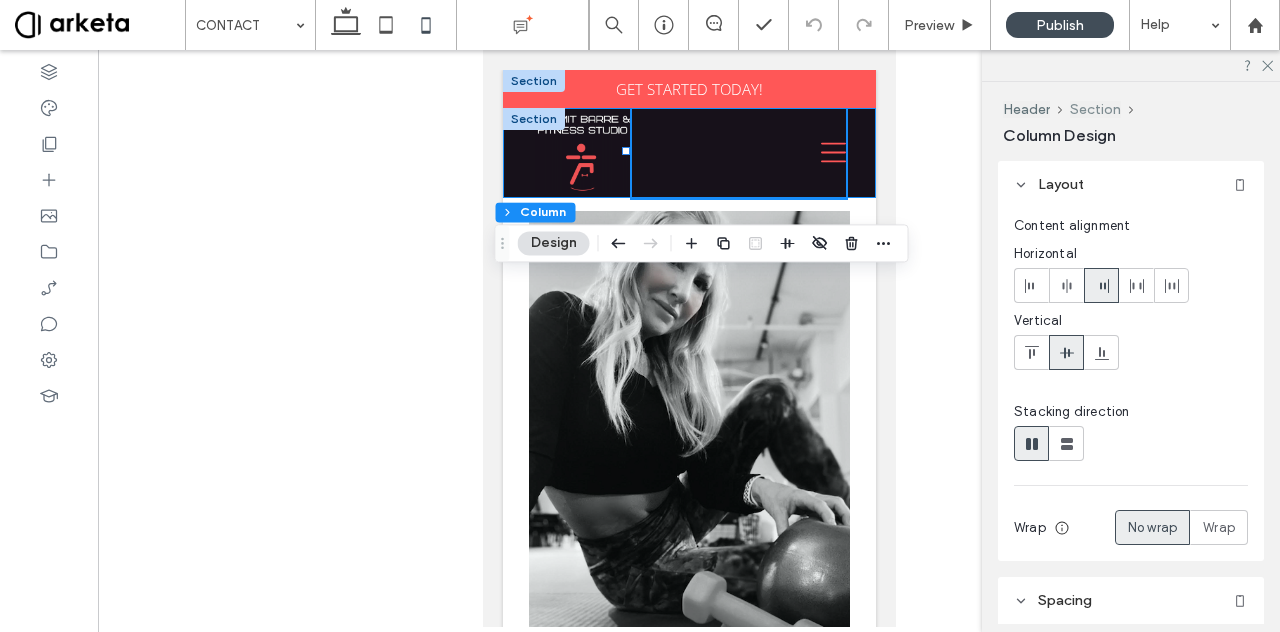 click on "Section" at bounding box center [1095, 109] 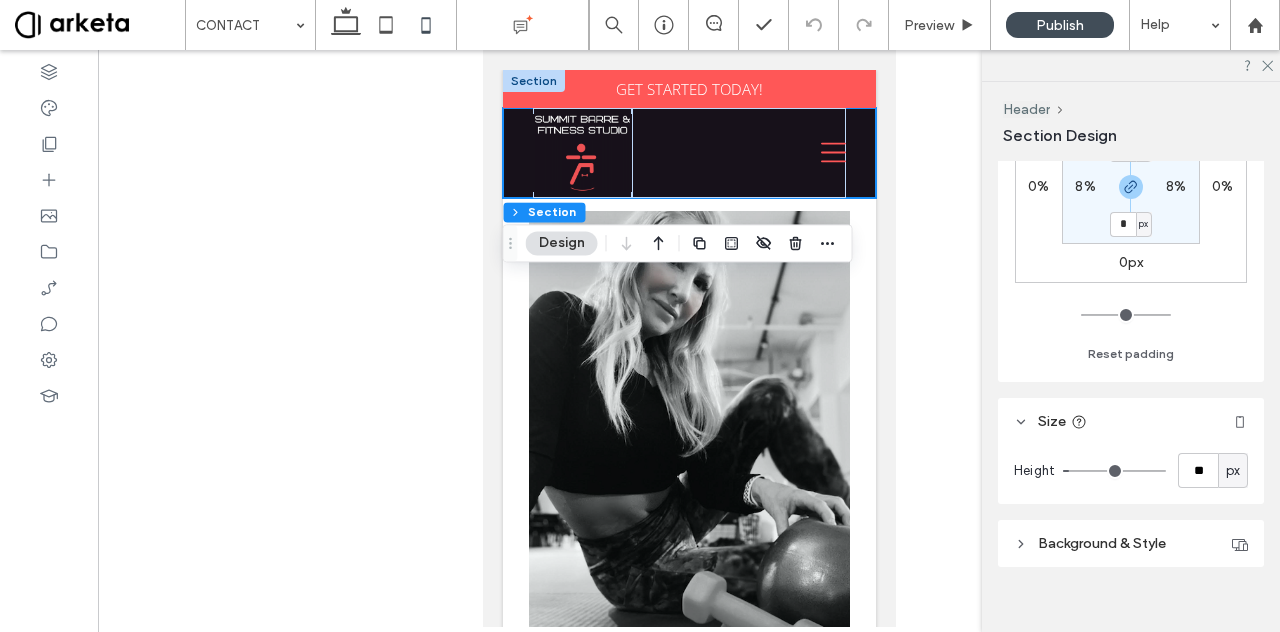 scroll, scrollTop: 316, scrollLeft: 0, axis: vertical 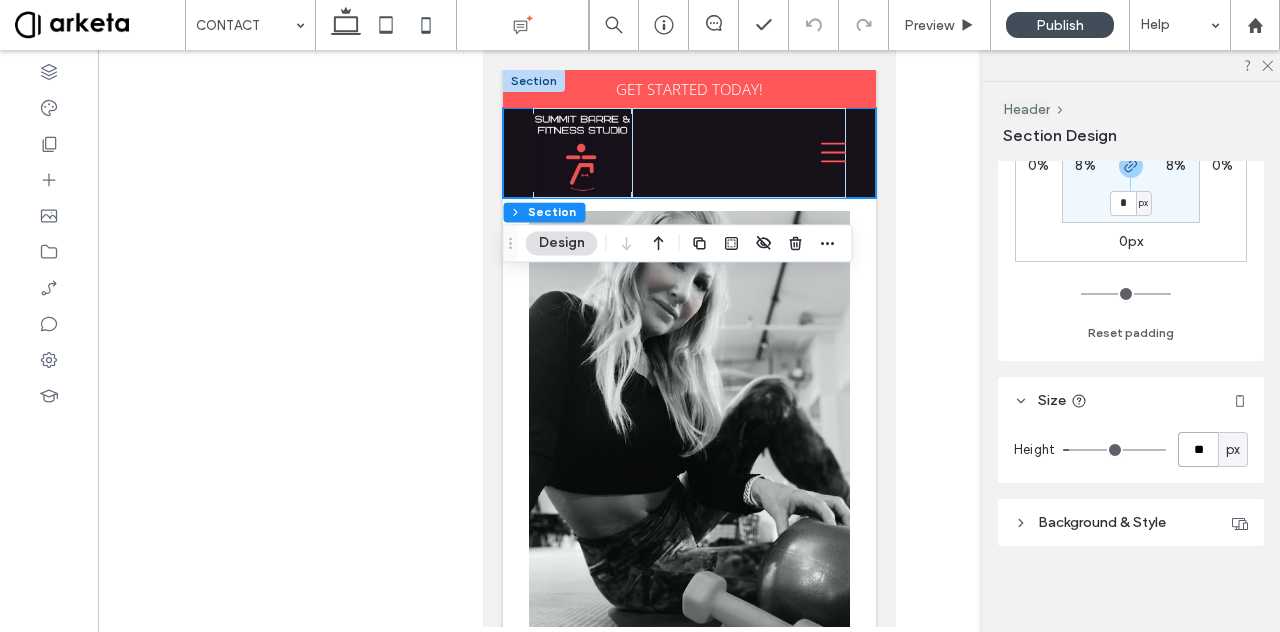 click on "**" at bounding box center [1198, 449] 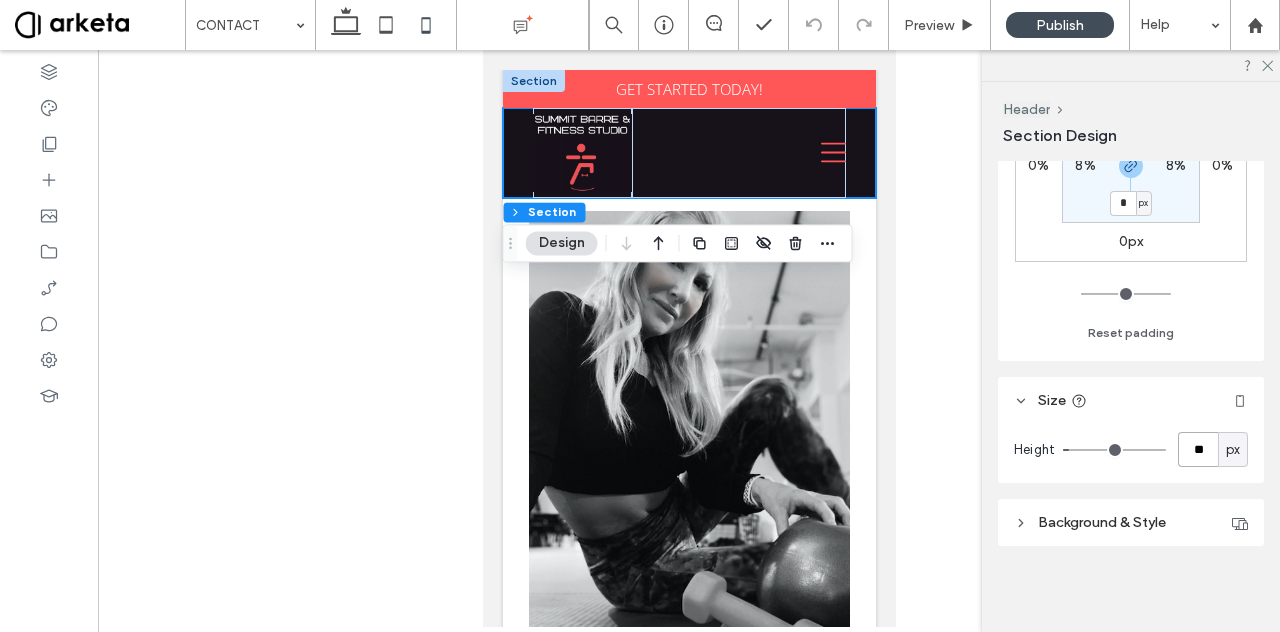 click on "**" at bounding box center [1198, 449] 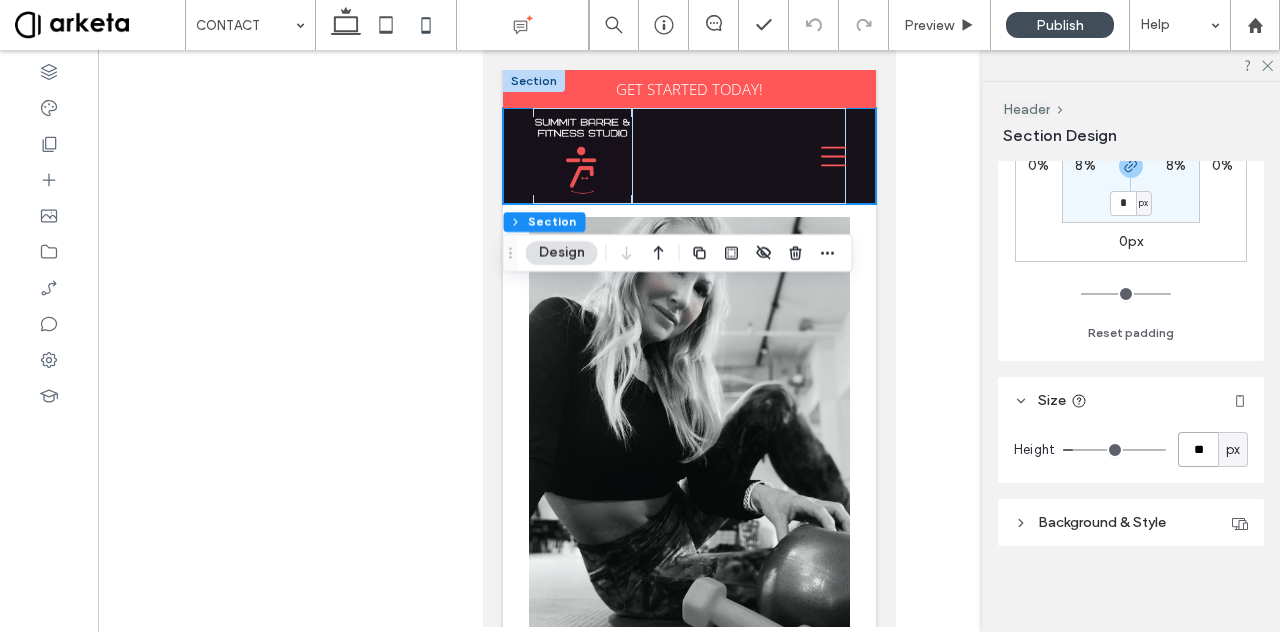 type on "**" 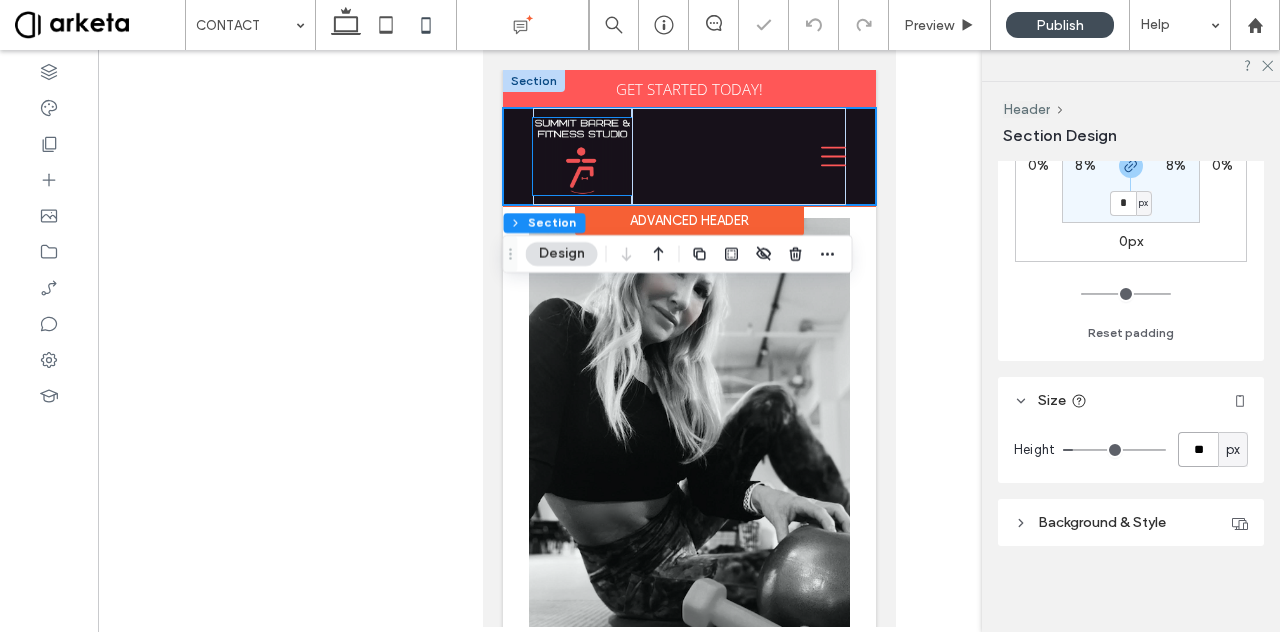 click at bounding box center [581, 157] 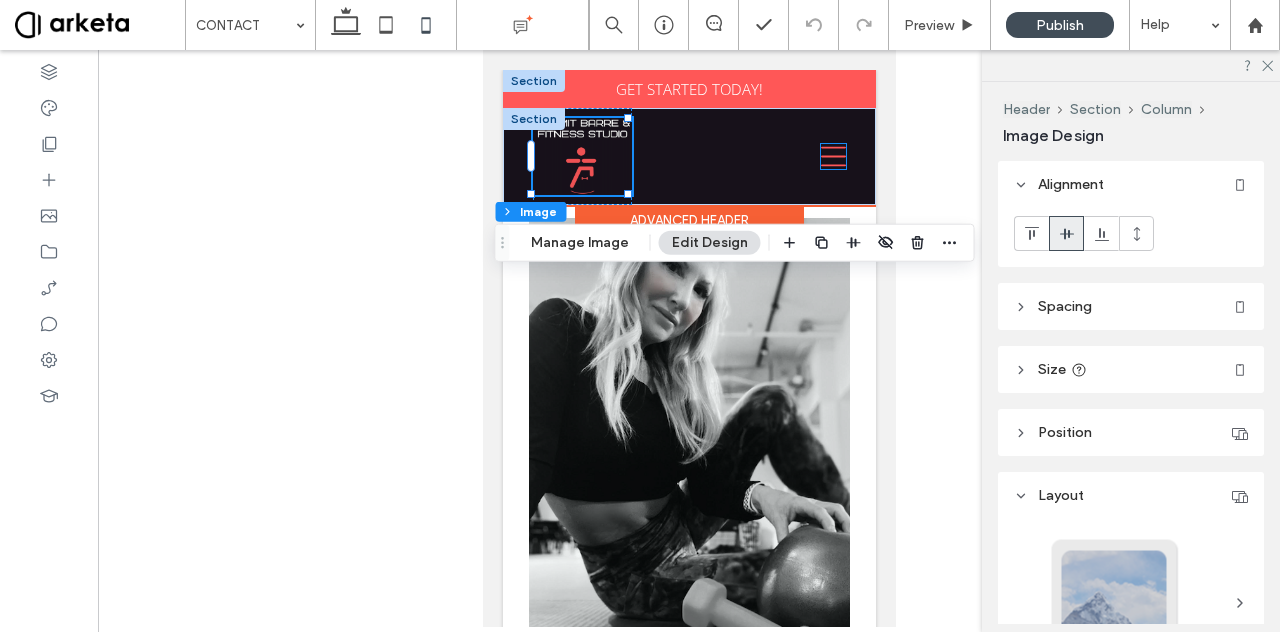 click 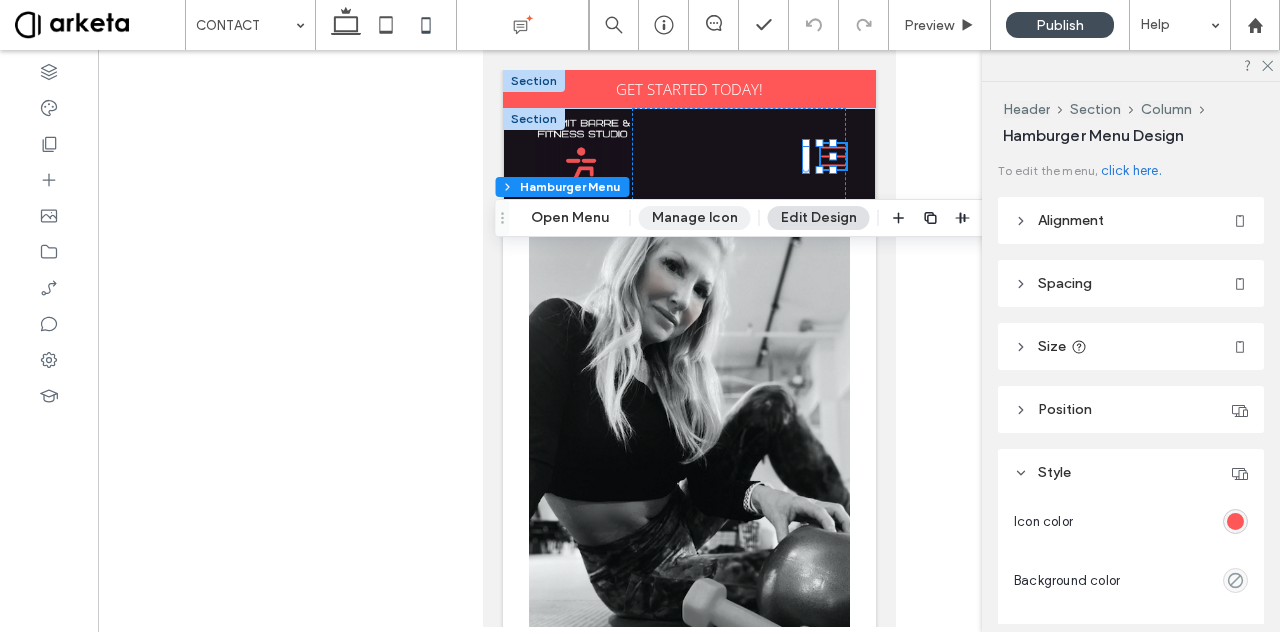 click on "Manage Icon" at bounding box center (695, 218) 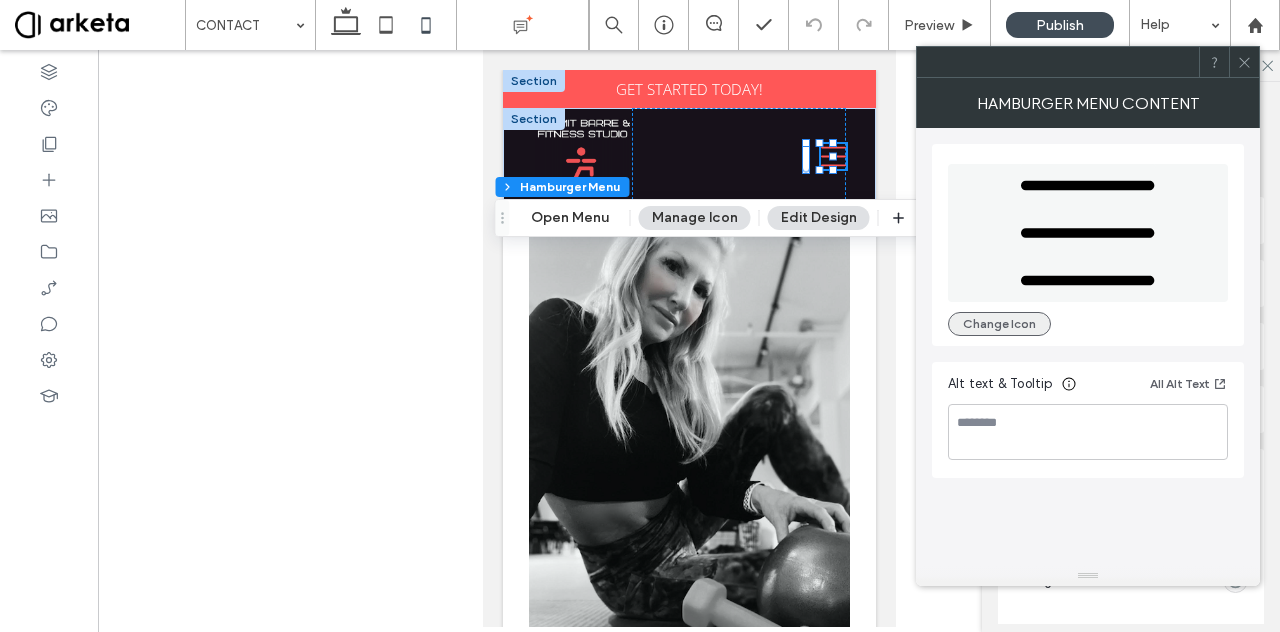 click on "Change Icon" at bounding box center [999, 324] 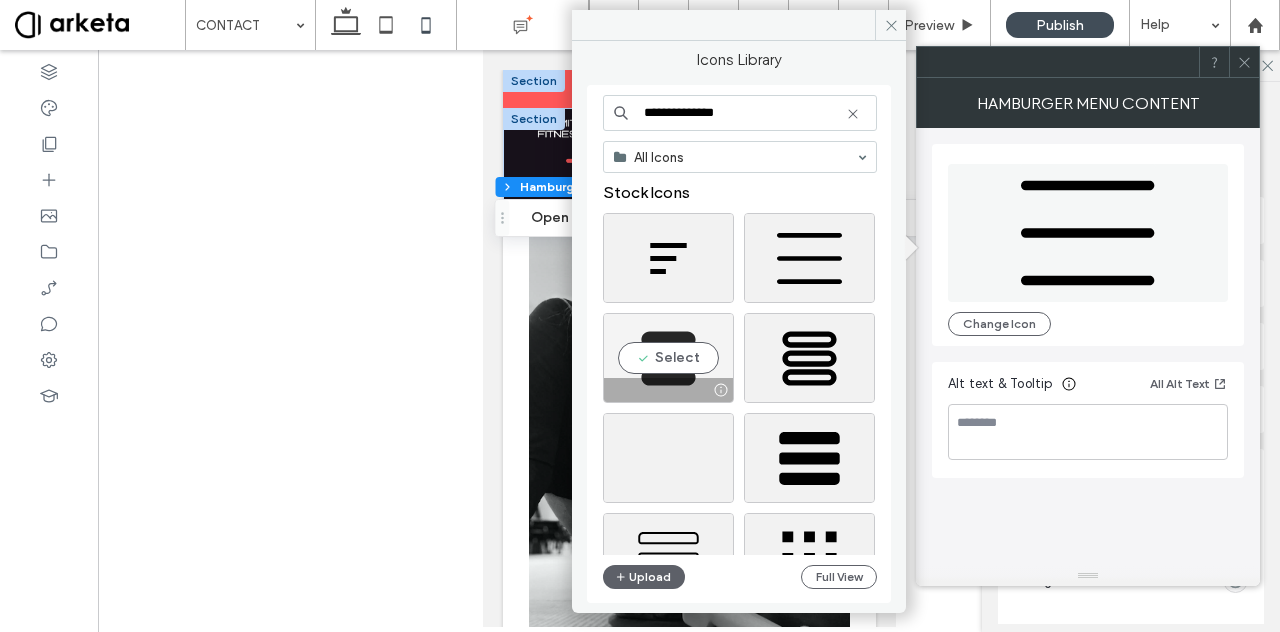 click on "Select" at bounding box center [668, 358] 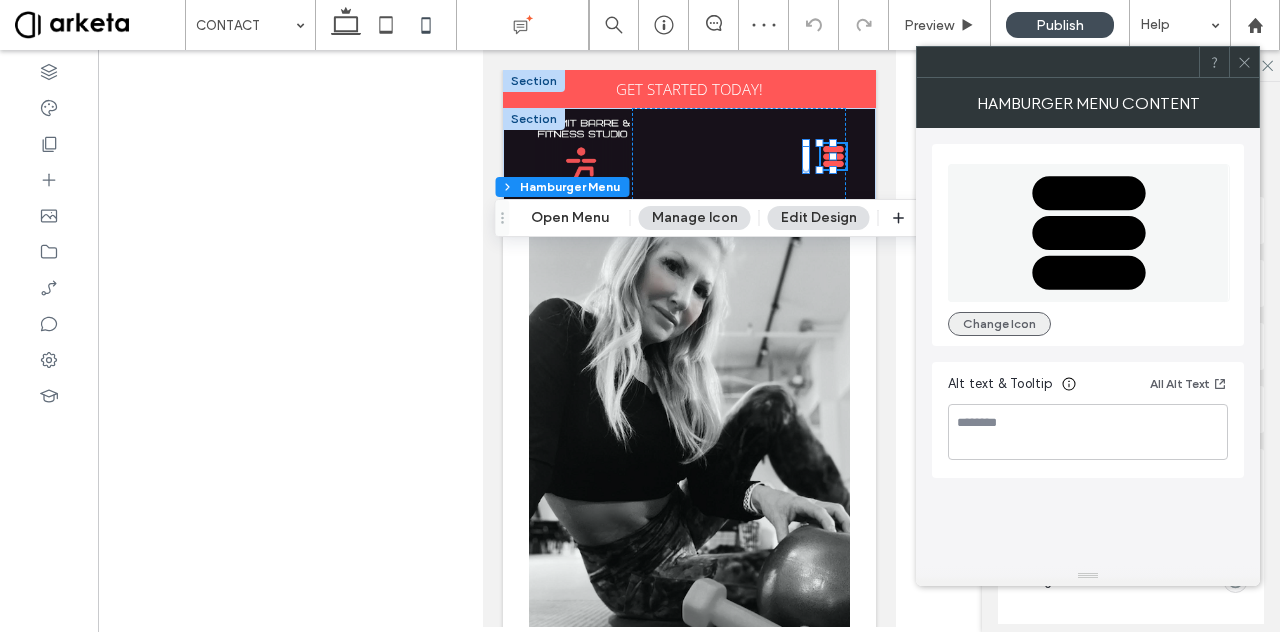 click on "Change Icon" at bounding box center [999, 324] 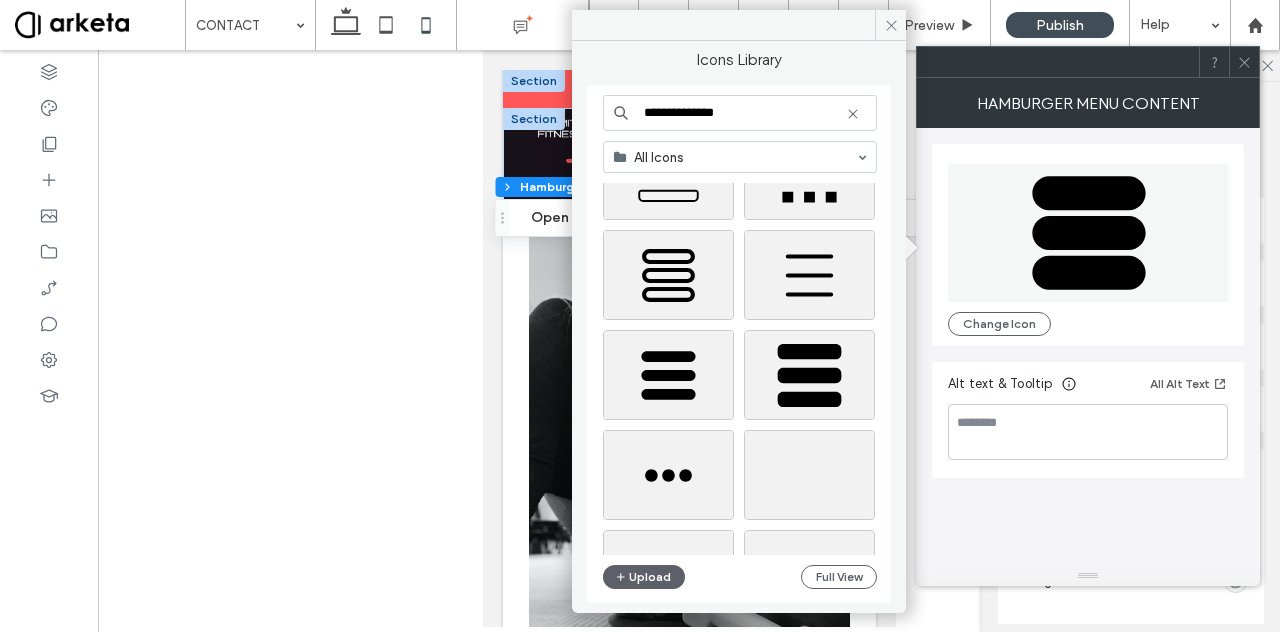 scroll, scrollTop: 527, scrollLeft: 0, axis: vertical 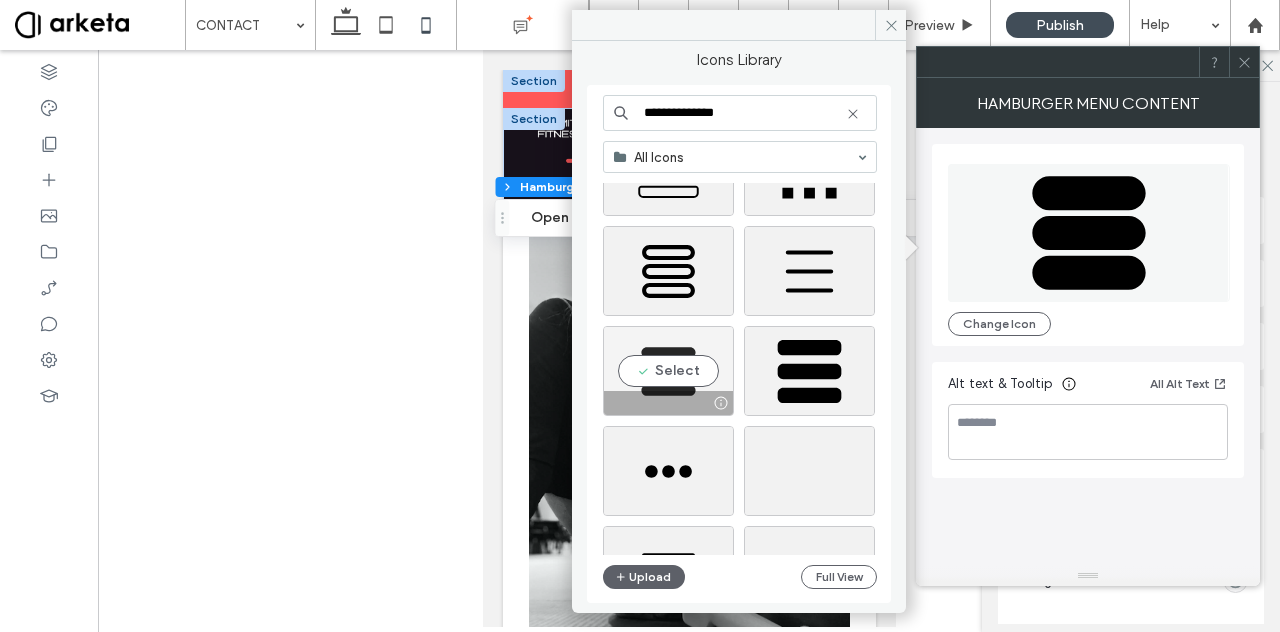 click on "Select" at bounding box center [668, 371] 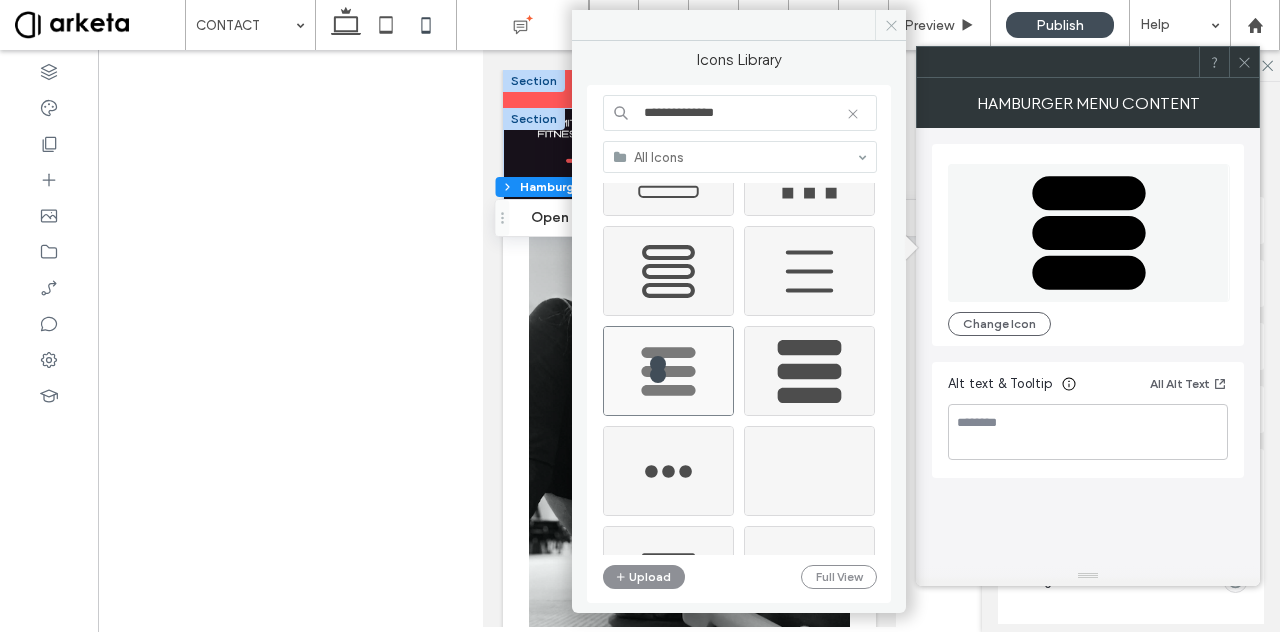 click 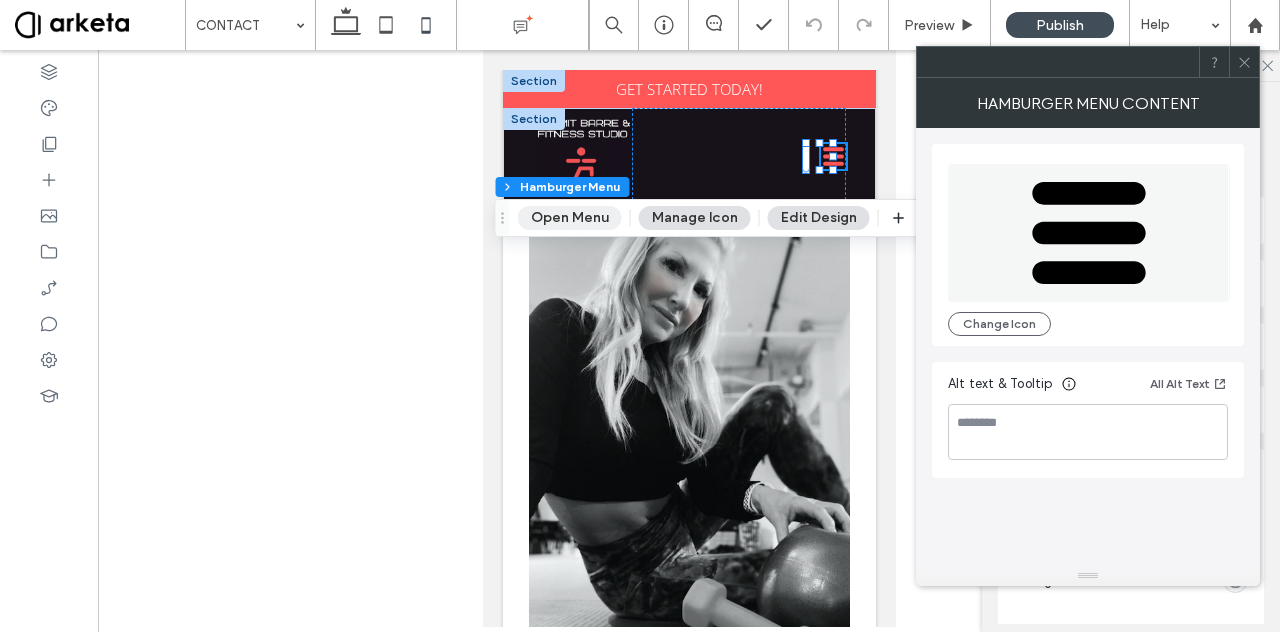 click on "Open Menu" at bounding box center [570, 218] 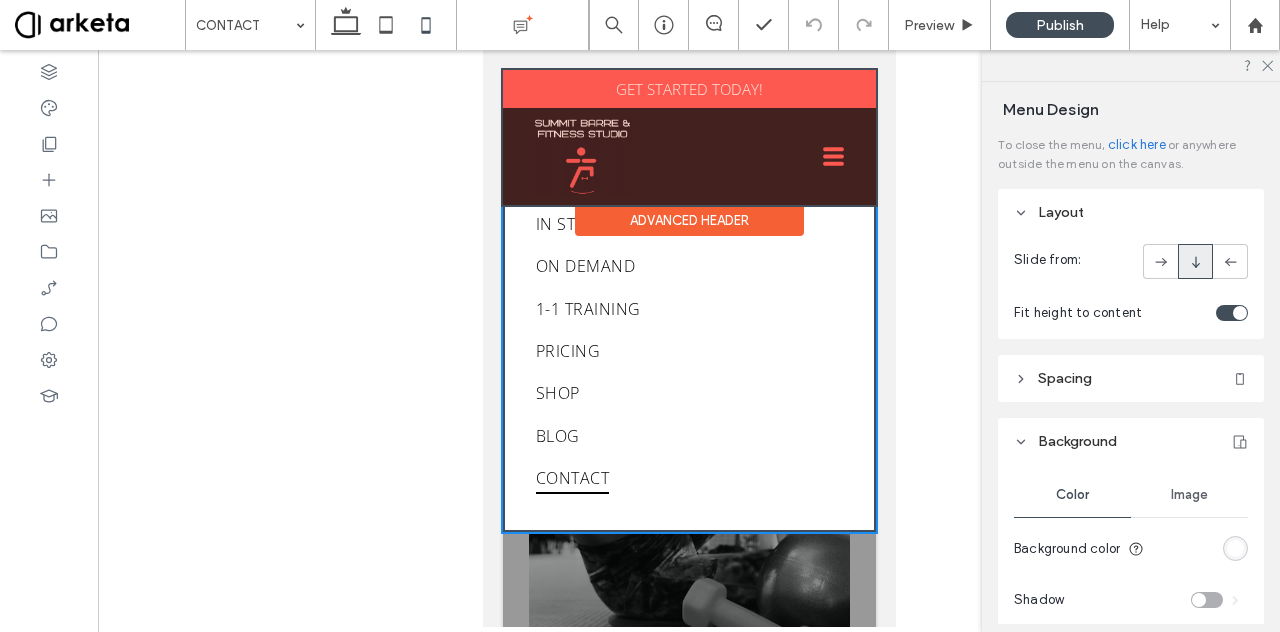 click at bounding box center (688, 137) 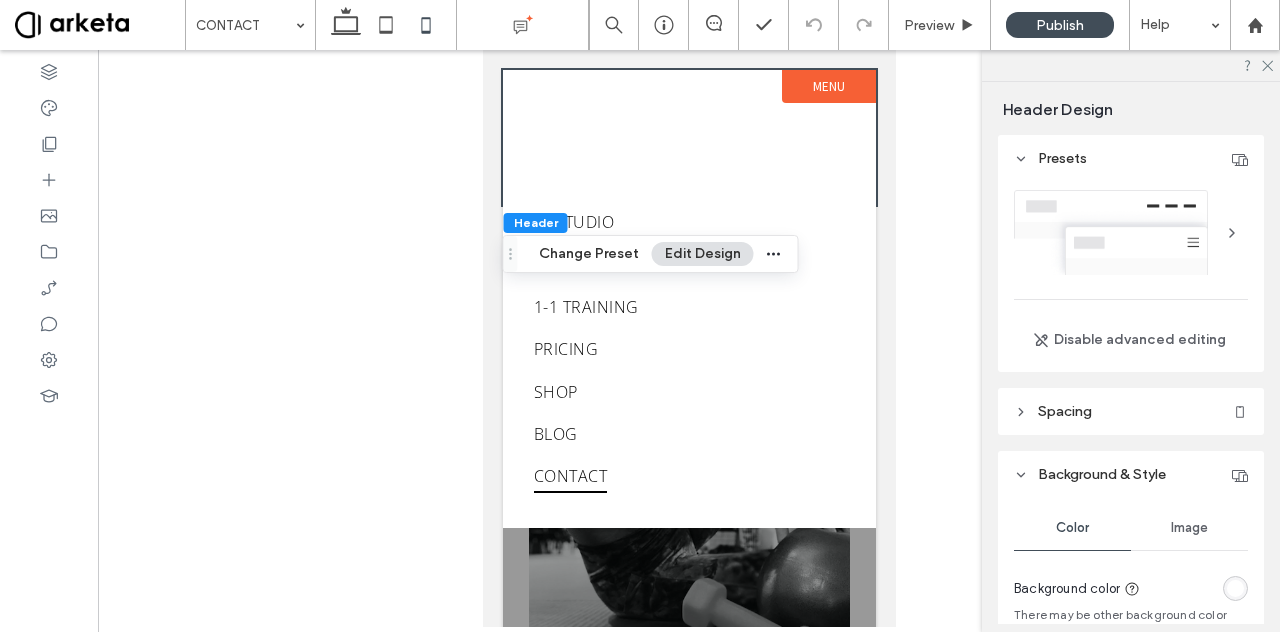 click at bounding box center (688, 348) 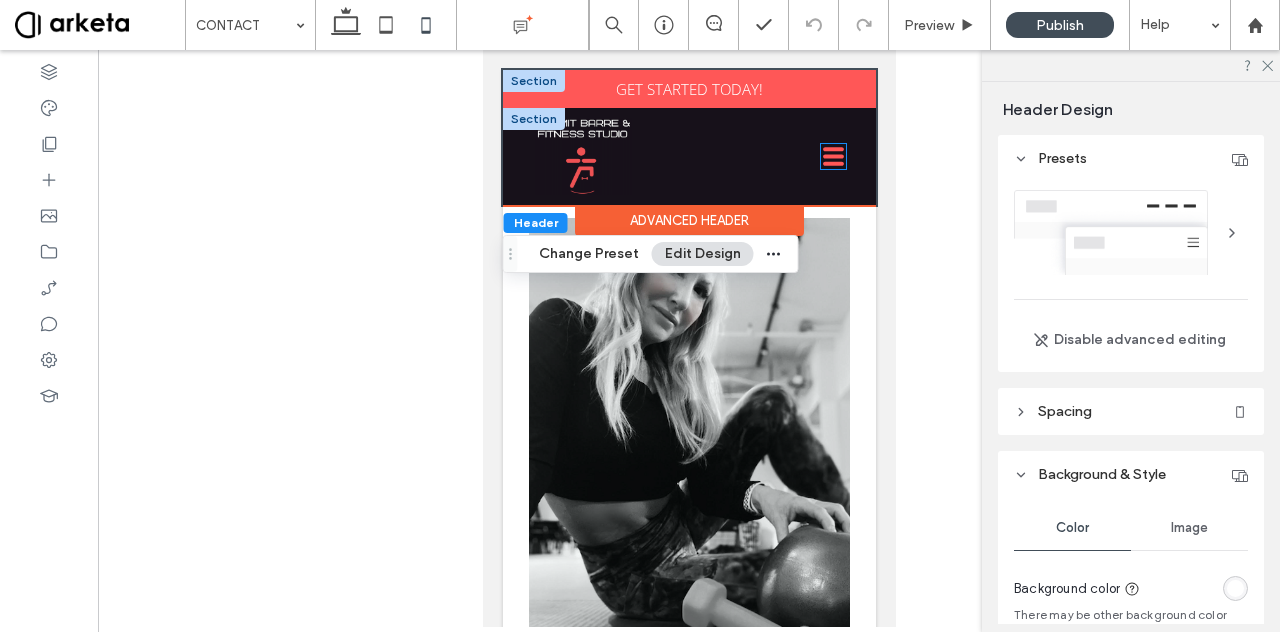 click 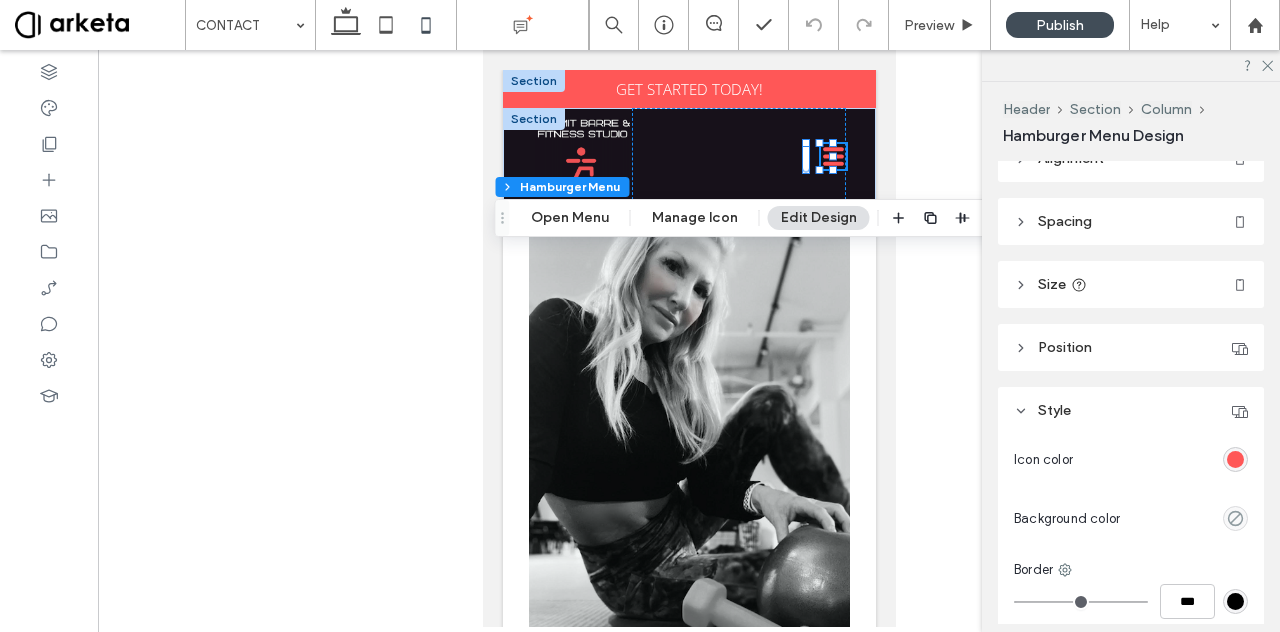 scroll, scrollTop: 0, scrollLeft: 0, axis: both 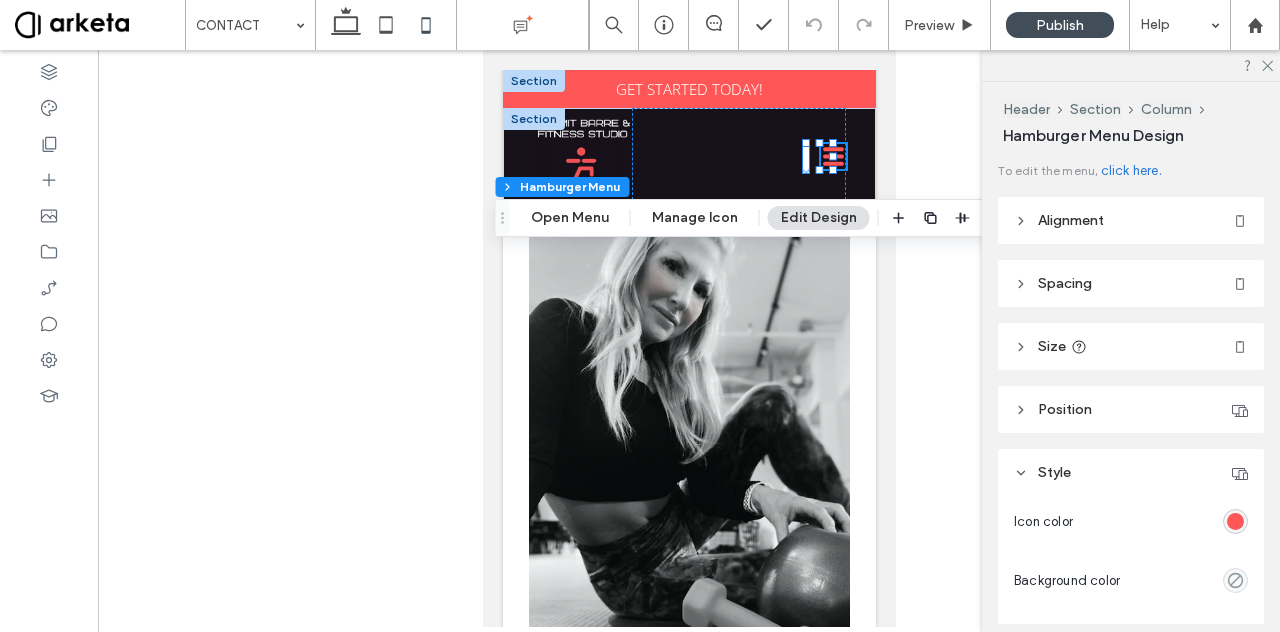 click on "Size" at bounding box center [1052, 346] 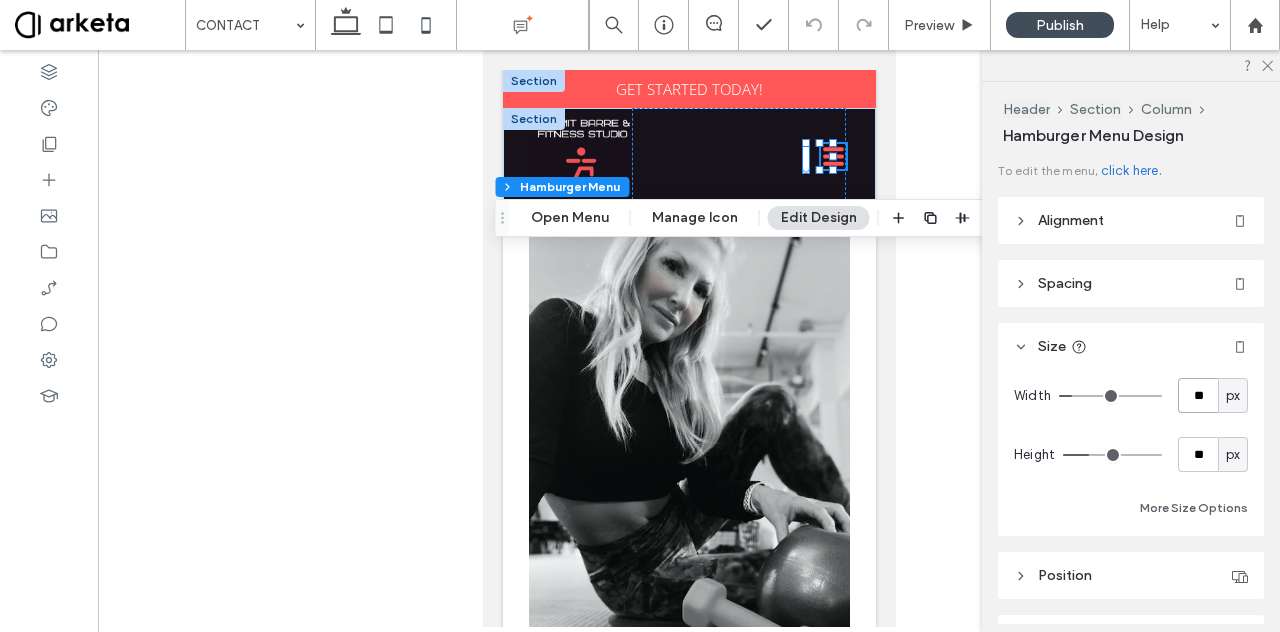 click on "**" at bounding box center [1198, 395] 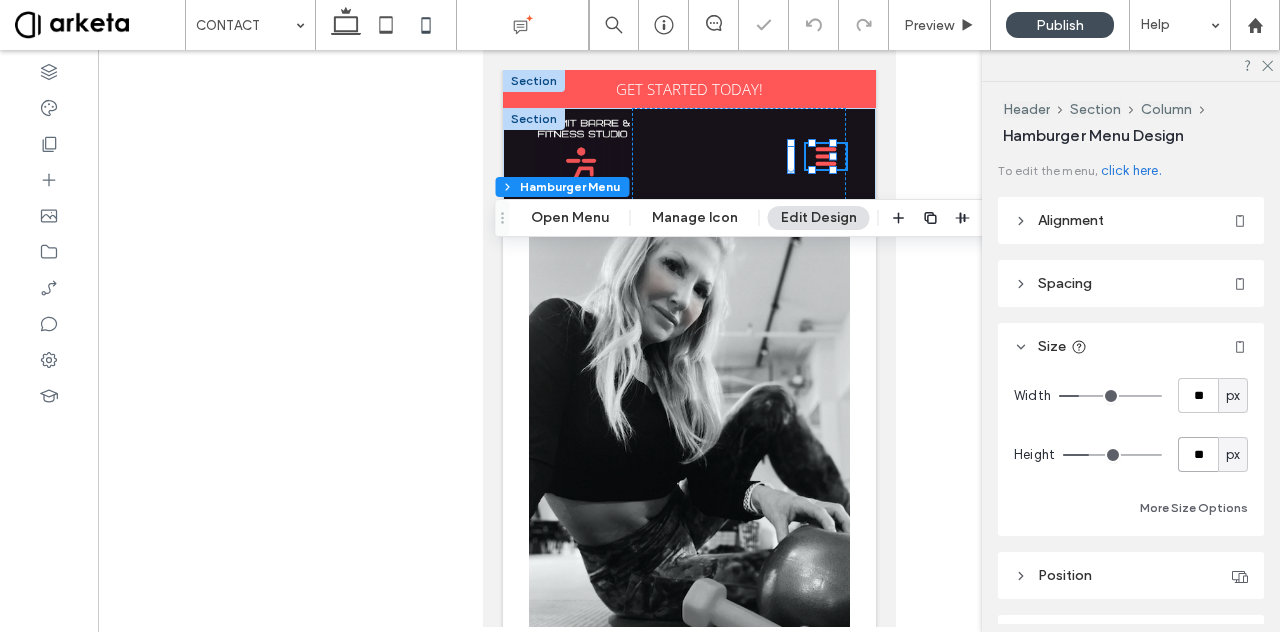 click on "**" at bounding box center (1198, 454) 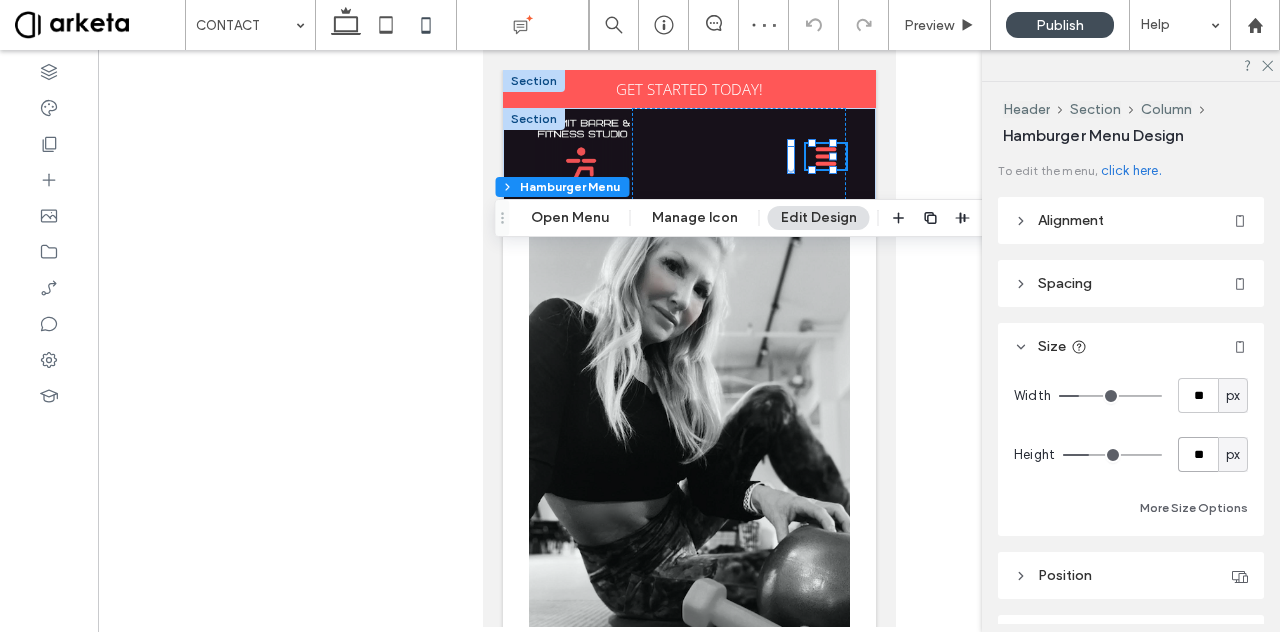 type on "**" 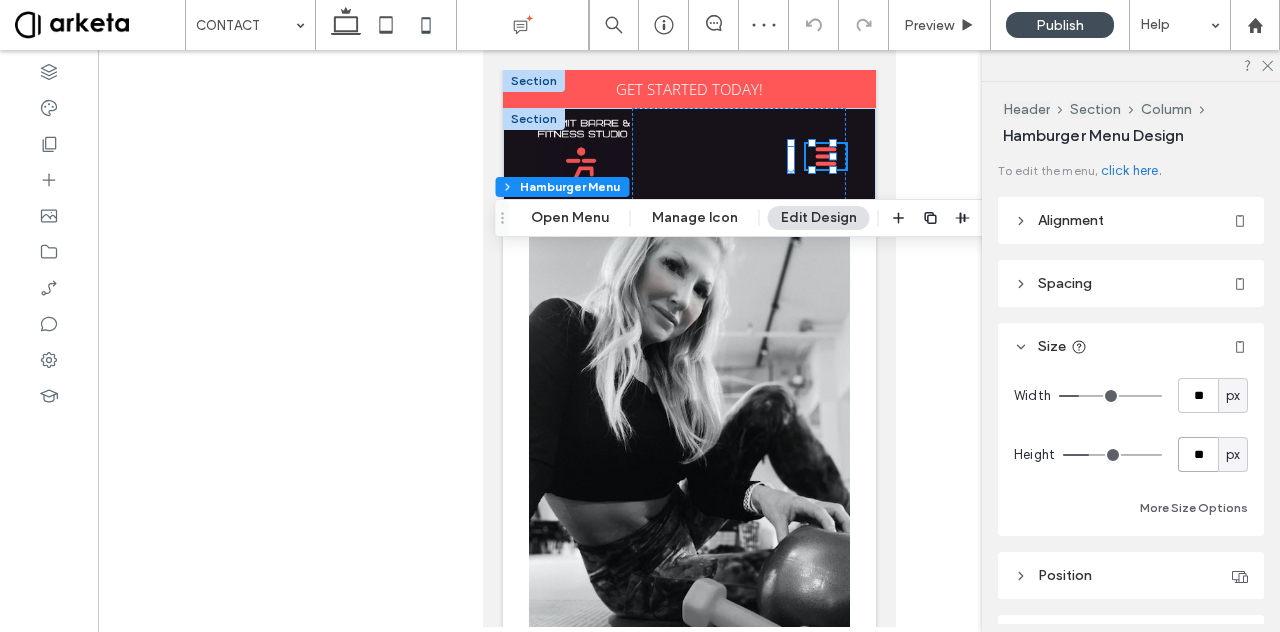 type on "**" 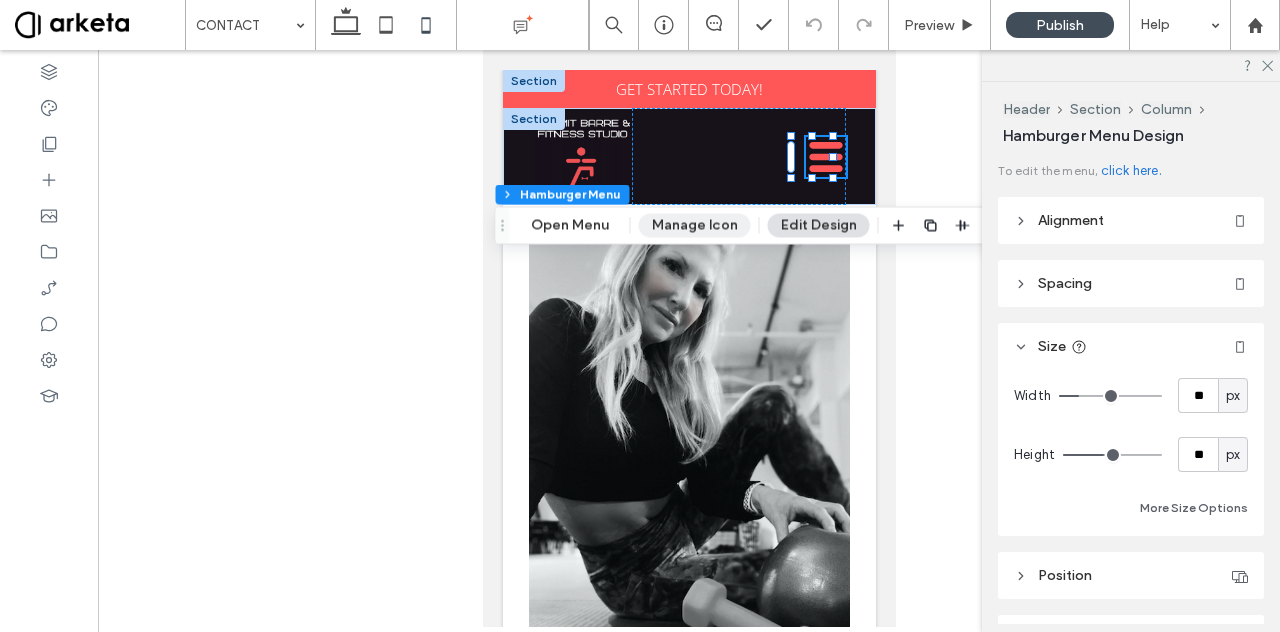 click on "Manage Icon" at bounding box center (695, 226) 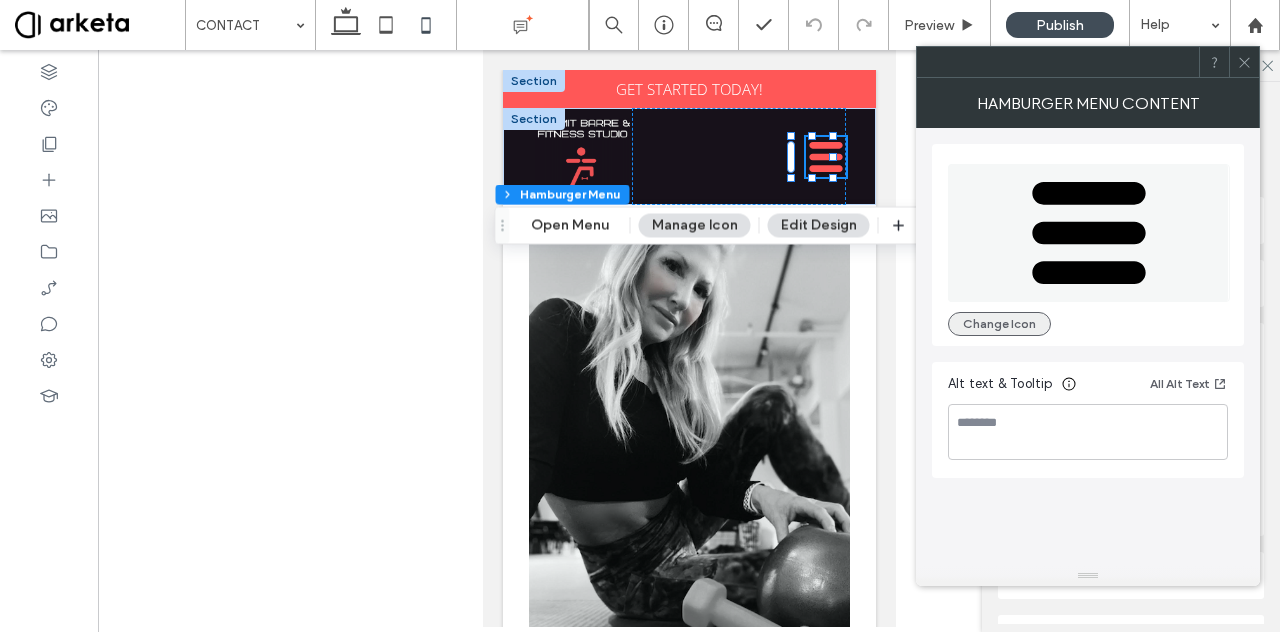 click on "Change Icon" at bounding box center [999, 324] 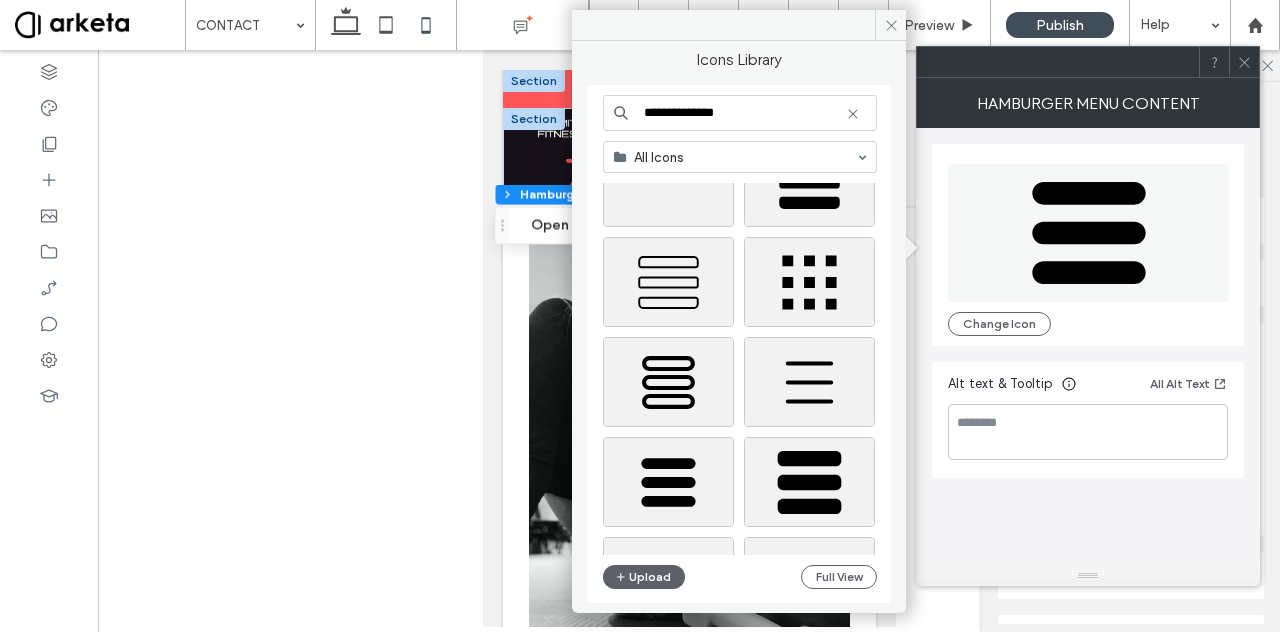 scroll, scrollTop: 416, scrollLeft: 0, axis: vertical 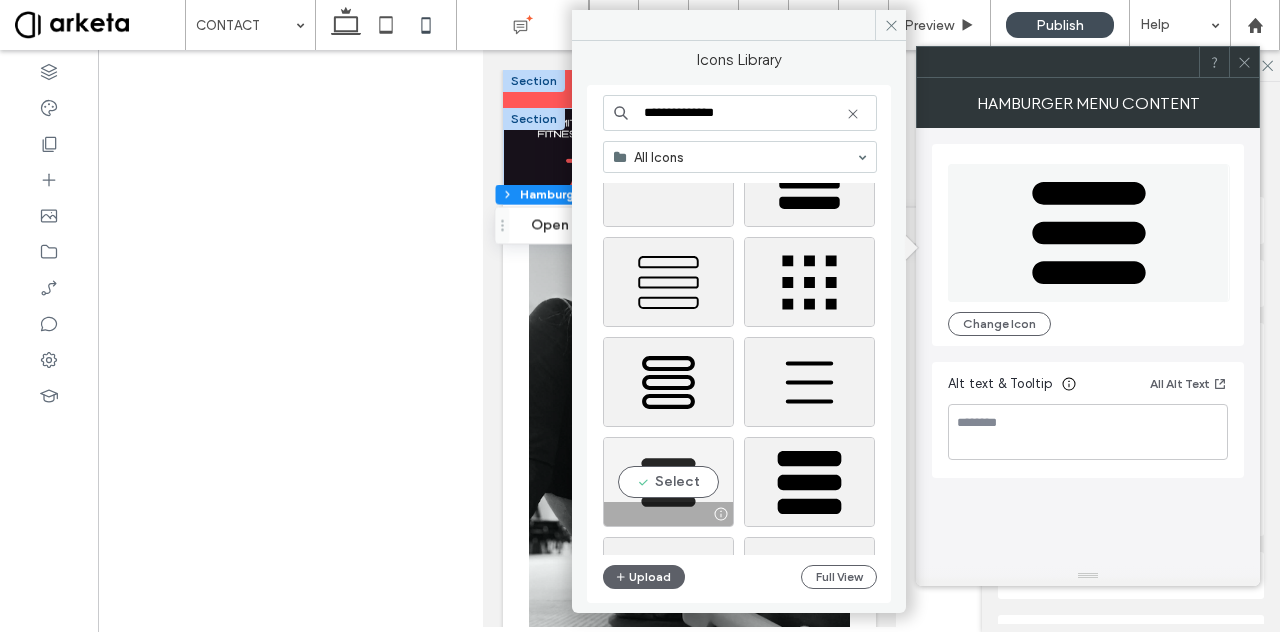click on "Select" at bounding box center (668, 482) 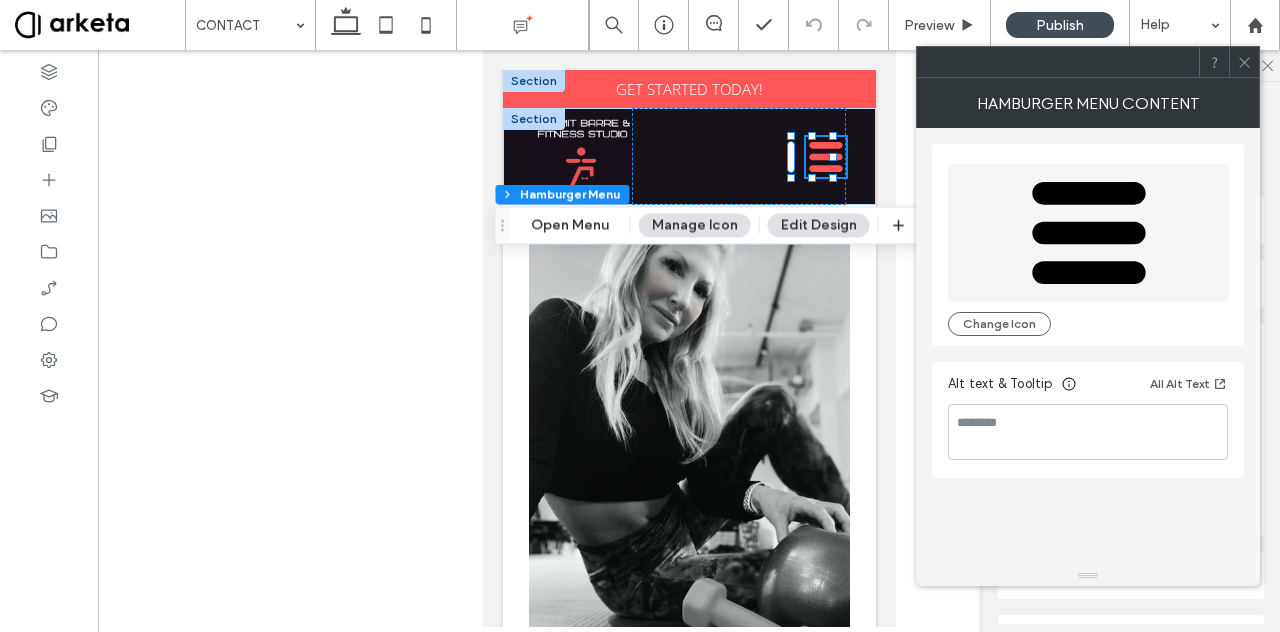 click 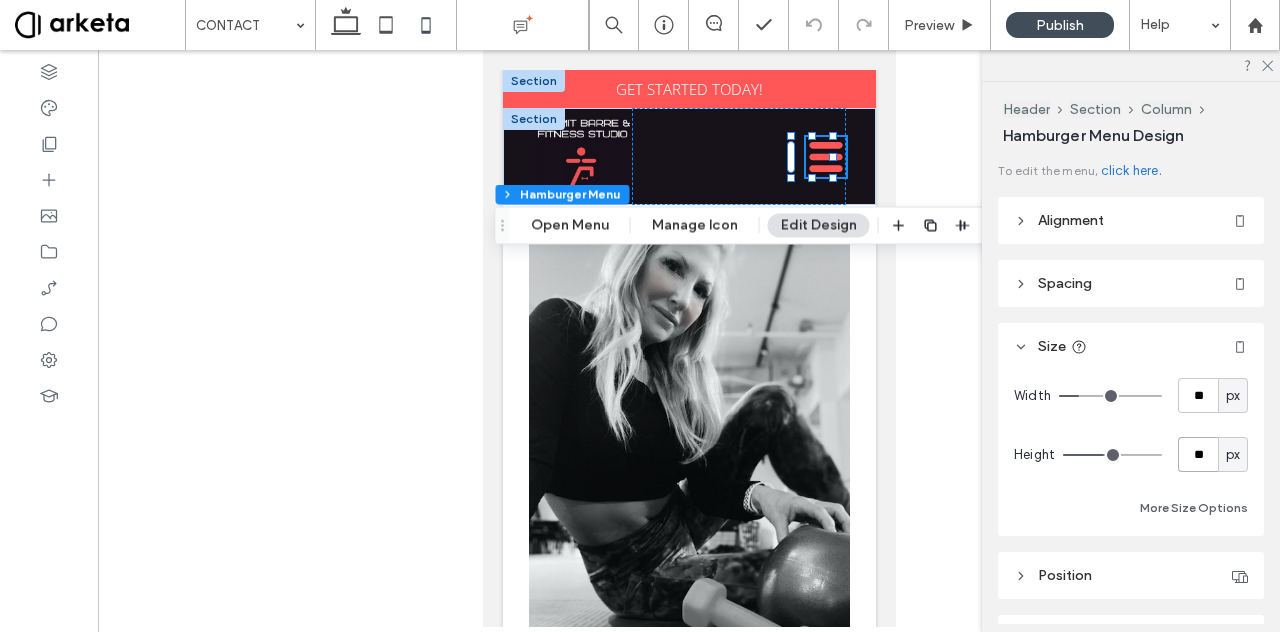 click on "**" at bounding box center [1198, 454] 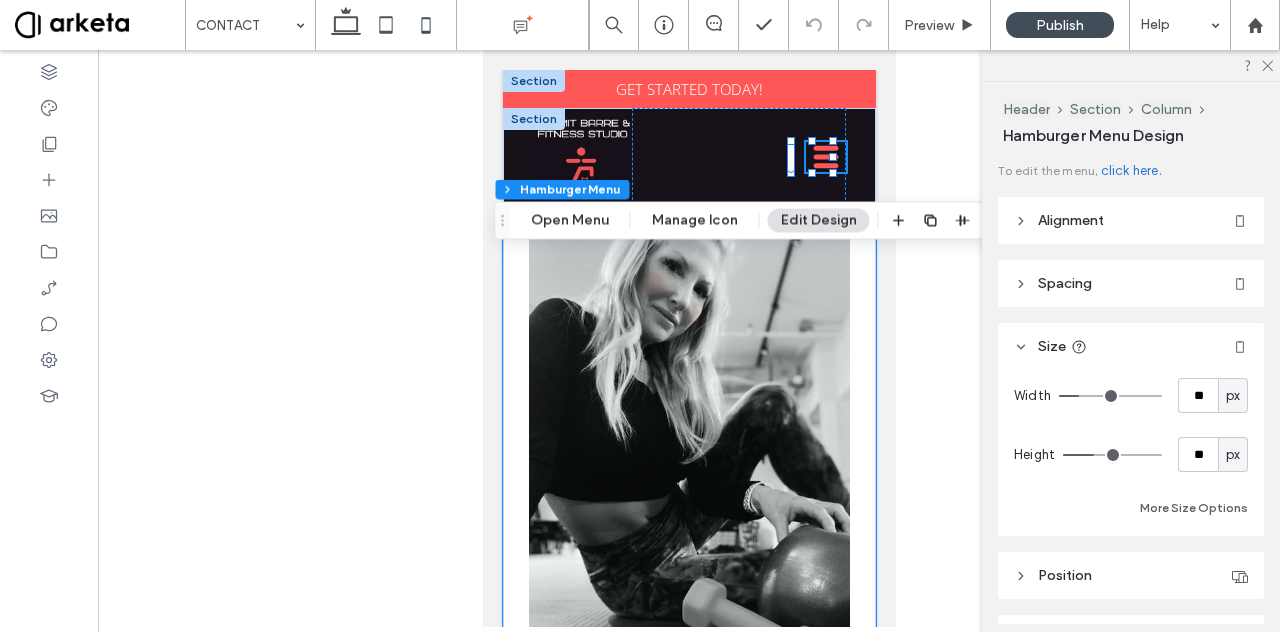 click on "**********" at bounding box center [688, 796] 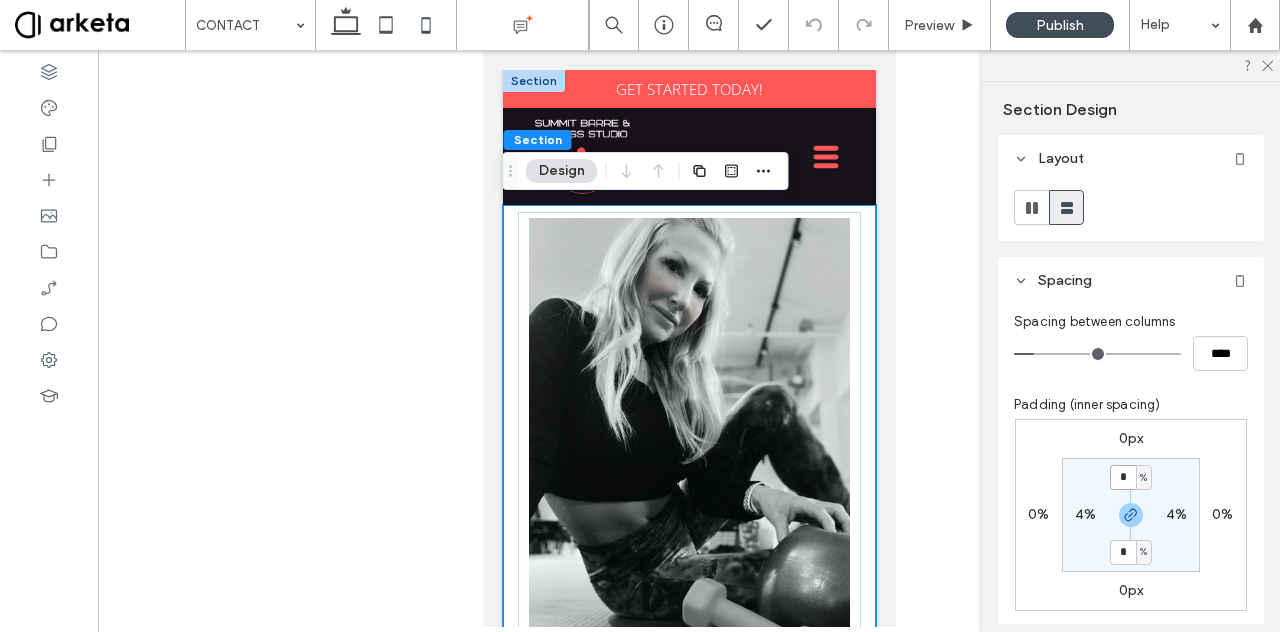 click on "*" at bounding box center [1123, 477] 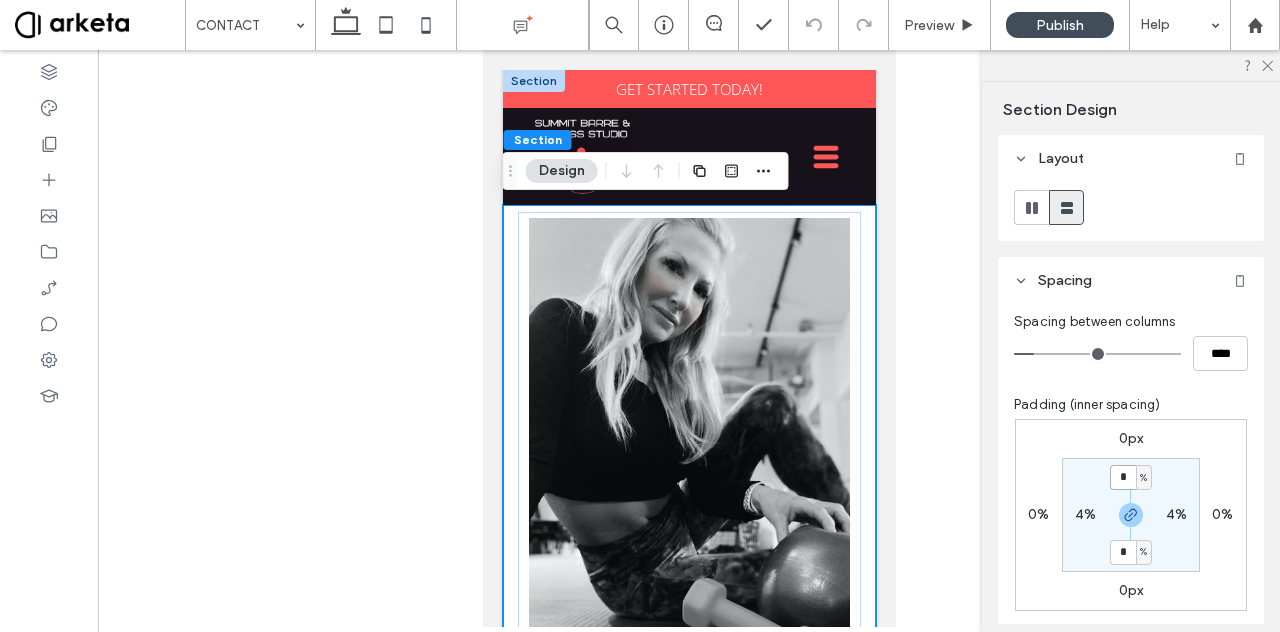 type on "*" 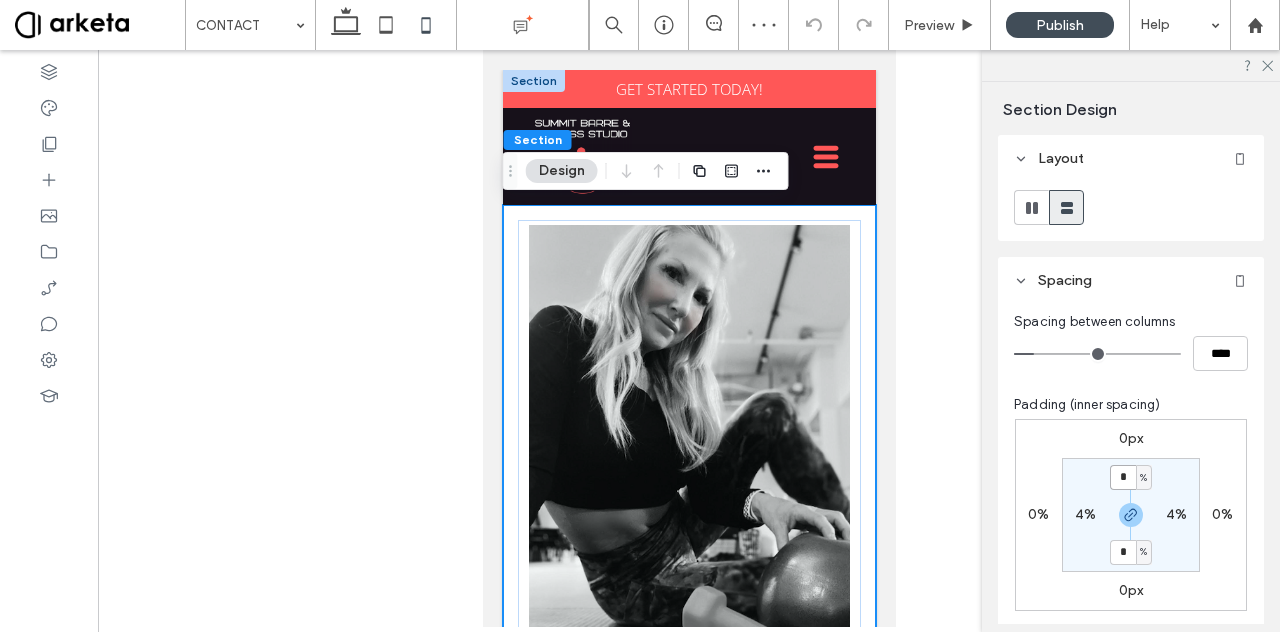 click at bounding box center (688, 449) 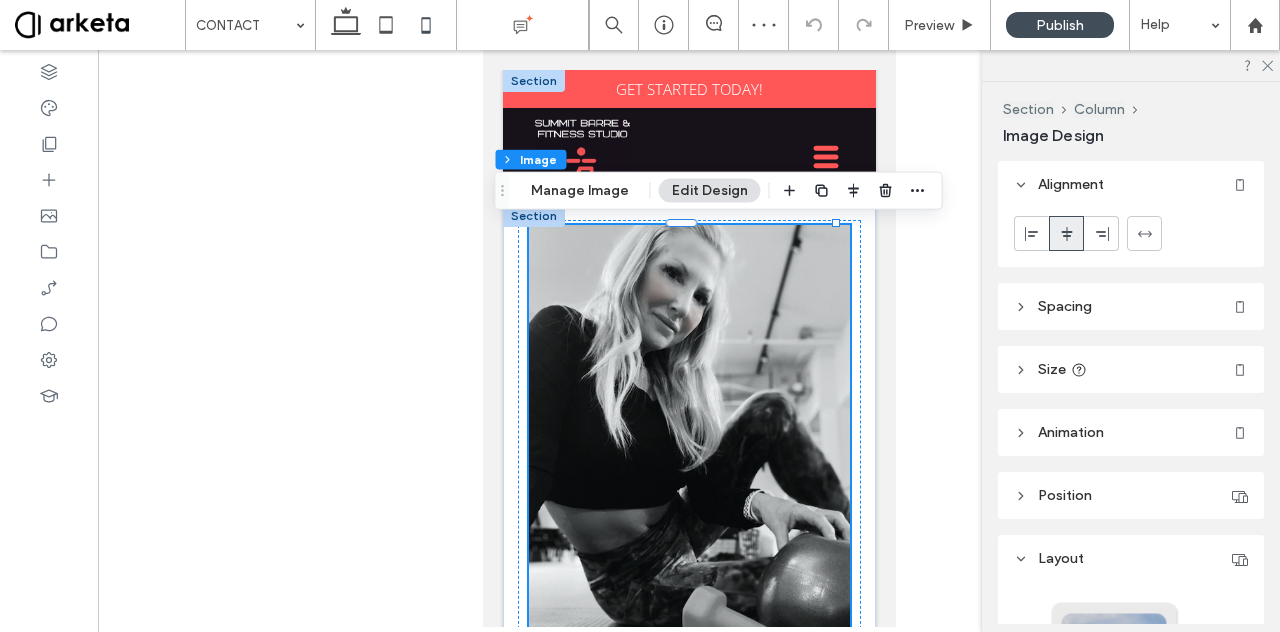 click on "Size" at bounding box center [1052, 369] 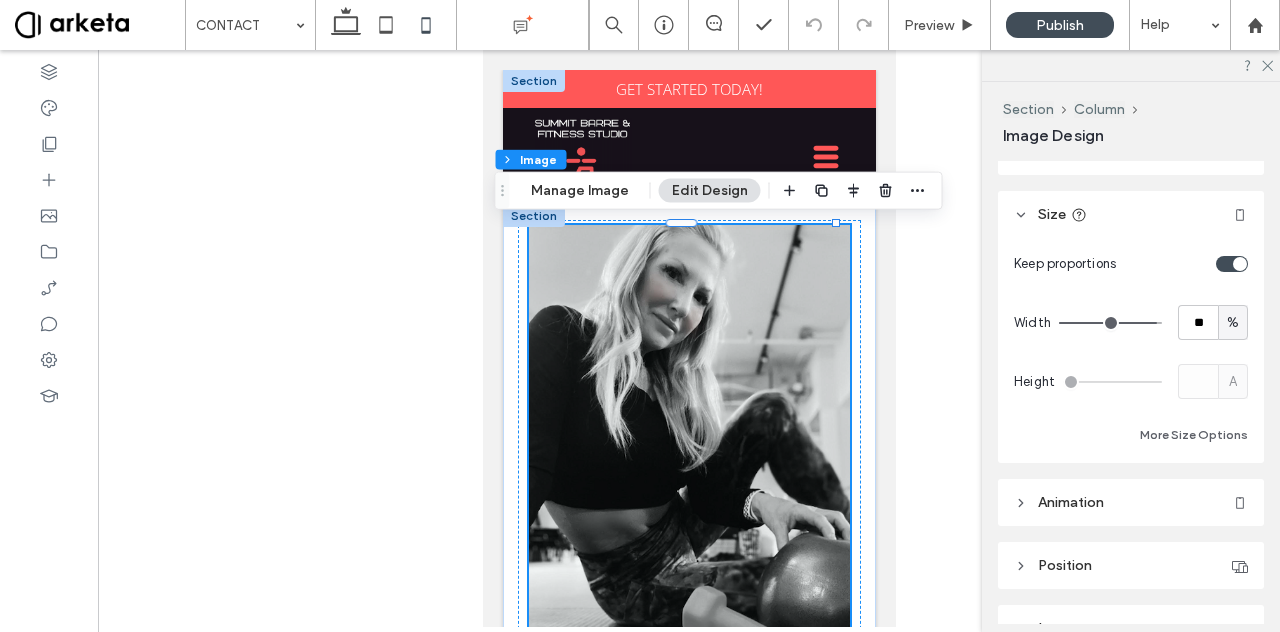 scroll, scrollTop: 156, scrollLeft: 0, axis: vertical 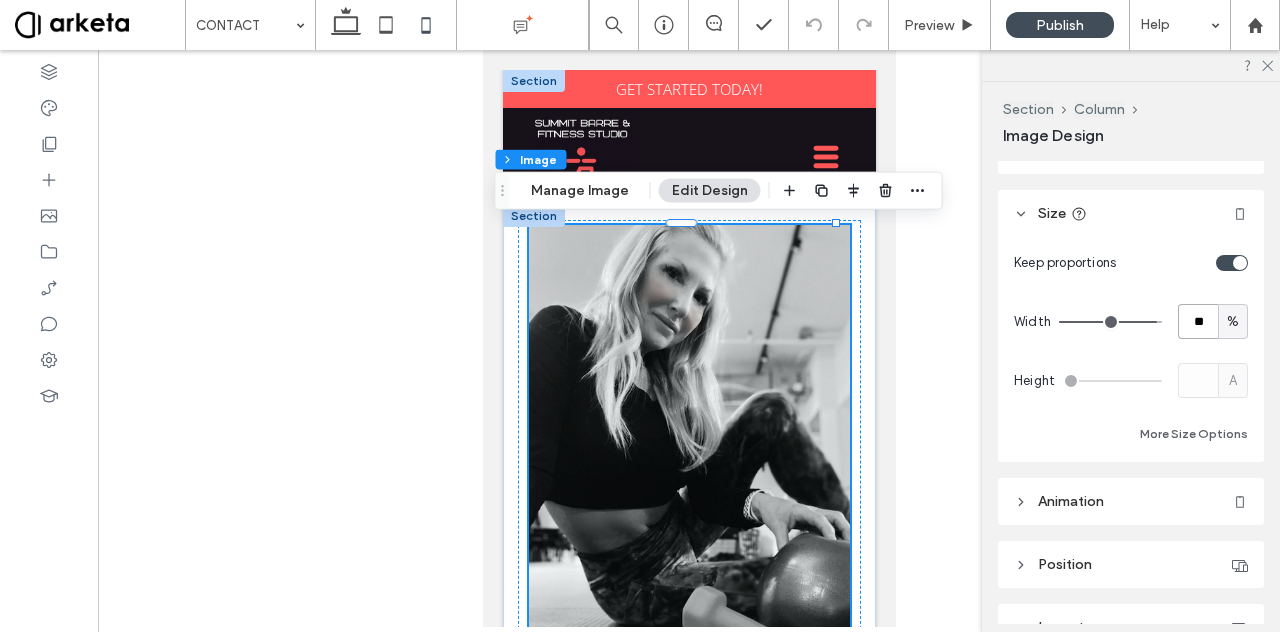 click on "**" at bounding box center (1198, 321) 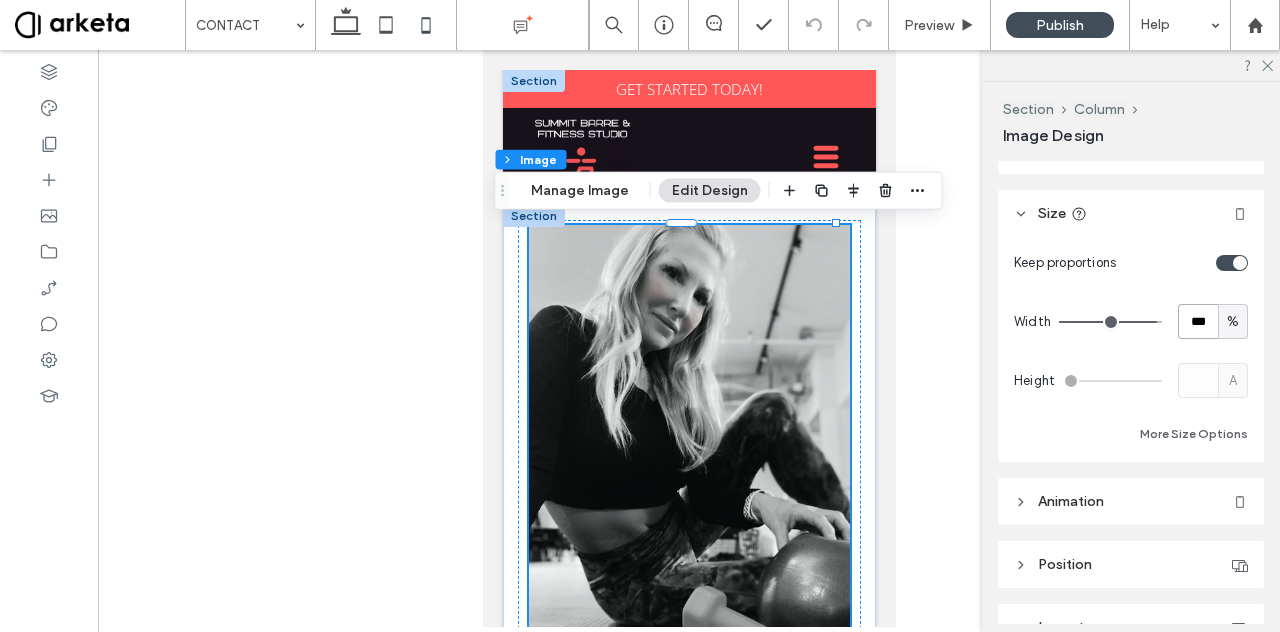 type on "***" 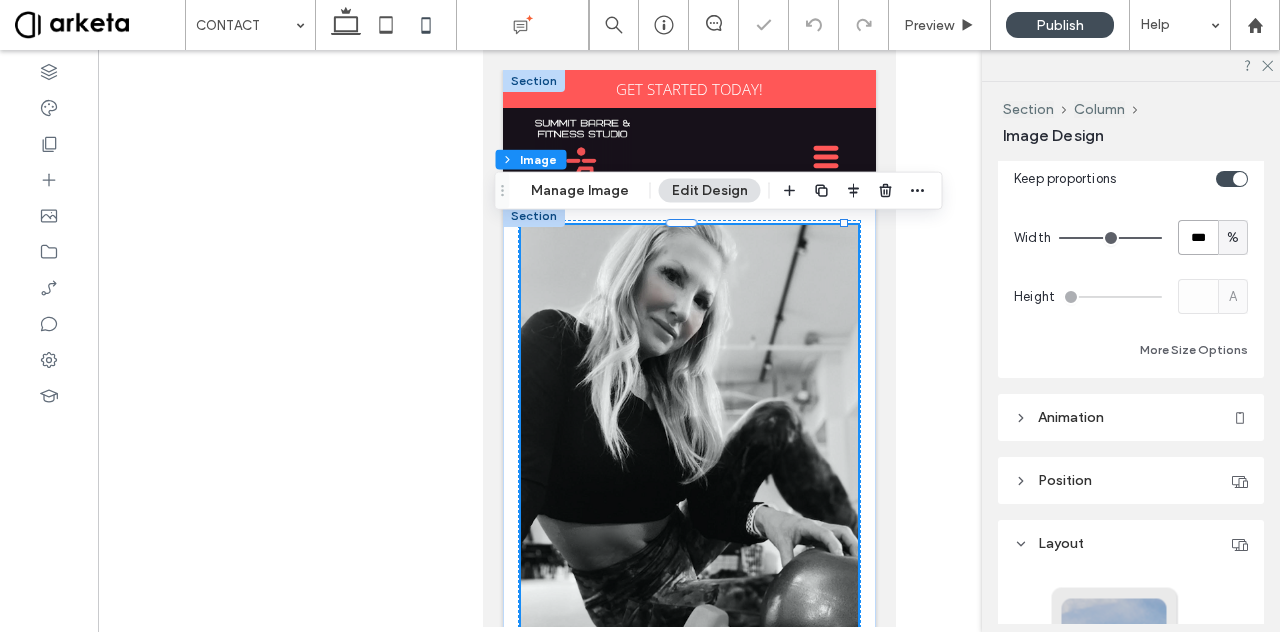 scroll, scrollTop: 104, scrollLeft: 0, axis: vertical 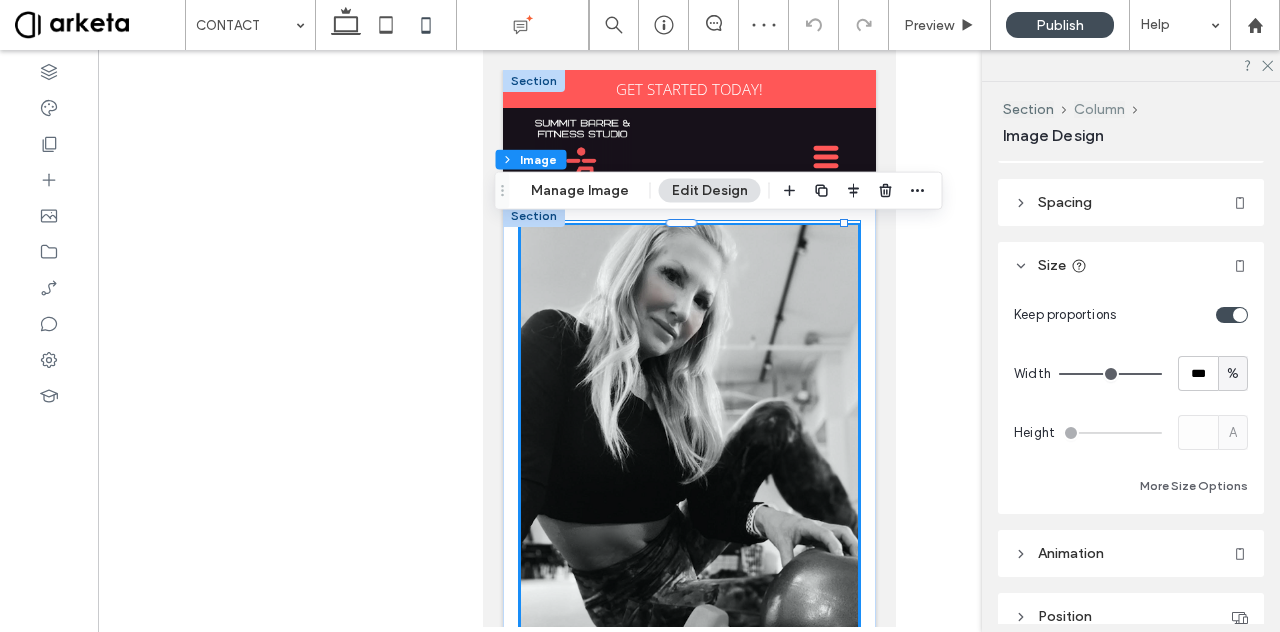 click on "Column" at bounding box center [1099, 109] 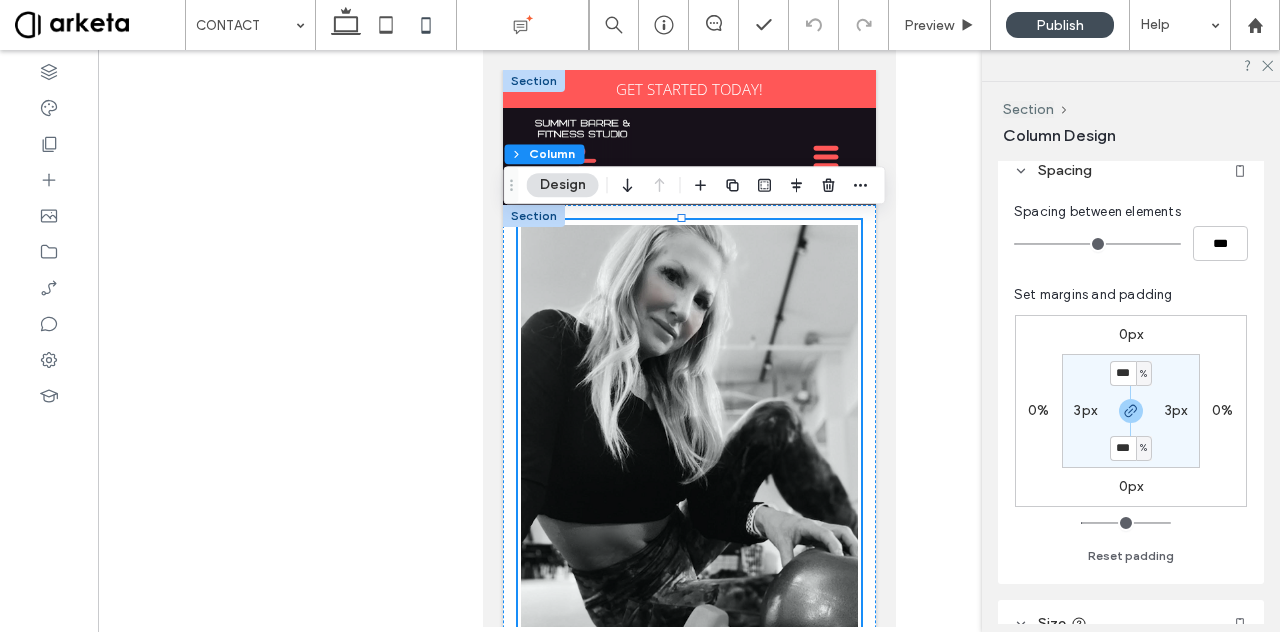 scroll, scrollTop: 348, scrollLeft: 0, axis: vertical 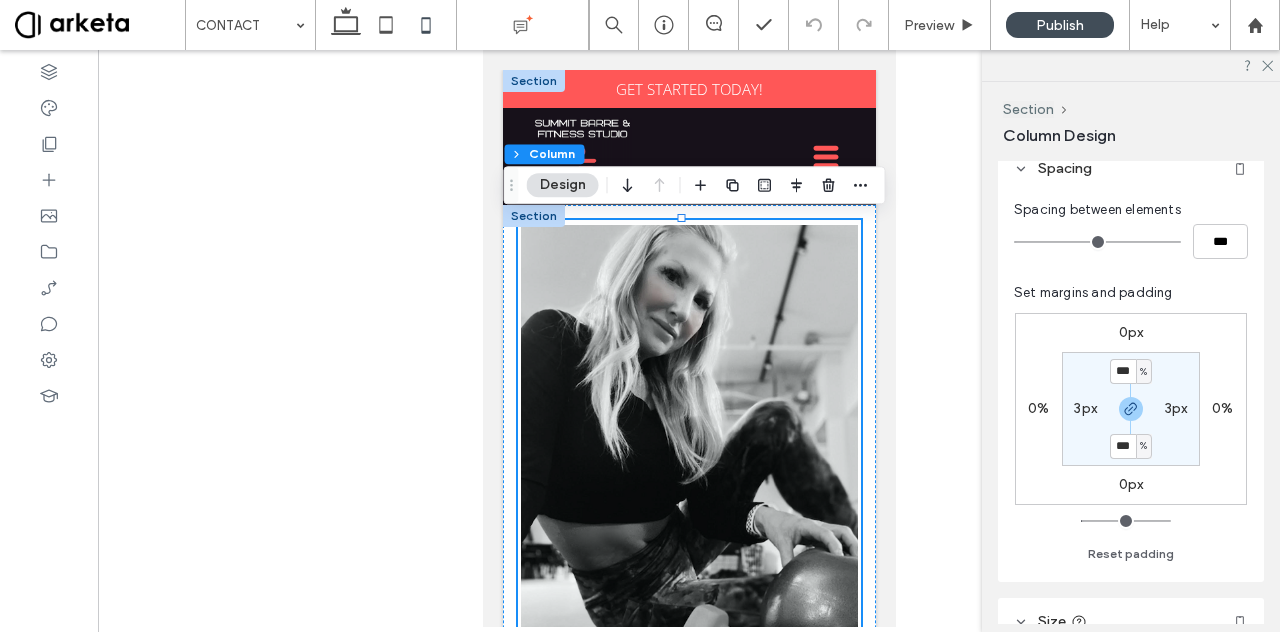 click on "*** % 3px *** % 3px" at bounding box center (1131, 409) 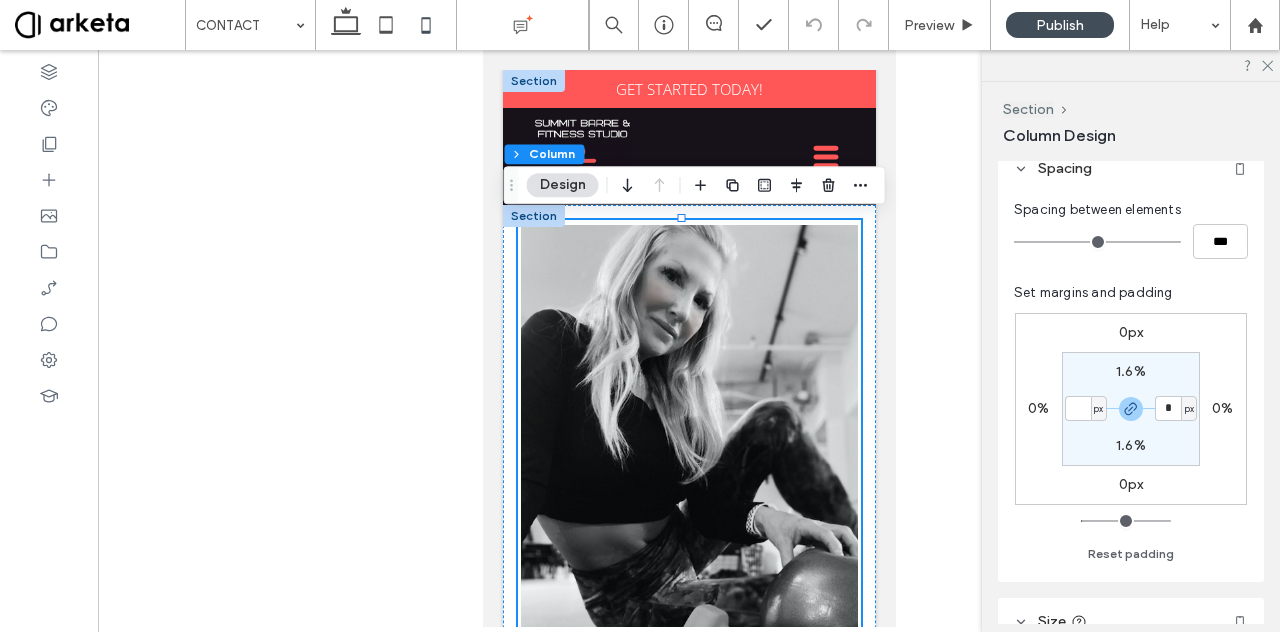 type 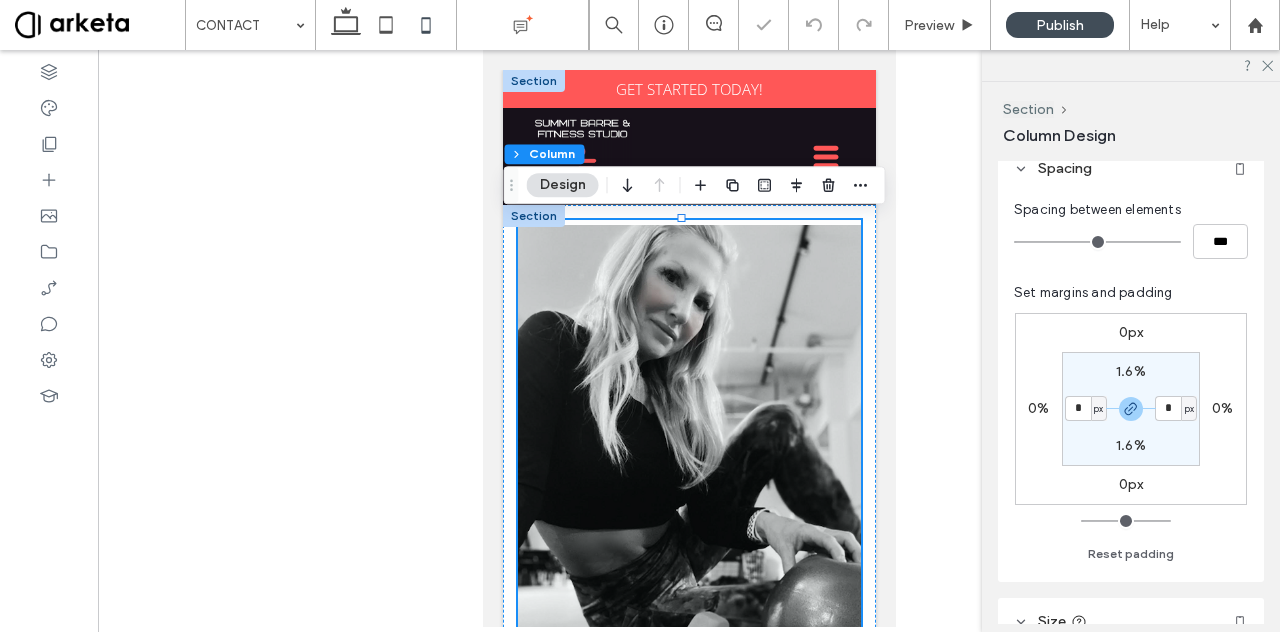click on "1.6% * px 1.6% * px" at bounding box center (1131, 409) 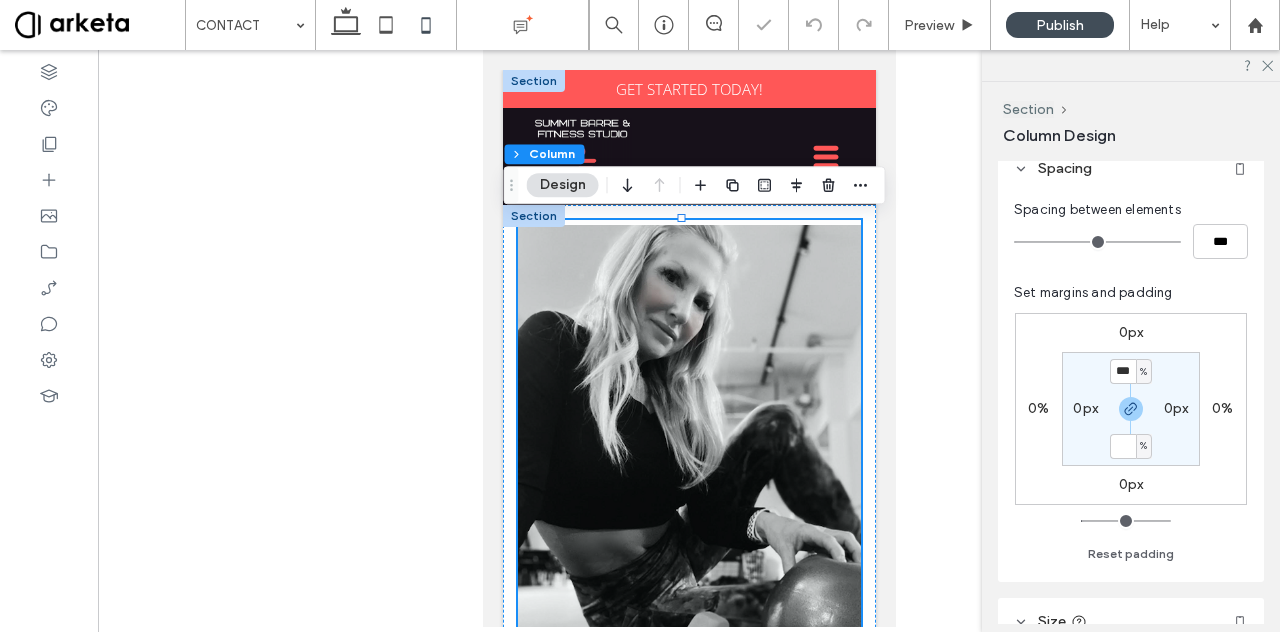 type 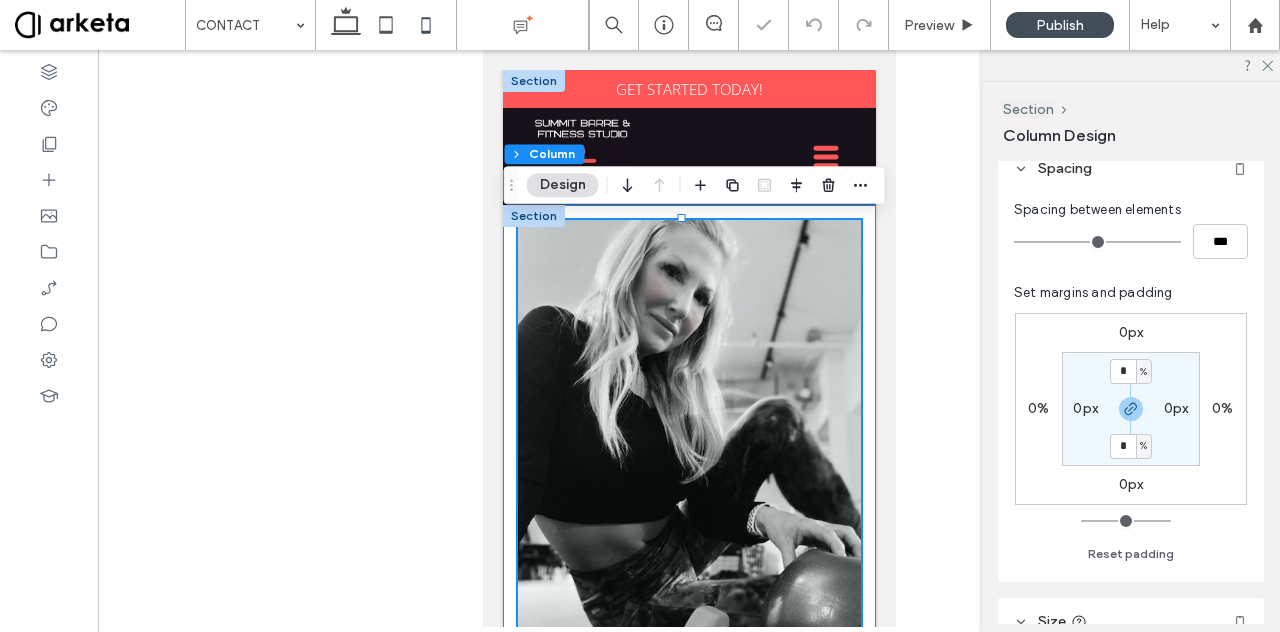 click on "**********" at bounding box center (688, 810) 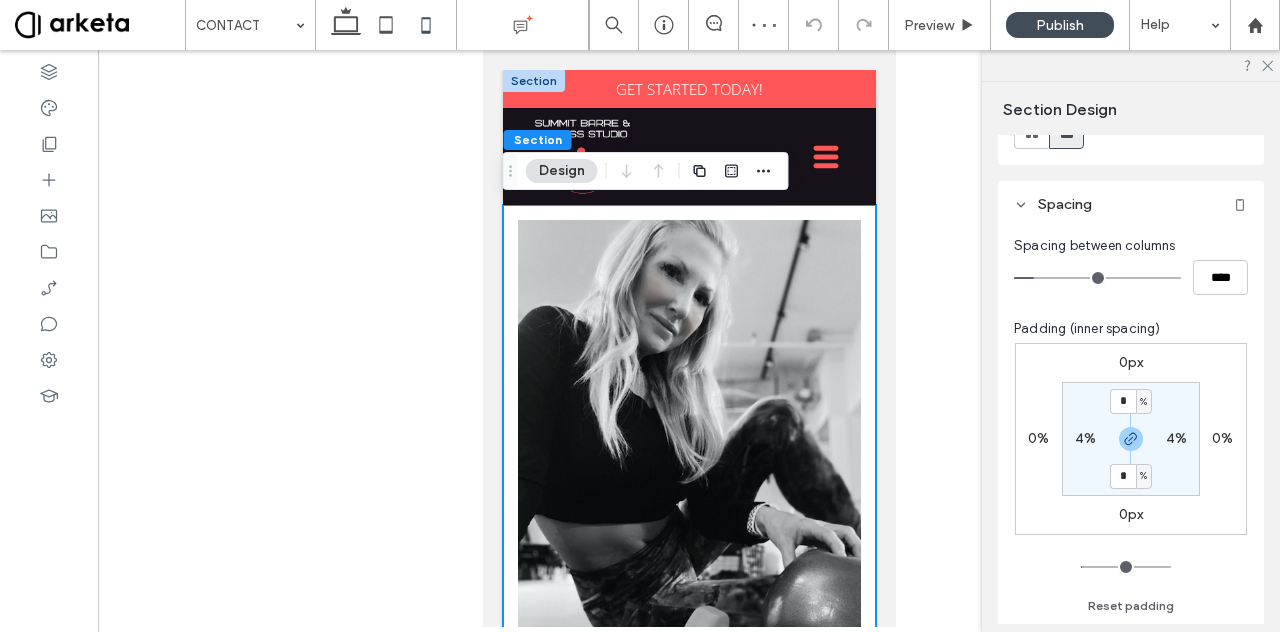 scroll, scrollTop: 77, scrollLeft: 0, axis: vertical 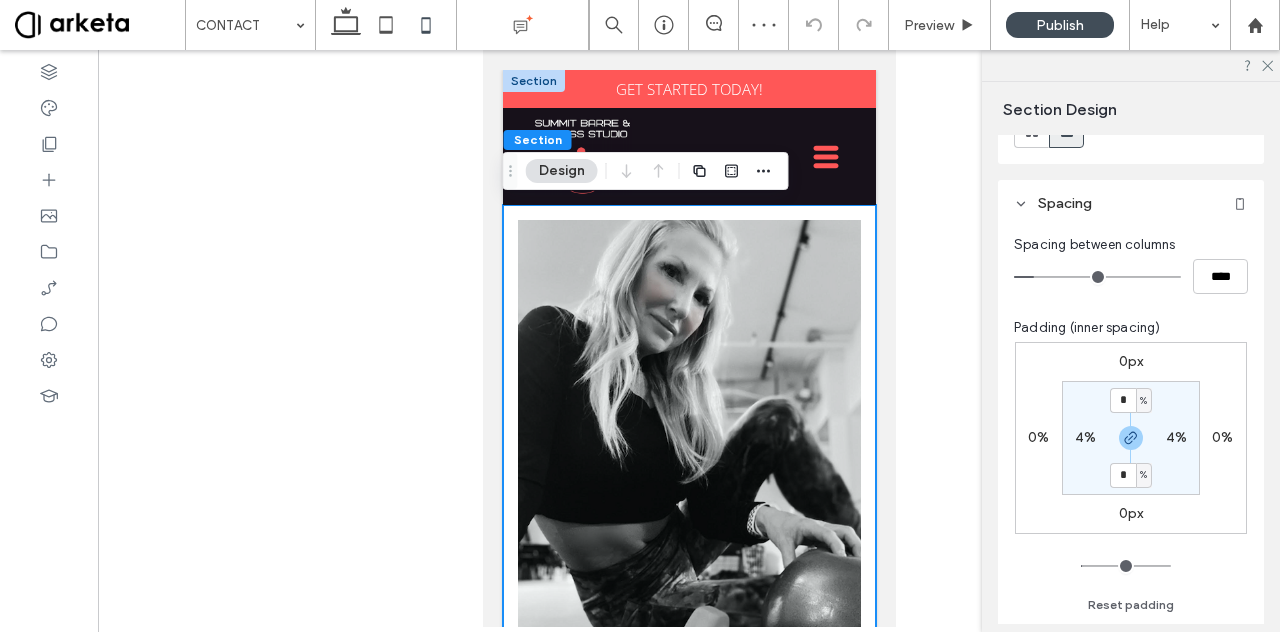 click on "4%" at bounding box center [1085, 437] 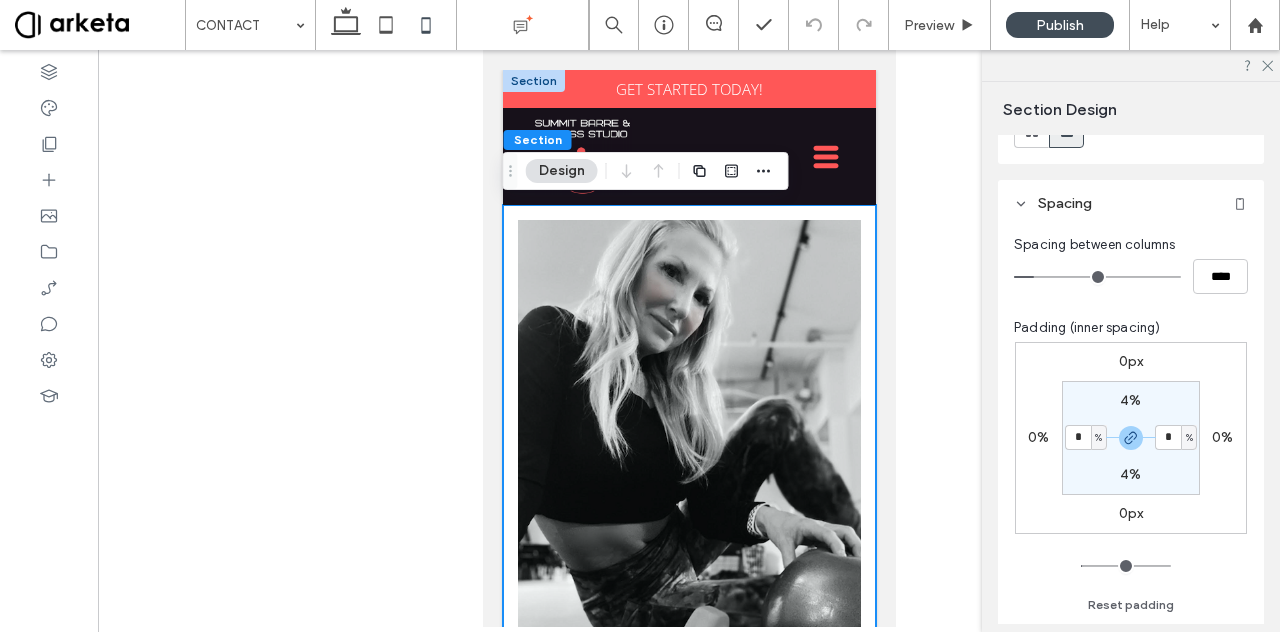 type on "*" 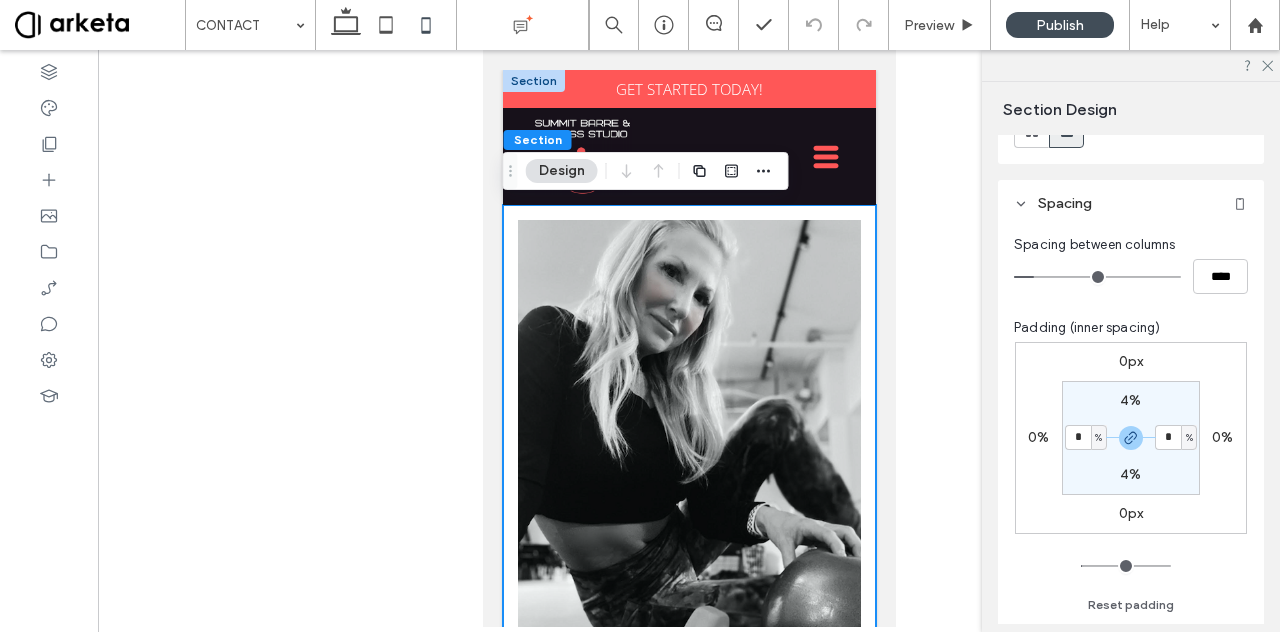 type on "*" 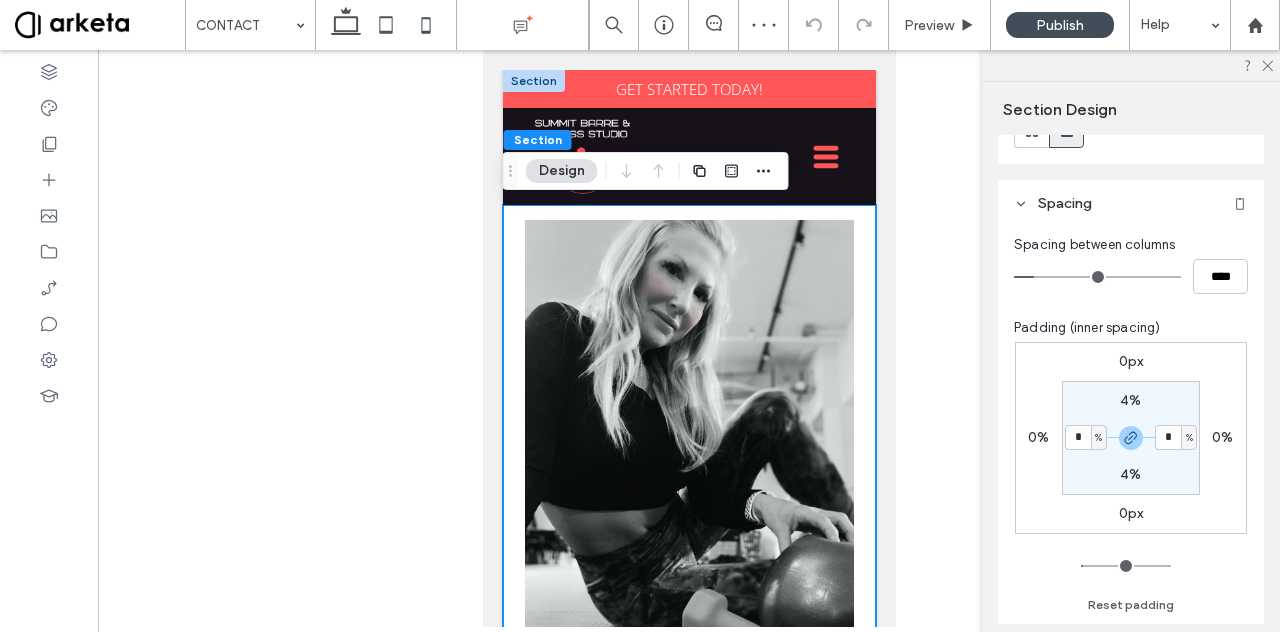 click on "4%" at bounding box center (1130, 400) 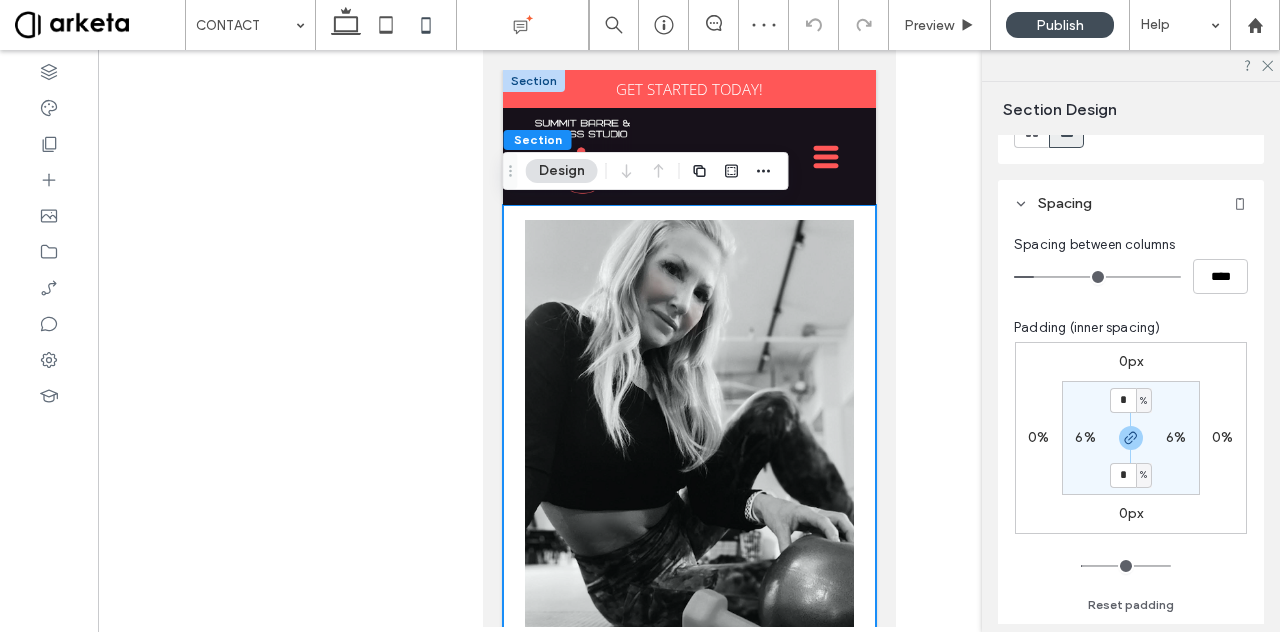 type on "*" 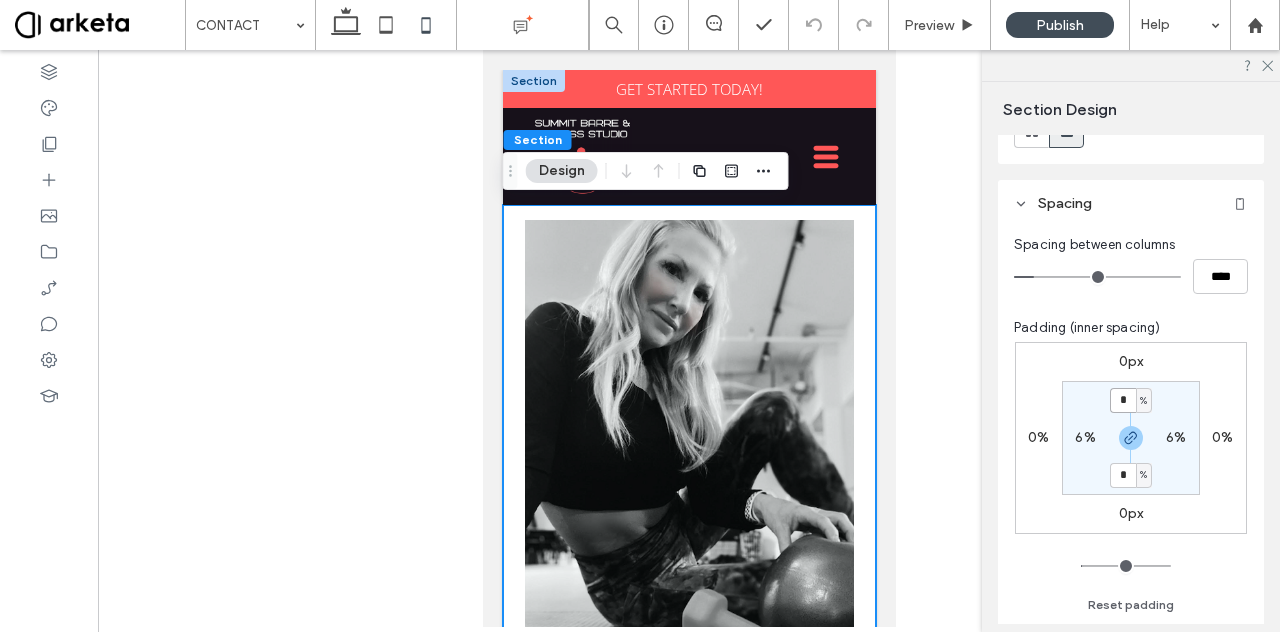 click on "*" at bounding box center (1123, 400) 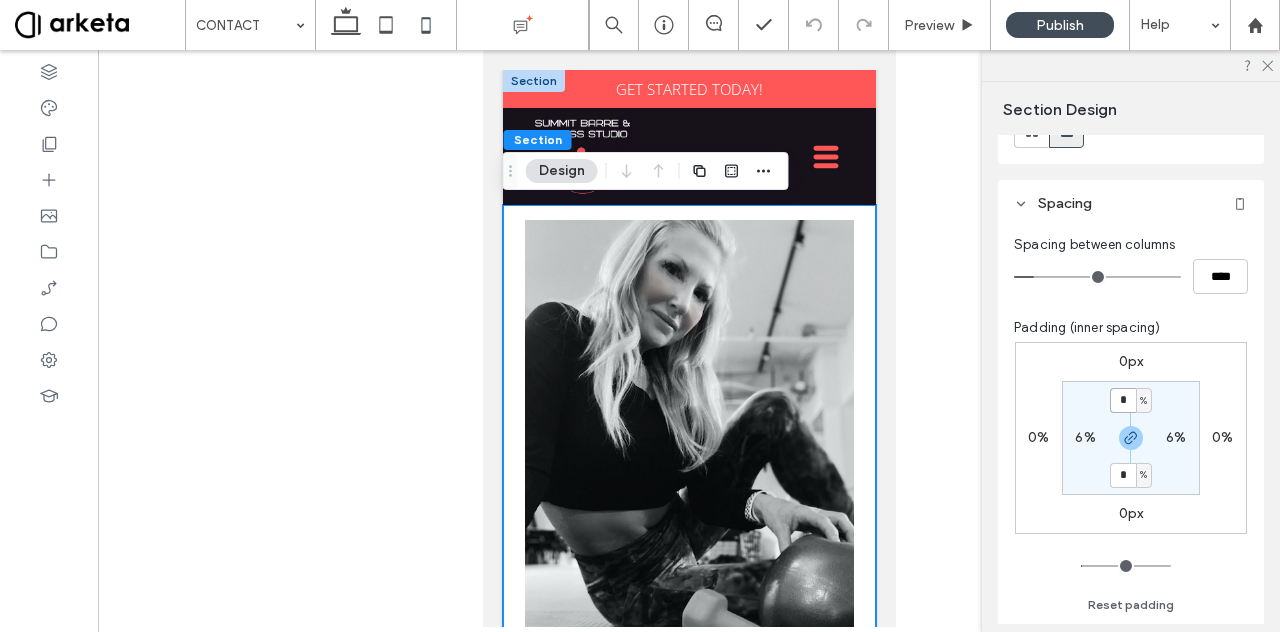 type on "*" 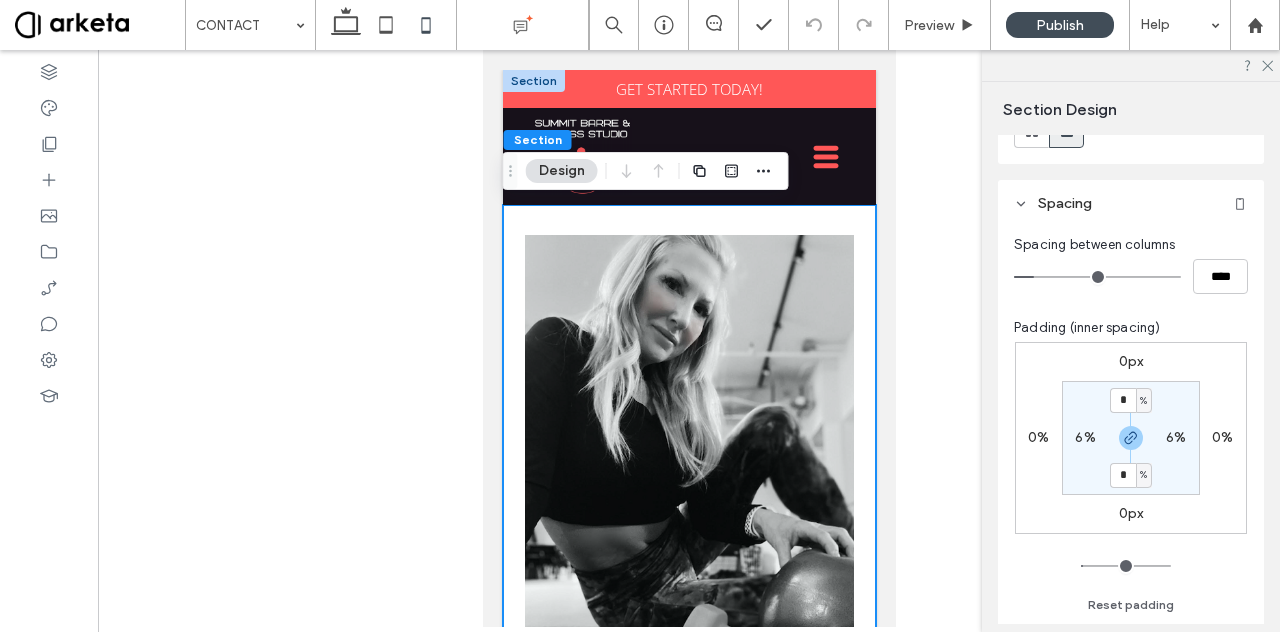 click on "* % 6% * % 6%" at bounding box center (1131, 438) 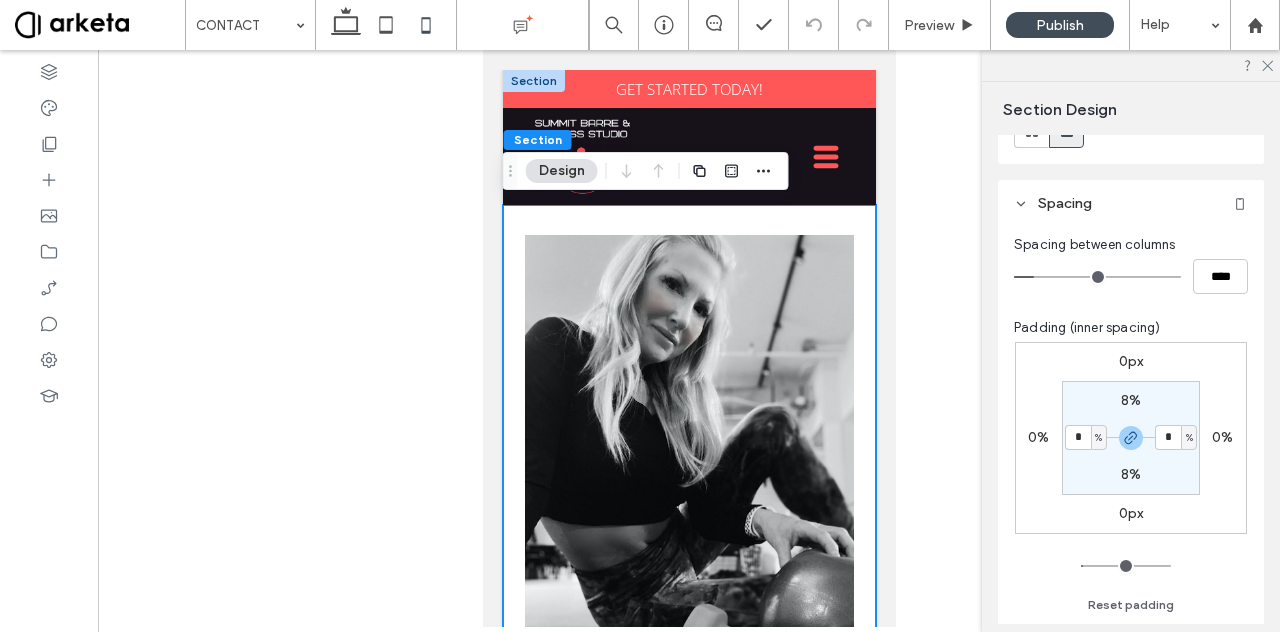type on "*" 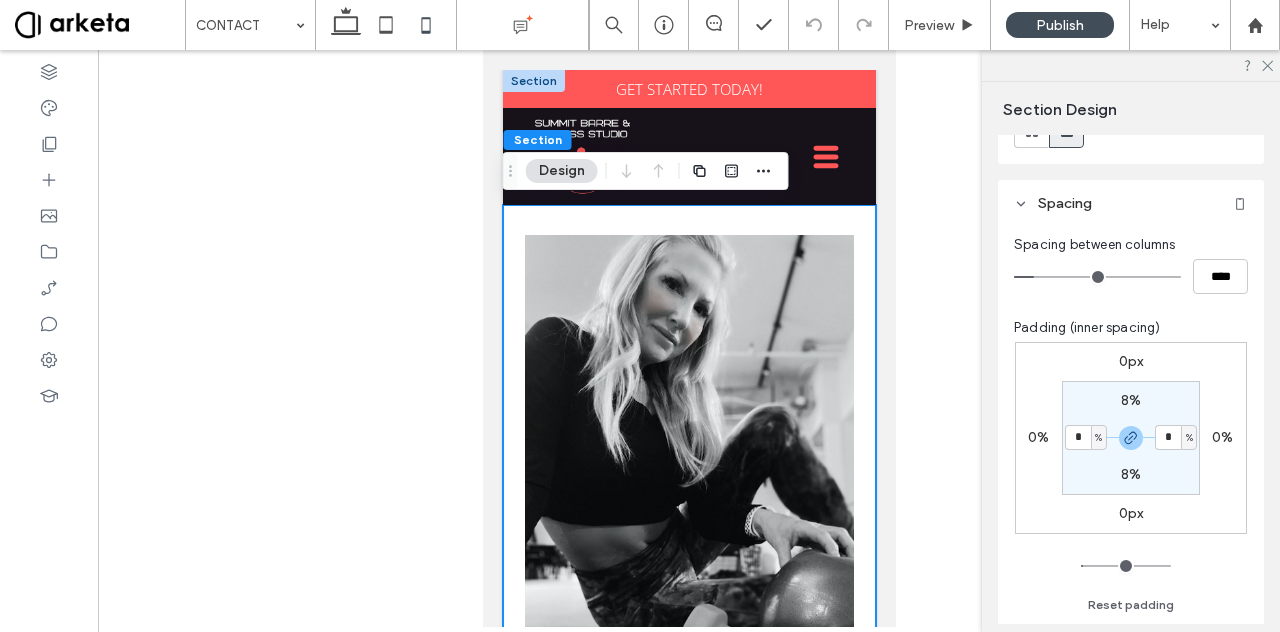 type on "*" 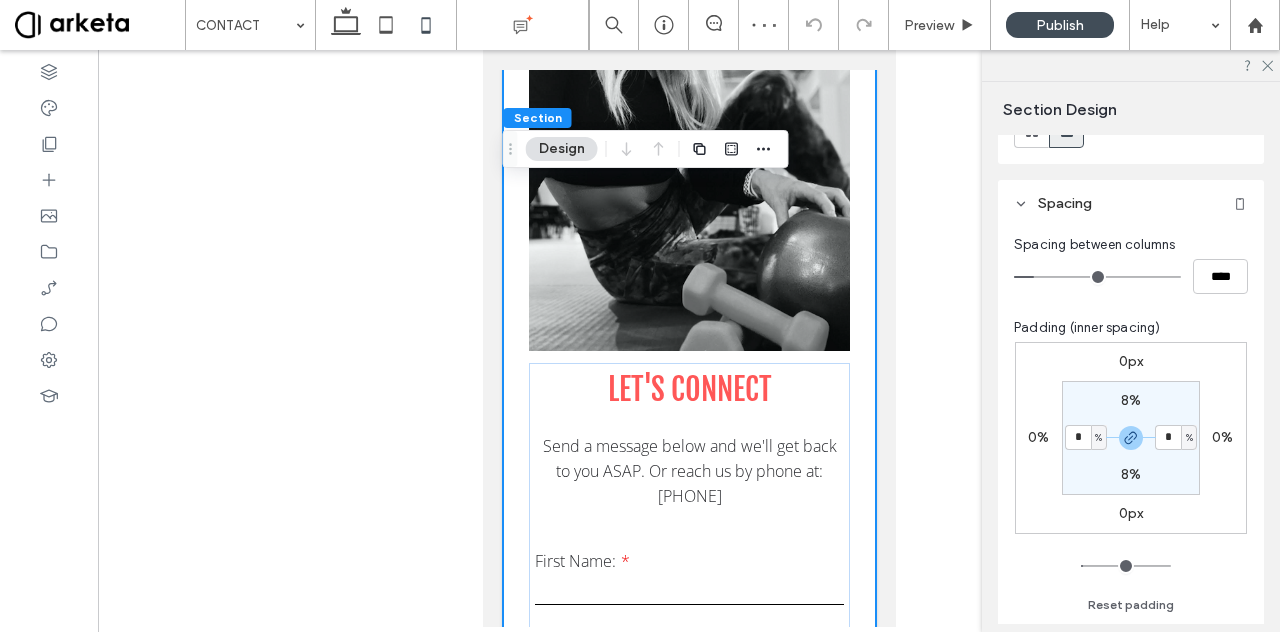 scroll, scrollTop: 337, scrollLeft: 0, axis: vertical 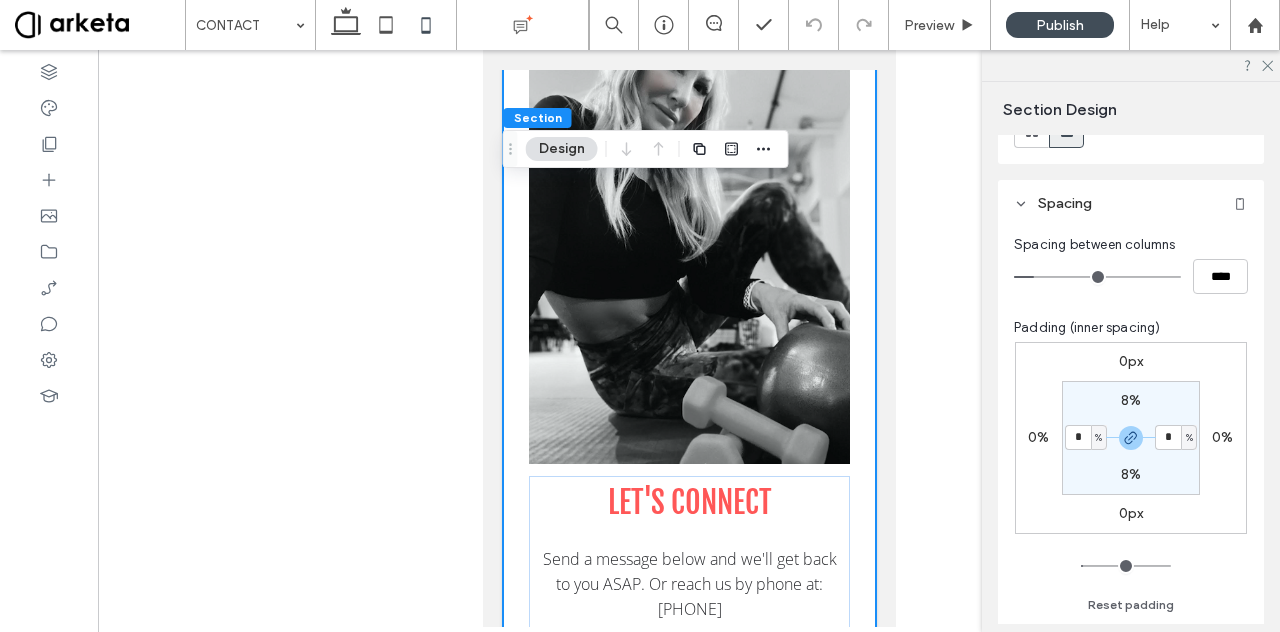 click on "8%" at bounding box center (1131, 400) 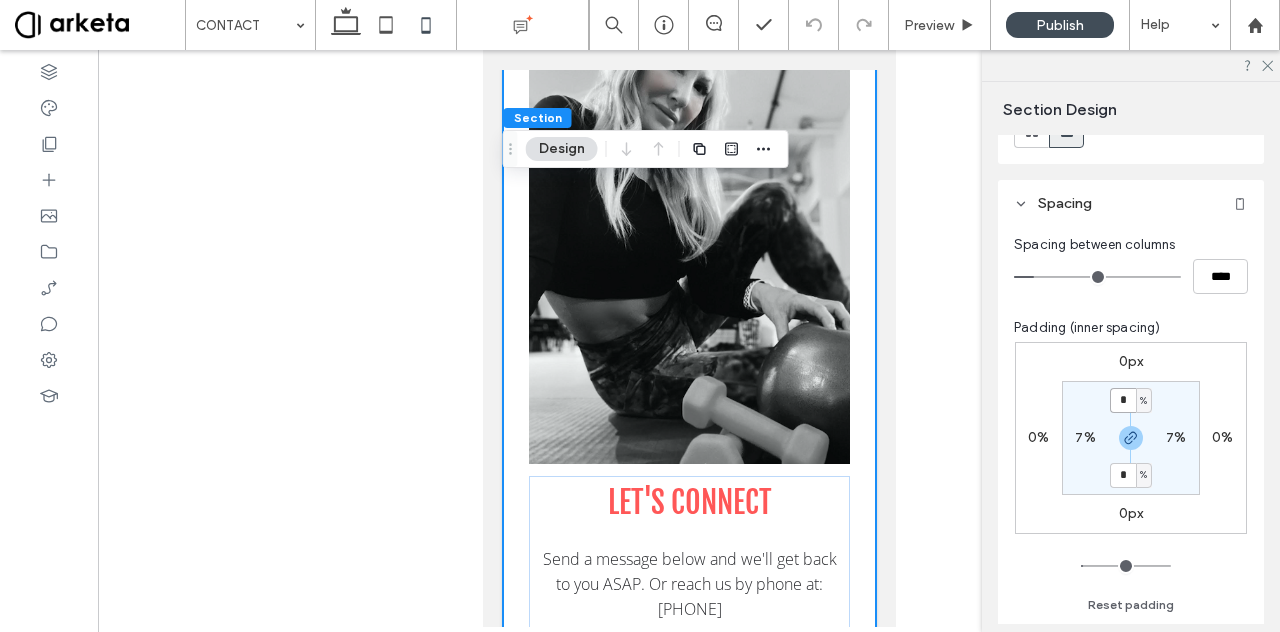 click on "*" at bounding box center [1123, 400] 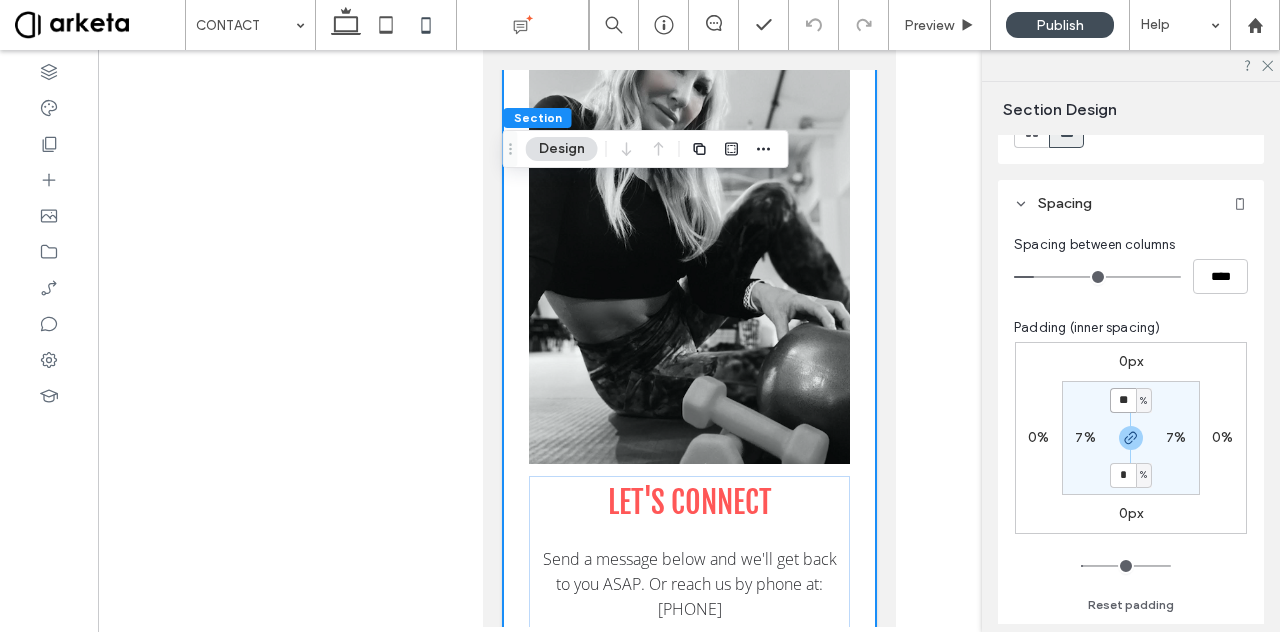 type on "**" 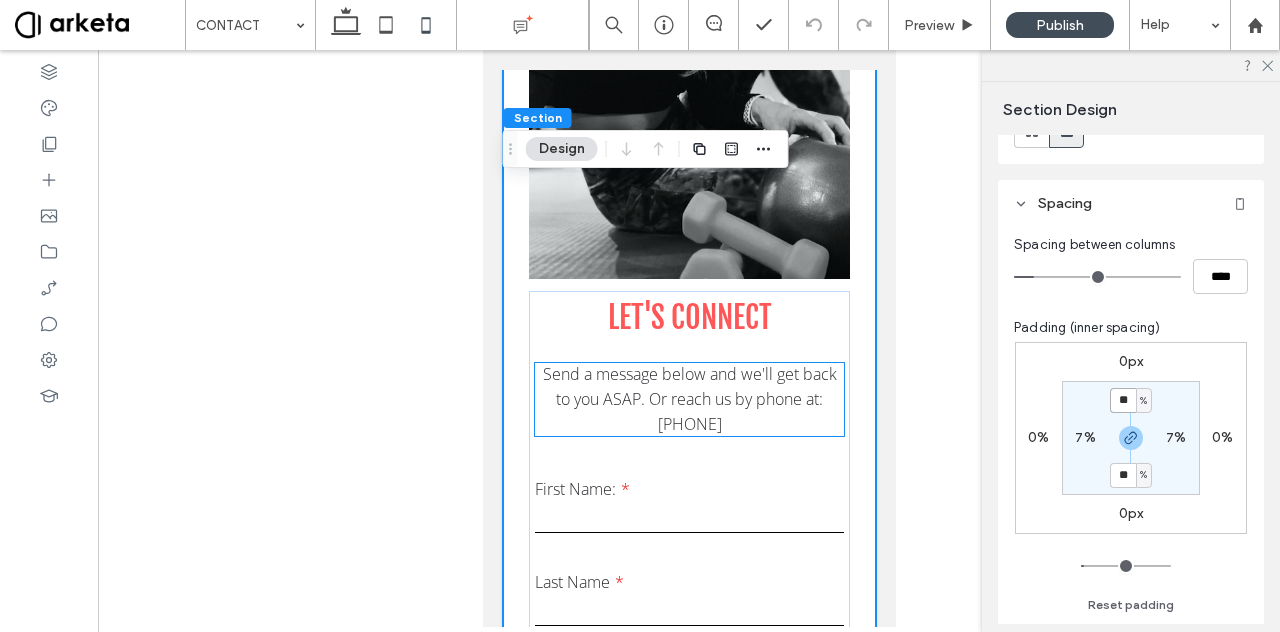 scroll, scrollTop: 390, scrollLeft: 0, axis: vertical 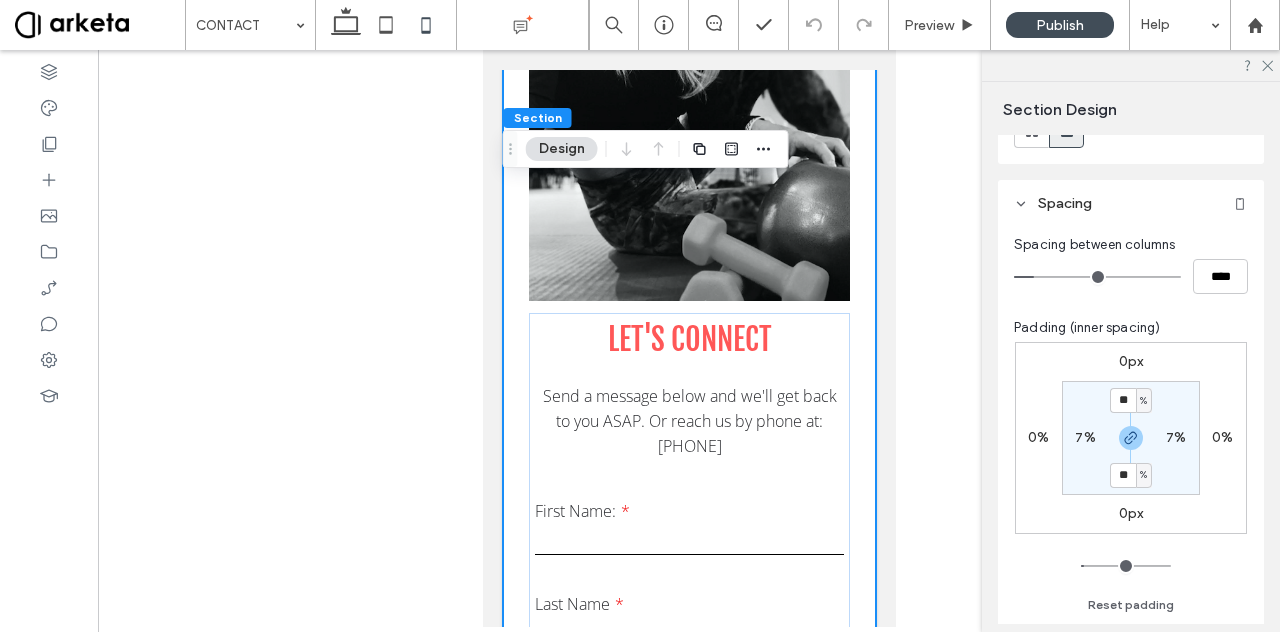 click on "**********" at bounding box center (688, 439) 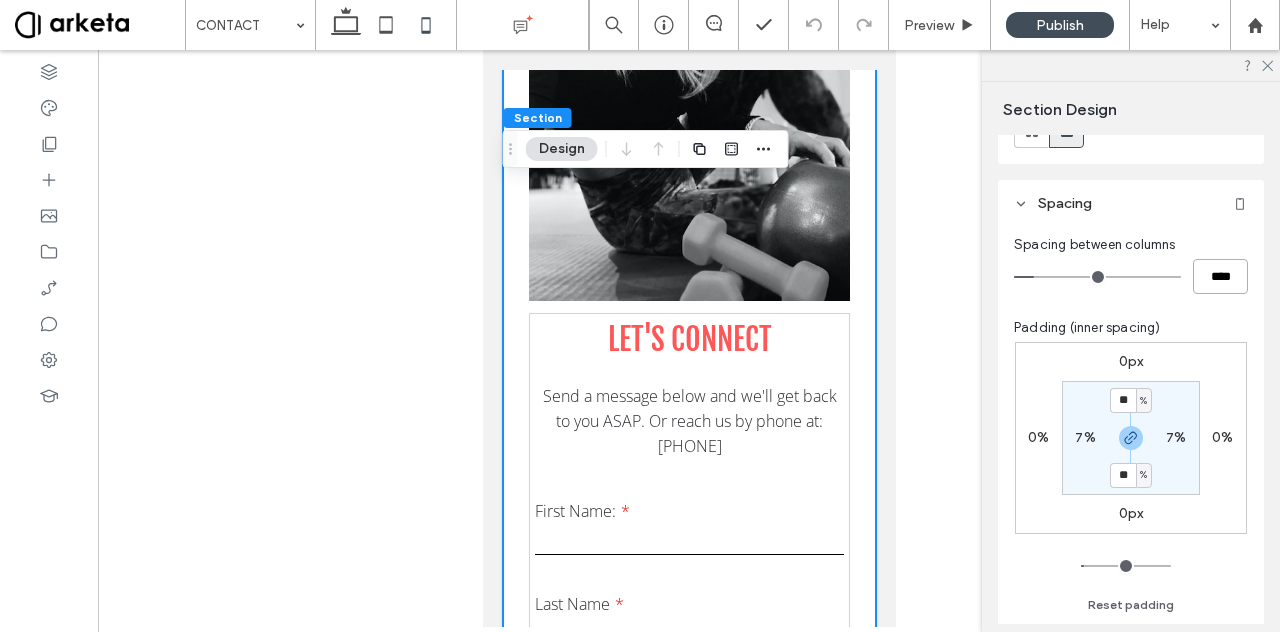 click on "****" at bounding box center (1220, 276) 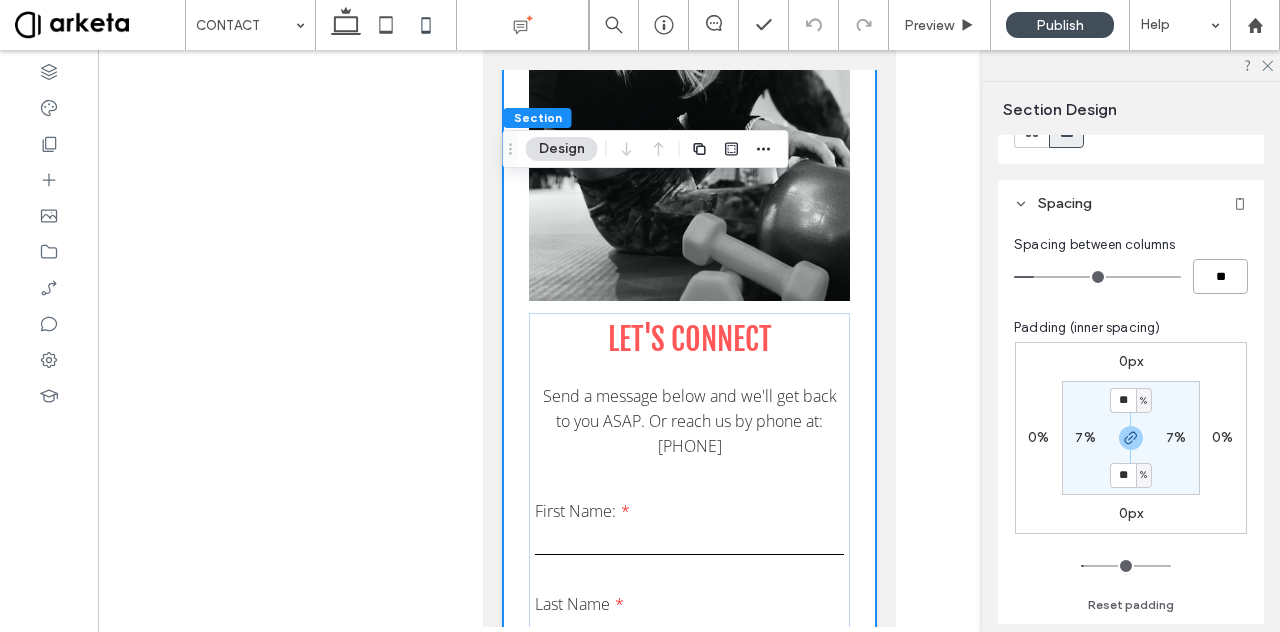 type on "**" 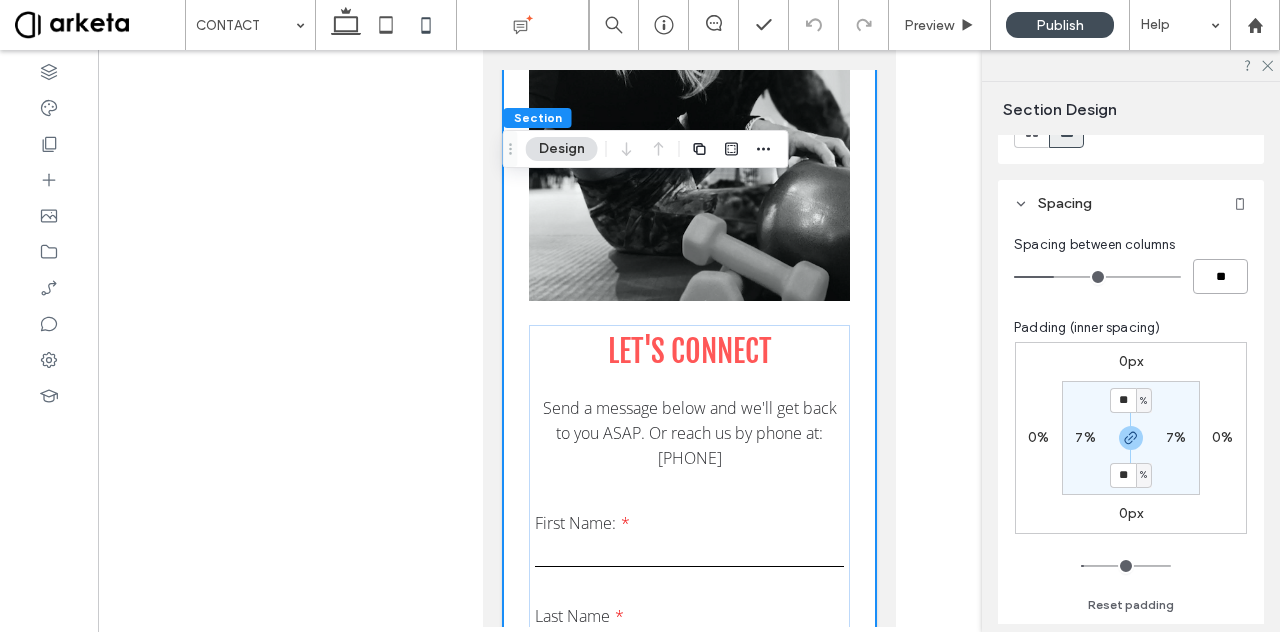 type on "*" 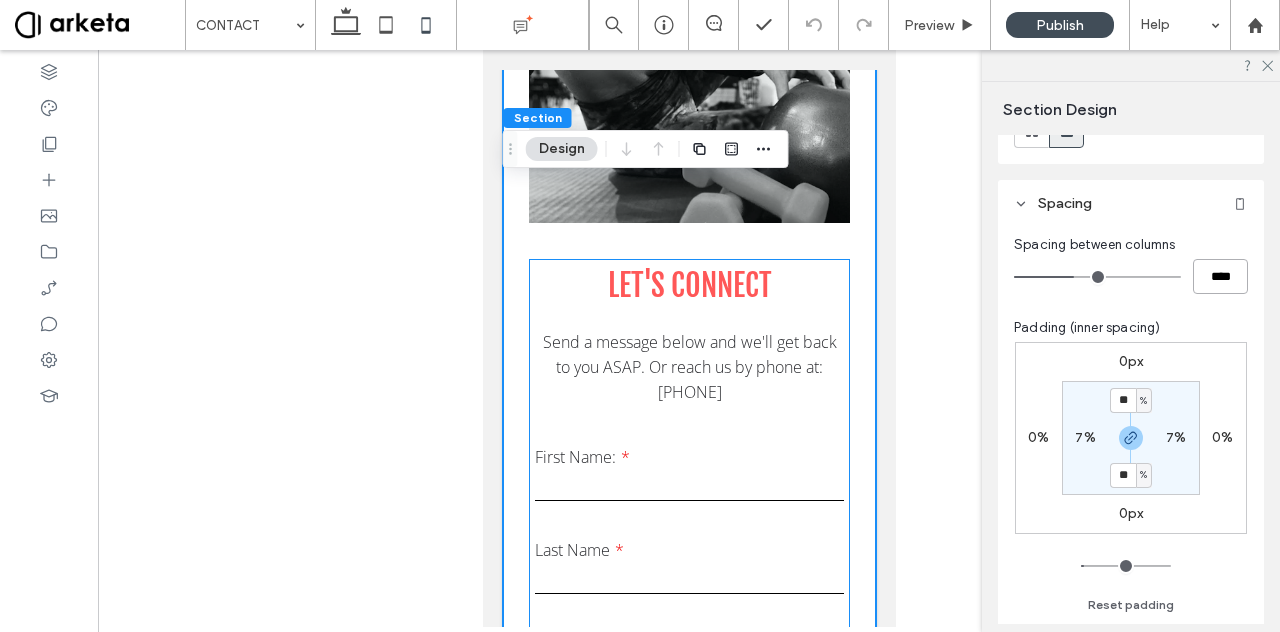 scroll, scrollTop: 456, scrollLeft: 0, axis: vertical 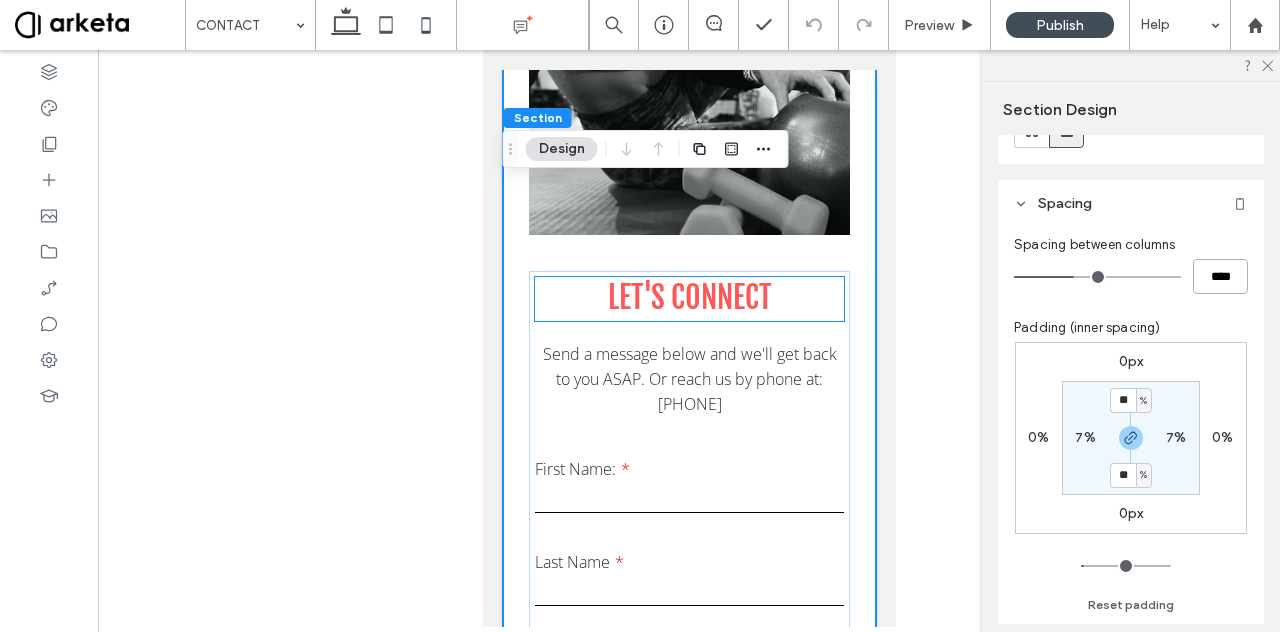 click on "LET'S CONNECT" at bounding box center [689, 297] 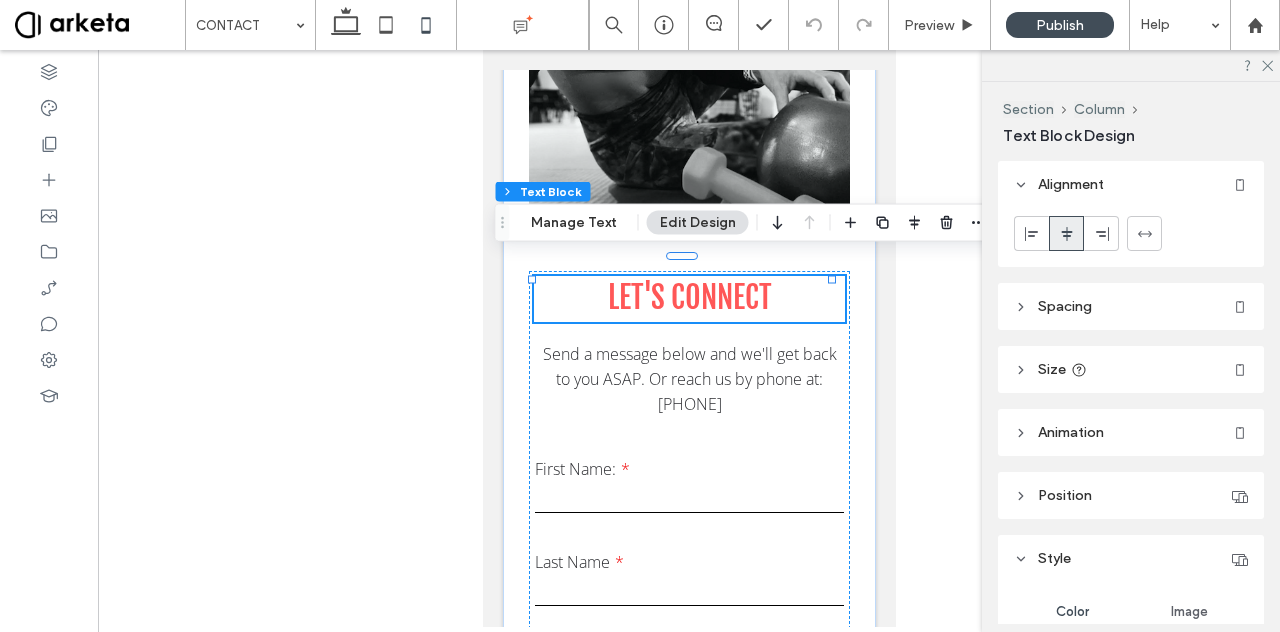 click on "Size" at bounding box center [1131, 369] 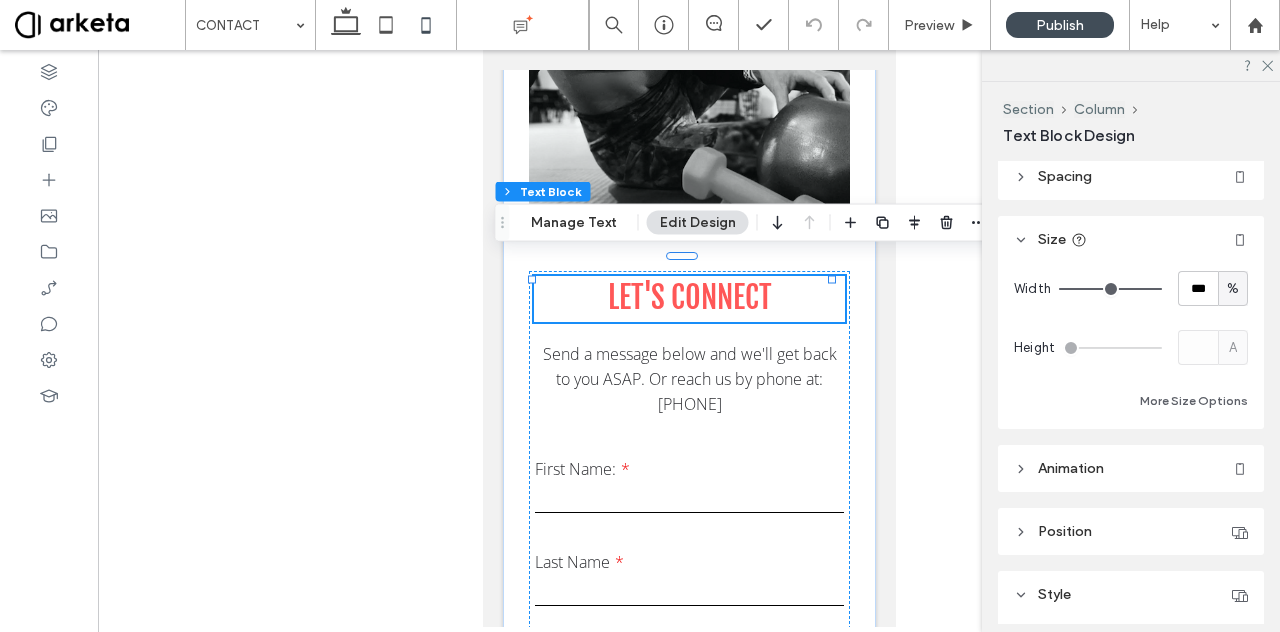 scroll, scrollTop: 134, scrollLeft: 0, axis: vertical 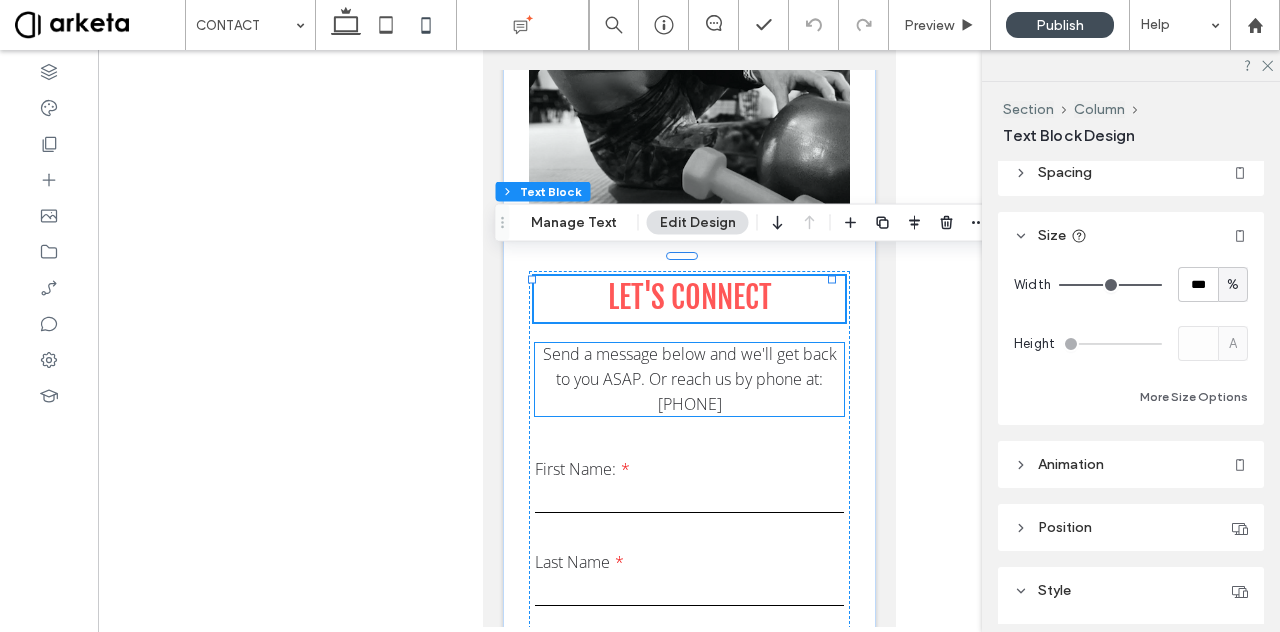 click on "Send a message below and we'll get back to you ASAP. Or reach us by phone at: 970-368-6293" at bounding box center (689, 379) 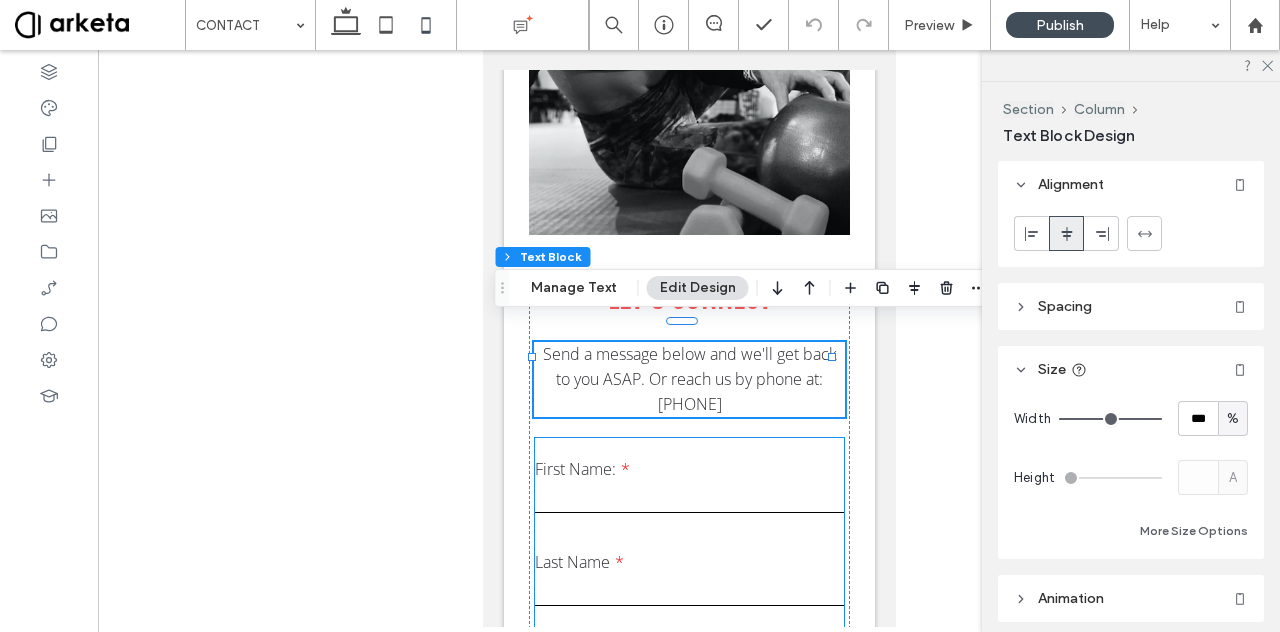 click at bounding box center [688, 498] 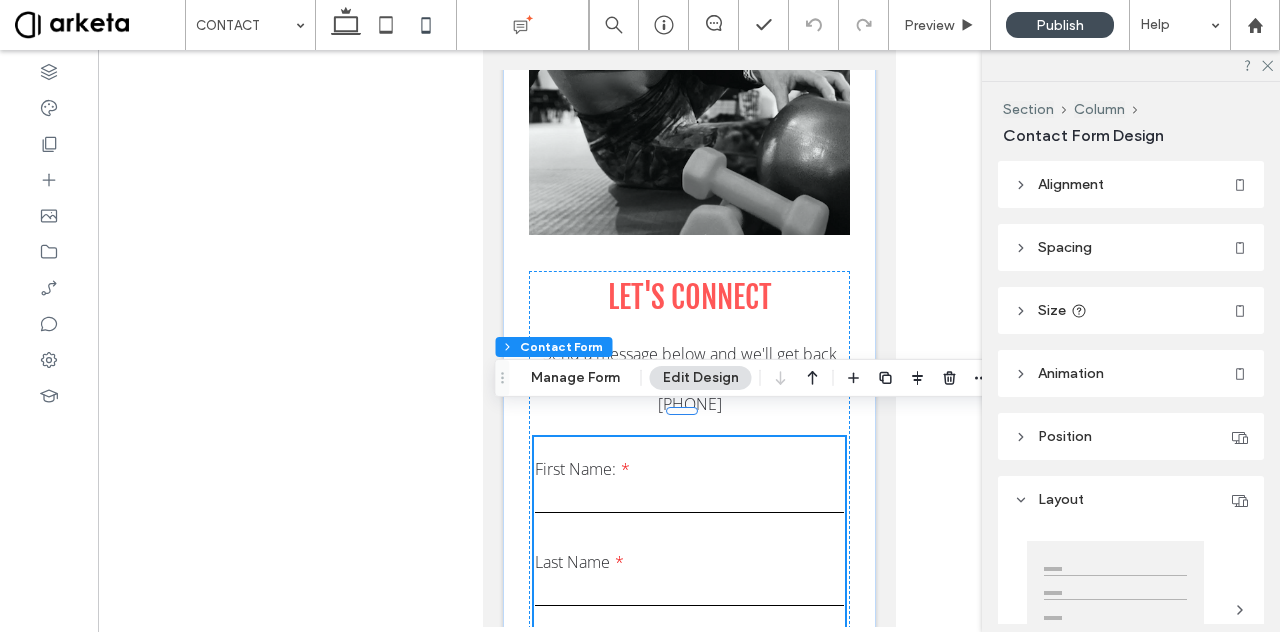 type on "*" 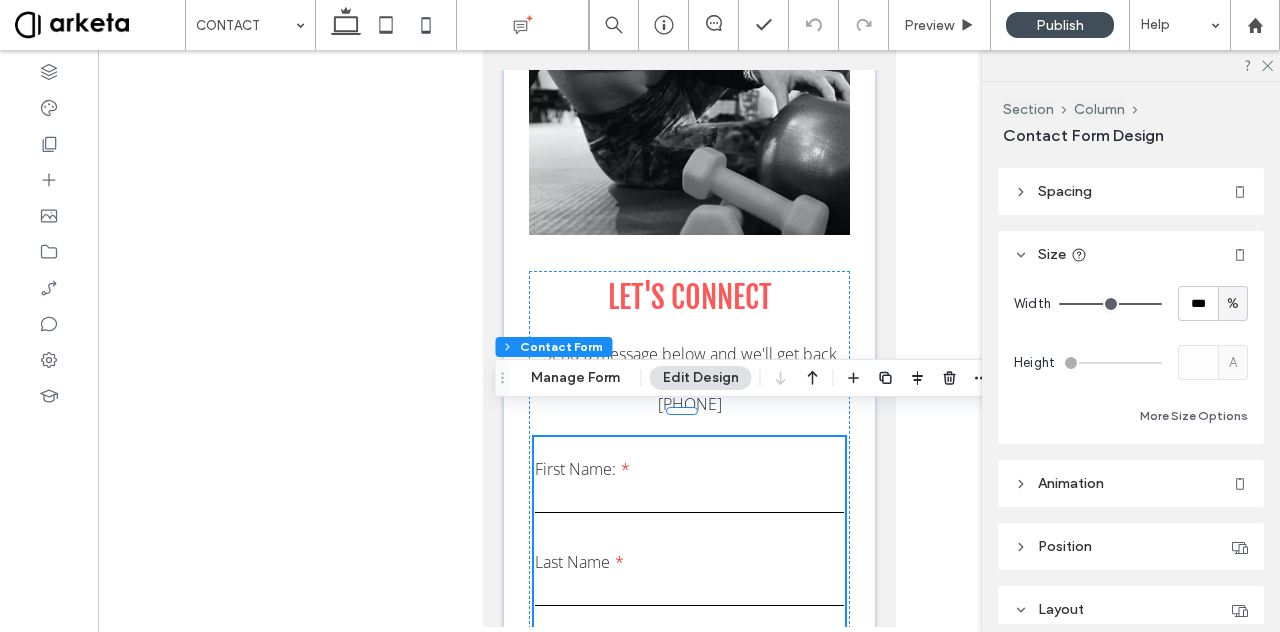 scroll, scrollTop: 58, scrollLeft: 0, axis: vertical 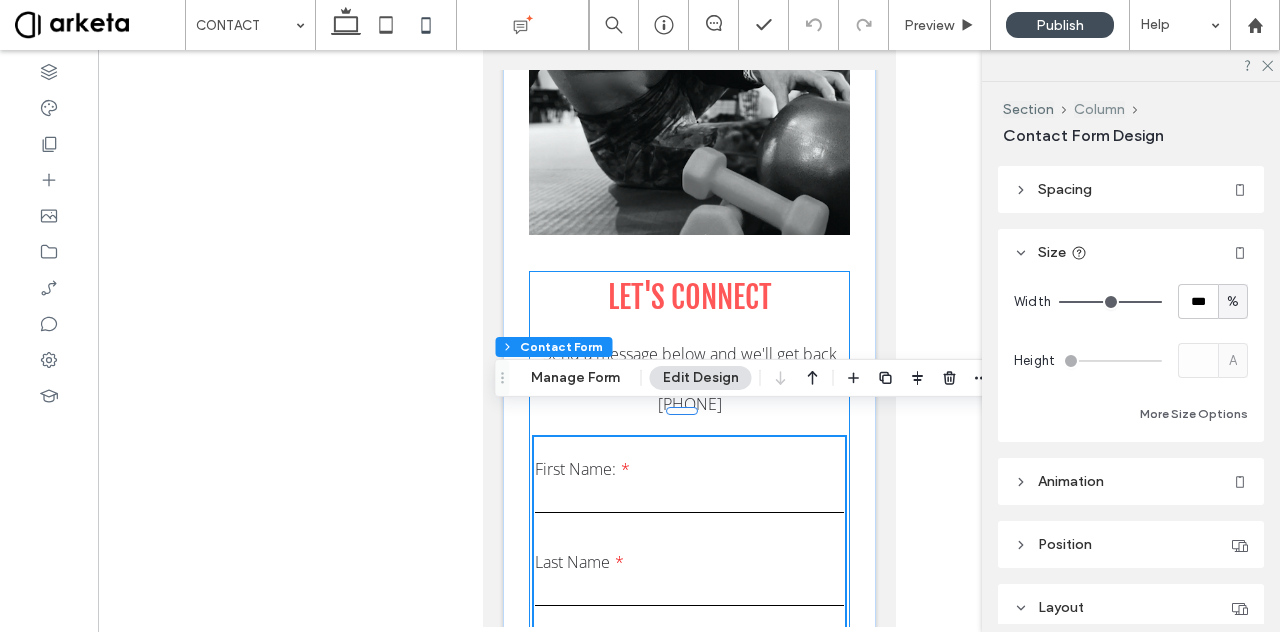 click on "Column" at bounding box center [1099, 109] 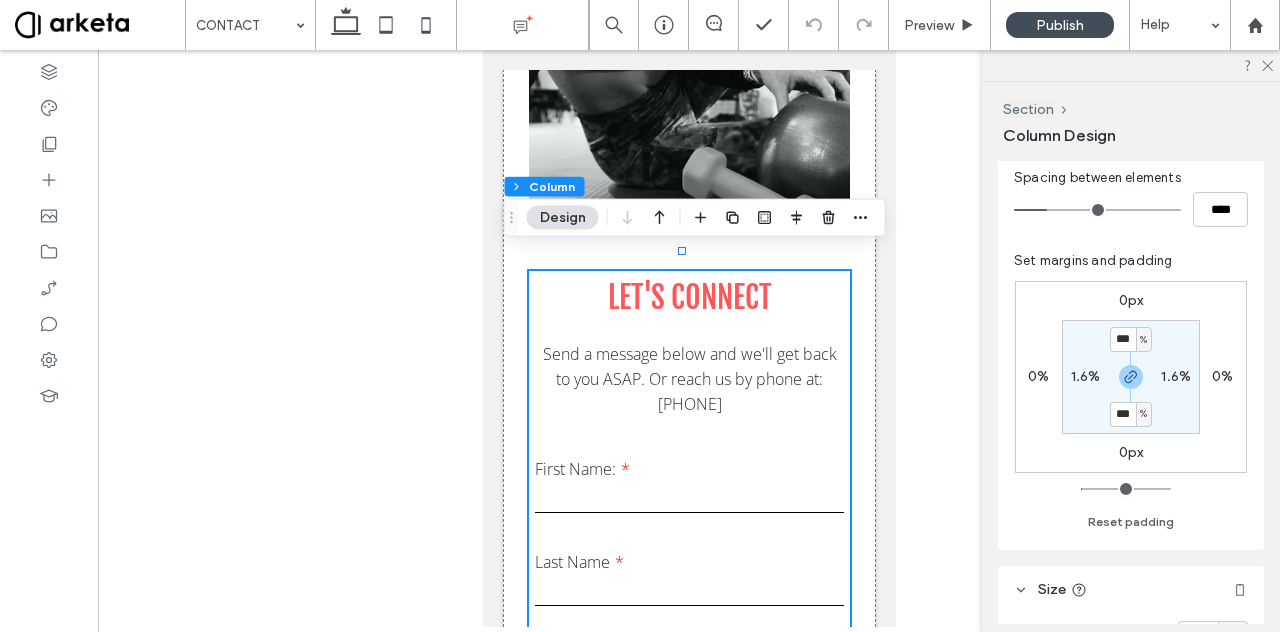 scroll, scrollTop: 383, scrollLeft: 0, axis: vertical 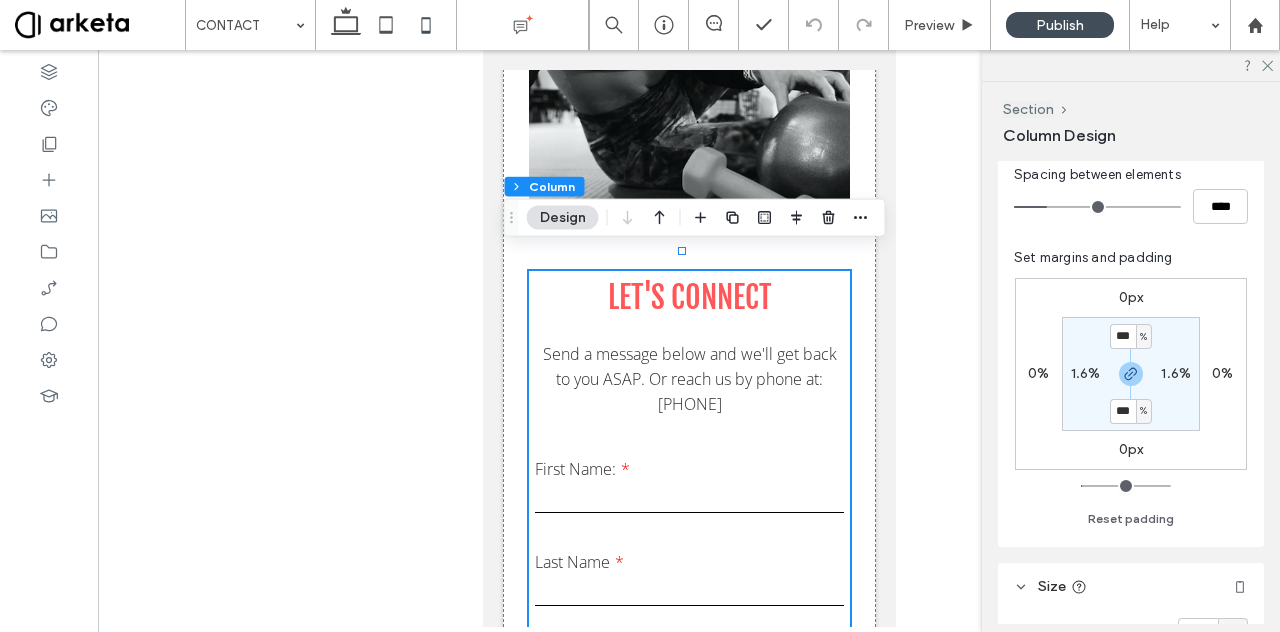 click on "1.6%" at bounding box center [1086, 373] 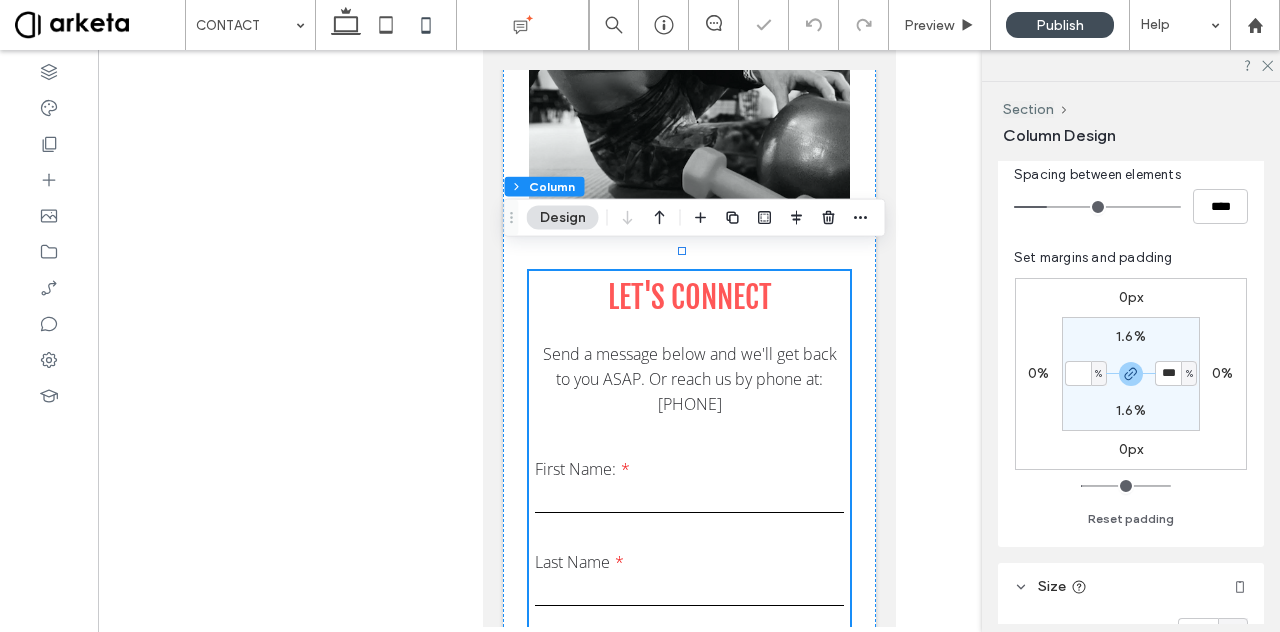 type 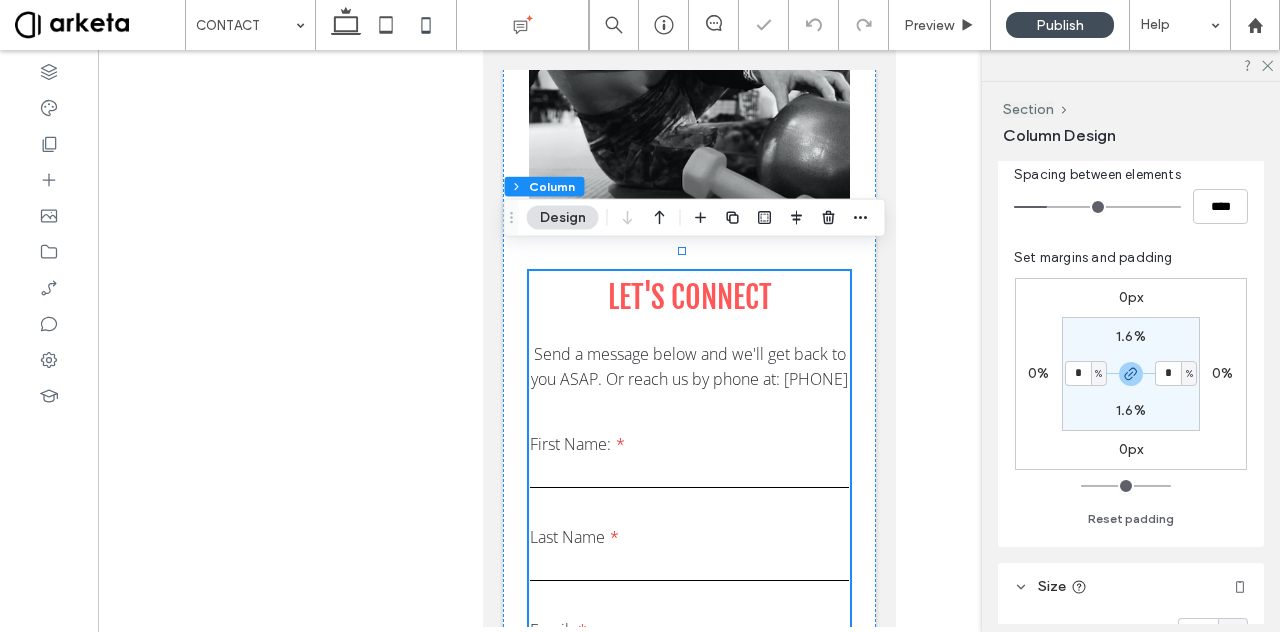 click on "1.6%" at bounding box center [1131, 336] 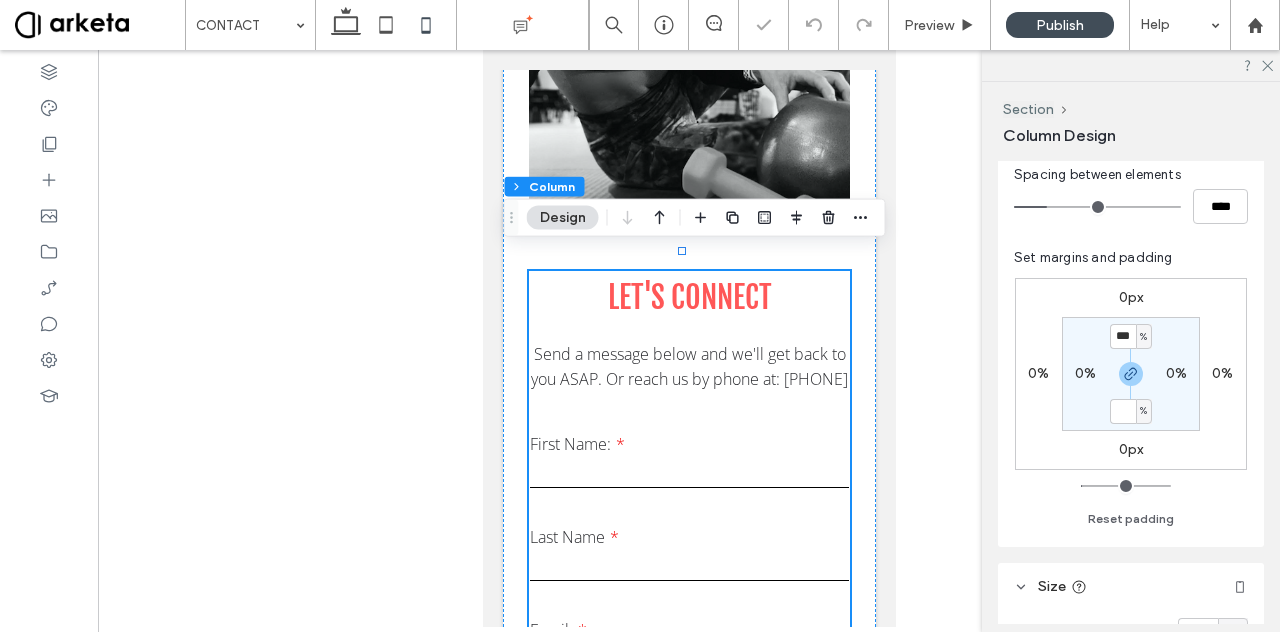 type 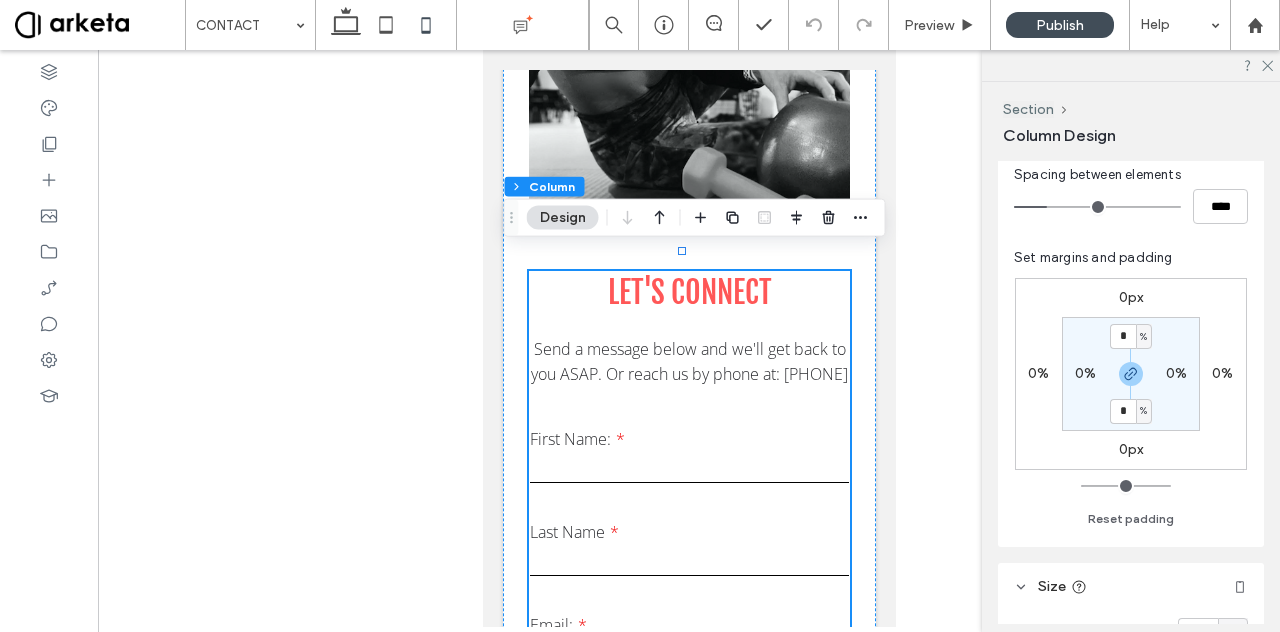 click on "0%" at bounding box center [1085, 373] 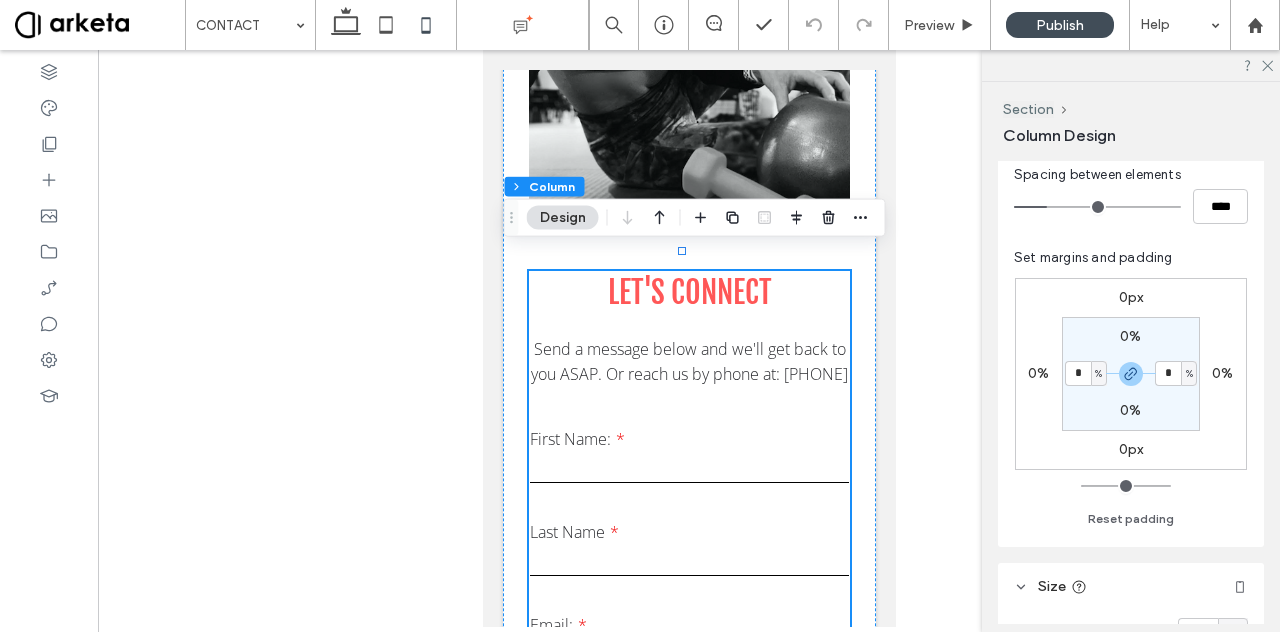 type on "*" 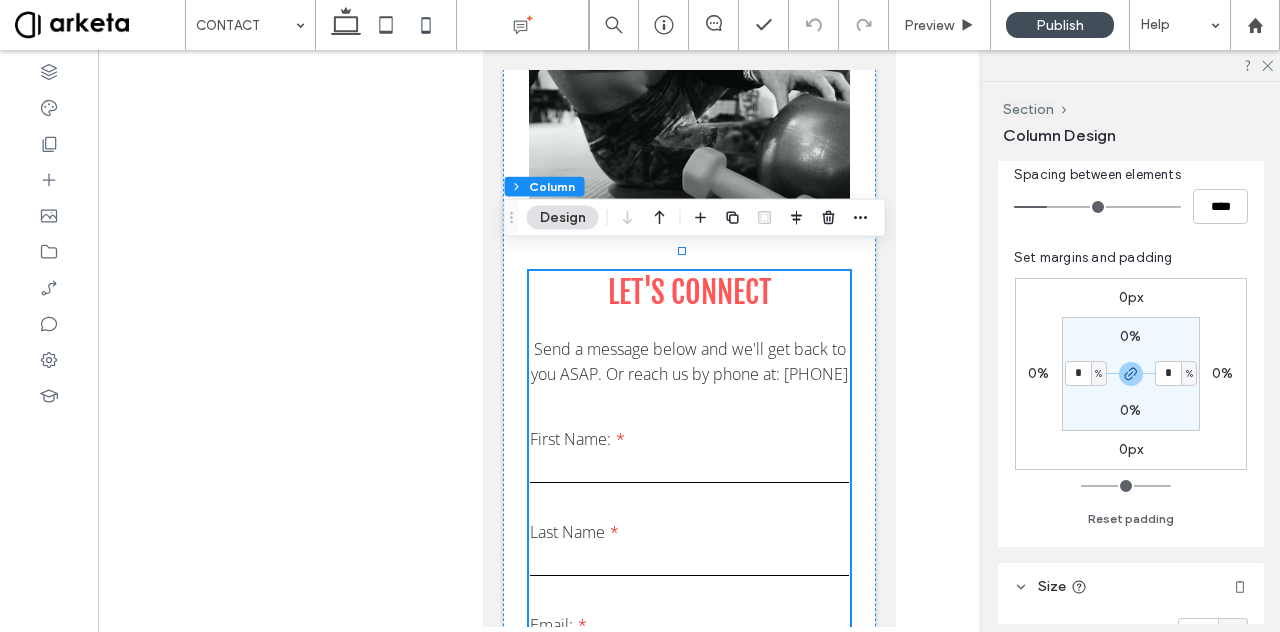 type on "*" 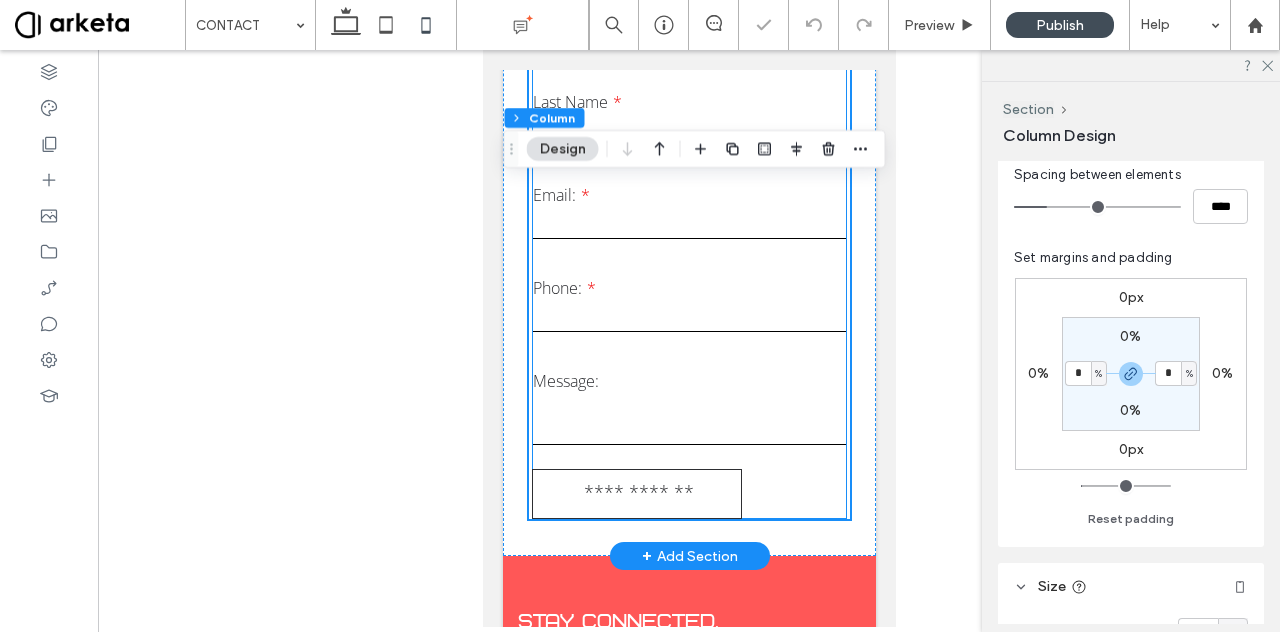 scroll, scrollTop: 912, scrollLeft: 0, axis: vertical 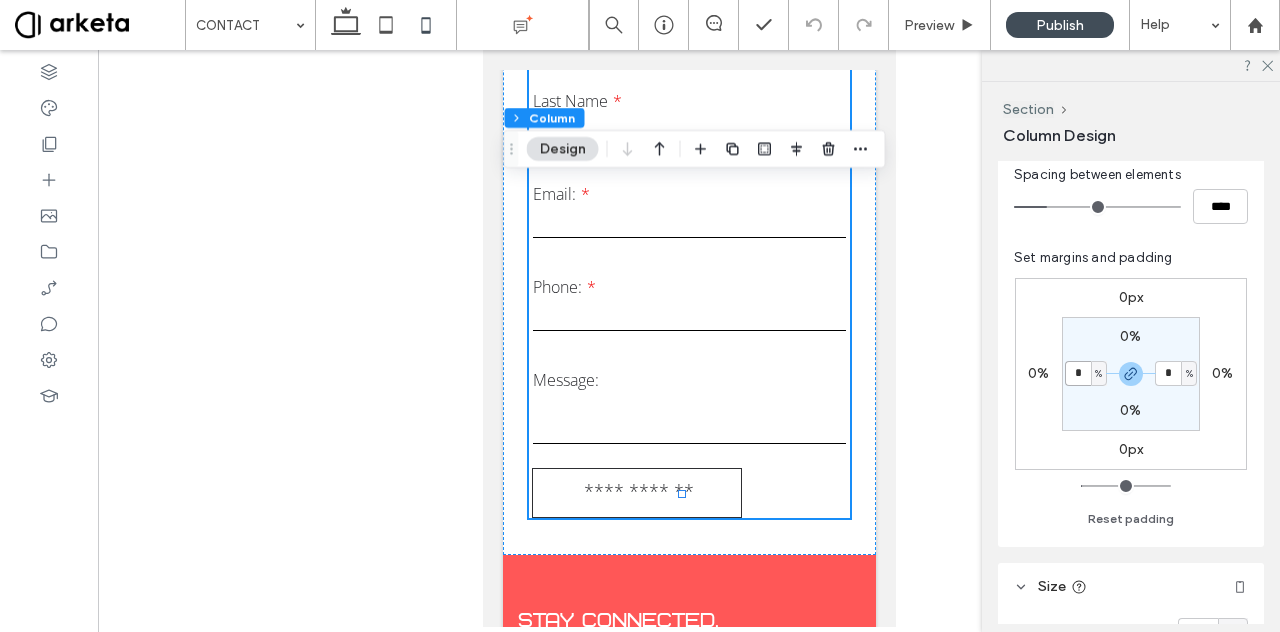 type on "*" 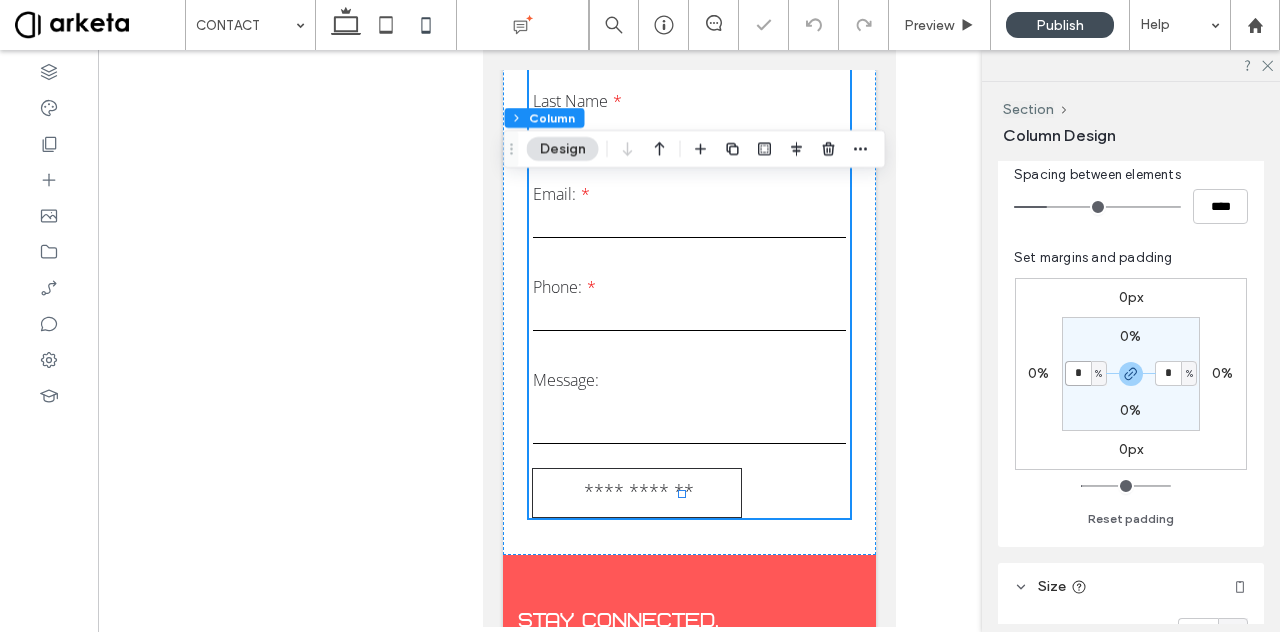 type on "*" 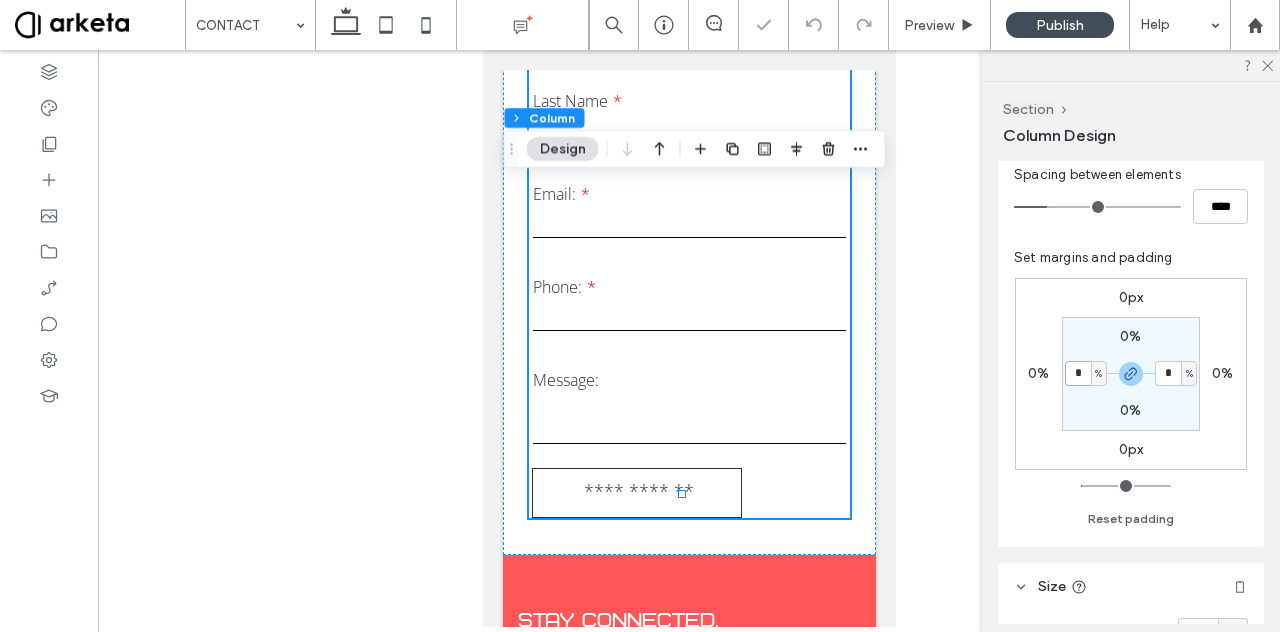type on "*" 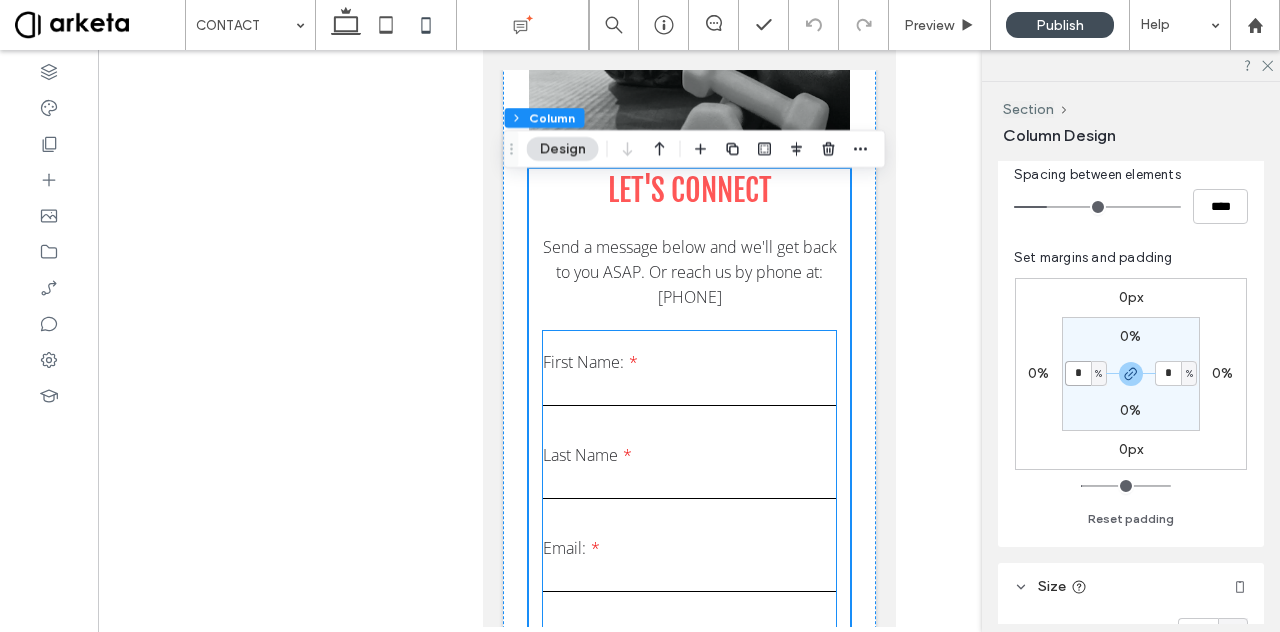 scroll, scrollTop: 555, scrollLeft: 0, axis: vertical 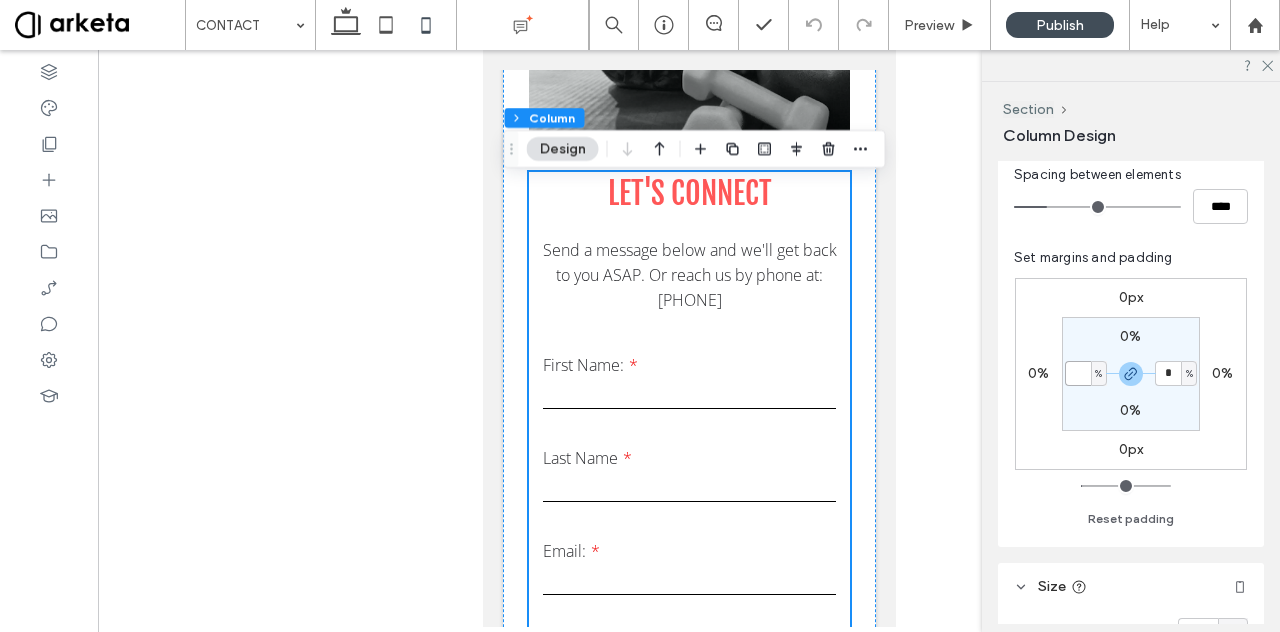 type 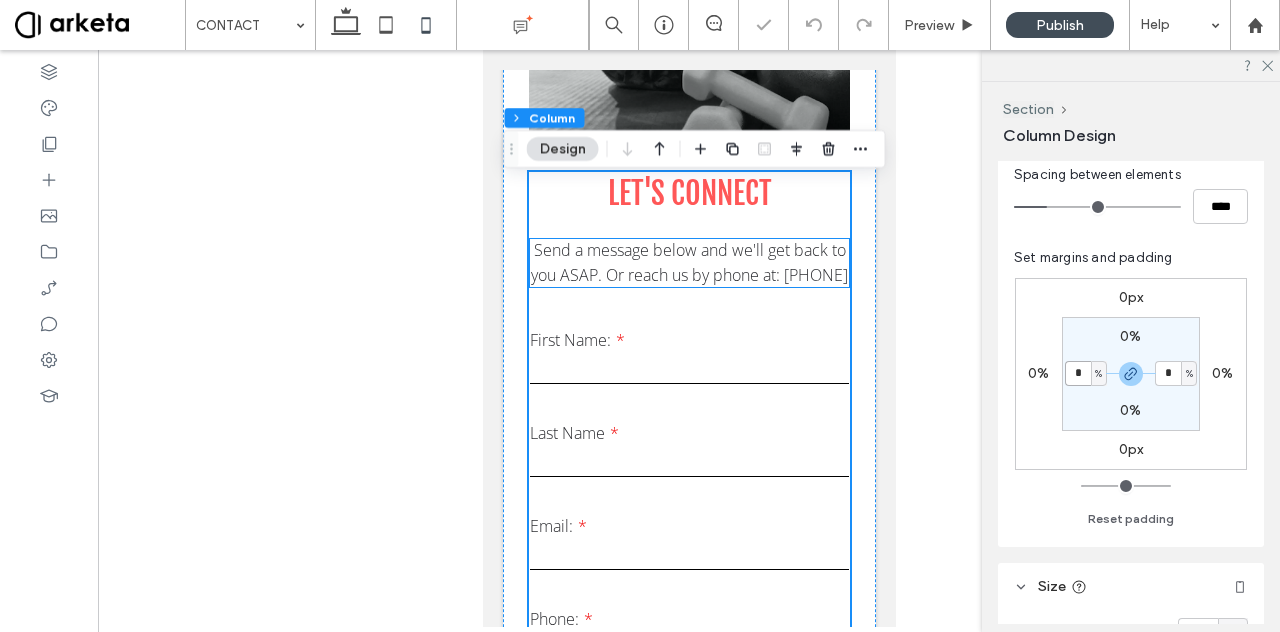 click on "Send a message below and we'll get back to you ASAP. Or reach us by phone at: 970-368-6293" at bounding box center (688, 263) 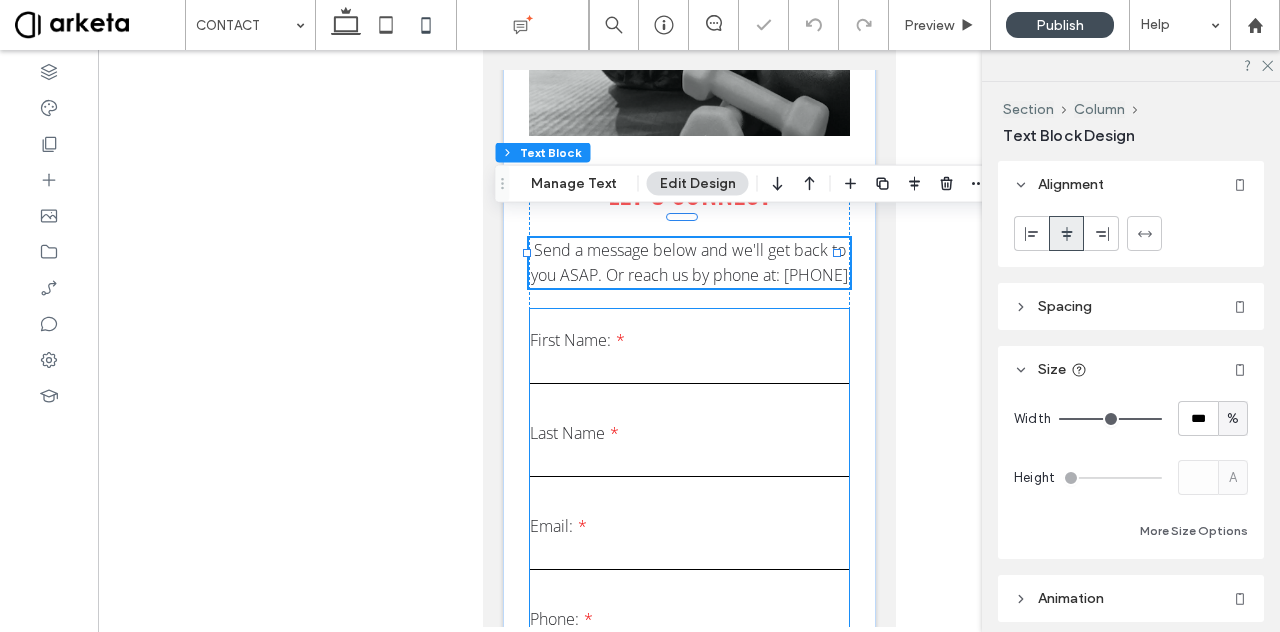 click at bounding box center [688, 369] 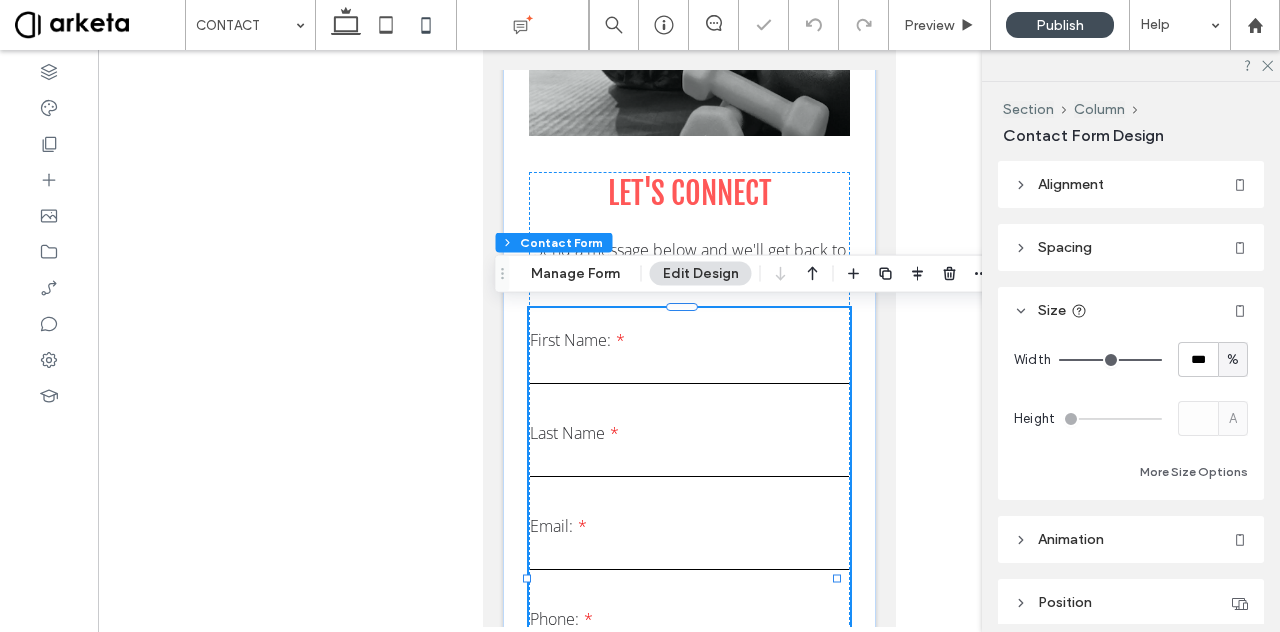 type on "*" 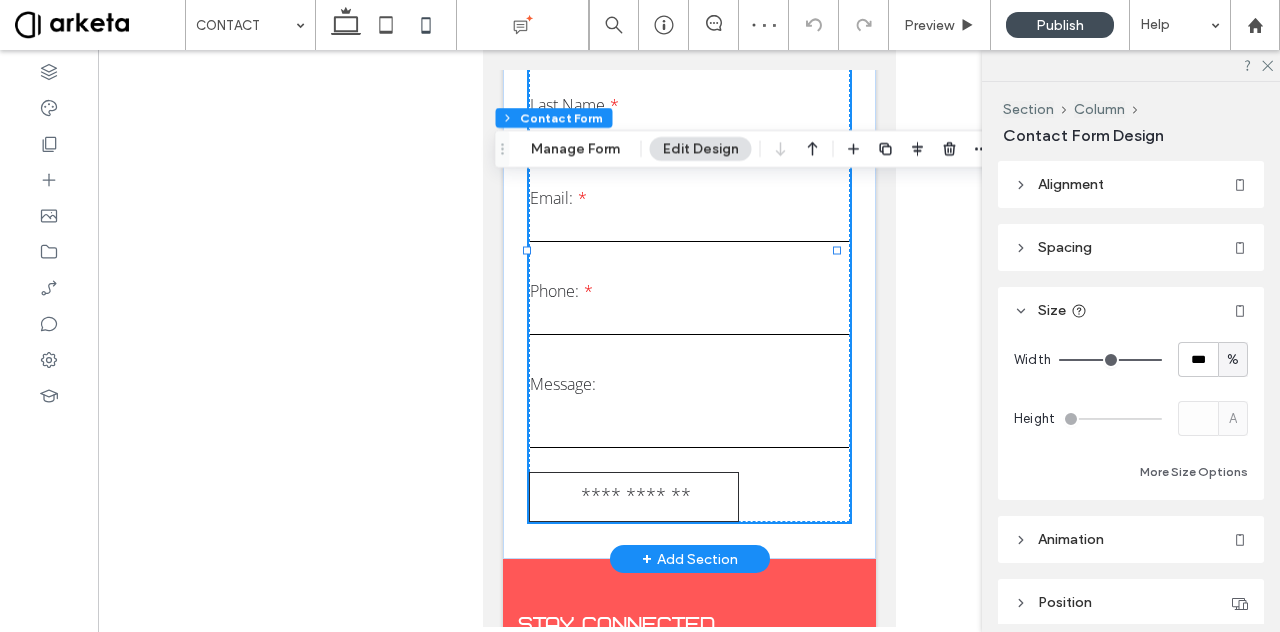 scroll, scrollTop: 884, scrollLeft: 0, axis: vertical 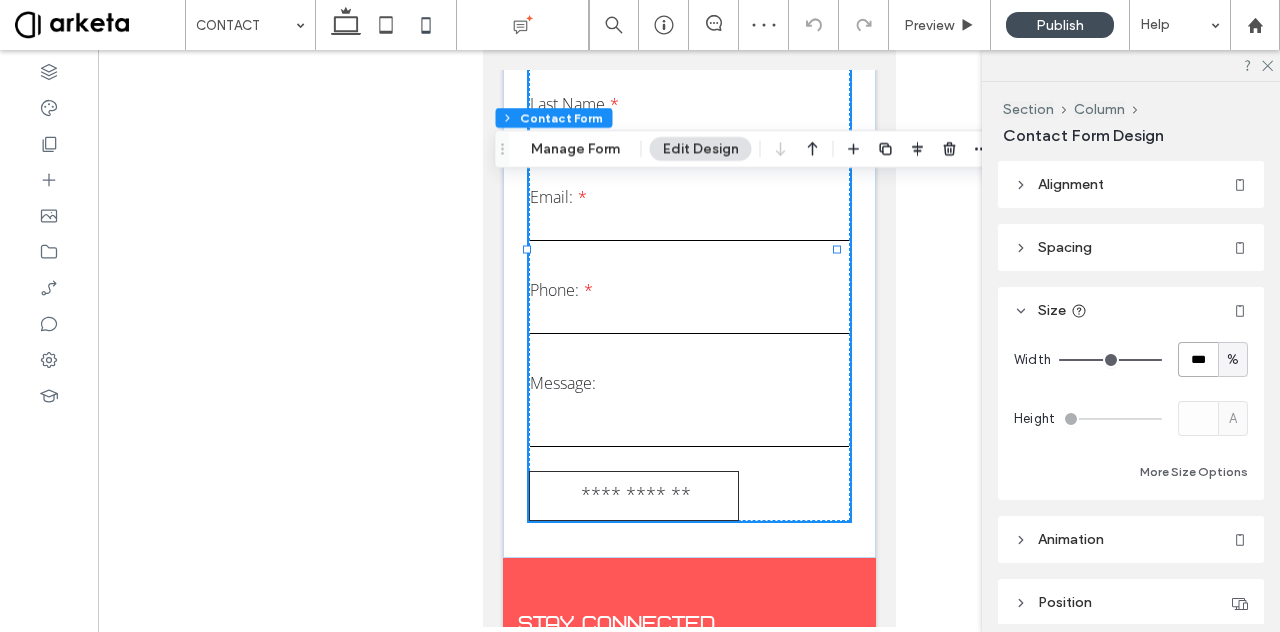 click on "***" at bounding box center [1198, 359] 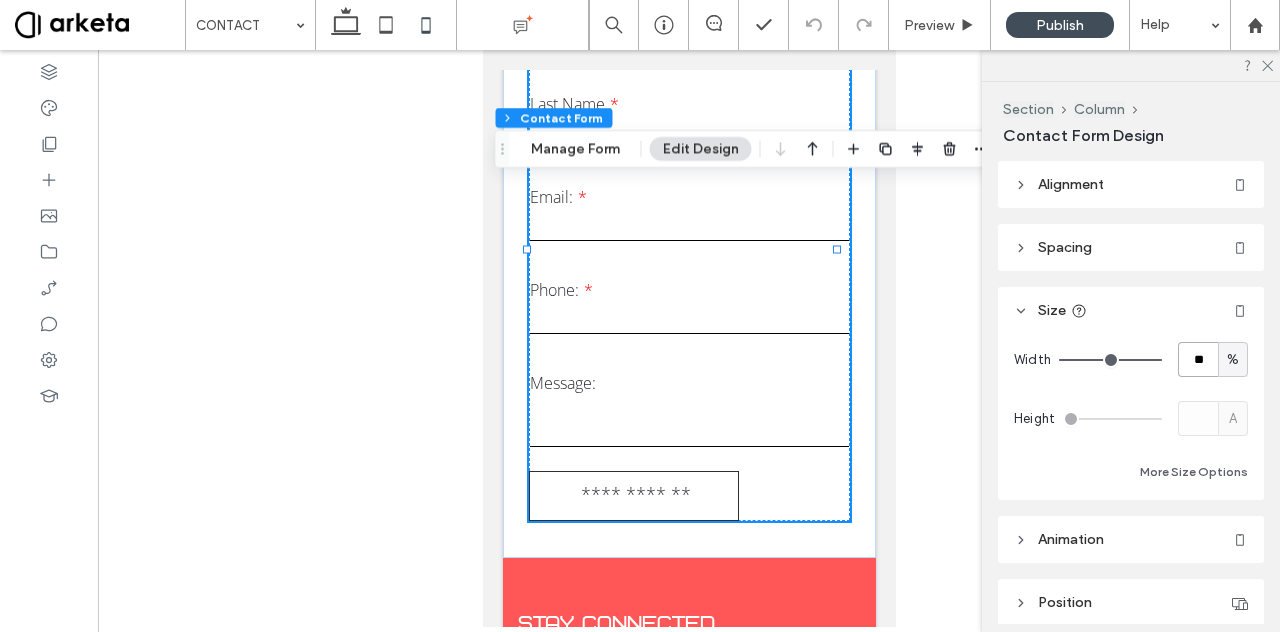 type on "**" 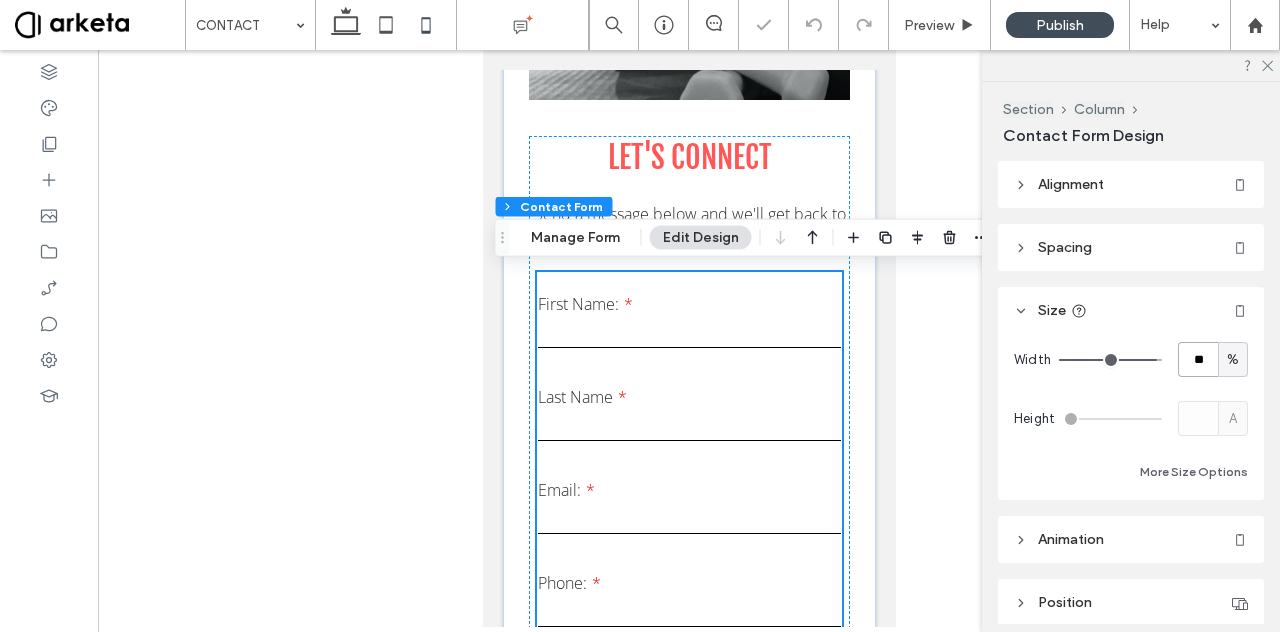 scroll, scrollTop: 590, scrollLeft: 0, axis: vertical 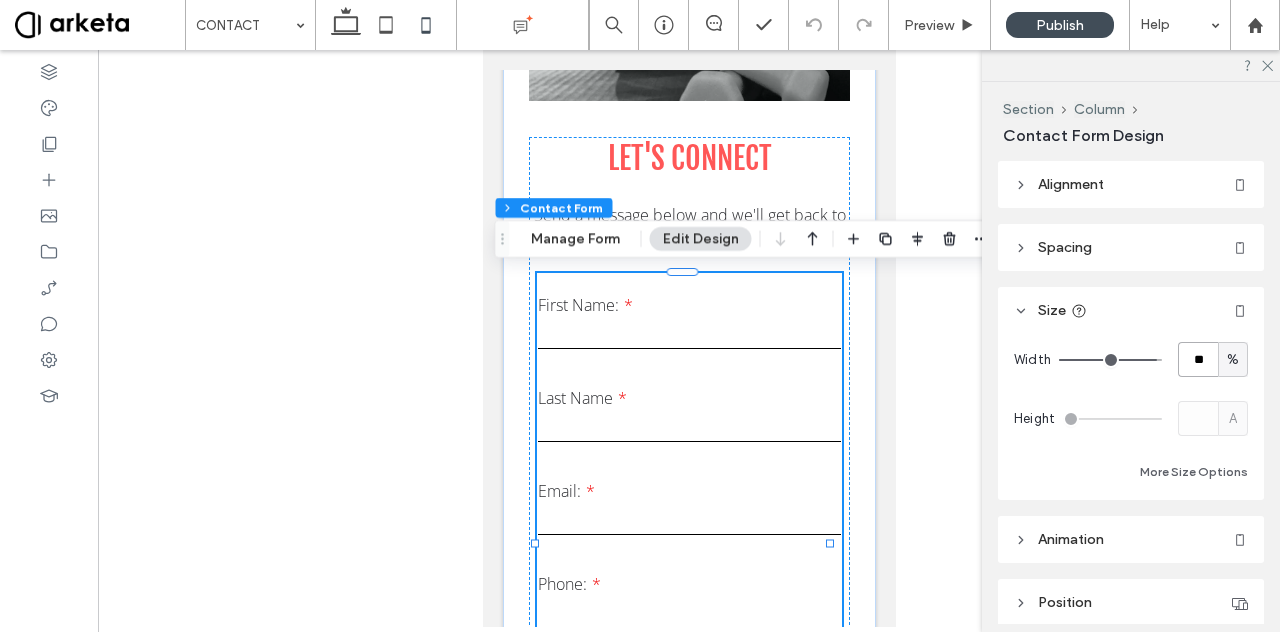 type on "**" 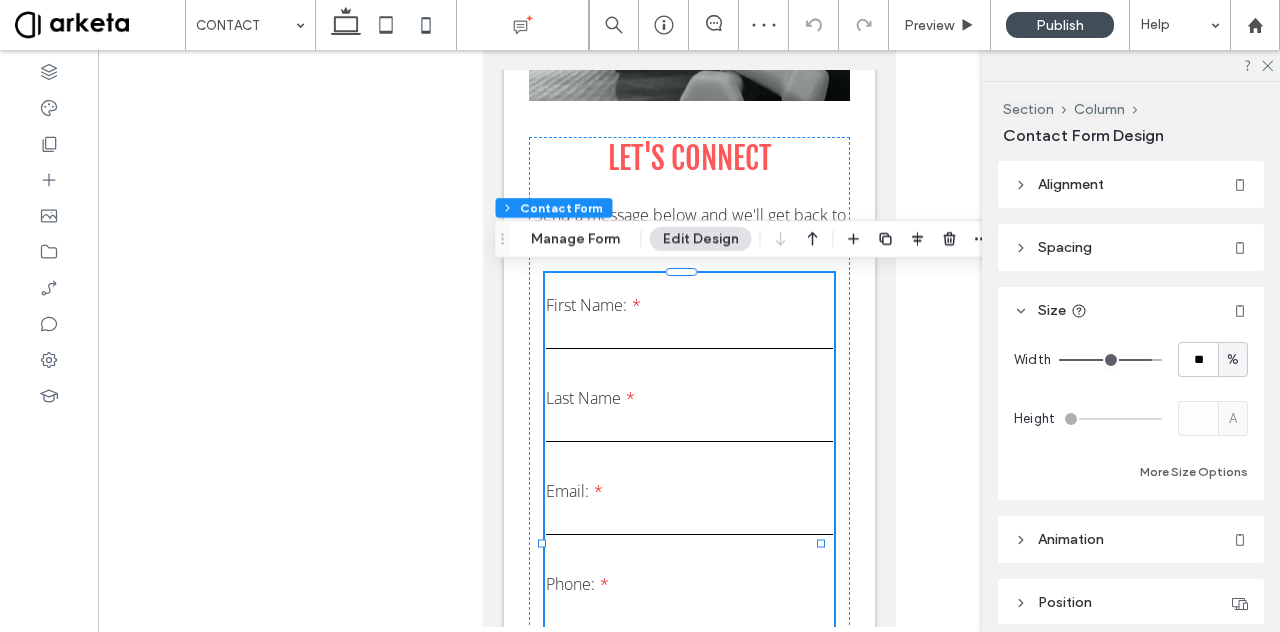 click on "Alignment" at bounding box center [1131, 184] 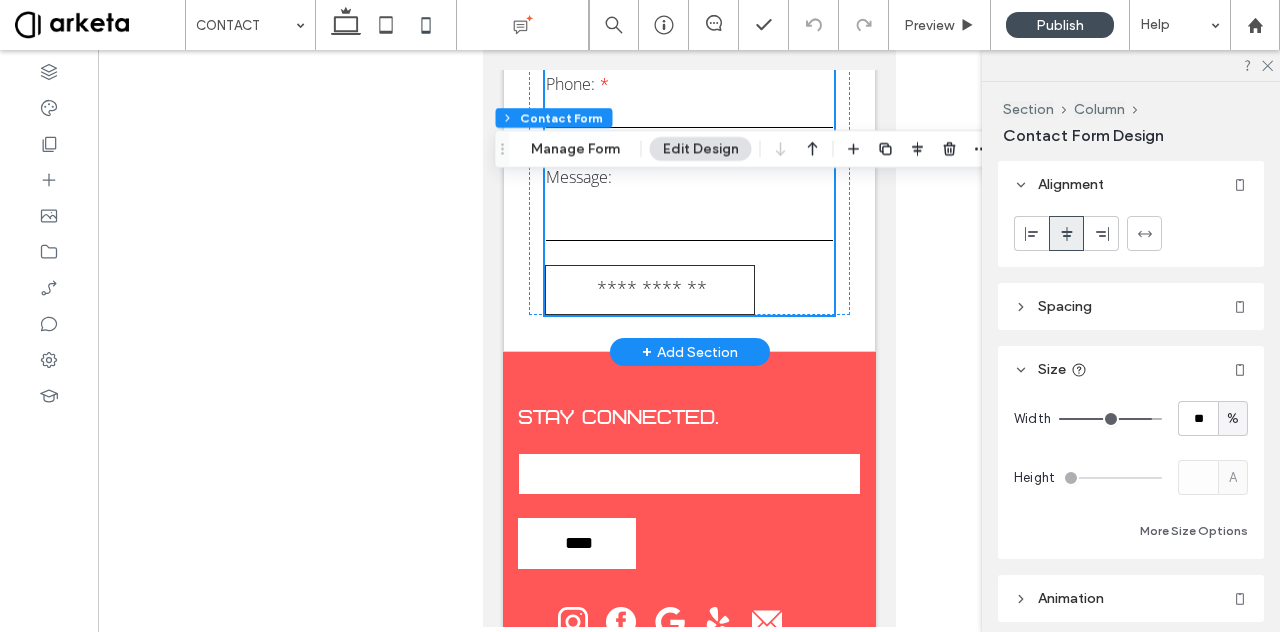 scroll, scrollTop: 1091, scrollLeft: 0, axis: vertical 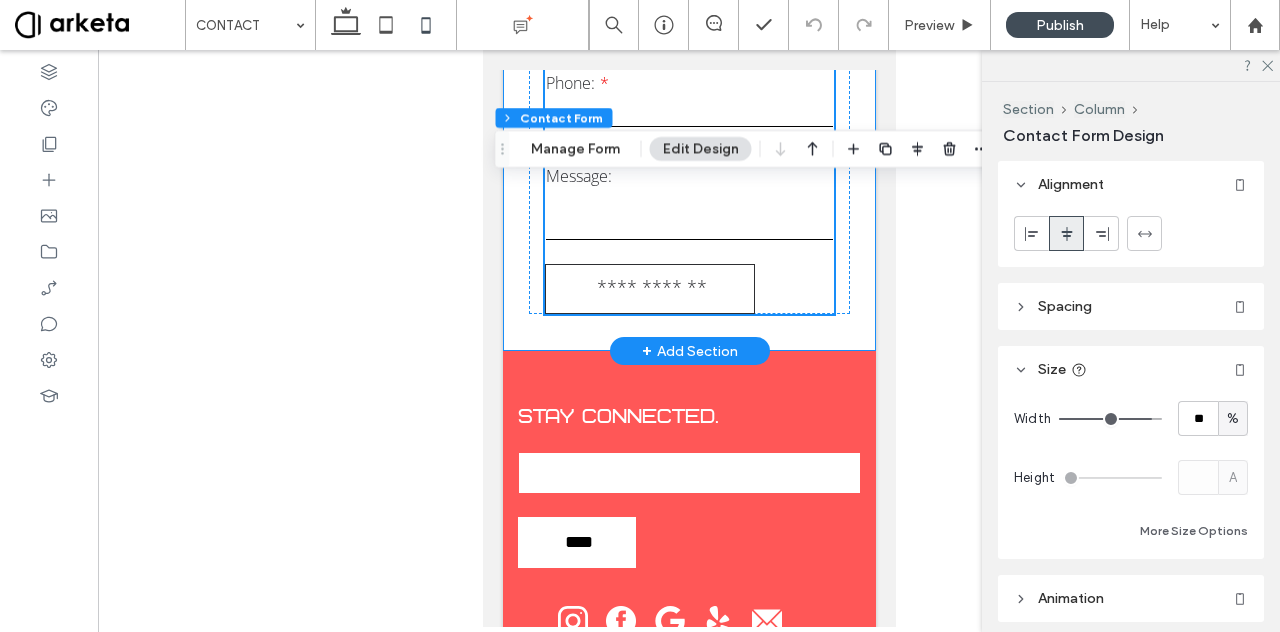 click on "**********" at bounding box center [688, -268] 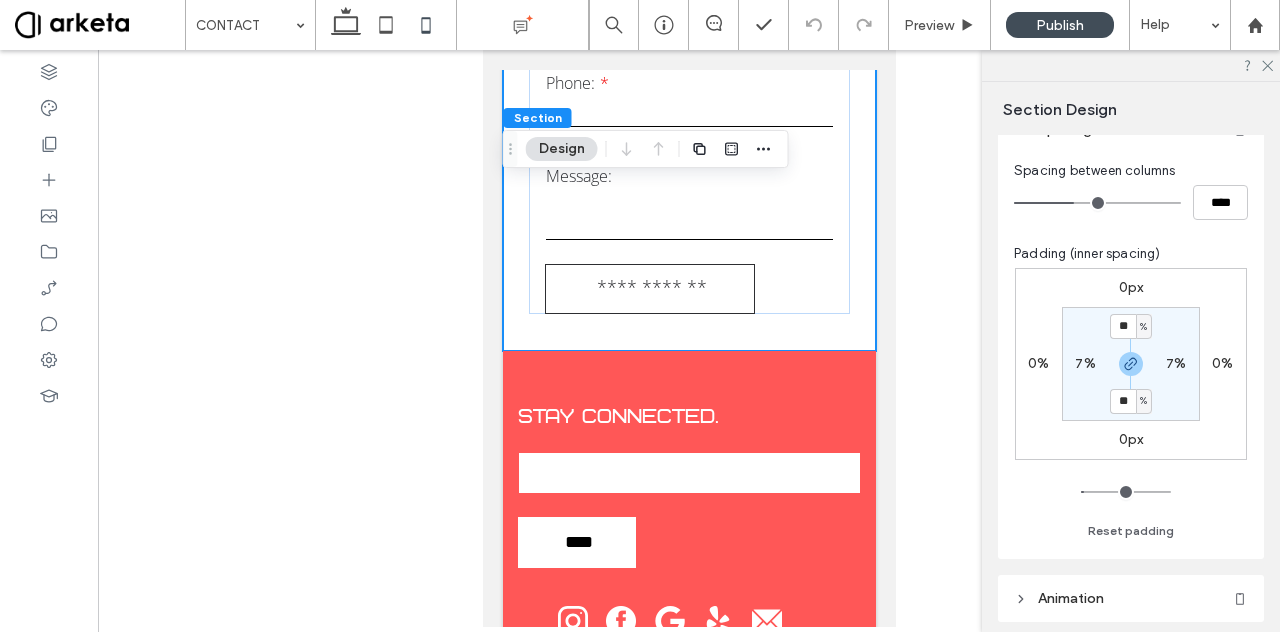 scroll, scrollTop: 152, scrollLeft: 0, axis: vertical 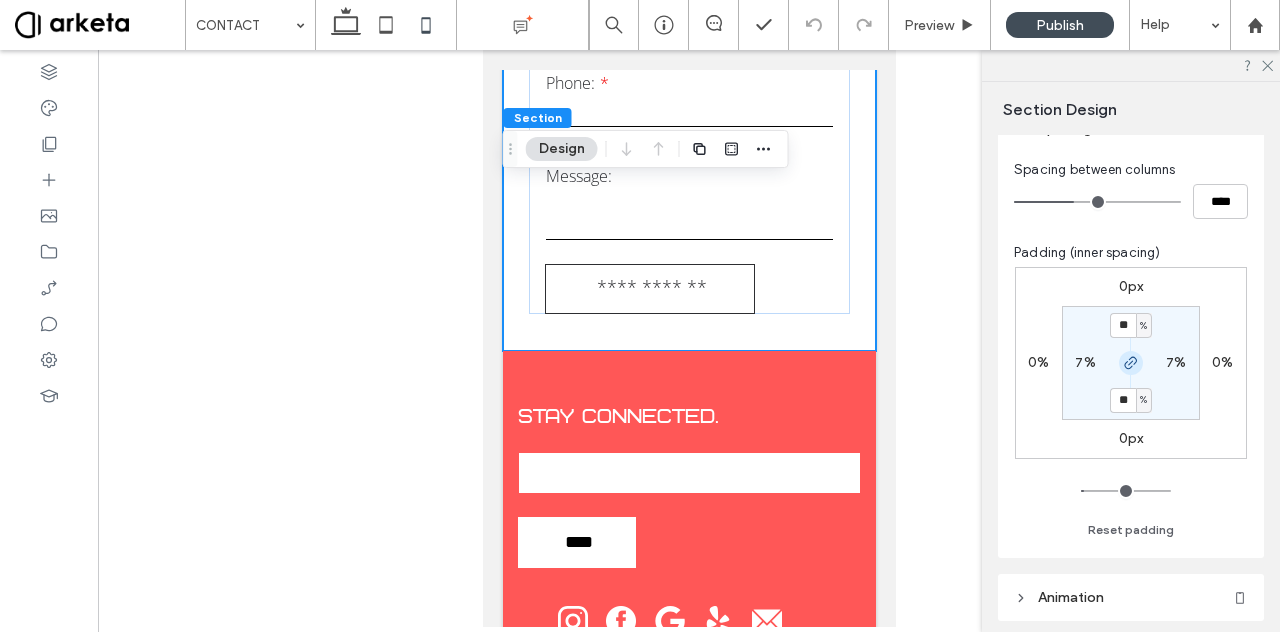 click 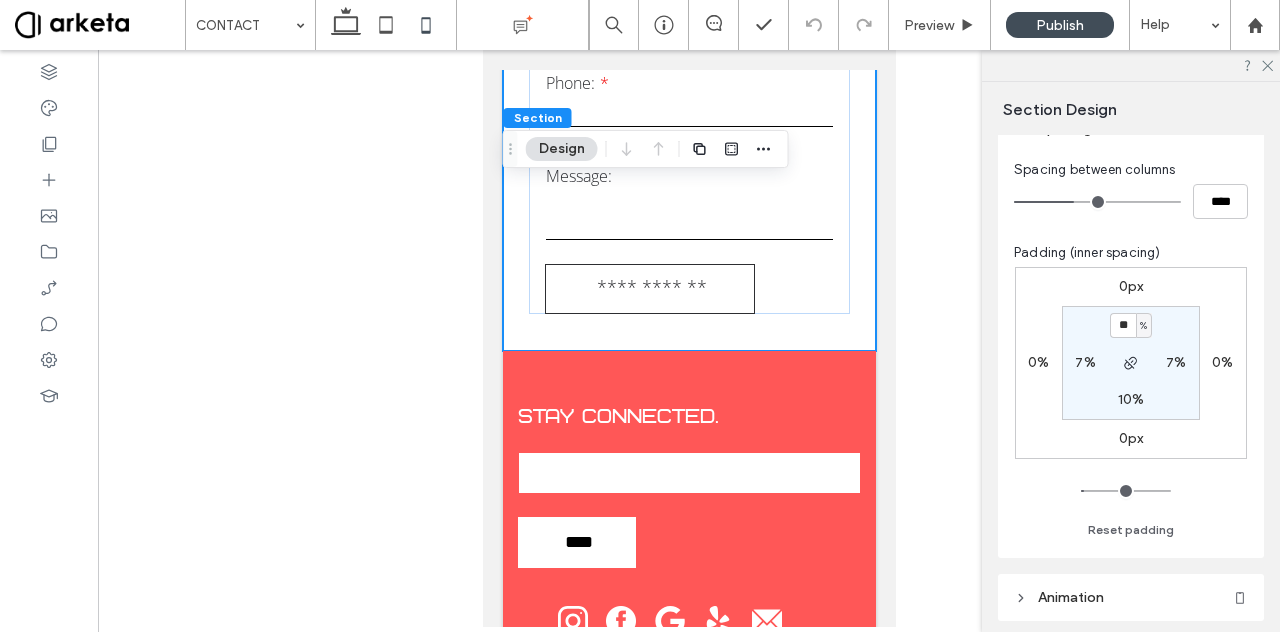 click on "10%" at bounding box center [1131, 399] 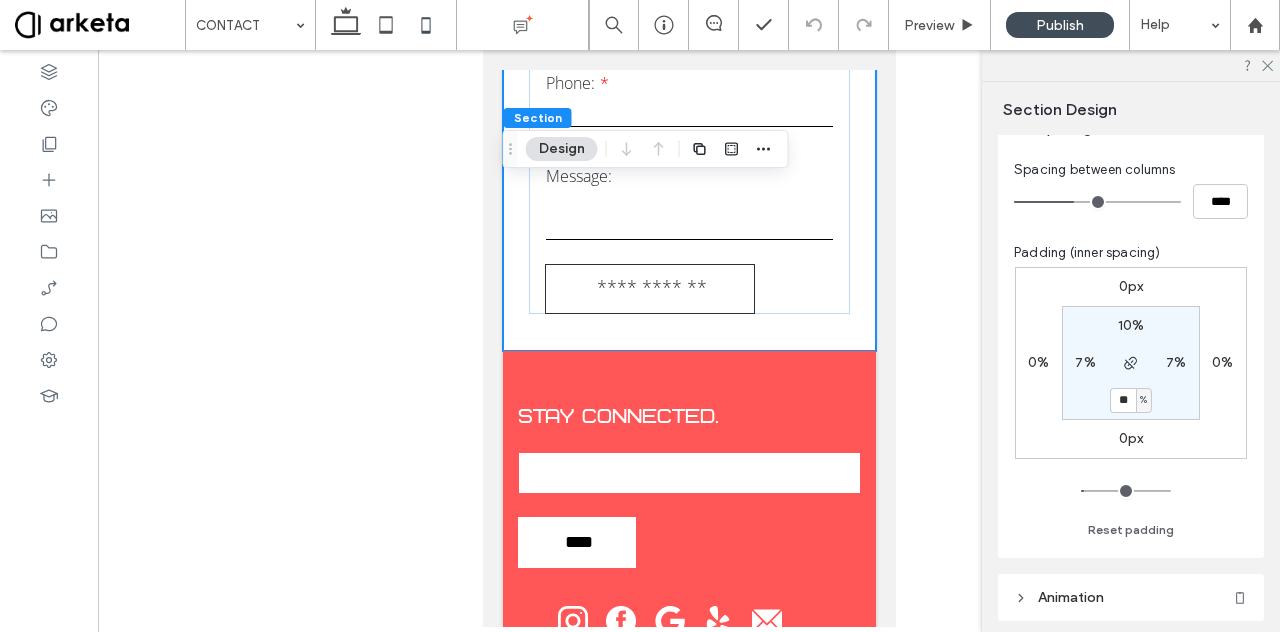 type on "**" 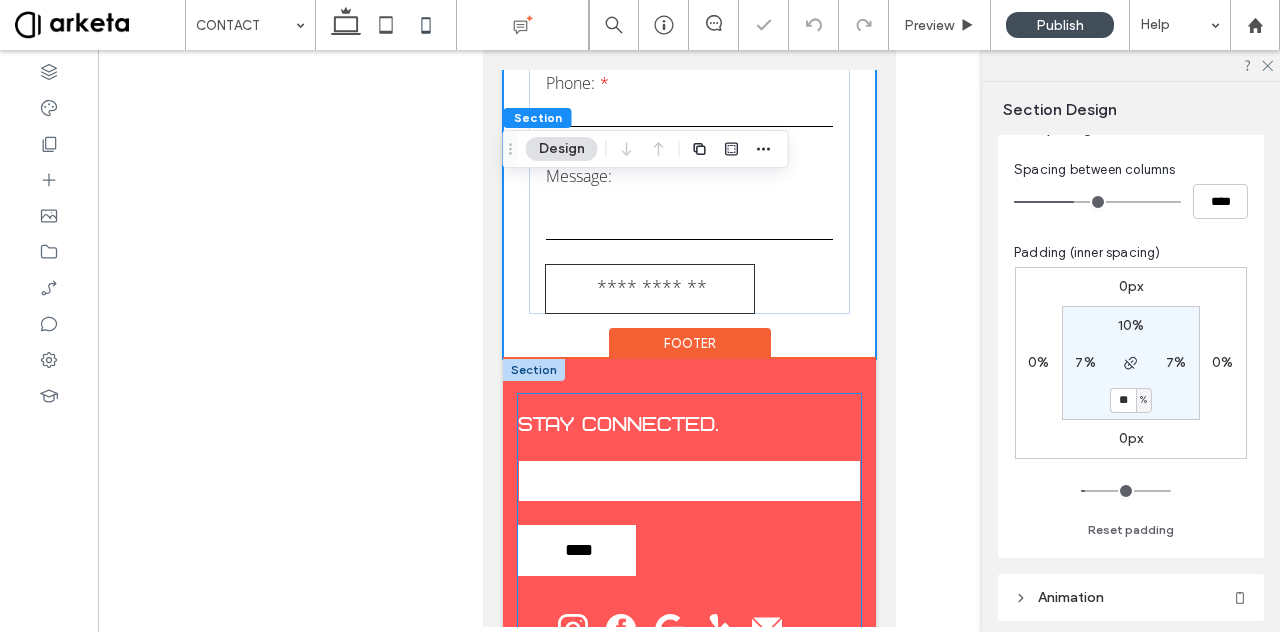 scroll, scrollTop: 1267, scrollLeft: 0, axis: vertical 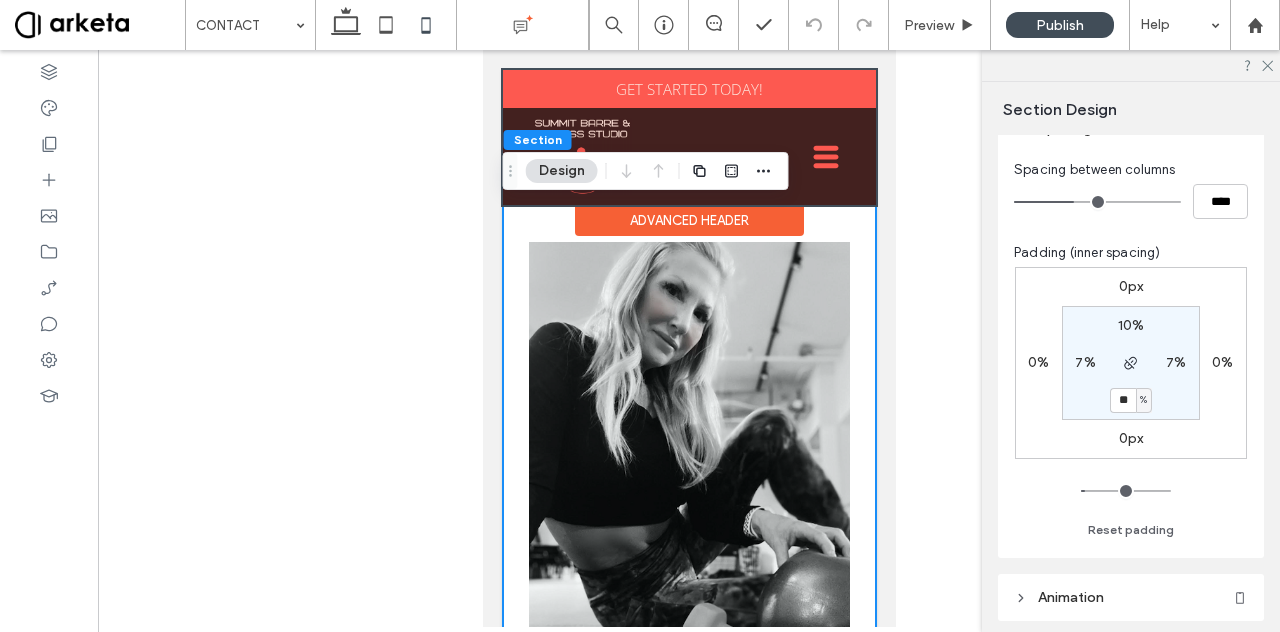 click at bounding box center (688, 137) 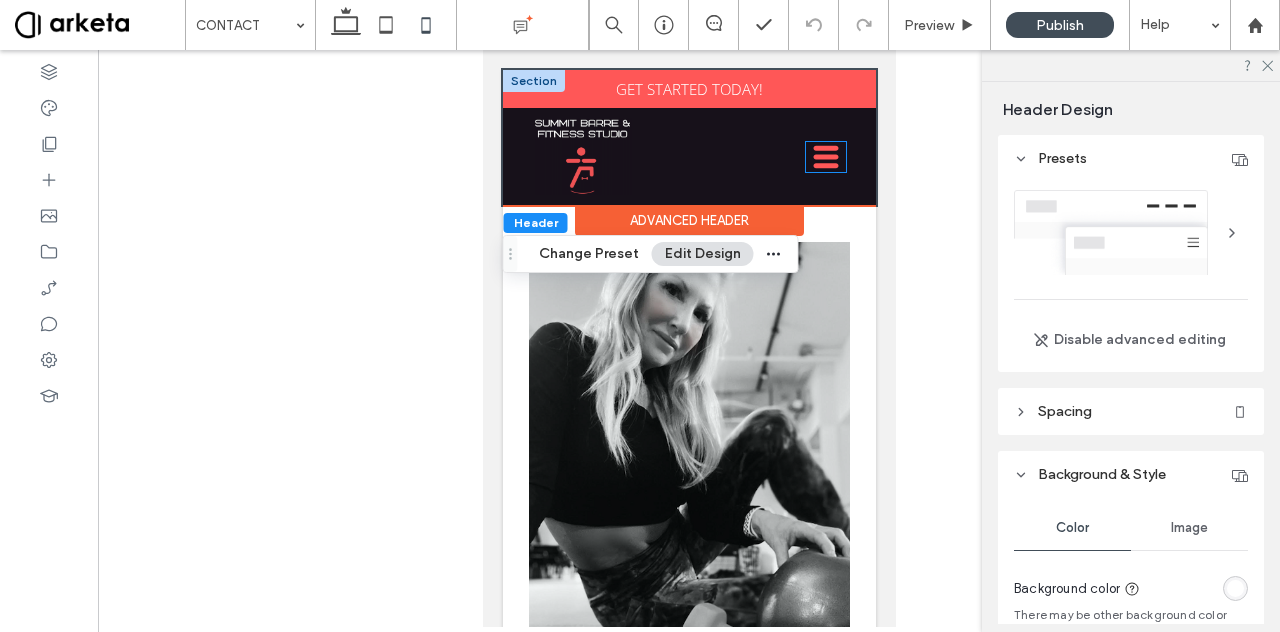 click 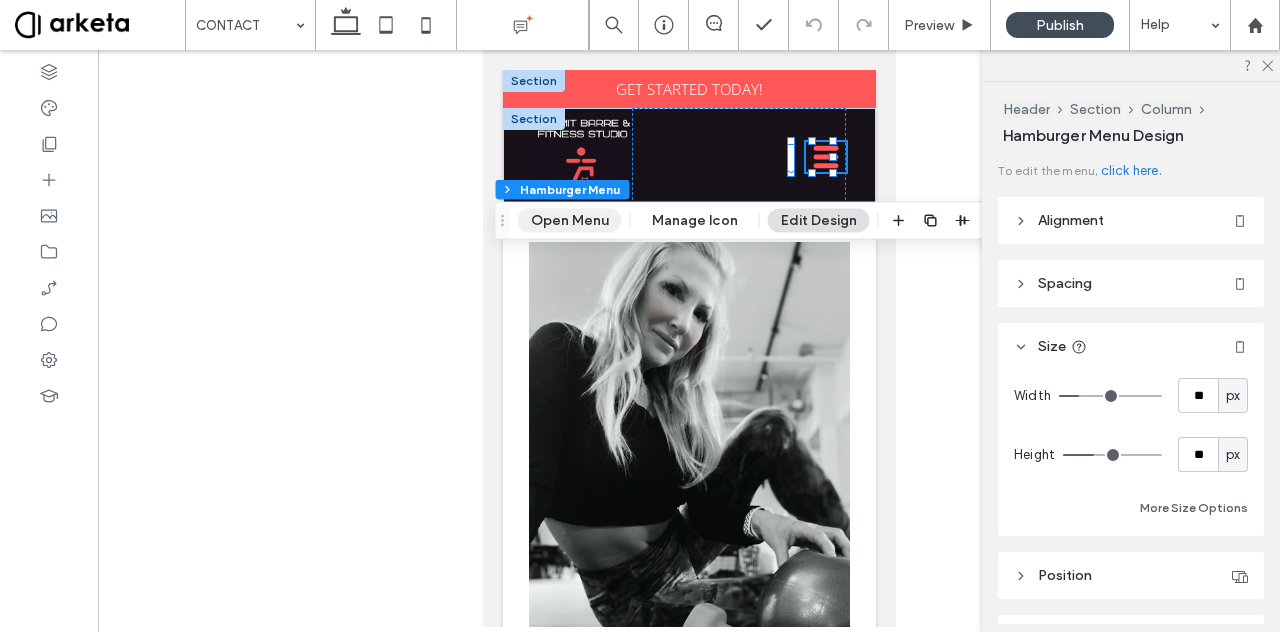 click on "Open Menu" at bounding box center [570, 221] 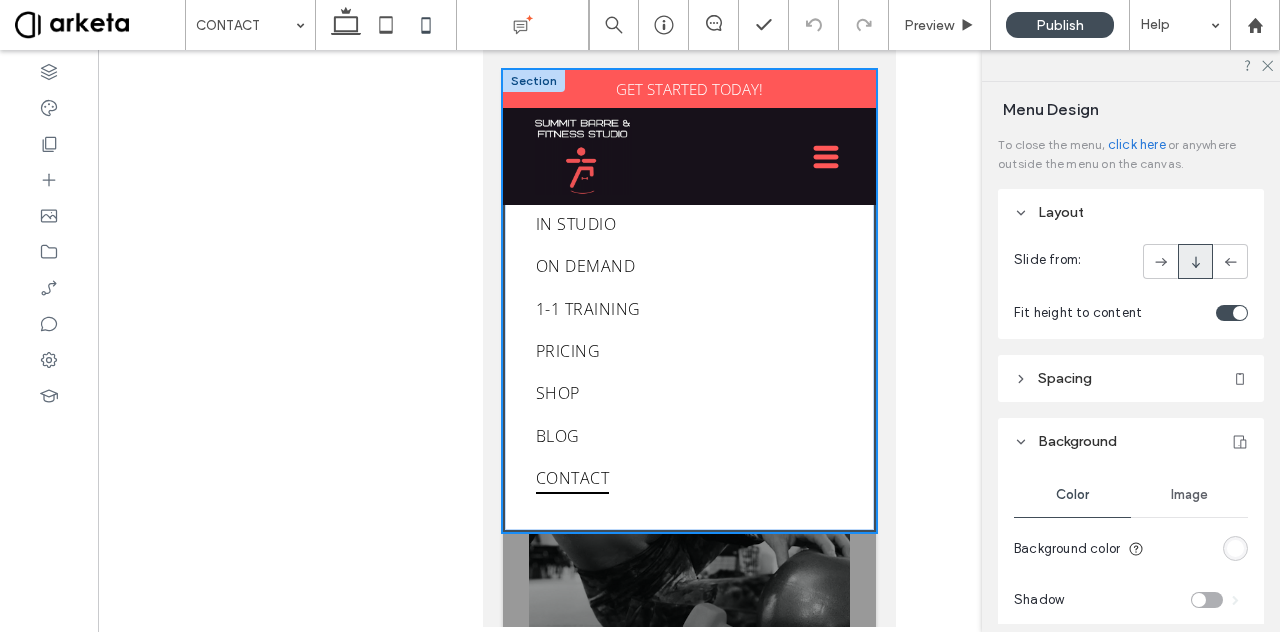 click on "IN STUDIO
ON DEMAND
1-1 TRAINING
PRICING
SHOP
BLOG
CONTACT" at bounding box center (688, 301) 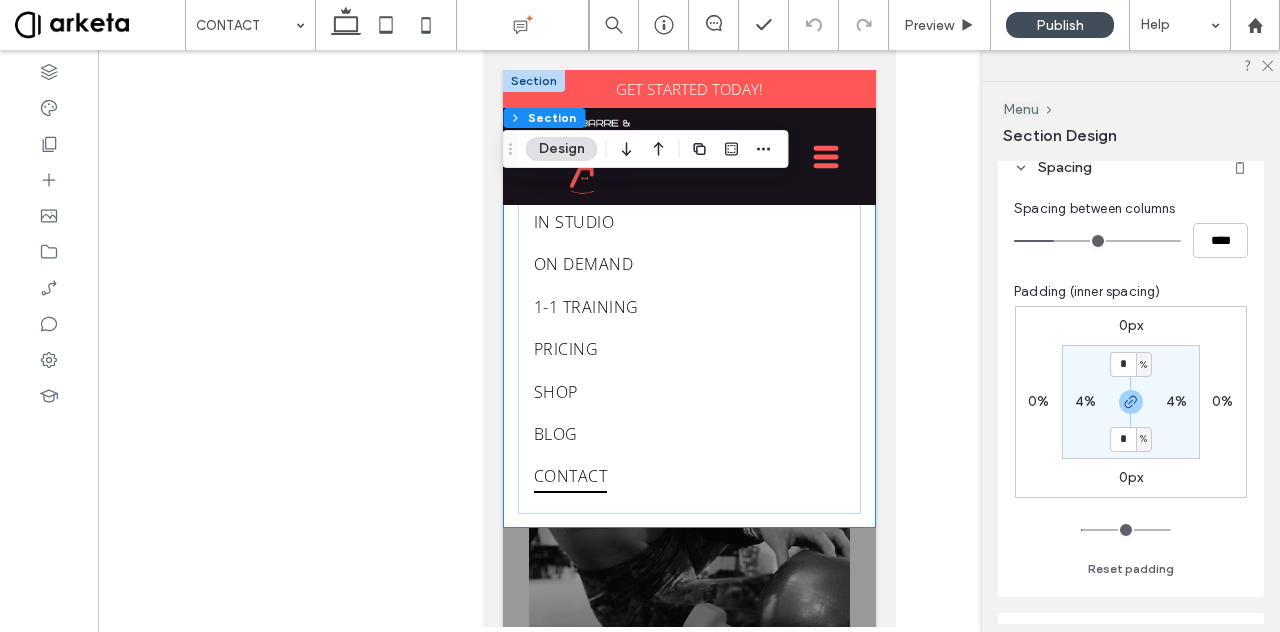 scroll, scrollTop: 145, scrollLeft: 0, axis: vertical 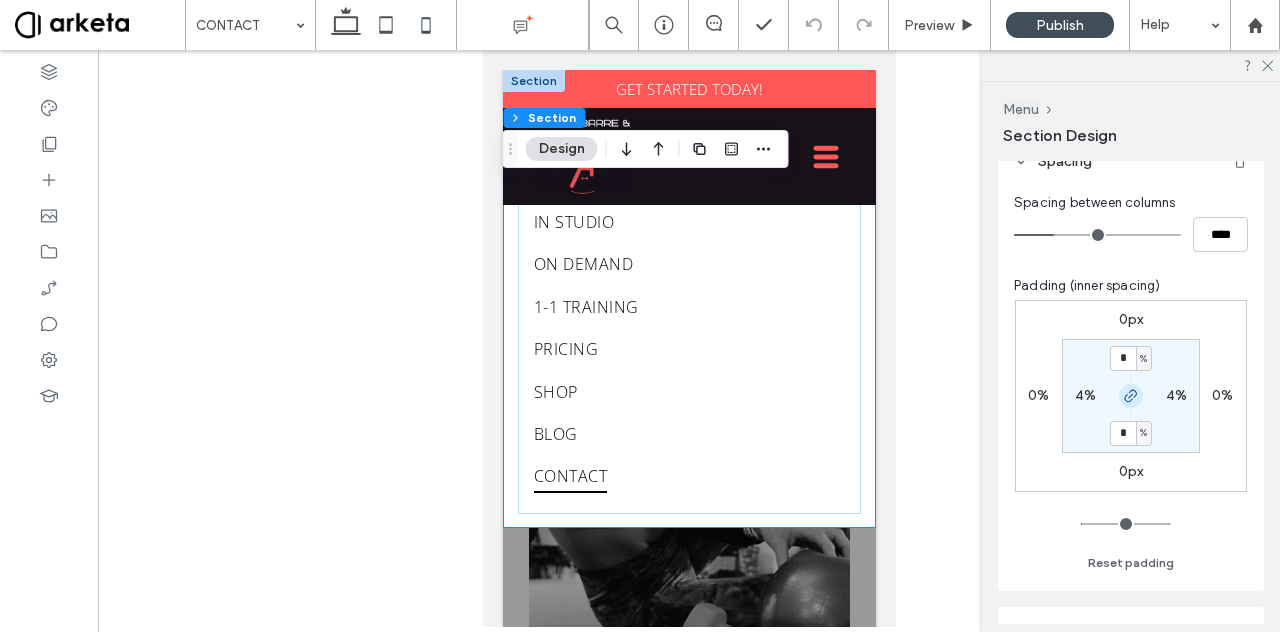 click 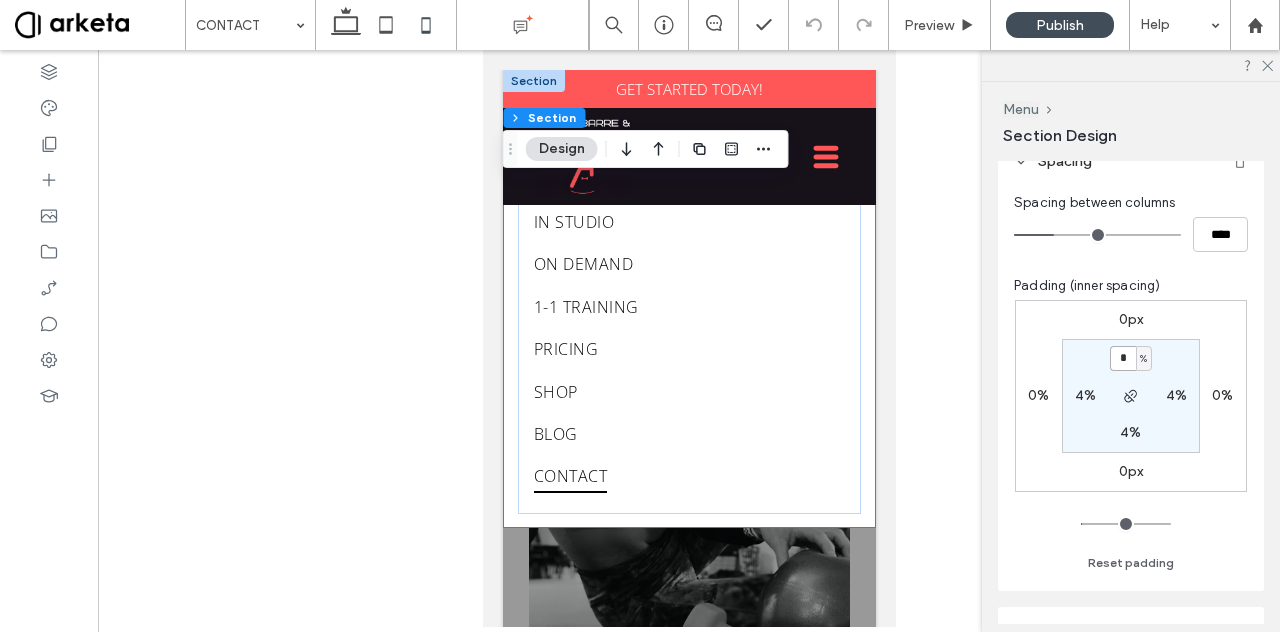click on "*" at bounding box center [1123, 358] 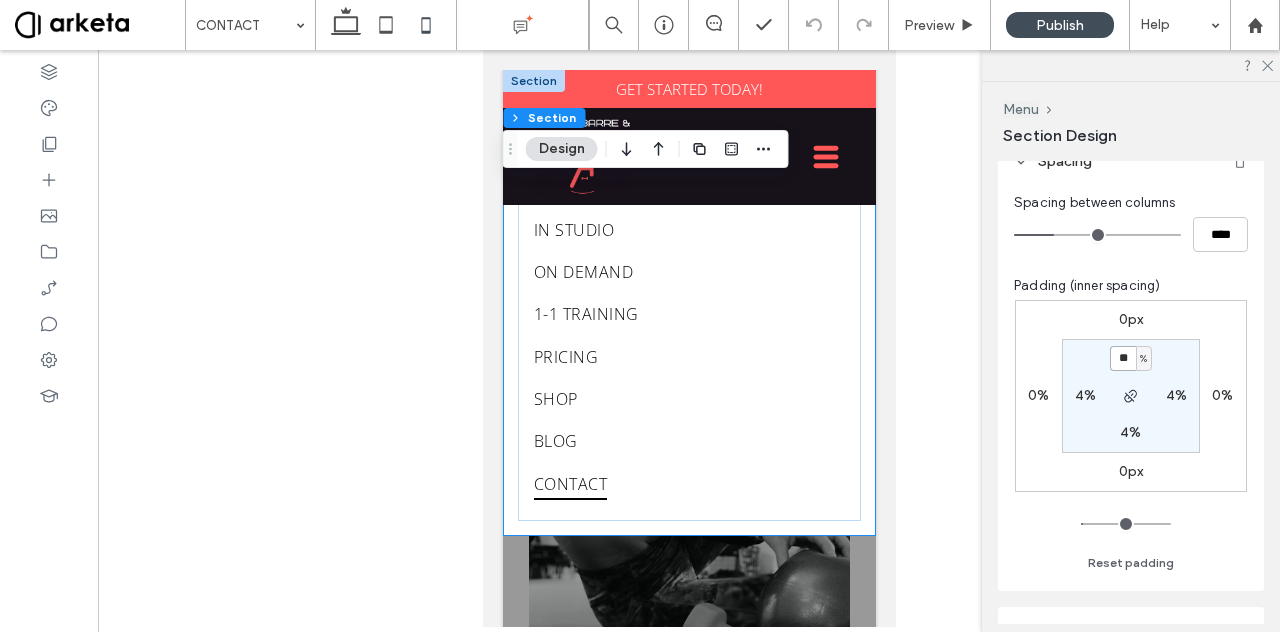 type on "**" 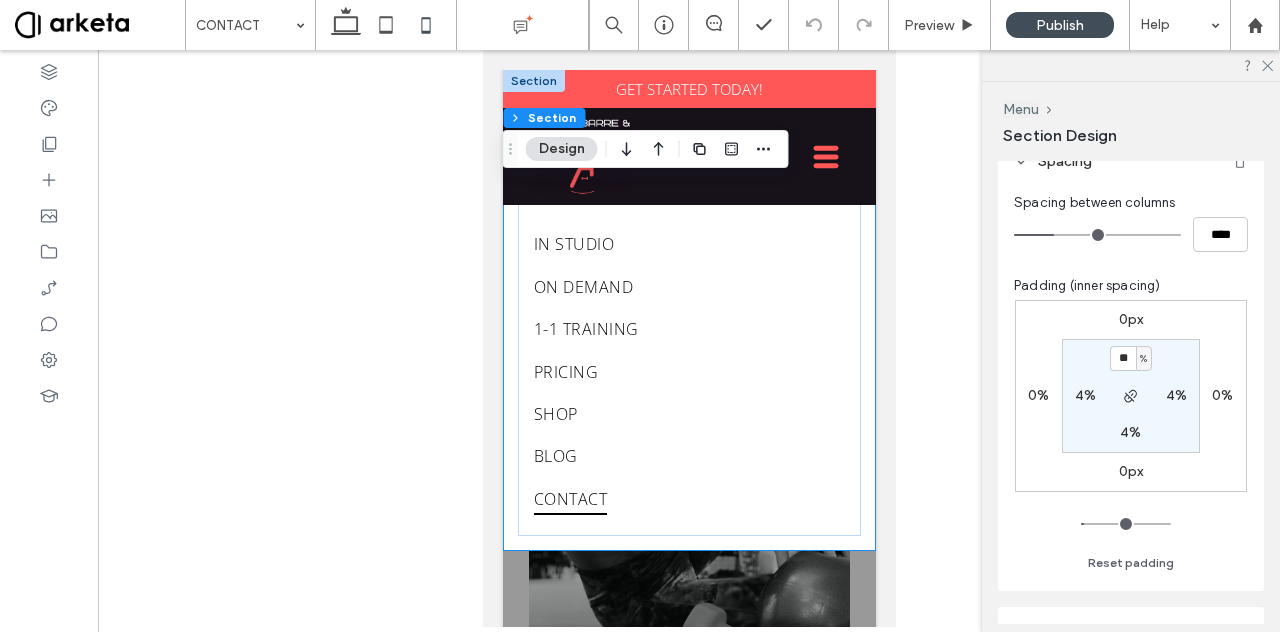 click at bounding box center [688, 348] 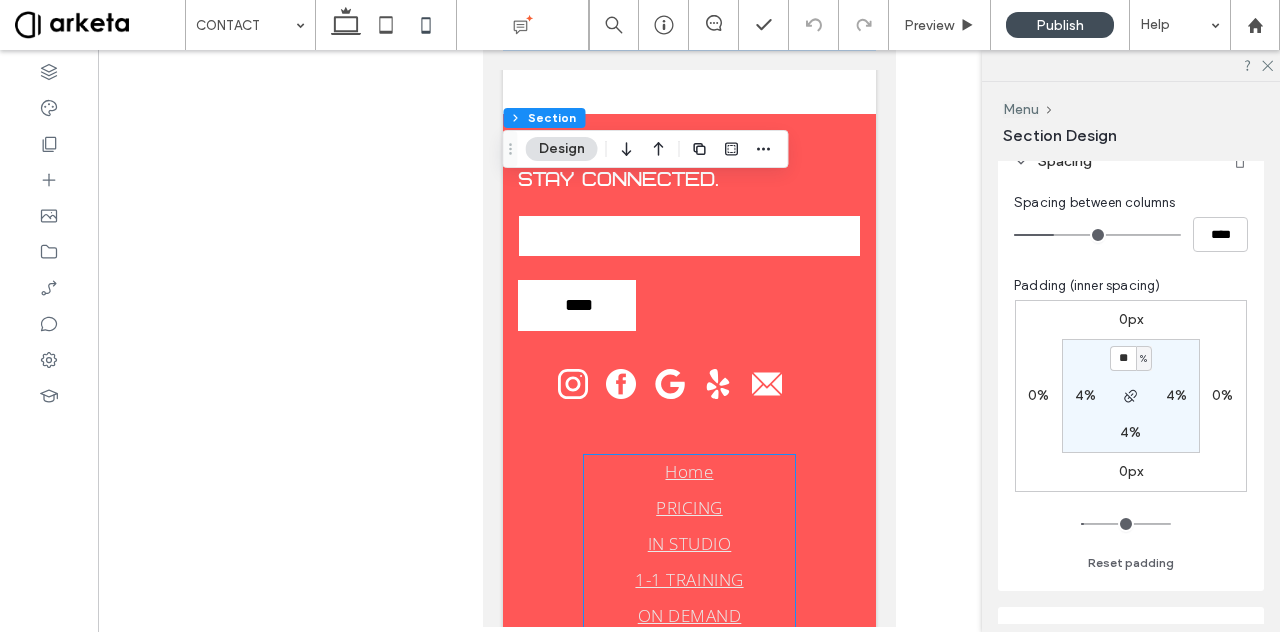 scroll, scrollTop: 1199, scrollLeft: 0, axis: vertical 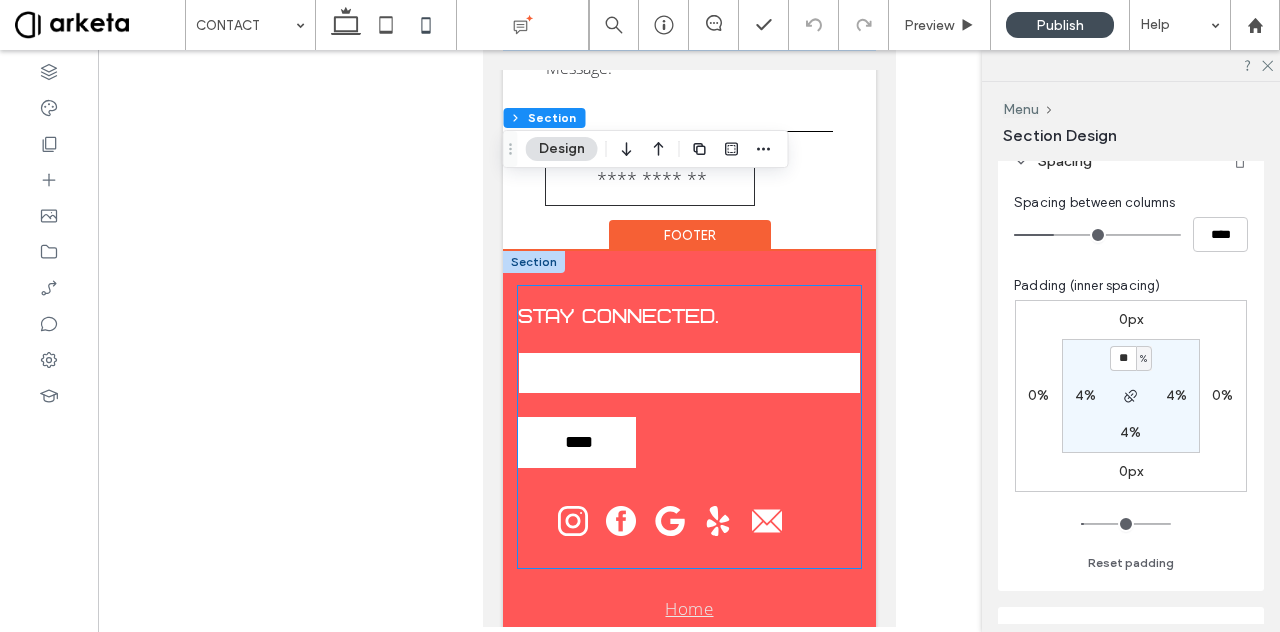click on "STAY CONNECTED.
Contact Us
Email:
****
Thank you for contacting us. We will get back to you as soon as possible.
Oops, there was an error sending your message. Please try again later." at bounding box center (688, 427) 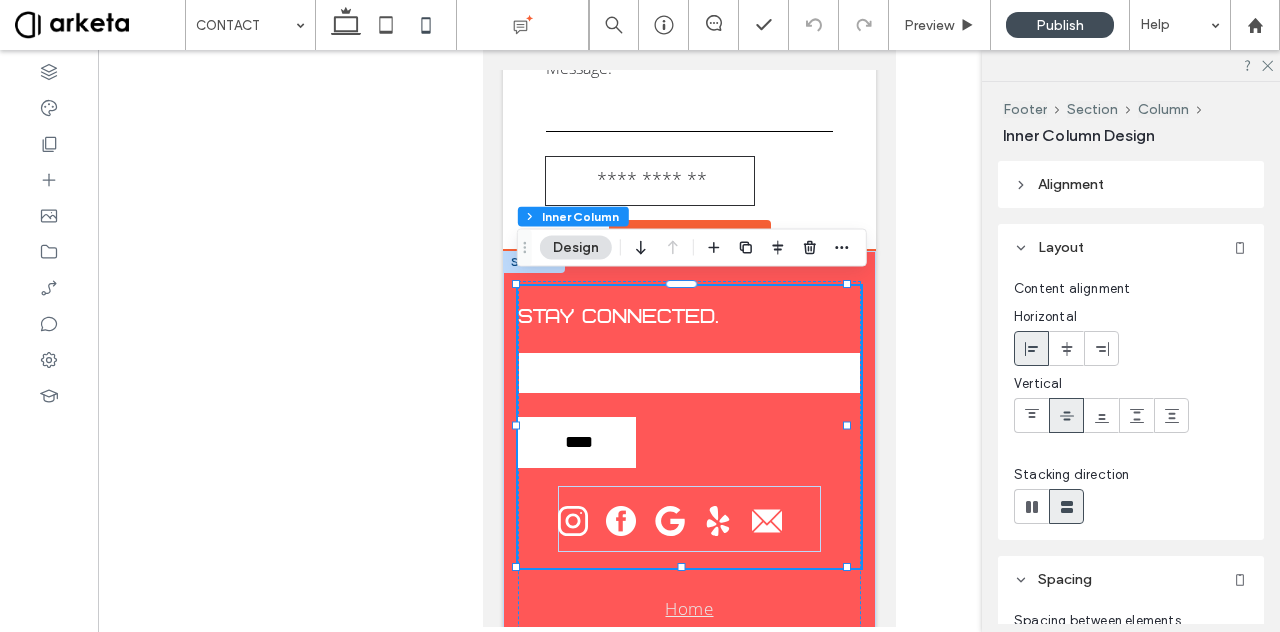 click on "STAY CONNECTED.
Contact Us
Email:
****
Thank you for contacting us. We will get back to you as soon as possible.
Oops, there was an error sending your message. Please try again later." at bounding box center [688, 427] 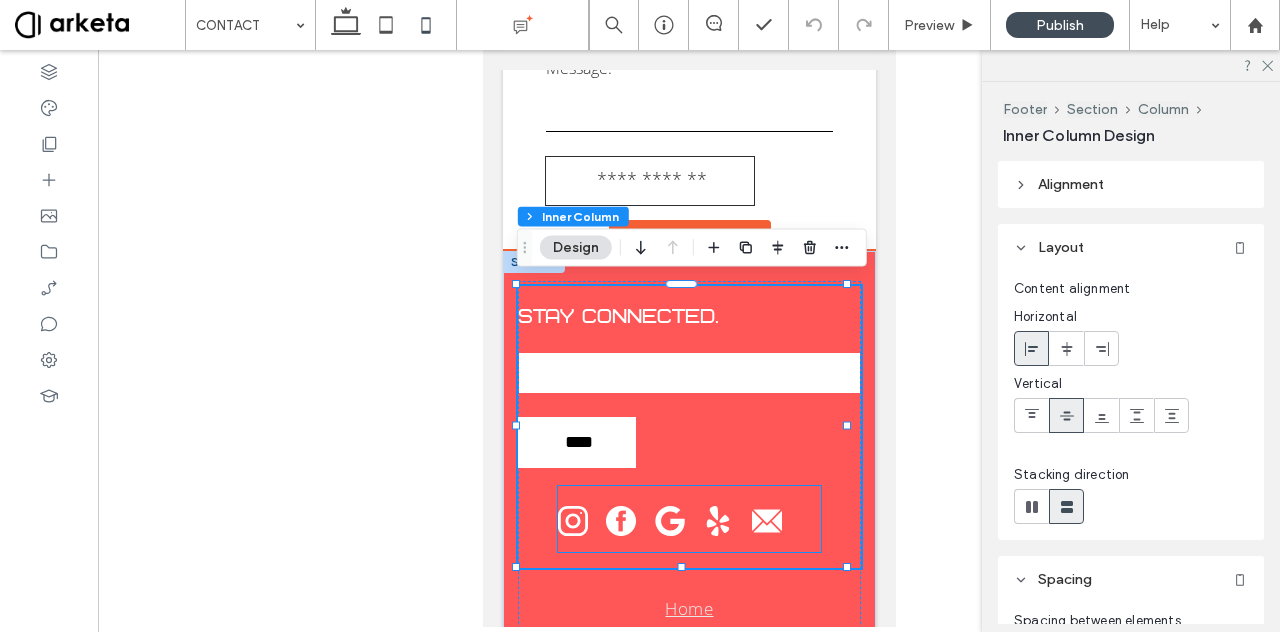 click at bounding box center (688, 519) 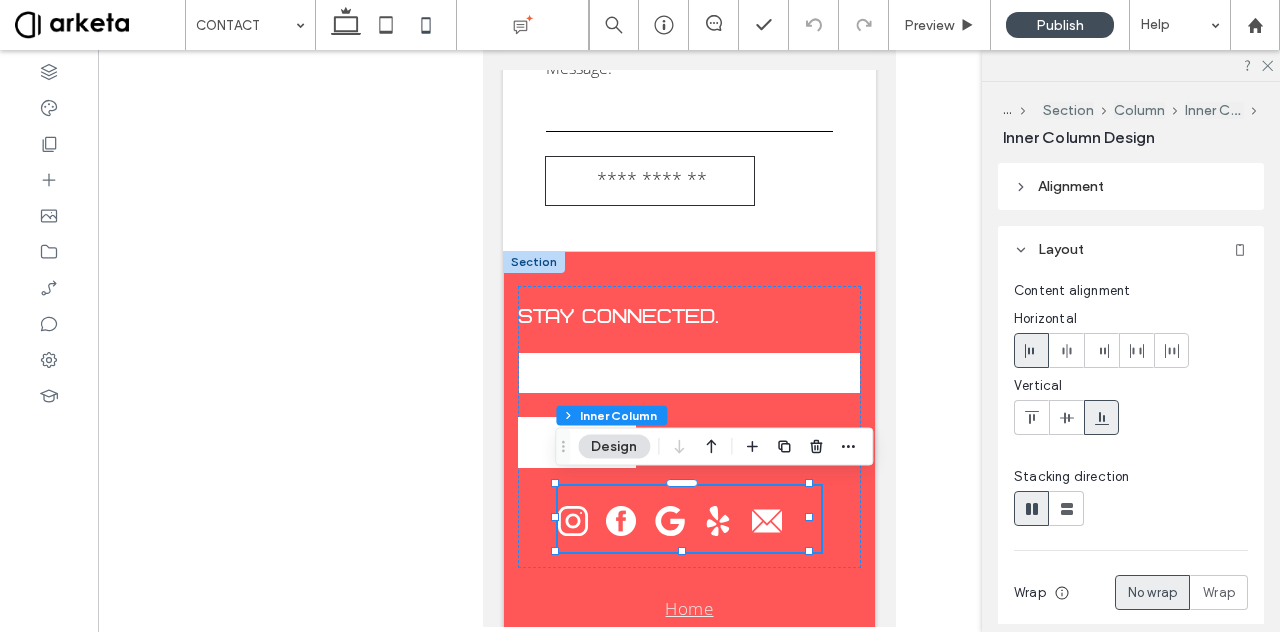 click on "Alignment" at bounding box center [1071, 186] 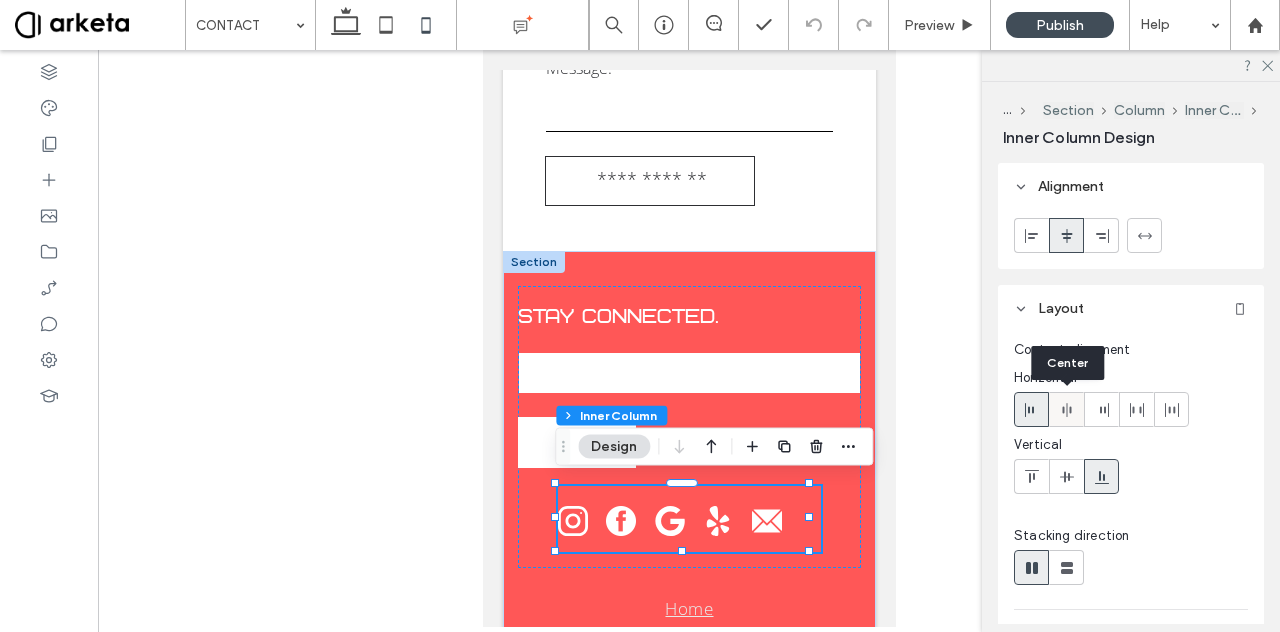 click 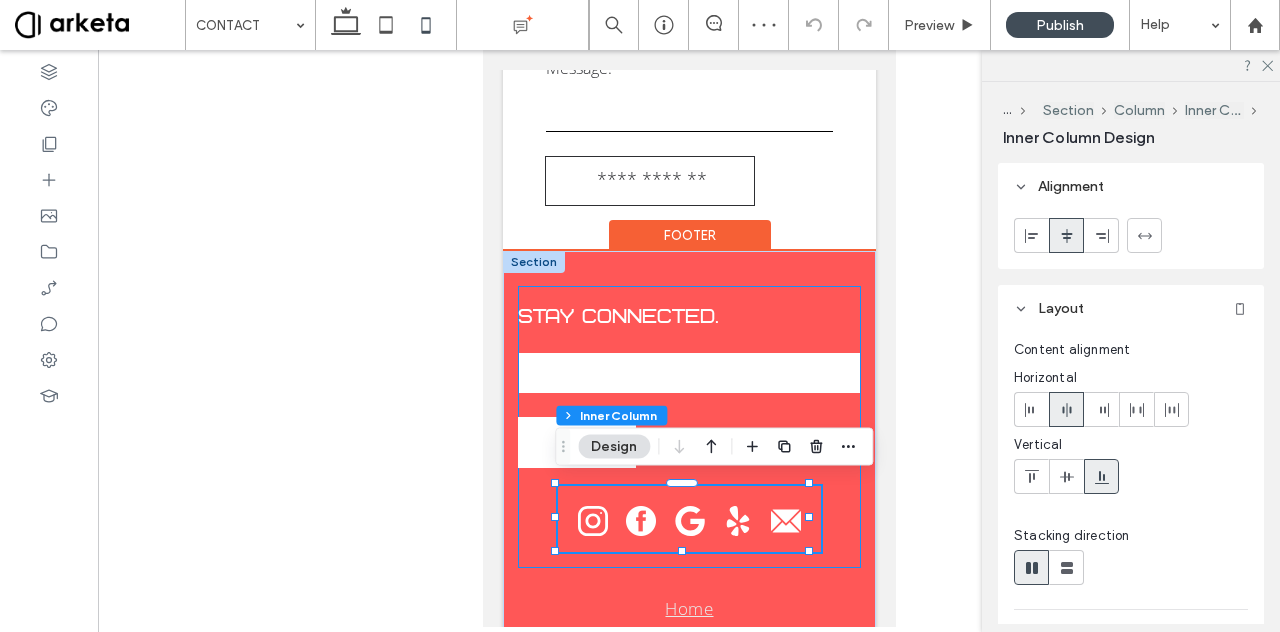 click on "STAY CONNECTED.
Contact Us
Email:
****
Thank you for contacting us. We will get back to you as soon as possible.
Oops, there was an error sending your message. Please try again later." at bounding box center (688, 427) 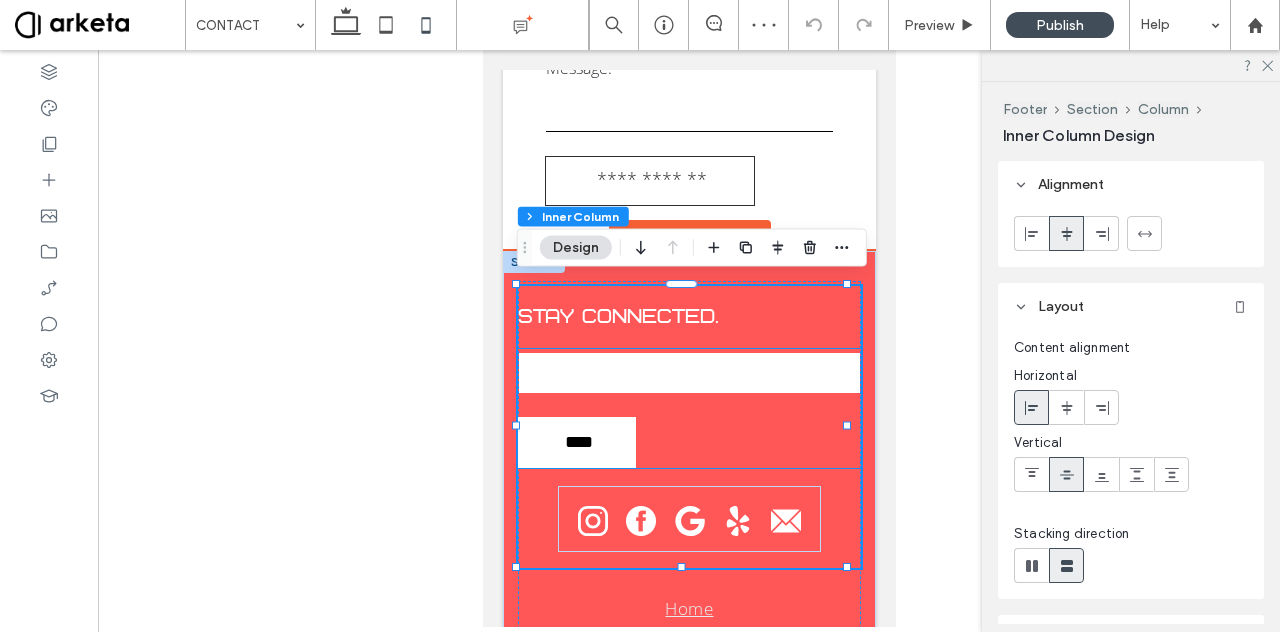 click at bounding box center (688, 373) 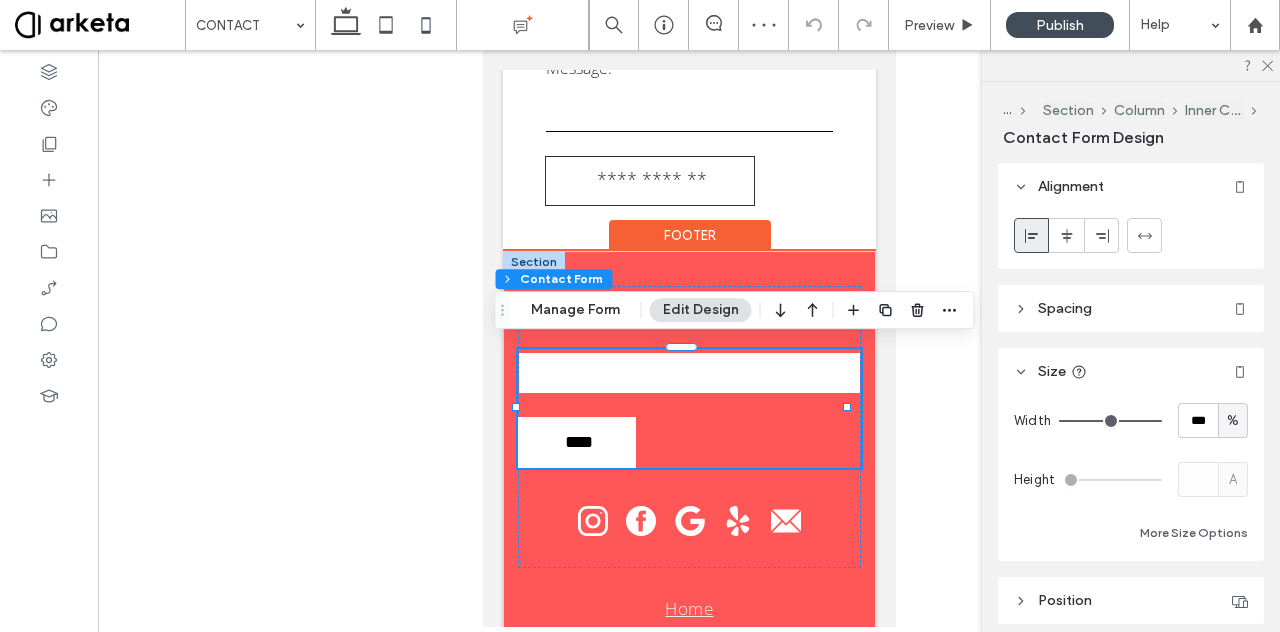 type on "*" 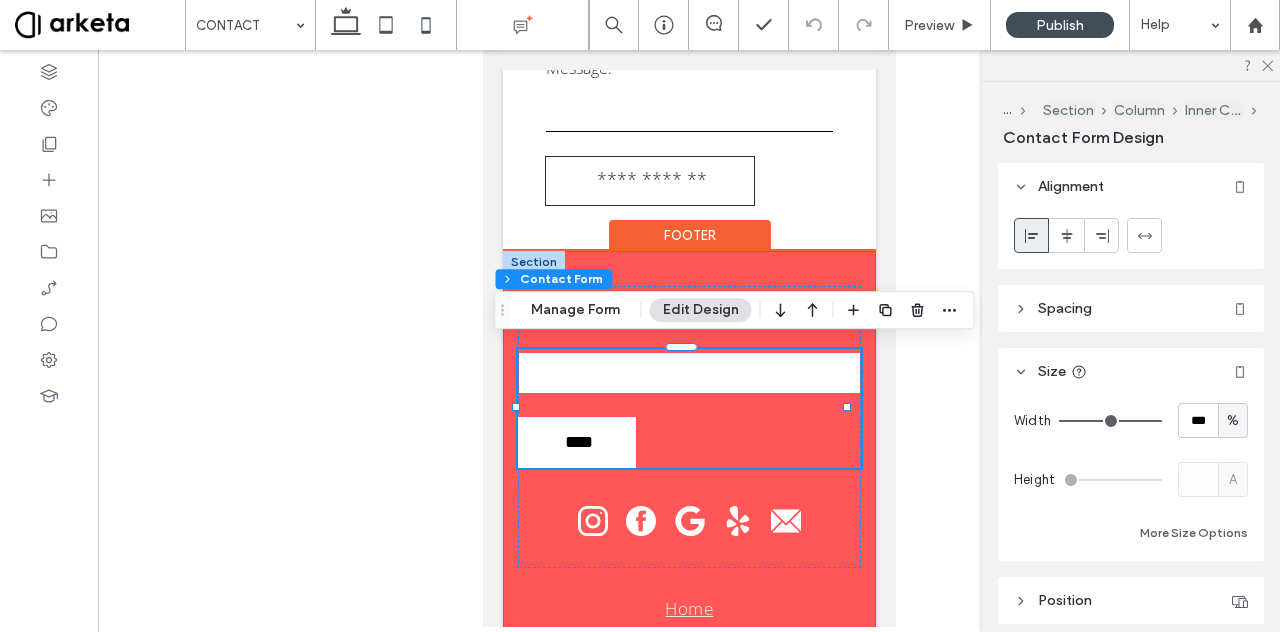 click on "STAY CONNECTED.
Contact Us
Email:
****
Thank you for contacting us. We will get back to you as soon as possible.
Oops, there was an error sending your message. Please try again later.
Home
PRICING
IN STUDIO
1-1 TRAINING
ON DEMAND
CONTACT
BLOG
VISIT US:
Frisco Location 409 Main Street Suite 204 Frisco CO 80443 Silverthorne Location in Bluebird Market 325 Blue River Parkway Upstairs Suite 1 Silverthorne CO 80498
© 2022 Summit Barre & Fitness Studio | All rights reserved." at bounding box center (688, 805) 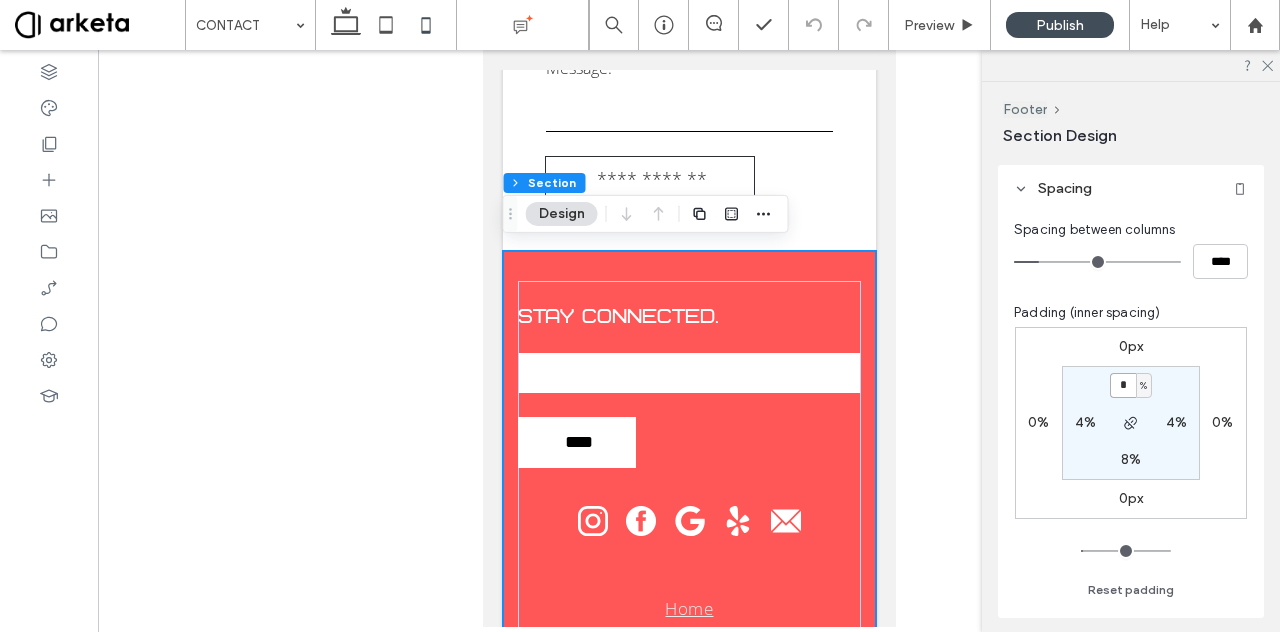 scroll, scrollTop: 120, scrollLeft: 0, axis: vertical 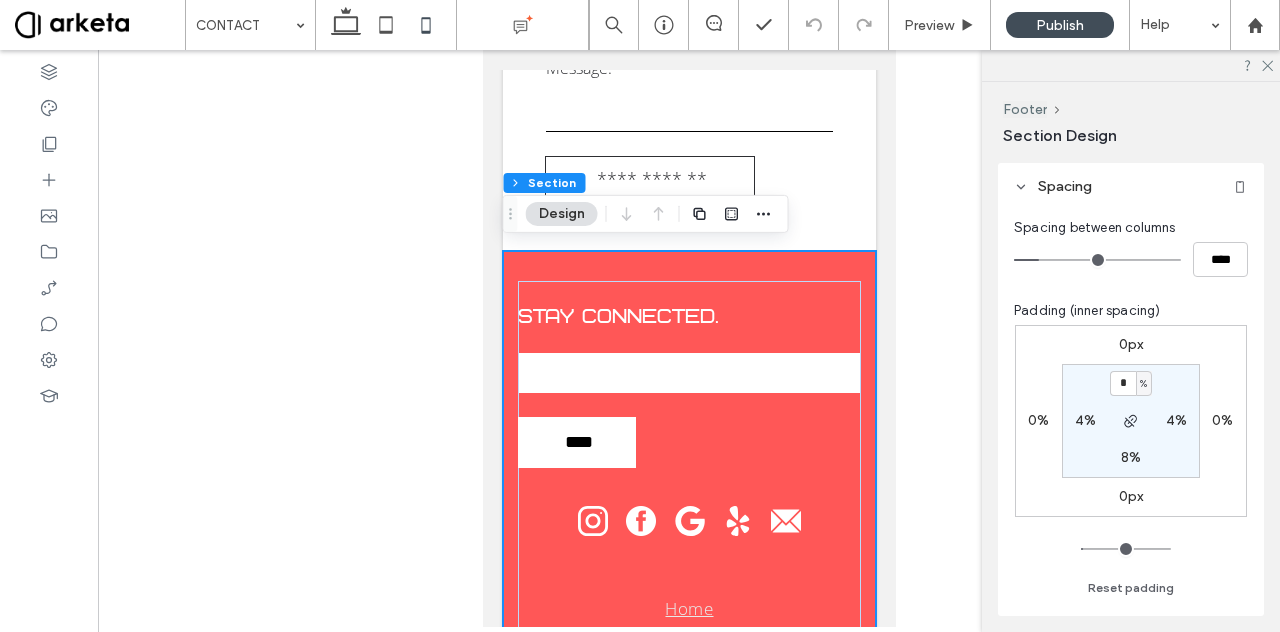 click on "4%" at bounding box center (1085, 420) 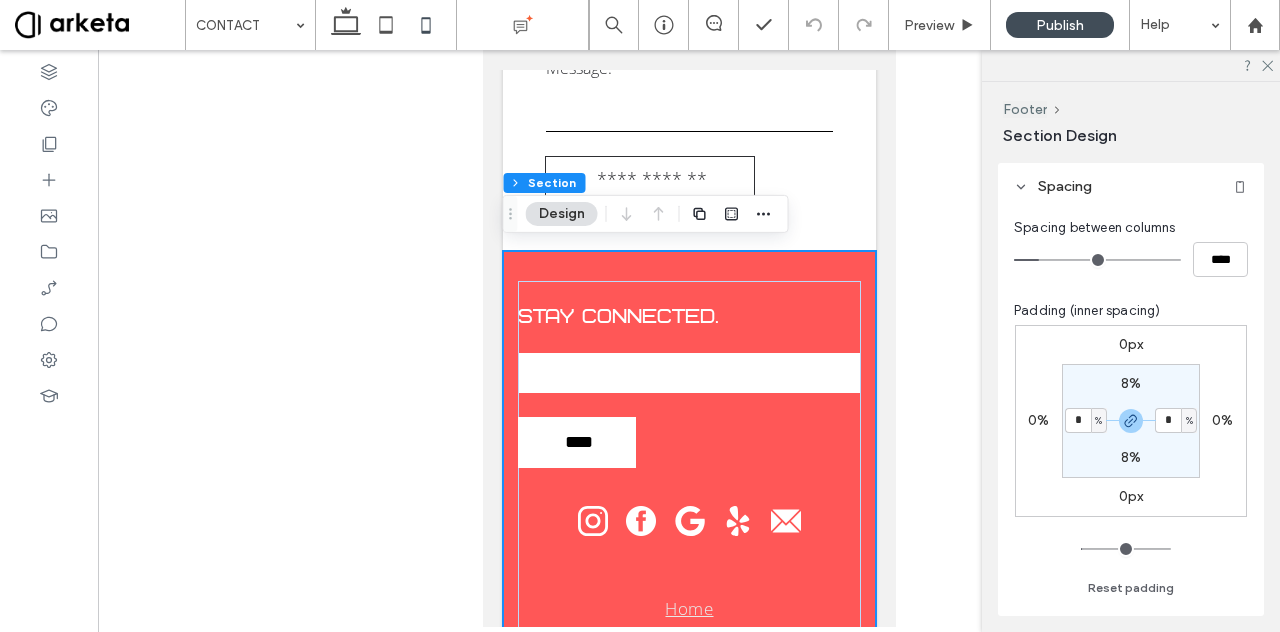 type on "*" 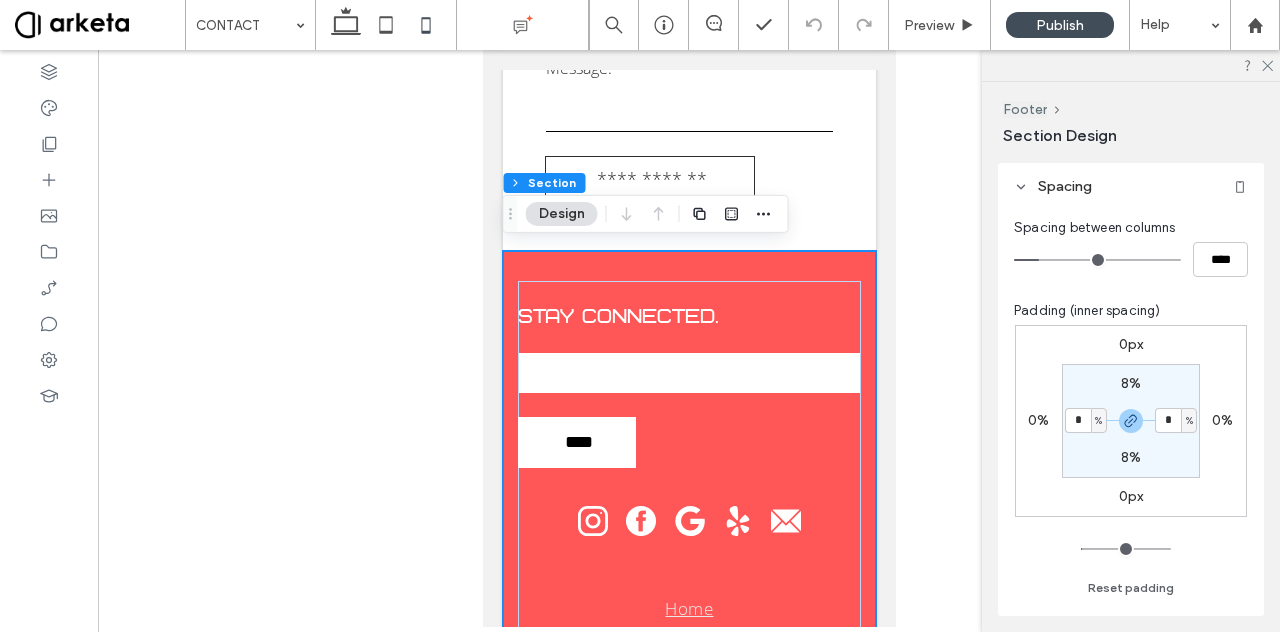 type on "*" 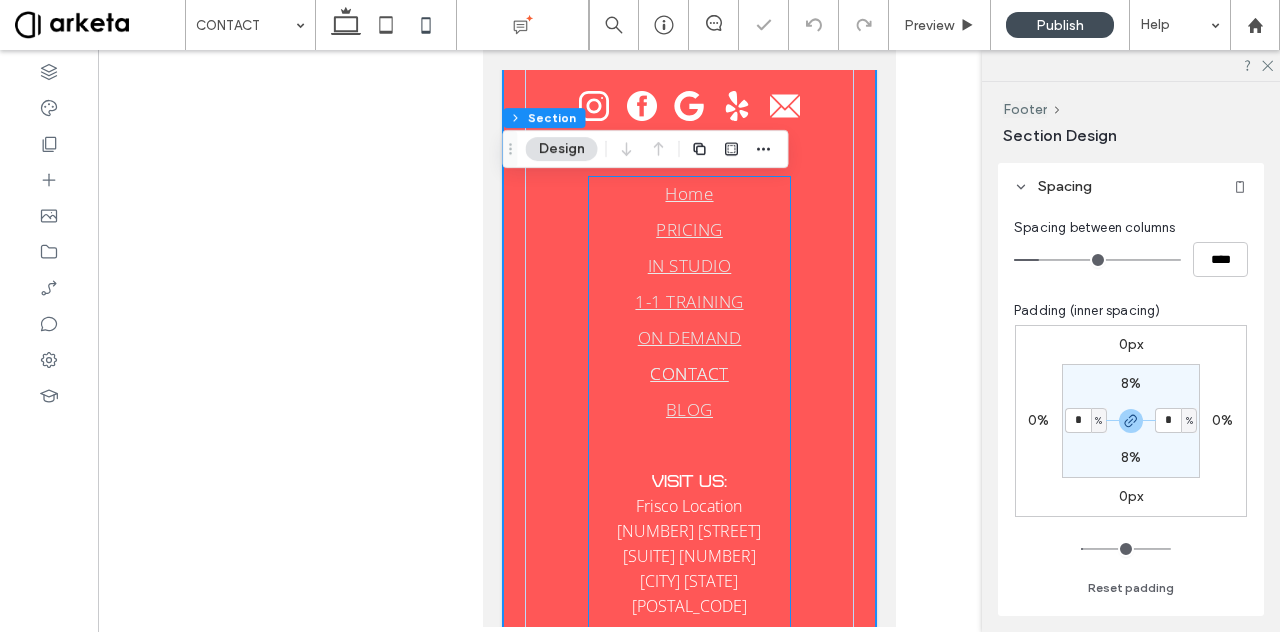 scroll, scrollTop: 1880, scrollLeft: 0, axis: vertical 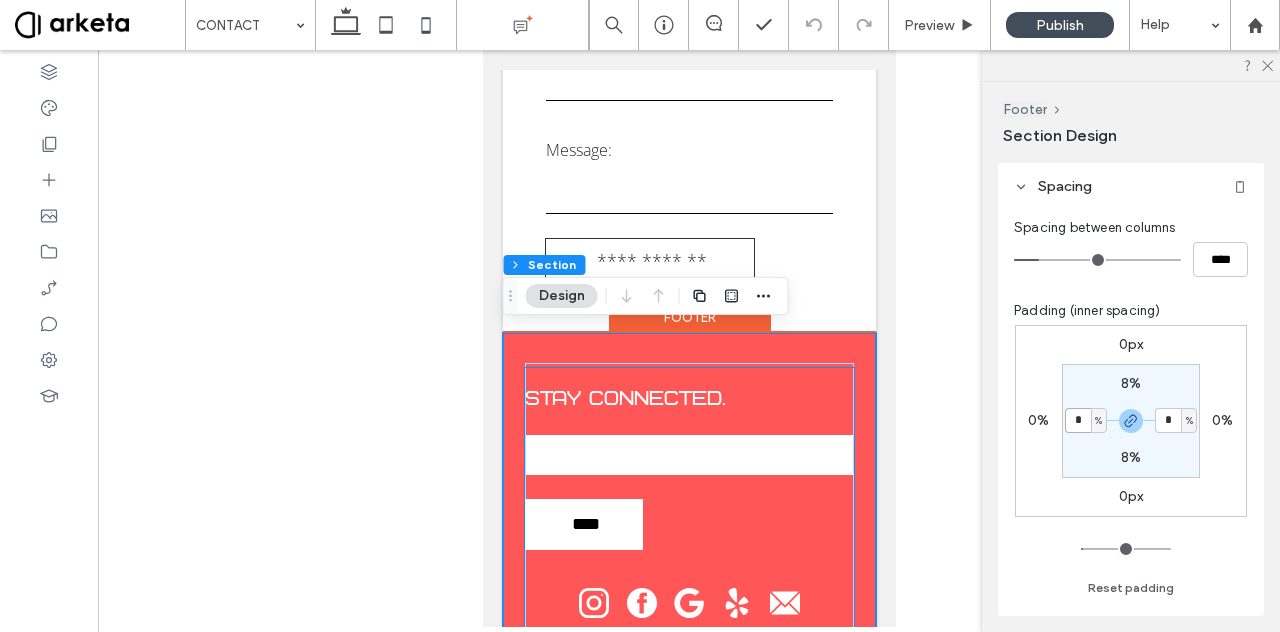click on "STAY CONNECTED." at bounding box center (624, 399) 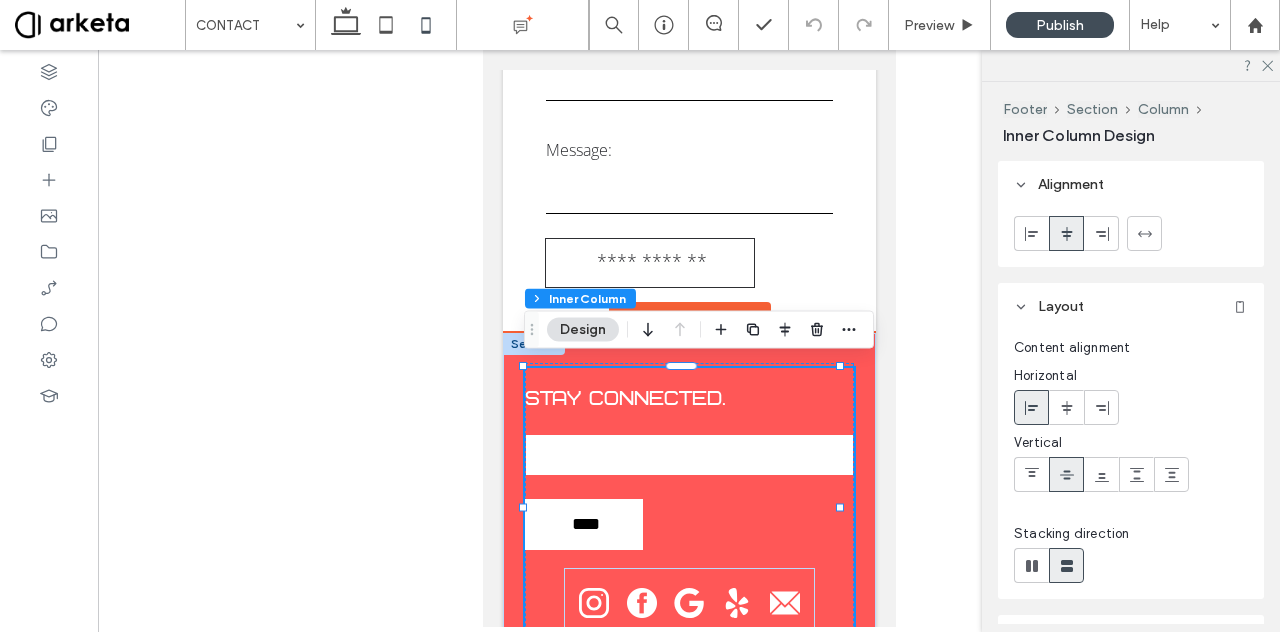 click on "STAY CONNECTED." at bounding box center [624, 399] 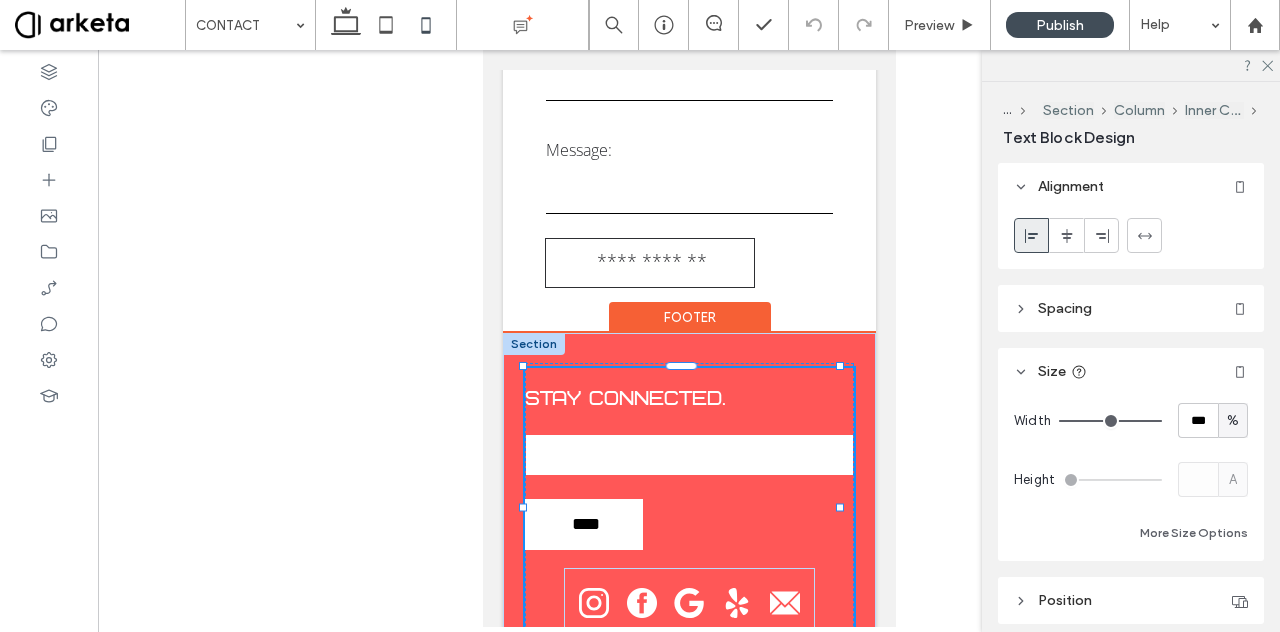 type on "**********" 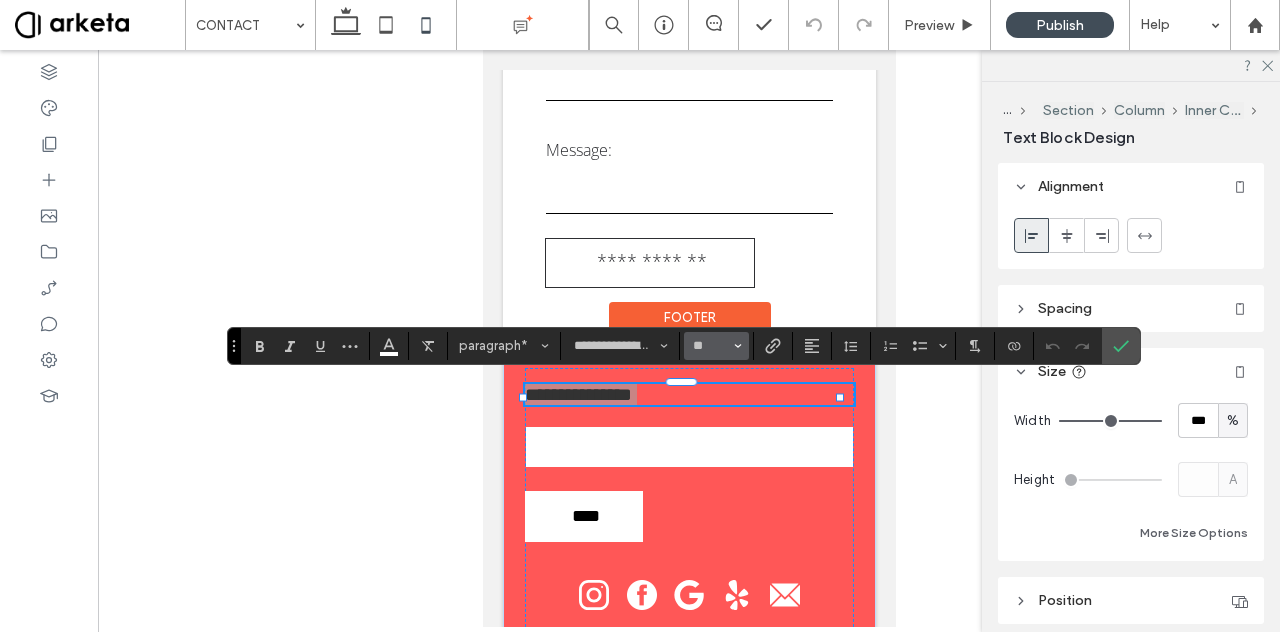 click on "**" at bounding box center (710, 346) 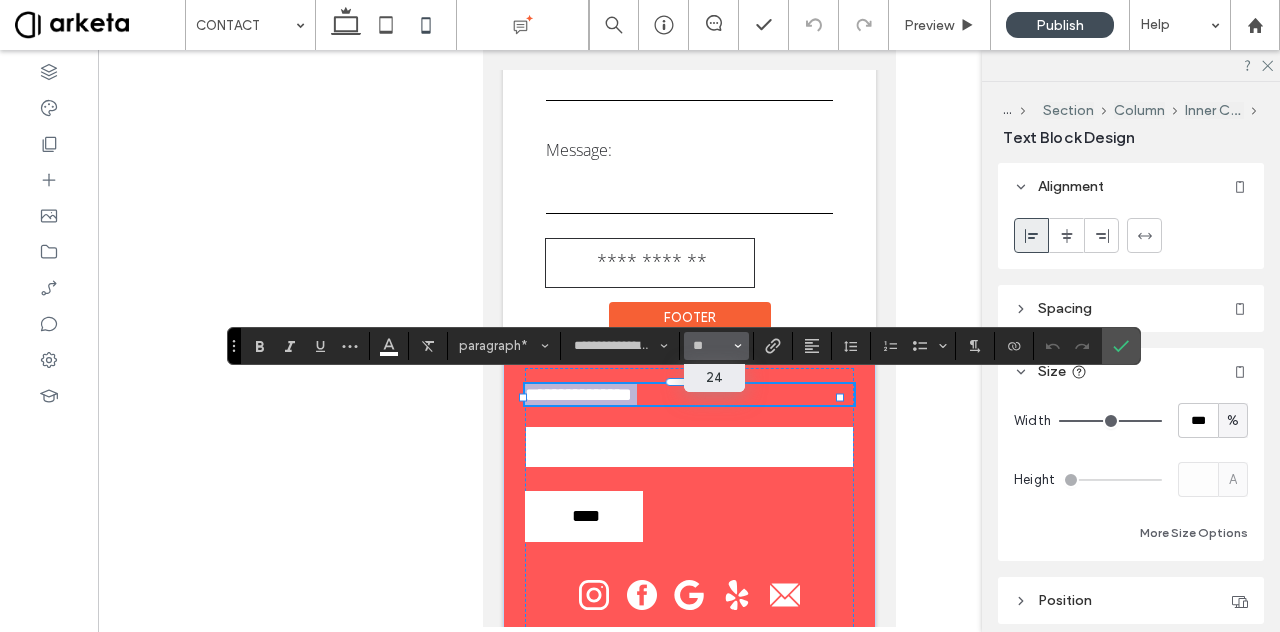 type on "**" 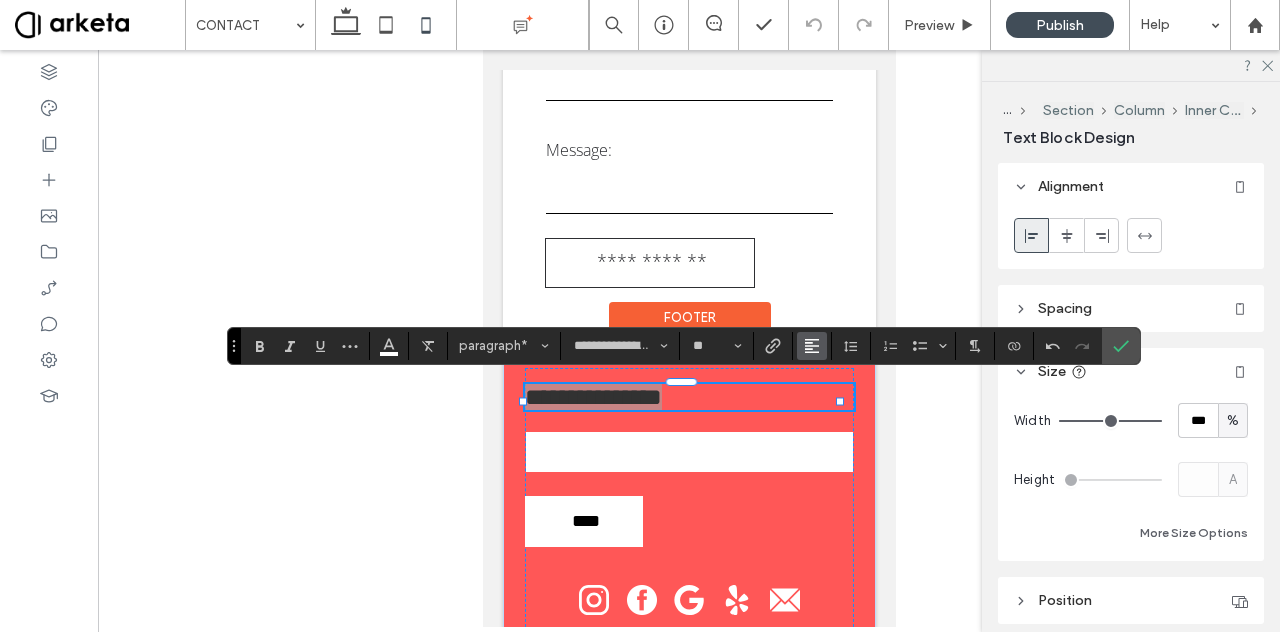click 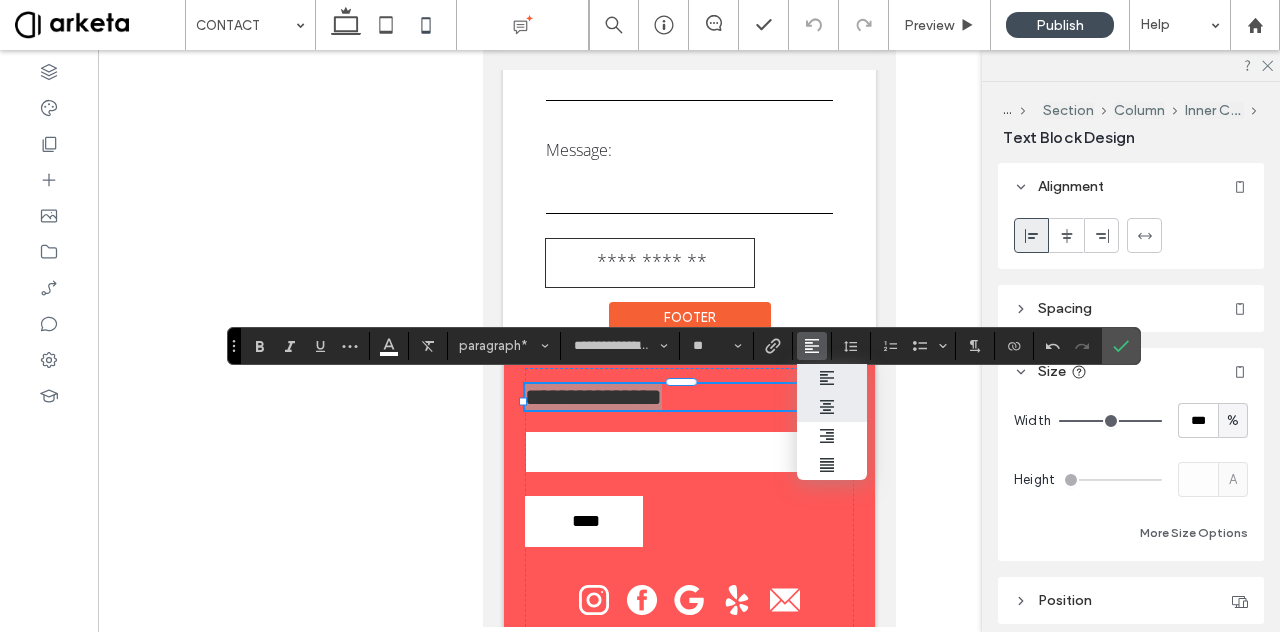 click 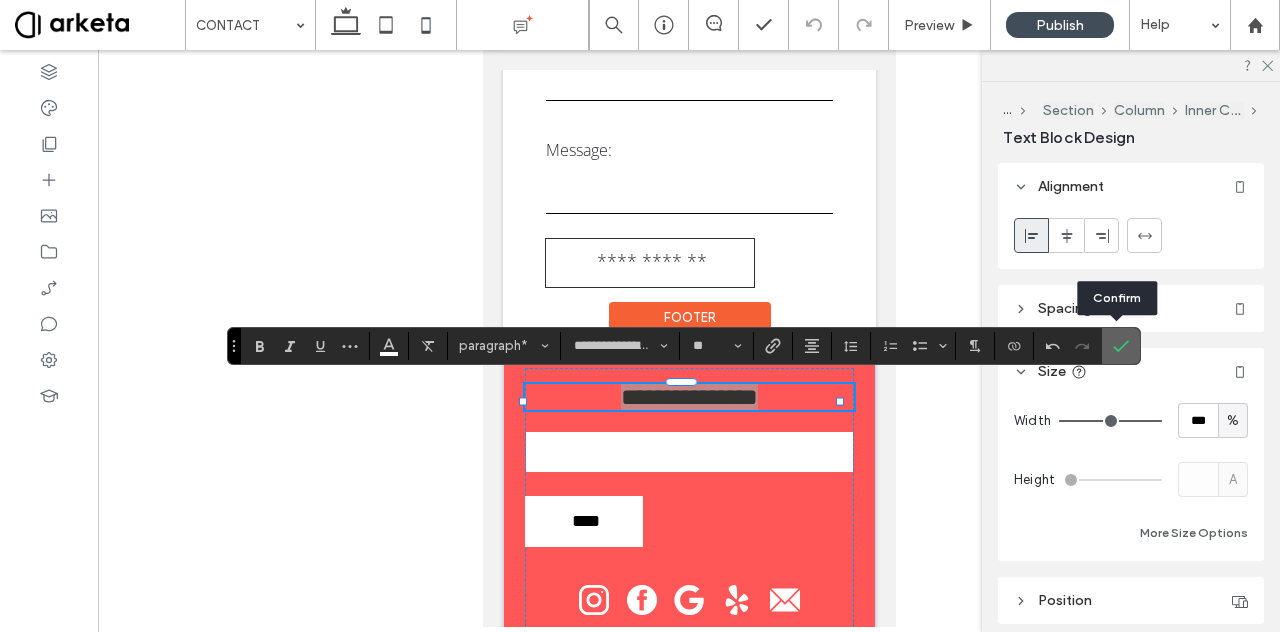 click 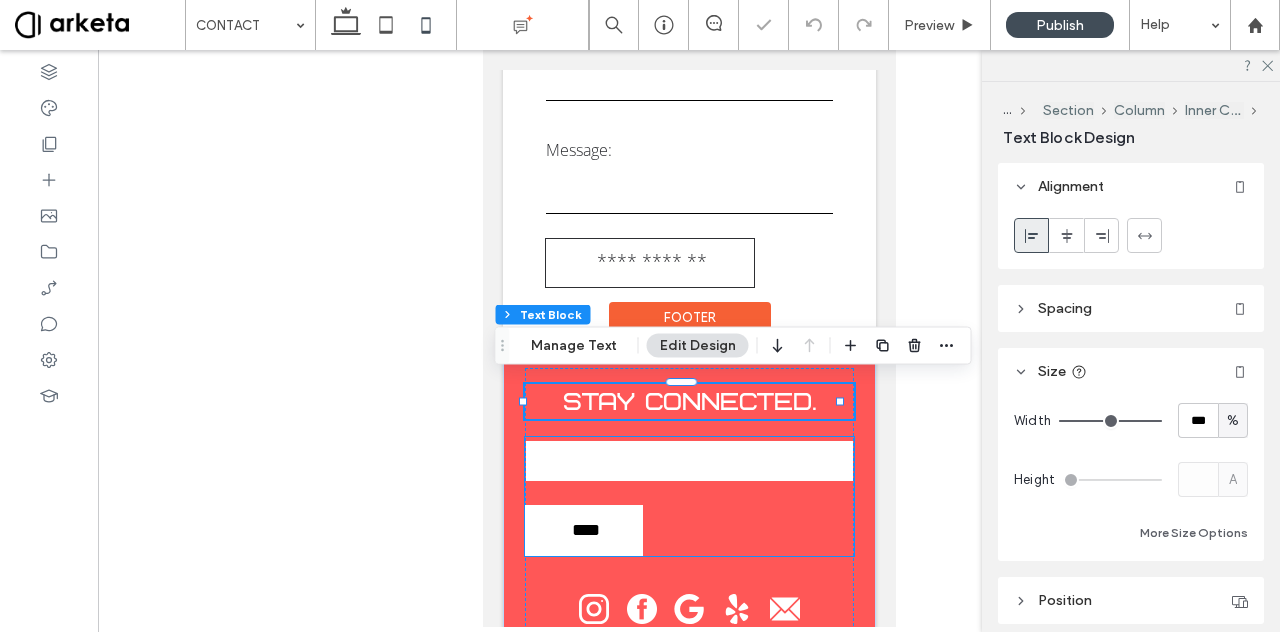 click on "Email:
****" at bounding box center (688, 496) 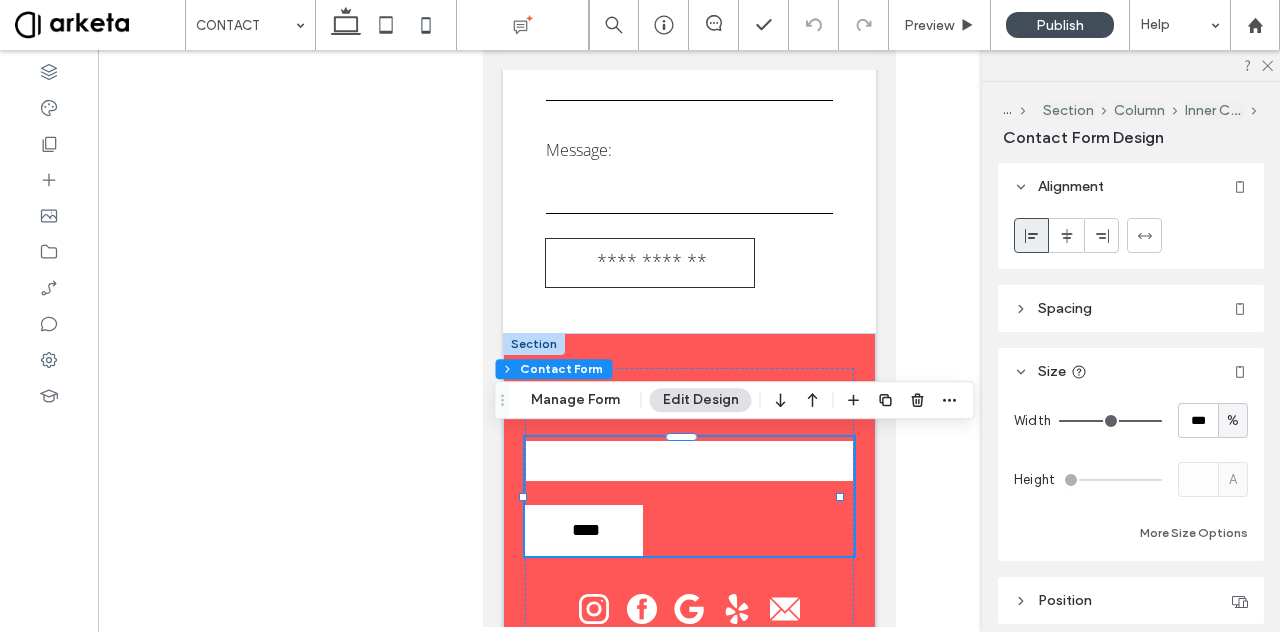 click at bounding box center (386, 25) 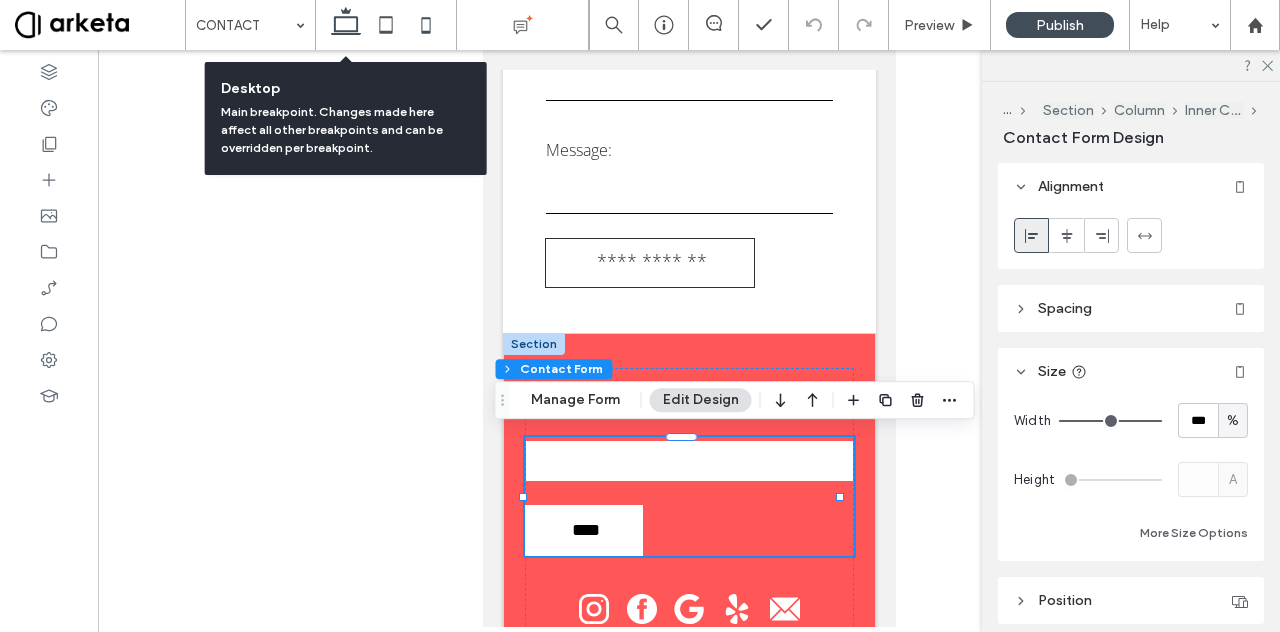 click 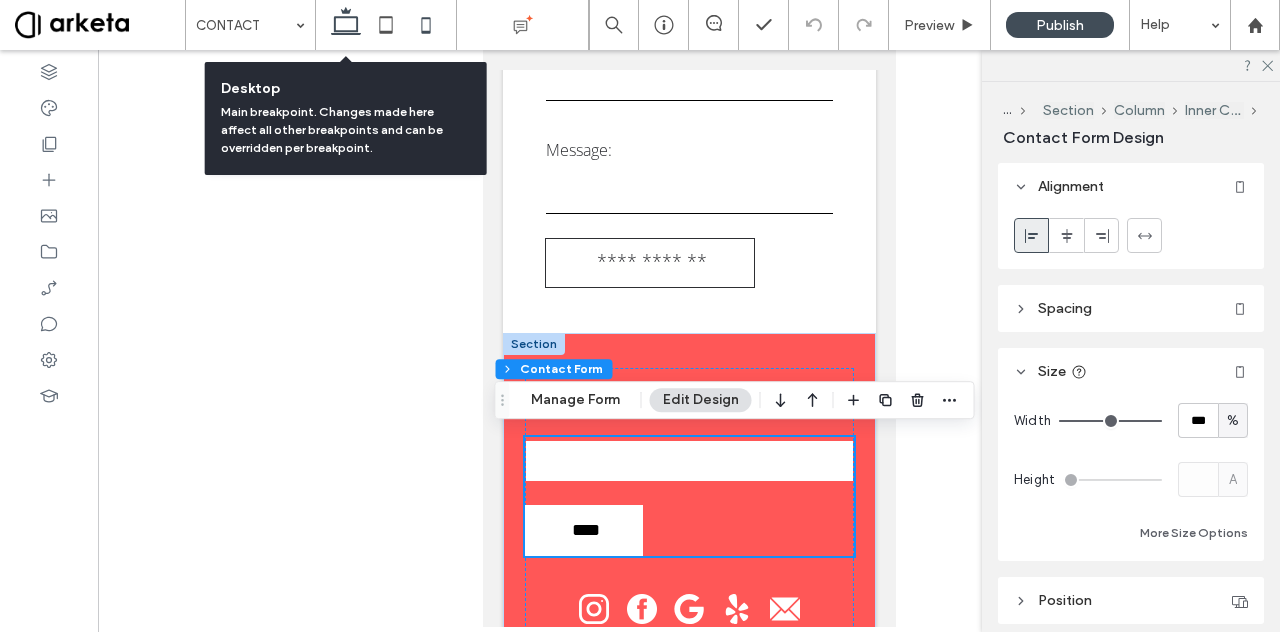 scroll, scrollTop: 708, scrollLeft: 0, axis: vertical 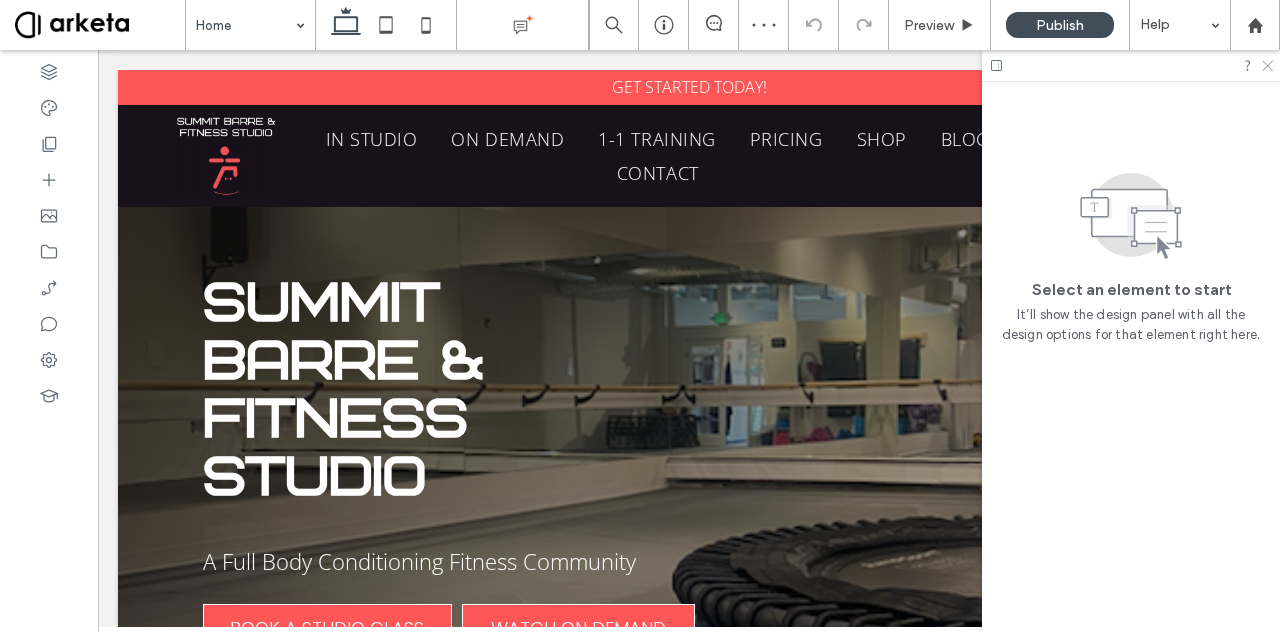 click 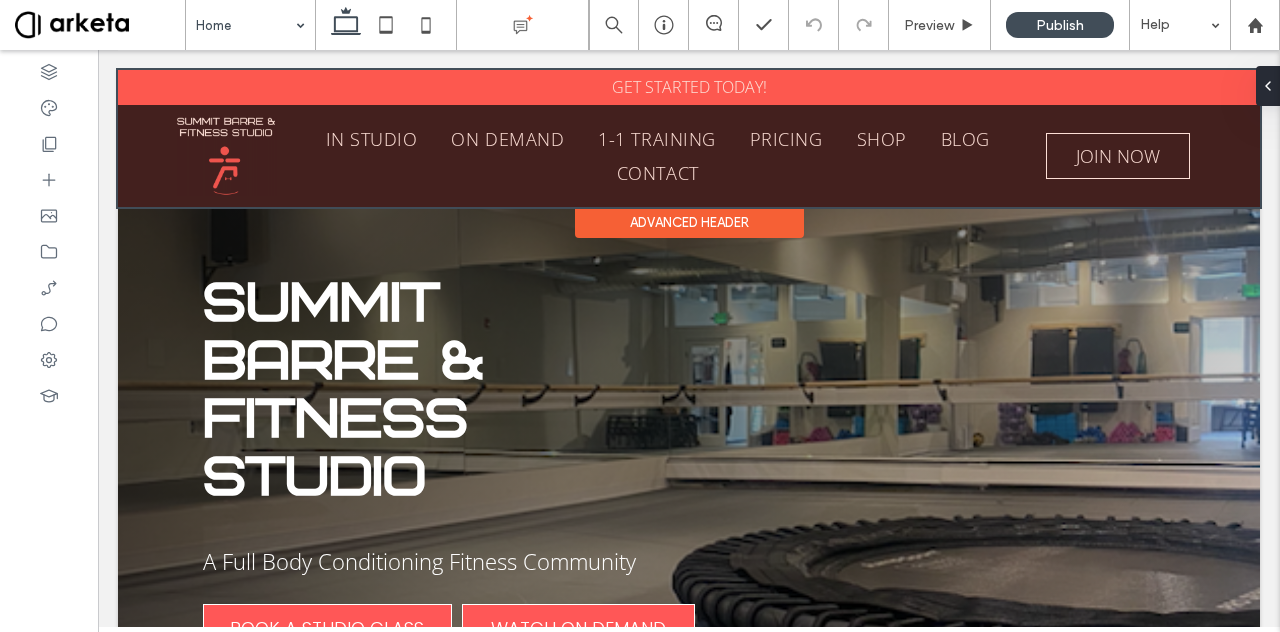 click at bounding box center (689, 138) 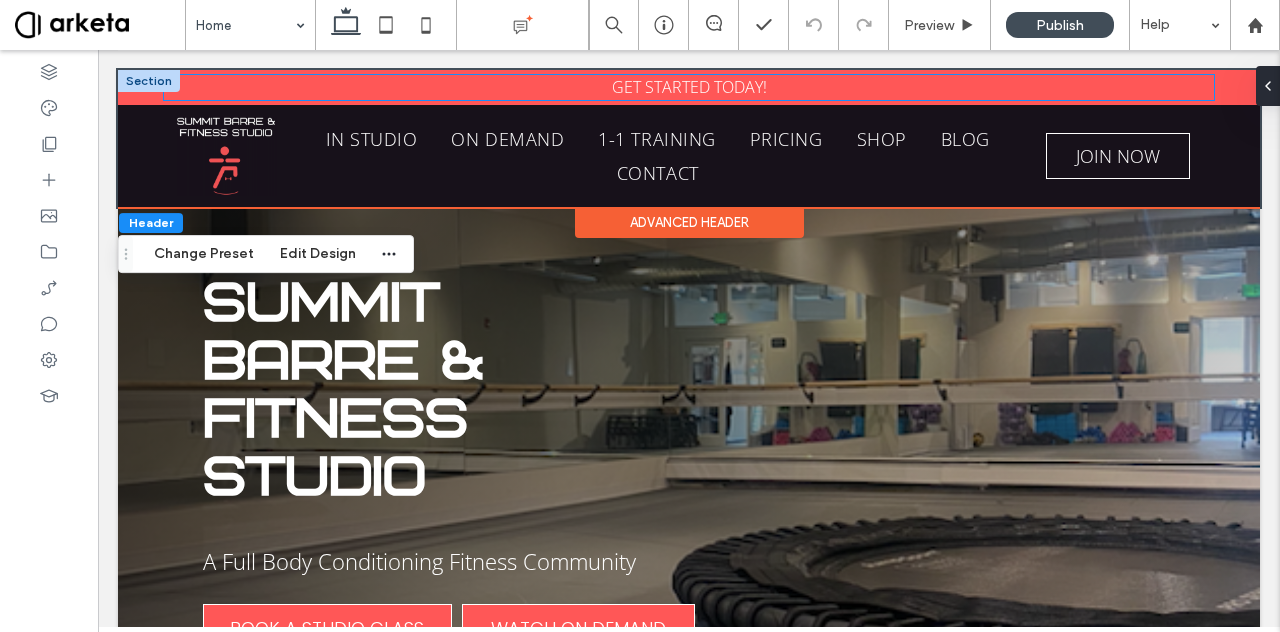 click on "GET STARTED TODAY!" at bounding box center (689, 87) 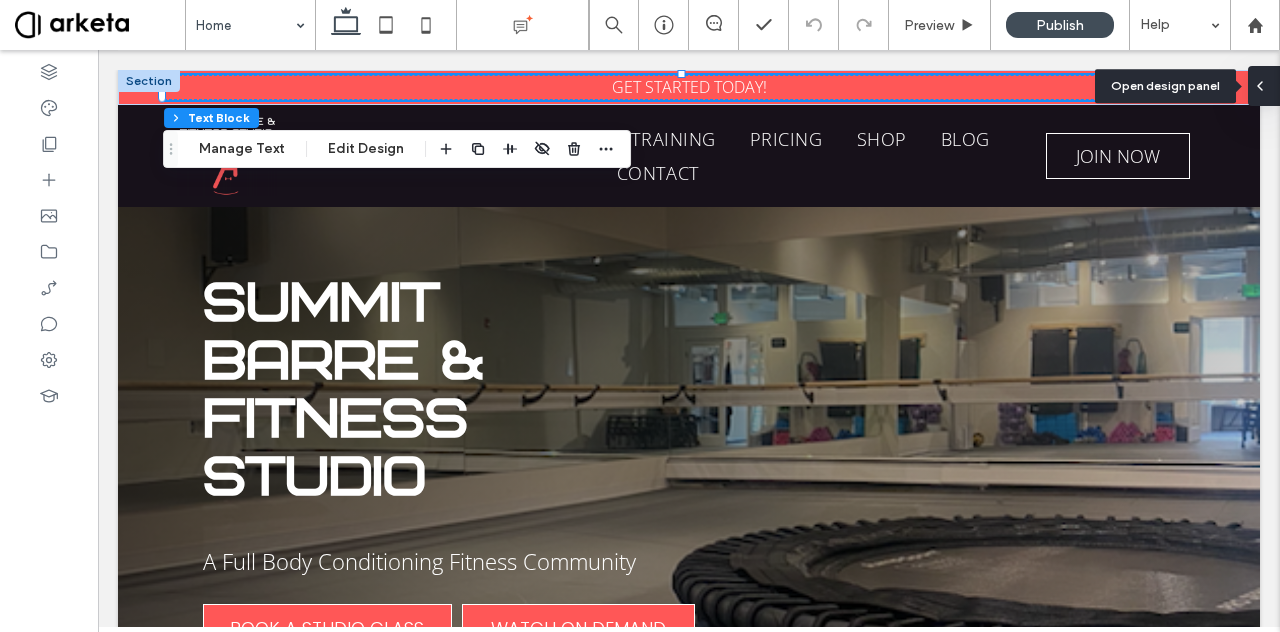 click at bounding box center (1264, 86) 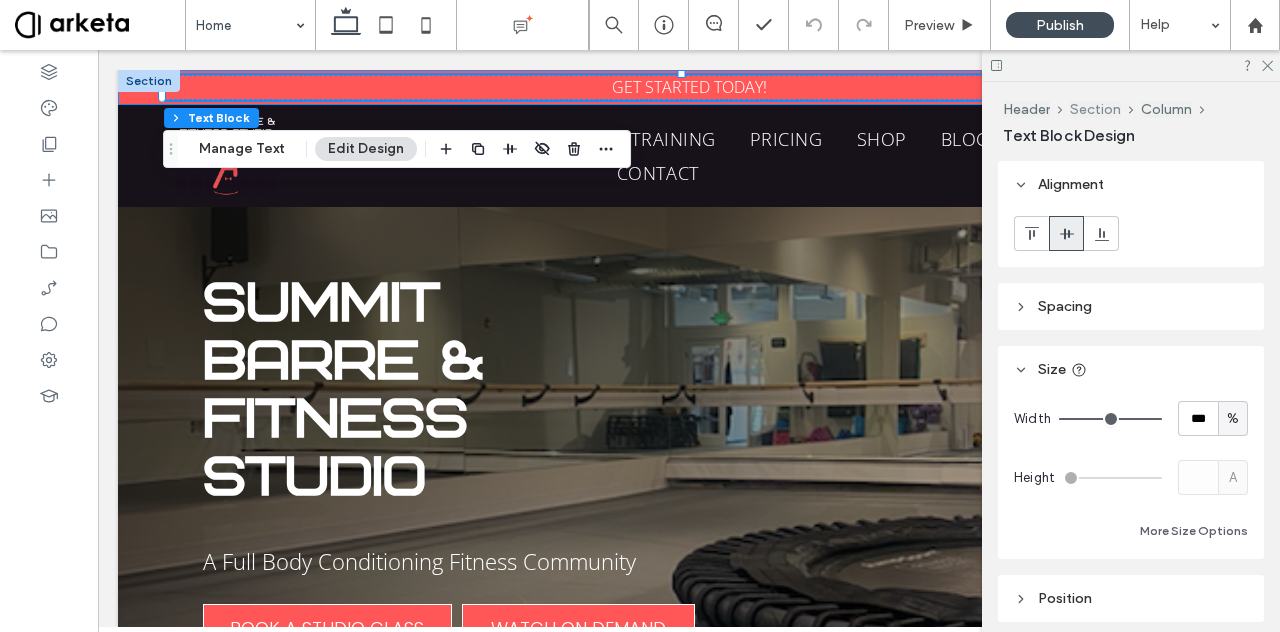 click on "Section" at bounding box center (1095, 109) 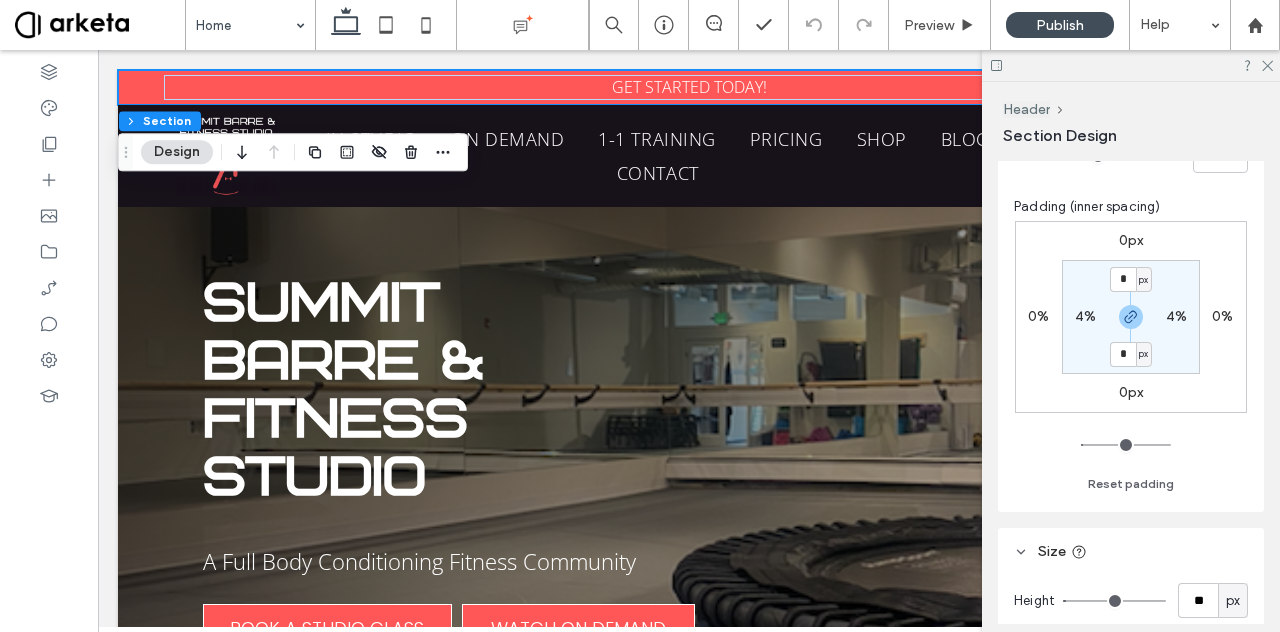 scroll, scrollTop: 412, scrollLeft: 0, axis: vertical 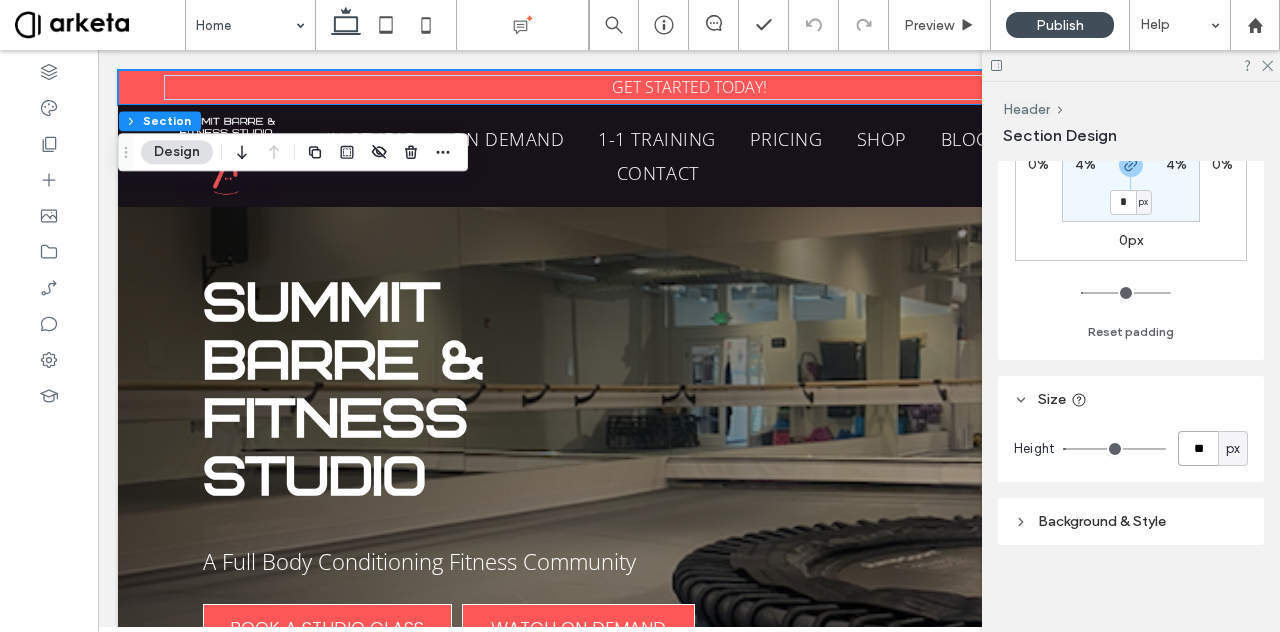 click on "**" at bounding box center (1198, 448) 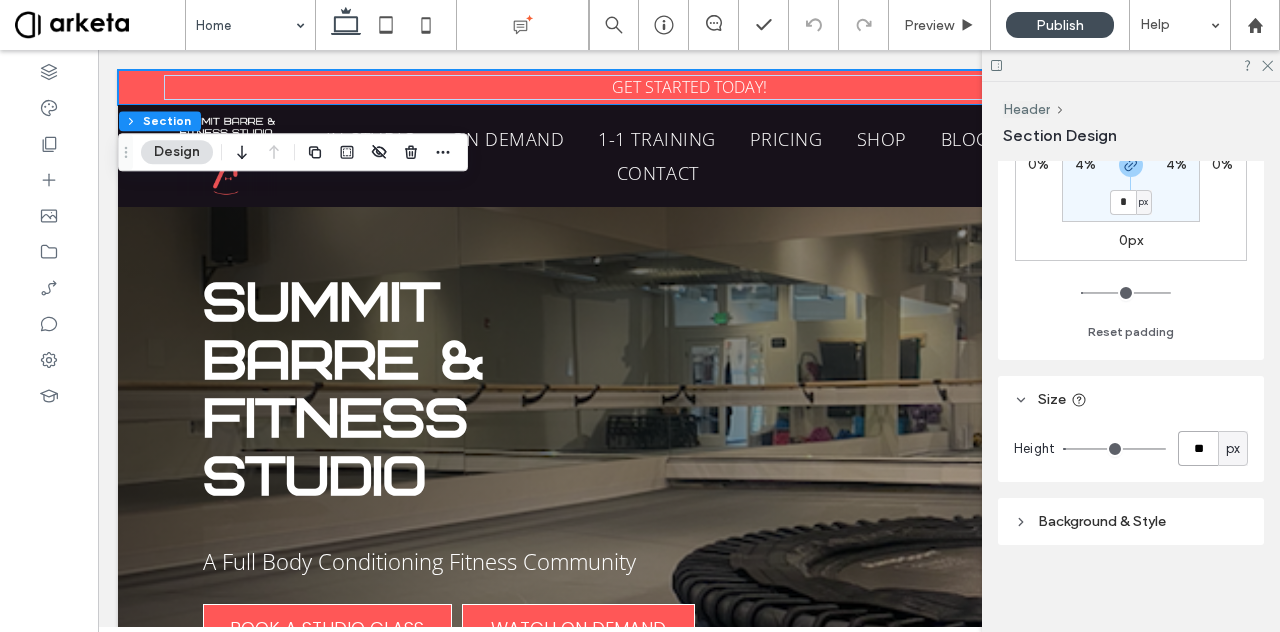 type on "**" 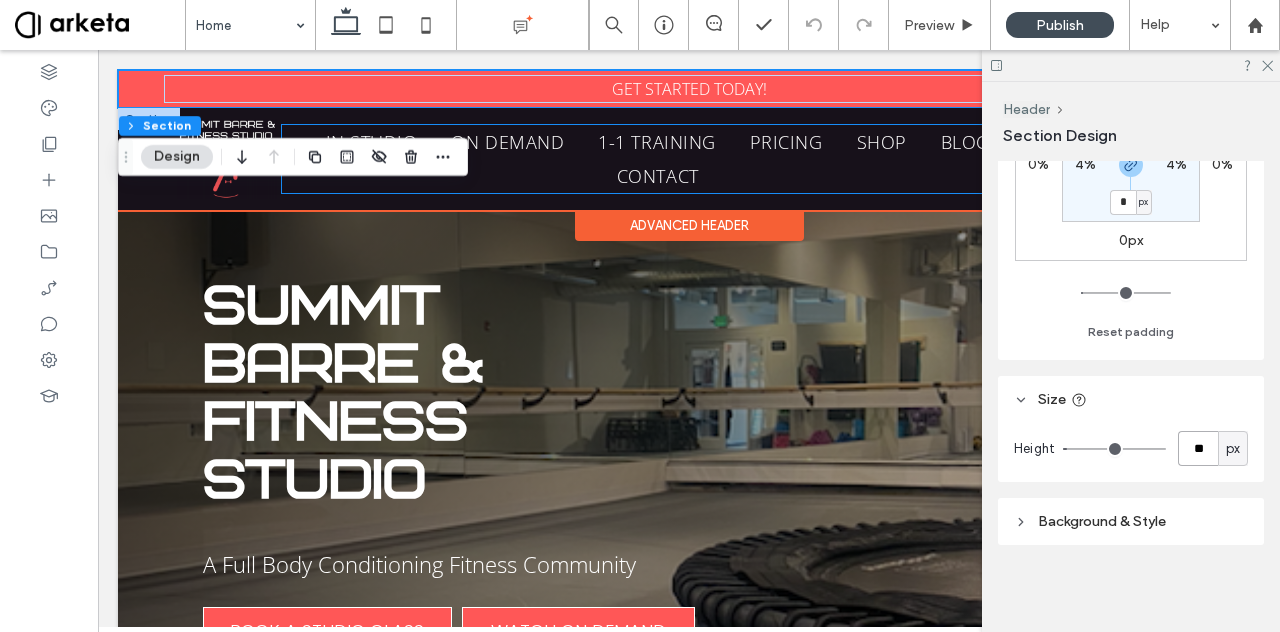 click on "IN STUDIO
ON DEMAND
1-1 TRAINING
PRICING
SHOP
BLOG
CONTACT" at bounding box center [658, 159] 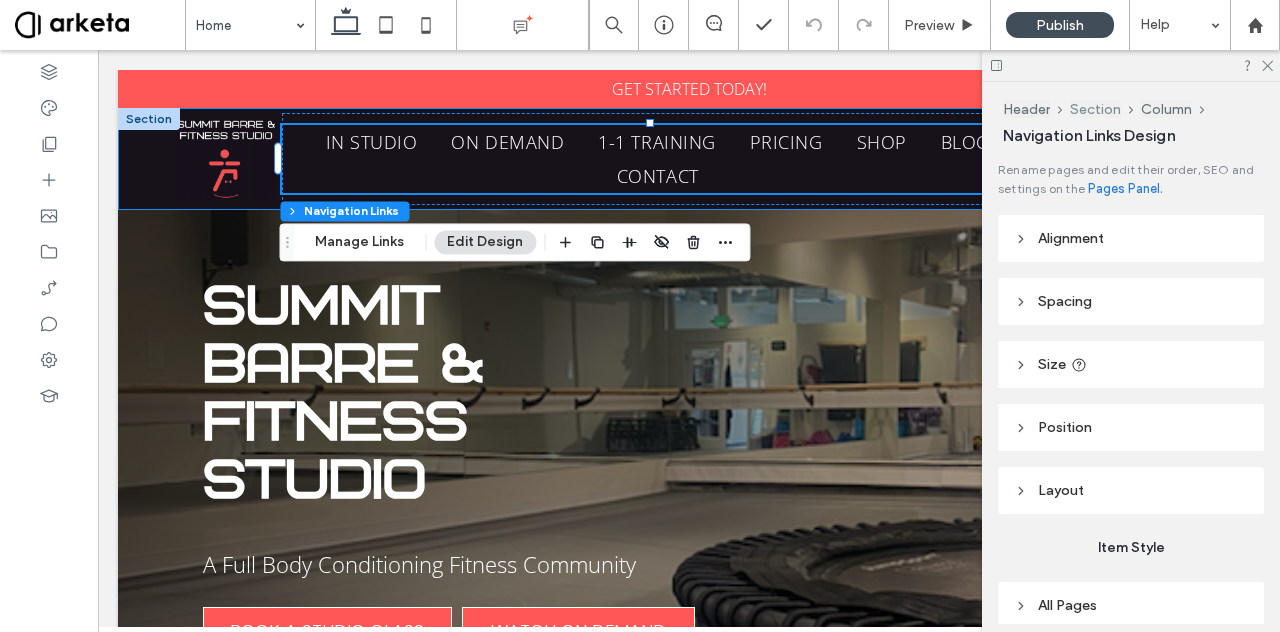 click on "Section" at bounding box center (1095, 109) 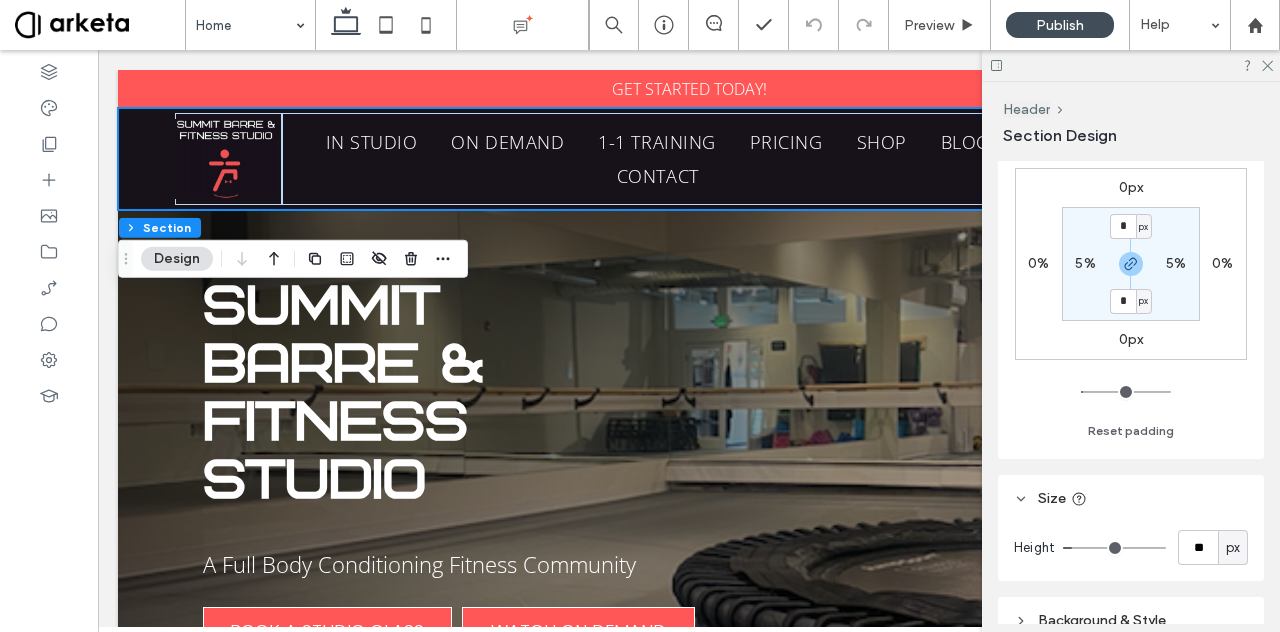 scroll, scrollTop: 412, scrollLeft: 0, axis: vertical 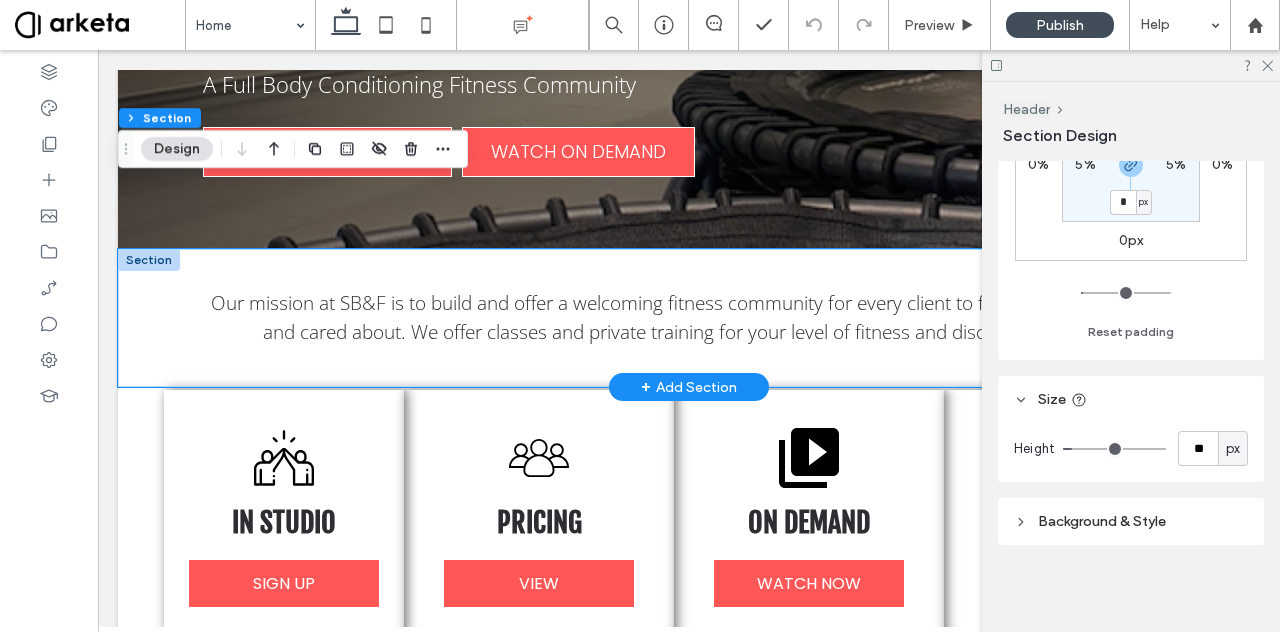 click on "Our mission at SB&F is to build and offer a welcoming fitness community for every client to feel confident, inspired and cared about. We offer classes and private training for your level of fitness and discipline of choice." at bounding box center (689, 318) 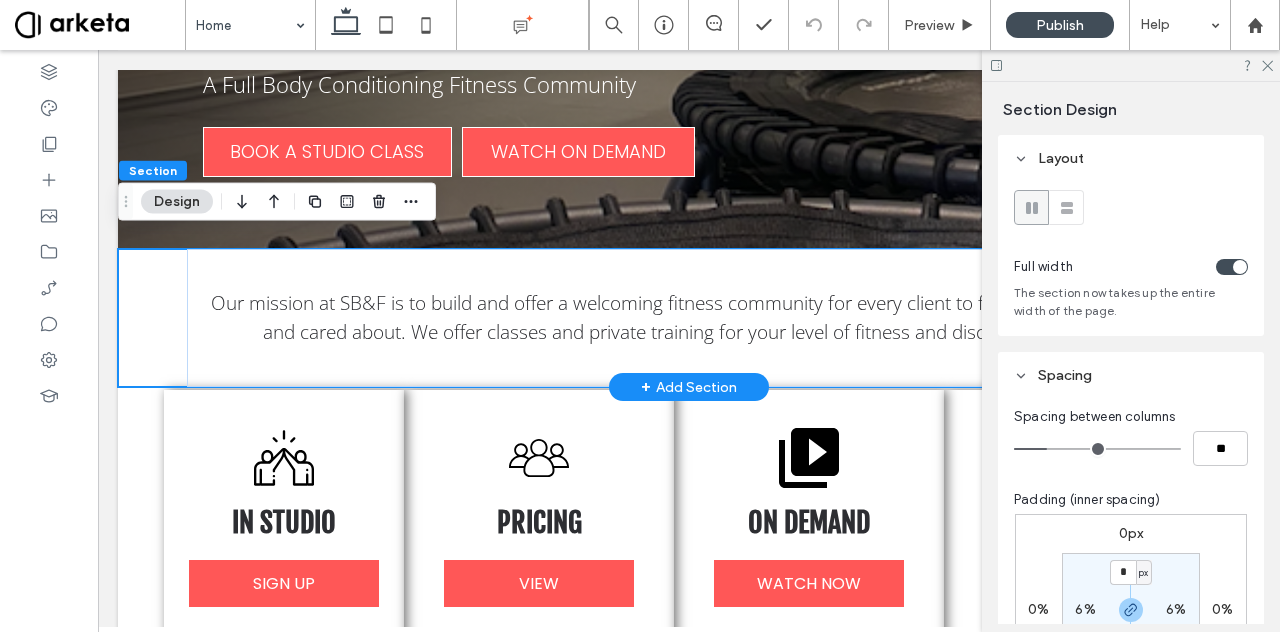 click on "Our mission at SB&F is to build and offer a welcoming fitness community for every client to feel confident, inspired and cared about. We offer classes and private training for your level of fitness and discipline of choice." at bounding box center [689, 318] 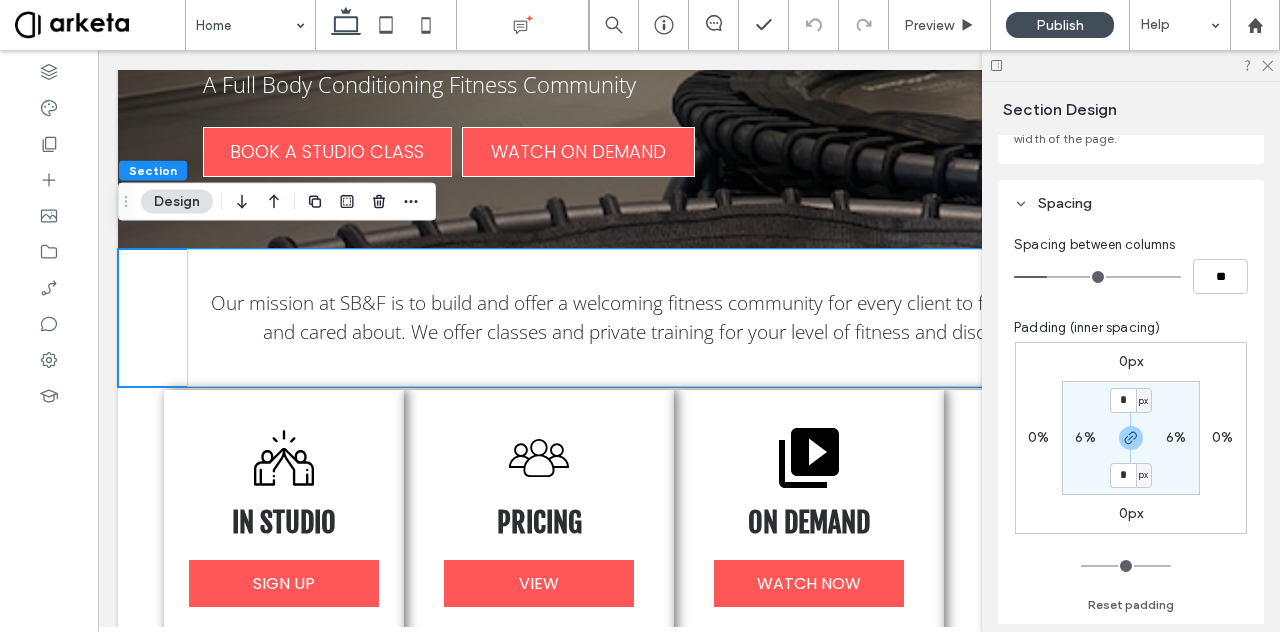 scroll, scrollTop: 175, scrollLeft: 0, axis: vertical 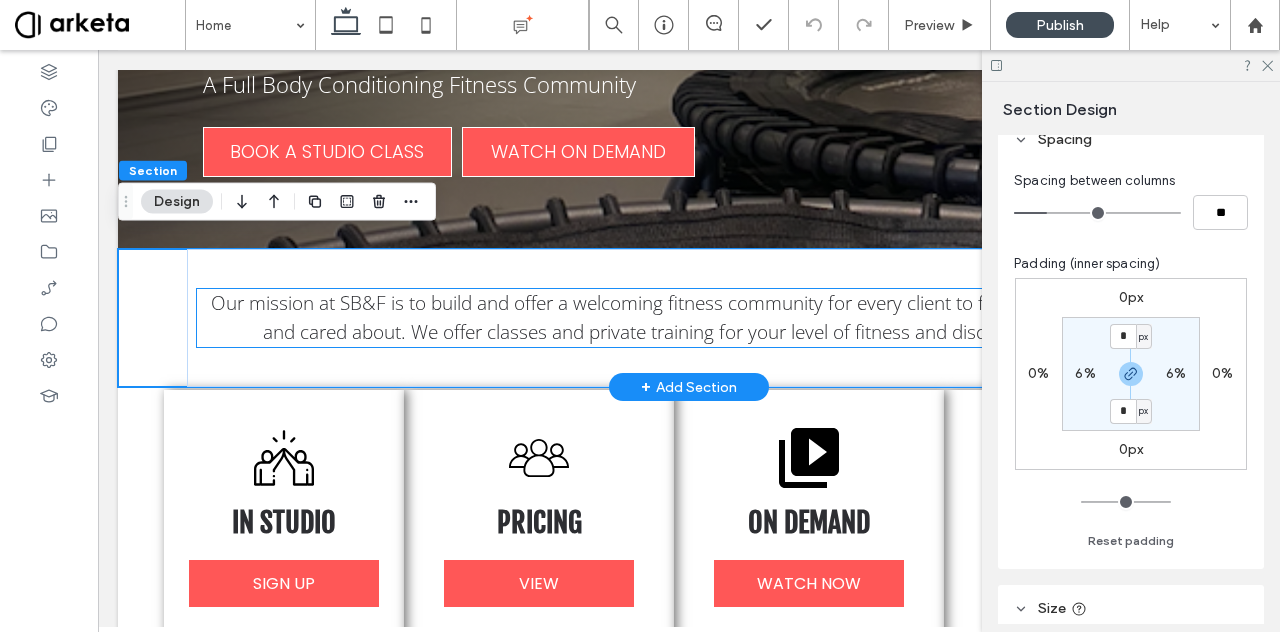 click on "Our mission at SB&F is to build and offer a welcoming fitness community for every client to feel confident, inspired and cared about. We offer classes and private training for your level of fitness and discipline of choice." at bounding box center (689, 317) 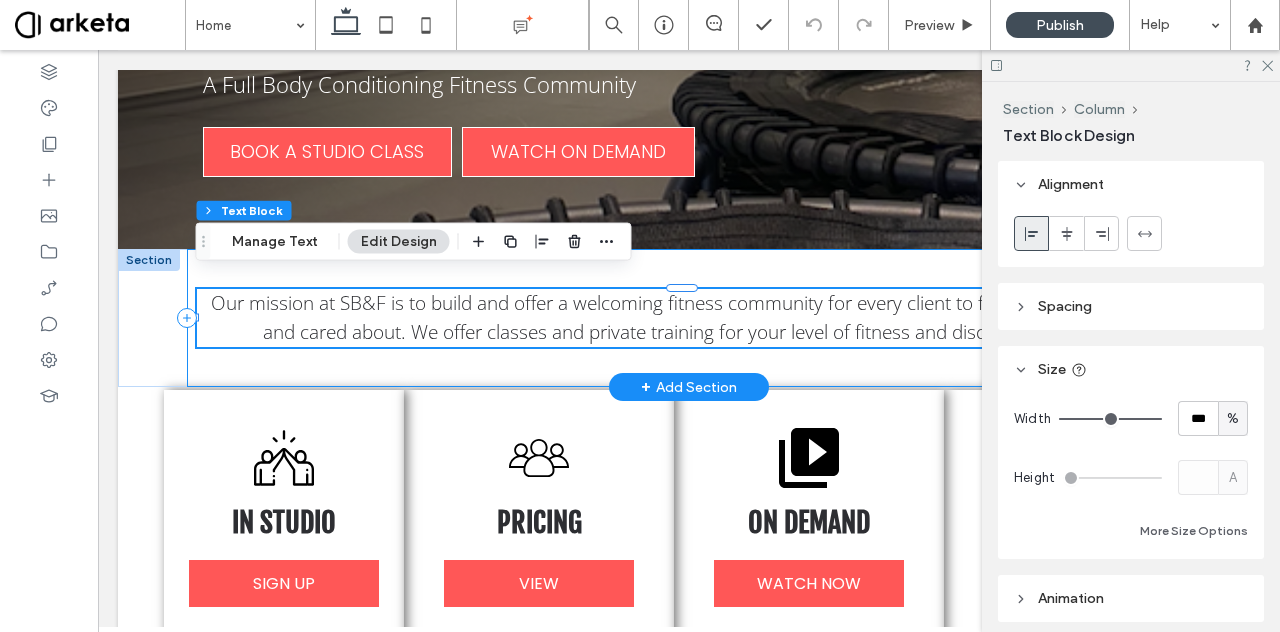 click on "Our mission at SB&F is to build and offer a welcoming fitness community for every client to feel confident, inspired and cared about. We offer classes and private training for your level of fitness and discipline of choice." at bounding box center (689, 318) 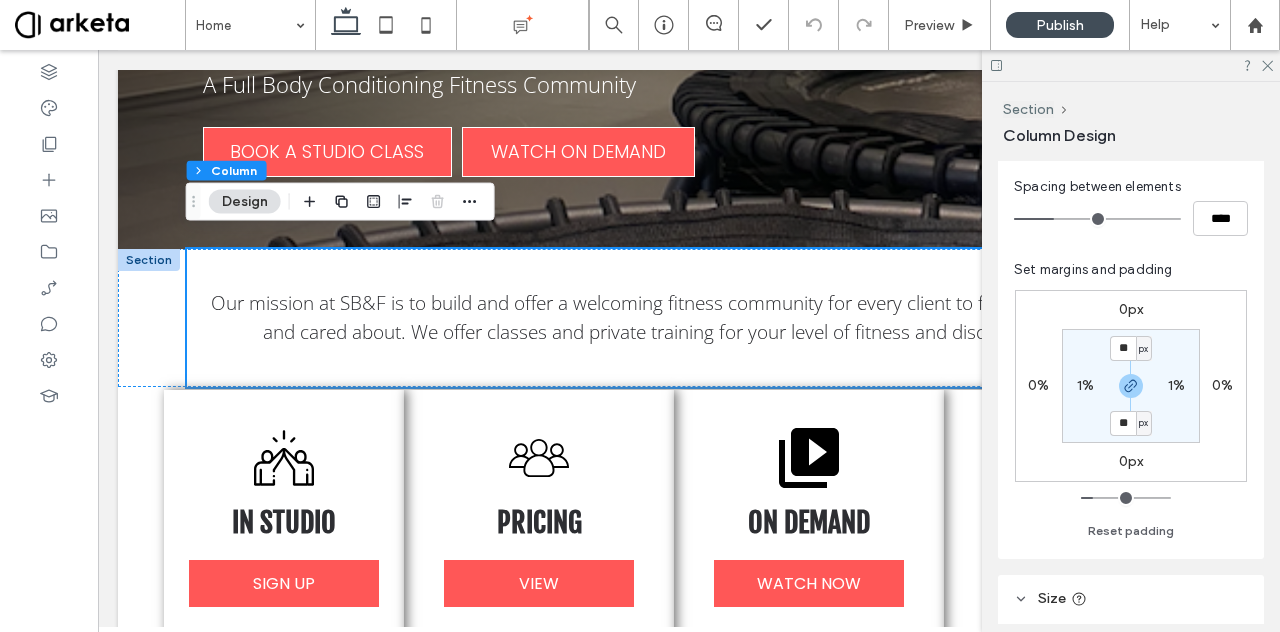 scroll, scrollTop: 372, scrollLeft: 0, axis: vertical 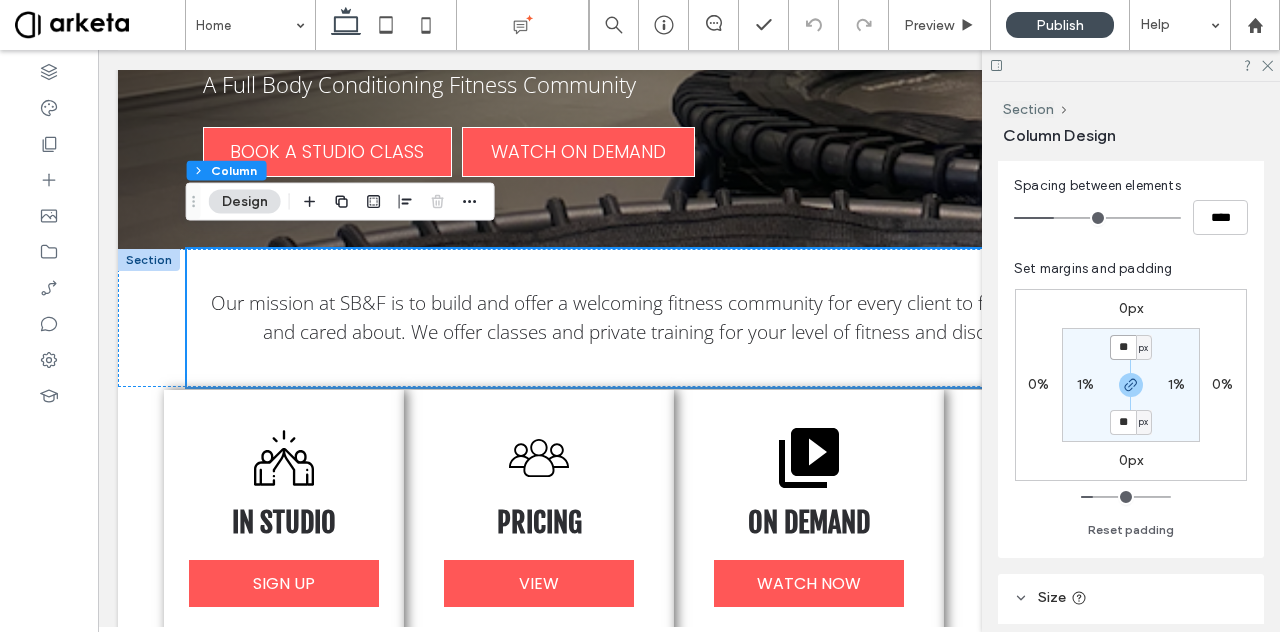 click on "**" at bounding box center [1123, 347] 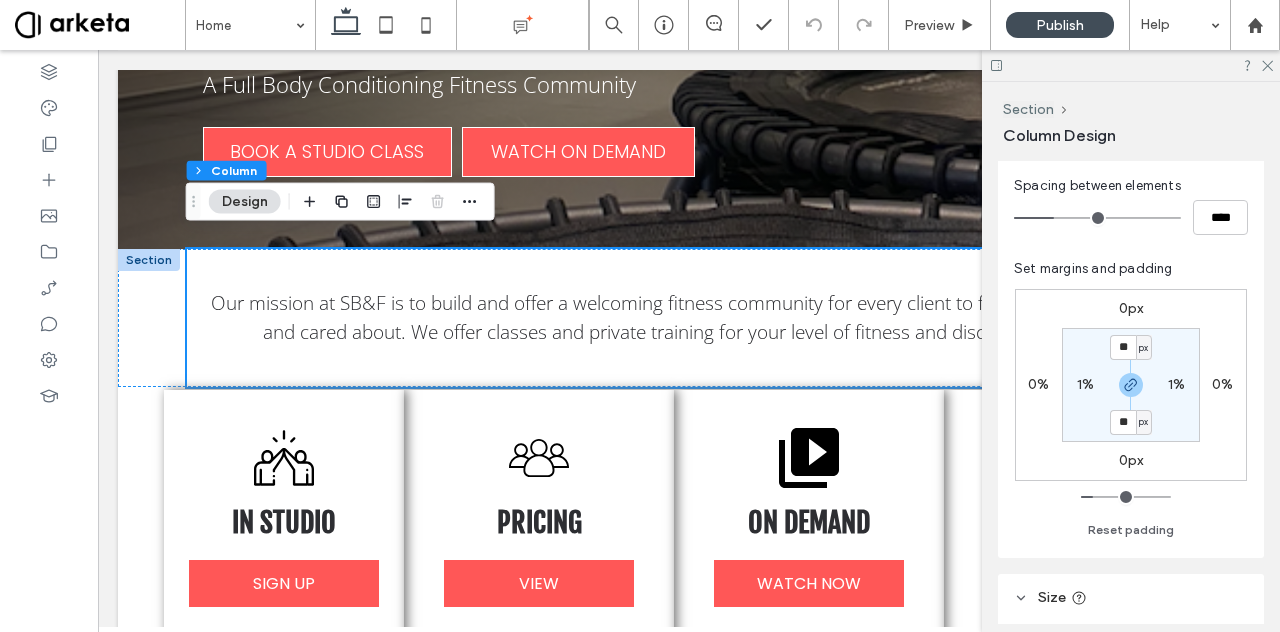 click on "px" at bounding box center (1143, 348) 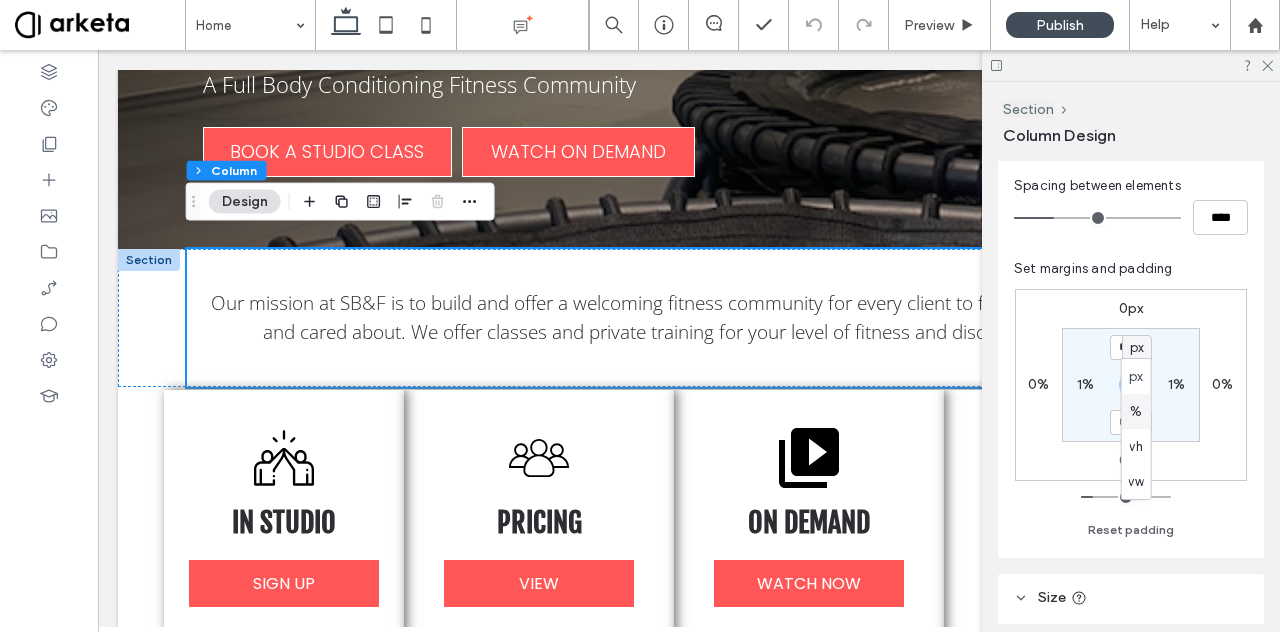 click on "%" at bounding box center (1136, 412) 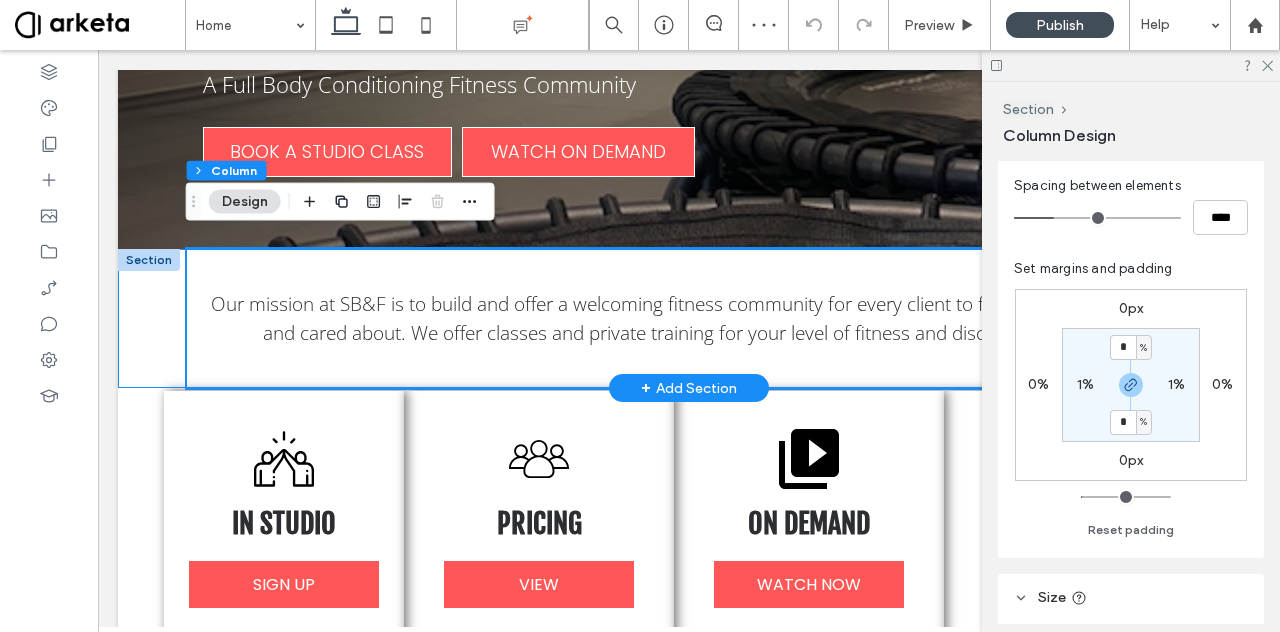 click on "Our mission at SB&F is to build and offer a welcoming fitness community for every client to feel confident, inspired and cared about. We offer classes and private training for your level of fitness and discipline of choice." at bounding box center (689, 318) 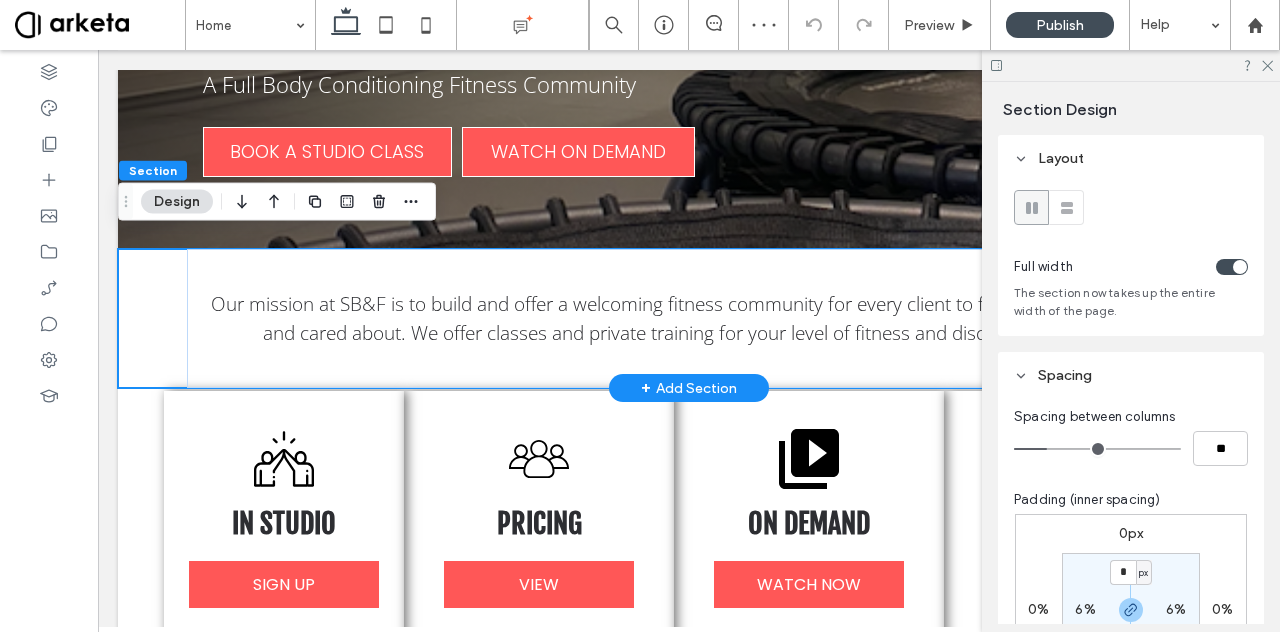 click on "Our mission at SB&F is to build and offer a welcoming fitness community for every client to feel confident, inspired and cared about. We offer classes and private training for your level of fitness and discipline of choice." at bounding box center [689, 318] 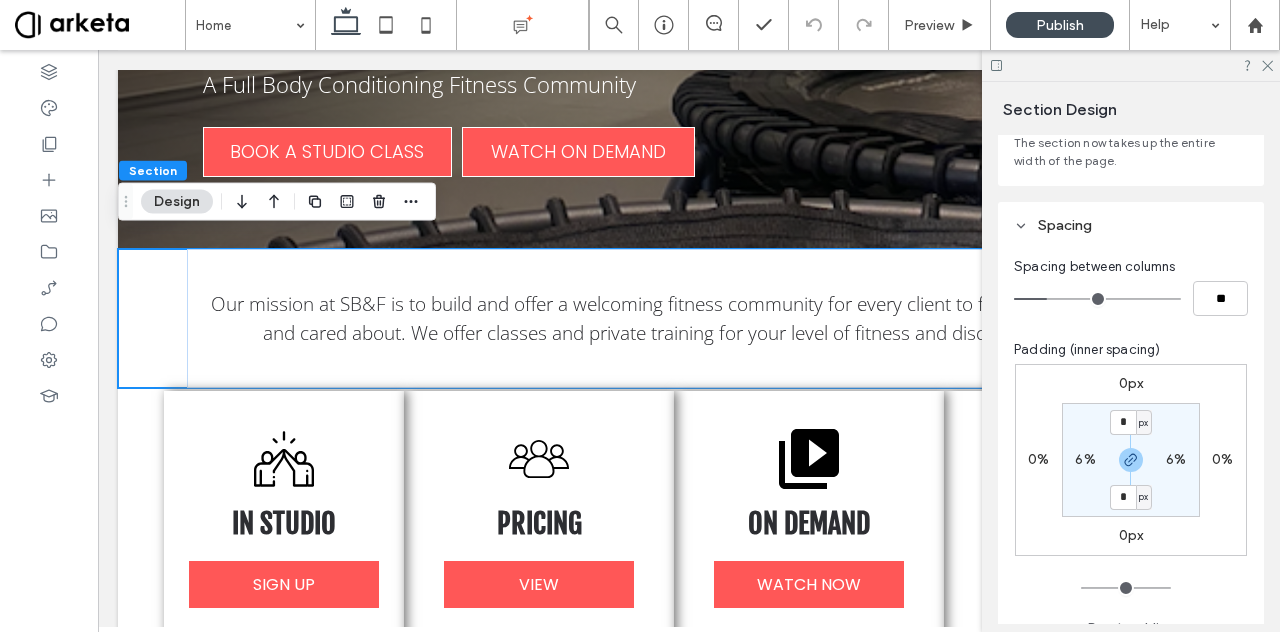 scroll, scrollTop: 154, scrollLeft: 0, axis: vertical 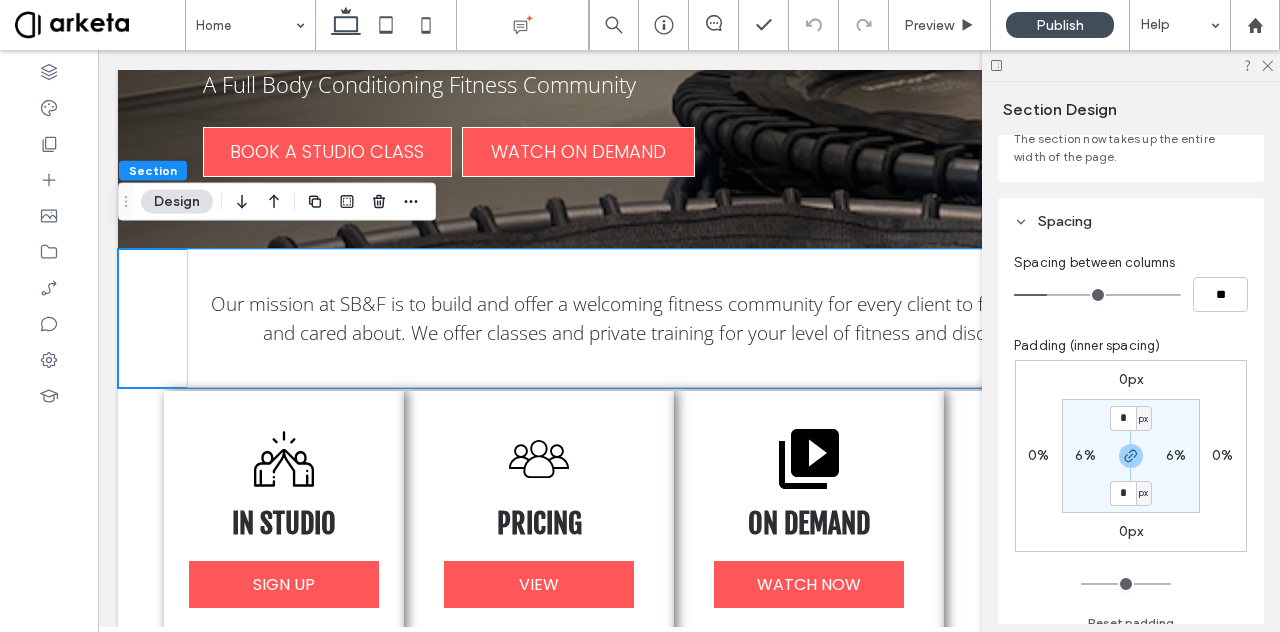 click on "6%" at bounding box center (1085, 455) 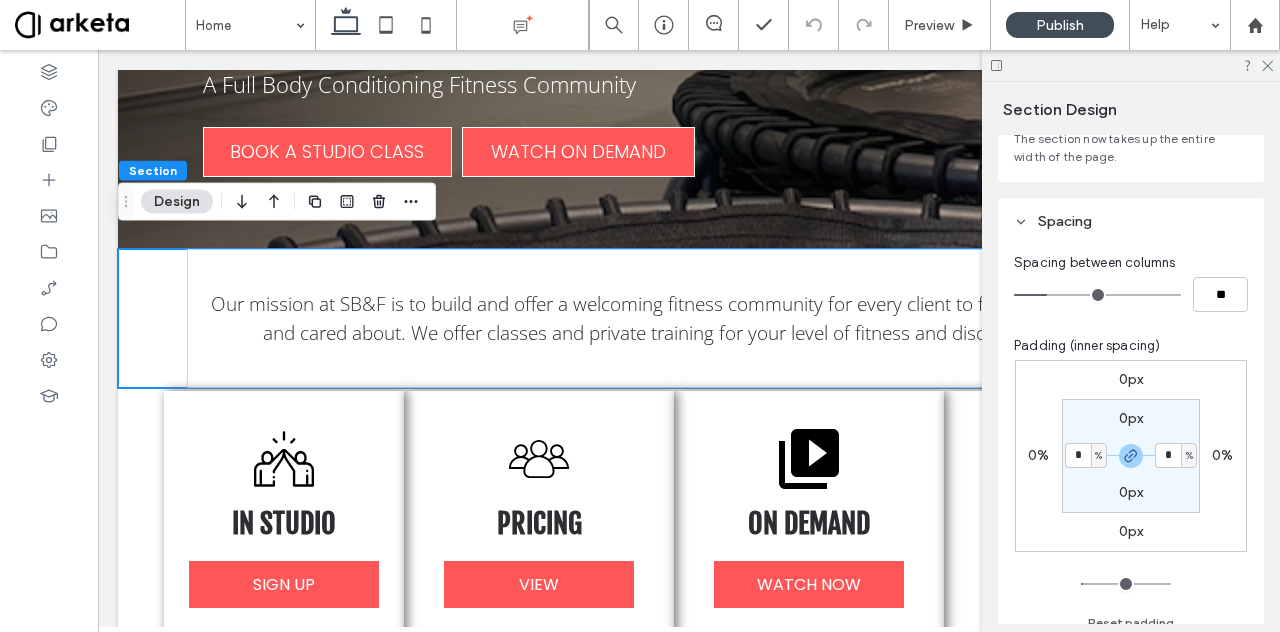 type on "*" 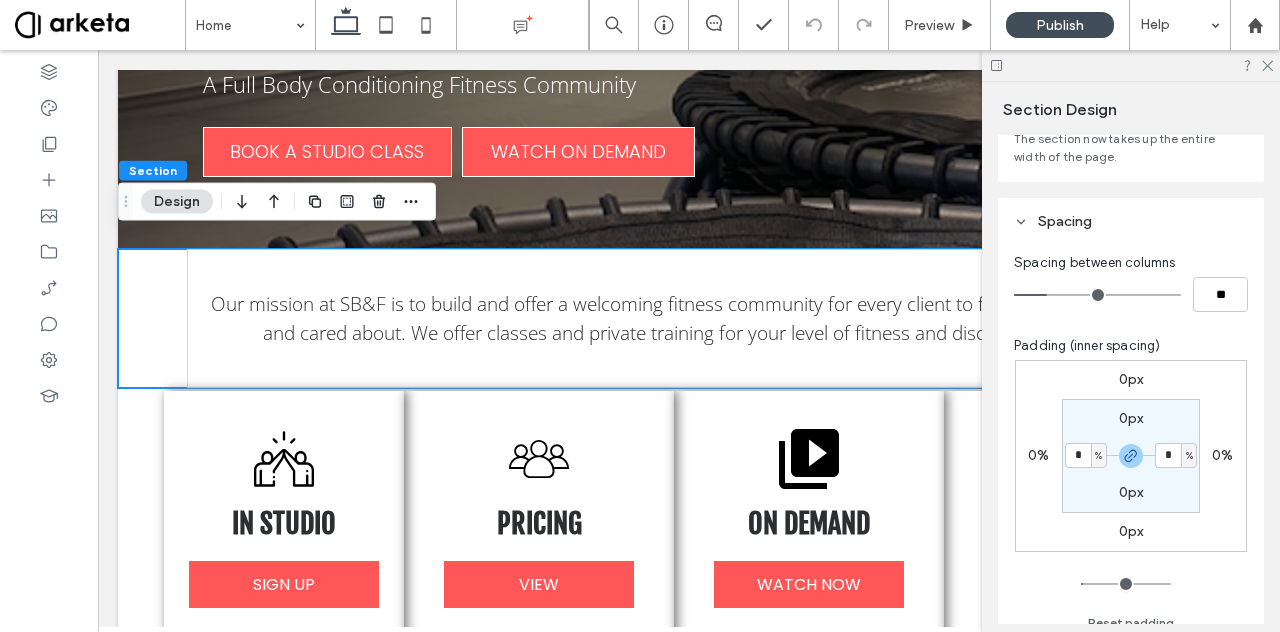 type on "*" 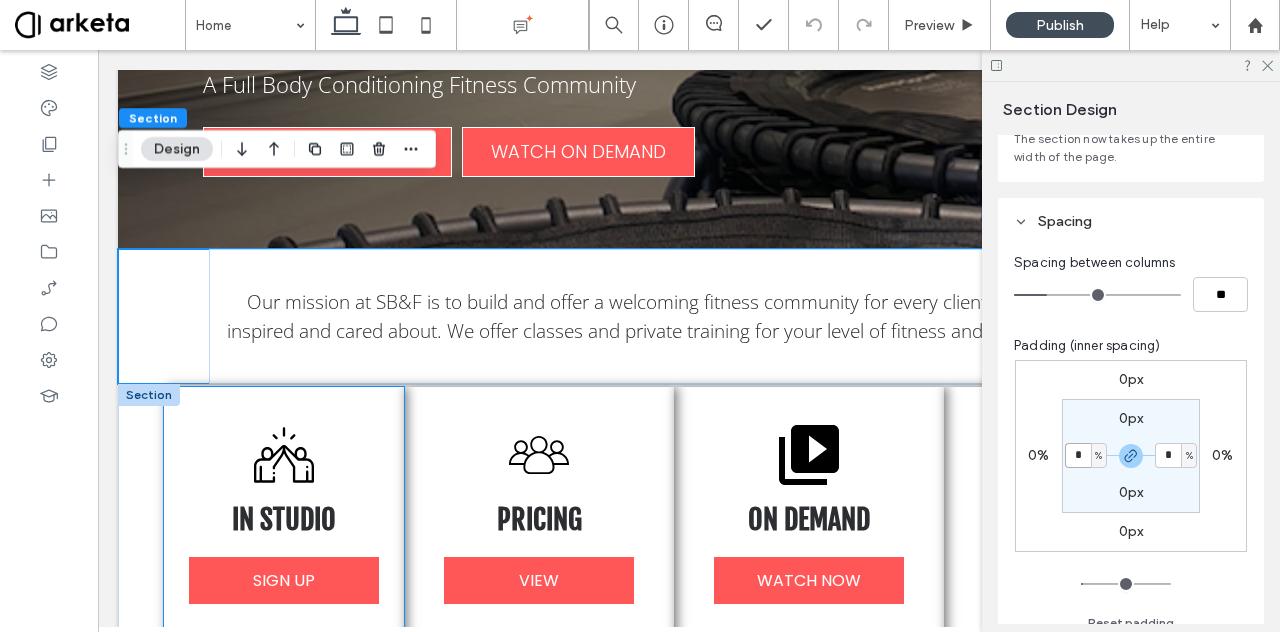 scroll, scrollTop: 643, scrollLeft: 0, axis: vertical 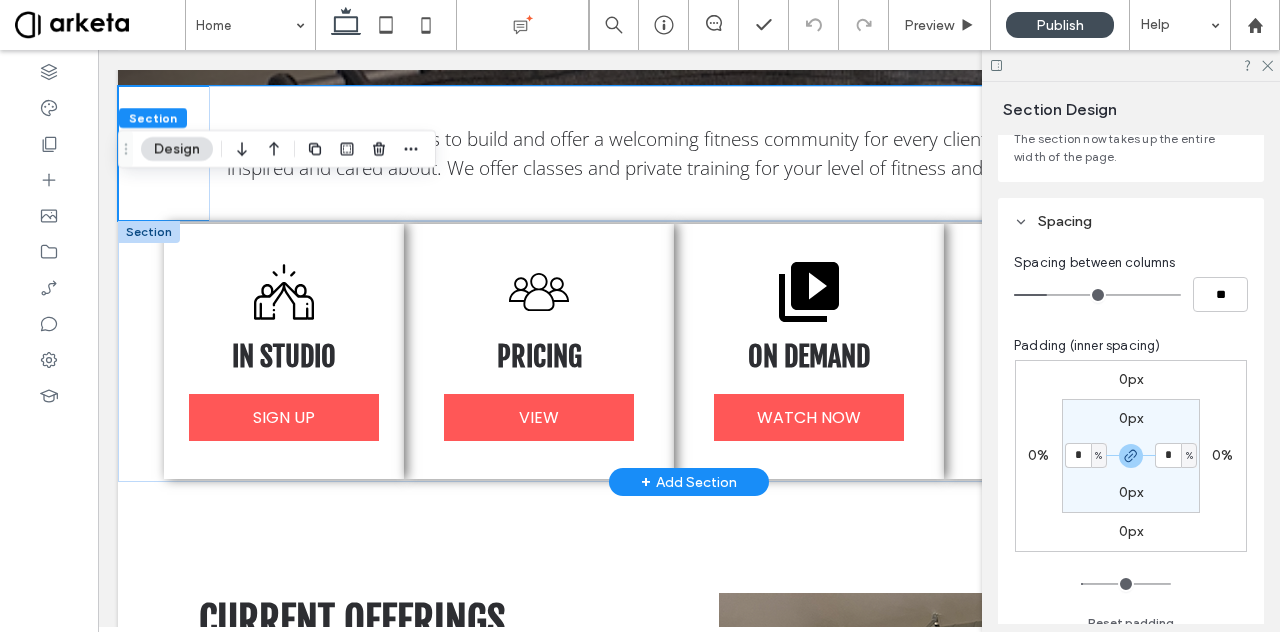 click on "IN STUDIO
SIGN UP
PRICING
VIEW
ON DEMAND
WATCH NOW
1-1 TRAINING
LEARN MORE
Section + Add Section" at bounding box center (689, 351) 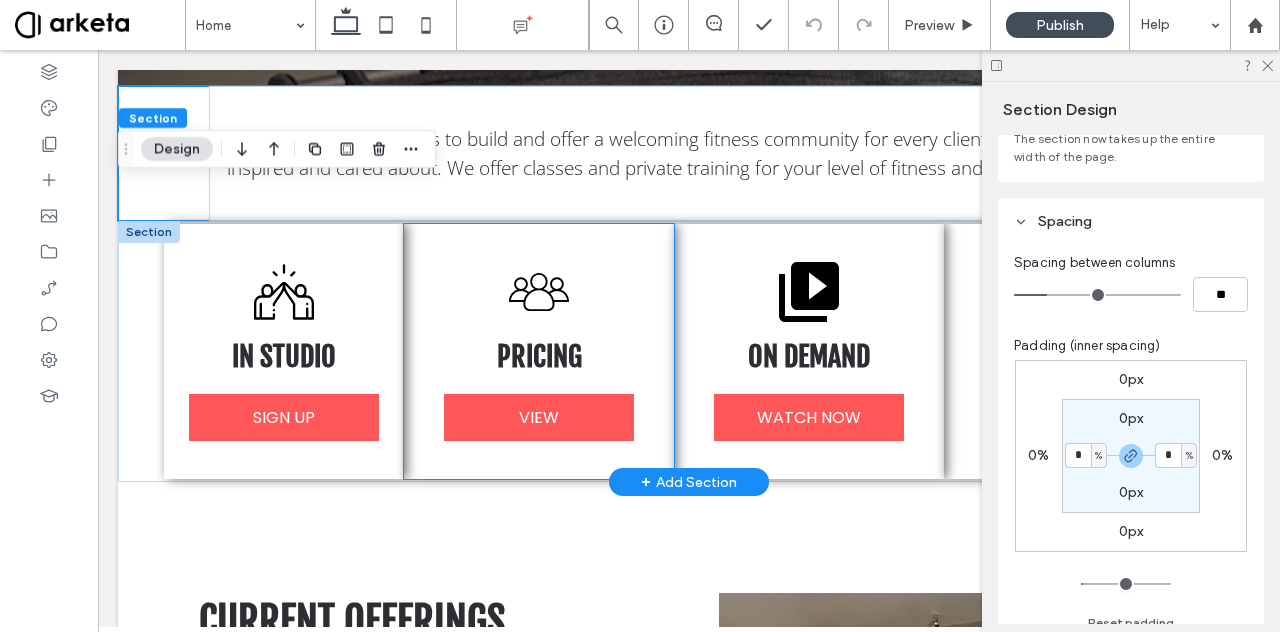 click on "PRICING
VIEW" at bounding box center (539, 351) 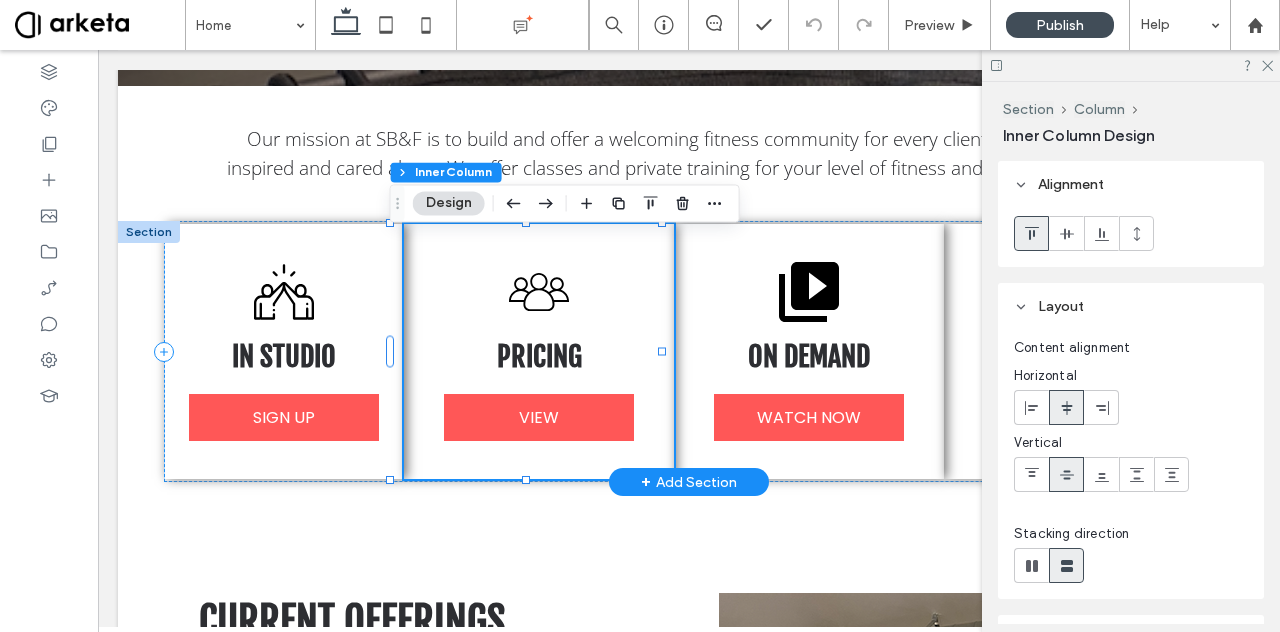 click on "IN STUDIO
SIGN UP
PRICING
VIEW
ON DEMAND
WATCH NOW
1-1 TRAINING
LEARN MORE
Section + Add Section" at bounding box center [689, 351] 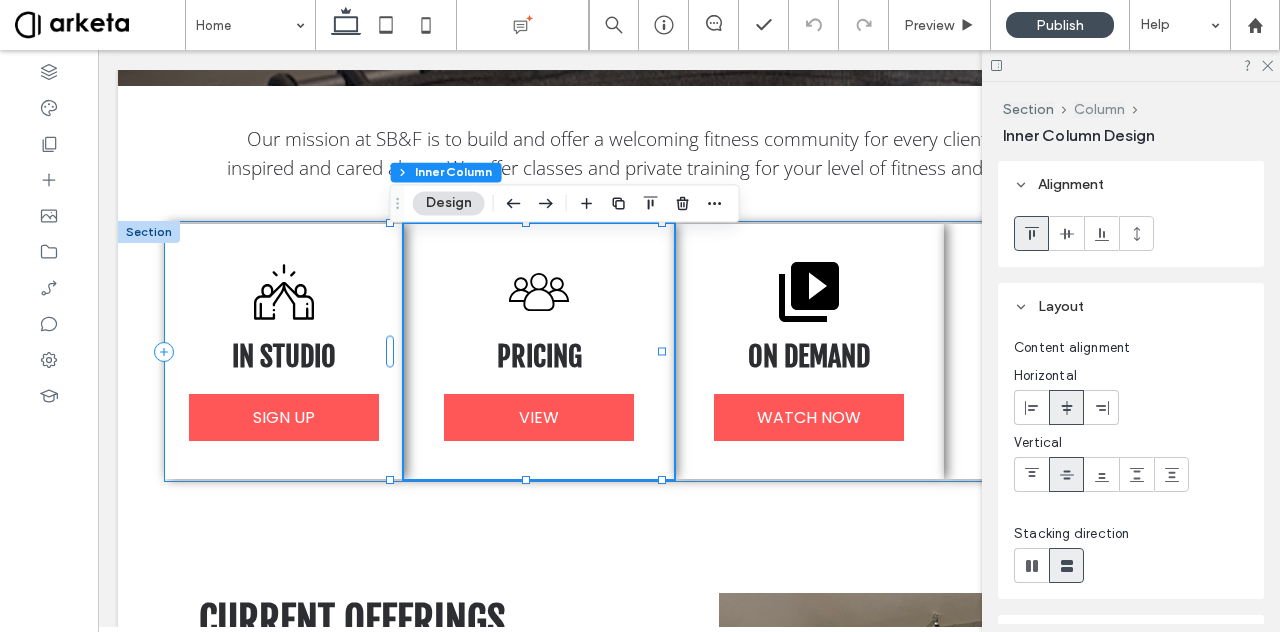 click on "Column" at bounding box center [1099, 109] 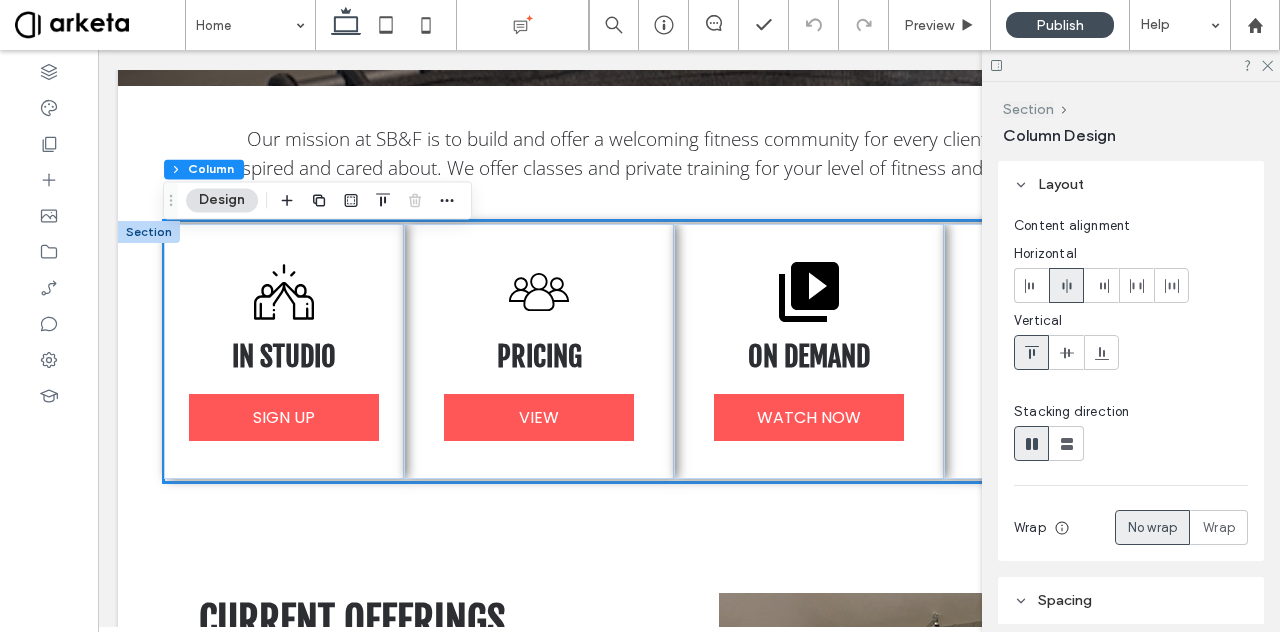 click on "Section" at bounding box center (1028, 109) 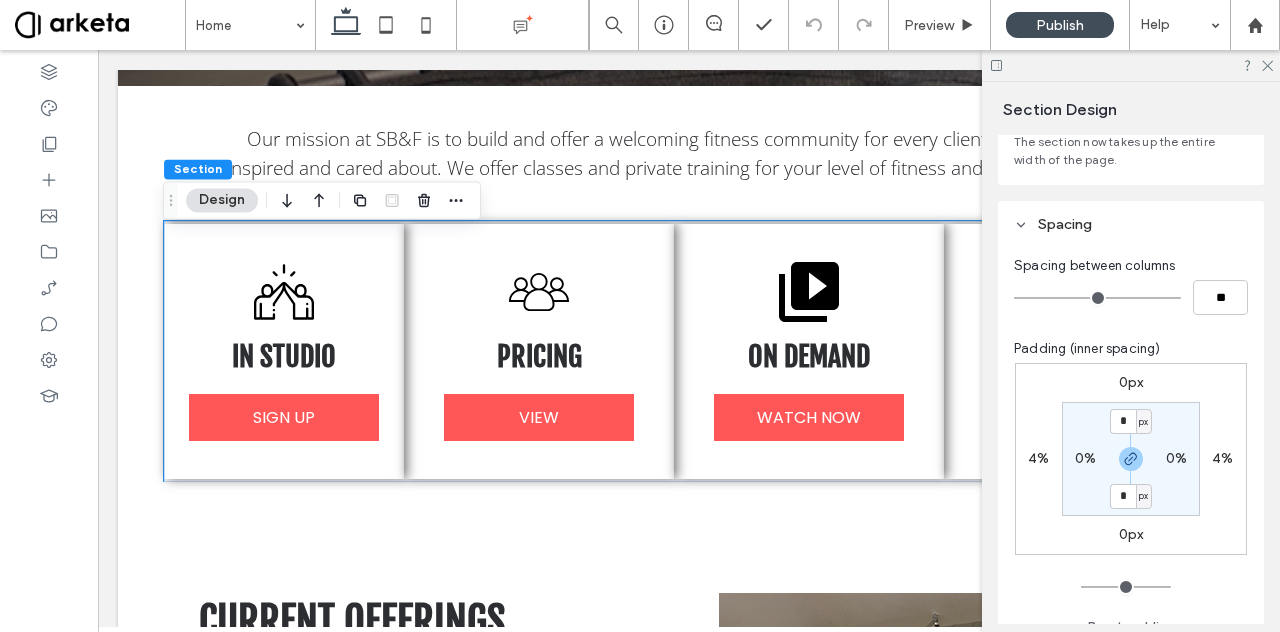 scroll, scrollTop: 152, scrollLeft: 0, axis: vertical 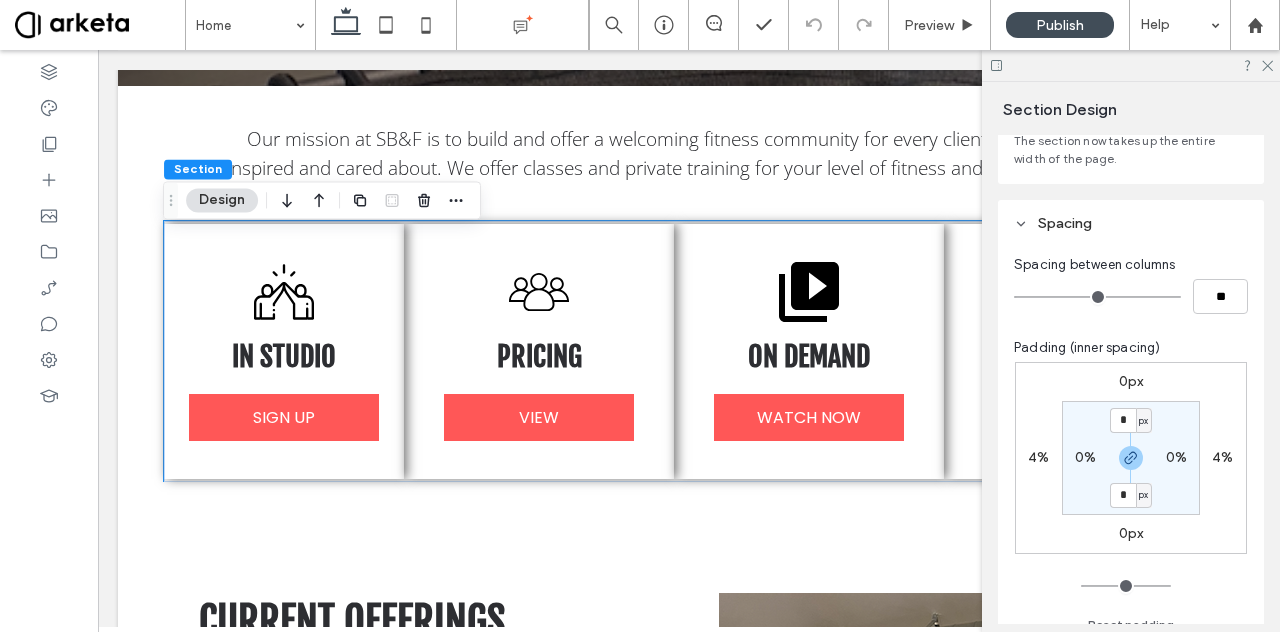 click on "4%" at bounding box center (1038, 457) 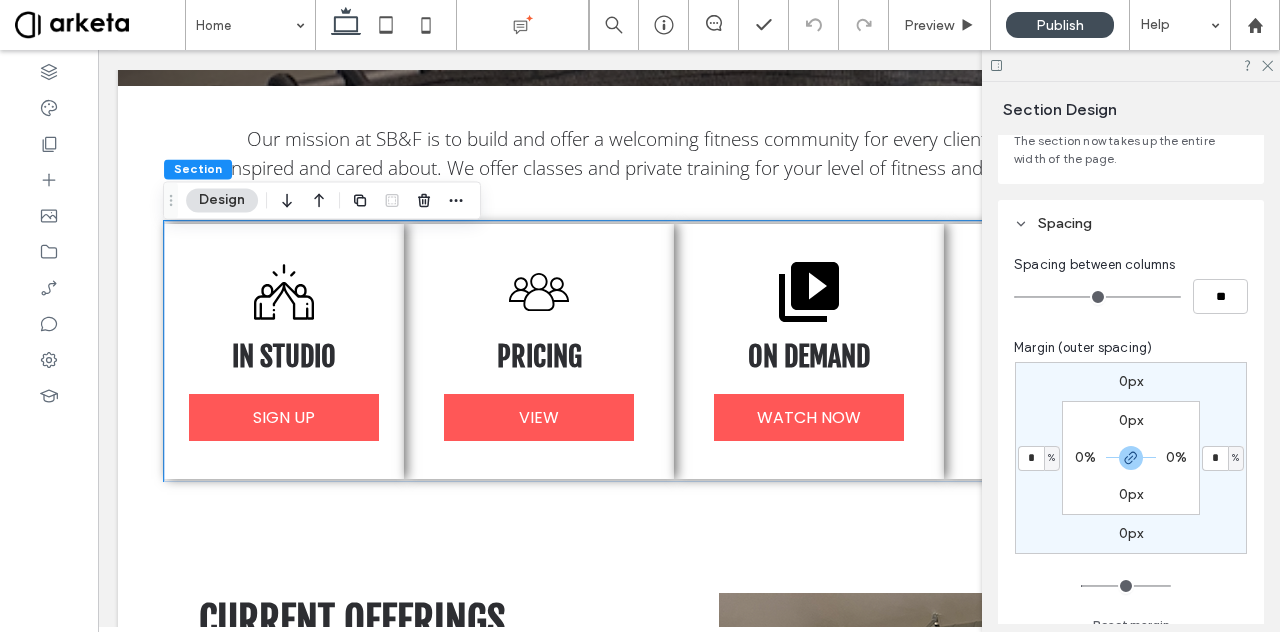type on "*" 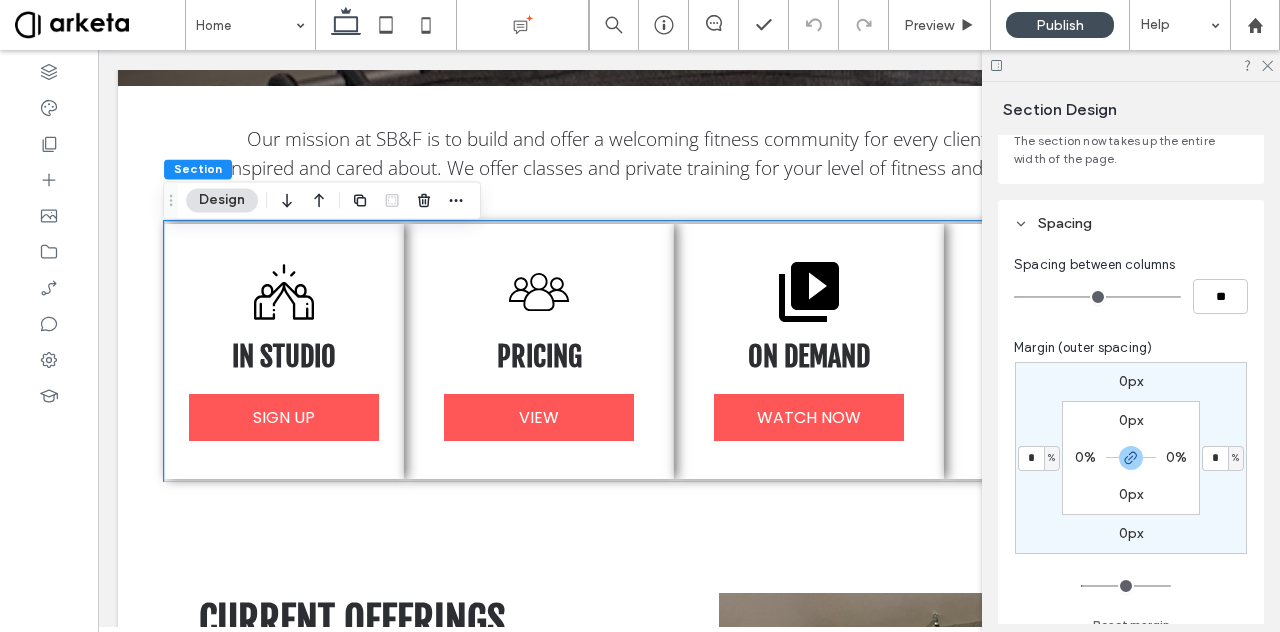 type on "*" 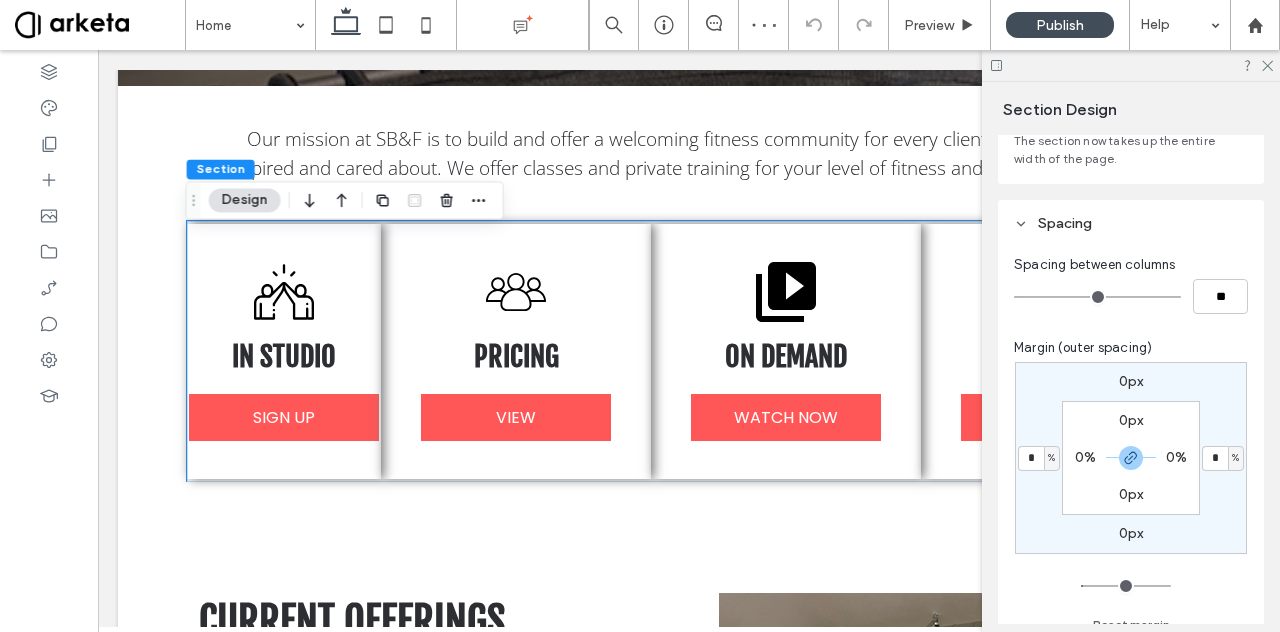 type on "*" 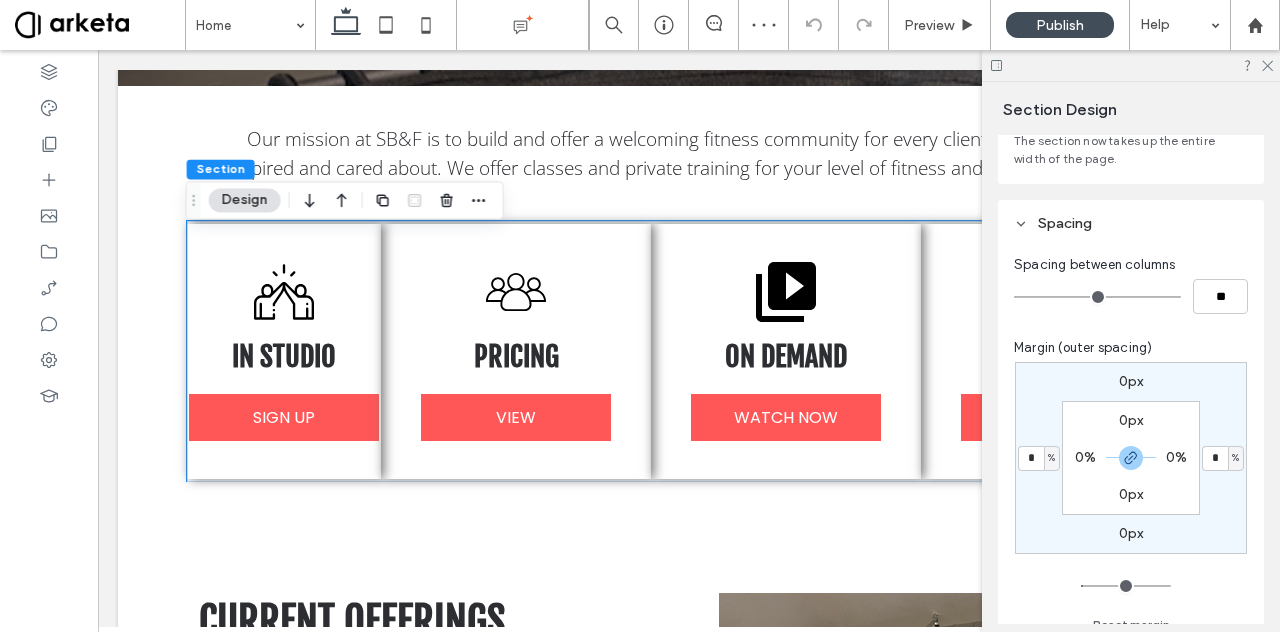 type on "*" 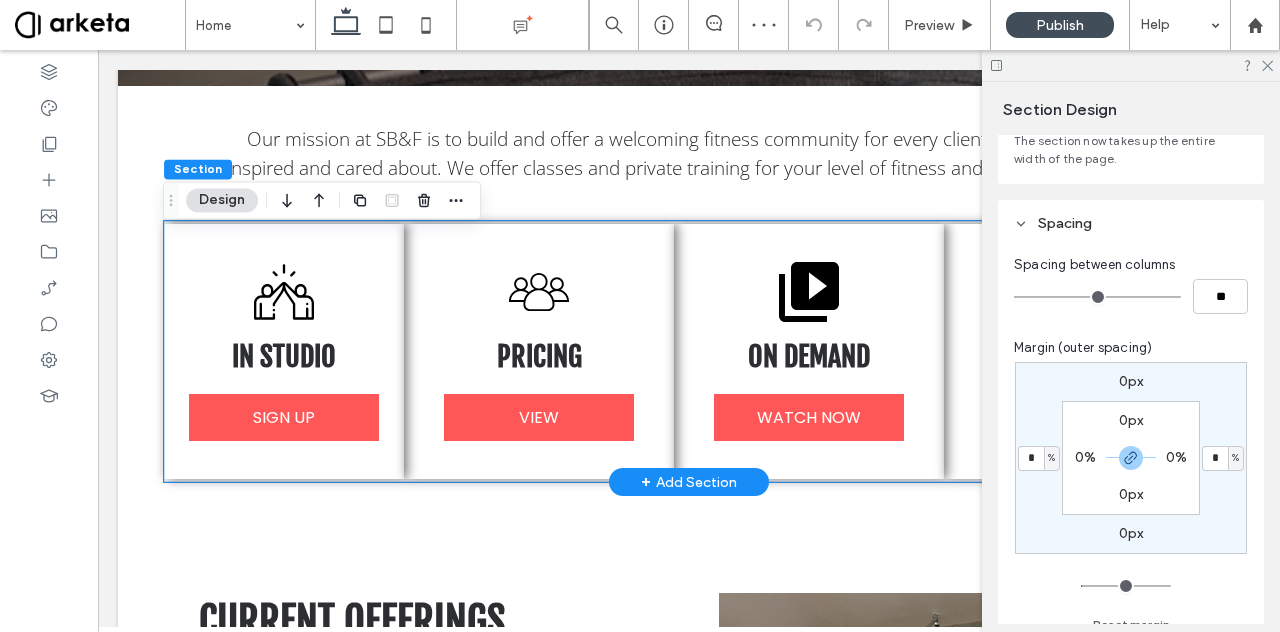 click on "IN STUDIO
SIGN UP
PRICING
VIEW
ON DEMAND
WATCH NOW
1-1 TRAINING
LEARN MORE
Section + Add Section" at bounding box center [689, 351] 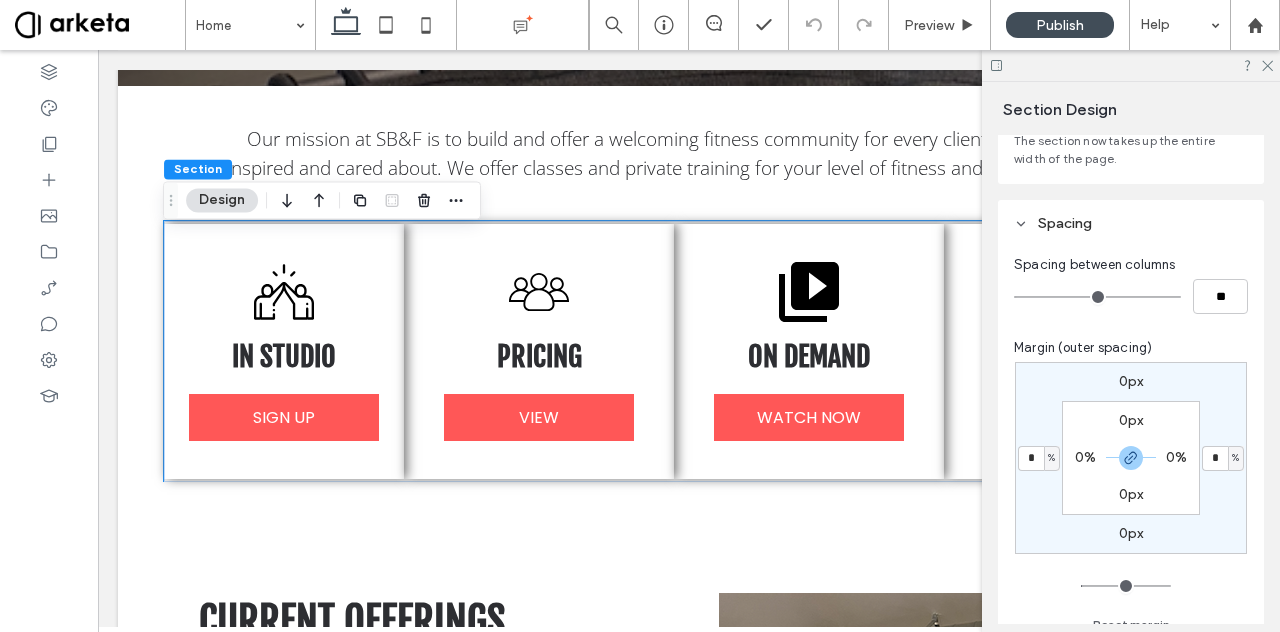 click on "0px * % 0px * % 0px 0% 0px 0%" at bounding box center (1131, 458) 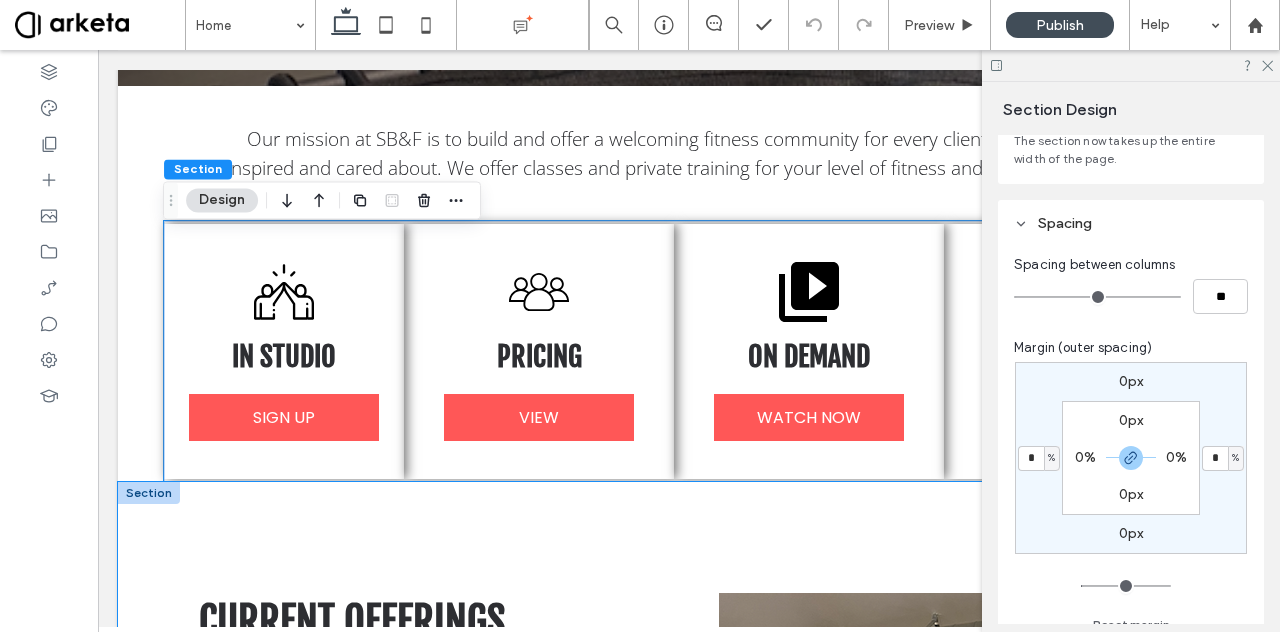 click on "CURRENT OFFERINGS
Traditional Barre
A 60 minute traditional Barre class focusing on each muscle group with small isometric movements using various weights, bands and balls and basic ballet movement.
BARRE FUSION
A 50-minute full body workout combining elements of both Barre and Mat Pilates using 1-7 lb. weights, resistance bands and Pilates balls. This is a low-impact, high-intensity workout that focuses on sculpting, toning and lengthening muscles as well as improving flexibility and strength.
Barre Express
A 45 minute class that condenses our traditional Barre Class in to a fast paced workout.
RESISTANCE STRENGTH CONDITIONING
A 50-minute class focusing on building muscle strength and conditioning using long bands, weights and full-body resistance. Resistance training can help retain muscle mass during weight loss maintaining a healthy metabolism.
BARRE FUNCTIONAL STRENGTH" at bounding box center [689, 1432] 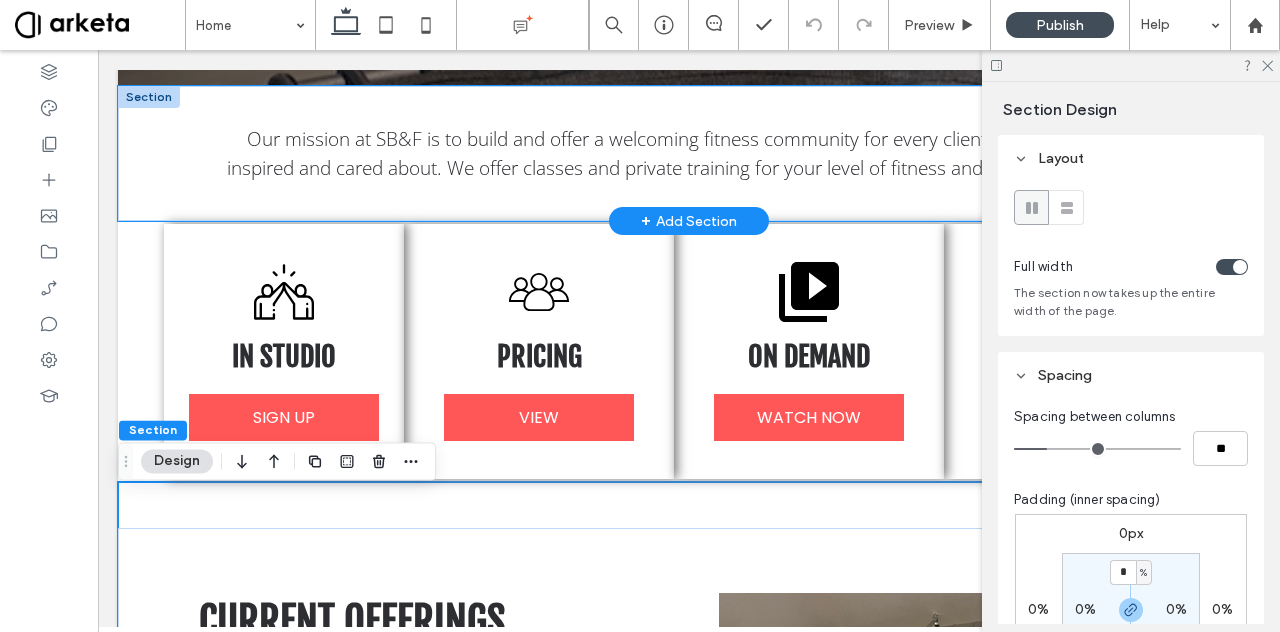 click on "Our mission at SB&F is to build and offer a welcoming fitness community for every client to feel confident, inspired and cared about. We offer classes and private training for your level of fitness and discipline of choice." at bounding box center (689, 153) 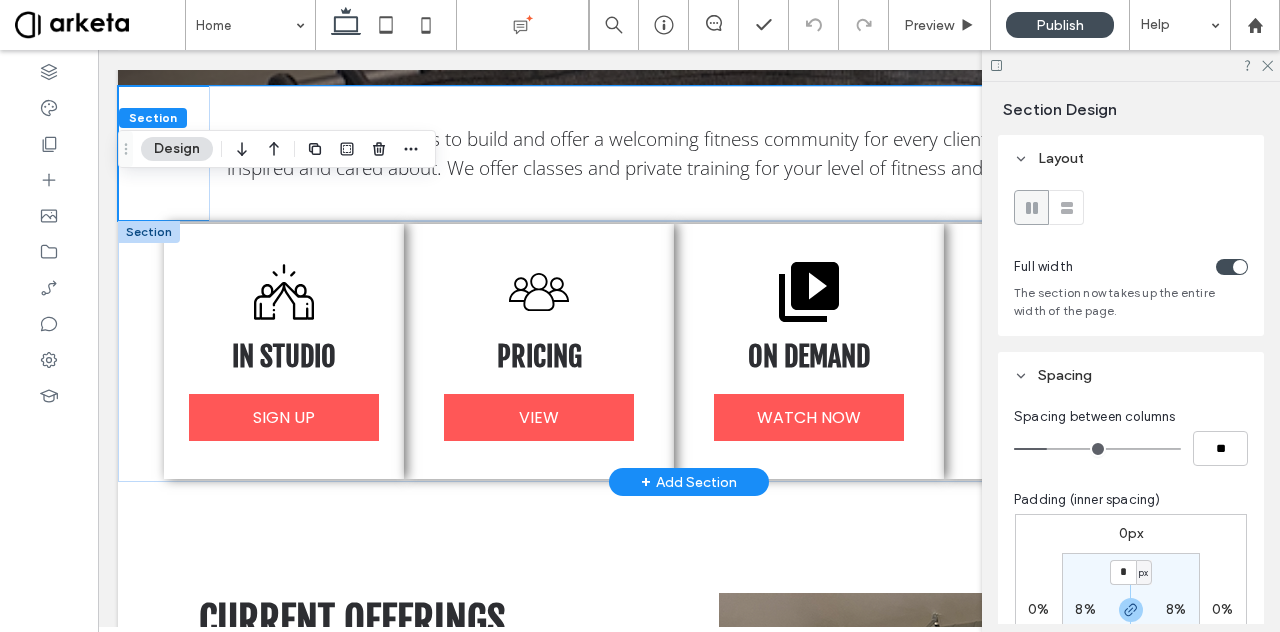 click on "IN STUDIO
SIGN UP
PRICING
VIEW
ON DEMAND
WATCH NOW
1-1 TRAINING
LEARN MORE
Section + Add Section" at bounding box center (689, 351) 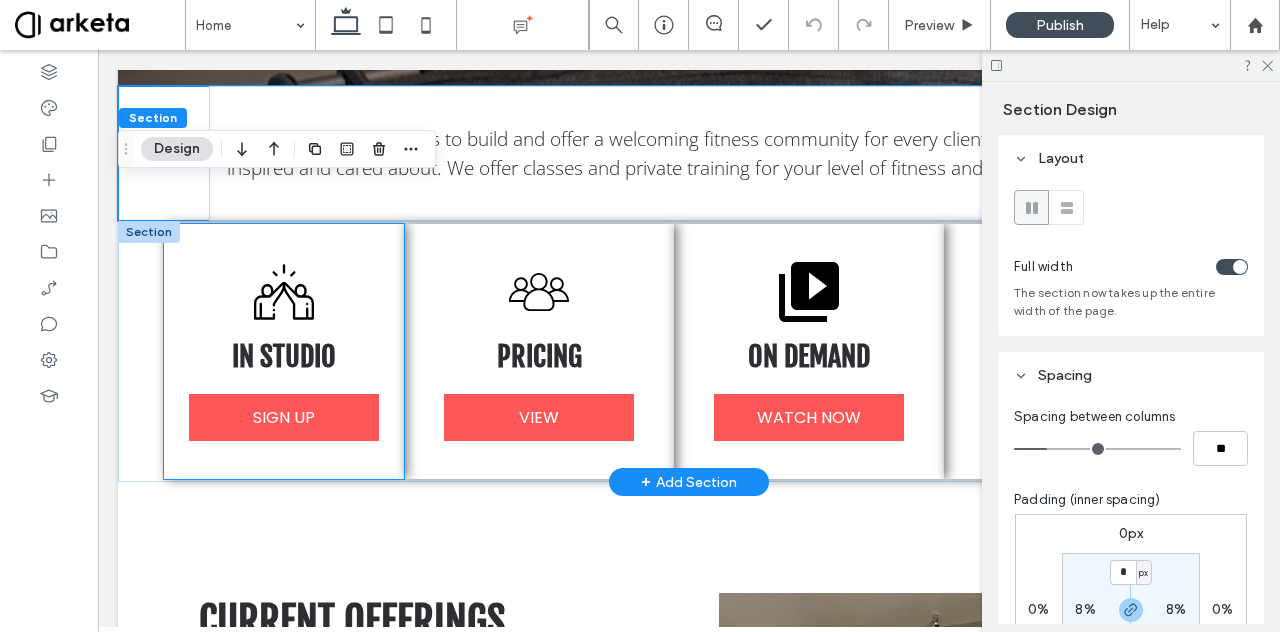 click on "IN STUDIO" at bounding box center [284, 356] 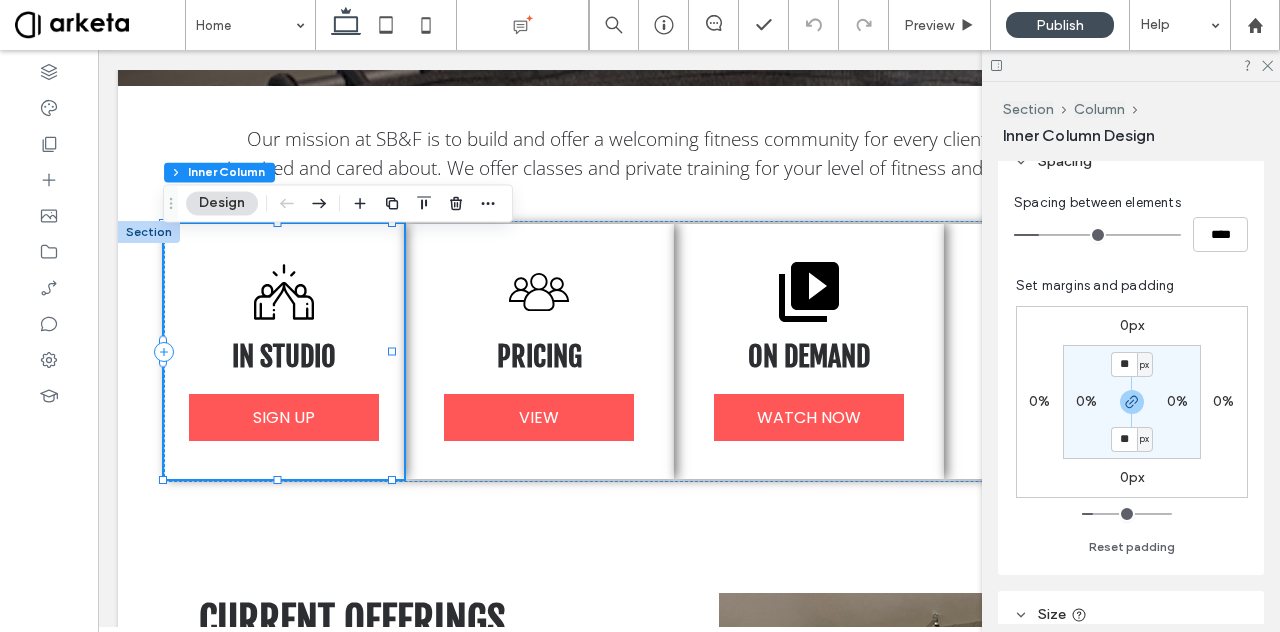 scroll, scrollTop: 479, scrollLeft: 0, axis: vertical 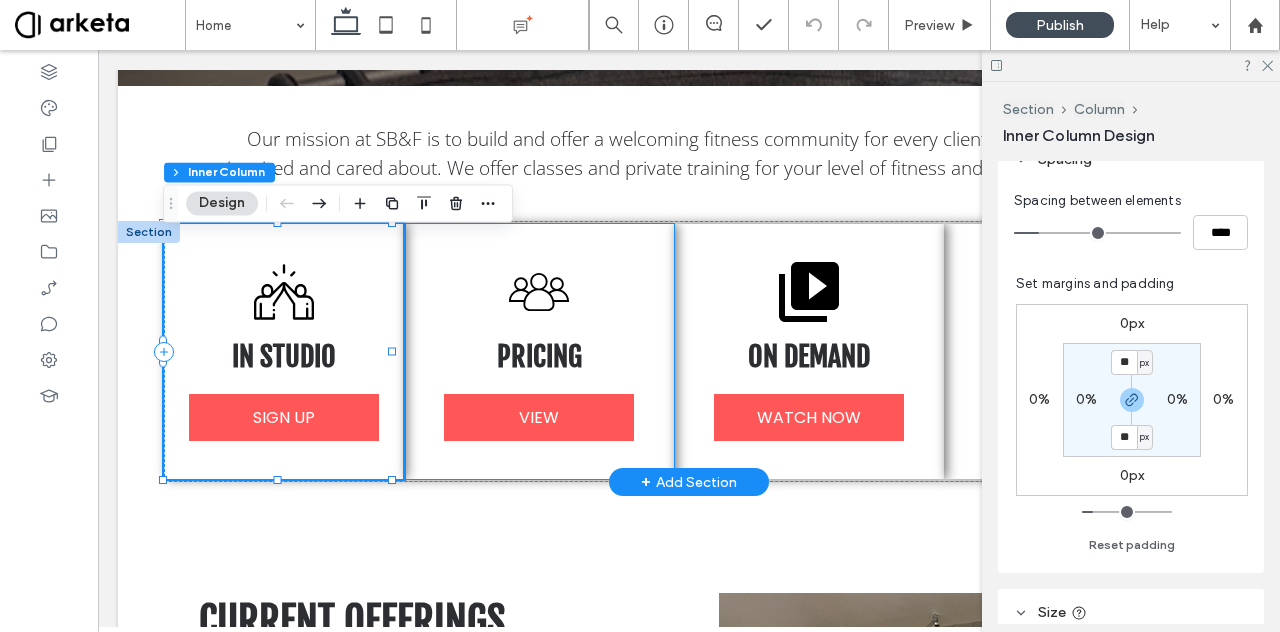 click on "PRICING
VIEW" at bounding box center (539, 351) 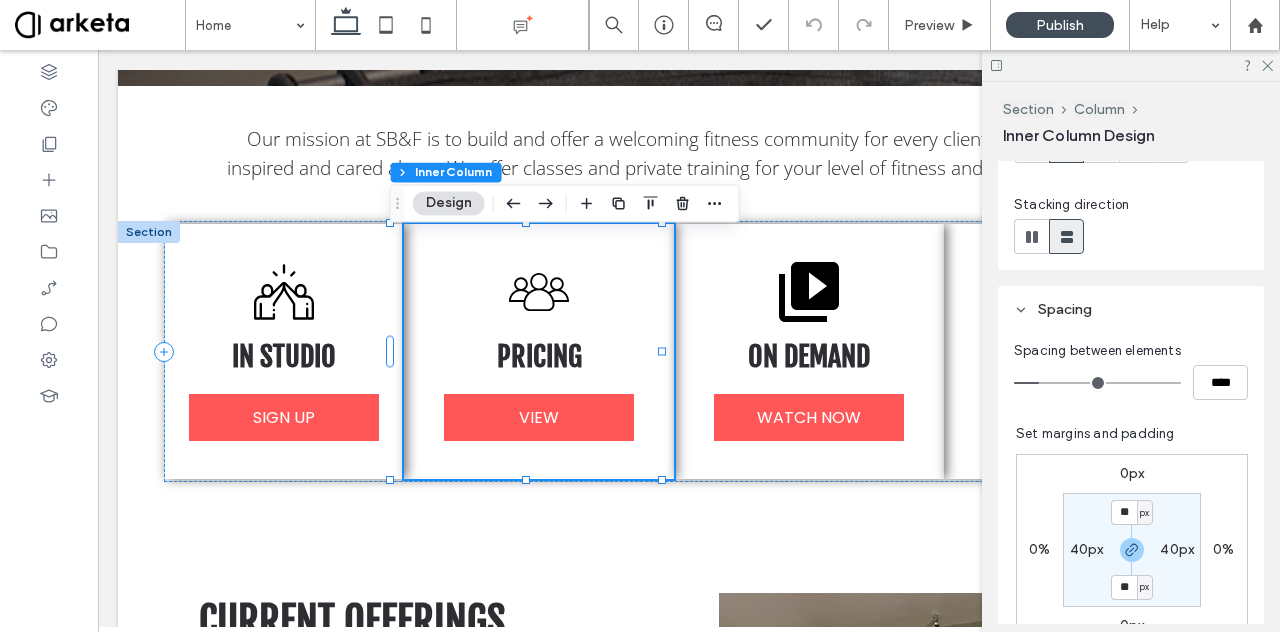 scroll, scrollTop: 330, scrollLeft: 0, axis: vertical 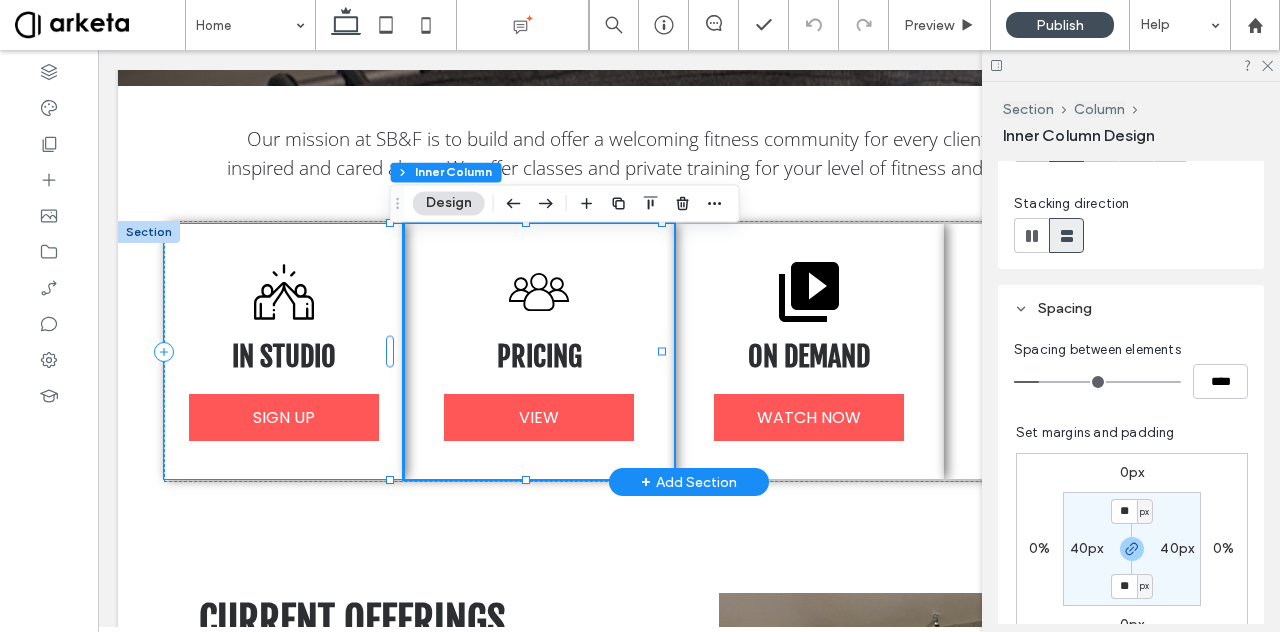 click on "IN STUDIO
SIGN UP" at bounding box center [284, 351] 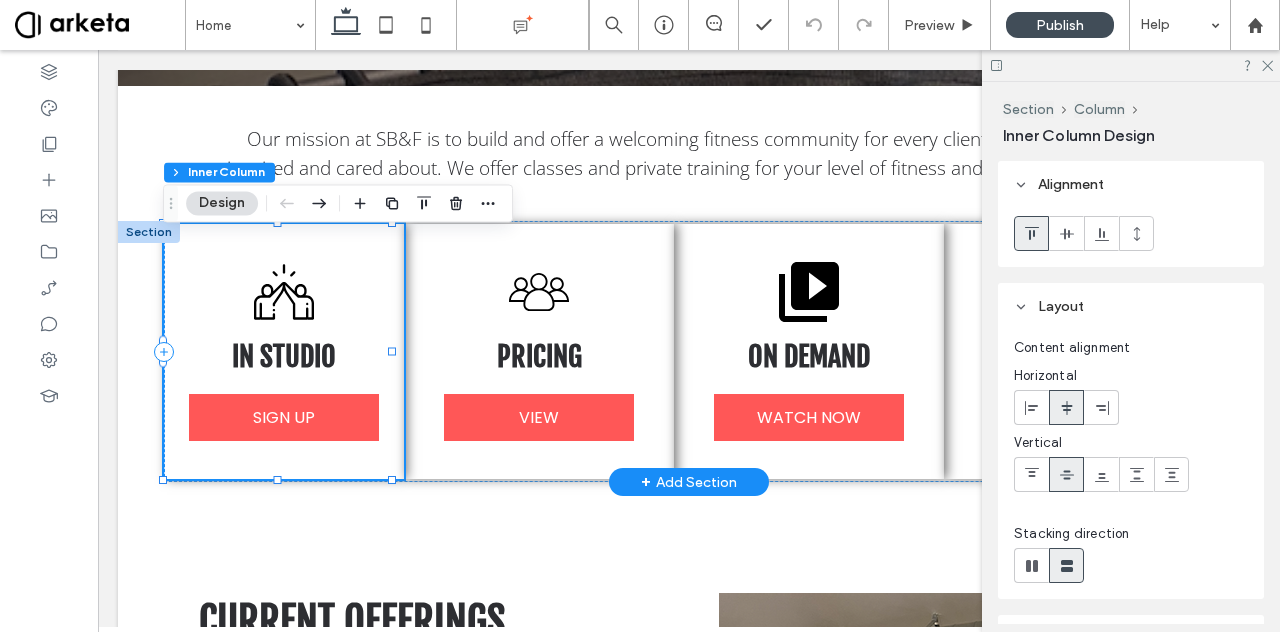 click on "IN STUDIO
SIGN UP
PRICING
VIEW
ON DEMAND
WATCH NOW
1-1 TRAINING
LEARN MORE
Section + Add Section" at bounding box center [689, 351] 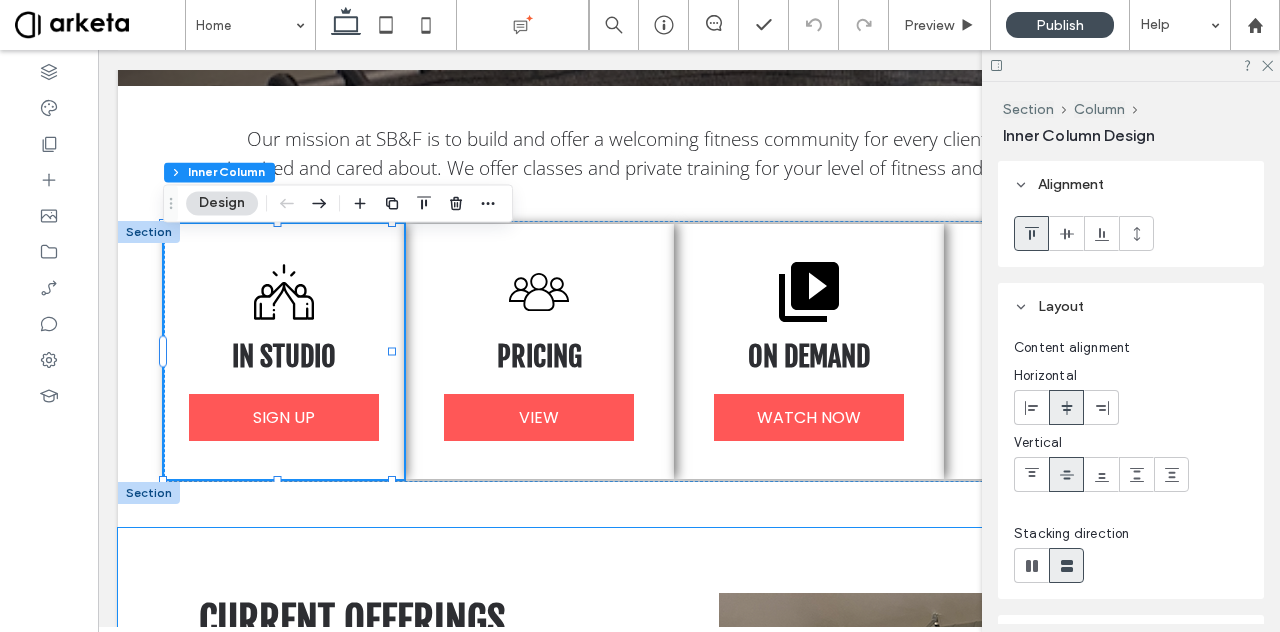 click on "CURRENT OFFERINGS
Traditional Barre
A 60 minute traditional Barre class focusing on each muscle group with small isometric movements using various weights, bands and balls and basic ballet movement.
BARRE FUSION
A 50-minute full body workout combining elements of both Barre and Mat Pilates using 1-7 lb. weights, resistance bands and Pilates balls. This is a low-impact, high-intensity workout that focuses on sculpting, toning and lengthening muscles as well as improving flexibility and strength.
Barre Express
A 45 minute class that condenses our traditional Barre Class in to a fast paced workout.
RESISTANCE STRENGTH CONDITIONING
A 50-minute class focusing on building muscle strength and conditioning using long bands, weights and full-body resistance. Resistance training can help retain muscle mass during weight loss maintaining a healthy metabolism.
BARRE FUNCTIONAL STRENGTH" at bounding box center [689, 1455] 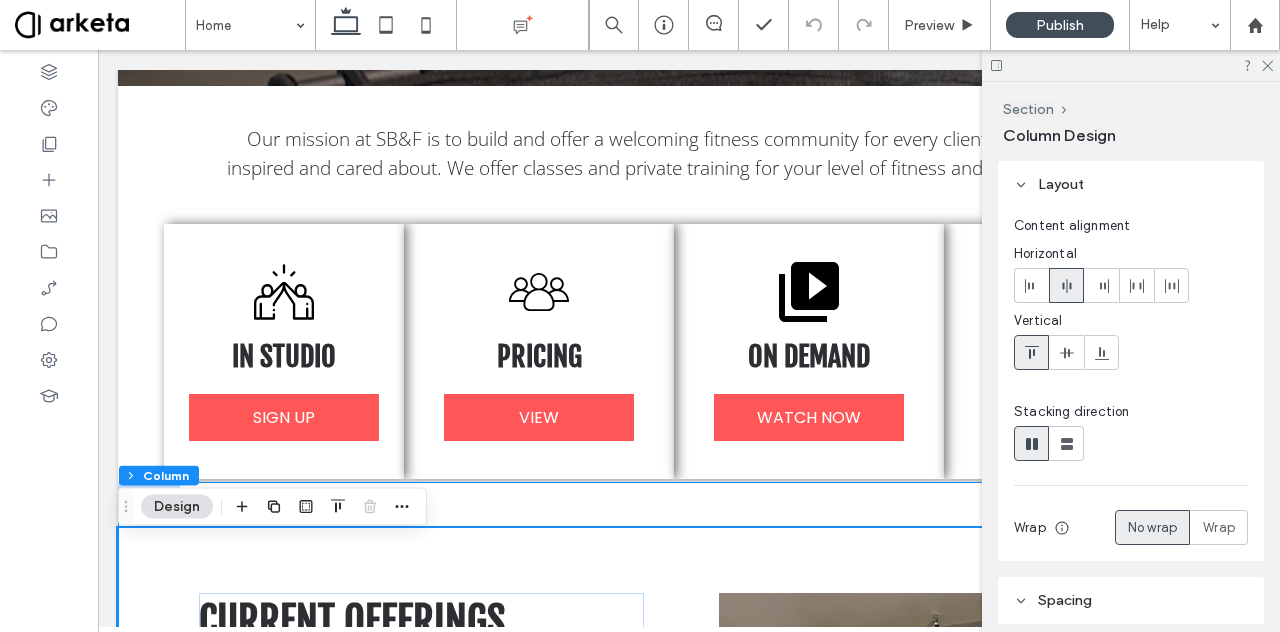 click on "CURRENT OFFERINGS
Traditional Barre
A 60 minute traditional Barre class focusing on each muscle group with small isometric movements using various weights, bands and balls and basic ballet movement.
BARRE FUSION
A 50-minute full body workout combining elements of both Barre and Mat Pilates using 1-7 lb. weights, resistance bands and Pilates balls. This is a low-impact, high-intensity workout that focuses on sculpting, toning and lengthening muscles as well as improving flexibility and strength.
Barre Express
A 45 minute class that condenses our traditional Barre Class in to a fast paced workout.
RESISTANCE STRENGTH CONDITIONING
A 50-minute class focusing on building muscle strength and conditioning using long bands, weights and full-body resistance. Resistance training can help retain muscle mass during weight loss maintaining a healthy metabolism.
BARRE FUNCTIONAL STRENGTH" at bounding box center (689, 1432) 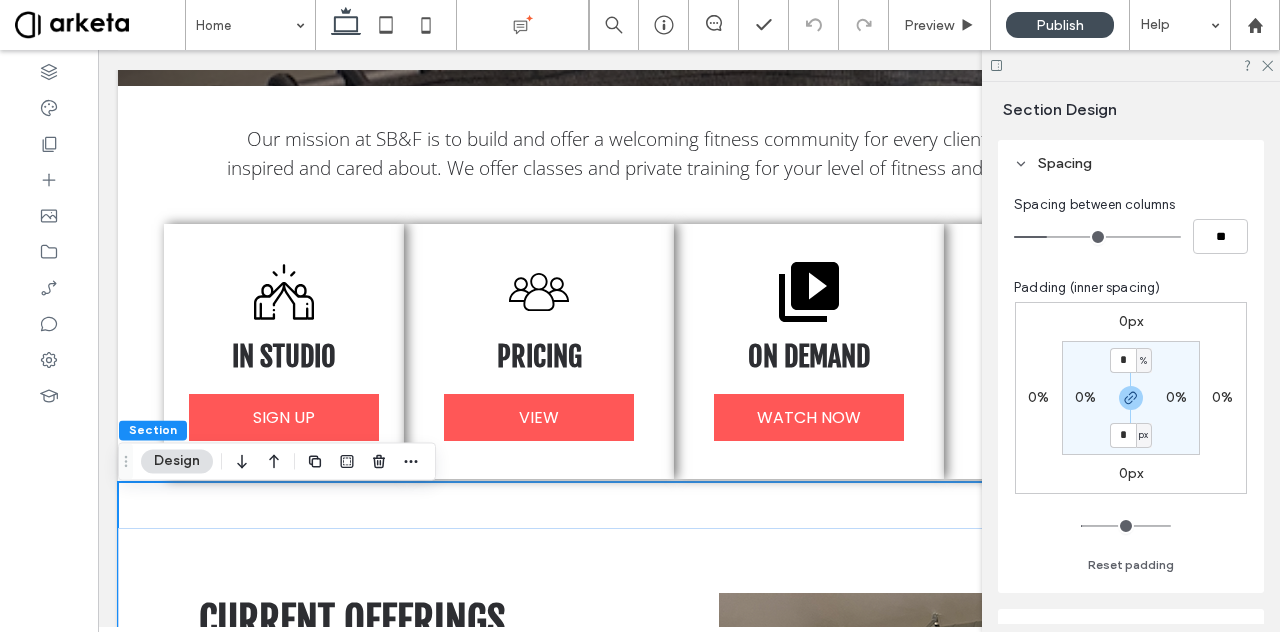 scroll, scrollTop: 213, scrollLeft: 0, axis: vertical 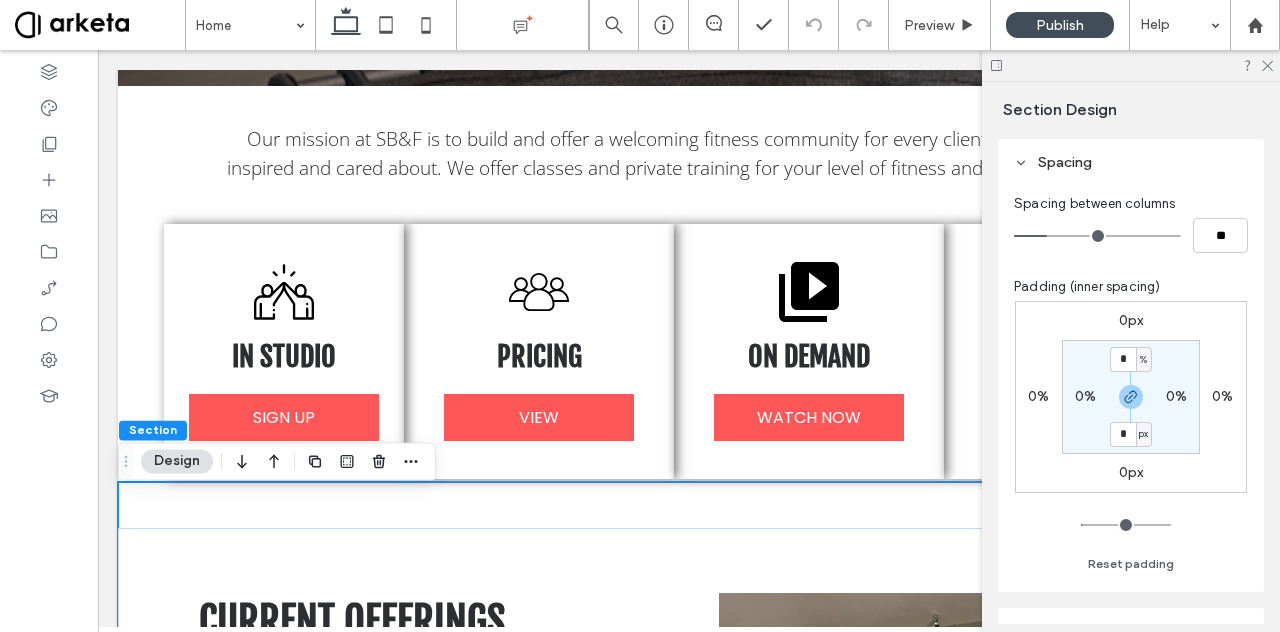 click on "* % 0% * px 0%" at bounding box center (1131, 397) 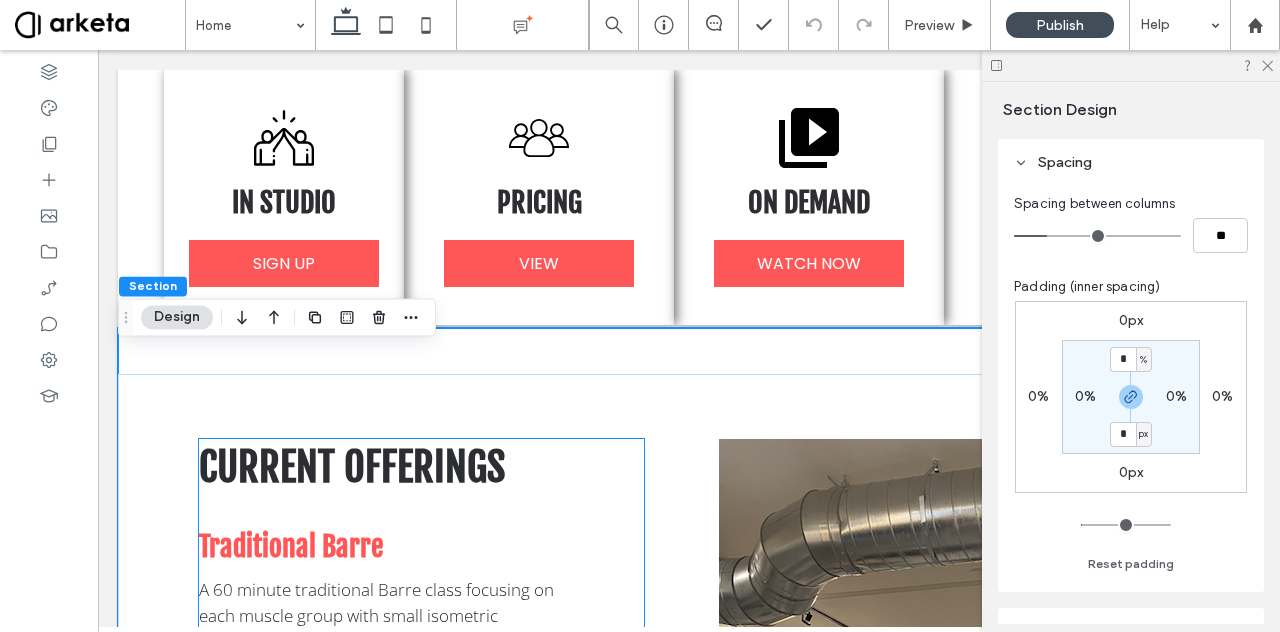 scroll, scrollTop: 779, scrollLeft: 0, axis: vertical 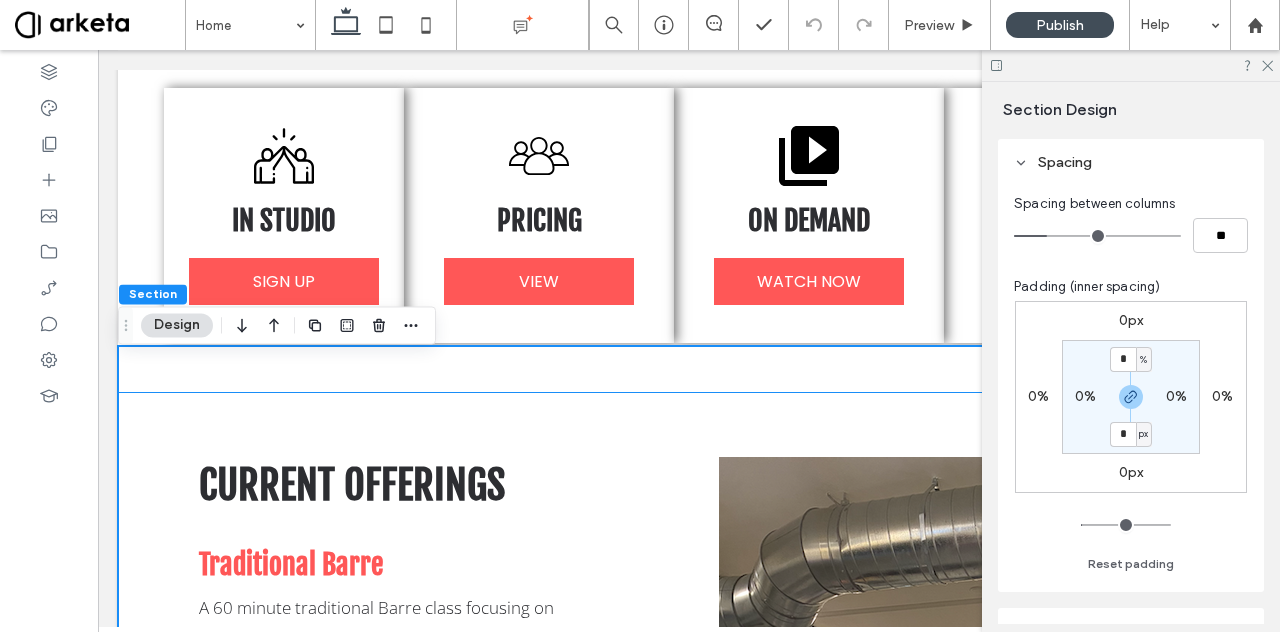 click on "CURRENT OFFERINGS
Traditional Barre
A 60 minute traditional Barre class focusing on each muscle group with small isometric movements using various weights, bands and balls and basic ballet movement.
BARRE FUSION
A 50-minute full body workout combining elements of both Barre and Mat Pilates using 1-7 lb. weights, resistance bands and Pilates balls. This is a low-impact, high-intensity workout that focuses on sculpting, toning and lengthening muscles as well as improving flexibility and strength.
Barre Express
A 45 minute class that condenses our traditional Barre Class in to a fast paced workout.
RESISTANCE STRENGTH CONDITIONING
A 50-minute class focusing on building muscle strength and conditioning using long bands, weights and full-body resistance. Resistance training can help retain muscle mass during weight loss maintaining a healthy metabolism.
BARRE FUNCTIONAL STRENGTH" at bounding box center [689, 1319] 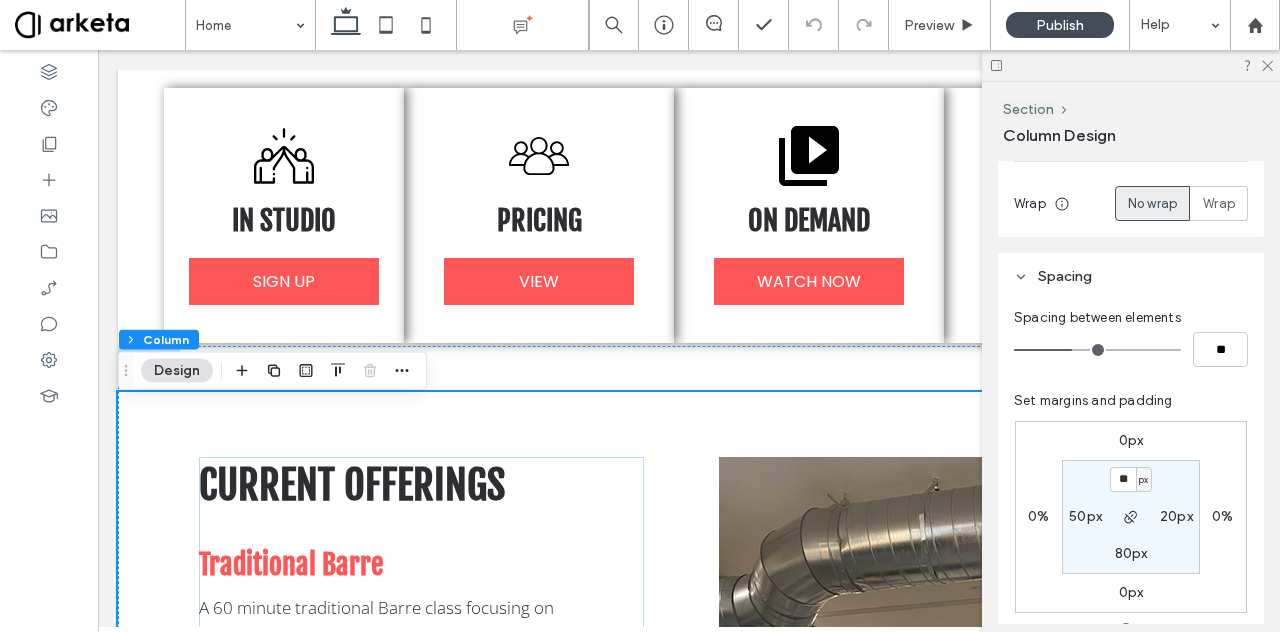 scroll, scrollTop: 330, scrollLeft: 0, axis: vertical 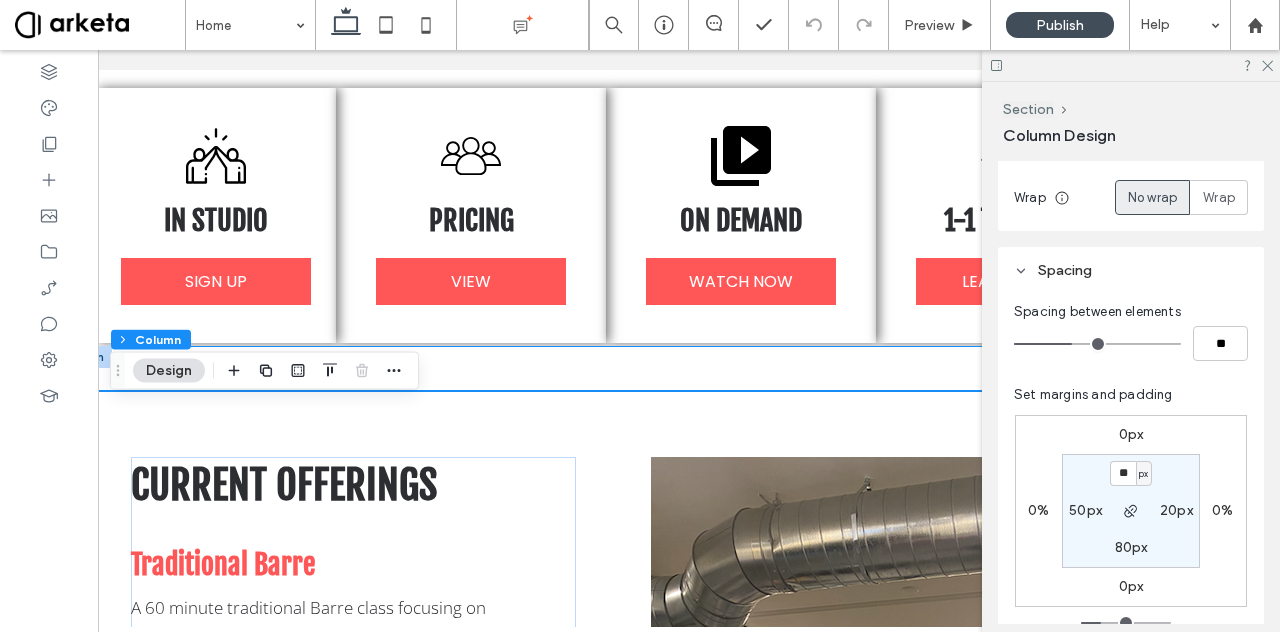 click on "CURRENT OFFERINGS
Traditional Barre
A 60 minute traditional Barre class focusing on each muscle group with small isometric movements using various weights, bands and balls and basic ballet movement.
BARRE FUSION
A 50-minute full body workout combining elements of both Barre and Mat Pilates using 1-7 lb. weights, resistance bands and Pilates balls. This is a low-impact, high-intensity workout that focuses on sculpting, toning and lengthening muscles as well as improving flexibility and strength.
Barre Express
A 45 minute class that condenses our traditional Barre Class in to a fast paced workout.
RESISTANCE STRENGTH CONDITIONING
A 50-minute class focusing on building muscle strength and conditioning using long bands, weights and full-body resistance. Resistance training can help retain muscle mass during weight loss maintaining a healthy metabolism.
BARRE FUNCTIONAL STRENGTH" at bounding box center [621, 1296] 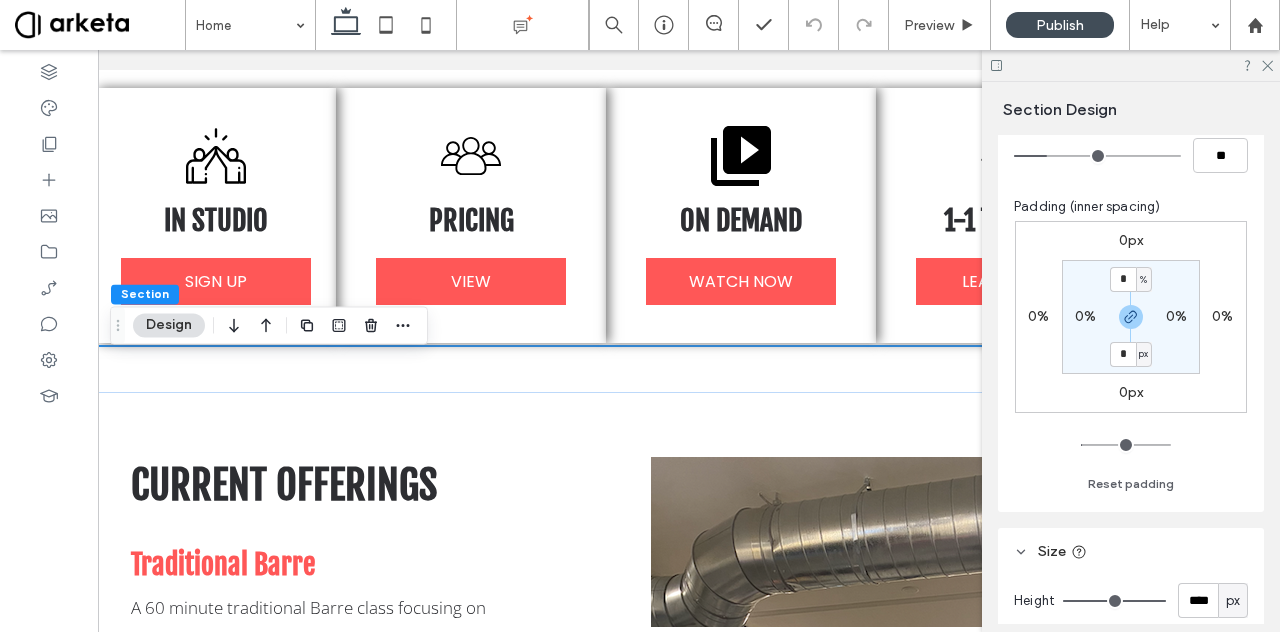 scroll, scrollTop: 294, scrollLeft: 0, axis: vertical 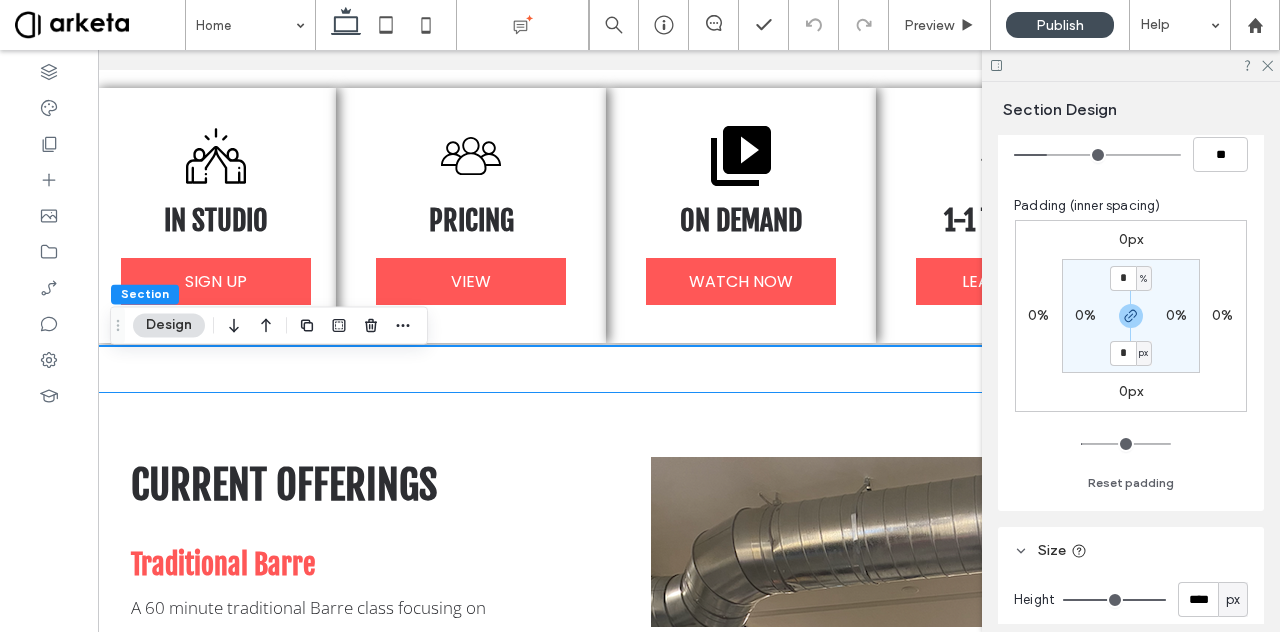 click on "CURRENT OFFERINGS
Traditional Barre
A 60 minute traditional Barre class focusing on each muscle group with small isometric movements using various weights, bands and balls and basic ballet movement.
BARRE FUSION
A 50-minute full body workout combining elements of both Barre and Mat Pilates using 1-7 lb. weights, resistance bands and Pilates balls. This is a low-impact, high-intensity workout that focuses on sculpting, toning and lengthening muscles as well as improving flexibility and strength.
Barre Express
A 45 minute class that condenses our traditional Barre Class in to a fast paced workout.
RESISTANCE STRENGTH CONDITIONING
A 50-minute class focusing on building muscle strength and conditioning using long bands, weights and full-body resistance. Resistance training can help retain muscle mass during weight loss maintaining a healthy metabolism.
BARRE FUNCTIONAL STRENGTH" at bounding box center (621, 1319) 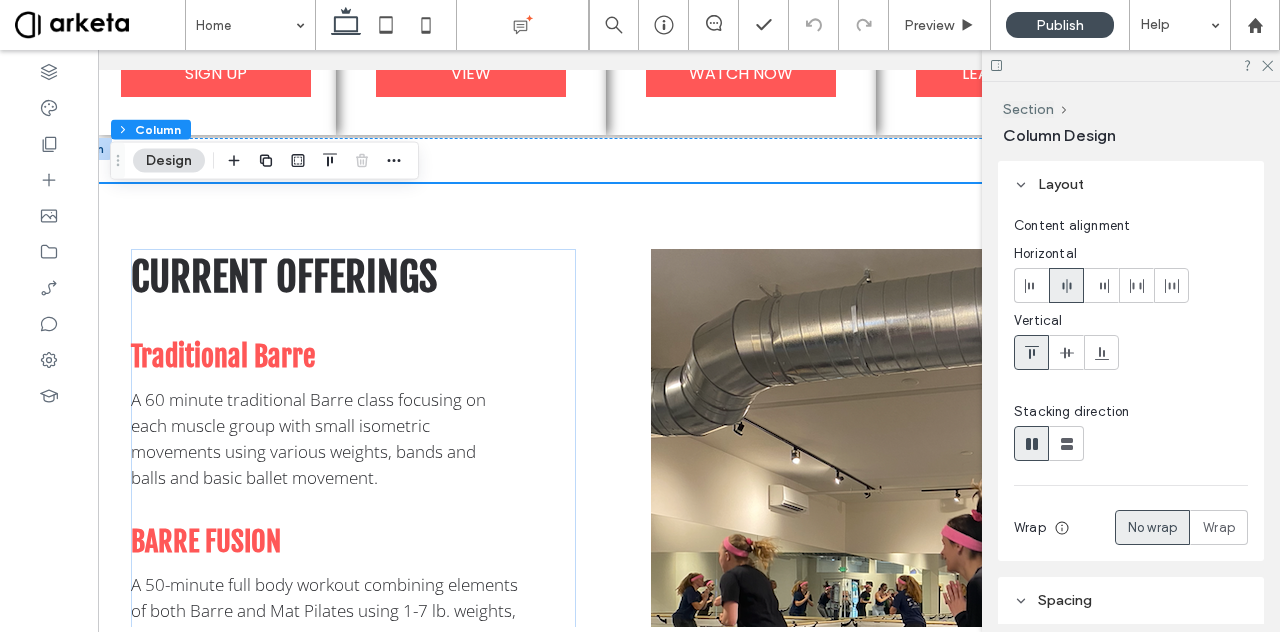 scroll, scrollTop: 989, scrollLeft: 0, axis: vertical 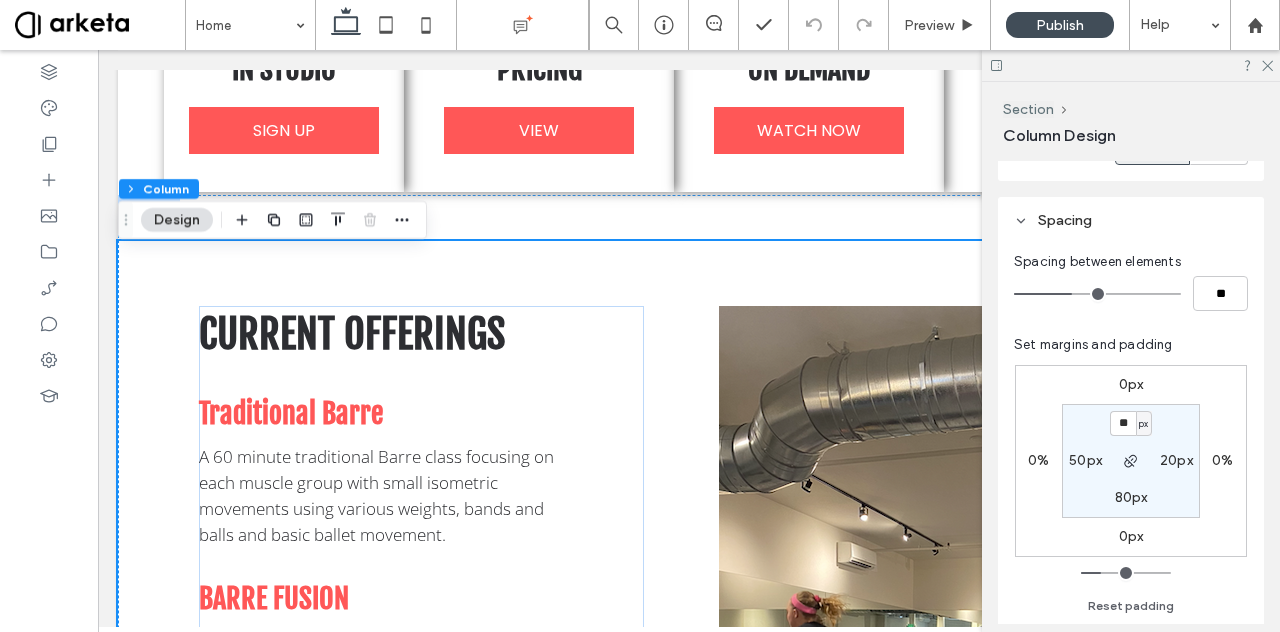 click on "px" at bounding box center [1143, 424] 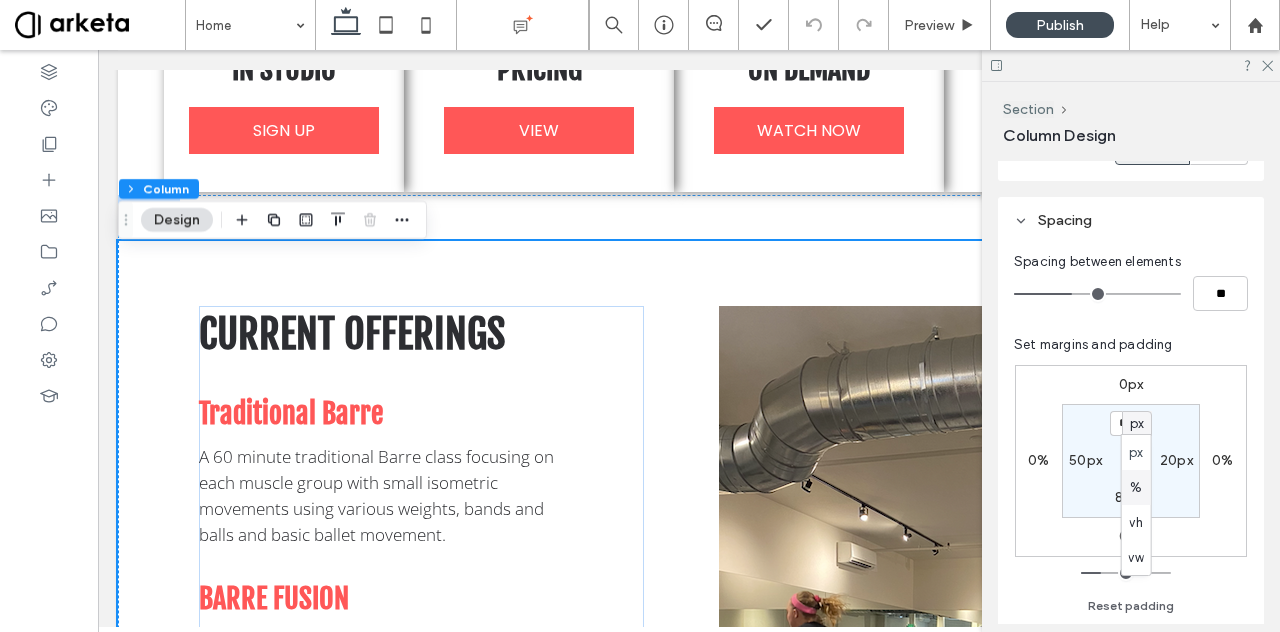 click on "%" at bounding box center [1136, 488] 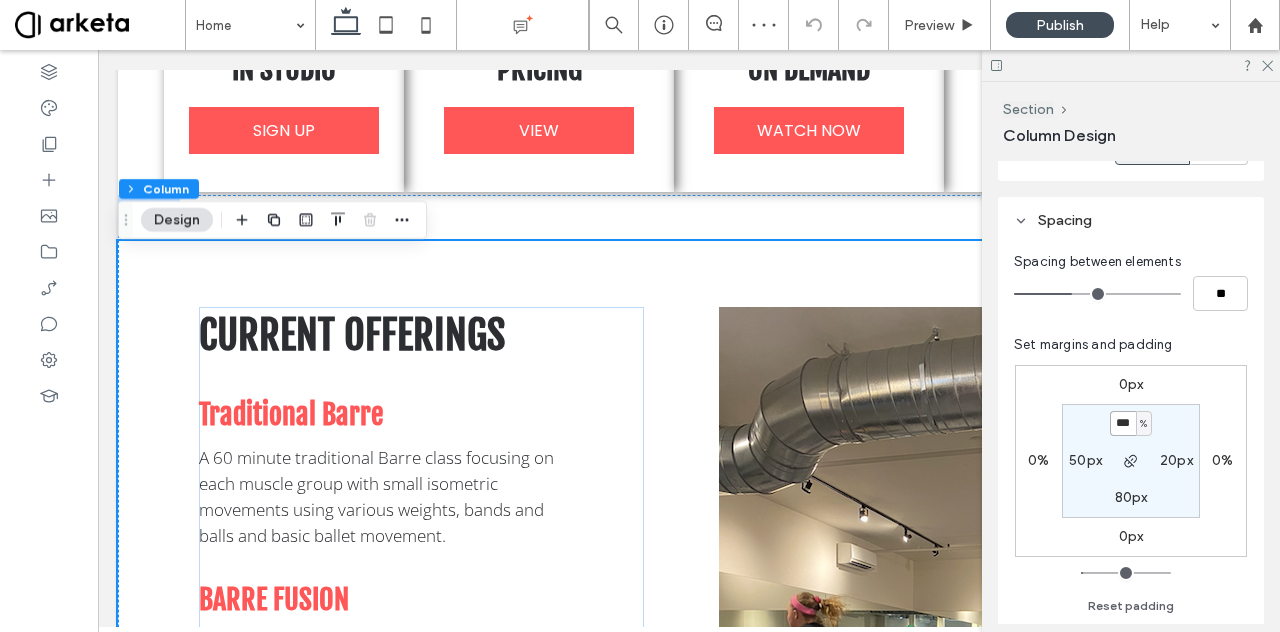 click on "***" at bounding box center (1123, 423) 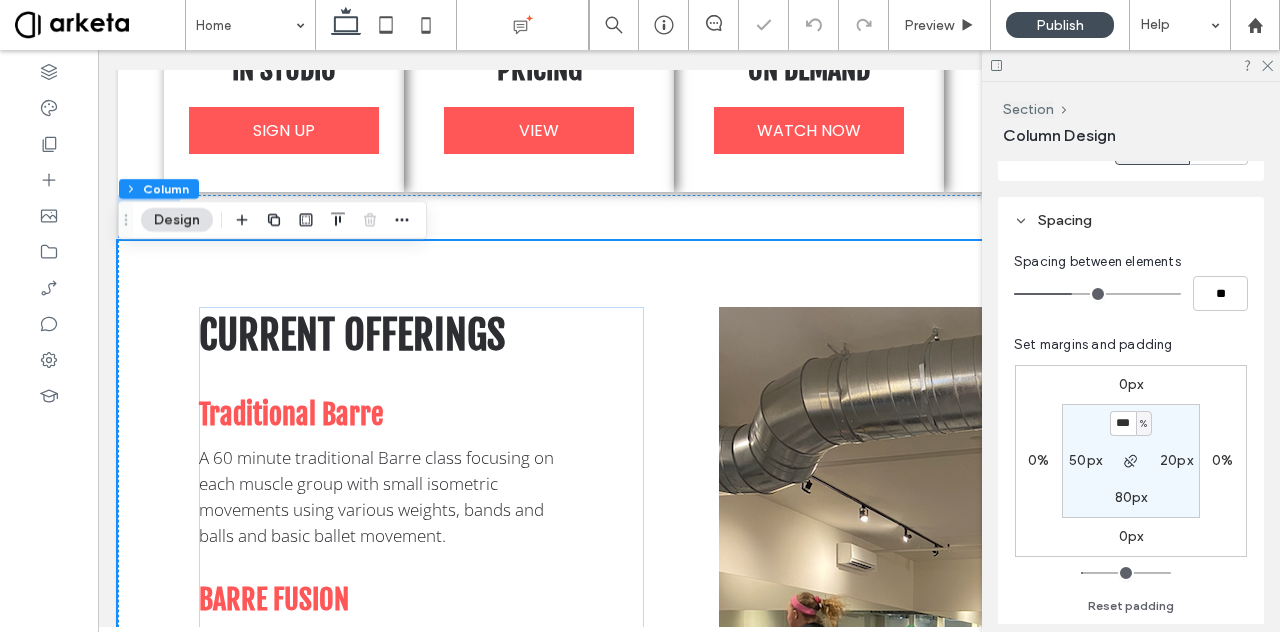 click on "50px" at bounding box center (1085, 460) 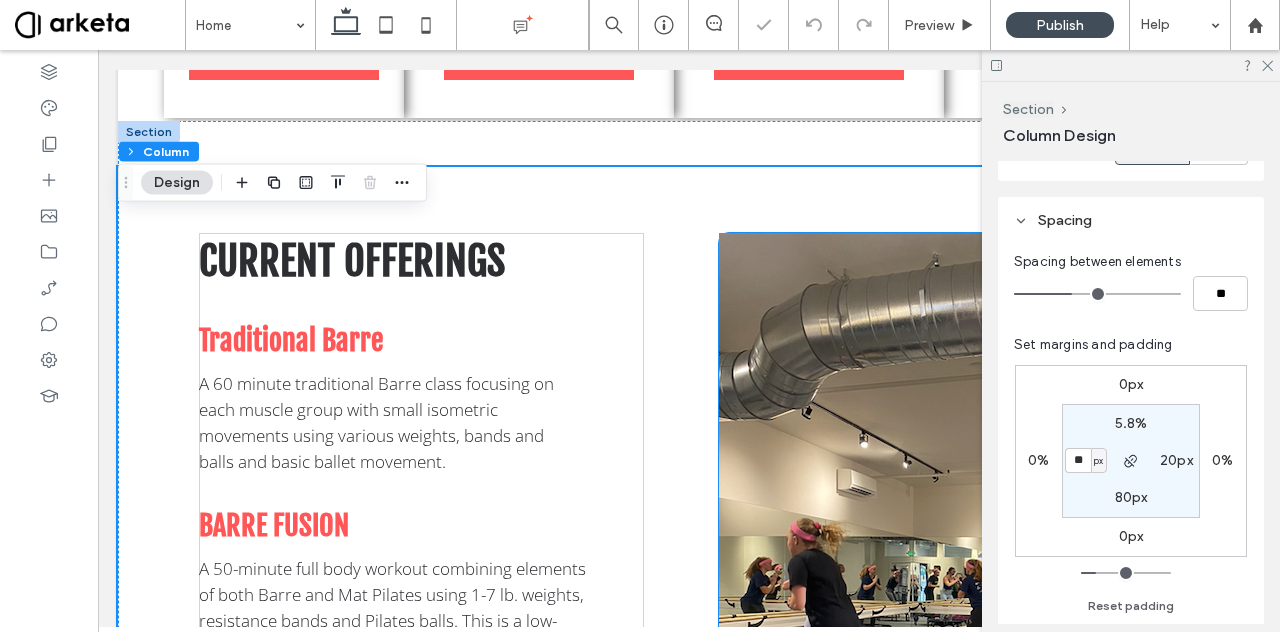 scroll, scrollTop: 1005, scrollLeft: 0, axis: vertical 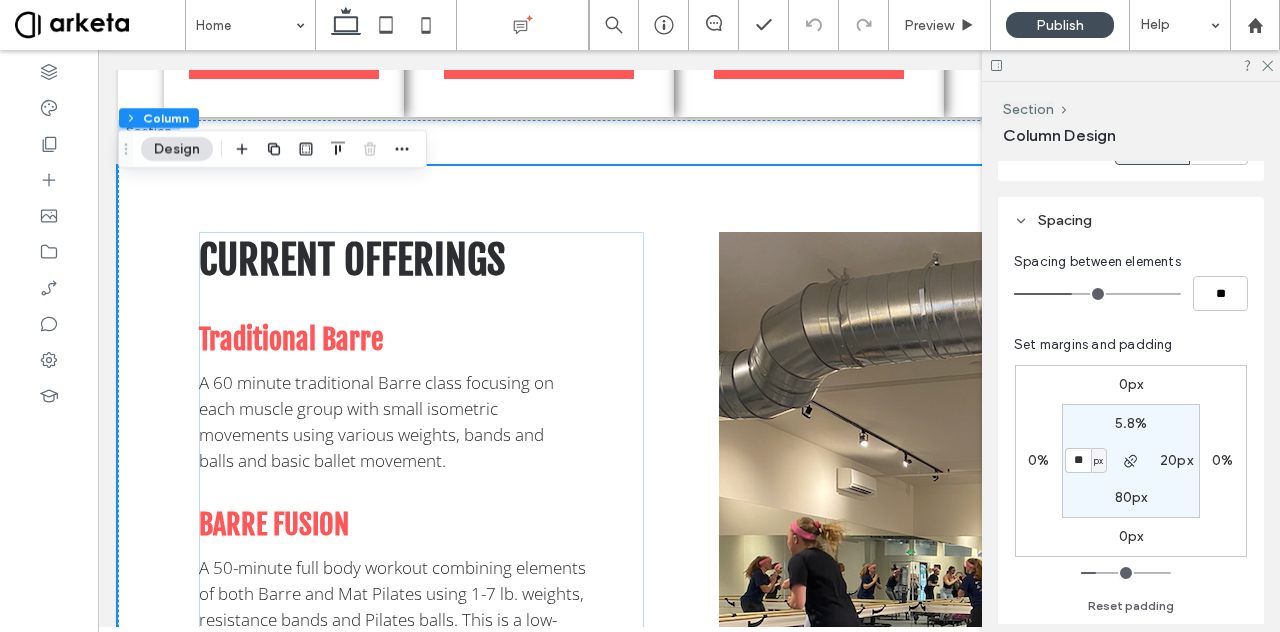 click on "px" at bounding box center (1098, 461) 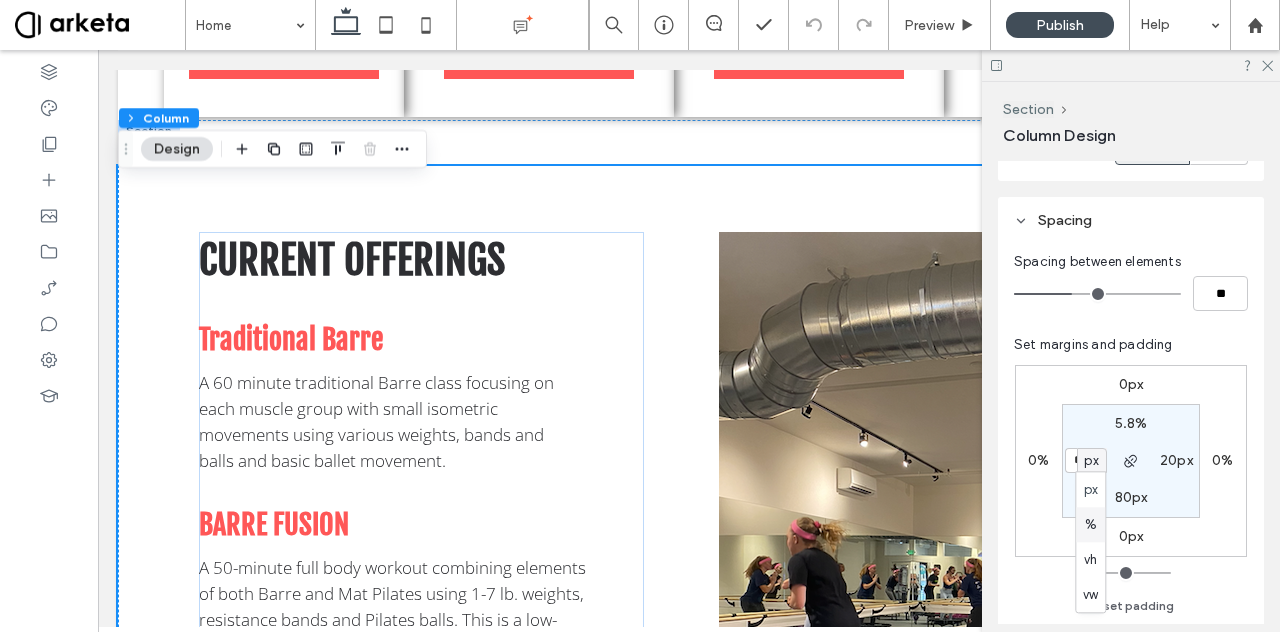 click on "%" at bounding box center [1091, 525] 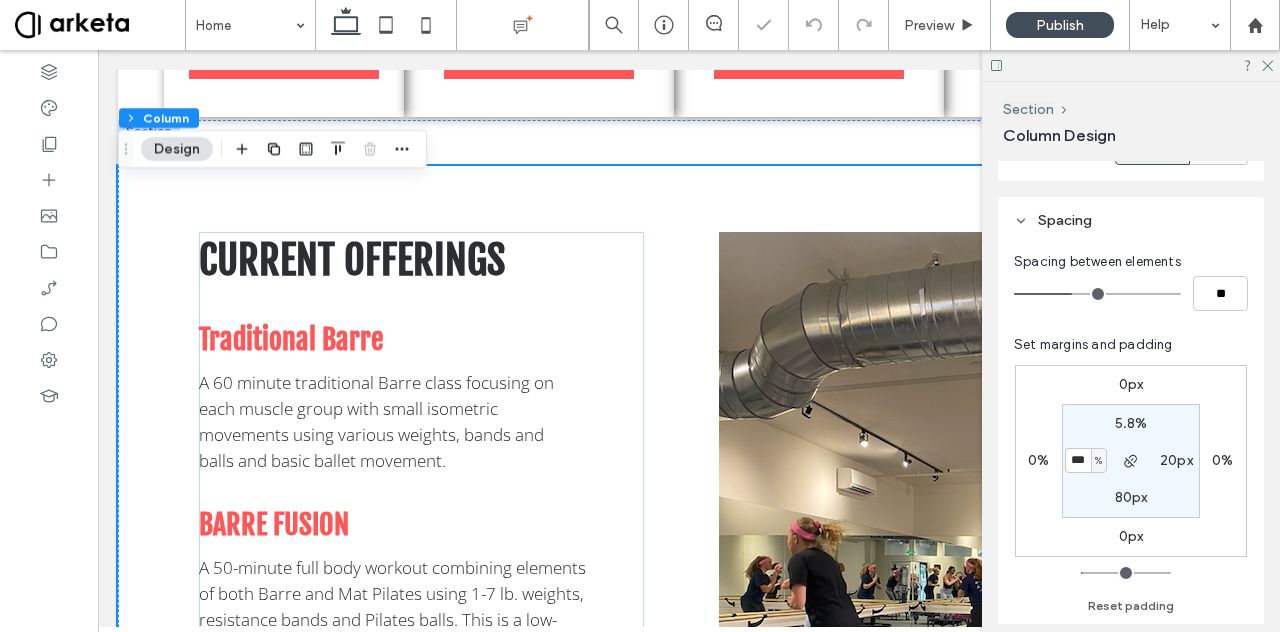 click on "20px" at bounding box center [1176, 460] 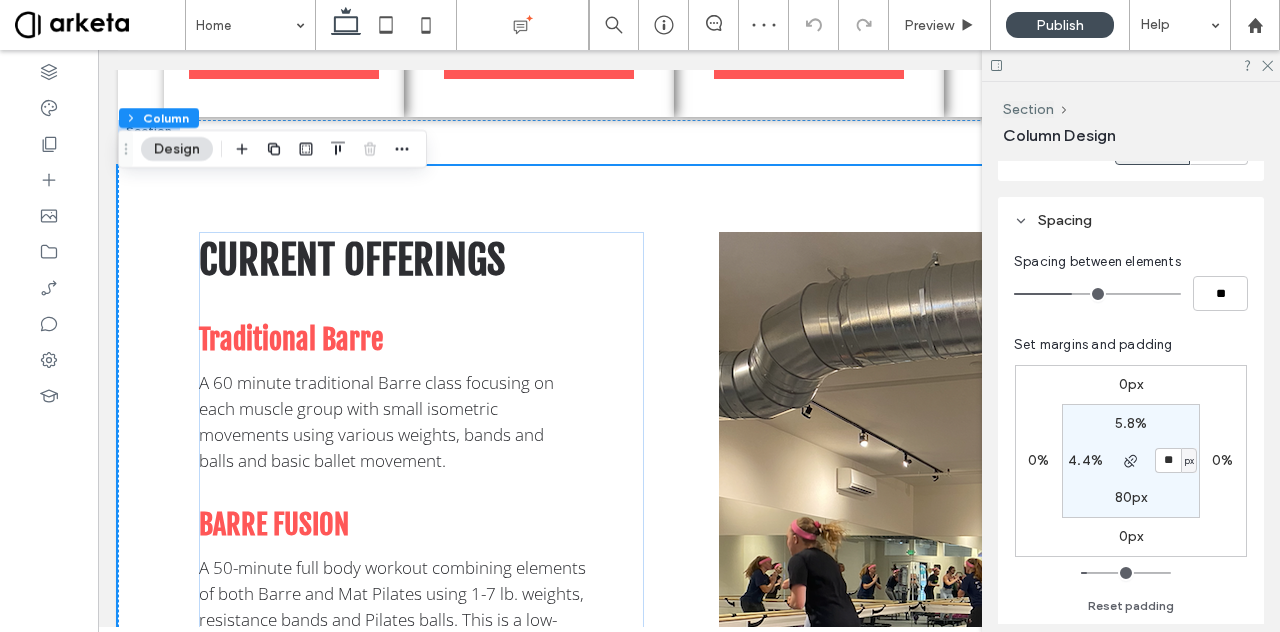 click on "px" at bounding box center [1189, 461] 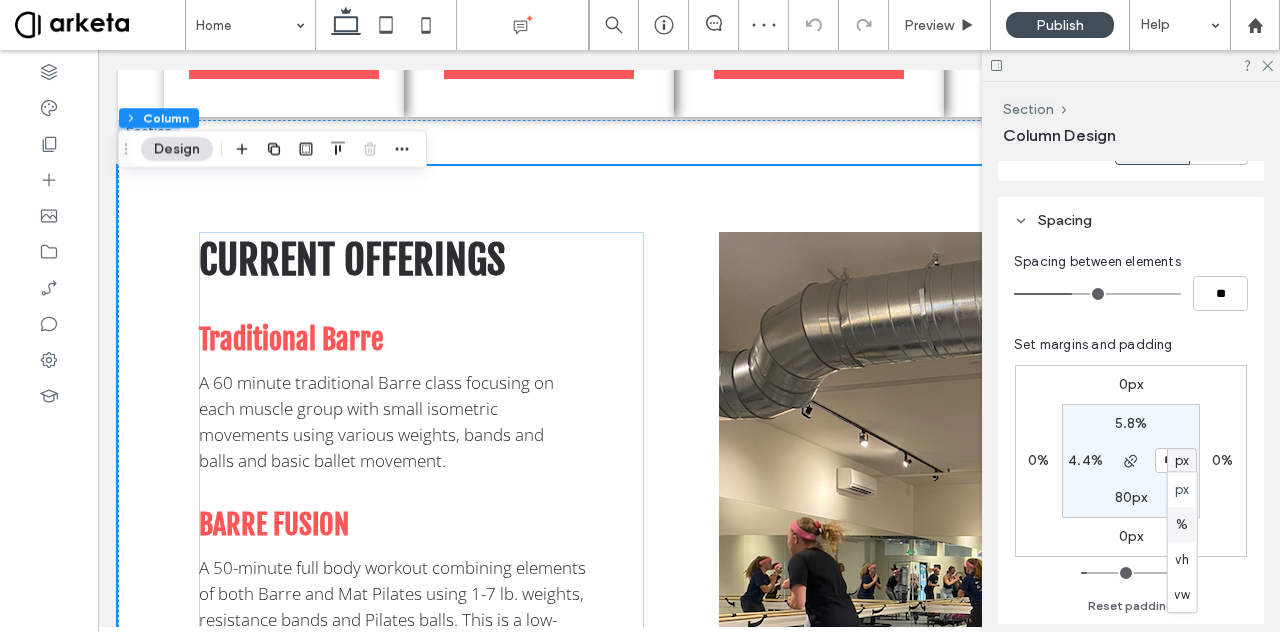 click on "%" at bounding box center (1182, 524) 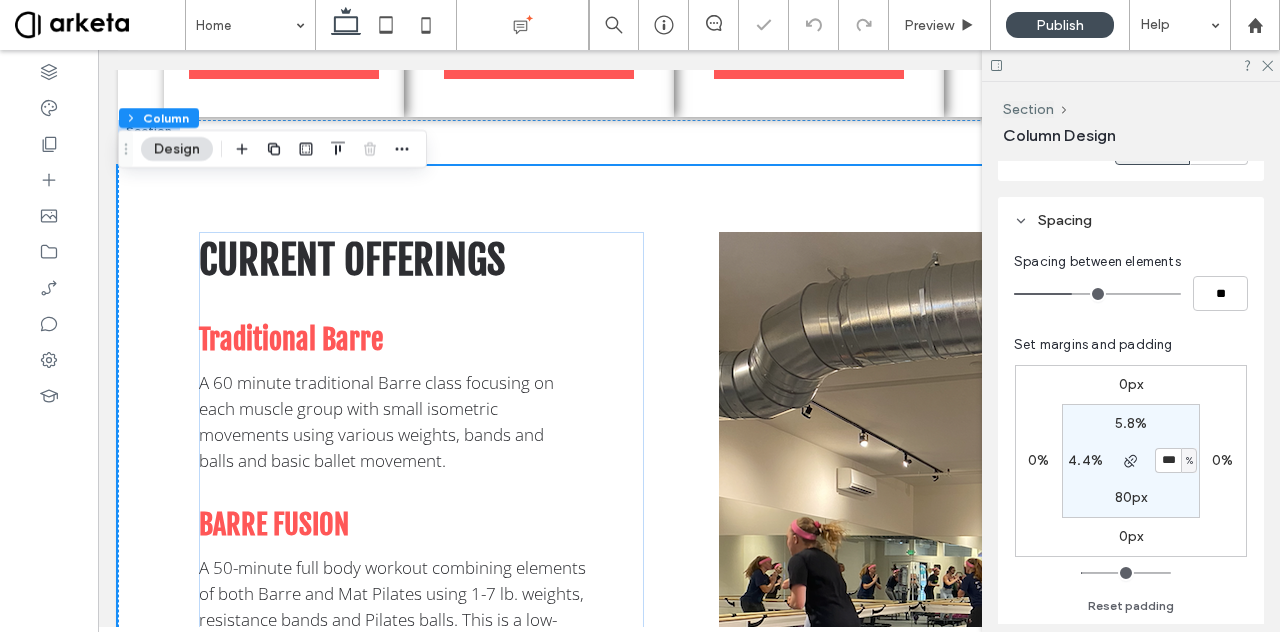 click on "80px" at bounding box center [1131, 497] 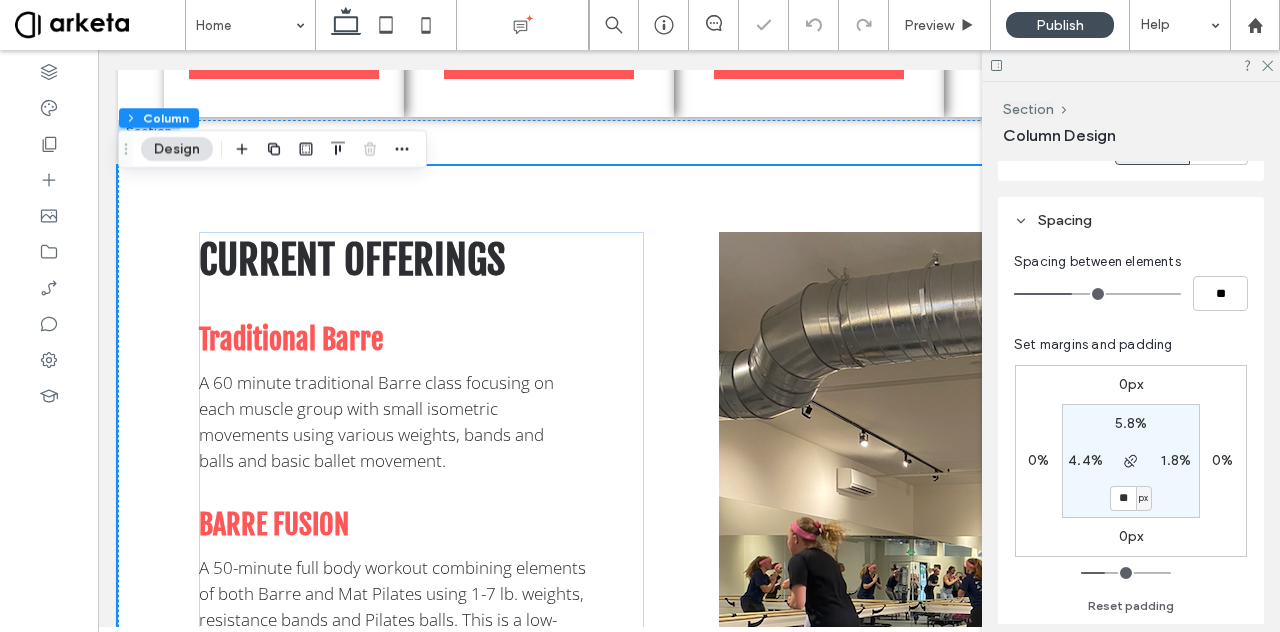 click on "px" at bounding box center [1143, 498] 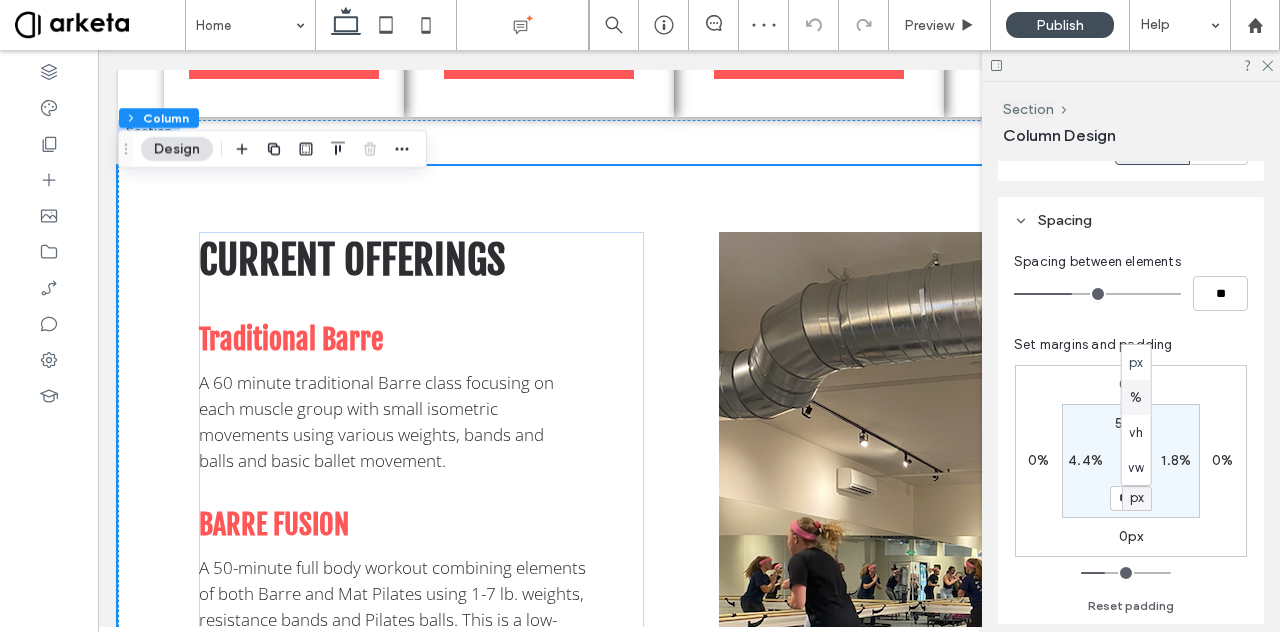 click on "%" at bounding box center [1136, 398] 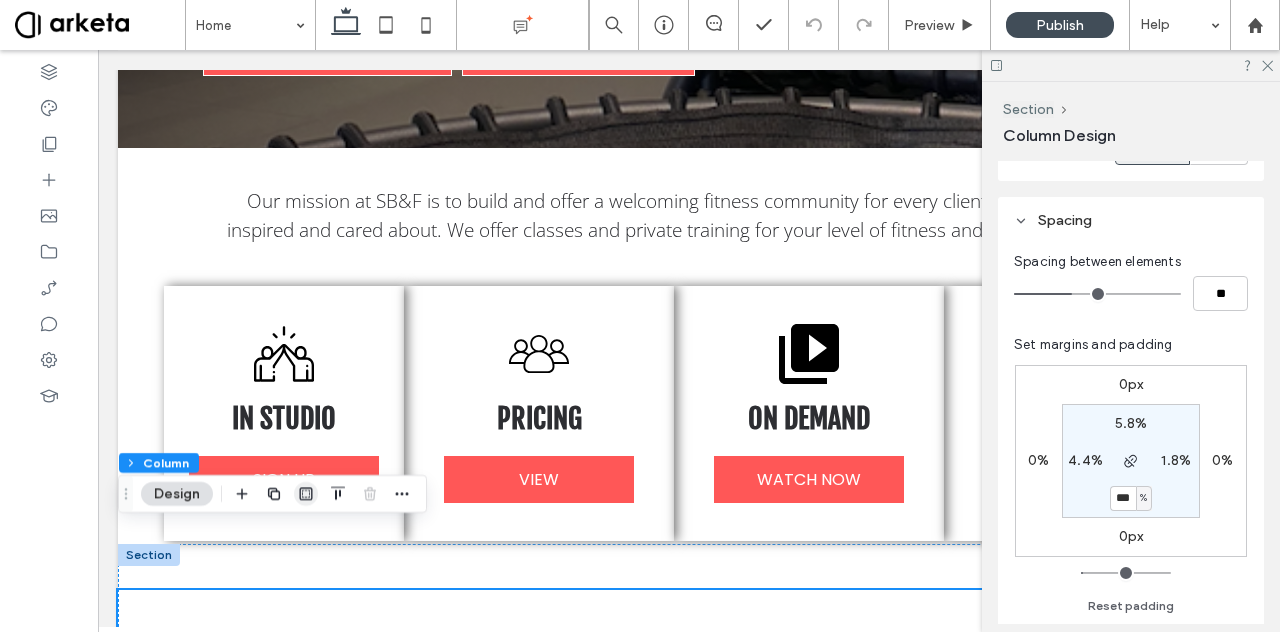 scroll, scrollTop: 545, scrollLeft: 0, axis: vertical 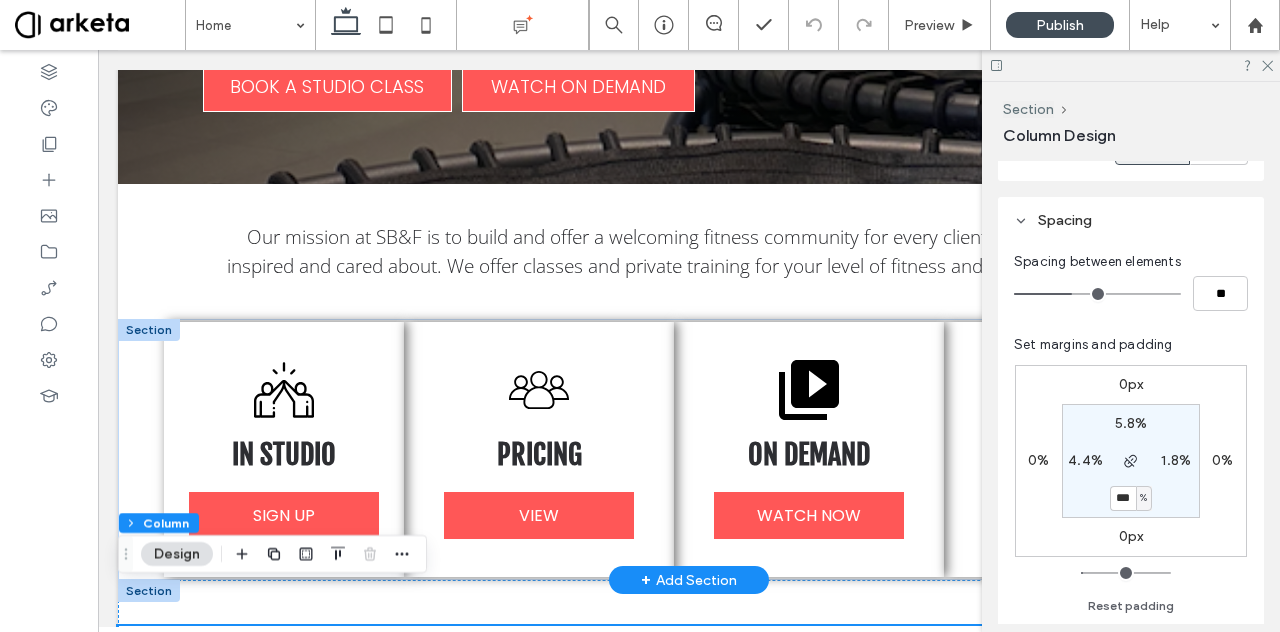 click on "IN STUDIO
SIGN UP
PRICING
VIEW
ON DEMAND
WATCH NOW
1-1 TRAINING
LEARN MORE
Section + Add Section" at bounding box center [689, 449] 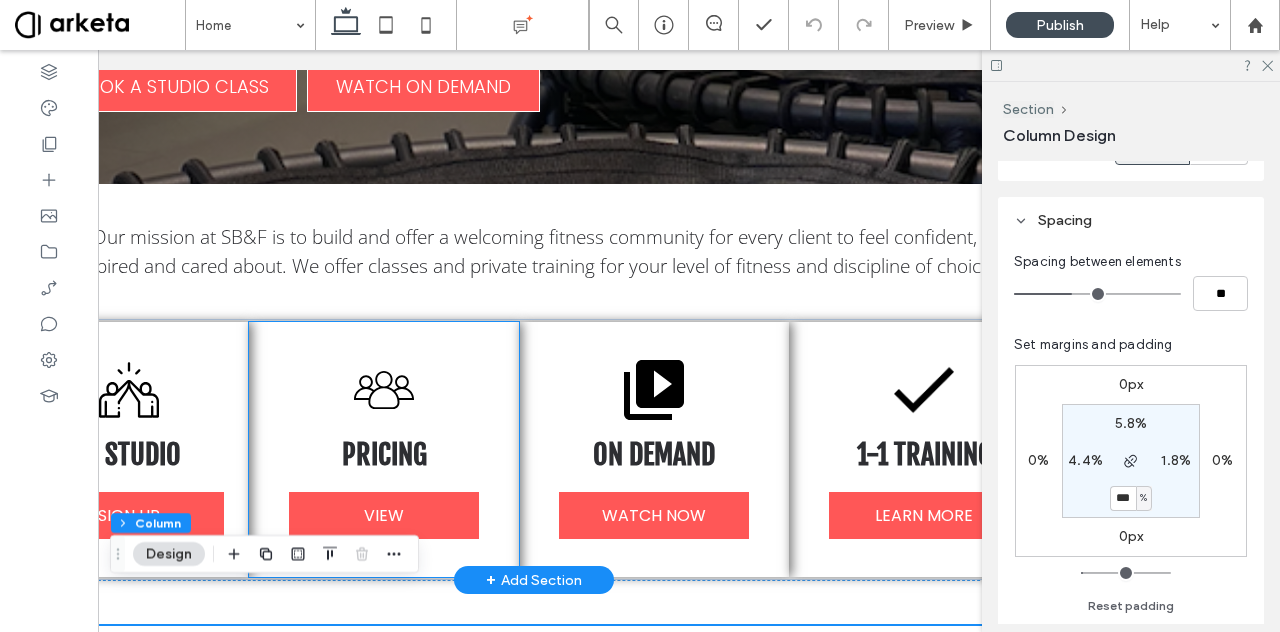 scroll, scrollTop: 0, scrollLeft: 298, axis: horizontal 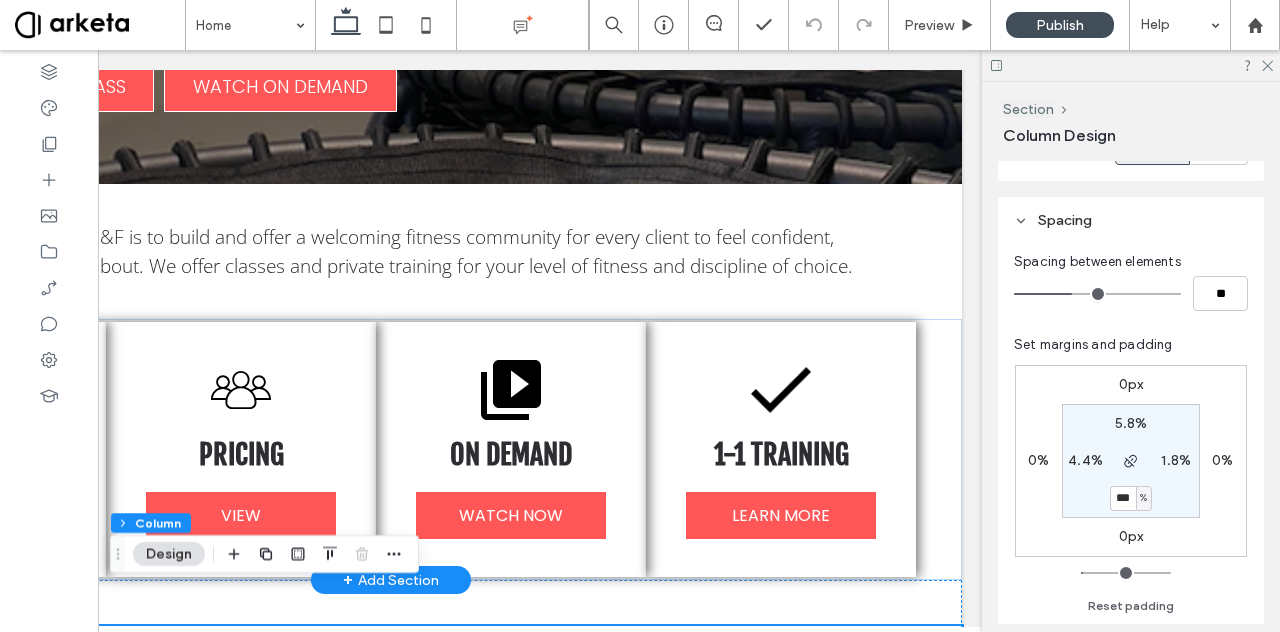click on "IN STUDIO
SIGN UP
PRICING
VIEW
ON DEMAND
WATCH NOW
1-1 TRAINING
LEARN MORE
Section + Add Section" at bounding box center [391, 449] 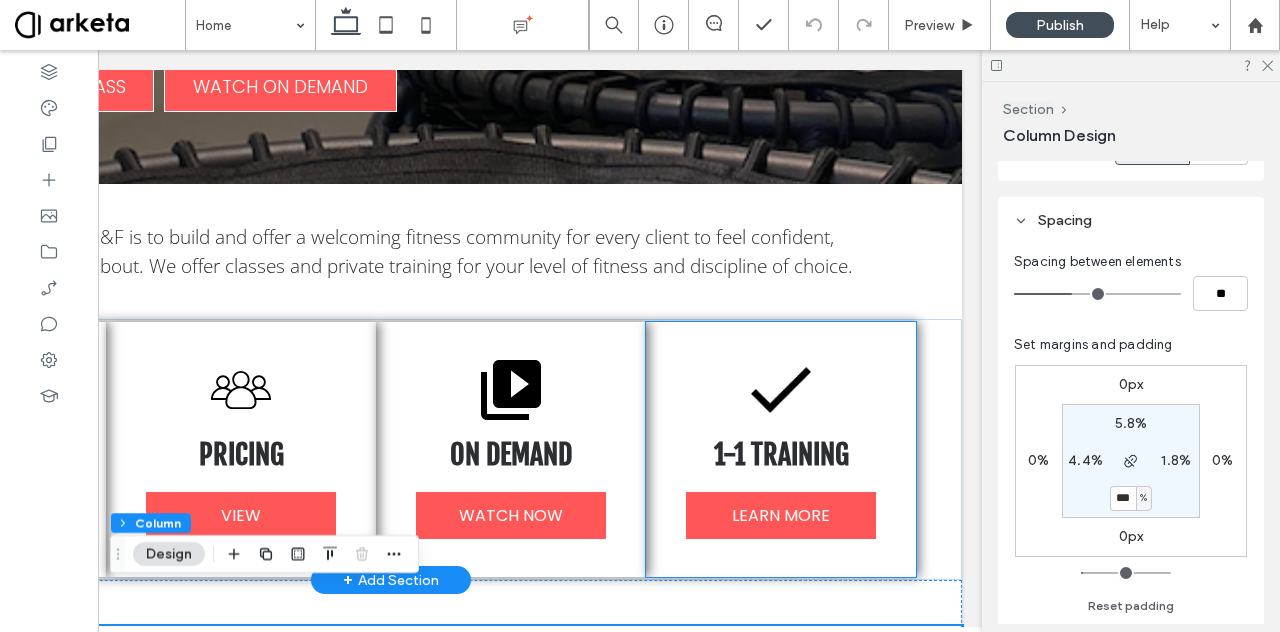 click on "1-1 TRAINING
LEARN MORE" at bounding box center [781, 449] 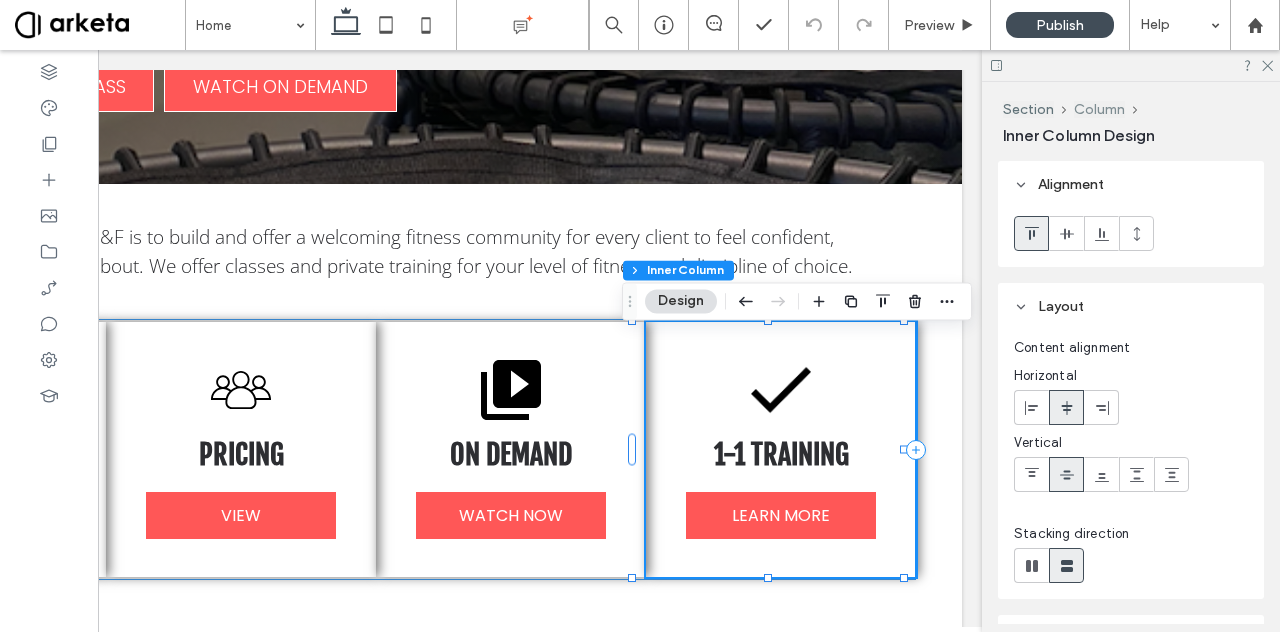 click on "Column" at bounding box center [1099, 109] 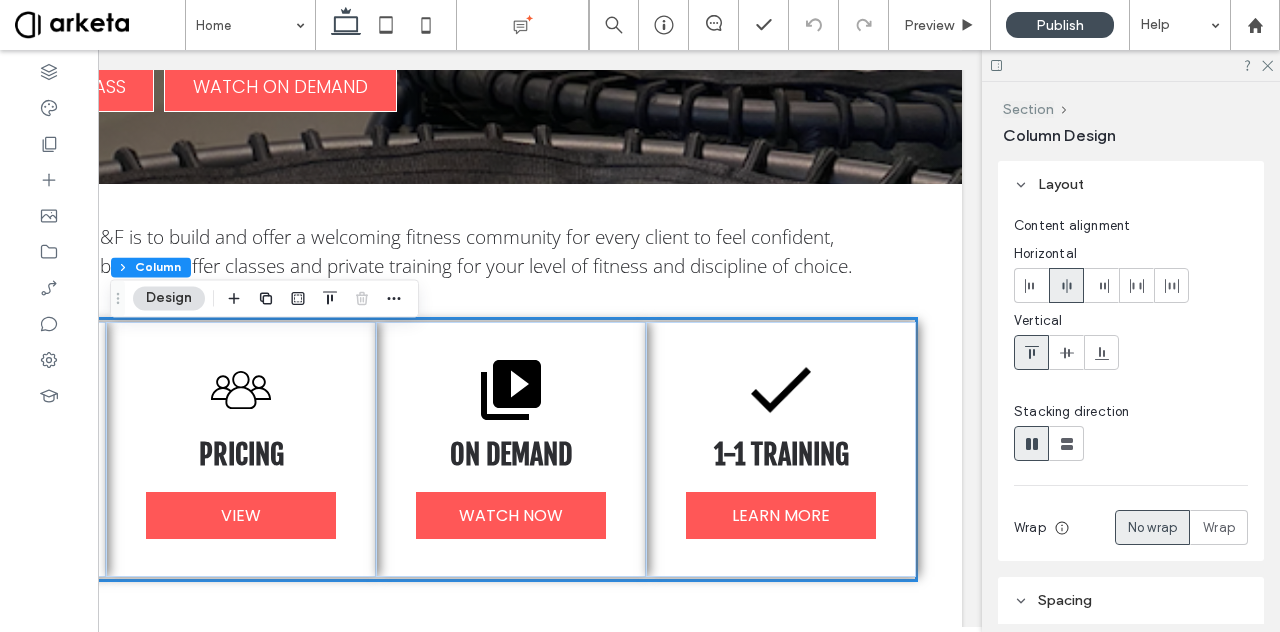 click on "Section" at bounding box center [1028, 109] 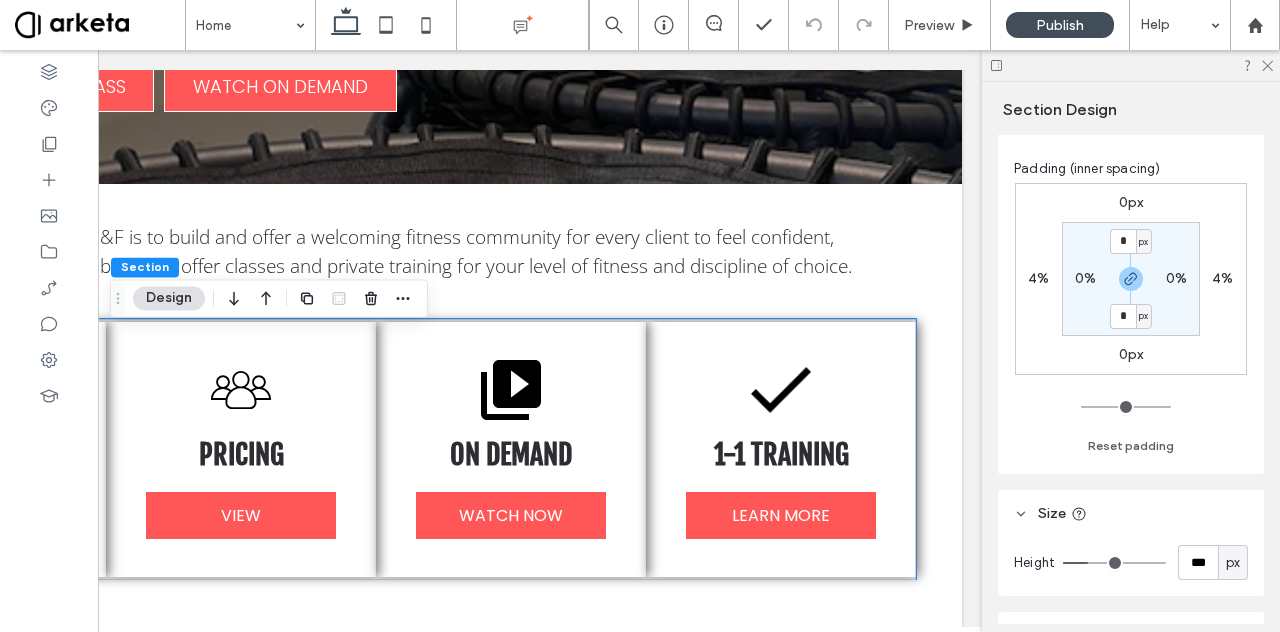 scroll, scrollTop: 332, scrollLeft: 0, axis: vertical 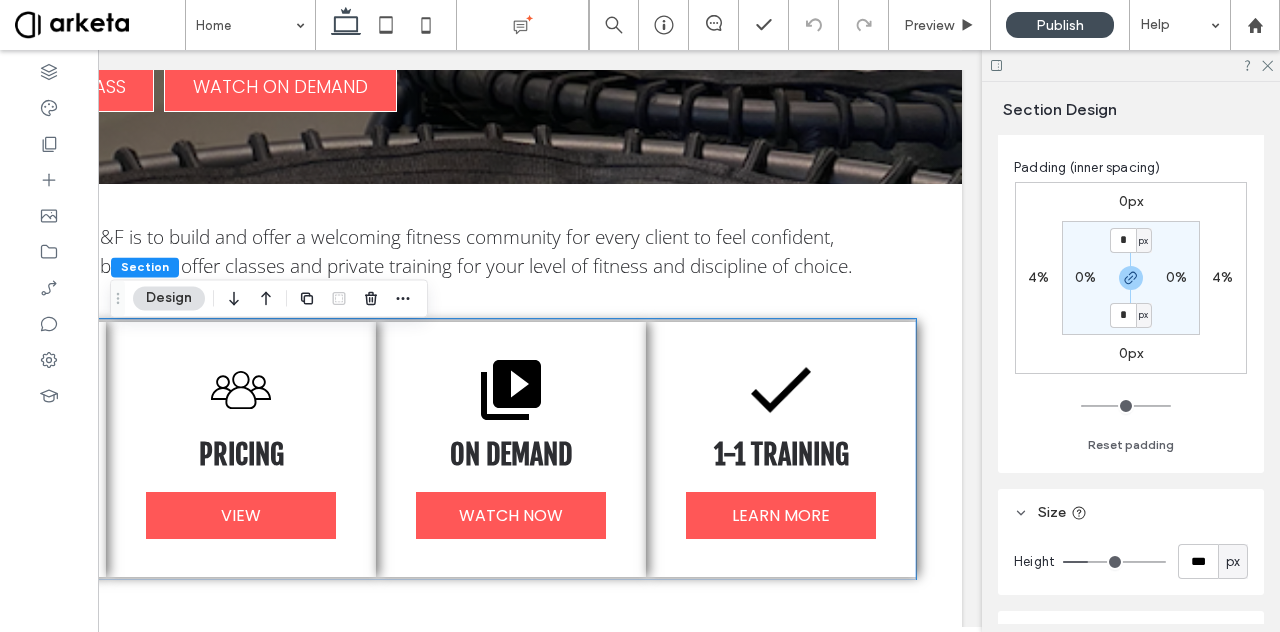 click on "4%" at bounding box center [1038, 277] 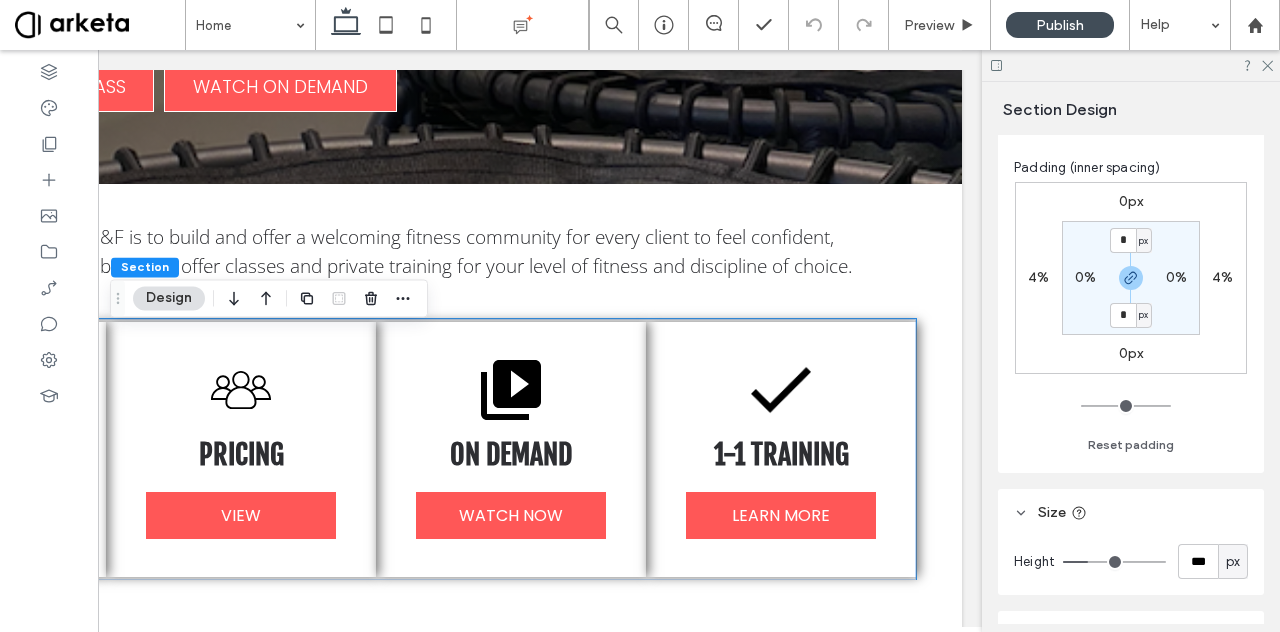 type on "*" 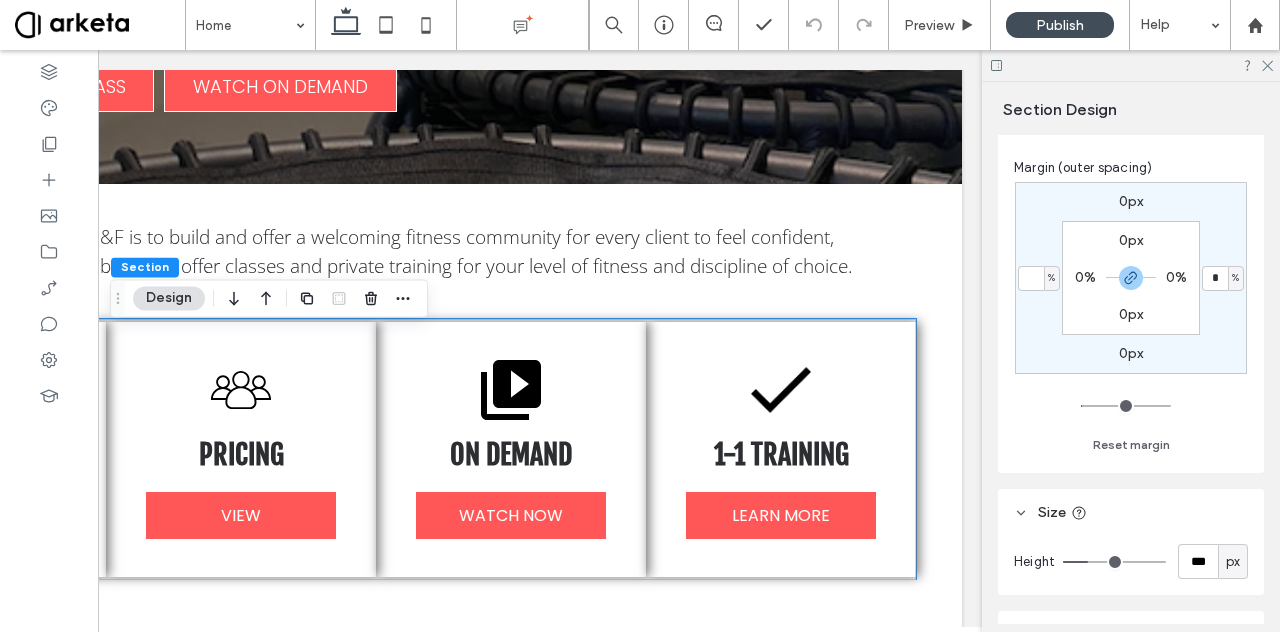 type 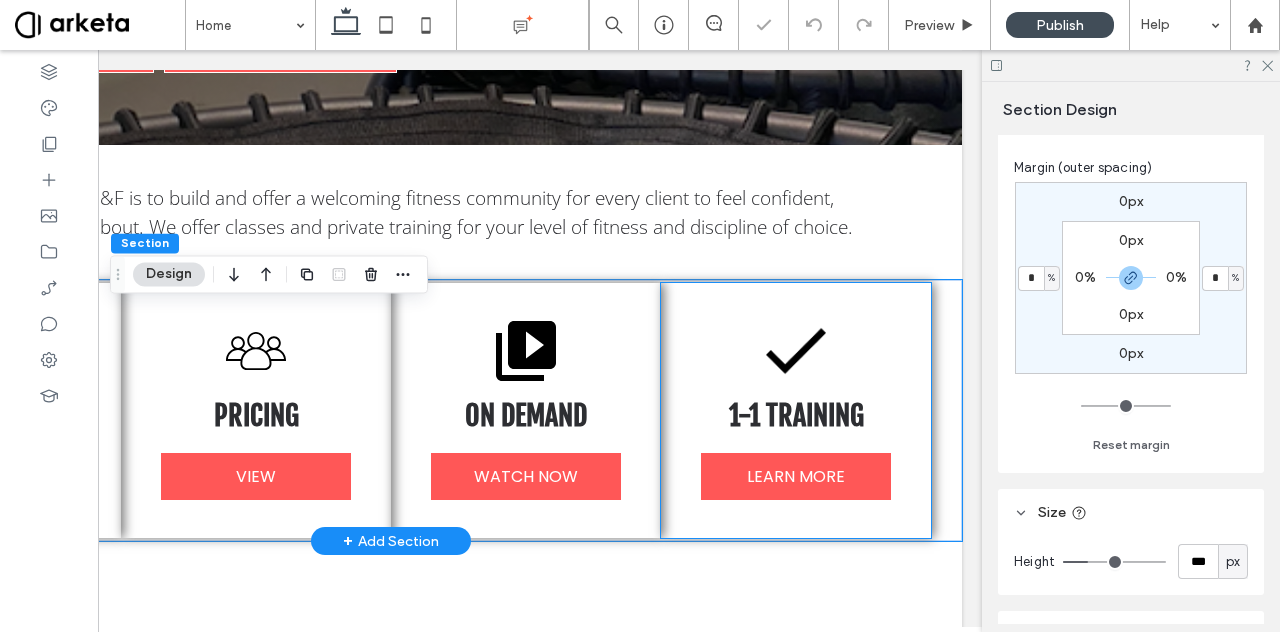 scroll, scrollTop: 587, scrollLeft: 0, axis: vertical 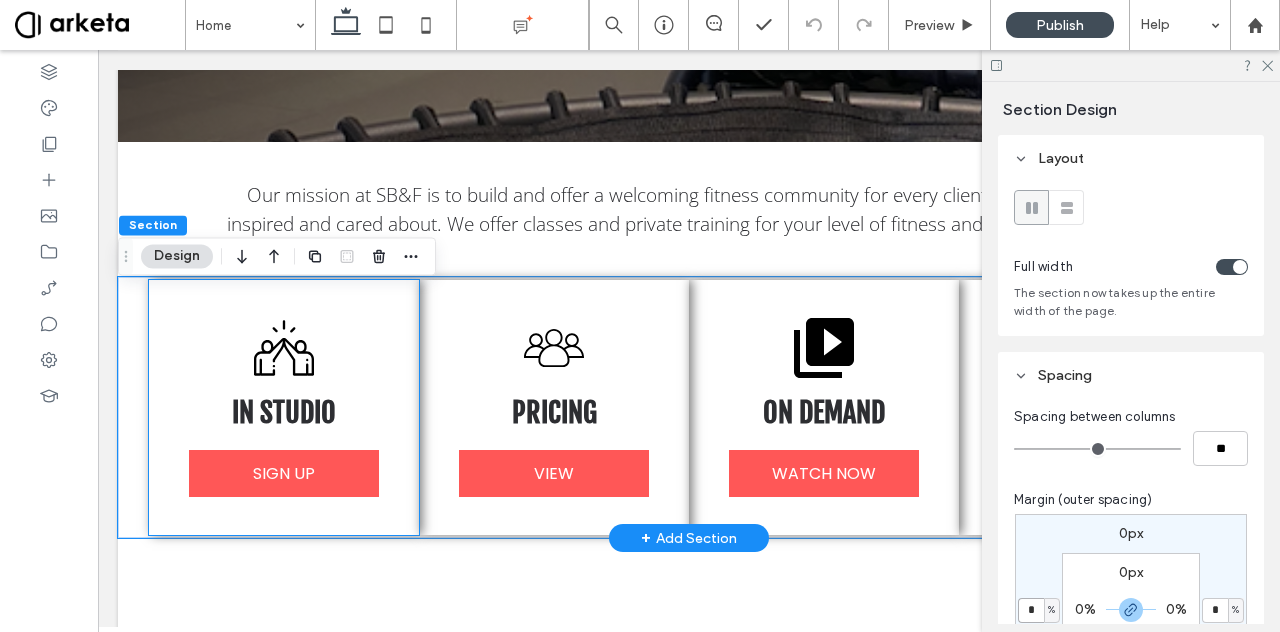 click on "IN STUDIO
SIGN UP" at bounding box center (284, 407) 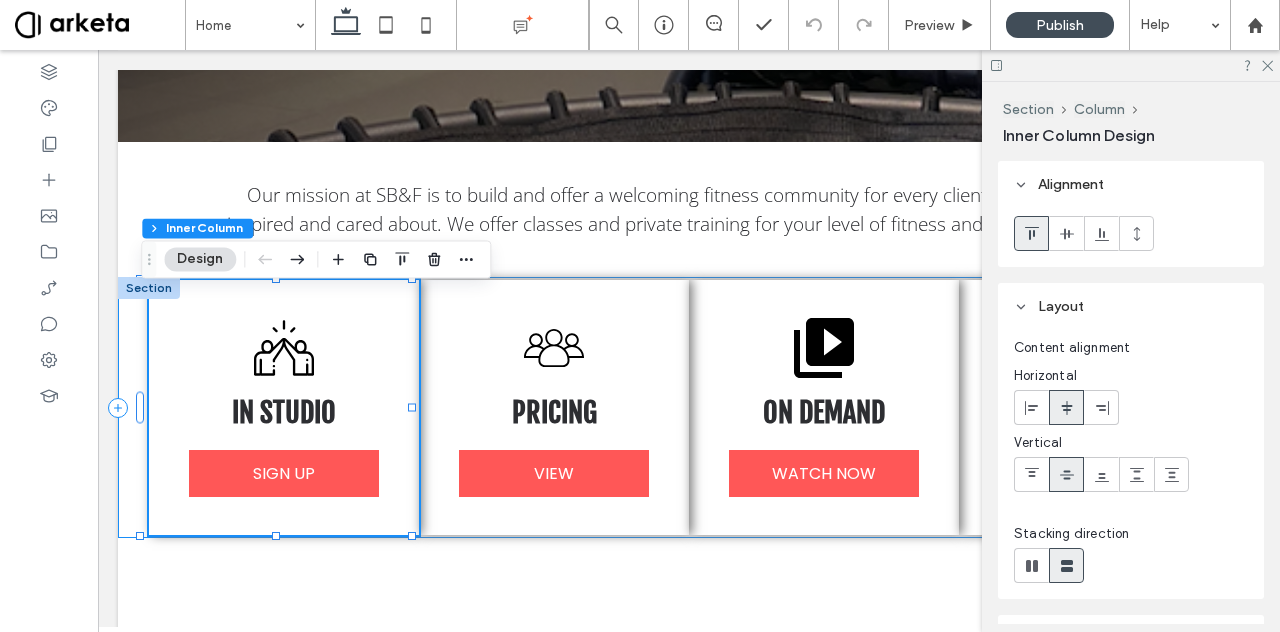 drag, startPoint x: 1112, startPoint y: 109, endPoint x: 1131, endPoint y: 108, distance: 19.026299 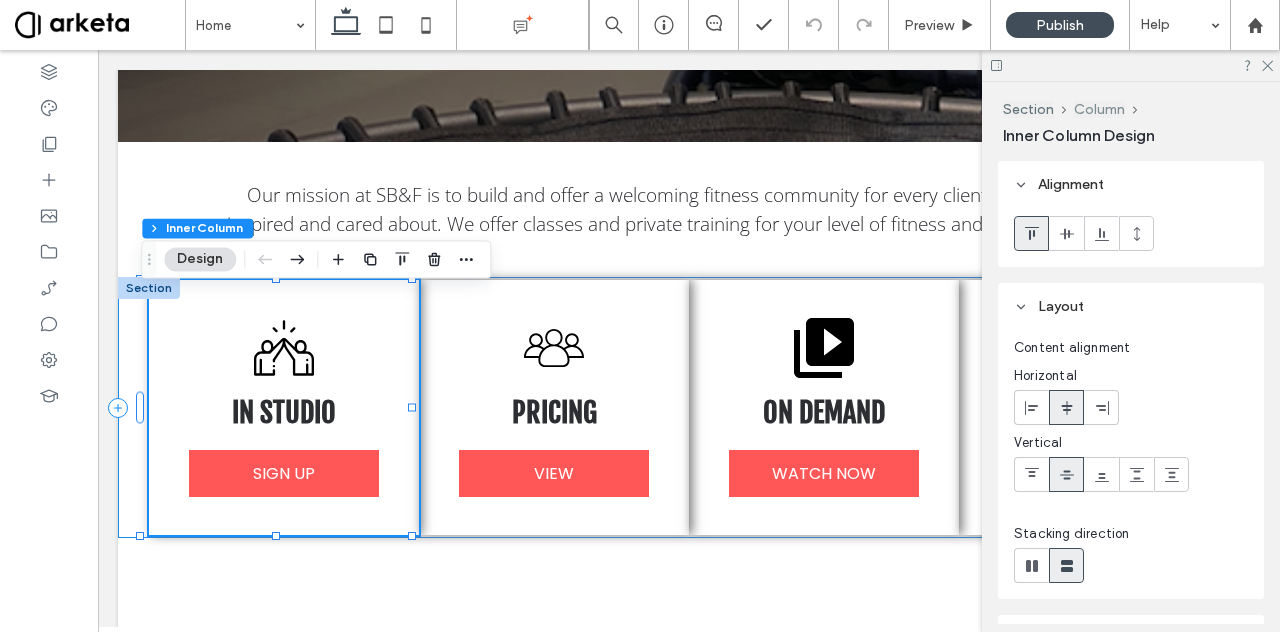click on "Column" at bounding box center [1099, 109] 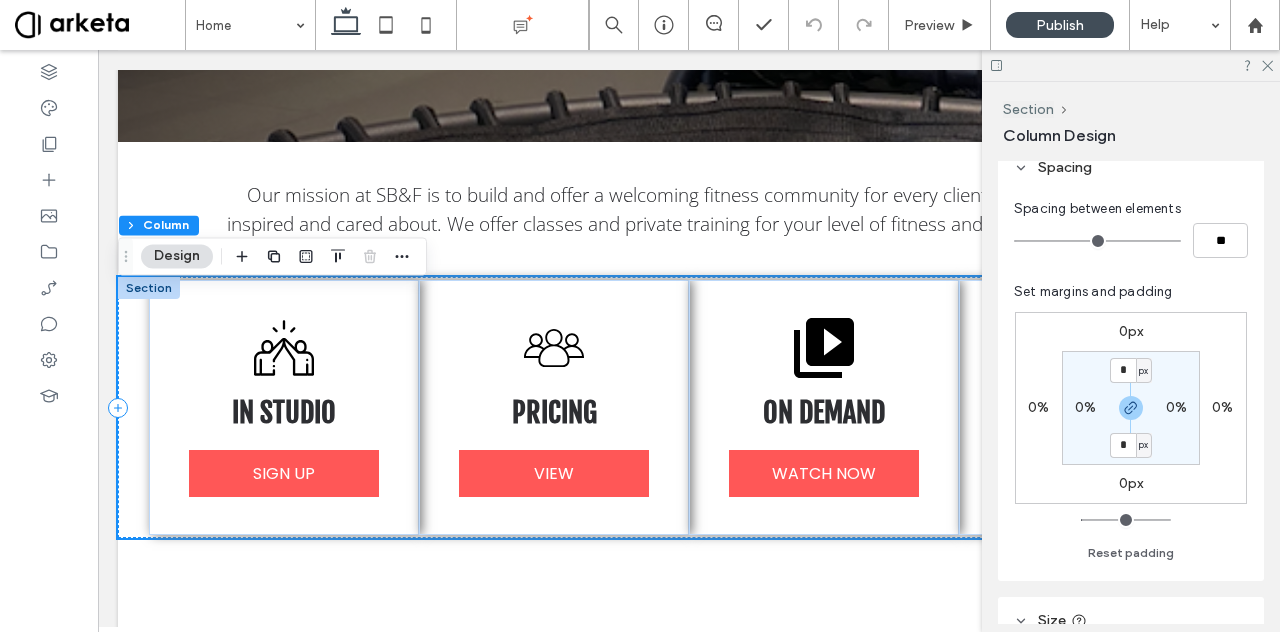scroll, scrollTop: 434, scrollLeft: 0, axis: vertical 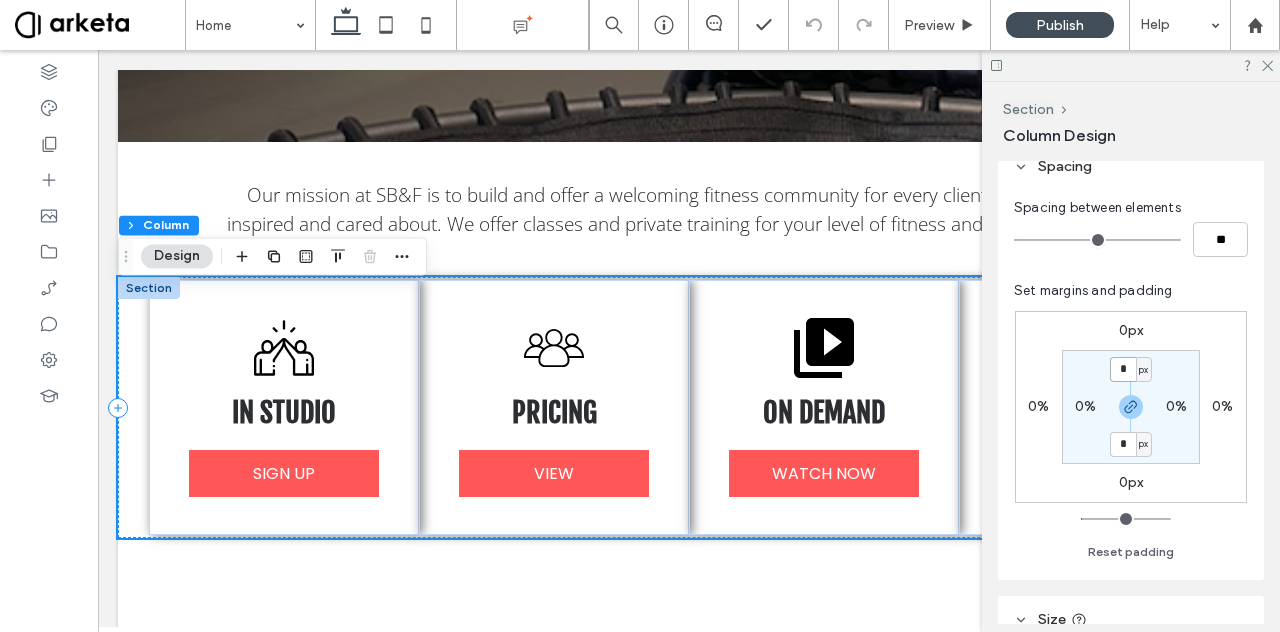 click on "*" at bounding box center [1123, 369] 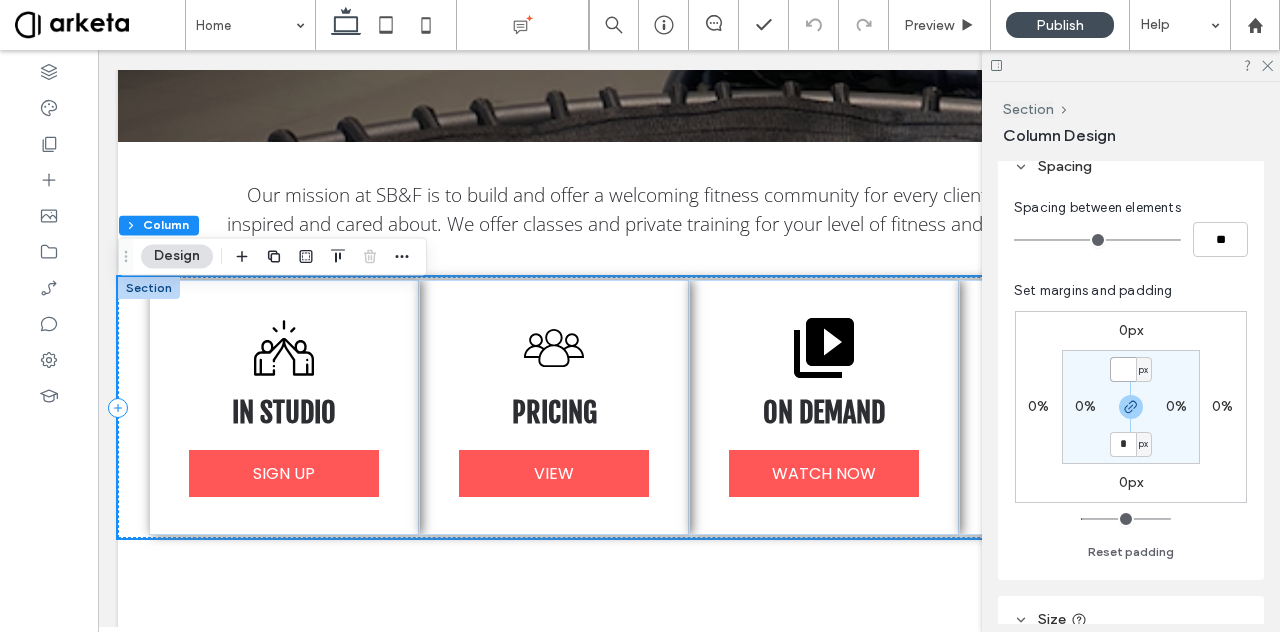 type on "*" 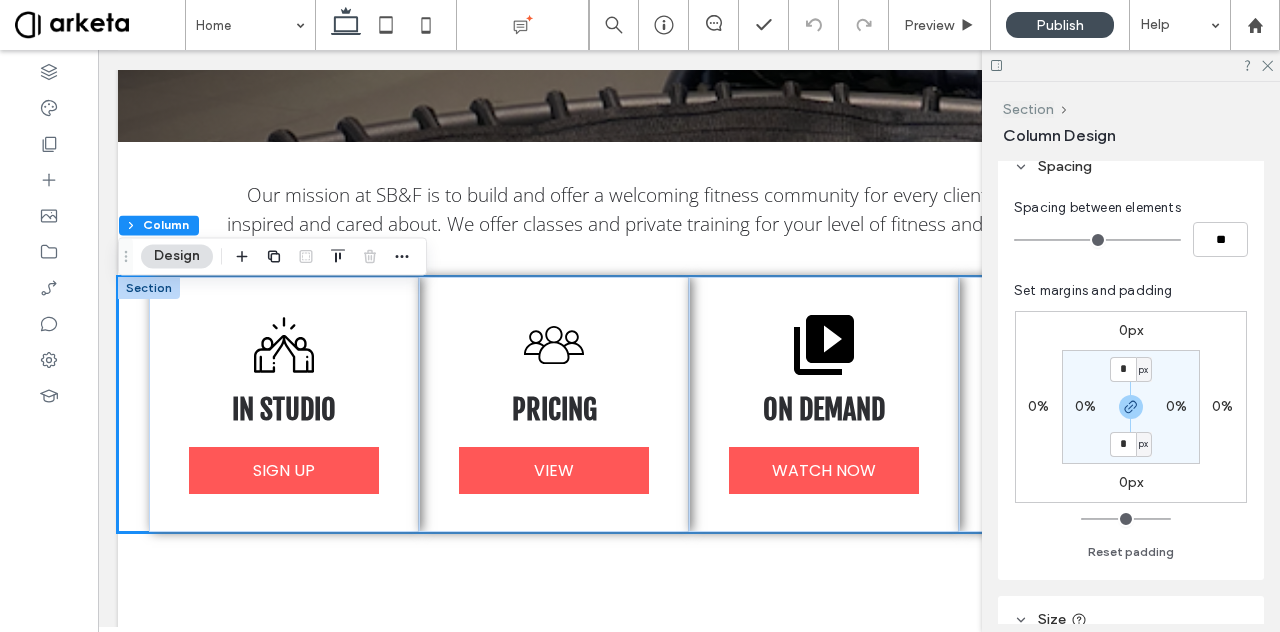 click on "Section" at bounding box center [1028, 109] 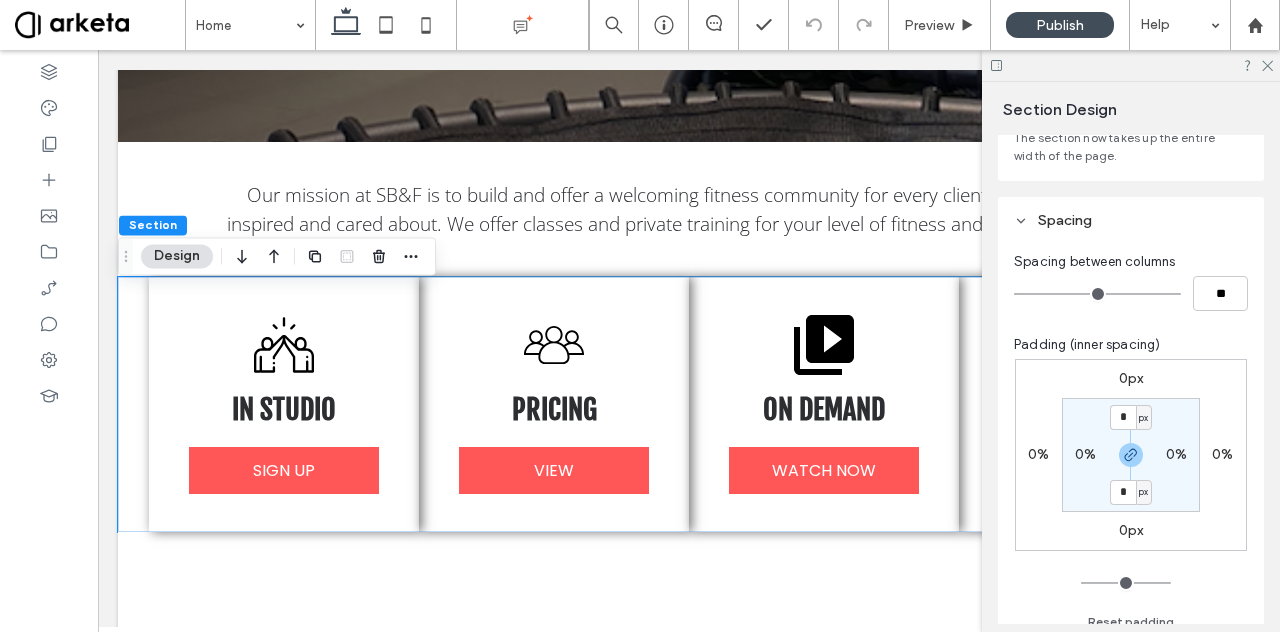 scroll, scrollTop: 0, scrollLeft: 0, axis: both 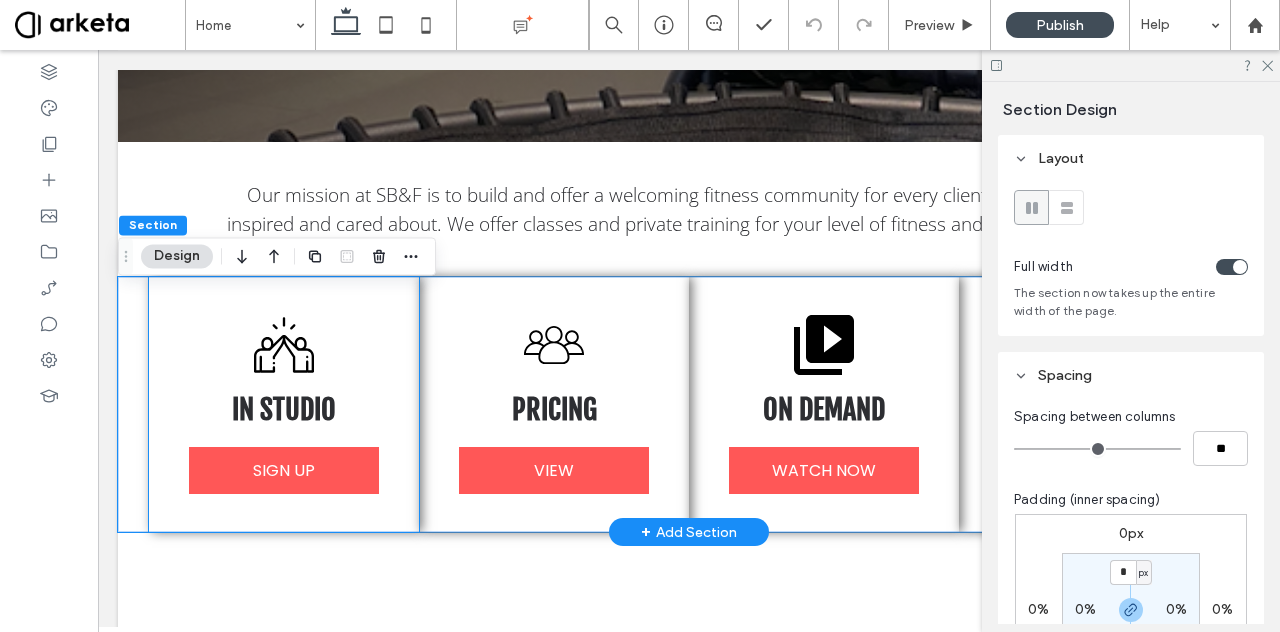 click on "IN STUDIO" at bounding box center [284, 411] 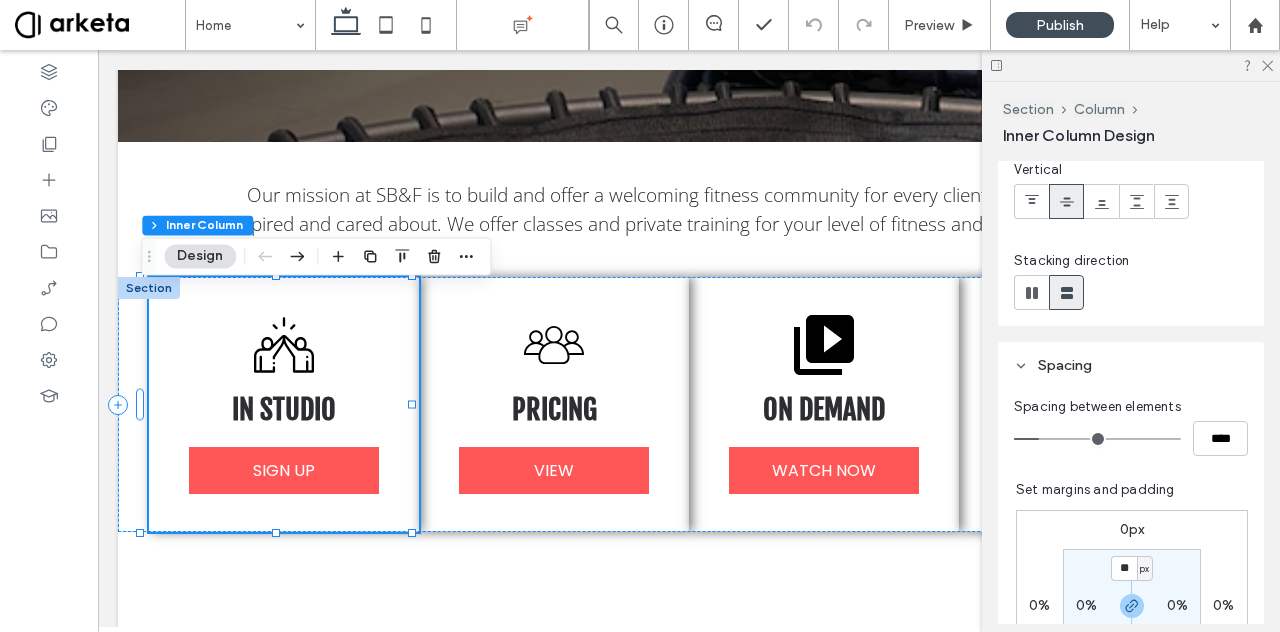 scroll, scrollTop: 262, scrollLeft: 0, axis: vertical 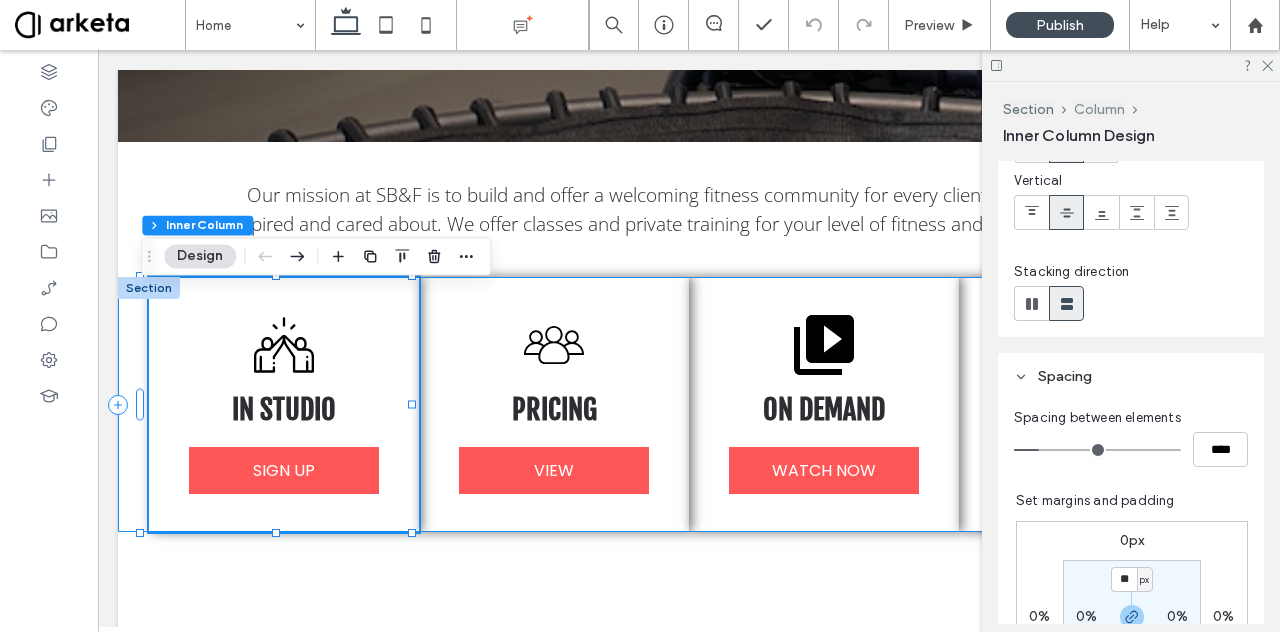 click on "Column" at bounding box center [1099, 109] 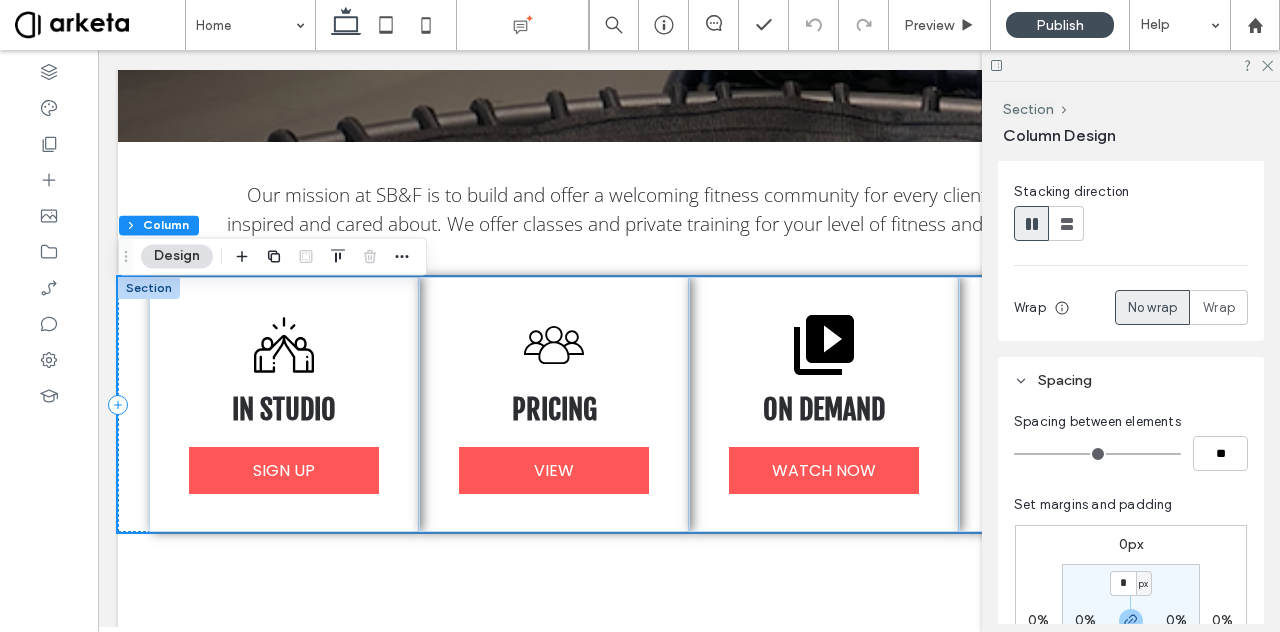 scroll, scrollTop: 164, scrollLeft: 0, axis: vertical 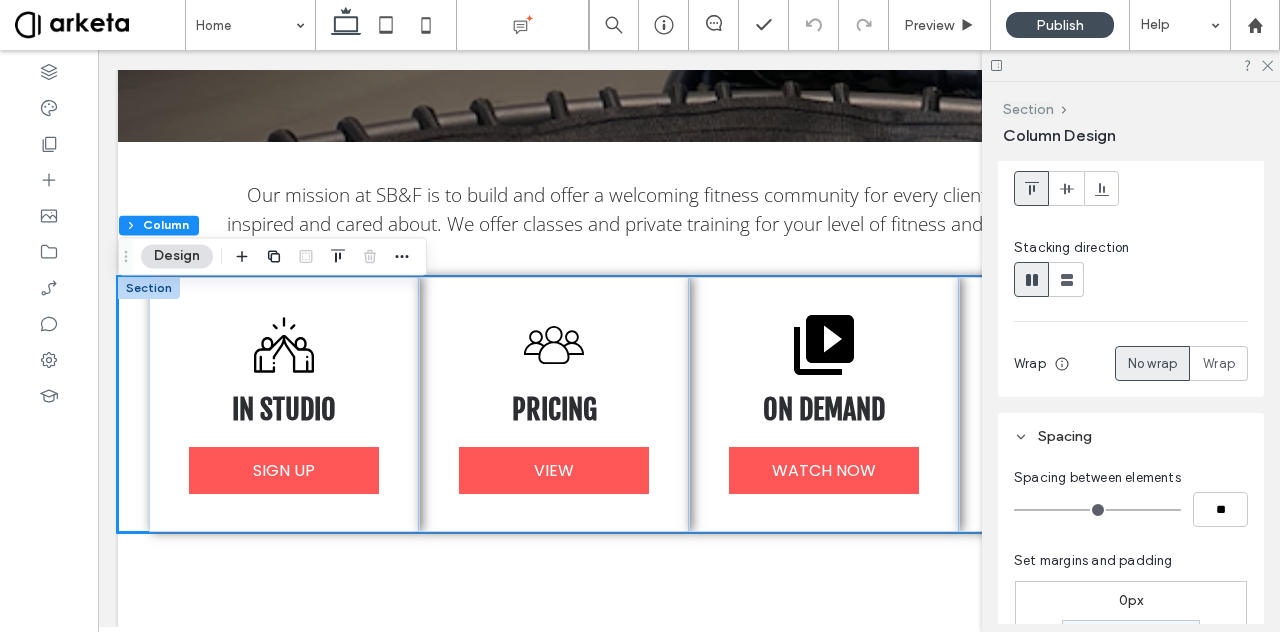 click on "Section" at bounding box center [1028, 109] 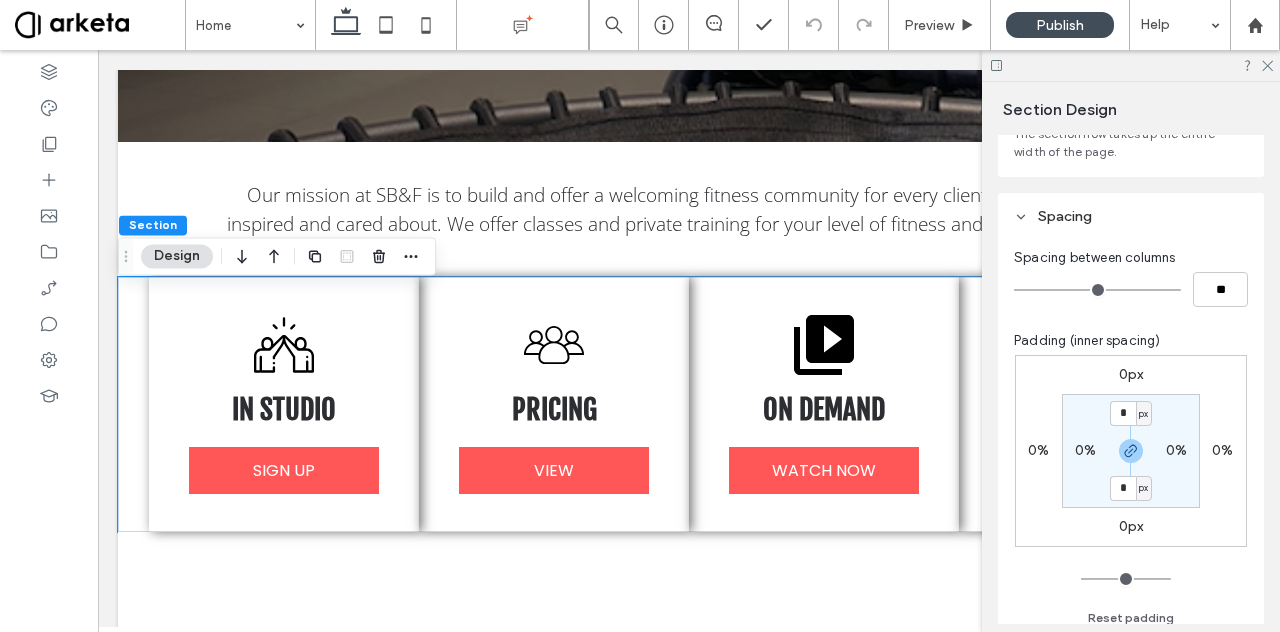 scroll, scrollTop: 160, scrollLeft: 0, axis: vertical 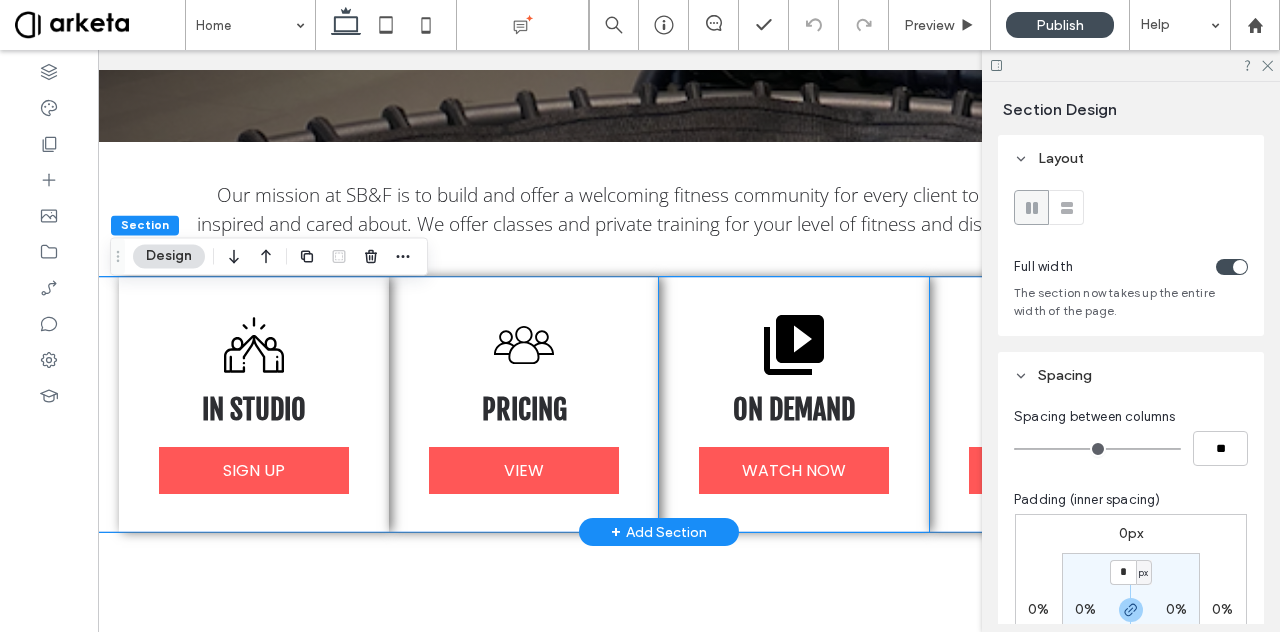 click on "ON DEMAND
WATCH NOW" at bounding box center (794, 404) 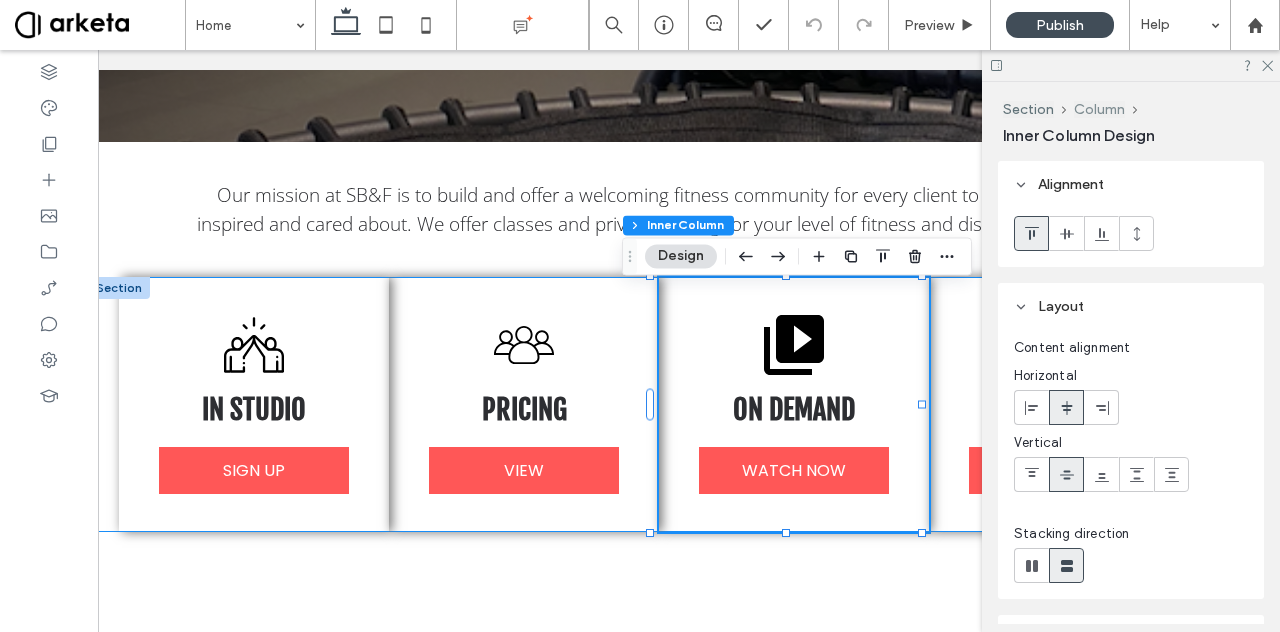 click on "Column" at bounding box center (1099, 109) 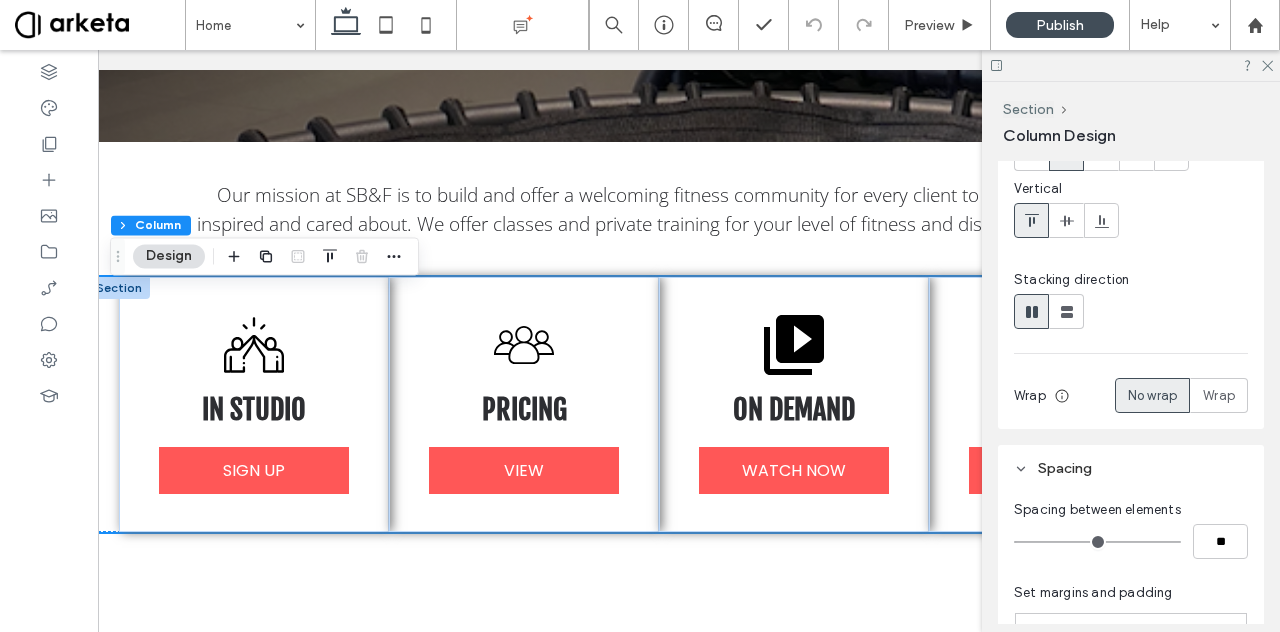 scroll, scrollTop: 140, scrollLeft: 0, axis: vertical 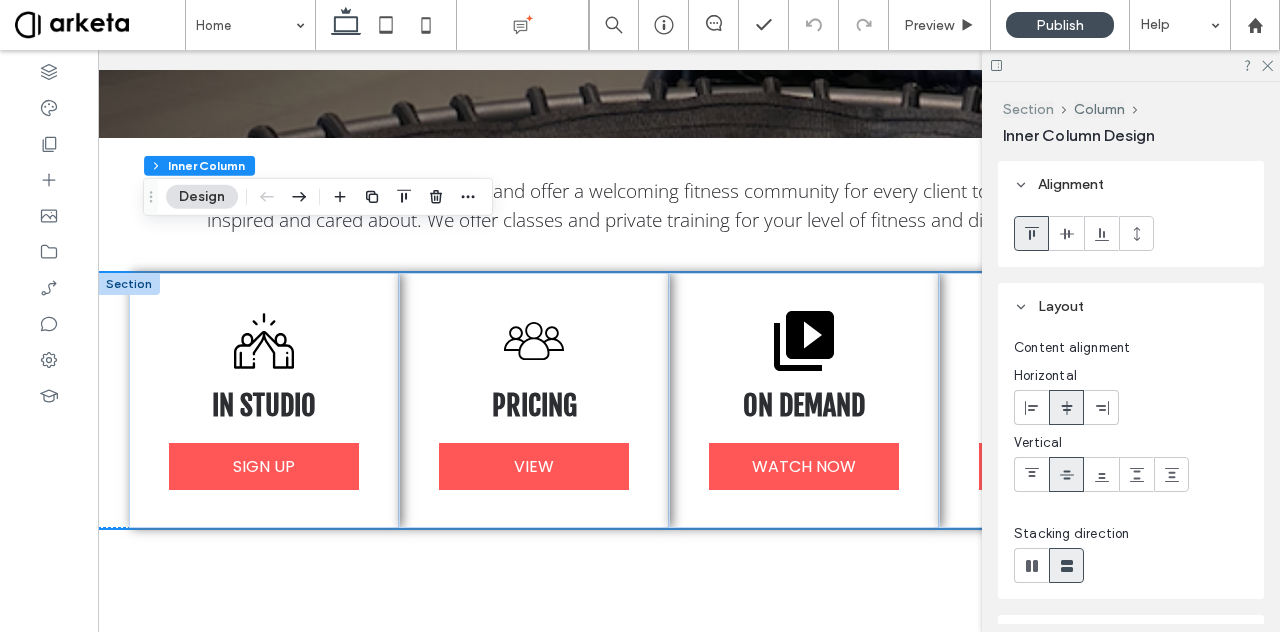 click on "Section" at bounding box center (1028, 109) 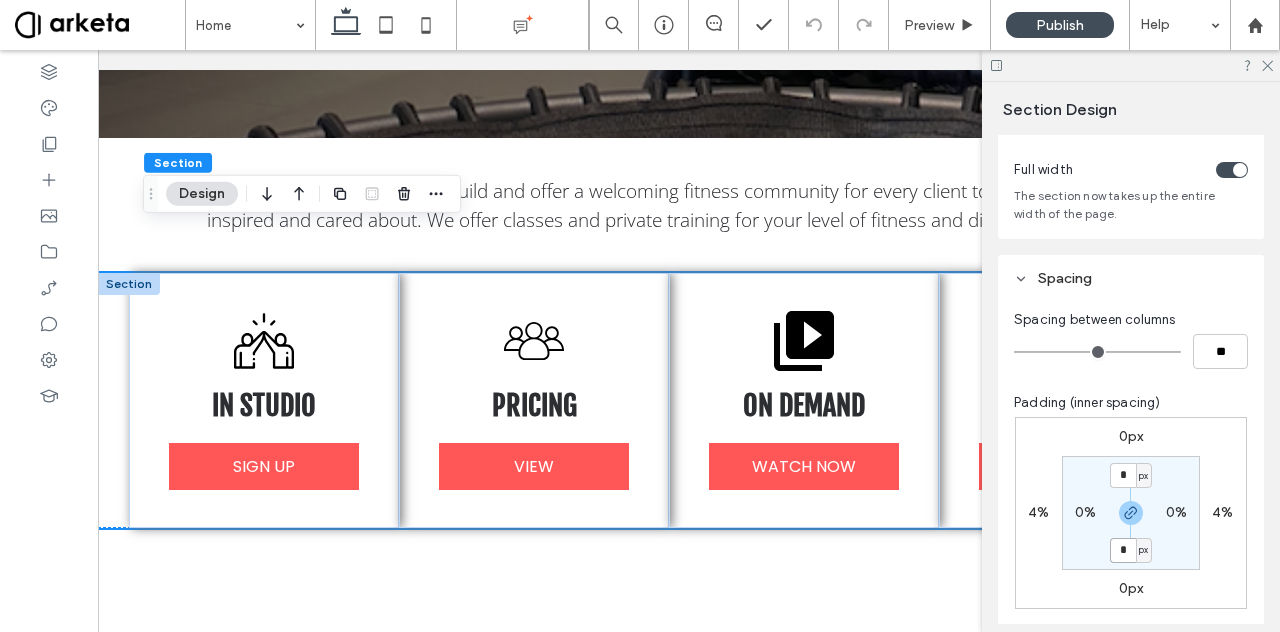 scroll, scrollTop: 99, scrollLeft: 0, axis: vertical 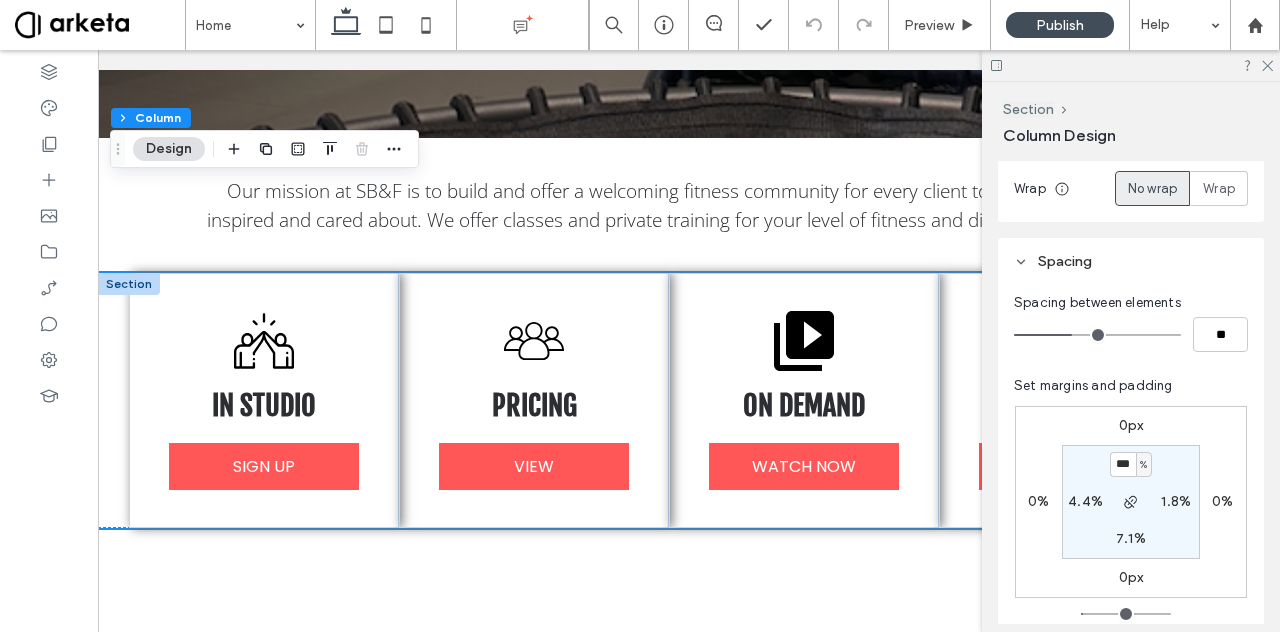 click on "4.4%" at bounding box center [1085, 501] 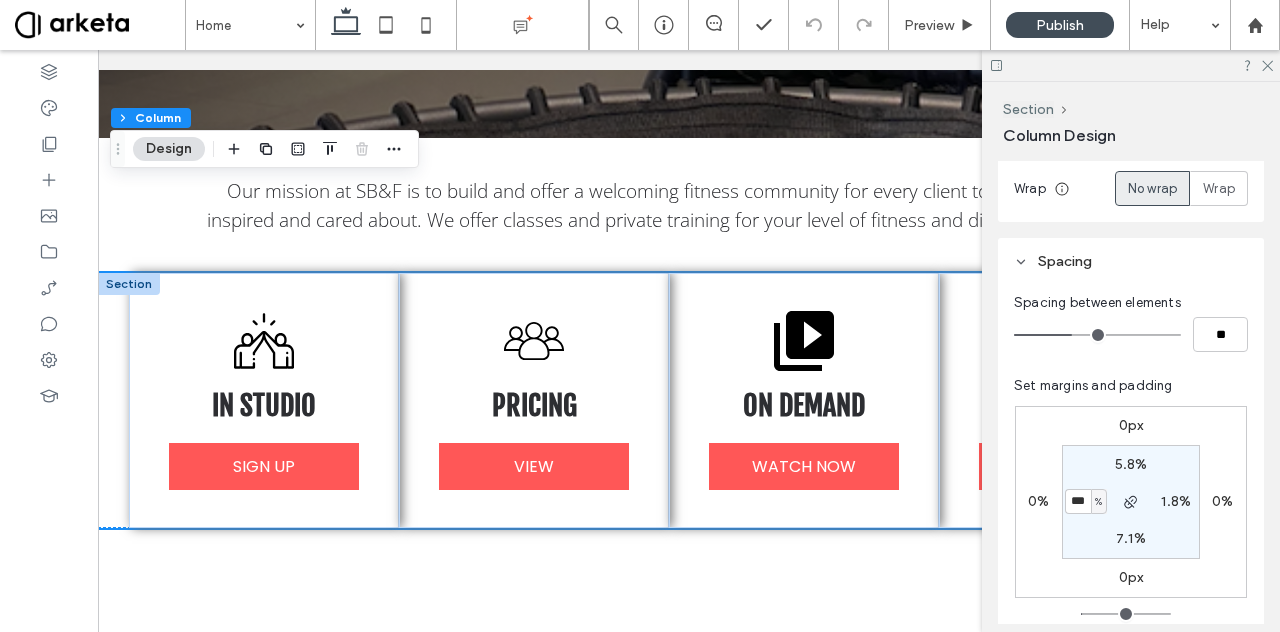 type on "***" 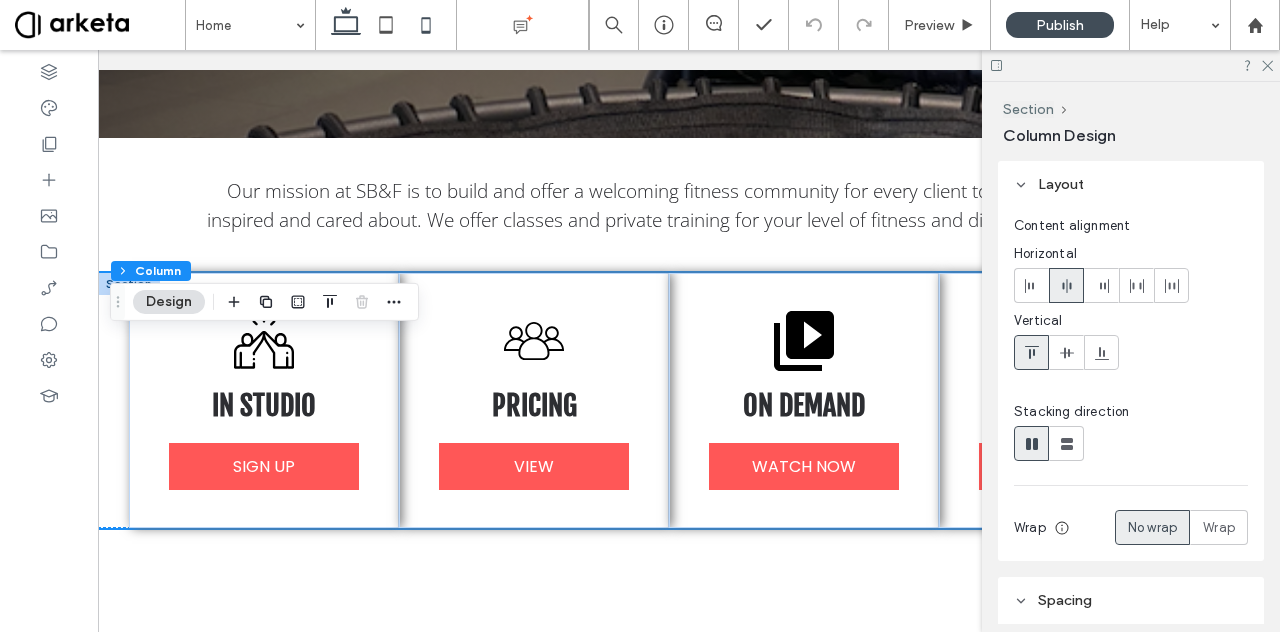 scroll, scrollTop: 0, scrollLeft: 0, axis: both 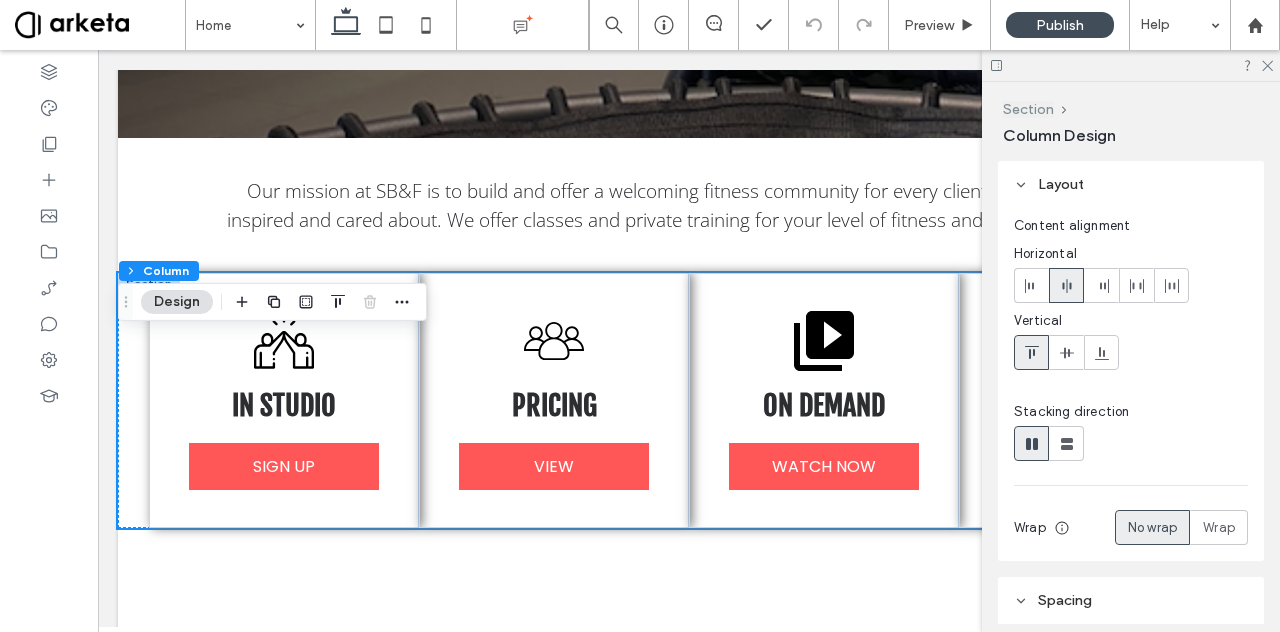 click on "Section" at bounding box center (1028, 109) 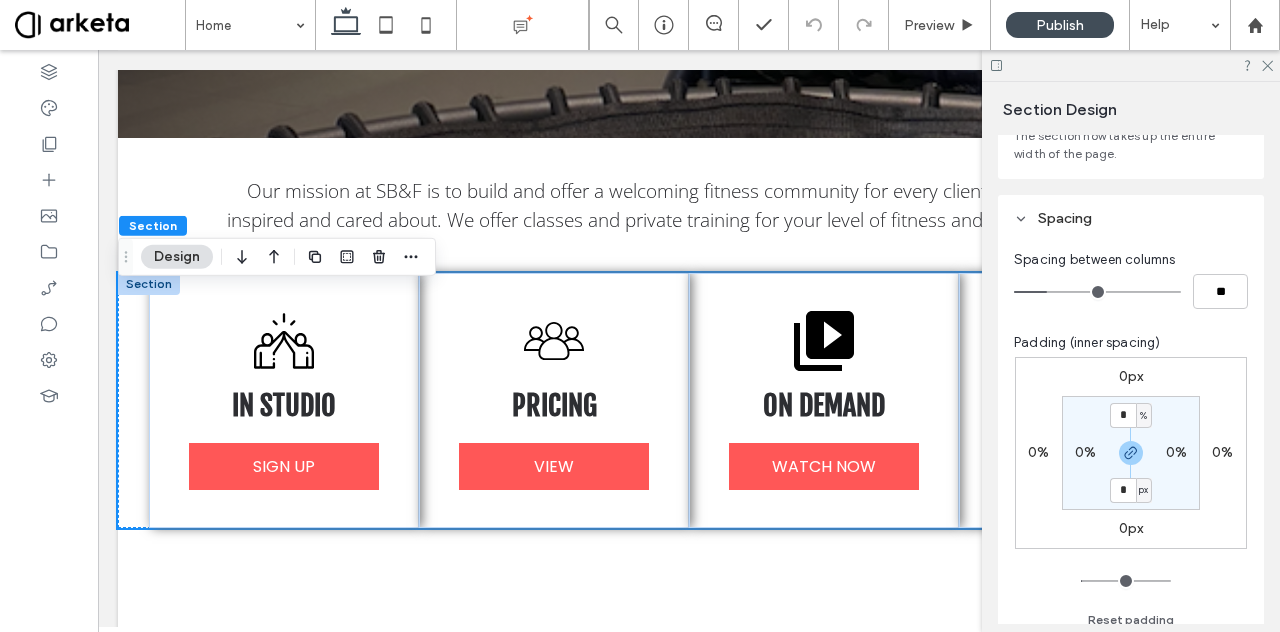 scroll, scrollTop: 164, scrollLeft: 0, axis: vertical 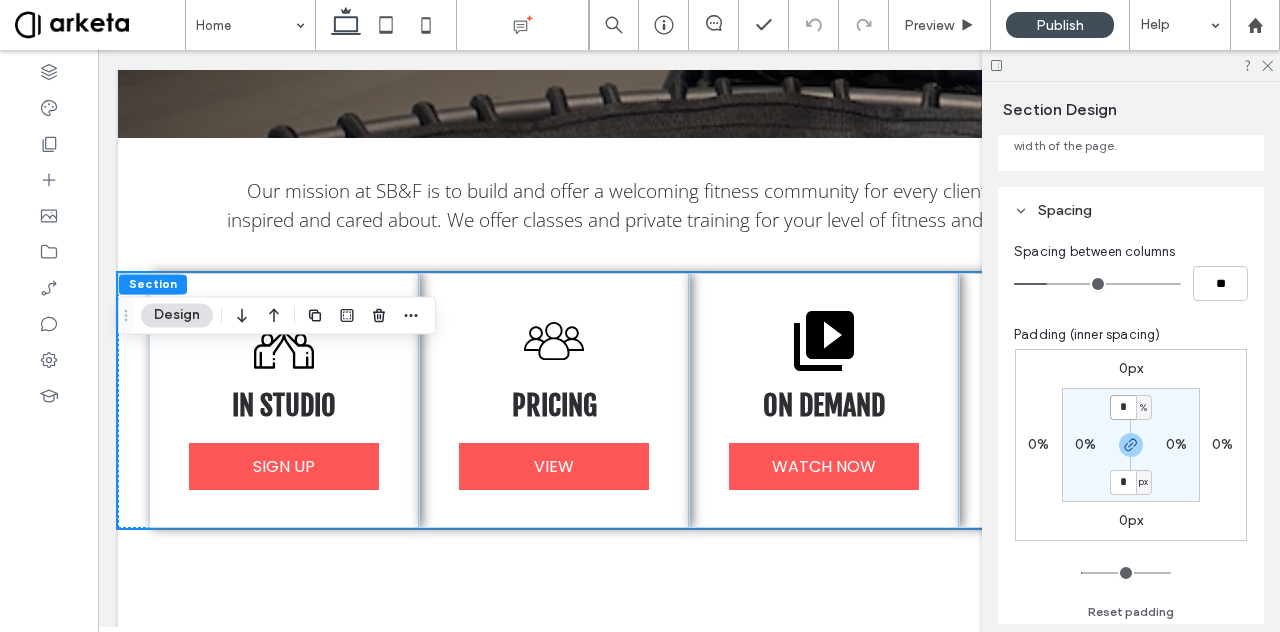 click on "*" at bounding box center (1123, 407) 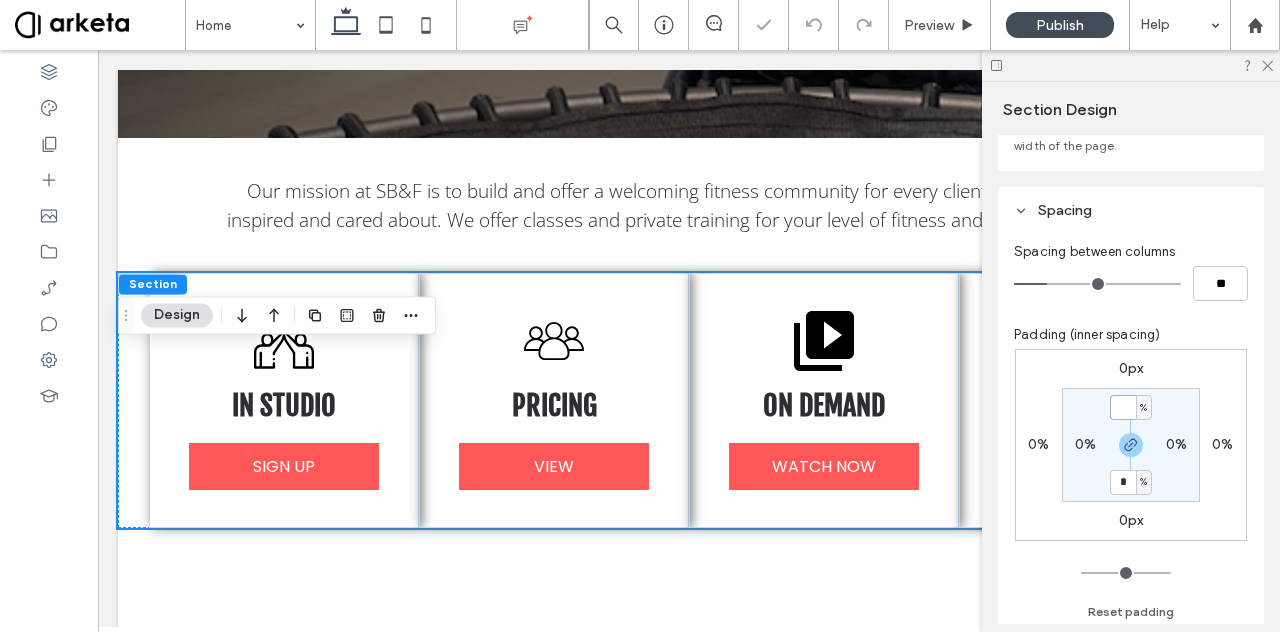 type on "*" 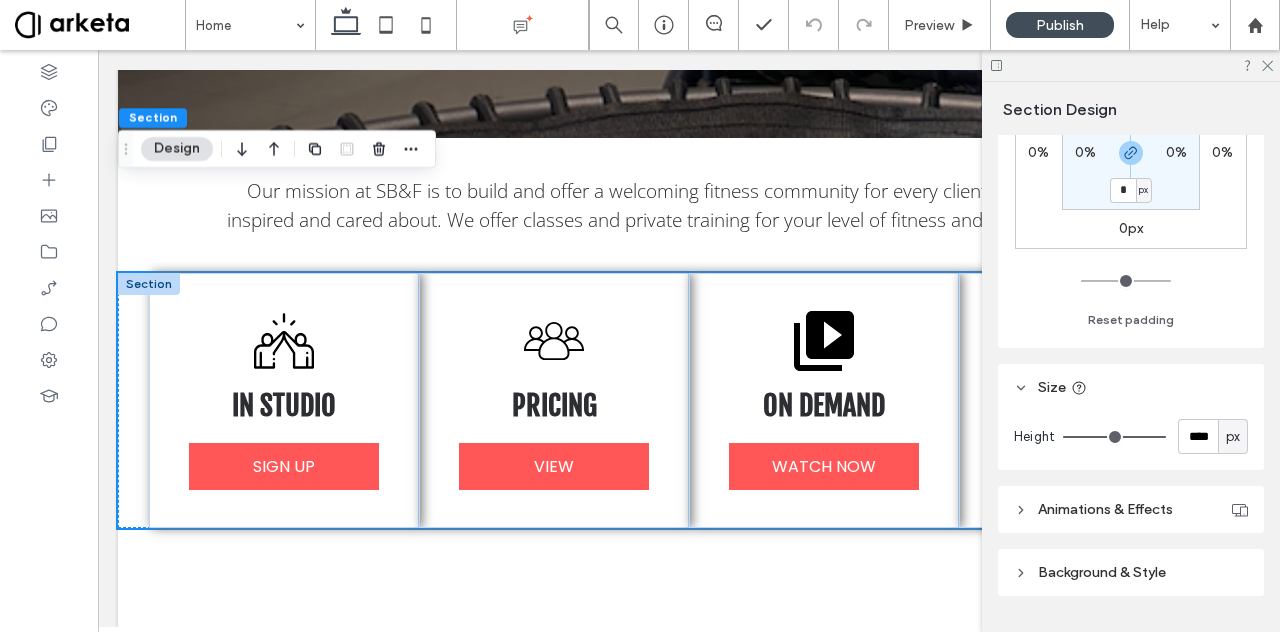 scroll, scrollTop: 508, scrollLeft: 0, axis: vertical 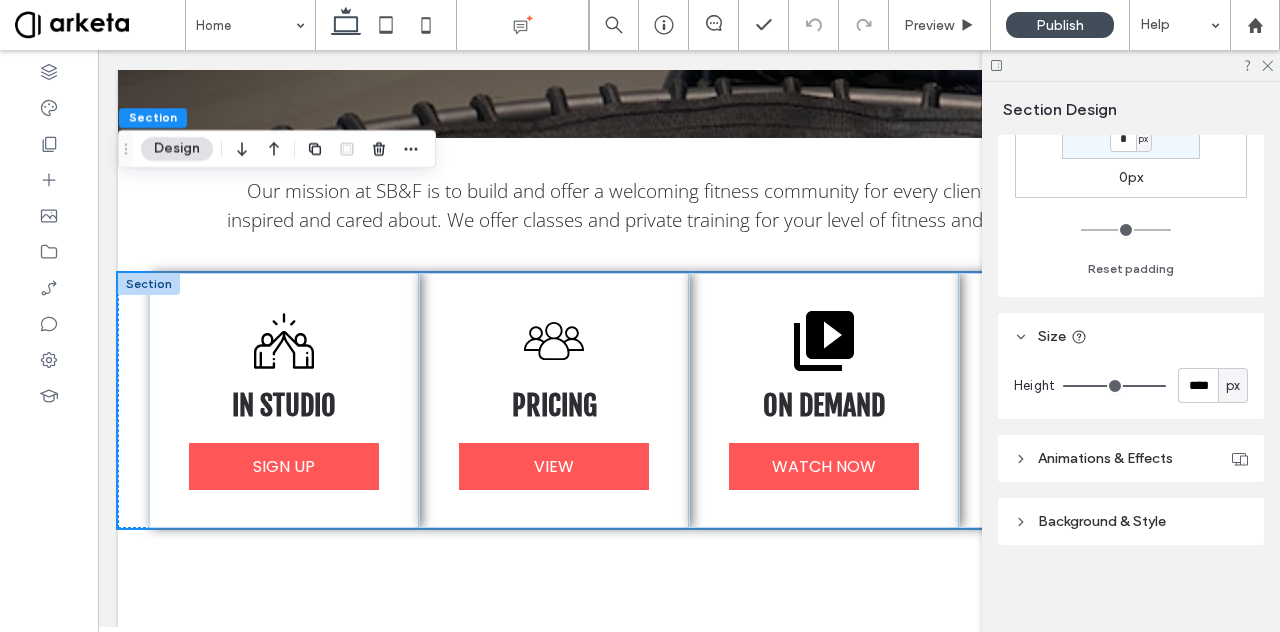 click on "Background & Style" at bounding box center [1102, 521] 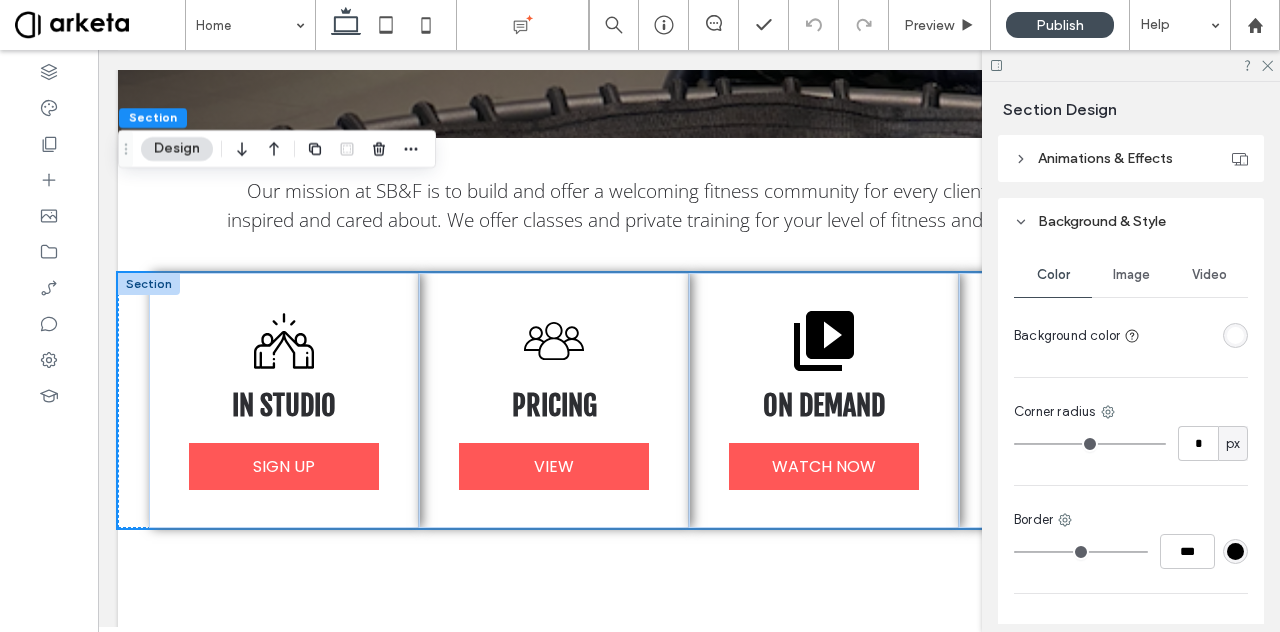 scroll, scrollTop: 814, scrollLeft: 0, axis: vertical 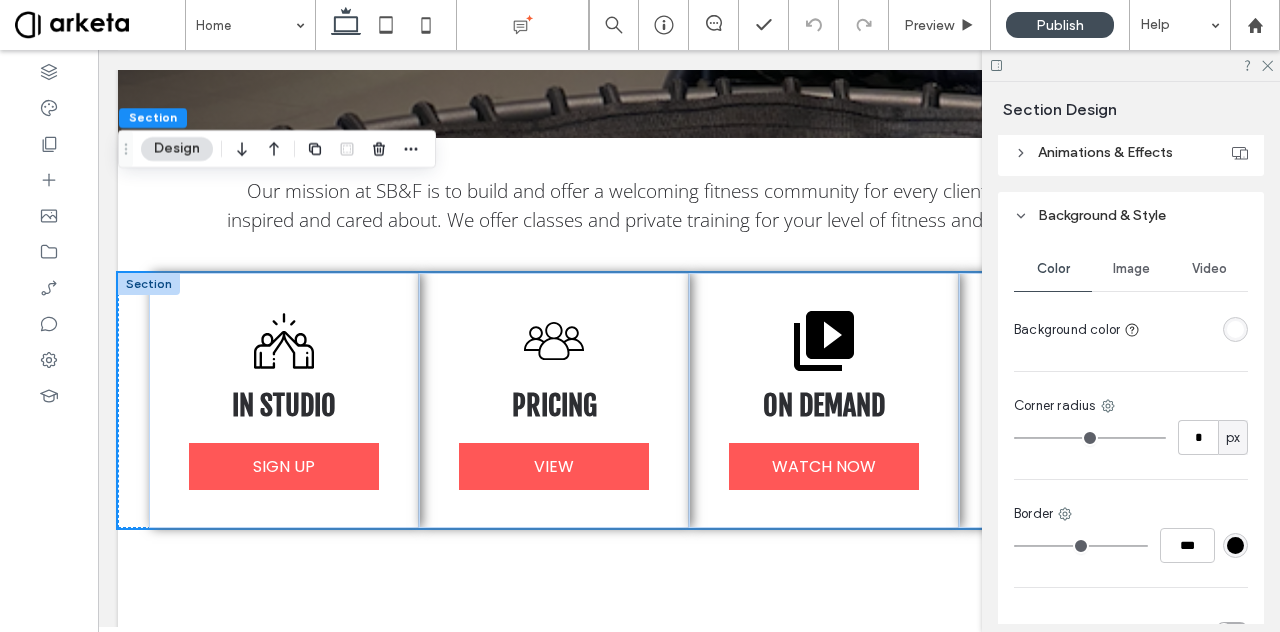 click at bounding box center [1235, 329] 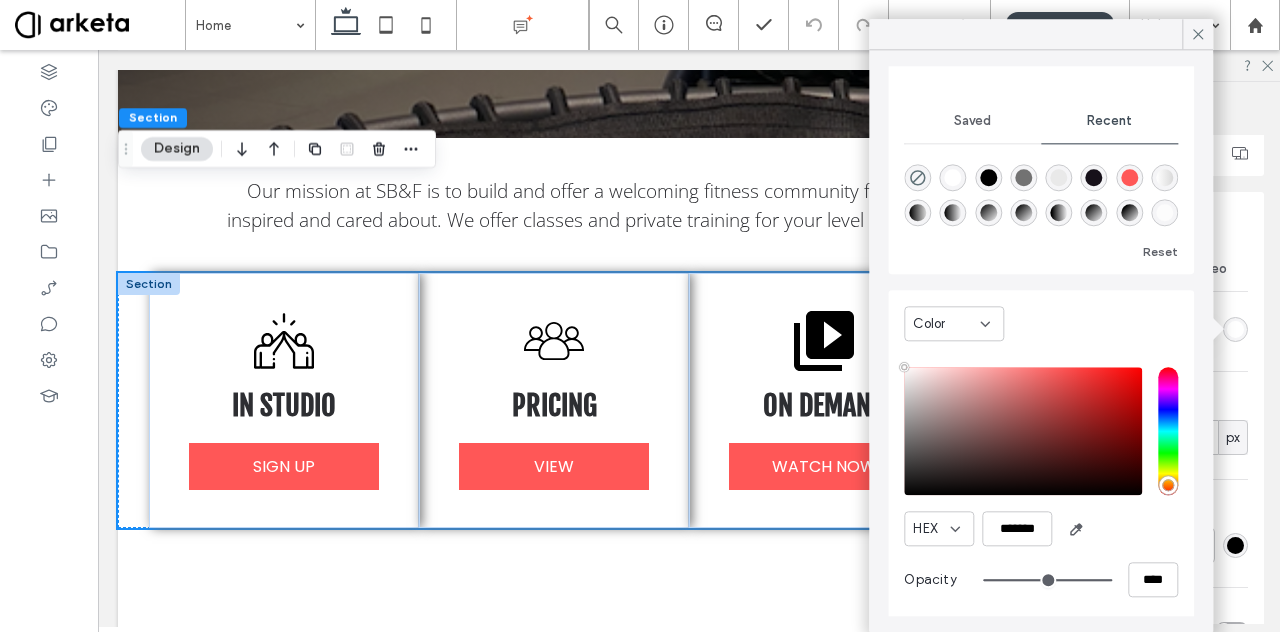scroll, scrollTop: 156, scrollLeft: 0, axis: vertical 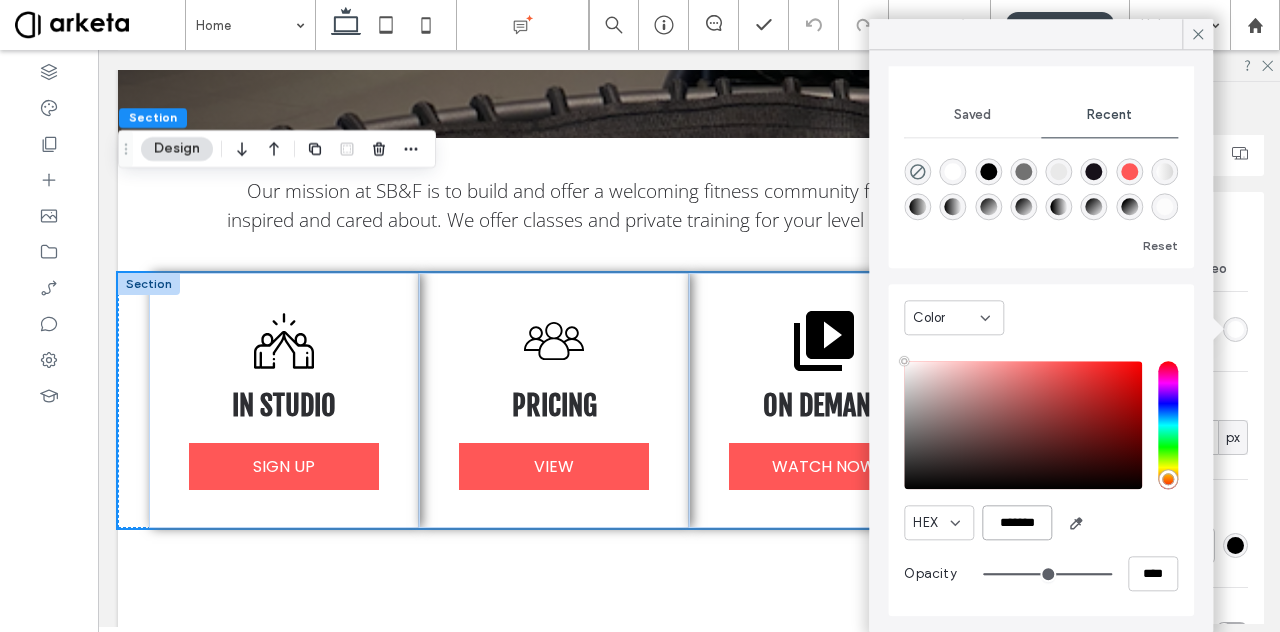 click on "*******" at bounding box center [1017, 522] 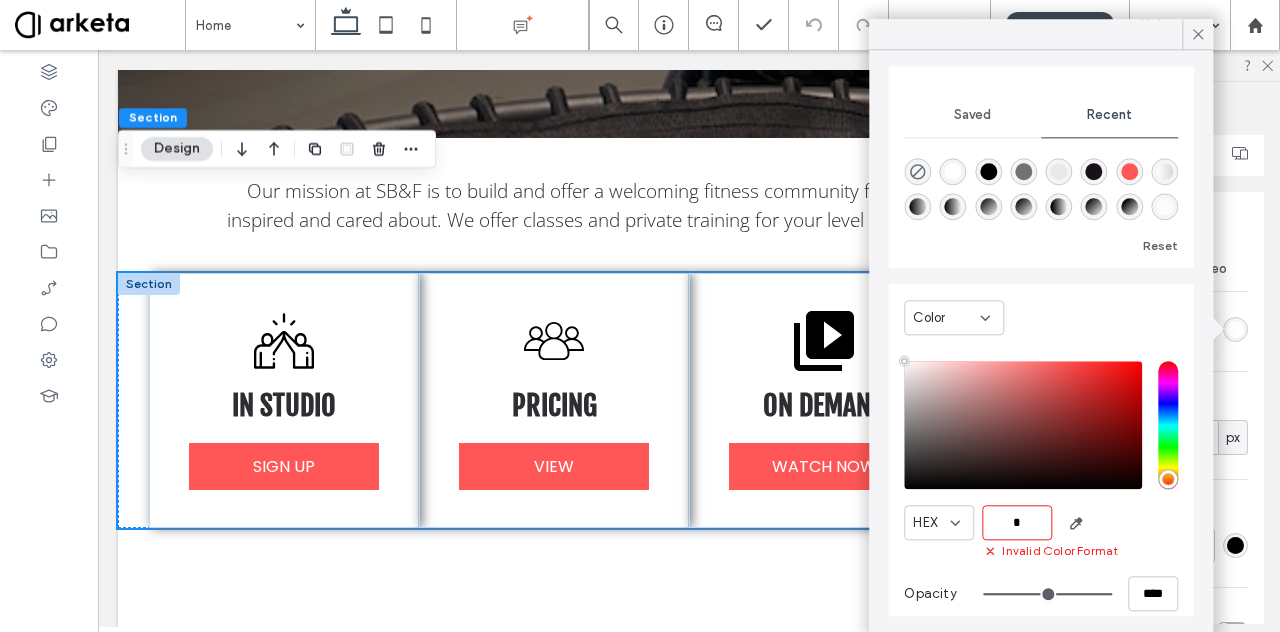 paste on "*******" 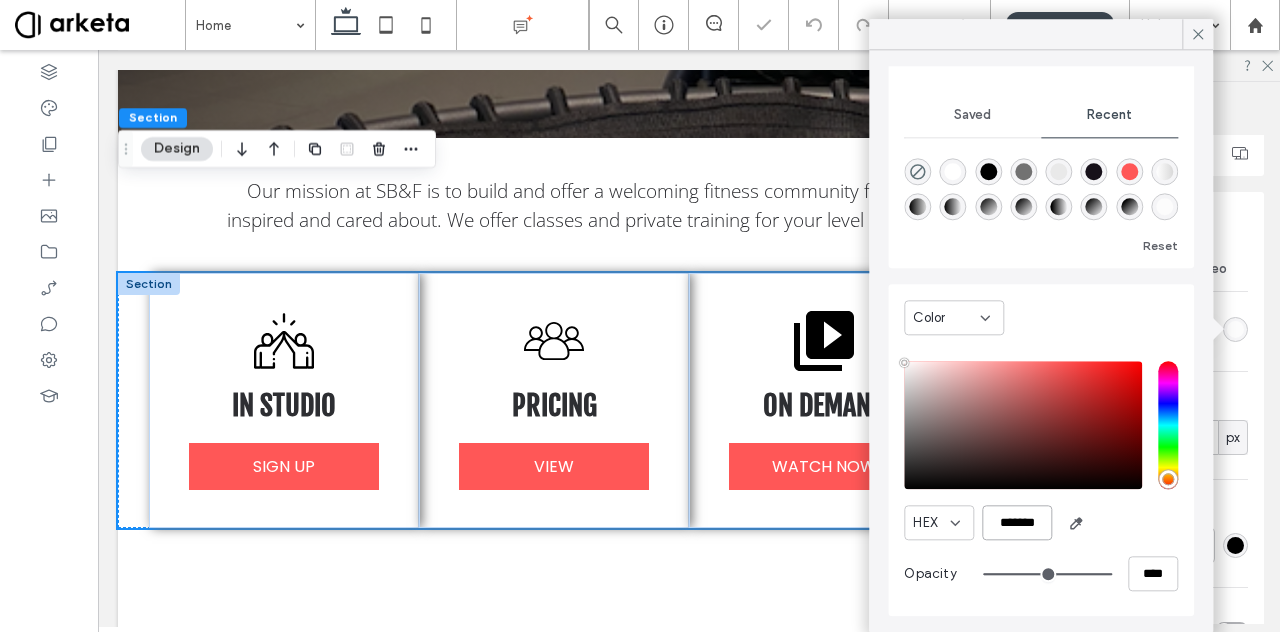type on "*******" 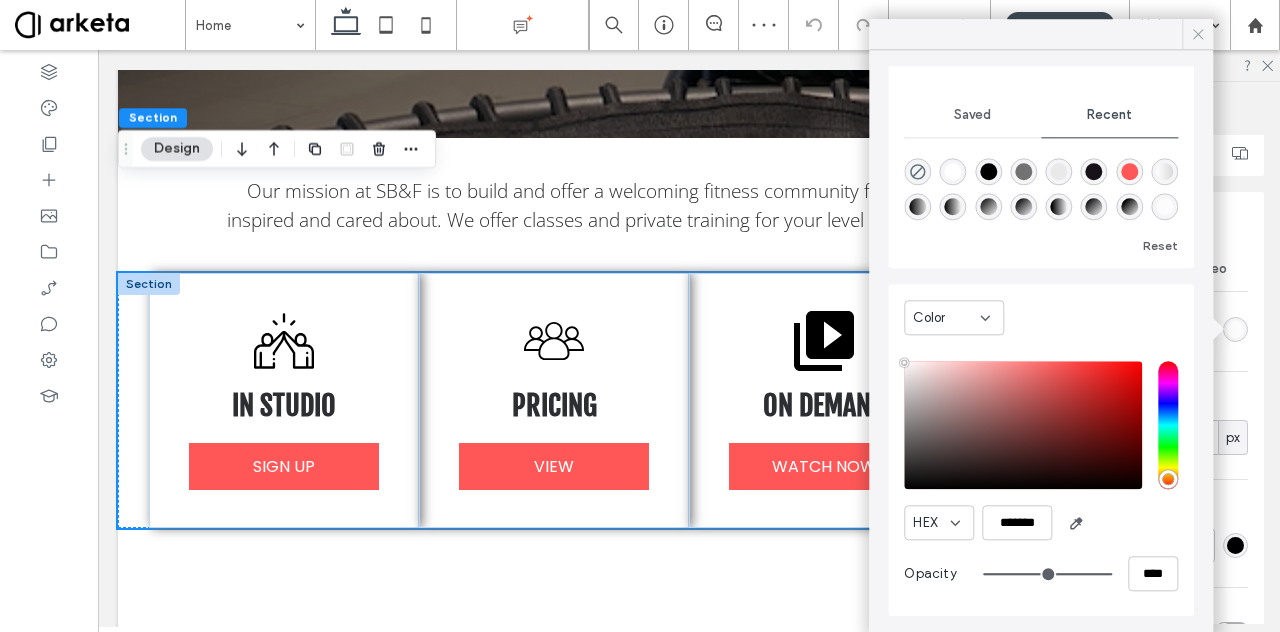 click 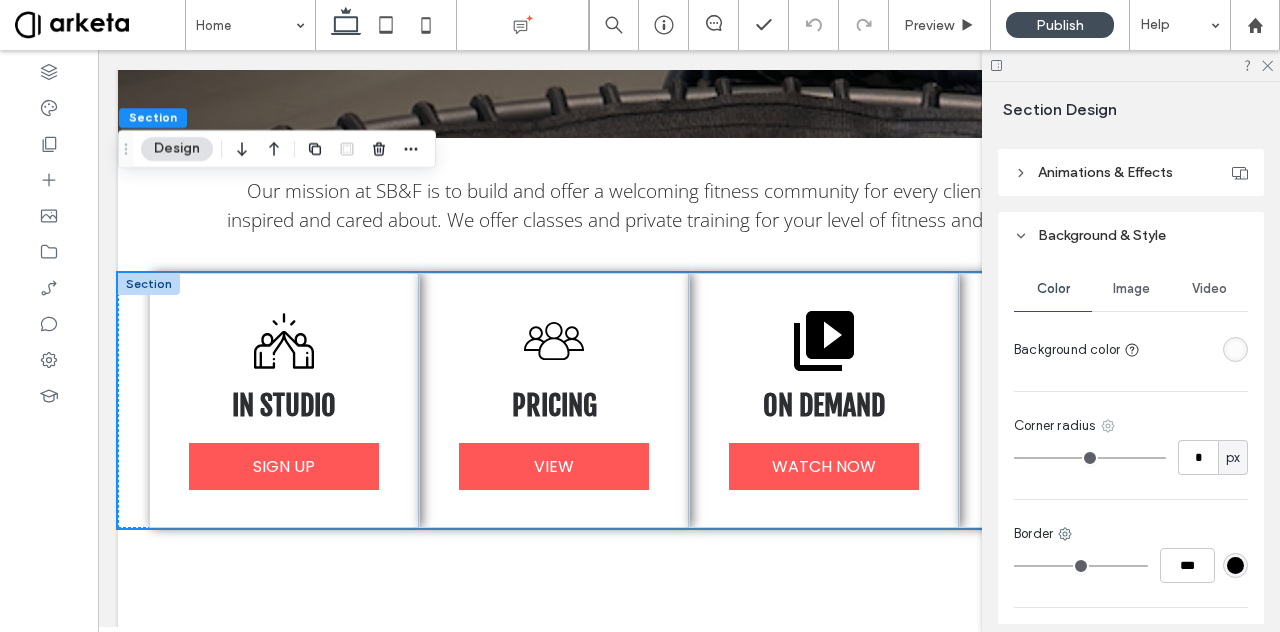 scroll, scrollTop: 774, scrollLeft: 0, axis: vertical 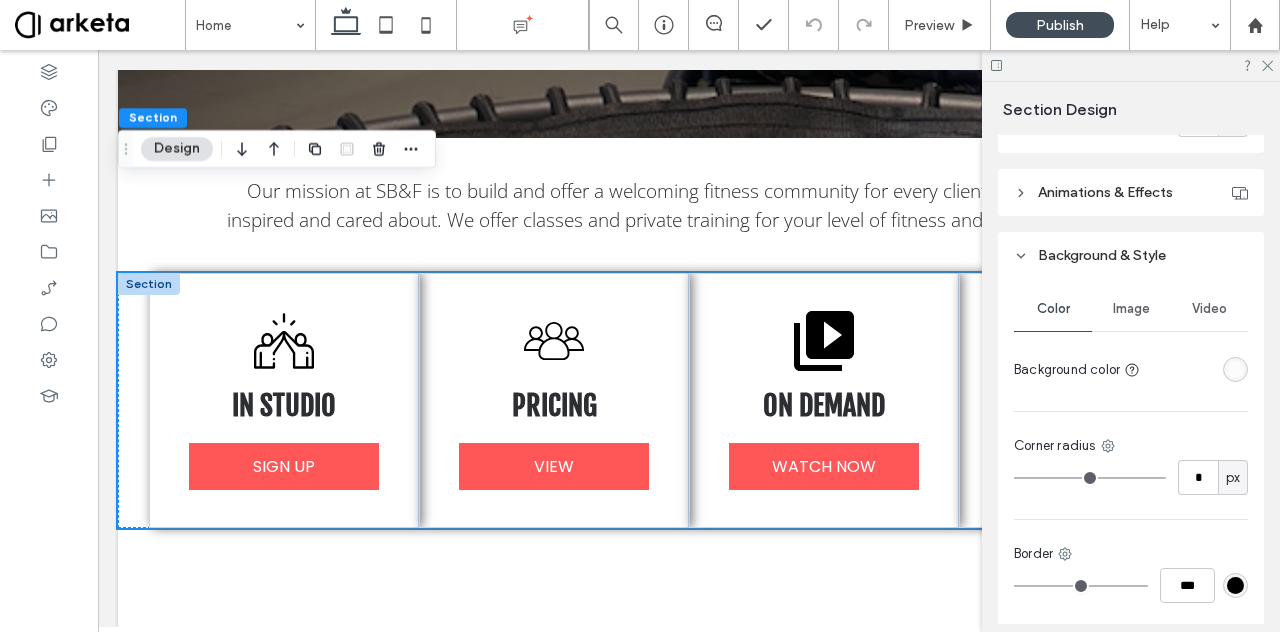 click at bounding box center (1235, 369) 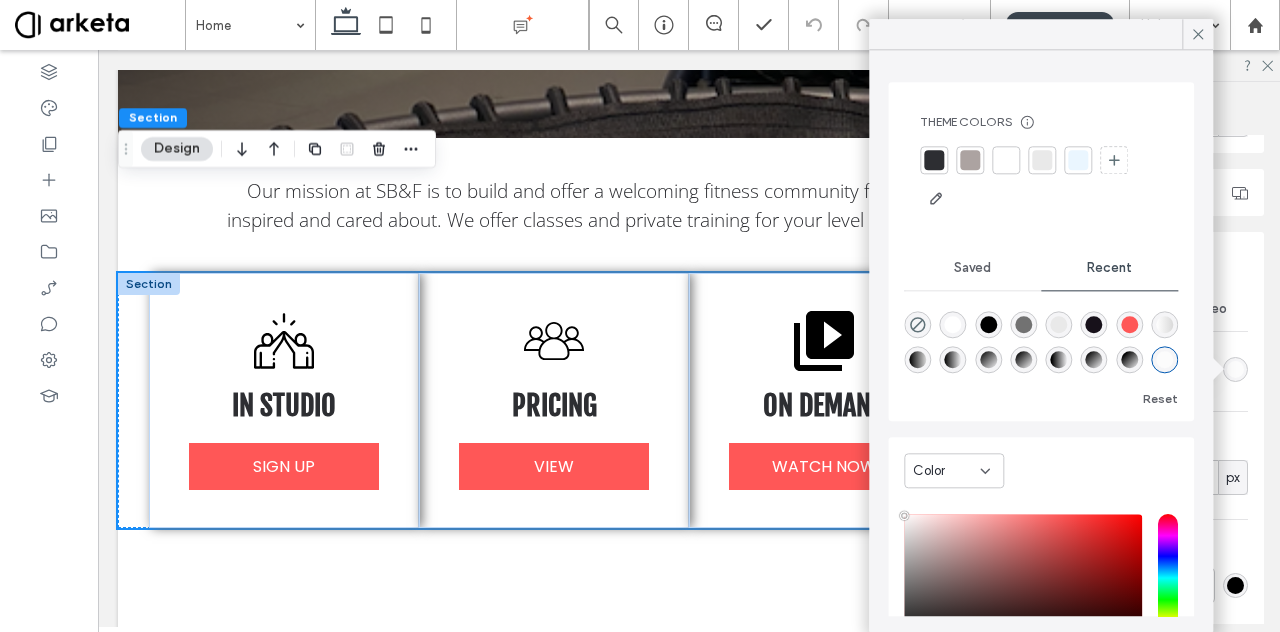 scroll, scrollTop: 153, scrollLeft: 0, axis: vertical 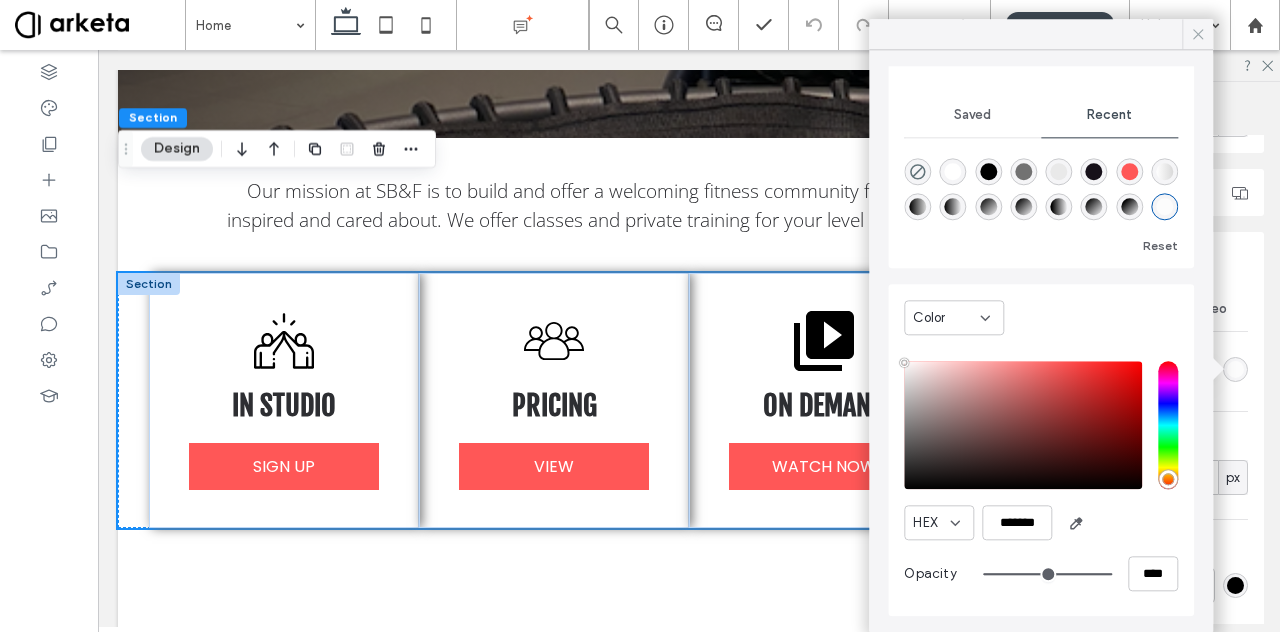 click 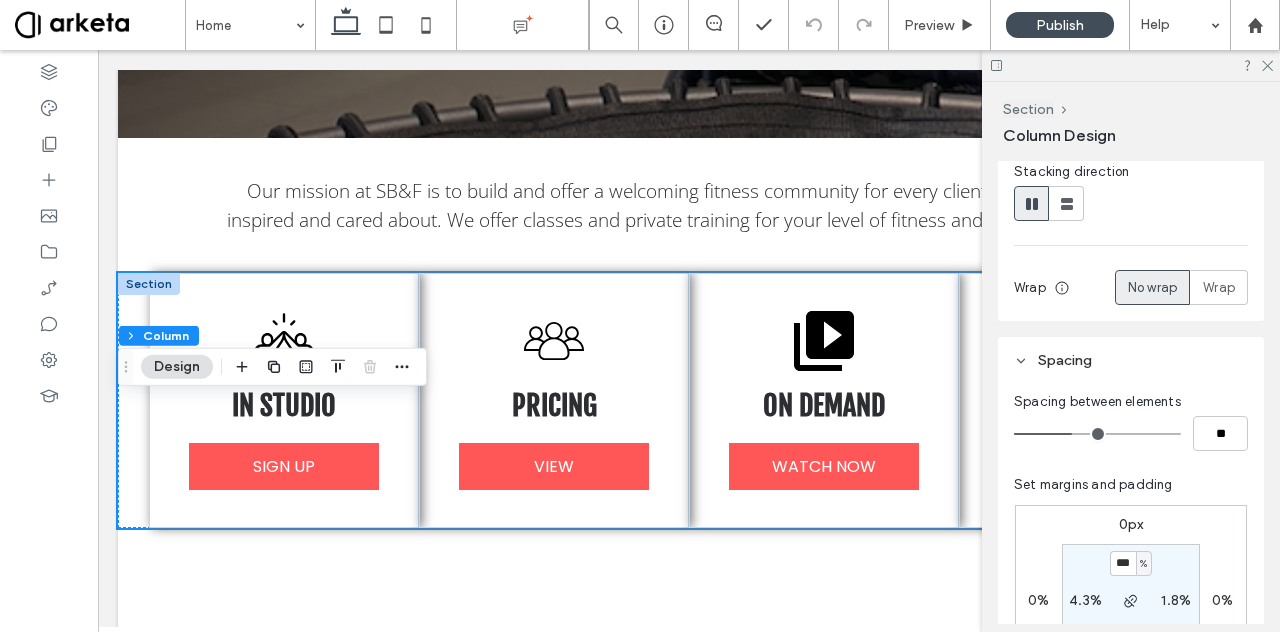 scroll, scrollTop: 0, scrollLeft: 0, axis: both 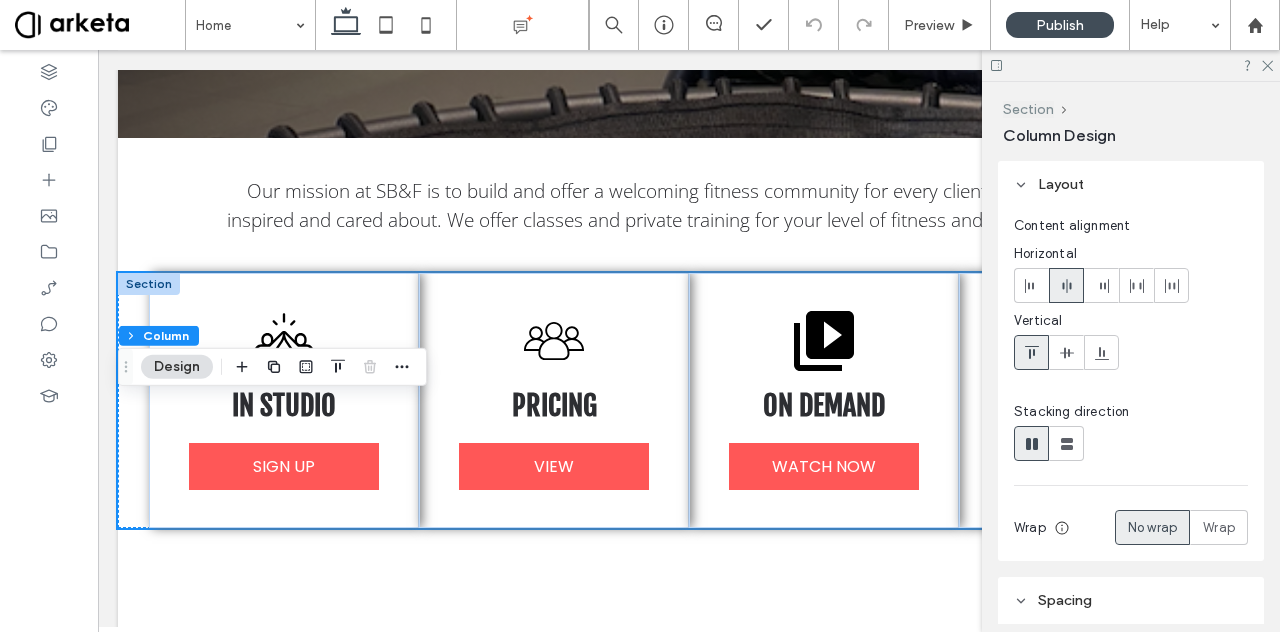click on "Section" at bounding box center (1028, 109) 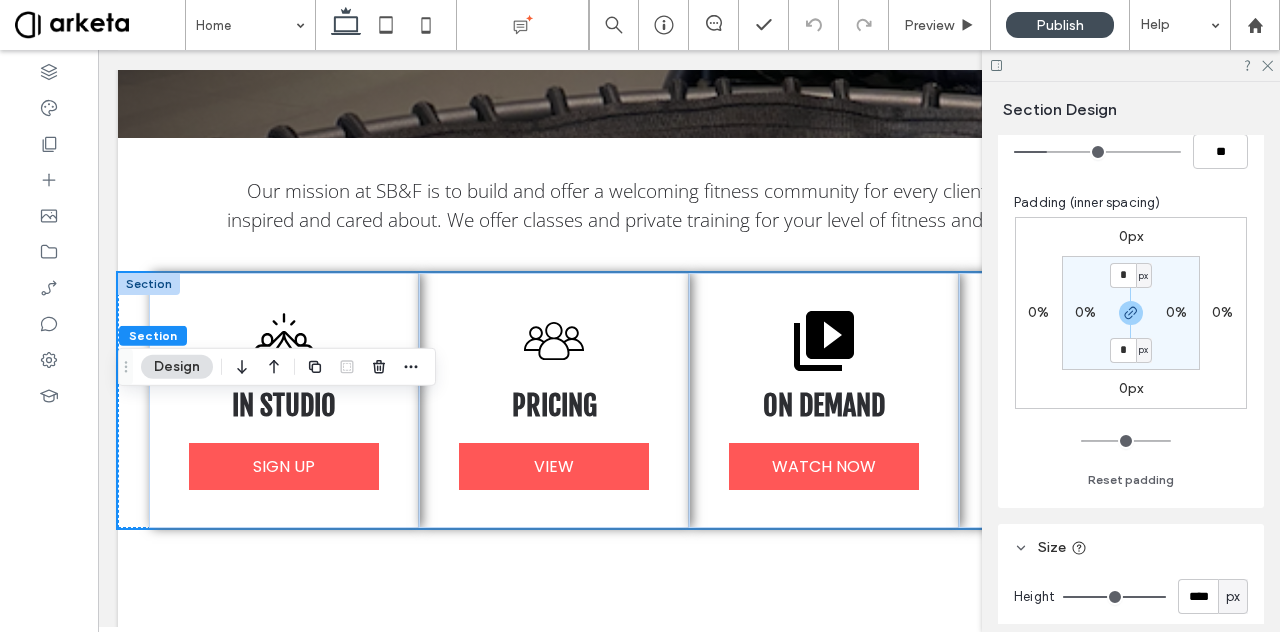 scroll, scrollTop: 298, scrollLeft: 0, axis: vertical 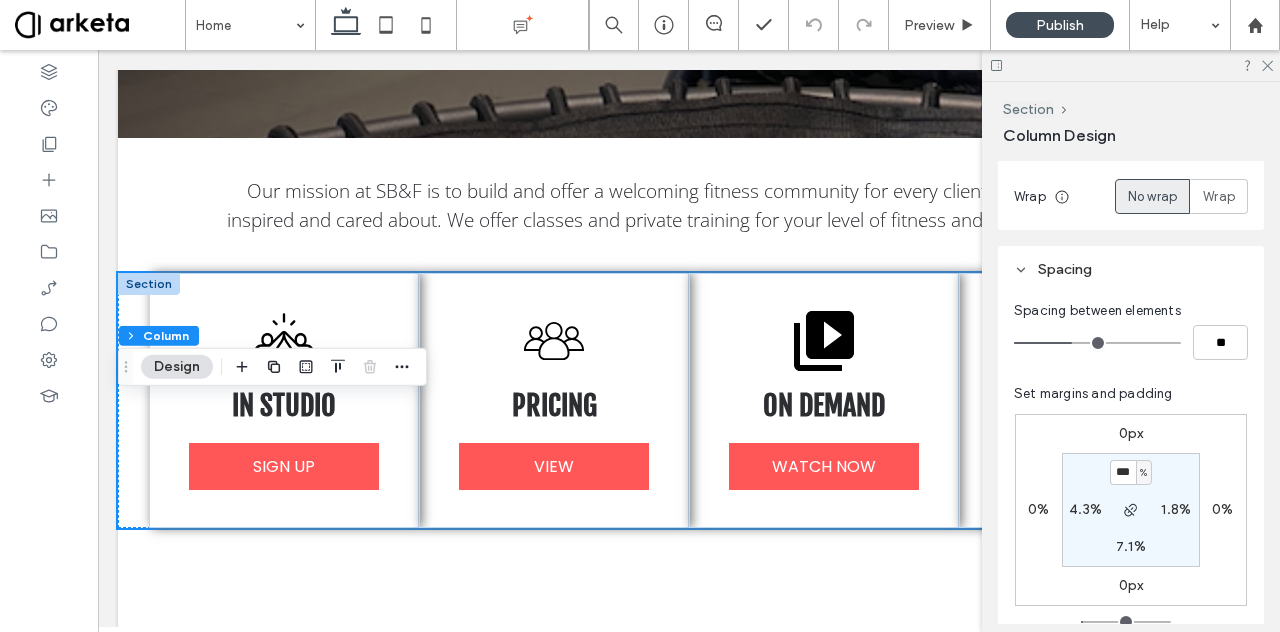 click on "4.3%" at bounding box center [1085, 509] 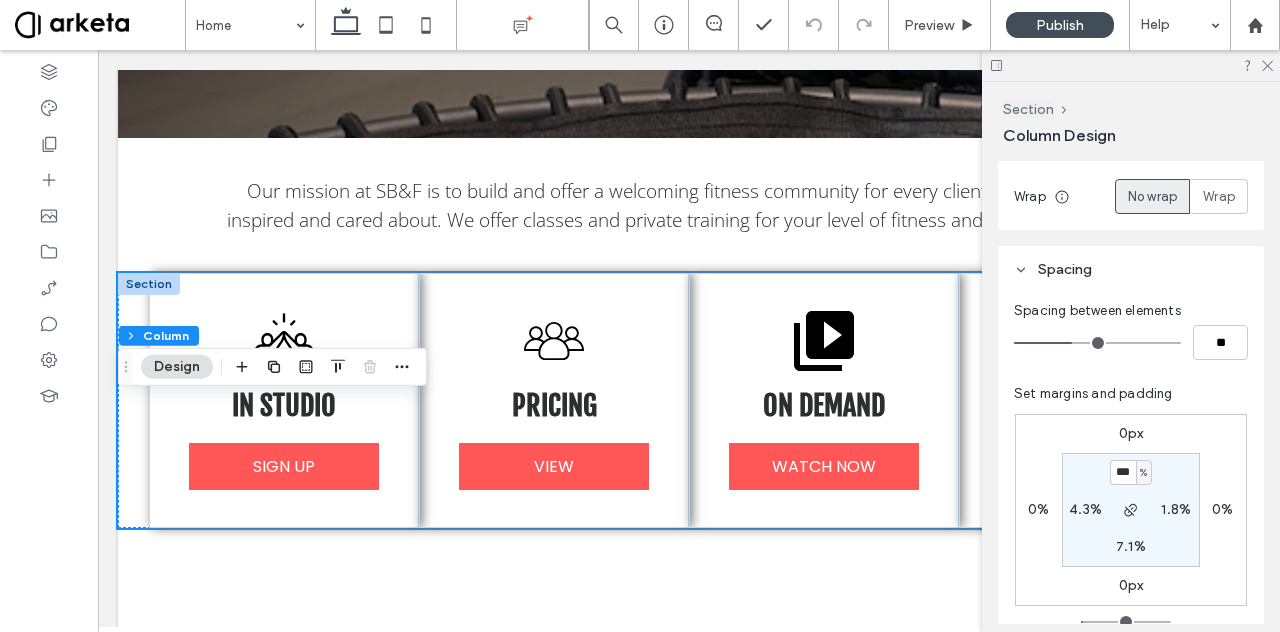 type on "*" 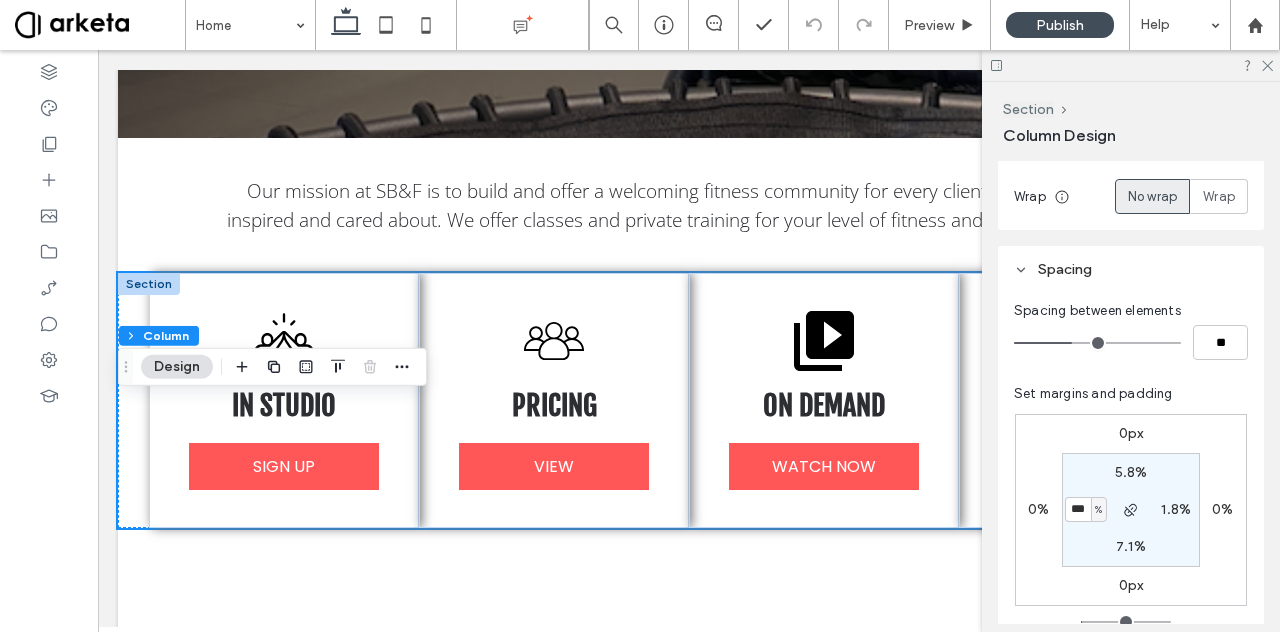 type on "***" 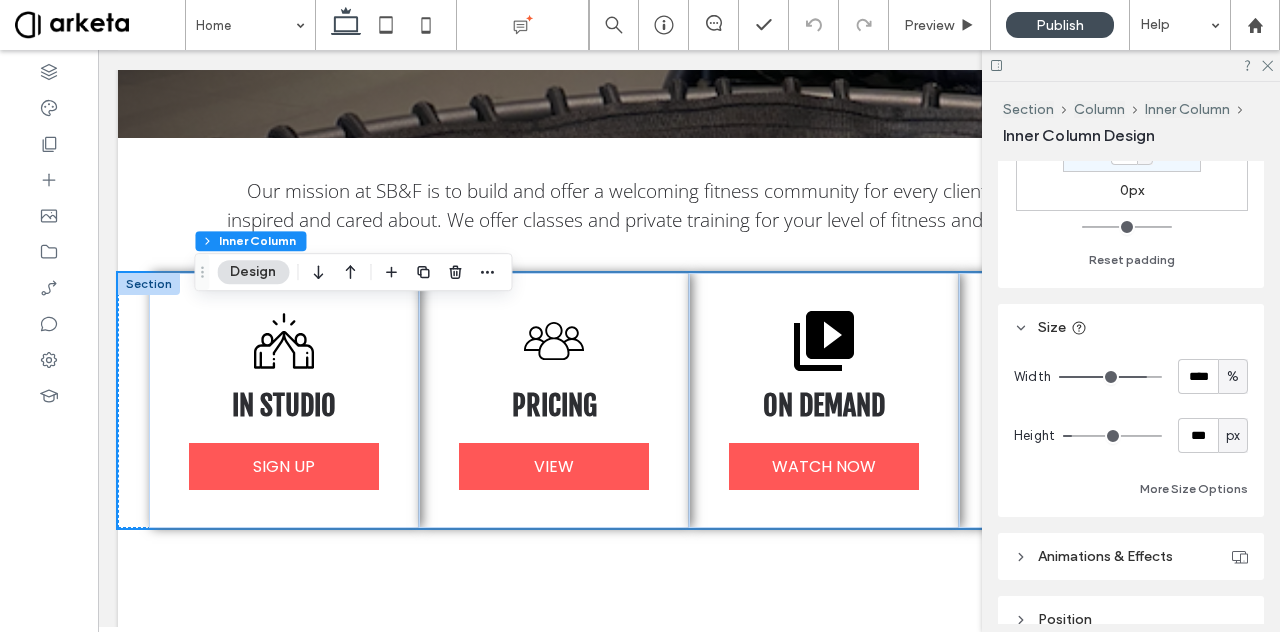 scroll, scrollTop: 765, scrollLeft: 0, axis: vertical 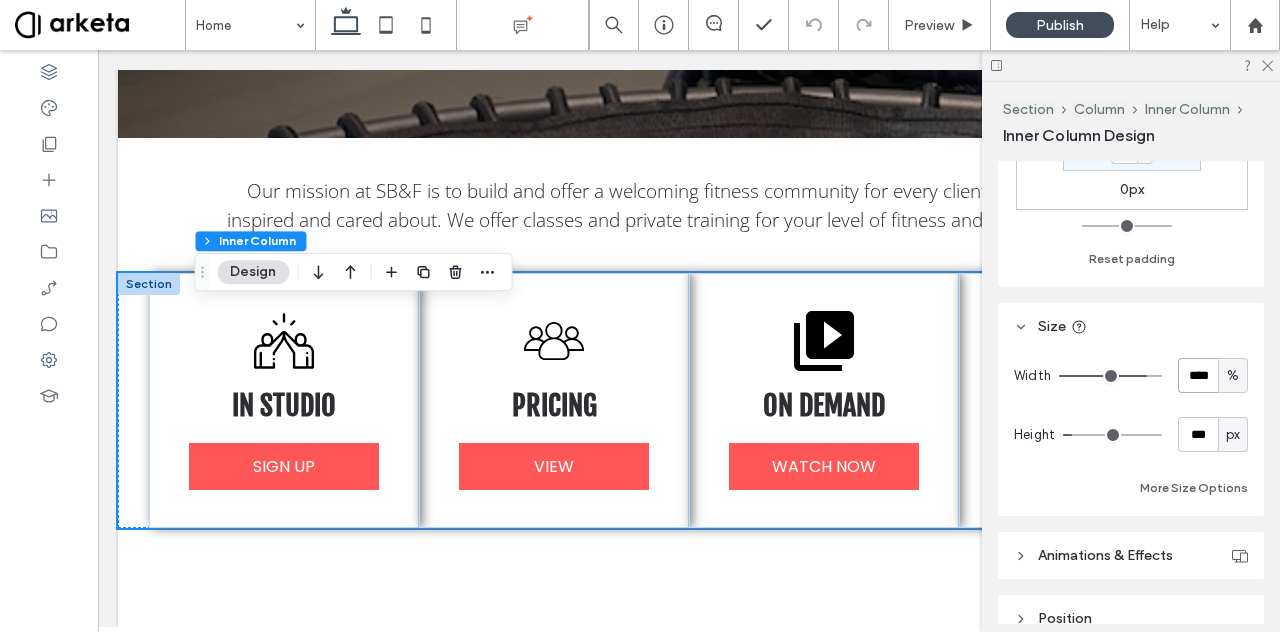 click on "****" at bounding box center [1198, 375] 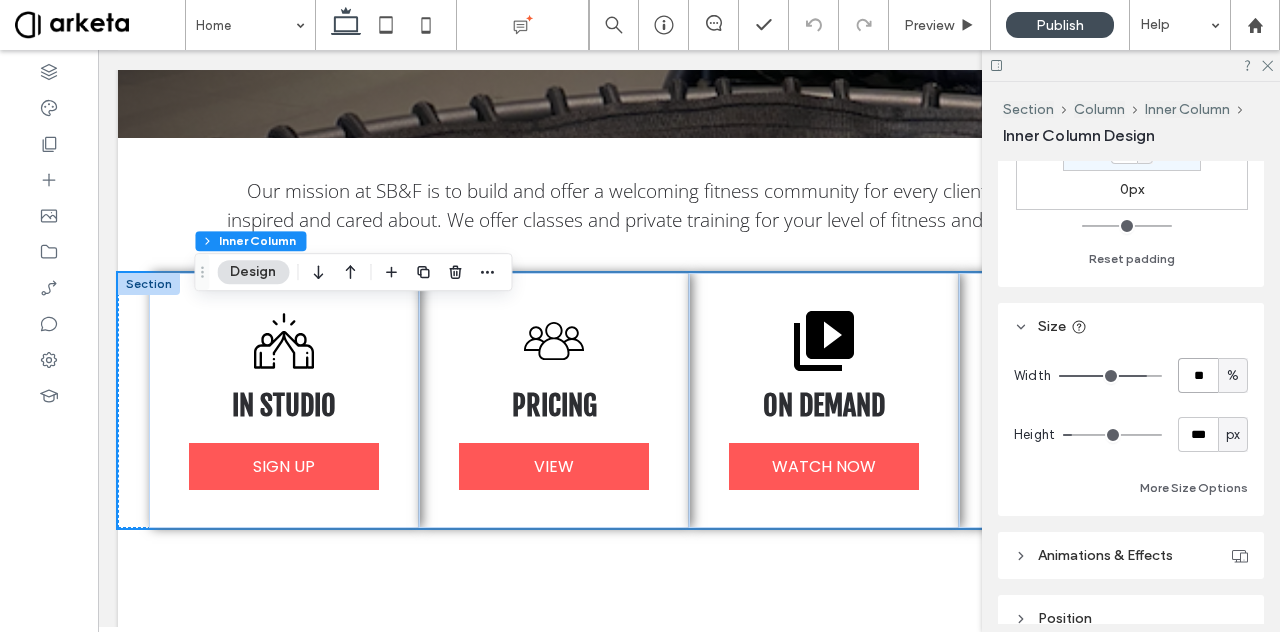 type on "**" 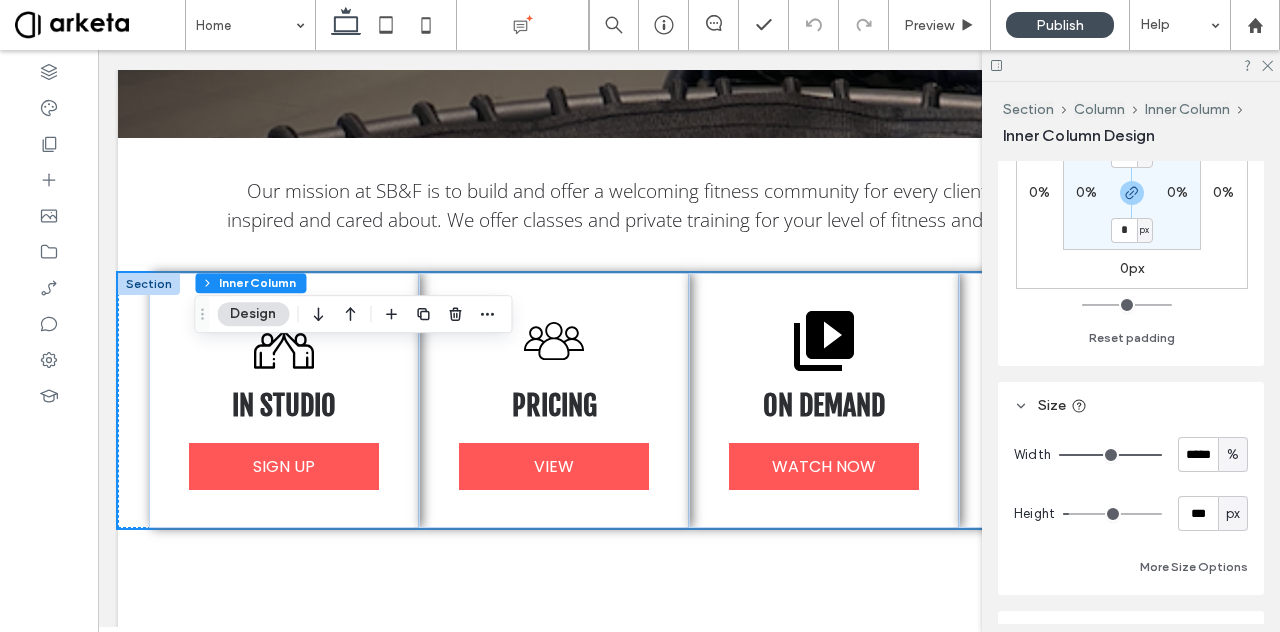 scroll, scrollTop: 692, scrollLeft: 0, axis: vertical 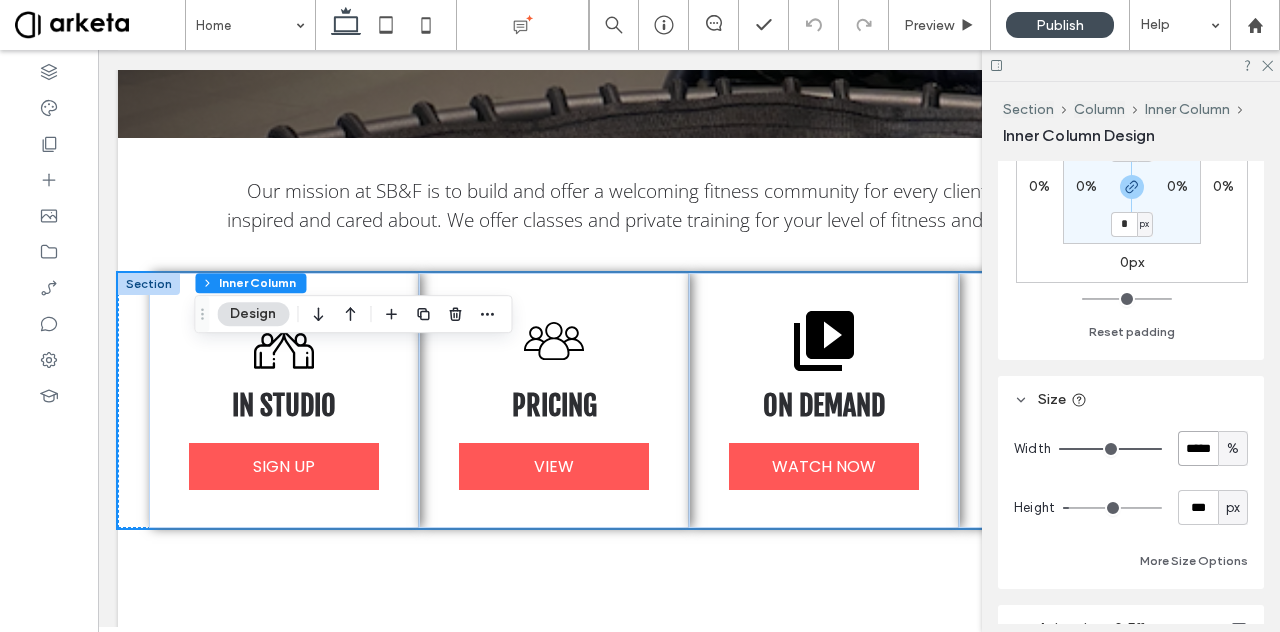 click on "*****" at bounding box center (1198, 448) 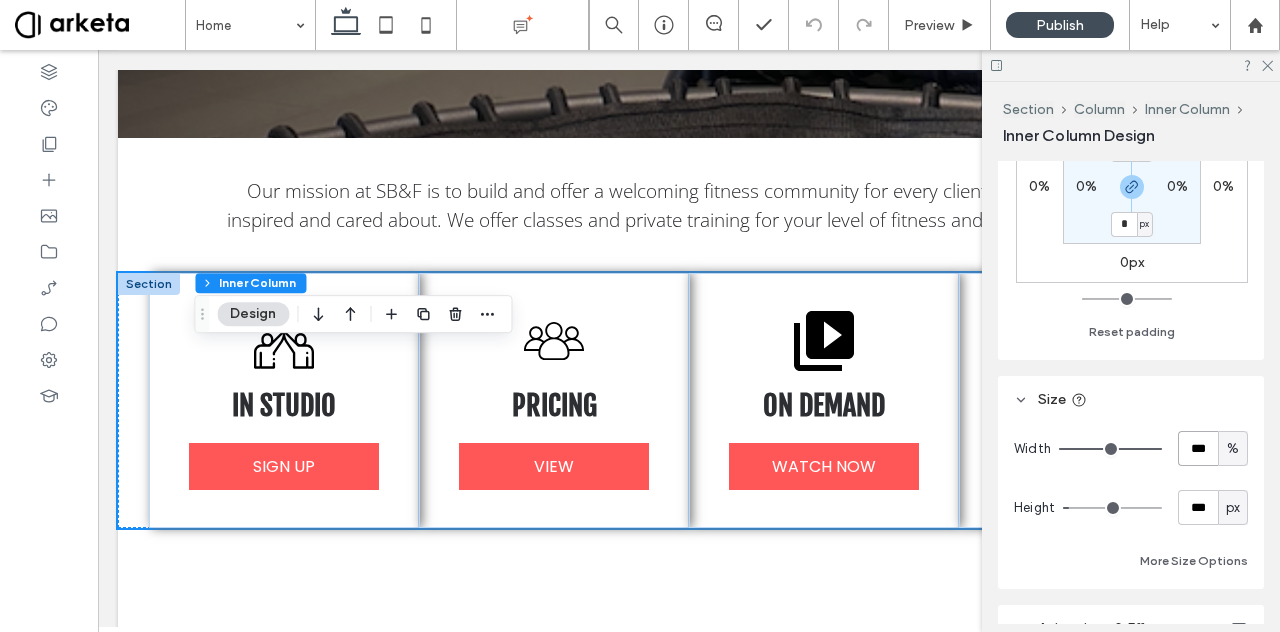 type on "***" 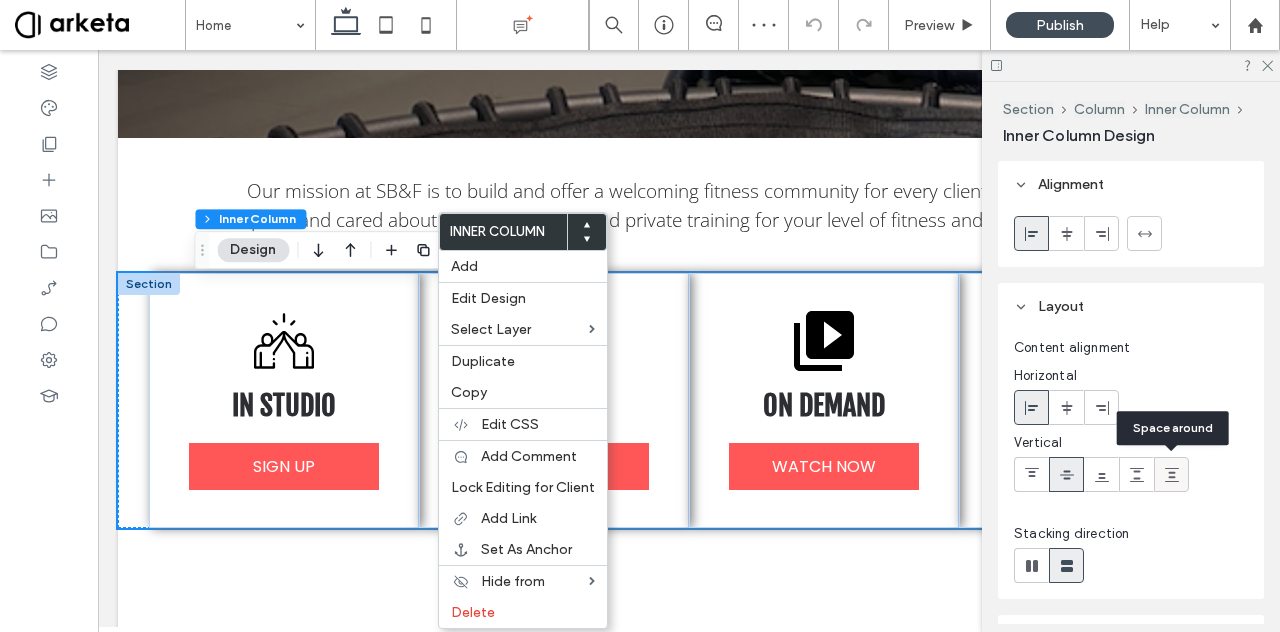 click 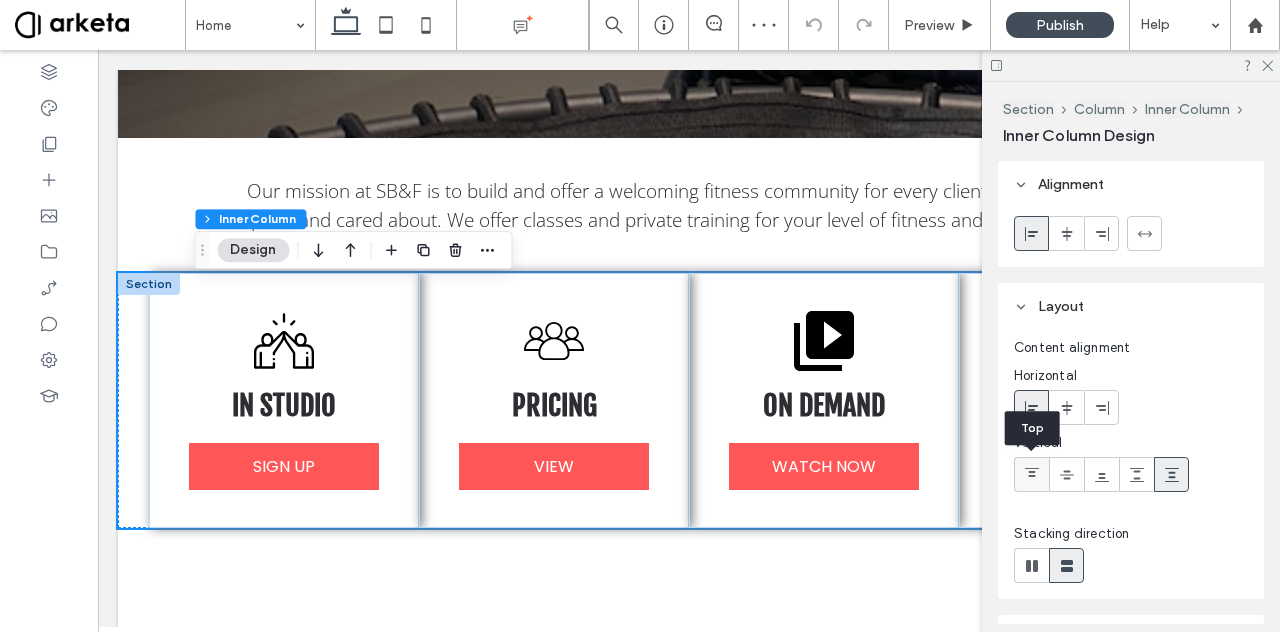 click 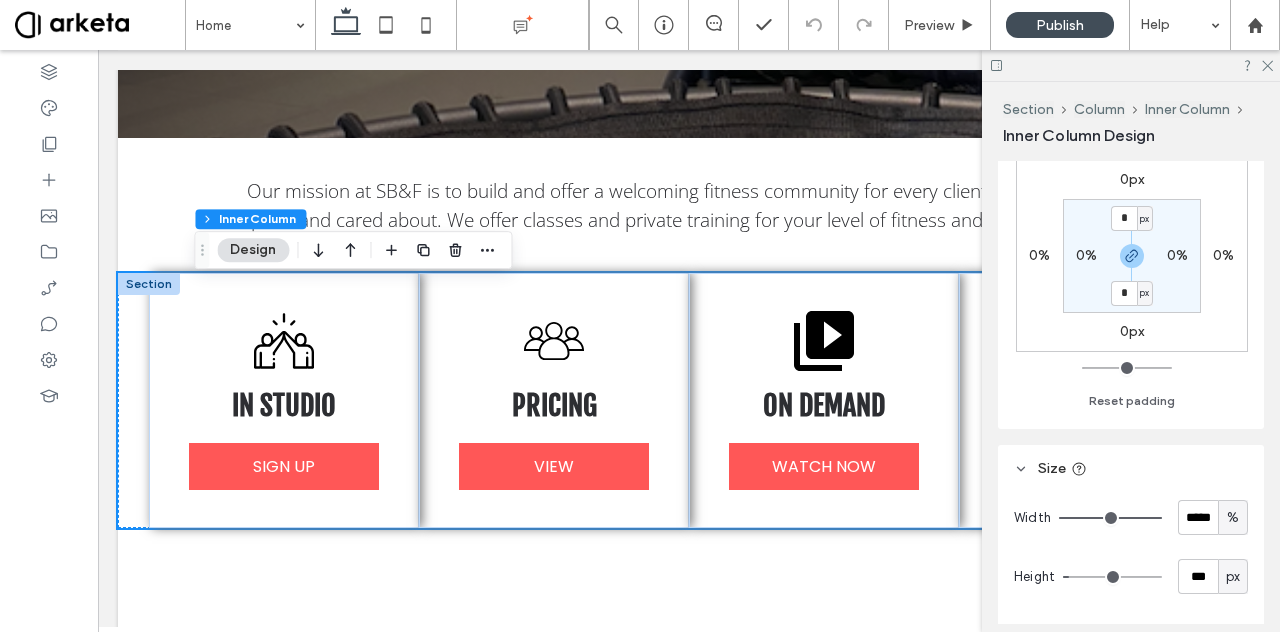 scroll, scrollTop: 658, scrollLeft: 0, axis: vertical 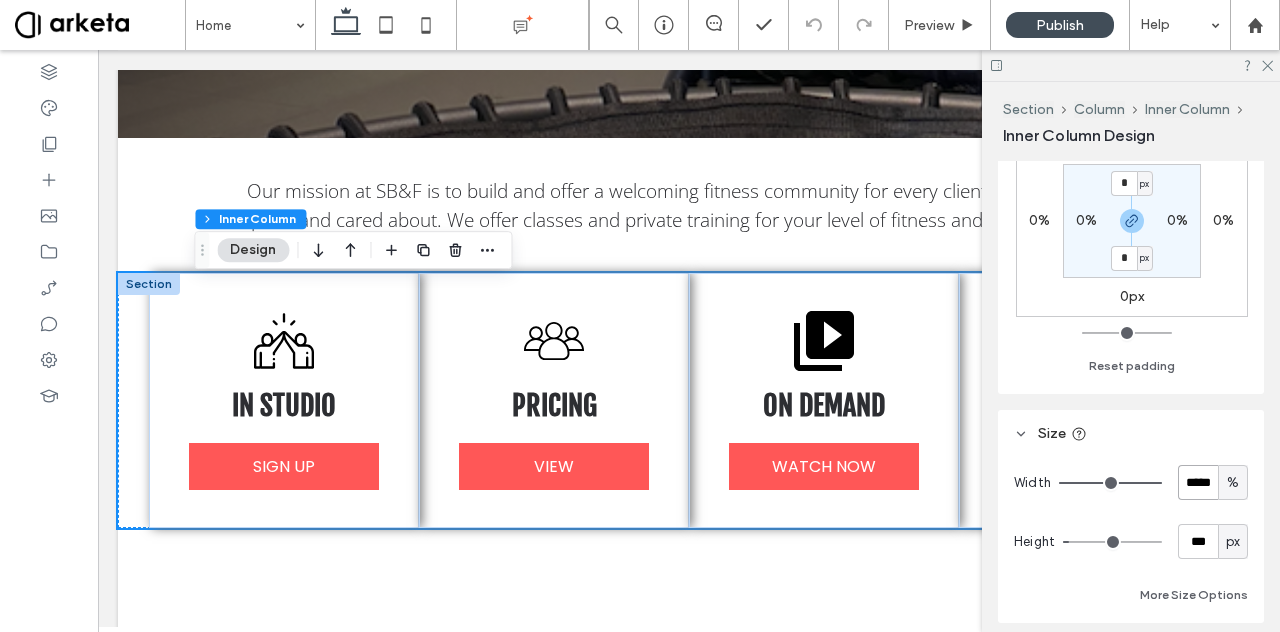 click on "*****" at bounding box center [1198, 482] 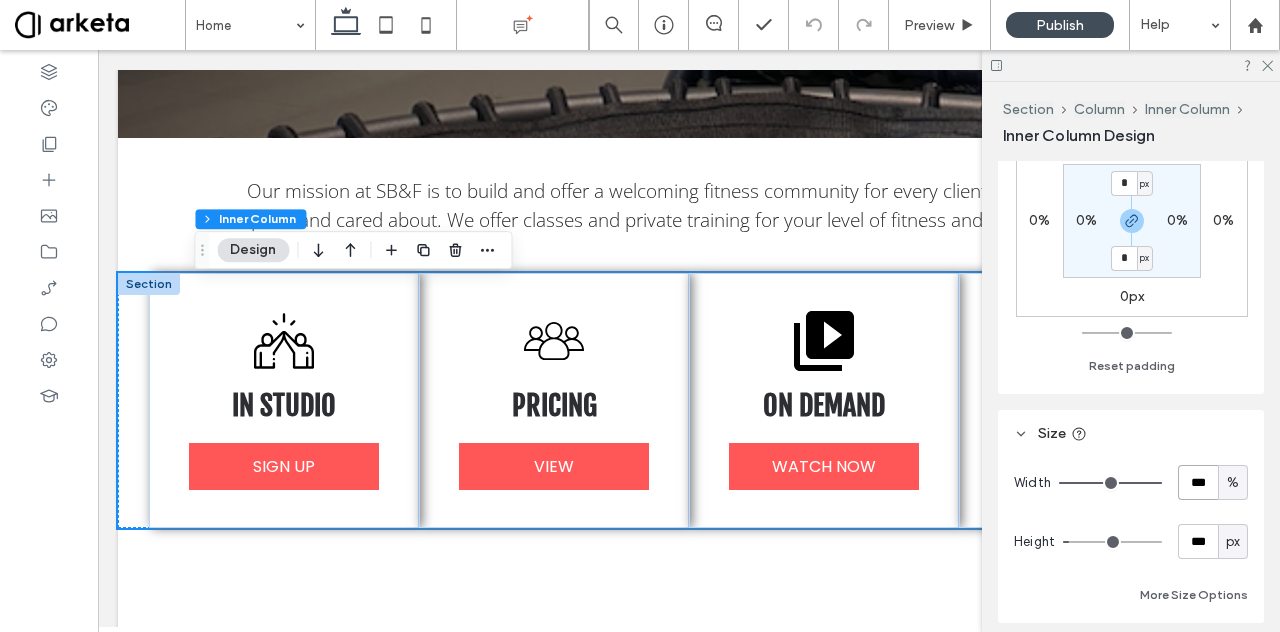 type on "***" 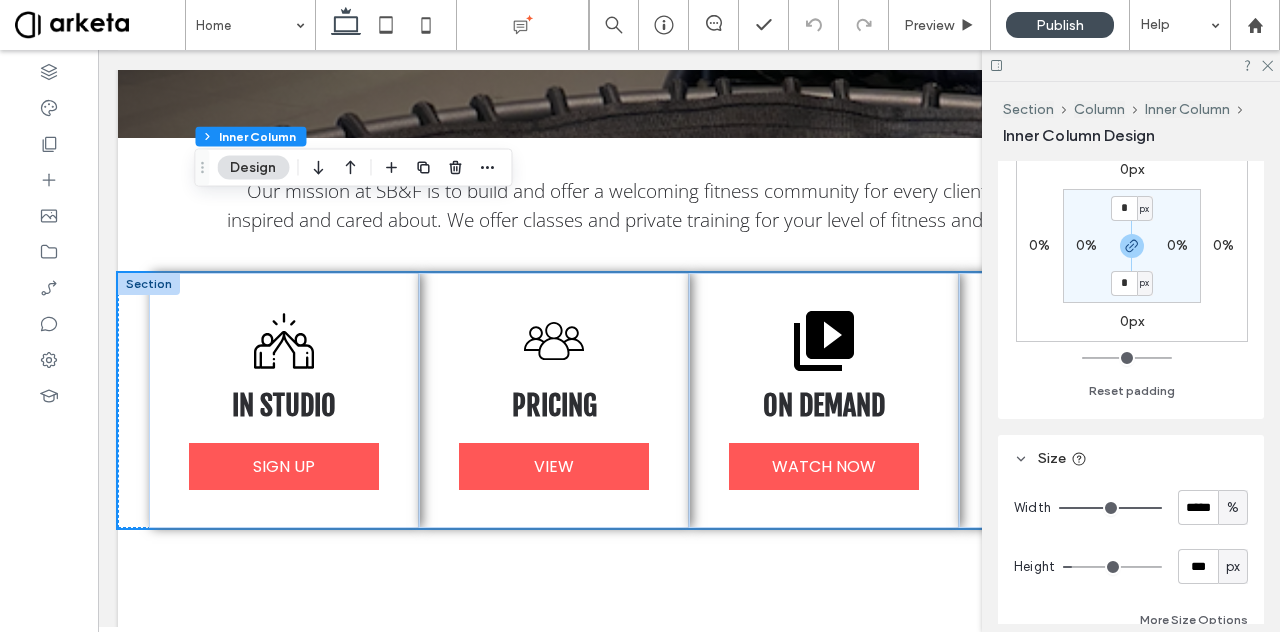 scroll, scrollTop: 634, scrollLeft: 0, axis: vertical 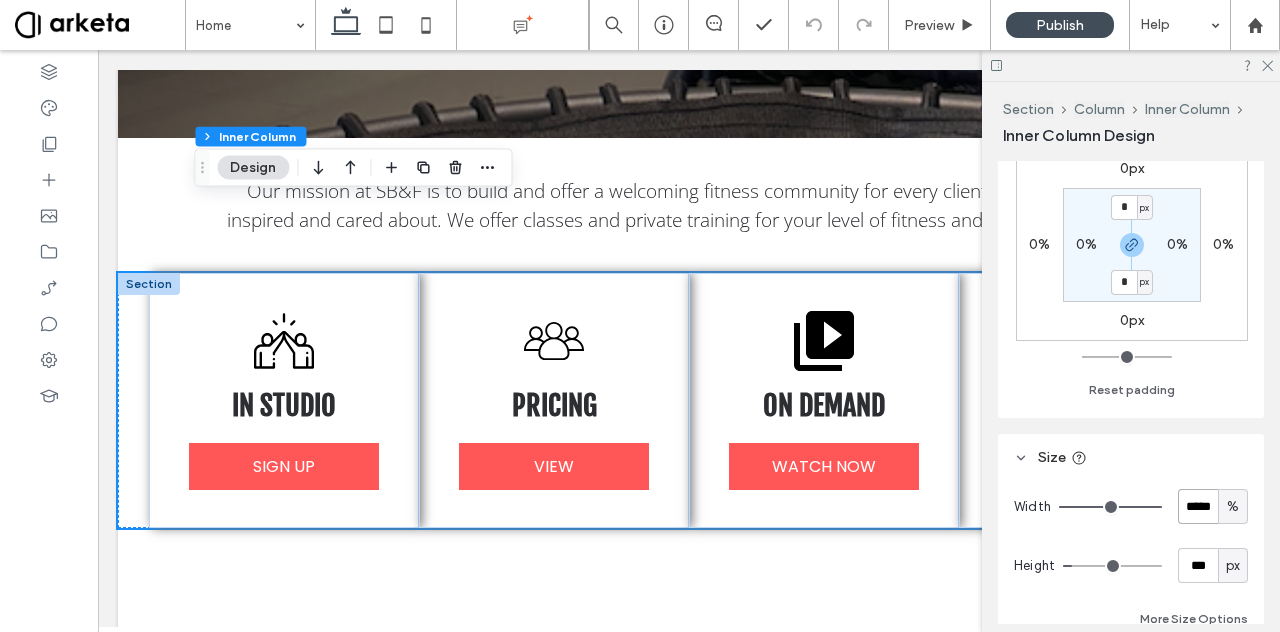 click on "*****" at bounding box center (1198, 506) 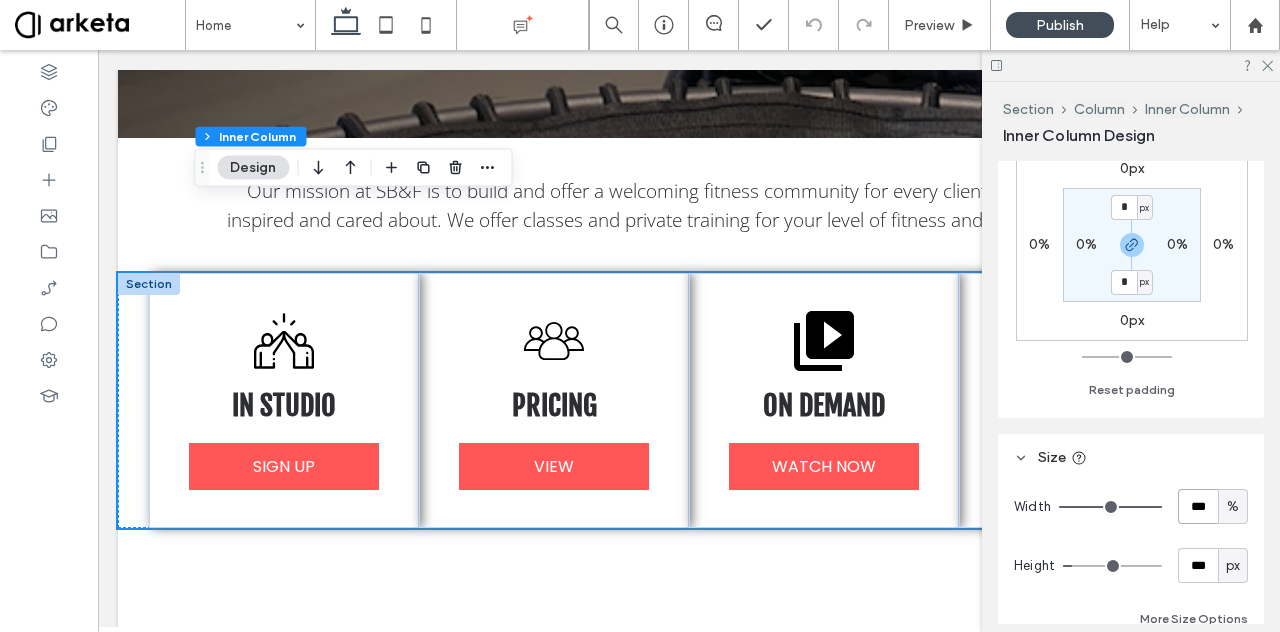 type on "***" 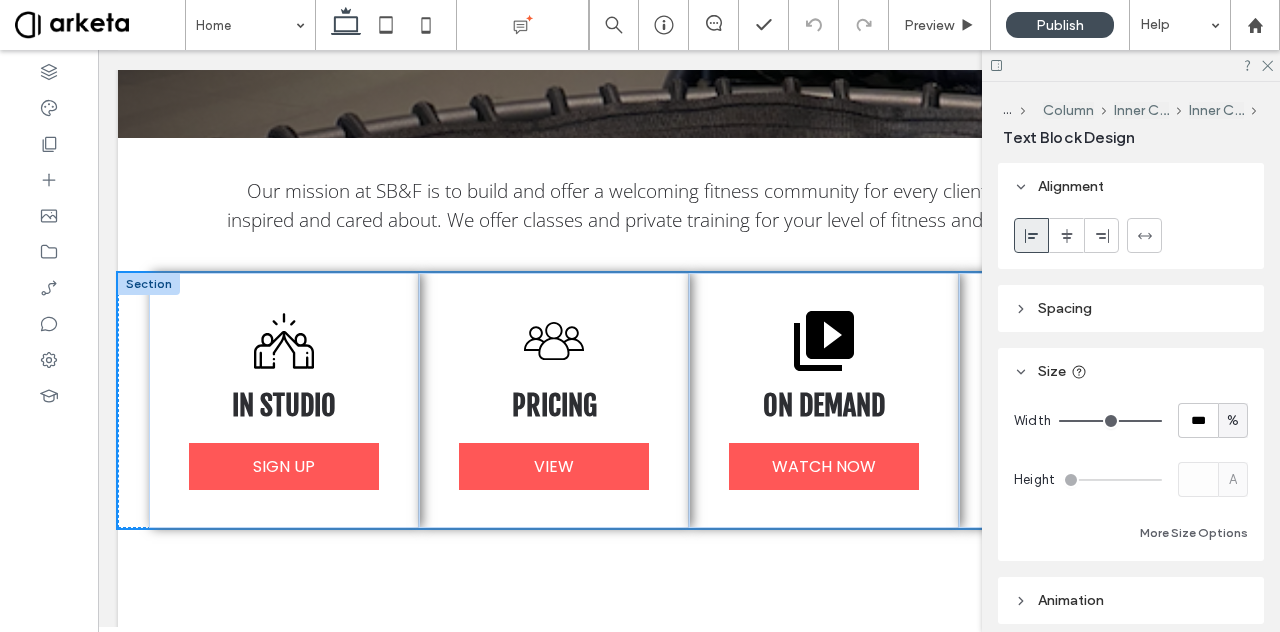 type on "*********" 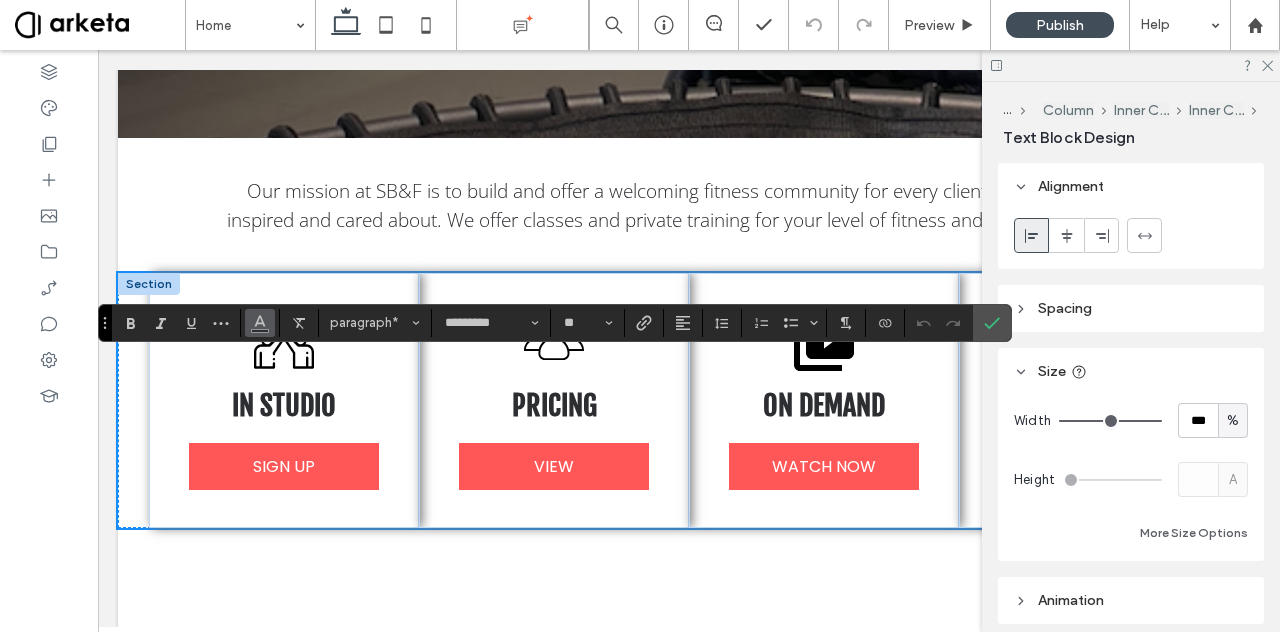 click 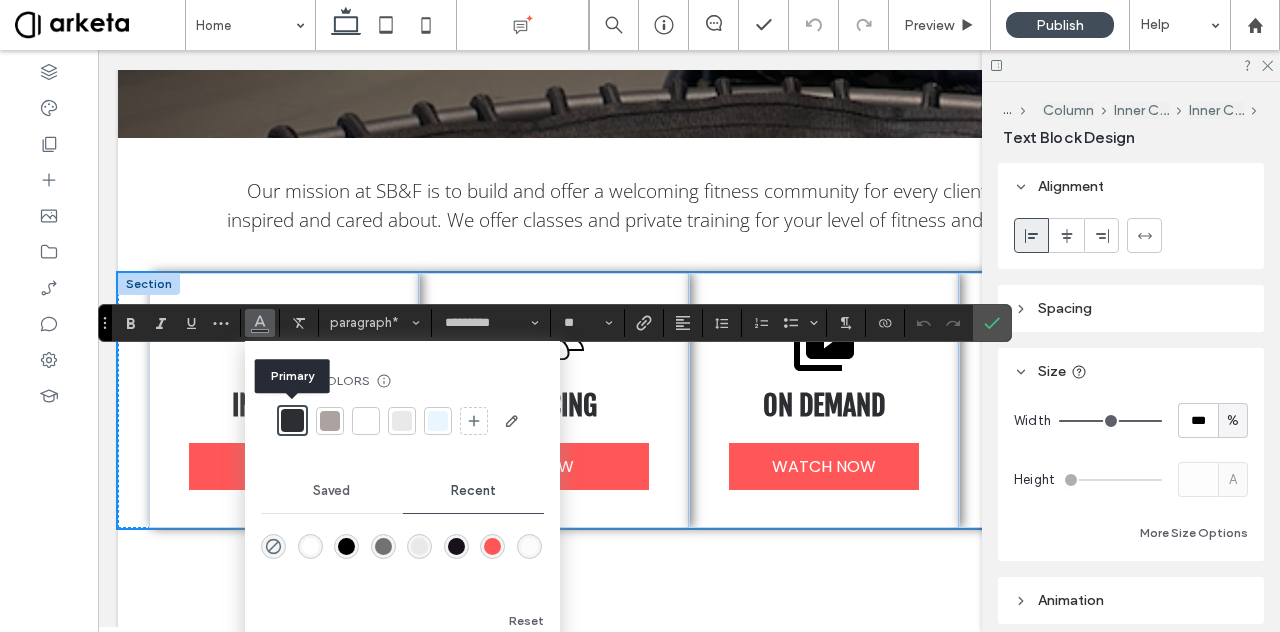 click at bounding box center (292, 420) 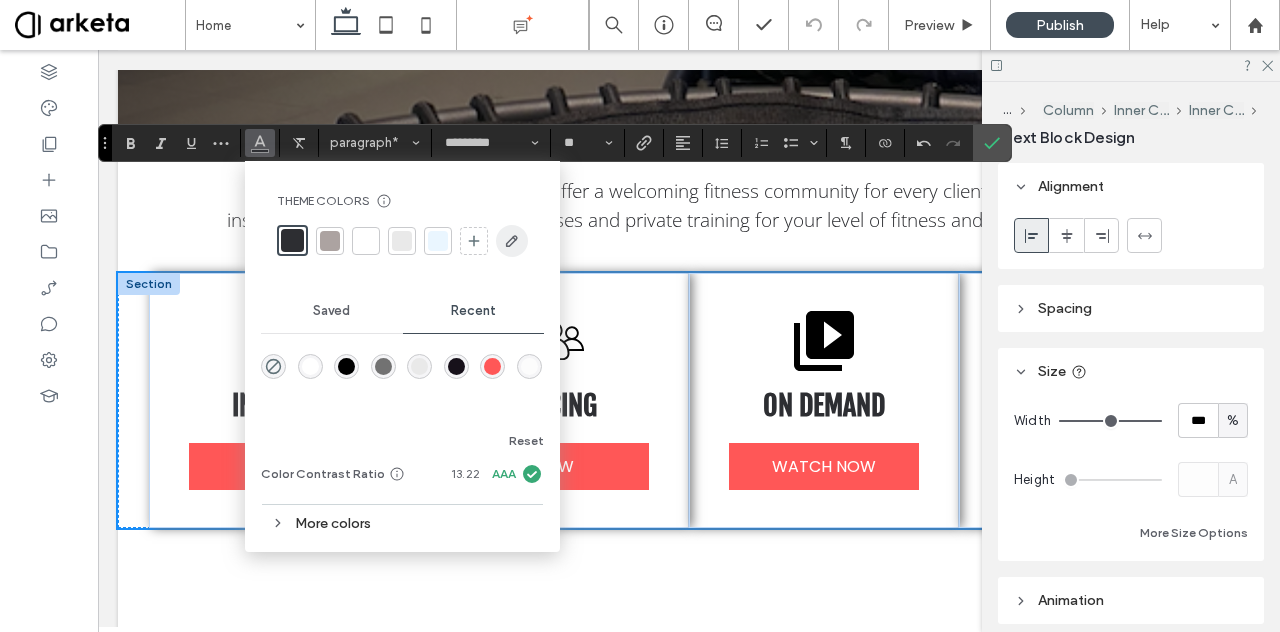 click 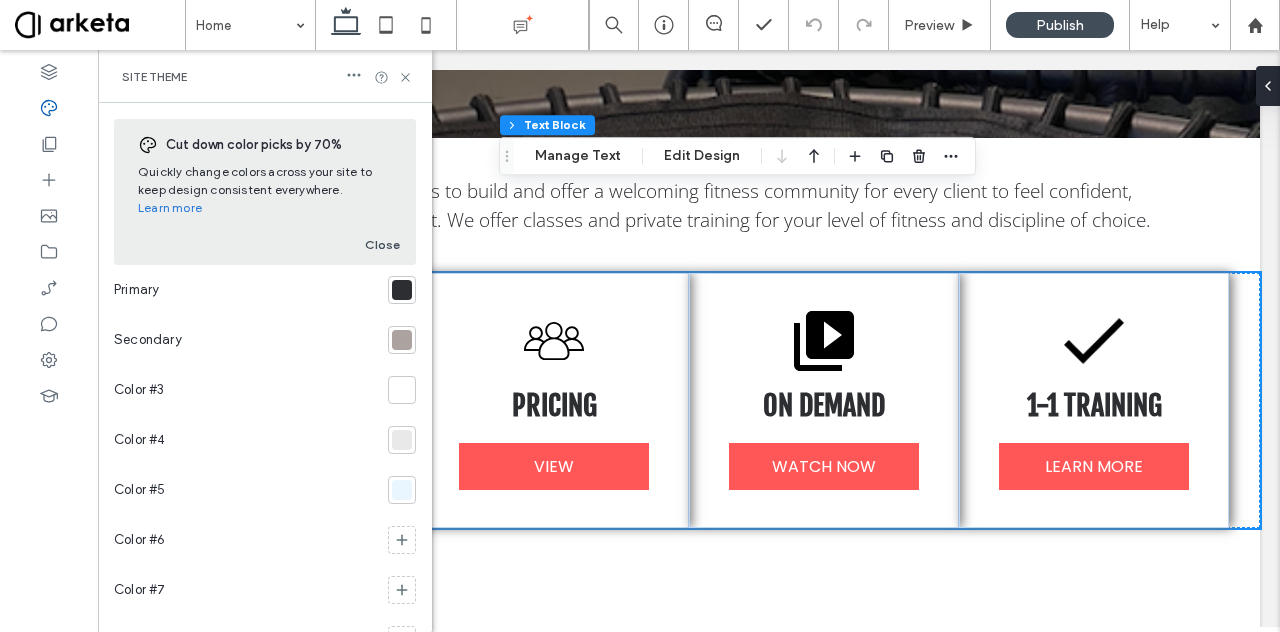 scroll, scrollTop: 72, scrollLeft: 0, axis: vertical 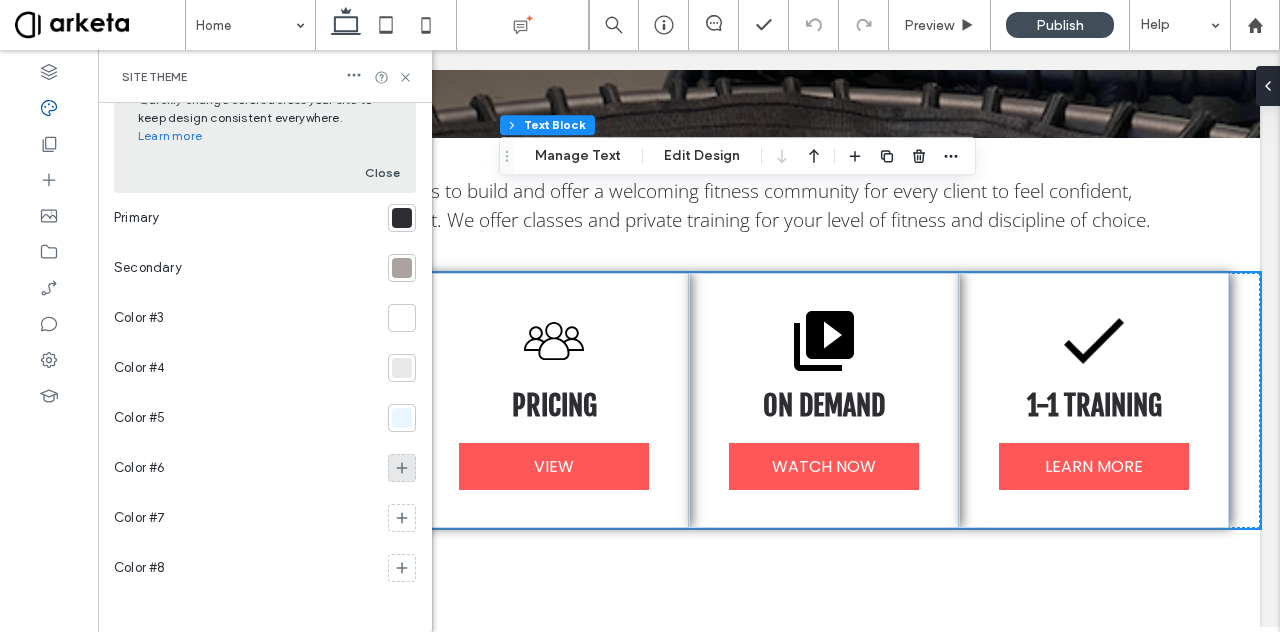 click 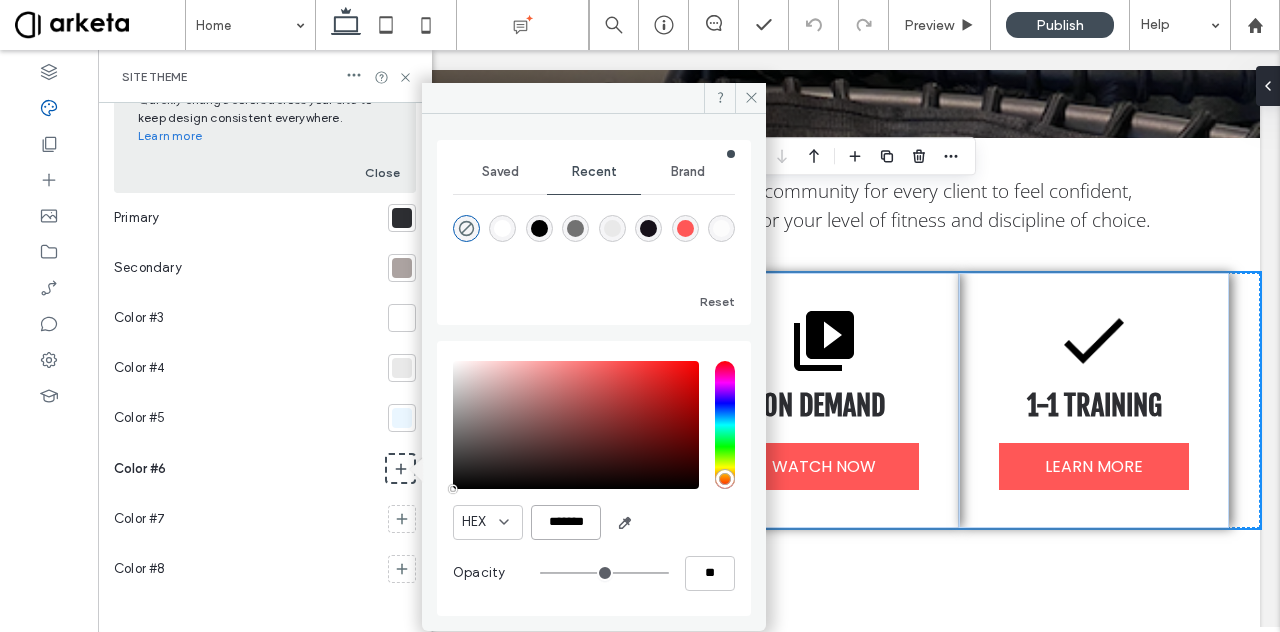 click on "*******" at bounding box center (566, 522) 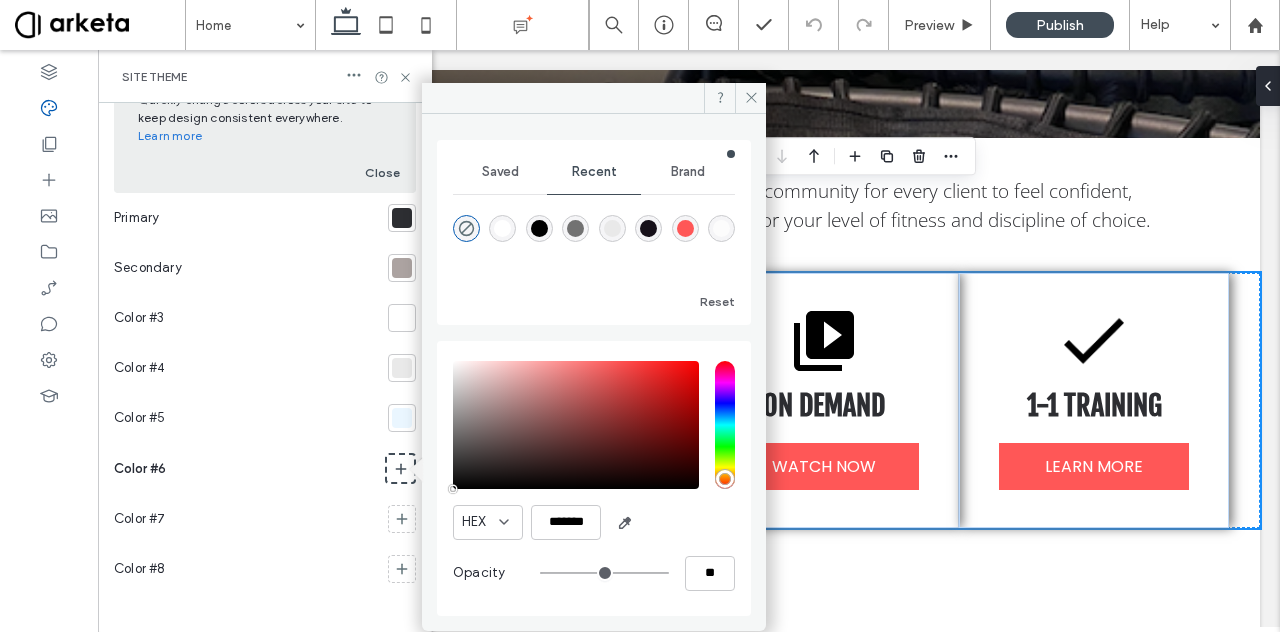 click 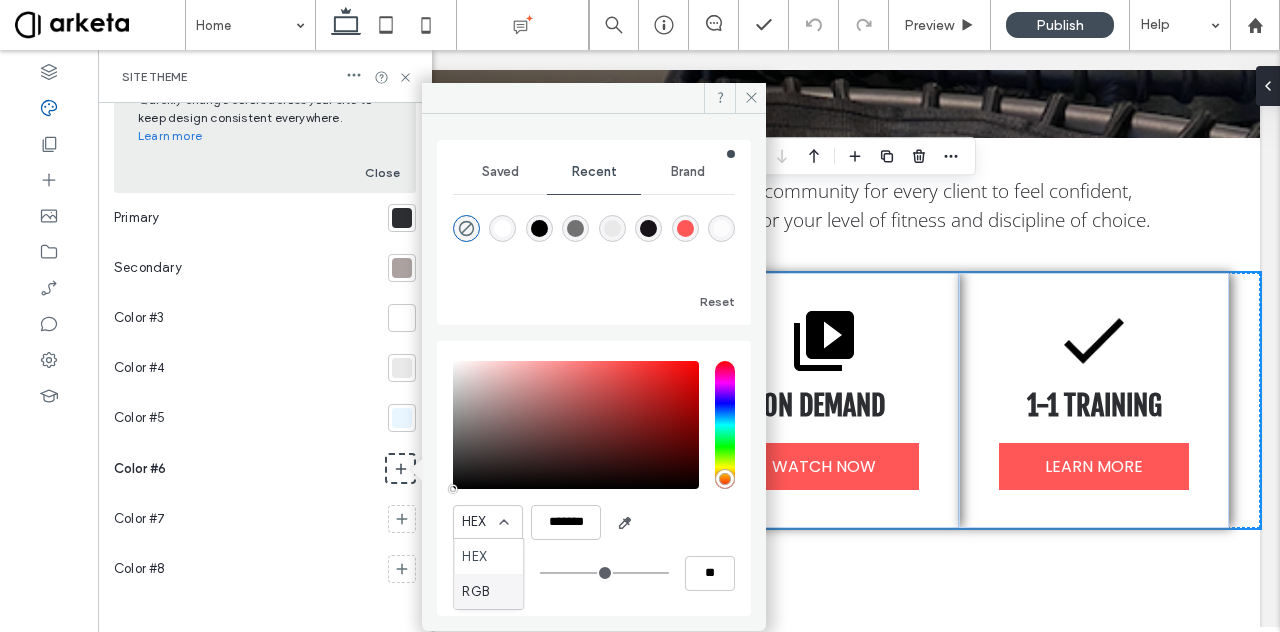 click on "RGB" at bounding box center [488, 591] 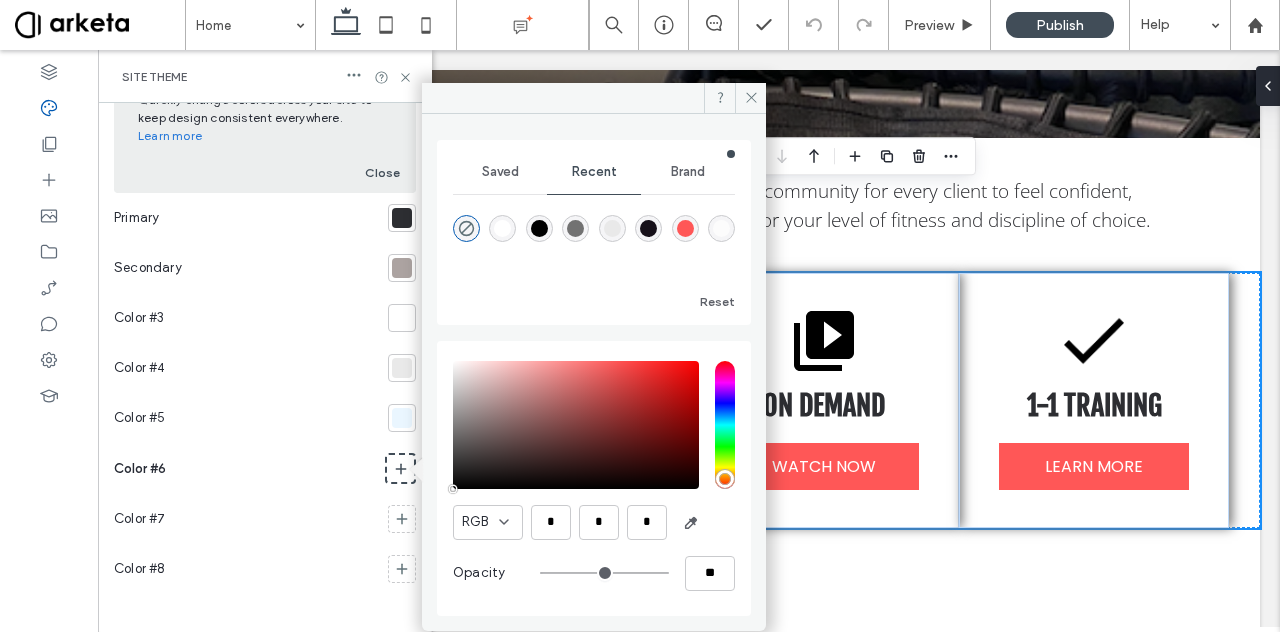 click at bounding box center [604, 573] 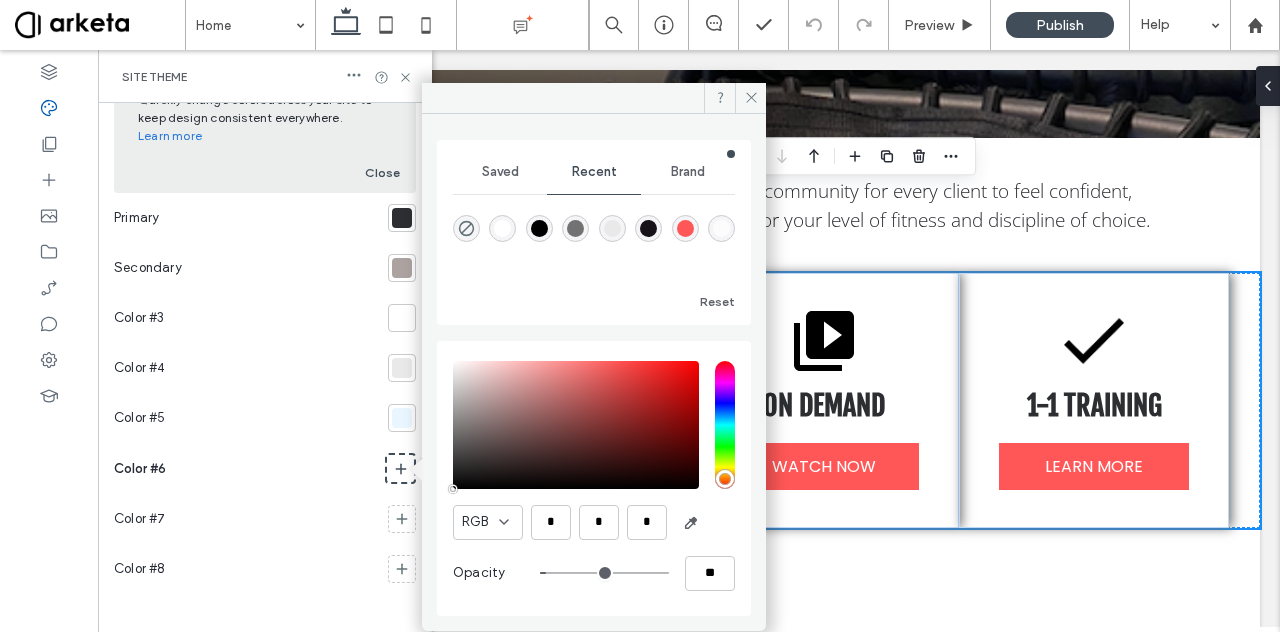 type on "*" 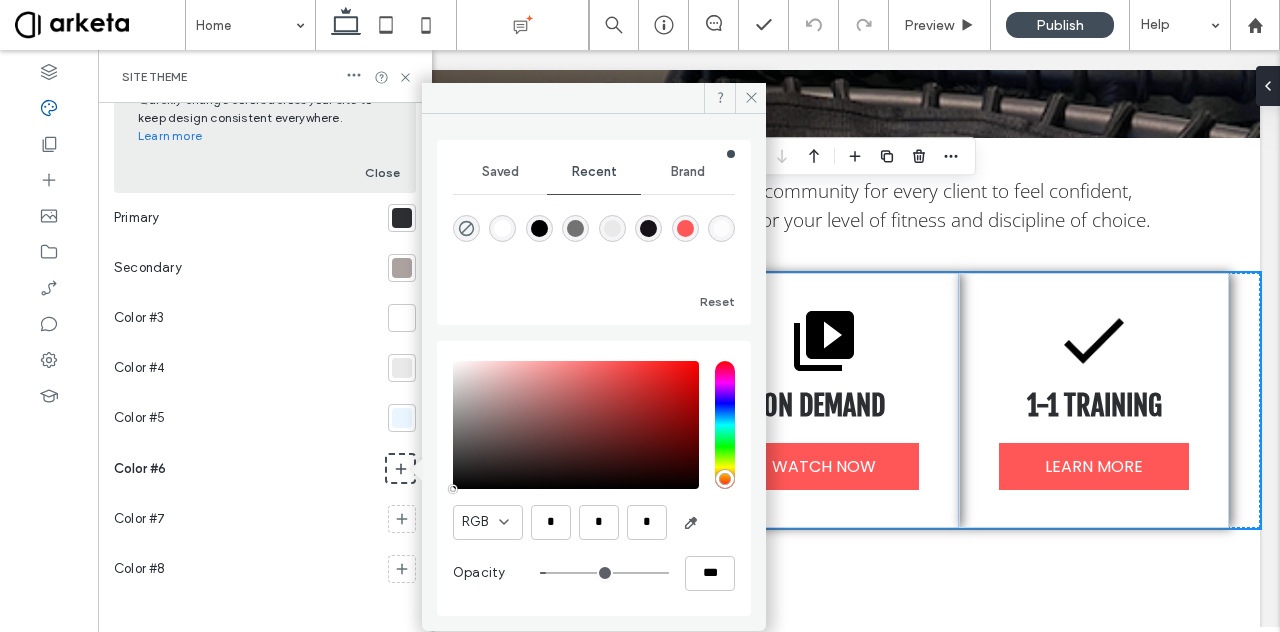 type on "**" 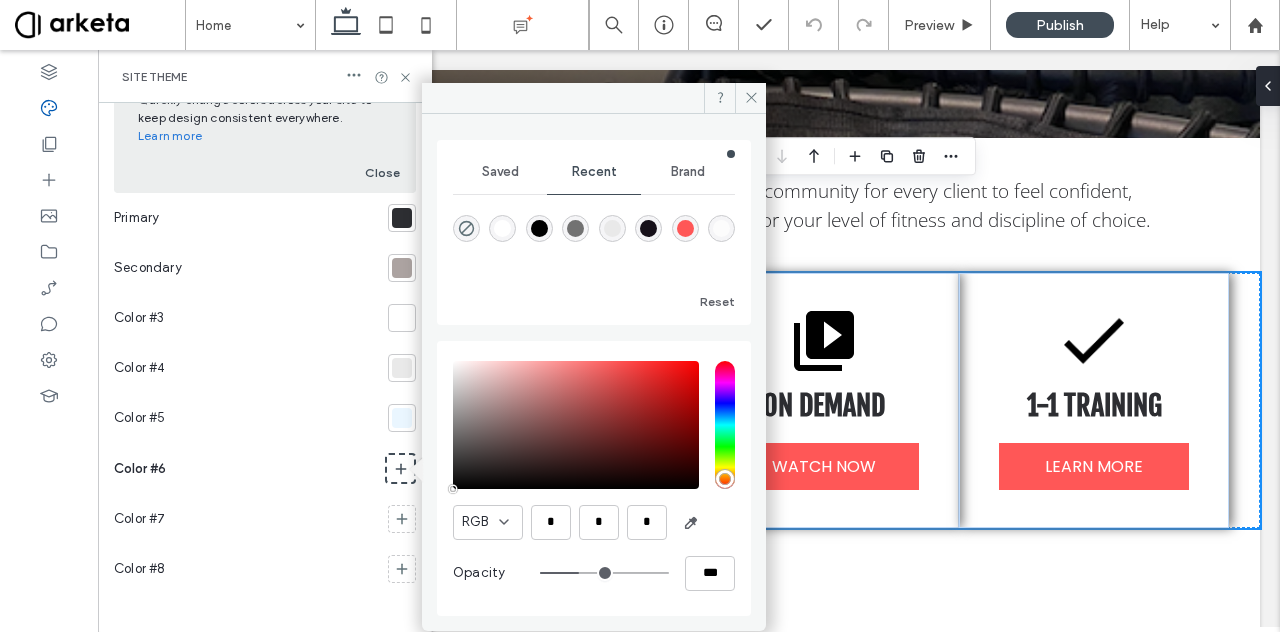 type on "**" 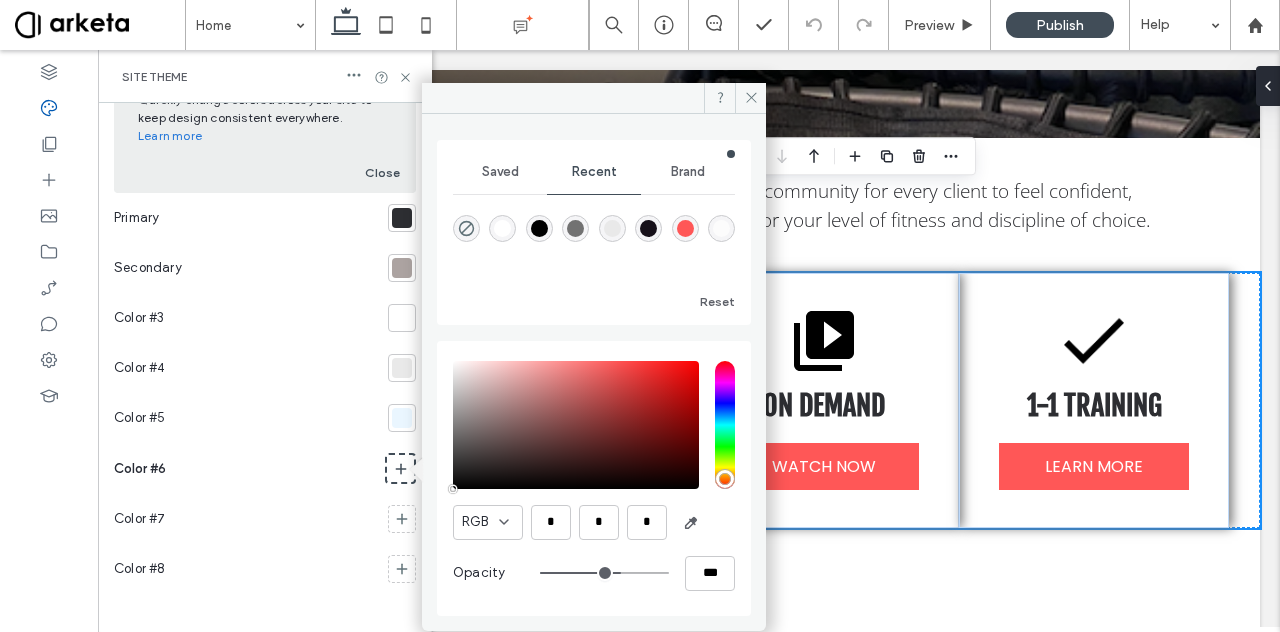 type on "**" 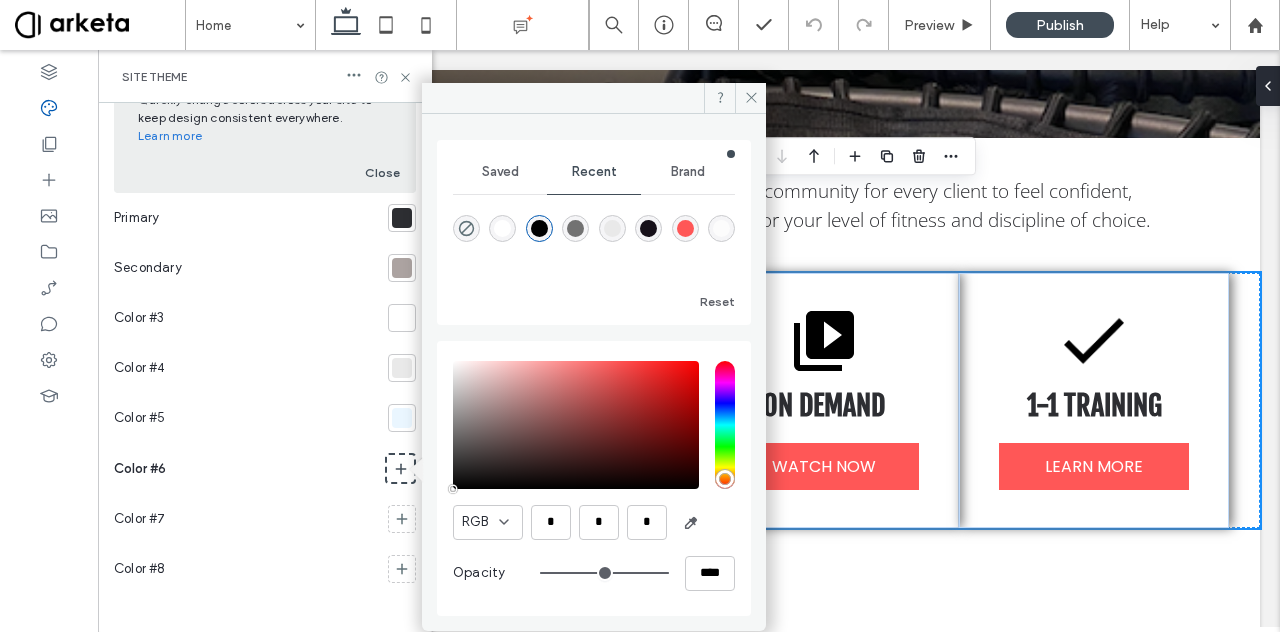 drag, startPoint x: 554, startPoint y: 568, endPoint x: 673, endPoint y: 575, distance: 119.2057 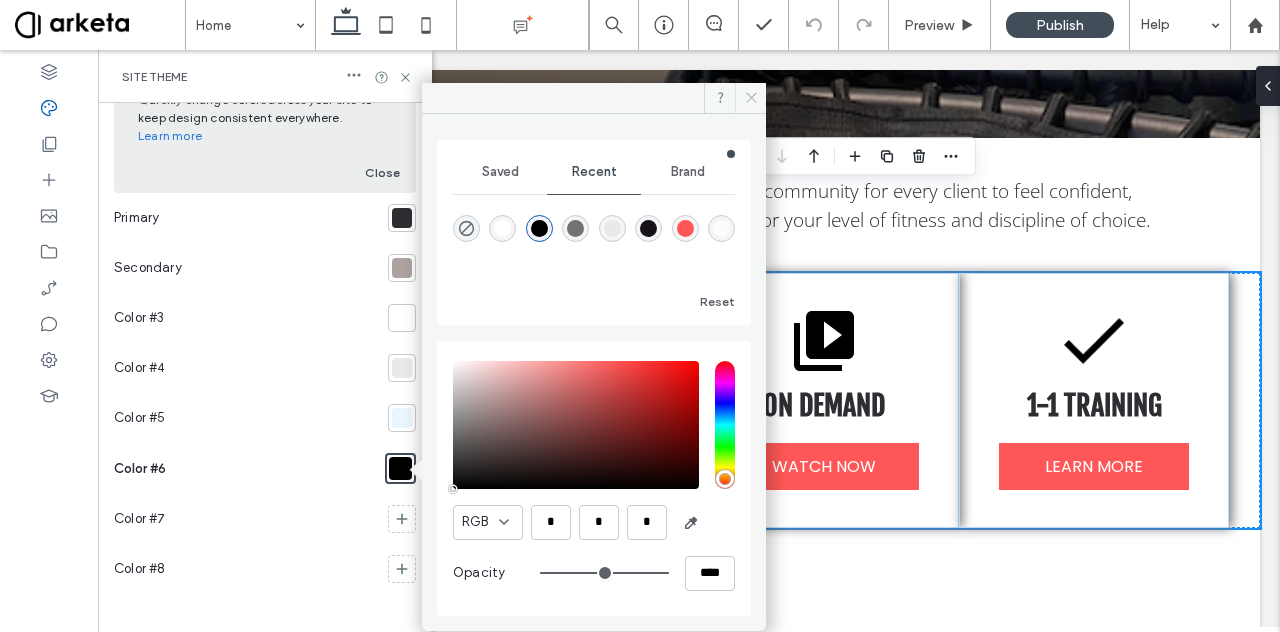 click 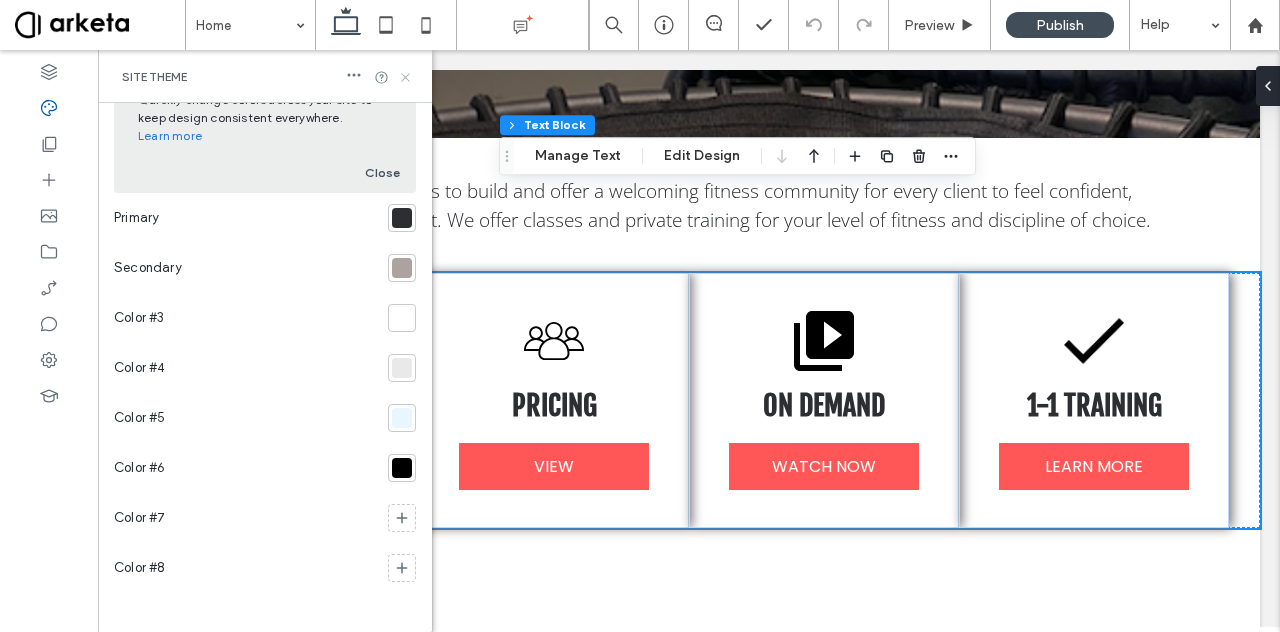 click 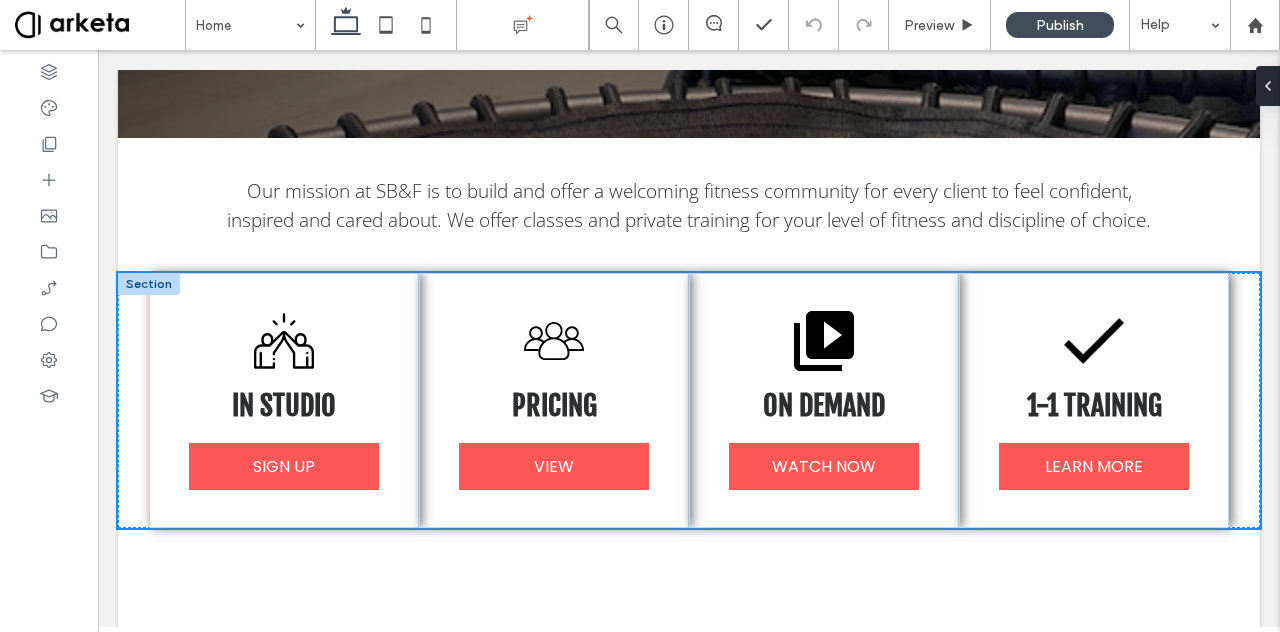 type on "*********" 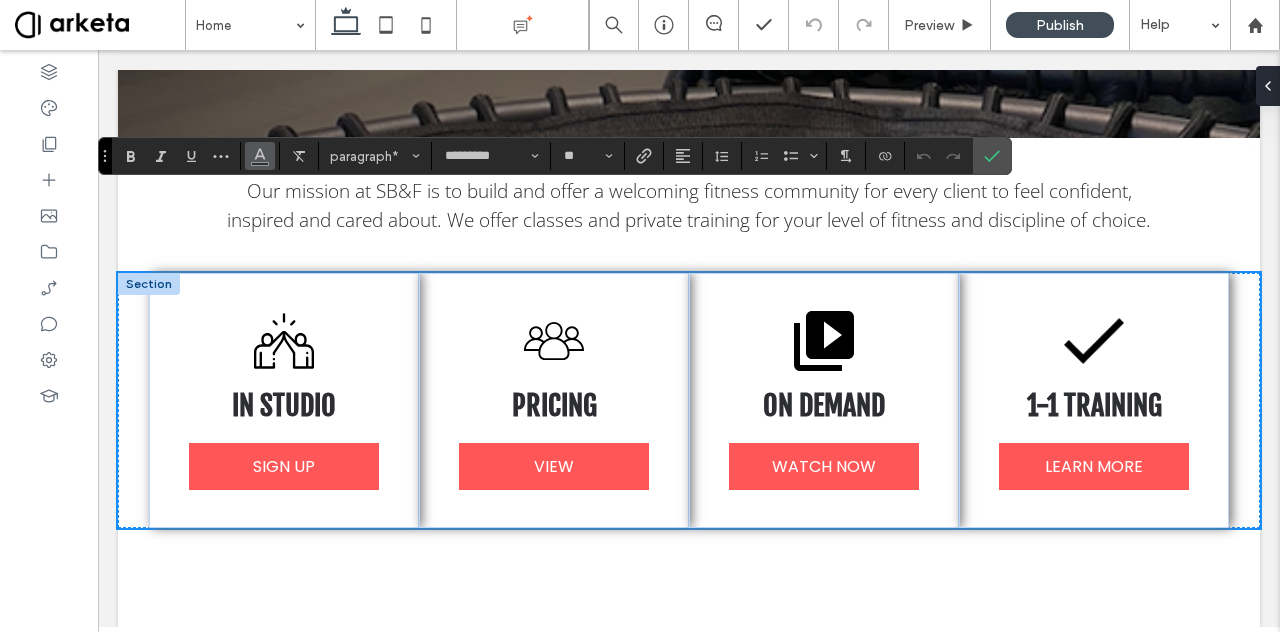 click 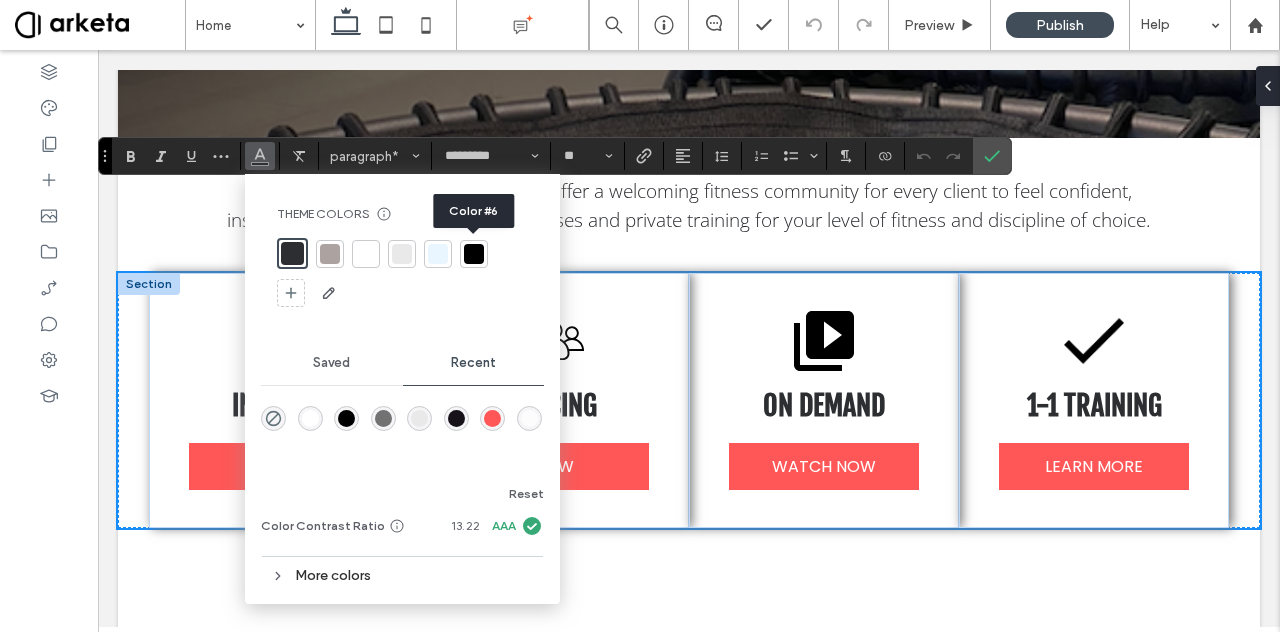 click at bounding box center [474, 254] 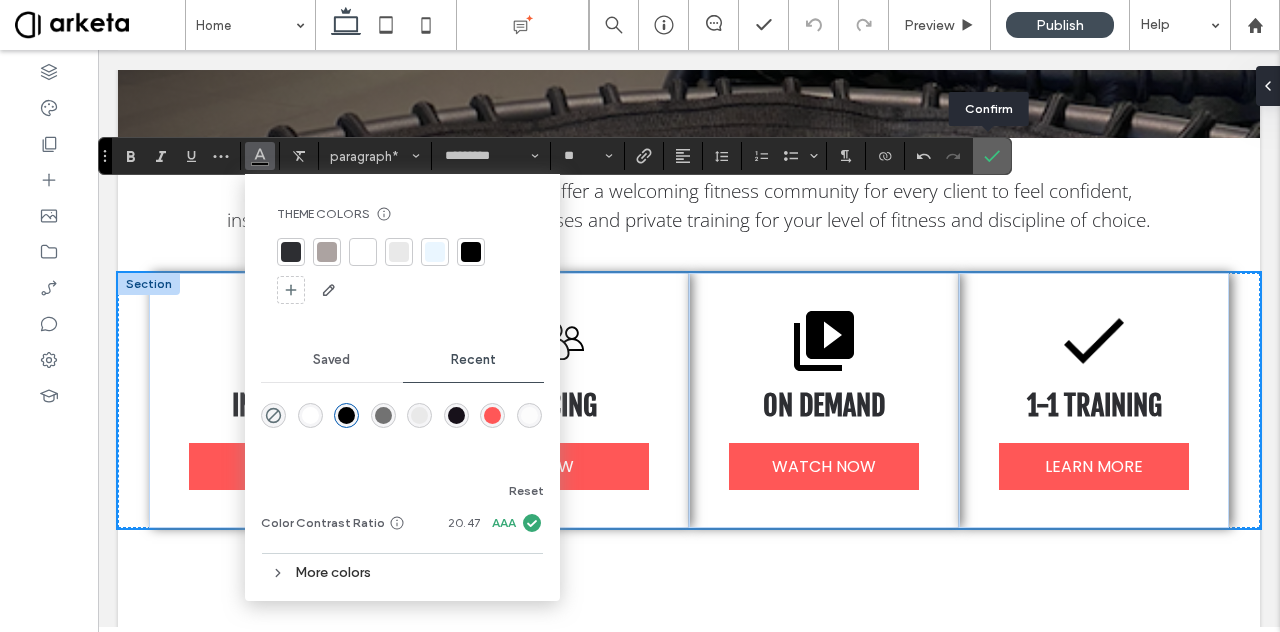 click 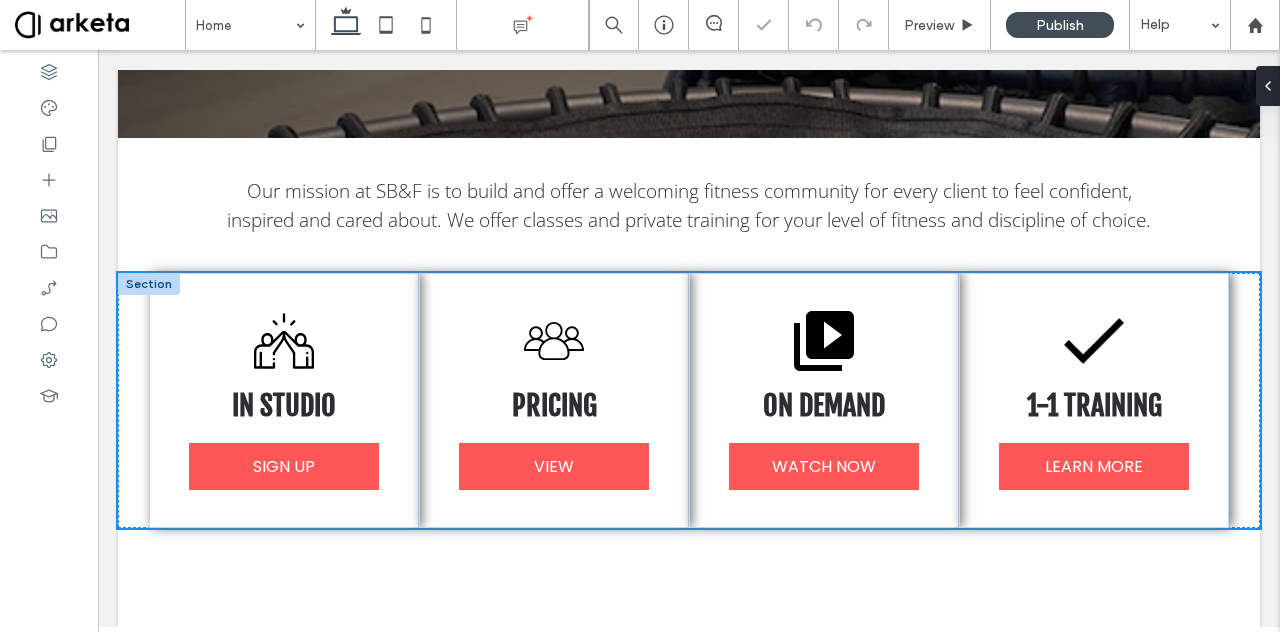 type on "*********" 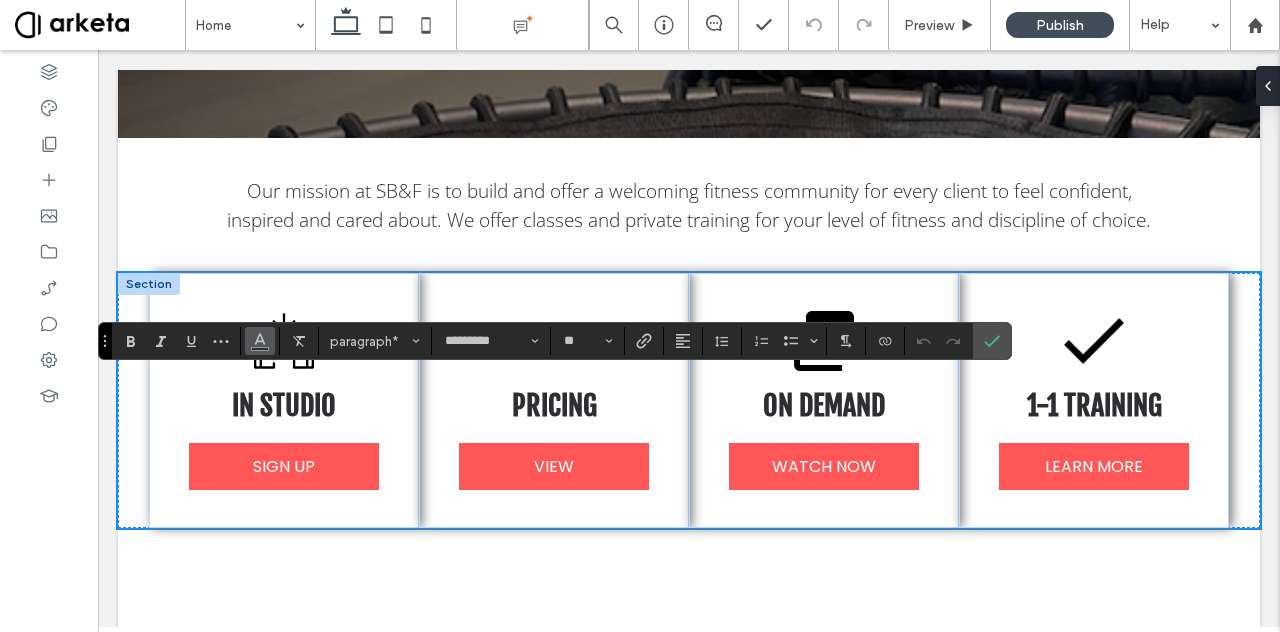 click 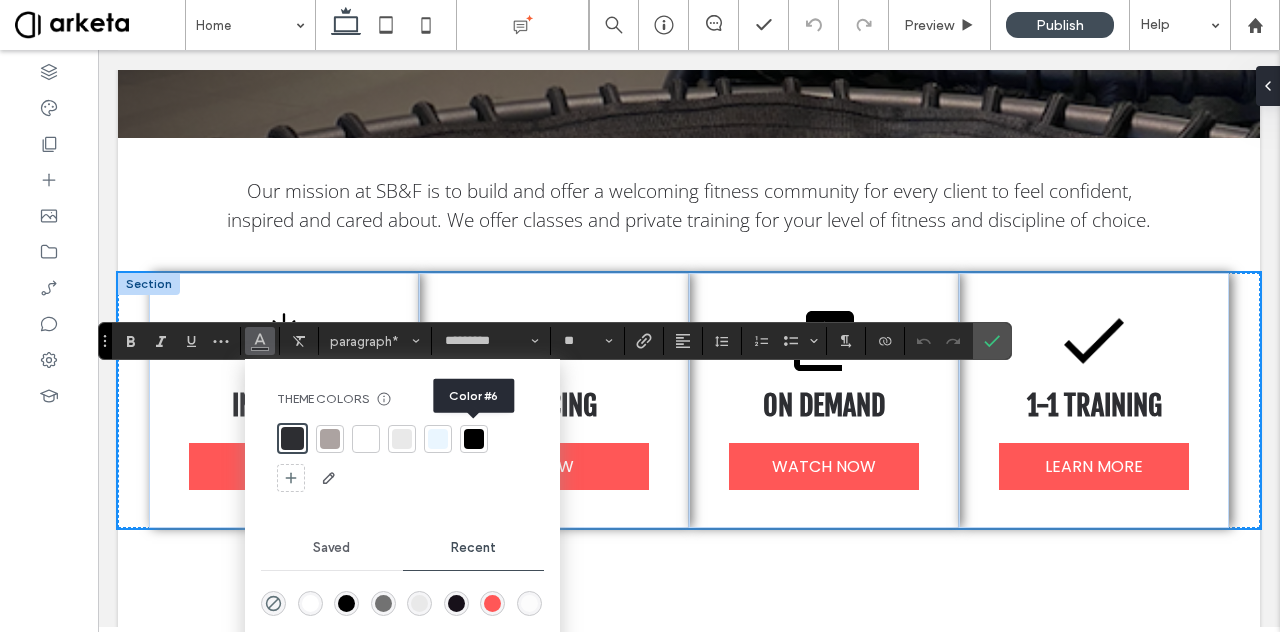 click at bounding box center [474, 439] 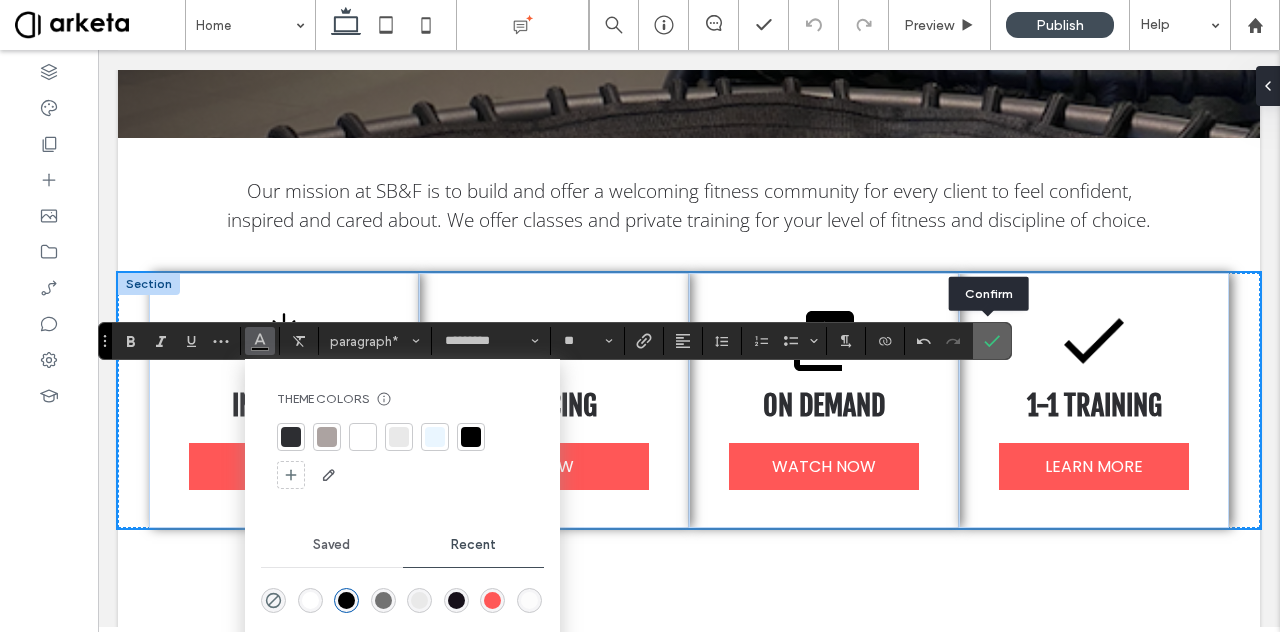click 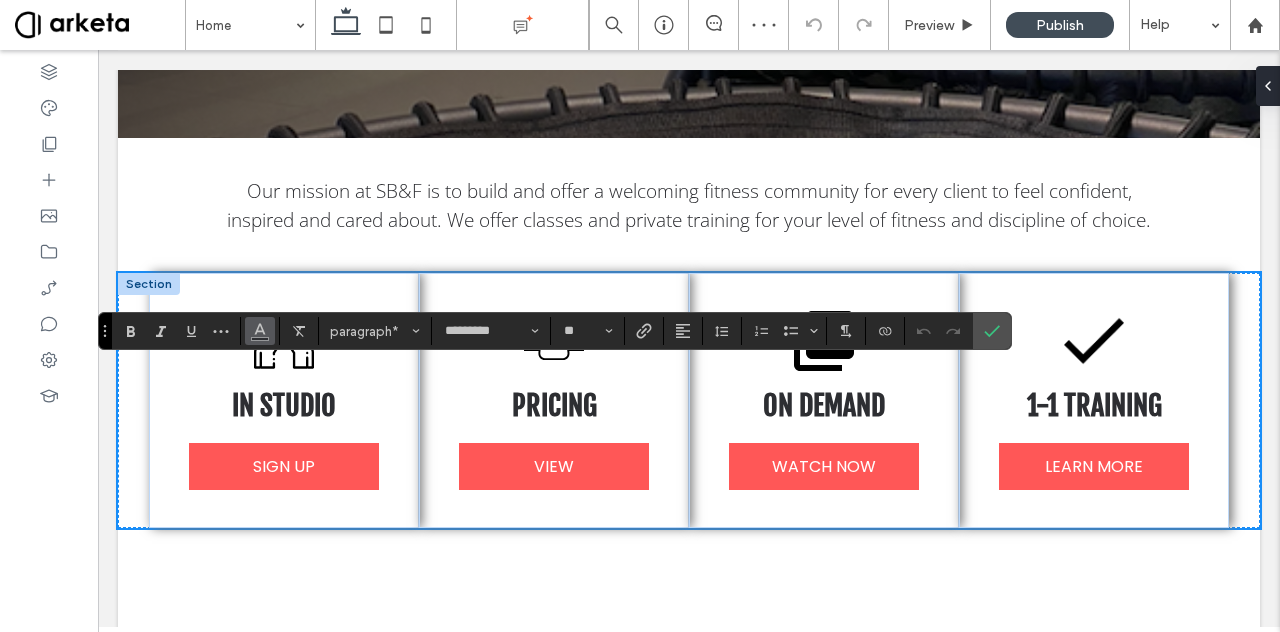 click 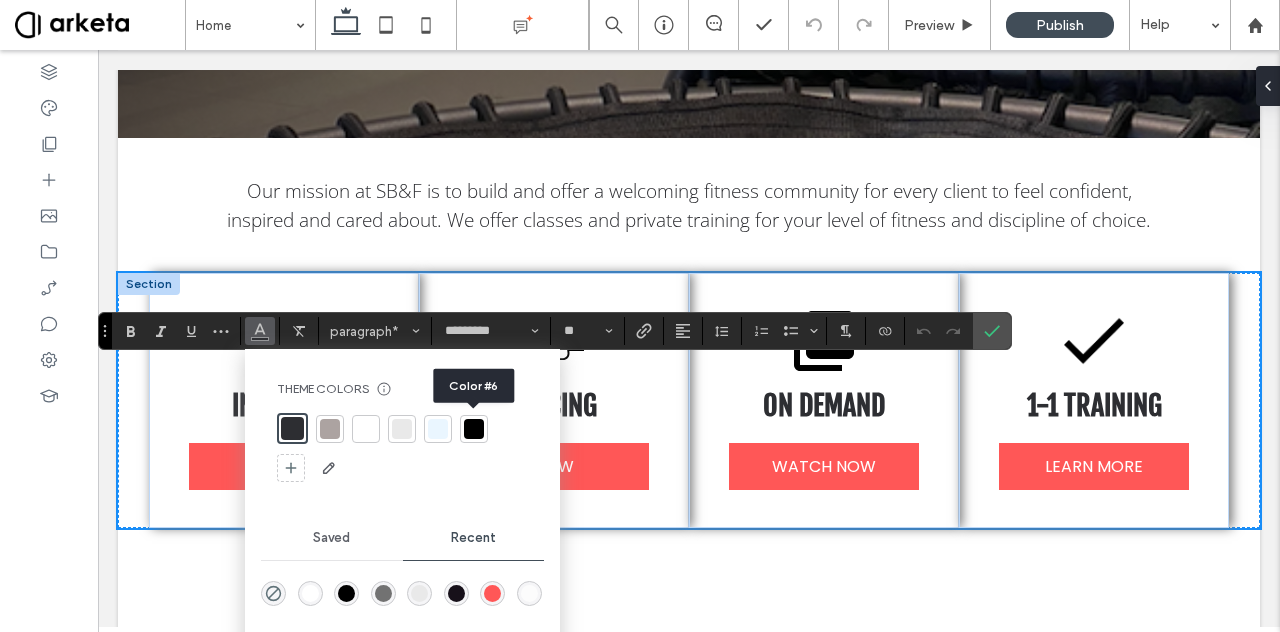 click at bounding box center [474, 429] 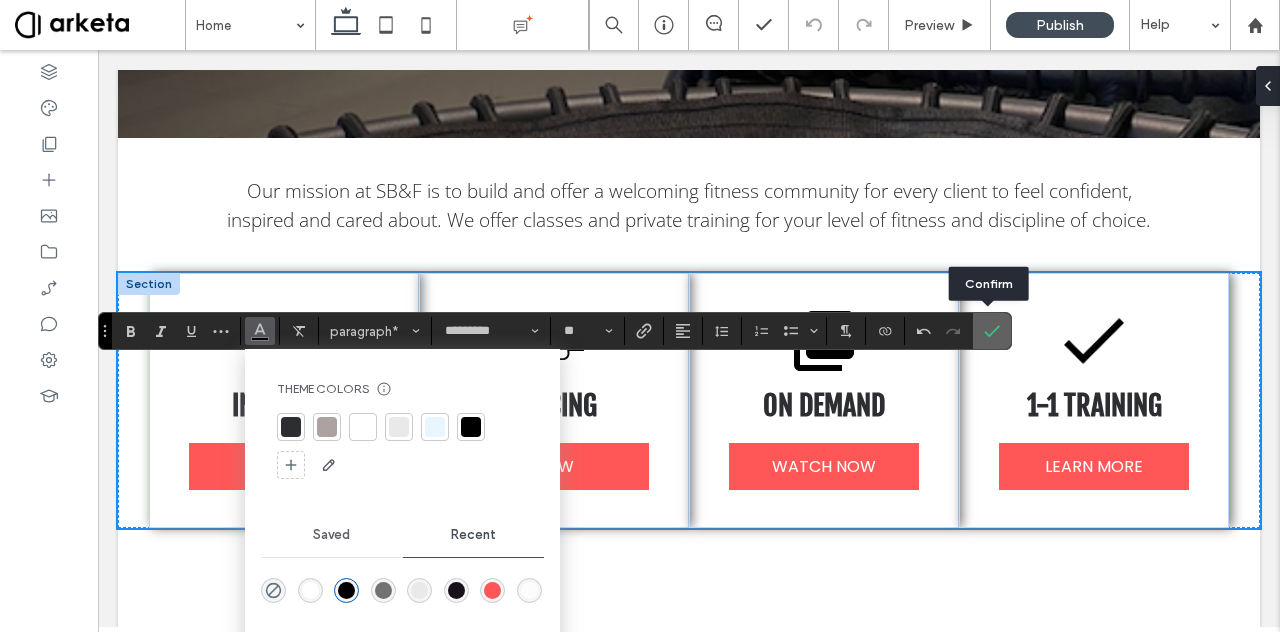 click 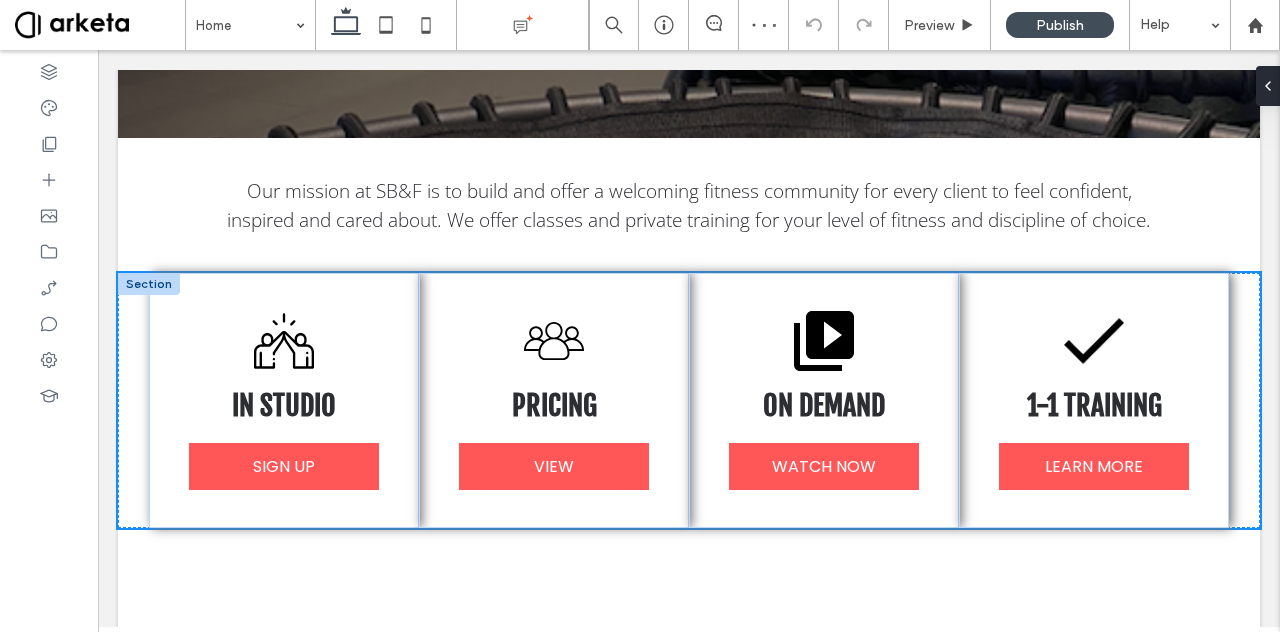 type on "*********" 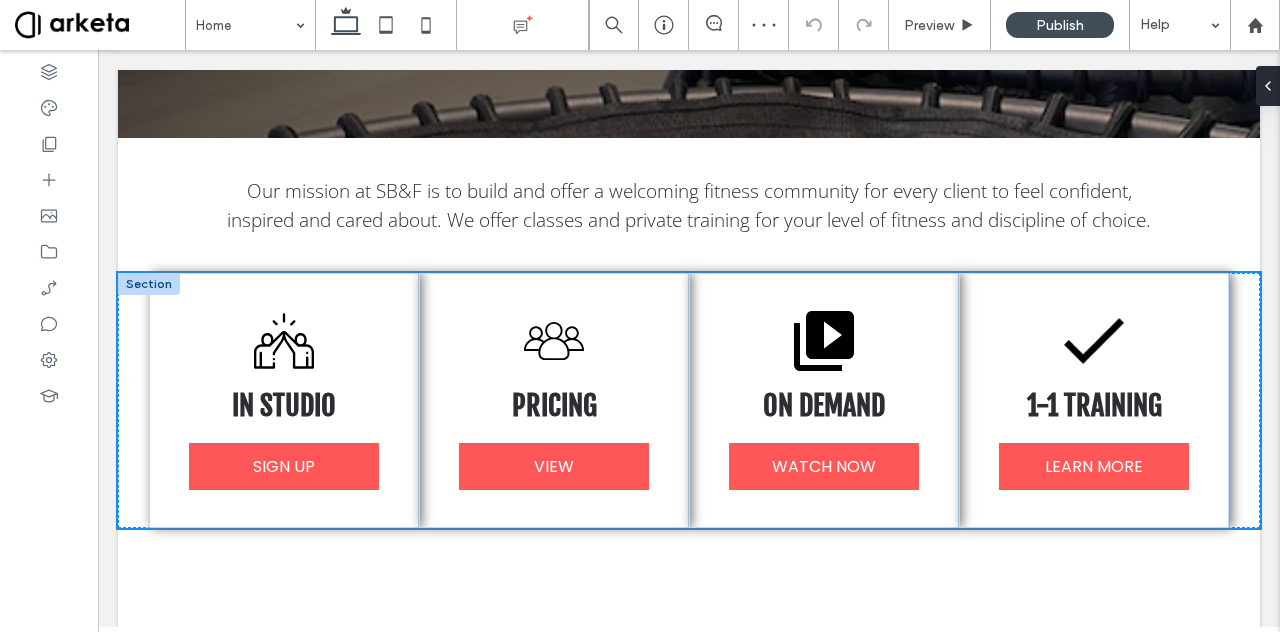 type on "**" 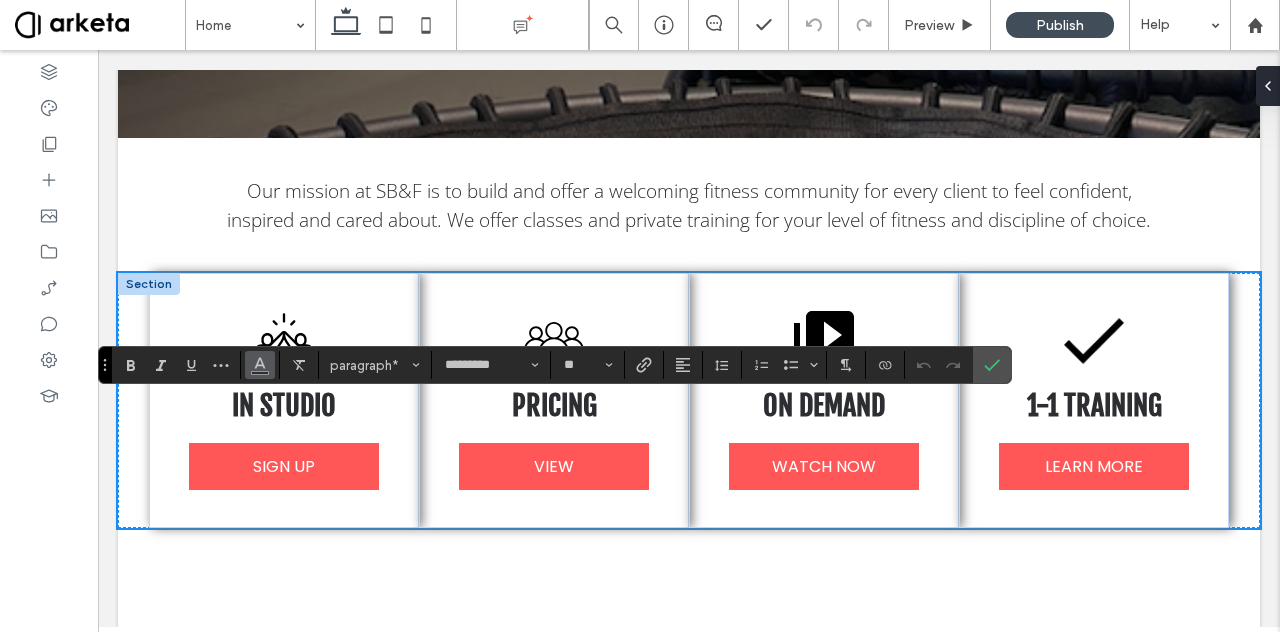 click 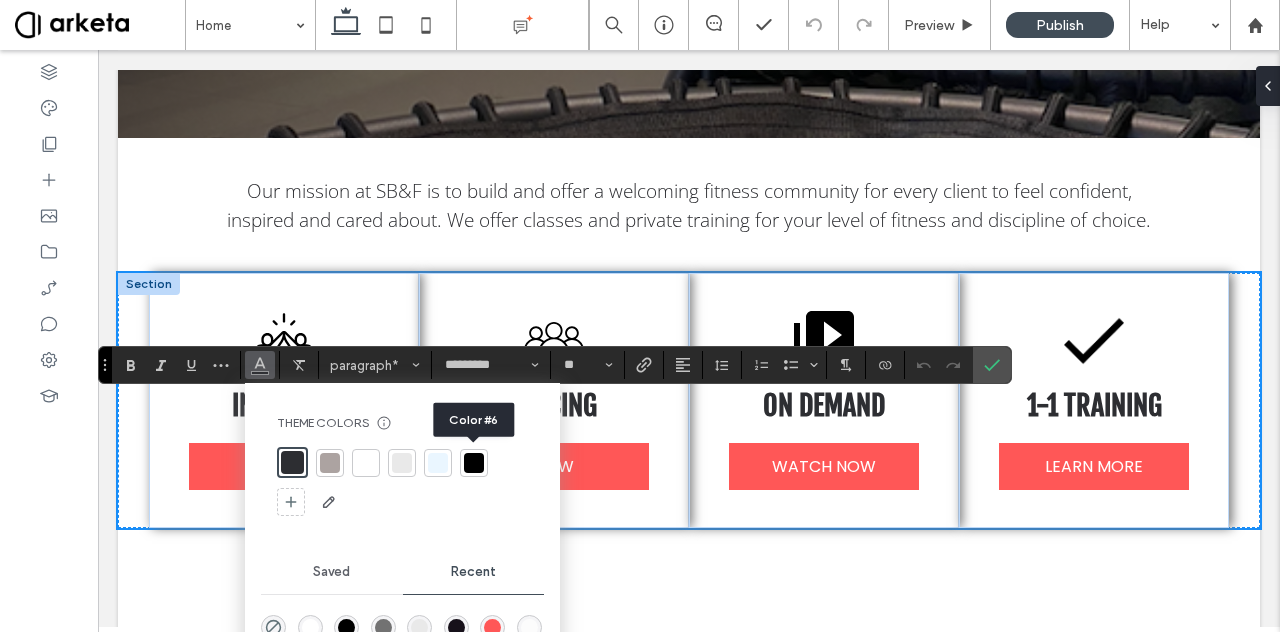 click at bounding box center [474, 463] 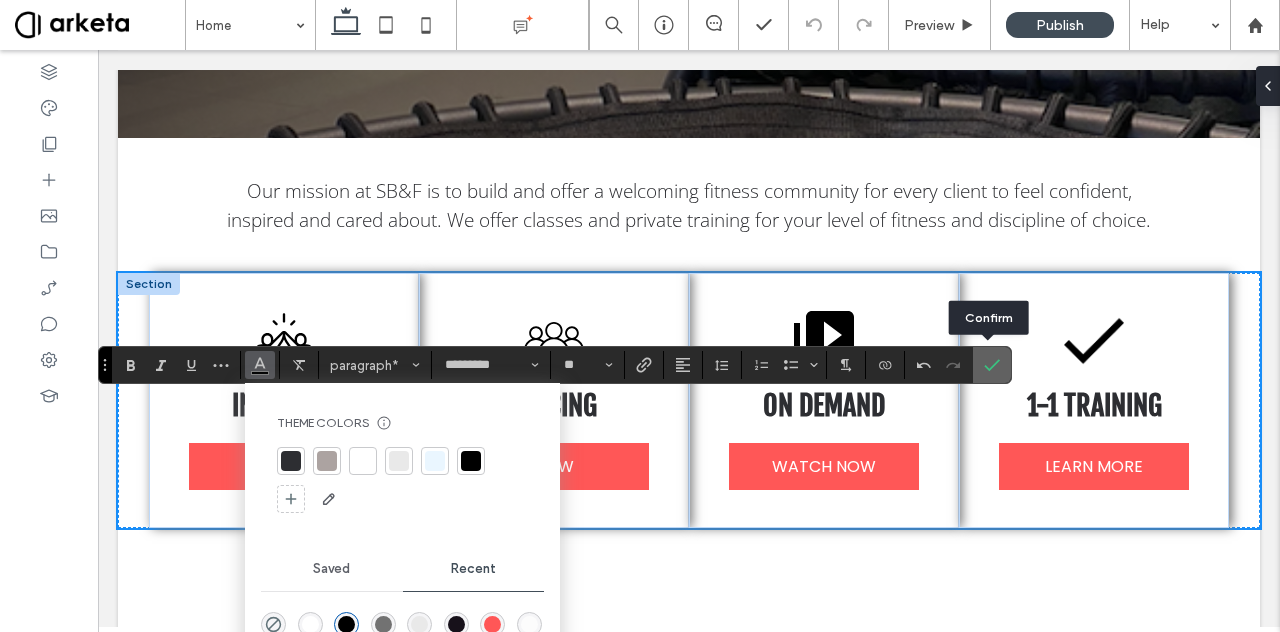 click 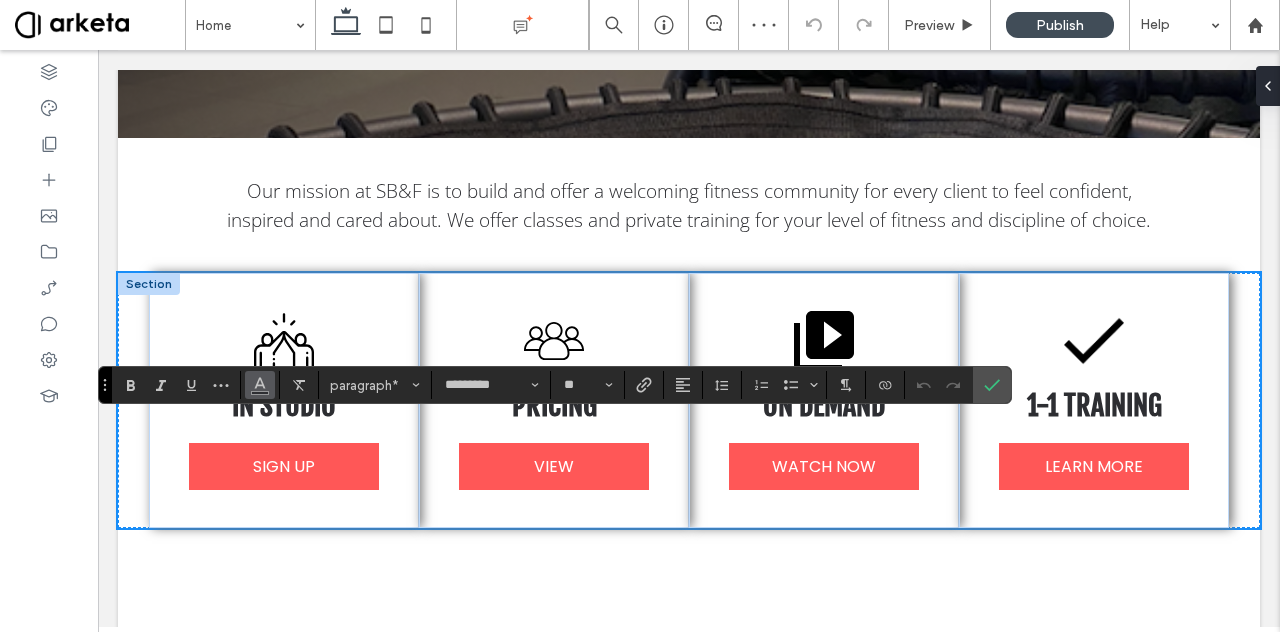 click 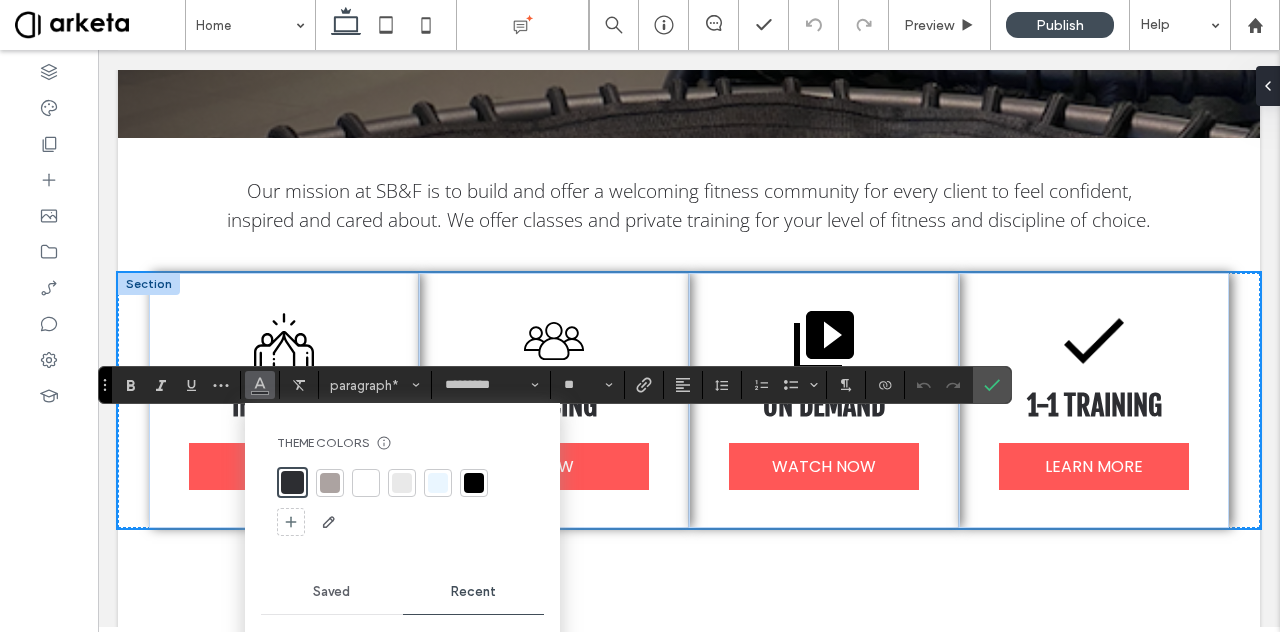 click at bounding box center [474, 483] 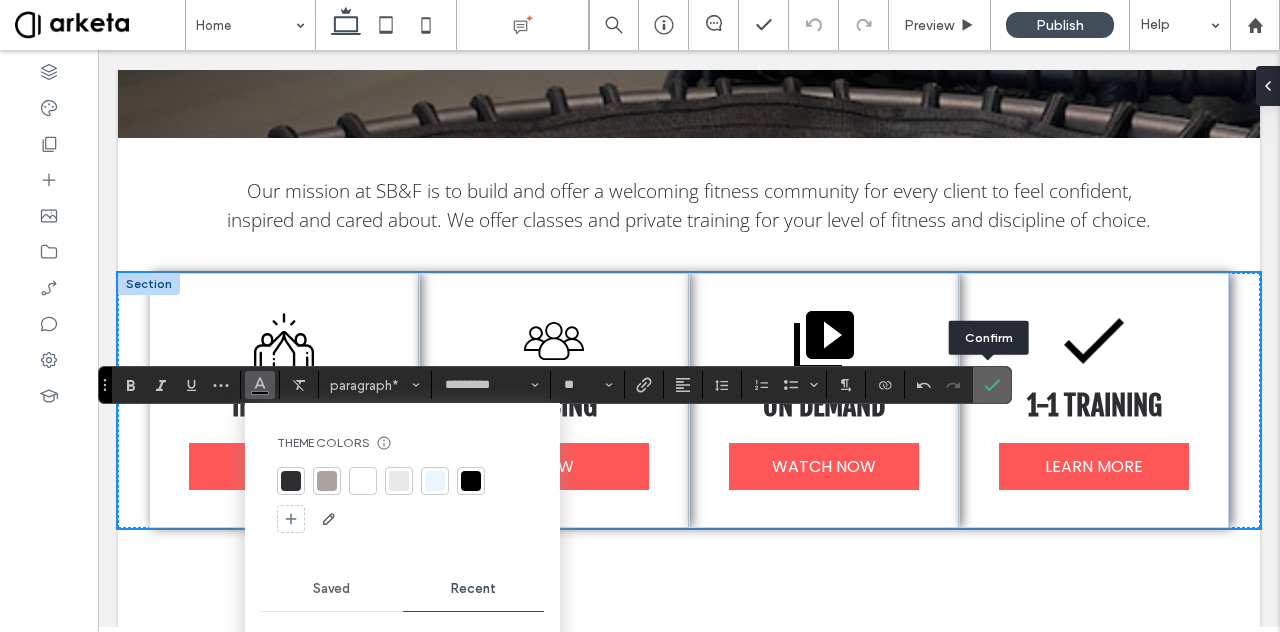 click at bounding box center (992, 385) 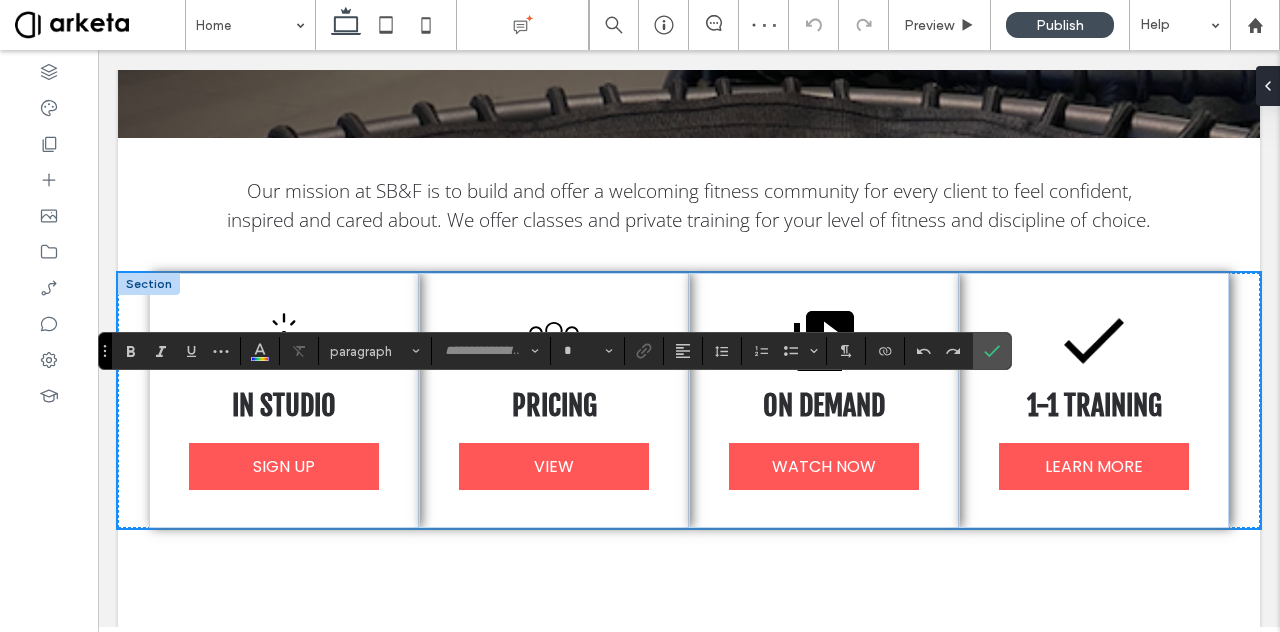type on "*********" 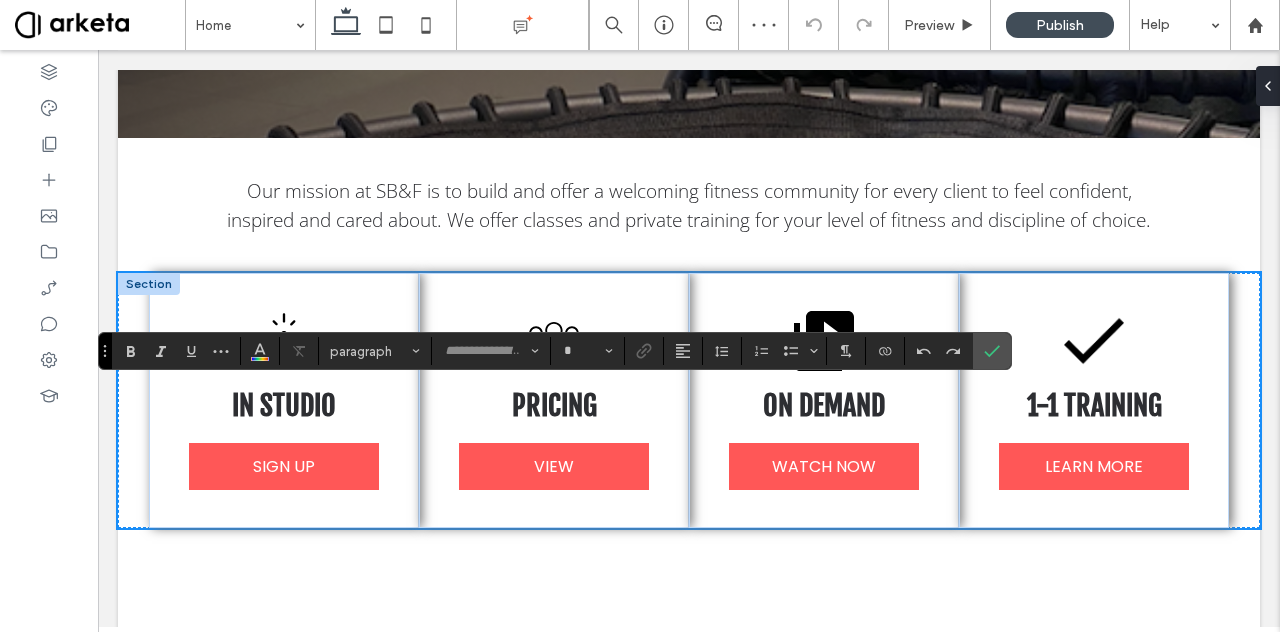 type on "**" 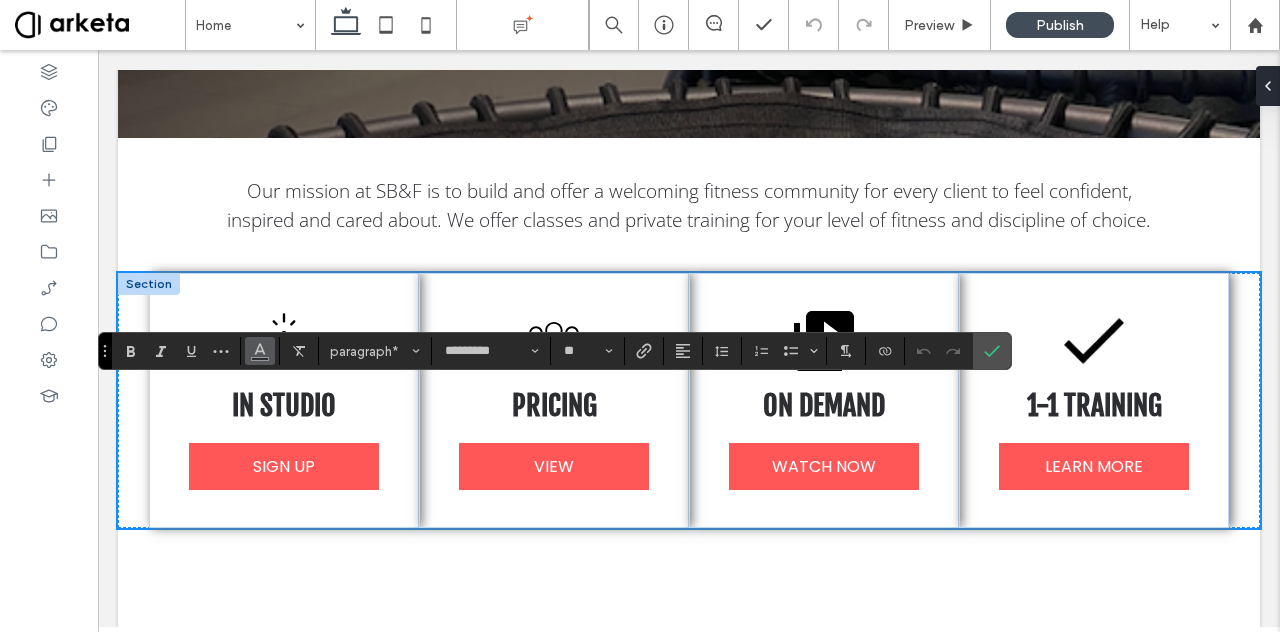 click 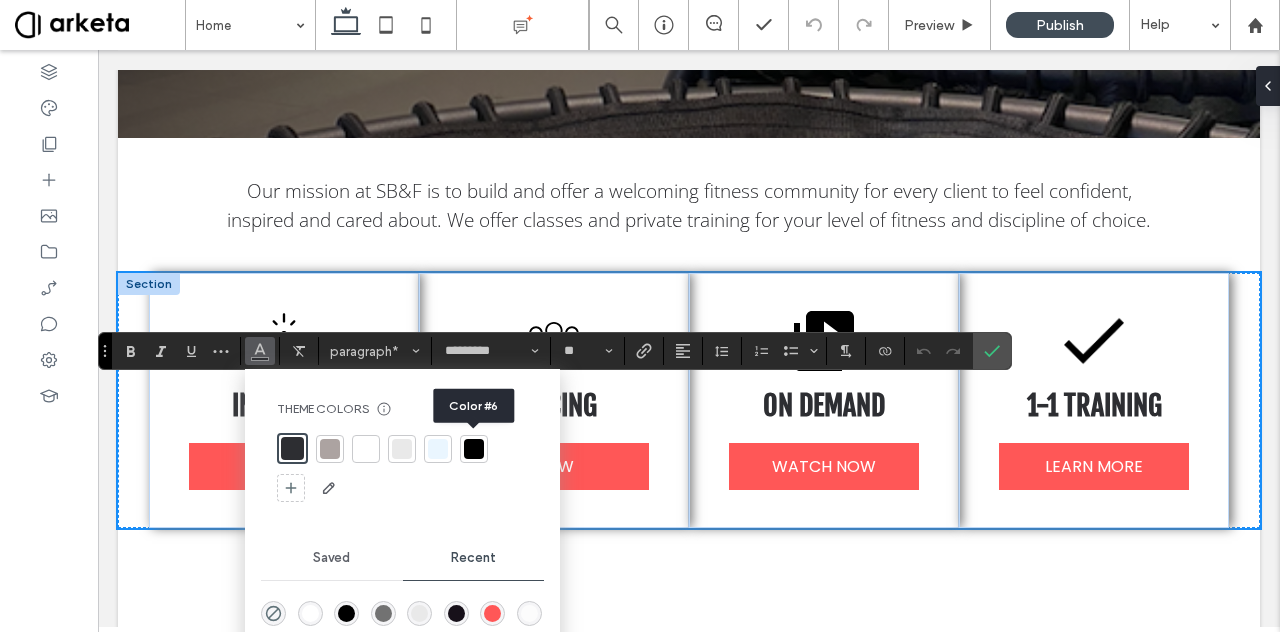 click at bounding box center (474, 449) 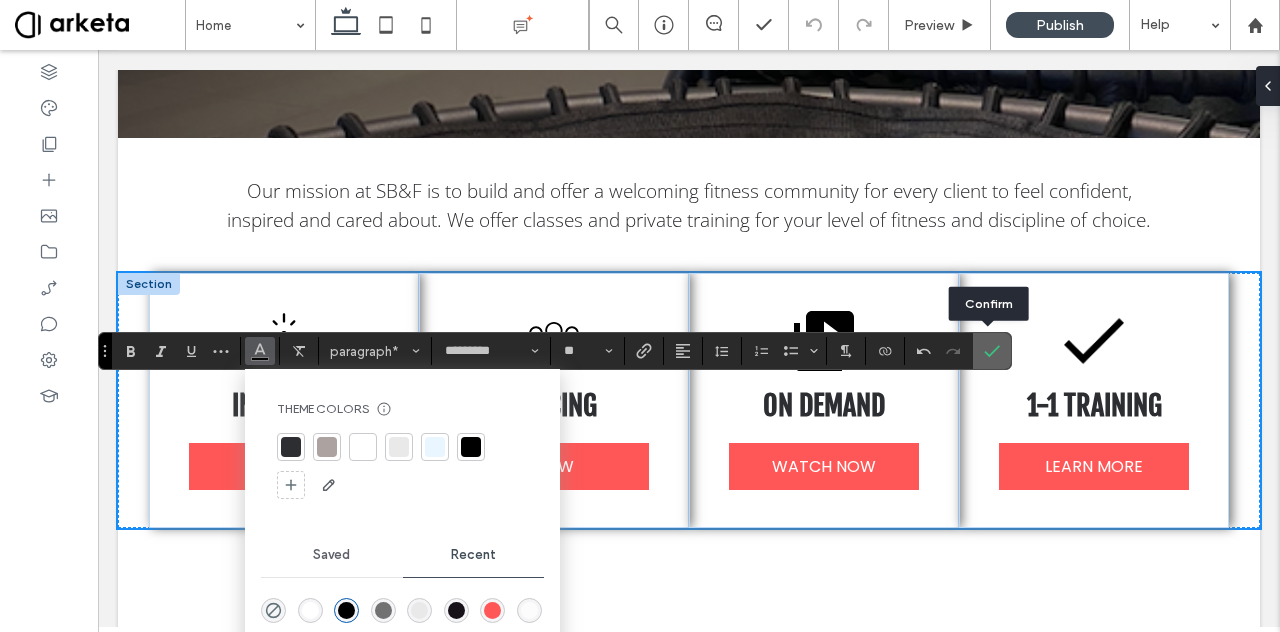 click at bounding box center [992, 351] 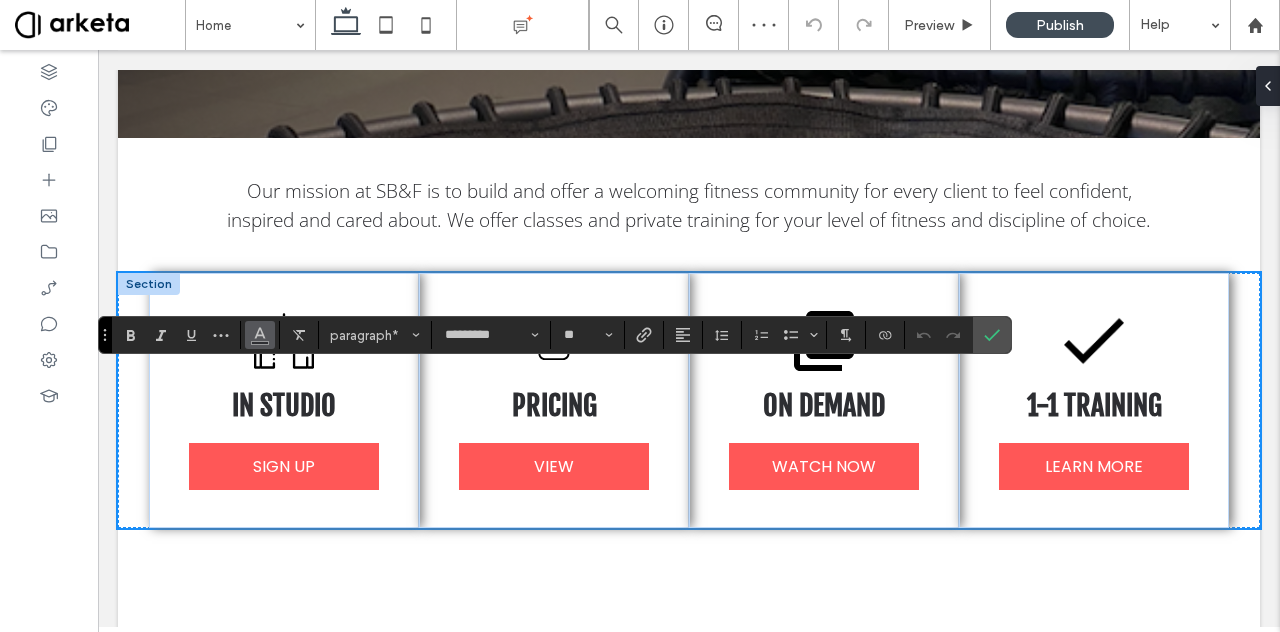 click at bounding box center [260, 335] 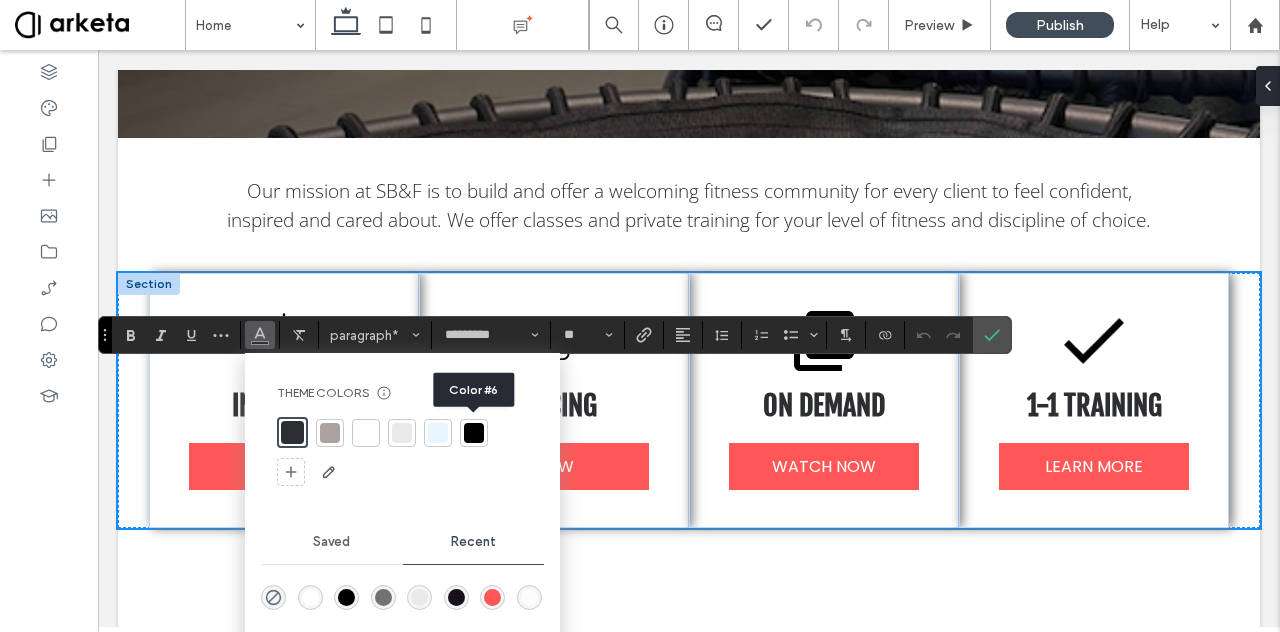 click at bounding box center [474, 433] 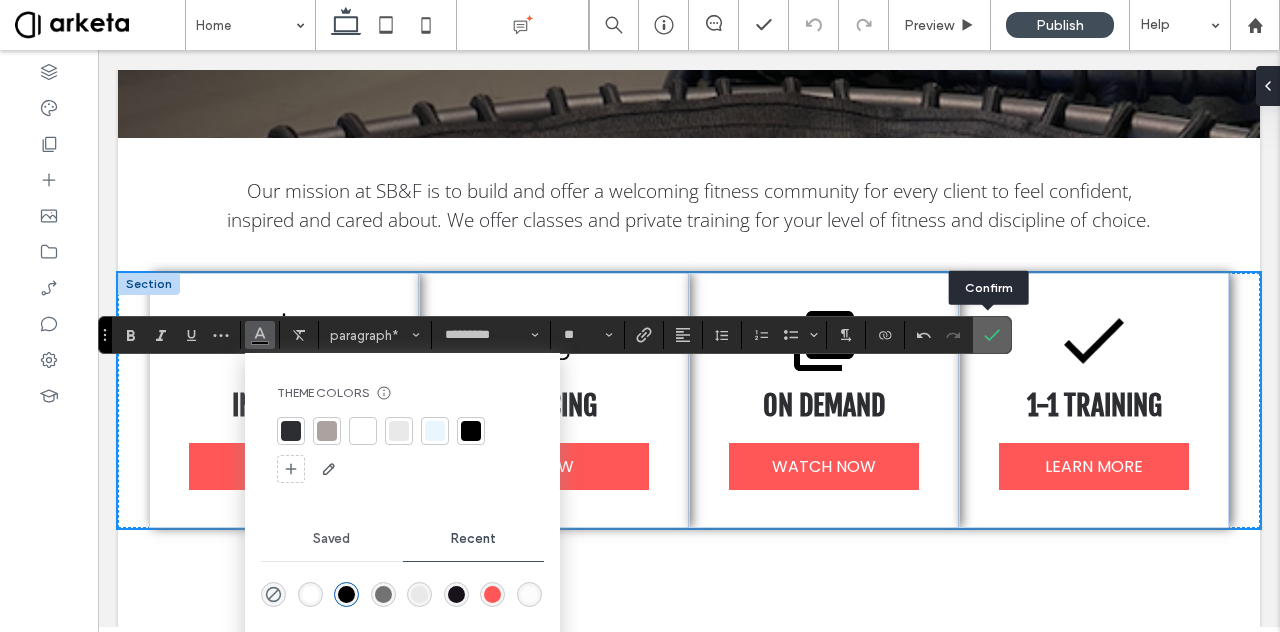 click 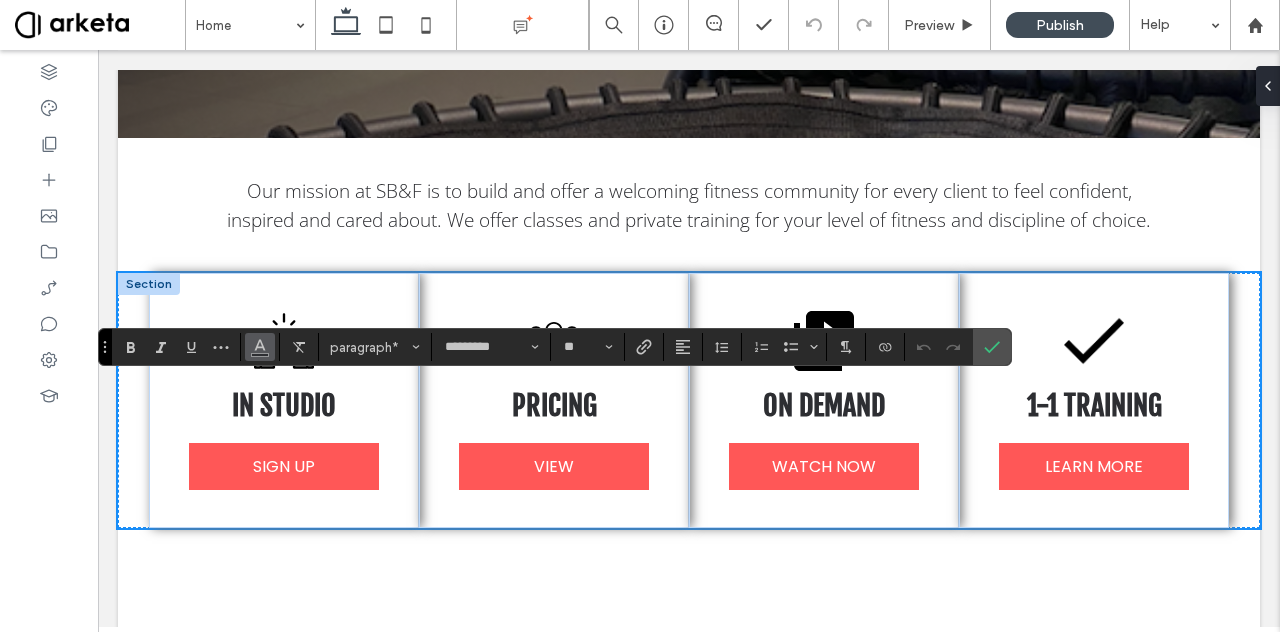 click 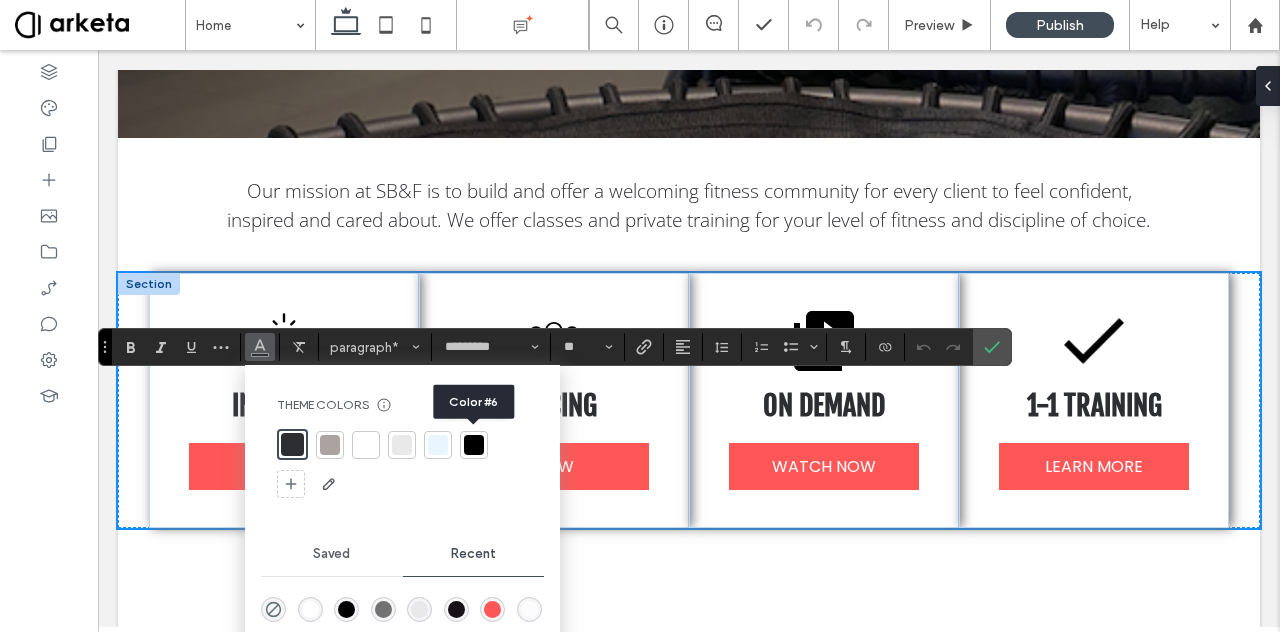 click at bounding box center (474, 445) 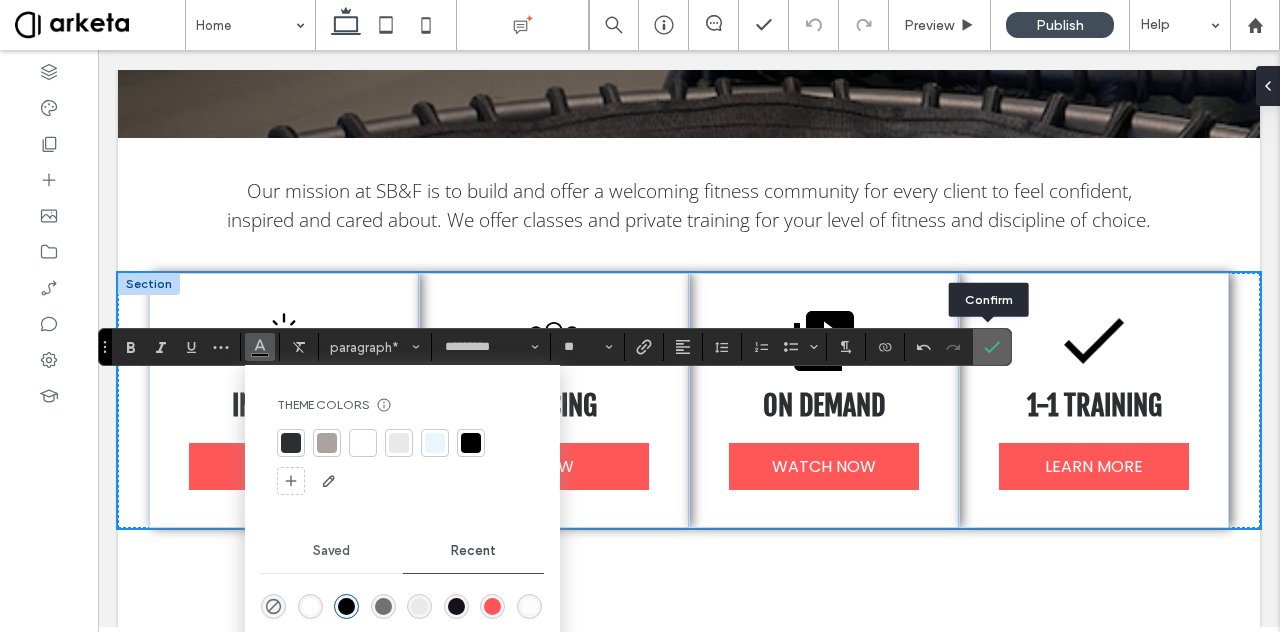 click 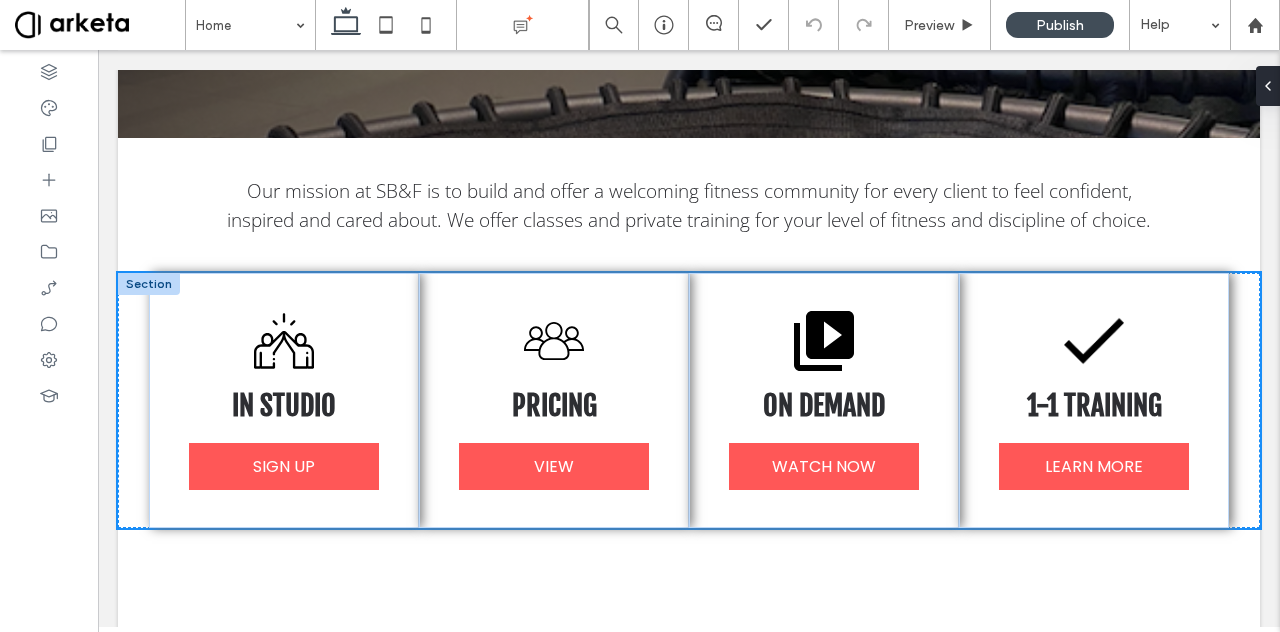 type on "*********" 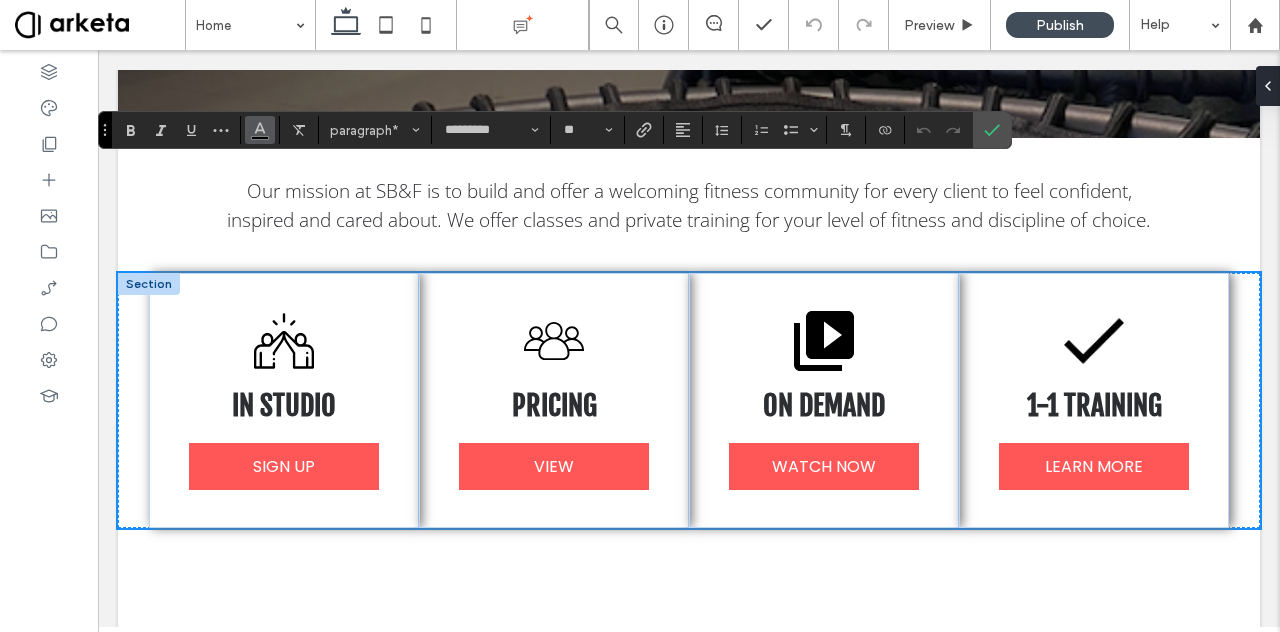 click 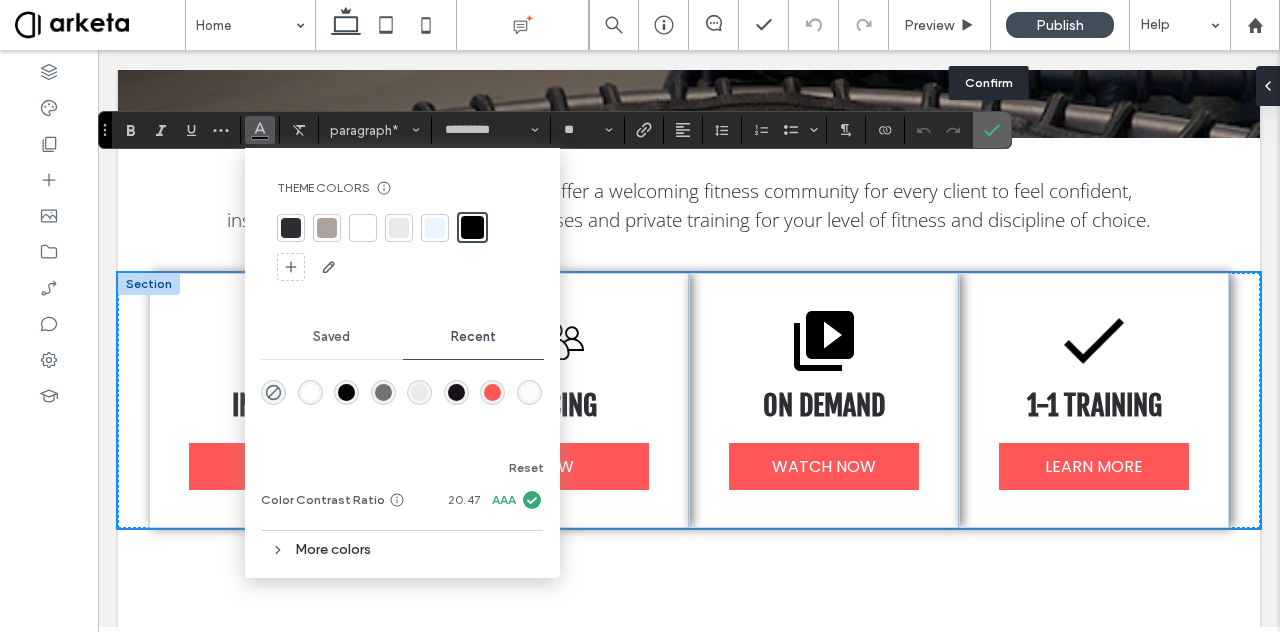 click 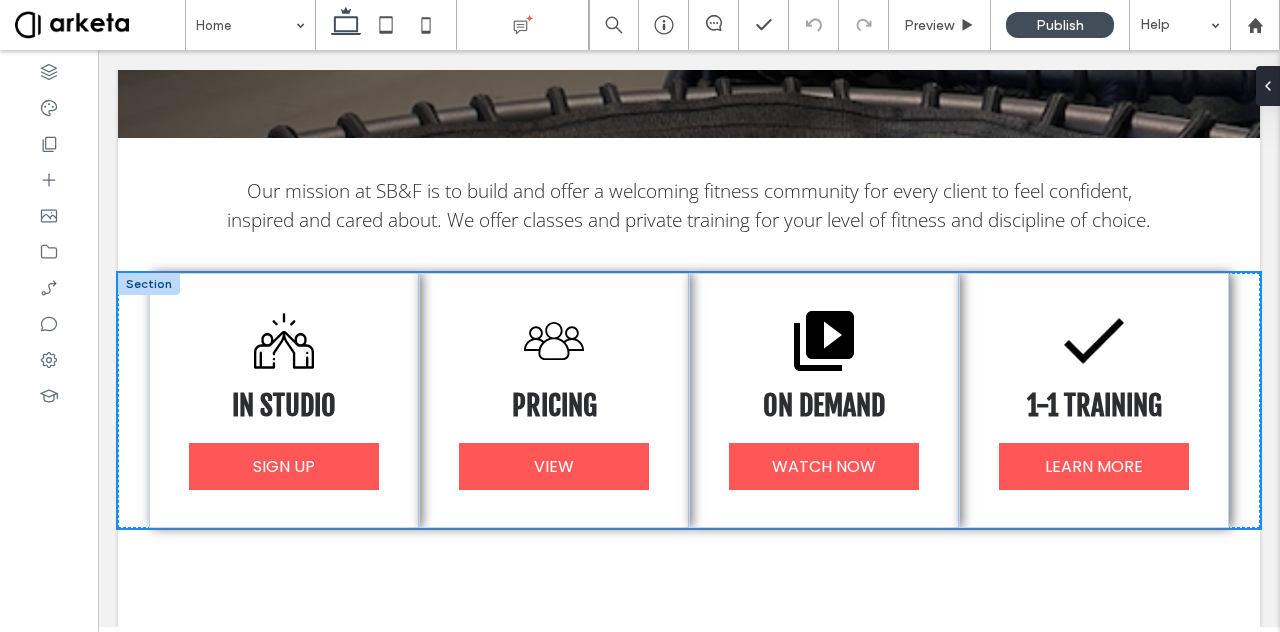 type on "*********" 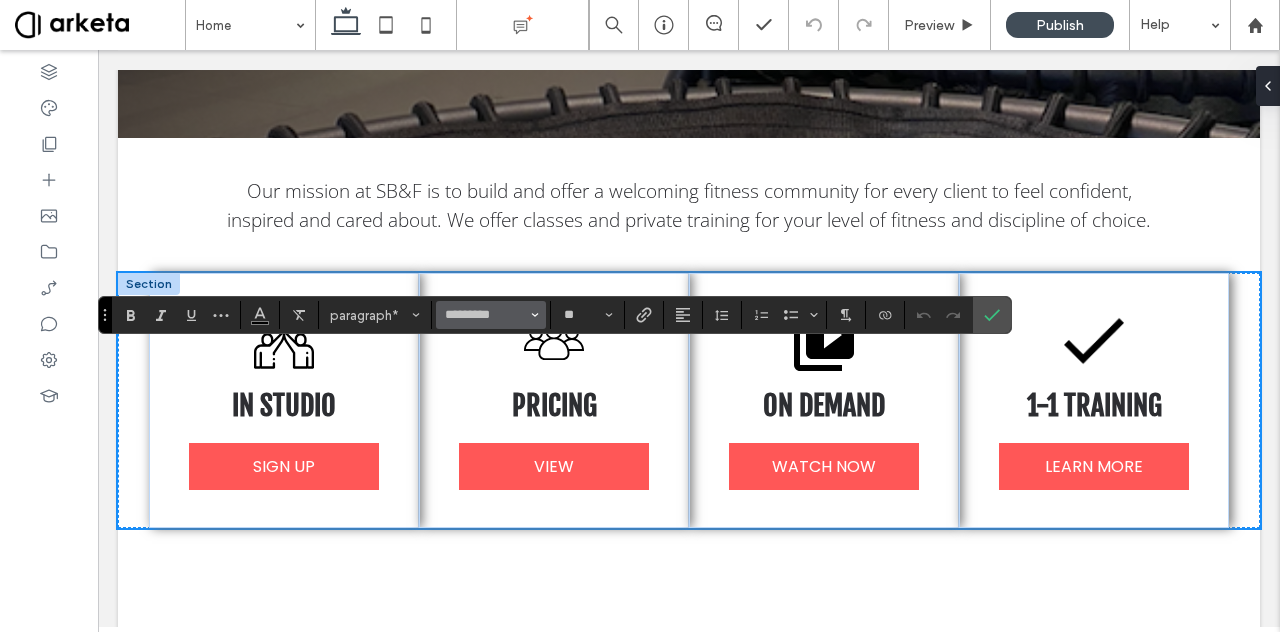 click on "*********" at bounding box center [491, 315] 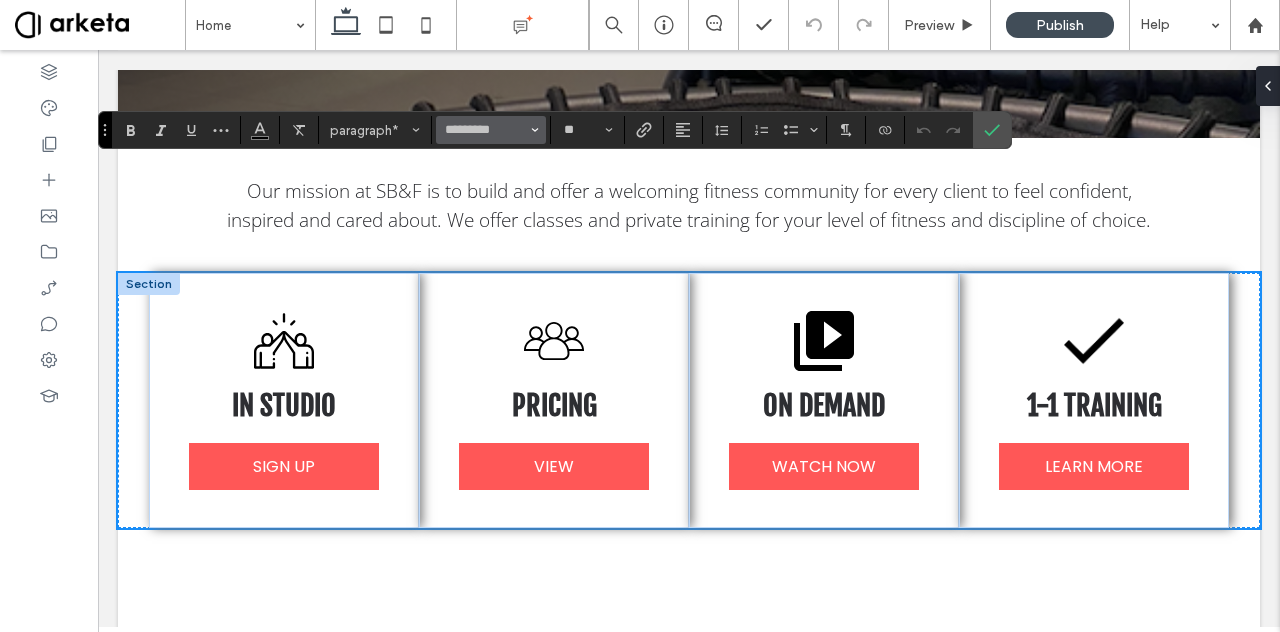click 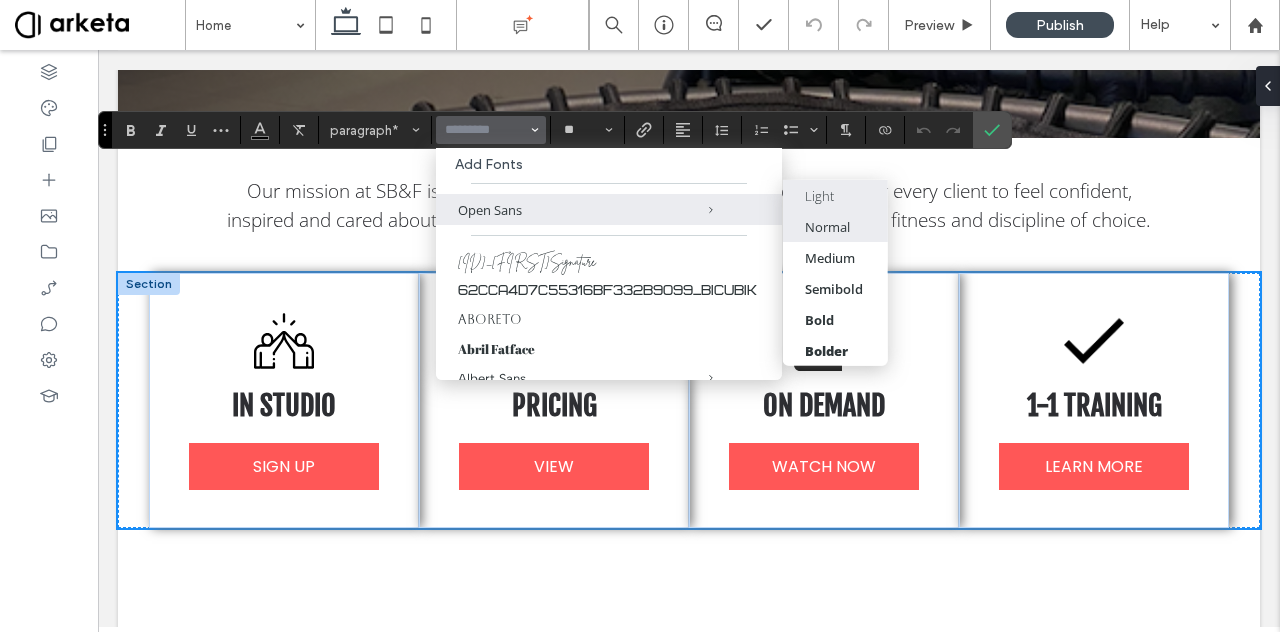 click on "Normal" at bounding box center [827, 226] 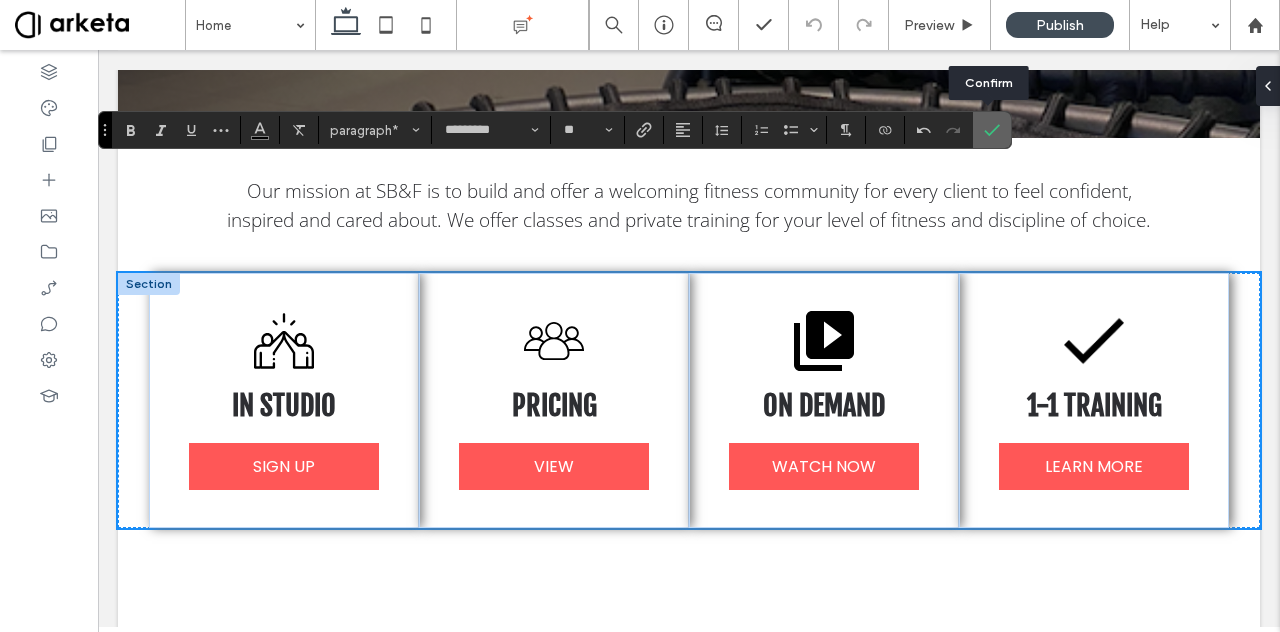 click 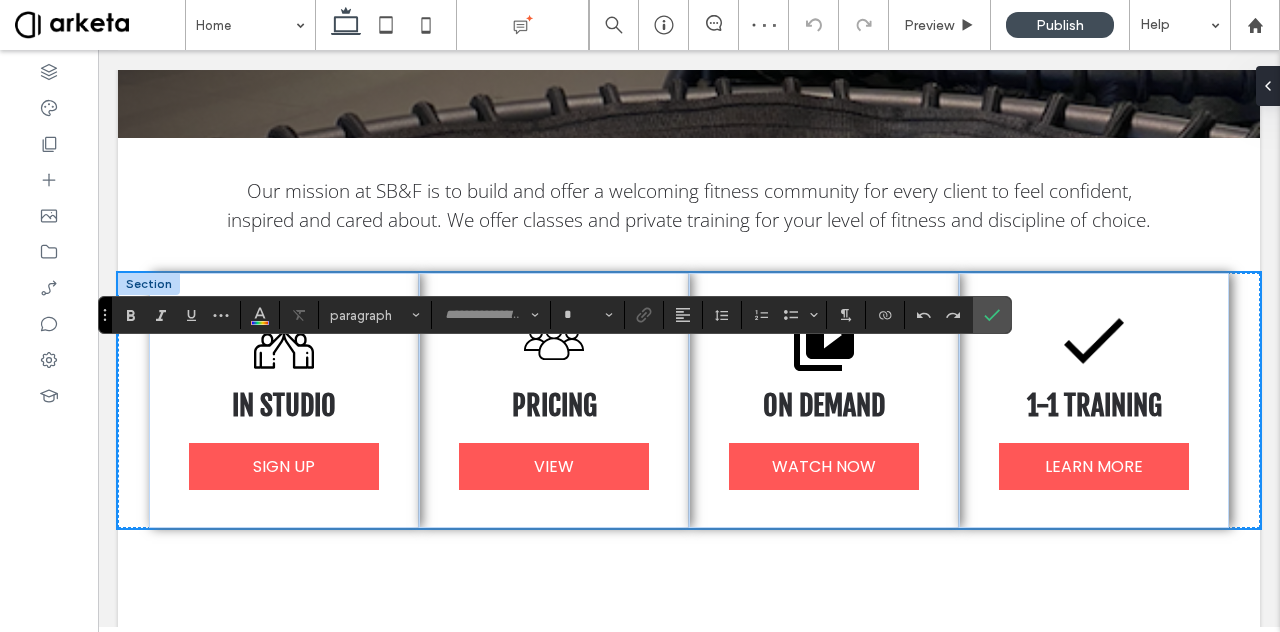 type on "*********" 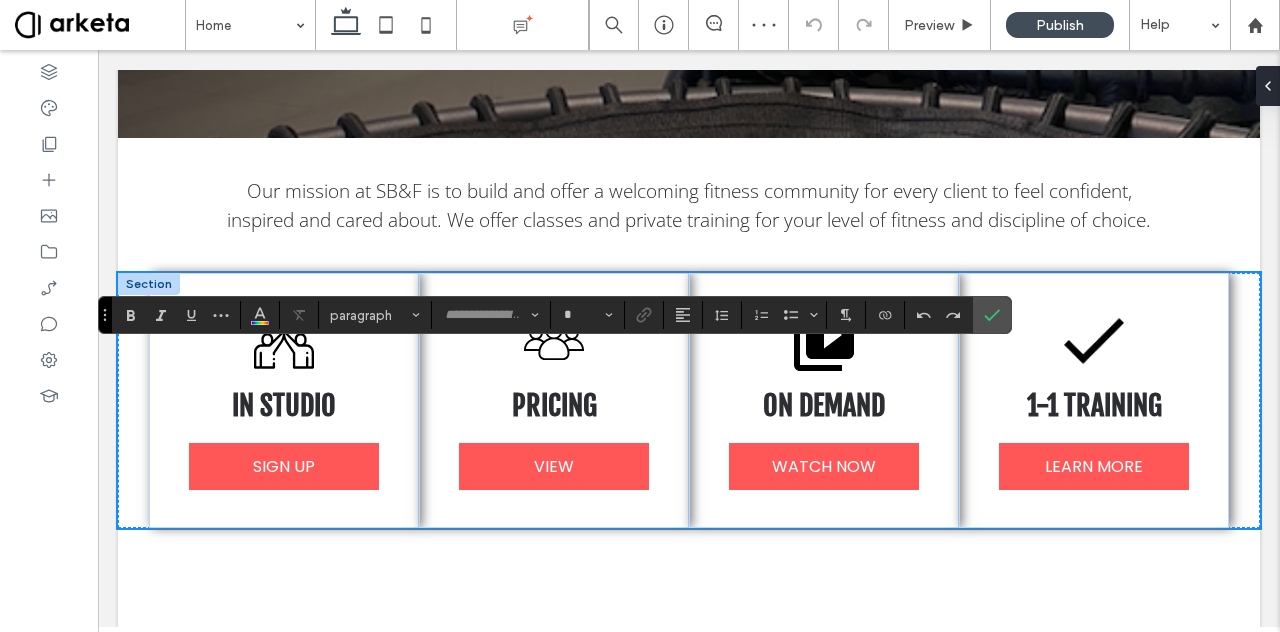 type on "**" 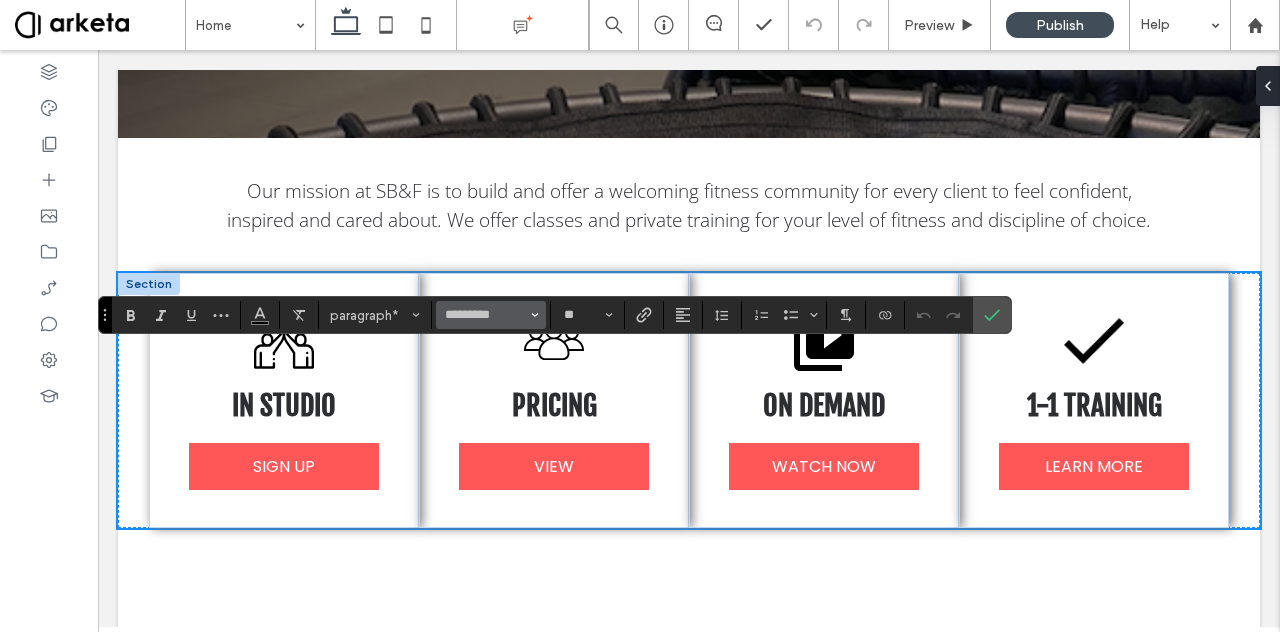 click on "*********" at bounding box center [491, 315] 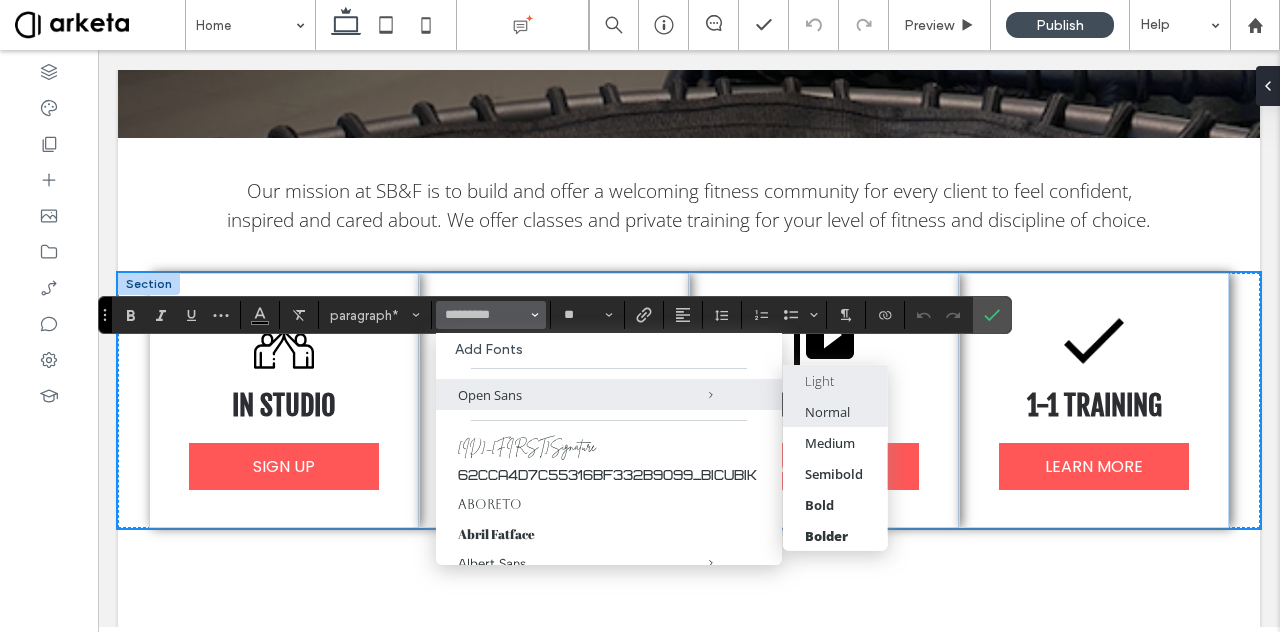 click on "Normal" at bounding box center (827, 411) 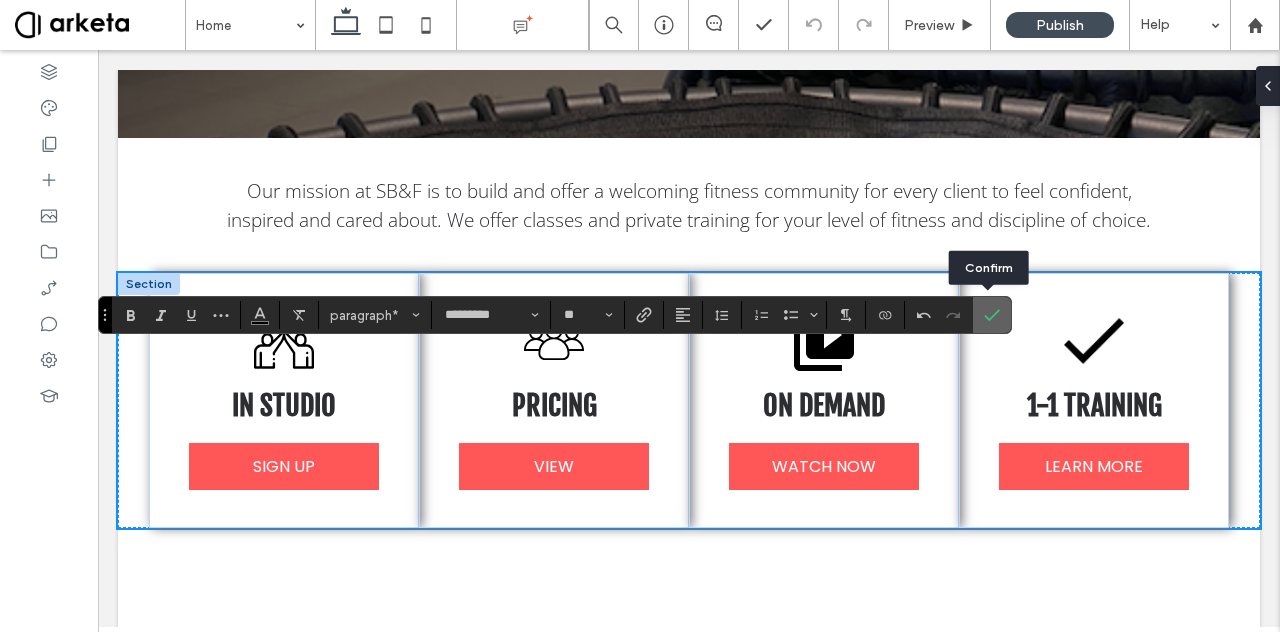 click 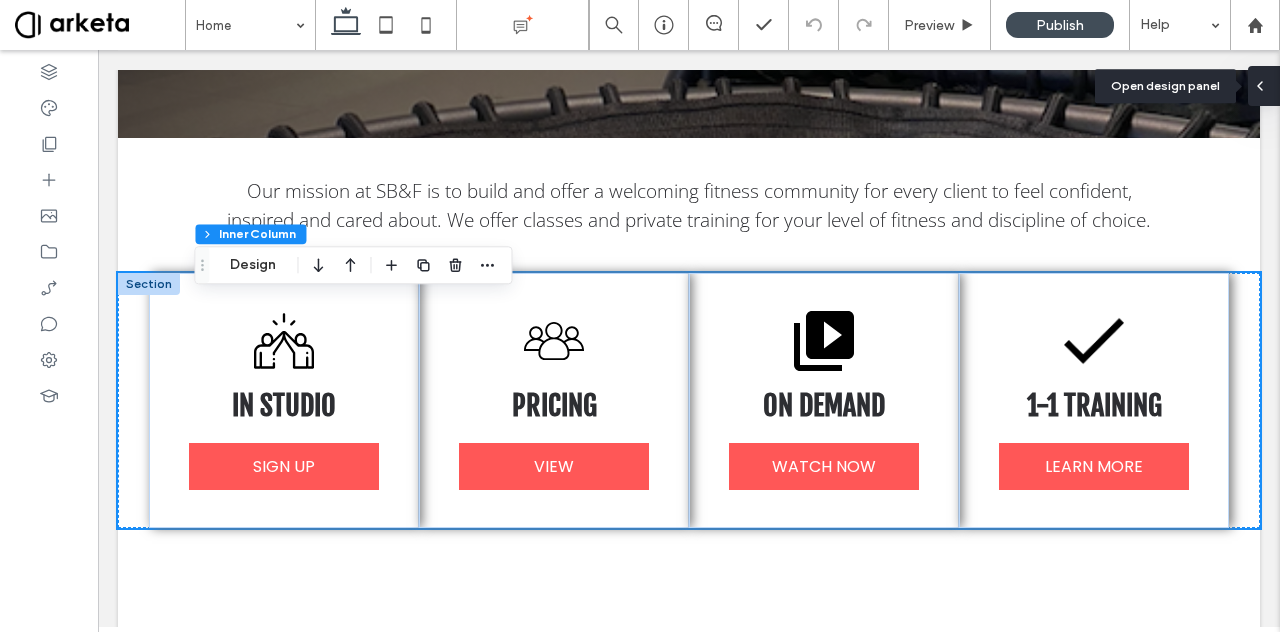 click at bounding box center (1260, 86) 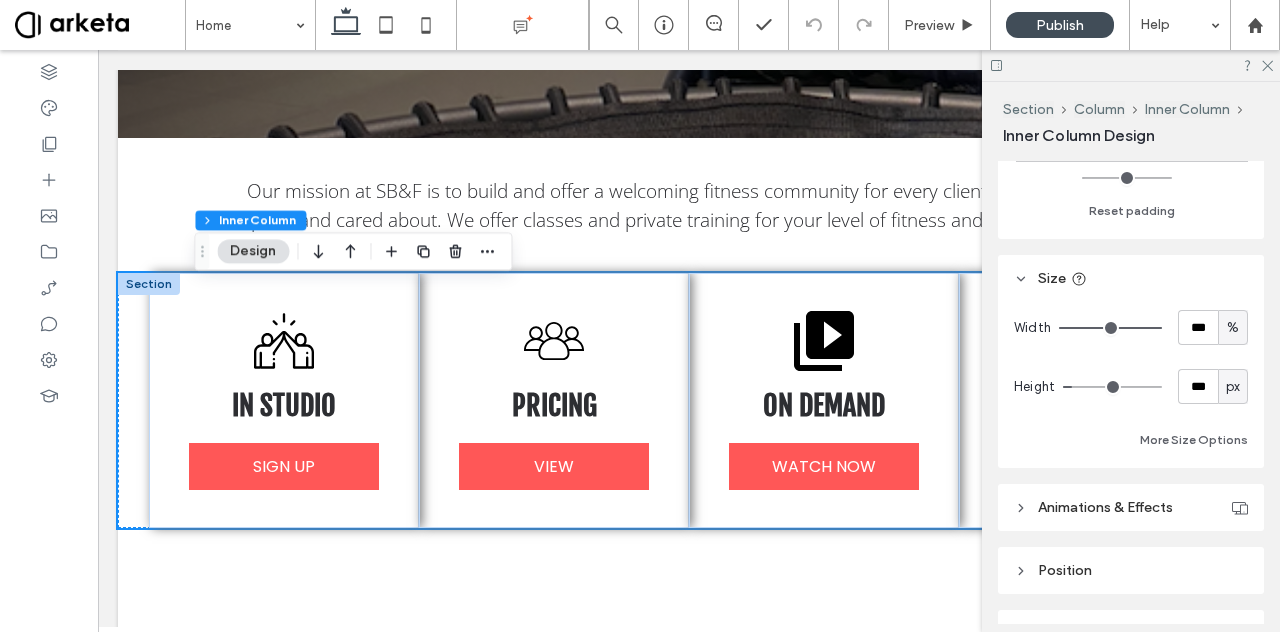 scroll, scrollTop: 828, scrollLeft: 0, axis: vertical 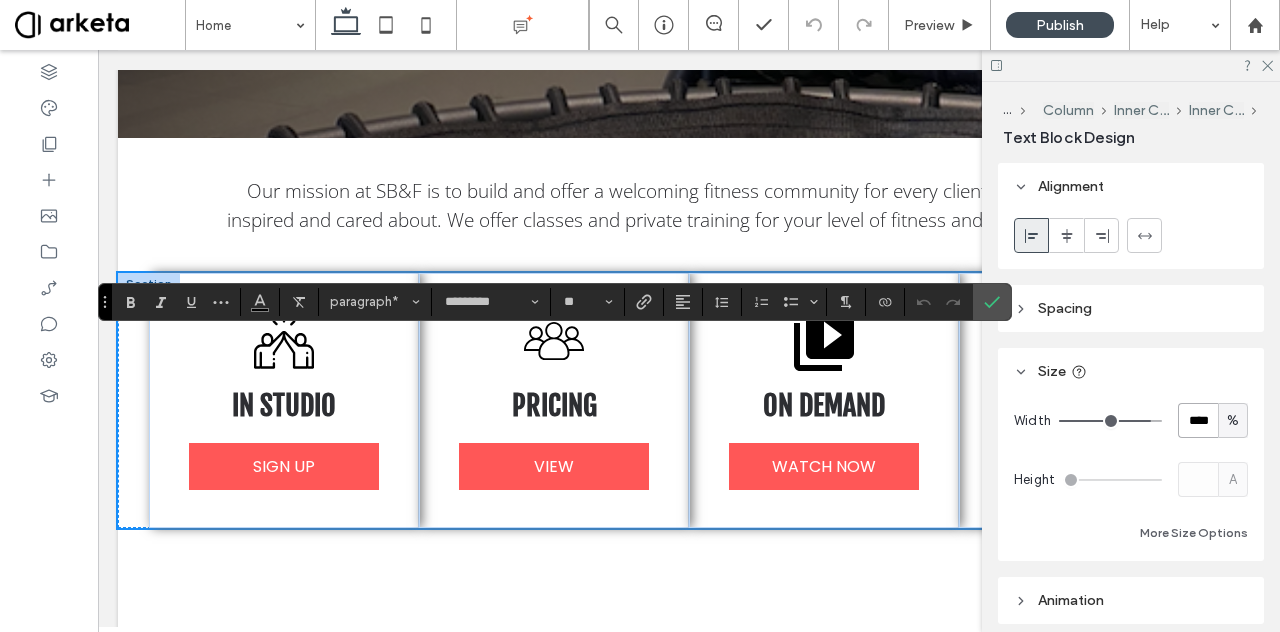 click on "****" at bounding box center [1198, 420] 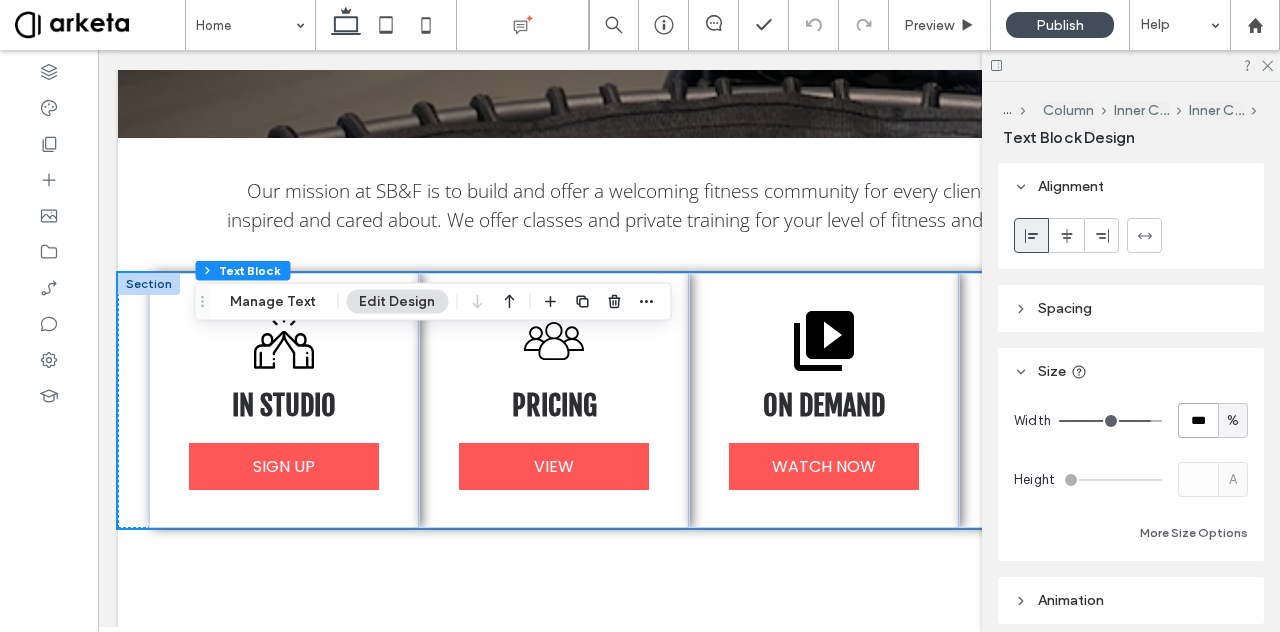 type on "***" 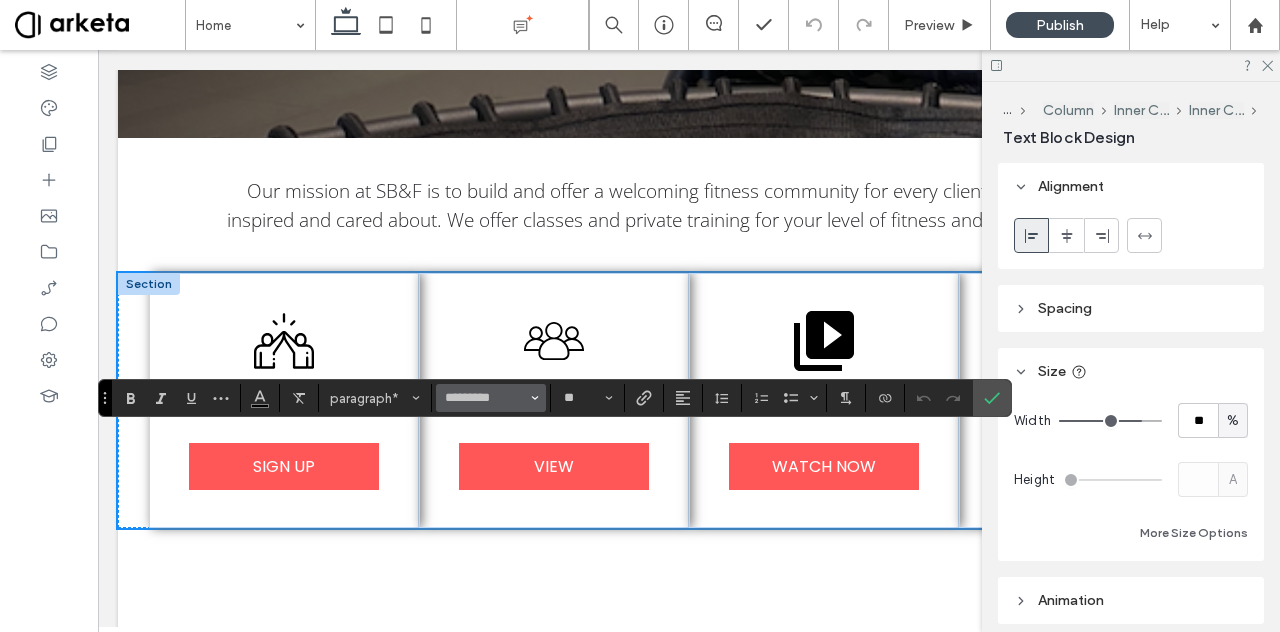 click on "*********" at bounding box center (491, 398) 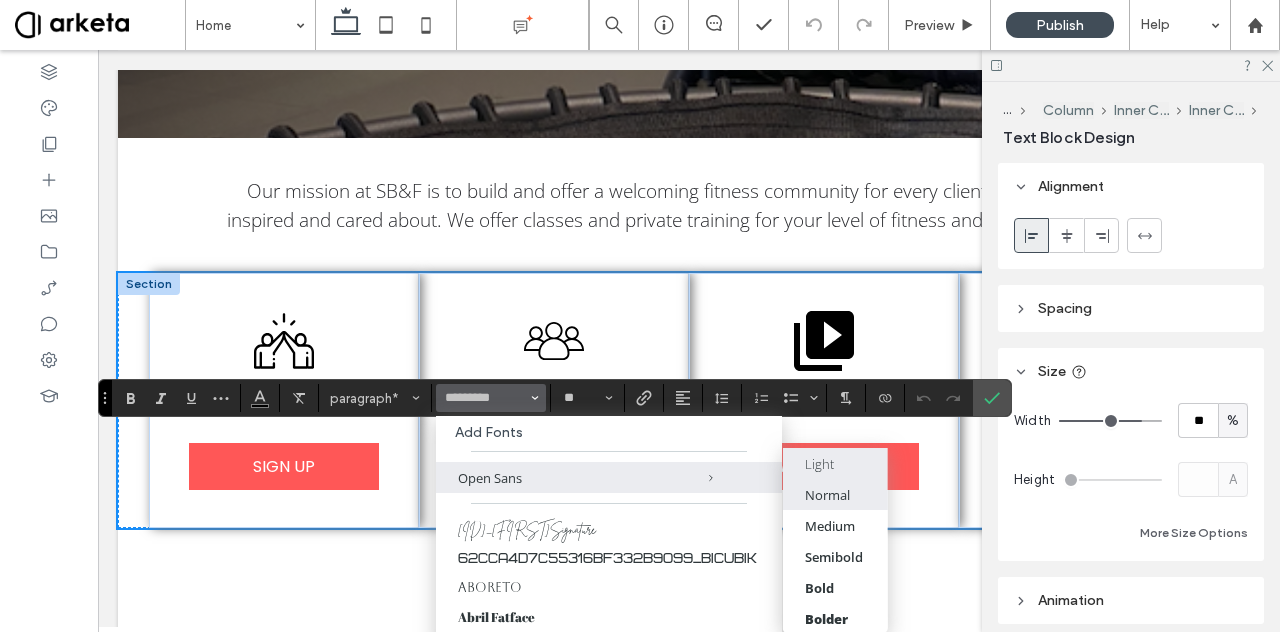 click on "Normal" at bounding box center (835, 494) 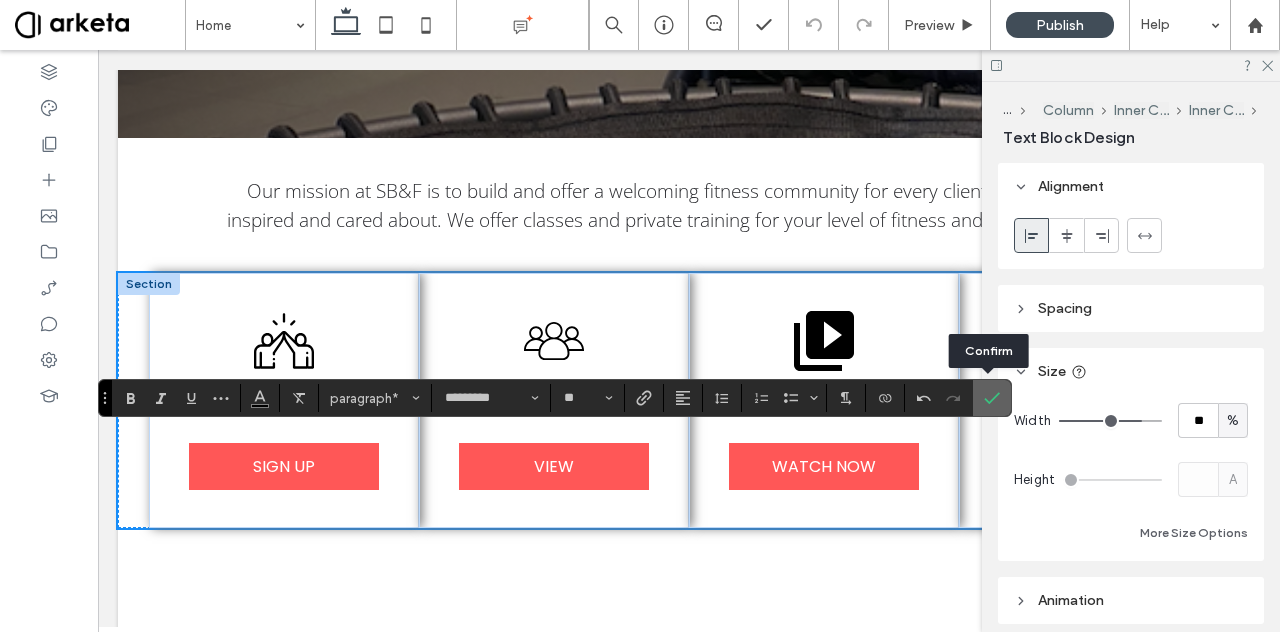 click 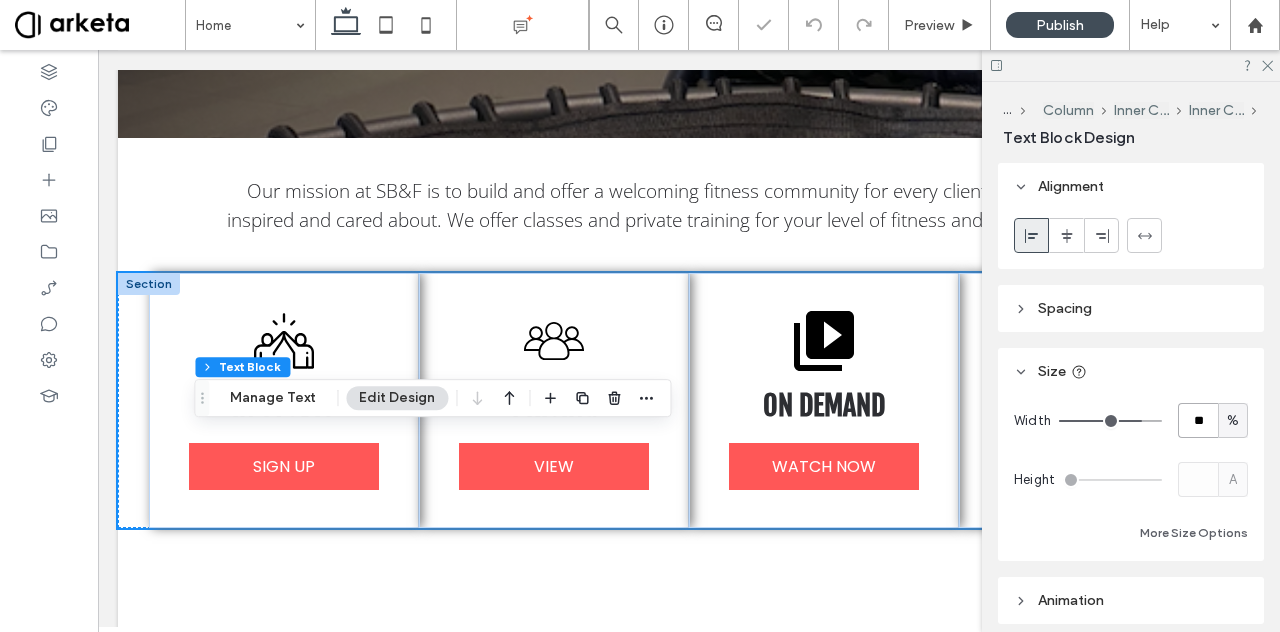 click on "**" at bounding box center (1198, 420) 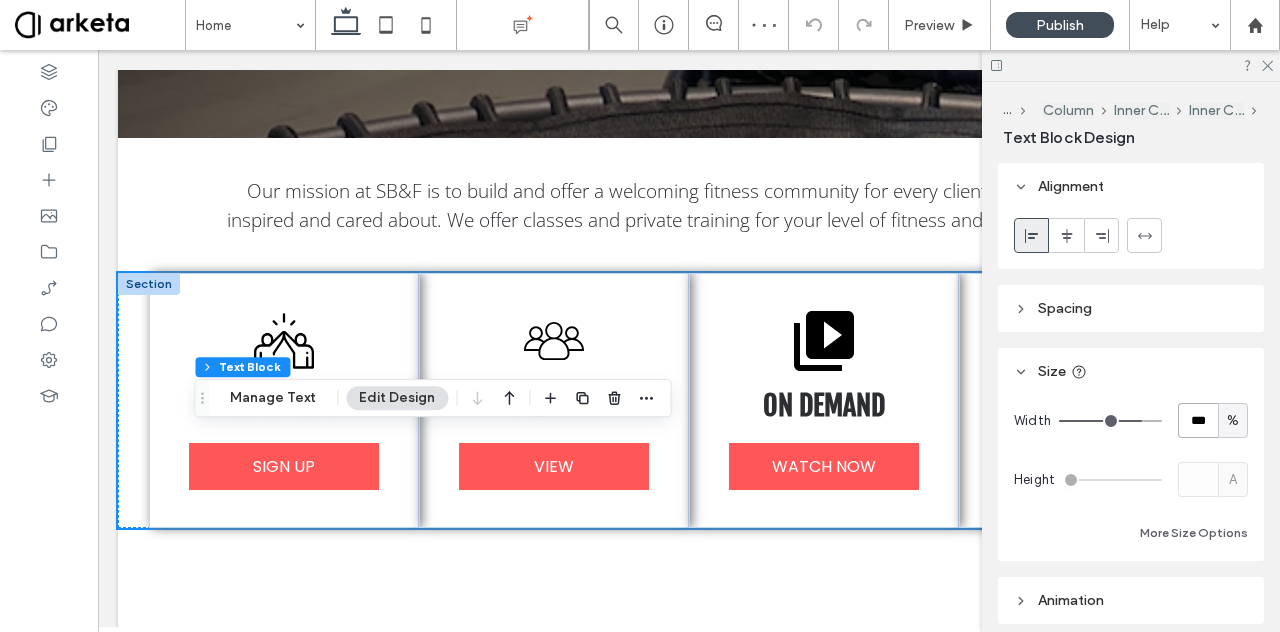 type on "***" 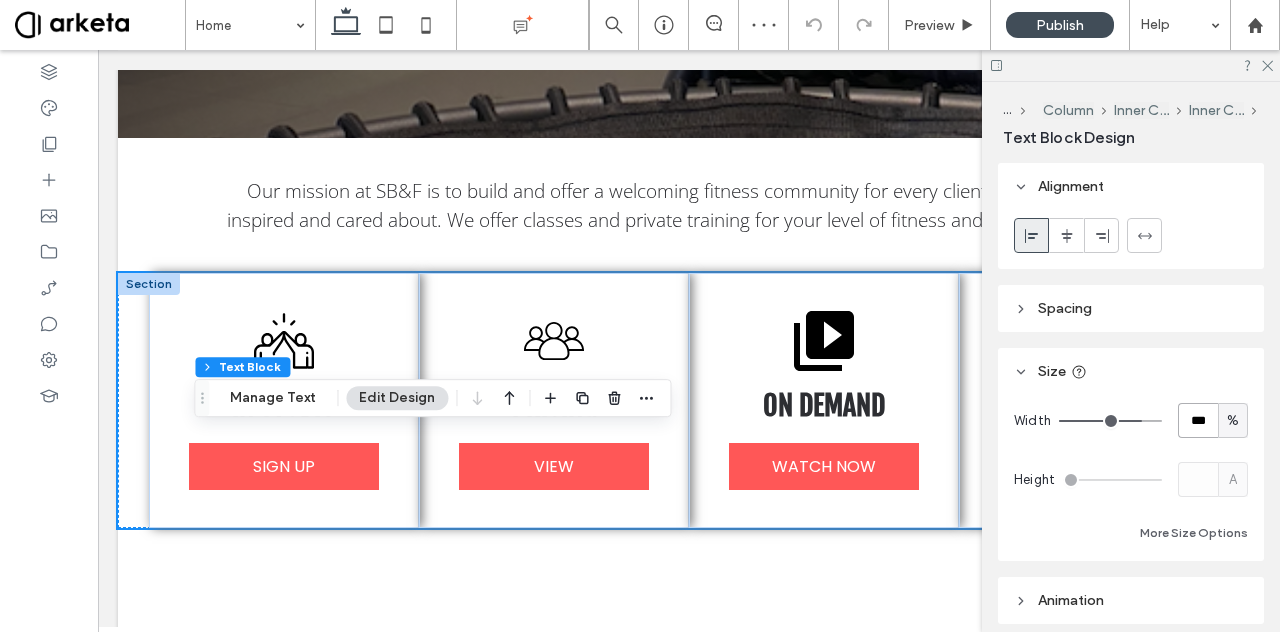 type on "***" 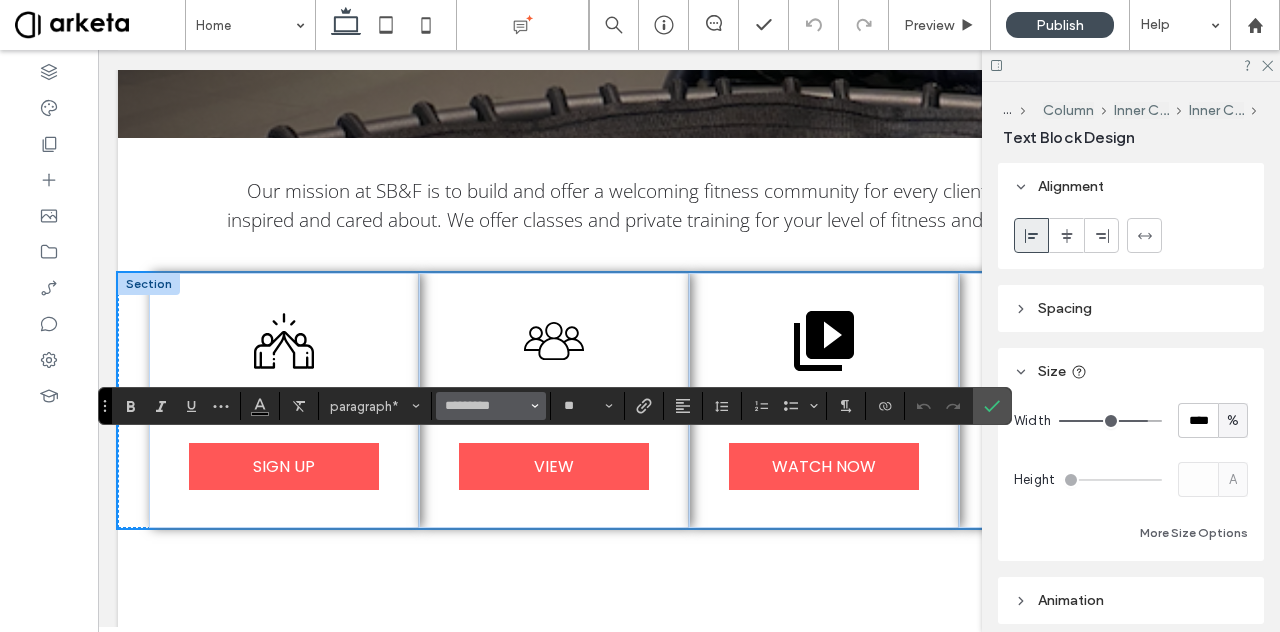 click at bounding box center (535, 406) 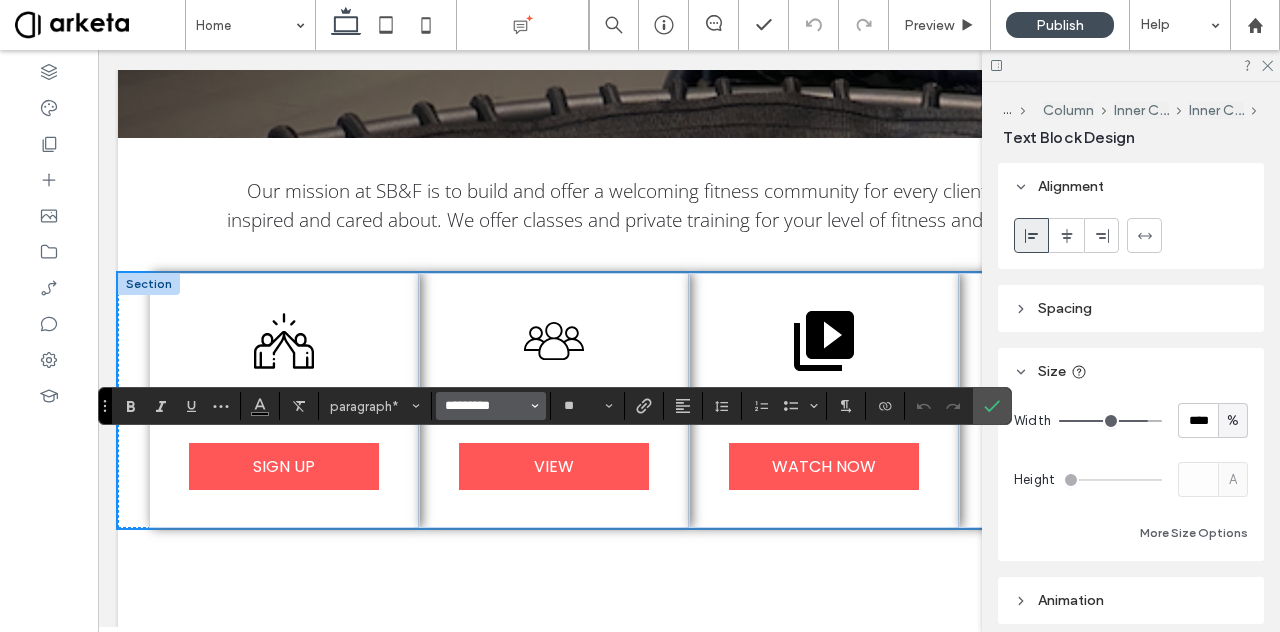 type 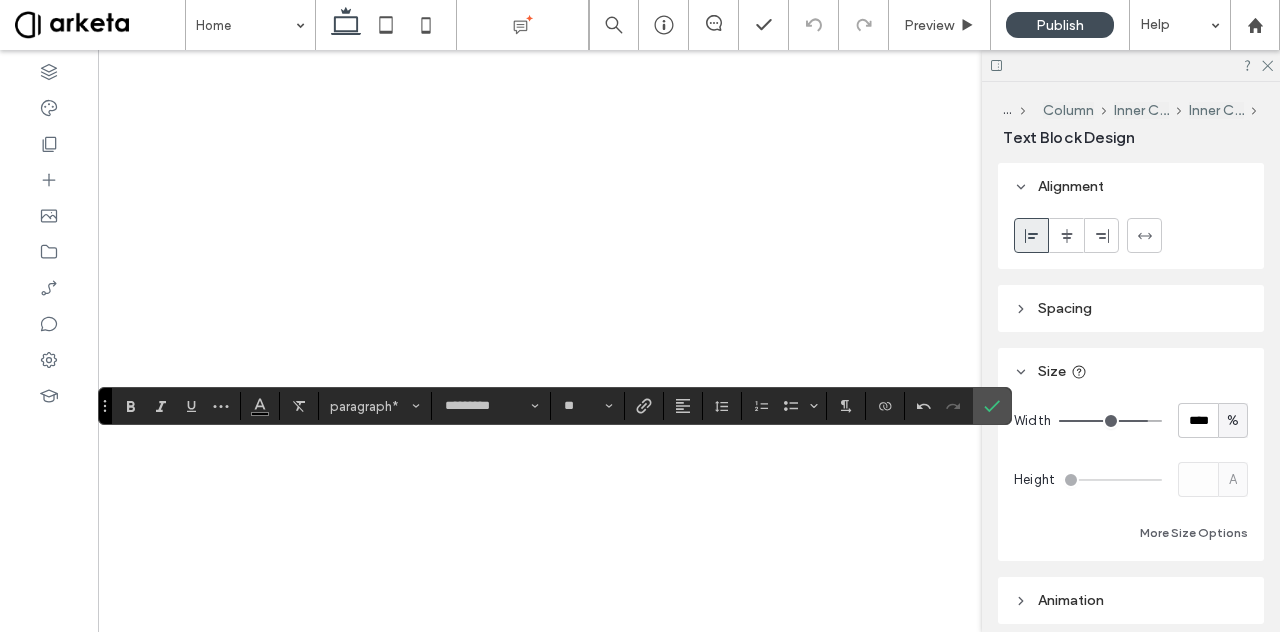 scroll, scrollTop: 0, scrollLeft: 0, axis: both 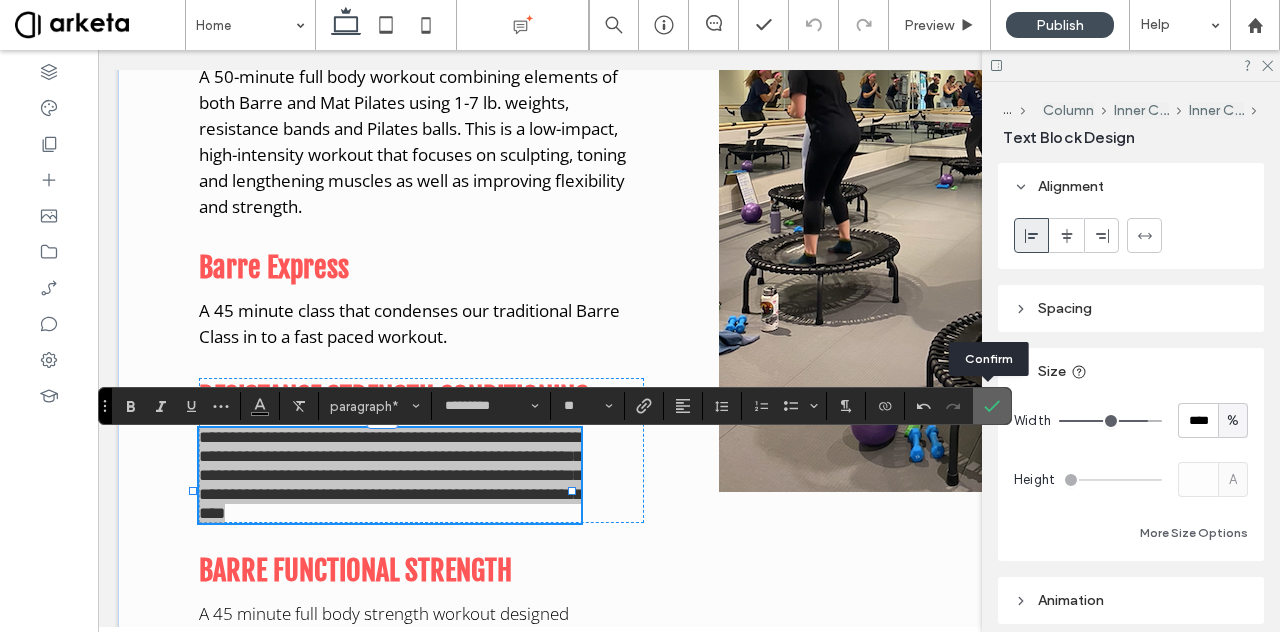 click at bounding box center (992, 406) 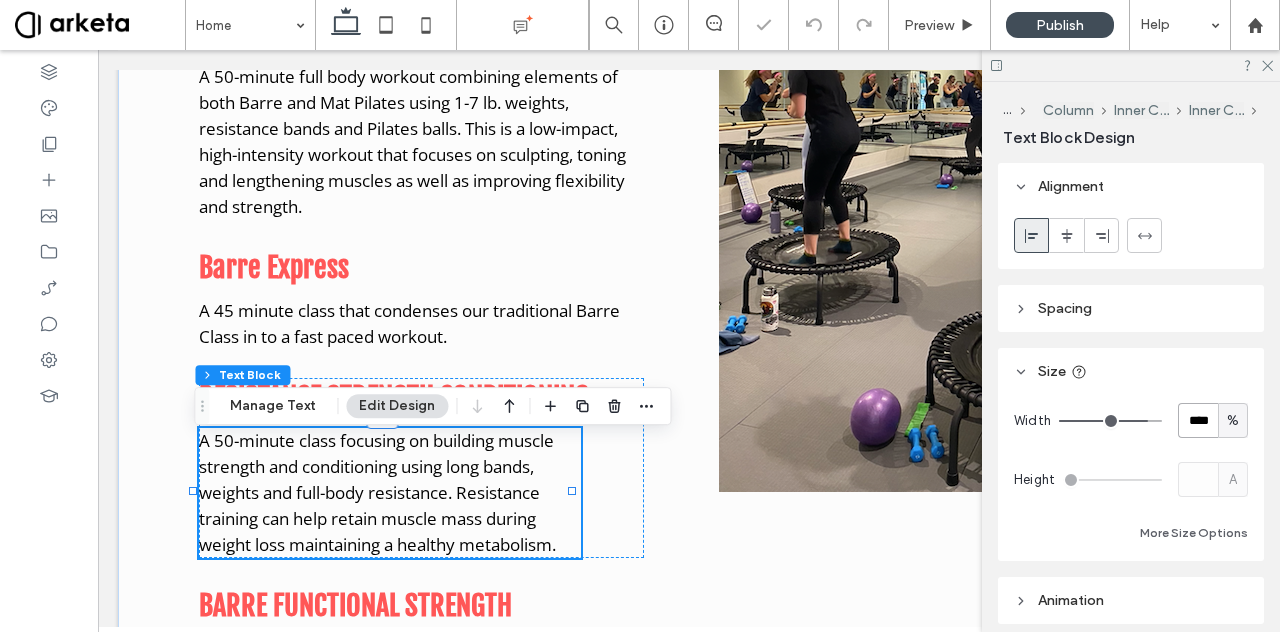 click on "****" at bounding box center [1198, 420] 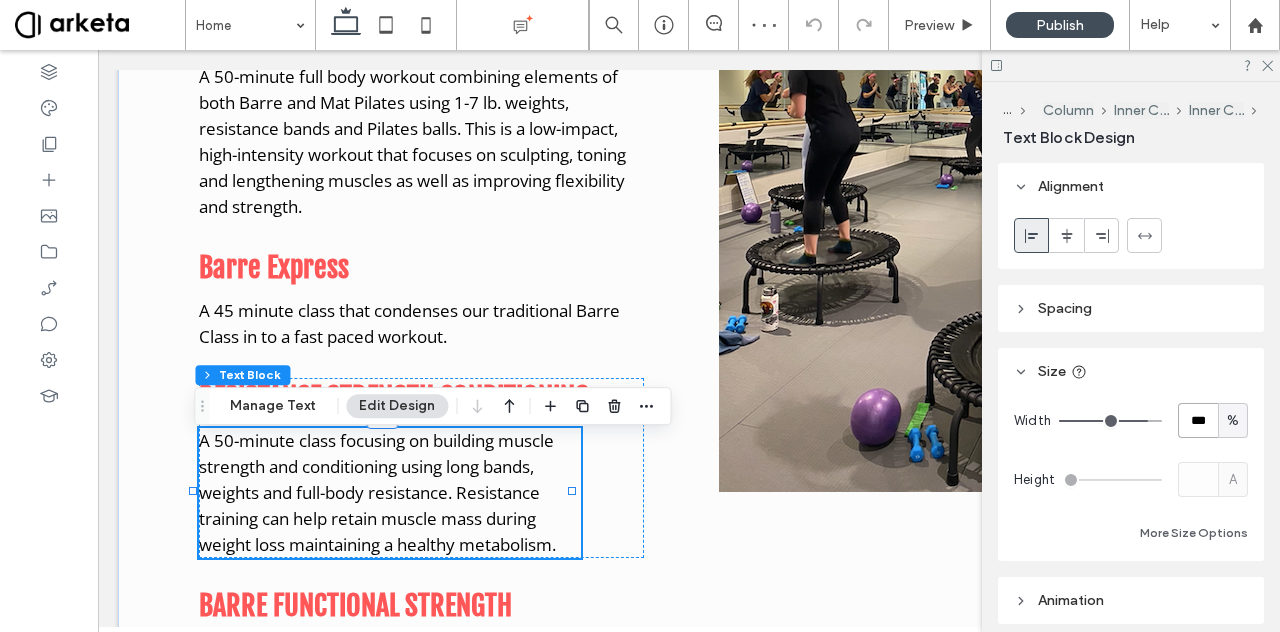 type on "***" 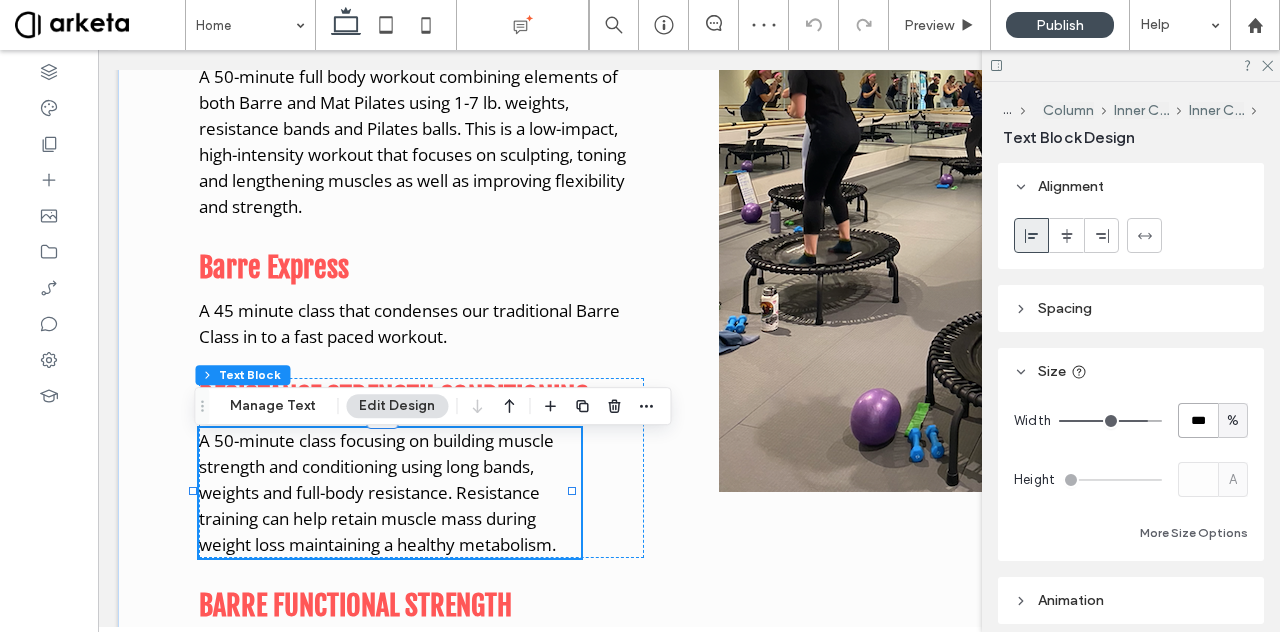 type on "***" 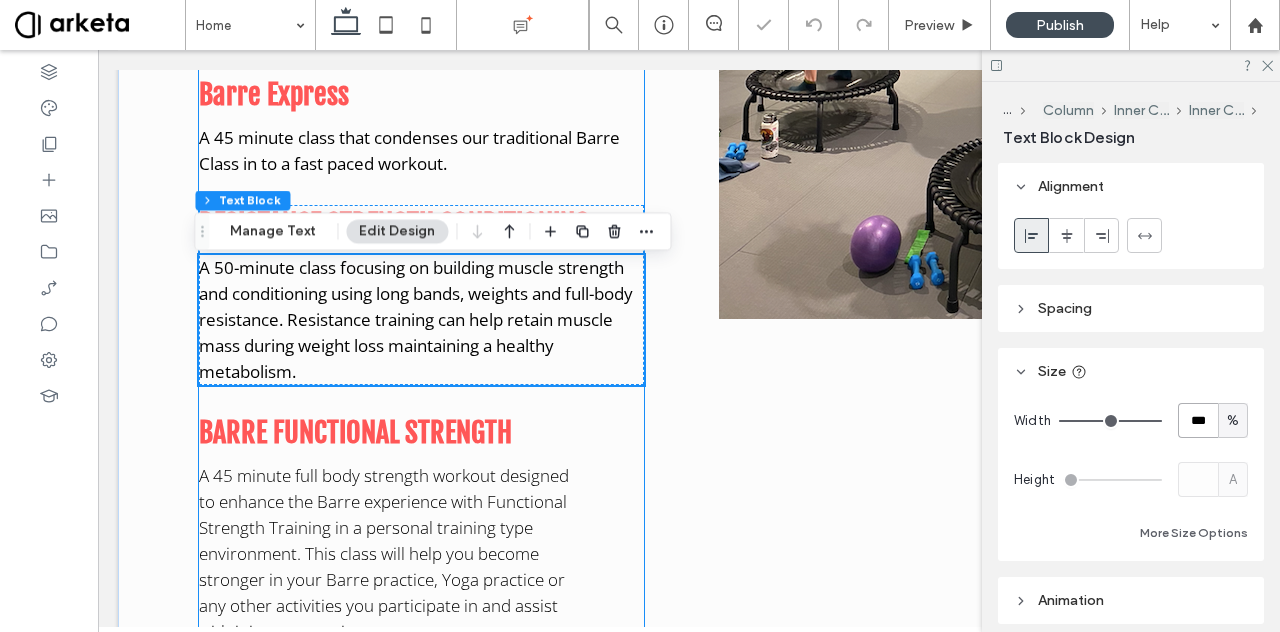 scroll, scrollTop: 1626, scrollLeft: 0, axis: vertical 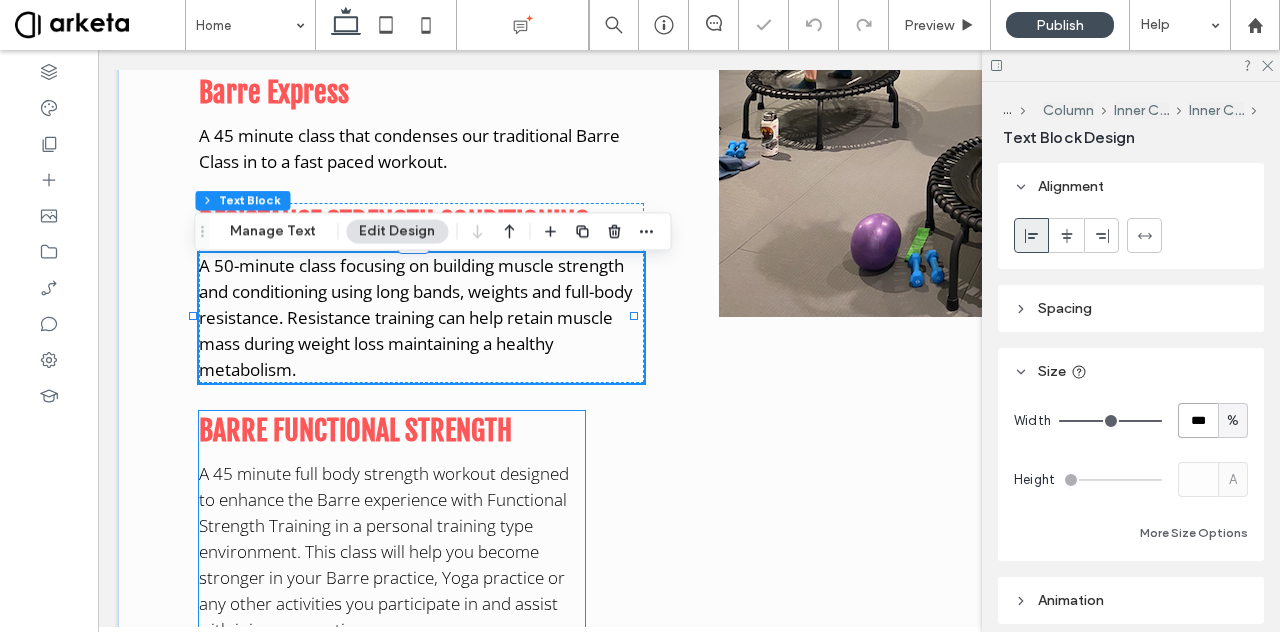 click on "A 45 minute full body strength workout designed to enhance the Barre experience with Functional Strength Training in a personal training type environment. This class will help you become stronger in your Barre practice, Yoga practice or any other activities you participate in and assist with injury prevention." at bounding box center [384, 551] 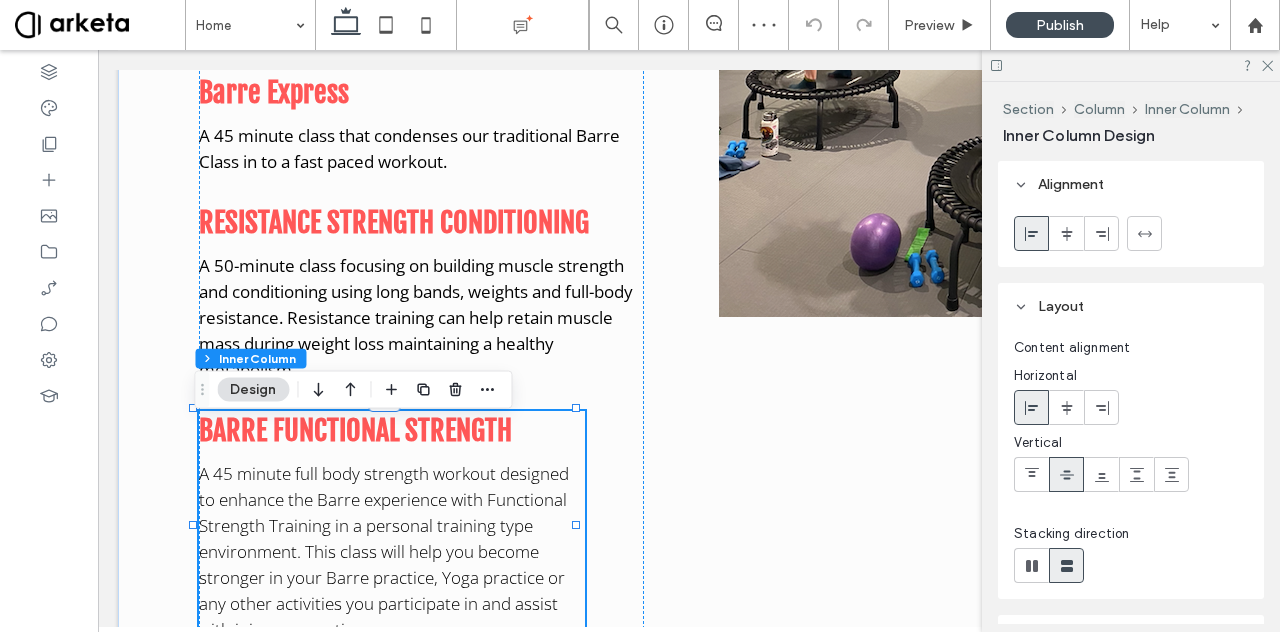 click on "A 45 minute full body strength workout designed to enhance the Barre experience with Functional Strength Training in a personal training type environment. This class will help you become stronger in your Barre practice, Yoga practice or any other activities you participate in and assist with injury prevention." at bounding box center [384, 551] 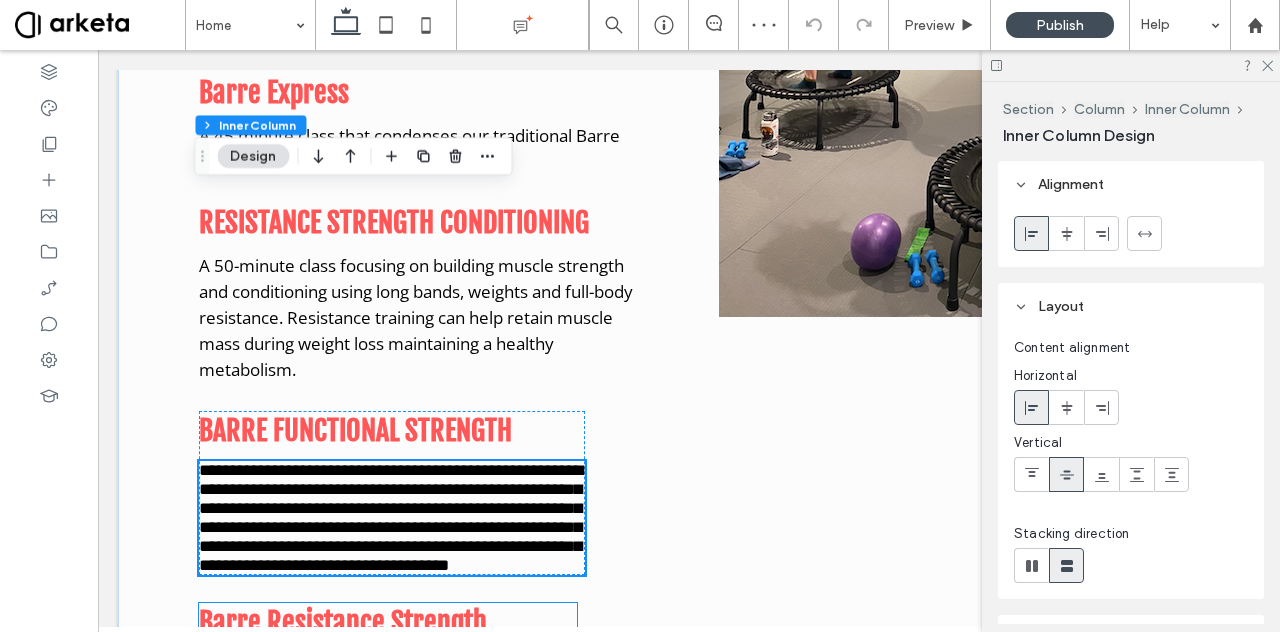click on "Our Barre Resistance Strength class is taught in the Traditional Barre Express format using a variety of resistance training techniques. You will be challenged with long bands, short bands, leg training bands, figure 8 bands and a mixed selection of round bands." at bounding box center [383, 730] 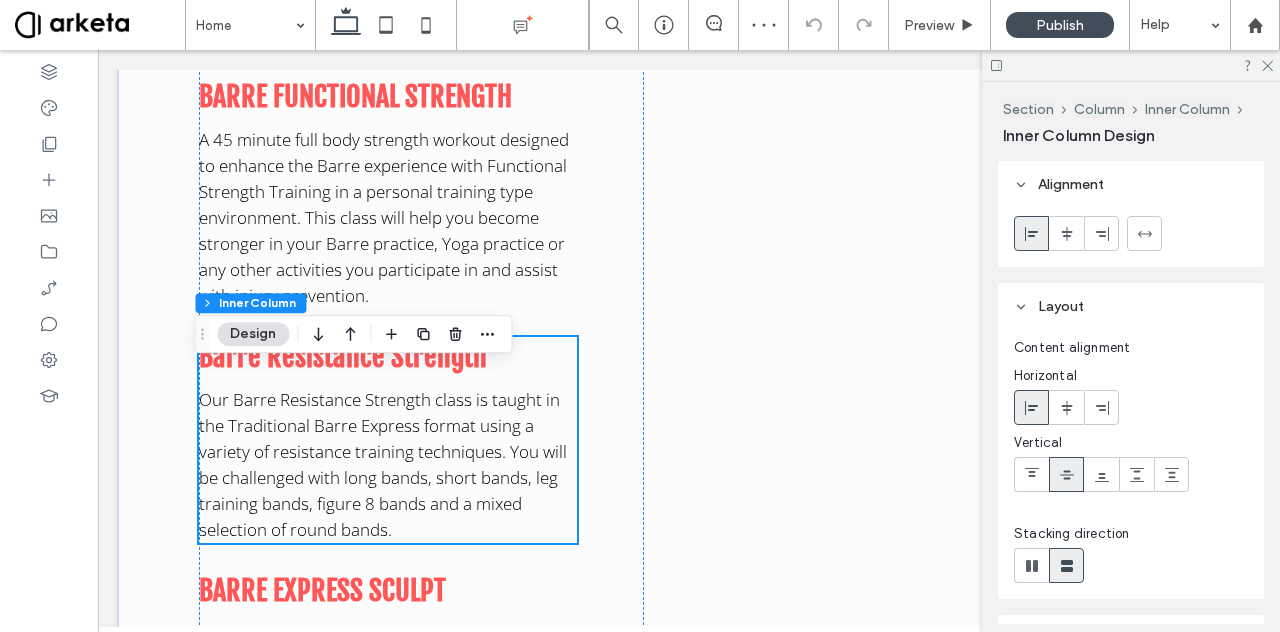 scroll, scrollTop: 1973, scrollLeft: 0, axis: vertical 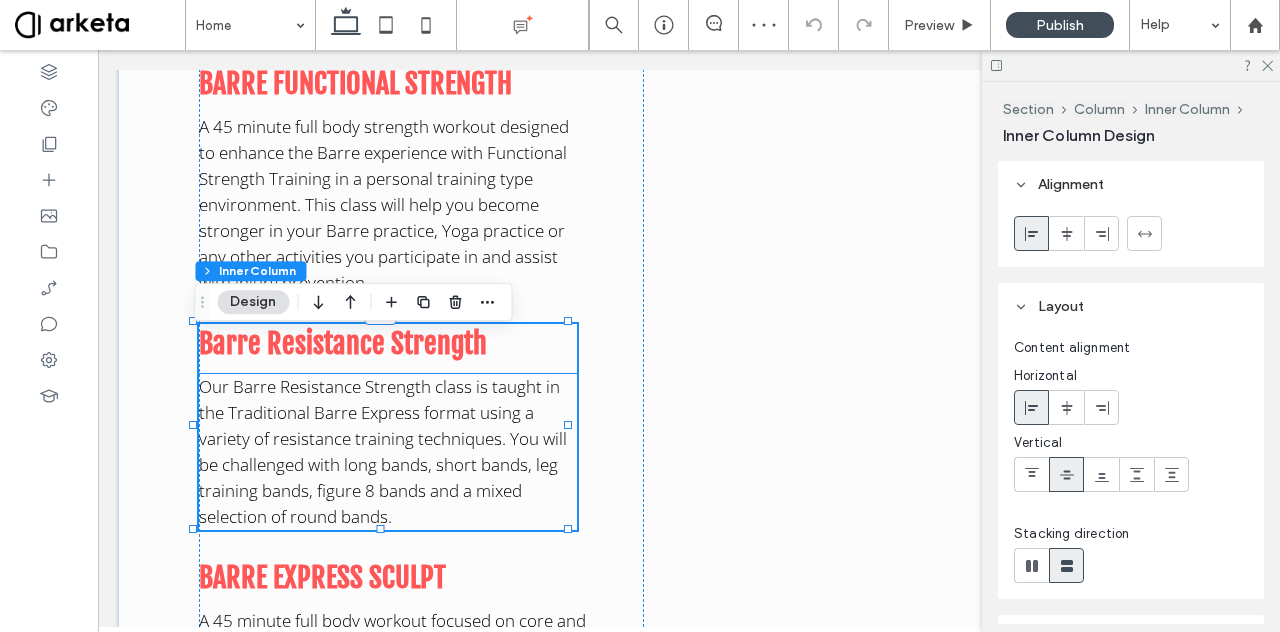 click on "Our Barre Resistance Strength class is taught in the Traditional Barre Express format using a variety of resistance training techniques. You will be challenged with long bands, short bands, leg training bands, figure 8 bands and a mixed selection of round bands." at bounding box center (388, 452) 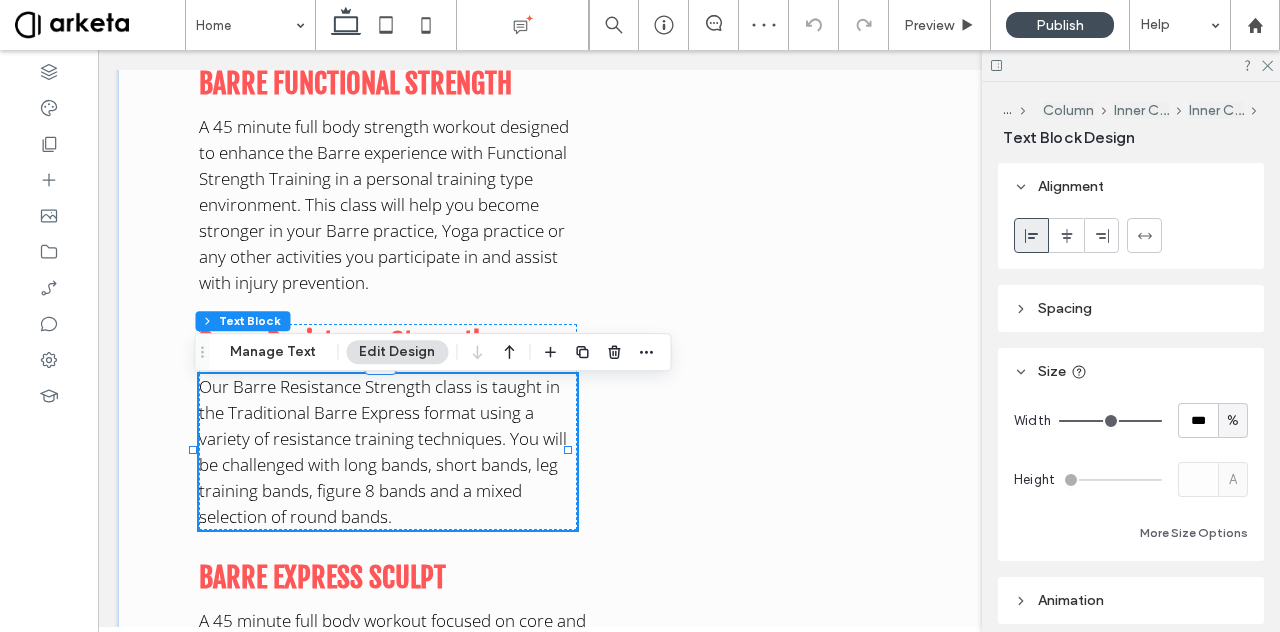 click on "Our Barre Resistance Strength class is taught in the Traditional Barre Express format using a variety of resistance training techniques. You will be challenged with long bands, short bands, leg training bands, figure 8 bands and a mixed selection of round bands." at bounding box center (388, 452) 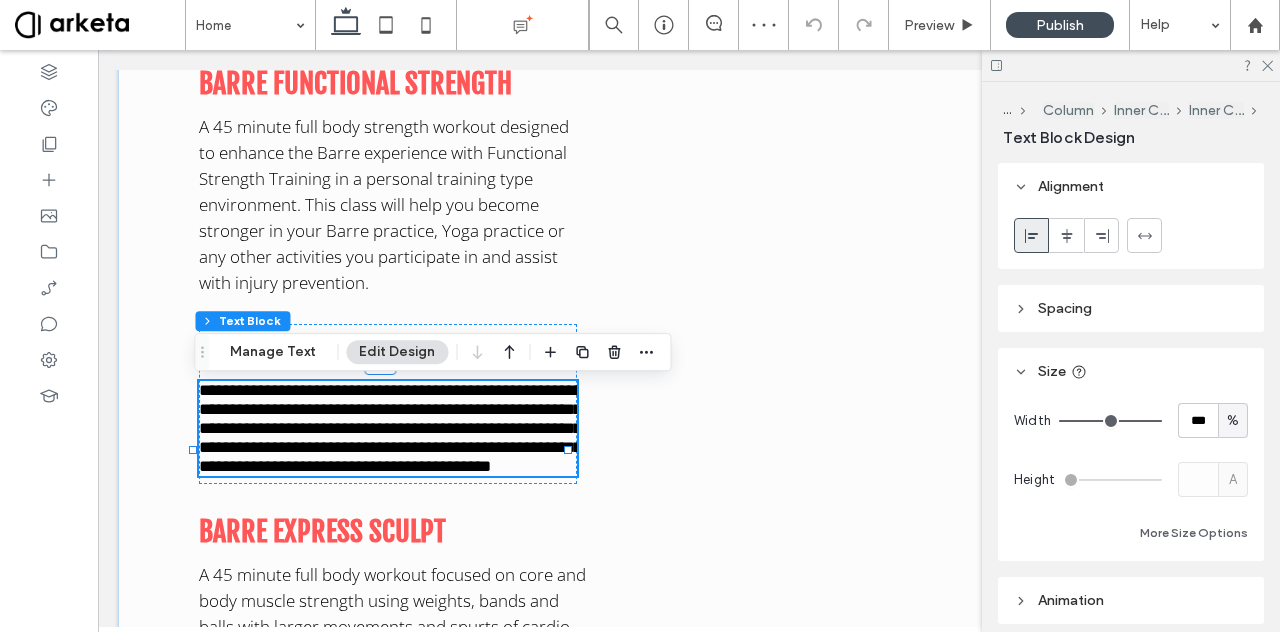 click on "**********" at bounding box center [388, 428] 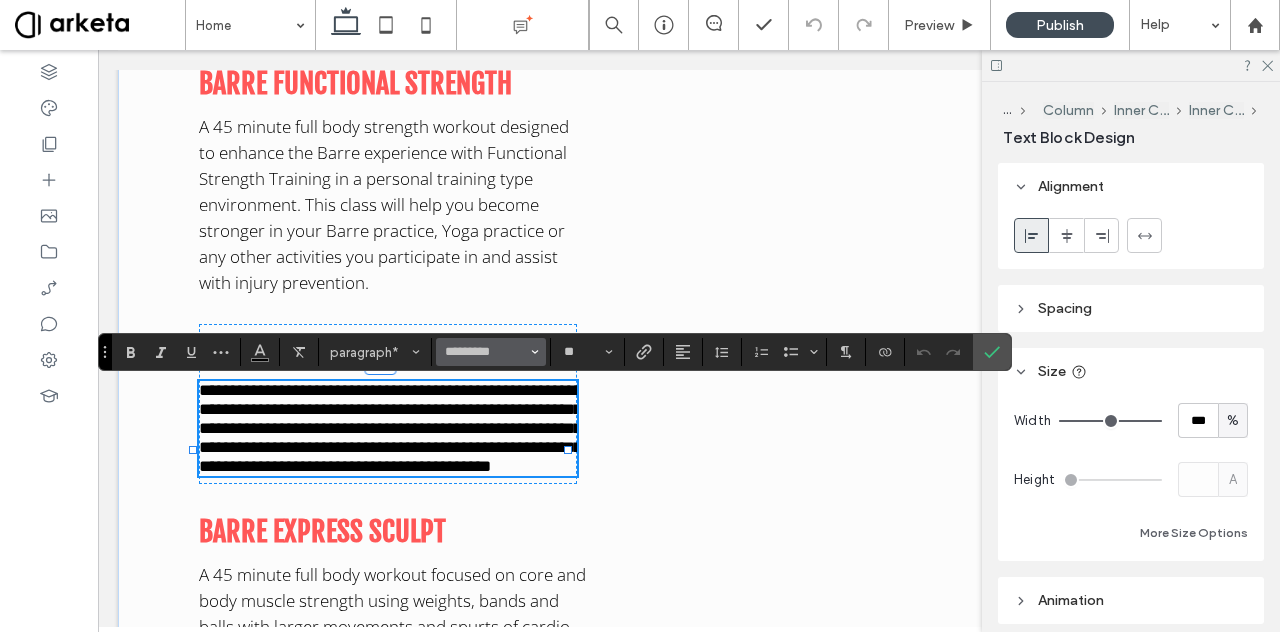click on "*********" at bounding box center [491, 352] 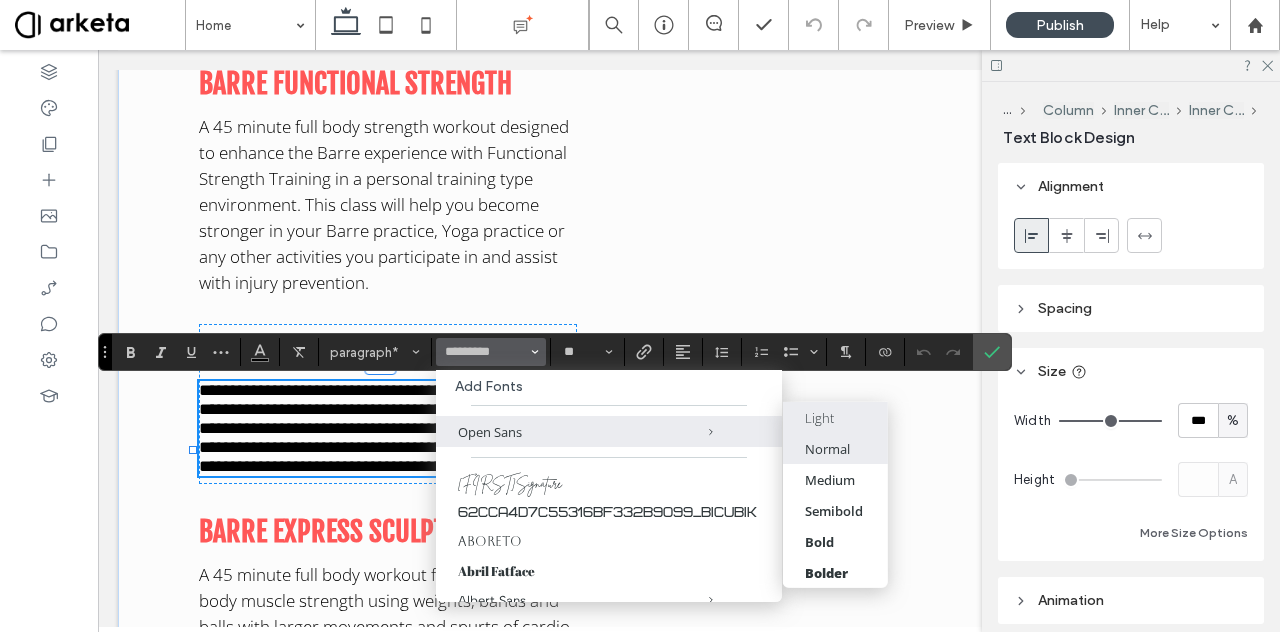 click on "Normal" at bounding box center (827, 448) 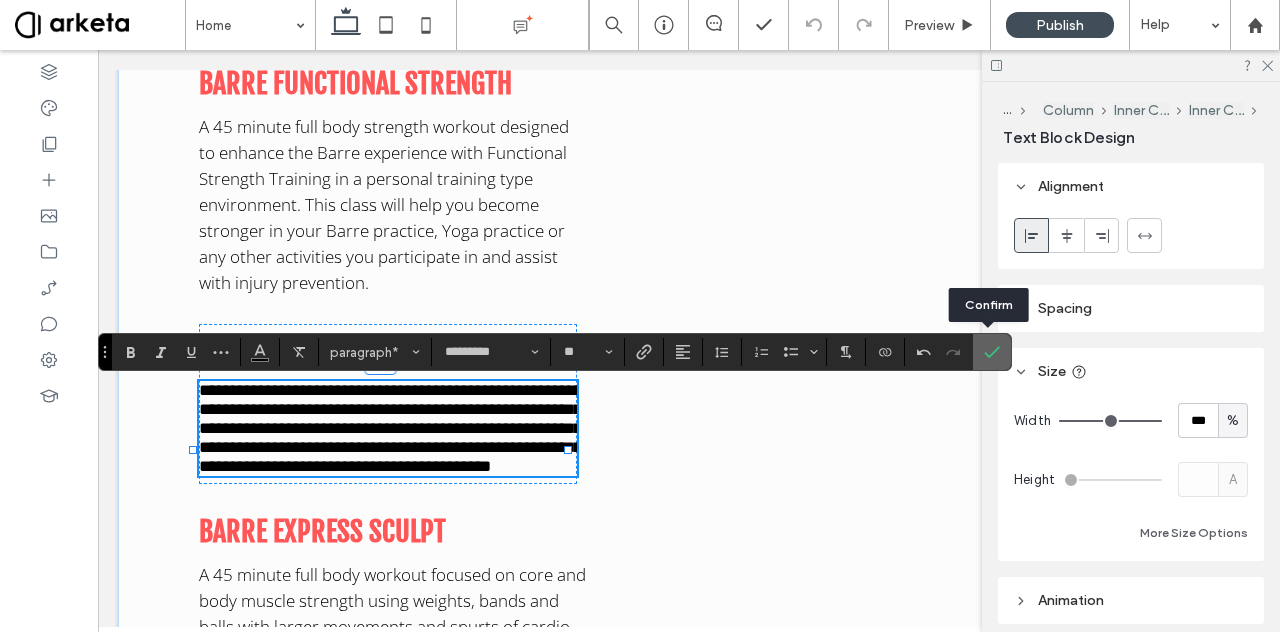 click 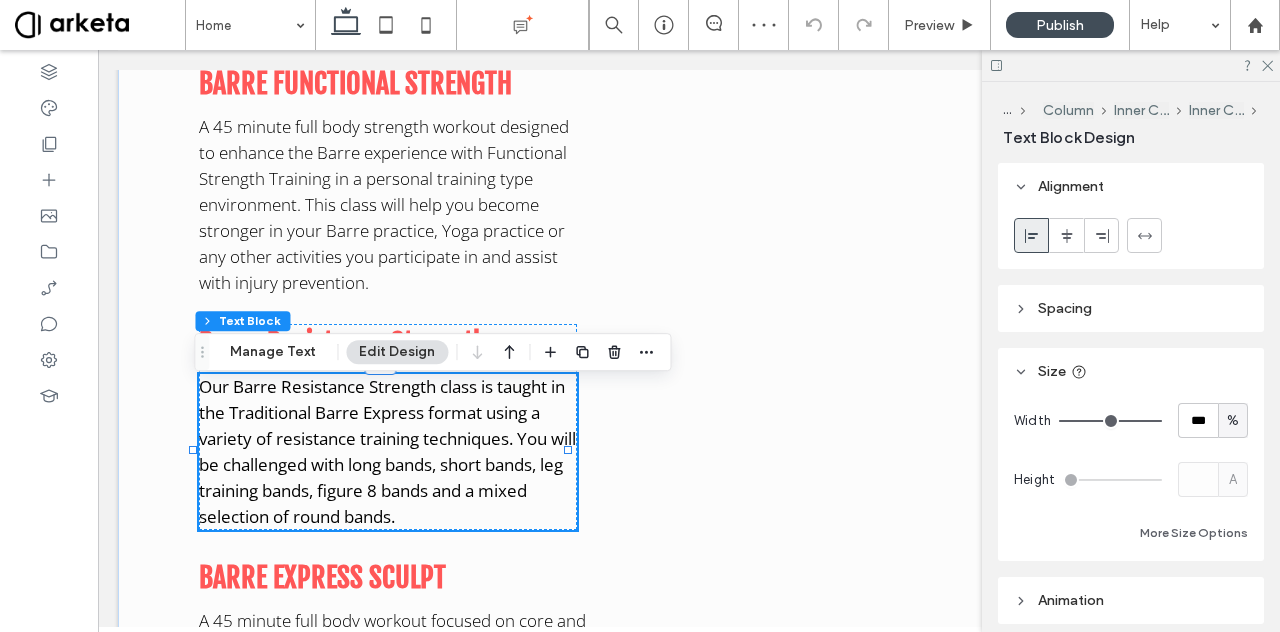click on "Our Barre Resistance Strength class is taught in the Traditional Barre Express format using a variety of resistance training techniques. You will be challenged with long bands, short bands, leg training bands, figure 8 bands and a mixed selection of round bands." at bounding box center (387, 451) 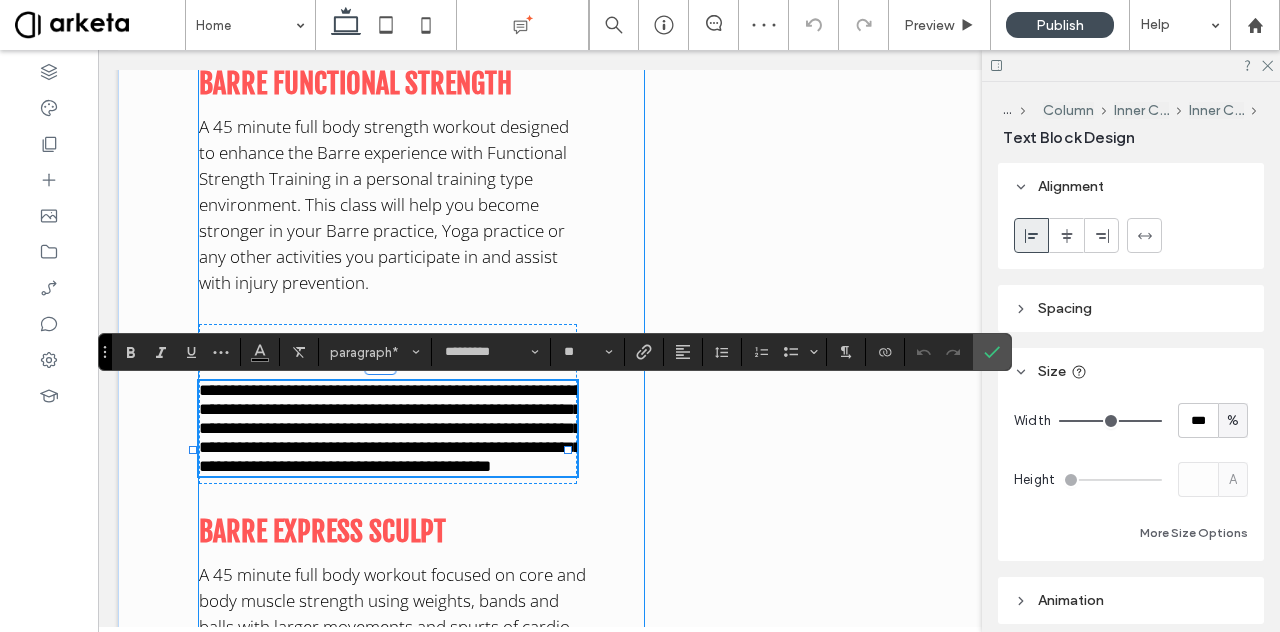 click on "CURRENT OFFERINGS
Traditional Barre
A 60 minute traditional Barre class focusing on each muscle group with small isometric movements using various weights, bands and balls and basic ballet movement.
BARRE FUSION
A 50-minute full body workout combining elements of both Barre and Mat Pilates using 1-7 lb. weights, resistance bands and Pilates balls. This is a low-impact, high-intensity workout that focuses on sculpting, toning and lengthening muscles as well as improving flexibility and strength.
Barre Express
A 45 minute class that condenses our traditional Barre Class in to a fast paced workout.
RESISTANCE STRENGTH CONDITIONING
A 50-minute class focusing on building muscle strength and conditioning using long bands, weights and full-body resistance. Resistance training can help retain muscle mass during weight loss maintaining a healthy metabolism.
BARRE FUNCTIONAL STRENGTH" at bounding box center (421, 37) 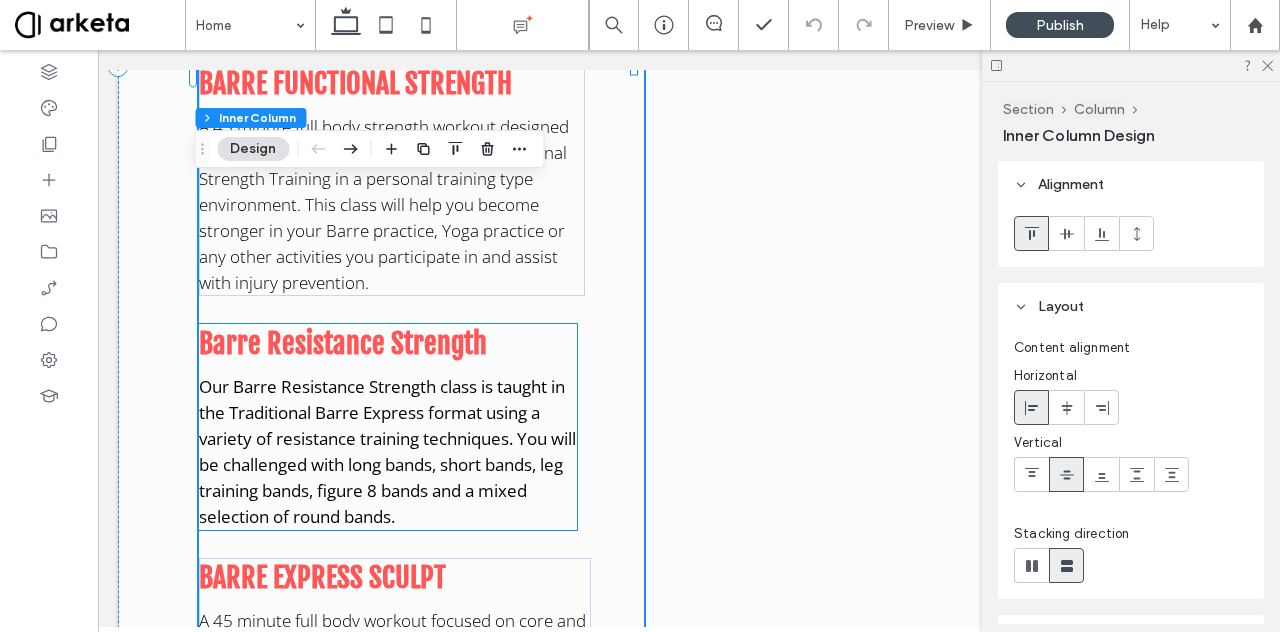 click on "Barre Resistance Strength
Our Barre Resistance Strength class is taught in the Traditional Barre Express format using a variety of resistance training techniques. You will be challenged with long bands, short bands, leg training bands, figure 8 bands and a mixed selection of round bands." at bounding box center [388, 427] 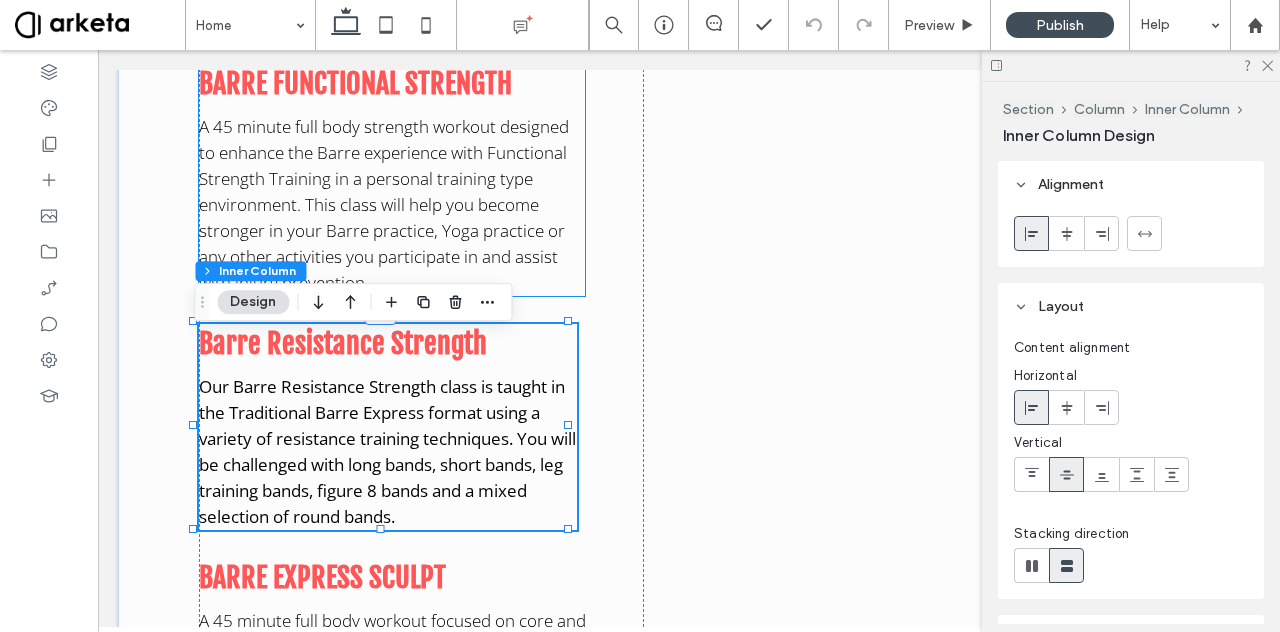 click on "A 45 minute full body strength workout designed to enhance the Barre experience with Functional Strength Training in a personal training type environment. This class will help you become stronger in your Barre practice, Yoga practice or any other activities you participate in and assist with injury prevention." at bounding box center (384, 204) 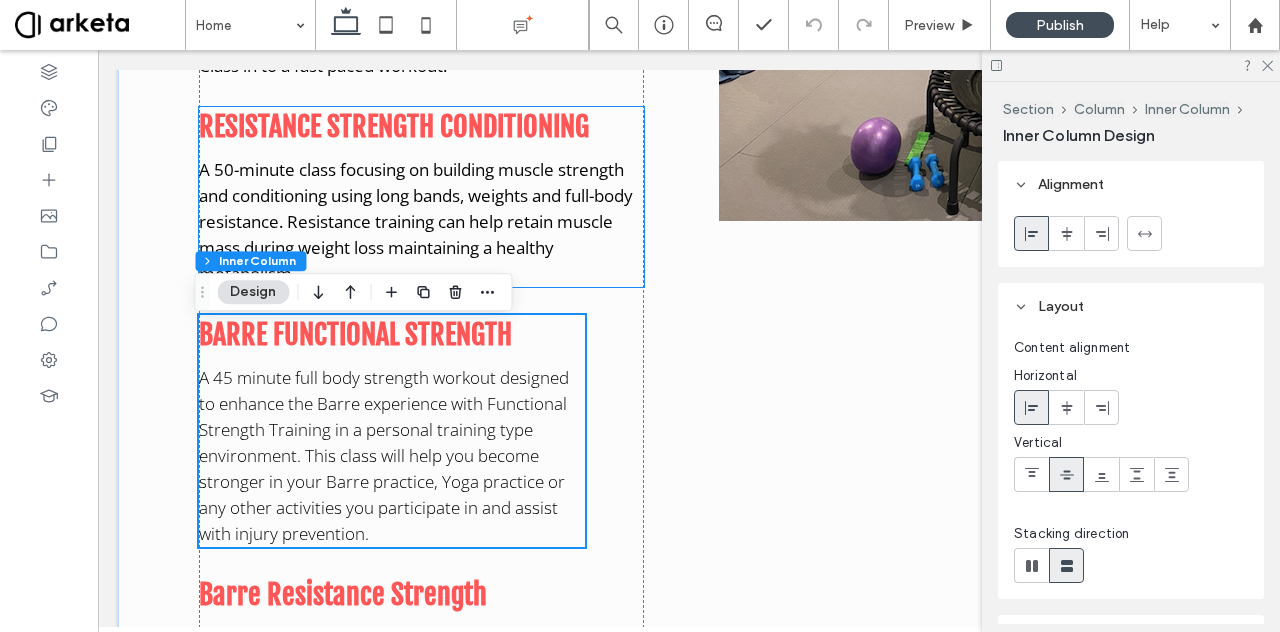 scroll, scrollTop: 1675, scrollLeft: 0, axis: vertical 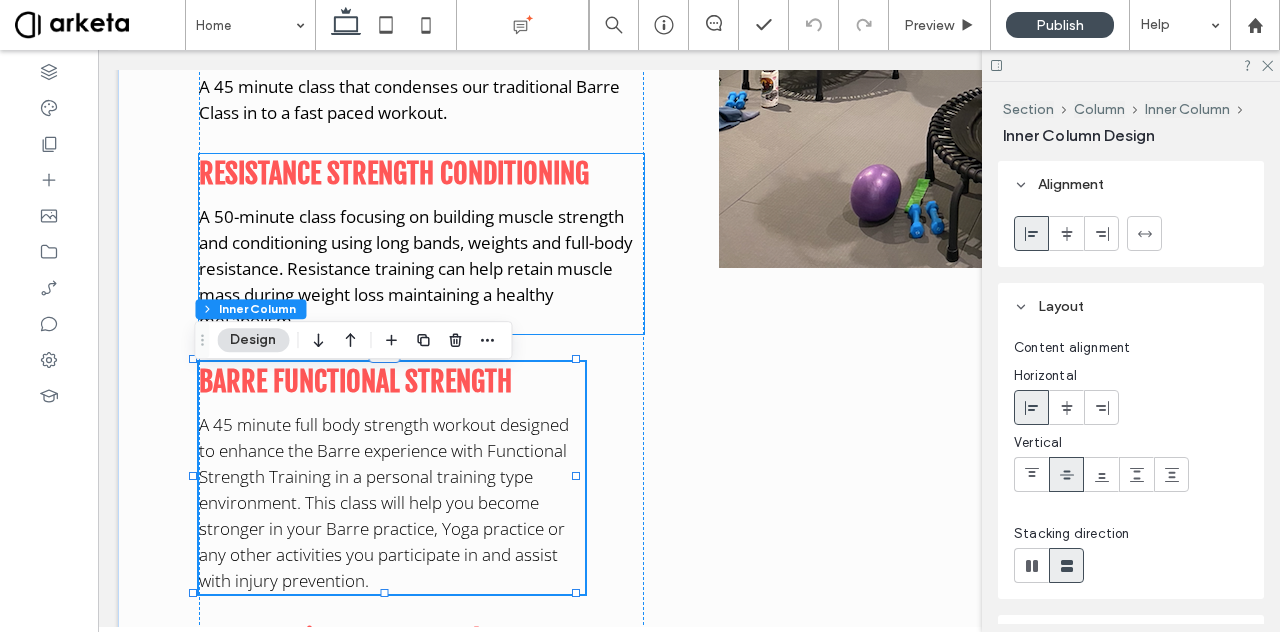 click on "A 50-minute class focusing on building muscle strength and conditioning using long bands, weights and full-body resistance. Resistance training can help retain muscle mass during weight loss maintaining a healthy metabolism." at bounding box center [416, 268] 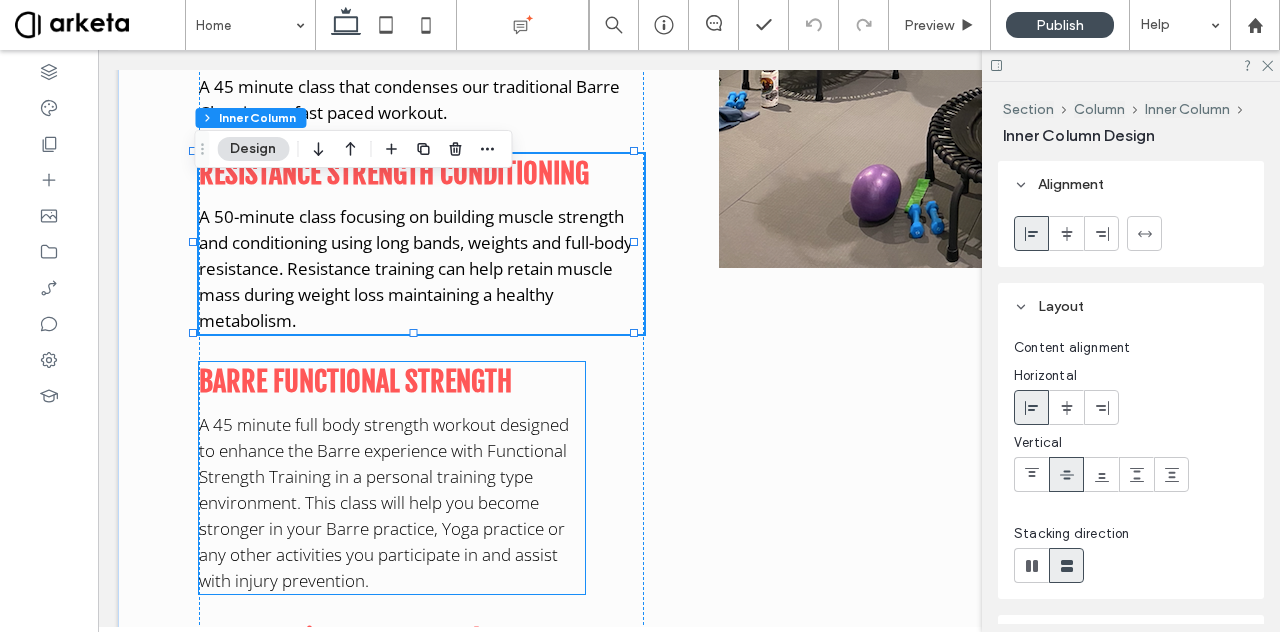 click on "A 45 minute full body strength workout designed to enhance the Barre experience with Functional Strength Training in a personal training type environment. This class will help you become stronger in your Barre practice, Yoga practice or any other activities you participate in and assist with injury prevention." at bounding box center [384, 502] 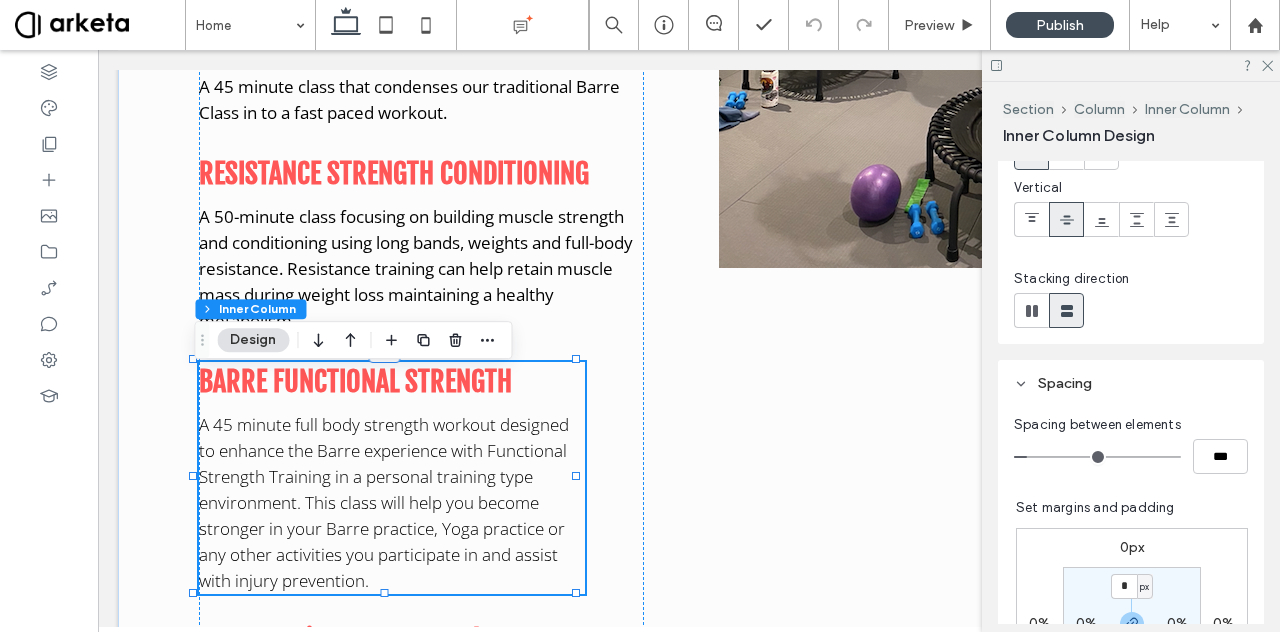 scroll, scrollTop: 262, scrollLeft: 0, axis: vertical 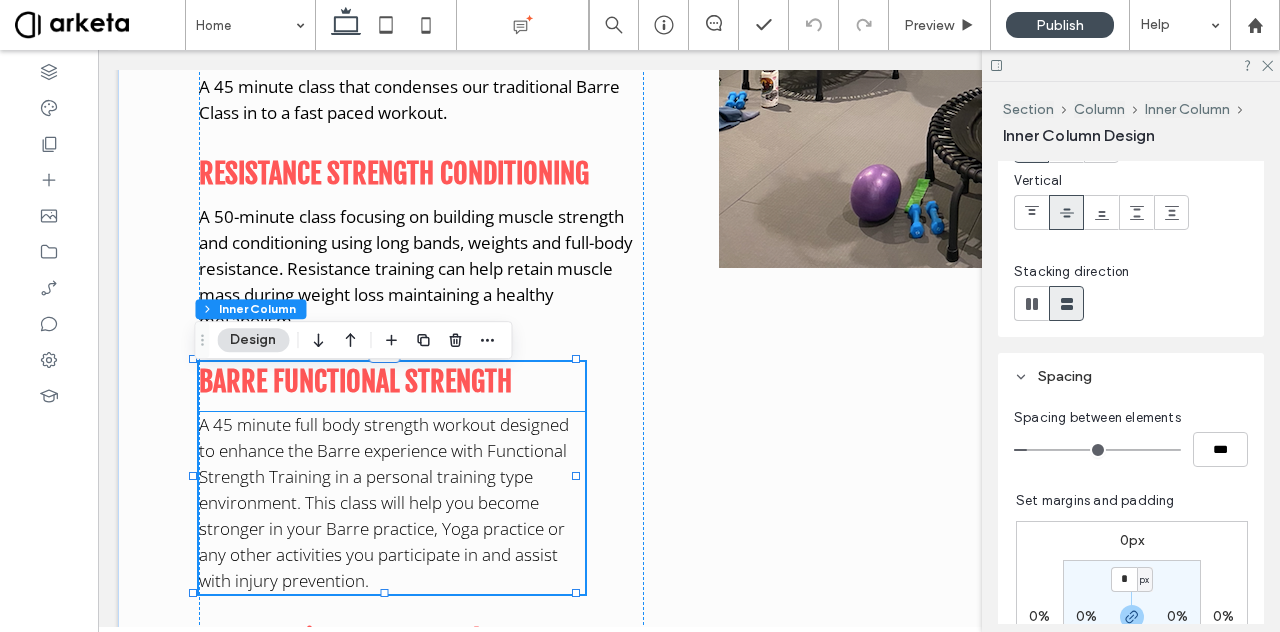 click on "A 45 minute full body strength workout designed to enhance the Barre experience with Functional Strength Training in a personal training type environment. This class will help you become stronger in your Barre practice, Yoga practice or any other activities you participate in and assist with injury prevention." at bounding box center [392, 503] 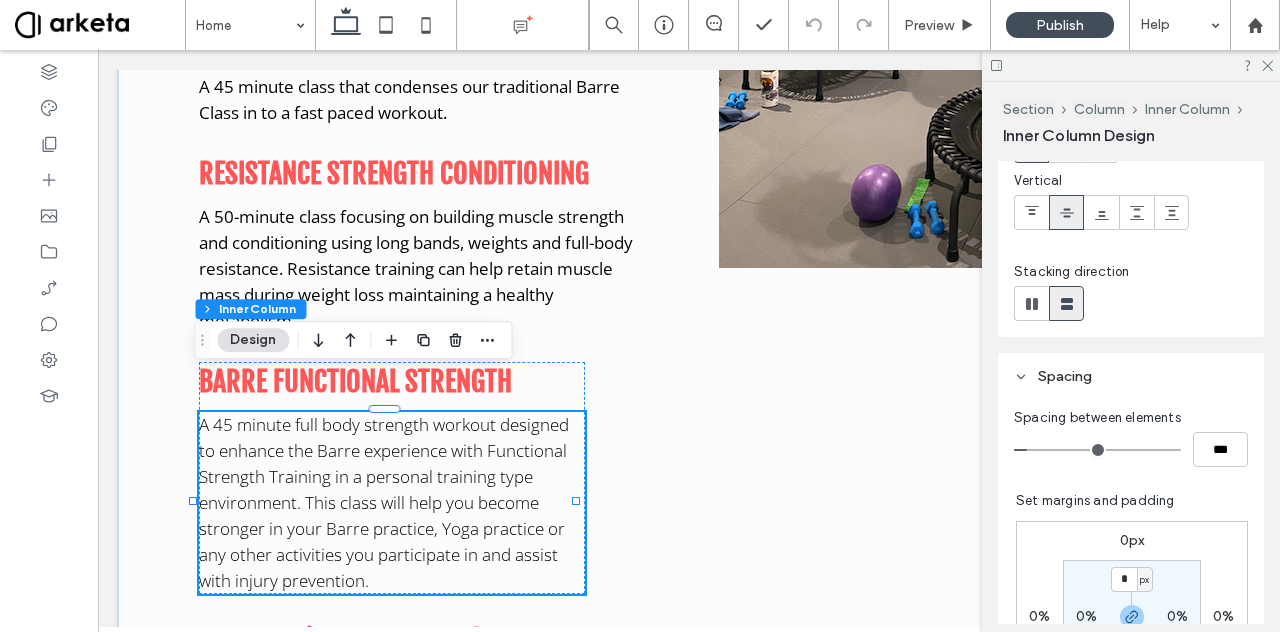 click on "A 45 minute full body strength workout designed to enhance the Barre experience with Functional Strength Training in a personal training type environment. This class will help you become stronger in your Barre practice, Yoga practice or any other activities you participate in and assist with injury prevention." at bounding box center [392, 503] 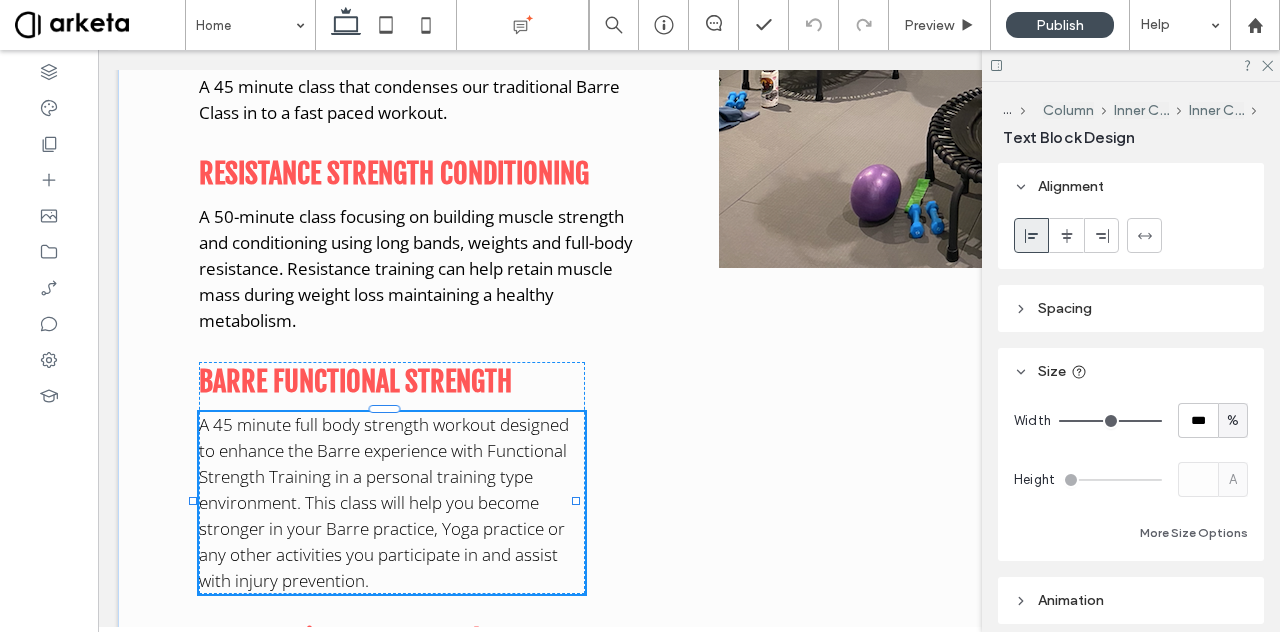 type on "*********" 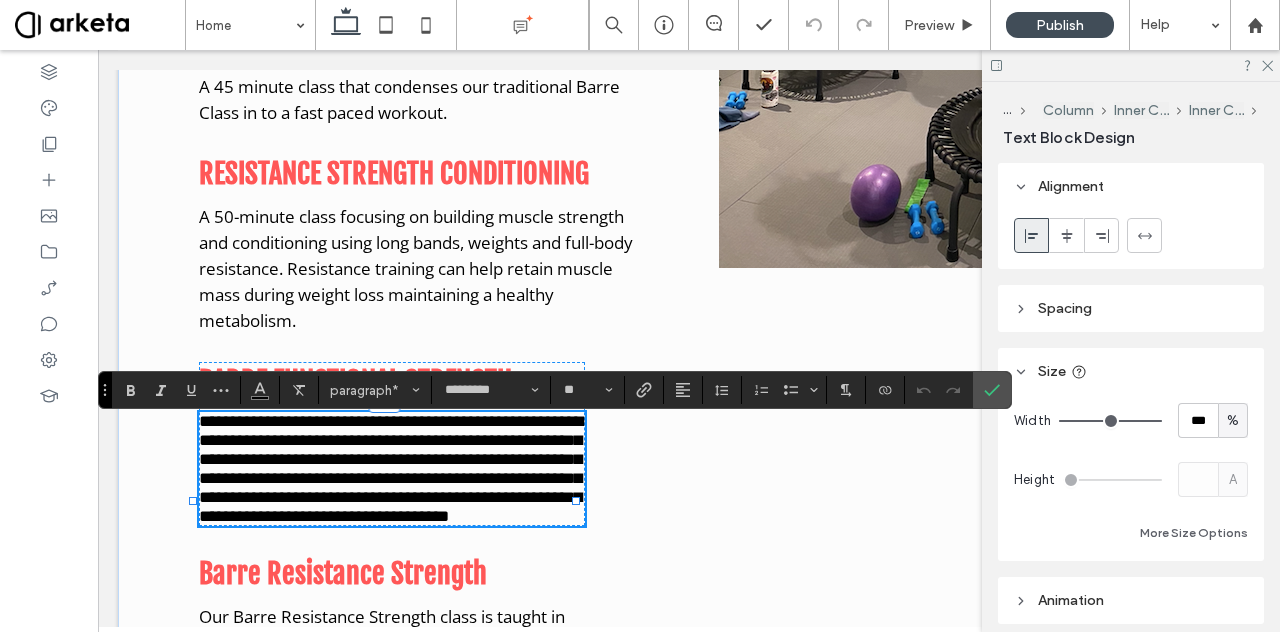 click on "**********" at bounding box center [392, 469] 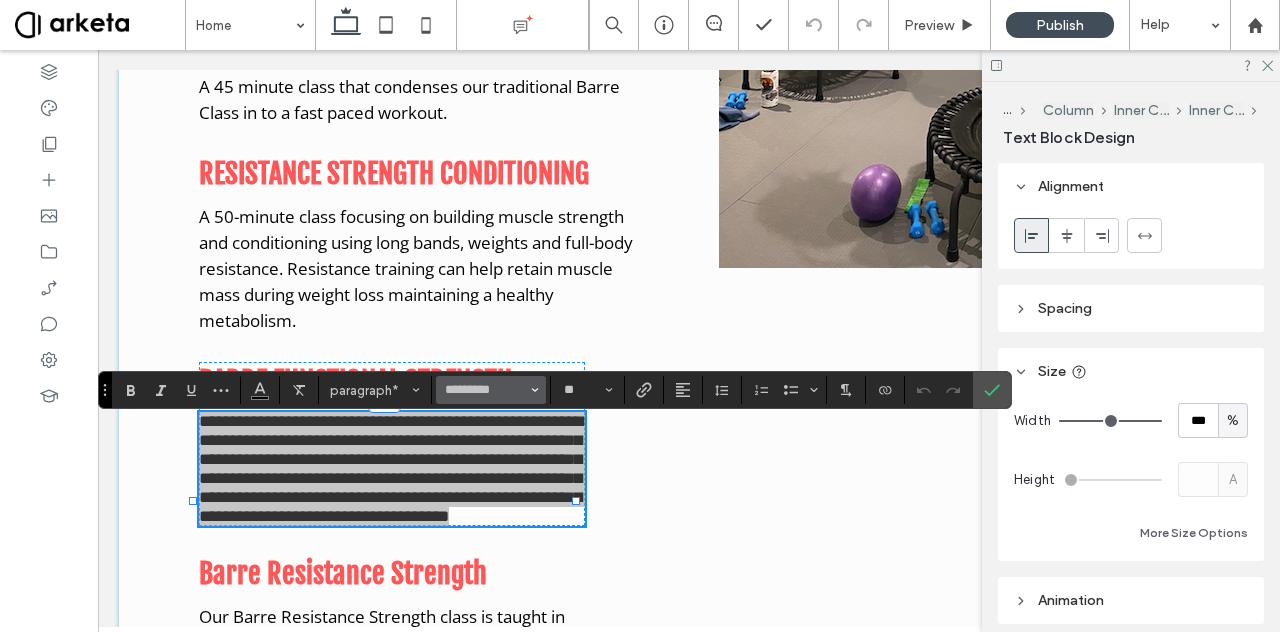 click on "*********" at bounding box center (491, 390) 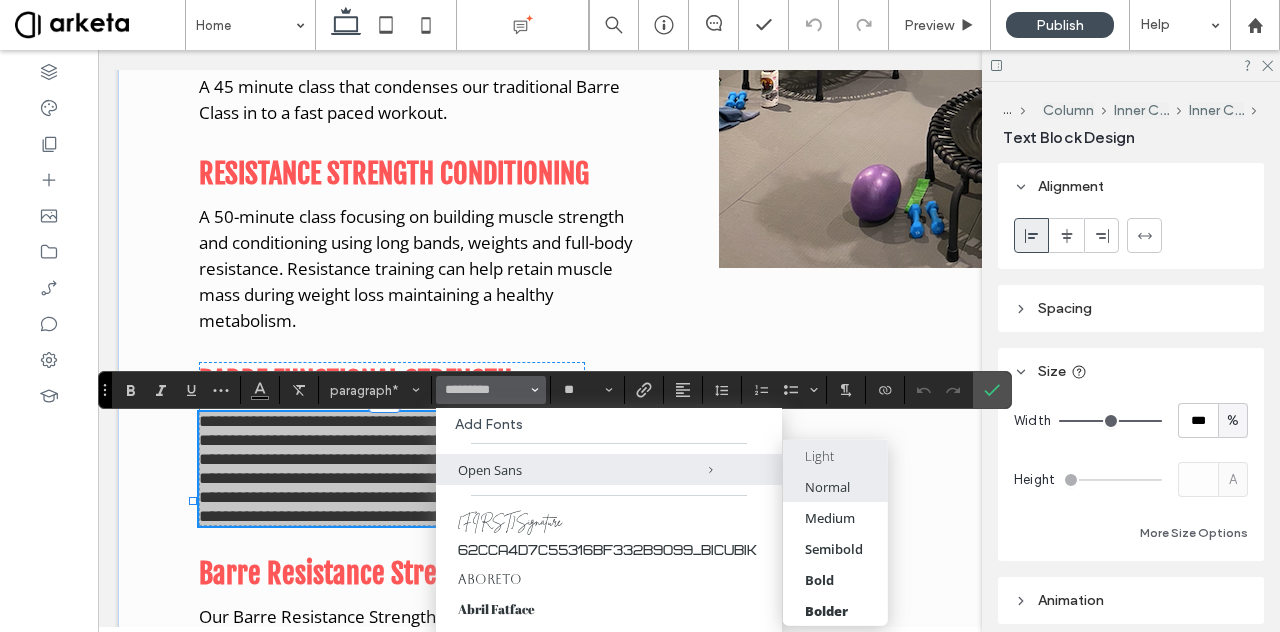click on "Normal" at bounding box center [835, 486] 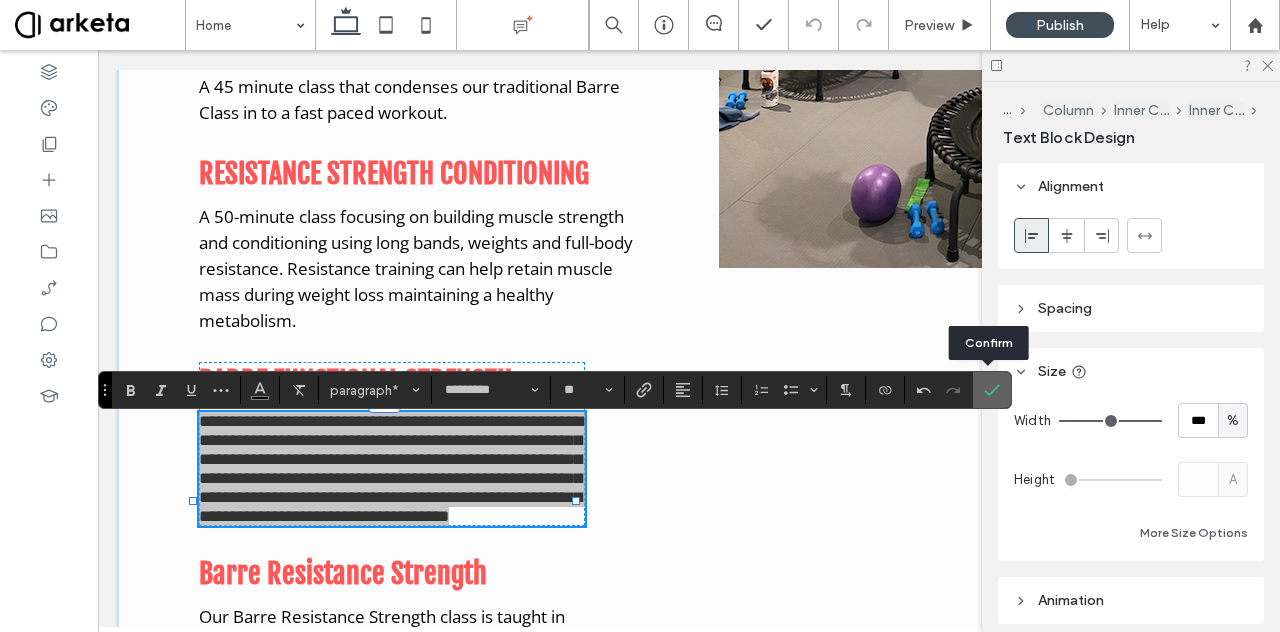 click 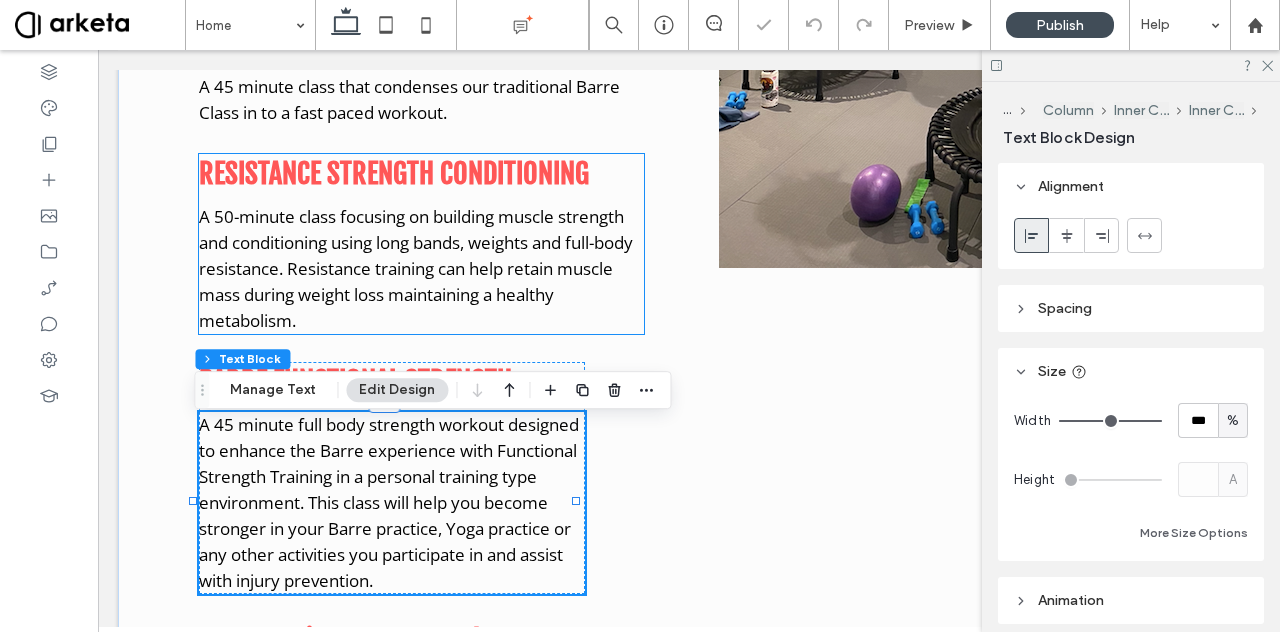 click on "A 50-minute class focusing on building muscle strength and conditioning using long bands, weights and full-body resistance. Resistance training can help retain muscle mass during weight loss maintaining a healthy metabolism." at bounding box center (421, 269) 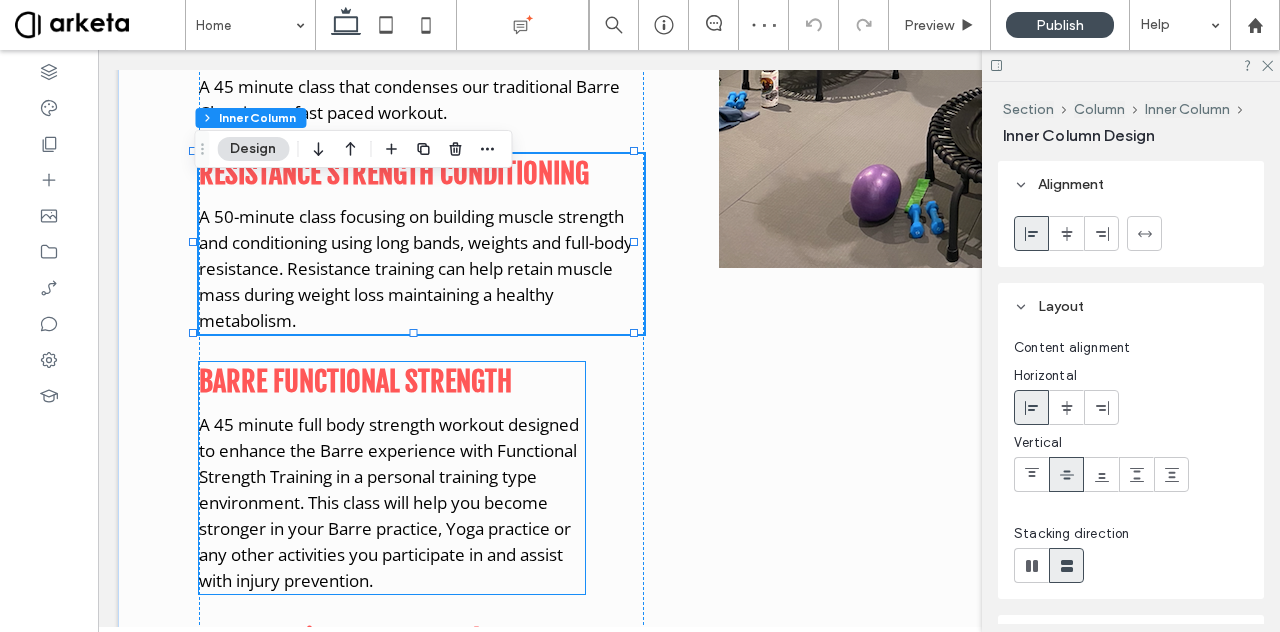 click on "BARRE FUNCTIONAL STRENGTH
A 45 minute full body strength workout designed to enhance the Barre experience with Functional Strength Training in a personal training type environment. This class will help you become stronger in your Barre practice, Yoga practice or any other activities you participate in and assist with injury prevention." at bounding box center [392, 478] 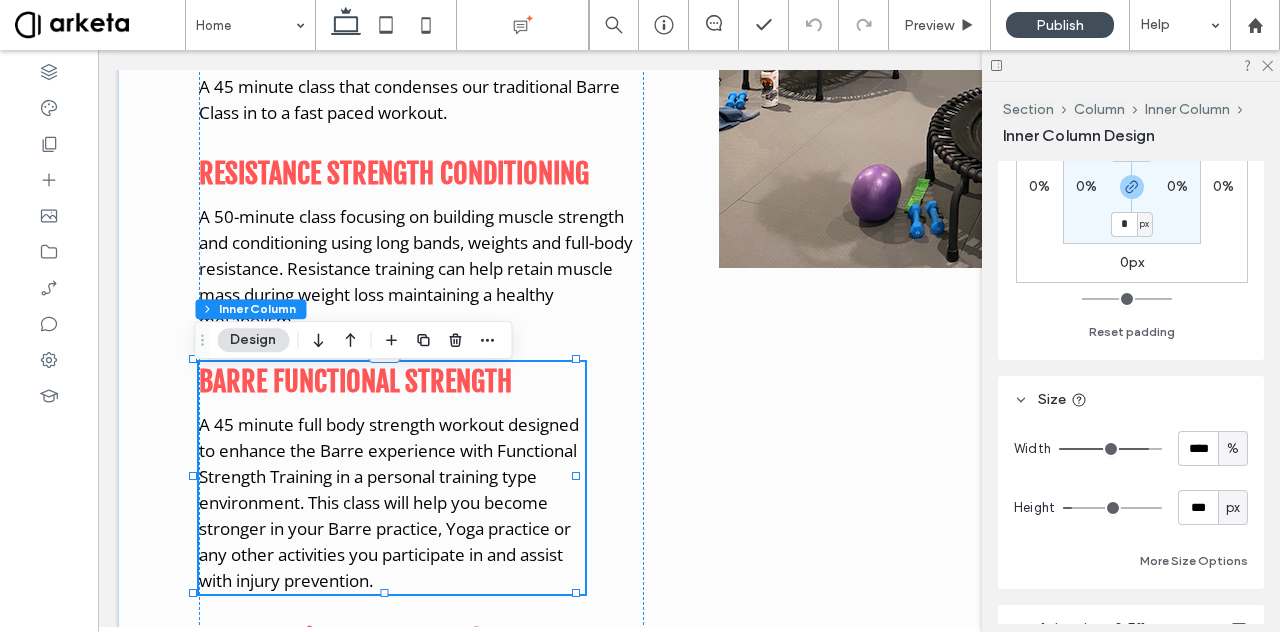 scroll, scrollTop: 697, scrollLeft: 0, axis: vertical 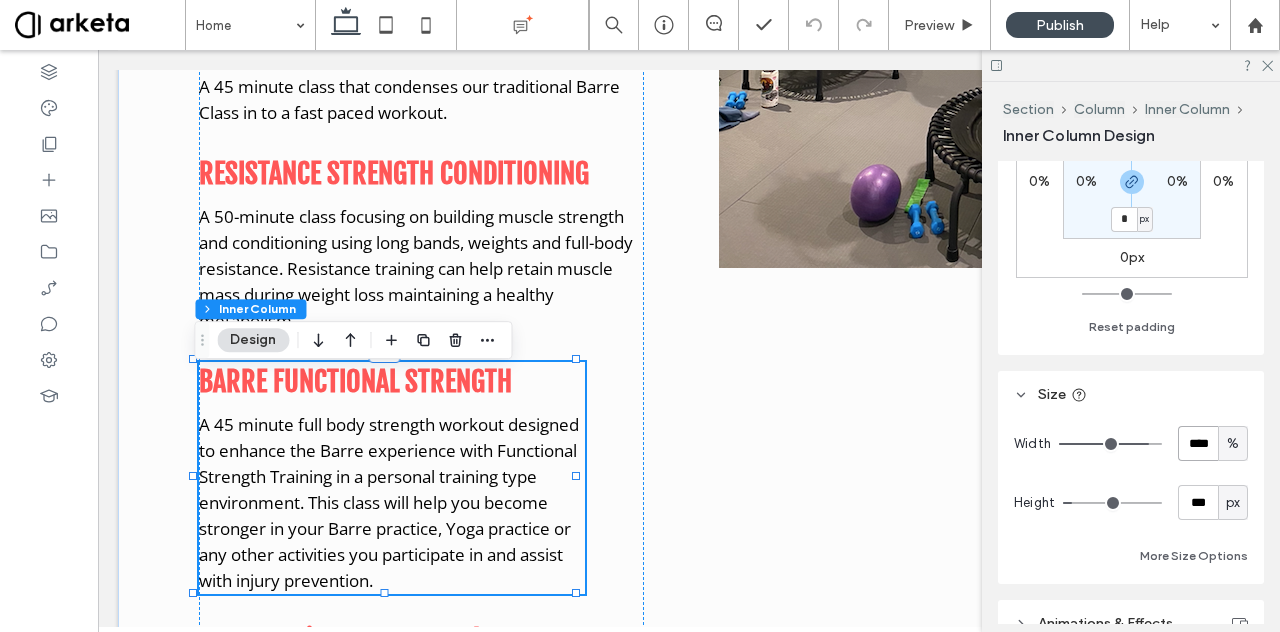 click on "****" at bounding box center (1198, 443) 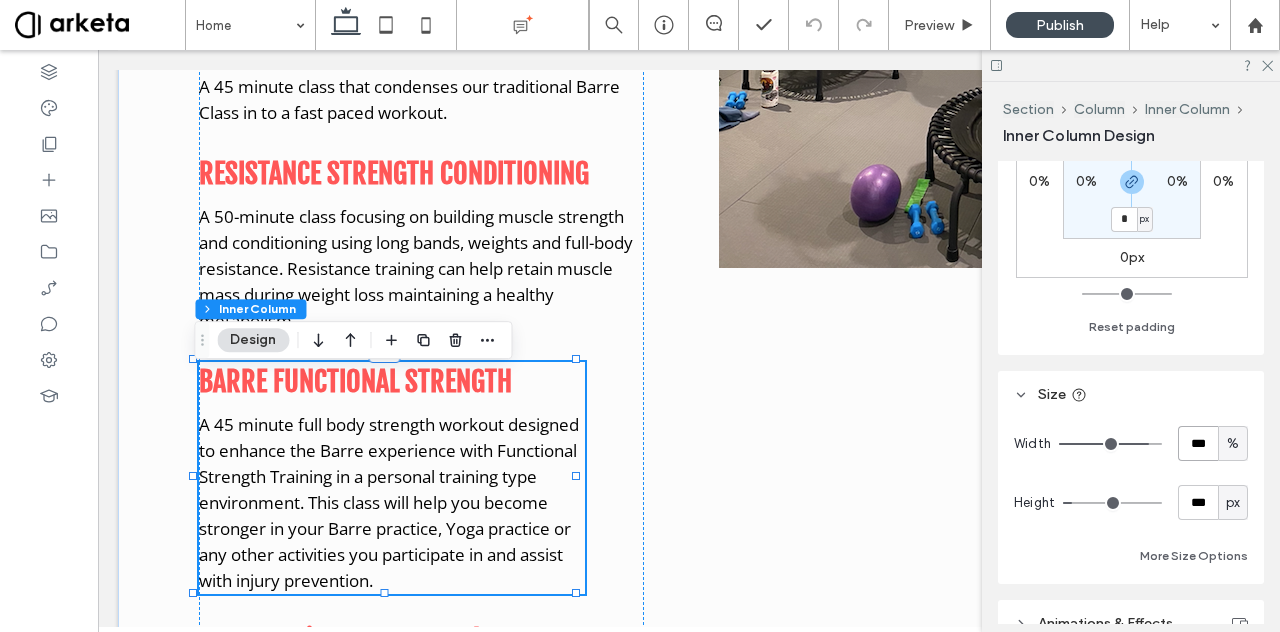 type on "***" 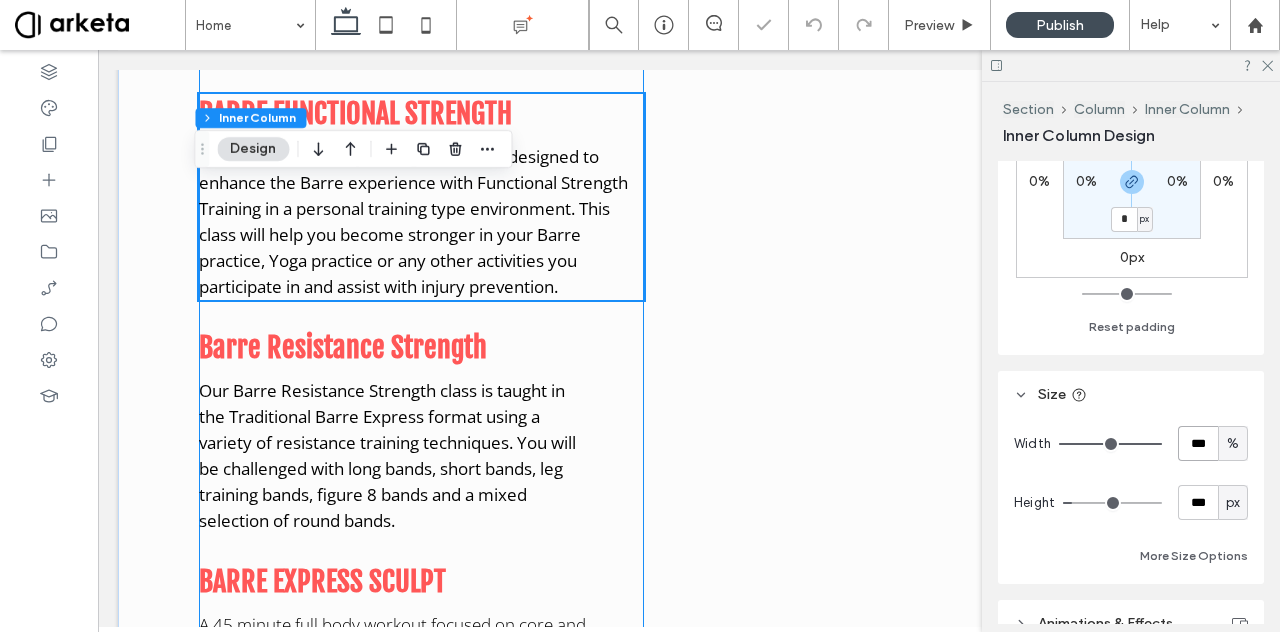 scroll, scrollTop: 1944, scrollLeft: 0, axis: vertical 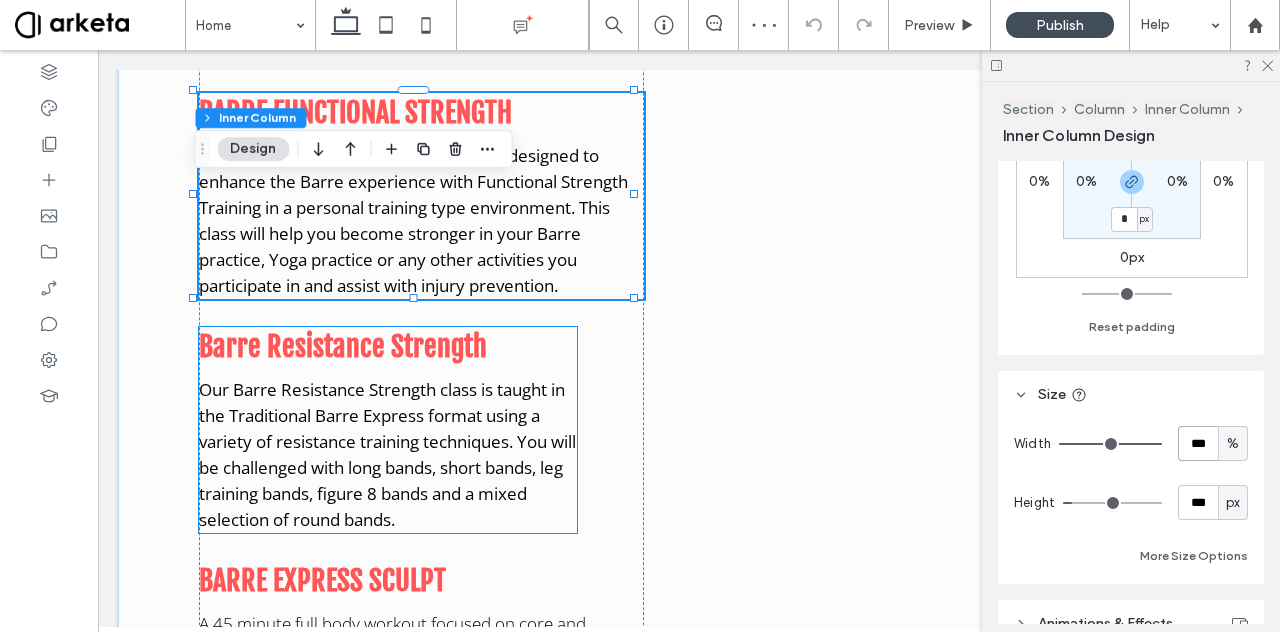 click on "Our Barre Resistance Strength class is taught in the Traditional Barre Express format using a variety of resistance training techniques. You will be challenged with long bands, short bands, leg training bands, figure 8 bands and a mixed selection of round bands." at bounding box center (387, 454) 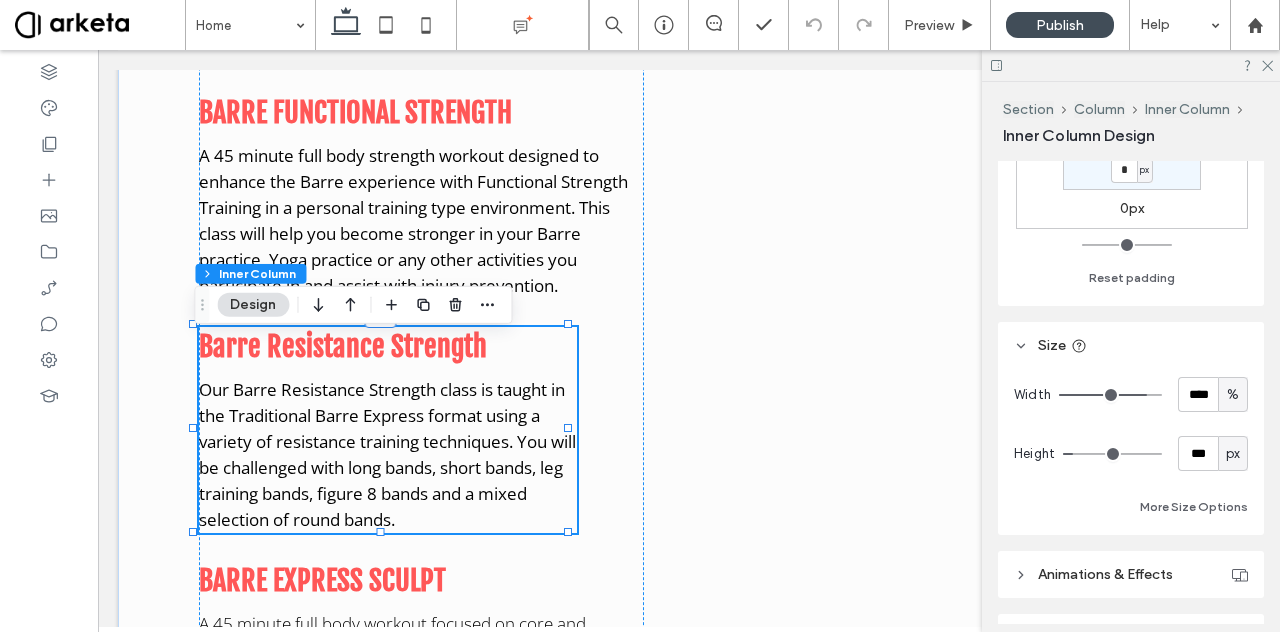 scroll, scrollTop: 761, scrollLeft: 0, axis: vertical 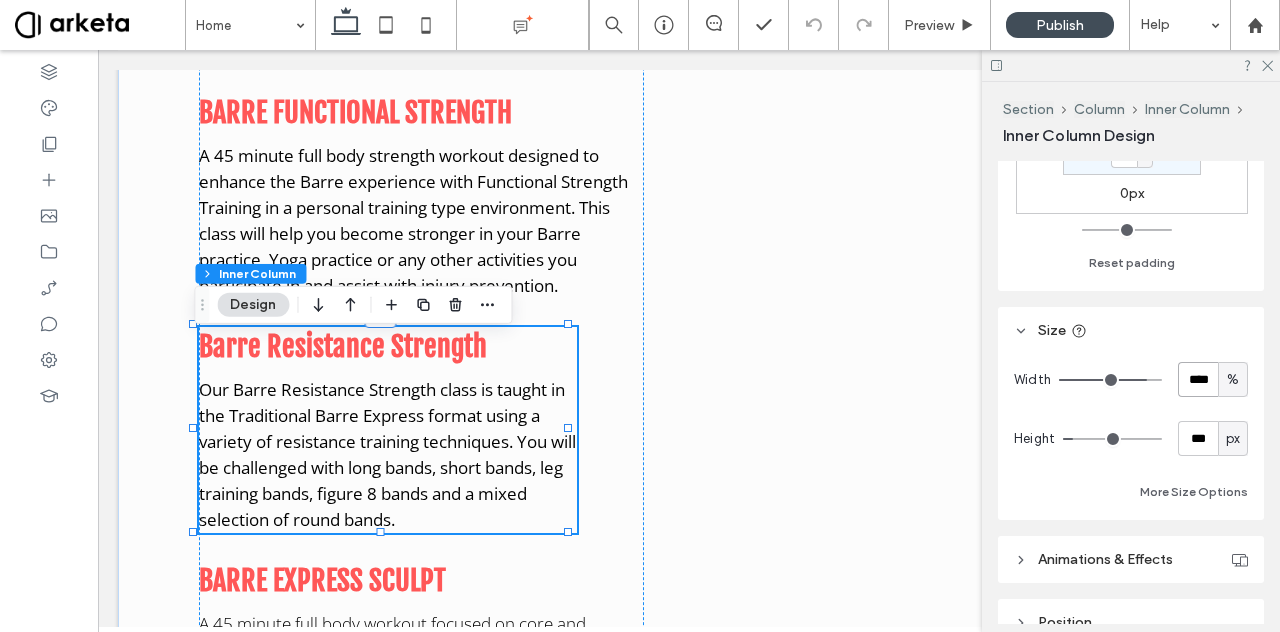 click on "****" at bounding box center (1198, 379) 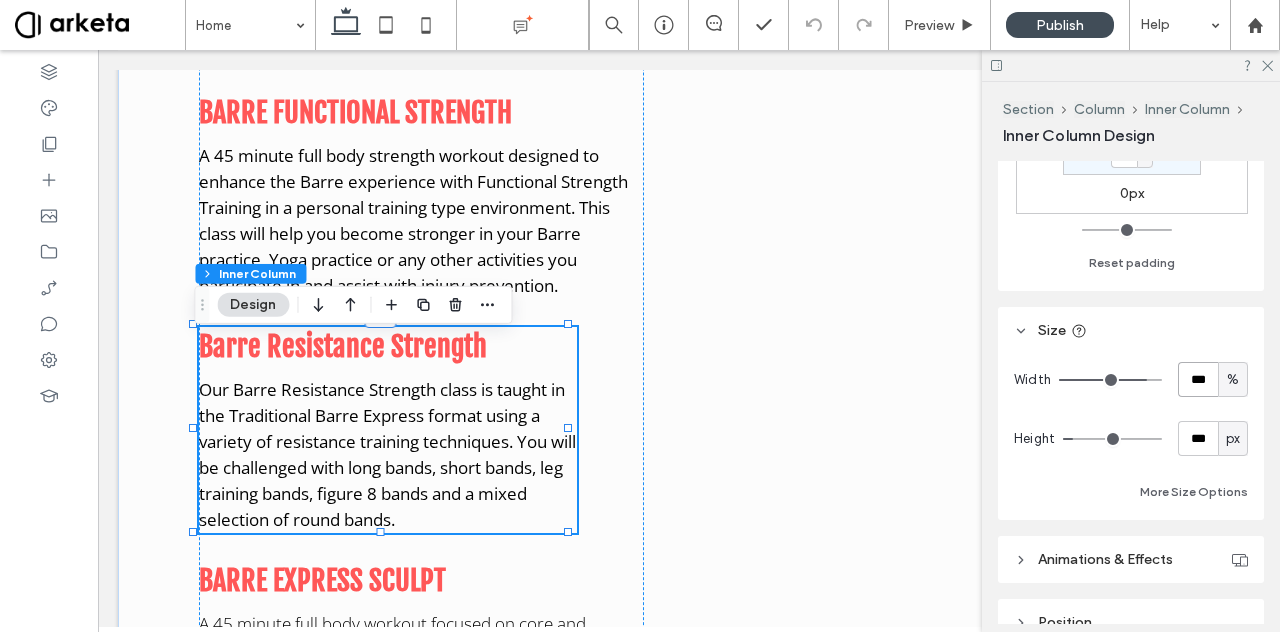 type on "***" 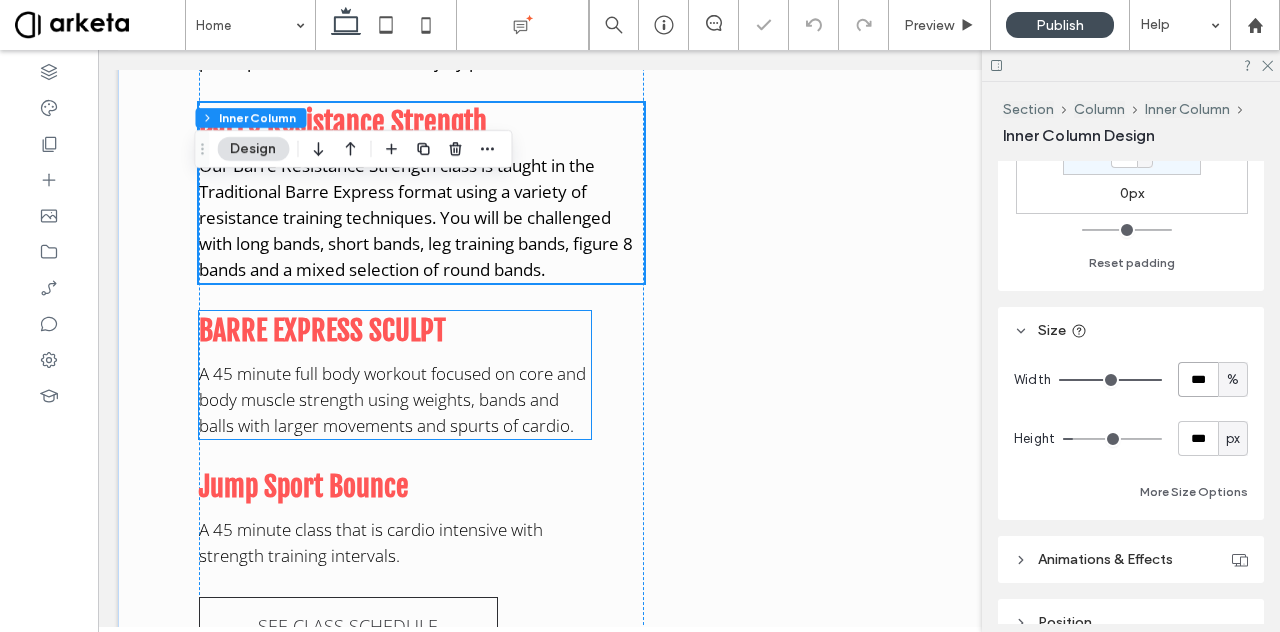 scroll, scrollTop: 2178, scrollLeft: 0, axis: vertical 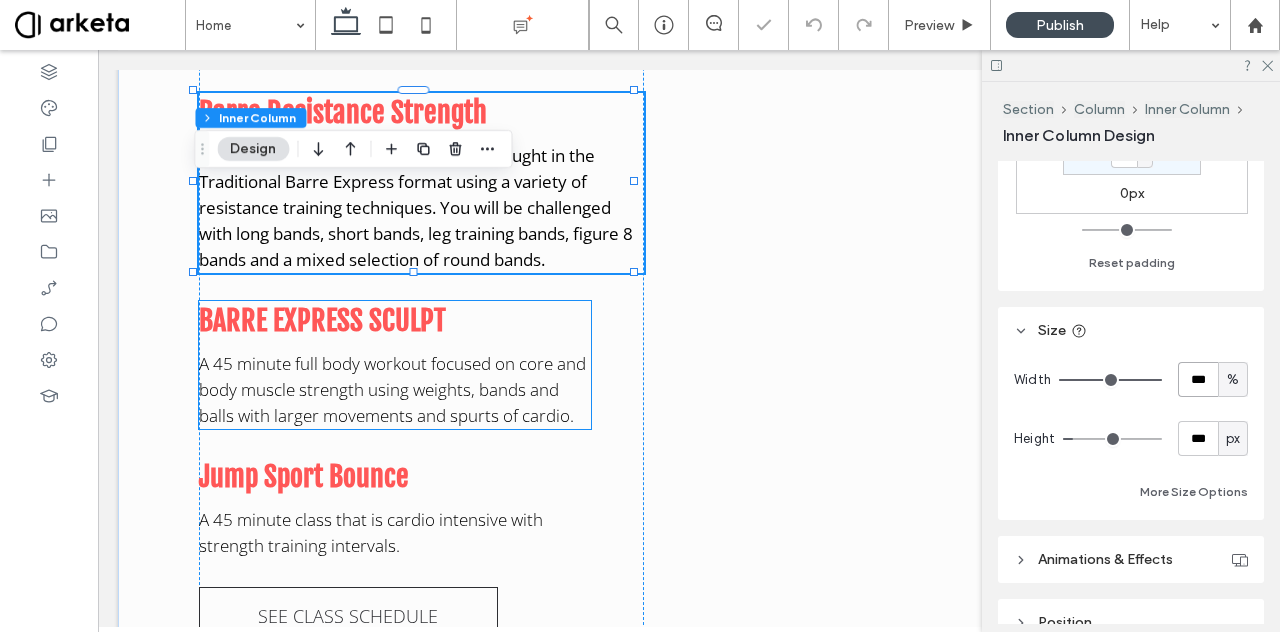 click on "A 45 minute full body workout focused on core and body muscle strength using weights, bands and balls with larger movements and spurts of cardio." at bounding box center [392, 389] 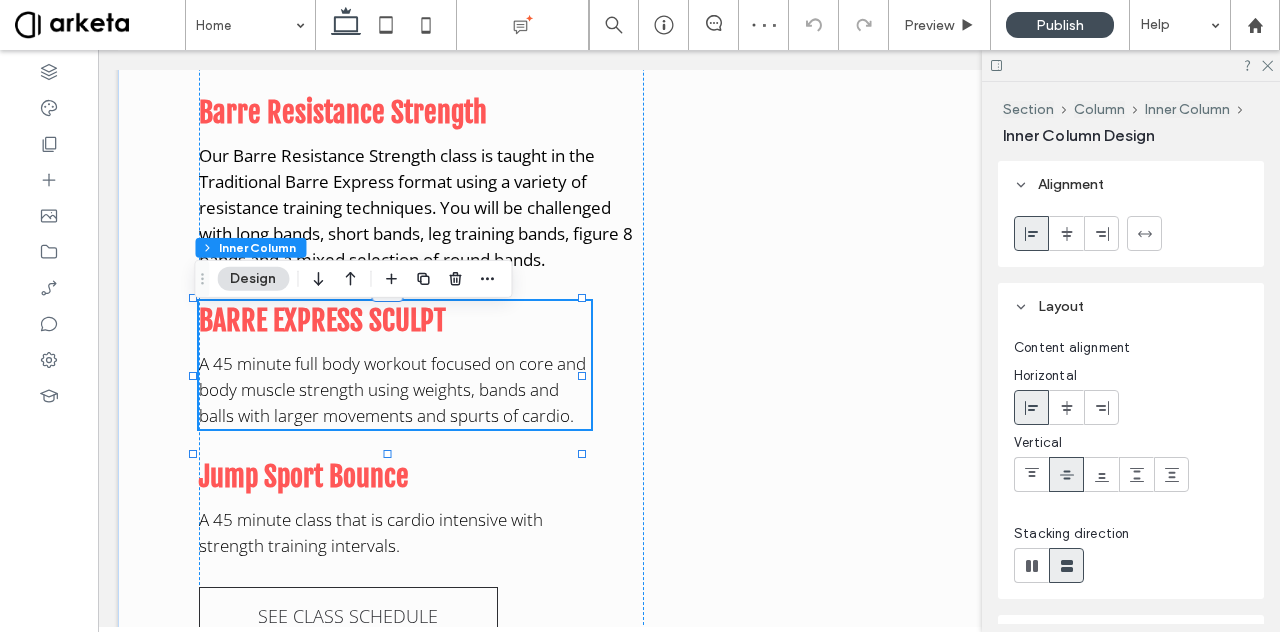 click on "A 45 minute full body workout focused on core and body muscle strength using weights, bands and balls with larger movements and spurts of cardio." at bounding box center (392, 389) 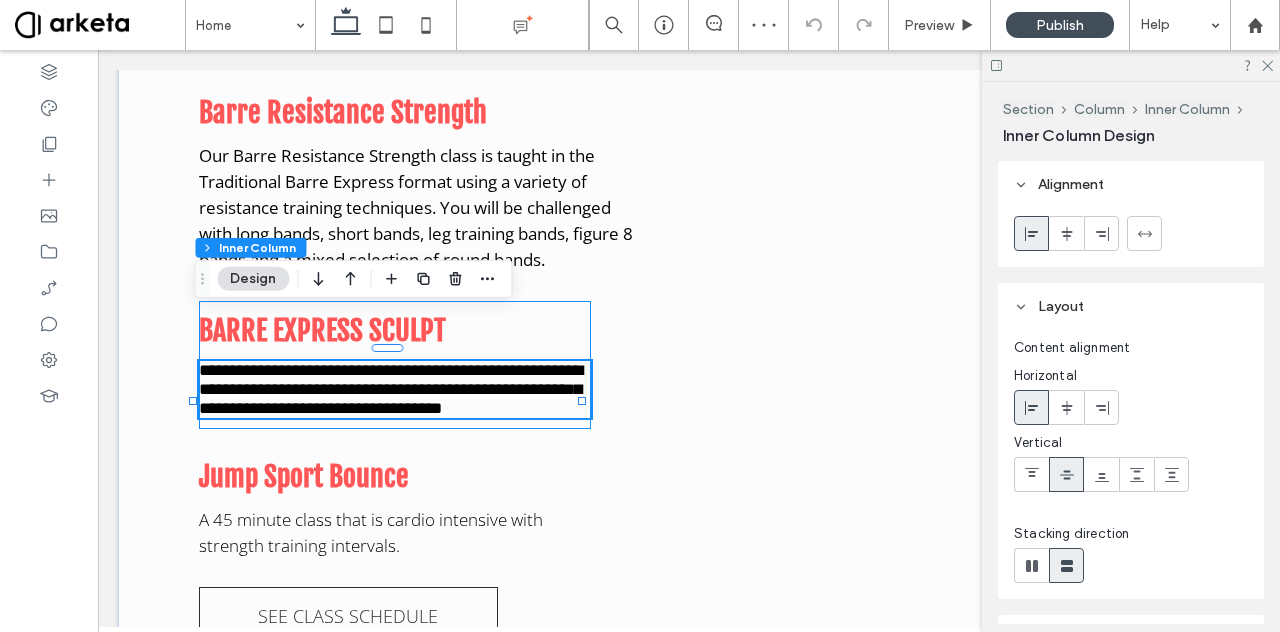 click on "**********" at bounding box center (391, 389) 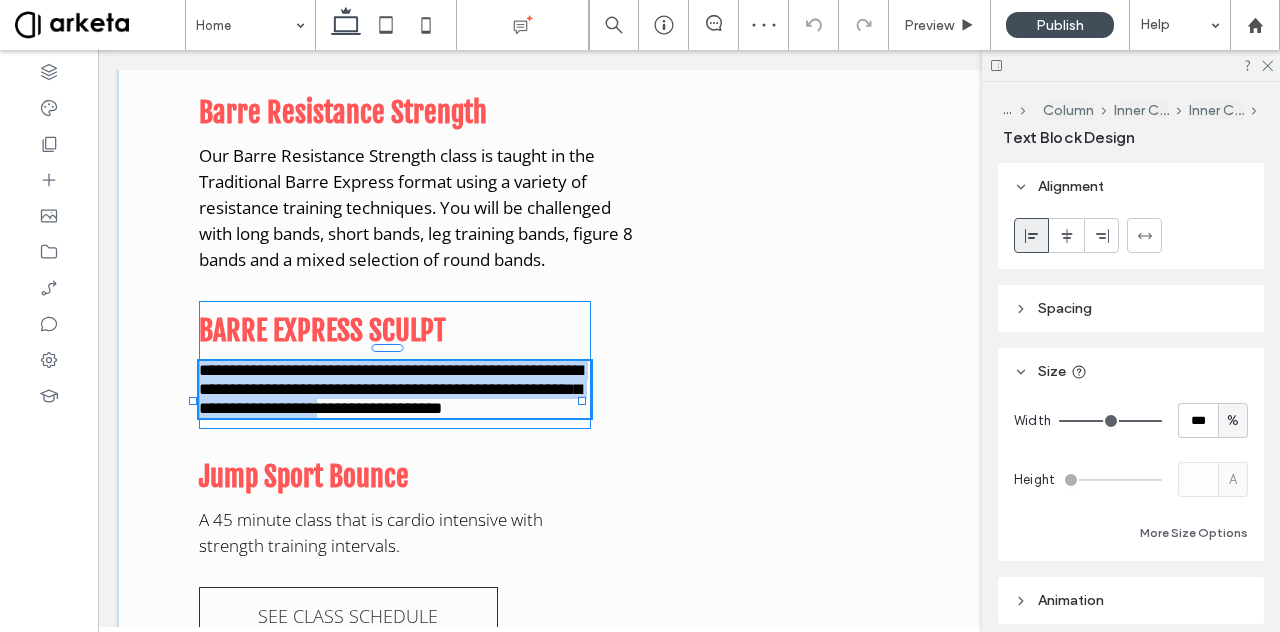 type on "*********" 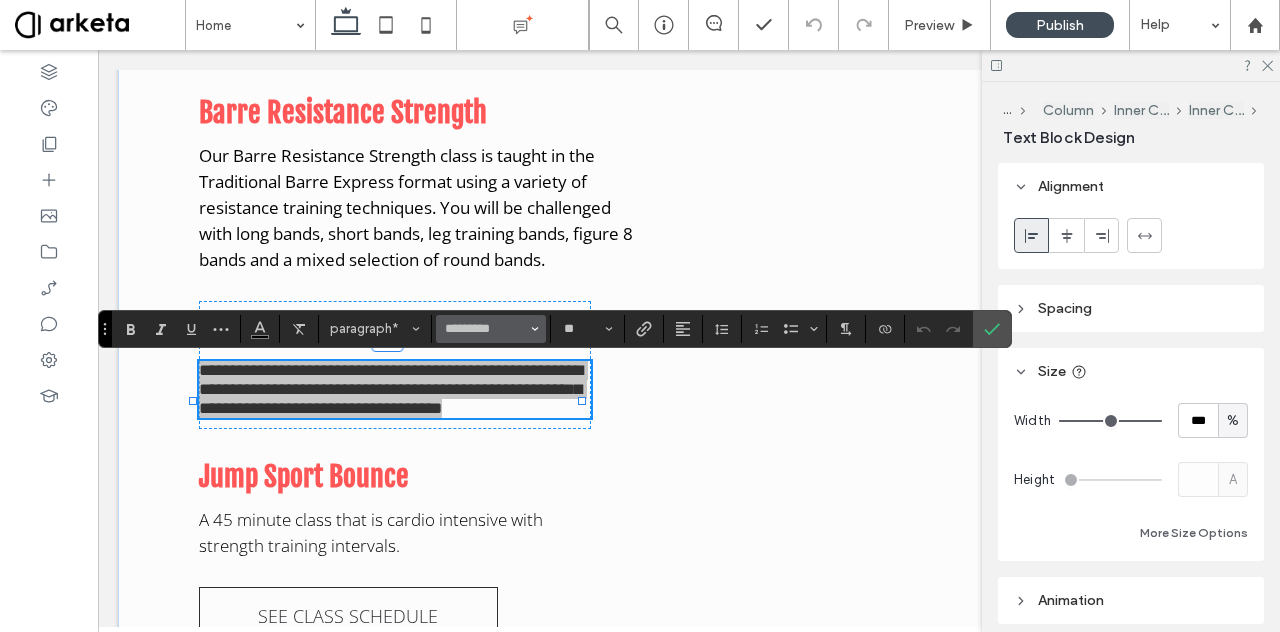click on "*********" at bounding box center (491, 329) 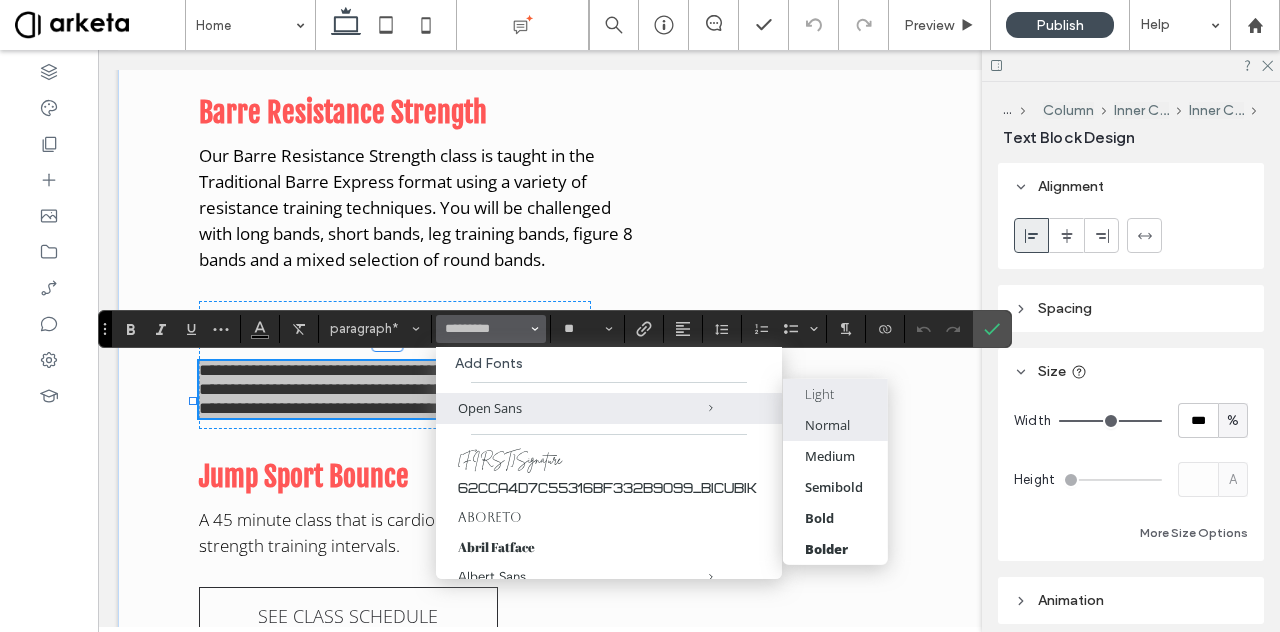 click on "Normal" at bounding box center [827, 425] 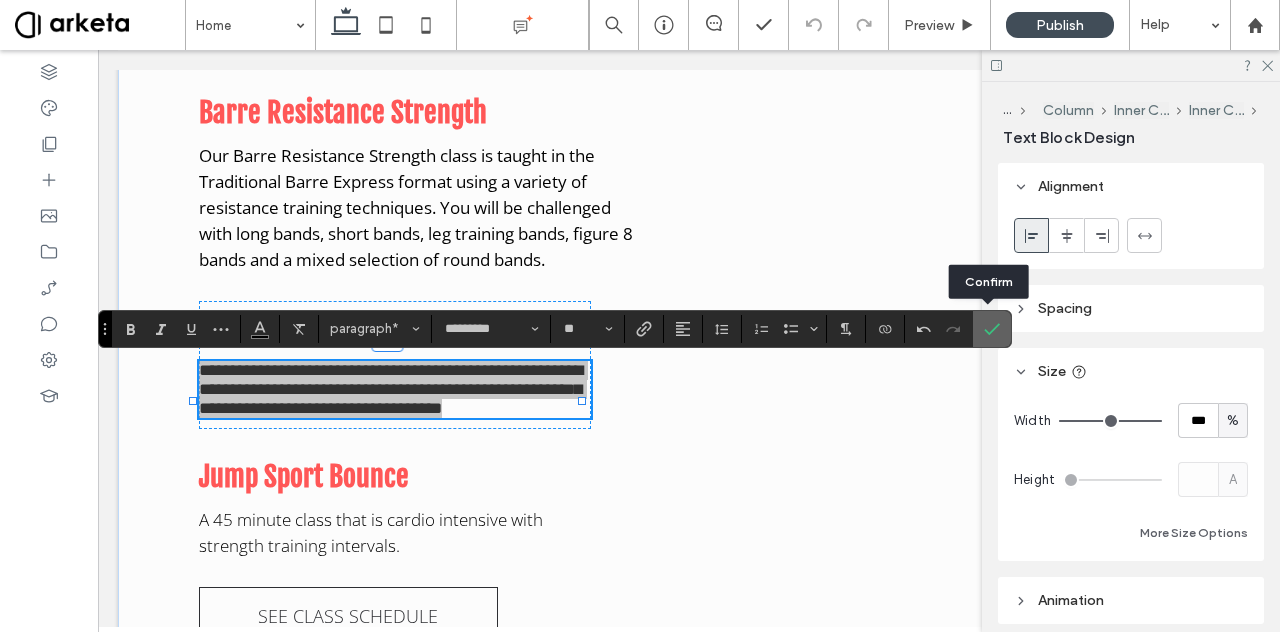 click at bounding box center (992, 329) 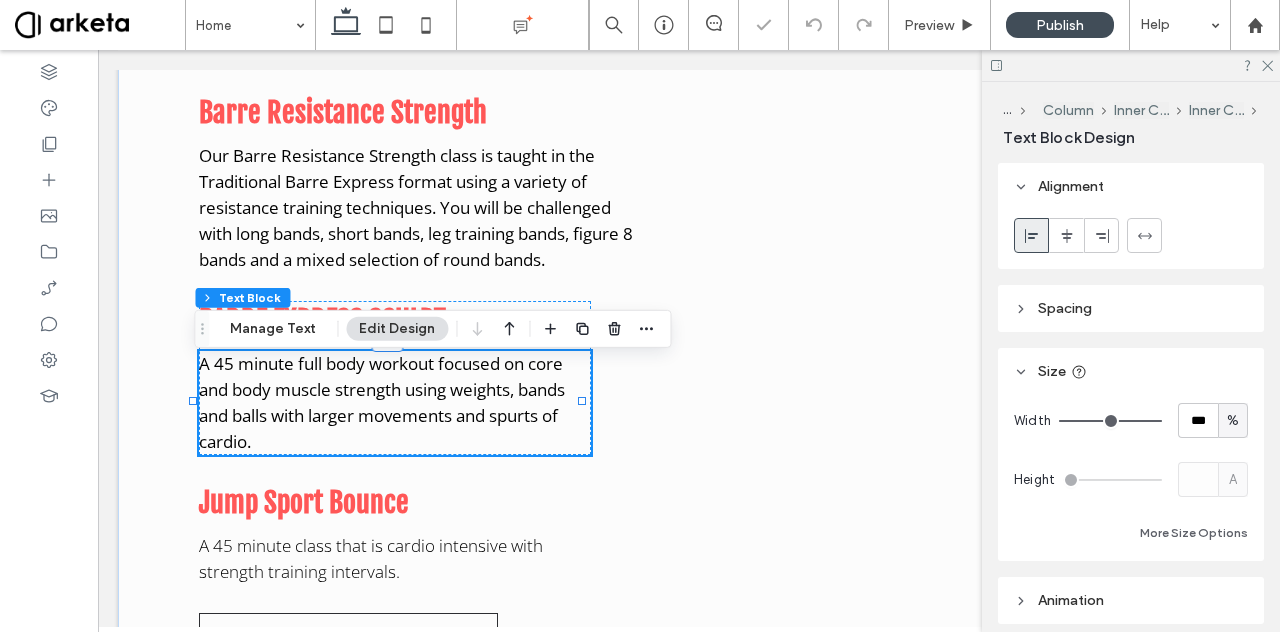 click on "A 45 minute full body workout focused on core and body muscle strength using weights, bands and balls with larger movements and spurts of cardio." at bounding box center [382, 402] 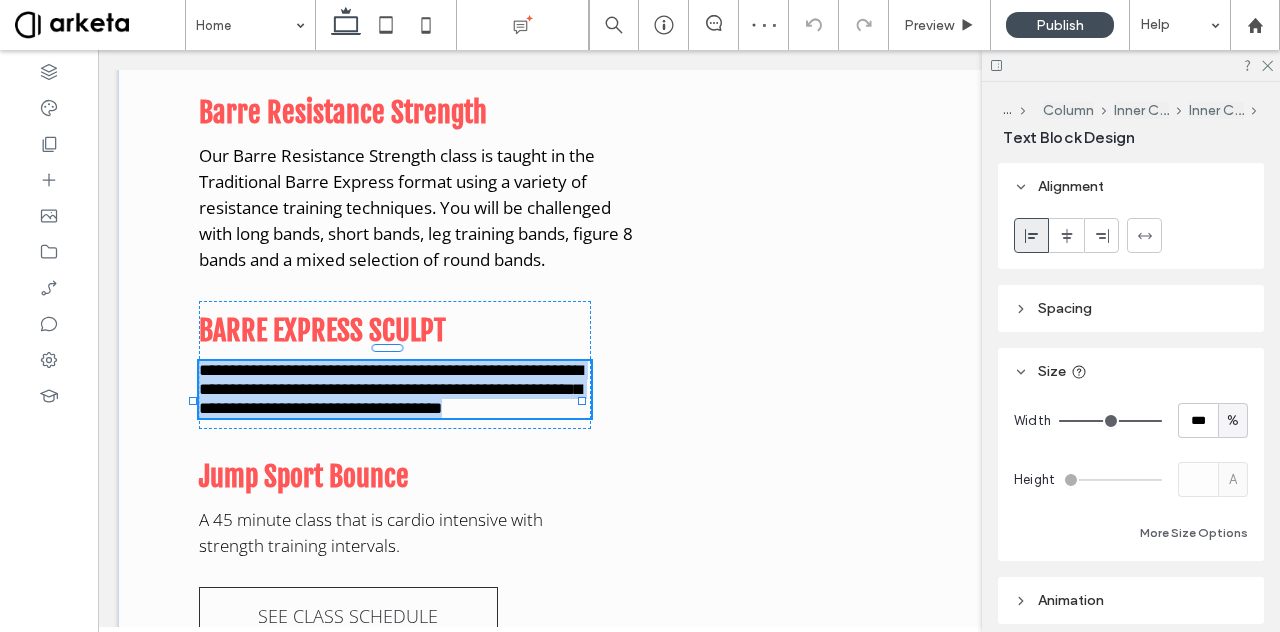 type on "*********" 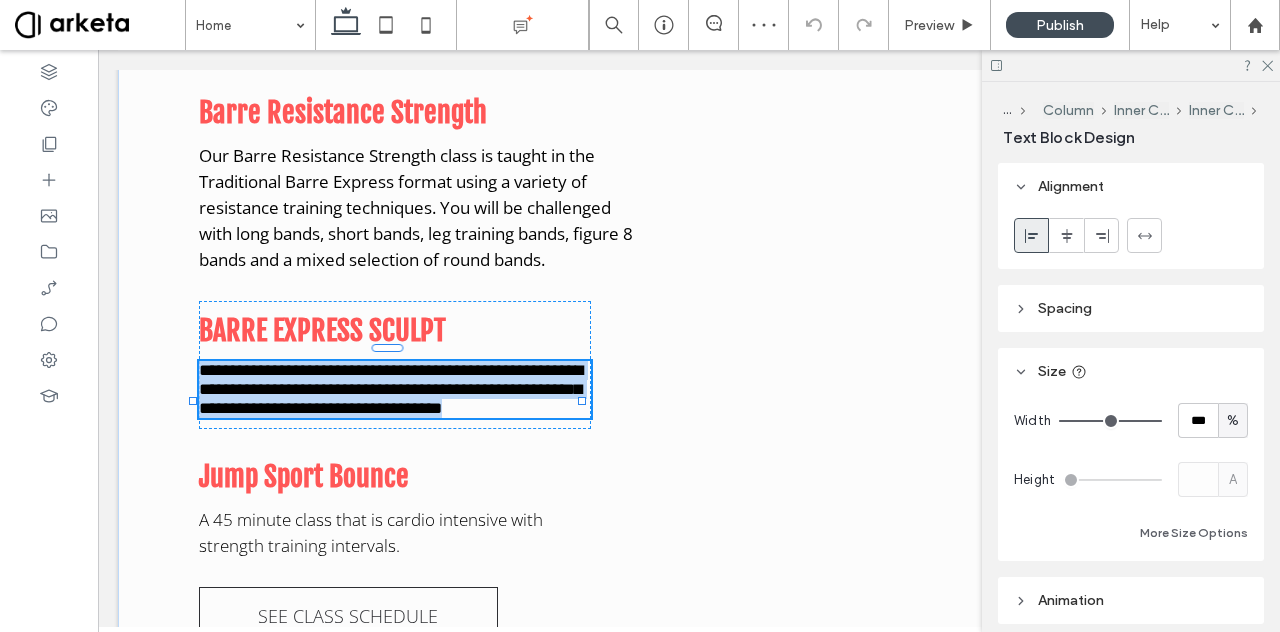 type on "**" 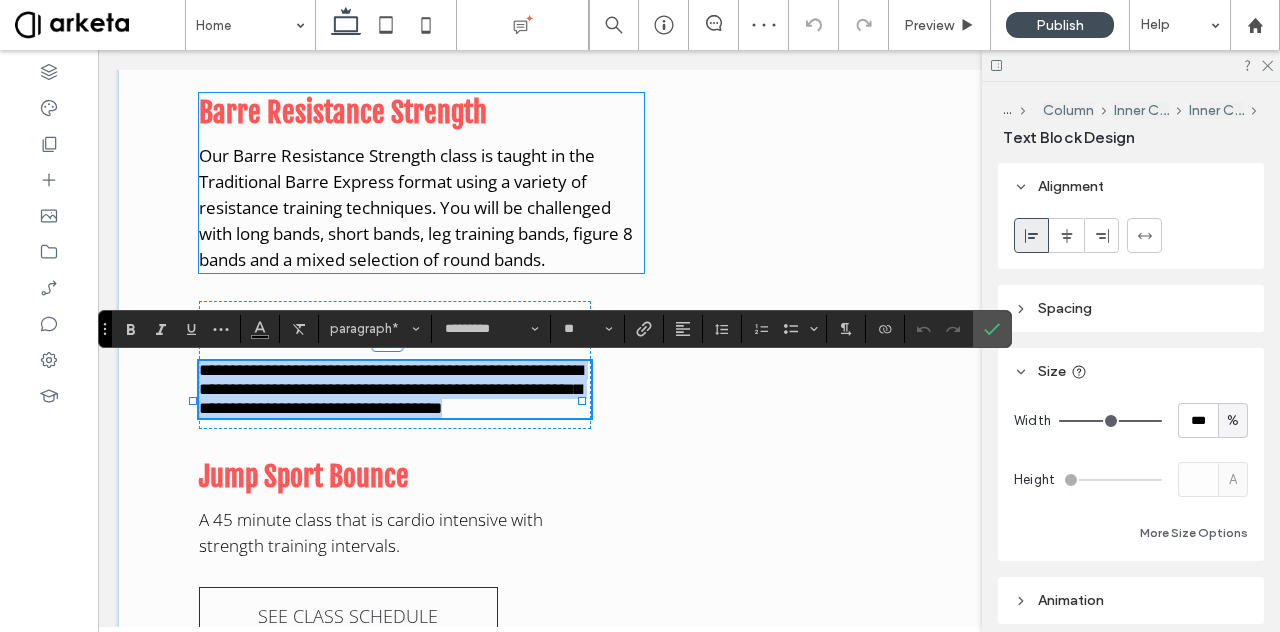 click on "Our Barre Resistance Strength class is taught in the Traditional Barre Express format using a variety of resistance training techniques. You will be challenged with long bands, short bands, leg training bands, figure 8 bands and a mixed selection of round bands." at bounding box center (416, 207) 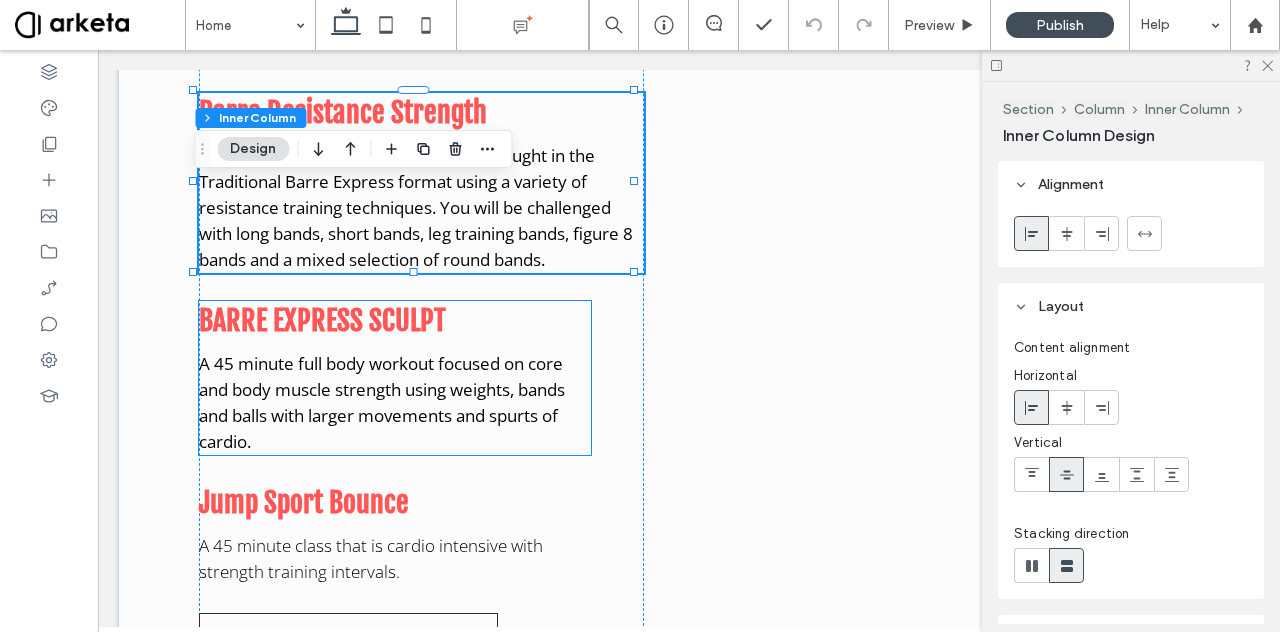 click on "BARRE EXPRESS SCULPT" at bounding box center [395, 322] 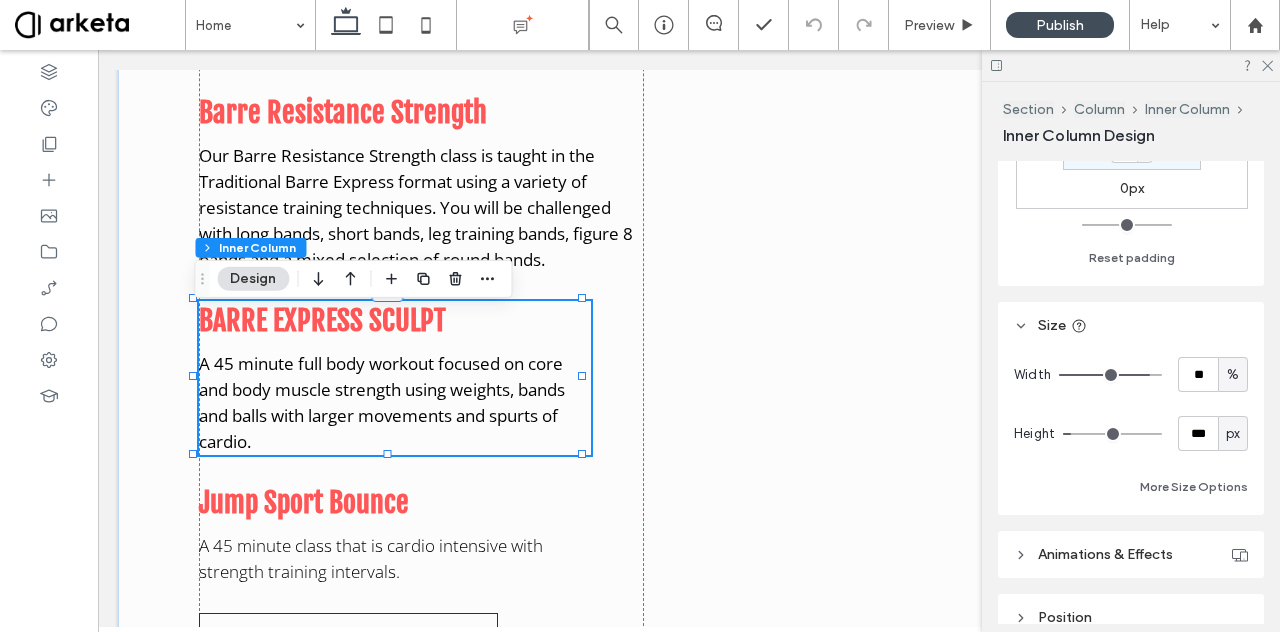 scroll, scrollTop: 767, scrollLeft: 0, axis: vertical 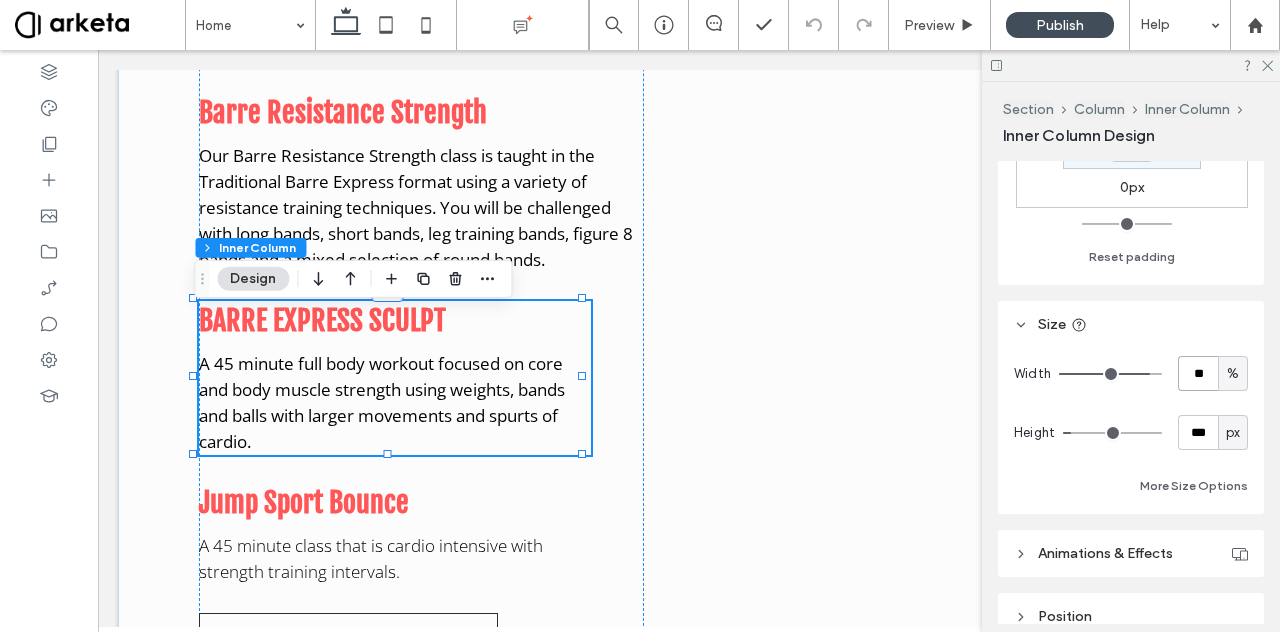 click on "**" at bounding box center (1198, 373) 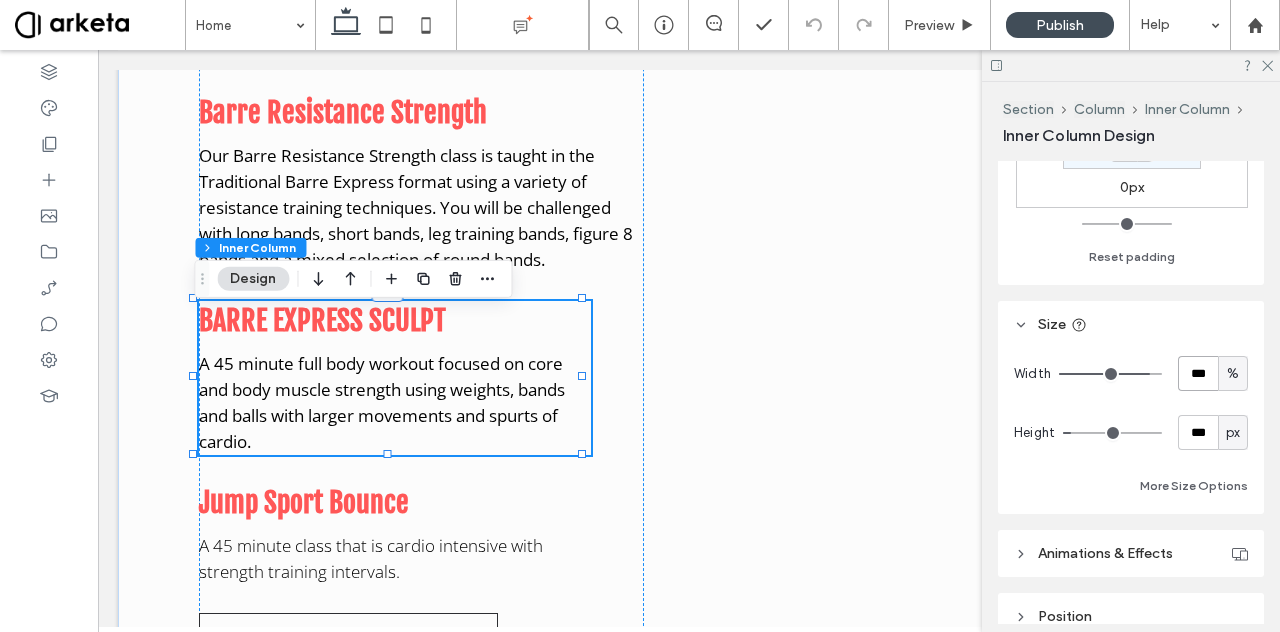 type on "***" 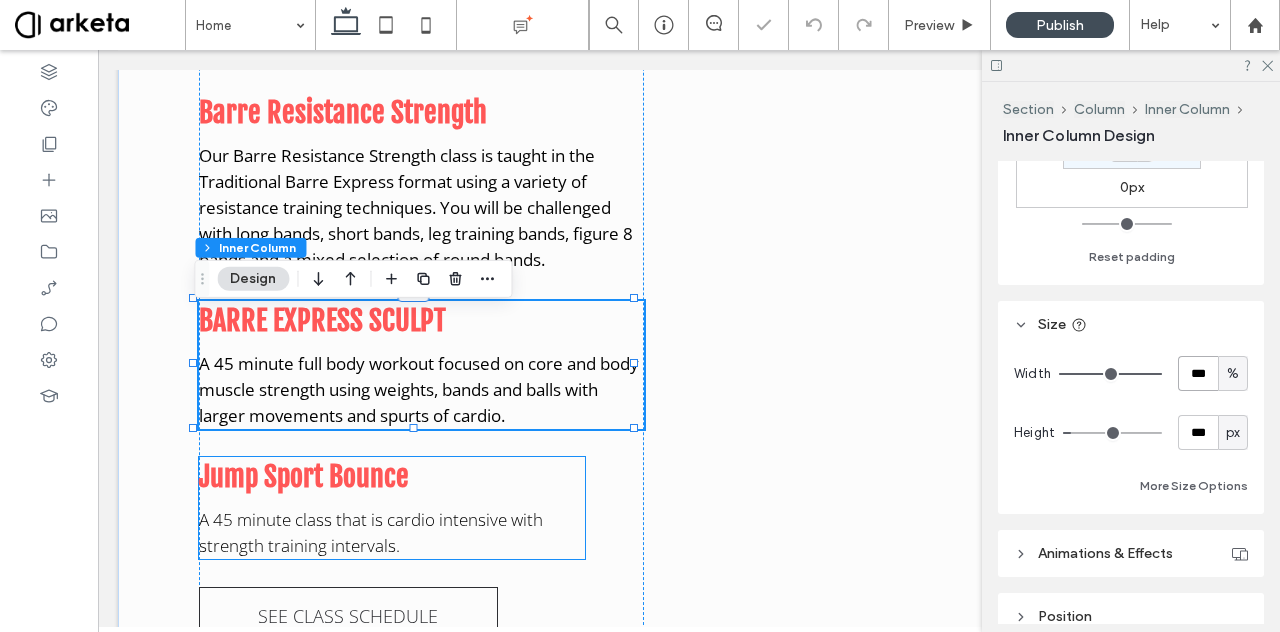 click on "Jump Sport Bounce" at bounding box center [392, 478] 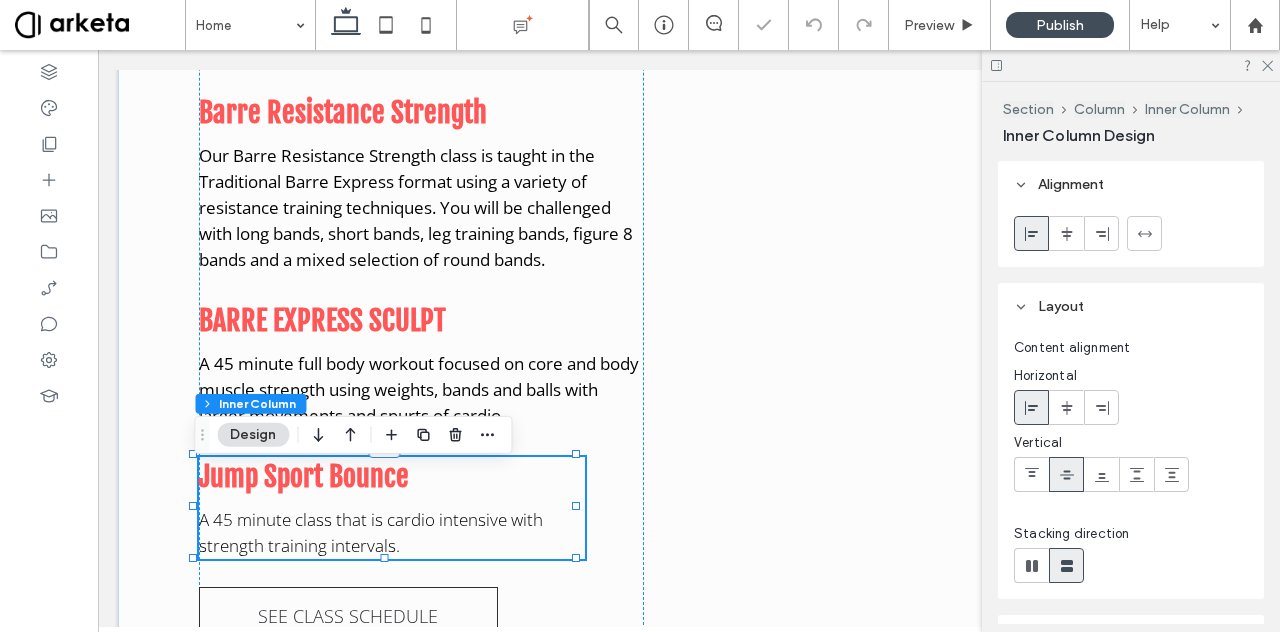 click on "Jump Sport Bounce" at bounding box center (392, 478) 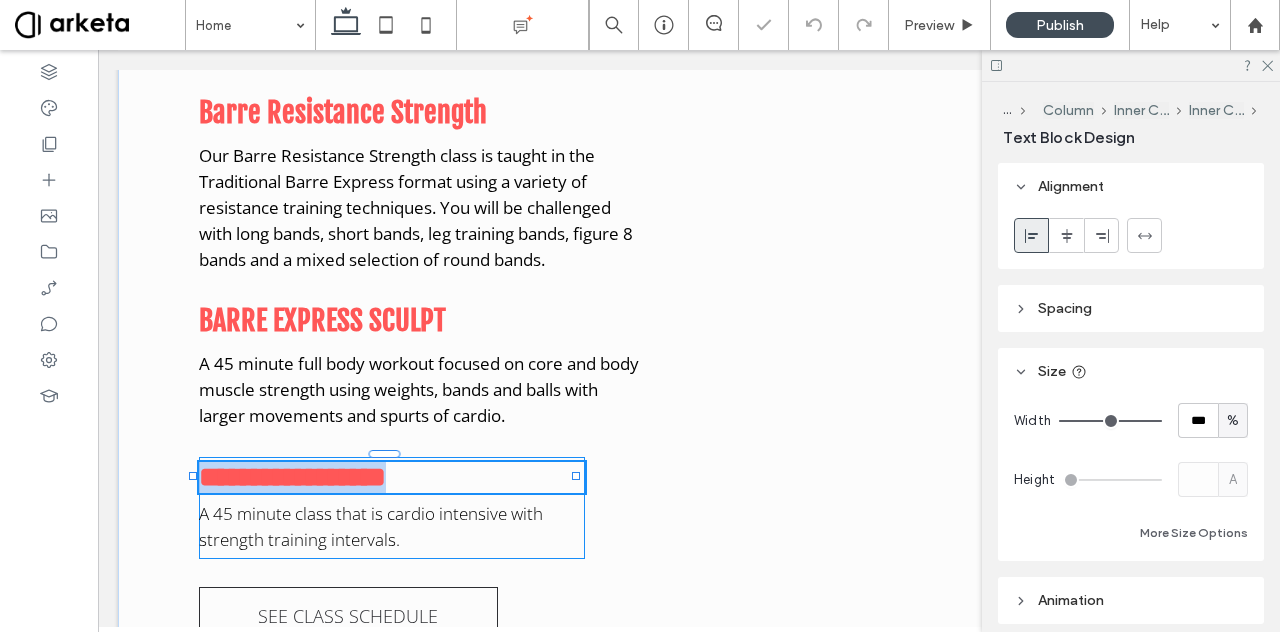 type on "**********" 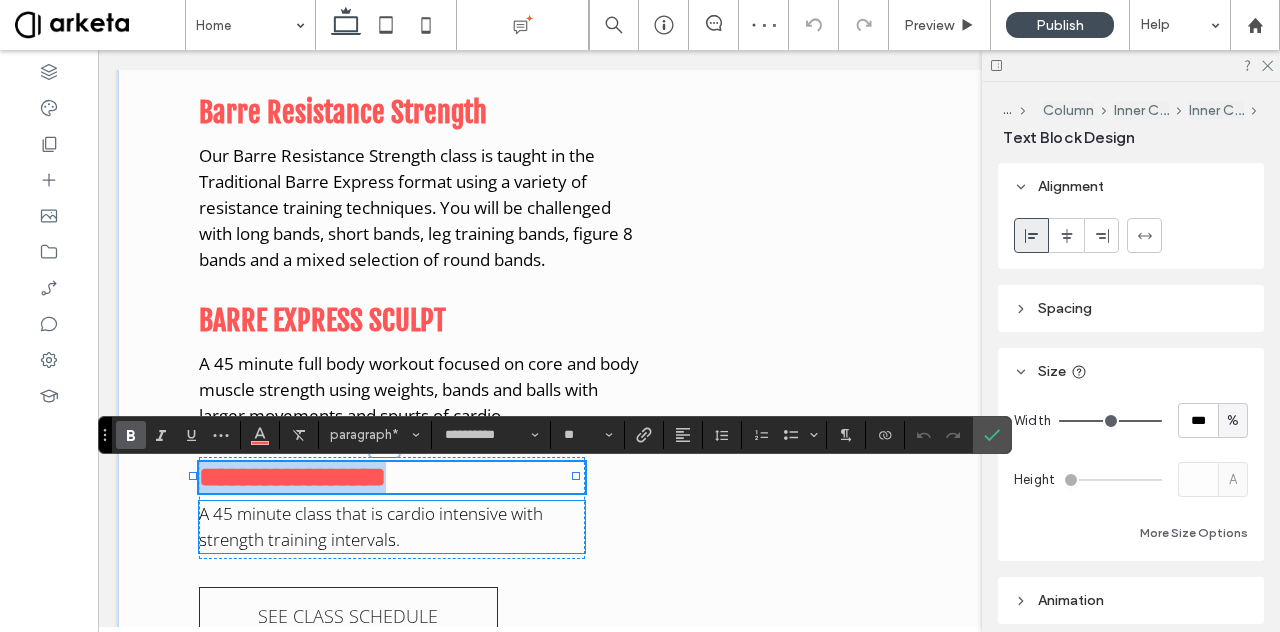 click on "A 45 minute class that is cardio intensive with strength training intervals." at bounding box center [371, 526] 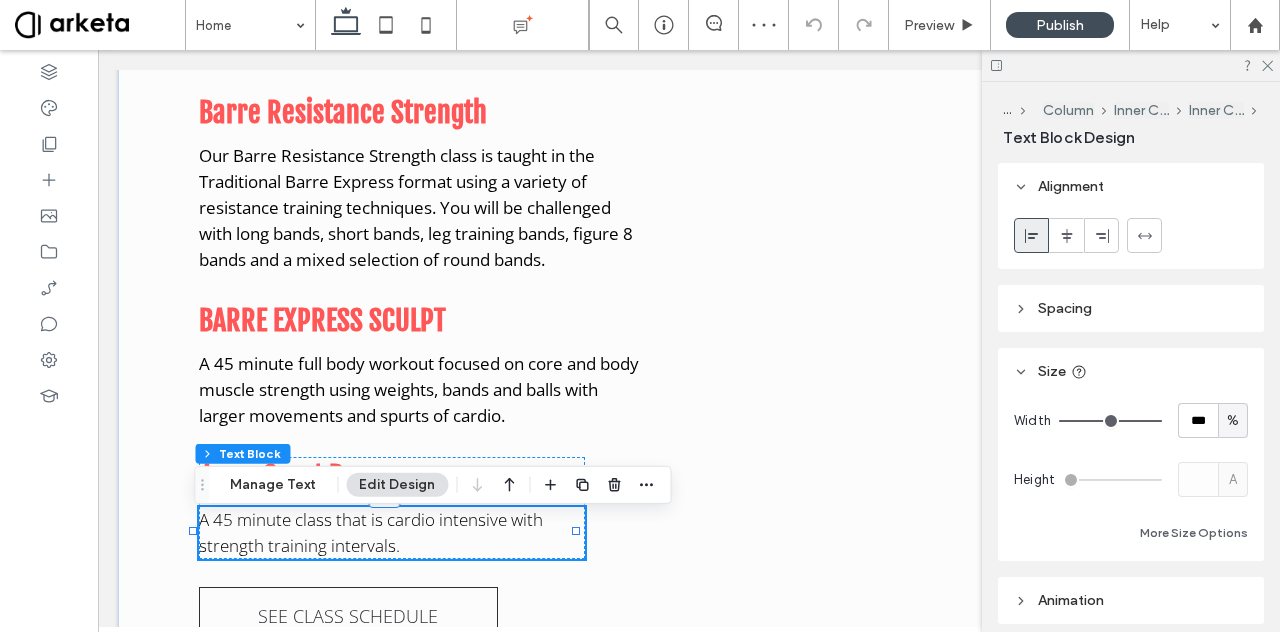 click on "A 45 minute class that is cardio intensive with strength training intervals." at bounding box center (371, 532) 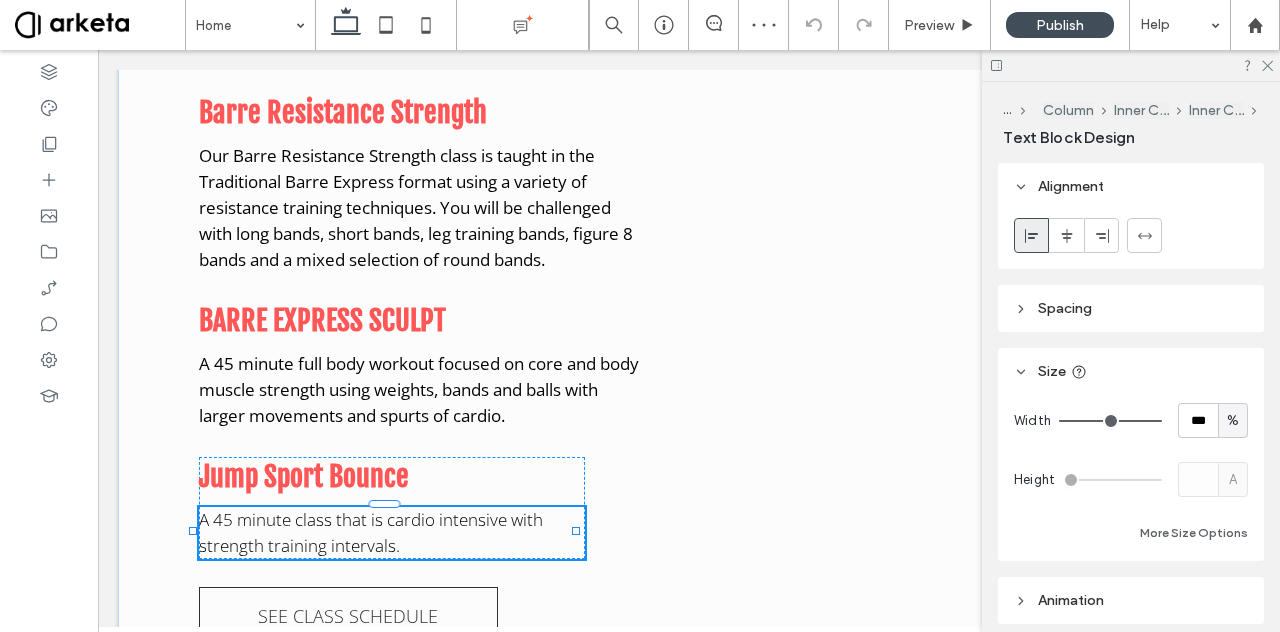 type on "*********" 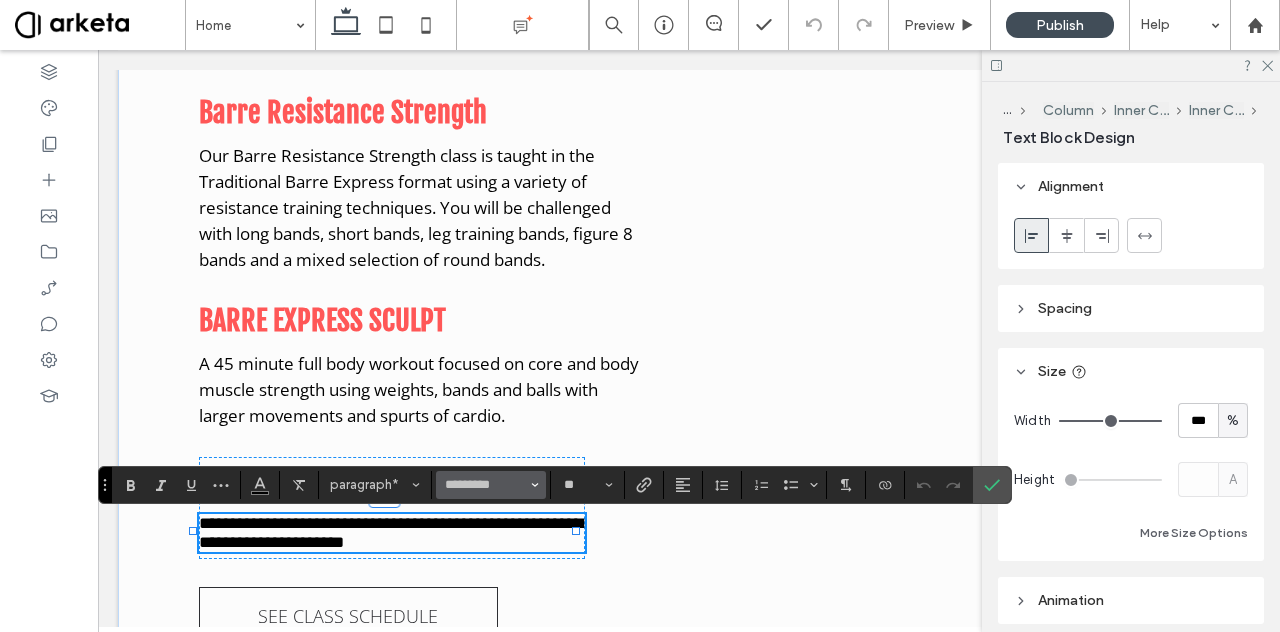 click 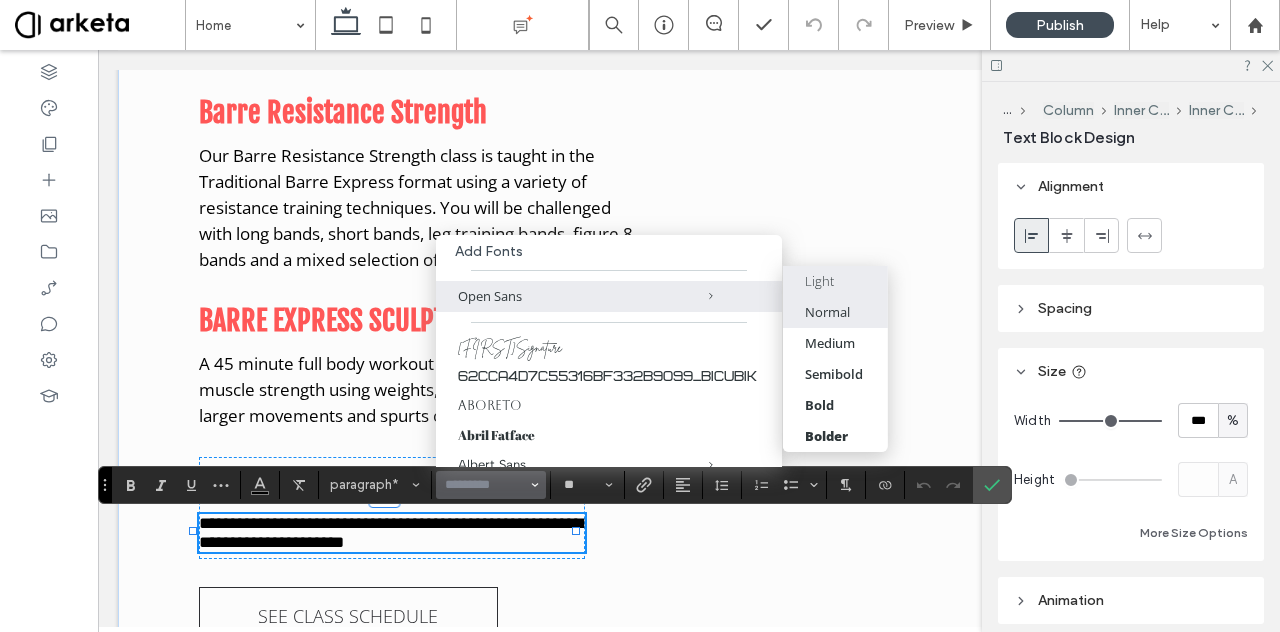 click on "Normal" at bounding box center (835, 312) 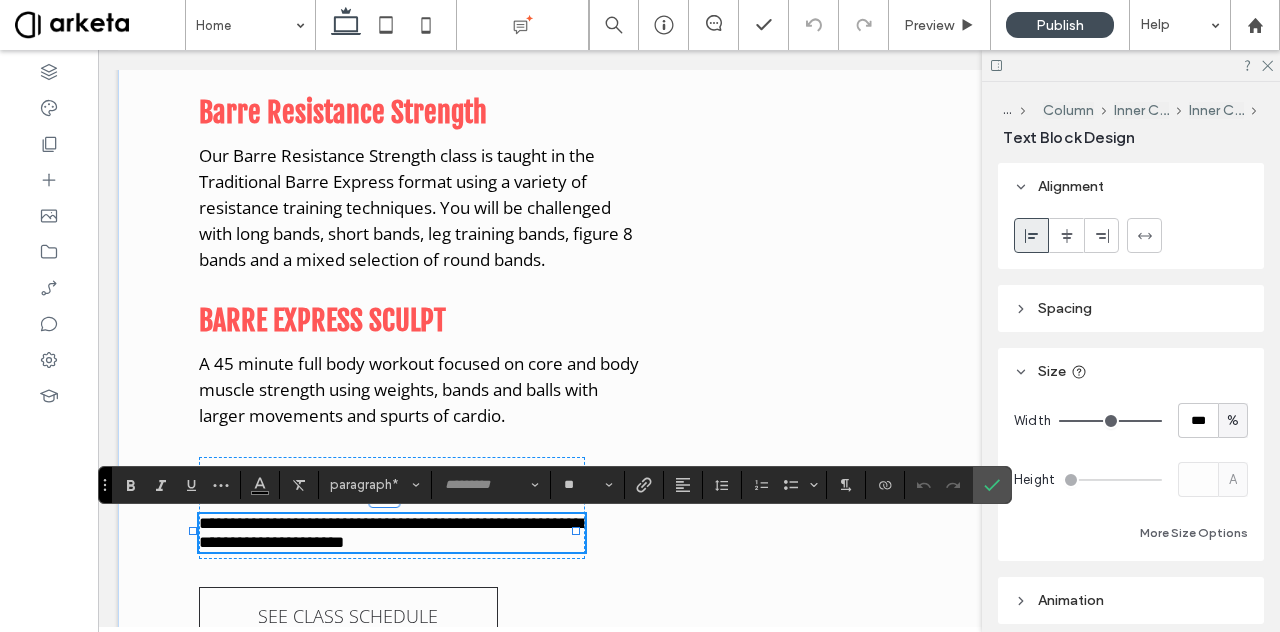 type on "*********" 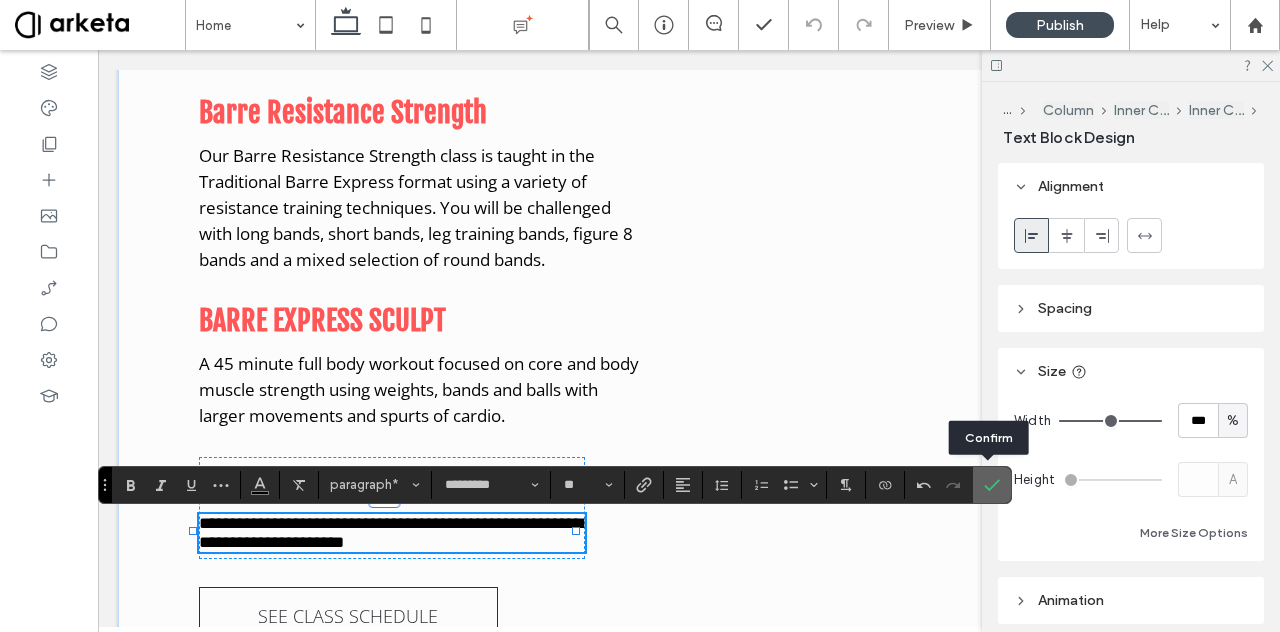 click 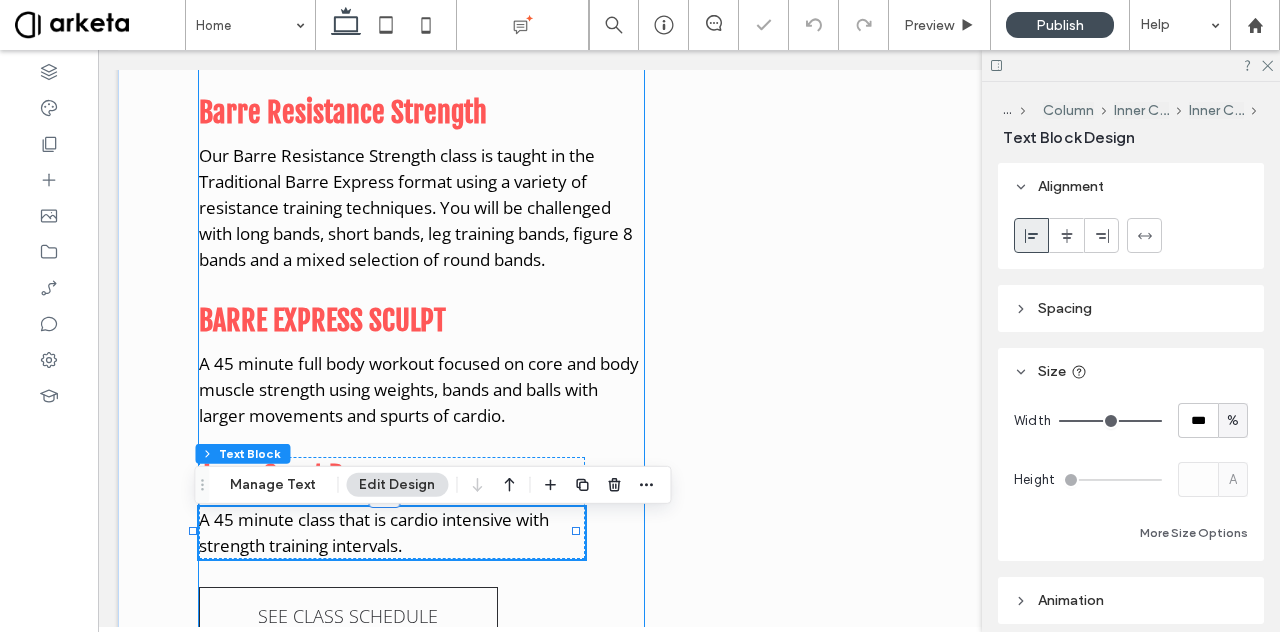 click on "CURRENT OFFERINGS
Traditional Barre
A 60 minute traditional Barre class focusing on each muscle group with small isometric movements using various weights, bands and balls and basic ballet movement.
BARRE FUSION
A 50-minute full body workout combining elements of both Barre and Mat Pilates using 1-7 lb. weights, resistance bands and Pilates balls. This is a low-impact, high-intensity workout that focuses on sculpting, toning and lengthening muscles as well as improving flexibility and strength.
Barre Express
A 45 minute class that condenses our traditional Barre Class in to a fast paced workout.
RESISTANCE STRENGTH CONDITIONING
A 50-minute class focusing on building muscle strength and conditioning using long bands, weights and full-body resistance. Resistance training can help retain muscle mass during weight loss maintaining a healthy metabolism.
BARRE FUNCTIONAL STRENGTH" at bounding box center (421, -171) 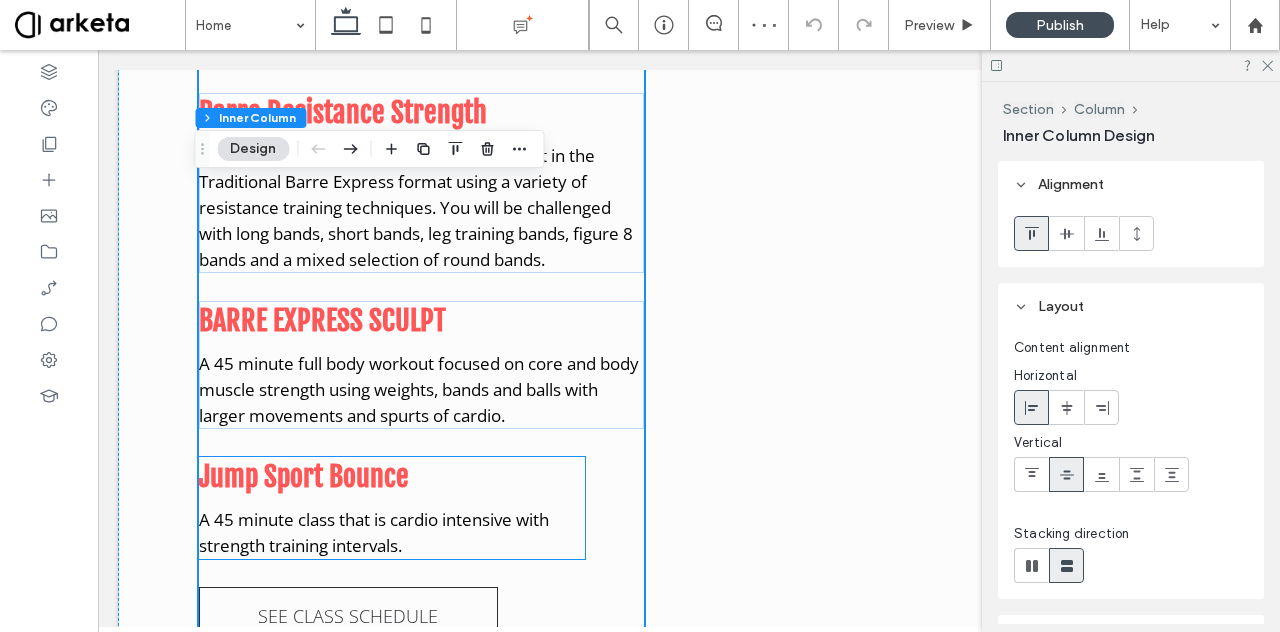 click on "Jump Sport Bounce
A 45 minute class that is cardio intensive with strength training intervals." at bounding box center (392, 508) 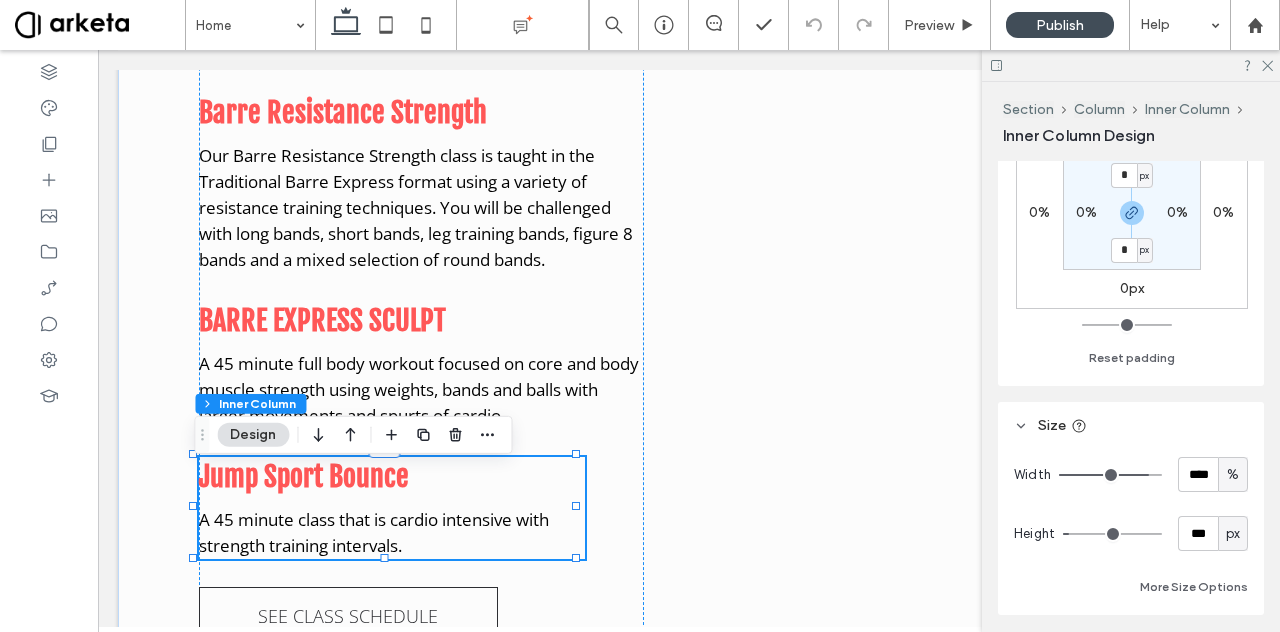 scroll, scrollTop: 669, scrollLeft: 0, axis: vertical 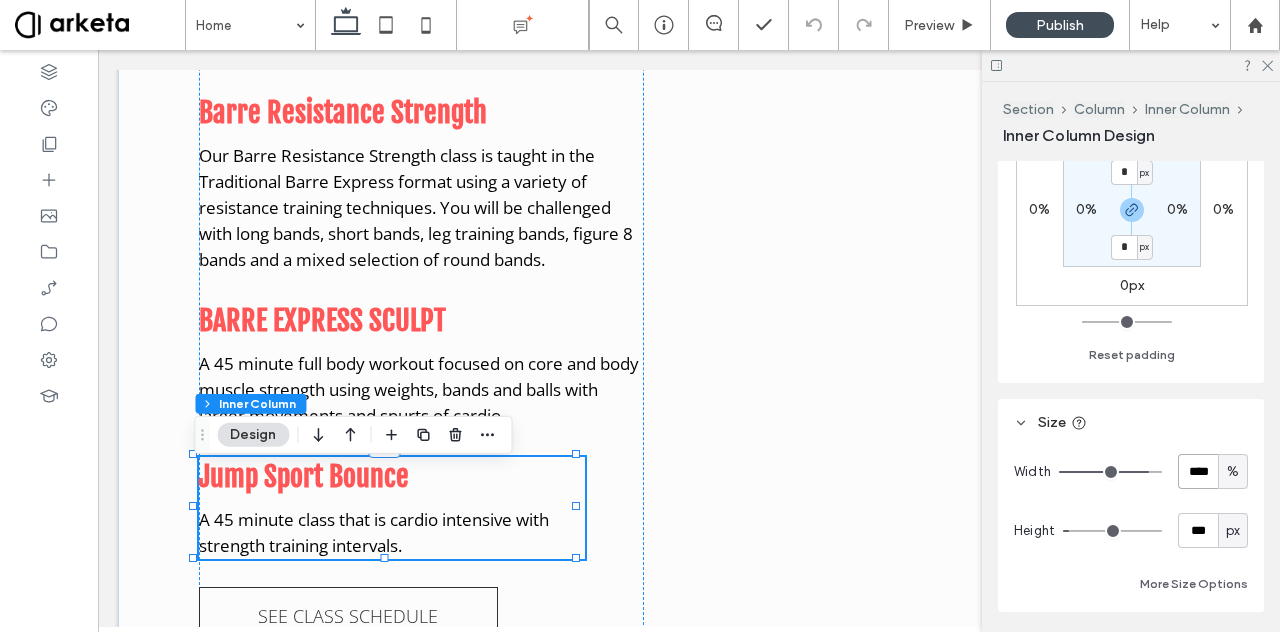 click on "****" at bounding box center (1198, 471) 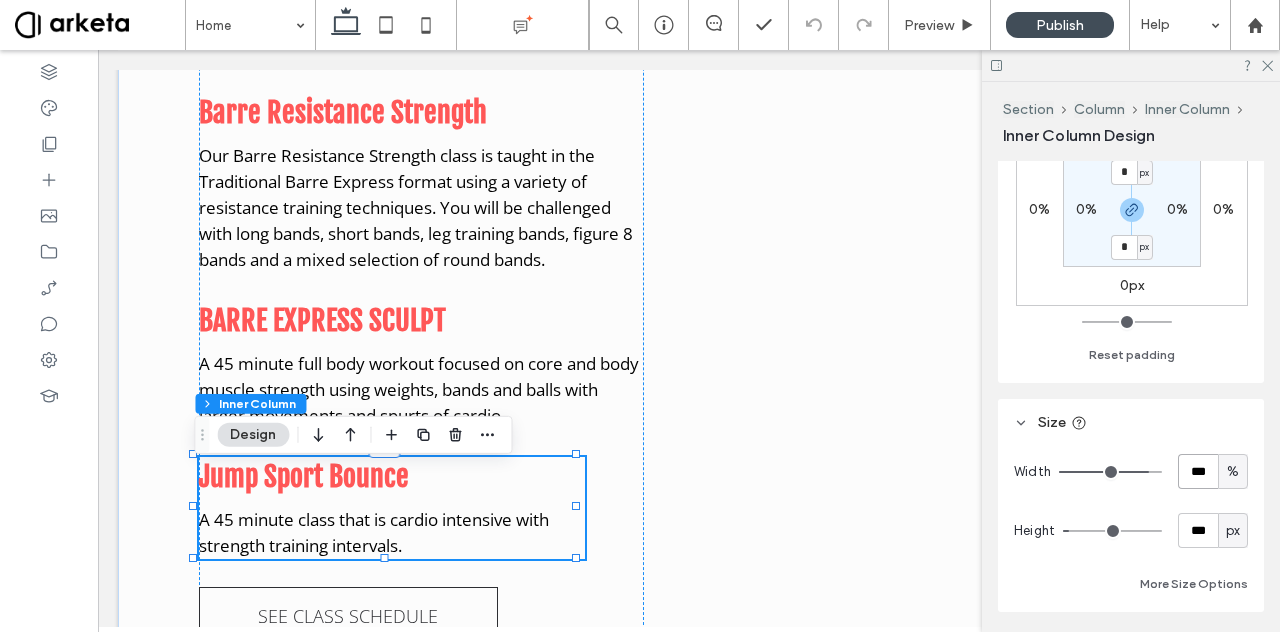 type on "***" 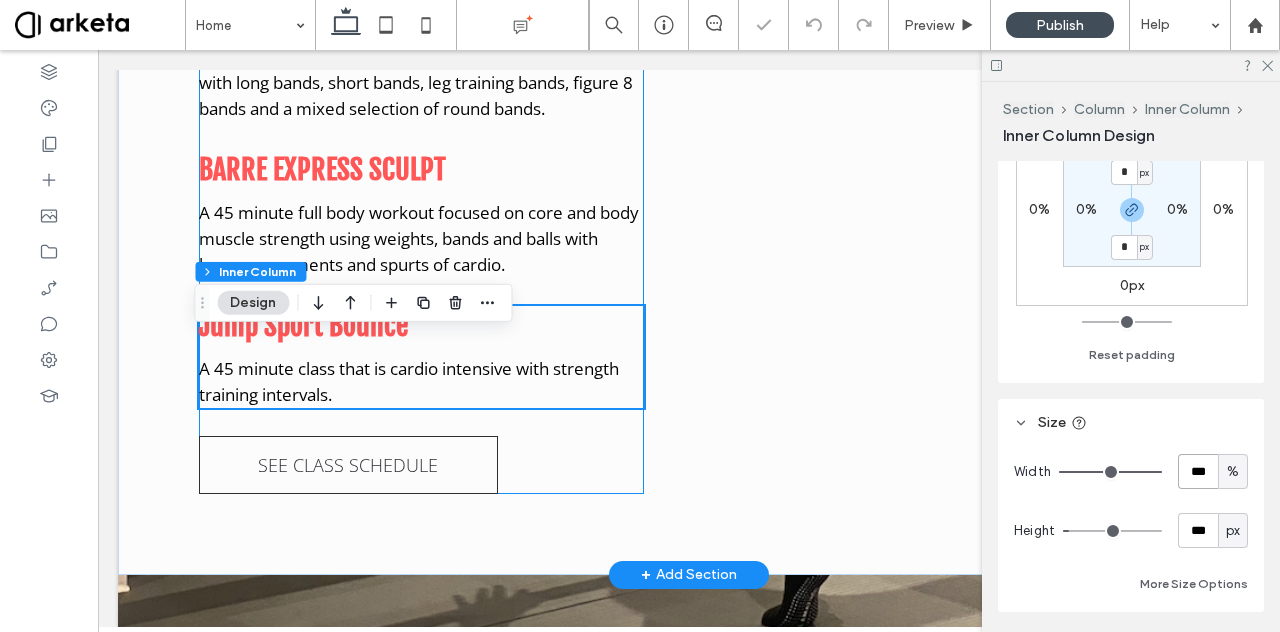scroll, scrollTop: 2330, scrollLeft: 0, axis: vertical 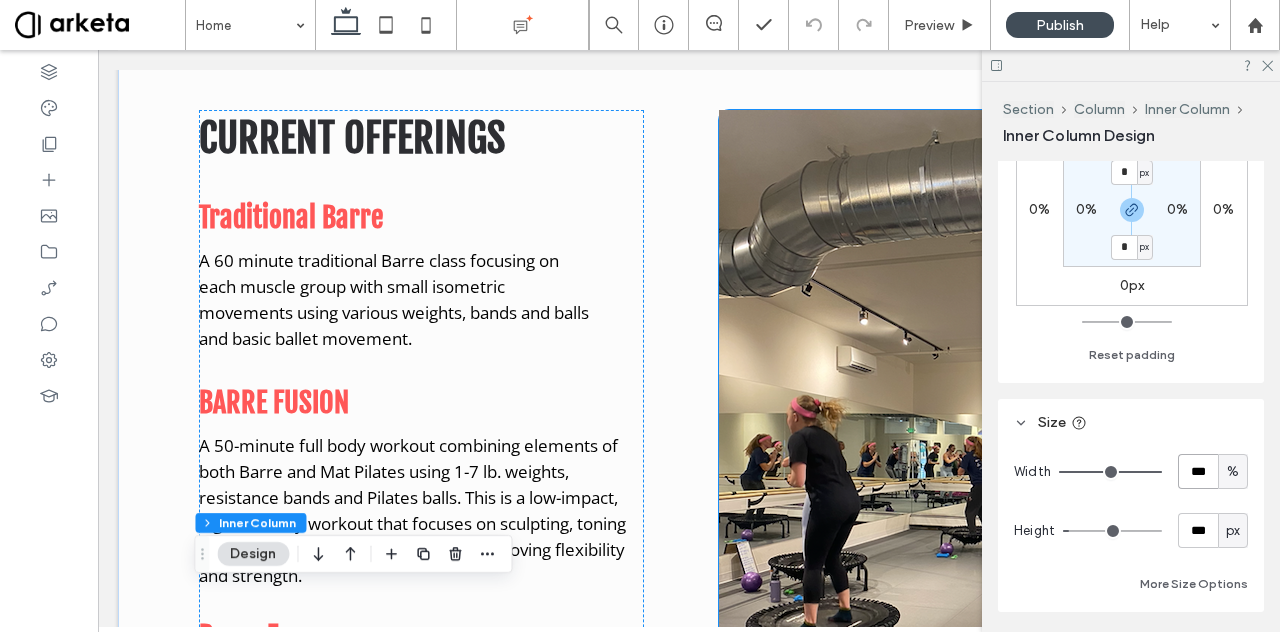 click at bounding box center (964, 485) 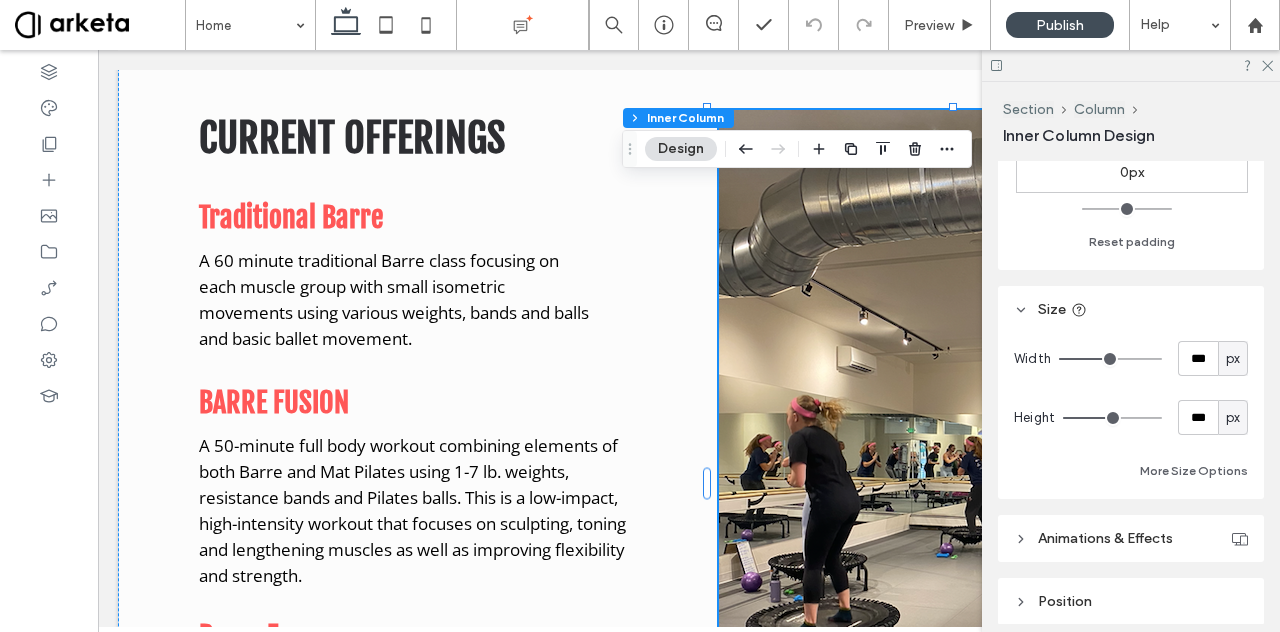 scroll, scrollTop: 789, scrollLeft: 0, axis: vertical 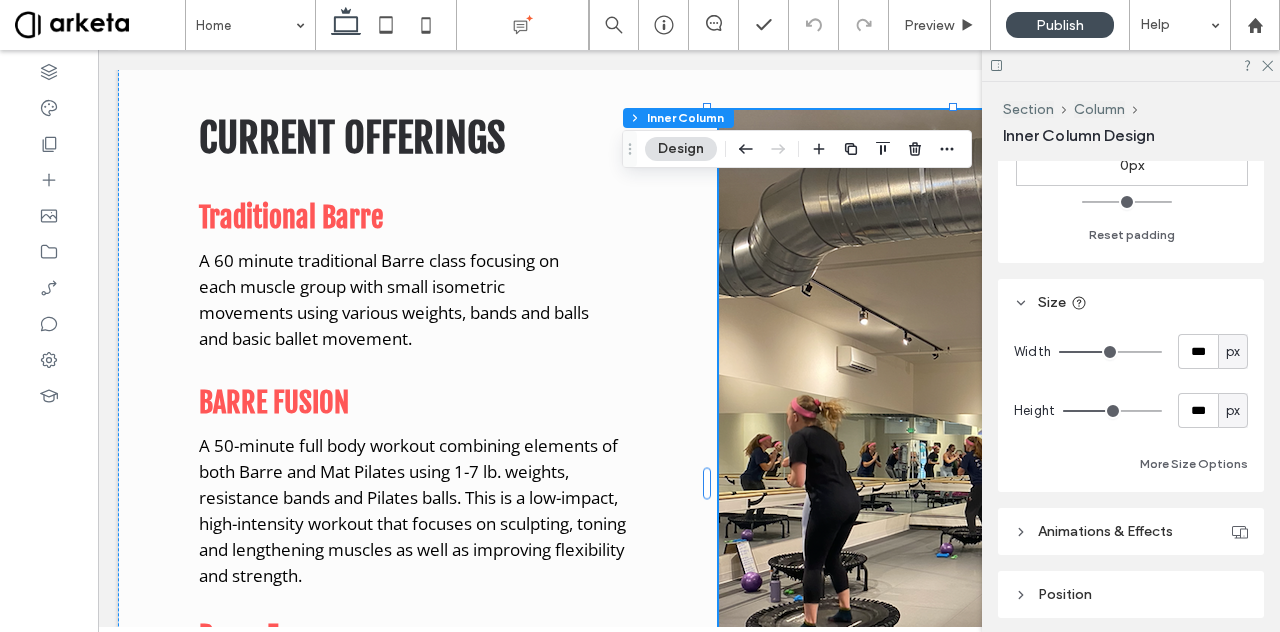click at bounding box center [964, 485] 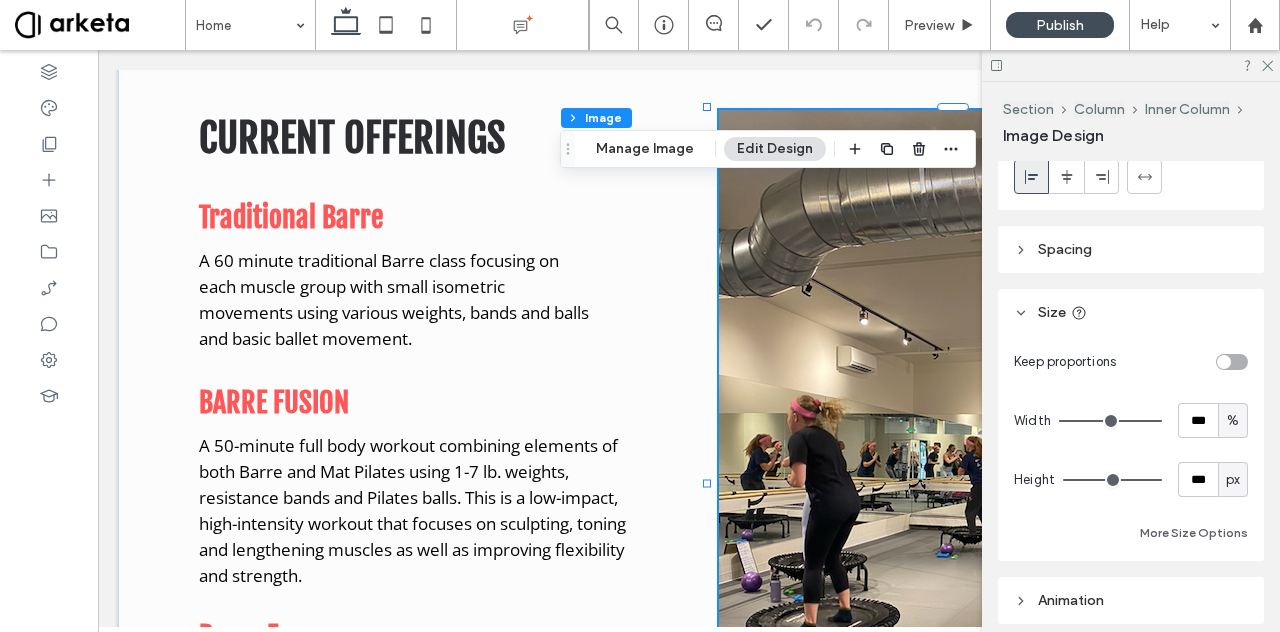 scroll, scrollTop: 62, scrollLeft: 0, axis: vertical 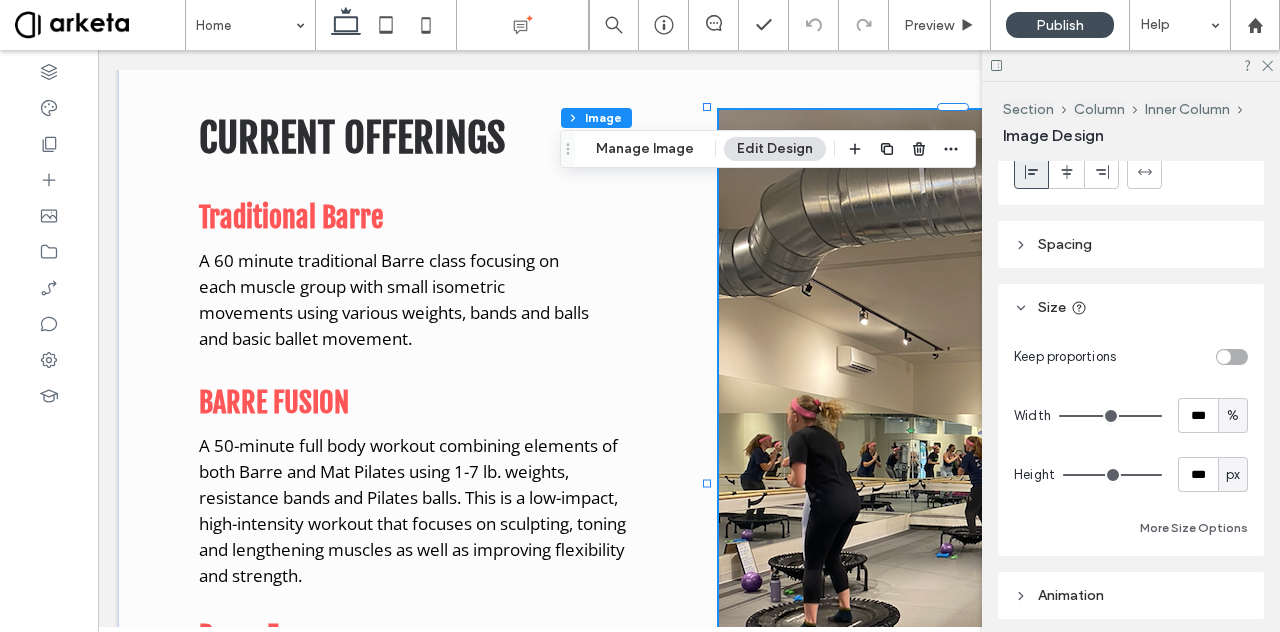 click at bounding box center (1224, 357) 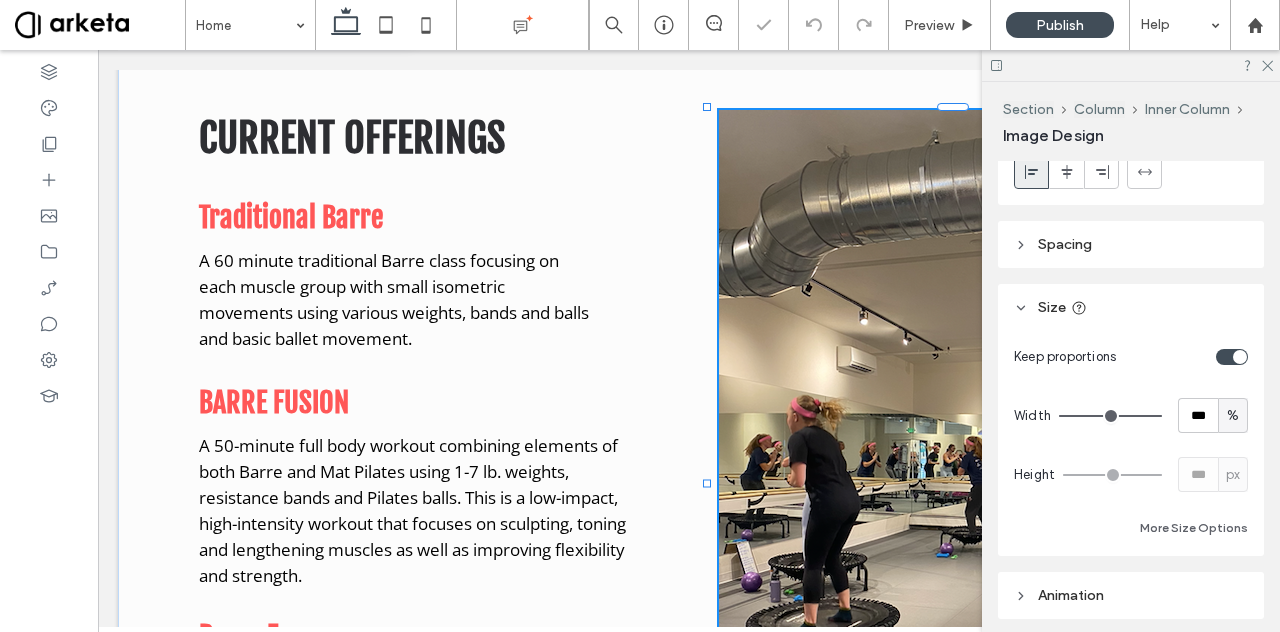 type on "*" 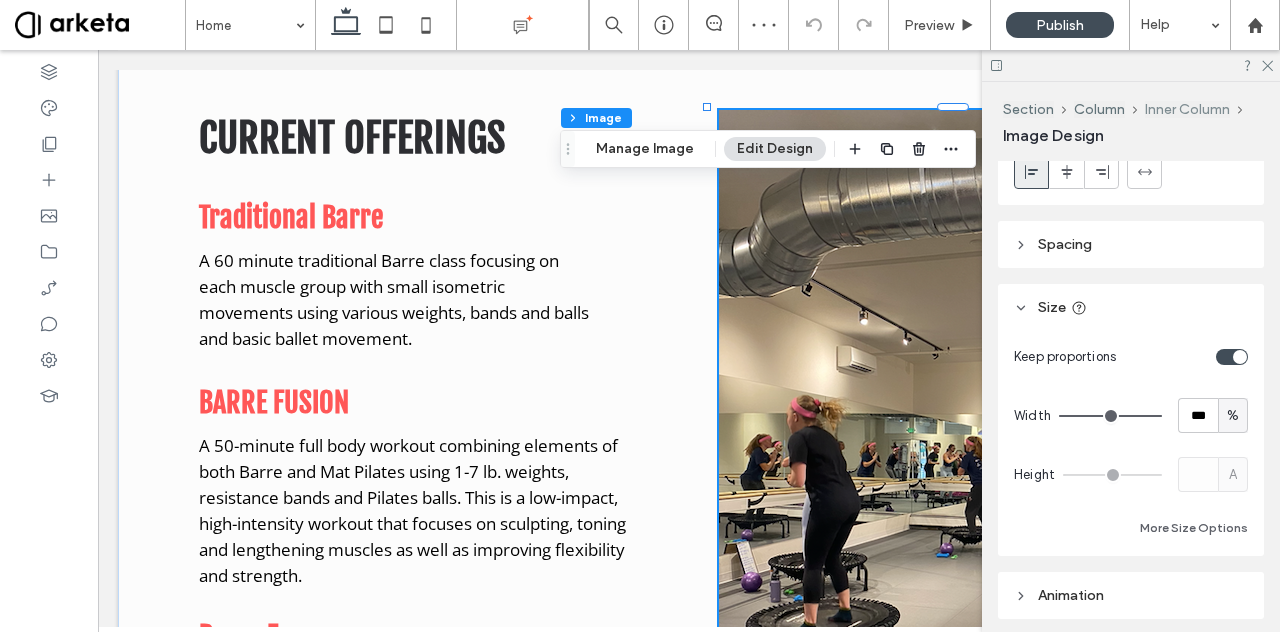 click on "Inner Column" at bounding box center (1187, 109) 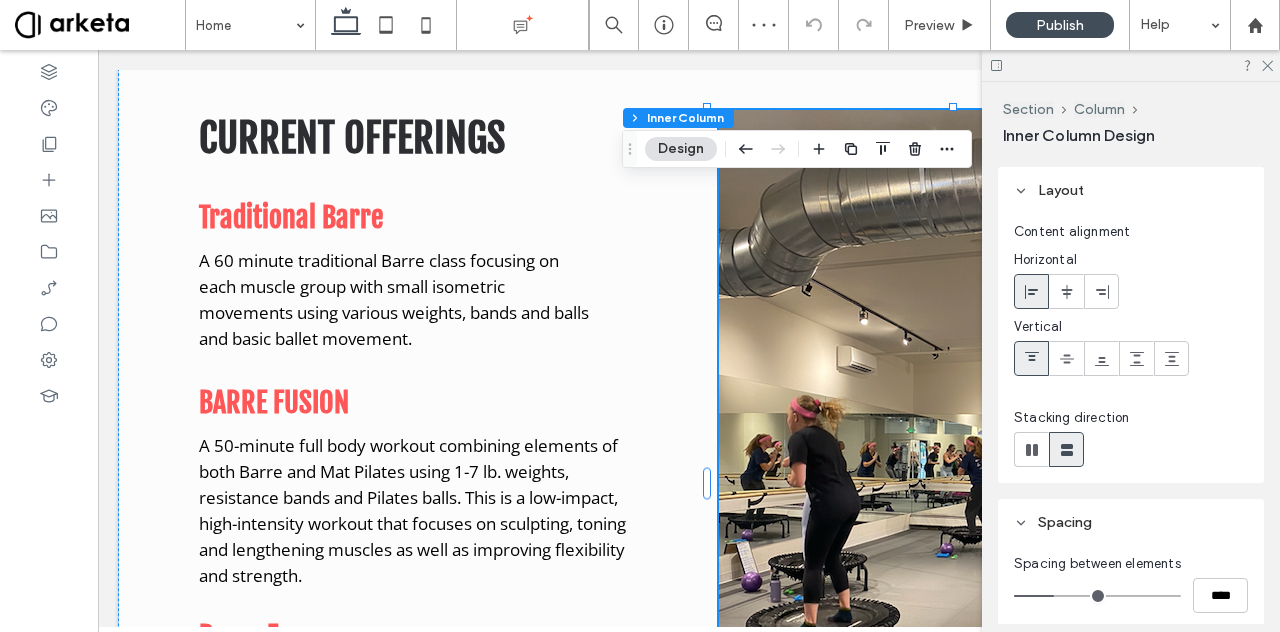 click on "Horizontal Vertical" at bounding box center (1131, 313) 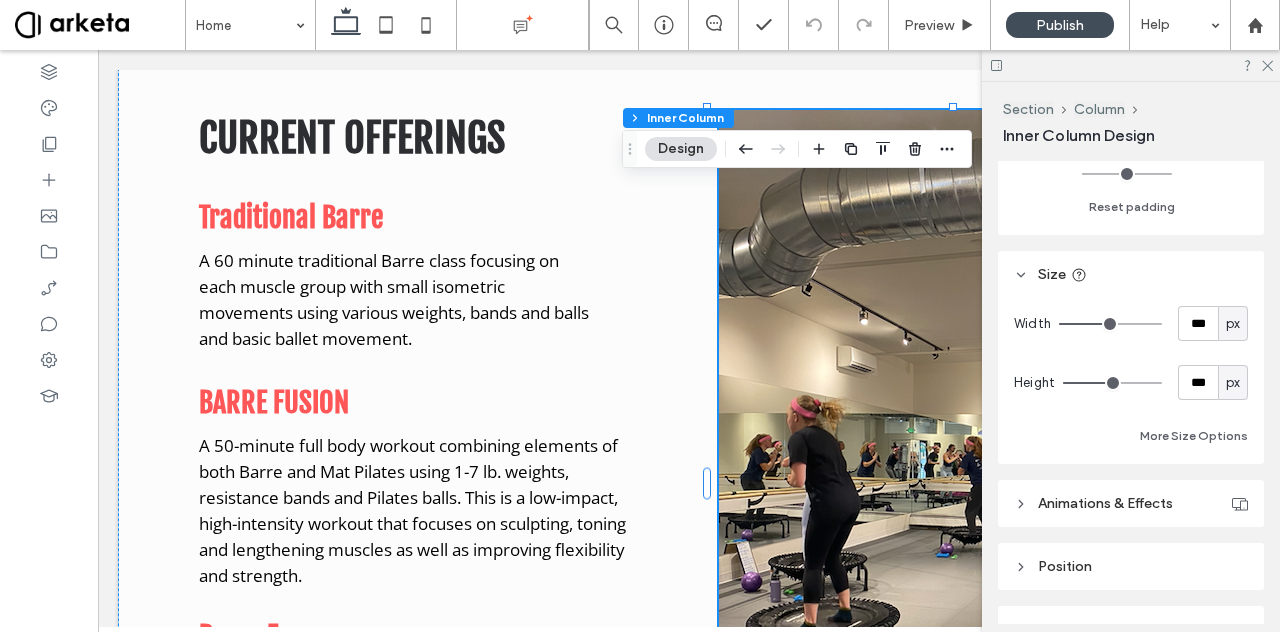 scroll, scrollTop: 818, scrollLeft: 0, axis: vertical 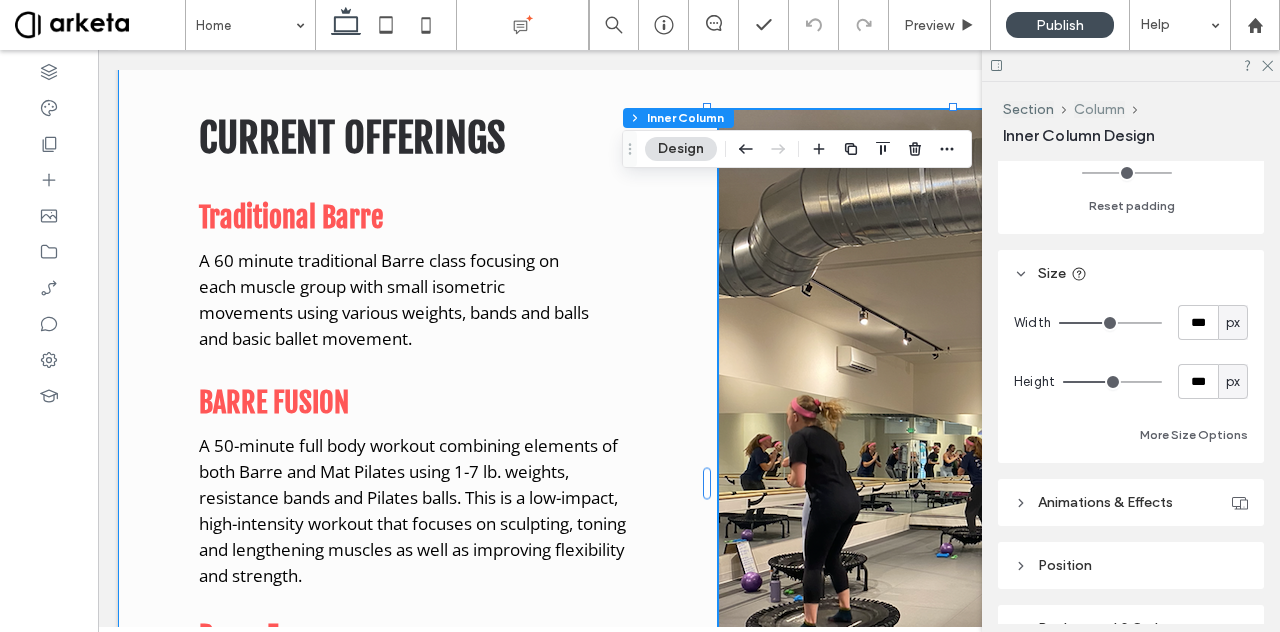 click on "Column" at bounding box center (1099, 109) 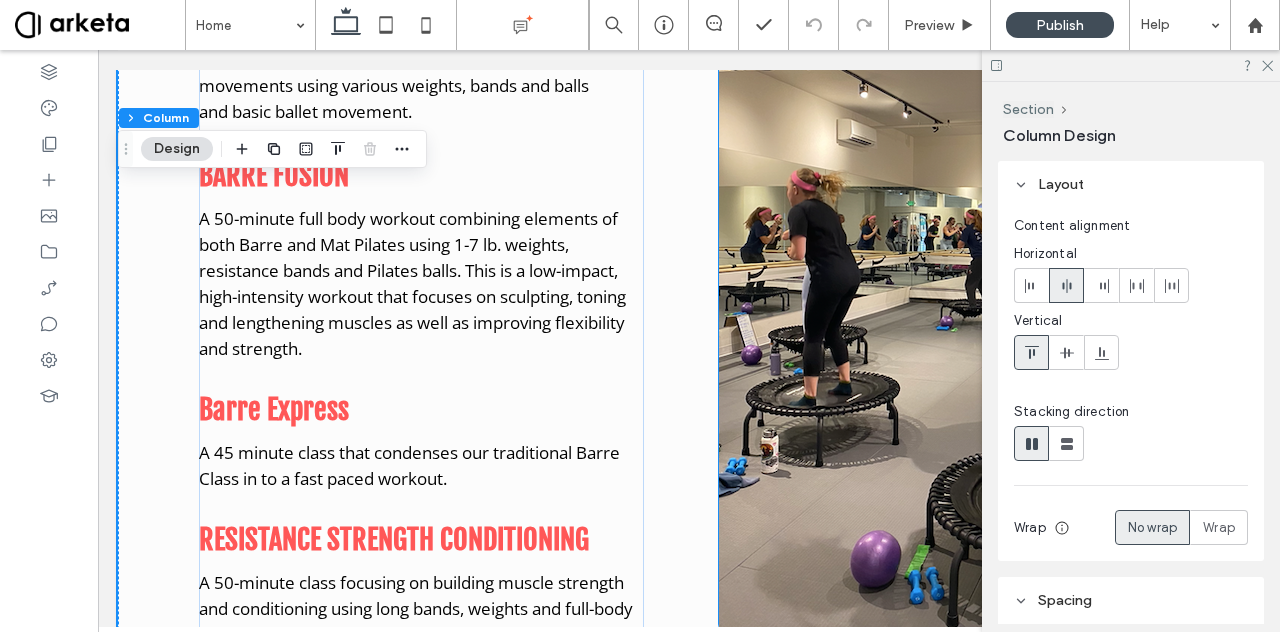 scroll, scrollTop: 1308, scrollLeft: 0, axis: vertical 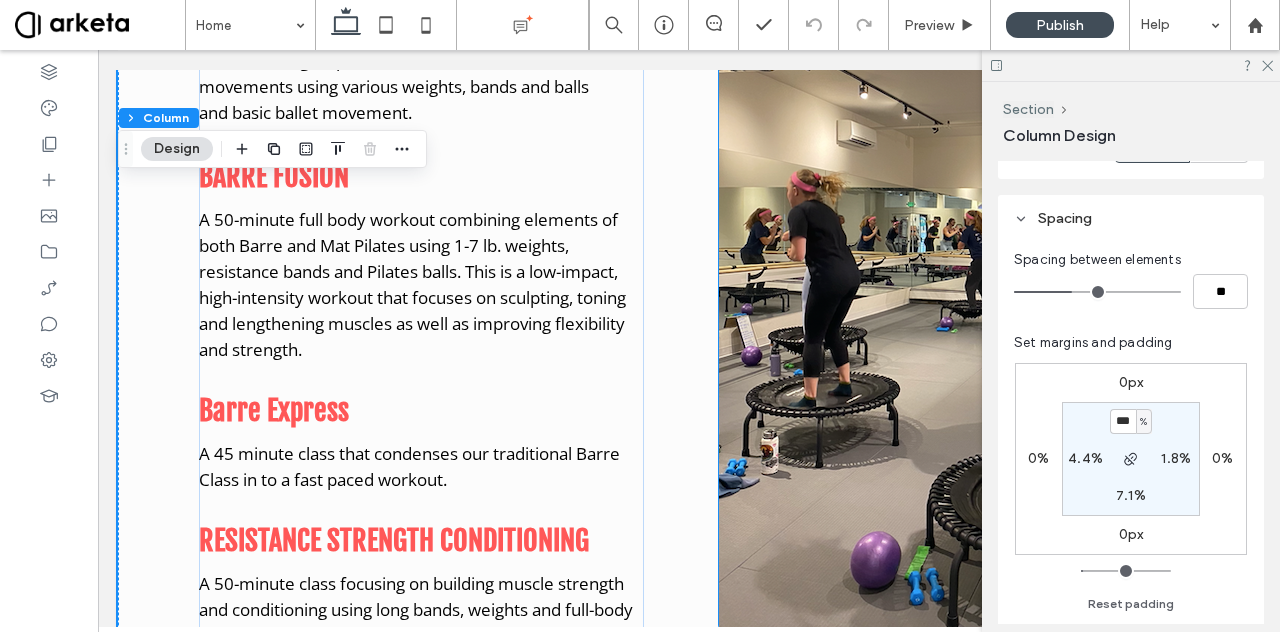click at bounding box center (964, 259) 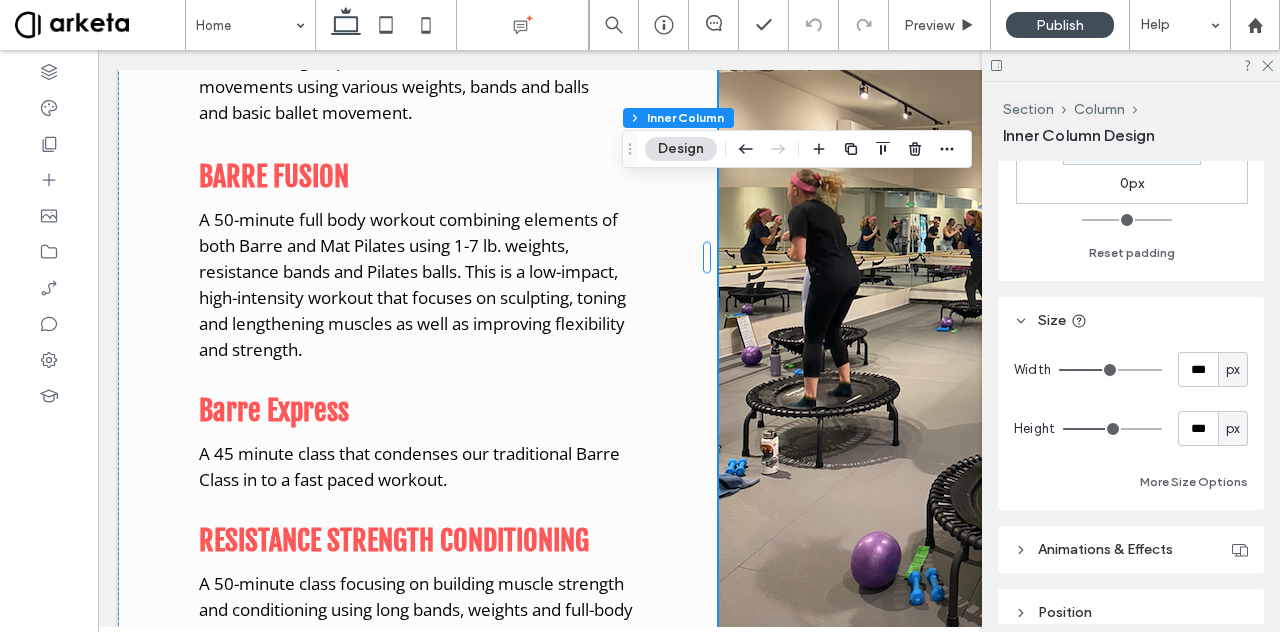 scroll, scrollTop: 772, scrollLeft: 0, axis: vertical 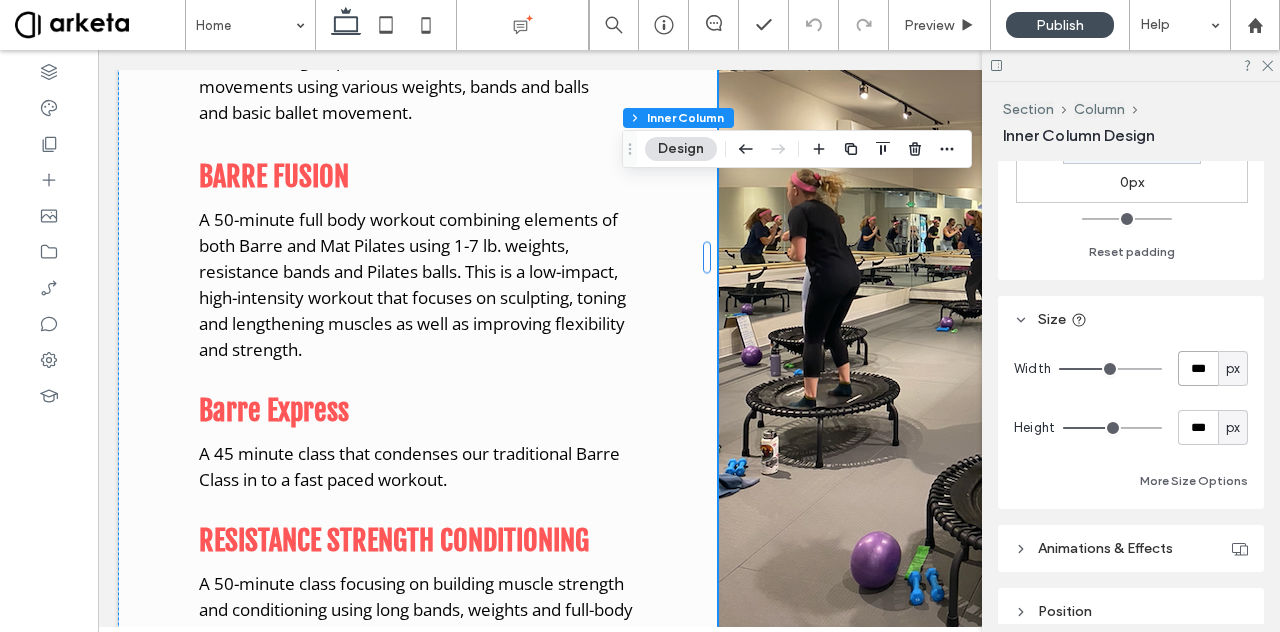 click on "***" at bounding box center [1198, 368] 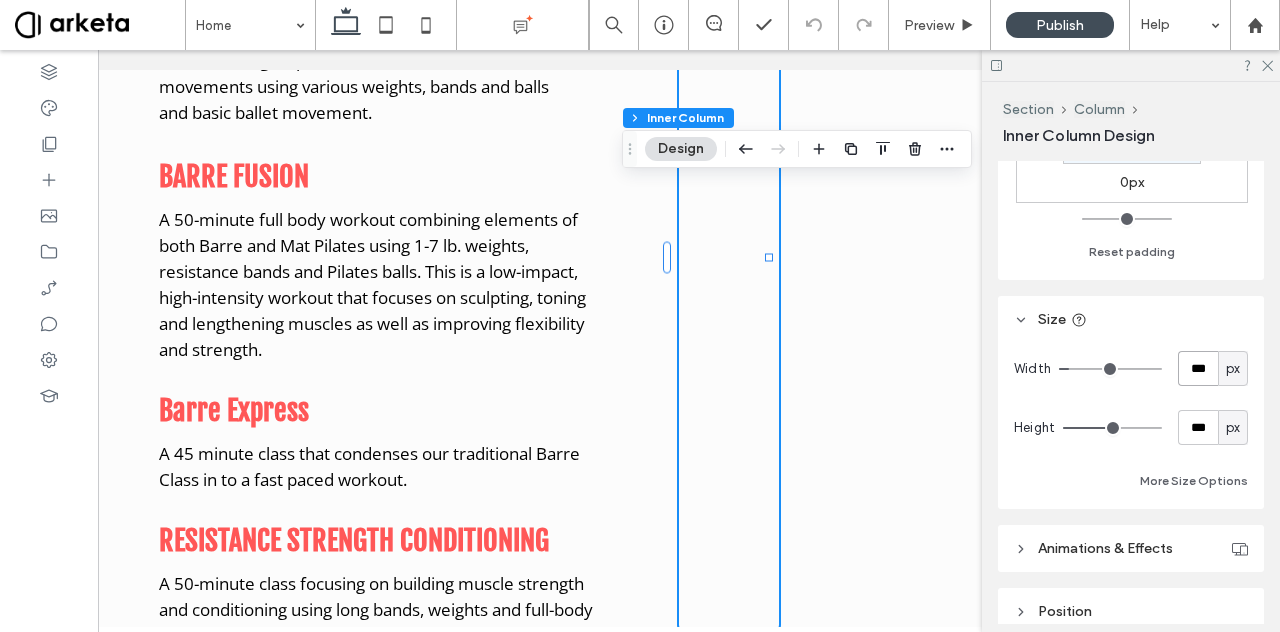 scroll, scrollTop: 0, scrollLeft: 298, axis: horizontal 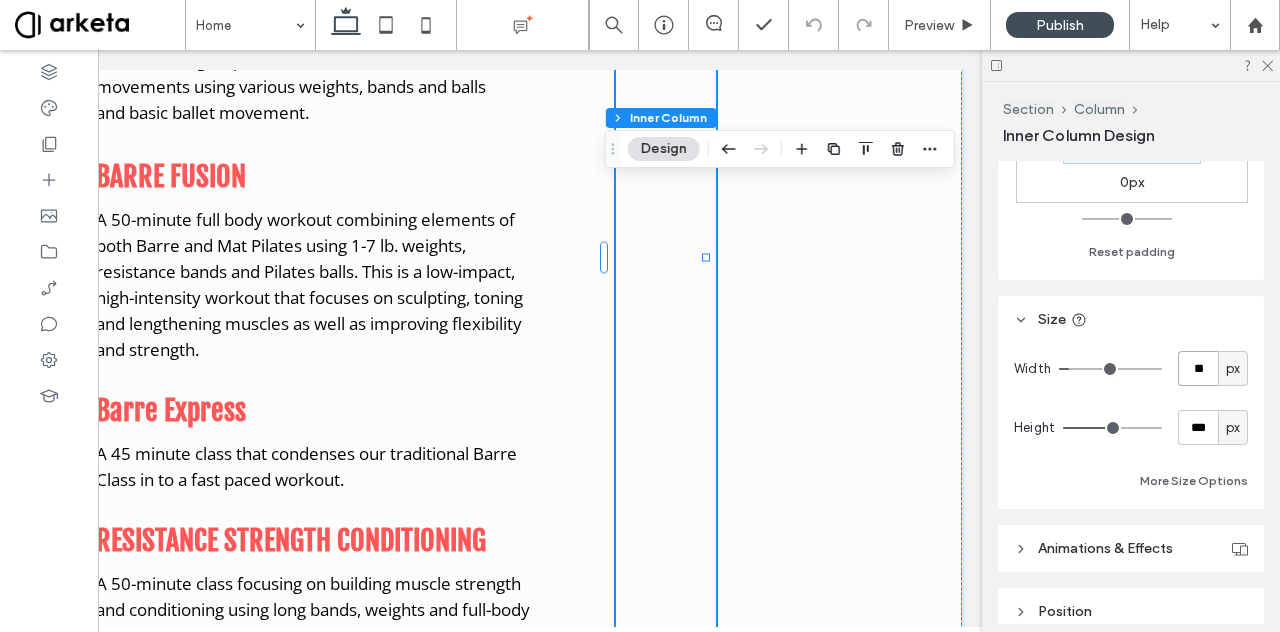 type on "*" 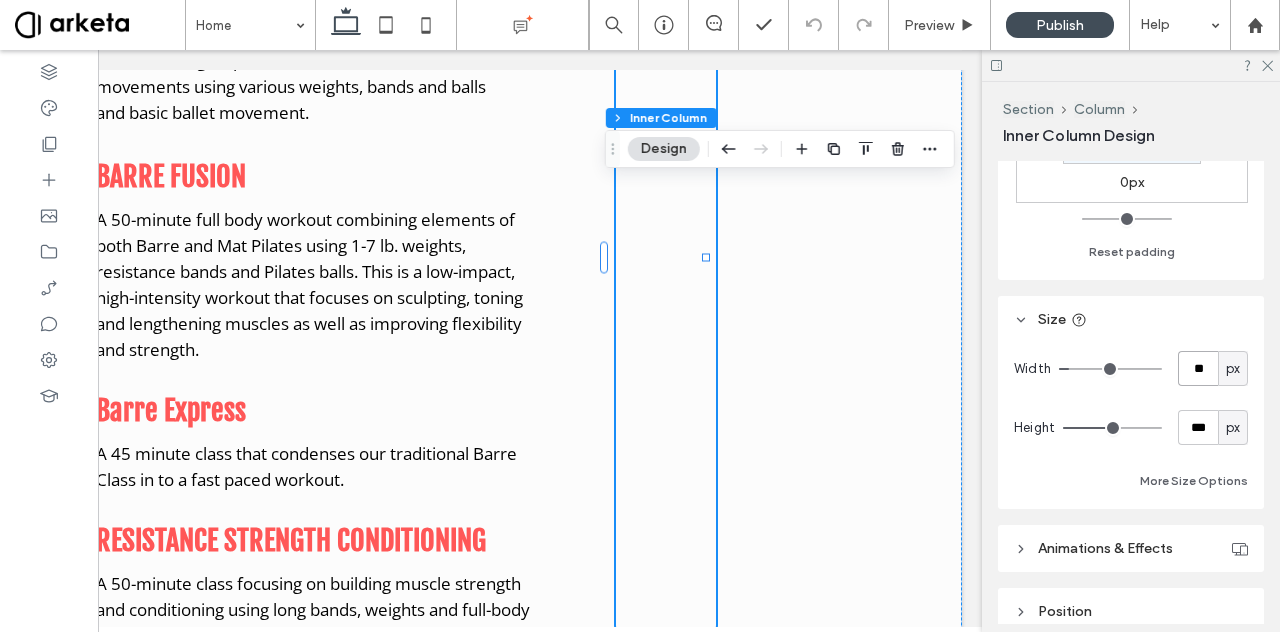 type on "***" 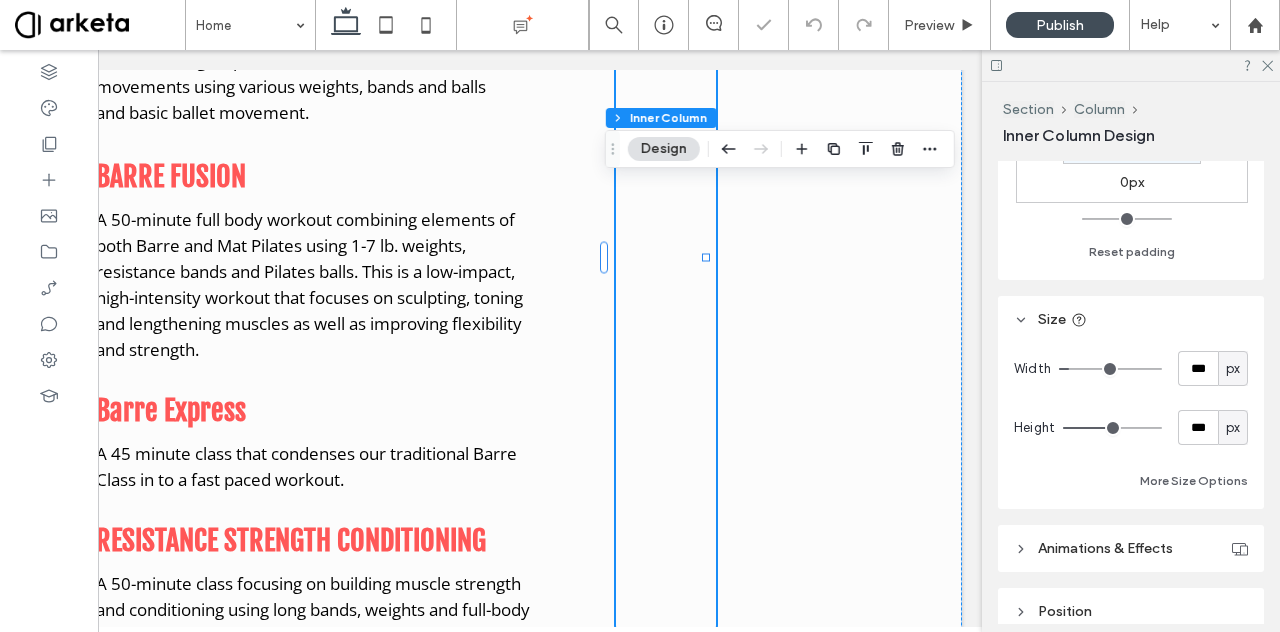 click on "px" at bounding box center [1233, 369] 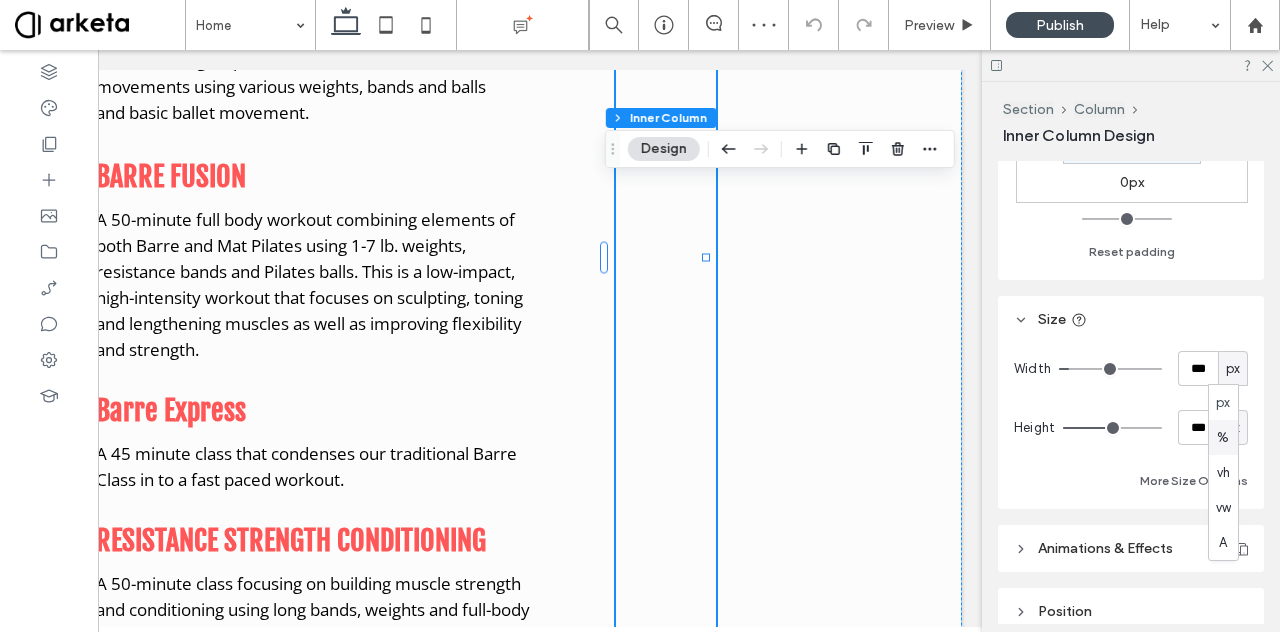 click on "%" at bounding box center [1223, 438] 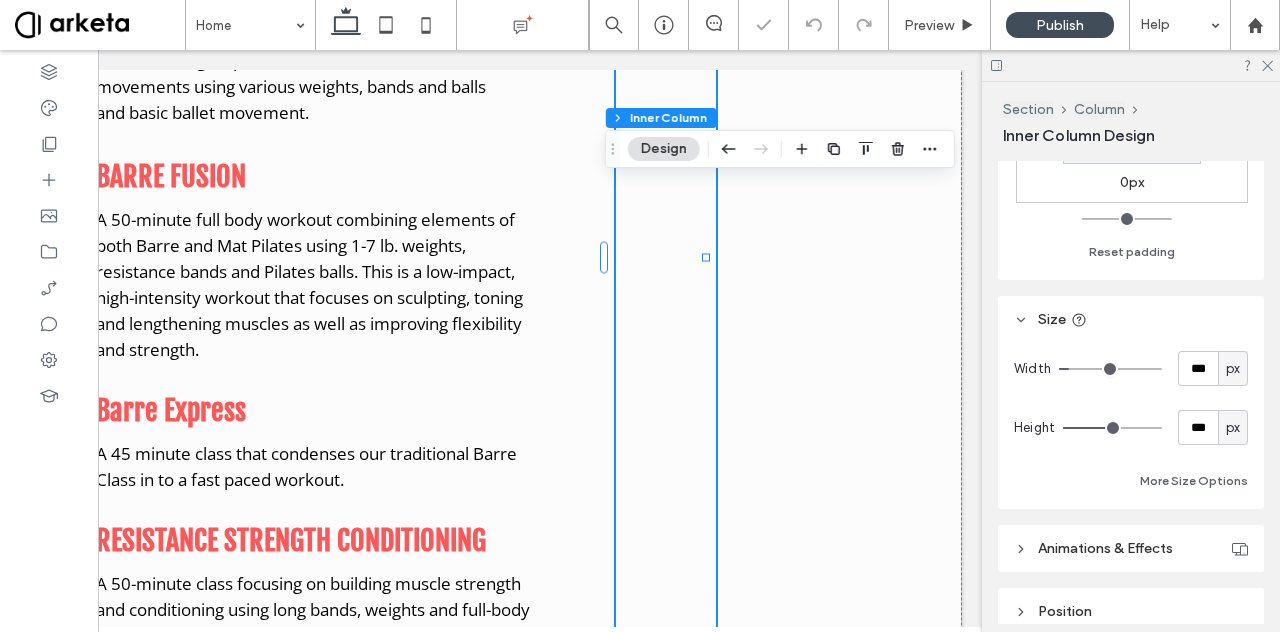 type on "*" 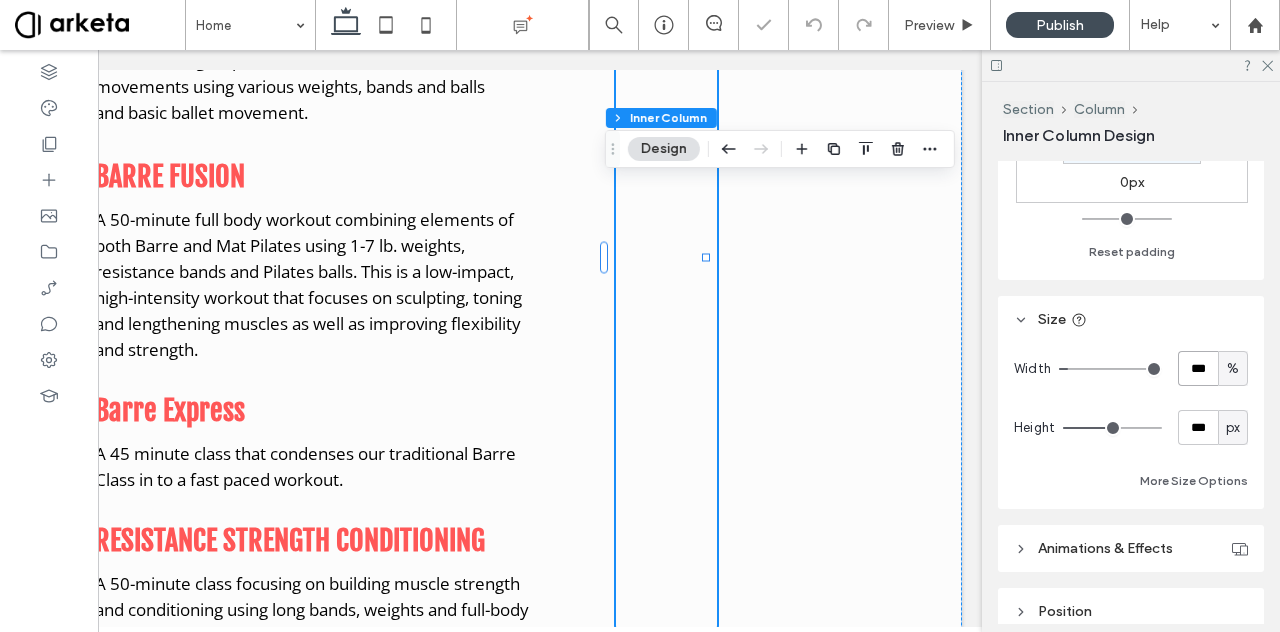 click on "***" at bounding box center [1198, 368] 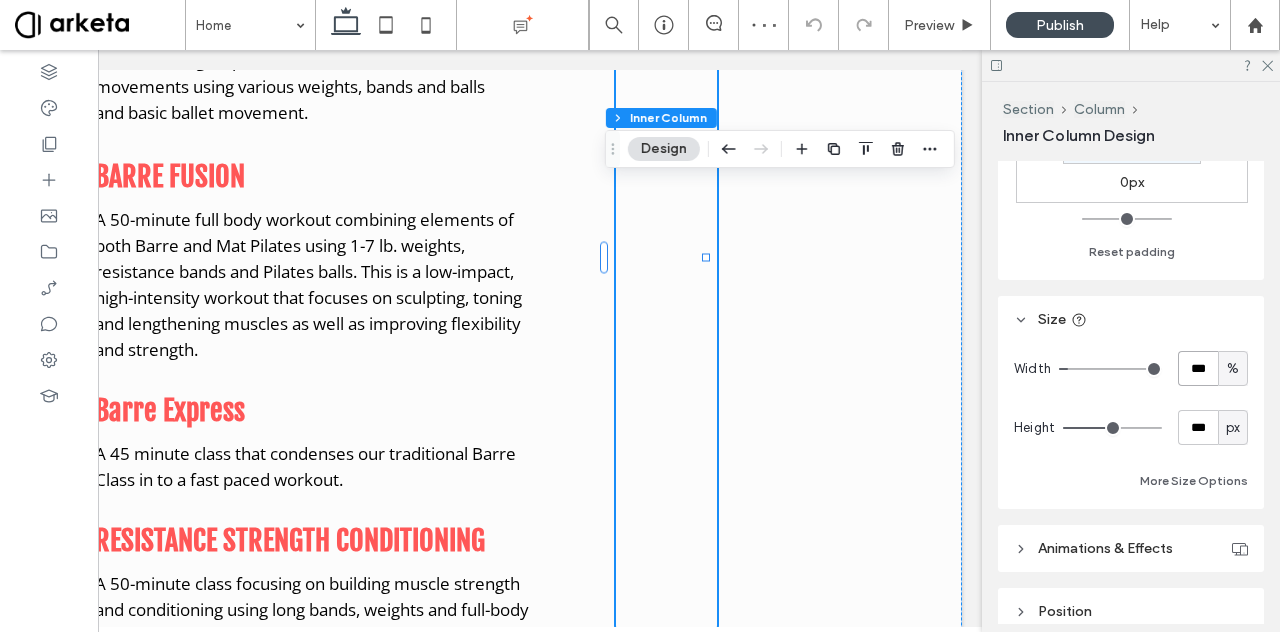 type on "***" 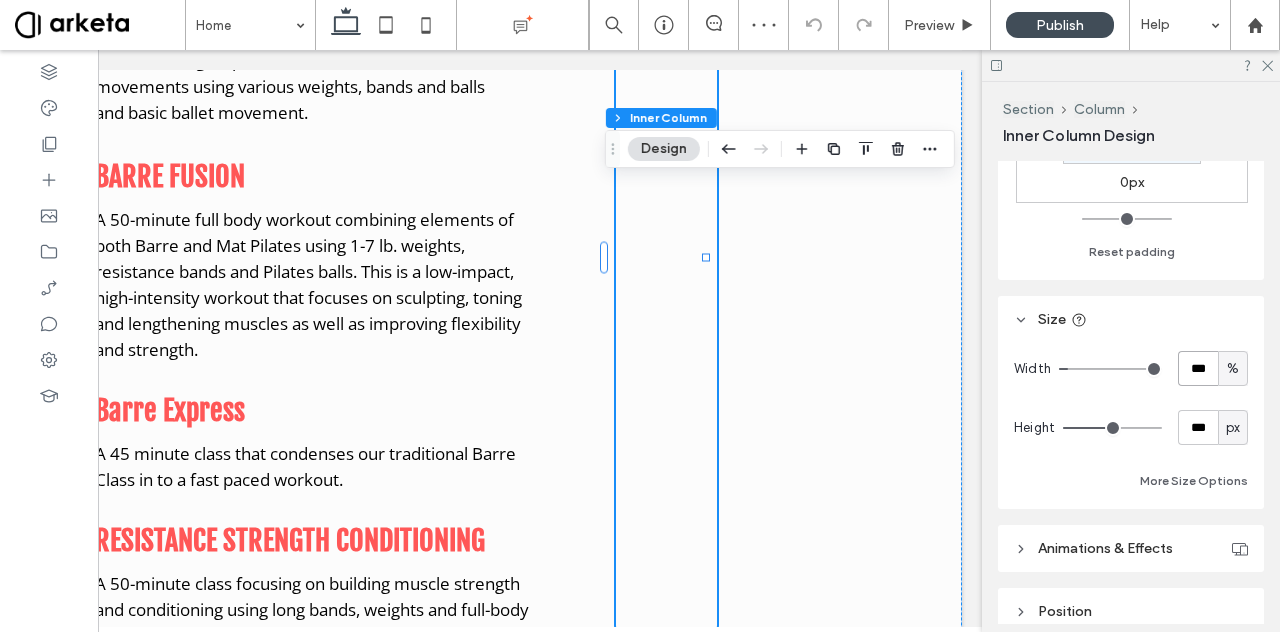 type on "***" 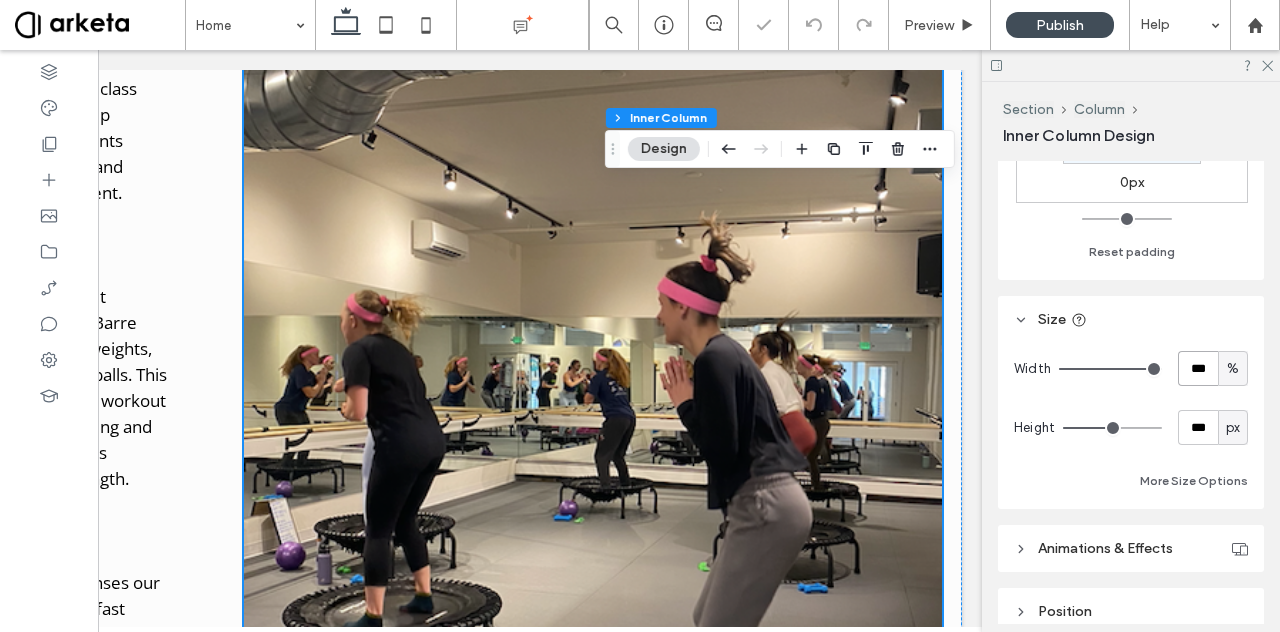 scroll, scrollTop: 1362, scrollLeft: 0, axis: vertical 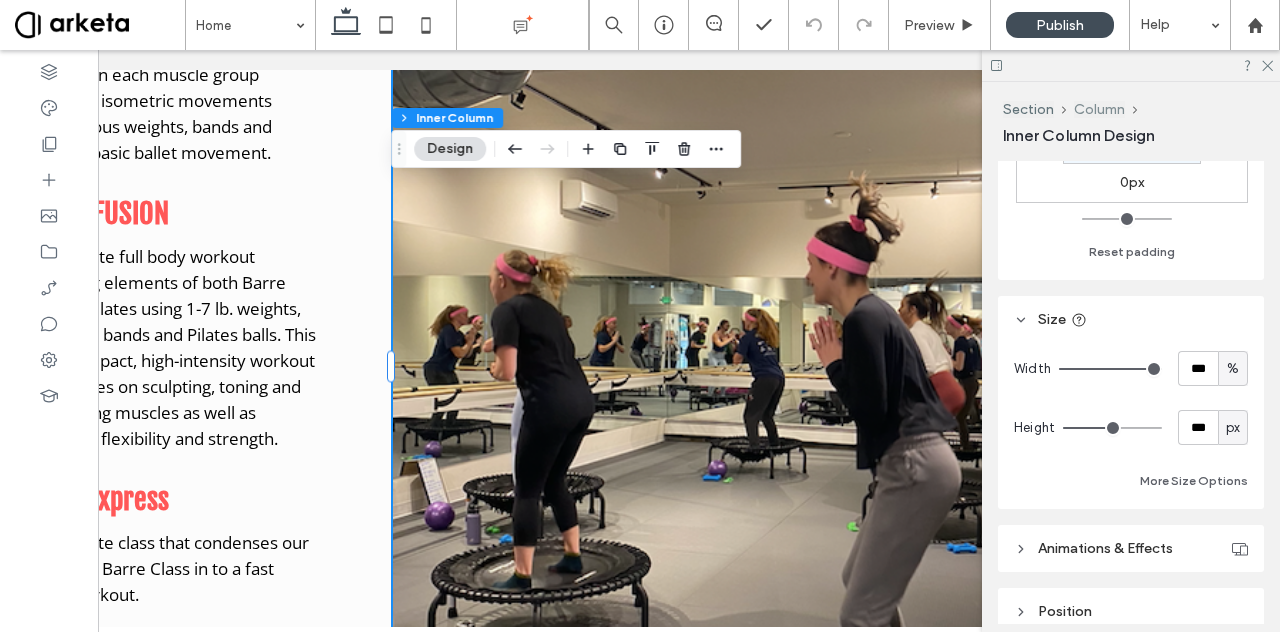 click on "Column" at bounding box center (1099, 109) 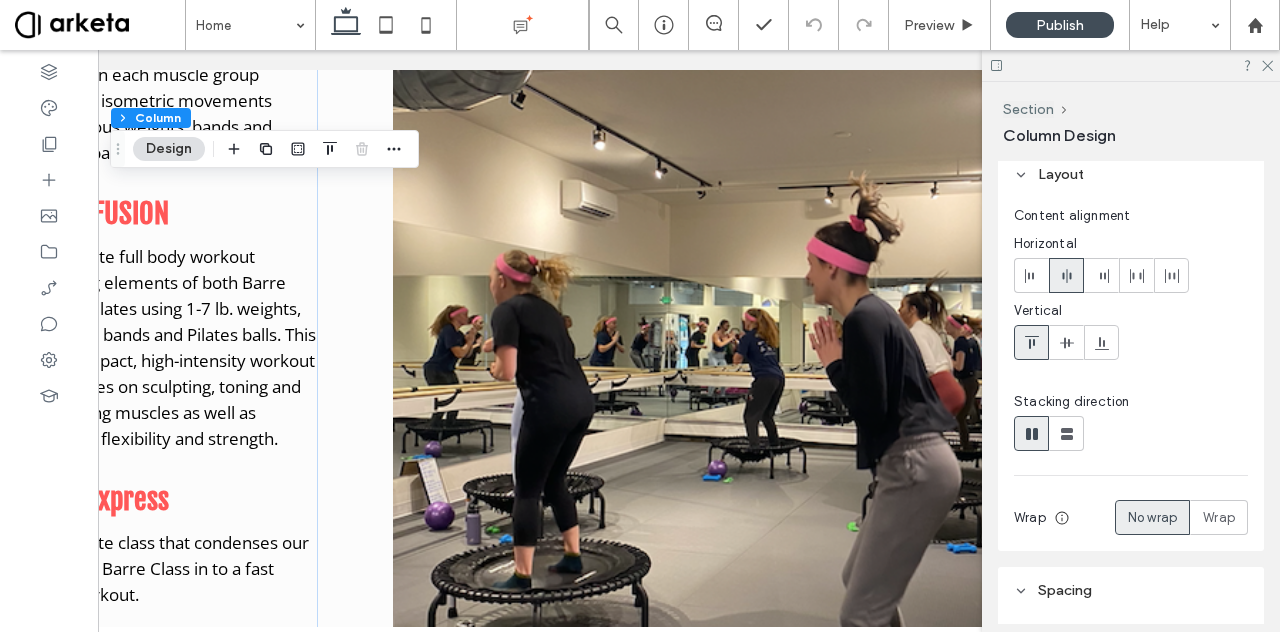 scroll, scrollTop: 0, scrollLeft: 0, axis: both 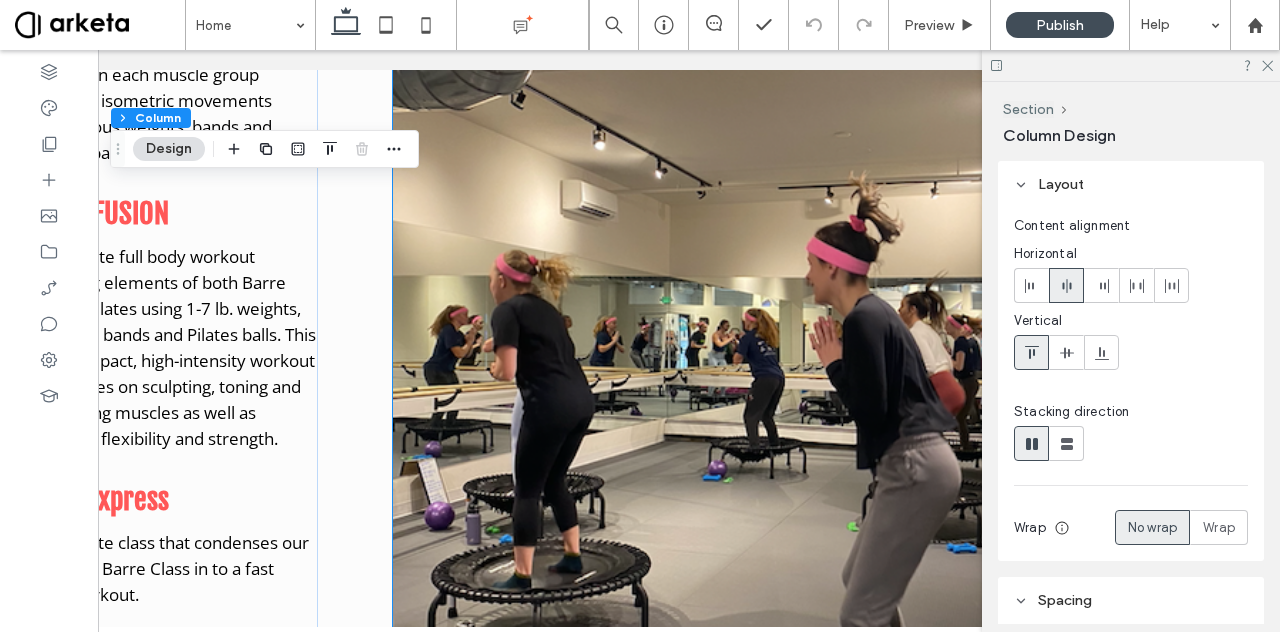 click at bounding box center [742, 378] 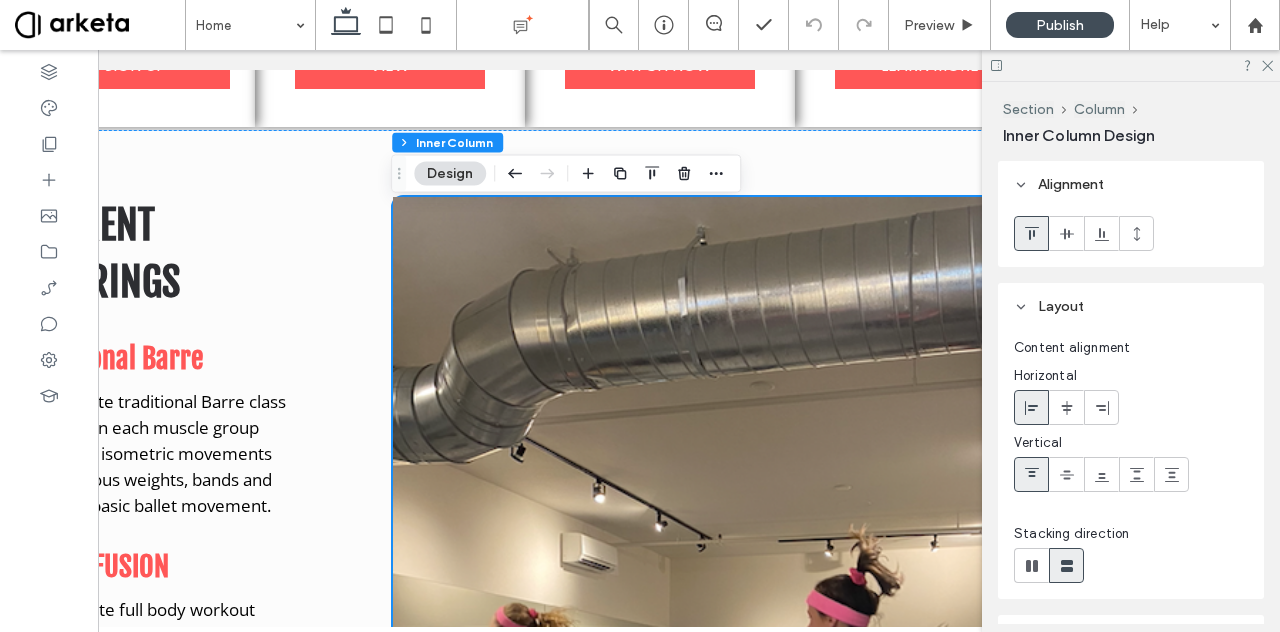 scroll, scrollTop: 993, scrollLeft: 0, axis: vertical 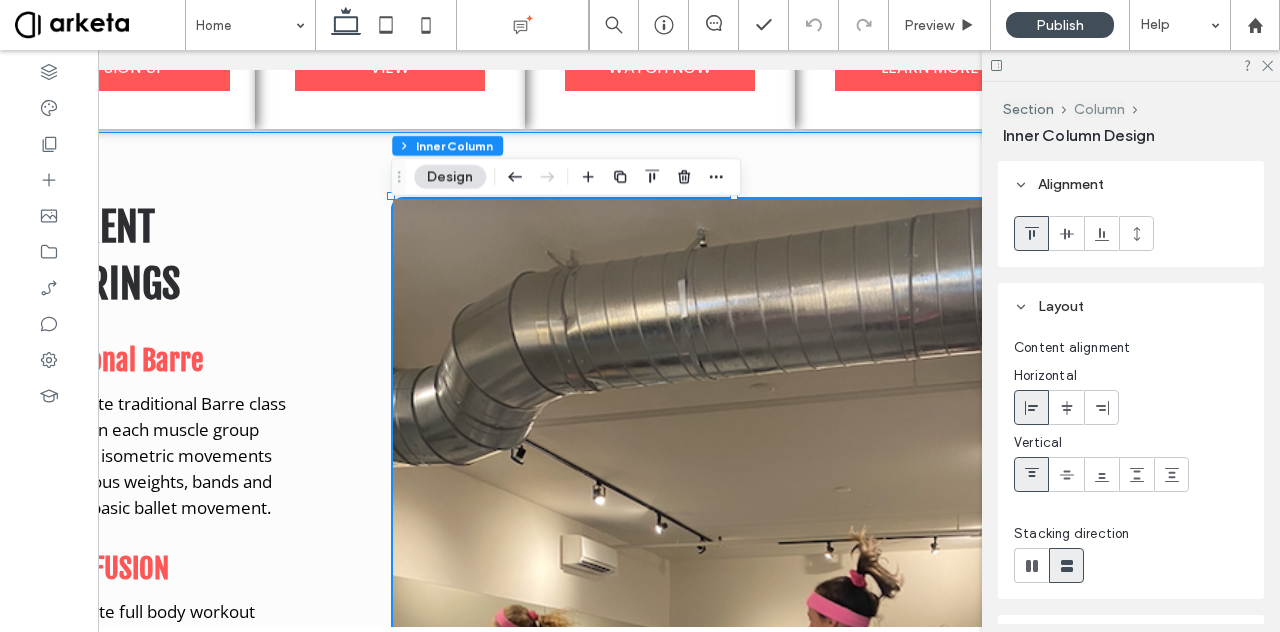 click on "Column" at bounding box center [1099, 109] 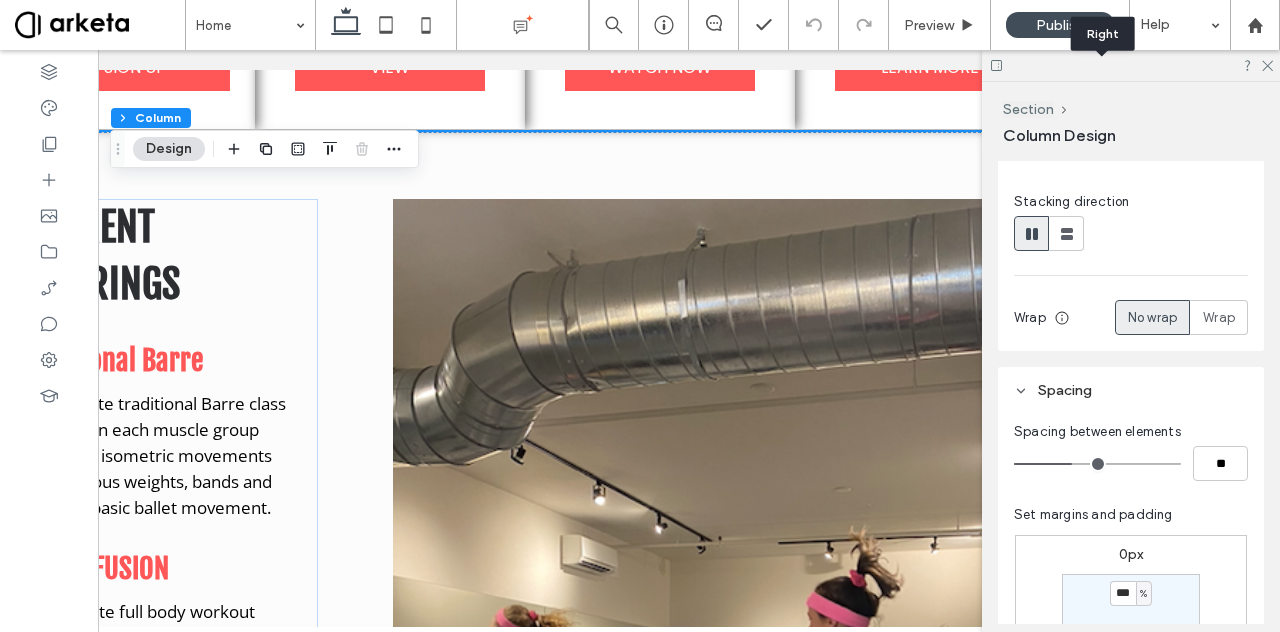 scroll, scrollTop: 229, scrollLeft: 0, axis: vertical 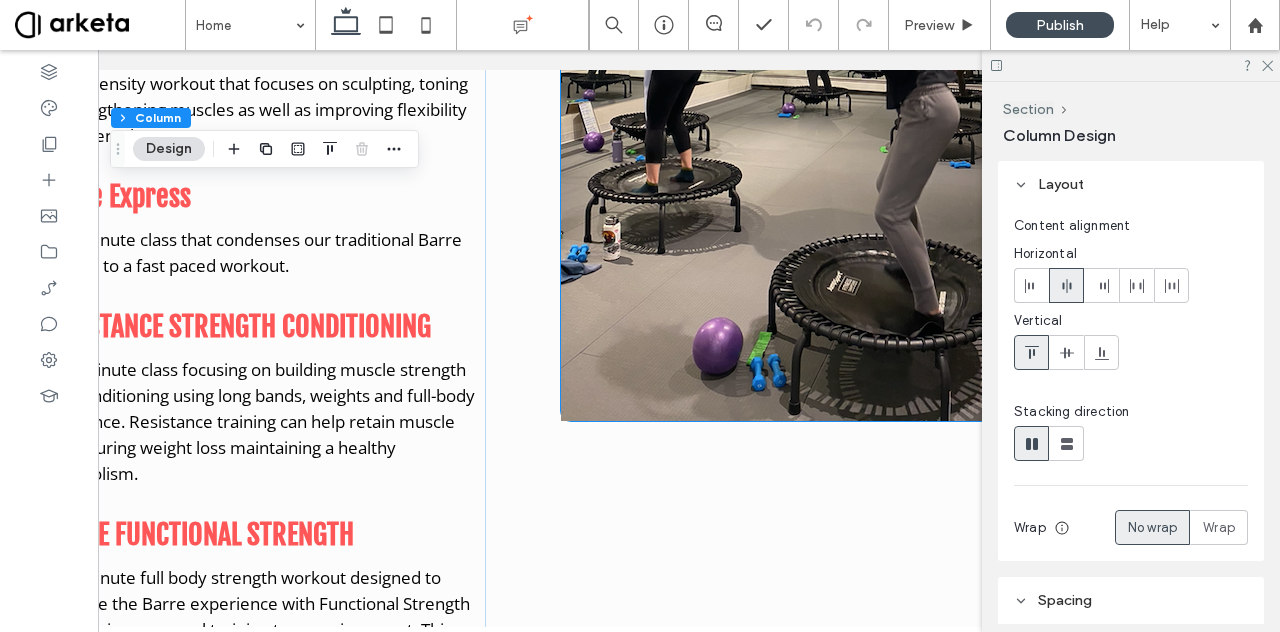 click at bounding box center (806, 45) 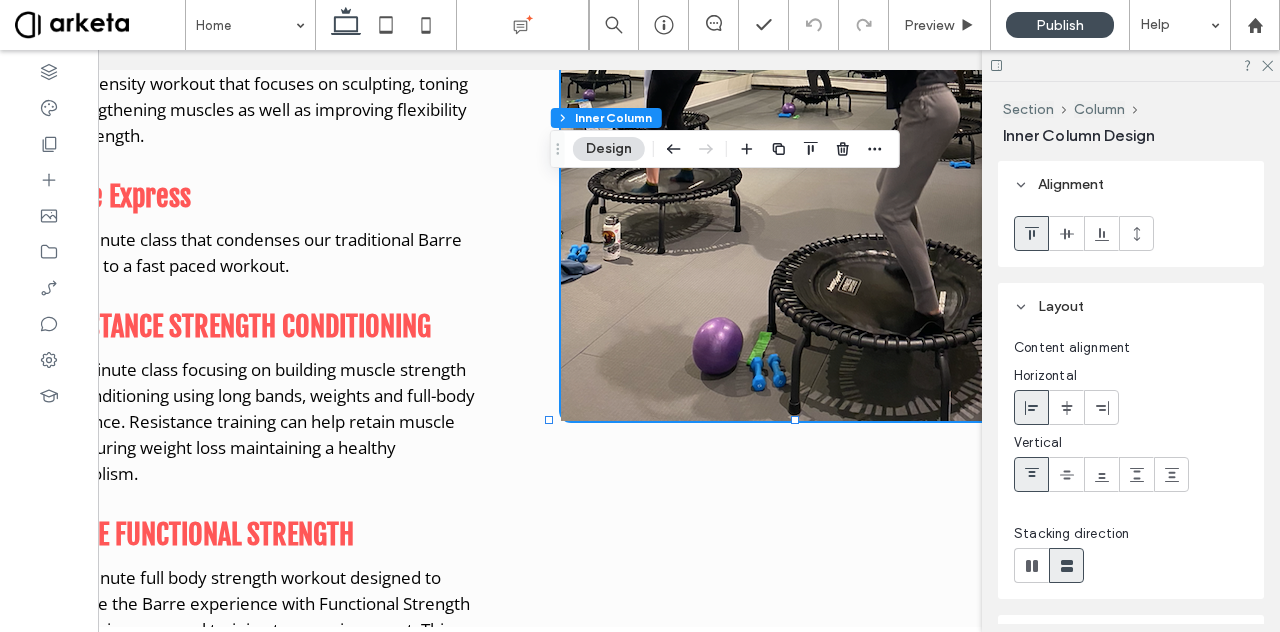 click at bounding box center [806, 45] 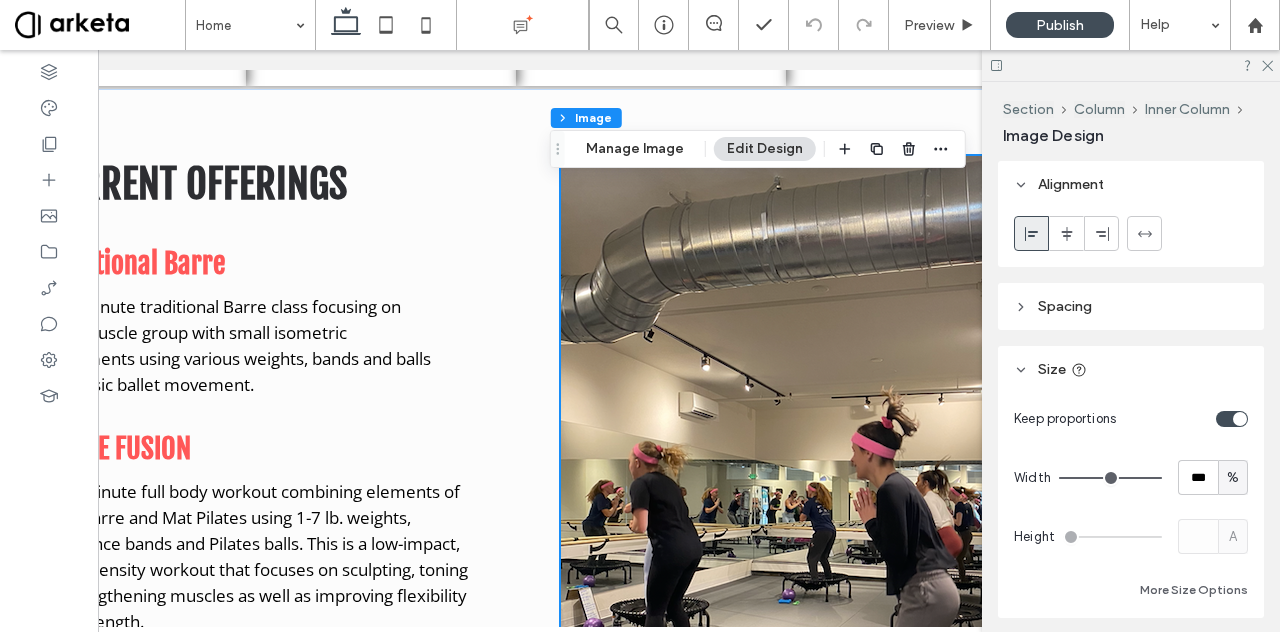 scroll, scrollTop: 1030, scrollLeft: 0, axis: vertical 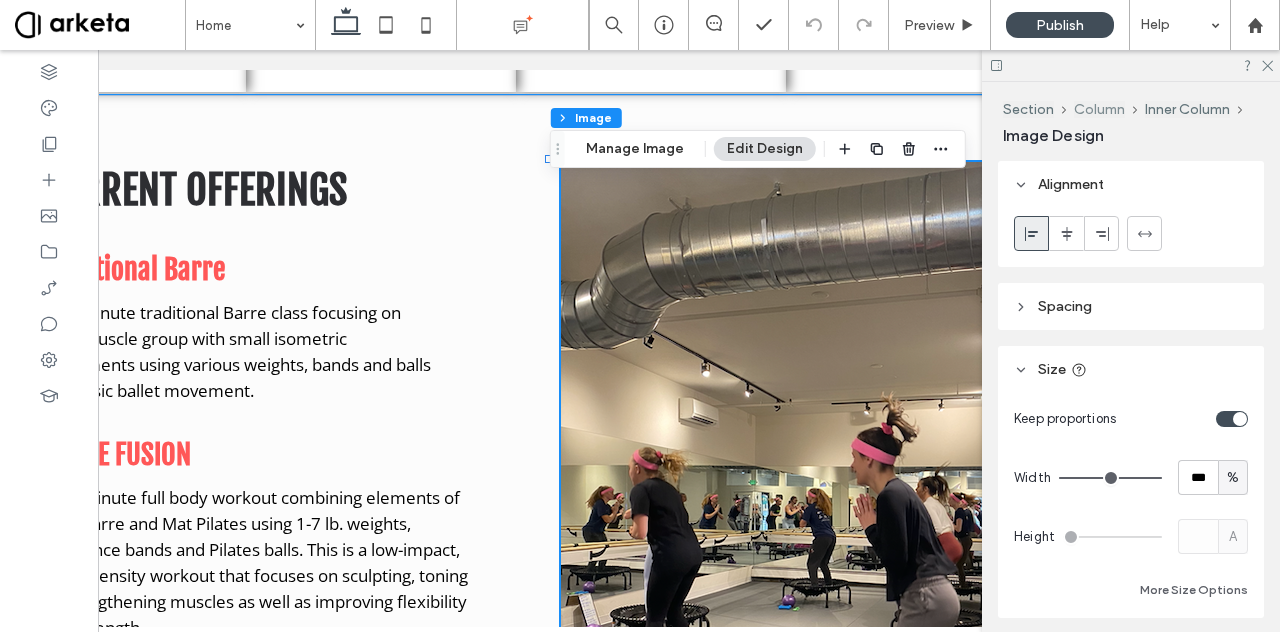 click on "Column" at bounding box center (1099, 109) 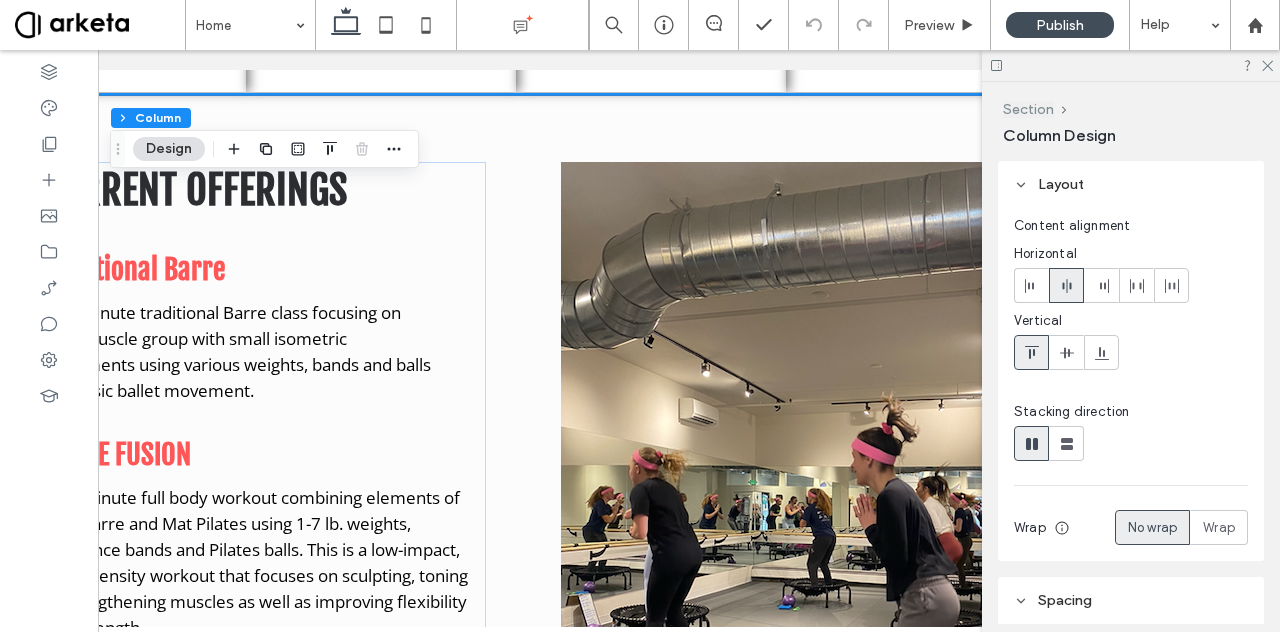 click on "Section" at bounding box center [1028, 109] 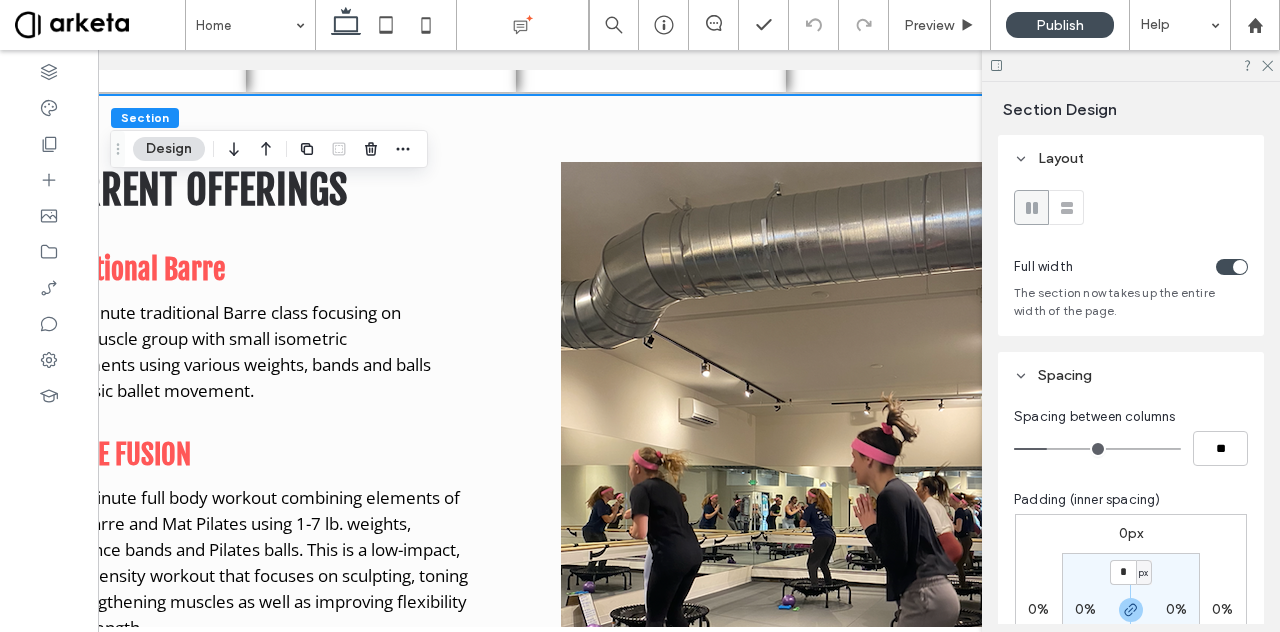 click on "CURRENT OFFERINGS
Traditional Barre
A 60 minute traditional Barre class focusing on each muscle group with small isometric movements using various weights, bands and balls and basic ballet movement.
BARRE FUSION
A 50-minute full body workout combining elements of both Barre and Mat Pilates using 1-7 lb. weights, resistance bands and Pilates balls. This is a low-impact, high-intensity workout that focuses on sculpting, toning and lengthening muscles as well as improving flexibility and strength.
Barre Express
A 45 minute class that condenses our traditional Barre Class in to a fast paced workout.
RESISTANCE STRENGTH CONDITIONING
A 50-minute class focusing on building muscle strength and conditioning using long bands, weights and full-body resistance. Resistance training can help retain muscle mass during weight loss maintaining a healthy metabolism.
BARRE FUNCTIONAL STRENGTH" at bounding box center [531, 984] 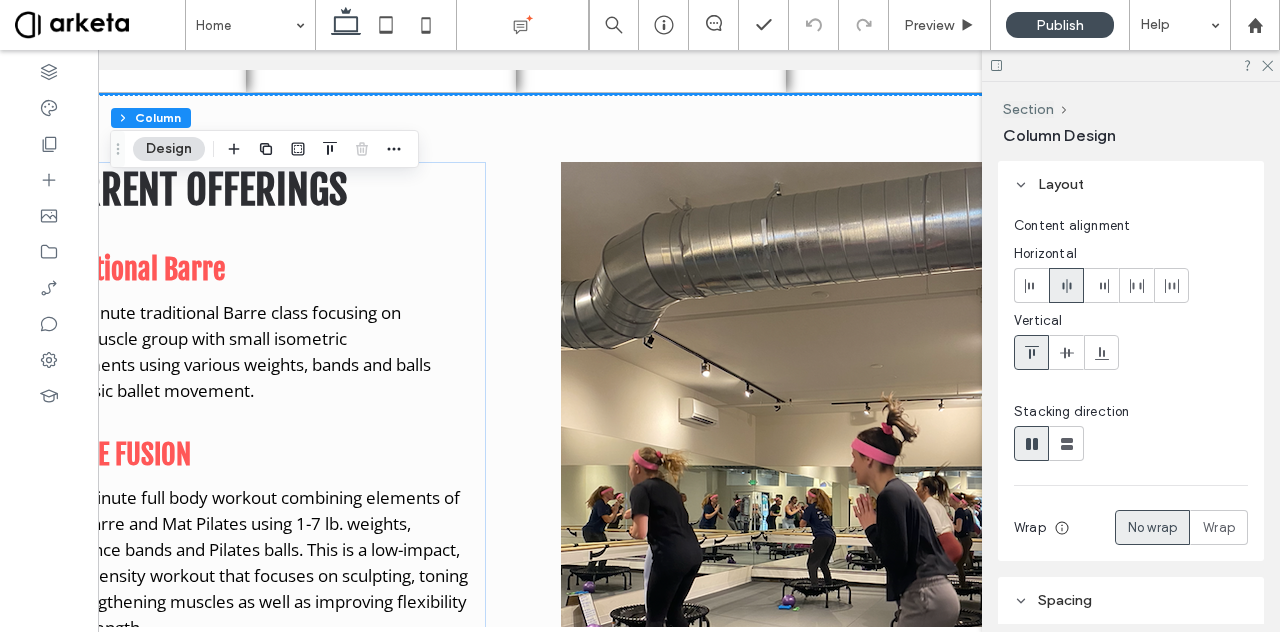 click on "CURRENT OFFERINGS
Traditional Barre
A 60 minute traditional Barre class focusing on each muscle group with small isometric movements using various weights, bands and balls and basic ballet movement.
BARRE FUSION
A 50-minute full body workout combining elements of both Barre and Mat Pilates using 1-7 lb. weights, resistance bands and Pilates balls. This is a low-impact, high-intensity workout that focuses on sculpting, toning and lengthening muscles as well as improving flexibility and strength.
Barre Express
A 45 minute class that condenses our traditional Barre Class in to a fast paced workout.
RESISTANCE STRENGTH CONDITIONING
A 50-minute class focusing on building muscle strength and conditioning using long bands, weights and full-body resistance. Resistance training can help retain muscle mass during weight loss maintaining a healthy metabolism.
BARRE FUNCTIONAL STRENGTH" at bounding box center [531, 984] 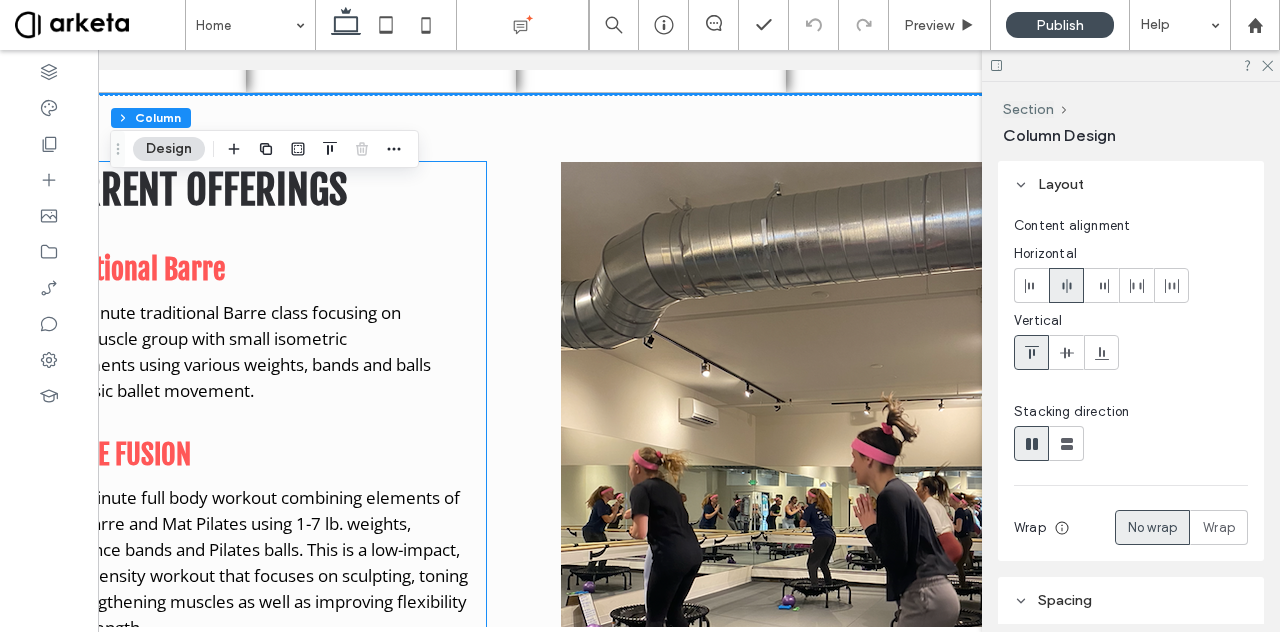 click on "CURRENT OFFERINGS" at bounding box center [263, 190] 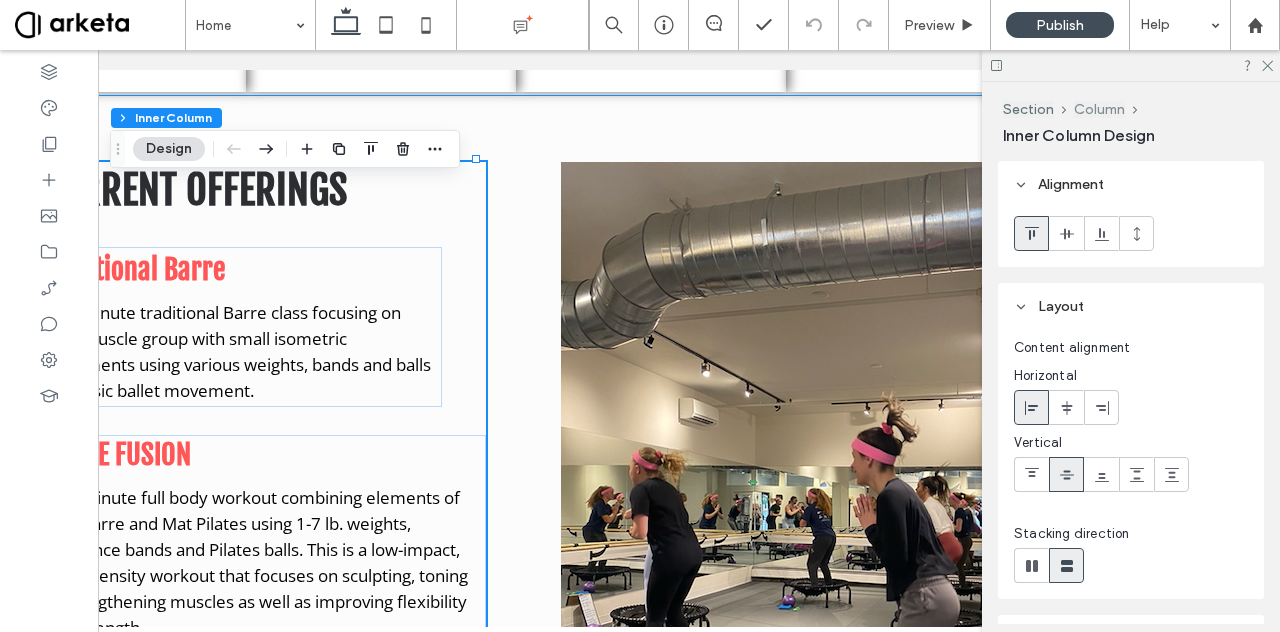 click on "Column" at bounding box center (1099, 109) 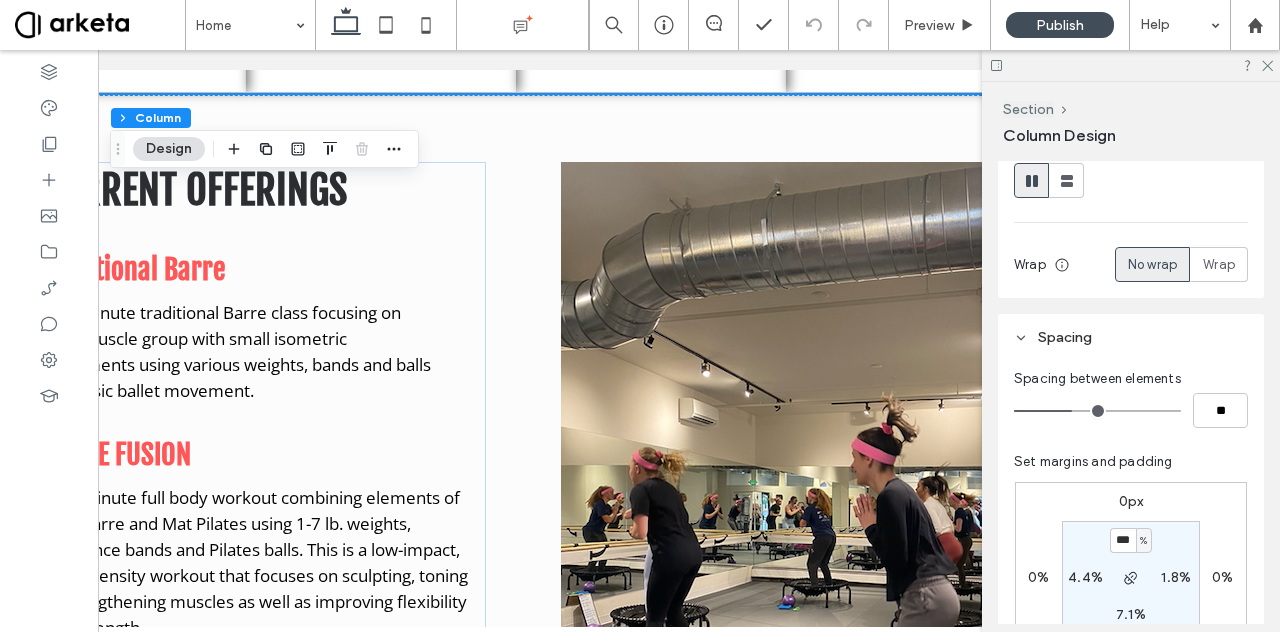 scroll, scrollTop: 265, scrollLeft: 0, axis: vertical 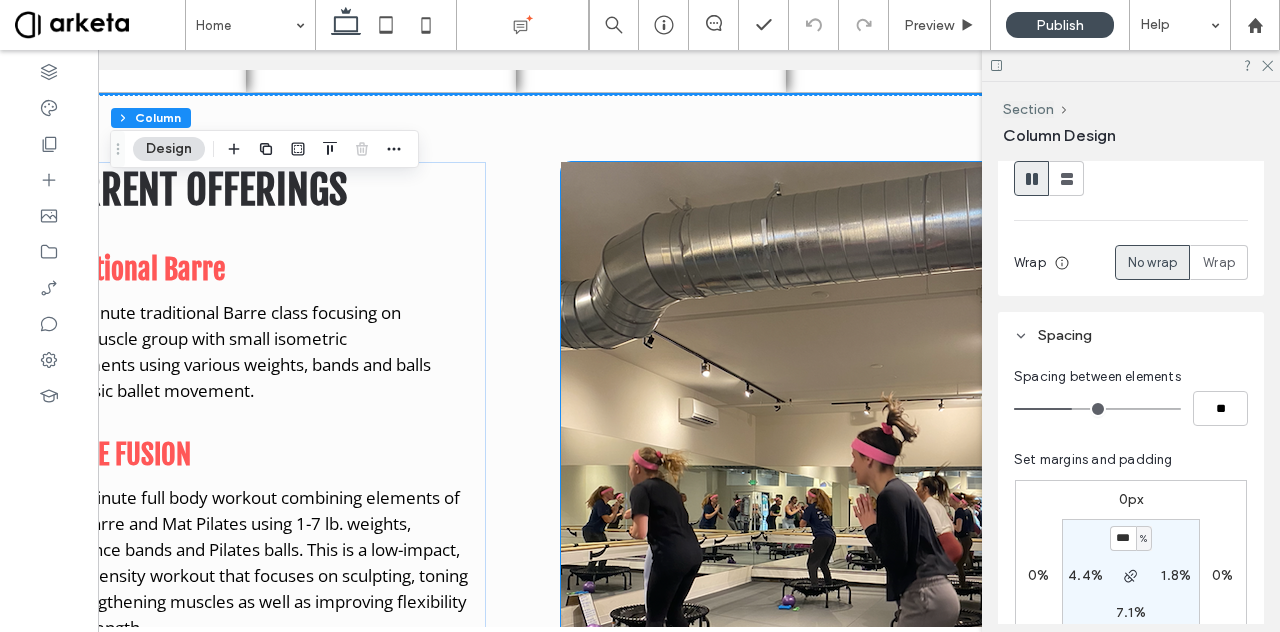 click at bounding box center [806, 537] 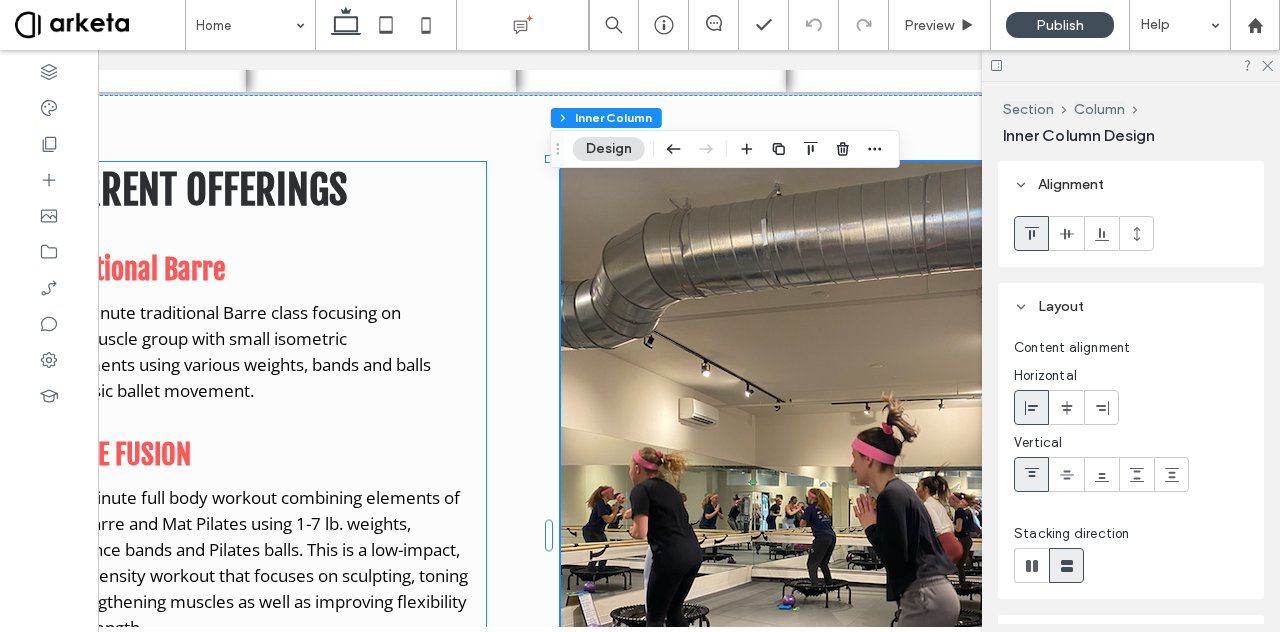 click on "A 60 minute traditional Barre class focusing on each muscle group with small isometric movements using various weights, bands and balls and basic ballet movement." at bounding box center (236, 351) 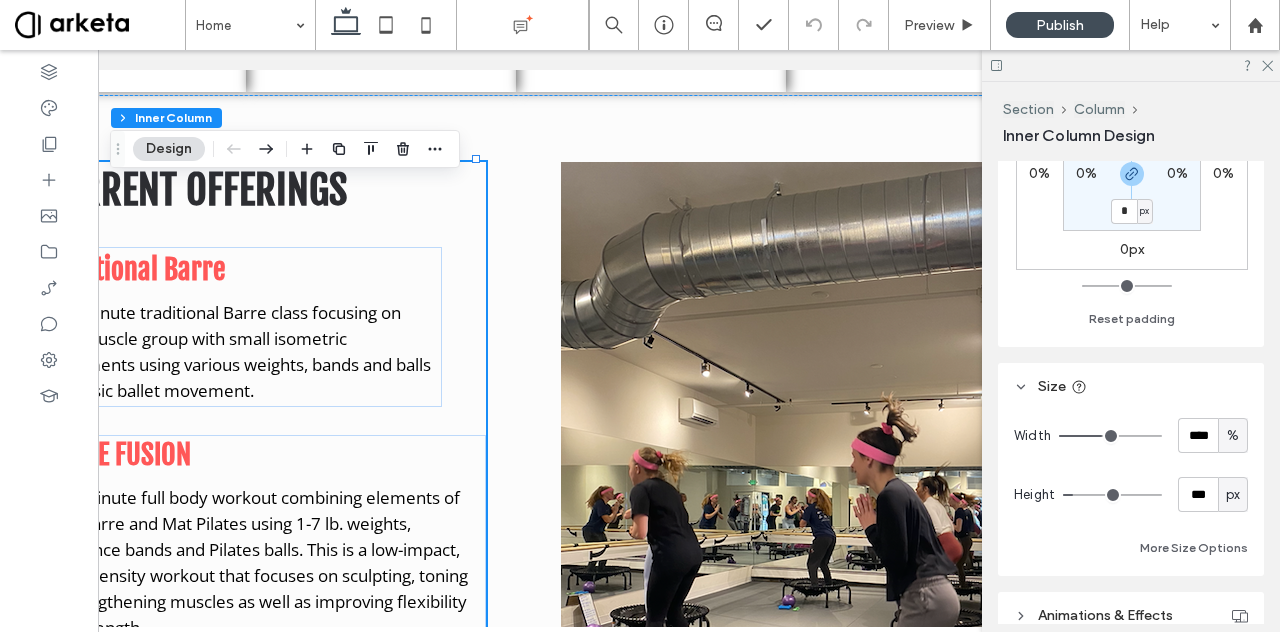 scroll, scrollTop: 712, scrollLeft: 0, axis: vertical 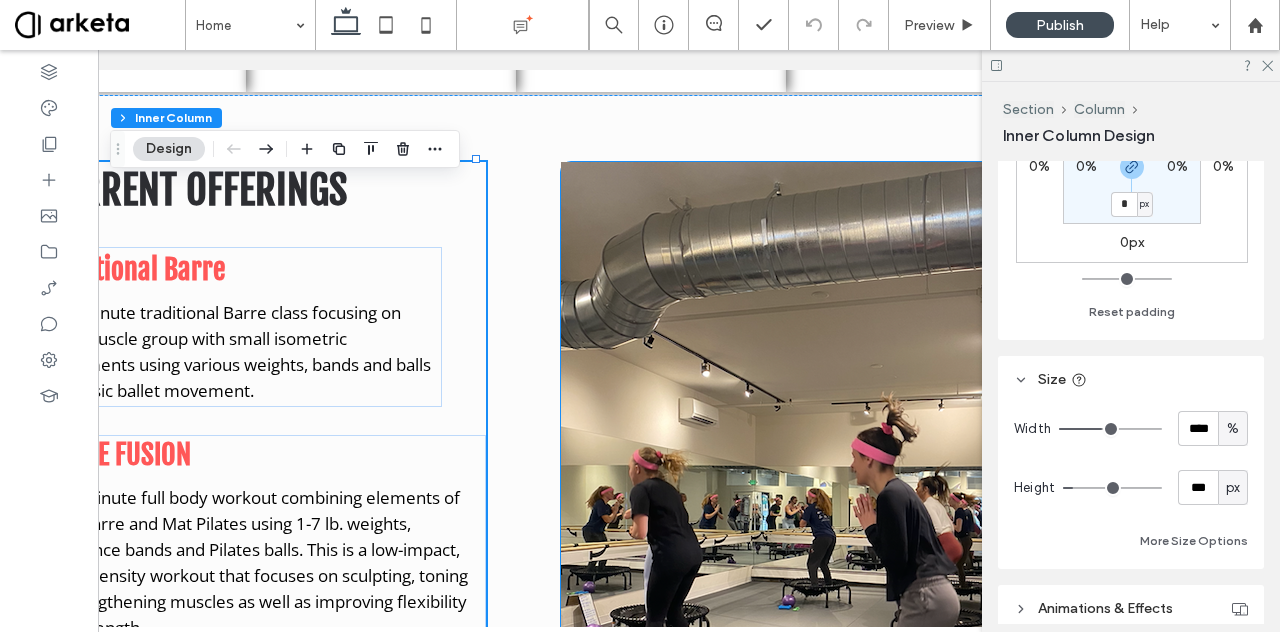 click at bounding box center (806, 537) 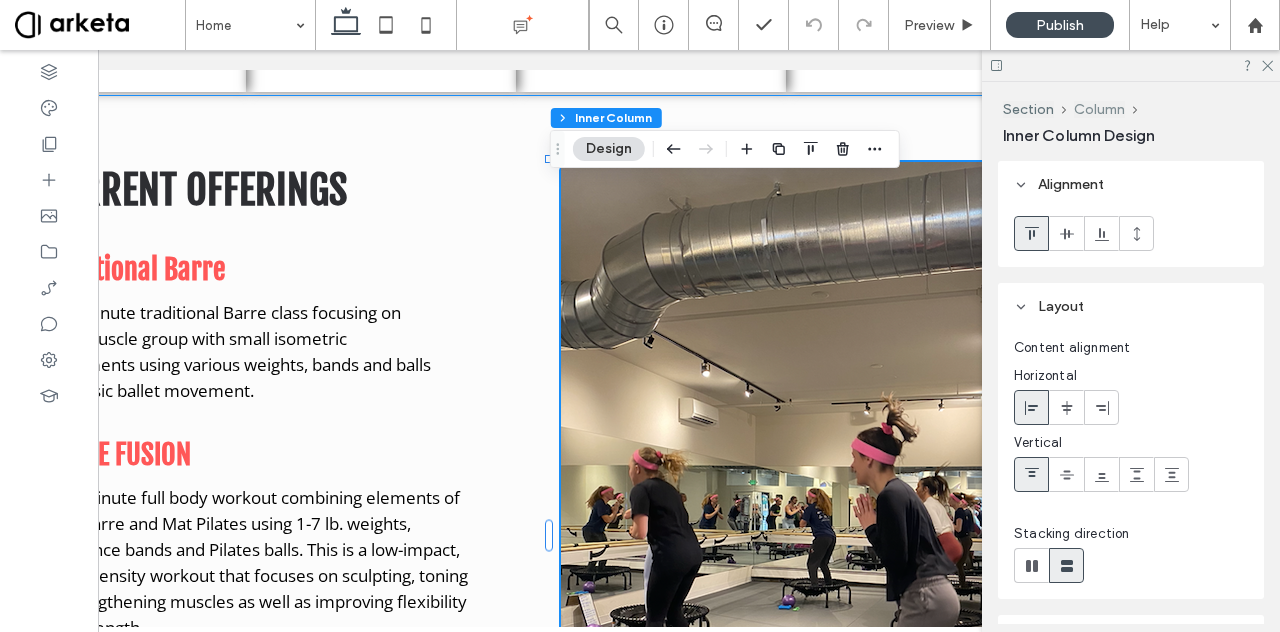 click on "Column" at bounding box center [1099, 109] 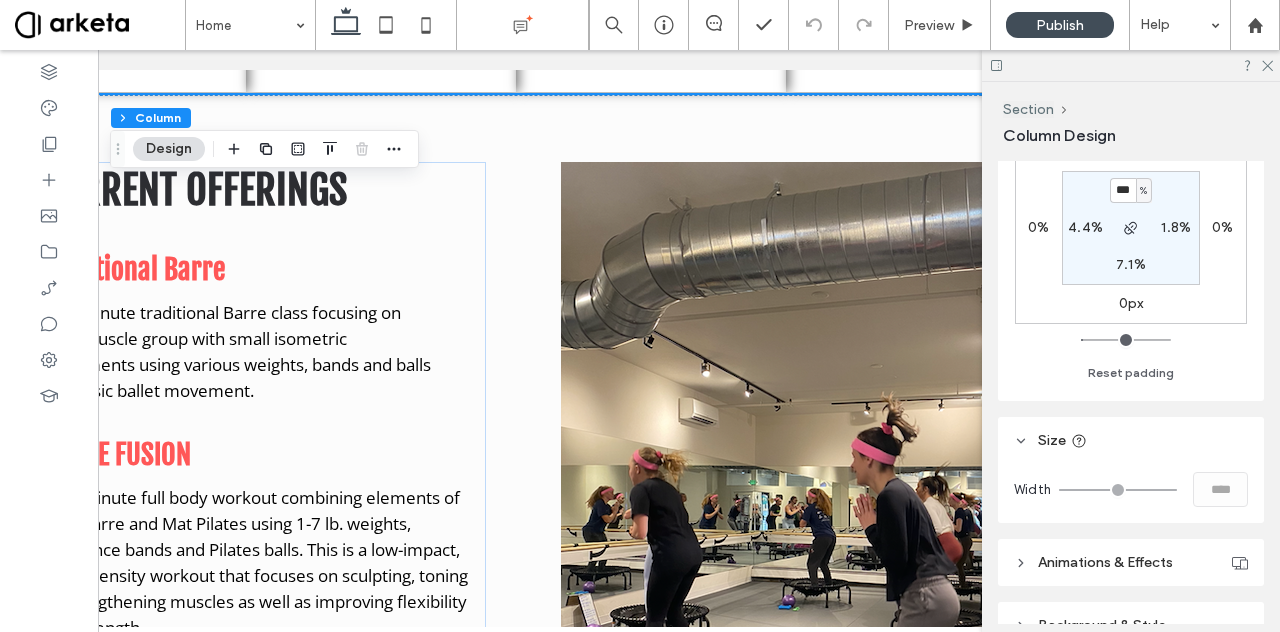 scroll, scrollTop: 614, scrollLeft: 0, axis: vertical 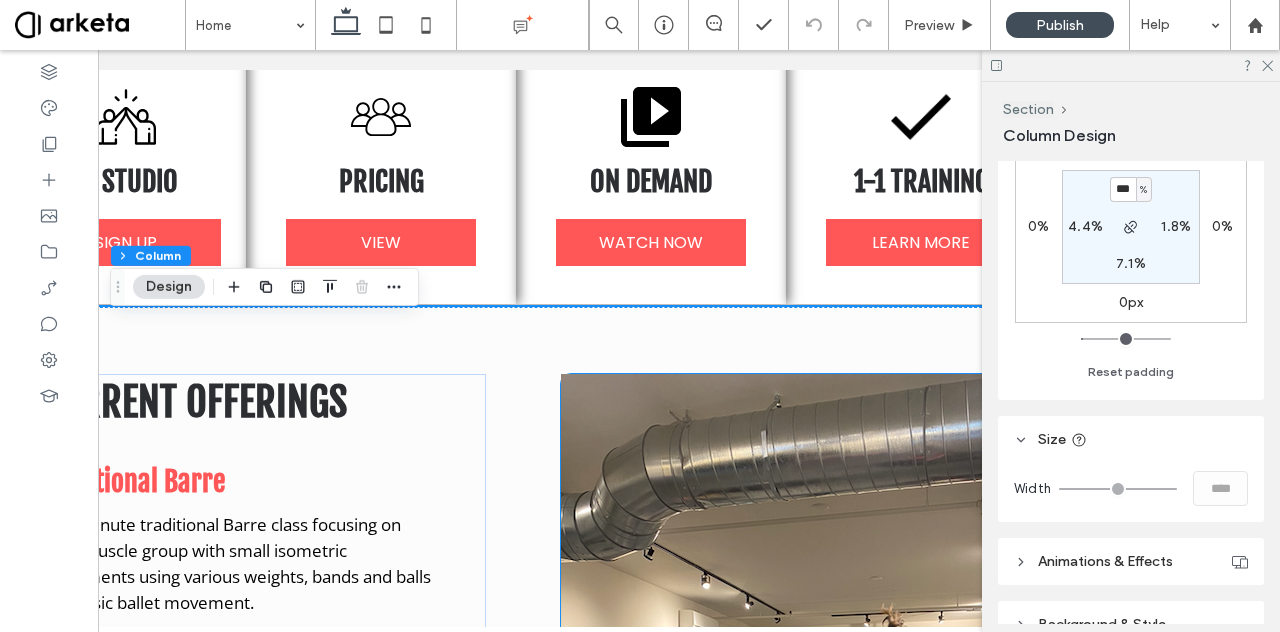 click at bounding box center (806, 749) 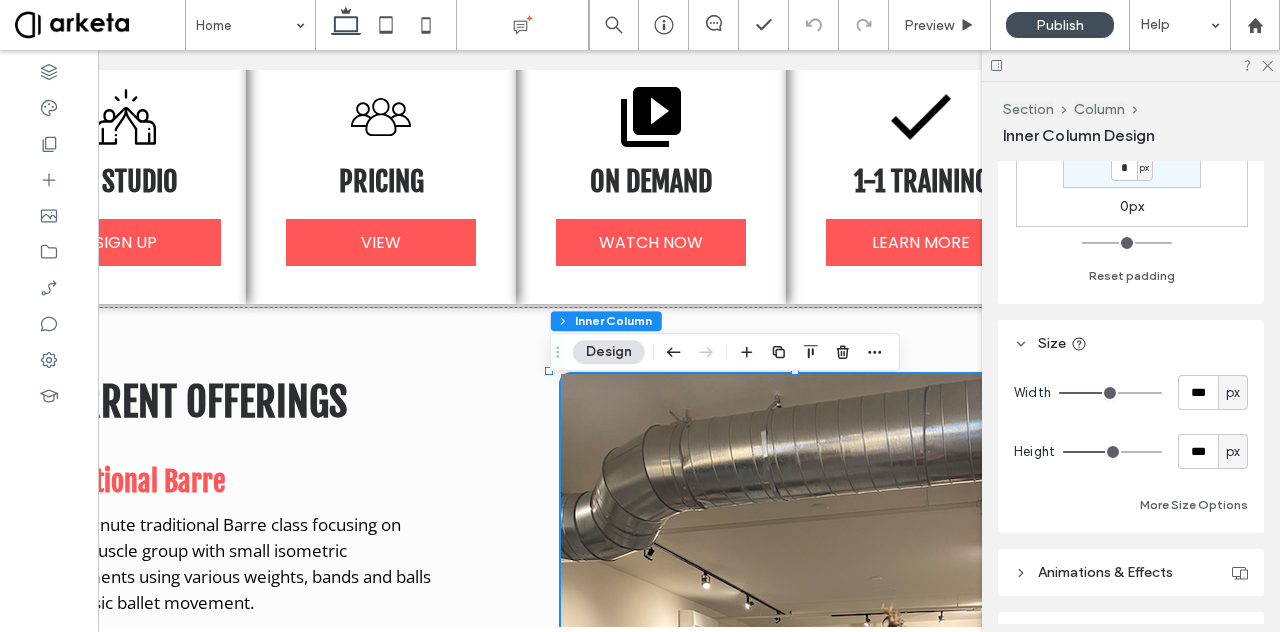 scroll, scrollTop: 750, scrollLeft: 0, axis: vertical 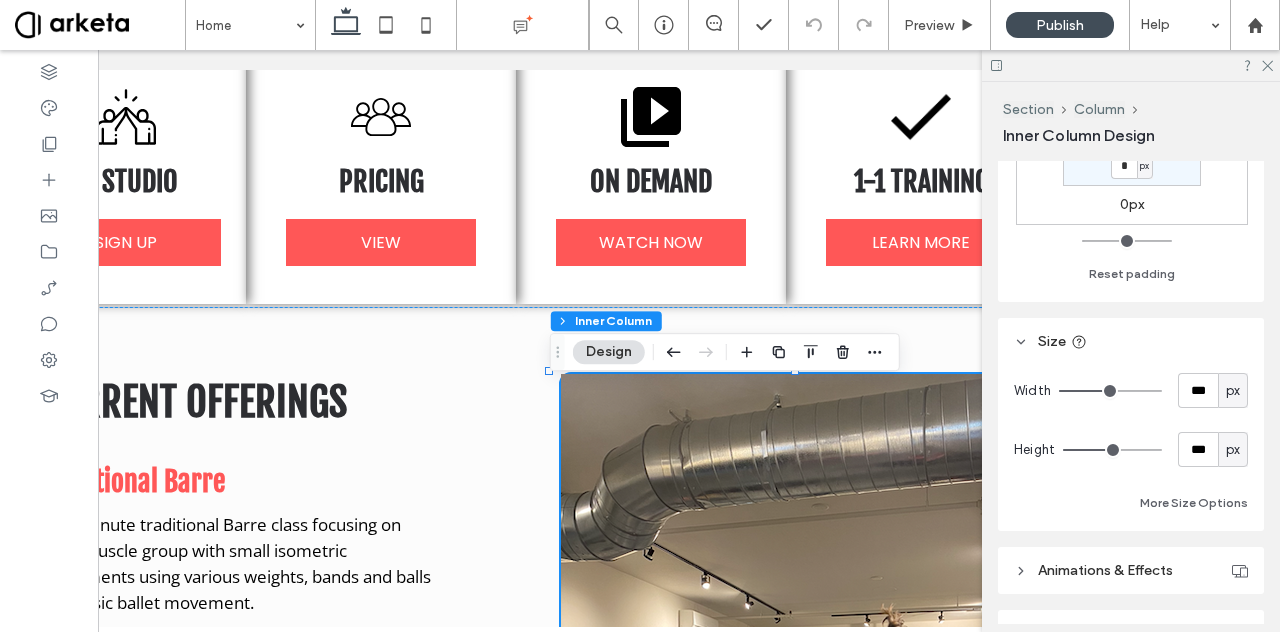 click on "px" at bounding box center (1233, 391) 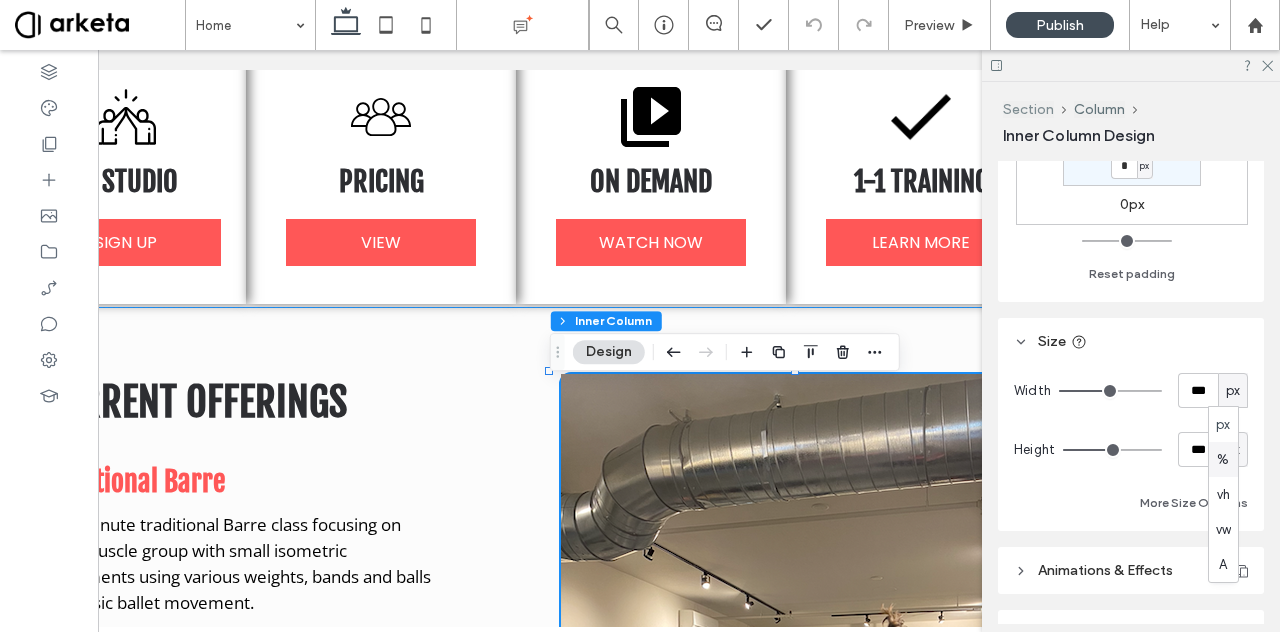 click on "Section" at bounding box center (1028, 109) 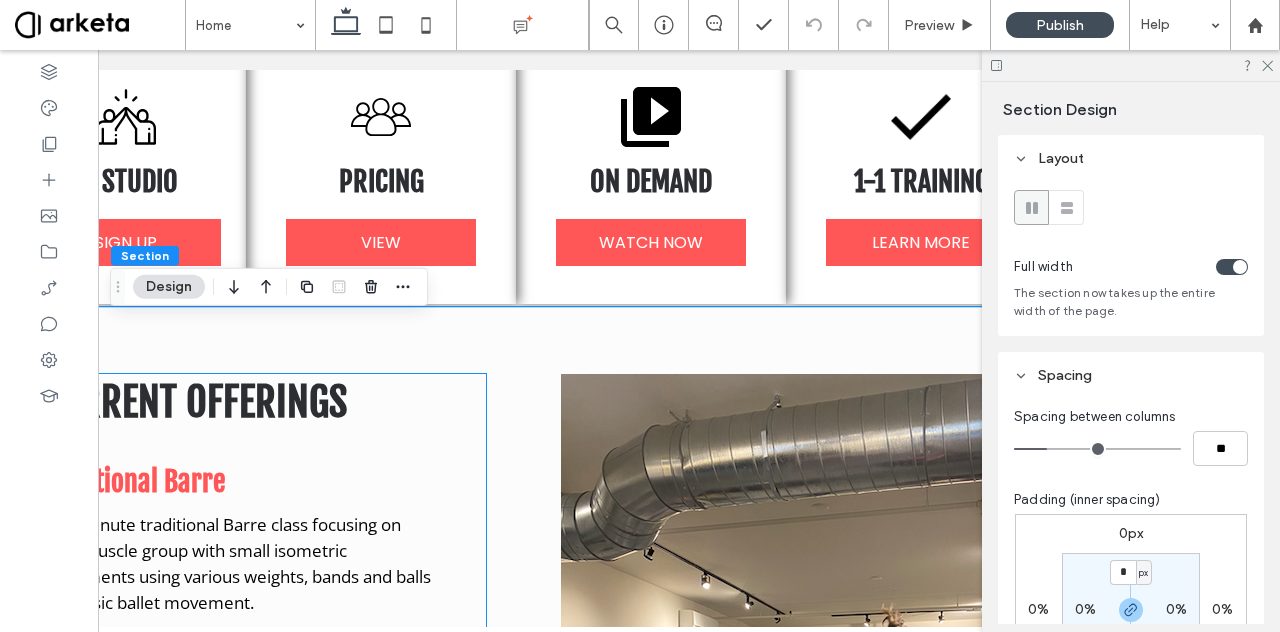 click on "CURRENT OFFERINGS
Traditional Barre
A 60 minute traditional Barre class focusing on each muscle group with small isometric movements using various weights, bands and balls and basic ballet movement.
BARRE FUSION
A 50-minute full body workout combining elements of both Barre and Mat Pilates using 1-7 lb. weights, resistance bands and Pilates balls. This is a low-impact, high-intensity workout that focuses on sculpting, toning and lengthening muscles as well as improving flexibility and strength.
Barre Express
A 45 minute class that condenses our traditional Barre Class in to a fast paced workout.
RESISTANCE STRENGTH CONDITIONING
A 50-minute class focusing on building muscle strength and conditioning using long bands, weights and full-body resistance. Resistance training can help retain muscle mass during weight loss maintaining a healthy metabolism.
BARRE FUNCTIONAL STRENGTH" at bounding box center [263, 1189] 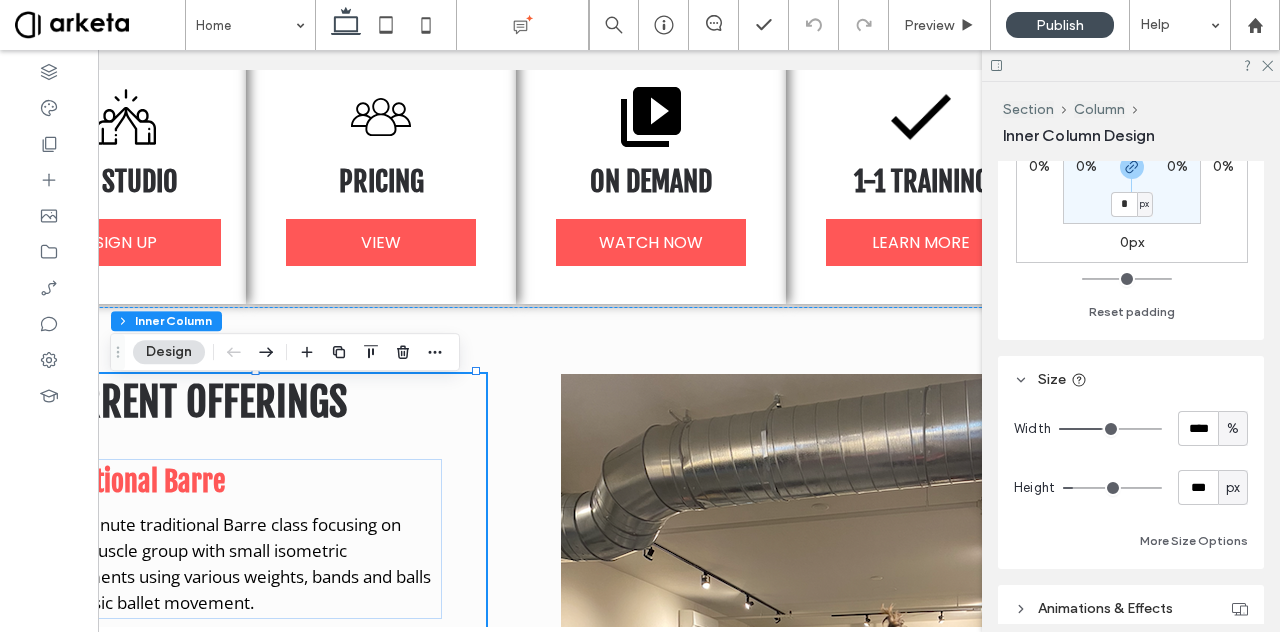 scroll, scrollTop: 719, scrollLeft: 0, axis: vertical 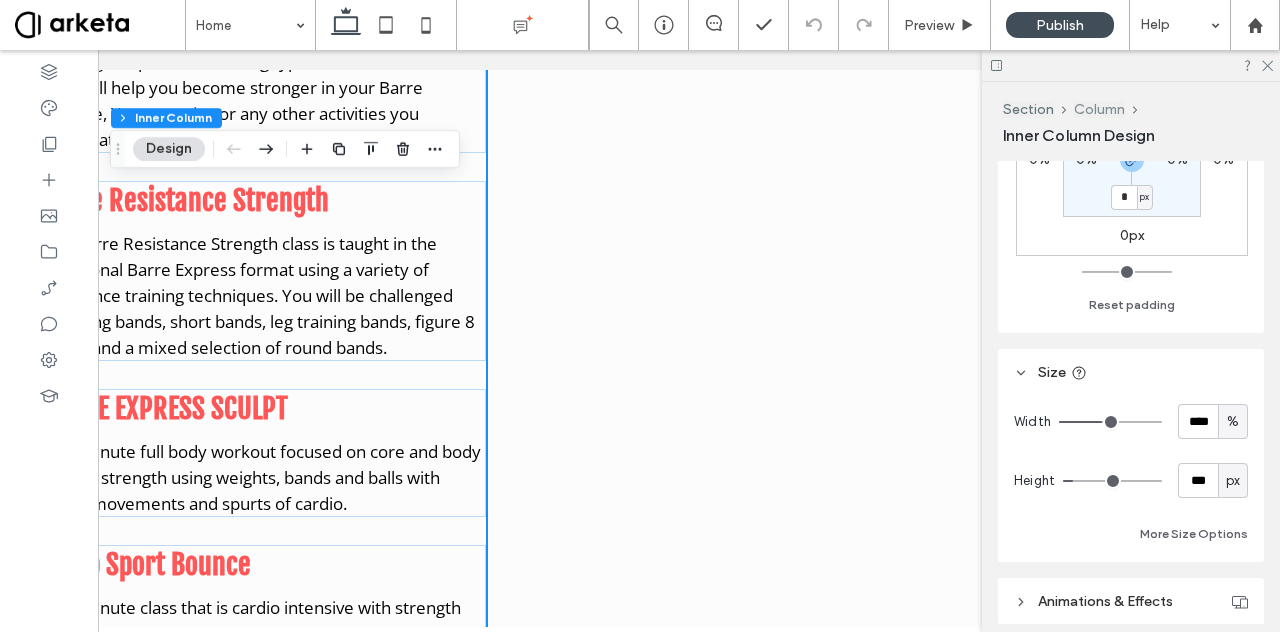 click on "Column" at bounding box center (1099, 109) 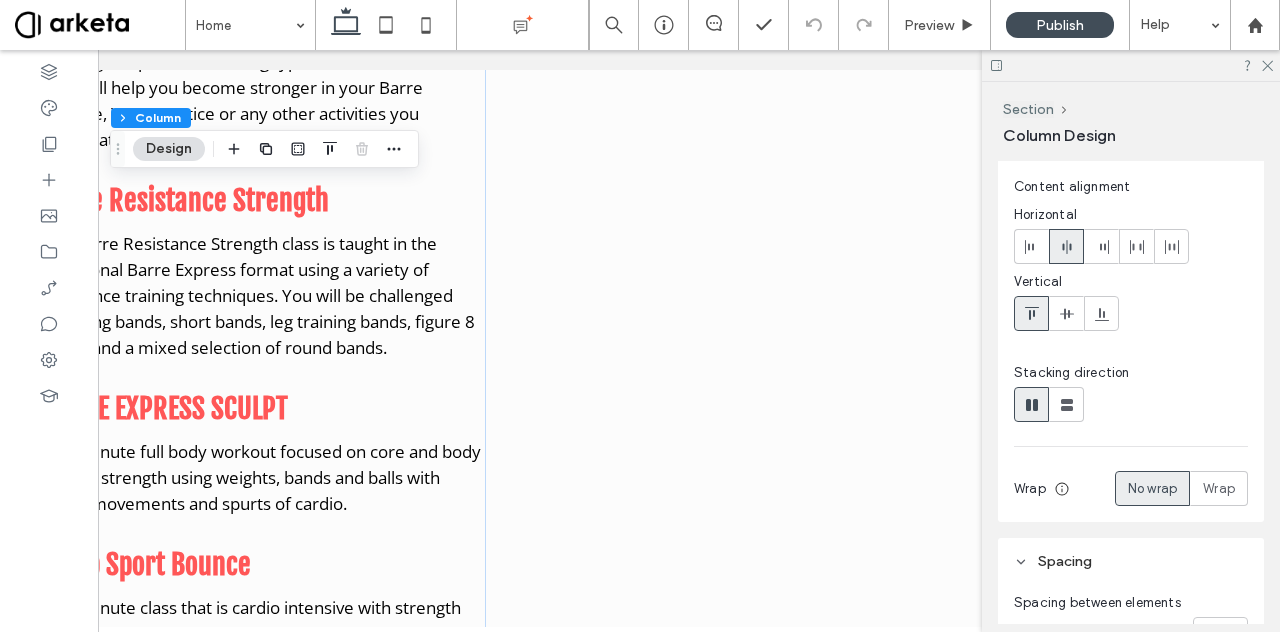 scroll, scrollTop: 0, scrollLeft: 0, axis: both 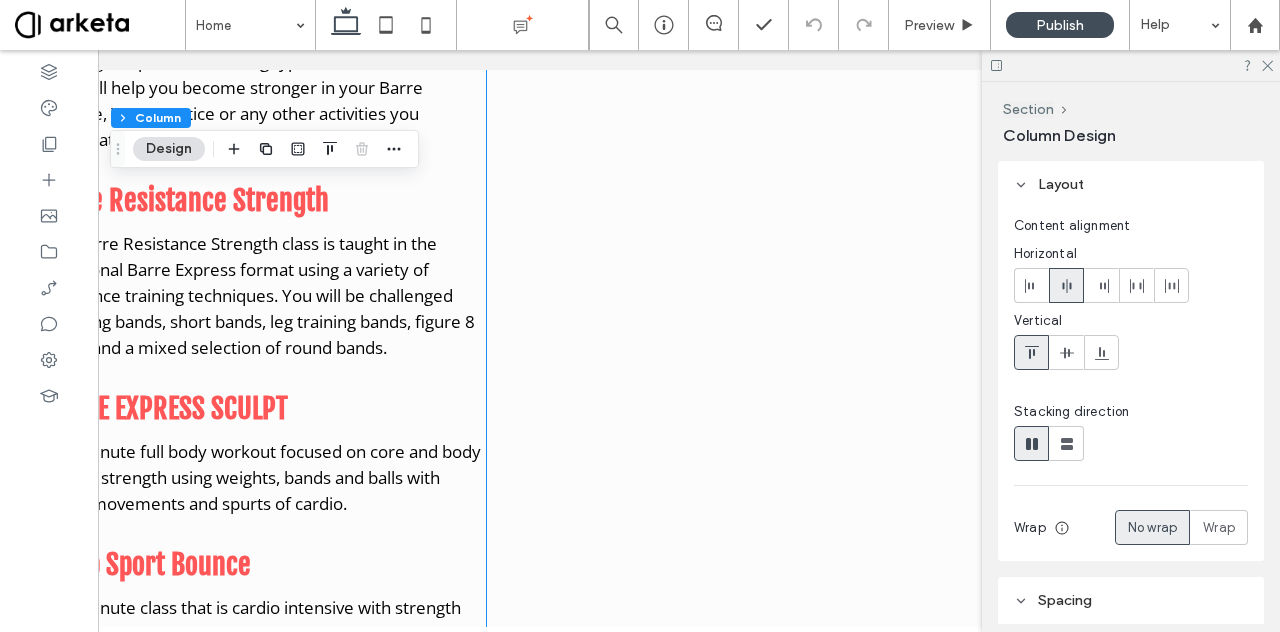 click on "CURRENT OFFERINGS
Traditional Barre
A 60 minute traditional Barre class focusing on each muscle group with small isometric movements using various weights, bands and balls and basic ballet movement.
BARRE FUSION
A 50-minute full body workout combining elements of both Barre and Mat Pilates using 1-7 lb. weights, resistance bands and Pilates balls. This is a low-impact, high-intensity workout that focuses on sculpting, toning and lengthening muscles as well as improving flexibility and strength.
Barre Express
A 45 minute class that condenses our traditional Barre Class in to a fast paced workout.
RESISTANCE STRENGTH CONDITIONING
A 50-minute class focusing on building muscle strength and conditioning using long bands, weights and full-body resistance. Resistance training can help retain muscle mass during weight loss maintaining a healthy metabolism.
BARRE FUNCTIONAL STRENGTH" at bounding box center [263, -83] 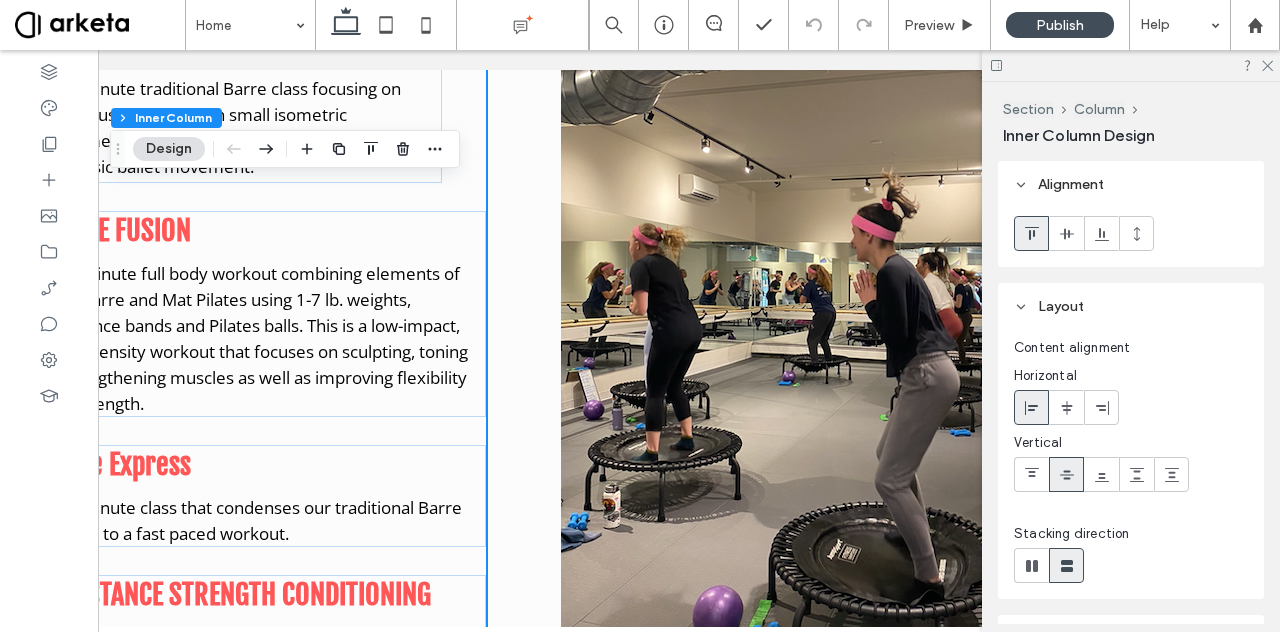 scroll, scrollTop: 1240, scrollLeft: 0, axis: vertical 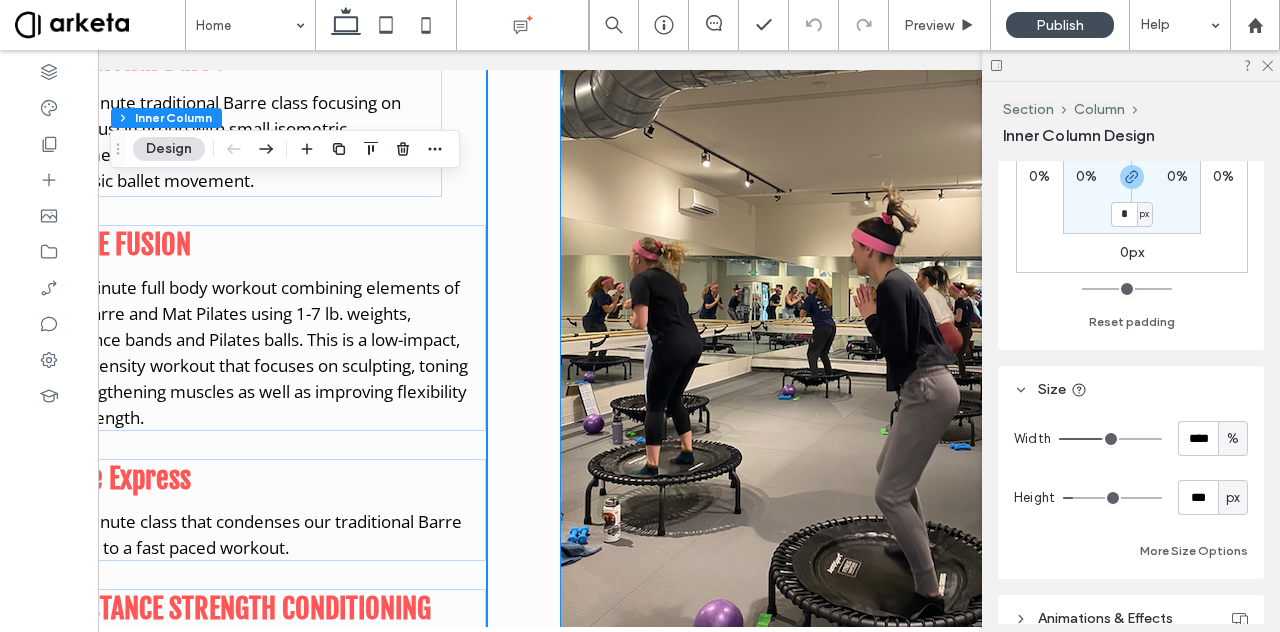 click at bounding box center (806, 327) 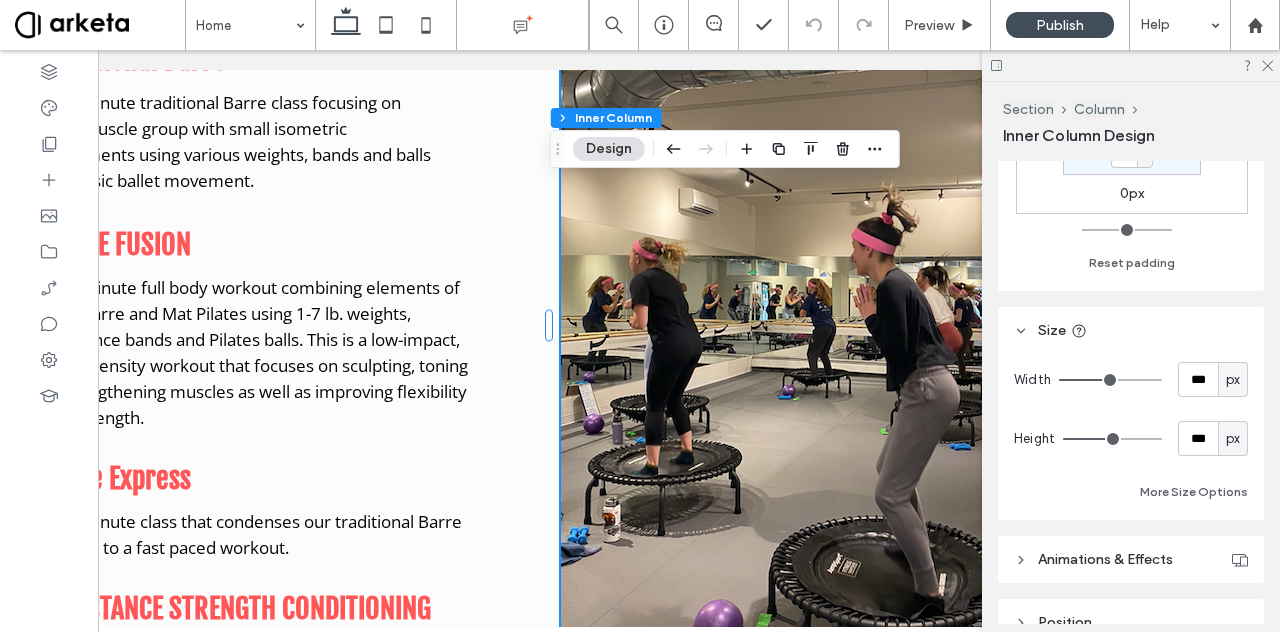 scroll, scrollTop: 762, scrollLeft: 0, axis: vertical 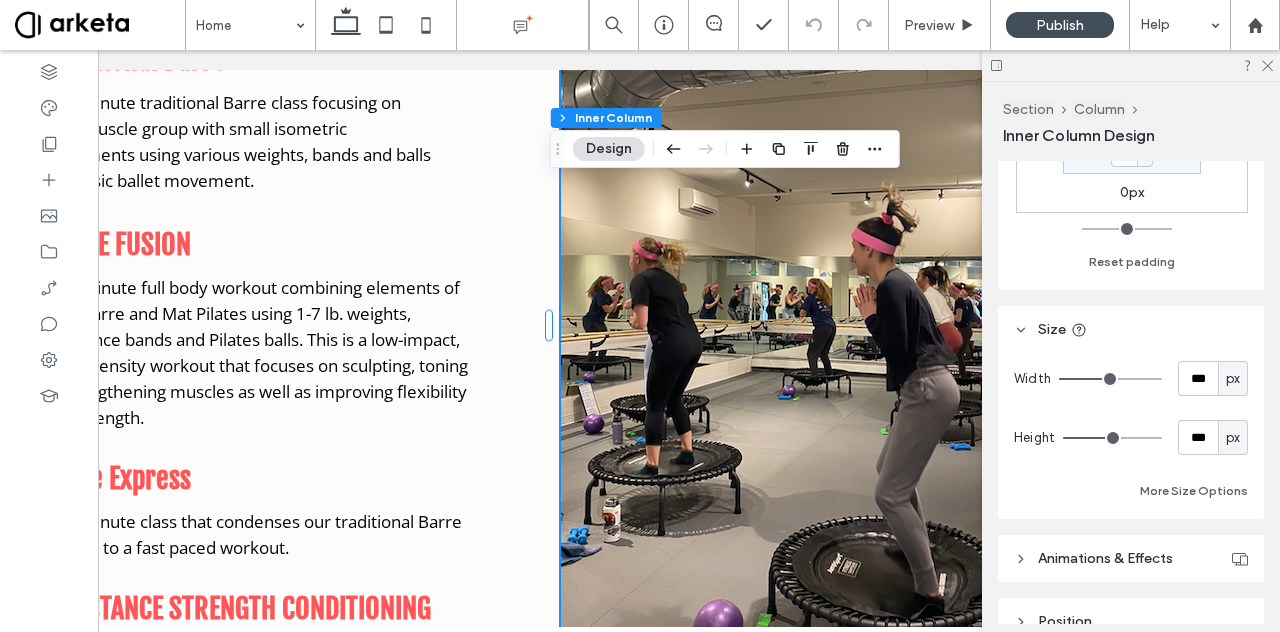 click on "px" at bounding box center (1233, 379) 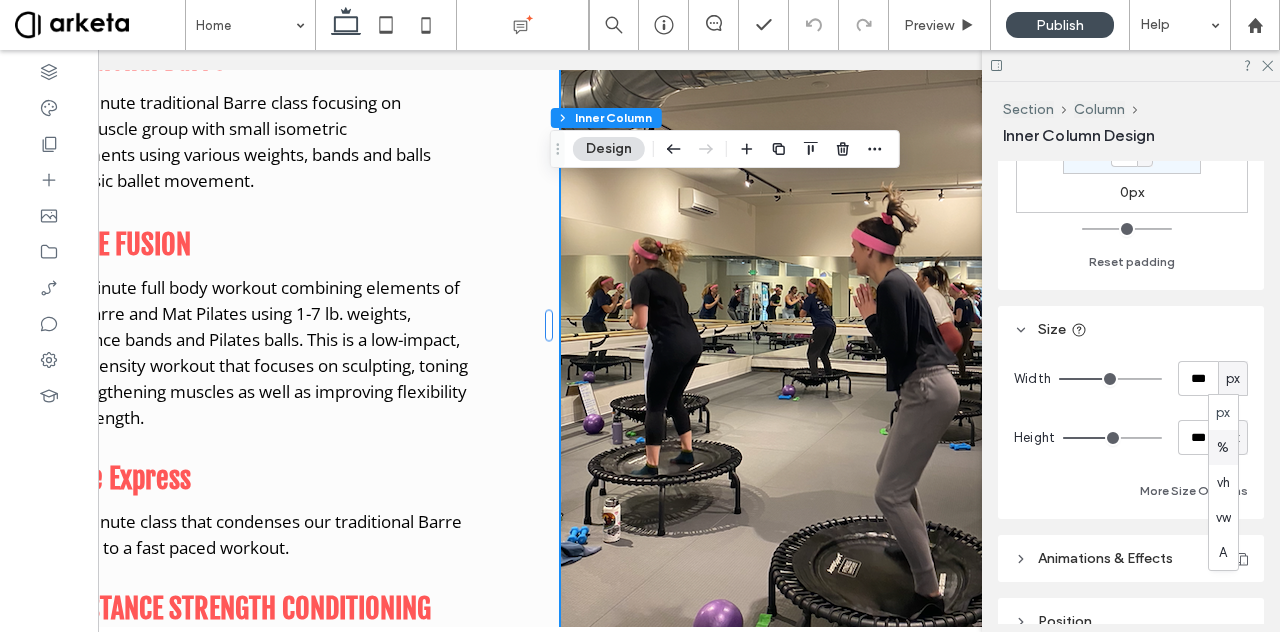 click on "%" at bounding box center [1223, 448] 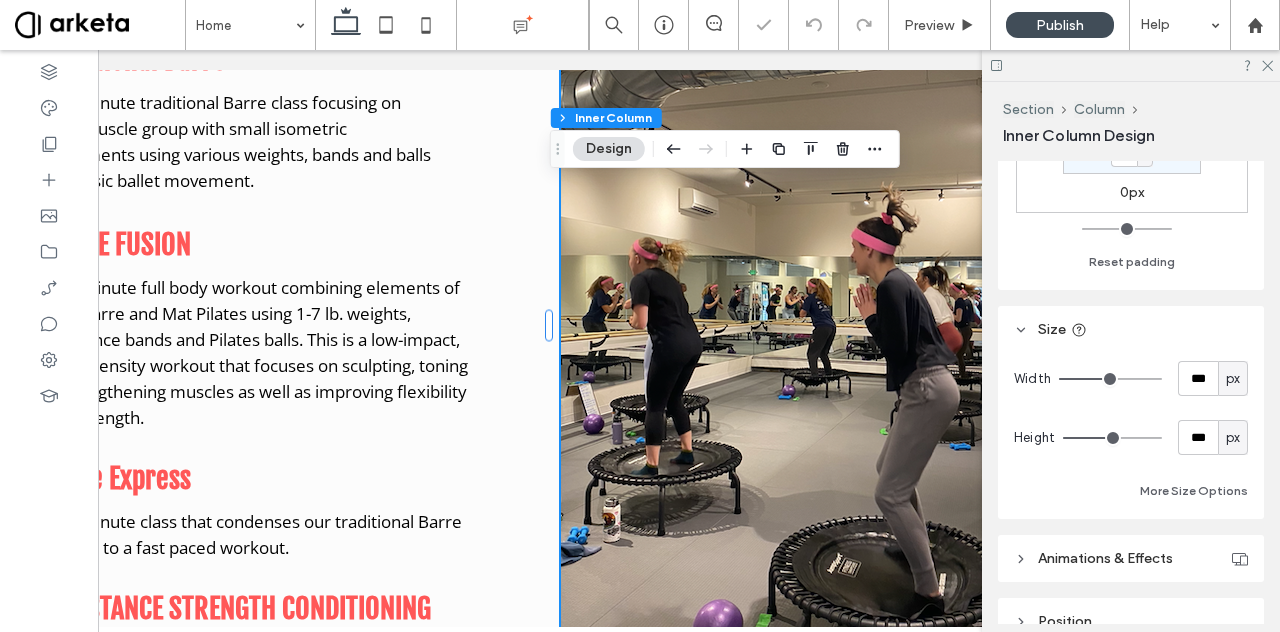 type on "**" 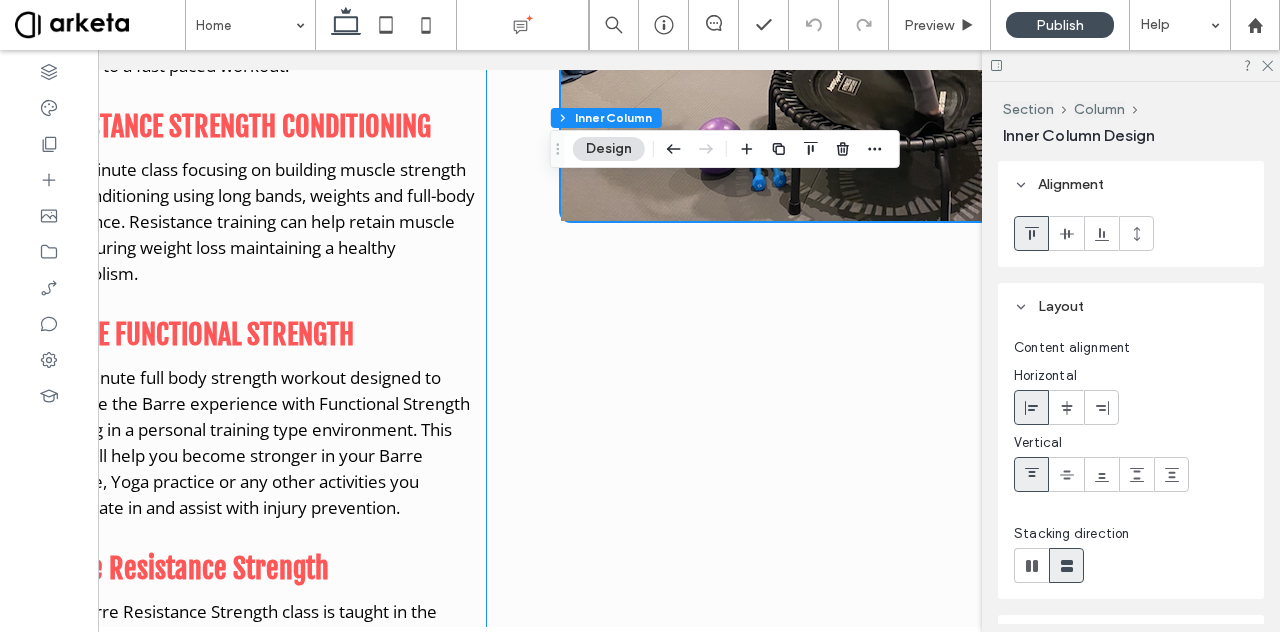 scroll, scrollTop: 1718, scrollLeft: 0, axis: vertical 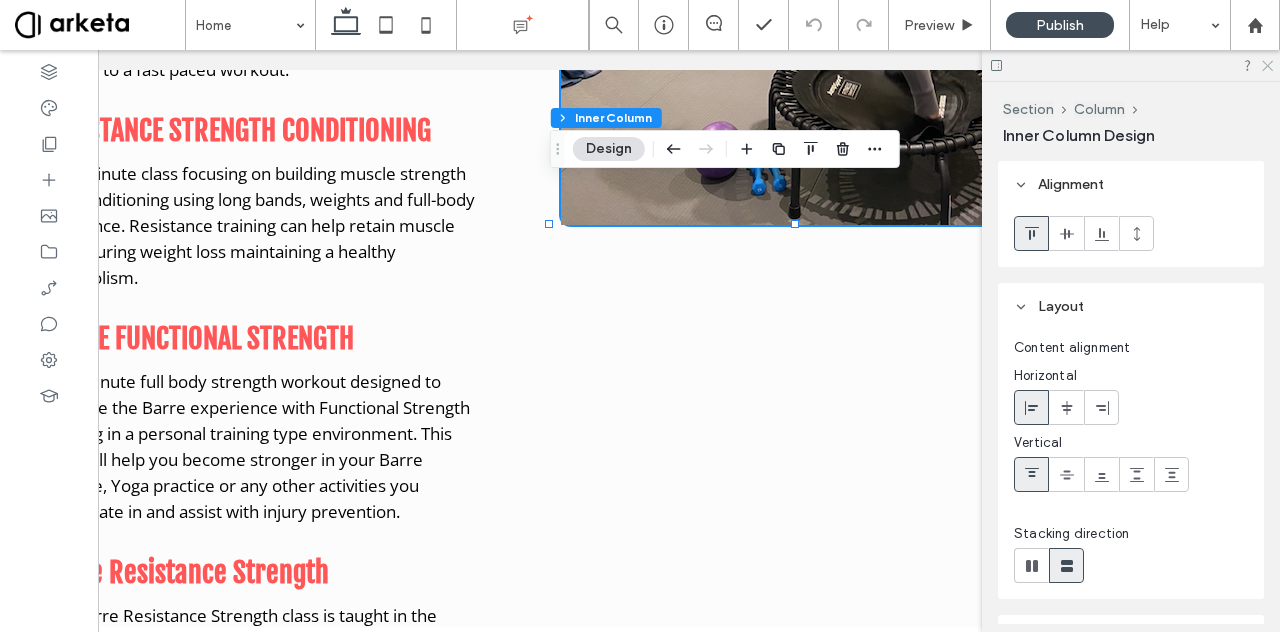 click 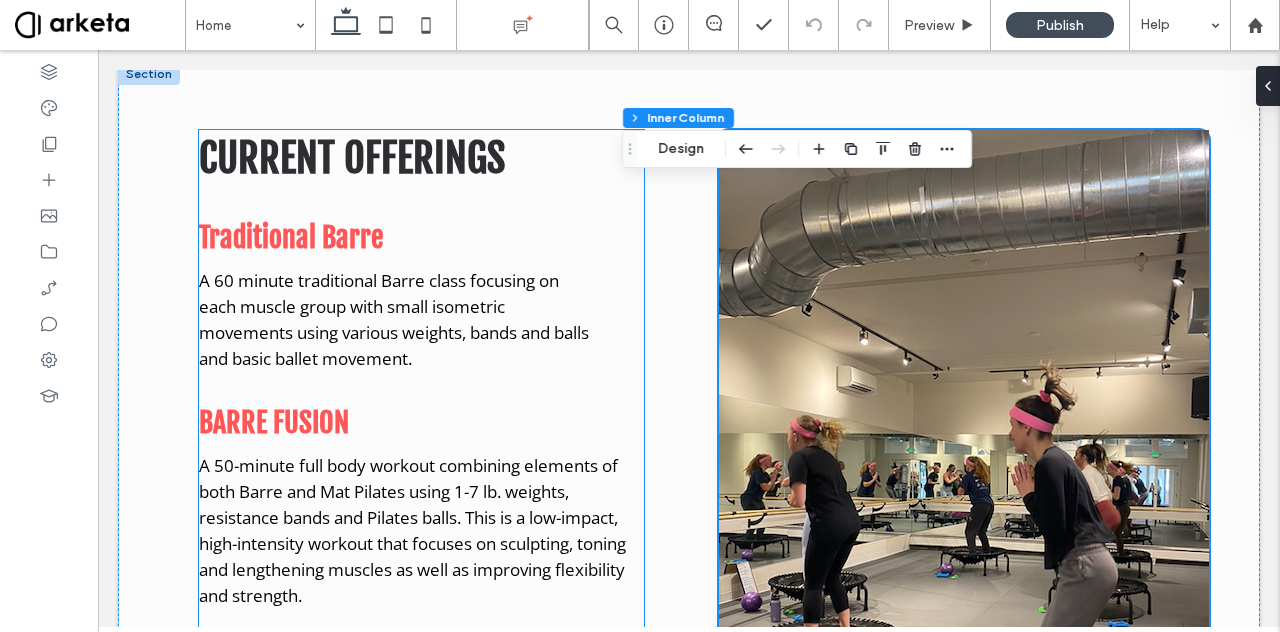 scroll, scrollTop: 1060, scrollLeft: 0, axis: vertical 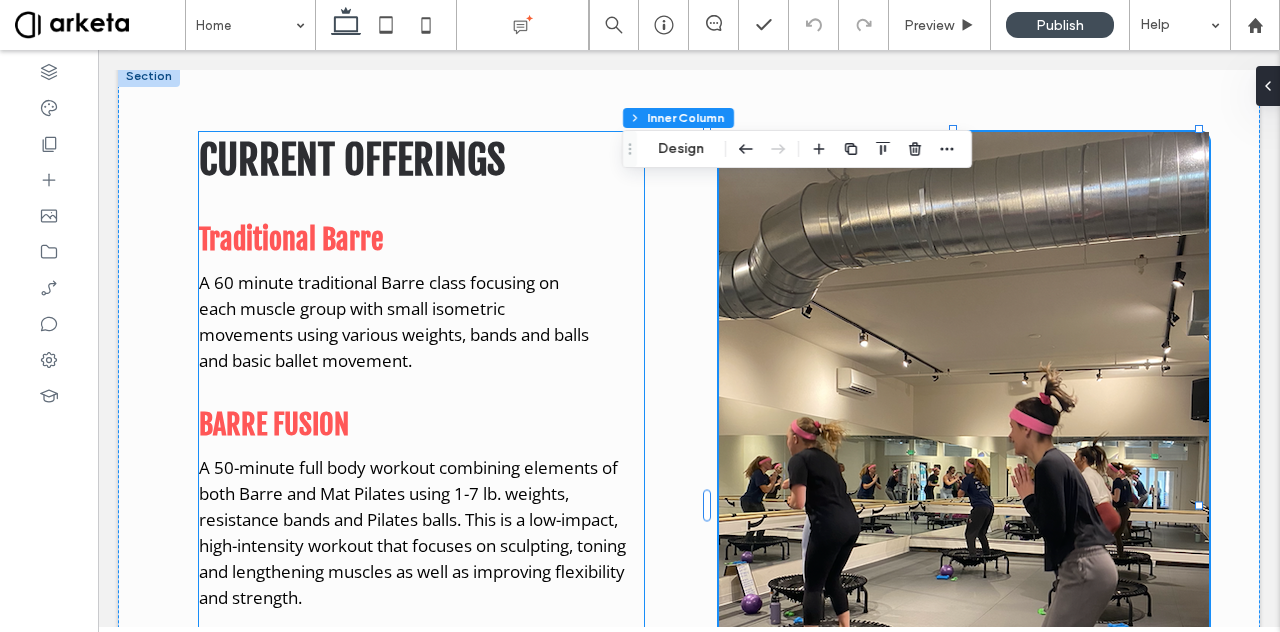 click on "A 60 minute traditional Barre class focusing on each muscle group with small isometric movements using various weights, bands and balls and basic ballet movement." at bounding box center (399, 322) 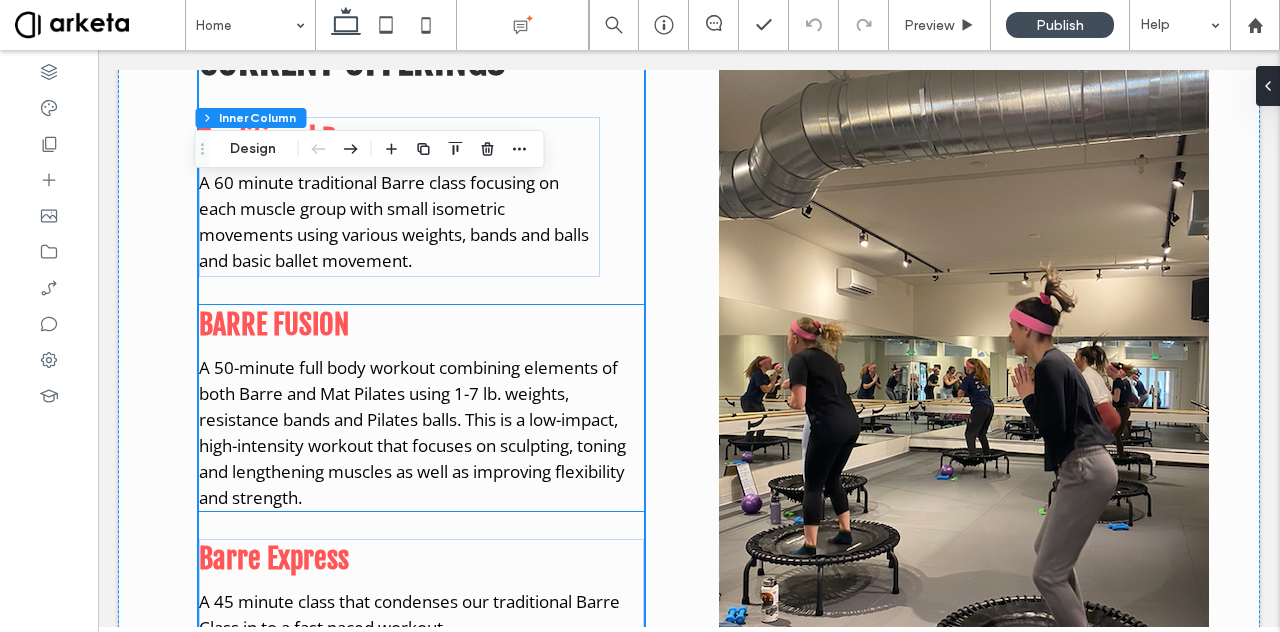 scroll, scrollTop: 1162, scrollLeft: 0, axis: vertical 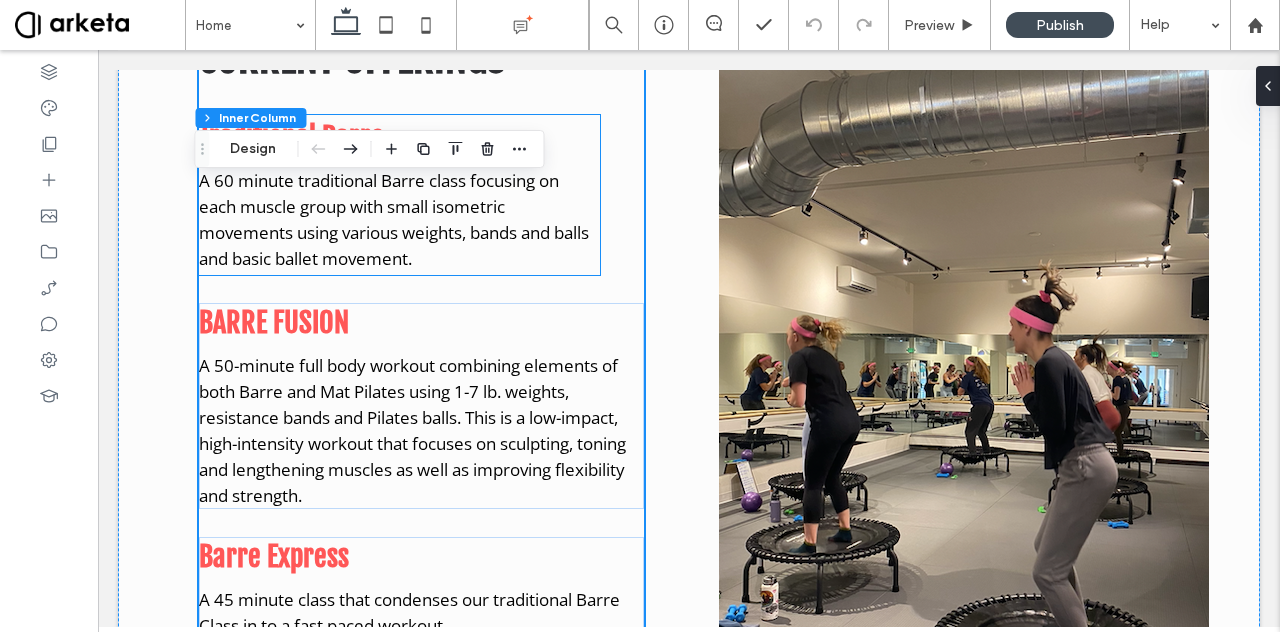 click on "A 60 minute traditional Barre class focusing on each muscle group with small isometric movements using various weights, bands and balls and basic ballet movement." at bounding box center [399, 220] 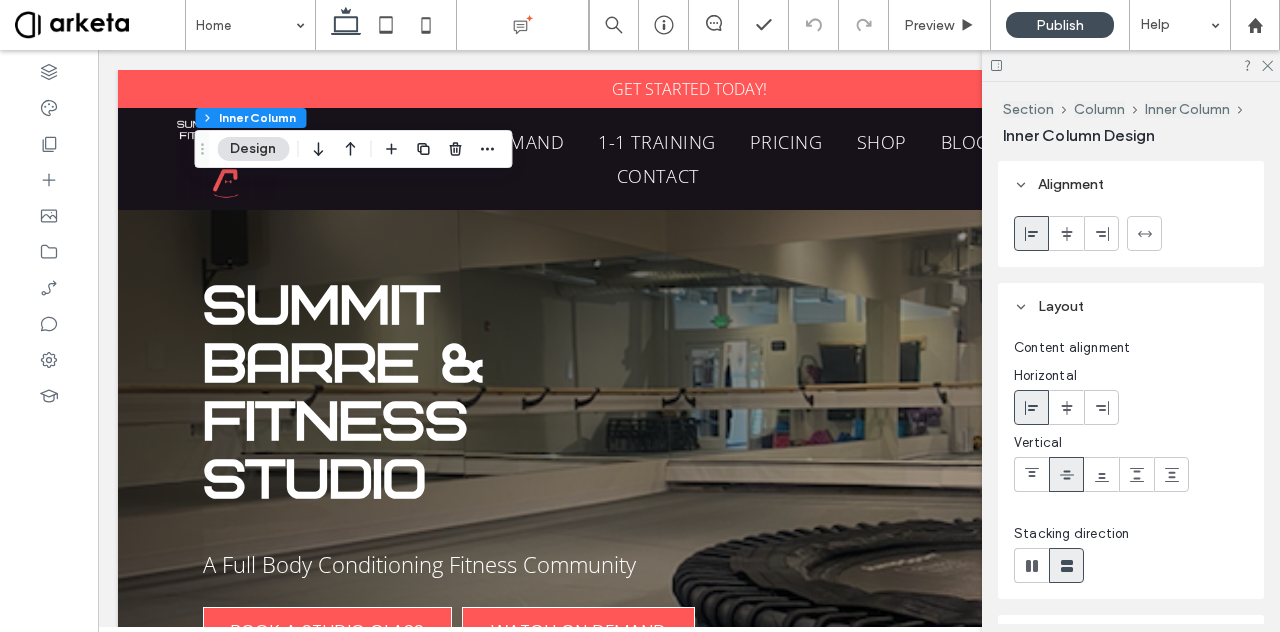 scroll, scrollTop: 1162, scrollLeft: 0, axis: vertical 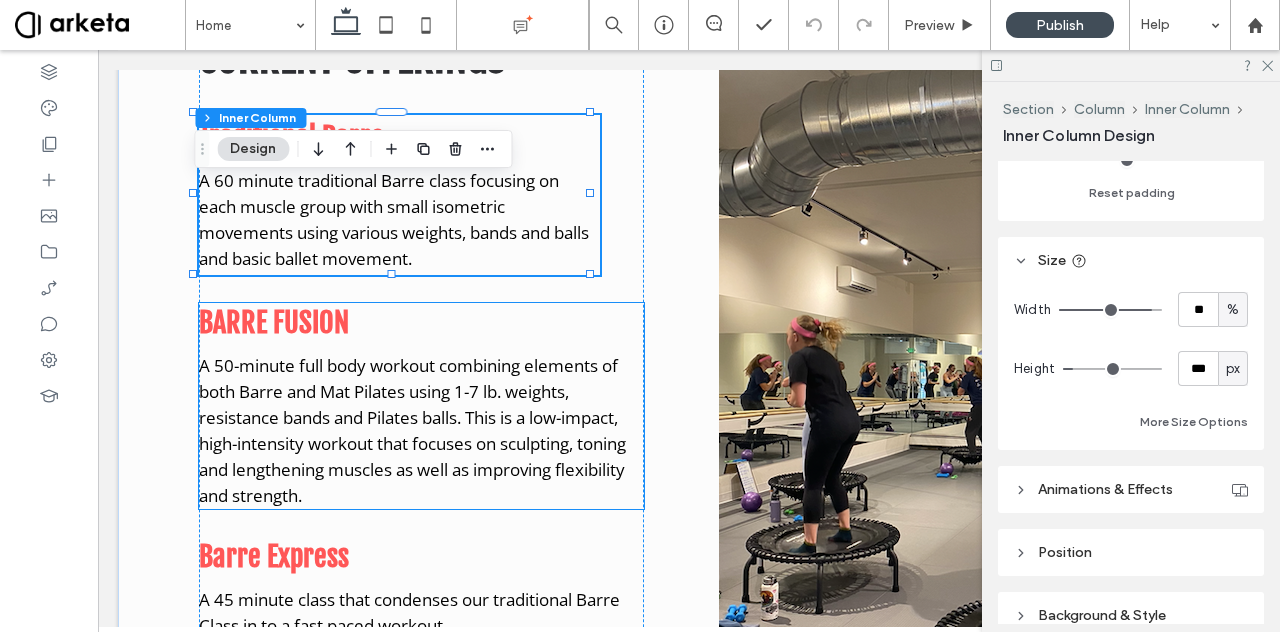click on "A 50-minute full body workout combining elements of both Barre and Mat Pilates using 1-7 lb. weights, resistance bands and Pilates balls. This is a low-impact, high-intensity workout that focuses on sculpting, toning and lengthening muscles as well as improving flexibility and strength." at bounding box center (412, 430) 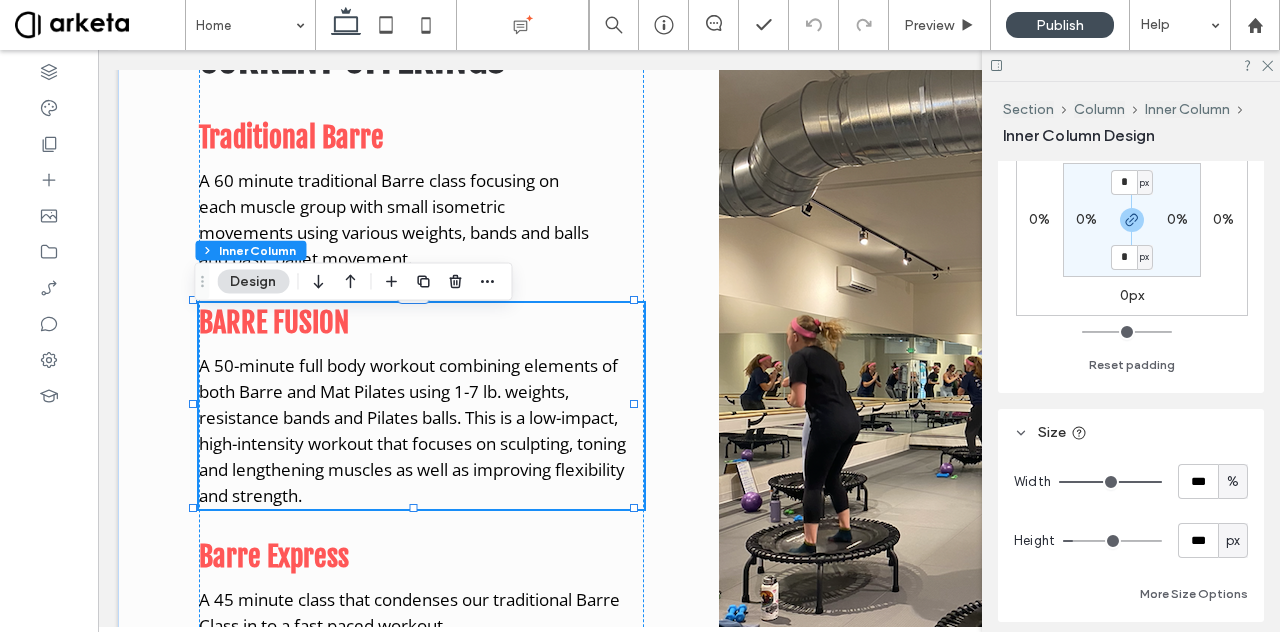 scroll, scrollTop: 755, scrollLeft: 0, axis: vertical 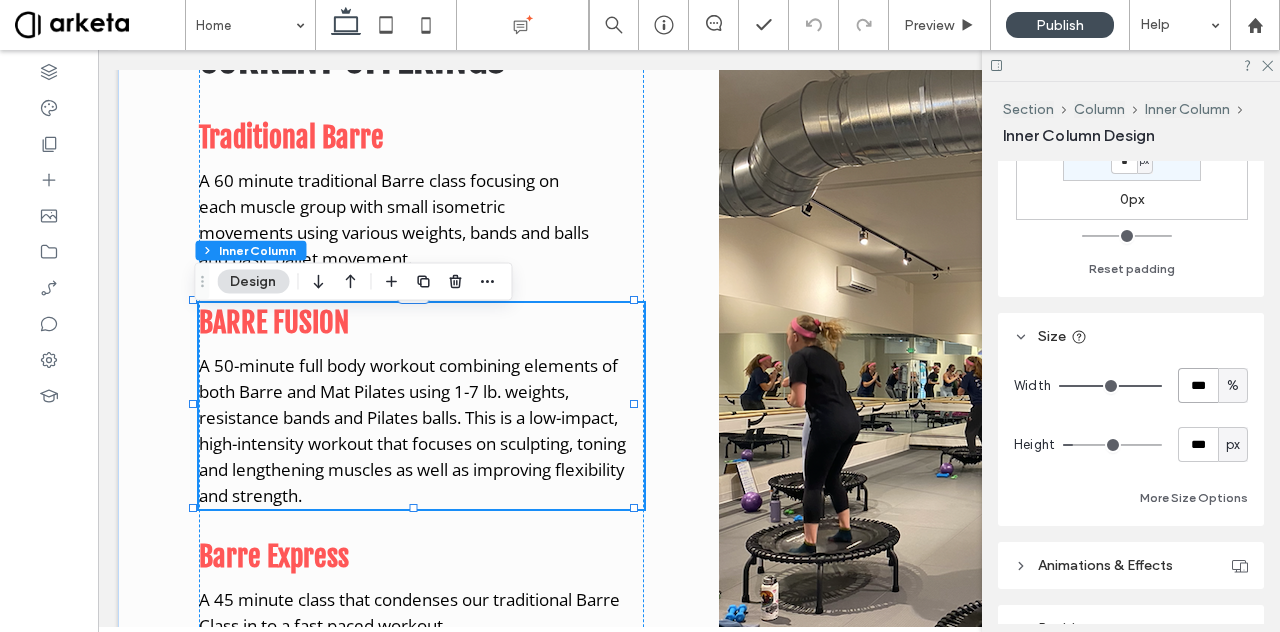 click on "***" at bounding box center [1198, 385] 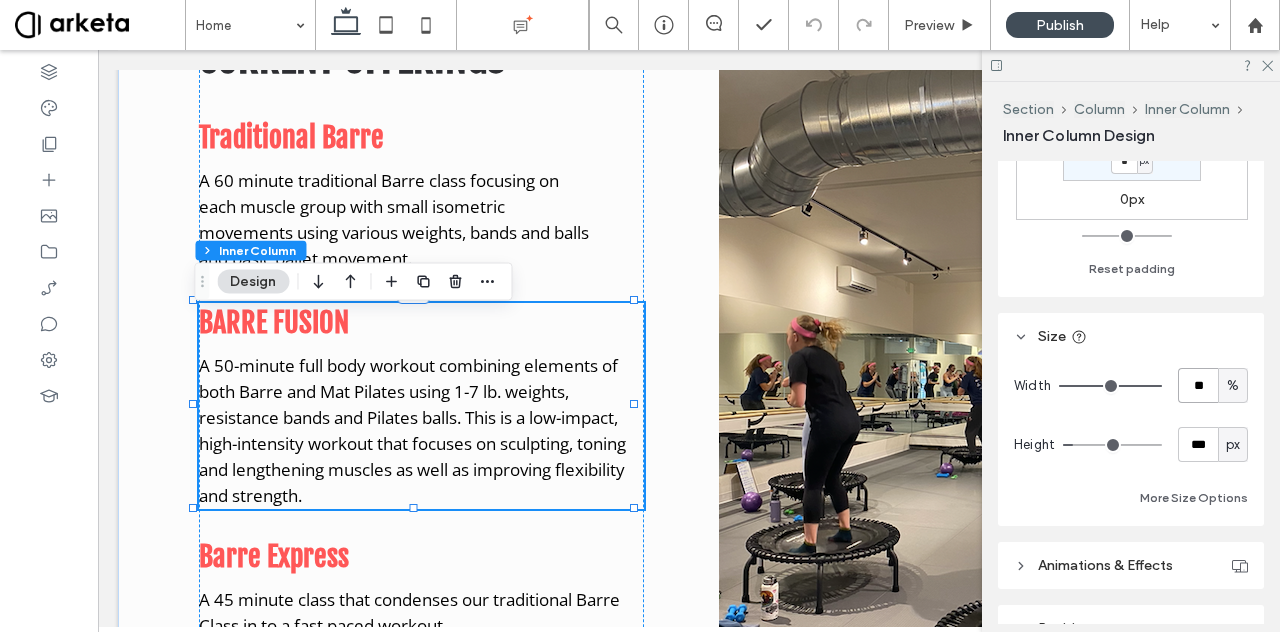 type on "**" 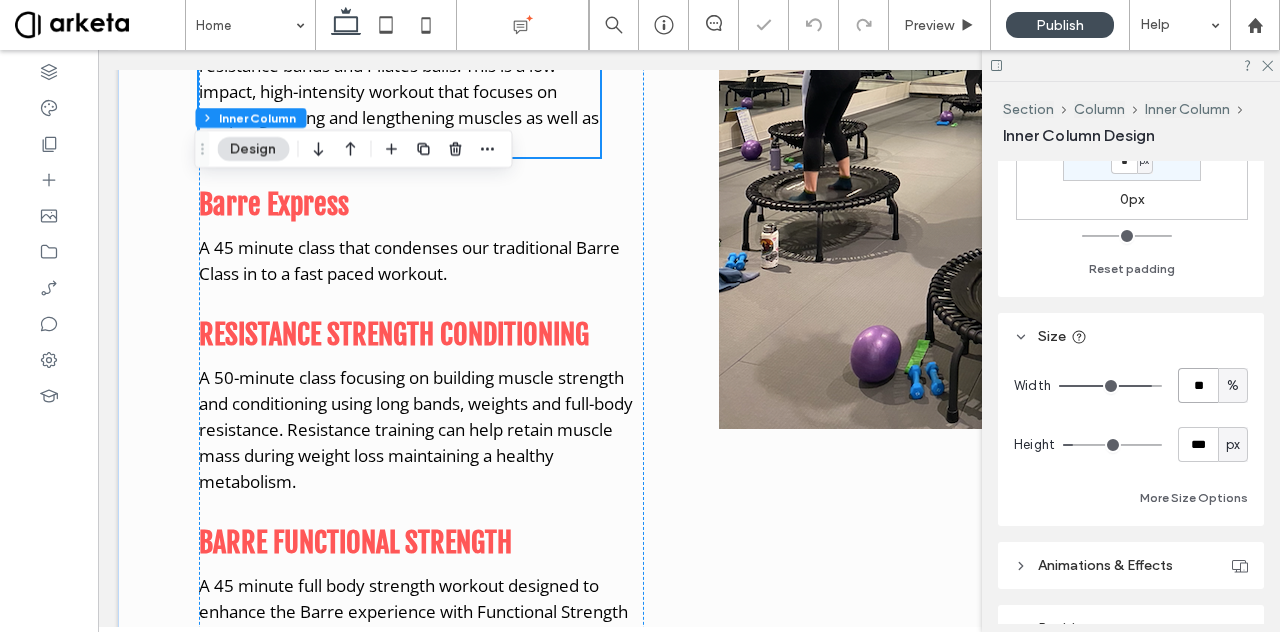 scroll, scrollTop: 1520, scrollLeft: 0, axis: vertical 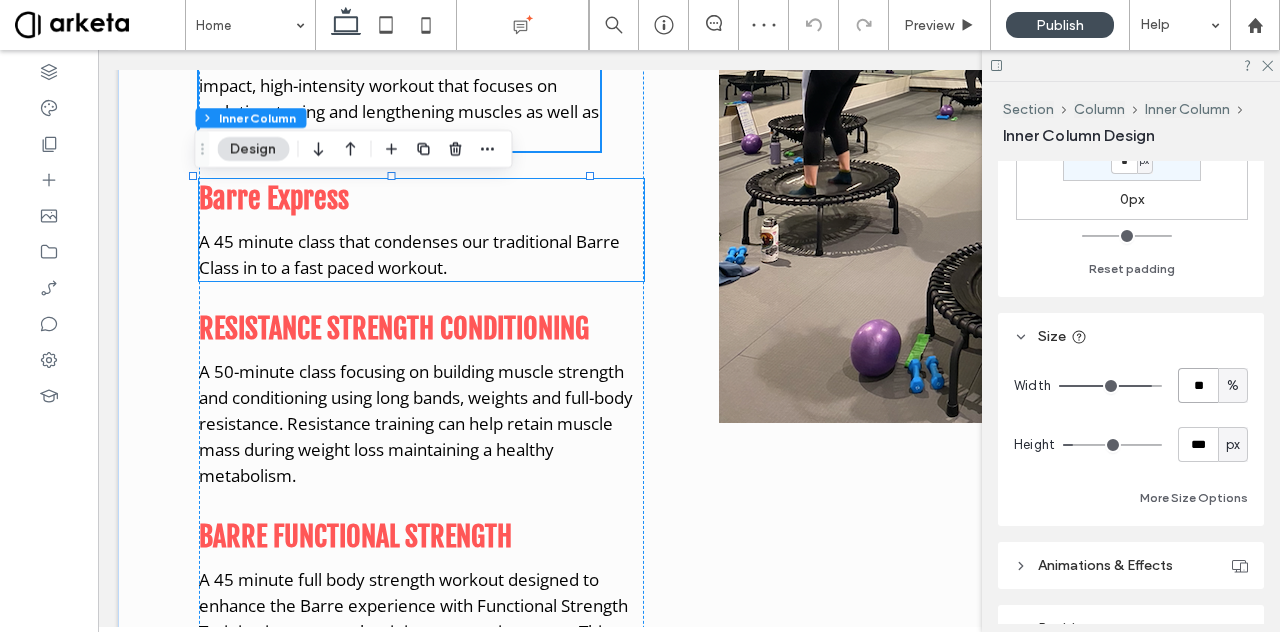 click on "A 45 minute class that condenses our traditional Barre Class in to a fast paced workout." at bounding box center [409, 254] 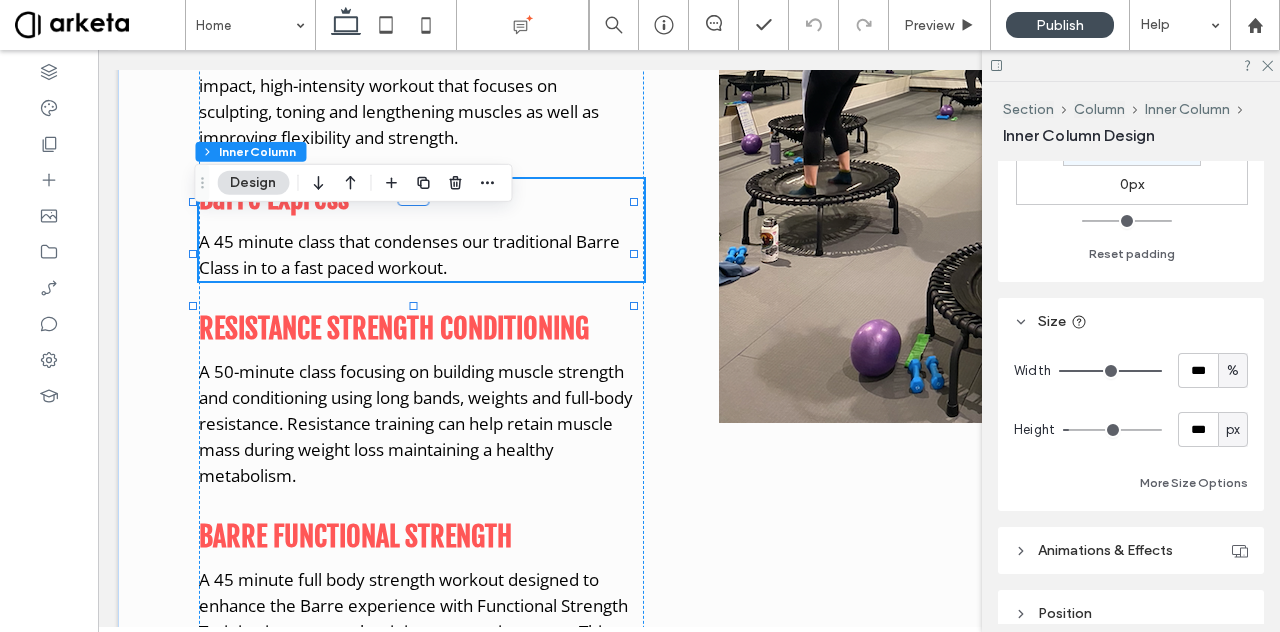 scroll, scrollTop: 787, scrollLeft: 0, axis: vertical 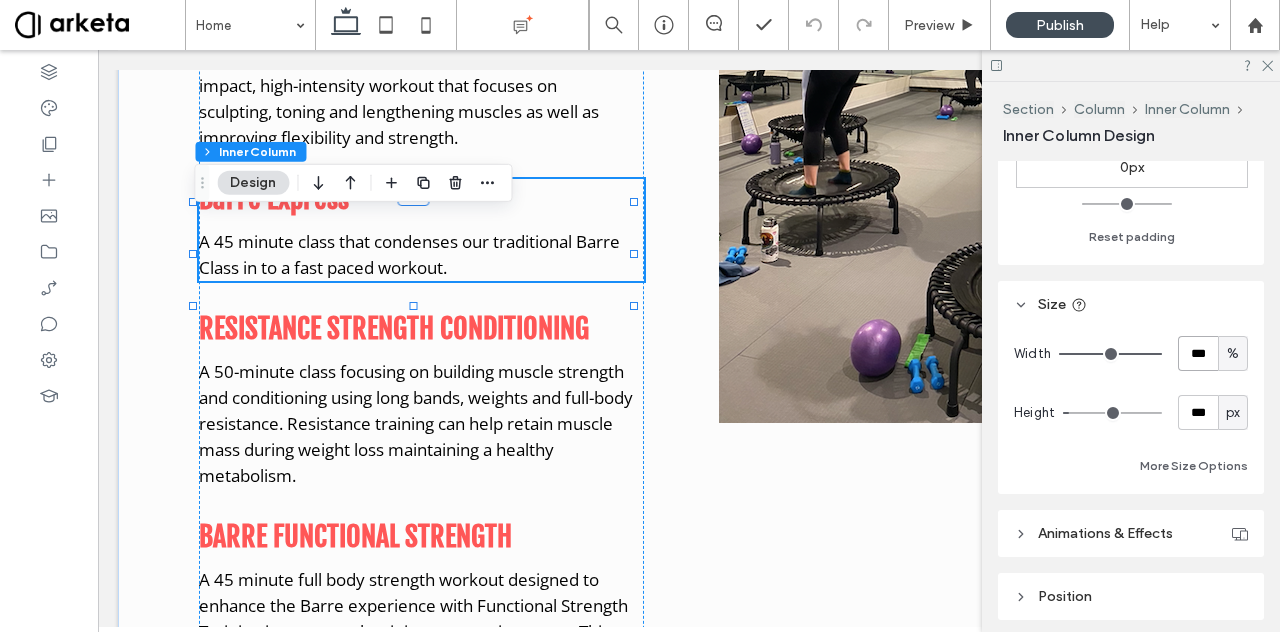 click on "***" at bounding box center [1198, 353] 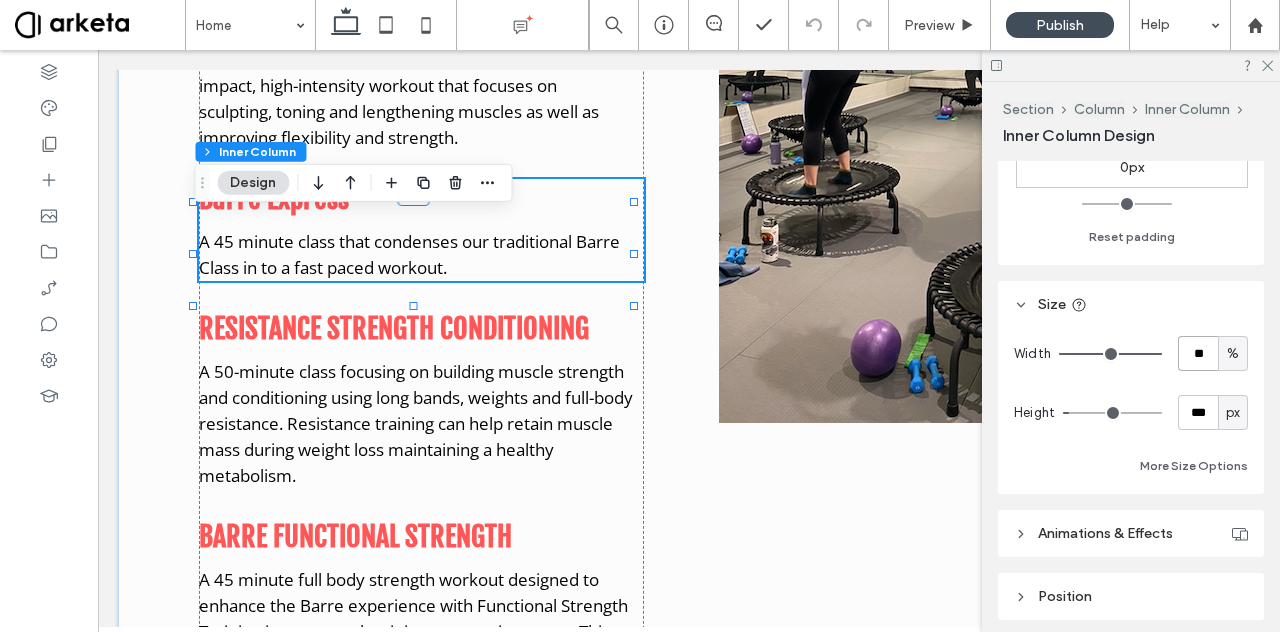 type on "**" 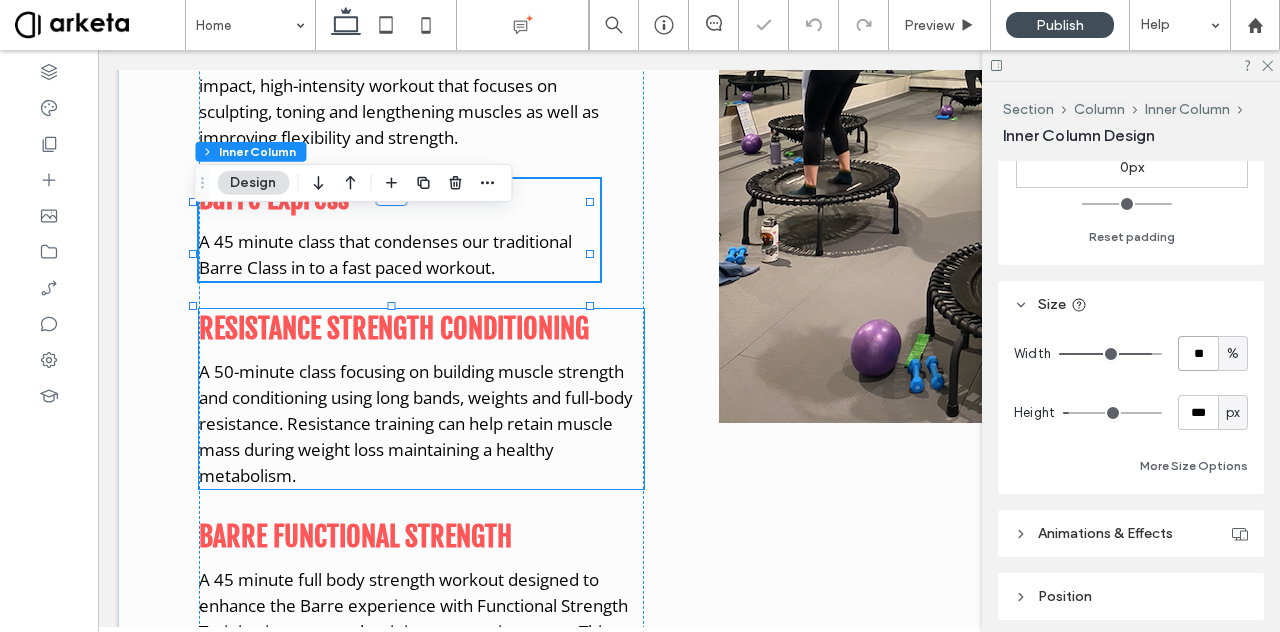 click on "A 50-minute class focusing on building muscle strength and conditioning using long bands, weights and full-body resistance. Resistance training can help retain muscle mass during weight loss maintaining a healthy metabolism." at bounding box center (416, 423) 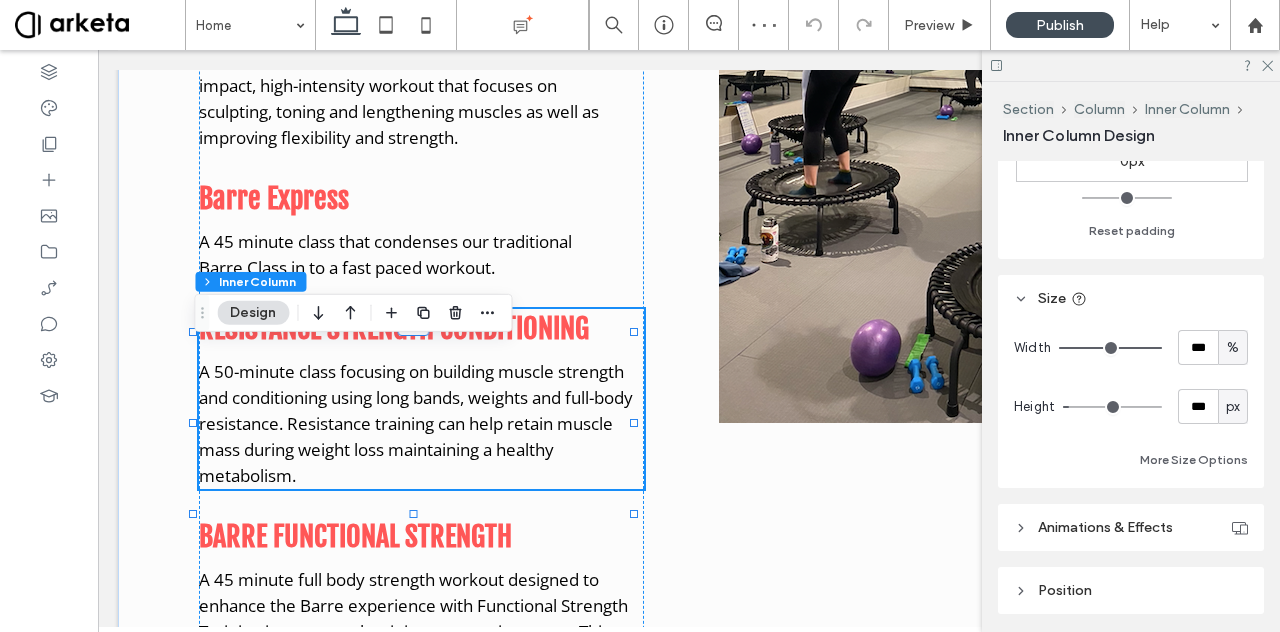 scroll, scrollTop: 794, scrollLeft: 0, axis: vertical 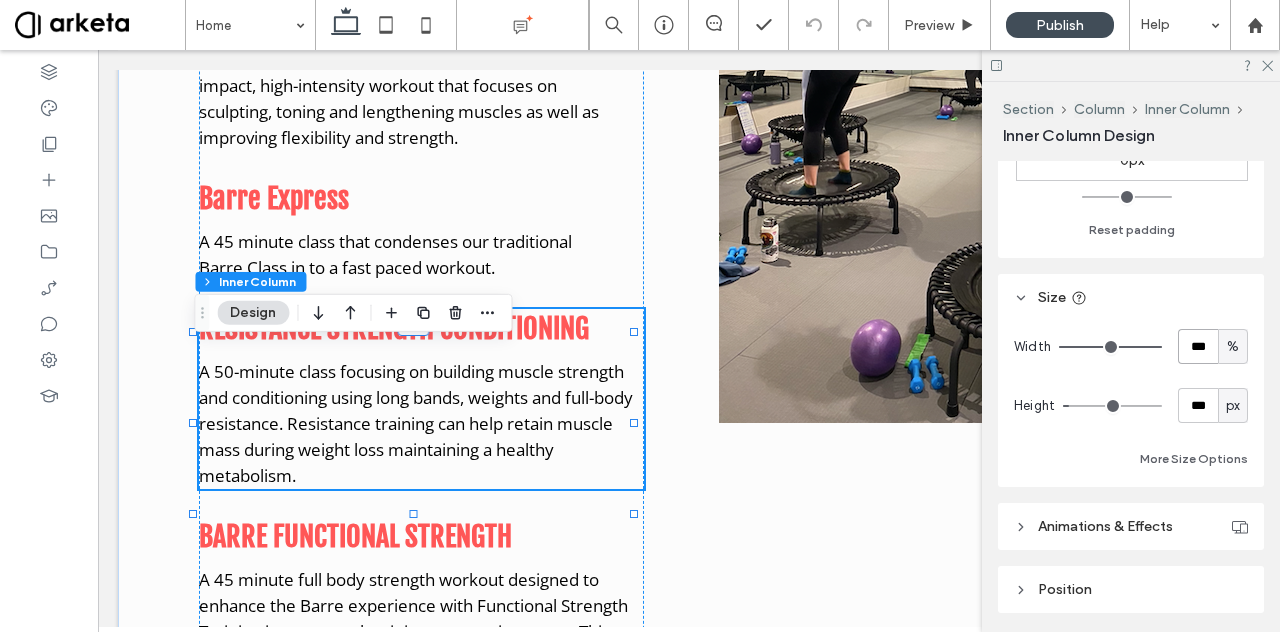 click on "***" at bounding box center (1198, 346) 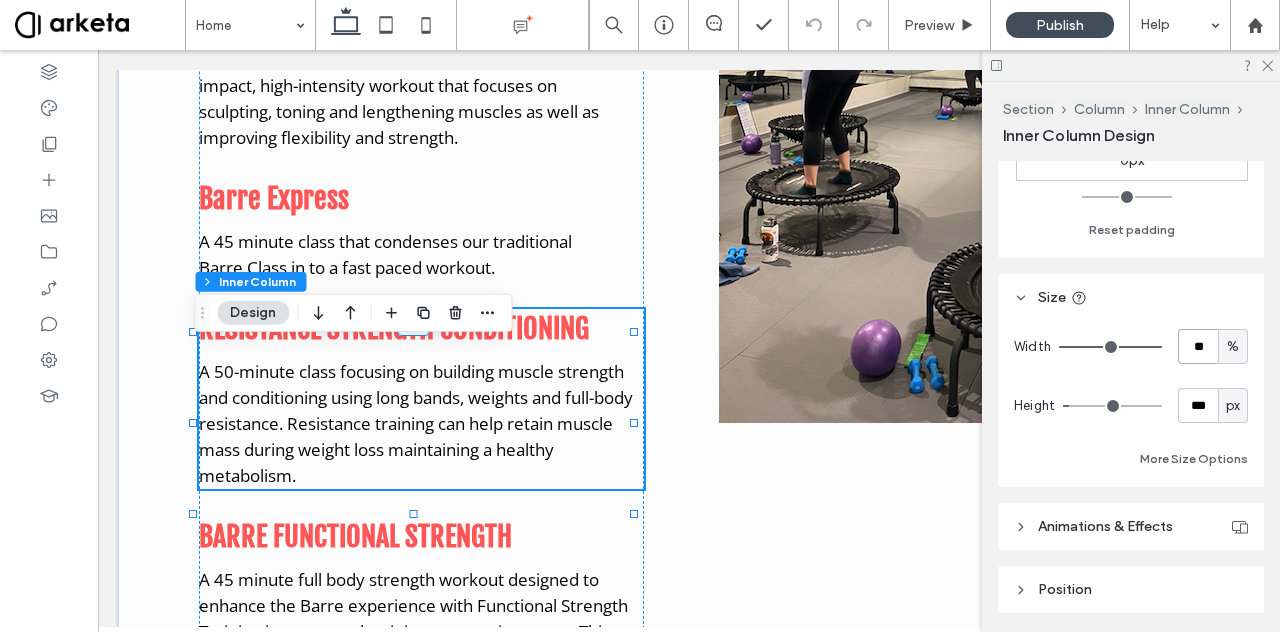 type on "**" 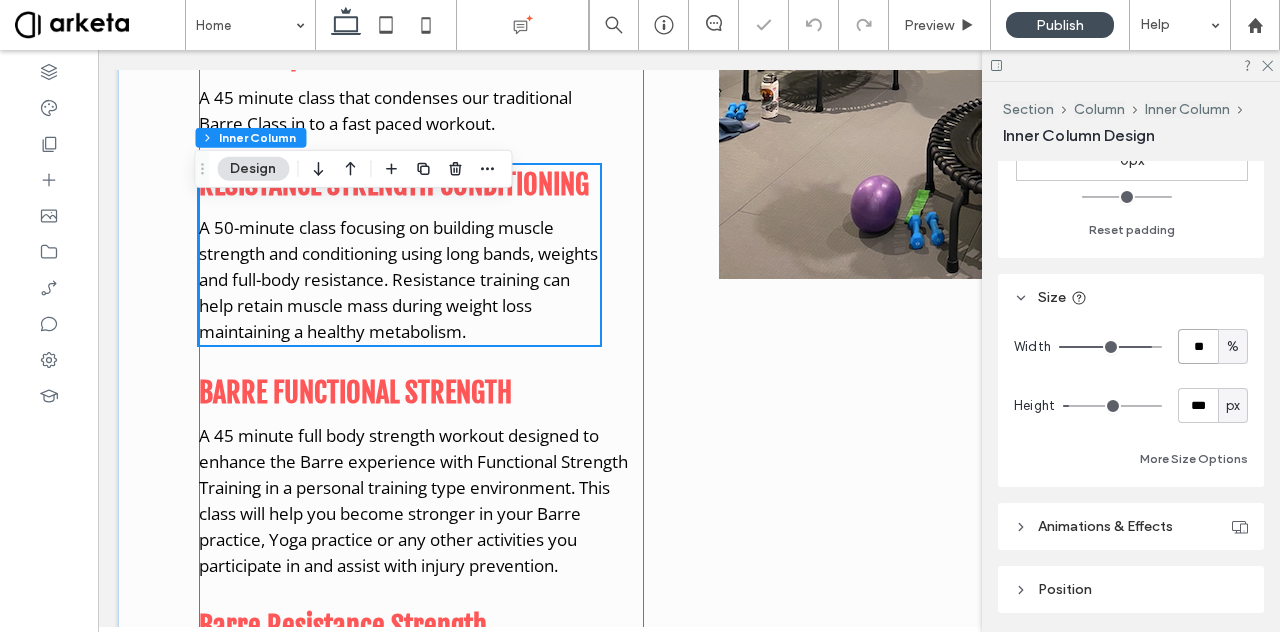 scroll, scrollTop: 1664, scrollLeft: 0, axis: vertical 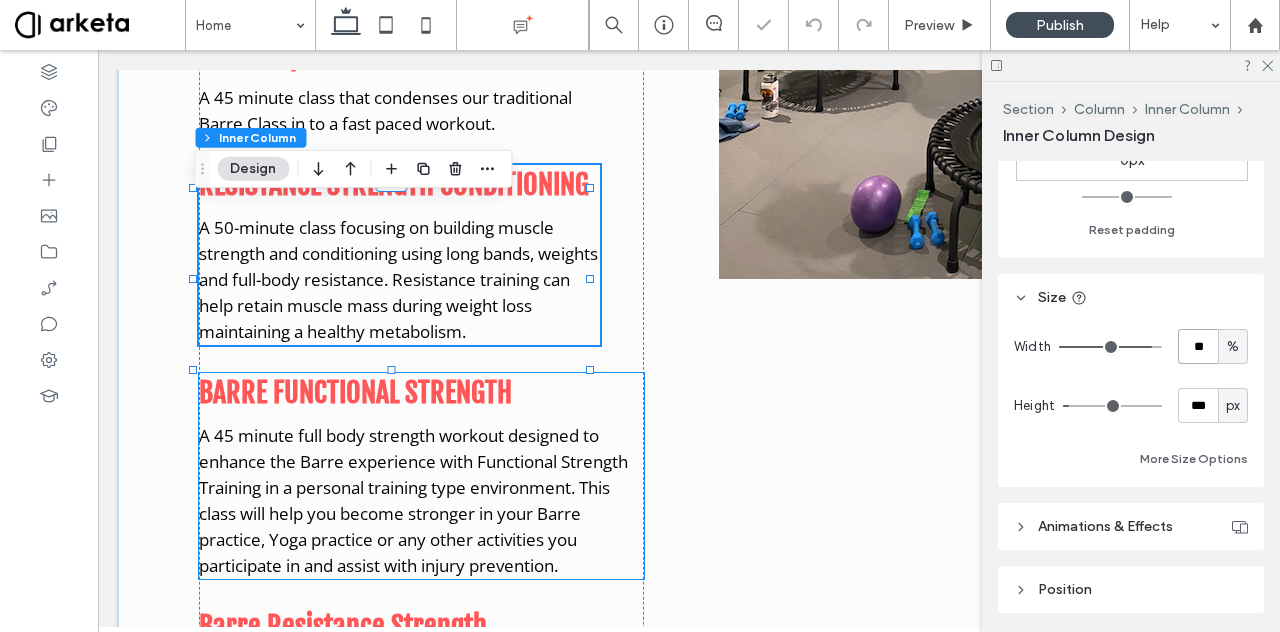 click on "BARRE FUNCTIONAL STRENGTH
A 45 minute full body strength workout designed to enhance the Barre experience with Functional Strength Training in a personal training type environment. This class will help you become stronger in your Barre practice, Yoga practice or any other activities you participate in and assist with injury prevention." at bounding box center [421, 476] 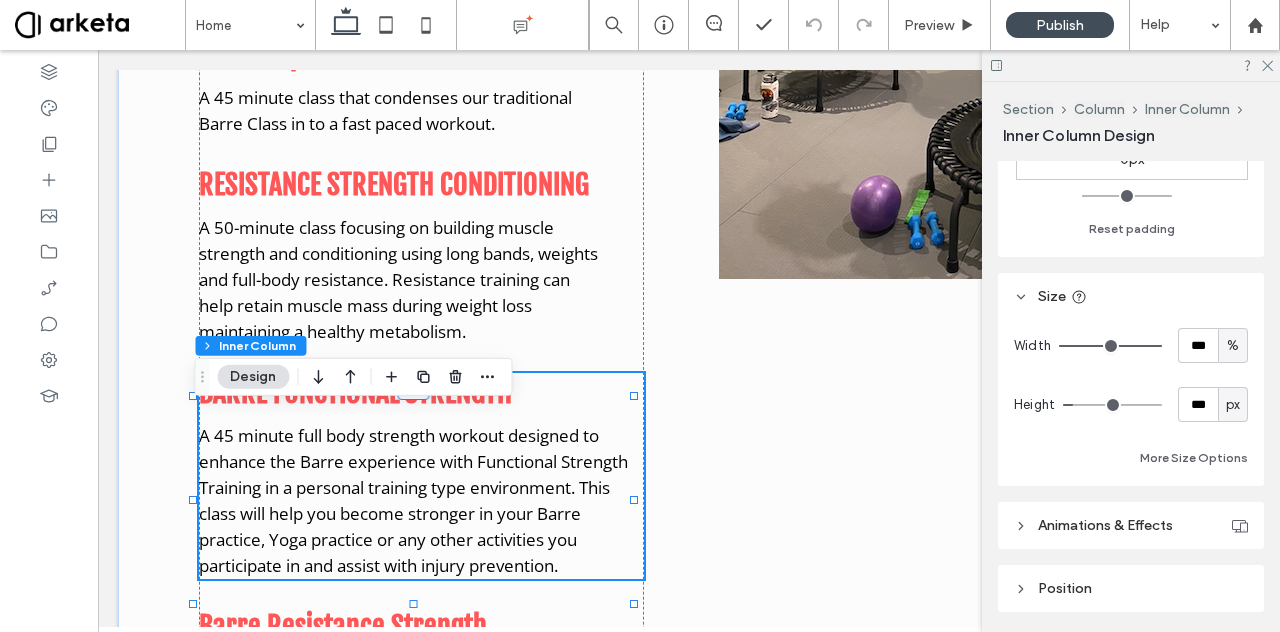 scroll, scrollTop: 796, scrollLeft: 0, axis: vertical 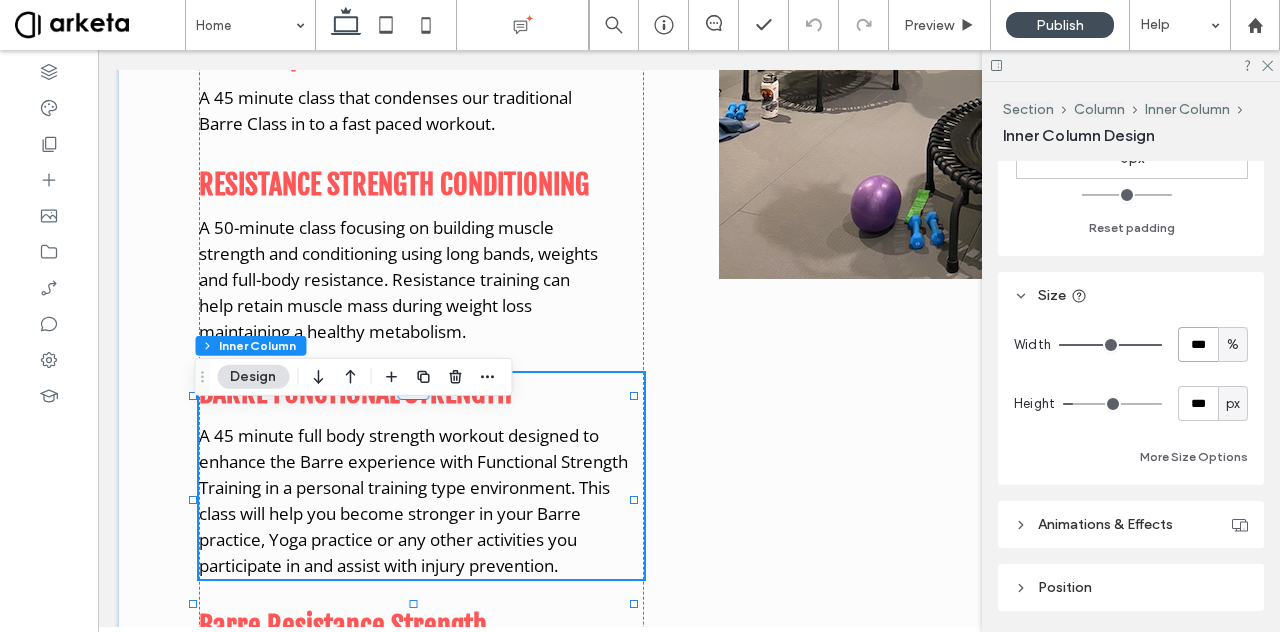 click on "***" at bounding box center [1198, 344] 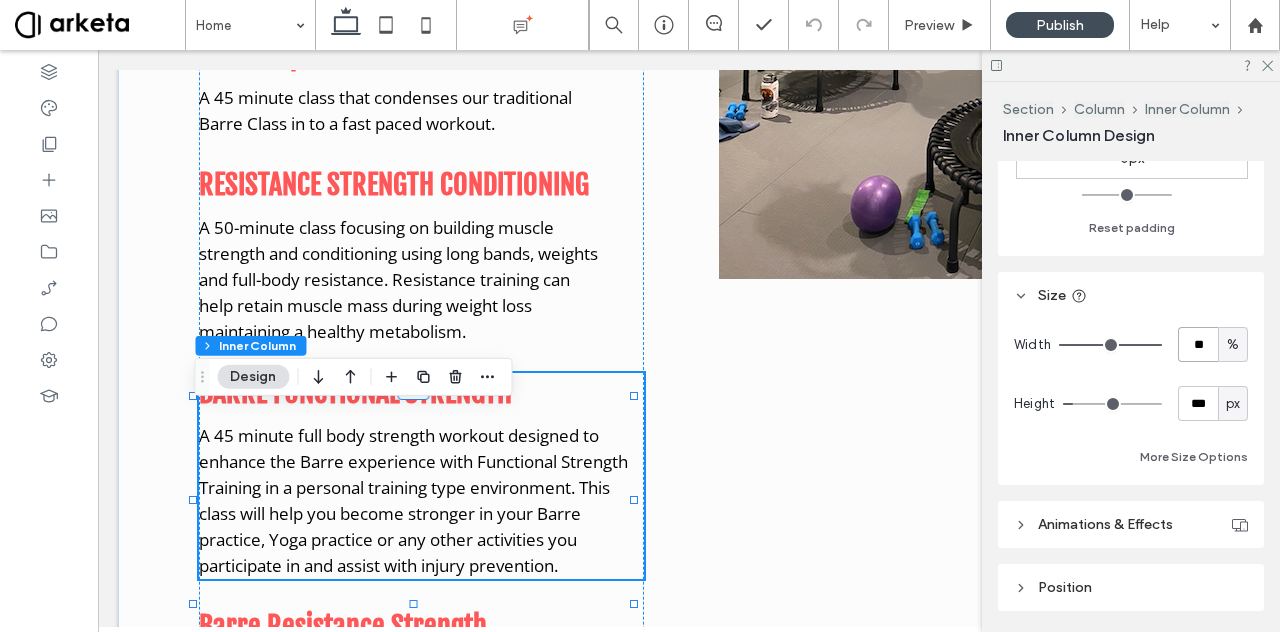 type on "**" 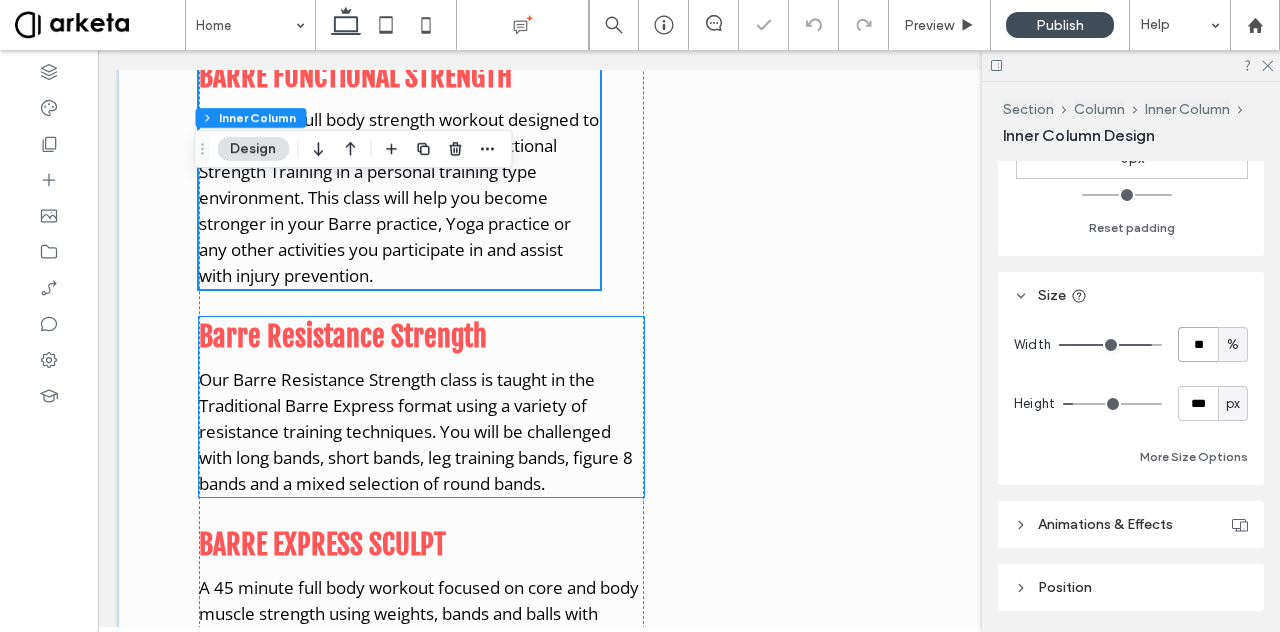 scroll, scrollTop: 1982, scrollLeft: 0, axis: vertical 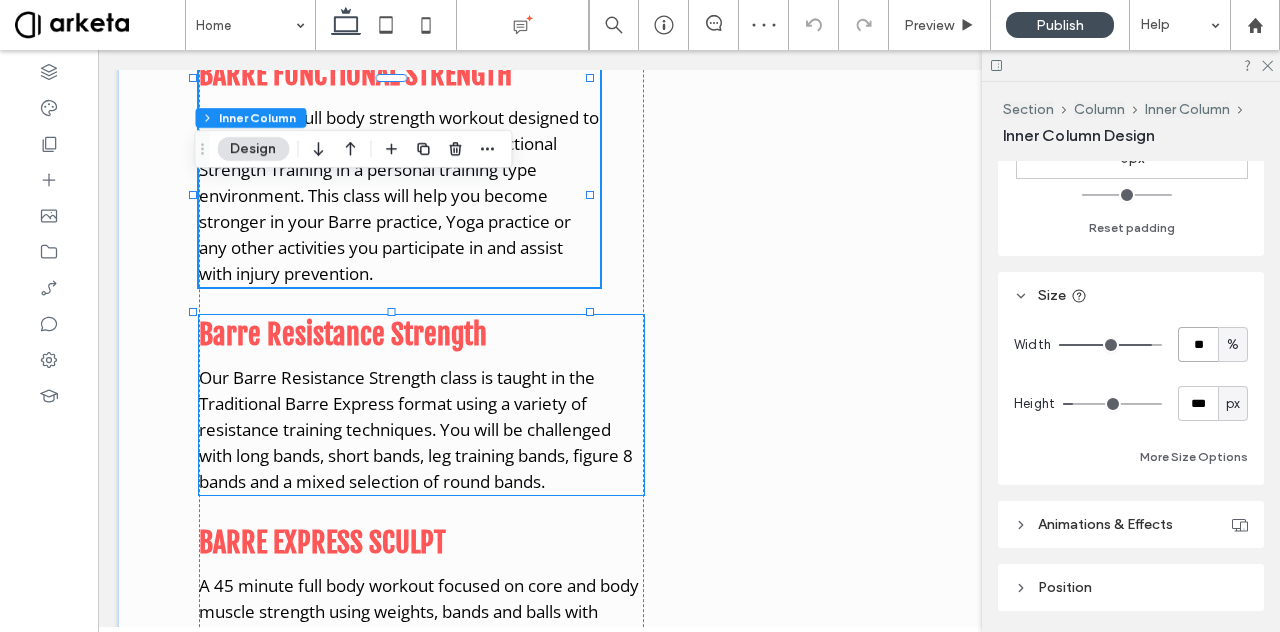 click on "Our Barre Resistance Strength class is taught in the Traditional Barre Express format using a variety of resistance training techniques. You will be challenged with long bands, short bands, leg training bands, figure 8 bands and a mixed selection of round bands." at bounding box center (416, 429) 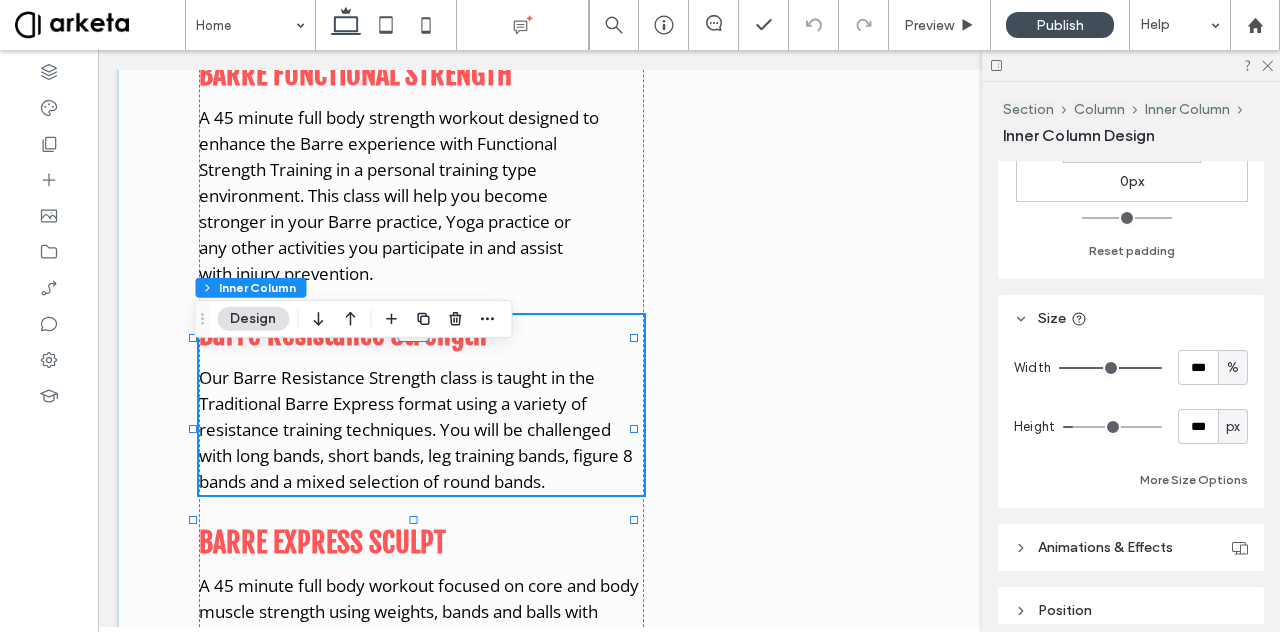 scroll, scrollTop: 779, scrollLeft: 0, axis: vertical 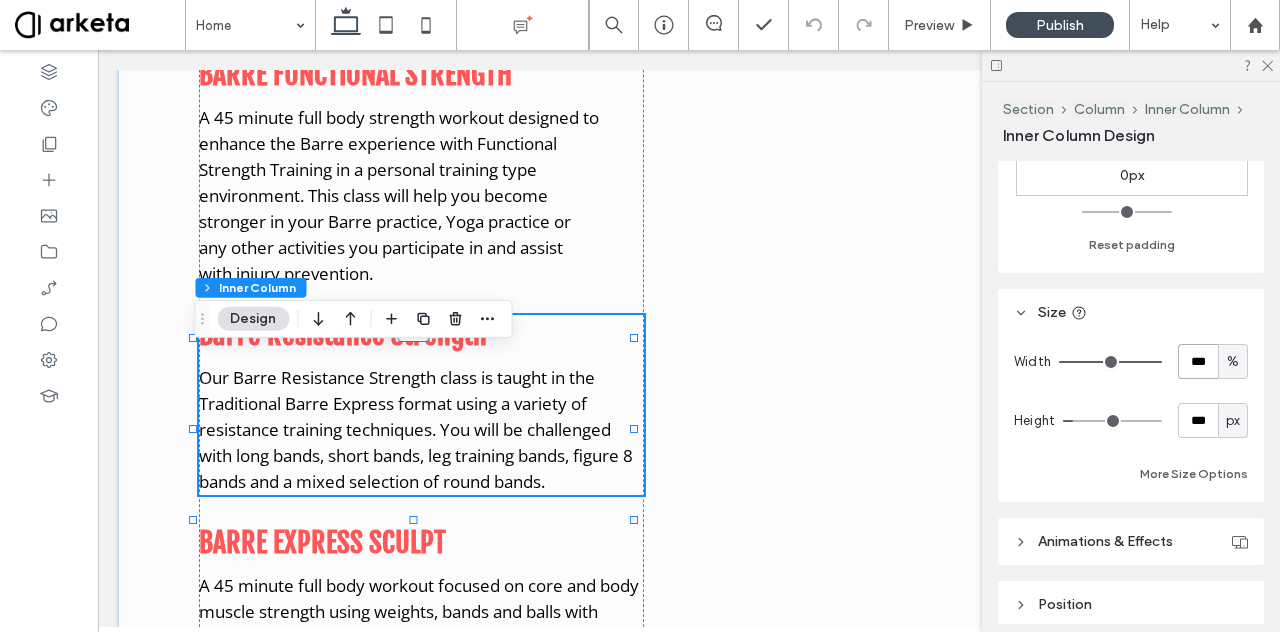 click on "***" at bounding box center (1198, 361) 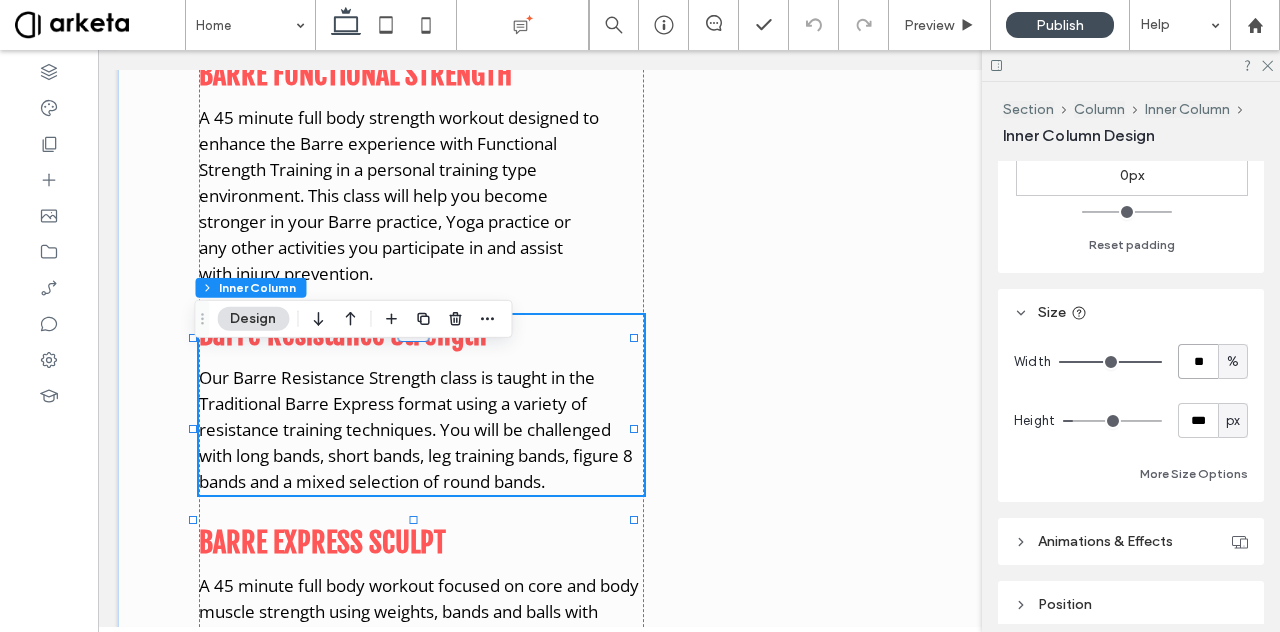 type on "**" 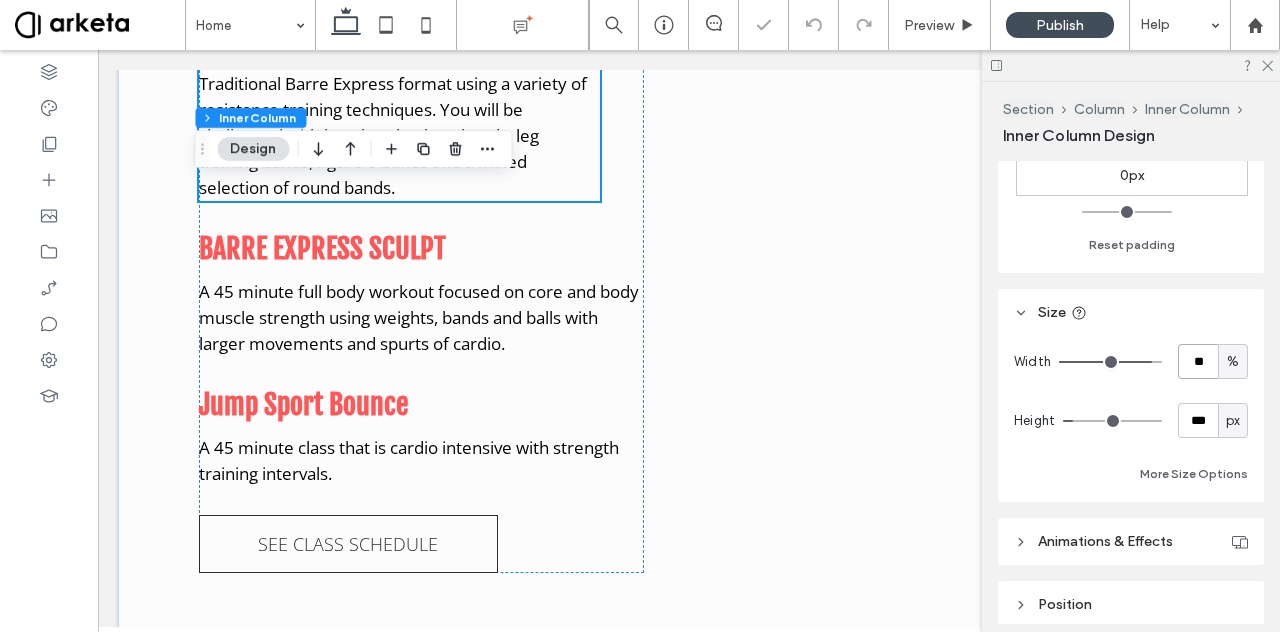 scroll, scrollTop: 2328, scrollLeft: 0, axis: vertical 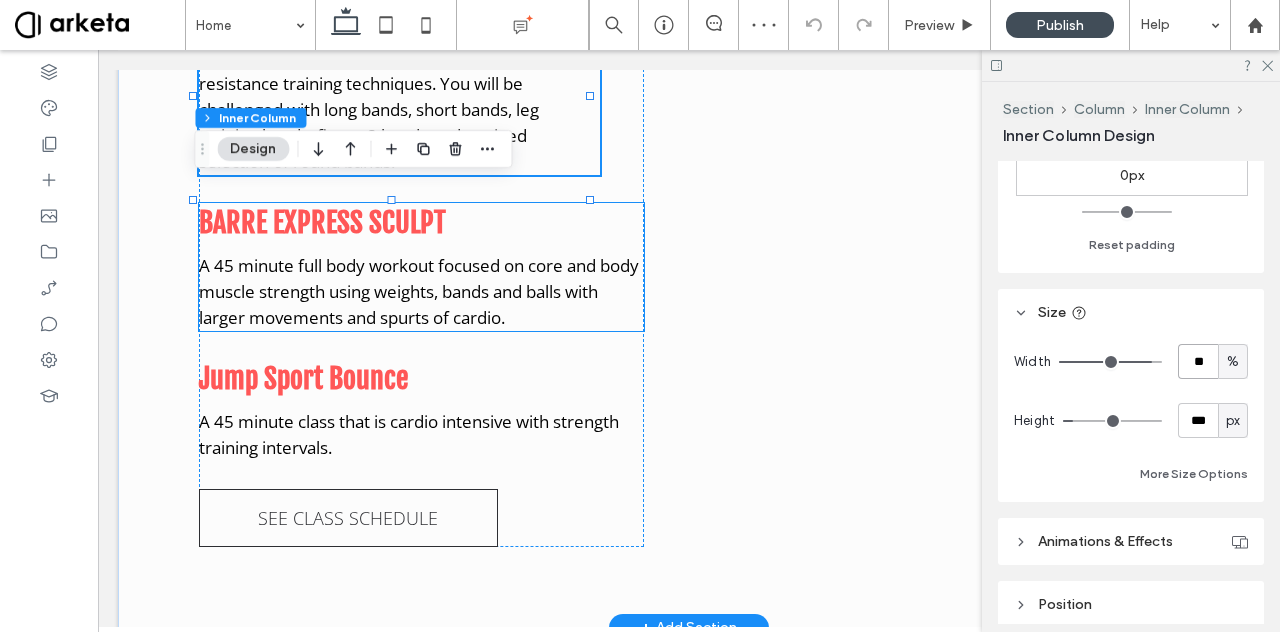 click on "A 45 minute full body workout focused on core and body muscle strength using weights, bands and balls with larger movements and spurts of cardio." at bounding box center [419, 291] 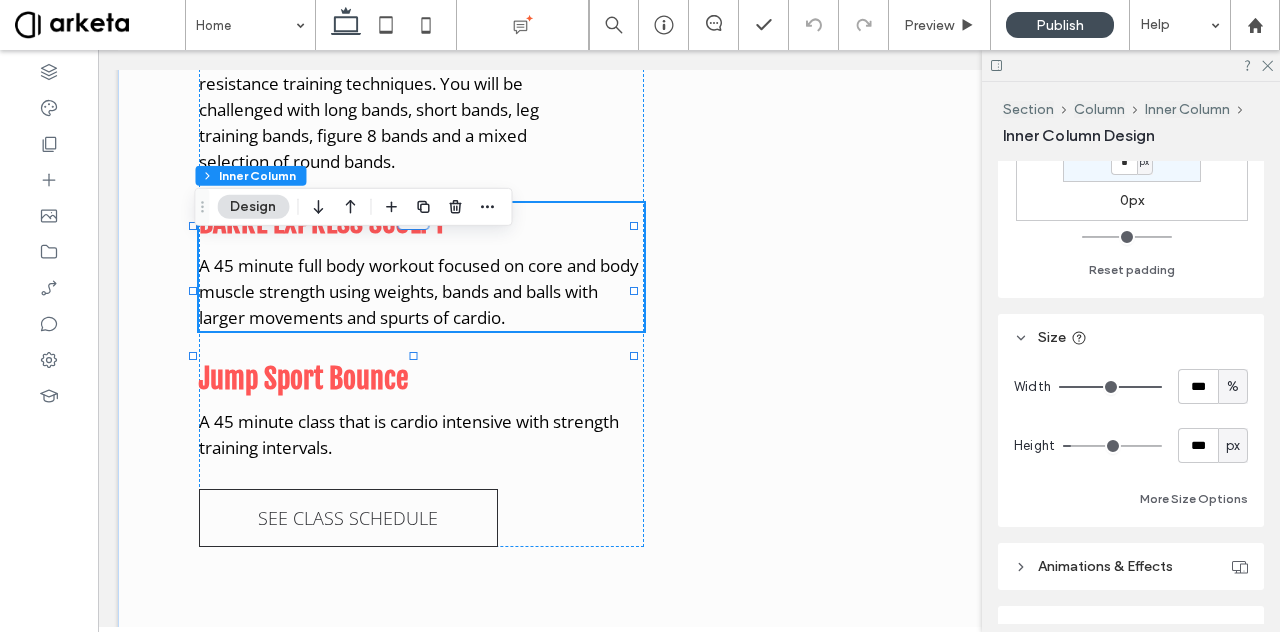 scroll, scrollTop: 765, scrollLeft: 0, axis: vertical 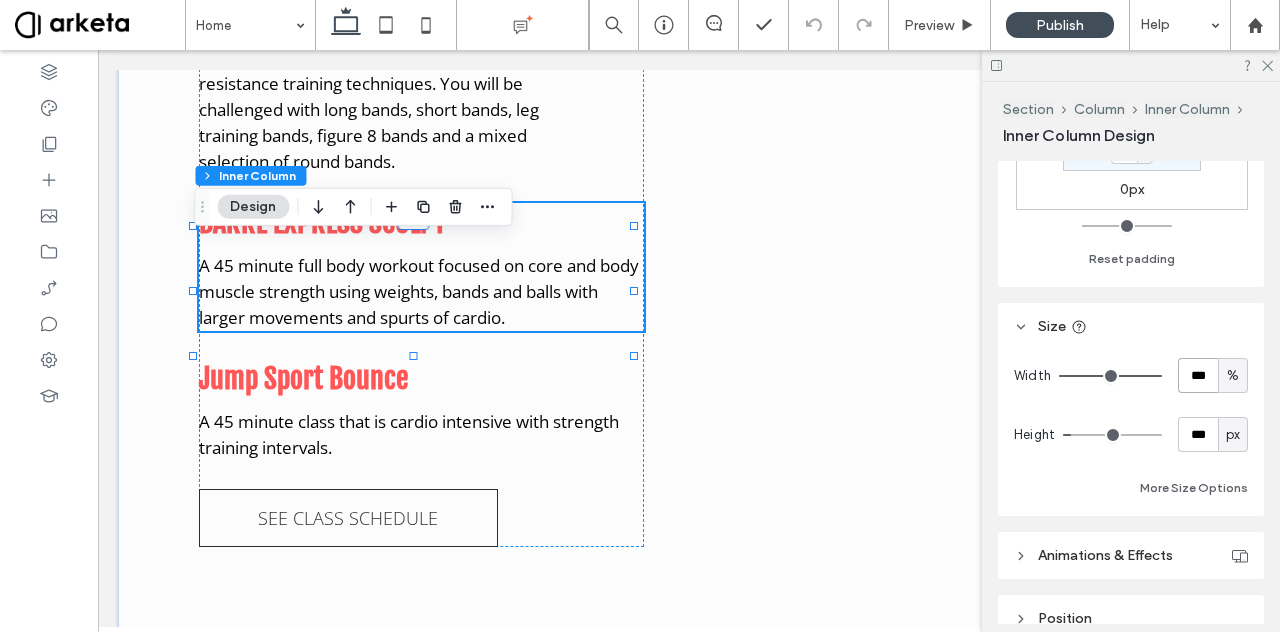 click on "***" at bounding box center [1198, 375] 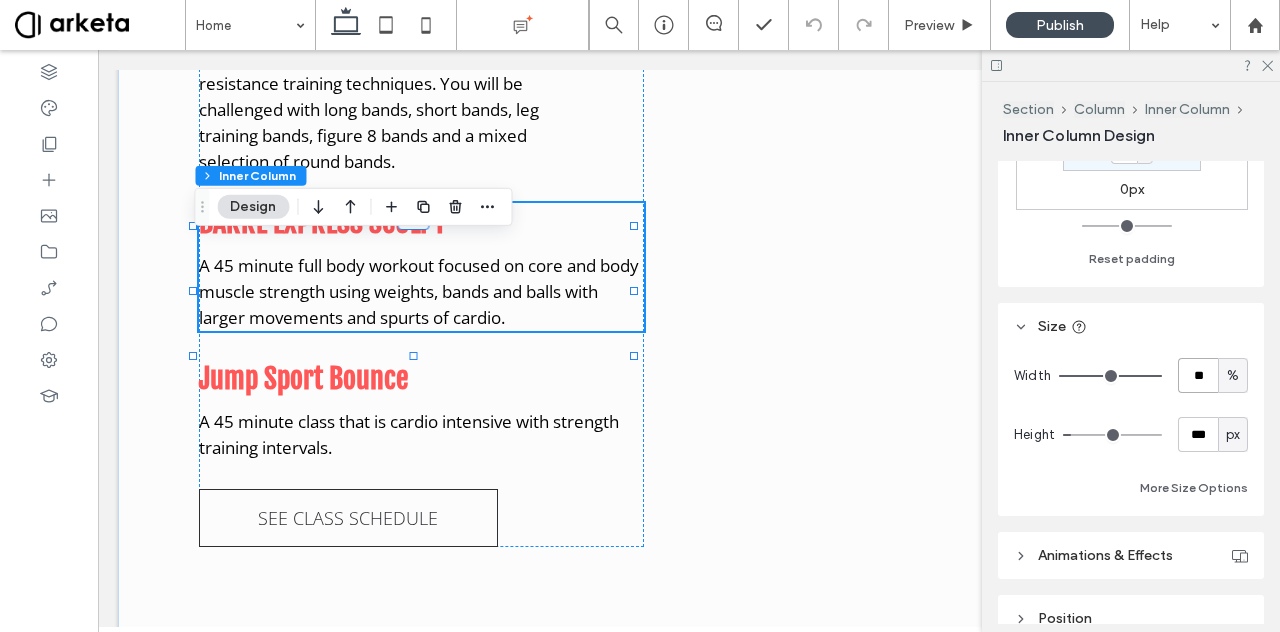 type on "**" 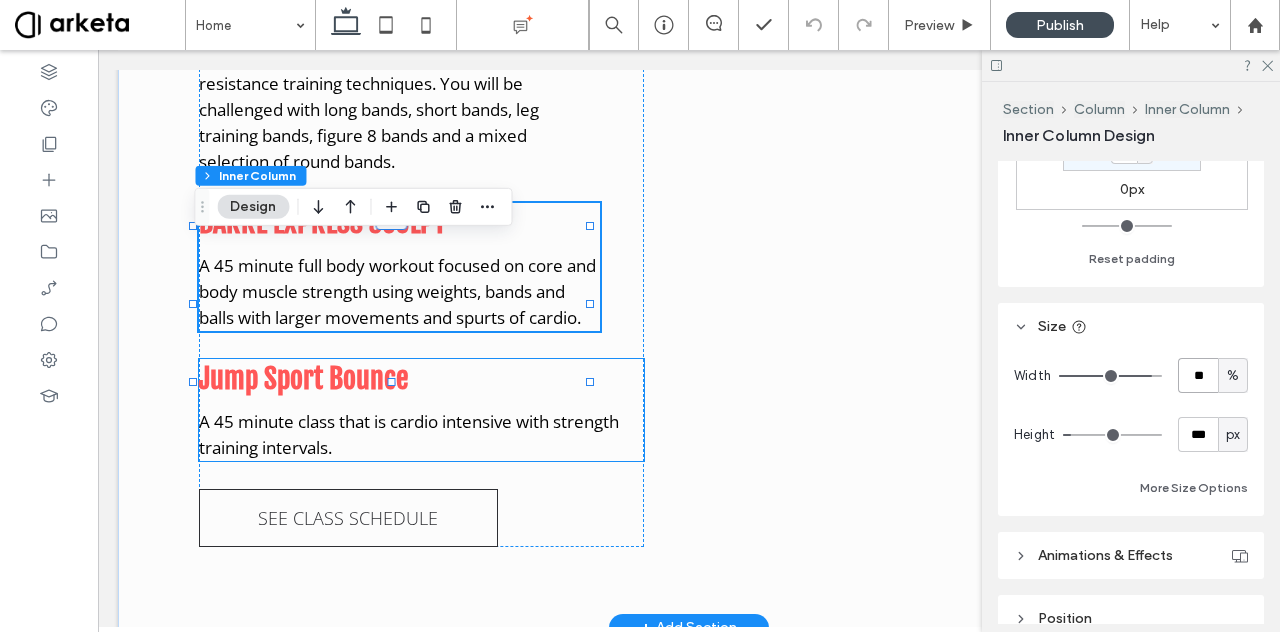click on "Jump Sport Bounce
A 45 minute class that is cardio intensive with strength training intervals." at bounding box center (421, 410) 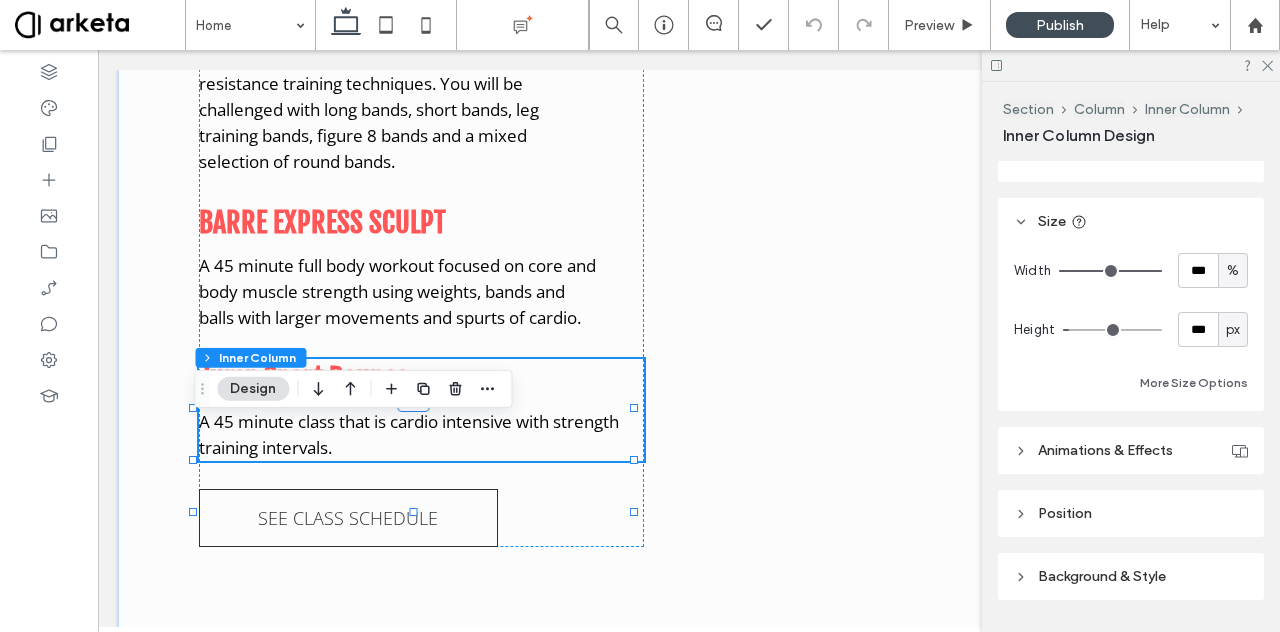 scroll, scrollTop: 923, scrollLeft: 0, axis: vertical 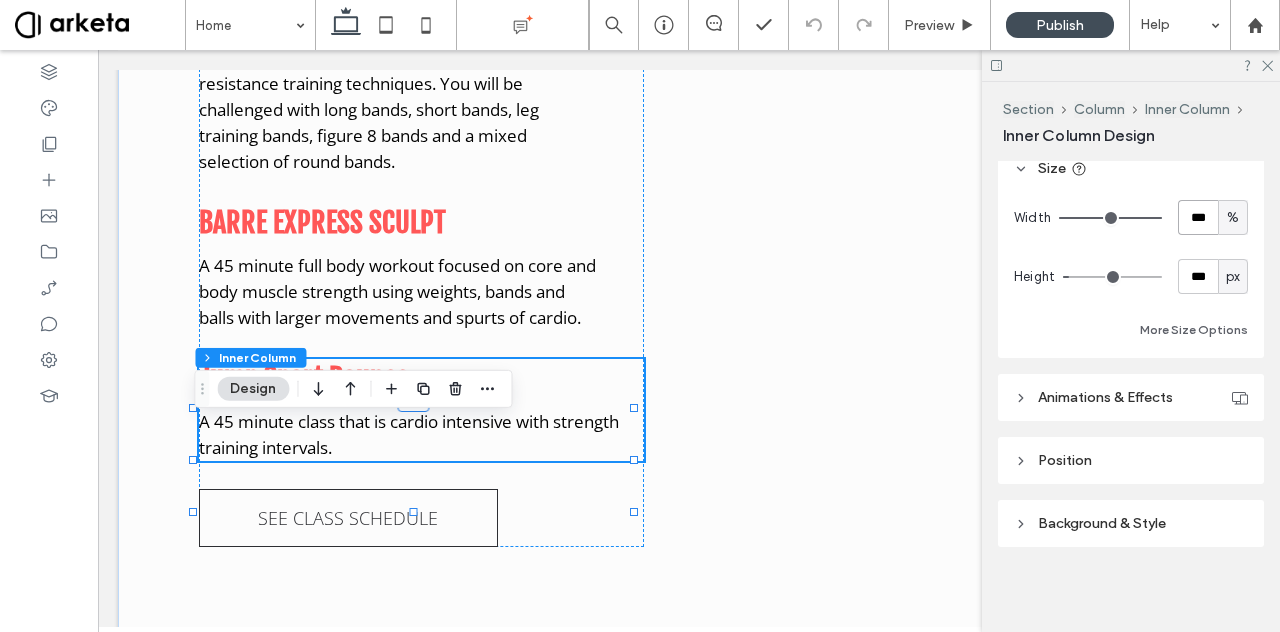 click on "***" at bounding box center [1198, 217] 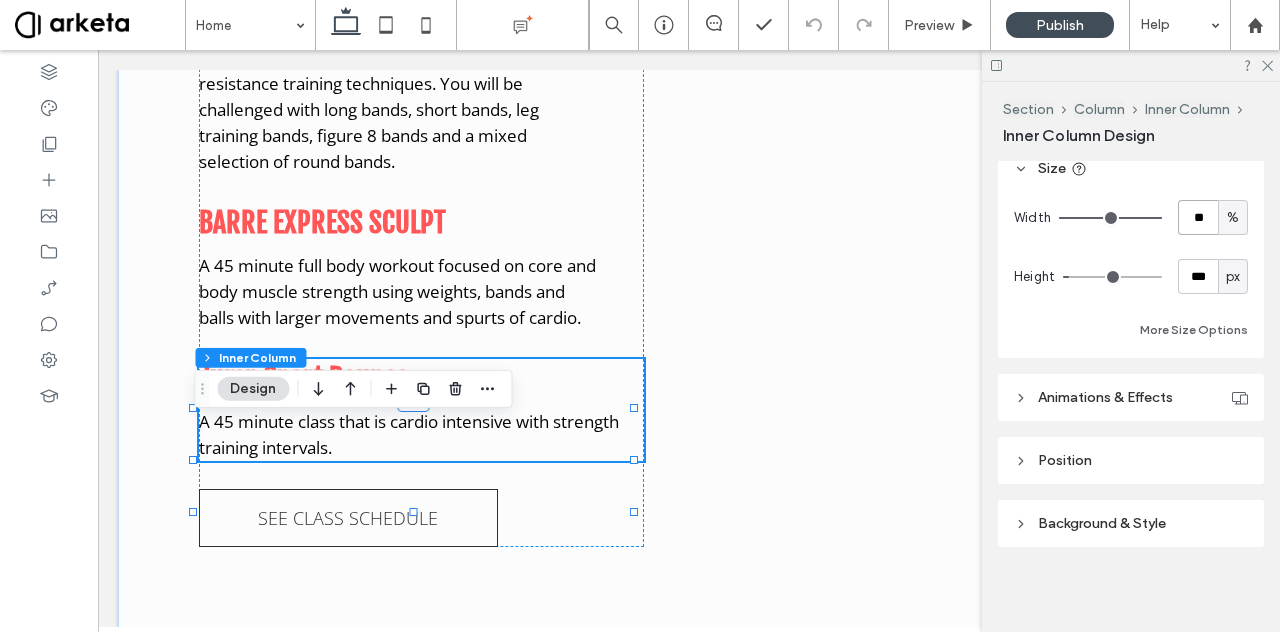 type on "**" 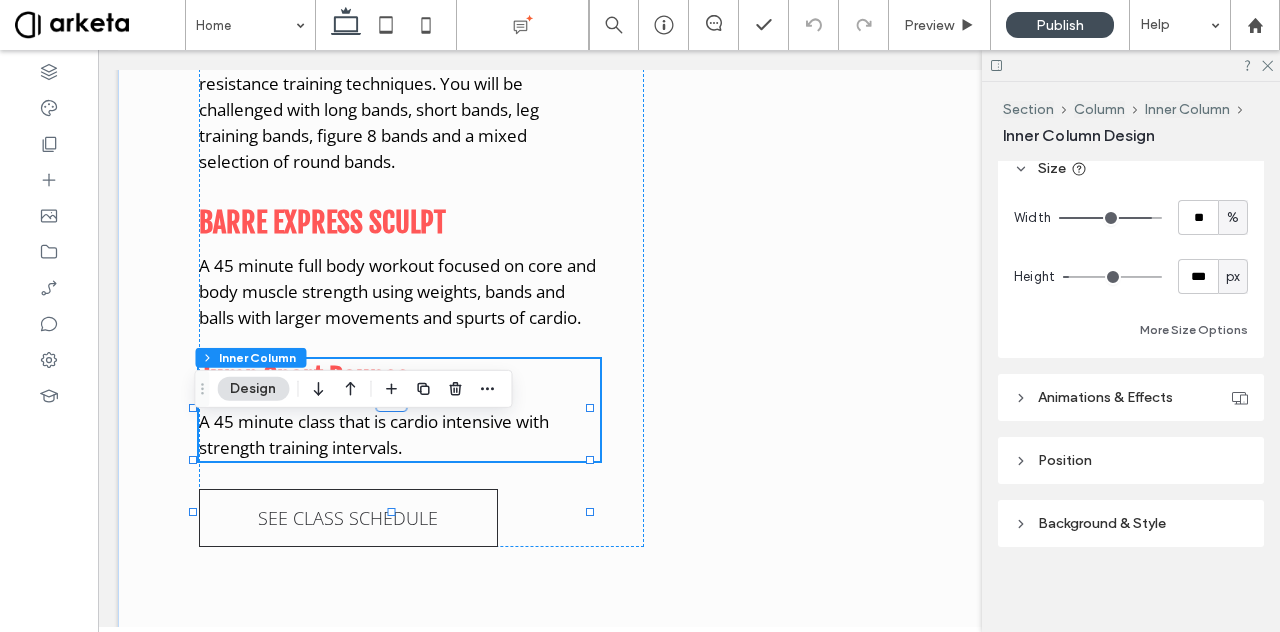 click on "px" at bounding box center (1233, 277) 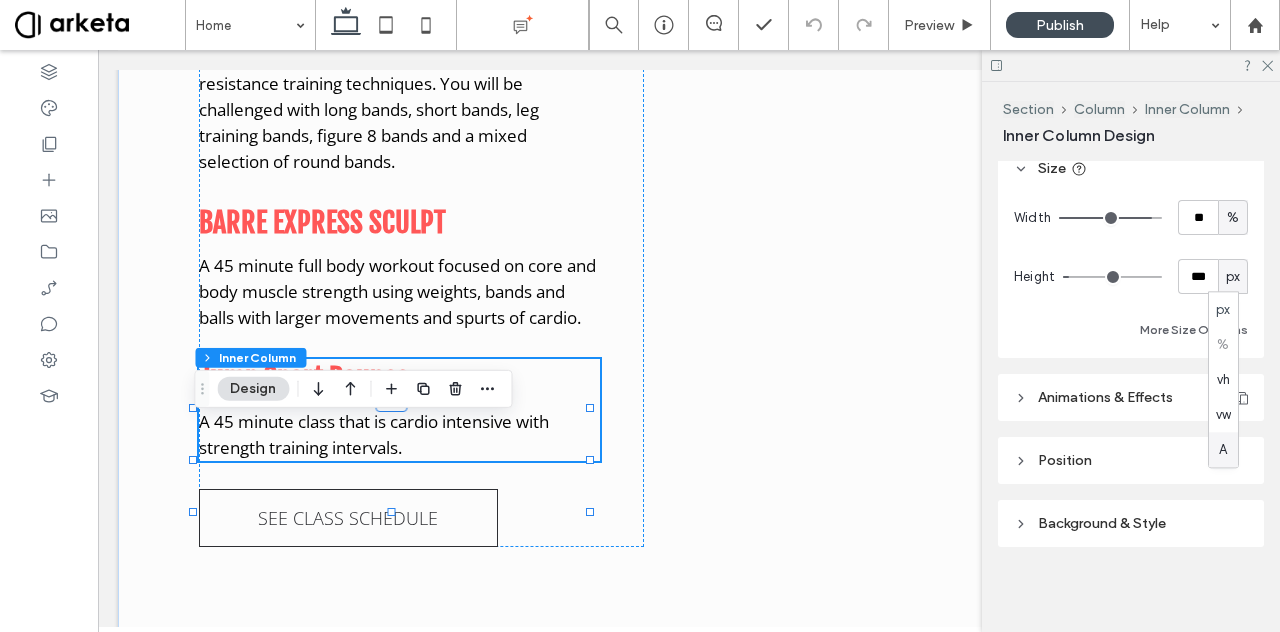 click on "A" at bounding box center [1223, 449] 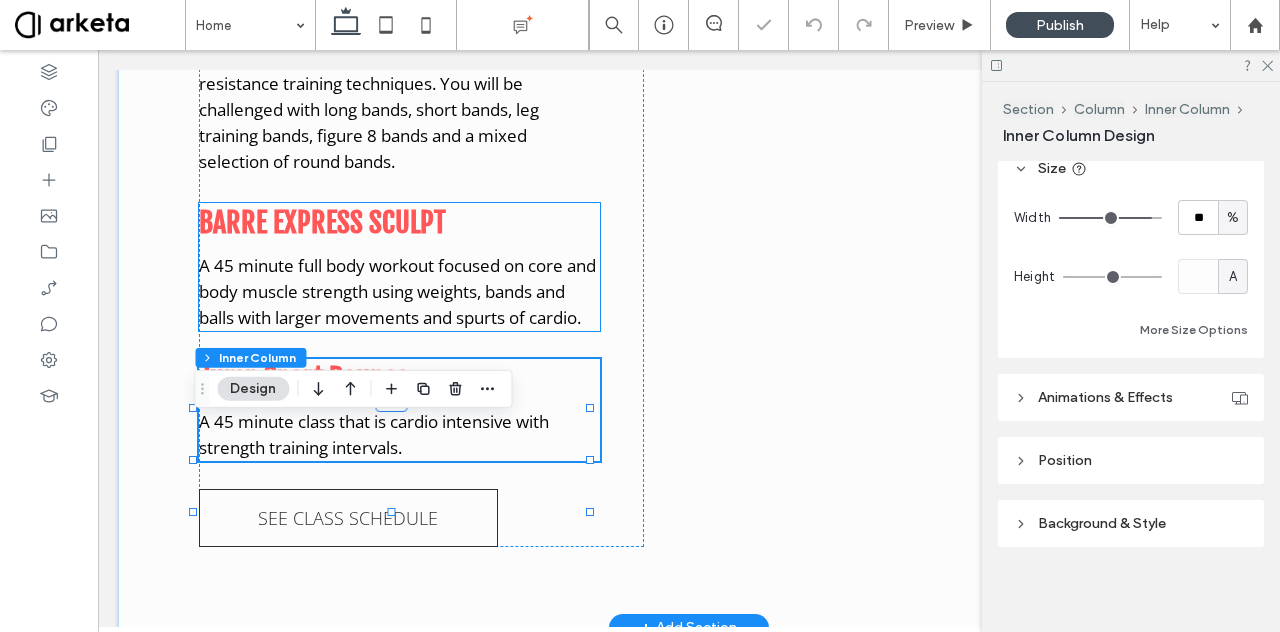 click on "A 45 minute full body workout focused on core and body muscle strength using weights, bands and balls with larger movements and spurts of cardio." at bounding box center (397, 291) 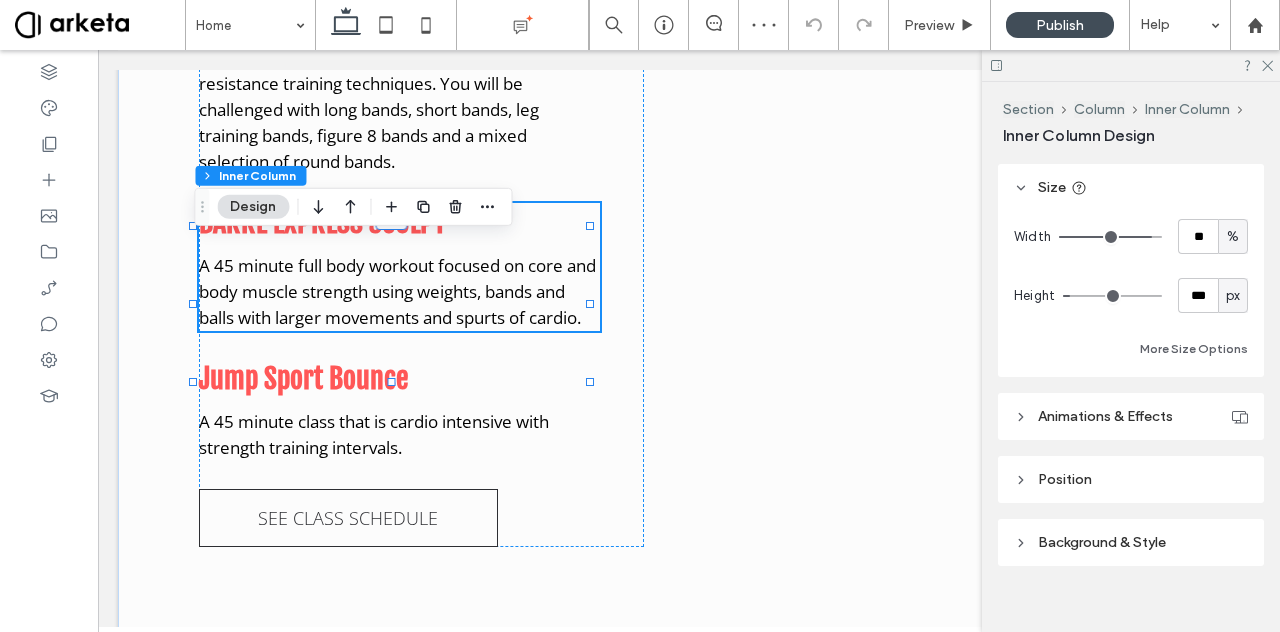scroll, scrollTop: 906, scrollLeft: 0, axis: vertical 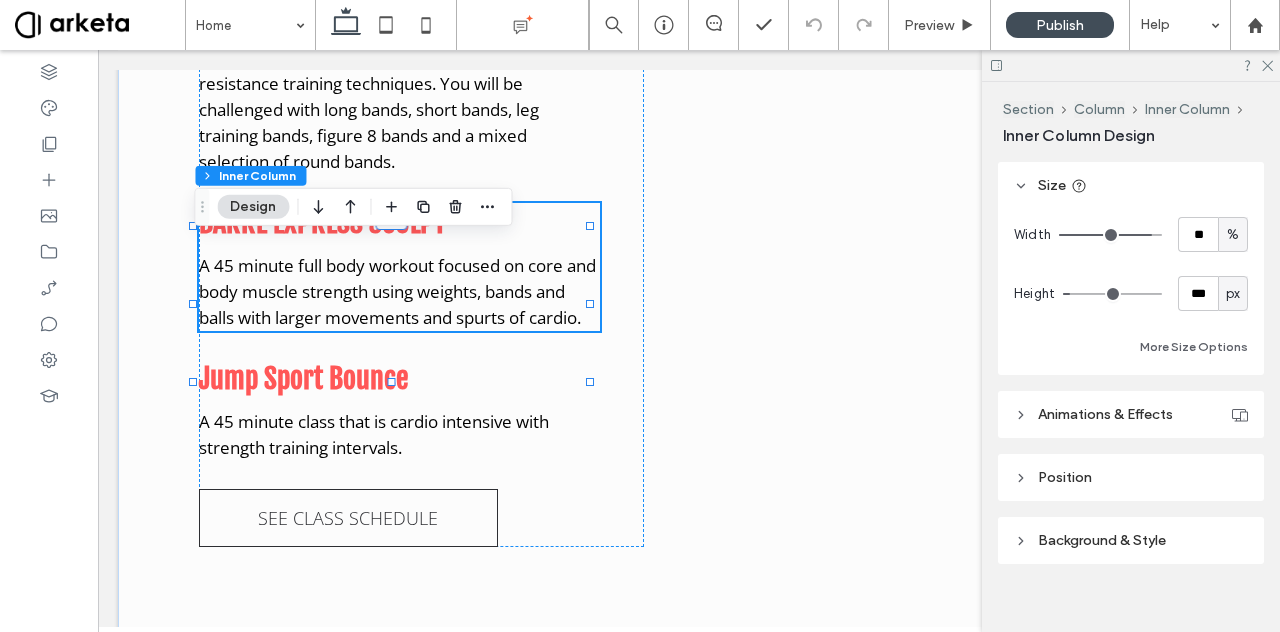 click on "px" at bounding box center [1233, 294] 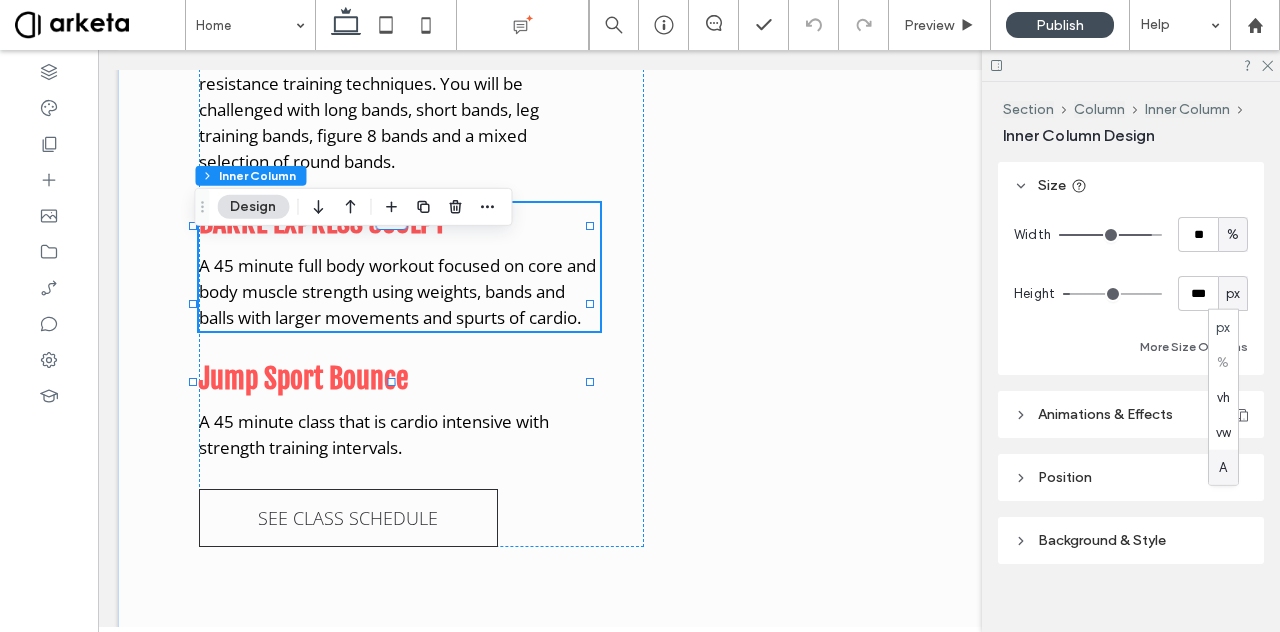 click on "A" at bounding box center (1223, 467) 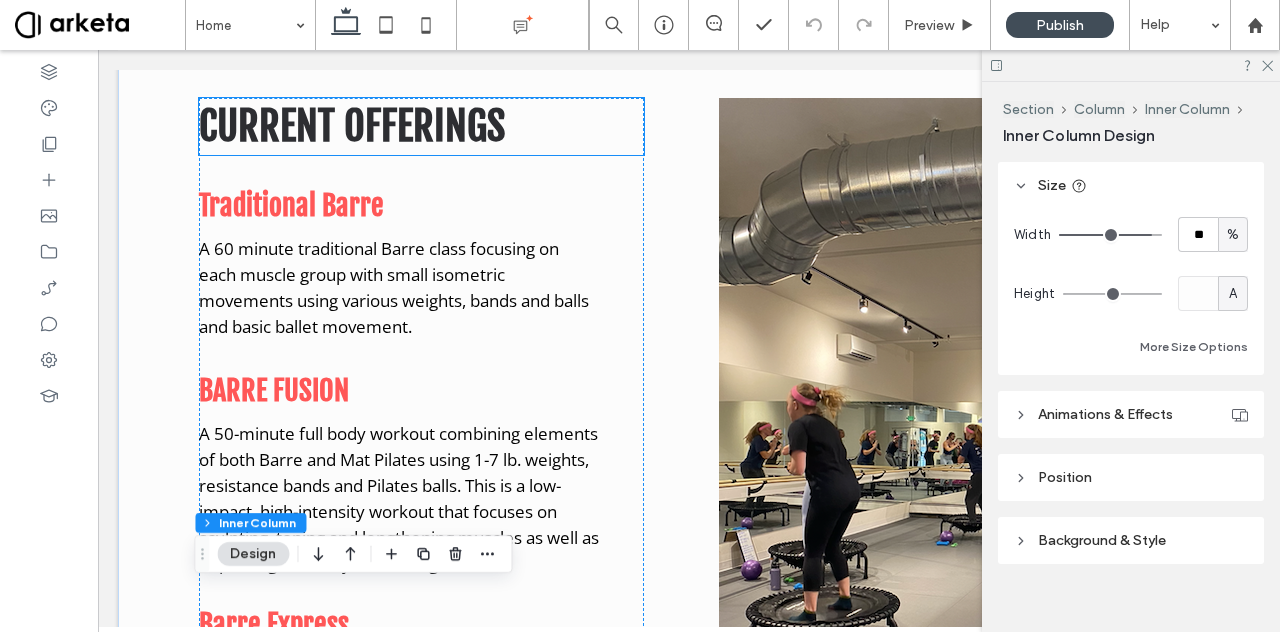 scroll, scrollTop: 972, scrollLeft: 0, axis: vertical 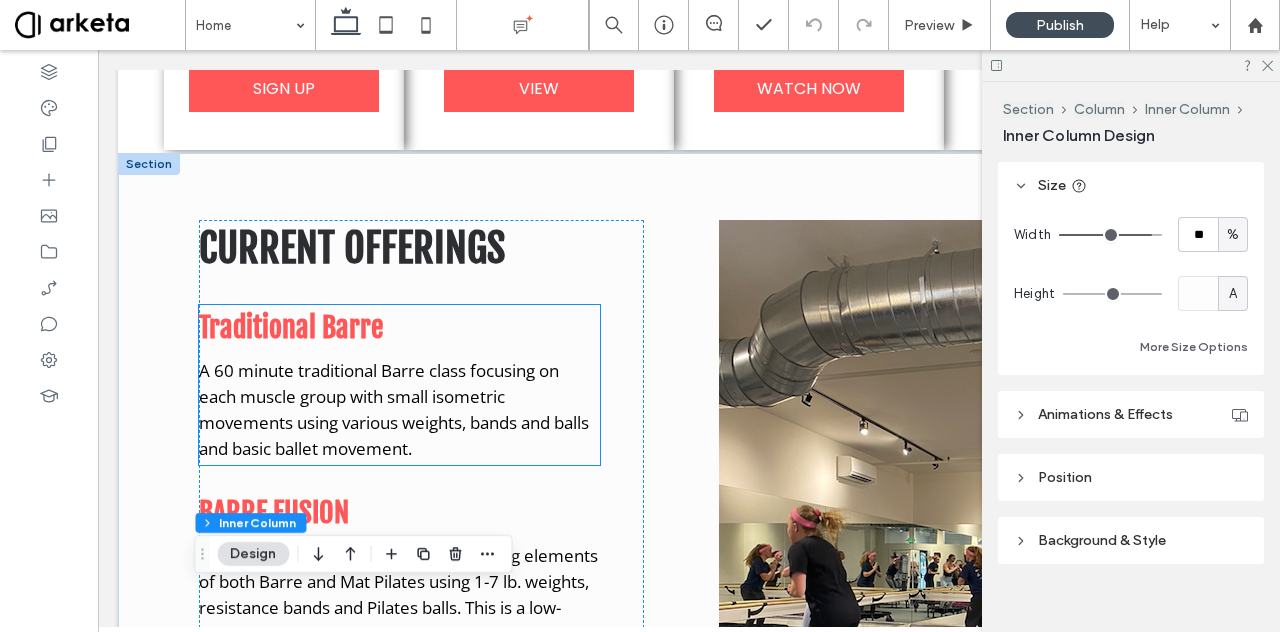 click on "A 60 minute traditional Barre class focusing on each muscle group with small isometric movements using various weights, bands and balls and basic ballet movement." at bounding box center (399, 410) 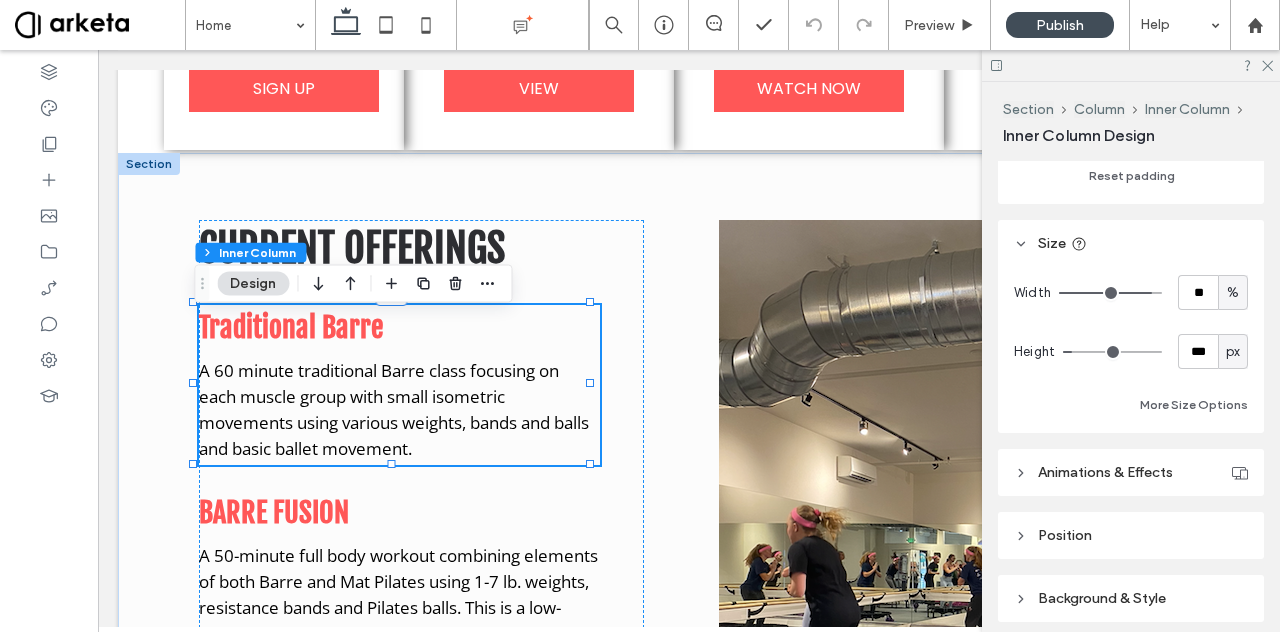 scroll, scrollTop: 880, scrollLeft: 0, axis: vertical 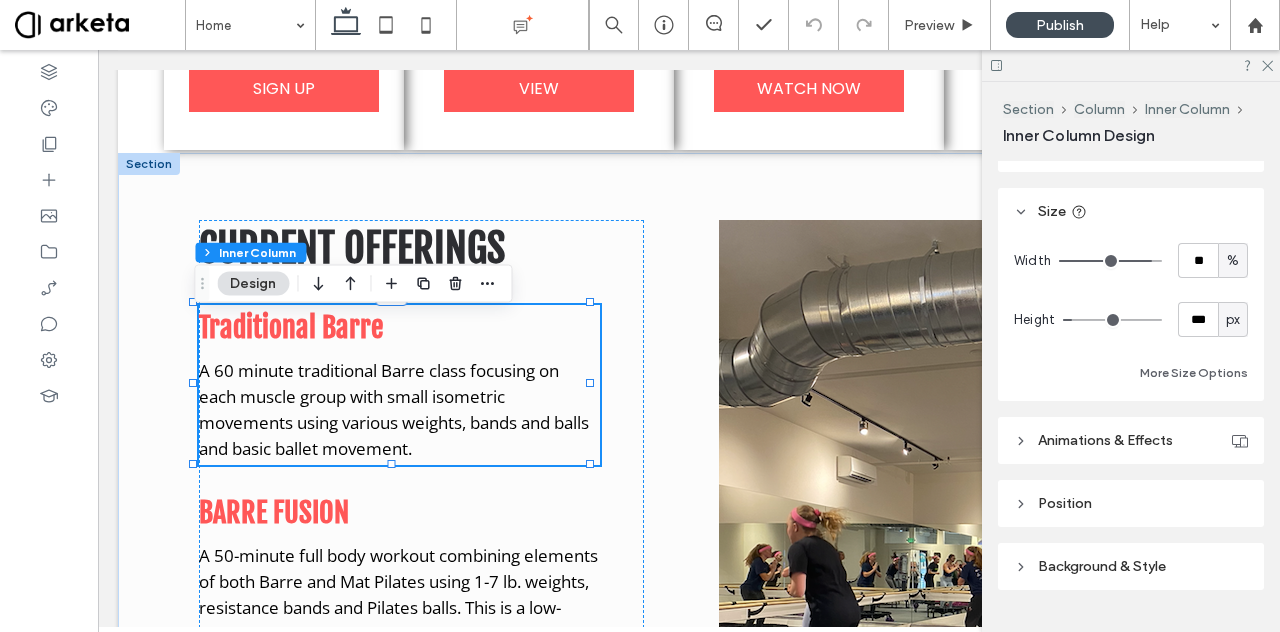 click on "px" at bounding box center [1233, 319] 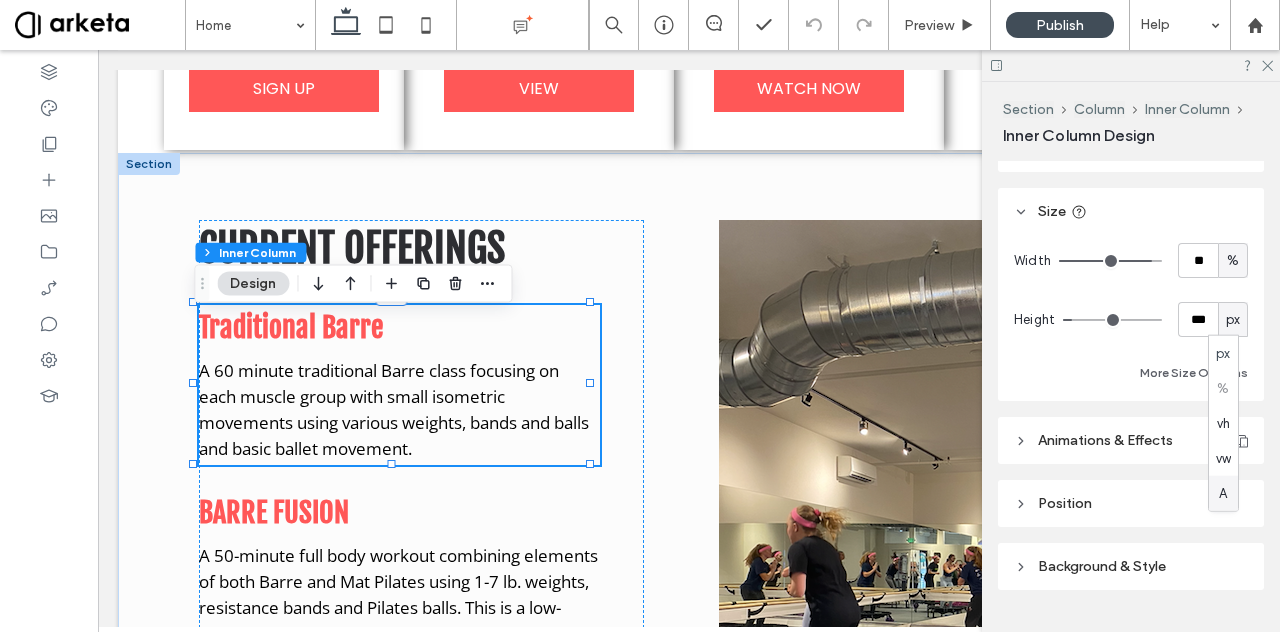 click on "A" at bounding box center [1223, 493] 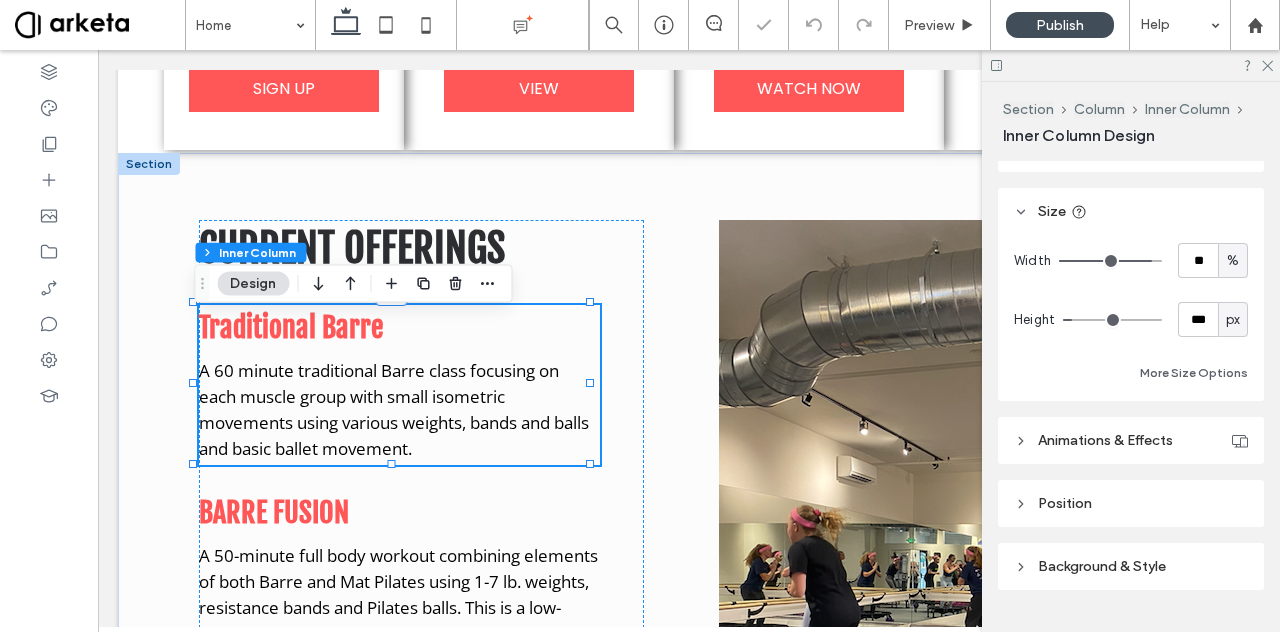 type on "*" 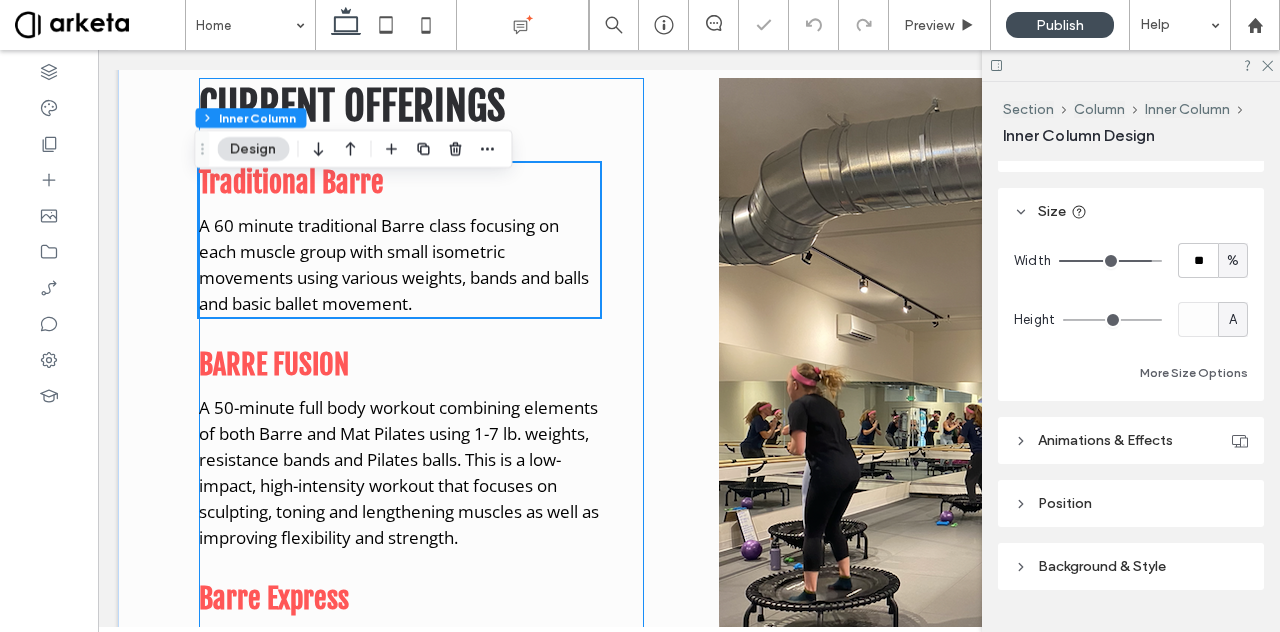 scroll, scrollTop: 1122, scrollLeft: 0, axis: vertical 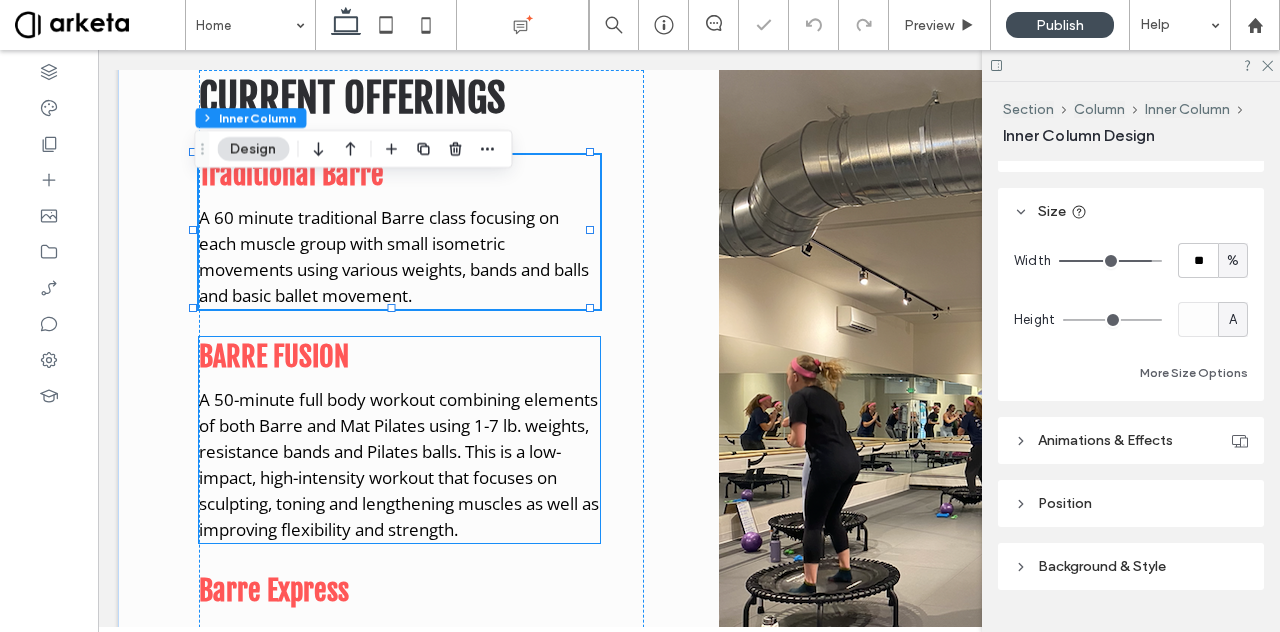 click on "A 50-minute full body workout combining elements of both Barre and Mat Pilates using 1-7 lb. weights, resistance bands and Pilates balls. This is a low-impact, high-intensity workout that focuses on sculpting, toning and lengthening muscles as well as improving flexibility and strength." at bounding box center (399, 464) 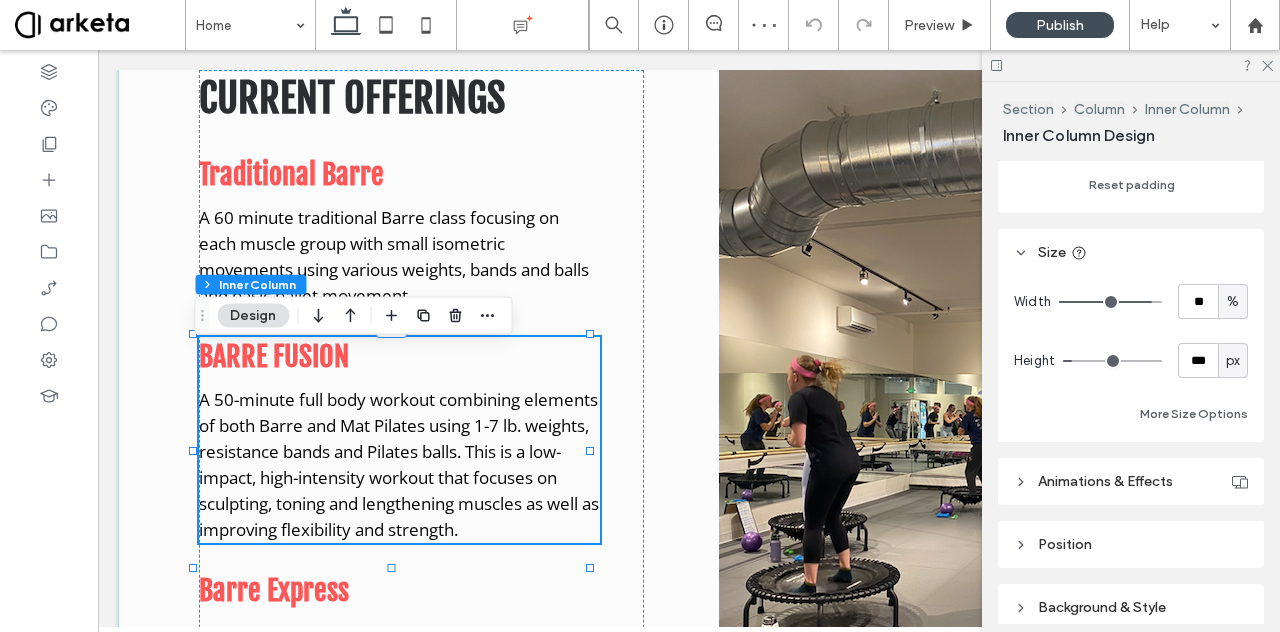 scroll, scrollTop: 840, scrollLeft: 0, axis: vertical 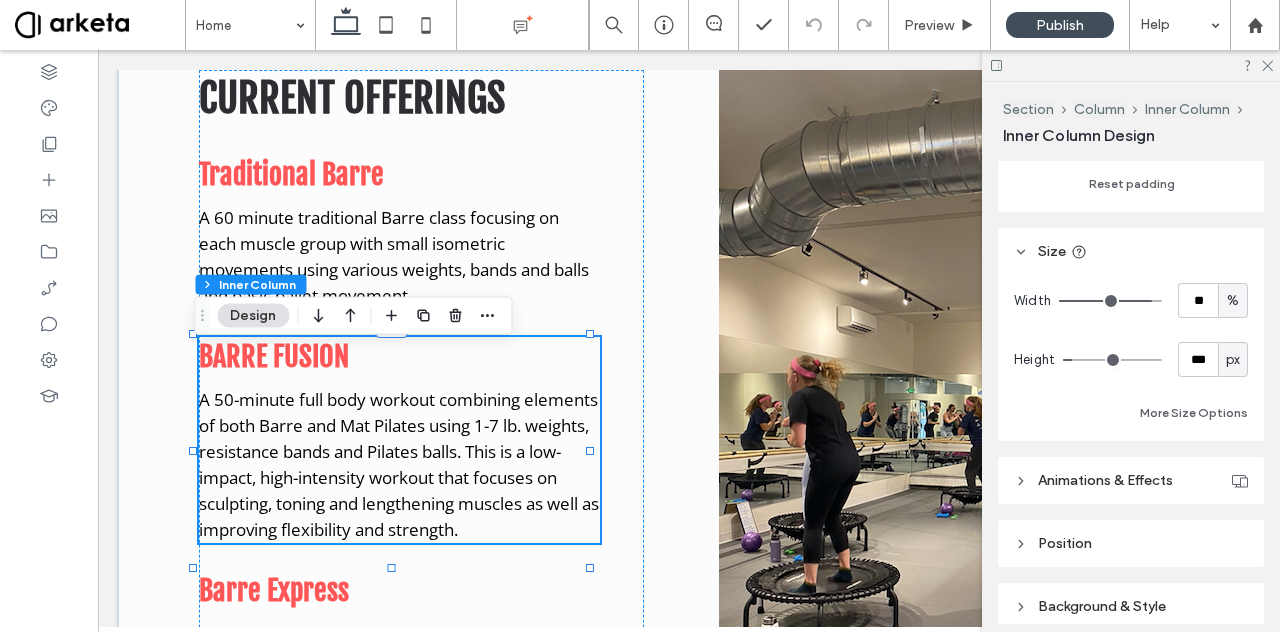 click on "px" at bounding box center [1233, 360] 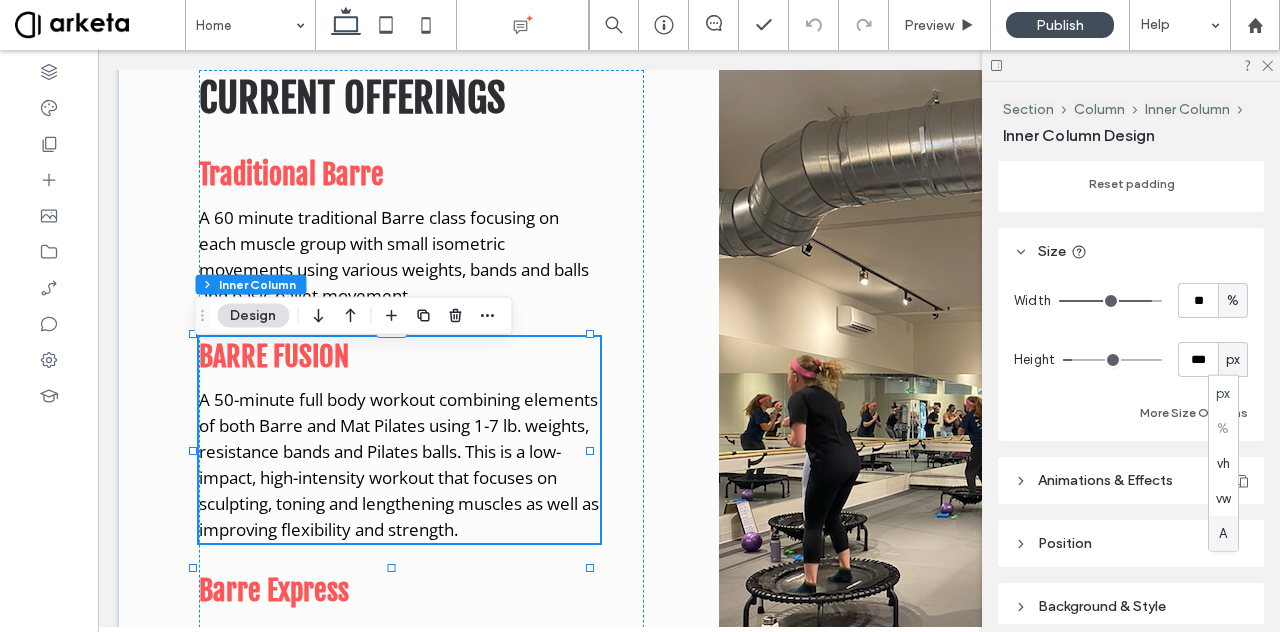 click on "A" at bounding box center (1223, 533) 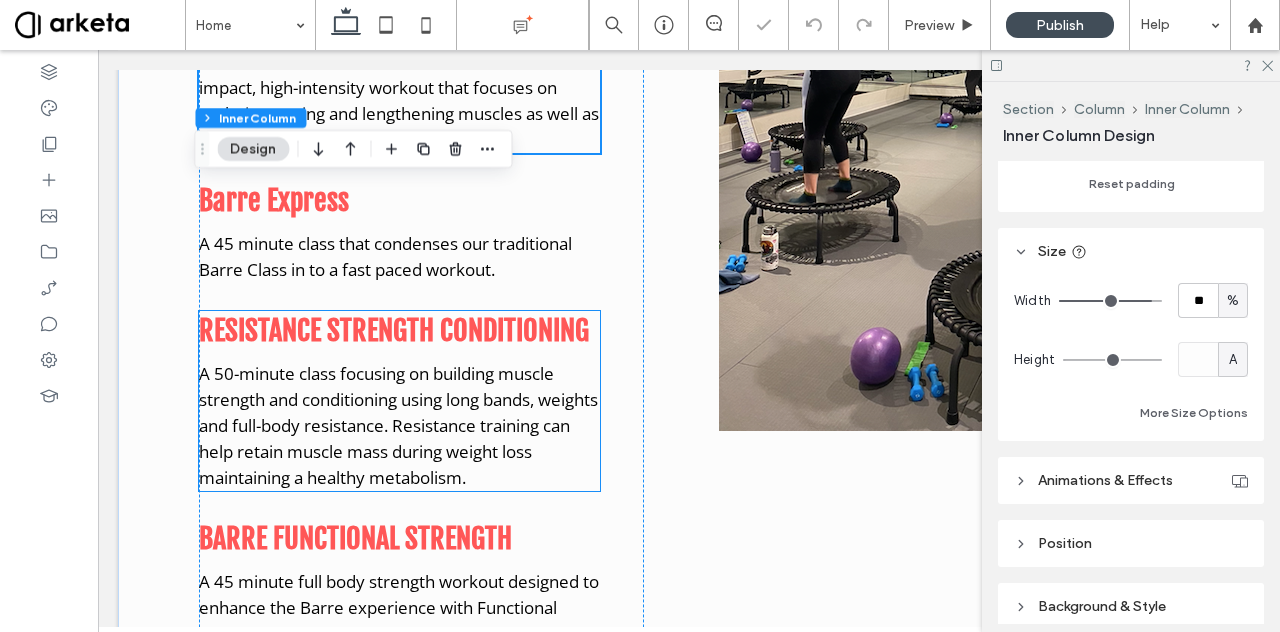 scroll, scrollTop: 1514, scrollLeft: 0, axis: vertical 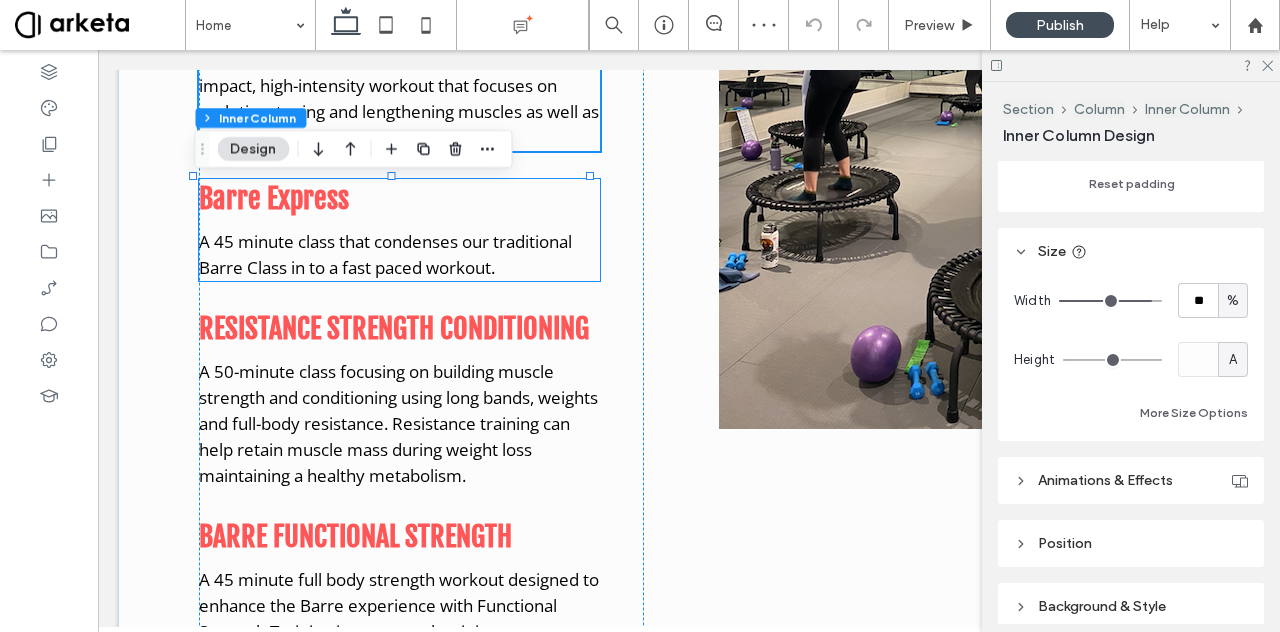 click on "A 45 minute class that condenses our traditional Barre Class in to a fast paced workout." at bounding box center (399, 255) 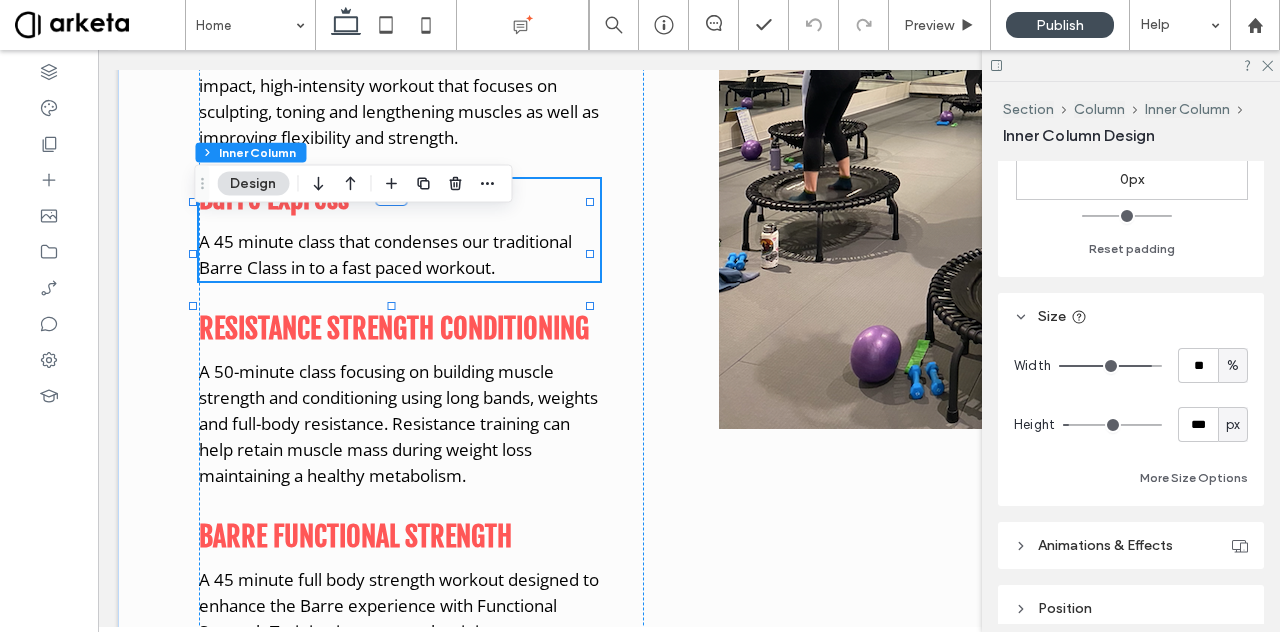scroll, scrollTop: 776, scrollLeft: 0, axis: vertical 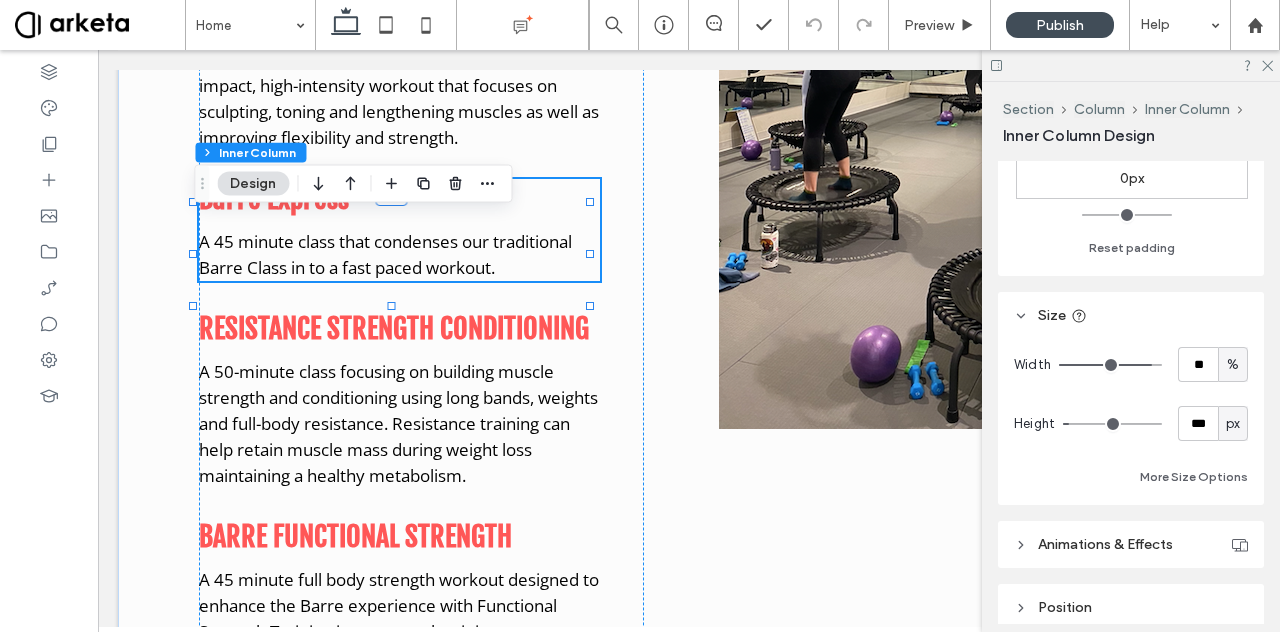 click on "px" at bounding box center (1233, 424) 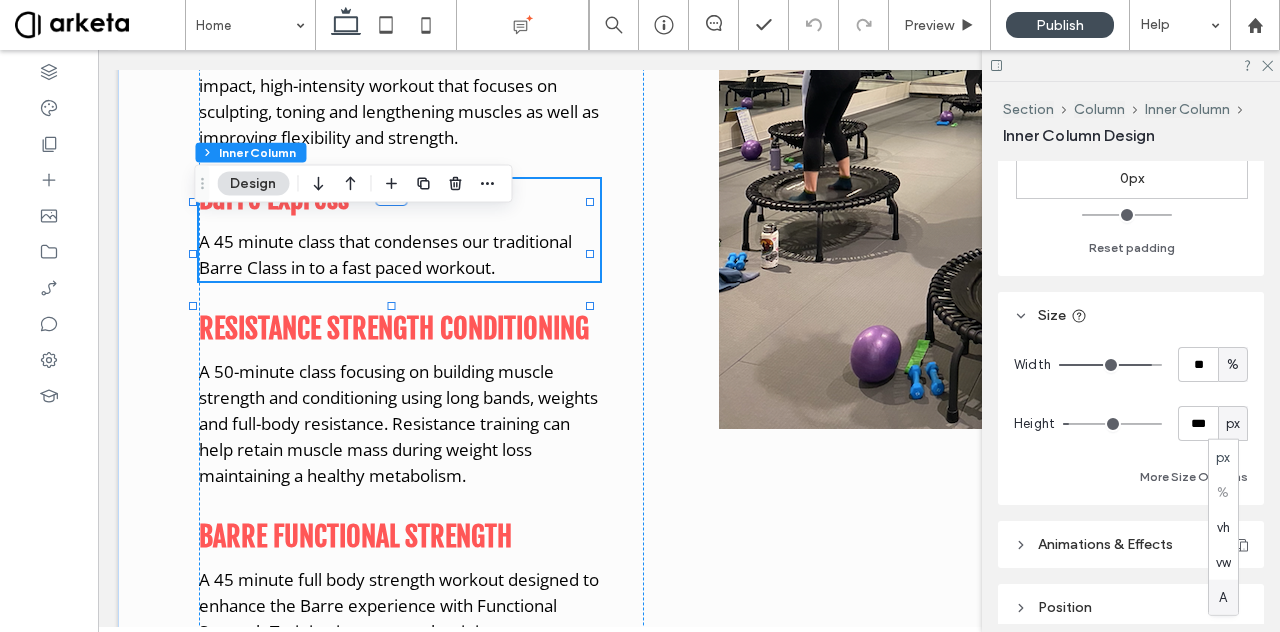 click on "A" at bounding box center (1223, 597) 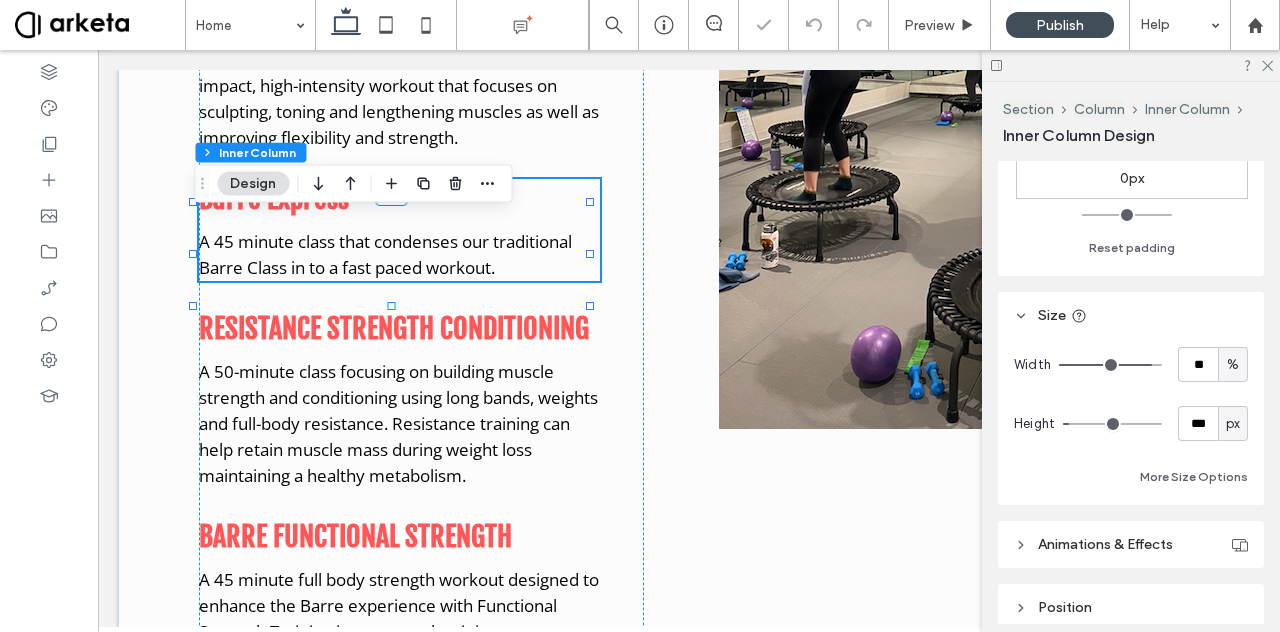 type on "*" 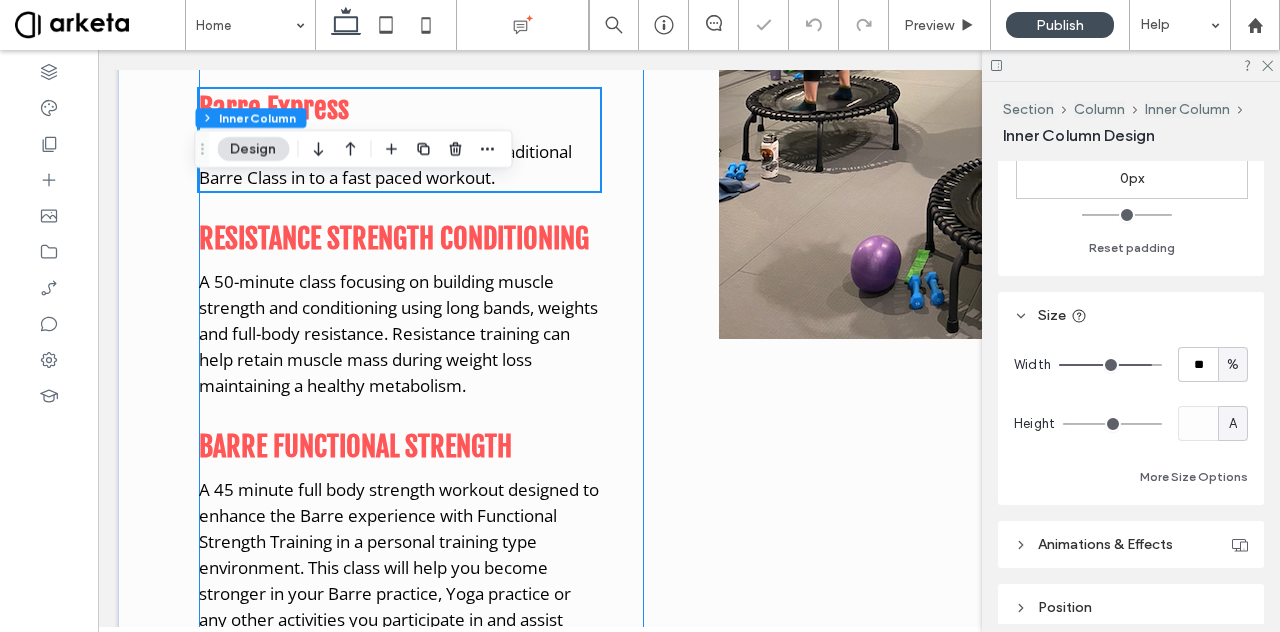 scroll, scrollTop: 1640, scrollLeft: 0, axis: vertical 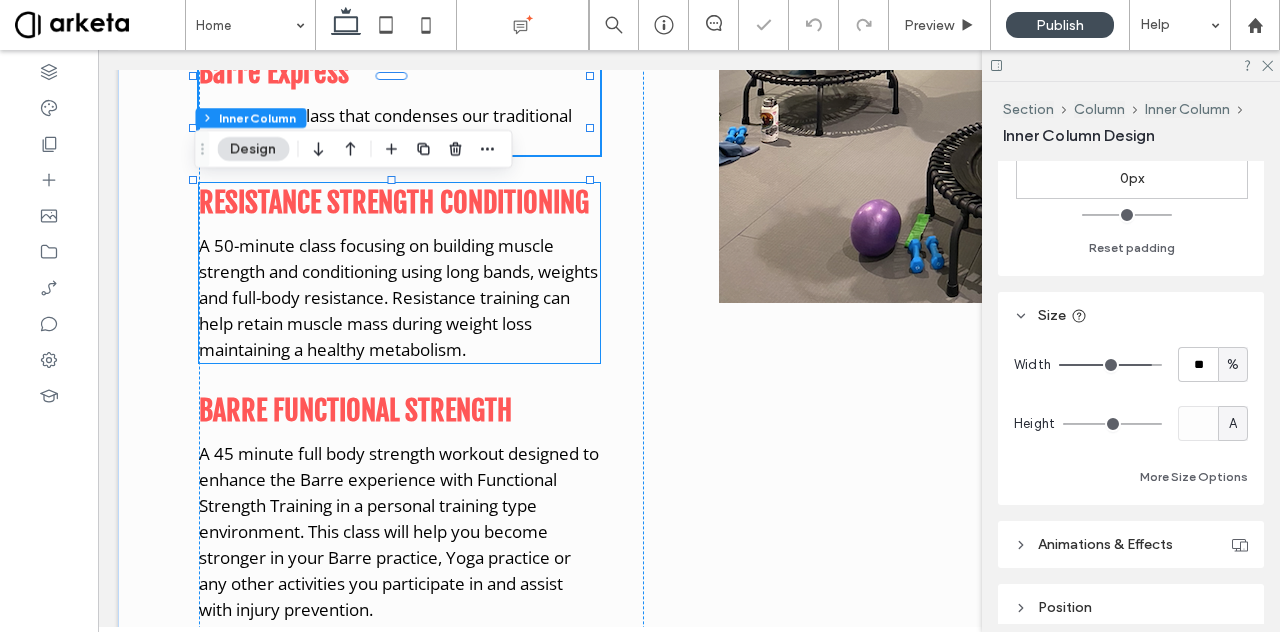 click on "A 50-minute class focusing on building muscle strength and conditioning using long bands, weights and full-body resistance. Resistance training can help retain muscle mass during weight loss maintaining a healthy metabolism." at bounding box center (398, 297) 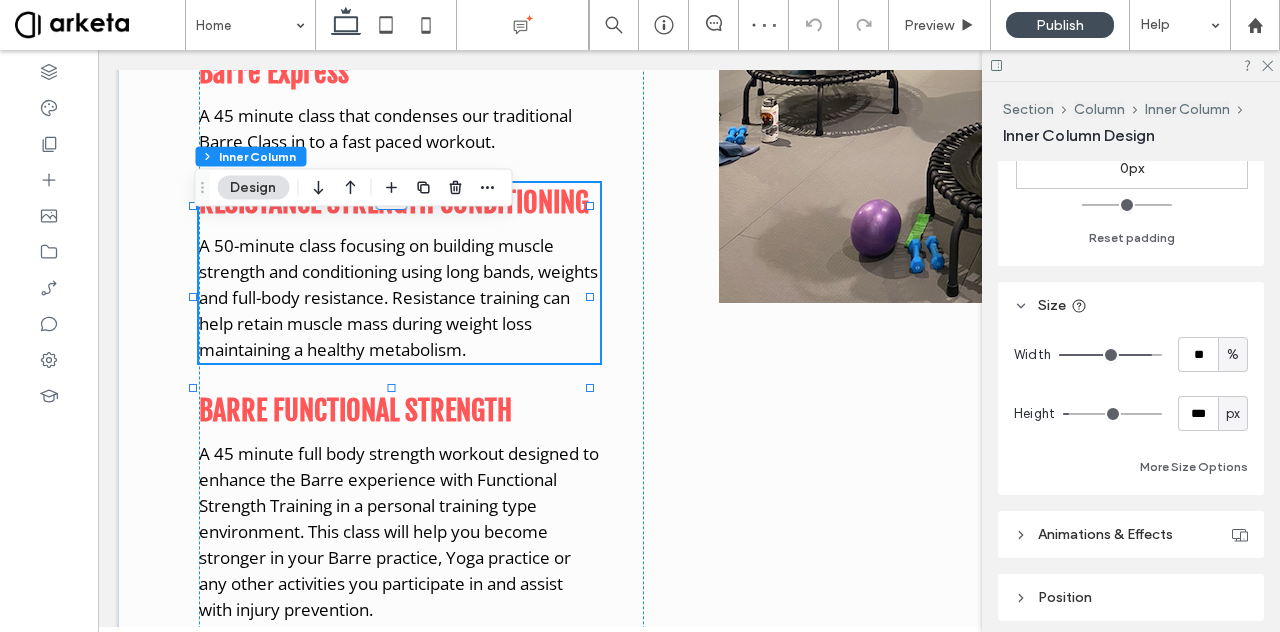 scroll, scrollTop: 790, scrollLeft: 0, axis: vertical 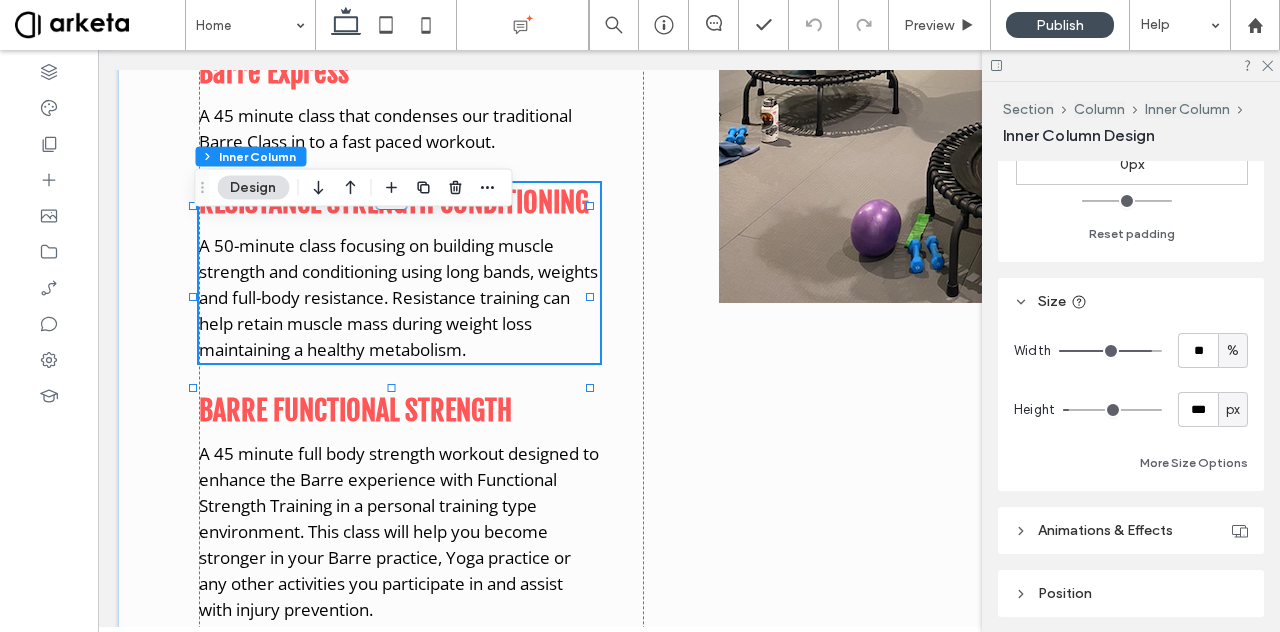 click on "px" at bounding box center (1233, 410) 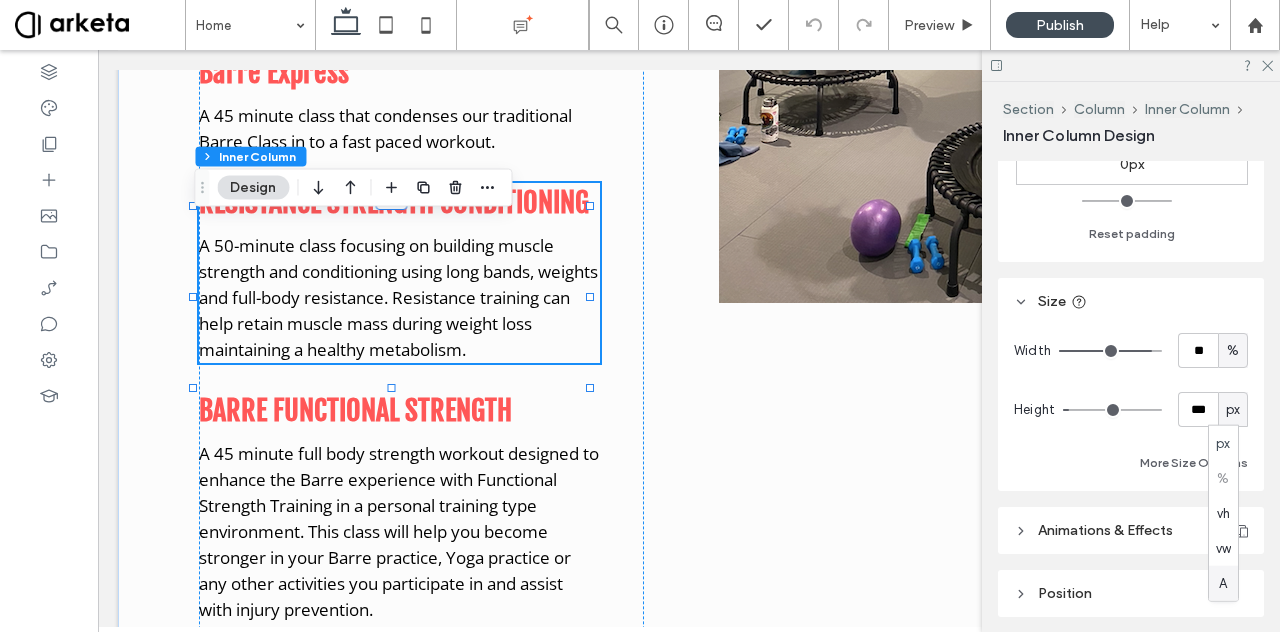 click on "A" at bounding box center [1223, 583] 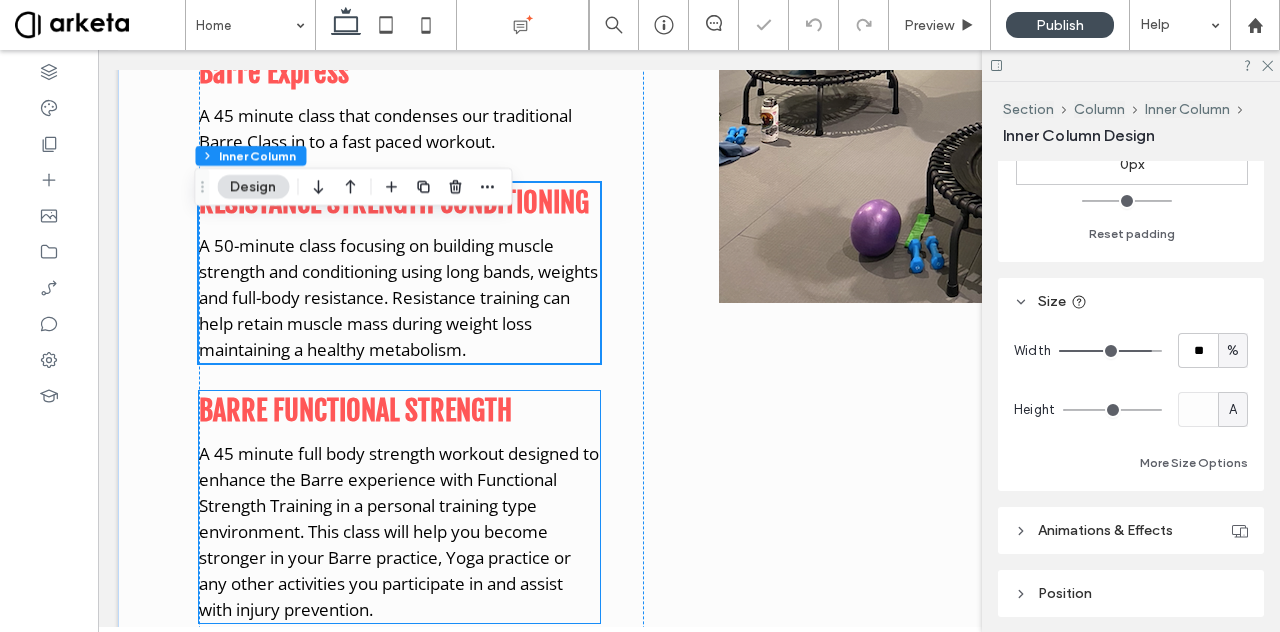 scroll, scrollTop: 1740, scrollLeft: 0, axis: vertical 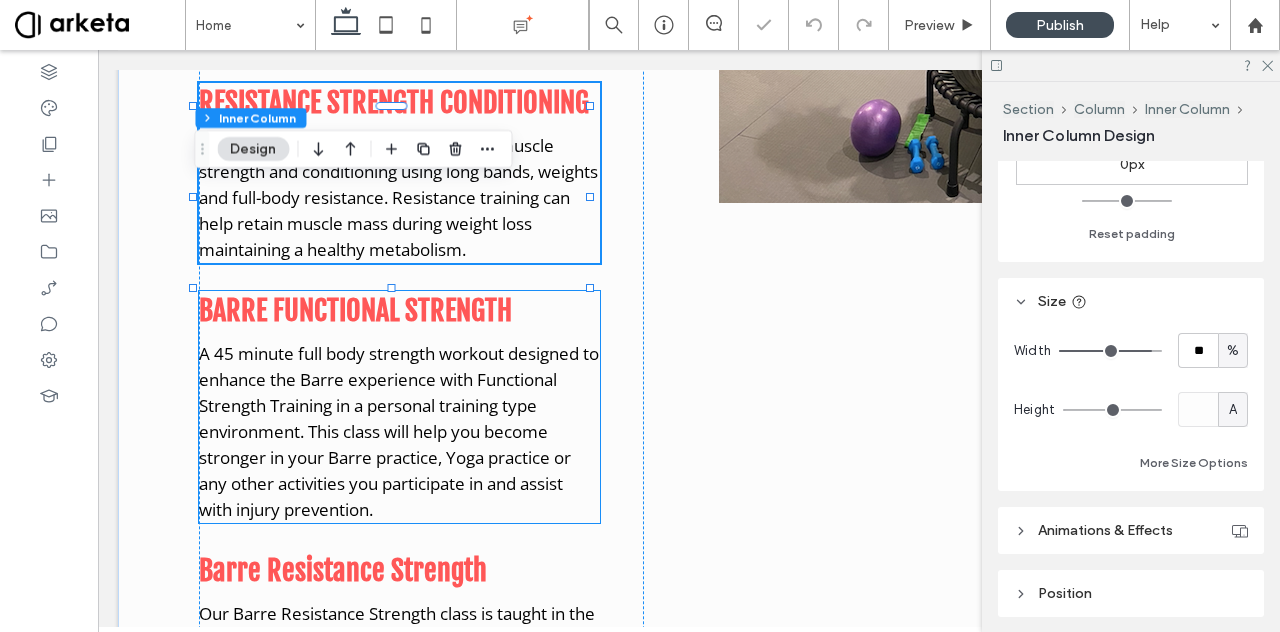 click on "A 45 minute full body strength workout designed to enhance the Barre experience with Functional Strength Training in a personal training type environment. This class will help you become stronger in your Barre practice, Yoga practice or any other activities you participate in and assist with injury prevention." at bounding box center (399, 431) 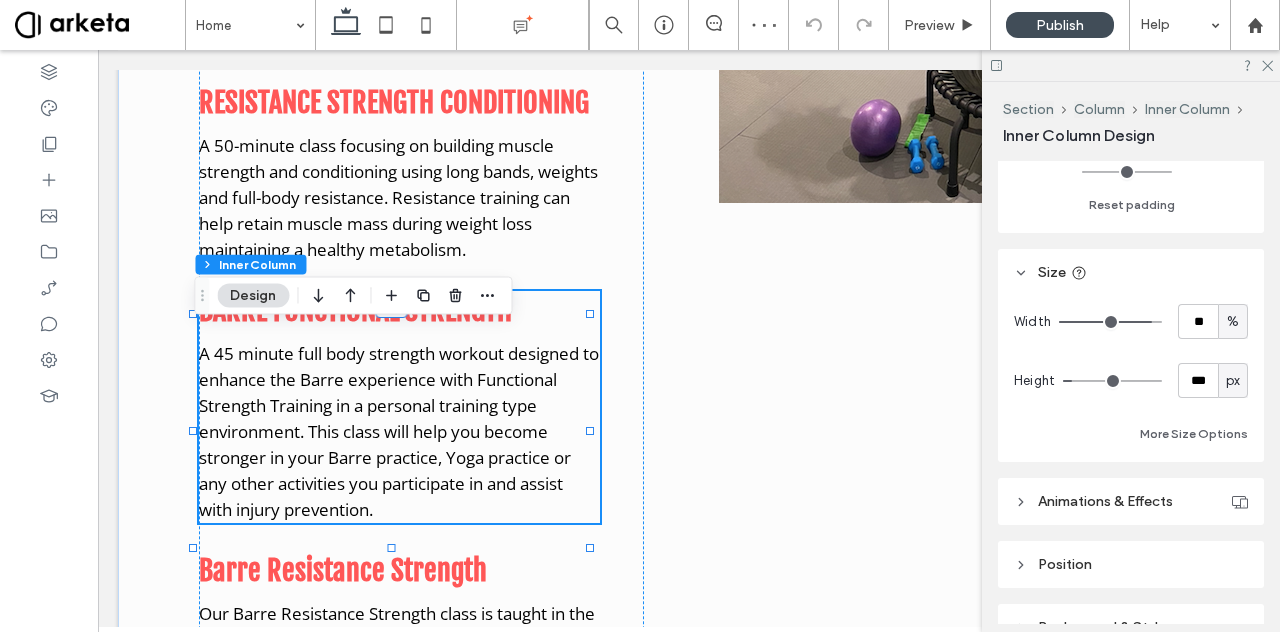 scroll, scrollTop: 822, scrollLeft: 0, axis: vertical 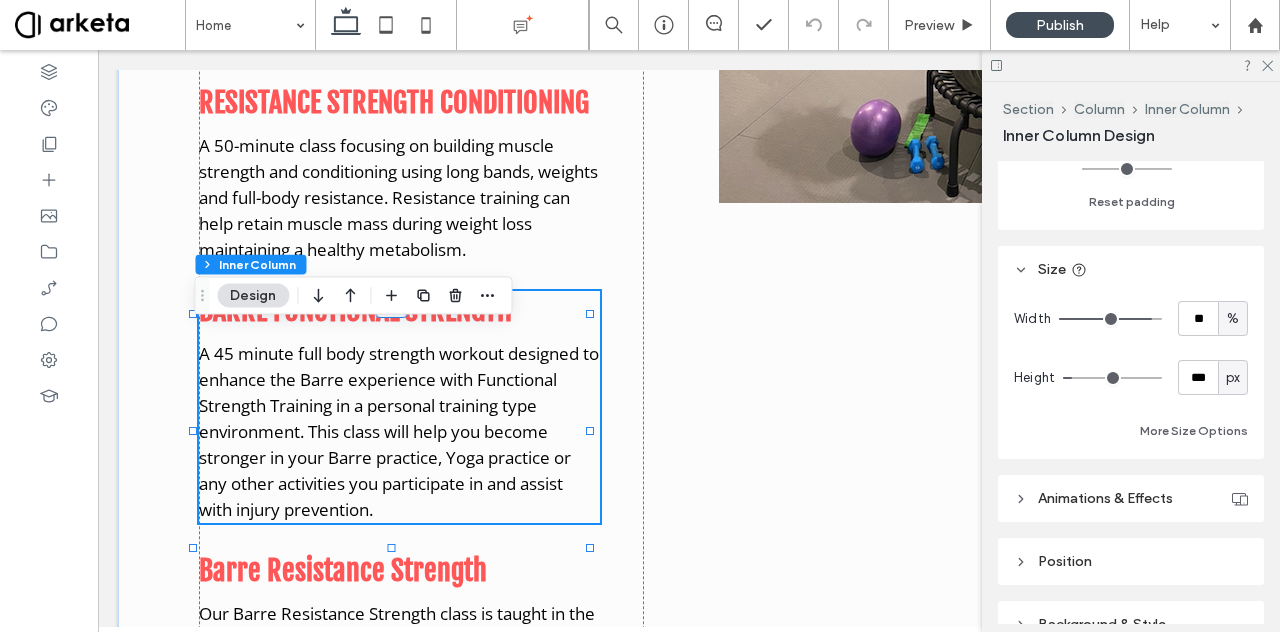 click on "px" at bounding box center (1233, 378) 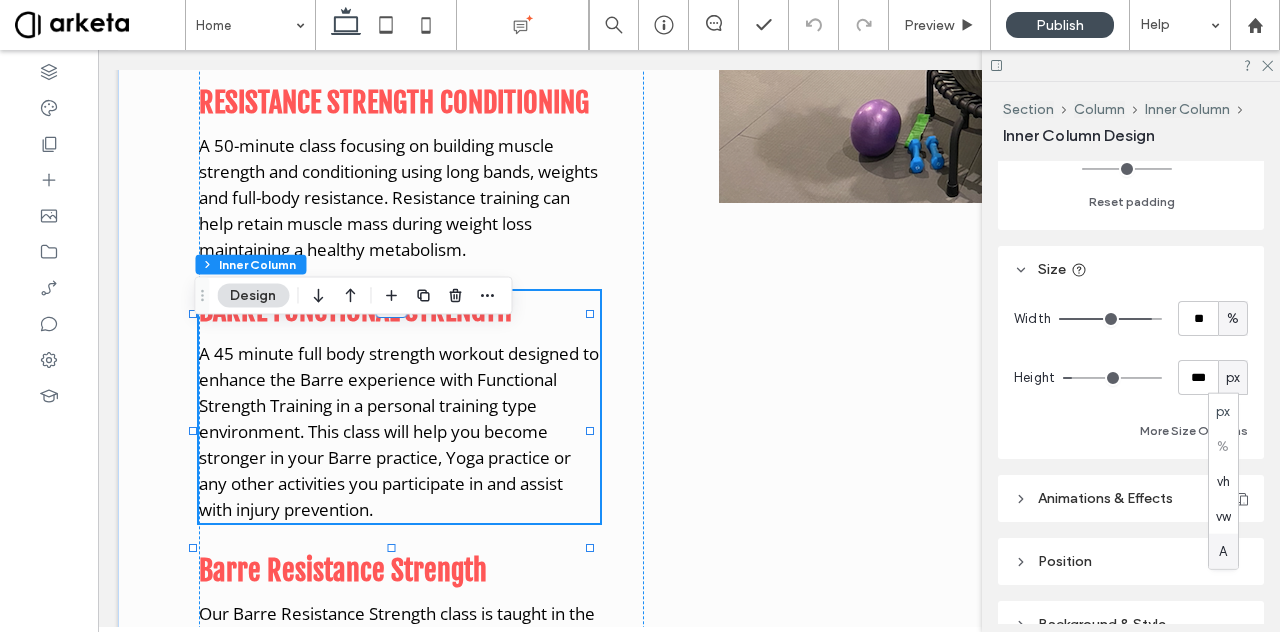 click on "A" at bounding box center (1223, 551) 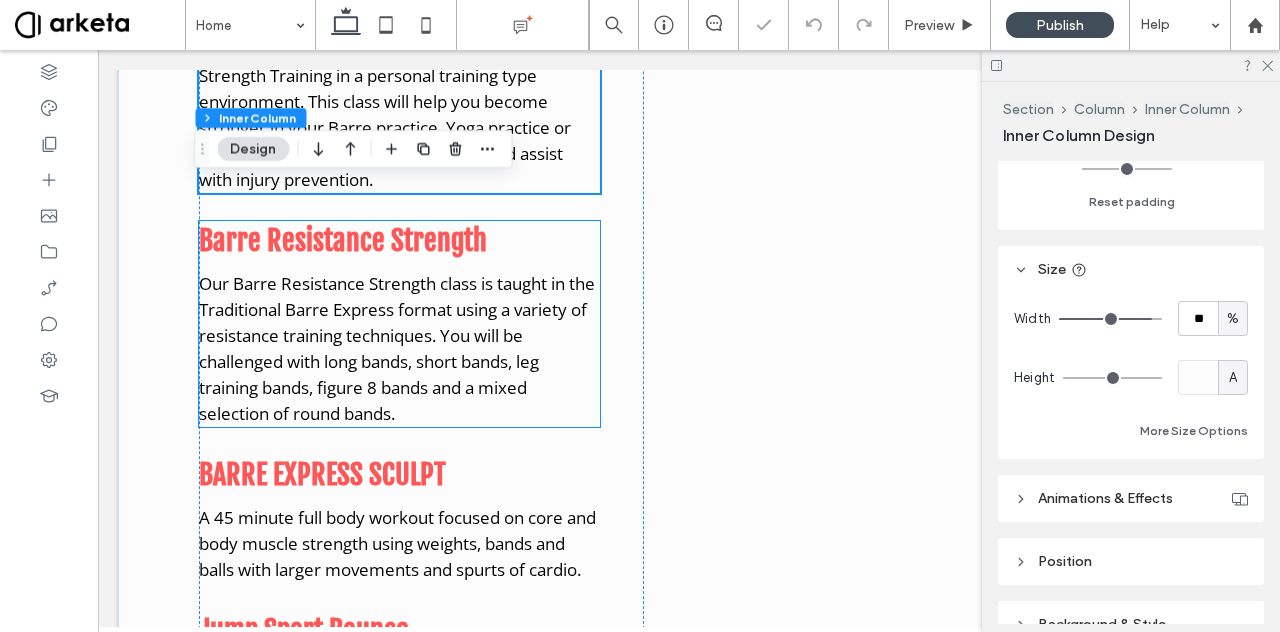 scroll, scrollTop: 2082, scrollLeft: 0, axis: vertical 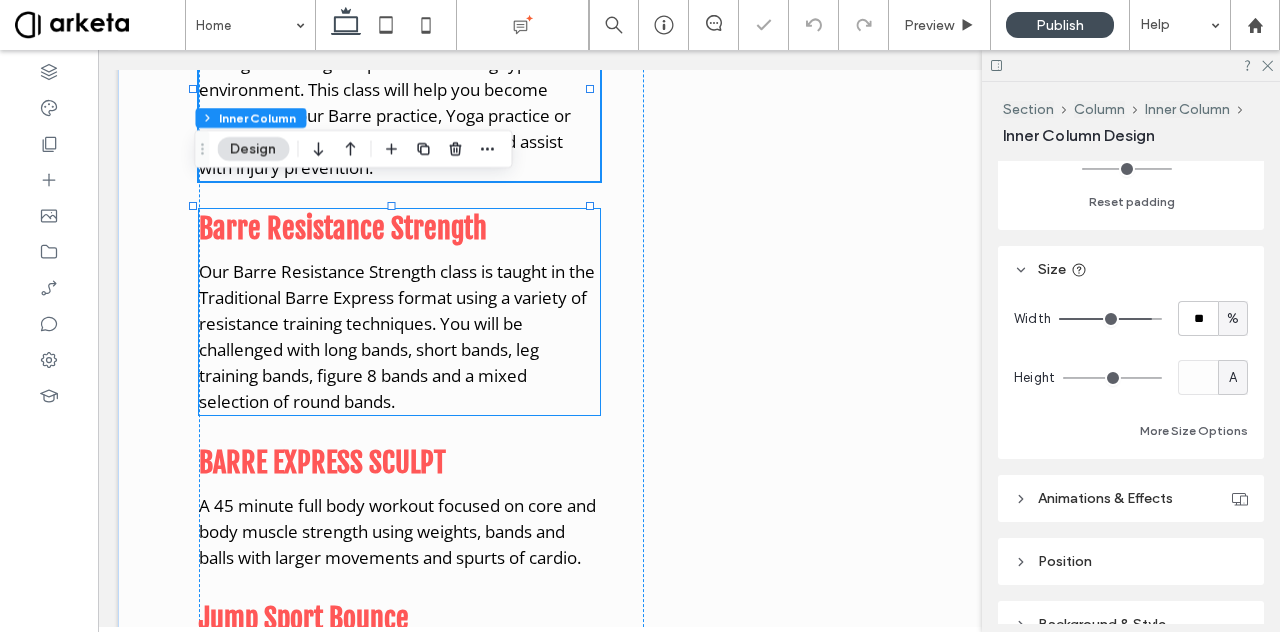 click on "Our Barre Resistance Strength class is taught in the Traditional Barre Express format using a variety of resistance training techniques. You will be challenged with long bands, short bands, leg training bands, figure 8 bands and a mixed selection of round bands." at bounding box center (397, 336) 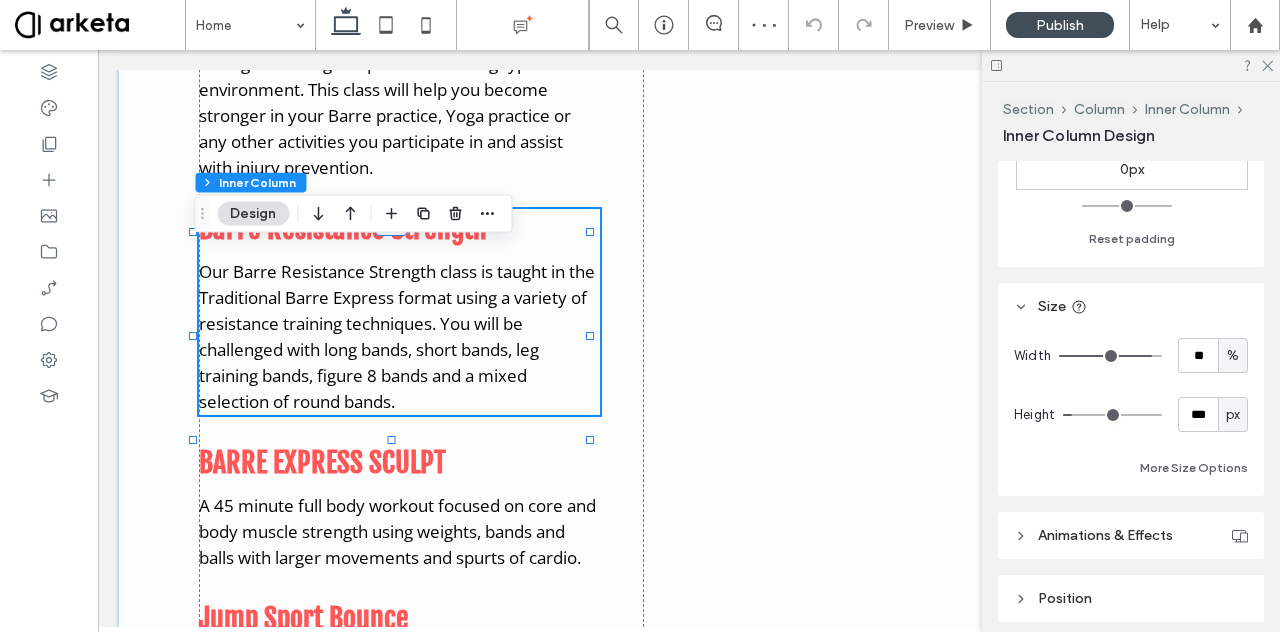 scroll, scrollTop: 786, scrollLeft: 0, axis: vertical 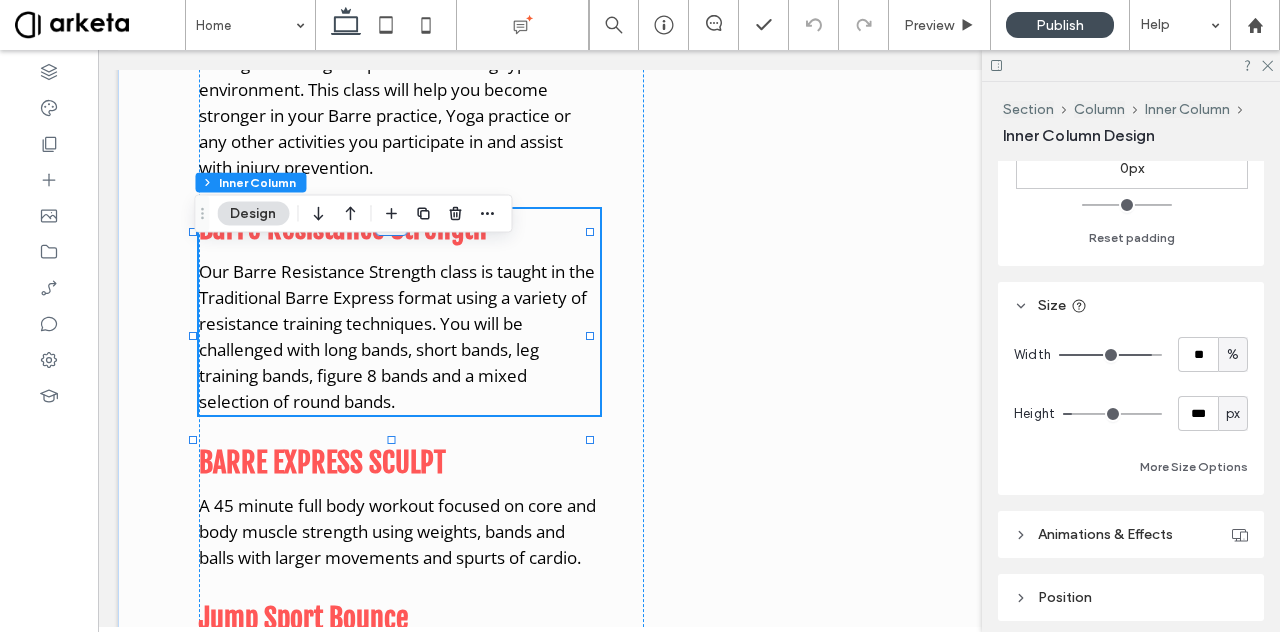 click on "px" at bounding box center [1233, 414] 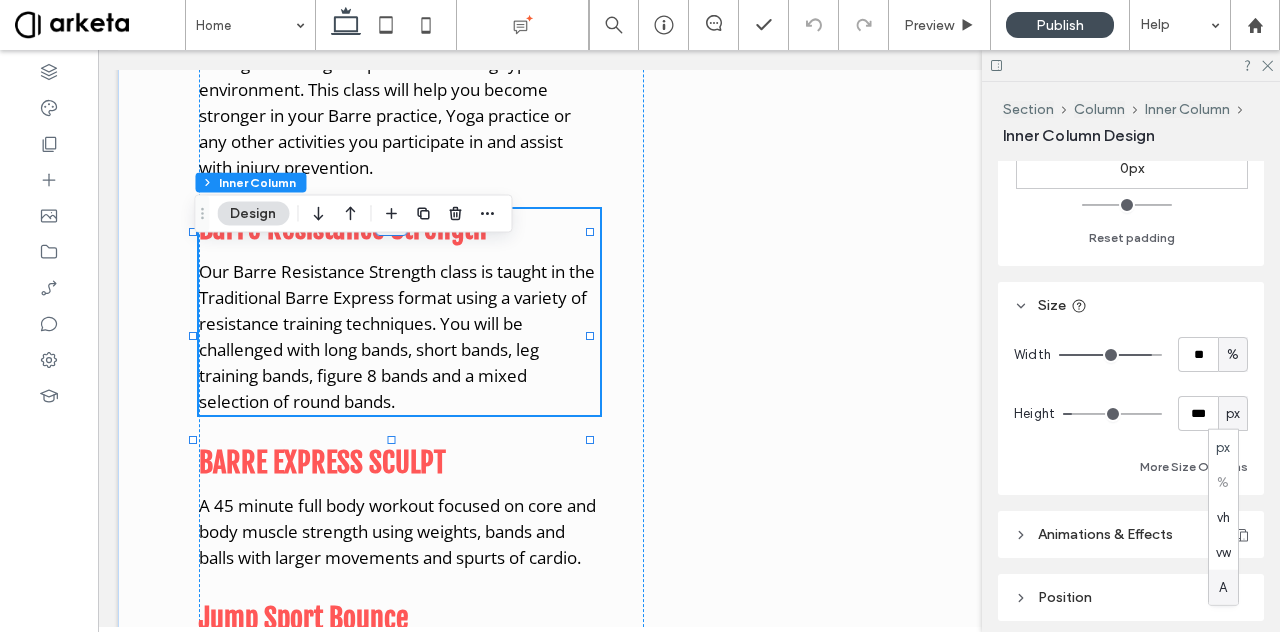 click on "A" at bounding box center [1223, 587] 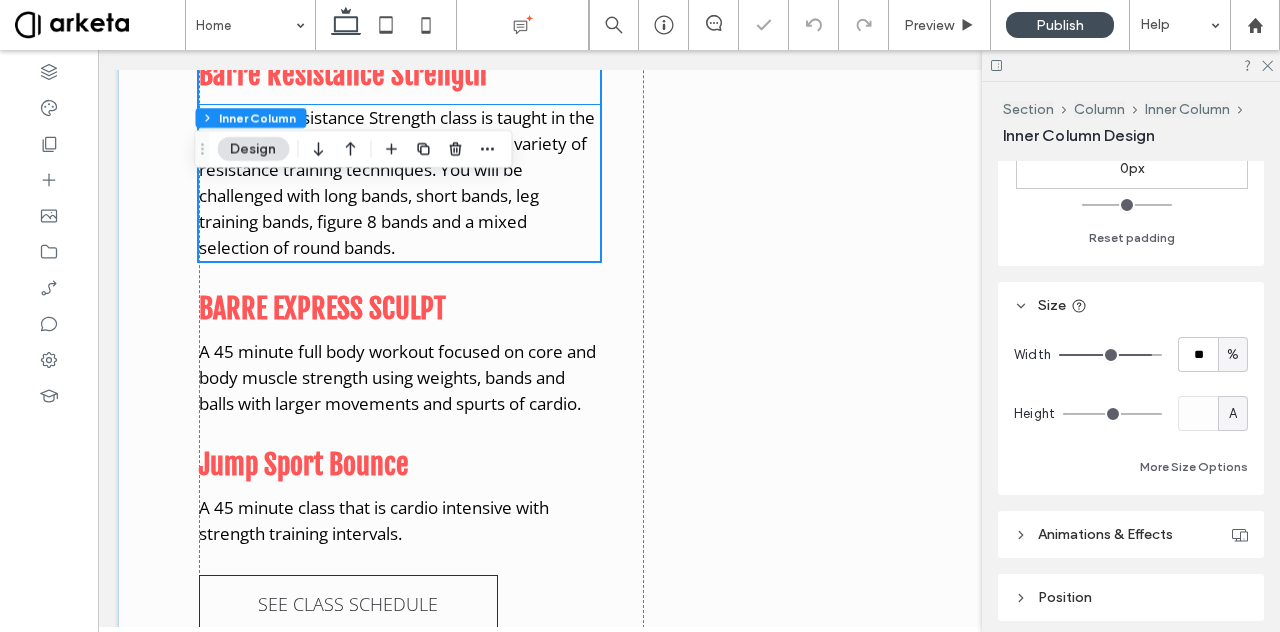scroll, scrollTop: 2242, scrollLeft: 0, axis: vertical 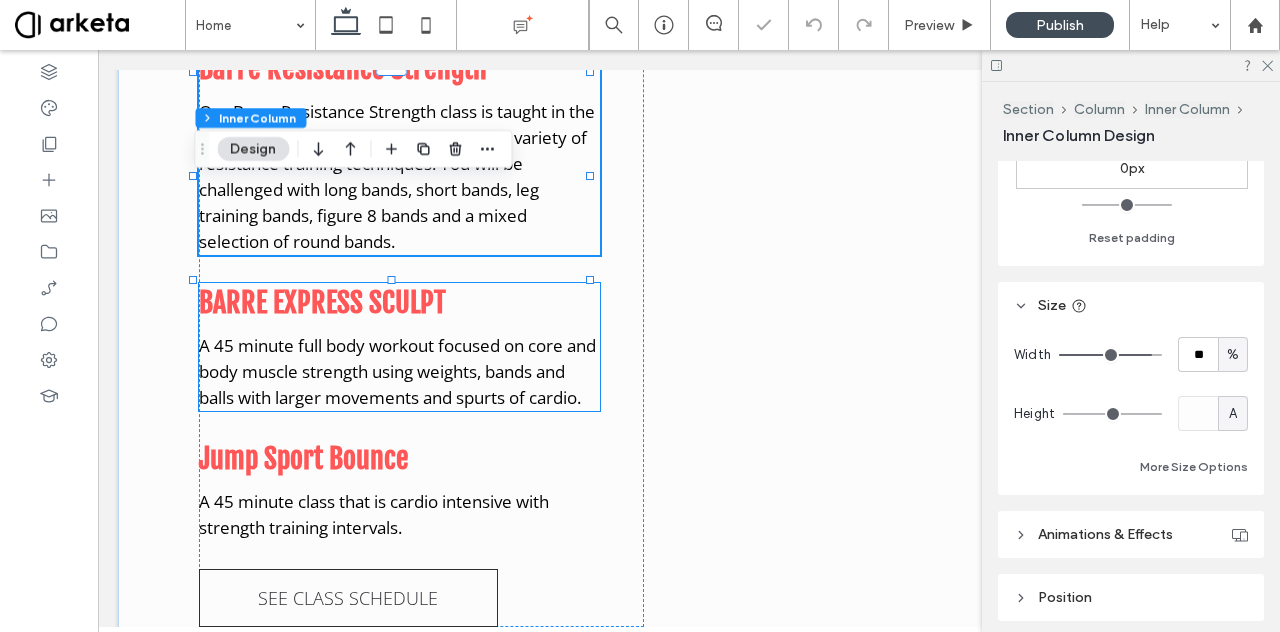 click on "A 45 minute full body workout focused on core and body muscle strength using weights, bands and balls with larger movements and spurts of cardio." at bounding box center (397, 371) 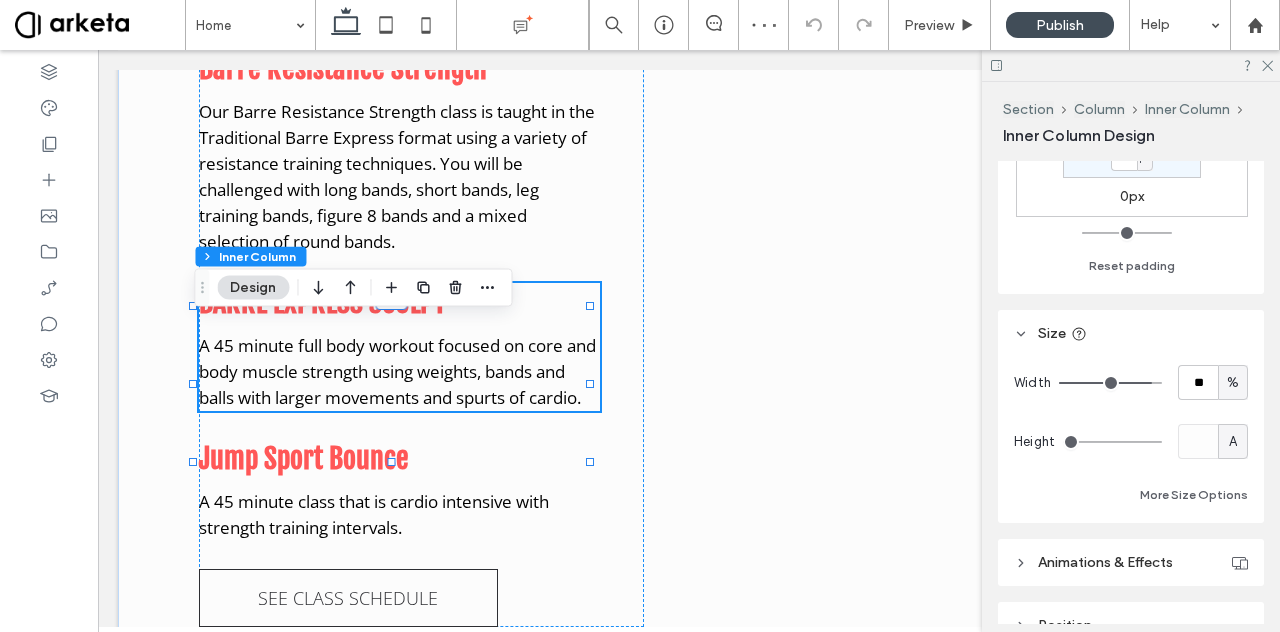 scroll, scrollTop: 759, scrollLeft: 0, axis: vertical 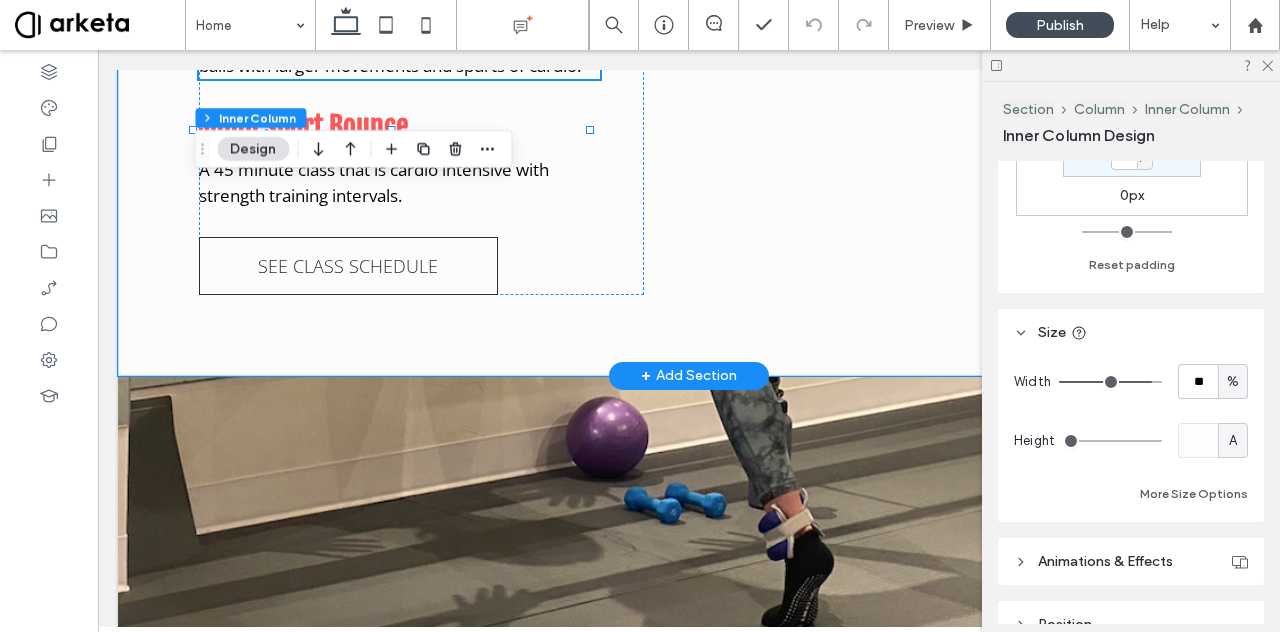 click on "CURRENT OFFERINGS
Traditional Barre
A 60 minute traditional Barre class focusing on each muscle group with small isometric movements using various weights, bands and balls and basic ballet movement.
BARRE FUSION
A 50-minute full body workout combining elements of both Barre and Mat Pilates using 1-7 lb. weights, resistance bands and Pilates balls. This is a low-impact, high-intensity workout that focuses on sculpting, toning and lengthening muscles as well as improving flexibility and strength.
Barre Express
A 45 minute class that condenses our traditional Barre Class in to a fast paced workout.
RESISTANCE STRENGTH CONDITIONING
A 50-minute class focusing on building muscle strength and conditioning using long bands, weights and full-body resistance. Resistance training can help retain muscle mass during weight loss maintaining a healthy metabolism.
BARRE FUNCTIONAL STRENGTH" at bounding box center (689, -537) 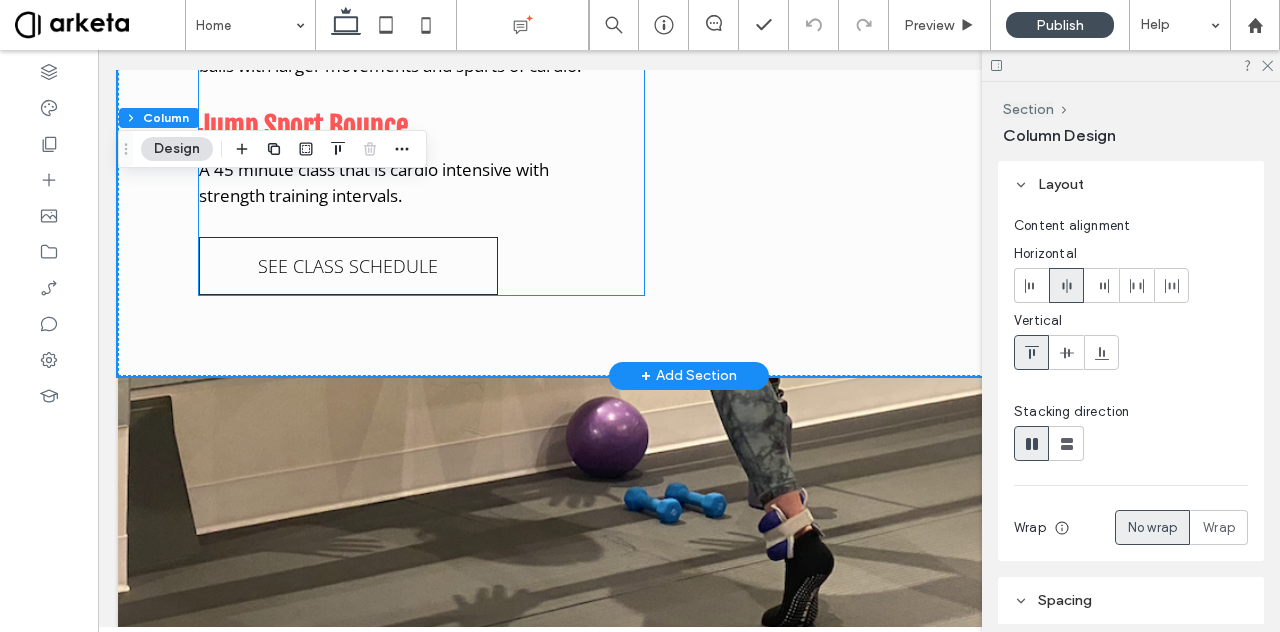 click on "SEE CLASS SCHEDULE" at bounding box center [348, 266] 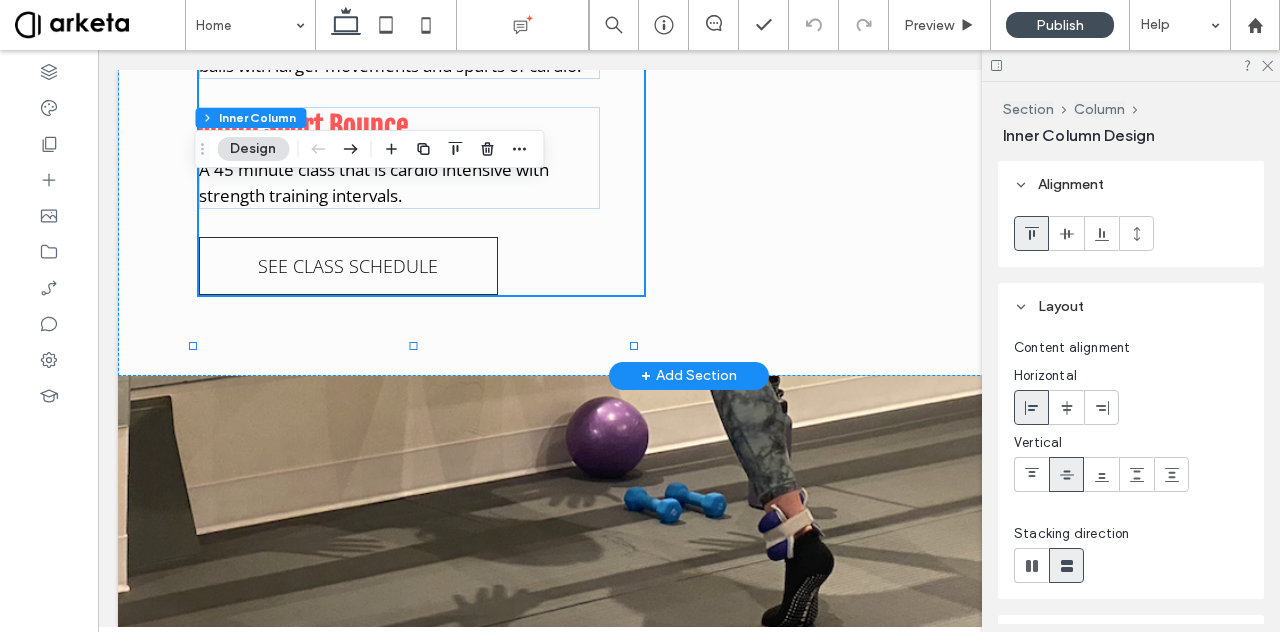click on "SEE CLASS SCHEDULE" at bounding box center (348, 266) 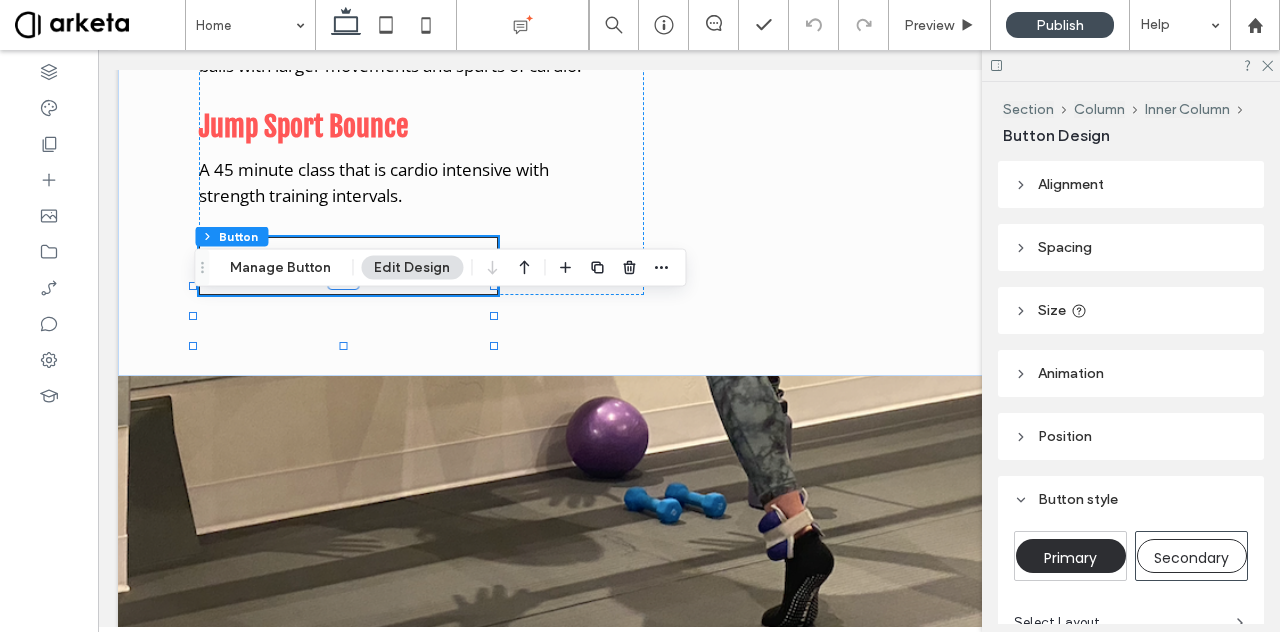 click on "Size" at bounding box center [1131, 310] 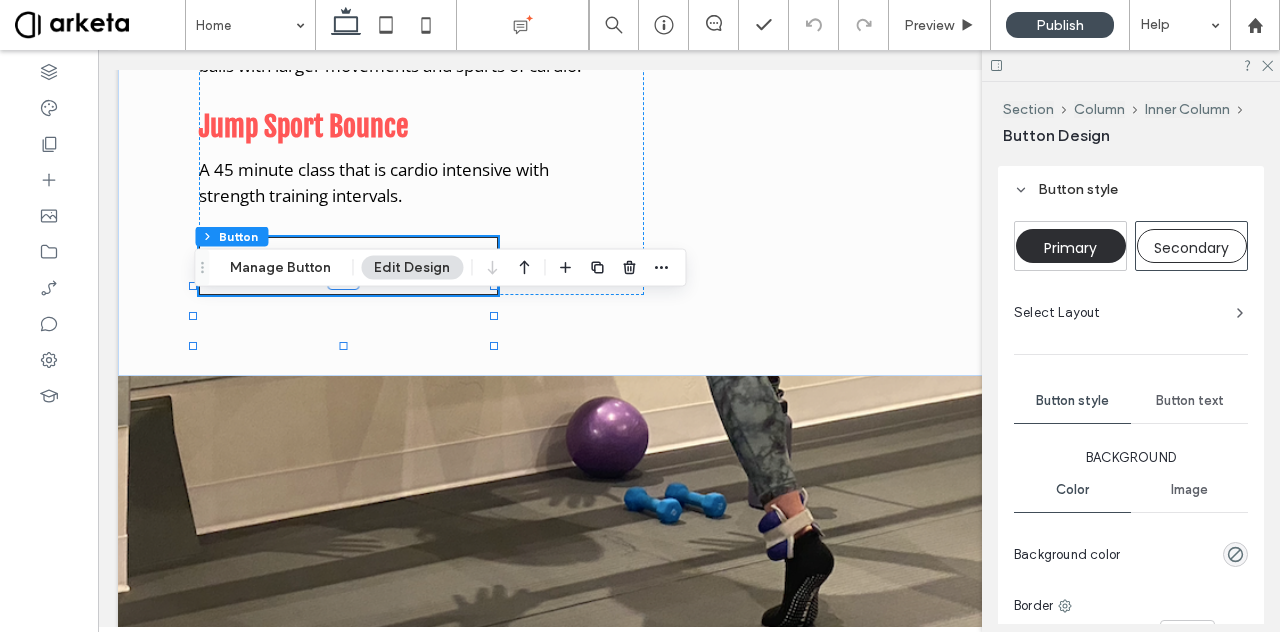 scroll, scrollTop: 576, scrollLeft: 0, axis: vertical 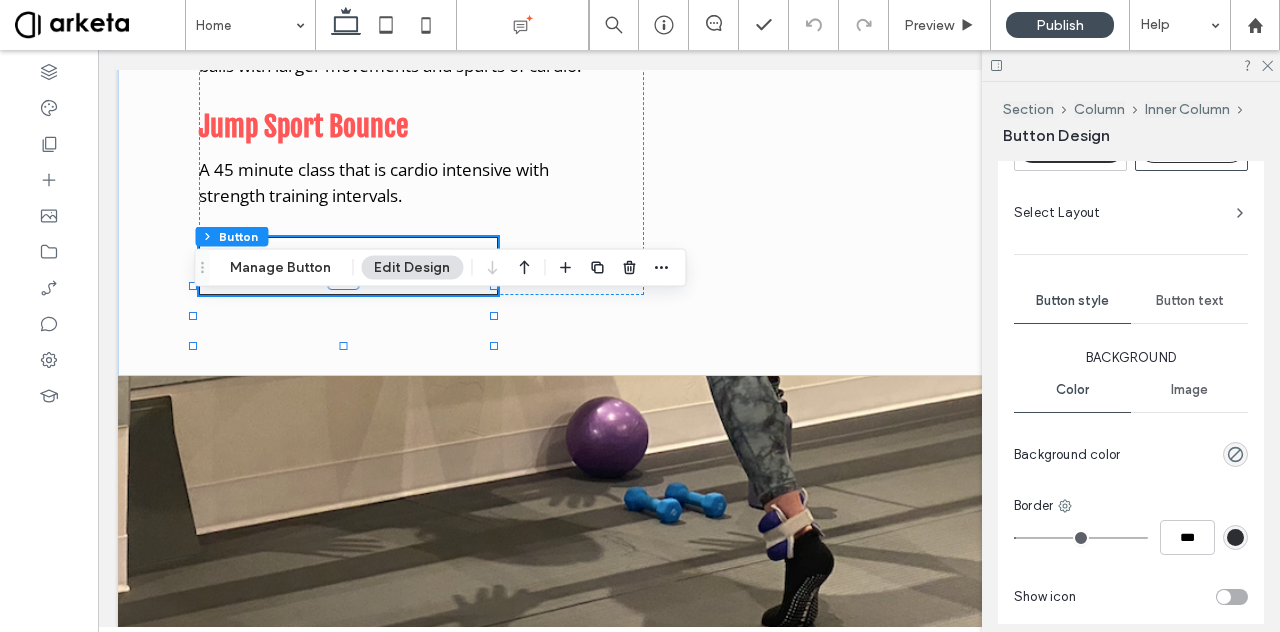 click on "Button text" at bounding box center (1190, 301) 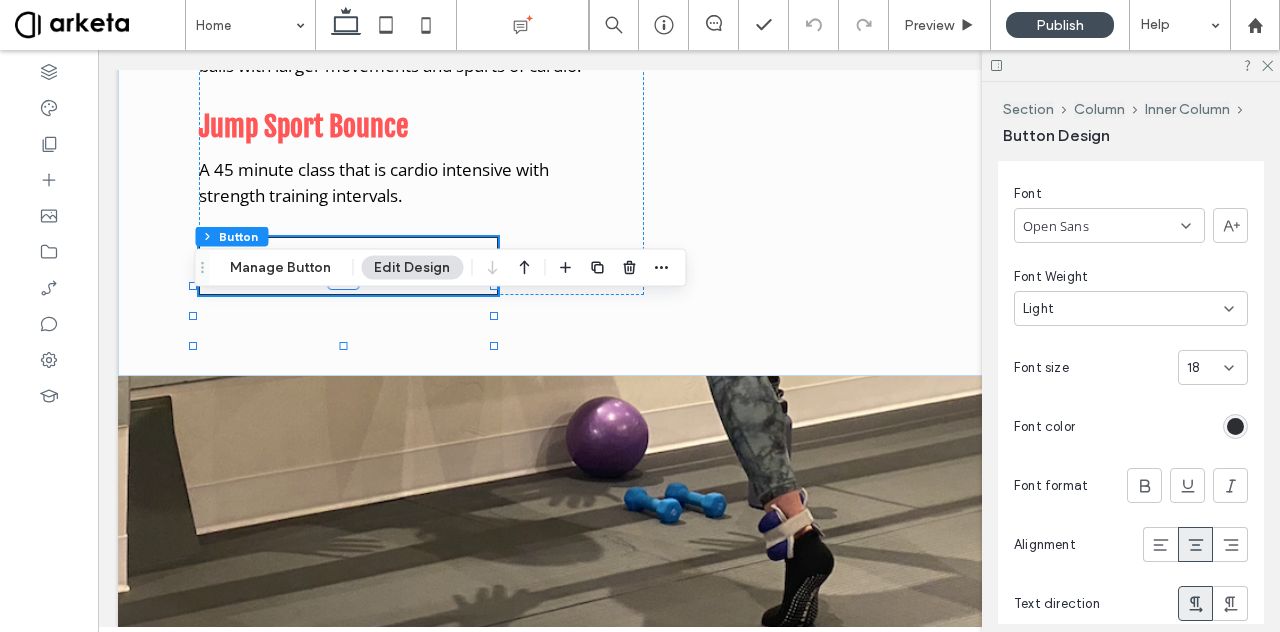 scroll, scrollTop: 741, scrollLeft: 0, axis: vertical 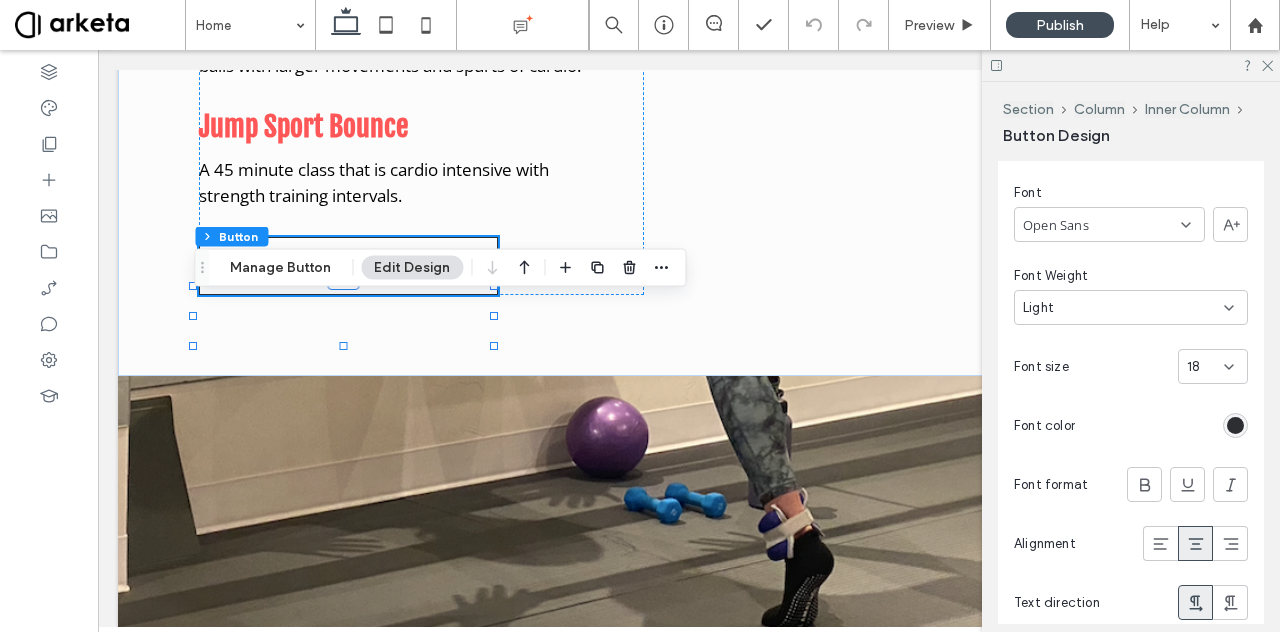 click on "Light" at bounding box center [1123, 308] 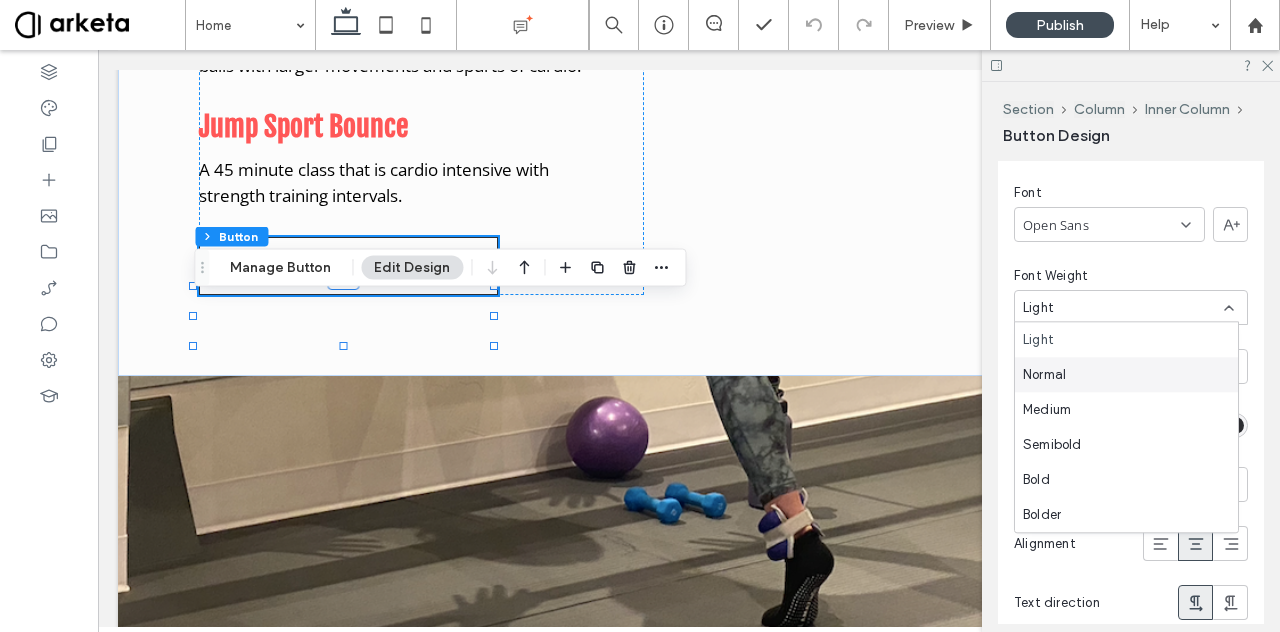 click on "Normal" at bounding box center [1126, 374] 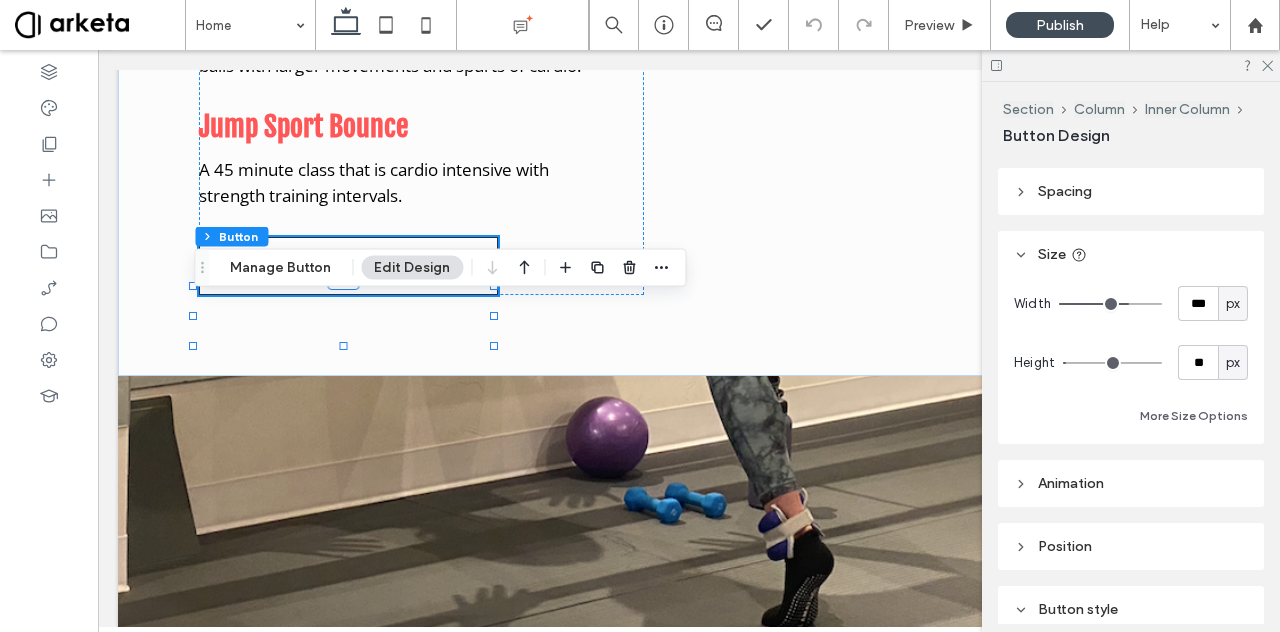 scroll, scrollTop: 0, scrollLeft: 0, axis: both 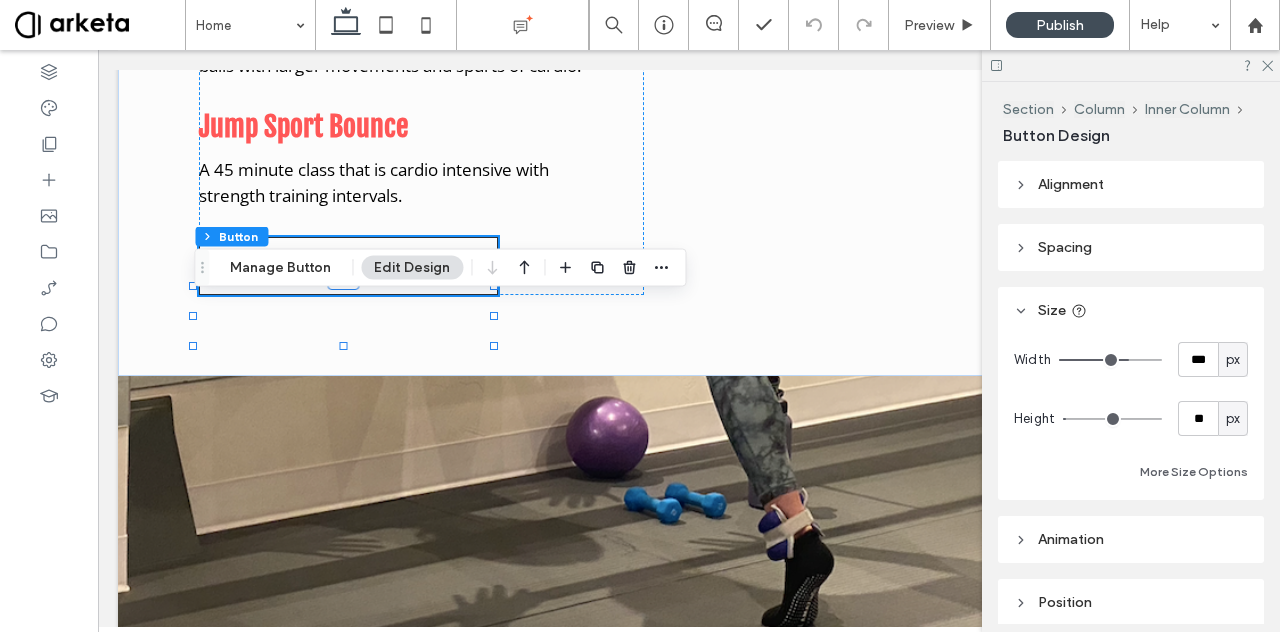 click on "px" at bounding box center (1233, 360) 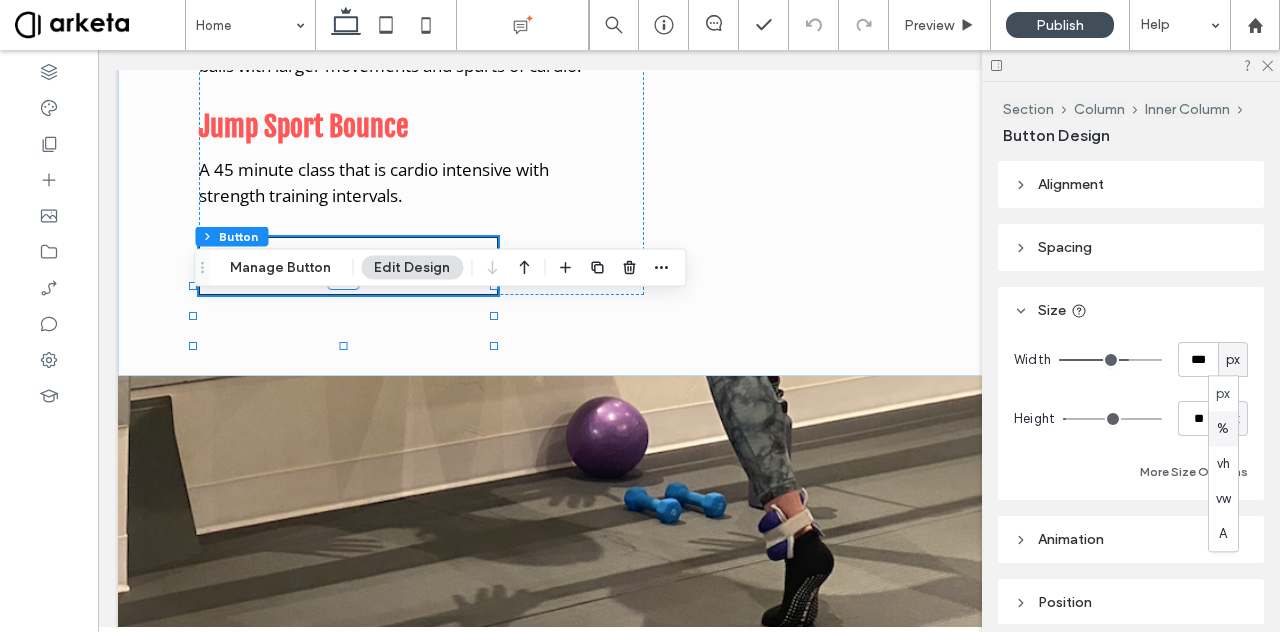 click on "%" at bounding box center [1223, 428] 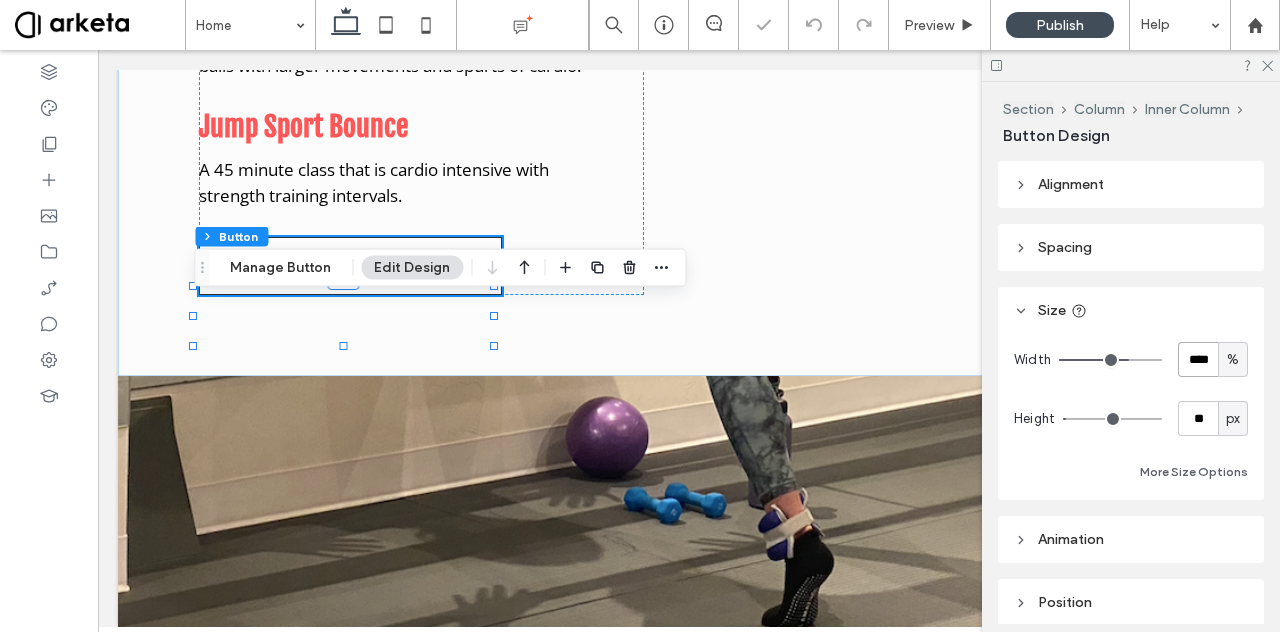 click on "****" at bounding box center (1198, 359) 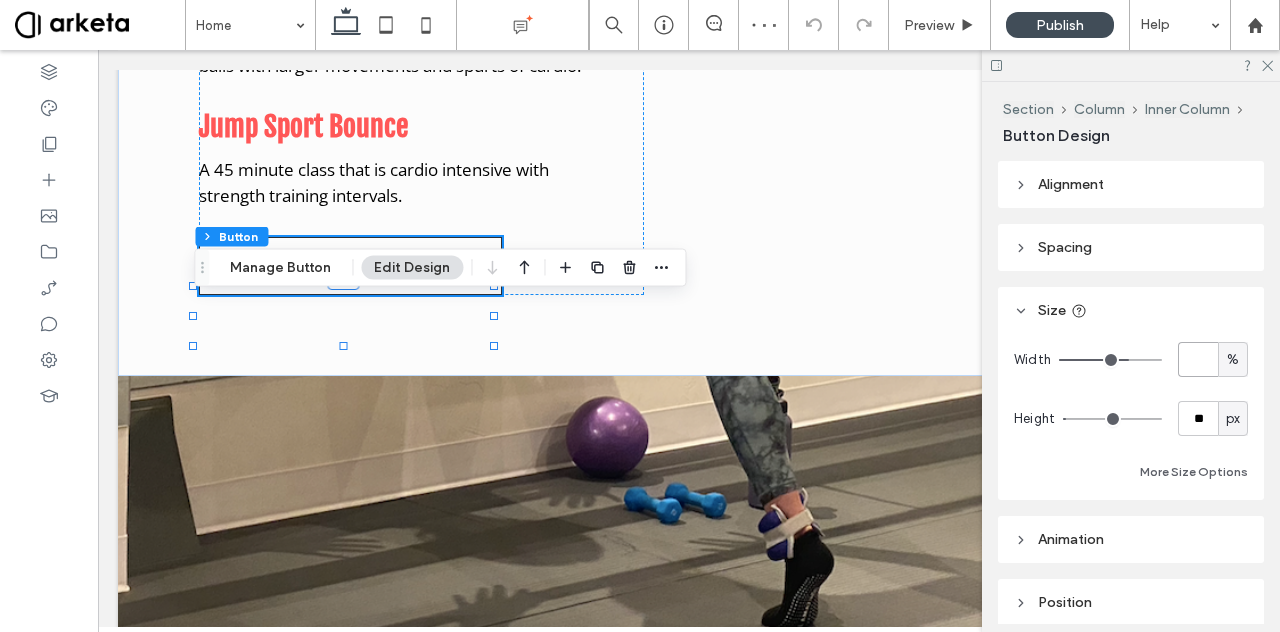 type on "*" 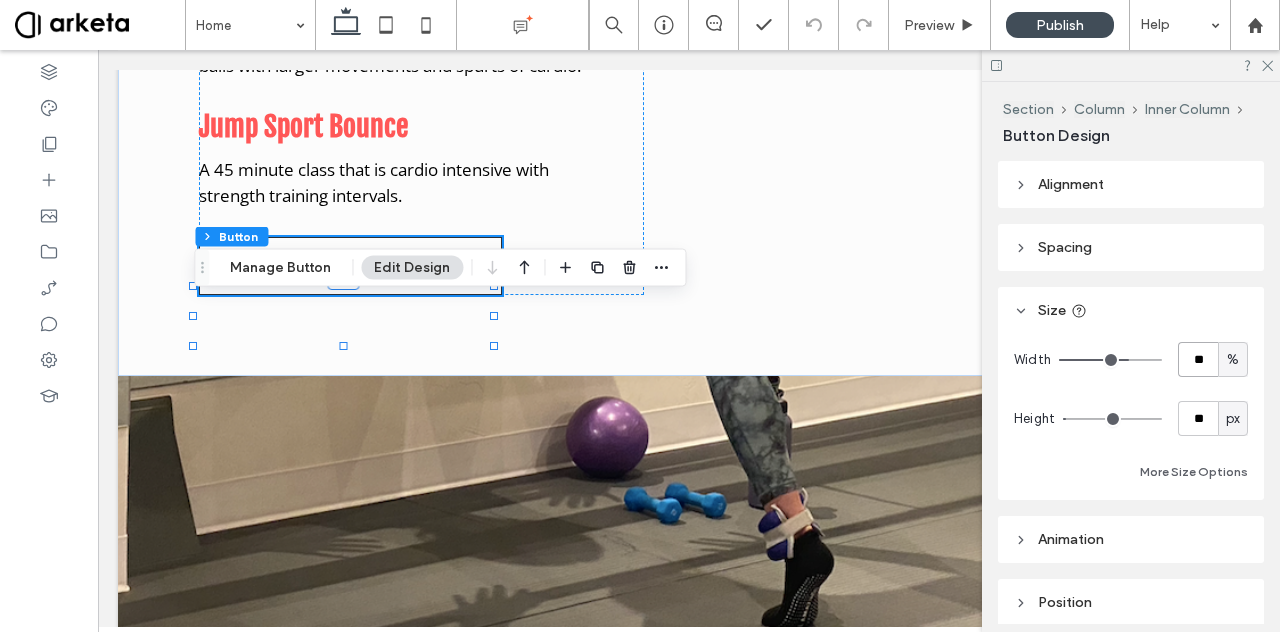 type on "**" 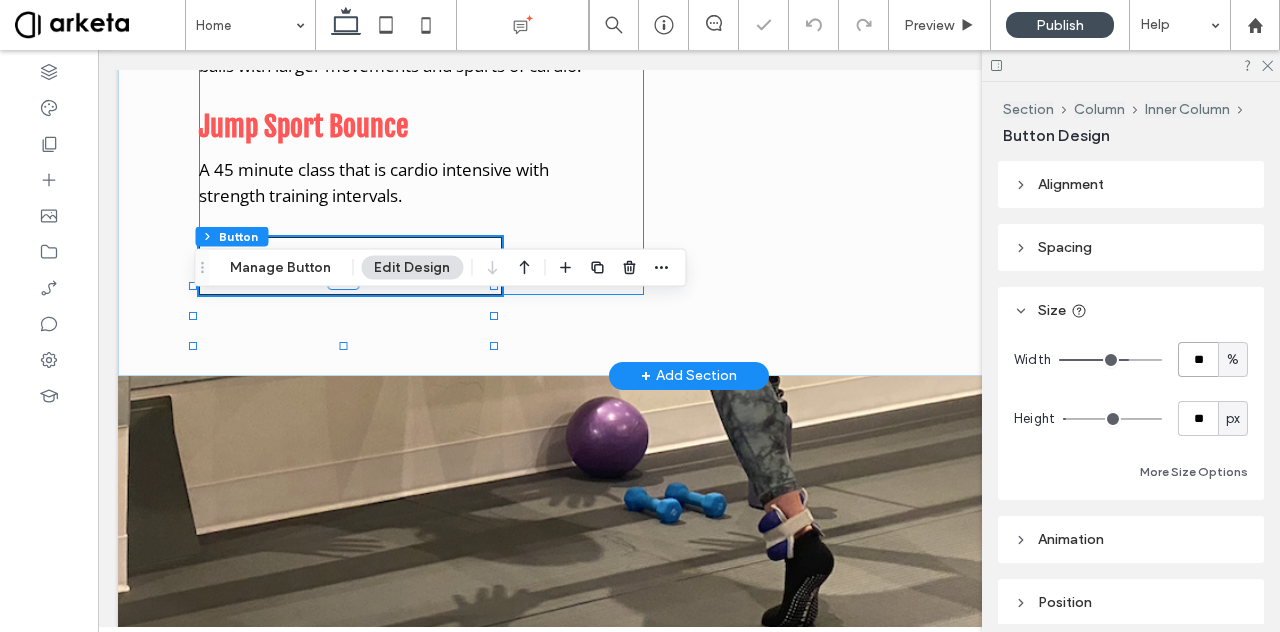 click on "CURRENT OFFERINGS
Traditional Barre
A 60 minute traditional Barre class focusing on each muscle group with small isometric movements using various weights, bands and balls and basic ballet movement.
BARRE FUSION
A 50-minute full body workout combining elements of both Barre and Mat Pilates using 1-7 lb. weights, resistance bands and Pilates balls. This is a low-impact, high-intensity workout that focuses on sculpting, toning and lengthening muscles as well as improving flexibility and strength.
Barre Express
A 45 minute class that condenses our traditional Barre Class in to a fast paced workout.
RESISTANCE STRENGTH CONDITIONING
A 50-minute class focusing on building muscle strength and conditioning using long bands, weights and full-body resistance. Resistance training can help retain muscle mass during weight loss maintaining a healthy metabolism.
BARRE FUNCTIONAL STRENGTH" at bounding box center [421, -544] 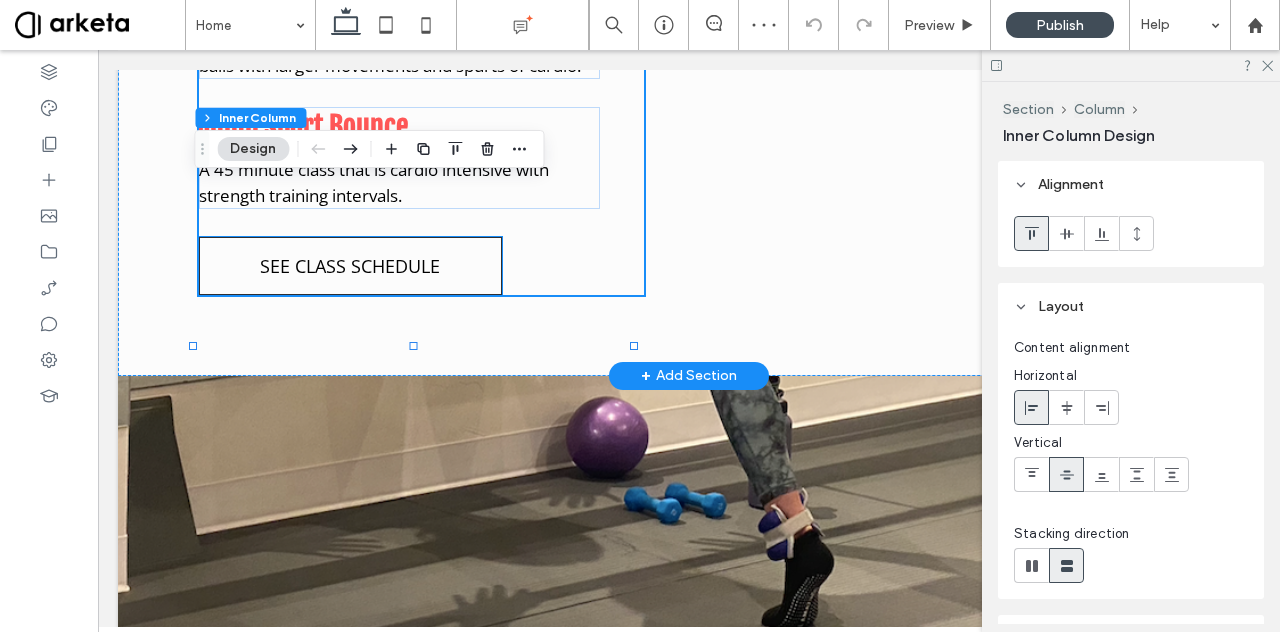 click on "SEE CLASS SCHEDULE" at bounding box center (350, 266) 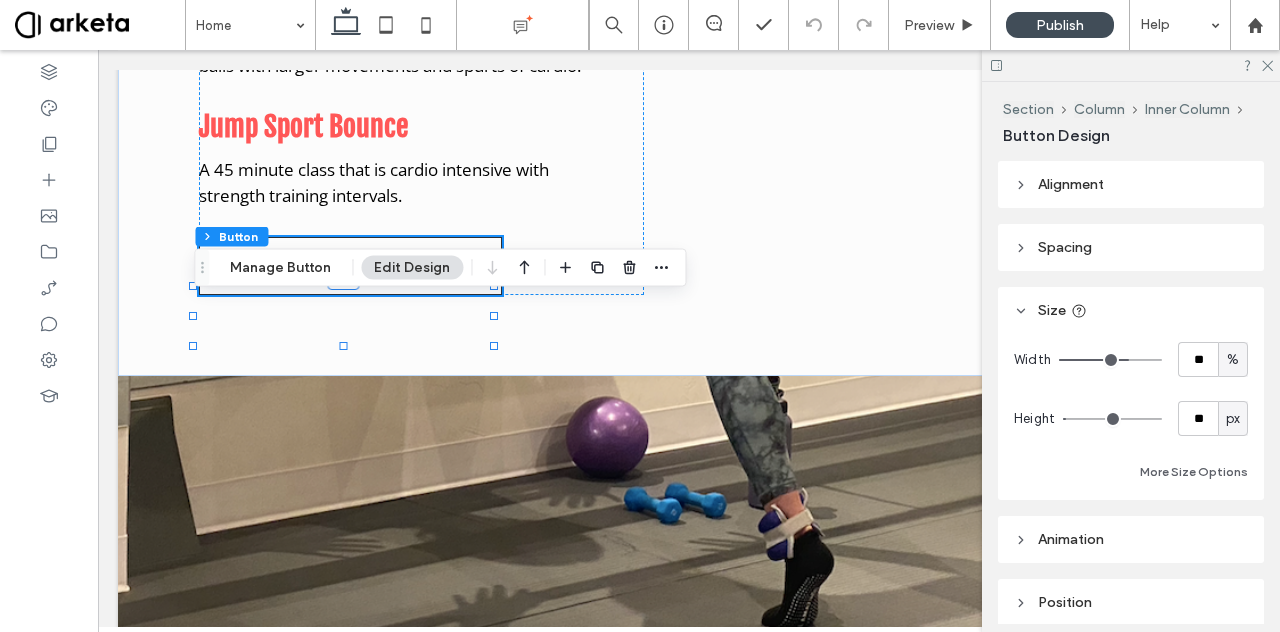 click on "Alignment" at bounding box center [1131, 184] 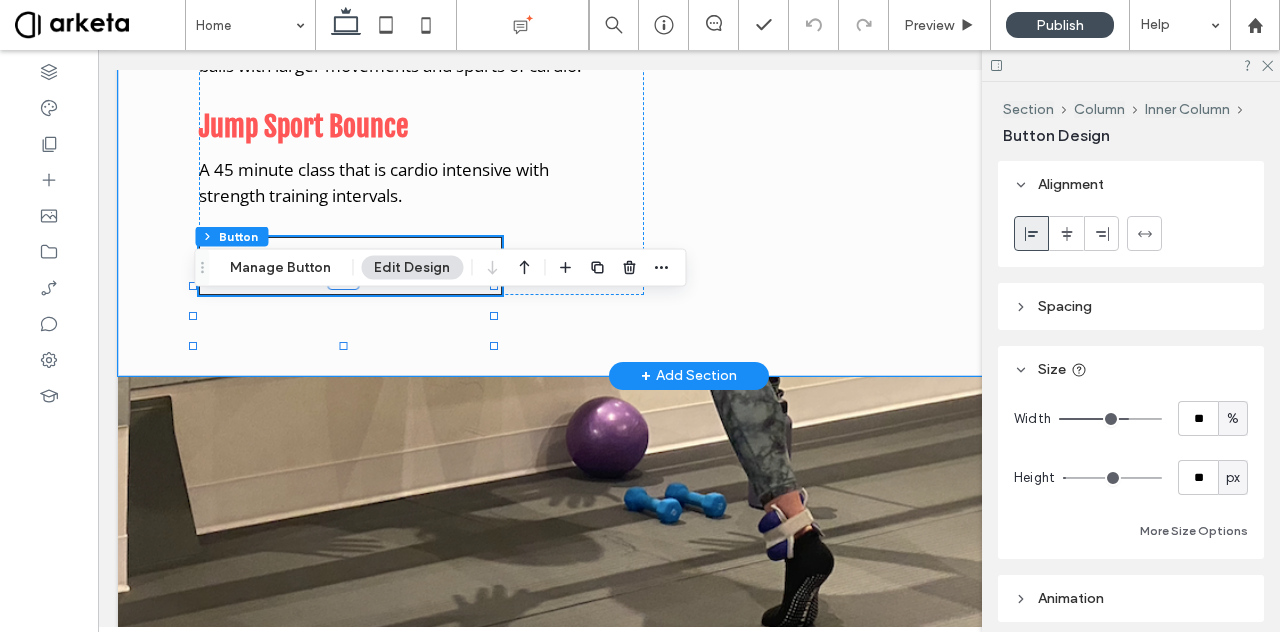 click on "CURRENT OFFERINGS
Traditional Barre
A 60 minute traditional Barre class focusing on each muscle group with small isometric movements using various weights, bands and balls and basic ballet movement.
BARRE FUSION
A 50-minute full body workout combining elements of both Barre and Mat Pilates using 1-7 lb. weights, resistance bands and Pilates balls. This is a low-impact, high-intensity workout that focuses on sculpting, toning and lengthening muscles as well as improving flexibility and strength.
Barre Express
A 45 minute class that condenses our traditional Barre Class in to a fast paced workout.
RESISTANCE STRENGTH CONDITIONING
A 50-minute class focusing on building muscle strength and conditioning using long bands, weights and full-body resistance. Resistance training can help retain muscle mass during weight loss maintaining a healthy metabolism.
BARRE FUNCTIONAL STRENGTH" at bounding box center (689, -537) 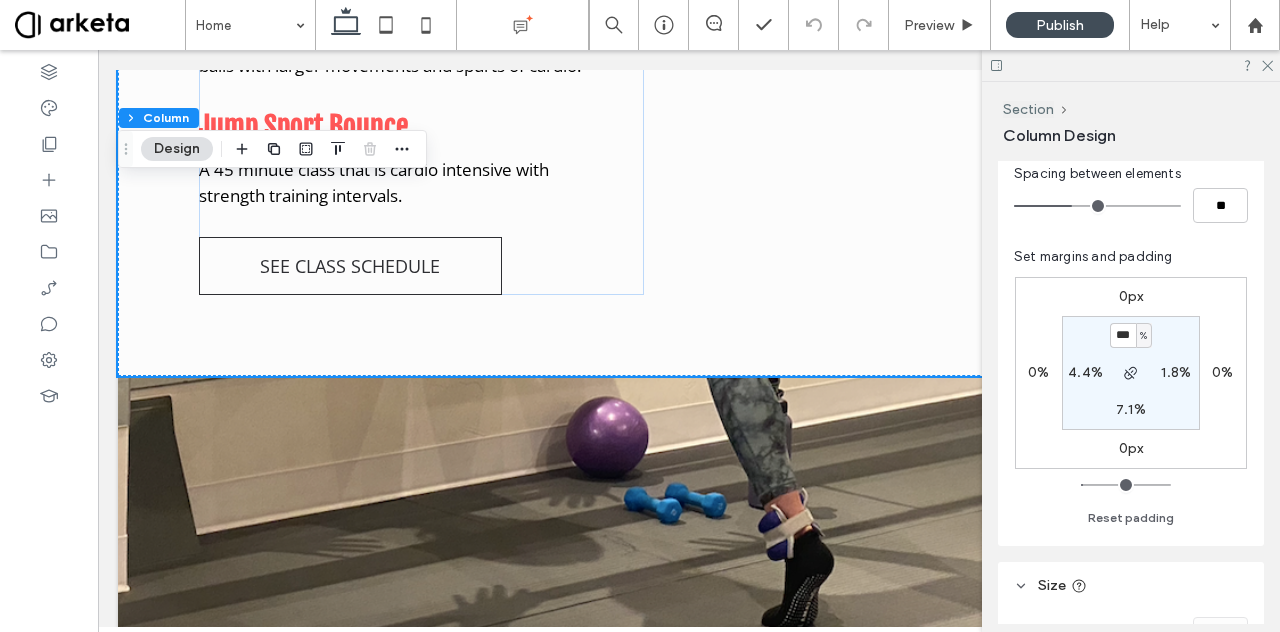 scroll, scrollTop: 469, scrollLeft: 0, axis: vertical 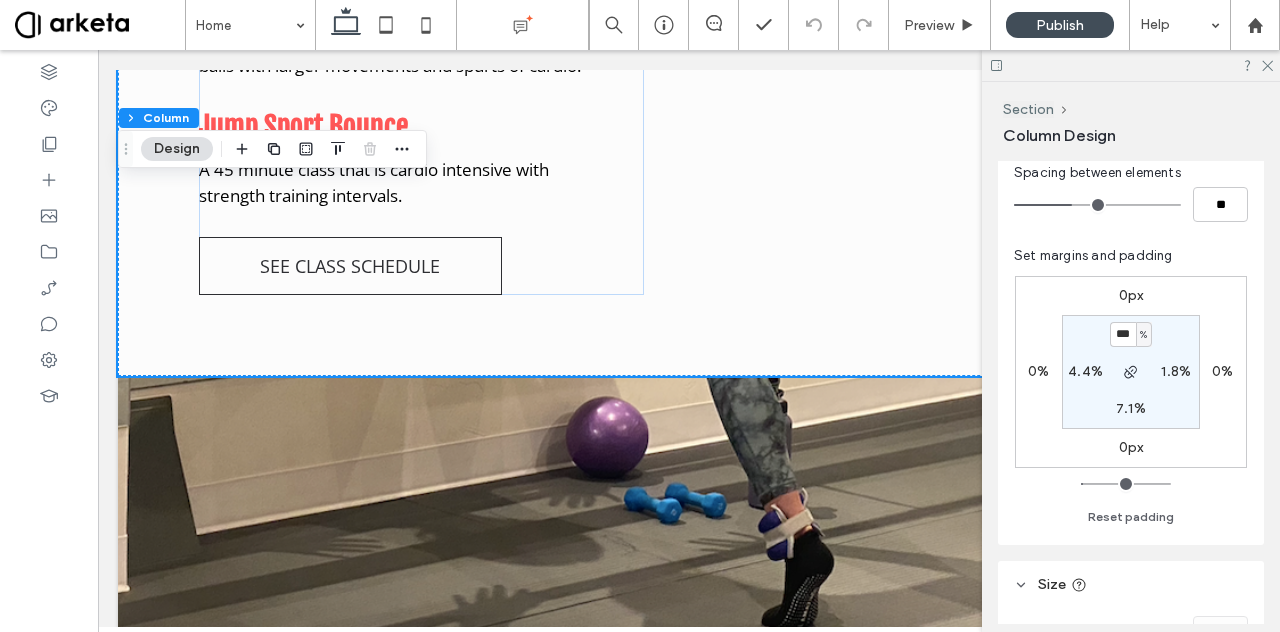 click on "7.1%" at bounding box center (1131, 408) 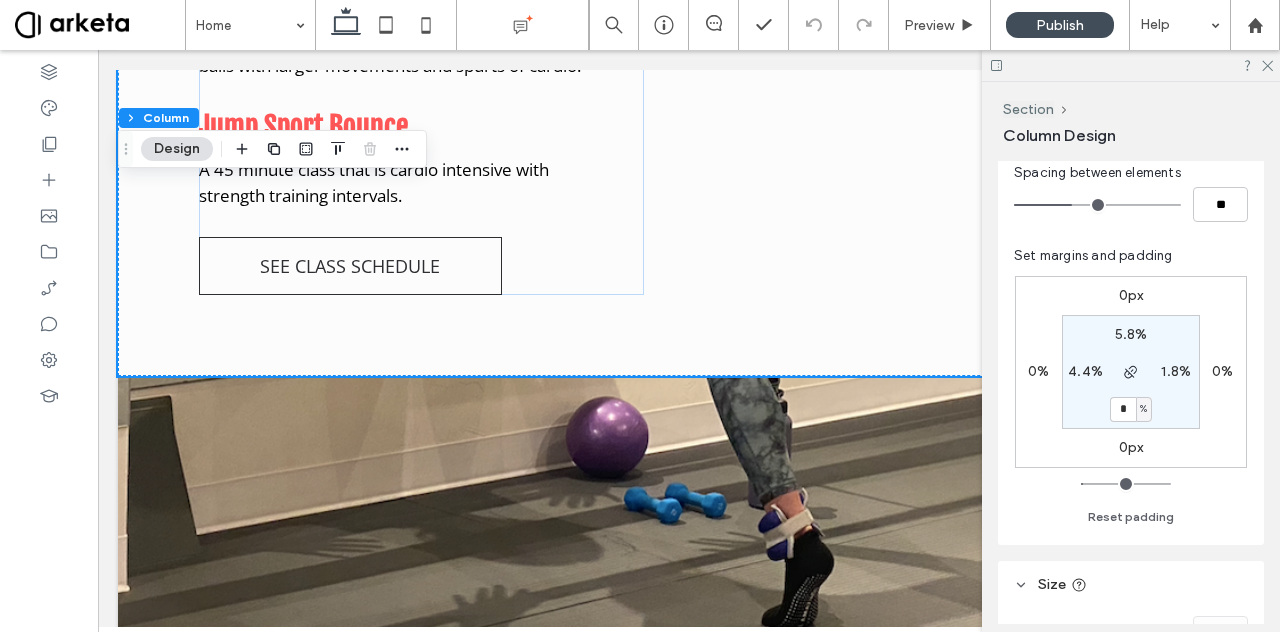 type on "*" 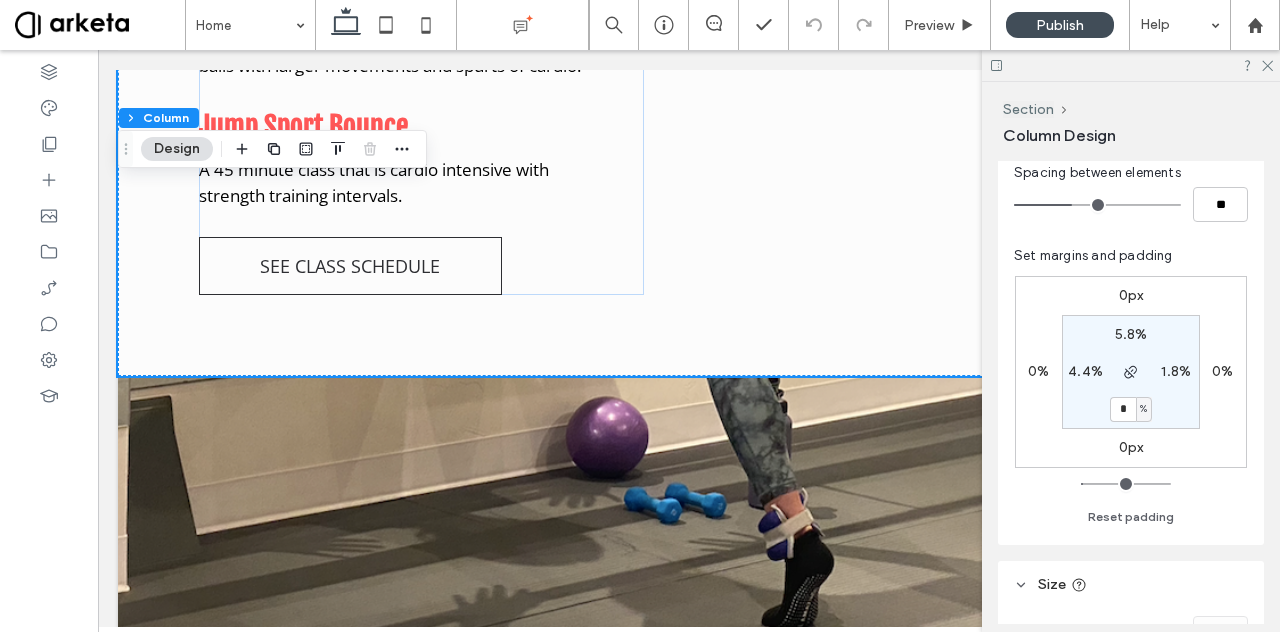 type on "*" 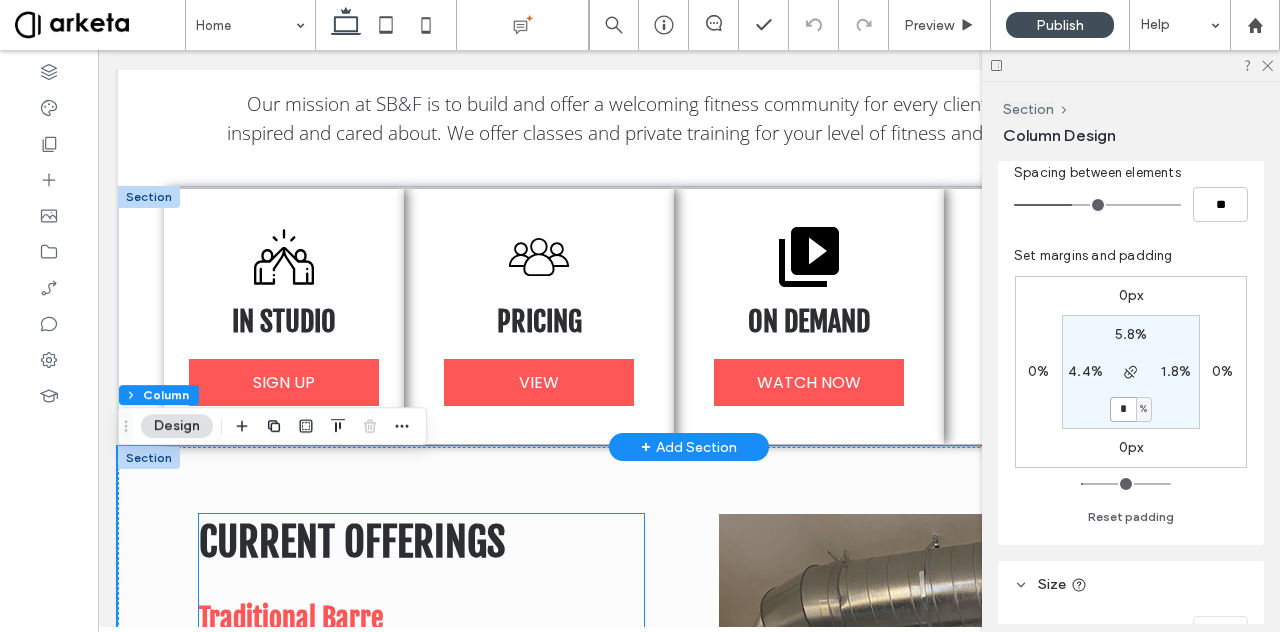 scroll, scrollTop: 678, scrollLeft: 0, axis: vertical 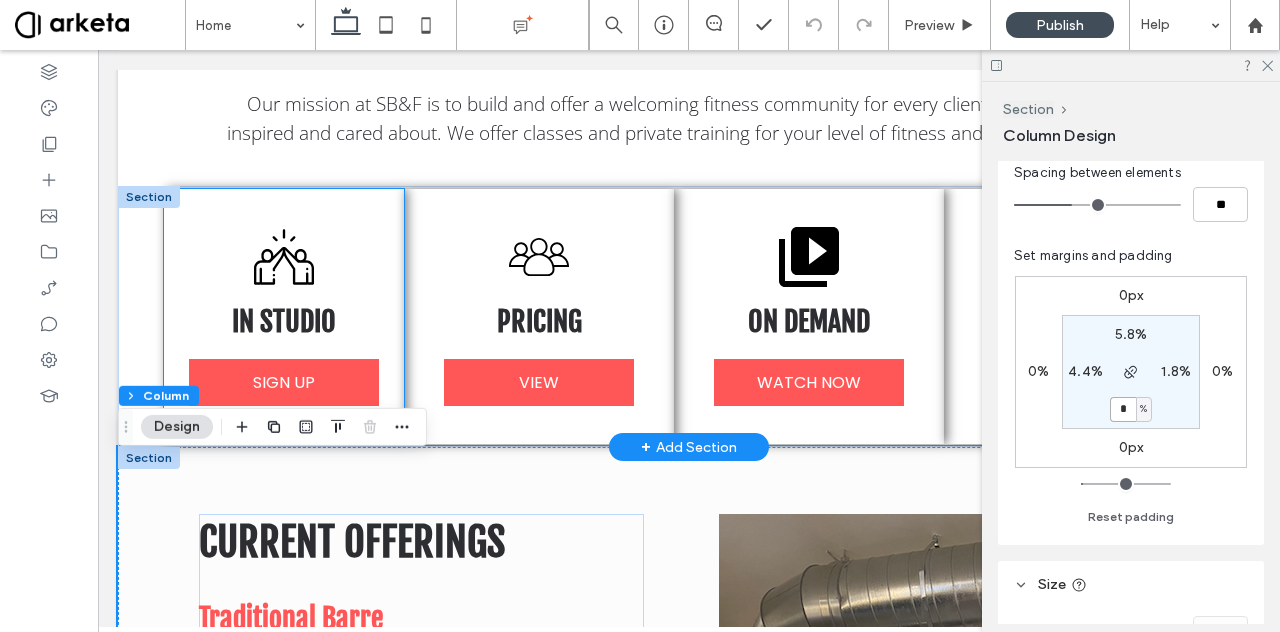 click on "IN STUDIO
SIGN UP" at bounding box center (284, 316) 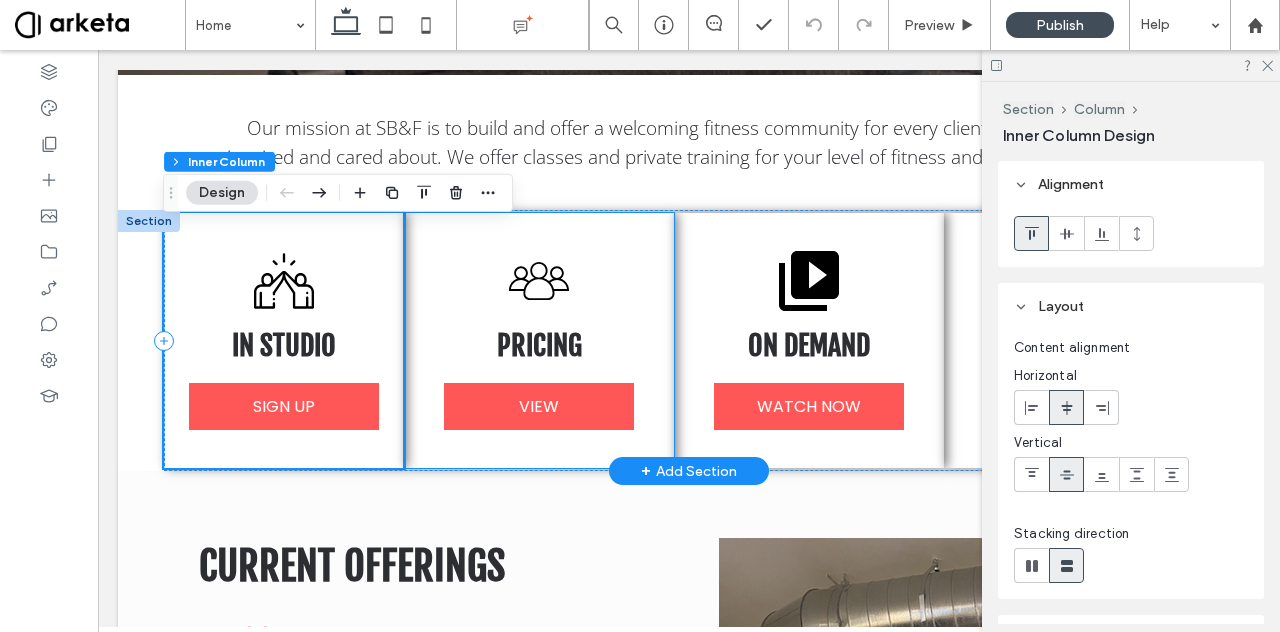 scroll, scrollTop: 654, scrollLeft: 0, axis: vertical 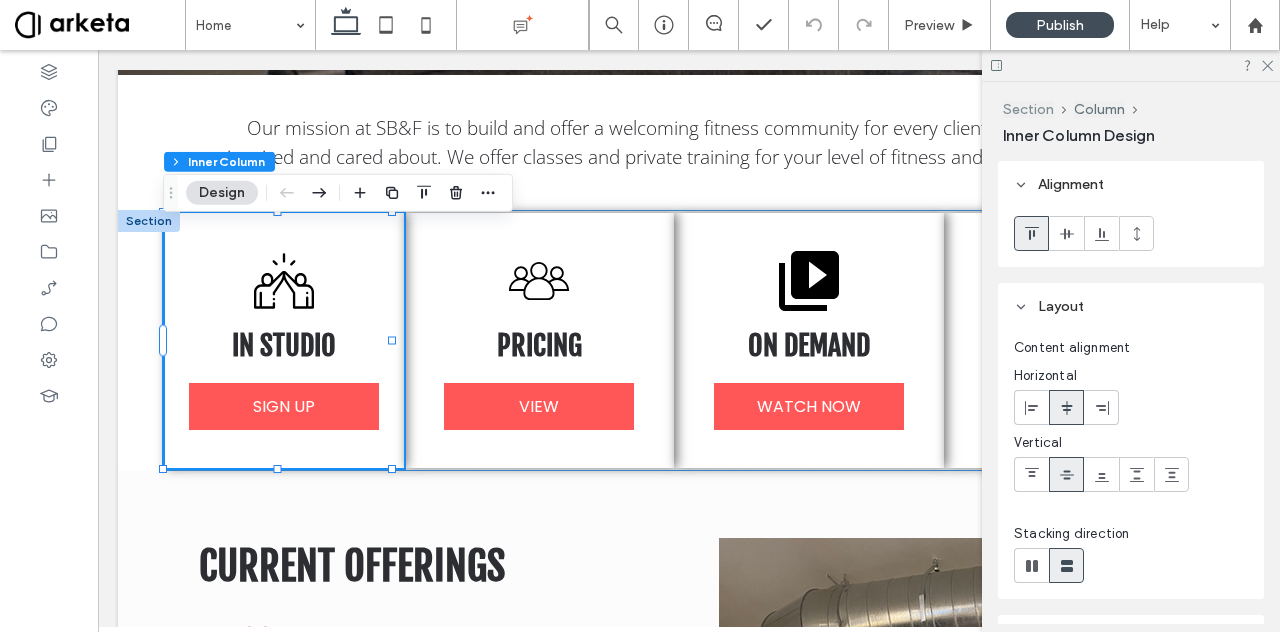click on "Section" at bounding box center (1028, 109) 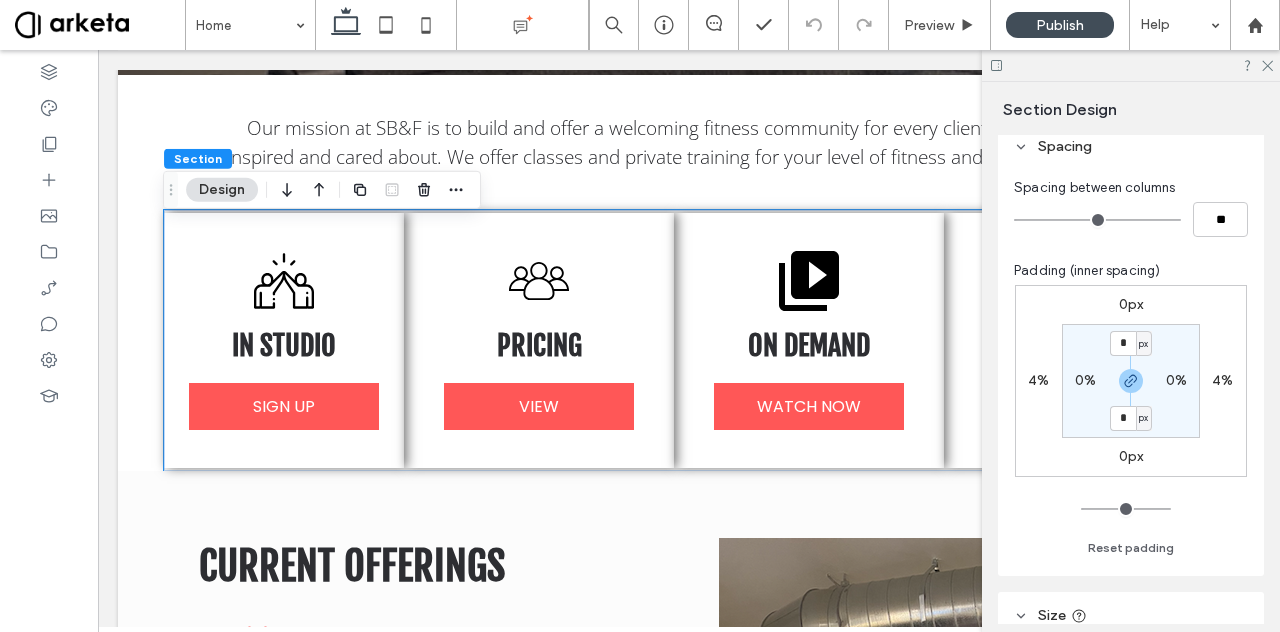 scroll, scrollTop: 230, scrollLeft: 0, axis: vertical 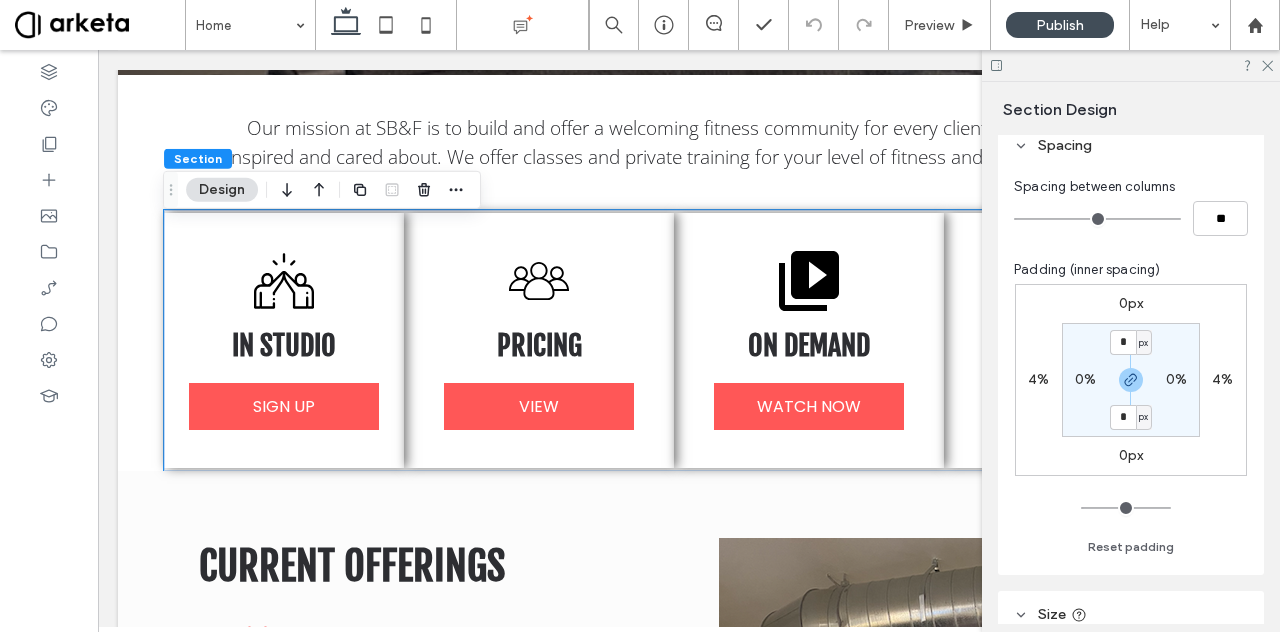 click on "0px" at bounding box center [1131, 303] 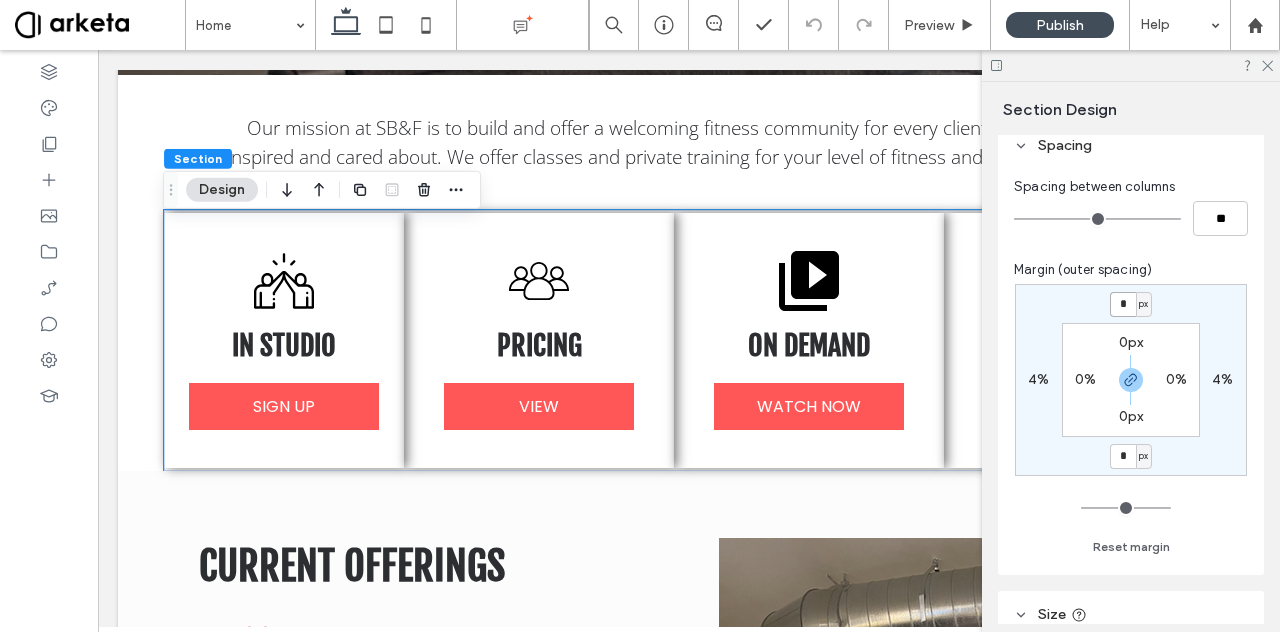 click on "*" at bounding box center (1123, 304) 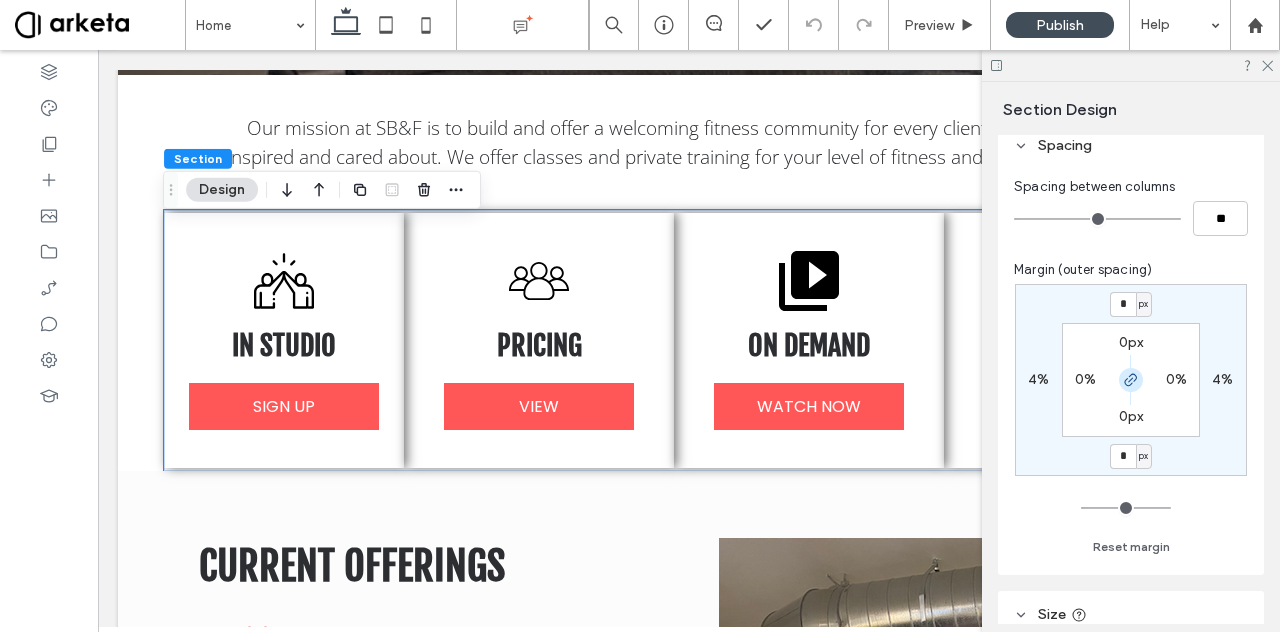 click 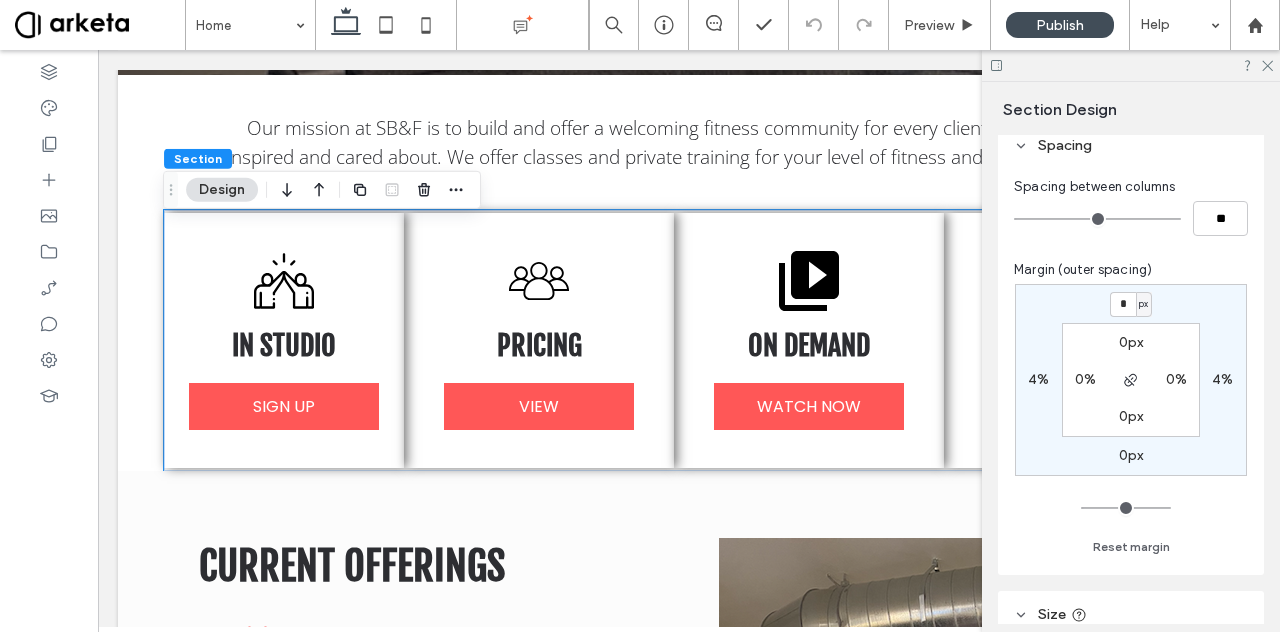 click on "0px" at bounding box center (1131, 455) 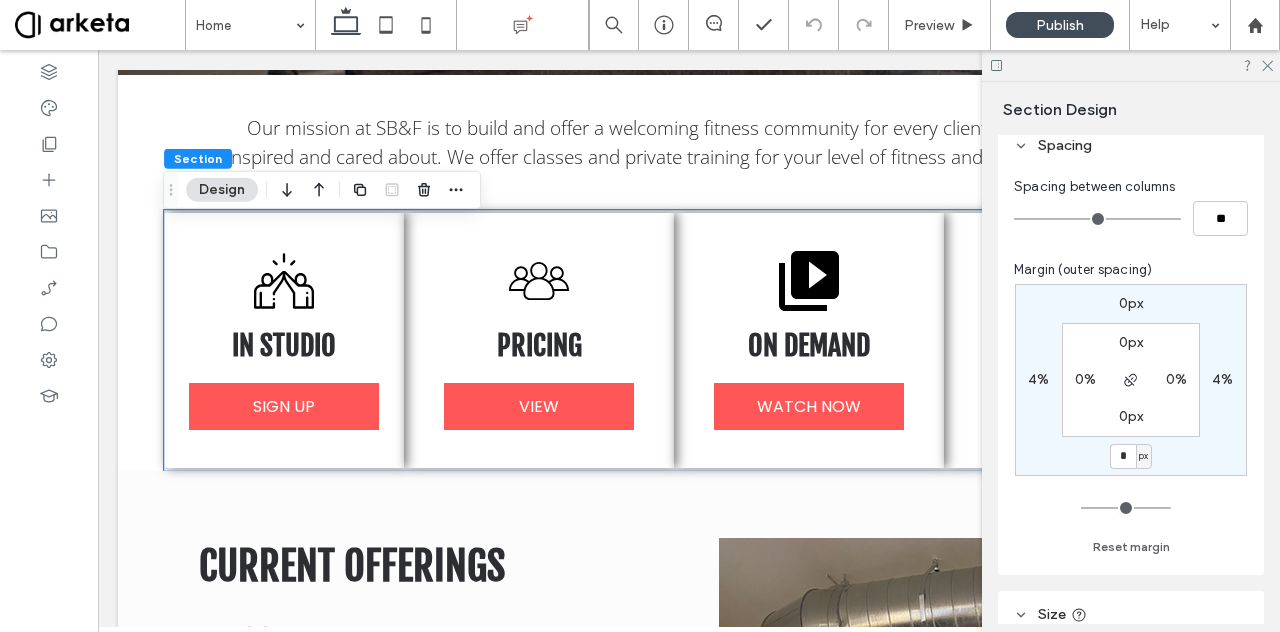 click on "px" at bounding box center [1143, 456] 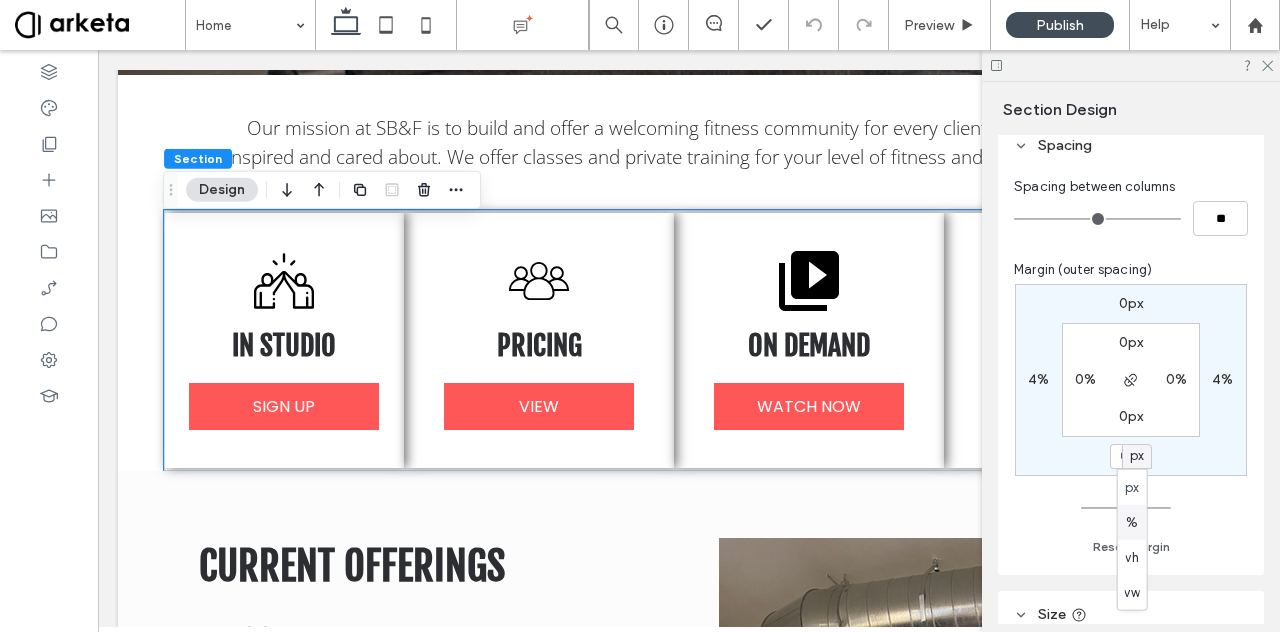 click on "%" at bounding box center (1132, 522) 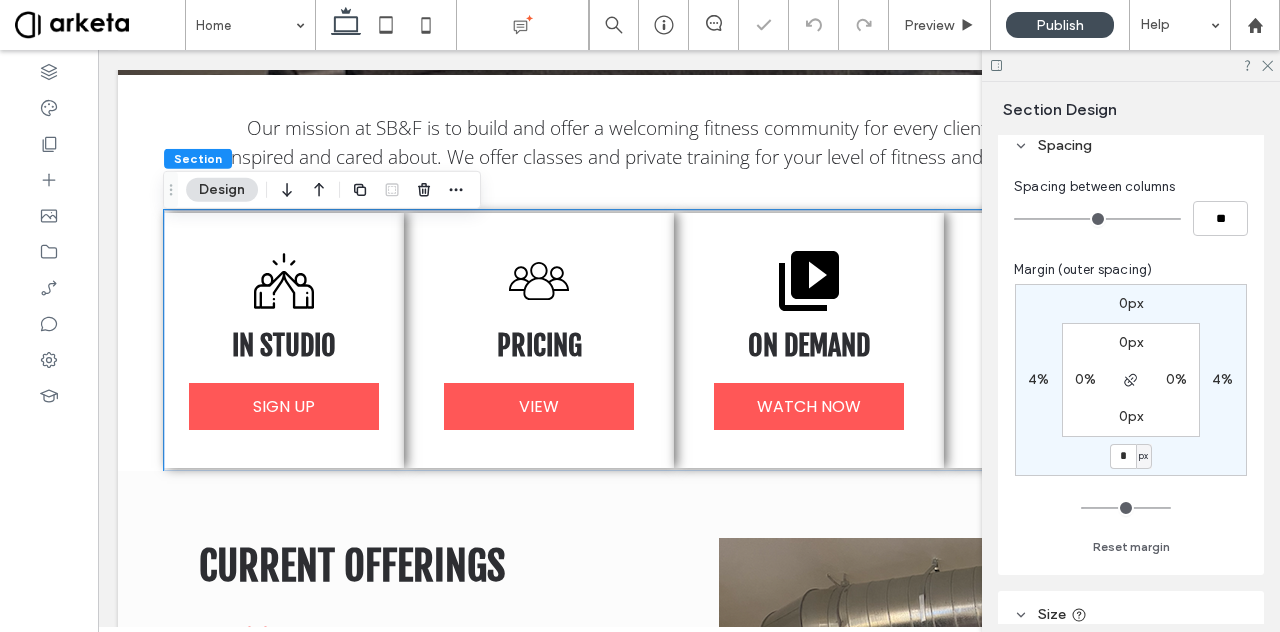click on "px" at bounding box center [1143, 456] 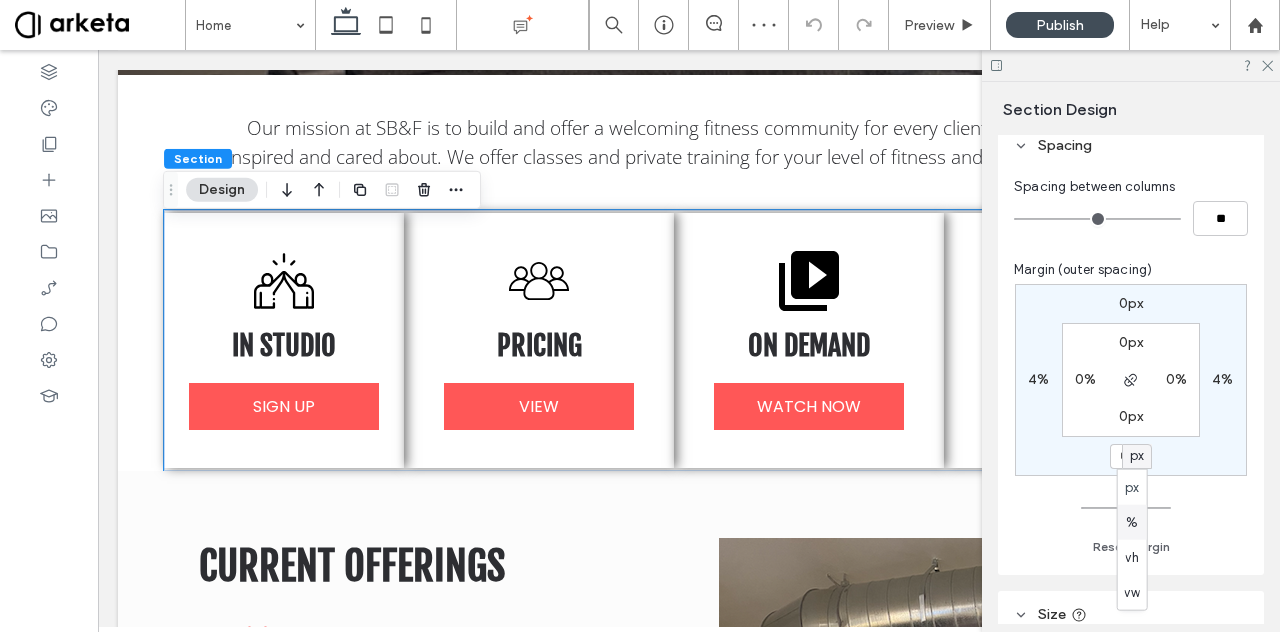 click on "%" at bounding box center (1132, 522) 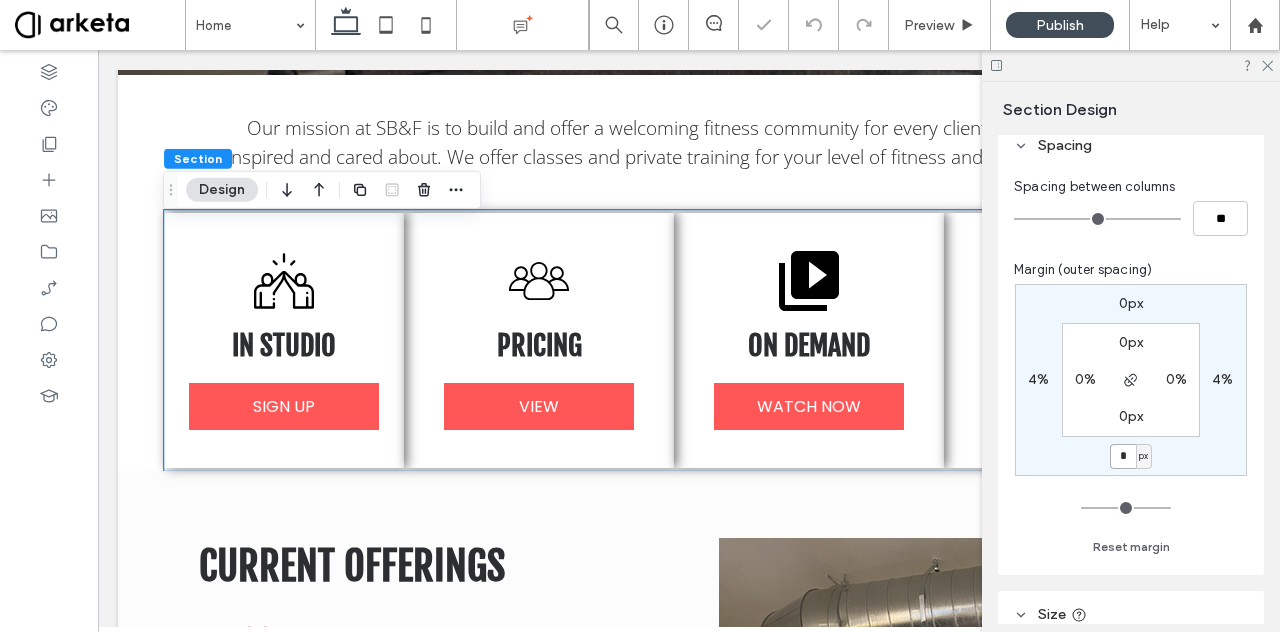click on "*" at bounding box center [1123, 456] 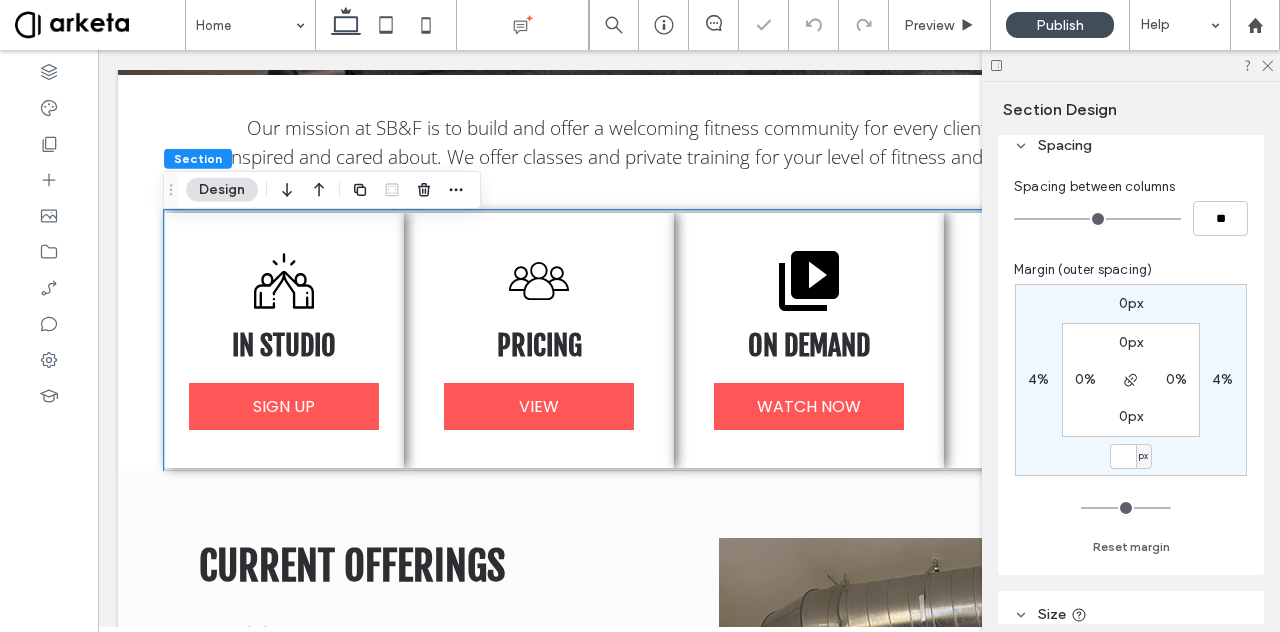 click on "px" at bounding box center [1143, 456] 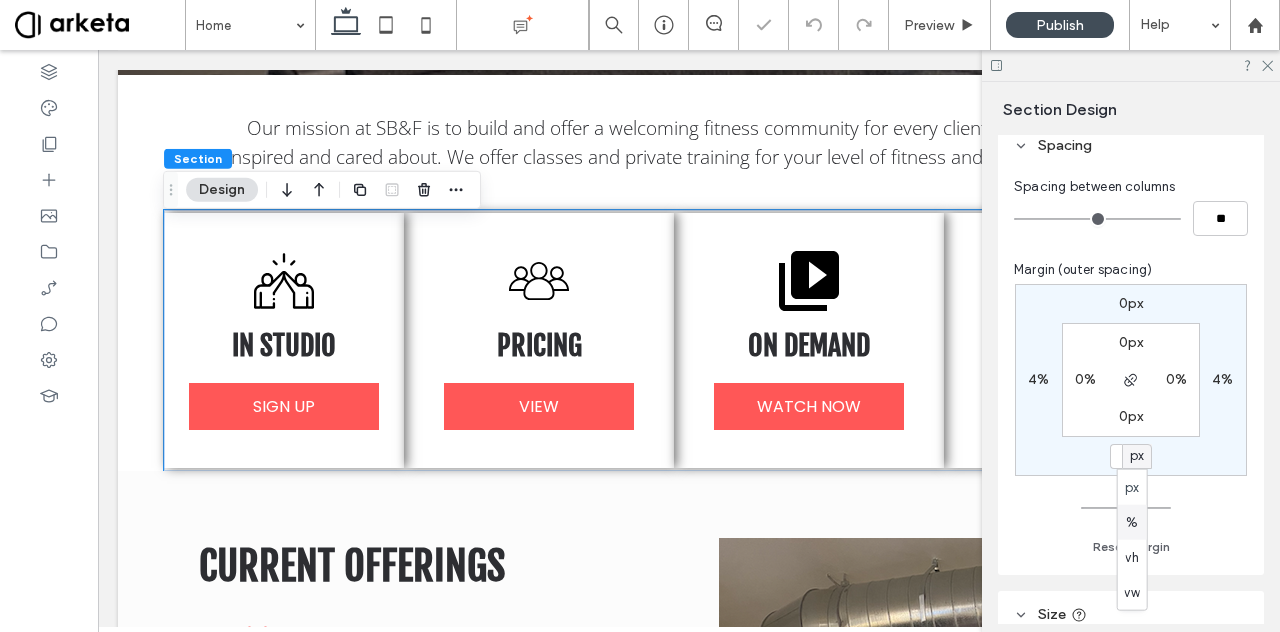 click on "%" at bounding box center (1132, 522) 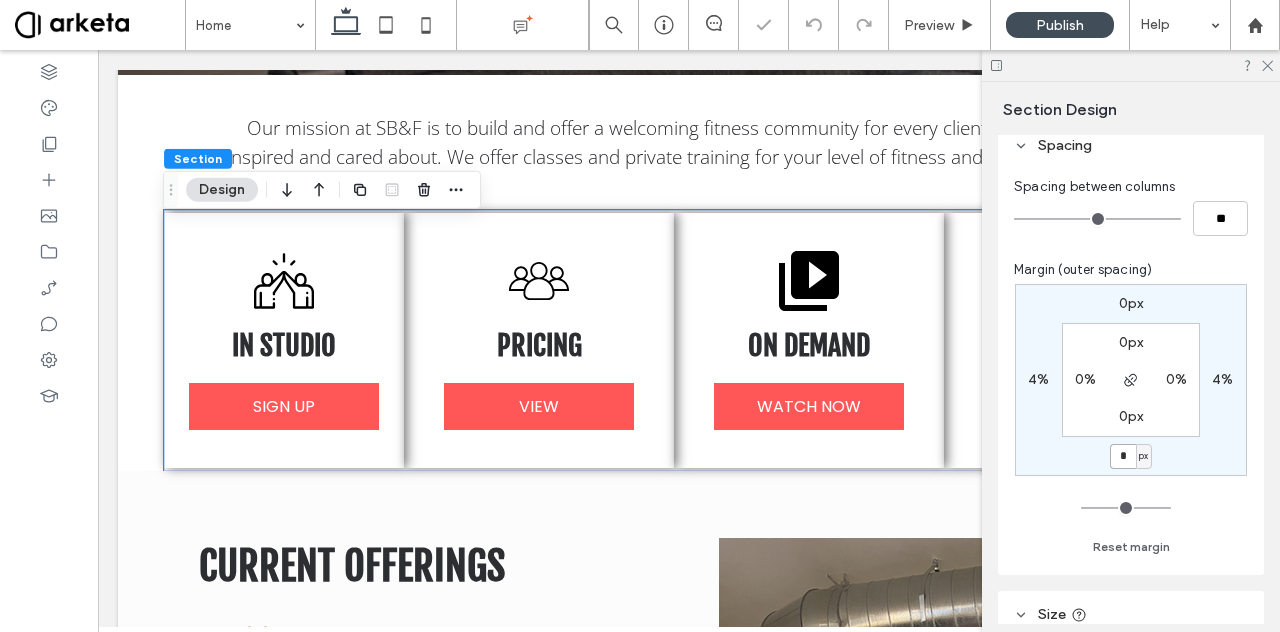 click on "*" at bounding box center [1123, 456] 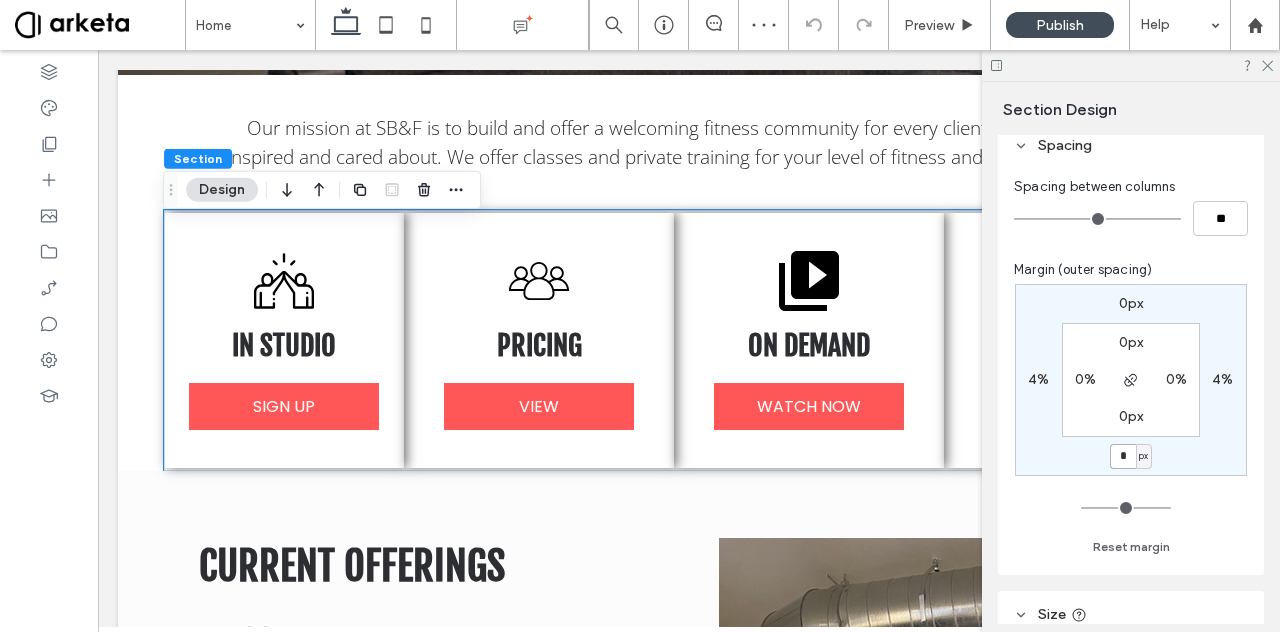 type on "*" 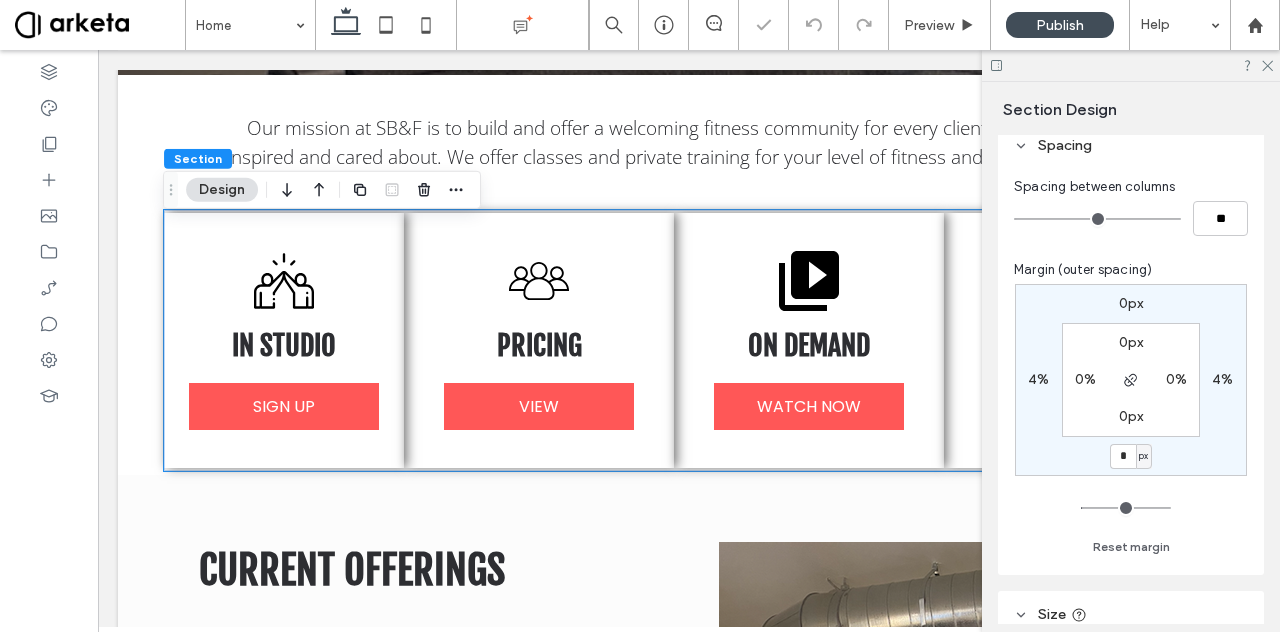 click on "px" at bounding box center [1143, 456] 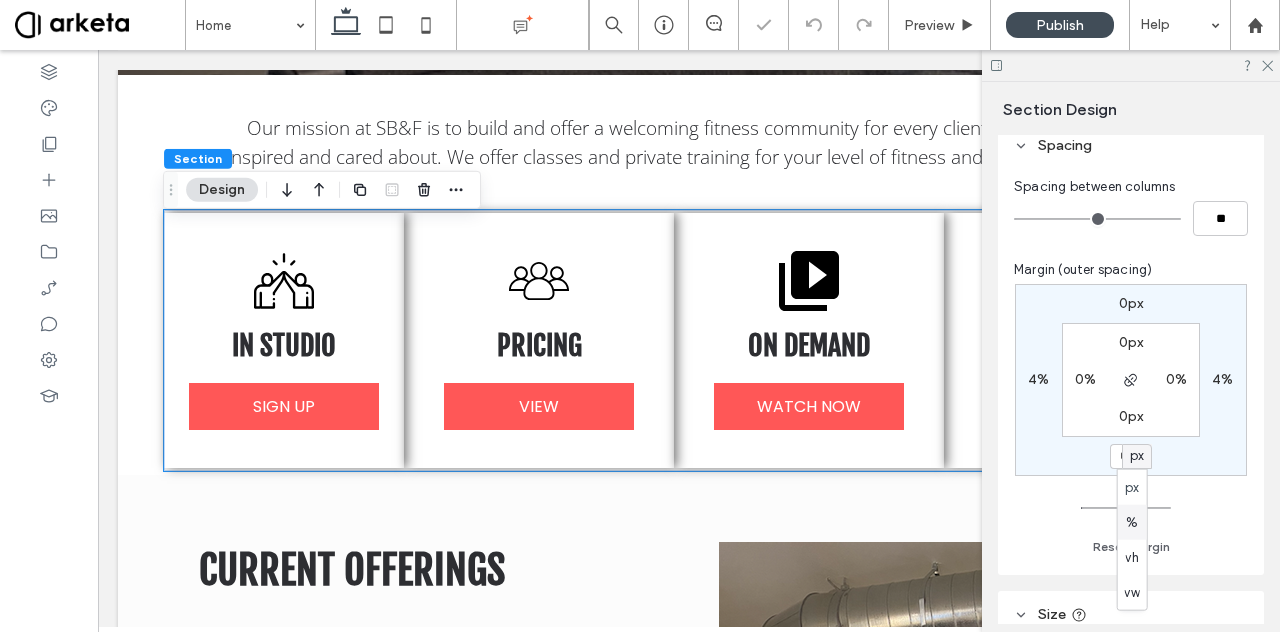 click on "%" at bounding box center [1132, 522] 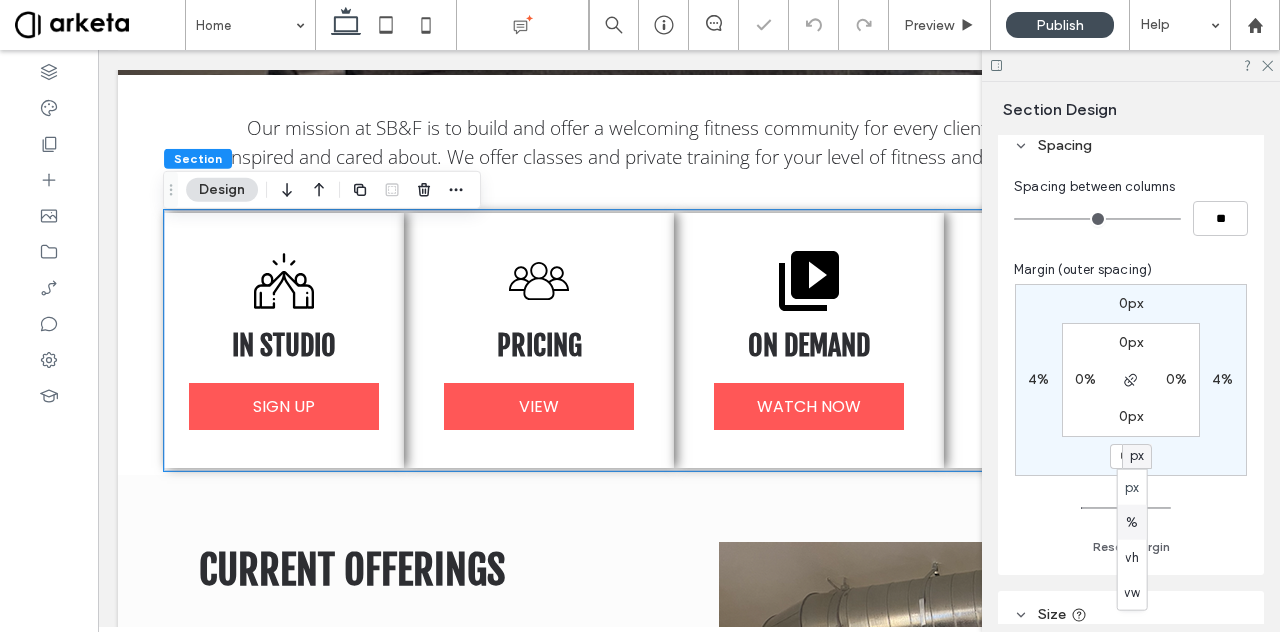 type on "*" 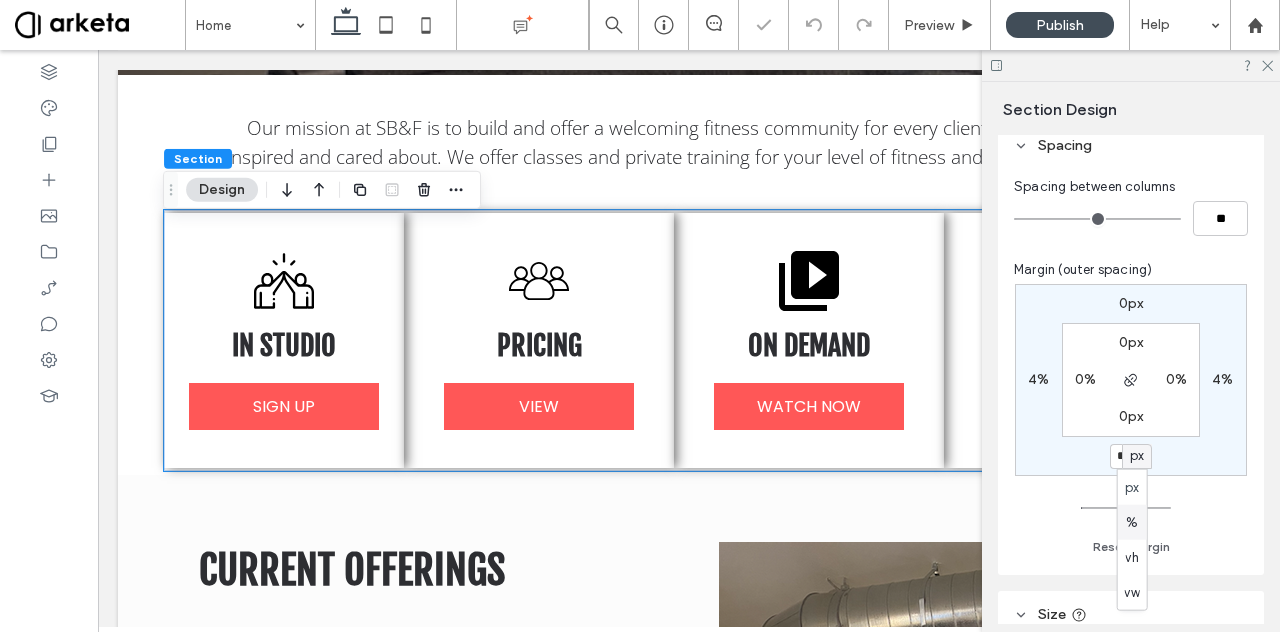 type on "*" 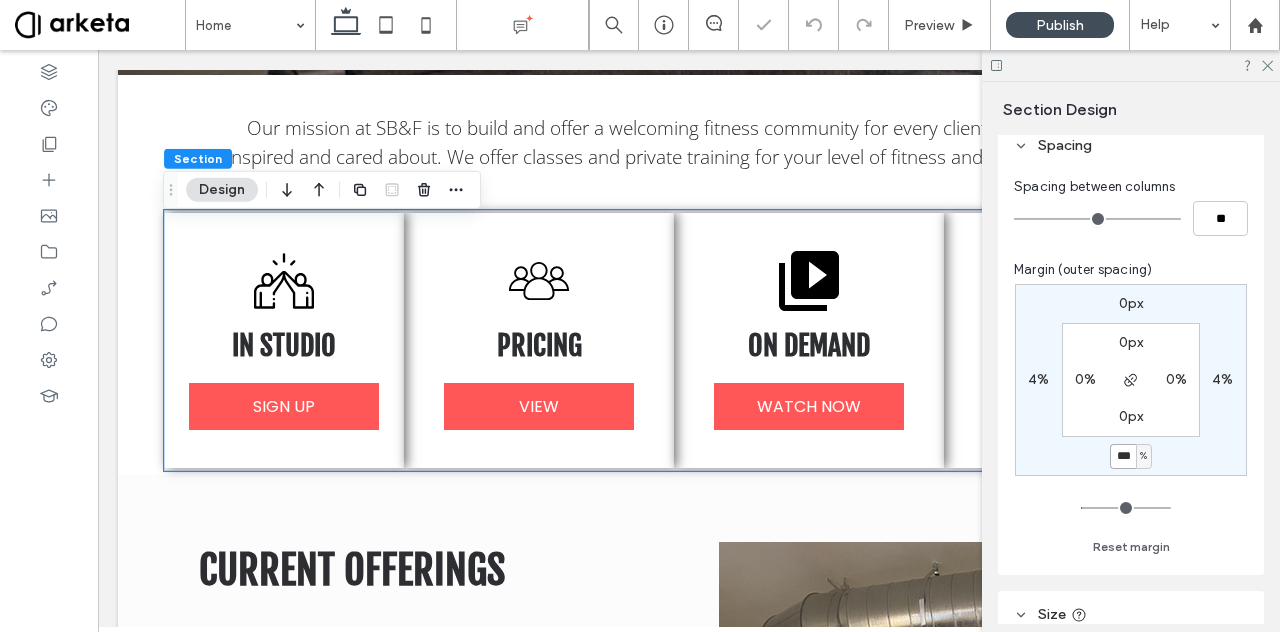 click on "***" at bounding box center [1123, 456] 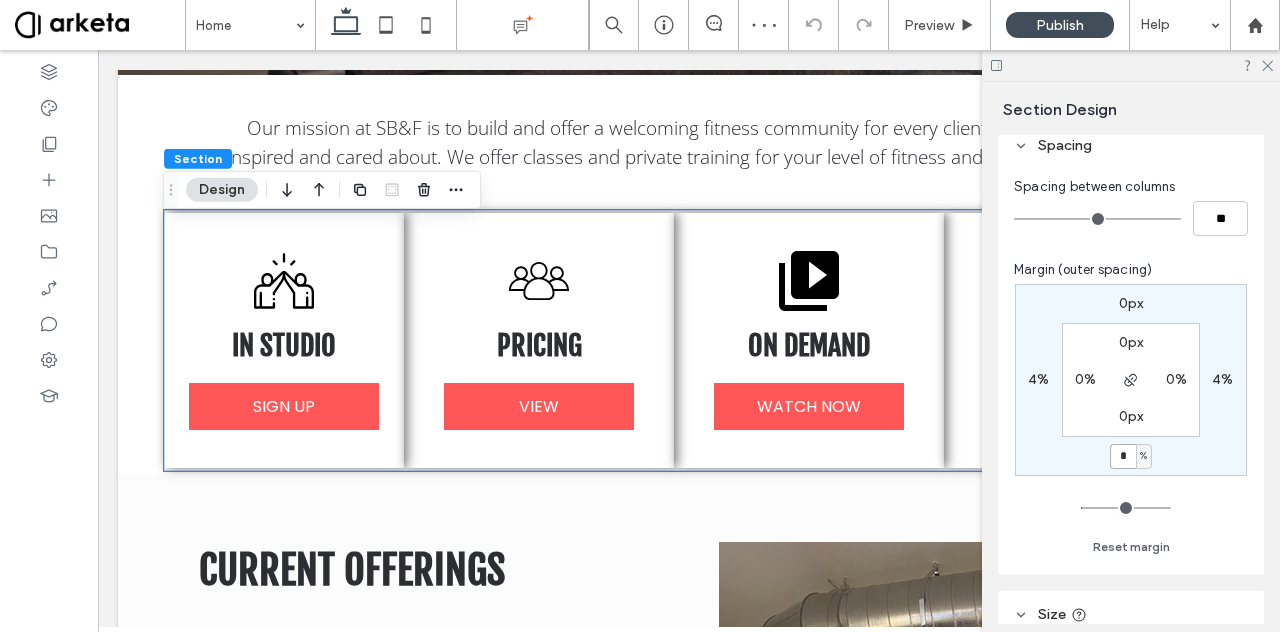 type on "*" 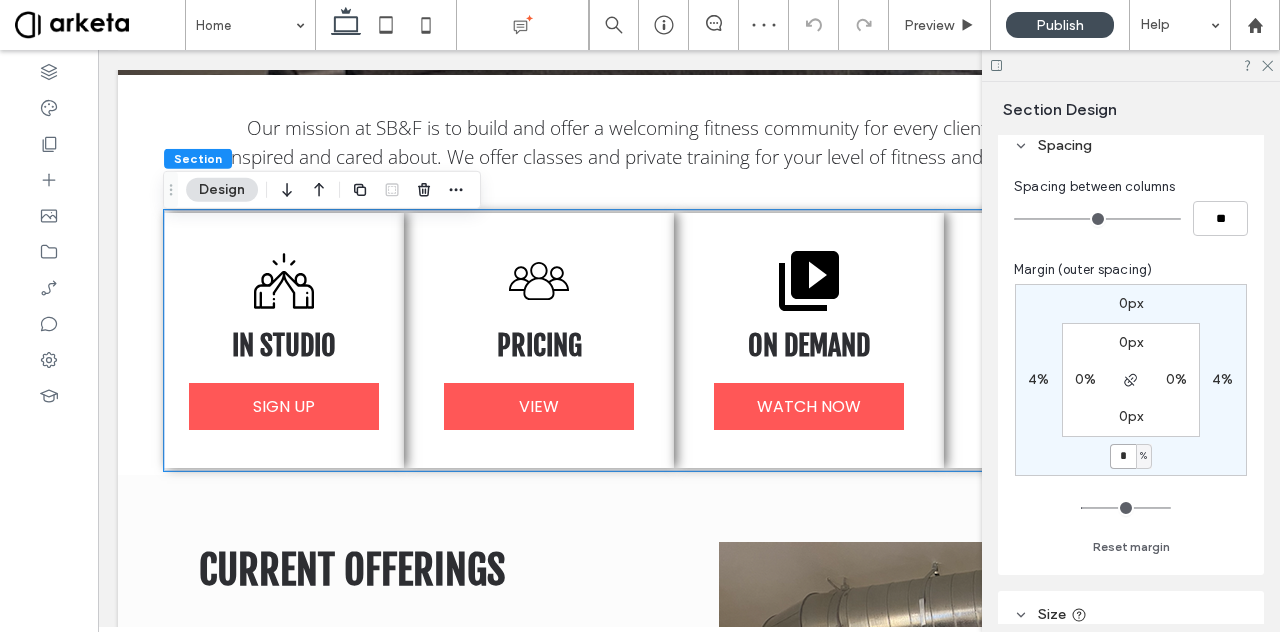 type on "*" 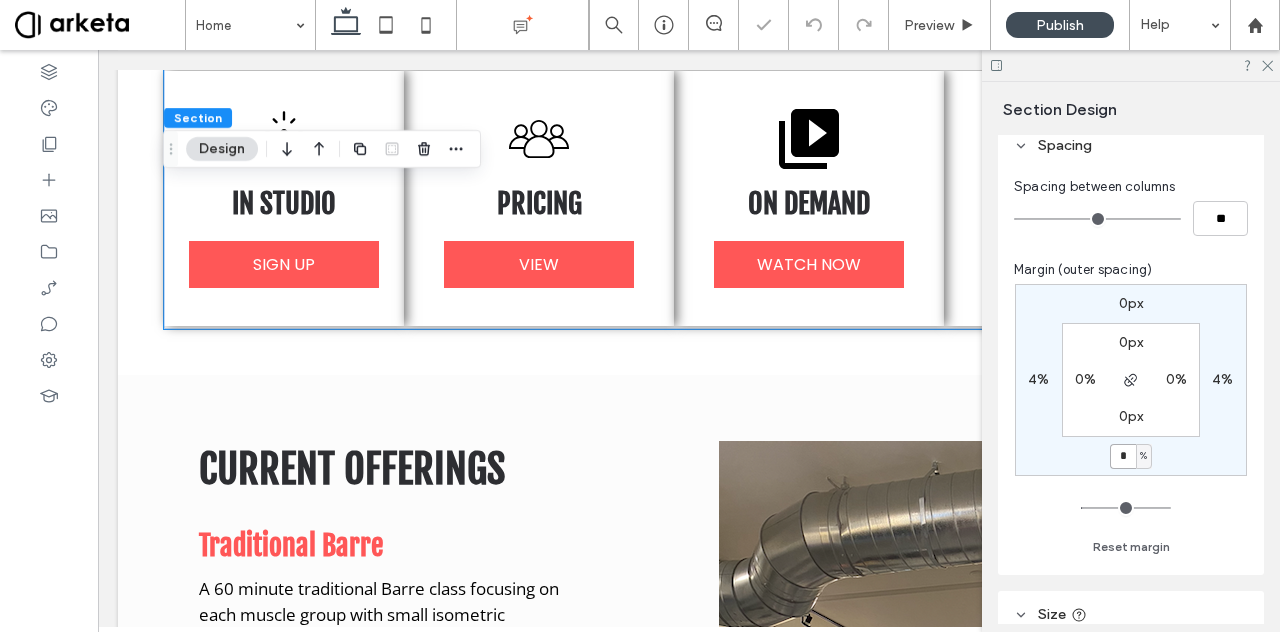 scroll, scrollTop: 804, scrollLeft: 0, axis: vertical 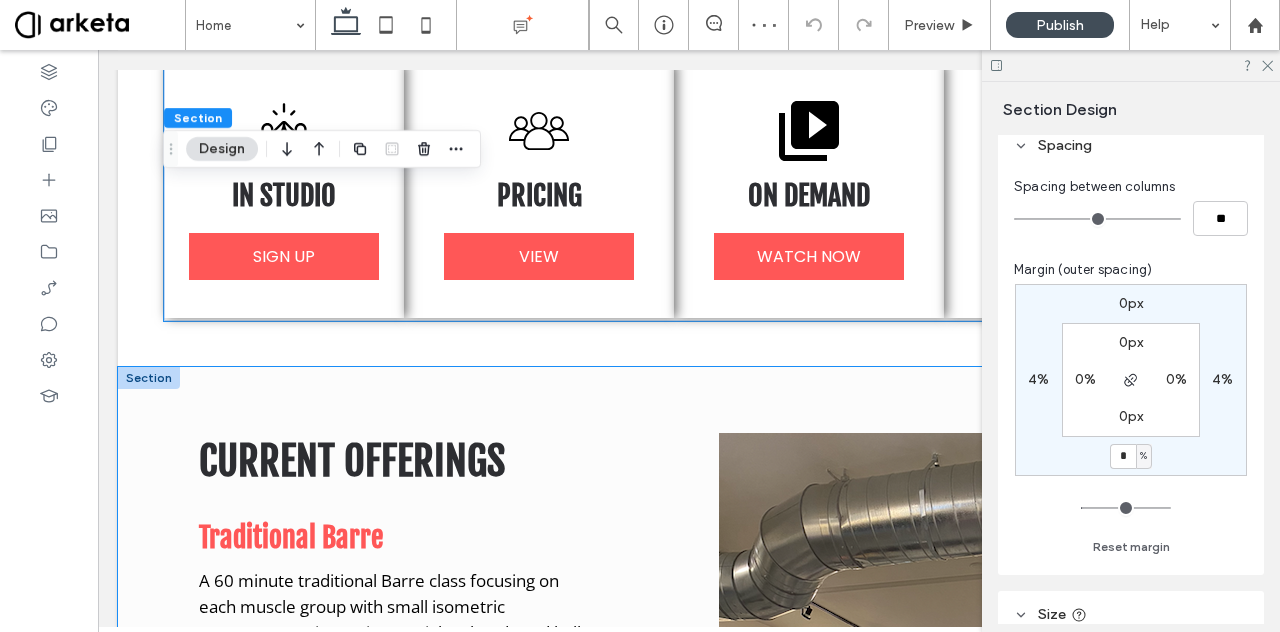 click on "CURRENT OFFERINGS
Traditional Barre
A 60 minute traditional Barre class focusing on each muscle group with small isometric movements using various weights, bands and balls and basic ballet movement.
BARRE FUSION
A 50-minute full body workout combining elements of both Barre and Mat Pilates using 1-7 lb. weights, resistance bands and Pilates balls. This is a low-impact, high-intensity workout that focuses on sculpting, toning and lengthening muscles as well as improving flexibility and strength.
Barre Express
A 45 minute class that condenses our traditional Barre Class in to a fast paced workout.
RESISTANCE STRENGTH CONDITIONING
A 50-minute class focusing on building muscle strength and conditioning using long bands, weights and full-body resistance. Resistance training can help retain muscle mass during weight loss maintaining a healthy metabolism.
BARRE FUNCTIONAL STRENGTH" at bounding box center [689, 1273] 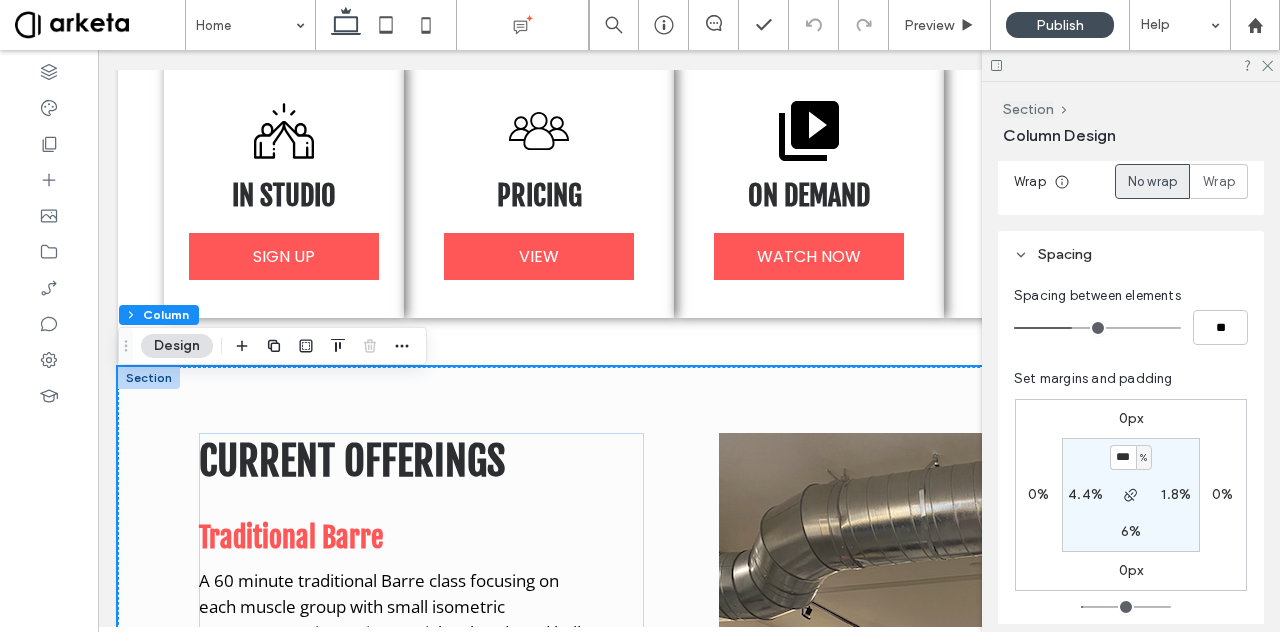 scroll, scrollTop: 402, scrollLeft: 0, axis: vertical 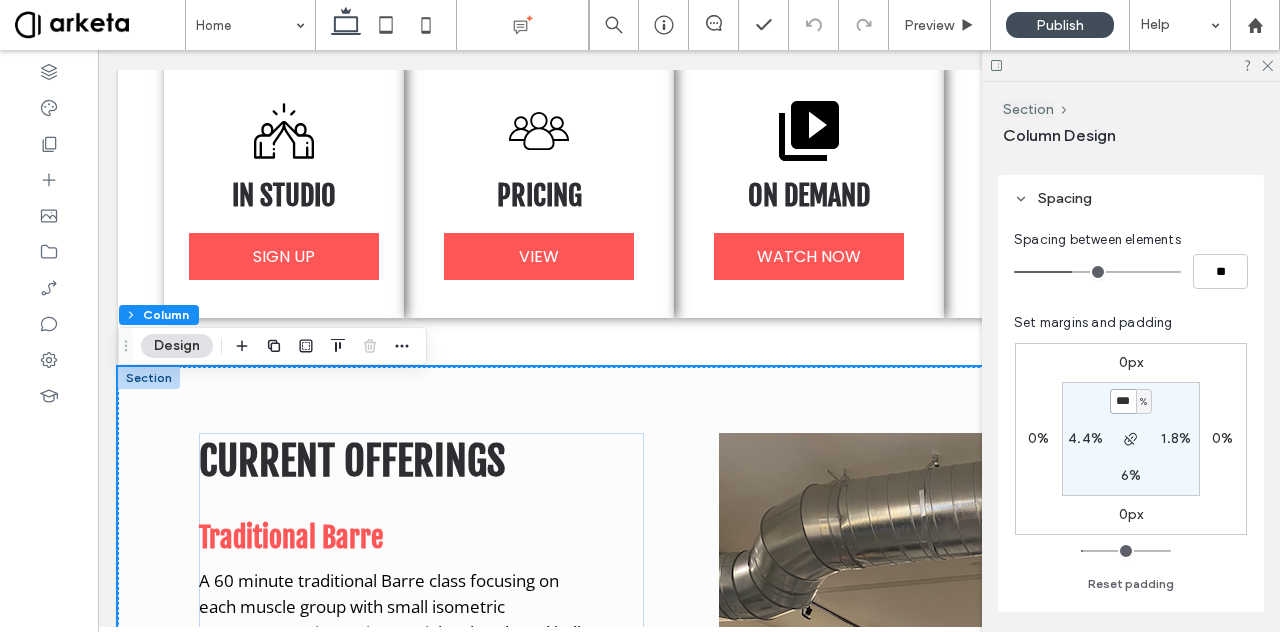 click on "***" at bounding box center [1123, 401] 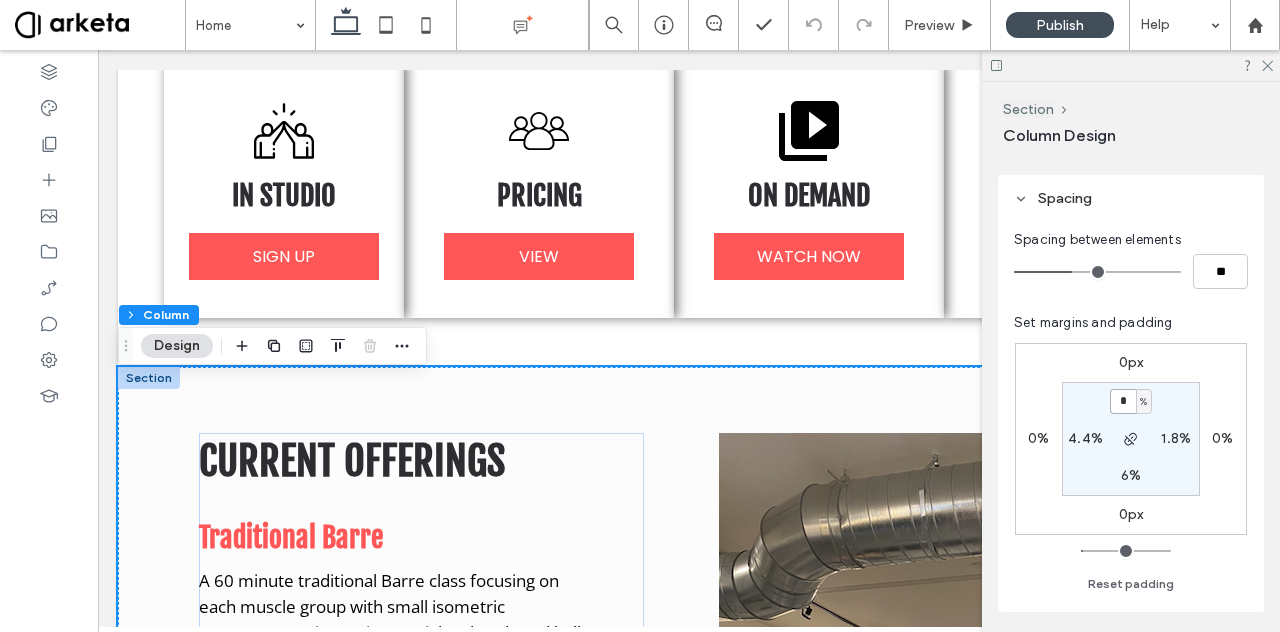type on "*" 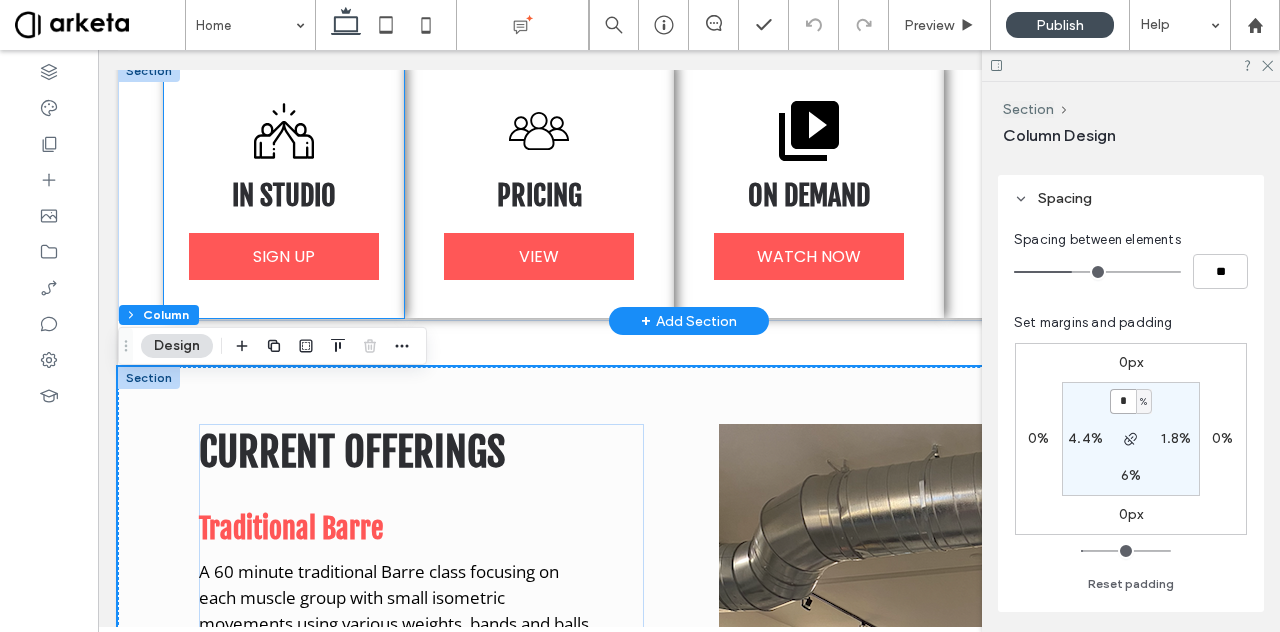 click on "IN STUDIO" at bounding box center [284, 197] 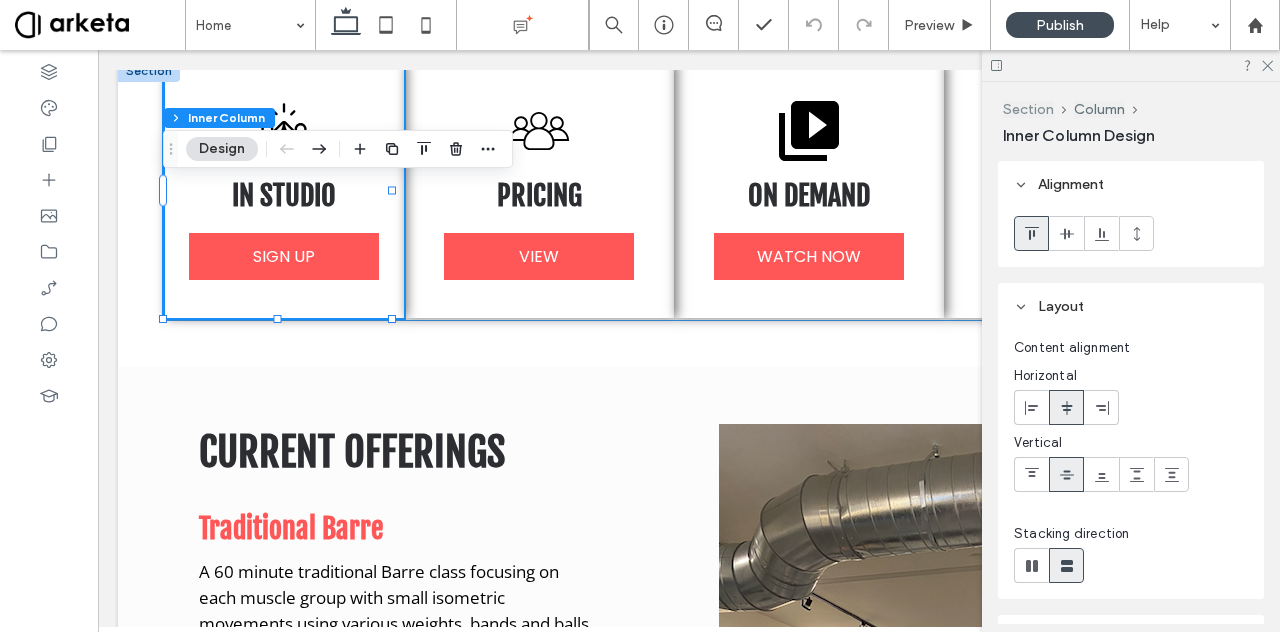 click on "Section" at bounding box center [1028, 109] 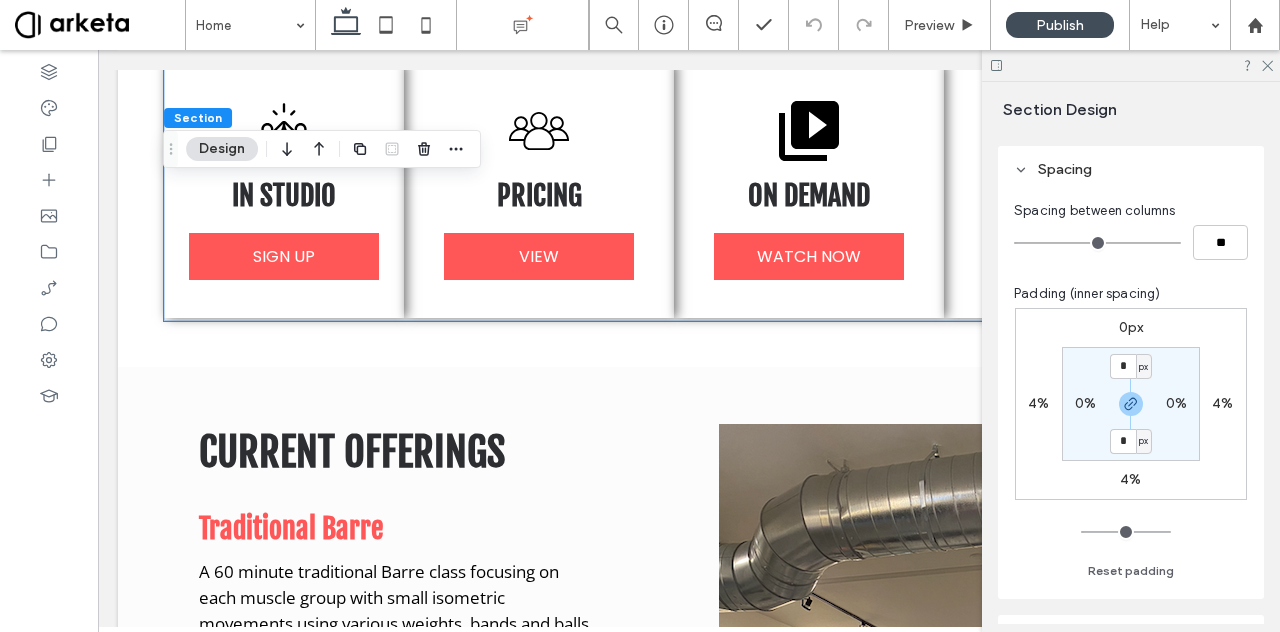 scroll, scrollTop: 207, scrollLeft: 0, axis: vertical 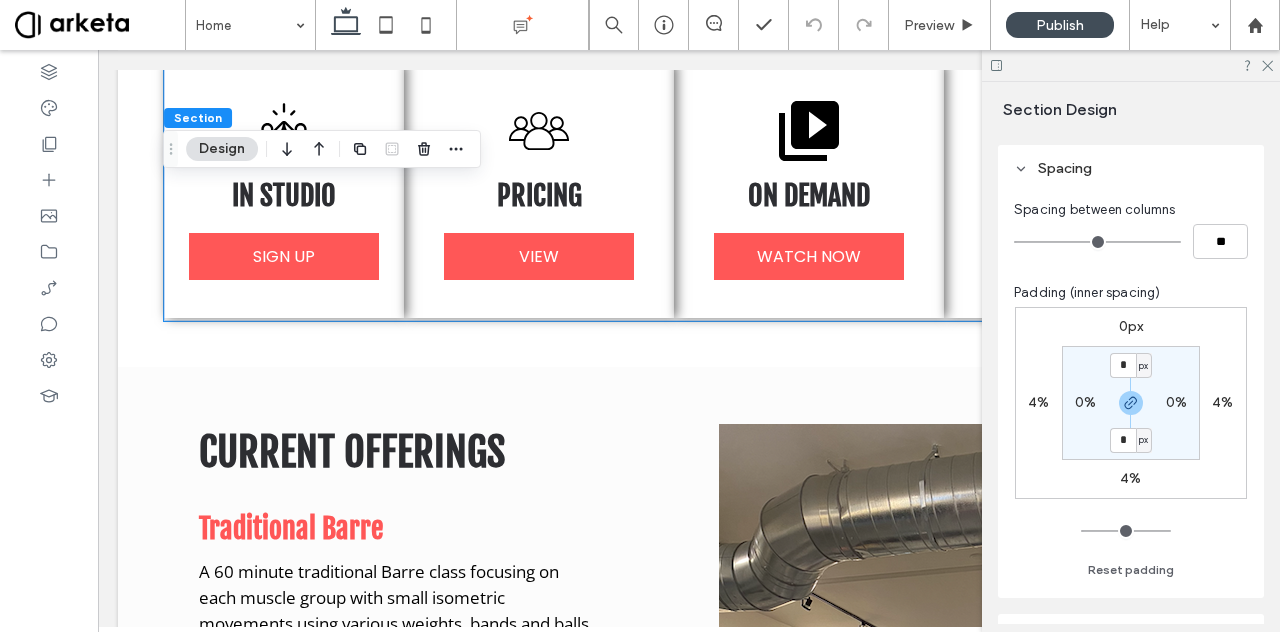click on "4%" at bounding box center (1130, 478) 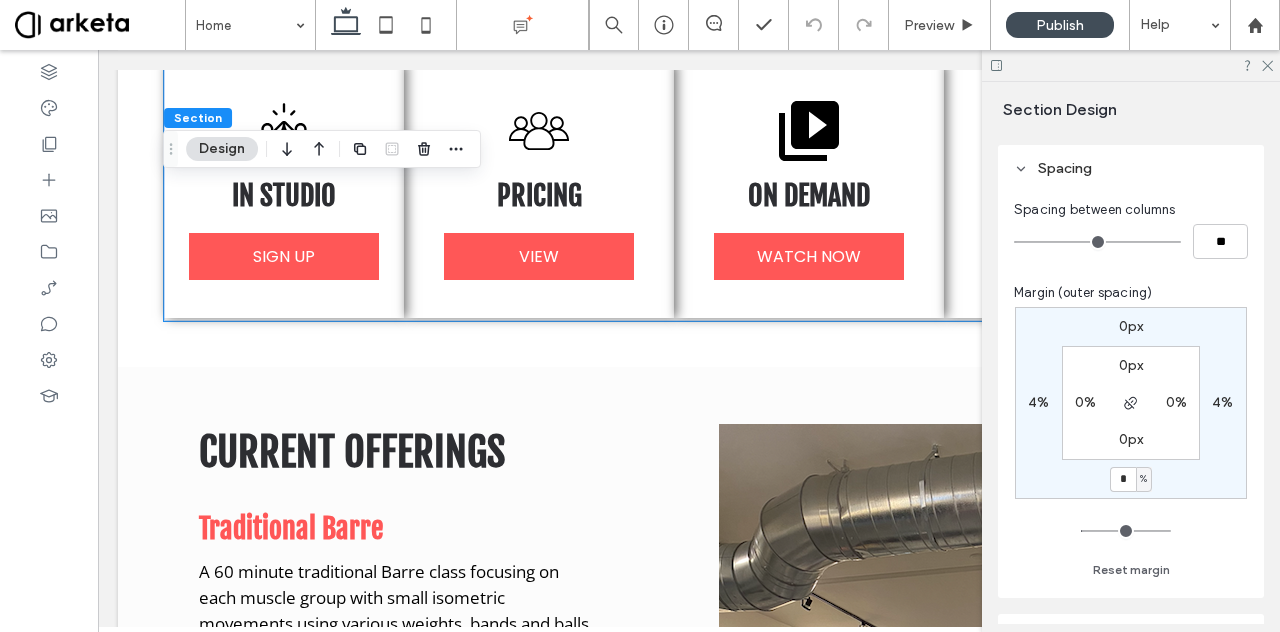 click on "*" at bounding box center (1123, 479) 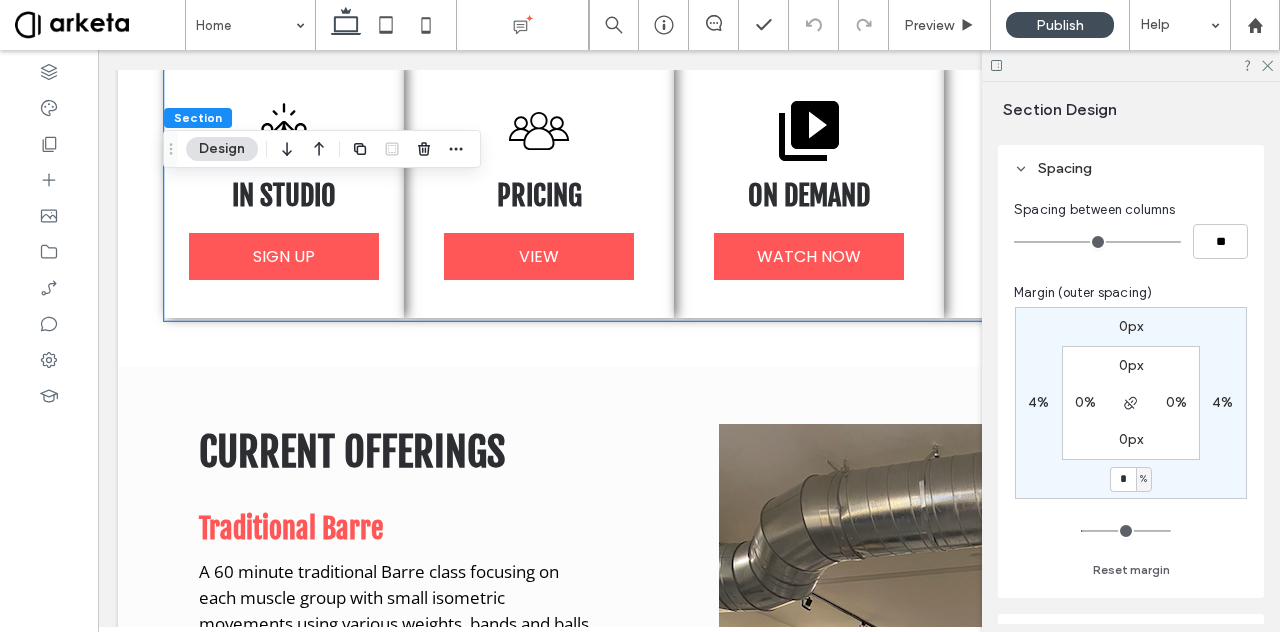 type on "*" 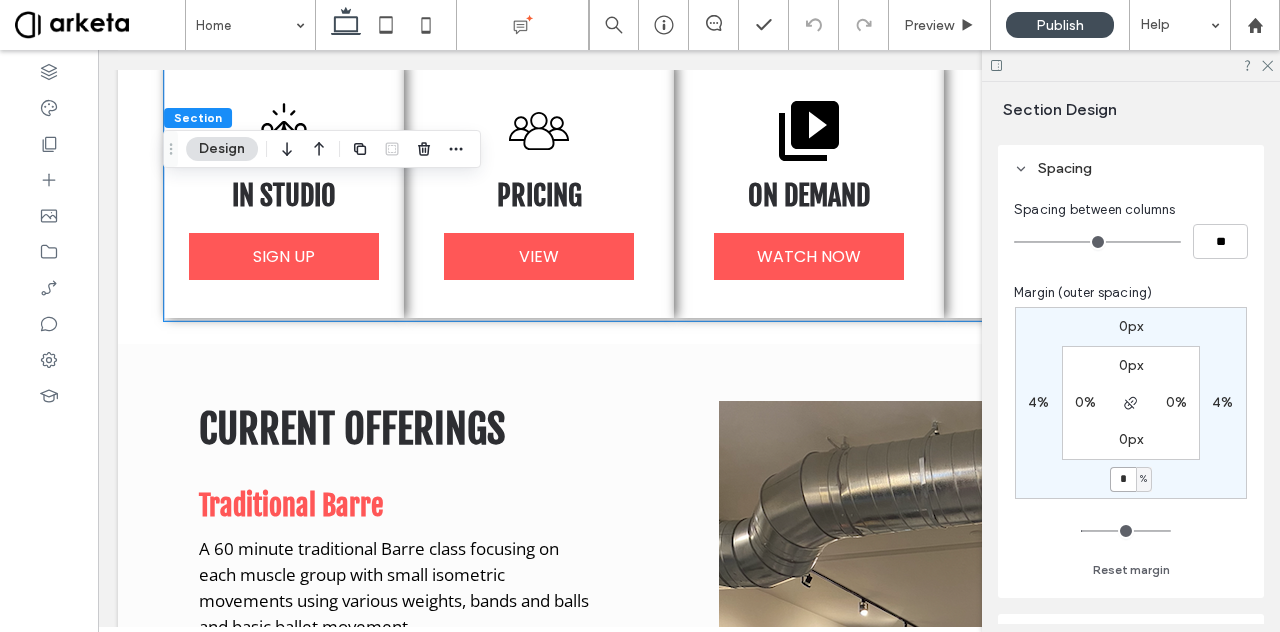 type on "*" 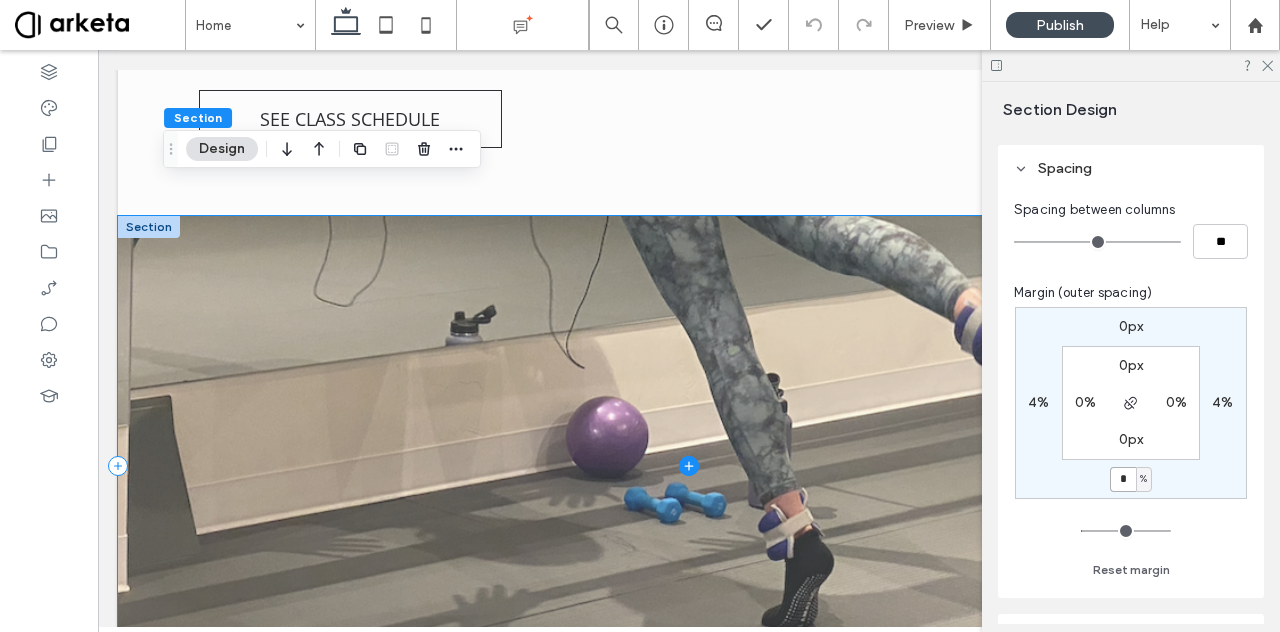 scroll, scrollTop: 2744, scrollLeft: 0, axis: vertical 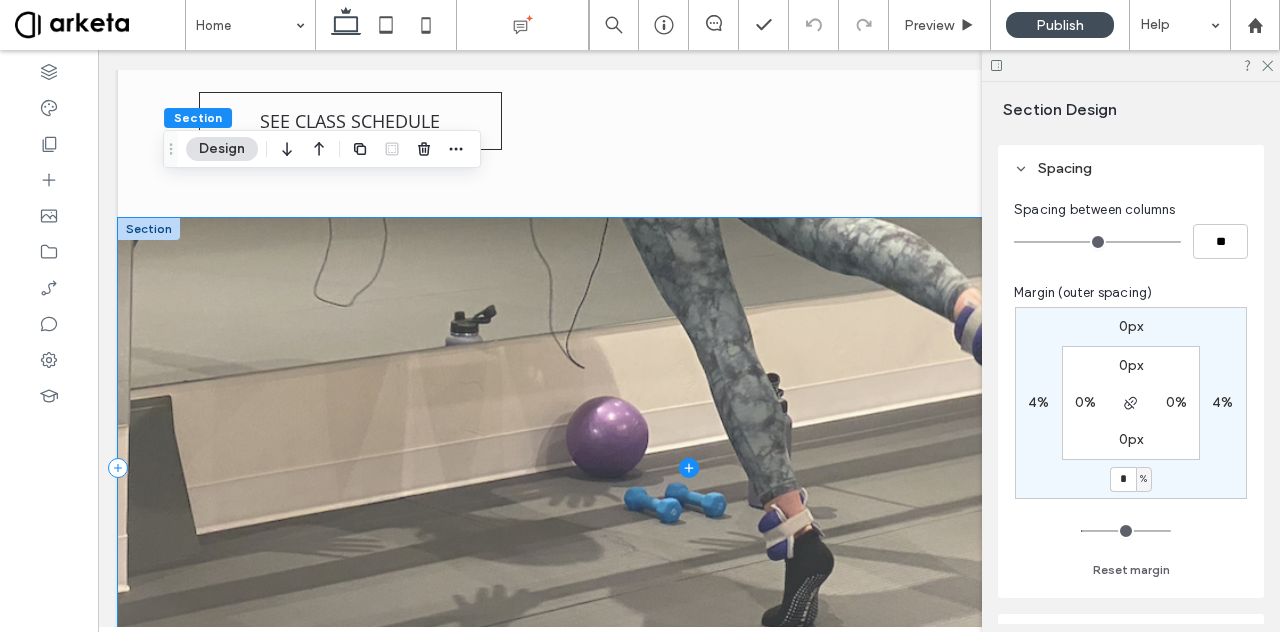 click at bounding box center [689, 468] 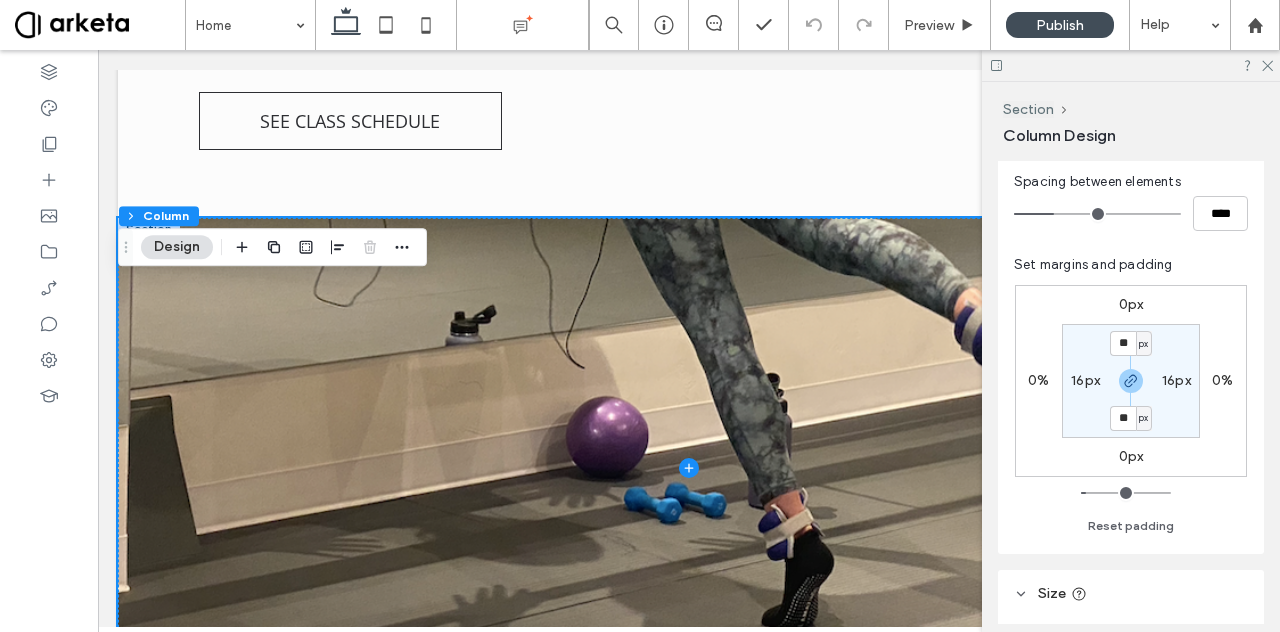 scroll, scrollTop: 632, scrollLeft: 0, axis: vertical 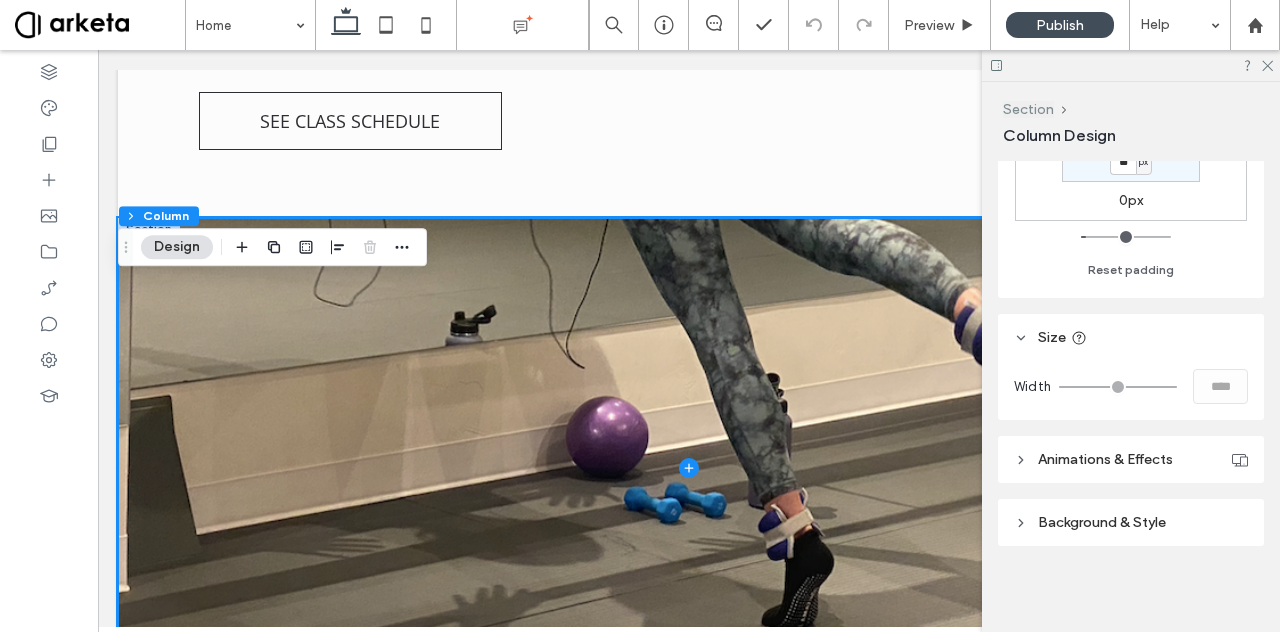 click on "Section" at bounding box center (1028, 109) 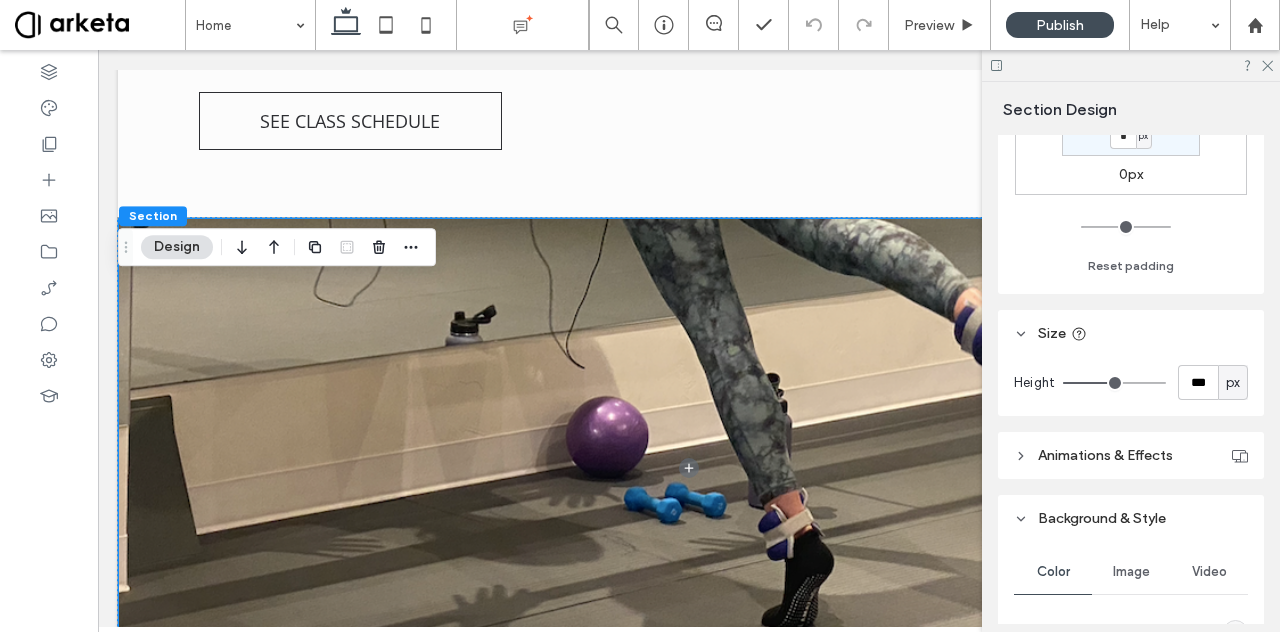 scroll, scrollTop: 513, scrollLeft: 0, axis: vertical 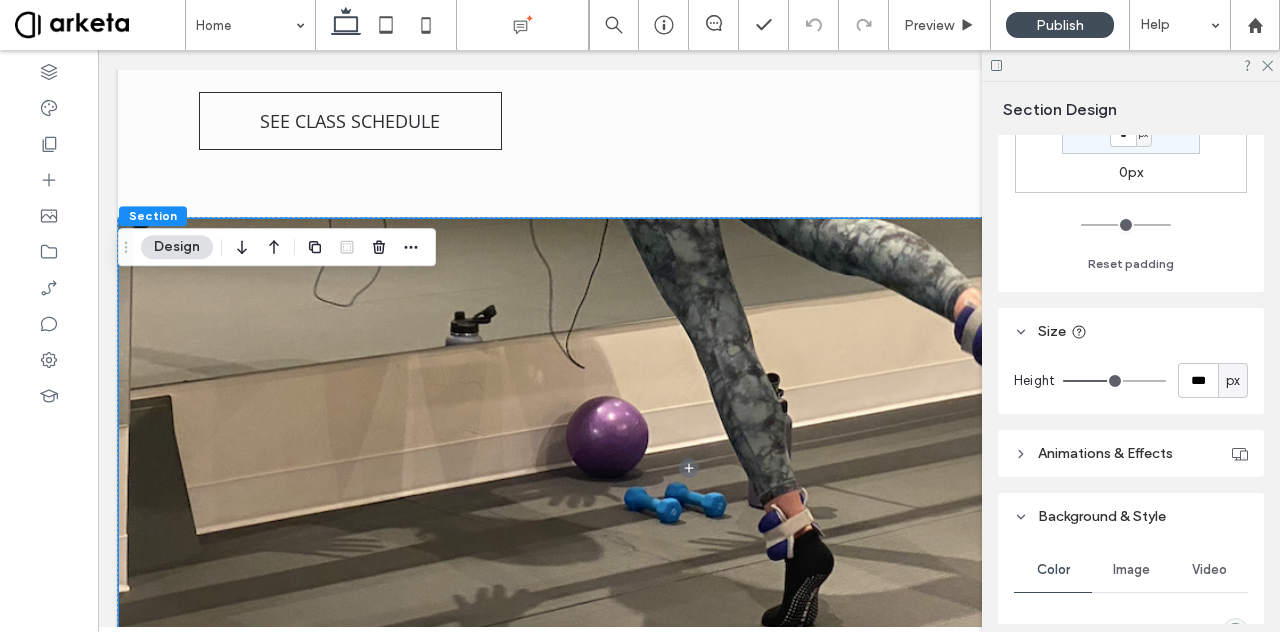 click on "px" at bounding box center (1233, 380) 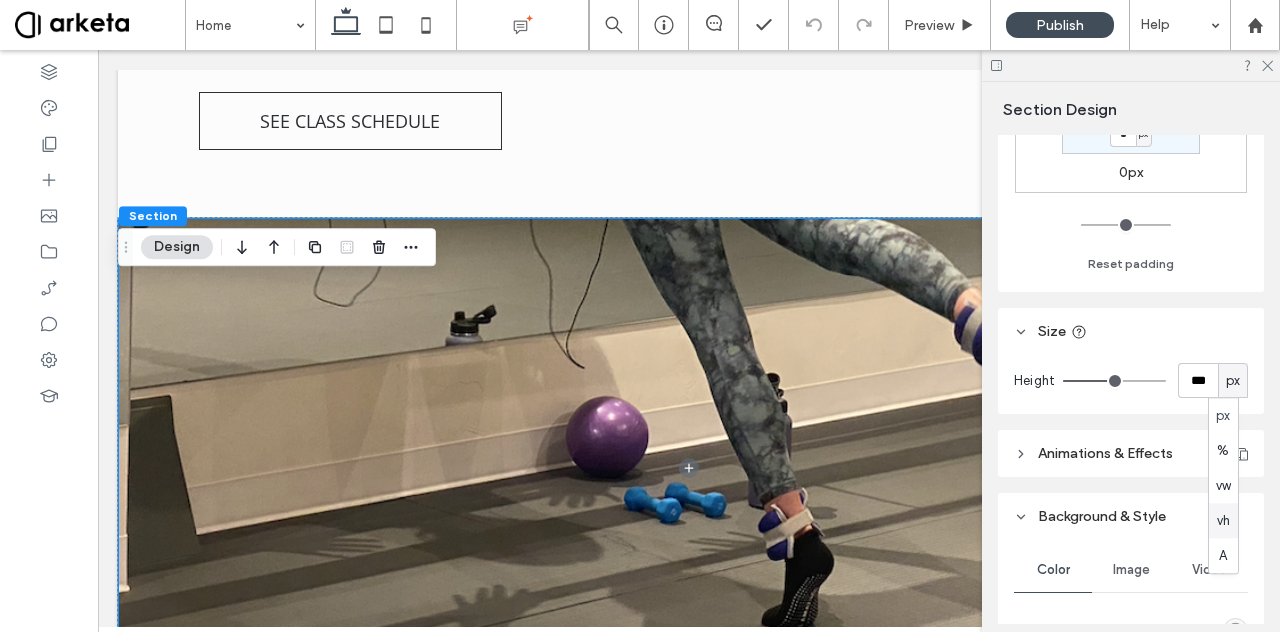 click on "vh" at bounding box center (1223, 521) 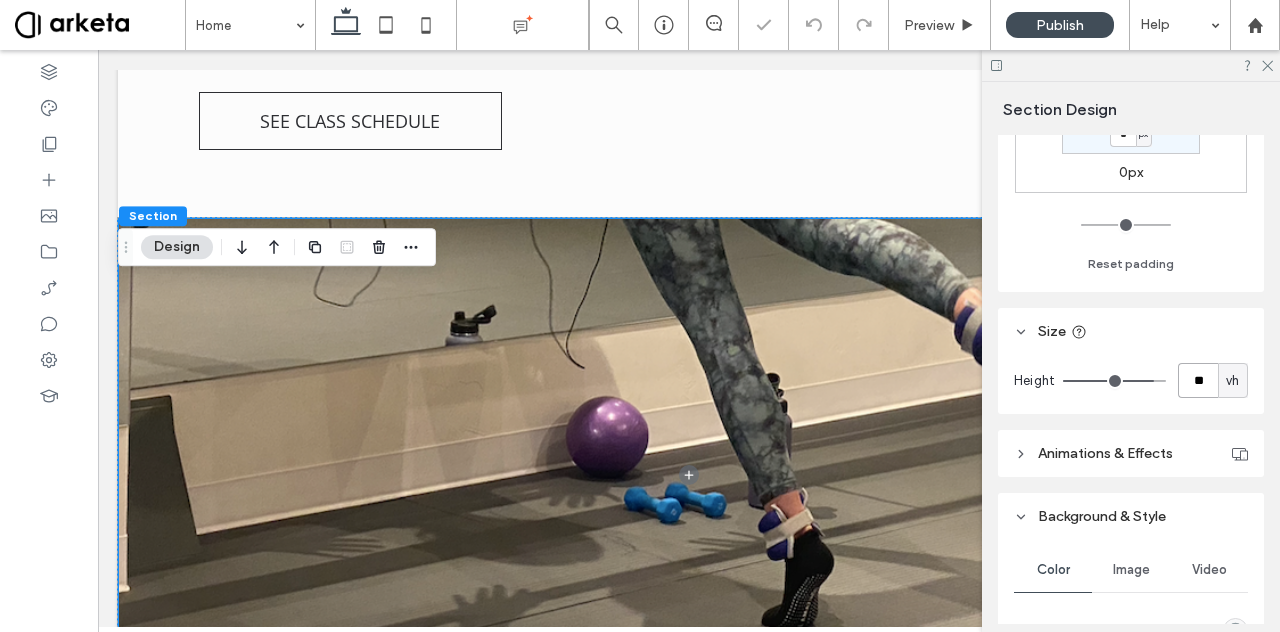 click on "**" at bounding box center (1198, 380) 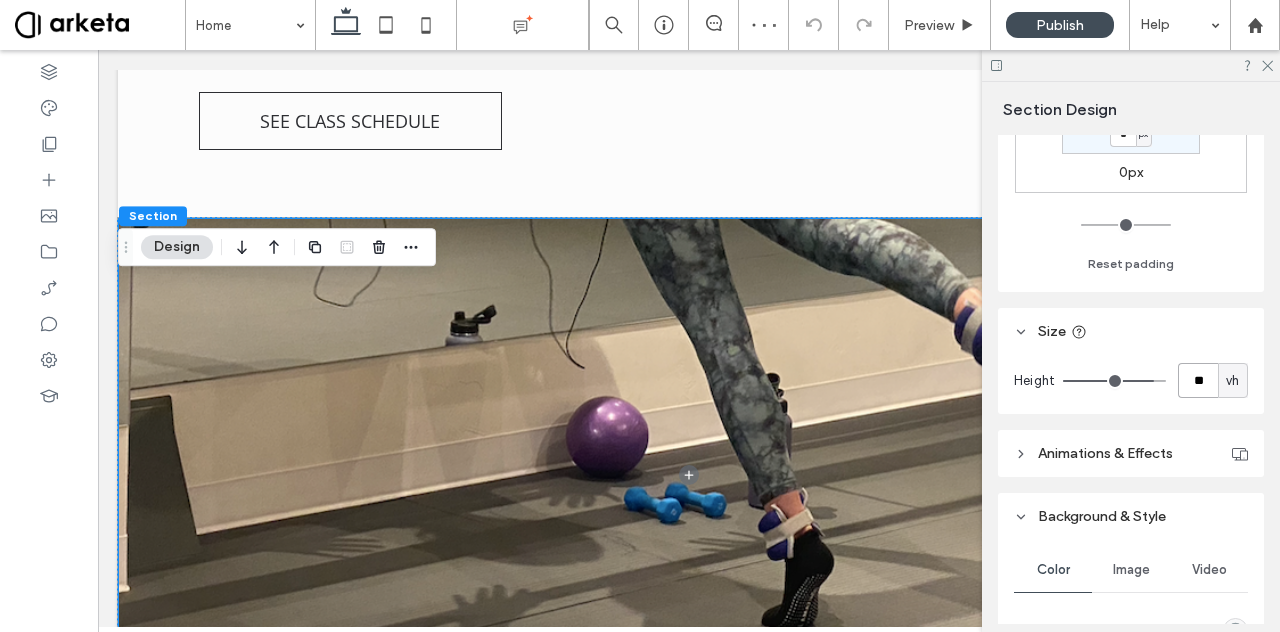type on "**" 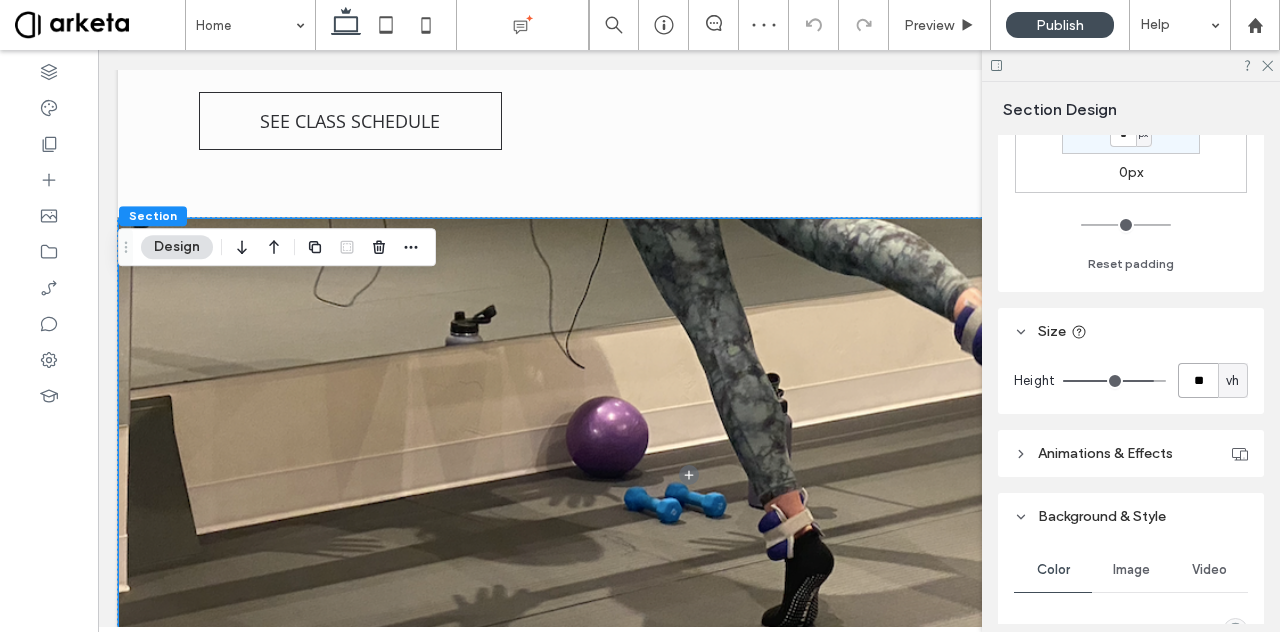 type on "**" 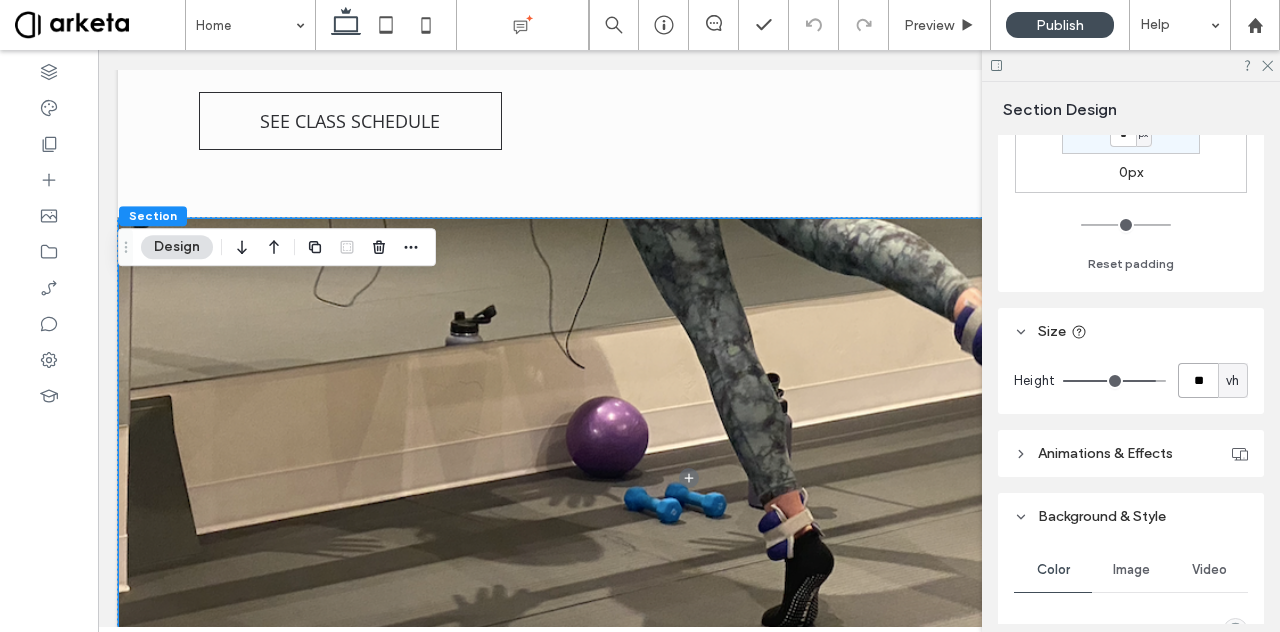 type on "*" 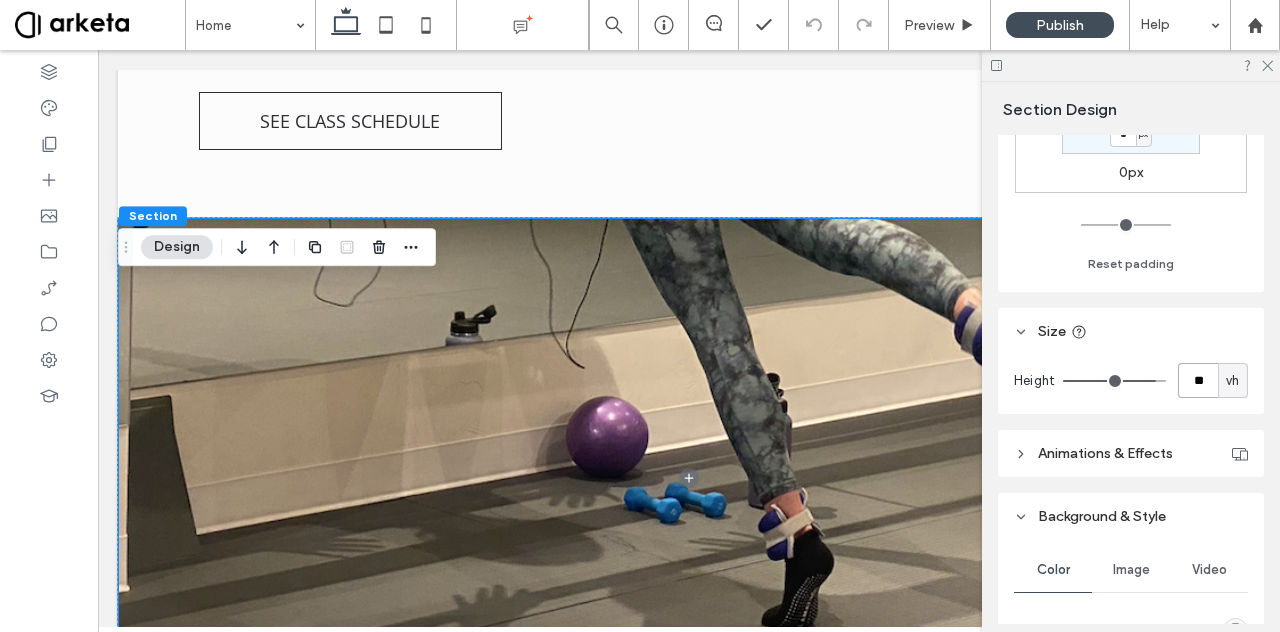 type on "**" 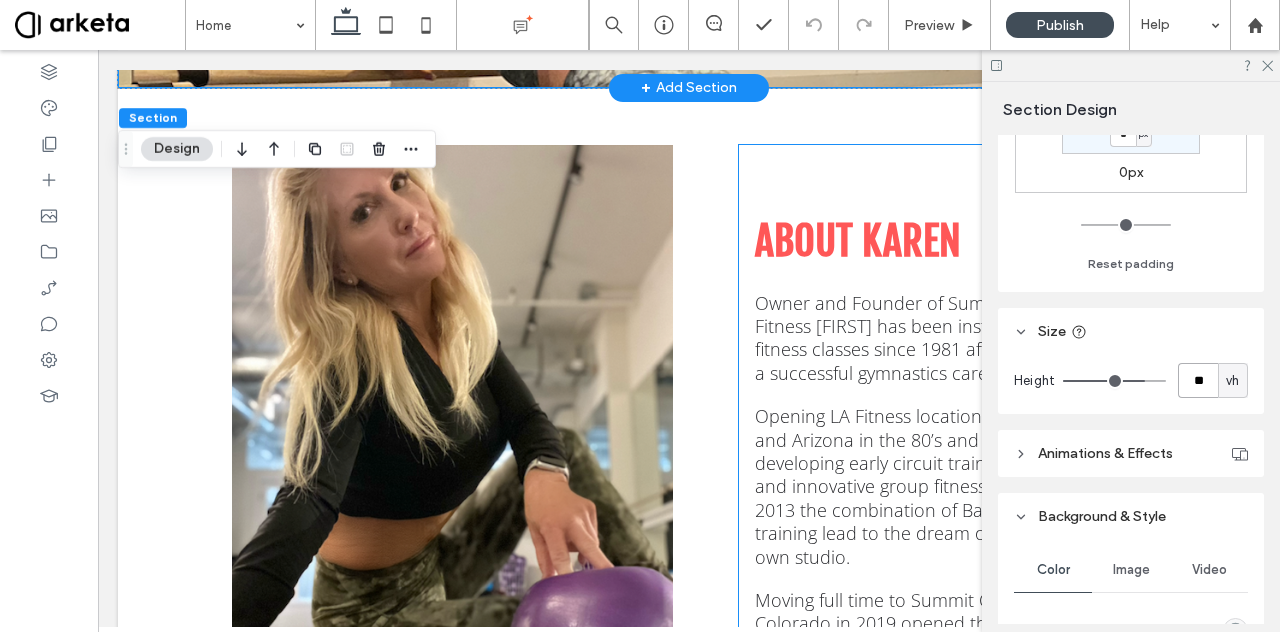 scroll, scrollTop: 3340, scrollLeft: 0, axis: vertical 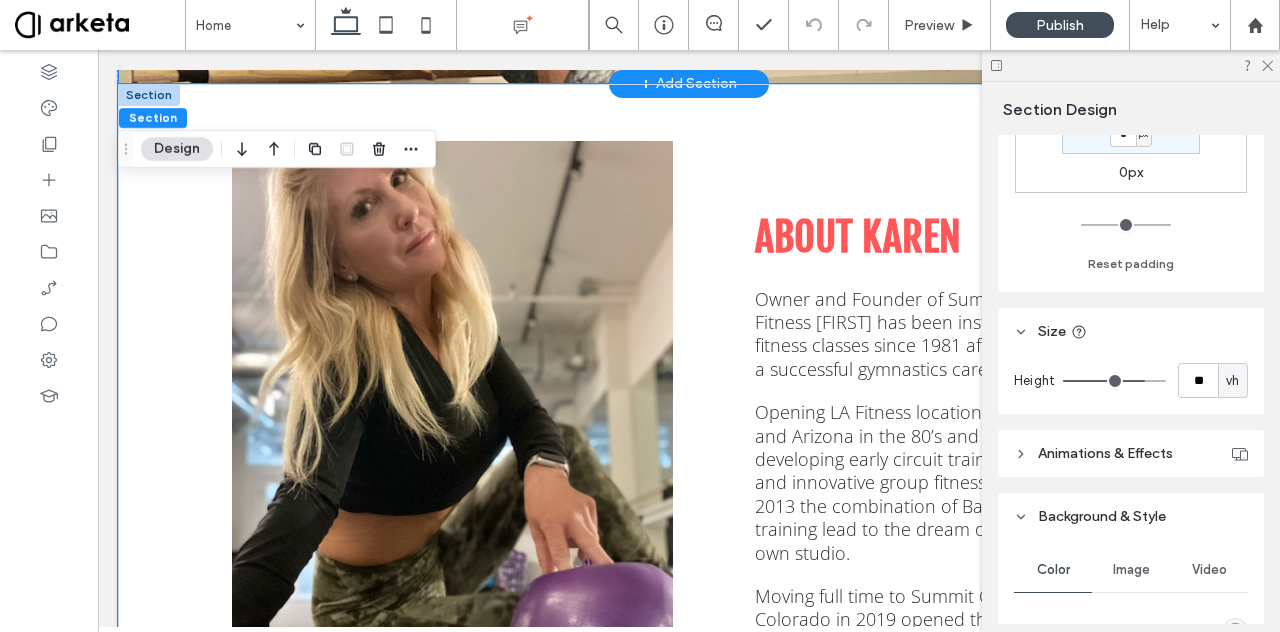 click on "ABOUT [FIRST]
Owner and Founder of Summit Barre & Fitness [FIRST] [LAST] has been instructing group fitness classes since 1981 after retiring from a successful gymnastics career.
Opening LA Fitness locations in California and Arizona in the 80’s and 90’s lead to developing early circuit training formats and innovative group fitness classes. In 2013 the combination of Barre and cardio training lead to the dream of opening her own studio.
Moving full time to Summit County Colorado in 2019 opened the door to making this dream happen.
REACH OUT" at bounding box center [689, 465] 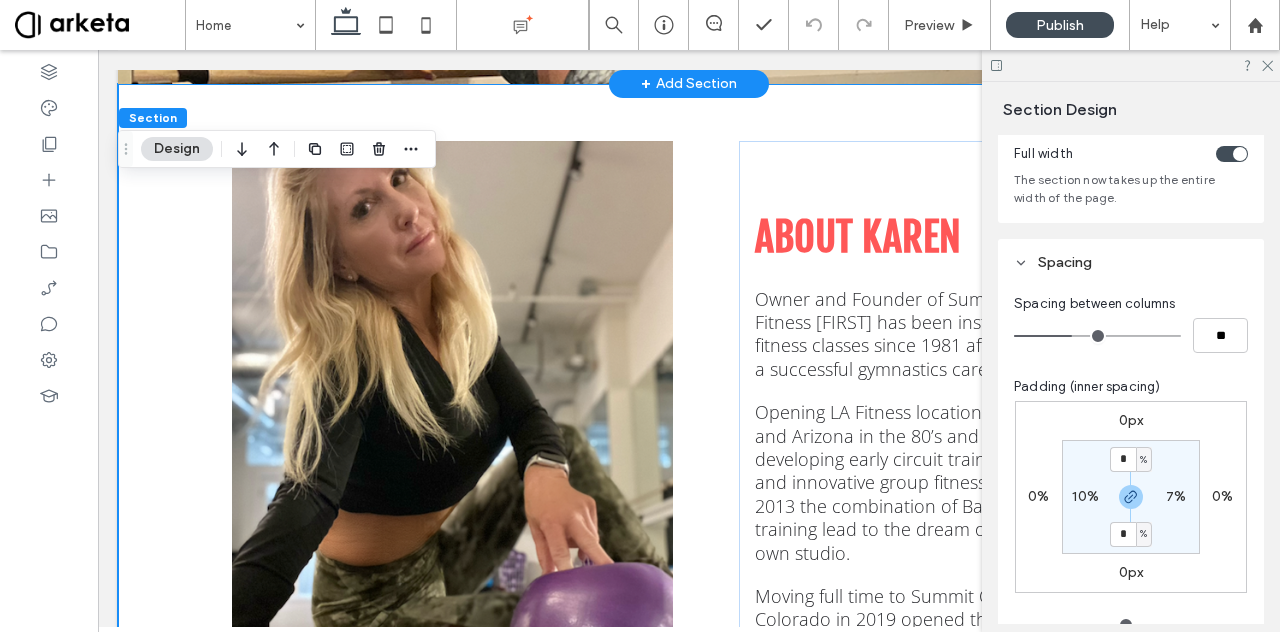 scroll, scrollTop: 115, scrollLeft: 0, axis: vertical 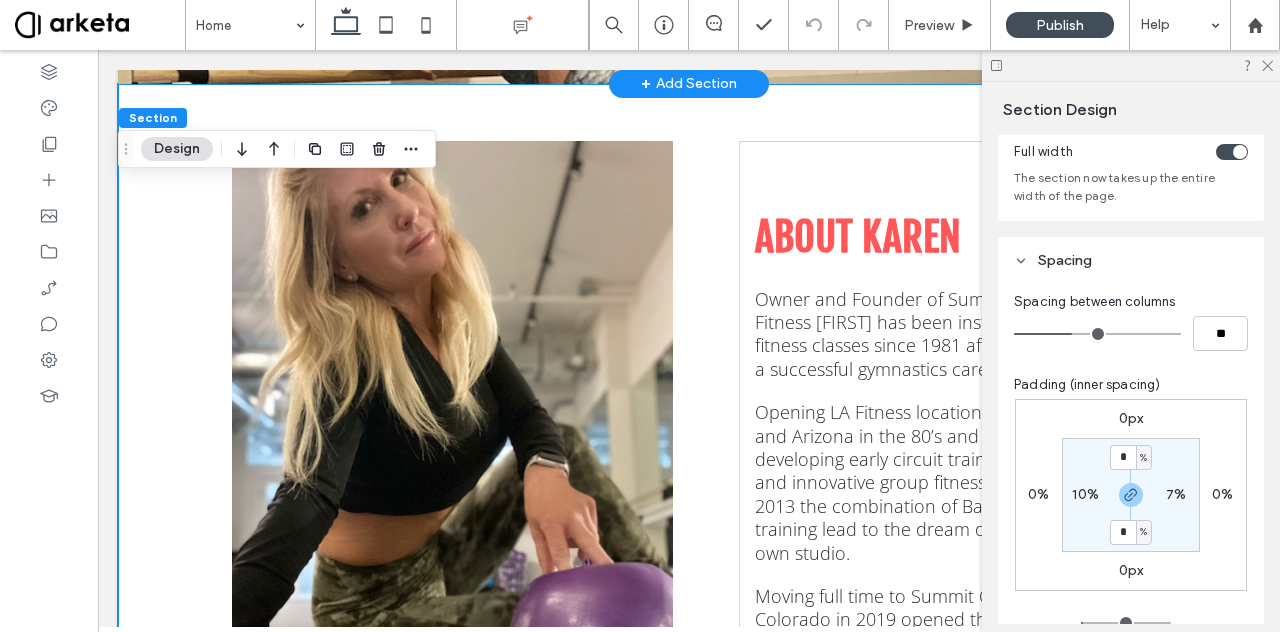 click on "* % 7% * % 10%" at bounding box center [1131, 495] 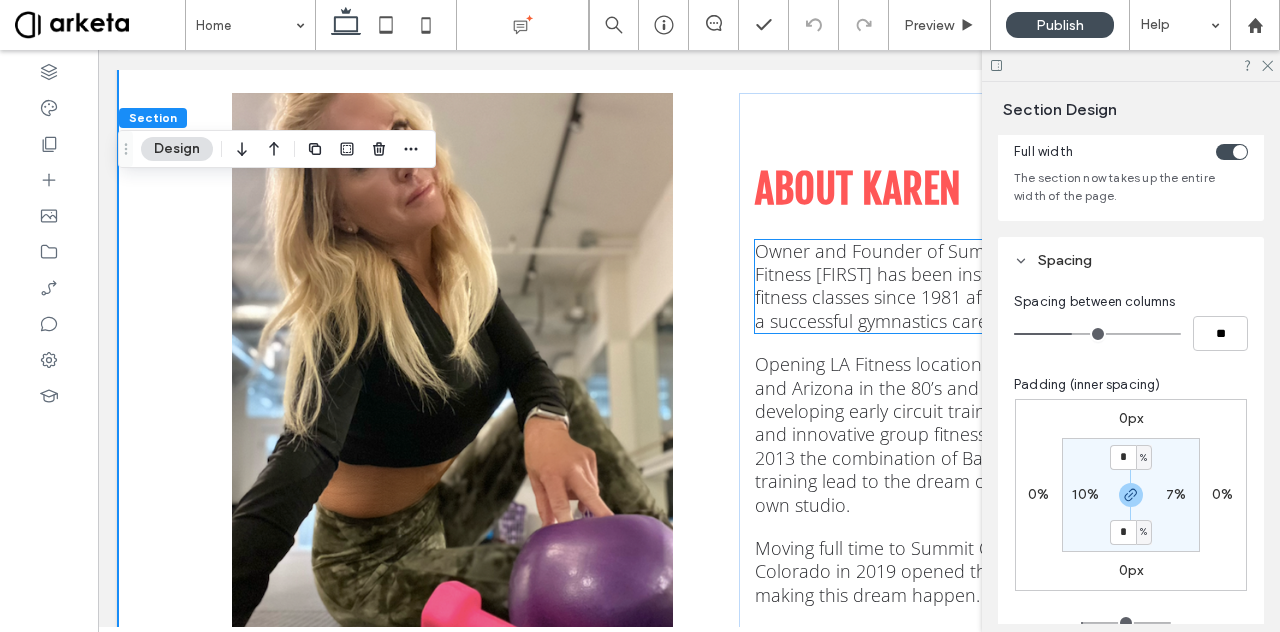 scroll, scrollTop: 3388, scrollLeft: 0, axis: vertical 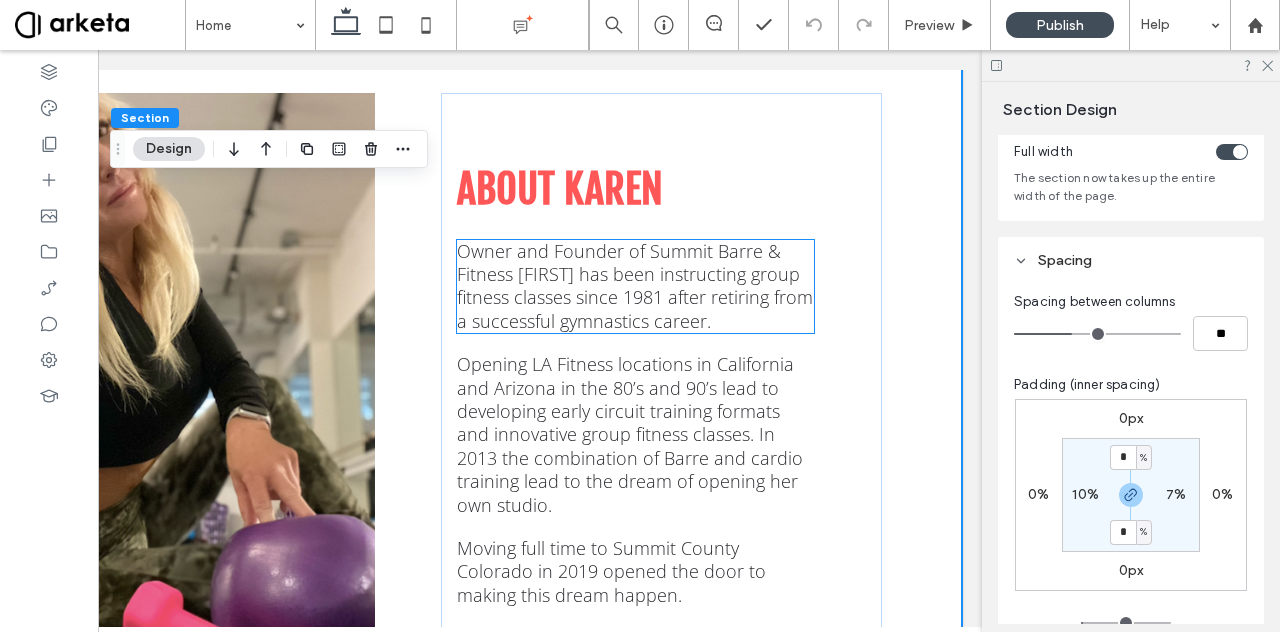 click on "Owner and Founder of Summit Barre & Fitness [FIRST] [LAST] has been instructing group fitness classes since 1981 after retiring from a successful gymnastics career." at bounding box center [635, 286] 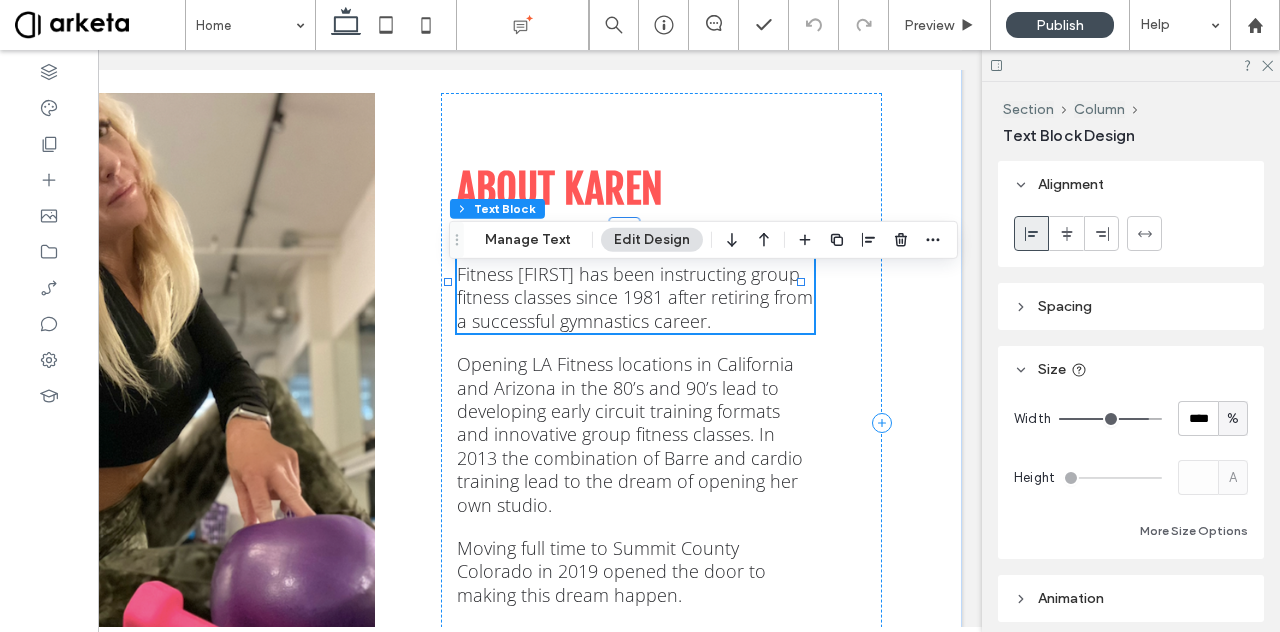 click on "Owner and Founder of Summit Barre & Fitness [FIRST] [LAST] has been instructing group fitness classes since 1981 after retiring from a successful gymnastics career." at bounding box center (635, 286) 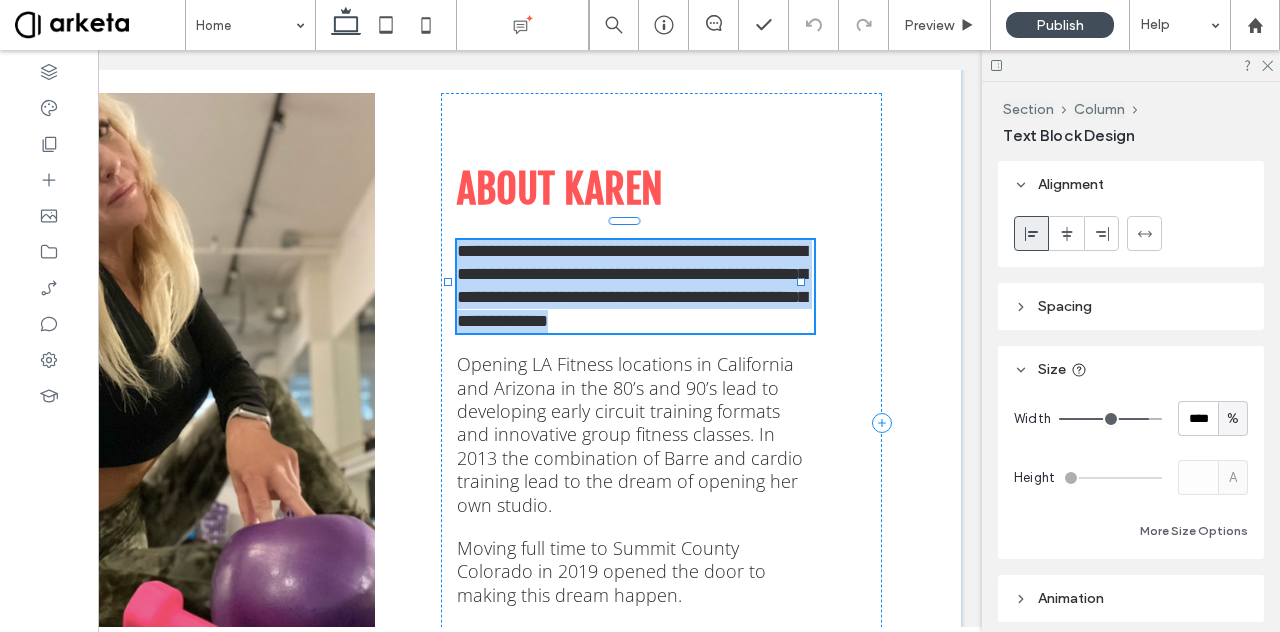 type on "*********" 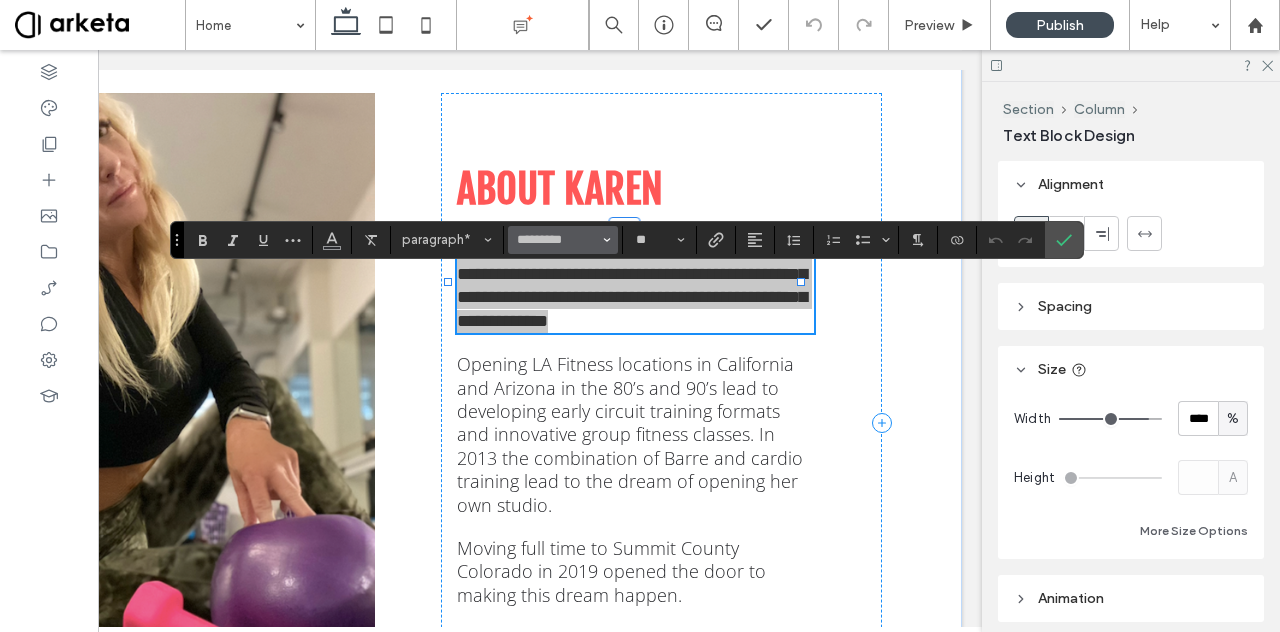 click on "*********" at bounding box center [563, 240] 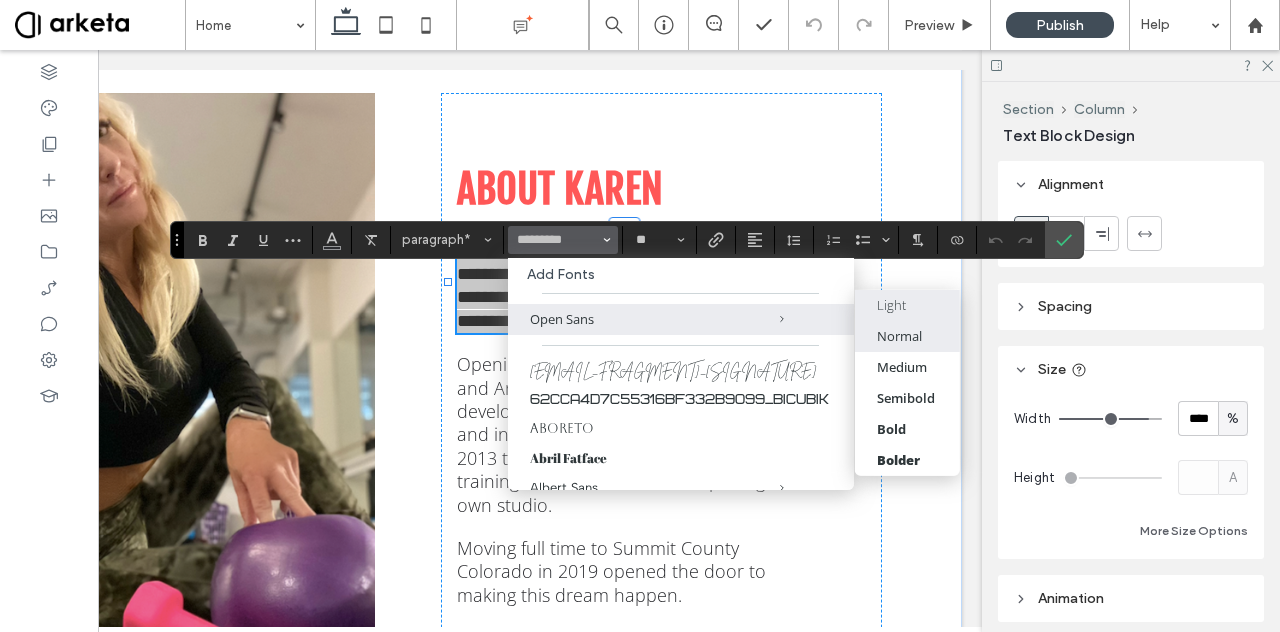 click on "Normal" at bounding box center (899, 336) 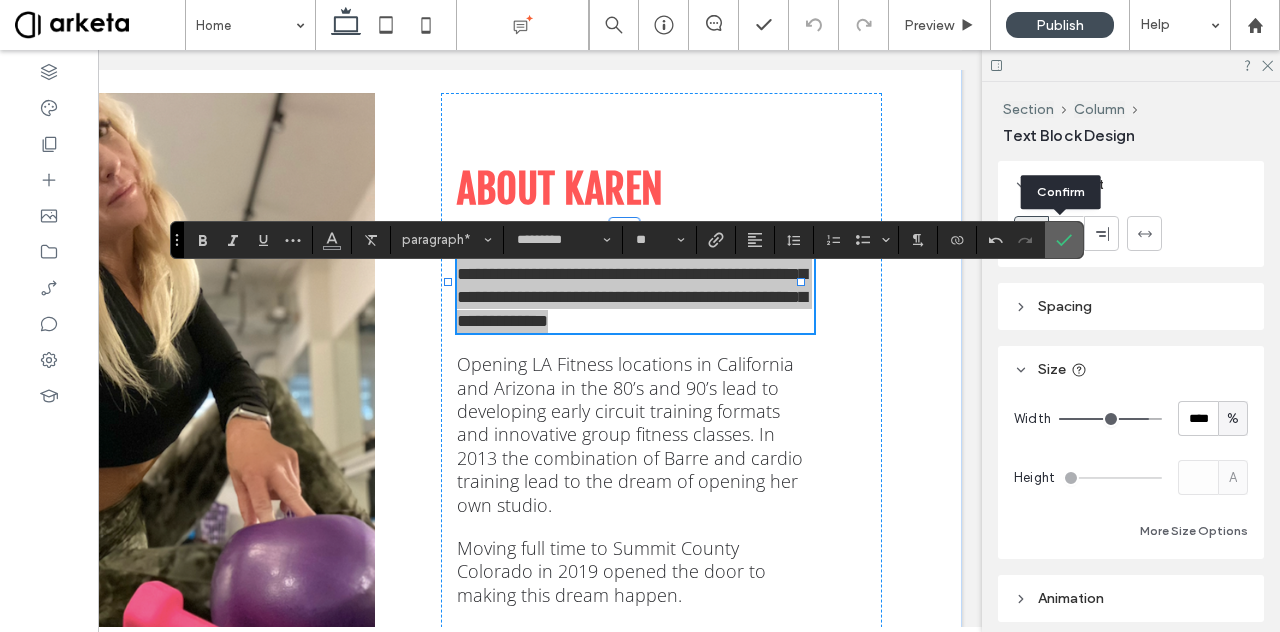 click 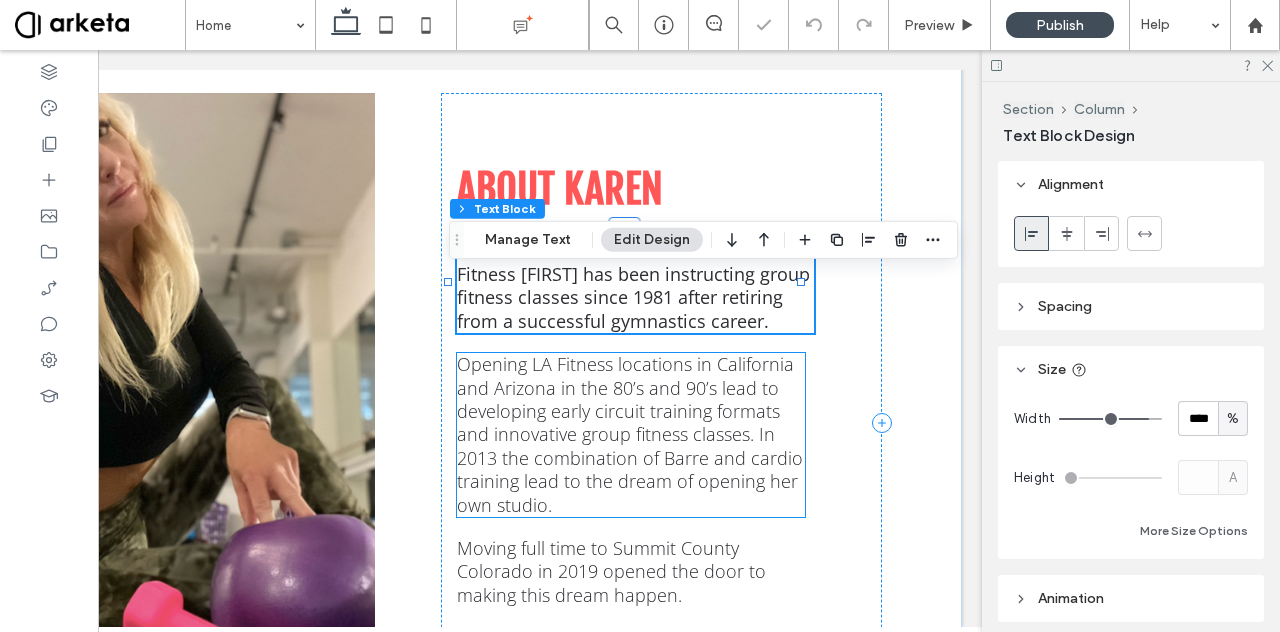 click on "Opening LA Fitness locations in California and Arizona in the 80’s and 90’s lead to developing early circuit training formats and innovative group fitness classes. In 2013 the combination of Barre and cardio training lead to the dream of opening her own studio." at bounding box center (630, 434) 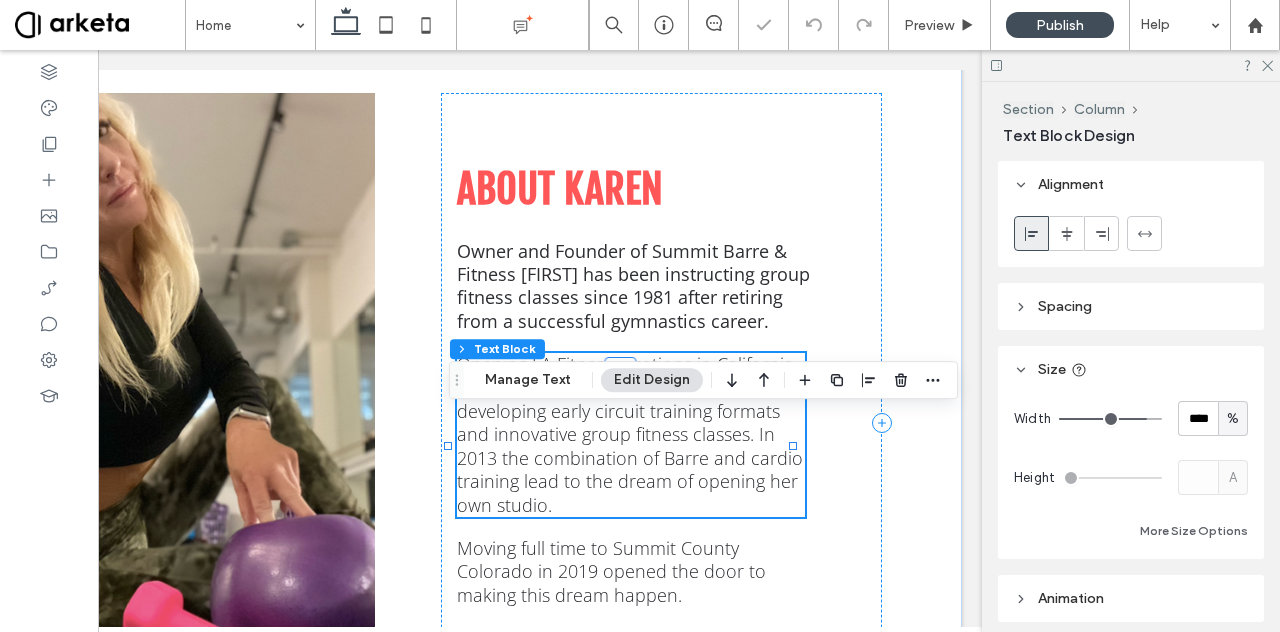 click on "Opening LA Fitness locations in California and Arizona in the 80’s and 90’s lead to developing early circuit training formats and innovative group fitness classes. In 2013 the combination of Barre and cardio training lead to the dream of opening her own studio." at bounding box center (630, 434) 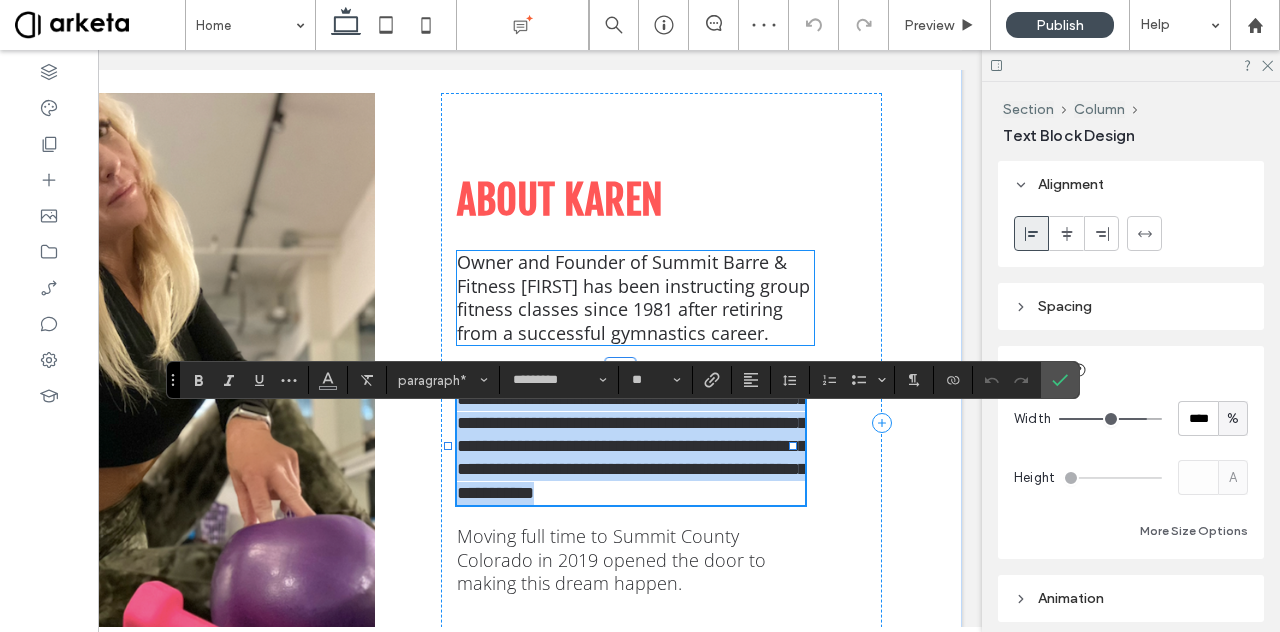click on "Owner and Founder of Summit Barre & Fitness [FIRST] [LAST] has been instructing group fitness classes since 1981 after retiring from a successful gymnastics career." at bounding box center [633, 297] 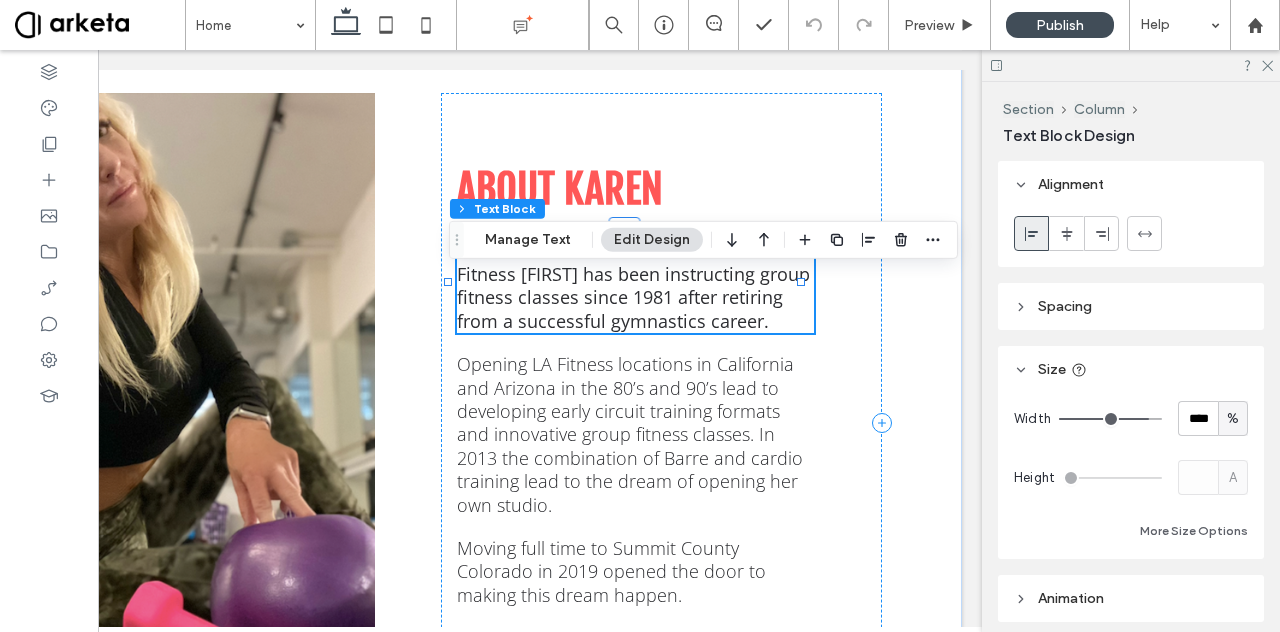 click on "Owner and Founder of Summit Barre & Fitness [FIRST] [LAST] has been instructing group fitness classes since 1981 after retiring from a successful gymnastics career." at bounding box center (633, 286) 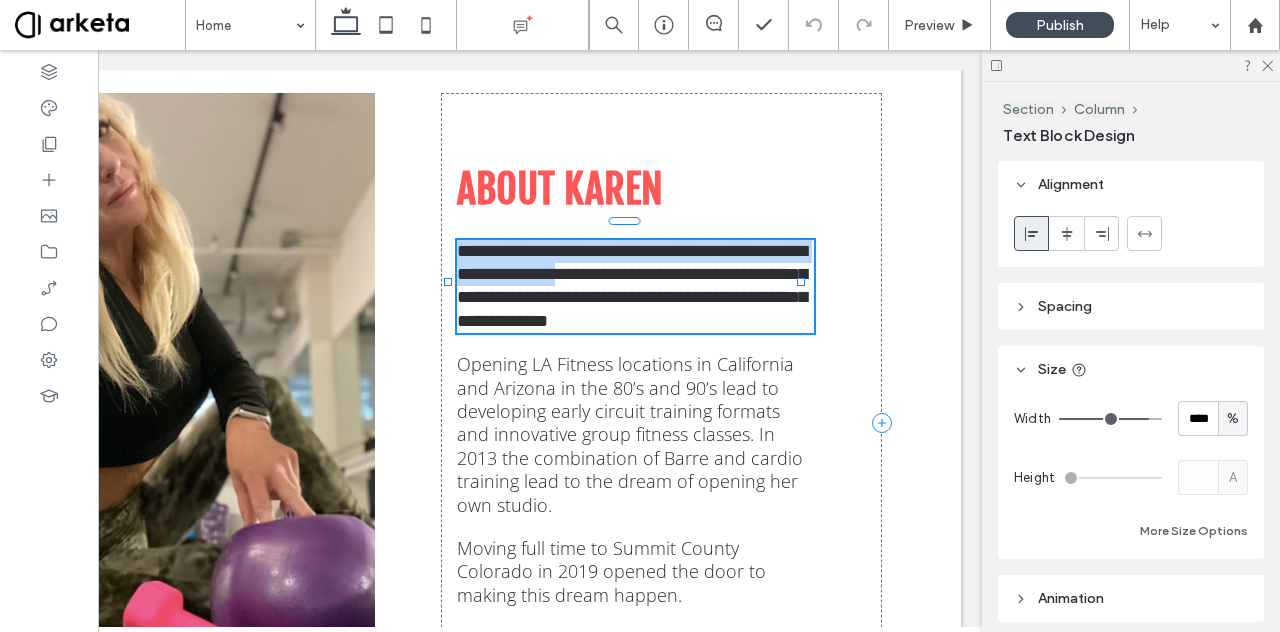 type on "*********" 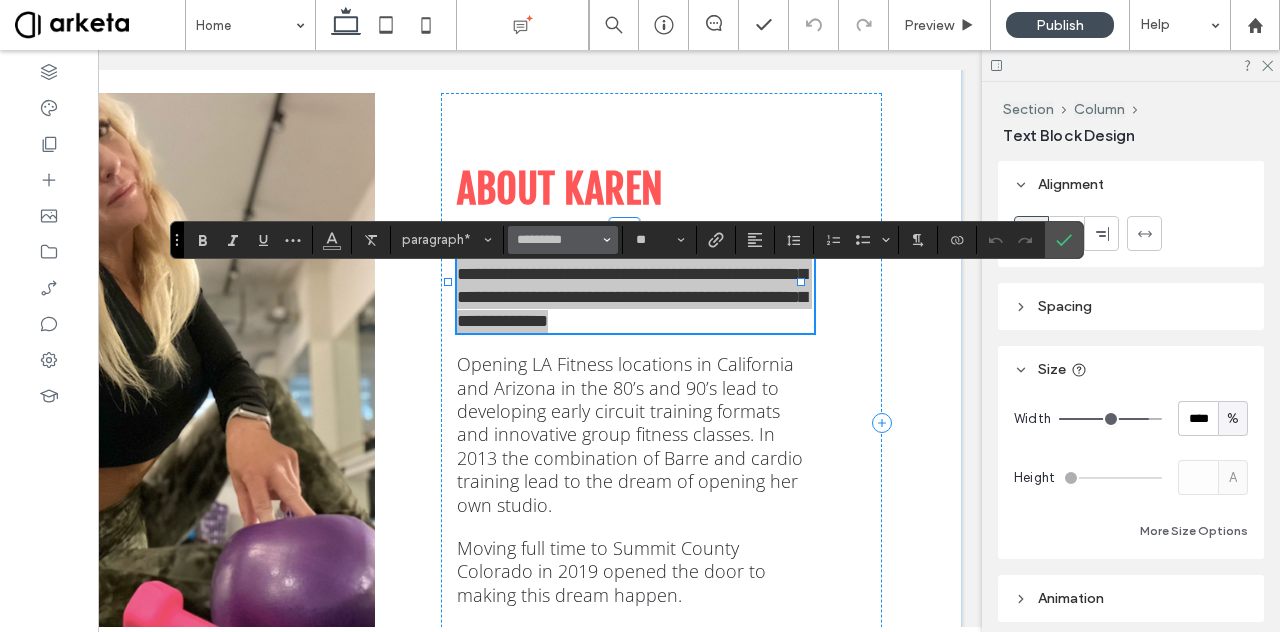 click 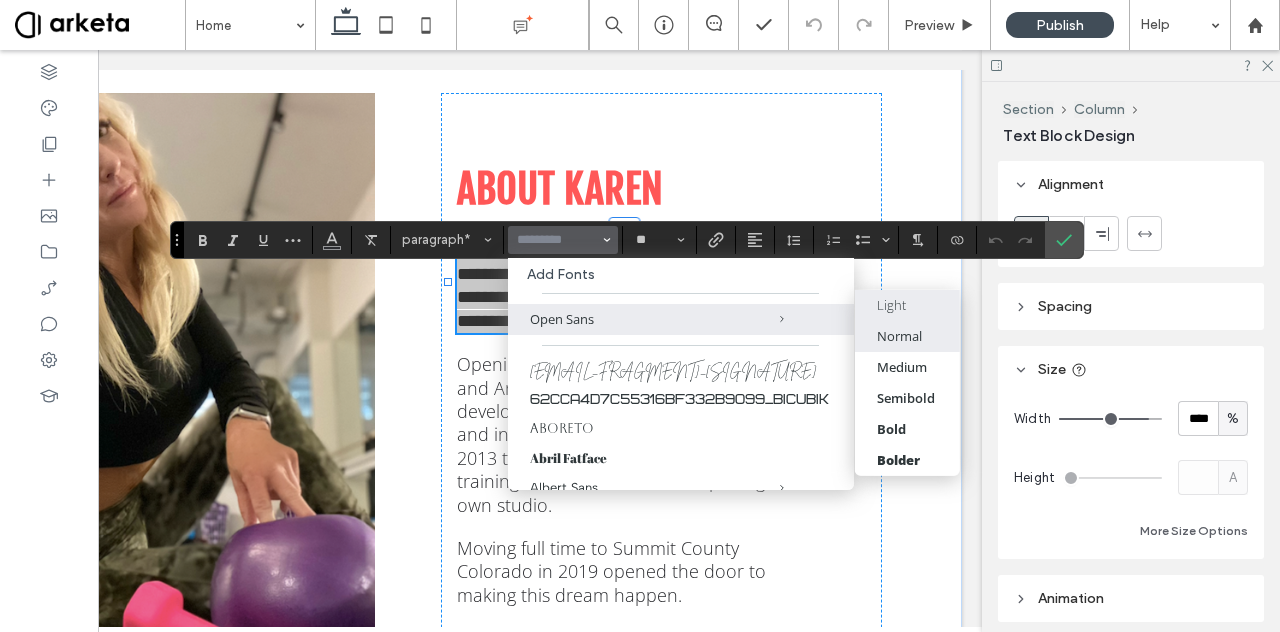 click on "Light" at bounding box center [891, 305] 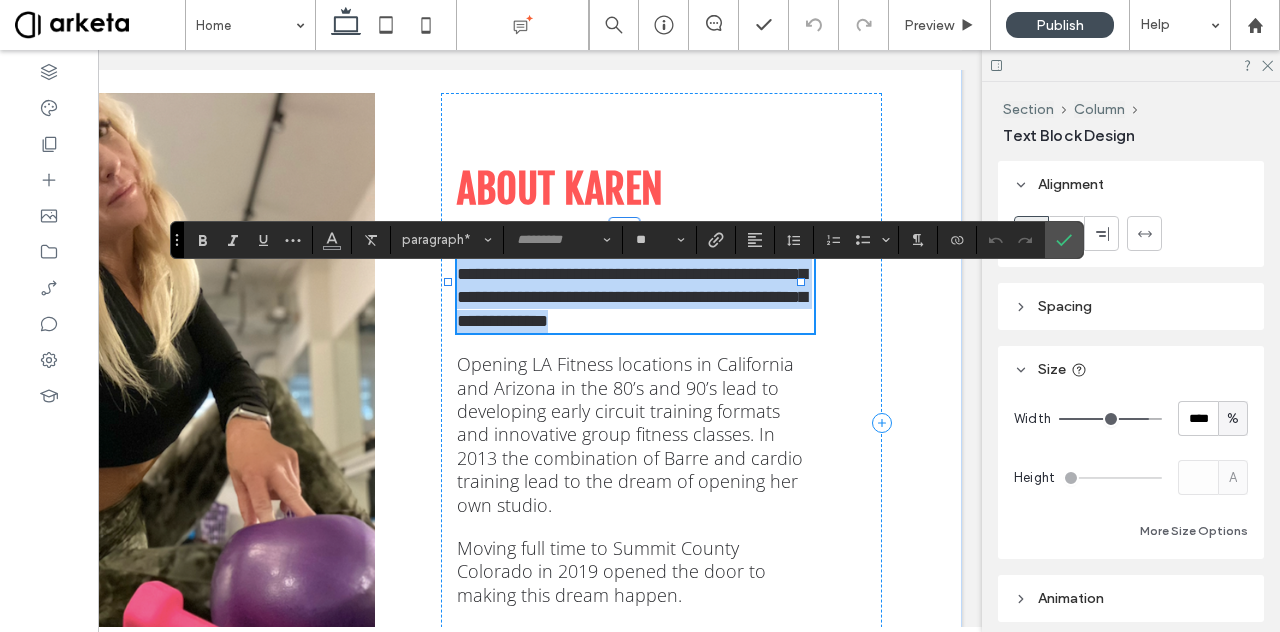 type on "*********" 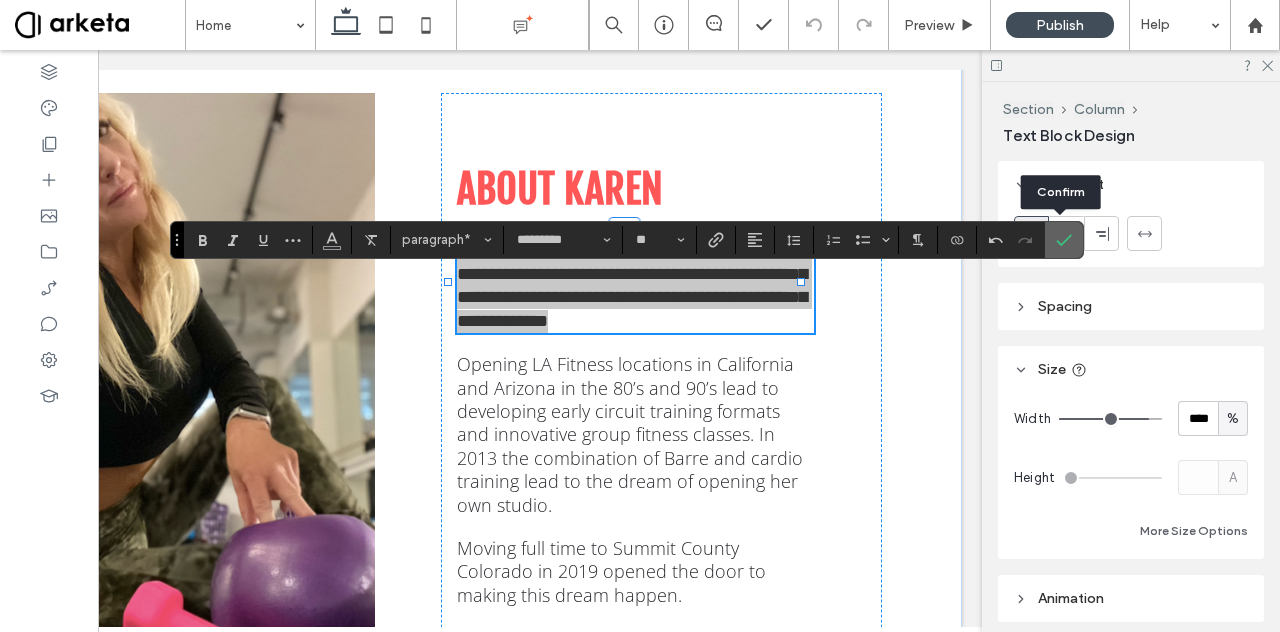 click 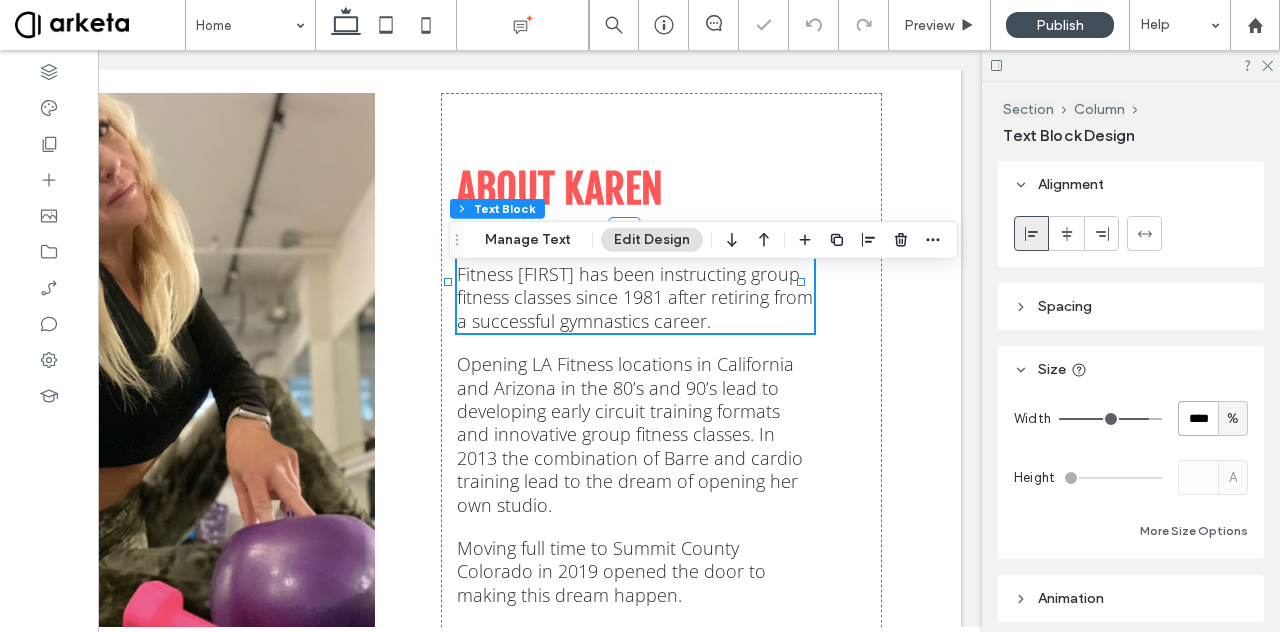 click on "****" at bounding box center [1198, 418] 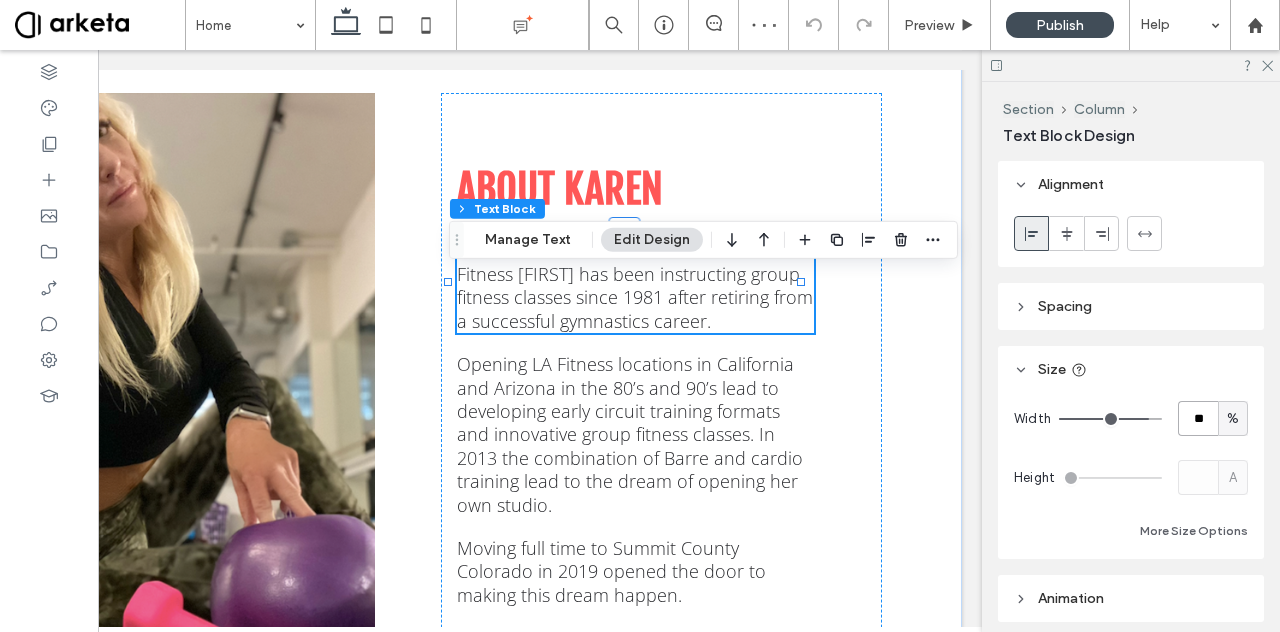 type on "**" 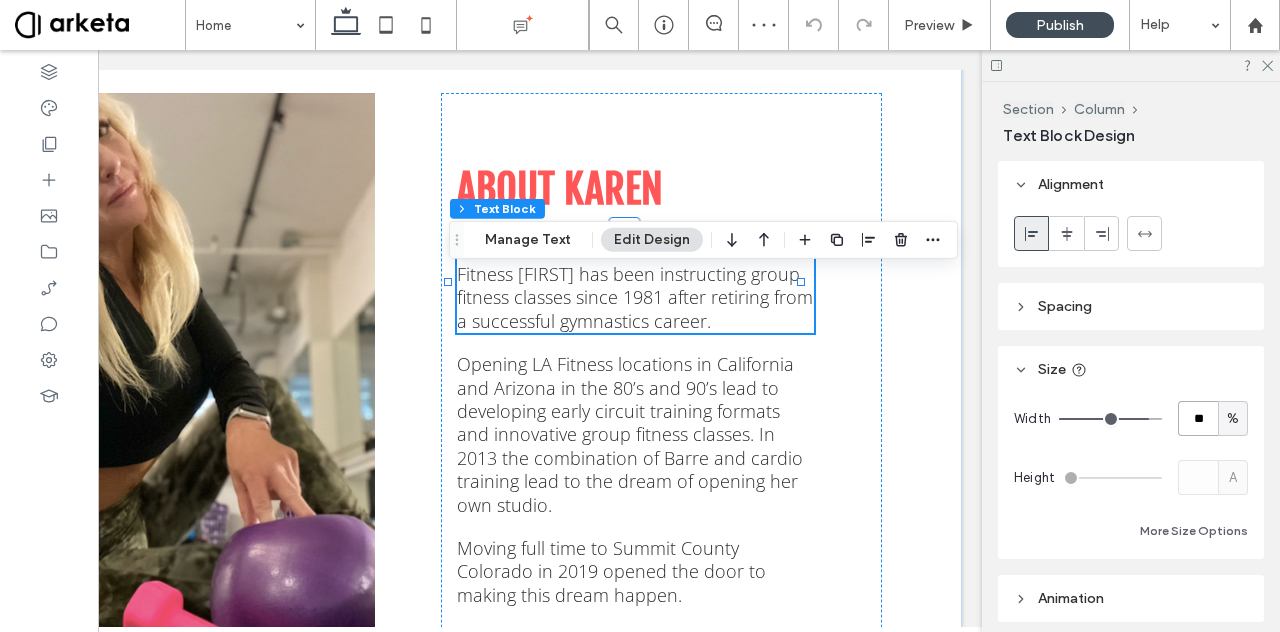 type on "**" 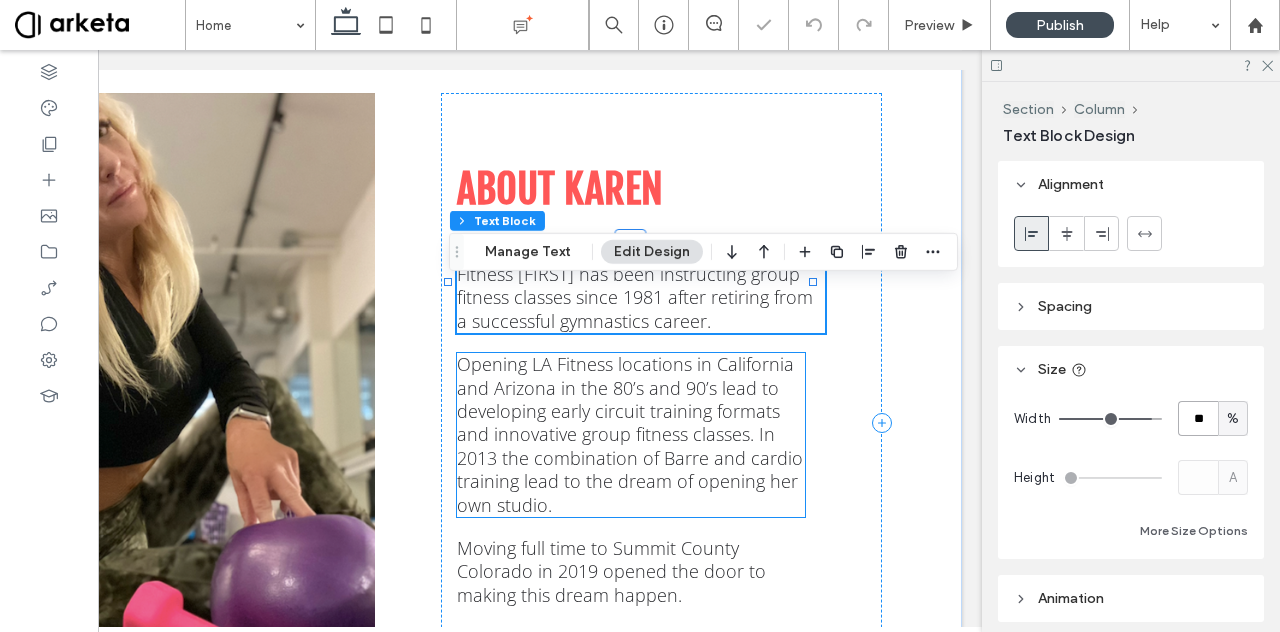 click on "Opening LA Fitness locations in California and Arizona in the 80’s and 90’s lead to developing early circuit training formats and innovative group fitness classes. In 2013 the combination of Barre and cardio training lead to the dream of opening her own studio." at bounding box center [630, 434] 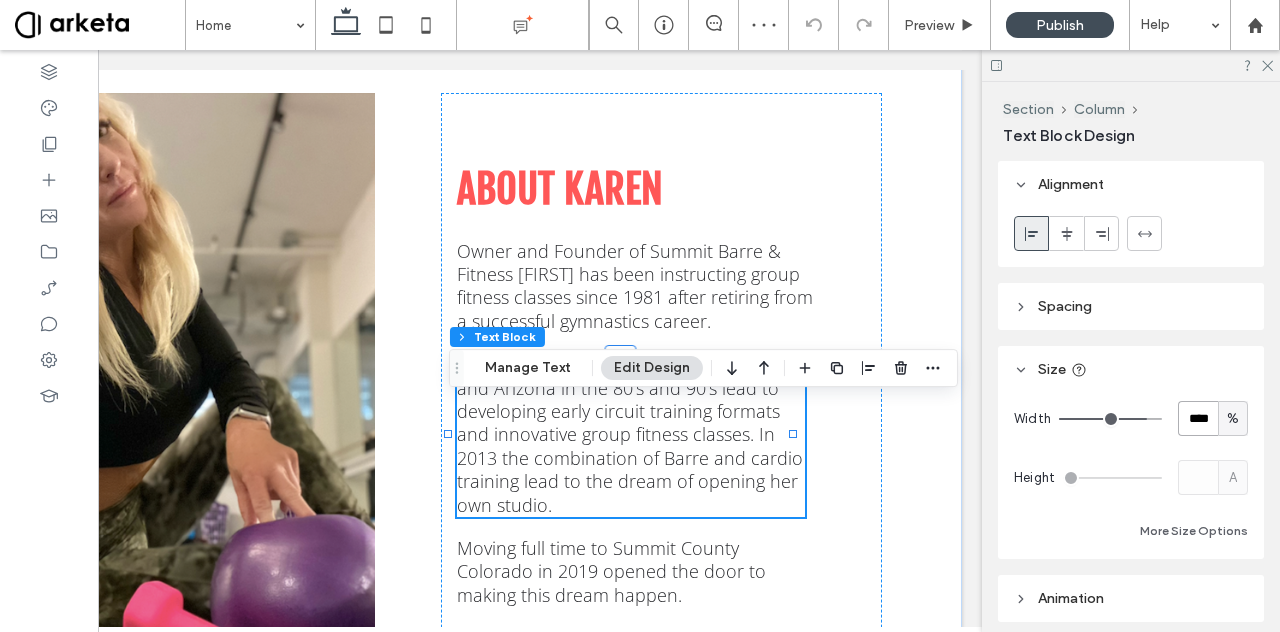click on "****" at bounding box center (1198, 418) 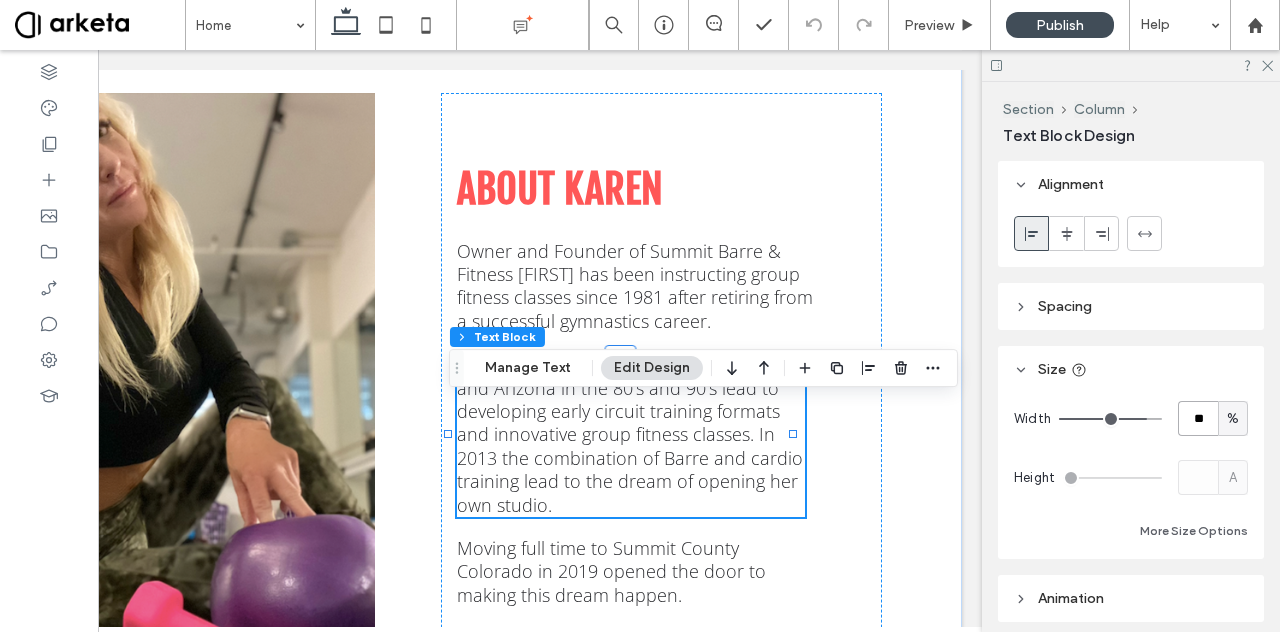 type on "**" 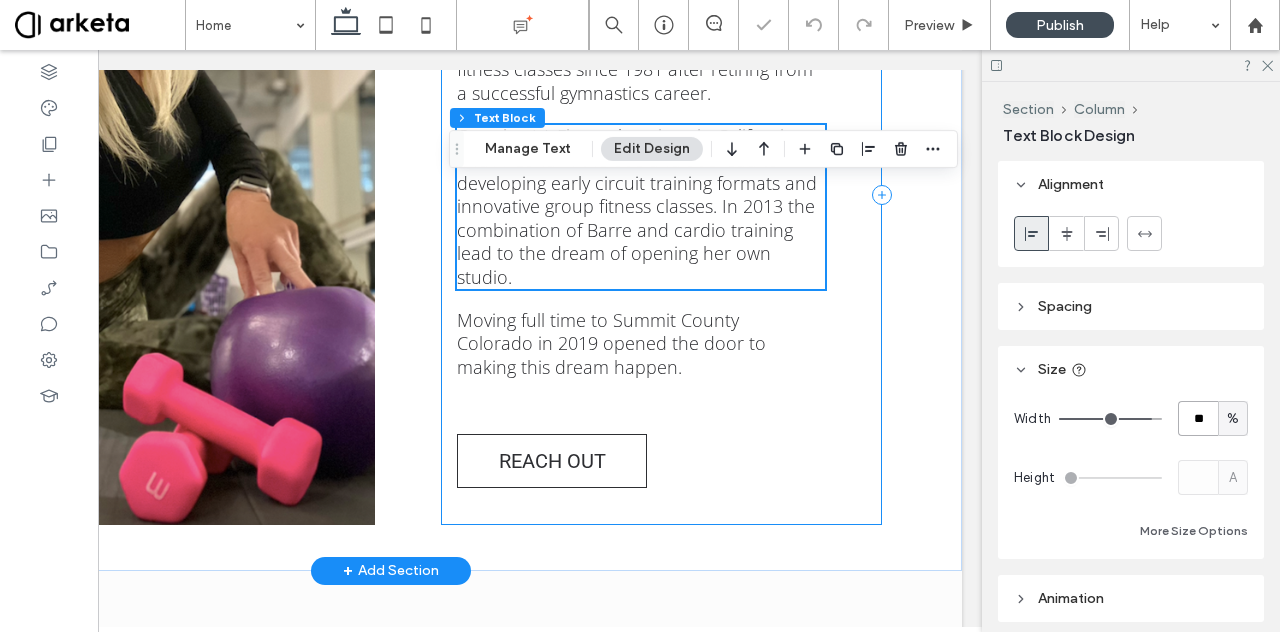 scroll, scrollTop: 3654, scrollLeft: 0, axis: vertical 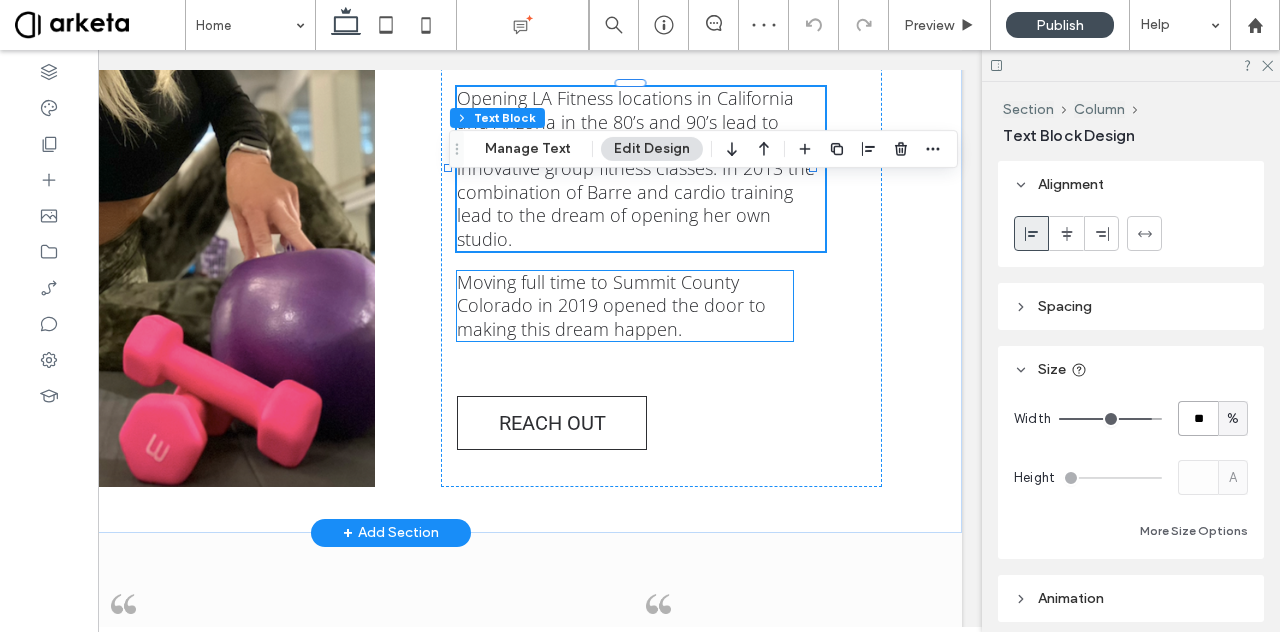 click on "Moving full time to Summit County Colorado in 2019 opened the door to making this dream happen." at bounding box center (611, 305) 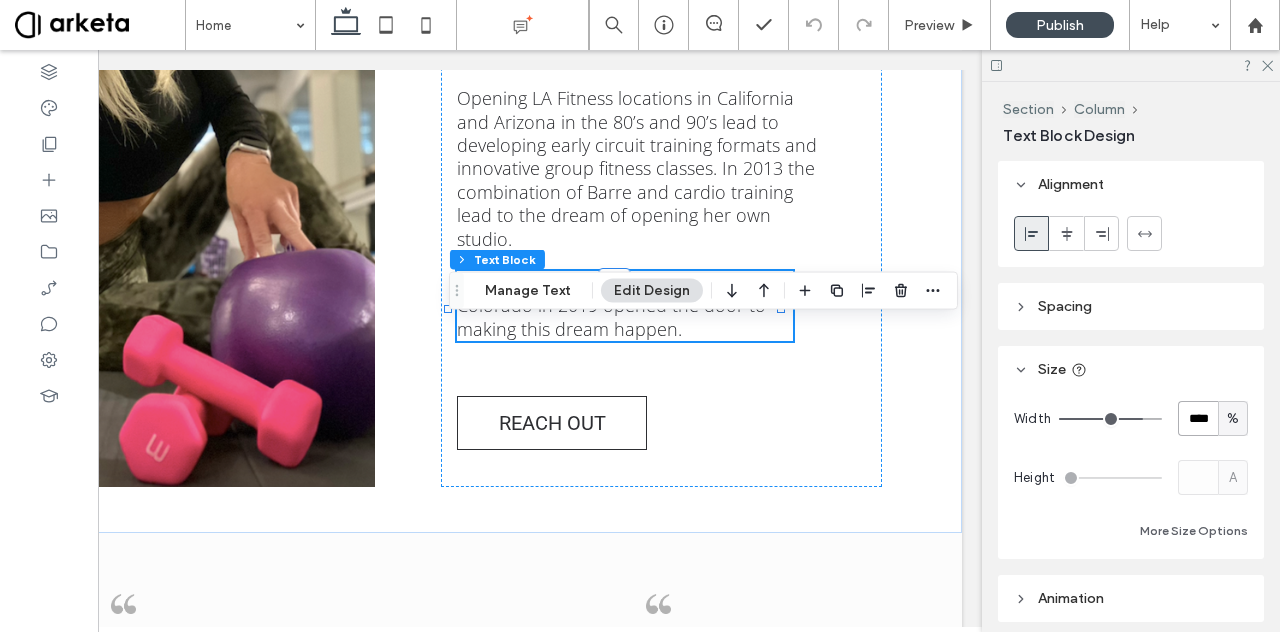 click on "****" at bounding box center [1198, 418] 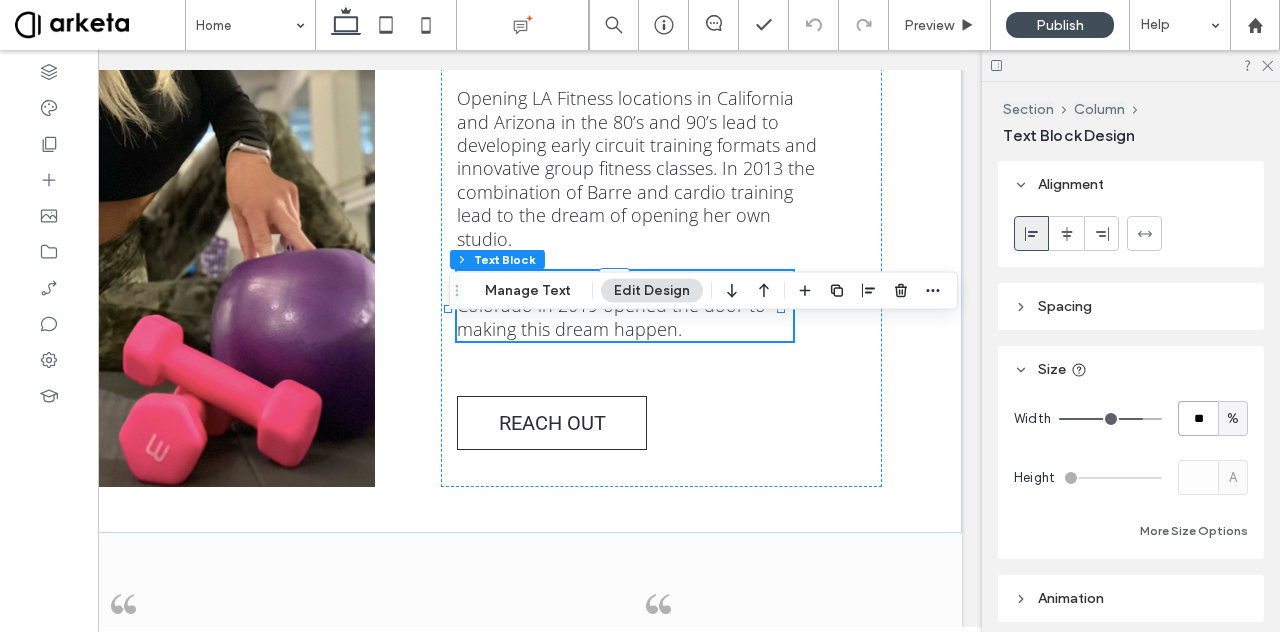 type on "**" 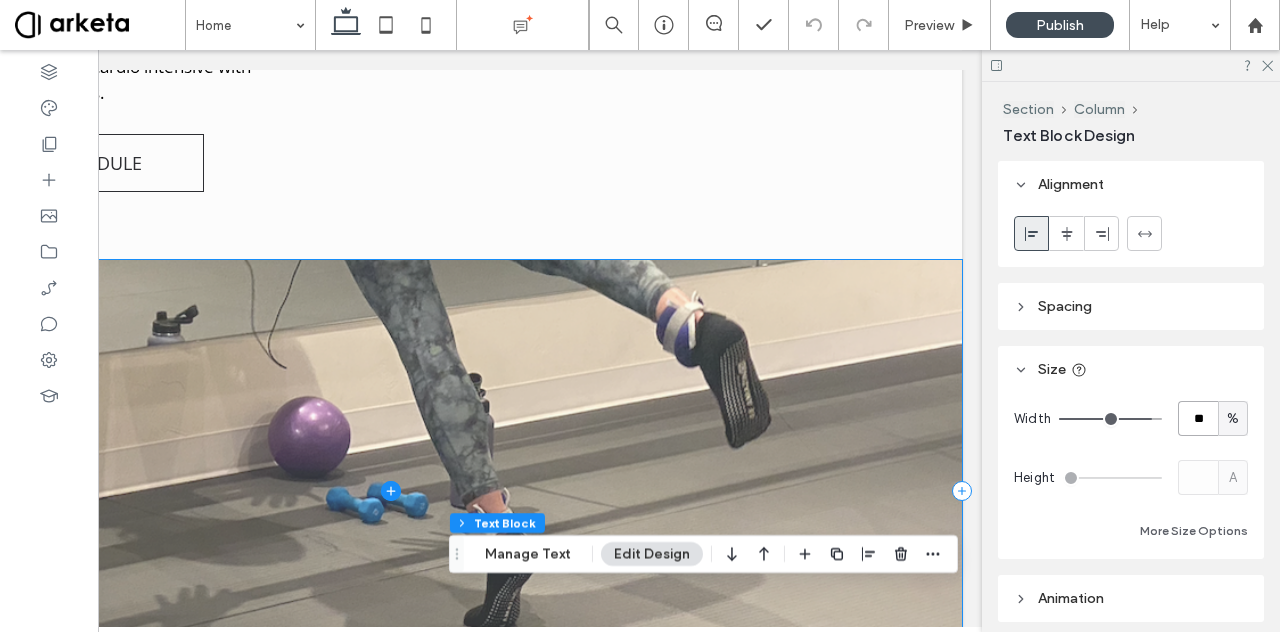 scroll, scrollTop: 2666, scrollLeft: 0, axis: vertical 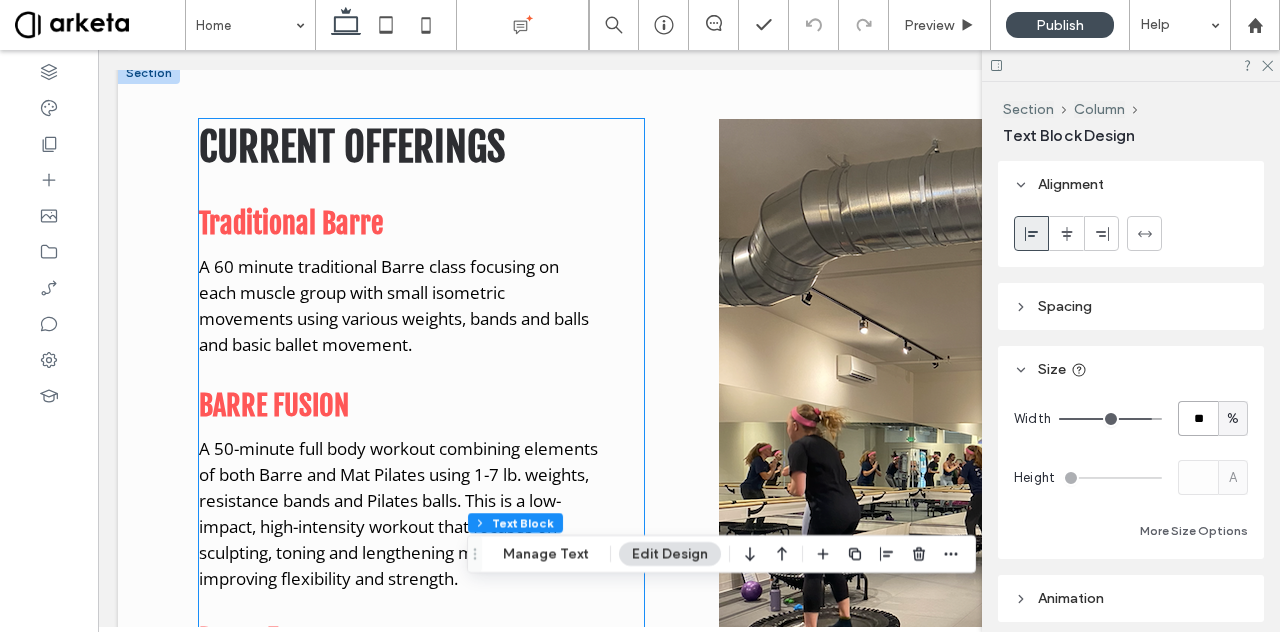 click on "A 60 minute traditional Barre class focusing on each muscle group with small isometric movements using various weights, bands and balls and basic ballet movement." at bounding box center [394, 305] 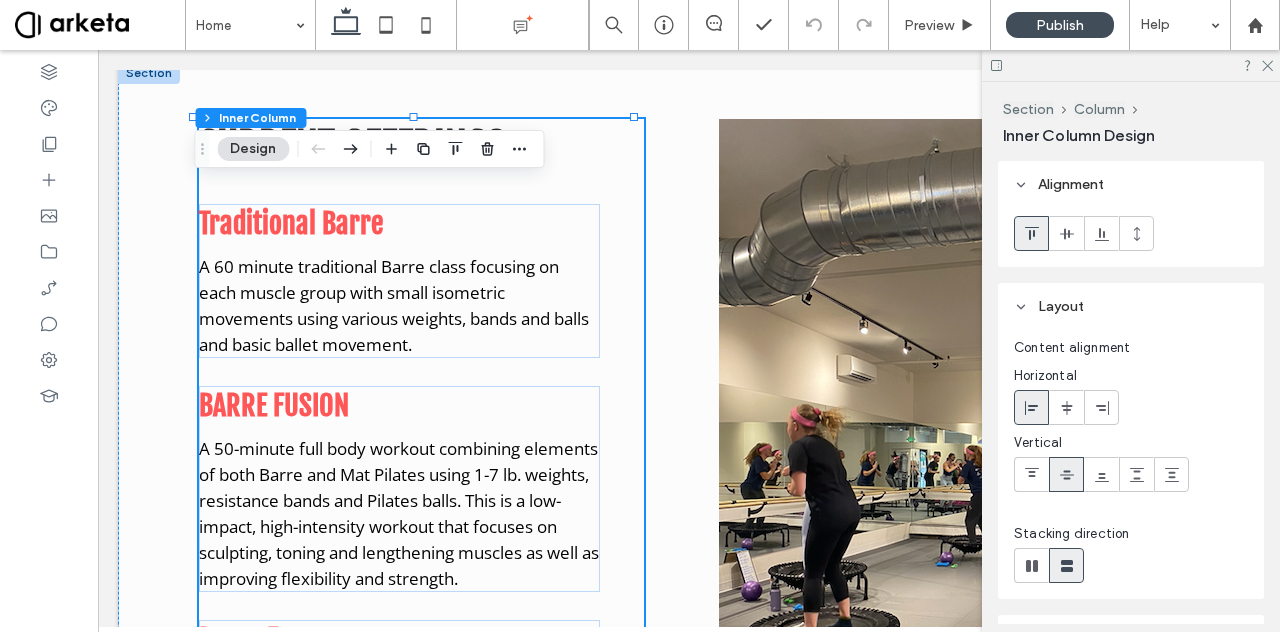 click on "A 60 minute traditional Barre class focusing on each muscle group with small isometric movements using various weights, bands and balls and basic ballet movement." at bounding box center (394, 305) 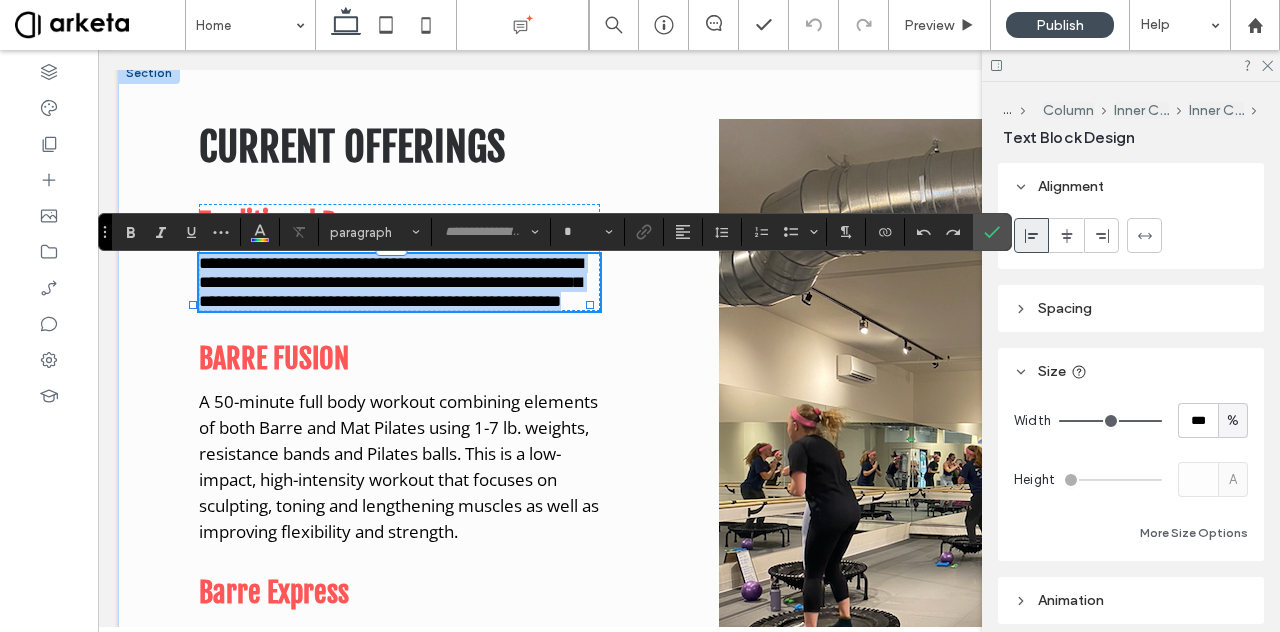 type on "*********" 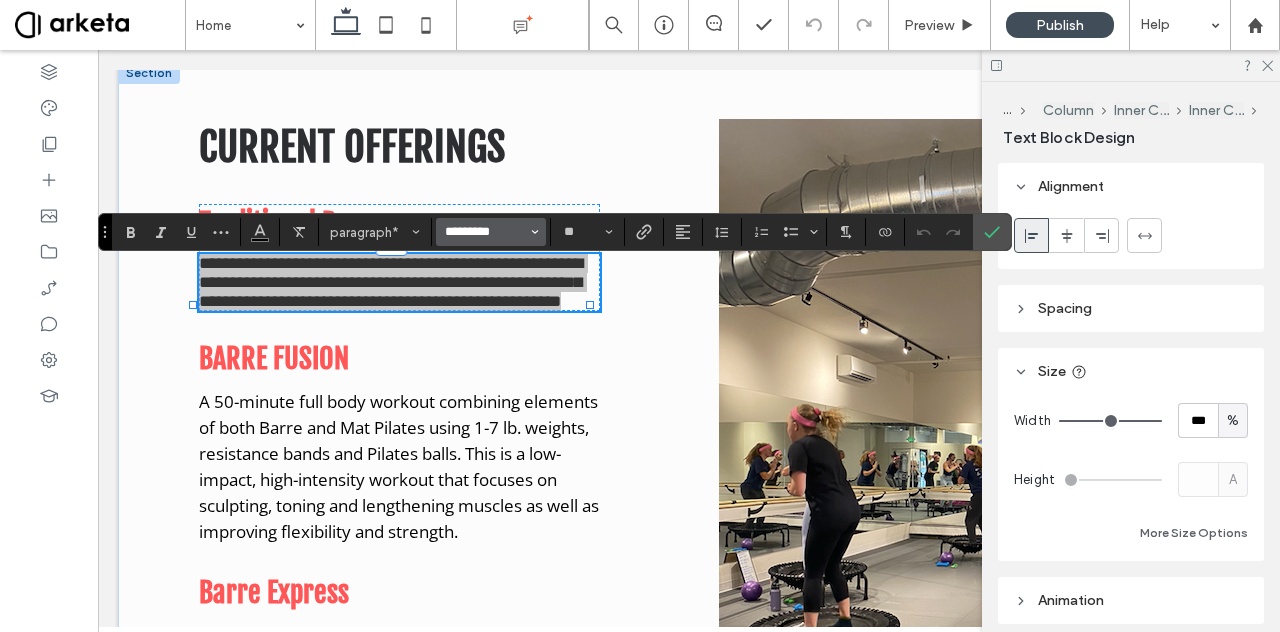 click on "*********" at bounding box center [485, 232] 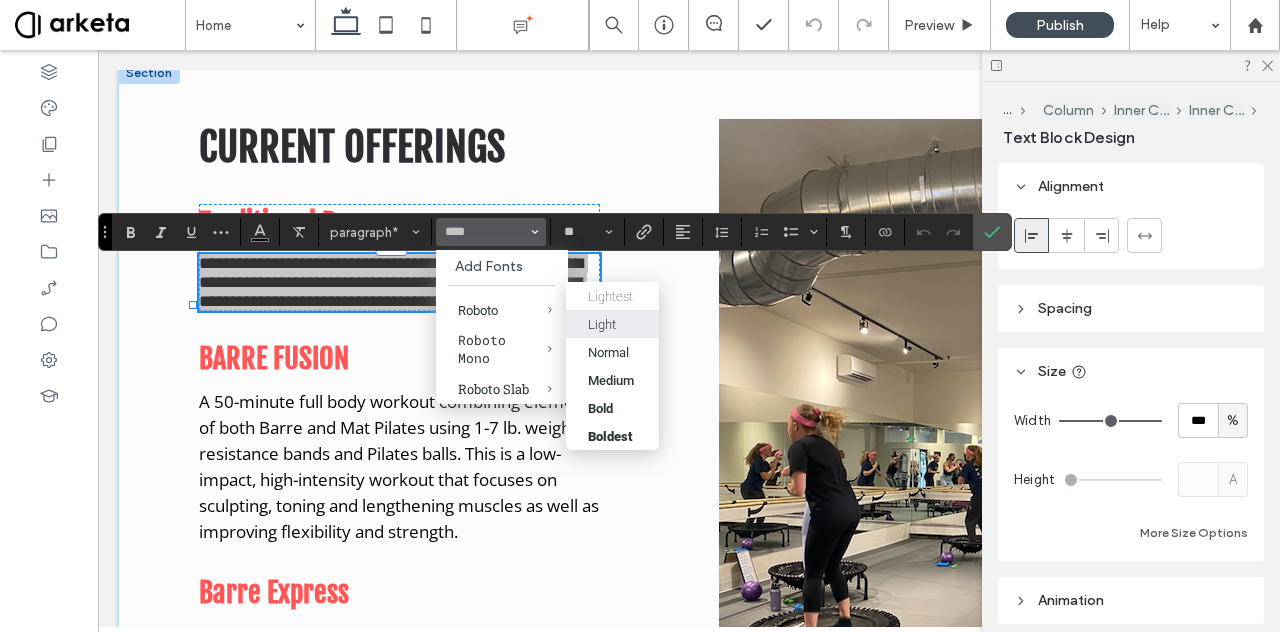 click on "Light" at bounding box center (602, 323) 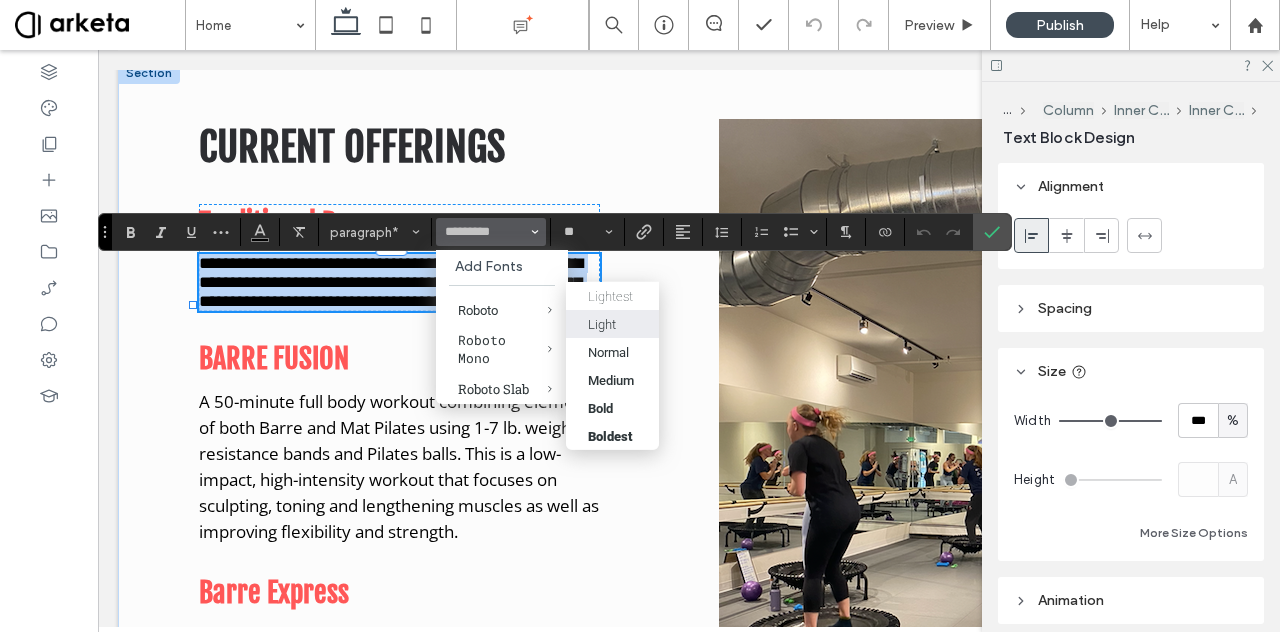 type on "******" 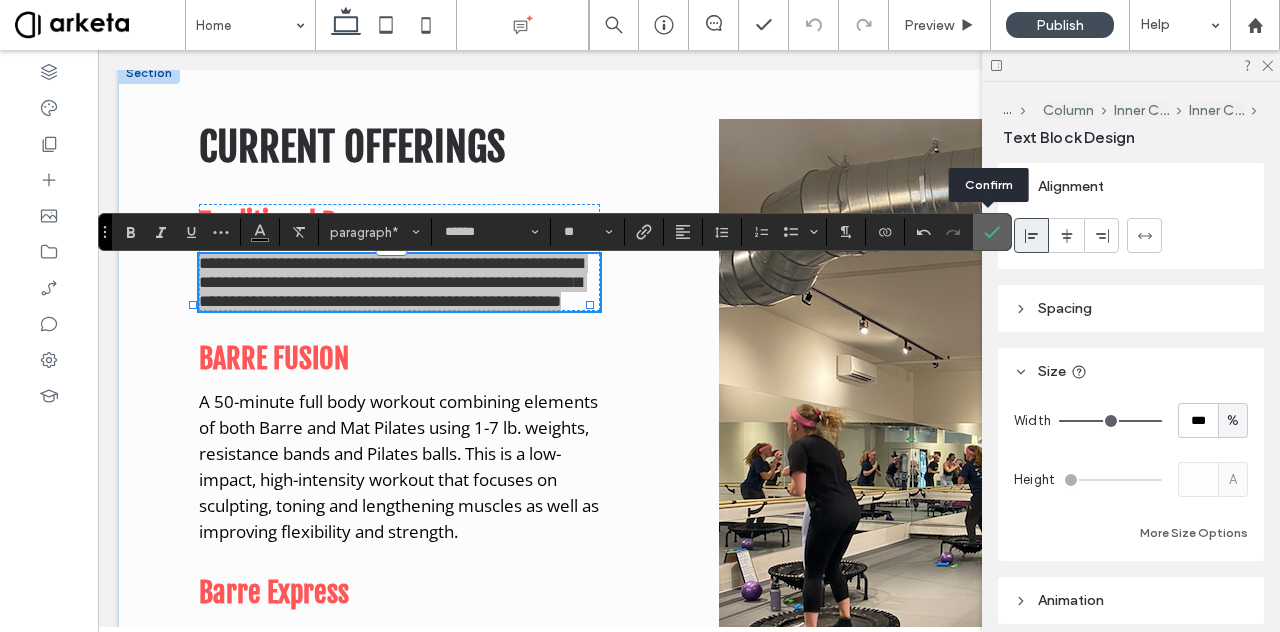 click 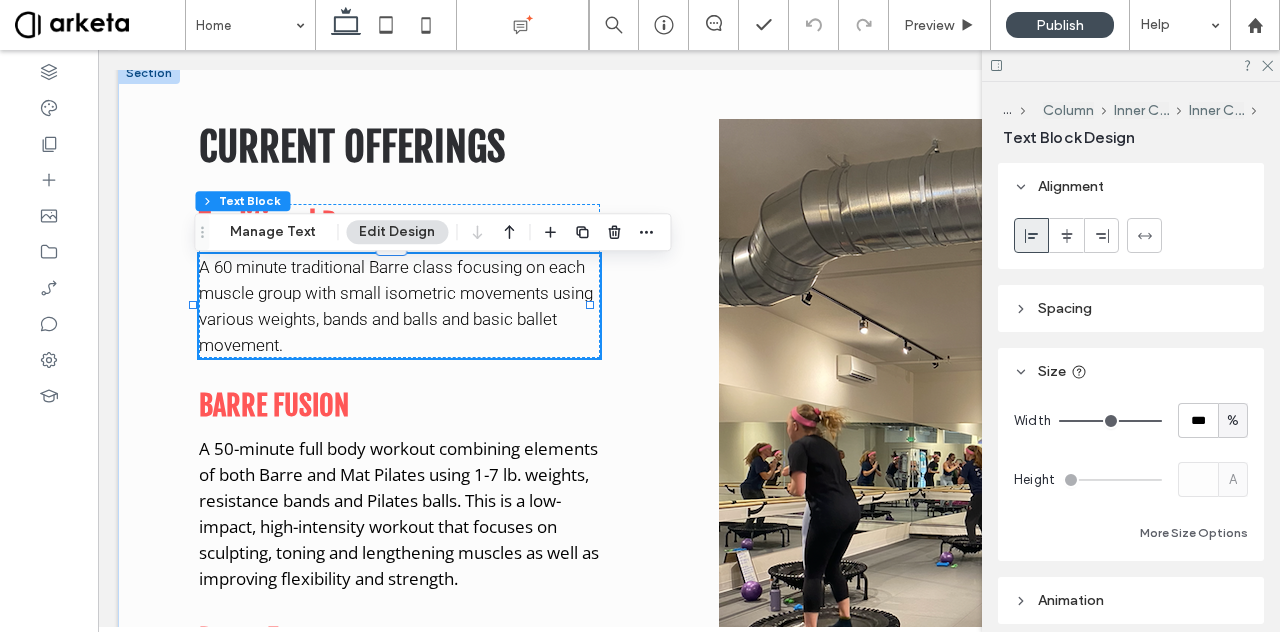 click on "A 60 minute traditional Barre class focusing on each muscle group with small isometric movements using various weights, bands and balls and basic ballet movement." at bounding box center (399, 306) 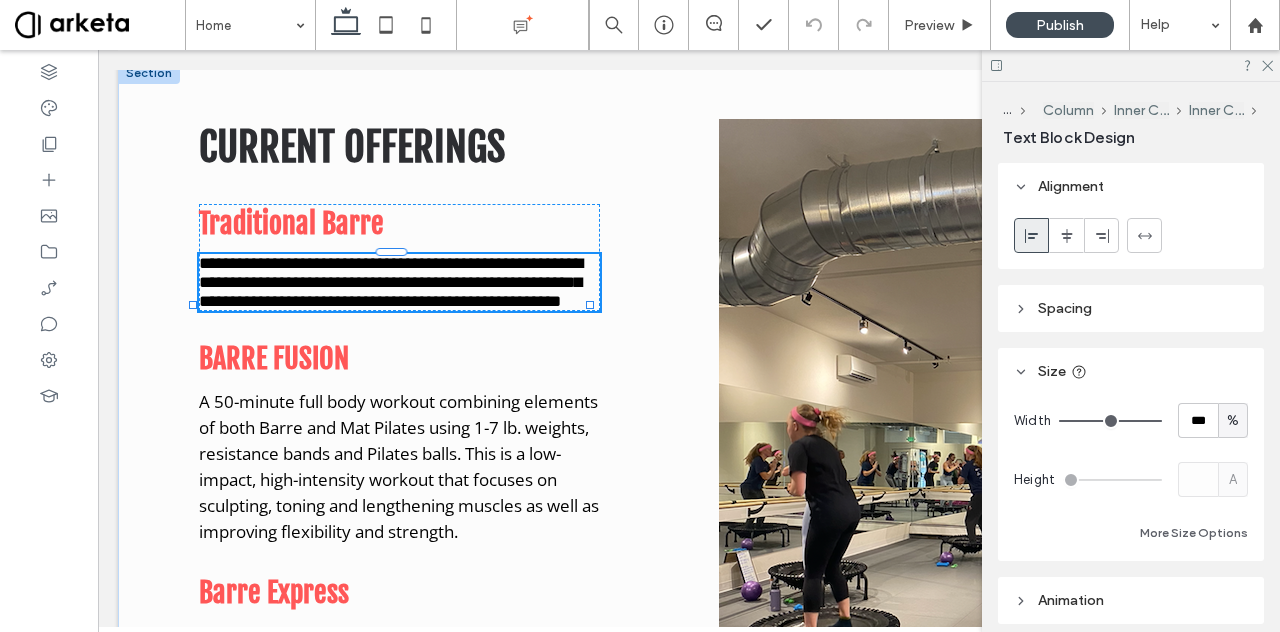 click on "**********" at bounding box center (399, 282) 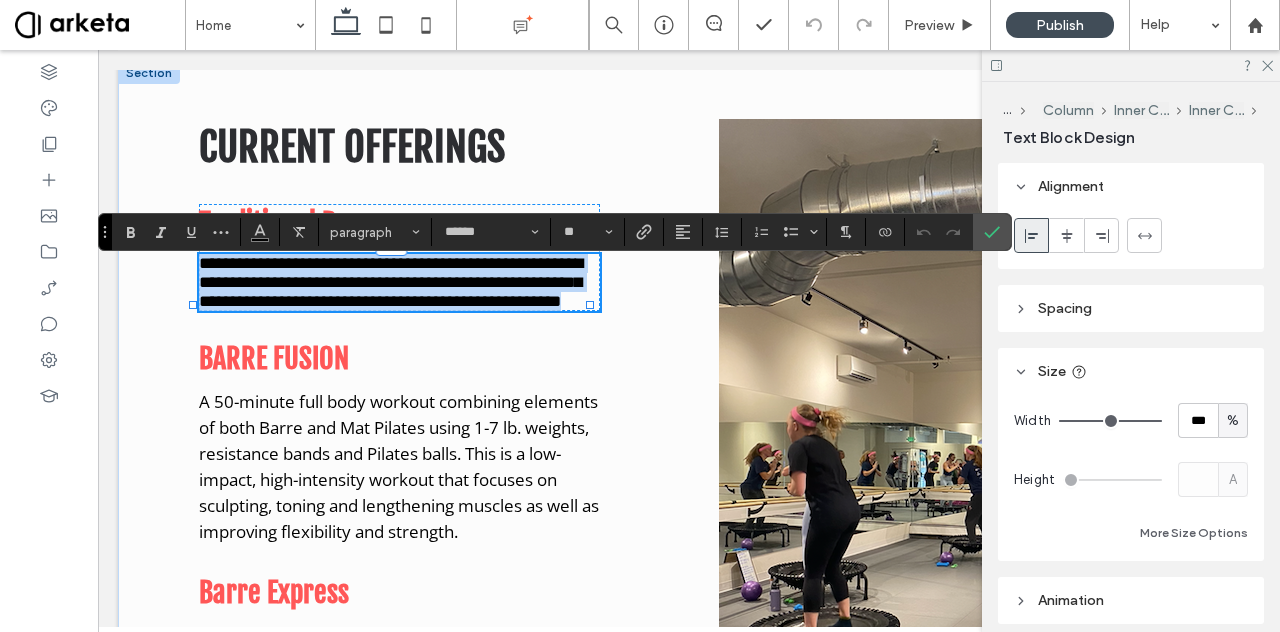 click on "**********" at bounding box center (399, 282) 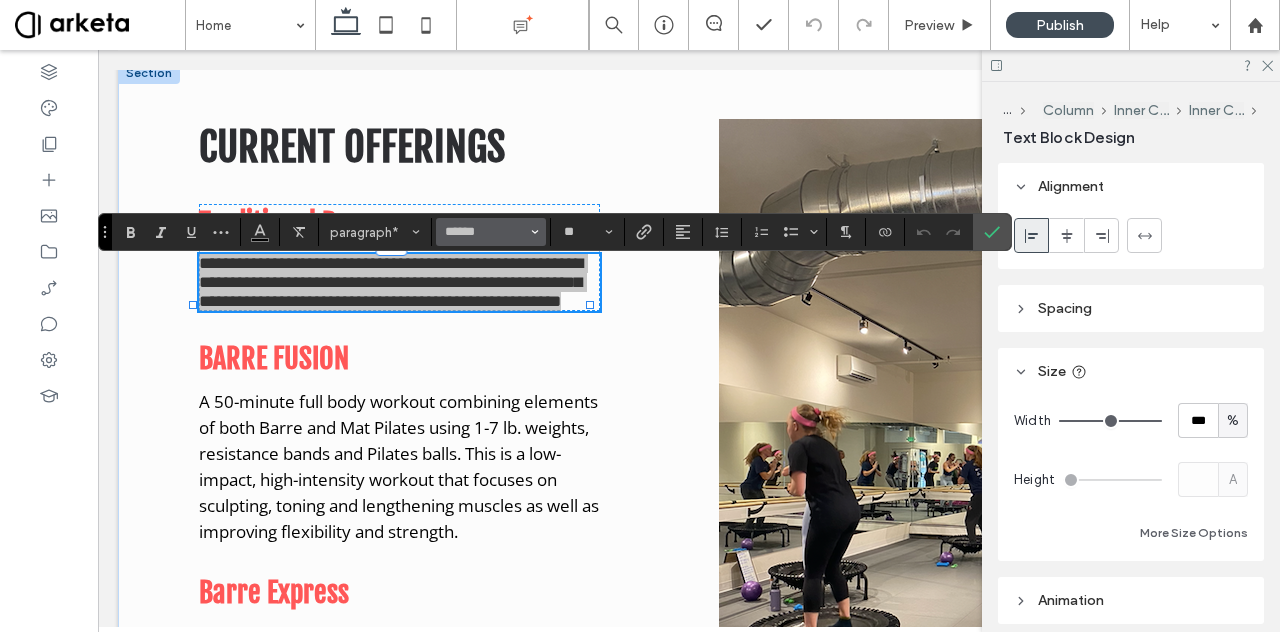 click 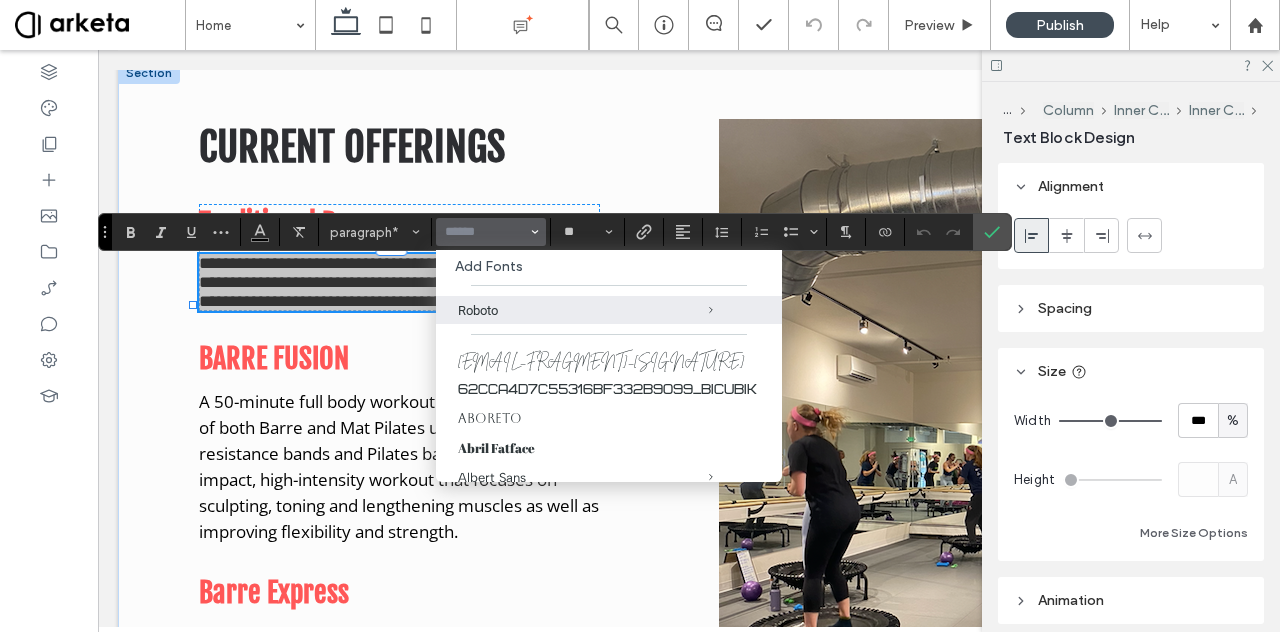 click on "Roboto" at bounding box center (609, 310) 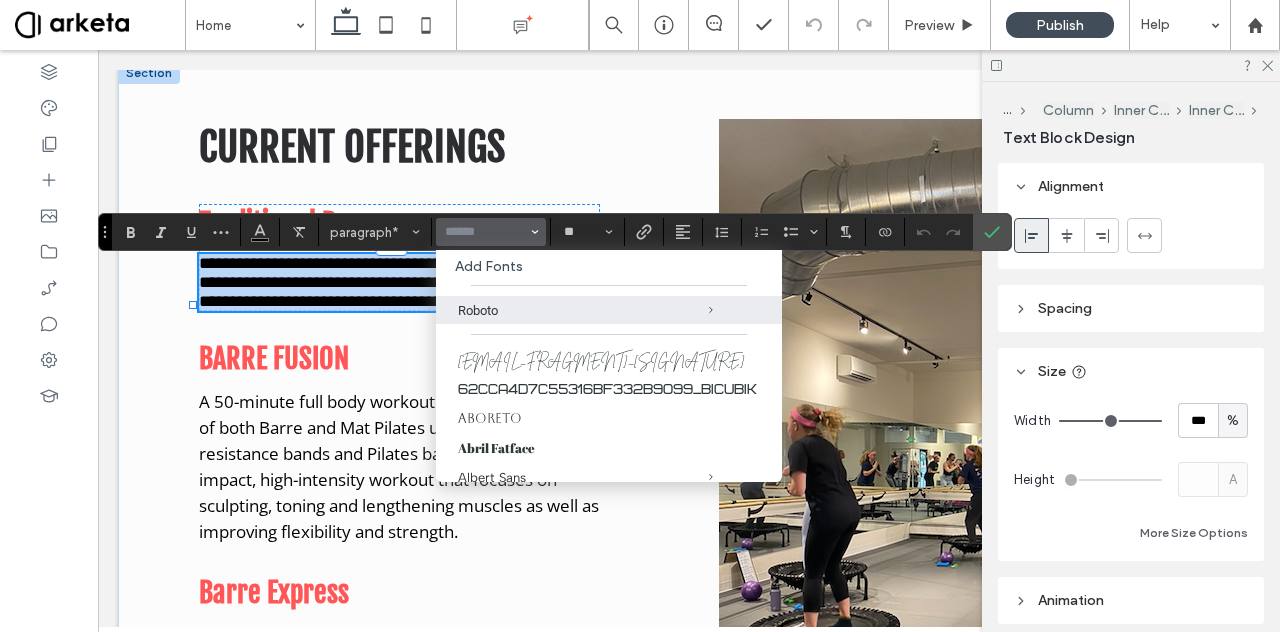 type on "******" 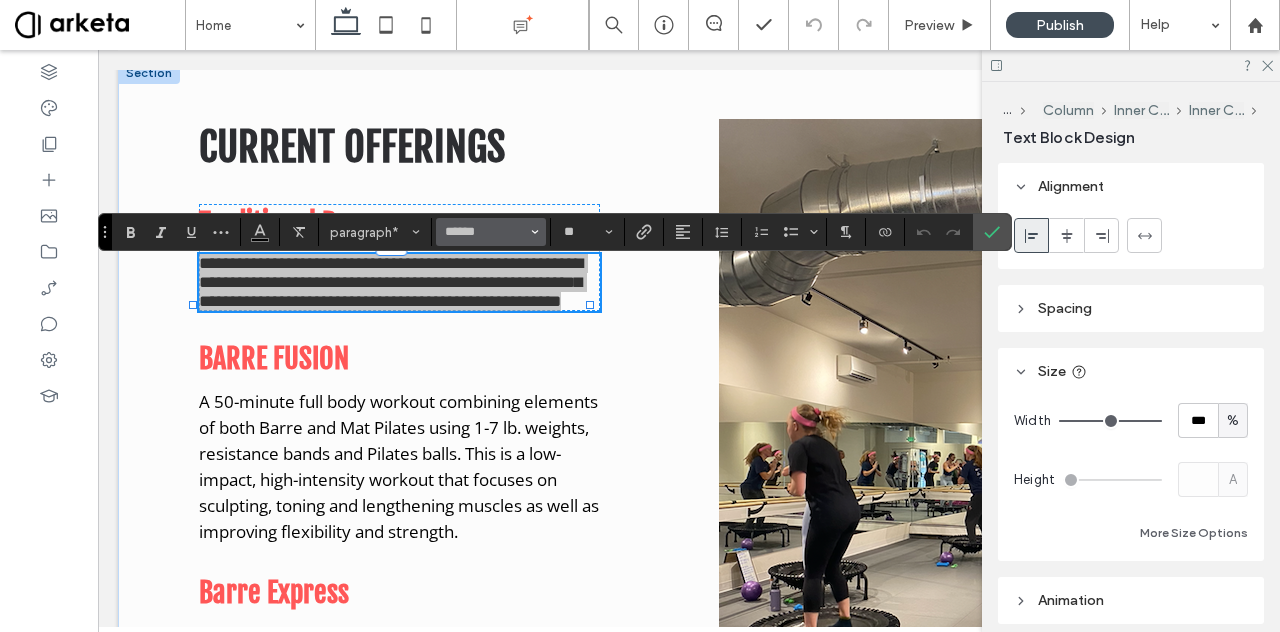 click on "******" at bounding box center (491, 232) 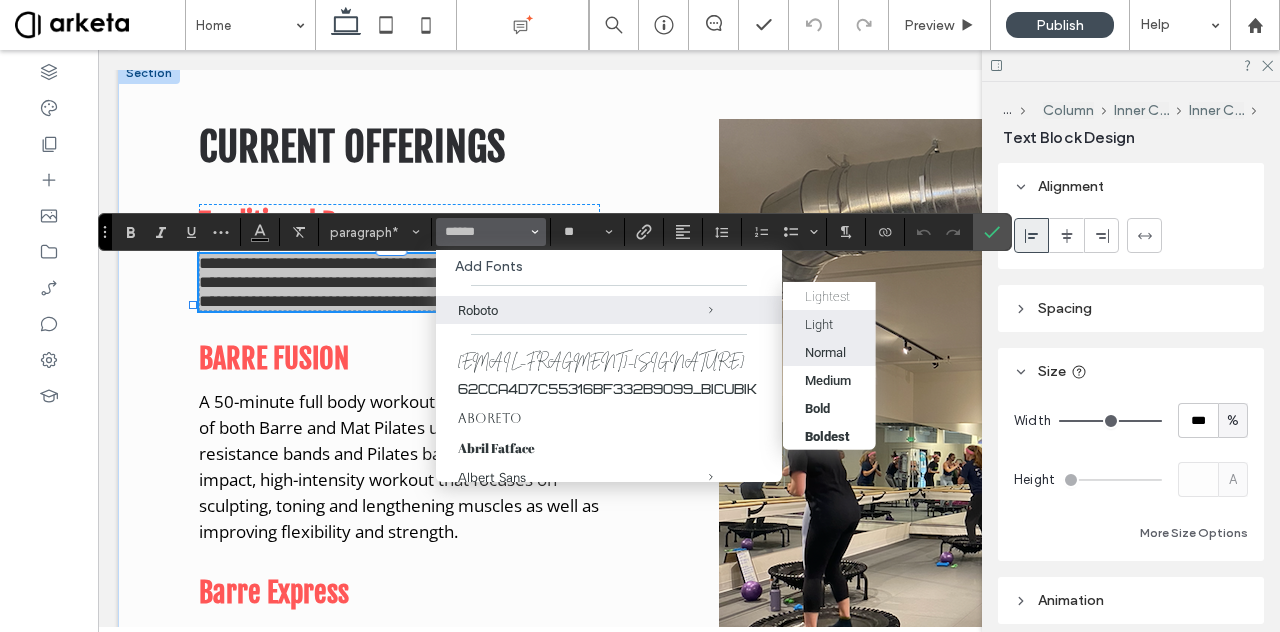 click on "Normal" at bounding box center (825, 351) 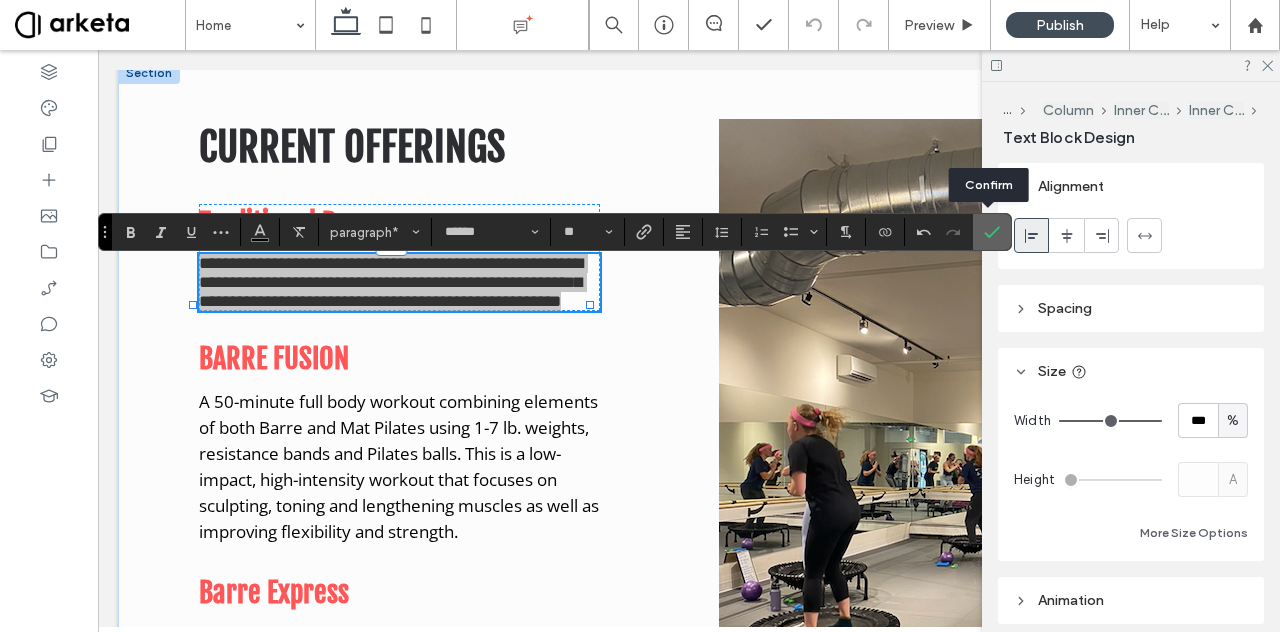click 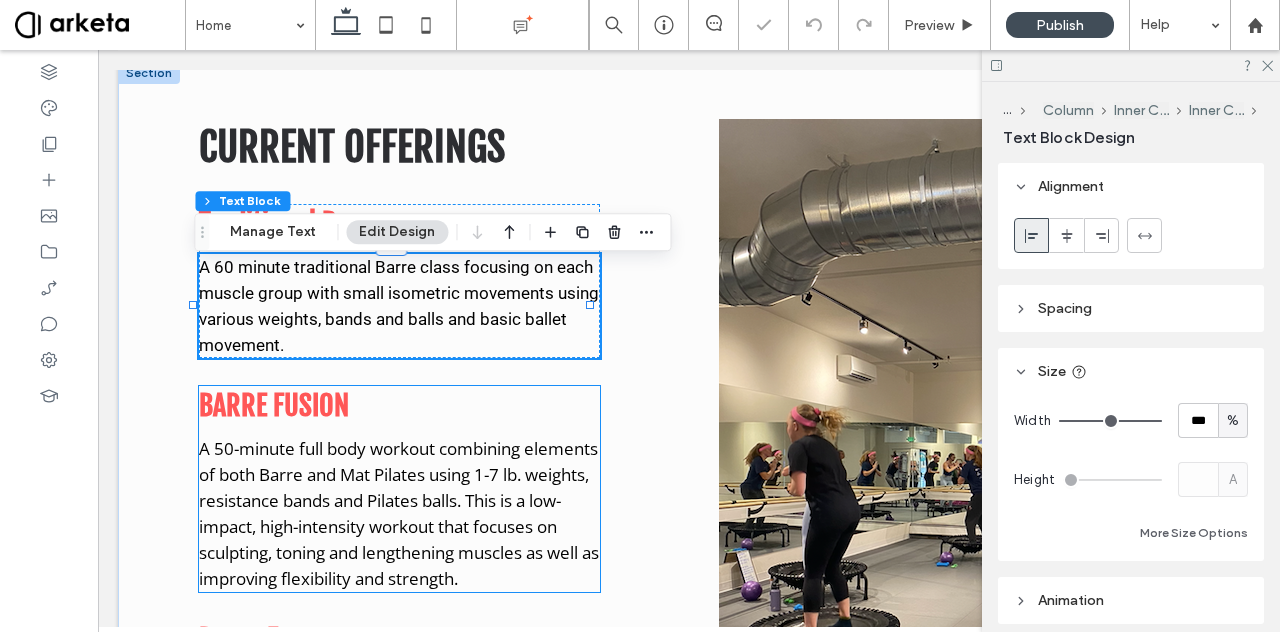 click on "A 50-minute full body workout combining elements of both Barre and Mat Pilates using 1-7 lb. weights, resistance bands and Pilates balls. This is a low-impact, high-intensity workout that focuses on sculpting, toning and lengthening muscles as well as improving flexibility and strength." at bounding box center (399, 513) 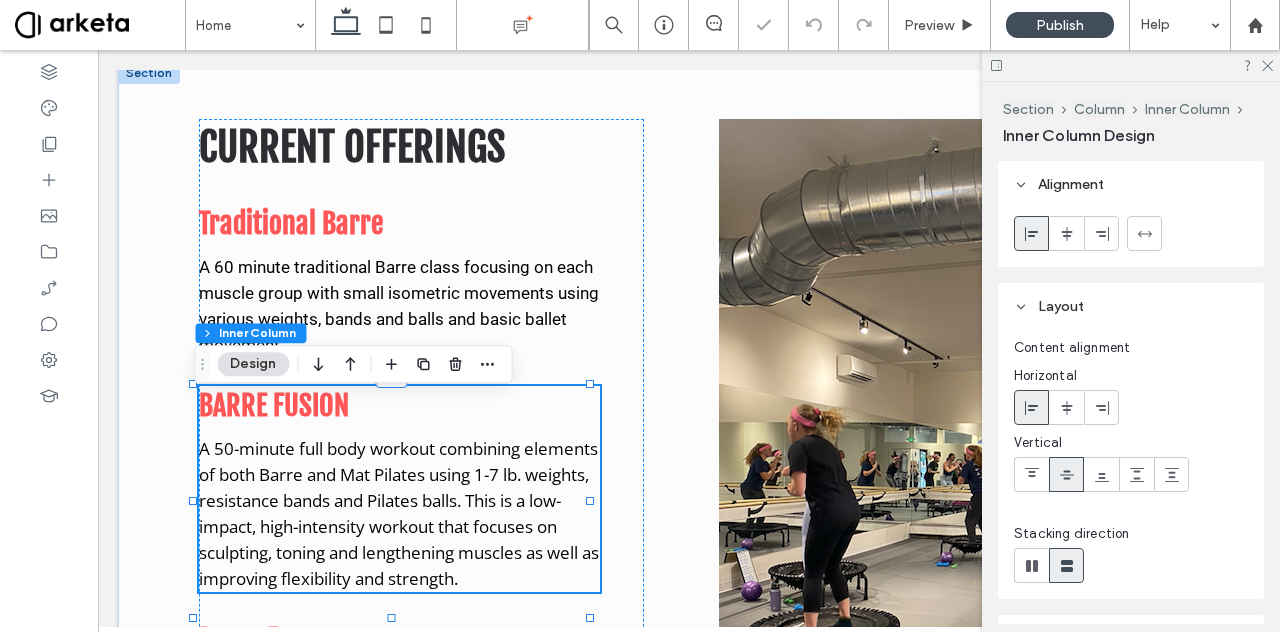 click on "A 50-minute full body workout combining elements of both Barre and Mat Pilates using 1-7 lb. weights, resistance bands and Pilates balls. This is a low-impact, high-intensity workout that focuses on sculpting, toning and lengthening muscles as well as improving flexibility and strength." at bounding box center [399, 513] 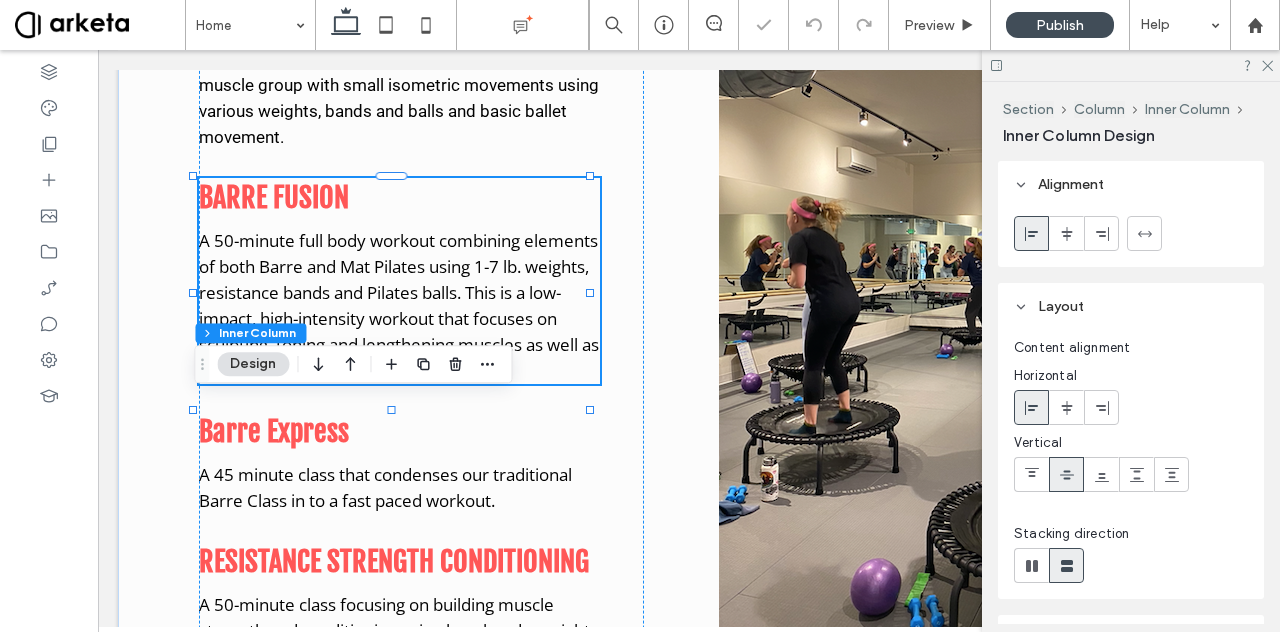 click on "Barre Express" at bounding box center (399, 433) 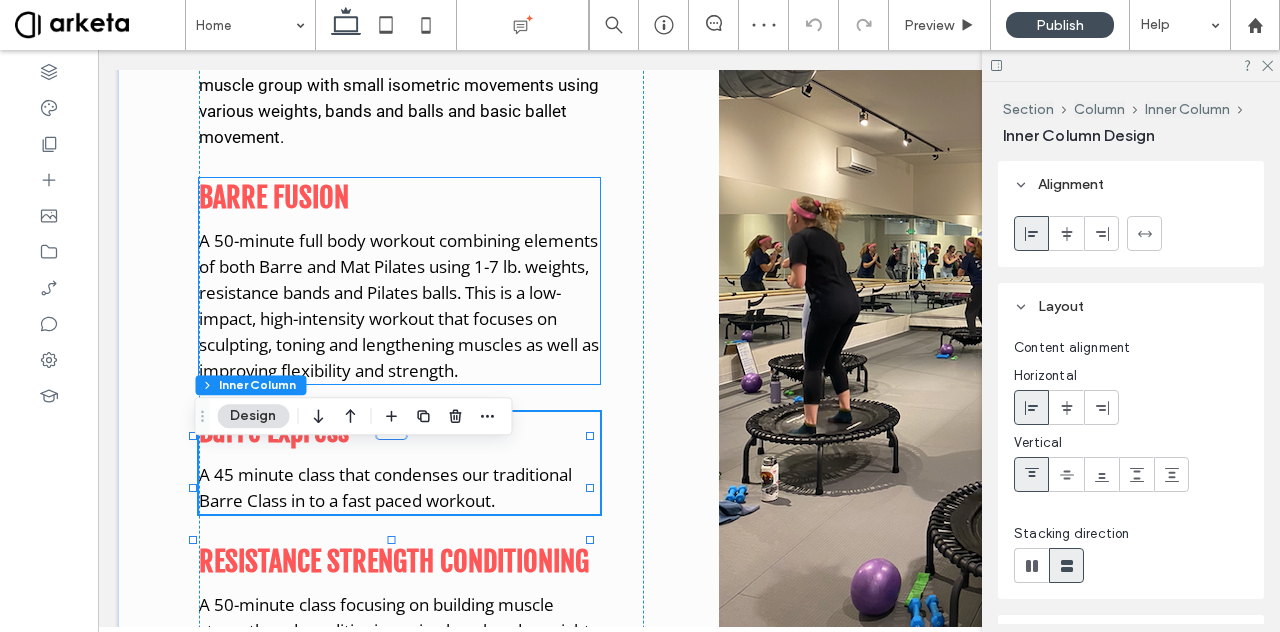 click on "A 50-minute full body workout combining elements of both Barre and Mat Pilates using 1-7 lb. weights, resistance bands and Pilates balls. This is a low-impact, high-intensity workout that focuses on sculpting, toning and lengthening muscles as well as improving flexibility and strength." at bounding box center (399, 305) 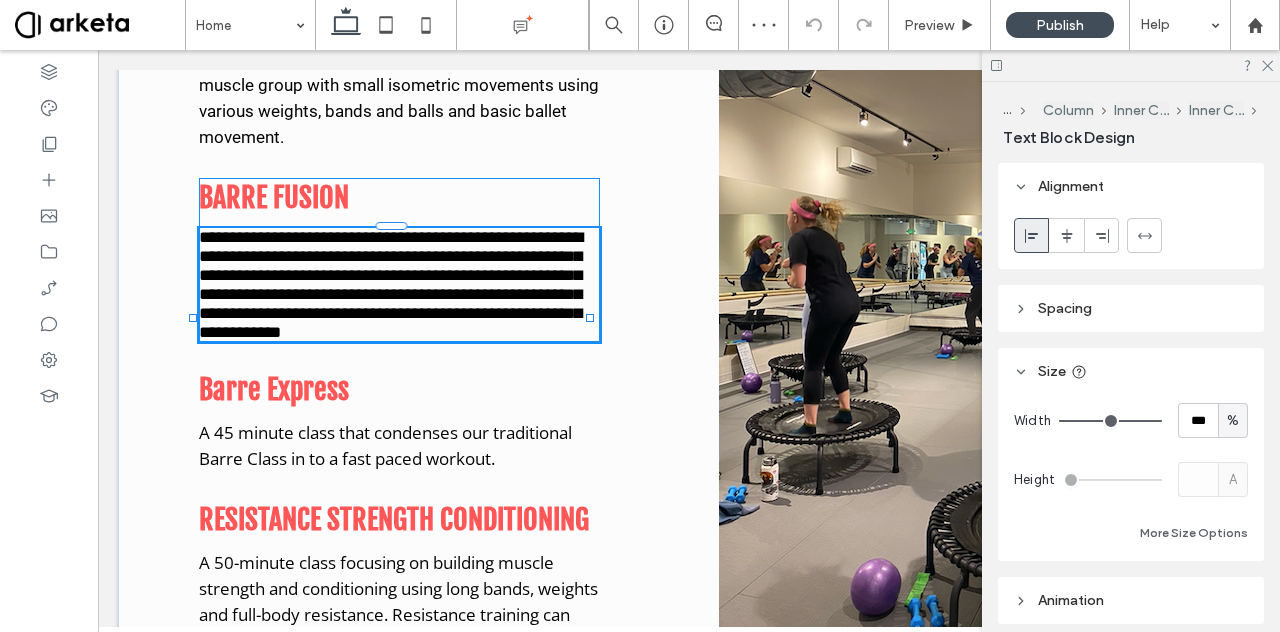 click on "**********" at bounding box center [391, 285] 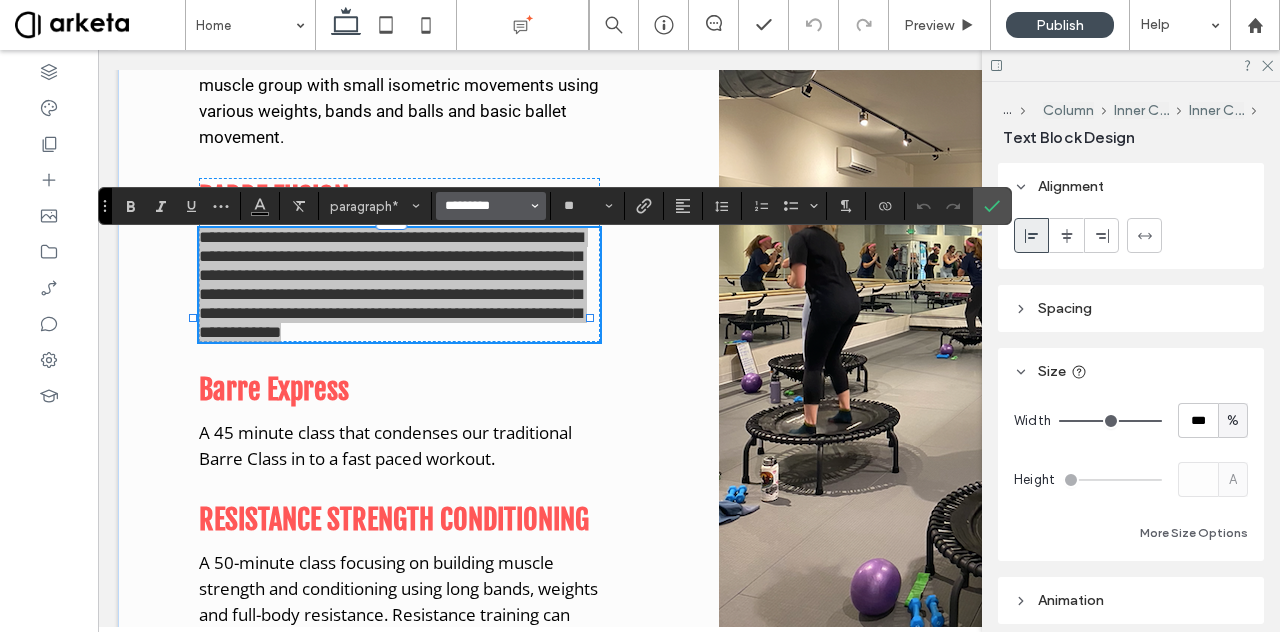 click on "*********" at bounding box center [485, 206] 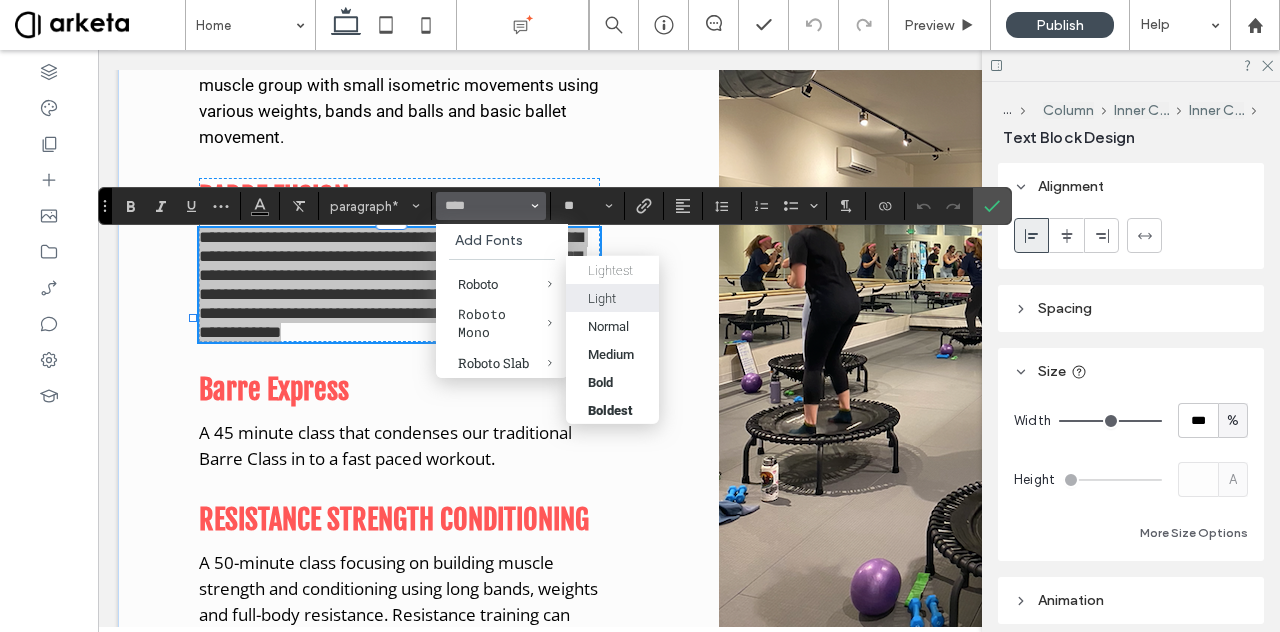 click on "Light" at bounding box center (612, 297) 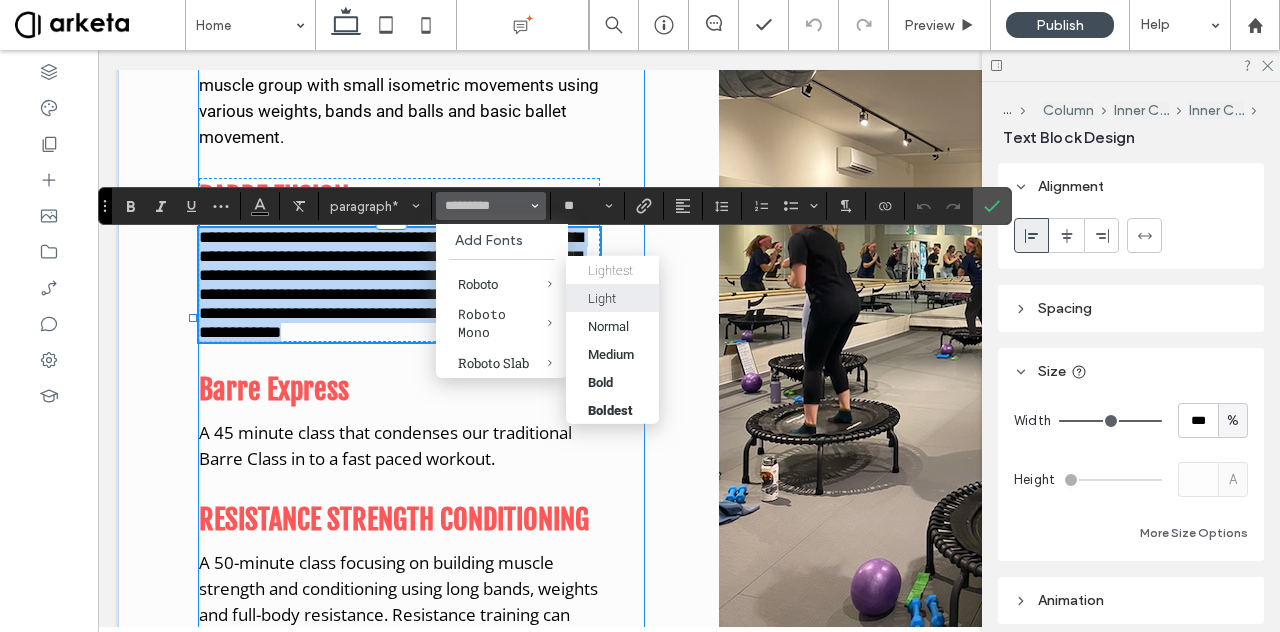 type on "******" 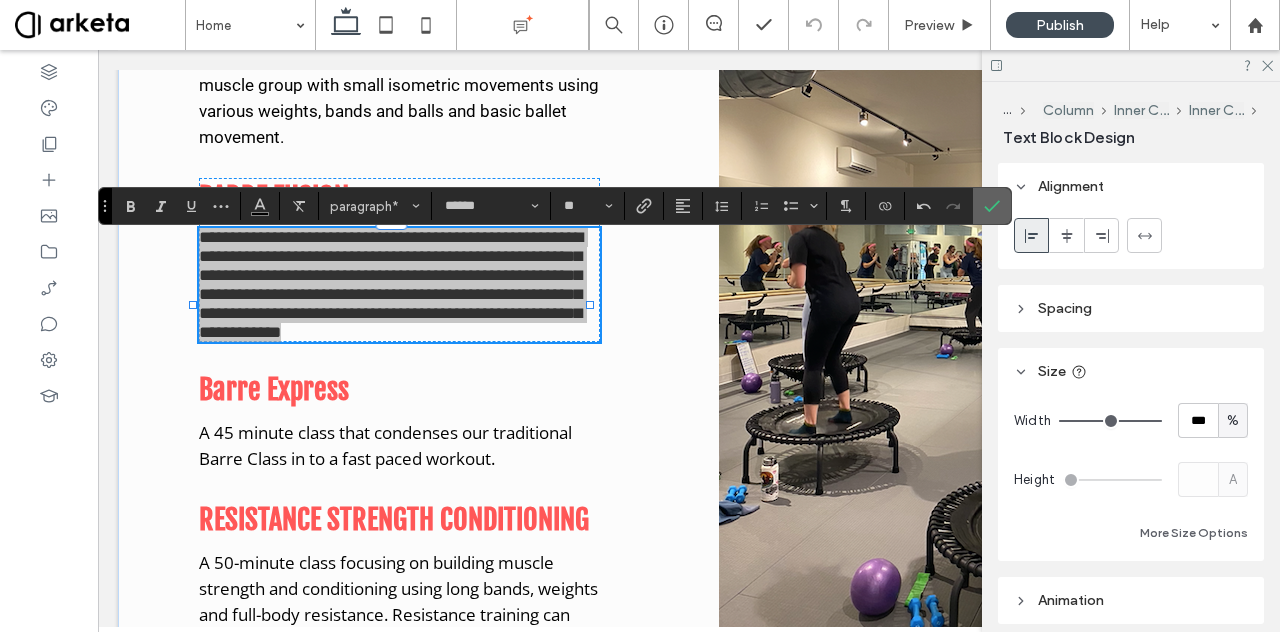 click at bounding box center [992, 206] 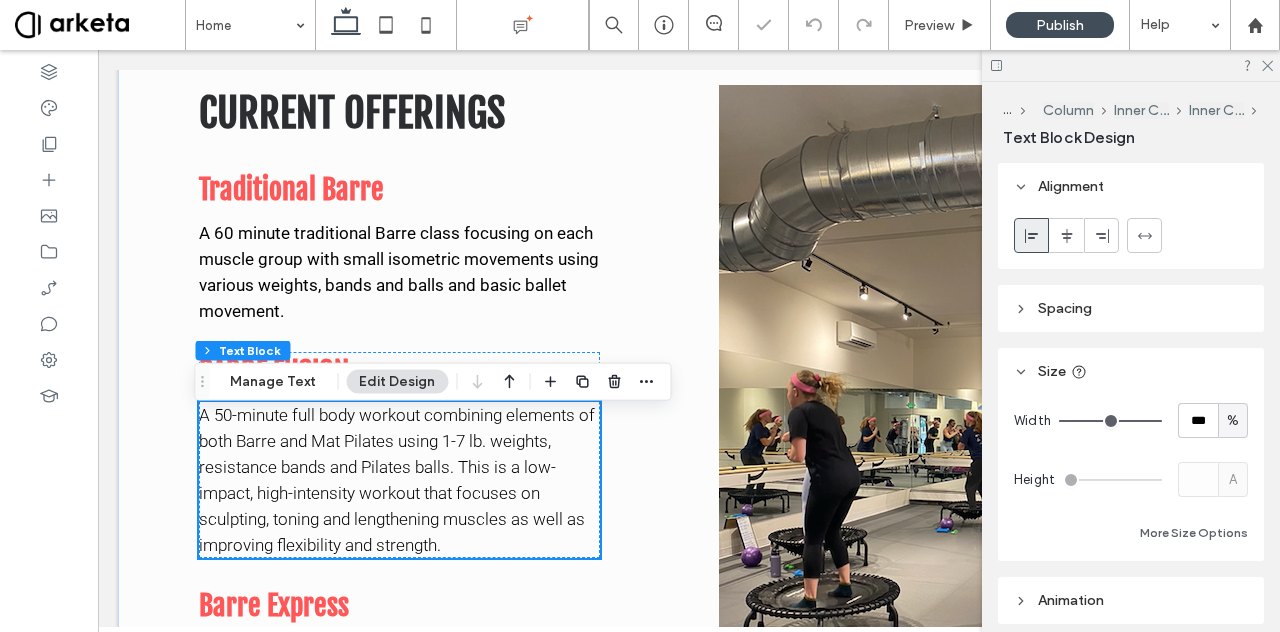 scroll, scrollTop: 1130, scrollLeft: 0, axis: vertical 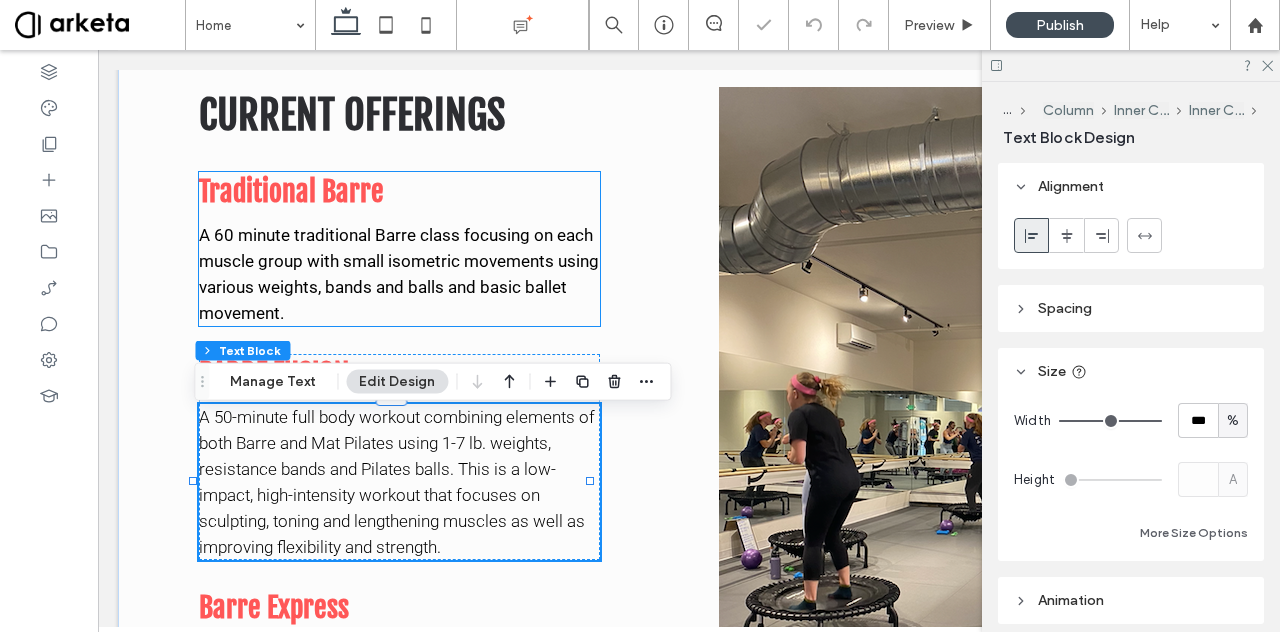 click on "A 60 minute traditional Barre class focusing on each muscle group with small isometric movements using various weights, bands and balls and basic ballet movement." at bounding box center [399, 274] 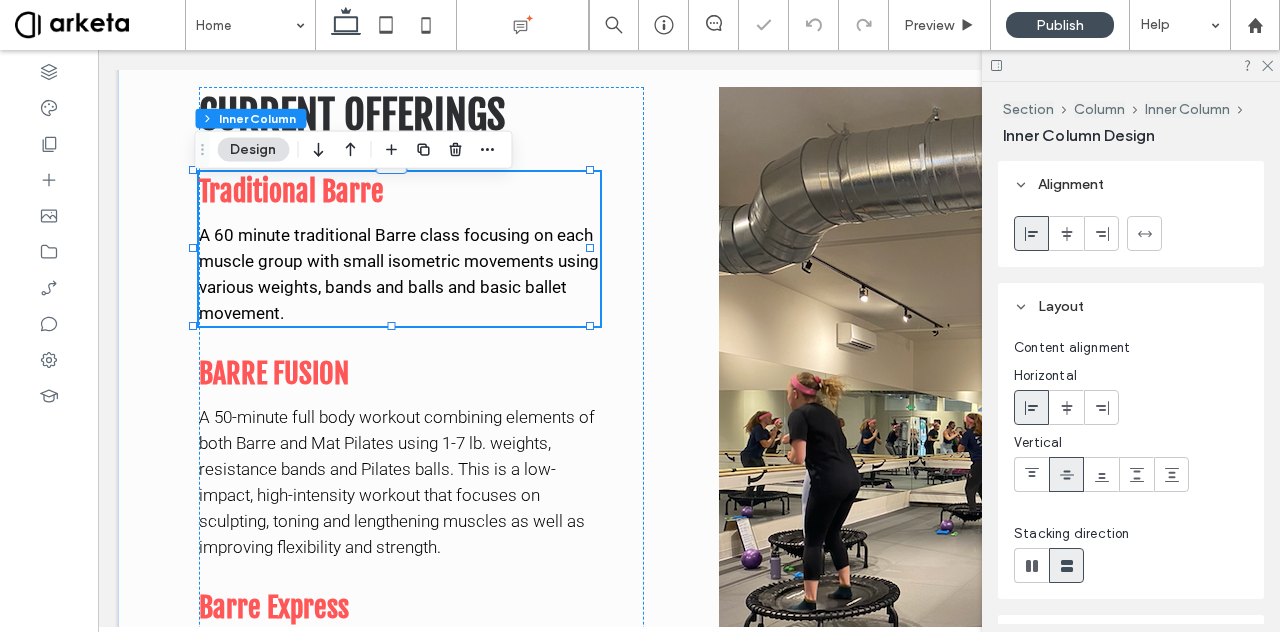 click on "A 60 minute traditional Barre class focusing on each muscle group with small isometric movements using various weights, bands and balls and basic ballet movement." at bounding box center [399, 274] 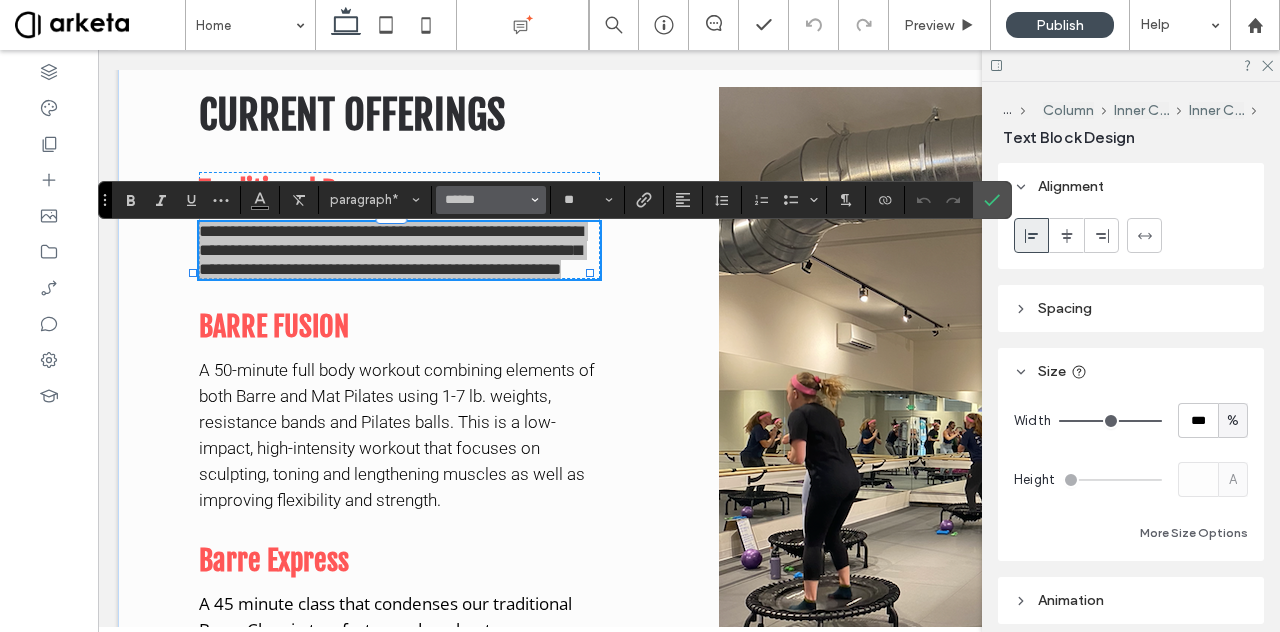 click 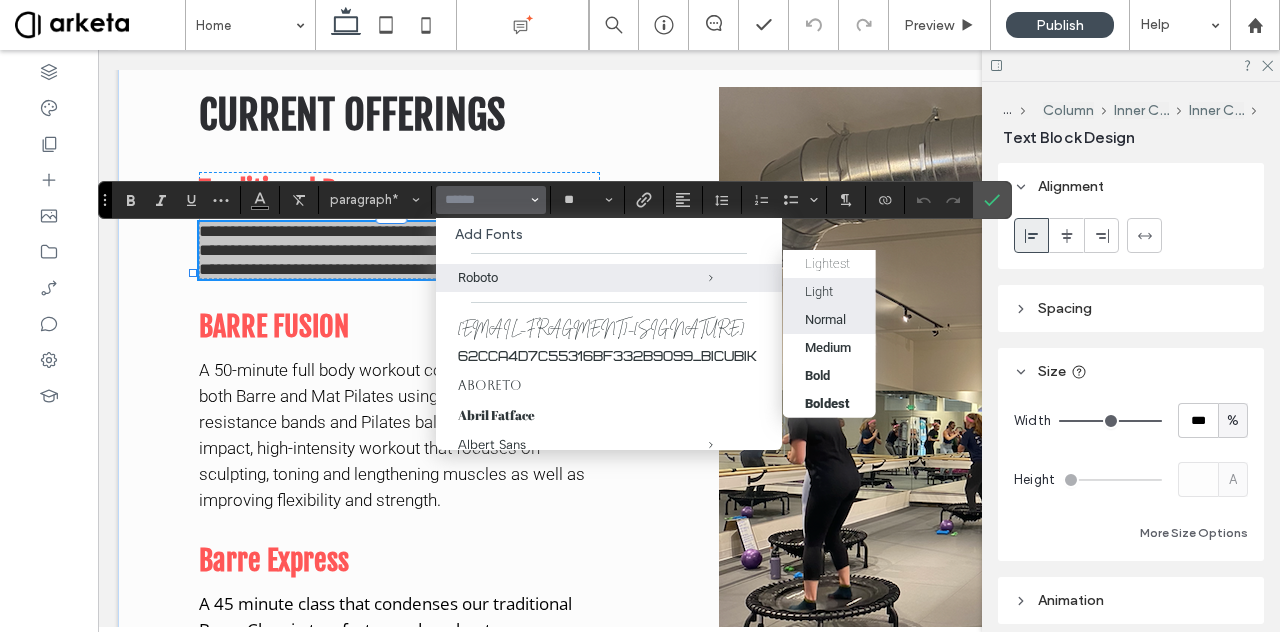 click on "Light" at bounding box center (829, 291) 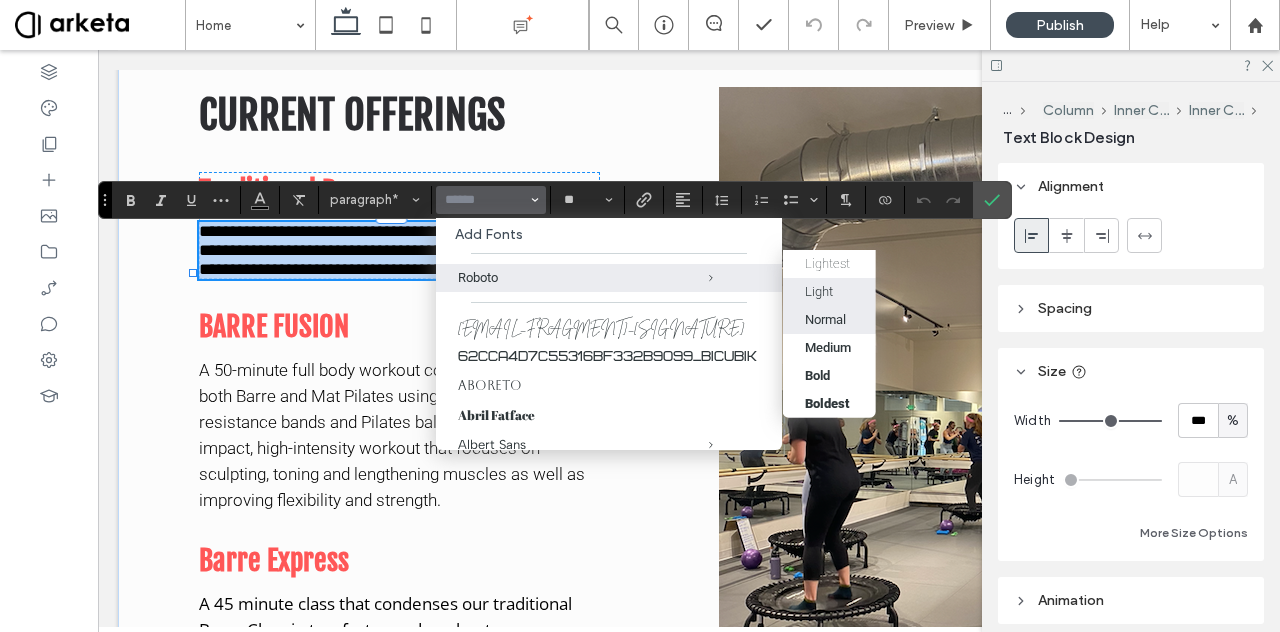 type on "******" 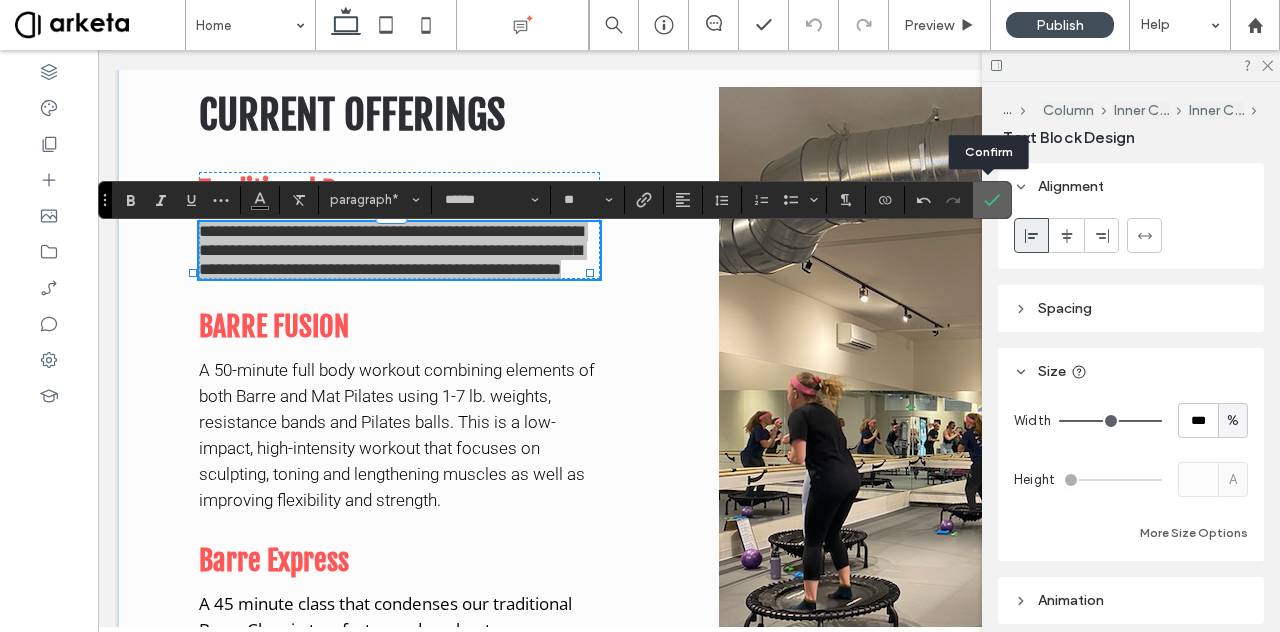 click 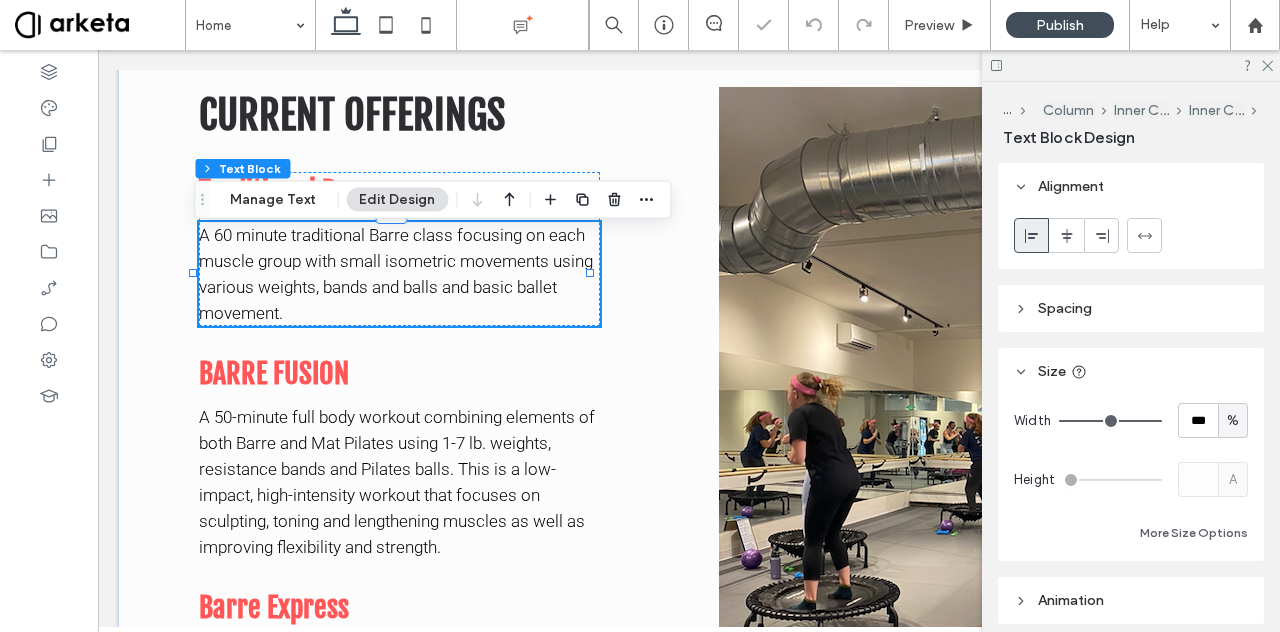 click on "... Column Inner Column Inner Column Text Block Design Alignment Spacing Set margins and padding 0px 0% 0px 0% * px 0px * px 0px Reset padding Size Width *** % Height A More Size Options Animation Trigger None Position Position type Default Style Color Image Background color Border *** Corner radius * px" at bounding box center (1131, 357) 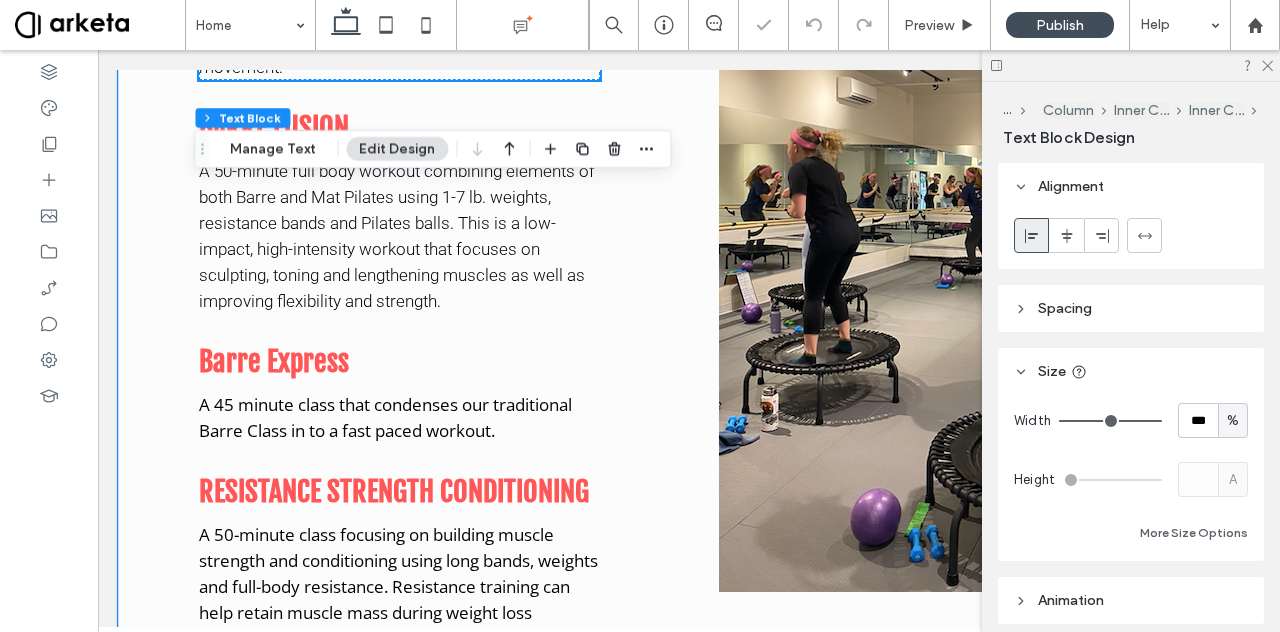 scroll, scrollTop: 1378, scrollLeft: 0, axis: vertical 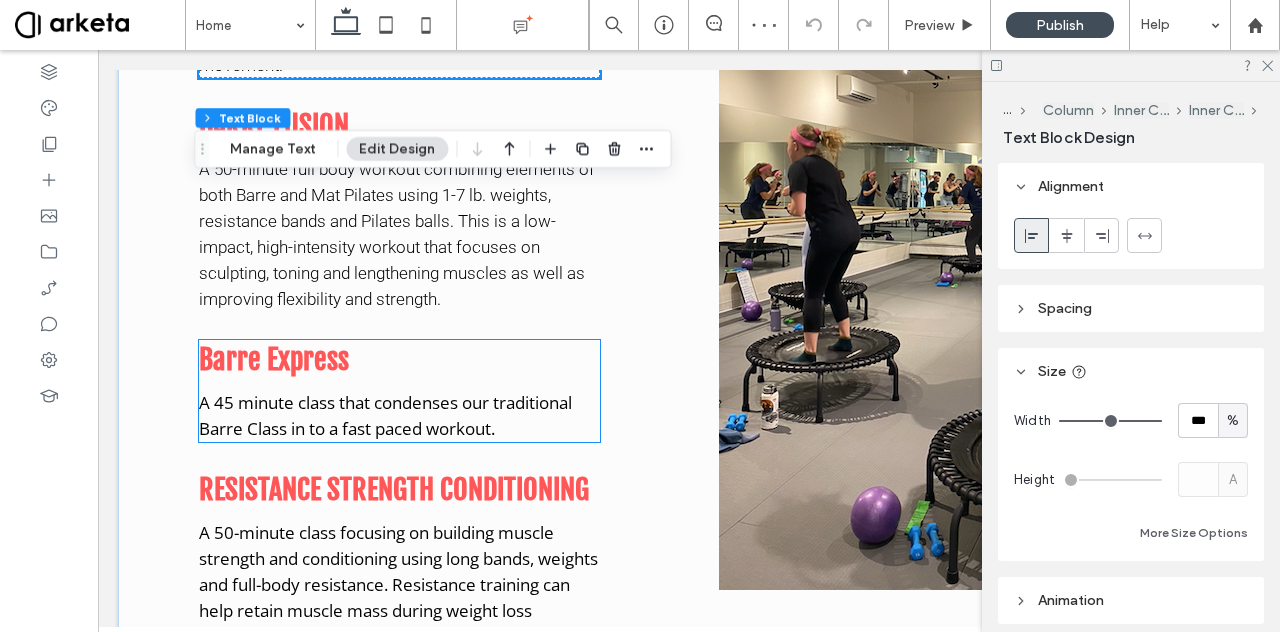 click on "A 45 minute class that condenses our traditional Barre Class in to a fast paced workout." at bounding box center (385, 415) 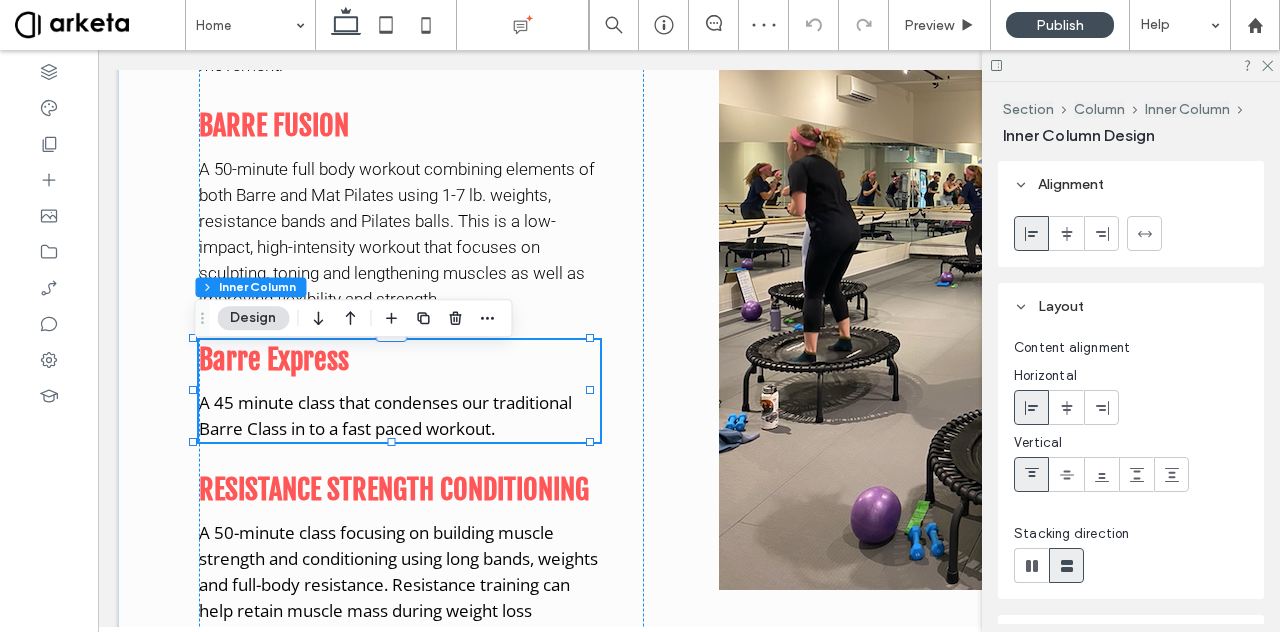 click on "A 45 minute class that condenses our traditional Barre Class in to a fast paced workout." at bounding box center (385, 415) 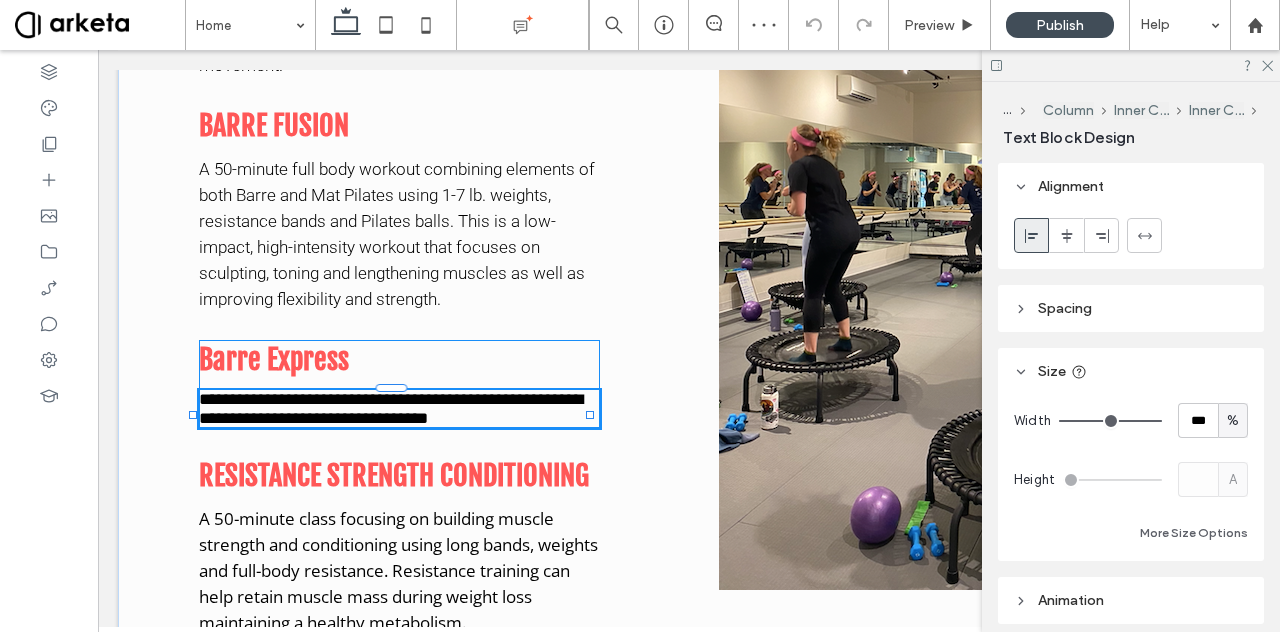 click on "**********" at bounding box center (391, 409) 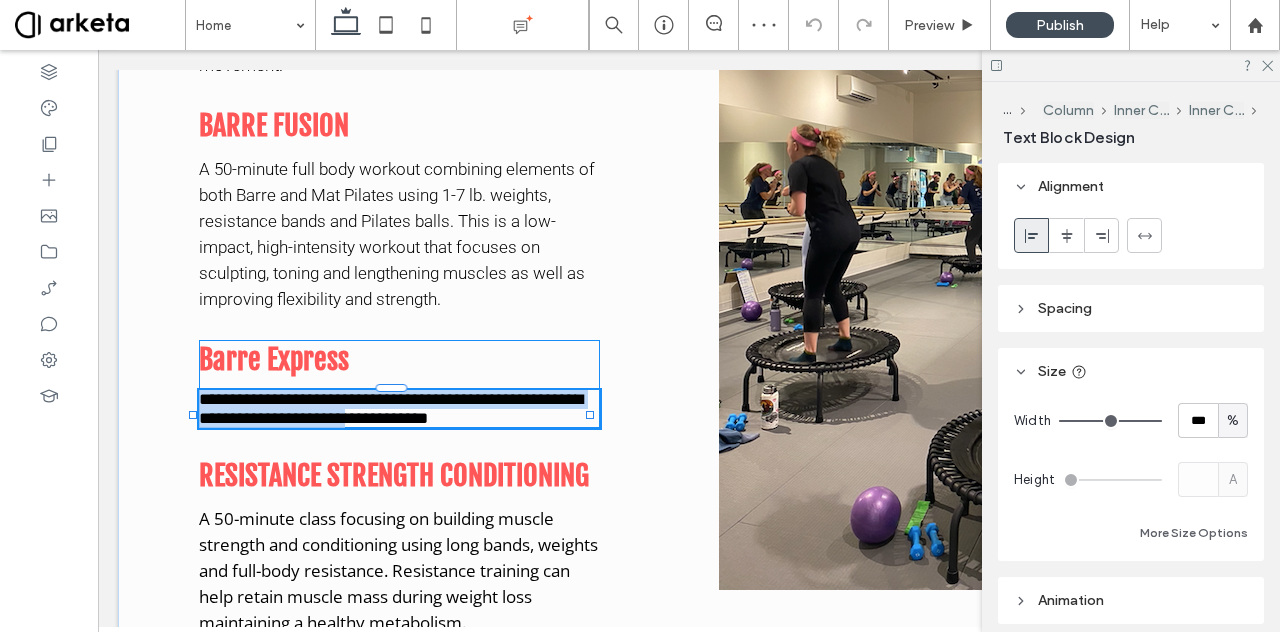 type on "*********" 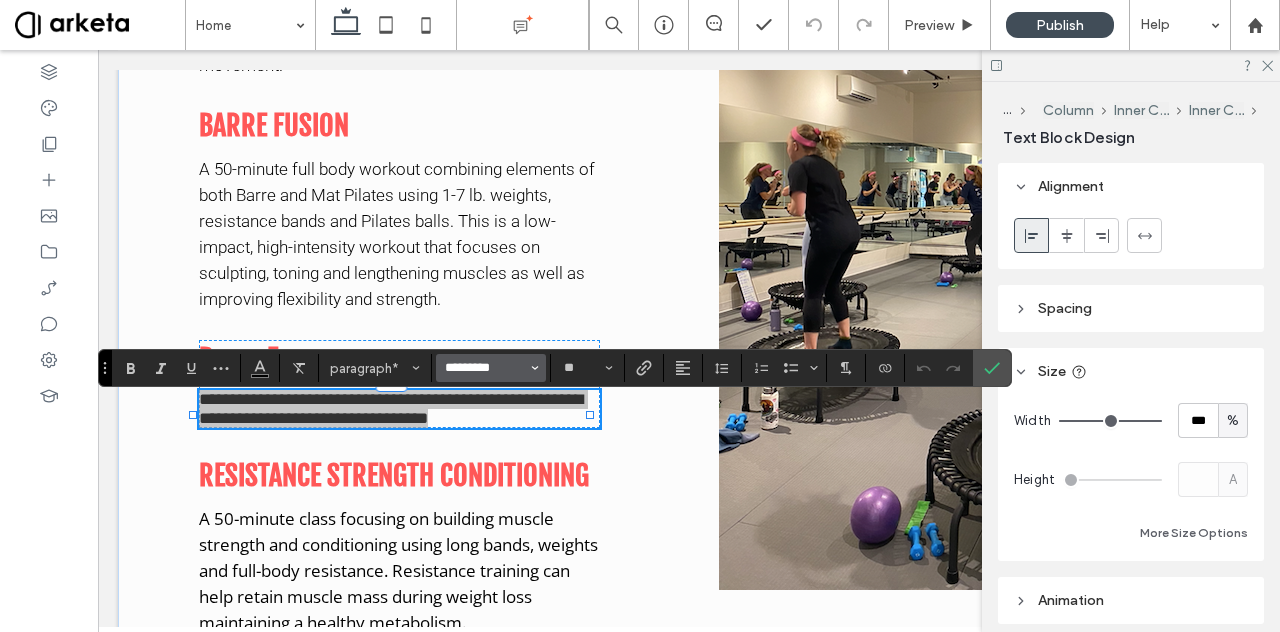 click on "*********" at bounding box center (485, 368) 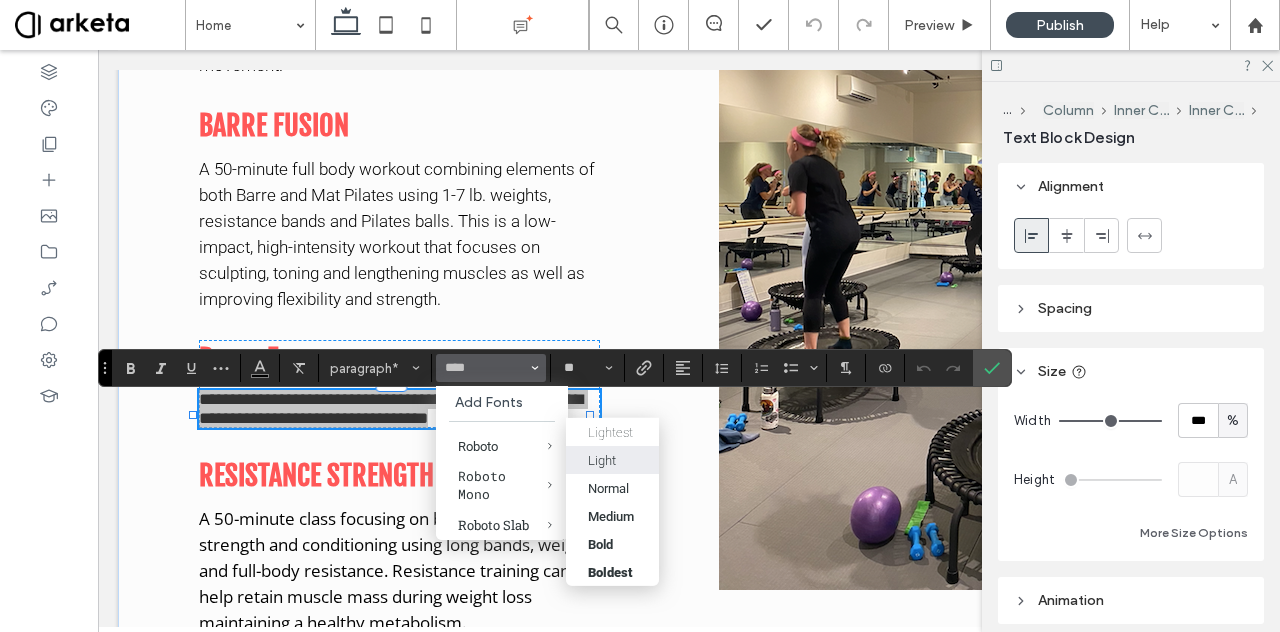 click on "Light" at bounding box center (612, 460) 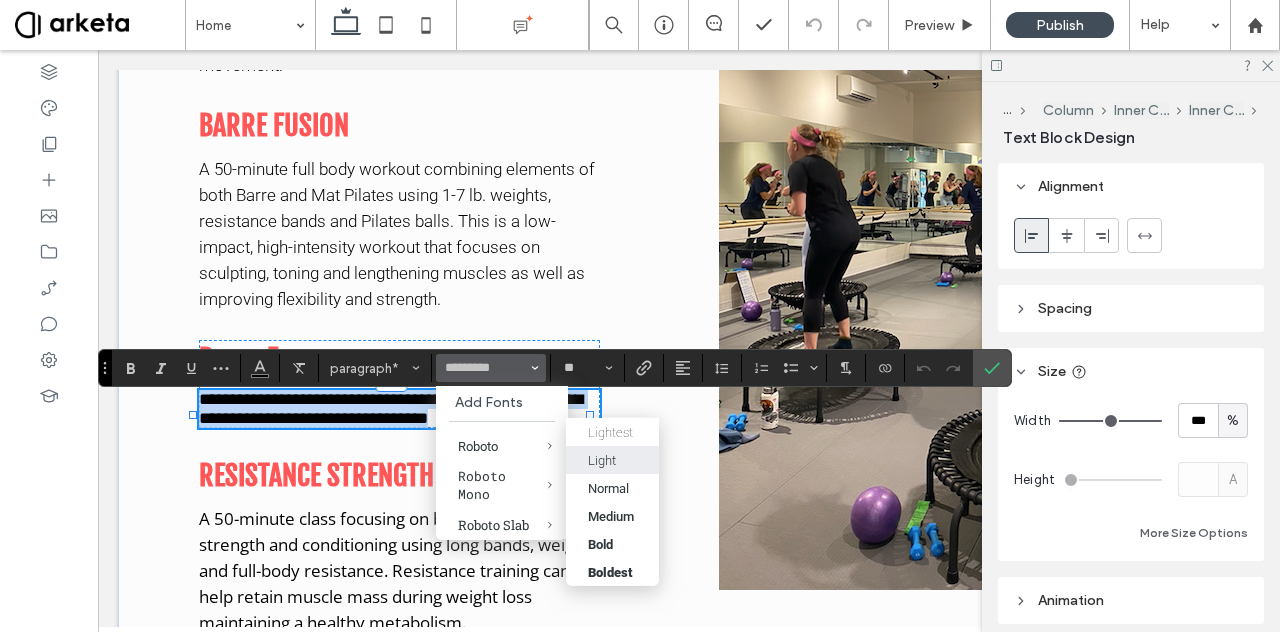 type on "******" 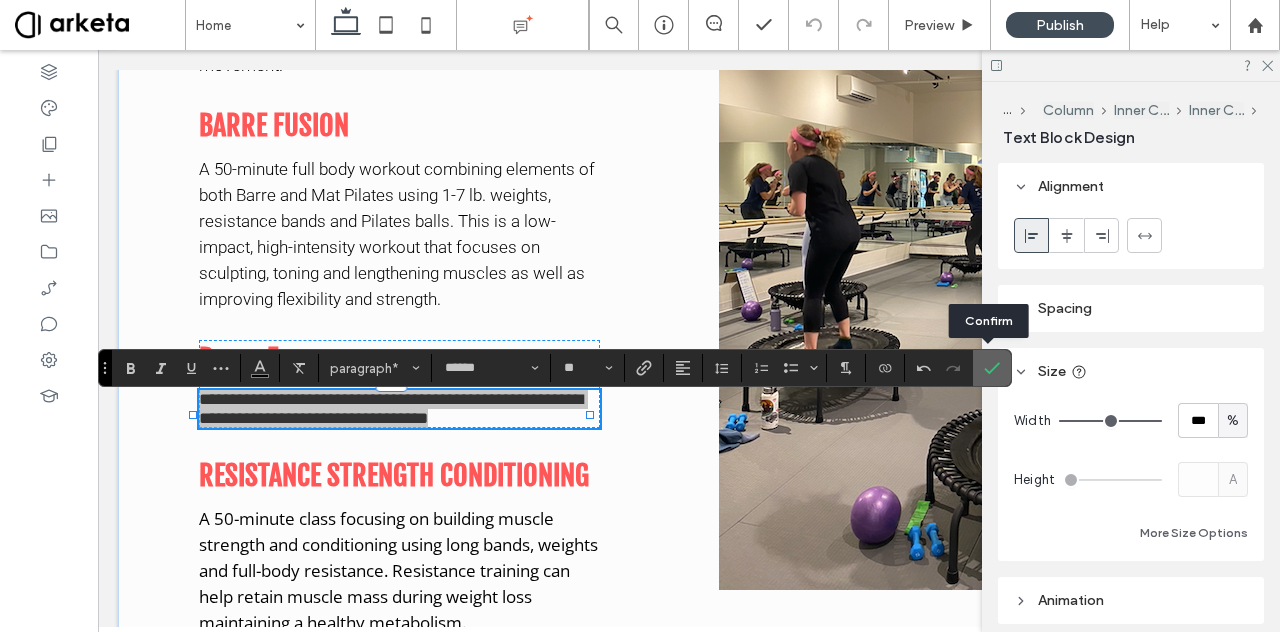 click 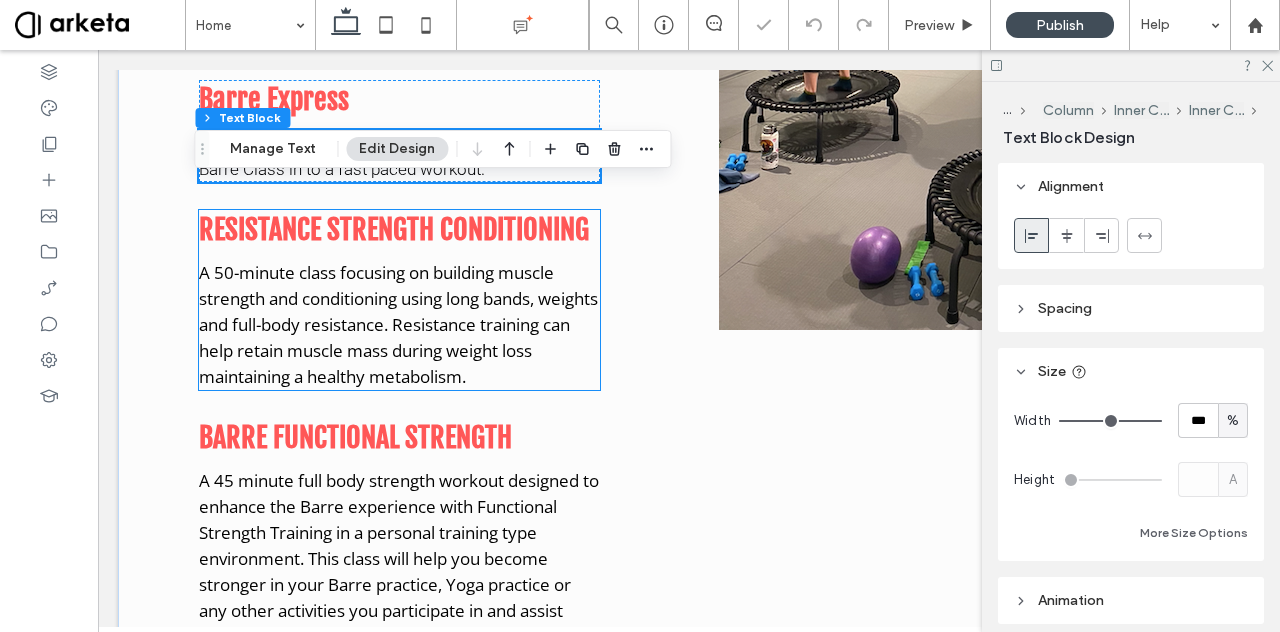 scroll, scrollTop: 1640, scrollLeft: 0, axis: vertical 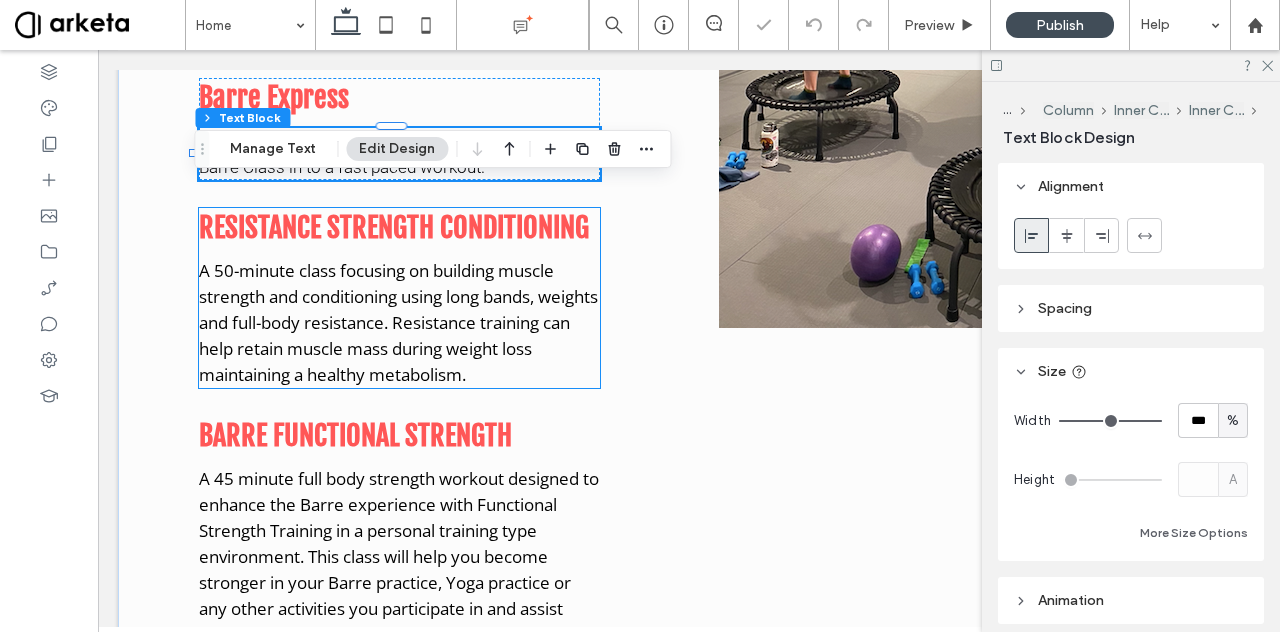 click on "A 50-minute class focusing on building muscle strength and conditioning using long bands, weights and full-body resistance. Resistance training can help retain muscle mass during weight loss maintaining a healthy metabolism." at bounding box center (398, 322) 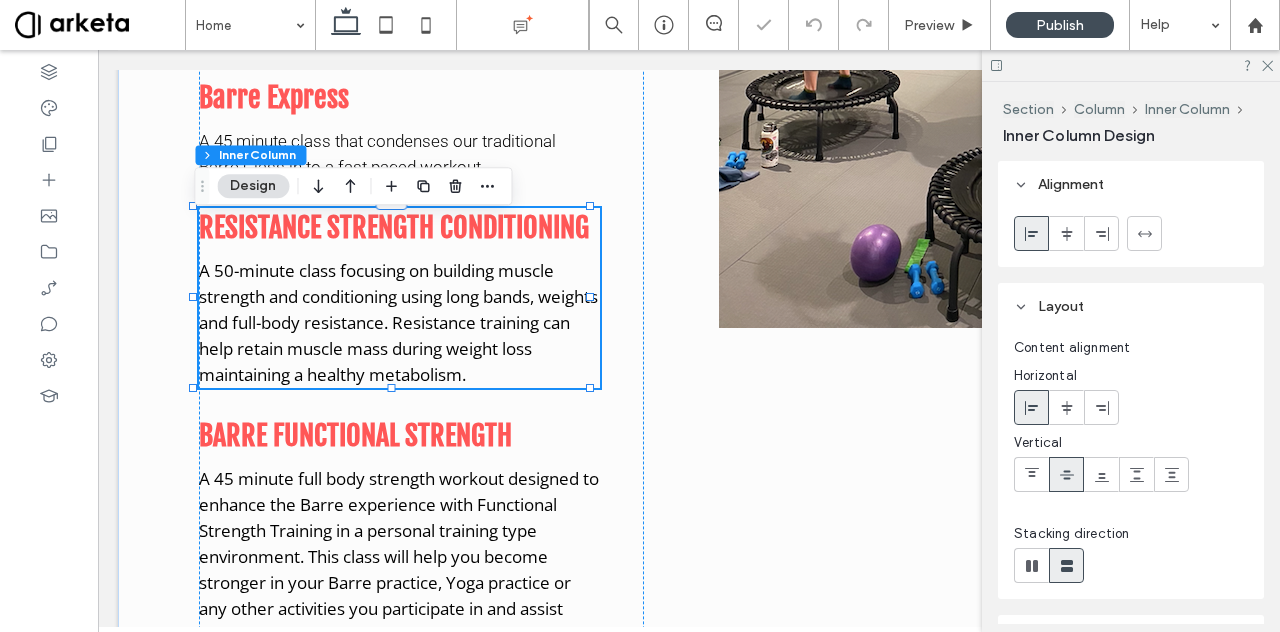 click on "A 50-minute class focusing on building muscle strength and conditioning using long bands, weights and full-body resistance. Resistance training can help retain muscle mass during weight loss maintaining a healthy metabolism." at bounding box center [398, 322] 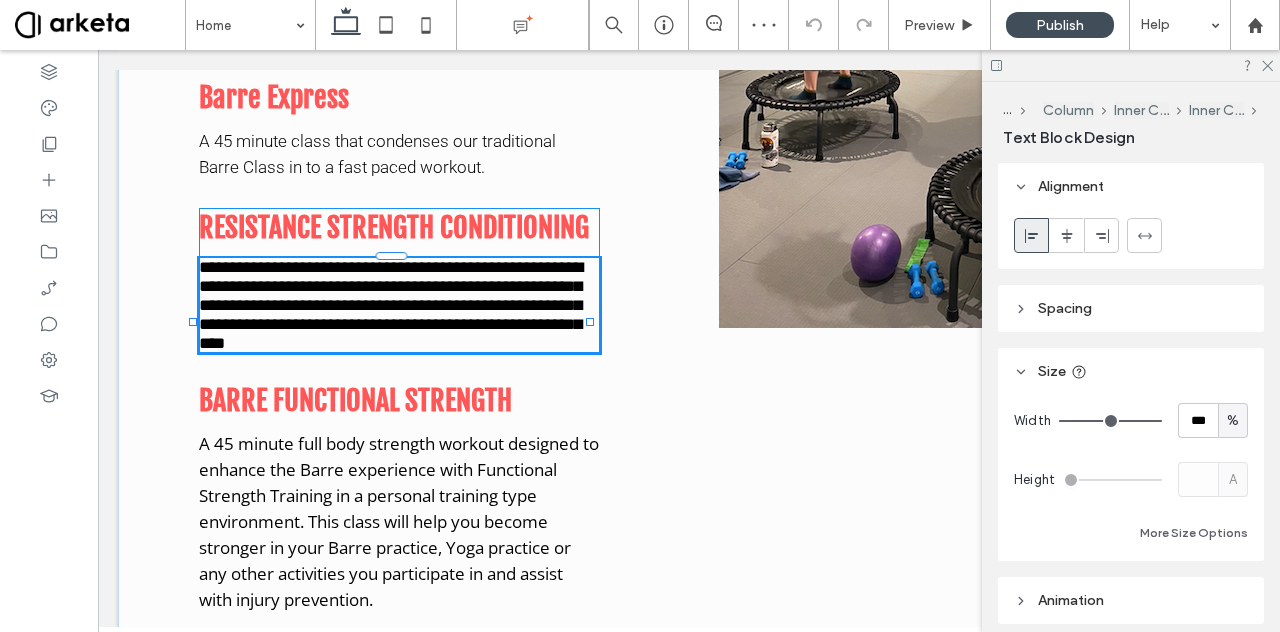 type on "*********" 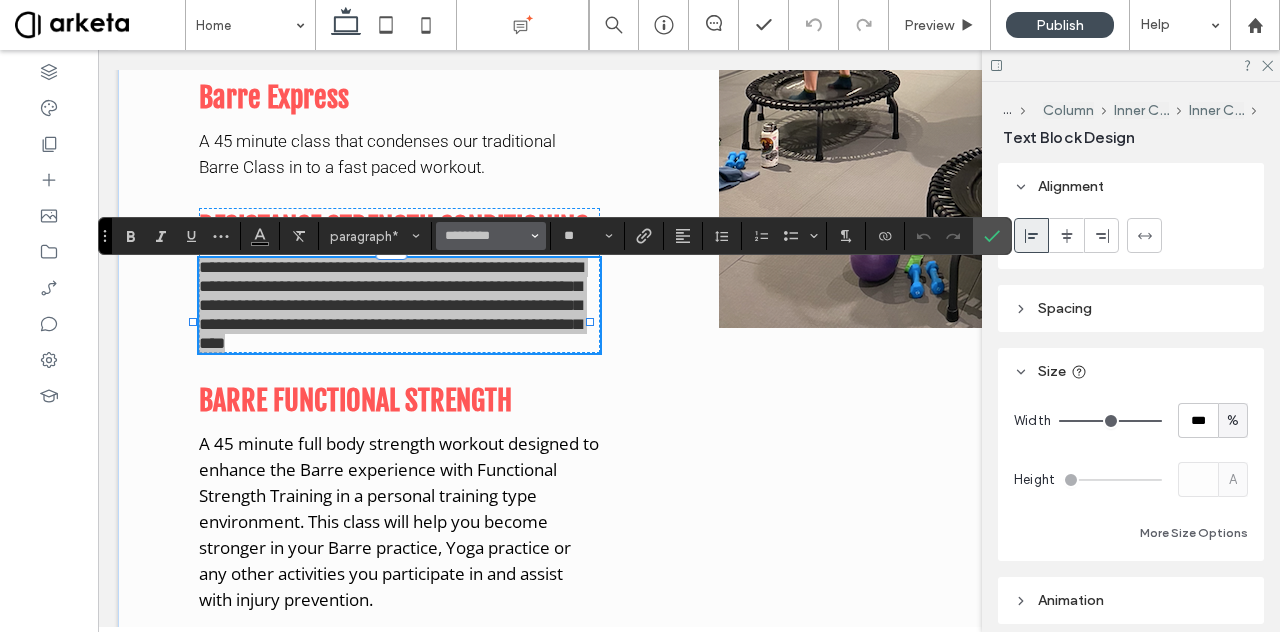 click at bounding box center [535, 236] 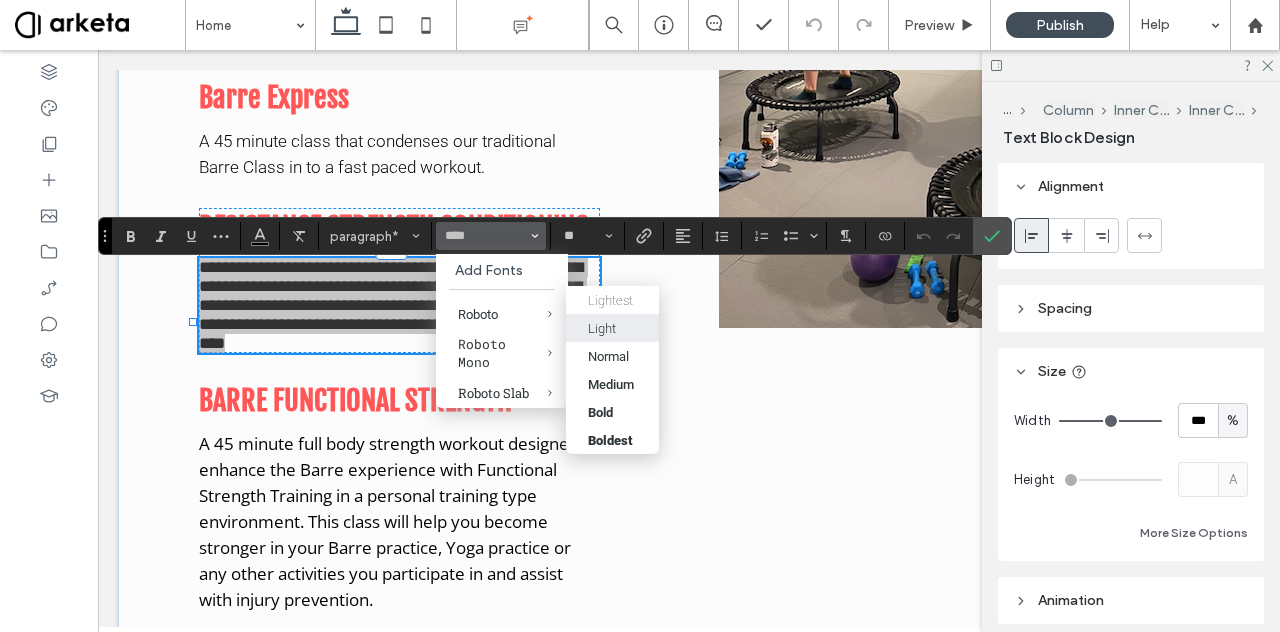 click on "Light" at bounding box center [602, 327] 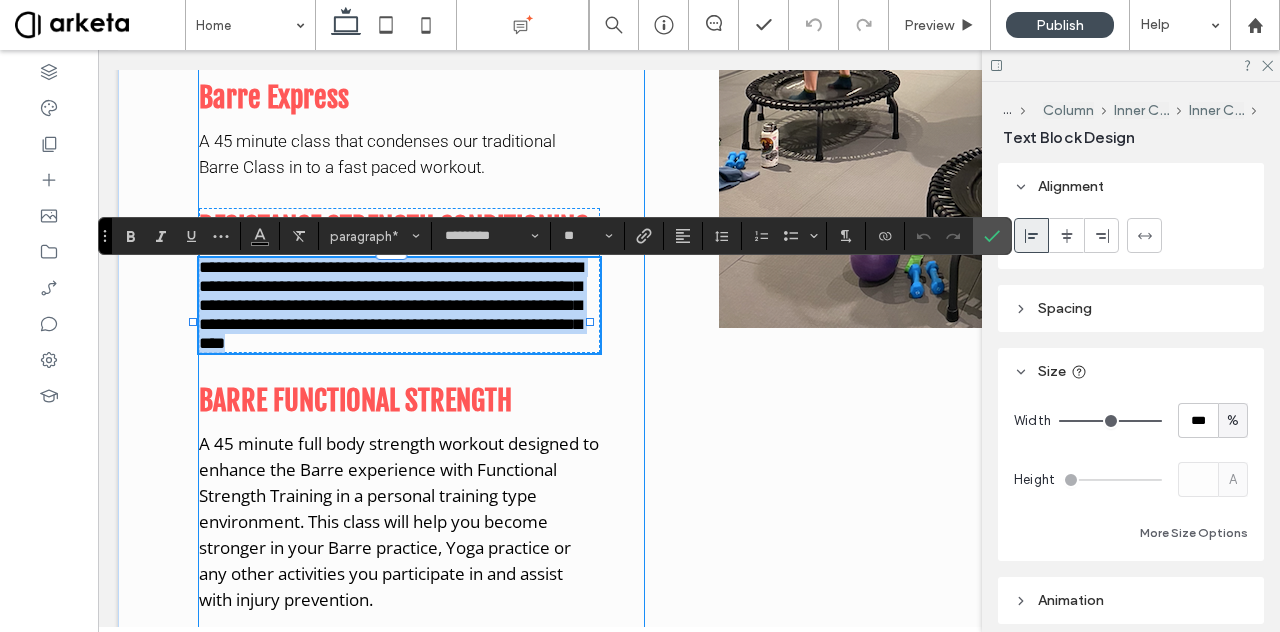 type on "******" 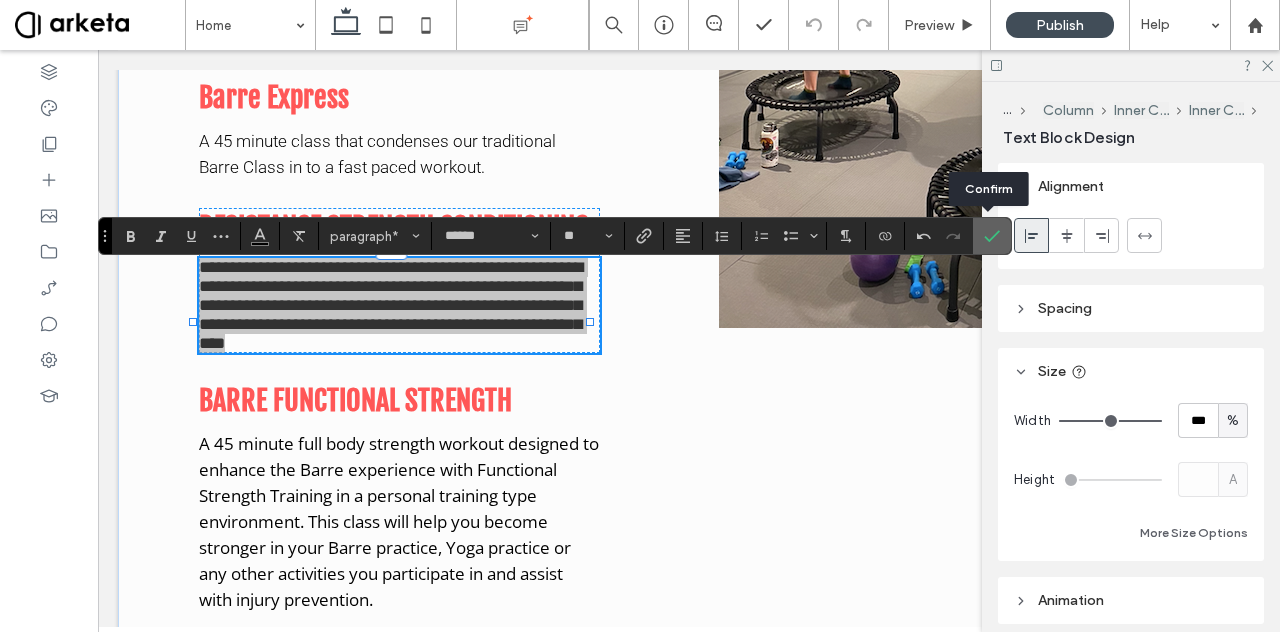 click 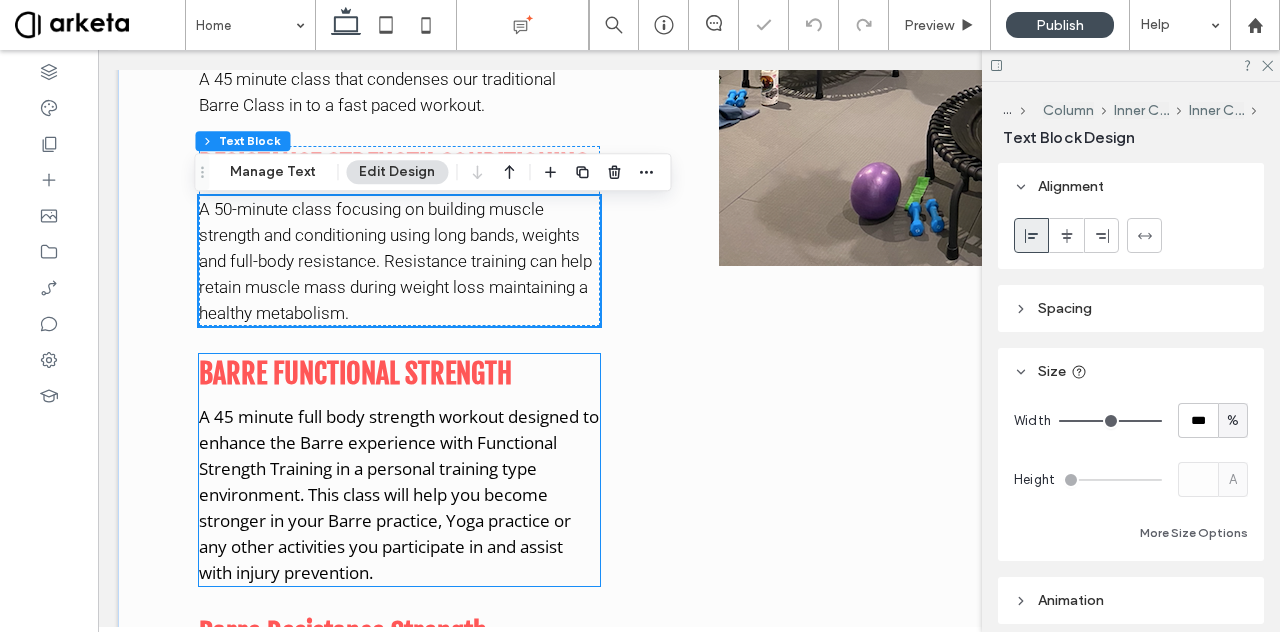 scroll, scrollTop: 1704, scrollLeft: 0, axis: vertical 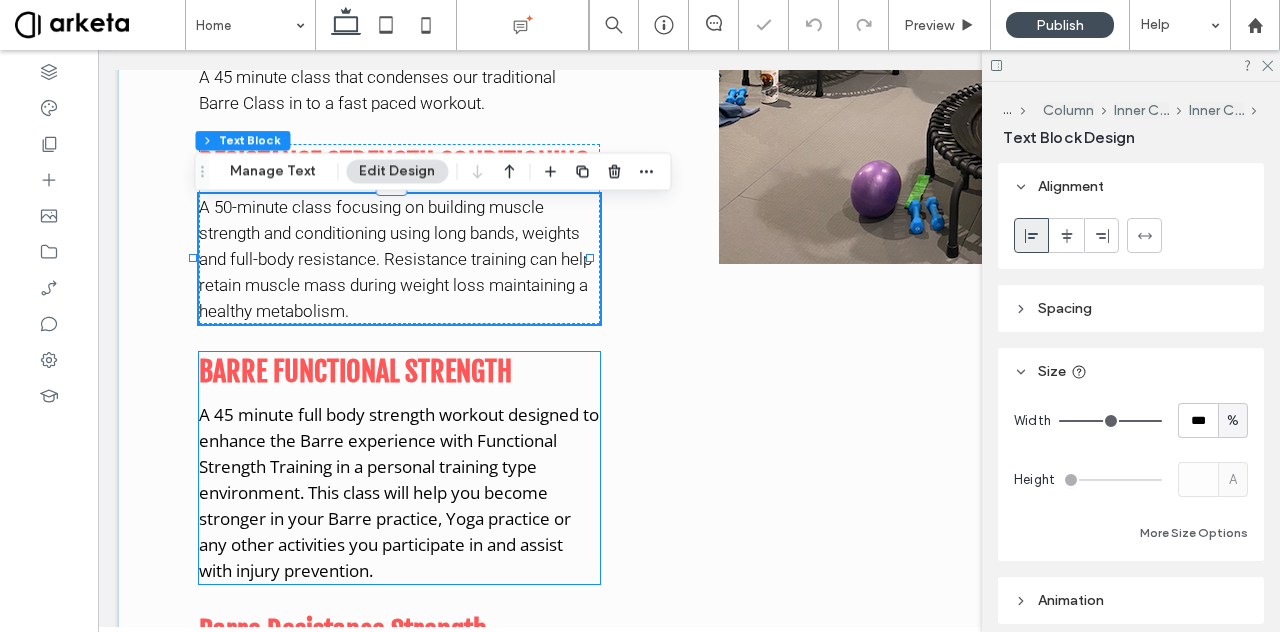 click on "A 45 minute full body strength workout designed to enhance the Barre experience with Functional Strength Training in a personal training type environment. This class will help you become stronger in your Barre practice, Yoga practice or any other activities you participate in and assist with injury prevention." at bounding box center (399, 492) 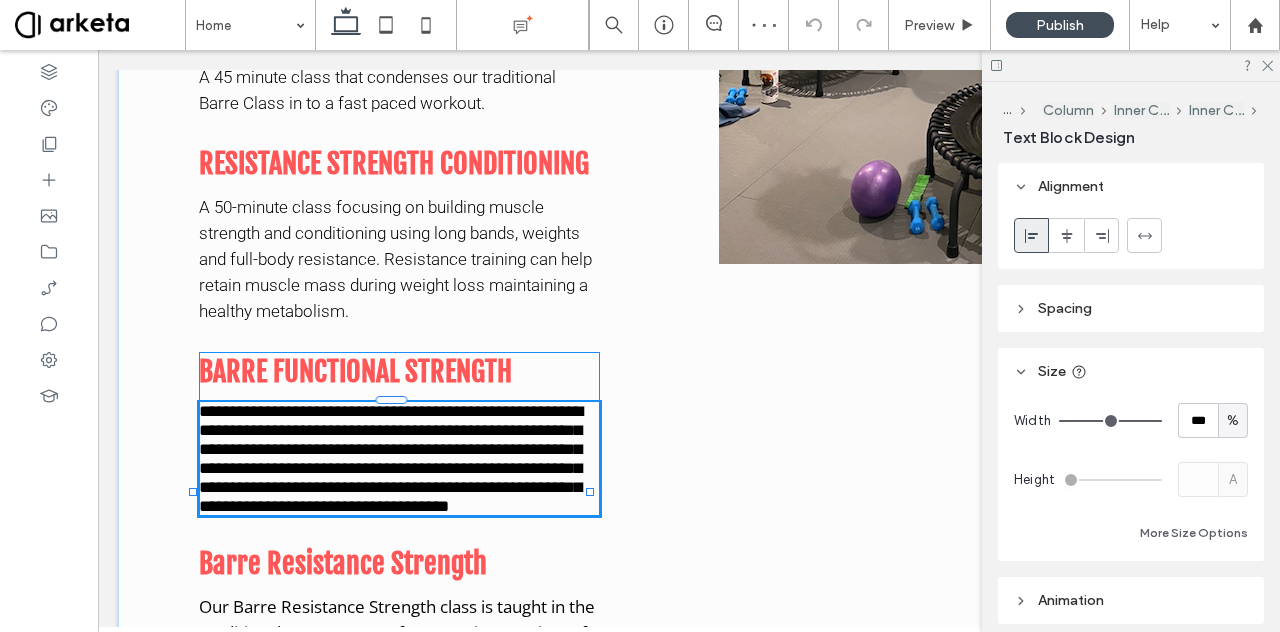 click on "**********" at bounding box center (391, 459) 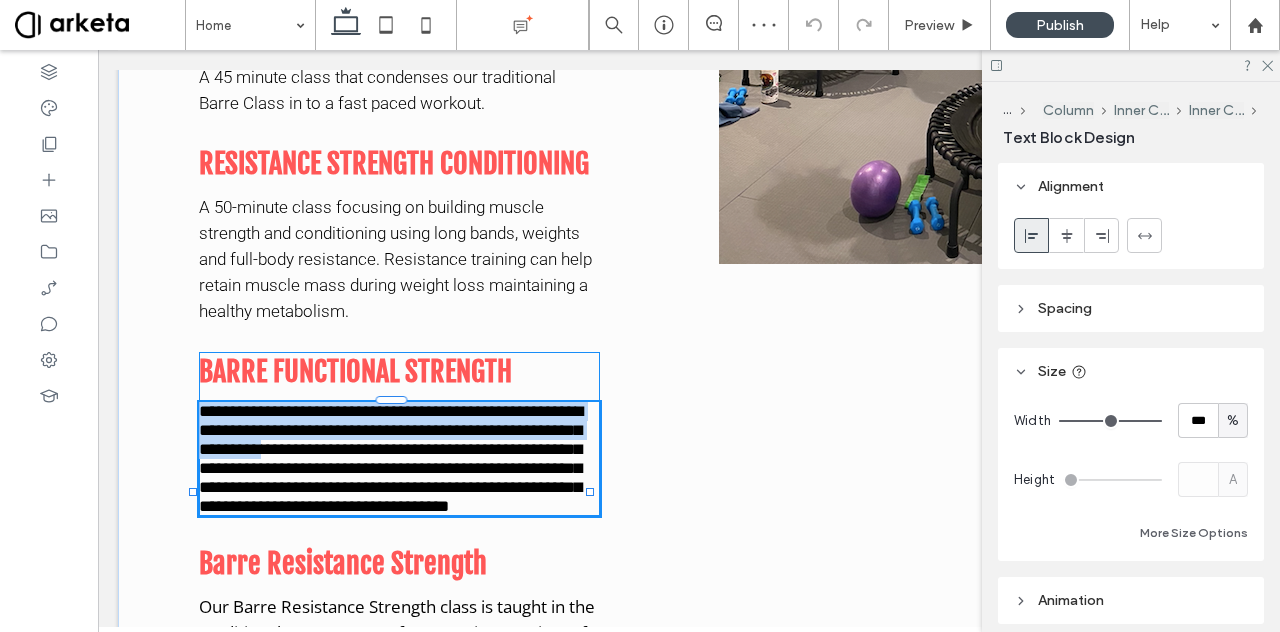 type on "*********" 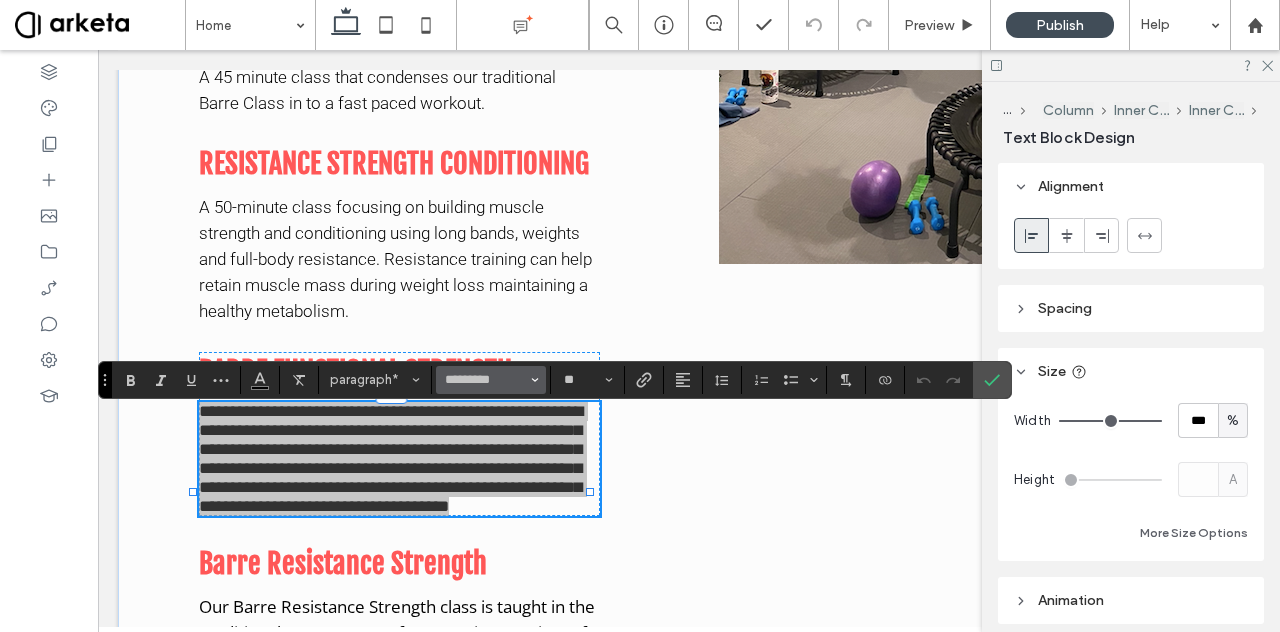 click on "*********" at bounding box center (491, 380) 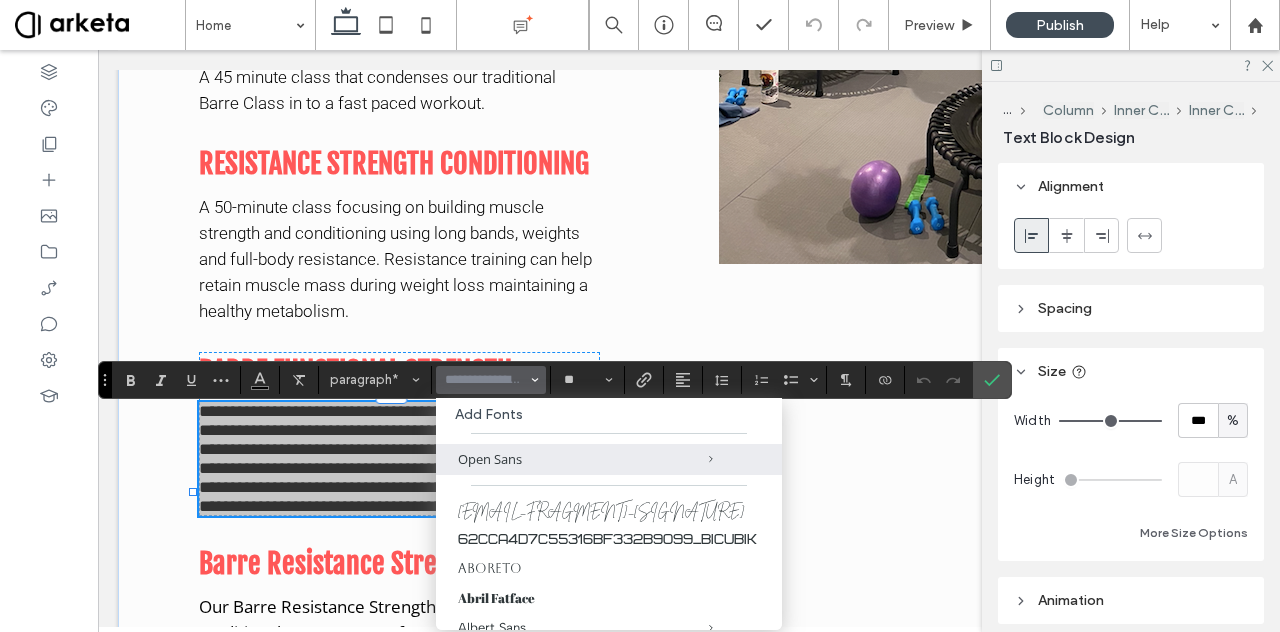 click at bounding box center (485, 380) 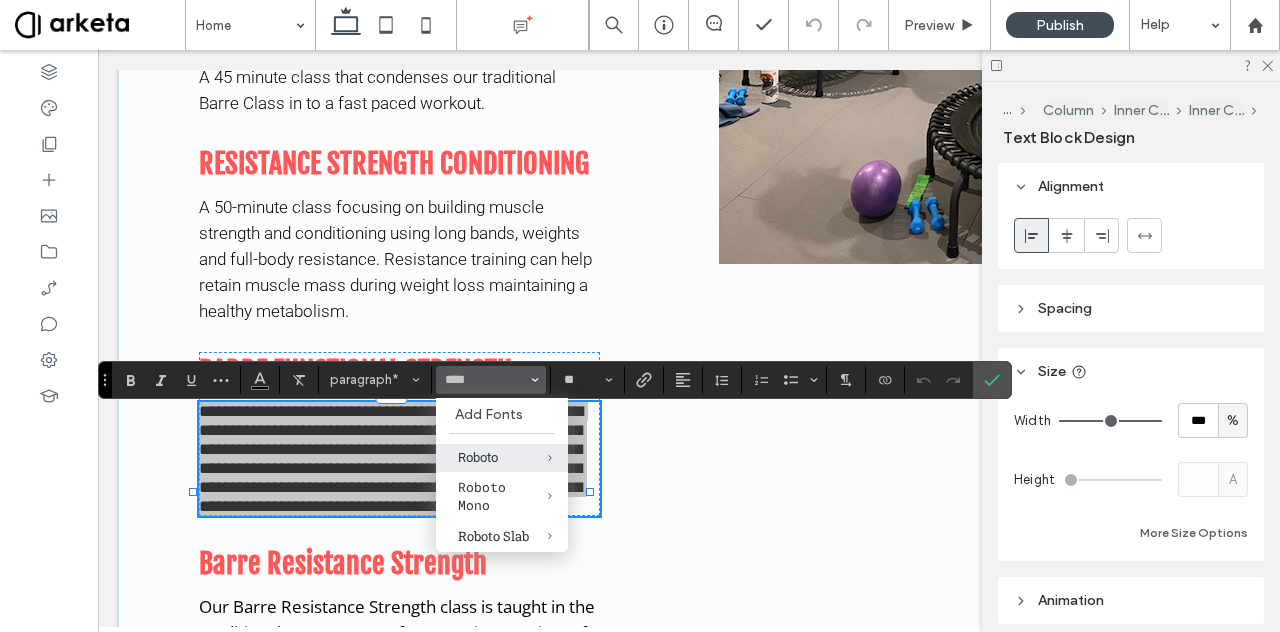 click on "Roboto" at bounding box center [502, 457] 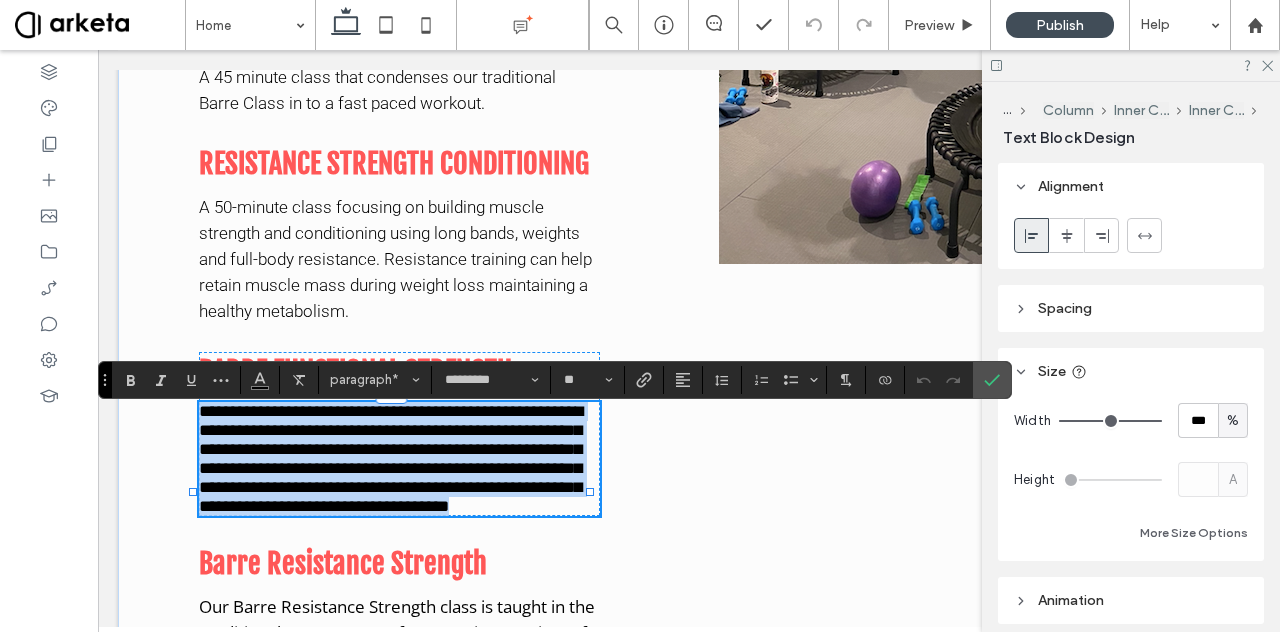 type on "******" 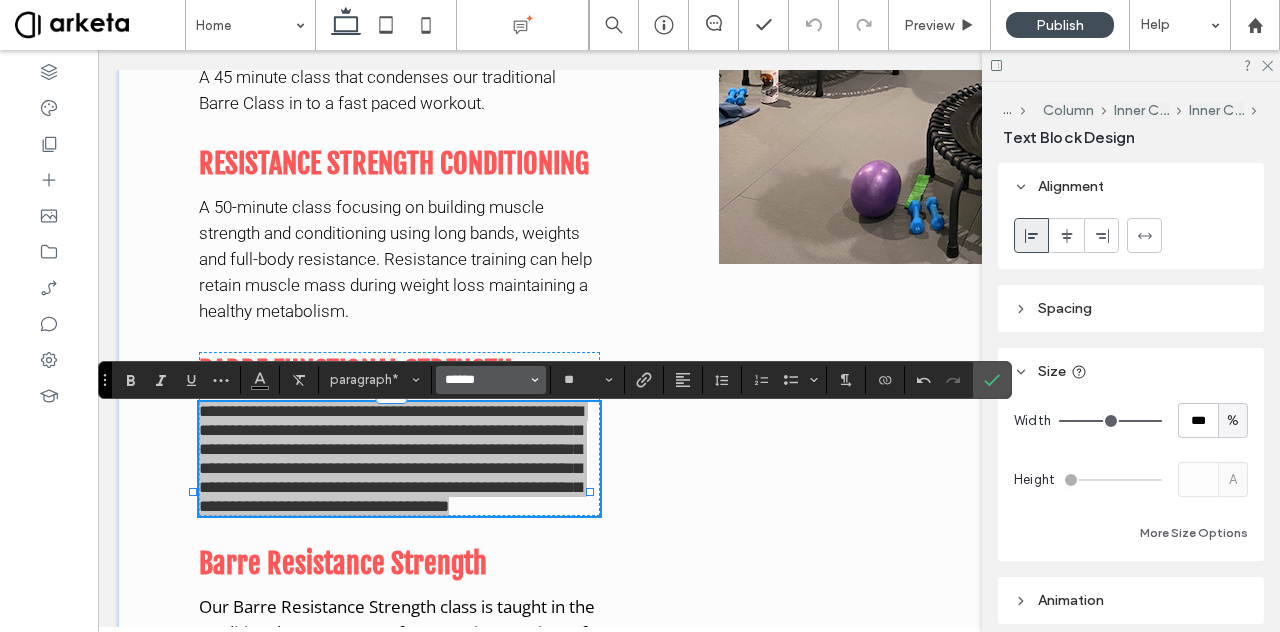 click on "******" at bounding box center (485, 380) 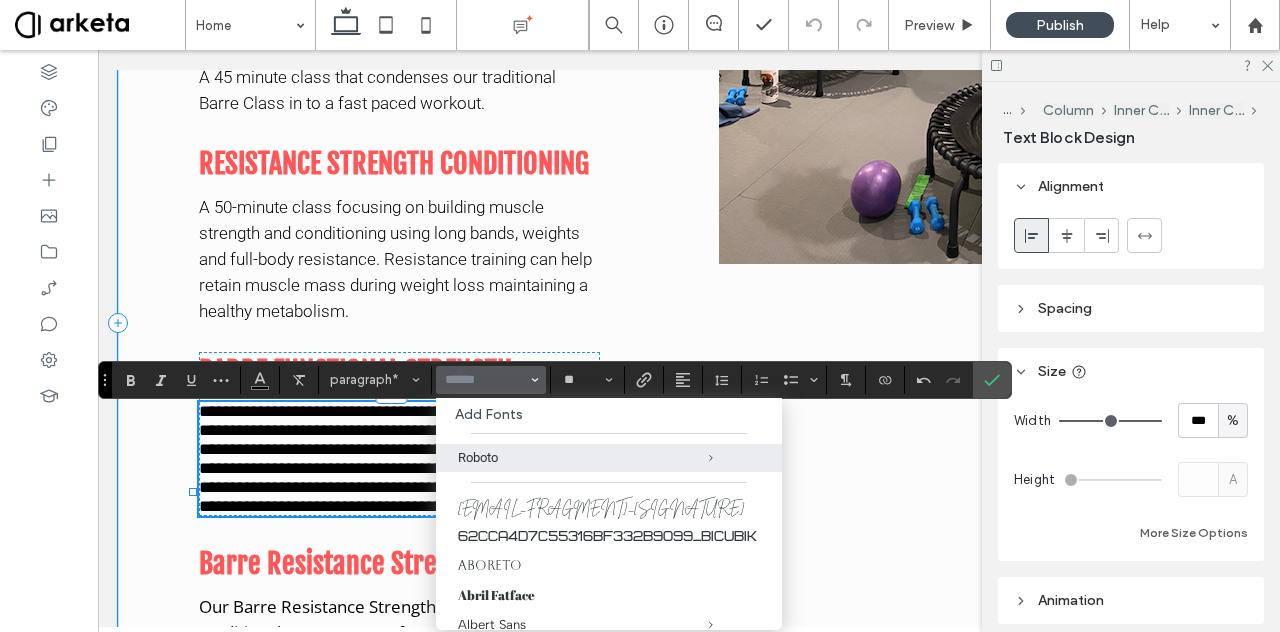 drag, startPoint x: 594, startPoint y: 440, endPoint x: 831, endPoint y: 491, distance: 242.42525 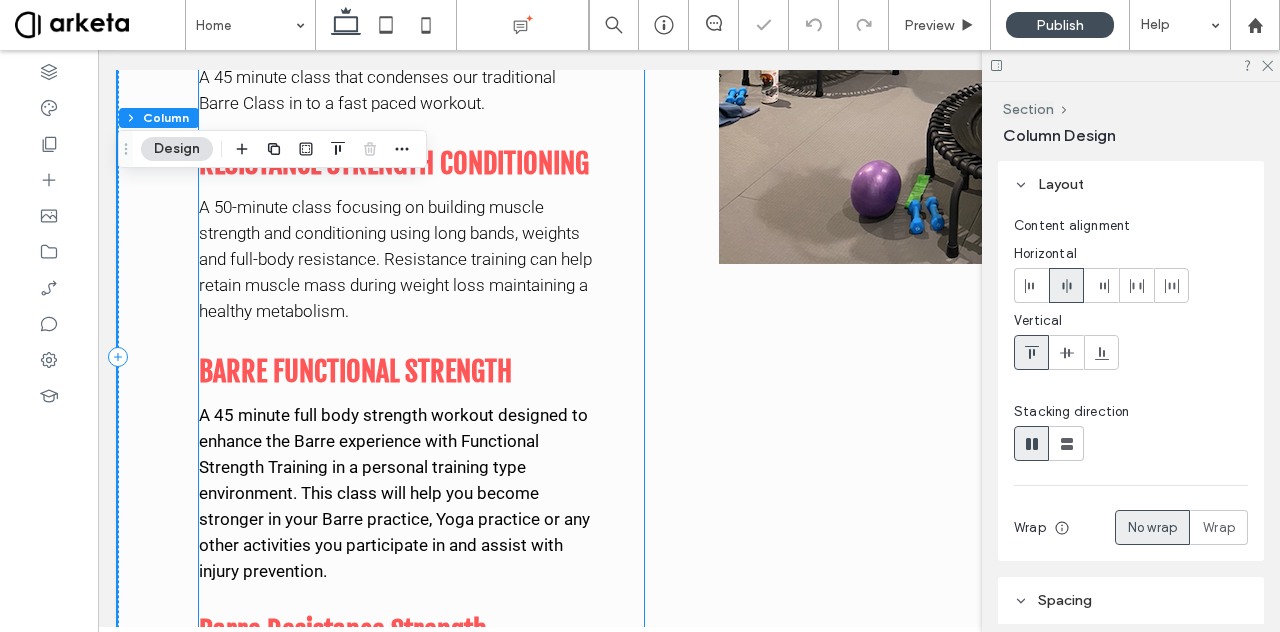 click on "A 45 minute full body strength workout designed to enhance the Barre experience with Functional Strength Training in a personal training type environment. This class will help you become stronger in your Barre practice, Yoga practice or any other activities you participate in and assist with injury prevention." at bounding box center (394, 493) 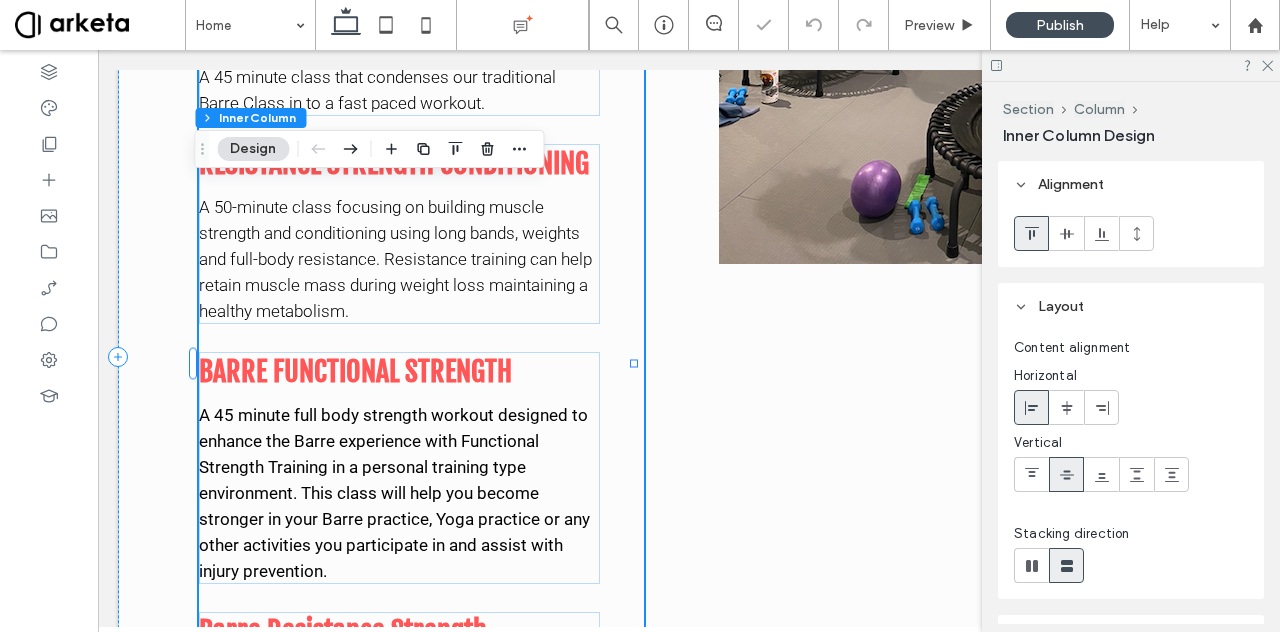 click on "A 45 minute full body strength workout designed to enhance the Barre experience with Functional Strength Training in a personal training type environment. This class will help you become stronger in your Barre practice, Yoga practice or any other activities you participate in and assist with injury prevention." at bounding box center (394, 493) 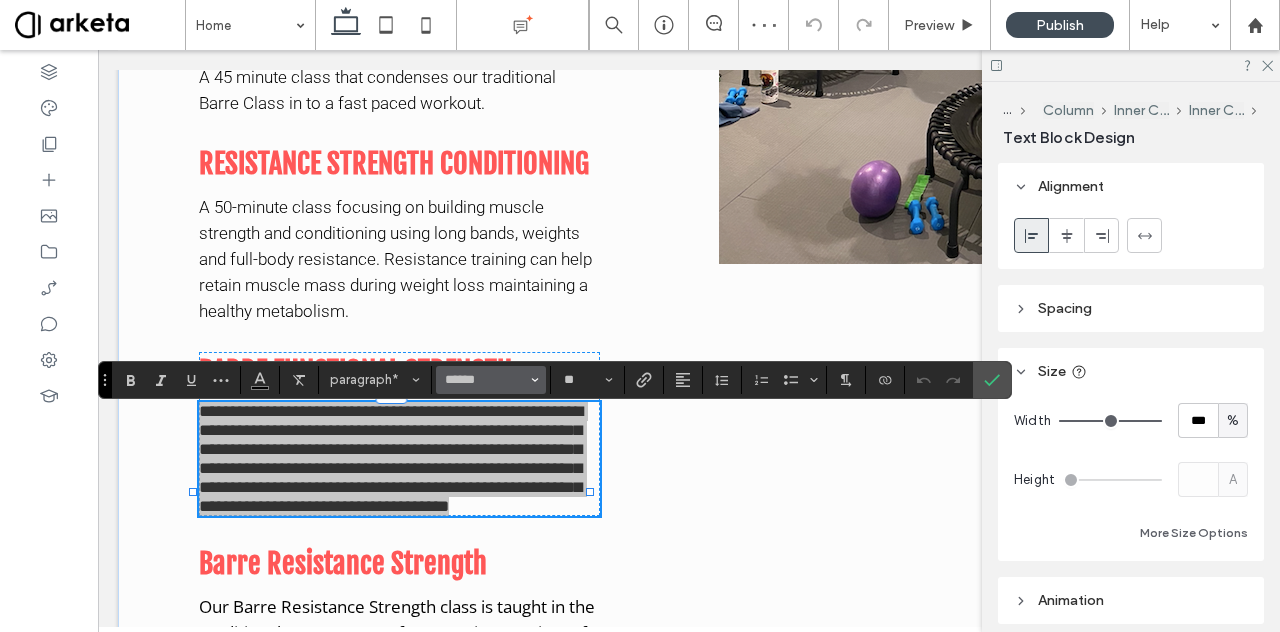 click at bounding box center [535, 380] 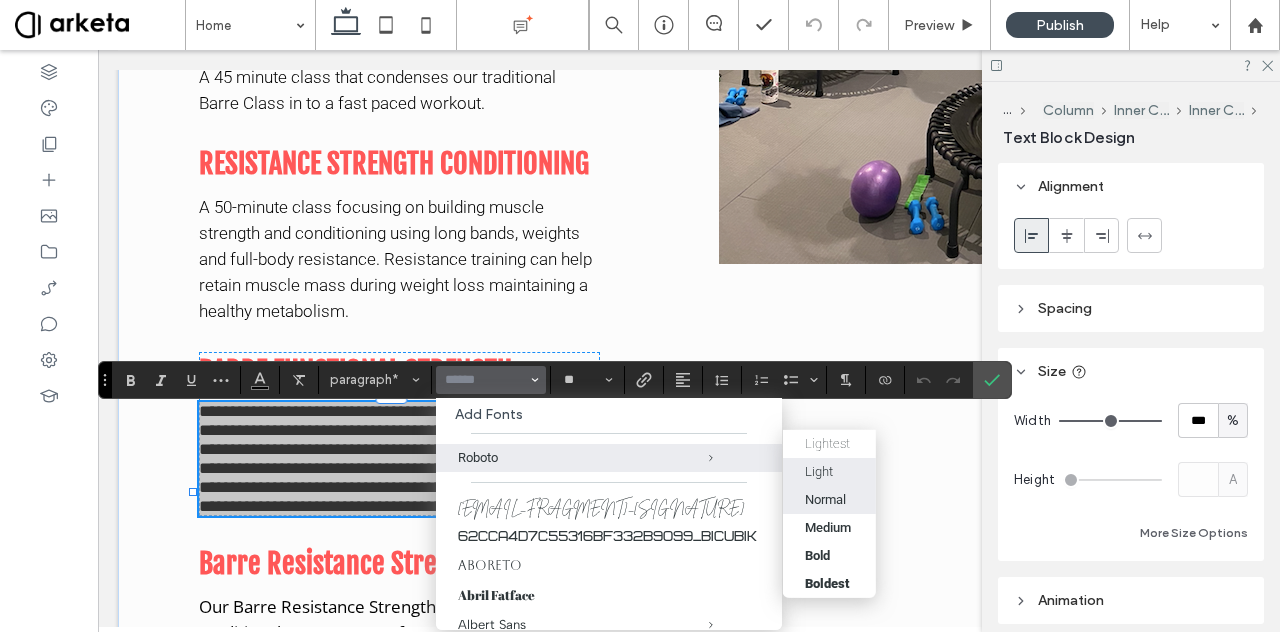 click on "Light" at bounding box center (819, 471) 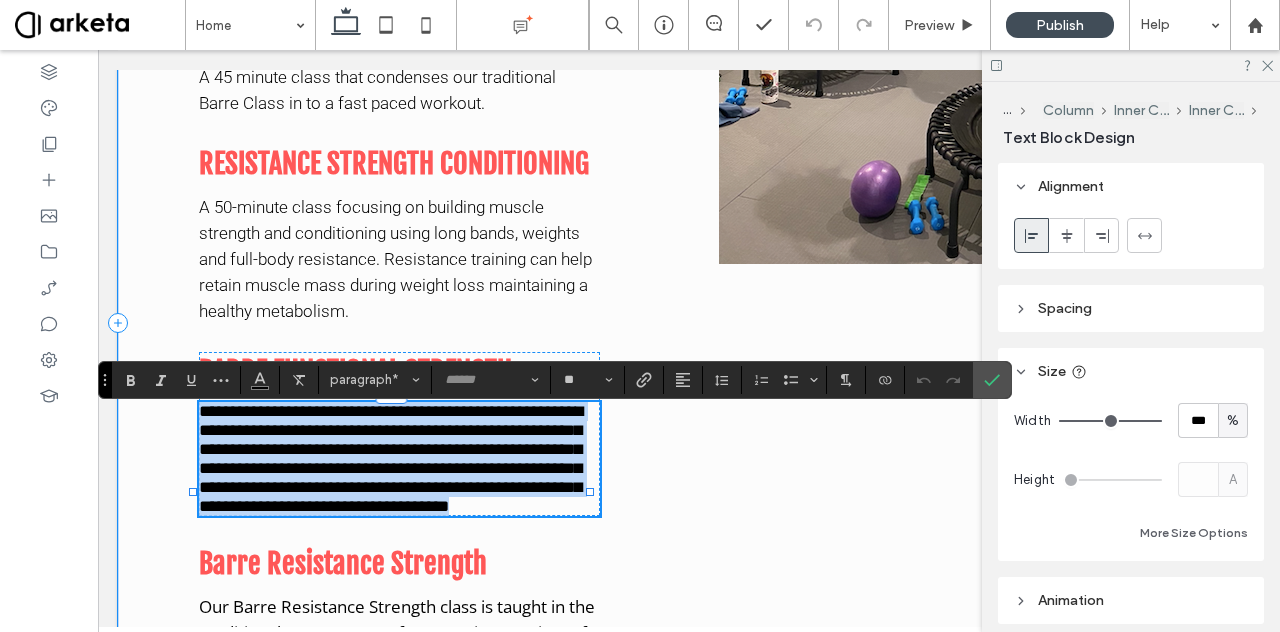 type on "******" 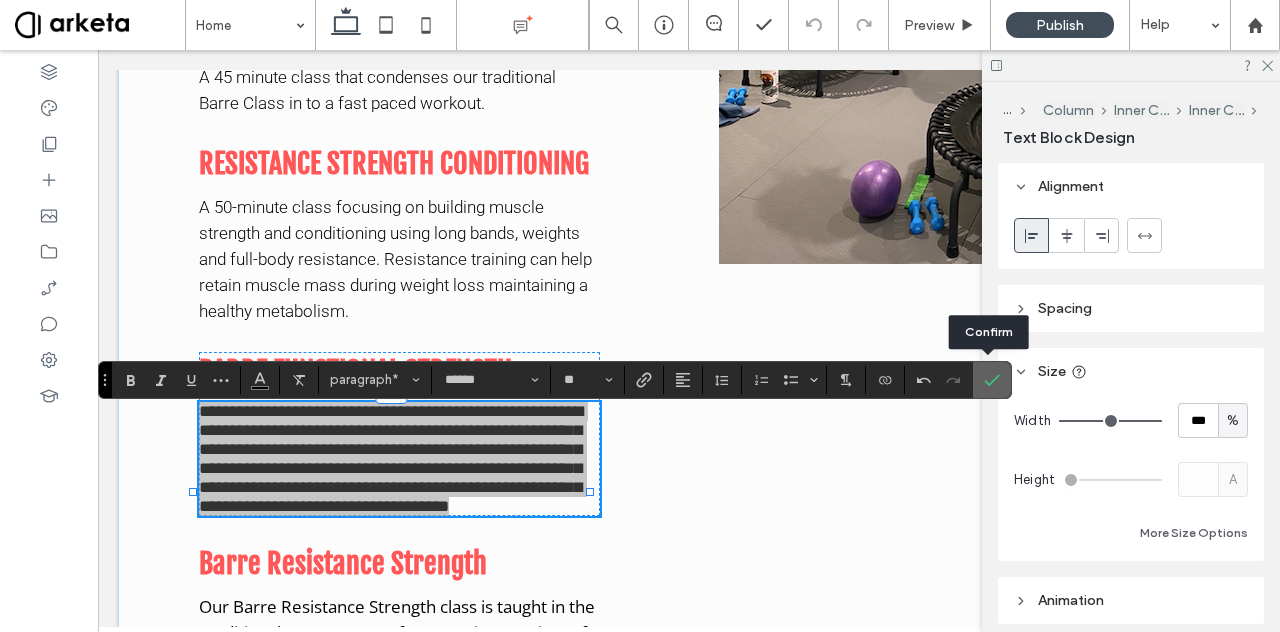 click 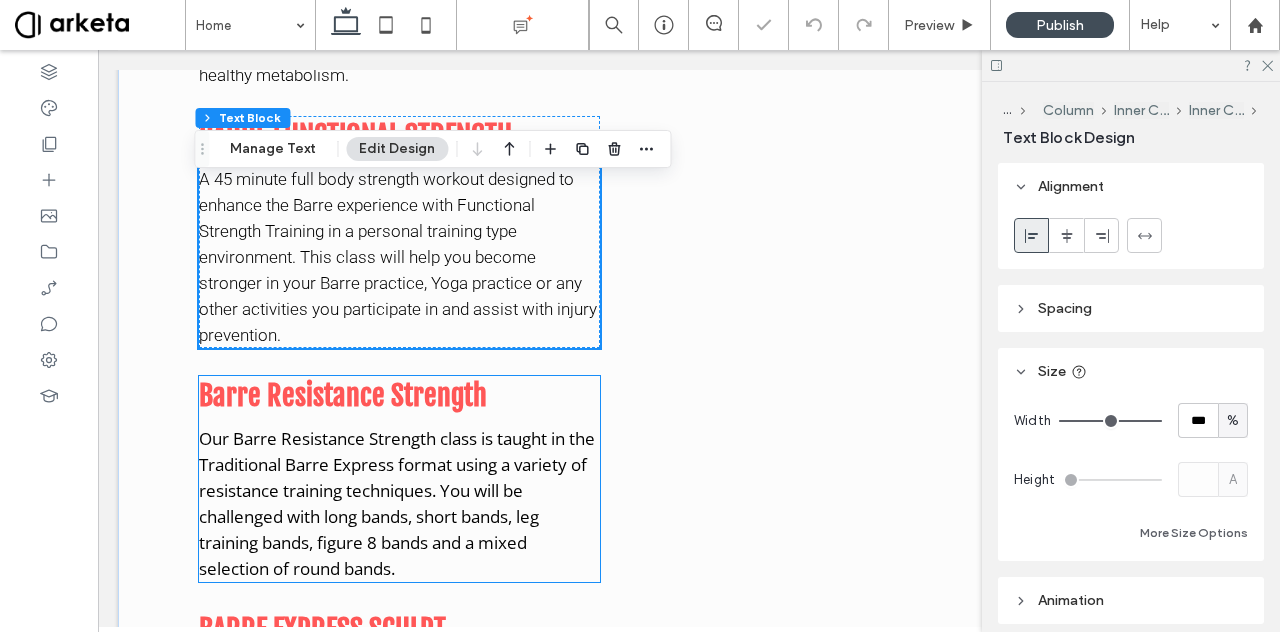 scroll, scrollTop: 1980, scrollLeft: 0, axis: vertical 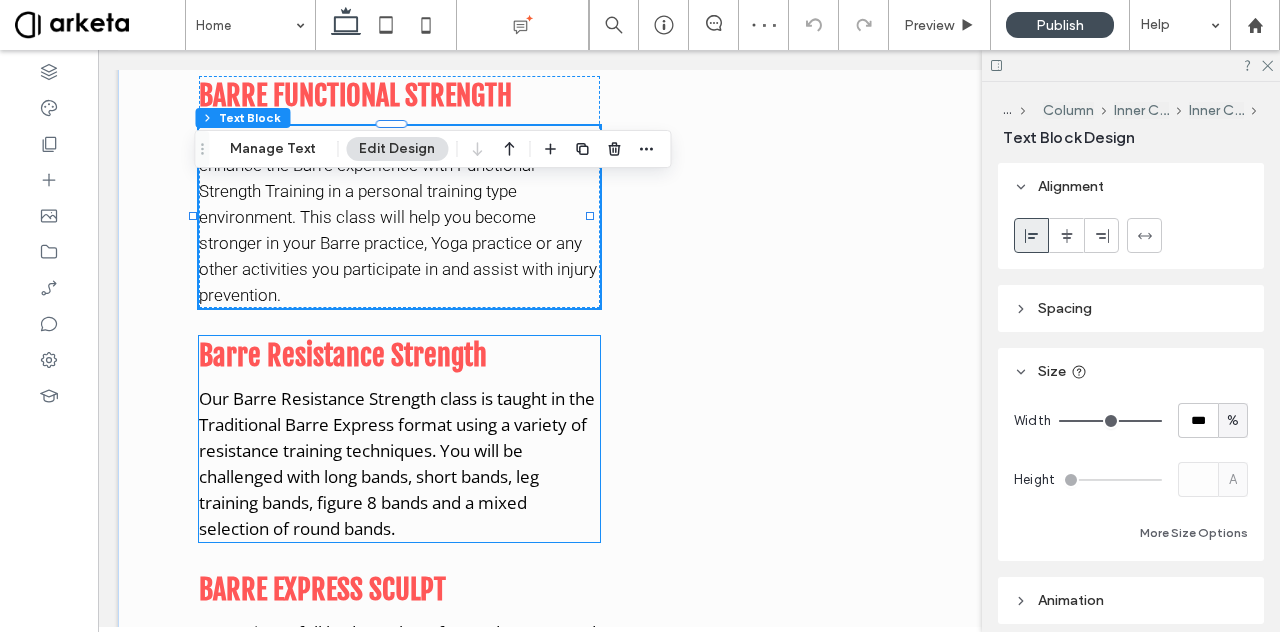 click on "Our Barre Resistance Strength class is taught in the Traditional Barre Express format using a variety of resistance training techniques. You will be challenged with long bands, short bands, leg training bands, figure 8 bands and a mixed selection of round bands." at bounding box center [397, 463] 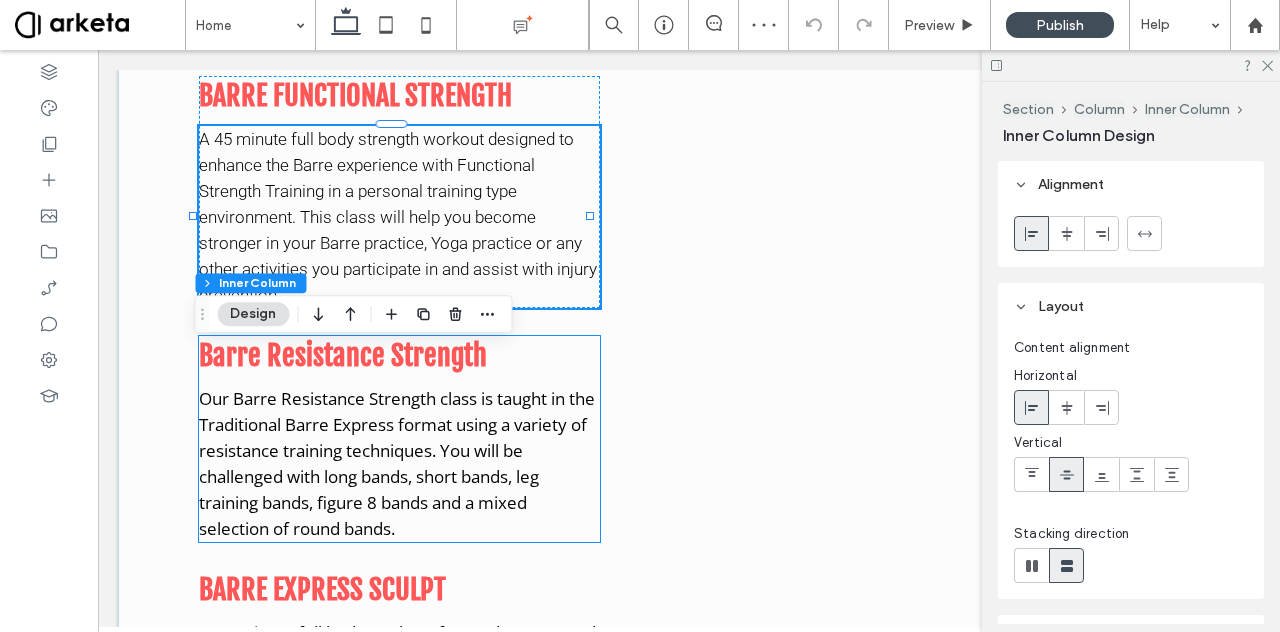 click on "Our Barre Resistance Strength class is taught in the Traditional Barre Express format using a variety of resistance training techniques. You will be challenged with long bands, short bands, leg training bands, figure 8 bands and a mixed selection of round bands." at bounding box center [397, 463] 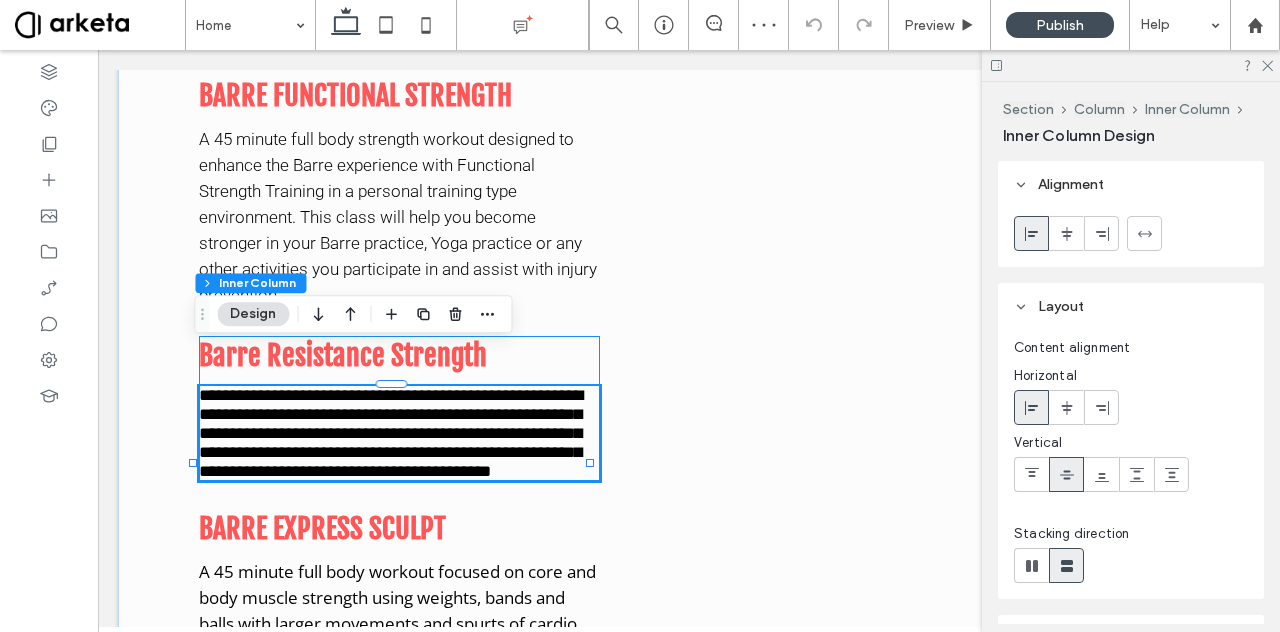 click on "**********" at bounding box center (391, 433) 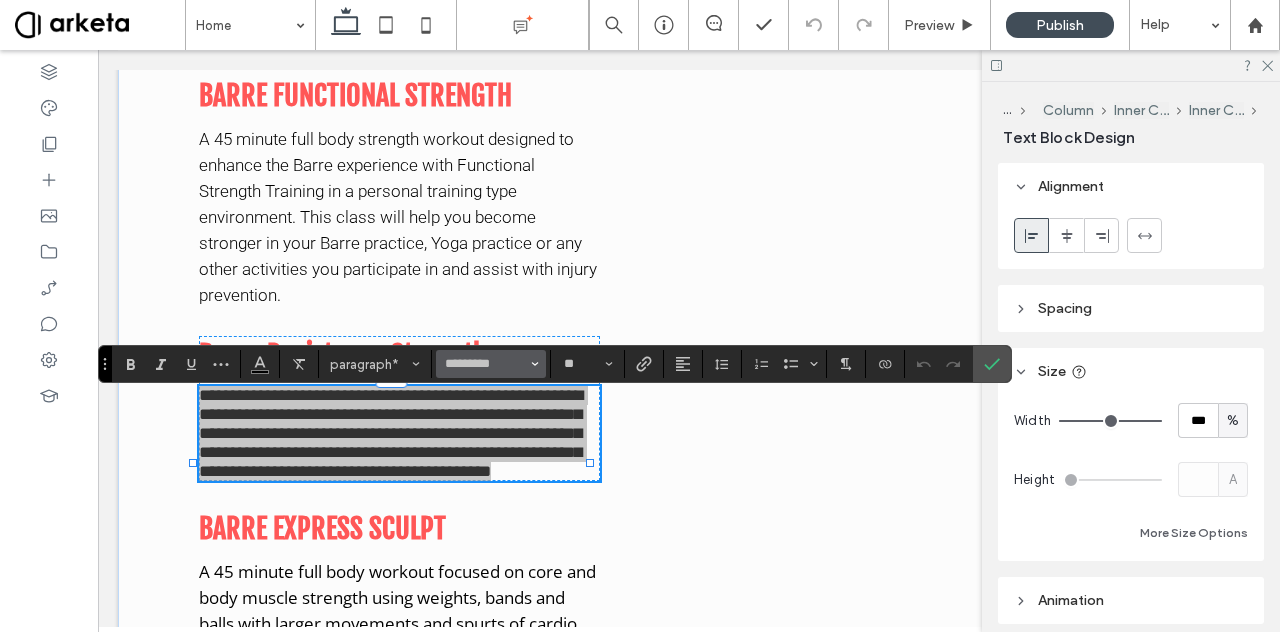click 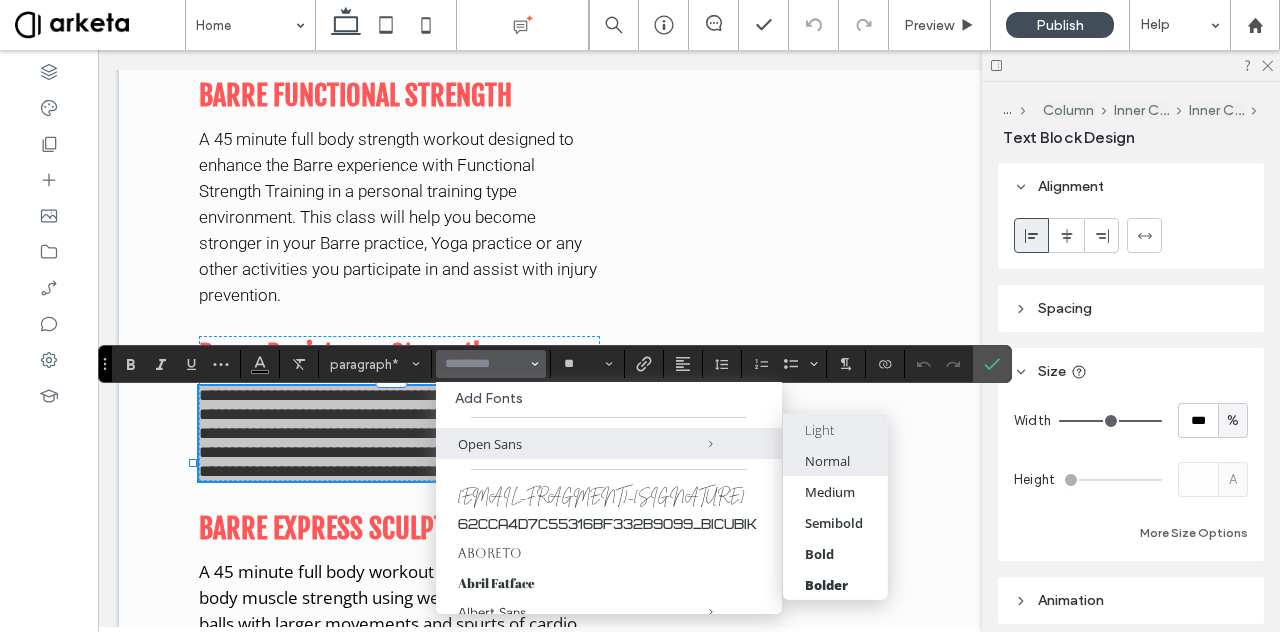 click on "Light" at bounding box center [819, 429] 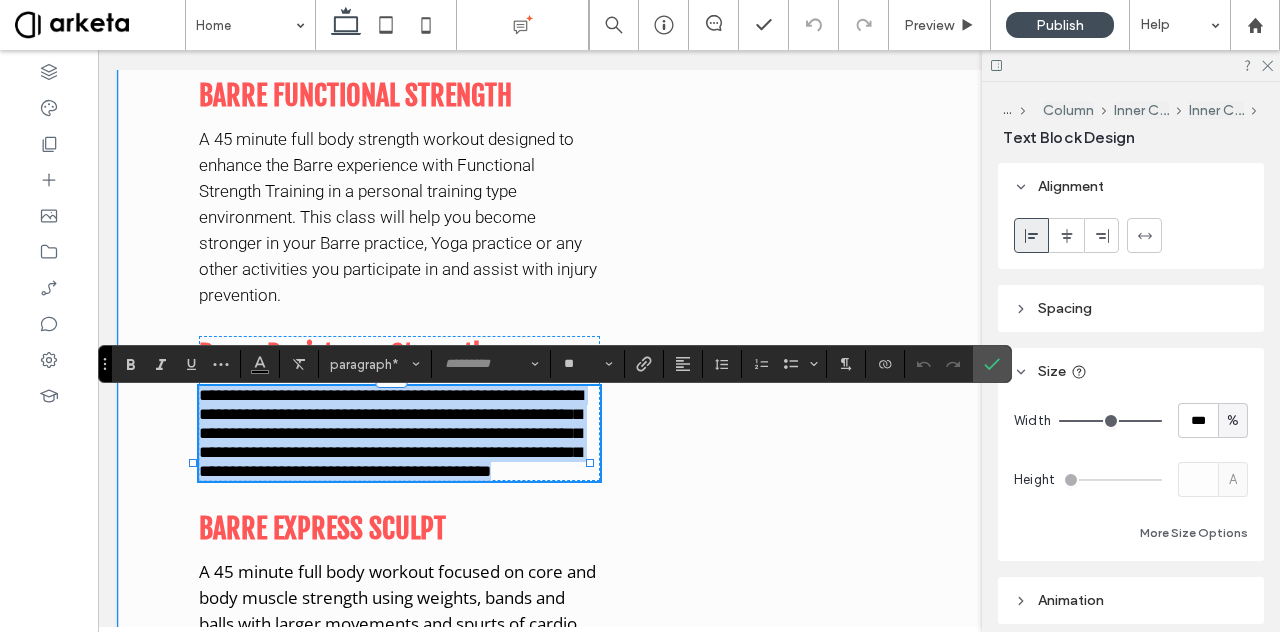 type on "*********" 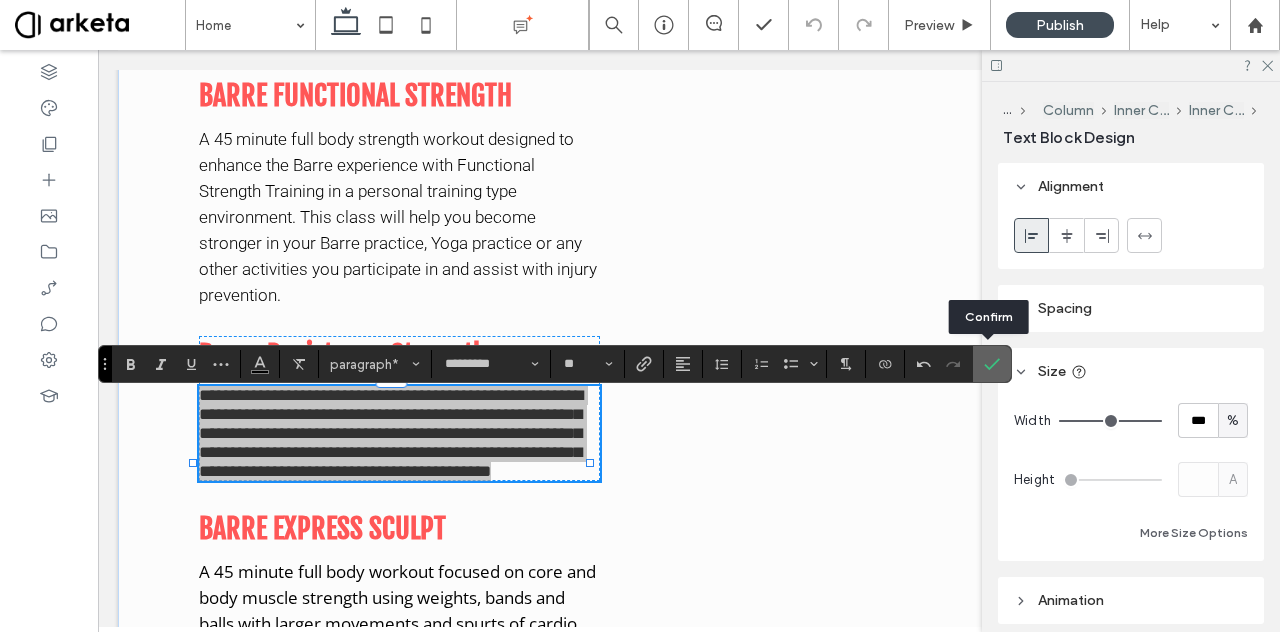 click 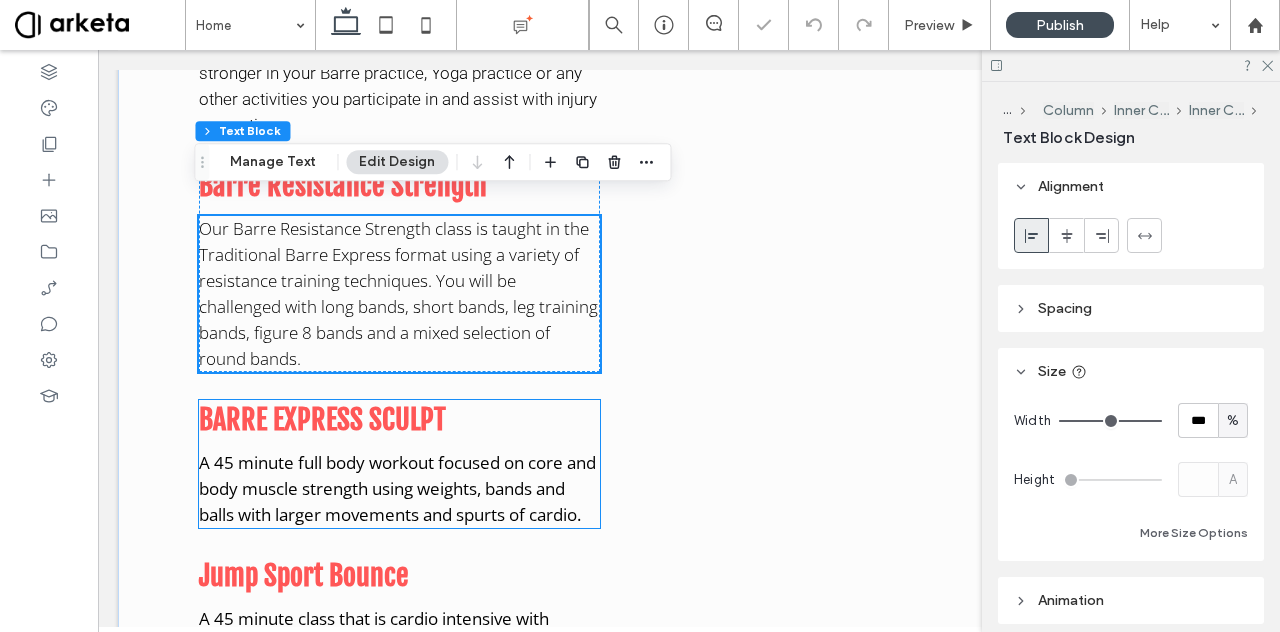 scroll, scrollTop: 2194, scrollLeft: 0, axis: vertical 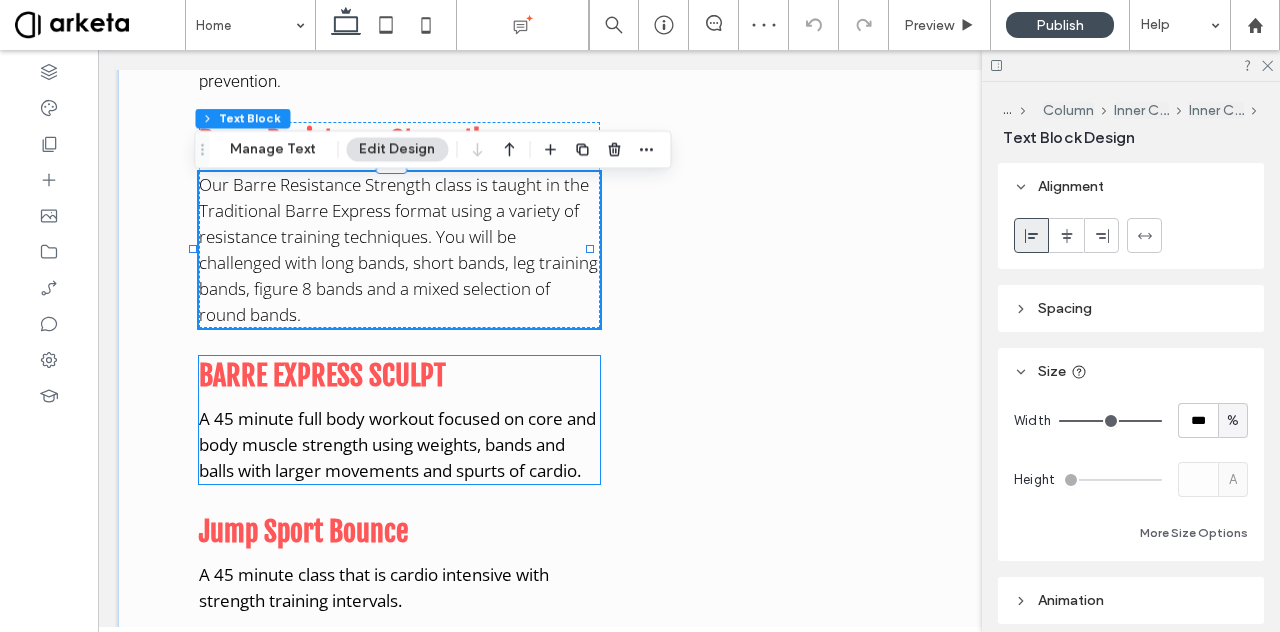 click on "A 45 minute full body workout focused on core and body muscle strength using weights, bands and balls with larger movements and spurts of cardio." at bounding box center [397, 444] 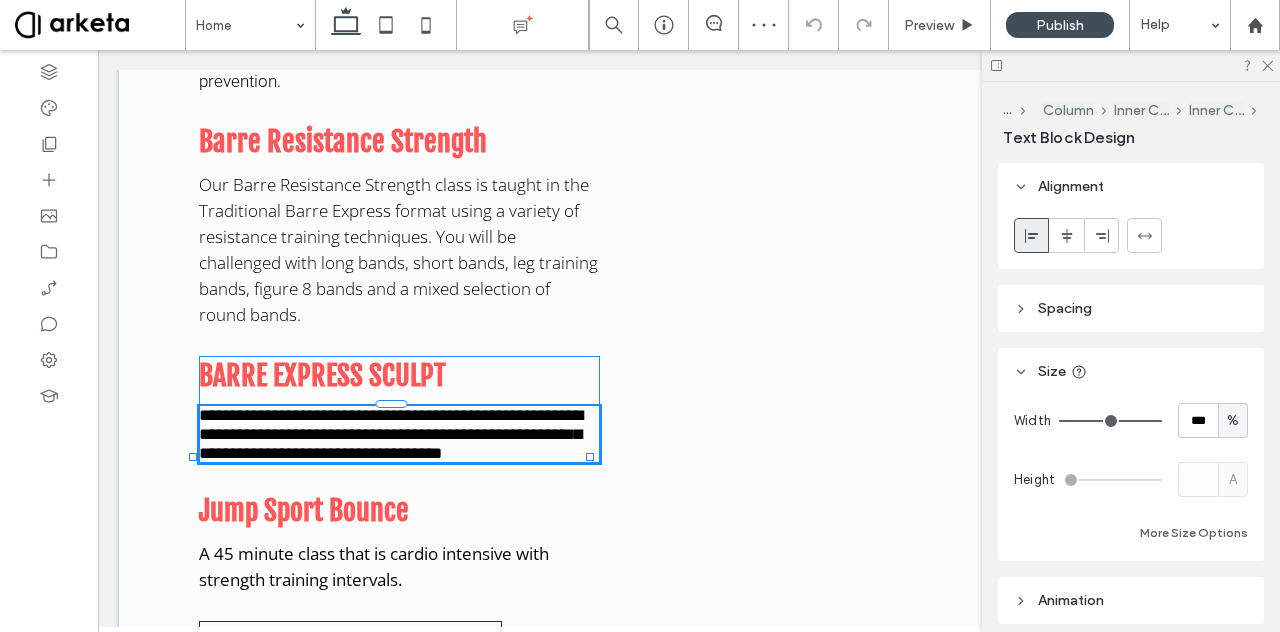 click on "**********" at bounding box center [391, 434] 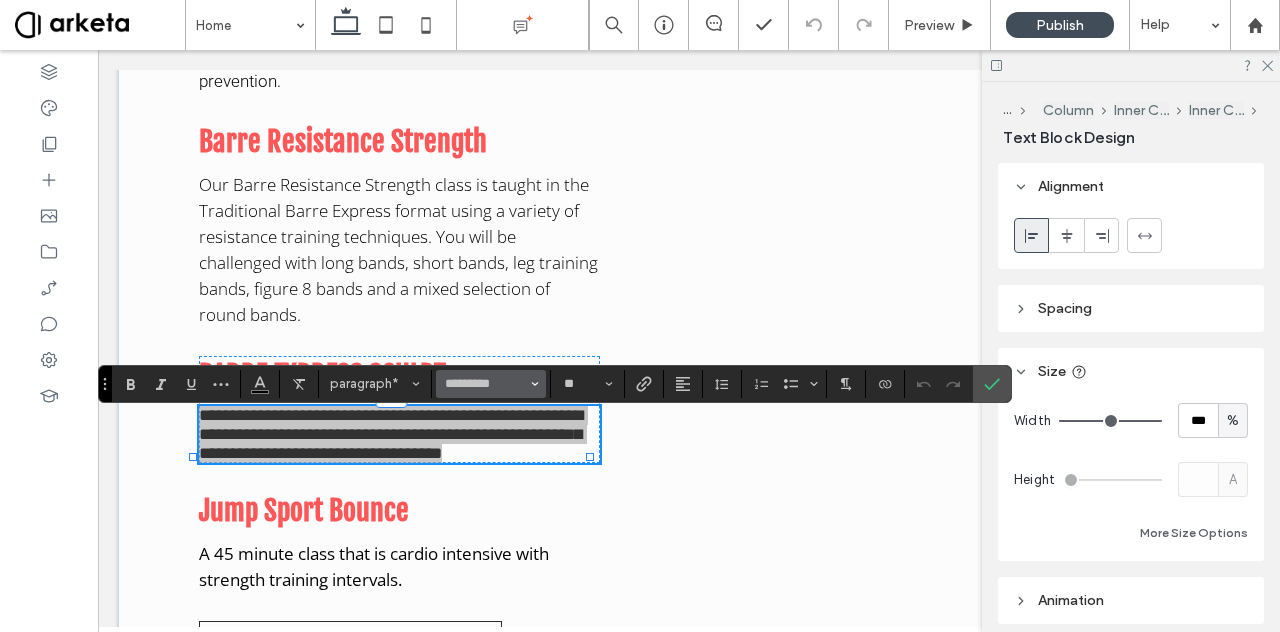 click on "*********" at bounding box center [491, 384] 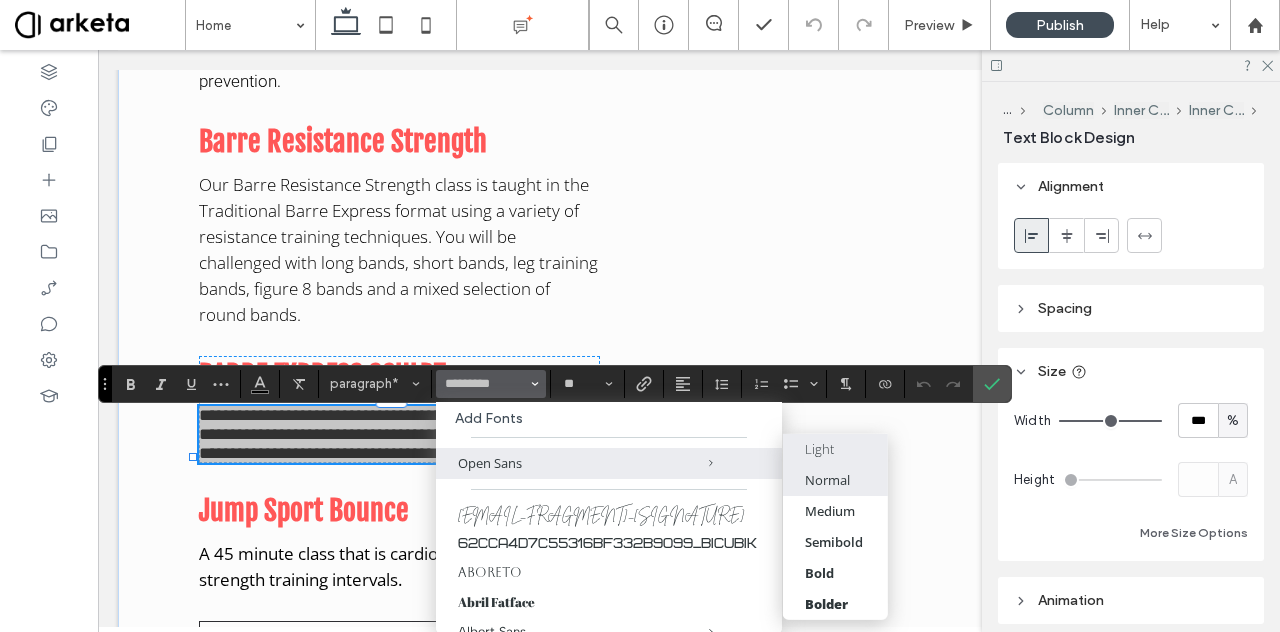 click on "Light" at bounding box center (835, 448) 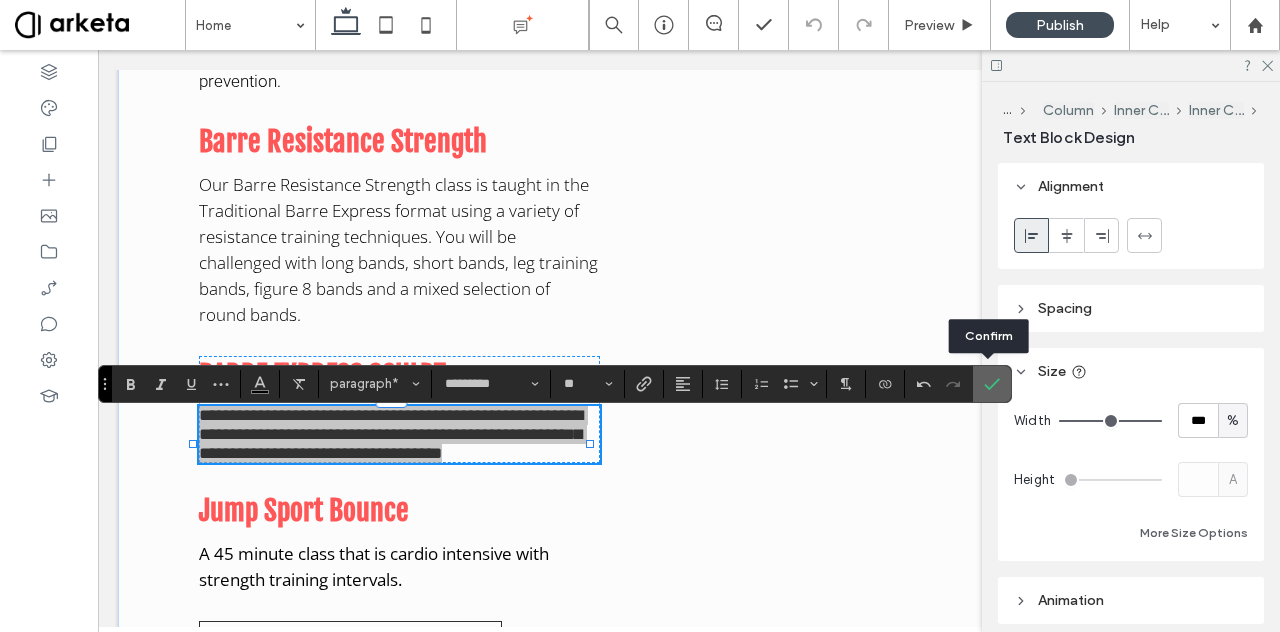click 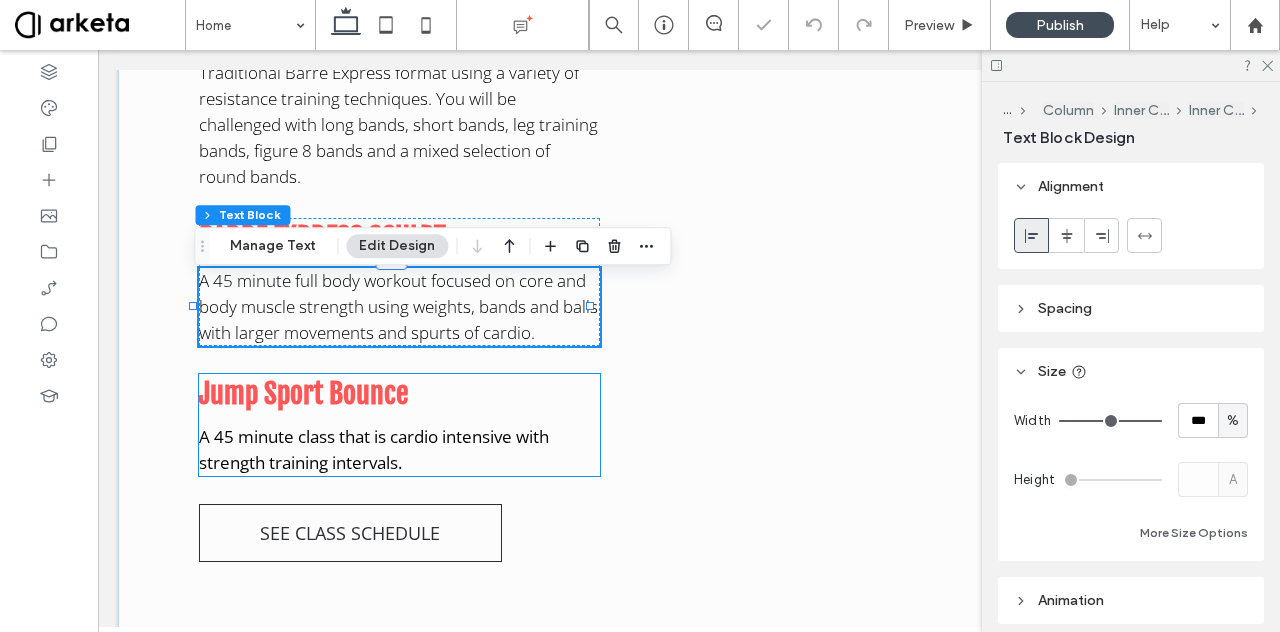 scroll, scrollTop: 2332, scrollLeft: 0, axis: vertical 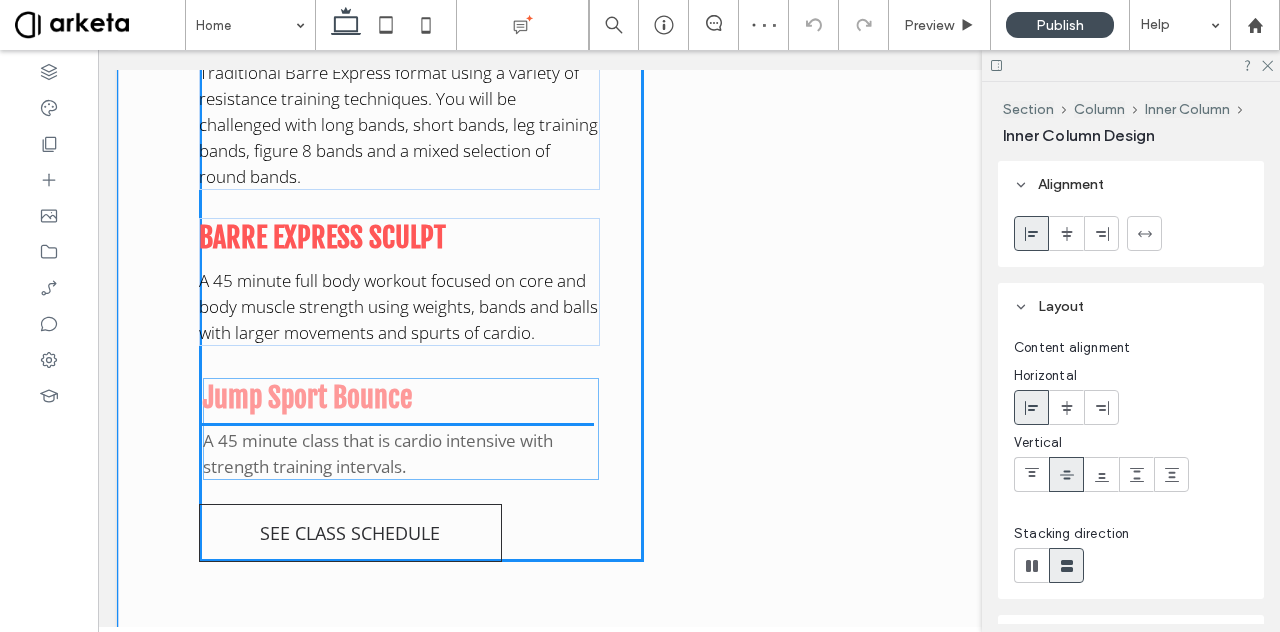 drag, startPoint x: 488, startPoint y: 462, endPoint x: 503, endPoint y: 449, distance: 19.849434 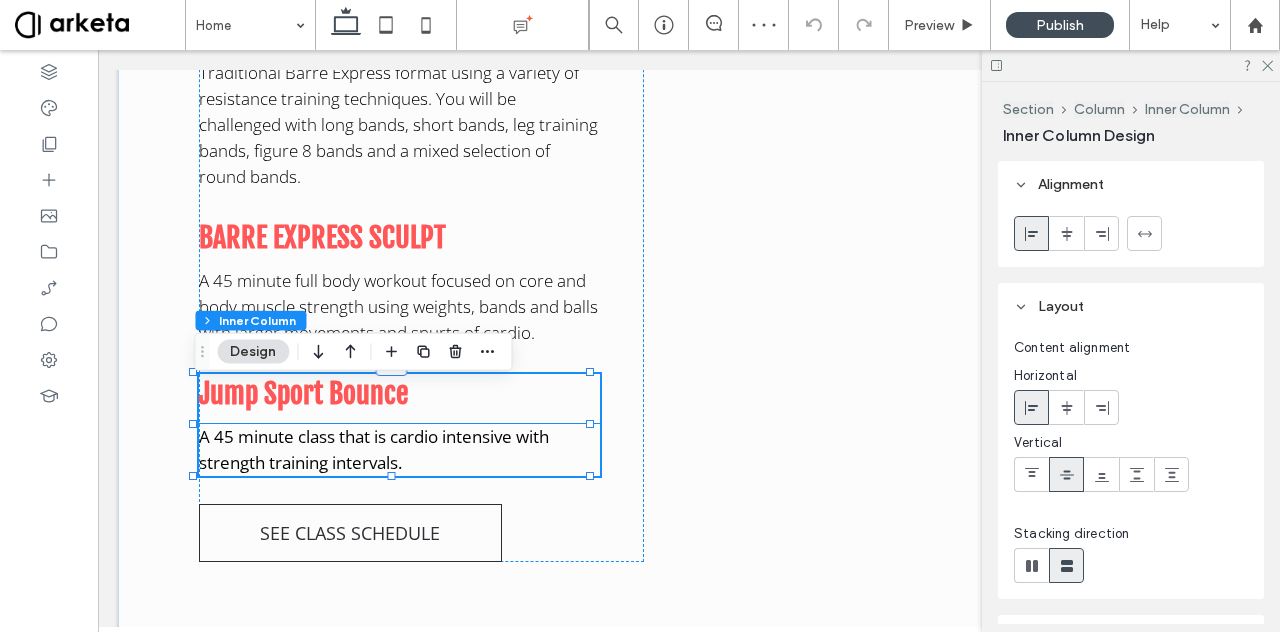 click on "A 45 minute class that is cardio intensive with strength training intervals." at bounding box center [374, 449] 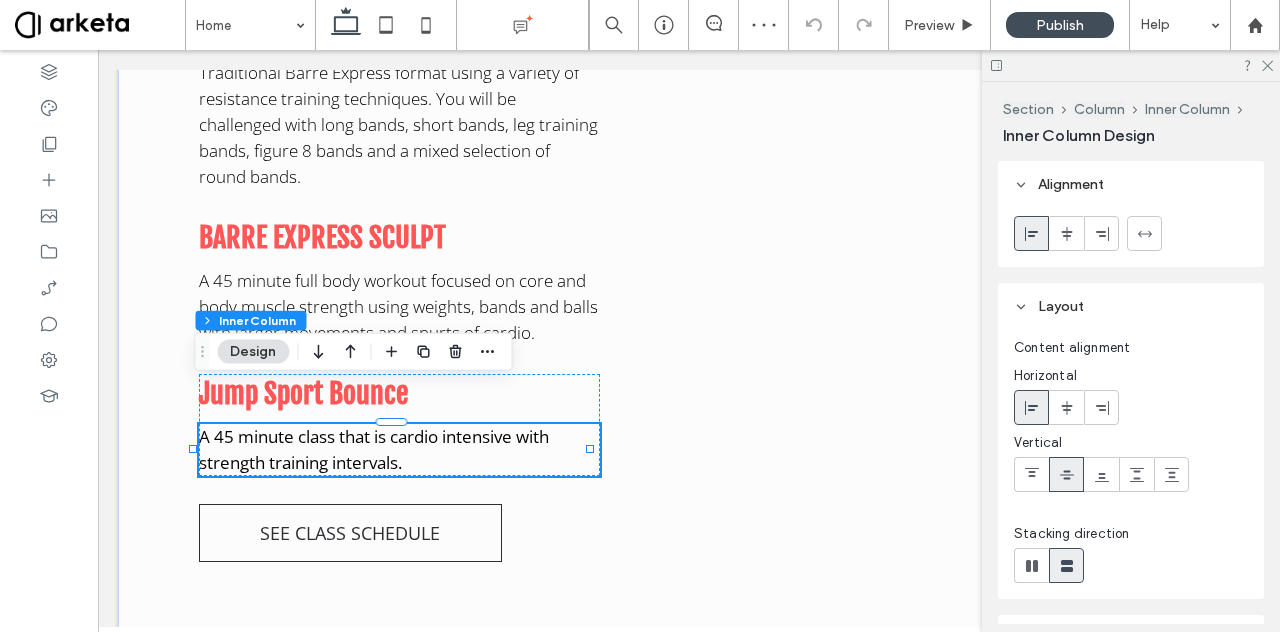 click on "A 45 minute class that is cardio intensive with strength training intervals." at bounding box center (374, 449) 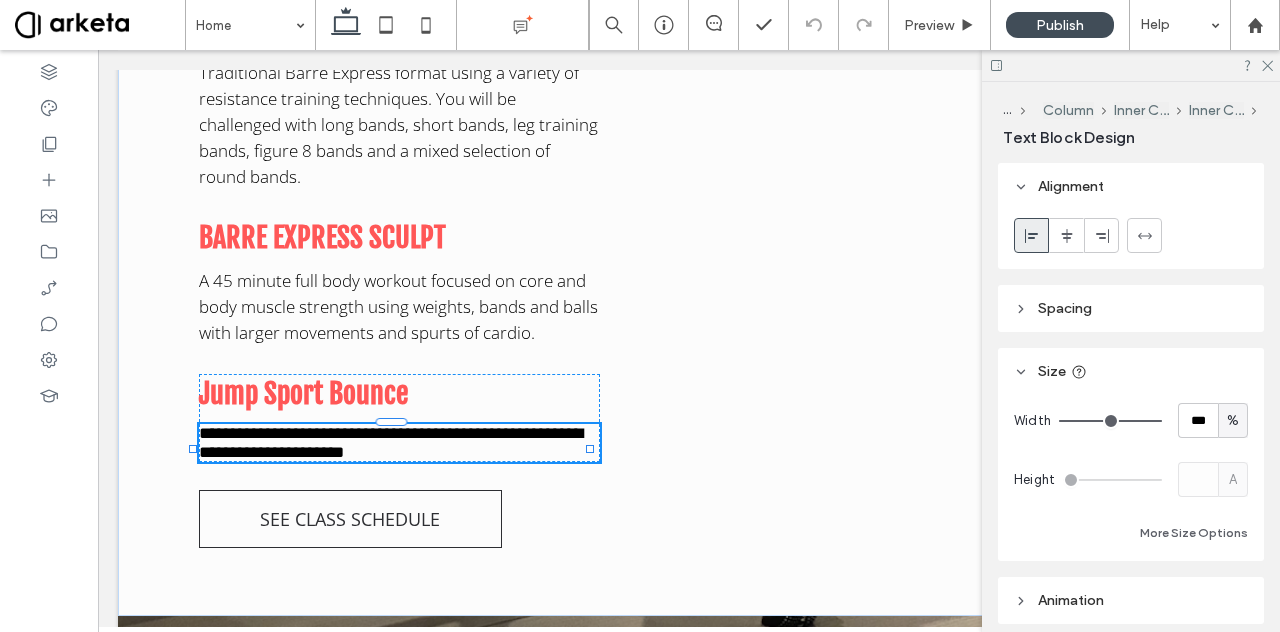 click on "**********" at bounding box center [391, 443] 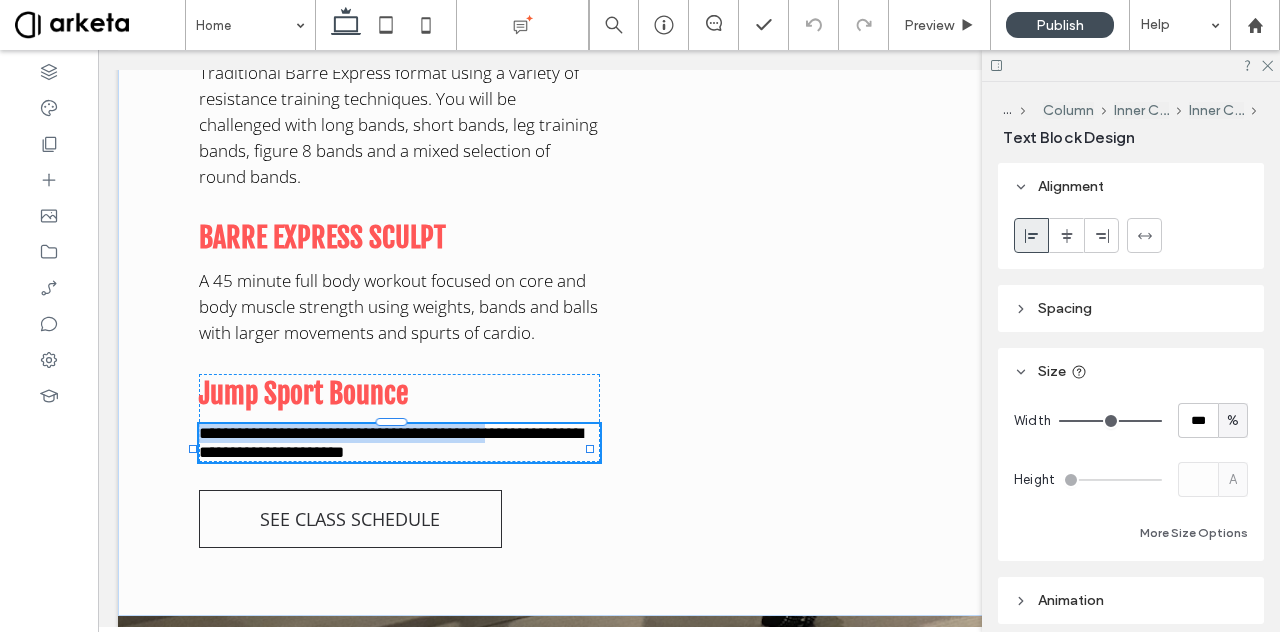 type on "*********" 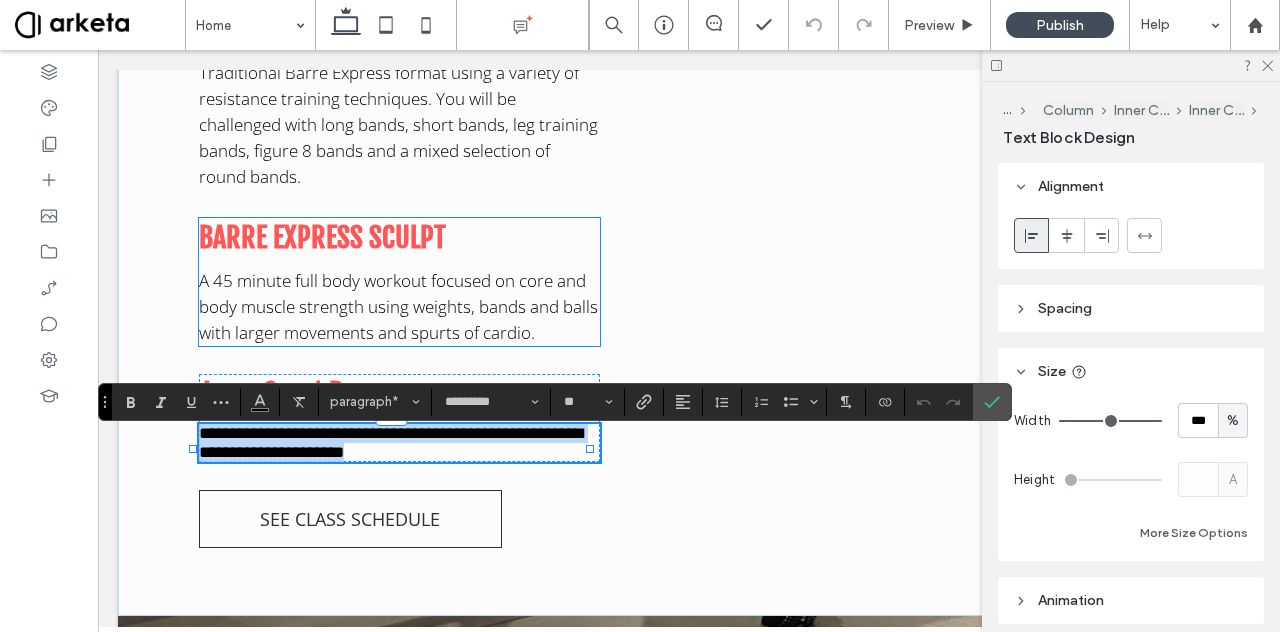 click on "A 45 minute full body workout focused on core and body muscle strength using weights, bands and balls with larger movements and spurts of cardio." at bounding box center (398, 306) 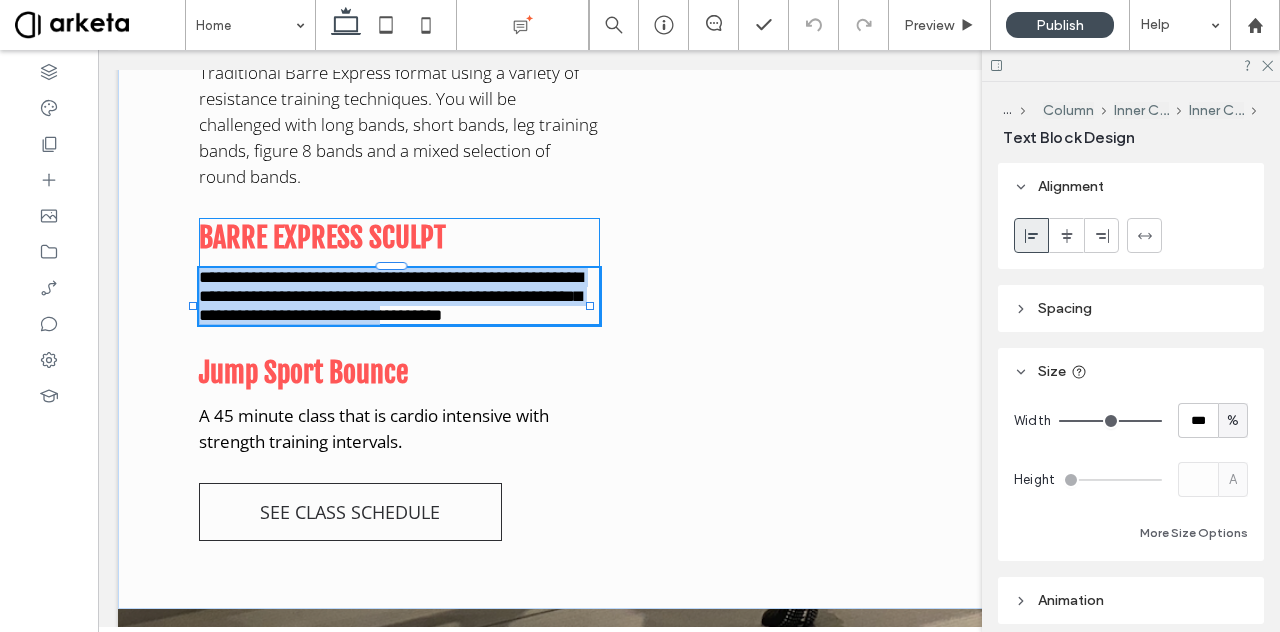 click on "**********" at bounding box center [391, 296] 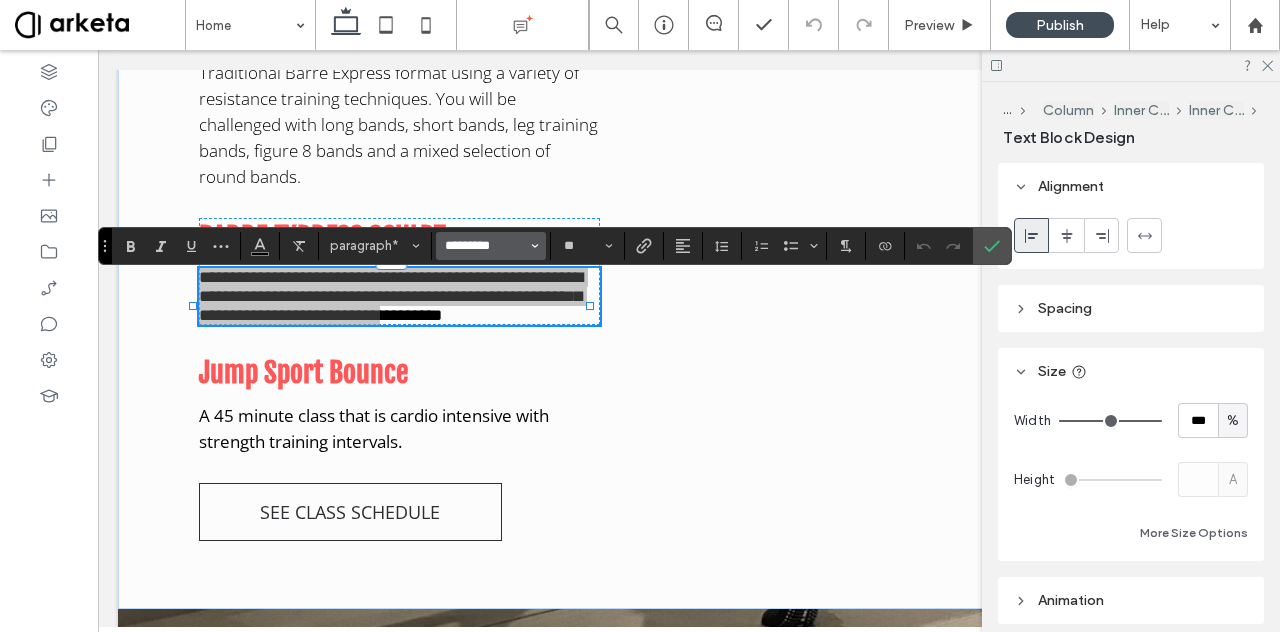 click on "*********" at bounding box center [485, 246] 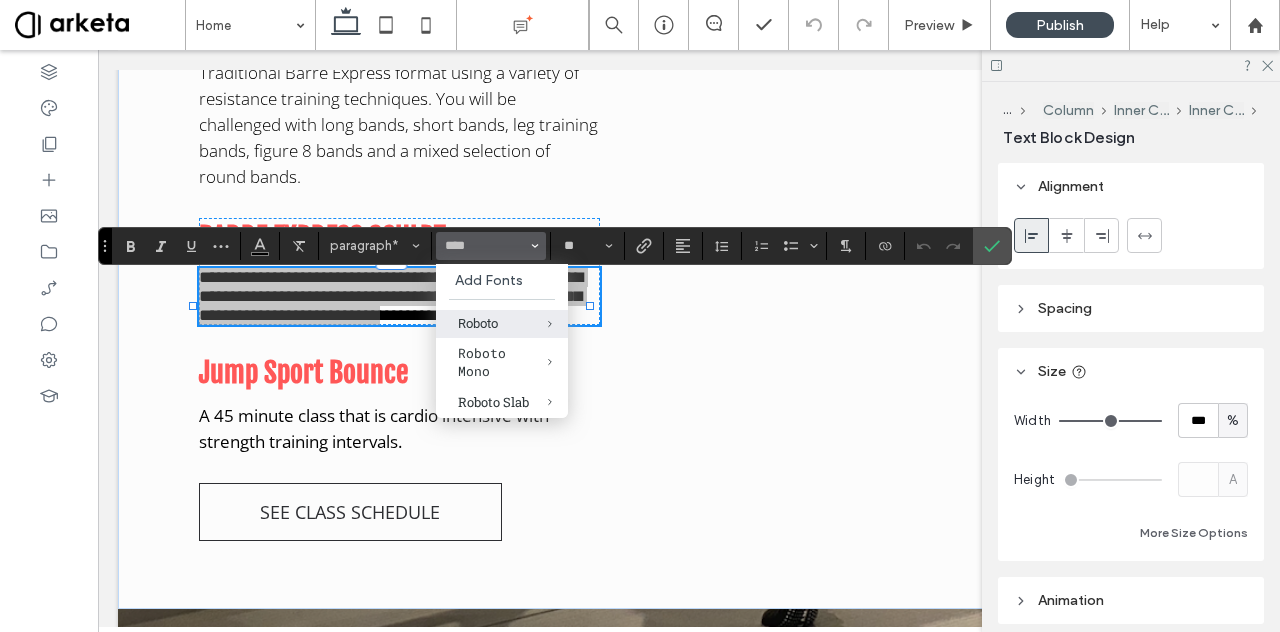 click on "Roboto" at bounding box center [502, 323] 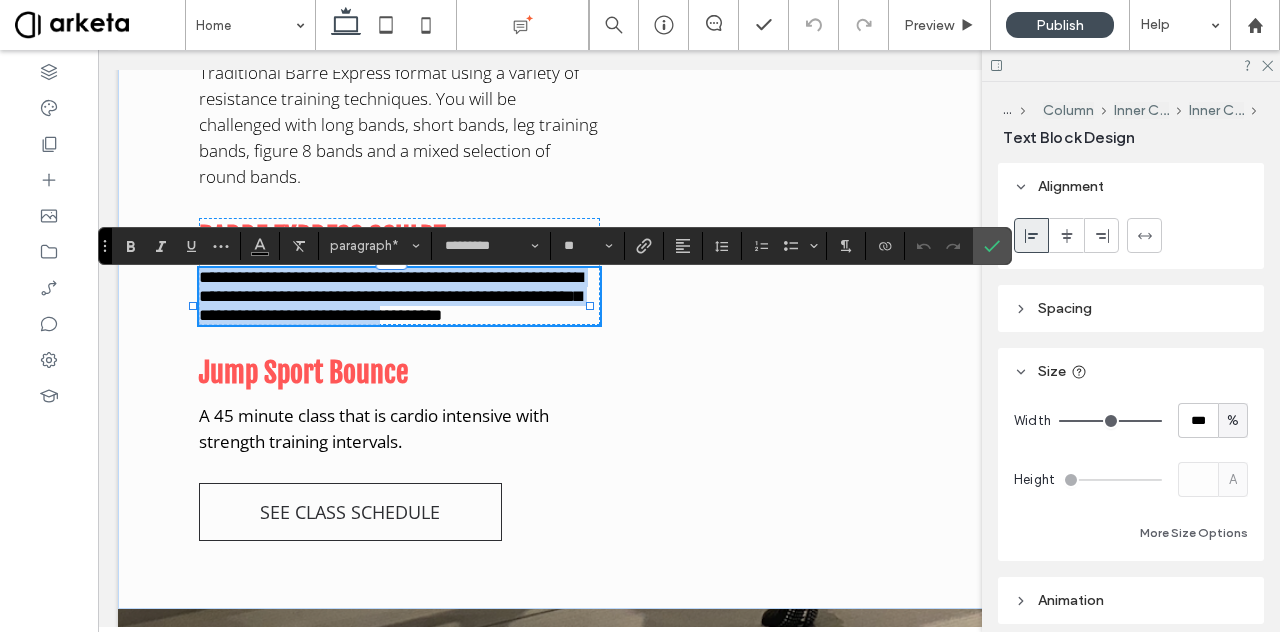 type on "******" 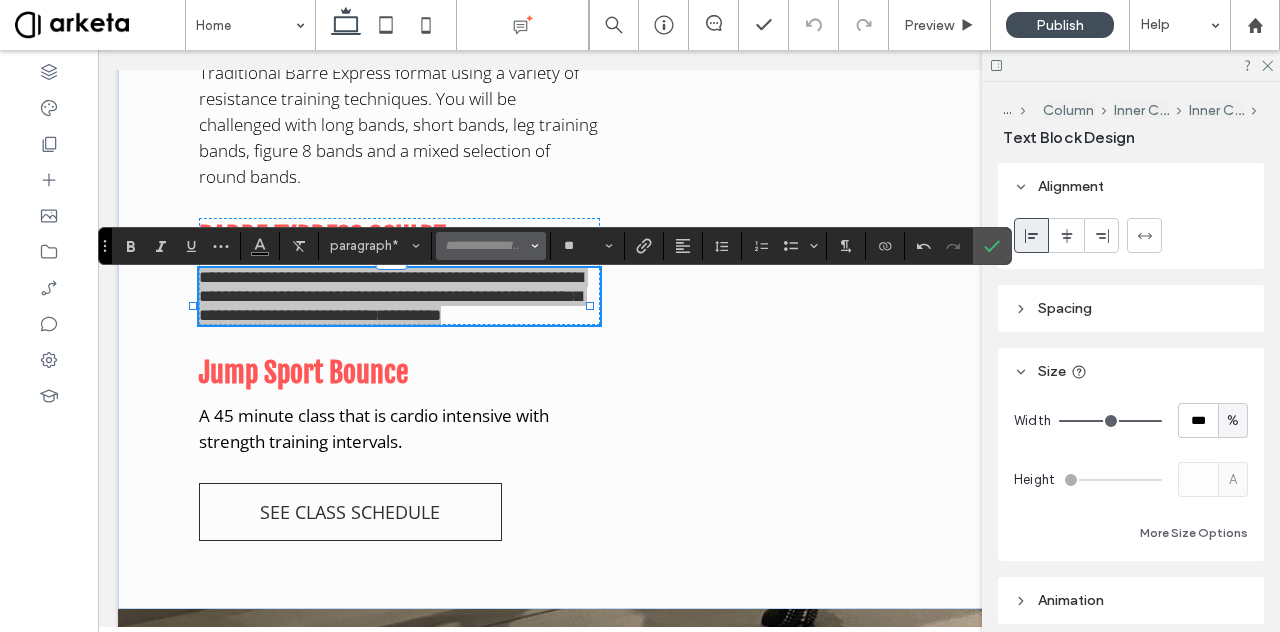 click at bounding box center [485, 246] 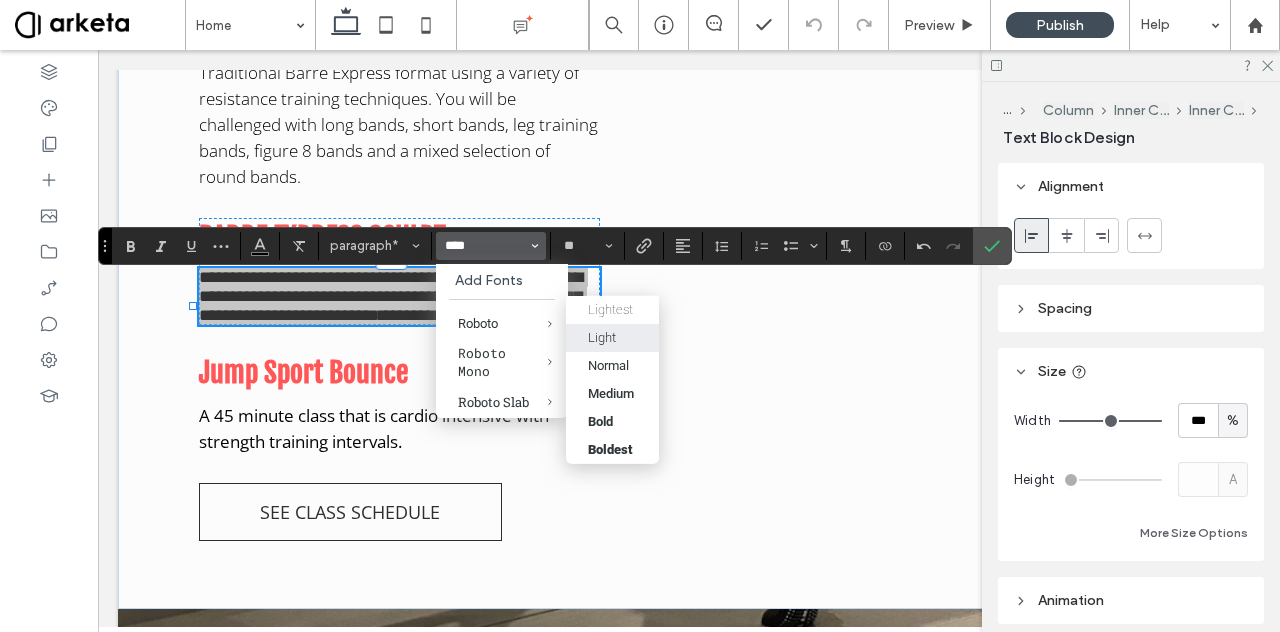 type on "****" 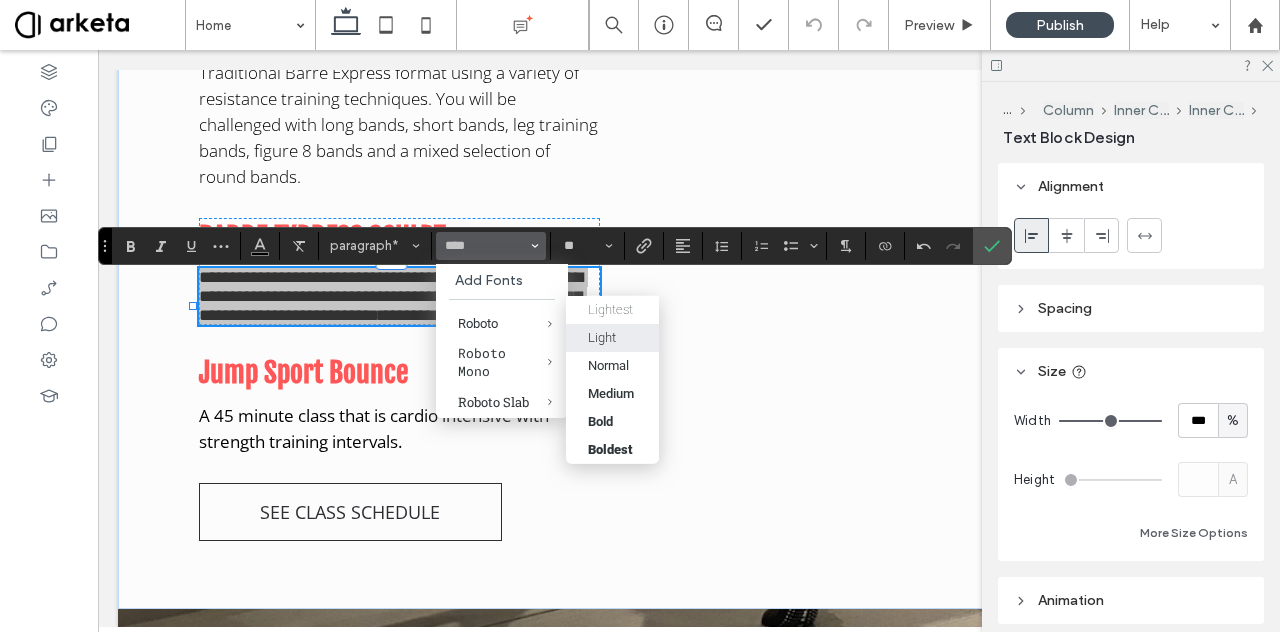 click on "Light" at bounding box center (602, 337) 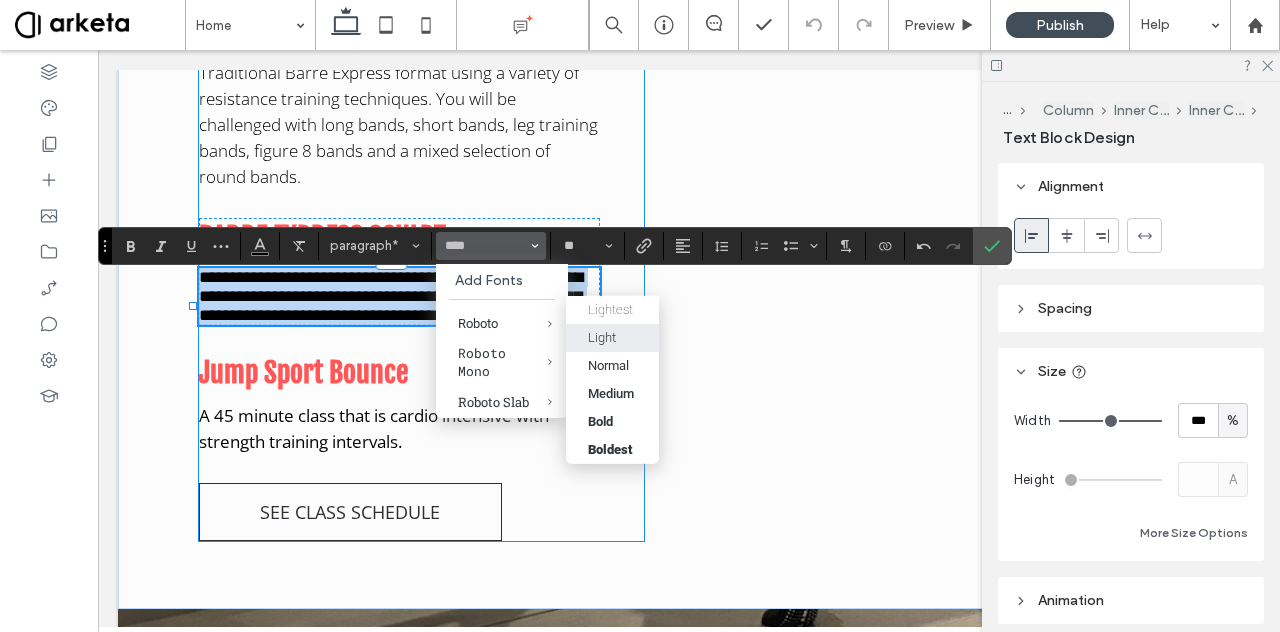 type 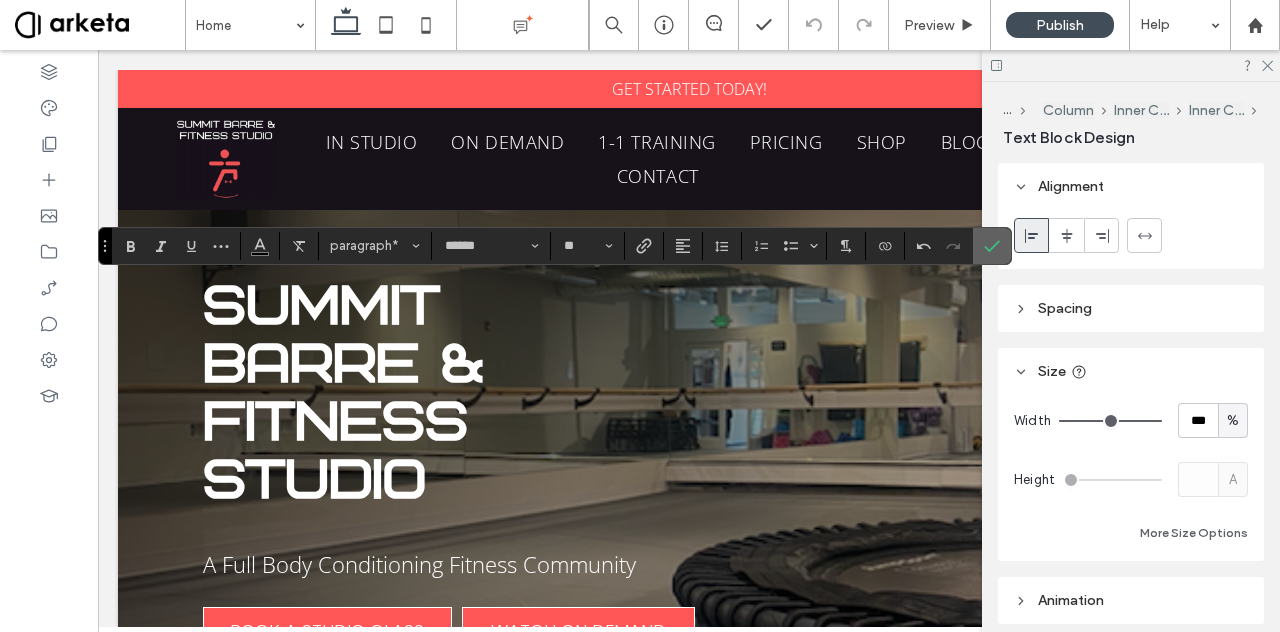 scroll, scrollTop: 2332, scrollLeft: 0, axis: vertical 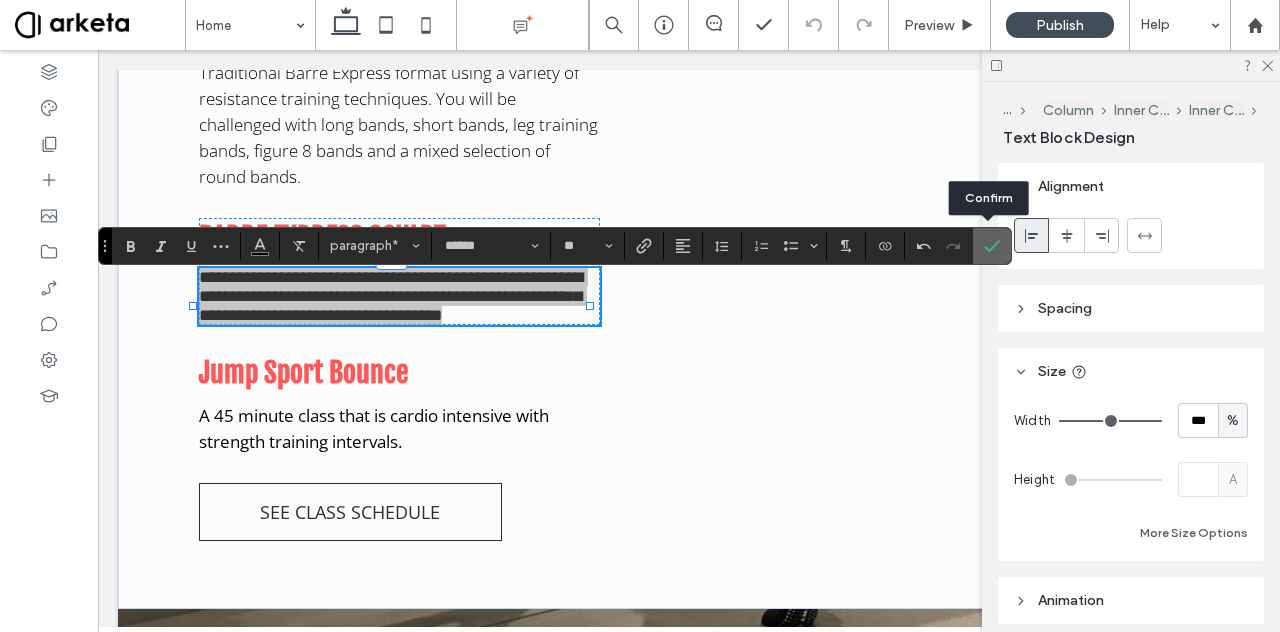 click 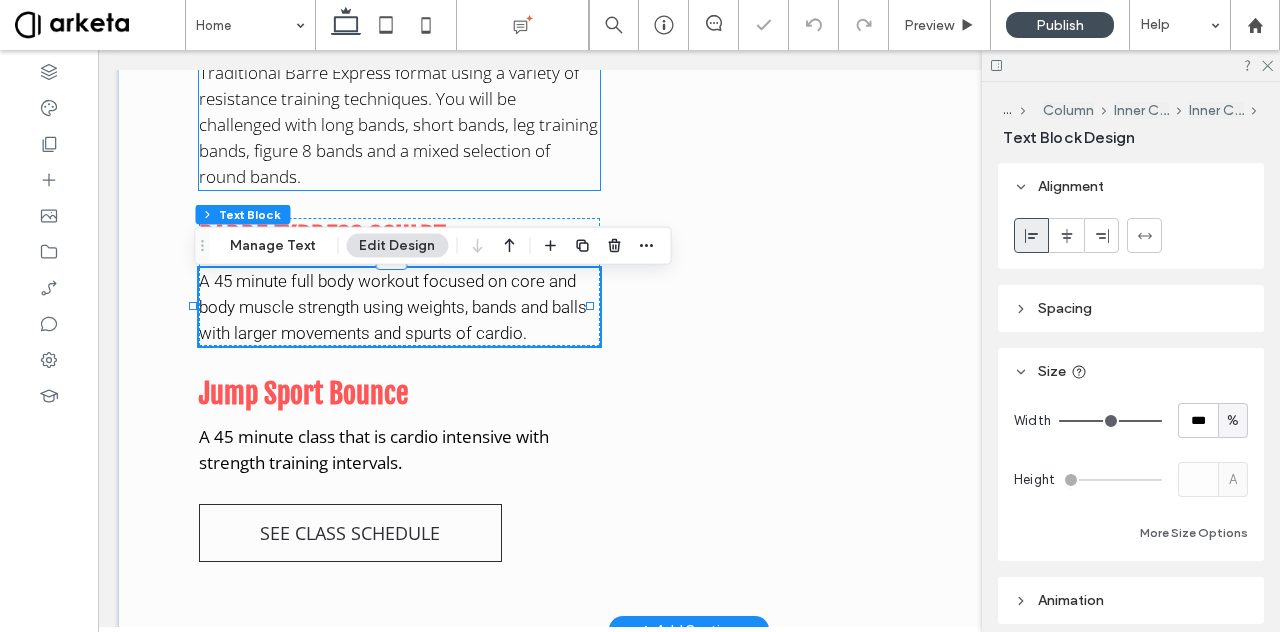 click on "Our Barre Resistance Strength class is taught in the Traditional Barre Express format using a variety of resistance training techniques. You will be challenged with long bands, short bands, leg training bands, figure 8 bands and a mixed selection of round bands." at bounding box center [398, 111] 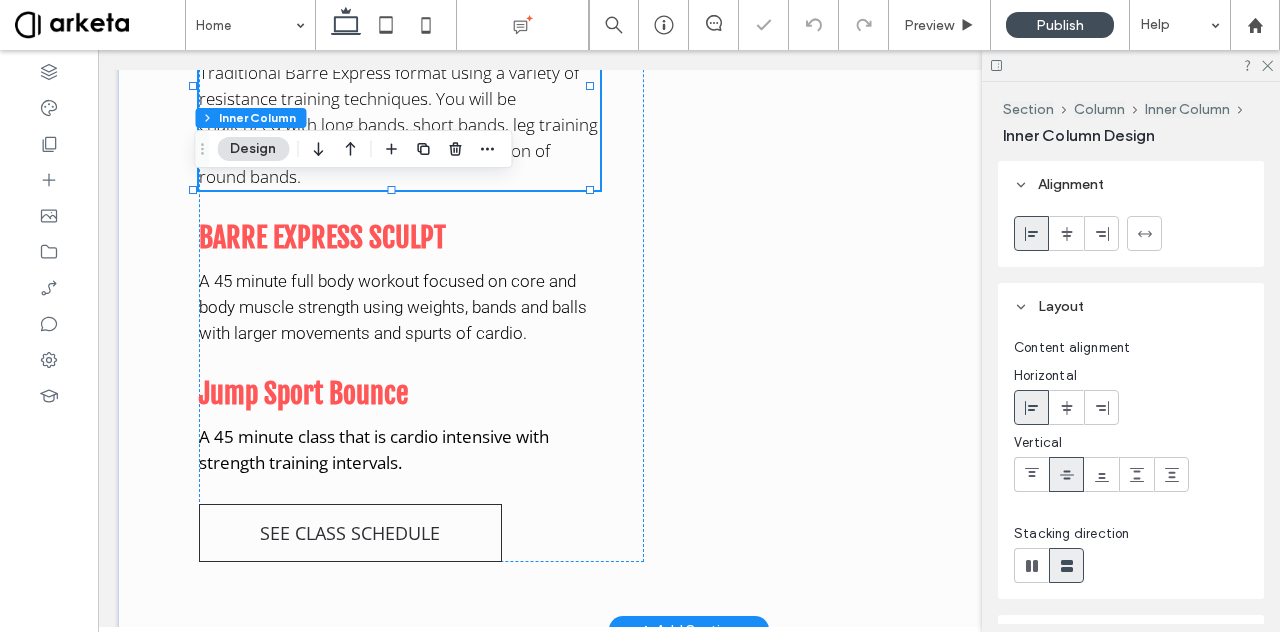 click on "Our Barre Resistance Strength class is taught in the Traditional Barre Express format using a variety of resistance training techniques. You will be challenged with long bands, short bands, leg training bands, figure 8 bands and a mixed selection of round bands." at bounding box center [398, 111] 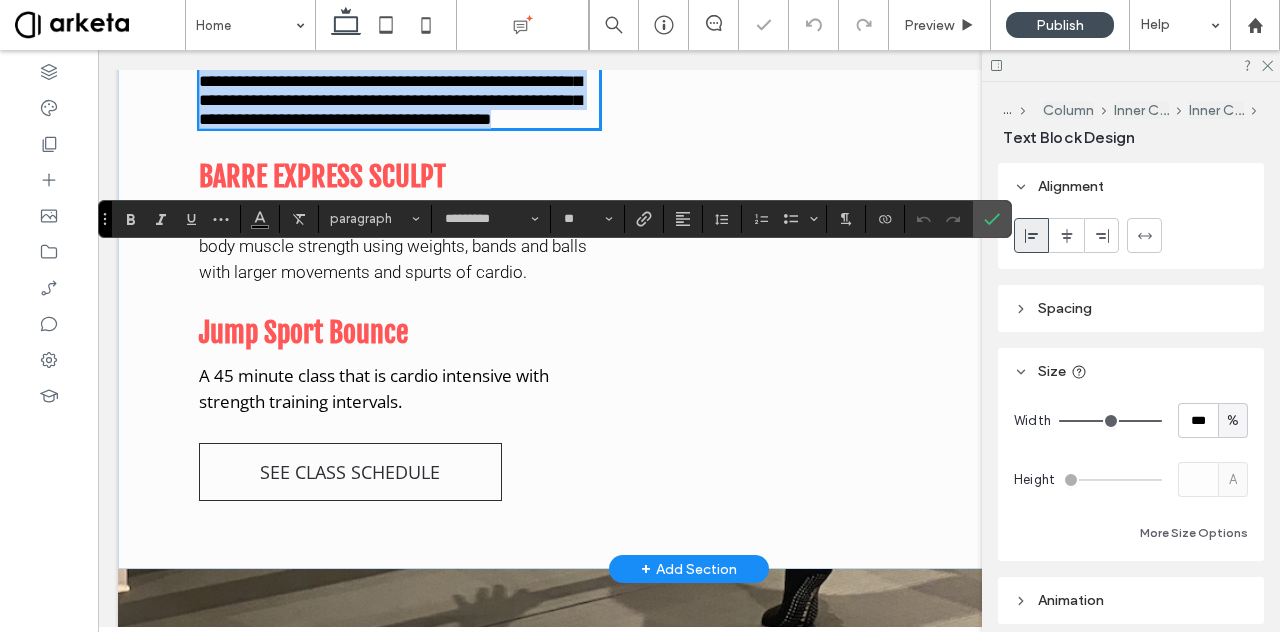 scroll, scrollTop: 2125, scrollLeft: 0, axis: vertical 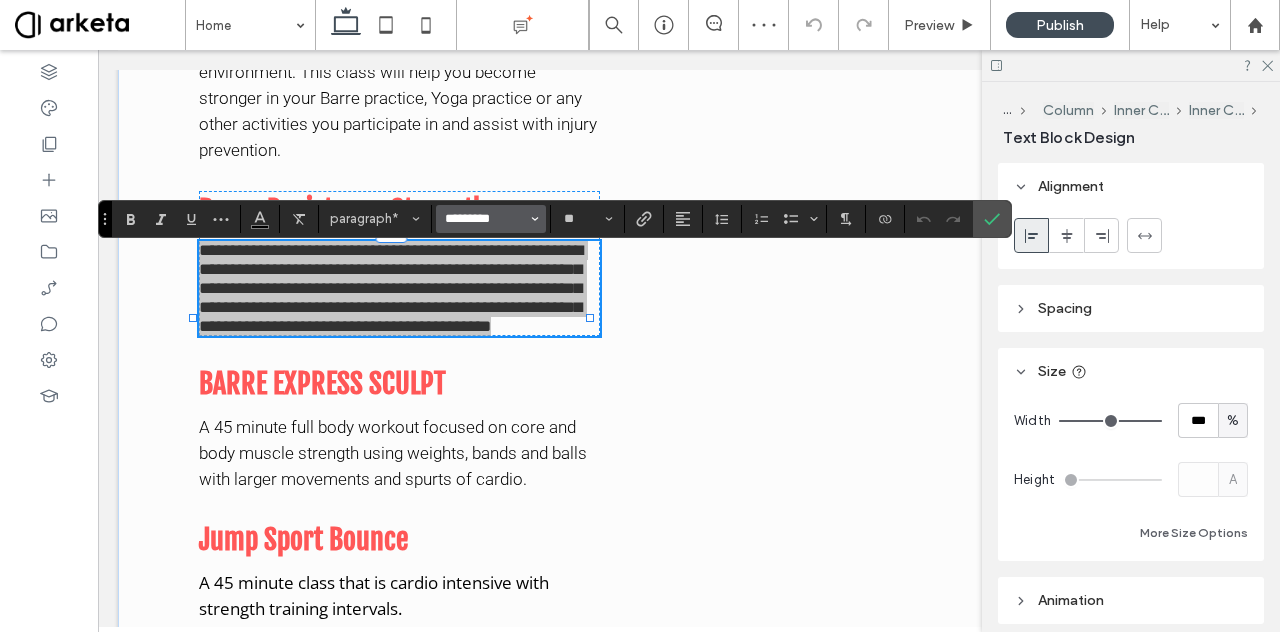 click on "*********" at bounding box center [485, 219] 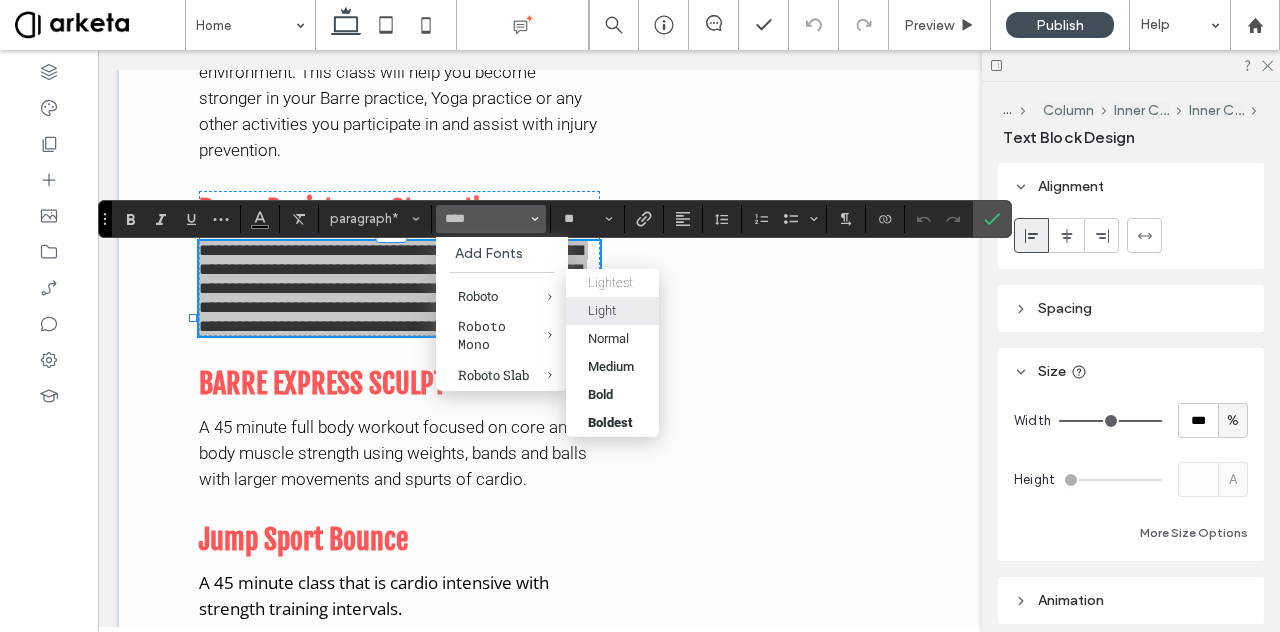 click on "Light" at bounding box center [602, 310] 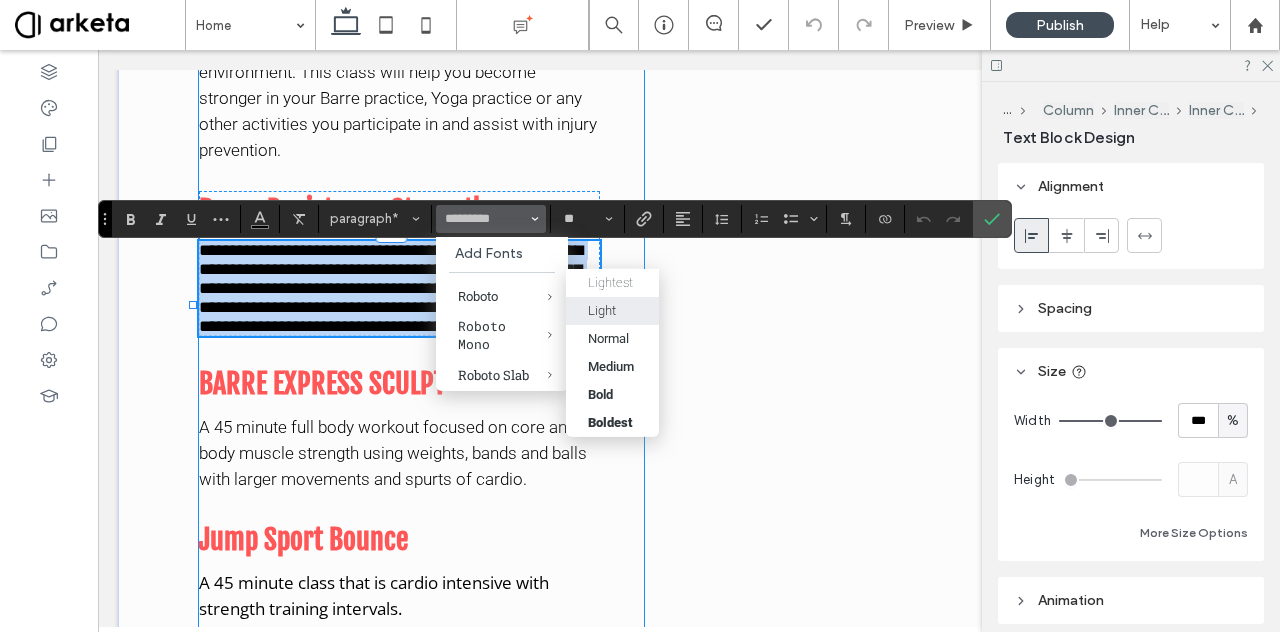 type on "******" 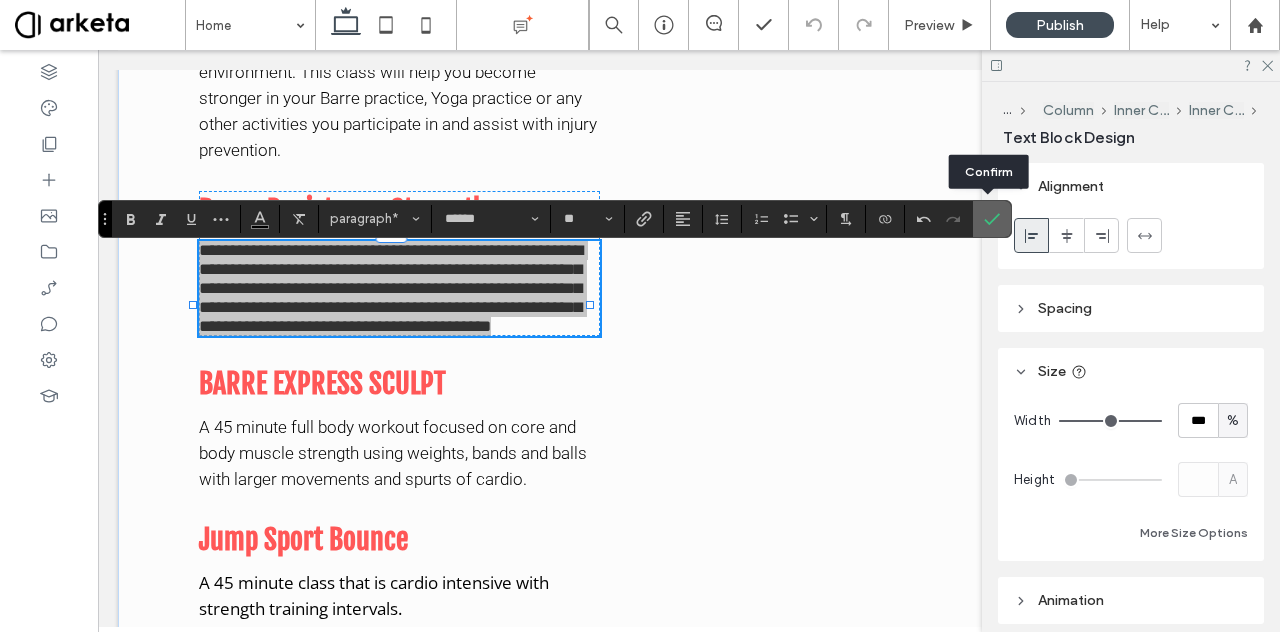 click 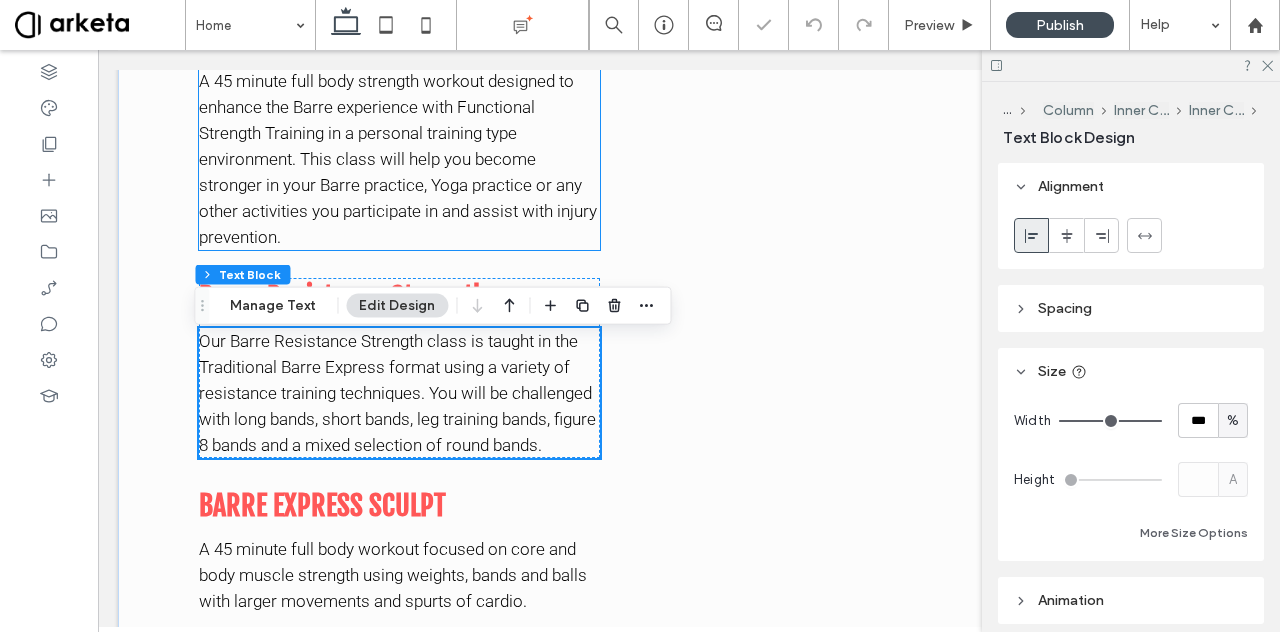 scroll, scrollTop: 2037, scrollLeft: 0, axis: vertical 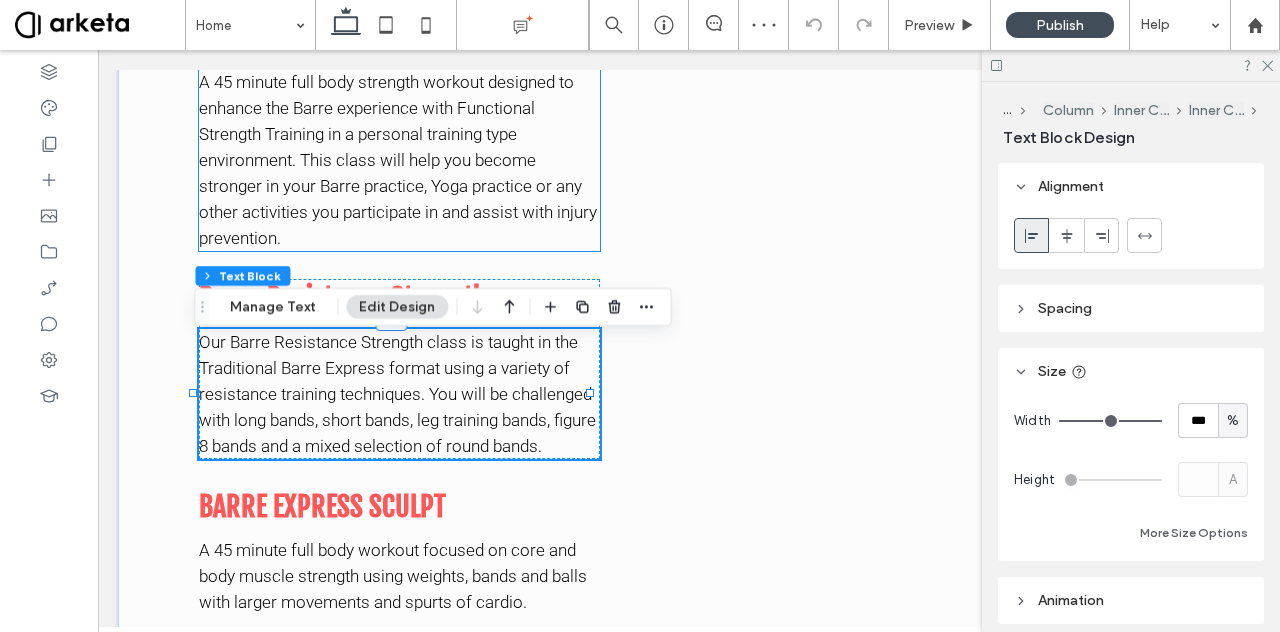 click on "A 45 minute full body strength workout designed to enhance the Barre experience with Functional Strength Training in a personal training type environment. This class will help you become stronger in your Barre practice, Yoga practice or any other activities you participate in and assist with injury prevention." at bounding box center (399, 160) 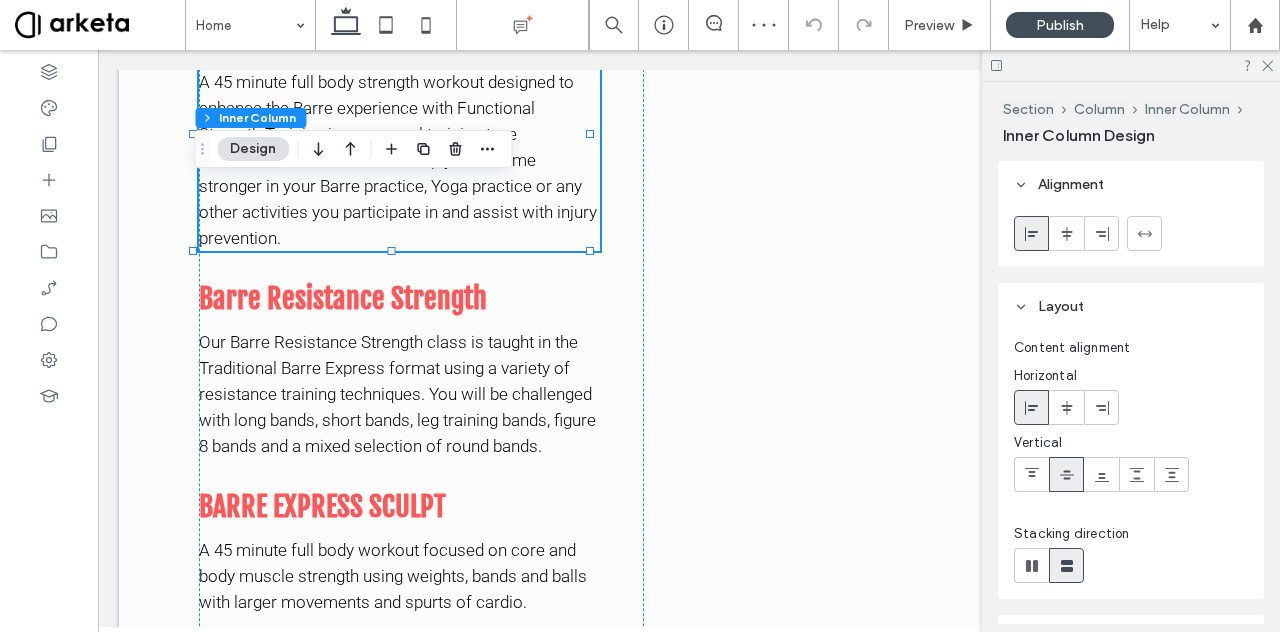 click on "A 45 minute full body strength workout designed to enhance the Barre experience with Functional Strength Training in a personal training type environment. This class will help you become stronger in your Barre practice, Yoga practice or any other activities you participate in and assist with injury prevention." at bounding box center (399, 160) 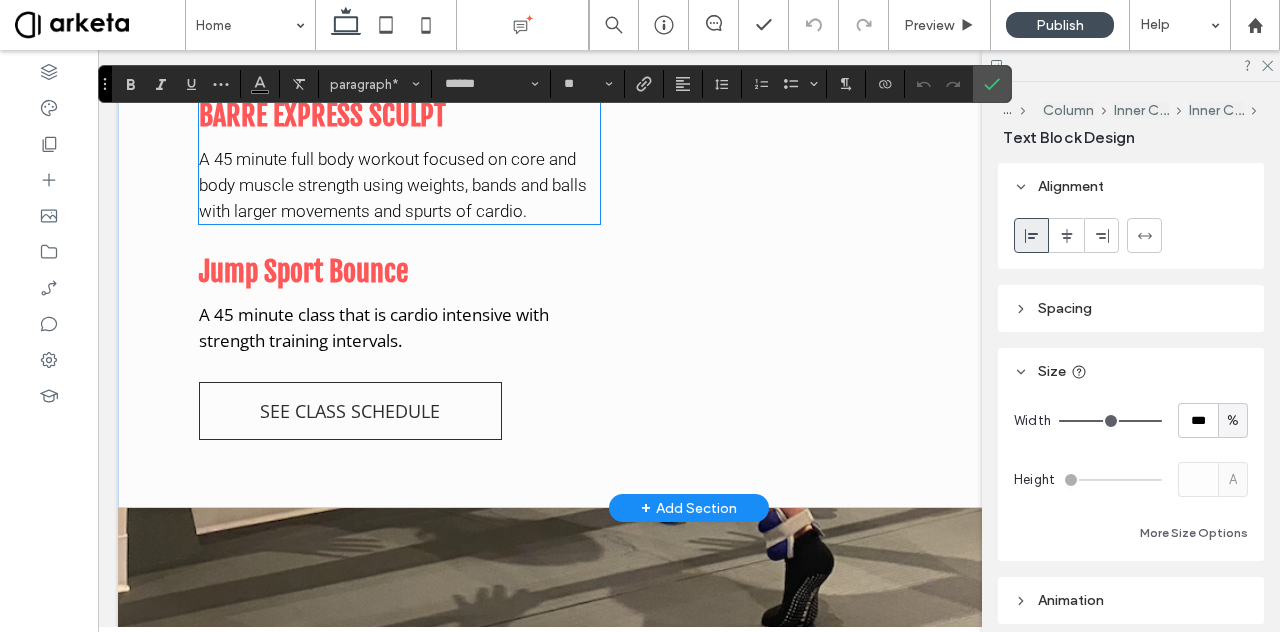 scroll, scrollTop: 2365, scrollLeft: 0, axis: vertical 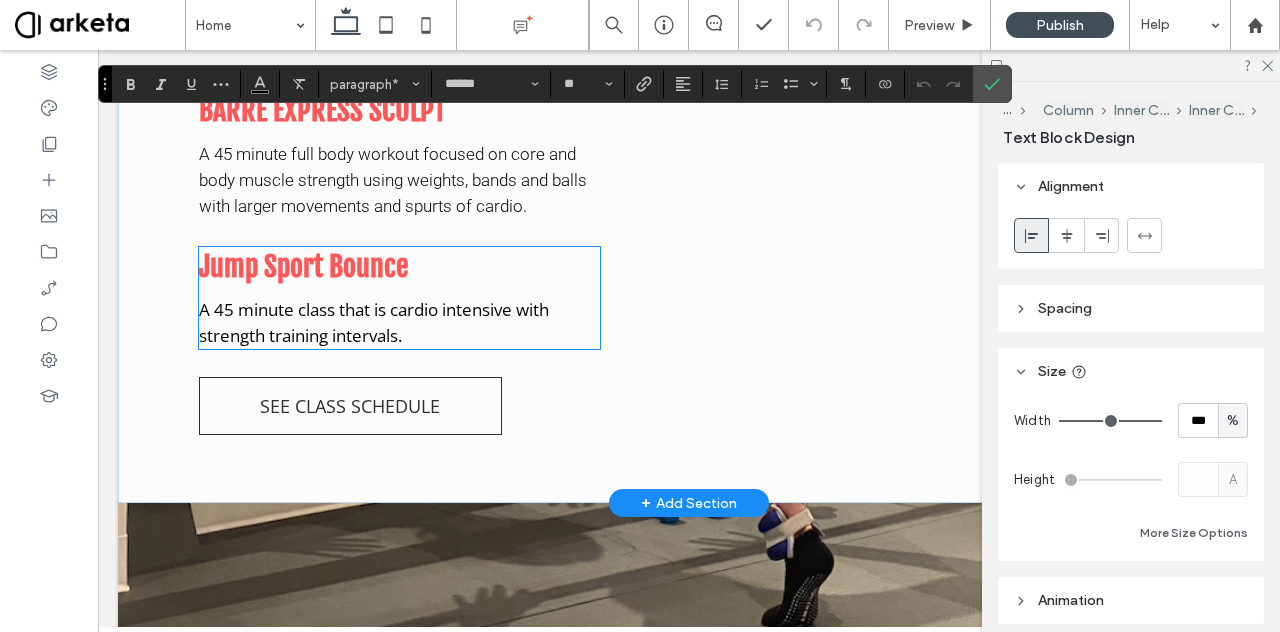 click on "A 45 minute class that is cardio intensive with strength training intervals." at bounding box center (399, 323) 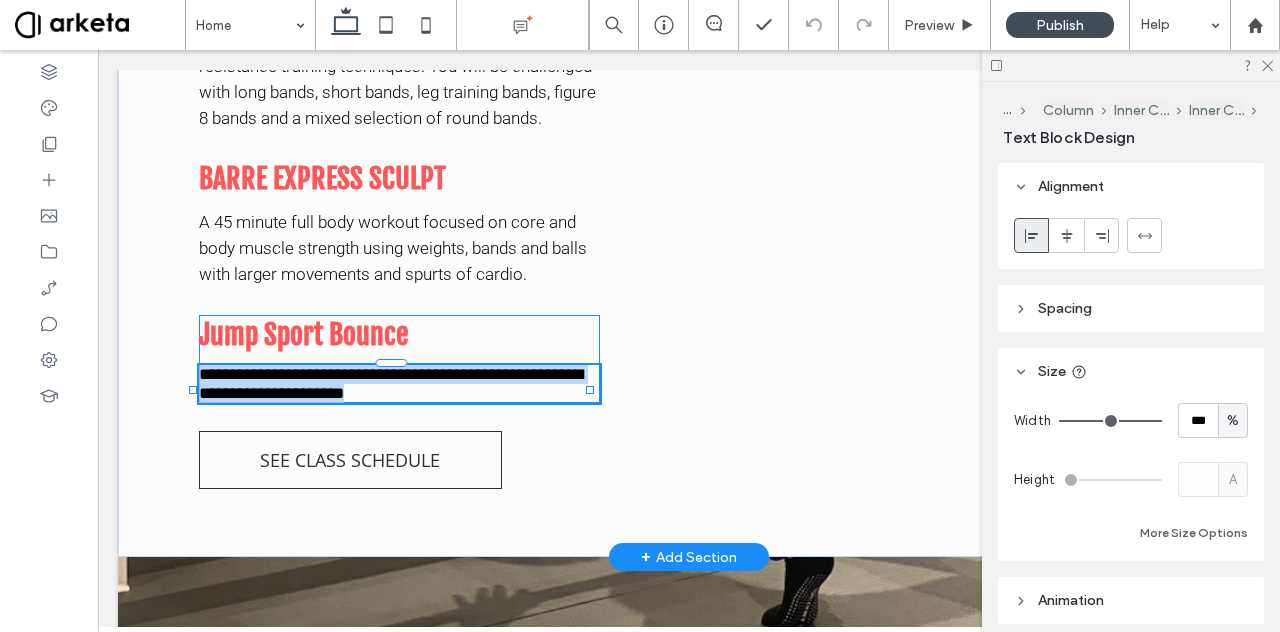 click on "**********" at bounding box center [399, 384] 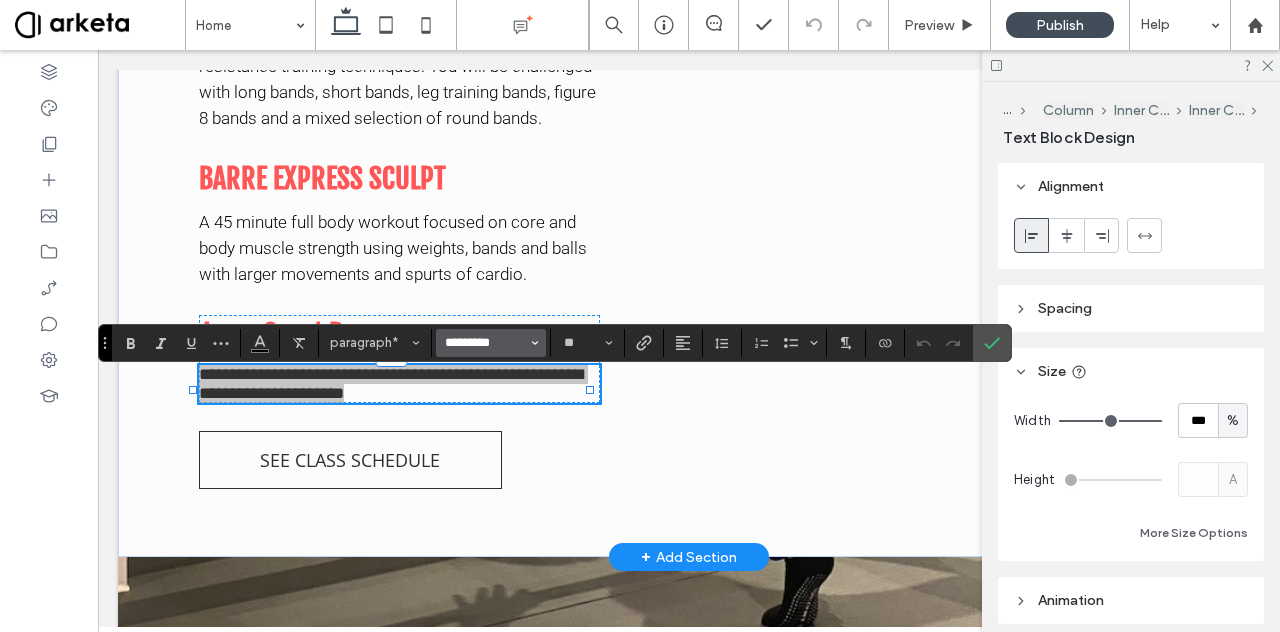 click on "*********" at bounding box center (485, 343) 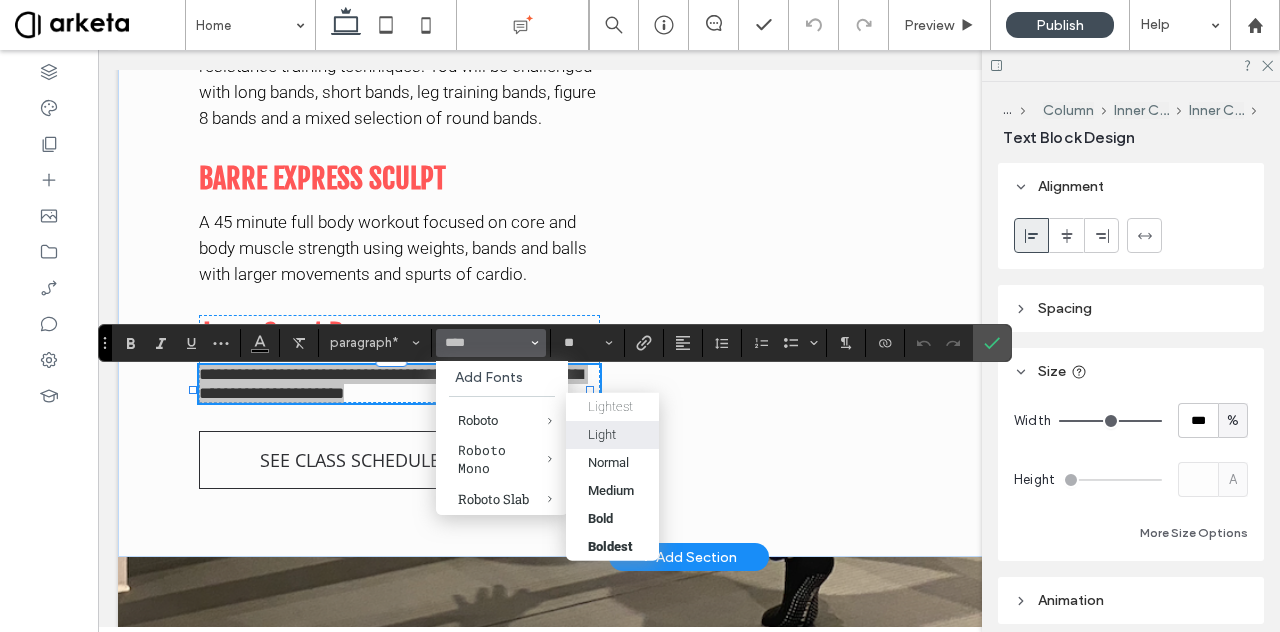 click on "Light" at bounding box center (602, 434) 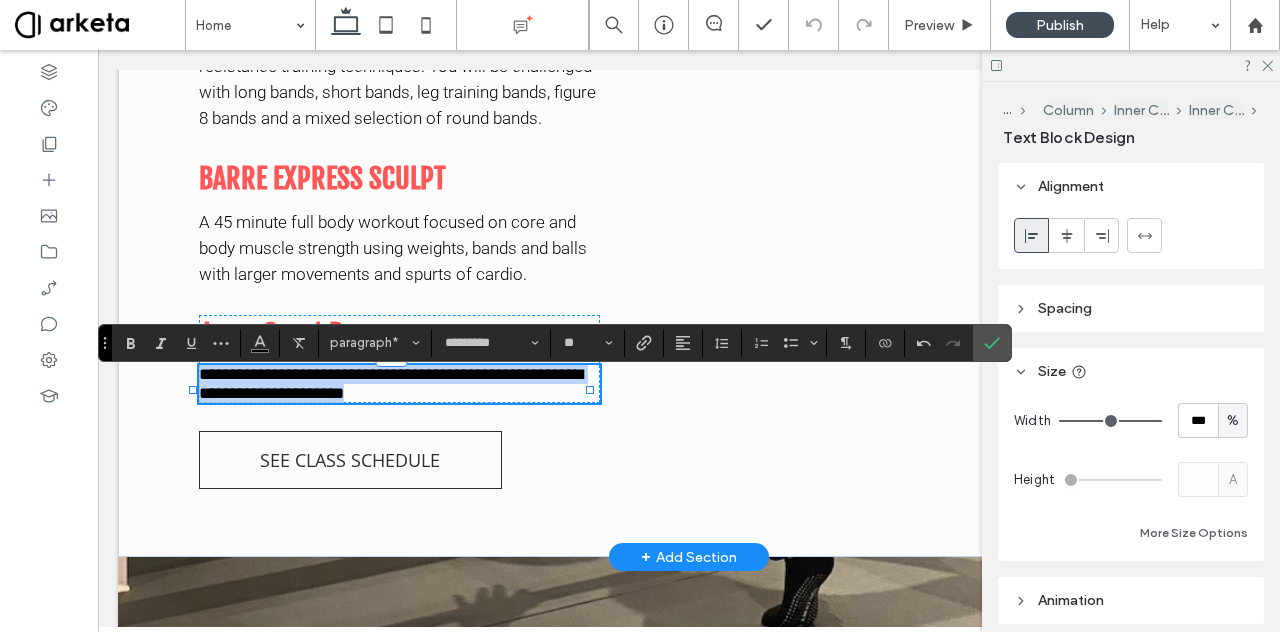 type on "******" 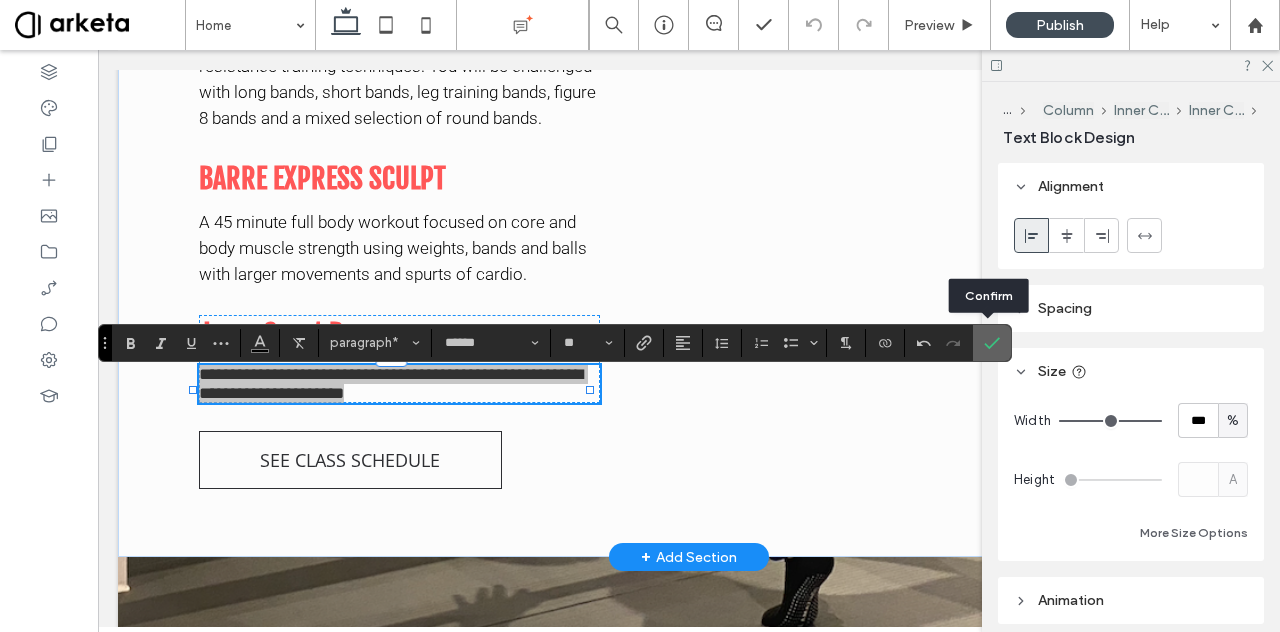 click 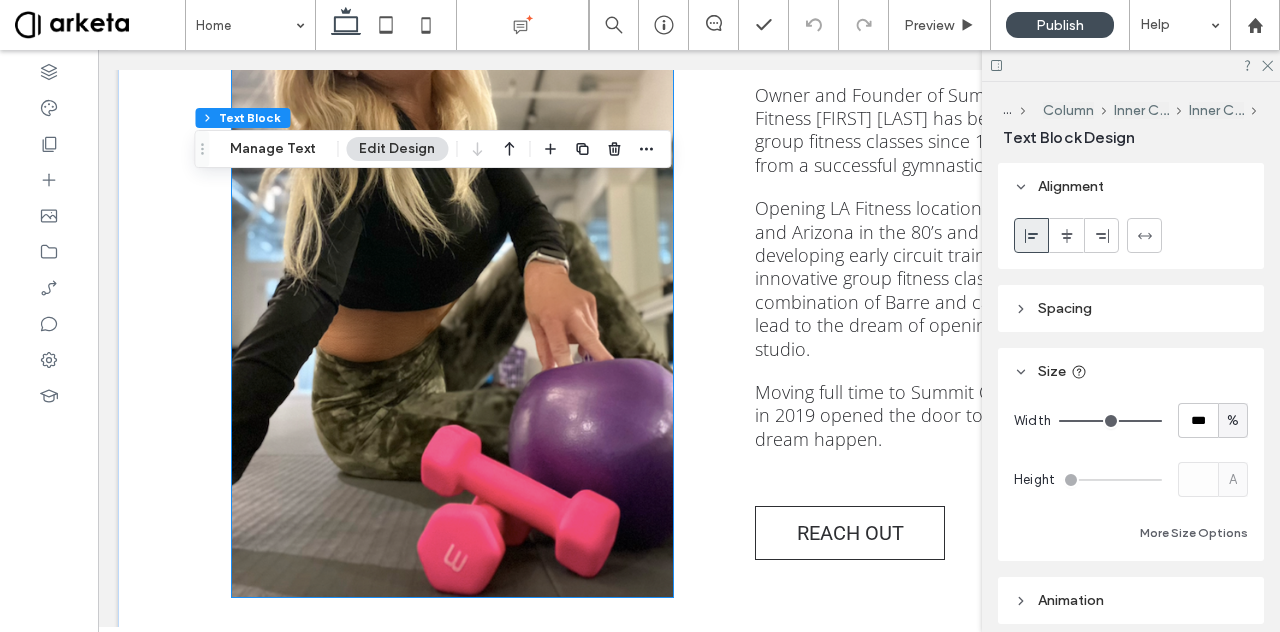 scroll, scrollTop: 3519, scrollLeft: 0, axis: vertical 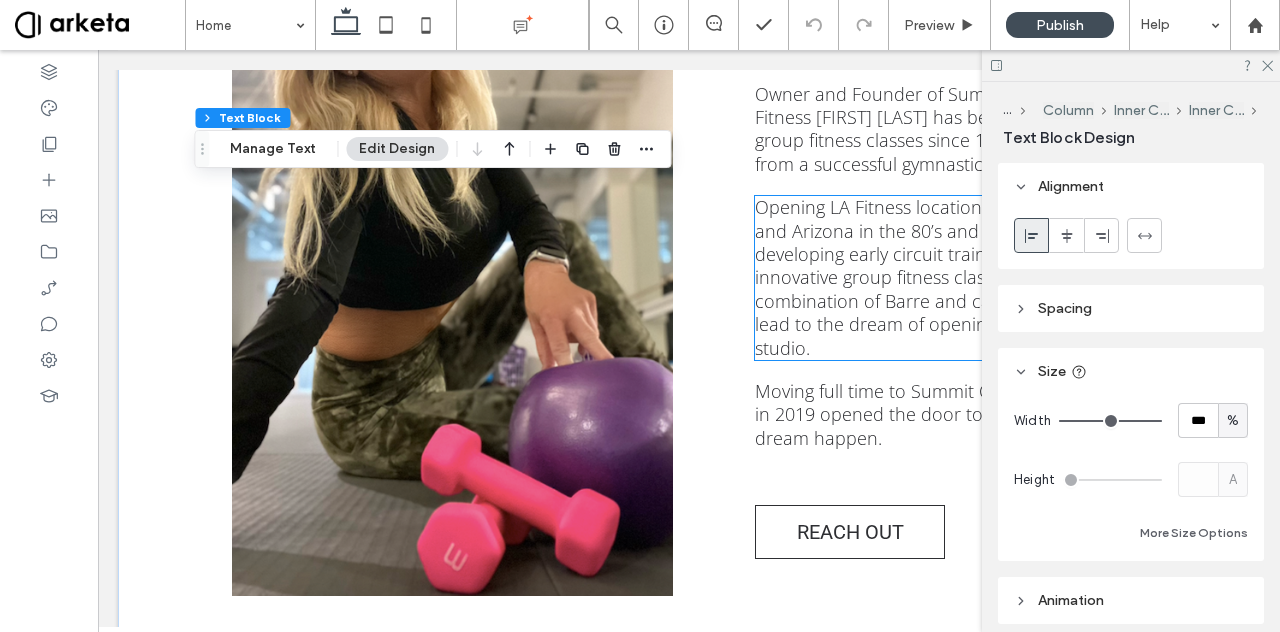 click on "Opening LA Fitness locations in California and Arizona in the 80’s and 90’s lead to developing early circuit training formats and innovative group fitness classes. In 2013 the combination of Barre and cardio training lead to the dream of opening her own studio." at bounding box center [935, 277] 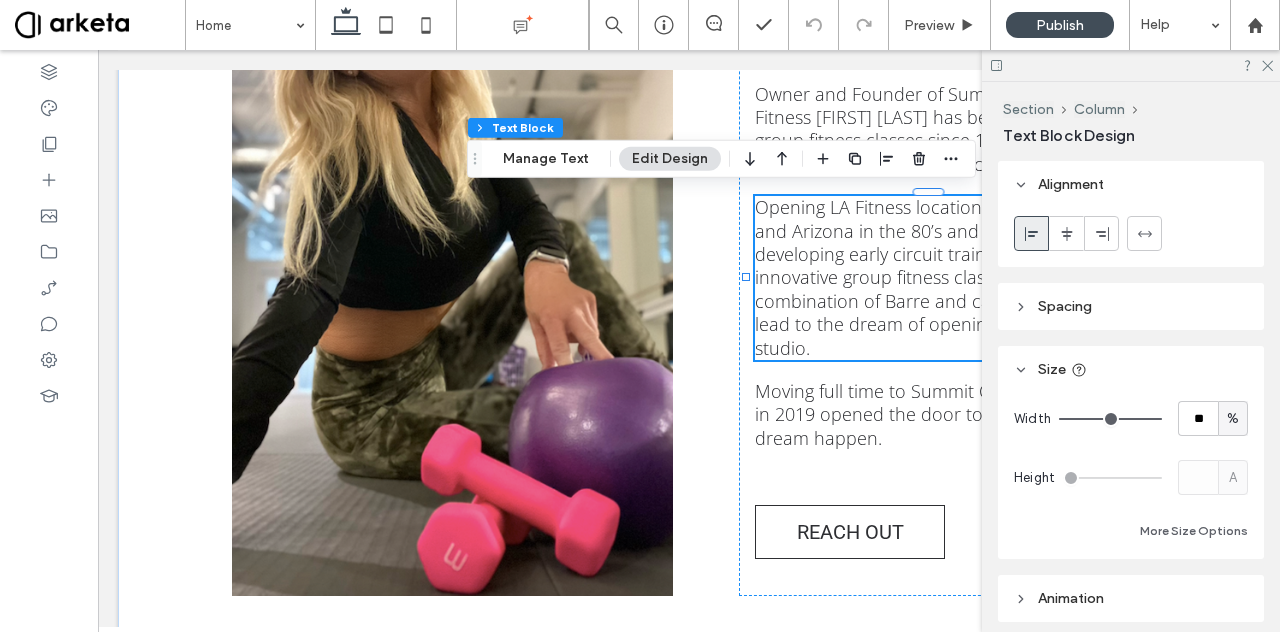 click on "Opening LA Fitness locations in California and Arizona in the 80’s and 90’s lead to developing early circuit training formats and innovative group fitness classes. In 2013 the combination of Barre and cardio training lead to the dream of opening her own studio." at bounding box center [935, 277] 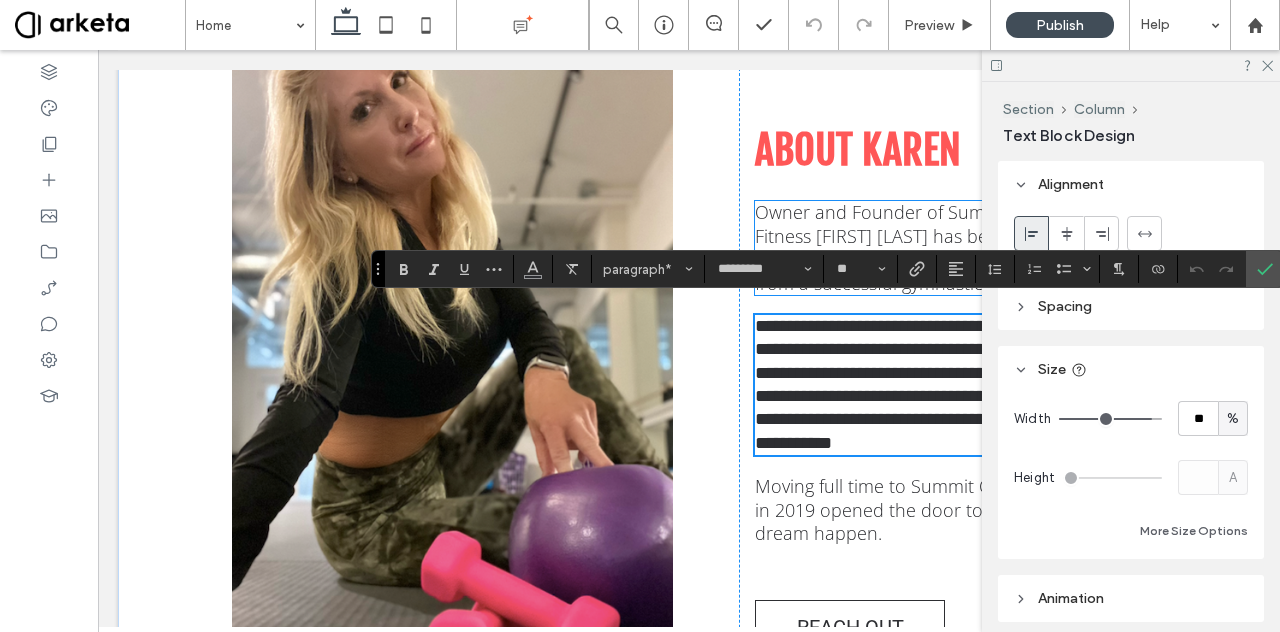 scroll, scrollTop: 3407, scrollLeft: 0, axis: vertical 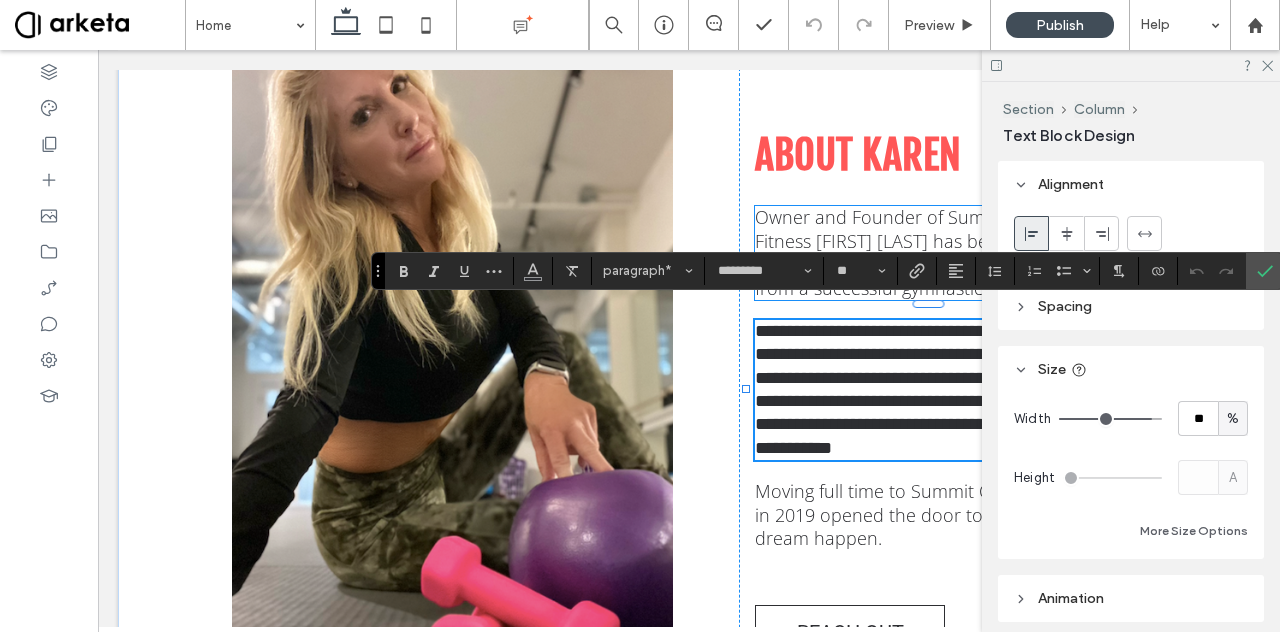 click on "Owner and Founder of Summit Barre & Fitness [FIRST] [LAST] has been instructing group fitness classes since 1981 after retiring from a successful gymnastics career." at bounding box center (938, 252) 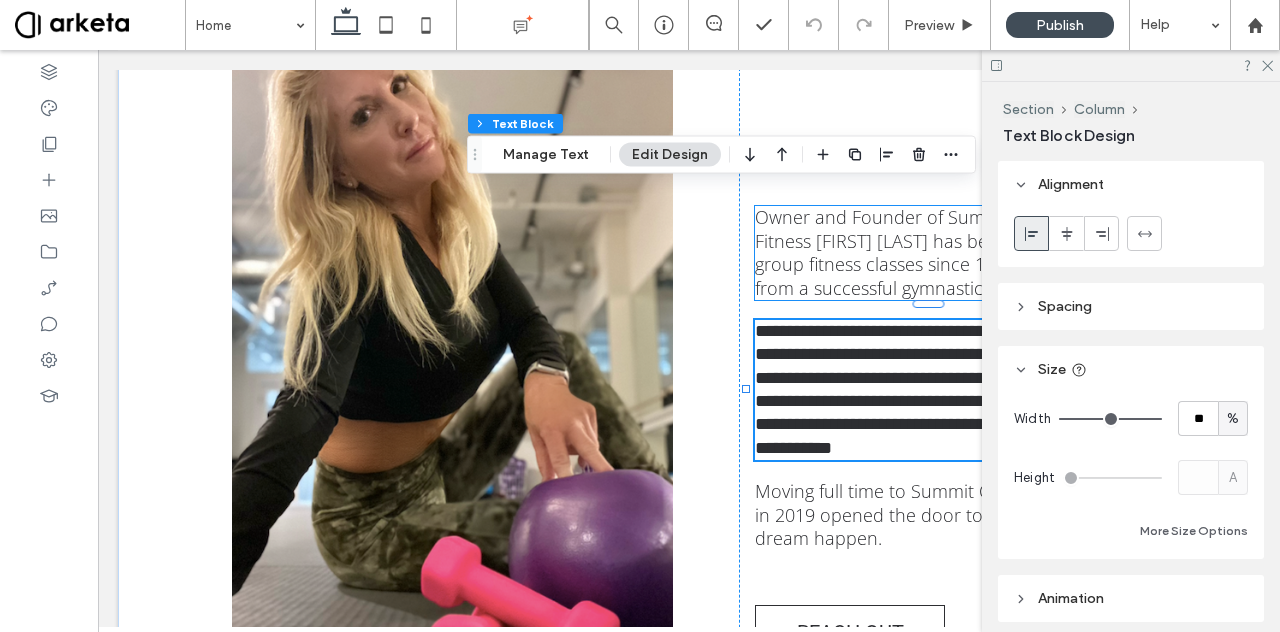 click on "Owner and Founder of Summit Barre & Fitness [FIRST] [LAST] has been instructing group fitness classes since 1981 after retiring from a successful gymnastics career." at bounding box center (938, 252) 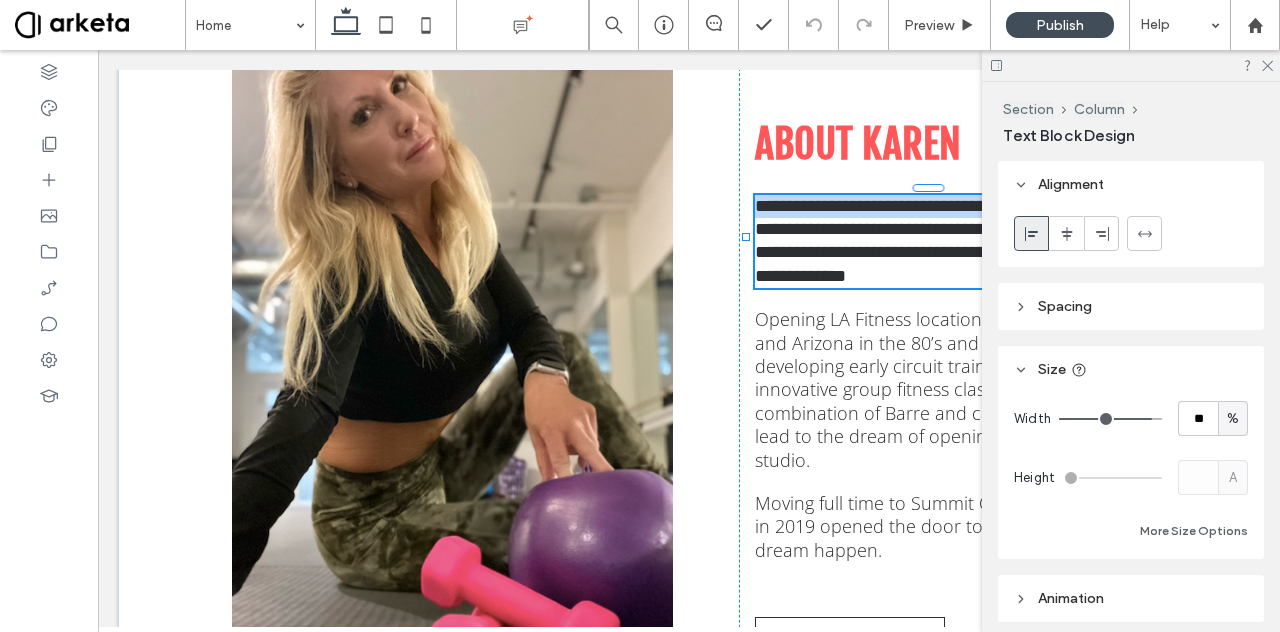 type on "*********" 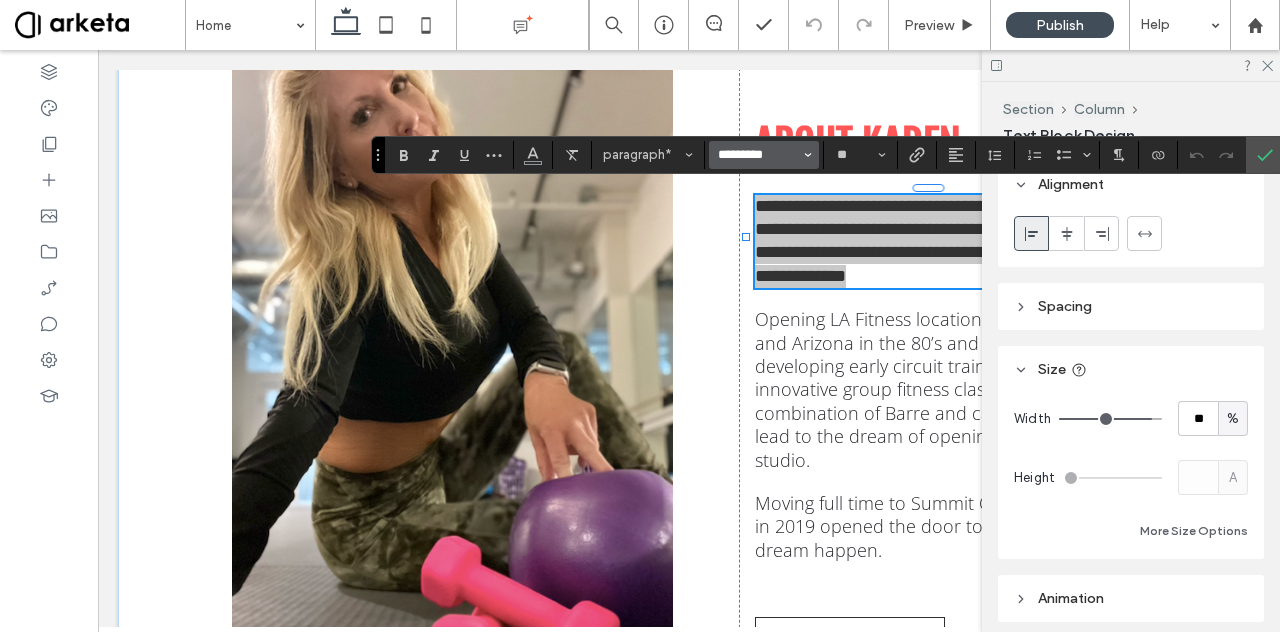 click on "*********" at bounding box center (758, 155) 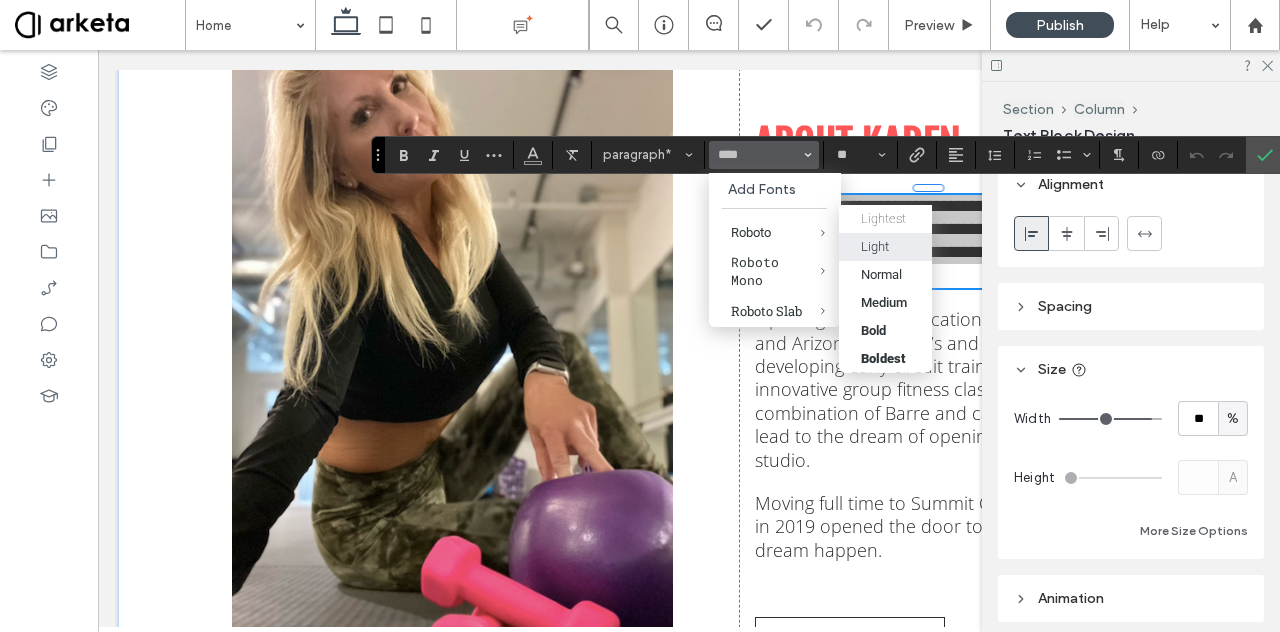 click on "Light" at bounding box center (885, 246) 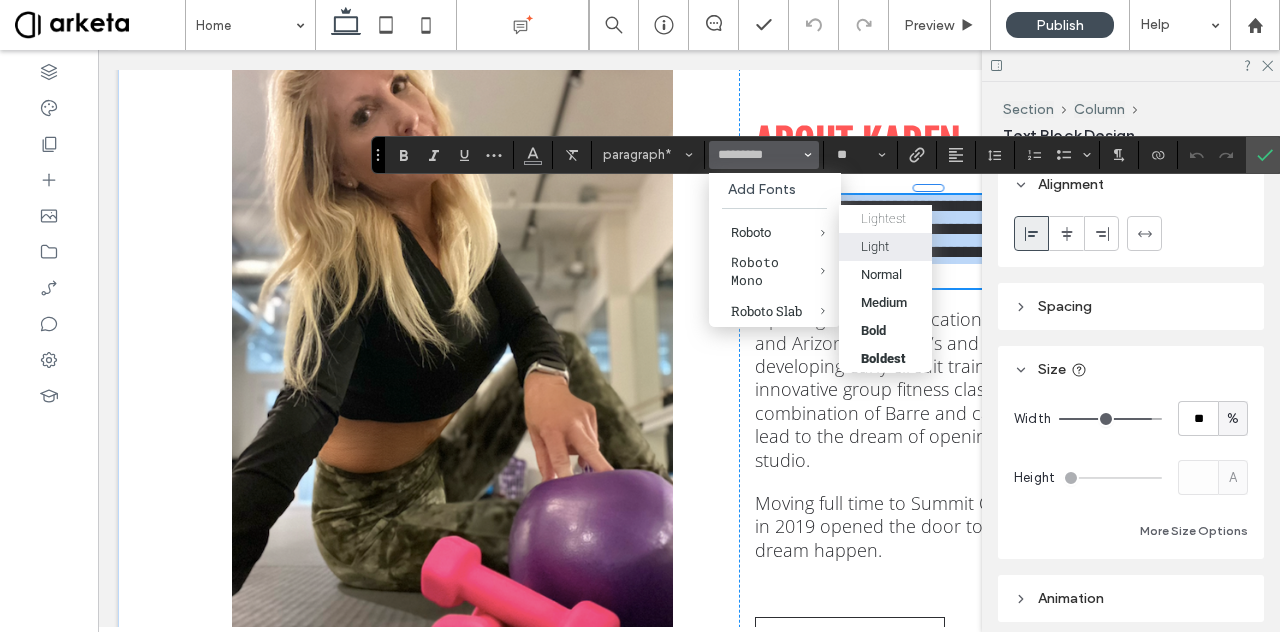 type on "******" 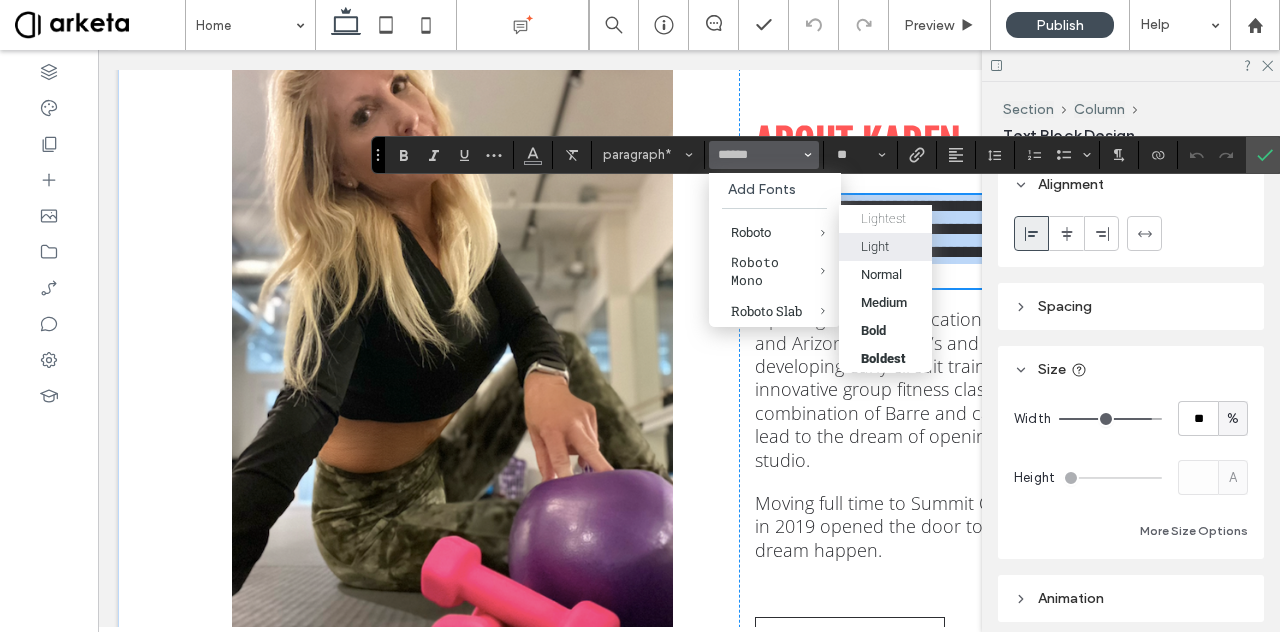 scroll, scrollTop: 3408, scrollLeft: 0, axis: vertical 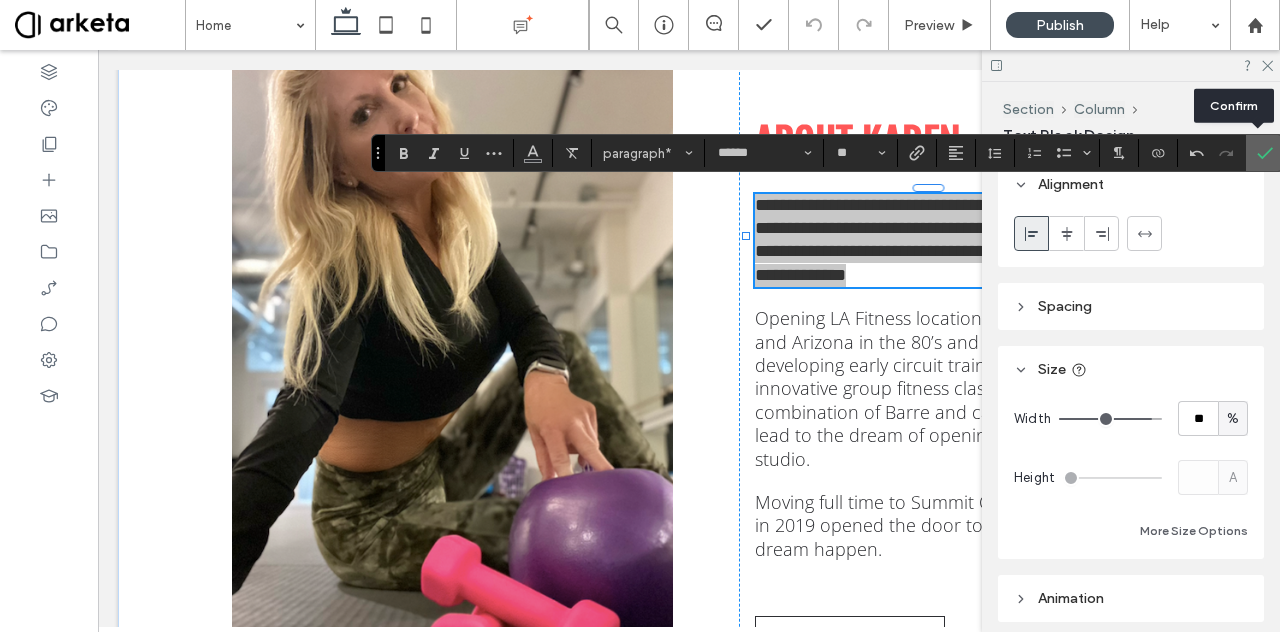 click 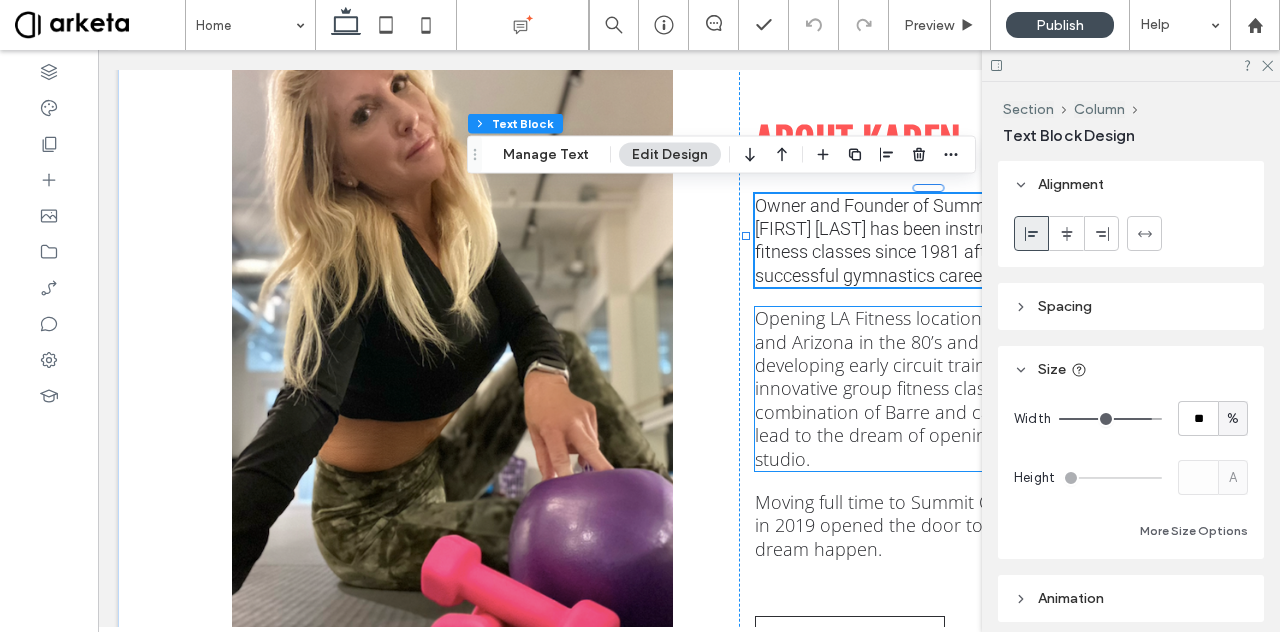 click on "Opening LA Fitness locations in California and Arizona in the 80’s and 90’s lead to developing early circuit training formats and innovative group fitness classes. In 2013 the combination of Barre and cardio training lead to the dream of opening her own studio." at bounding box center (935, 388) 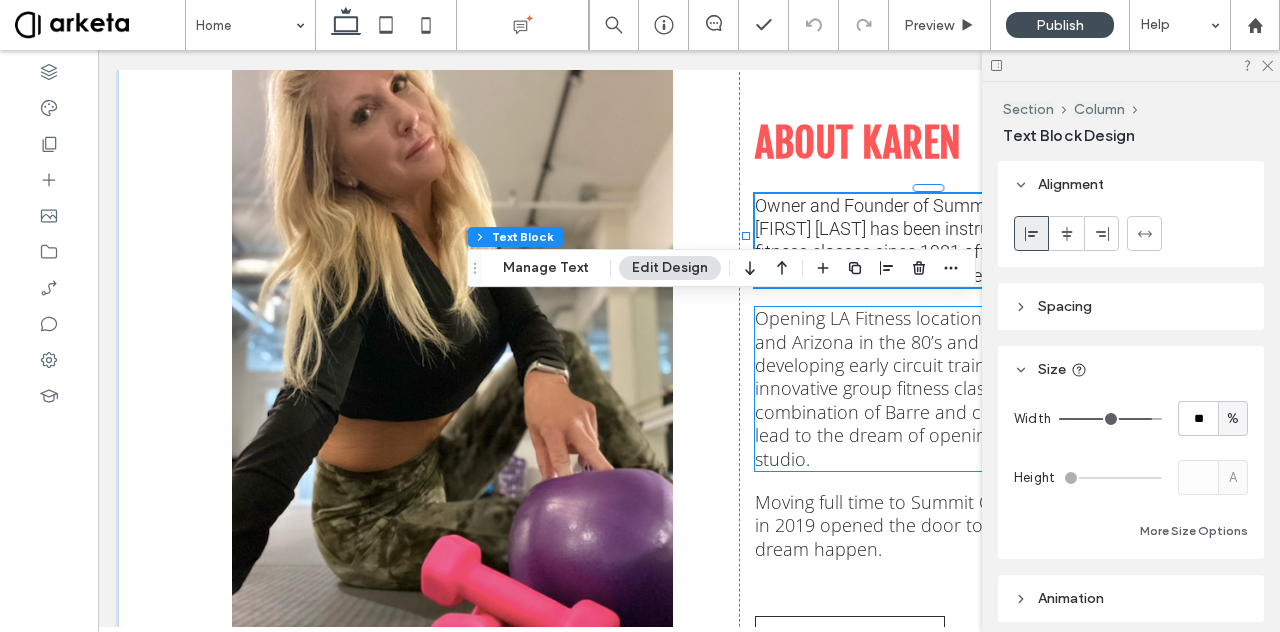 click on "Opening LA Fitness locations in California and Arizona in the 80’s and 90’s lead to developing early circuit training formats and innovative group fitness classes. In 2013 the combination of Barre and cardio training lead to the dream of opening her own studio." at bounding box center [935, 388] 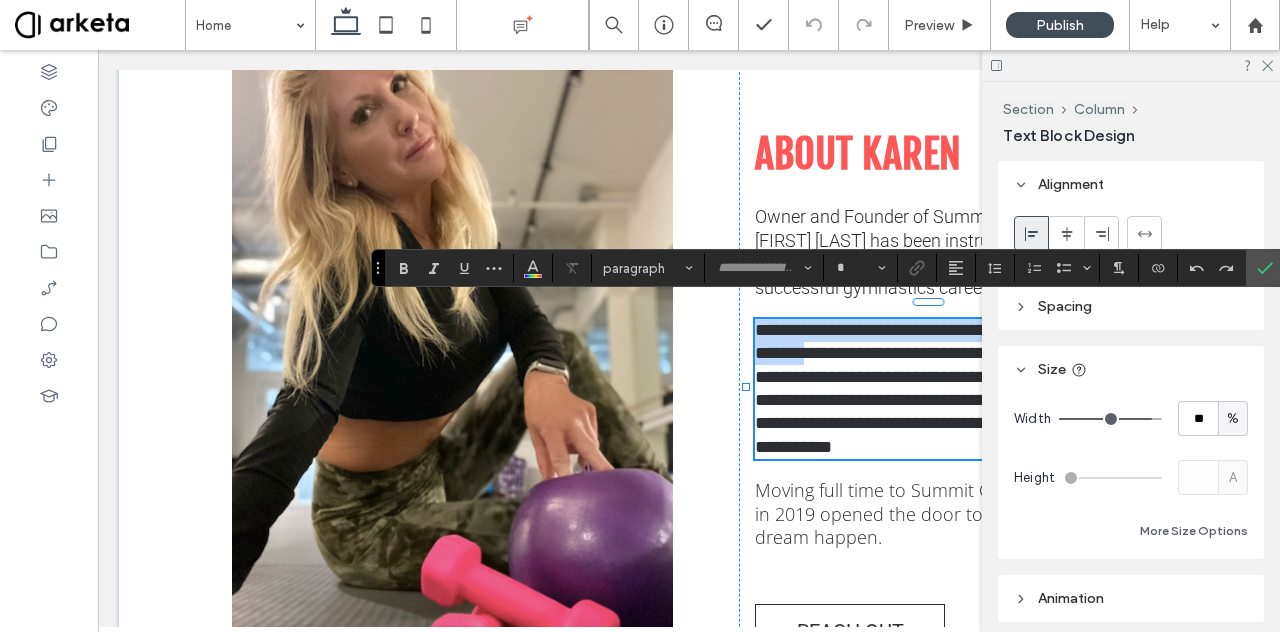 type on "*********" 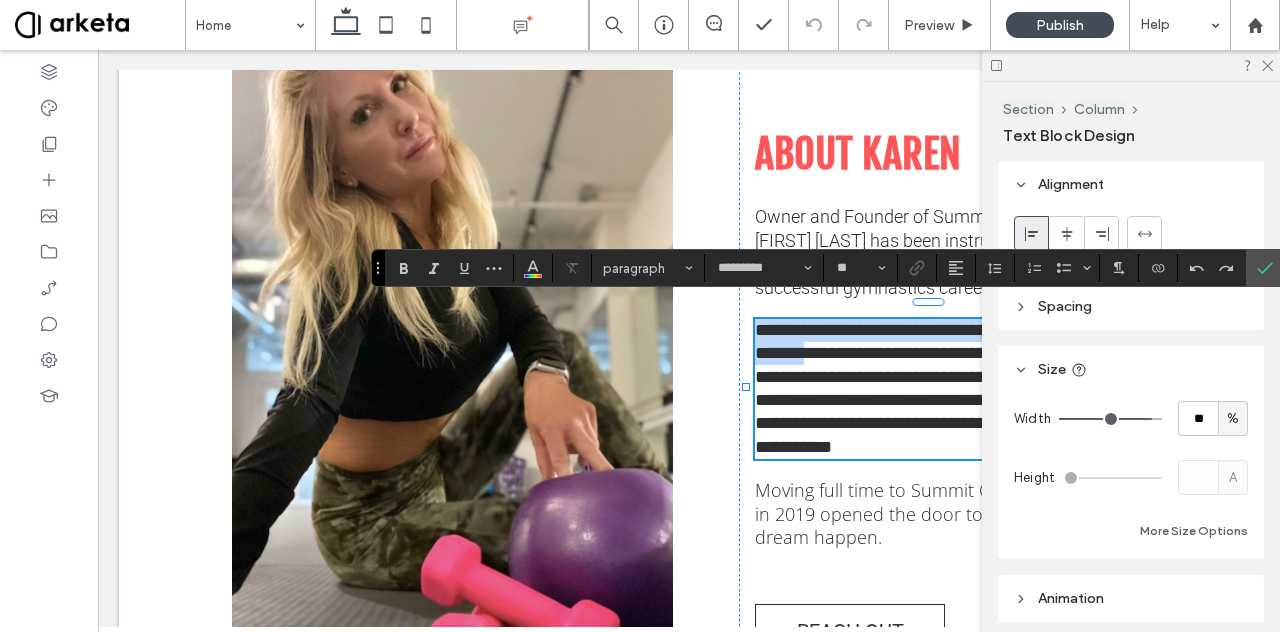 click on "**********" at bounding box center (930, 388) 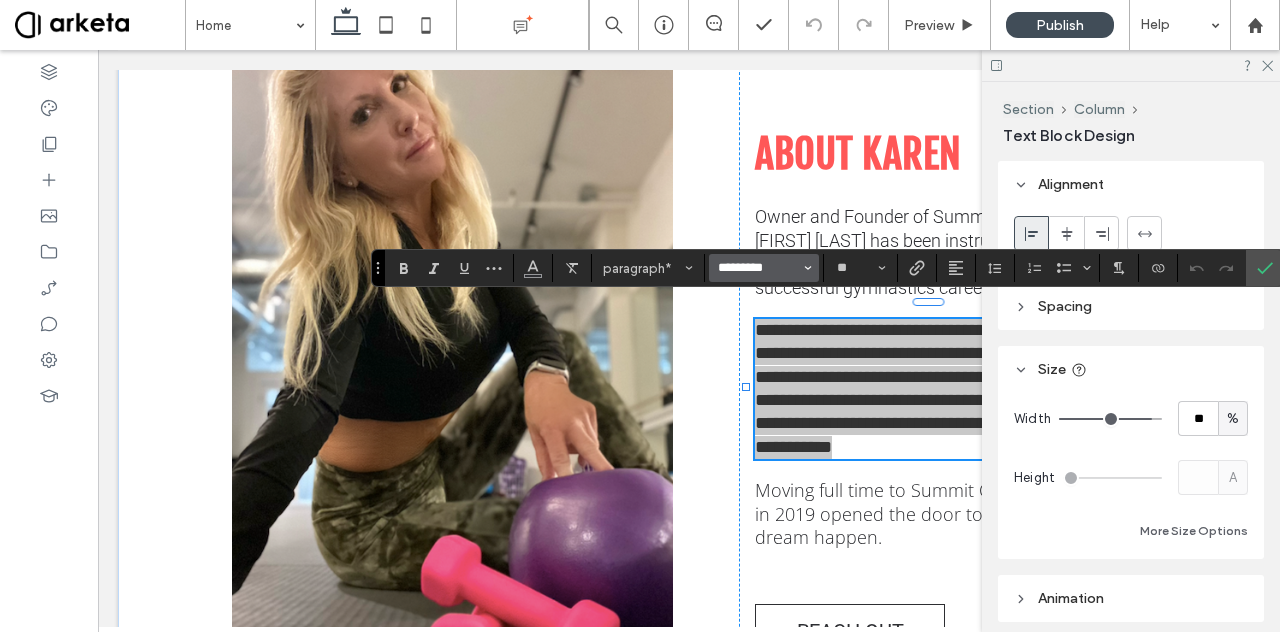 click on "*********" at bounding box center [758, 268] 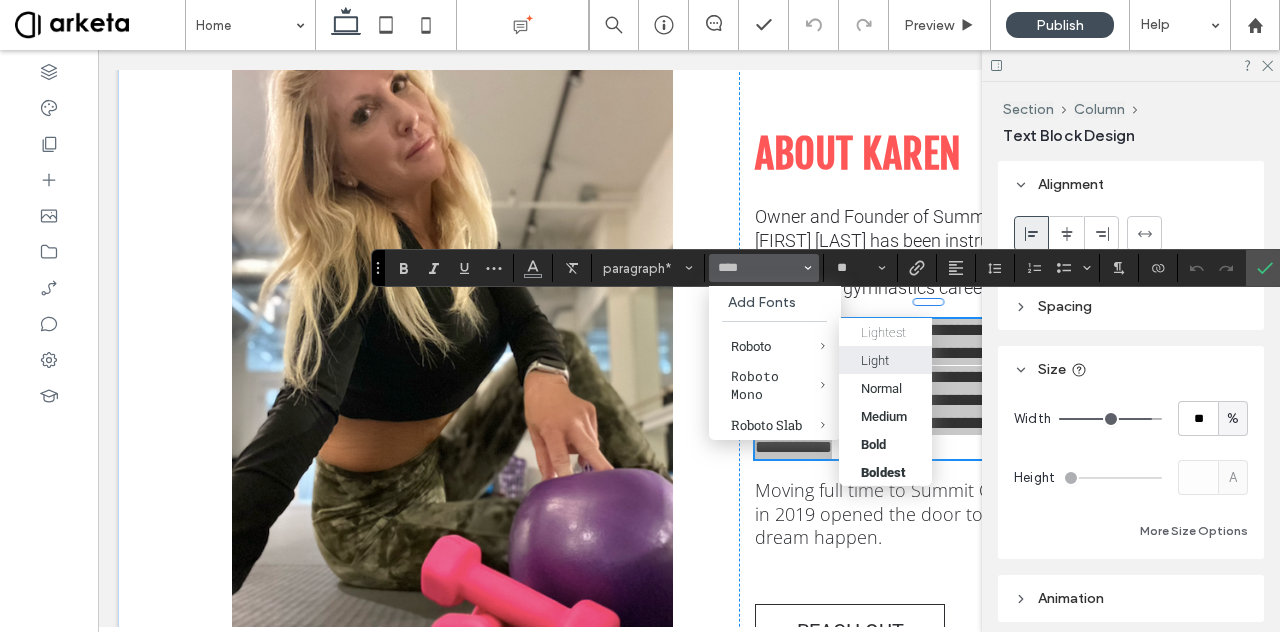 click on "Light" at bounding box center [875, 359] 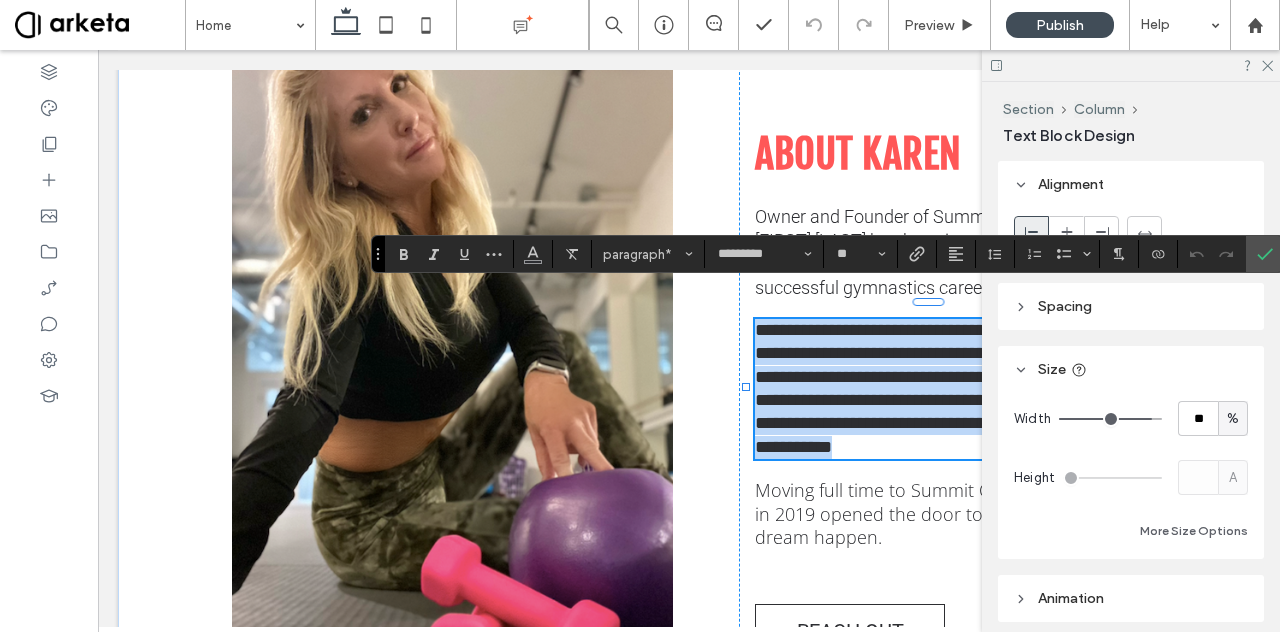 type on "******" 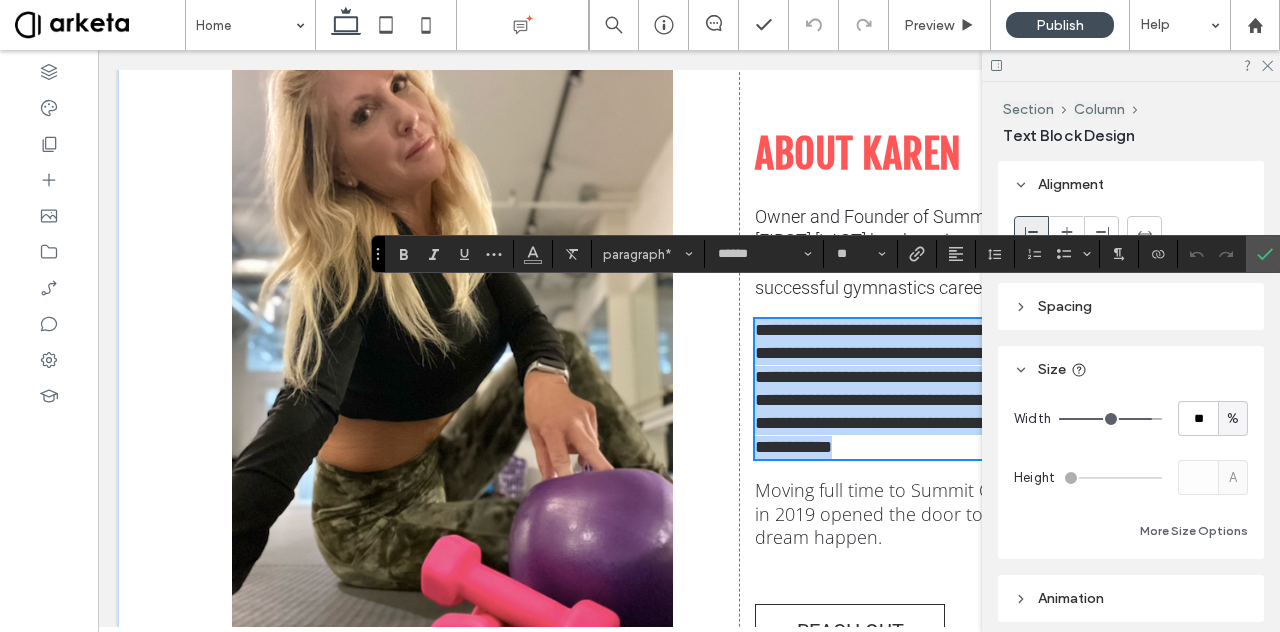 scroll, scrollTop: 3422, scrollLeft: 0, axis: vertical 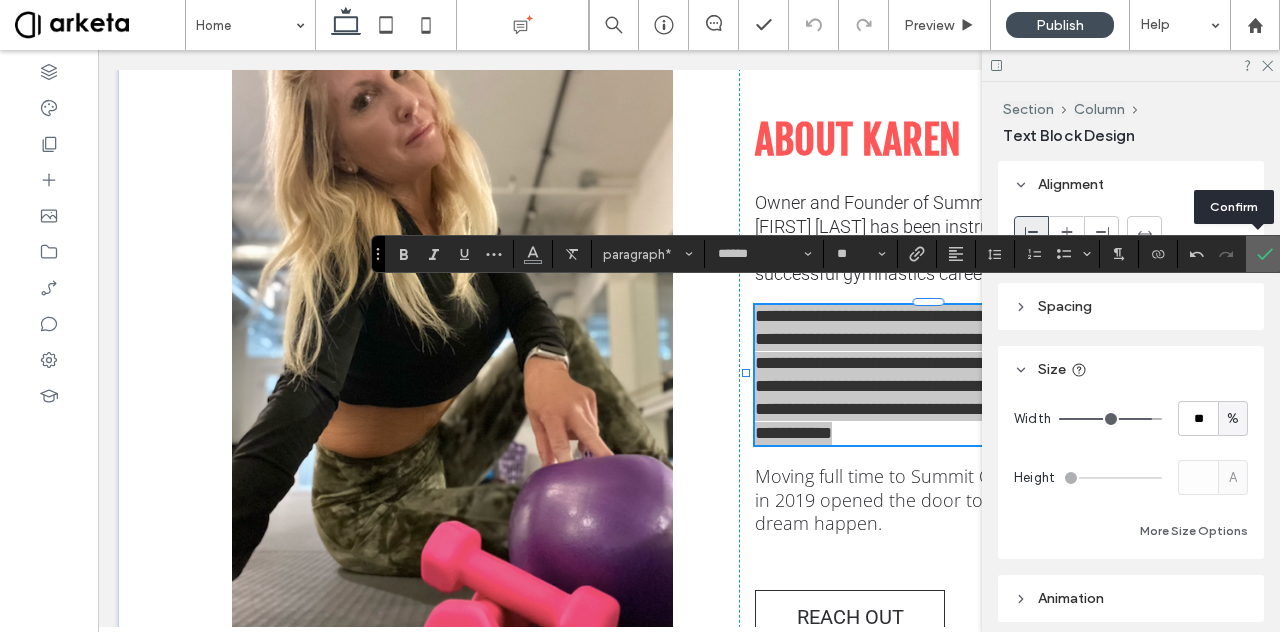 click 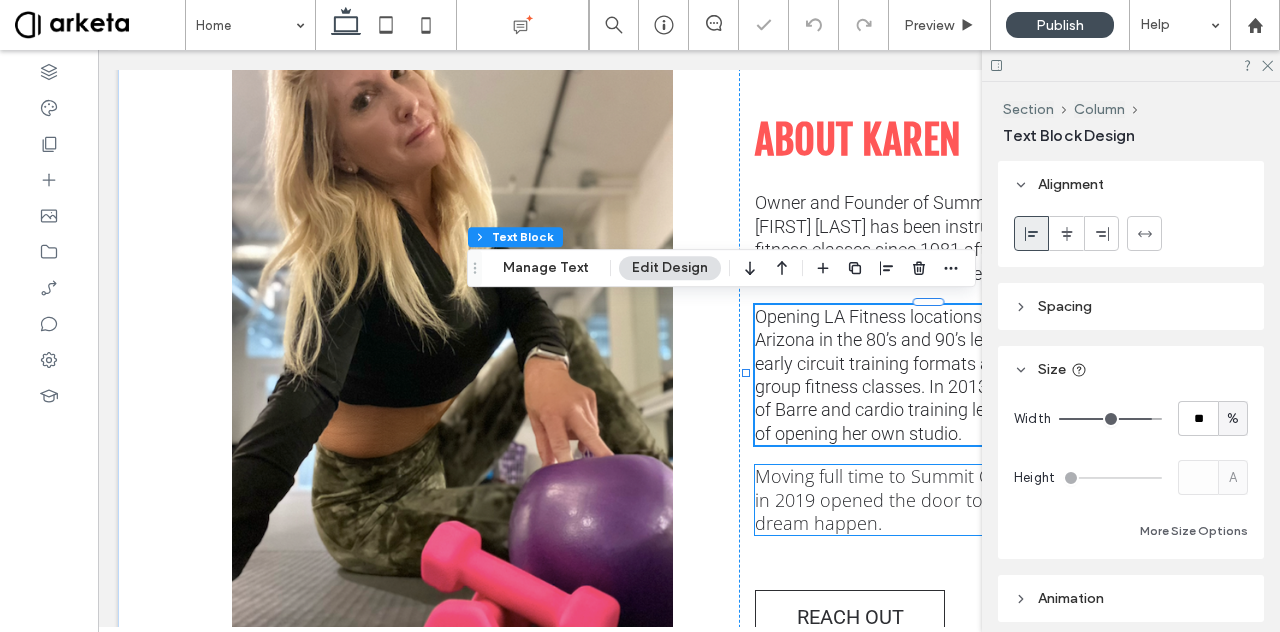 click on "Moving full time to Summit County Colorado in 2019 opened the door to making this dream happen." at bounding box center (936, 499) 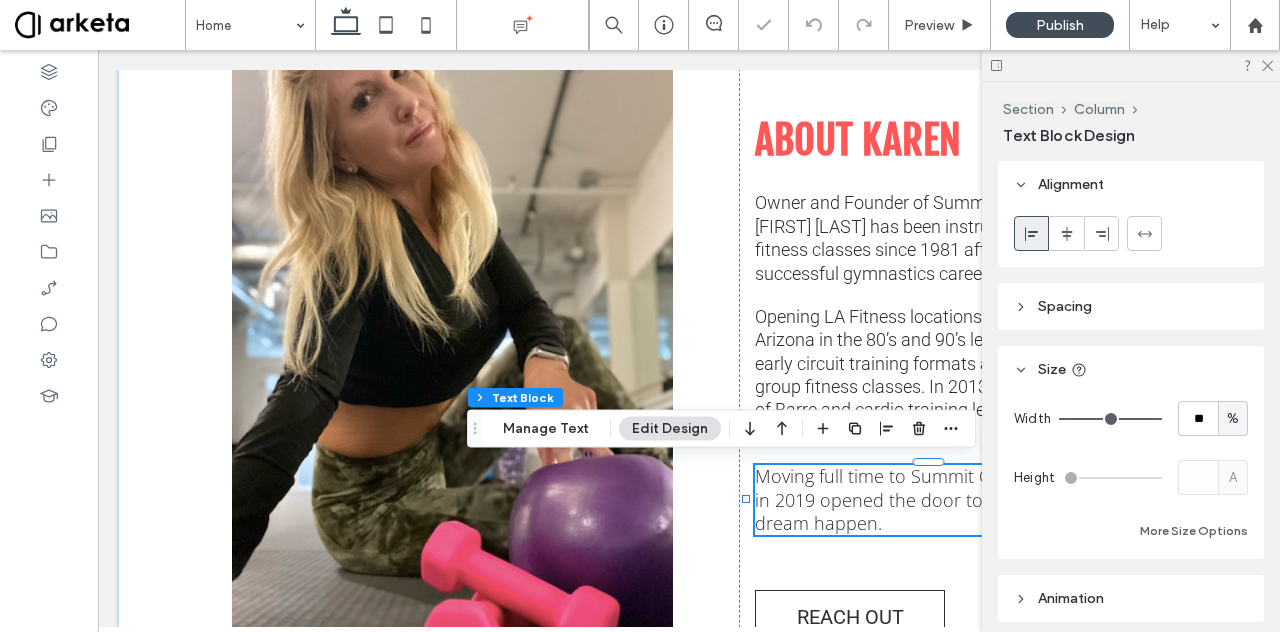 click on "Moving full time to Summit County Colorado in 2019 opened the door to making this dream happen." at bounding box center (936, 499) 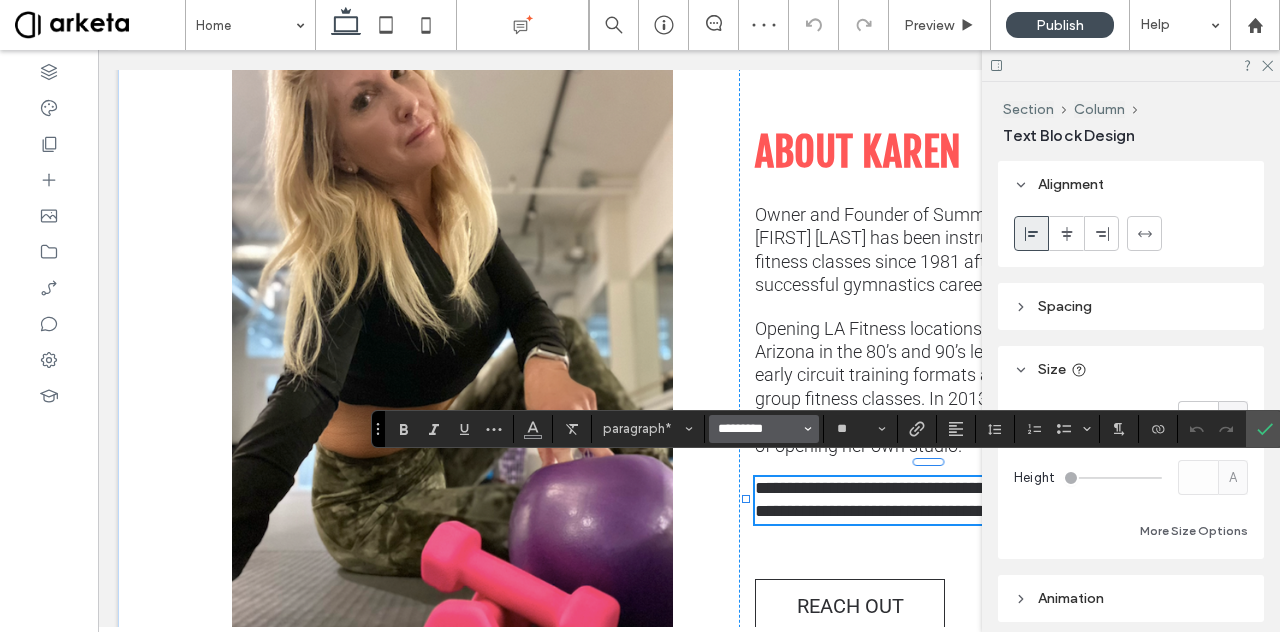 click on "*********" at bounding box center (758, 429) 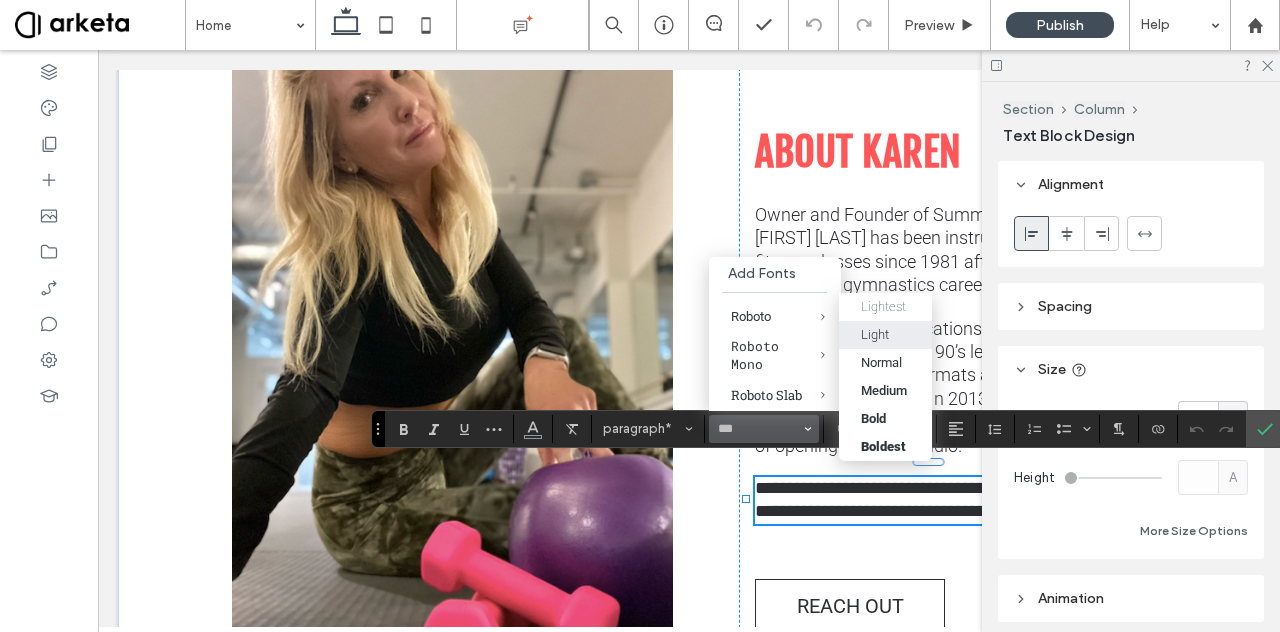 click on "Light" at bounding box center (875, 334) 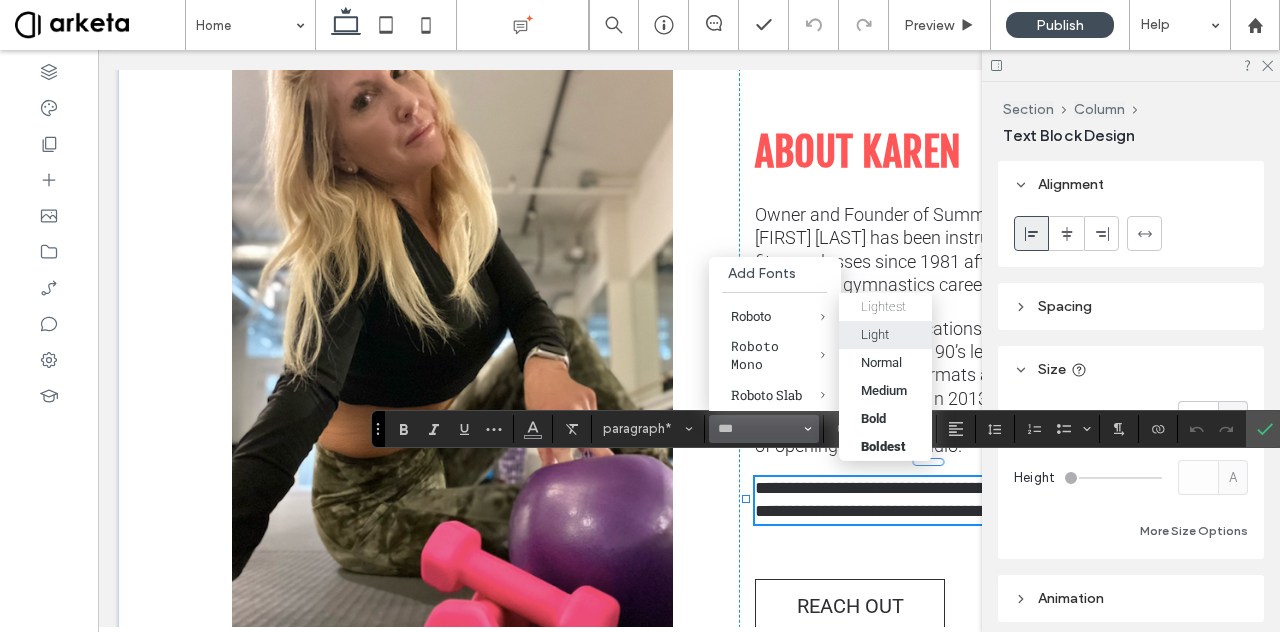 scroll, scrollTop: 3423, scrollLeft: 0, axis: vertical 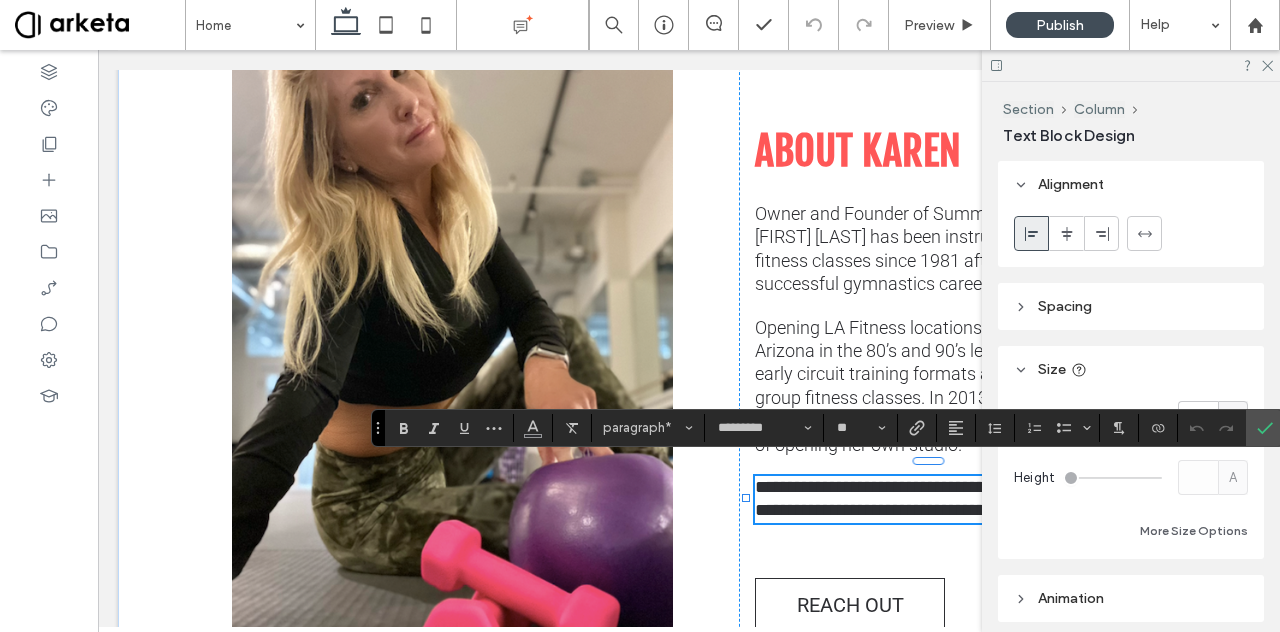 type on "******" 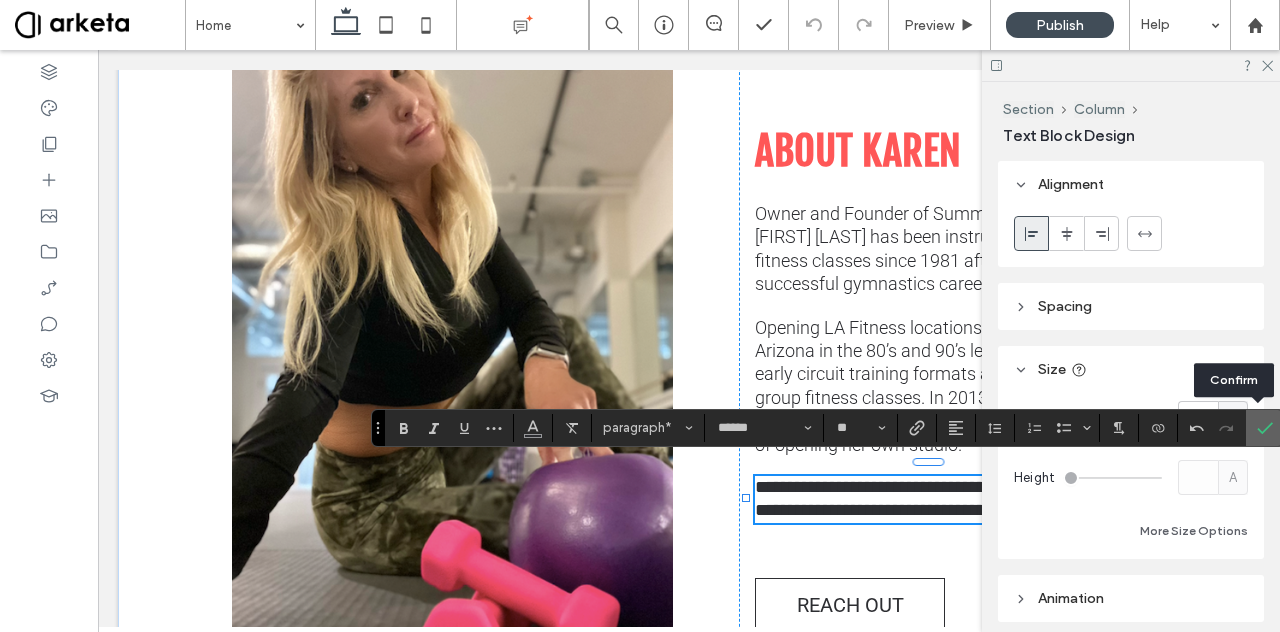 click 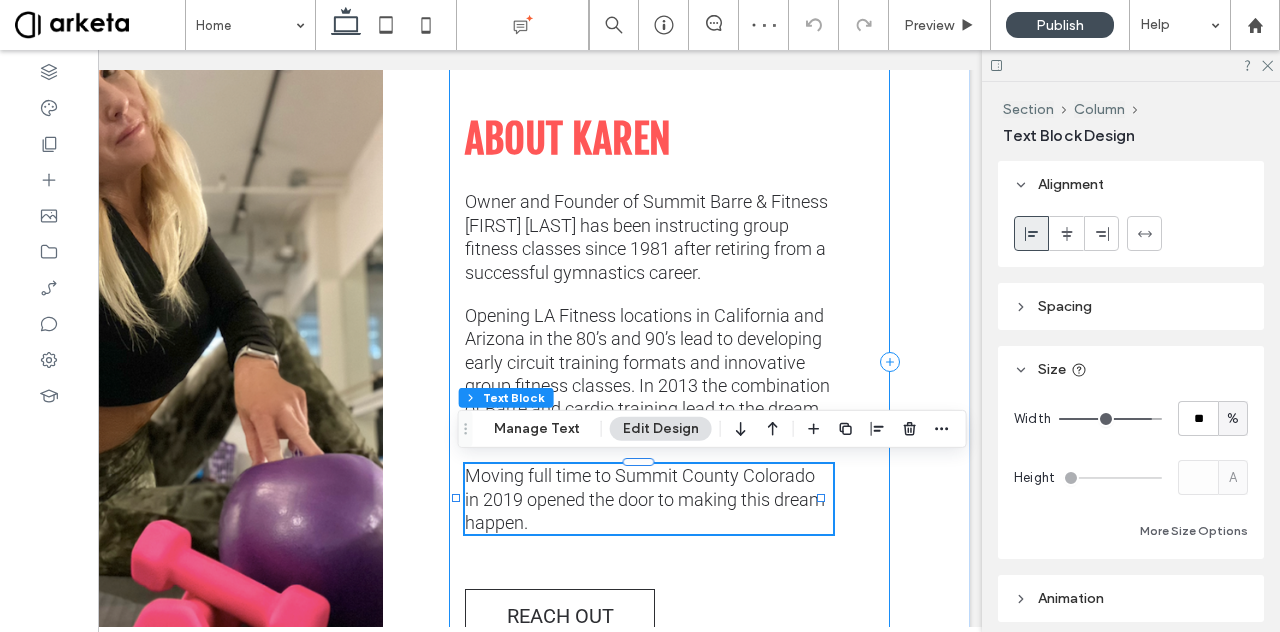 scroll, scrollTop: 0, scrollLeft: 298, axis: horizontal 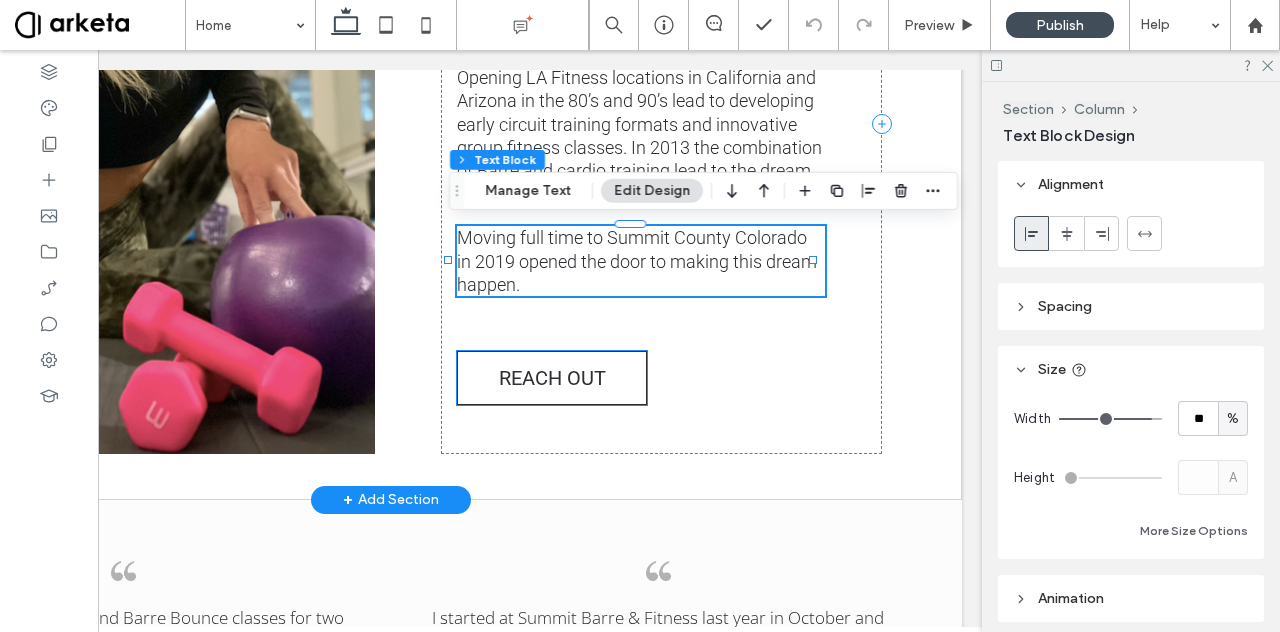 click on "REACH OUT" at bounding box center (552, 378) 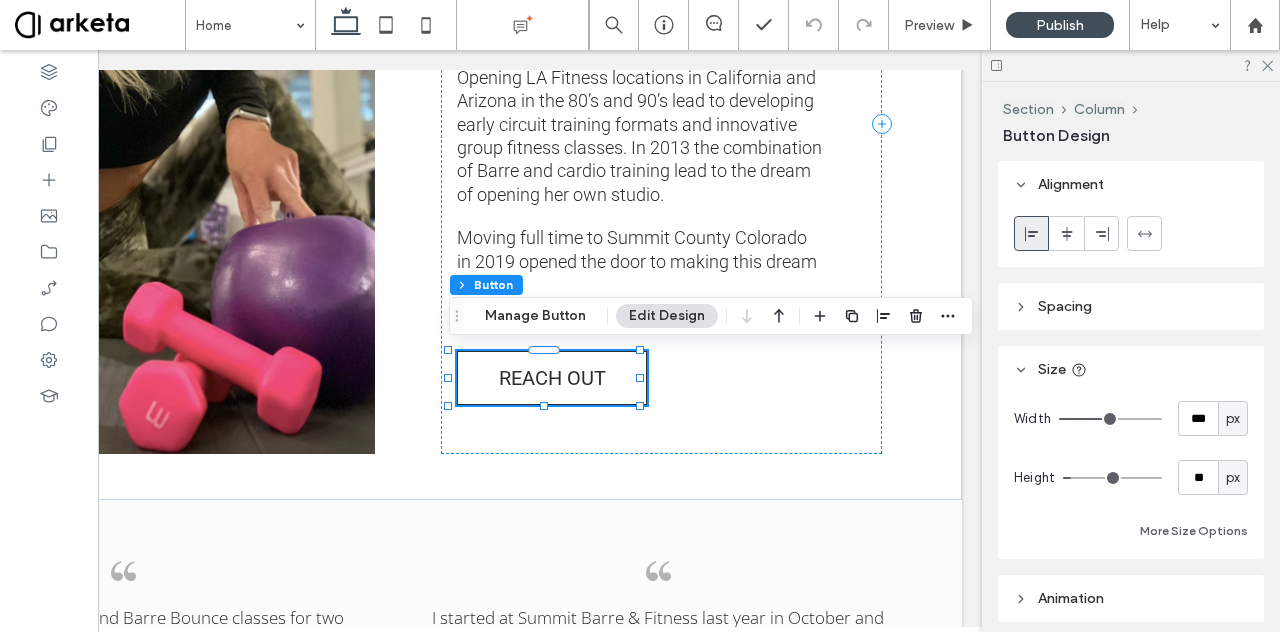 click on "px" at bounding box center (1233, 419) 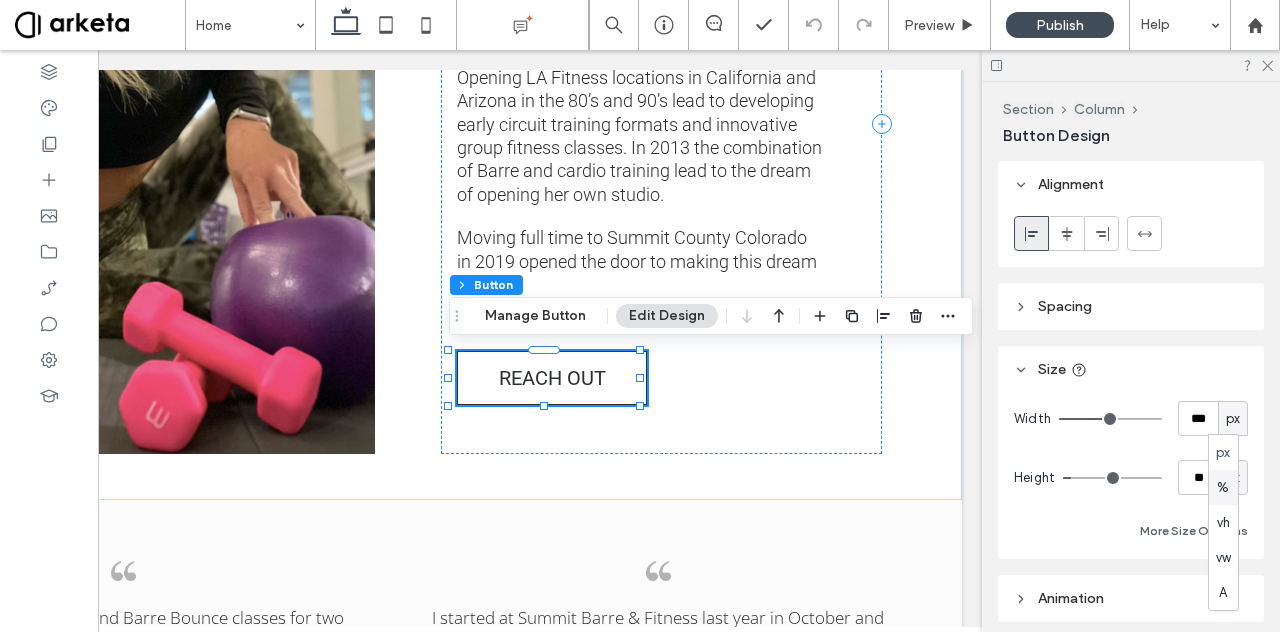 click on "%" at bounding box center (1223, 488) 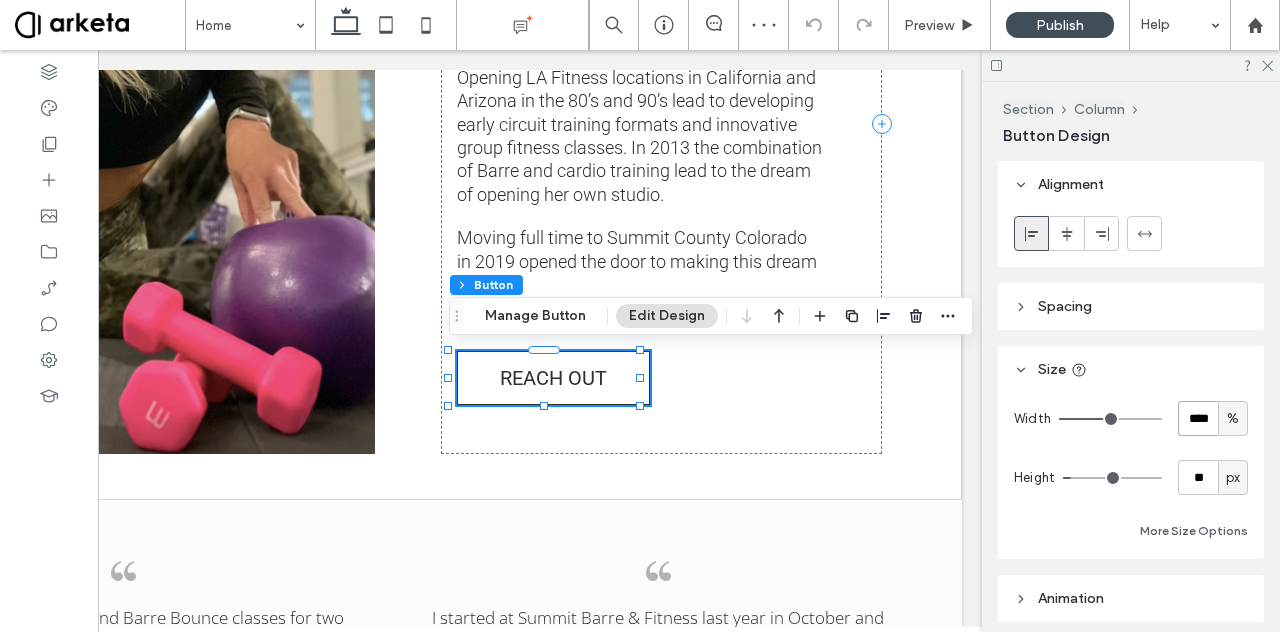 click on "****" at bounding box center [1198, 418] 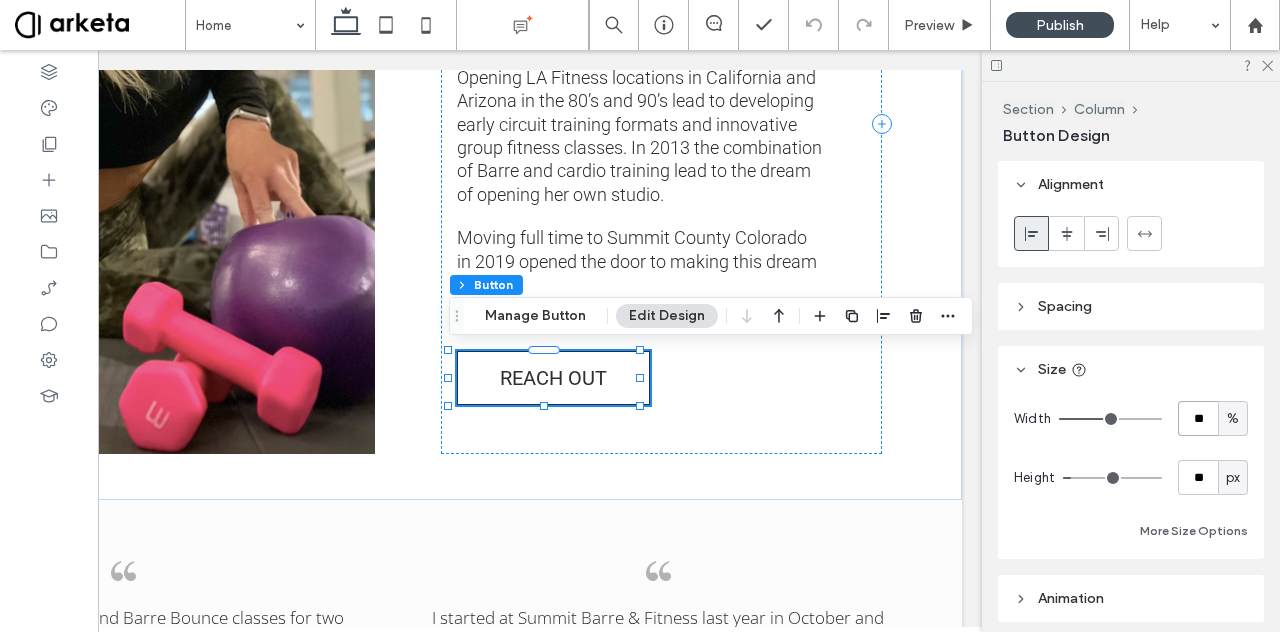 type on "**" 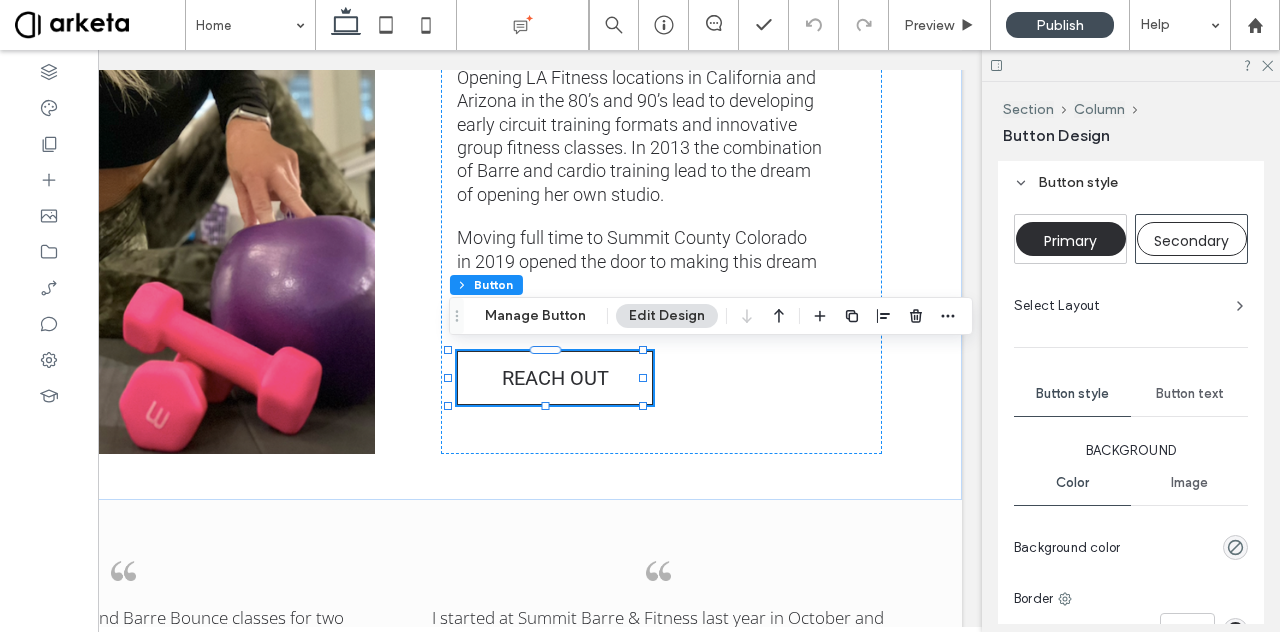 scroll, scrollTop: 566, scrollLeft: 0, axis: vertical 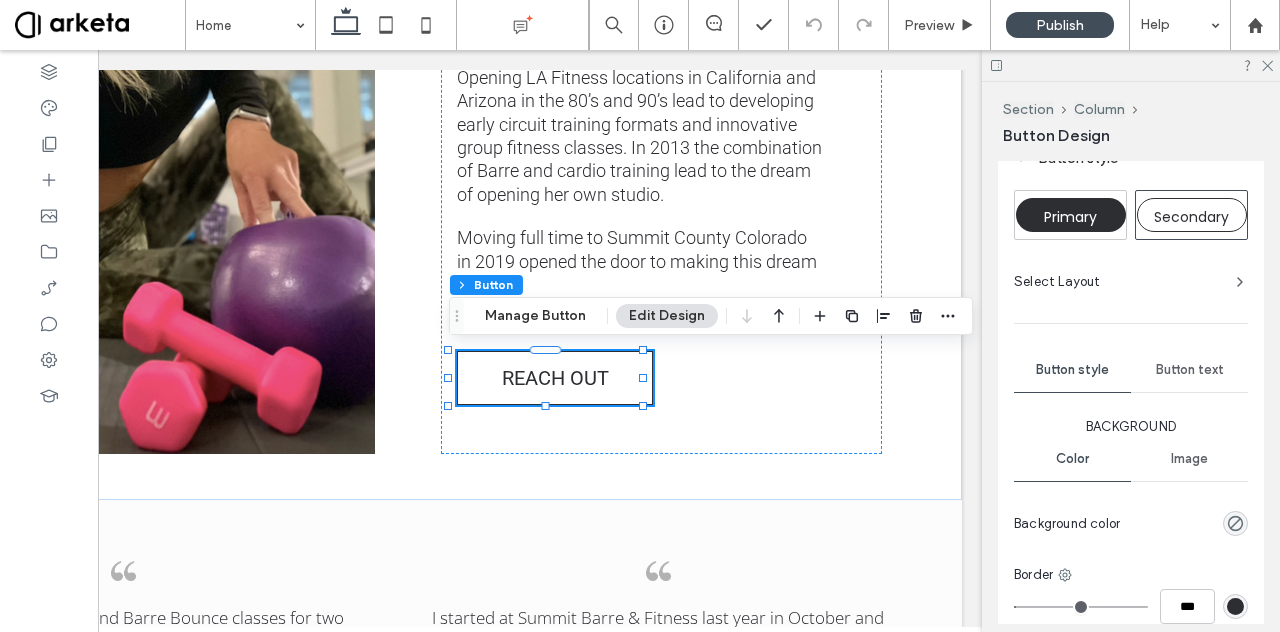 click on "Button text" at bounding box center (1189, 370) 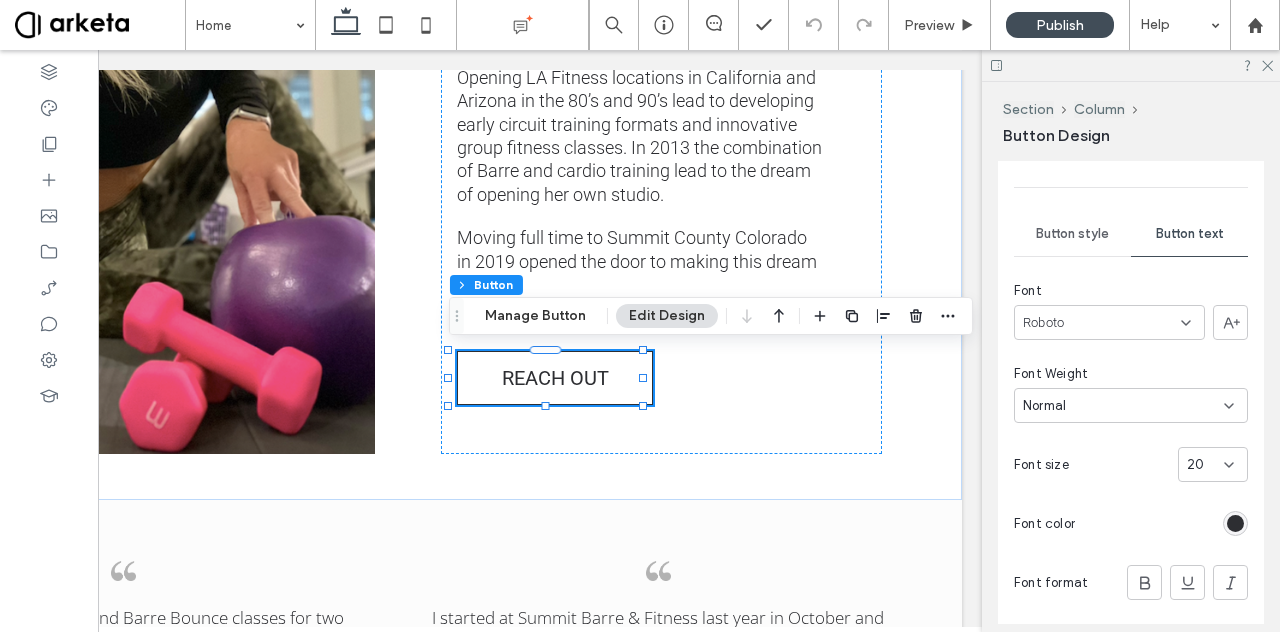 scroll, scrollTop: 728, scrollLeft: 0, axis: vertical 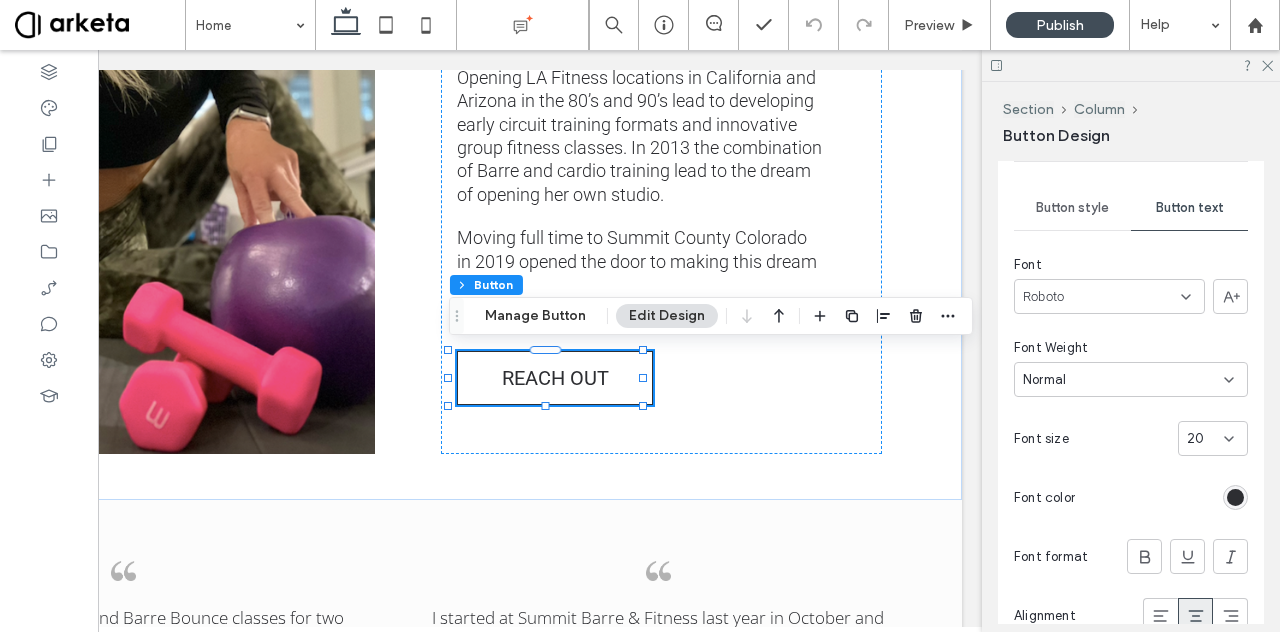 click 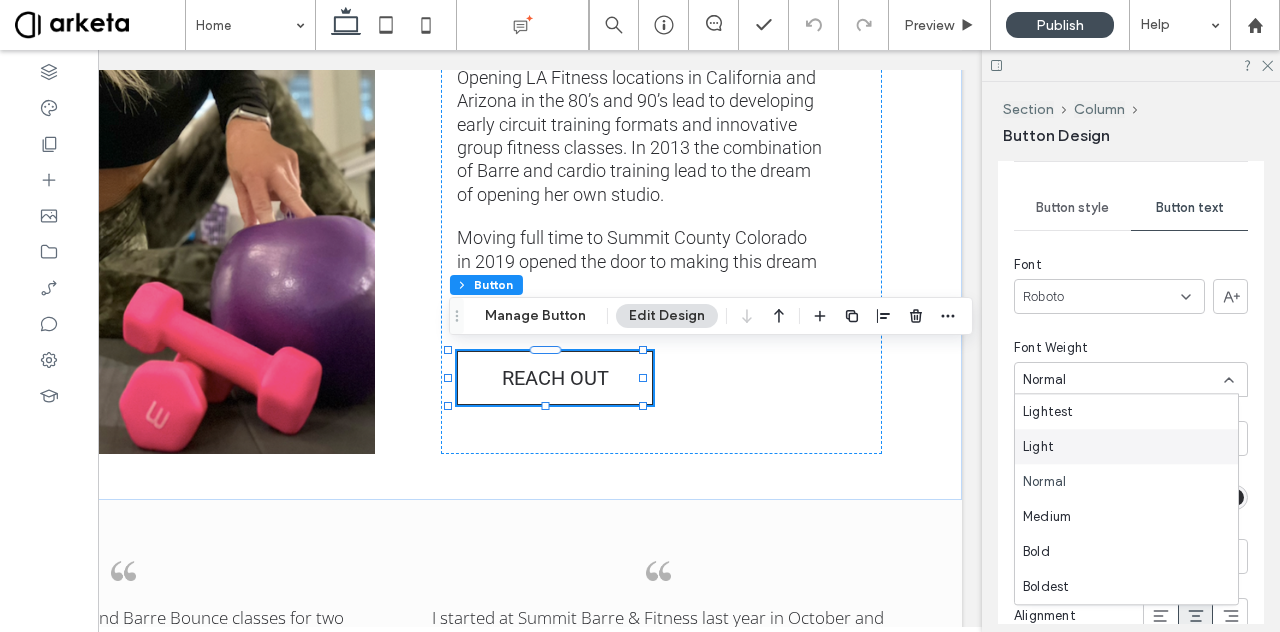 click on "Light" at bounding box center [1126, 446] 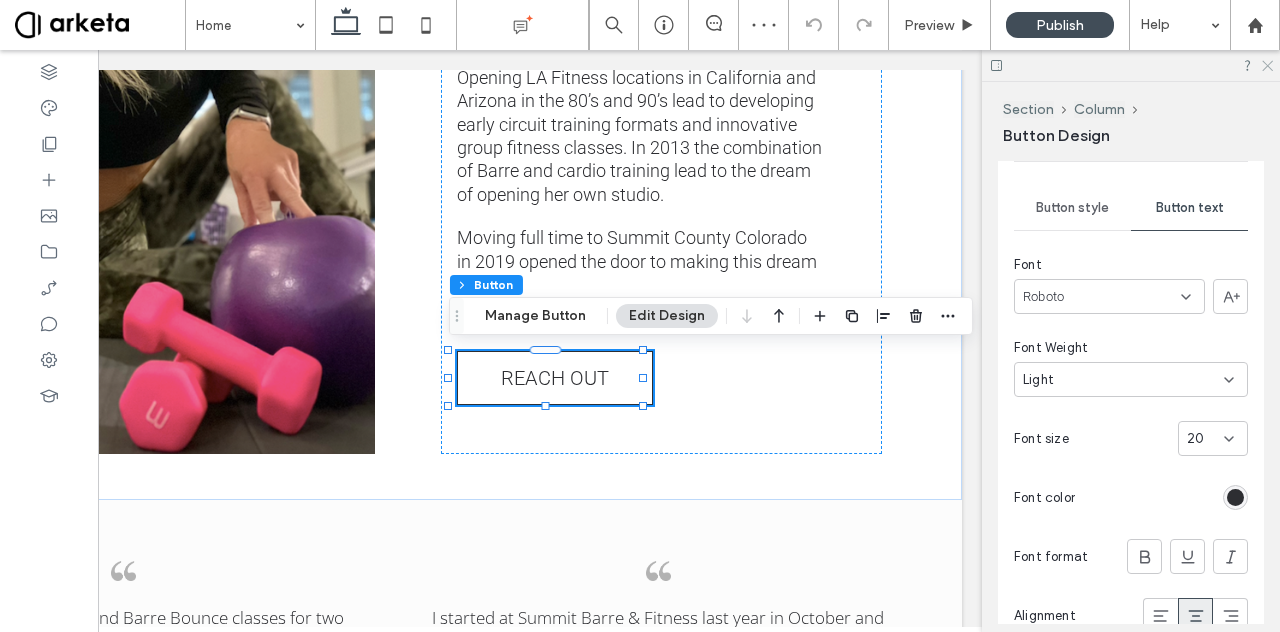 click 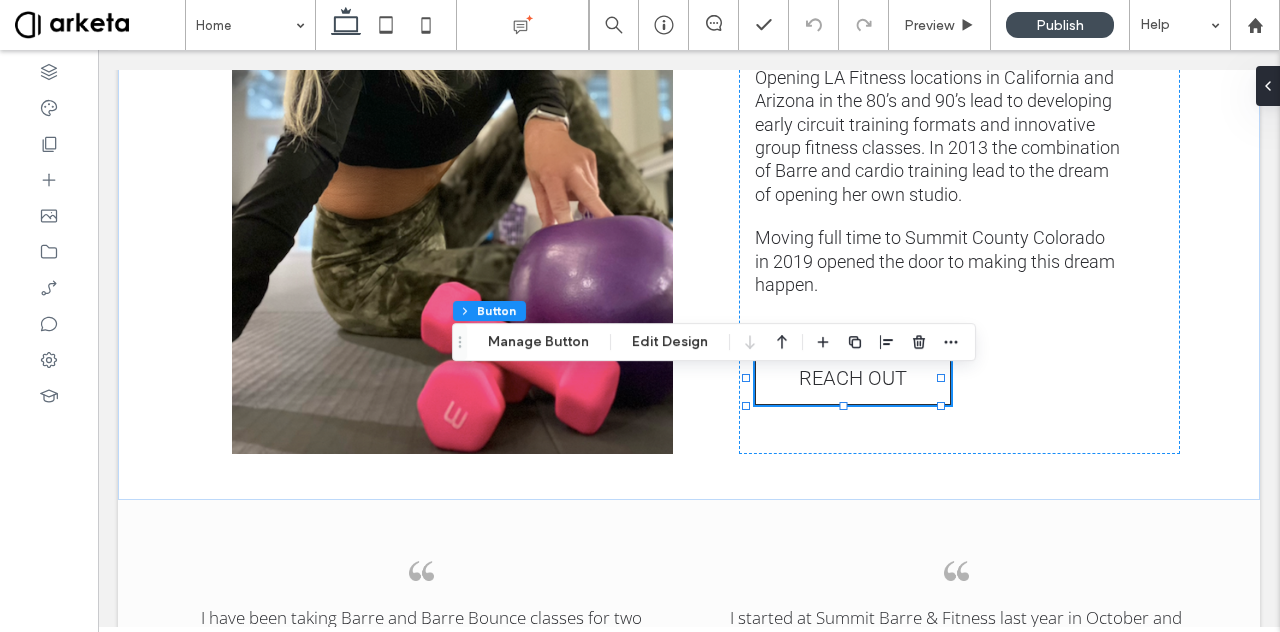 scroll, scrollTop: 0, scrollLeft: 0, axis: both 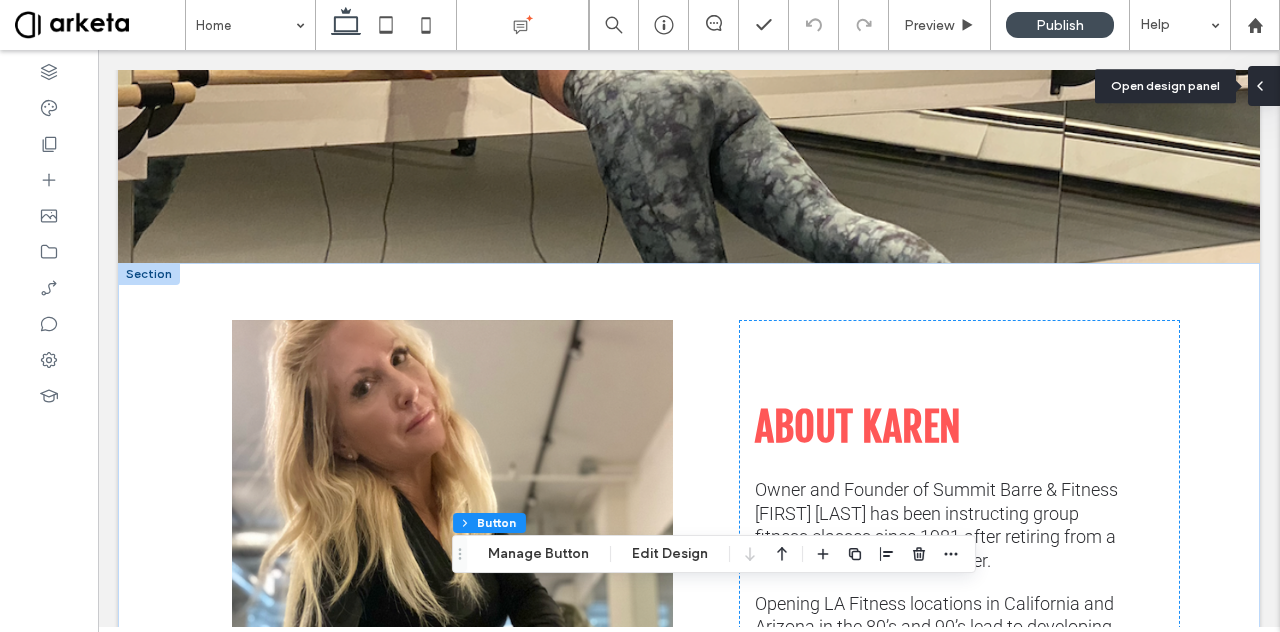 click at bounding box center [1264, 86] 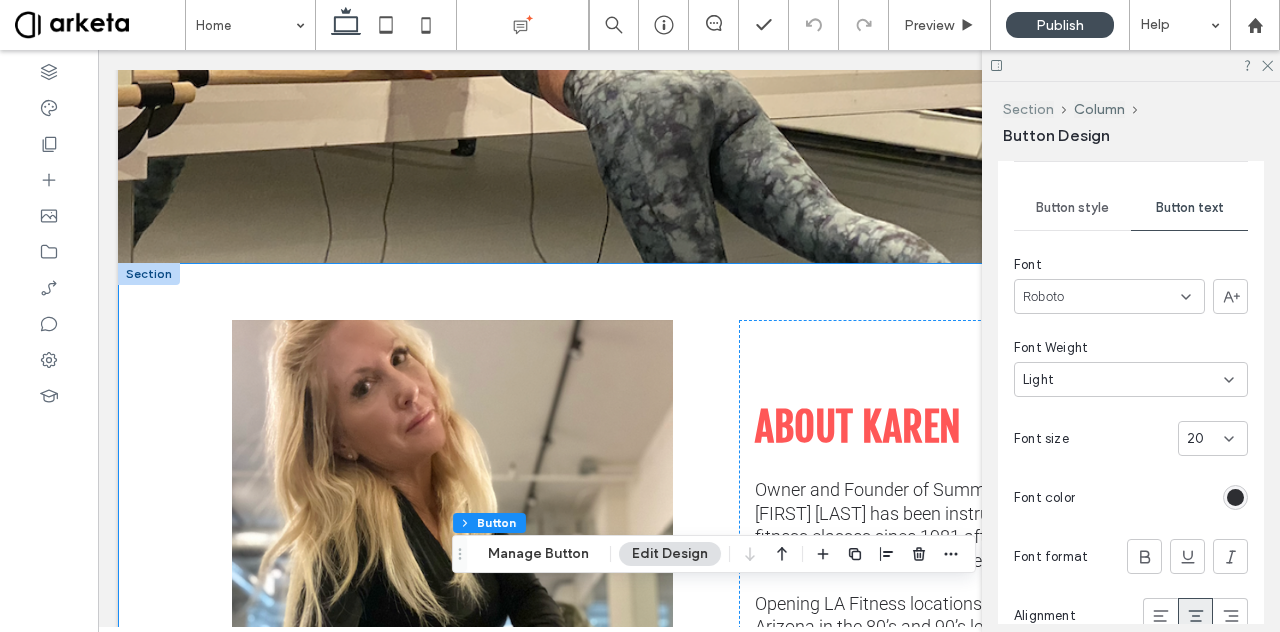 click on "Section" at bounding box center [1028, 109] 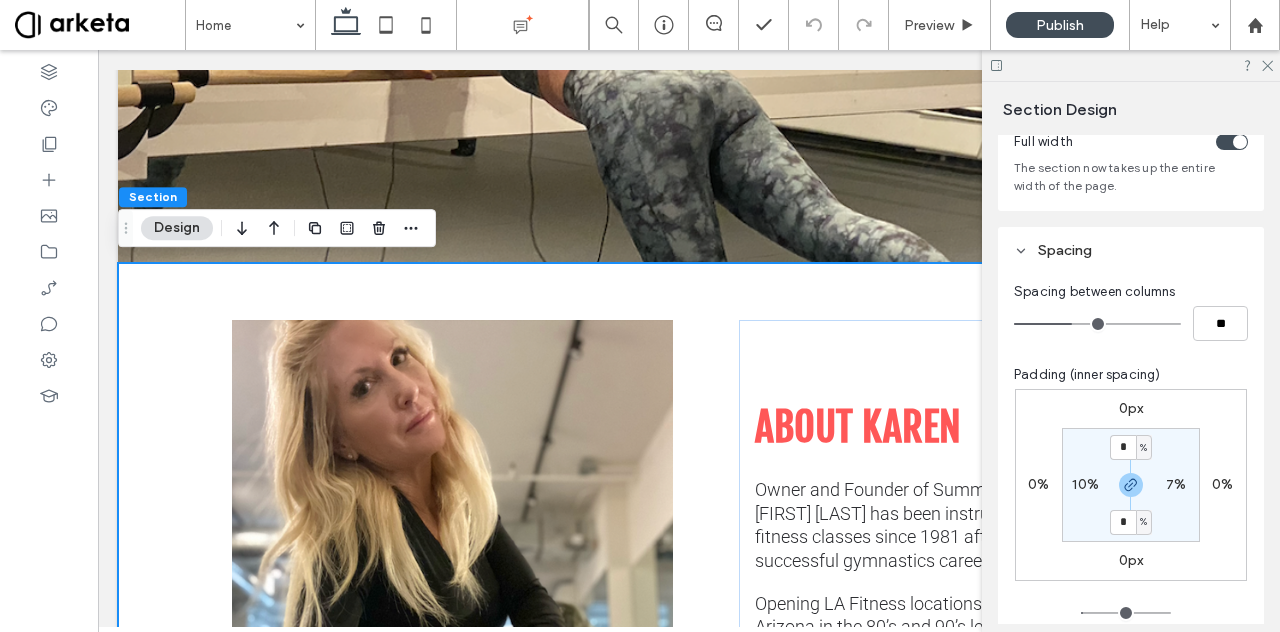 scroll, scrollTop: 126, scrollLeft: 0, axis: vertical 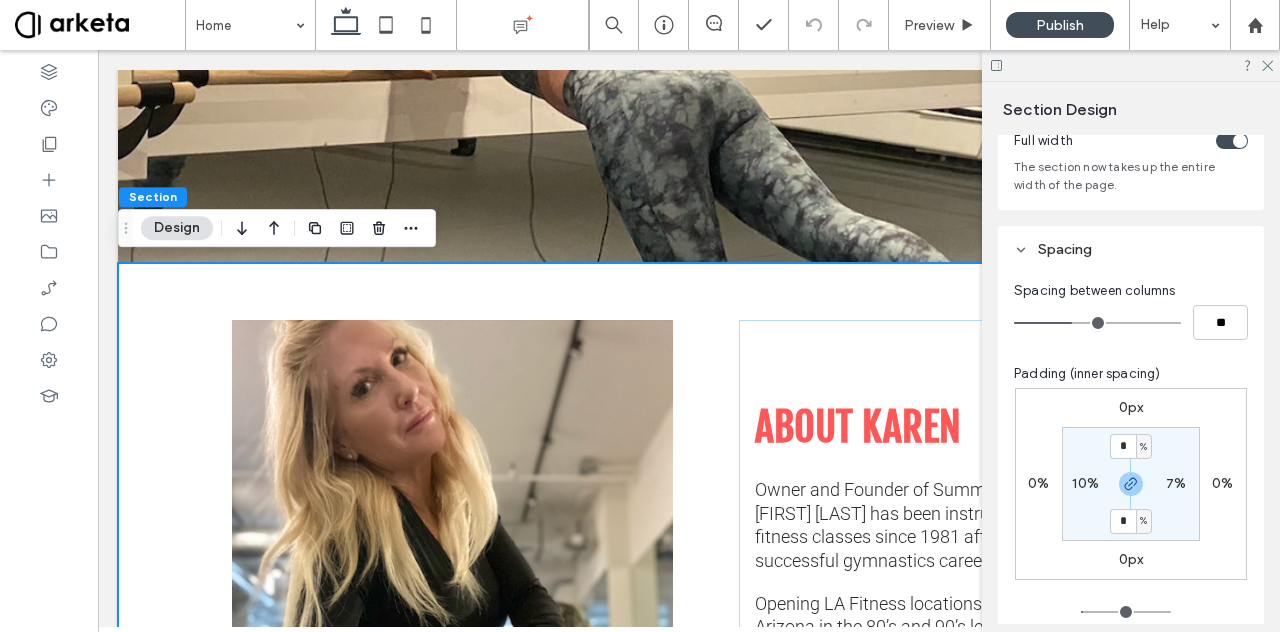 click on "* % 7% * % 10%" at bounding box center [1131, 484] 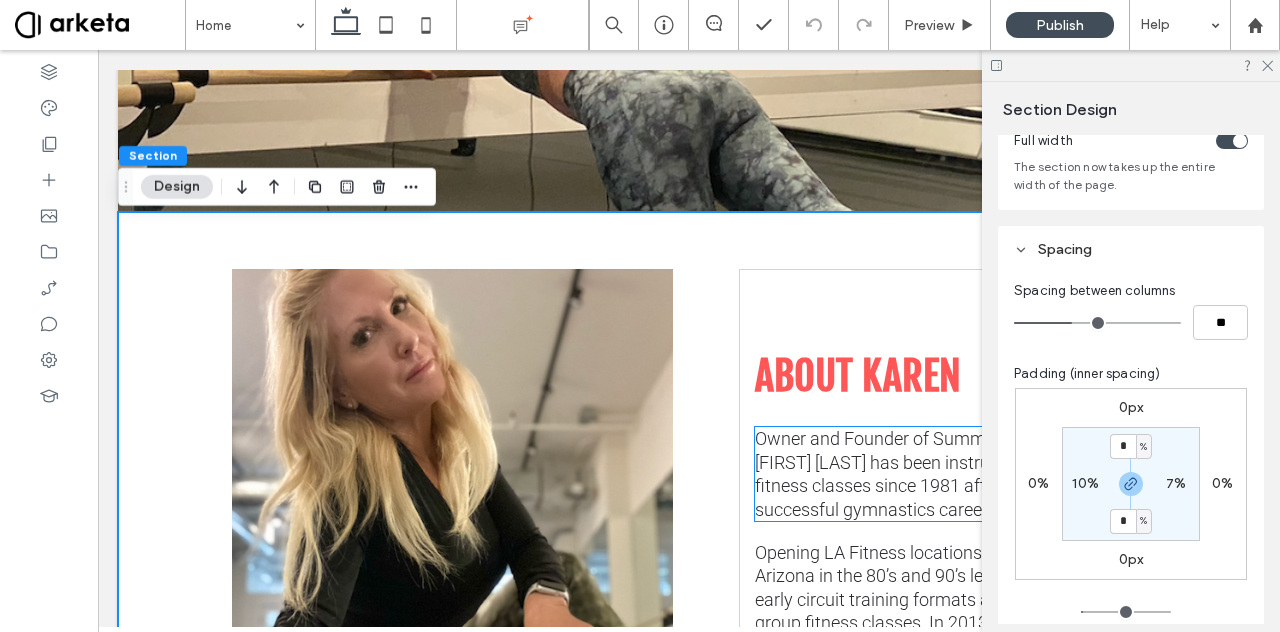 scroll, scrollTop: 3188, scrollLeft: 0, axis: vertical 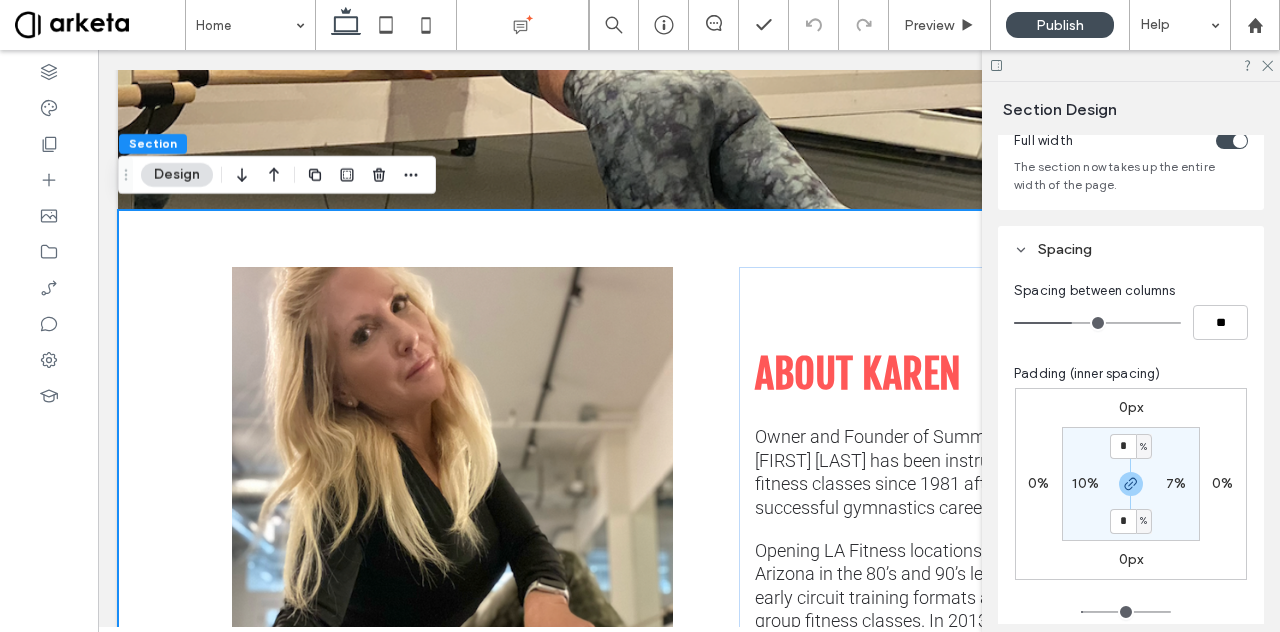 click on "7%" at bounding box center [1176, 483] 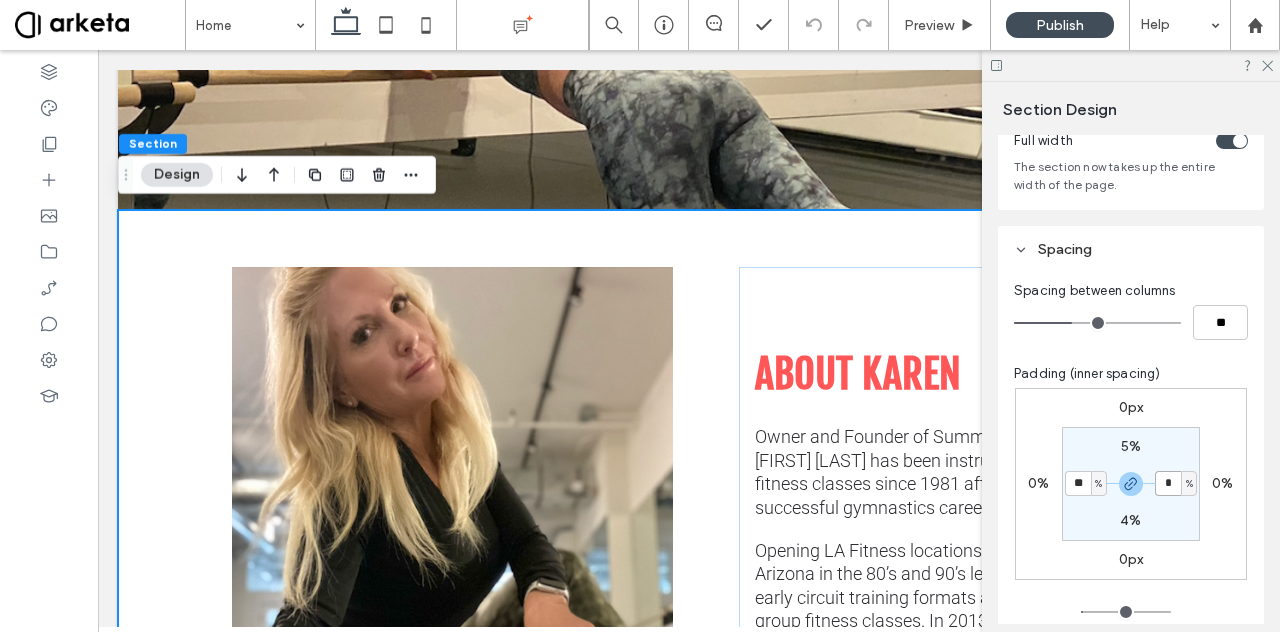click on "*" at bounding box center [1168, 483] 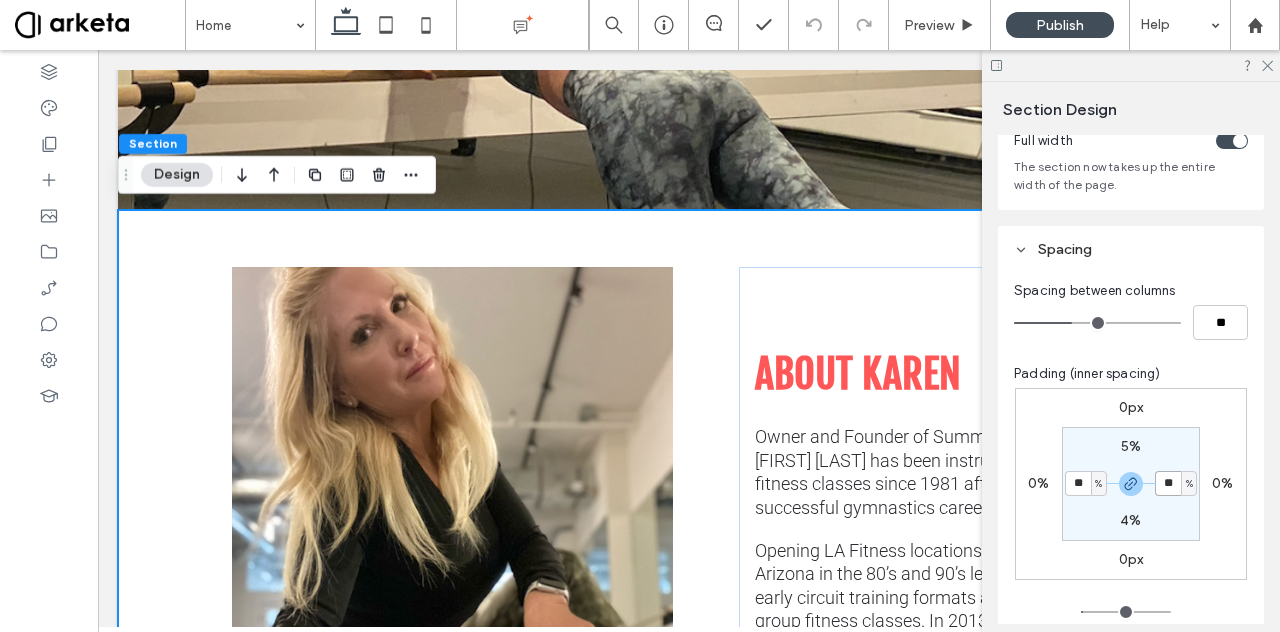 type on "**" 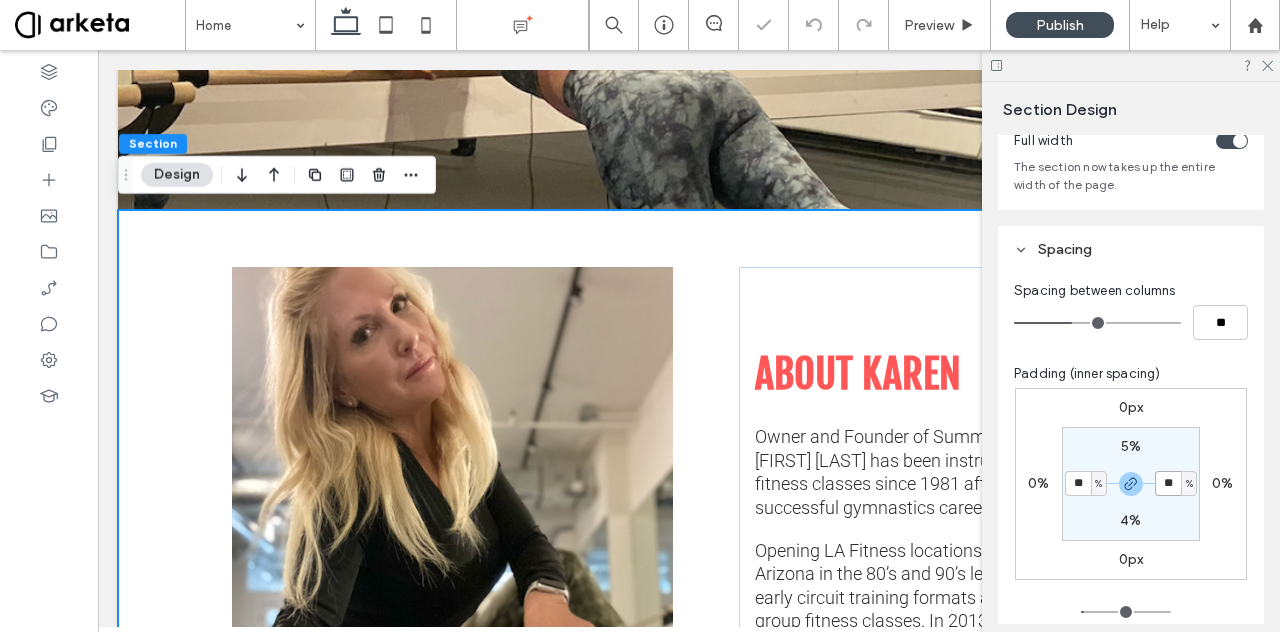 type on "**" 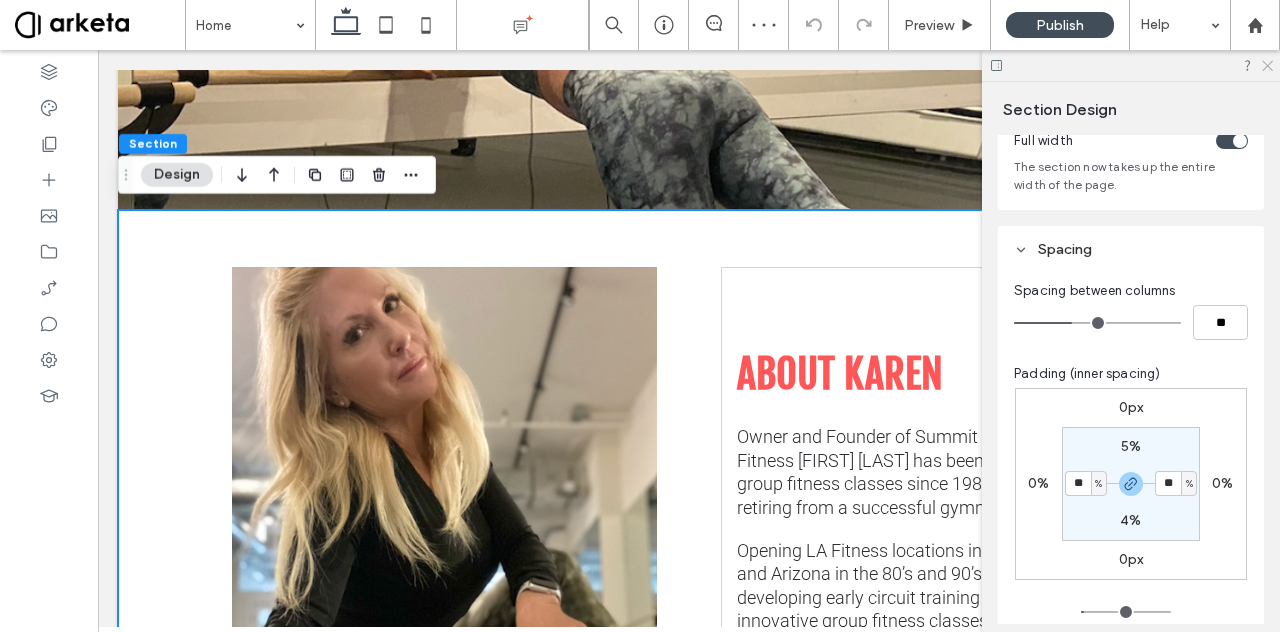 click 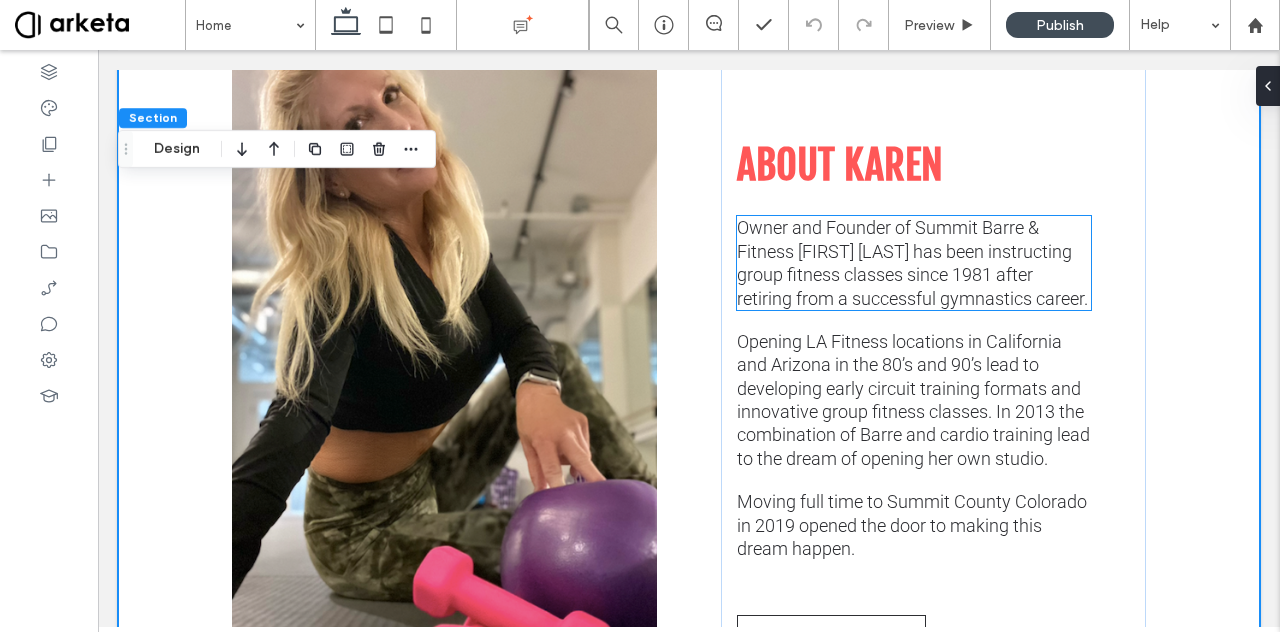scroll, scrollTop: 3398, scrollLeft: 0, axis: vertical 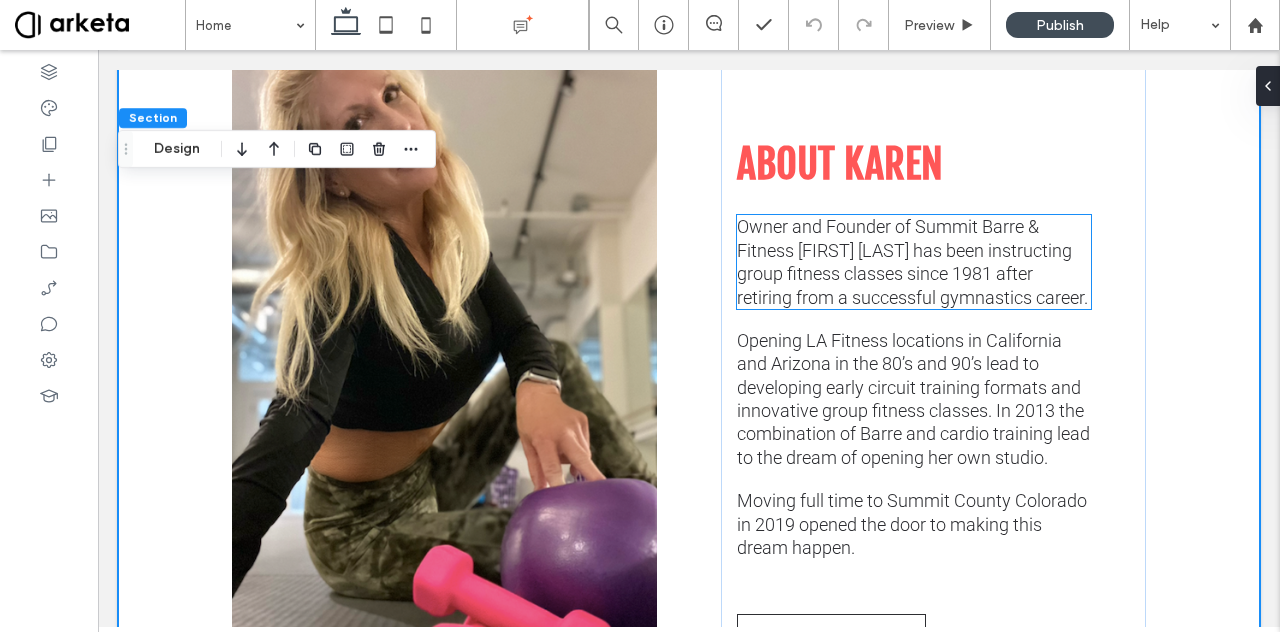 click on "Owner and Founder of Summit Barre & Fitness [FIRST] [LAST] has been instructing group fitness classes since 1981 after retiring from a successful gymnastics career." at bounding box center [912, 261] 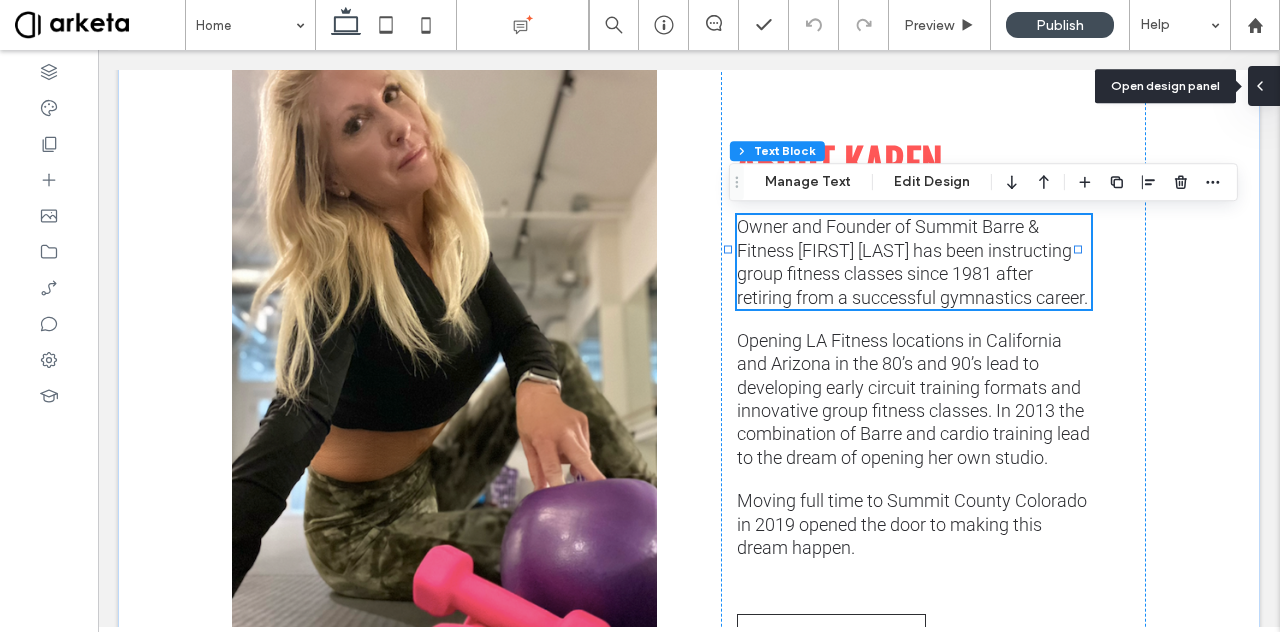 click at bounding box center [1264, 86] 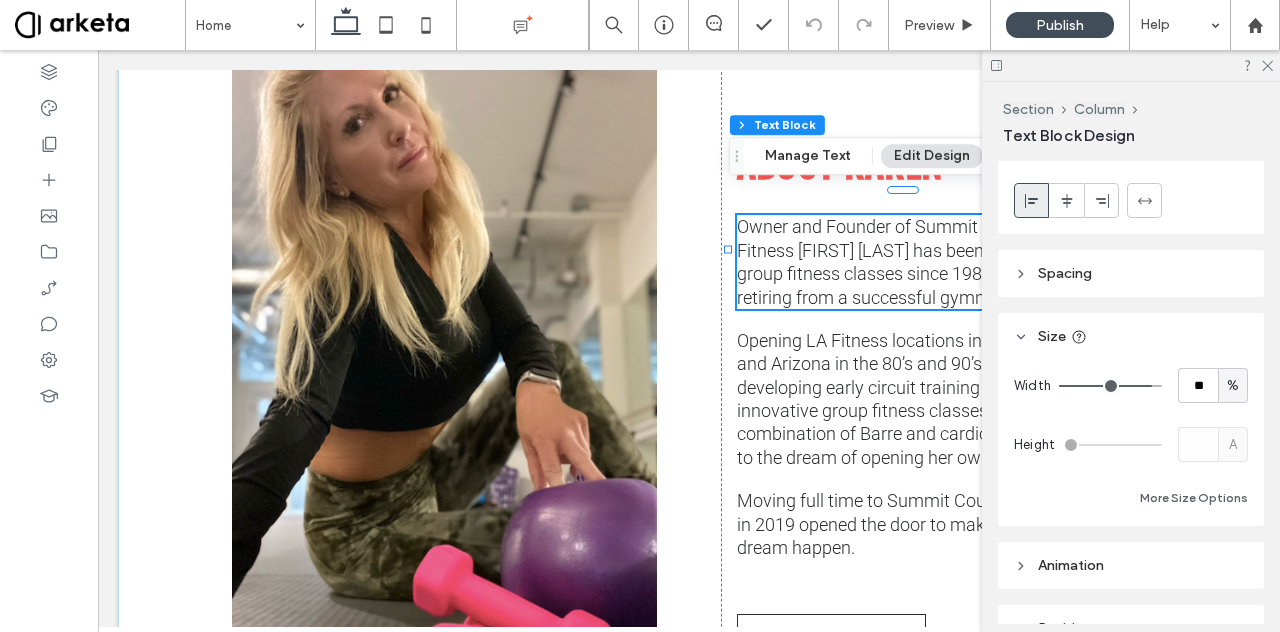 scroll, scrollTop: 34, scrollLeft: 0, axis: vertical 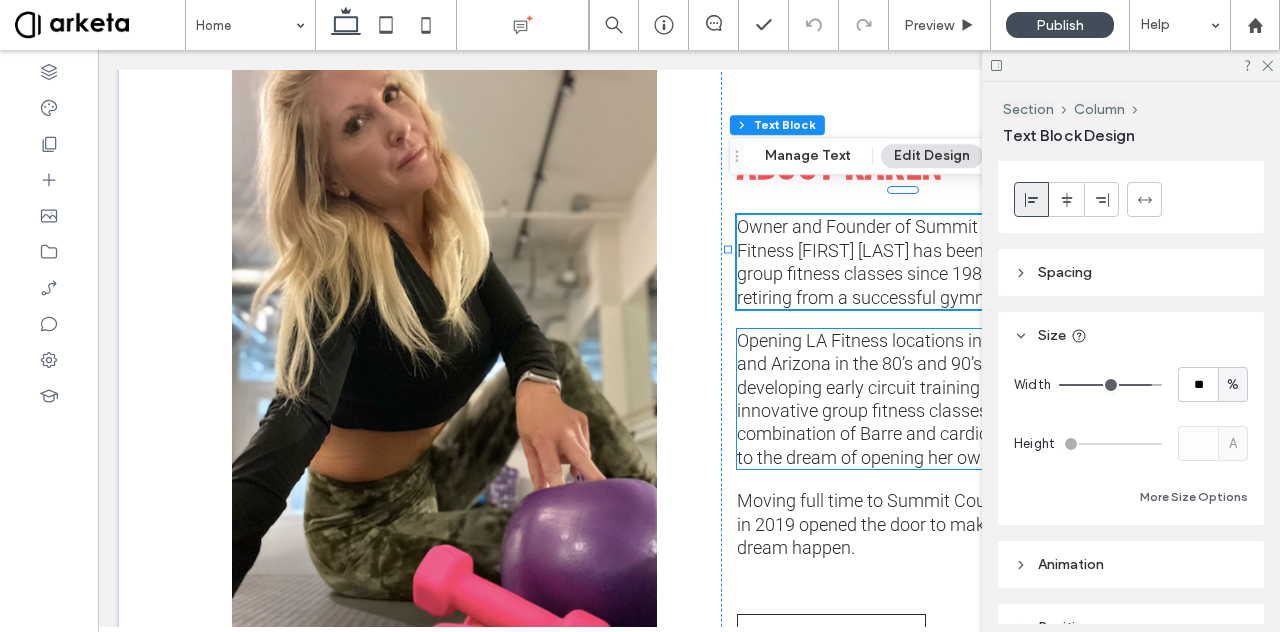 click on "Opening LA Fitness locations in California and Arizona in the 80’s and 90’s lead to developing early circuit training formats and innovative group fitness classes. In 2013 the combination of Barre and cardio training lead to the dream of opening her own studio." at bounding box center (913, 399) 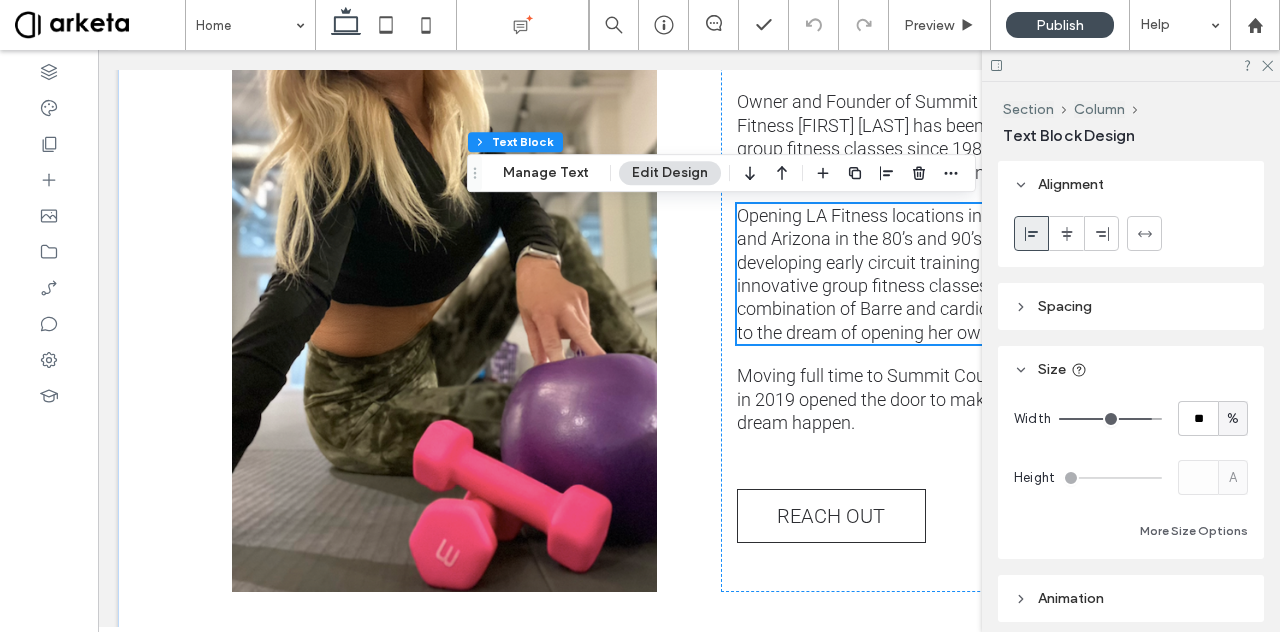 scroll, scrollTop: 3524, scrollLeft: 0, axis: vertical 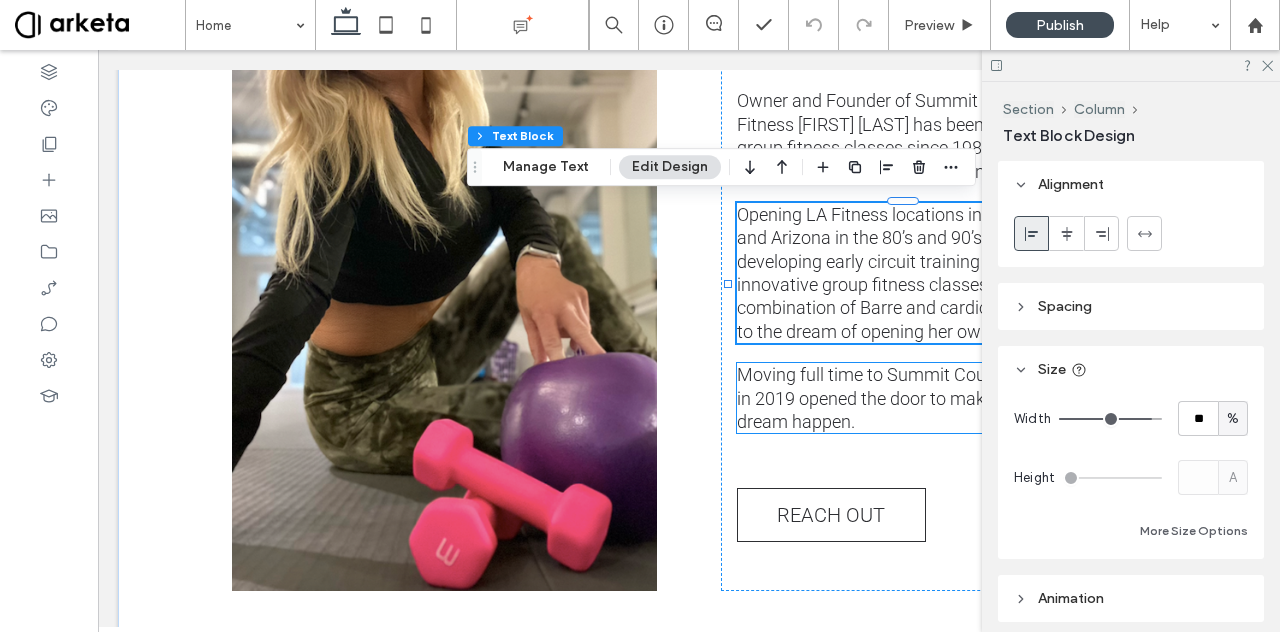 click on "Moving full time to Summit County Colorado in 2019 opened the door to making this dream happen." at bounding box center (912, 398) 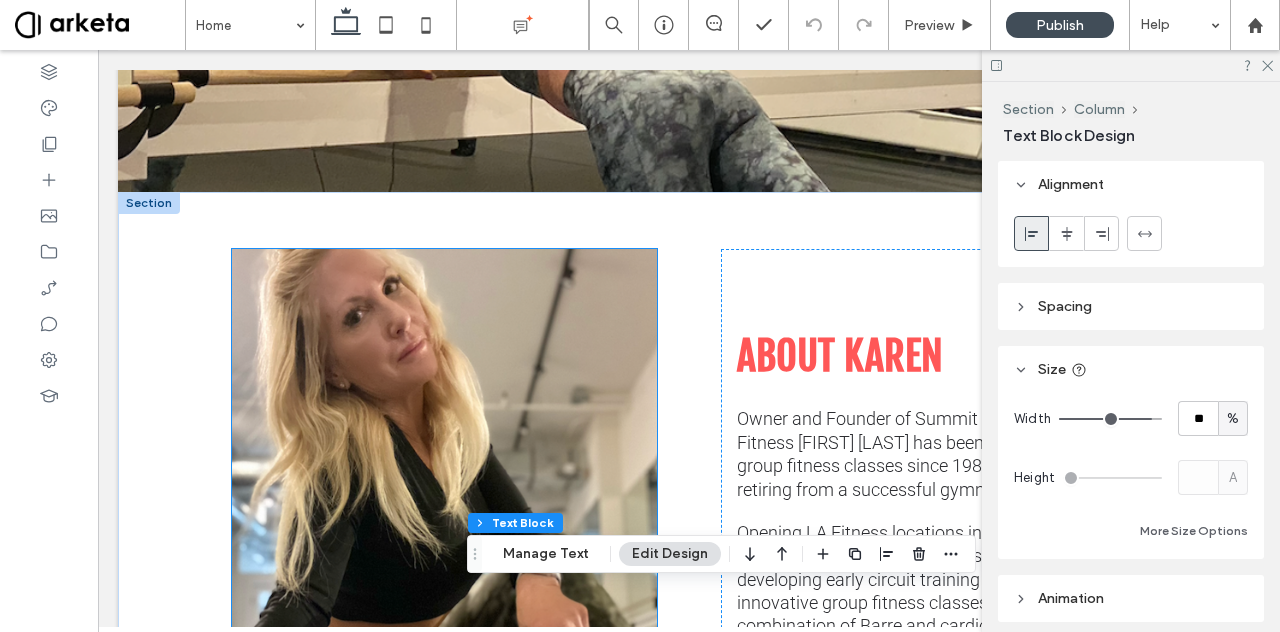 scroll, scrollTop: 3204, scrollLeft: 0, axis: vertical 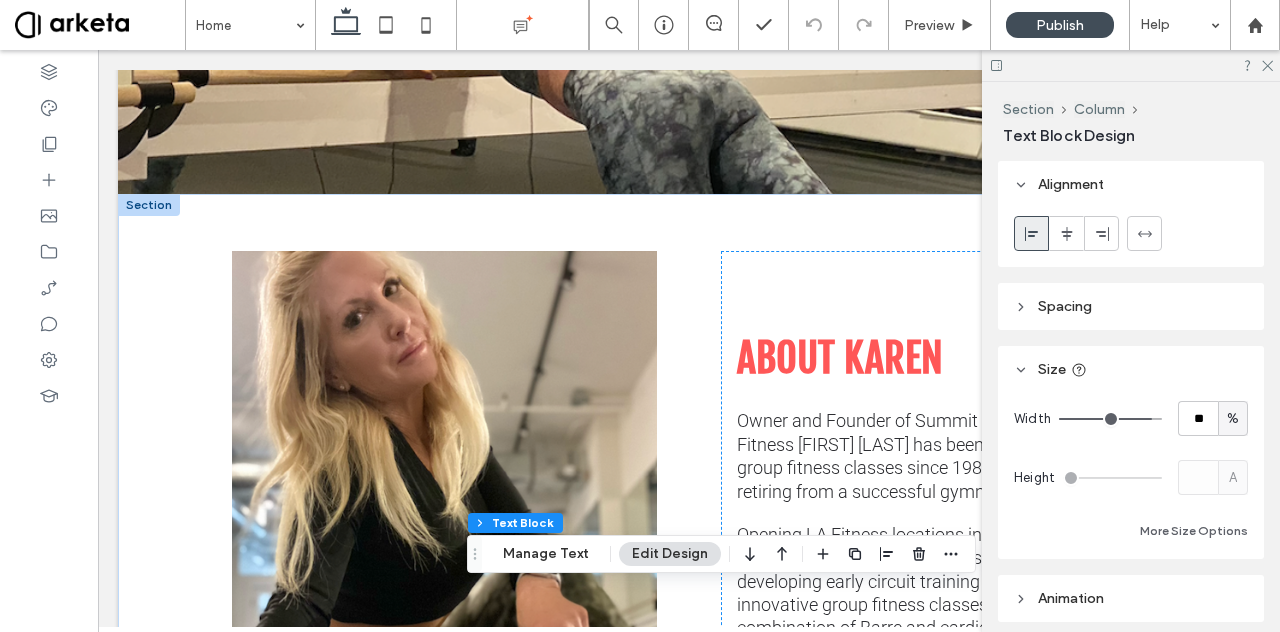 click on "Section Column Text Block Design" at bounding box center [1133, 121] 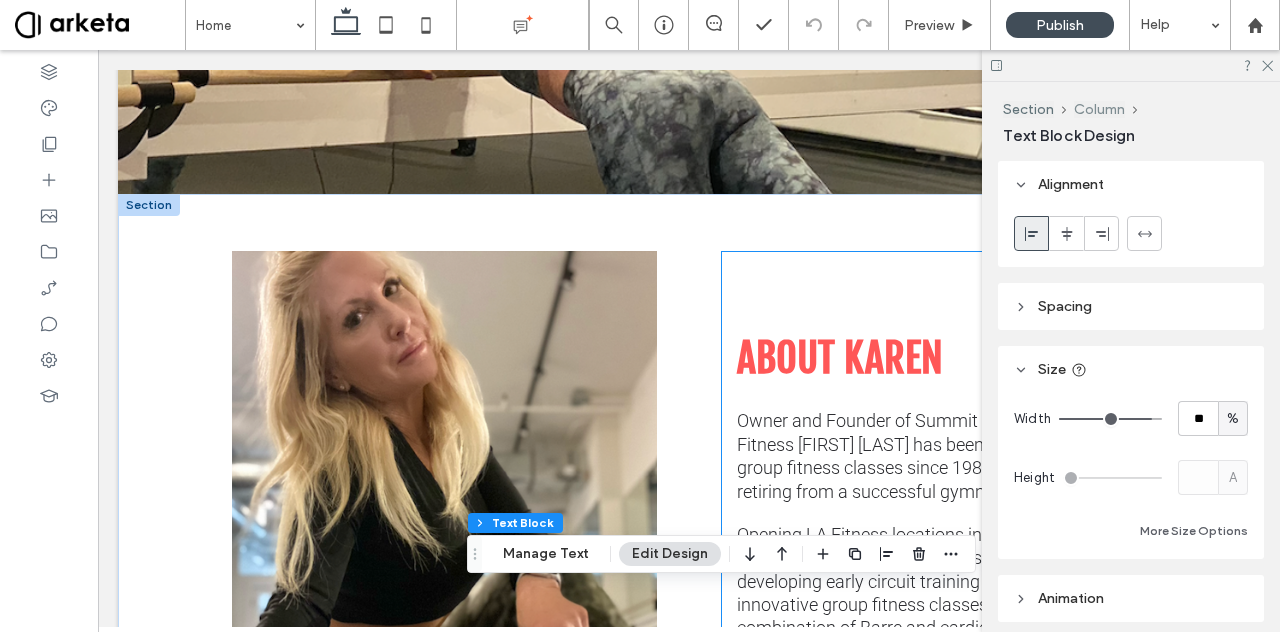 click on "Column" at bounding box center [1099, 109] 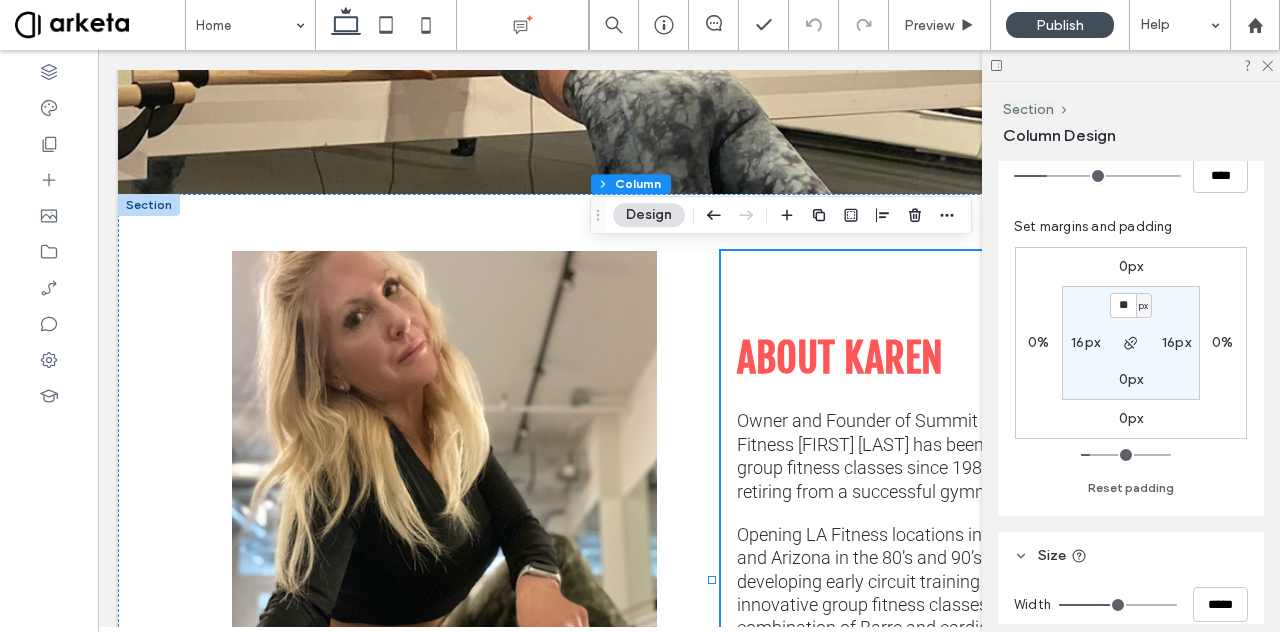 scroll, scrollTop: 568, scrollLeft: 0, axis: vertical 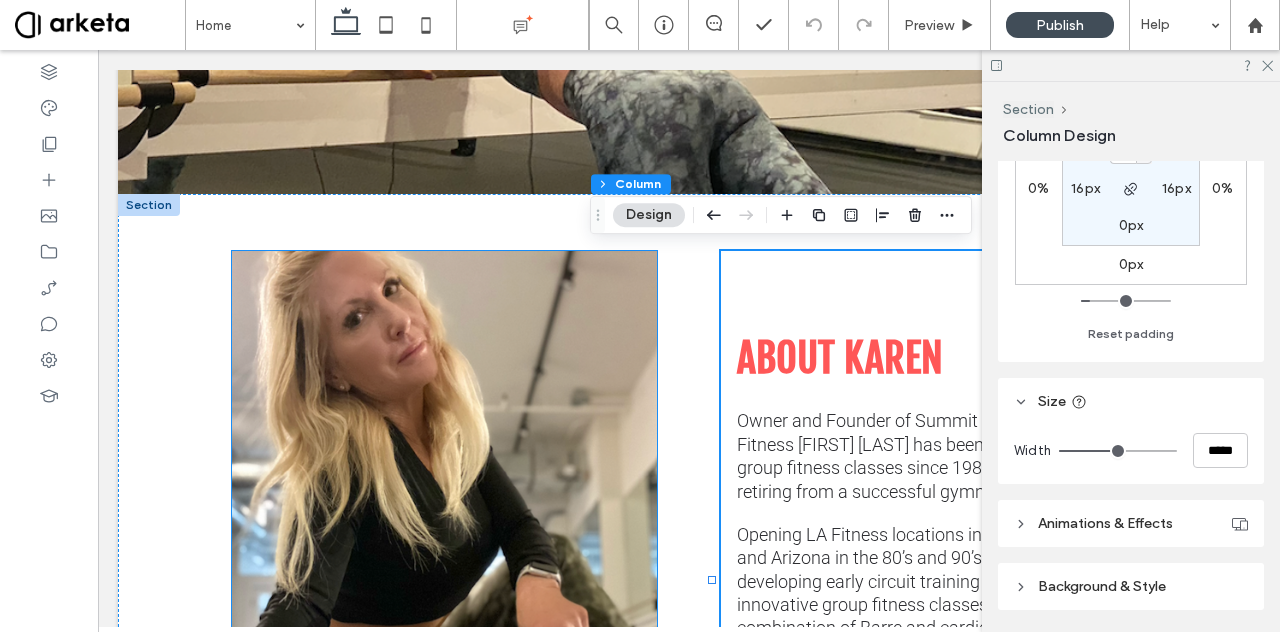click at bounding box center (444, 581) 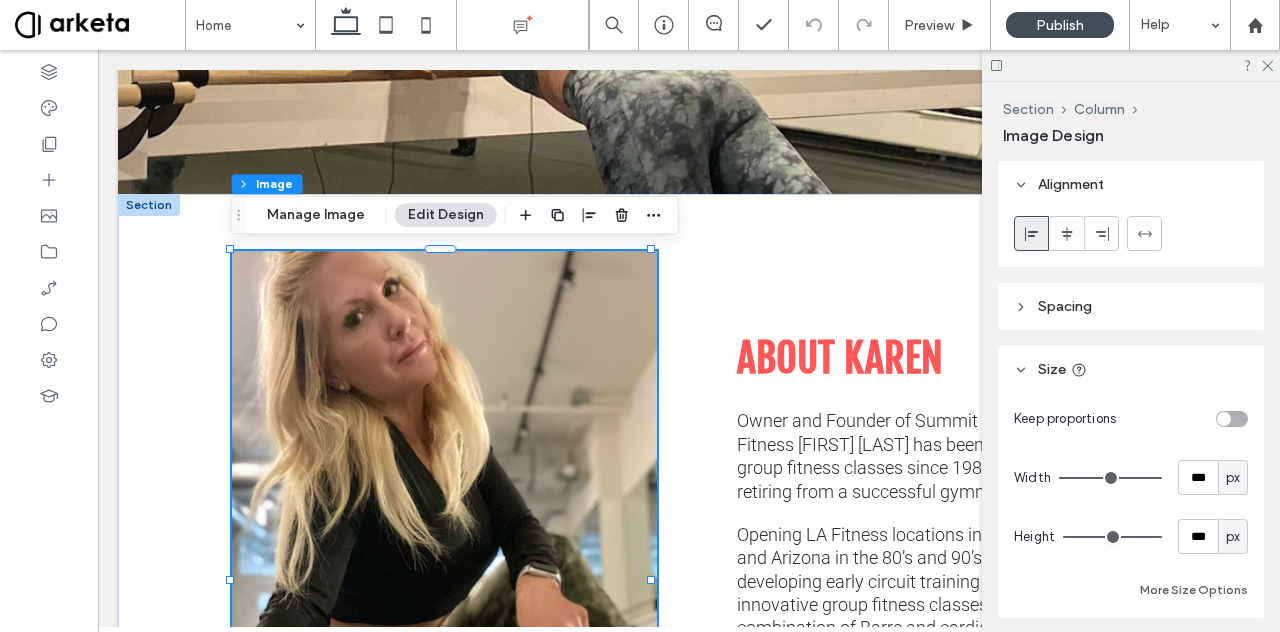 click on "px" at bounding box center (1233, 478) 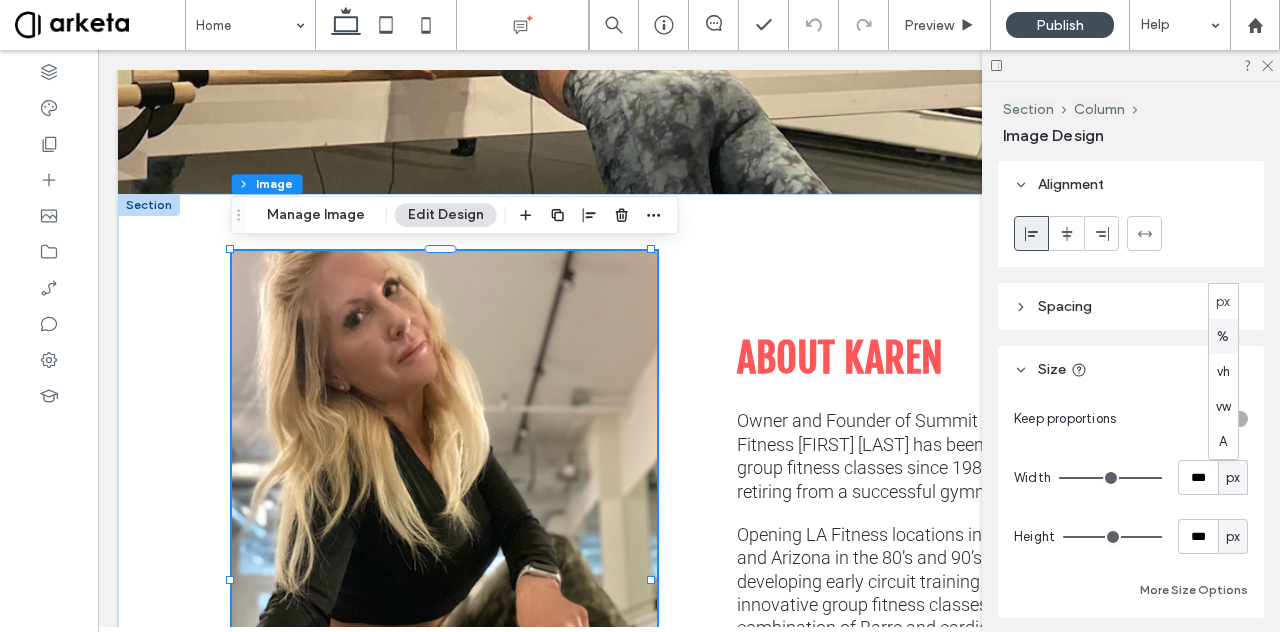 click on "%" at bounding box center (1223, 337) 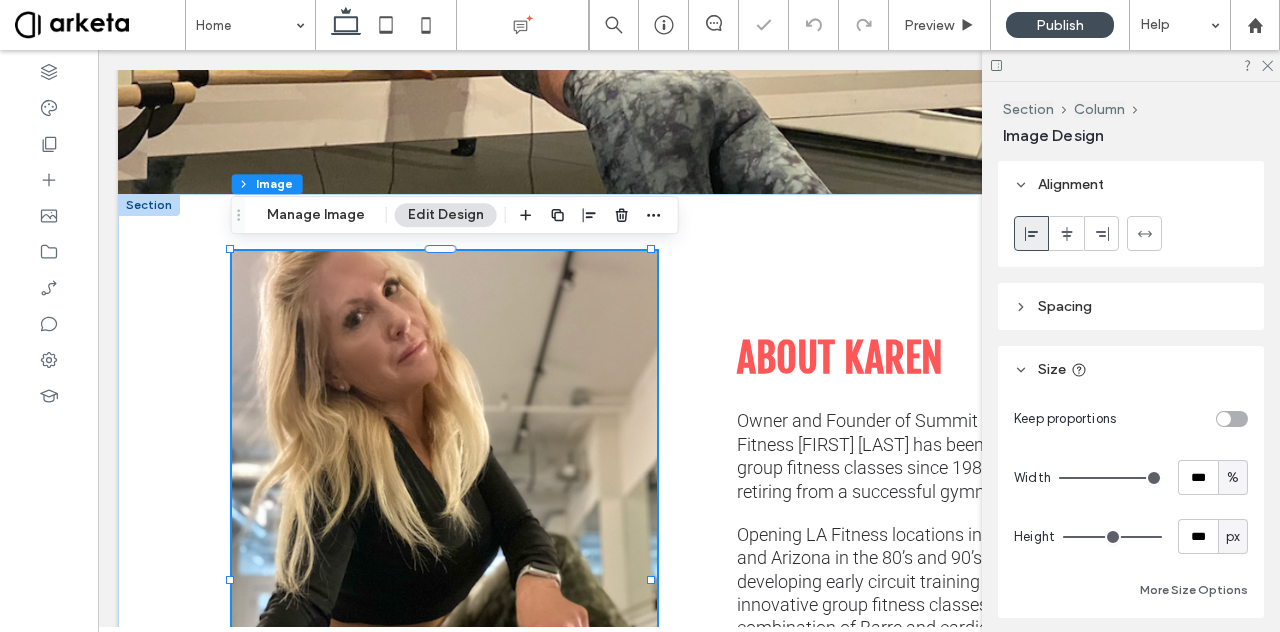 click at bounding box center [1232, 419] 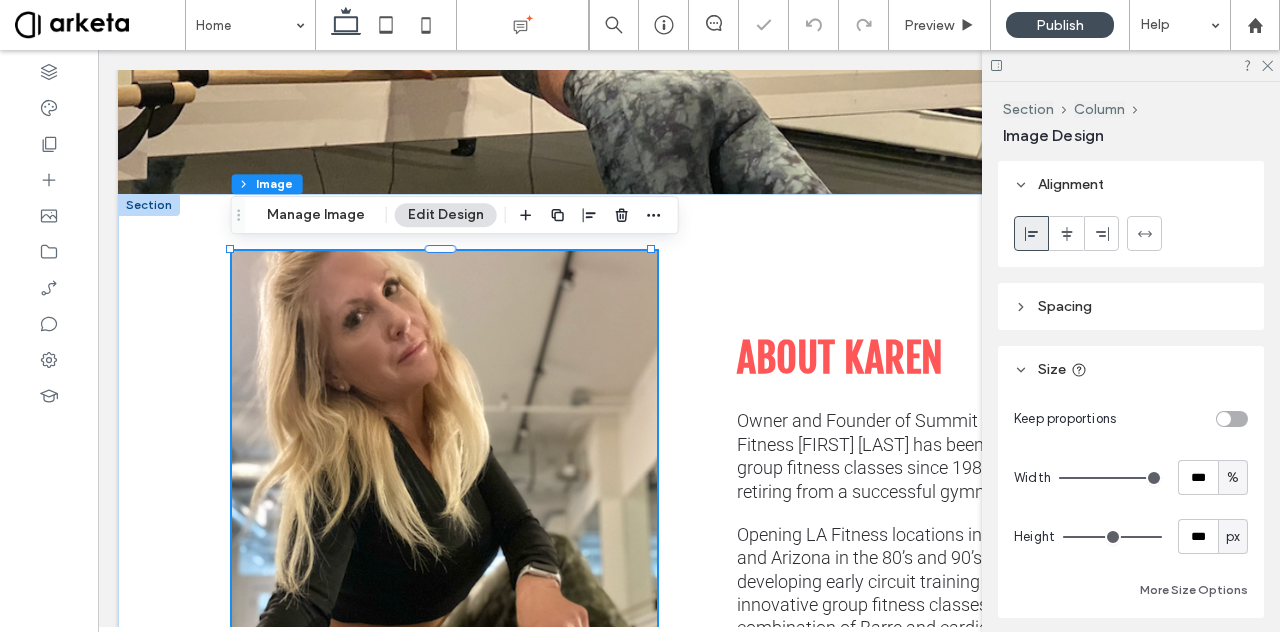 type on "*" 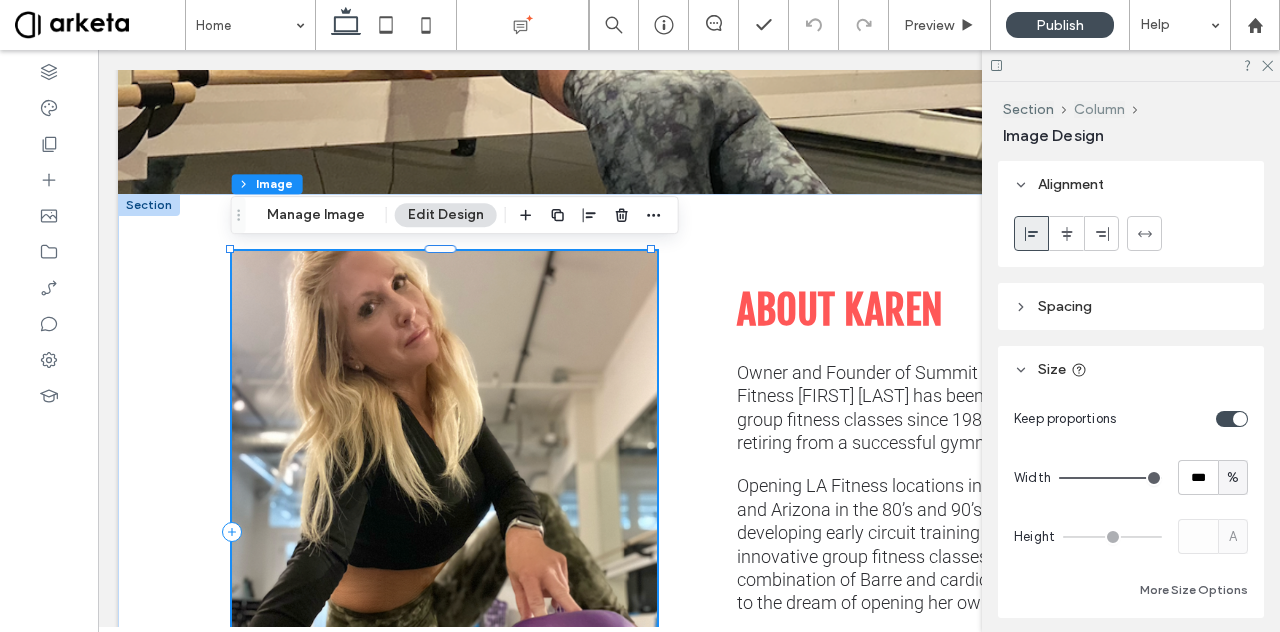 click on "Column" at bounding box center (1099, 109) 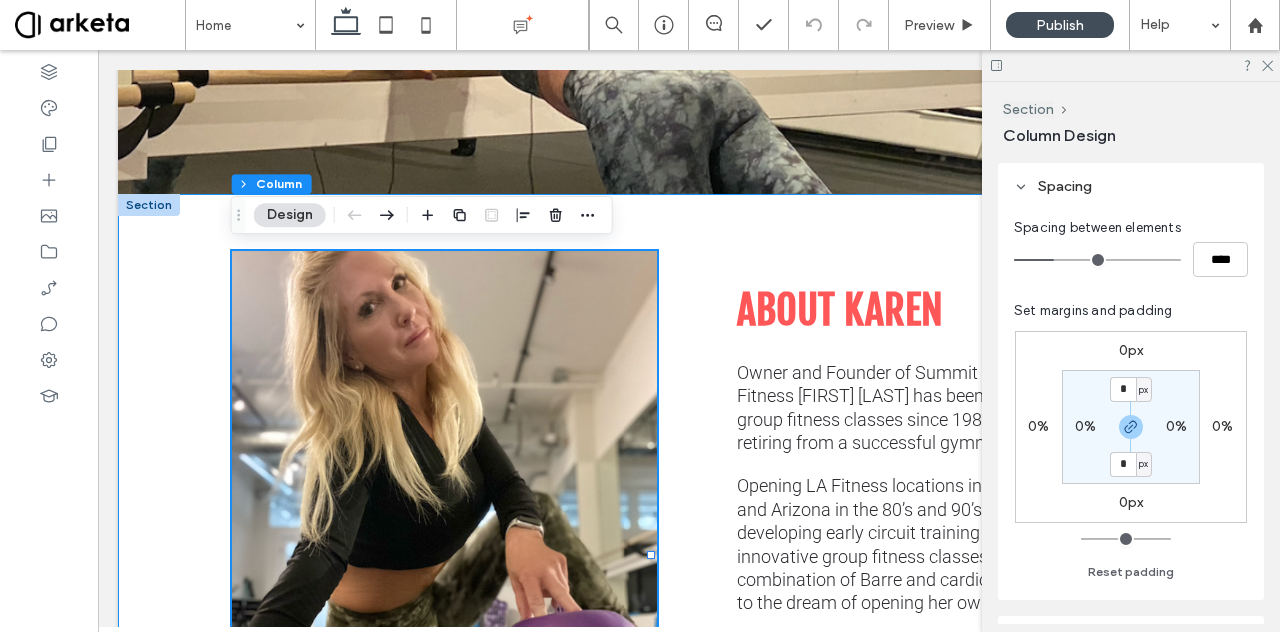 scroll, scrollTop: 329, scrollLeft: 0, axis: vertical 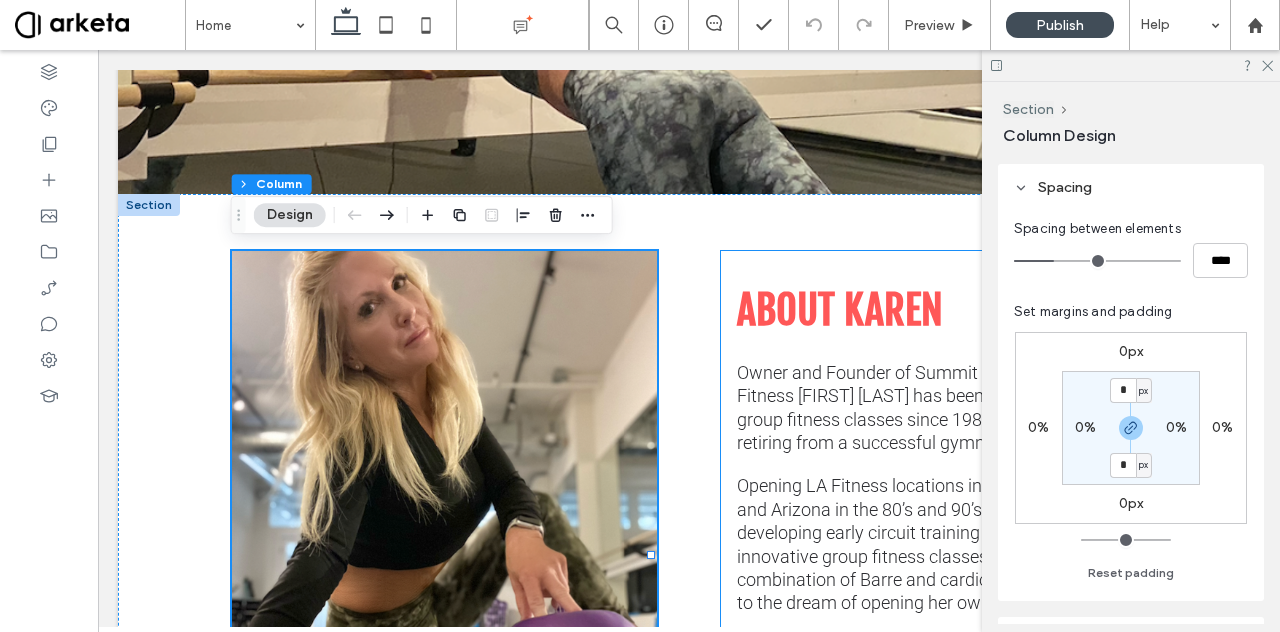 click on "ABOUT [FIRST]
Owner and Founder of Summit Barre & Fitness [FIRST] [LAST] has been instructing group fitness classes since 1981 after retiring from a successful gymnastics career.
Opening LA Fitness locations in California and Arizona in the 80’s and 90’s lead to developing early circuit training formats and innovative group fitness classes. In 2013 the combination of Barre and cardio training lead to the dream of opening her own studio.
Moving full time to Summit County Colorado in 2019 opened the door to making this dream happen.
REACH OUT" at bounding box center [933, 532] 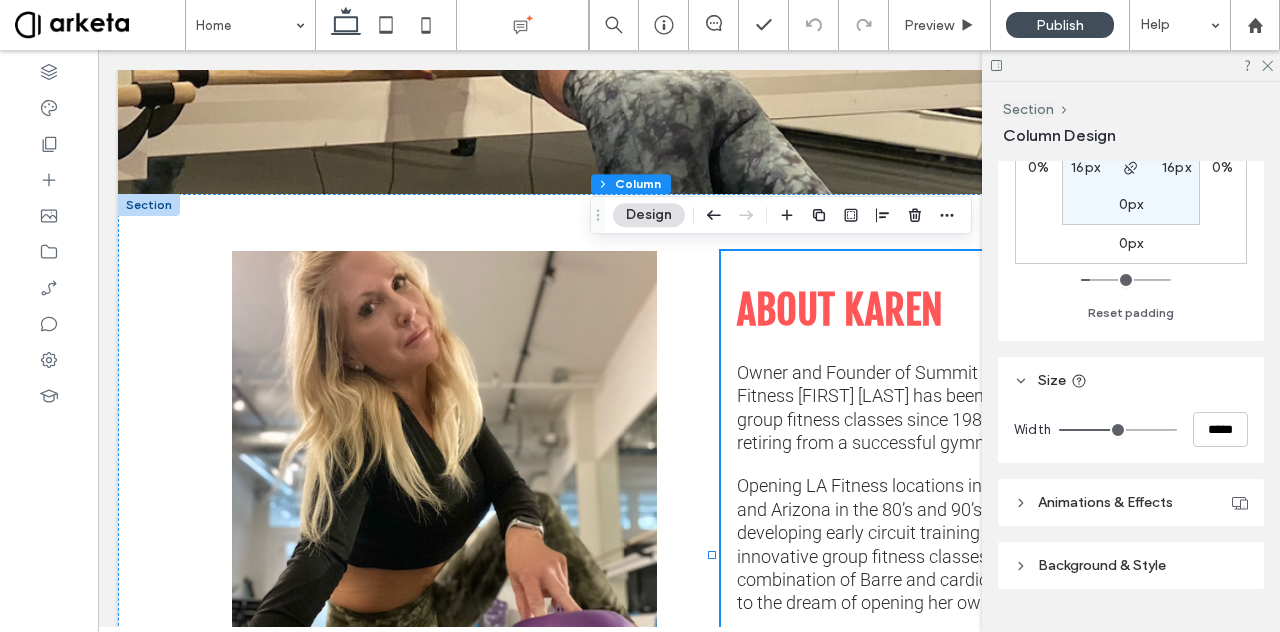 scroll, scrollTop: 590, scrollLeft: 0, axis: vertical 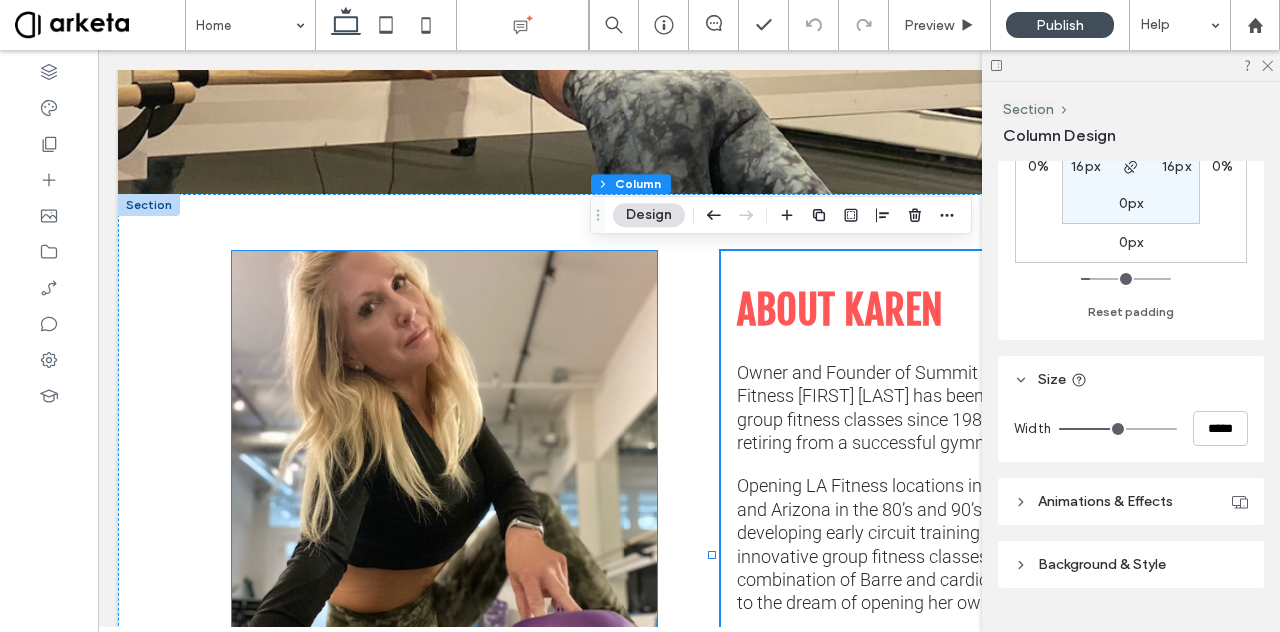 click at bounding box center [444, 532] 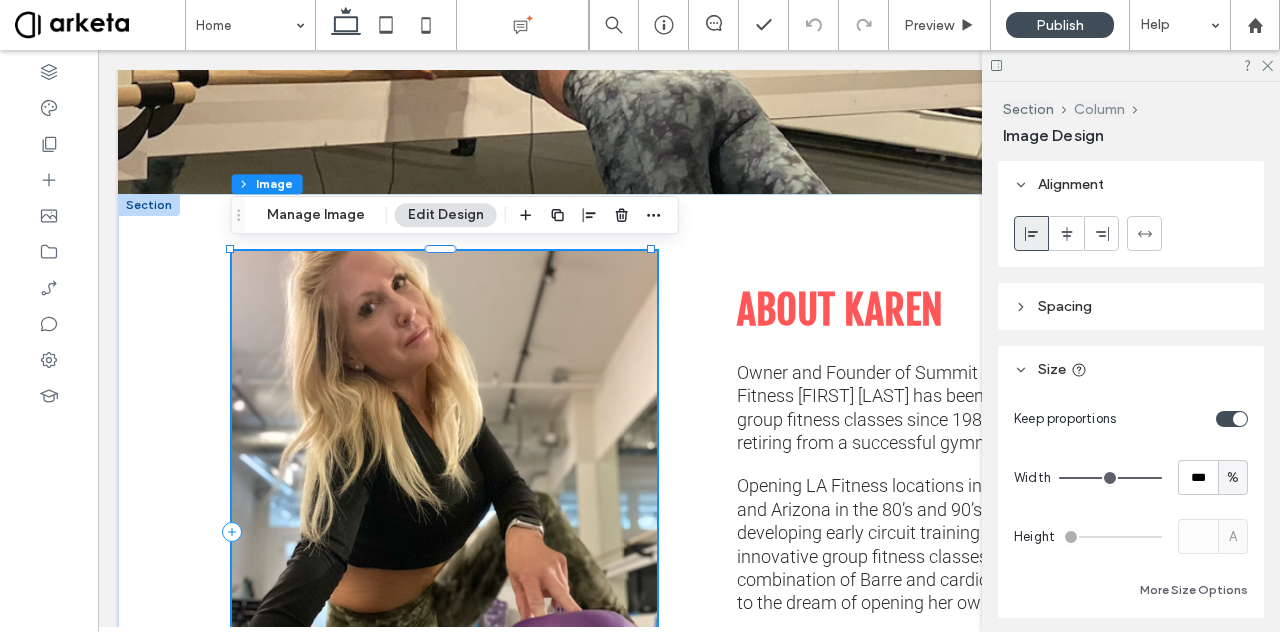 click on "Column" at bounding box center [1099, 109] 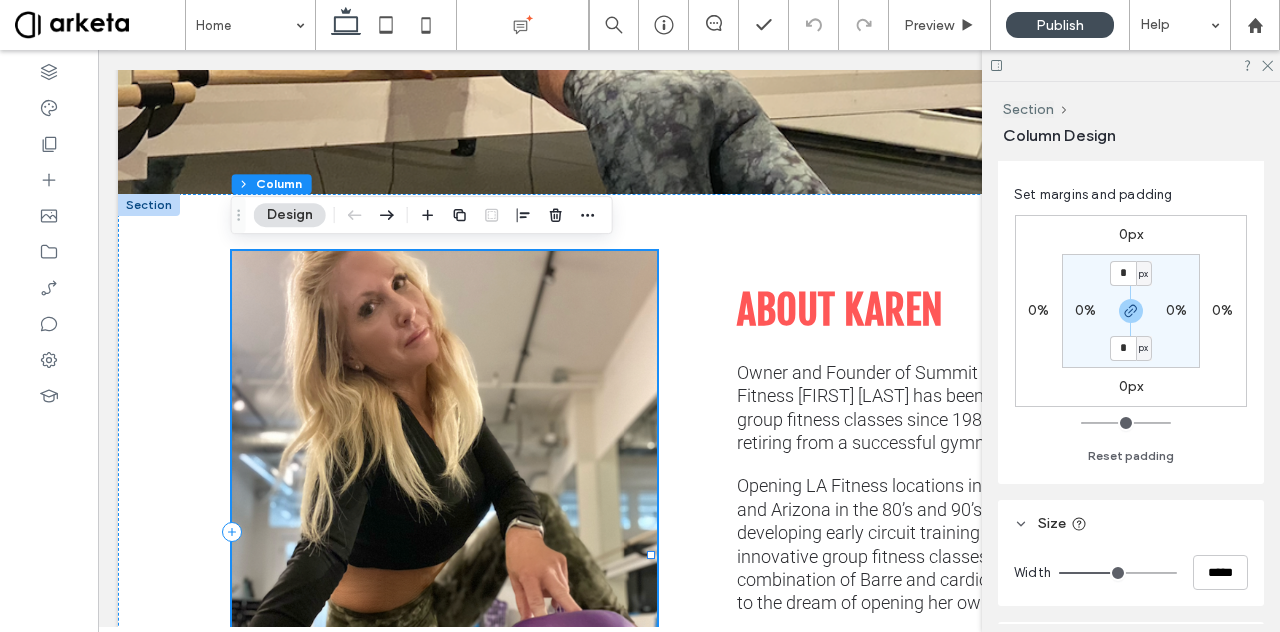 scroll, scrollTop: 632, scrollLeft: 0, axis: vertical 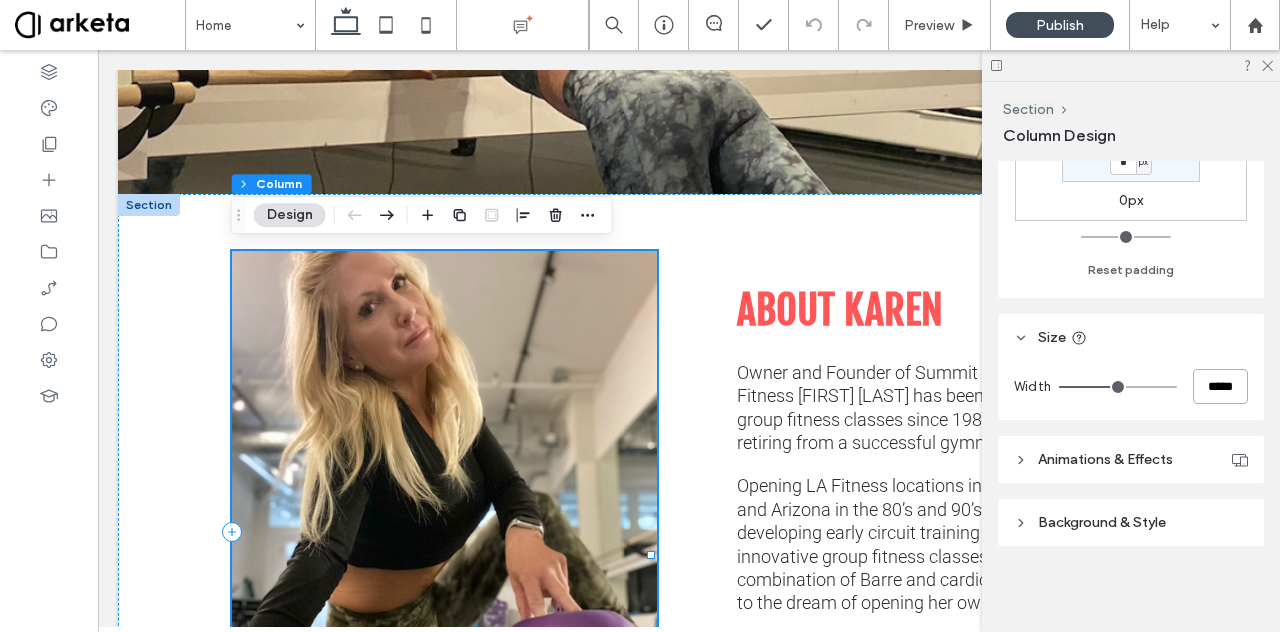 click on "*****" at bounding box center (1220, 386) 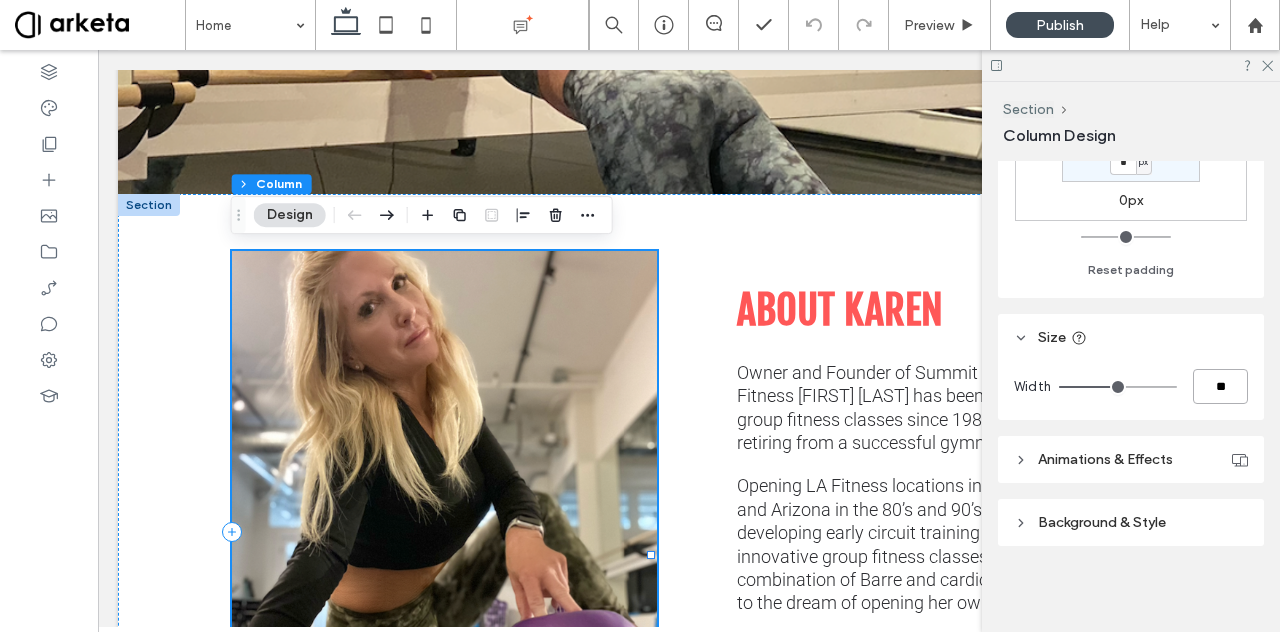type on "**" 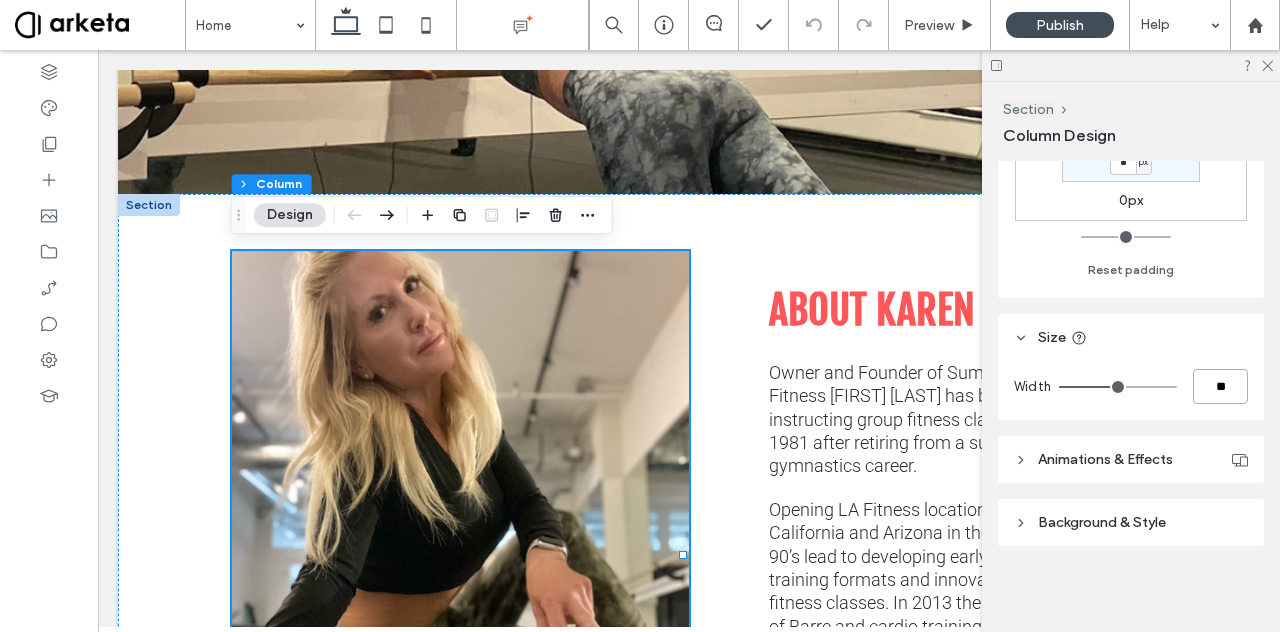 type on "*" 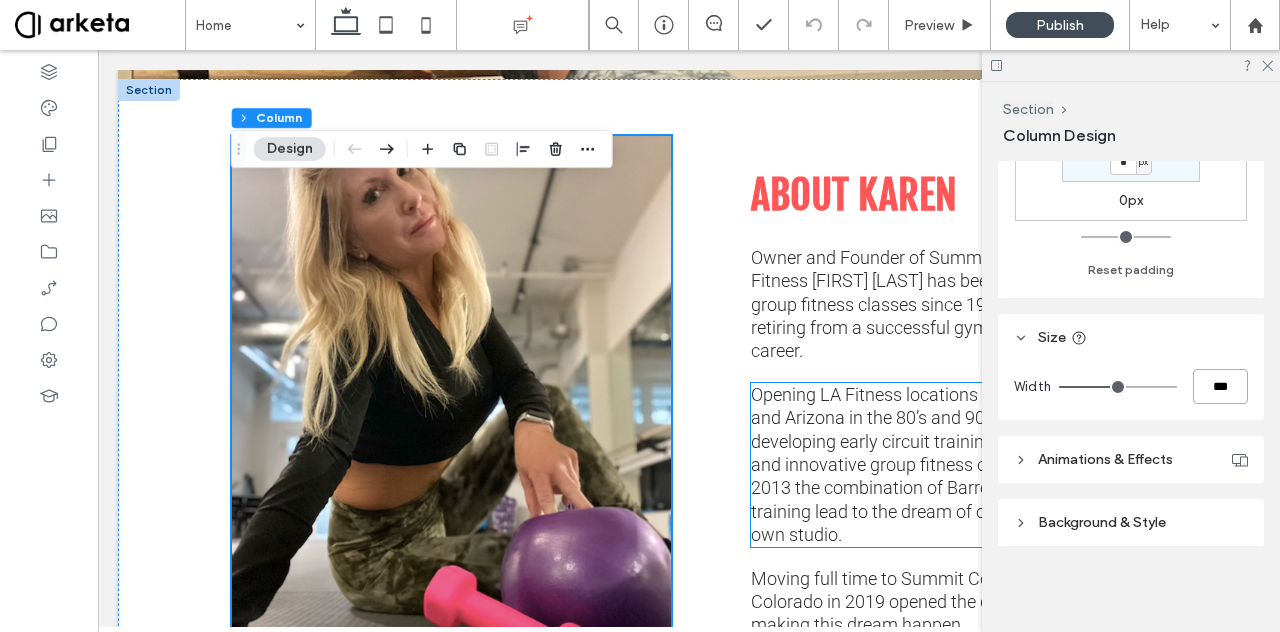 scroll, scrollTop: 3320, scrollLeft: 0, axis: vertical 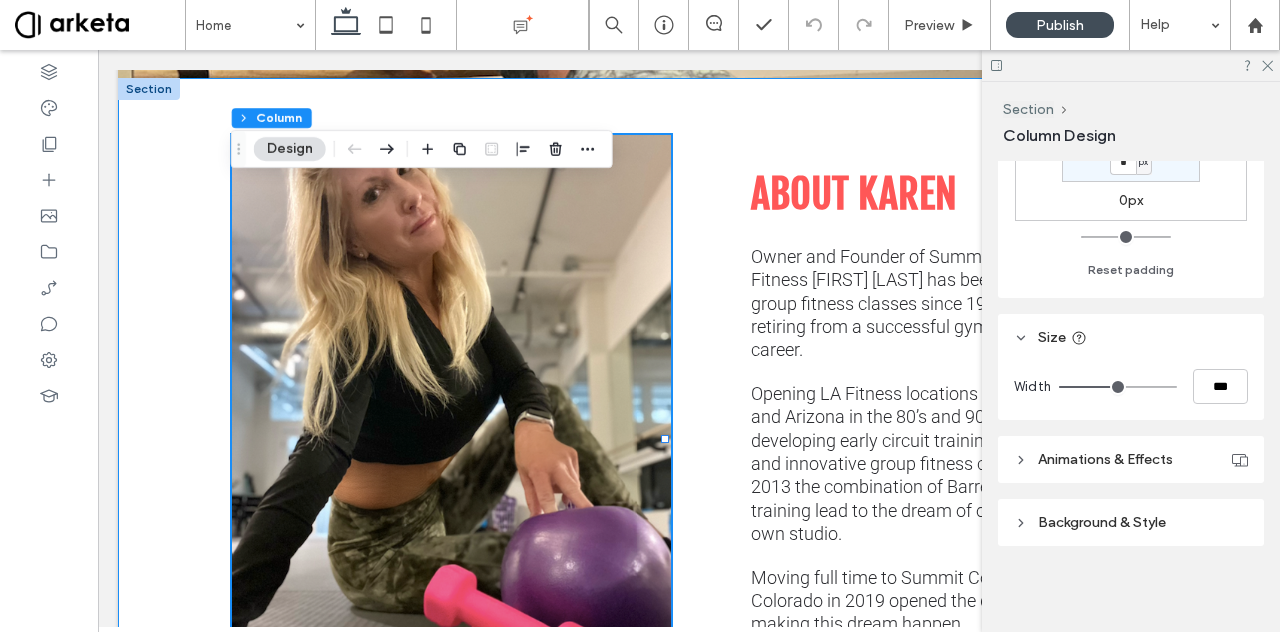 click on "ABOUT [FIRST]
Owner and Founder of Summit Barre & Fitness [FIRST] [LAST] has been instructing group fitness classes since 1981 after retiring from a successful gymnastics career.
Opening LA Fitness locations in California and Arizona in the 80’s and 90’s lead to developing early circuit training formats and innovative group fitness classes. In 2013 the combination of Barre and cardio training lead to the dream of opening her own studio.
Moving full time to Summit County Colorado in 2019 opened the door to making this dream happen.
REACH OUT" at bounding box center (689, 434) 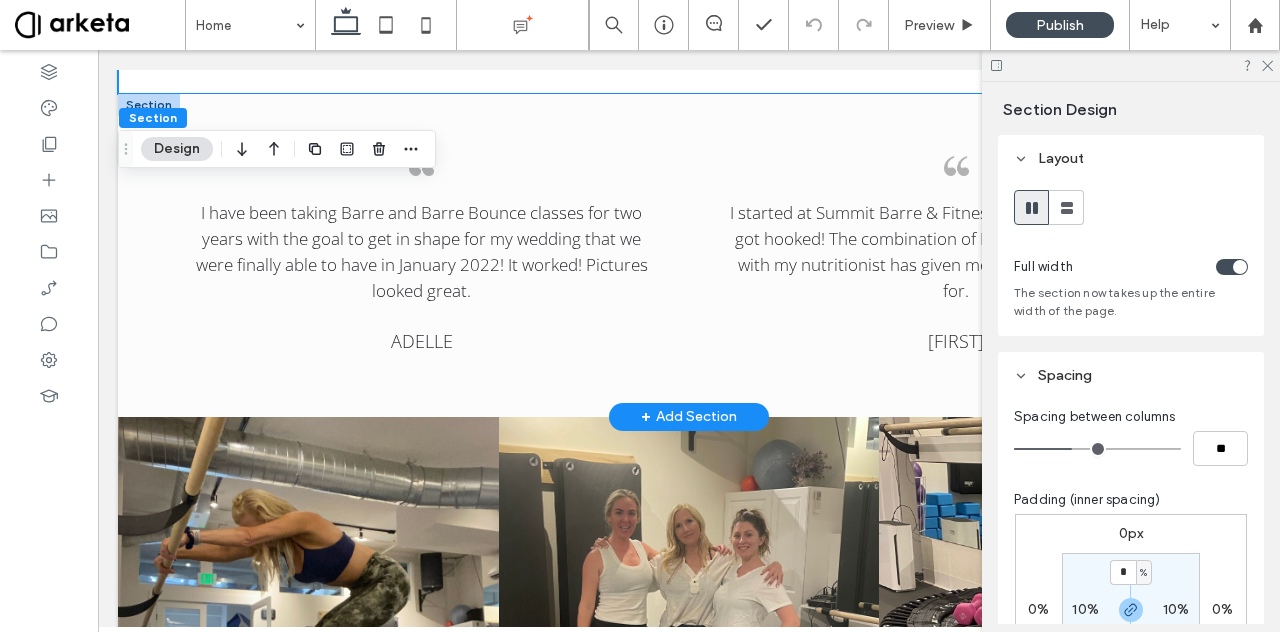 scroll, scrollTop: 4022, scrollLeft: 0, axis: vertical 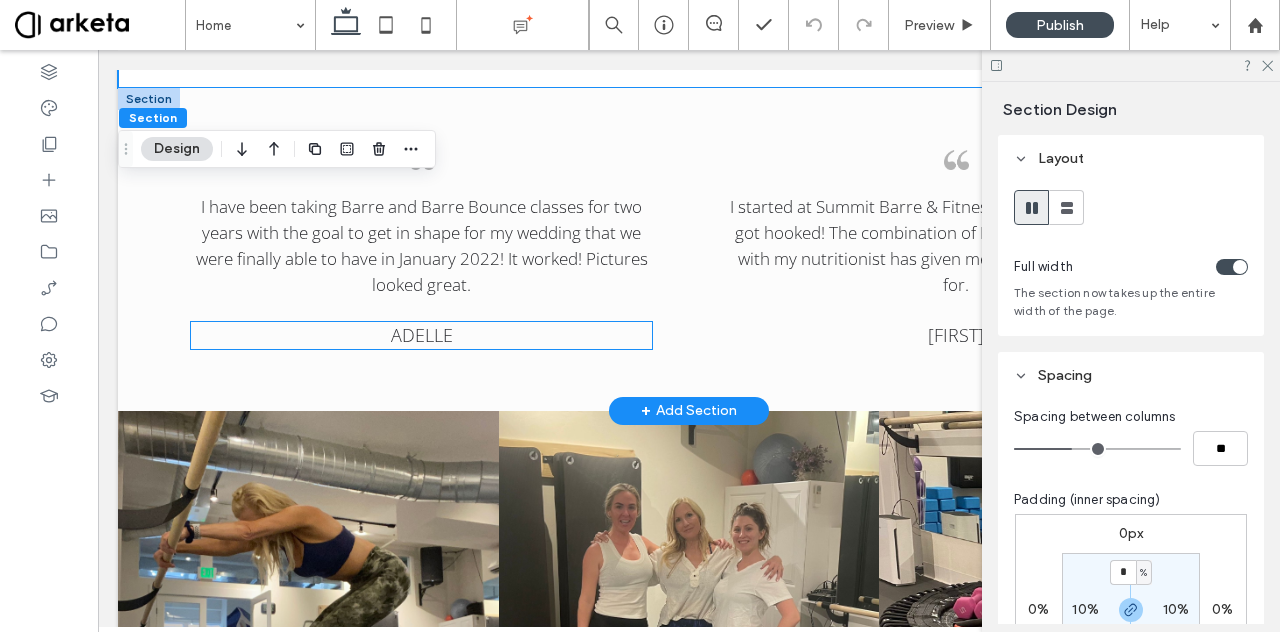 click on "ADELLE" at bounding box center (422, 335) 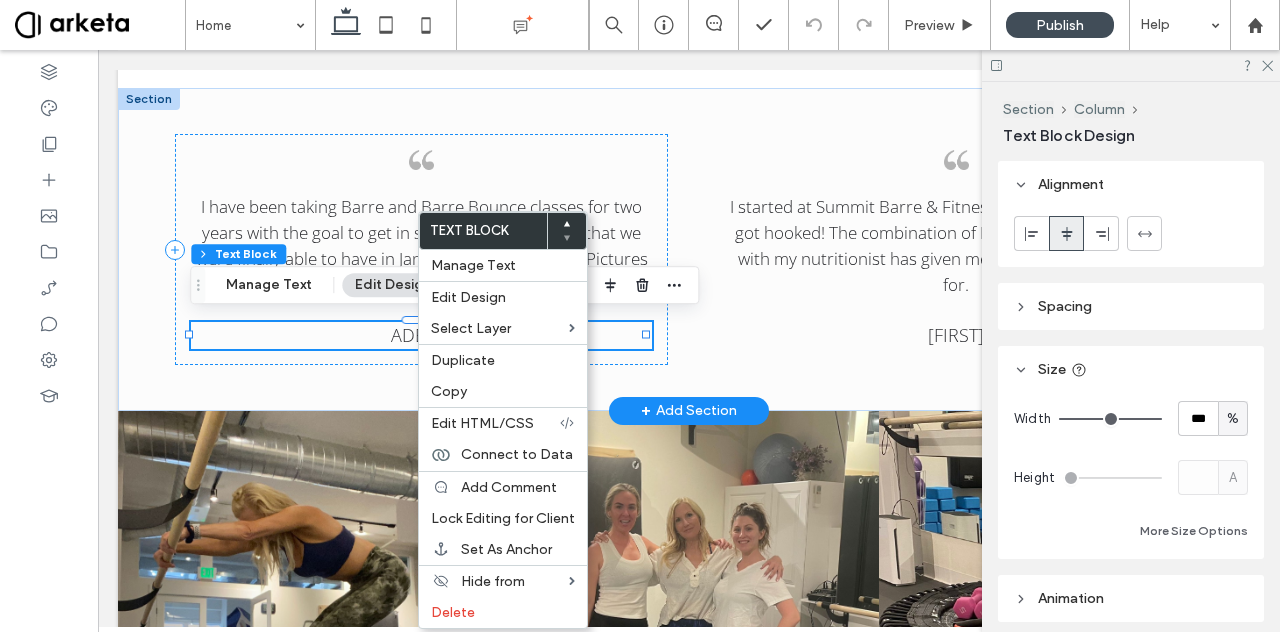 click on "ADELLE" at bounding box center [422, 335] 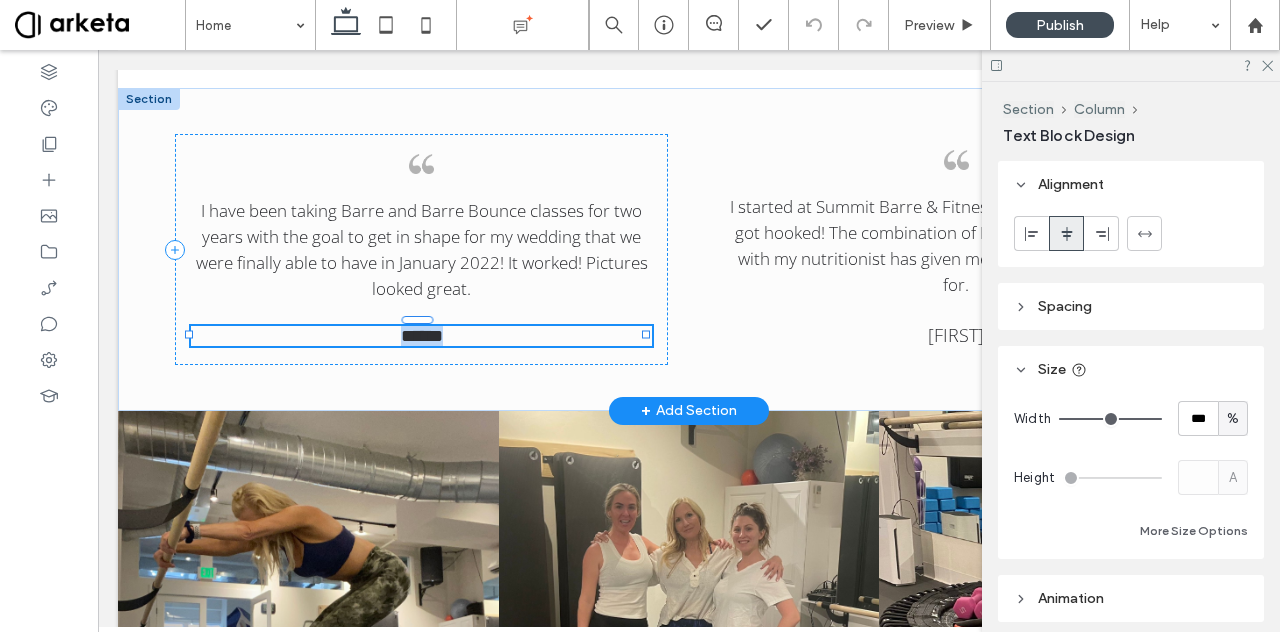 type on "*********" 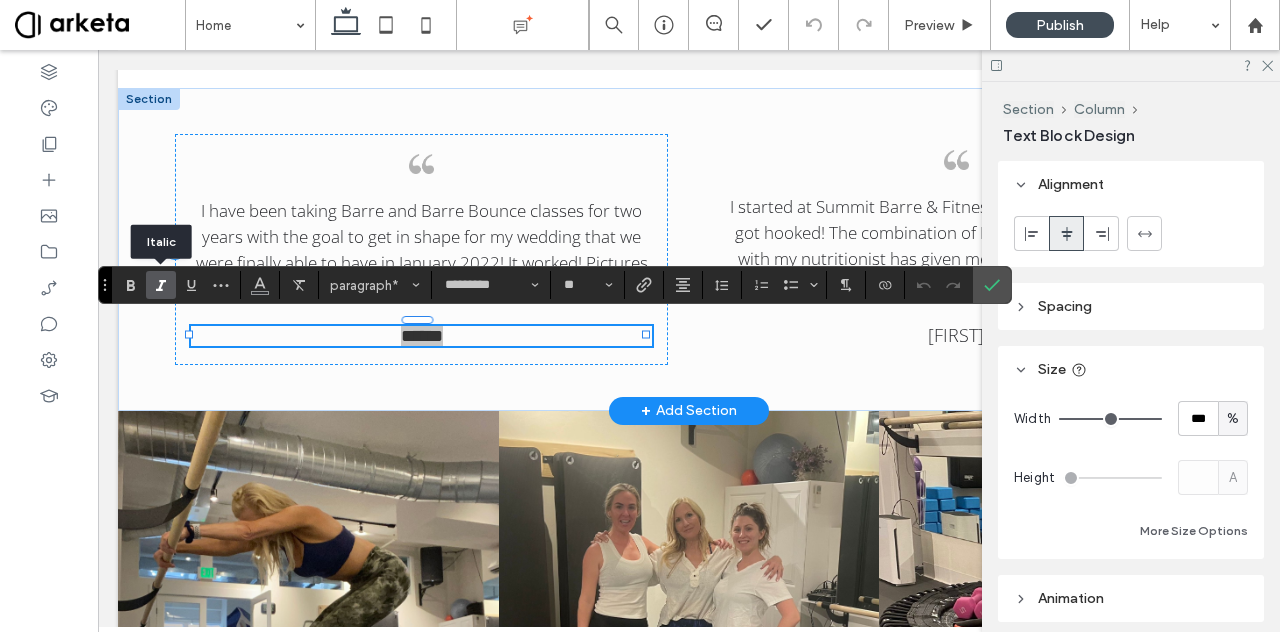 click 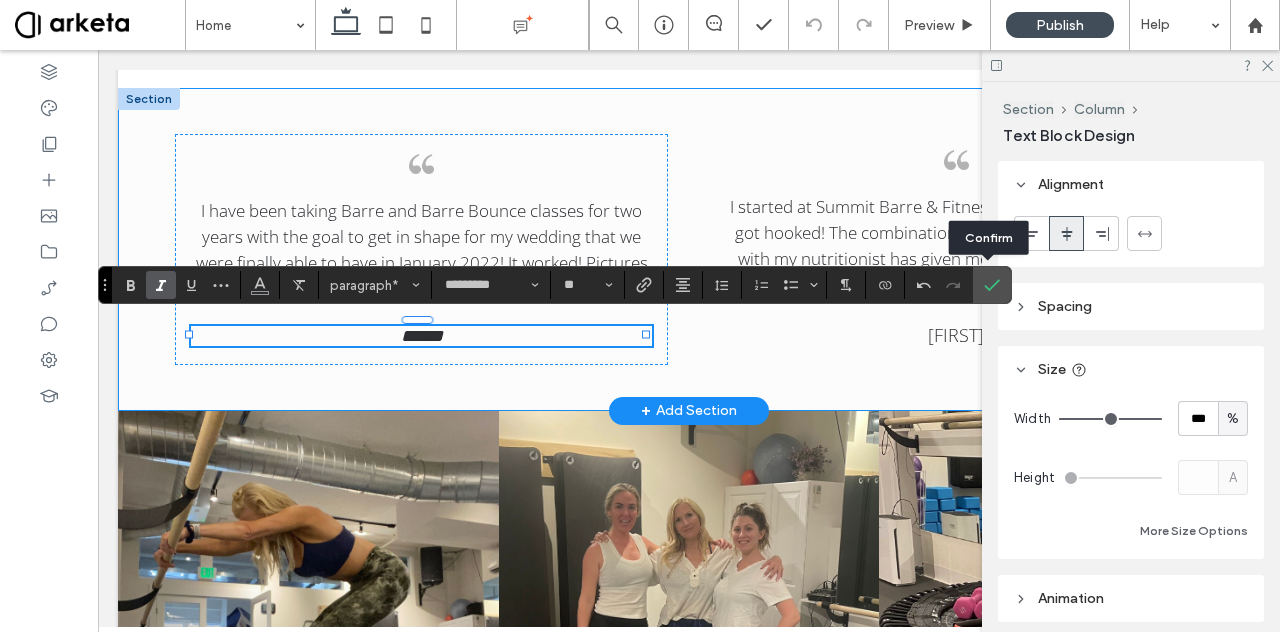 drag, startPoint x: 1086, startPoint y: 339, endPoint x: 804, endPoint y: 129, distance: 351.60205 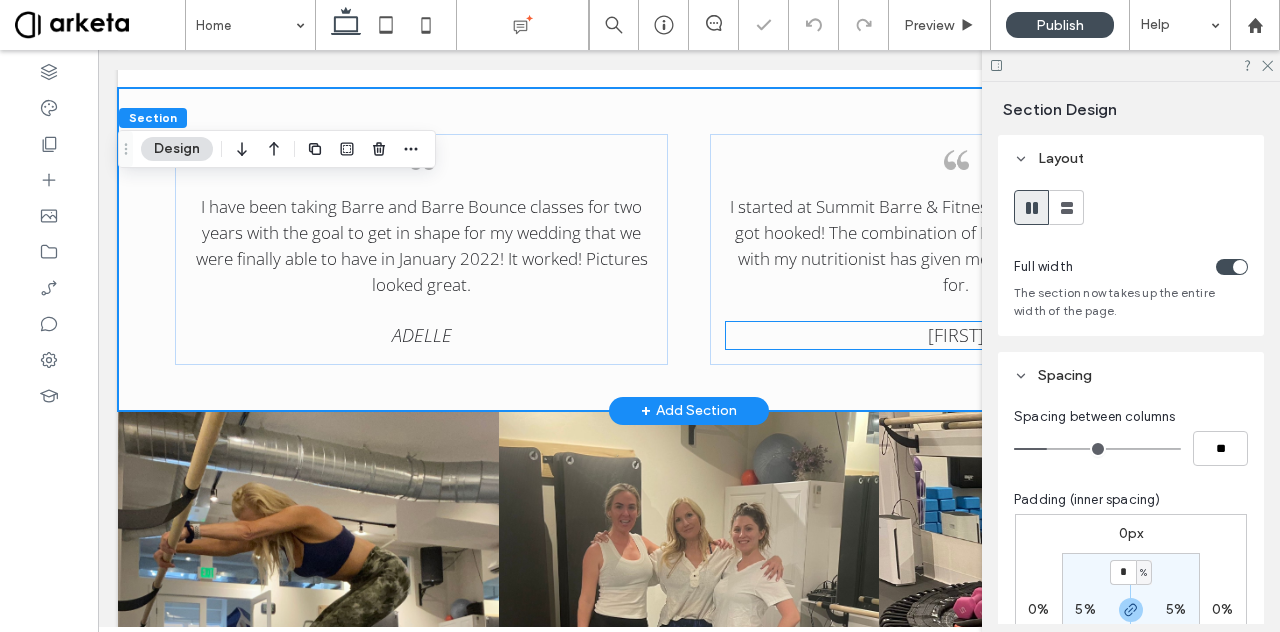 click on "[FIRST]" at bounding box center (956, 335) 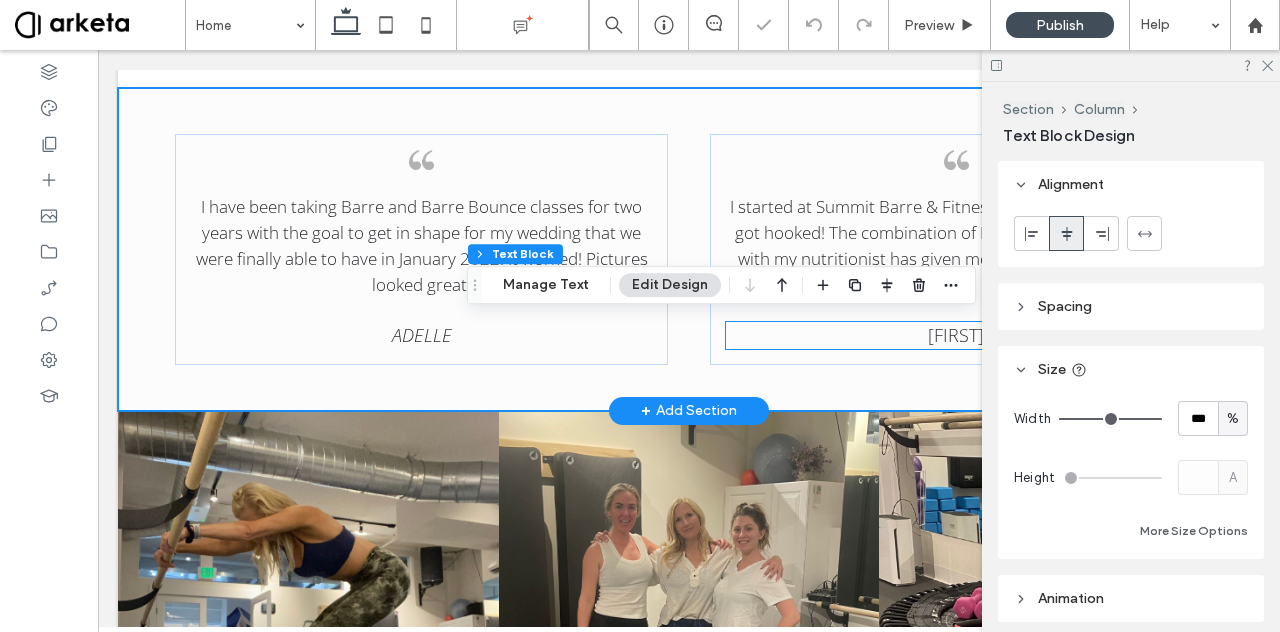 click on "[FIRST]" at bounding box center [956, 335] 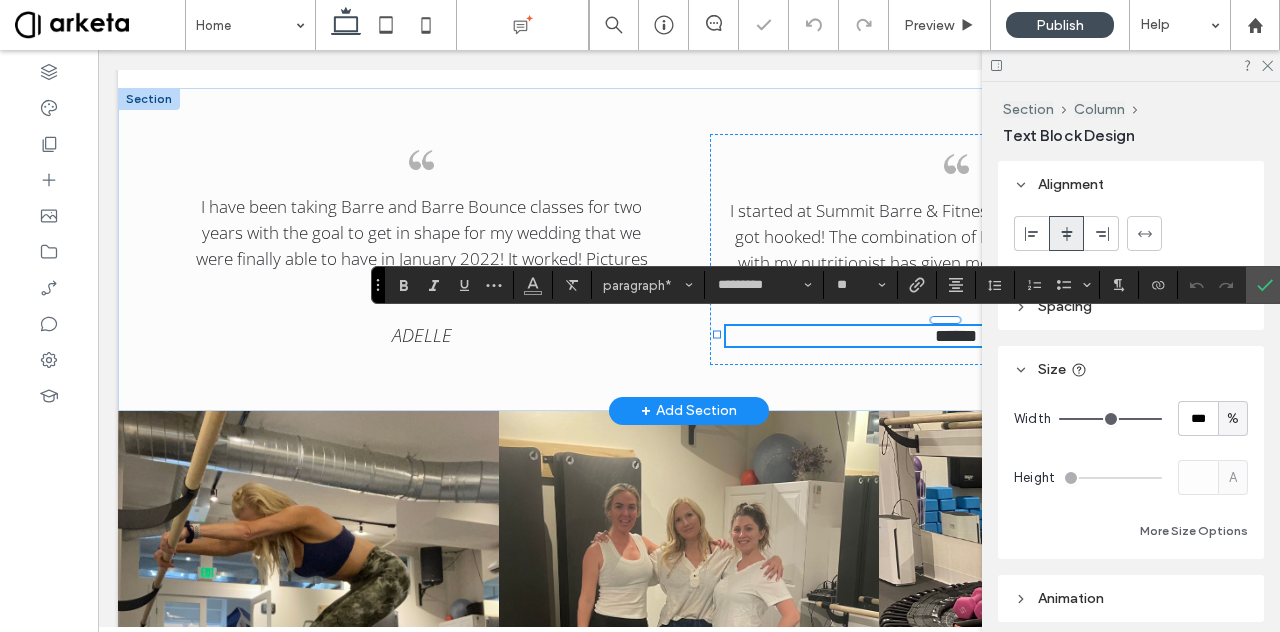 click on "******" at bounding box center [956, 336] 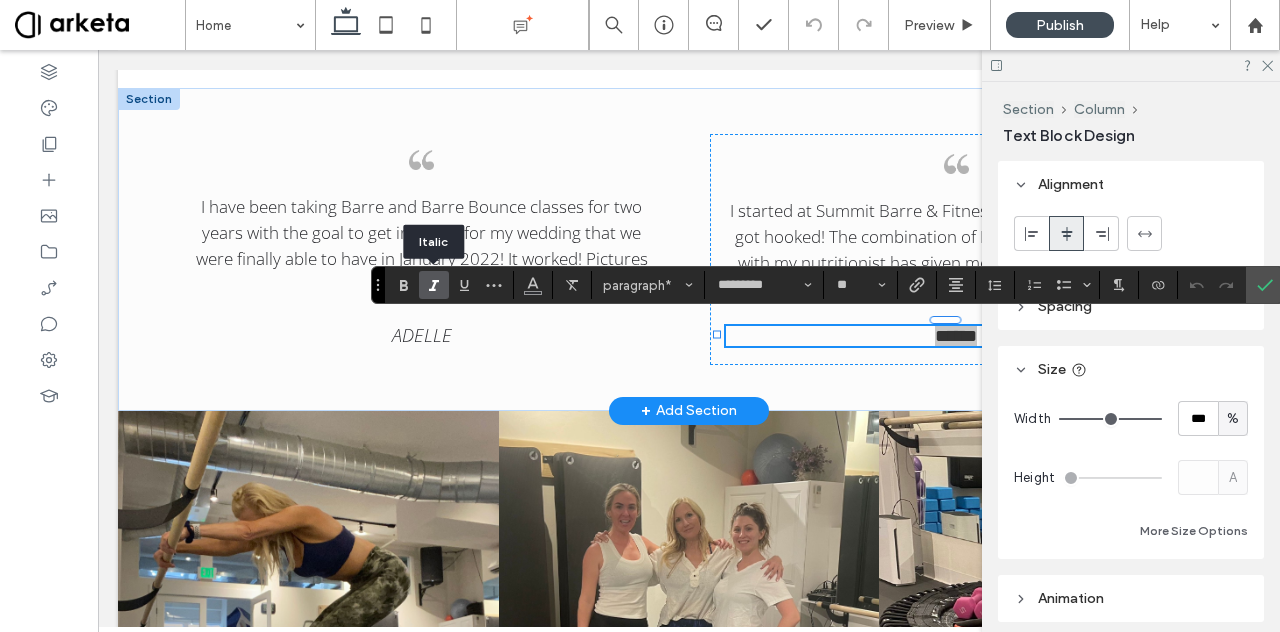 click at bounding box center [434, 285] 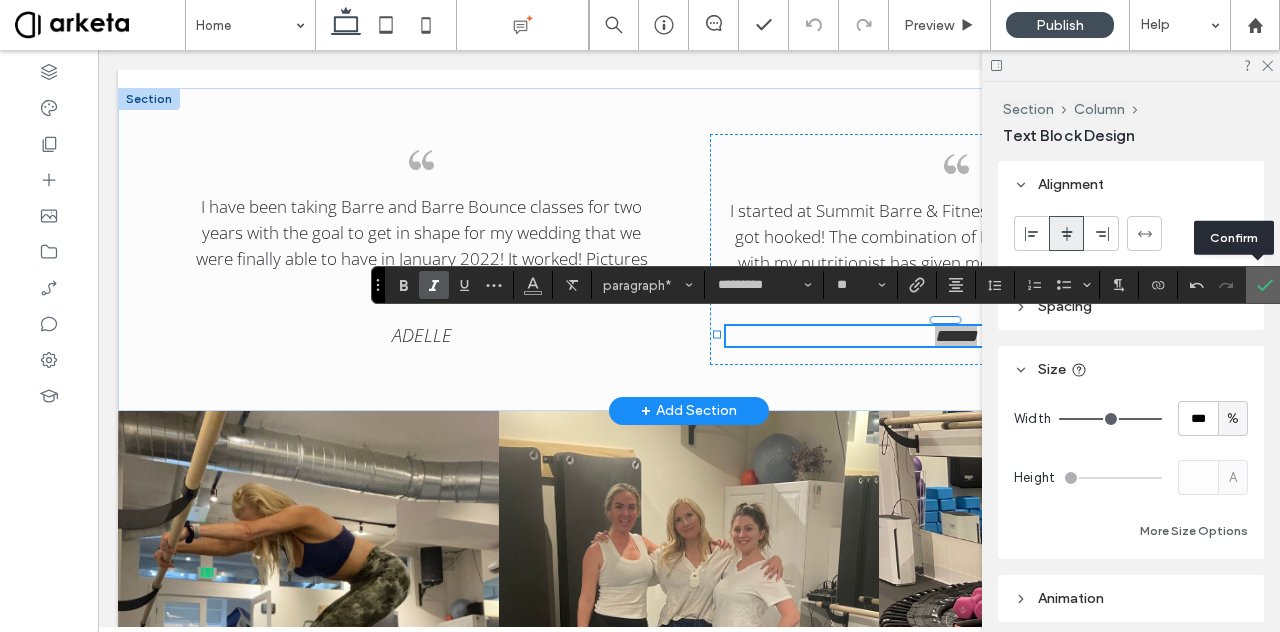 click at bounding box center (1265, 285) 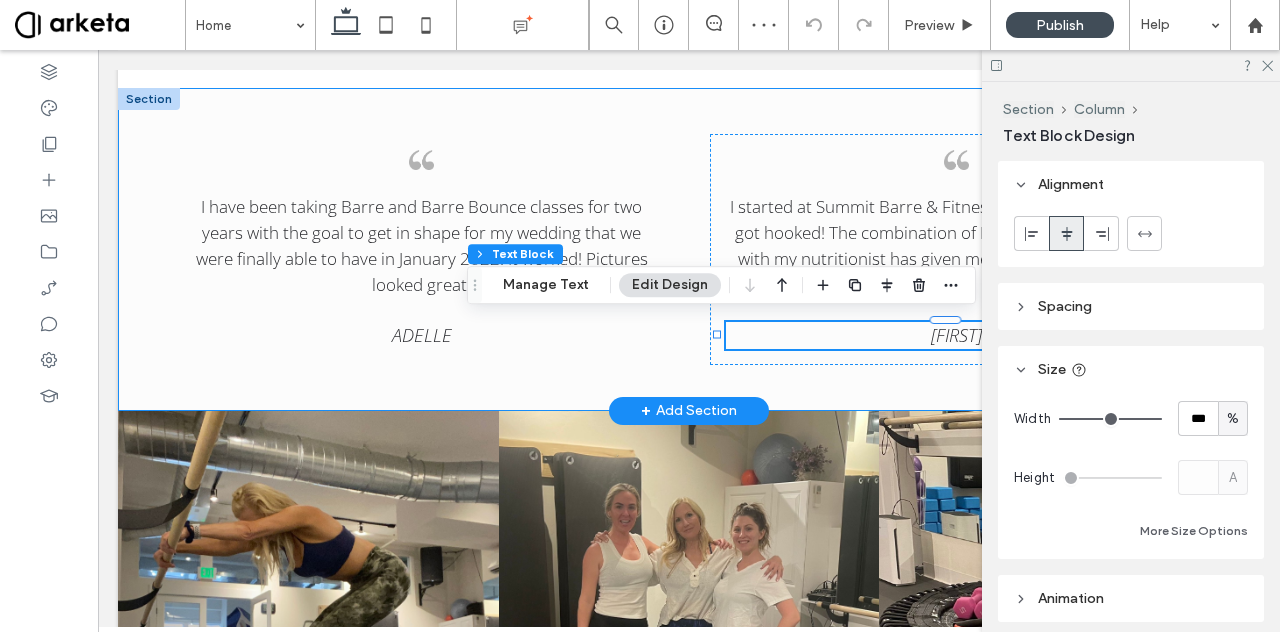 click on "I have been taking Barre and Barre Bounce classes for two years with the goal to get in shape for my wedding that we were finally able to have in January 2022! It worked! Pictures looked great.
[FIRST]
I started at Summit Barre & Fitness last year in October and got hooked! The combination of Barre classes and working with my nutritionist has given me the results I was looking for.
[FIRST]" at bounding box center [689, 249] 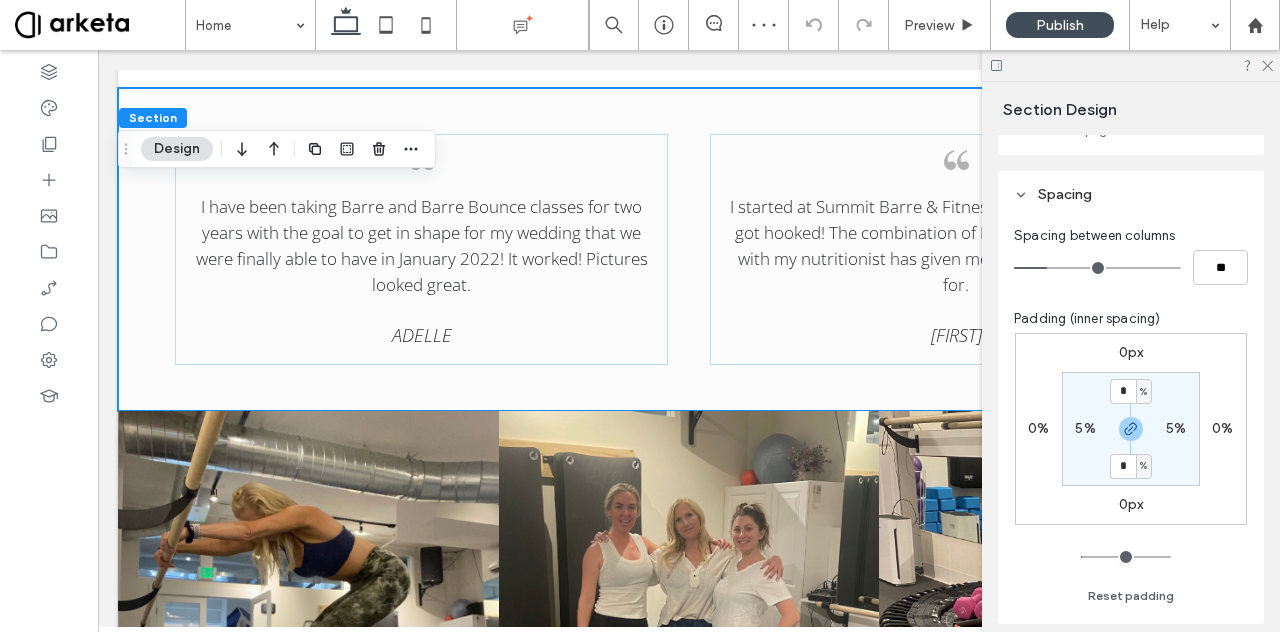 scroll, scrollTop: 186, scrollLeft: 0, axis: vertical 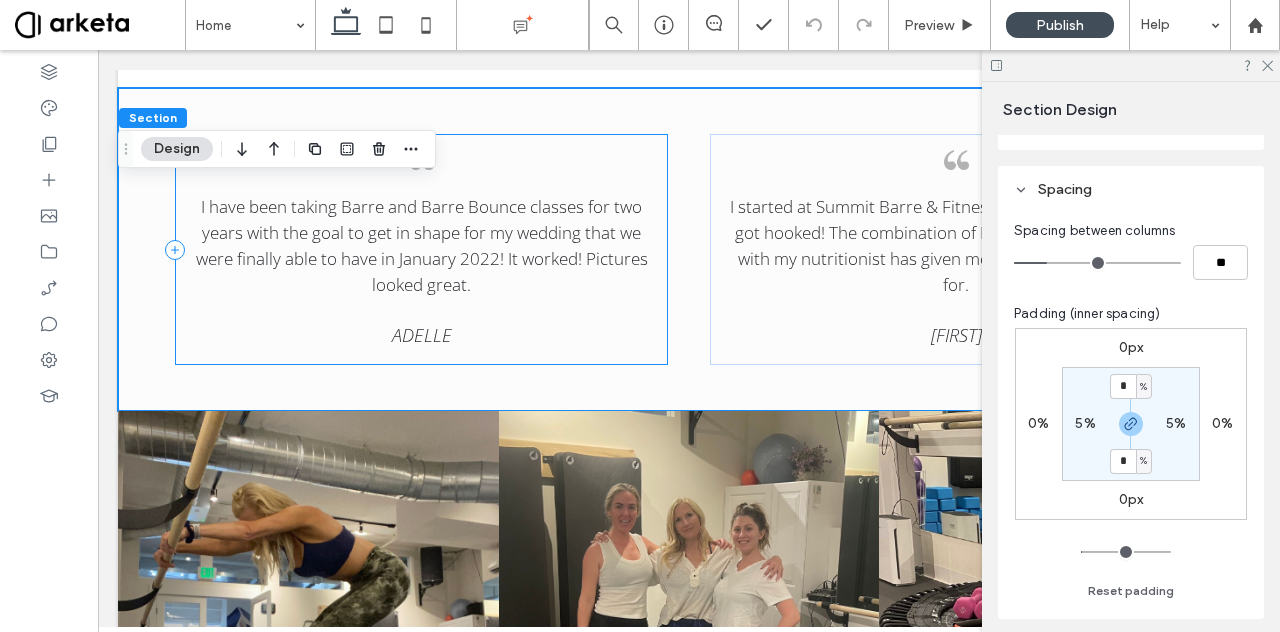 click on "I have been taking Barre and Barre Bounce classes for two years with the goal to get in shape for my wedding that we were finally able to have in January 2022! It worked! Pictures looked great.
[FIRST]" at bounding box center (421, 249) 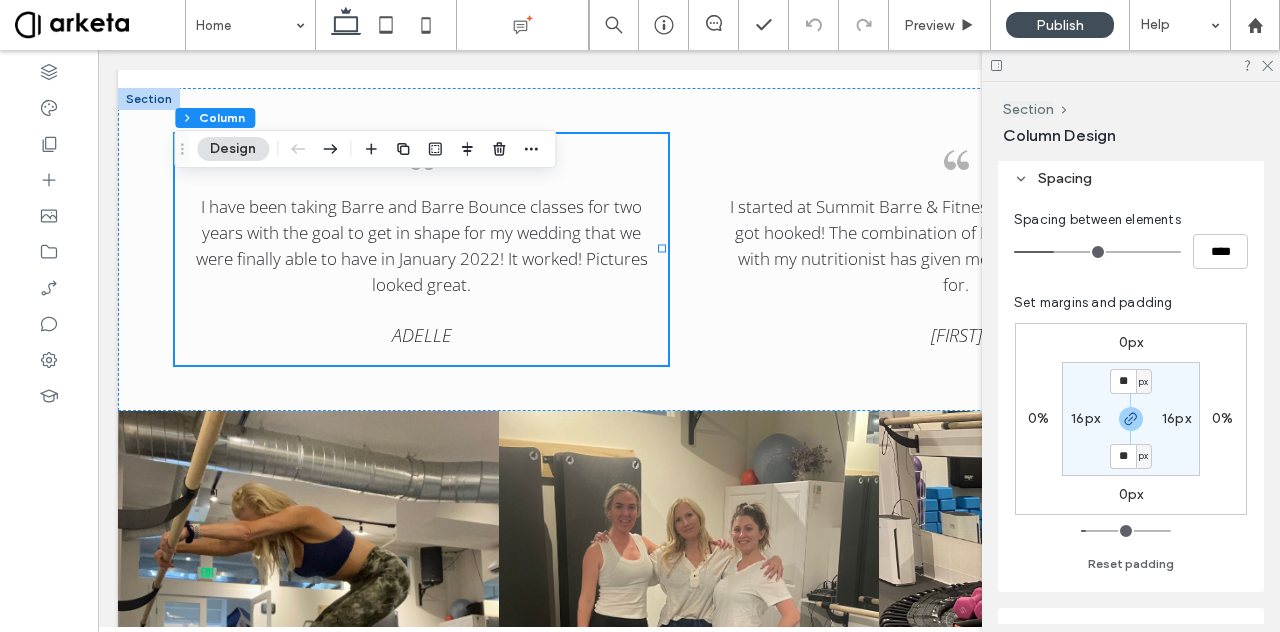 scroll, scrollTop: 340, scrollLeft: 0, axis: vertical 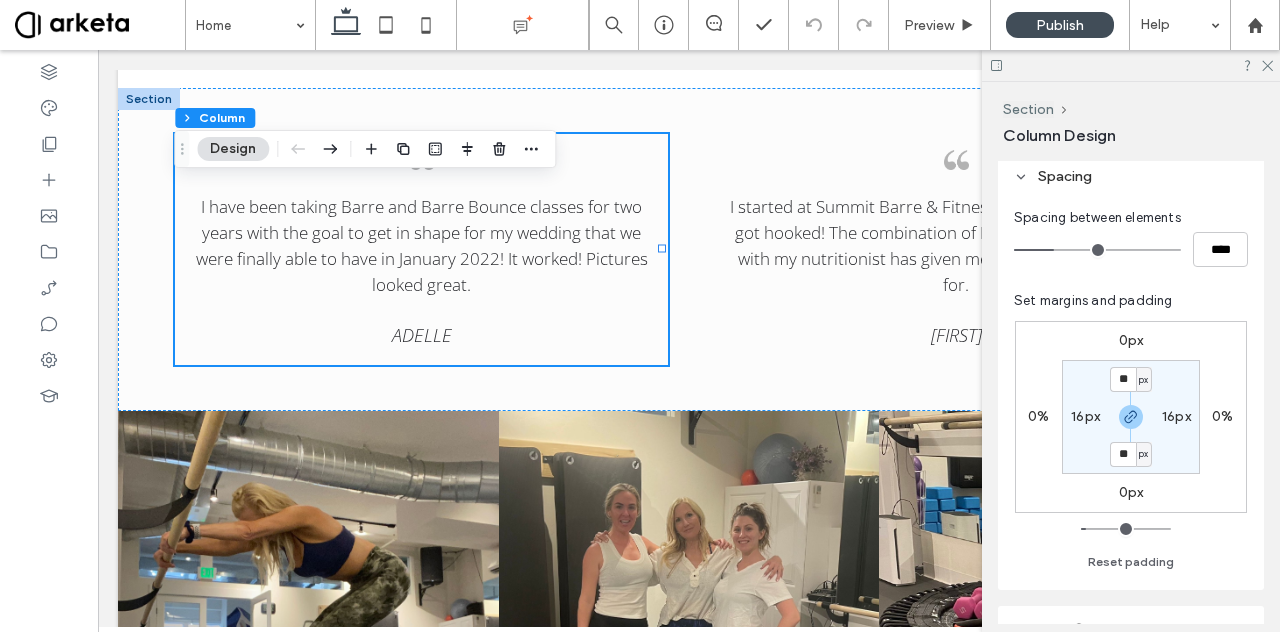 click on "16px" at bounding box center [1085, 416] 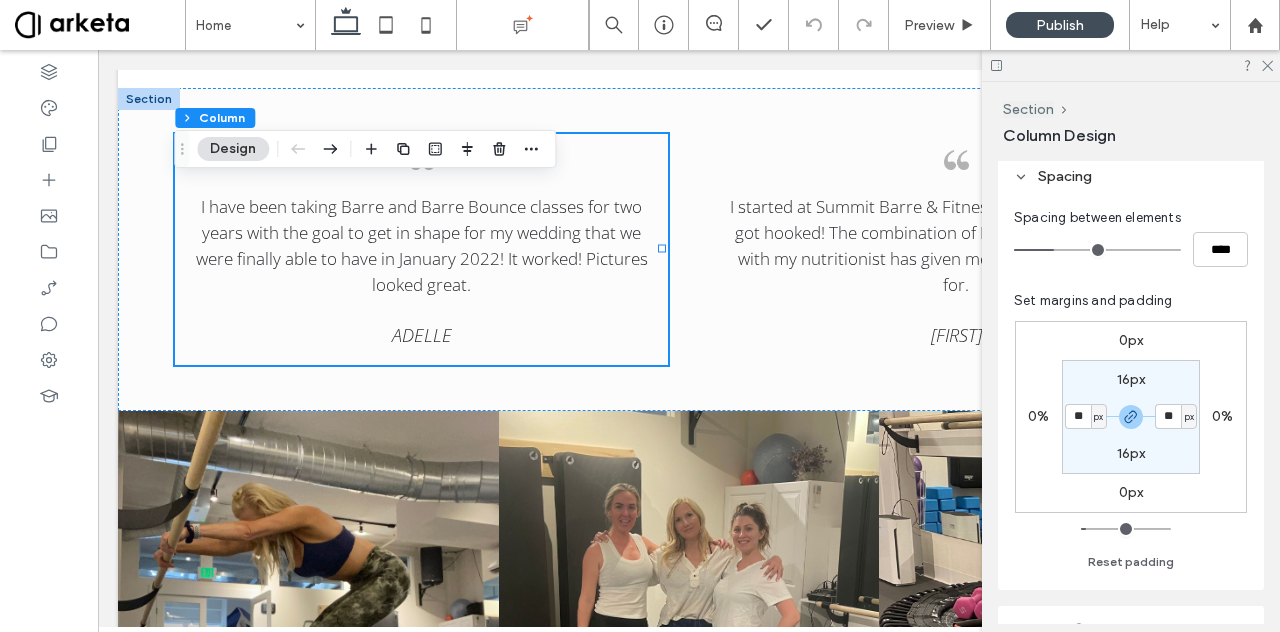 click on "px" at bounding box center [1098, 417] 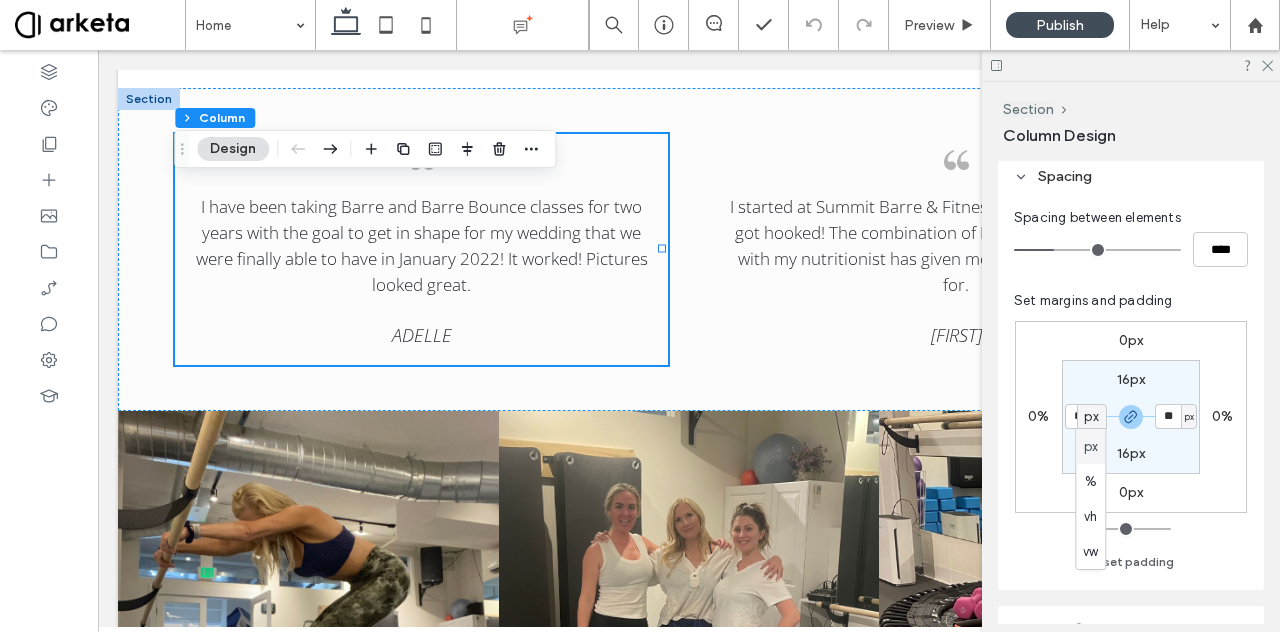 click on "px" at bounding box center (1091, 417) 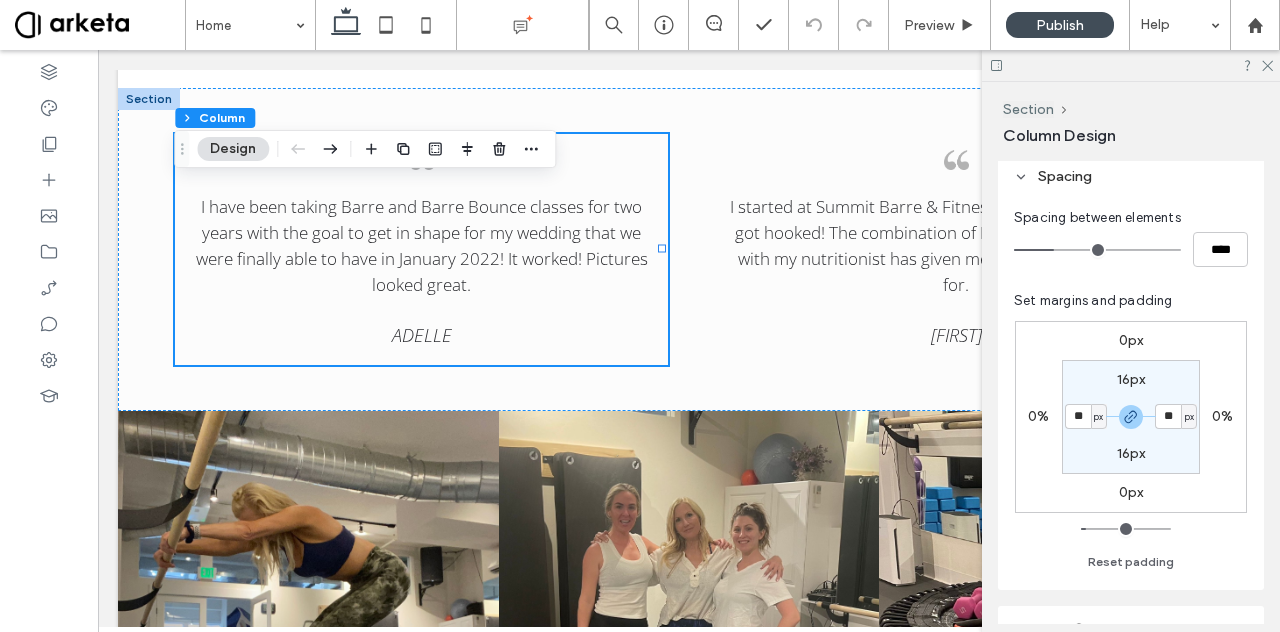click on "px" at bounding box center (1098, 417) 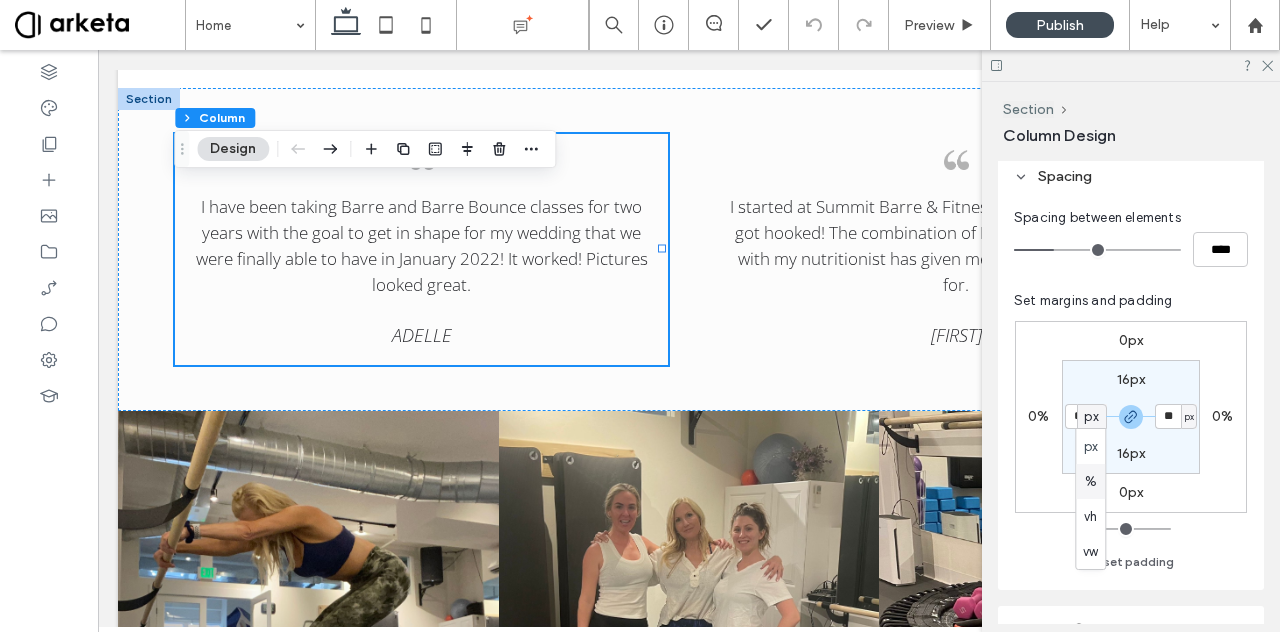 click on "%" at bounding box center [1090, 481] 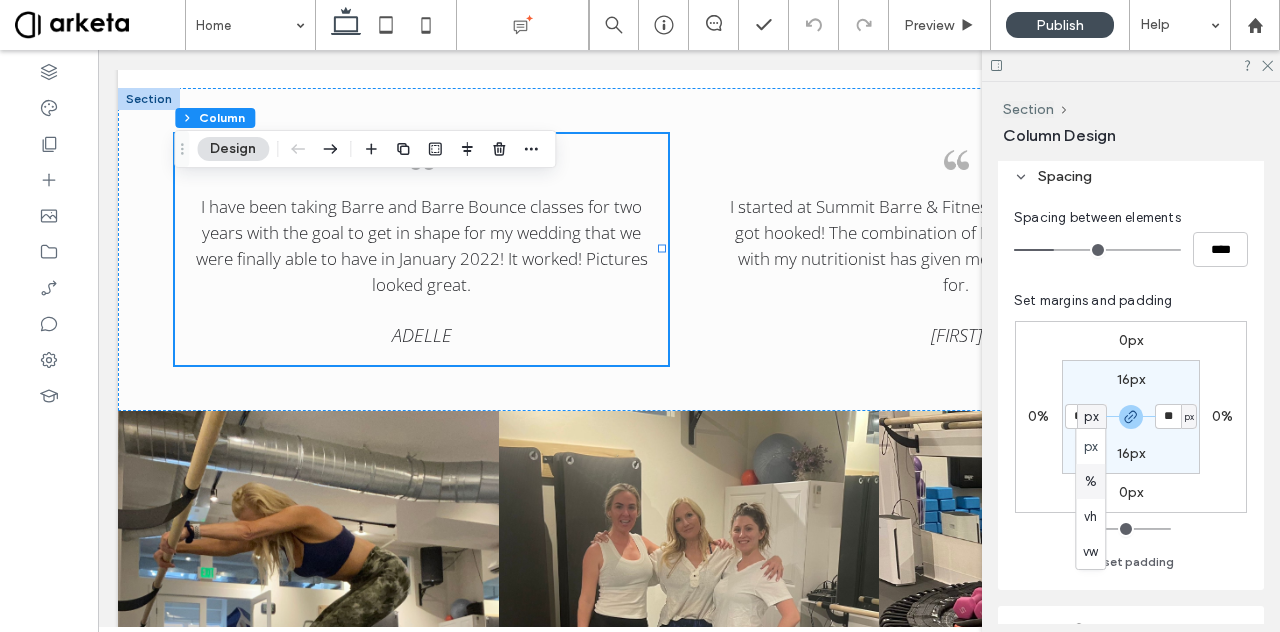 type on "*" 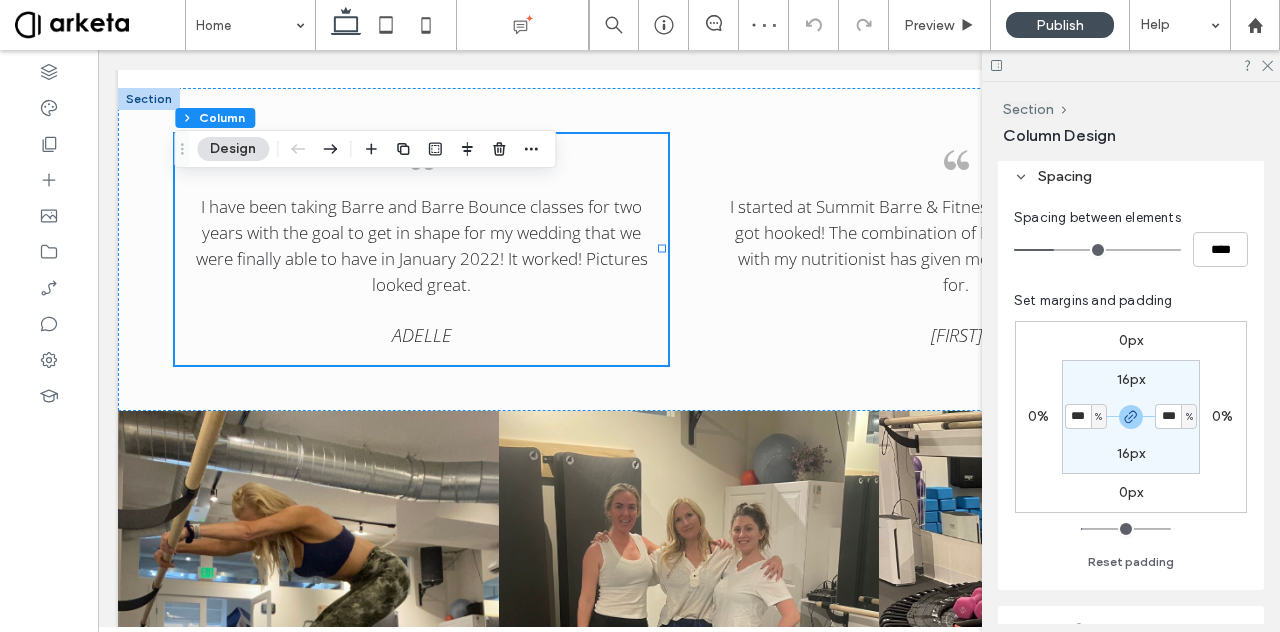 click on "16px" at bounding box center [1131, 453] 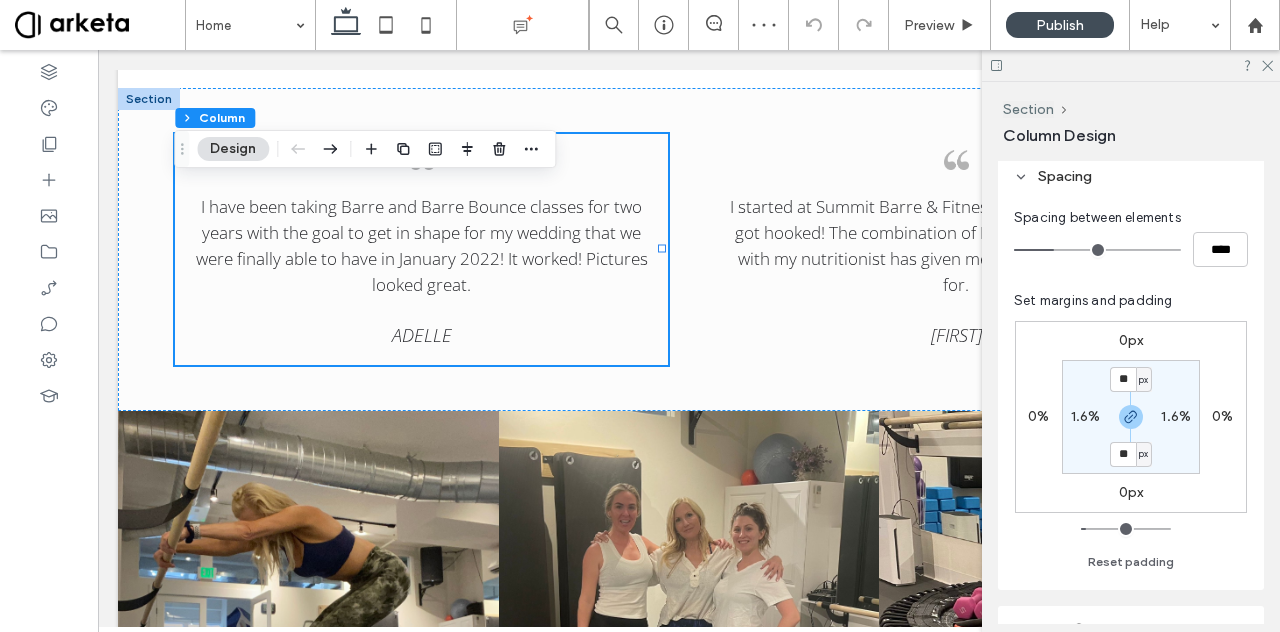 click on "px" at bounding box center (1143, 454) 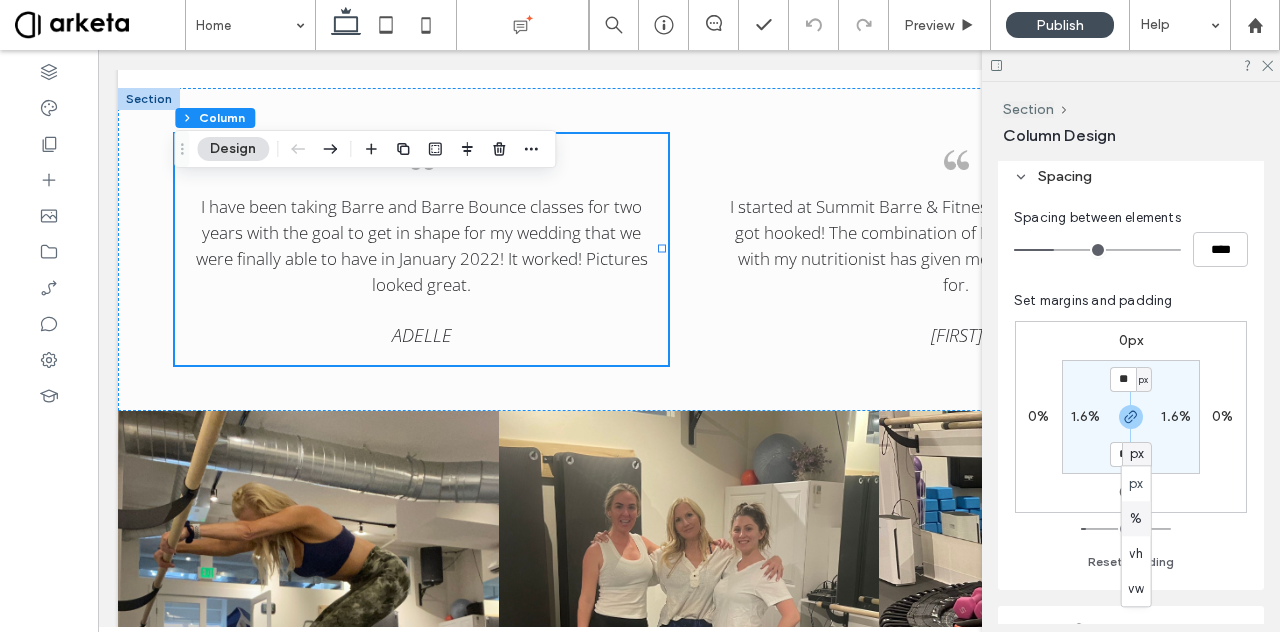 click on "%" at bounding box center [1136, 519] 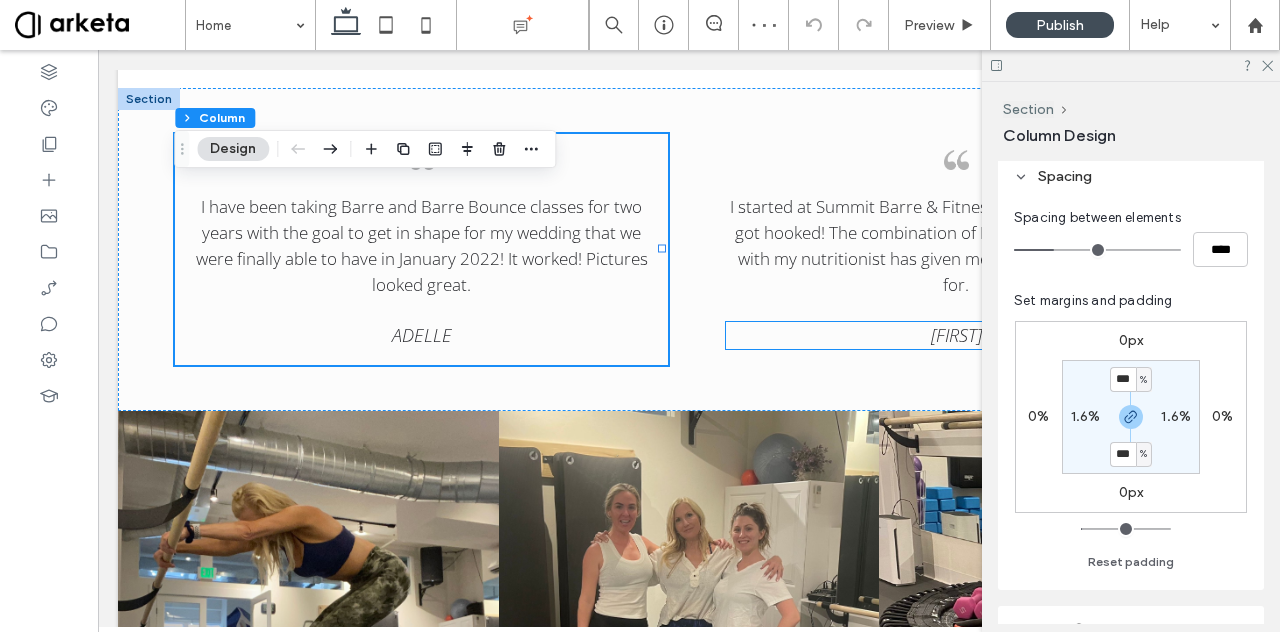 click on "[FIRST]" at bounding box center (956, 335) 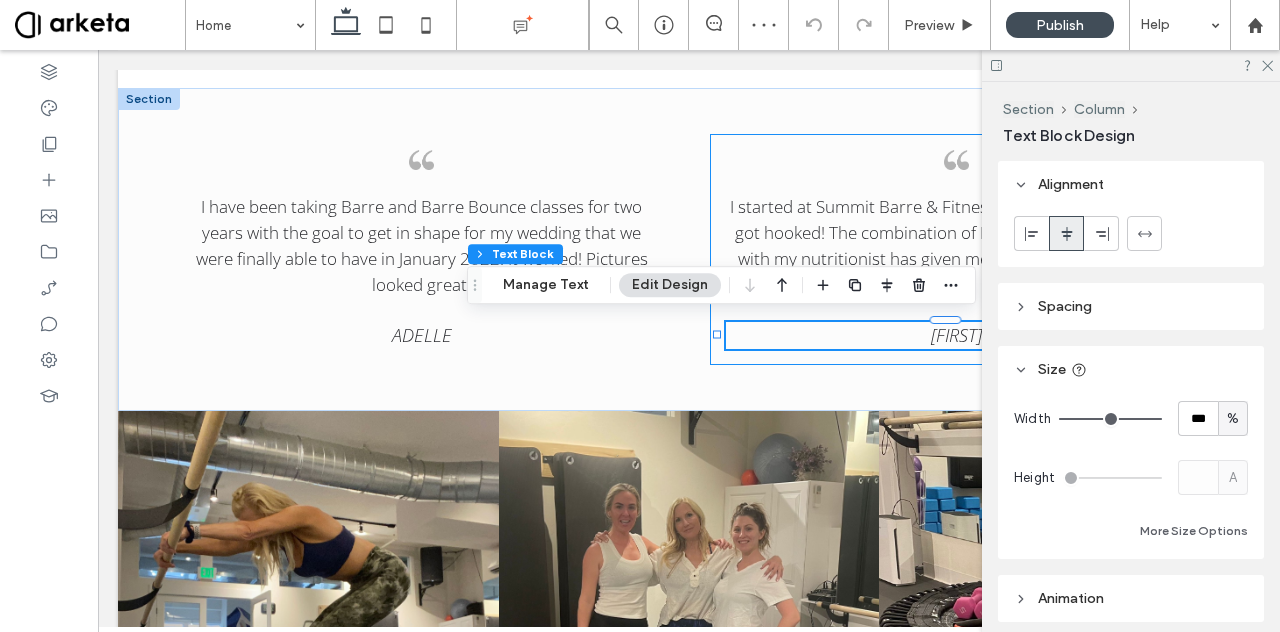 click on "I started at Summit Barre & Fitness last year in October and got hooked! The combination of Barre classes and working with my nutritionist has given me the results I was looking for.
[FIRST]" at bounding box center (956, 249) 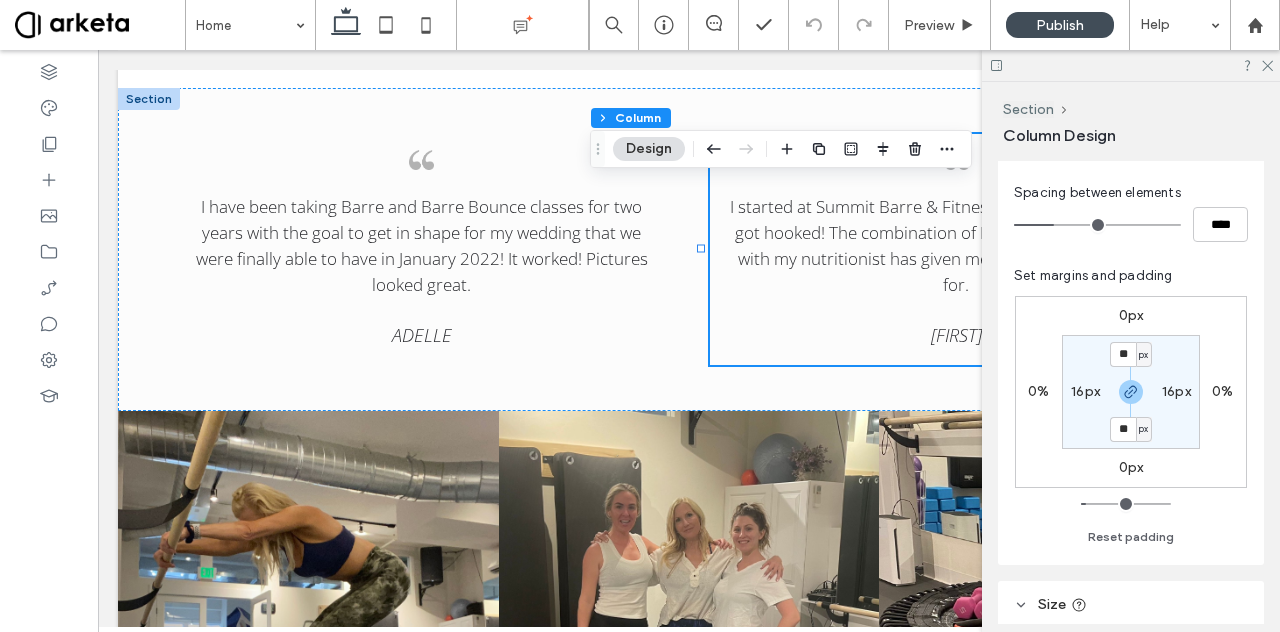 scroll, scrollTop: 366, scrollLeft: 0, axis: vertical 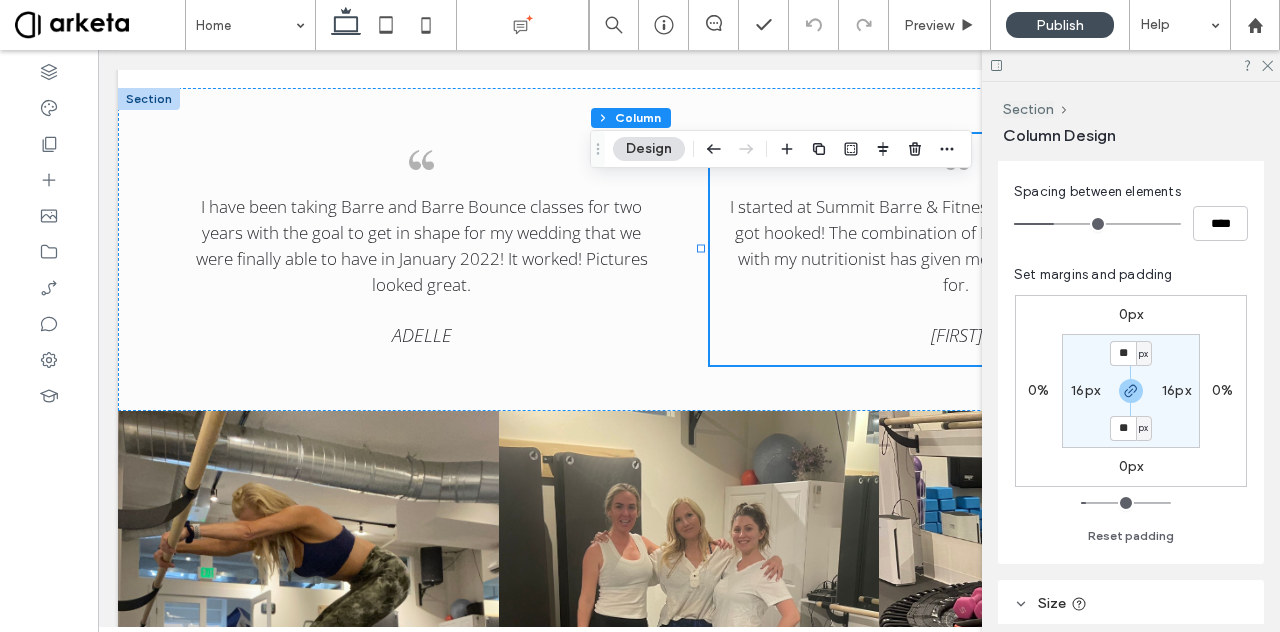 click on "px" at bounding box center [1143, 428] 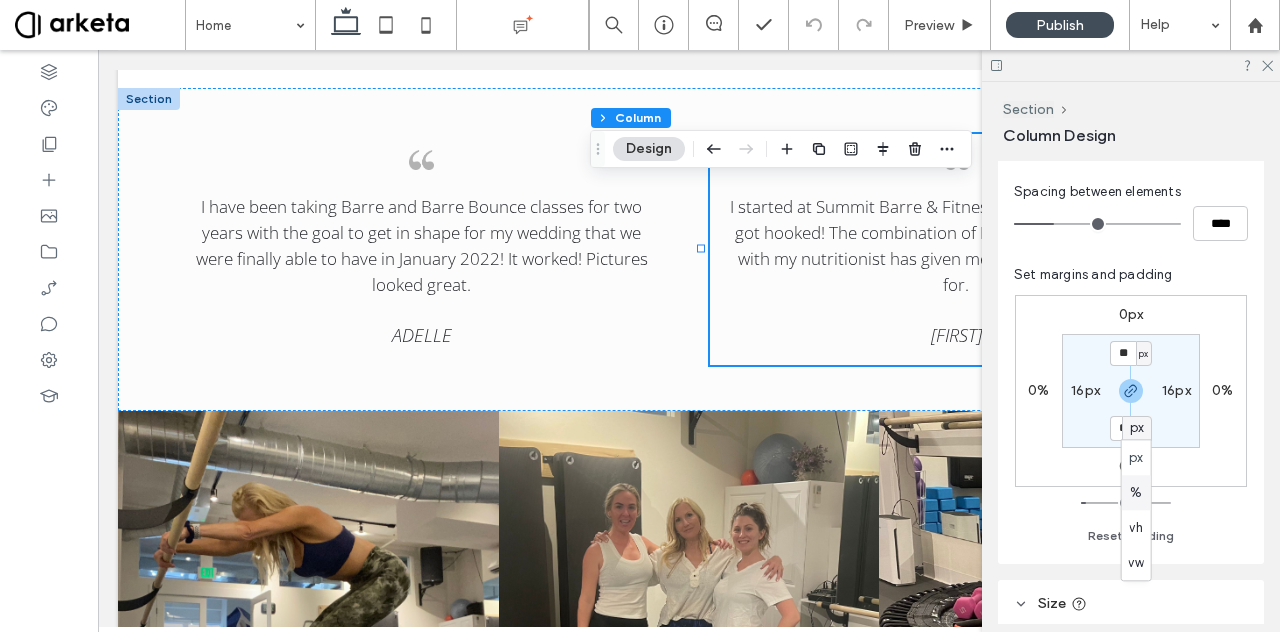 click on "%" at bounding box center [1136, 492] 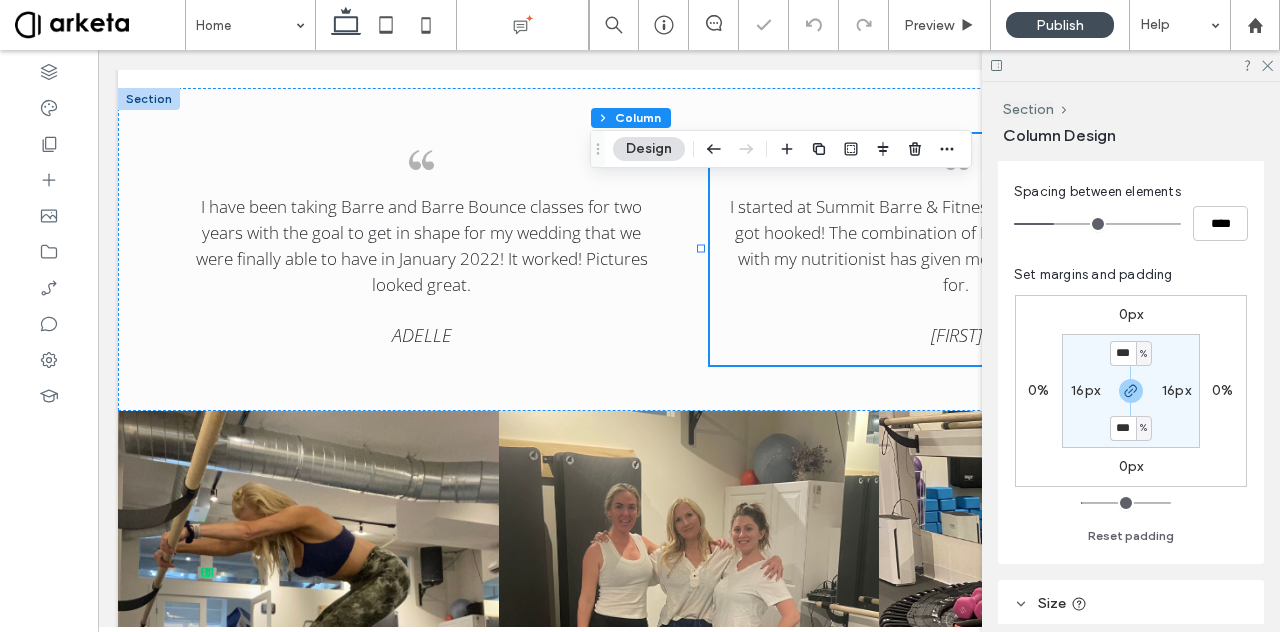 type on "***" 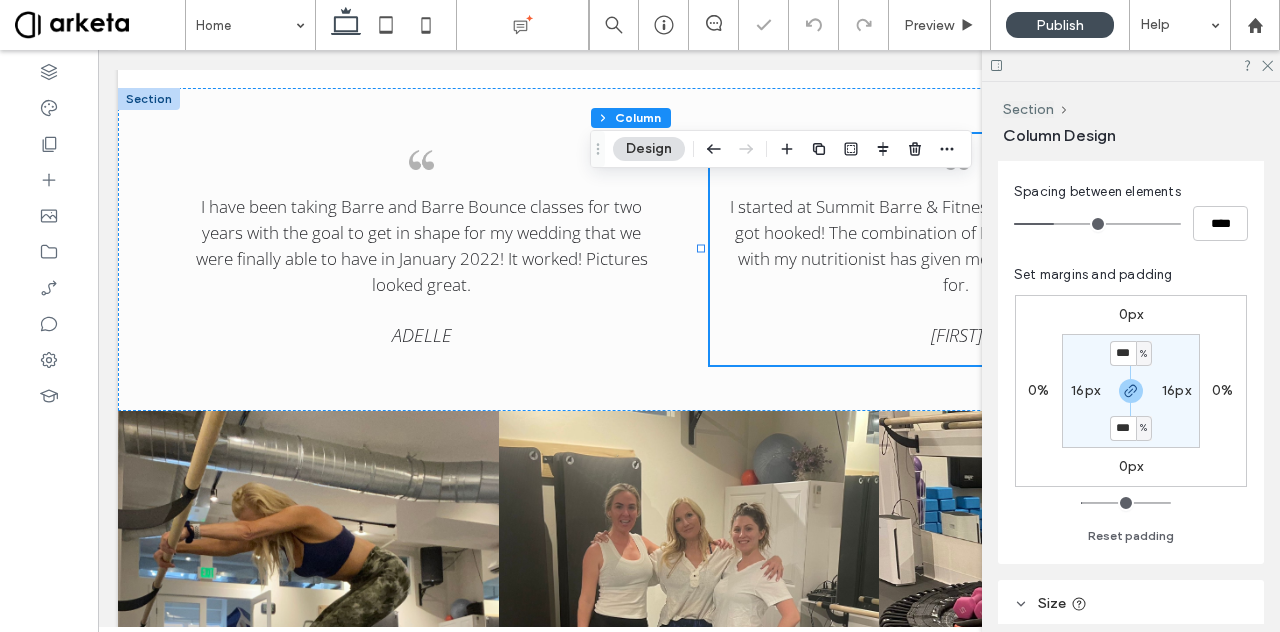 click on "16px" at bounding box center [1085, 390] 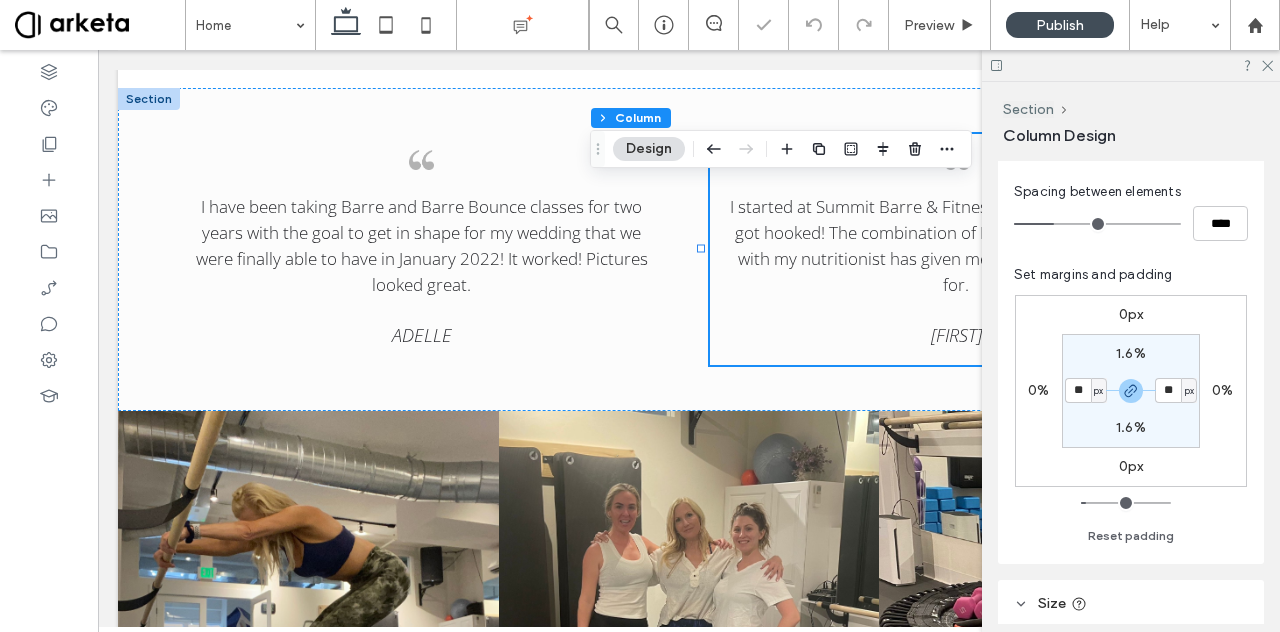 click on "px" at bounding box center (1098, 391) 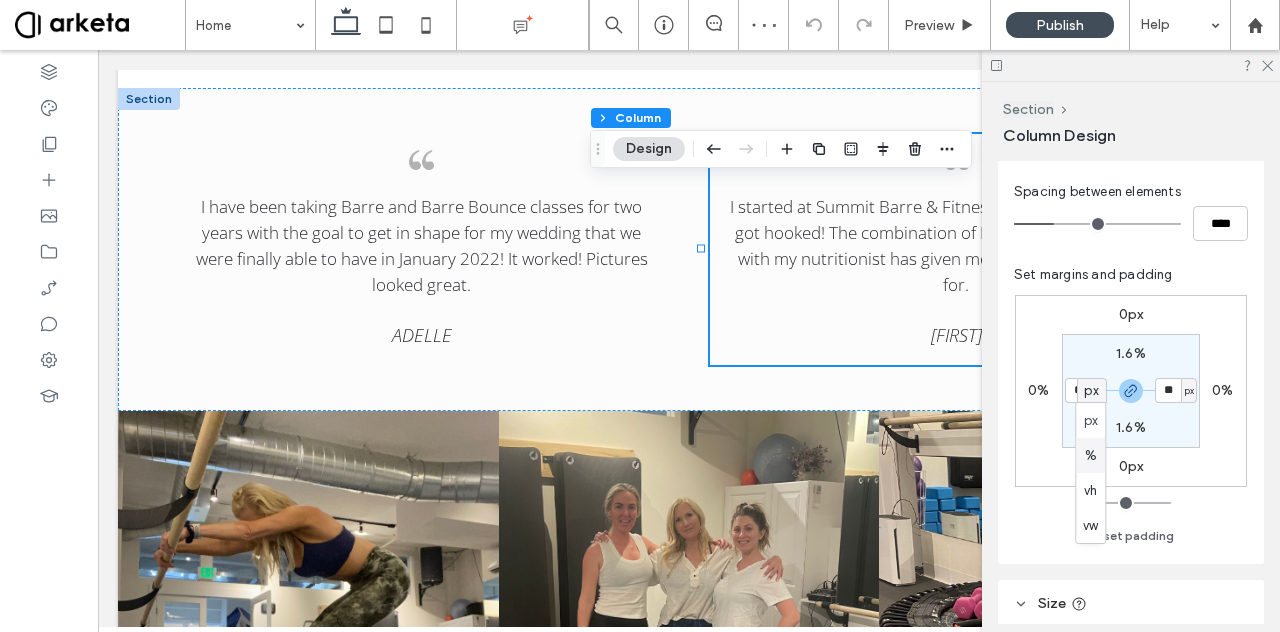 click on "%" at bounding box center [1091, 456] 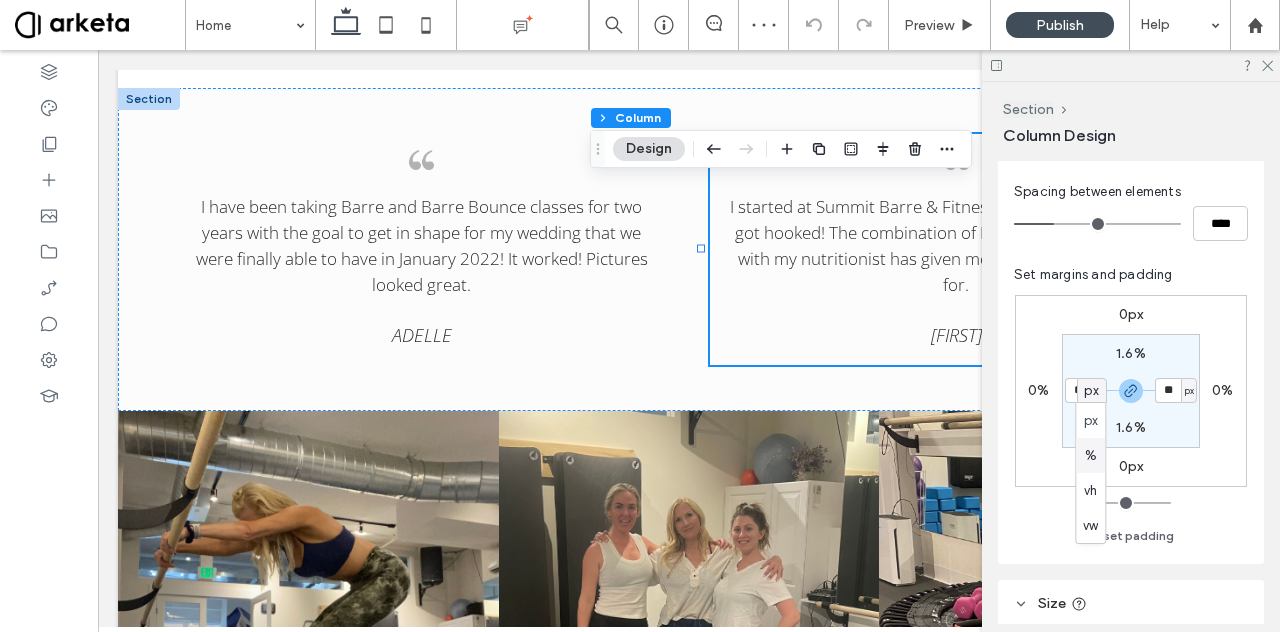 type on "*" 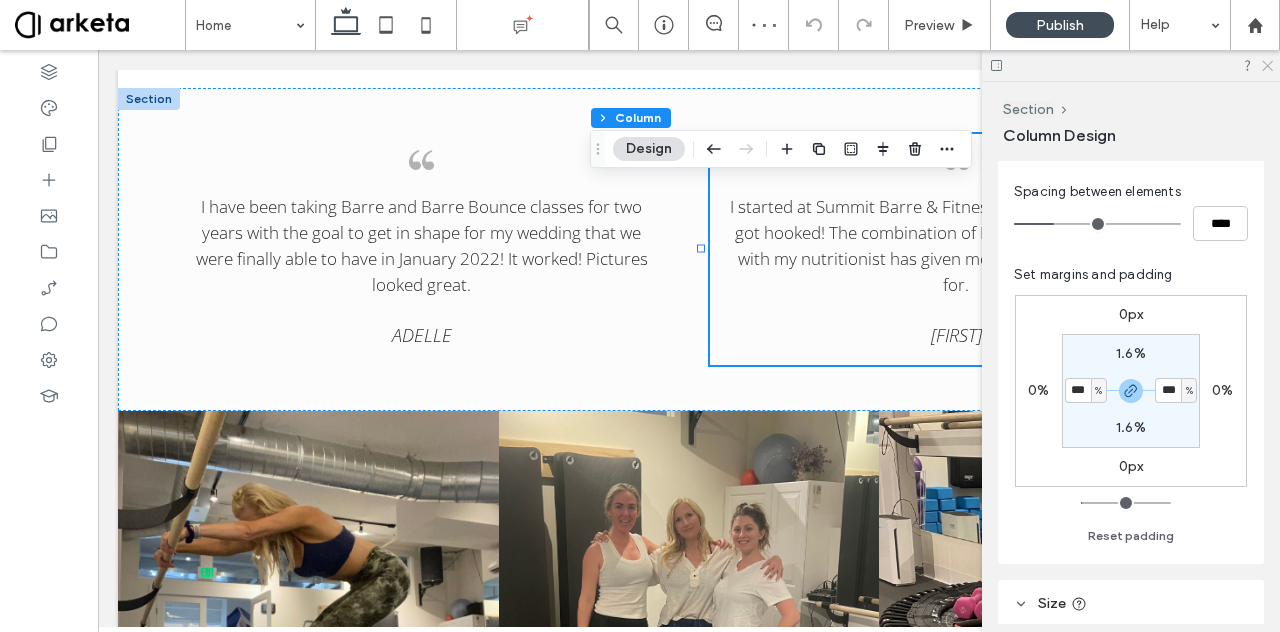 click 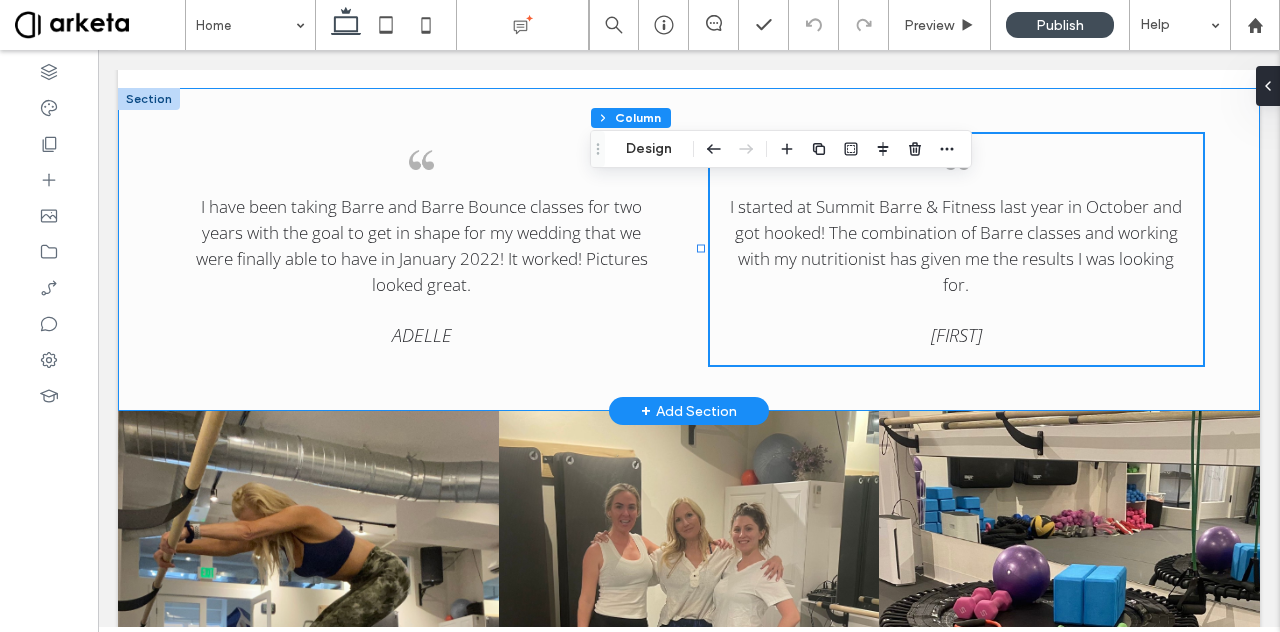 click on "I have been taking Barre and Barre Bounce classes for two years with the goal to get in shape for my wedding that we were finally able to have in January 2022! It worked! Pictures looked great.
[FIRST]
I started at Summit Barre & Fitness last year in October and got hooked! The combination of Barre classes and working with my nutritionist has given me the results I was looking for.
[FIRST]" at bounding box center [689, 249] 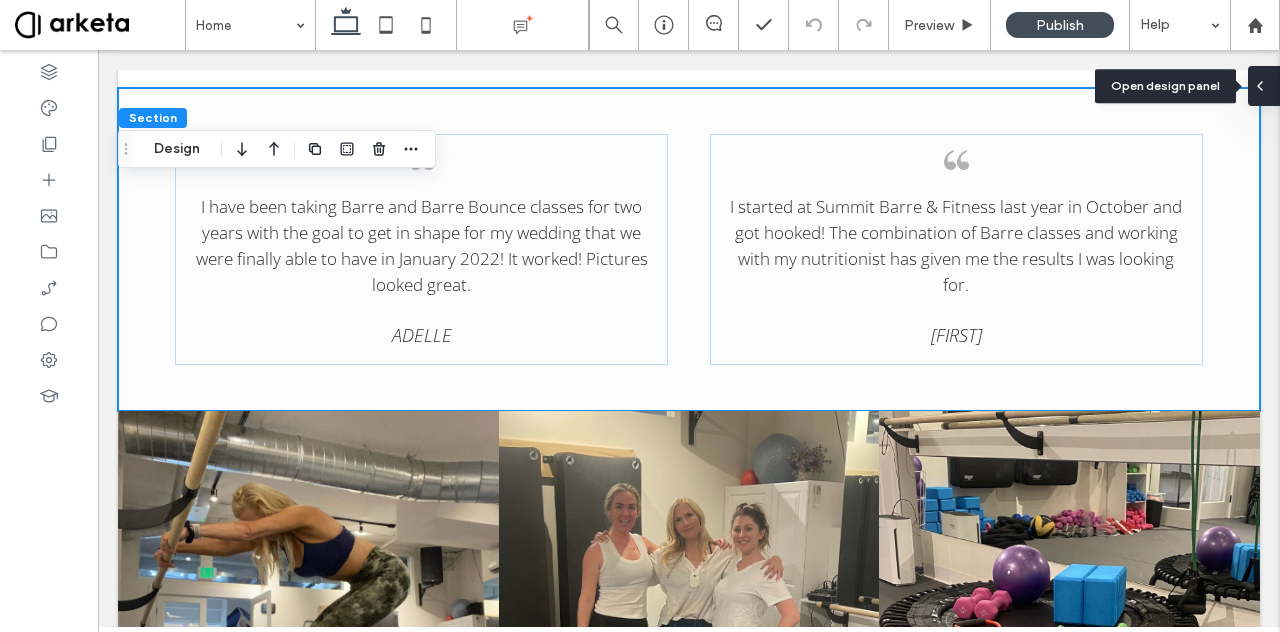 click at bounding box center (1264, 86) 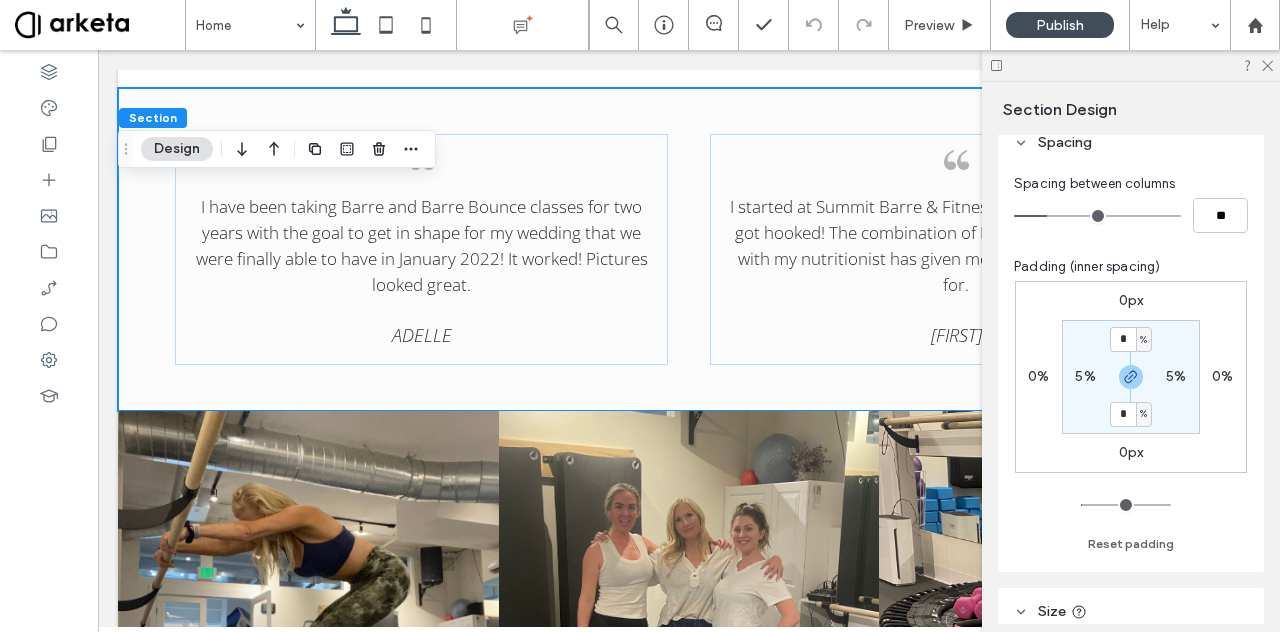 scroll, scrollTop: 234, scrollLeft: 0, axis: vertical 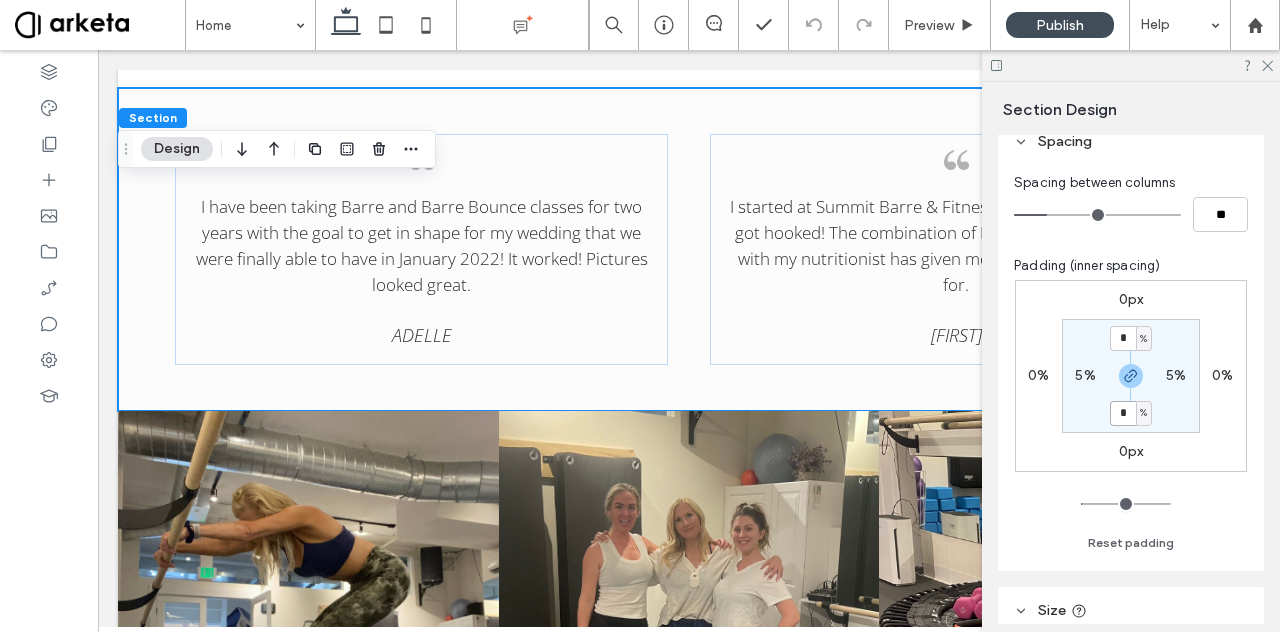 click on "*" at bounding box center [1123, 413] 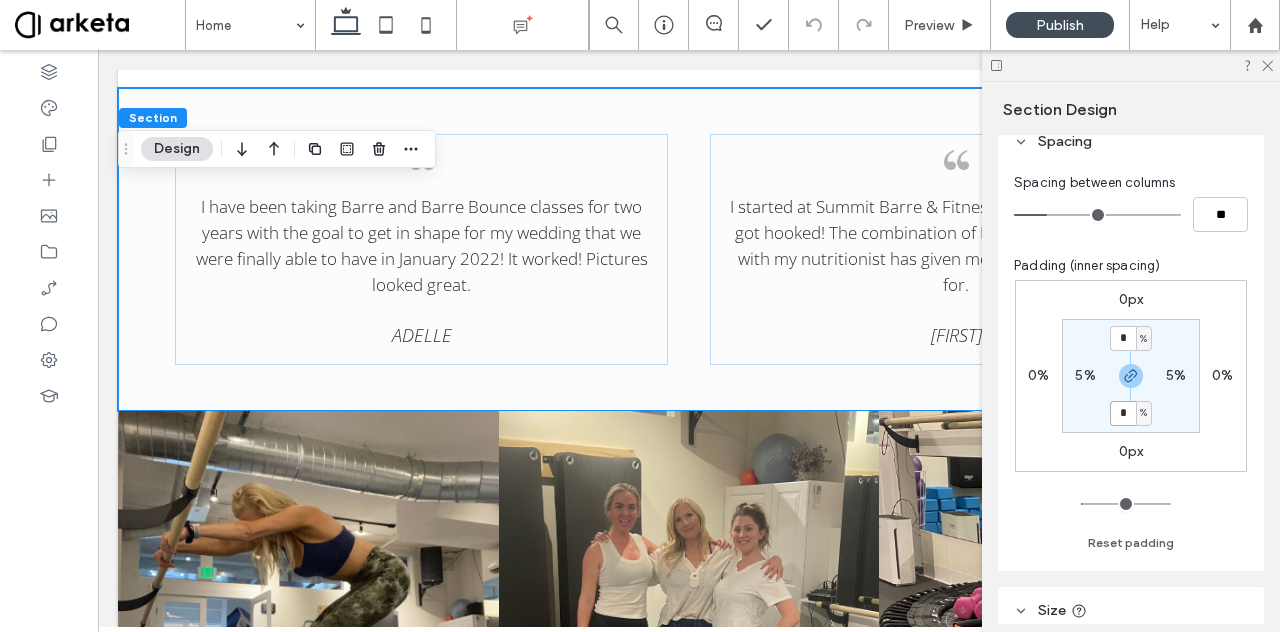 type on "*" 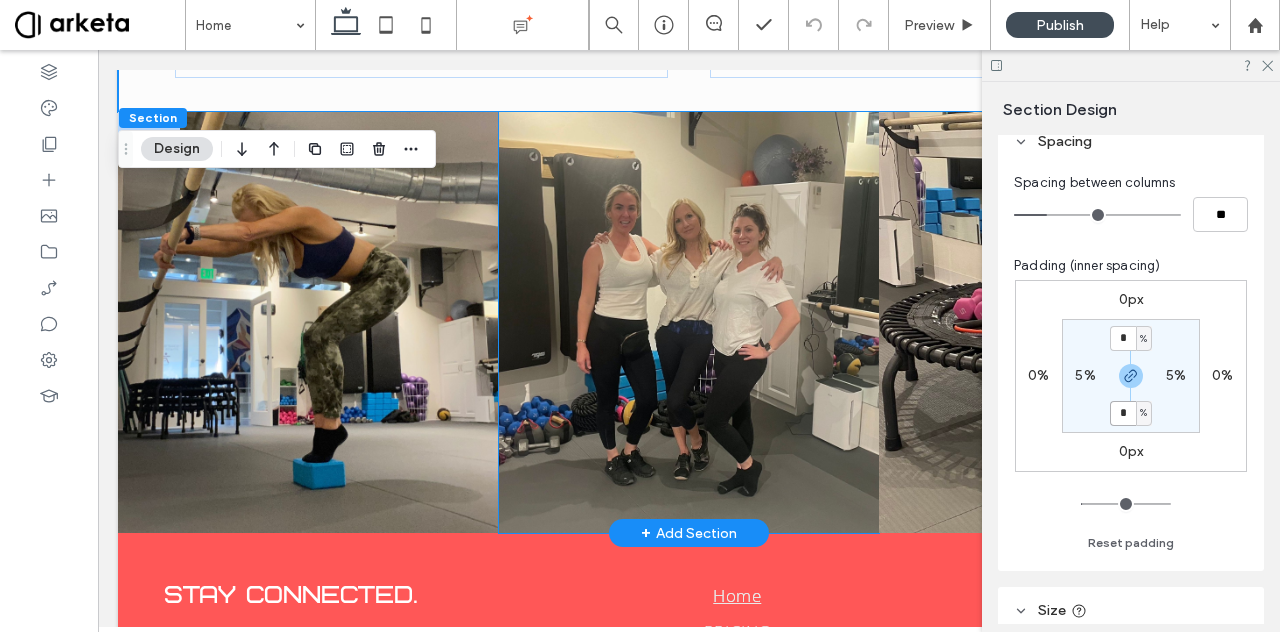 scroll, scrollTop: 4304, scrollLeft: 0, axis: vertical 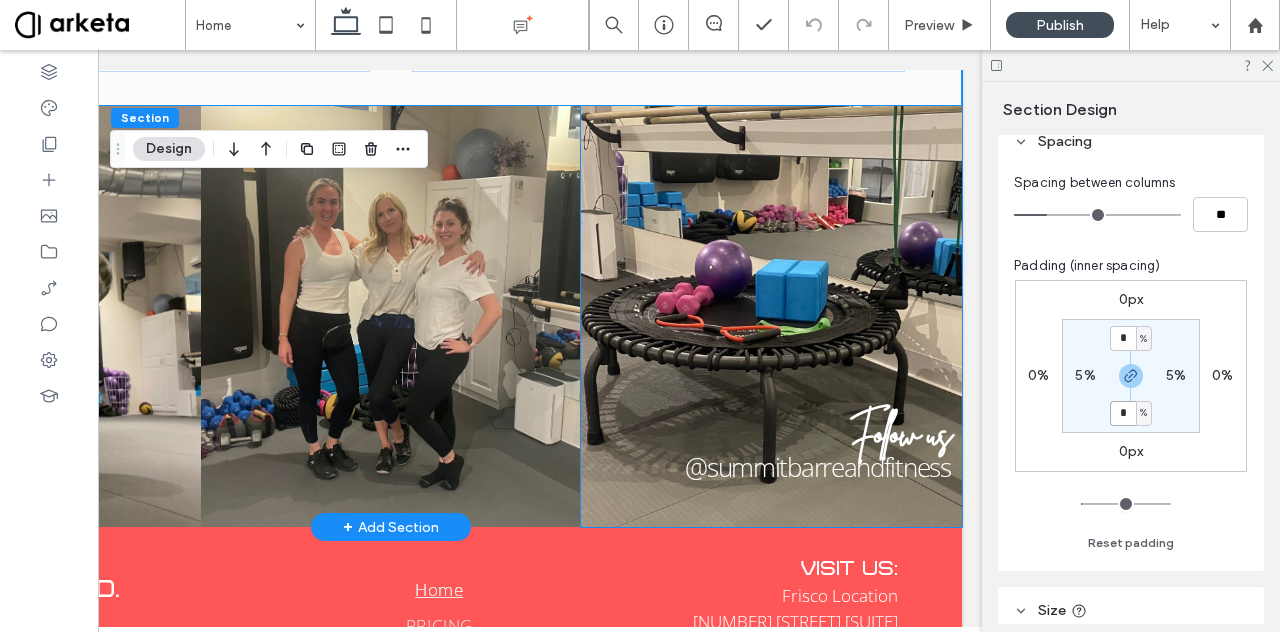 click on "Follow us @summitbarreandfitness" at bounding box center (771, 316) 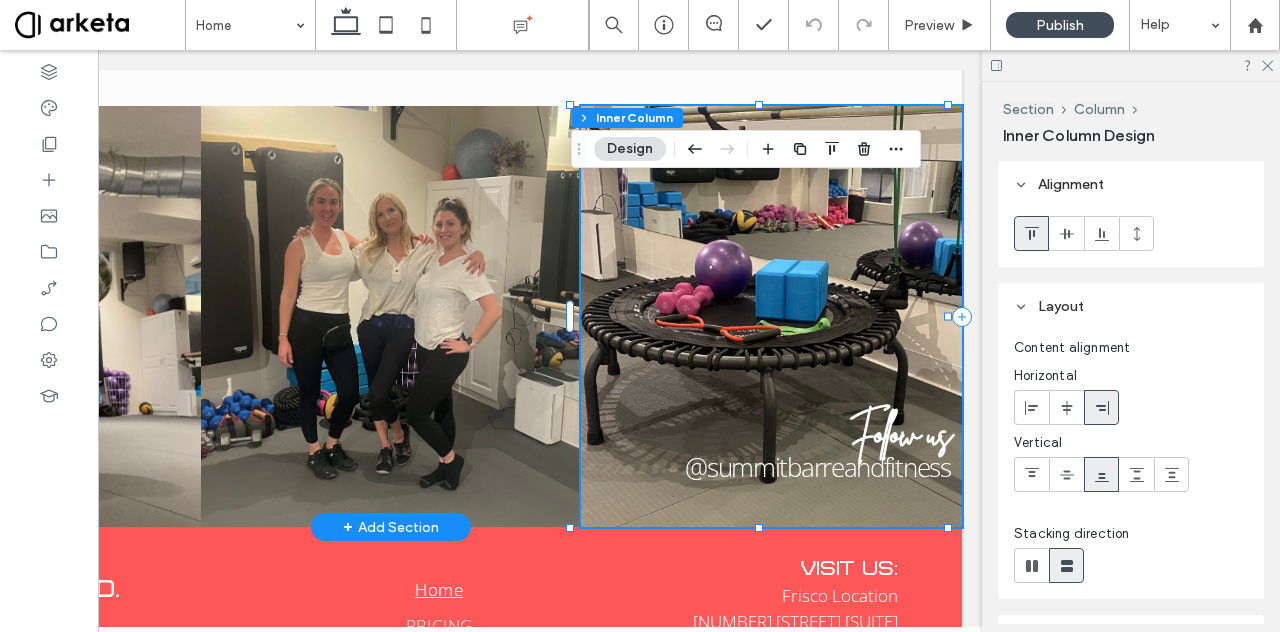 click on "Follow us @summitbarreandfitness" at bounding box center (771, 316) 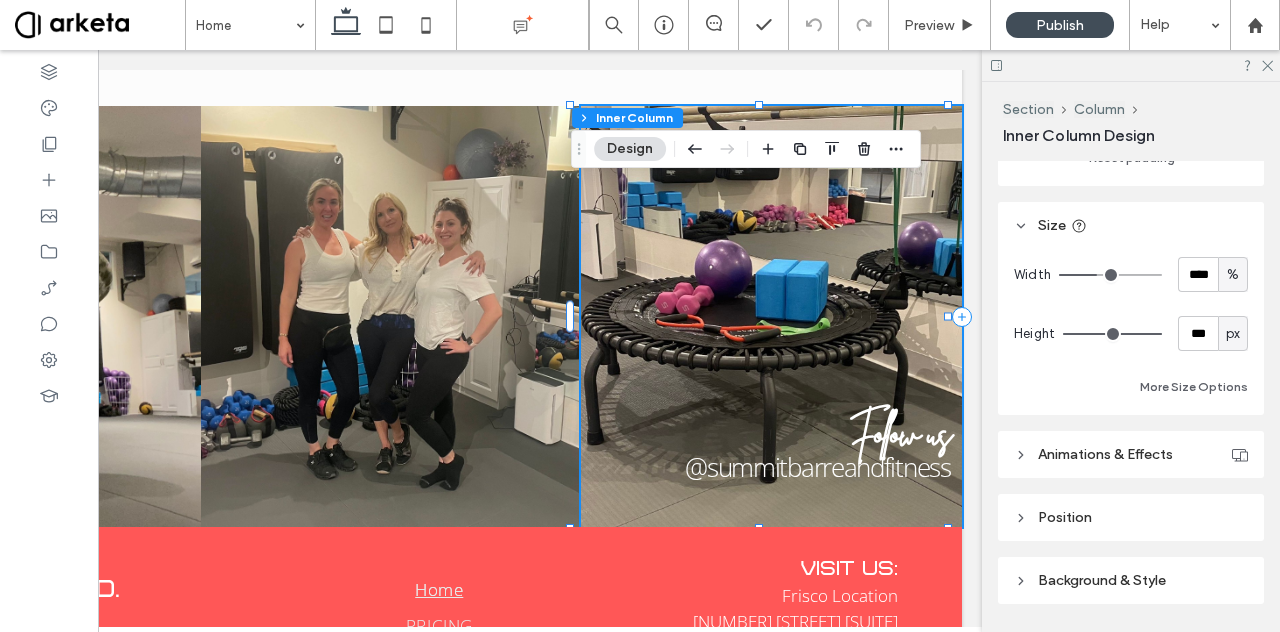 scroll, scrollTop: 923, scrollLeft: 0, axis: vertical 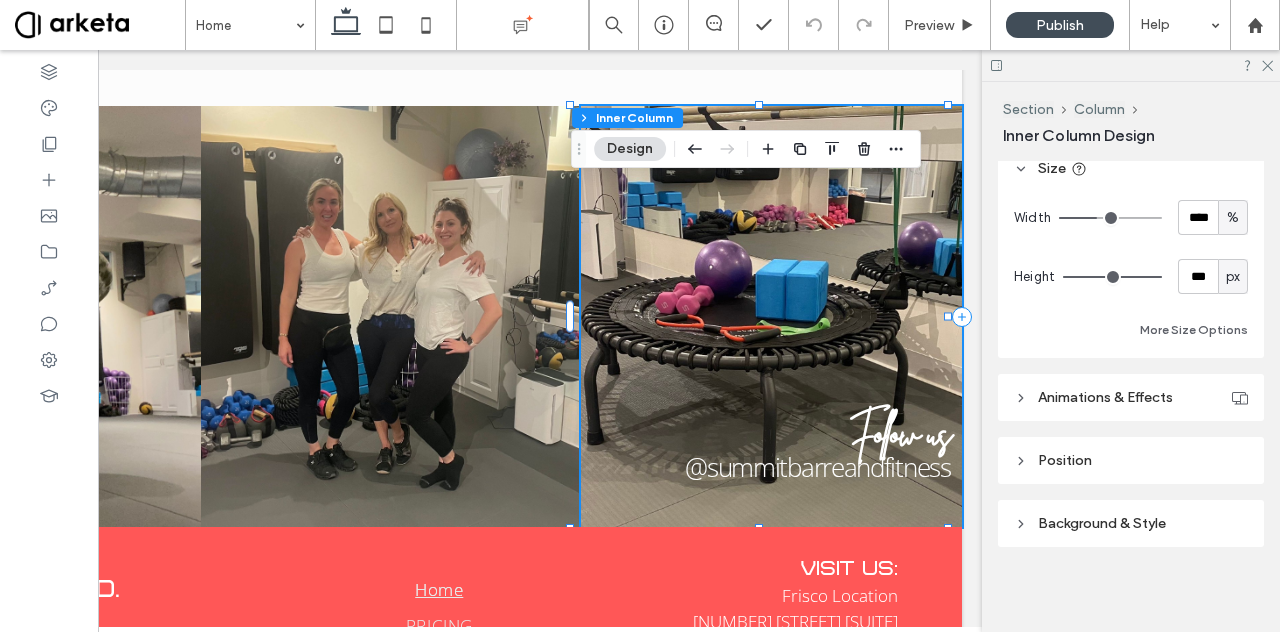 click on "Background & Style" at bounding box center [1102, 523] 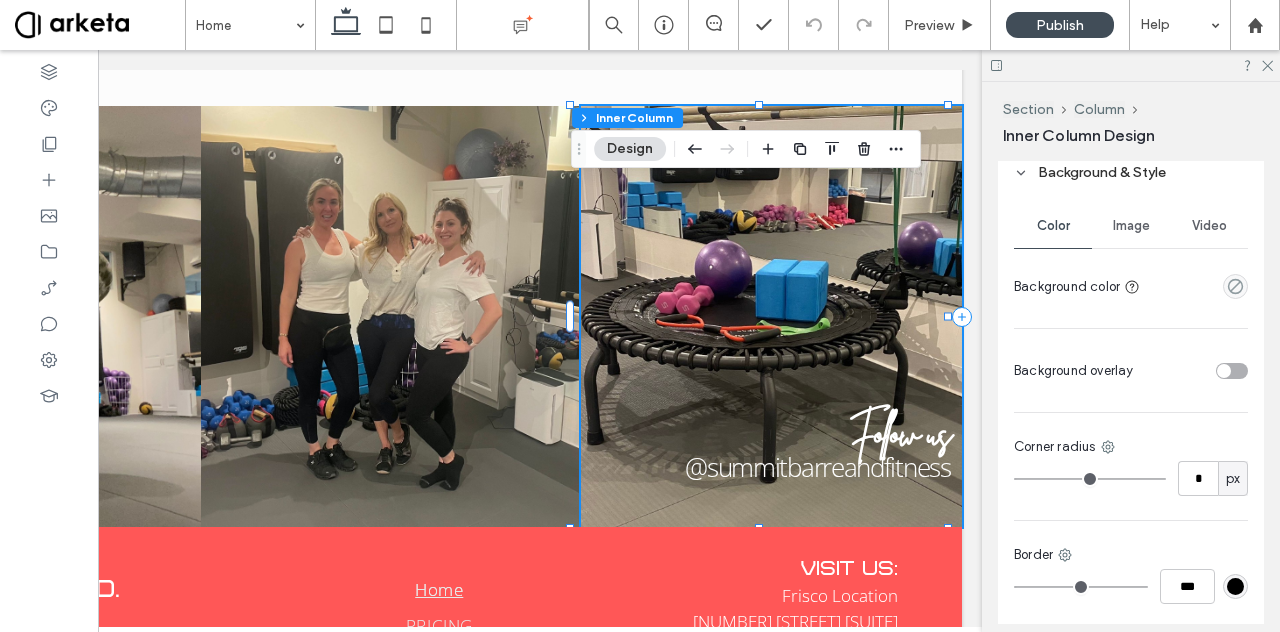 scroll, scrollTop: 1275, scrollLeft: 0, axis: vertical 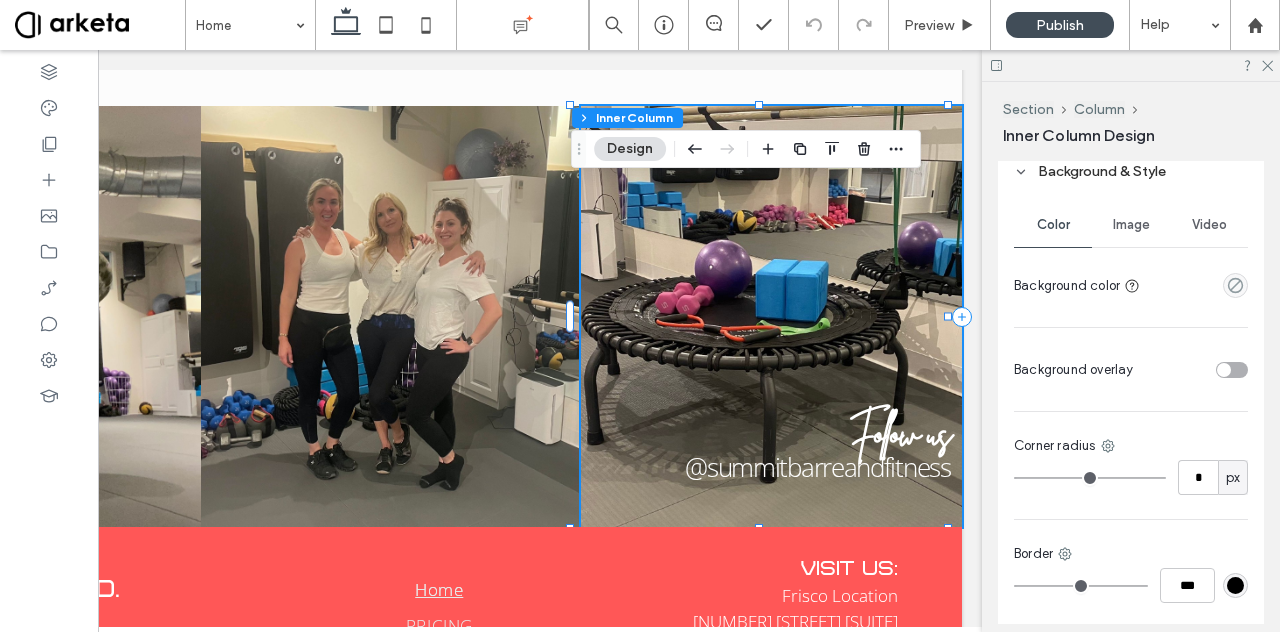 click on "Image" at bounding box center [1131, 225] 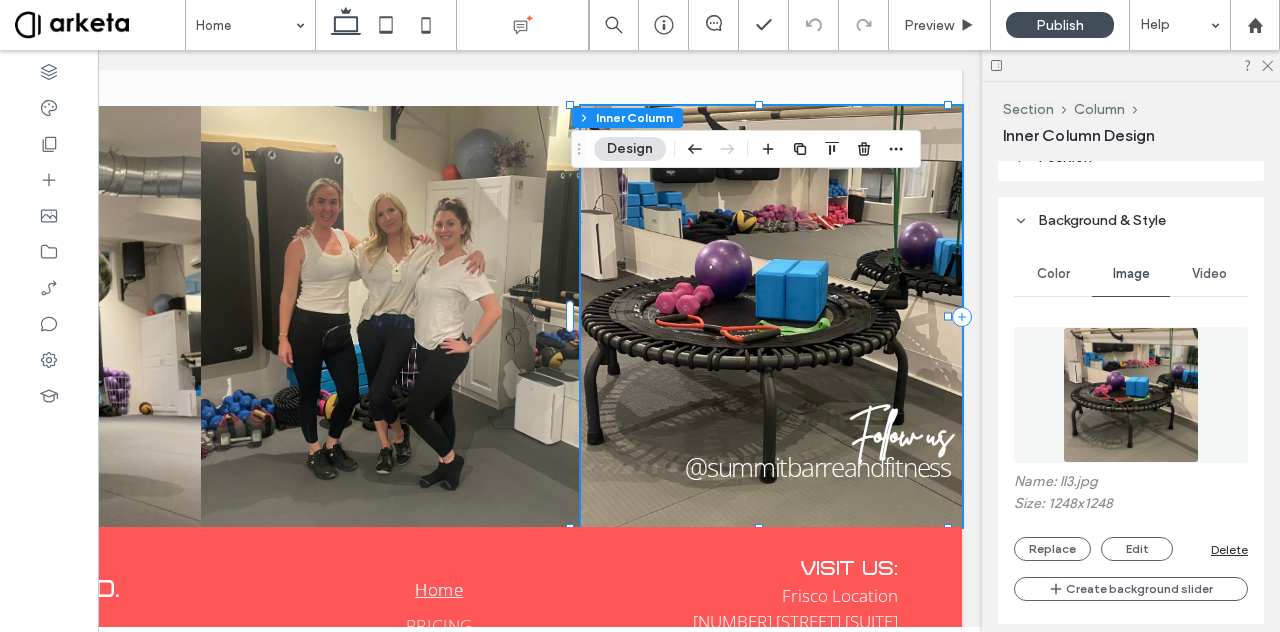 scroll, scrollTop: 1235, scrollLeft: 0, axis: vertical 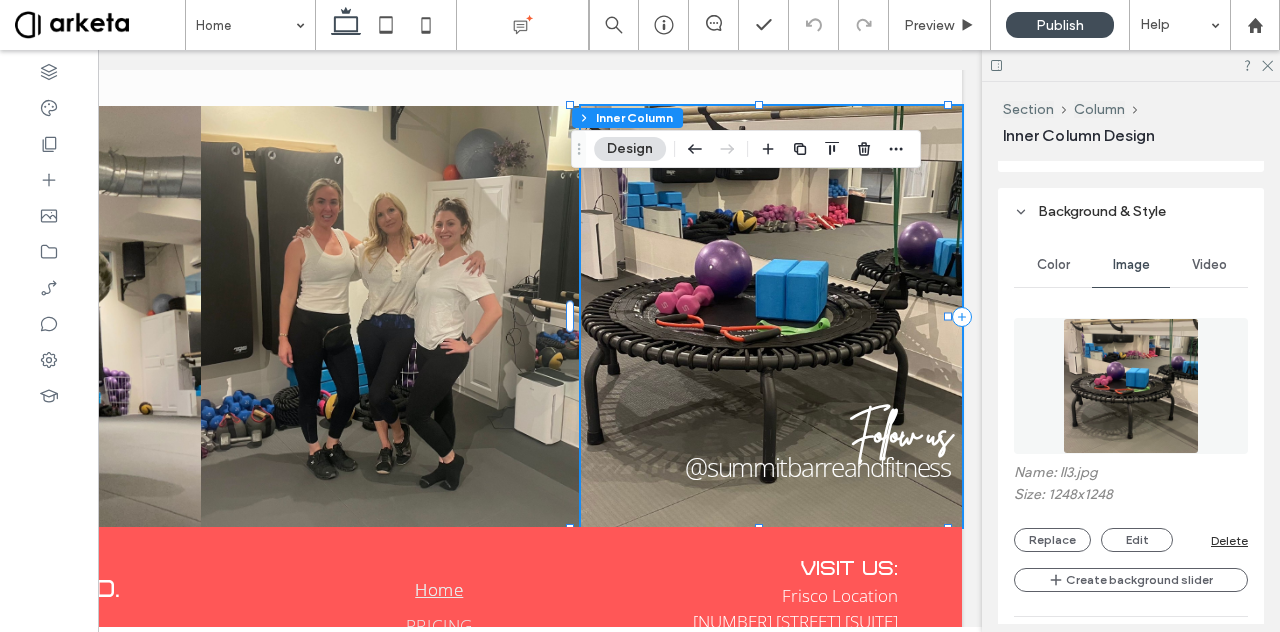 click at bounding box center (1131, 386) 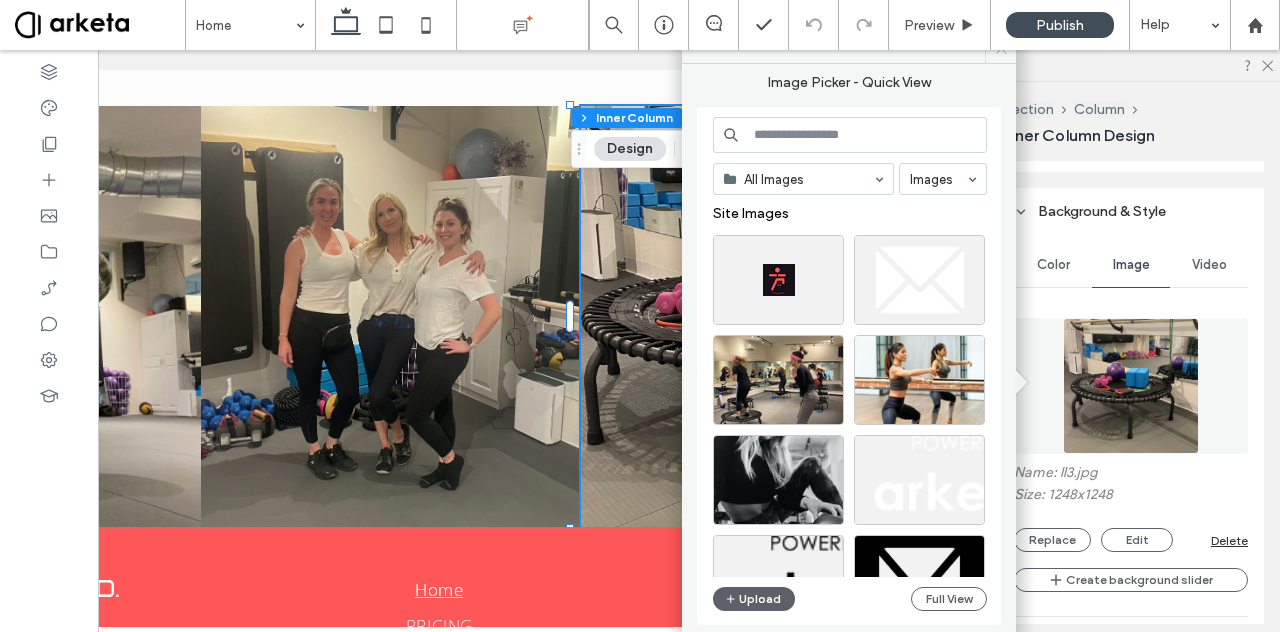 click 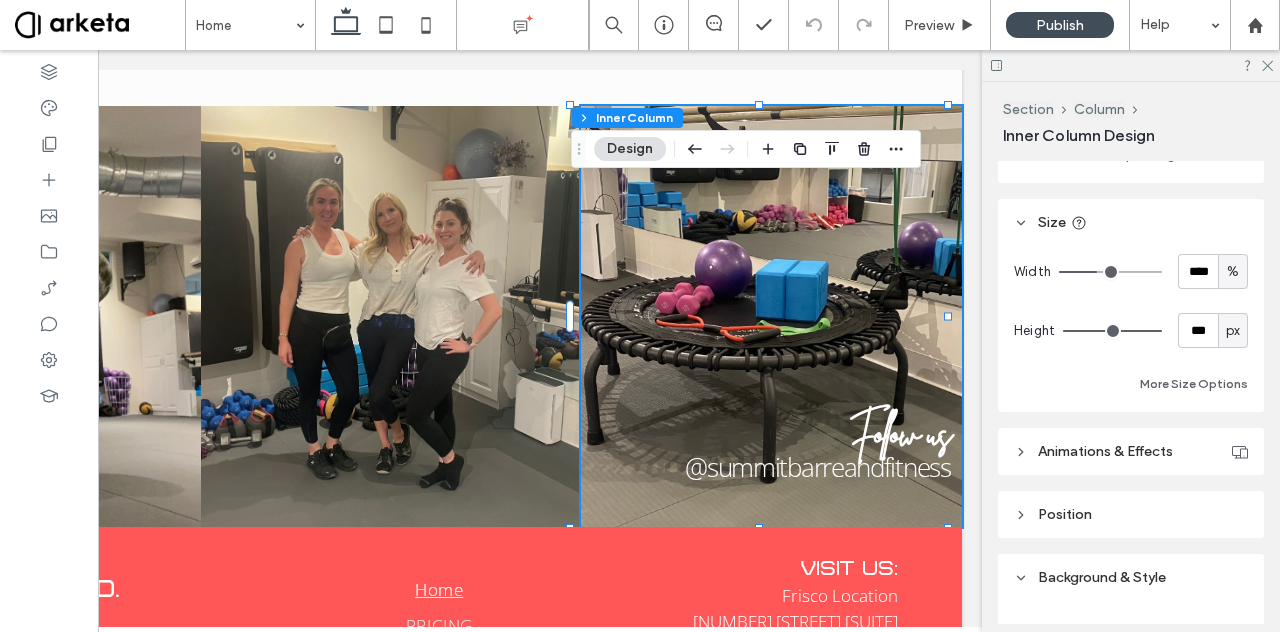 scroll, scrollTop: 866, scrollLeft: 0, axis: vertical 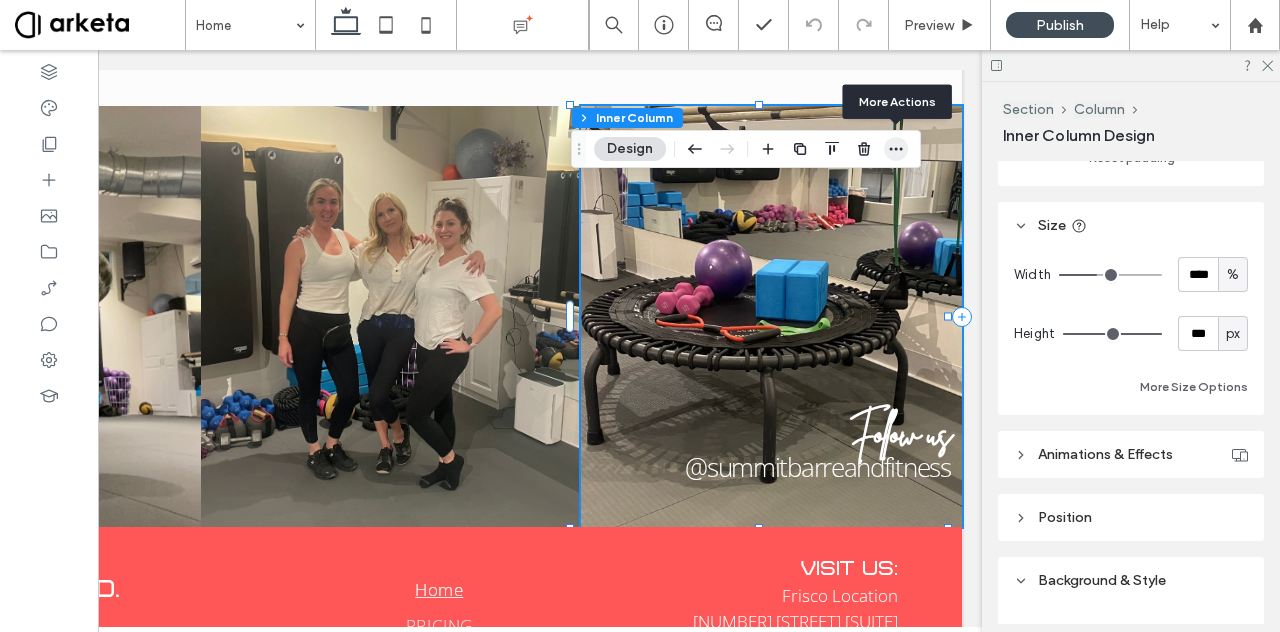 click 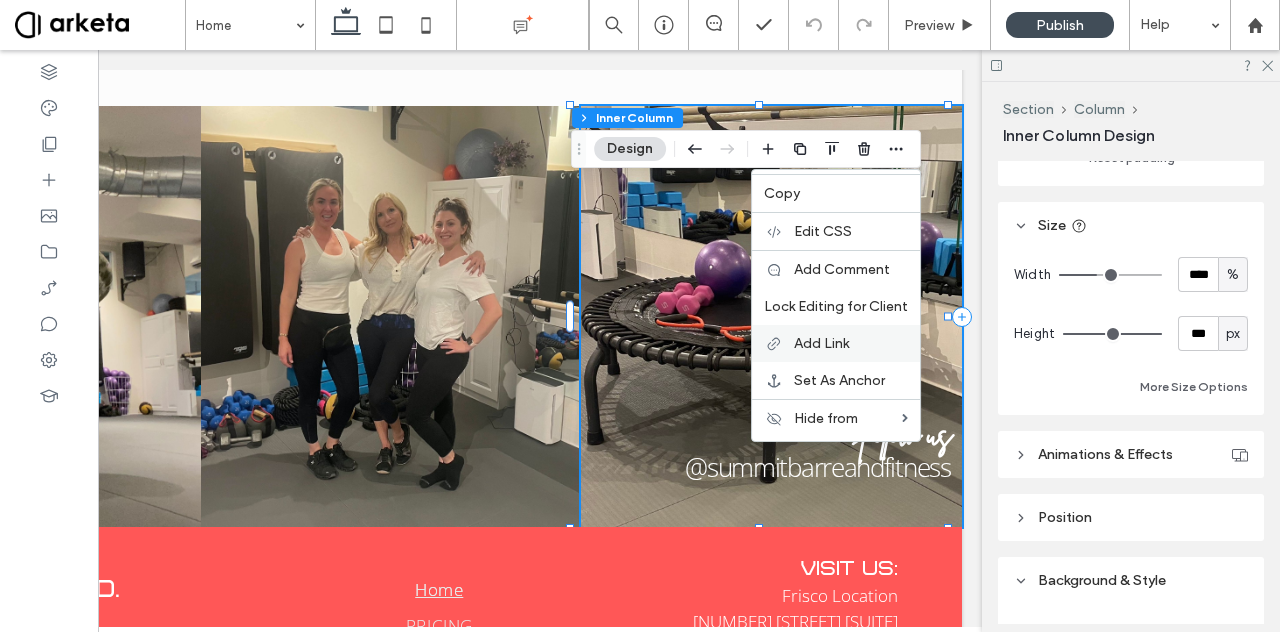 click on "Add Link" at bounding box center [821, 343] 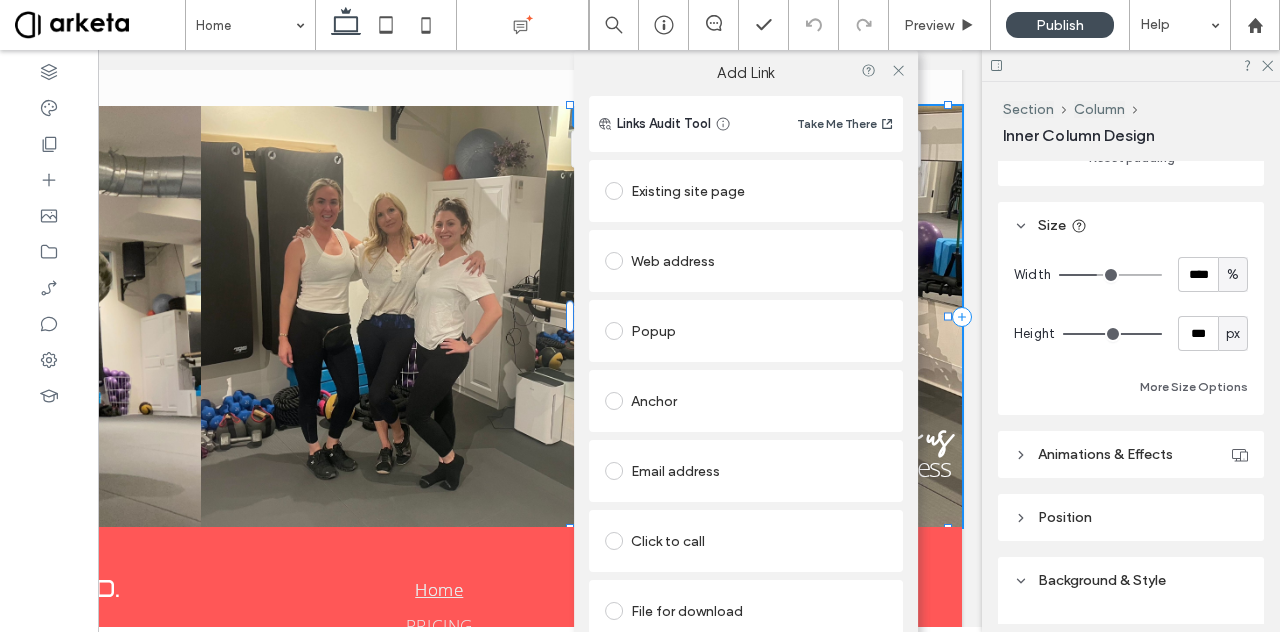 click on "Existing site page" at bounding box center [746, 191] 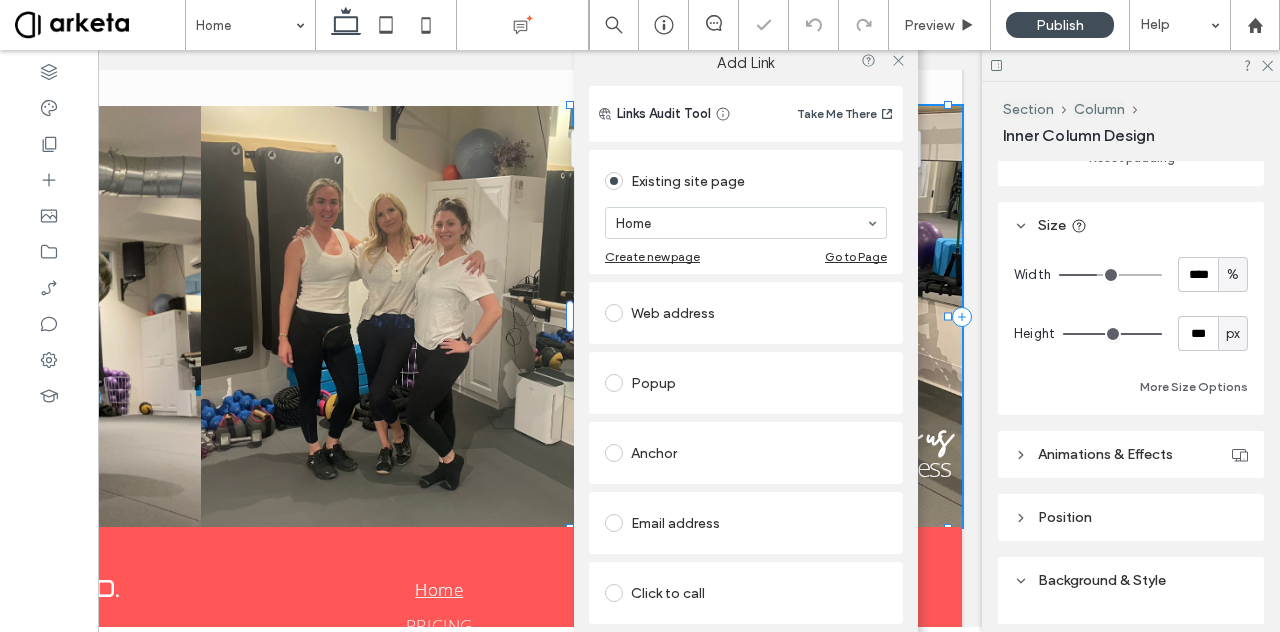 click on "Web address" at bounding box center (746, 313) 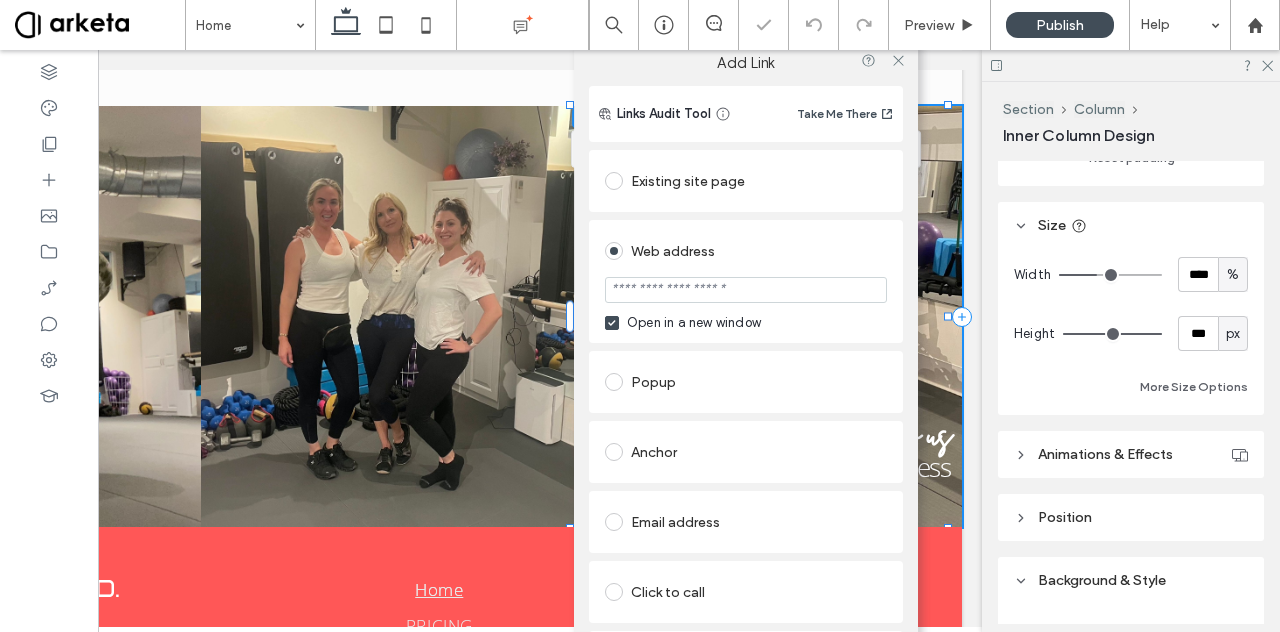 click at bounding box center (746, 290) 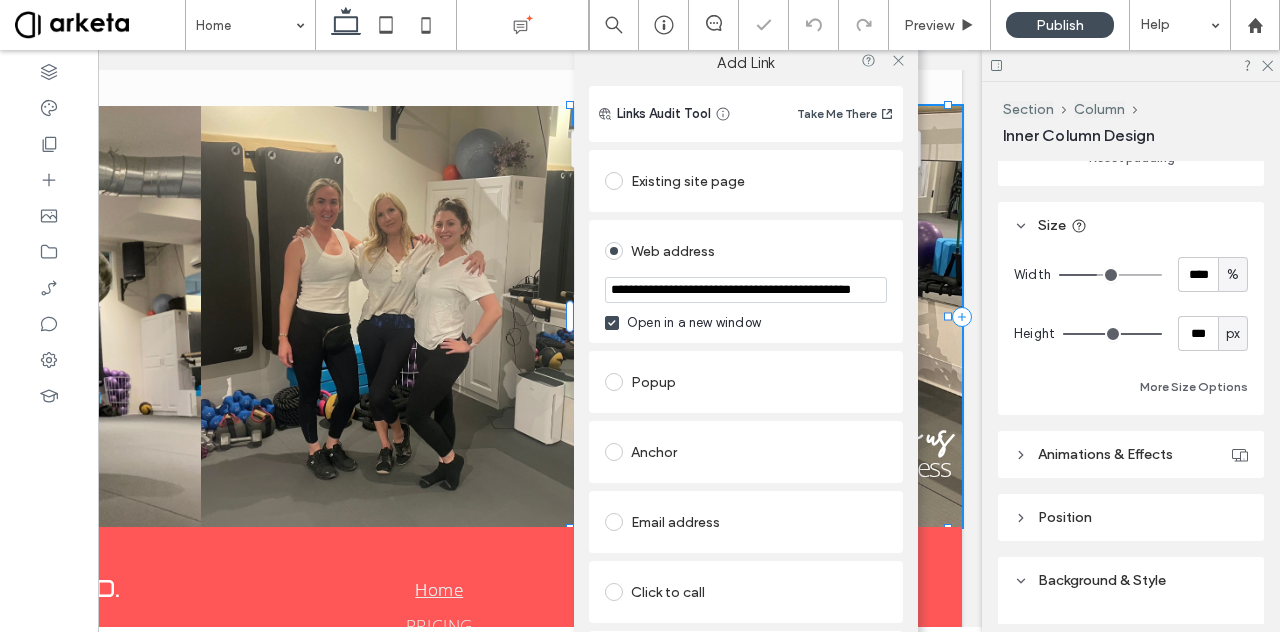scroll, scrollTop: 0, scrollLeft: 77, axis: horizontal 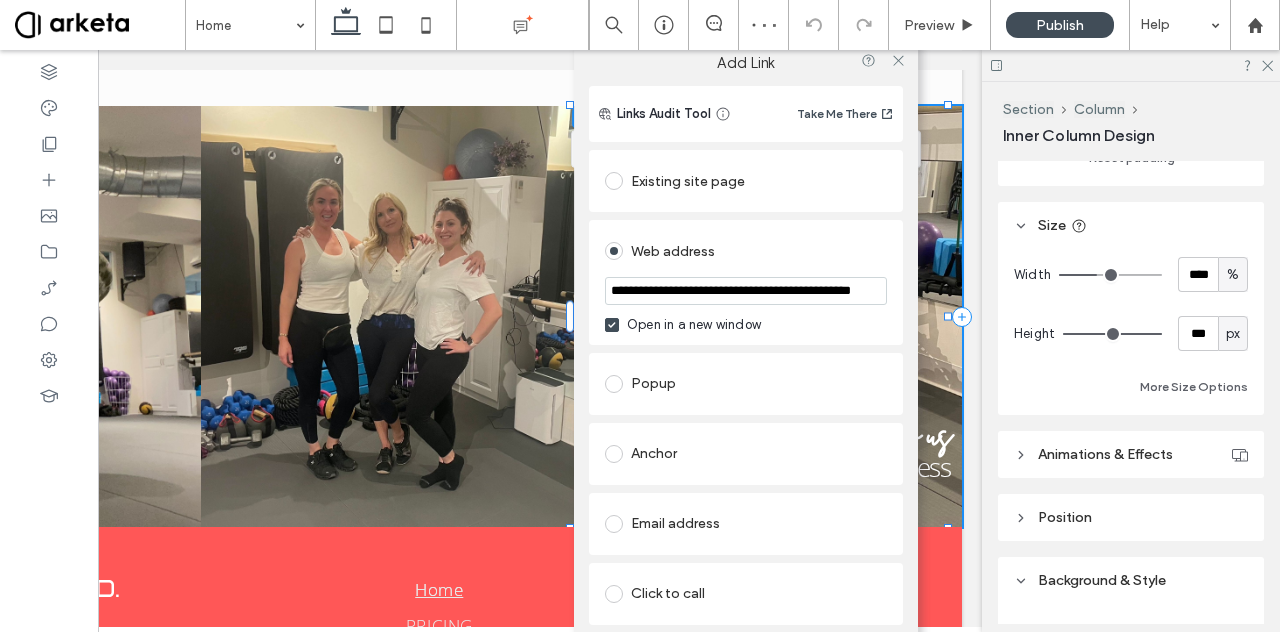 type on "**********" 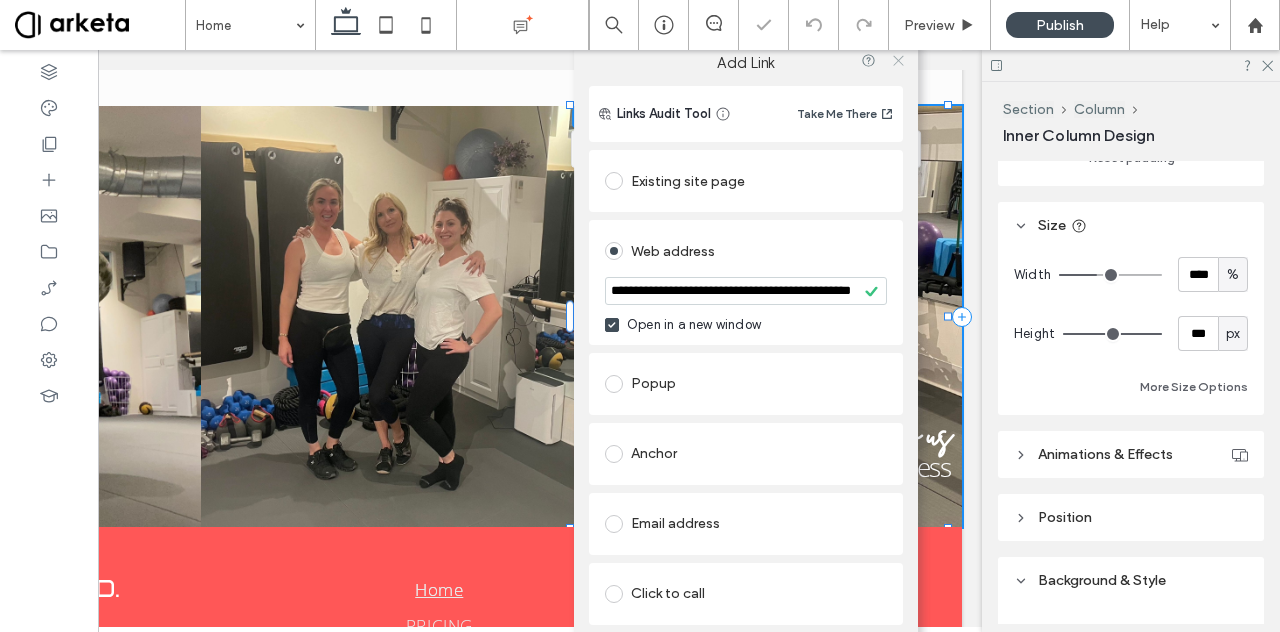 scroll, scrollTop: 0, scrollLeft: 0, axis: both 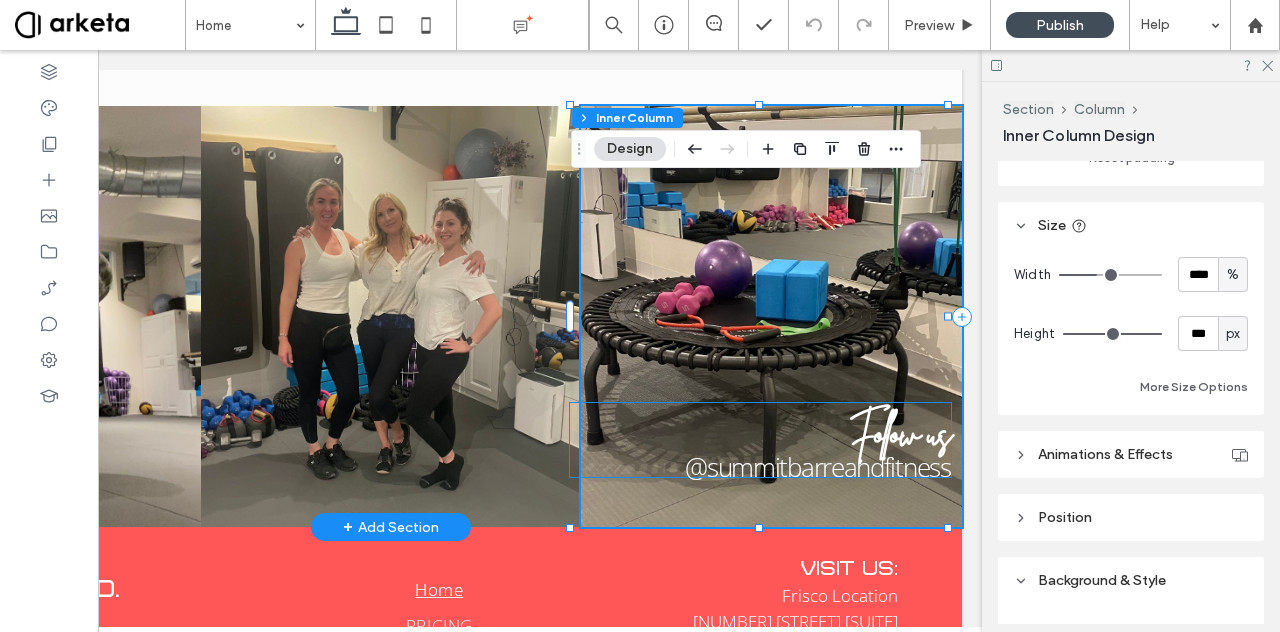 click on "@summitbarreandfitness" at bounding box center [817, 467] 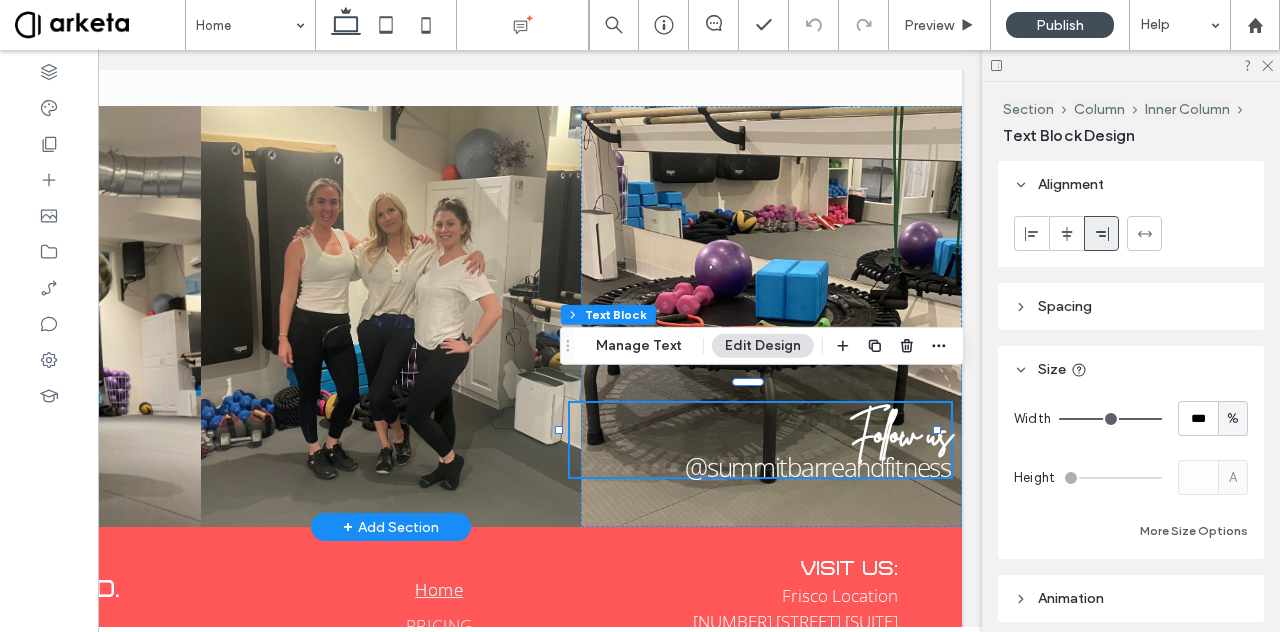 click on "@summitbarreandfitness" at bounding box center (817, 467) 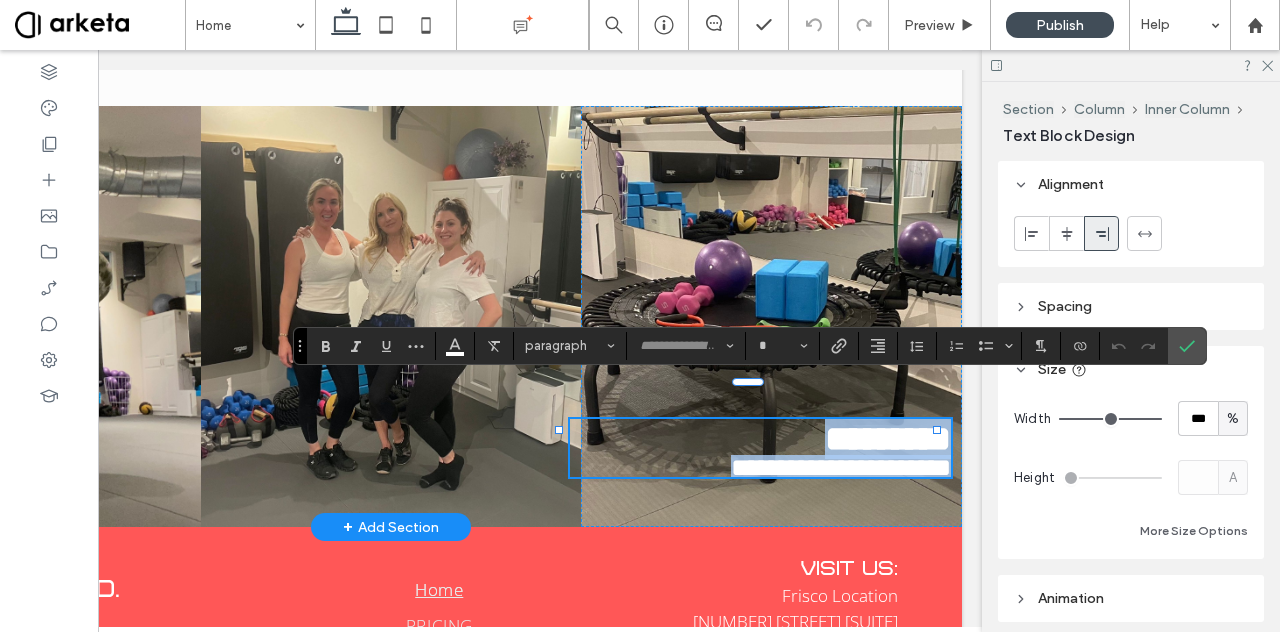 scroll, scrollTop: 7, scrollLeft: 0, axis: vertical 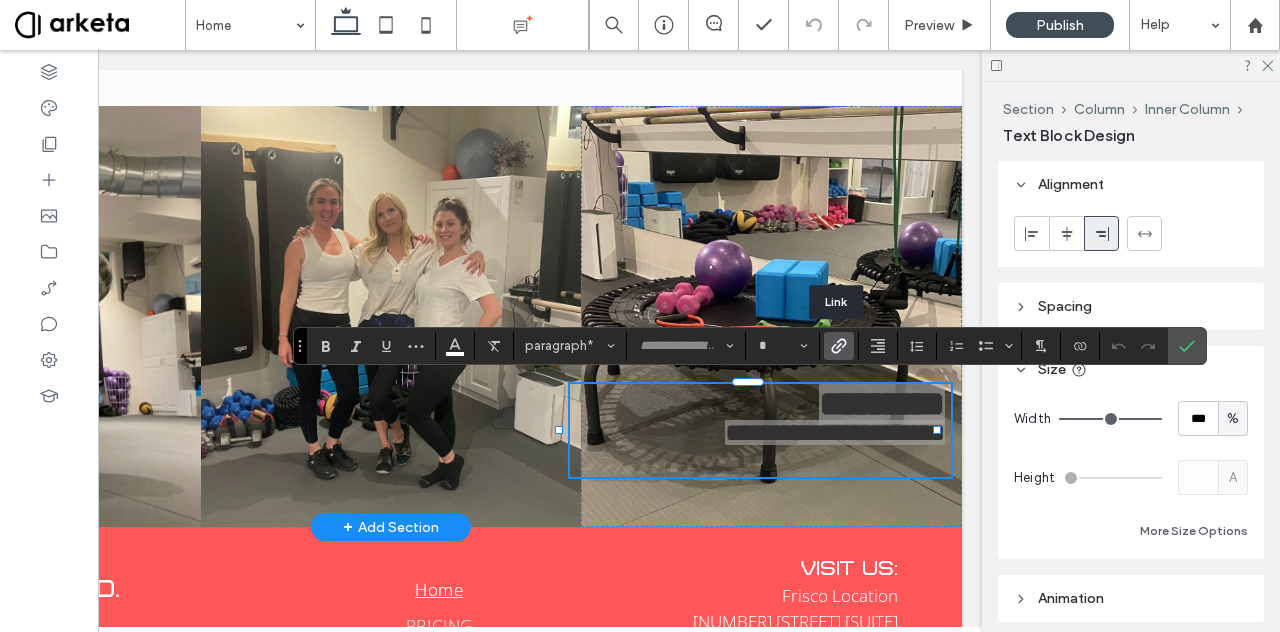 click 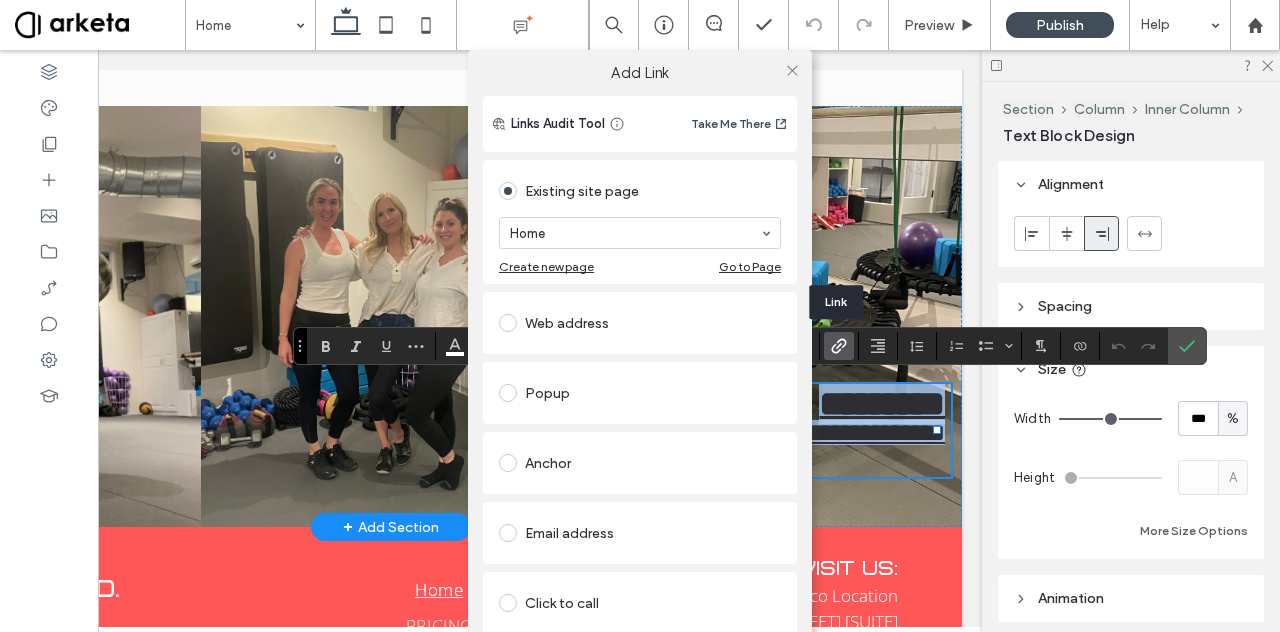 scroll, scrollTop: 0, scrollLeft: 0, axis: both 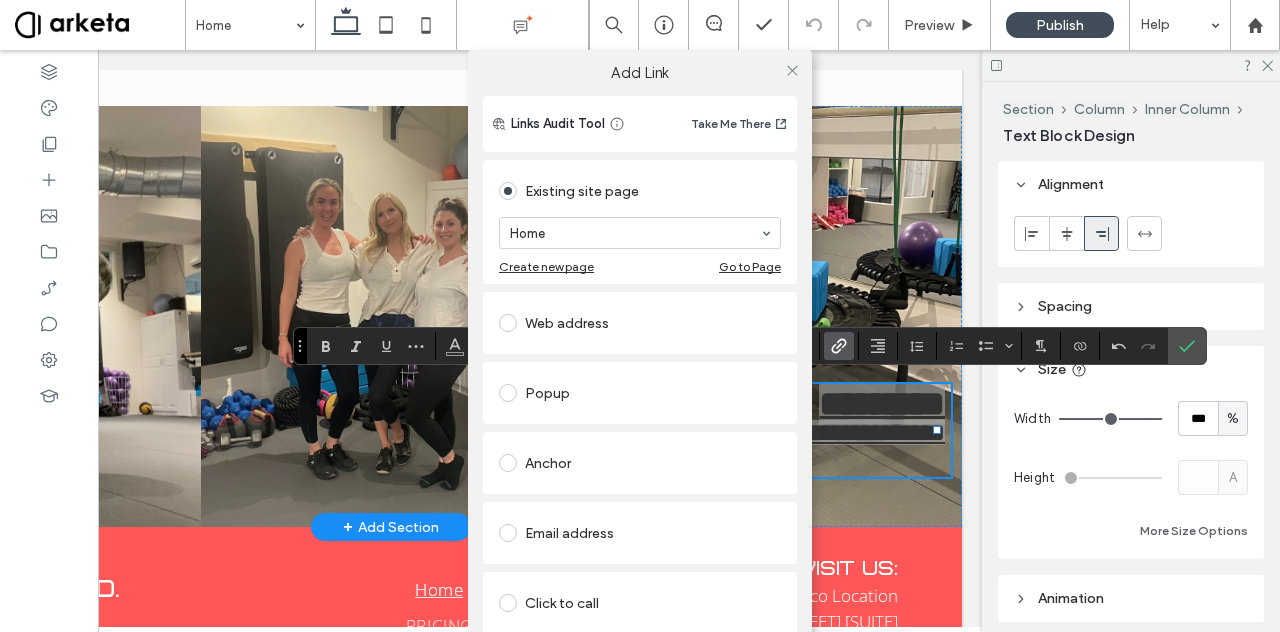 click on "Web address" at bounding box center (640, 323) 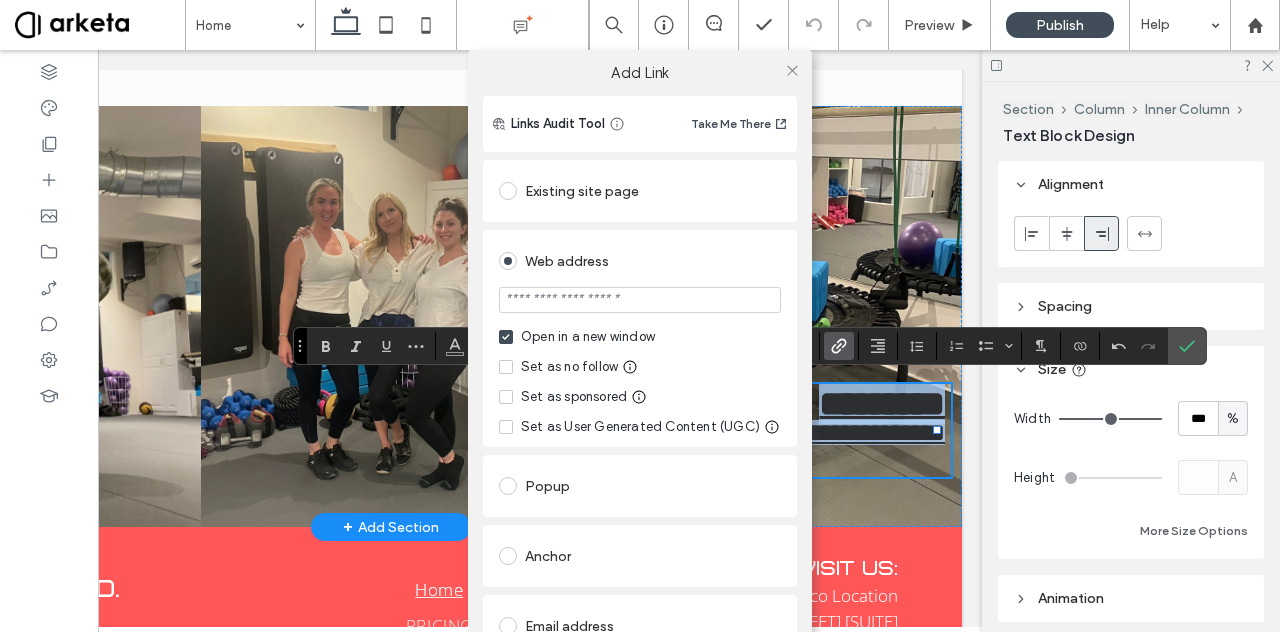 scroll, scrollTop: 7, scrollLeft: 0, axis: vertical 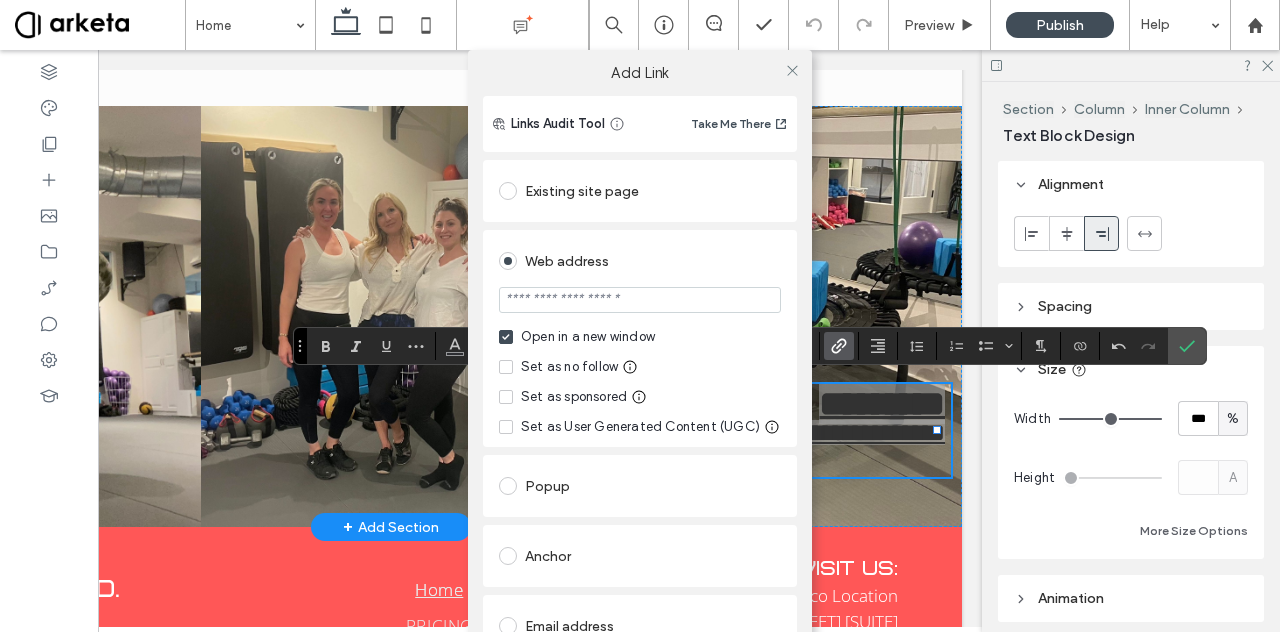 click at bounding box center (640, 300) 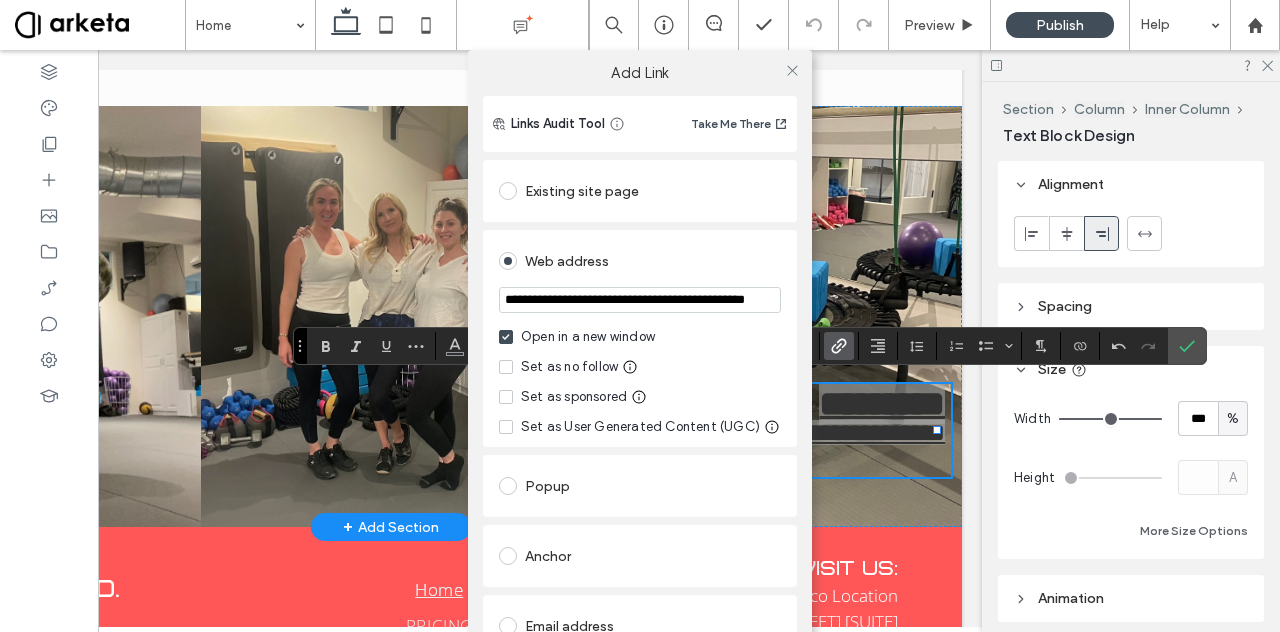 scroll, scrollTop: 0, scrollLeft: 77, axis: horizontal 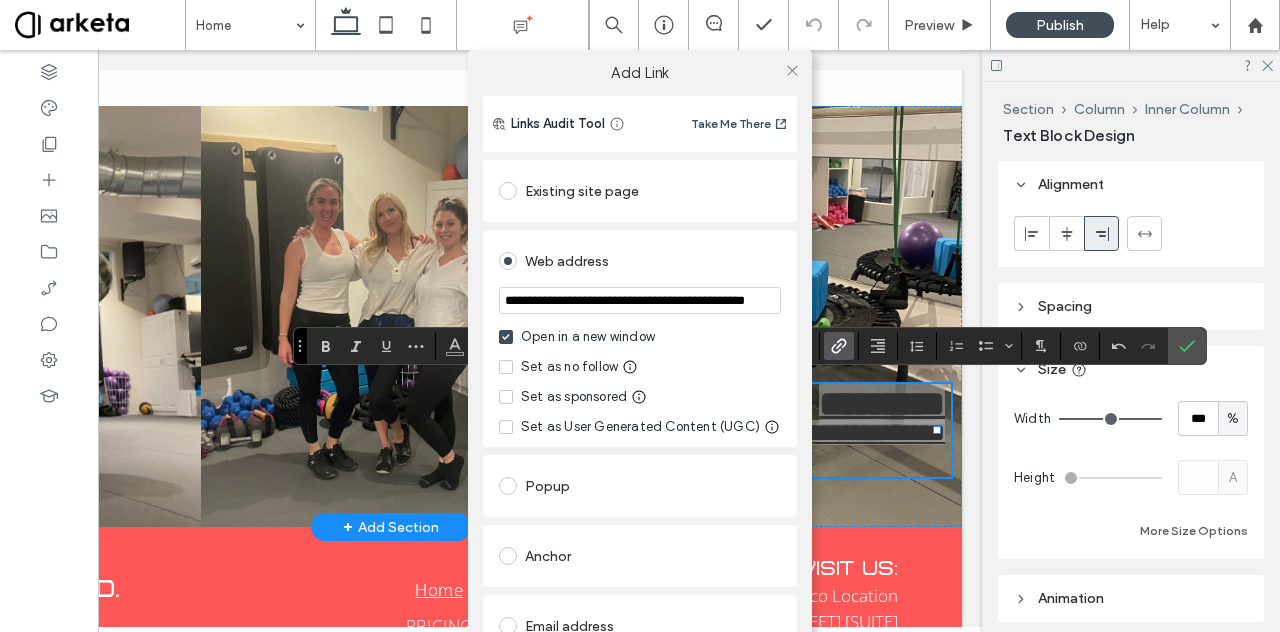 type on "**********" 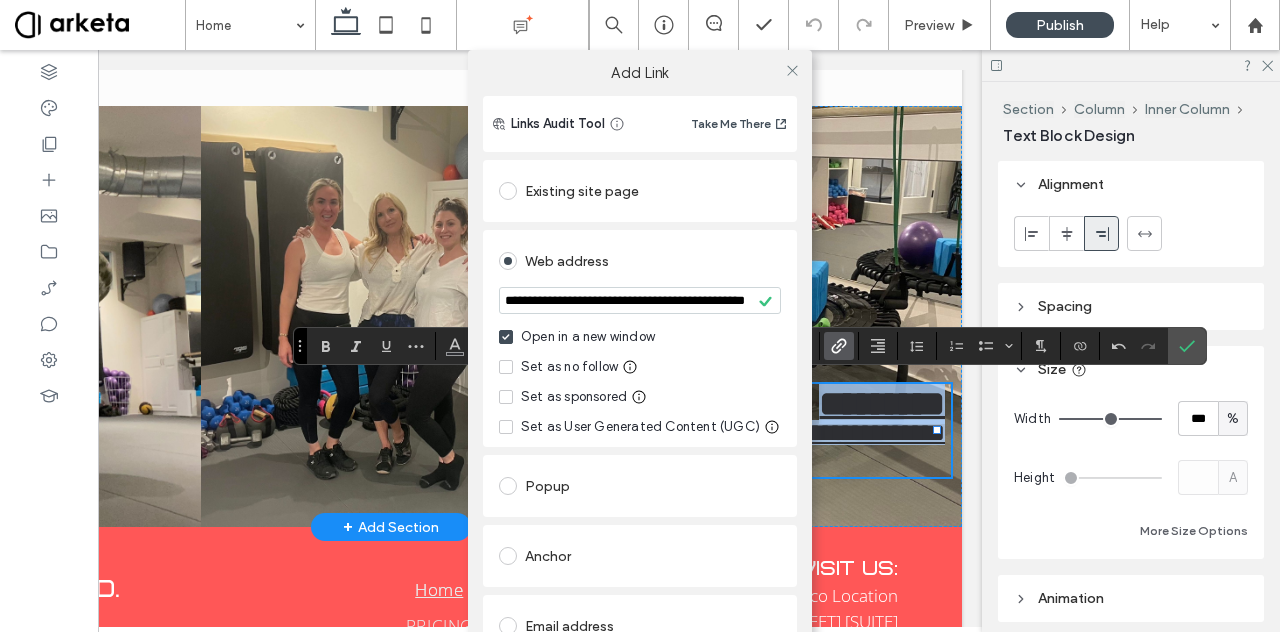 scroll, scrollTop: 0, scrollLeft: 0, axis: both 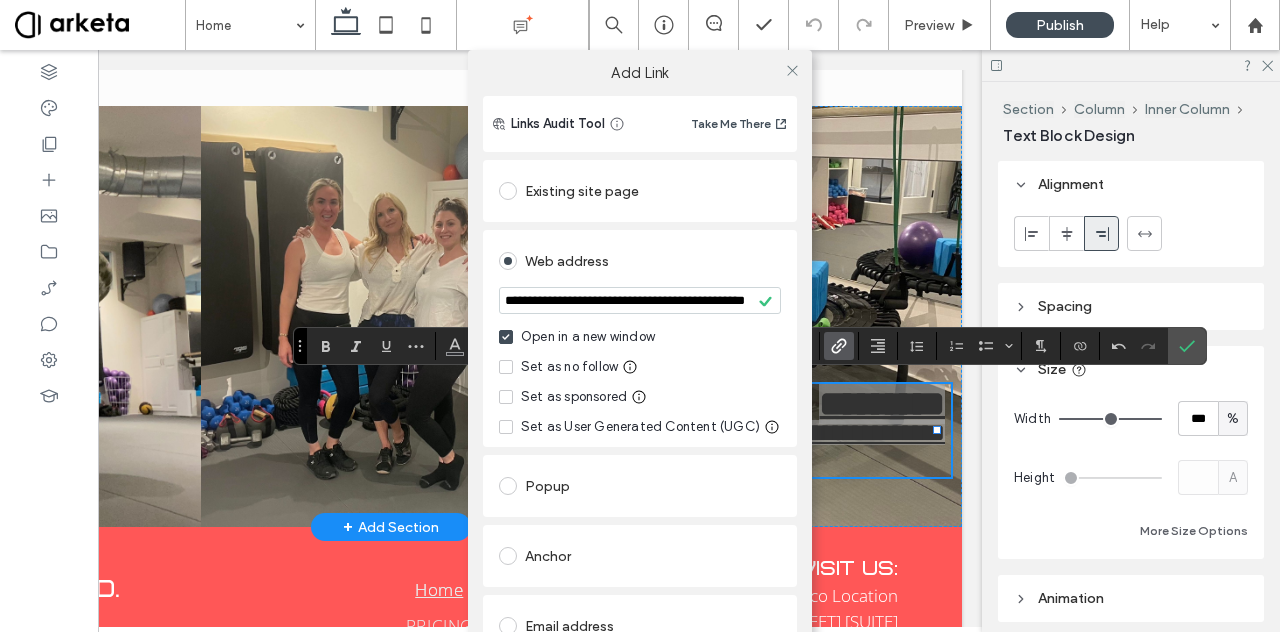 click on "**********" at bounding box center [640, 366] 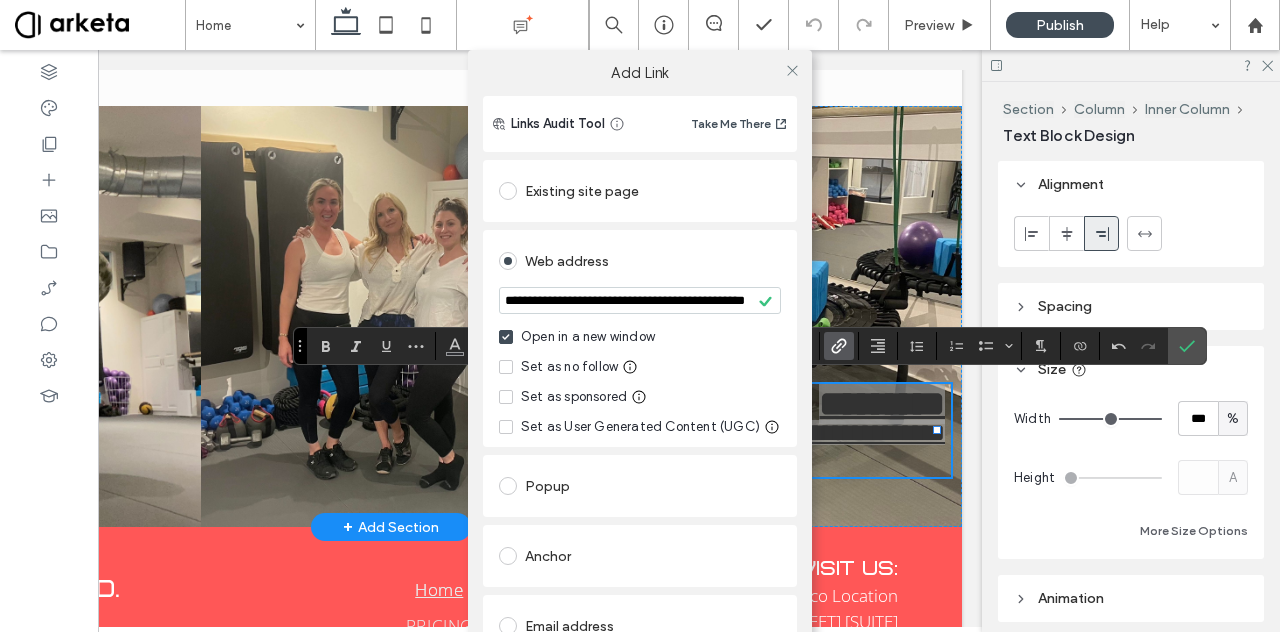 click on "**********" at bounding box center [640, 366] 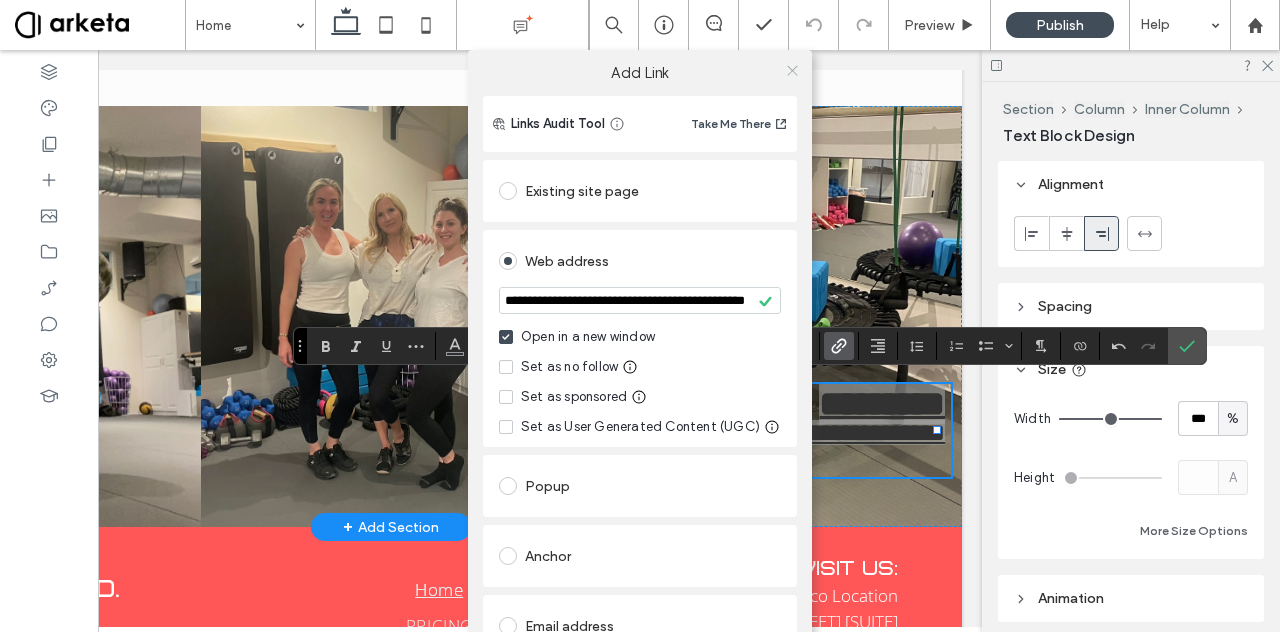 click 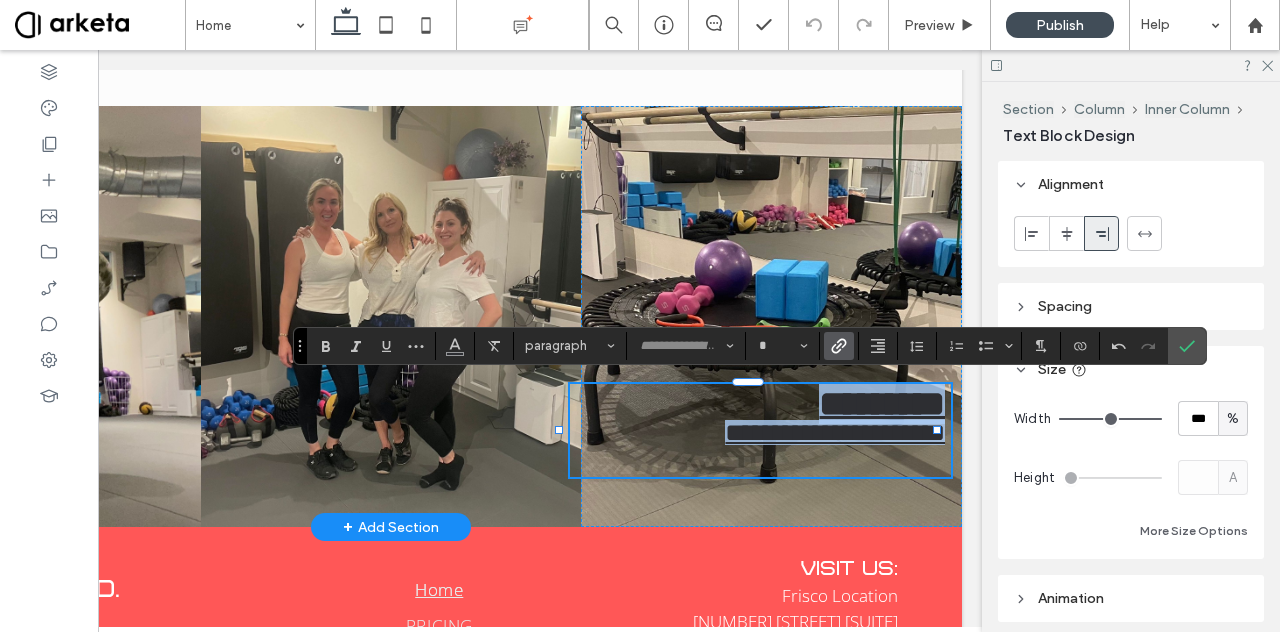 scroll, scrollTop: 7, scrollLeft: 0, axis: vertical 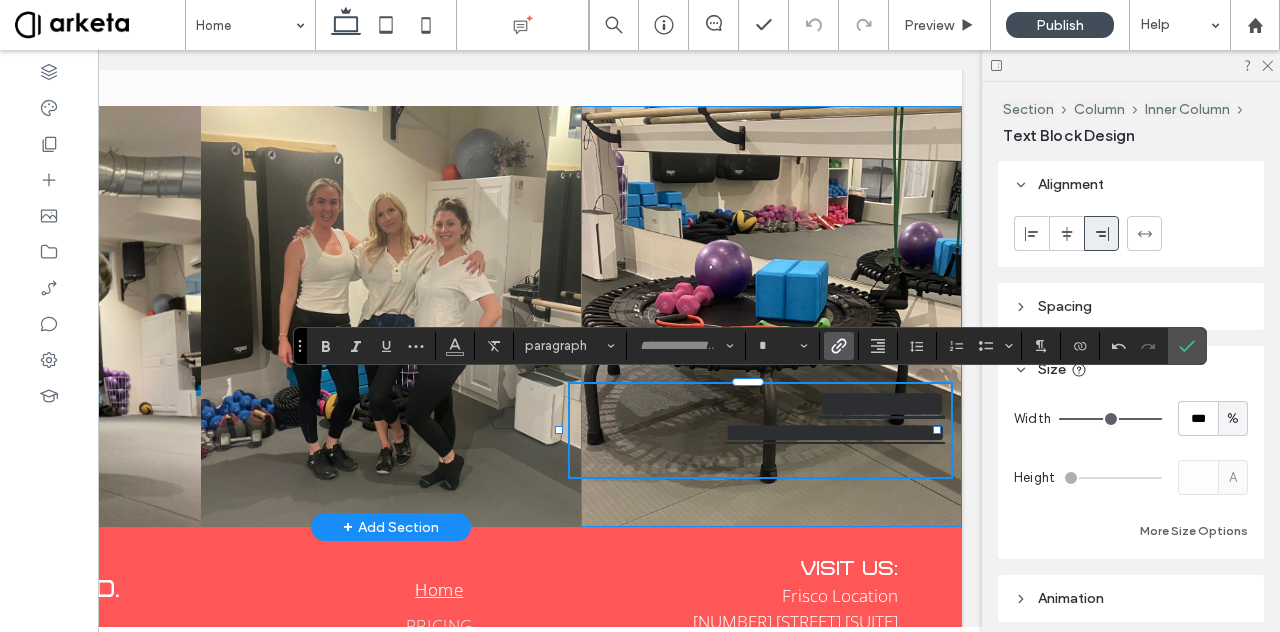 click on "**********" at bounding box center (771, 316) 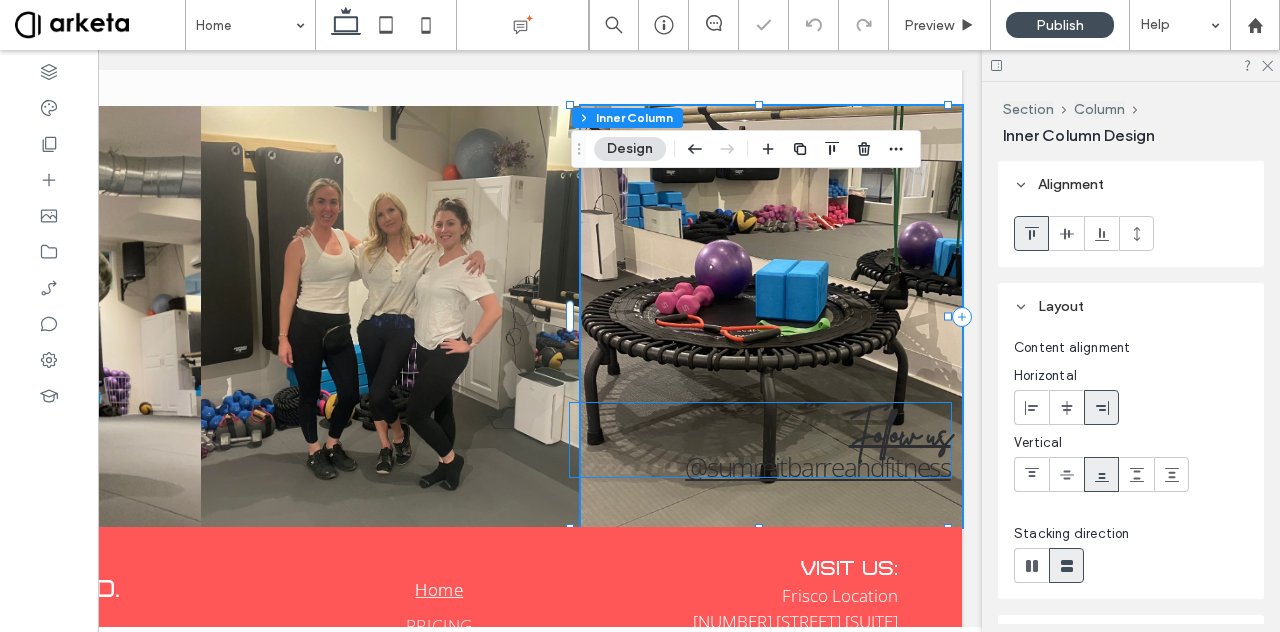 click on "@summitbarreandfitness" at bounding box center (817, 467) 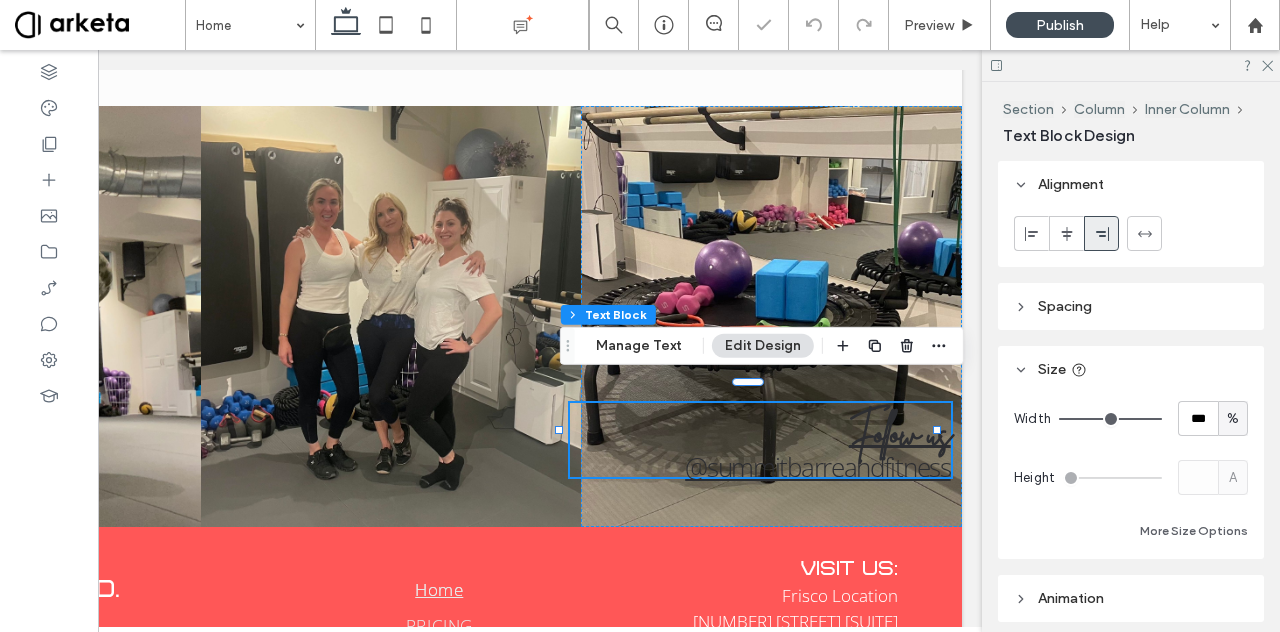 click on "@summitbarreandfitness" at bounding box center (817, 467) 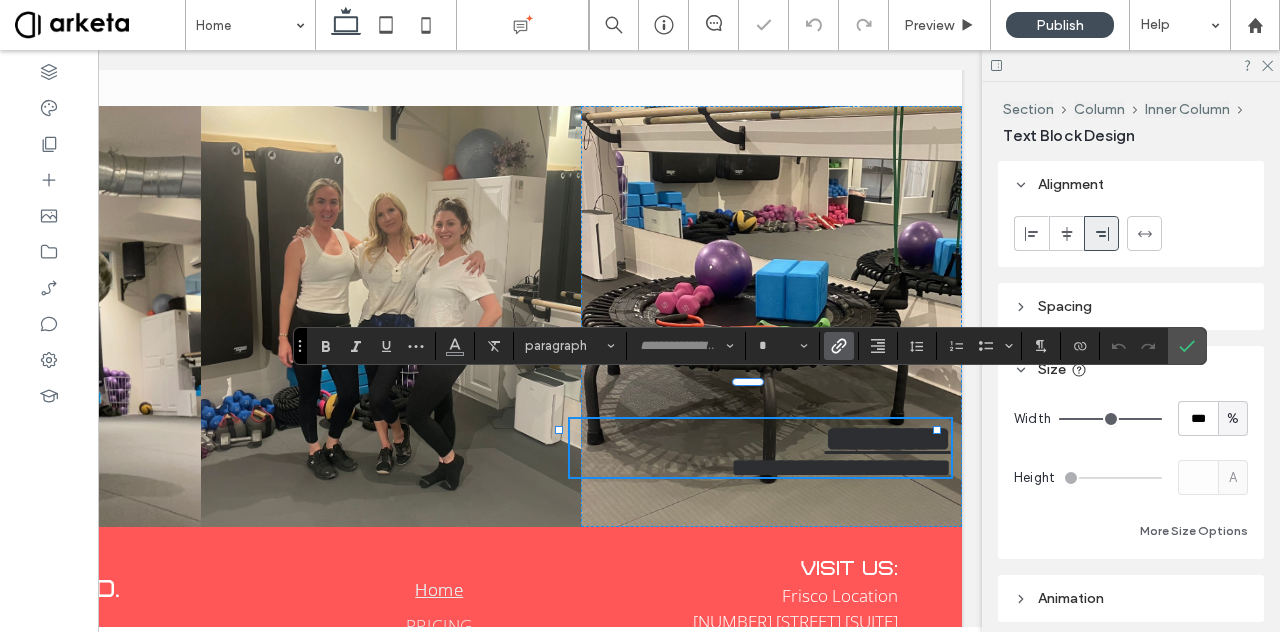 scroll, scrollTop: 0, scrollLeft: 0, axis: both 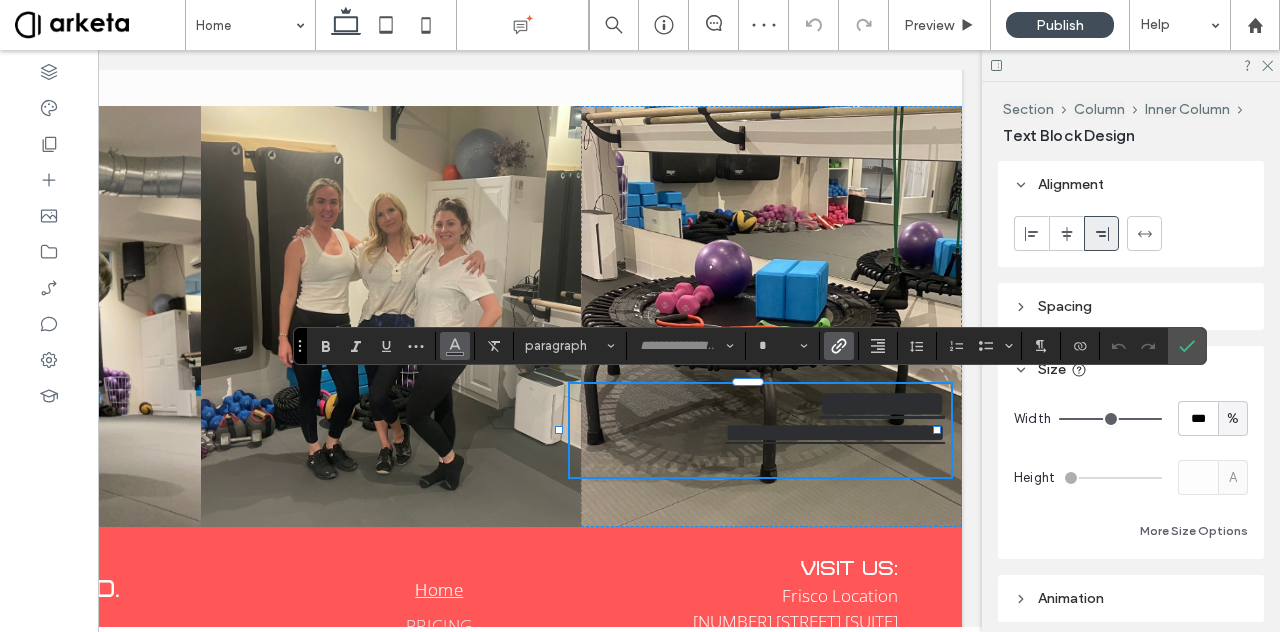 click at bounding box center (455, 344) 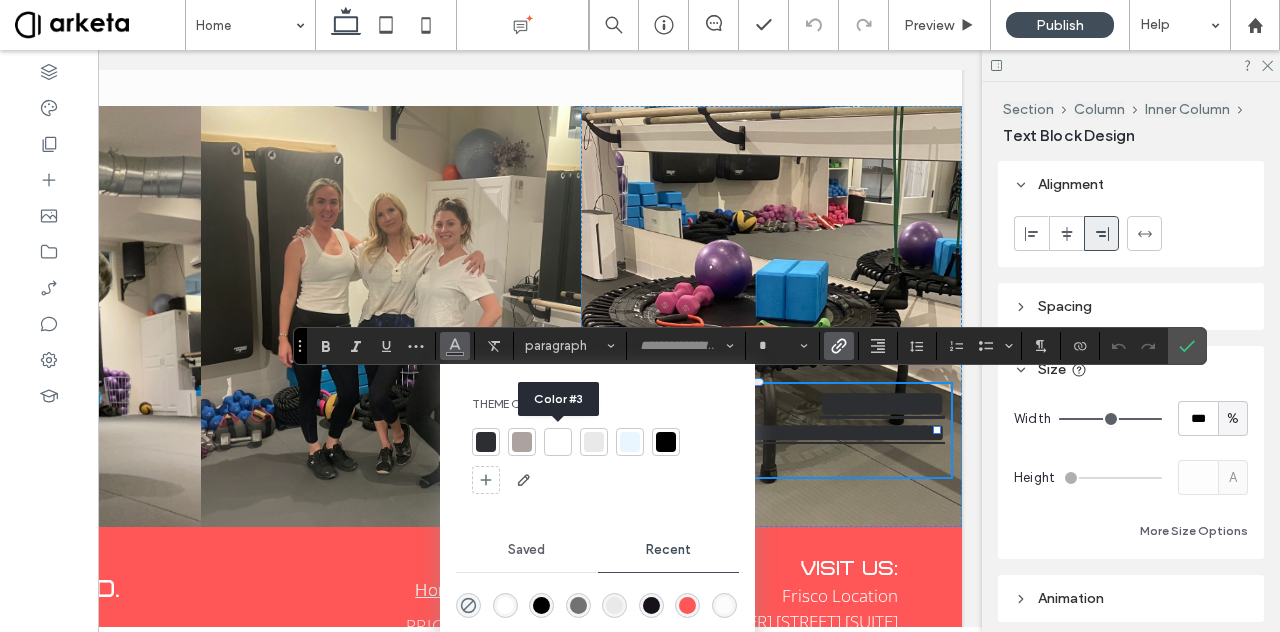 click at bounding box center (558, 442) 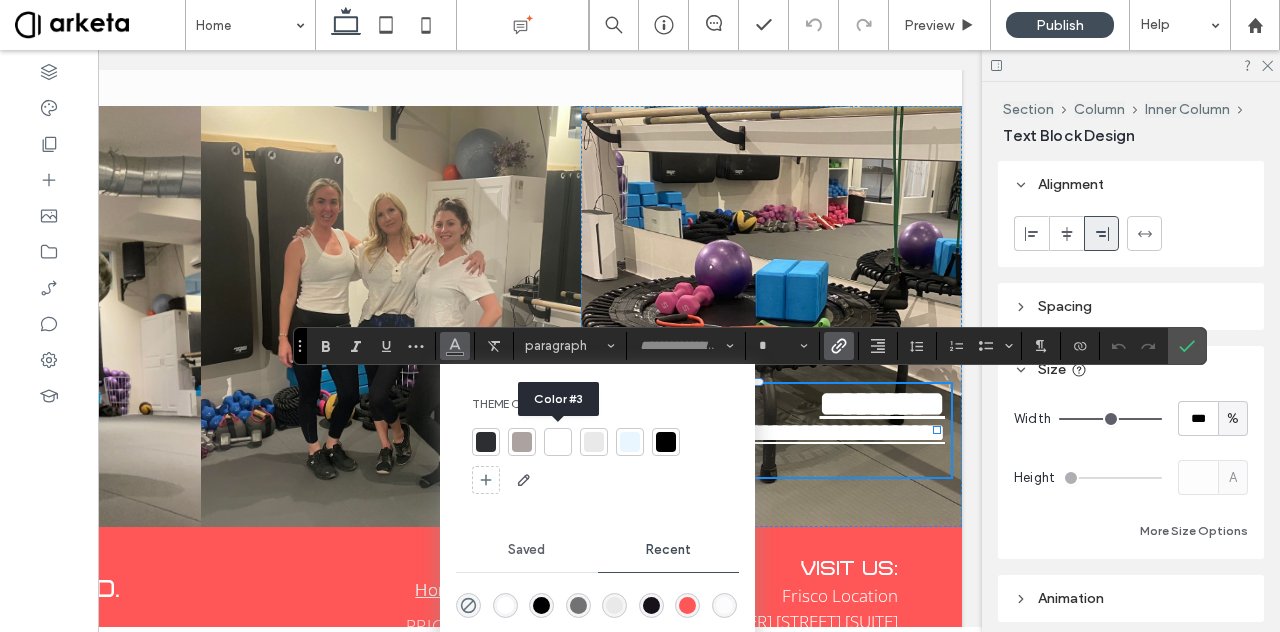 scroll, scrollTop: 7, scrollLeft: 0, axis: vertical 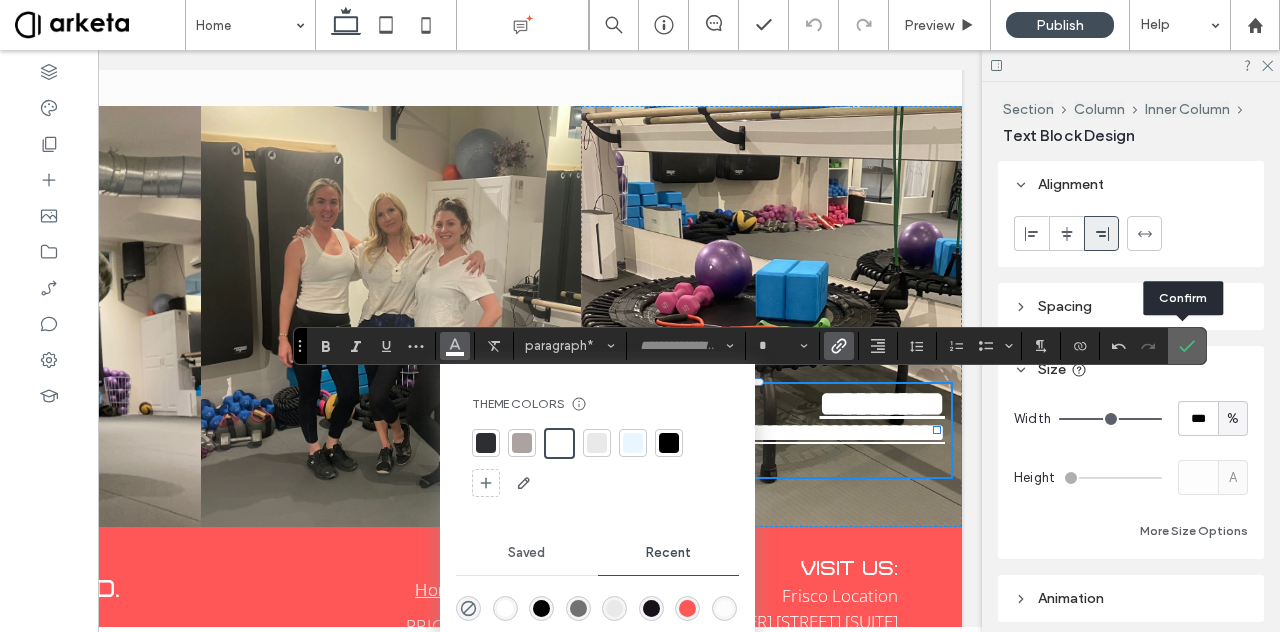 click 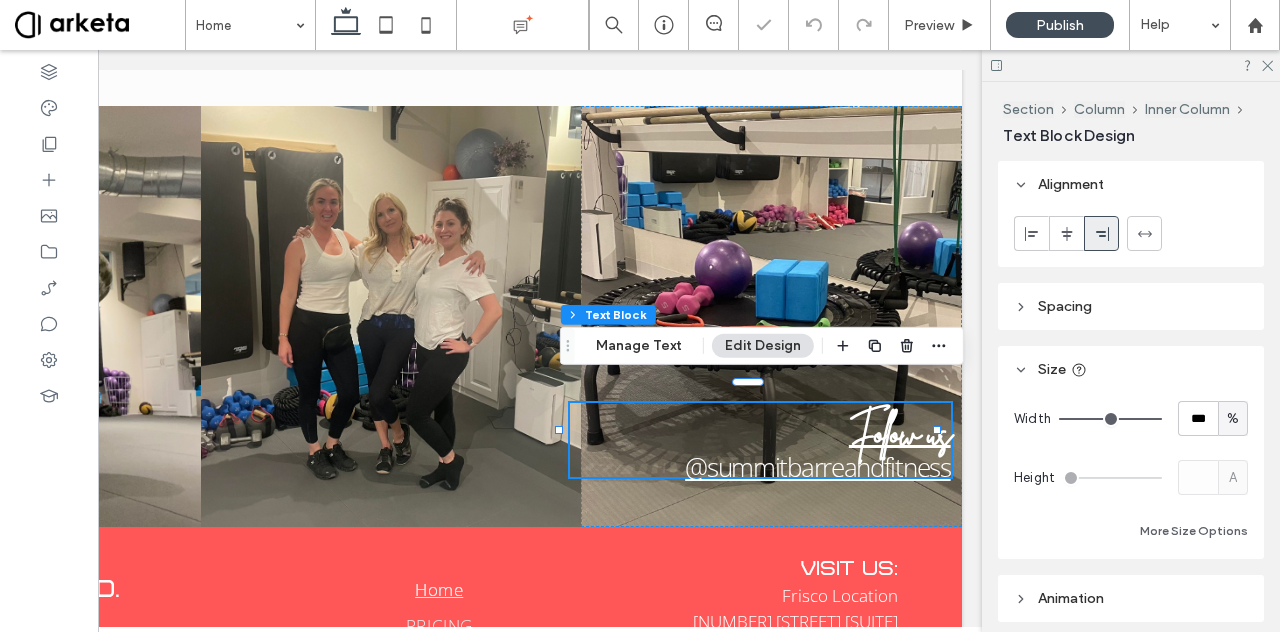 click on "@summitbarreandfitness" at bounding box center [817, 467] 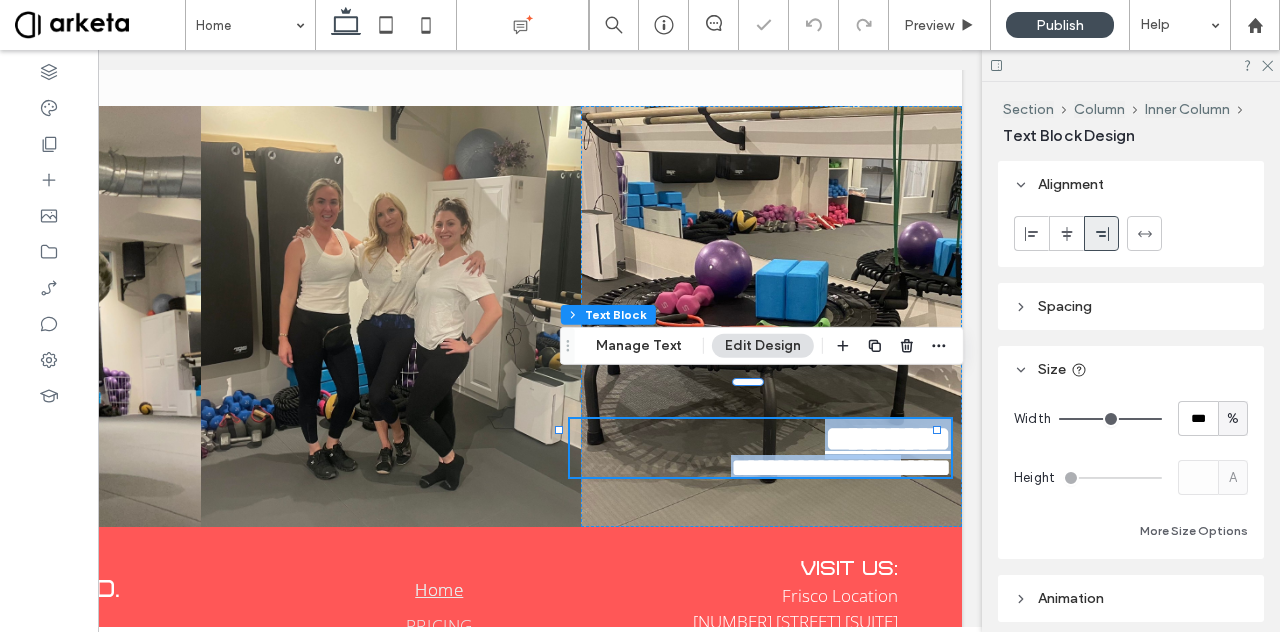 click on "**********" at bounding box center (841, 467) 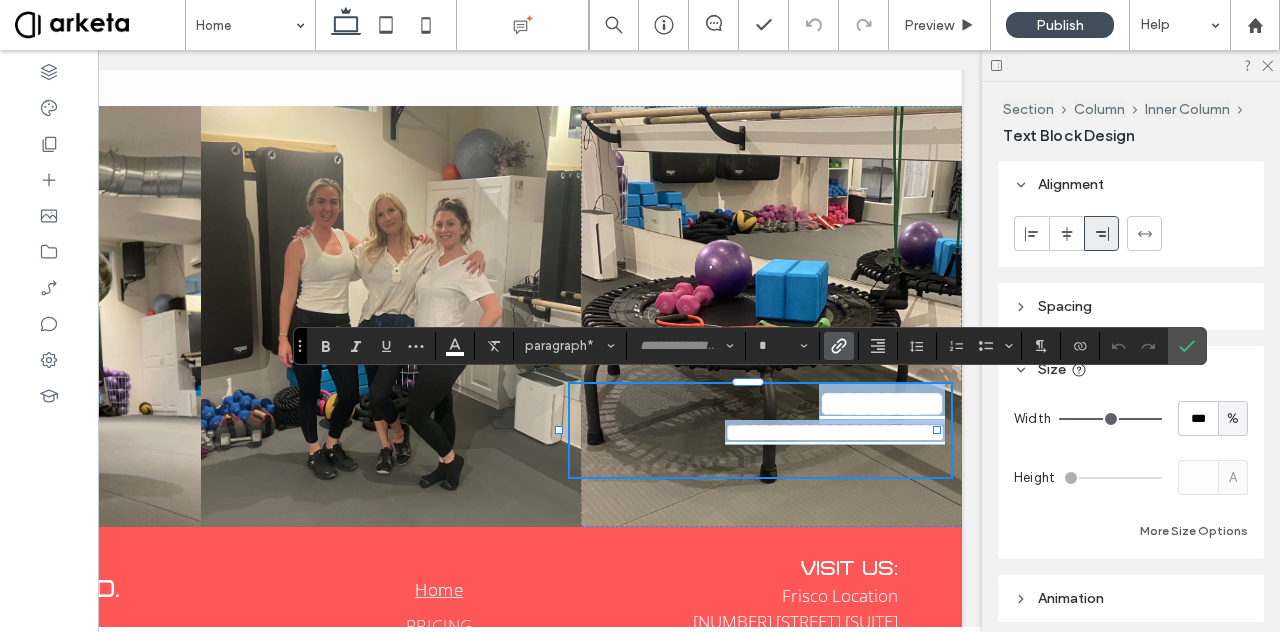 scroll, scrollTop: 0, scrollLeft: 0, axis: both 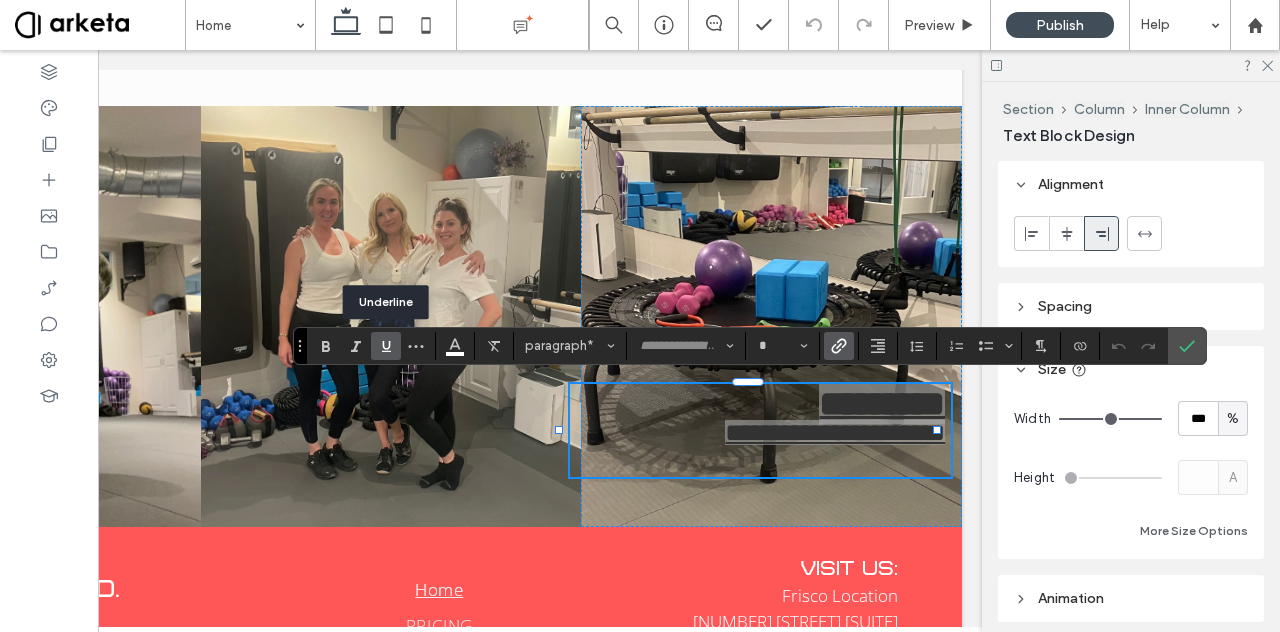 click 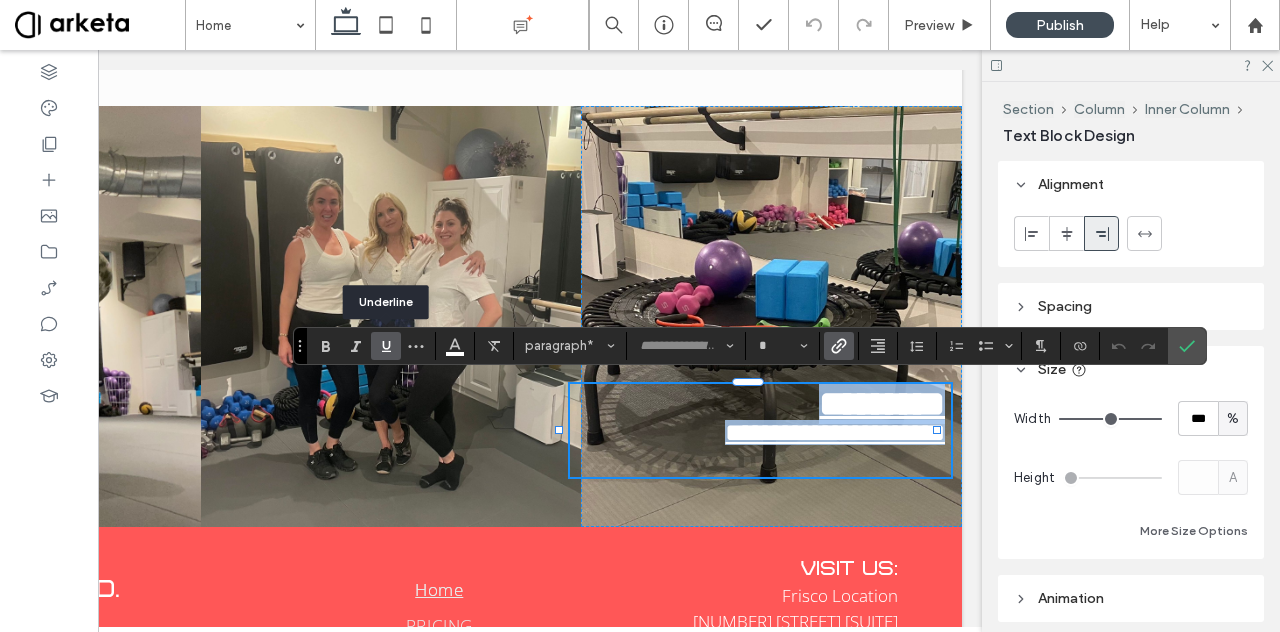 scroll, scrollTop: 0, scrollLeft: 0, axis: both 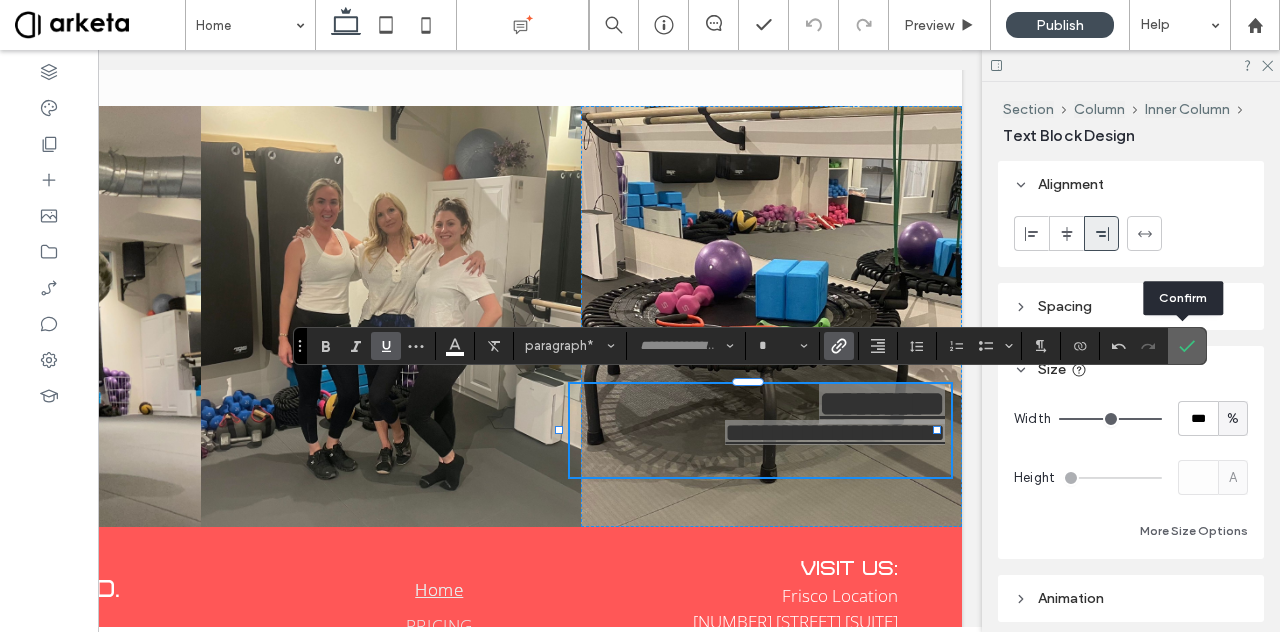 click 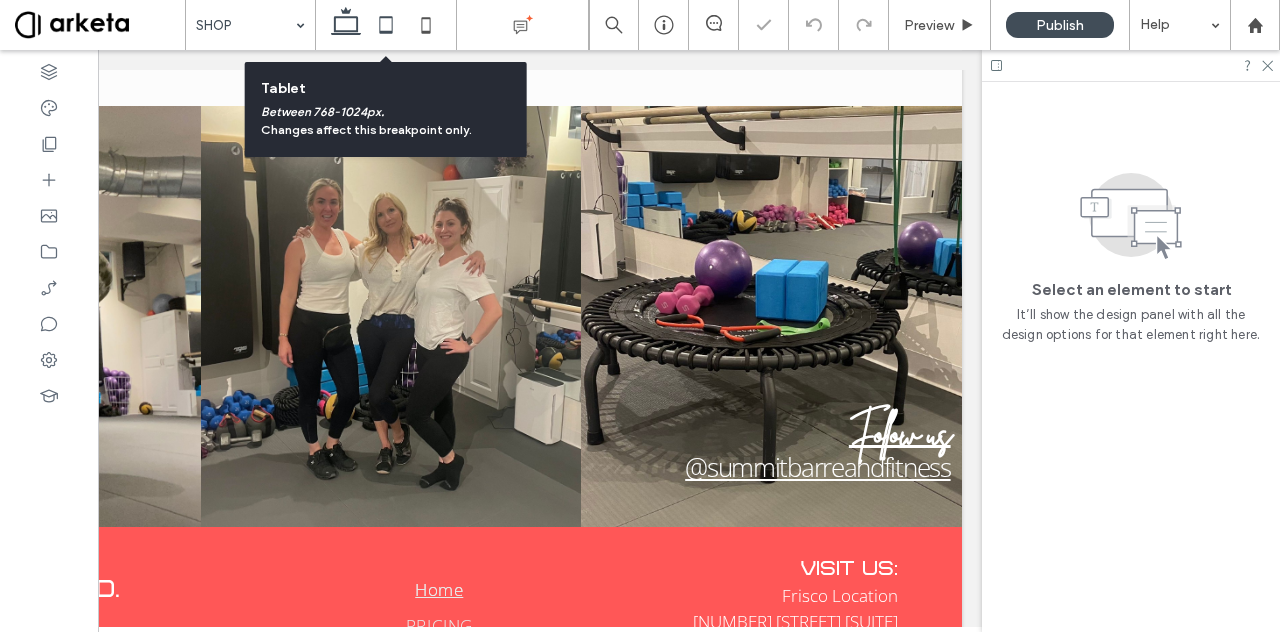 click 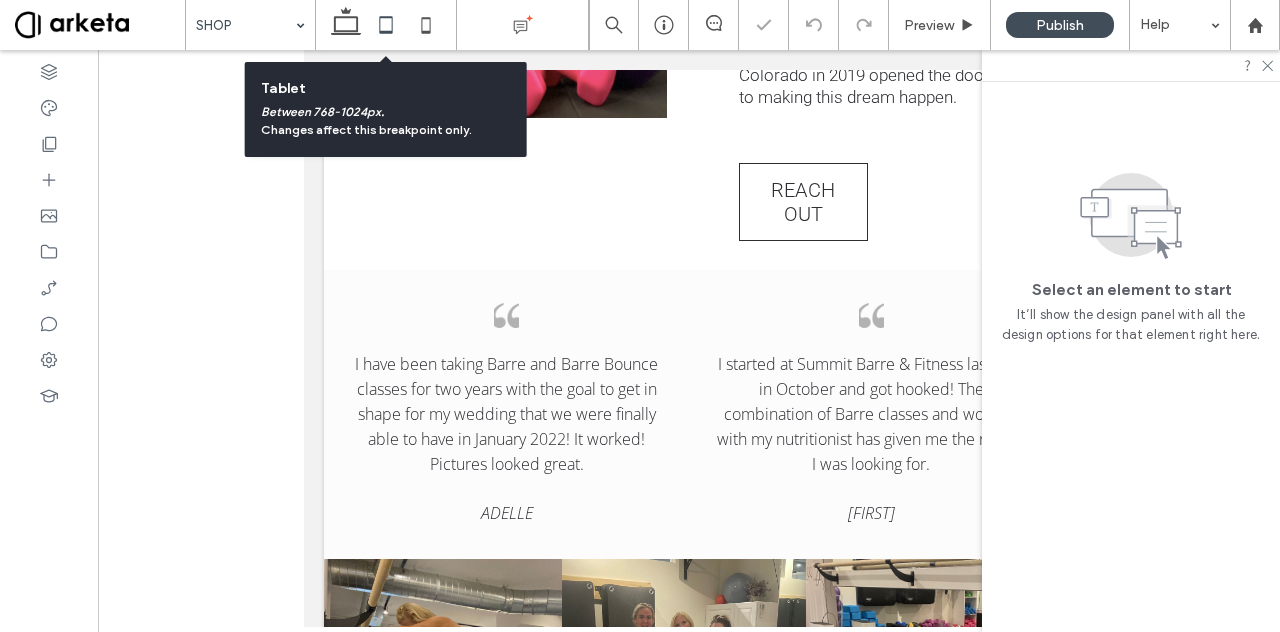 scroll, scrollTop: 0, scrollLeft: 0, axis: both 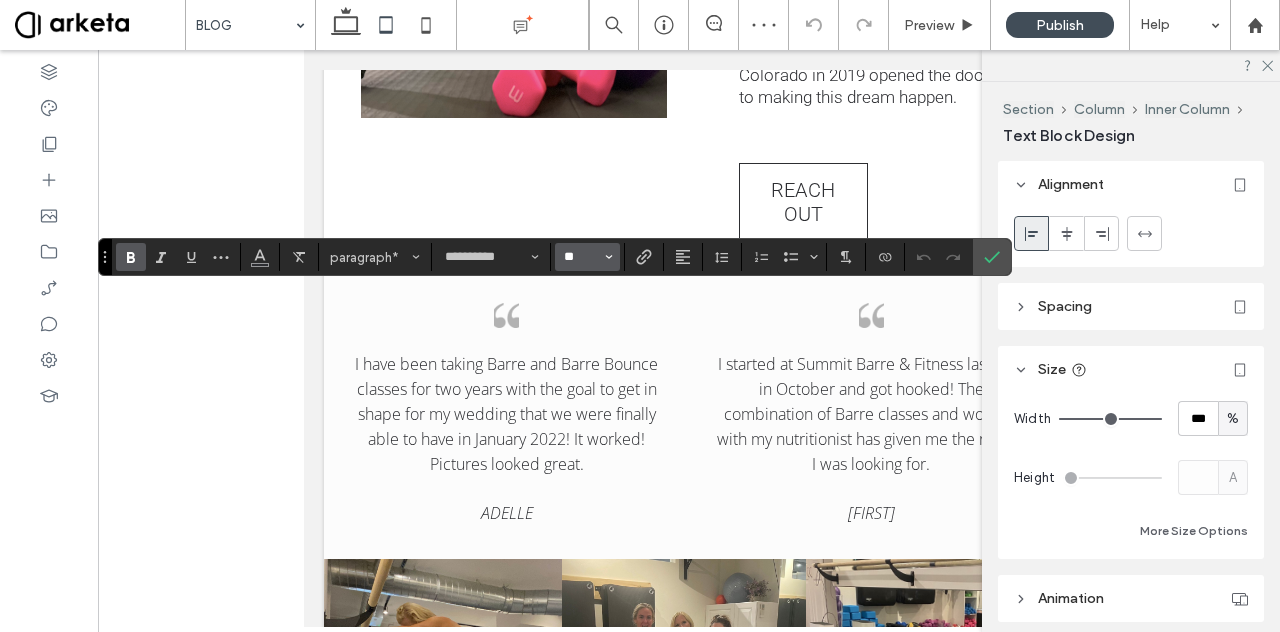 click on "**" at bounding box center (581, 257) 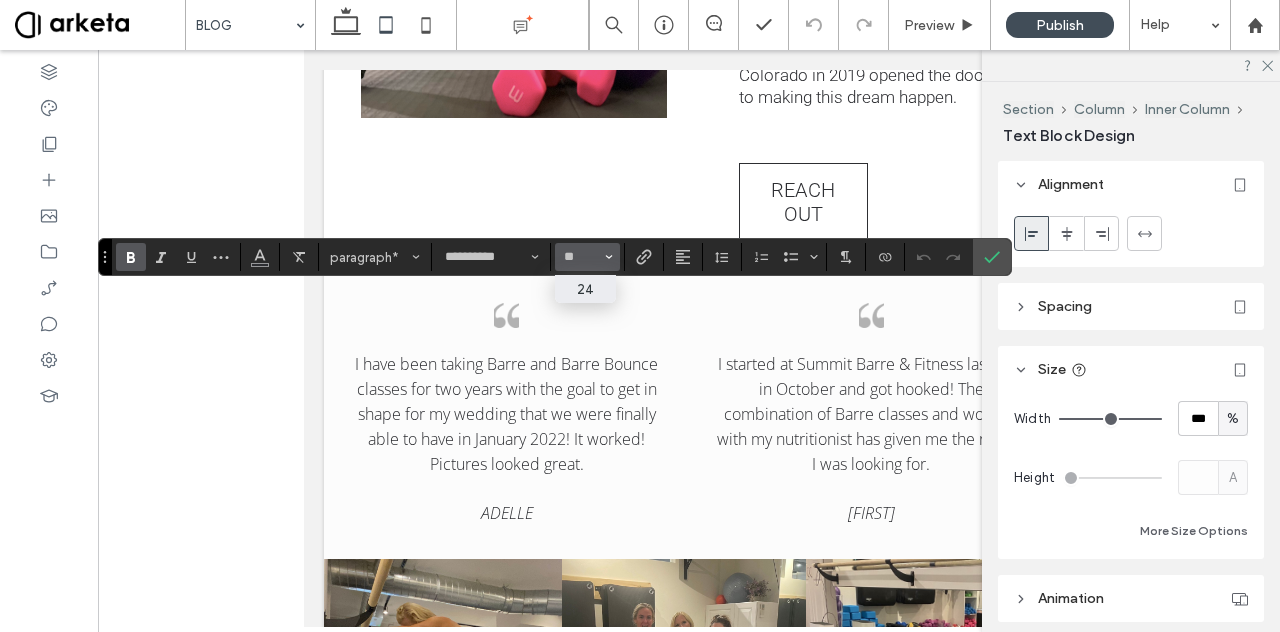 type on "**" 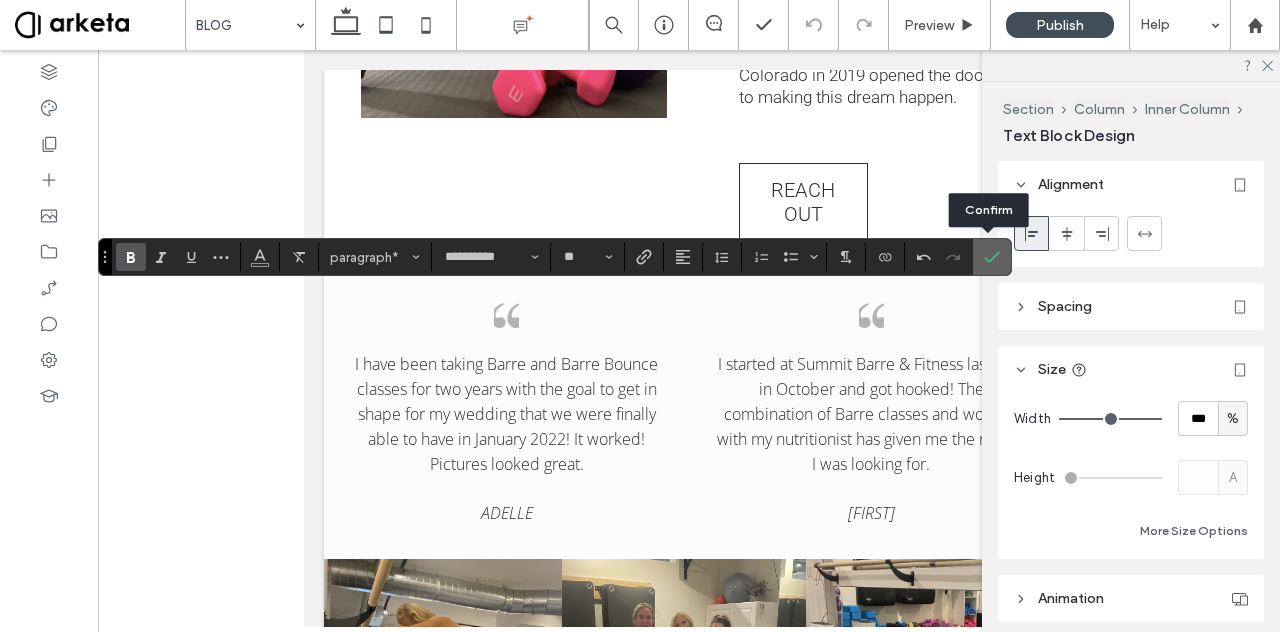 click 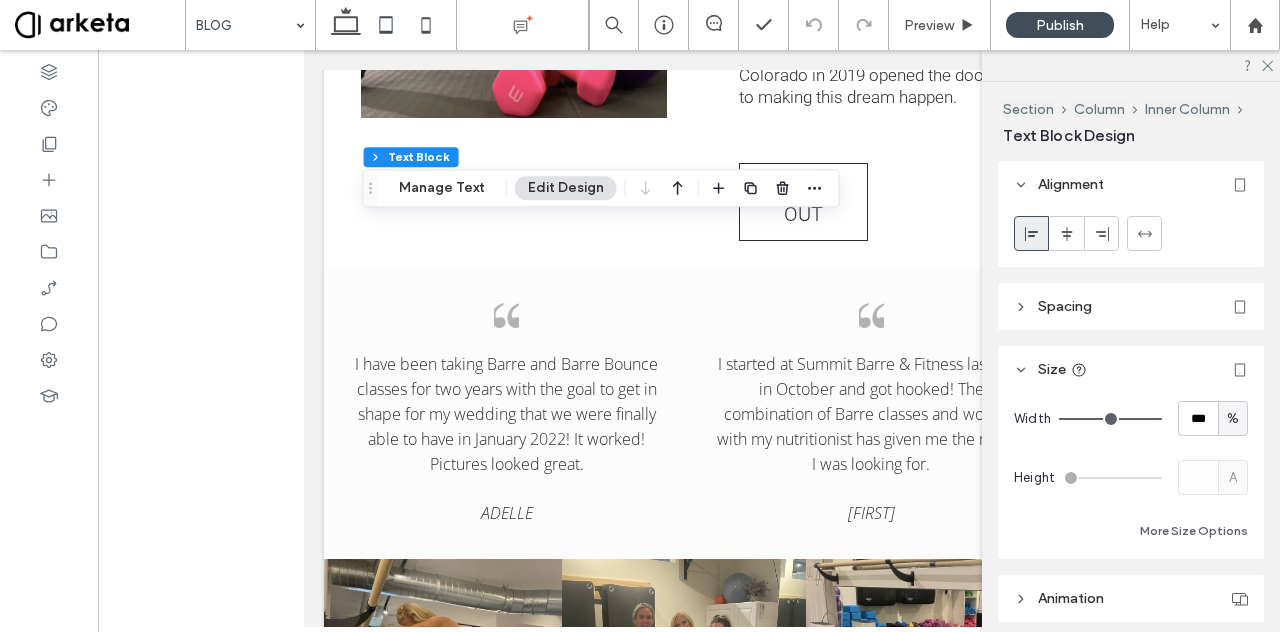 type on "*********" 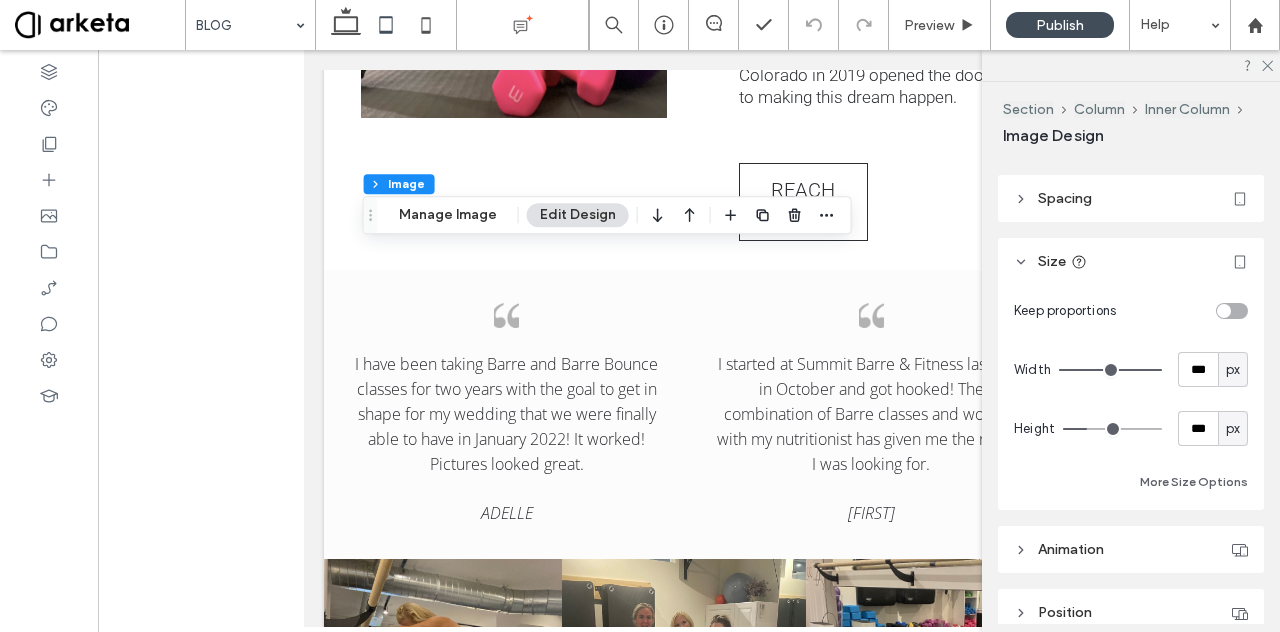 scroll, scrollTop: 112, scrollLeft: 0, axis: vertical 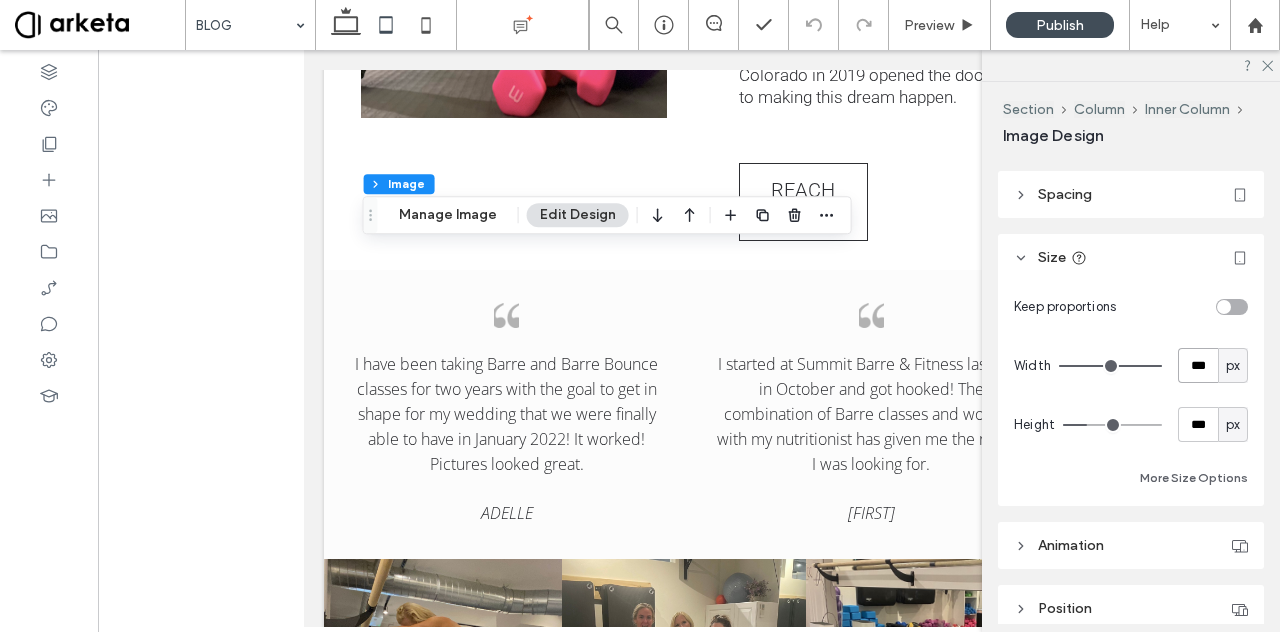 click on "***" at bounding box center [1198, 365] 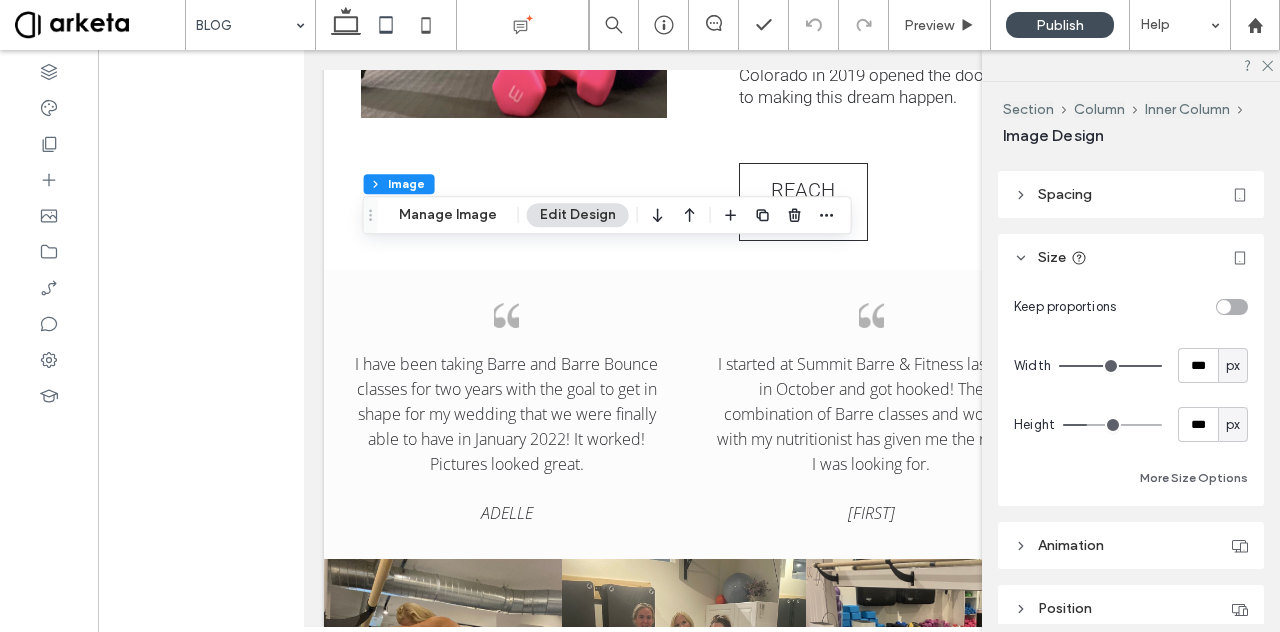 click on "px" at bounding box center (1233, 366) 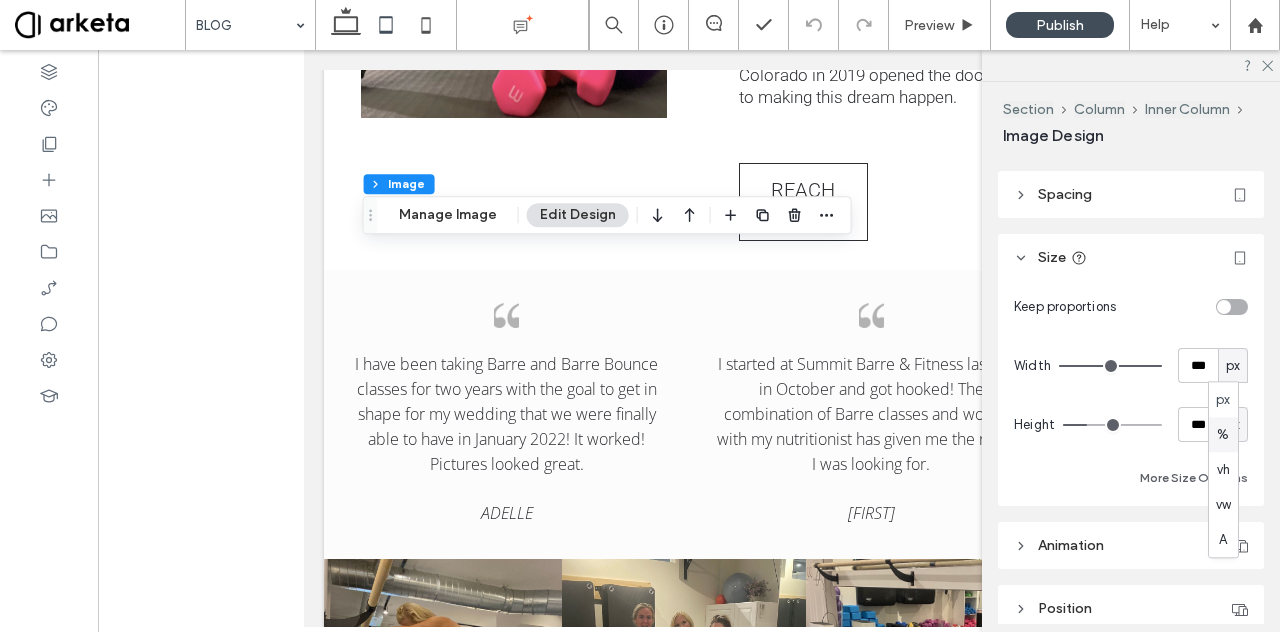 click on "%" at bounding box center (1223, 434) 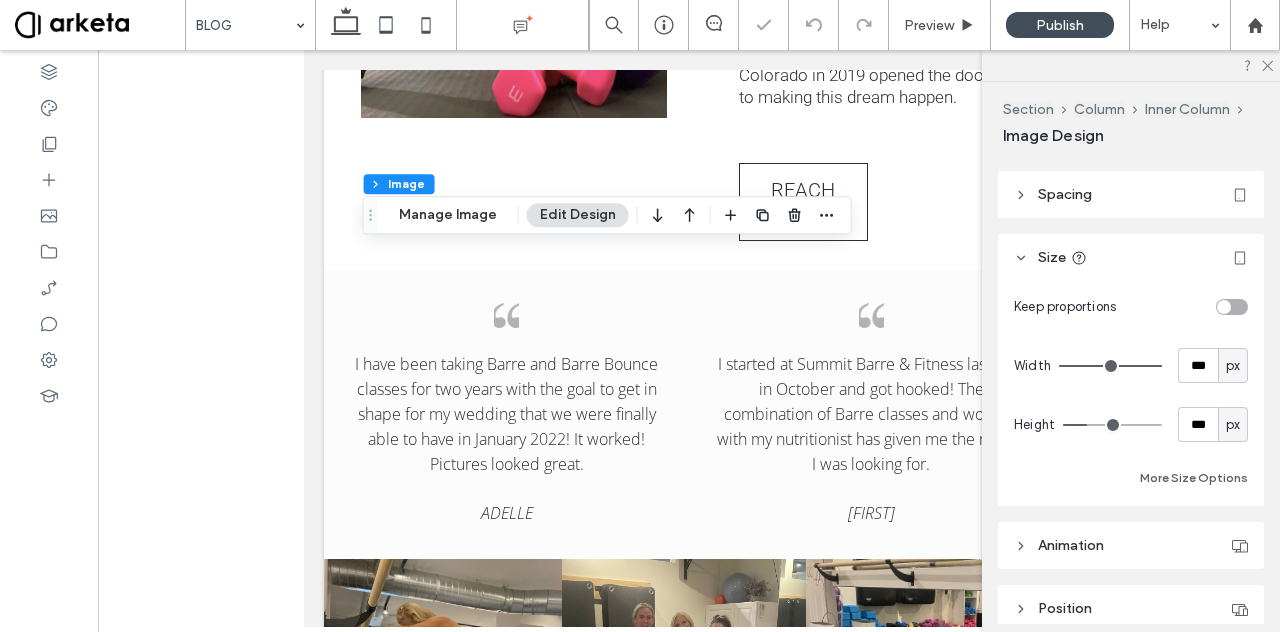 type on "***" 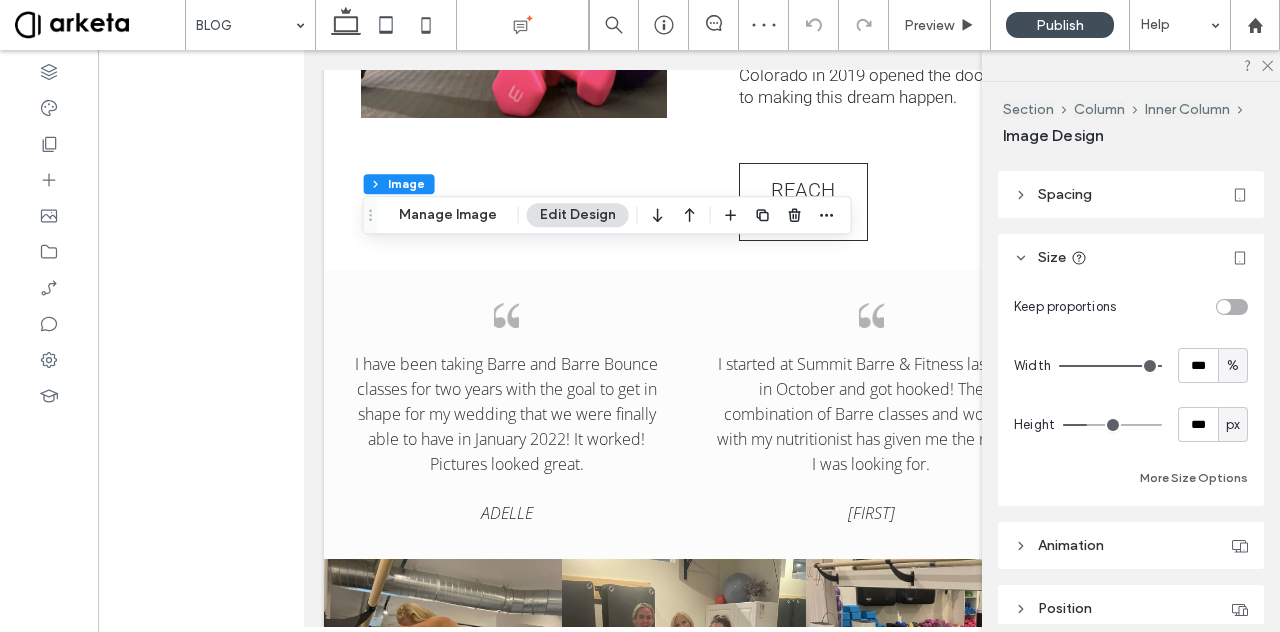 click at bounding box center [1224, 307] 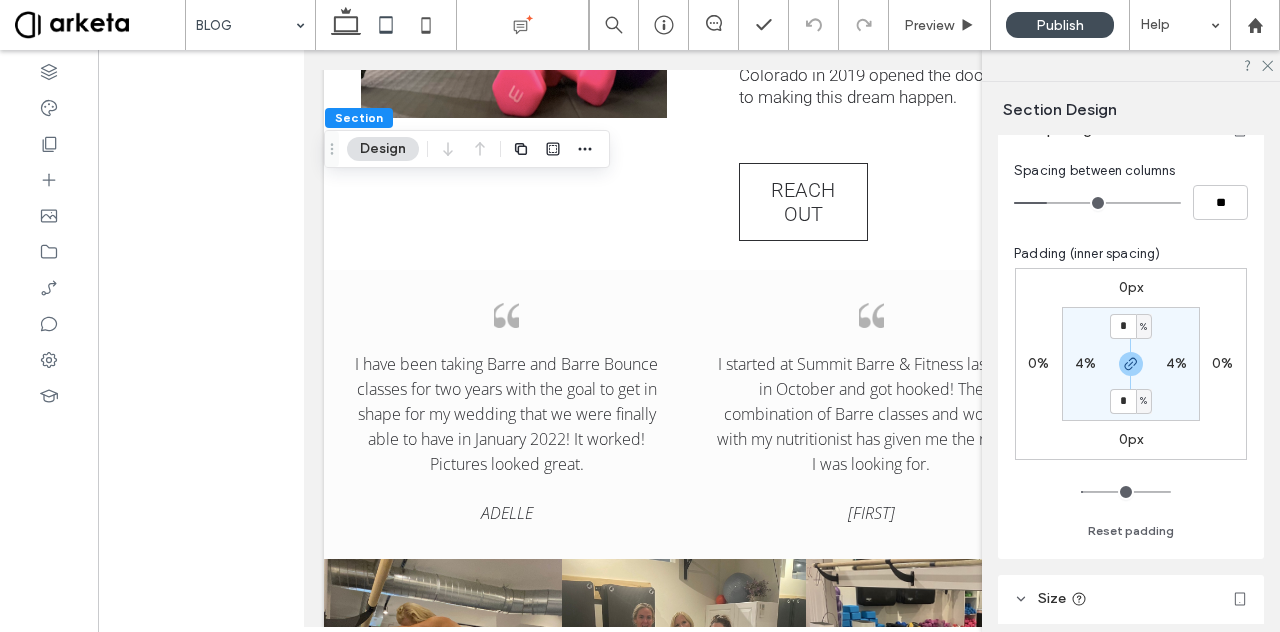 scroll, scrollTop: 152, scrollLeft: 0, axis: vertical 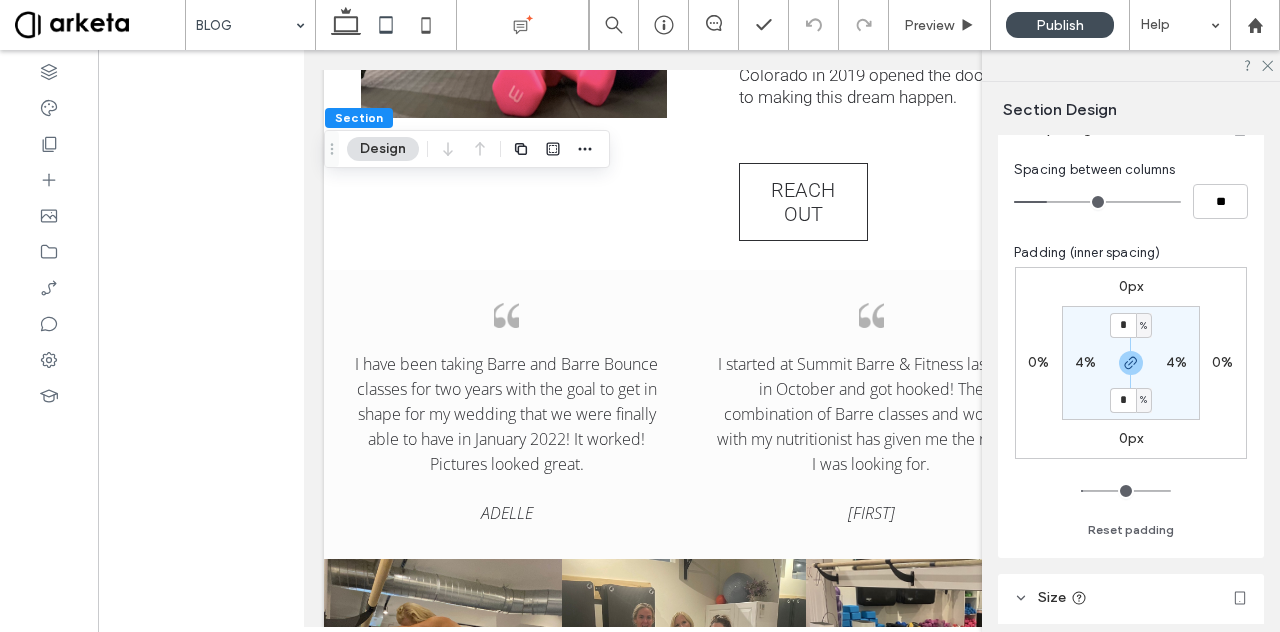 click on "4%" at bounding box center [1085, 363] 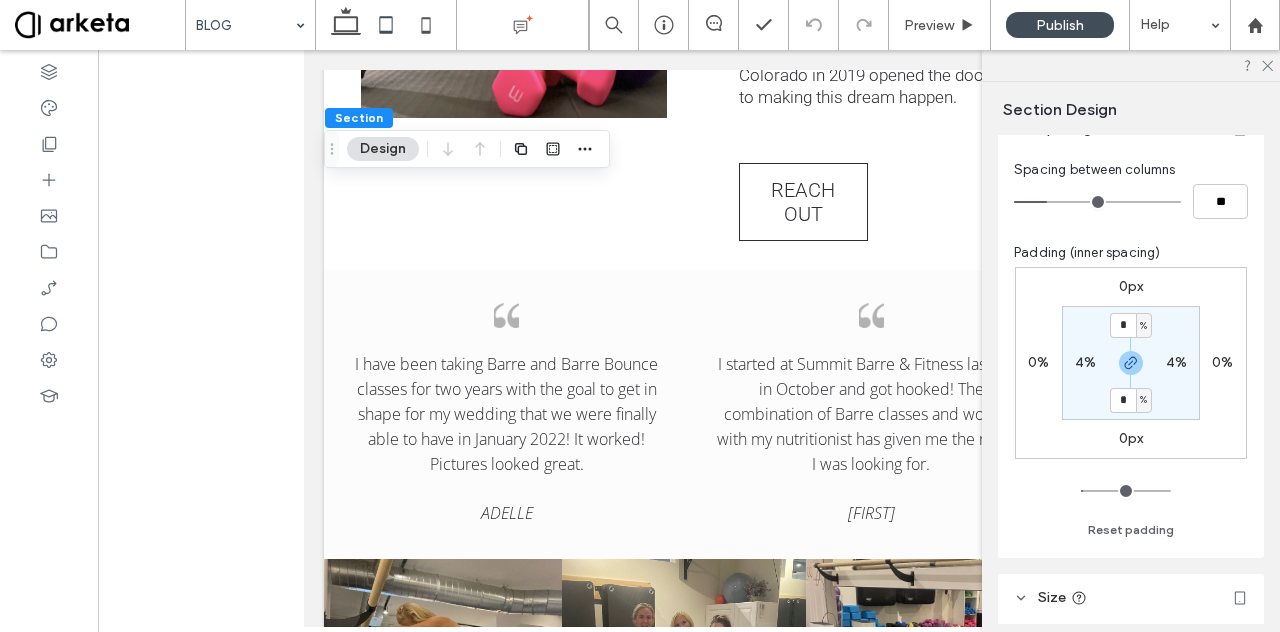 click on "4%" at bounding box center (1085, 362) 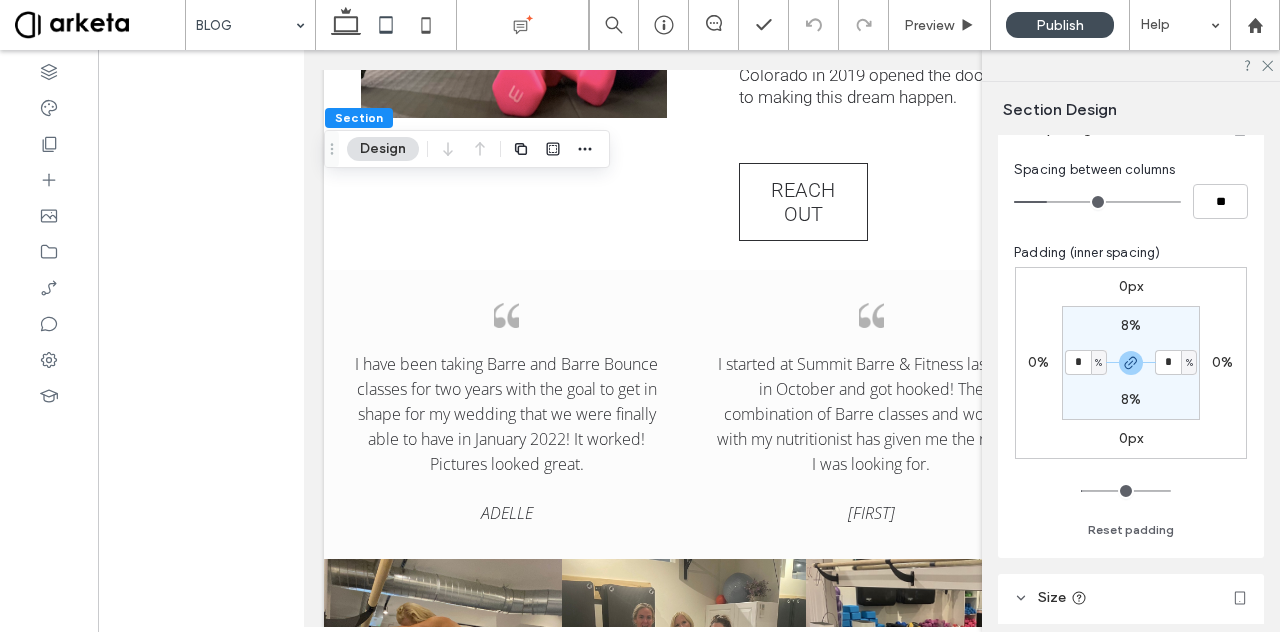 type on "*" 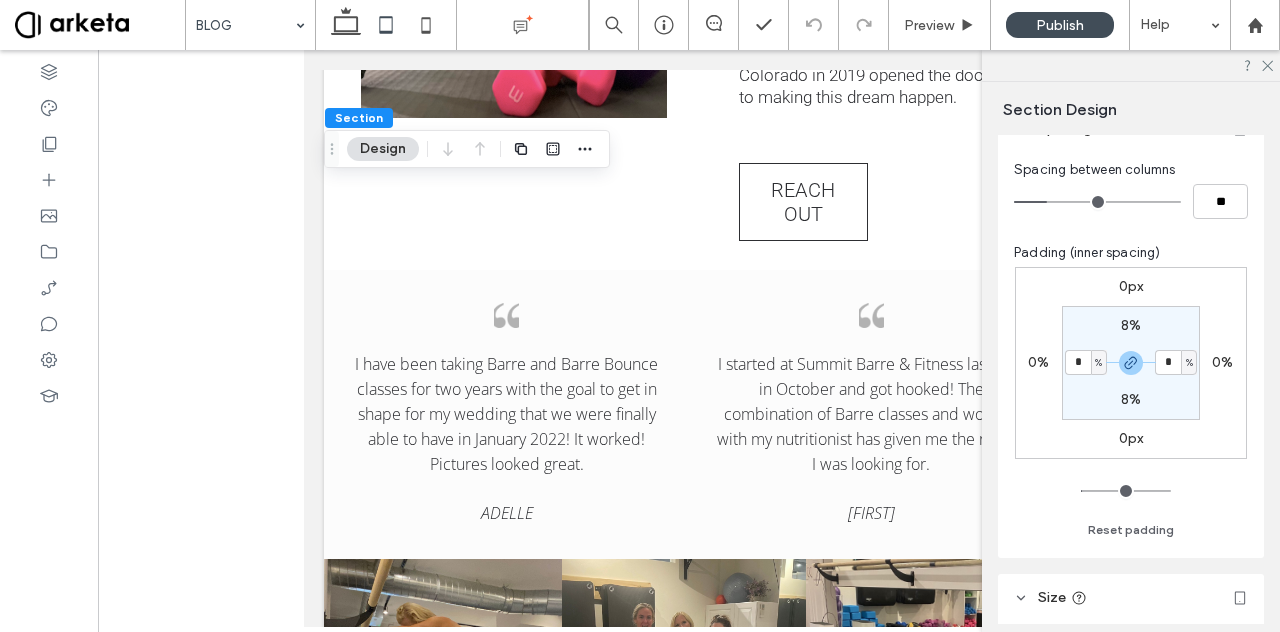 type on "*" 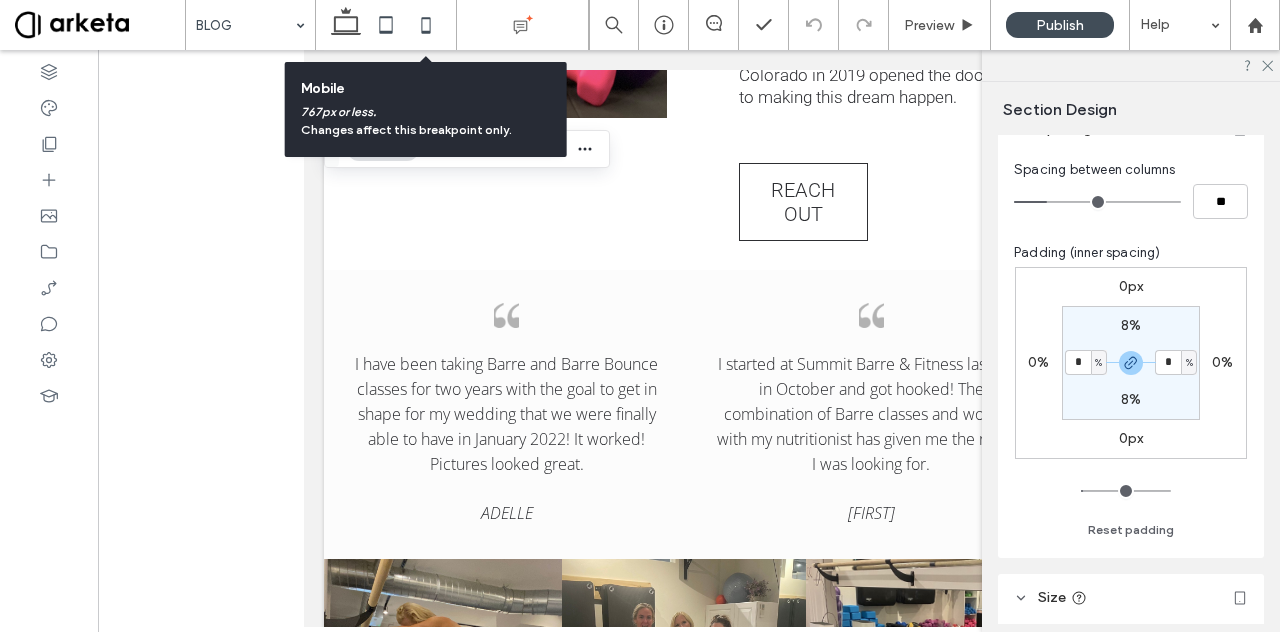 click 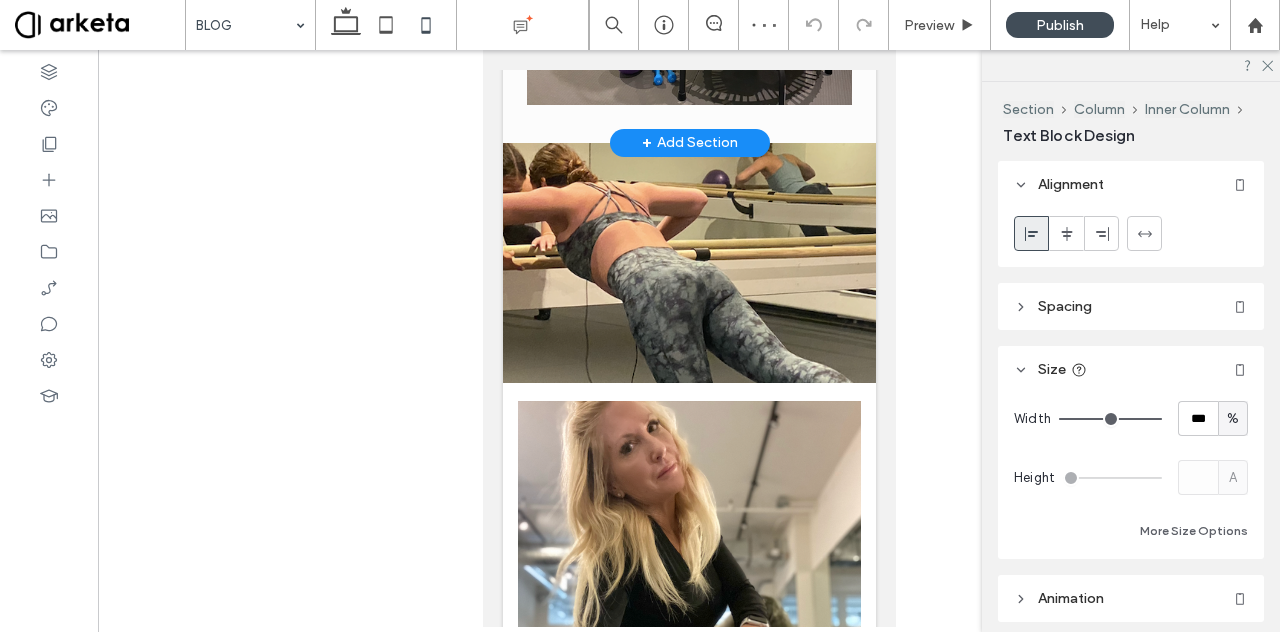 type on "**********" 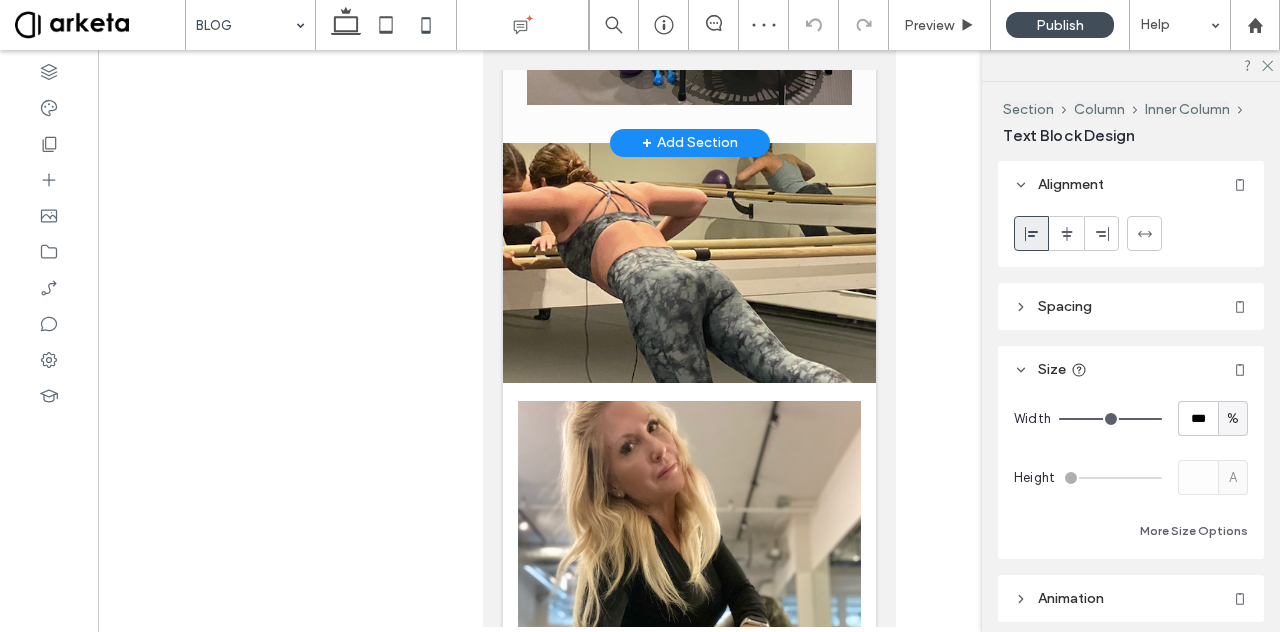 type on "**" 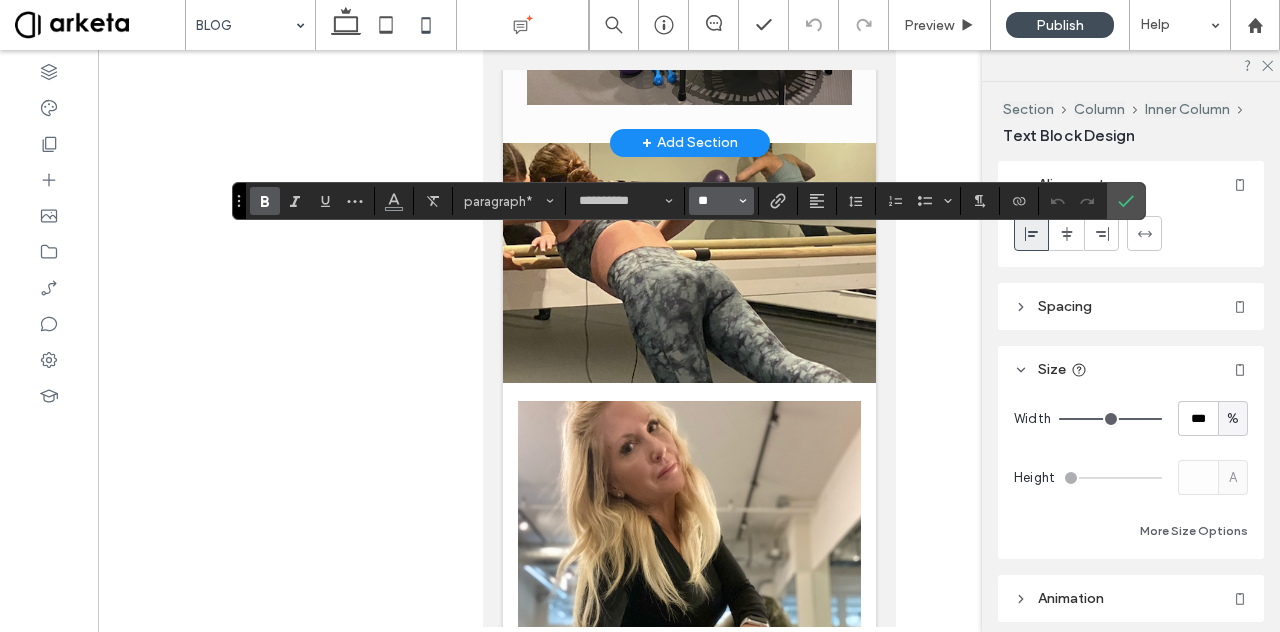click on "**" at bounding box center (715, 201) 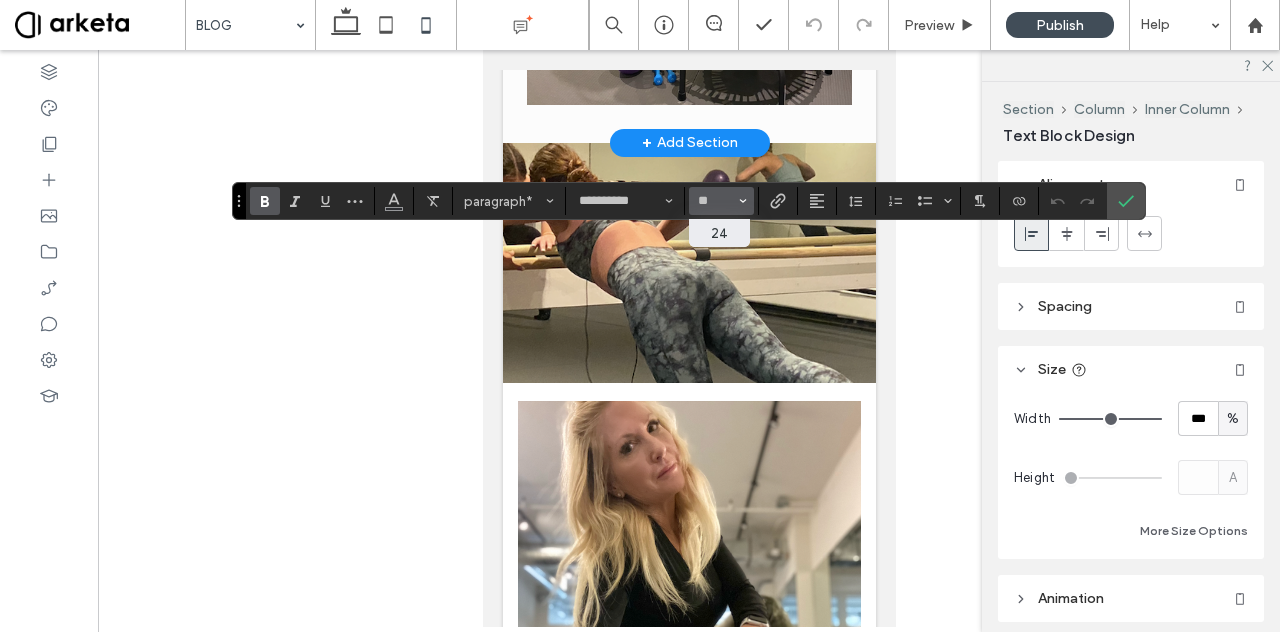 type on "**" 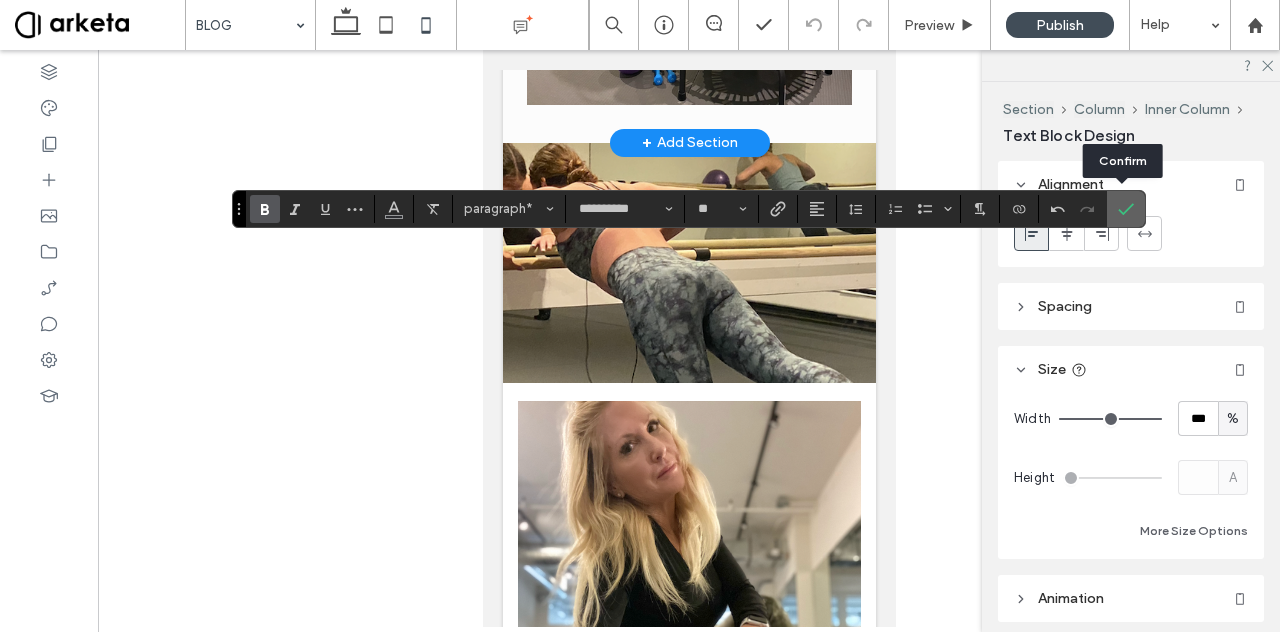 click 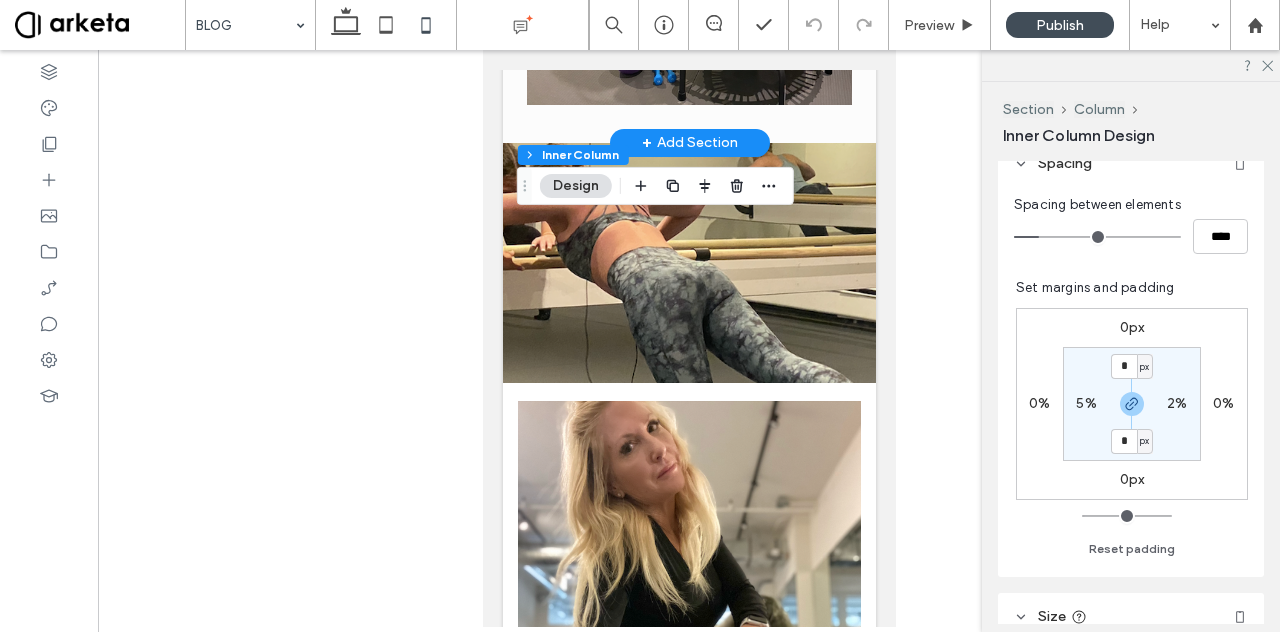 scroll, scrollTop: 476, scrollLeft: 0, axis: vertical 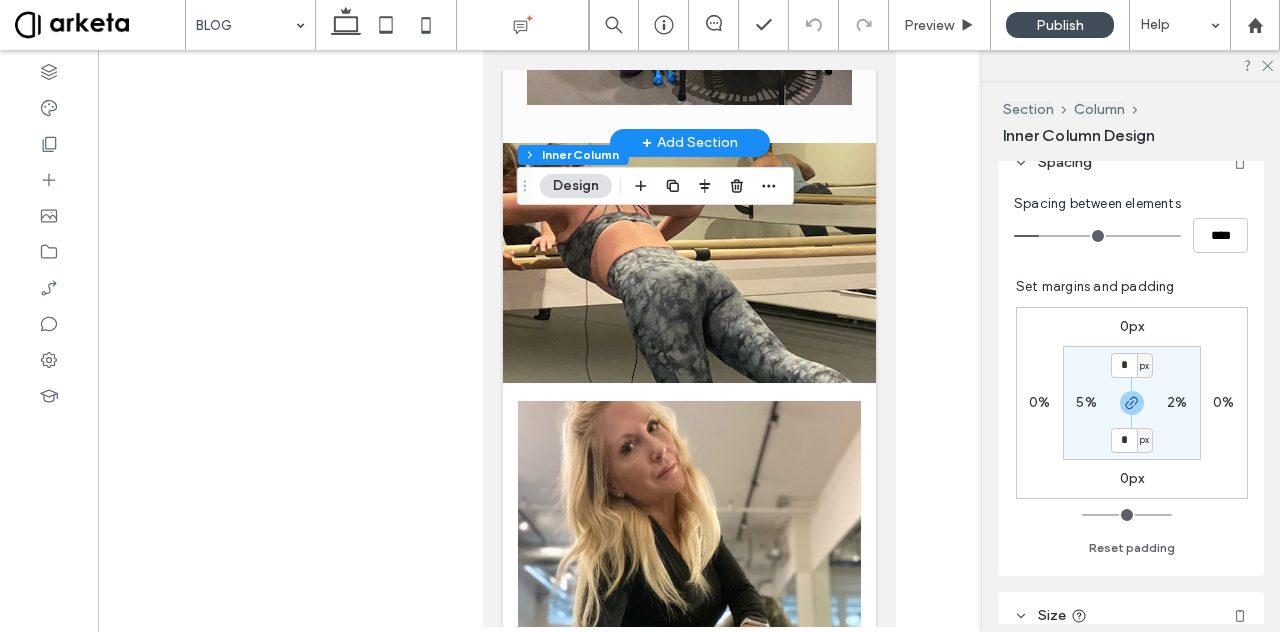 click on "5%" at bounding box center (1086, 402) 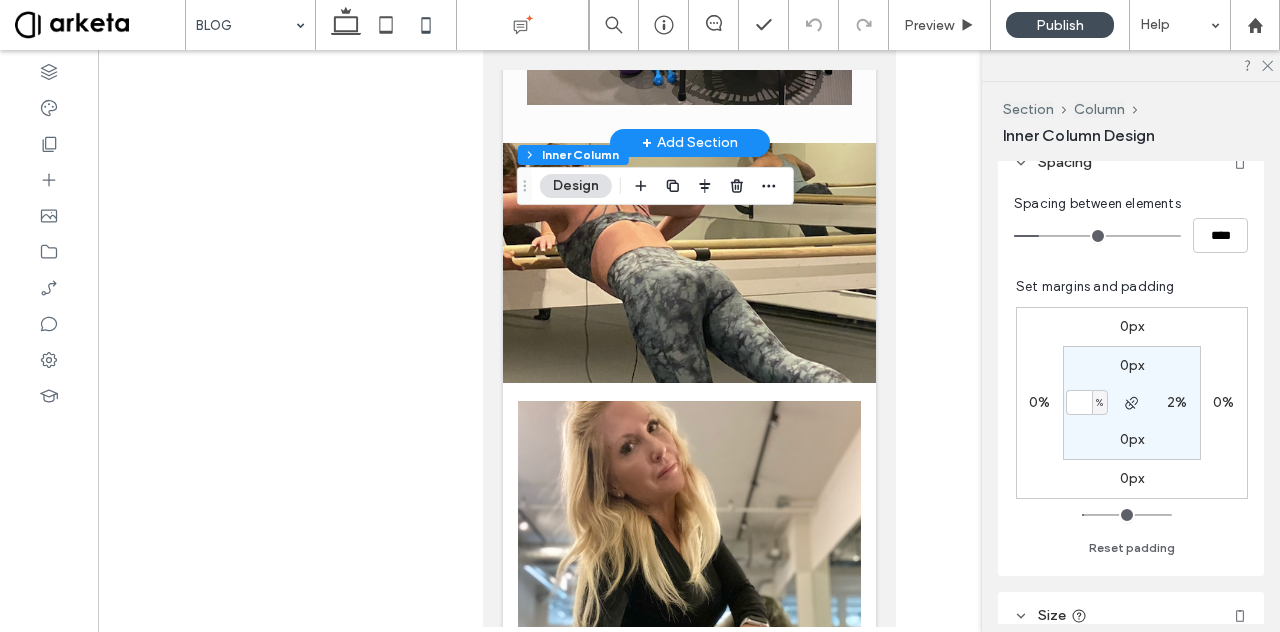 type 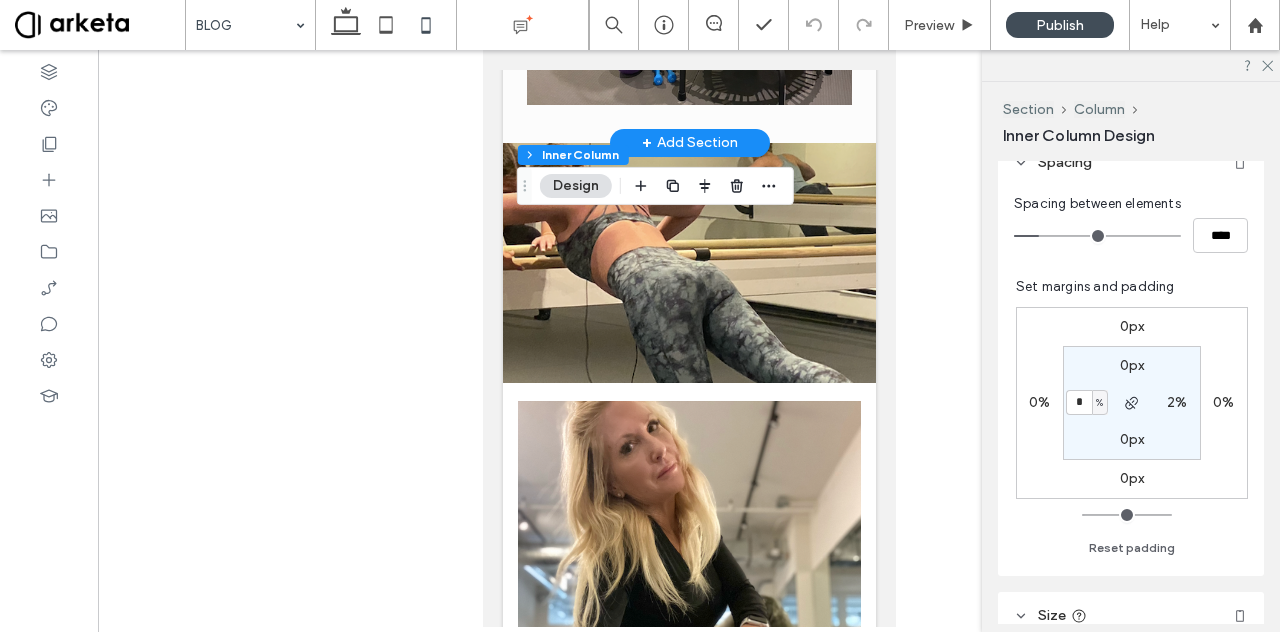 click on "2%" at bounding box center (1177, 402) 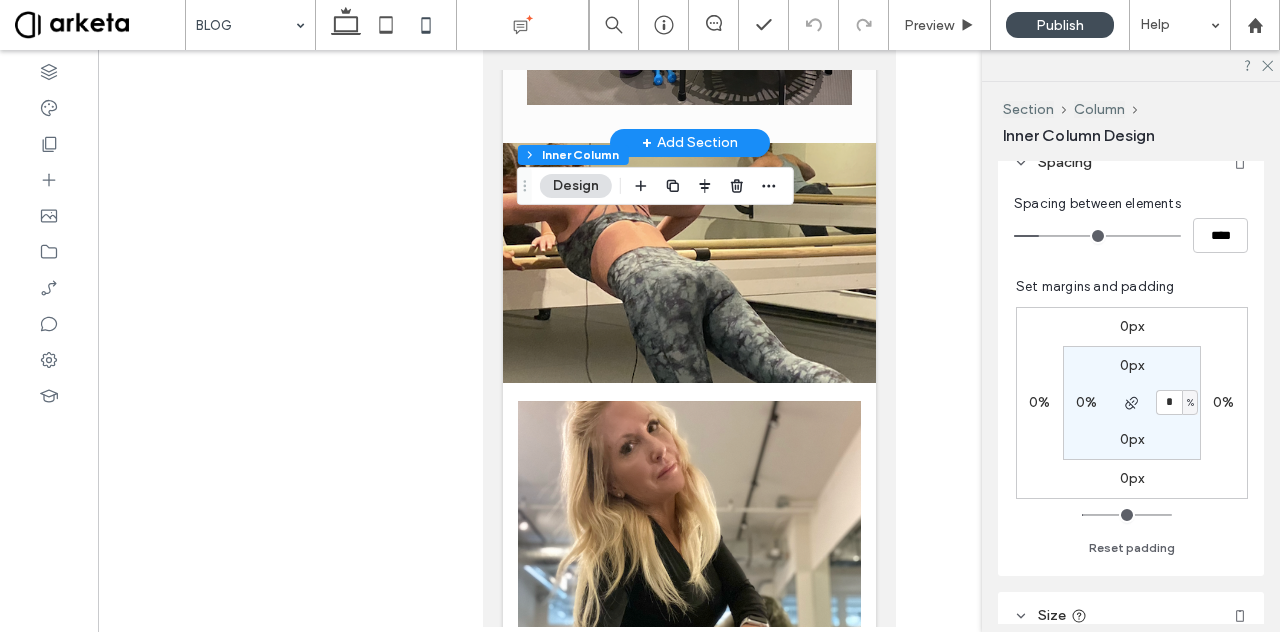 click on "%" at bounding box center (1190, 403) 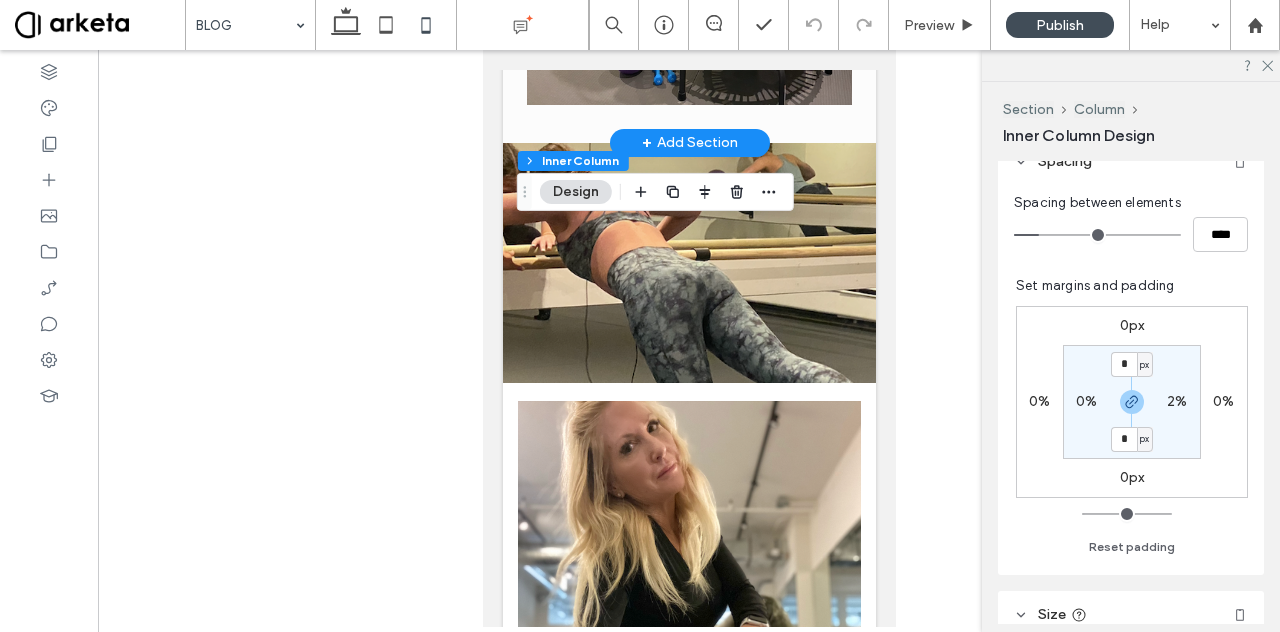 scroll, scrollTop: 482, scrollLeft: 0, axis: vertical 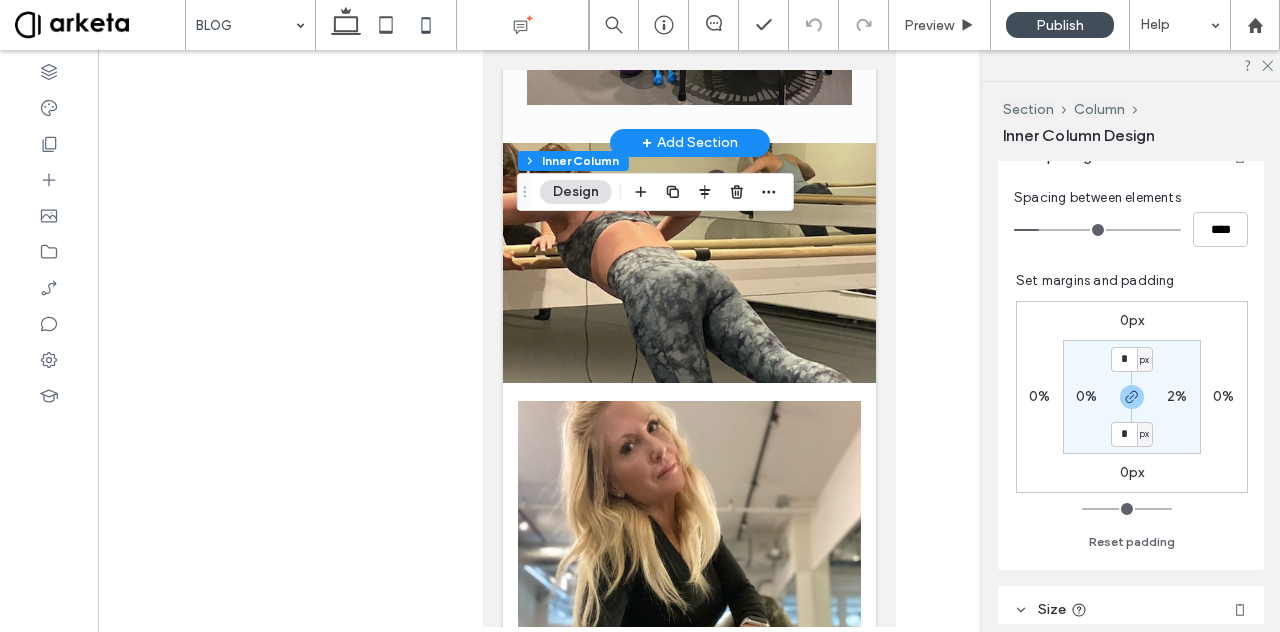 click on "2%" at bounding box center (1177, 396) 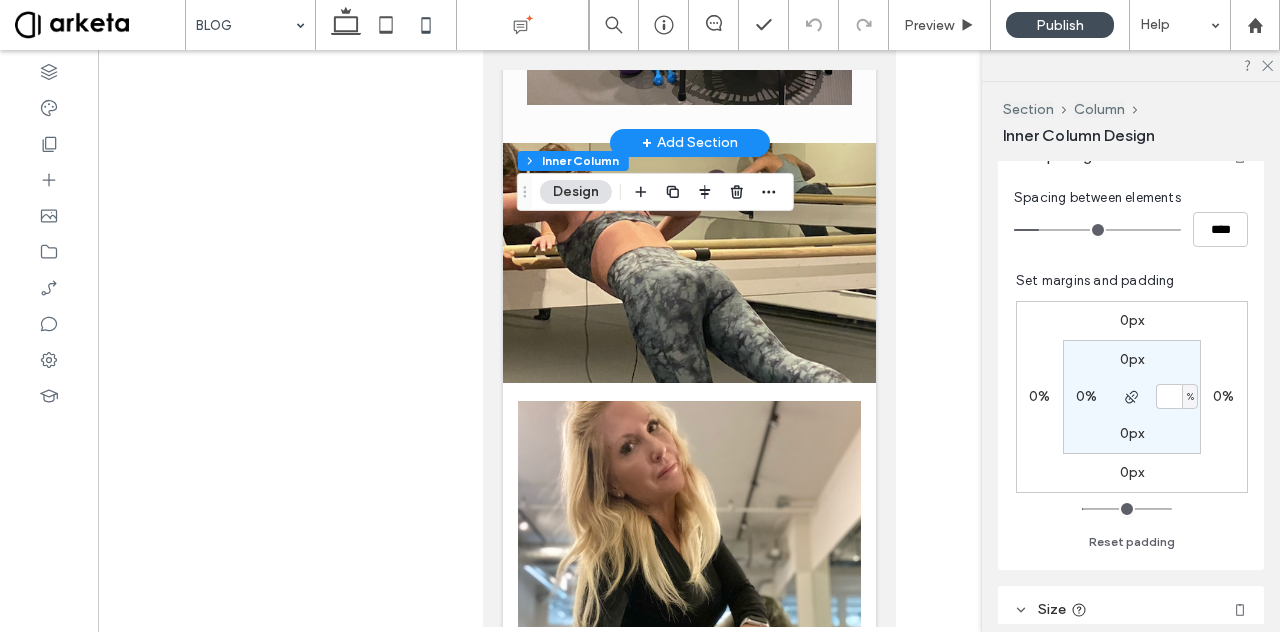 type 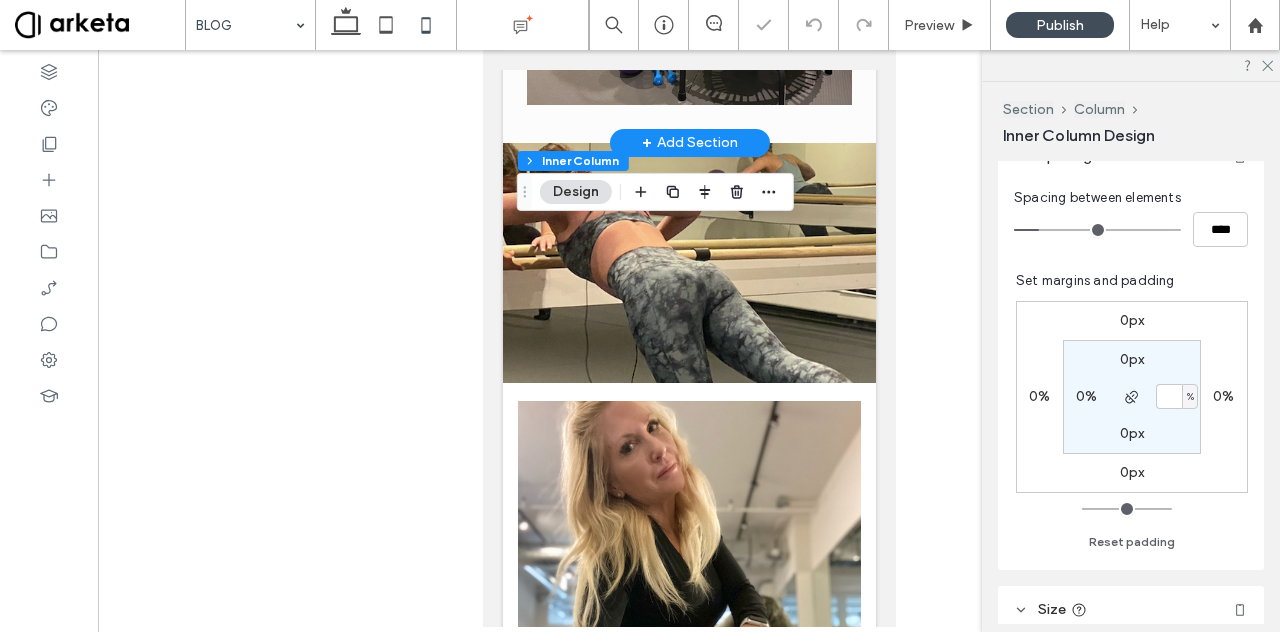 type on "*" 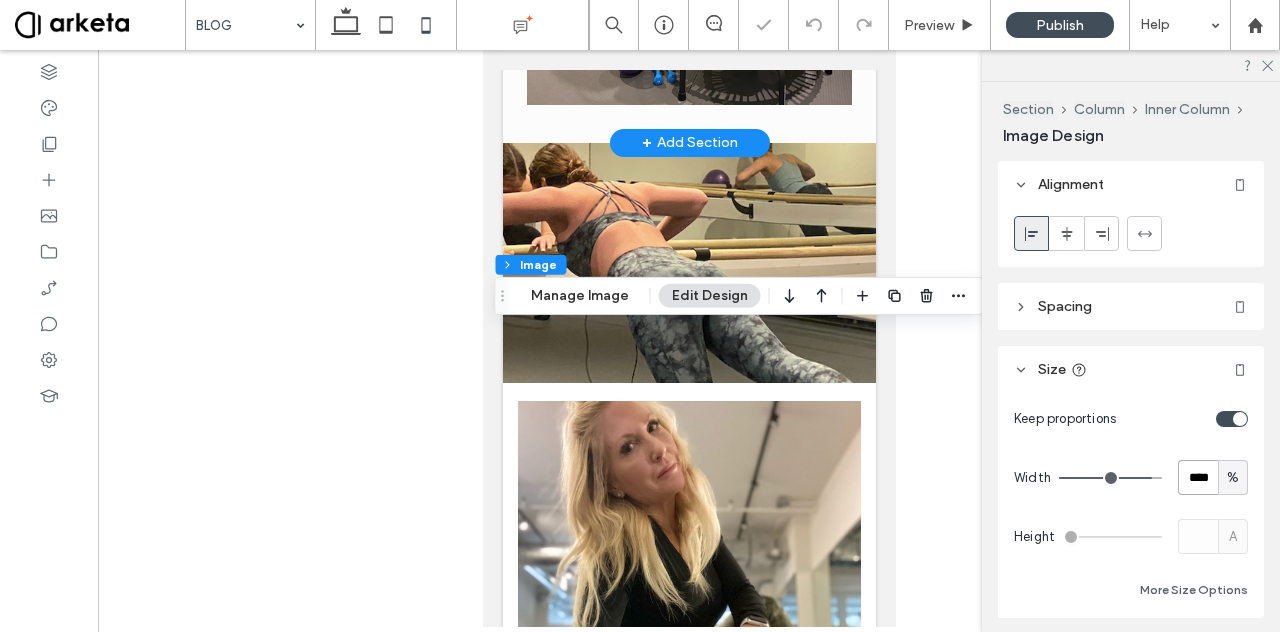 click on "****" at bounding box center (1198, 477) 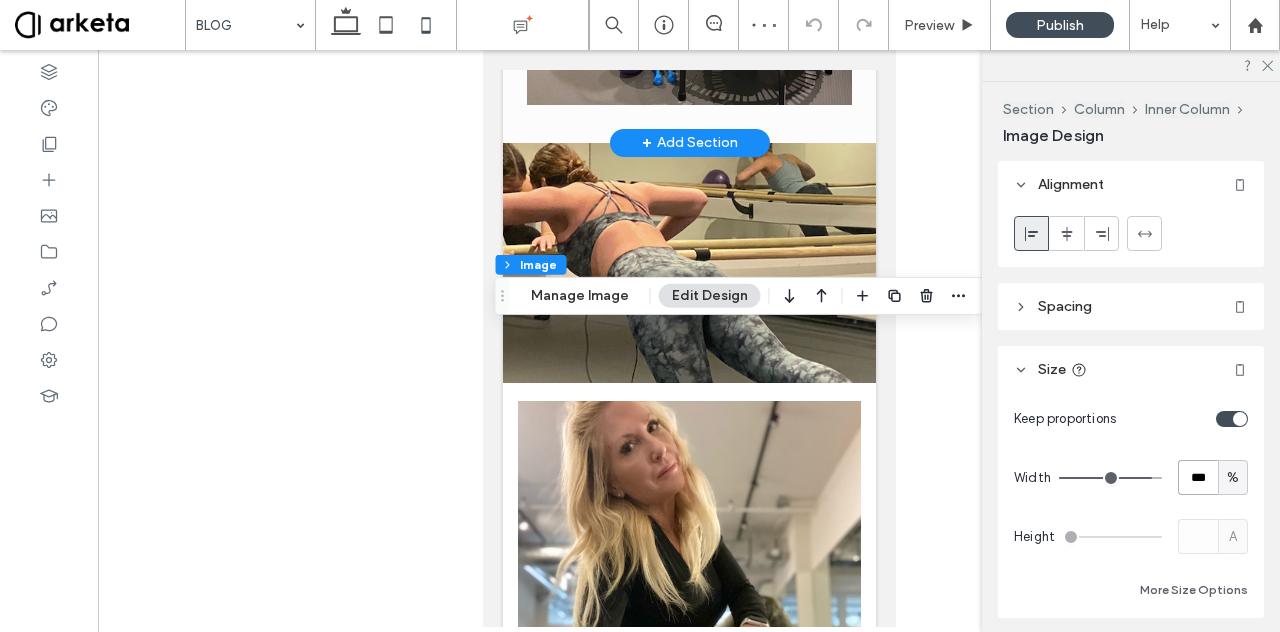 type on "***" 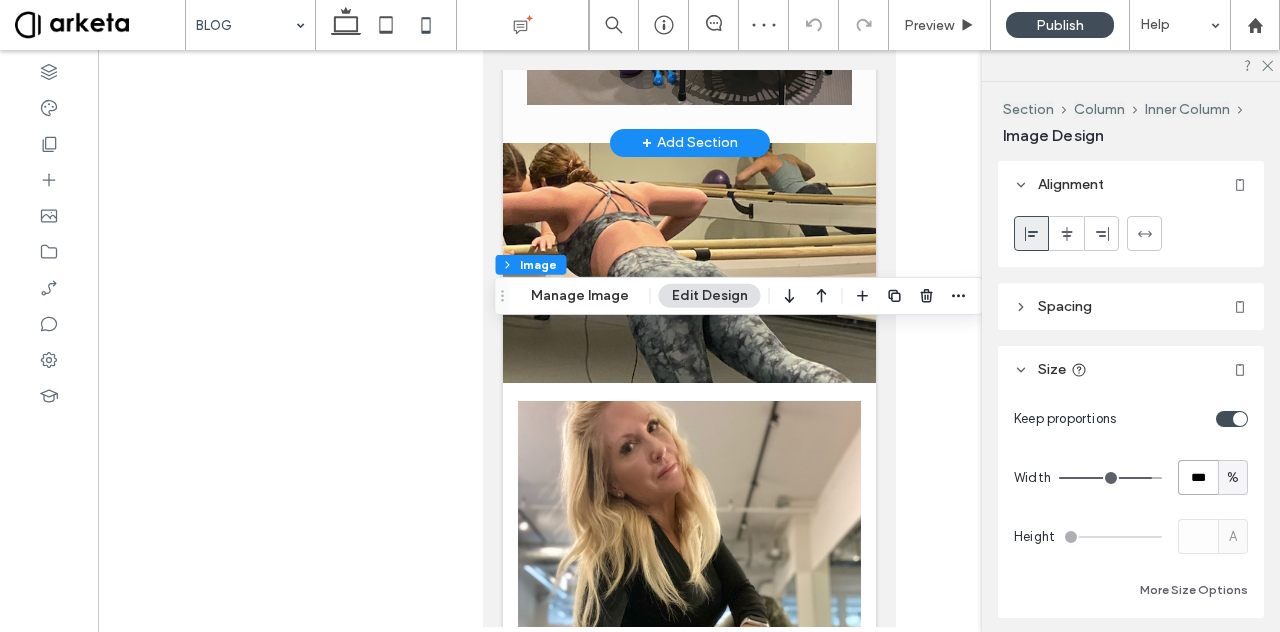 type on "***" 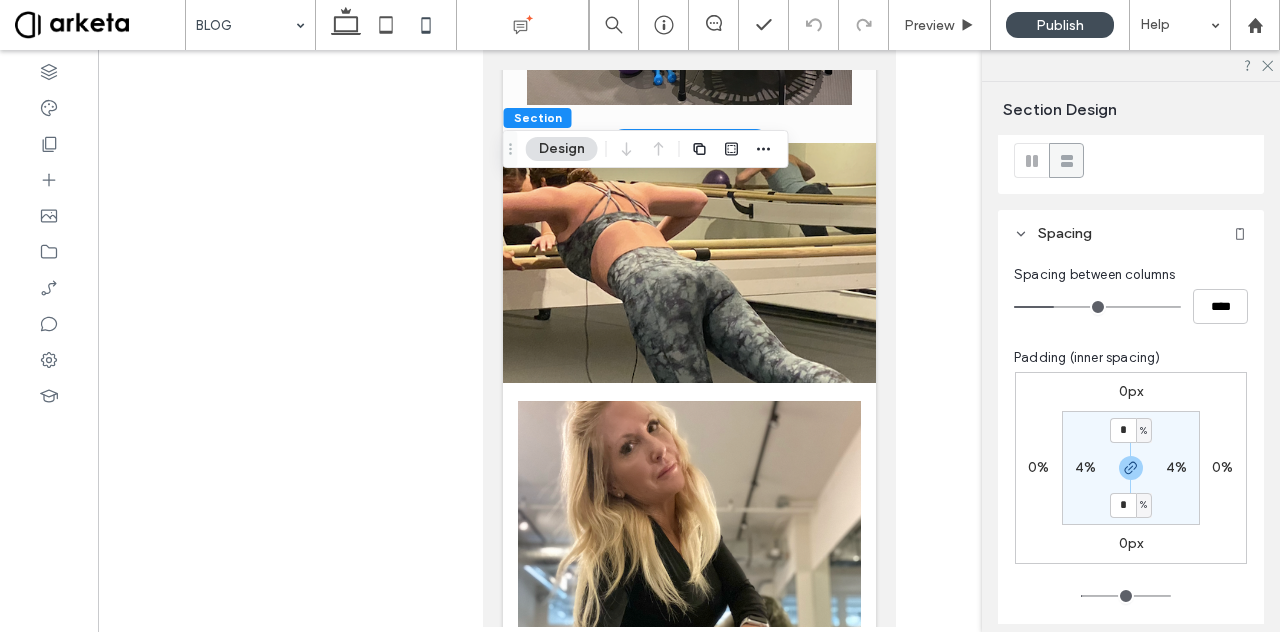 scroll, scrollTop: 51, scrollLeft: 0, axis: vertical 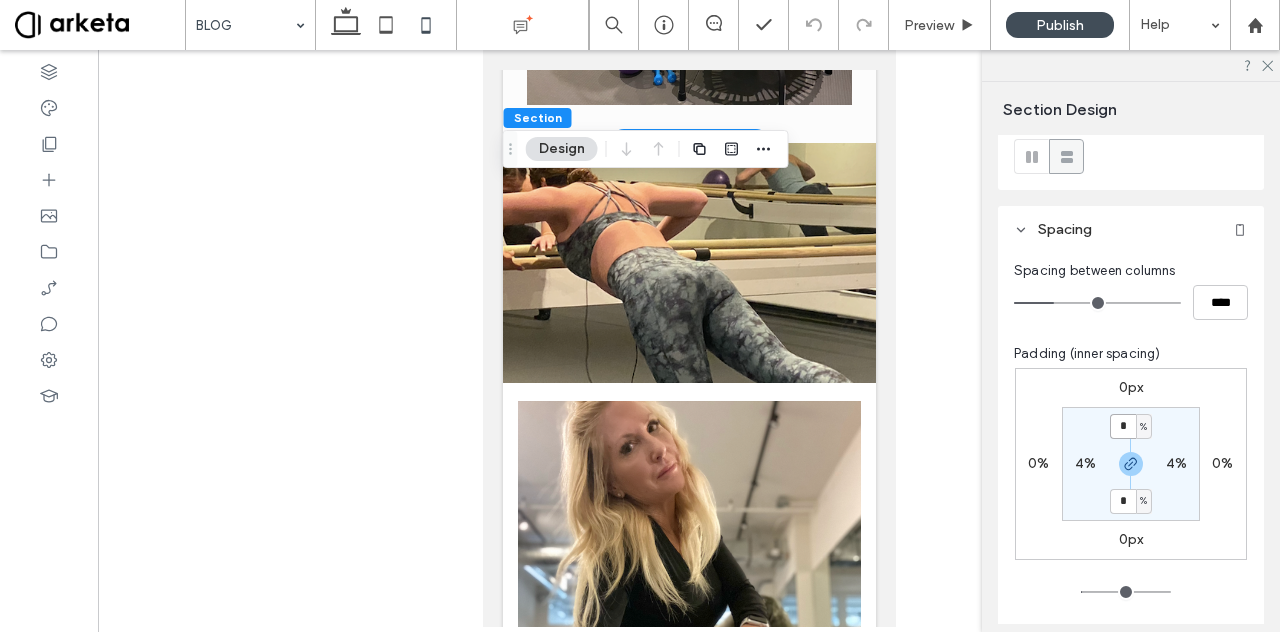 click on "*" at bounding box center (1123, 426) 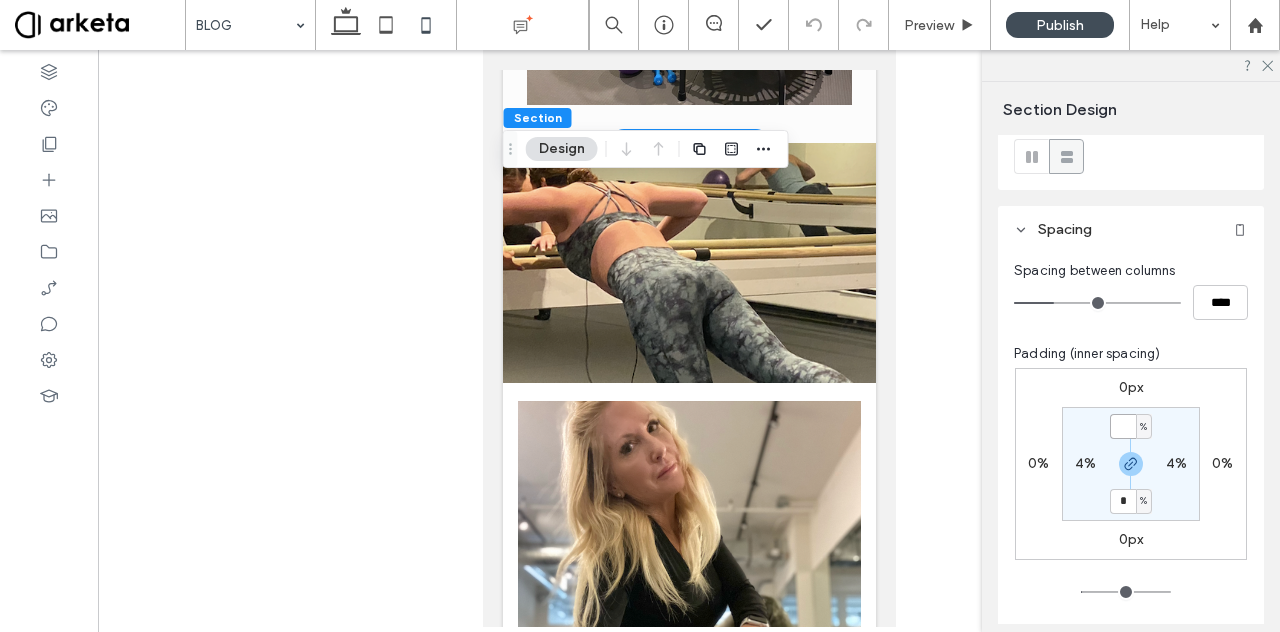 type on "*" 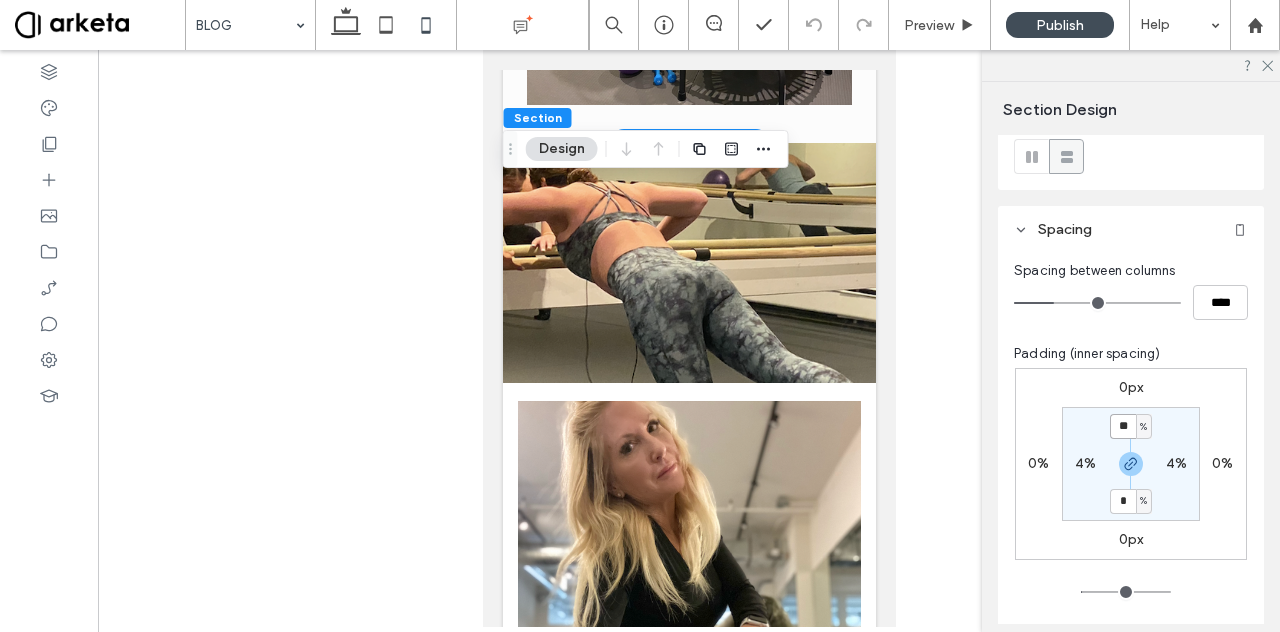 type on "**" 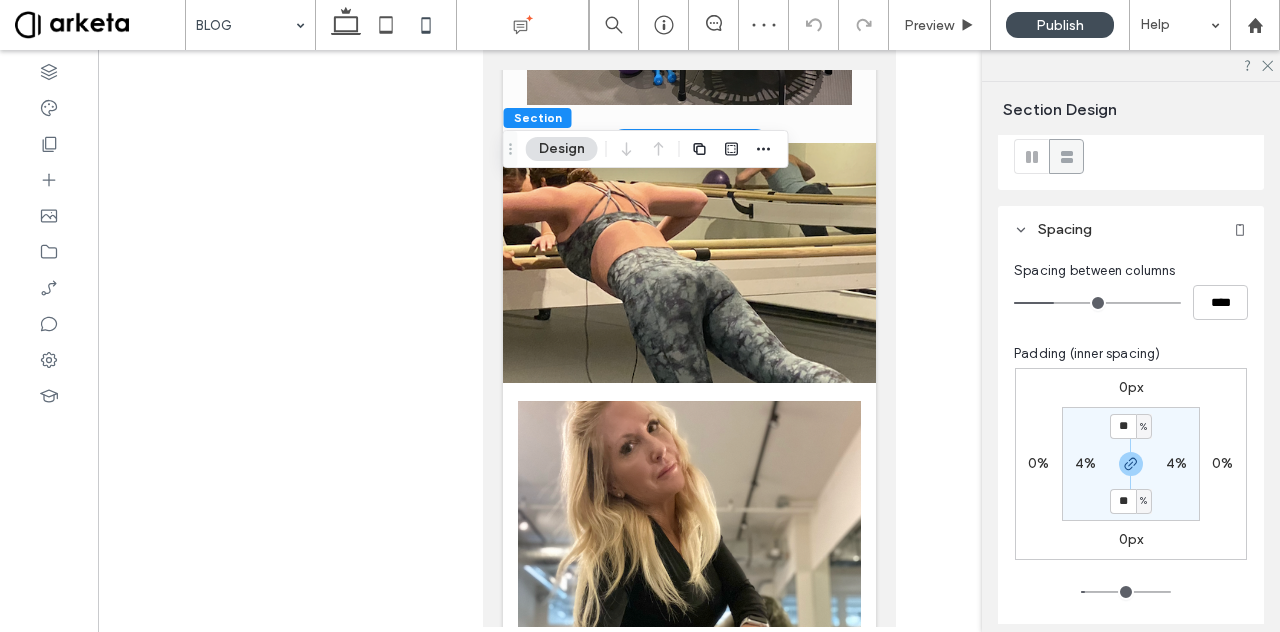 click on "4%" at bounding box center [1085, 463] 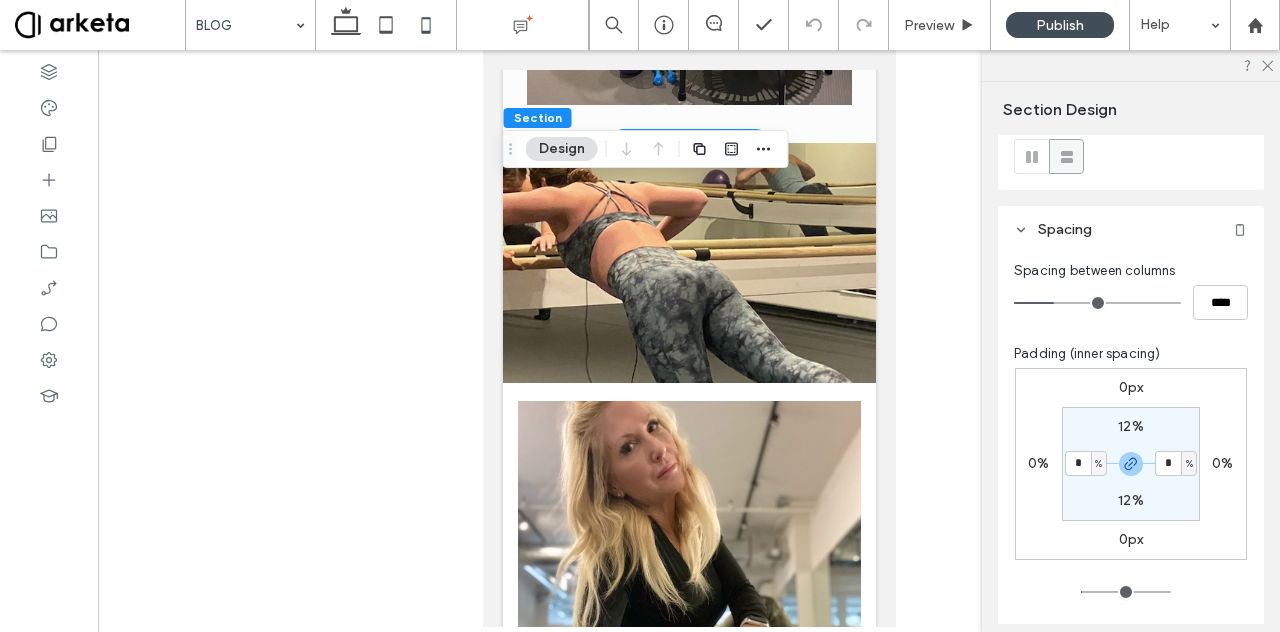 type on "*" 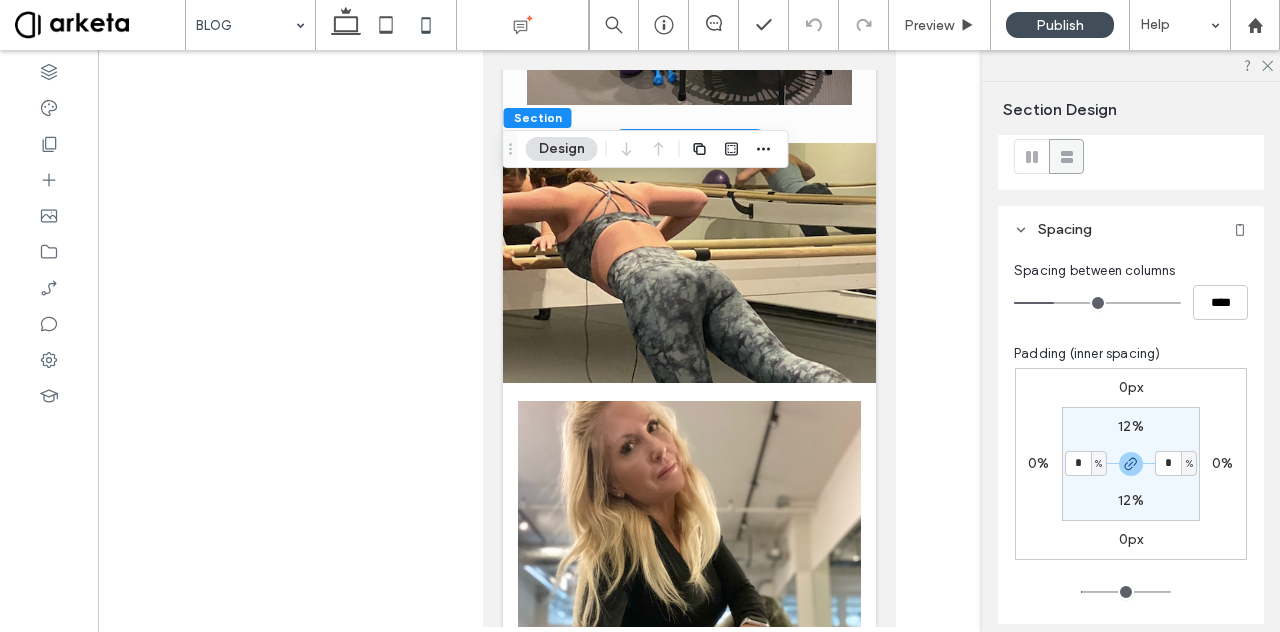 type on "*" 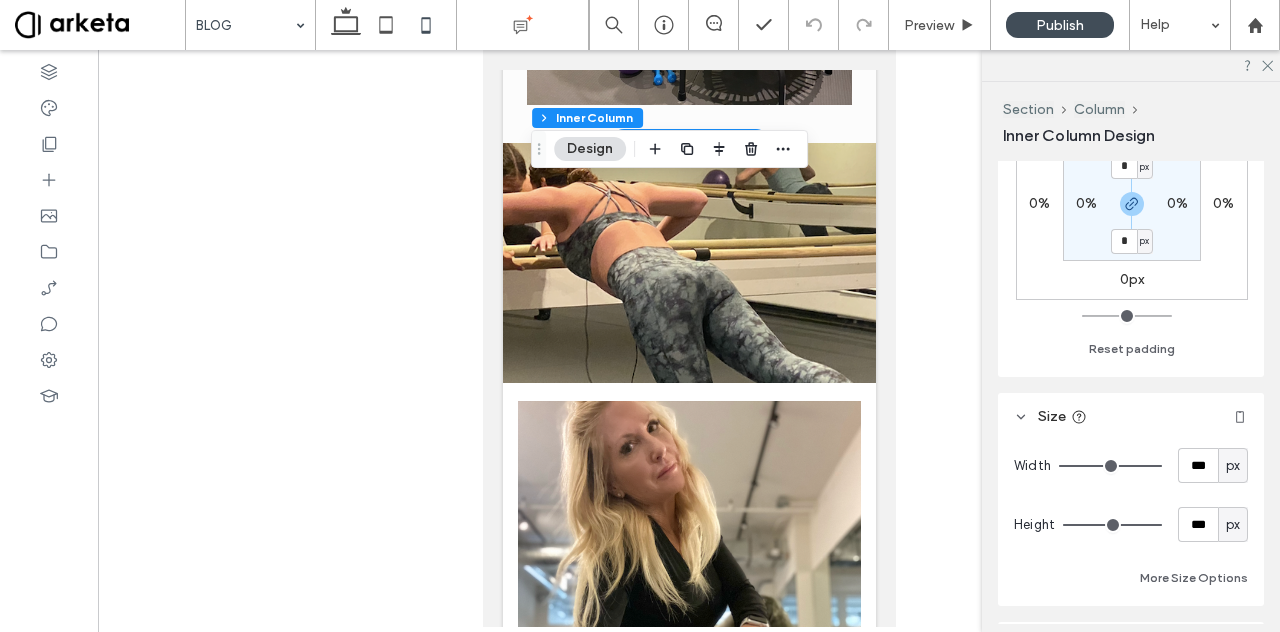scroll, scrollTop: 710, scrollLeft: 0, axis: vertical 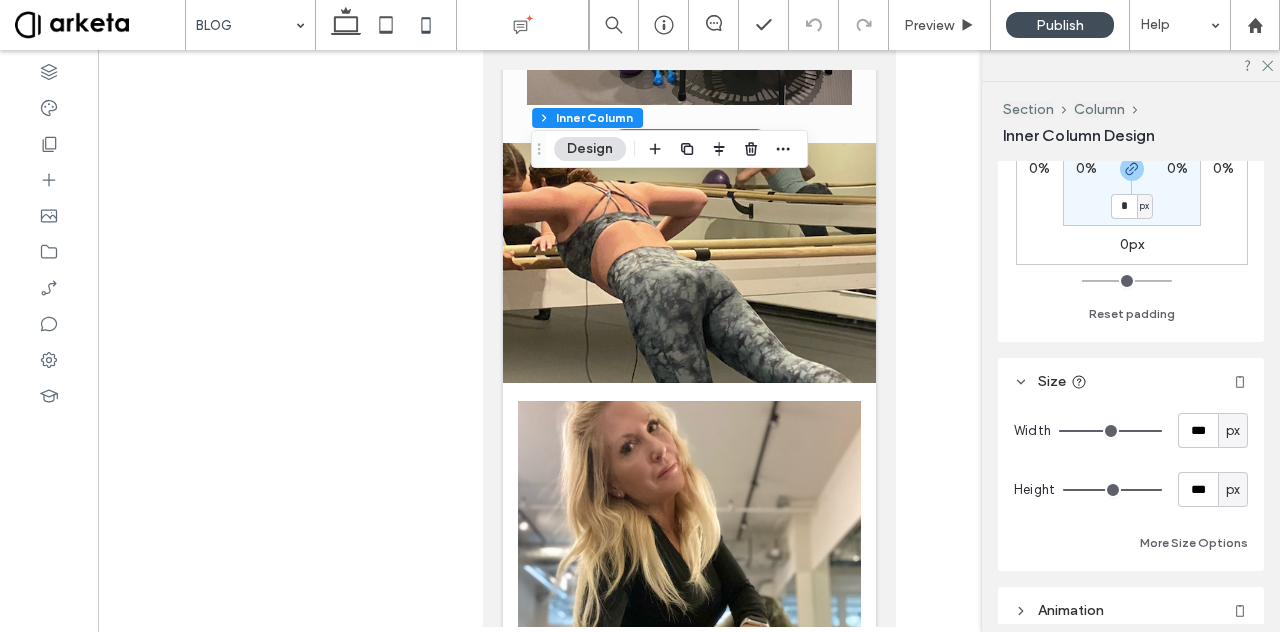 click on "px" at bounding box center (1233, 431) 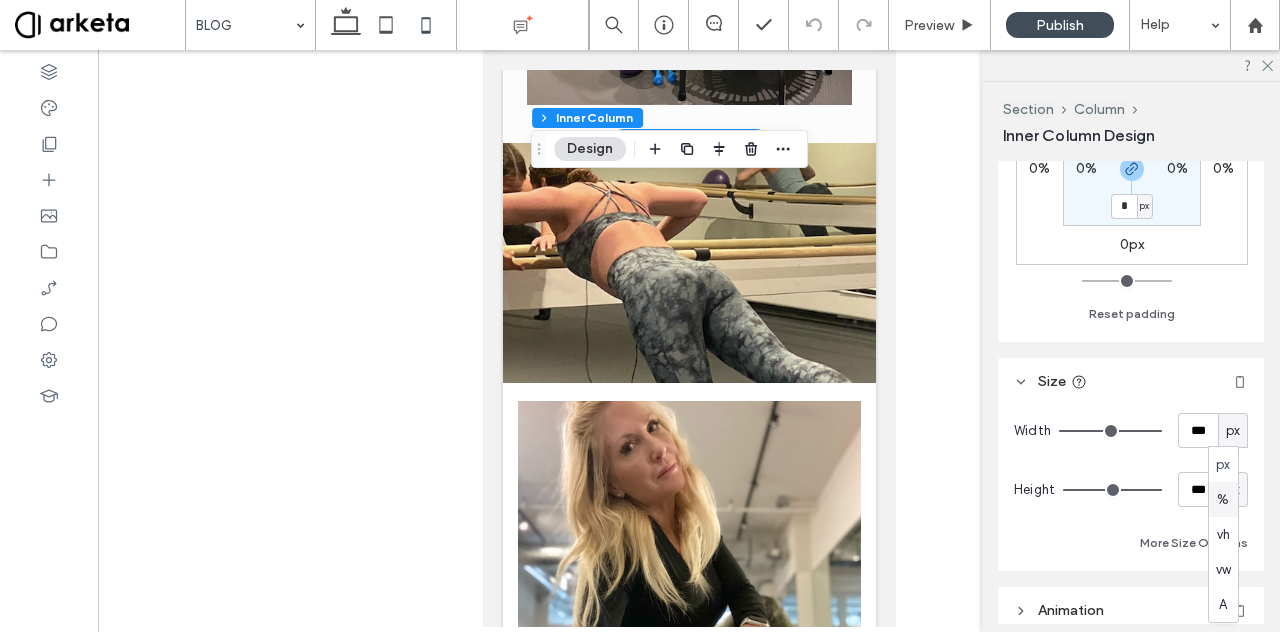 click on "%" at bounding box center [1223, 500] 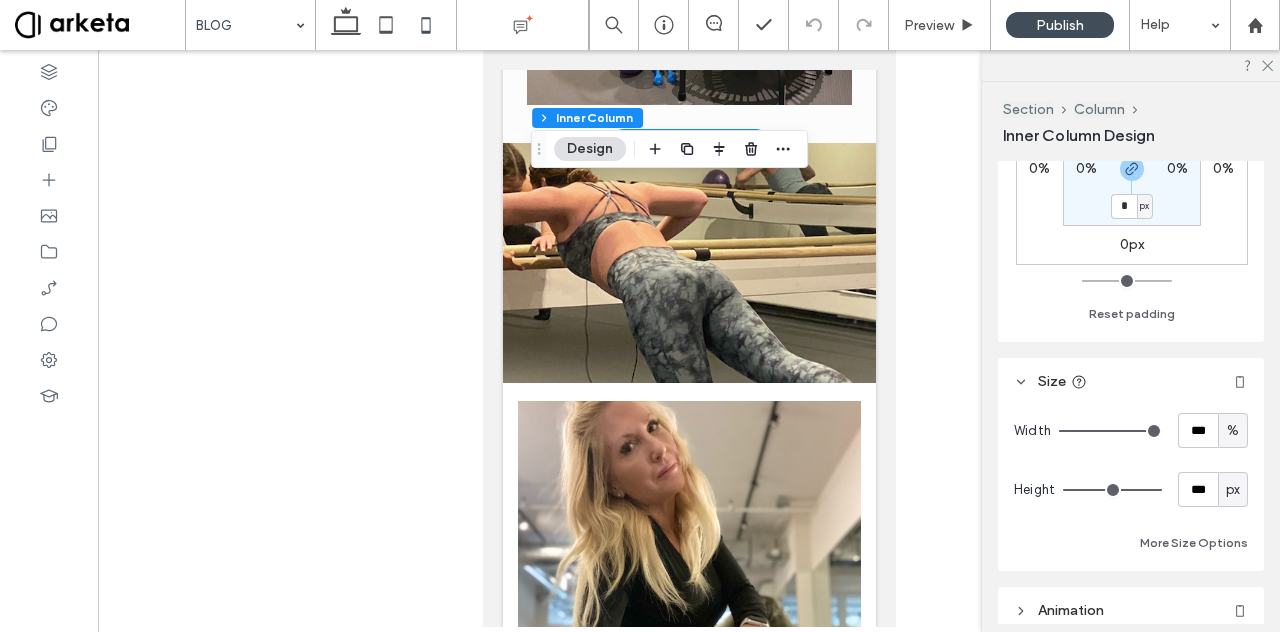 click on "px" at bounding box center (1233, 490) 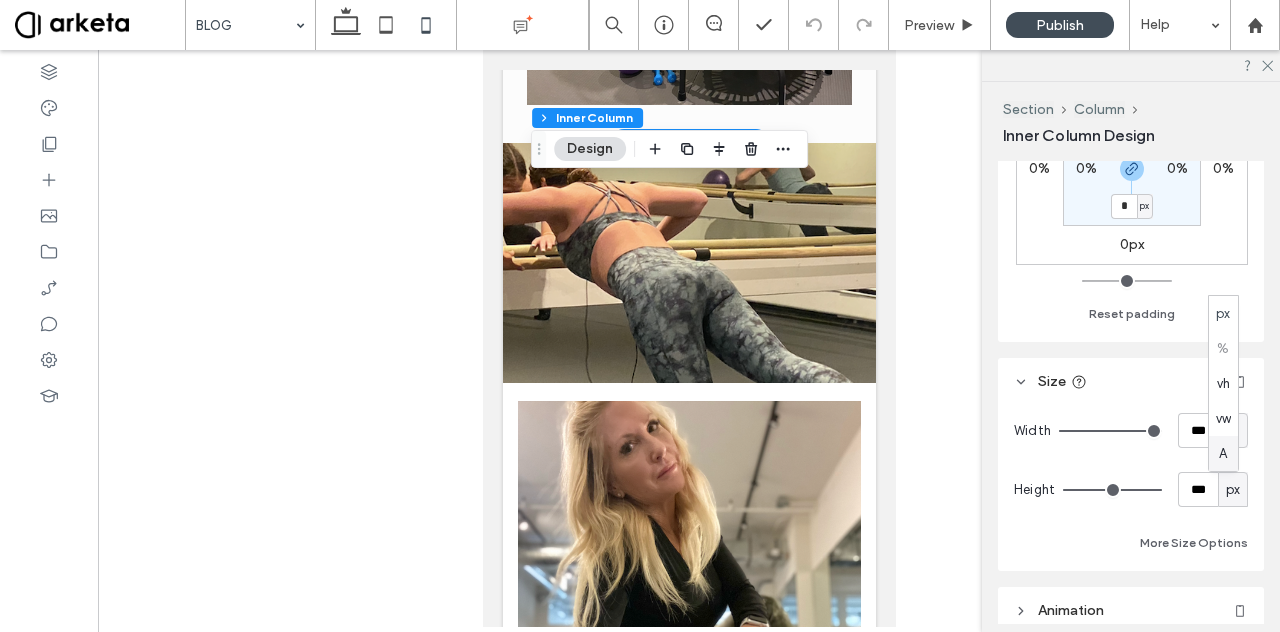 click on "A" at bounding box center (1223, 454) 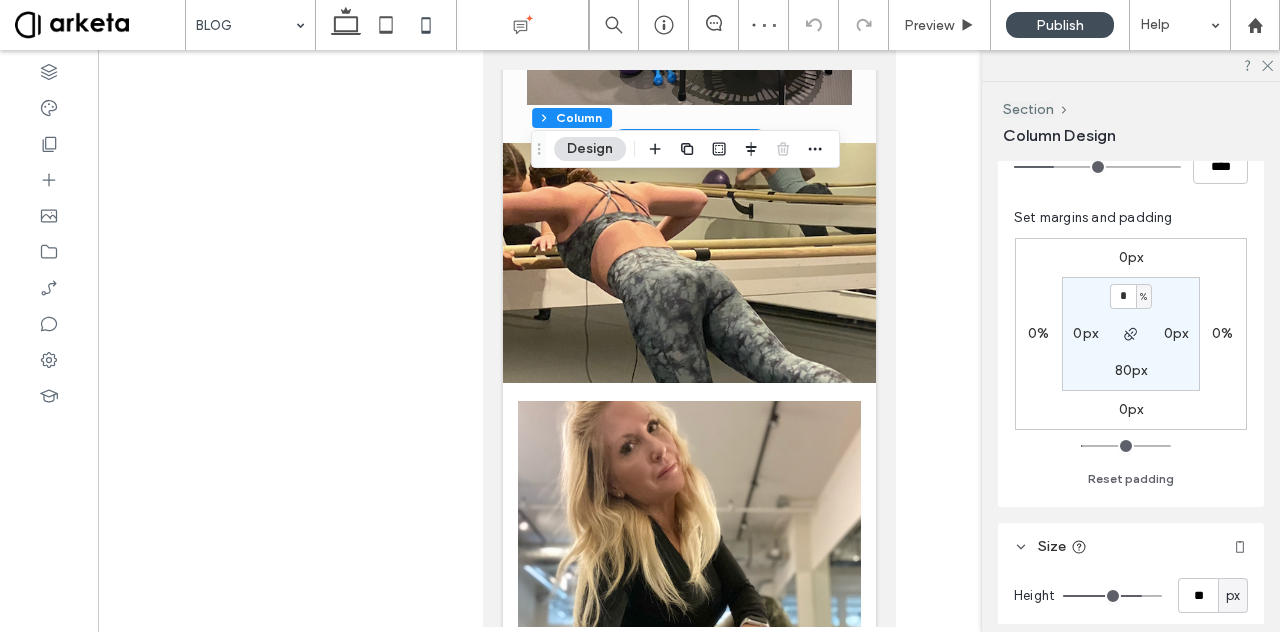 scroll, scrollTop: 424, scrollLeft: 0, axis: vertical 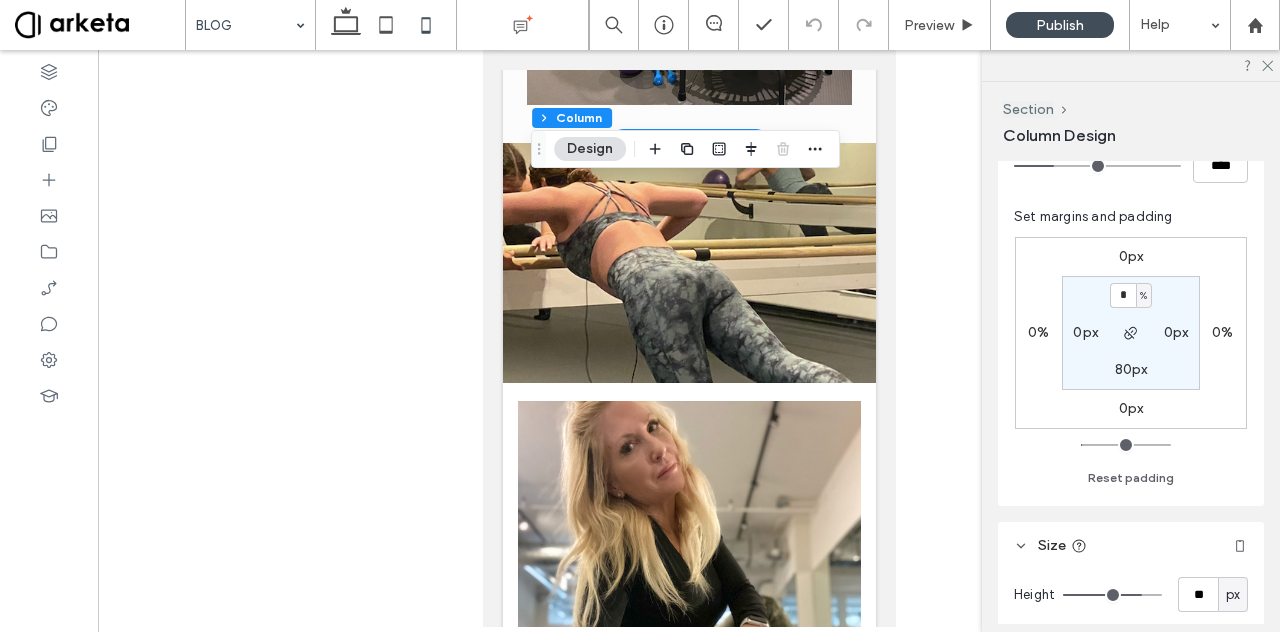 click on "80px" at bounding box center (1131, 369) 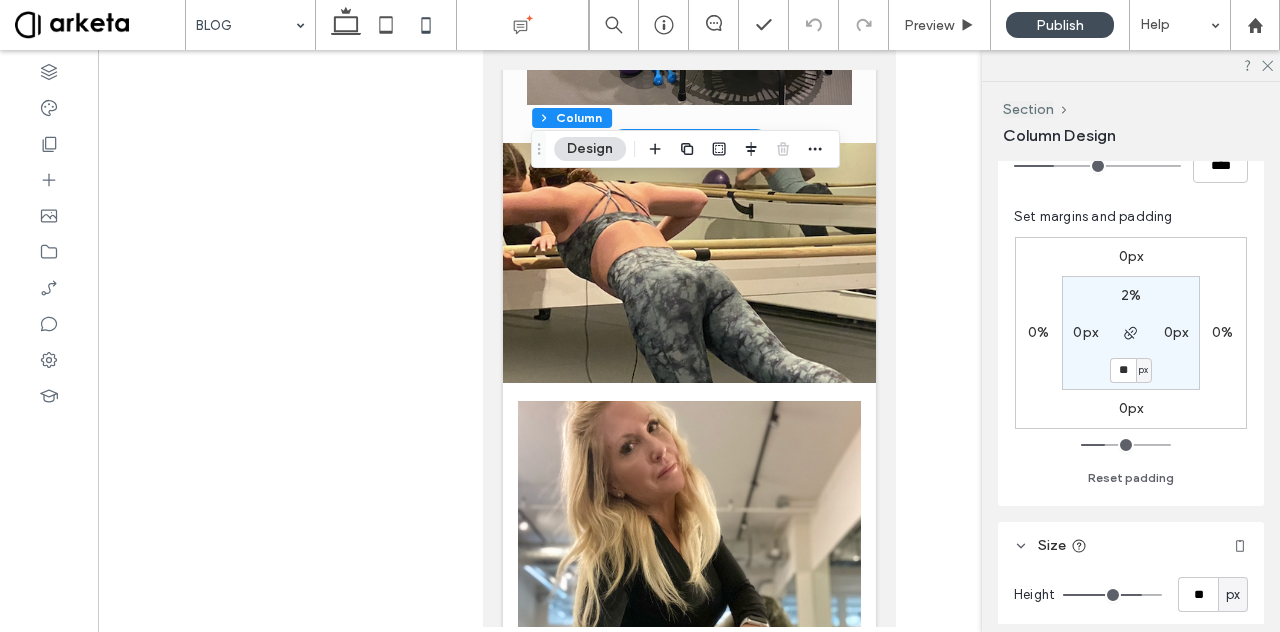click on "px" at bounding box center [1143, 370] 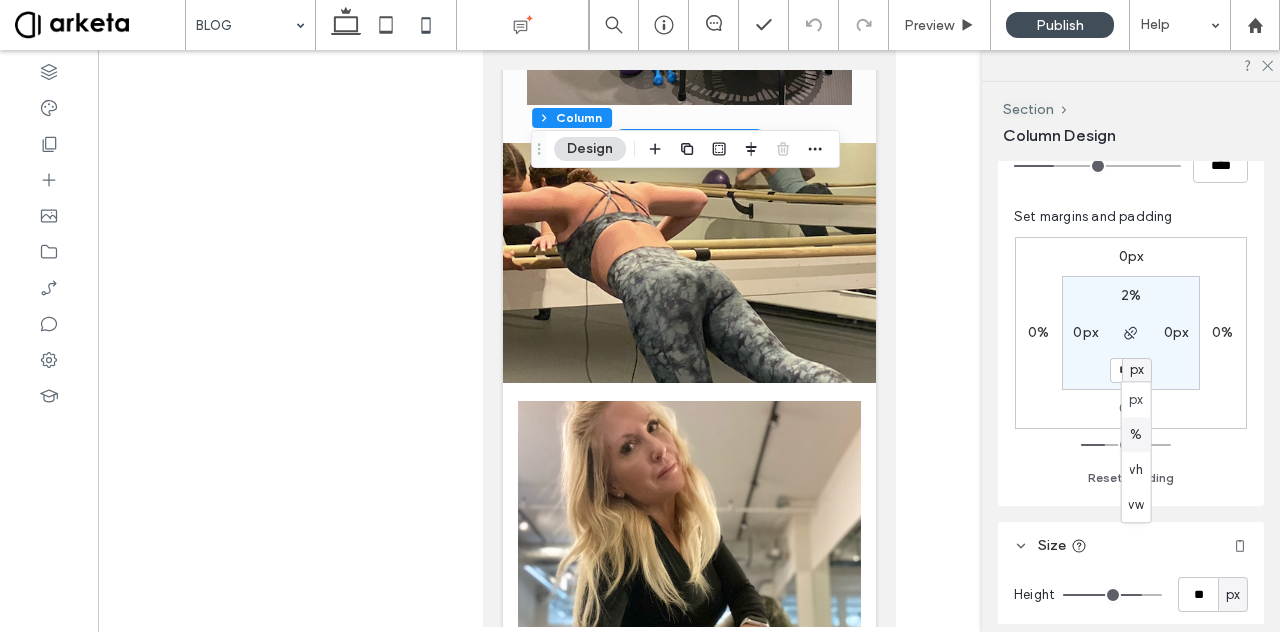 click on "%" at bounding box center (1136, 435) 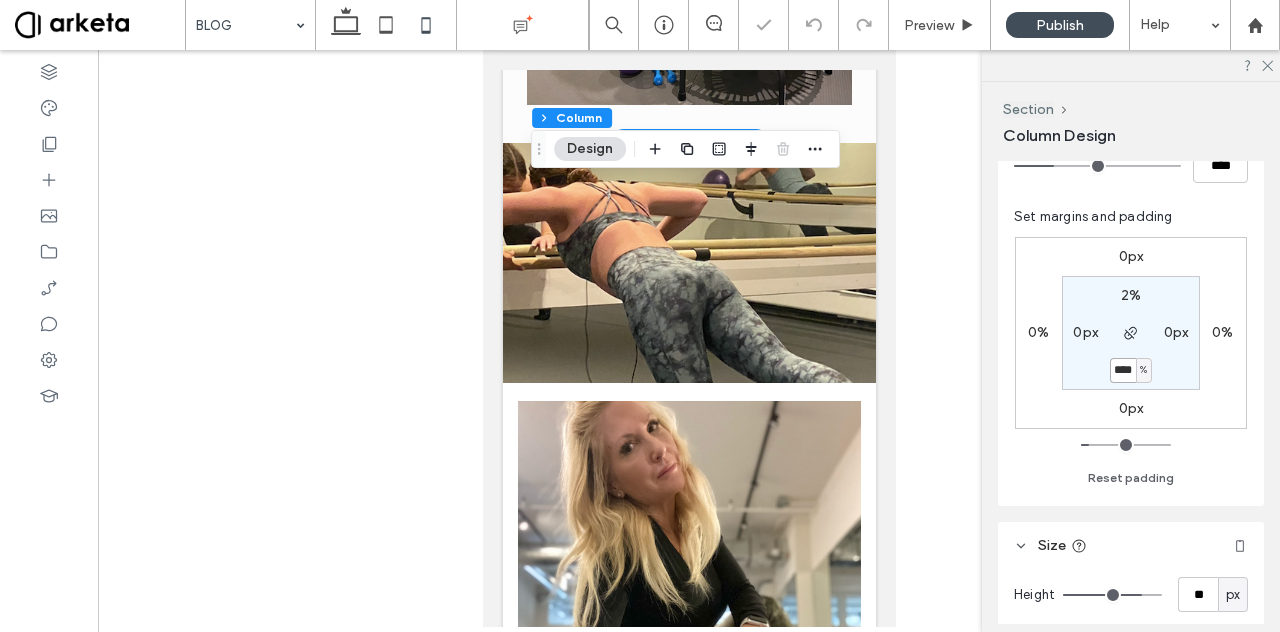click on "****" at bounding box center (1123, 370) 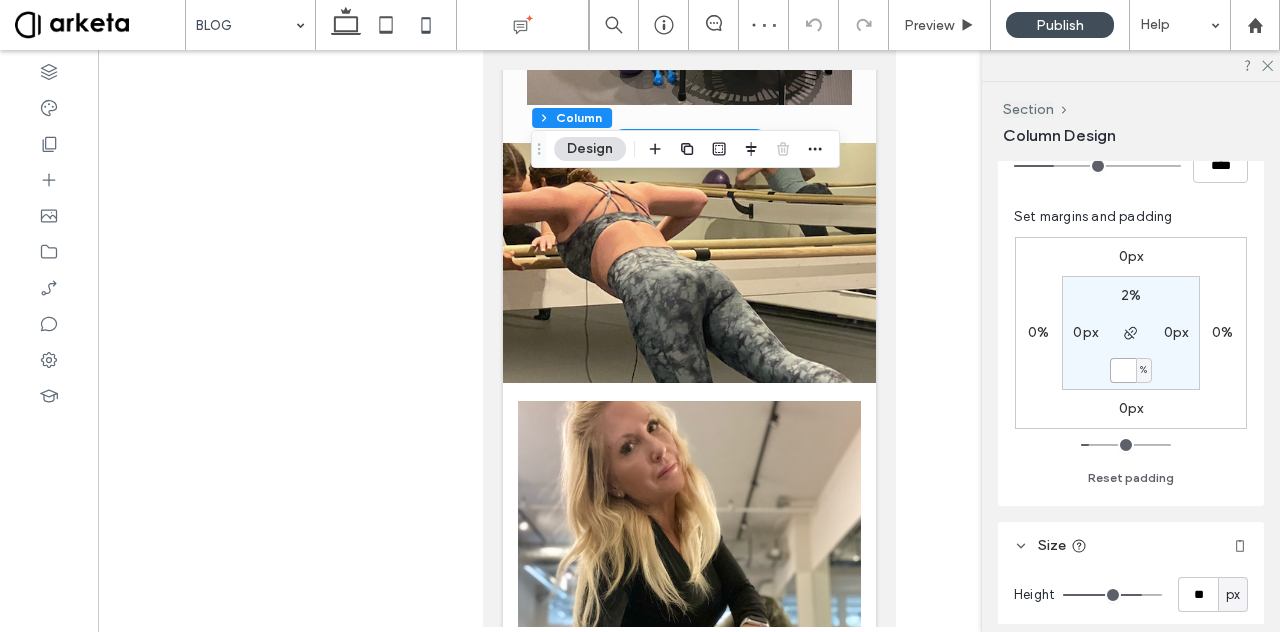 type 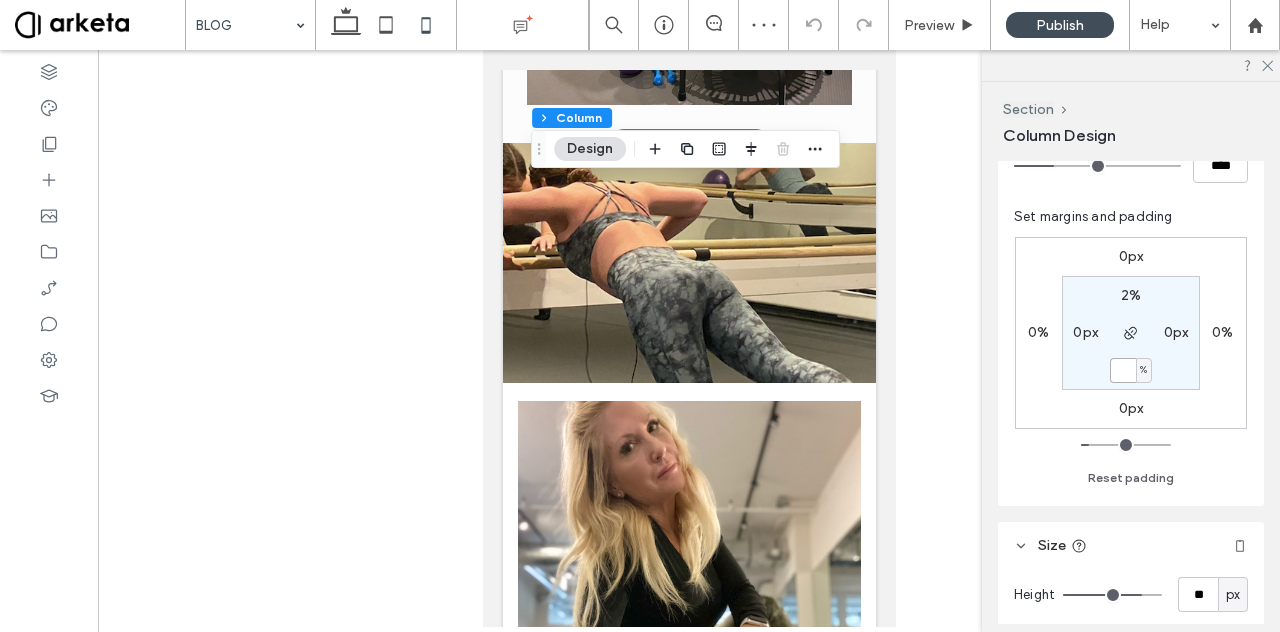 type on "*" 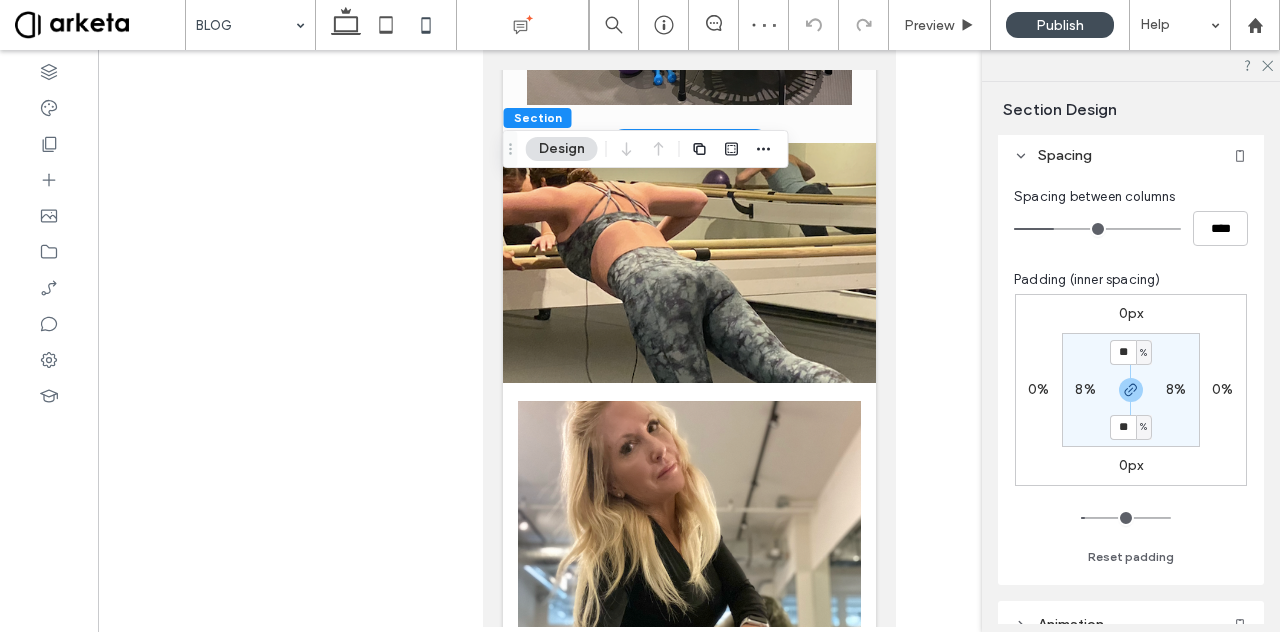 scroll, scrollTop: 126, scrollLeft: 0, axis: vertical 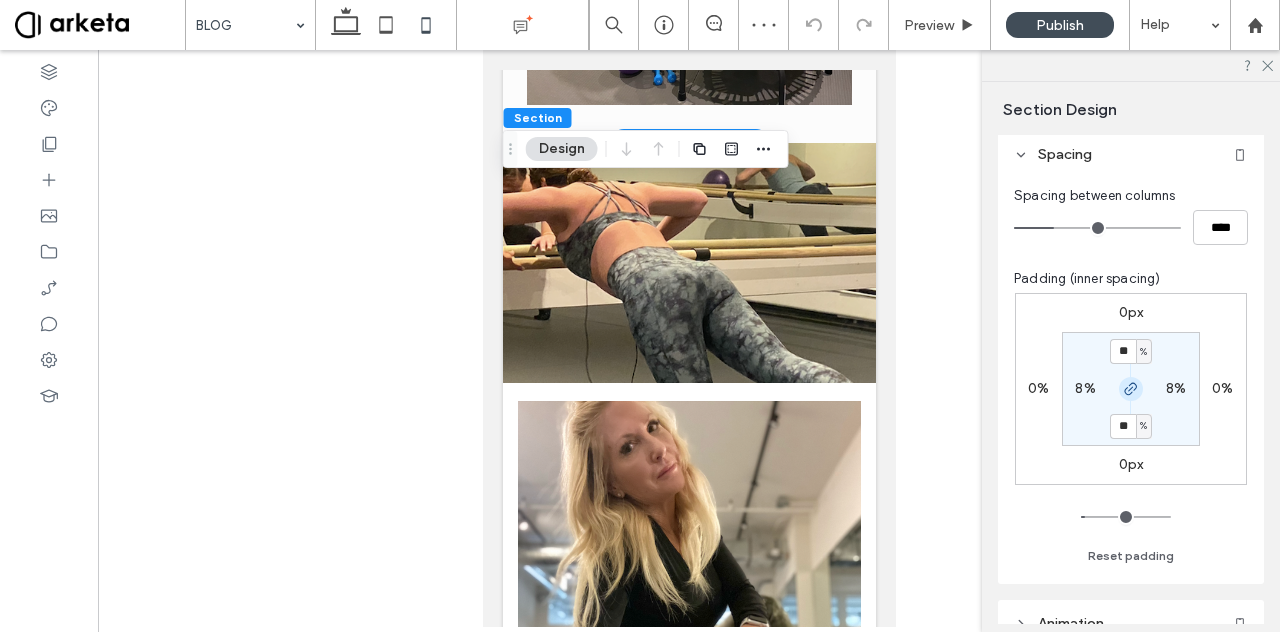 click 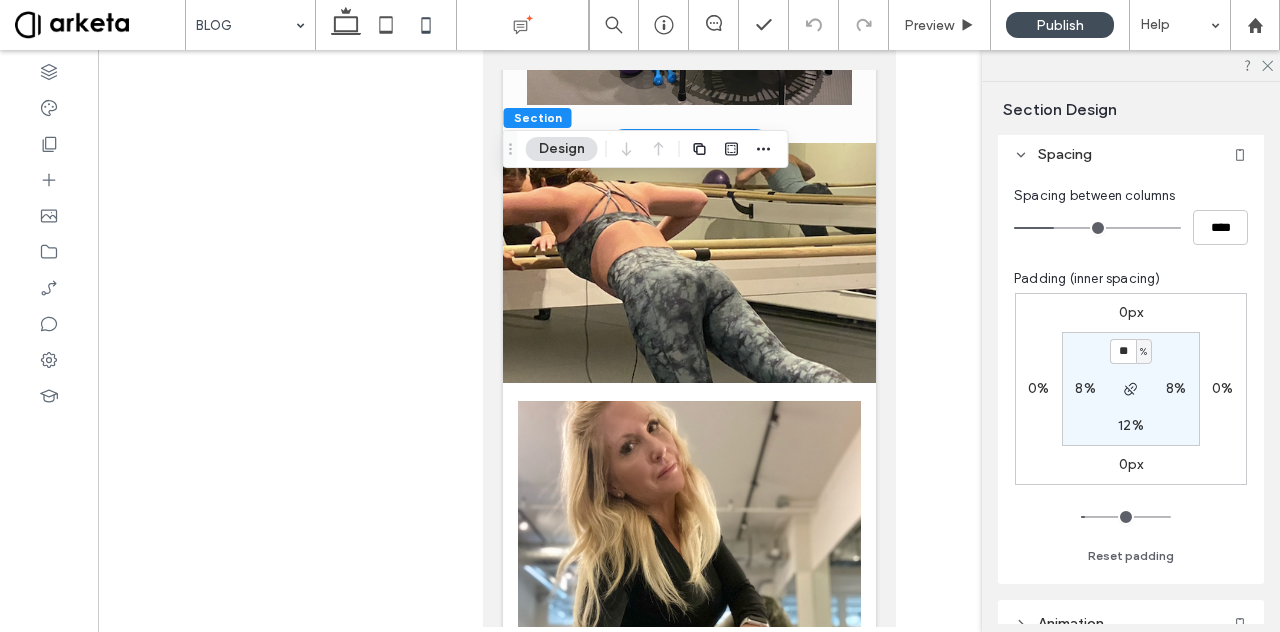 click on "12%" at bounding box center (1131, 425) 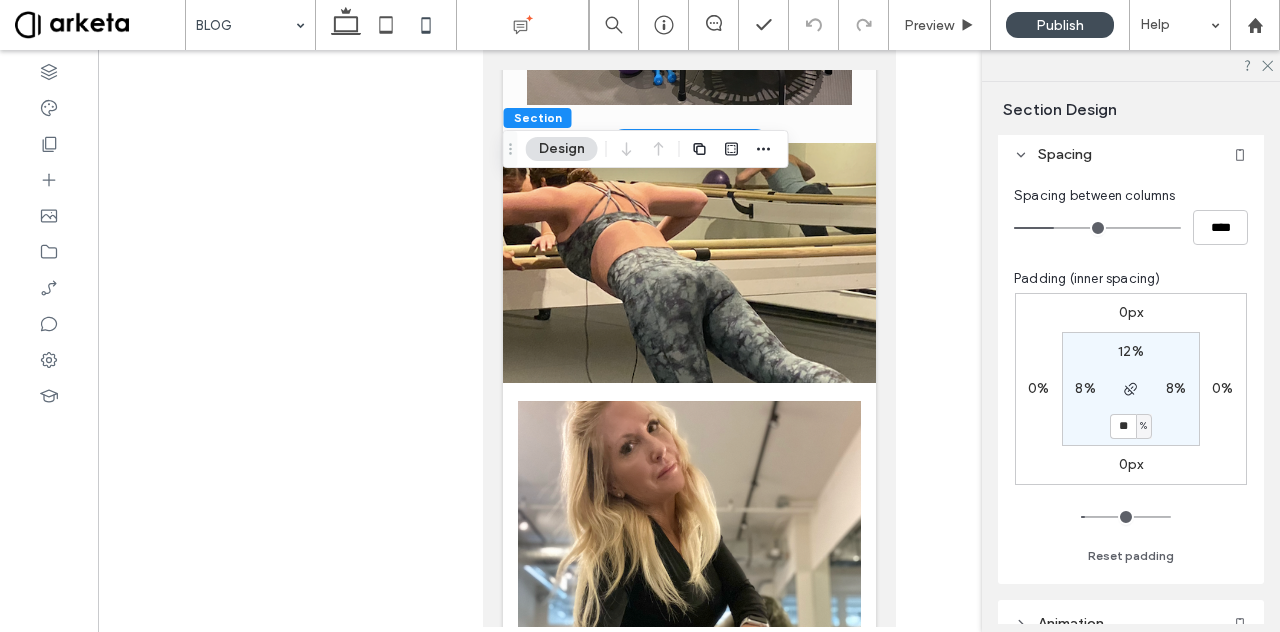 type on "**" 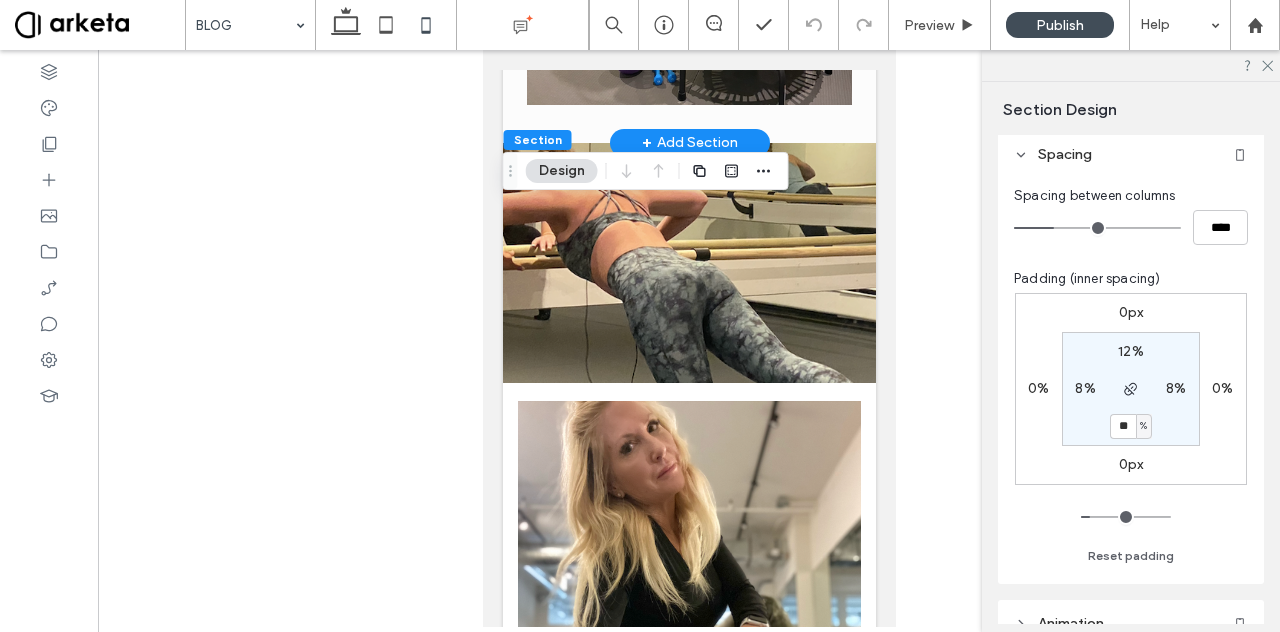 click on "8%" at bounding box center (1085, 388) 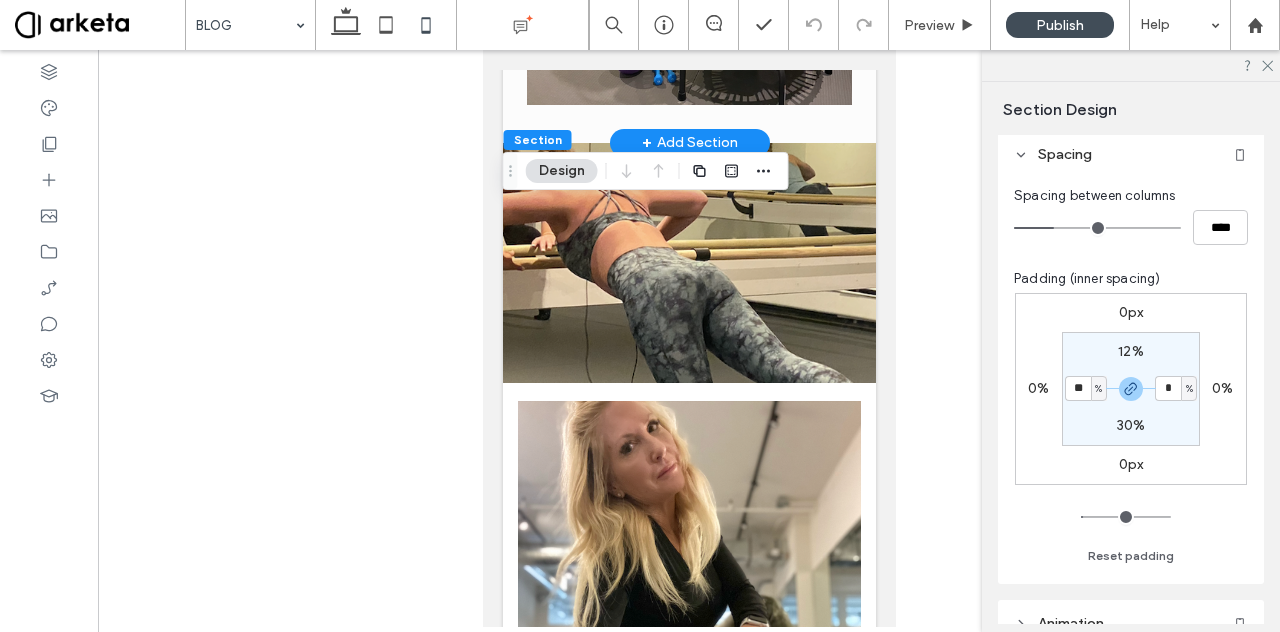 type on "**" 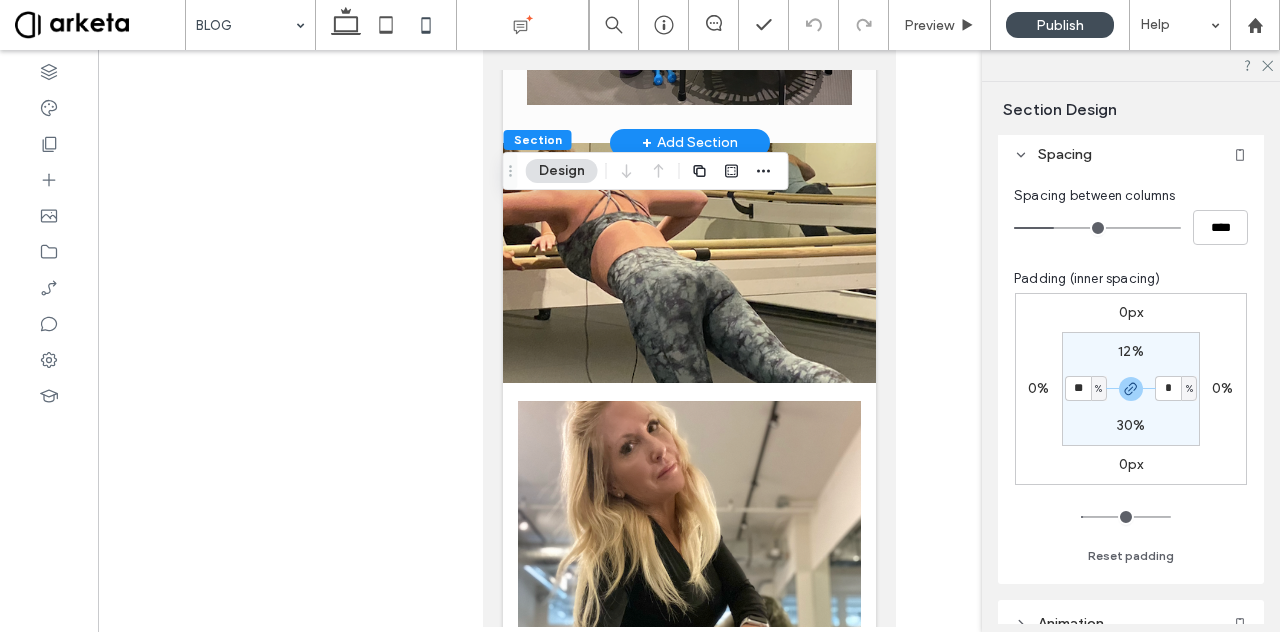 type on "**" 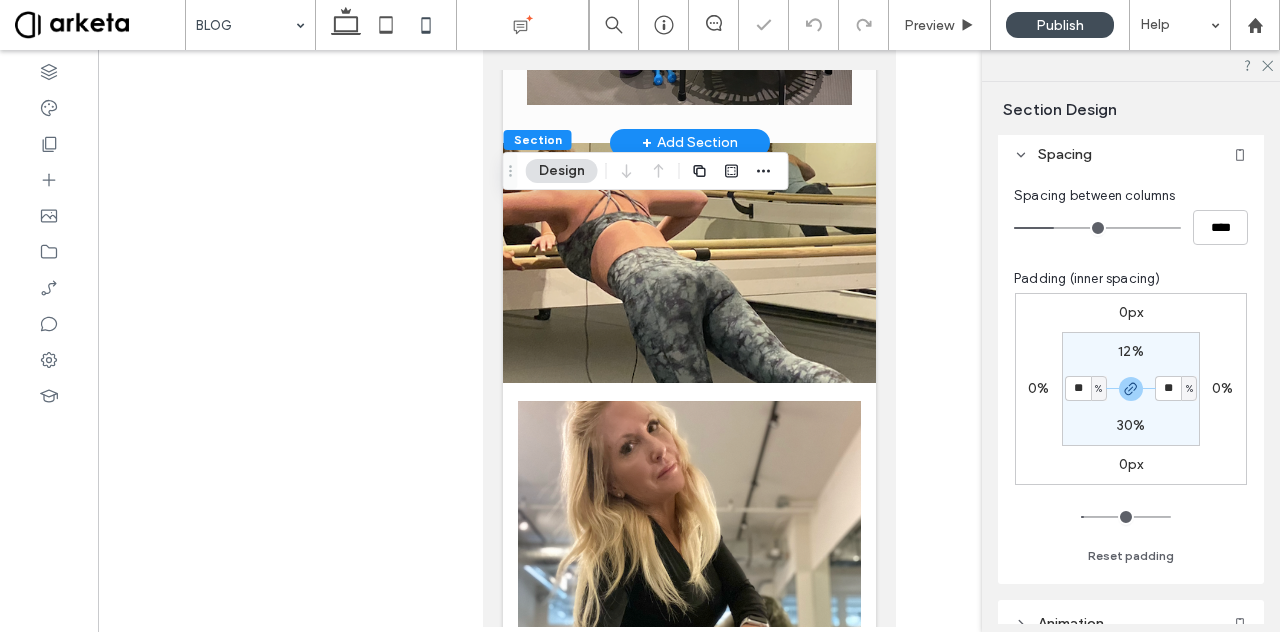 click on "12%" at bounding box center (1131, 351) 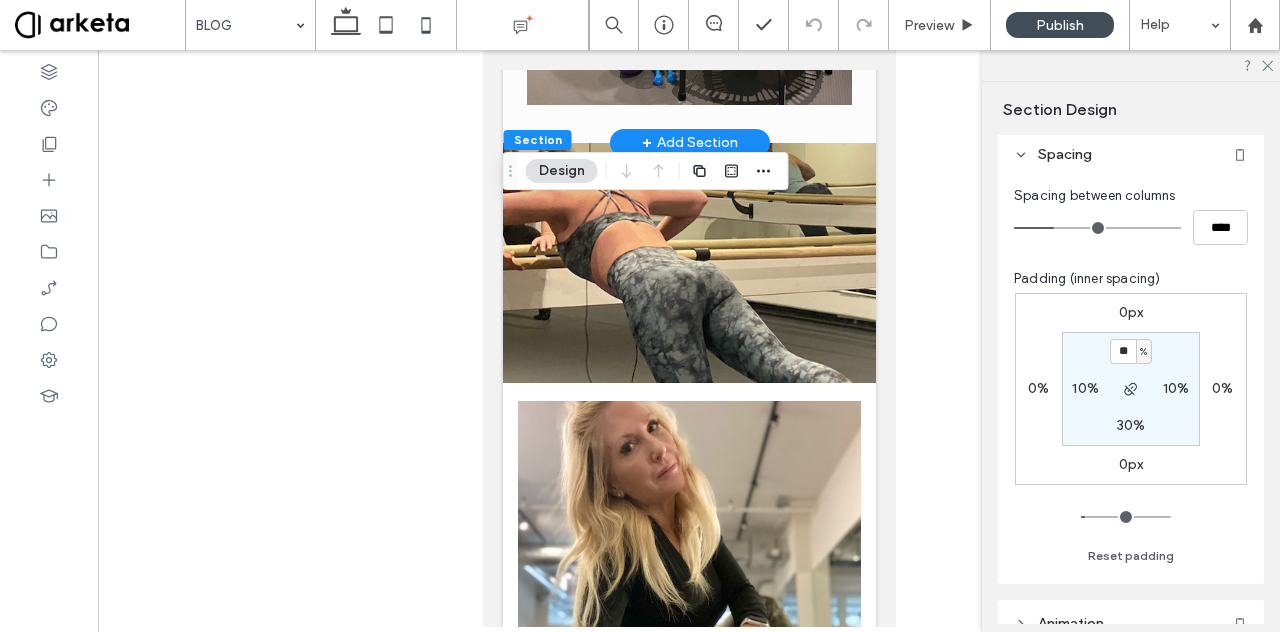 type on "**" 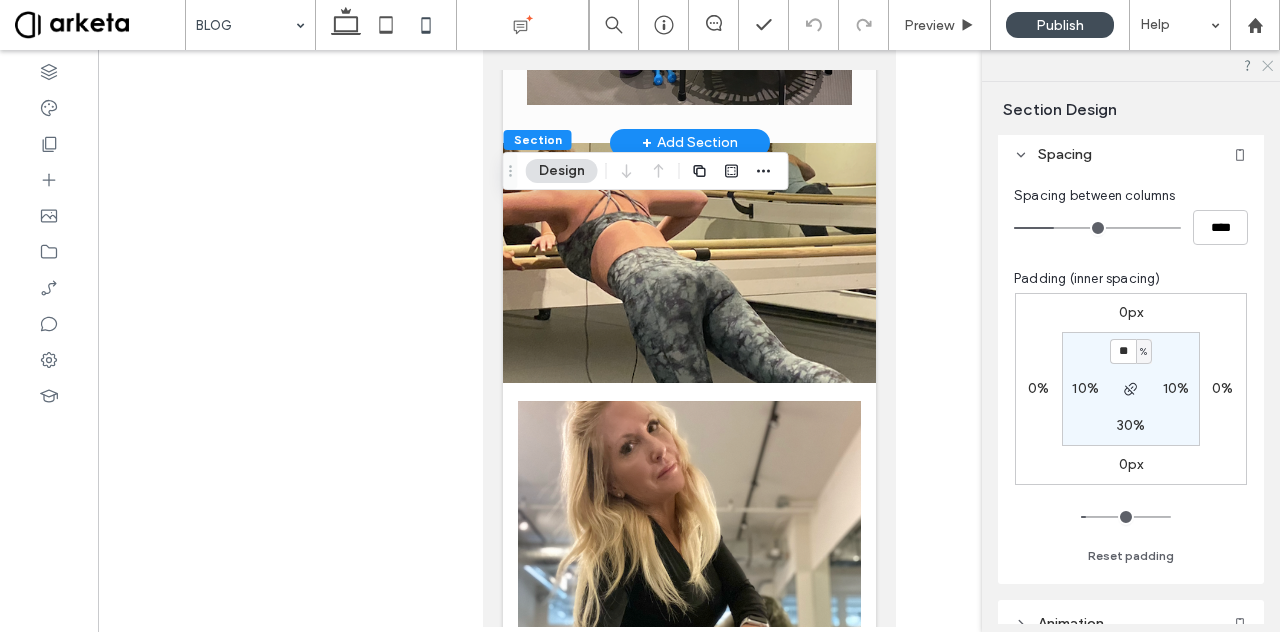 click 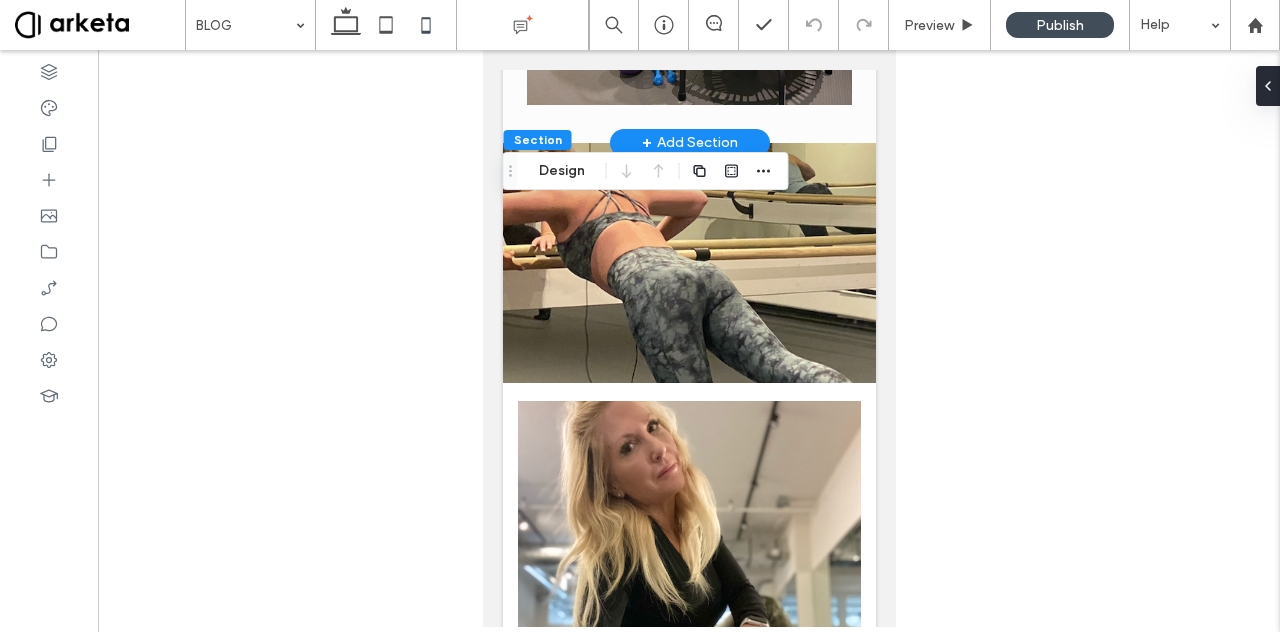 drag, startPoint x: 254, startPoint y: 29, endPoint x: 192, endPoint y: 75, distance: 77.201035 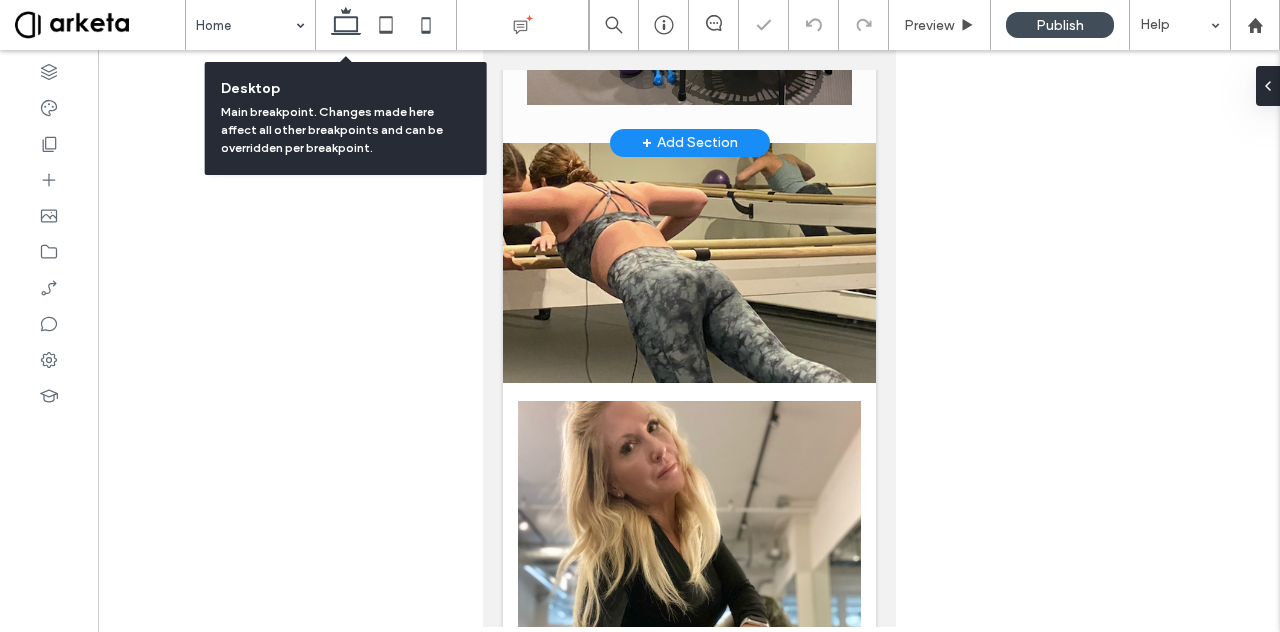click 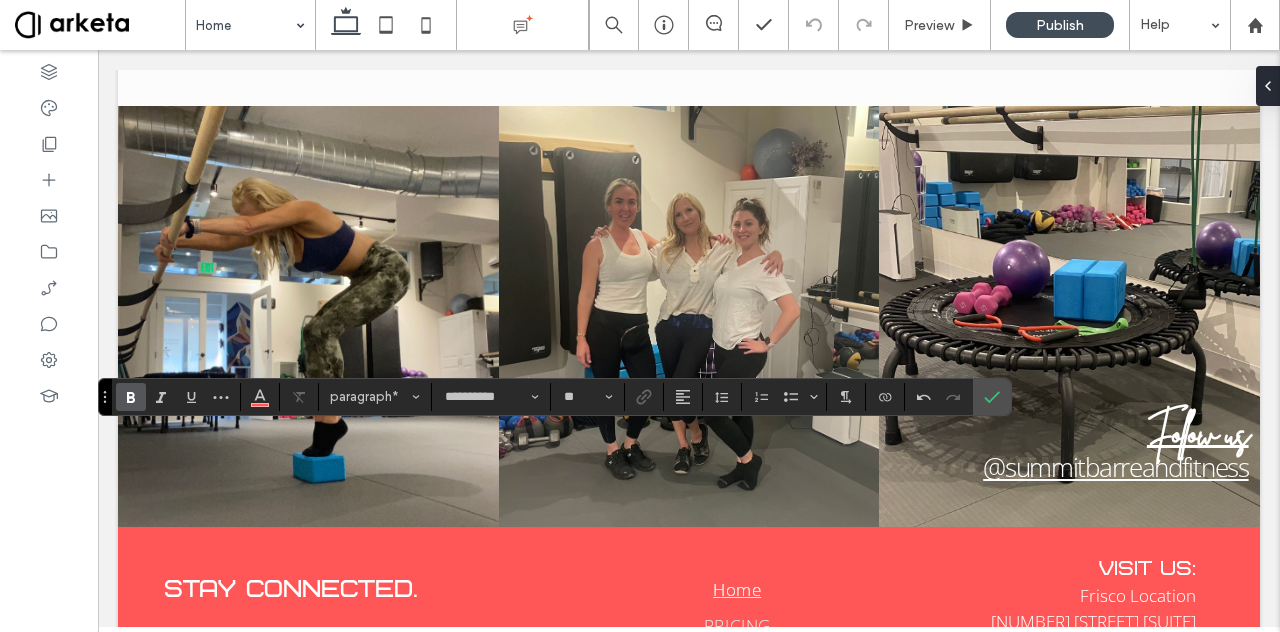 type on "*******" 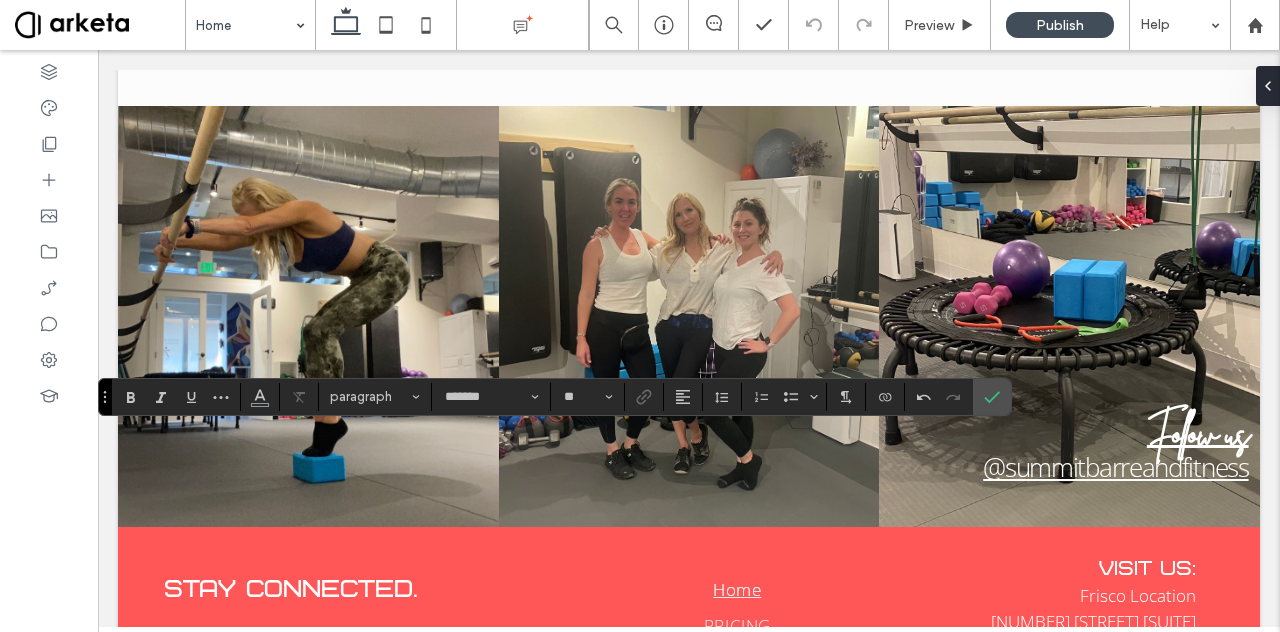 type on "**********" 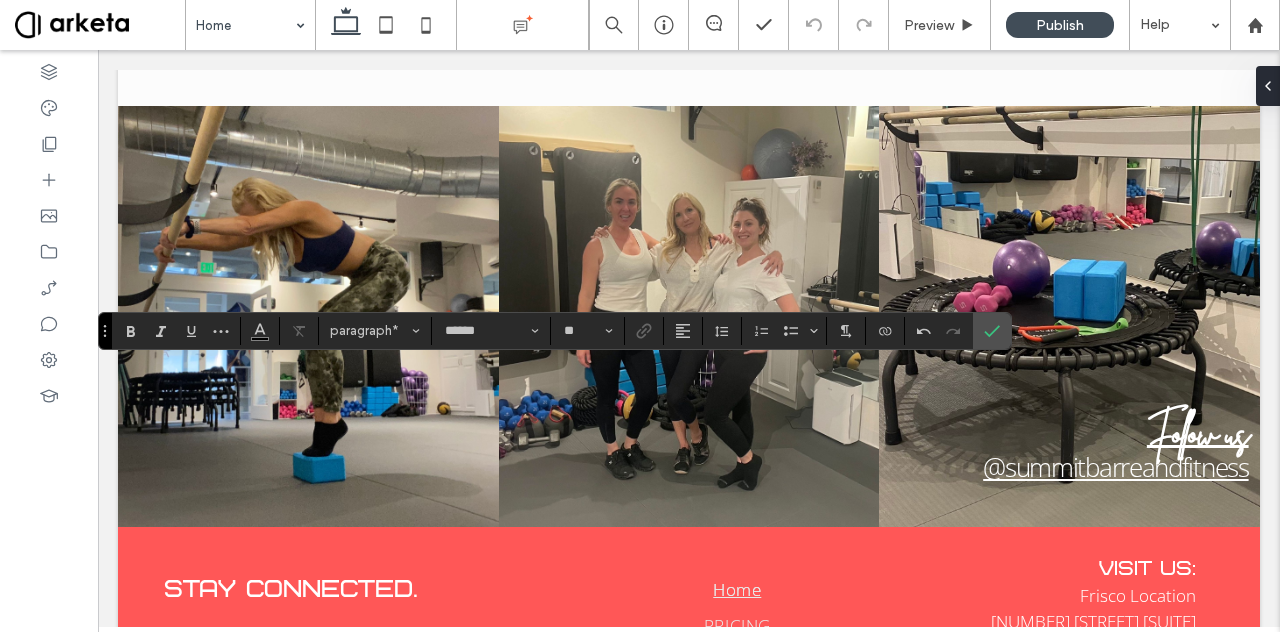 type on "*******" 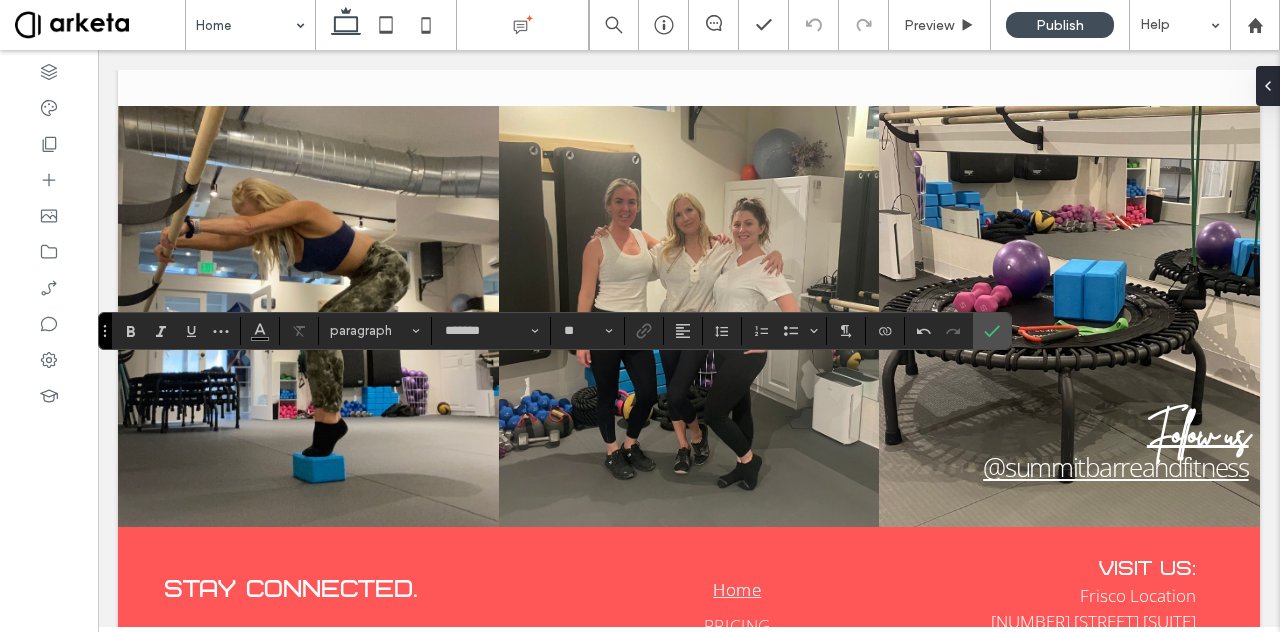 type on "******" 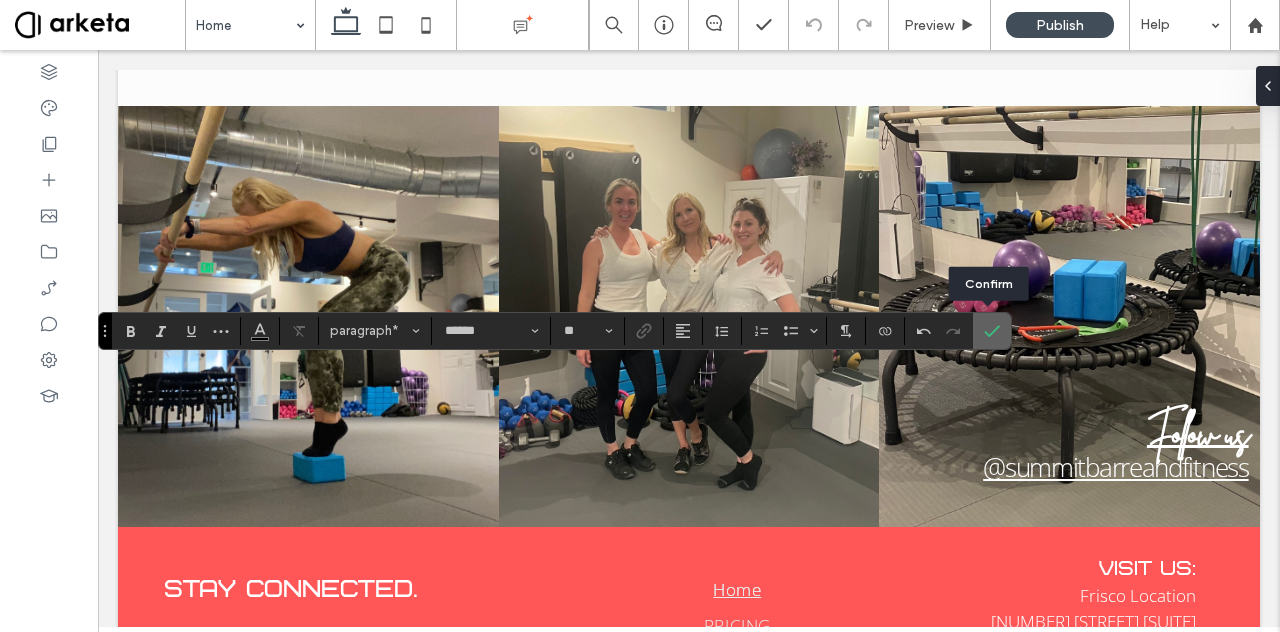 click 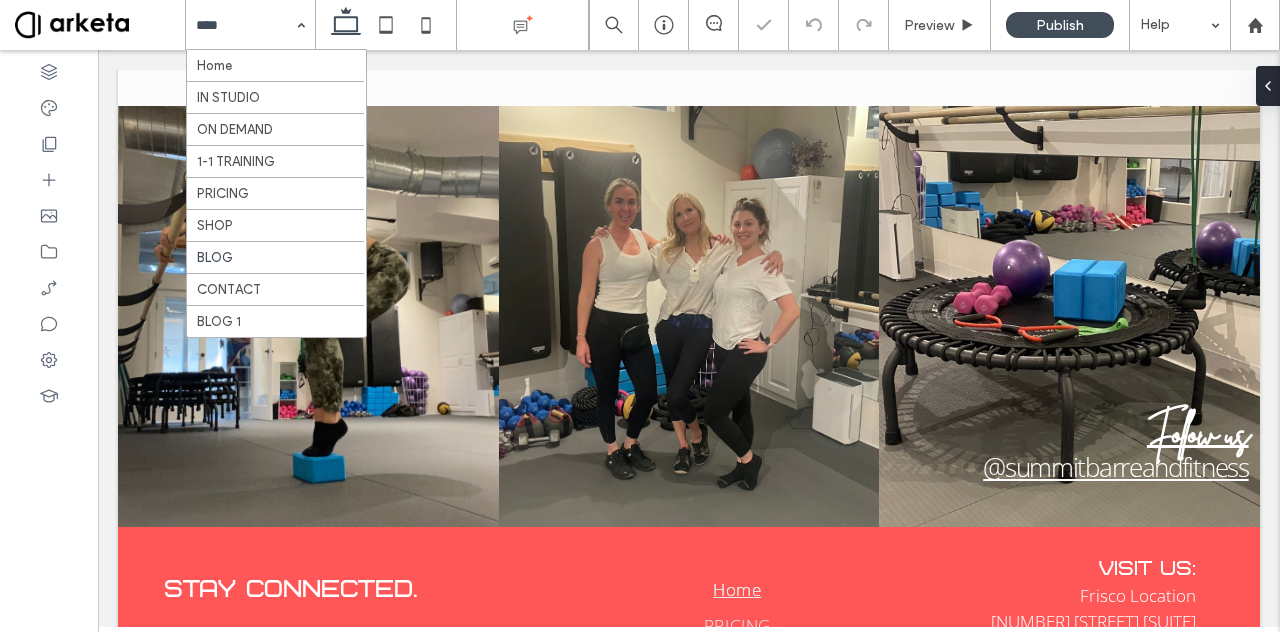 click on "Home IN STUDIO ON DEMAND 1-1 TRAINING PRICING SHOP BLOG CONTACT BLOG 1" at bounding box center (250, 25) 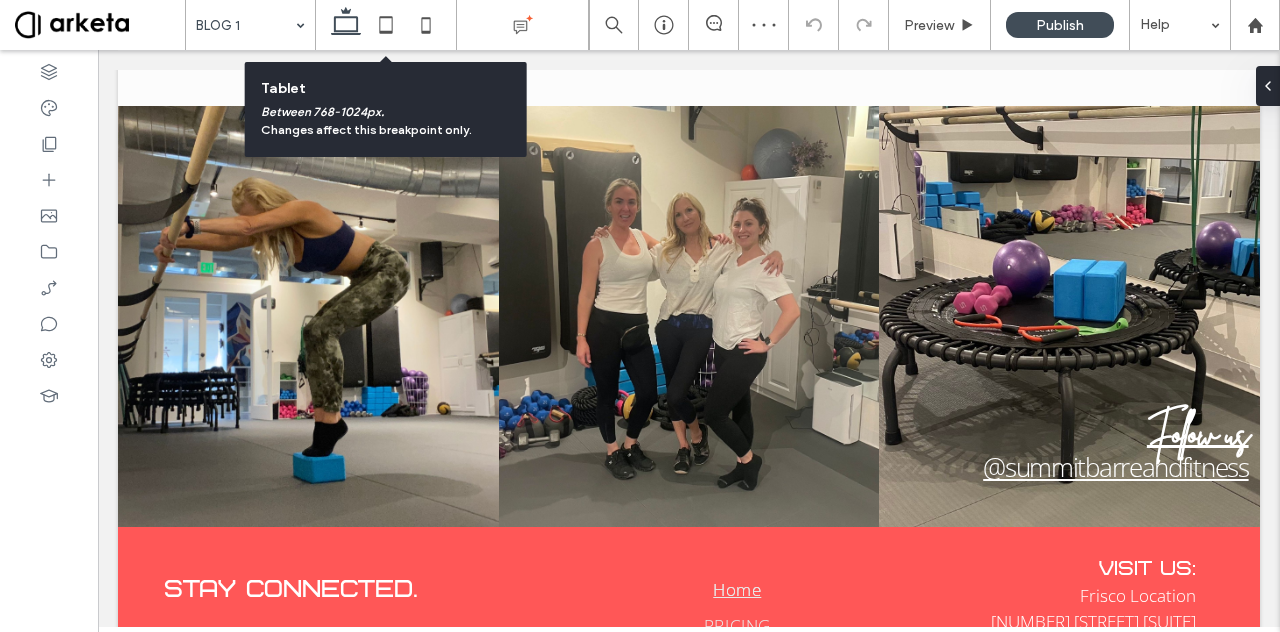 click 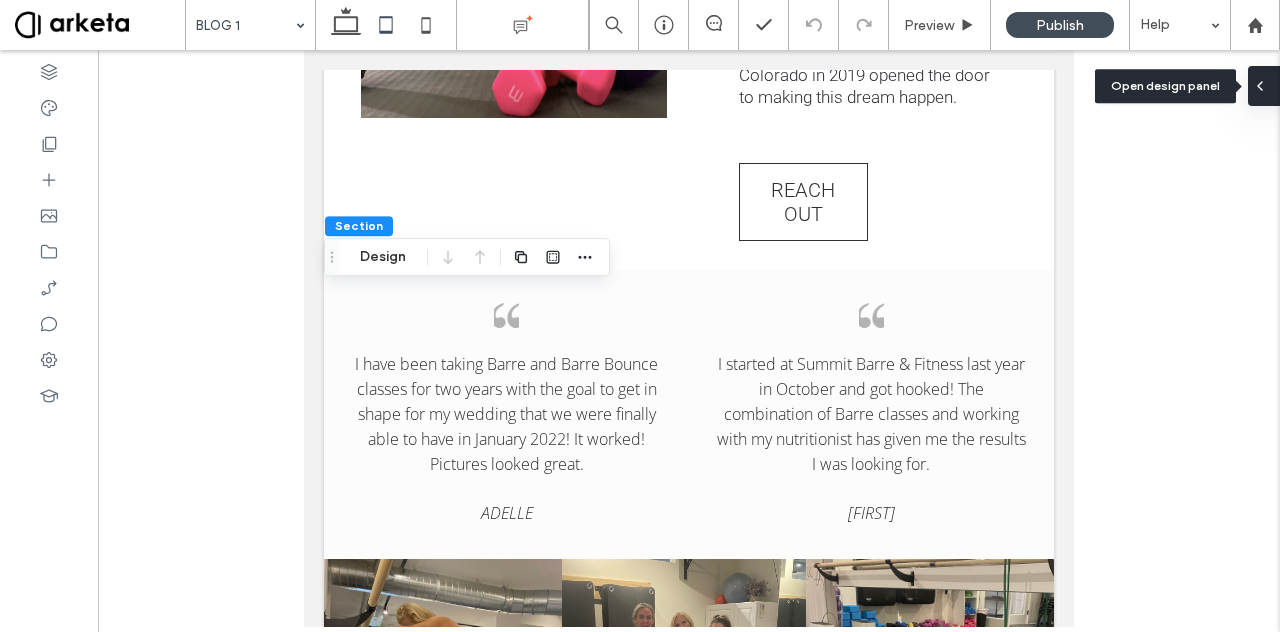 click at bounding box center [1264, 86] 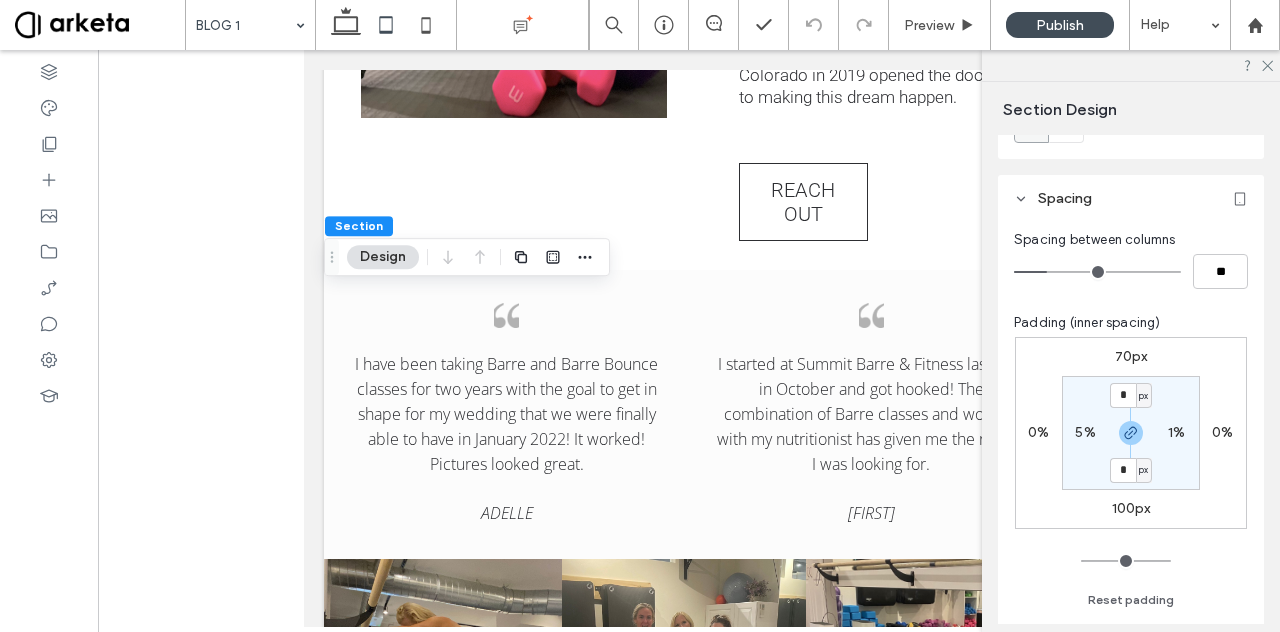 scroll, scrollTop: 112, scrollLeft: 0, axis: vertical 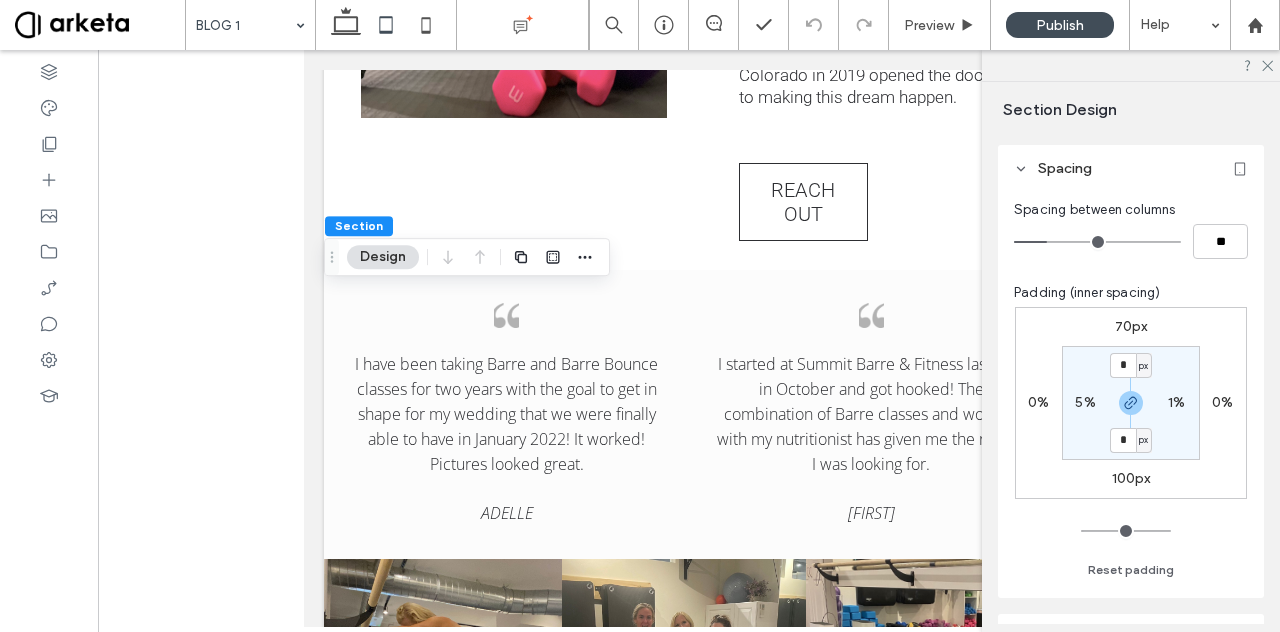click on "1%" at bounding box center (1176, 402) 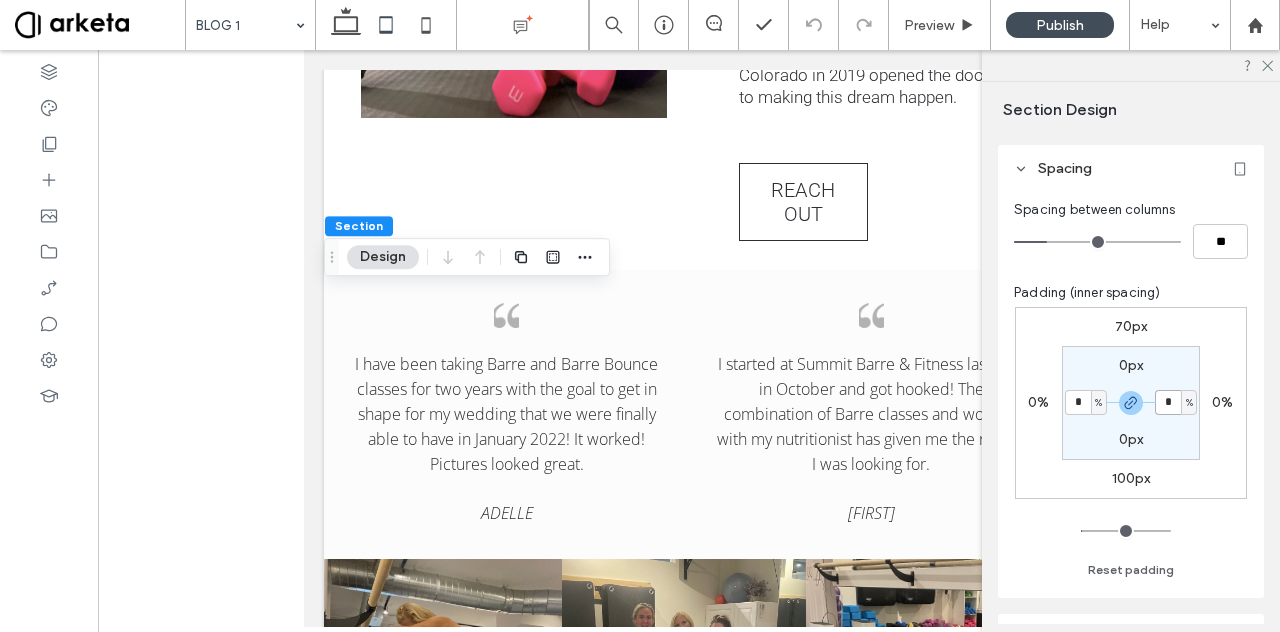click on "*" at bounding box center (1168, 402) 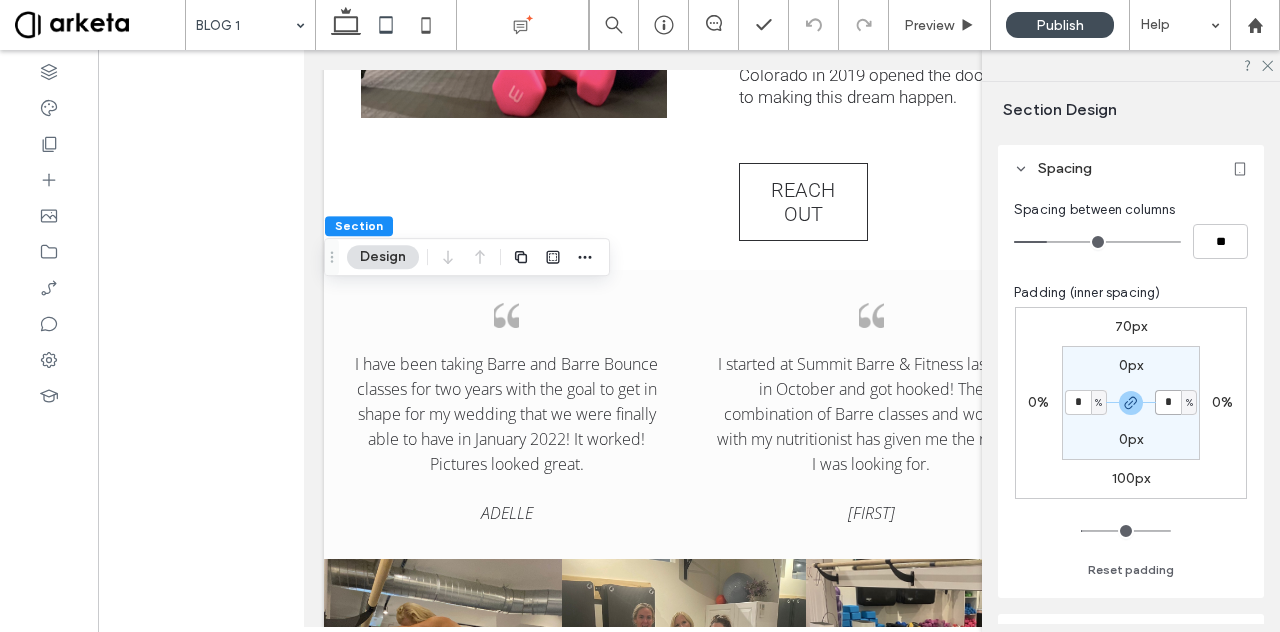 type on "*" 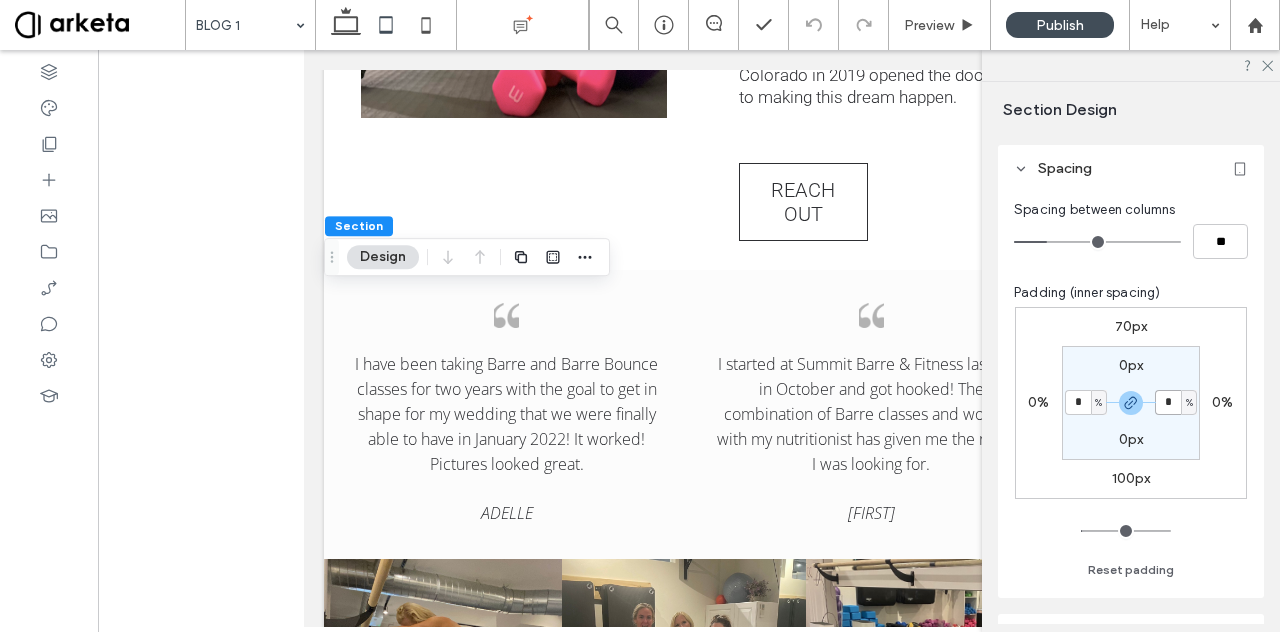 type on "*" 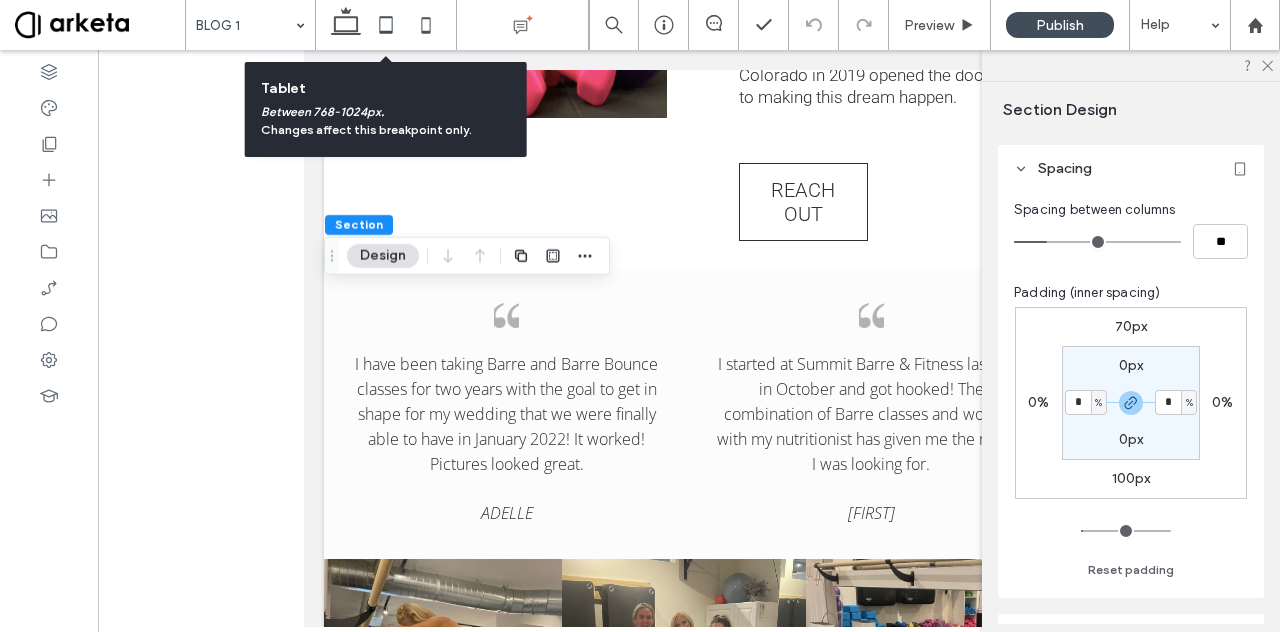 click 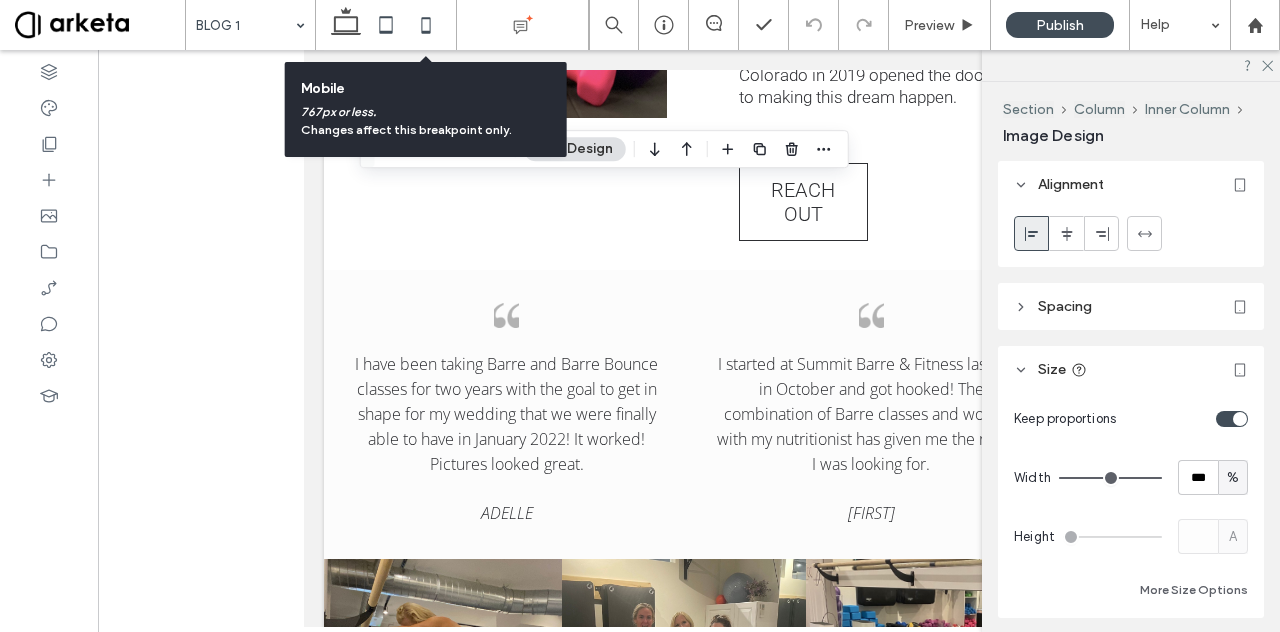 click 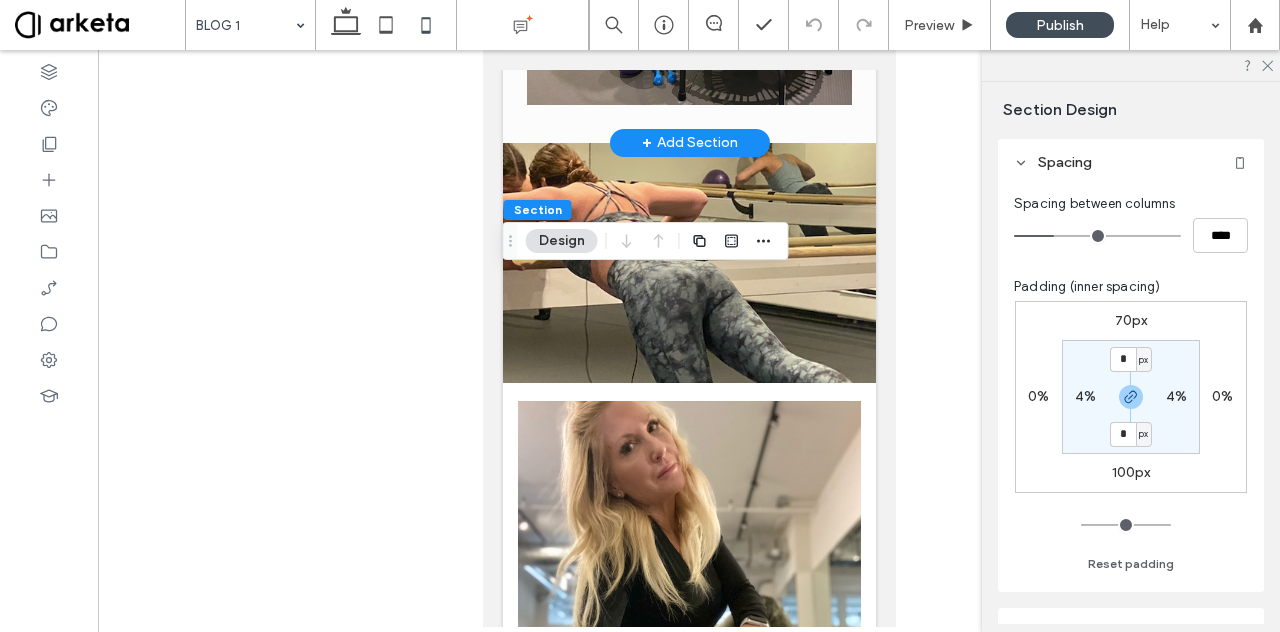 scroll, scrollTop: 121, scrollLeft: 0, axis: vertical 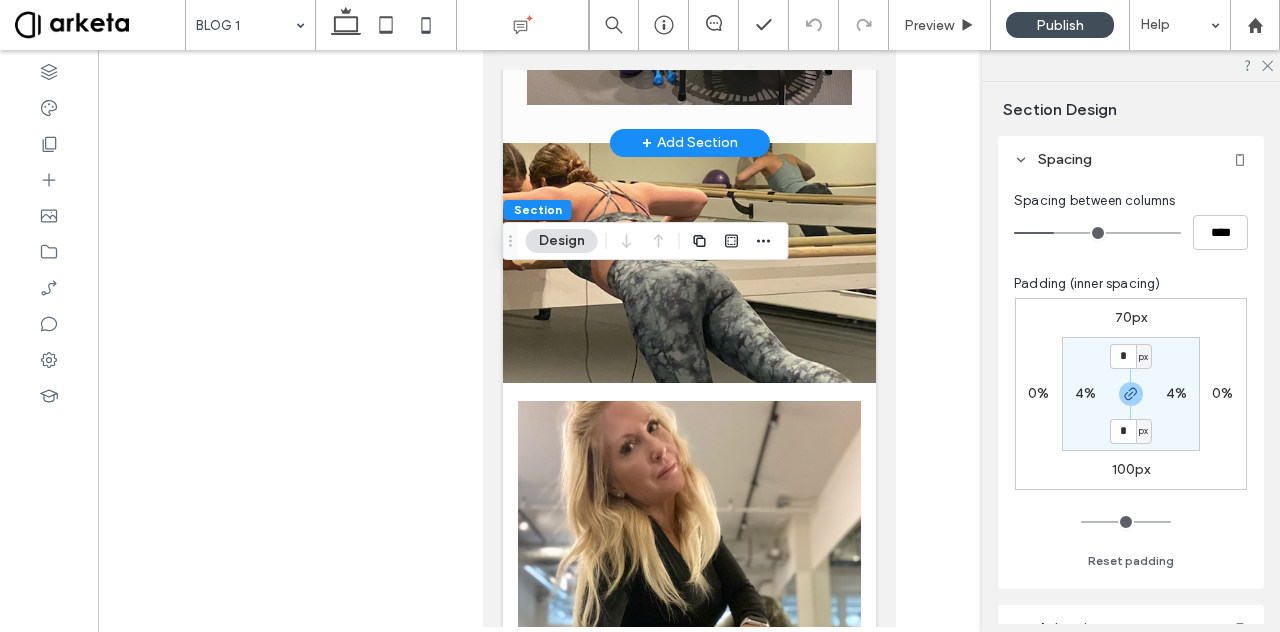click on "4%" at bounding box center (1085, 393) 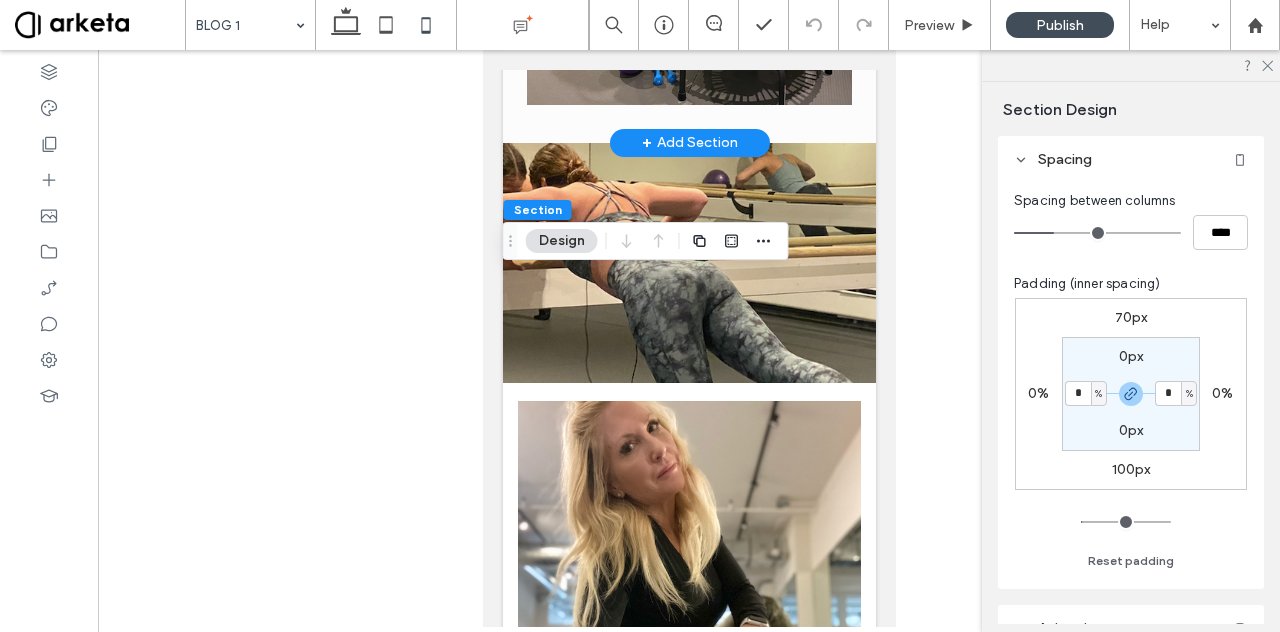 type on "*" 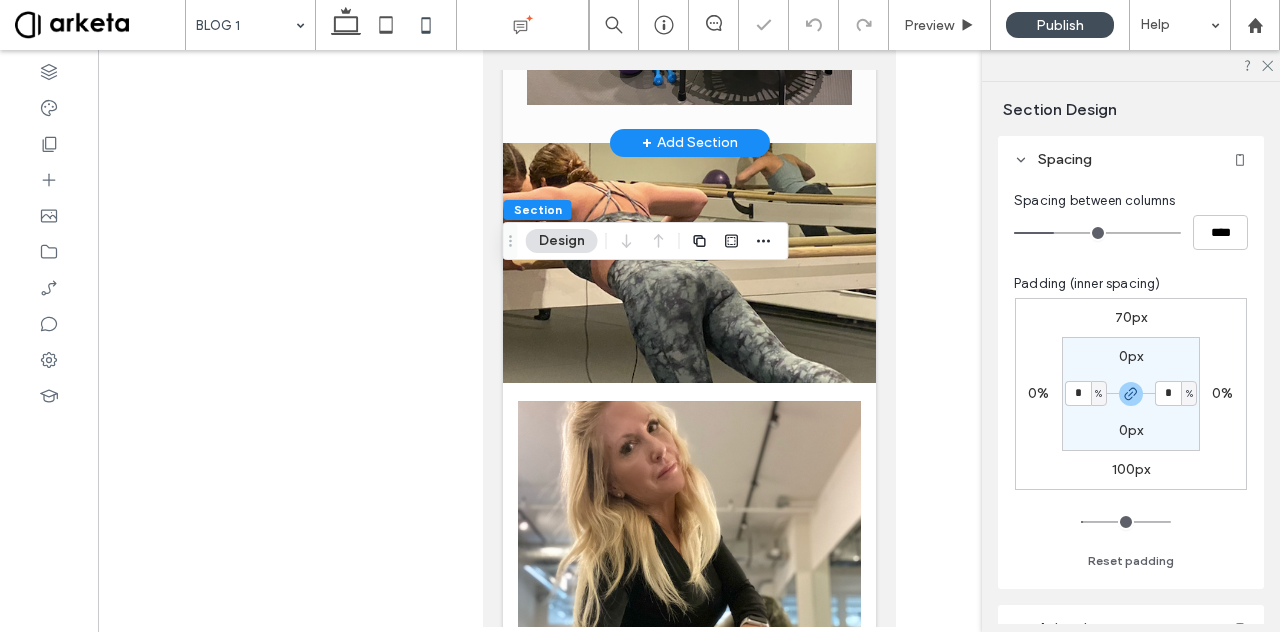 type on "*" 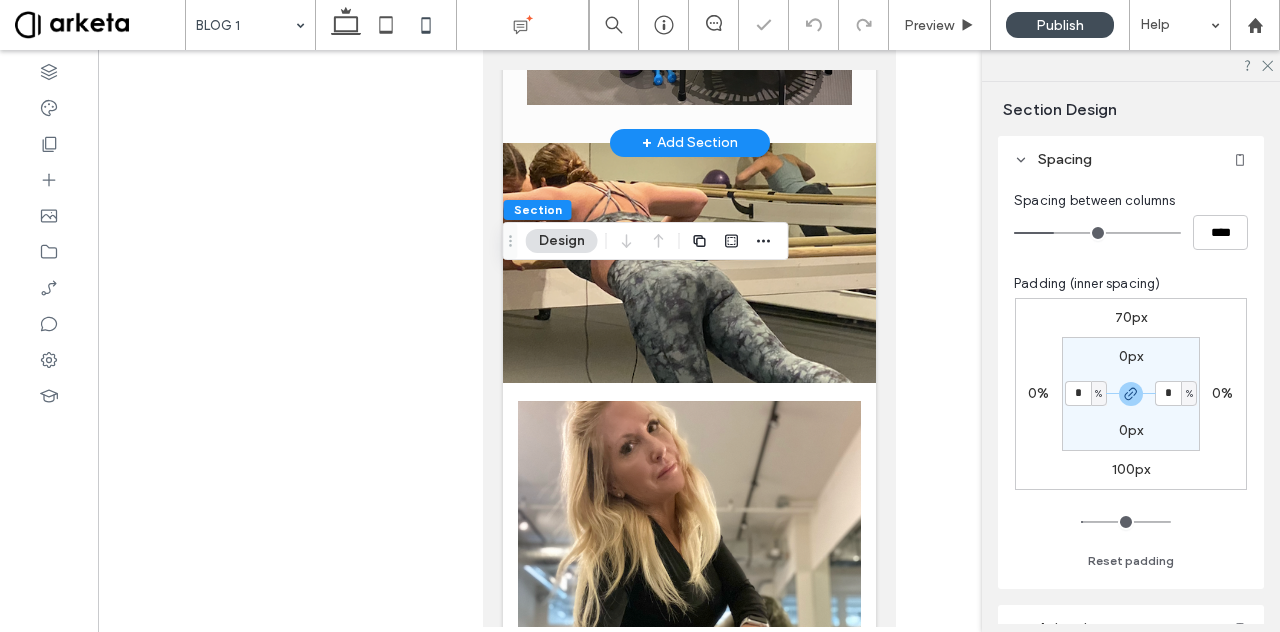 type on "*" 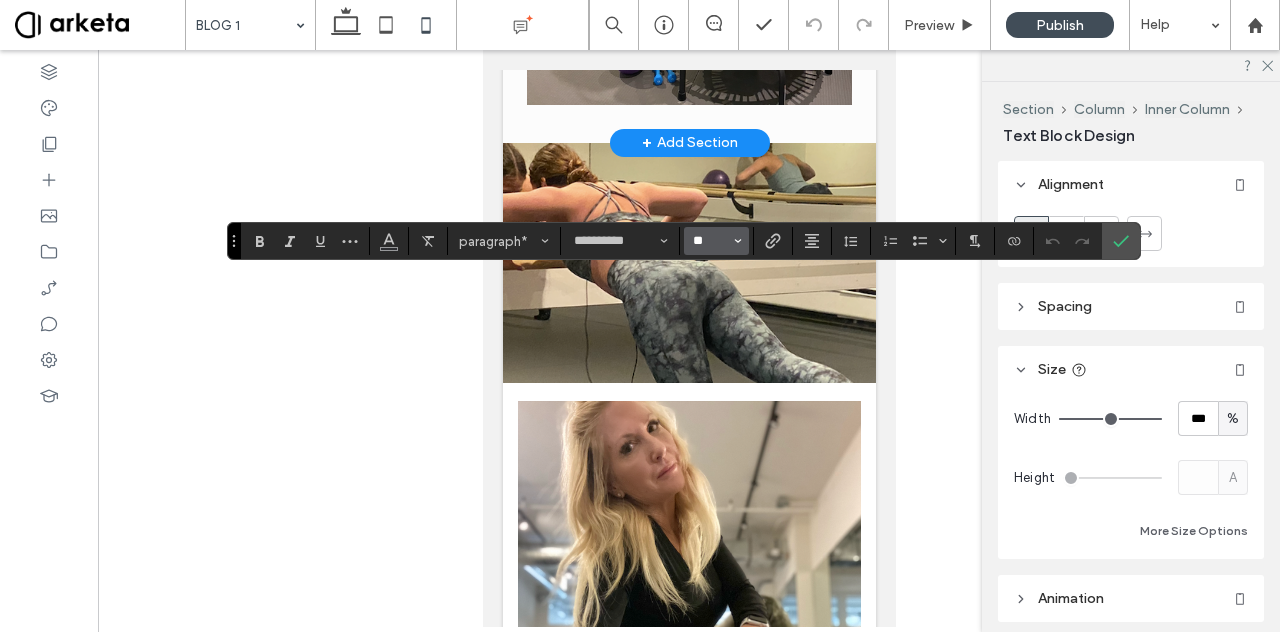 click on "**" at bounding box center (710, 241) 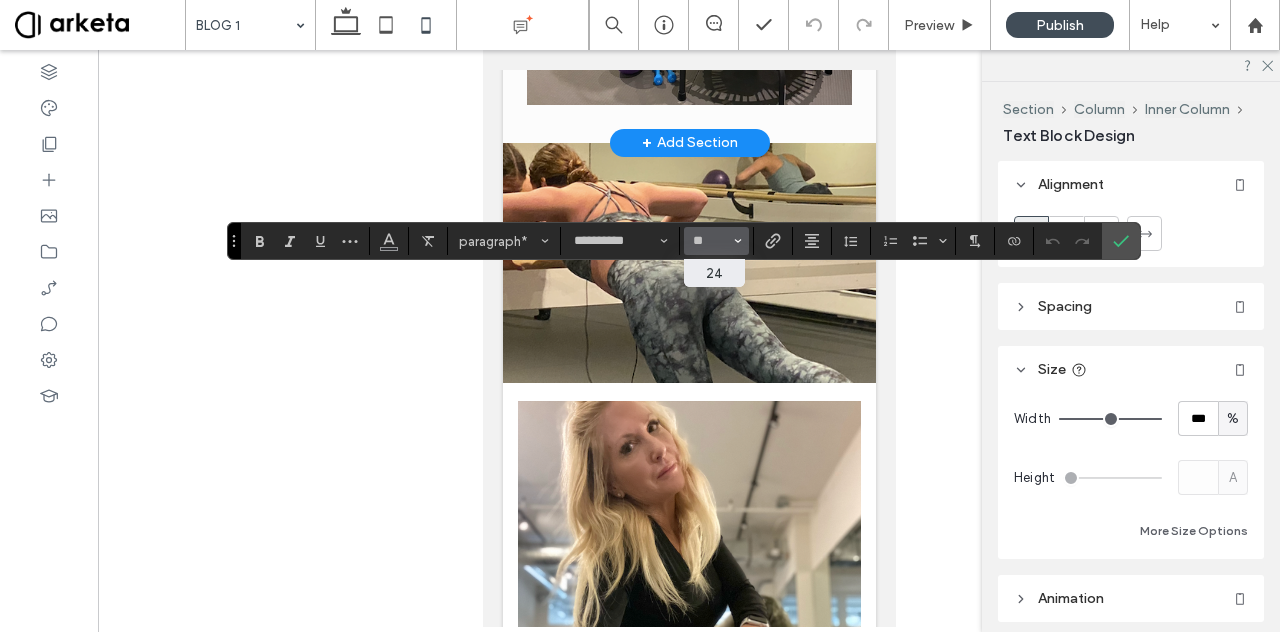 type on "**" 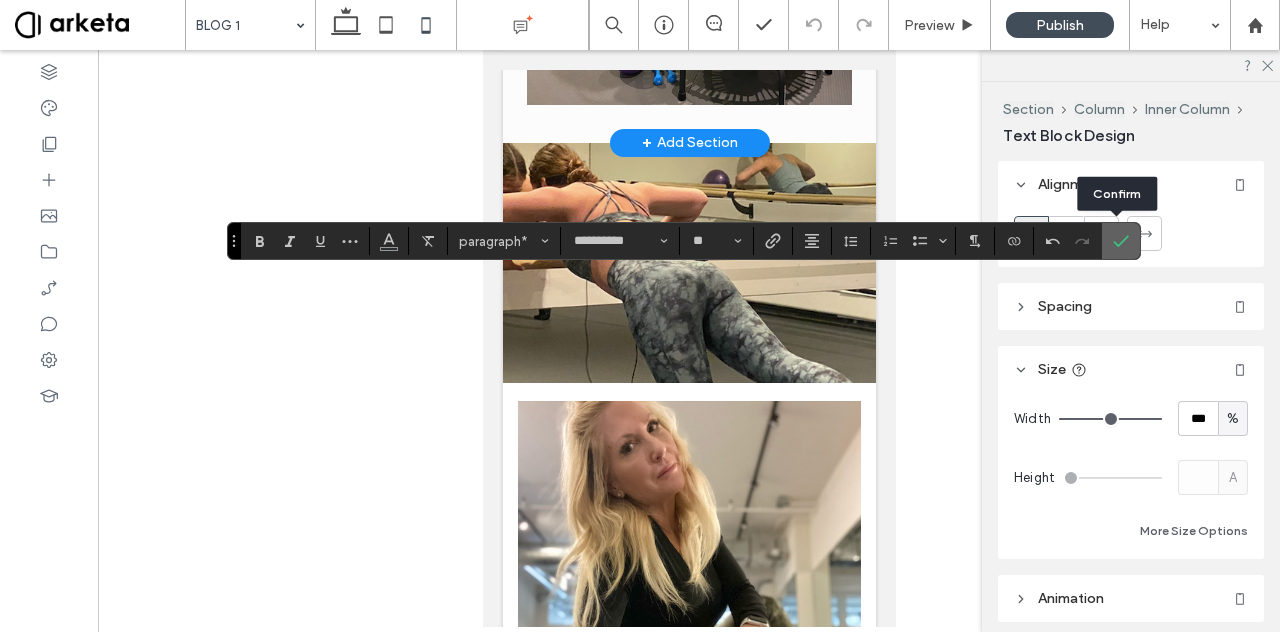 click 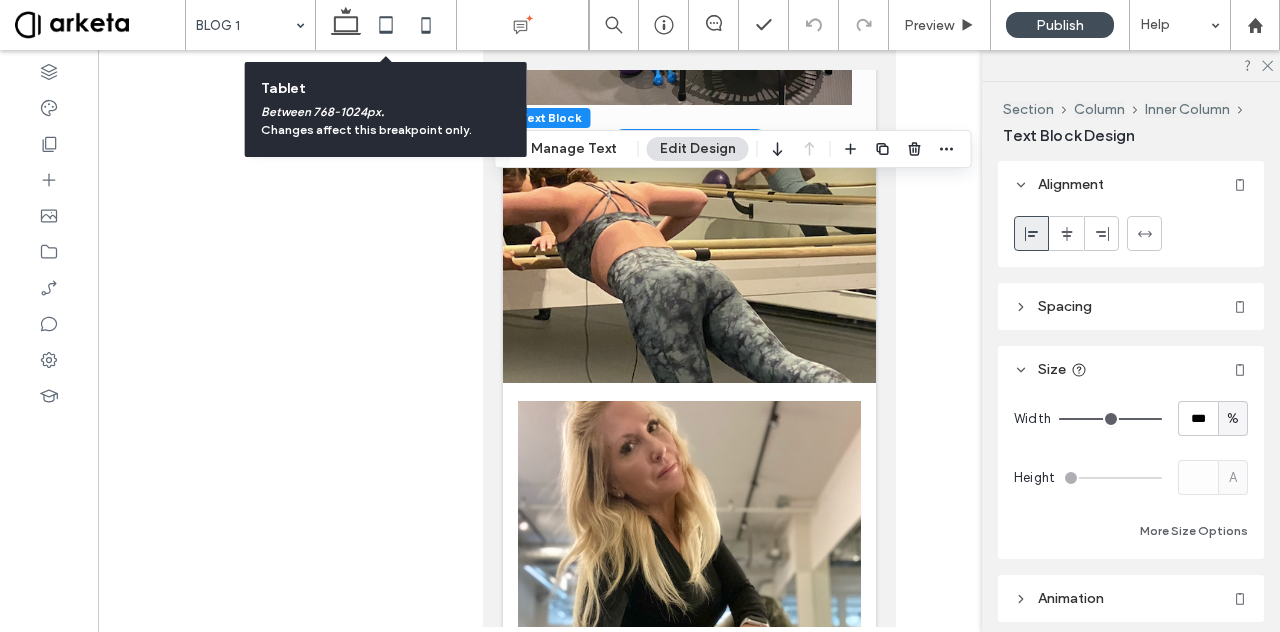 click 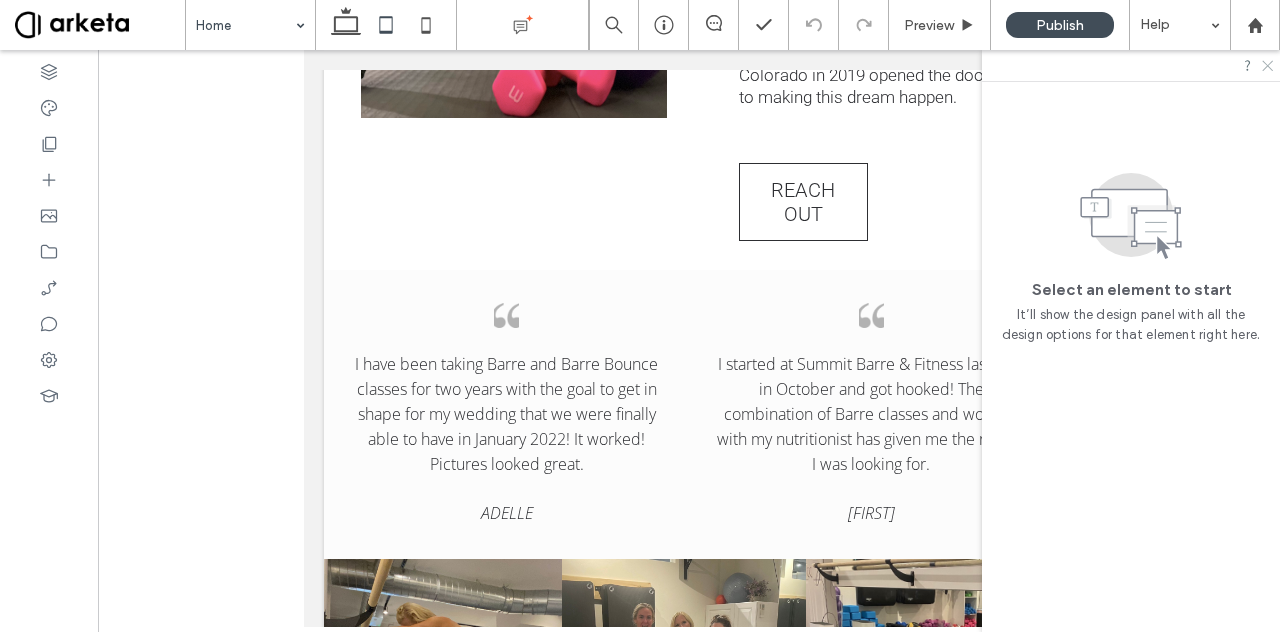 click 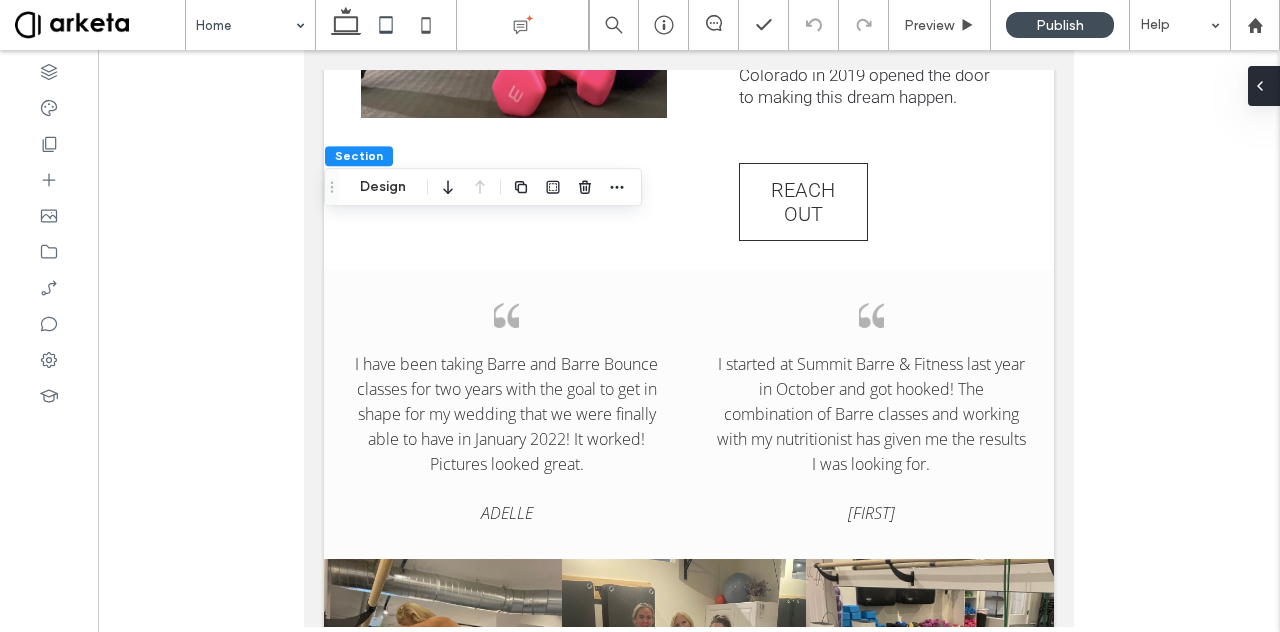 click 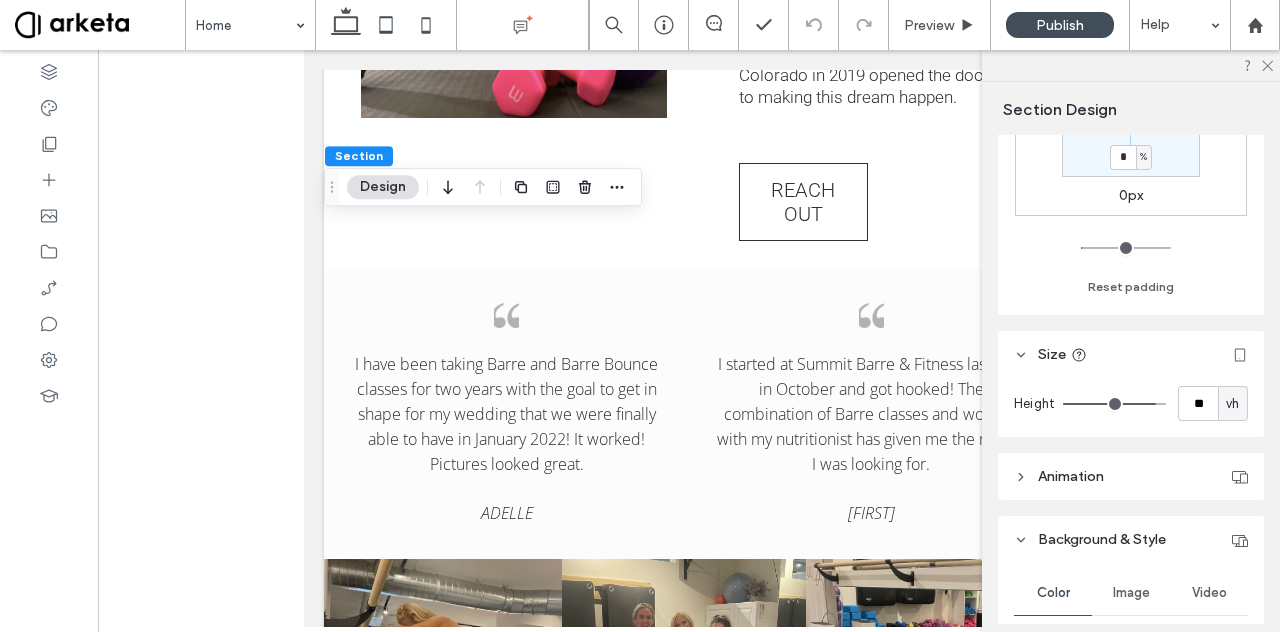 scroll, scrollTop: 396, scrollLeft: 0, axis: vertical 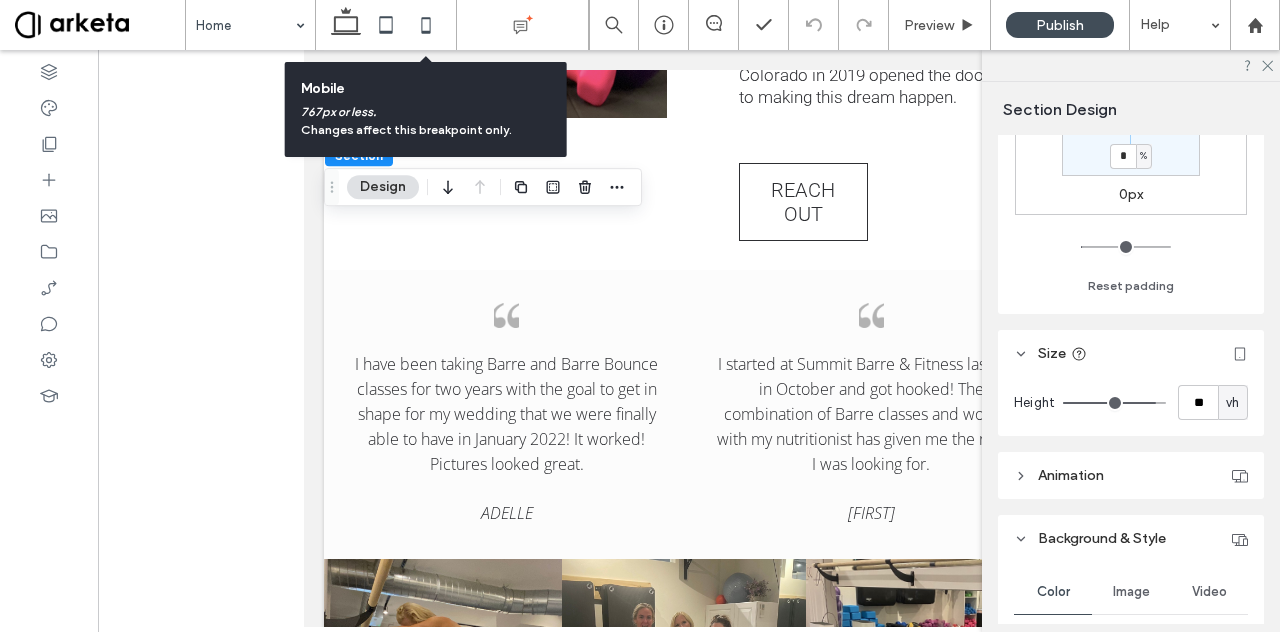 click 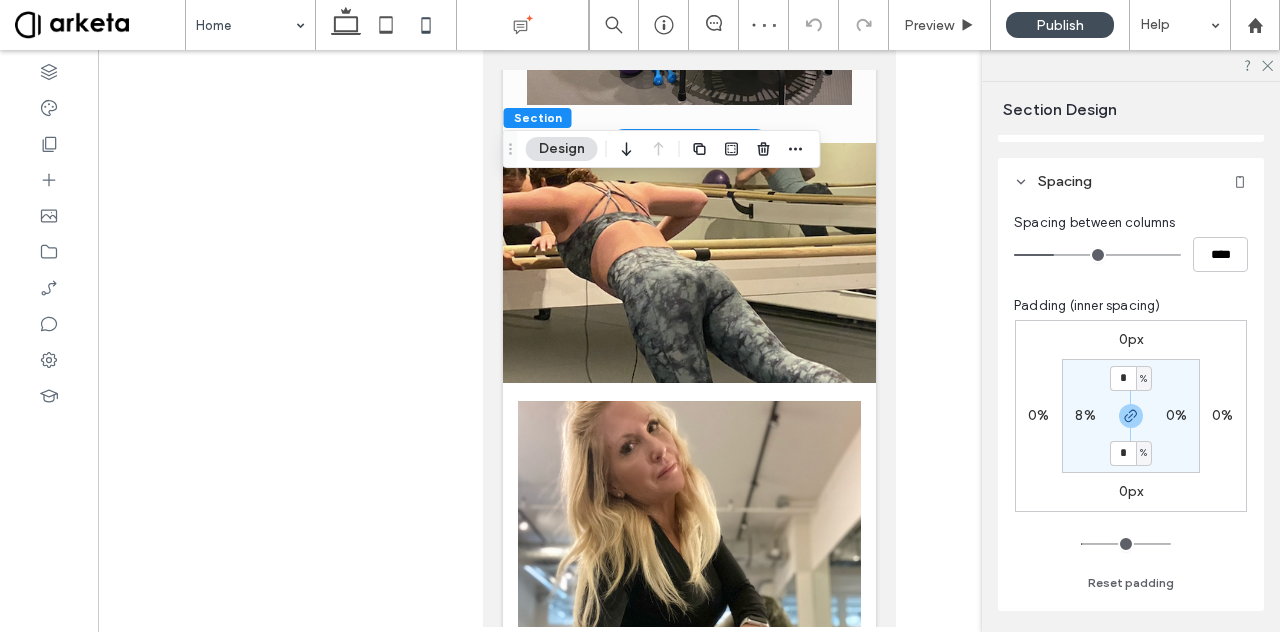scroll, scrollTop: 98, scrollLeft: 0, axis: vertical 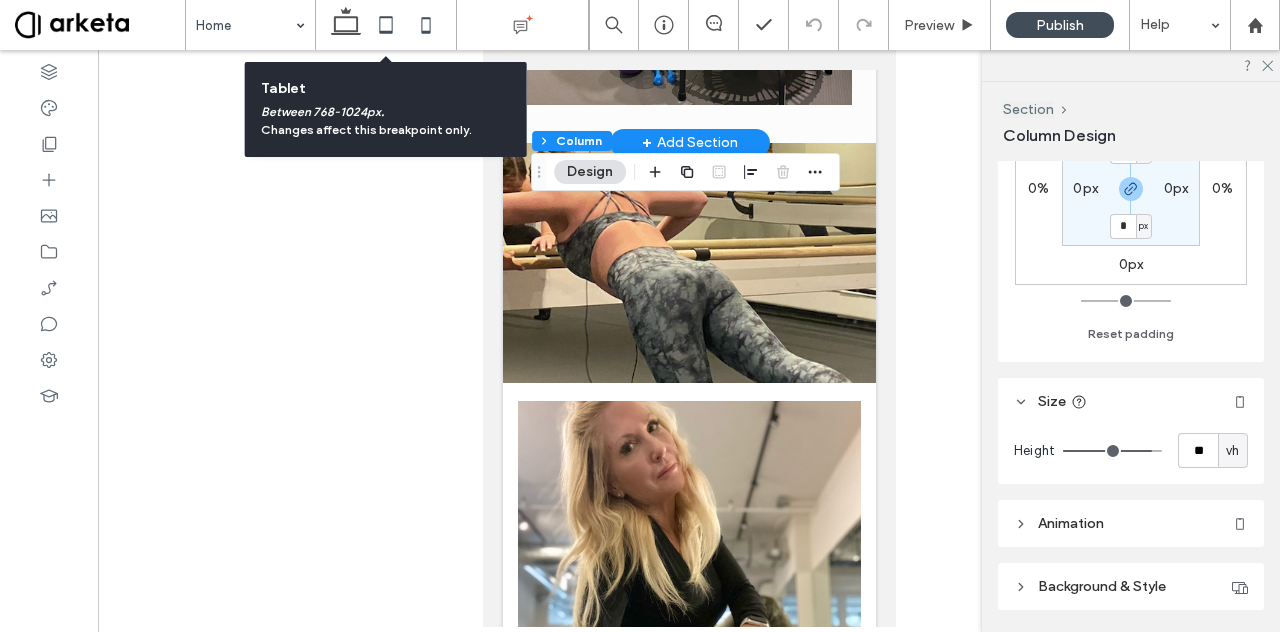 click 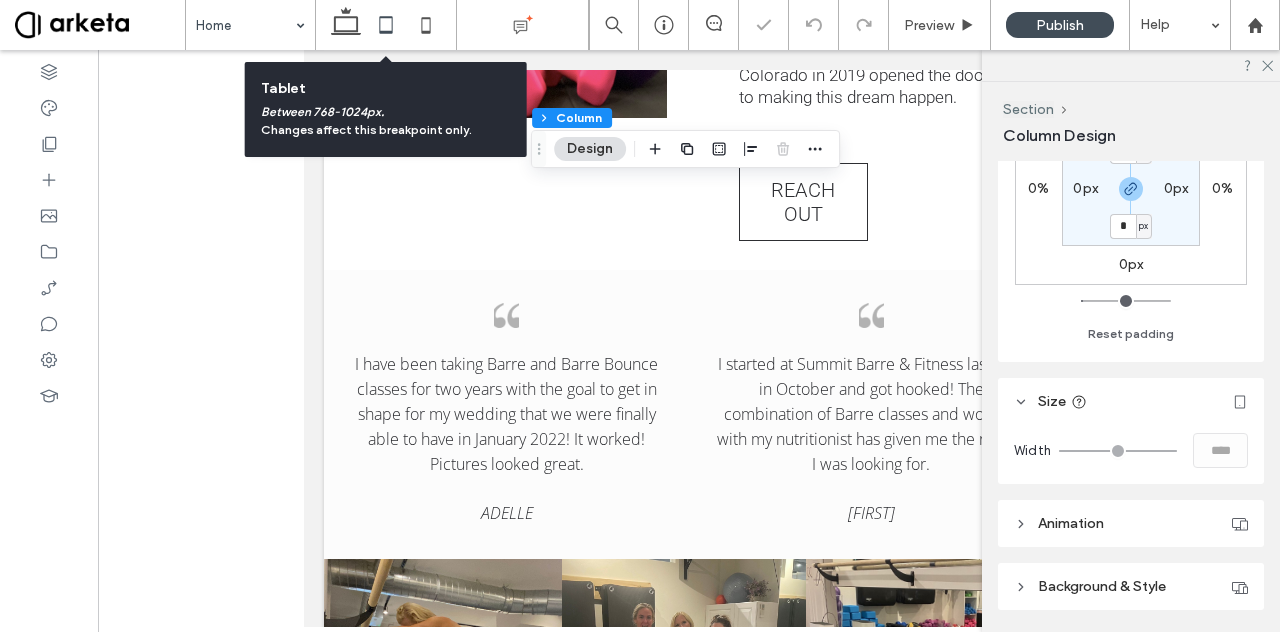 type on "**" 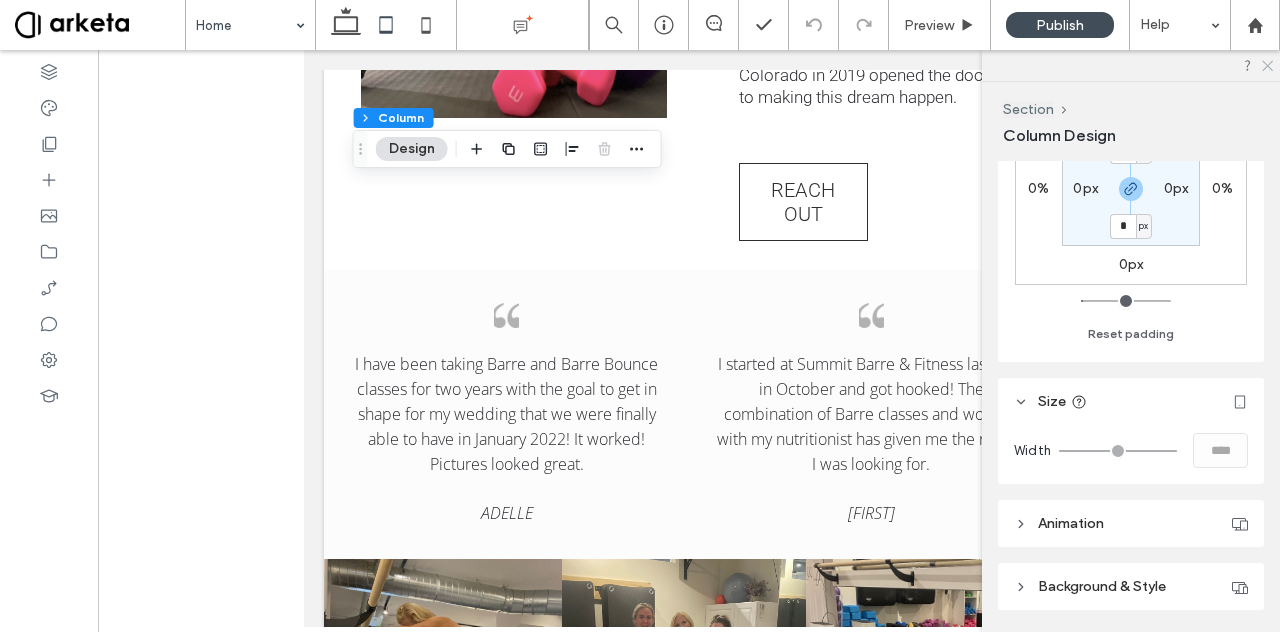 click 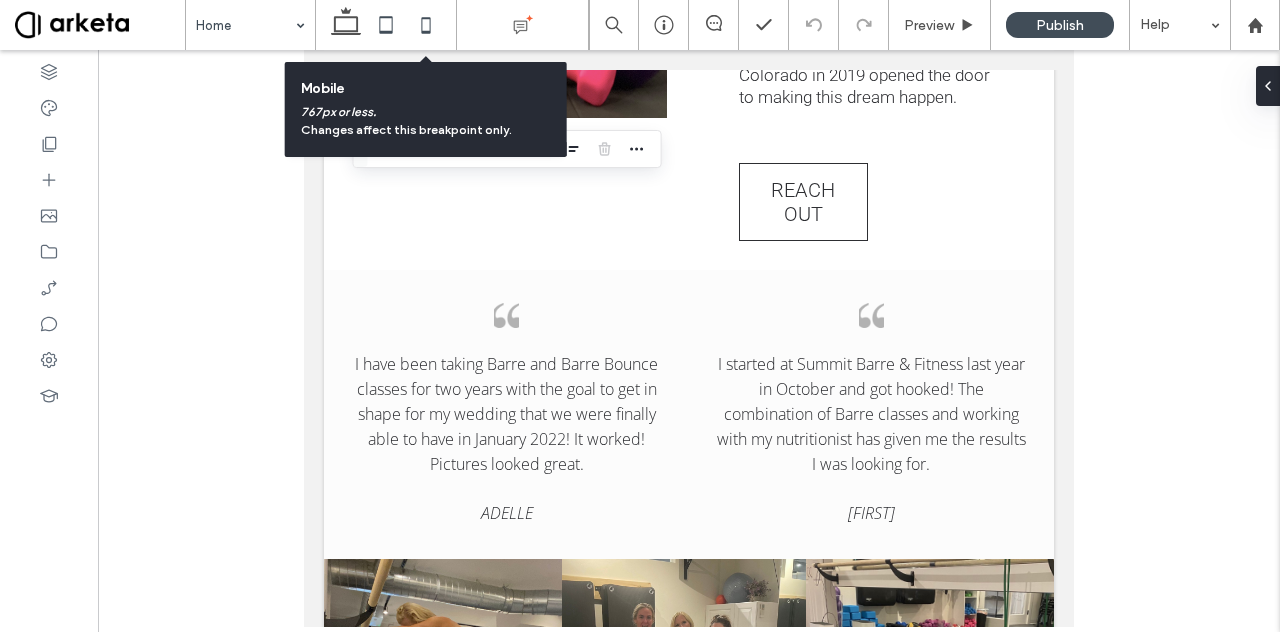 click 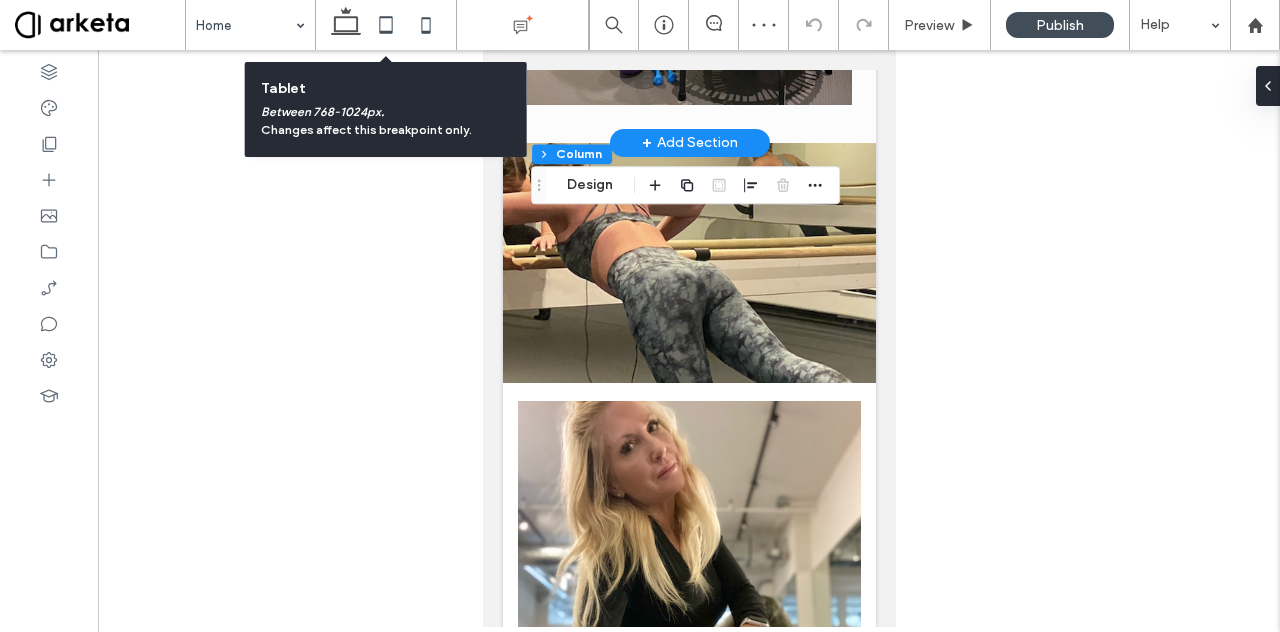 click 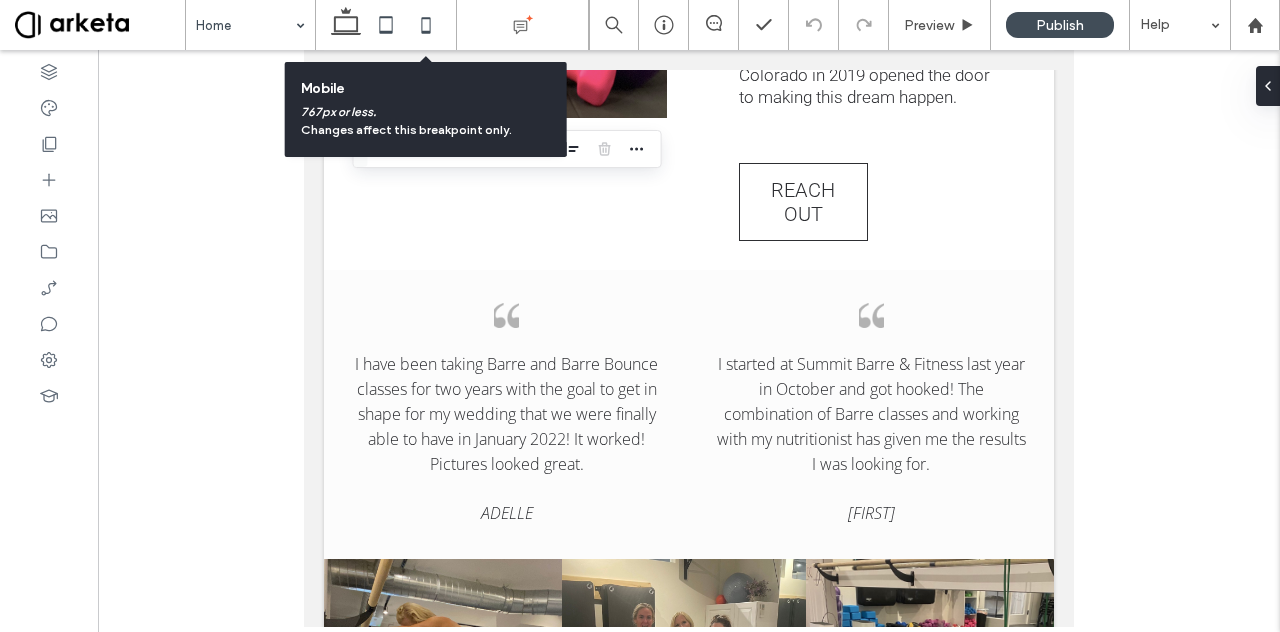 click 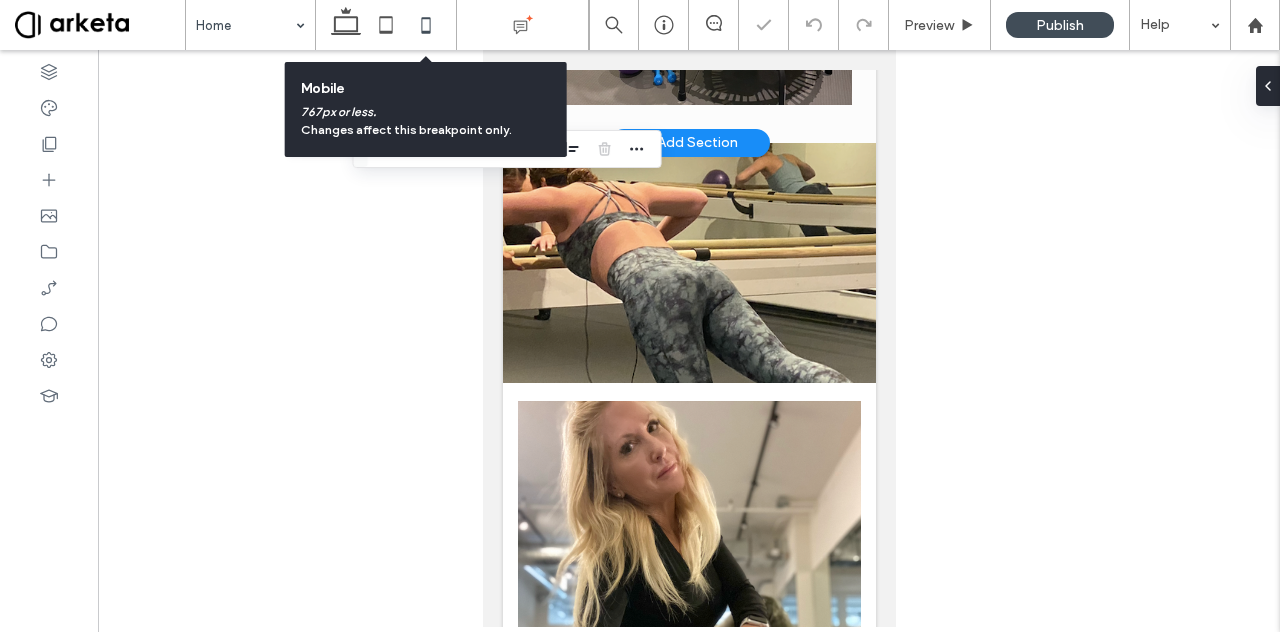 type on "**" 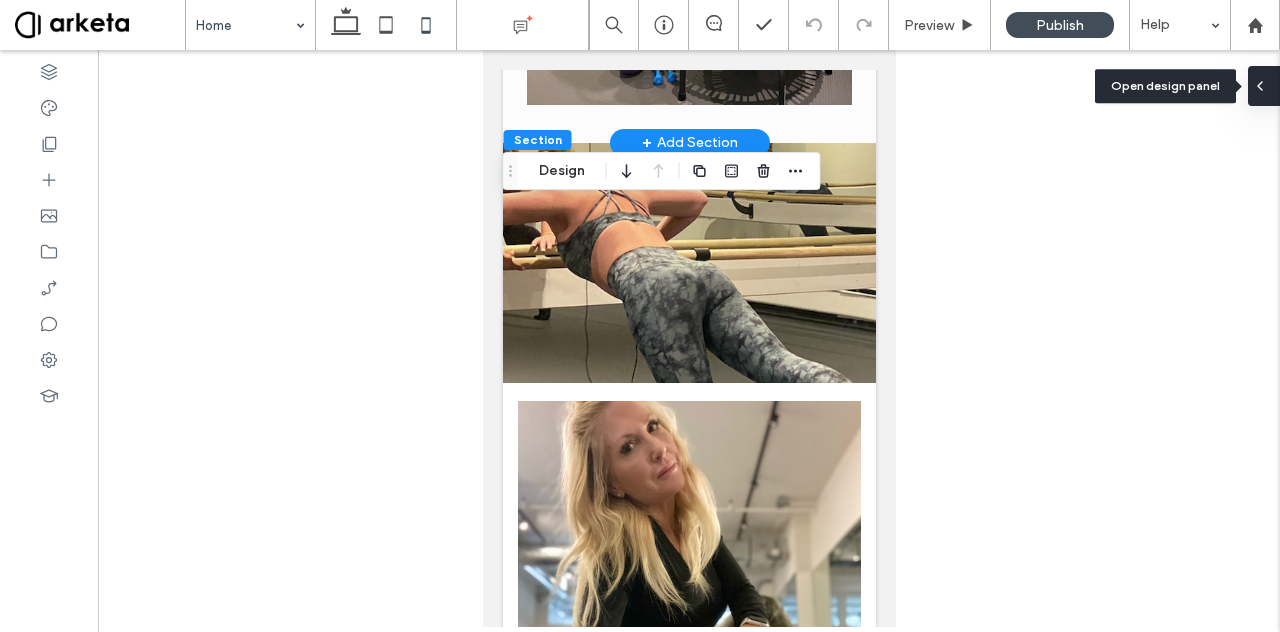 click at bounding box center (1264, 86) 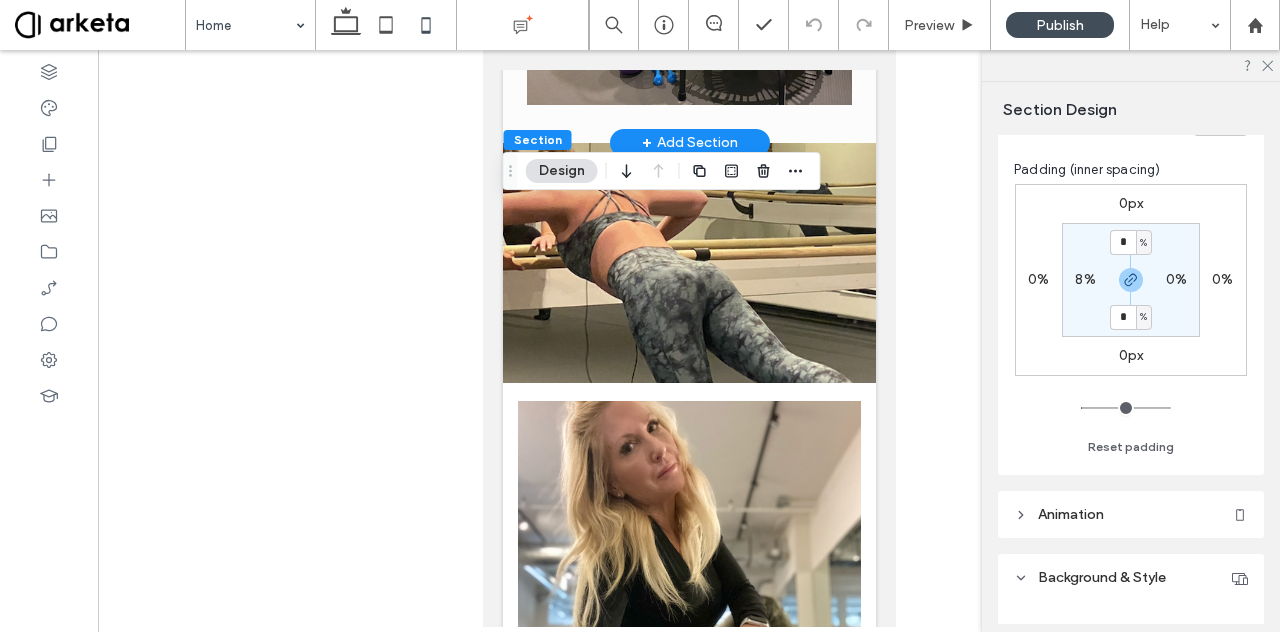 scroll, scrollTop: 242, scrollLeft: 0, axis: vertical 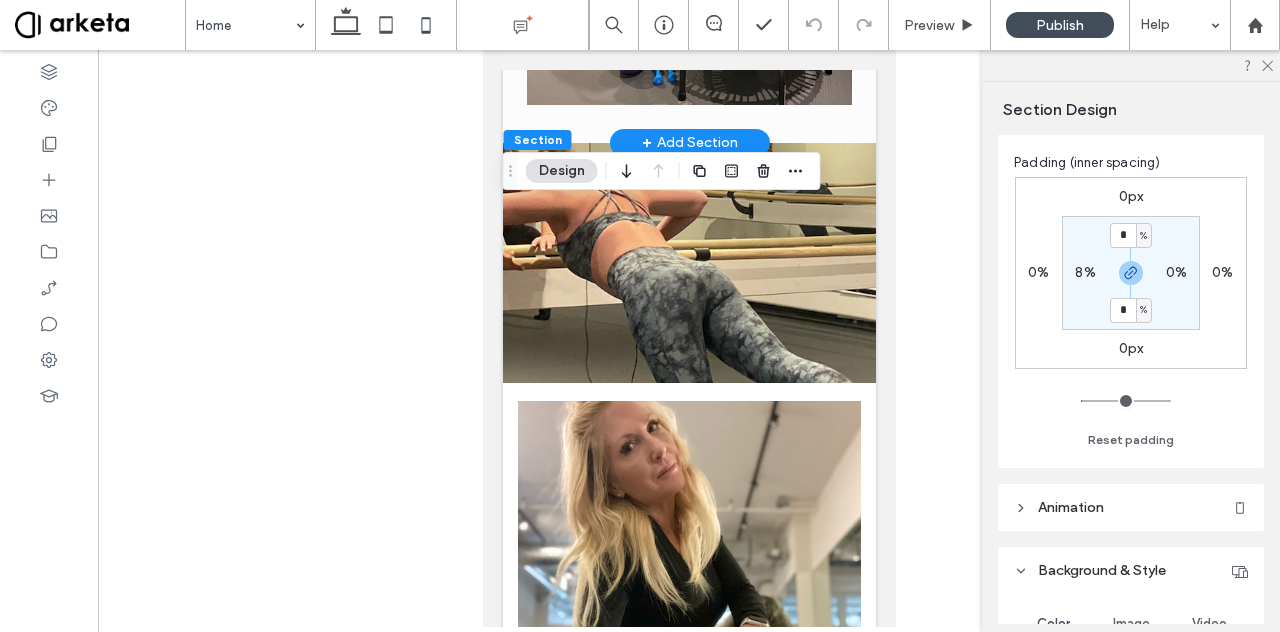 click on "0%" at bounding box center [1176, 272] 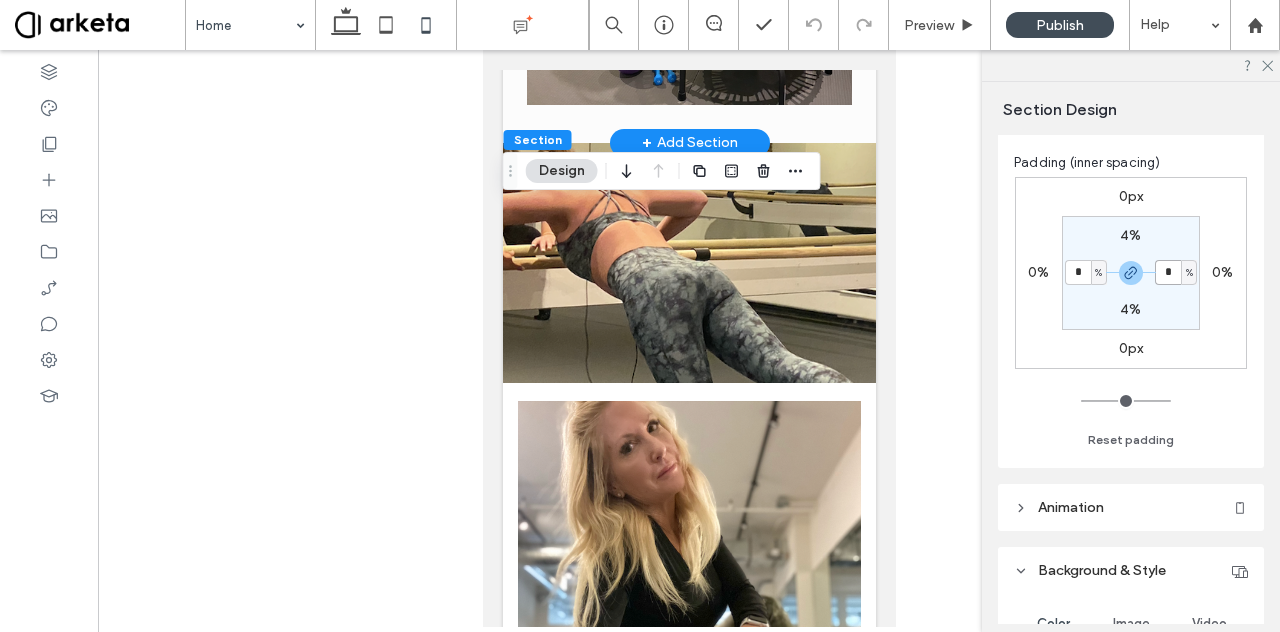 click on "*" at bounding box center [1168, 272] 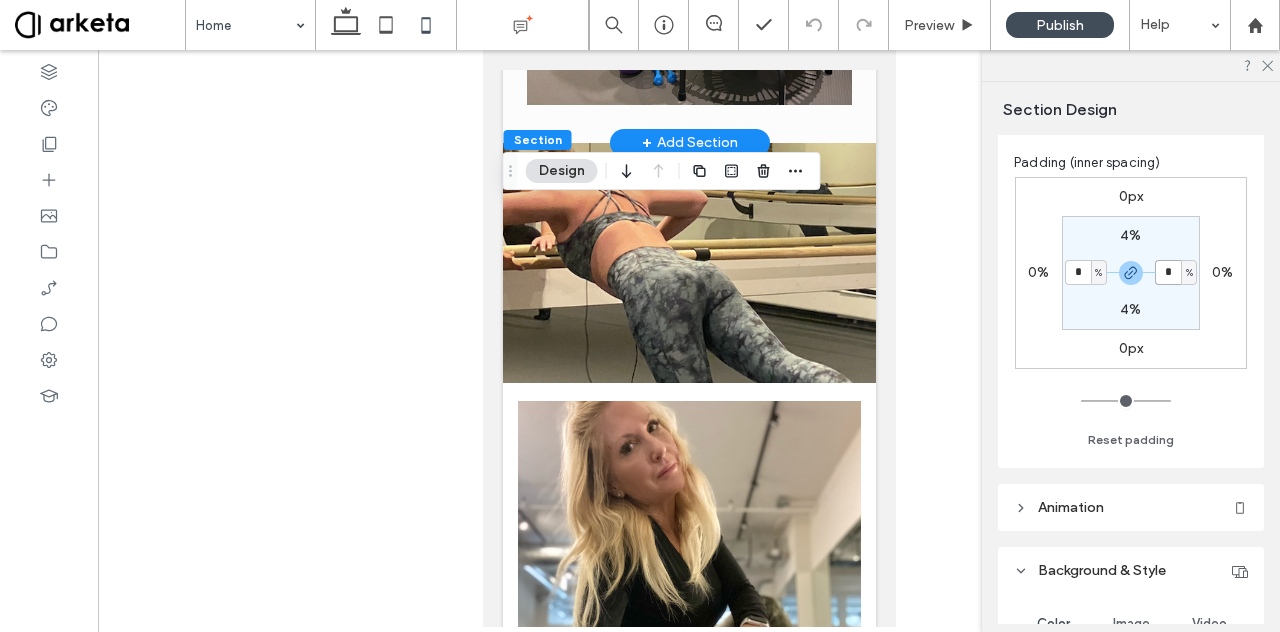 type on "*" 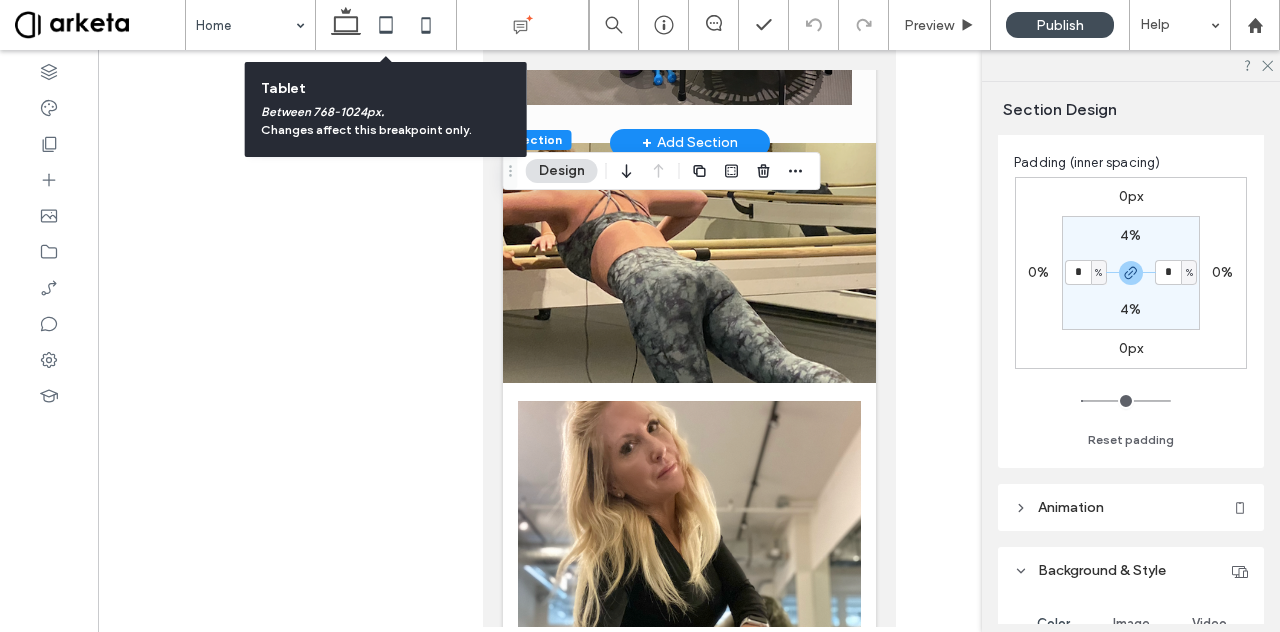 click 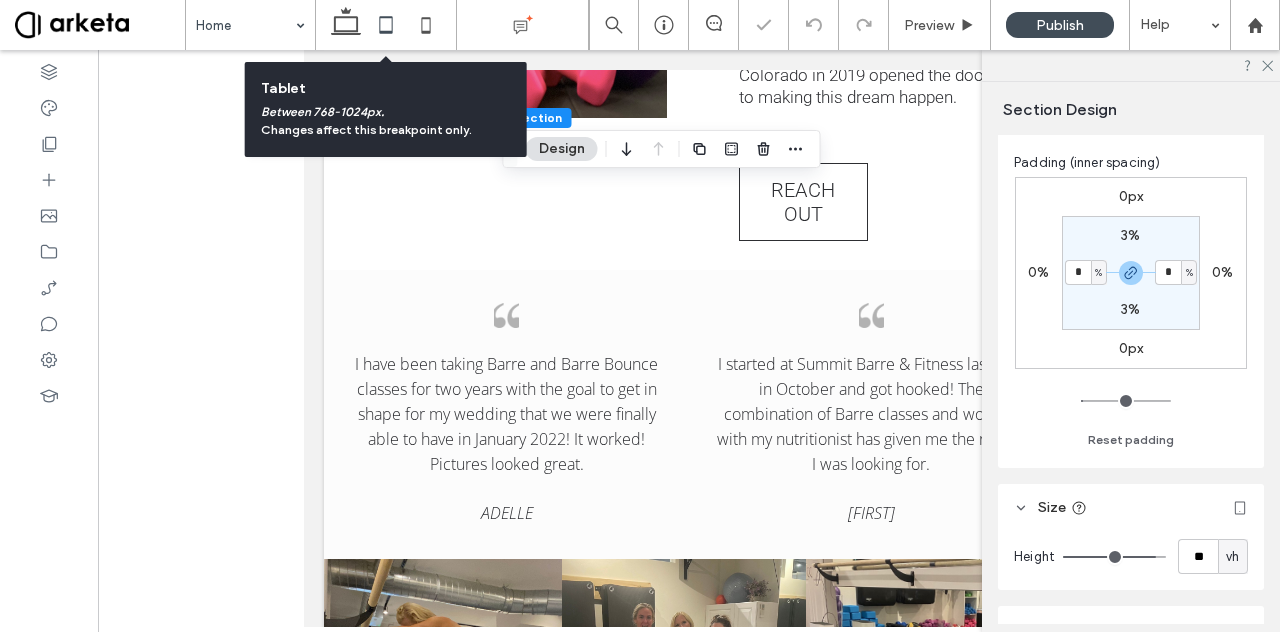 type on "*" 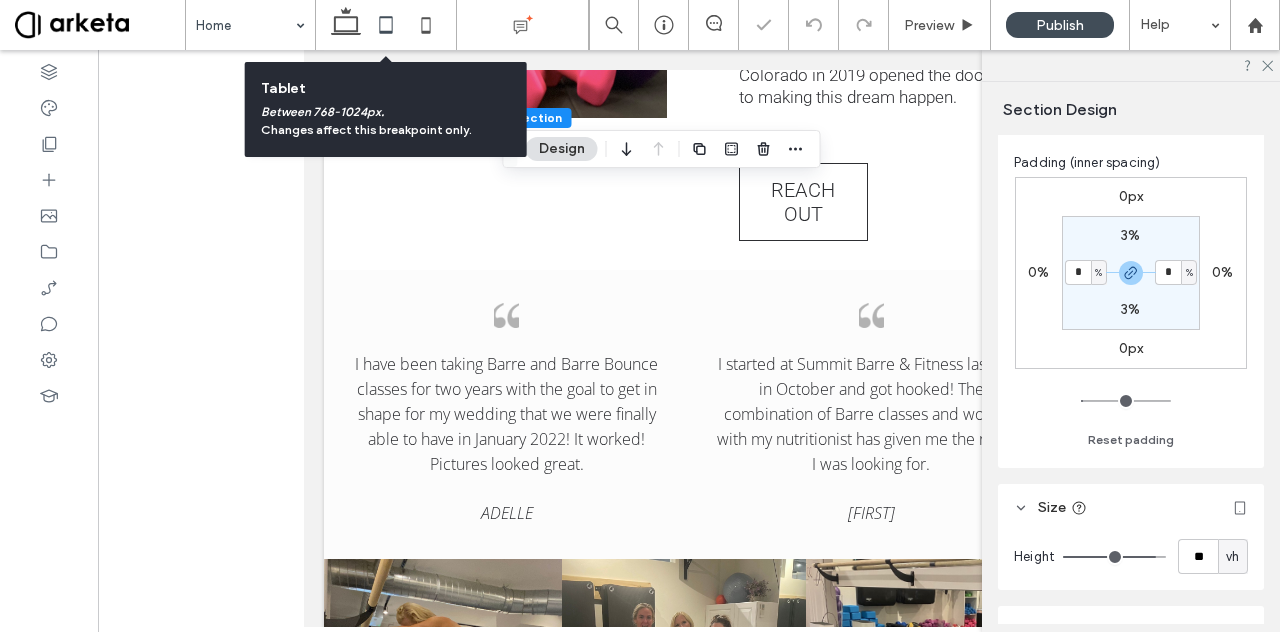 type on "*" 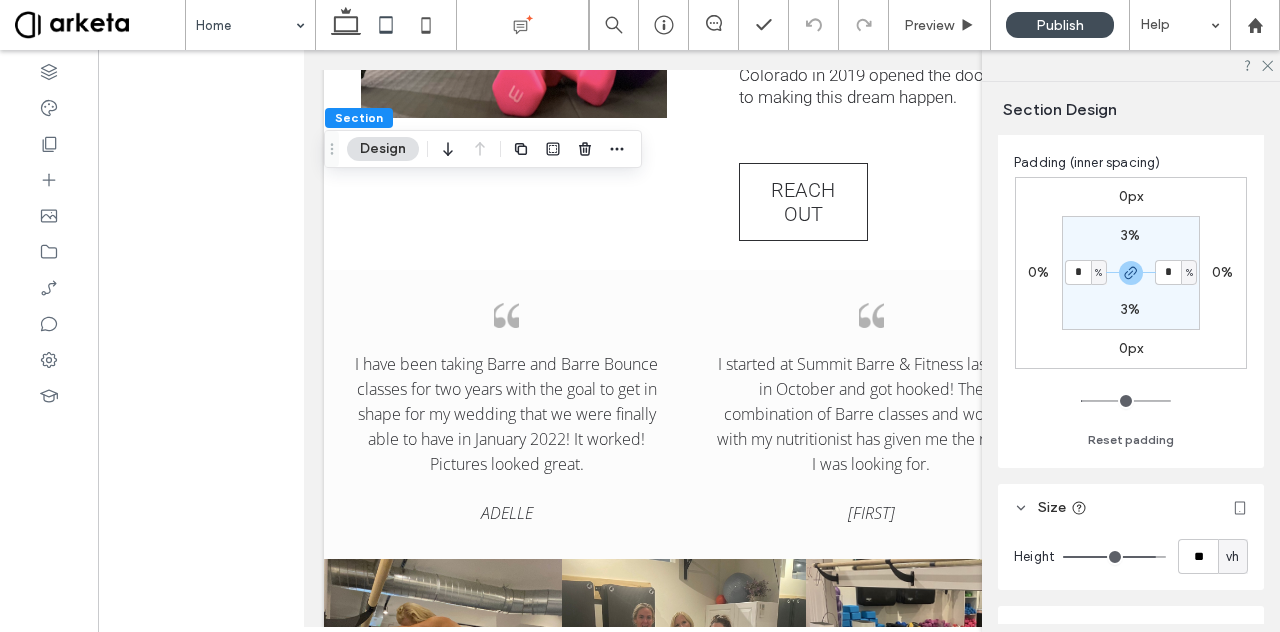 click at bounding box center (100, 25) 